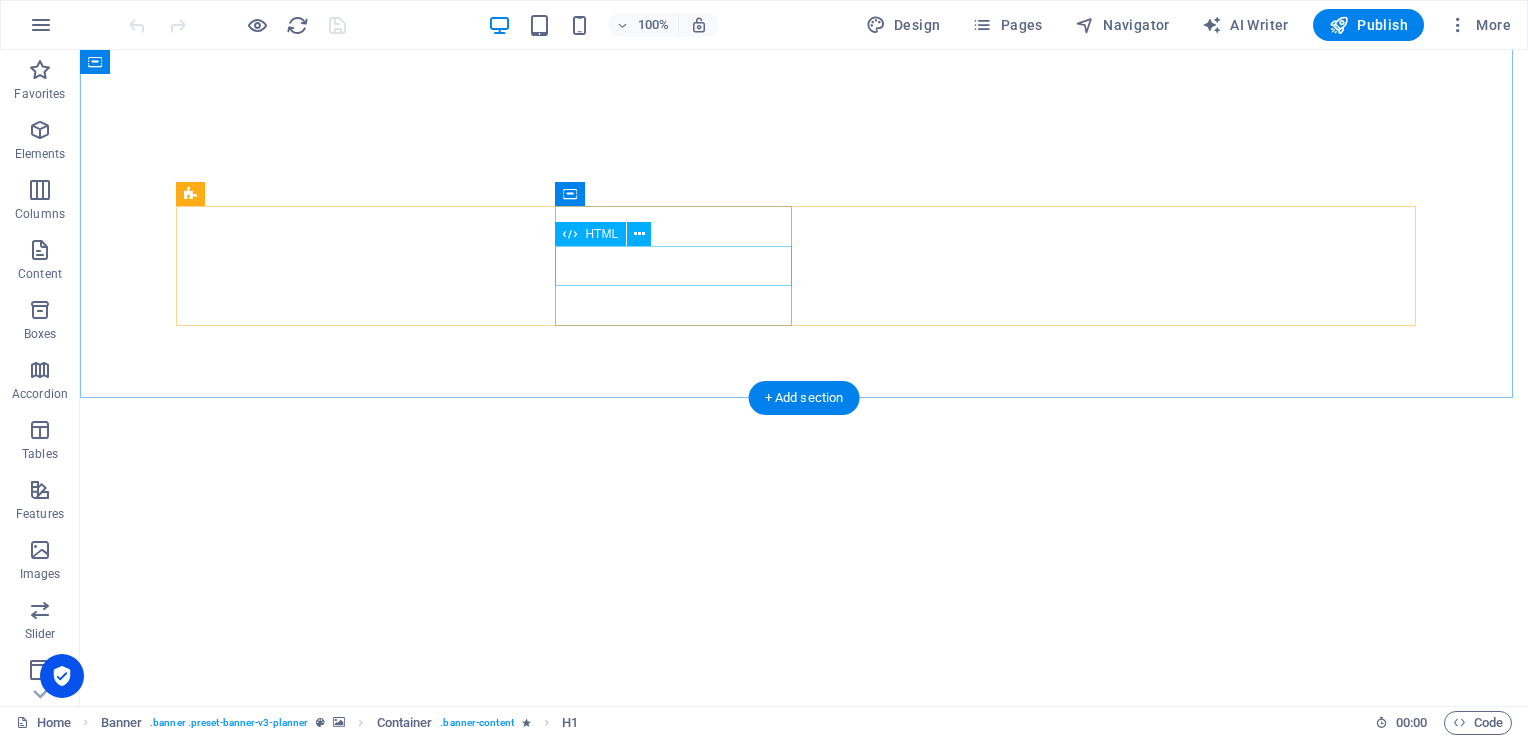 scroll, scrollTop: 0, scrollLeft: 0, axis: both 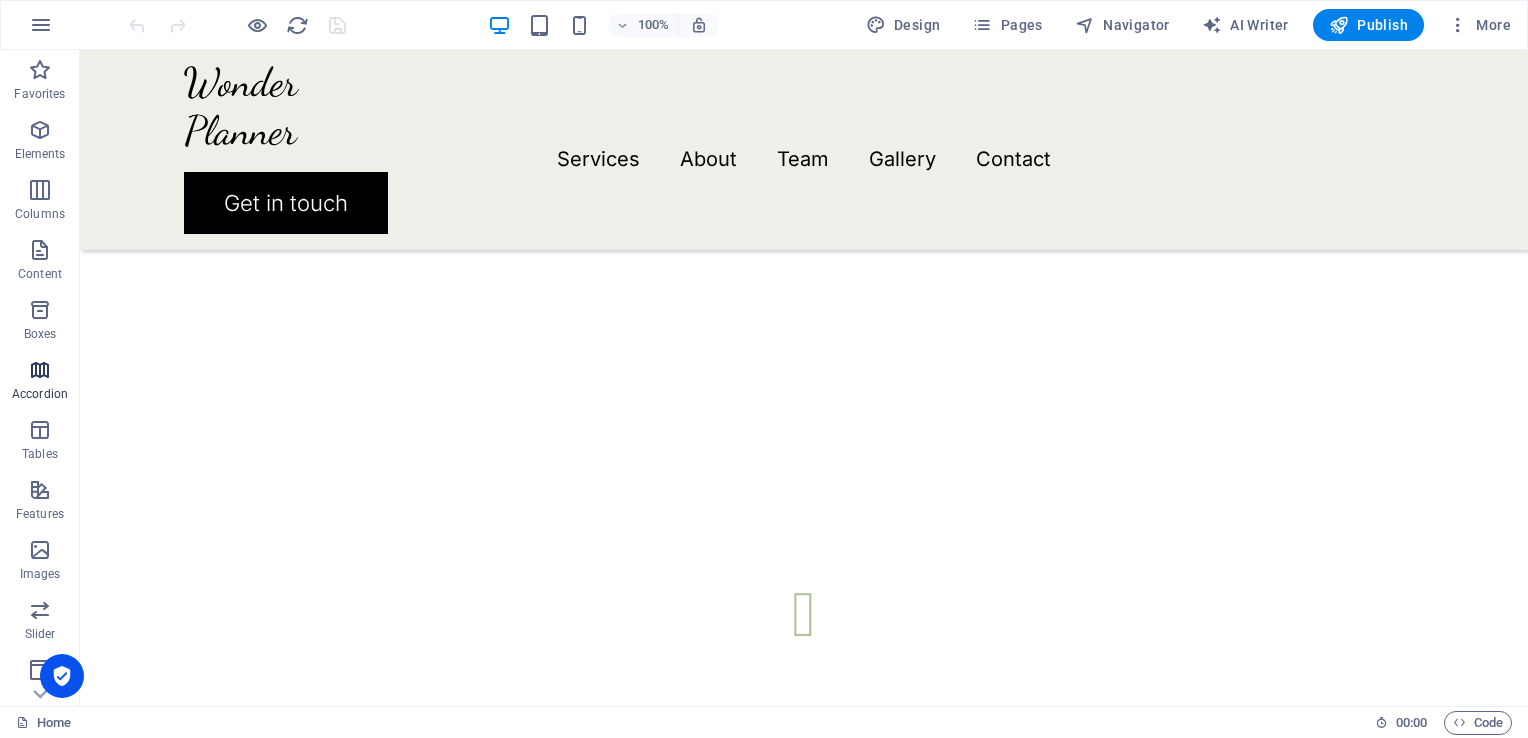 click on "Accordion" at bounding box center [40, 382] 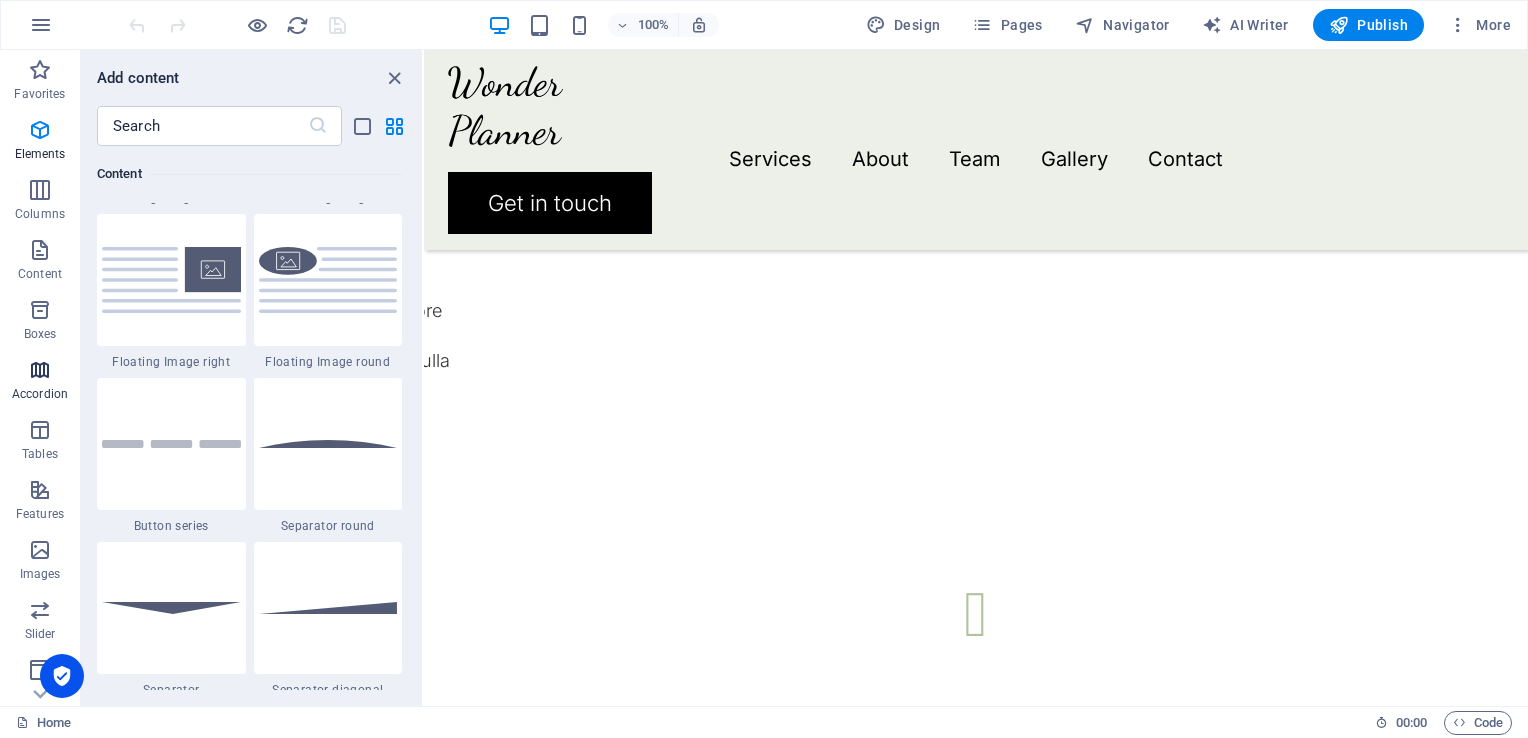 click at bounding box center (40, 370) 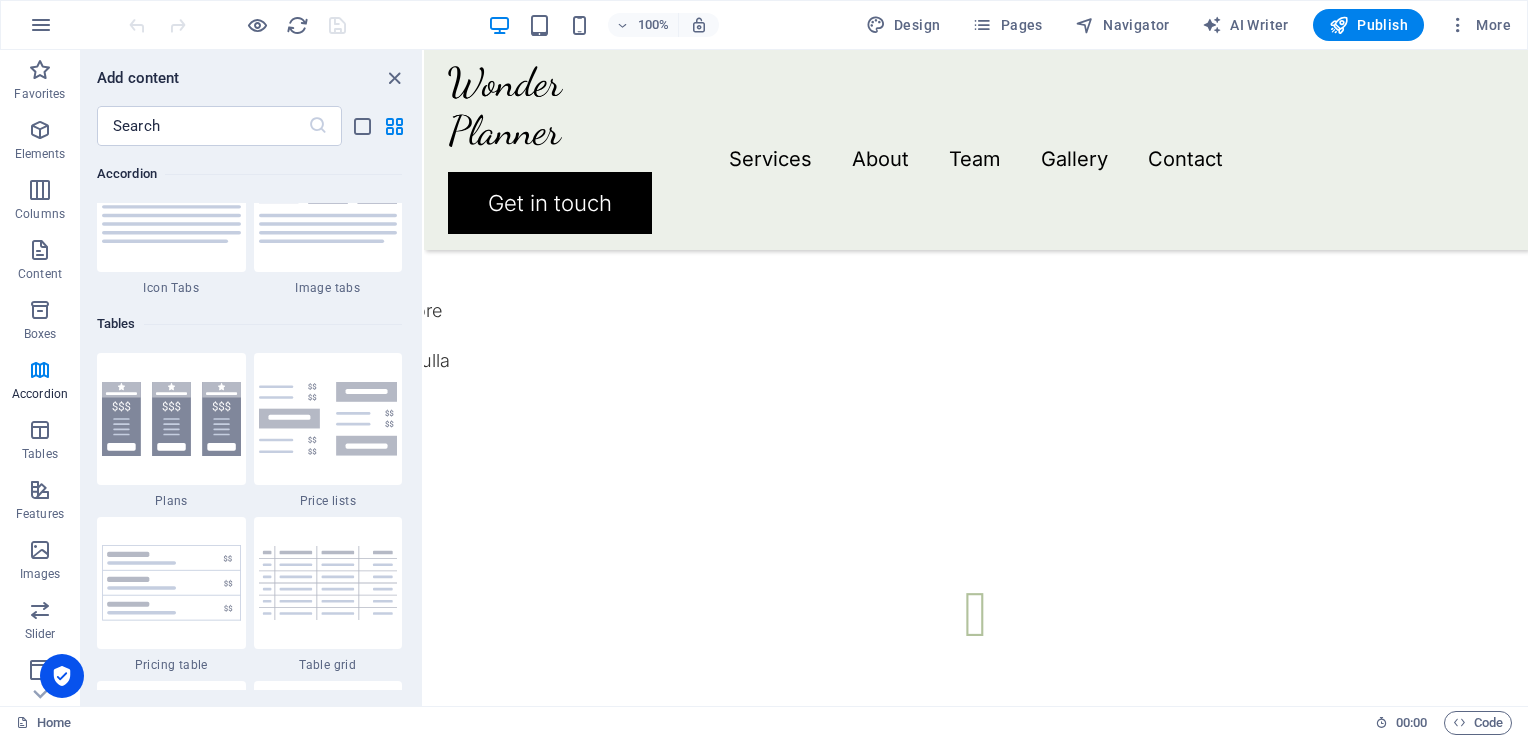scroll, scrollTop: 6620, scrollLeft: 0, axis: vertical 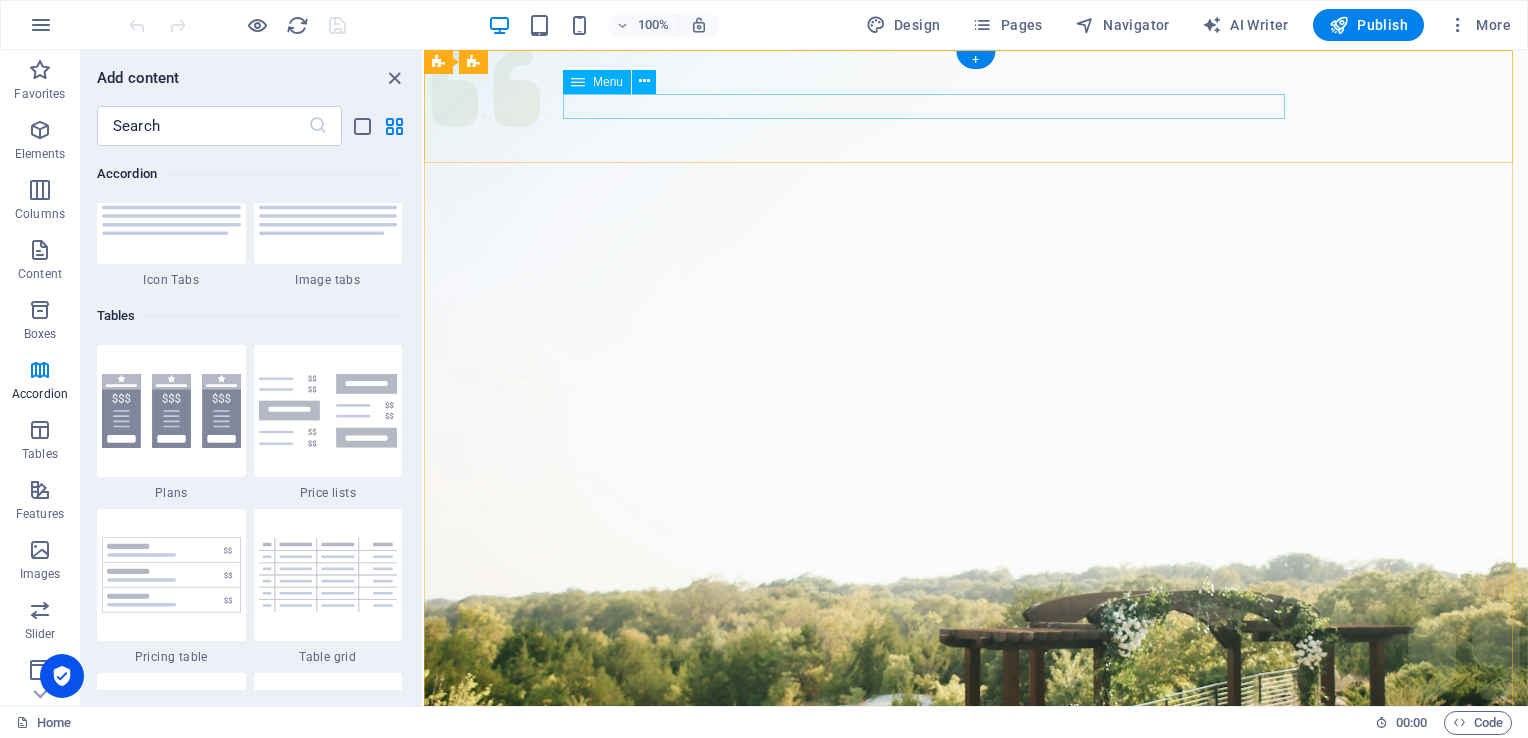 click on "Services About Team Gallery Contact" at bounding box center (976, 1059) 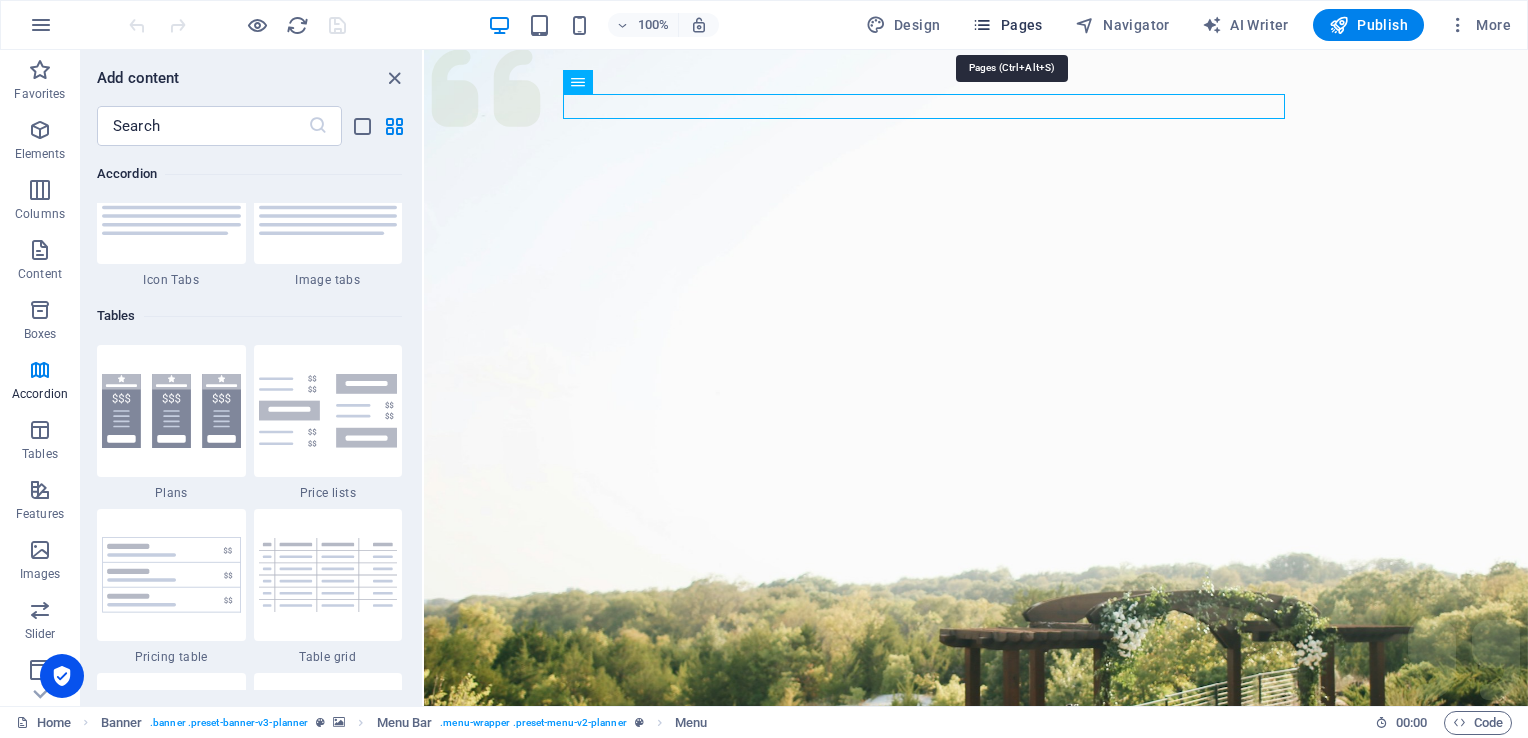 click on "Pages" at bounding box center [1007, 25] 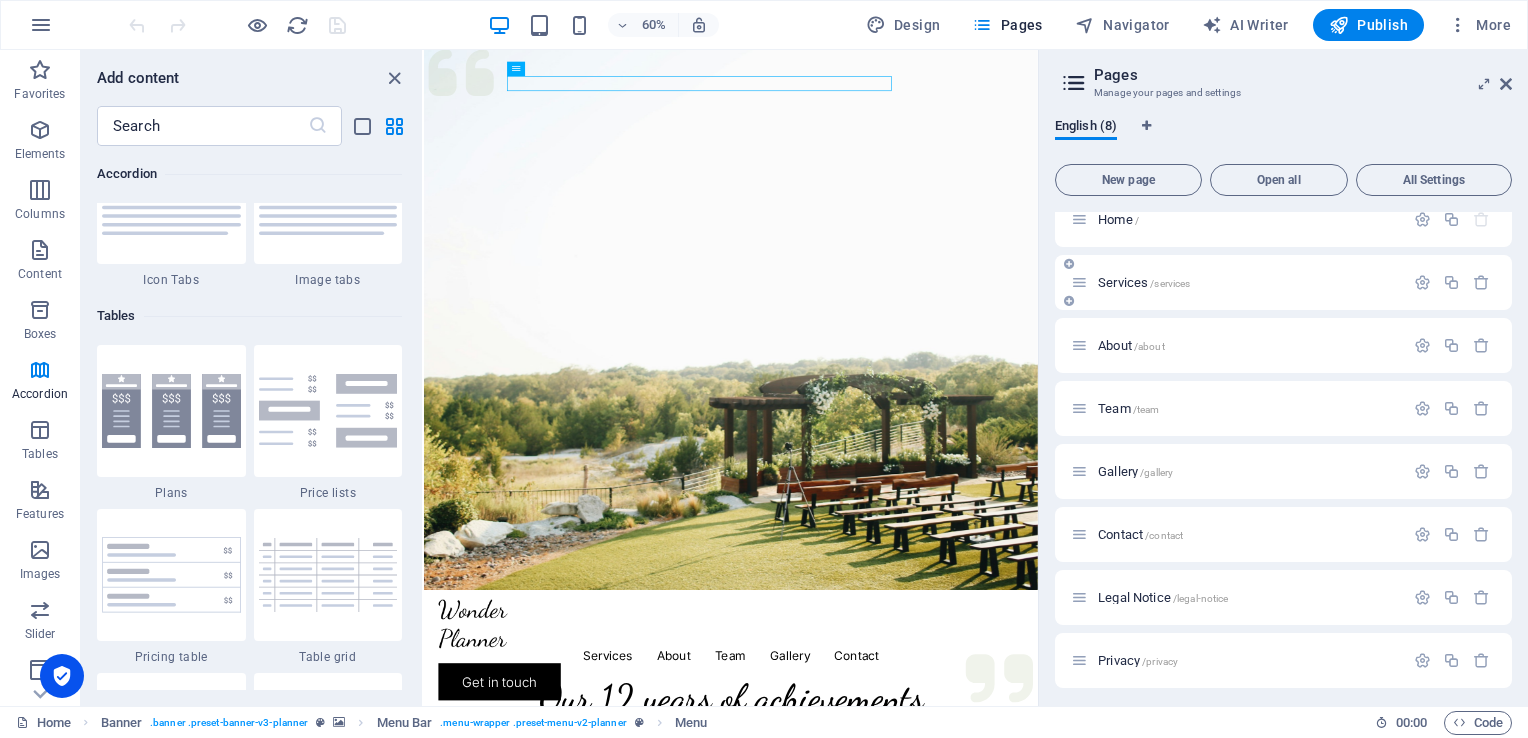 scroll, scrollTop: 25, scrollLeft: 0, axis: vertical 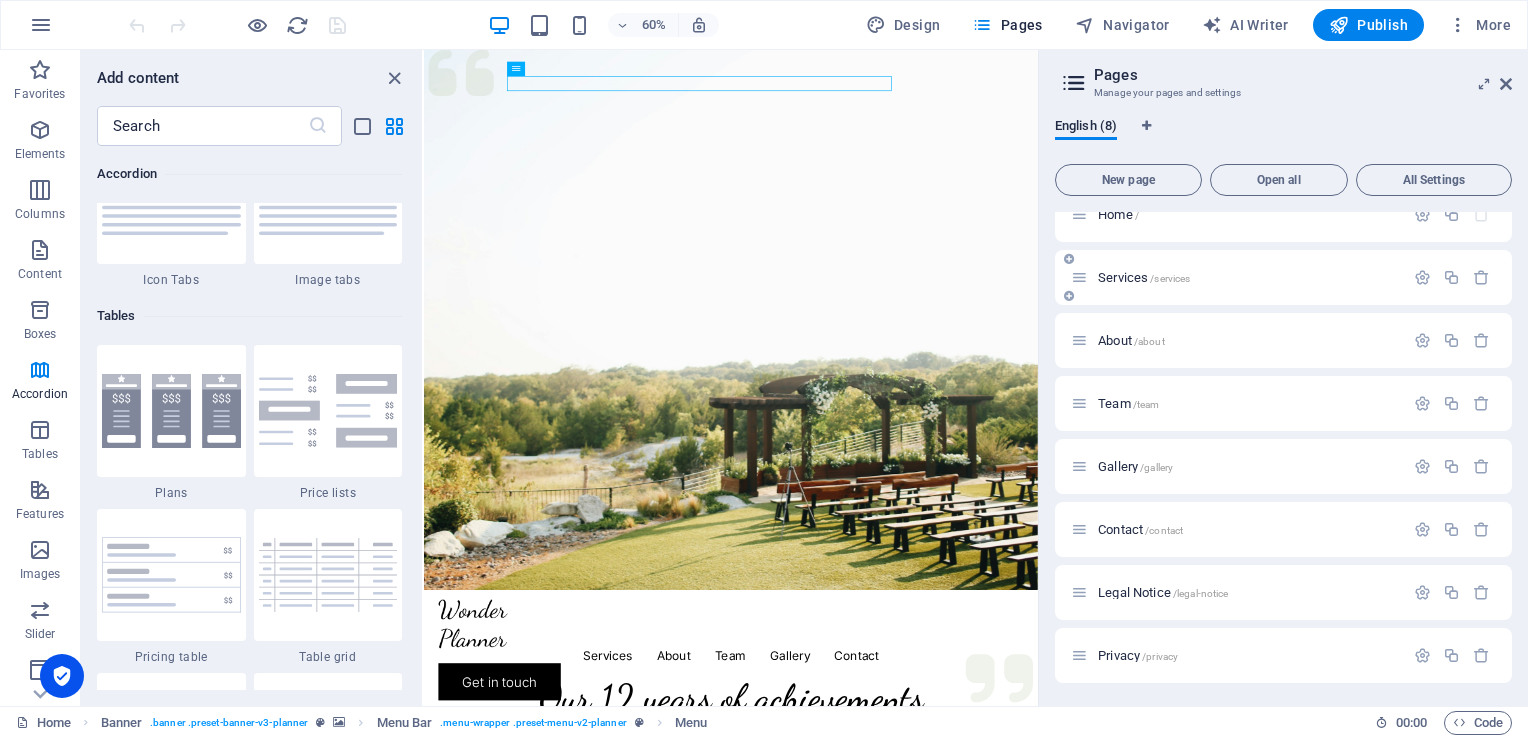 click on "Services /services" at bounding box center [1144, 277] 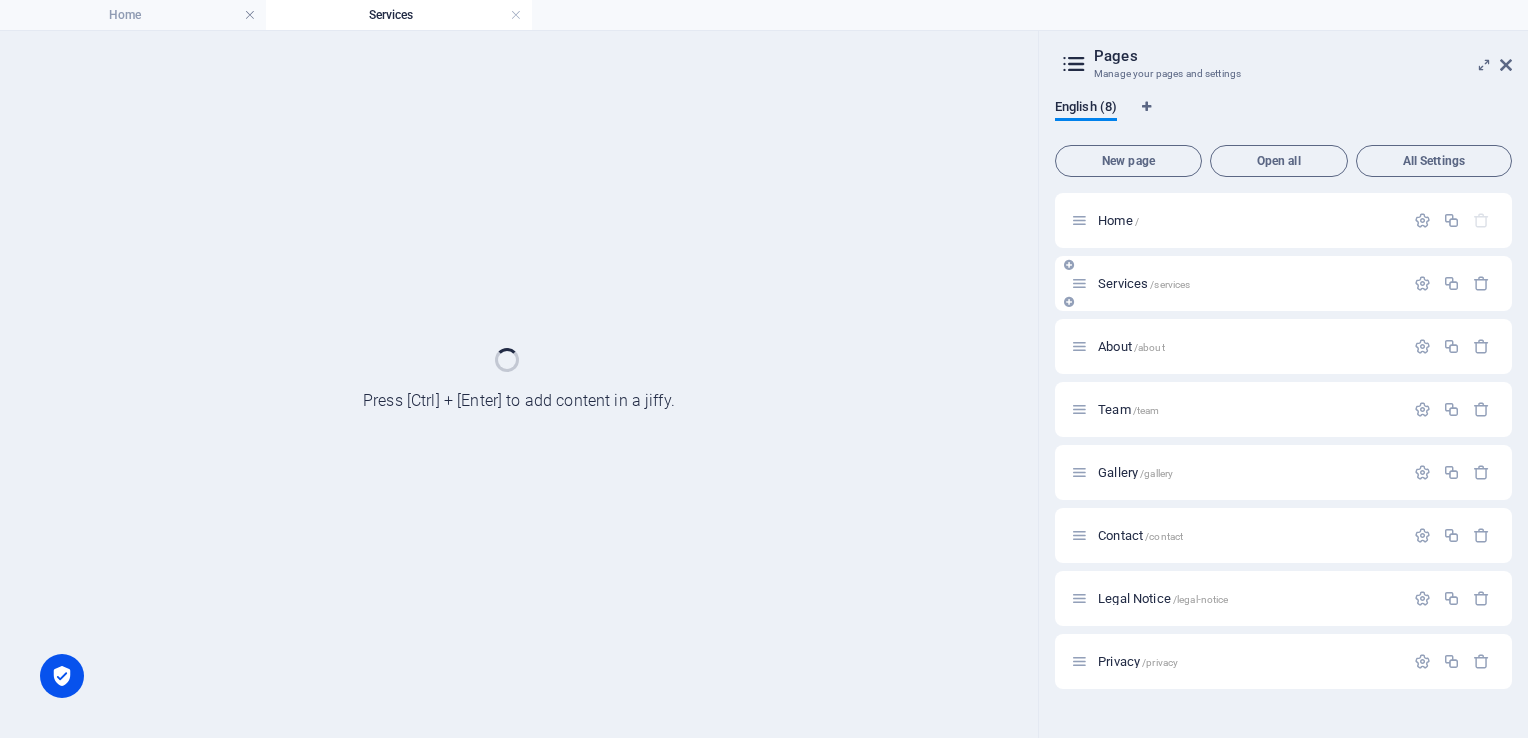 scroll, scrollTop: 0, scrollLeft: 0, axis: both 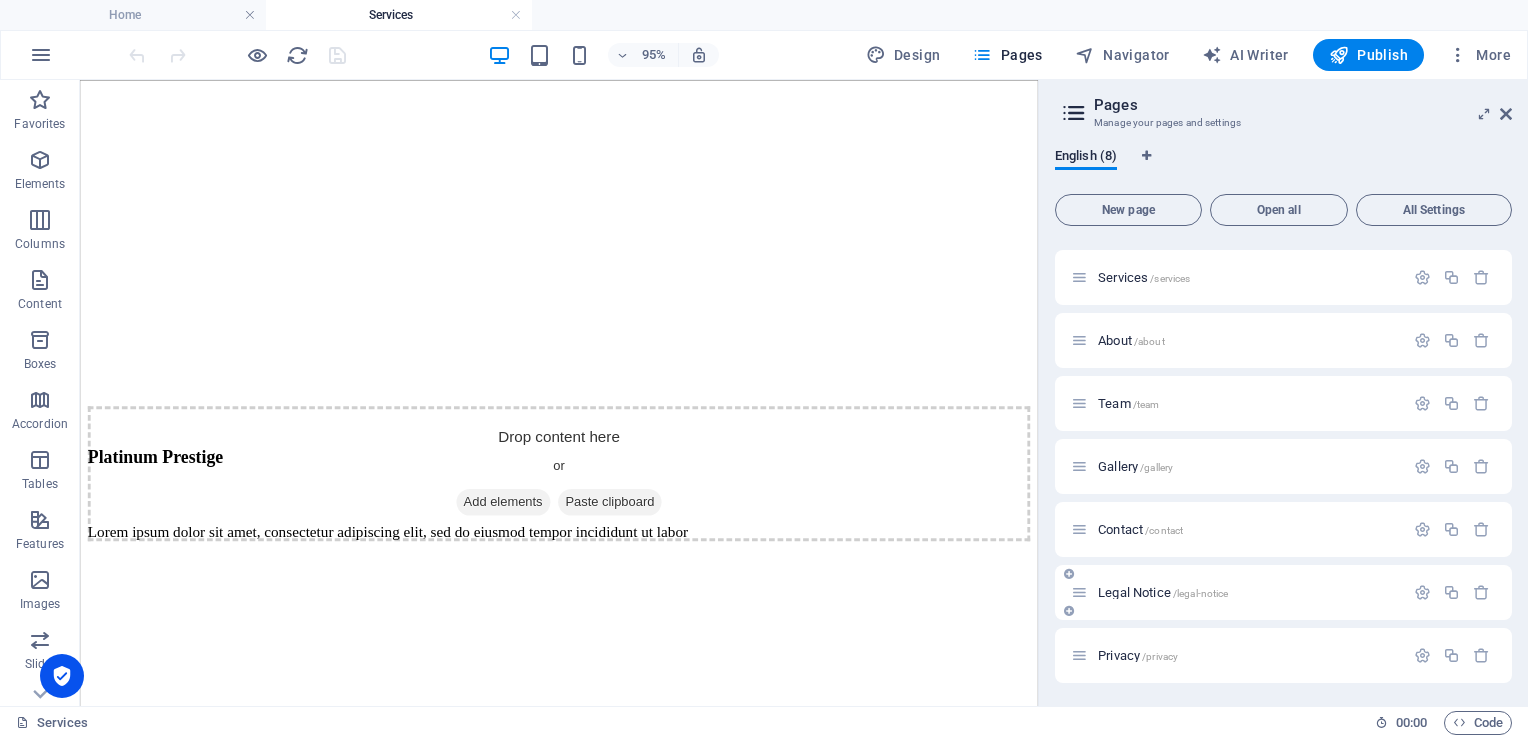click on "Legal Notice /legal-notice" at bounding box center [1163, 592] 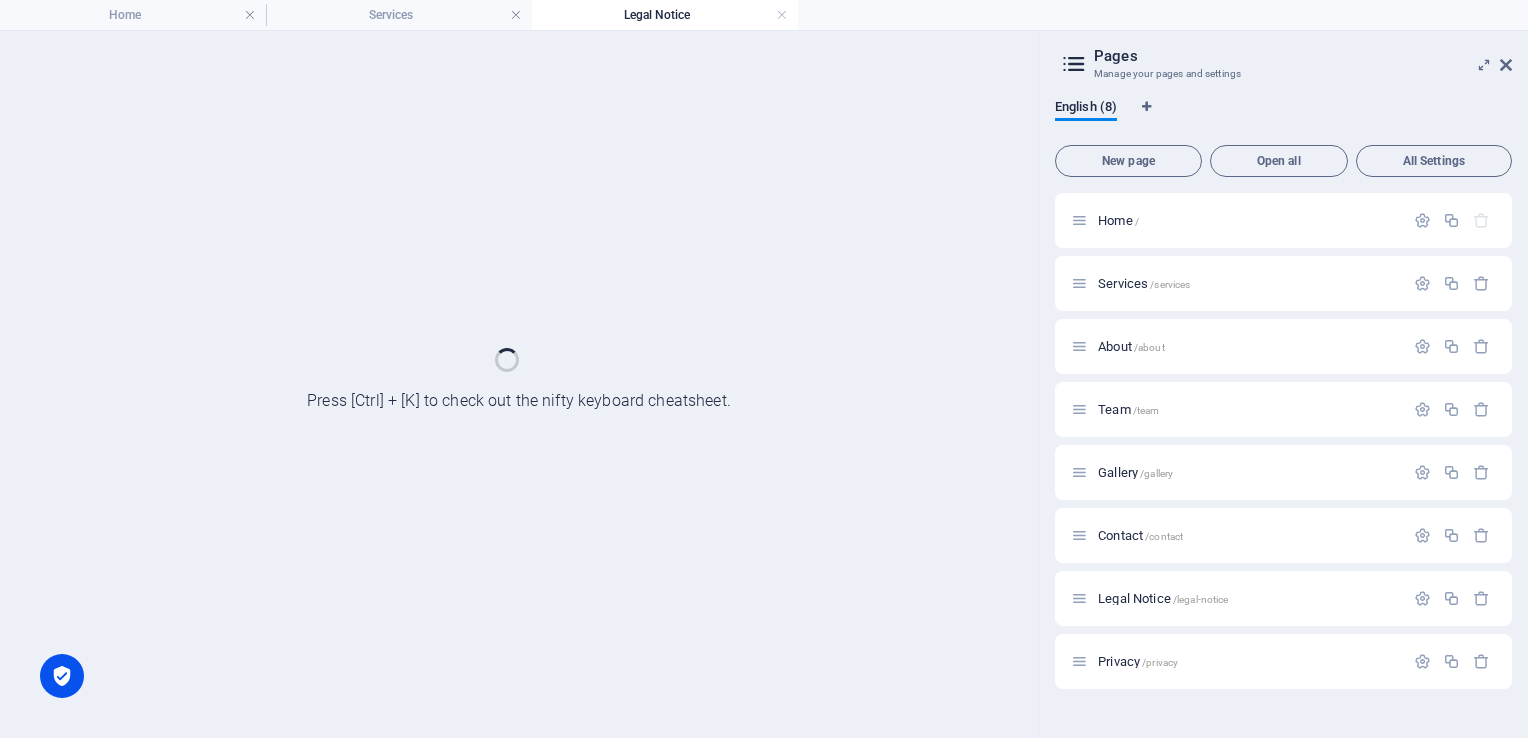 scroll, scrollTop: 0, scrollLeft: 0, axis: both 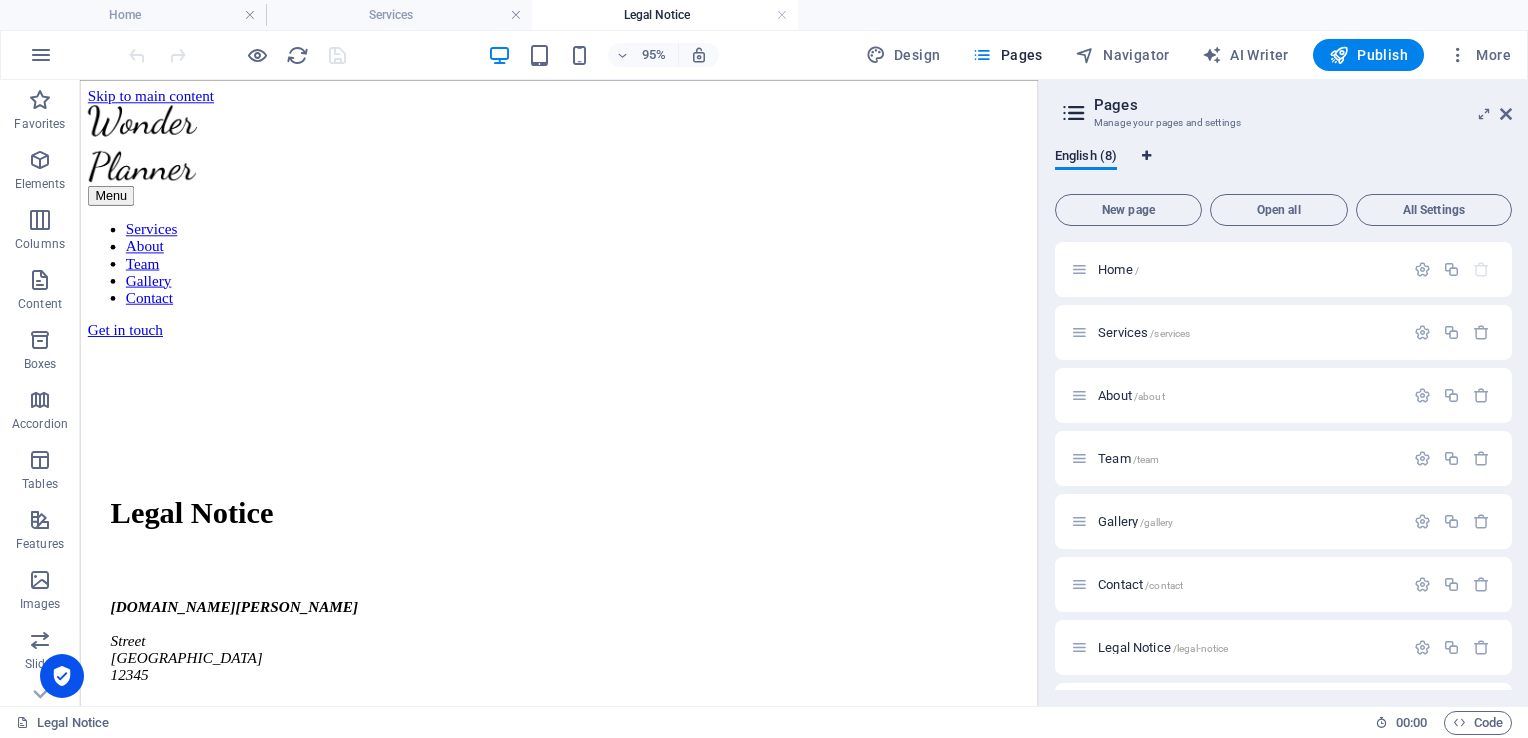 click at bounding box center (1146, 156) 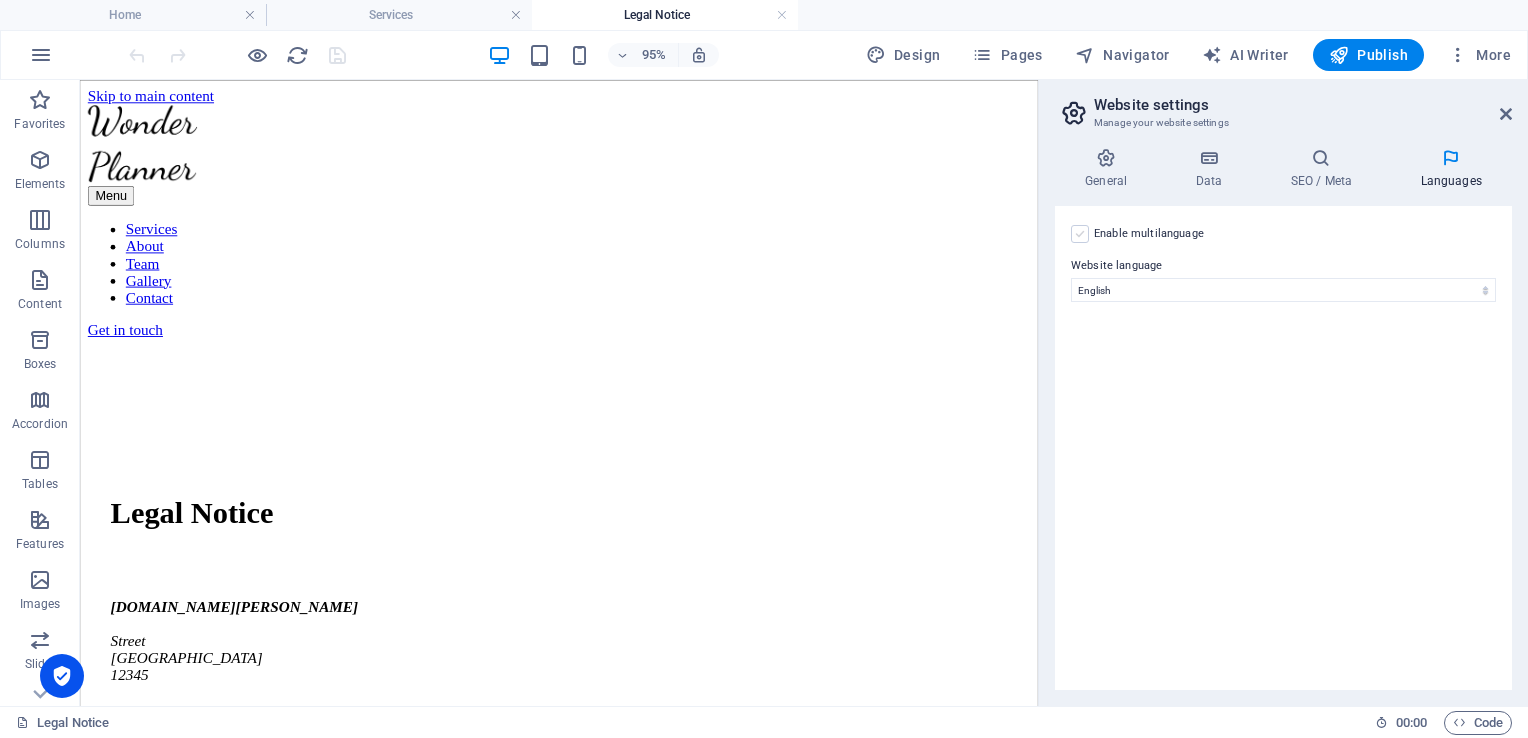 click at bounding box center [1080, 234] 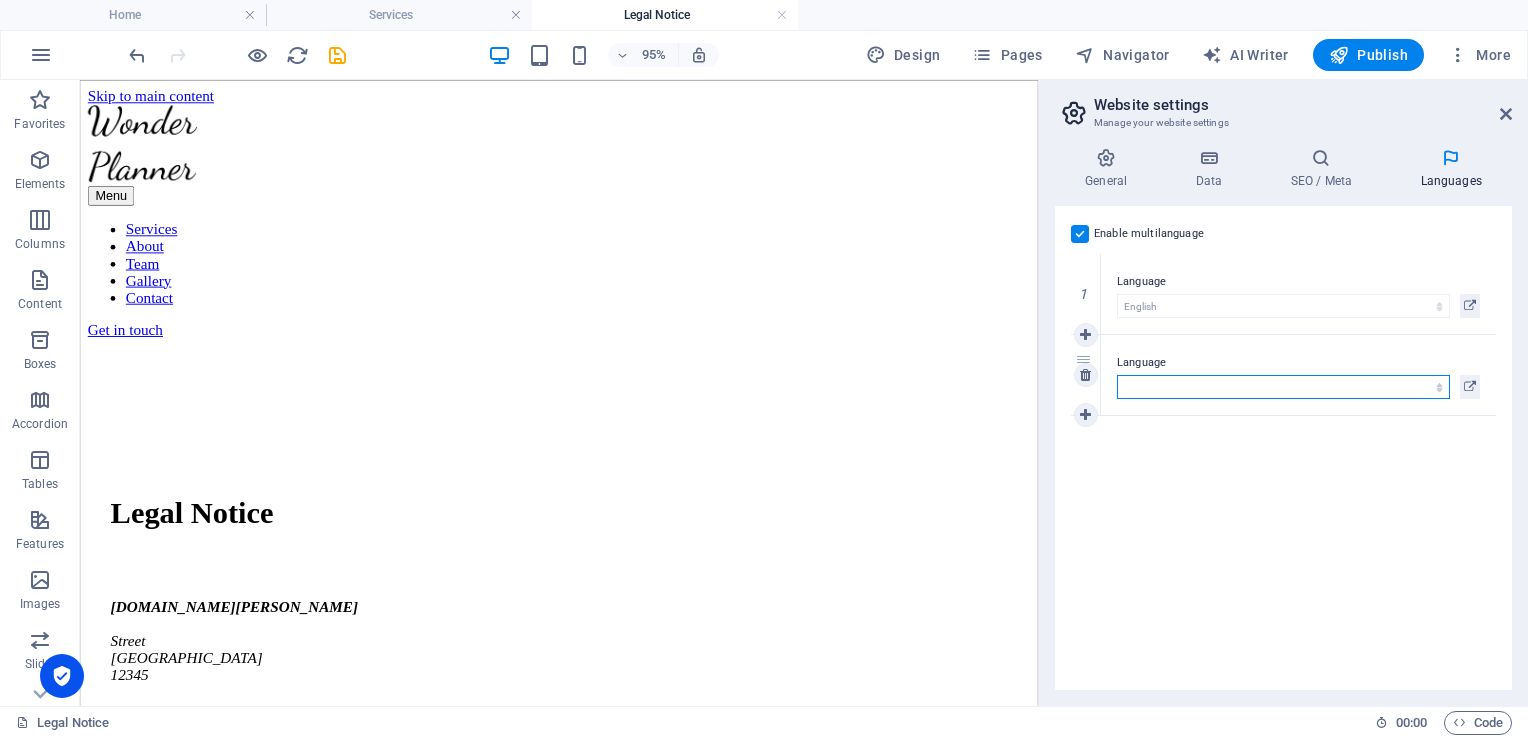 click on "Abkhazian Afar Afrikaans Akan Albanian Amharic Arabic Aragonese Armenian Assamese Avaric Avestan Aymara Azerbaijani Bambara Bashkir Basque Belarusian Bengali Bihari languages Bislama Bokmål Bosnian Breton Bulgarian Burmese Catalan Central Khmer Chamorro Chechen Chinese Church Slavic Chuvash Cornish Corsican Cree Croatian Czech Danish Dutch Dzongkha English Esperanto Estonian Ewe Faroese Farsi (Persian) Fijian Finnish French Fulah Gaelic Galician Ganda Georgian German Greek Greenlandic Guaraní Gujarati Haitian Creole Hausa Hebrew Herero Hindi Hiri Motu Hungarian Icelandic Ido Igbo Indonesian Interlingua Interlingue Inuktitut Inupiaq Irish Italian Japanese Javanese Kannada Kanuri Kashmiri Kazakh Kikuyu Kinyarwanda Komi Kongo Korean Kurdish Kwanyama Kyrgyz Lao Latin Latvian Limburgish Lingala Lithuanian Luba-Katanga Luxembourgish Macedonian Malagasy Malay Malayalam Maldivian Maltese Manx Maori Marathi Marshallese Mongolian Nauru Navajo Ndonga Nepali North Ndebele Northern Sami Norwegian Norwegian Nynorsk Nuosu" at bounding box center [1283, 387] 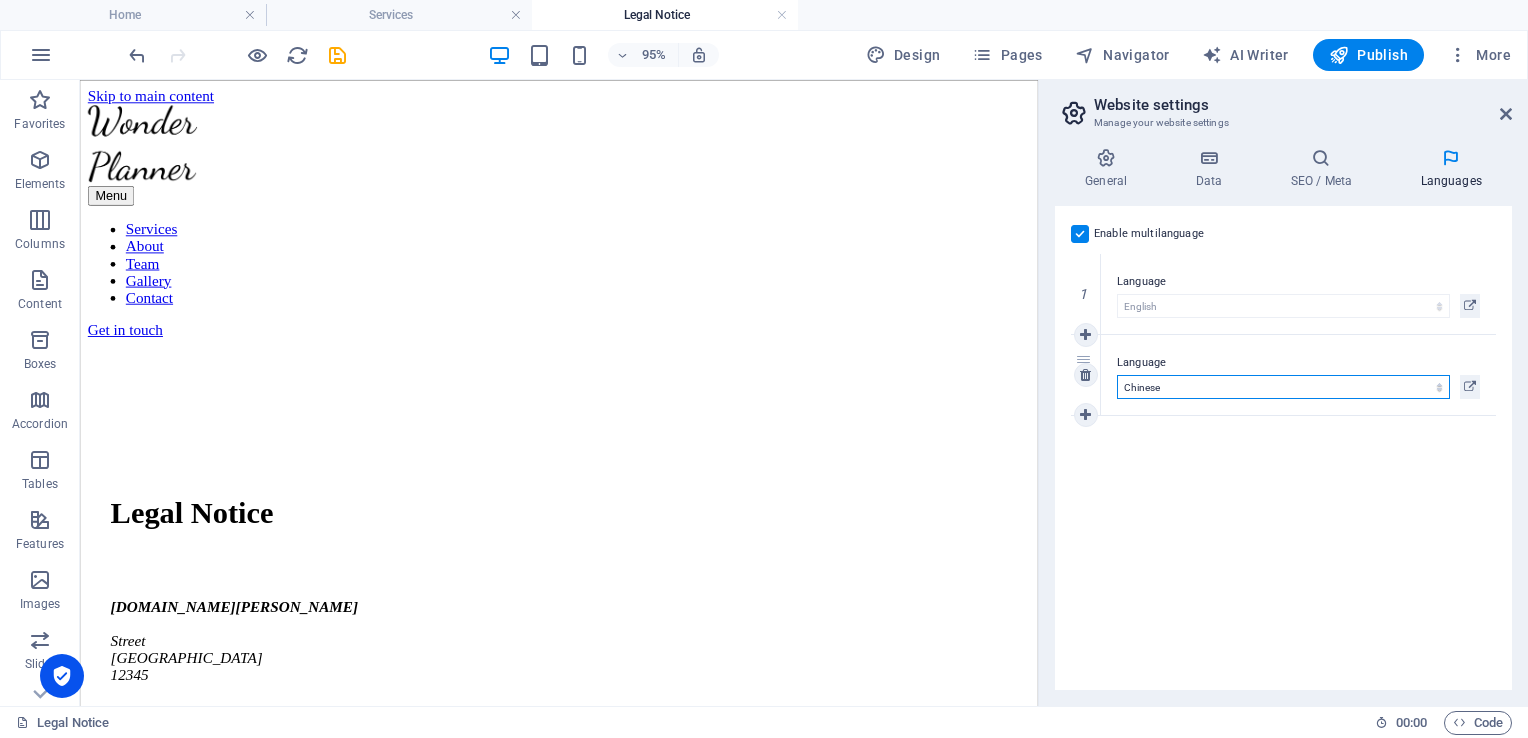click on "Abkhazian Afar Afrikaans Akan Albanian Amharic Arabic Aragonese Armenian Assamese Avaric Avestan Aymara Azerbaijani Bambara Bashkir Basque Belarusian Bengali Bihari languages Bislama Bokmål Bosnian Breton Bulgarian Burmese Catalan Central Khmer Chamorro Chechen Chinese Church Slavic Chuvash Cornish Corsican Cree Croatian Czech Danish Dutch Dzongkha English Esperanto Estonian Ewe Faroese Farsi (Persian) Fijian Finnish French Fulah Gaelic Galician Ganda Georgian German Greek Greenlandic Guaraní Gujarati Haitian Creole Hausa Hebrew Herero Hindi Hiri Motu Hungarian Icelandic Ido Igbo Indonesian Interlingua Interlingue Inuktitut Inupiaq Irish Italian Japanese Javanese Kannada Kanuri Kashmiri Kazakh Kikuyu Kinyarwanda Komi Kongo Korean Kurdish Kwanyama Kyrgyz Lao Latin Latvian Limburgish Lingala Lithuanian Luba-Katanga Luxembourgish Macedonian Malagasy Malay Malayalam Maldivian Maltese Manx Maori Marathi Marshallese Mongolian Nauru Navajo Ndonga Nepali North Ndebele Northern Sami Norwegian Norwegian Nynorsk Nuosu" at bounding box center (1283, 387) 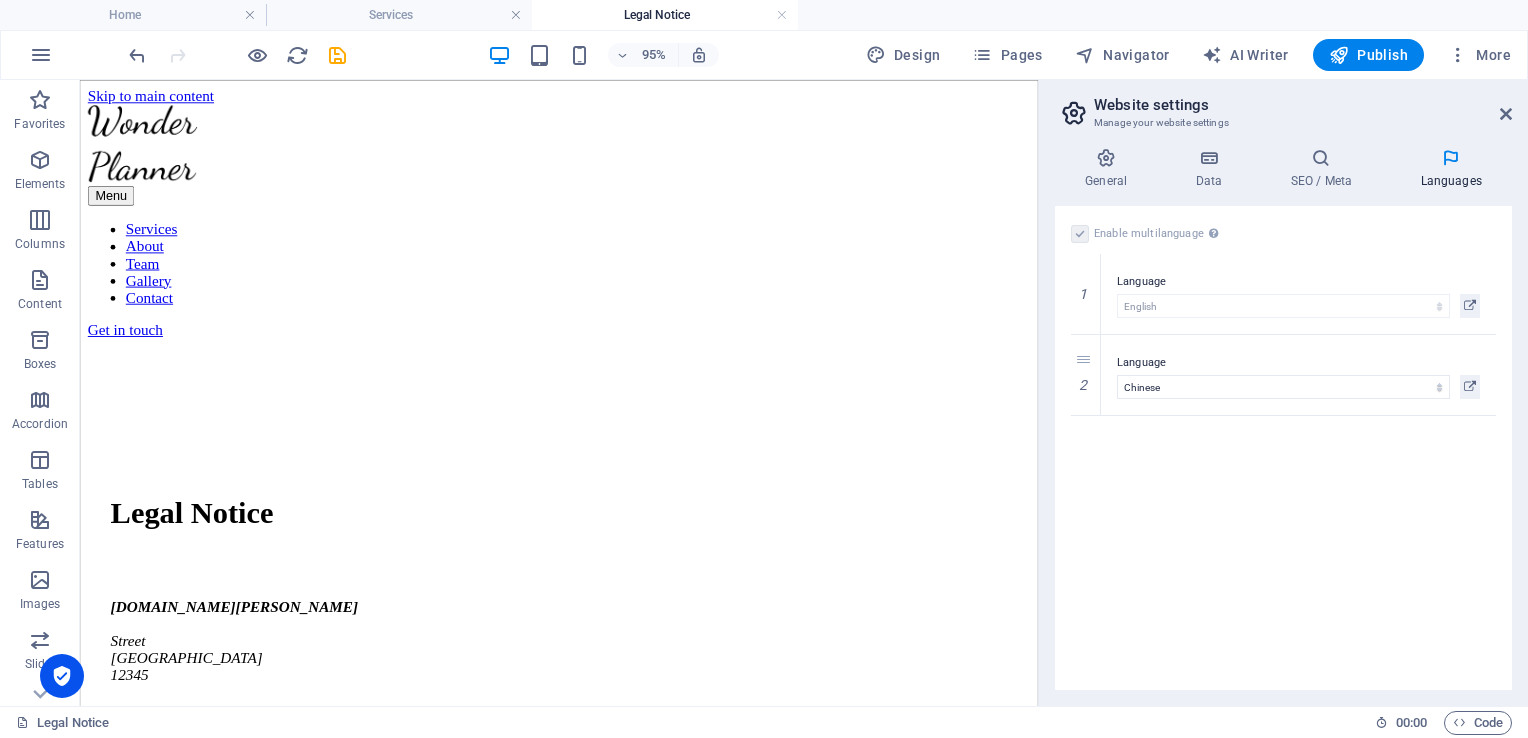 click on "Enable multilanguage To disable multilanguage delete all languages until only one language remains. Website language Abkhazian Afar Afrikaans Akan Albanian Amharic Arabic Aragonese Armenian Assamese Avaric Avestan Aymara Azerbaijani Bambara Bashkir Basque Belarusian Bengali Bihari languages Bislama Bokmål Bosnian Breton Bulgarian Burmese Catalan Central Khmer Chamorro Chechen Chinese Church Slavic Chuvash Cornish Corsican Cree Croatian Czech Danish Dutch Dzongkha English Esperanto Estonian Ewe Faroese Farsi (Persian) Fijian Finnish French Fulah Gaelic Galician Ganda Georgian German Greek Greenlandic Guaraní Gujarati Haitian Creole Hausa Hebrew Herero Hindi Hiri Motu Hungarian Icelandic Ido Igbo Indonesian Interlingua Interlingue Inuktitut Inupiaq Irish Italian Japanese Javanese Kannada Kanuri Kashmiri Kazakh Kikuyu Kinyarwanda Komi Kongo Korean Kurdish Kwanyama Kyrgyz Lao Latin Latvian Limburgish Lingala Lithuanian Luba-Katanga Luxembourgish Macedonian Malagasy Malay Malayalam Maldivian Maltese Manx Maori 1" at bounding box center (1283, 448) 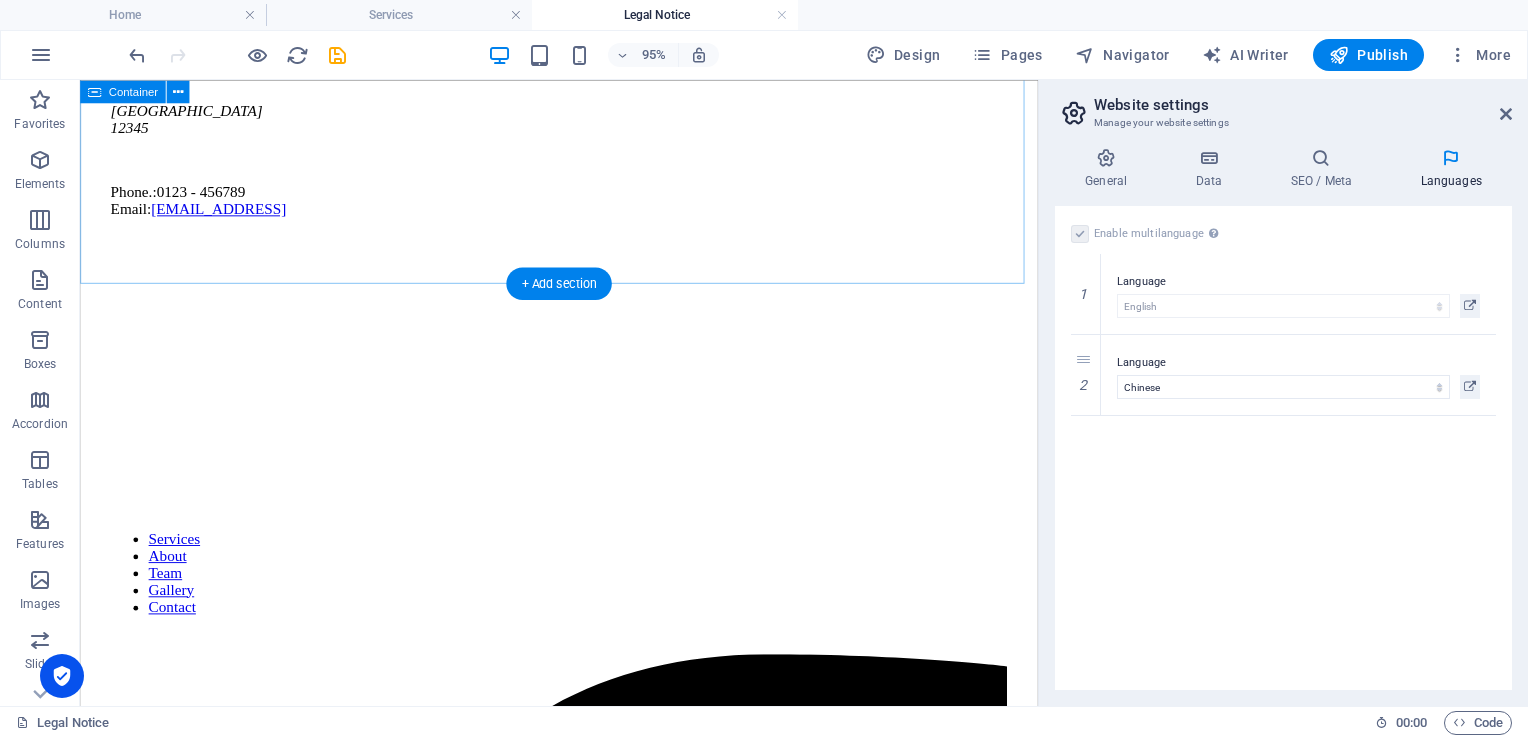 scroll, scrollTop: 0, scrollLeft: 0, axis: both 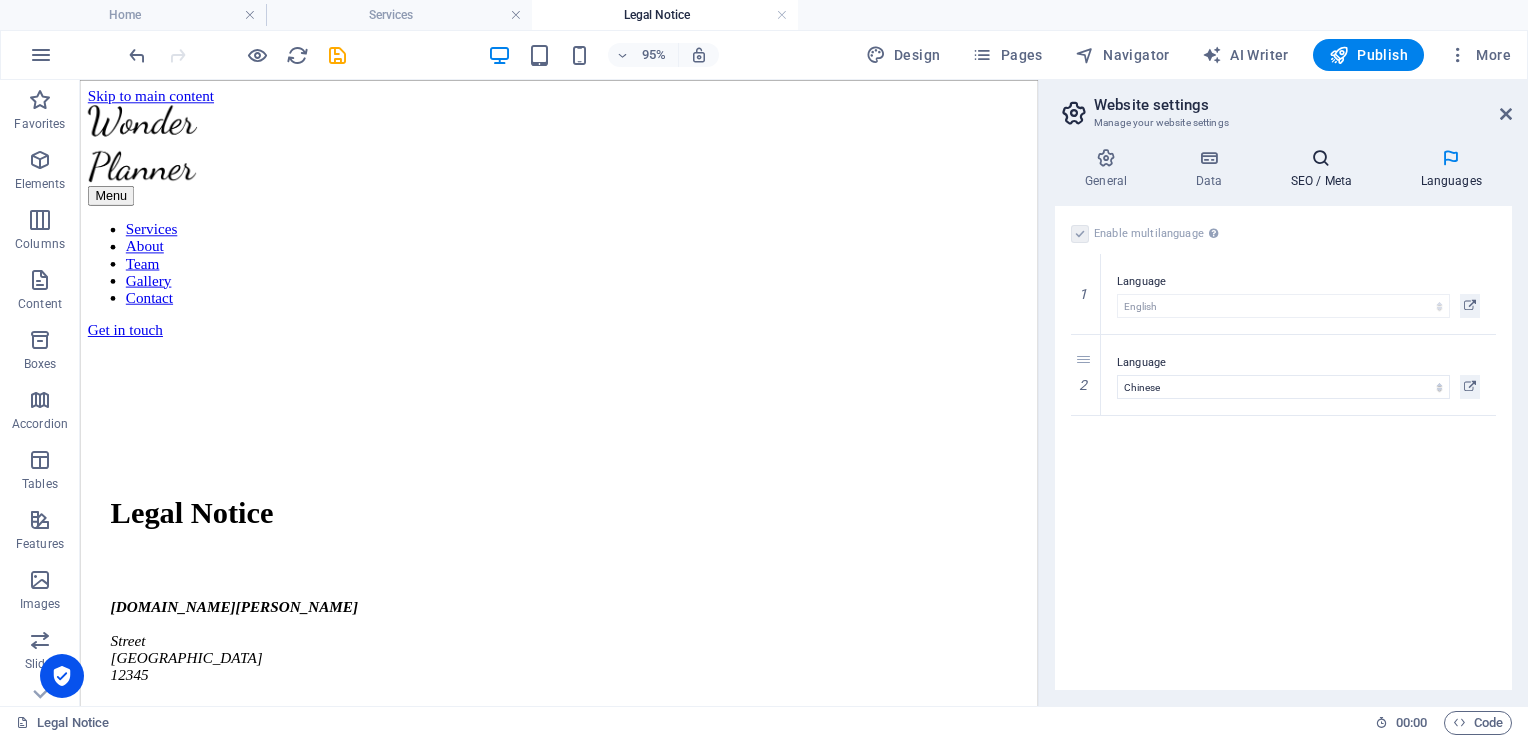 click on "SEO / Meta" at bounding box center (1325, 169) 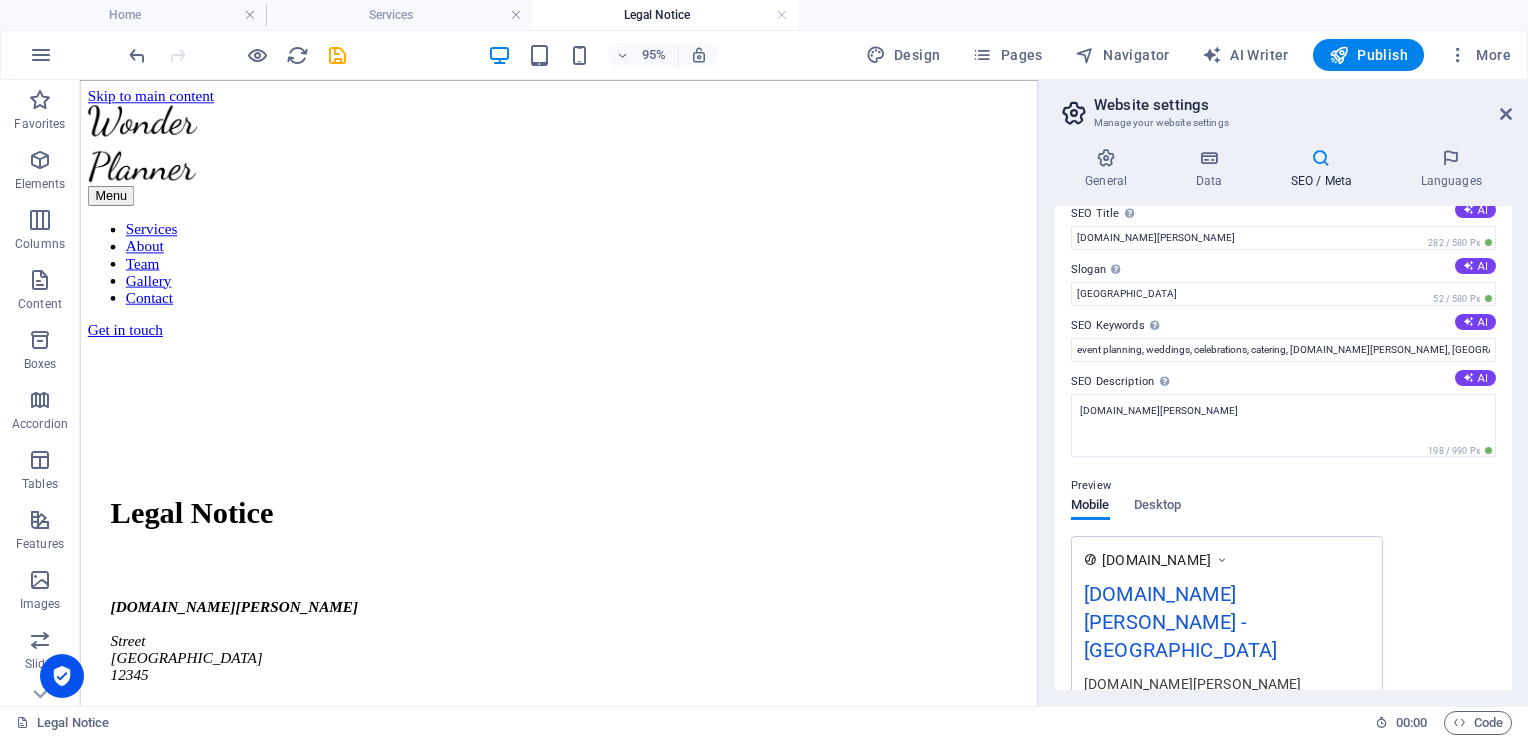 scroll, scrollTop: 0, scrollLeft: 0, axis: both 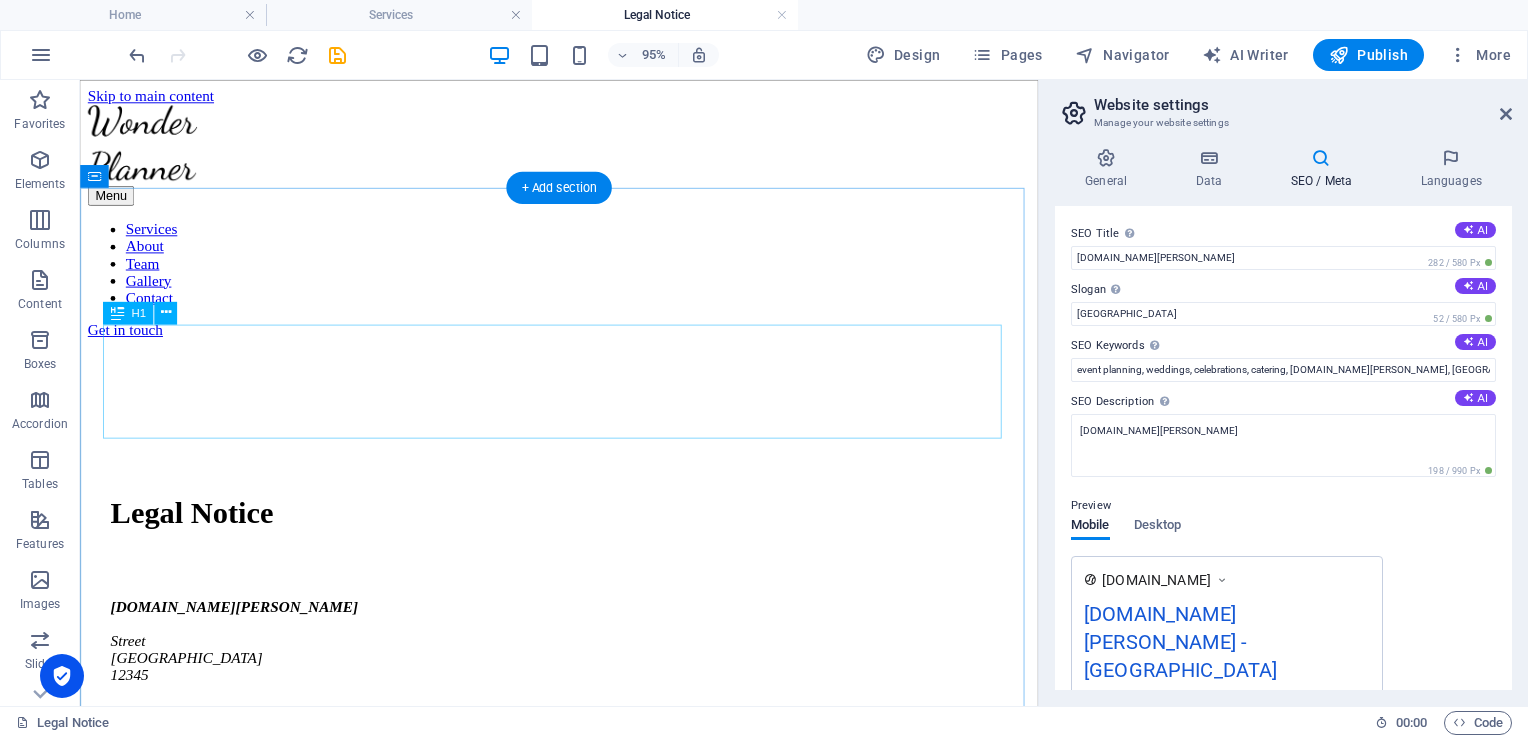 click on "Legal Notice" at bounding box center (584, 535) 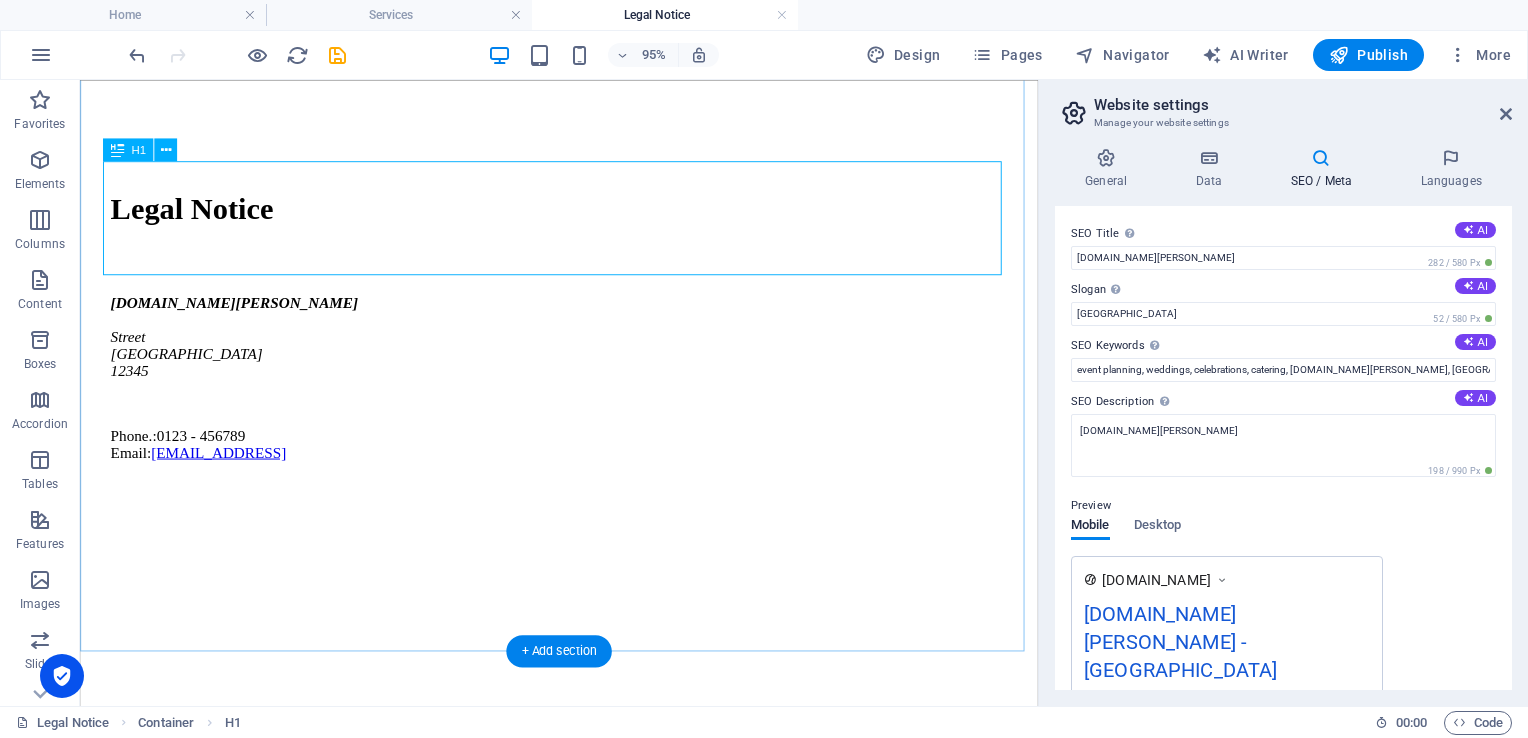 scroll, scrollTop: 0, scrollLeft: 0, axis: both 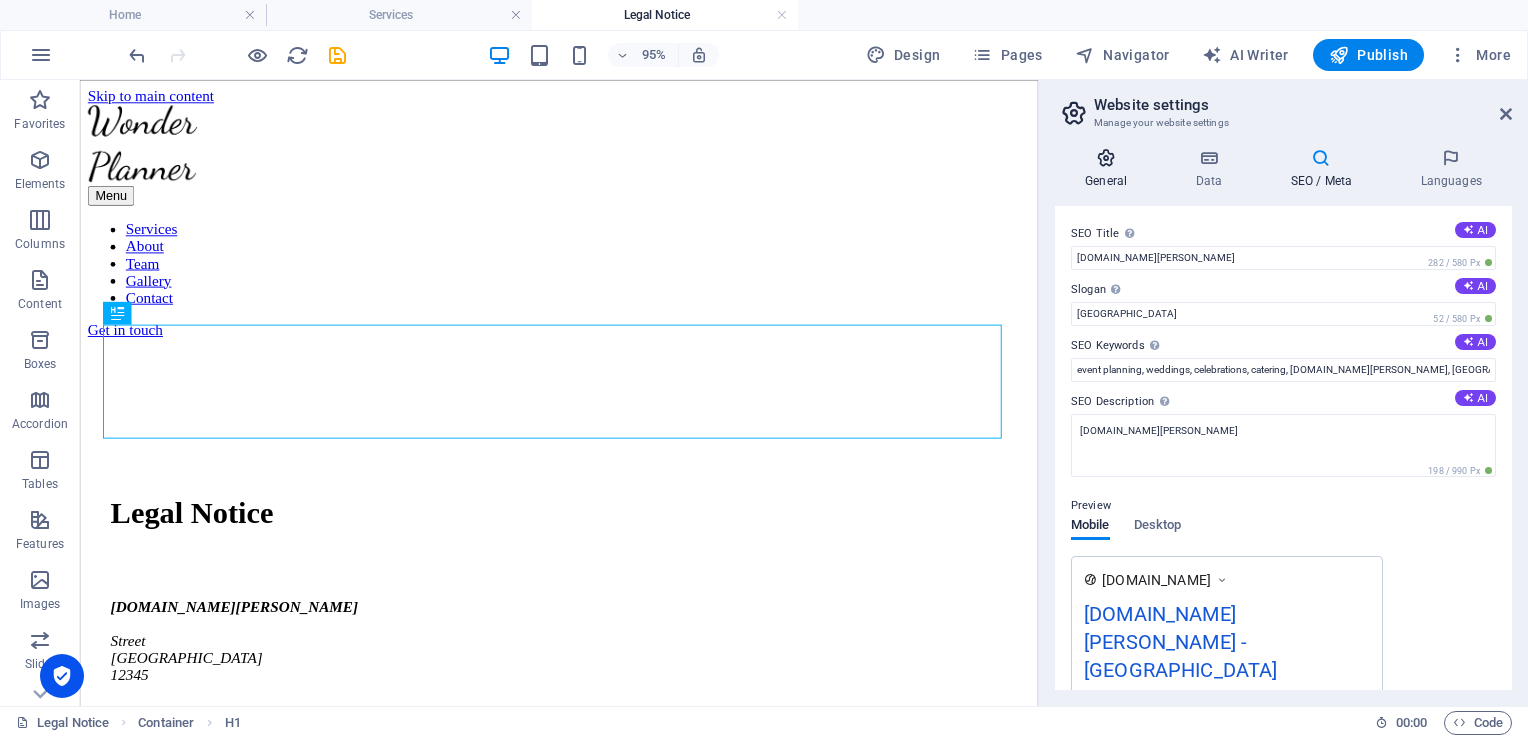 click at bounding box center [1106, 158] 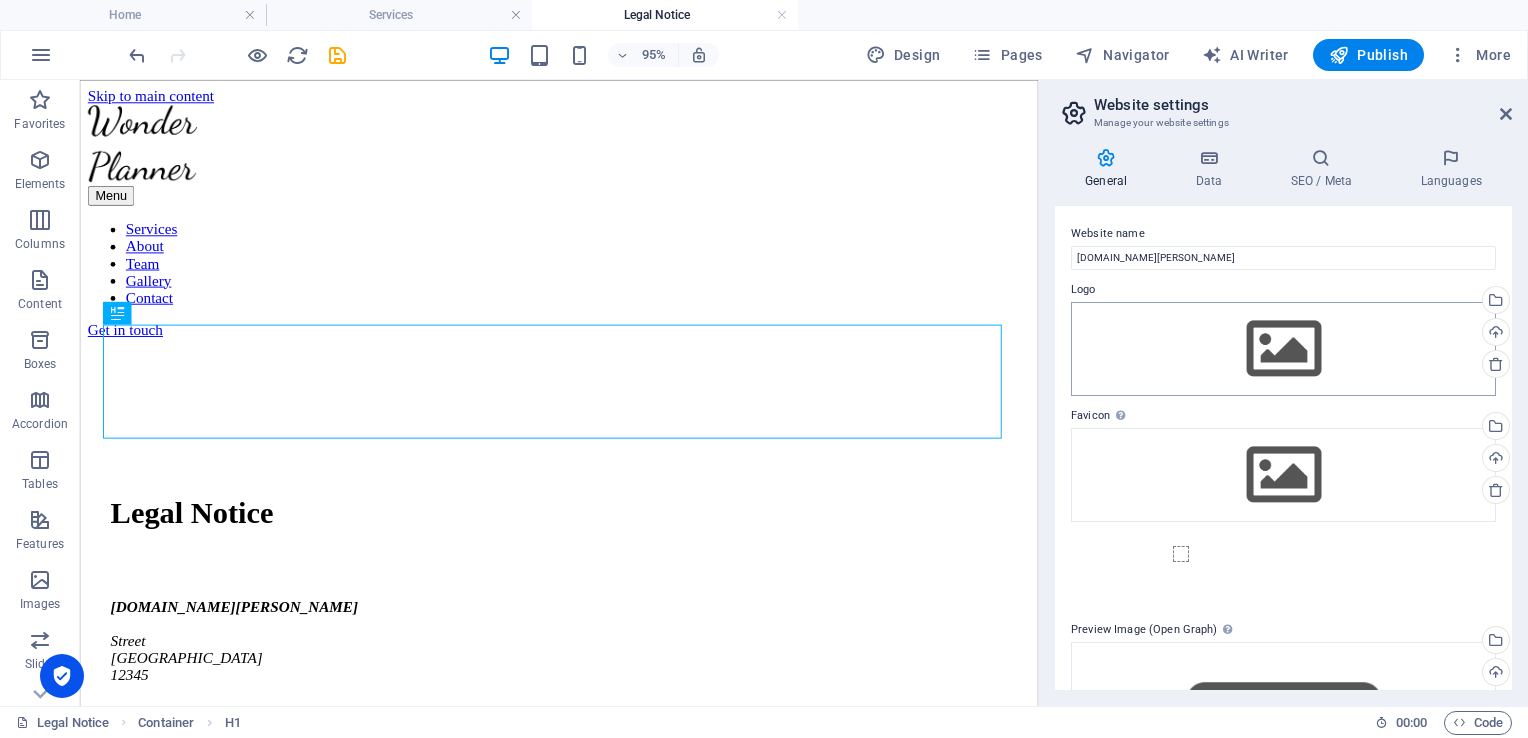 scroll, scrollTop: 0, scrollLeft: 0, axis: both 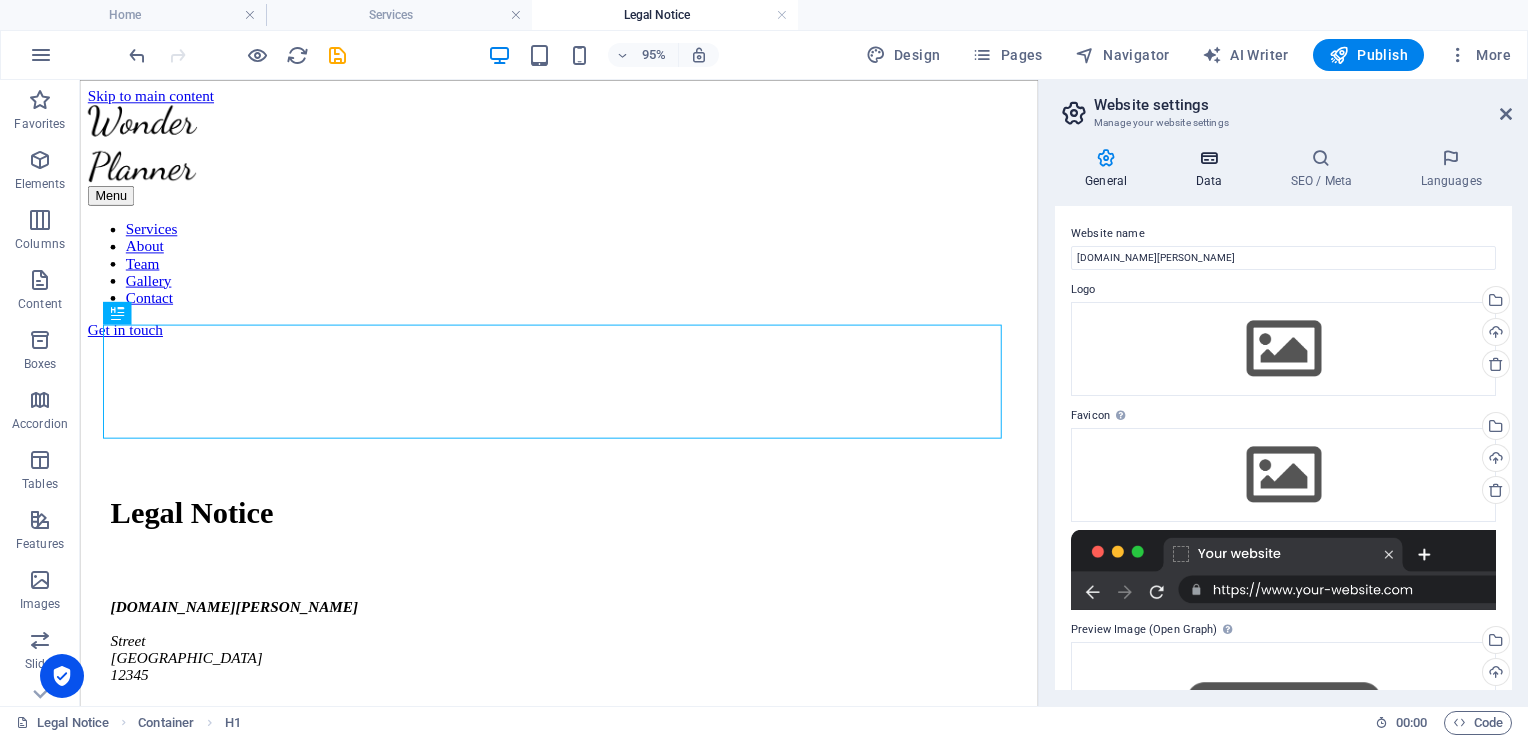 click on "Data" at bounding box center (1212, 169) 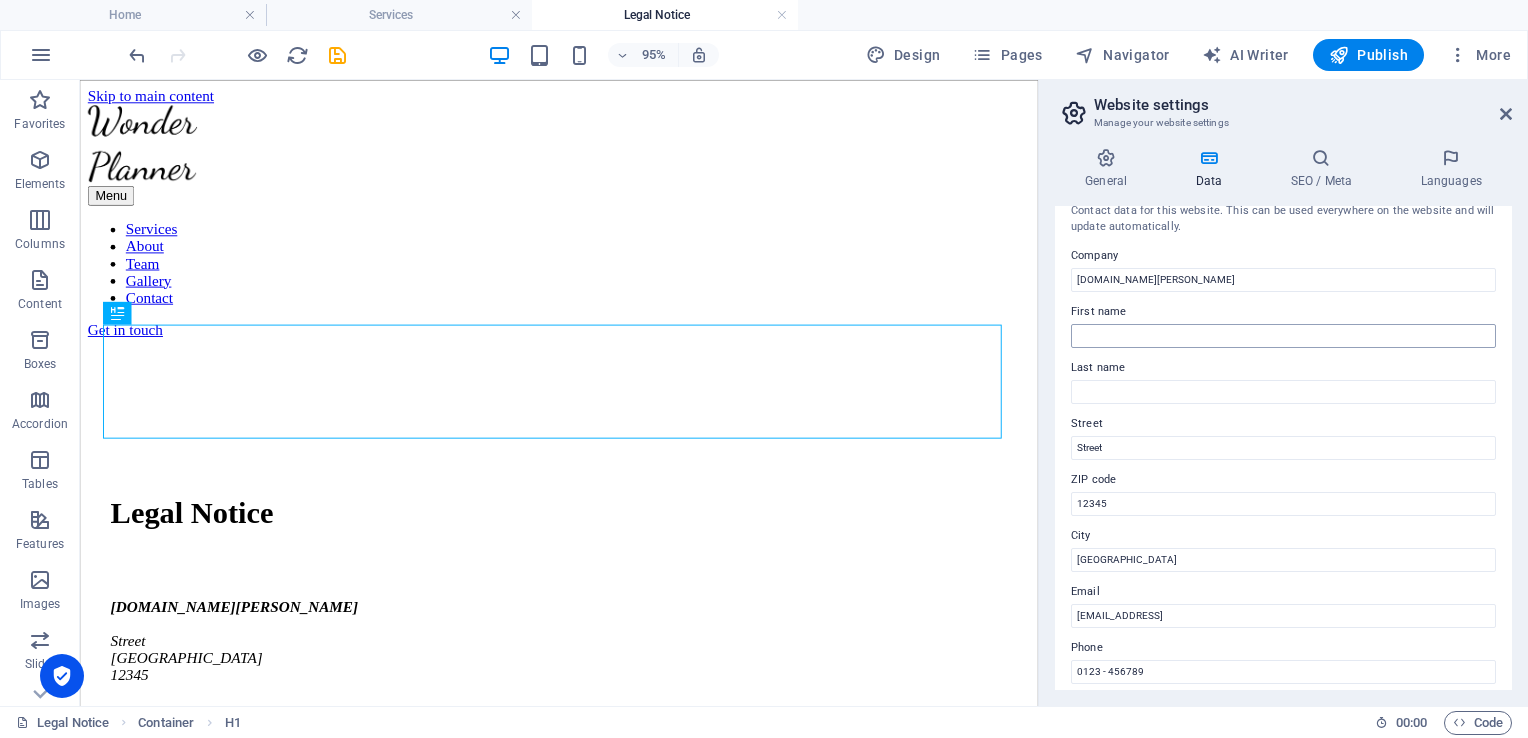 scroll, scrollTop: 0, scrollLeft: 0, axis: both 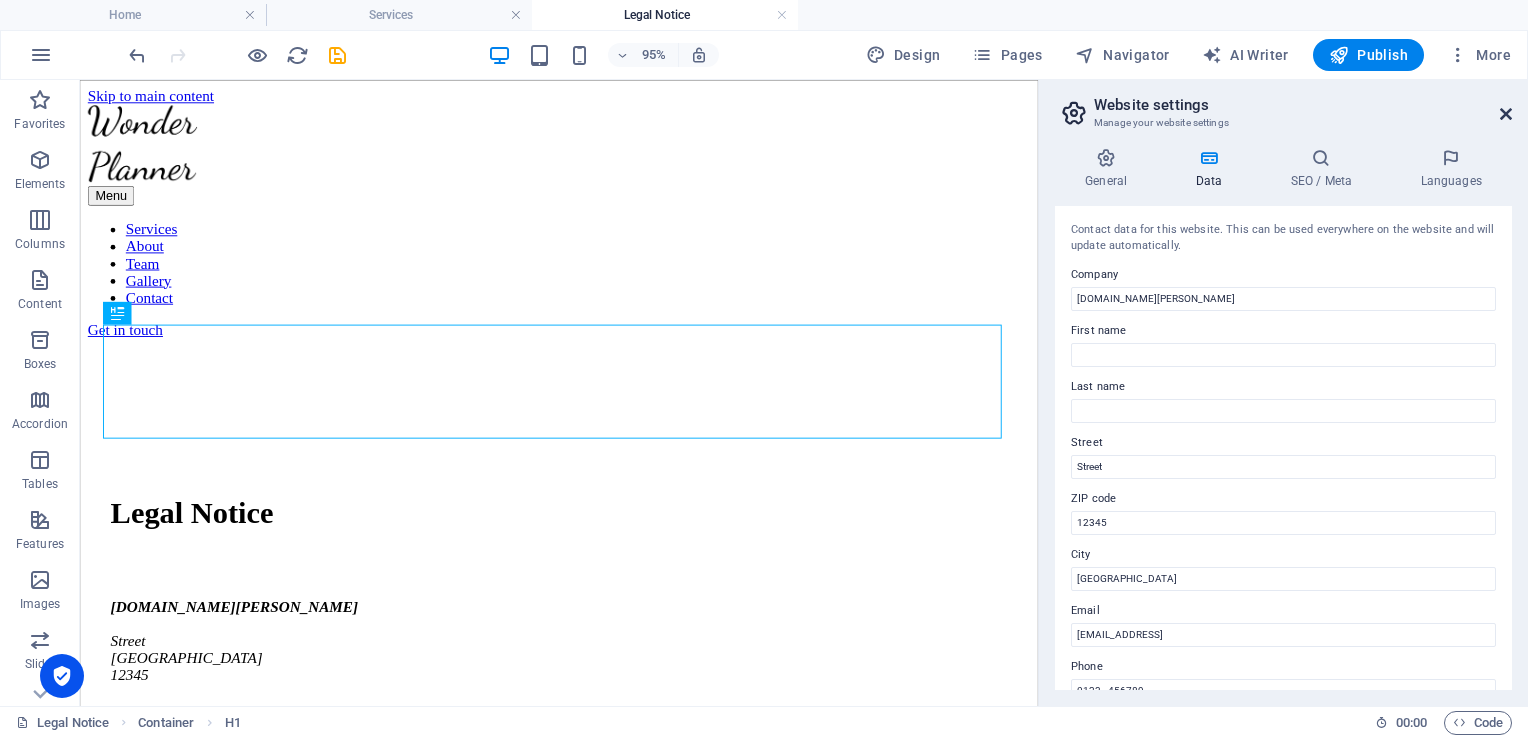 click at bounding box center (1506, 114) 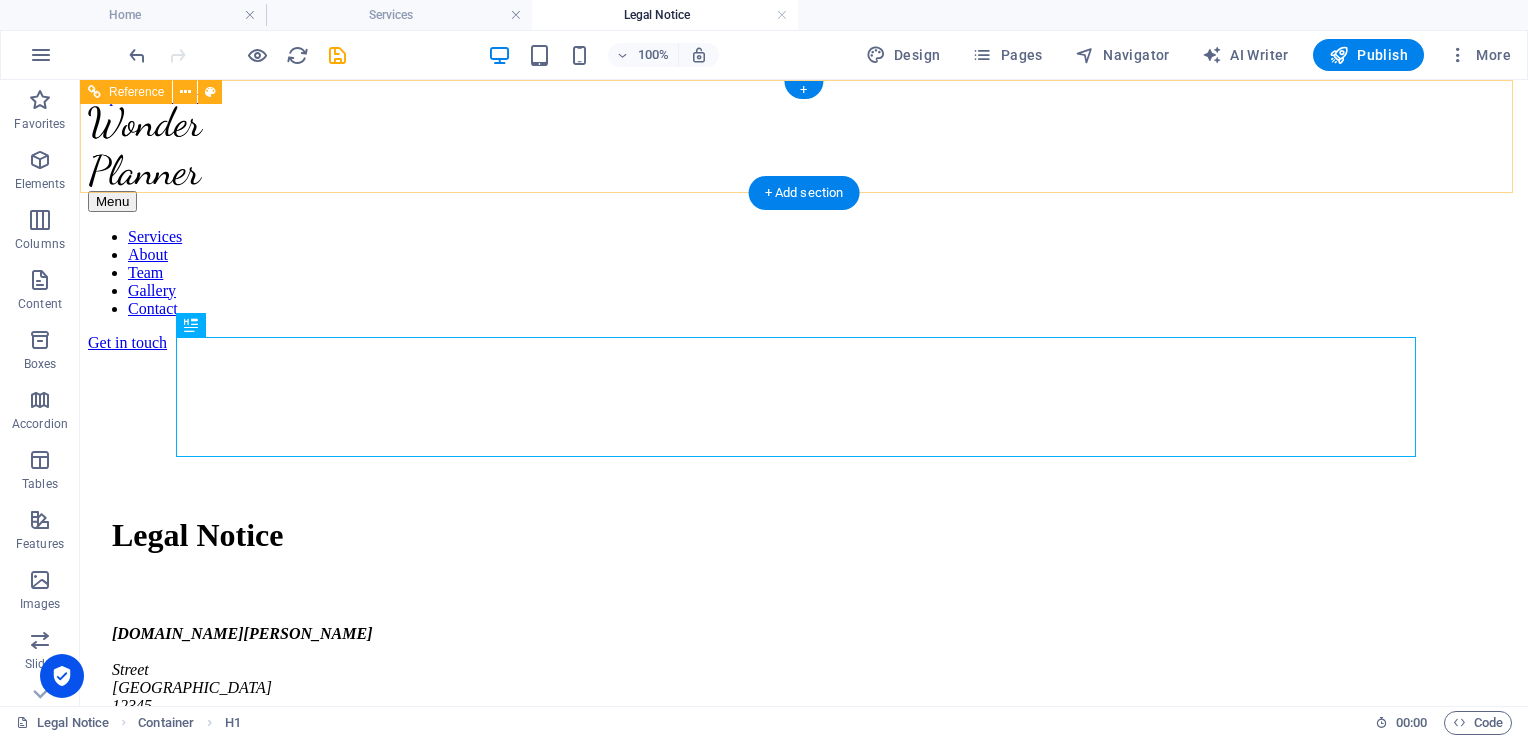 click on "Services About Team Gallery Contact" at bounding box center (804, 273) 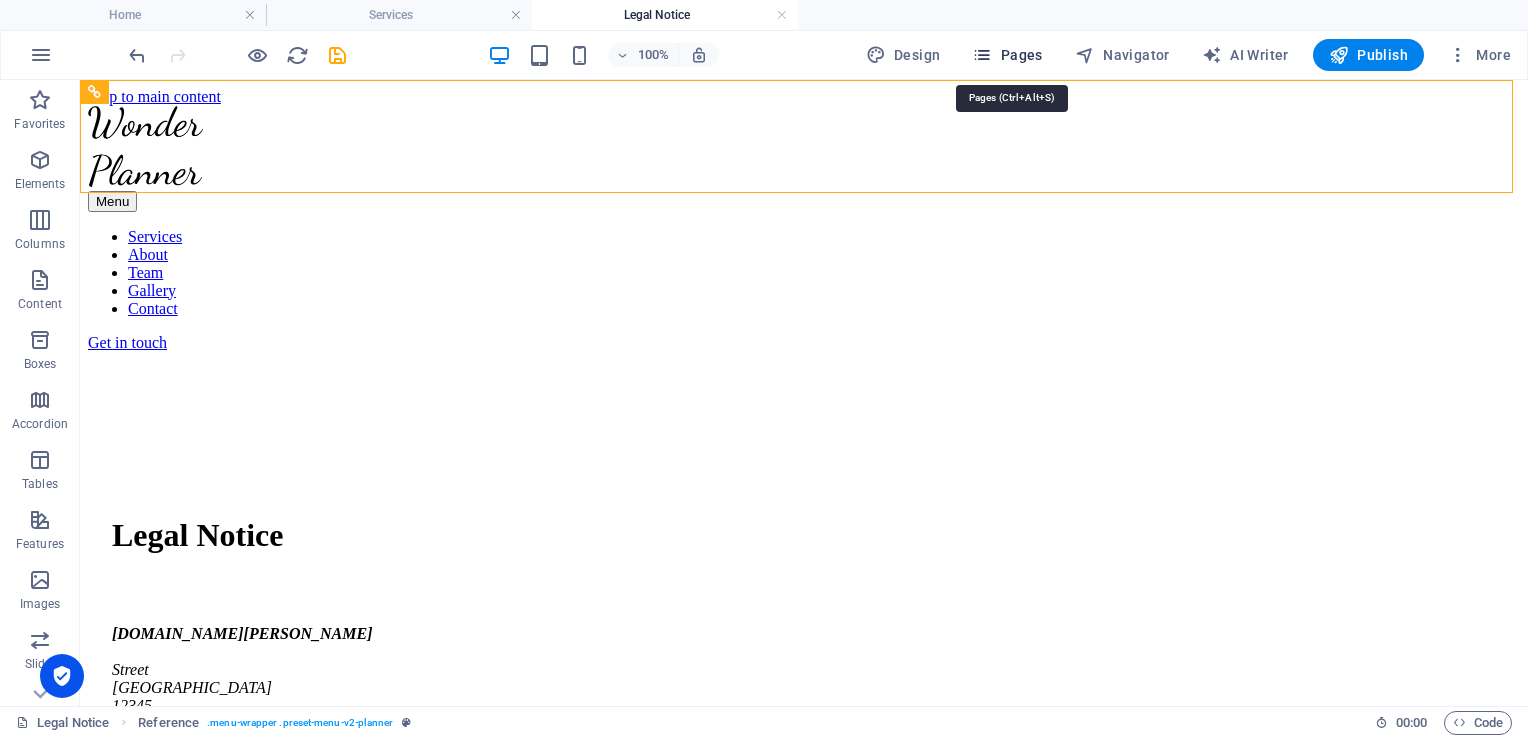 click on "Pages" at bounding box center [1007, 55] 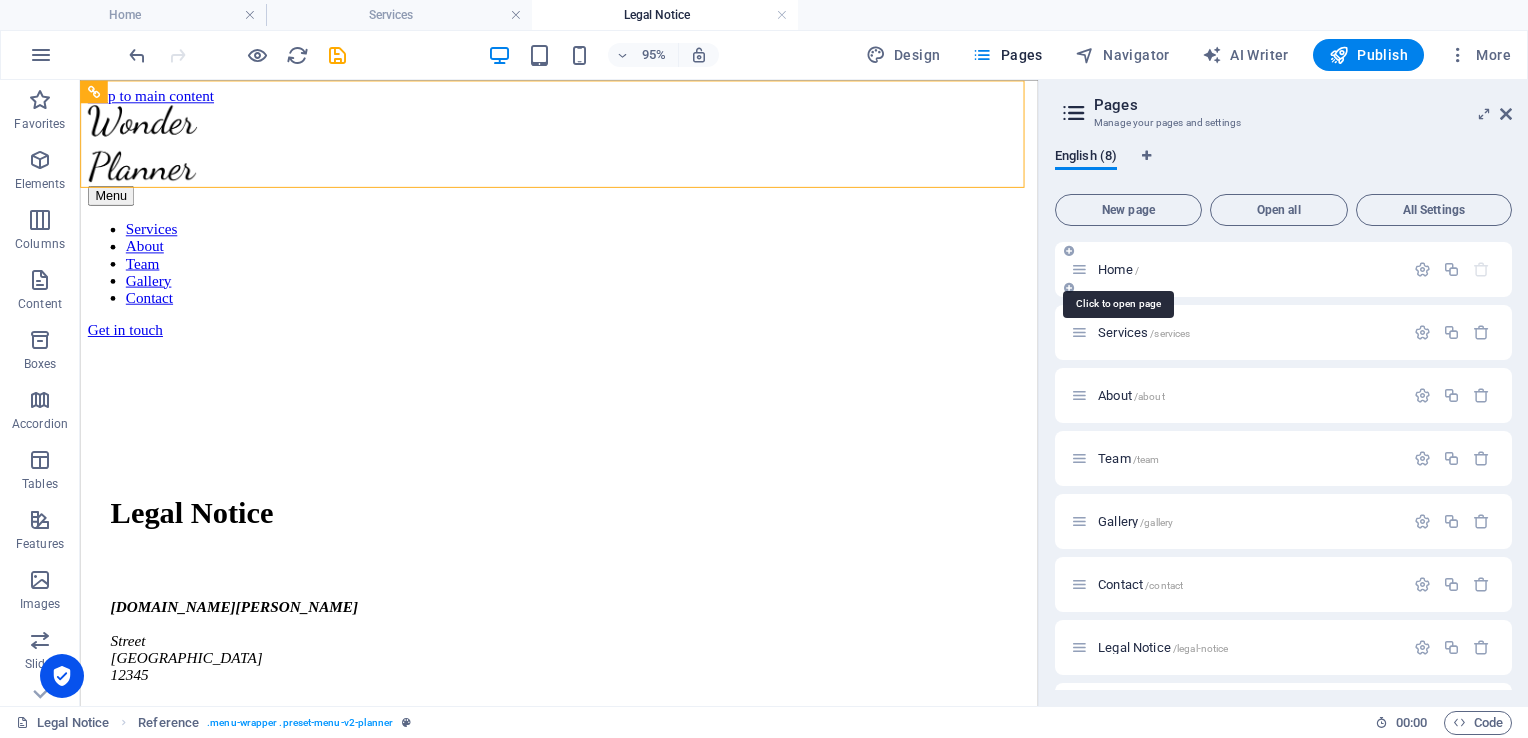 click on "Home /" at bounding box center (1118, 269) 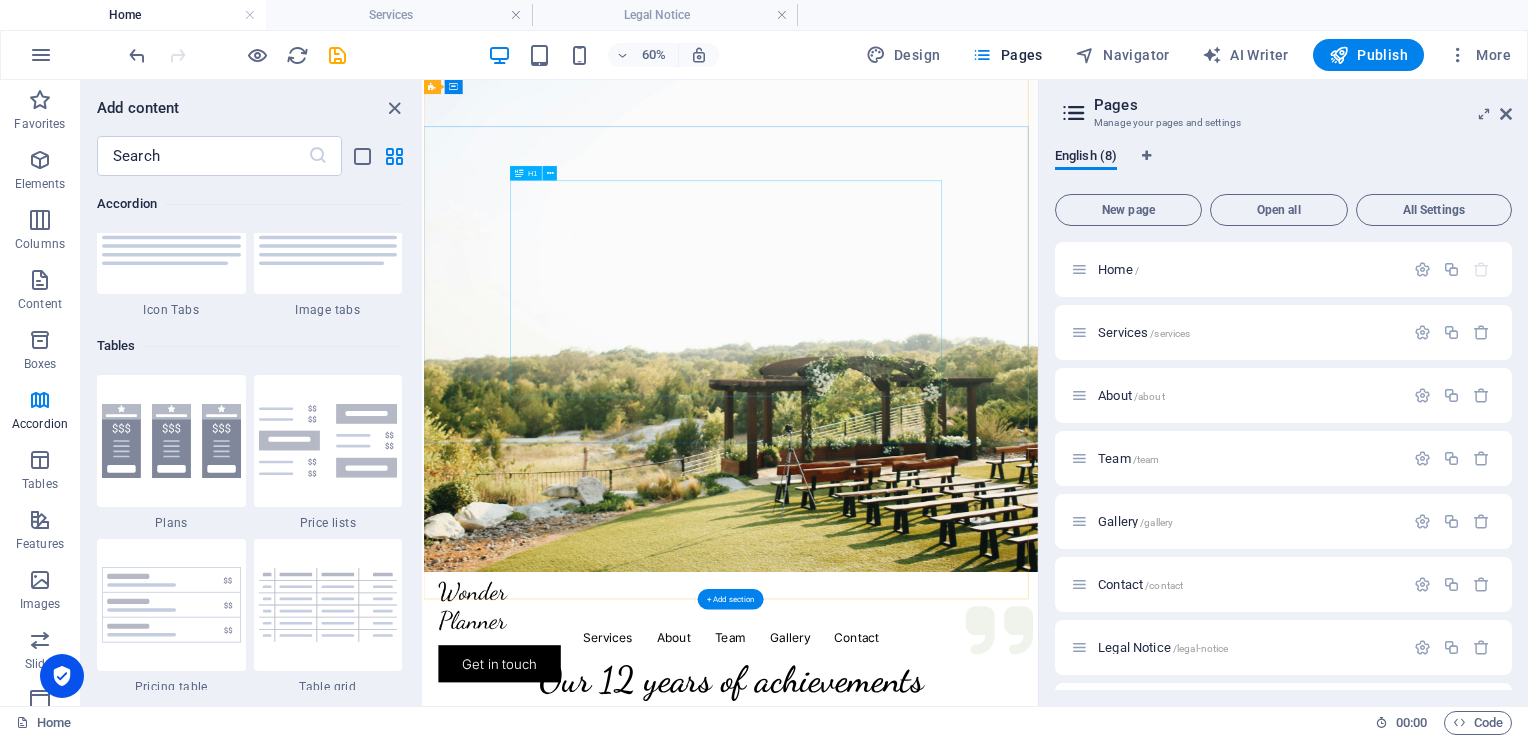 scroll, scrollTop: 0, scrollLeft: 0, axis: both 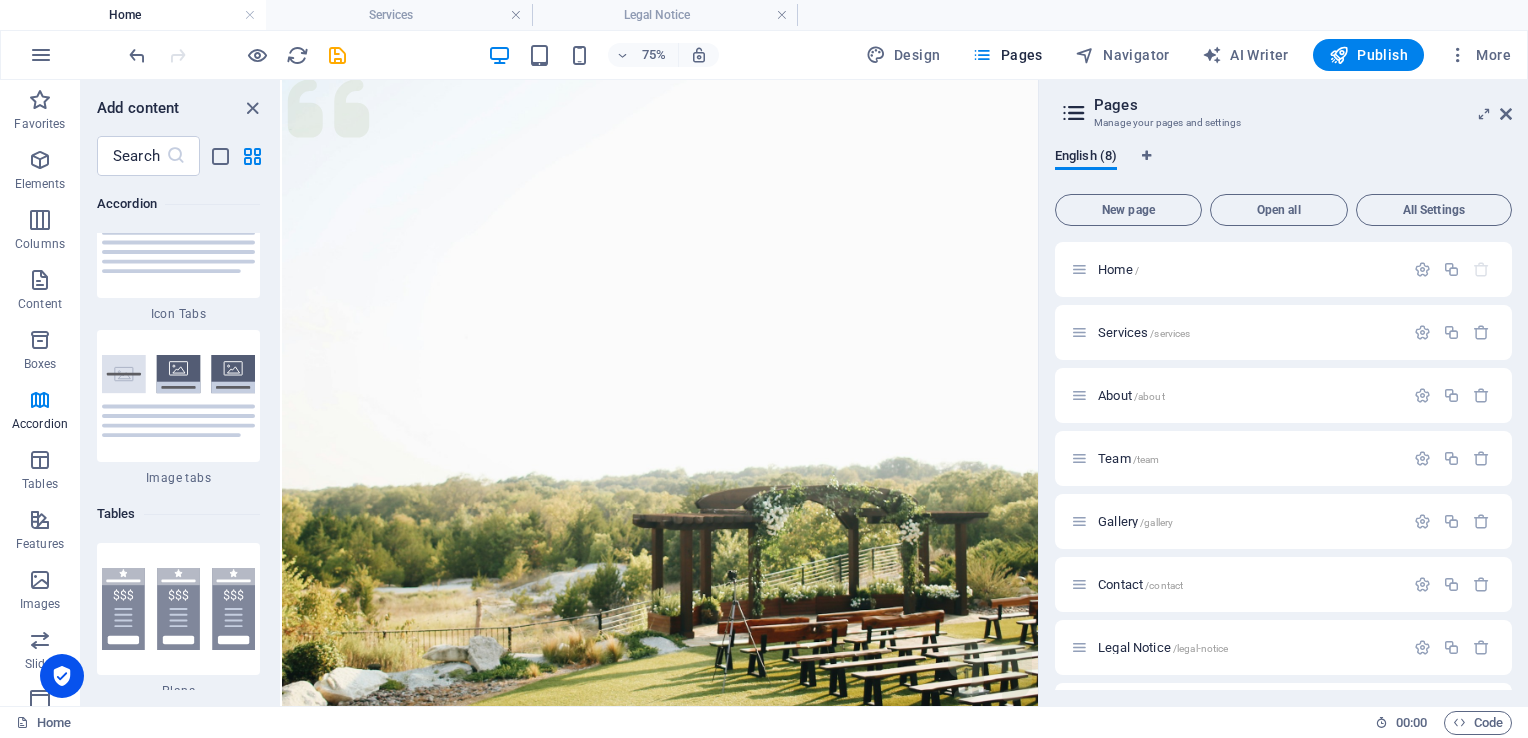 drag, startPoint x: 422, startPoint y: 370, endPoint x: 282, endPoint y: 375, distance: 140.08926 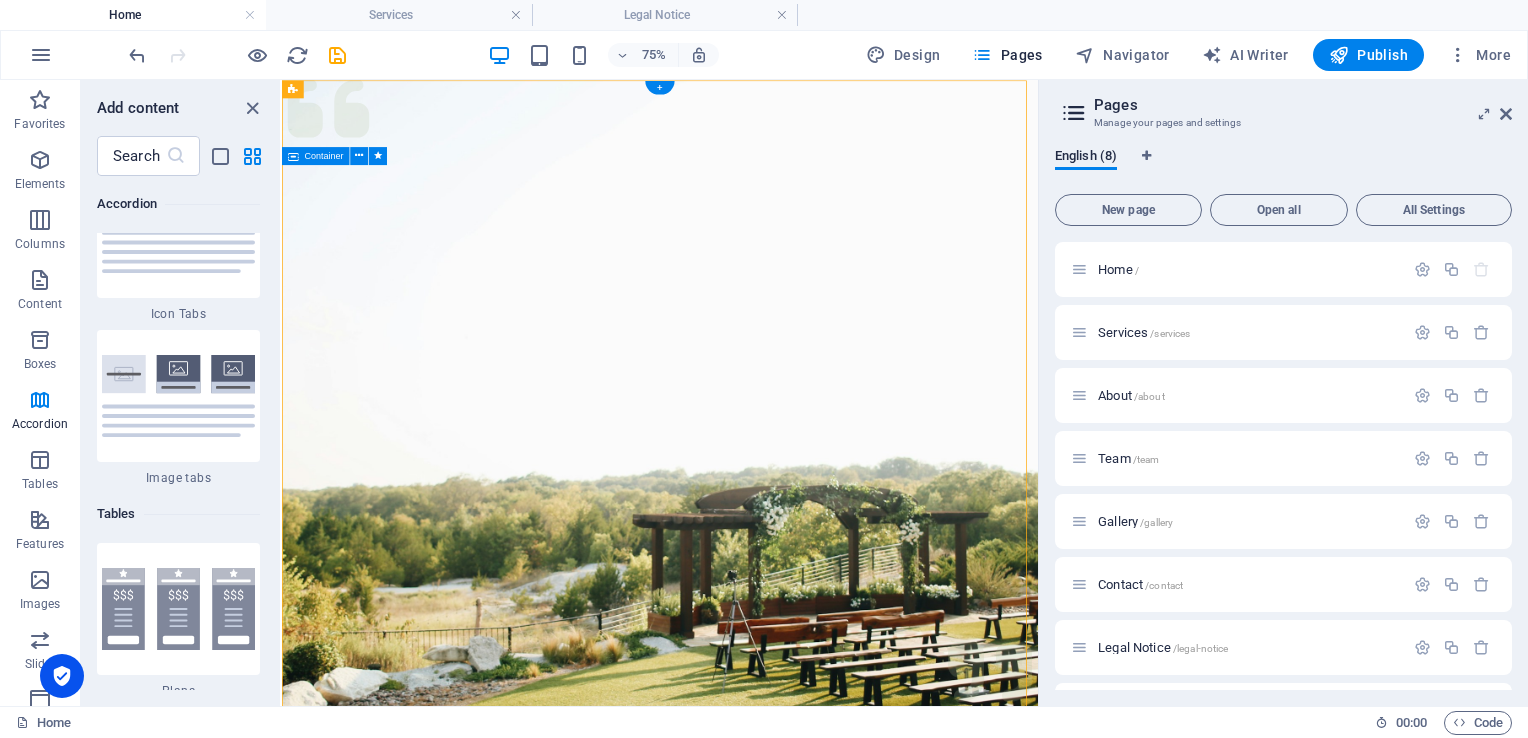 click on "Experience extraordinary life moments Plan your next event with us" at bounding box center (786, 1444) 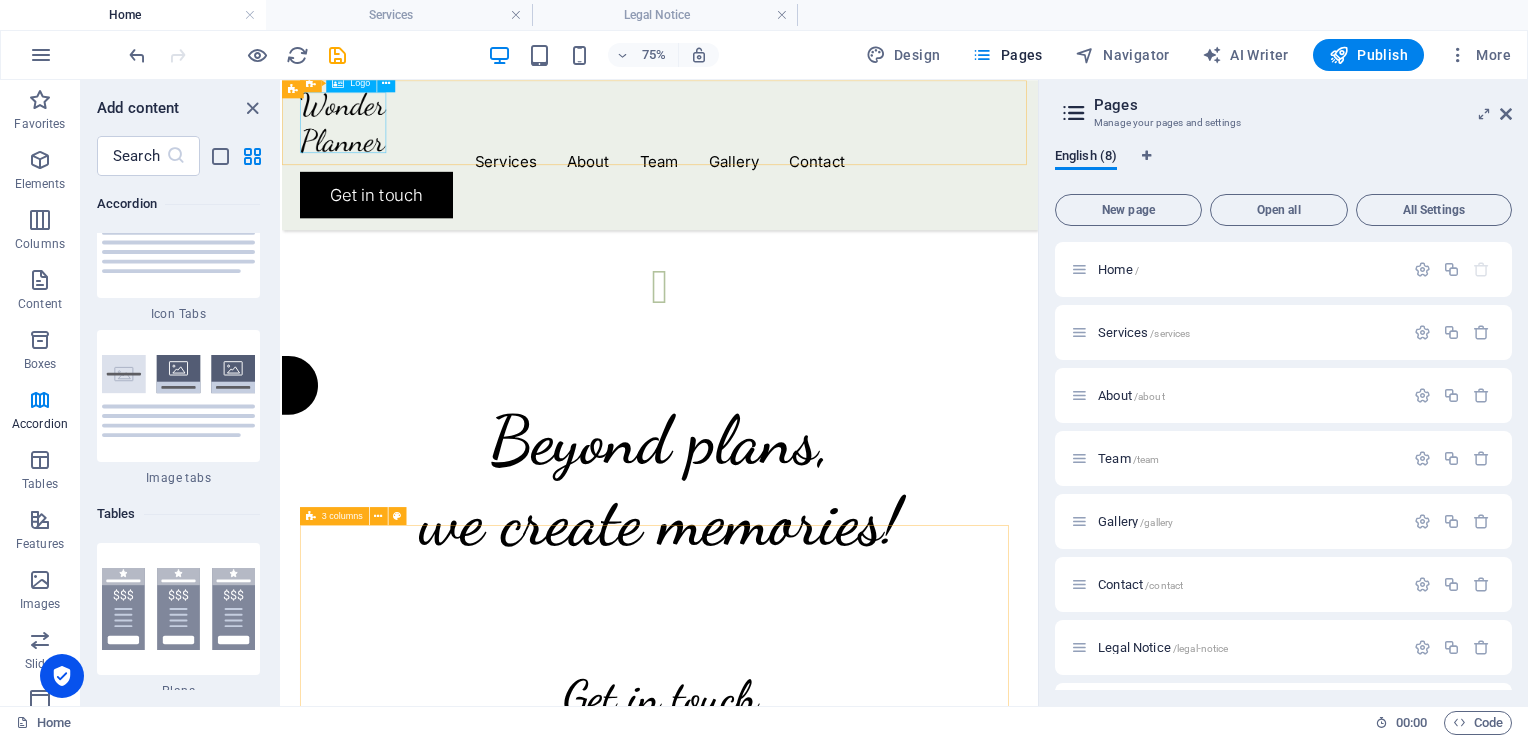 scroll, scrollTop: 3800, scrollLeft: 0, axis: vertical 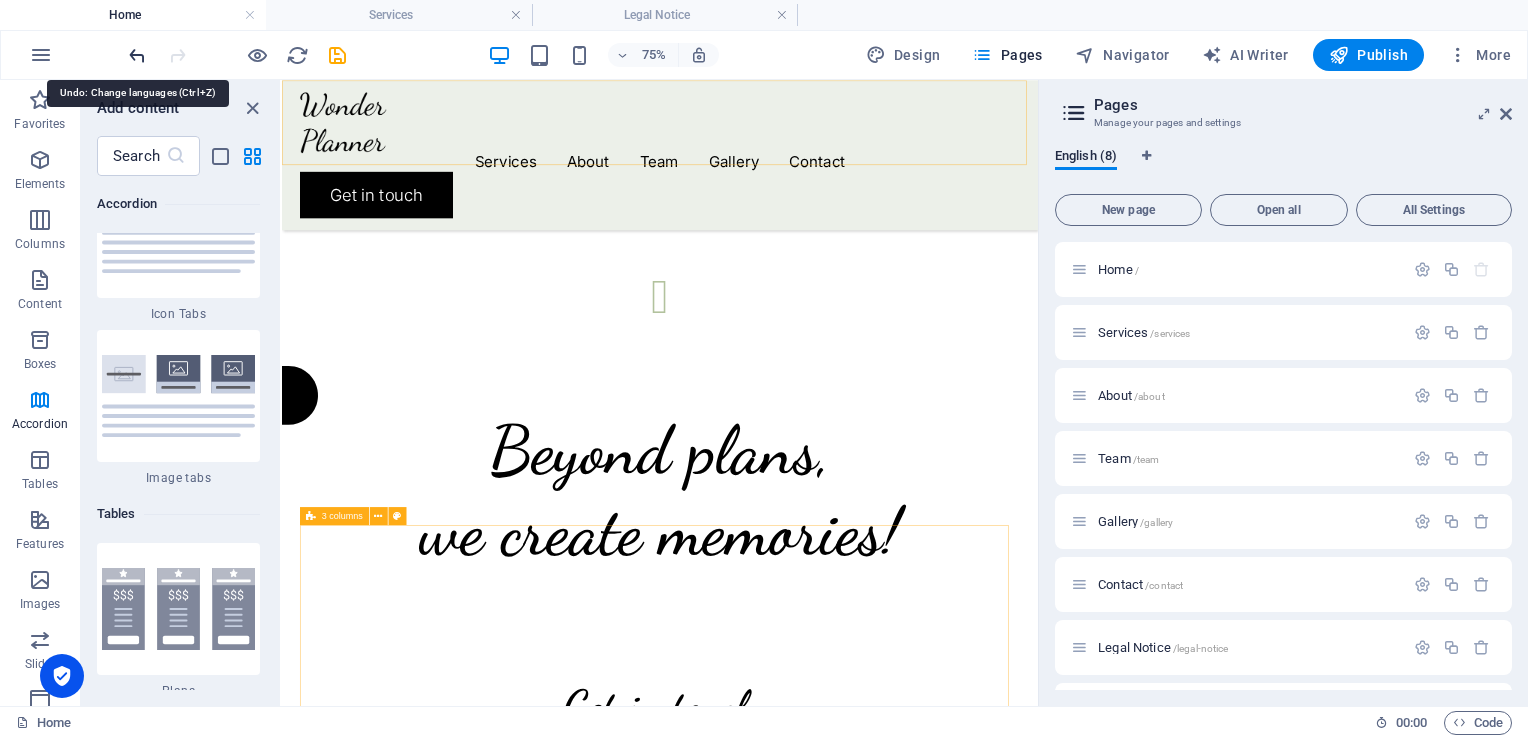 click at bounding box center [137, 55] 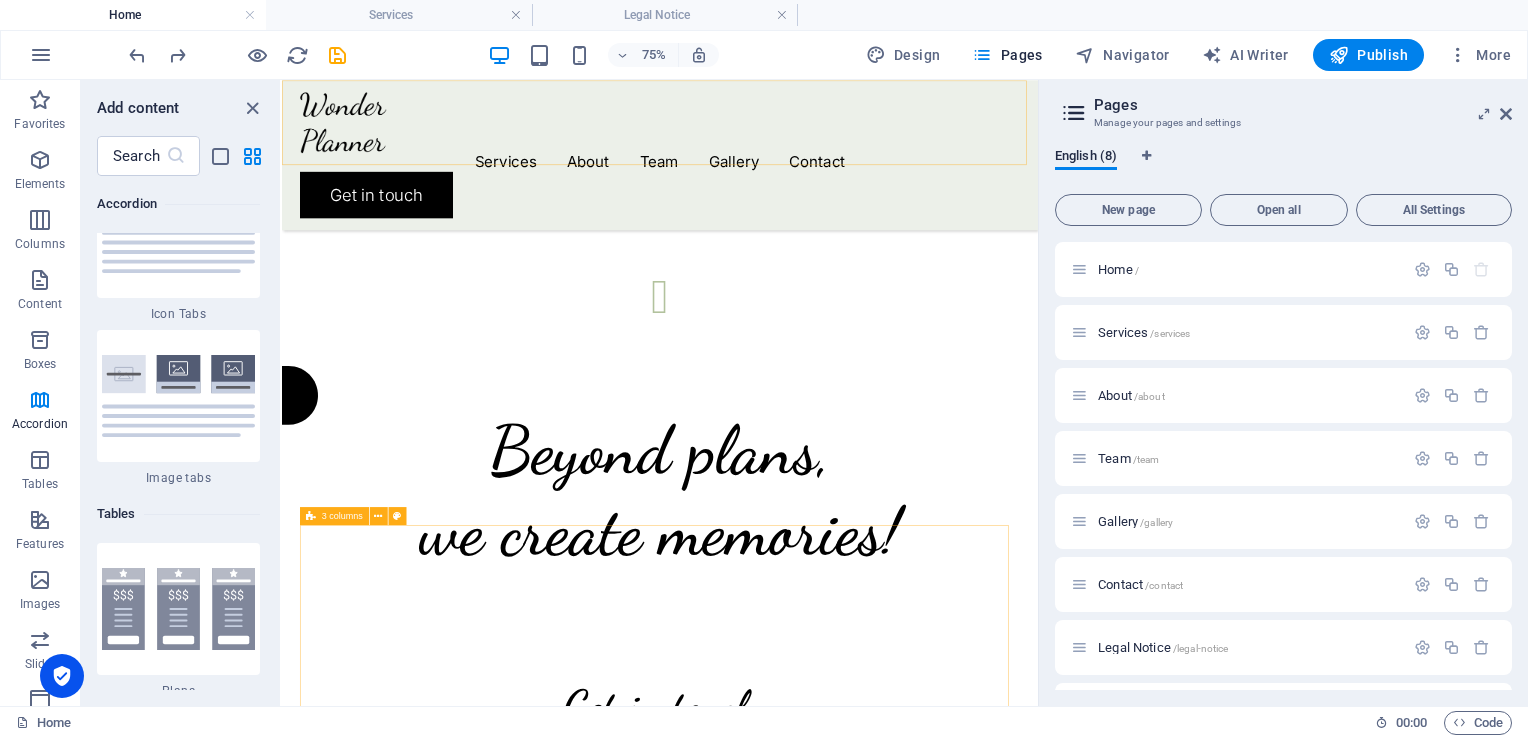 click on "75% Design Pages Navigator AI Writer Publish More" at bounding box center (764, 55) 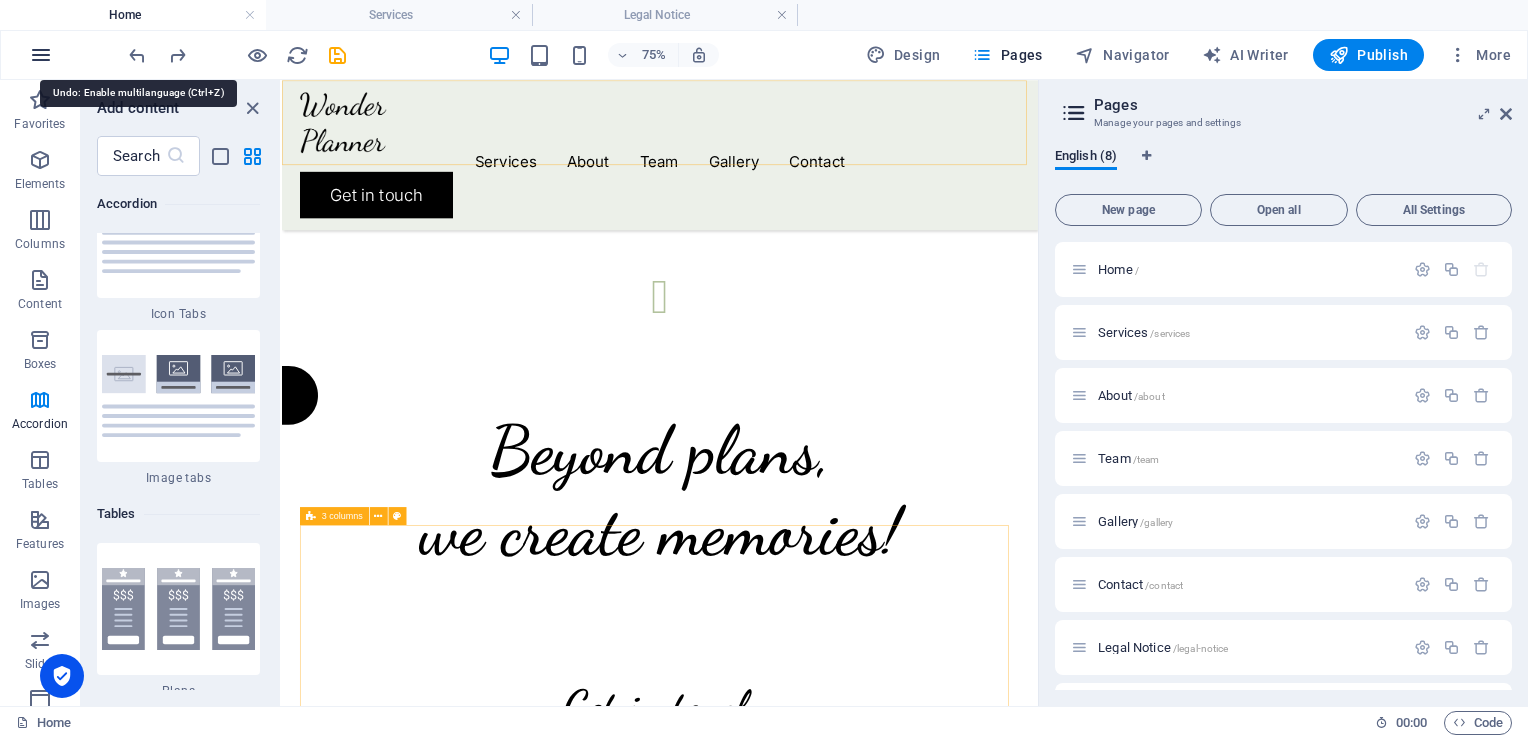 drag, startPoint x: 129, startPoint y: 49, endPoint x: 41, endPoint y: 49, distance: 88 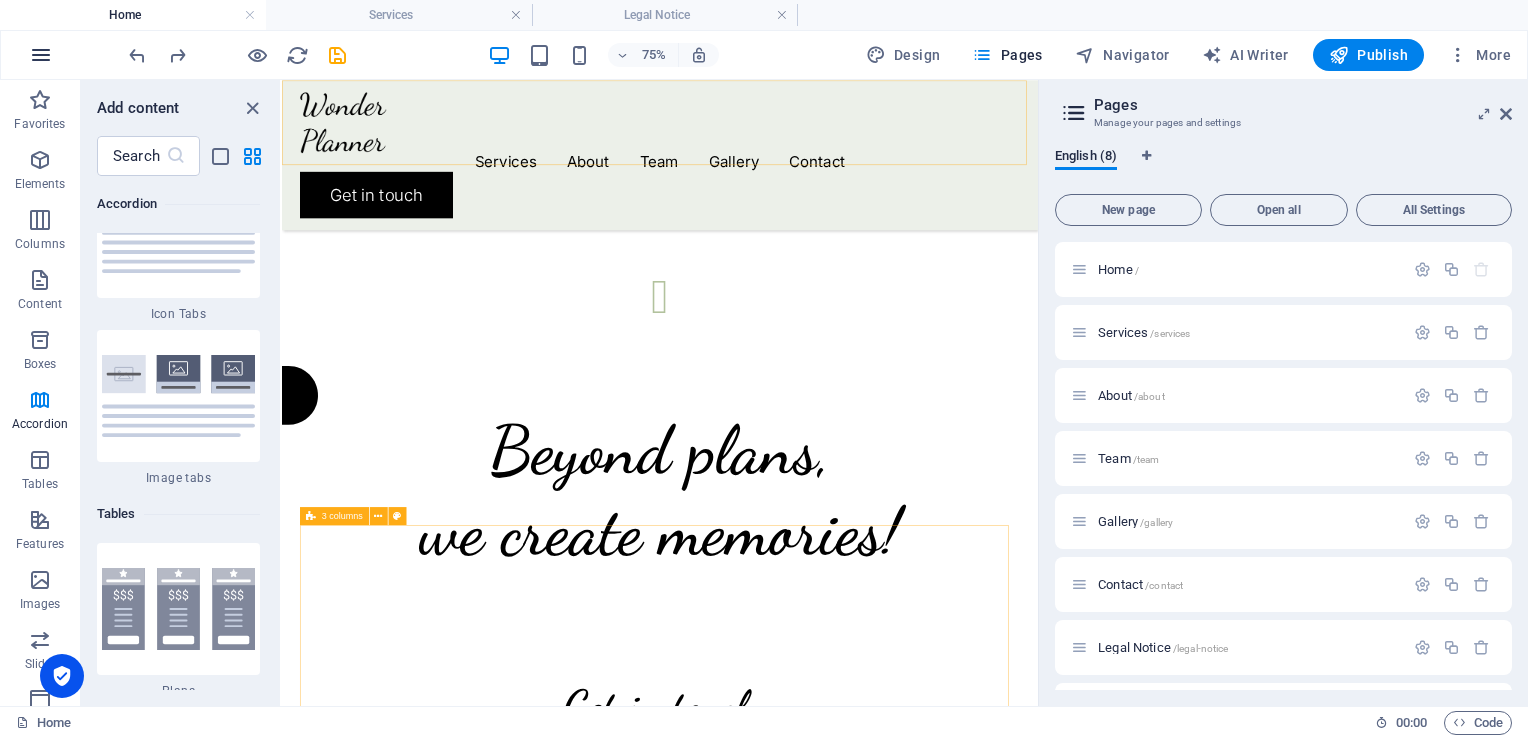 click at bounding box center [41, 55] 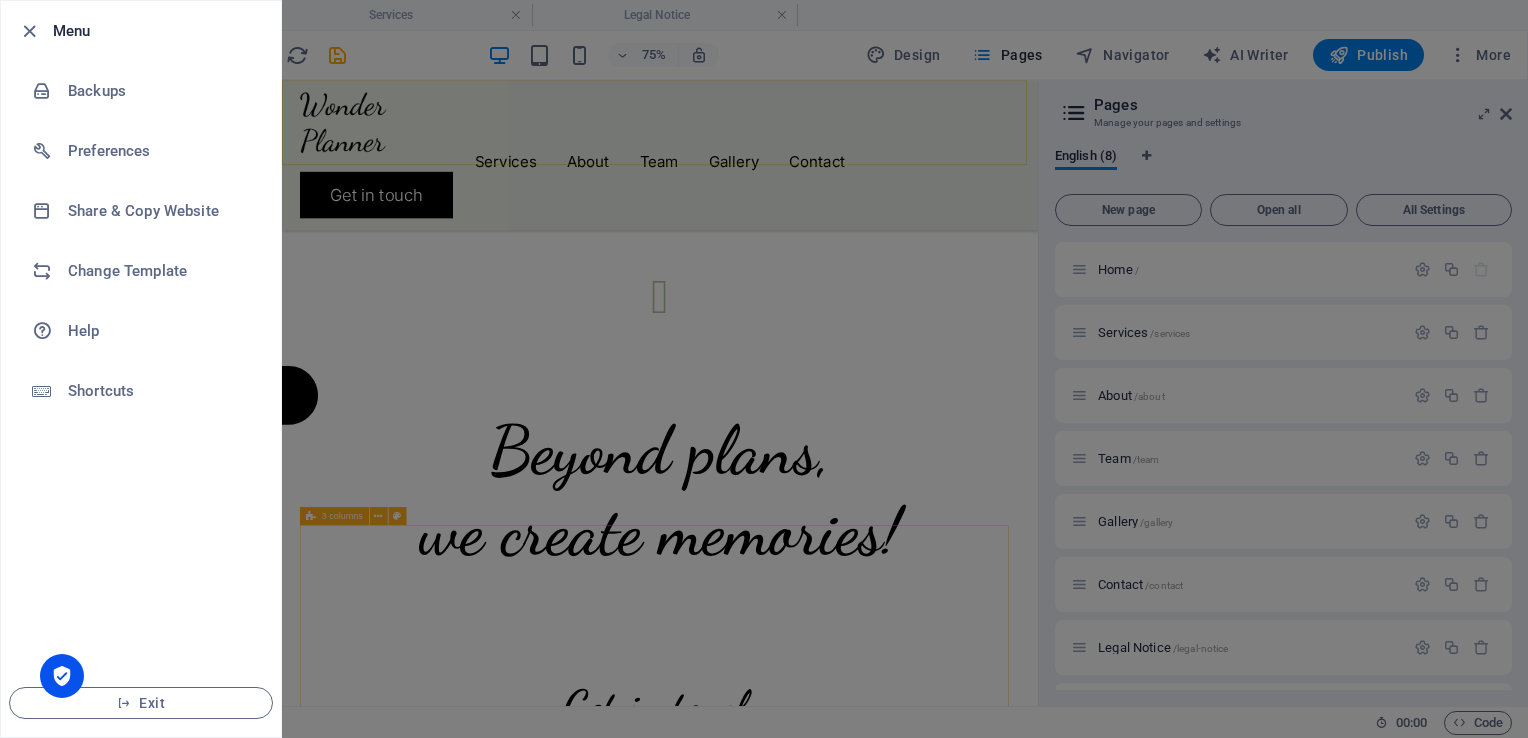 click at bounding box center [764, 369] 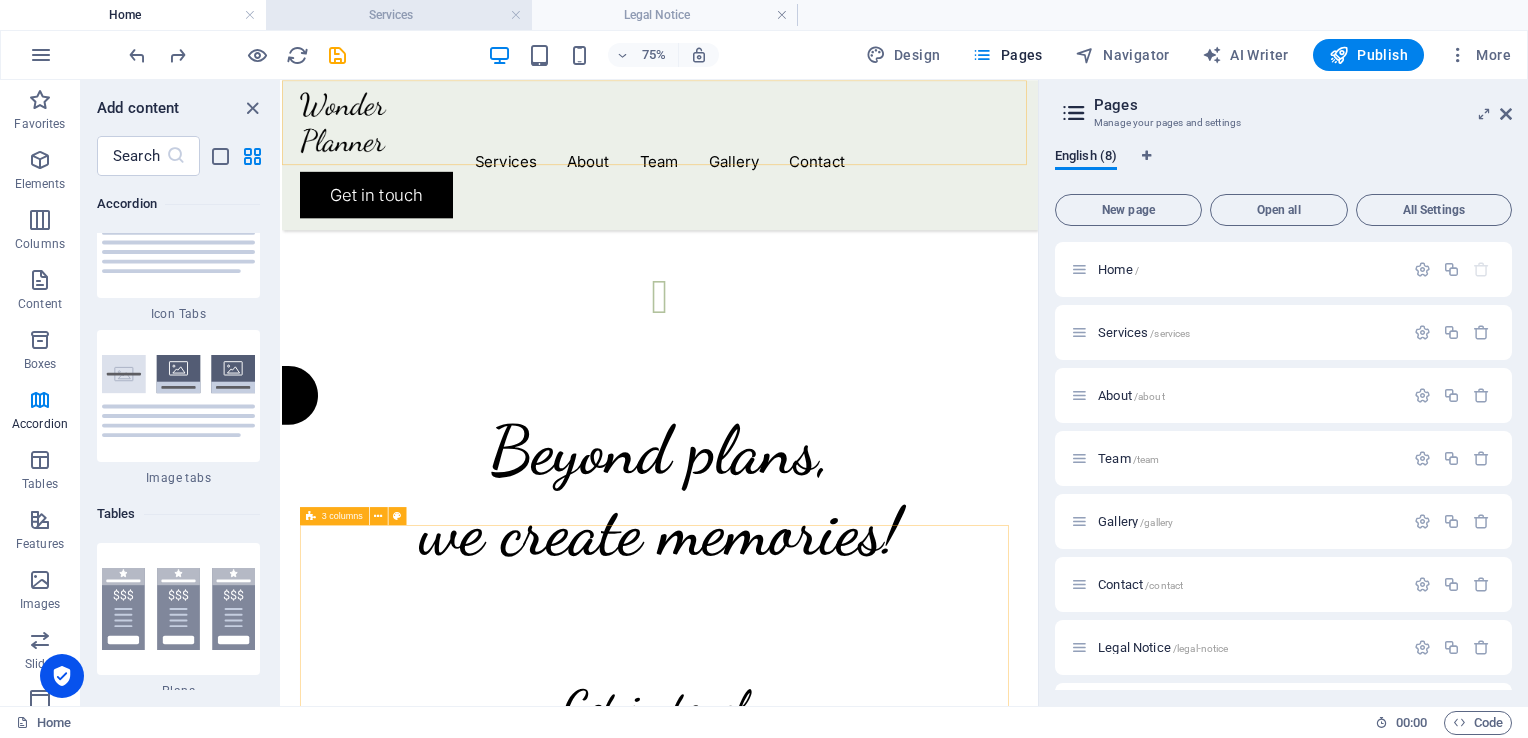click on "Services" at bounding box center (399, 15) 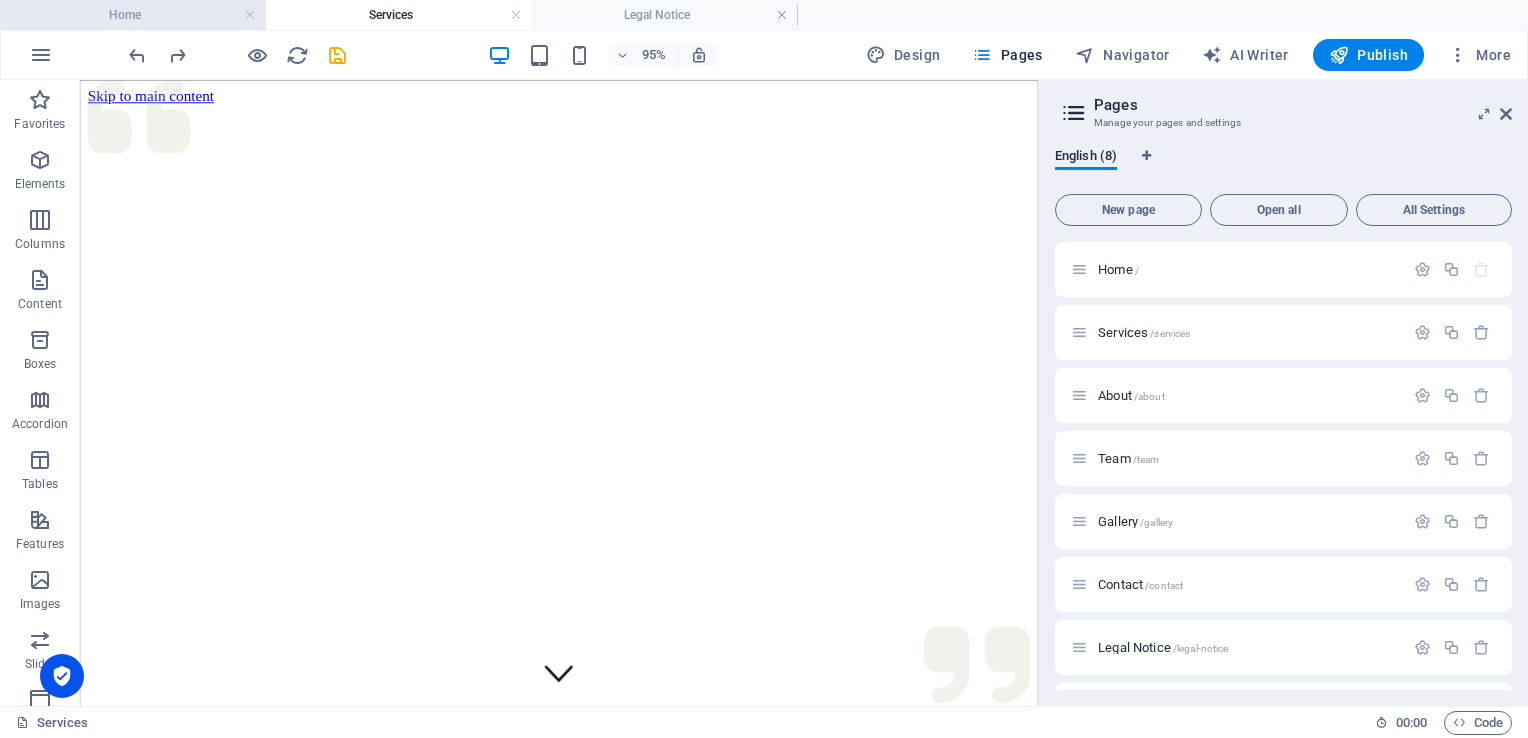 scroll, scrollTop: 0, scrollLeft: 0, axis: both 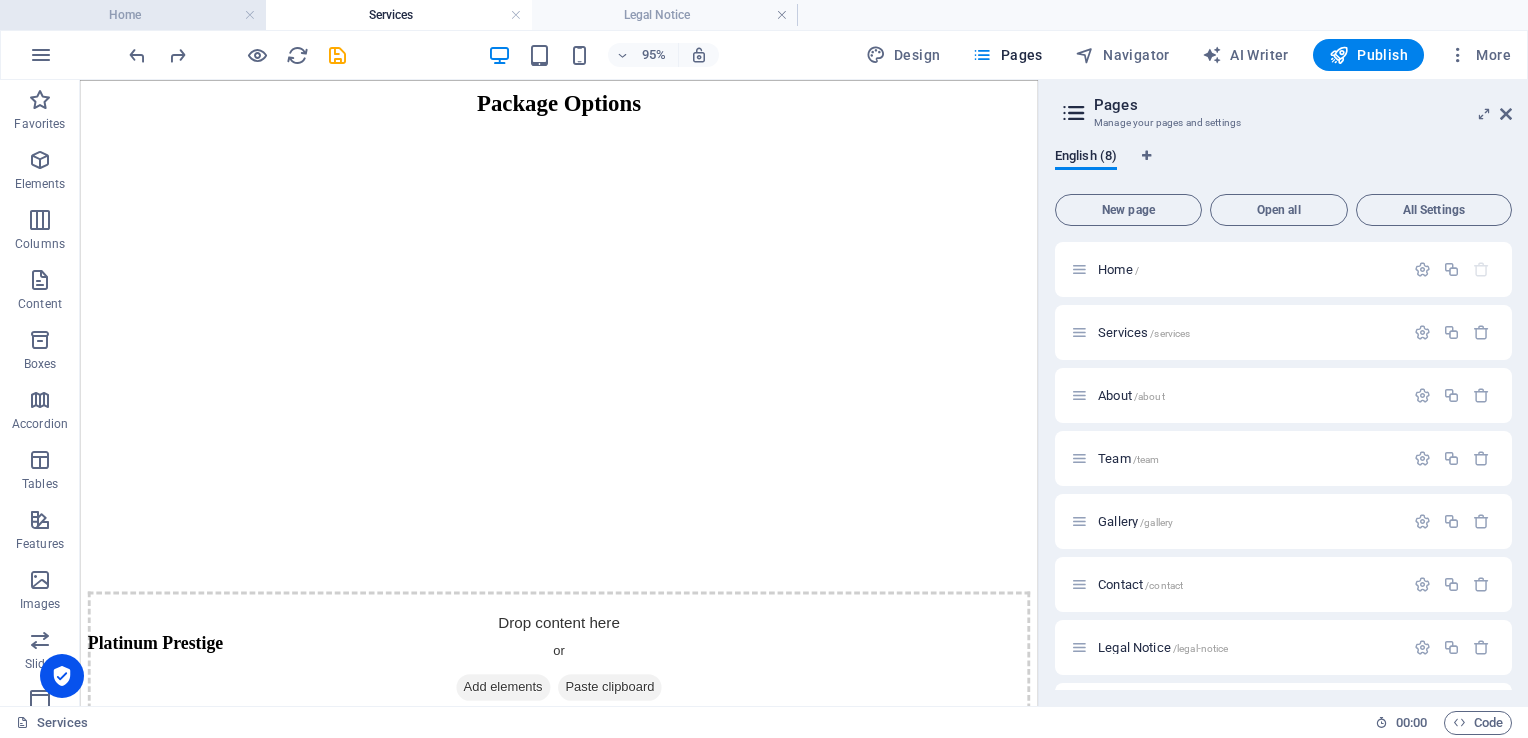 click on "Home" at bounding box center [133, 15] 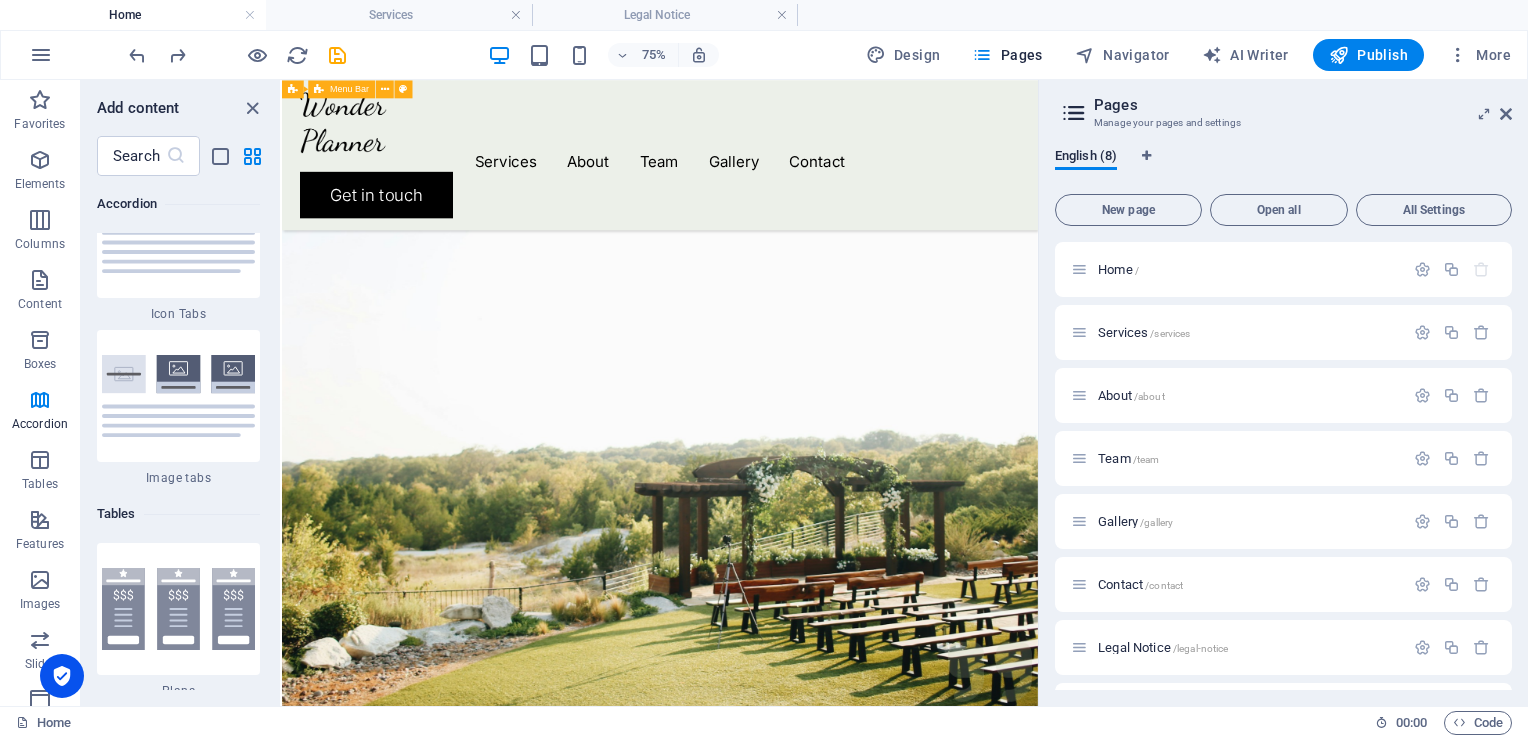 scroll, scrollTop: 3800, scrollLeft: 0, axis: vertical 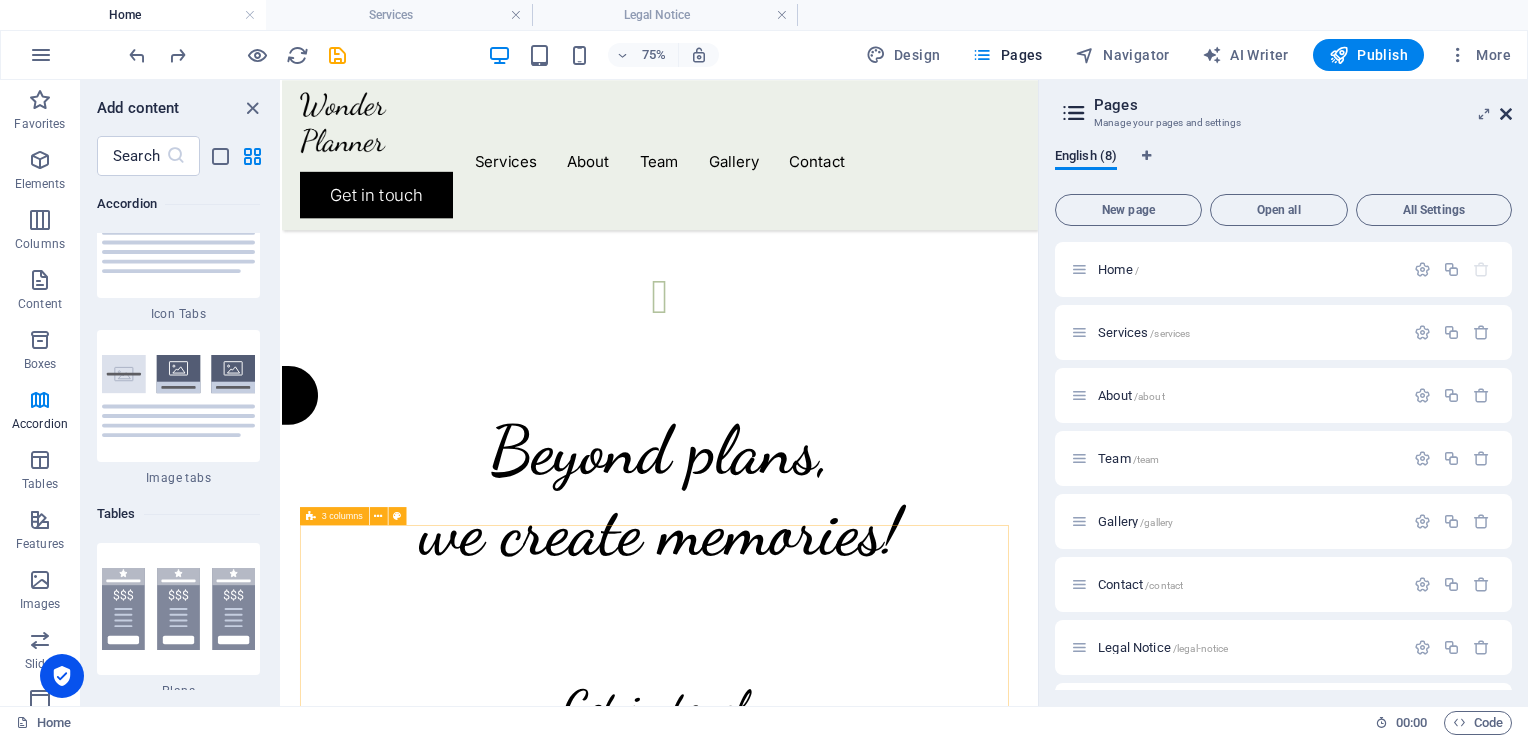 click at bounding box center (1506, 114) 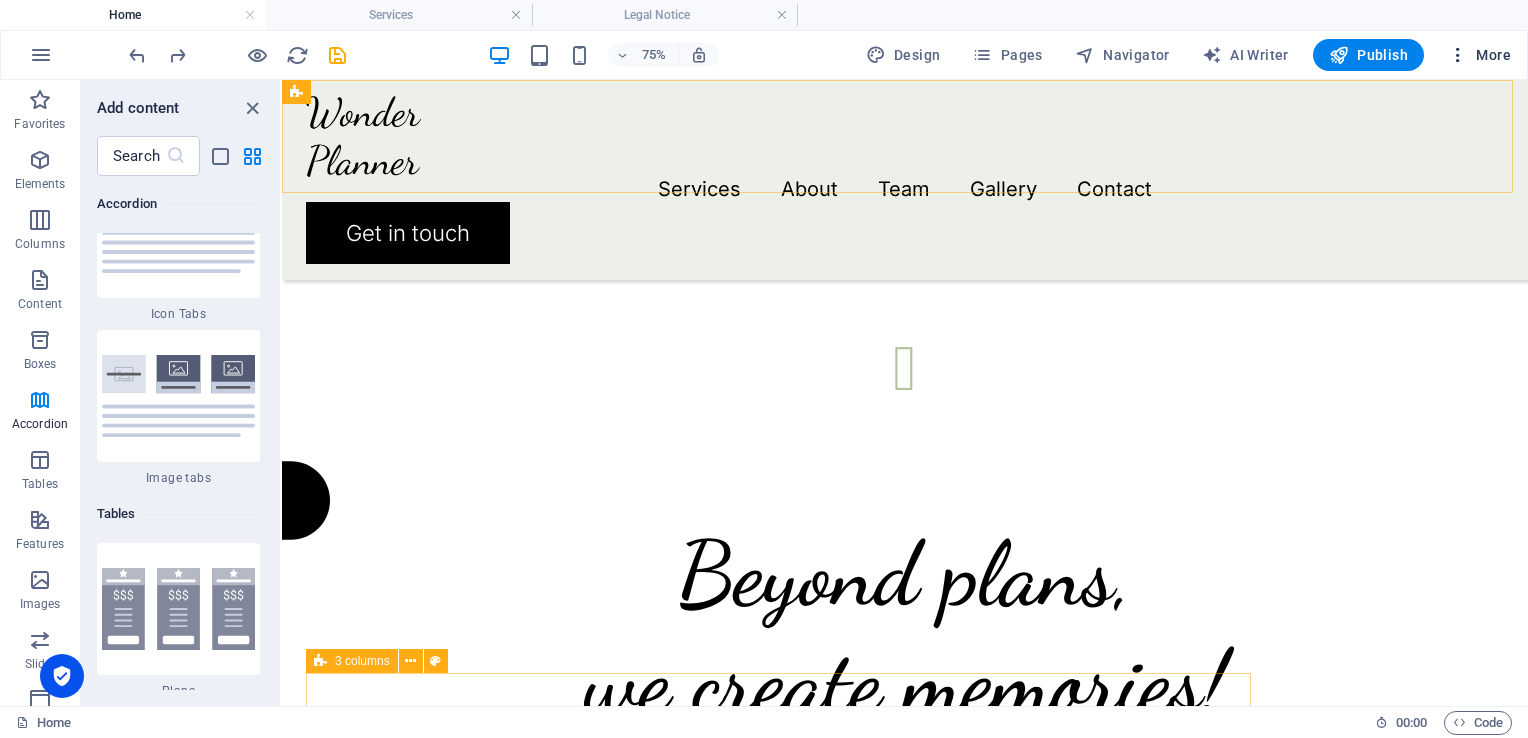 scroll, scrollTop: 3676, scrollLeft: 0, axis: vertical 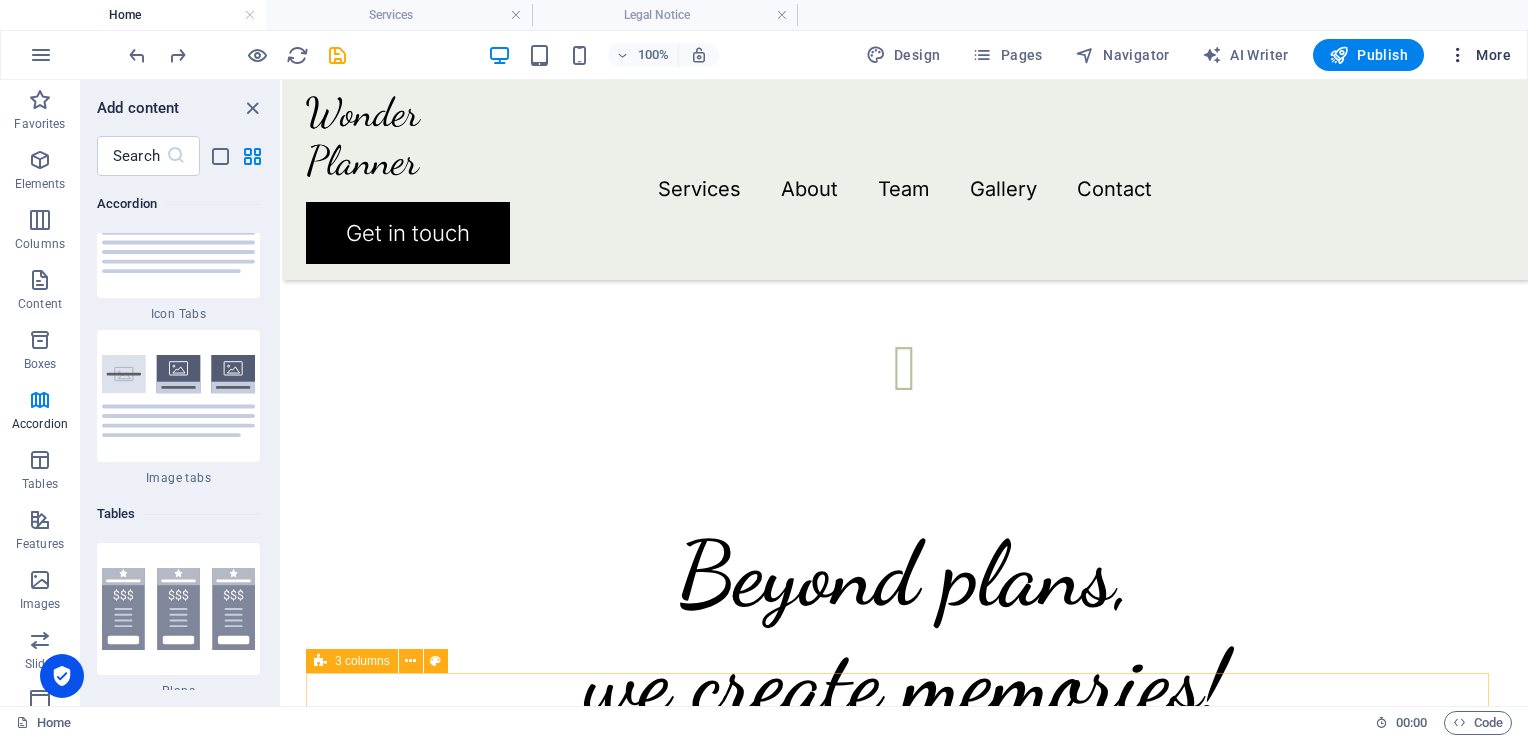 click on "More" at bounding box center (1479, 55) 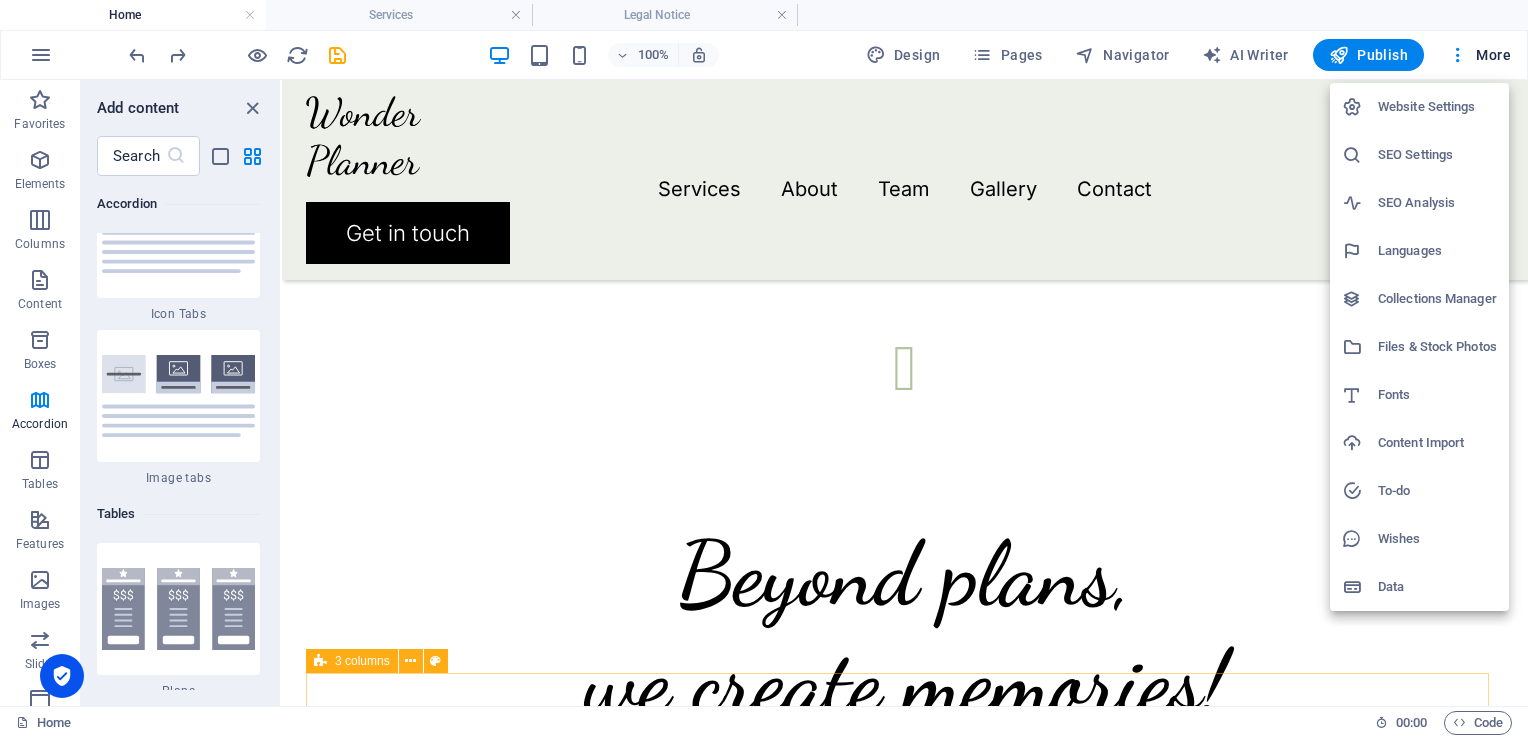 click on "Website Settings" at bounding box center [1437, 107] 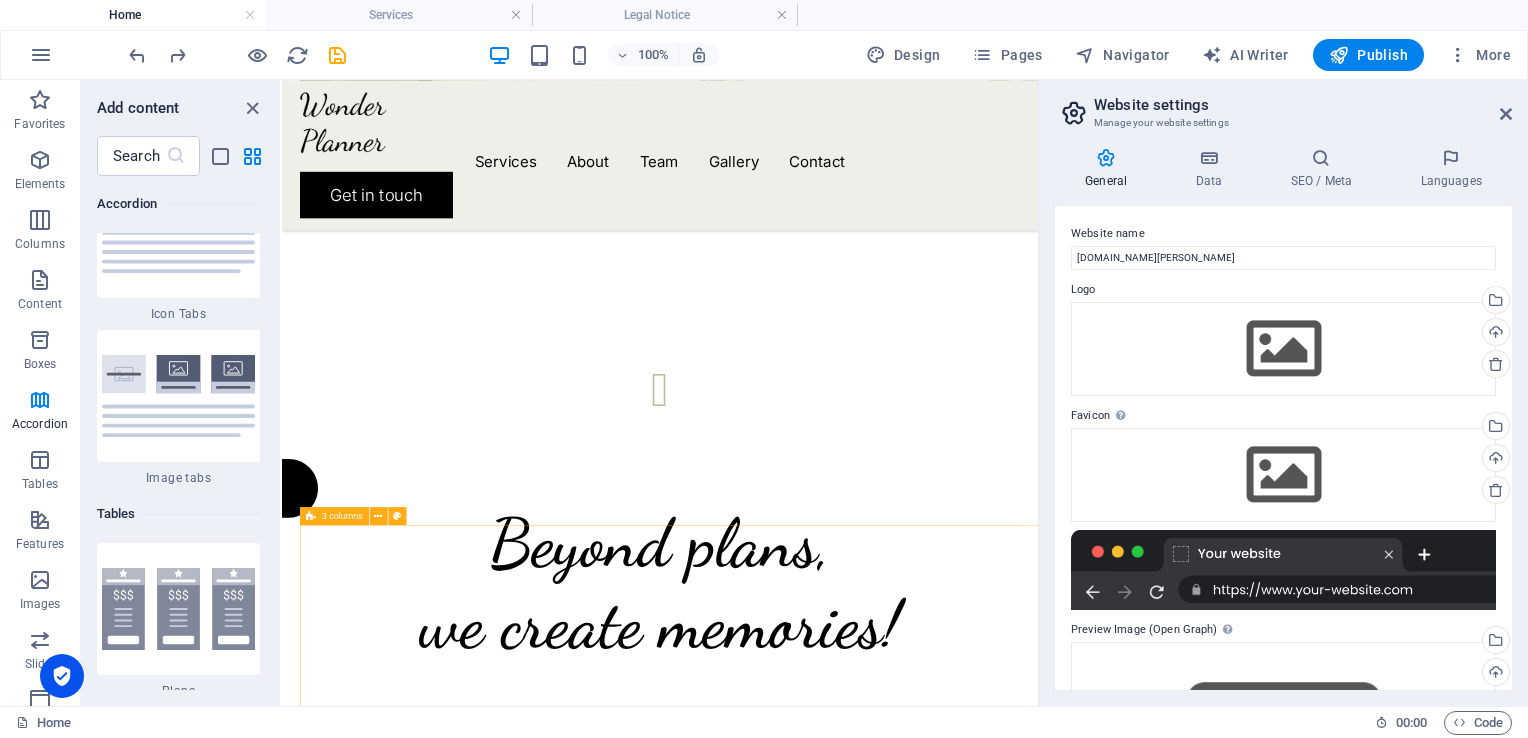scroll, scrollTop: 3800, scrollLeft: 0, axis: vertical 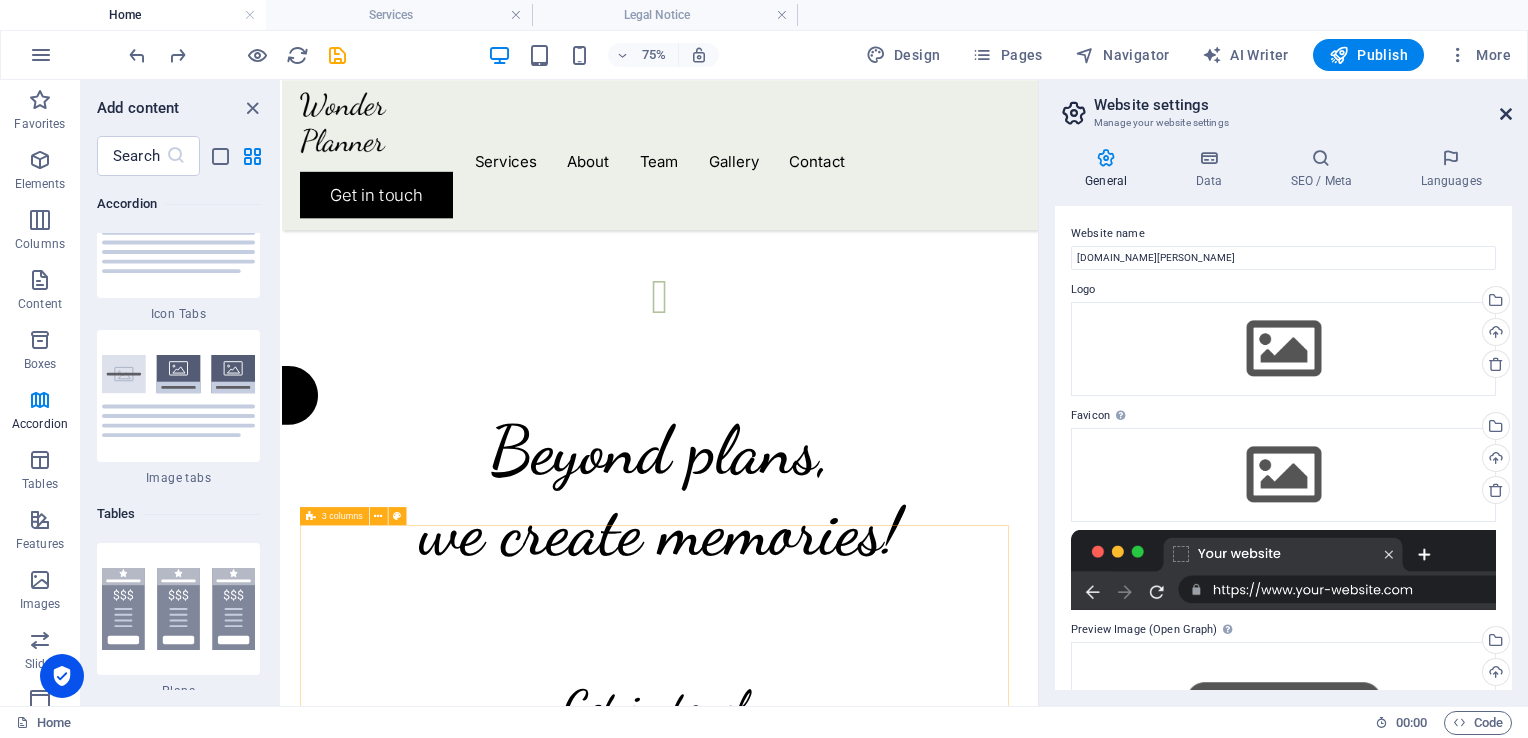click at bounding box center (1506, 114) 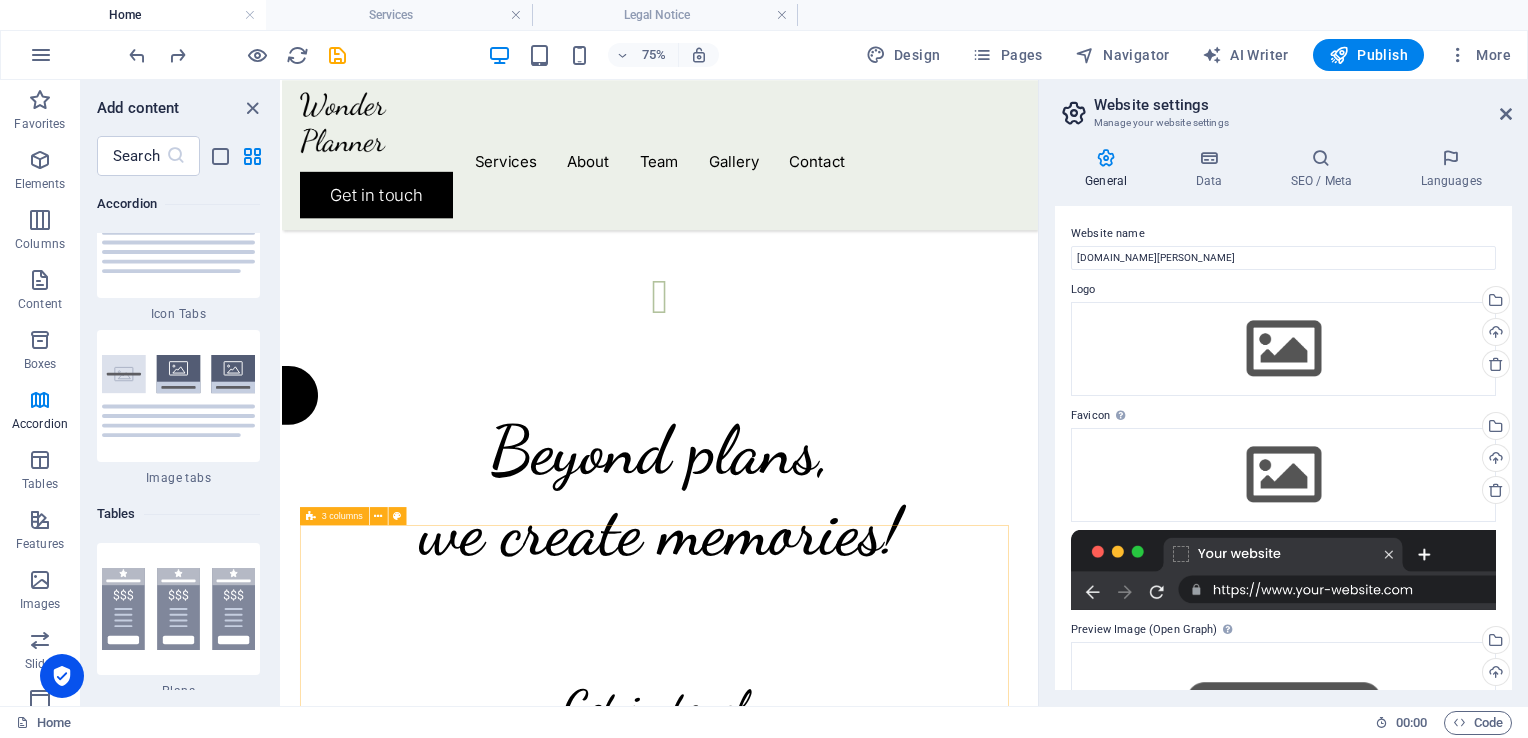 scroll, scrollTop: 3676, scrollLeft: 0, axis: vertical 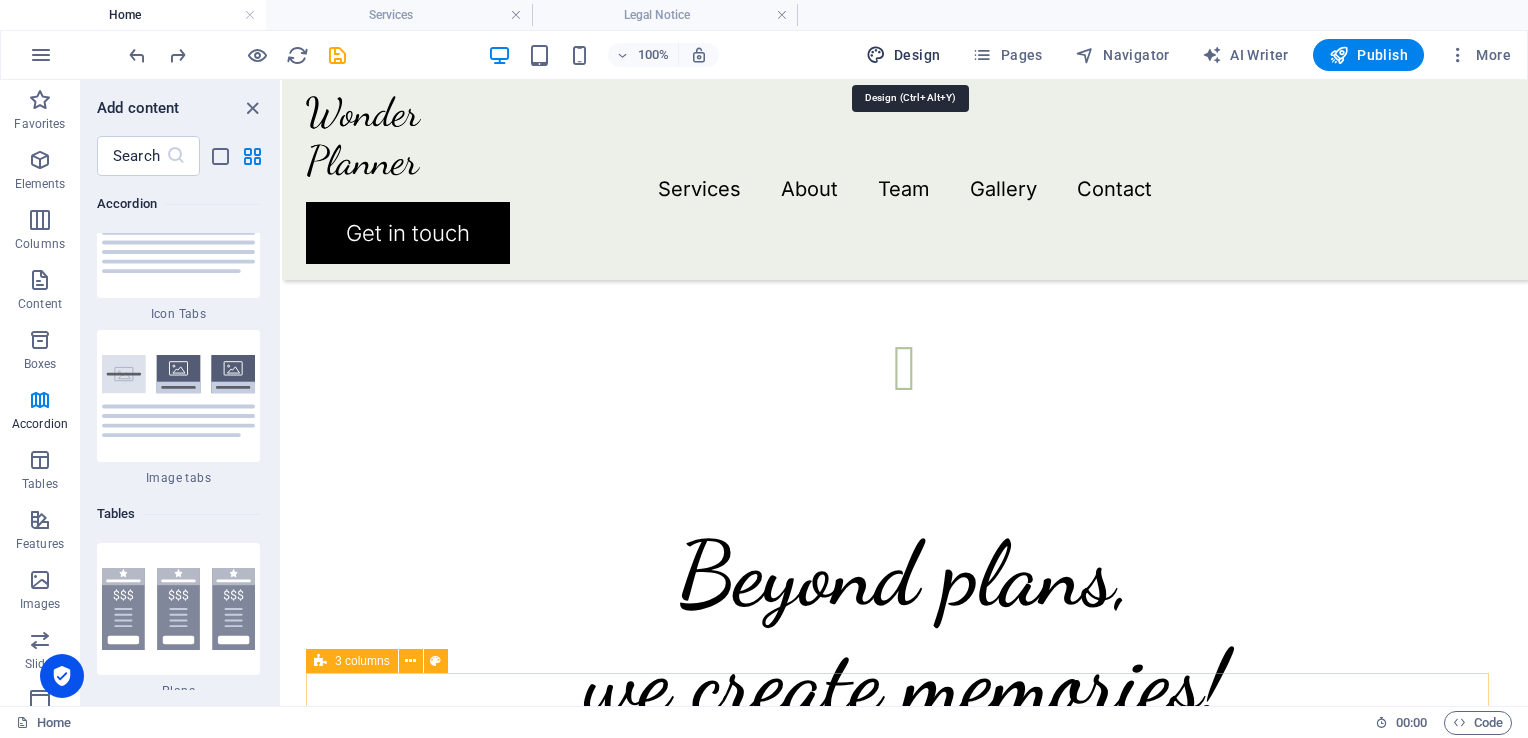 click on "Design" at bounding box center [903, 55] 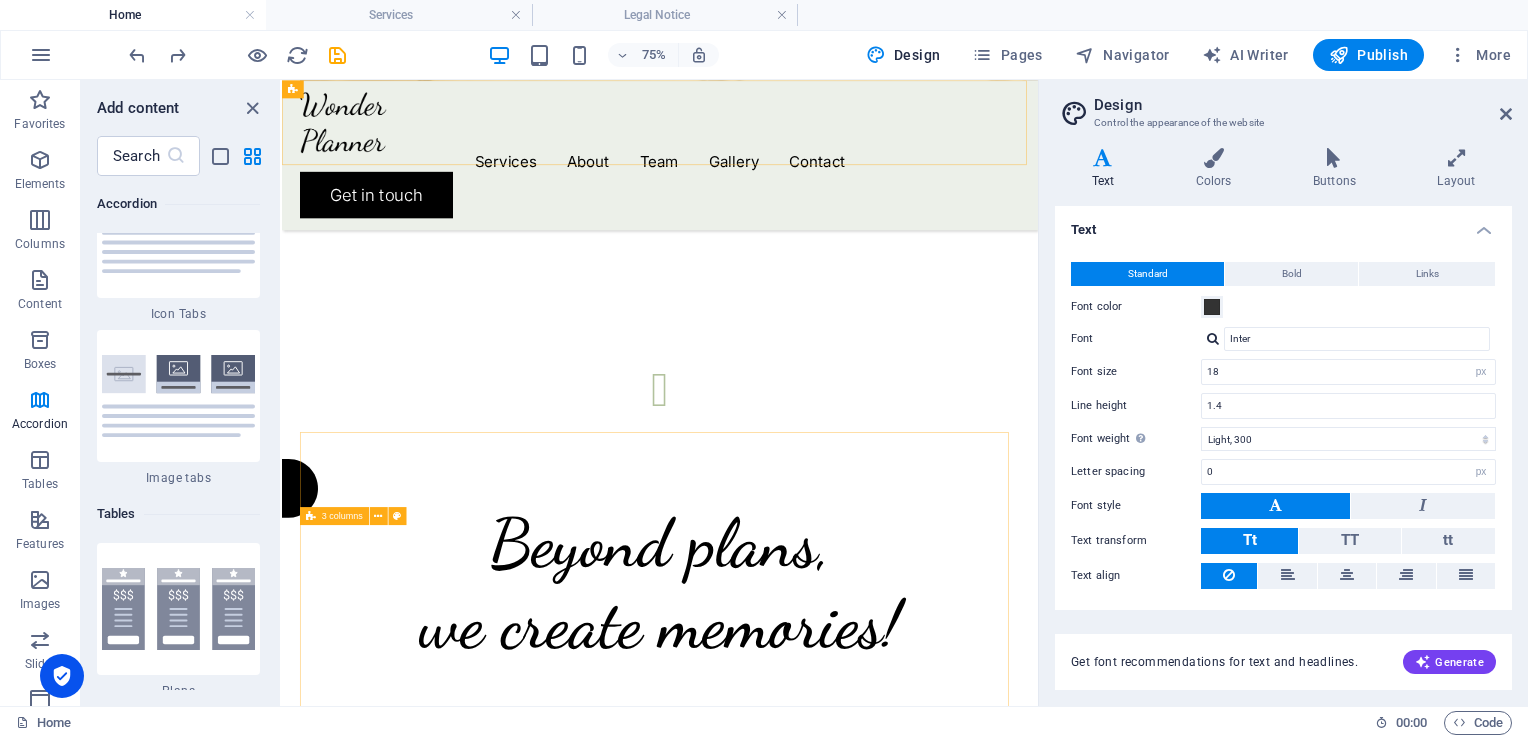 scroll, scrollTop: 3800, scrollLeft: 0, axis: vertical 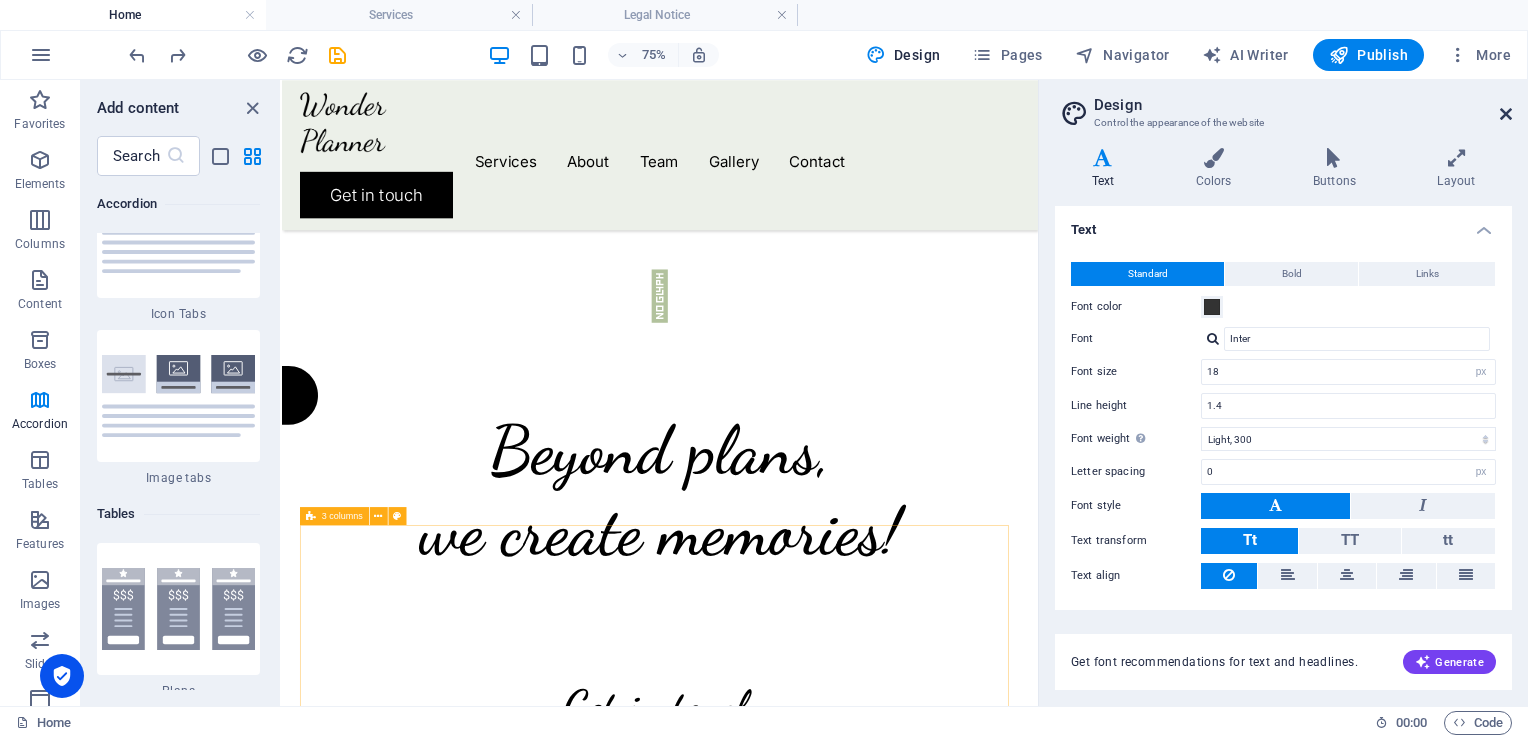 click at bounding box center (1506, 114) 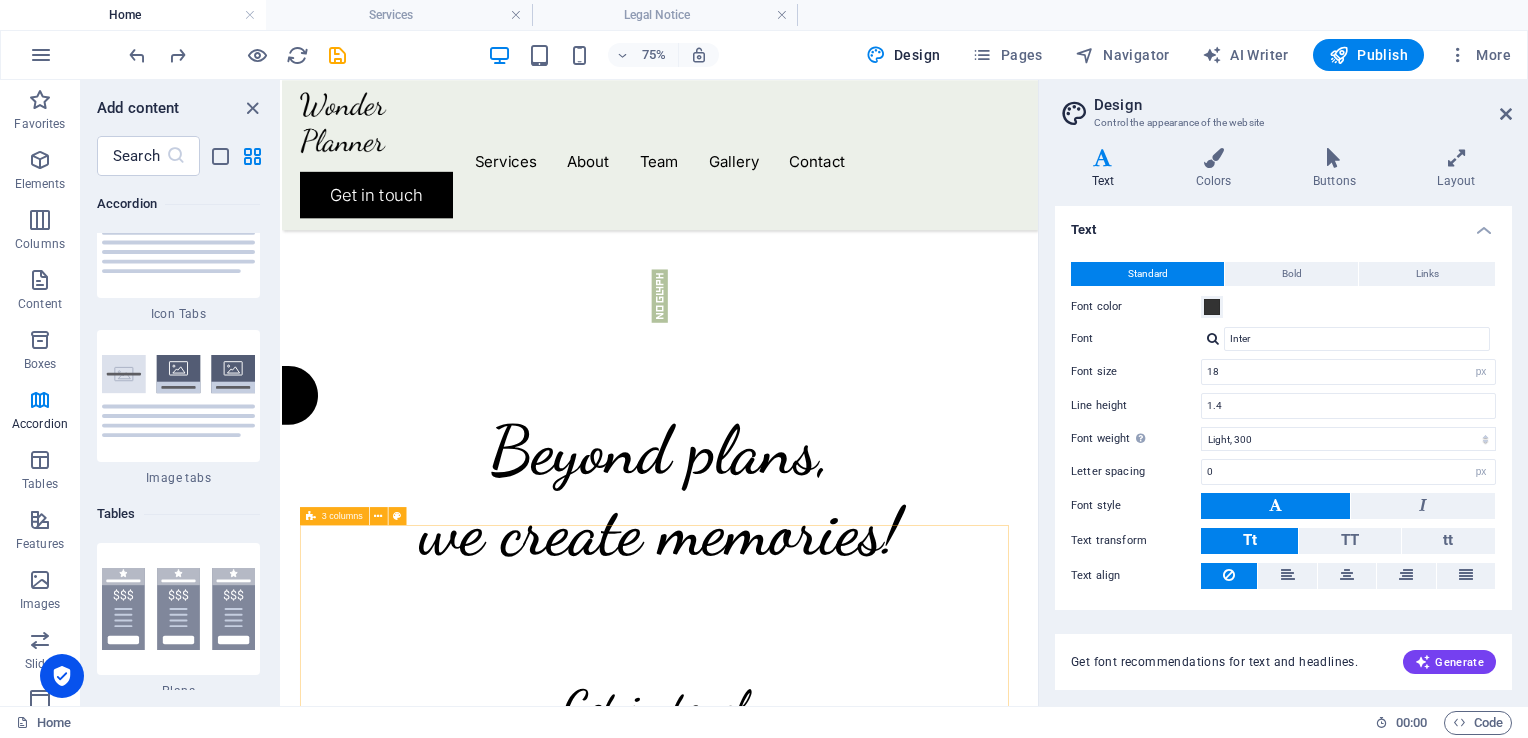 scroll, scrollTop: 3676, scrollLeft: 0, axis: vertical 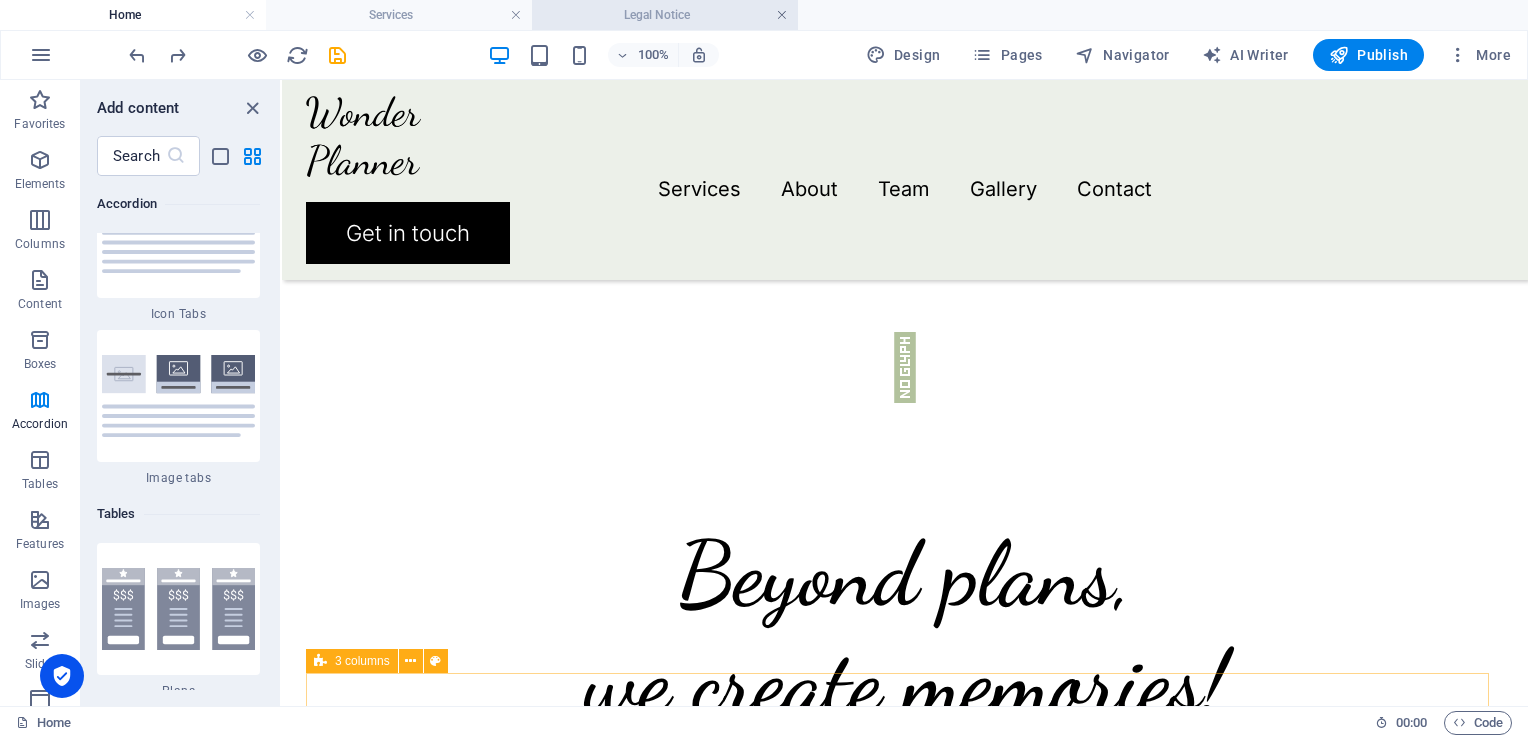 click at bounding box center (782, 15) 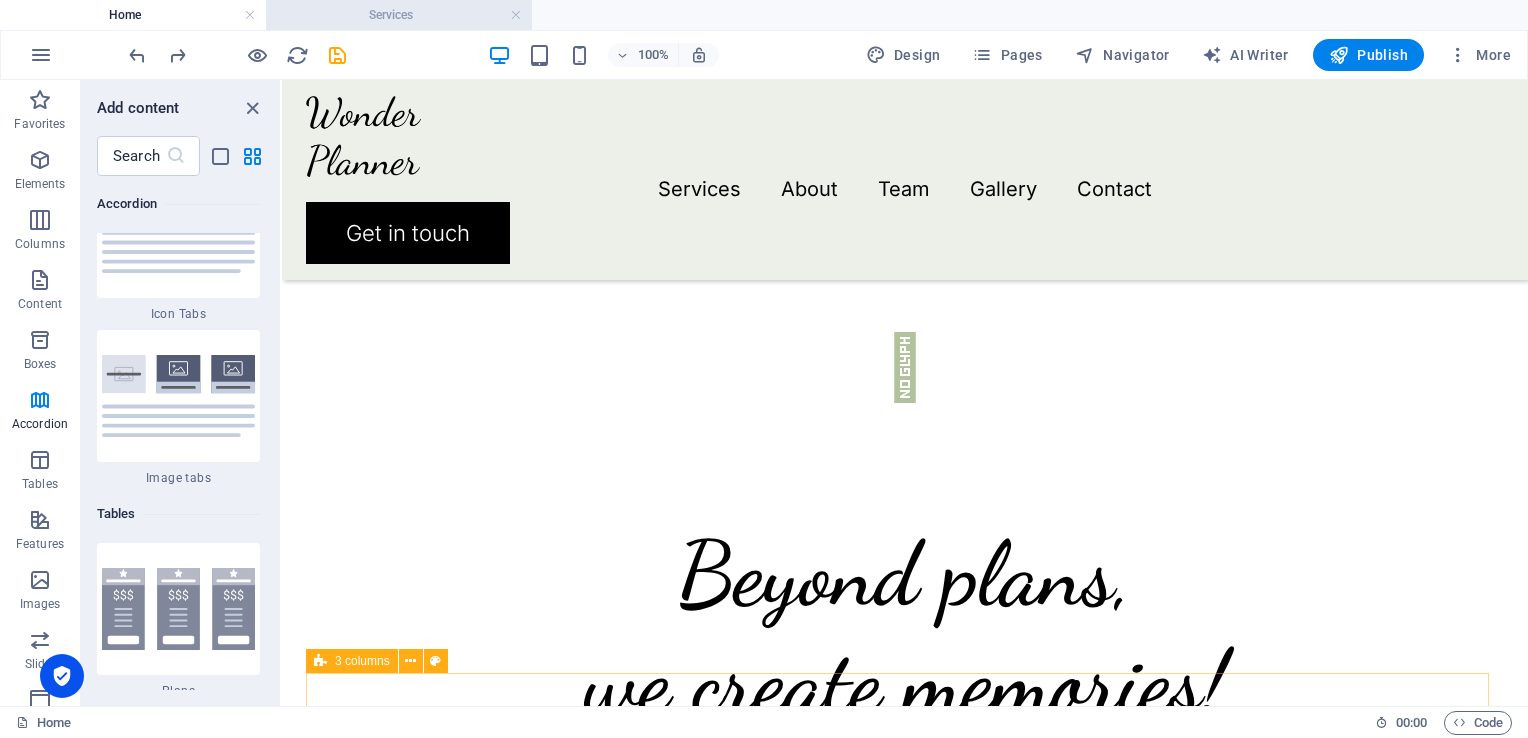 click on "Services" at bounding box center [399, 15] 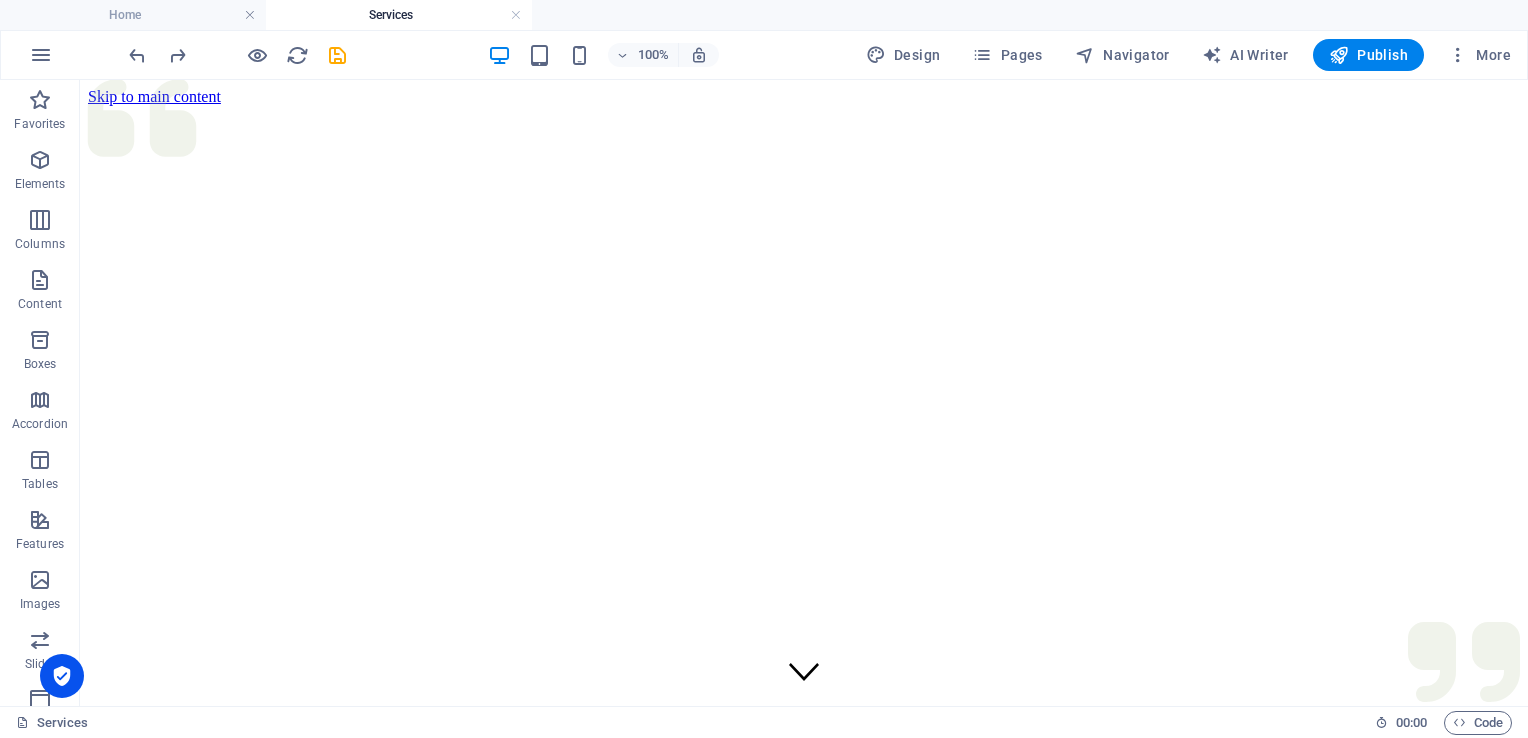 scroll, scrollTop: 4505, scrollLeft: 0, axis: vertical 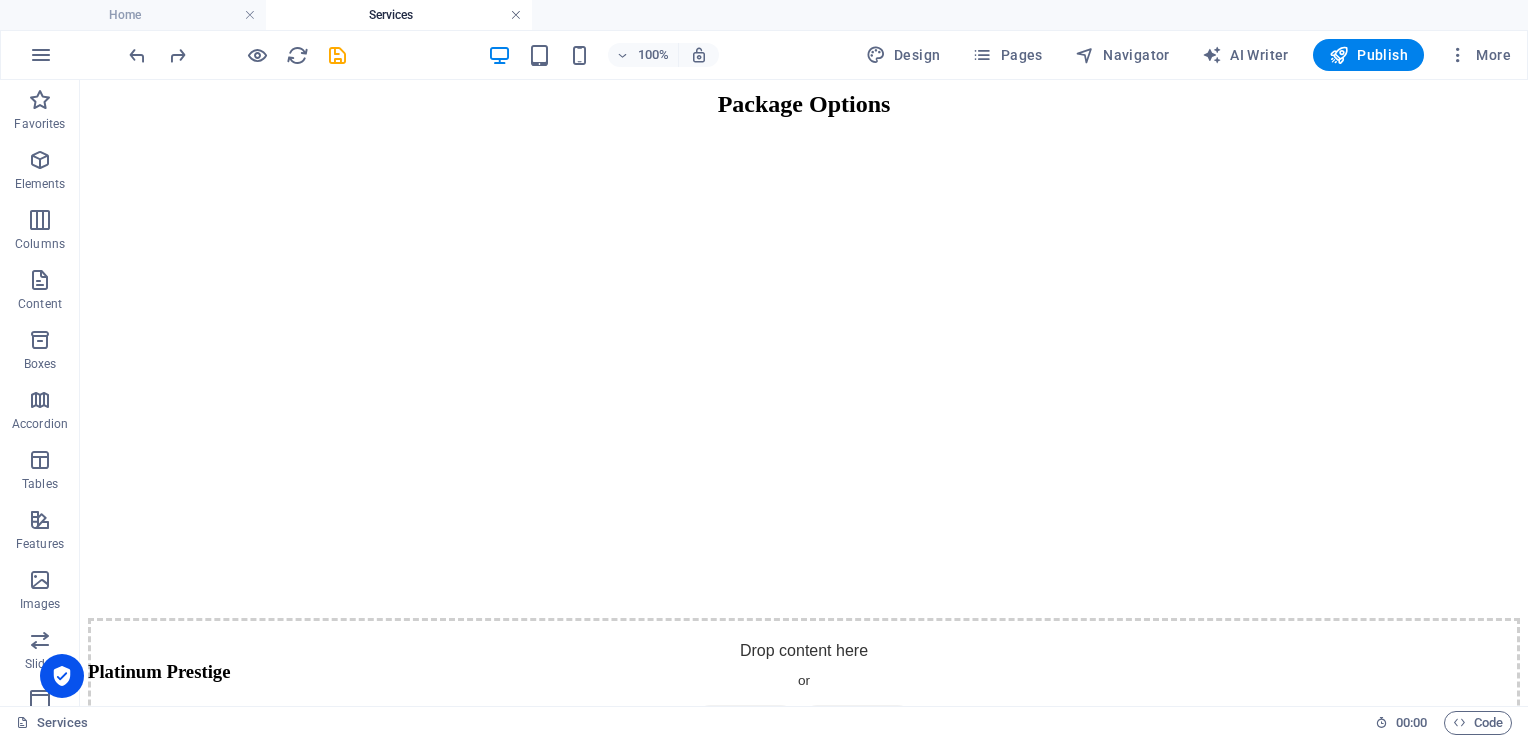 click at bounding box center [516, 15] 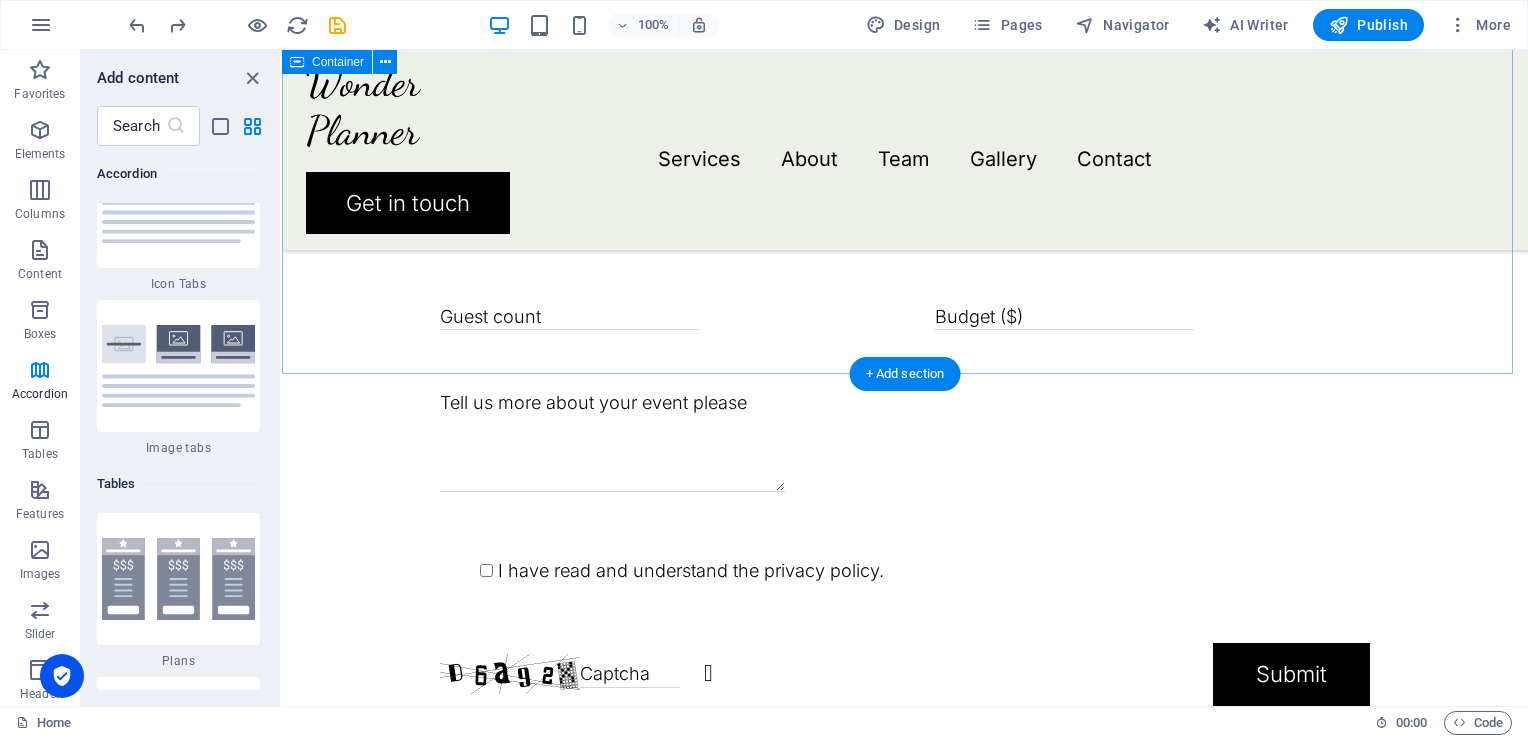 scroll, scrollTop: 4572, scrollLeft: 0, axis: vertical 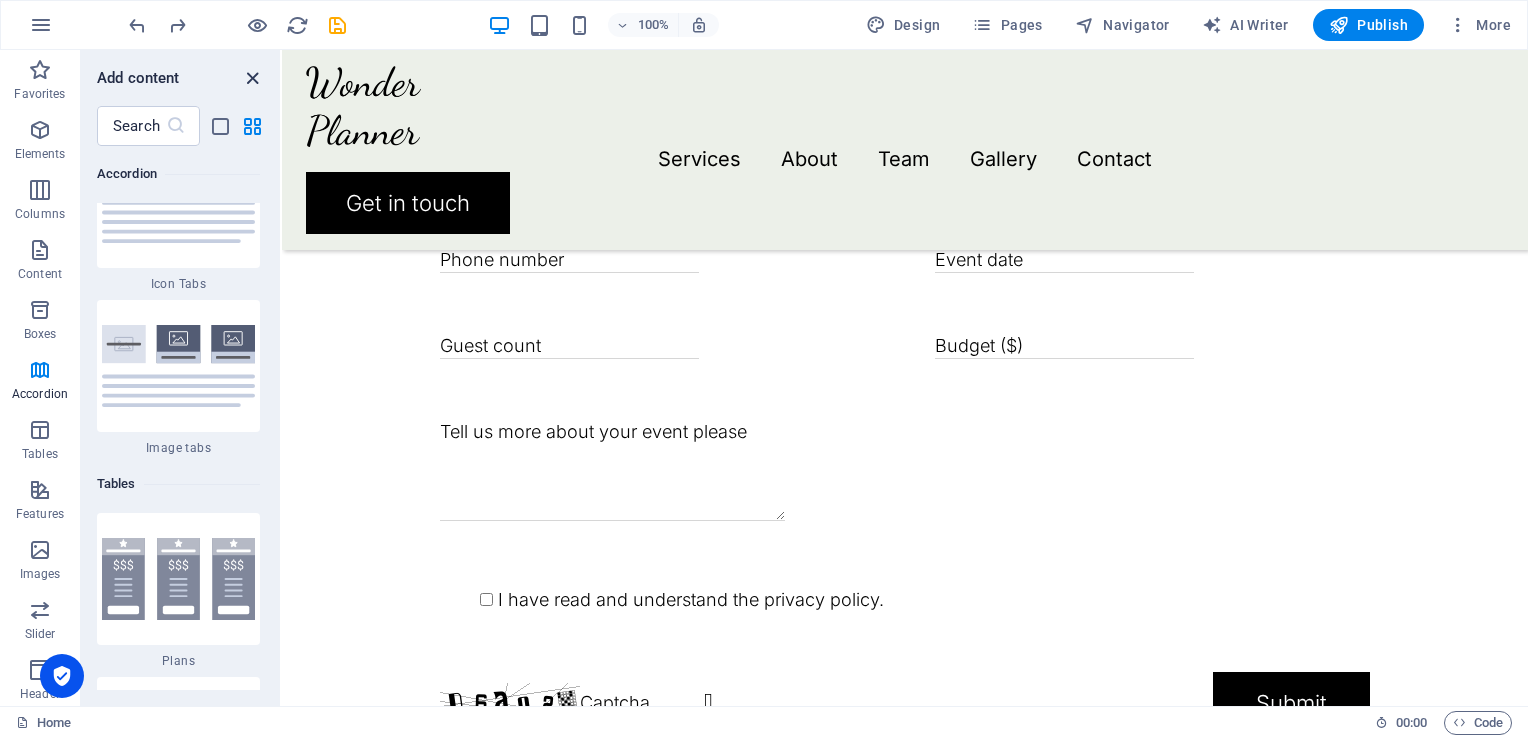 click at bounding box center (252, 78) 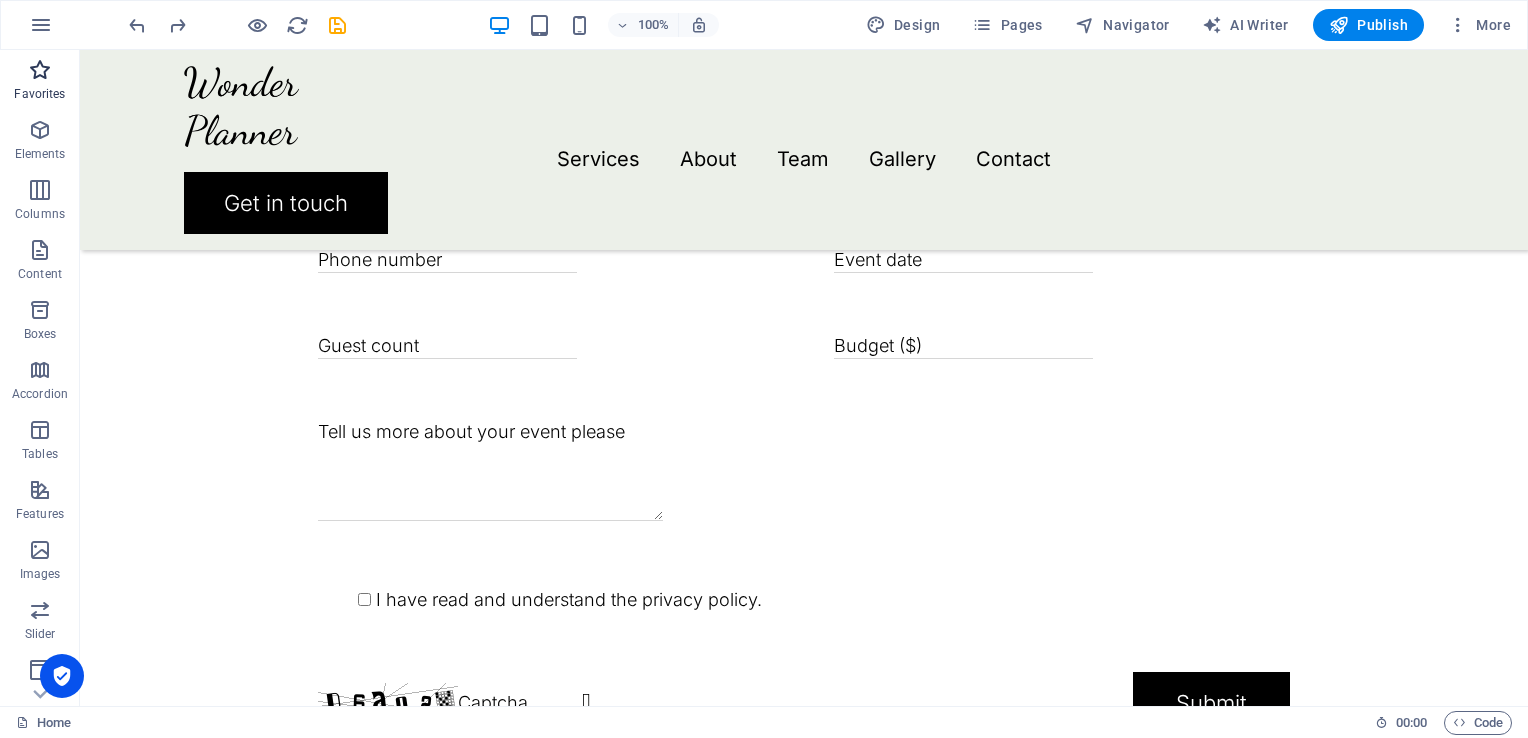 click at bounding box center (40, 70) 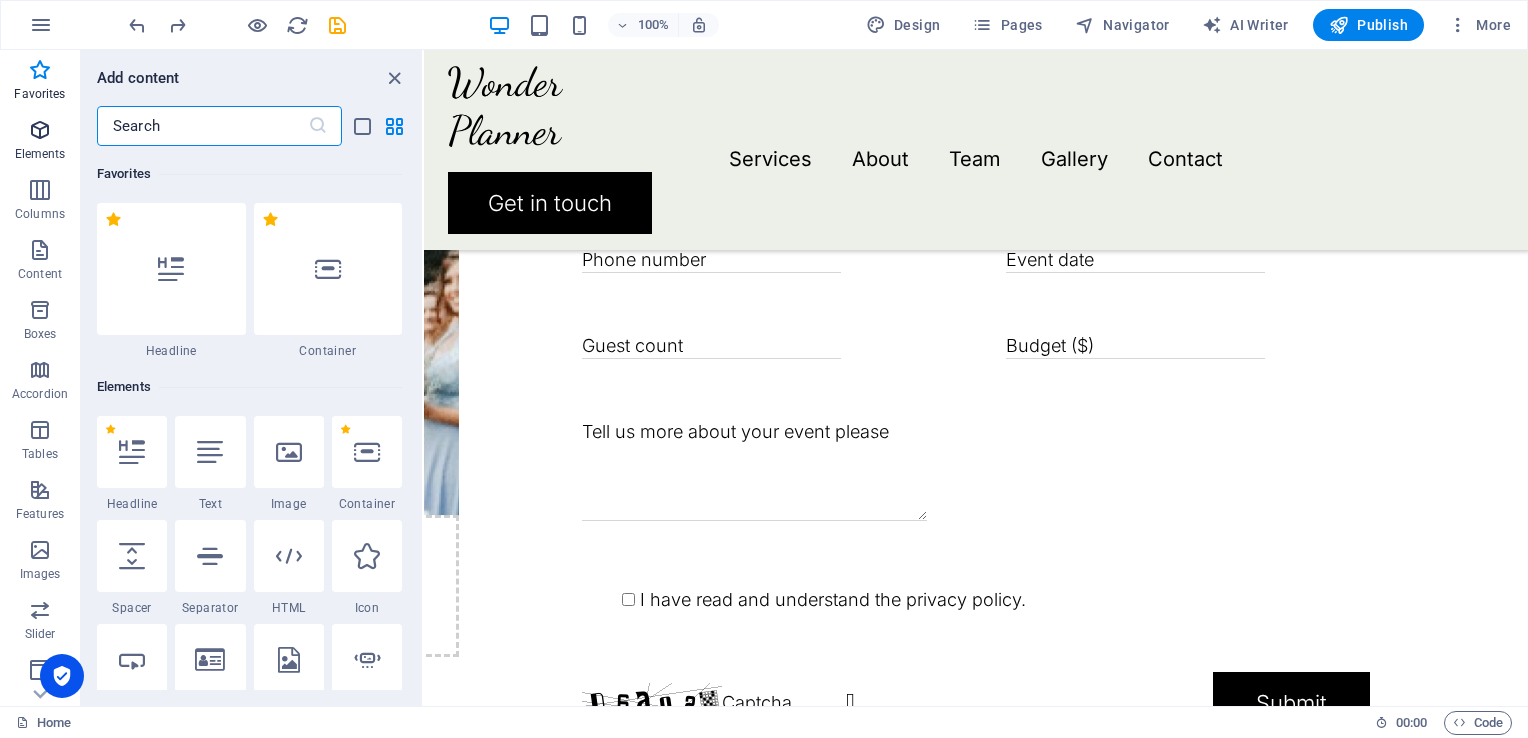 click at bounding box center [40, 130] 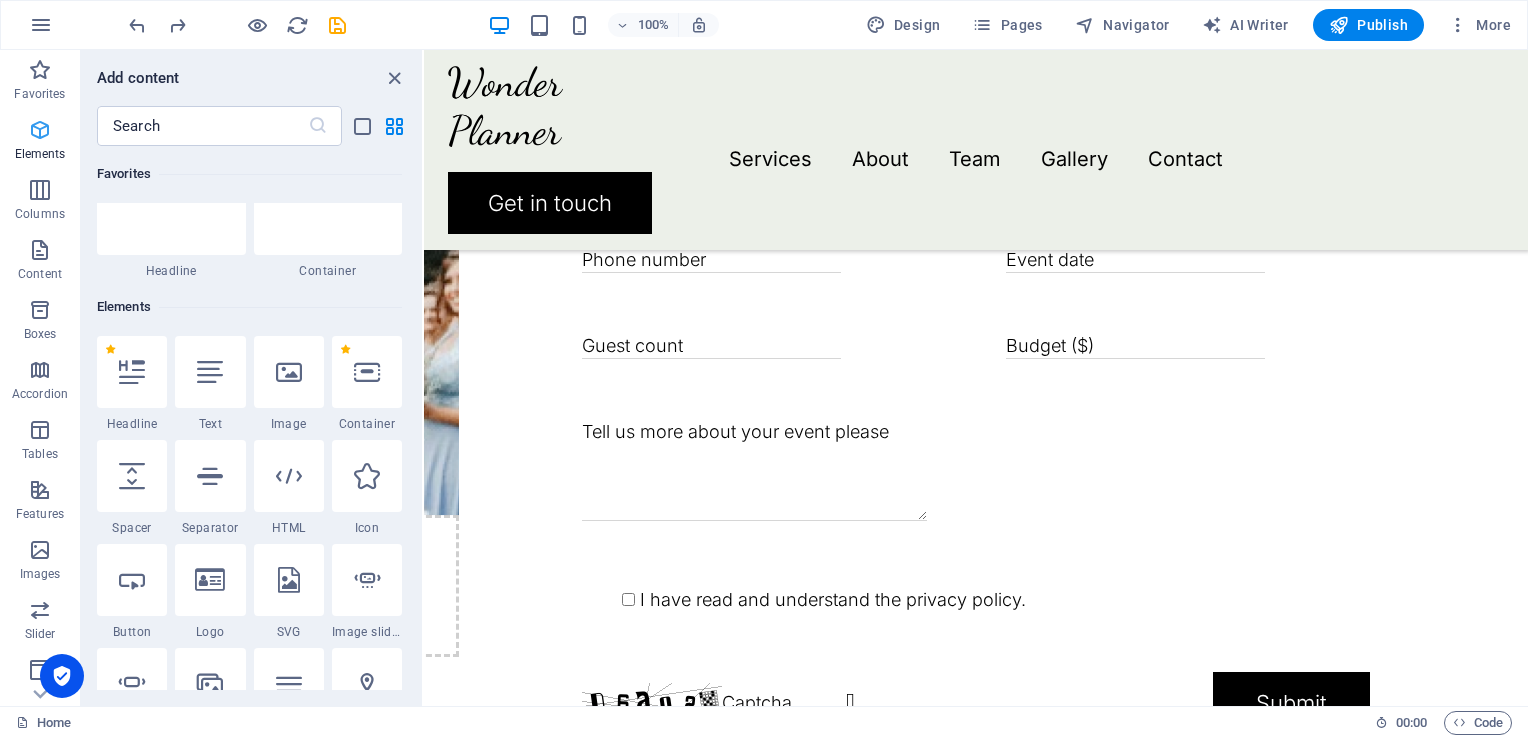 scroll, scrollTop: 212, scrollLeft: 0, axis: vertical 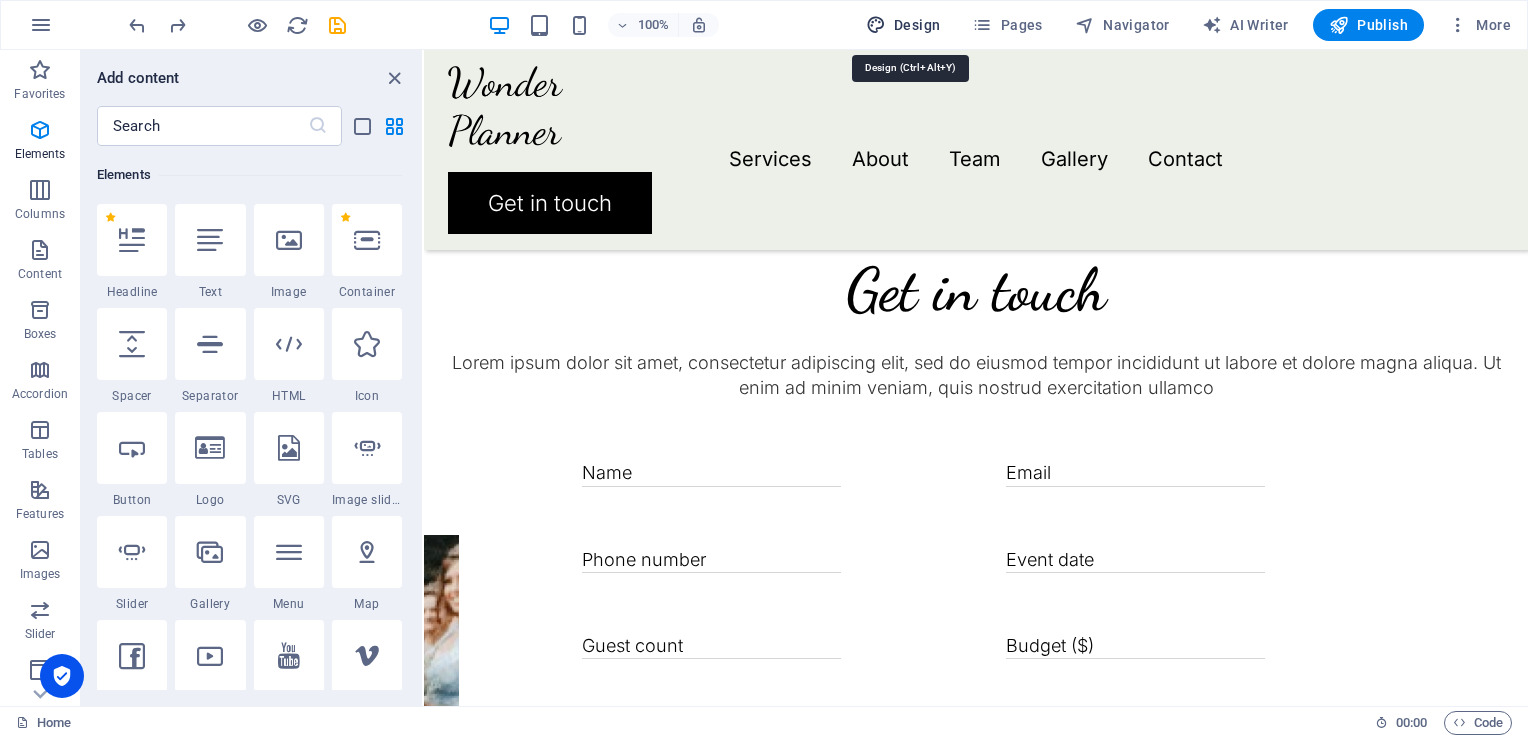 click on "Design" at bounding box center [903, 25] 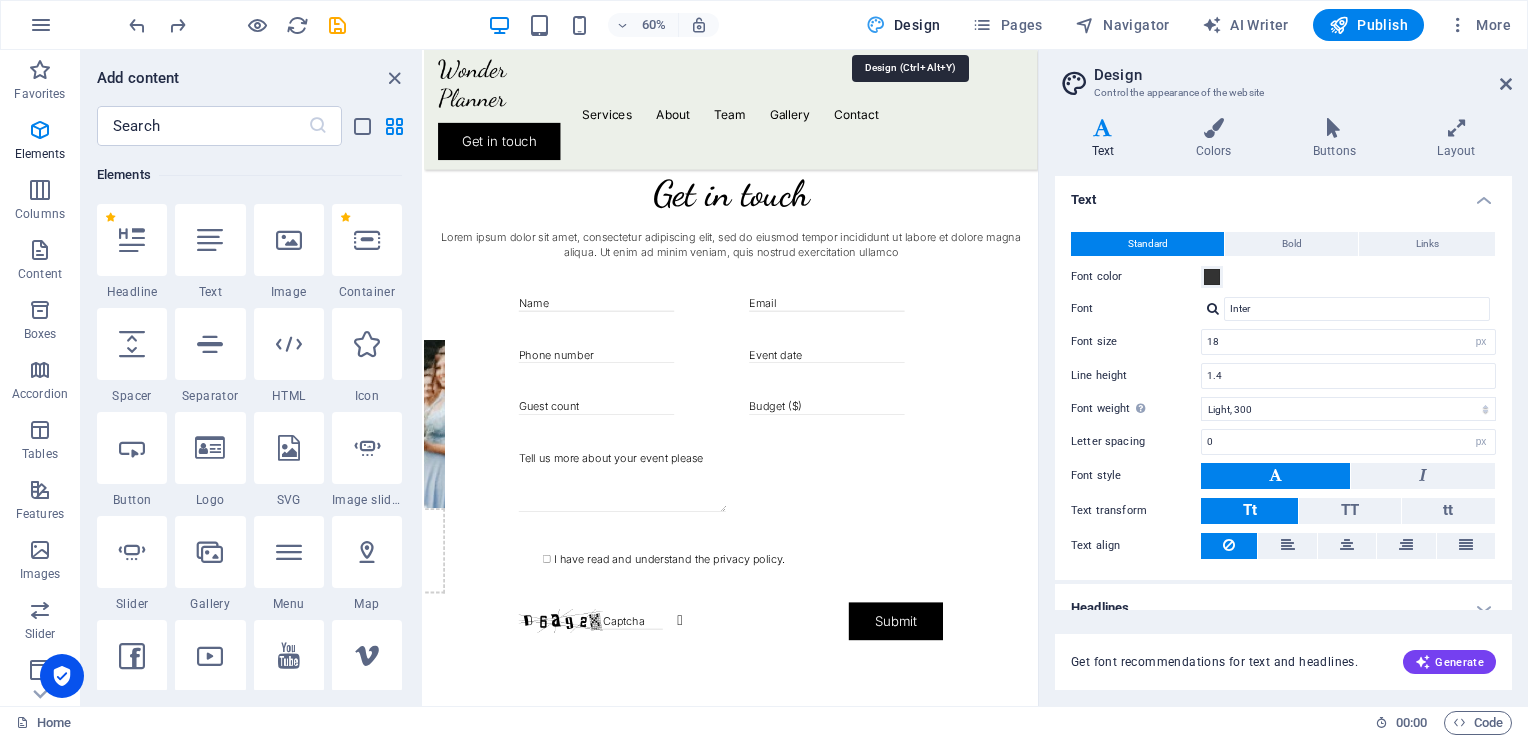 scroll, scrollTop: 4396, scrollLeft: 0, axis: vertical 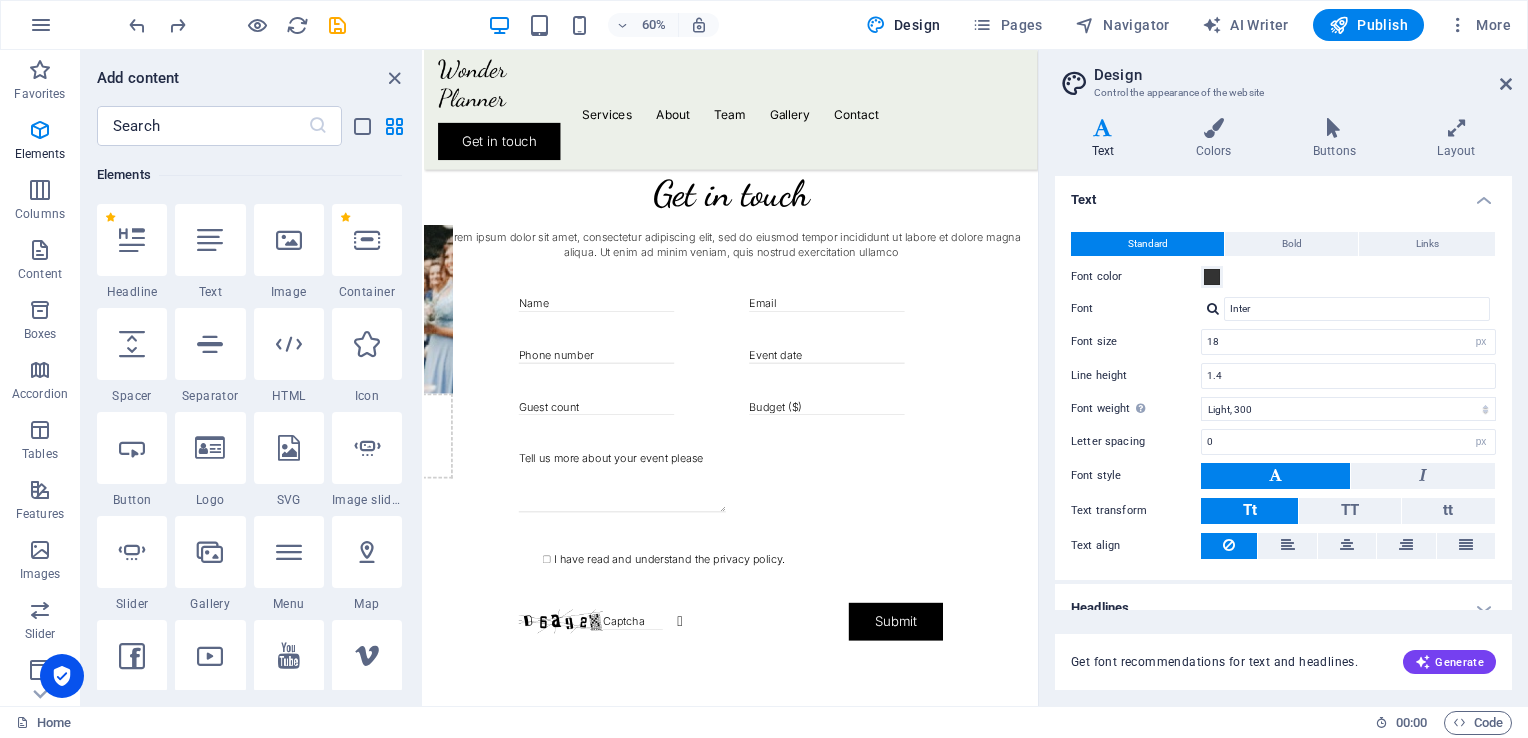 click on "Design Control the appearance of the website Variants  Text  Colors  Buttons  Layout Text Standard Bold Links Font color Font Inter Font size 18 rem px Line height 1.4 Font weight To display the font weight correctly, it may need to be enabled.  Manage Fonts Thin, 100 Extra-light, 200 Light, 300 Regular, 400 Medium, 500 Semi-bold, 600 Bold, 700 Extra-bold, 800 Black, 900 Letter spacing 0 rem px Font style Text transform Tt TT tt Text align Font weight To display the font weight correctly, it may need to be enabled.  Manage Fonts Thin, 100 Extra-light, 200 Light, 300 Regular, 400 Medium, 500 Semi-bold, 600 Bold, 700 Extra-bold, 800 Black, 900 Default Hover / Active Font color Font color Decoration None Decoration None Transition duration 0.3 s Transition function Ease Ease In Ease Out Ease In/Ease Out Linear Headlines All H1 / Textlogo H2 H3 H4 H5 H6 Font color Font Dancing Script Line height 1.2 Font weight To display the font weight correctly, it may need to be enabled.  Manage Fonts Thin, 100 Light, 300 0 0" at bounding box center [1283, 378] 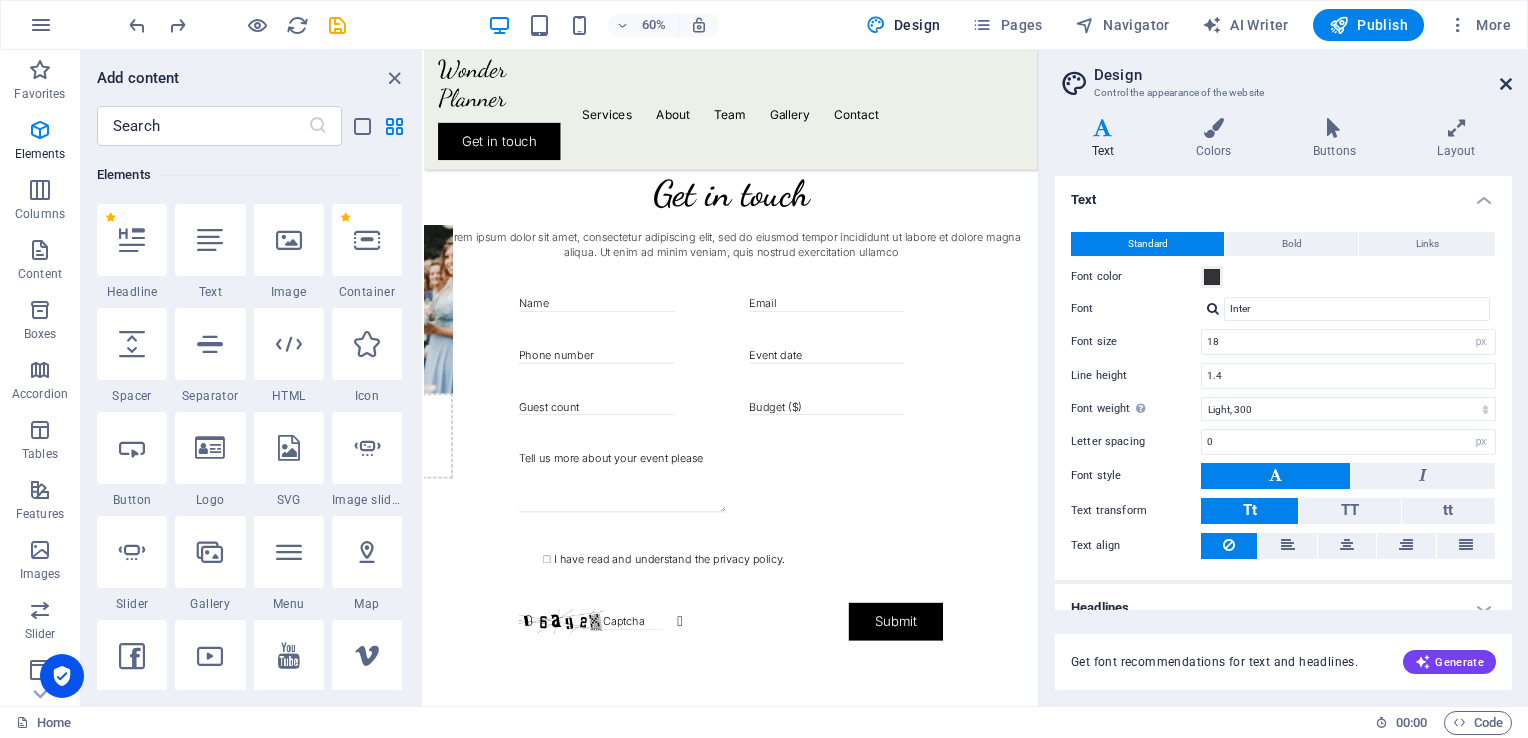 click at bounding box center [1506, 84] 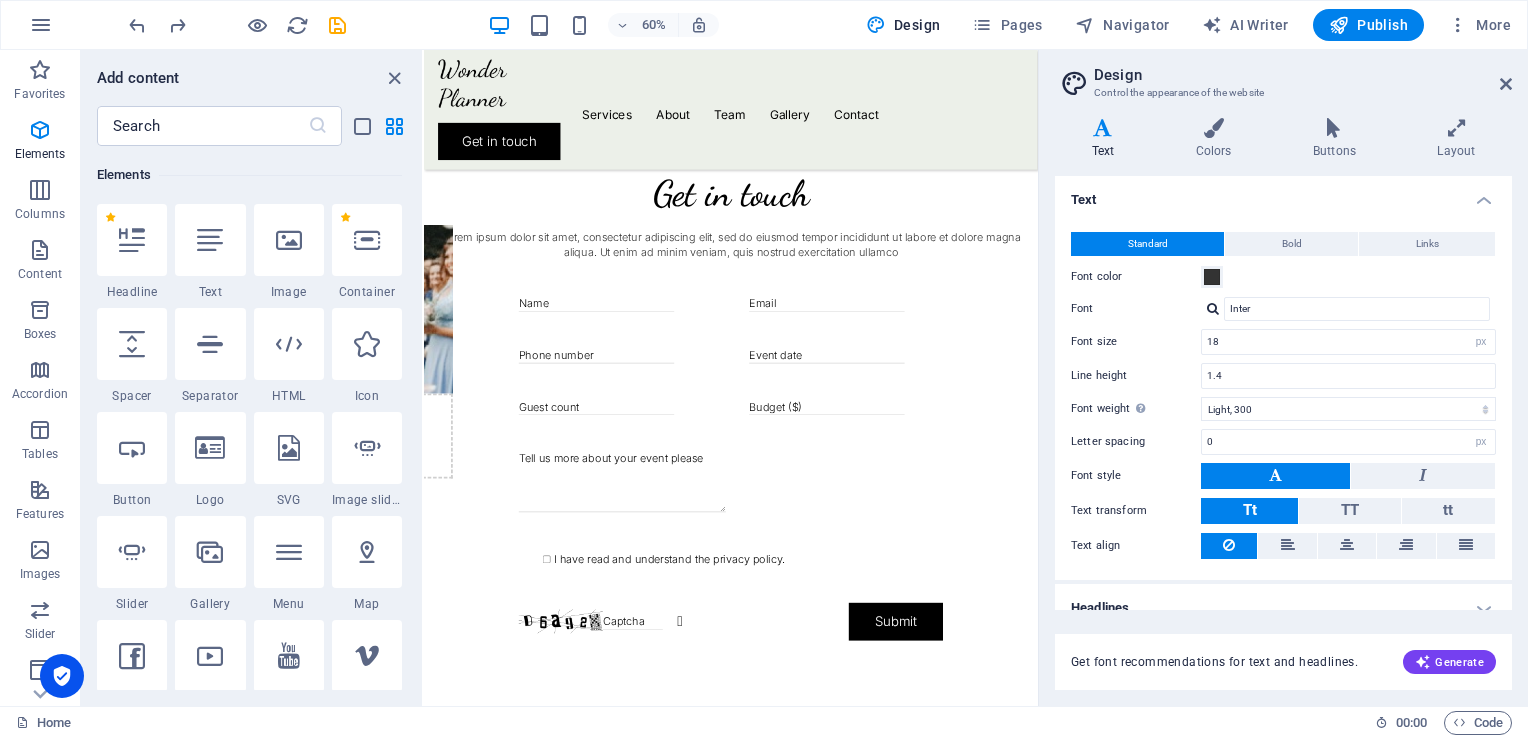scroll, scrollTop: 4272, scrollLeft: 0, axis: vertical 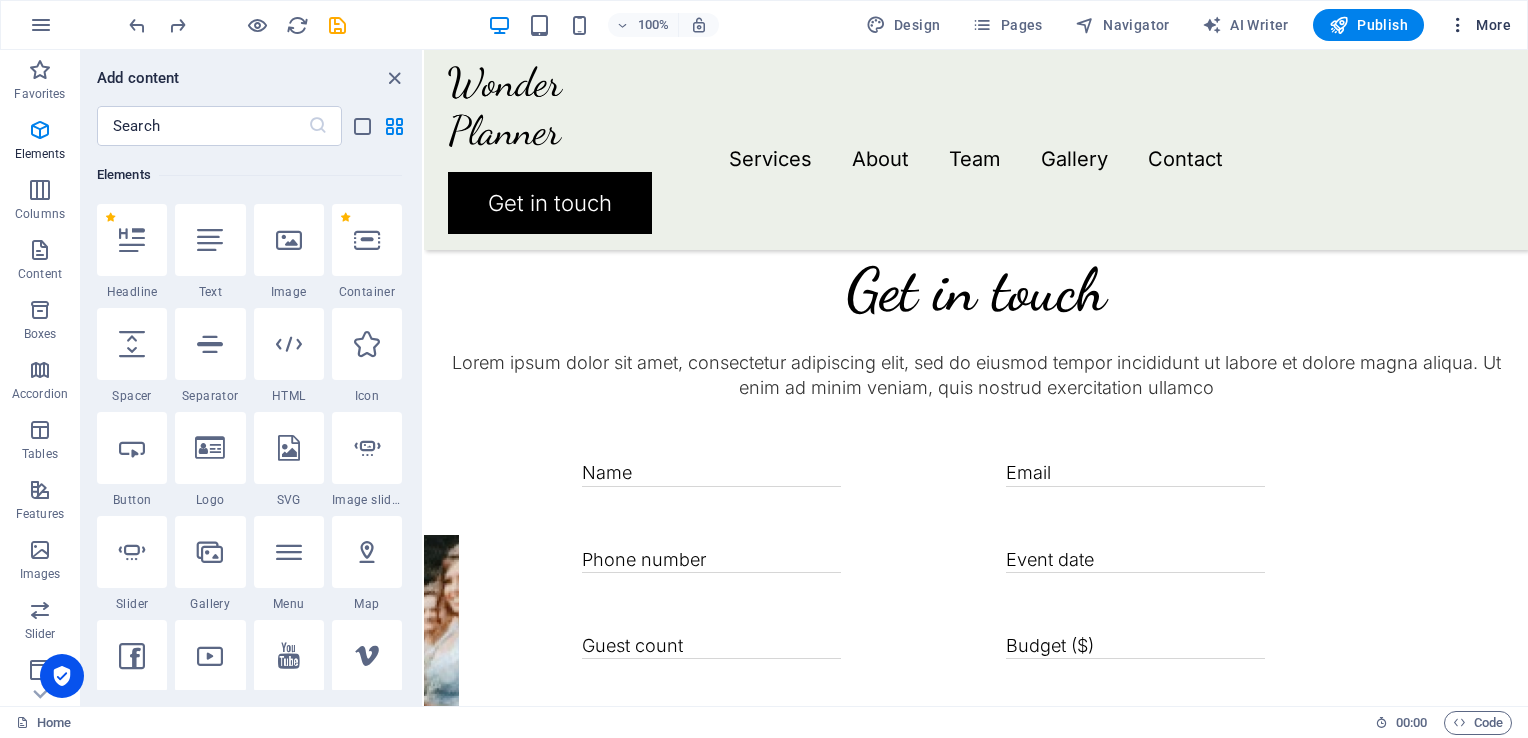 click on "More" at bounding box center (1479, 25) 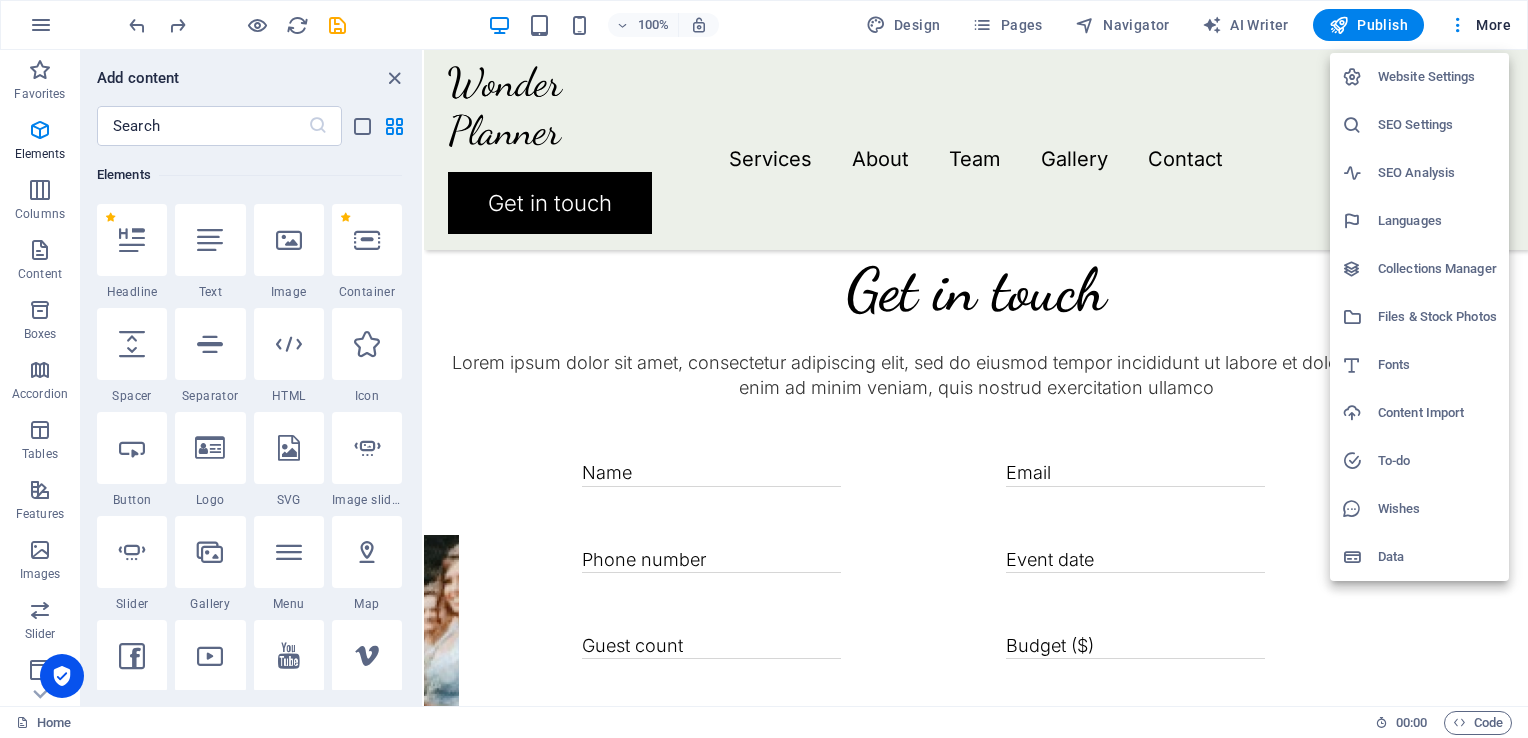click on "Collections Manager" at bounding box center [1437, 269] 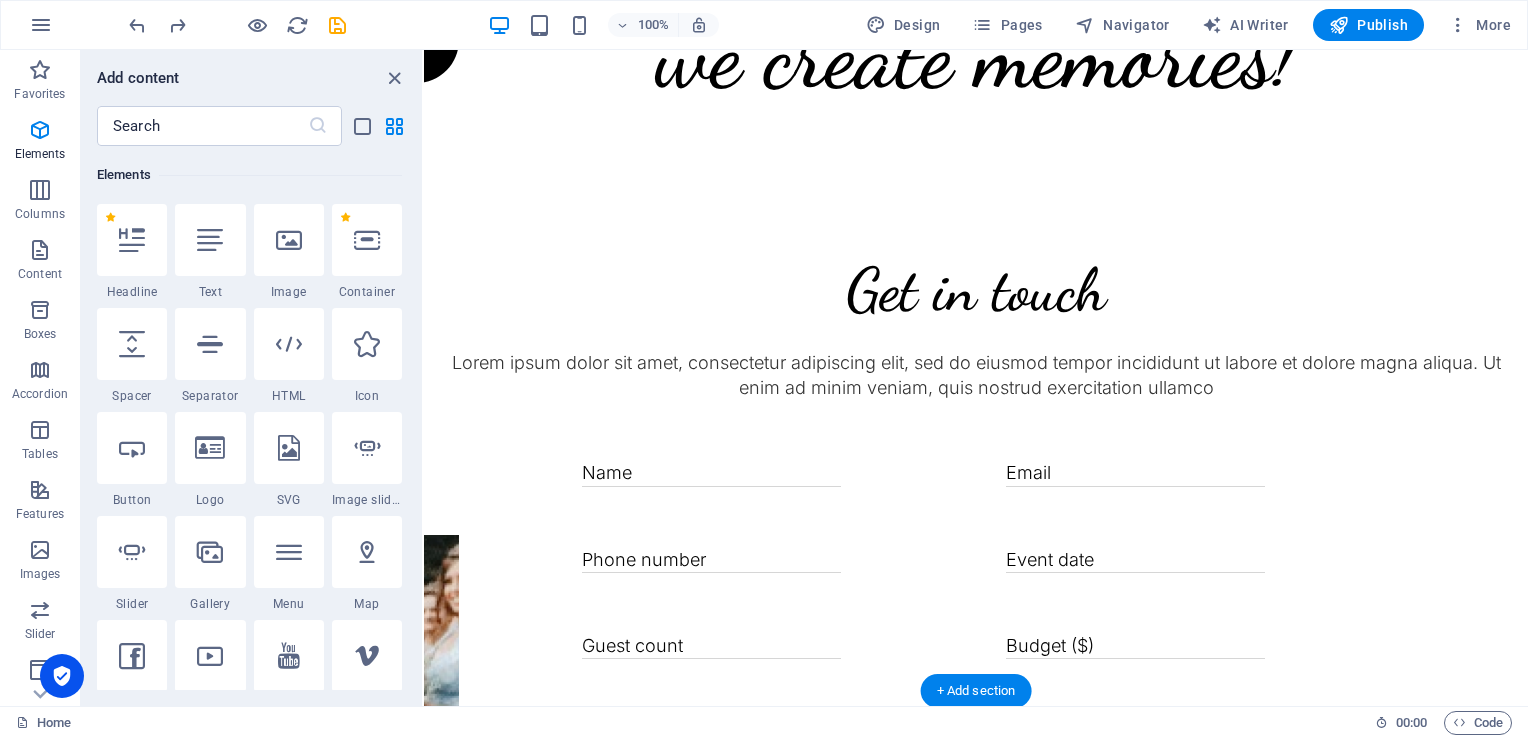 scroll, scrollTop: 0, scrollLeft: 0, axis: both 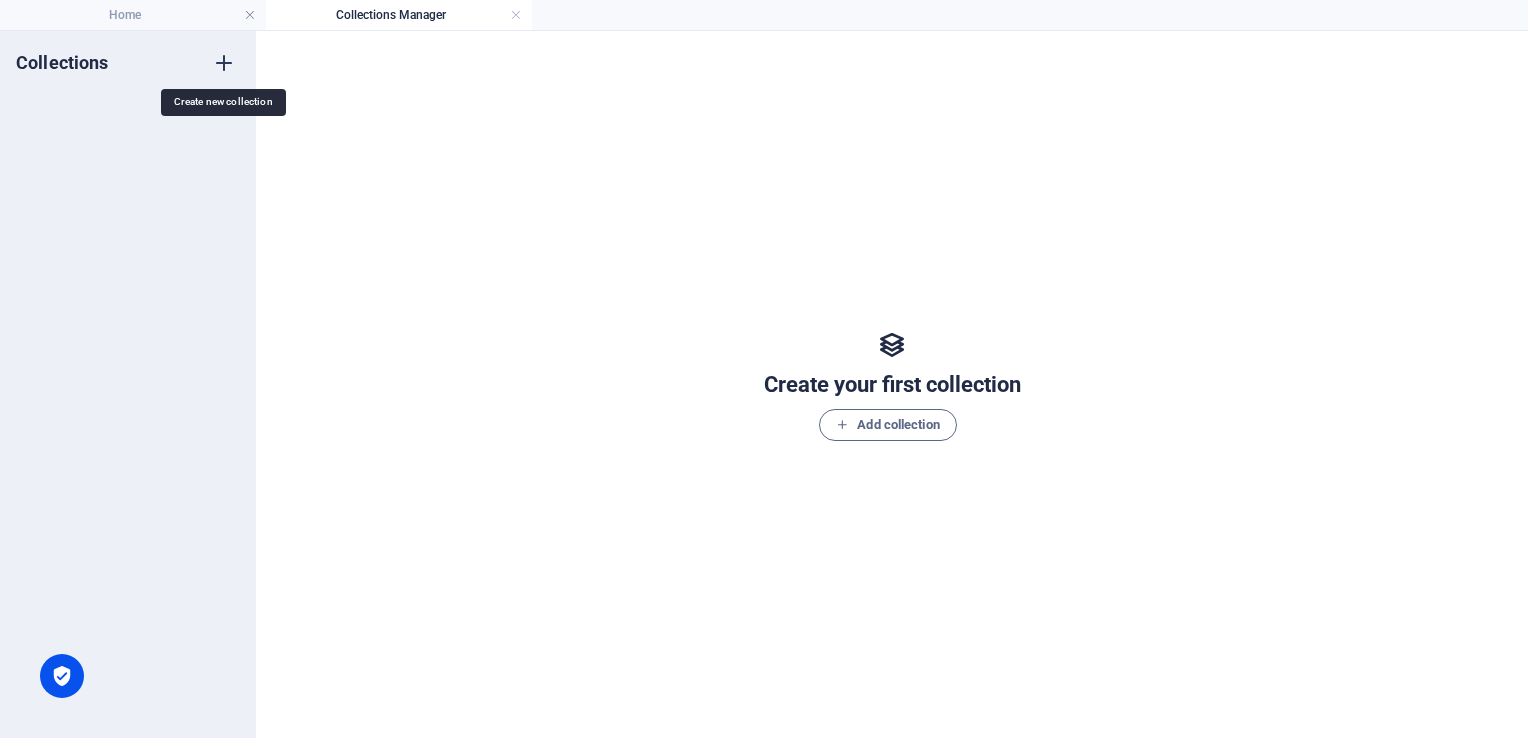 click at bounding box center (224, 63) 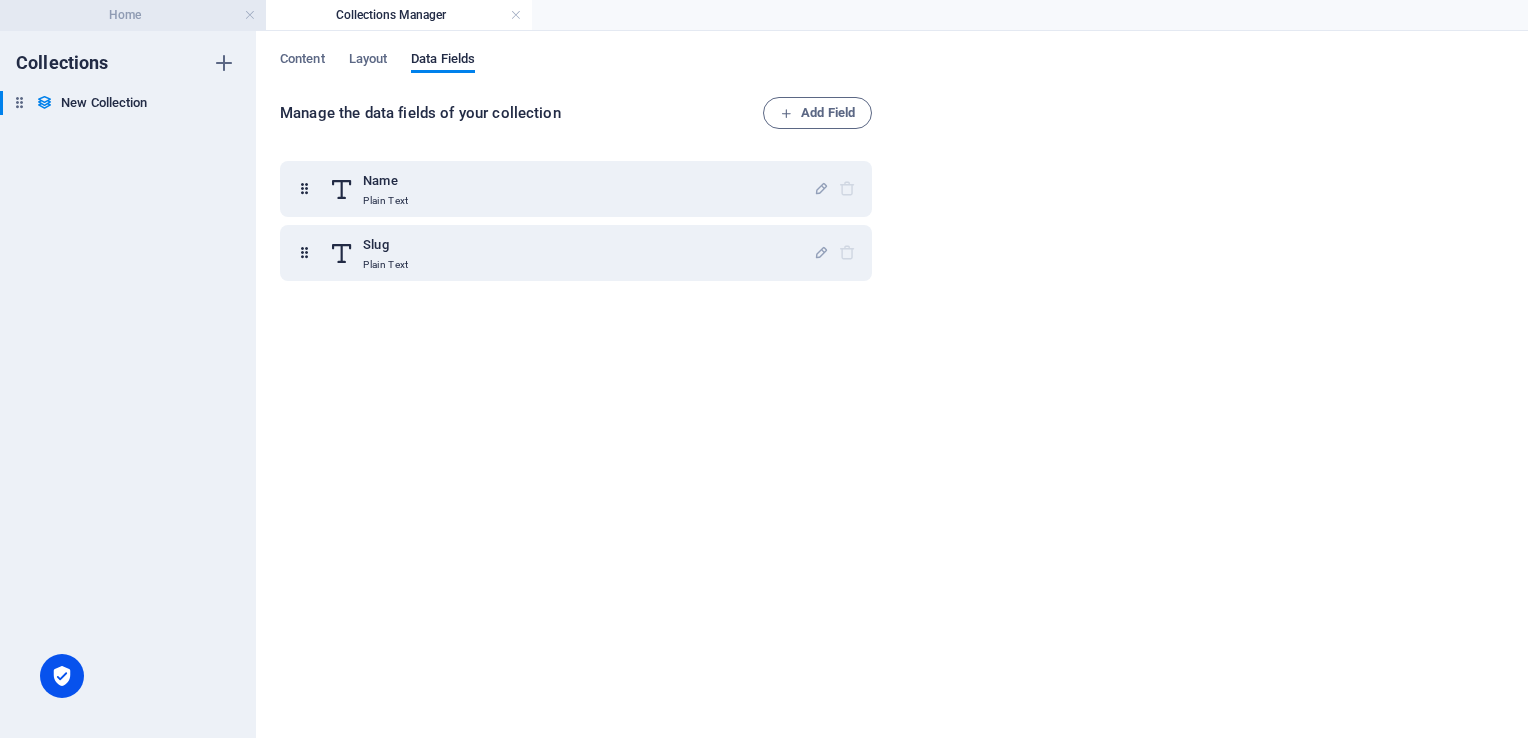 click on "Home" at bounding box center [133, 15] 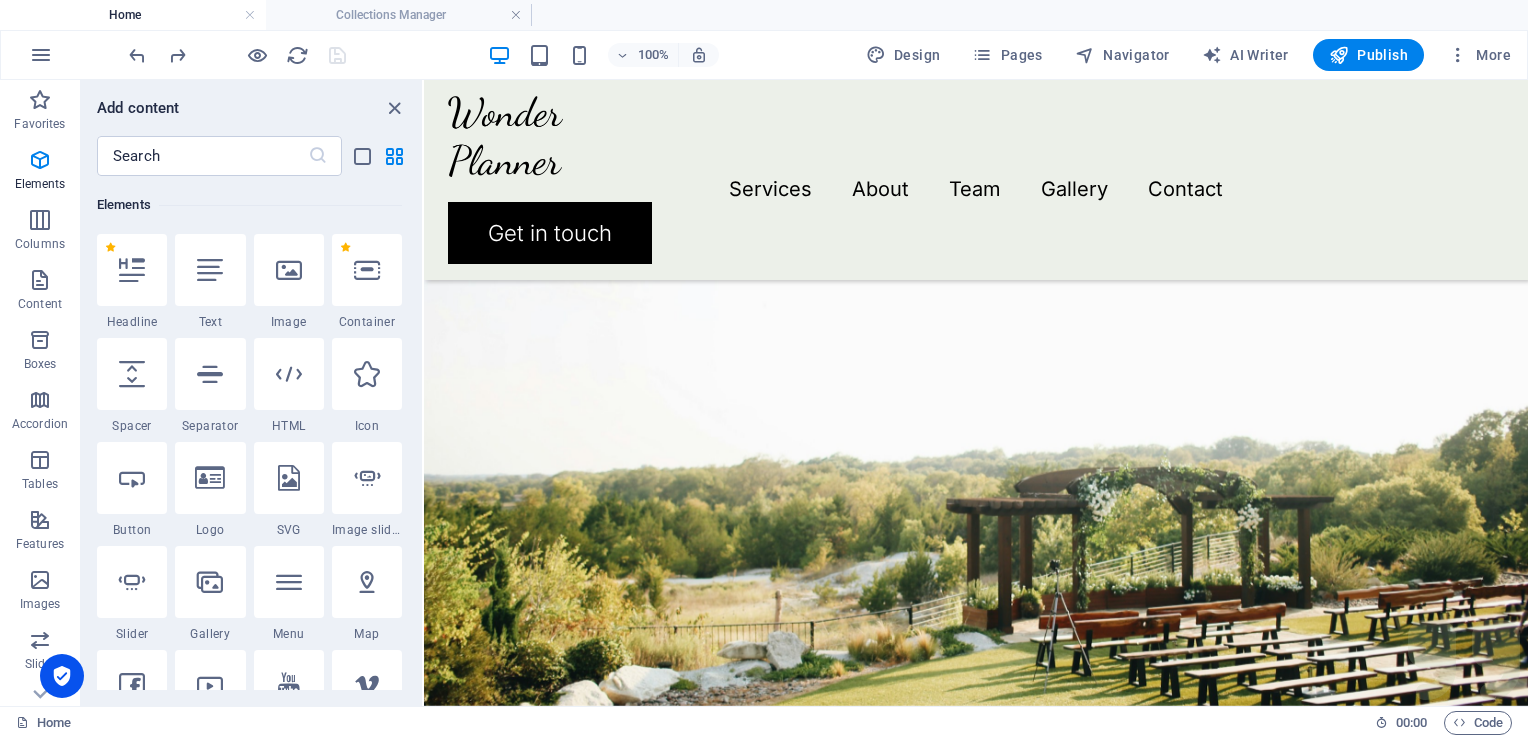 scroll, scrollTop: 4272, scrollLeft: 0, axis: vertical 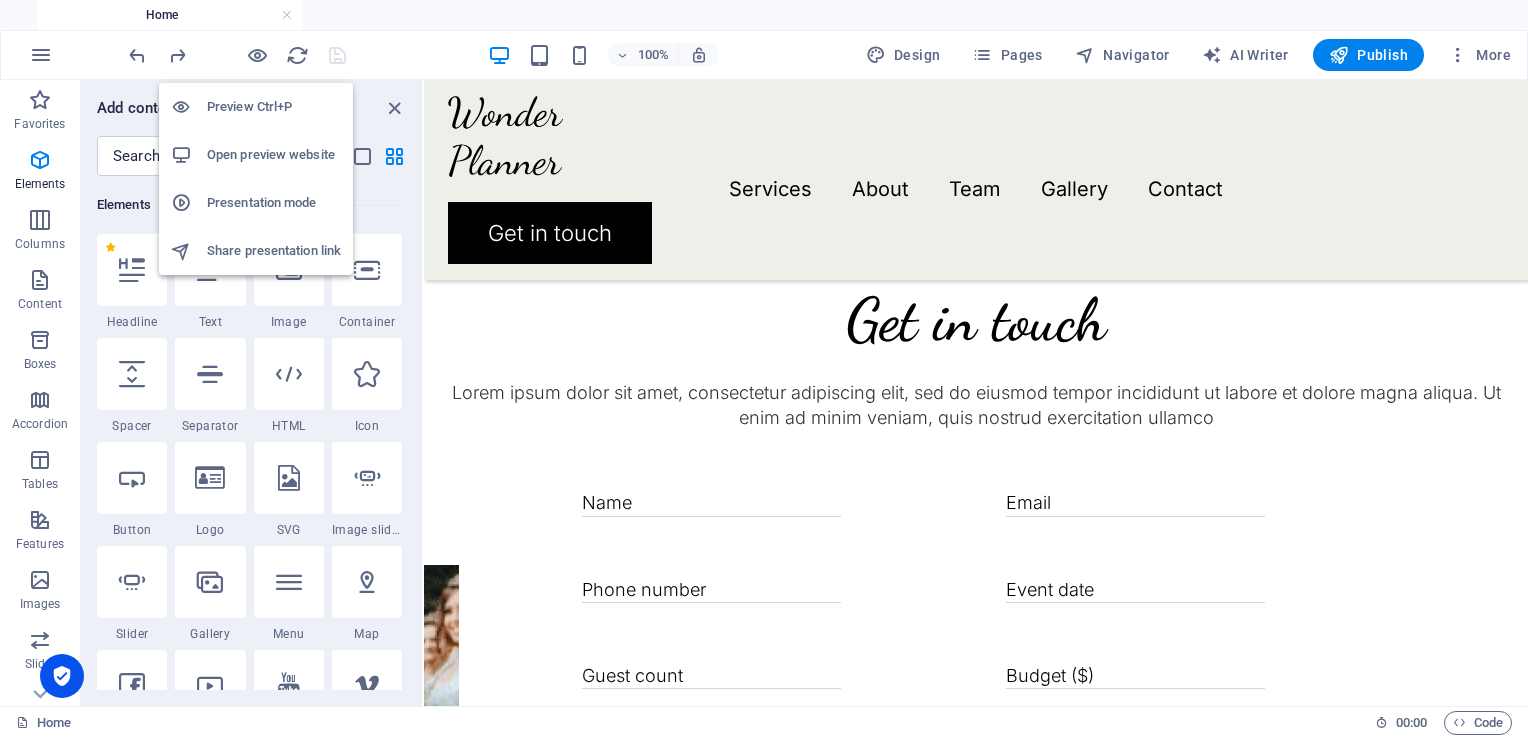 drag, startPoint x: 239, startPoint y: 14, endPoint x: 398, endPoint y: 230, distance: 268.21072 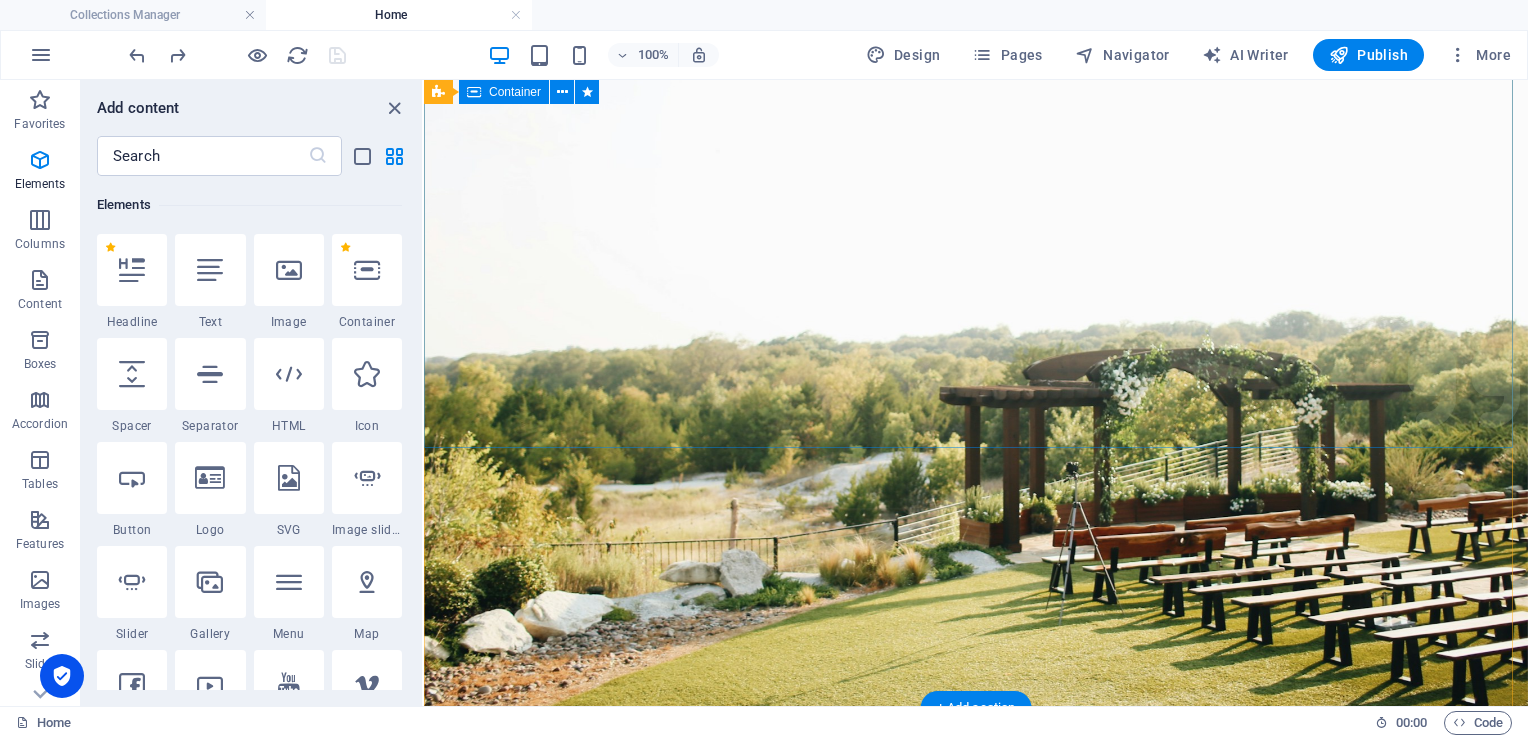 scroll, scrollTop: 0, scrollLeft: 0, axis: both 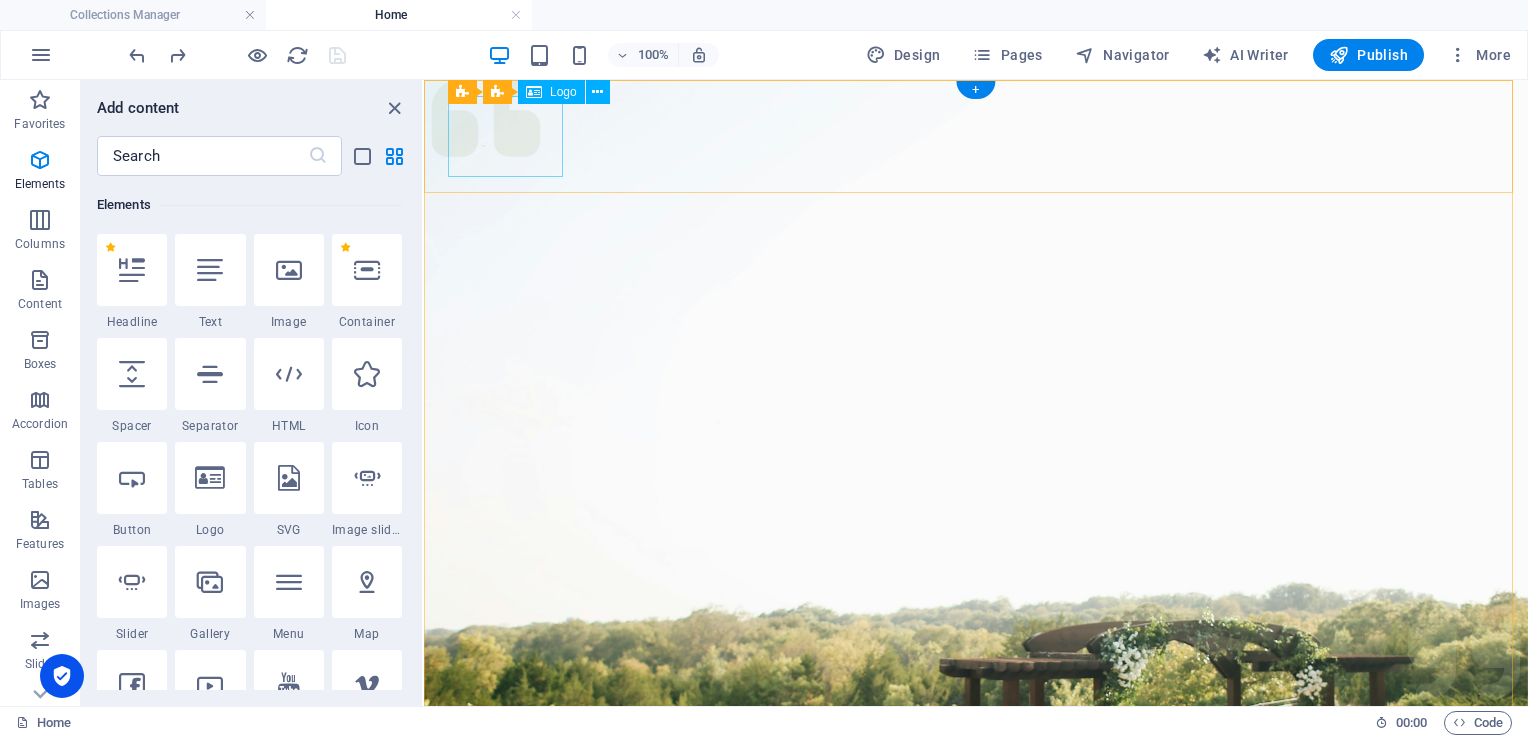 click at bounding box center [976, 1036] 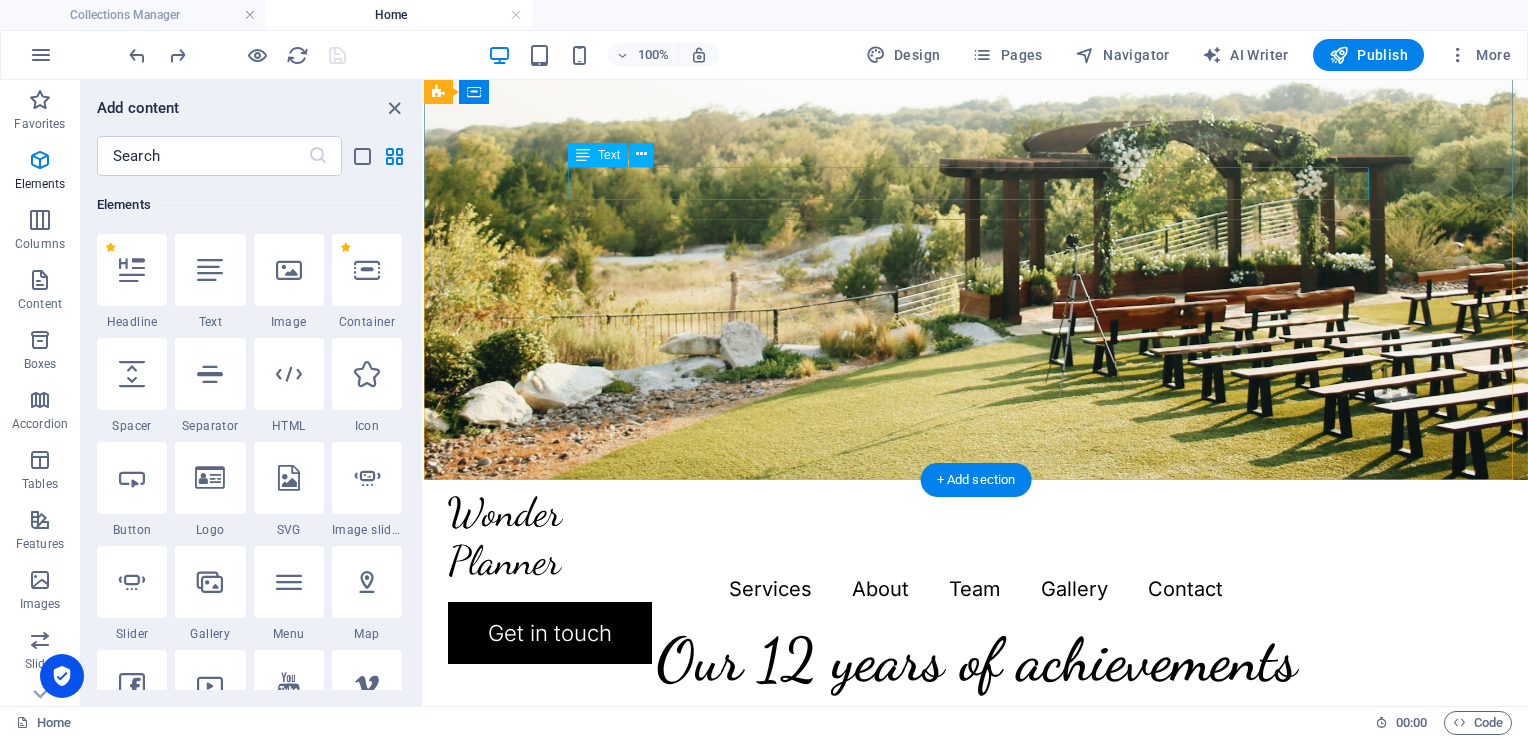 scroll, scrollTop: 0, scrollLeft: 0, axis: both 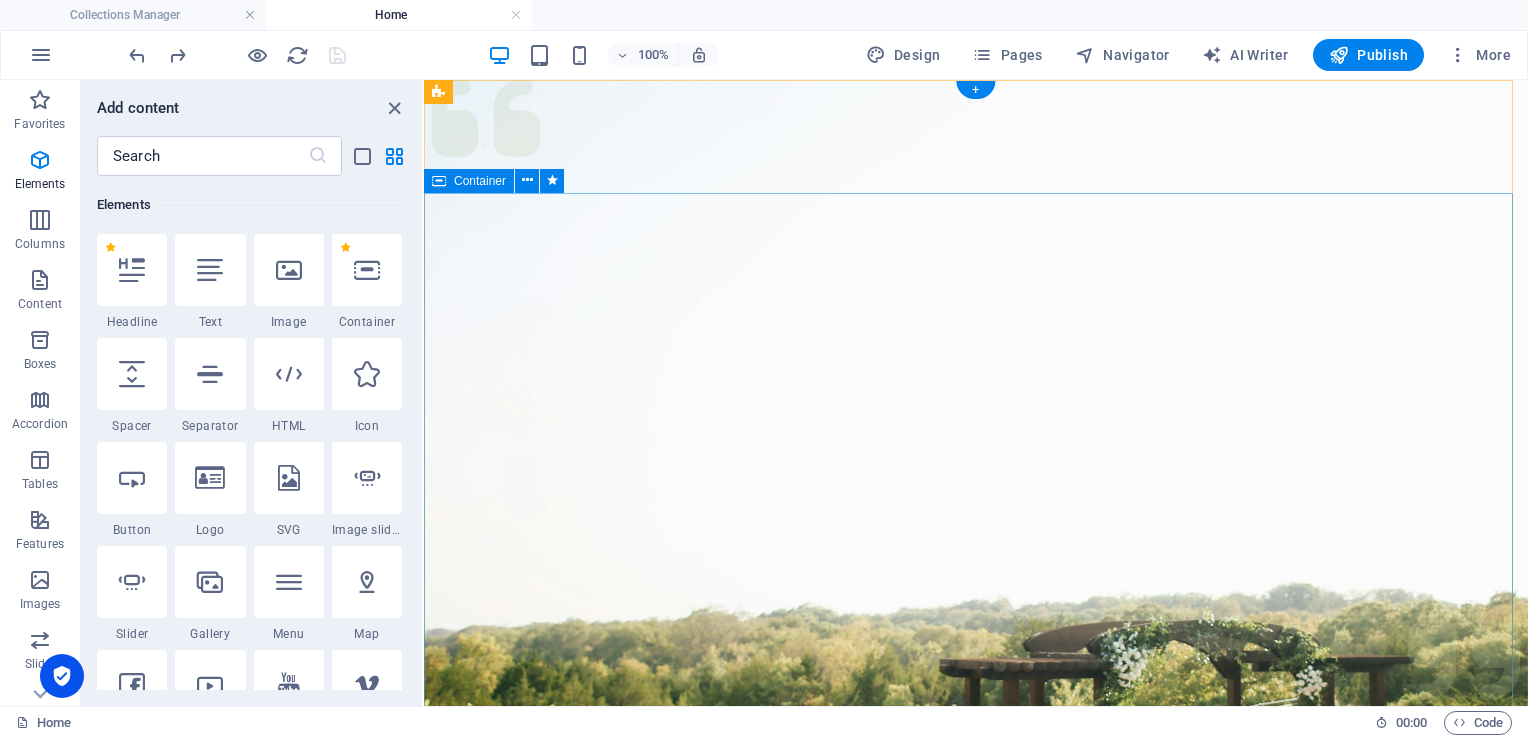 click on "Experience extraordinary life moments Plan your next event with us" at bounding box center (976, 1444) 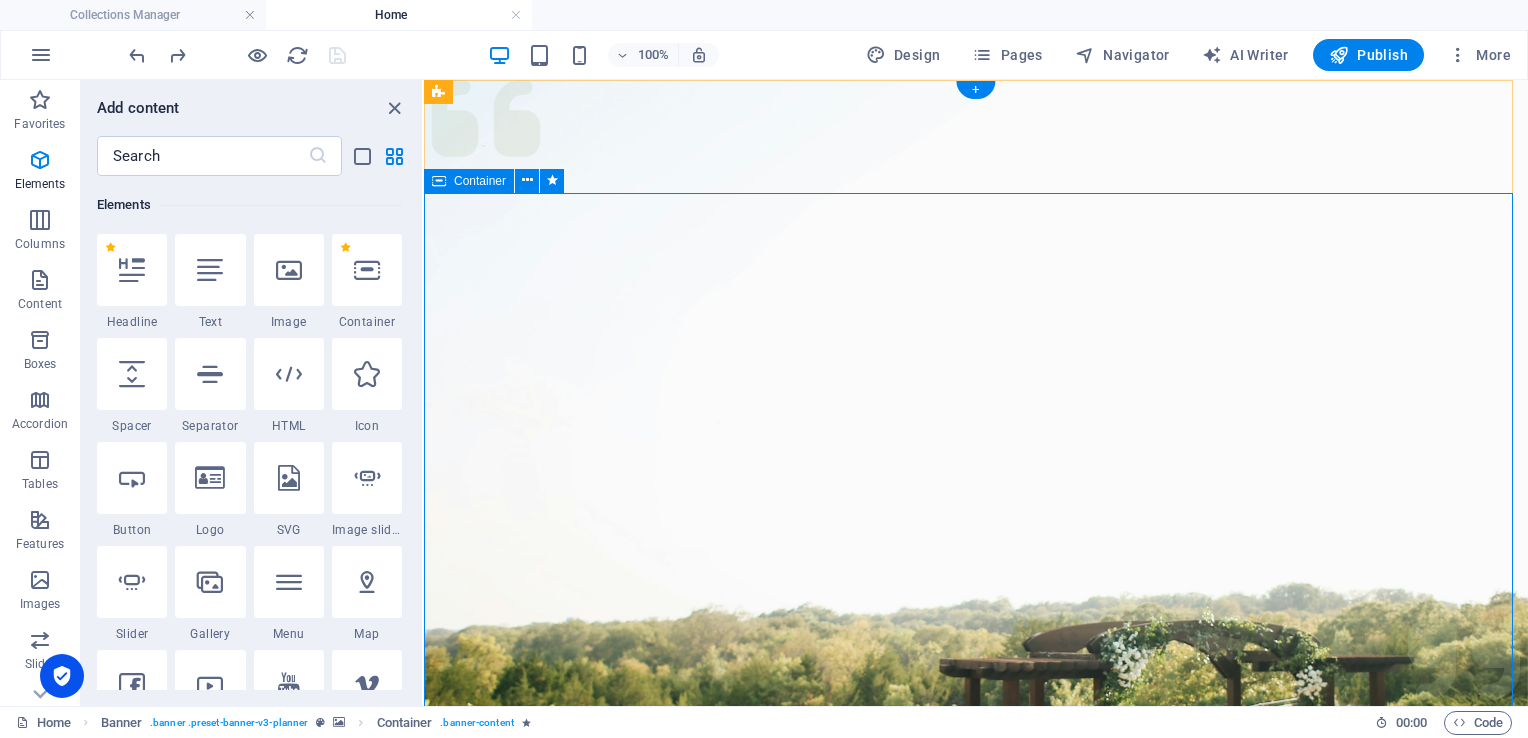 click on "Experience extraordinary life moments Plan your next event with us" at bounding box center [976, 1444] 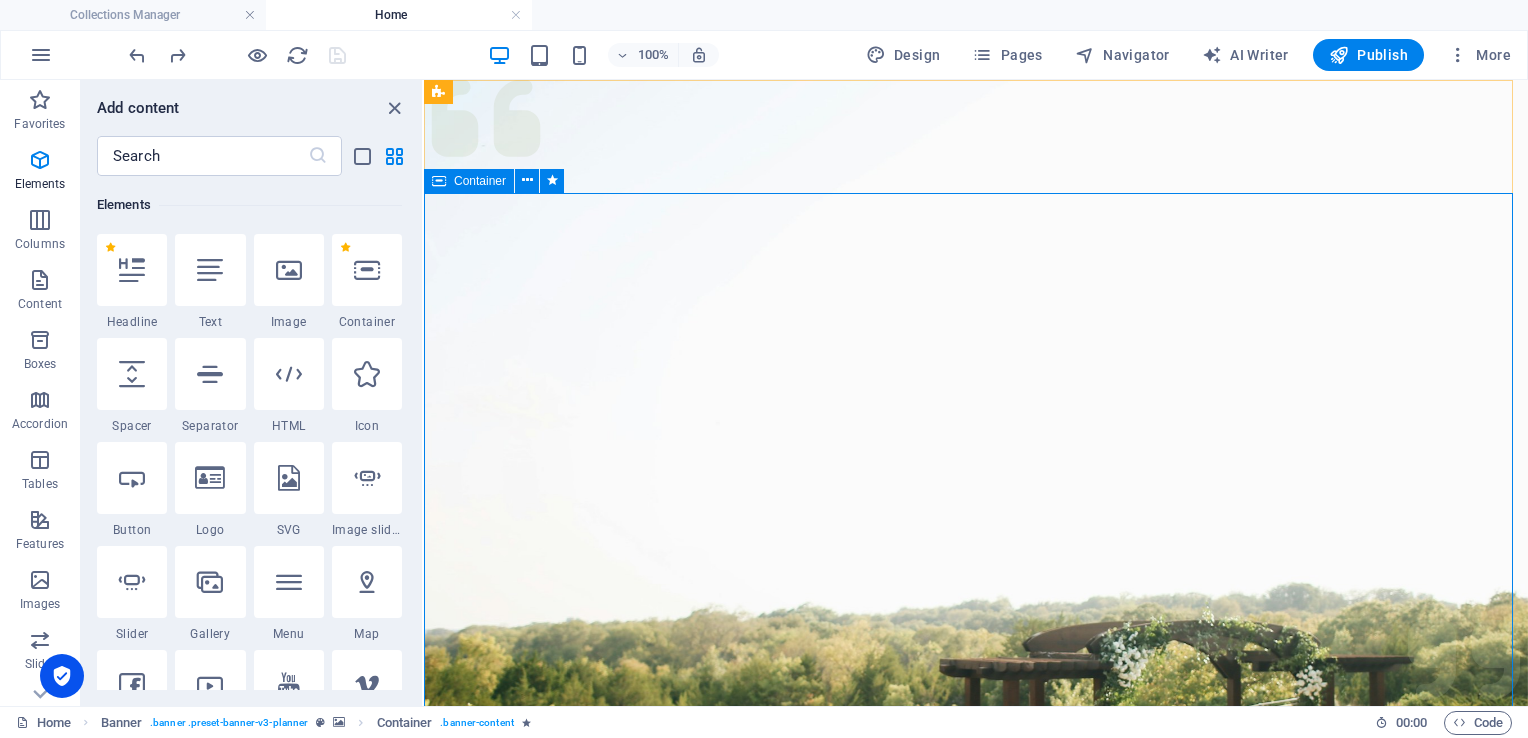 click on "Container" at bounding box center [480, 181] 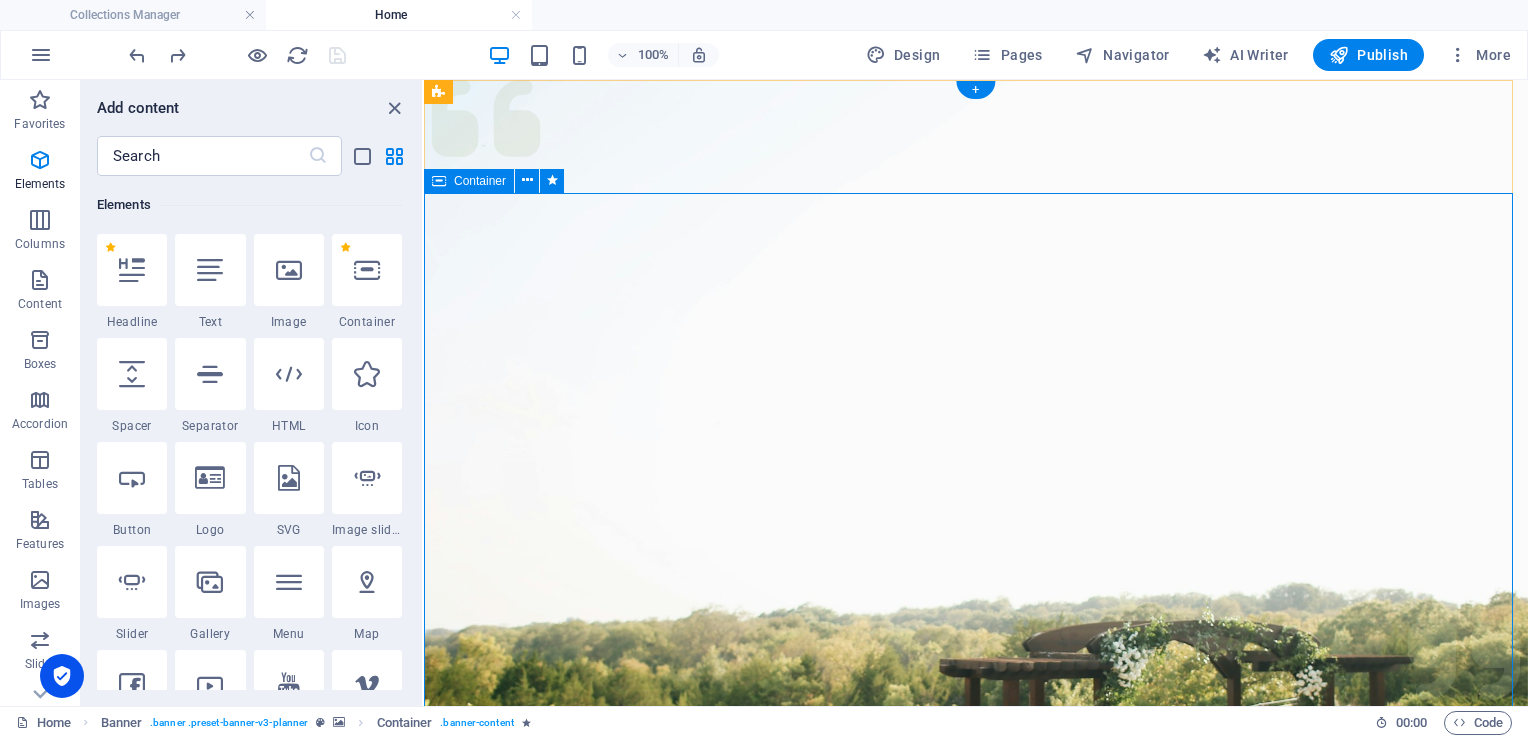 click on "Experience extraordinary life moments Plan your next event with us" at bounding box center [976, 1444] 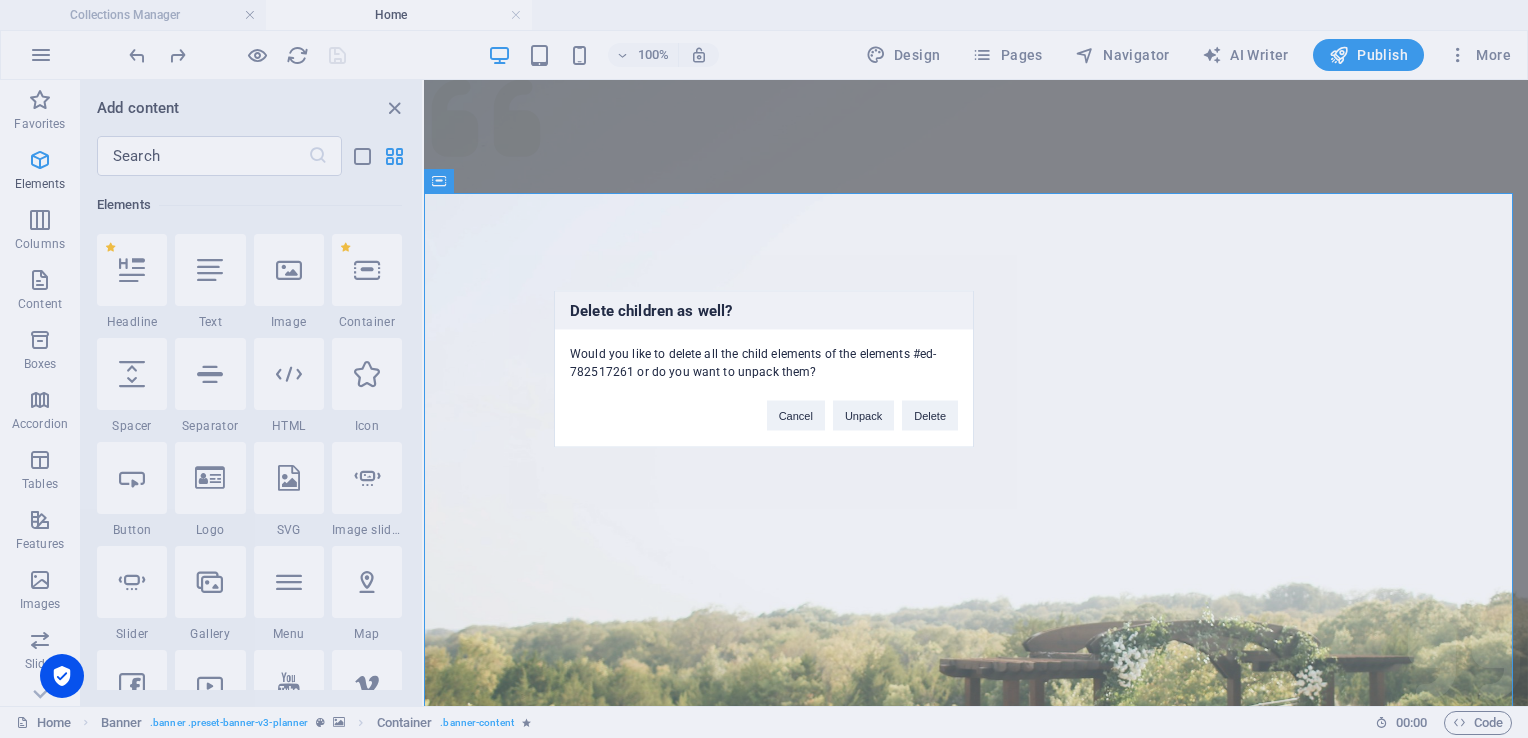 type 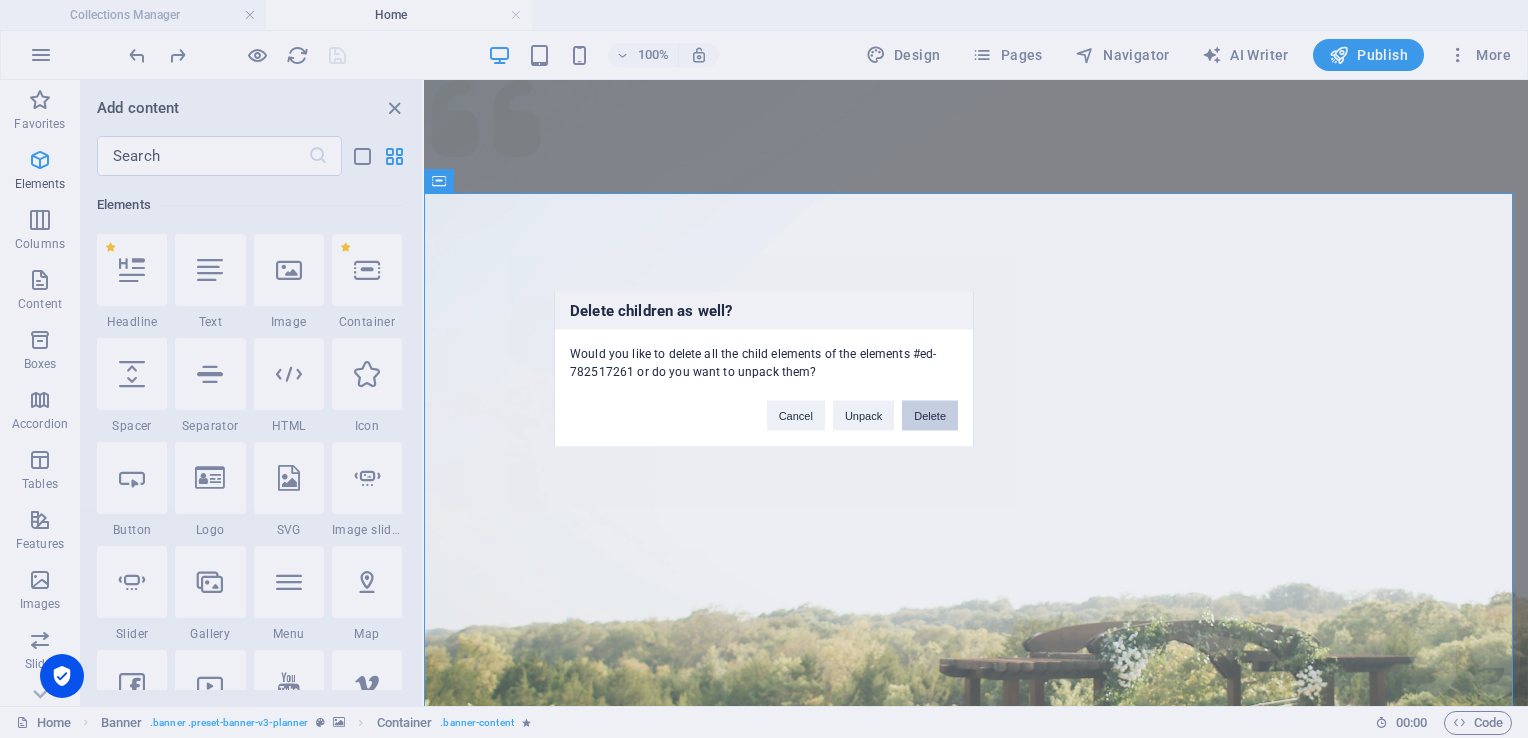 click on "Delete" at bounding box center [930, 416] 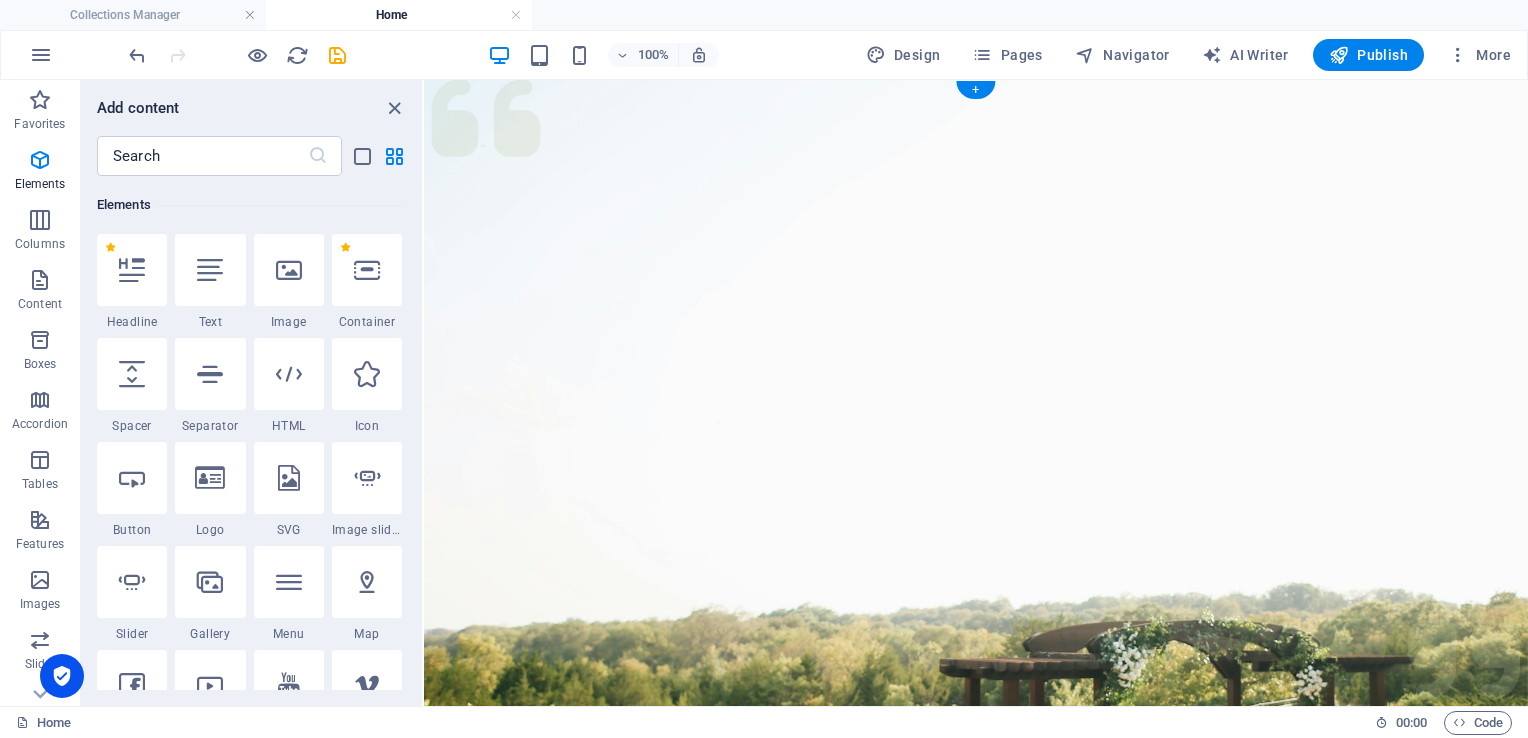 click at bounding box center (976, 530) 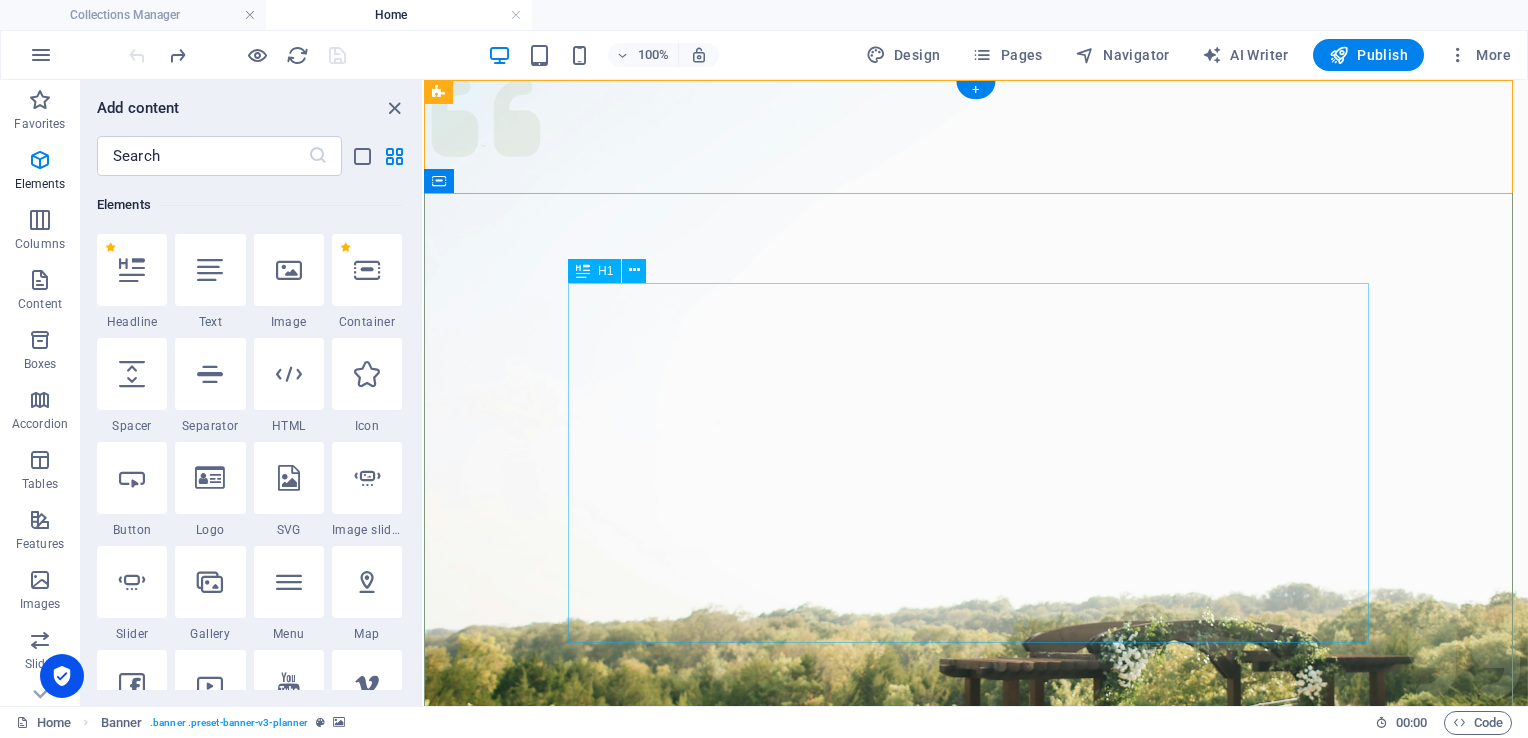 click on "Experience extraordinary life moments" at bounding box center [976, 1450] 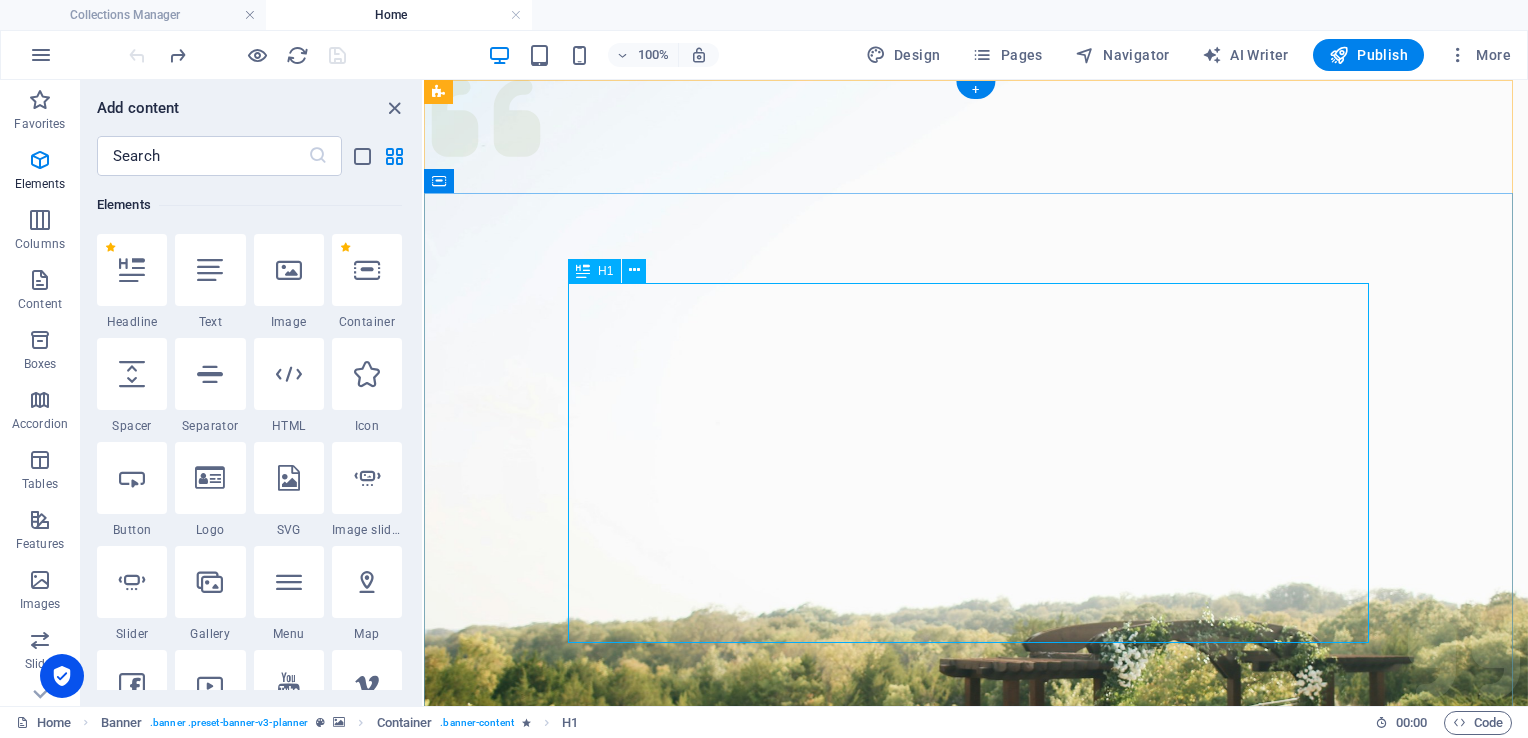 click on "Experience extraordinary life moments" at bounding box center [976, 1450] 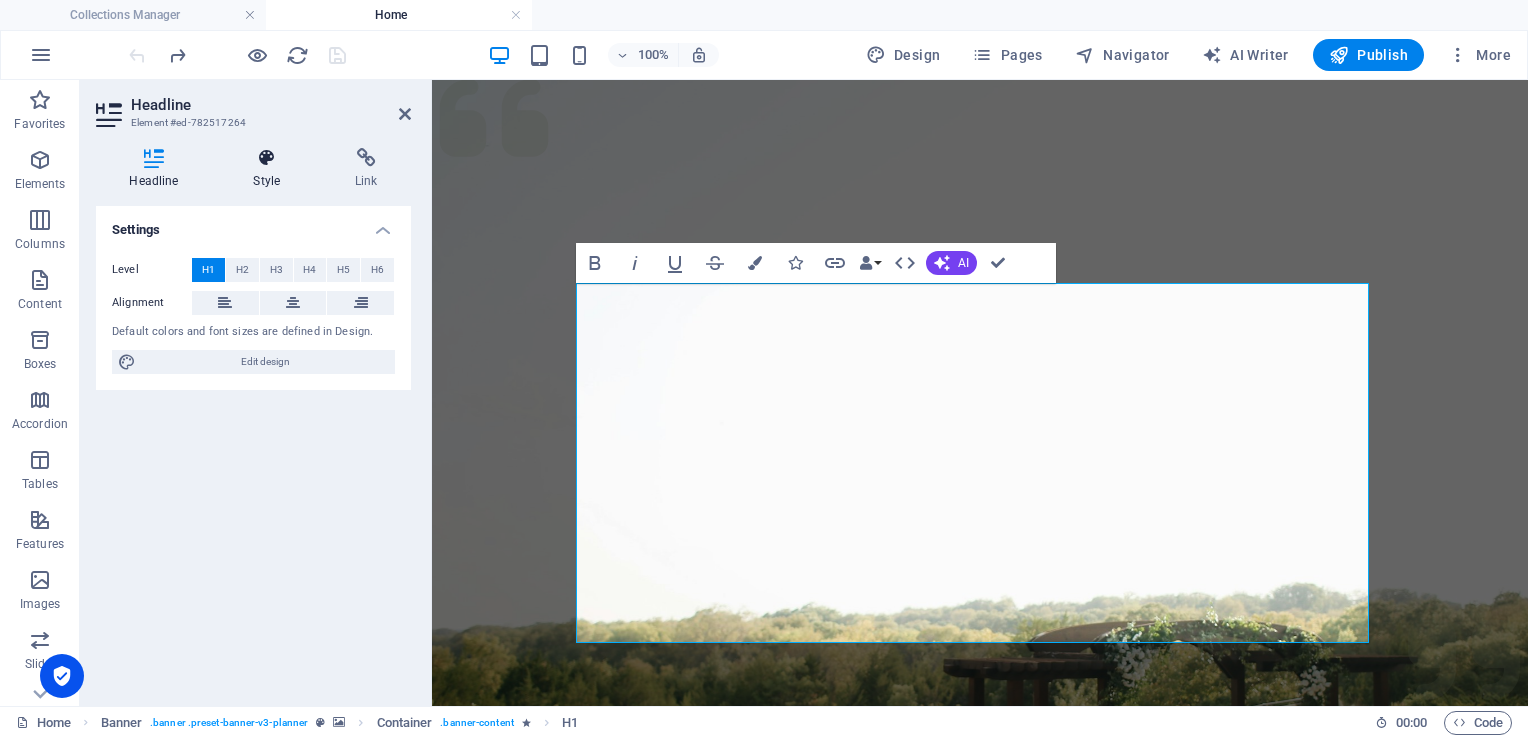 click at bounding box center [267, 158] 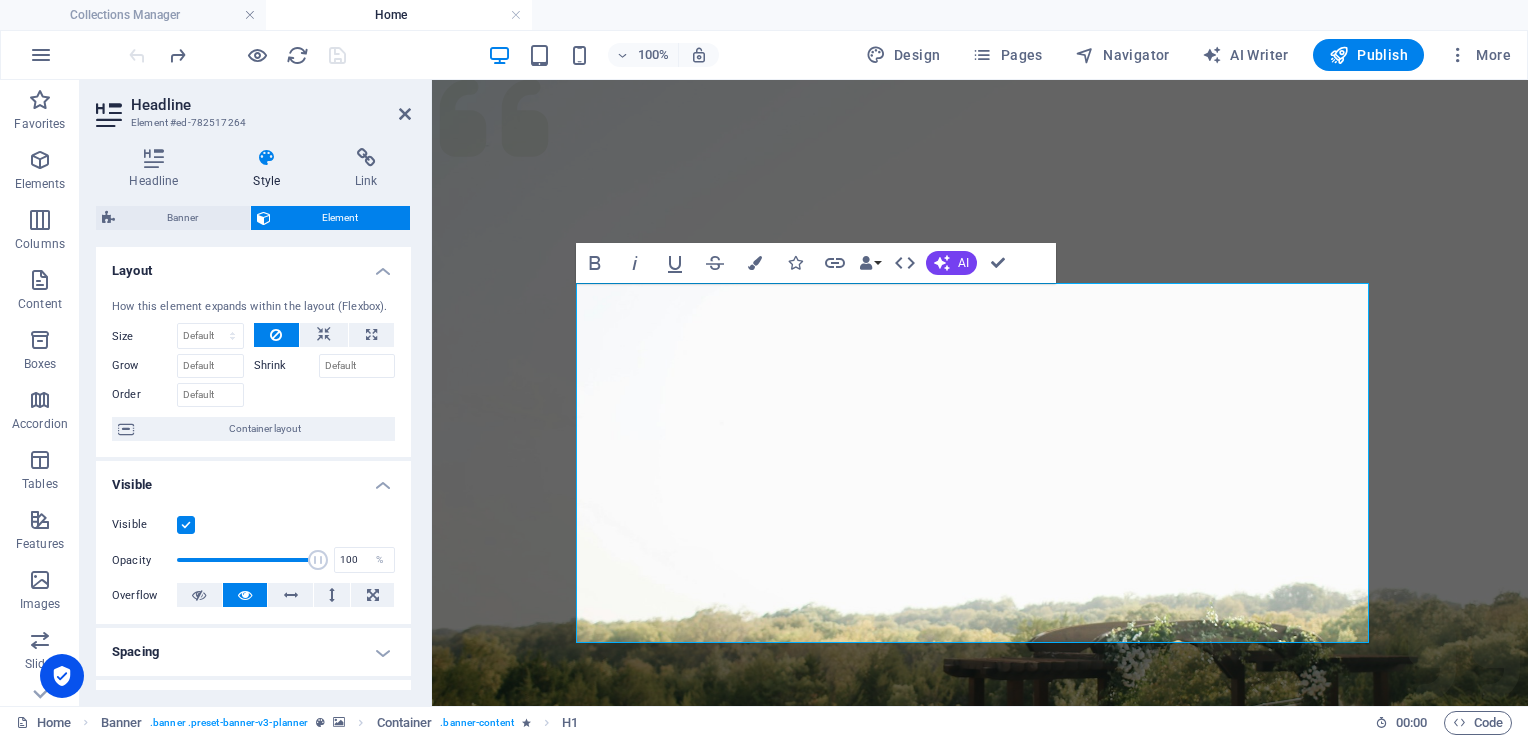 click at bounding box center [267, 158] 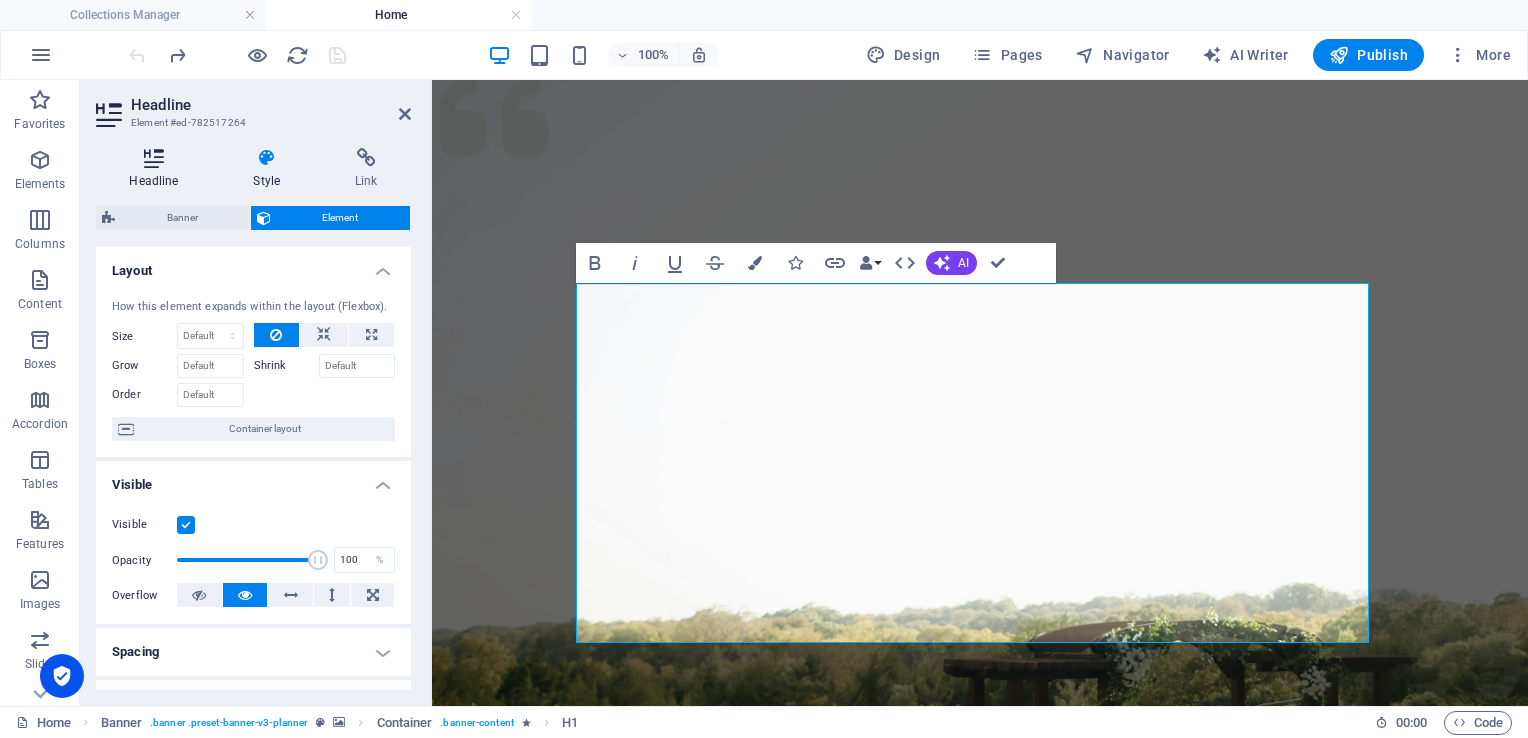 click on "Headline" at bounding box center [158, 169] 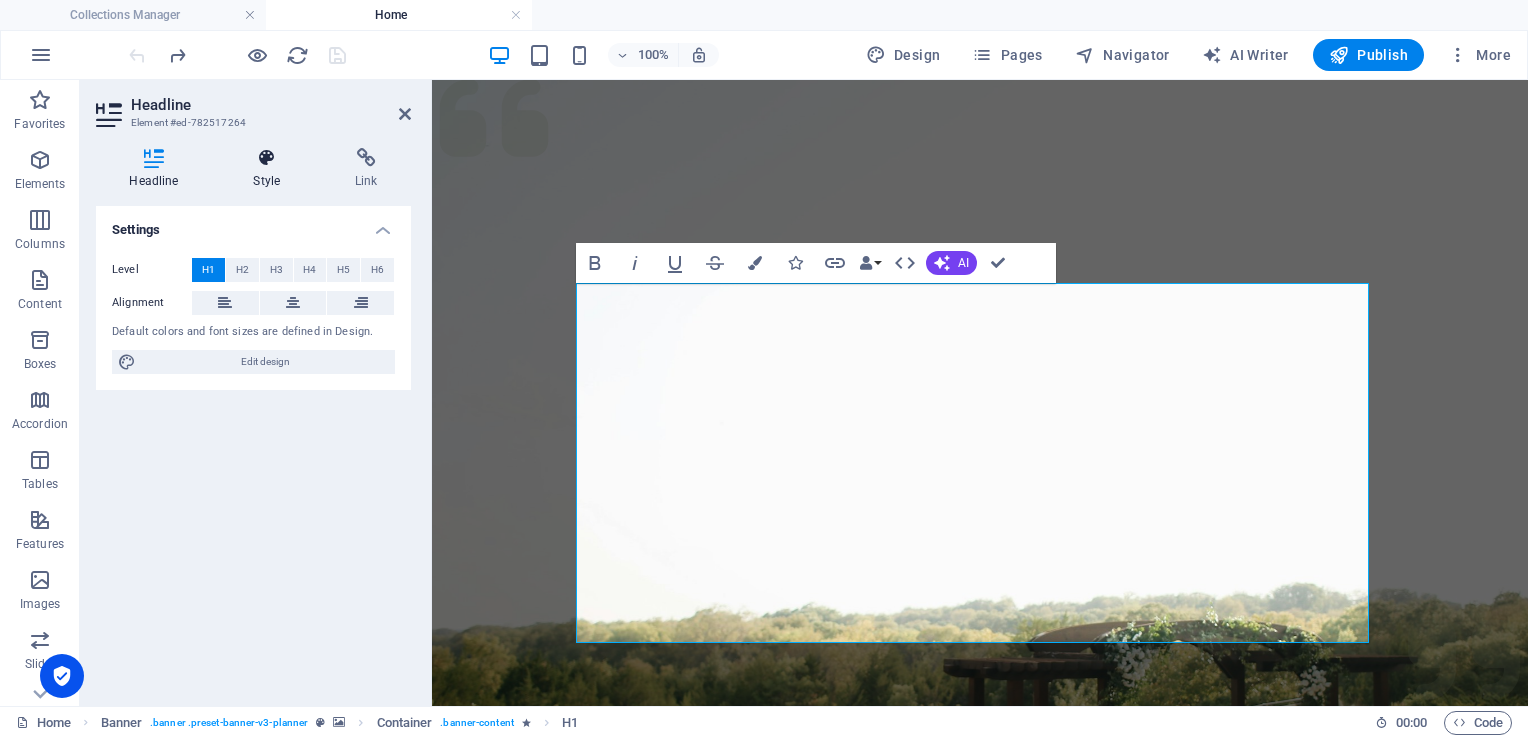 click at bounding box center (267, 158) 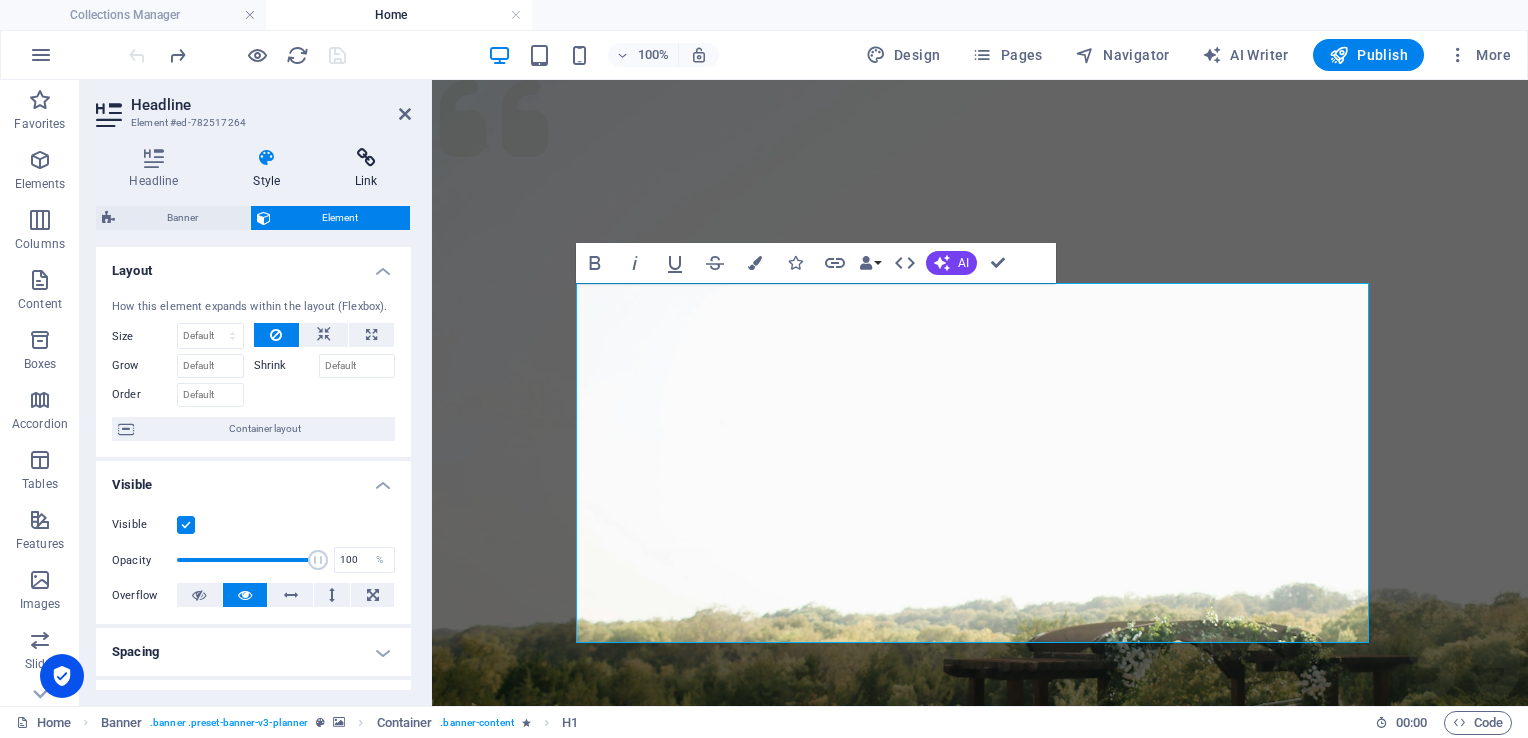 click at bounding box center [366, 158] 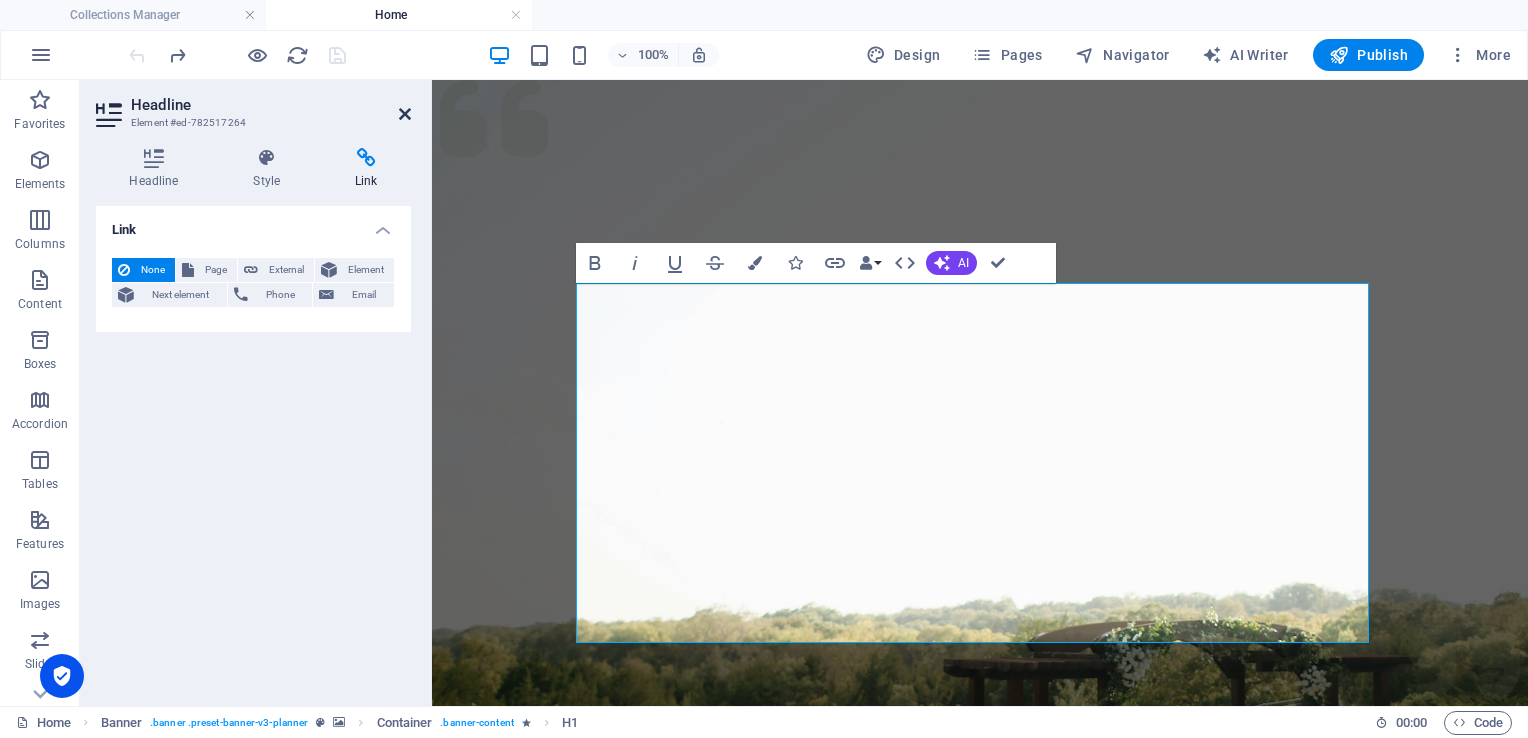 click at bounding box center [405, 114] 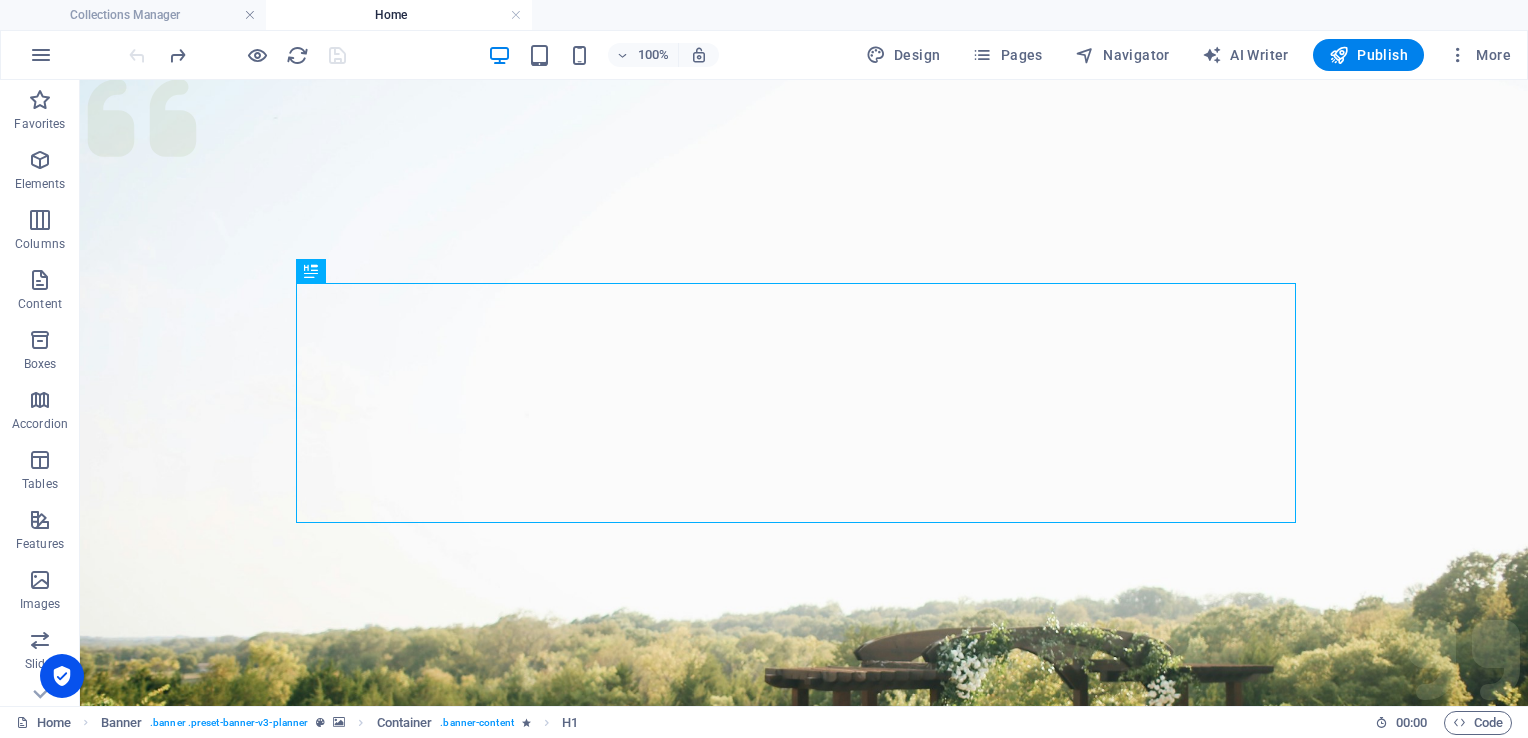 click on "Home" at bounding box center [399, 15] 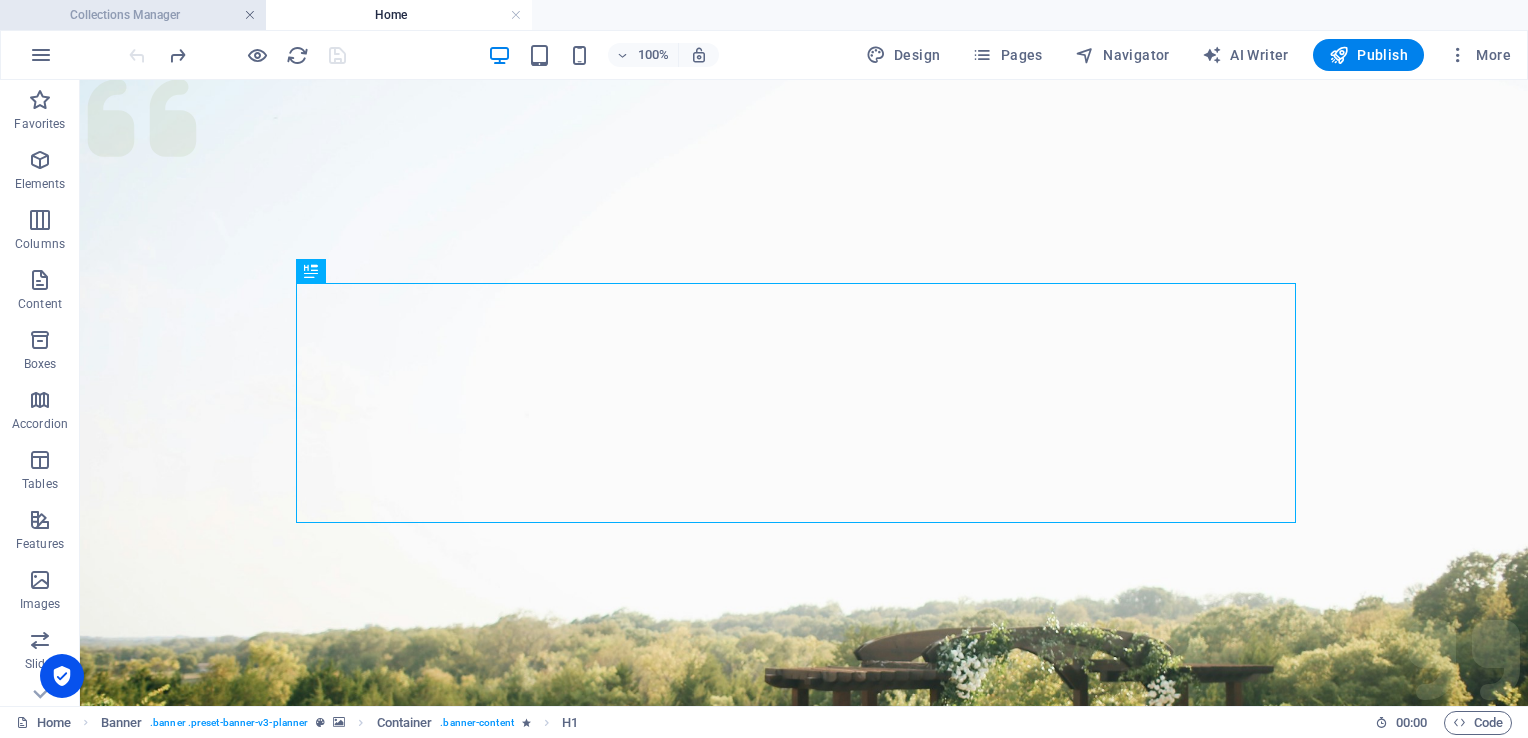 click at bounding box center (250, 15) 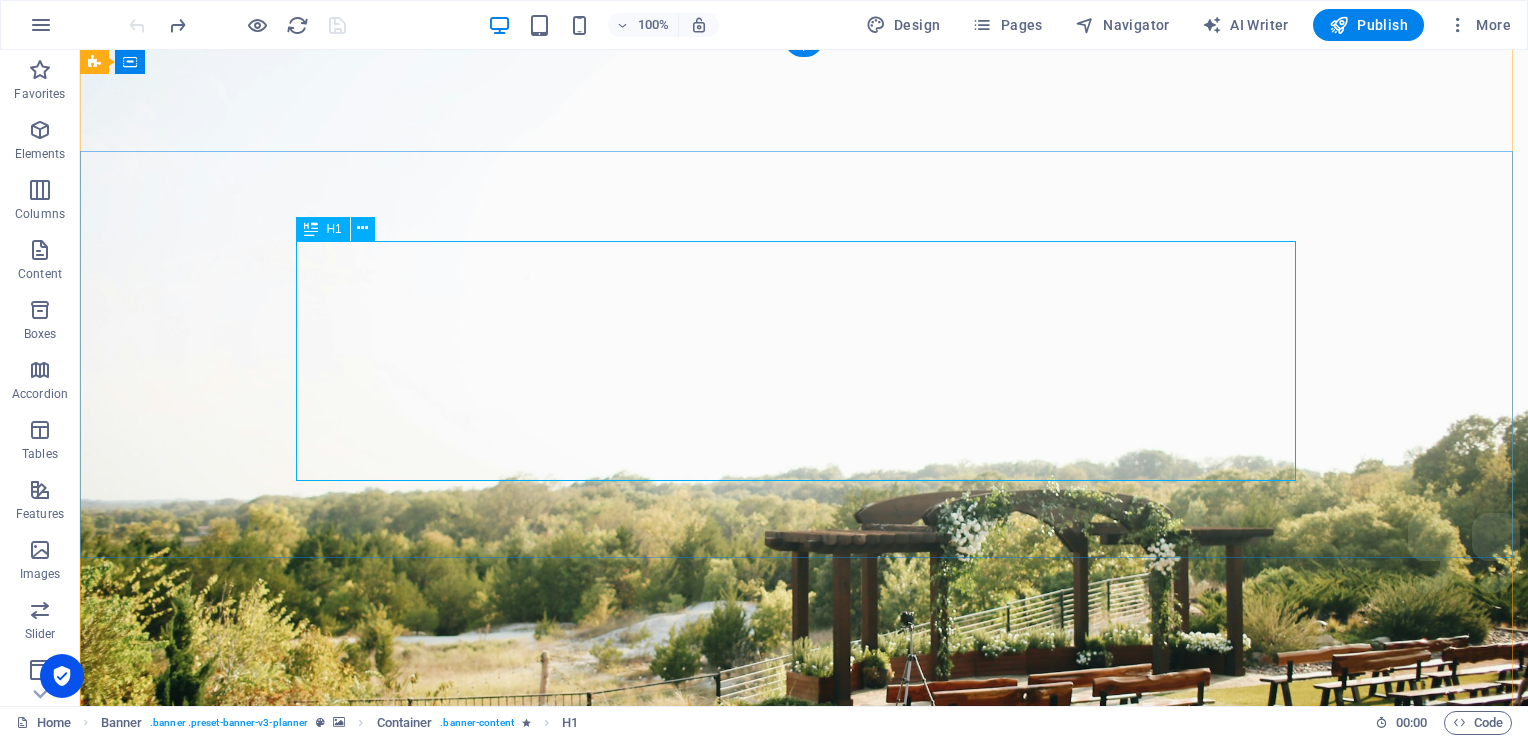 scroll, scrollTop: 0, scrollLeft: 0, axis: both 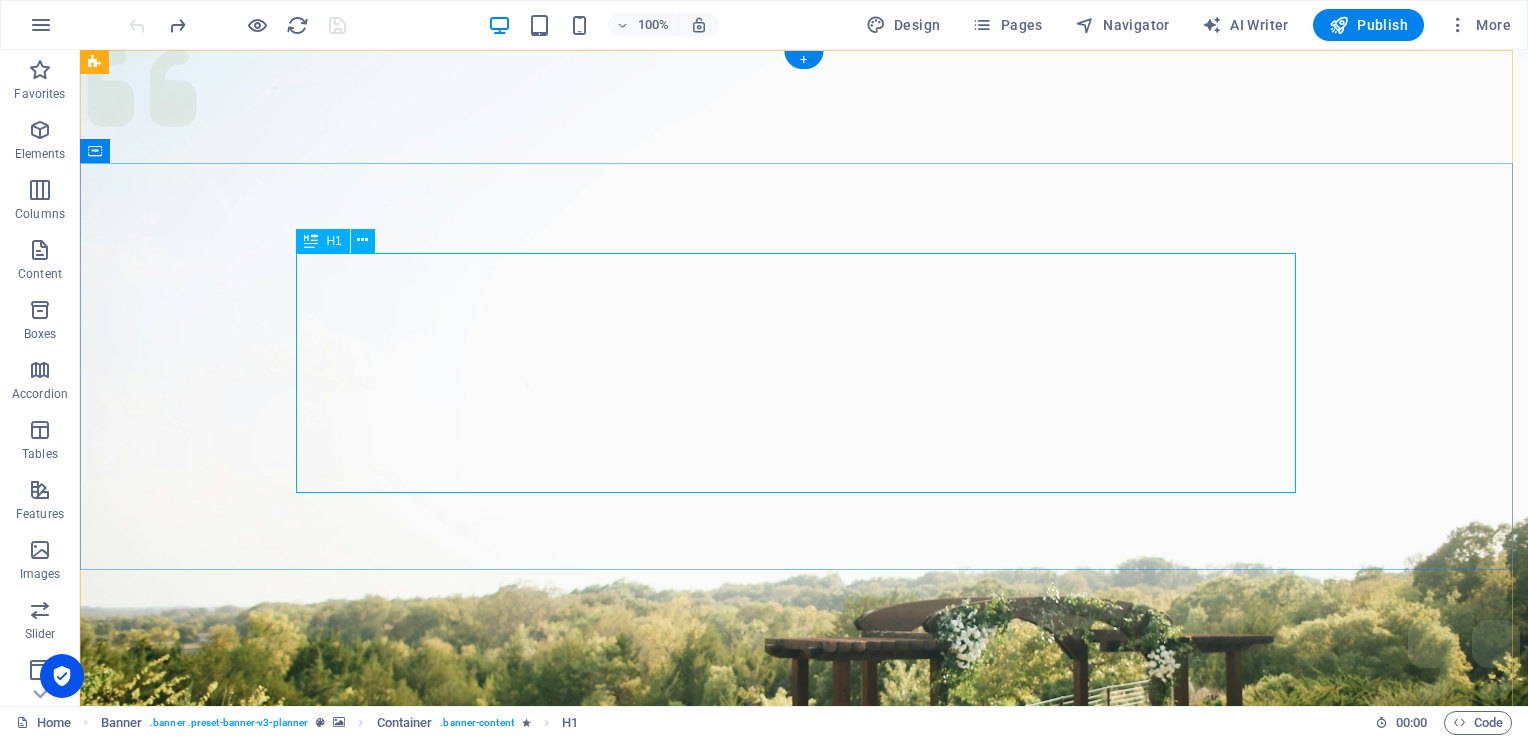 click on "Experience extraordinary life moments" at bounding box center (804, 1360) 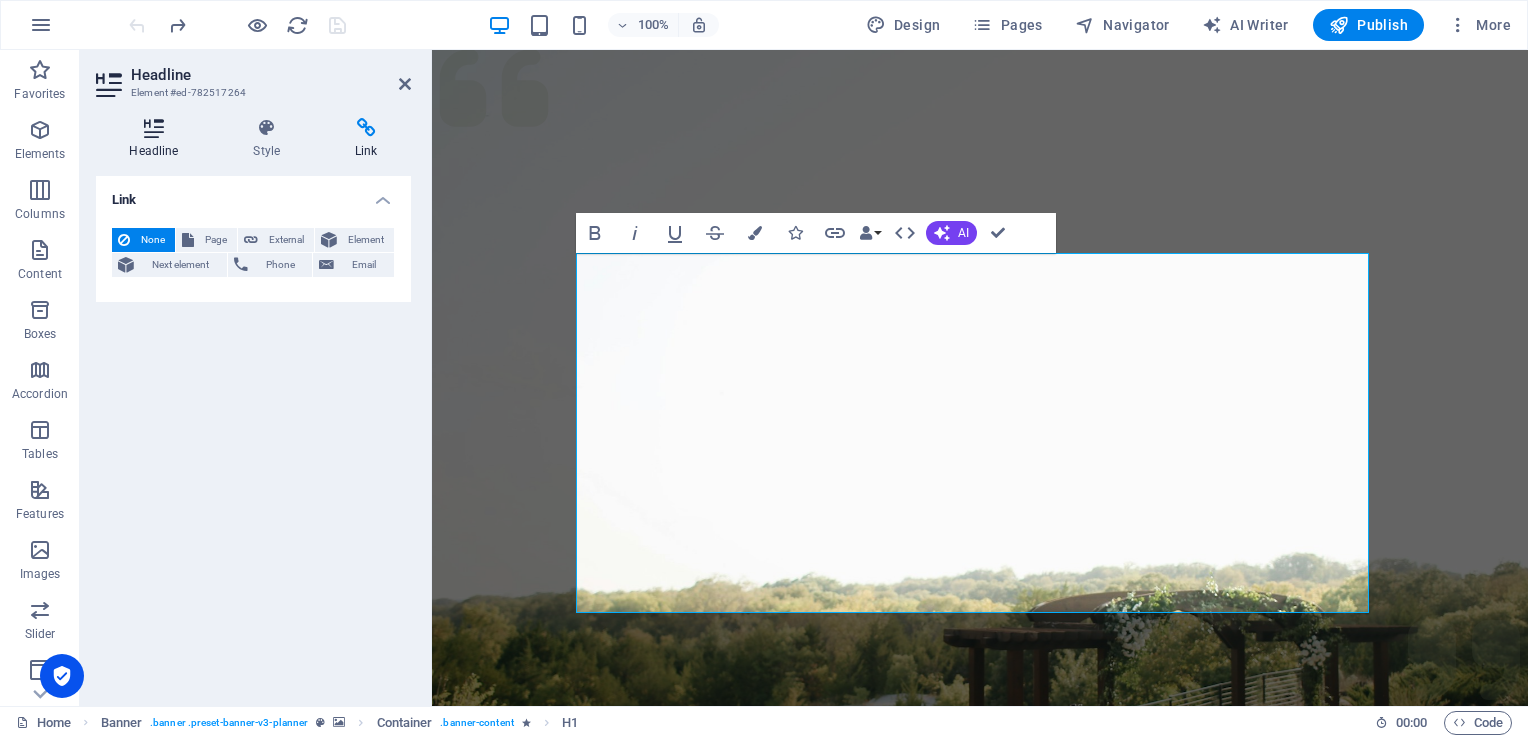 click on "Headline" at bounding box center [158, 139] 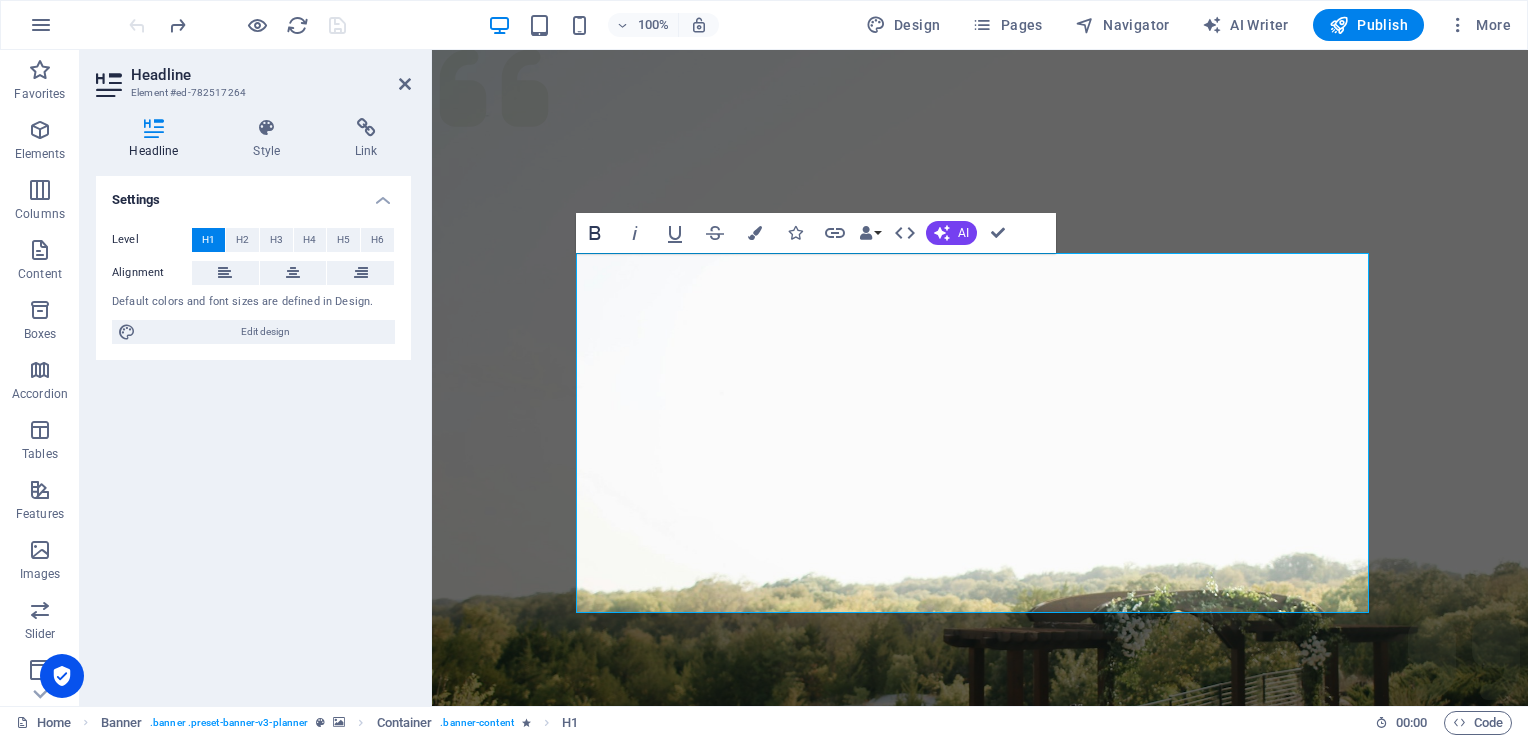 click on "Bold" at bounding box center [595, 233] 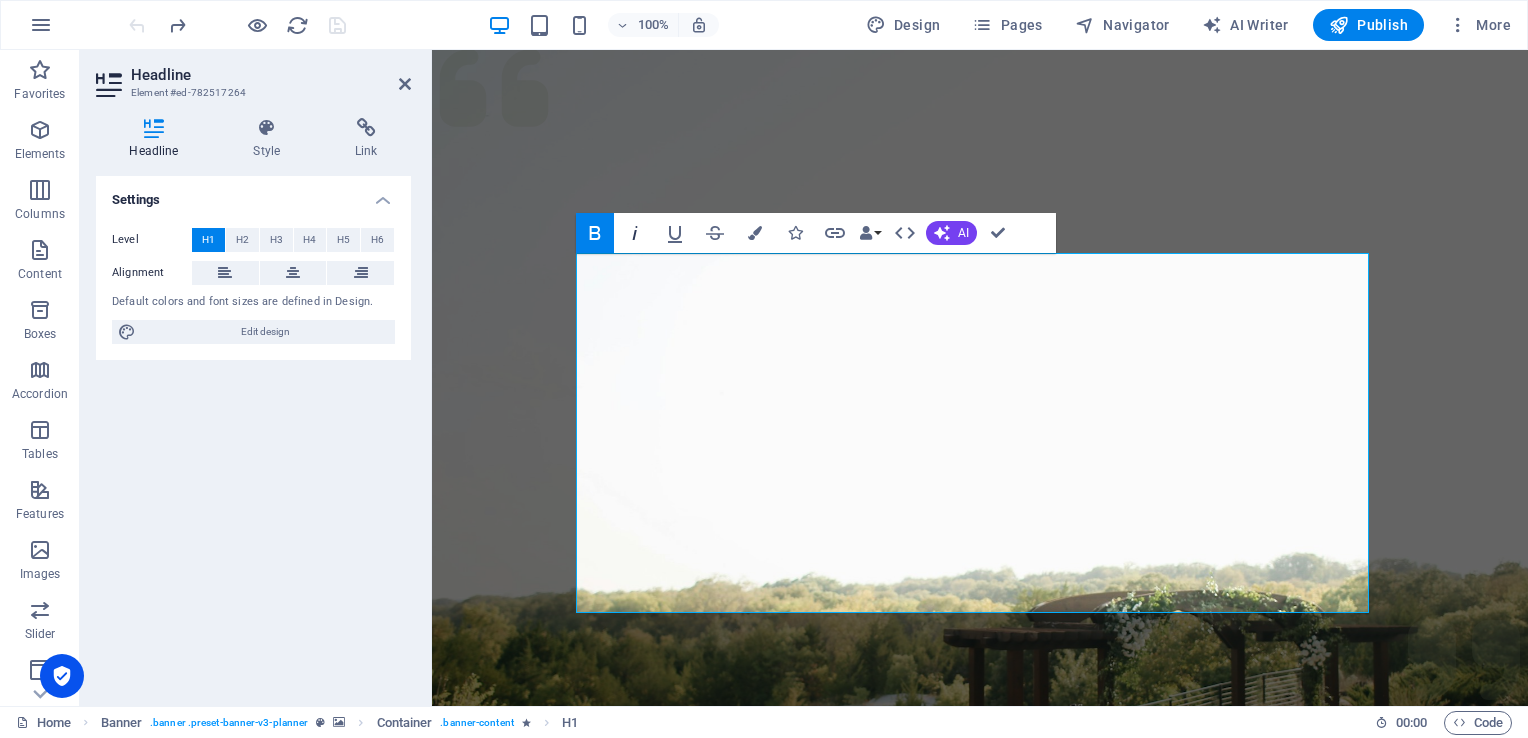click 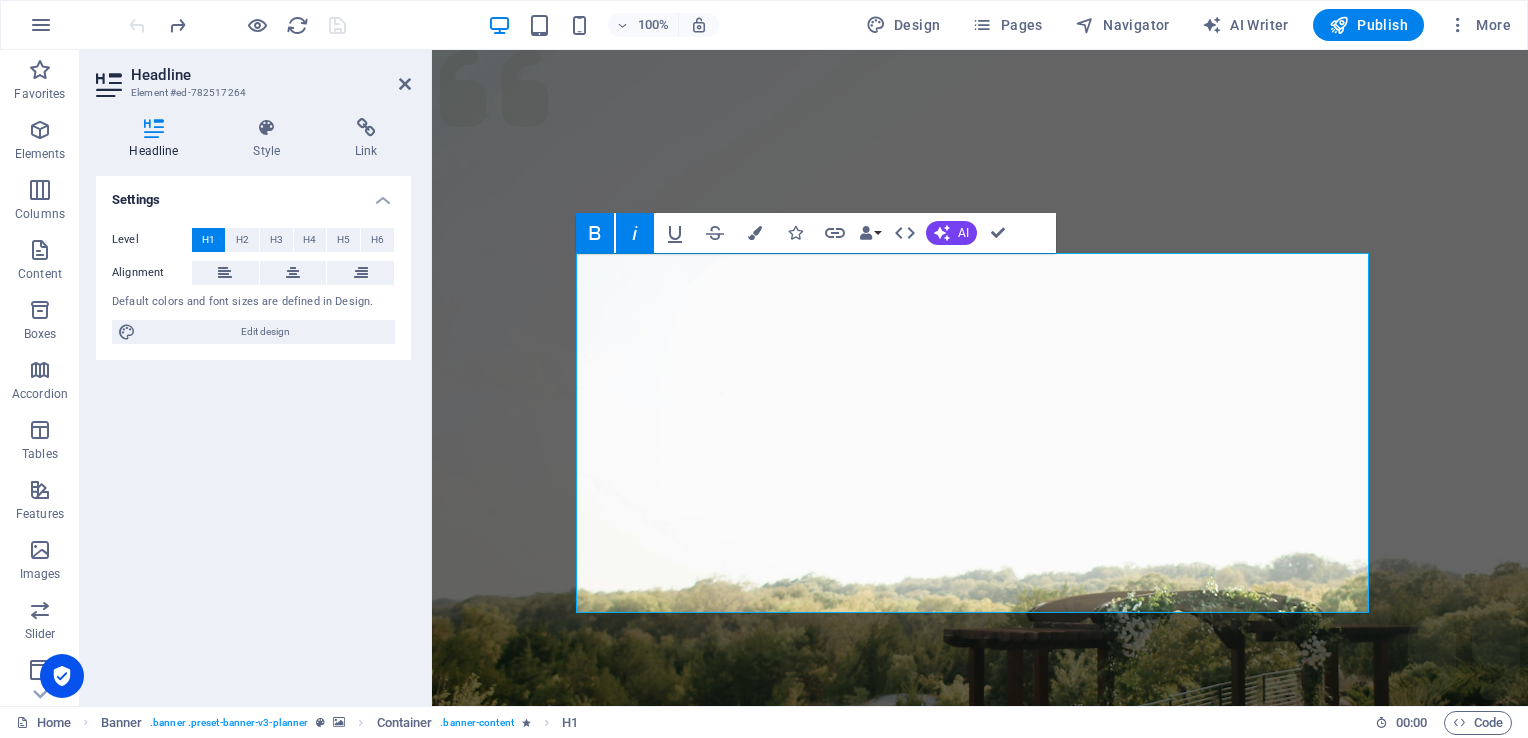 click 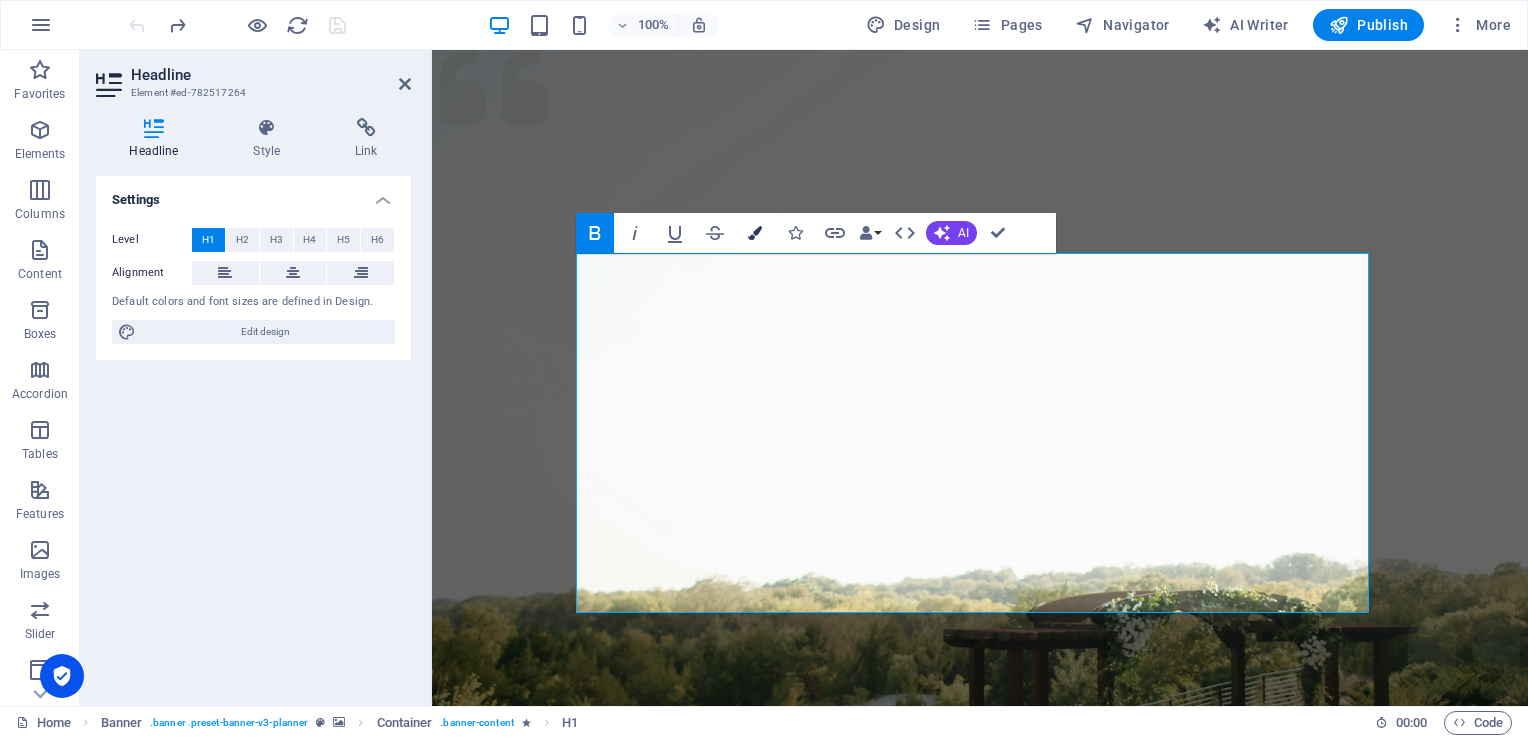 click at bounding box center [755, 233] 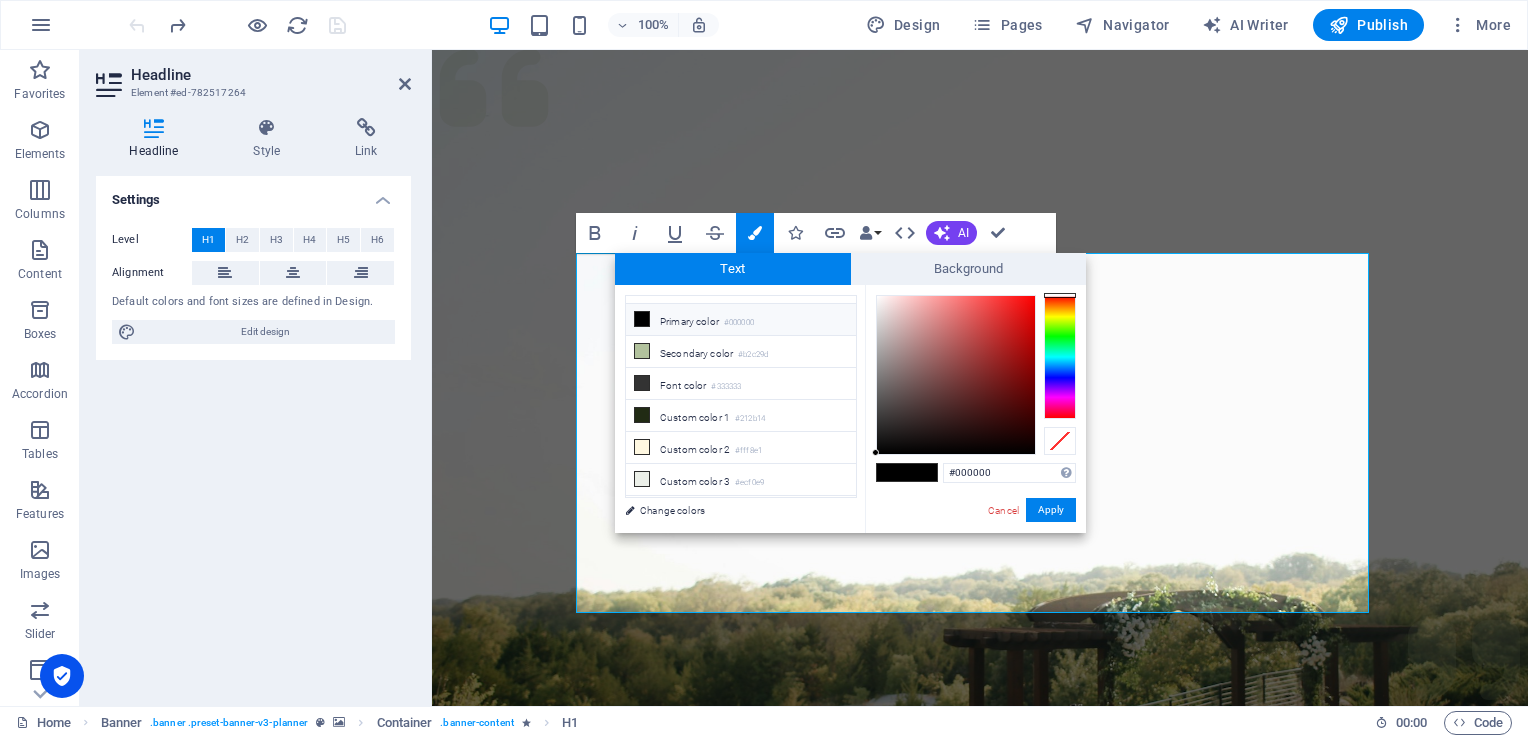 scroll, scrollTop: 0, scrollLeft: 0, axis: both 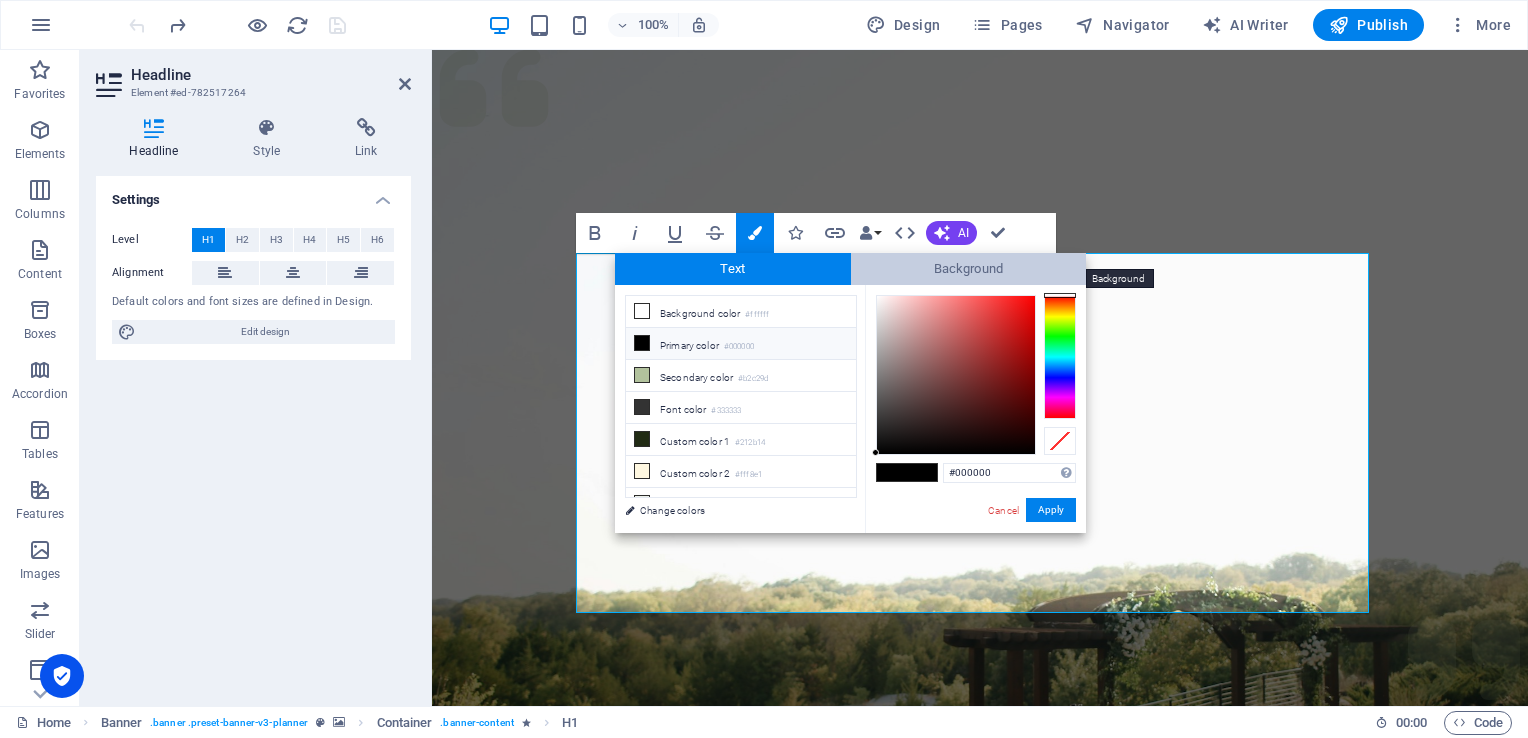 click on "Background" at bounding box center [969, 269] 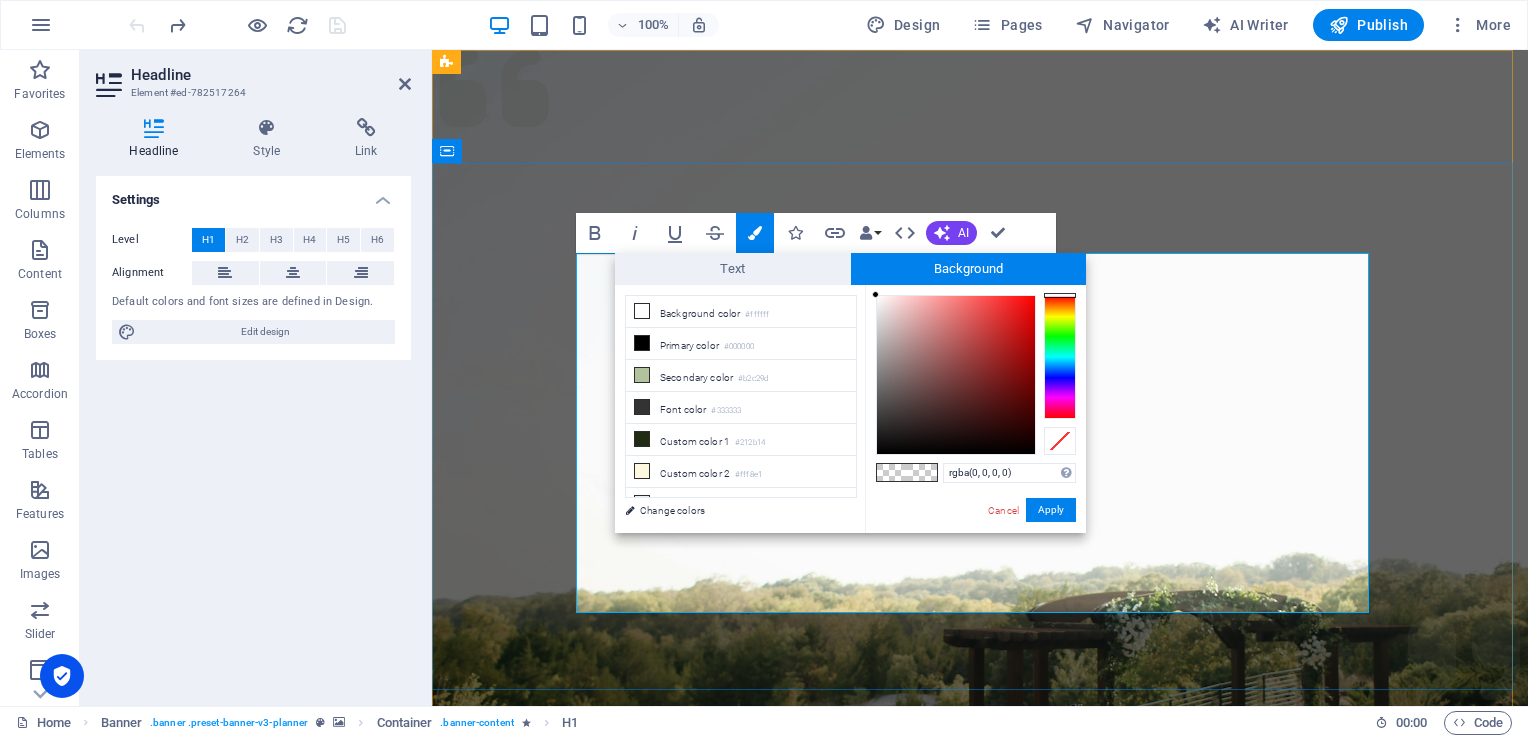click on "​ Experience extraordinary life moments ​" at bounding box center [980, 1420] 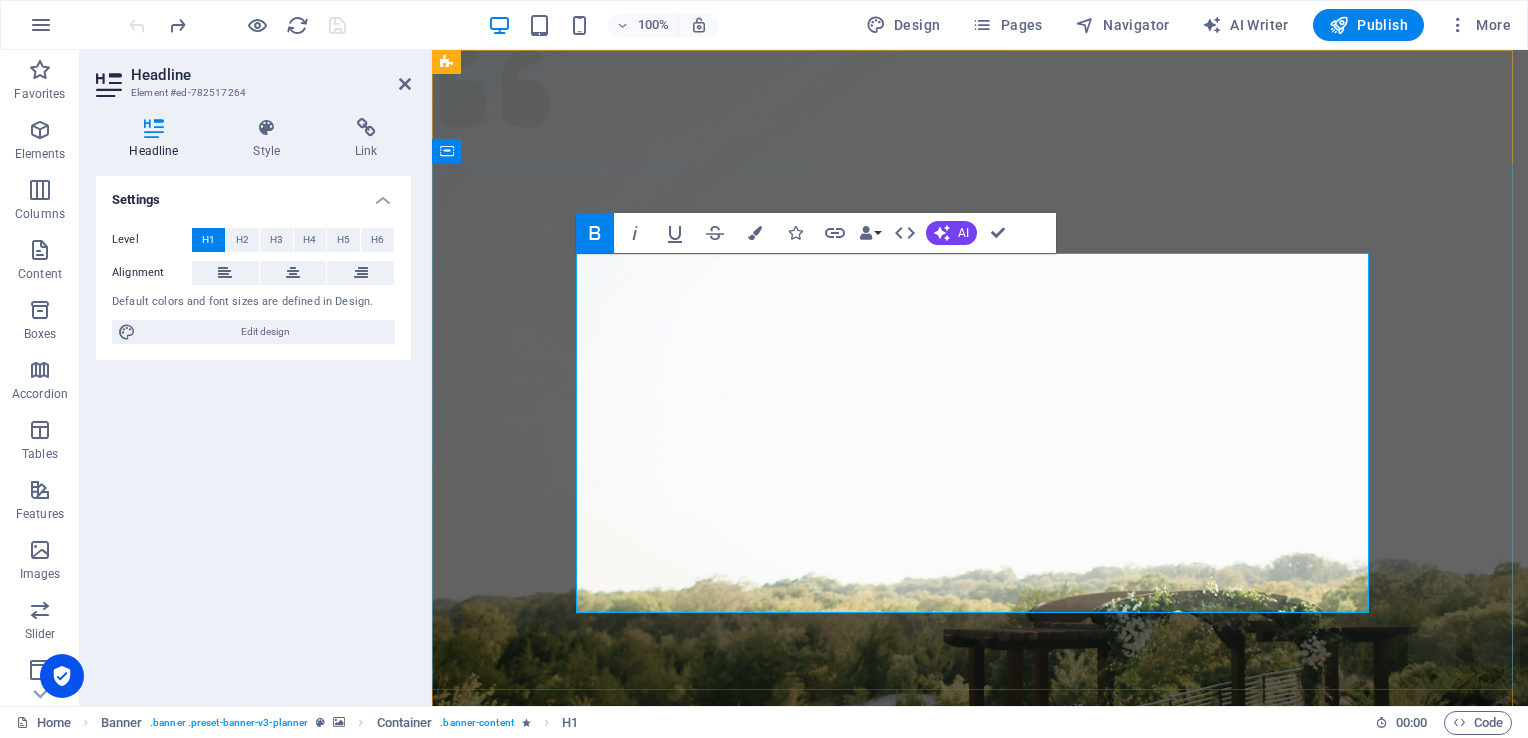 click on "Experience extraordinary life moments" at bounding box center (980, 1420) 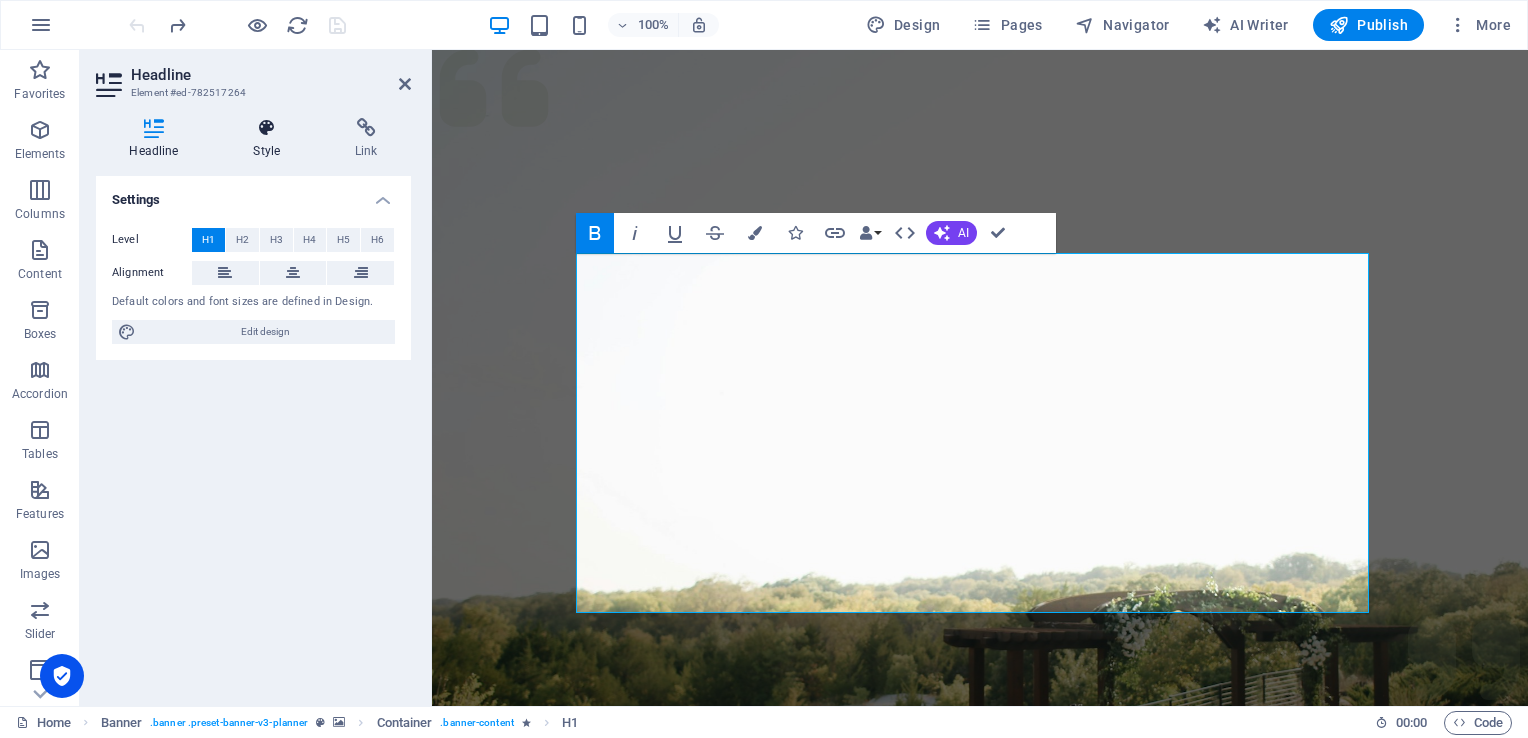 click on "Style" at bounding box center [271, 139] 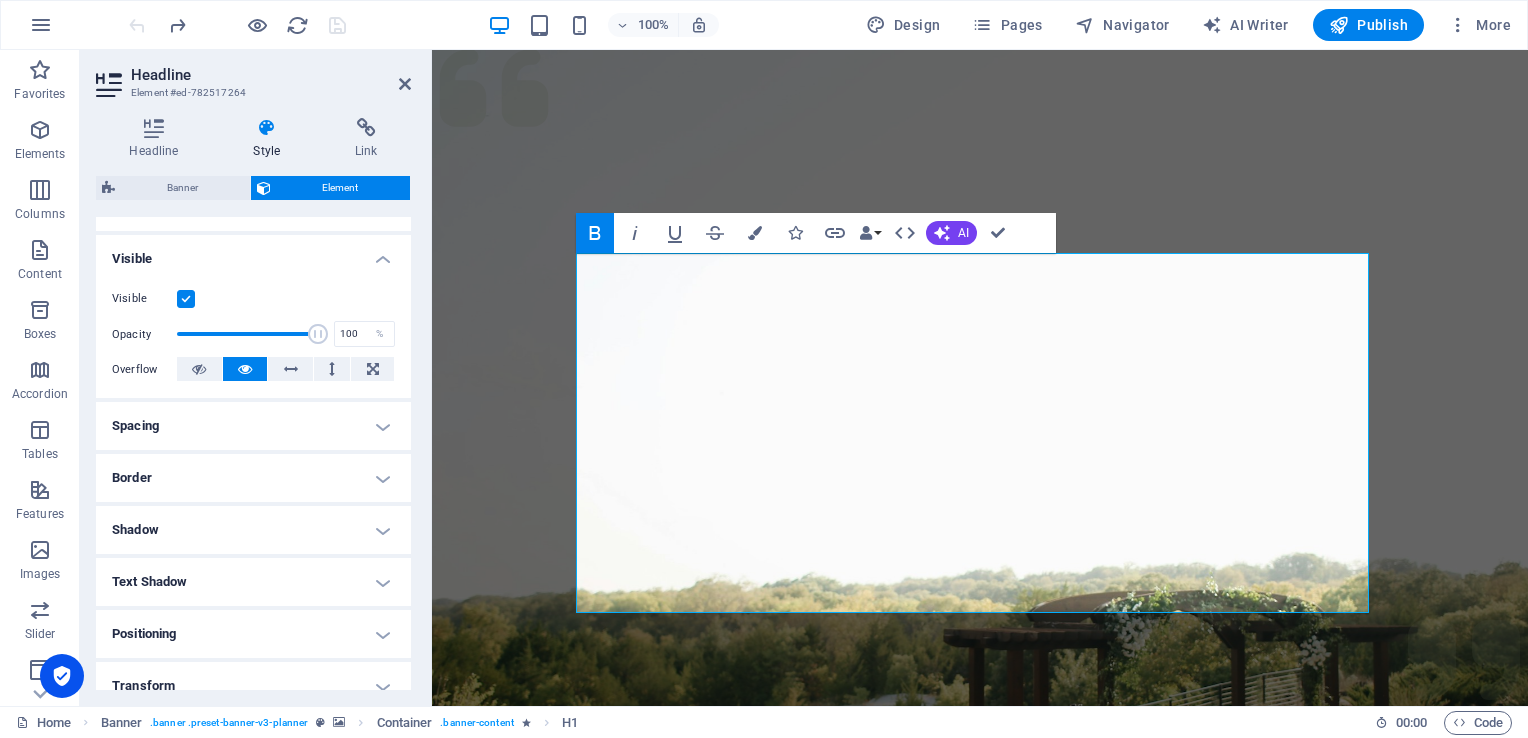 scroll, scrollTop: 200, scrollLeft: 0, axis: vertical 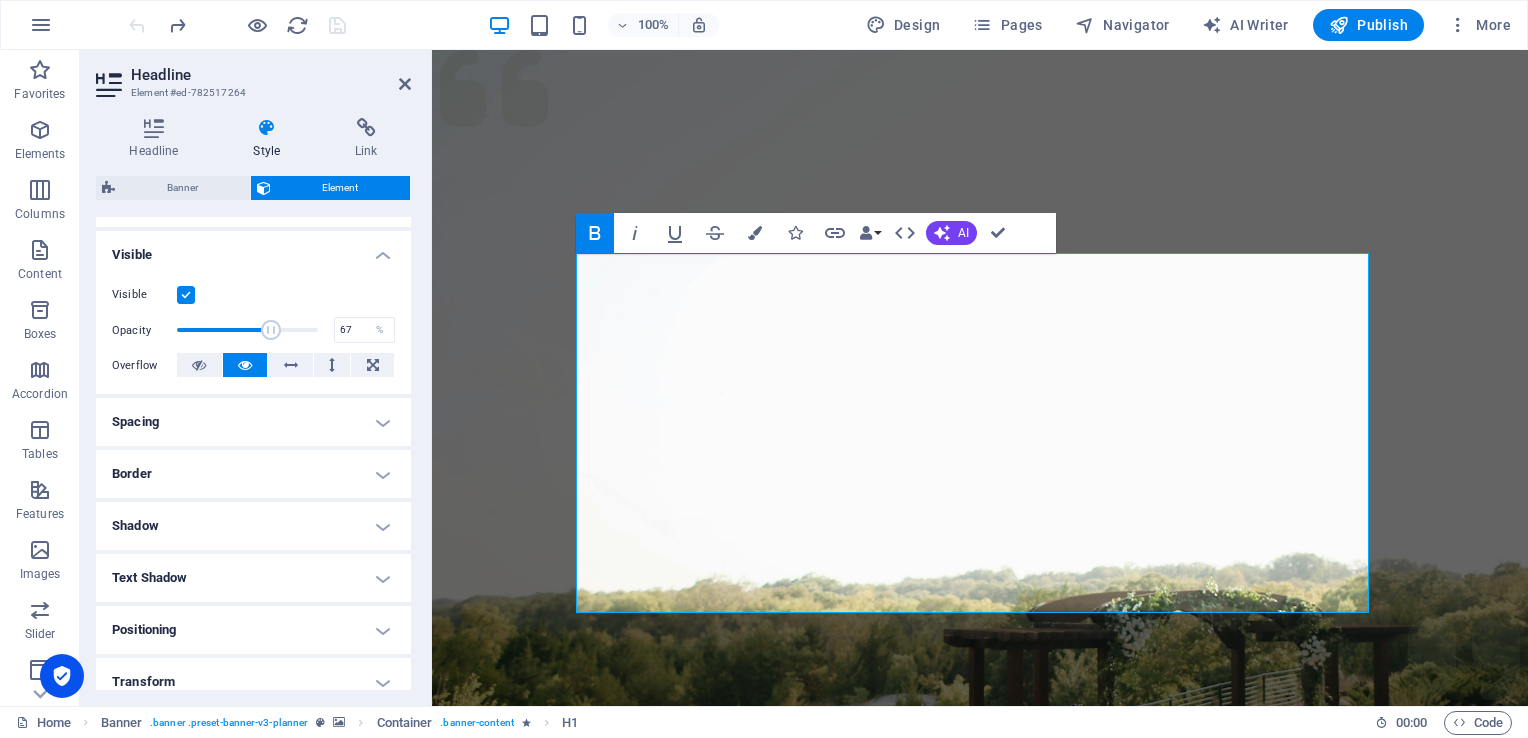 type on "65" 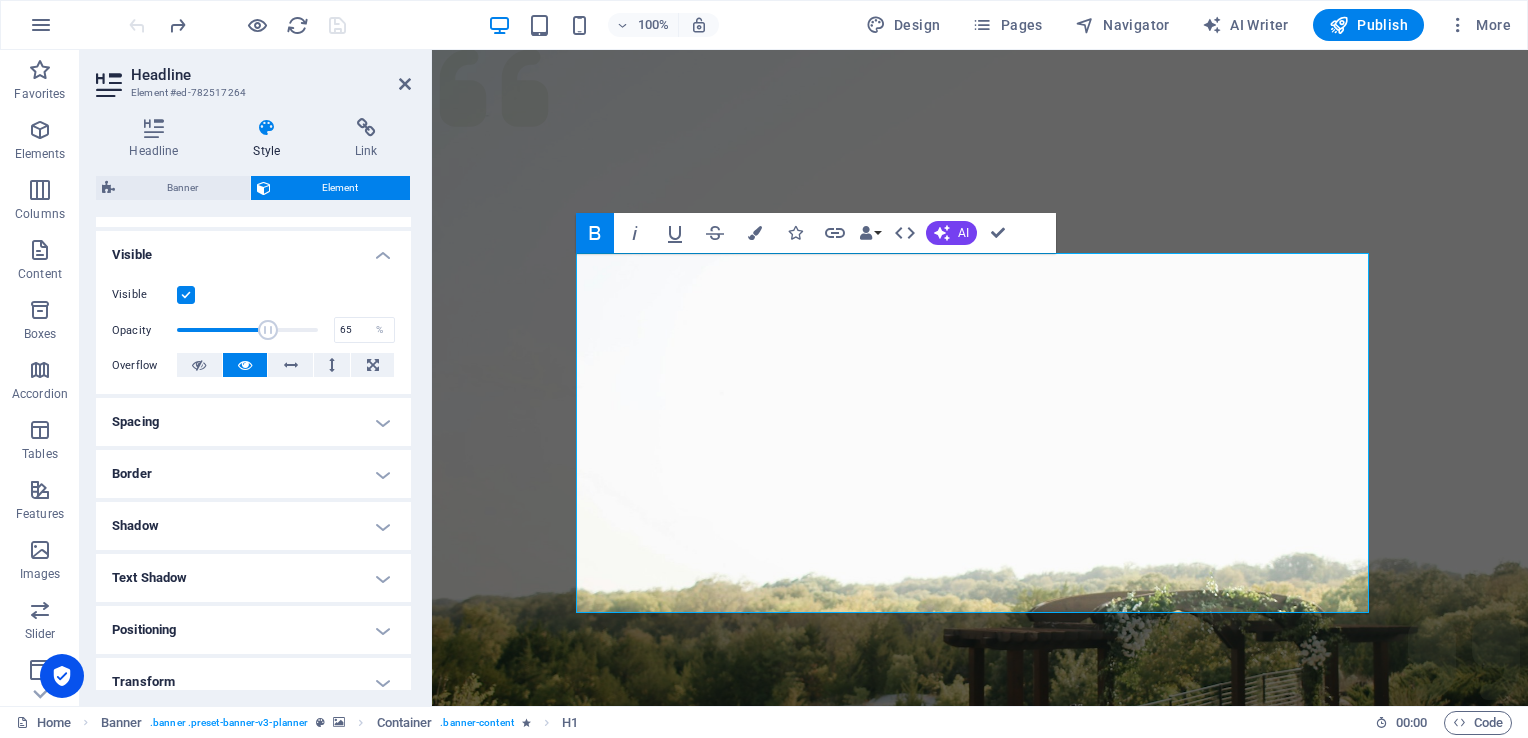 click at bounding box center [247, 330] 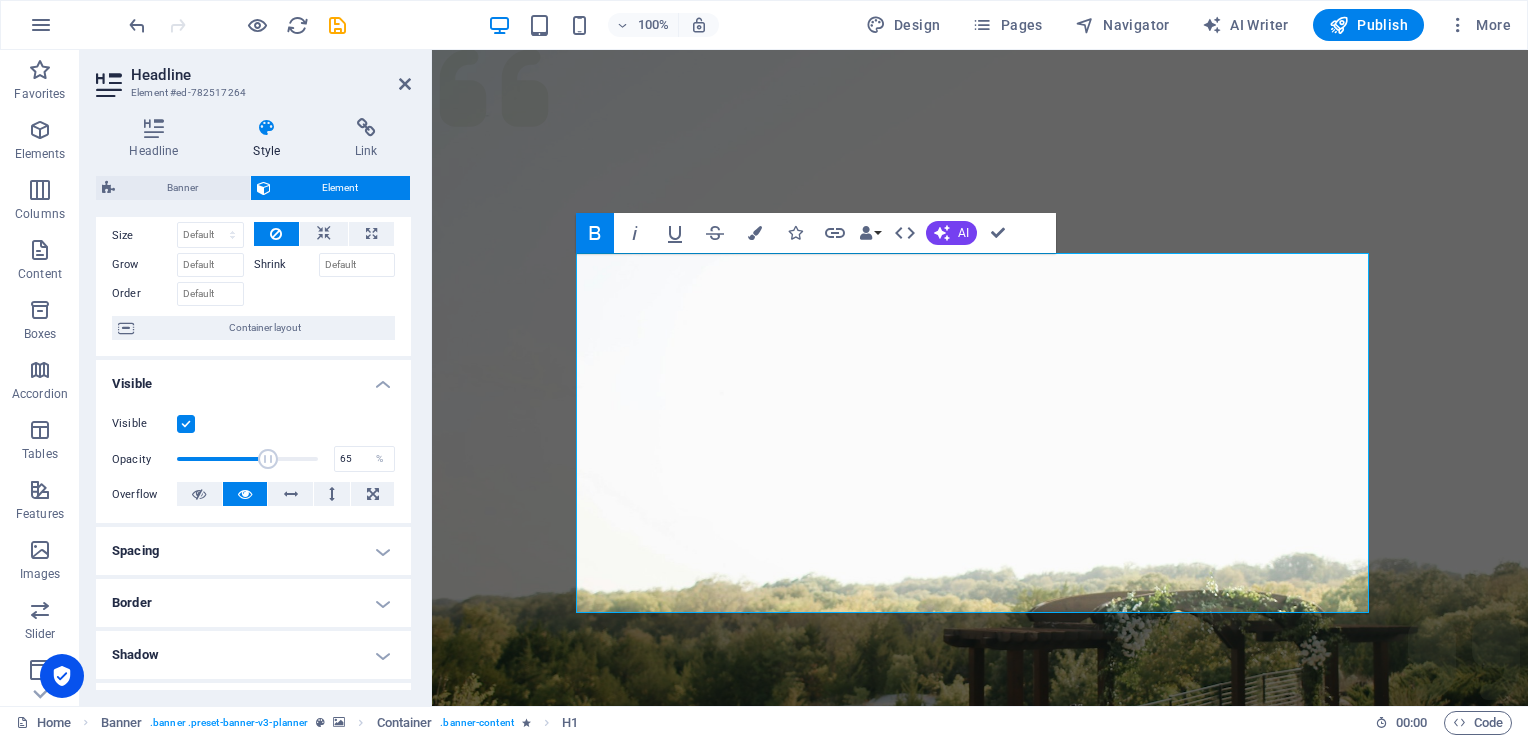 scroll, scrollTop: 0, scrollLeft: 0, axis: both 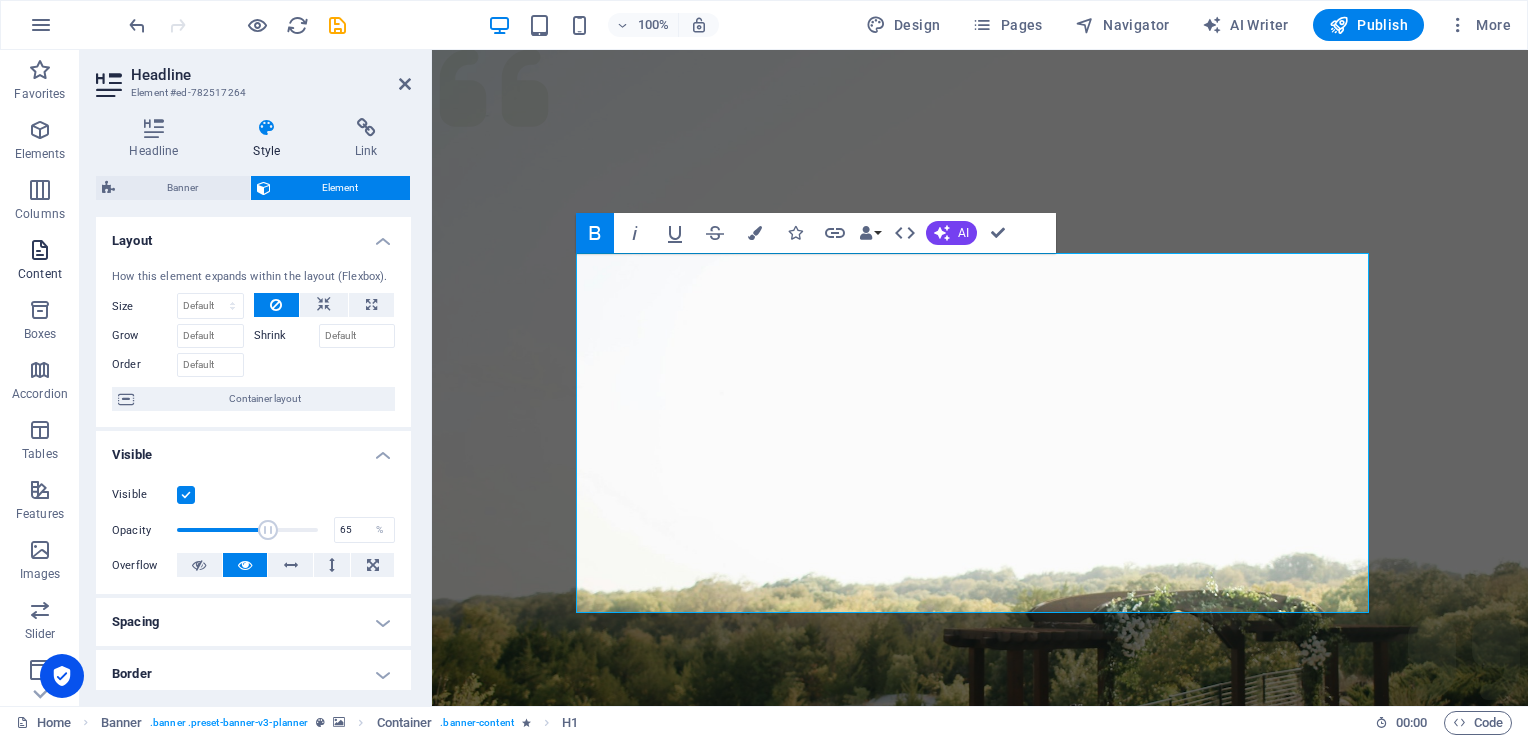 click at bounding box center (40, 250) 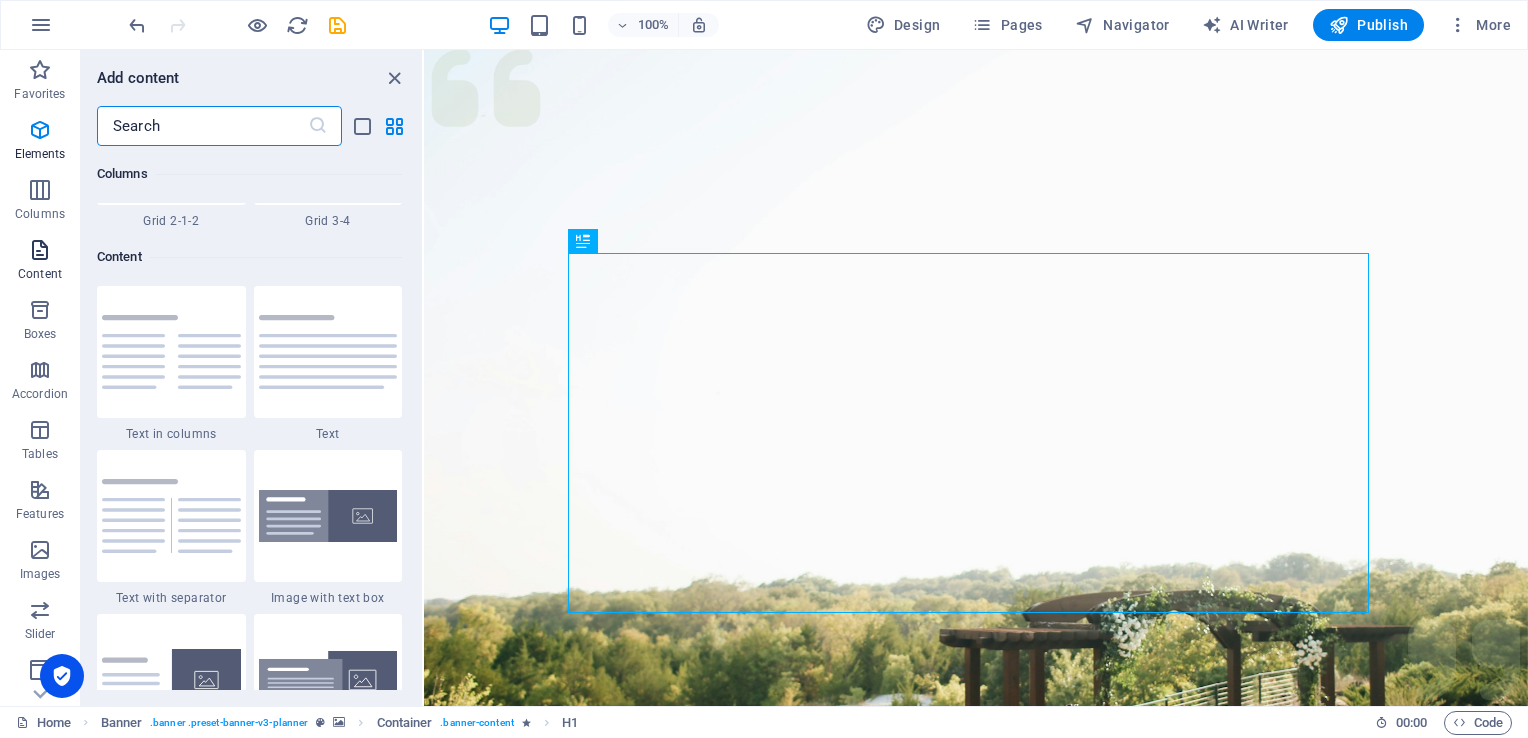 scroll, scrollTop: 3499, scrollLeft: 0, axis: vertical 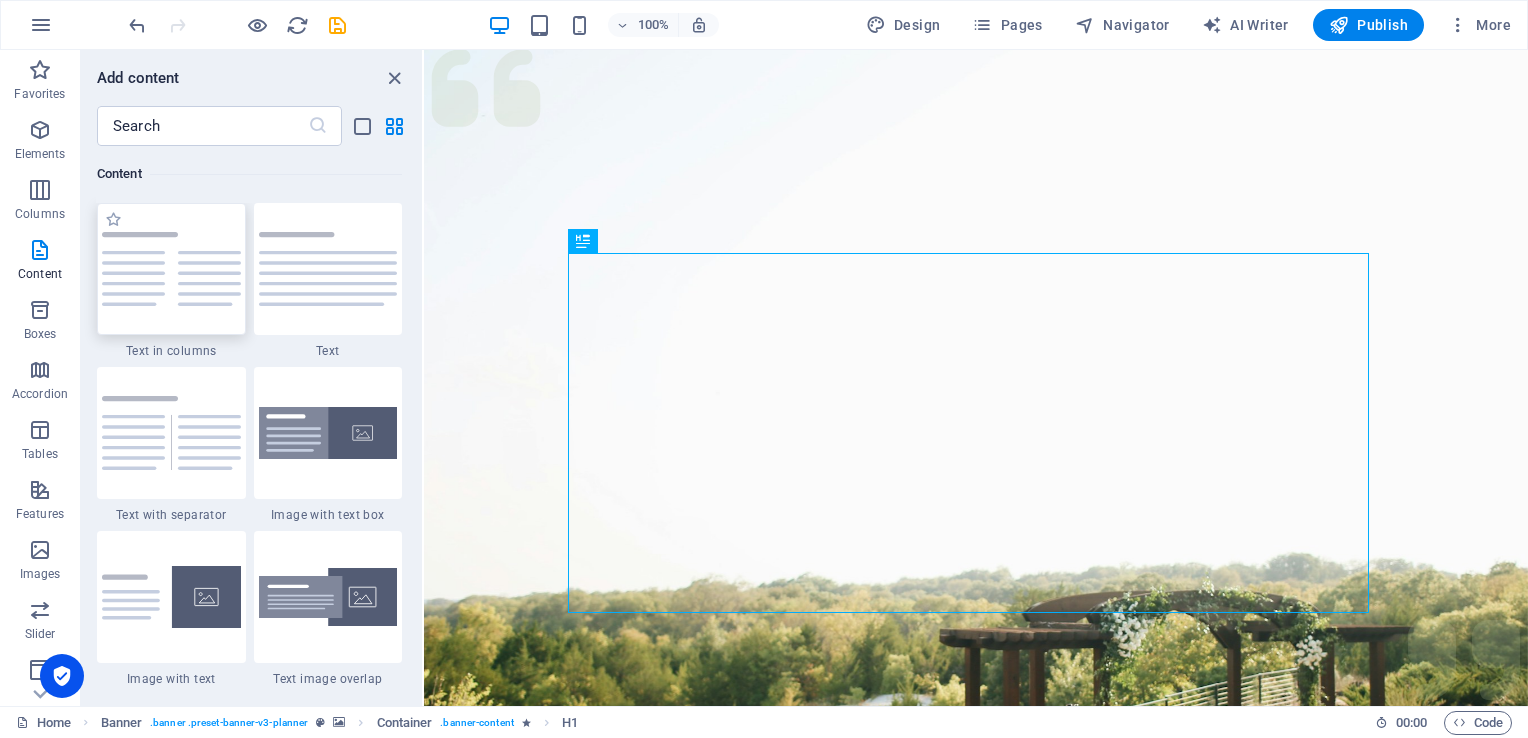 click at bounding box center (171, 269) 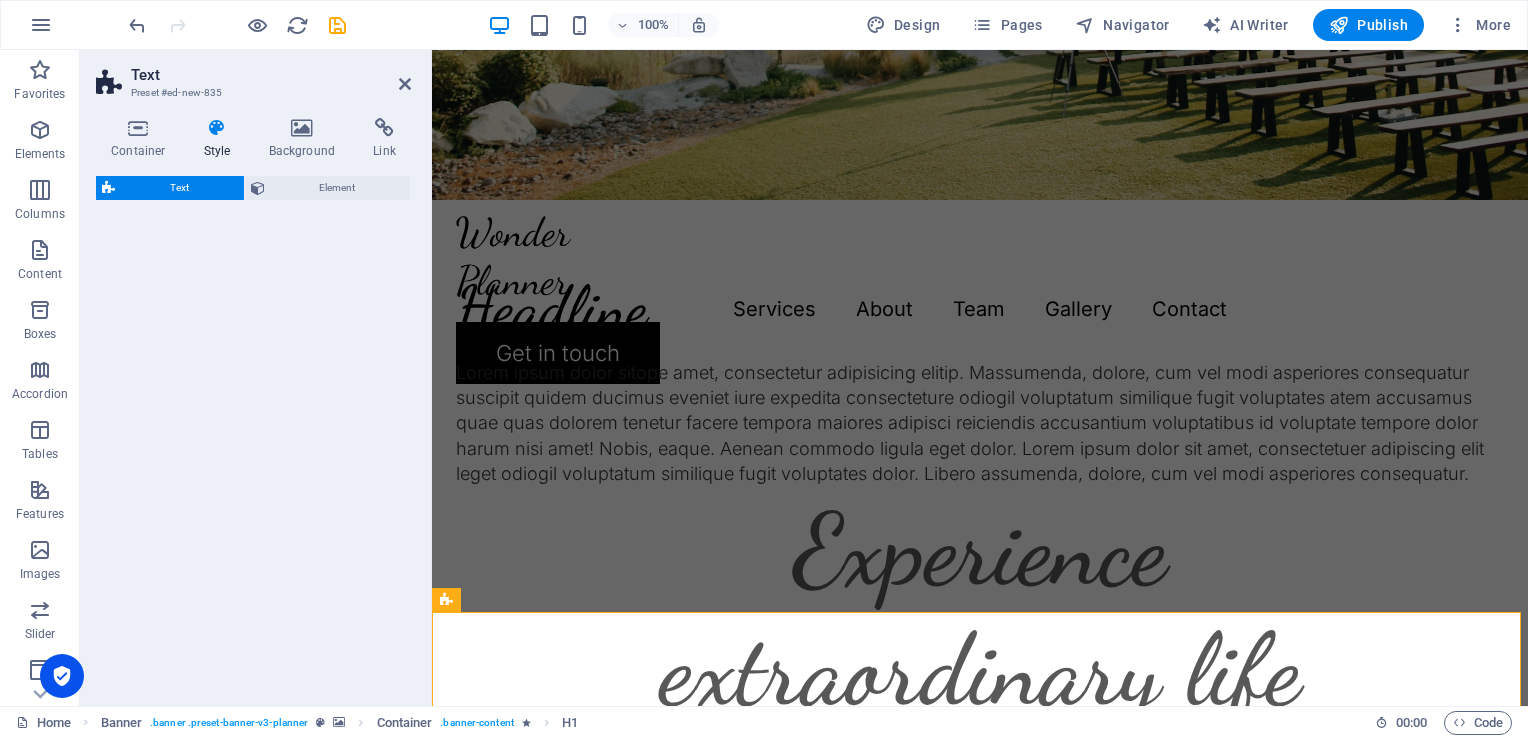 select on "rem" 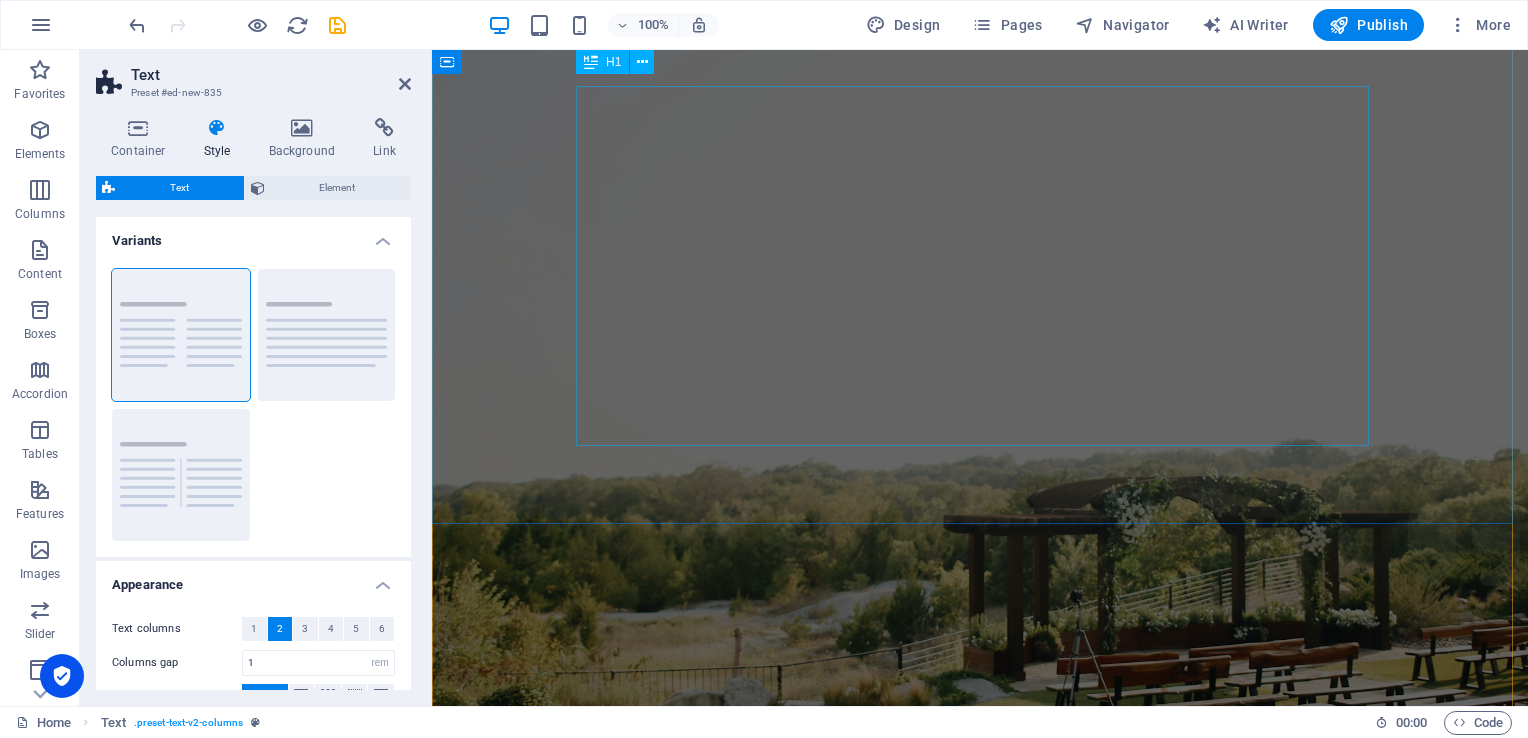 scroll, scrollTop: 0, scrollLeft: 0, axis: both 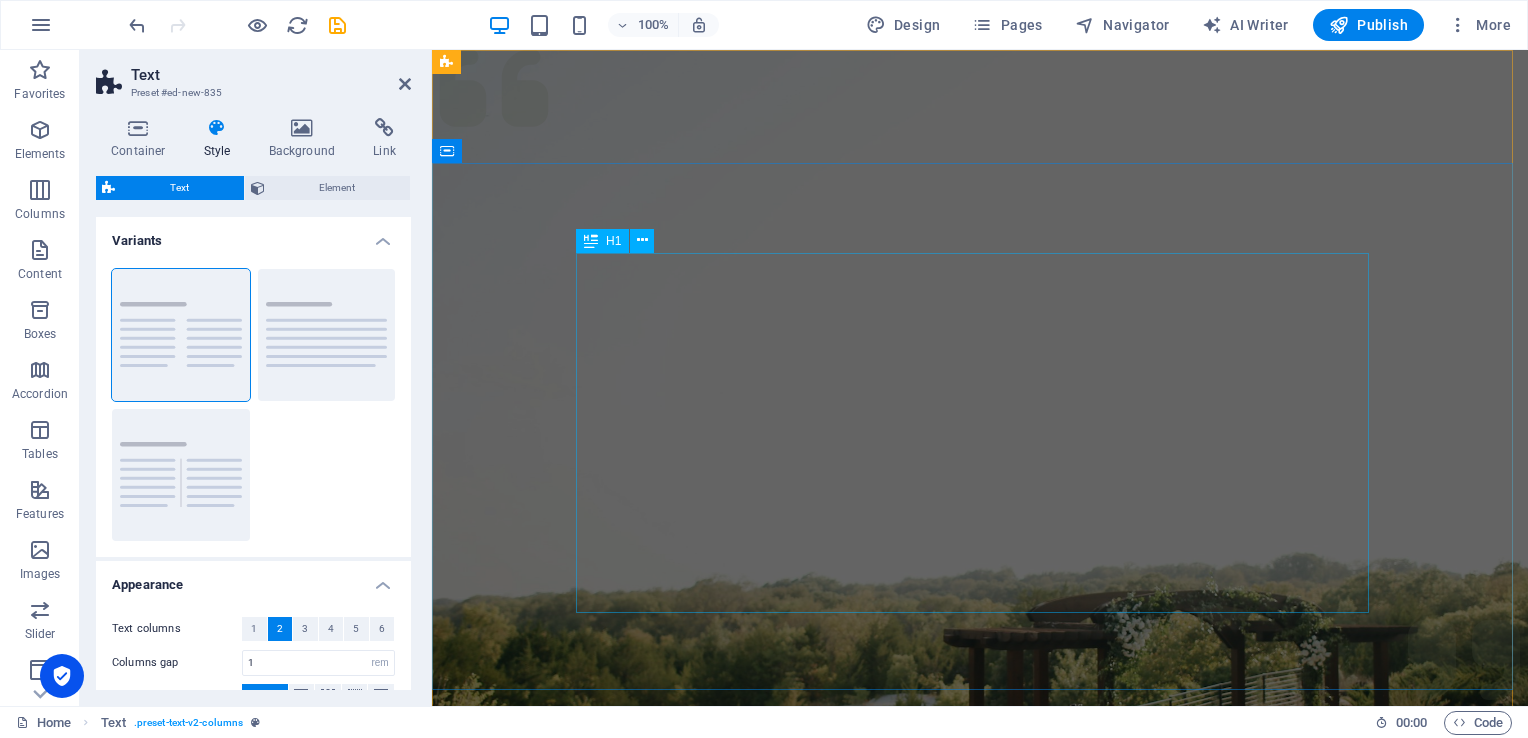 click on "Experience extraordinary life moments" at bounding box center (980, 1420) 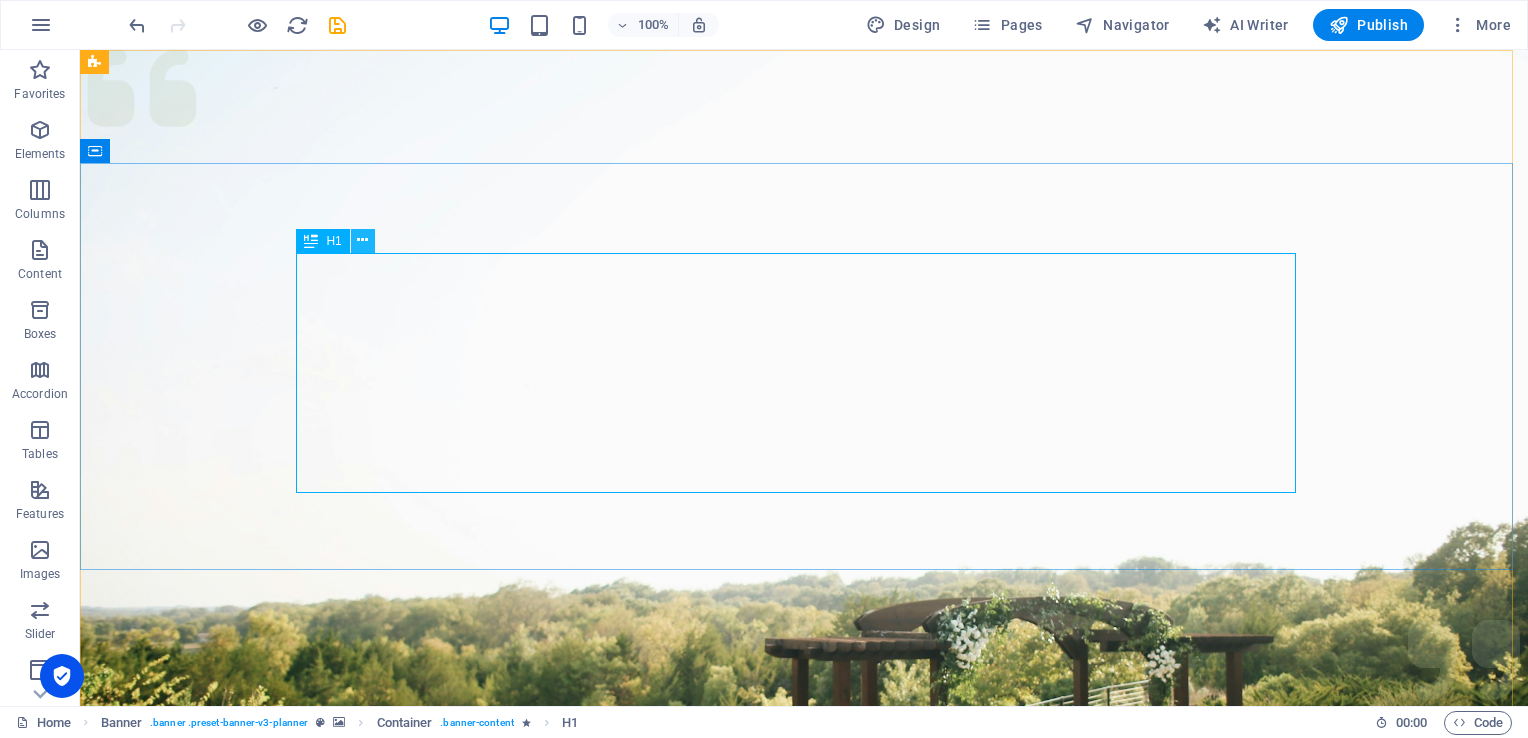 click at bounding box center [362, 240] 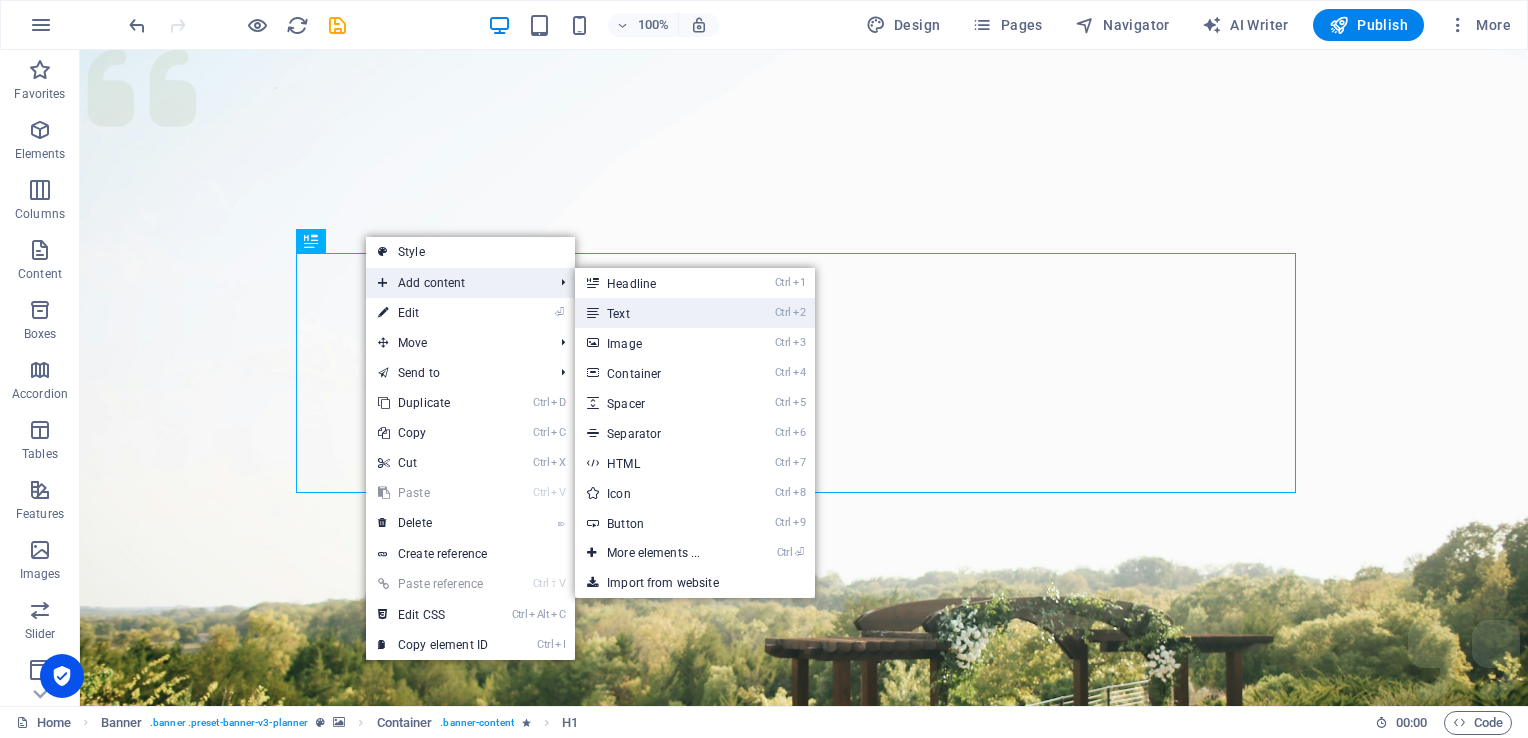 click on "Ctrl 2  Text" at bounding box center [657, 313] 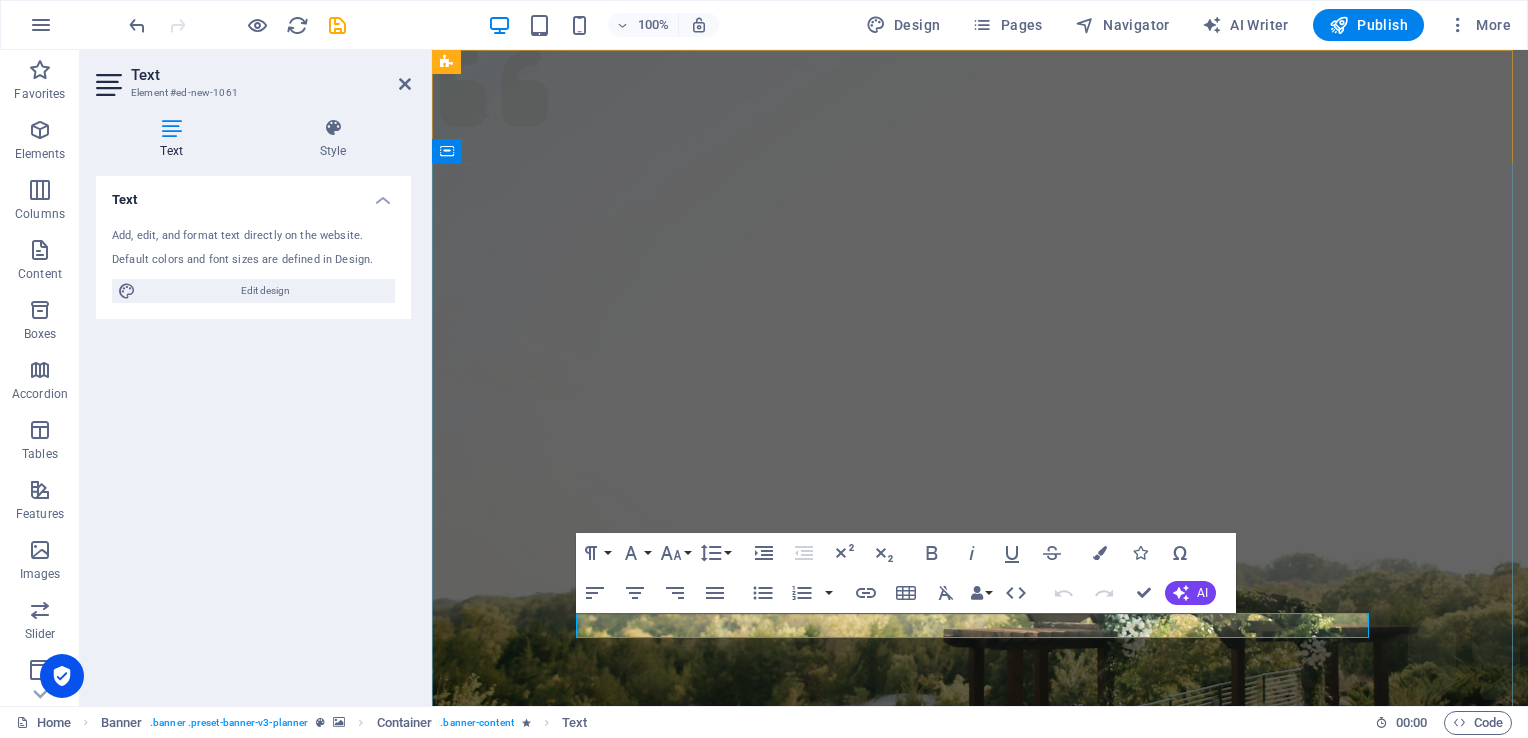 click on "New text element" at bounding box center [980, 1612] 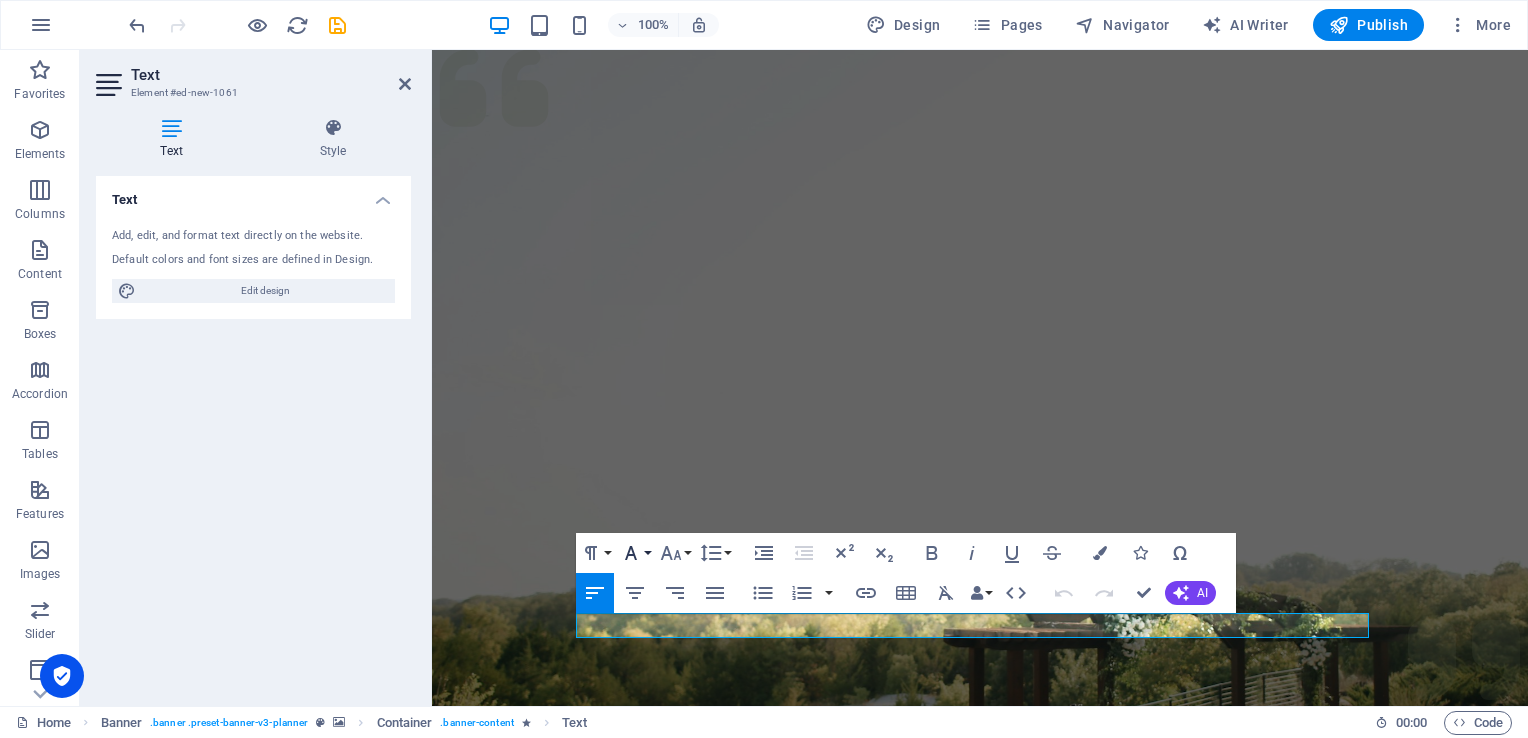 click on "Font Family" at bounding box center (635, 553) 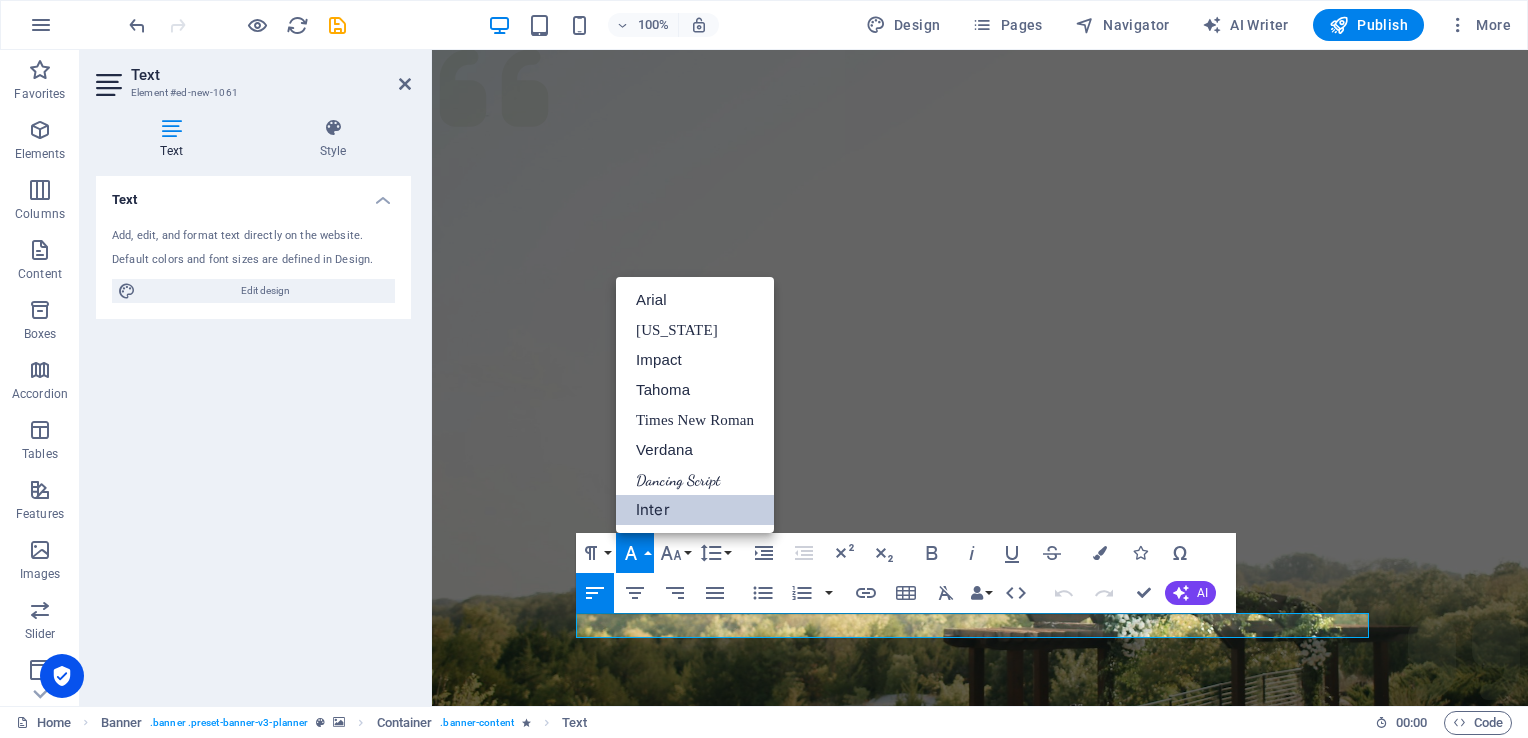 scroll, scrollTop: 0, scrollLeft: 0, axis: both 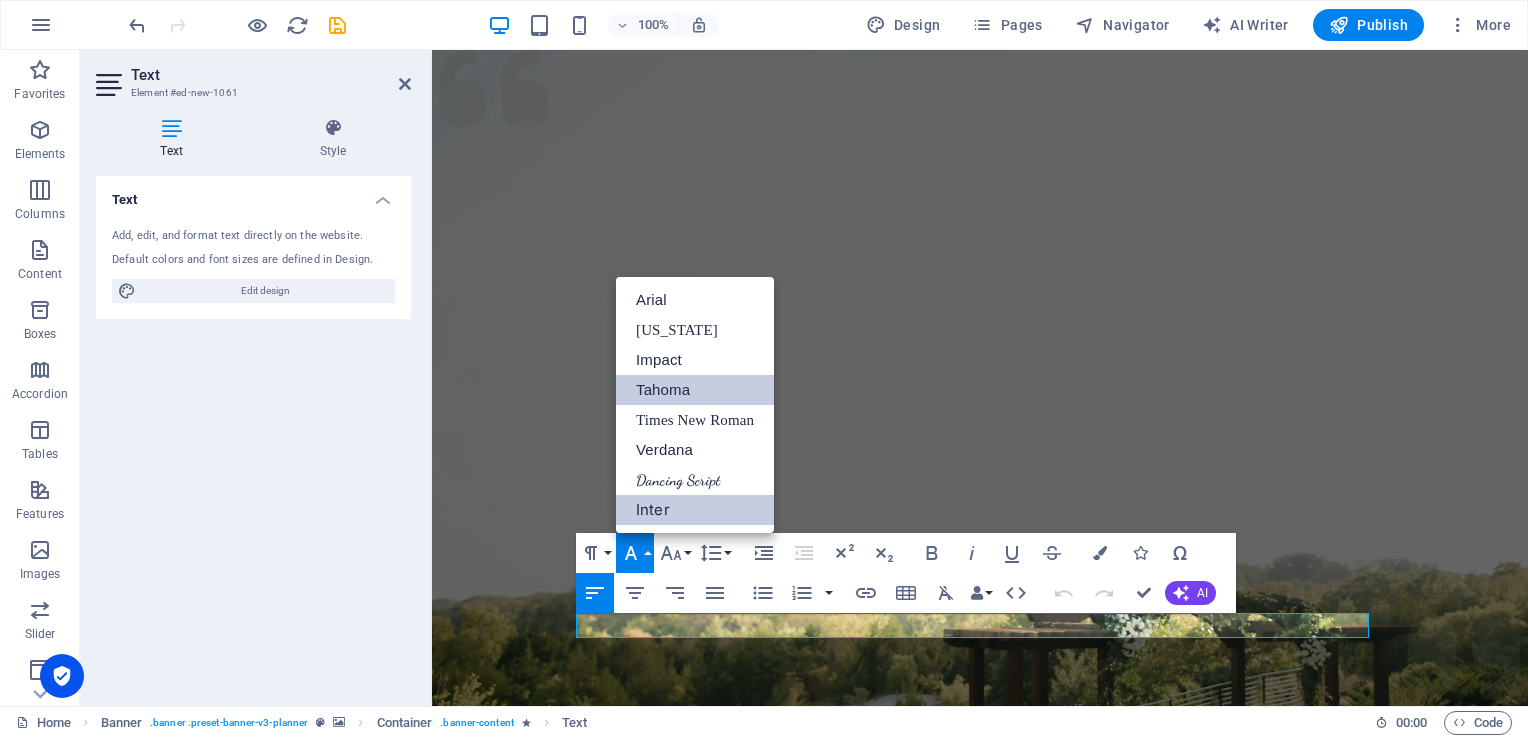 click on "Tahoma" at bounding box center [695, 390] 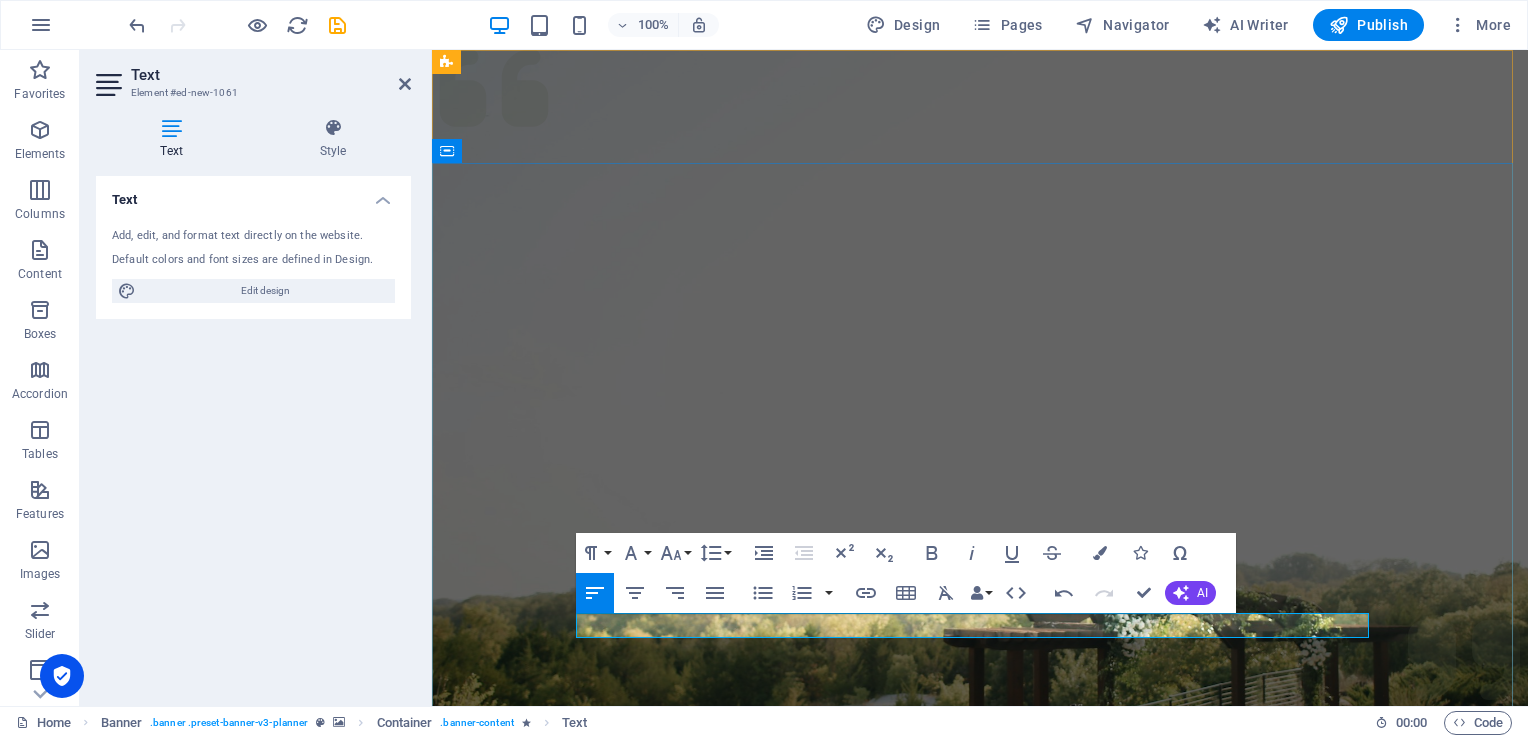 click on "New text eleme ​ nt" at bounding box center (980, 1613) 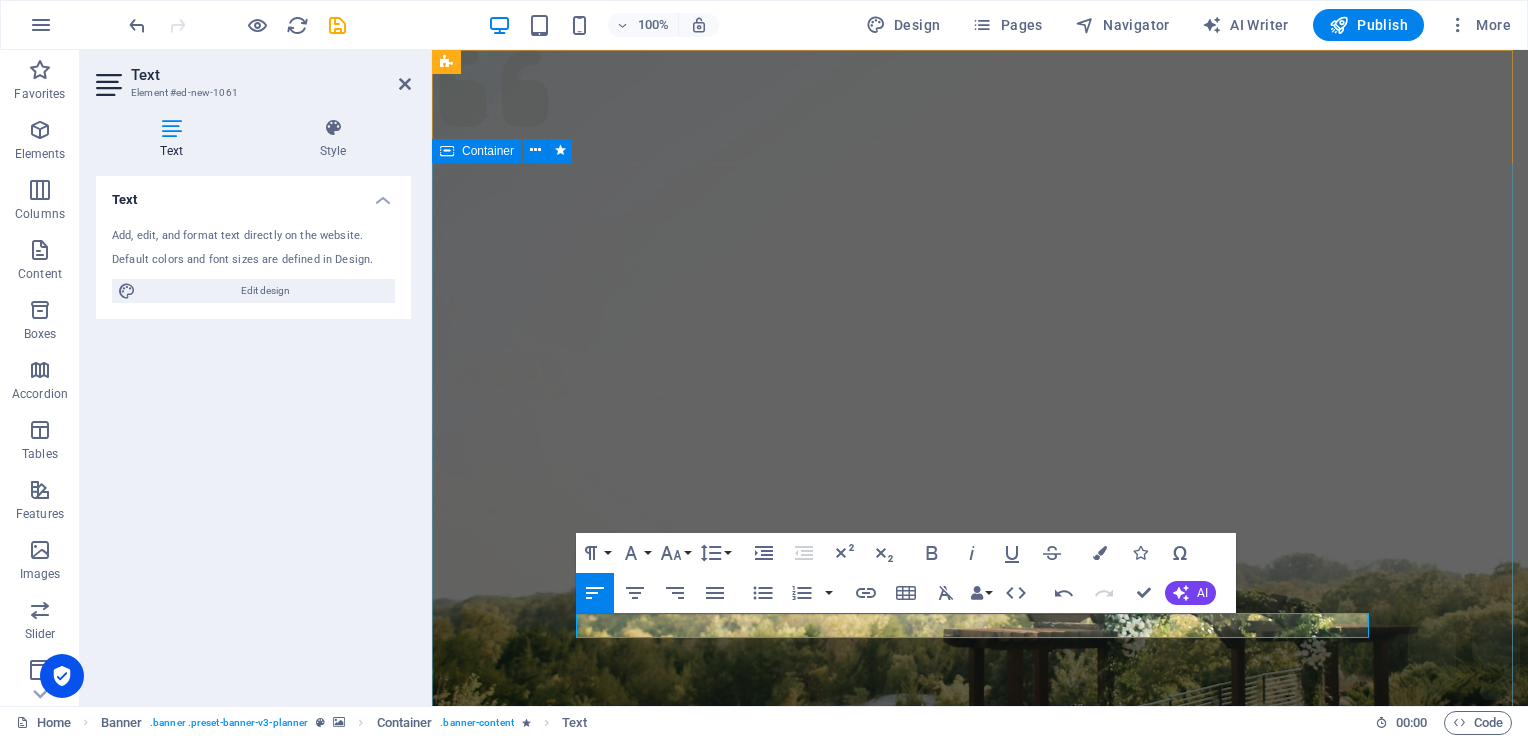 click on "Experience extraordinary life moments ​Really Tech  Plan your next event with us" at bounding box center [980, 1426] 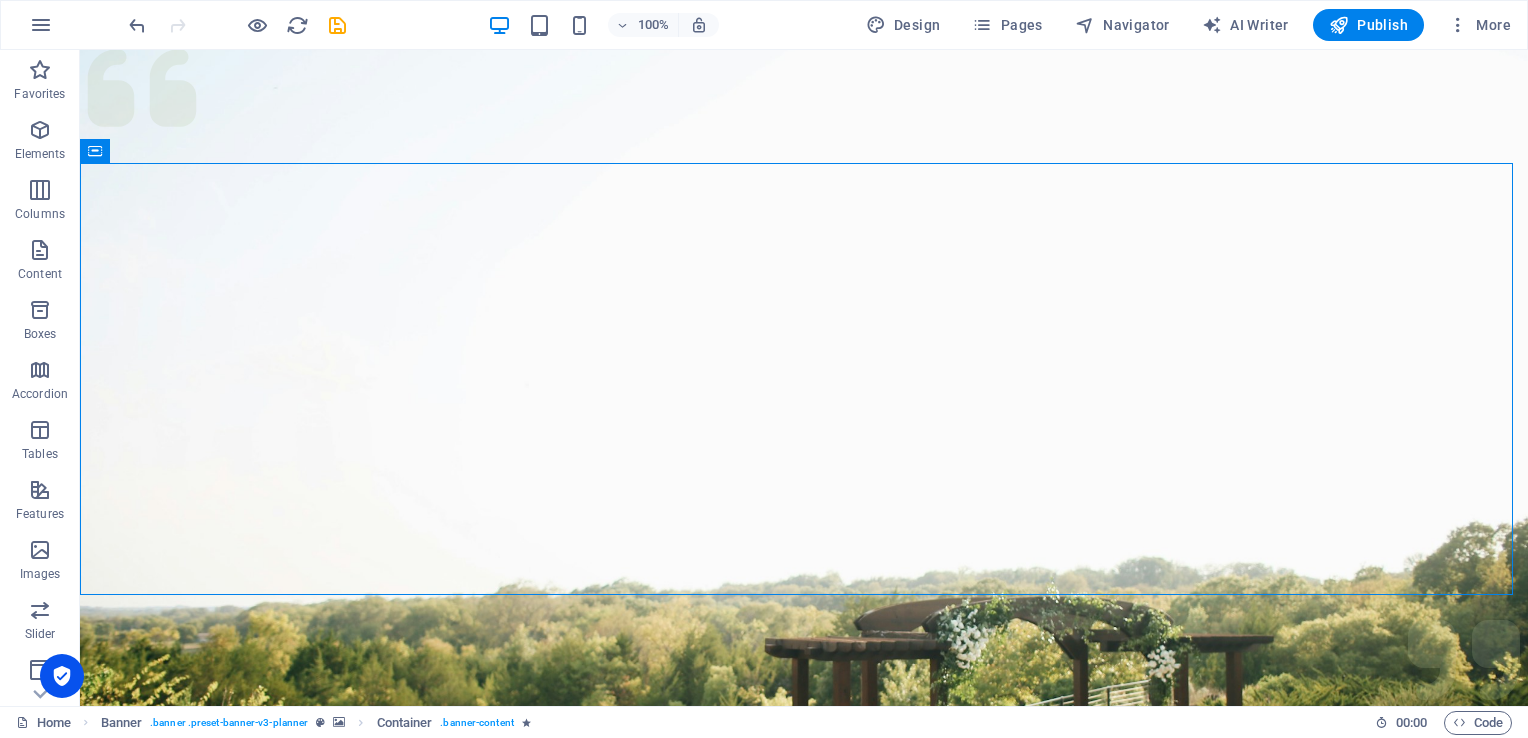 click at bounding box center [237, 25] 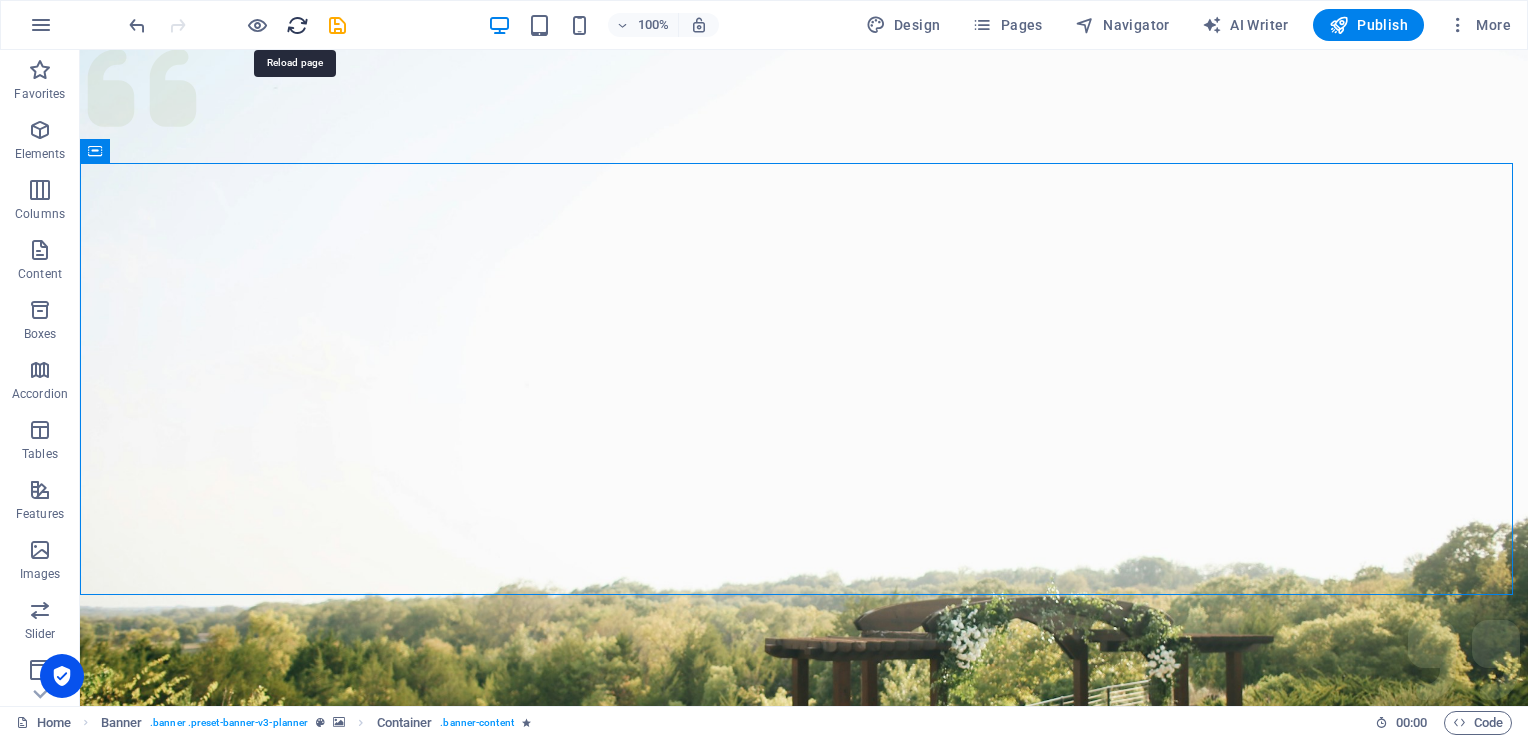 click at bounding box center [297, 25] 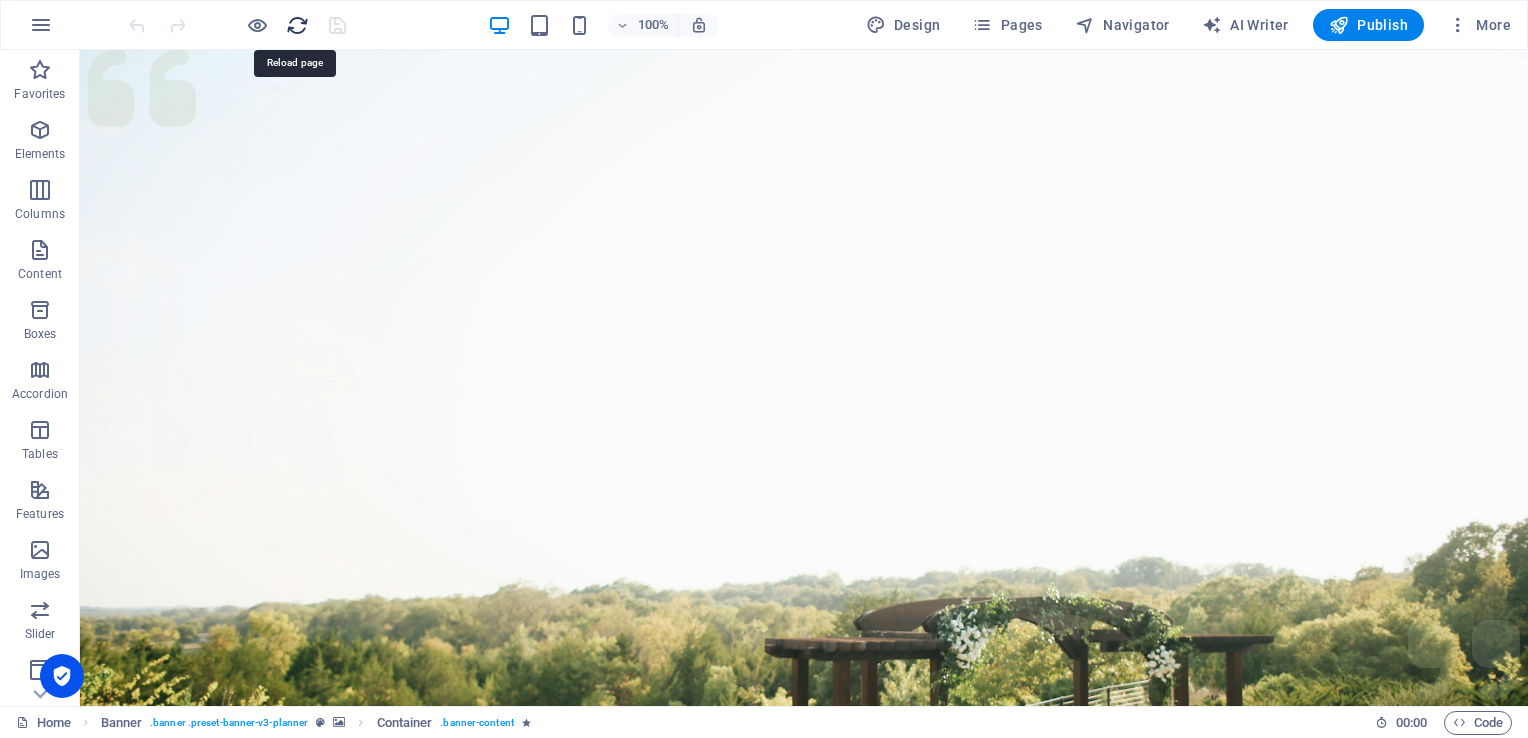 click at bounding box center (297, 25) 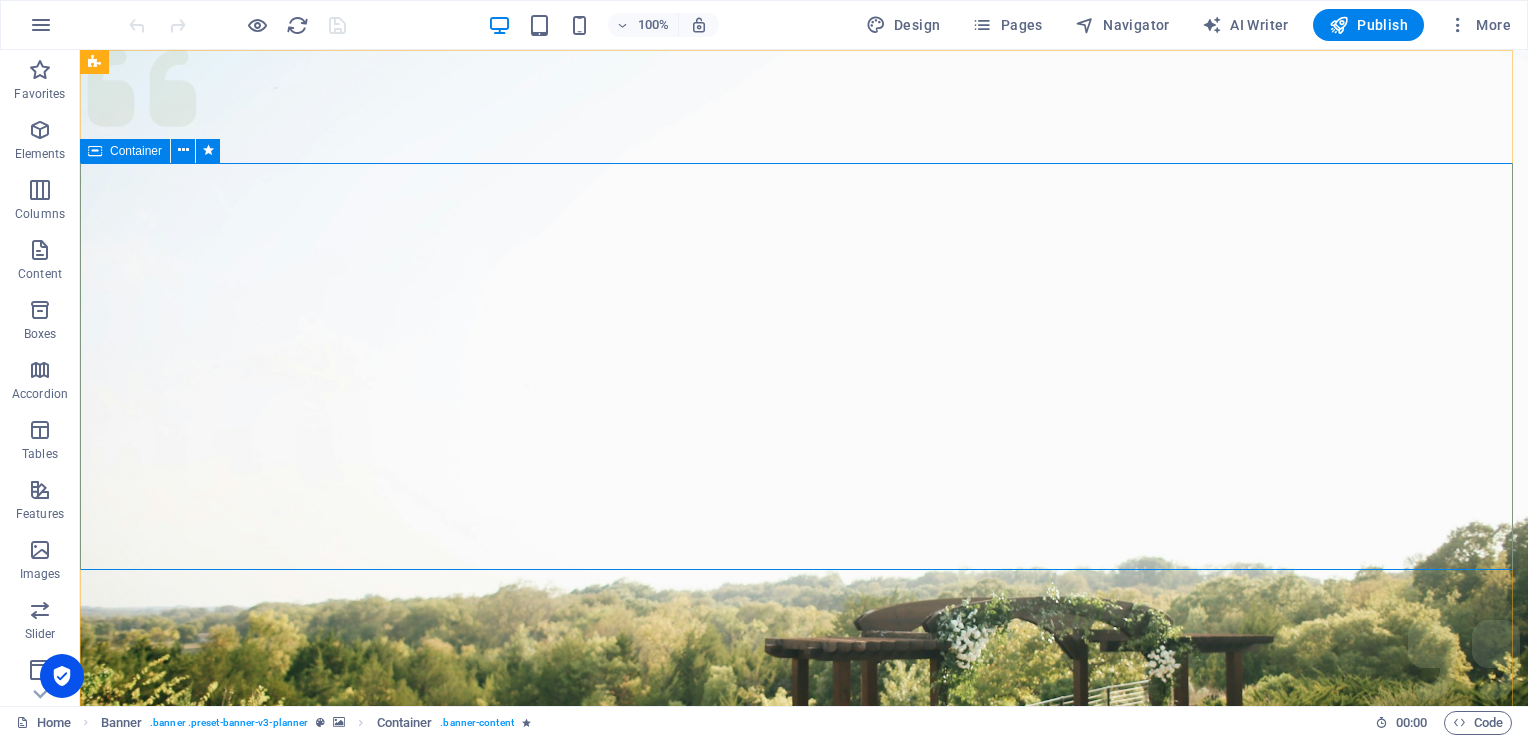 click on "Container" at bounding box center [136, 151] 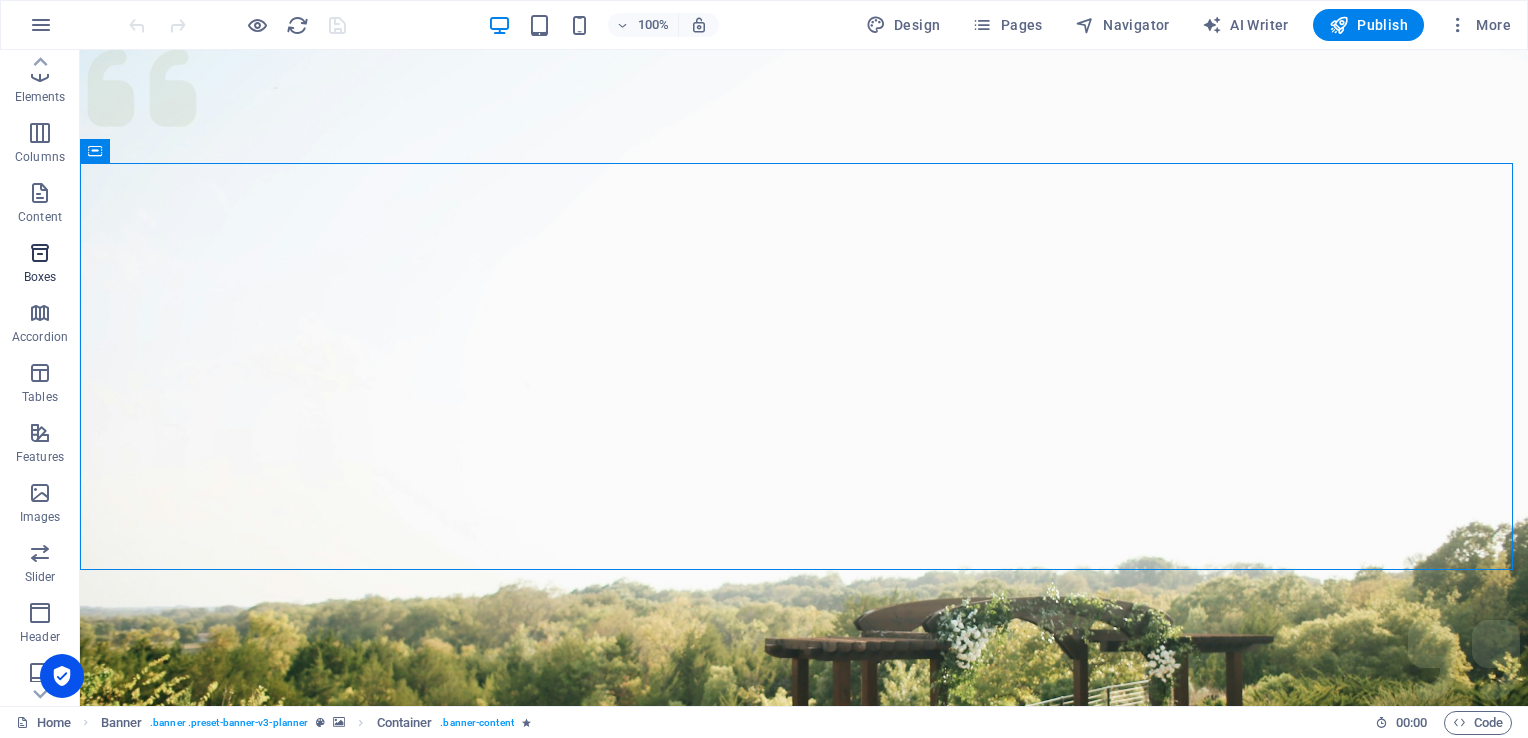 scroll, scrollTop: 0, scrollLeft: 0, axis: both 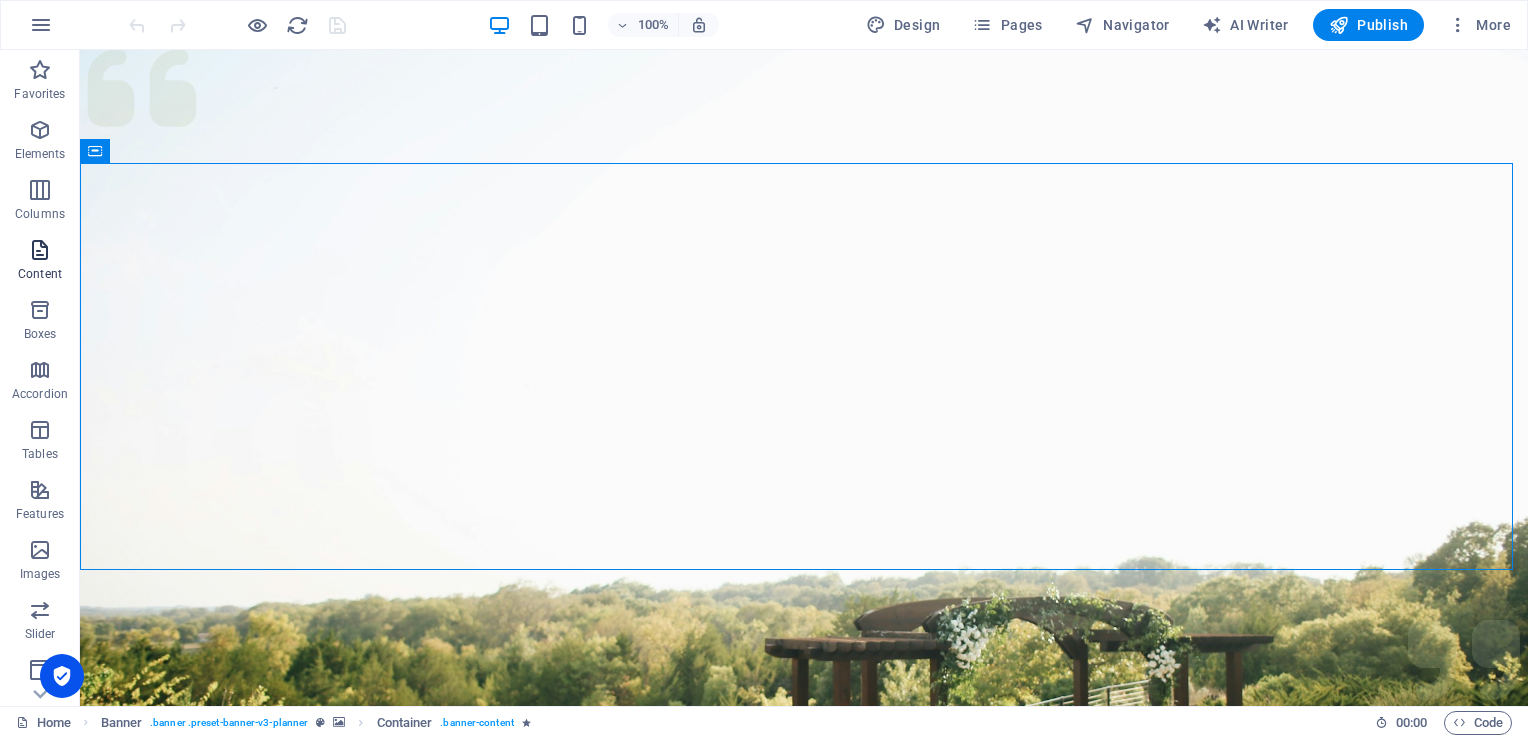 click at bounding box center (40, 250) 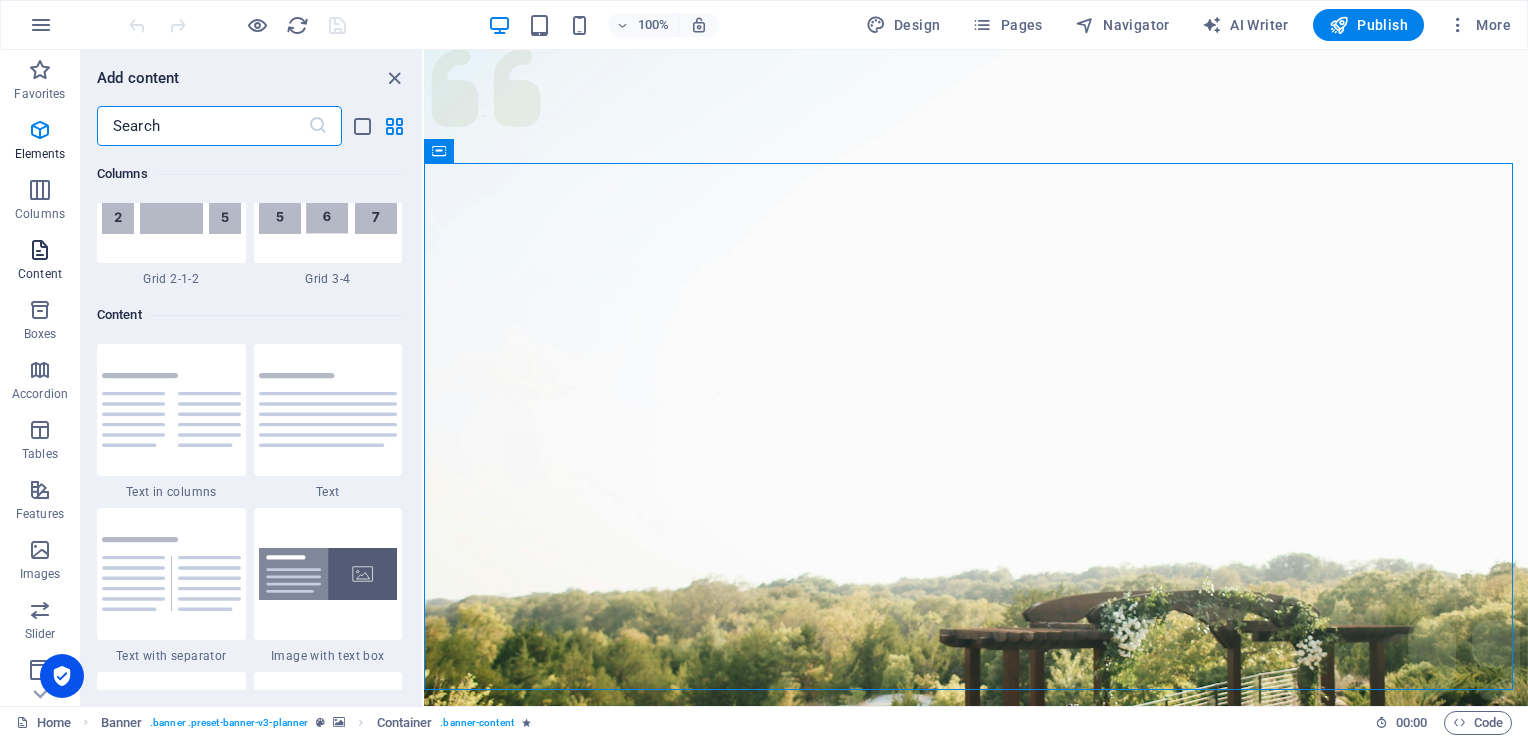 scroll, scrollTop: 3499, scrollLeft: 0, axis: vertical 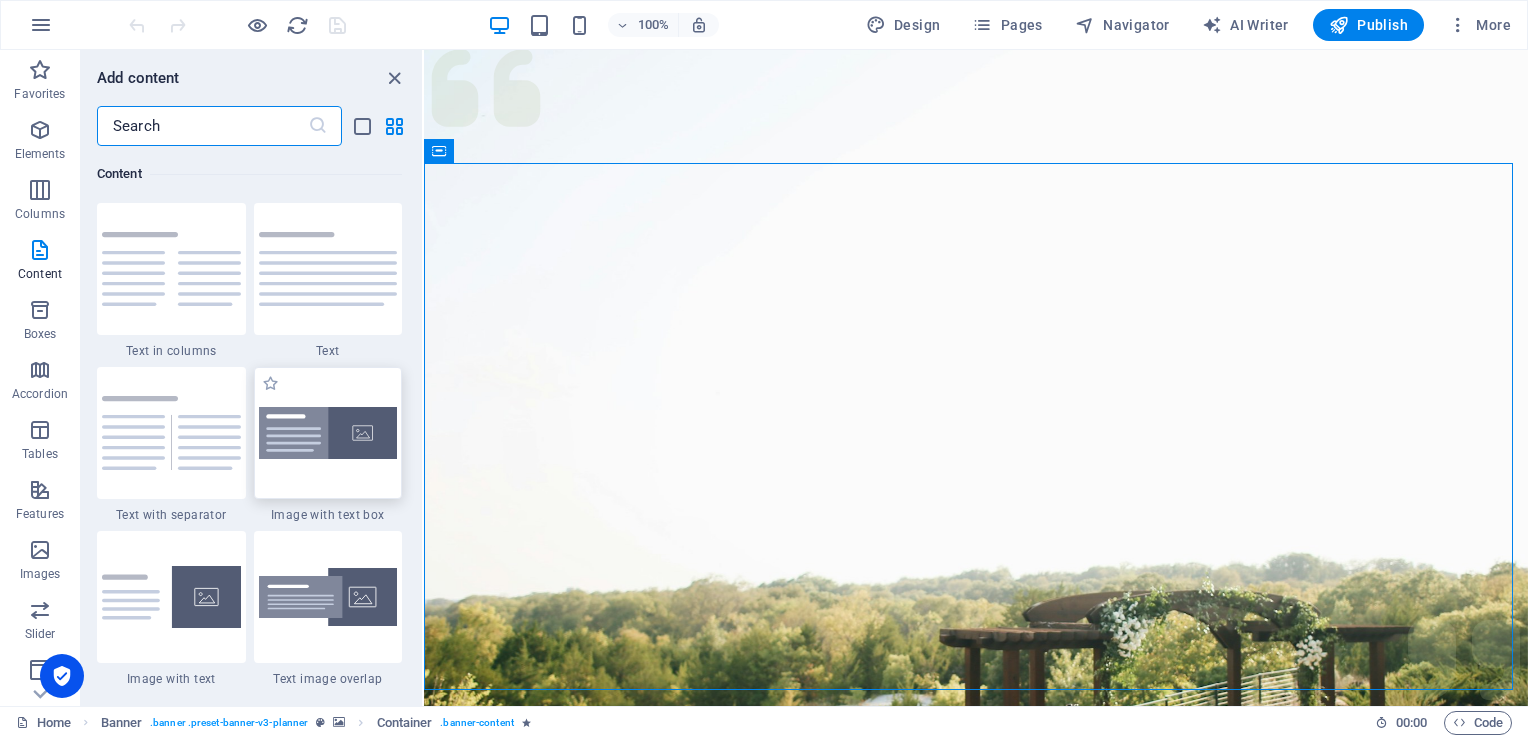 click at bounding box center (328, 433) 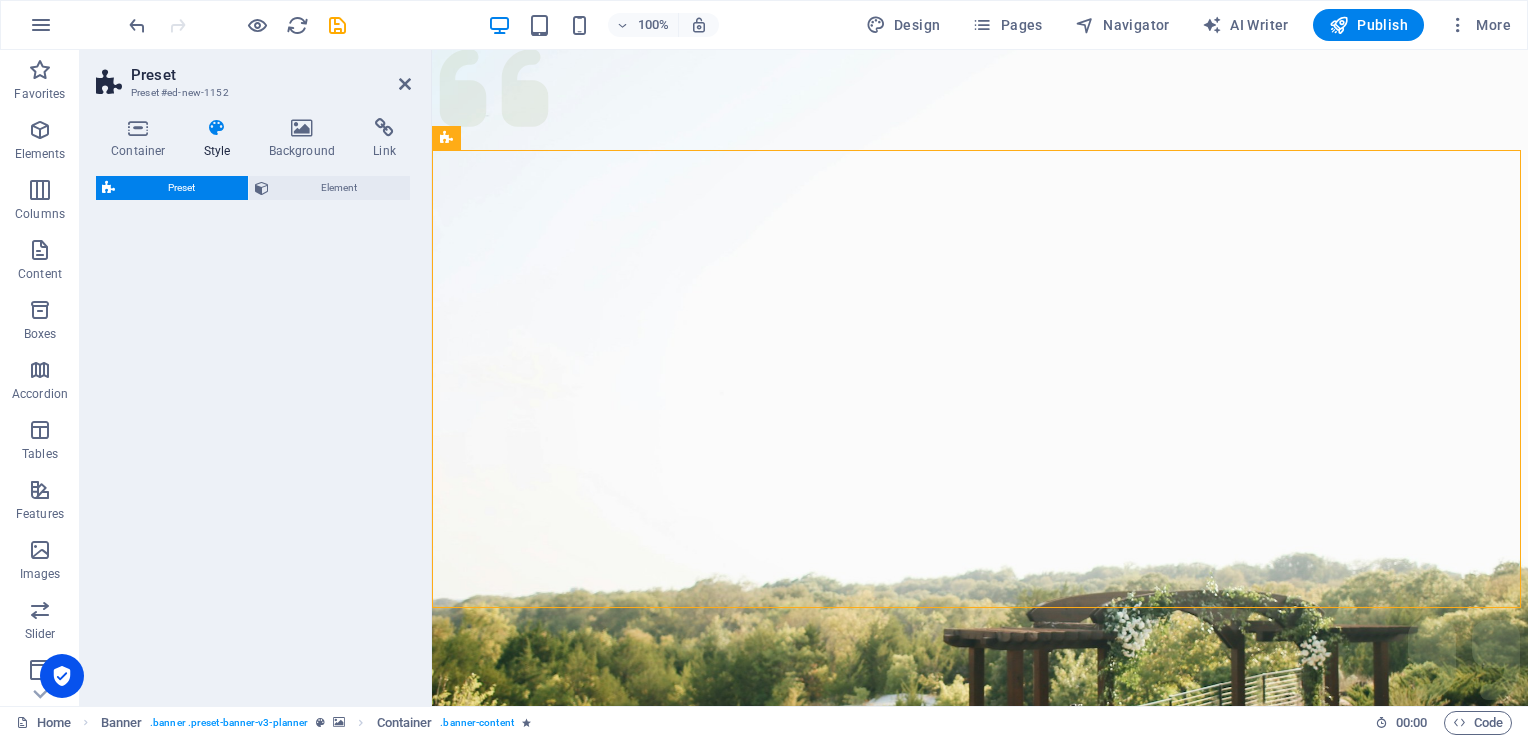 select on "rem" 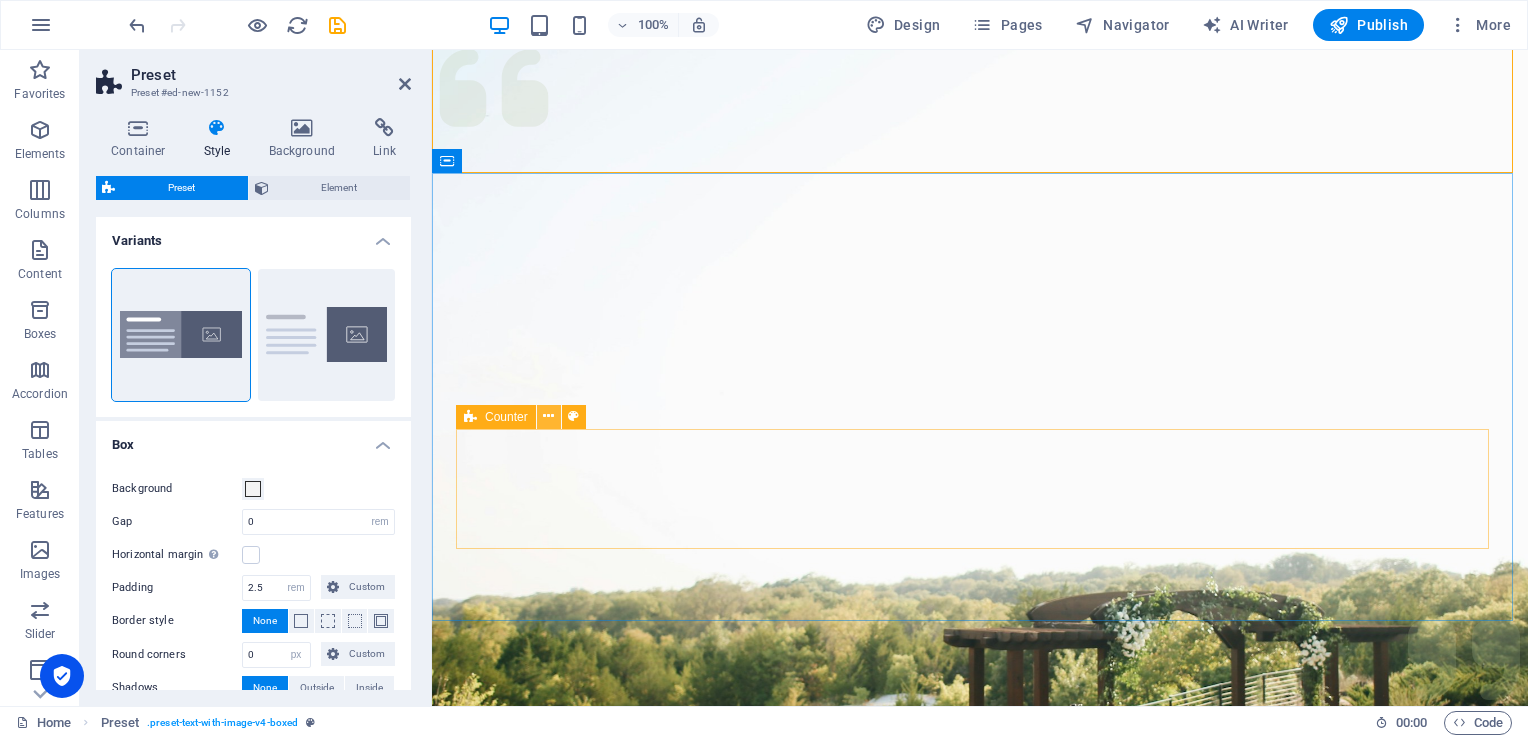 click at bounding box center (548, 416) 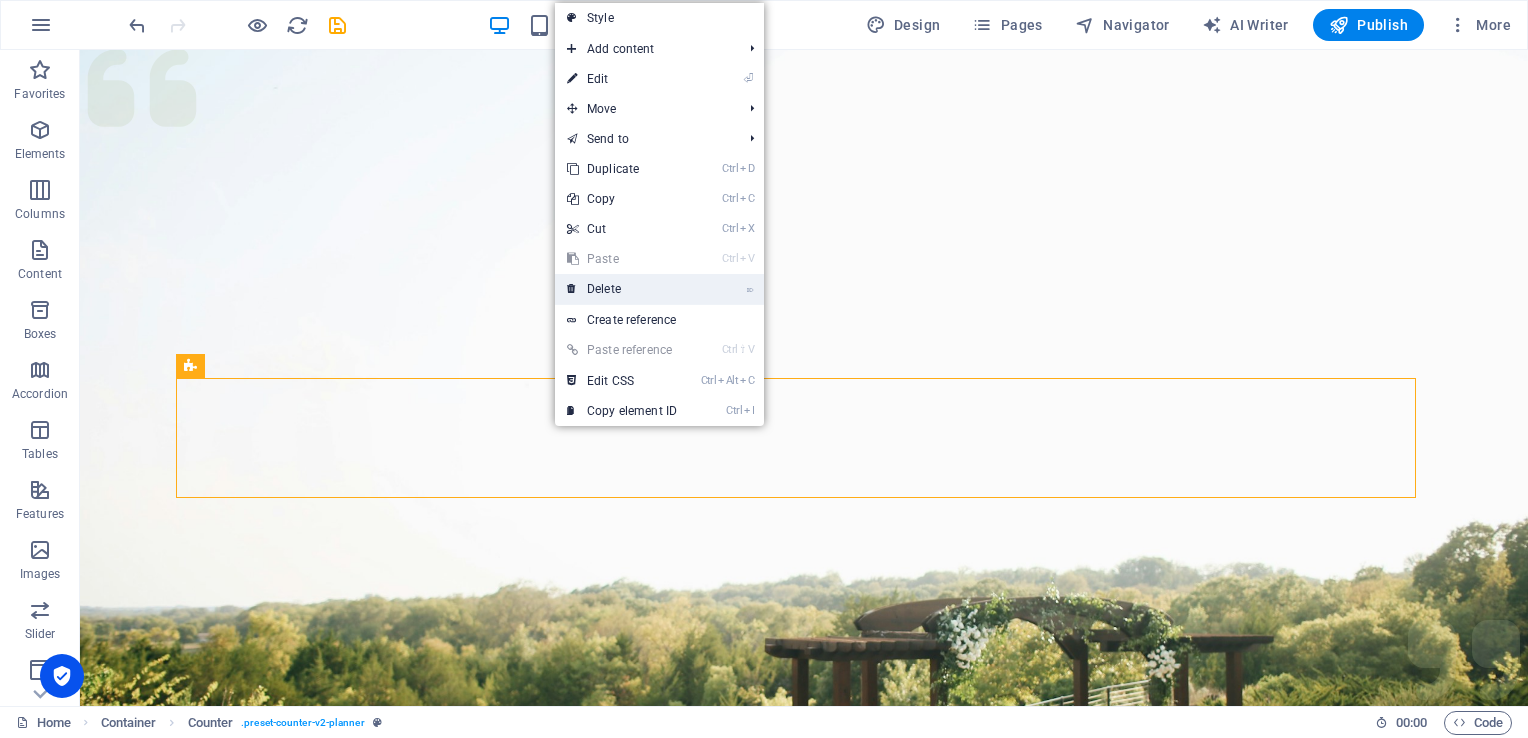 click on "⌦  Delete" at bounding box center (622, 289) 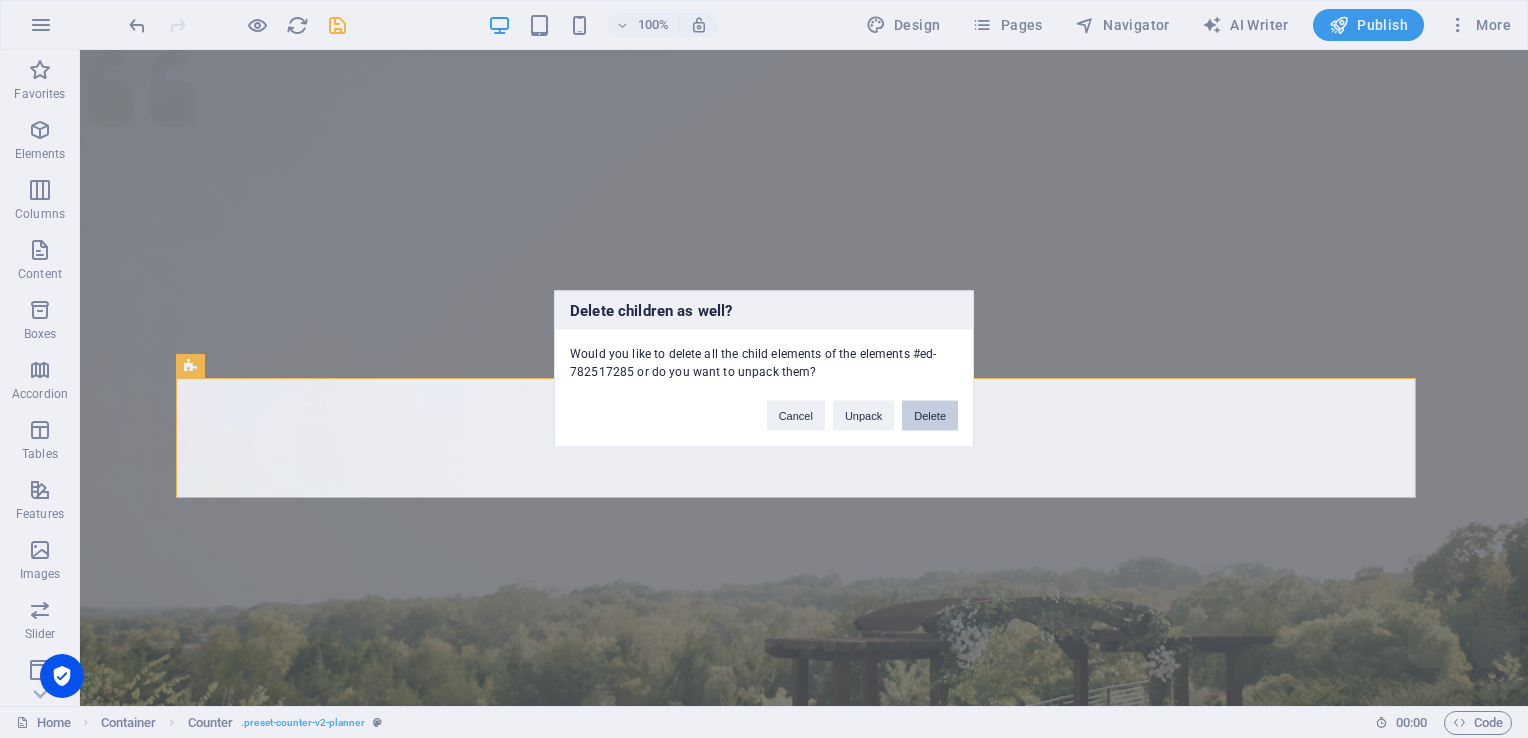click on "Delete" at bounding box center (930, 416) 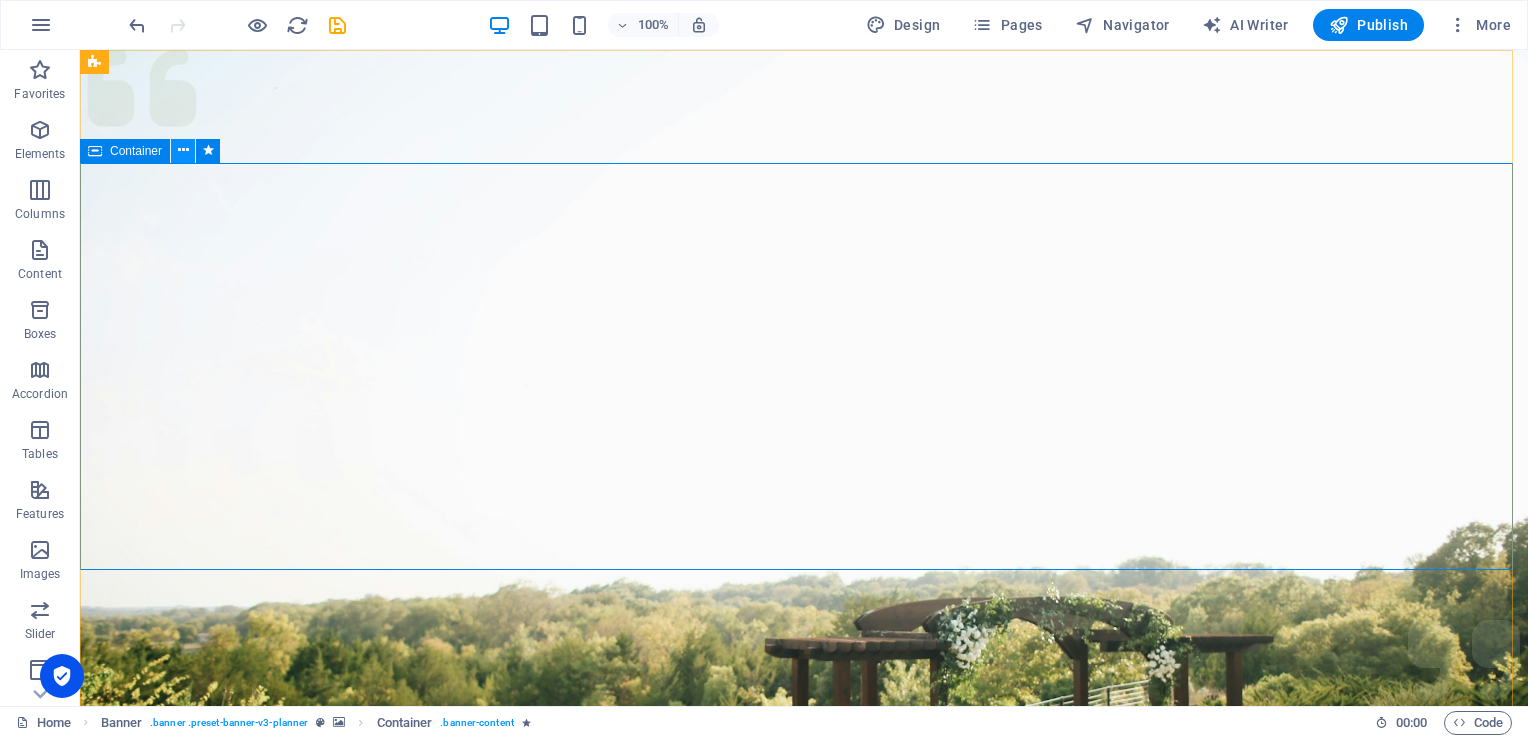 click at bounding box center [183, 150] 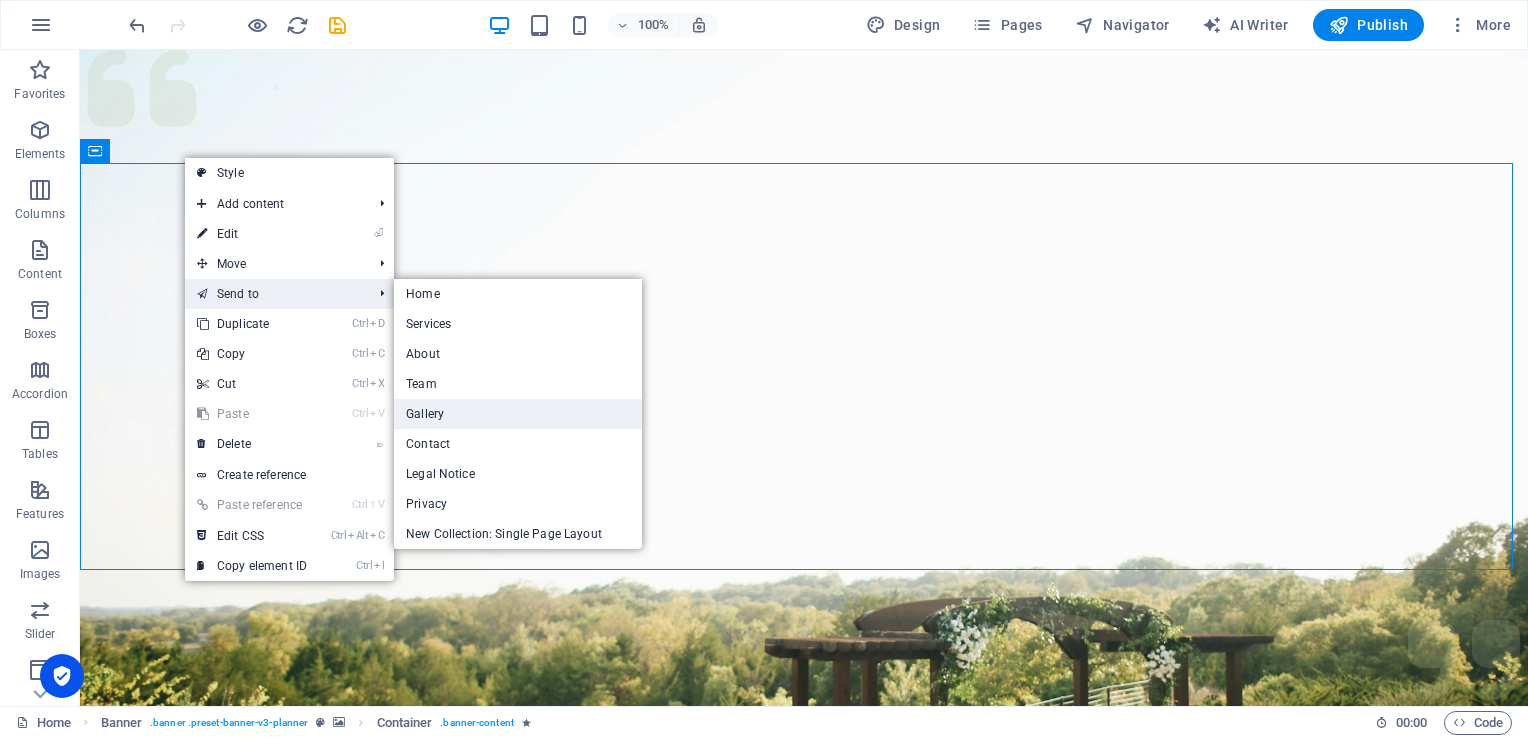 click on "Gallery" at bounding box center (518, 414) 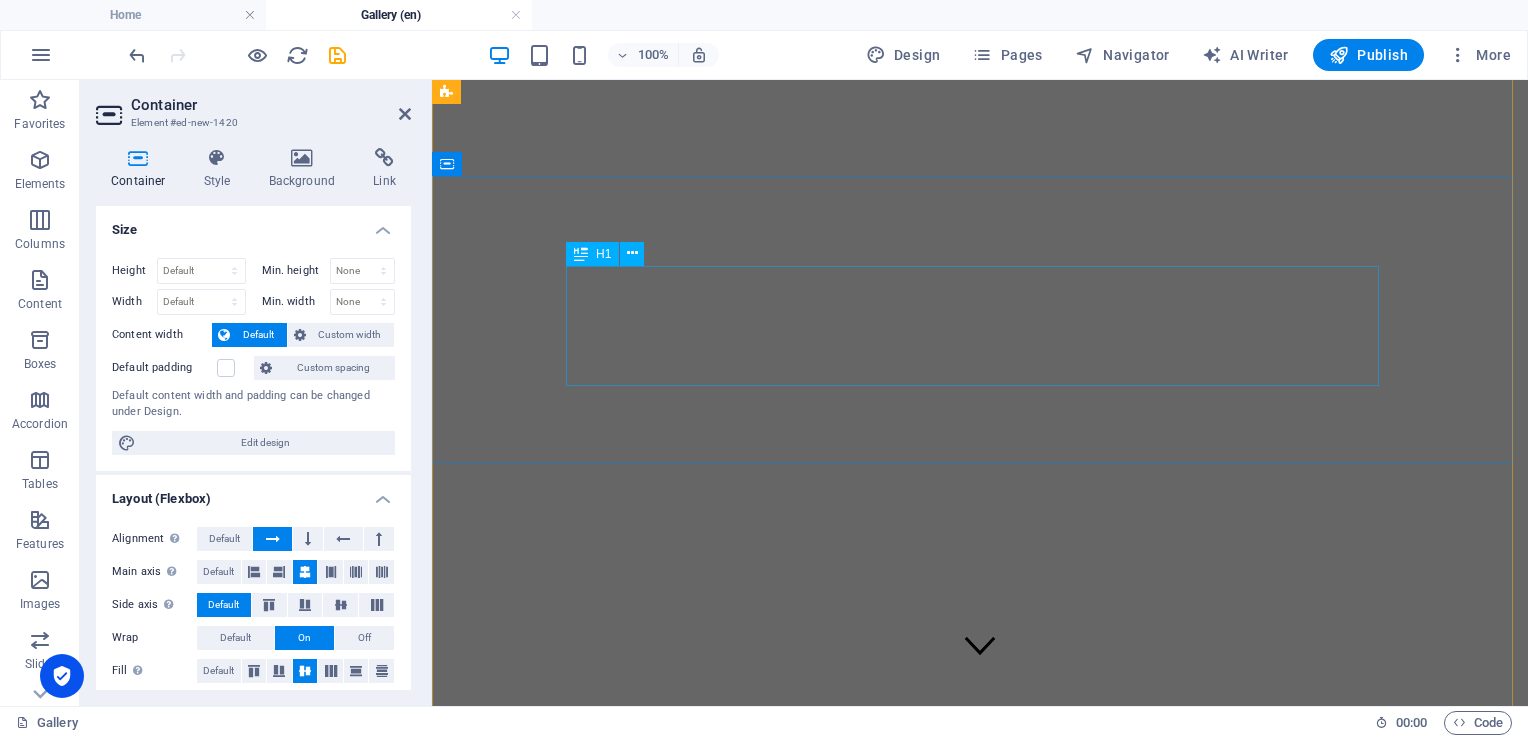 scroll, scrollTop: 0, scrollLeft: 0, axis: both 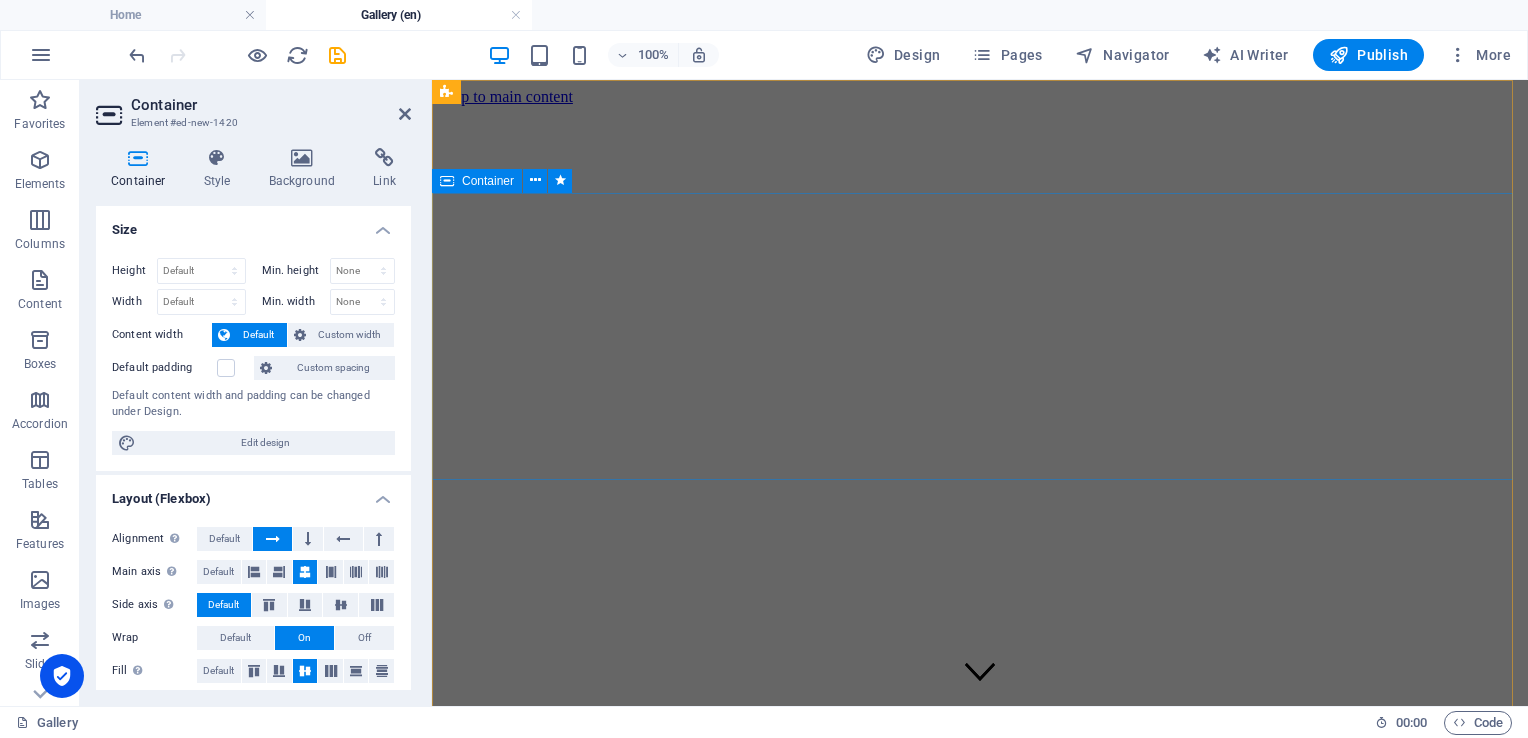 click on "Container" at bounding box center (488, 181) 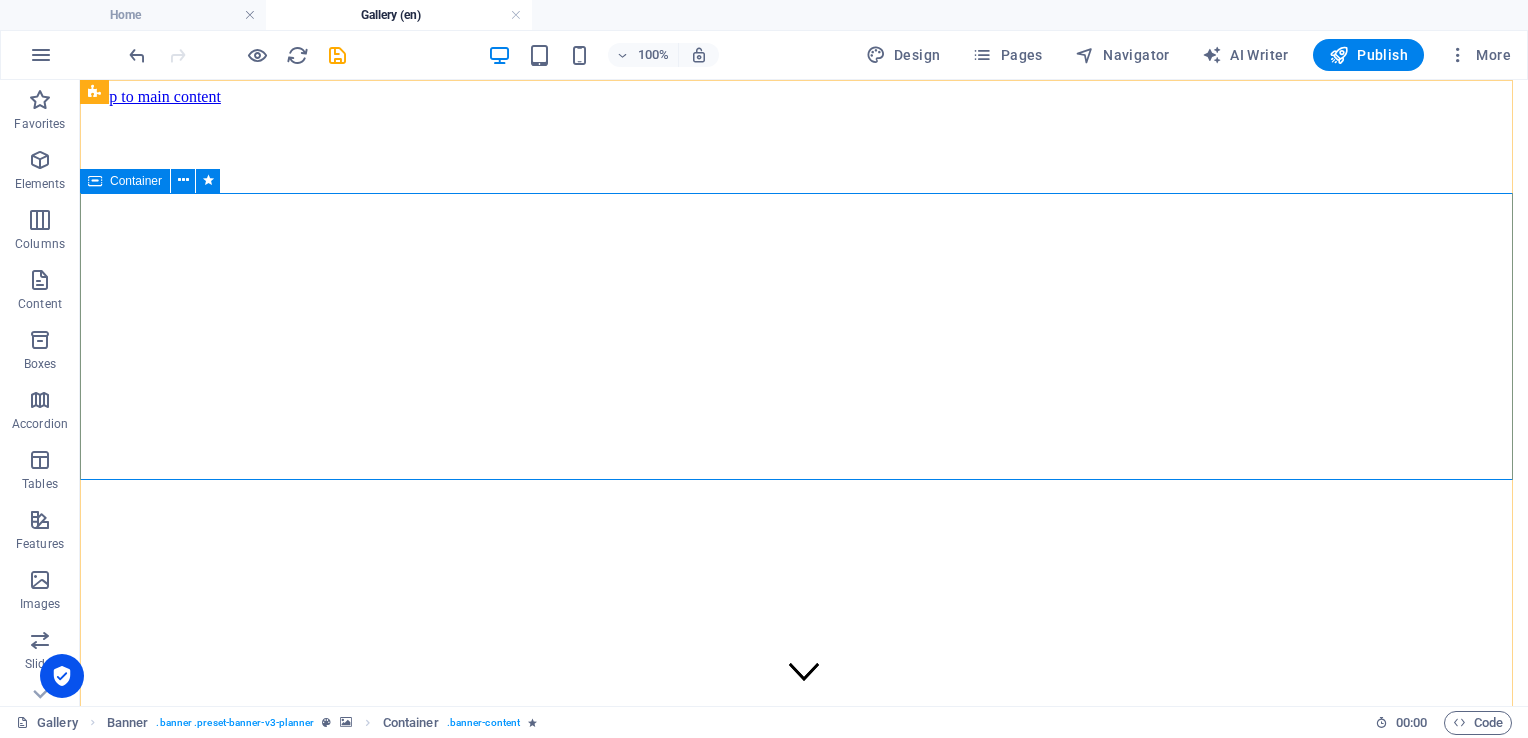 click on "Events portfolio Look at our event organization portfolio and let us know what you think" at bounding box center [804, 1388] 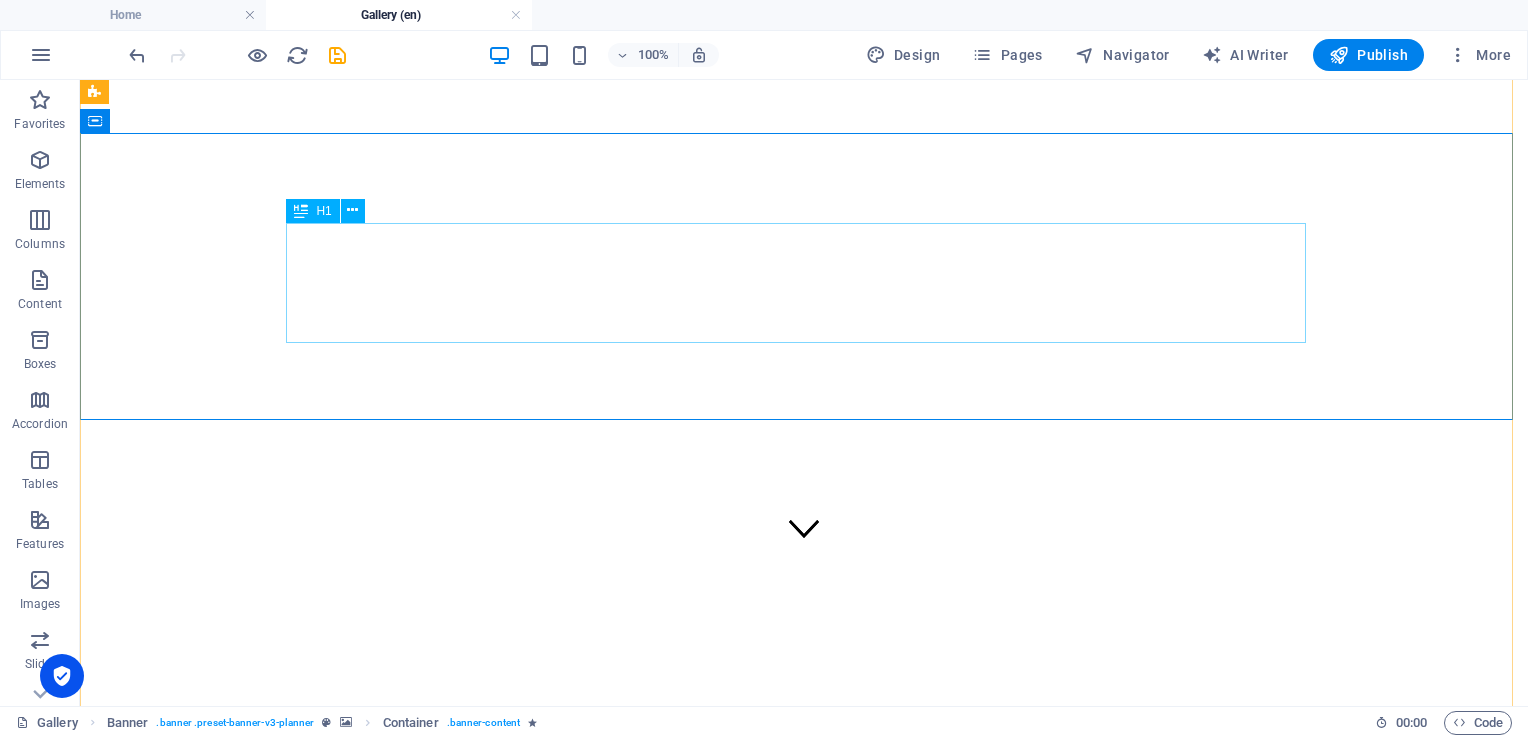 scroll, scrollTop: 400, scrollLeft: 0, axis: vertical 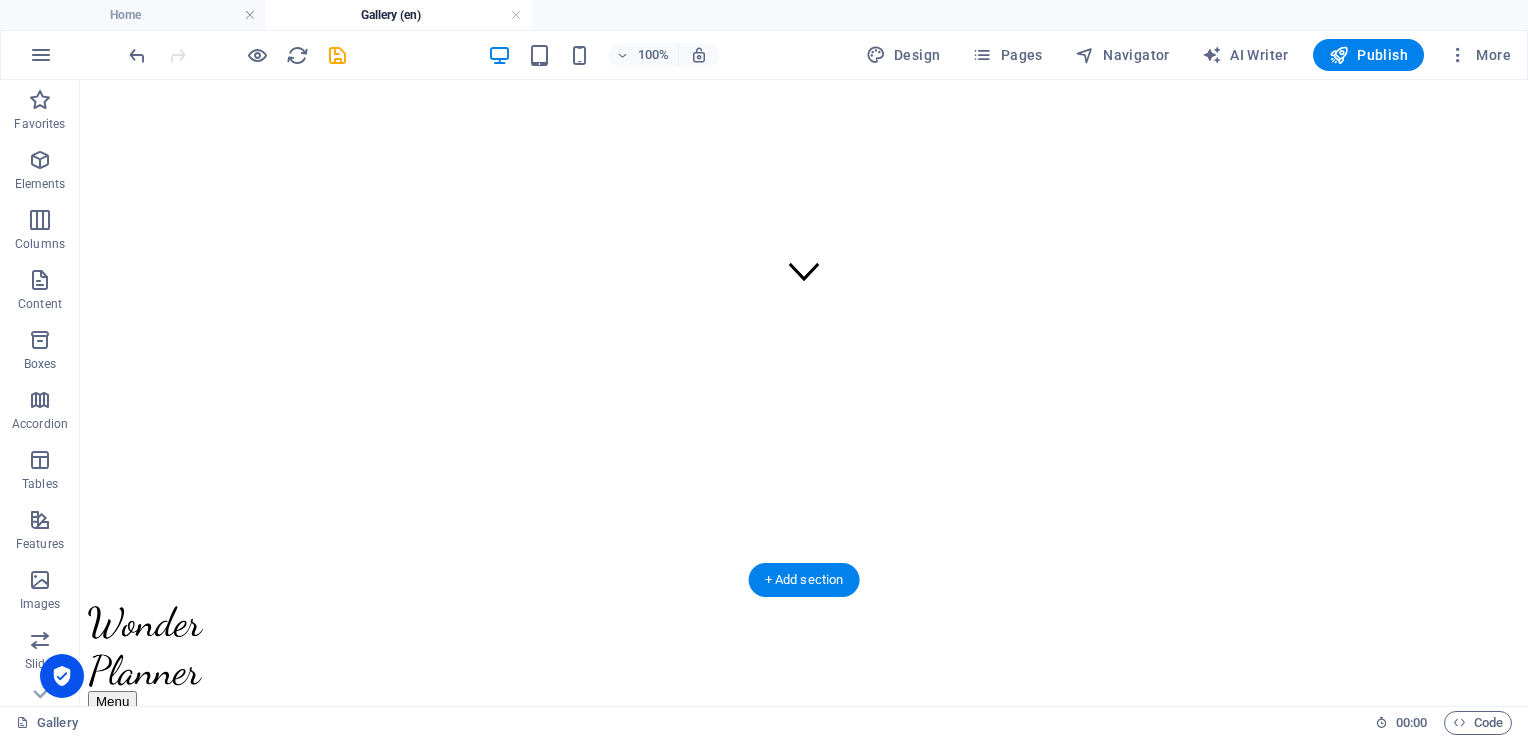click at bounding box center (804, -294) 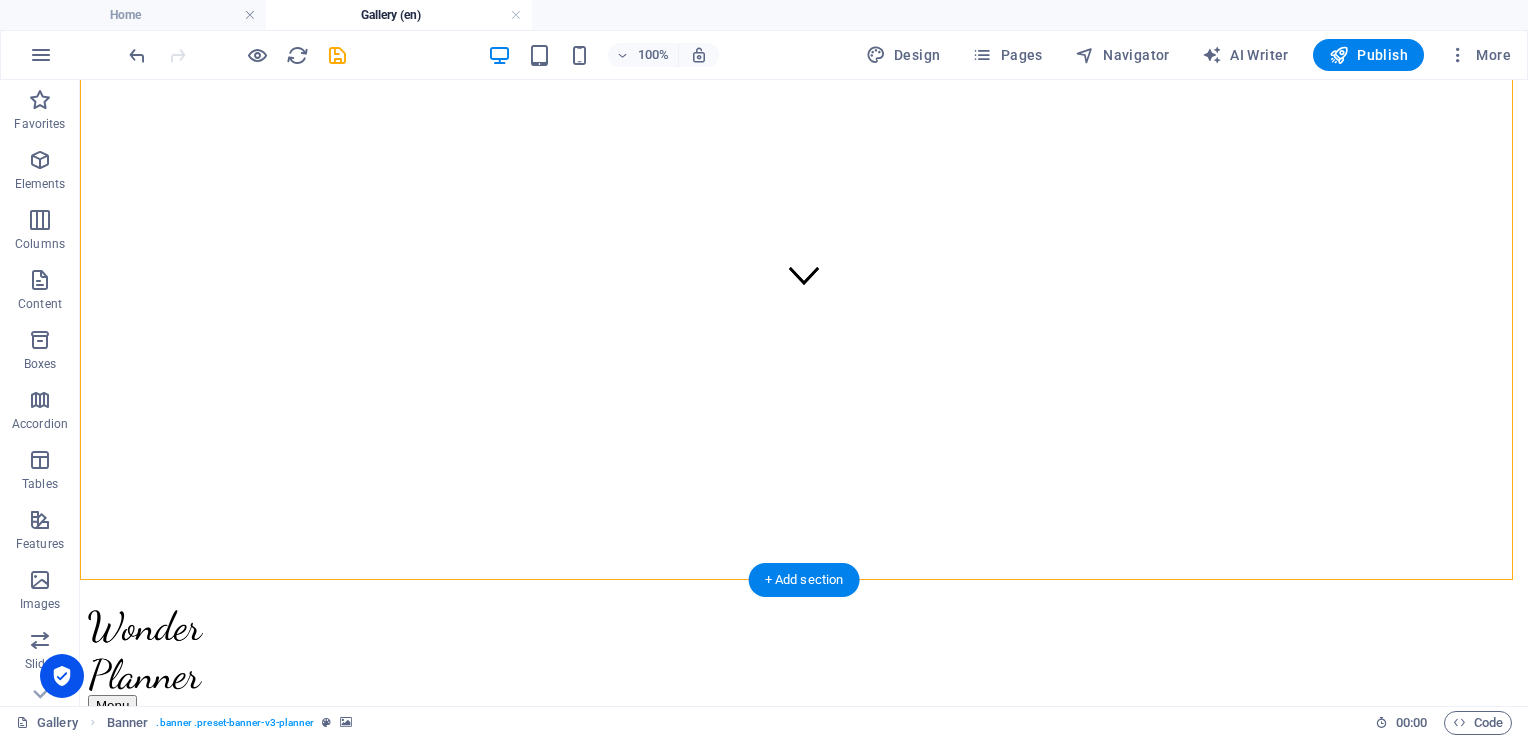 scroll, scrollTop: 400, scrollLeft: 0, axis: vertical 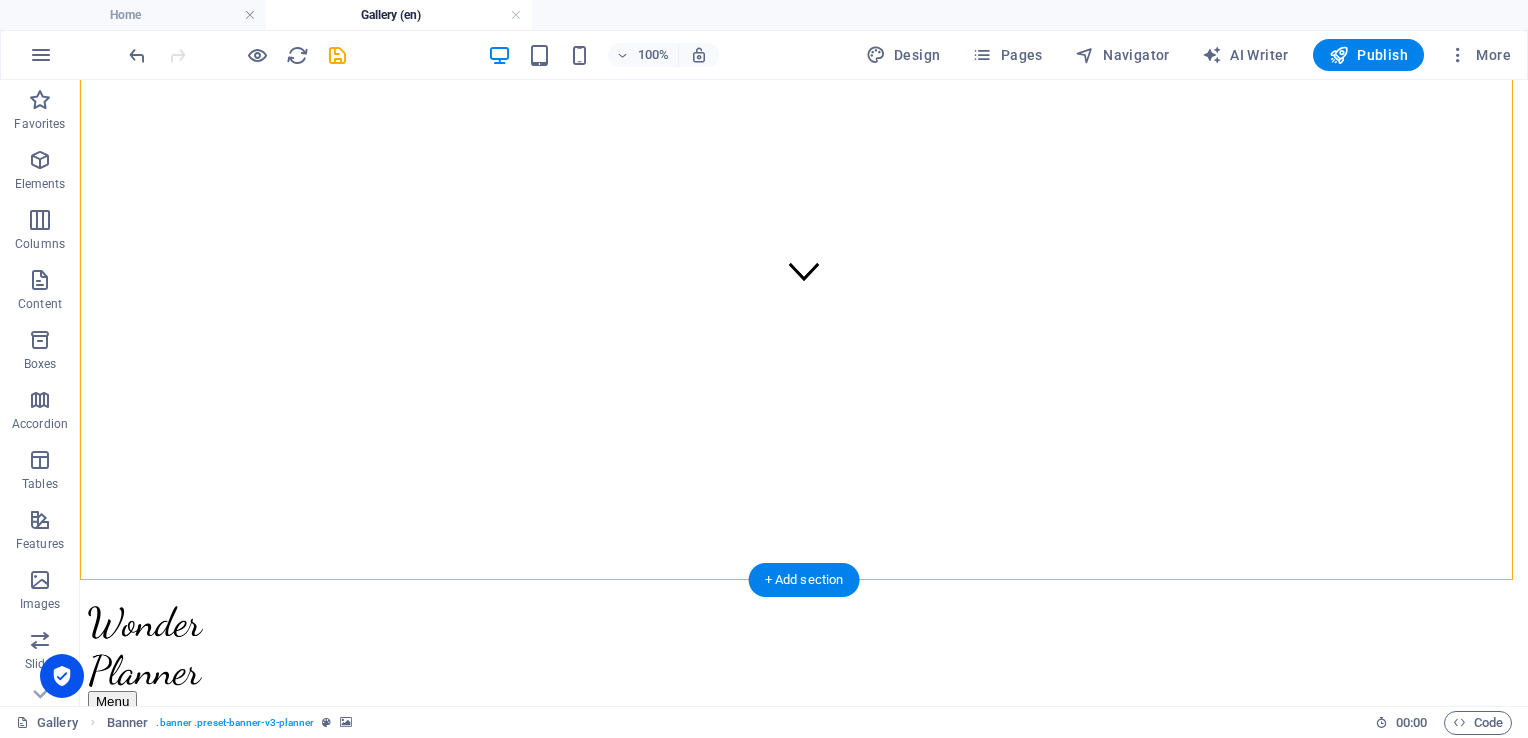 click at bounding box center (804, -294) 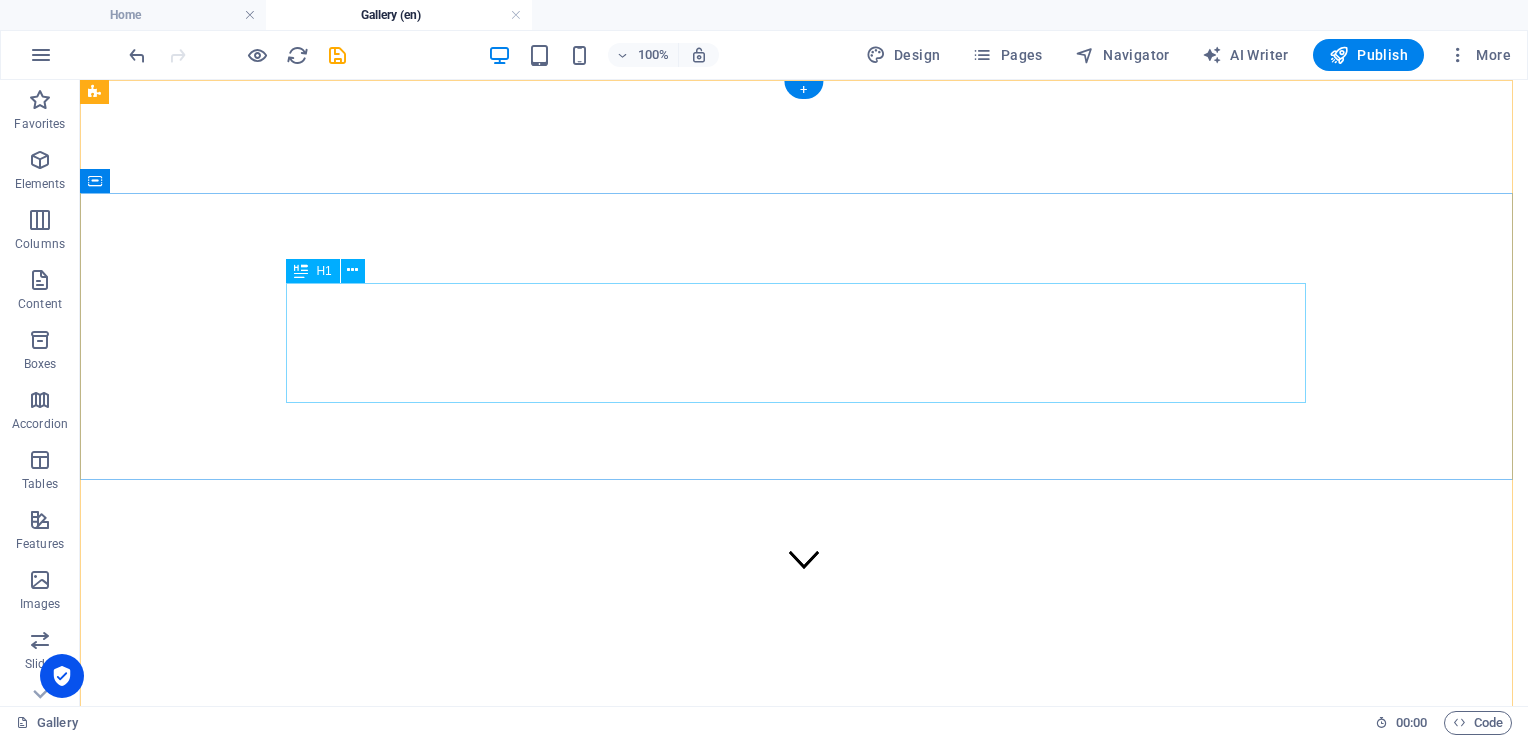 scroll, scrollTop: 0, scrollLeft: 0, axis: both 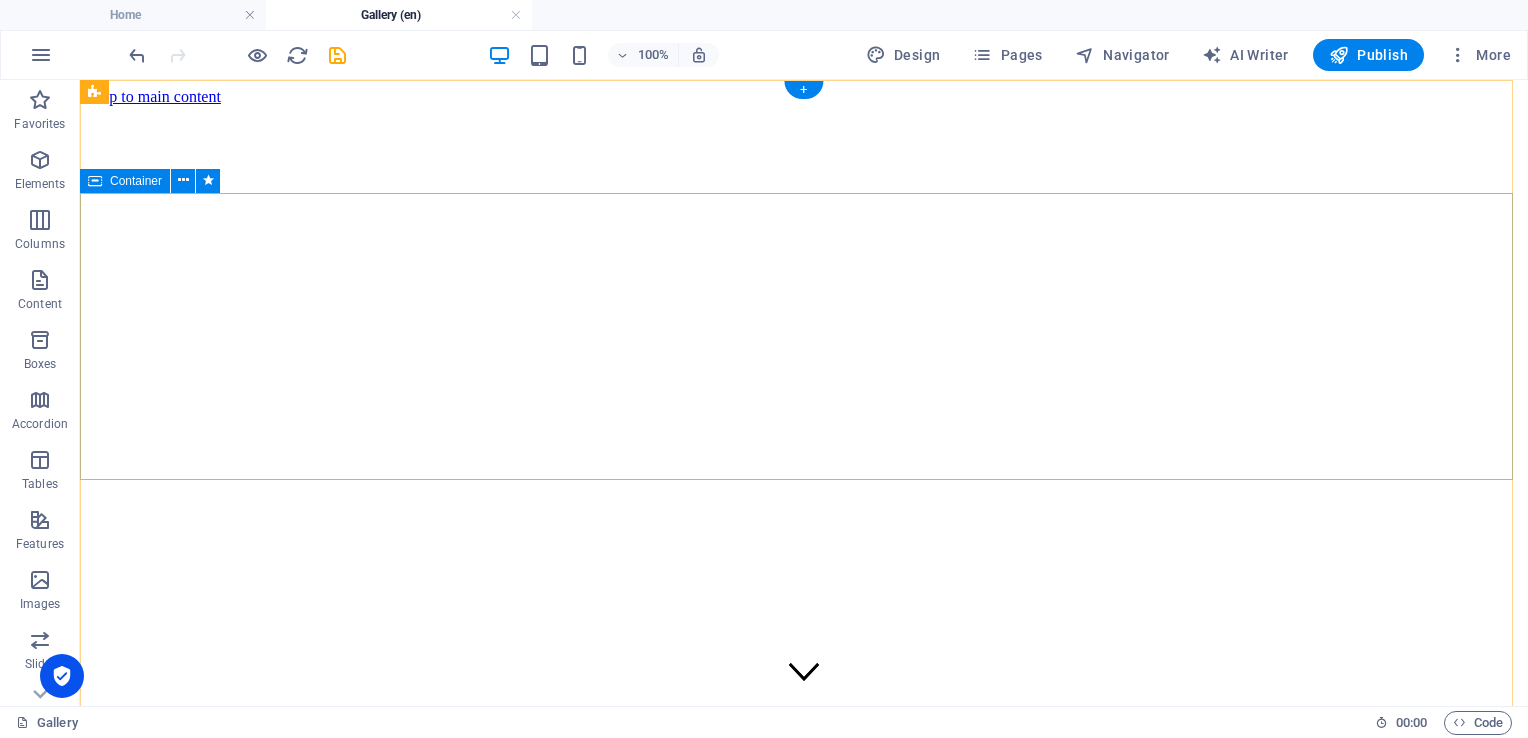 click on "Events portfolio Look at our event organization portfolio and let us know what you think" at bounding box center [804, 1388] 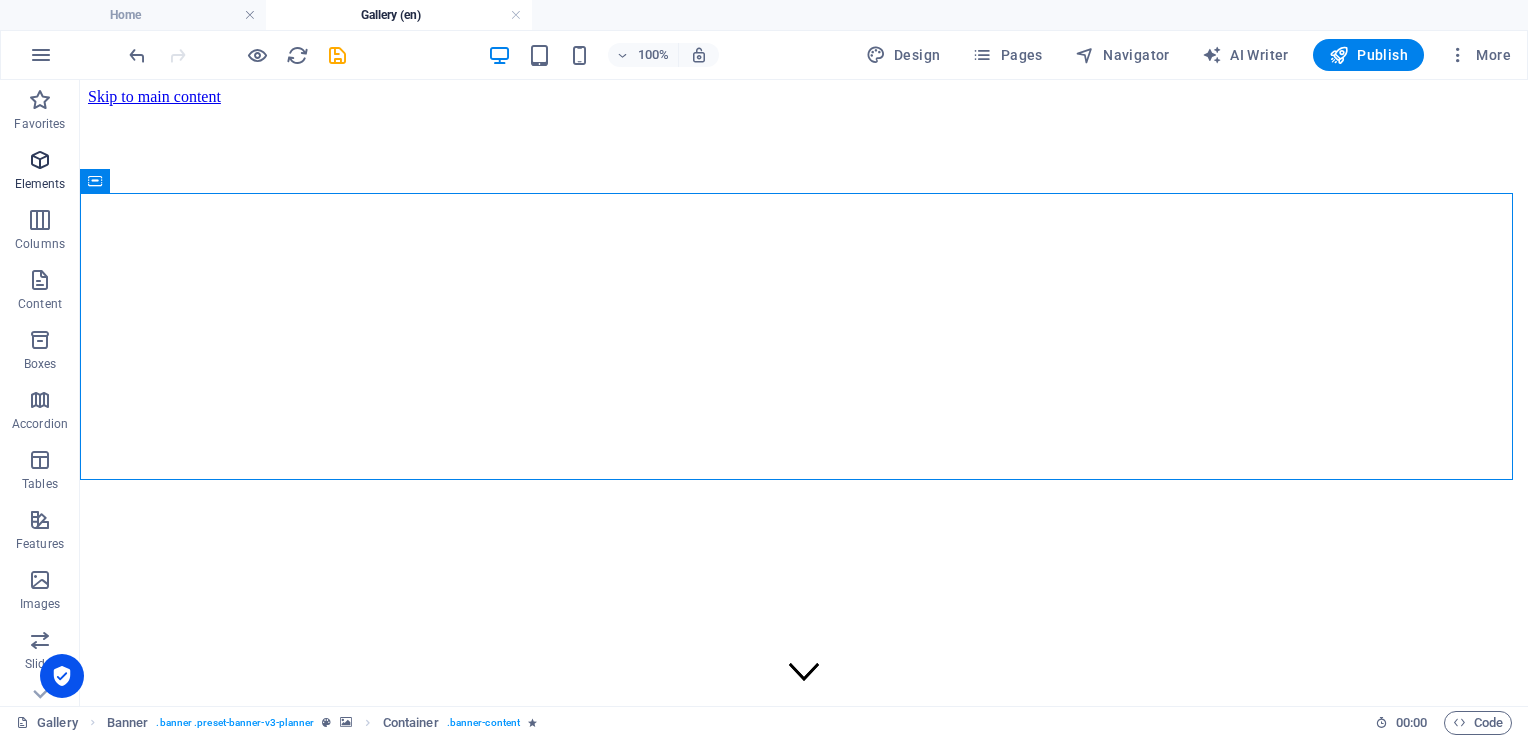 click at bounding box center [40, 160] 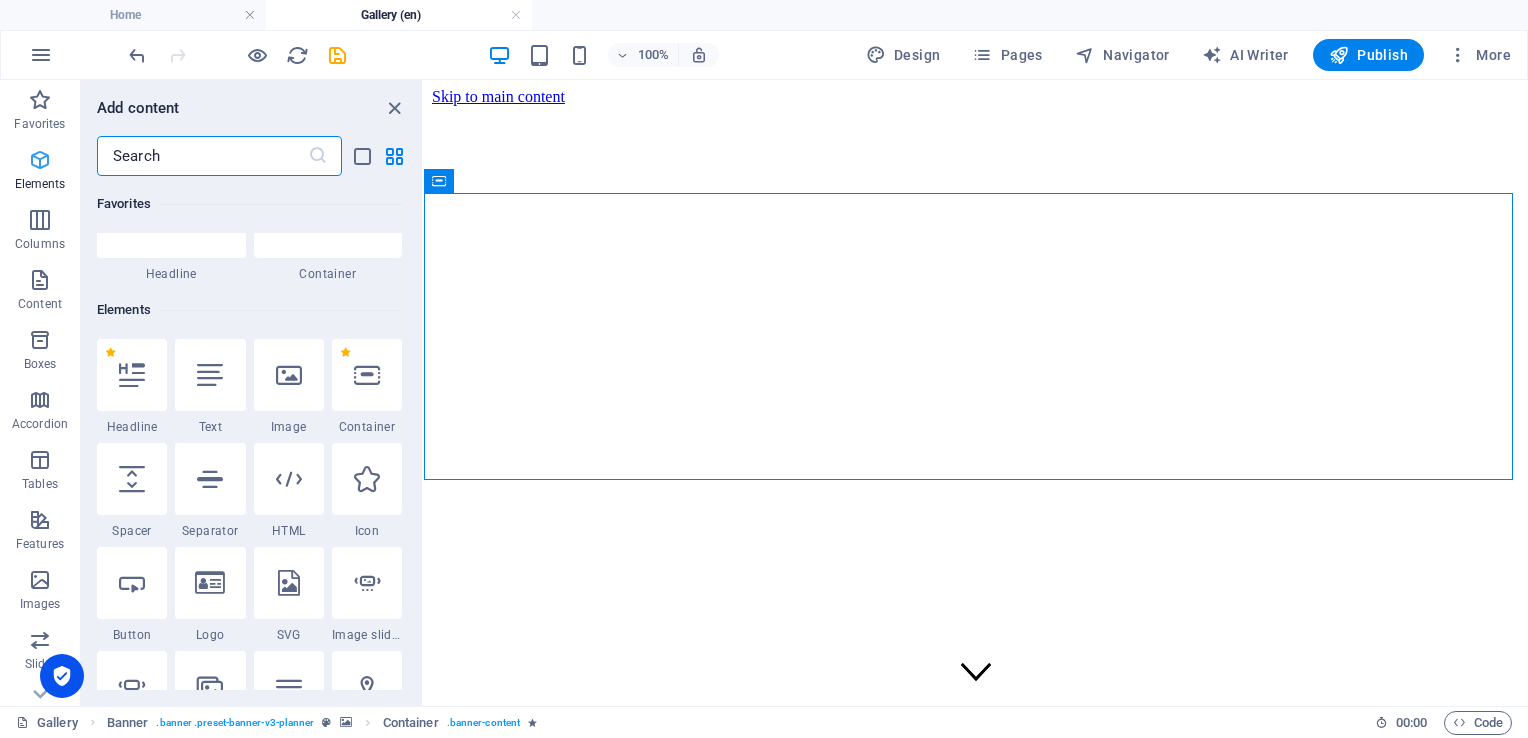 scroll, scrollTop: 212, scrollLeft: 0, axis: vertical 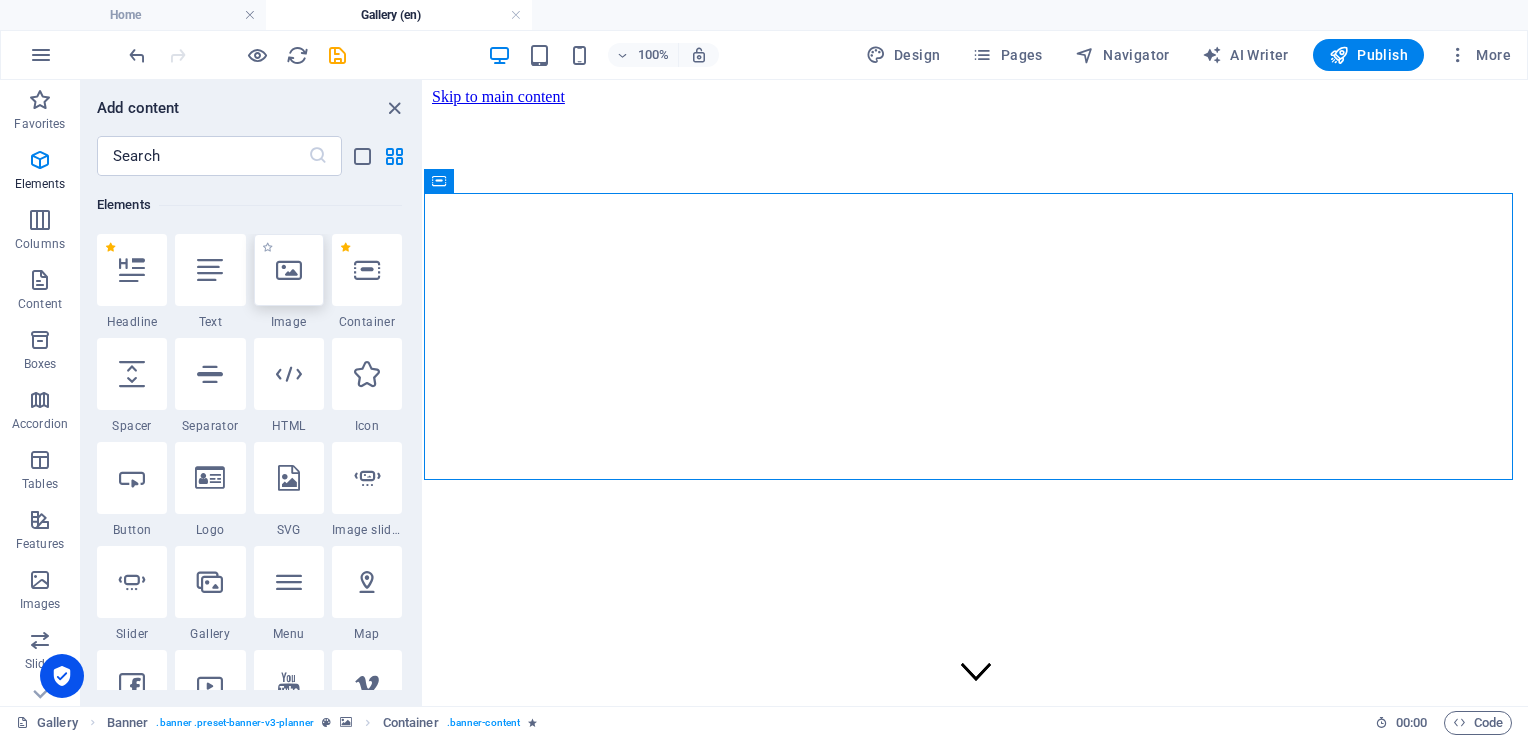 click at bounding box center (289, 270) 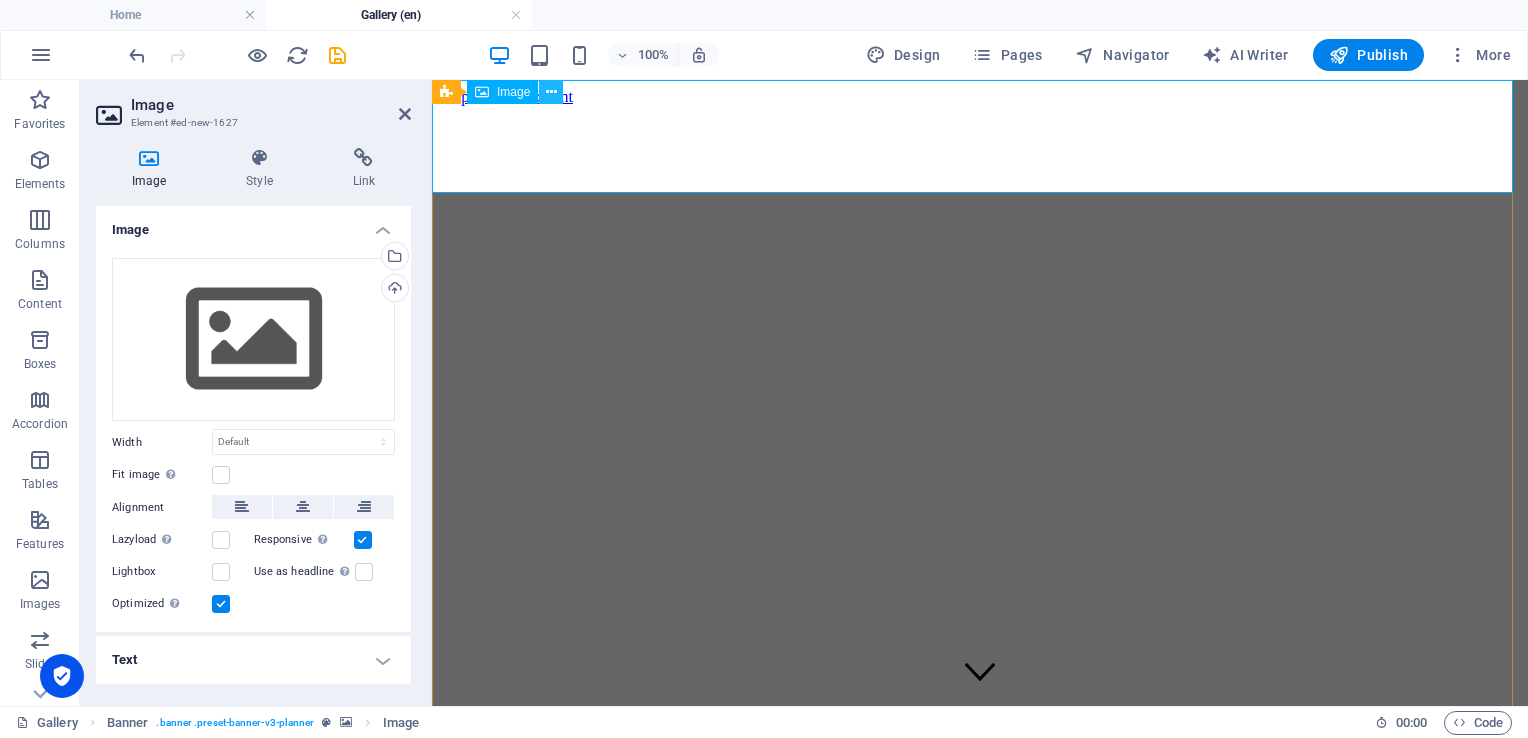 click at bounding box center [551, 92] 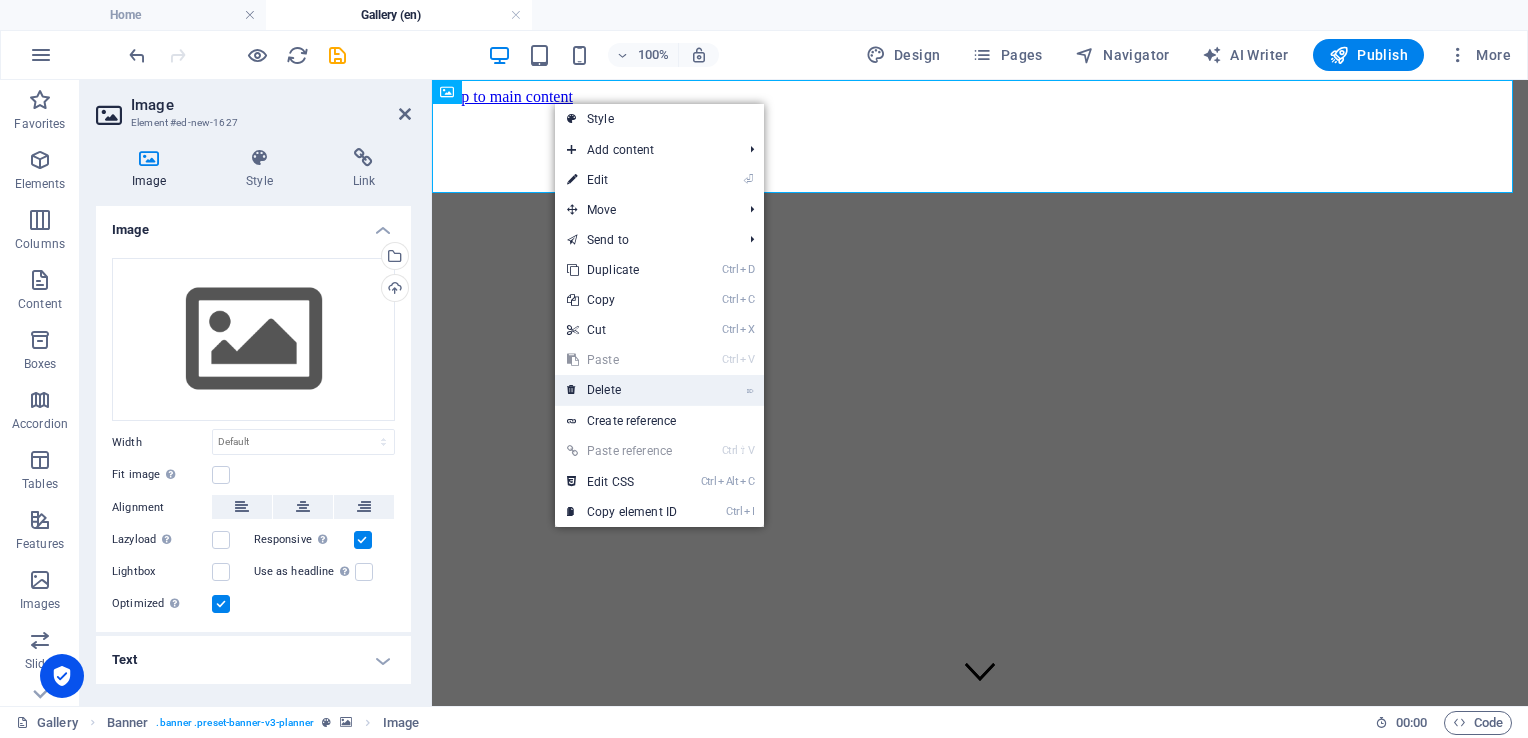 click on "⌦  Delete" at bounding box center [622, 390] 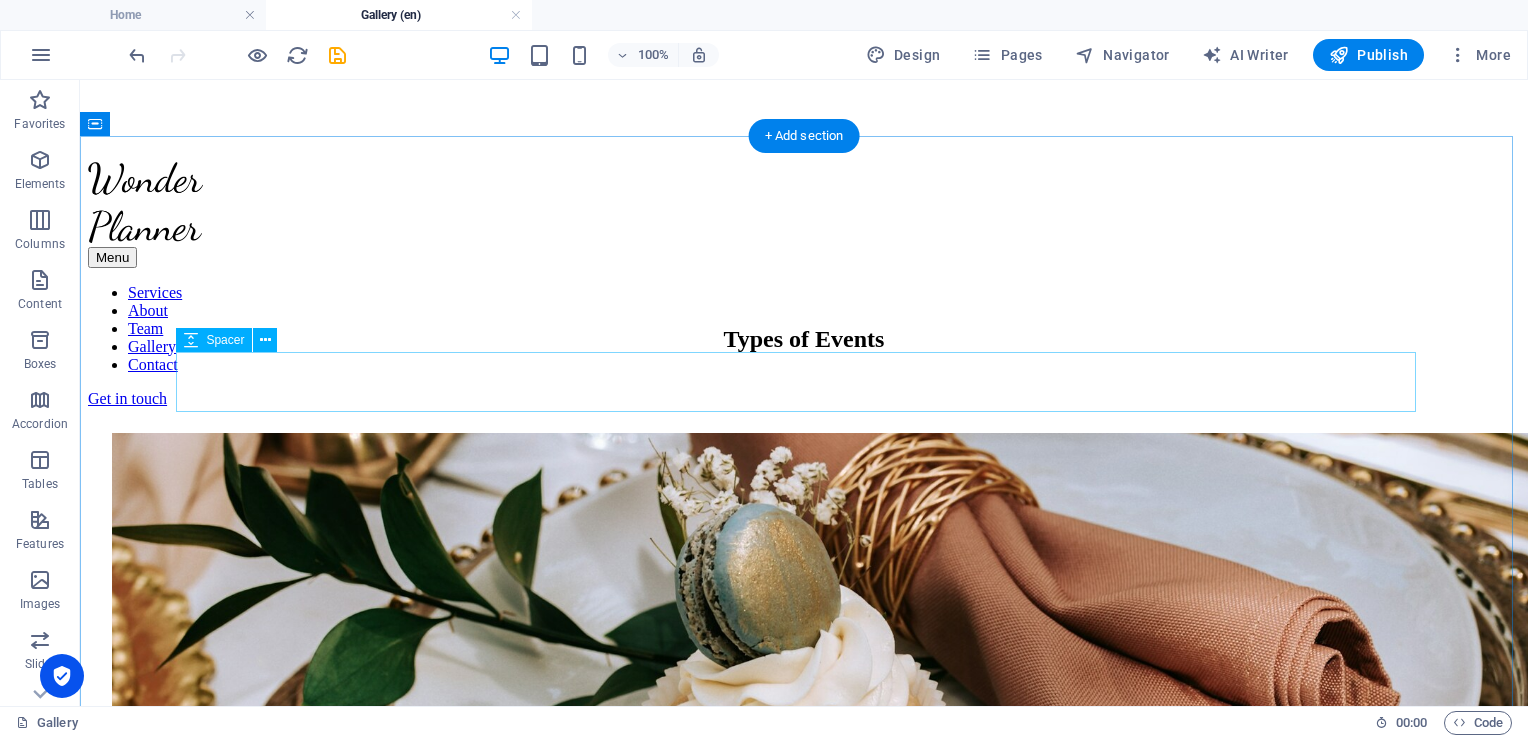 scroll, scrollTop: 900, scrollLeft: 0, axis: vertical 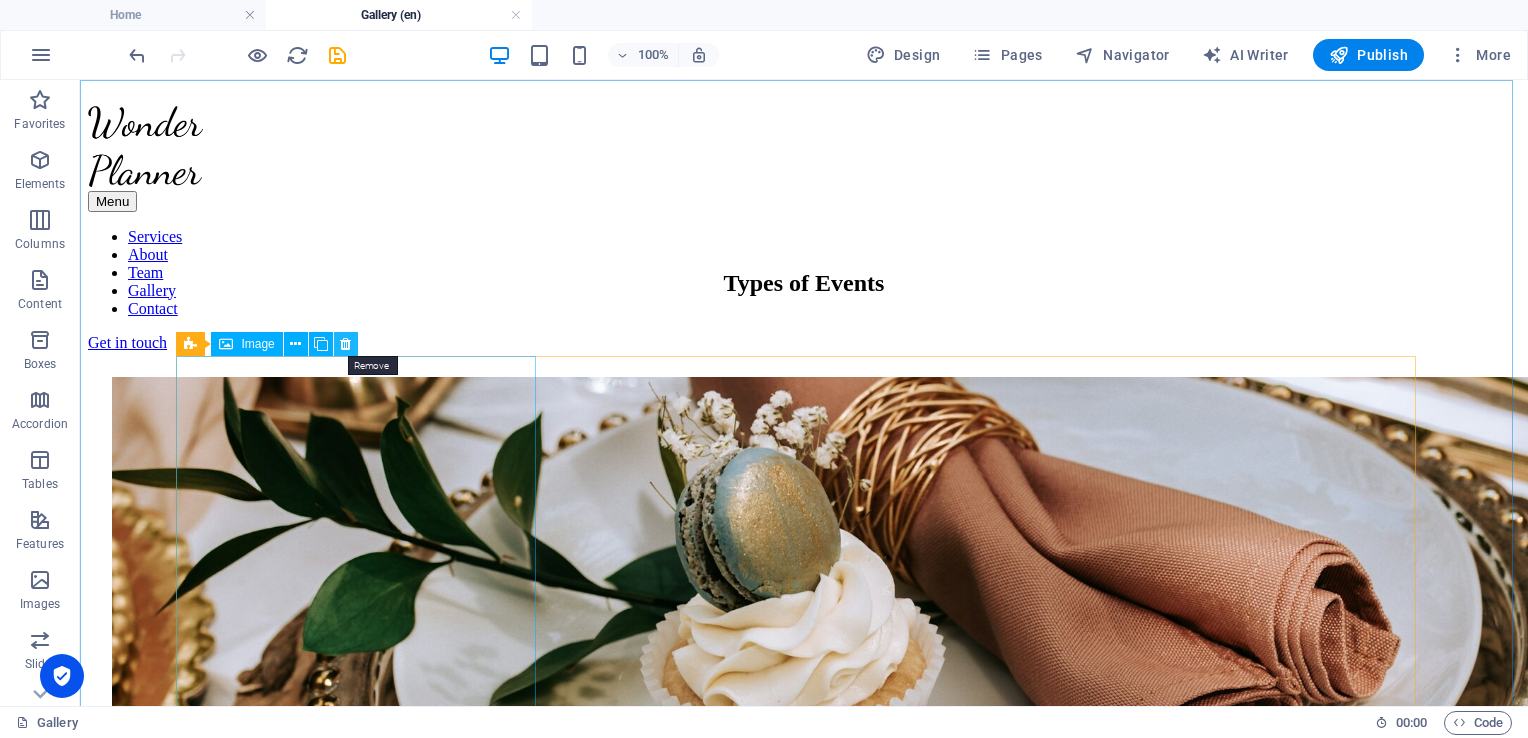 click at bounding box center [345, 344] 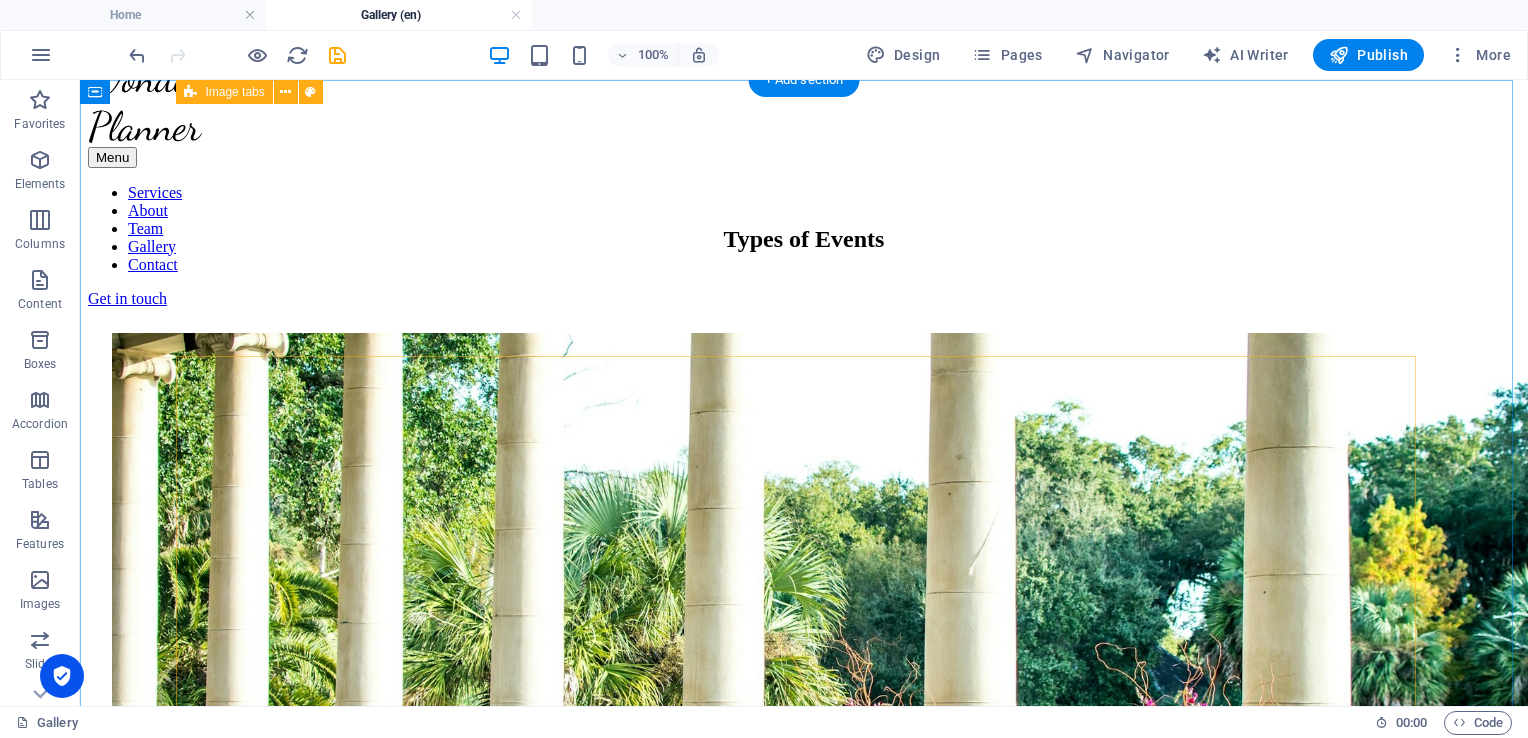 scroll, scrollTop: 900, scrollLeft: 0, axis: vertical 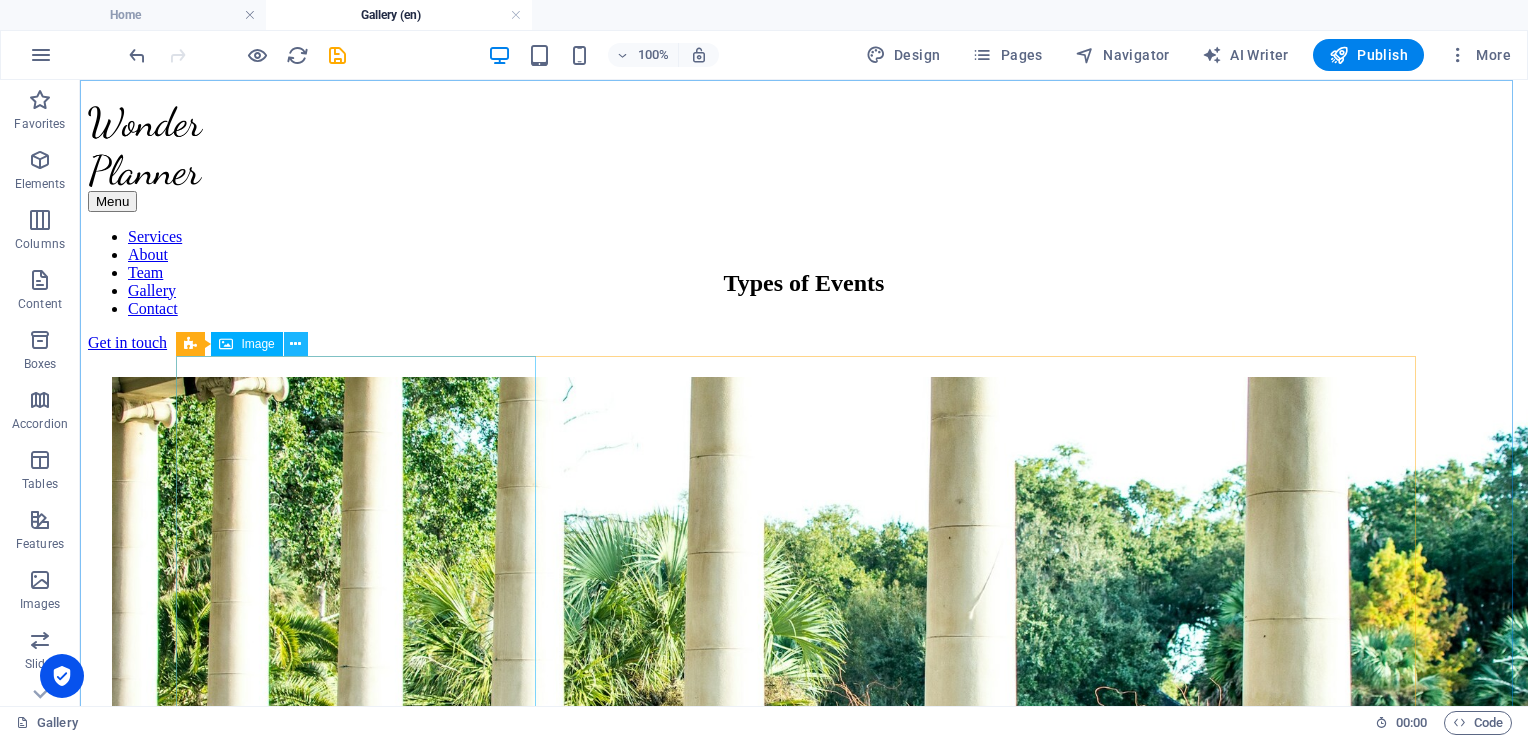 click at bounding box center [295, 344] 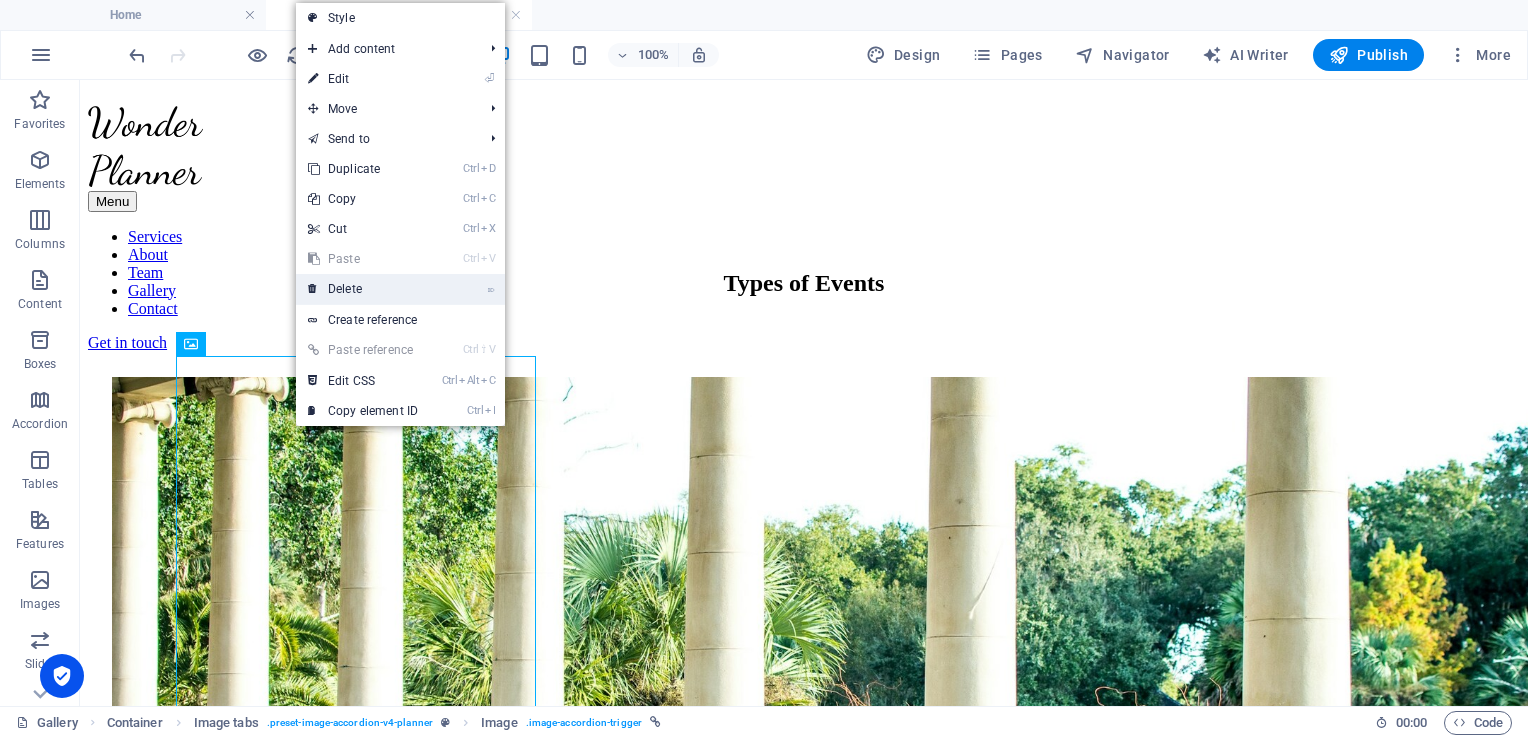 click on "⌦  Delete" at bounding box center [363, 289] 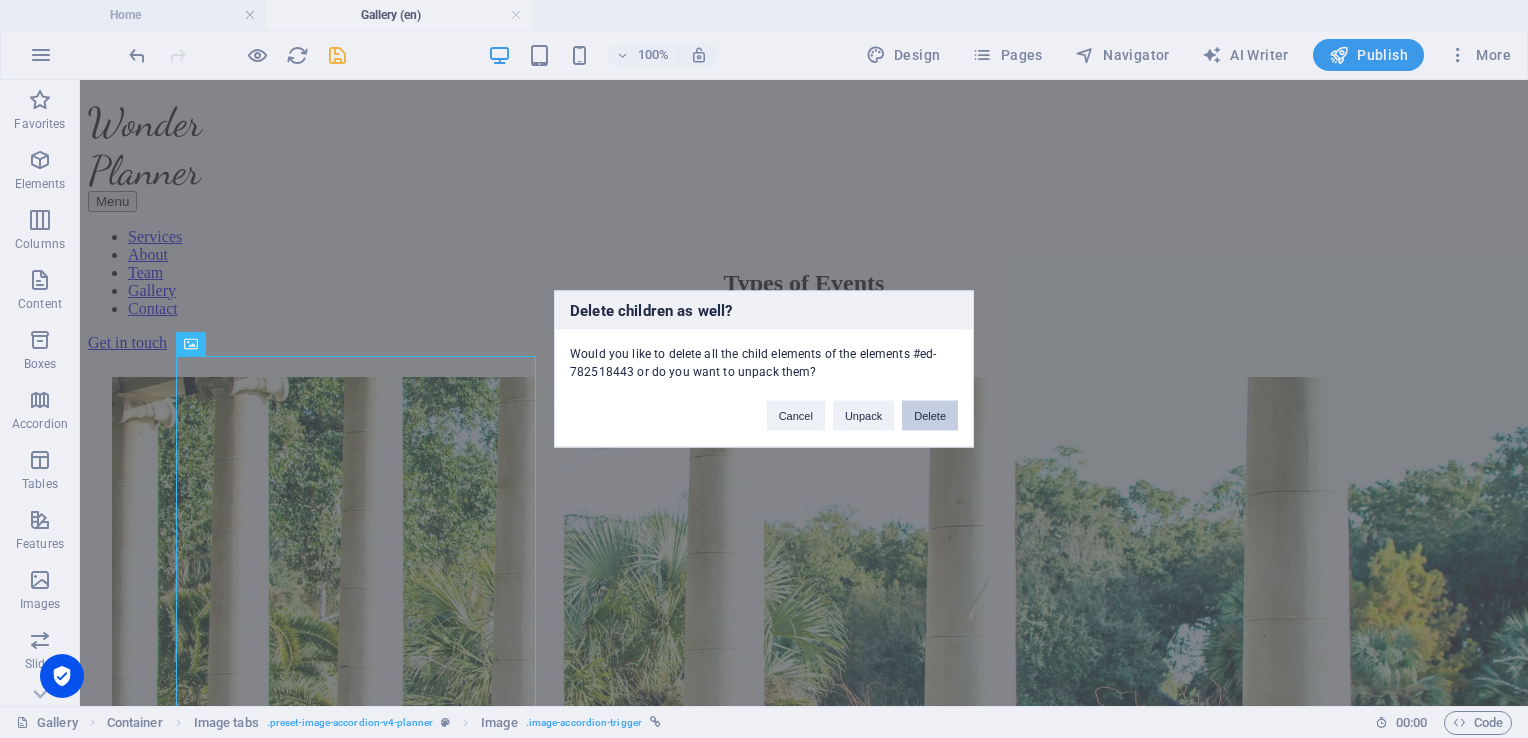 click on "Delete" at bounding box center (930, 416) 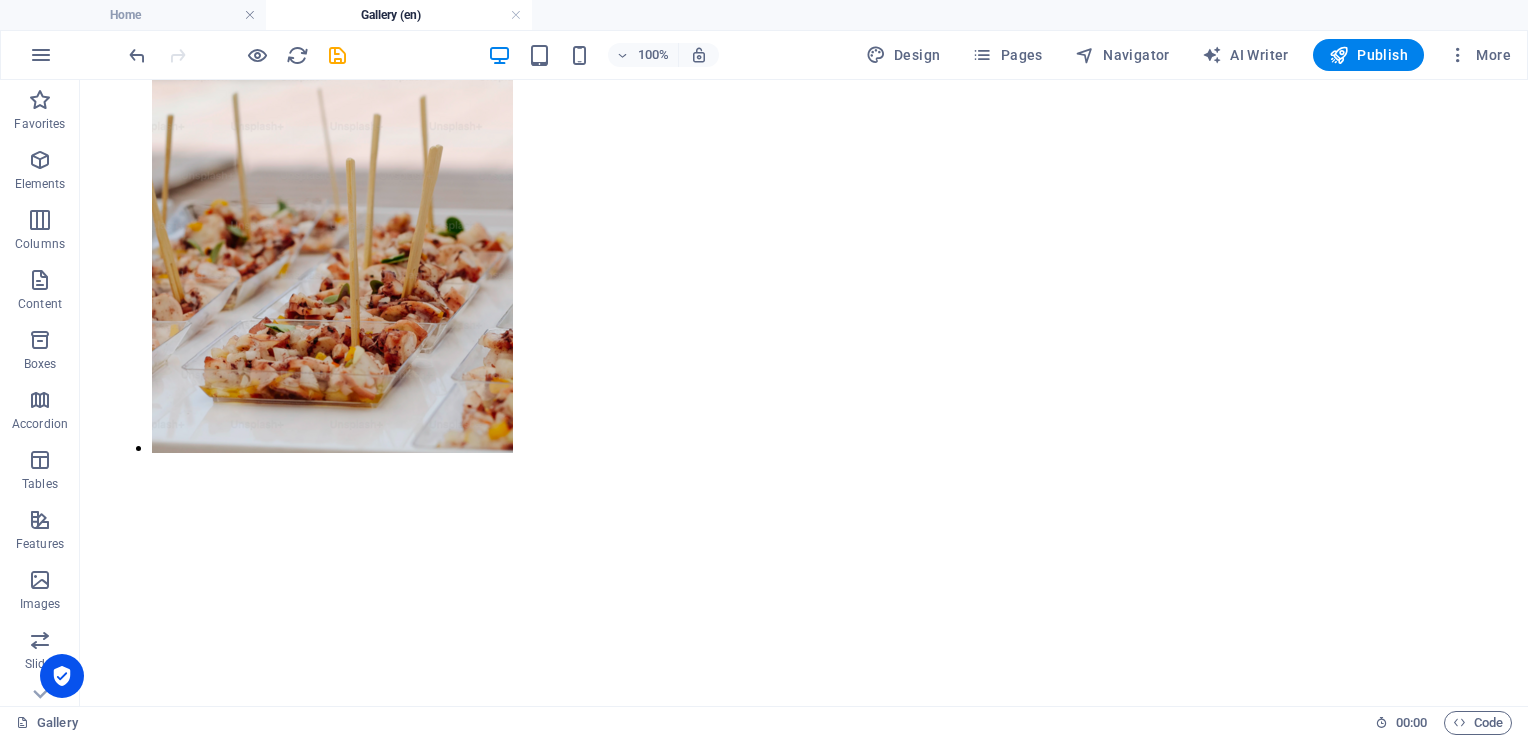 scroll, scrollTop: 2659, scrollLeft: 0, axis: vertical 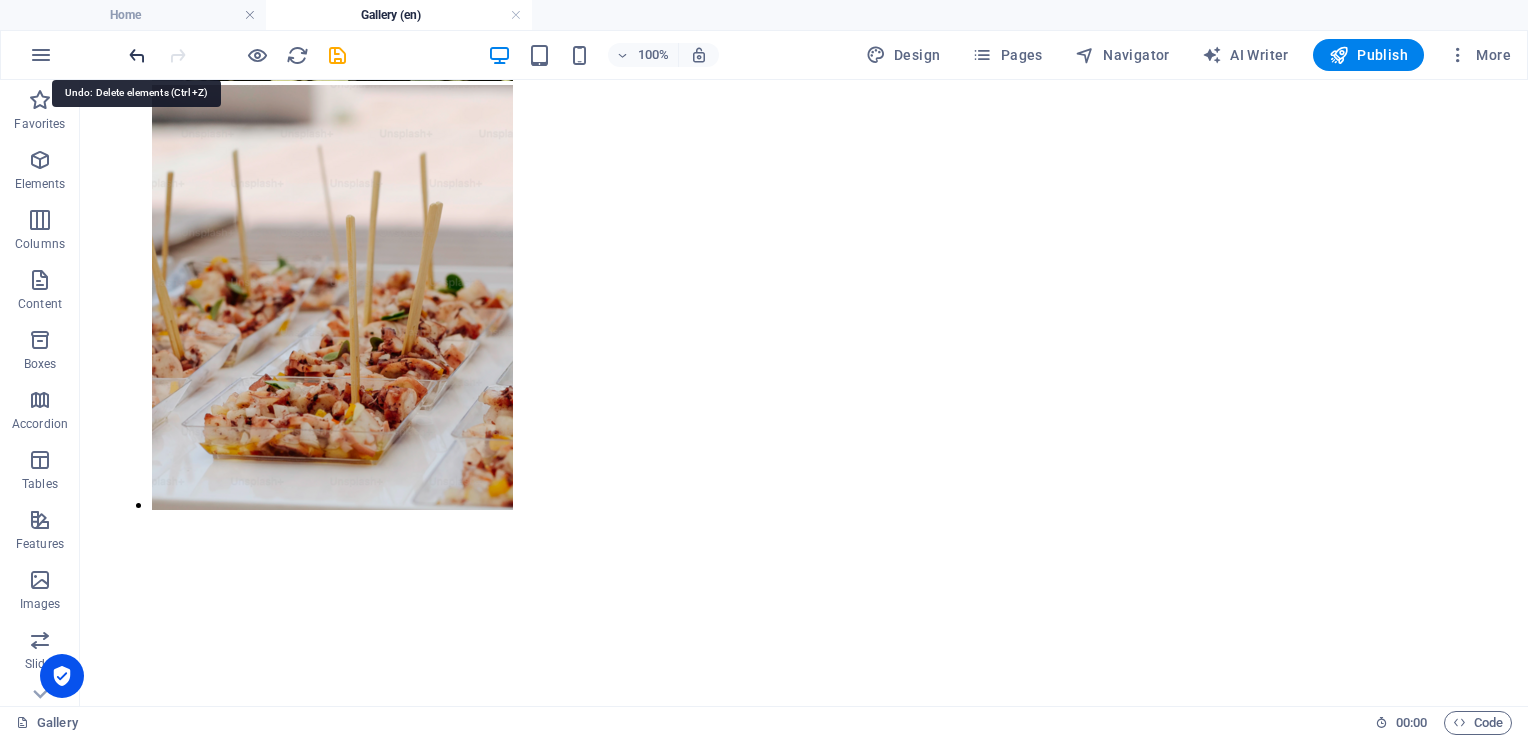 click at bounding box center [137, 55] 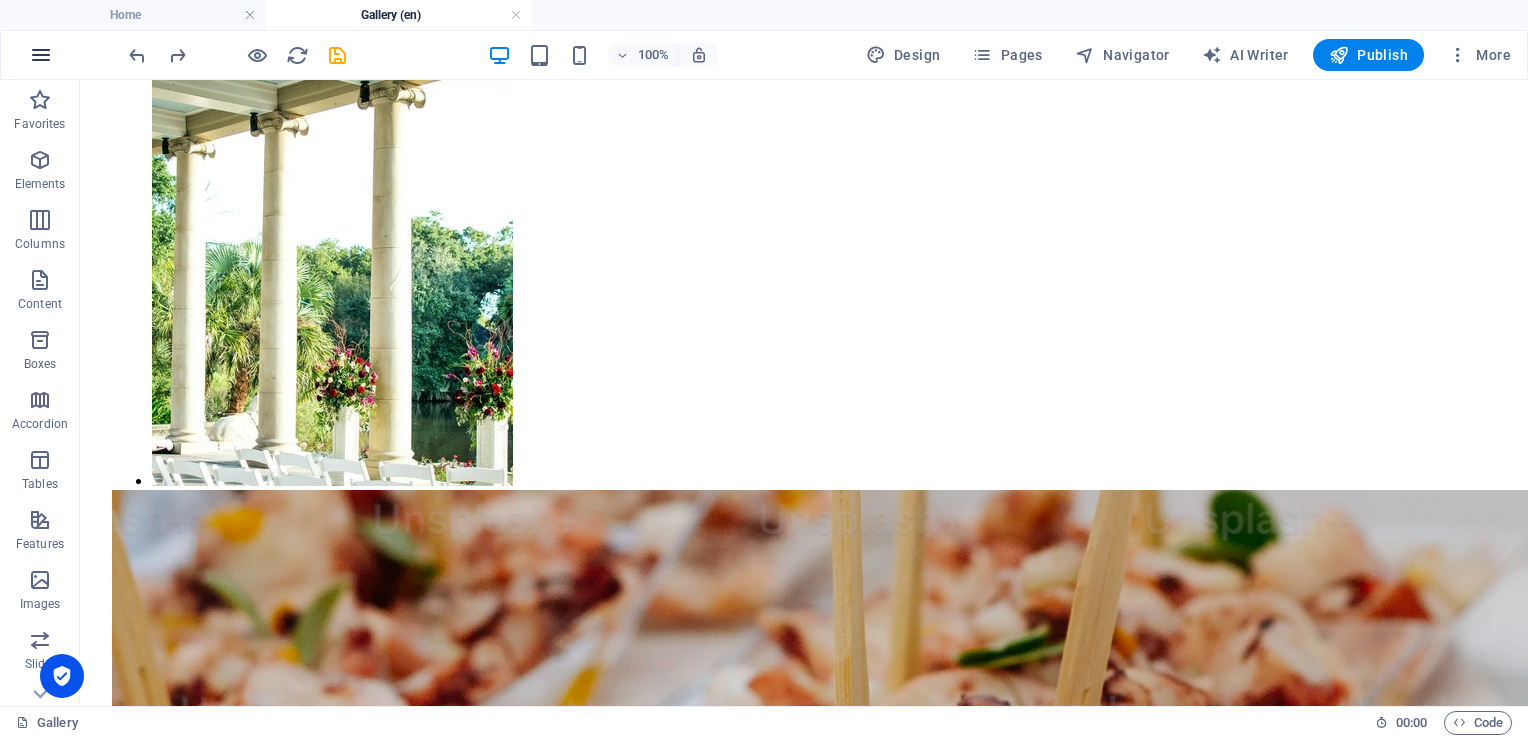 click at bounding box center (41, 55) 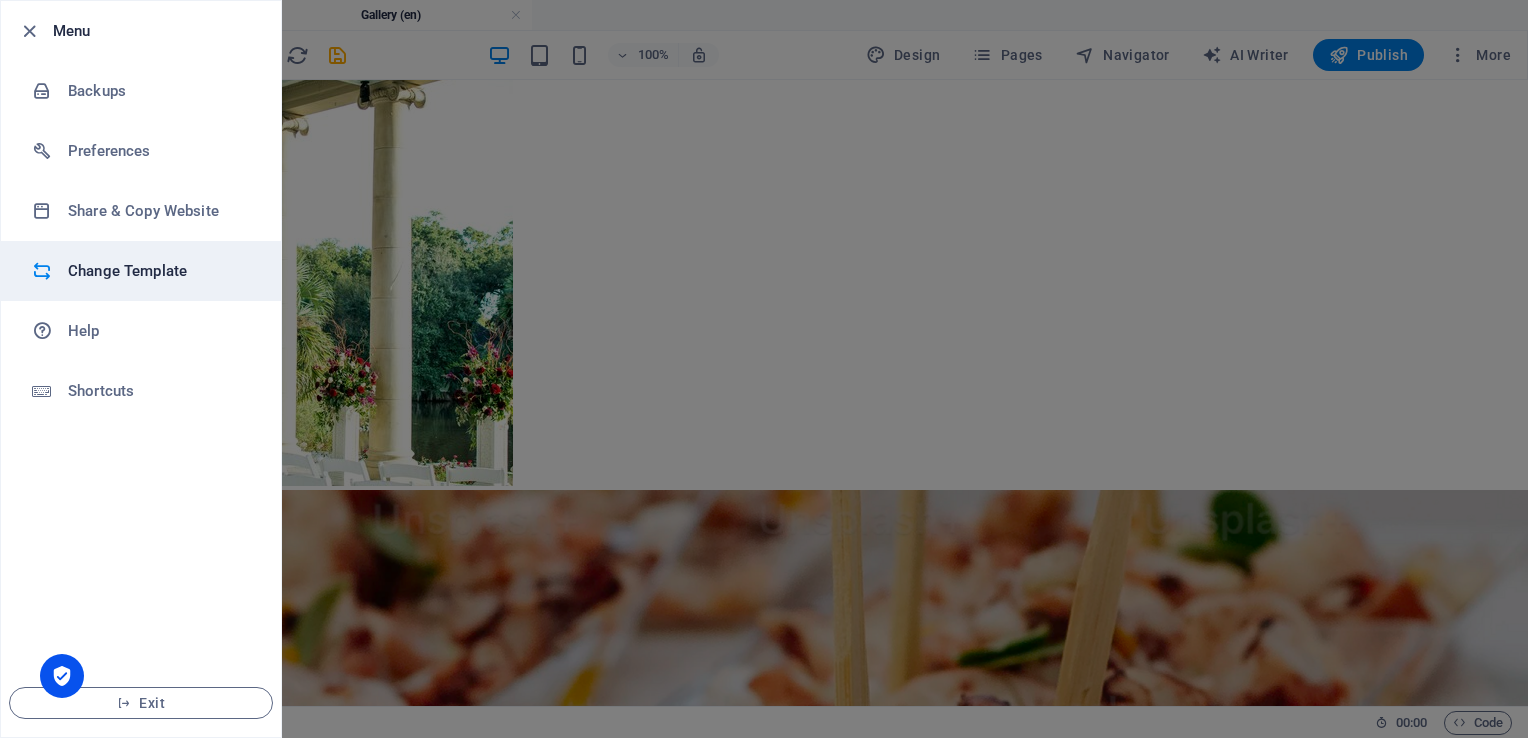 click on "Change Template" at bounding box center [160, 271] 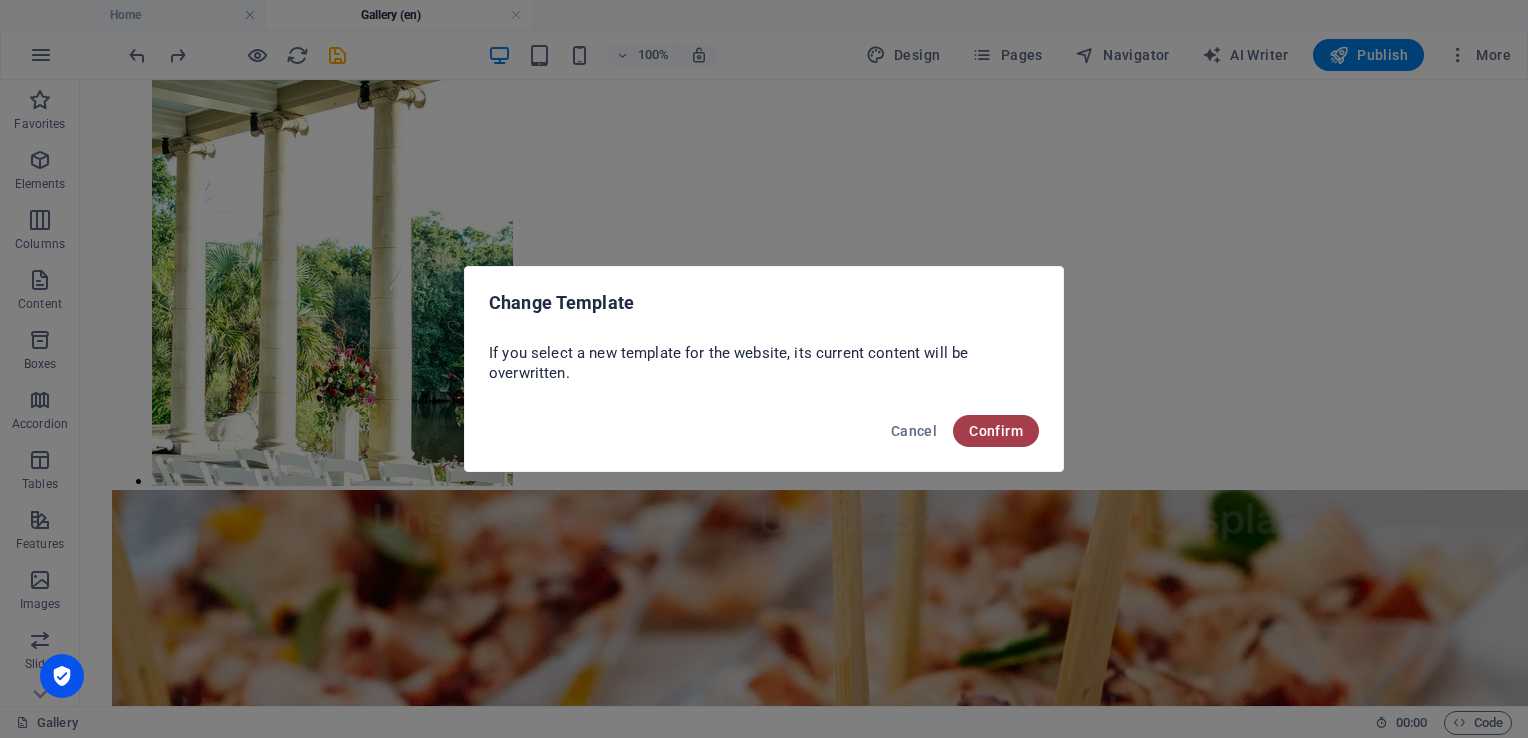 click on "Confirm" at bounding box center (996, 431) 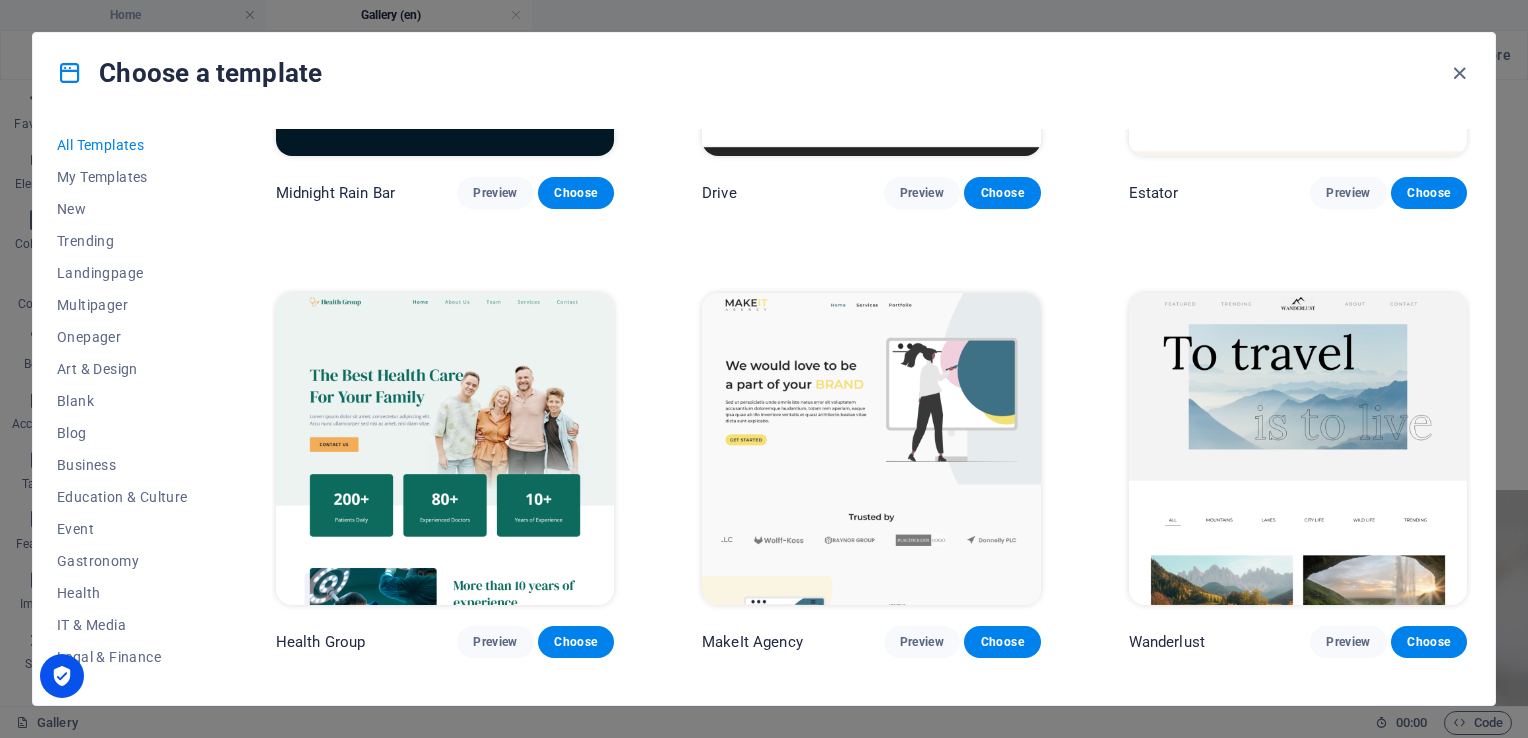 scroll, scrollTop: 3900, scrollLeft: 0, axis: vertical 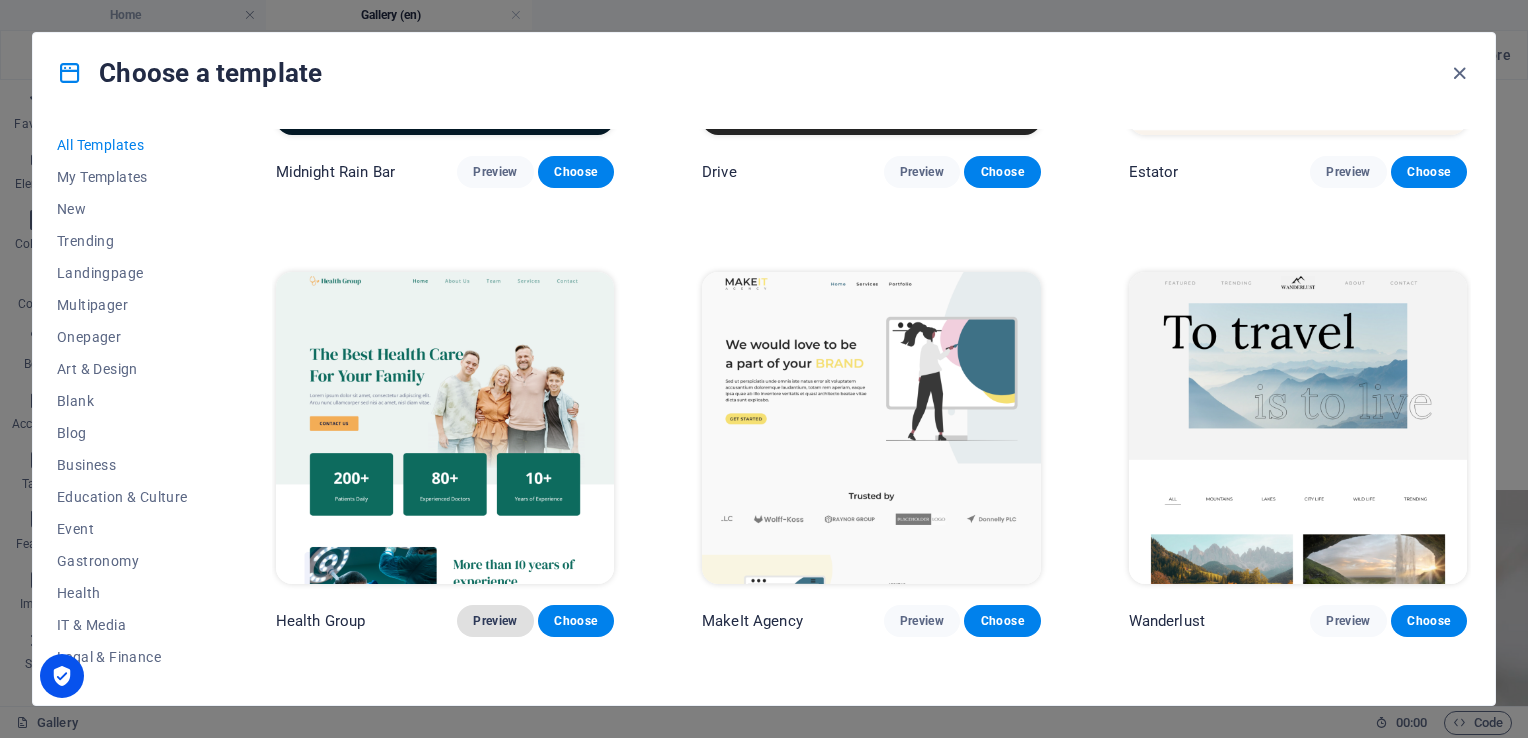 click on "Preview" at bounding box center [495, 621] 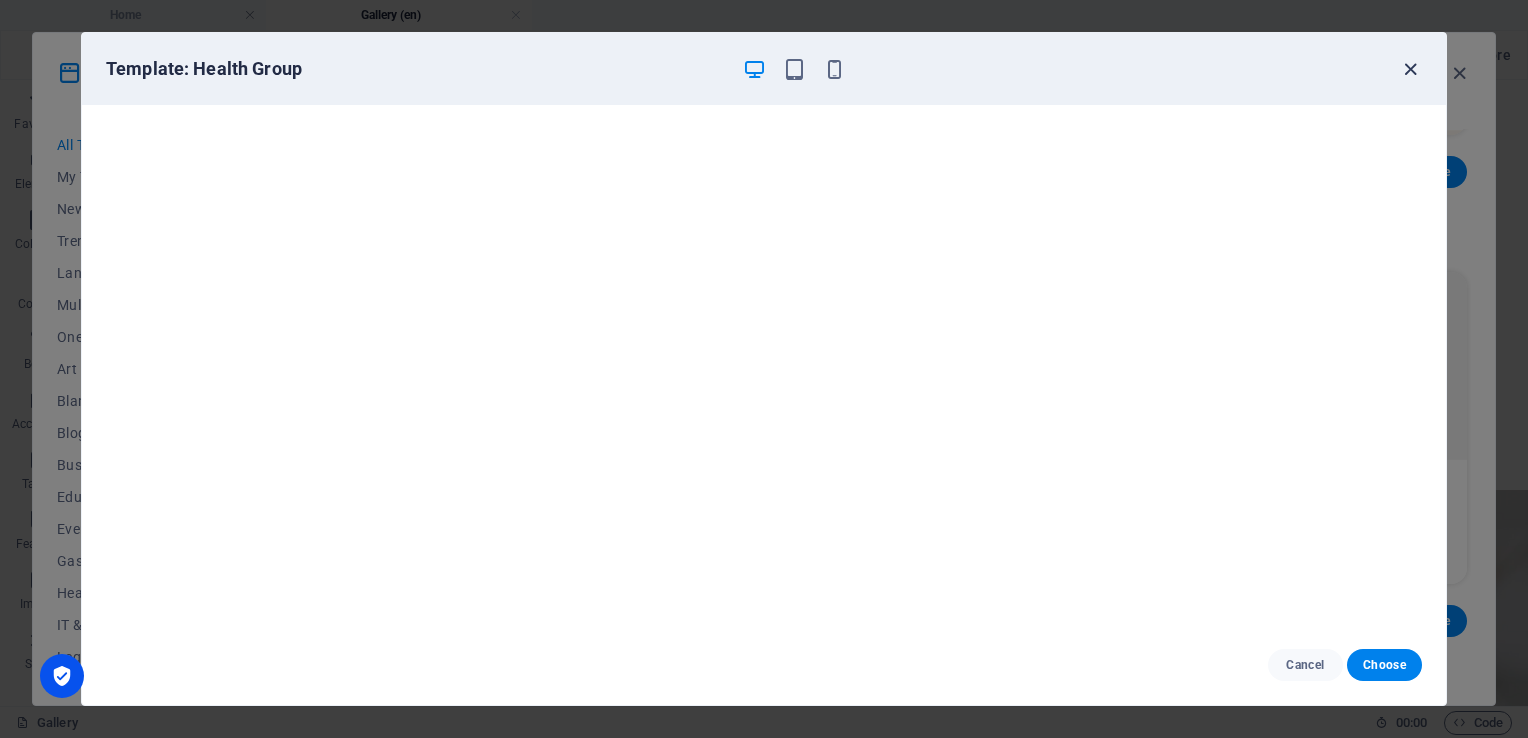 click at bounding box center (1410, 69) 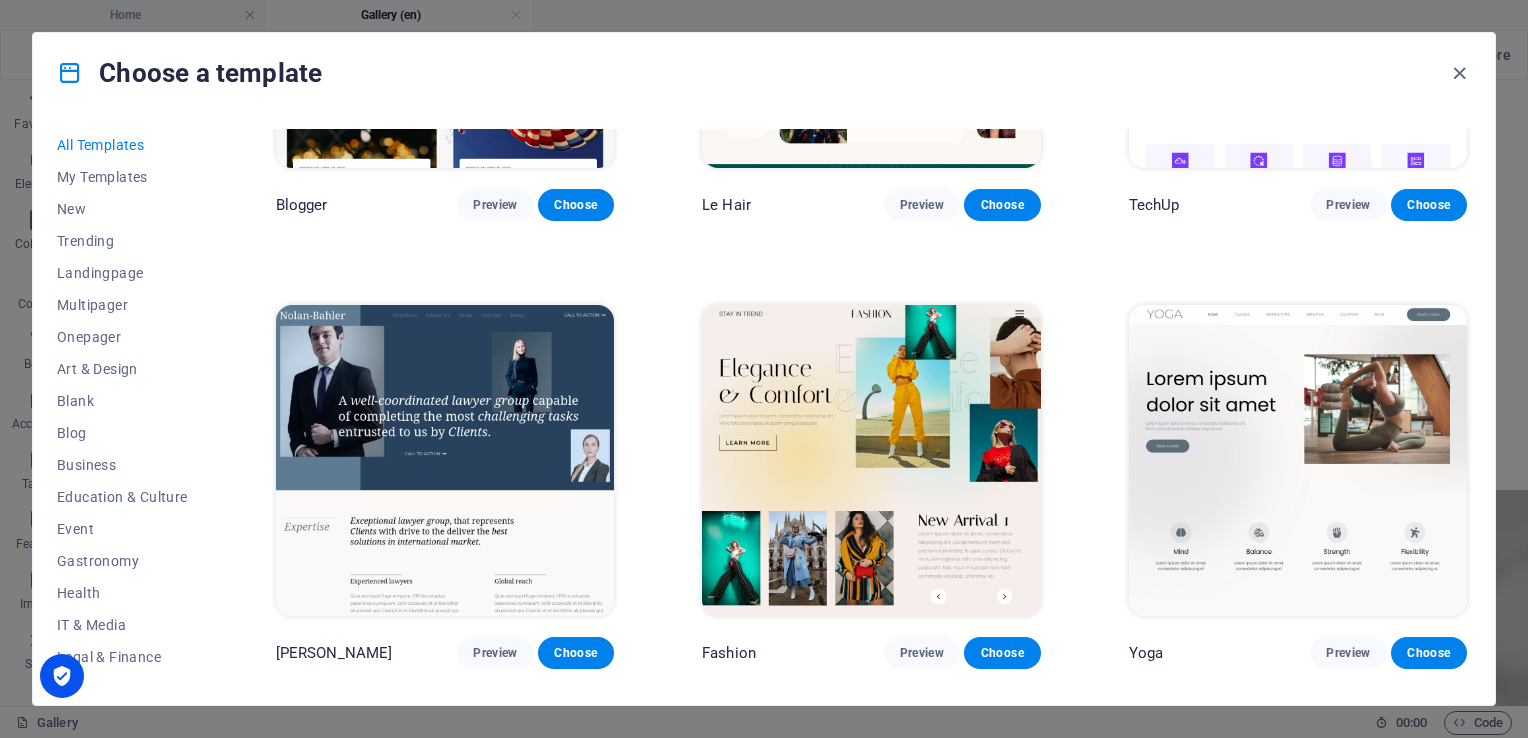scroll, scrollTop: 6100, scrollLeft: 0, axis: vertical 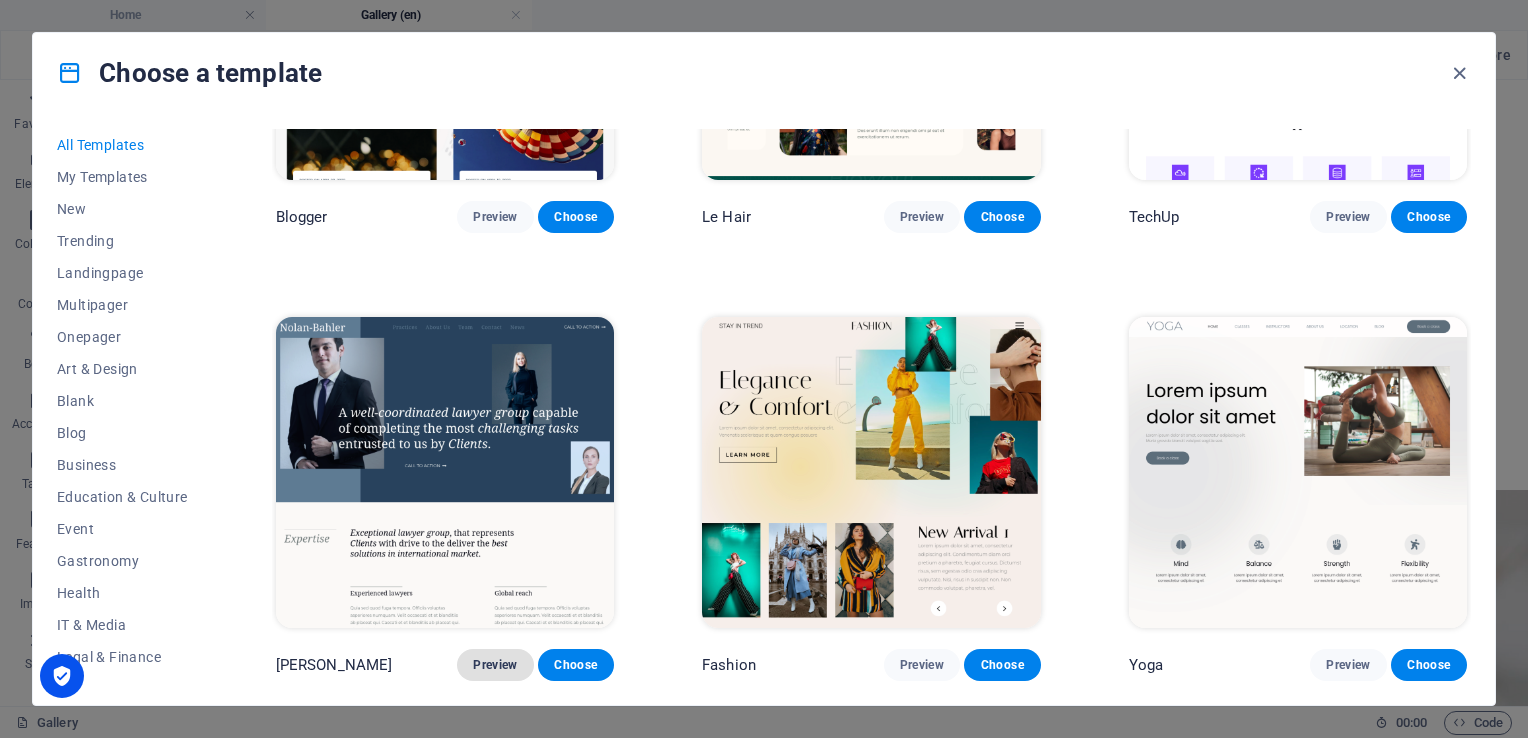 click on "Preview" at bounding box center (495, 665) 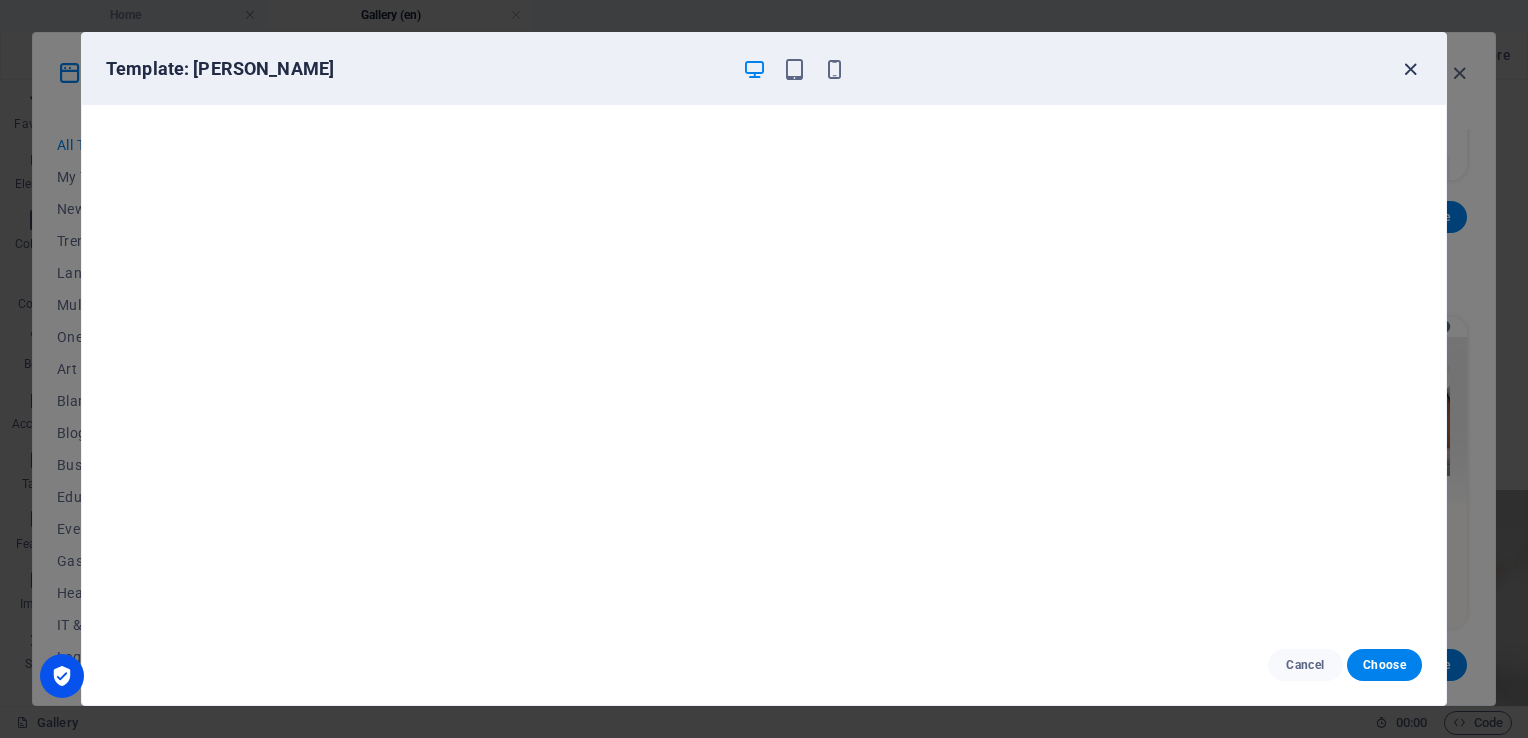 click at bounding box center [1410, 69] 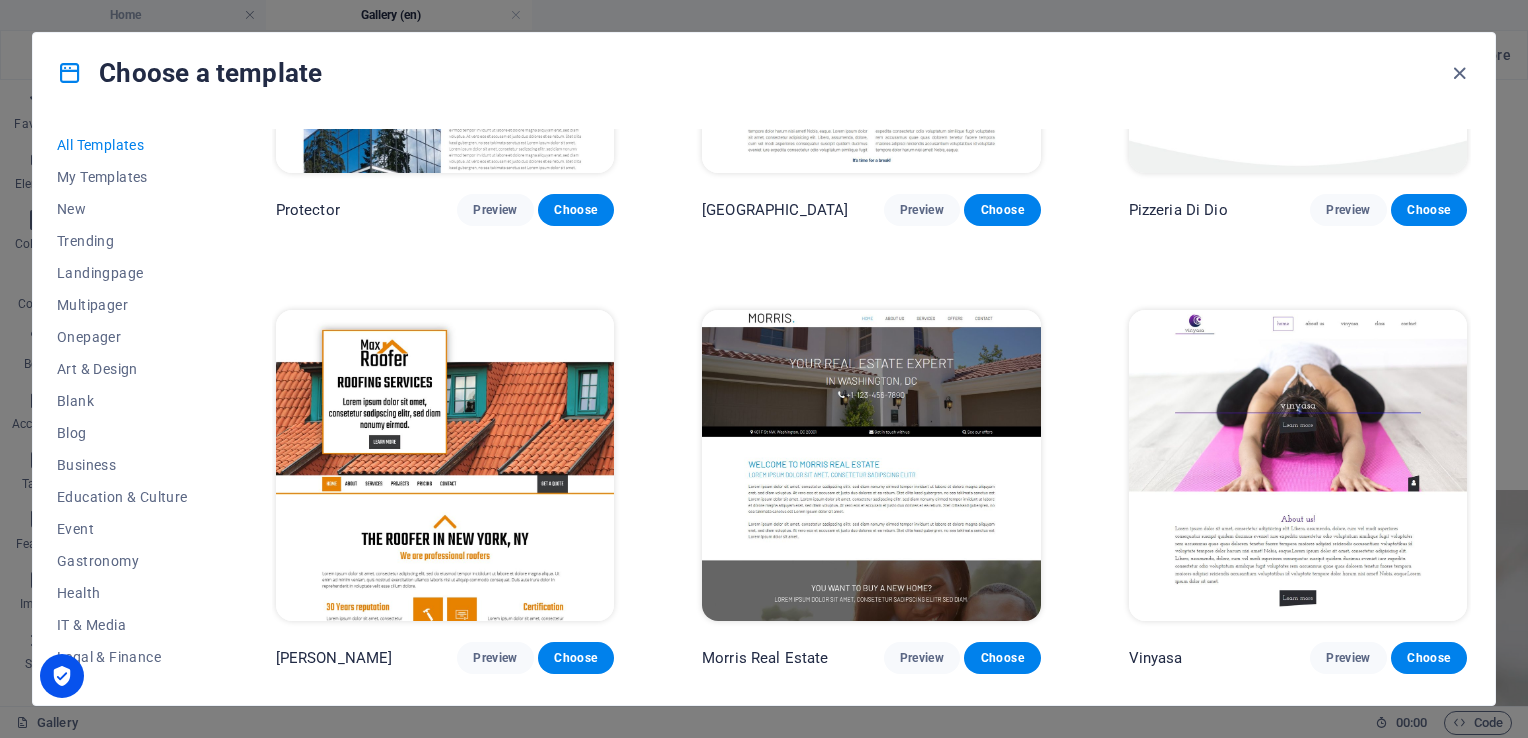 scroll, scrollTop: 8900, scrollLeft: 0, axis: vertical 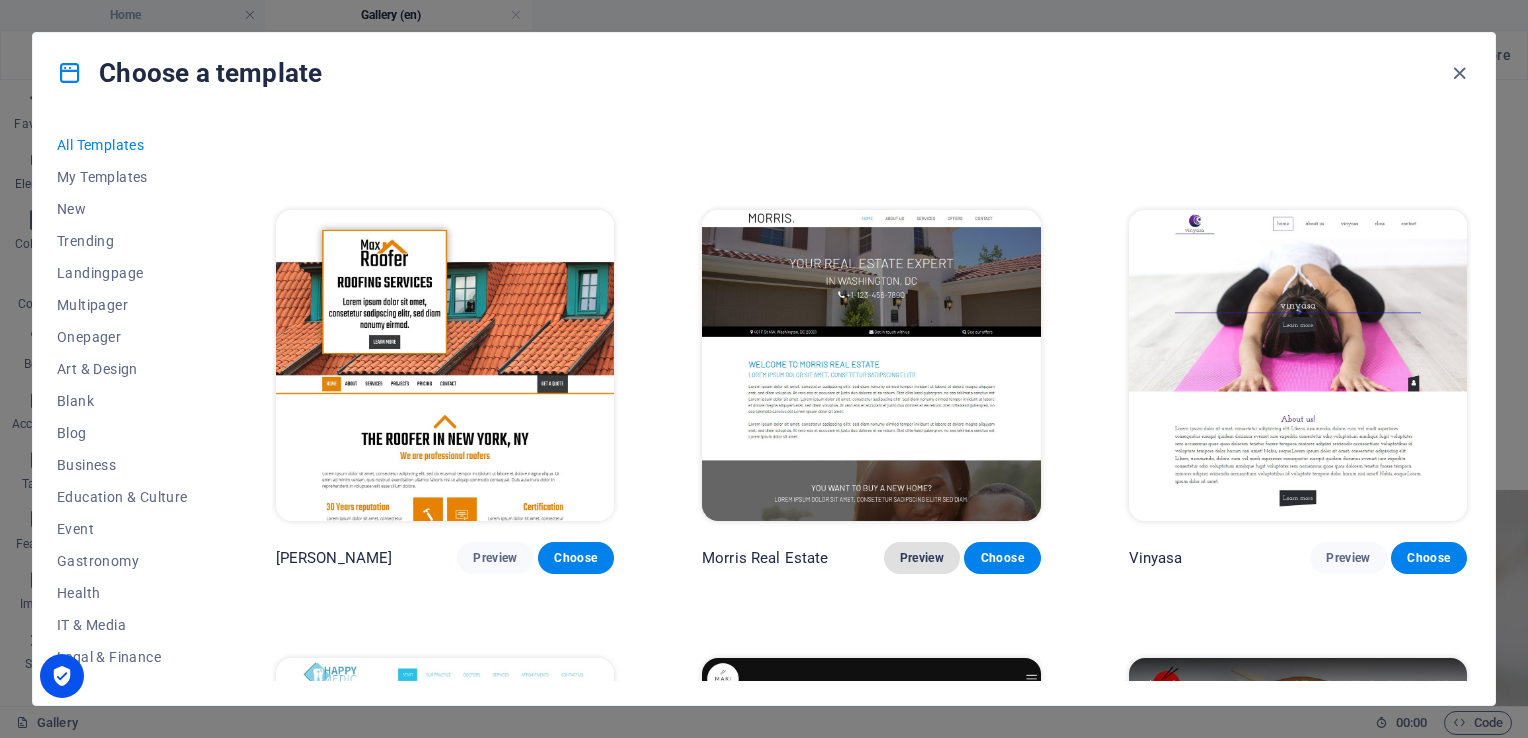 click on "Preview" at bounding box center (922, 558) 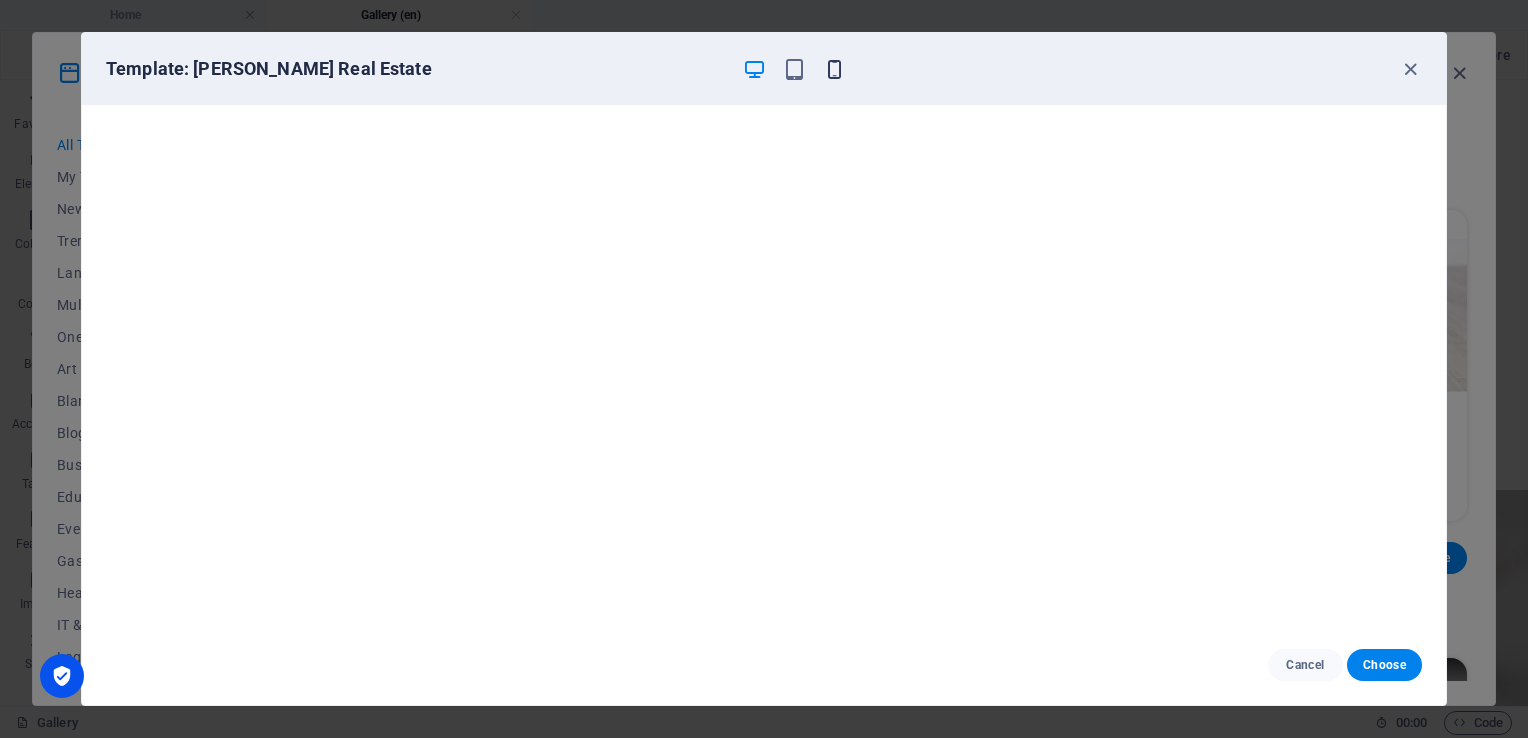 click at bounding box center (834, 69) 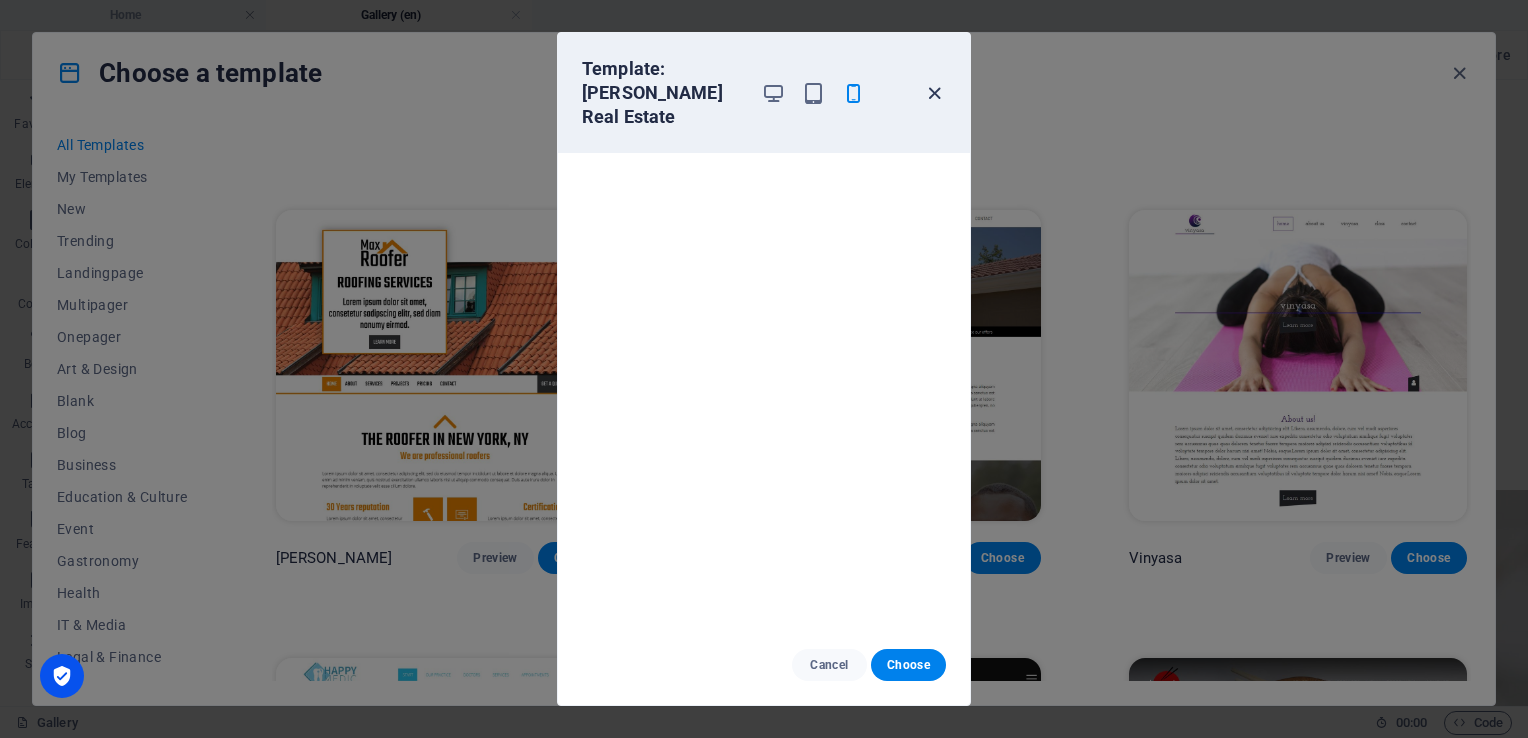 click at bounding box center [934, 93] 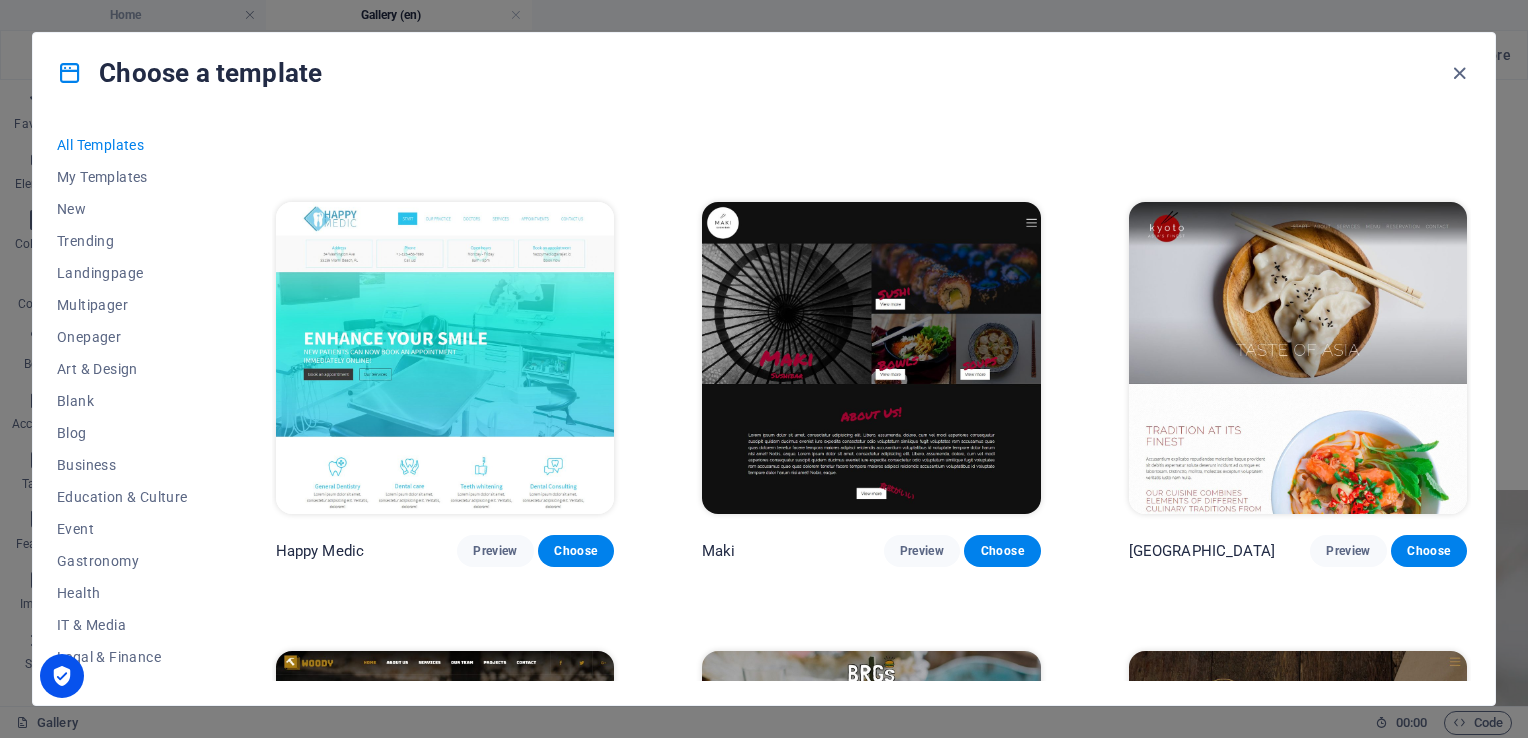 scroll, scrollTop: 9400, scrollLeft: 0, axis: vertical 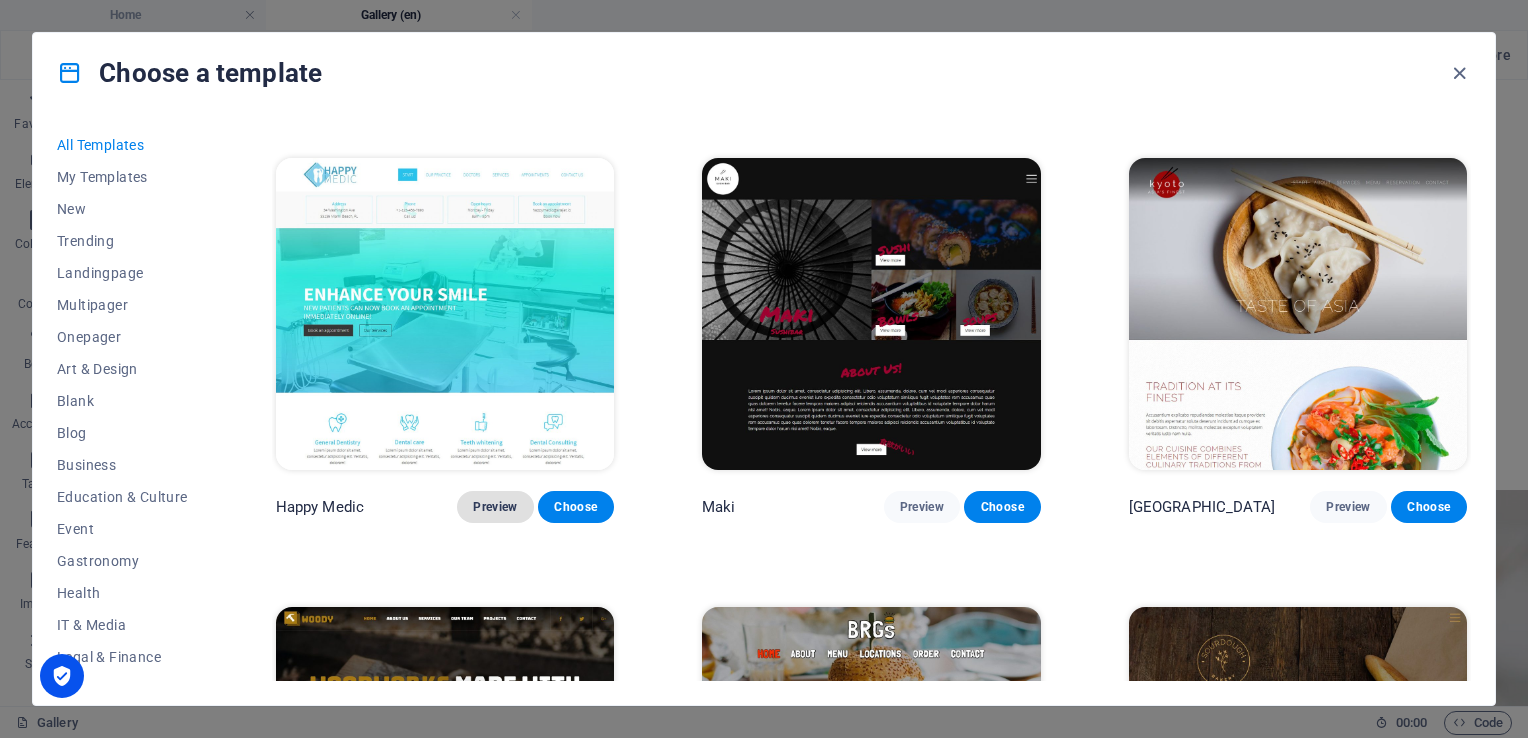 click on "Preview" at bounding box center (495, 507) 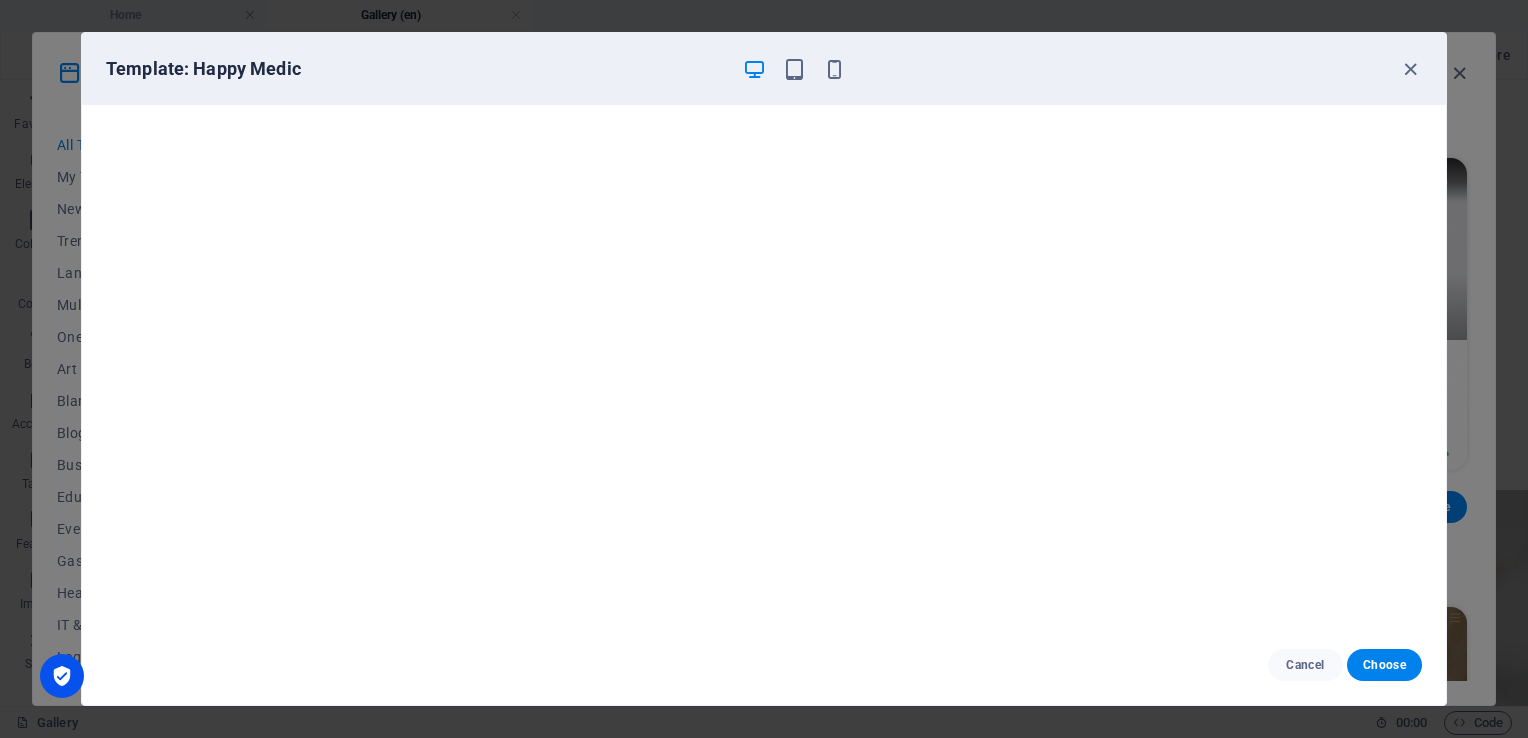 scroll, scrollTop: 5, scrollLeft: 0, axis: vertical 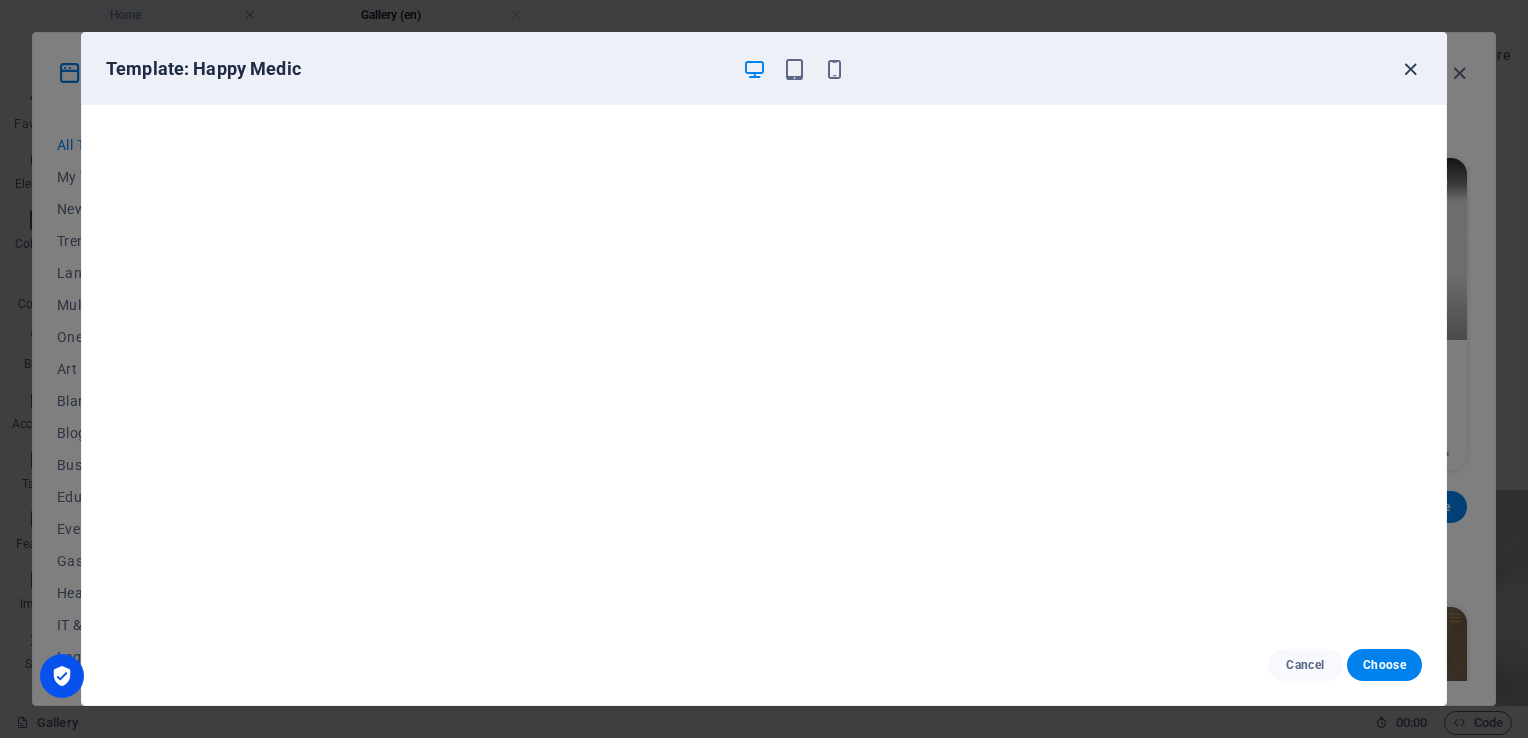 click at bounding box center (1410, 69) 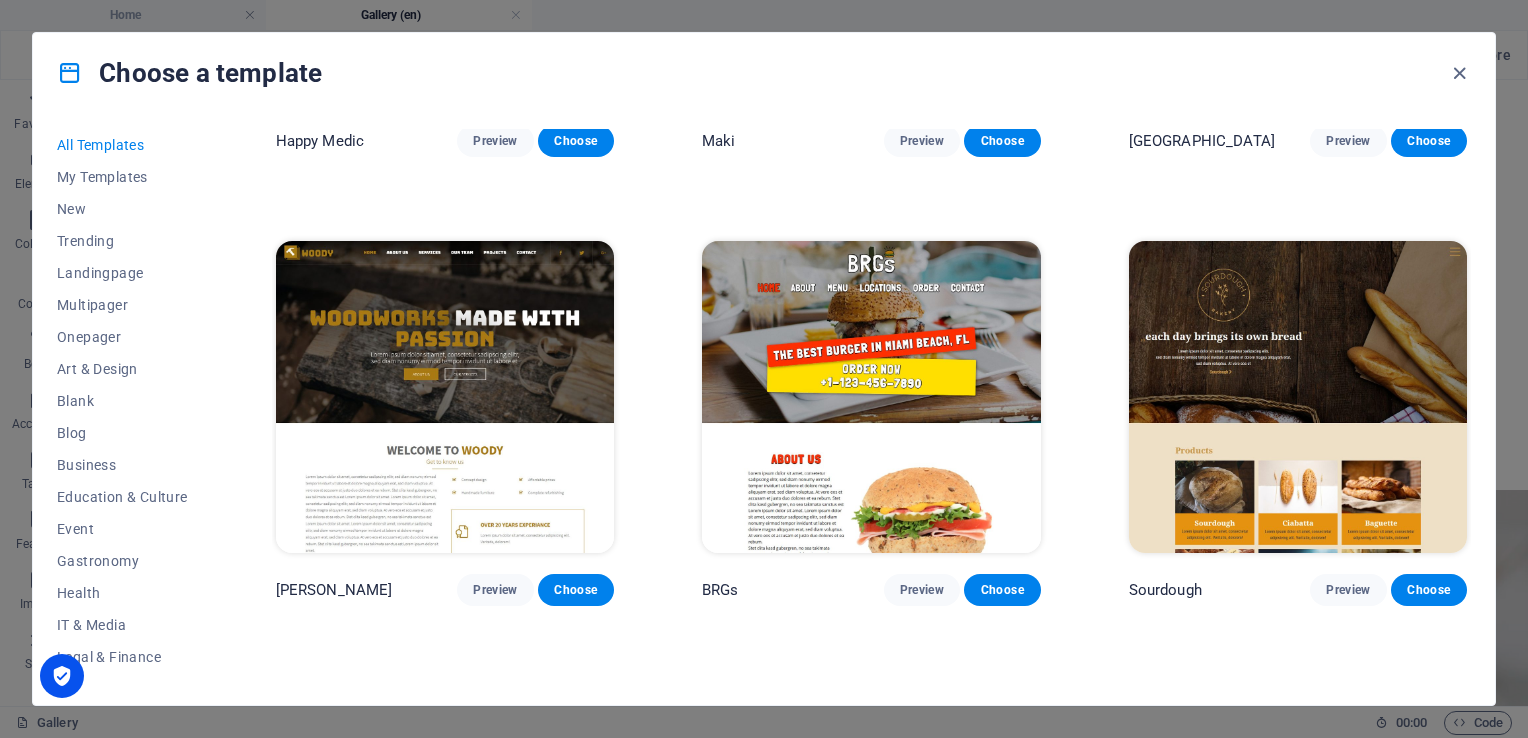 scroll, scrollTop: 9800, scrollLeft: 0, axis: vertical 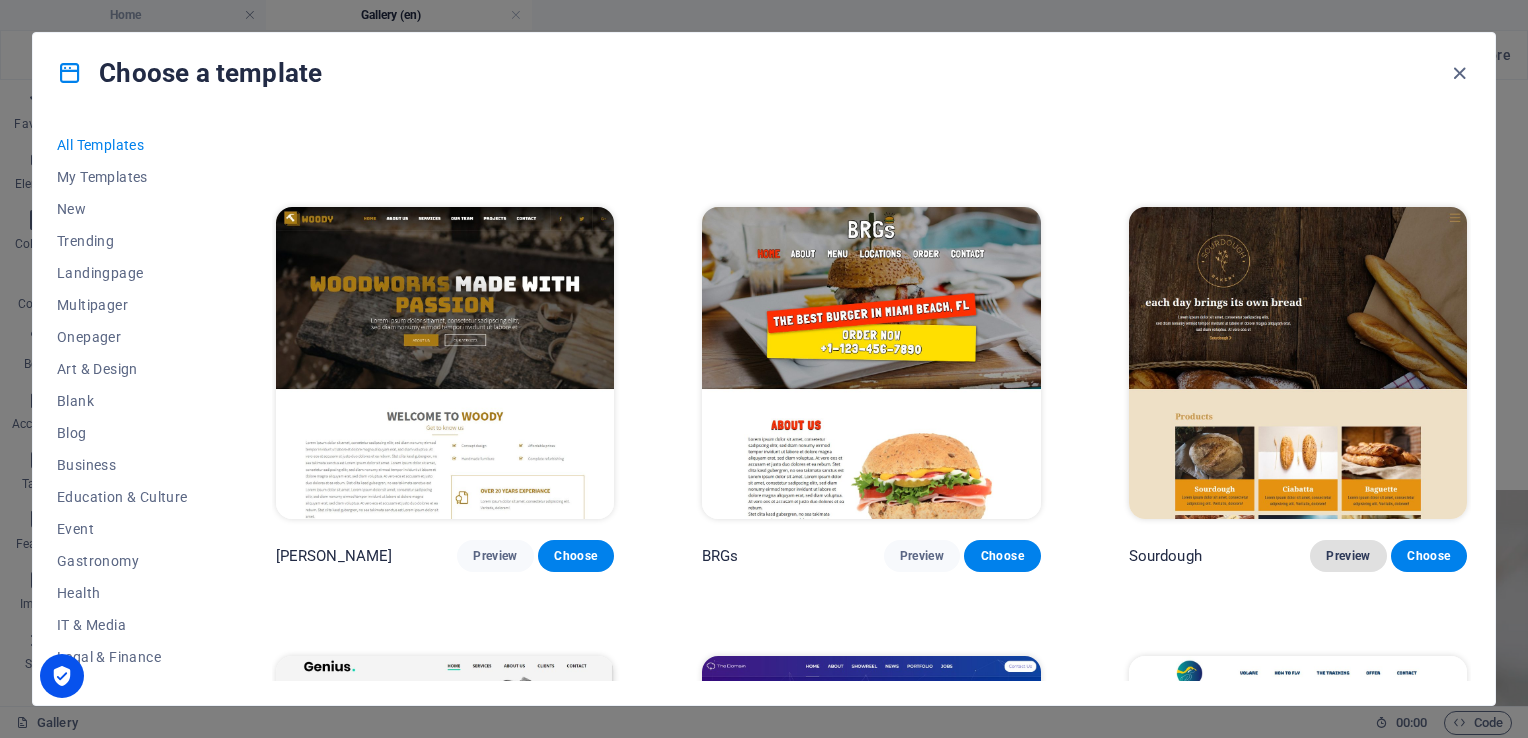 click on "Preview" at bounding box center [1348, 556] 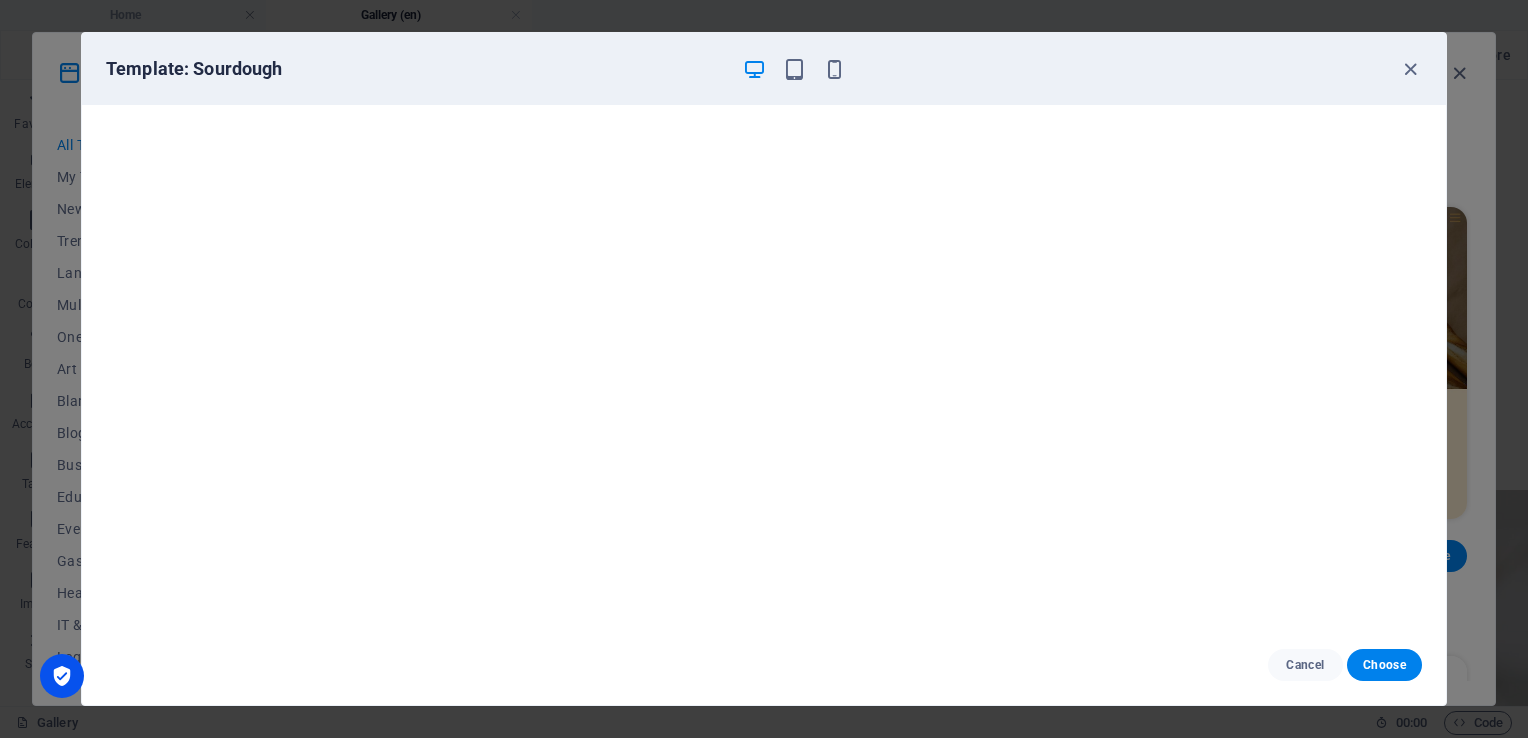 scroll, scrollTop: 0, scrollLeft: 0, axis: both 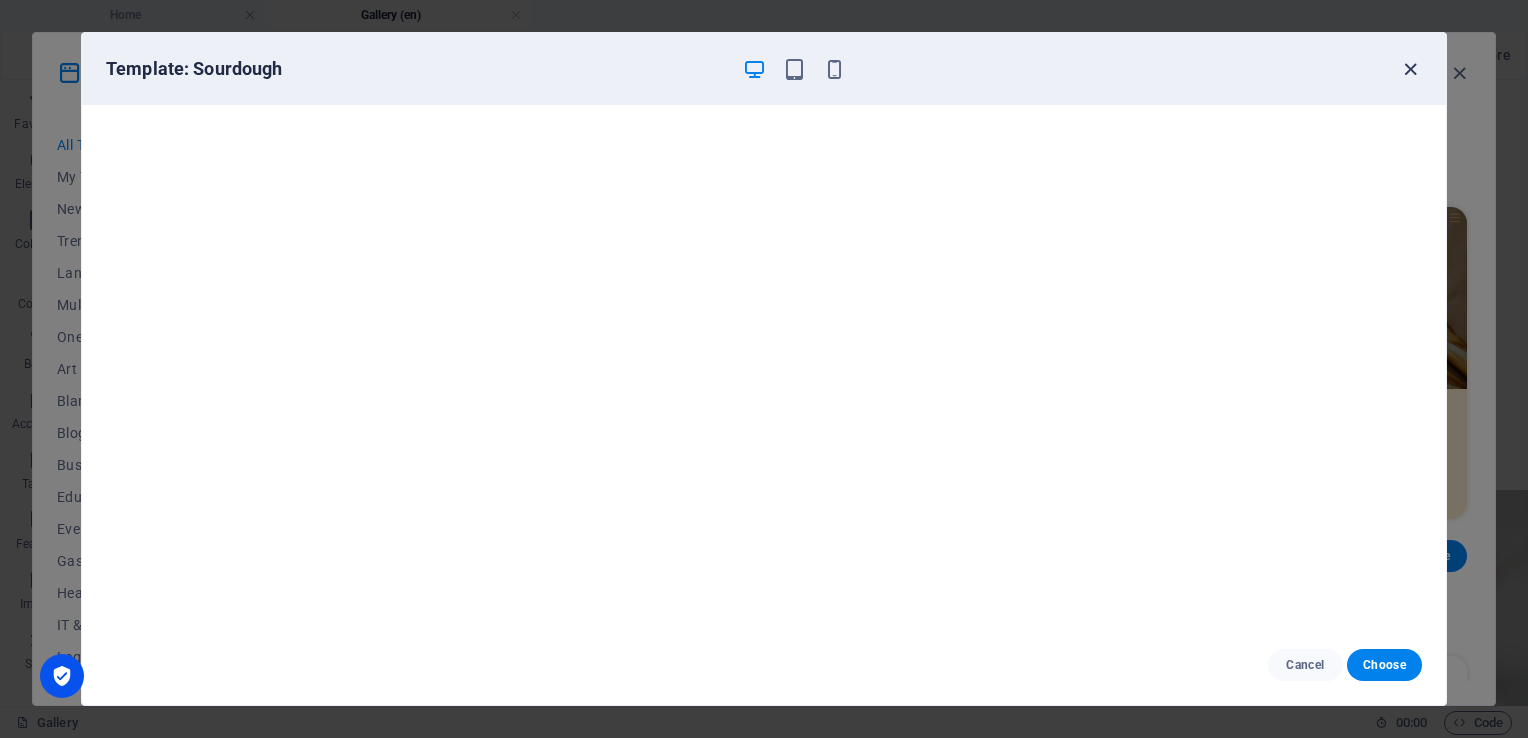 click at bounding box center [1410, 69] 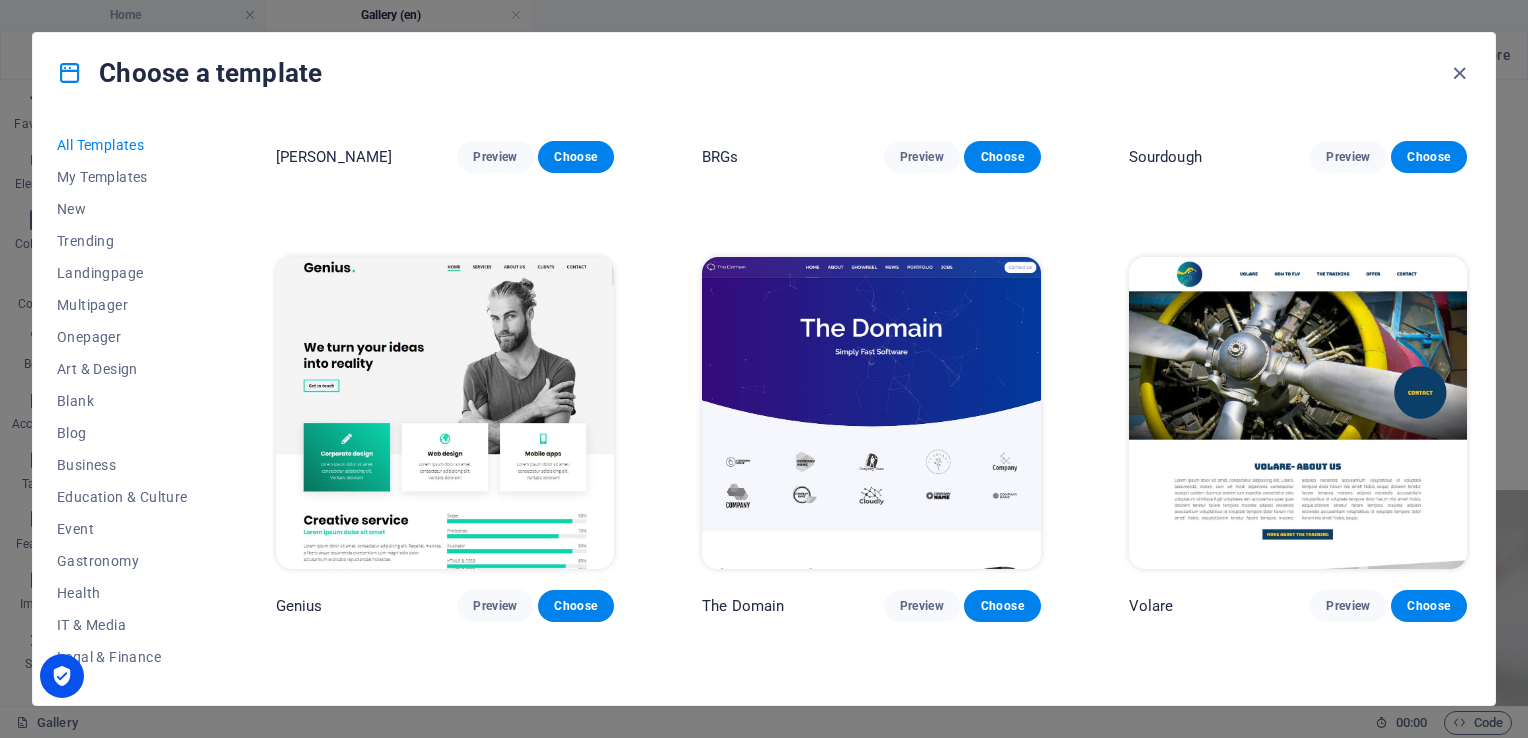 scroll, scrollTop: 10200, scrollLeft: 0, axis: vertical 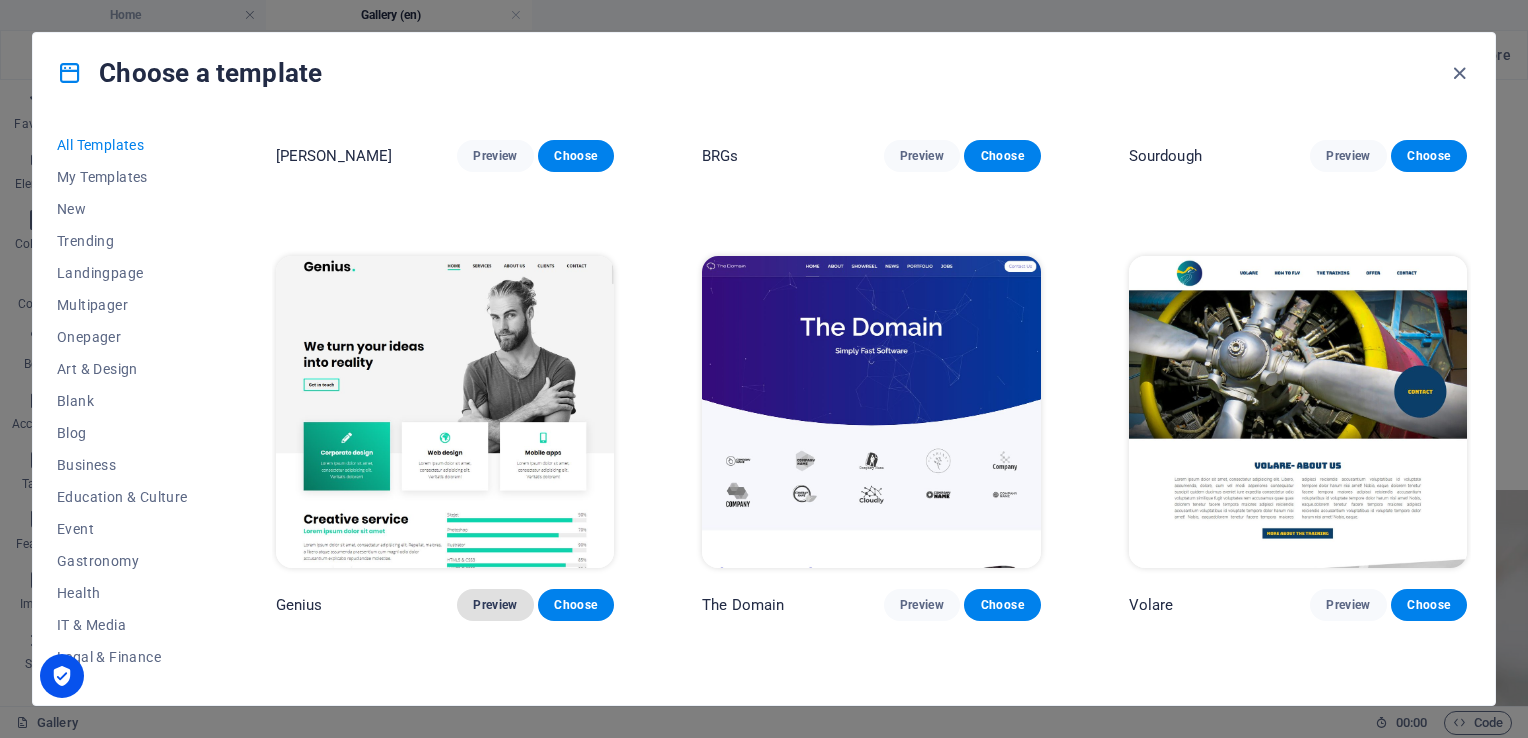 click on "Preview" at bounding box center (495, 605) 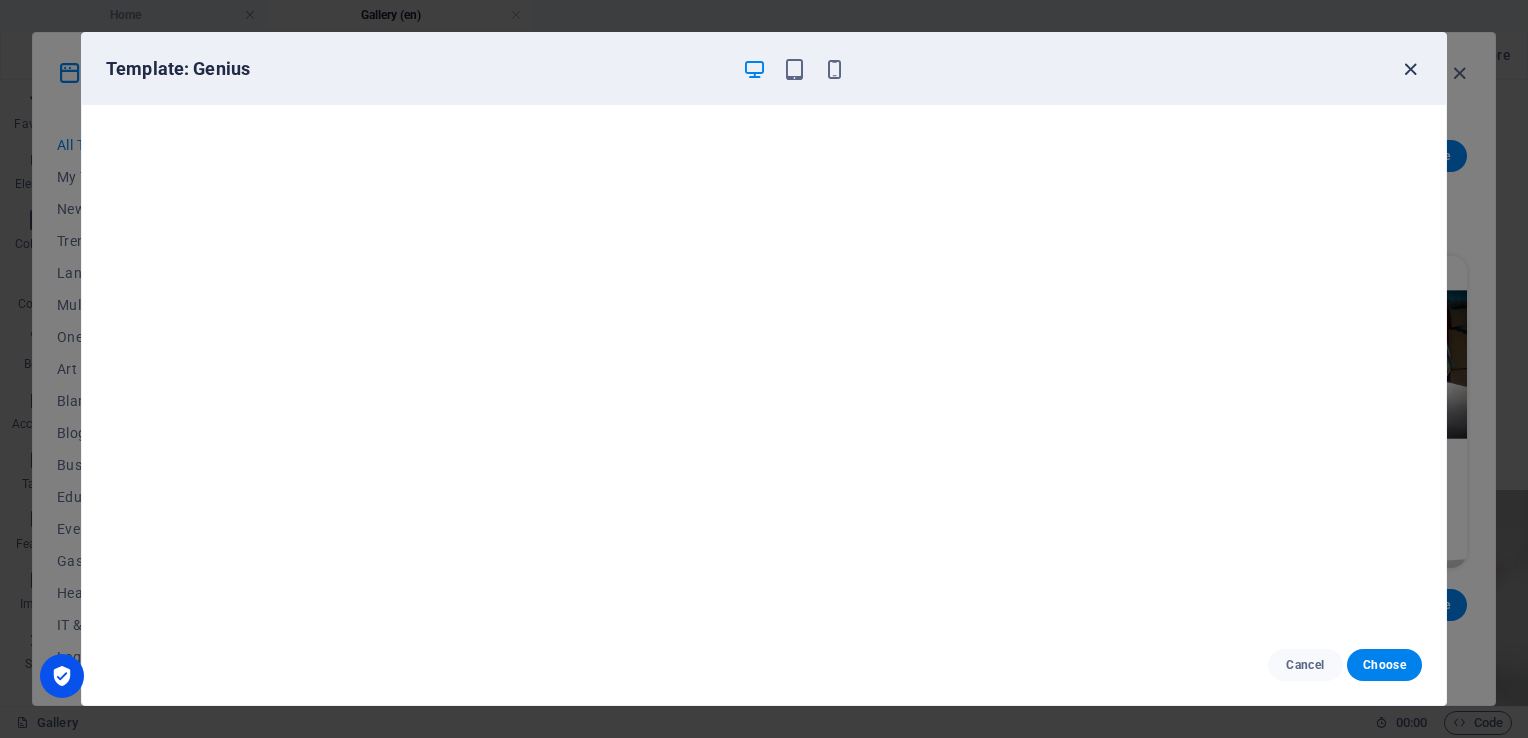 click at bounding box center (1410, 69) 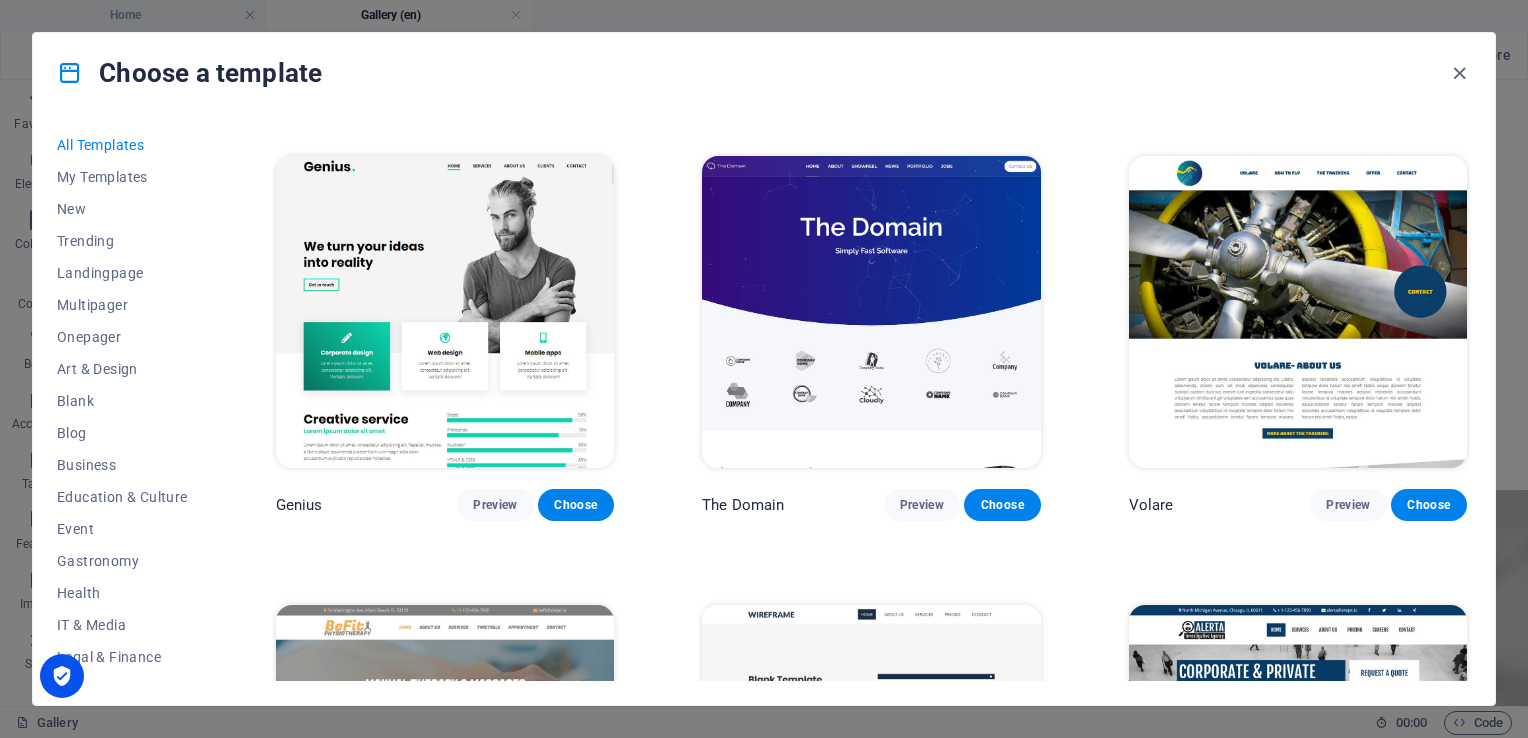 scroll, scrollTop: 10200, scrollLeft: 0, axis: vertical 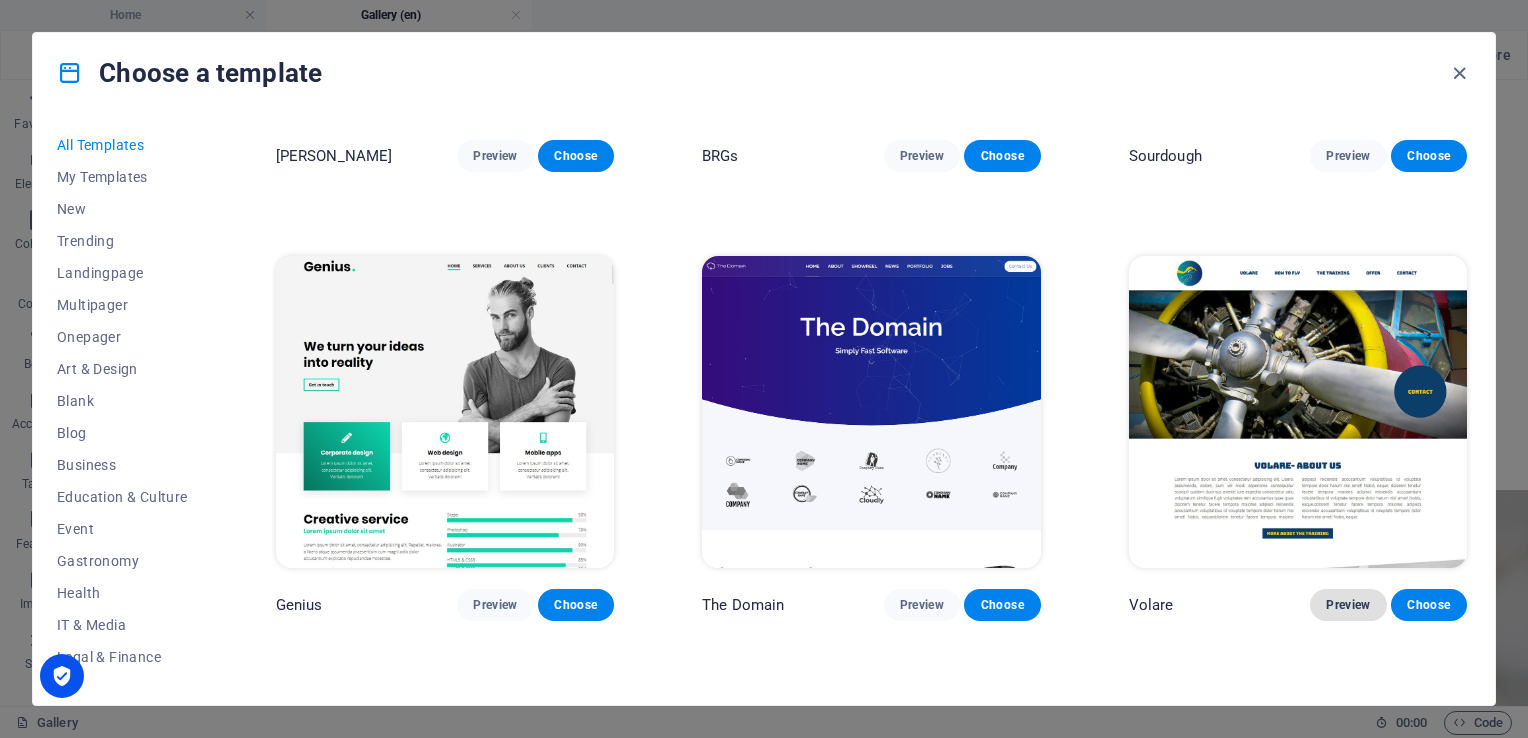 click on "Preview" at bounding box center [1348, 605] 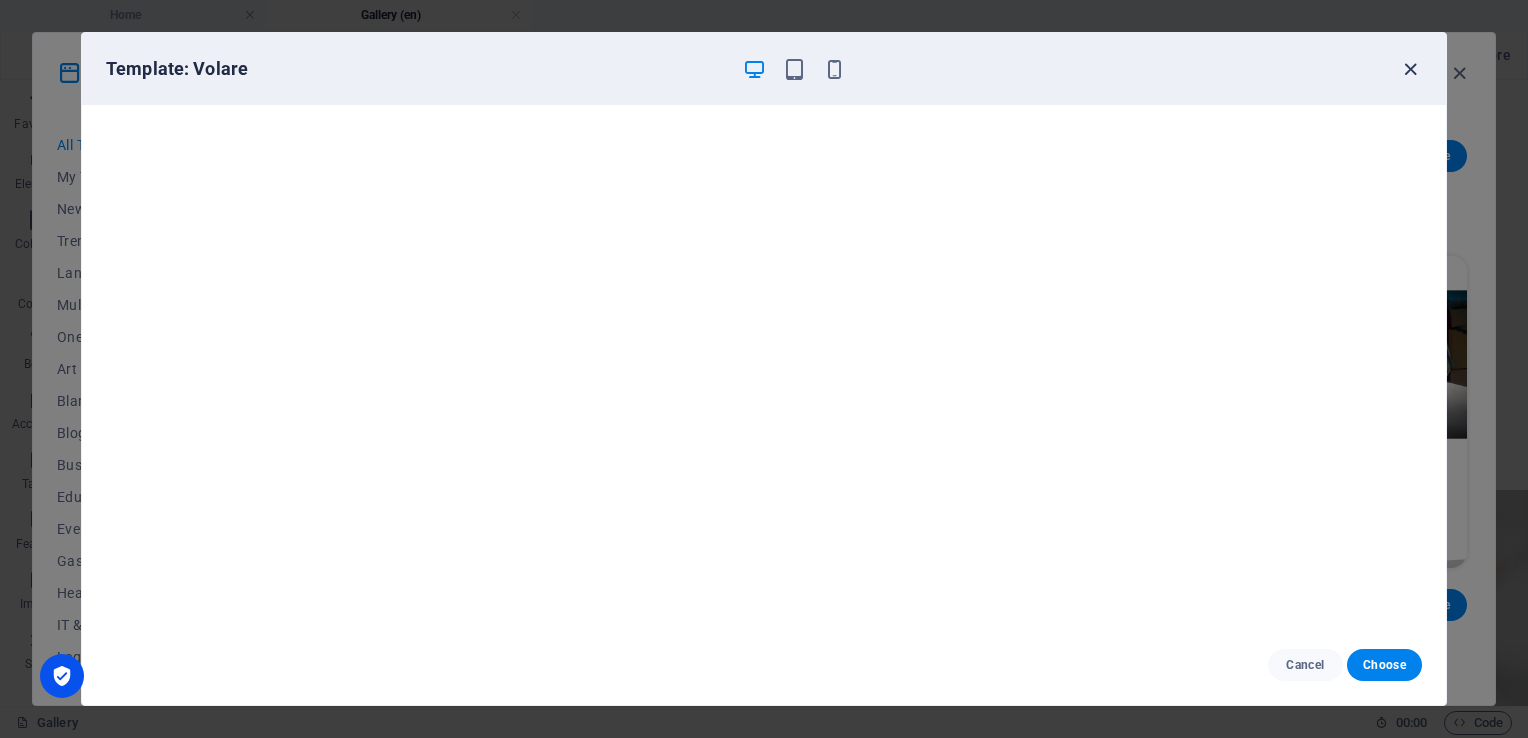 click at bounding box center (1410, 69) 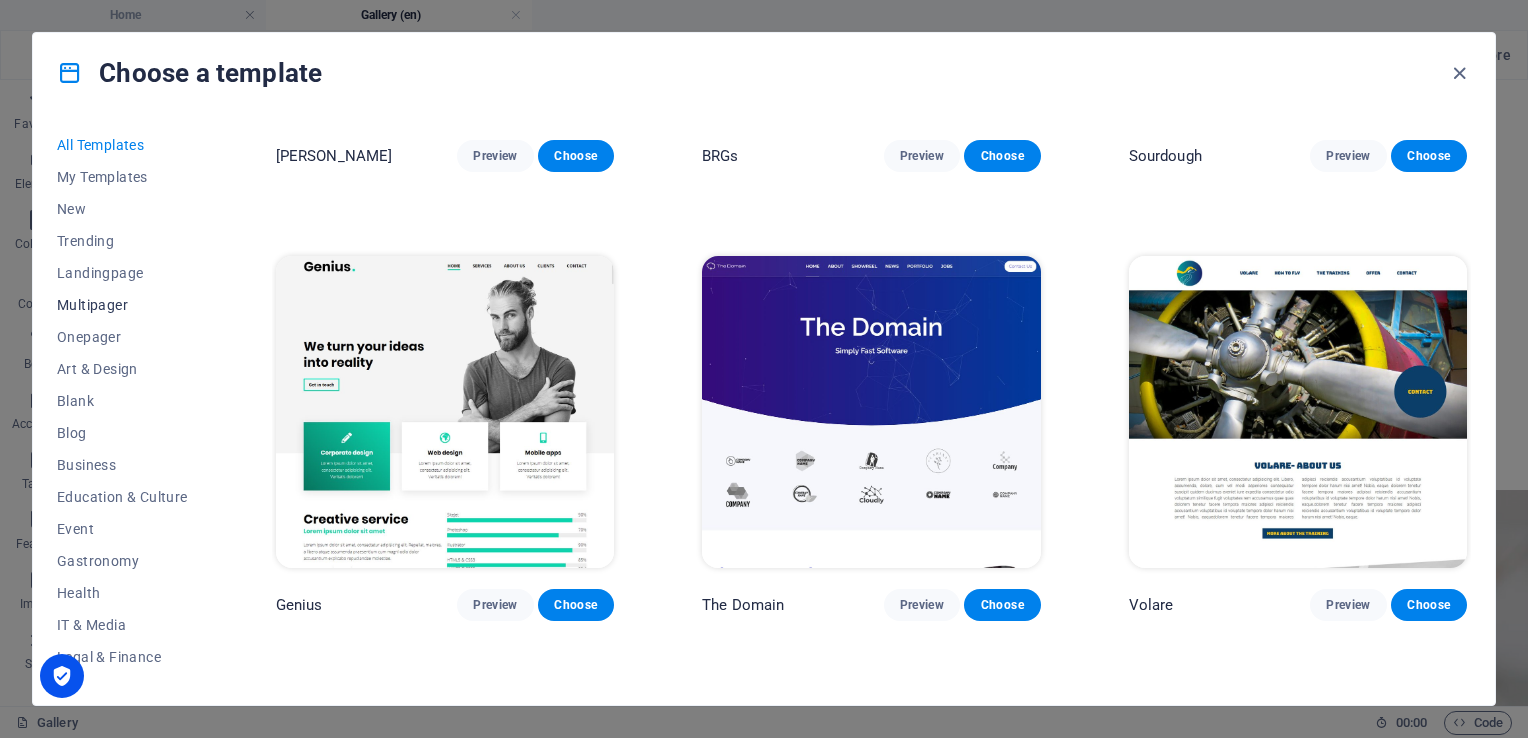 click on "Multipager" at bounding box center (122, 305) 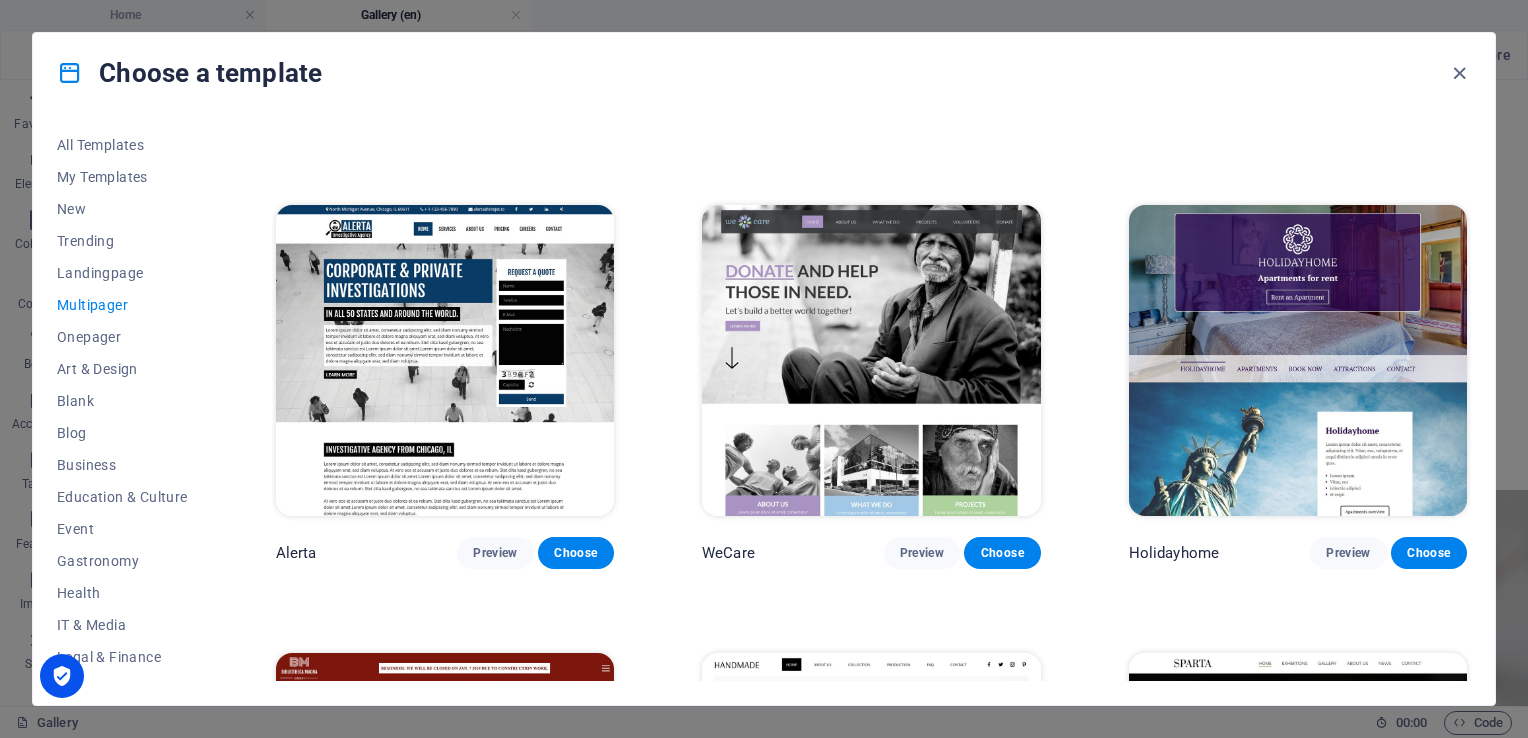 scroll, scrollTop: 6230, scrollLeft: 0, axis: vertical 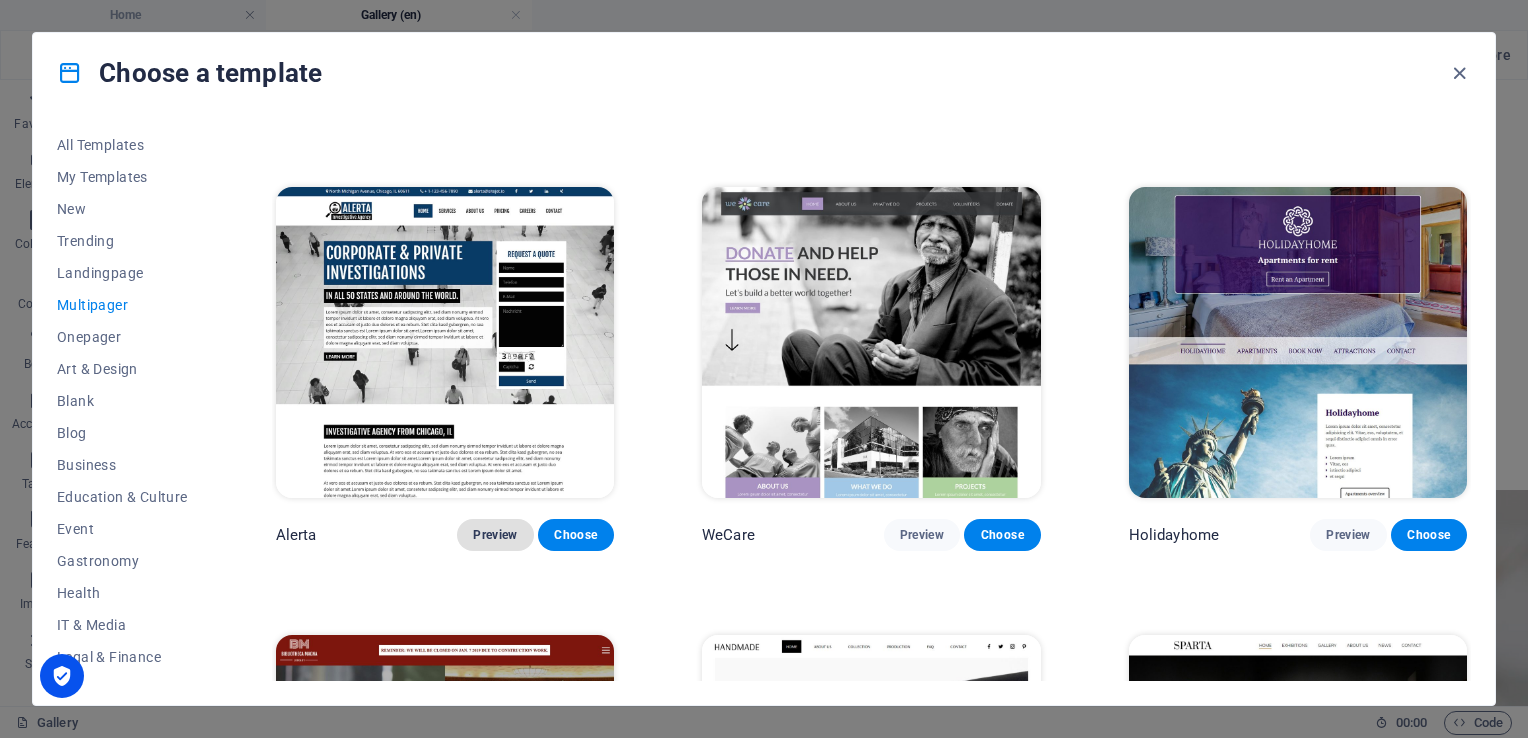 click on "Preview" at bounding box center (495, 535) 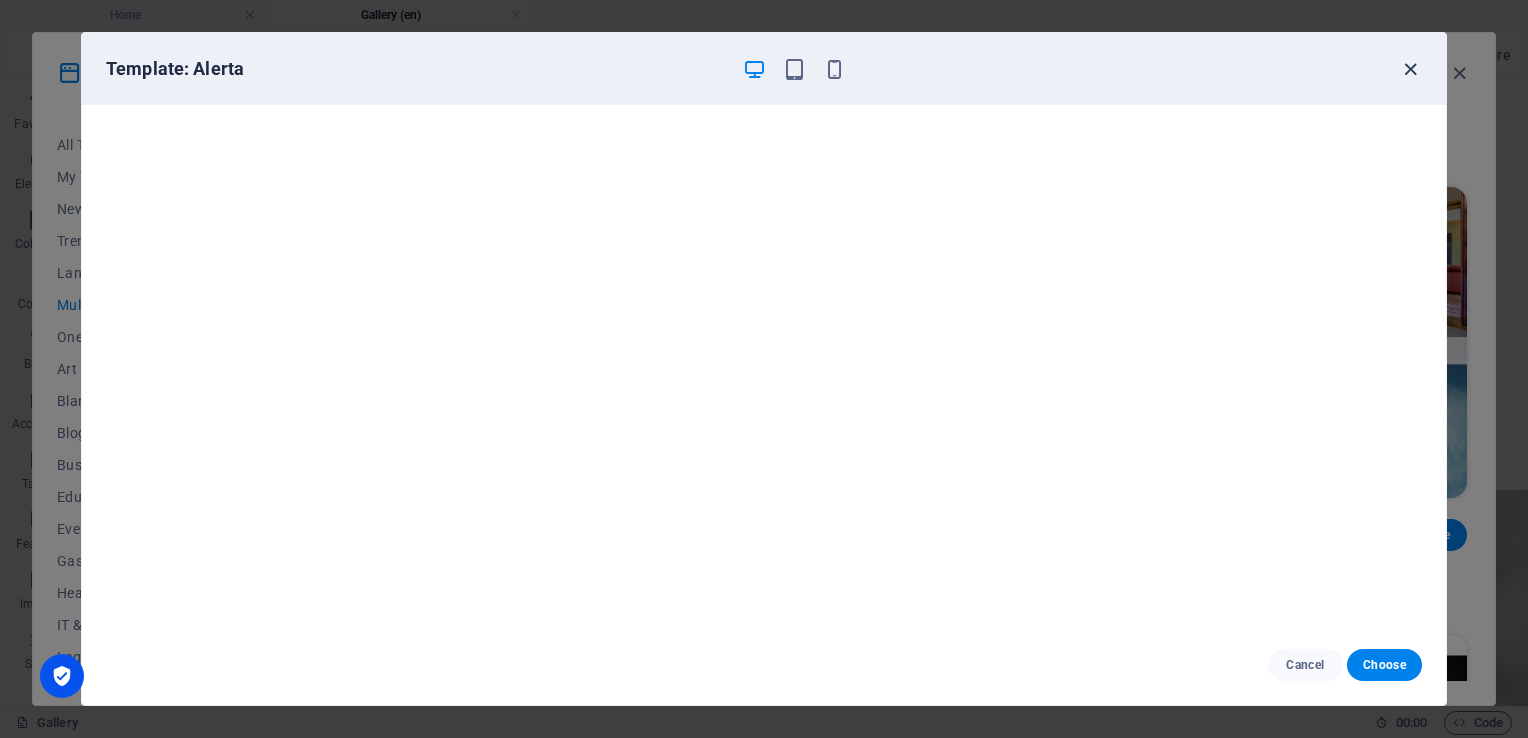 click at bounding box center (1410, 69) 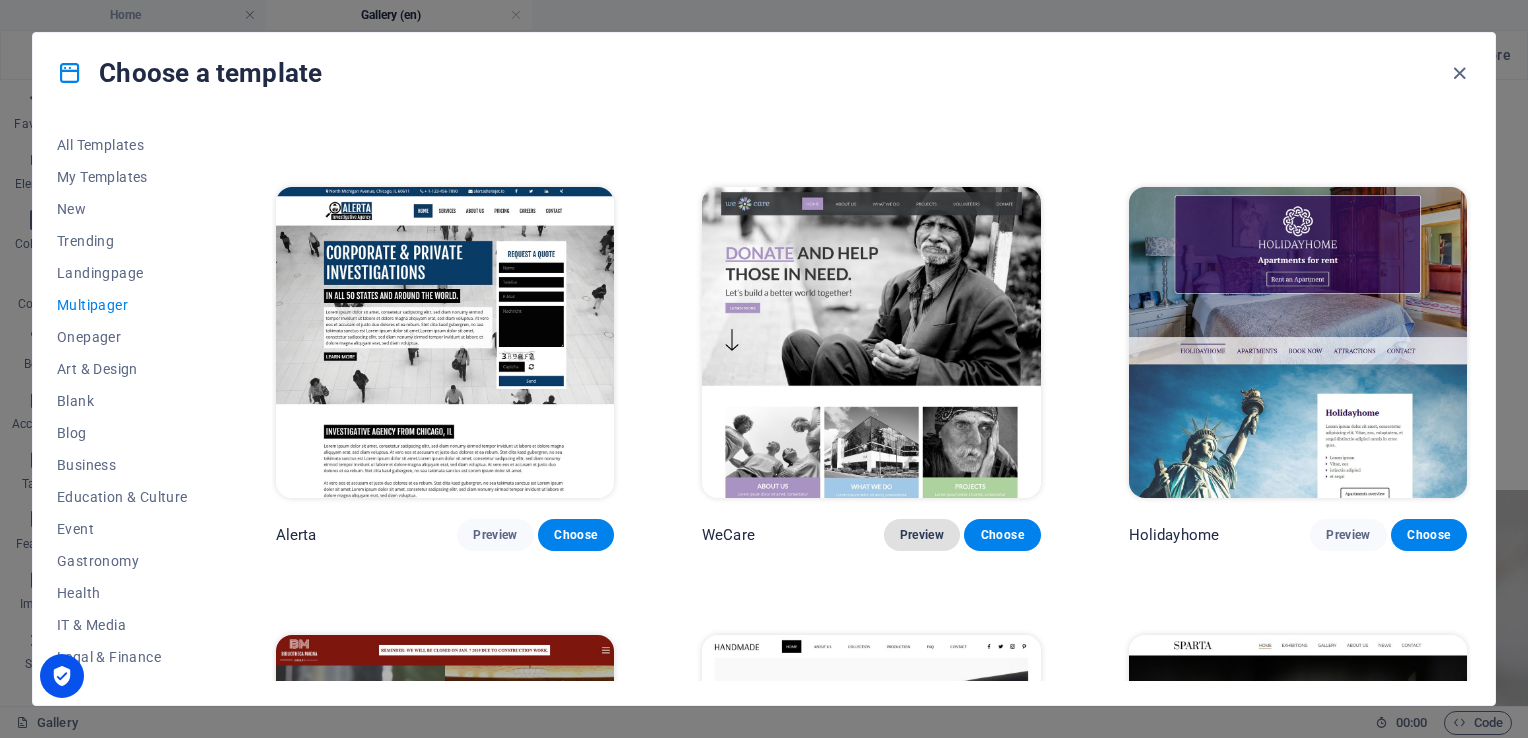 click on "Preview" at bounding box center (922, 535) 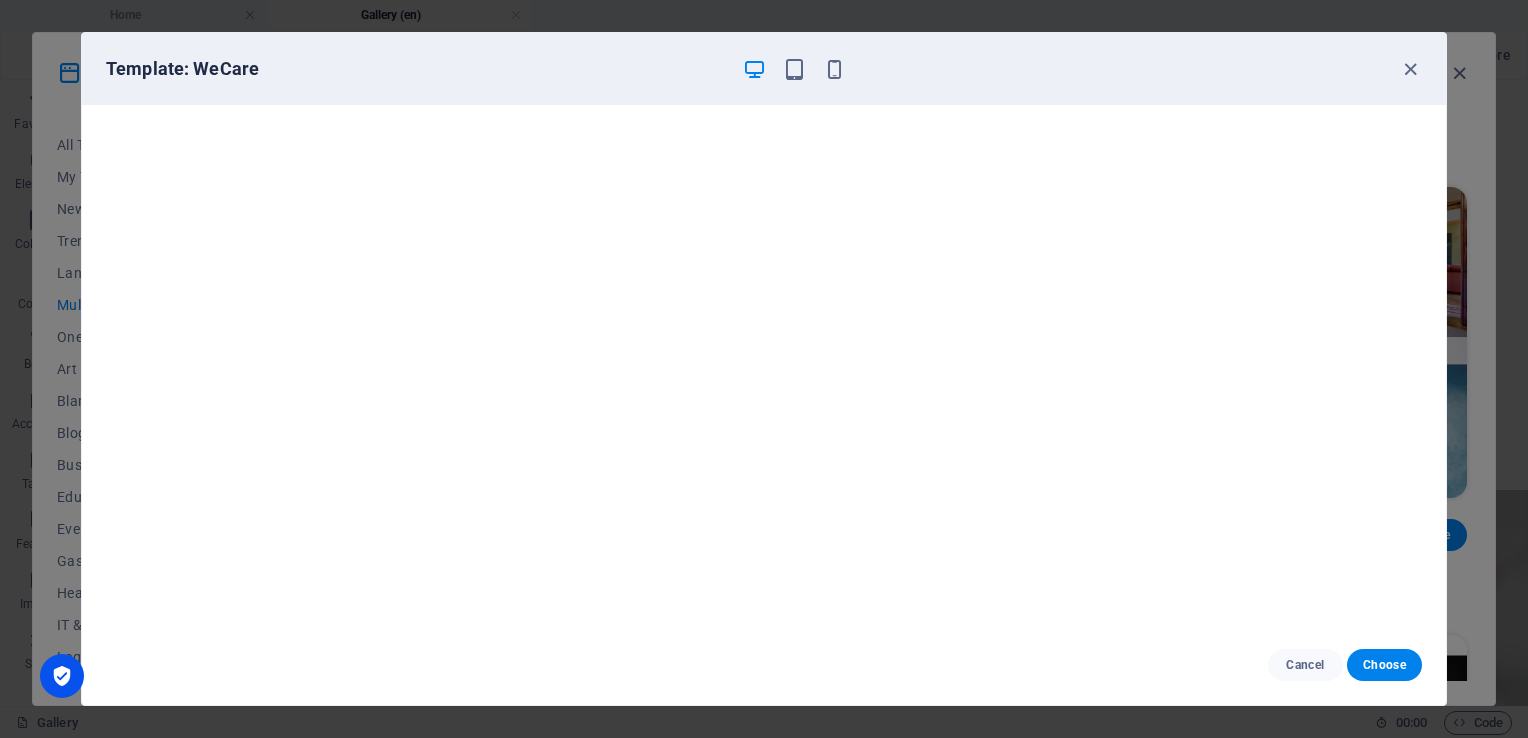 scroll, scrollTop: 5, scrollLeft: 0, axis: vertical 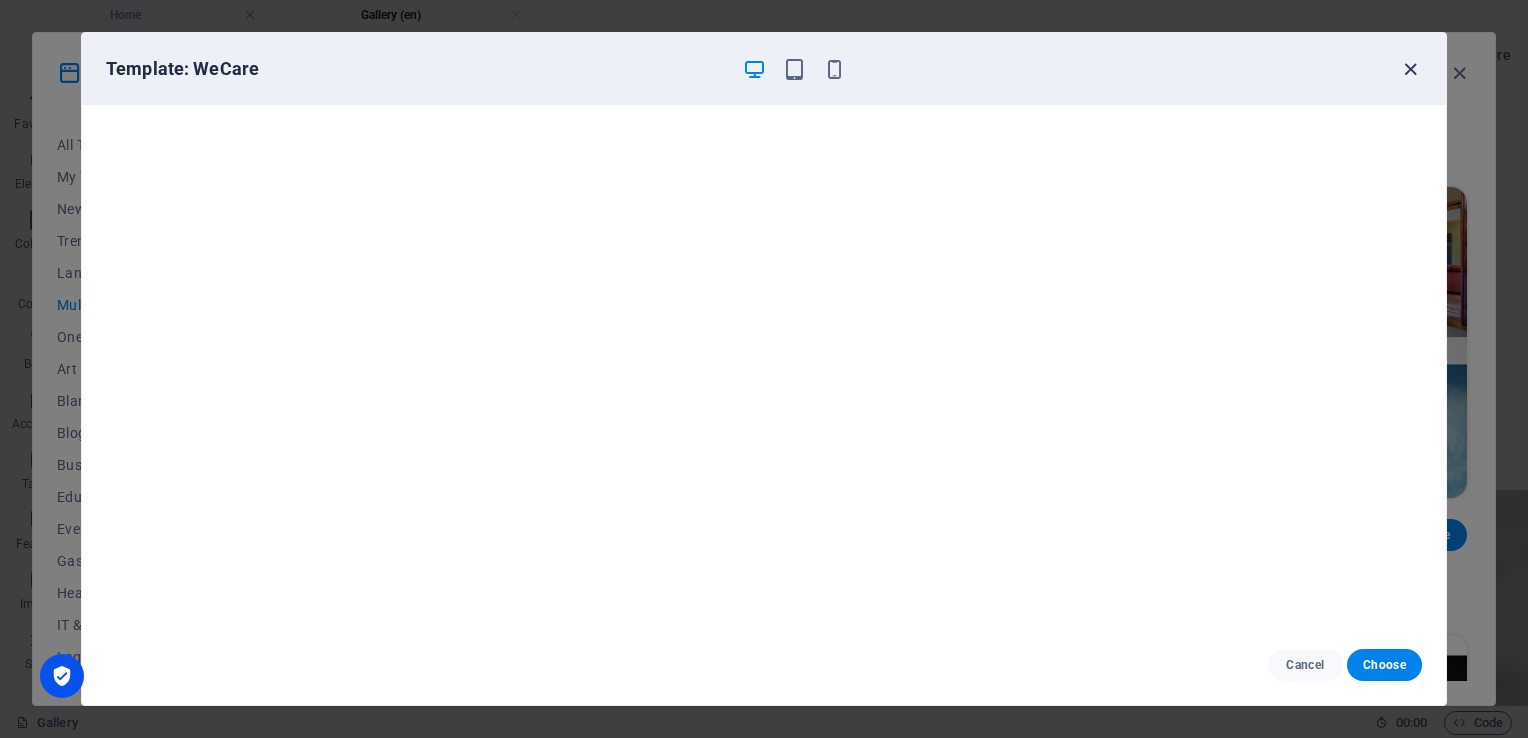 click at bounding box center [1410, 69] 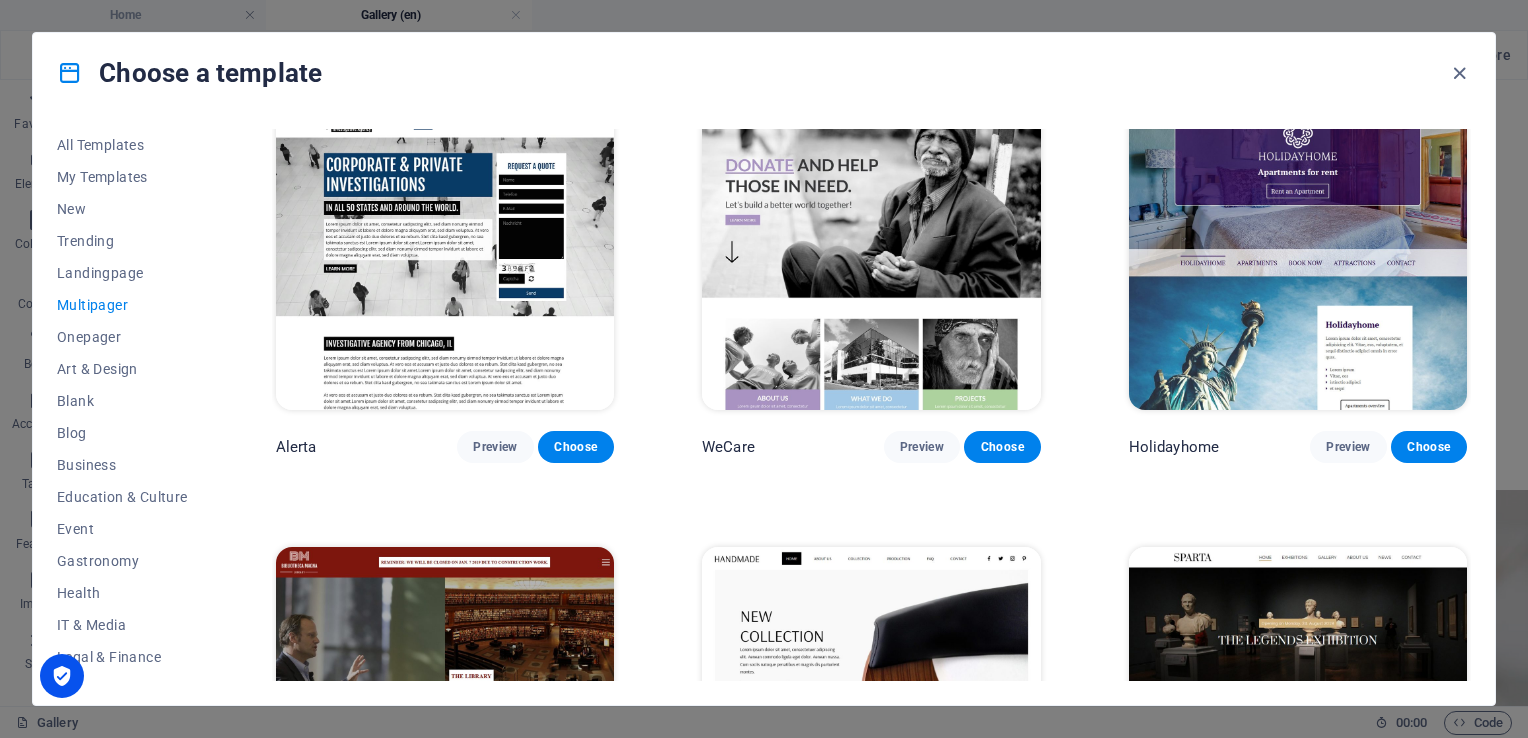 scroll, scrollTop: 6430, scrollLeft: 0, axis: vertical 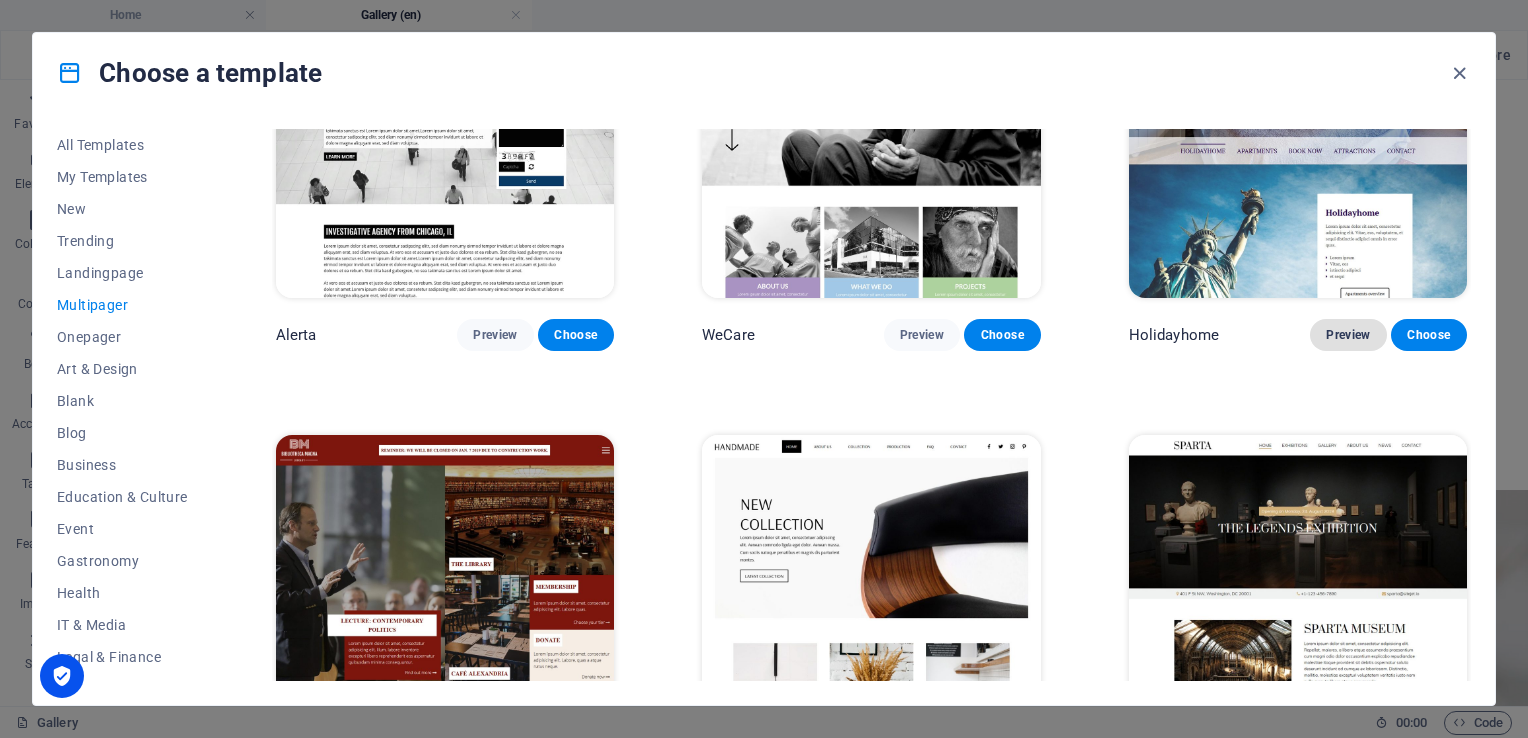 click on "Preview" at bounding box center (1348, 335) 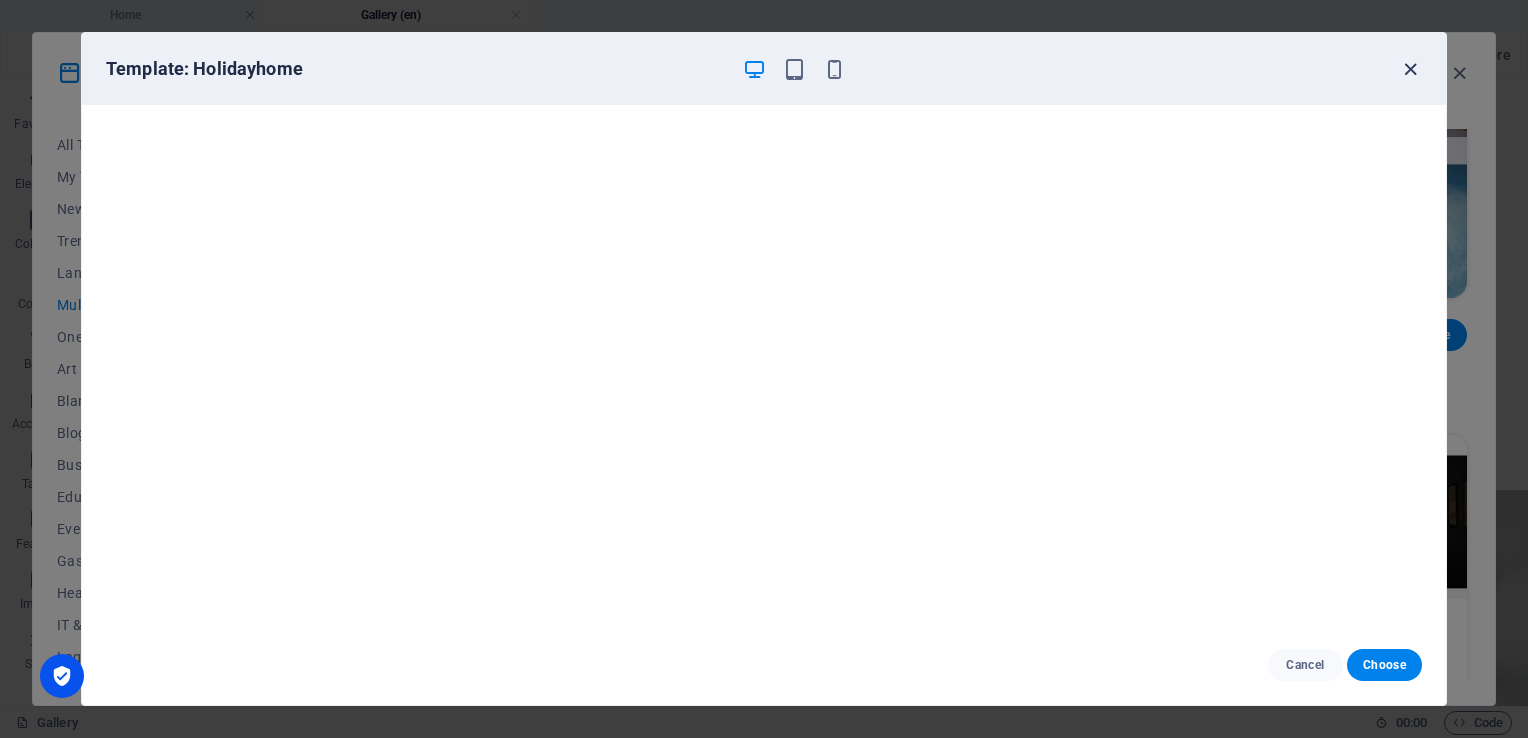click at bounding box center (1410, 69) 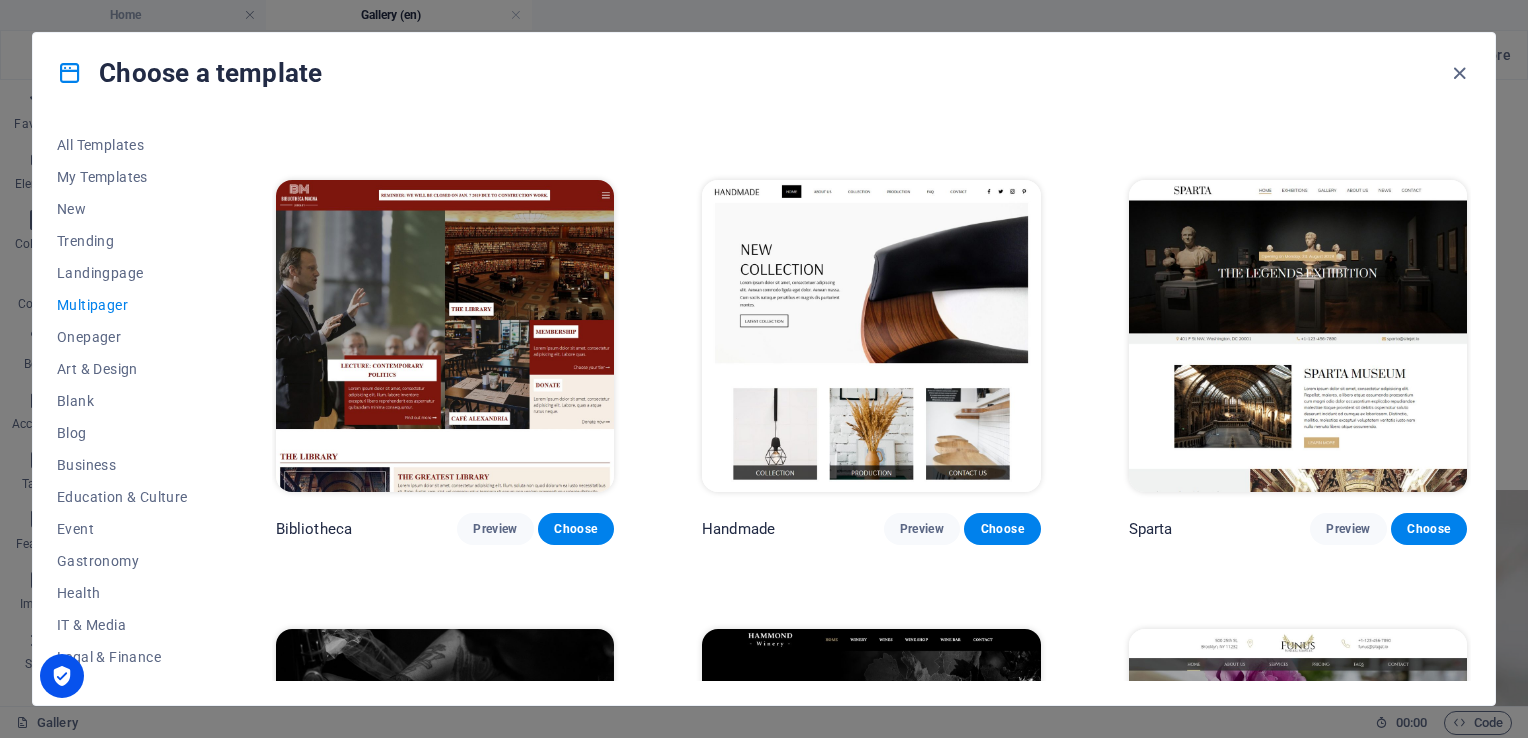 scroll, scrollTop: 6730, scrollLeft: 0, axis: vertical 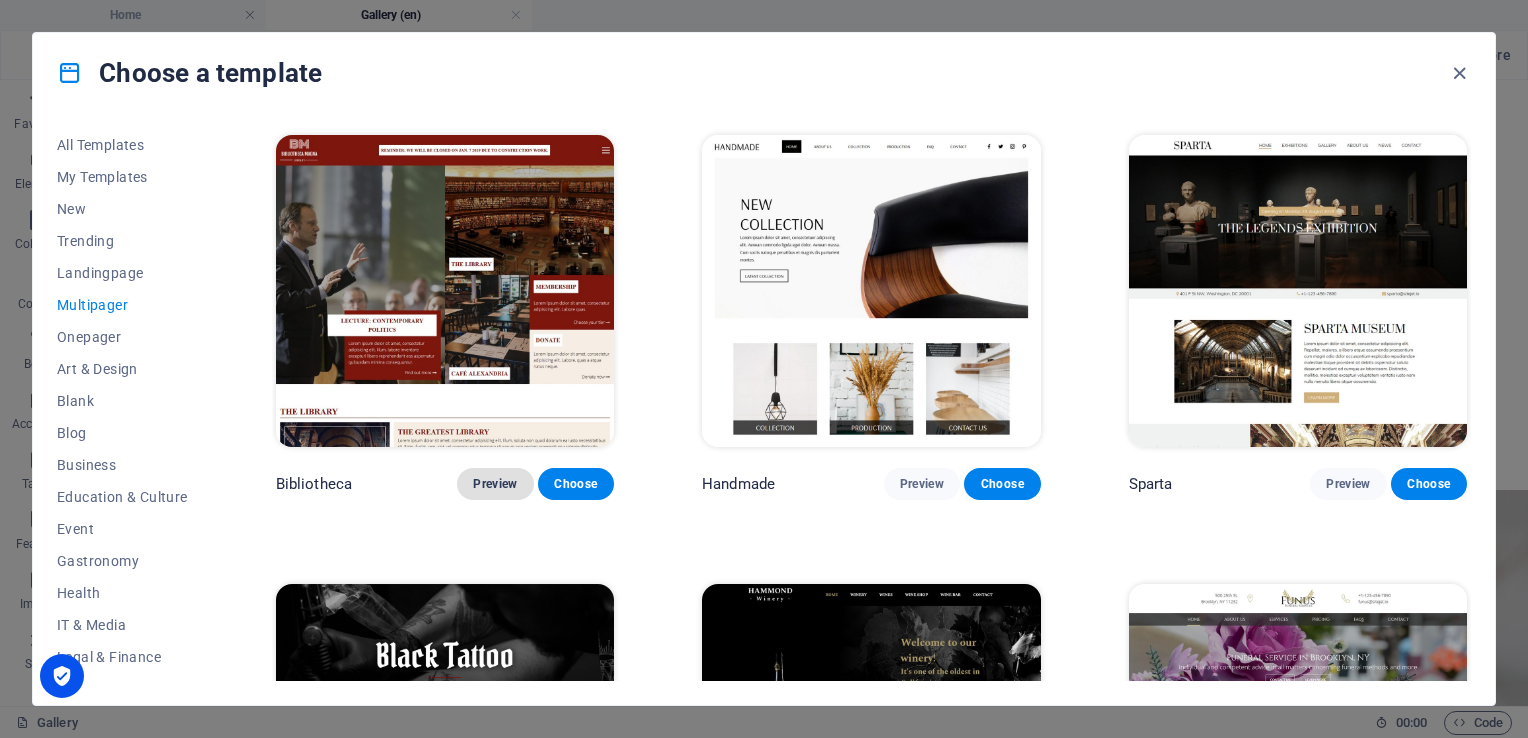 click on "Preview" at bounding box center (495, 484) 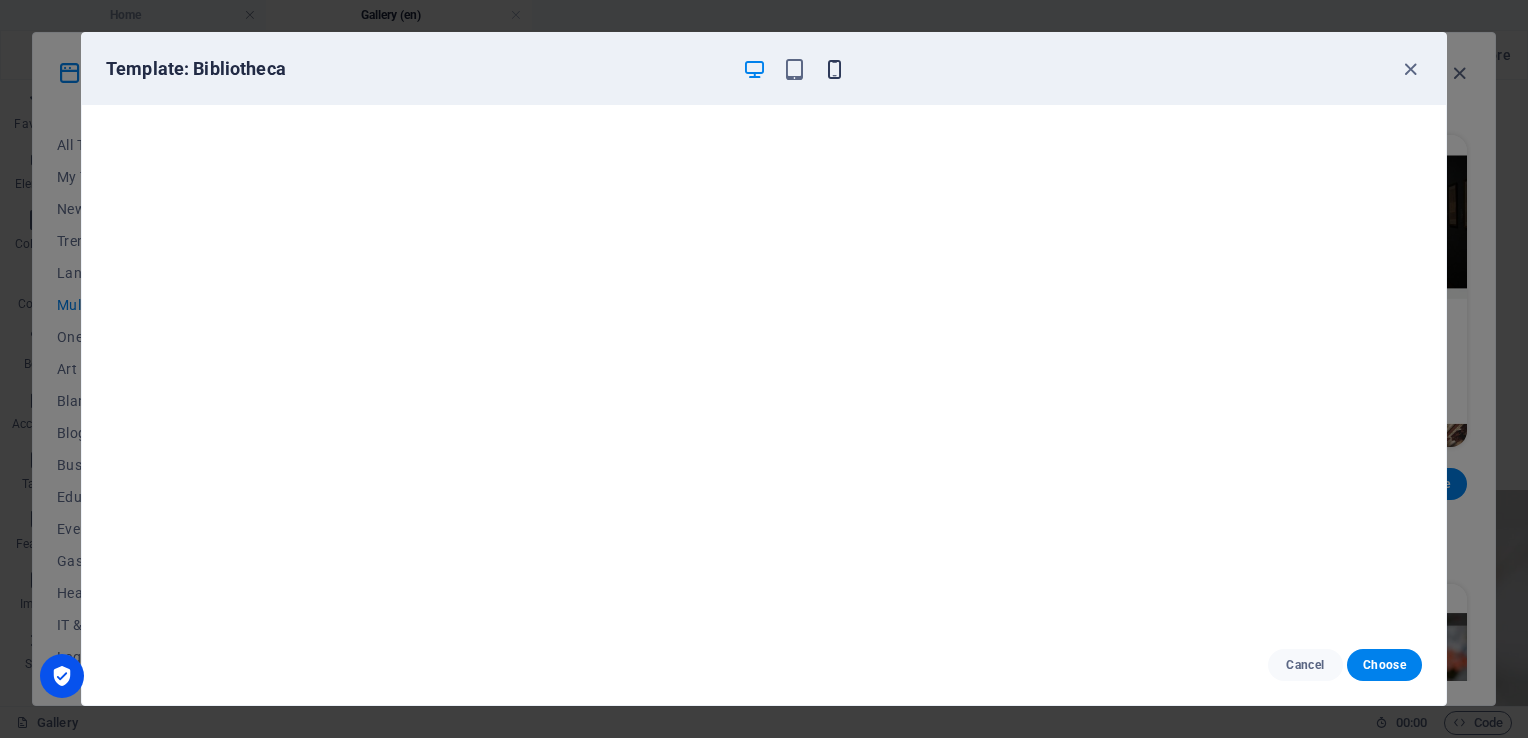 click at bounding box center (834, 69) 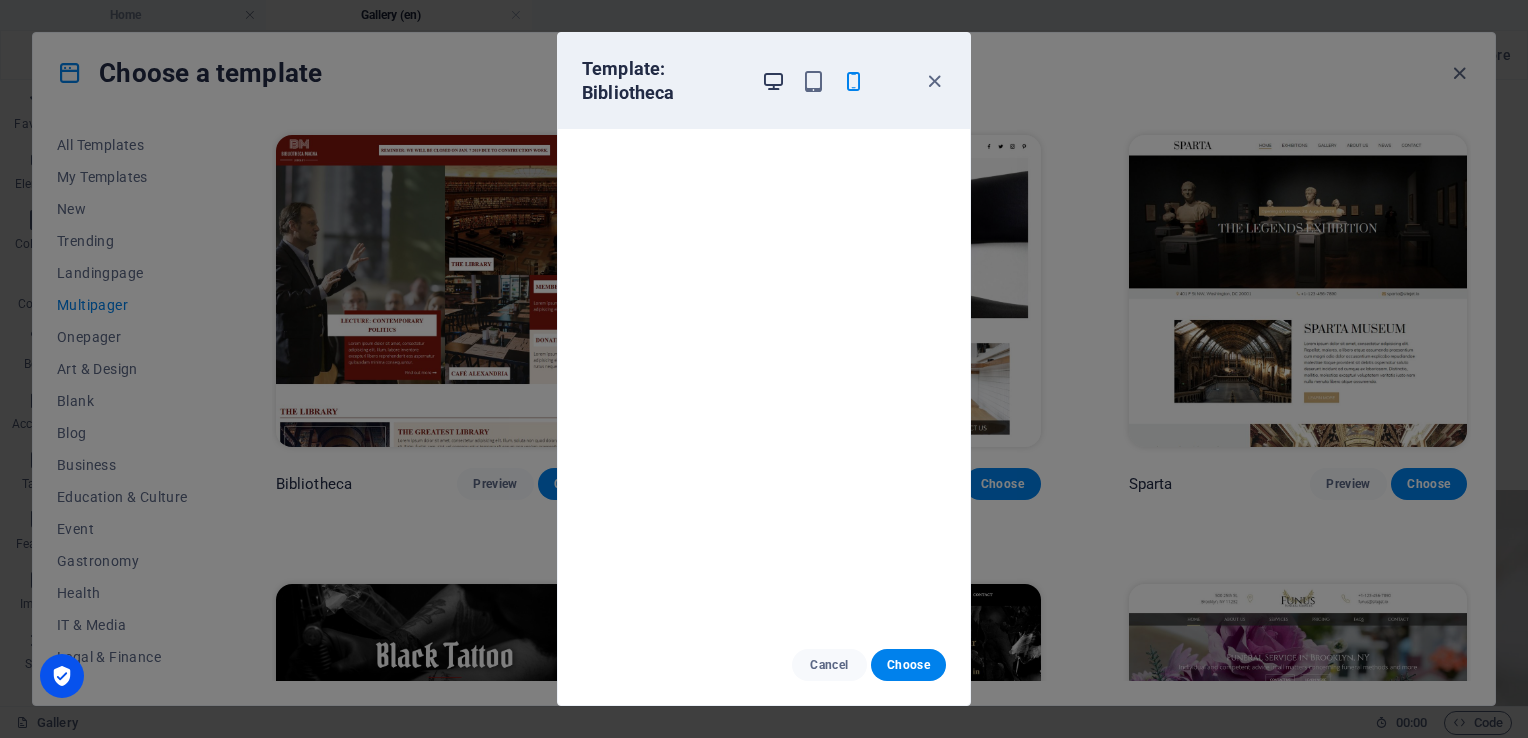 click at bounding box center [773, 81] 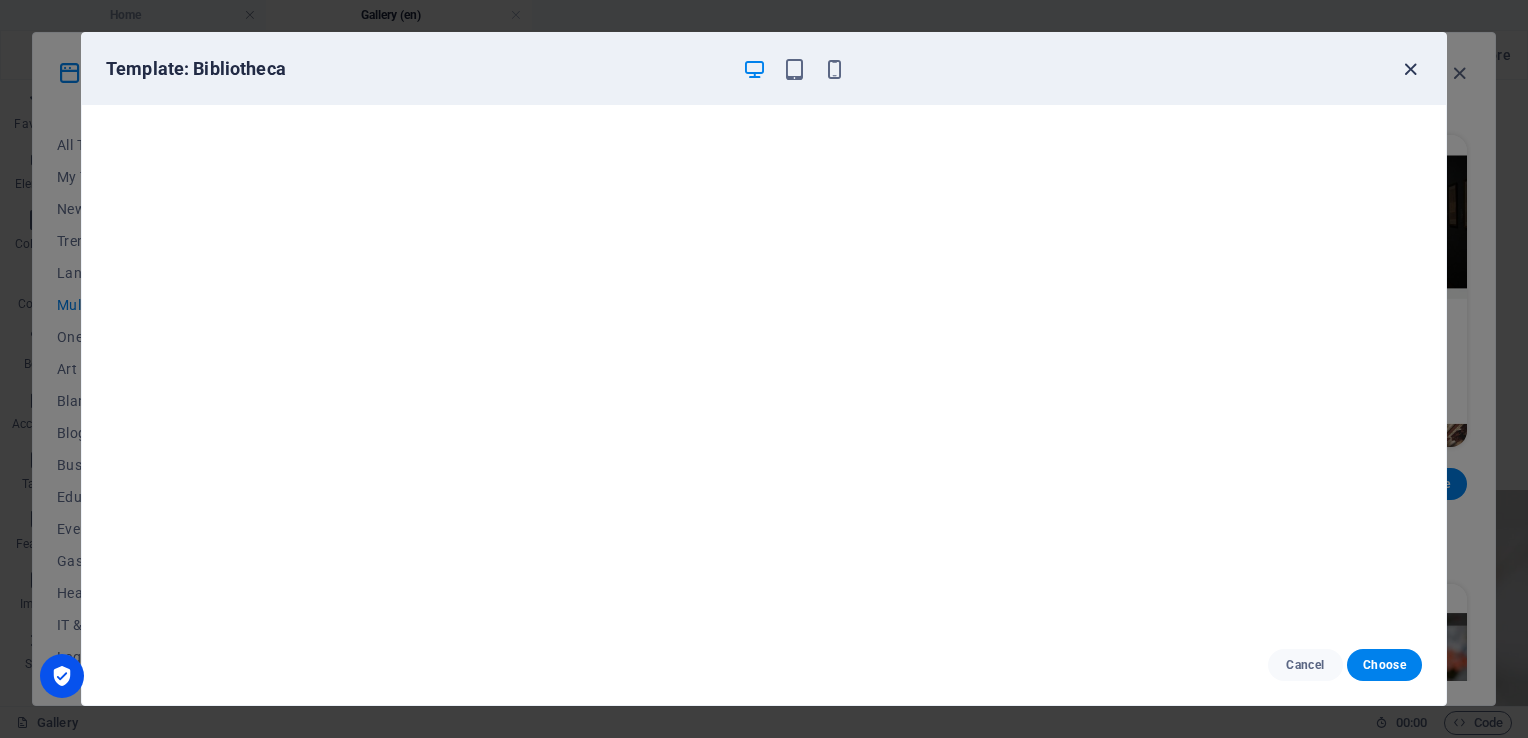 click at bounding box center (1410, 69) 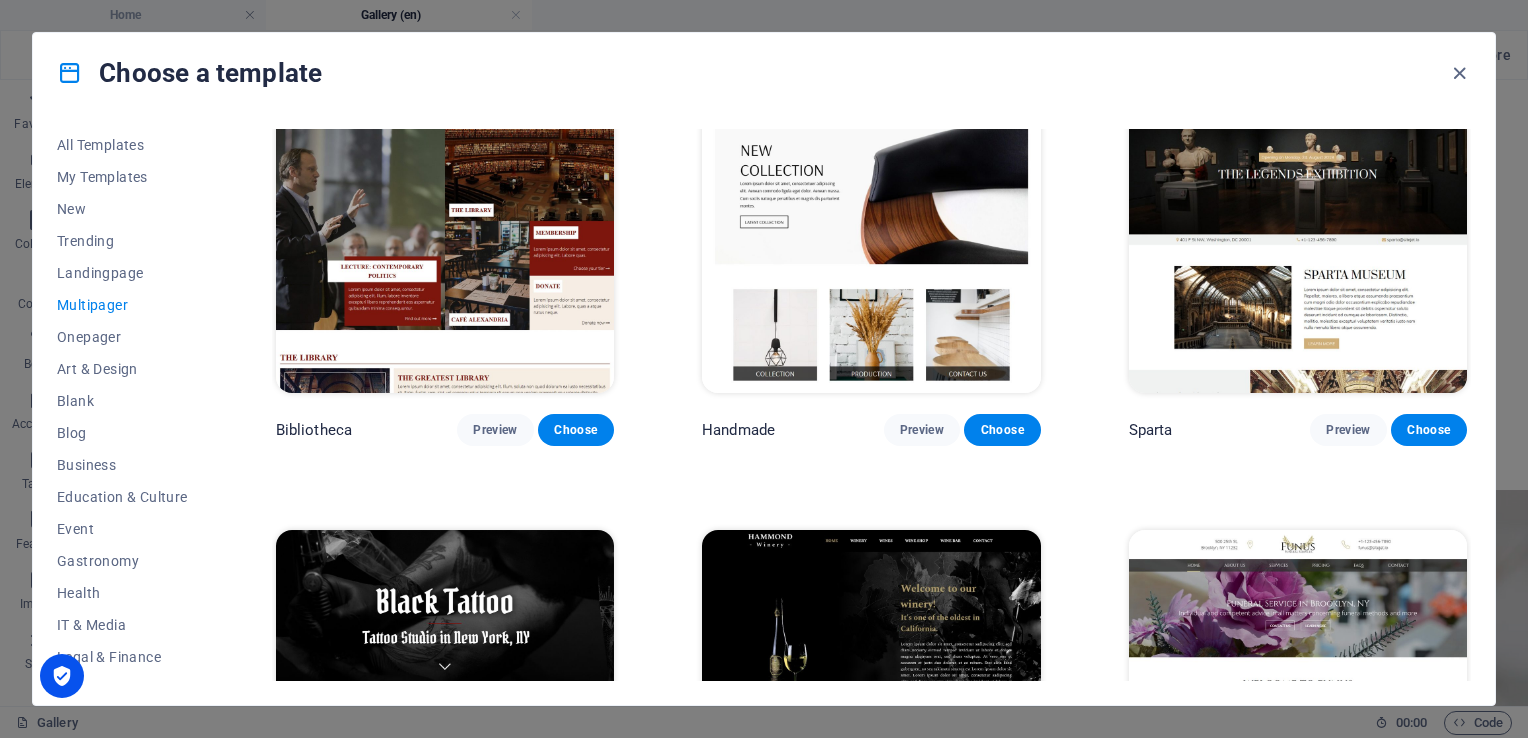 scroll, scrollTop: 6830, scrollLeft: 0, axis: vertical 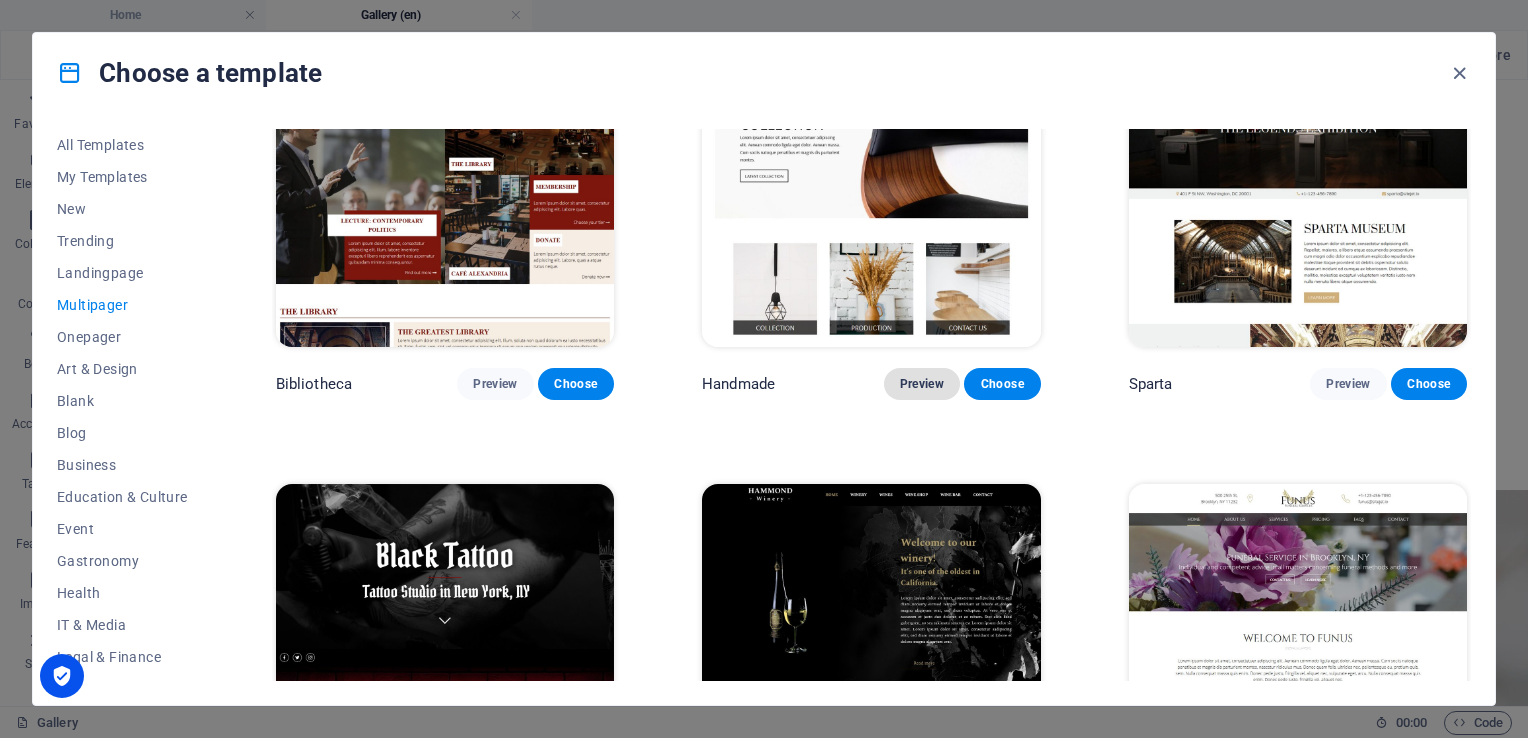 click on "Preview" at bounding box center (922, 384) 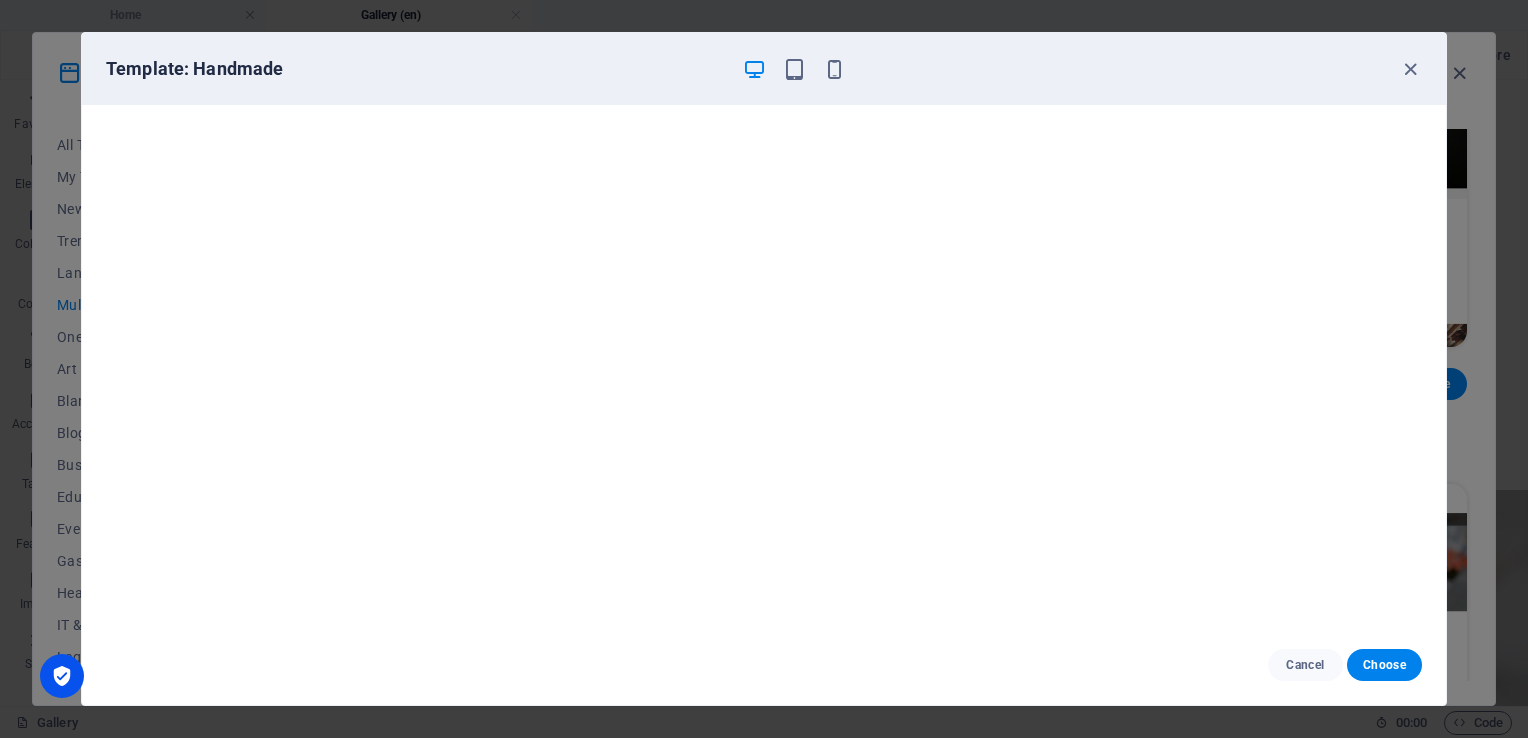 scroll, scrollTop: 0, scrollLeft: 0, axis: both 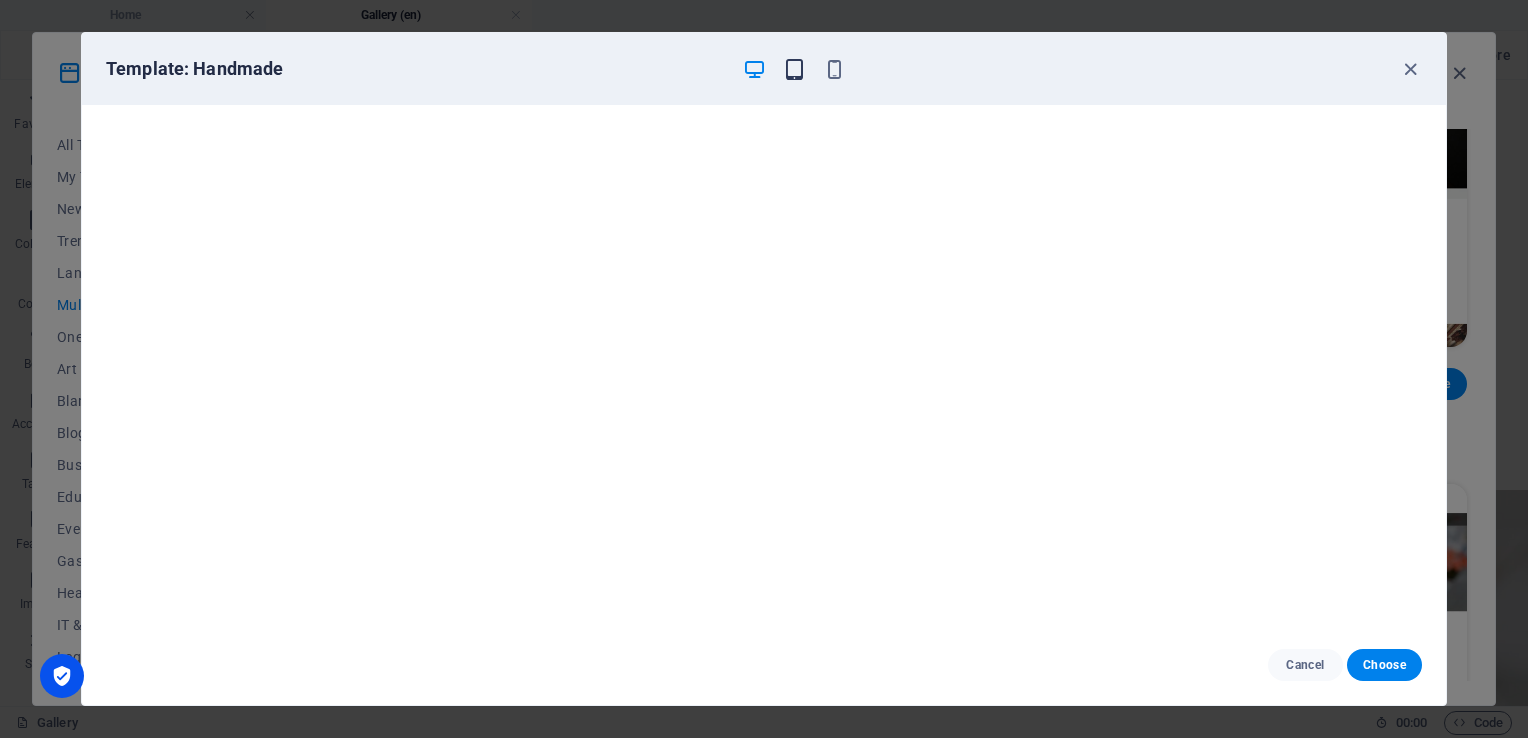click at bounding box center [794, 69] 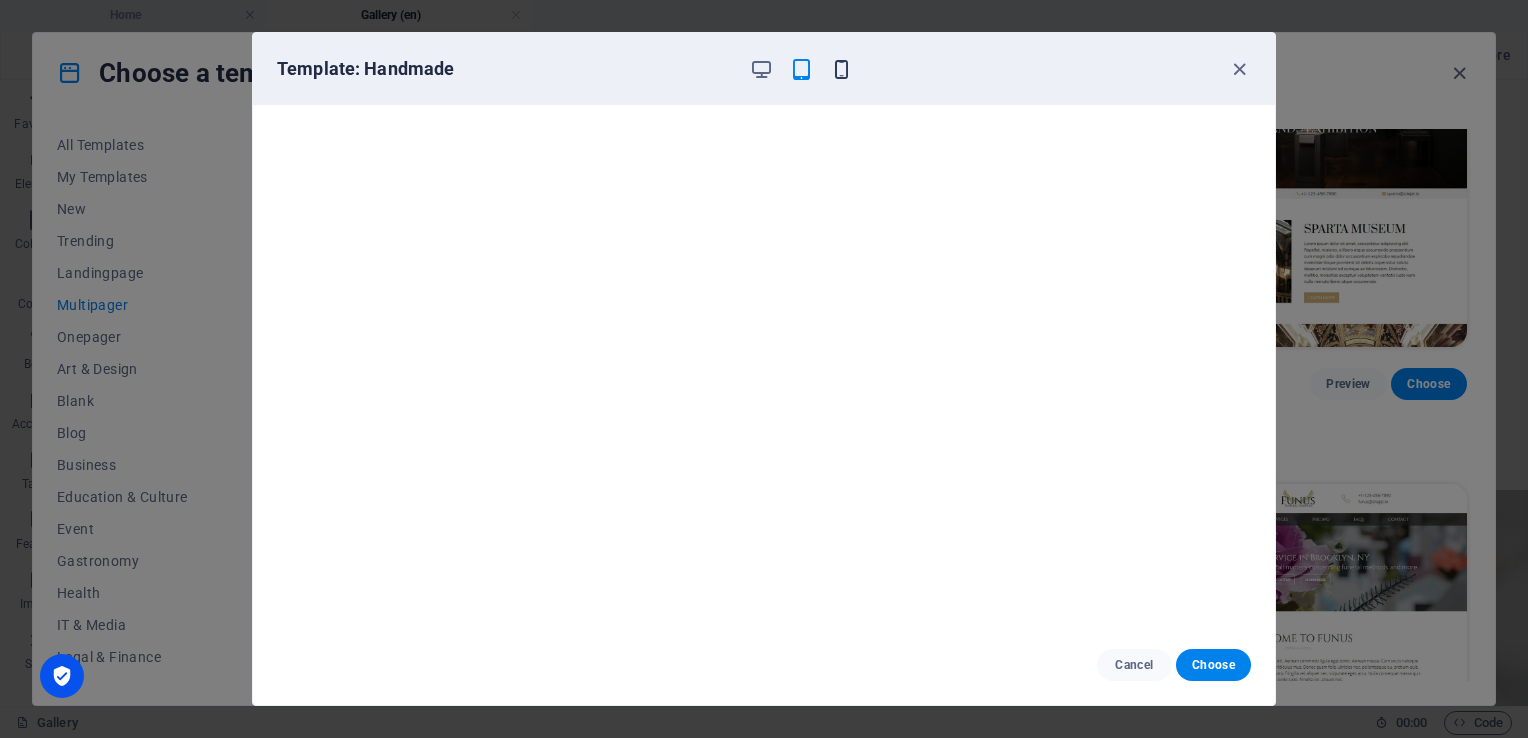 click at bounding box center [841, 69] 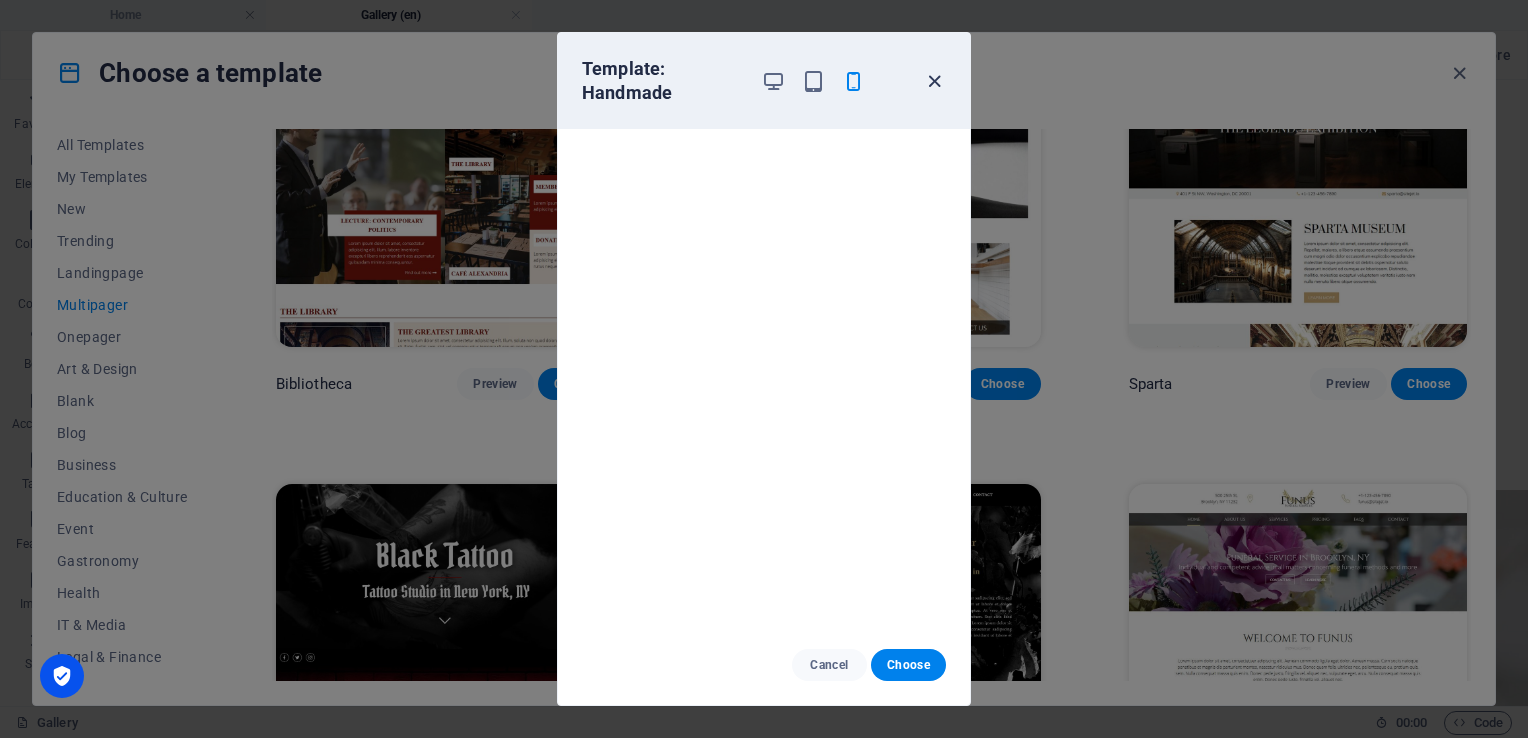 click at bounding box center (934, 81) 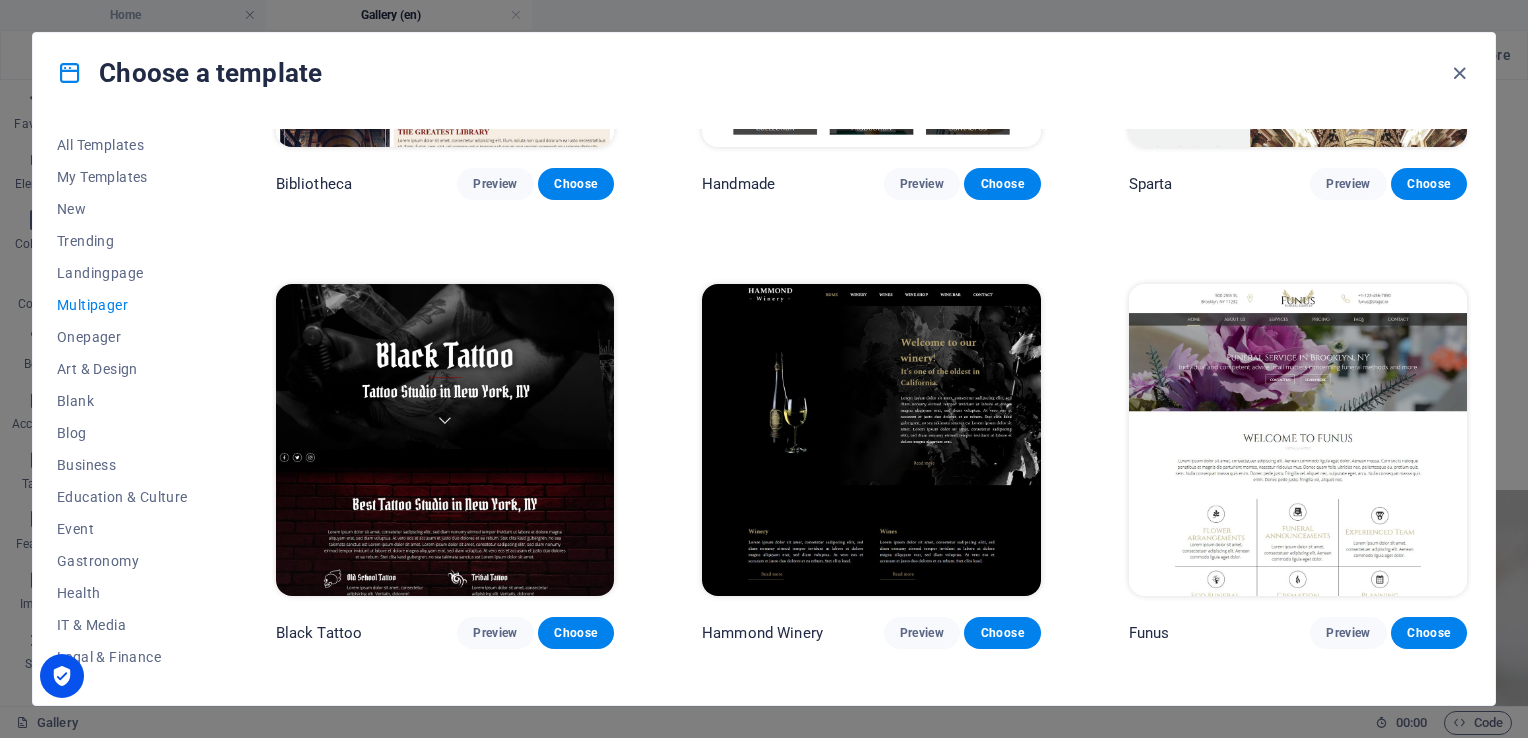 scroll, scrollTop: 7130, scrollLeft: 0, axis: vertical 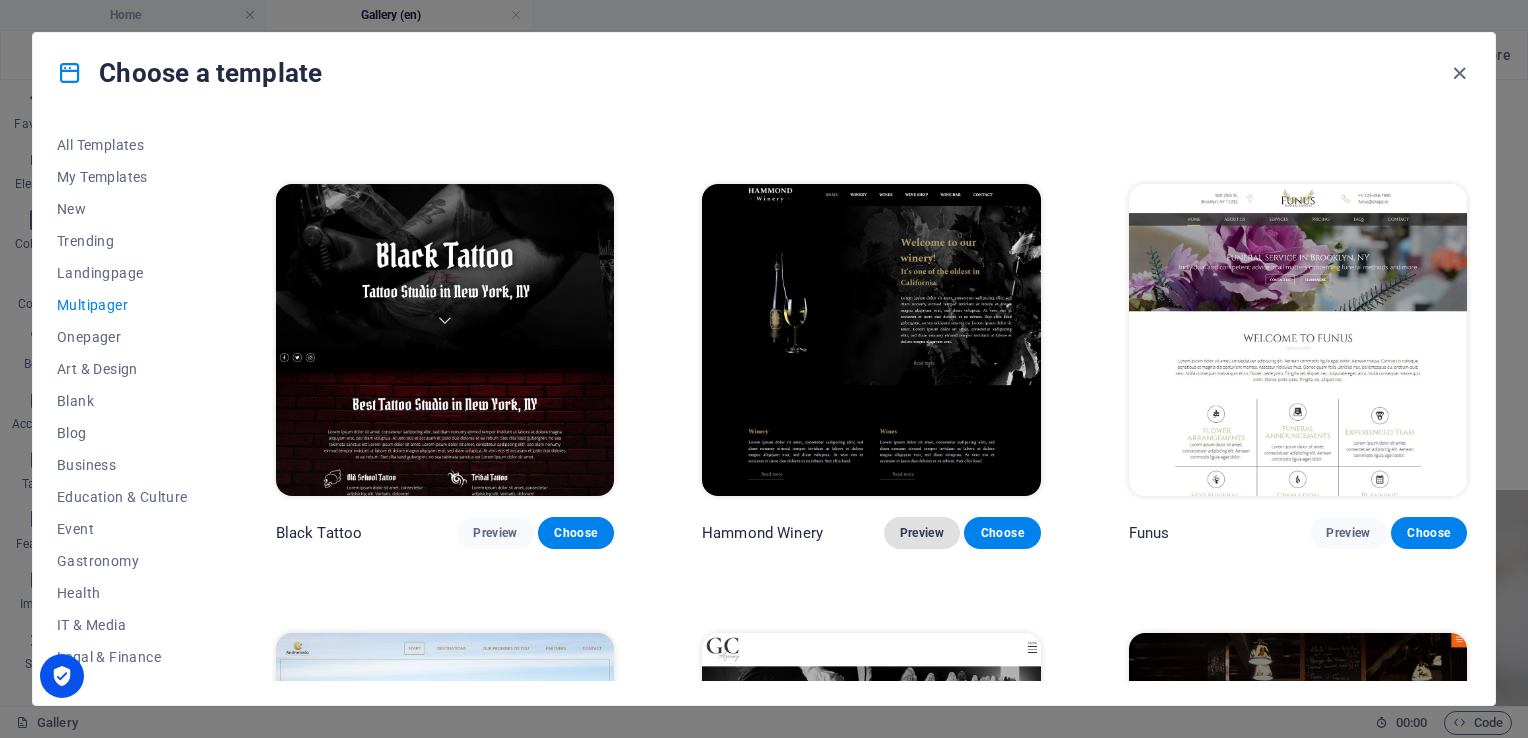 click on "Preview" at bounding box center [922, 533] 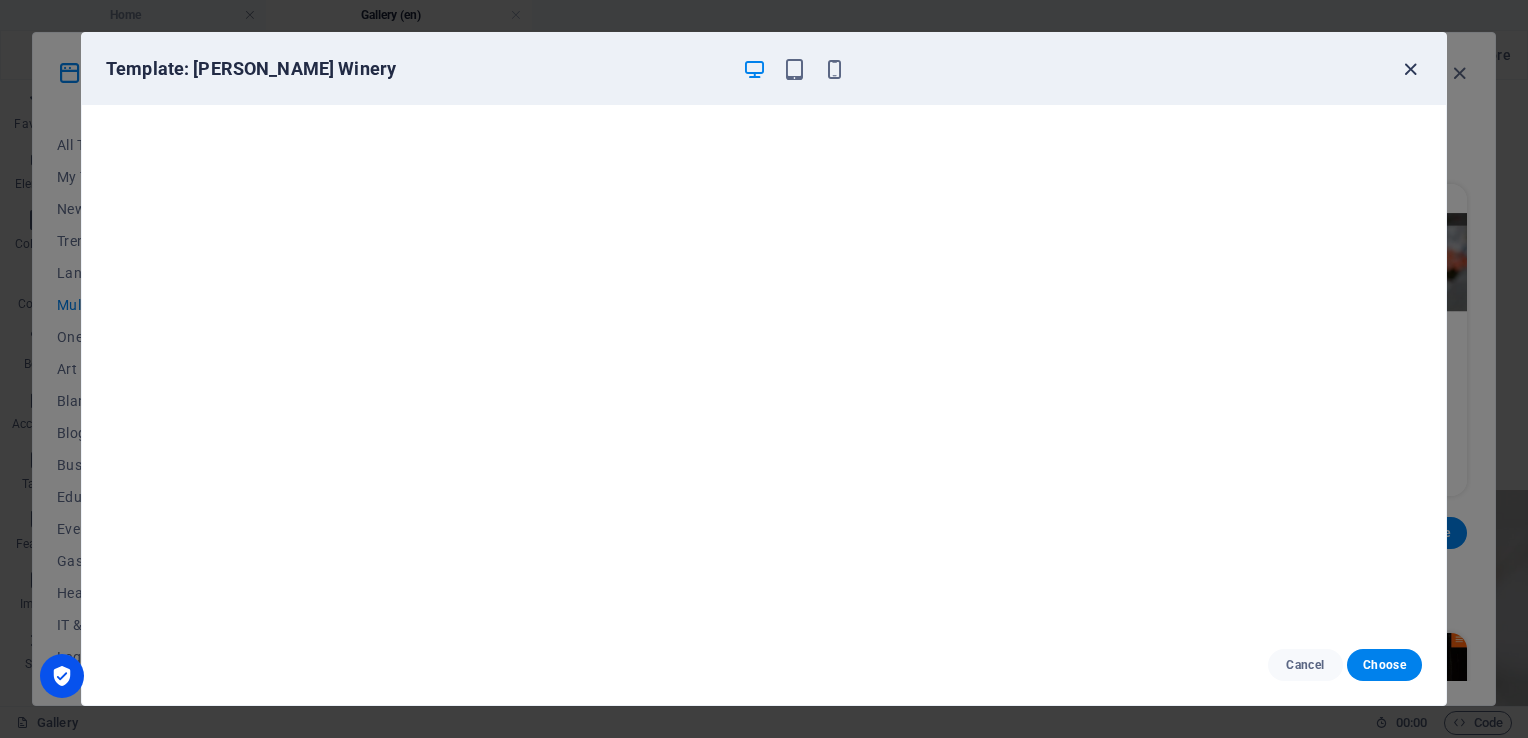 click at bounding box center (1410, 69) 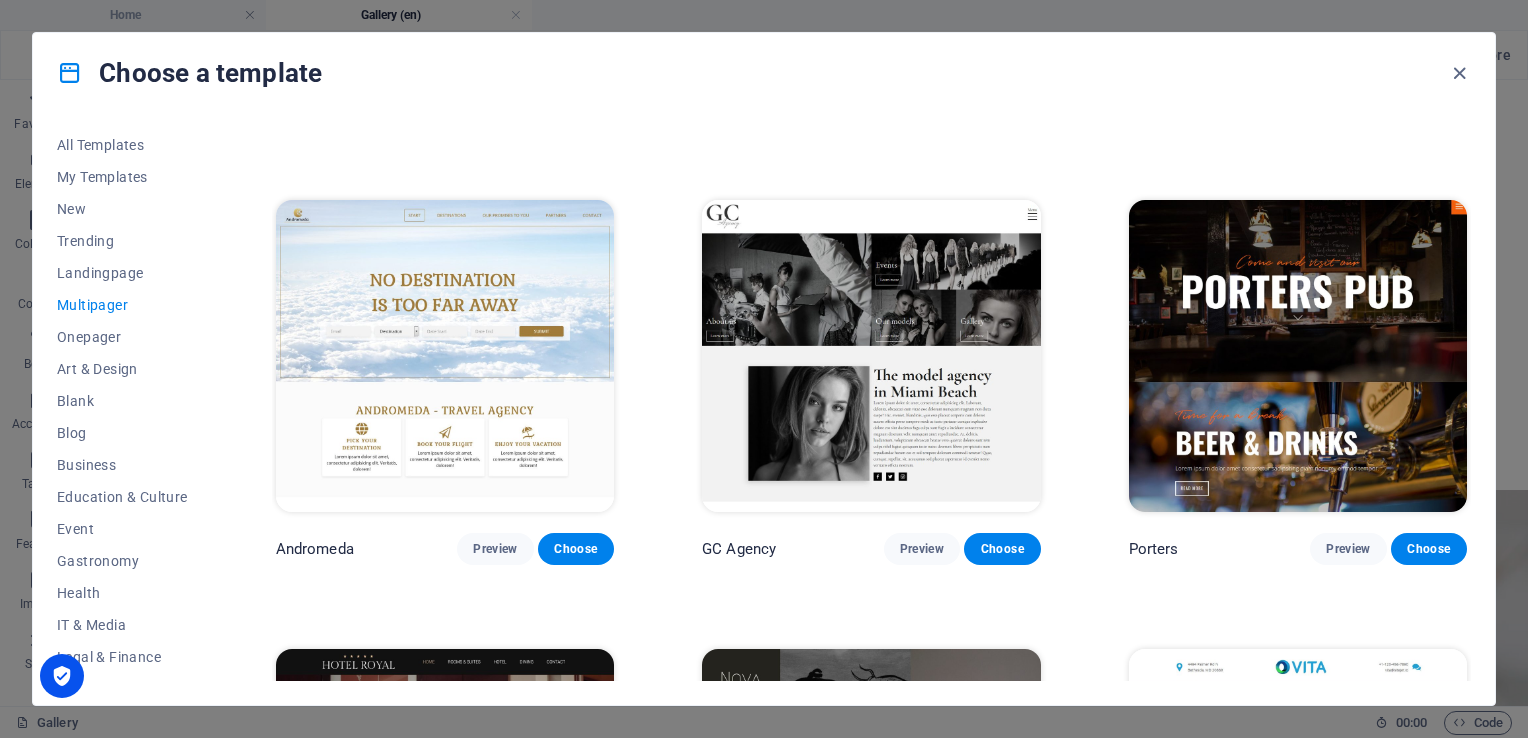 scroll, scrollTop: 7530, scrollLeft: 0, axis: vertical 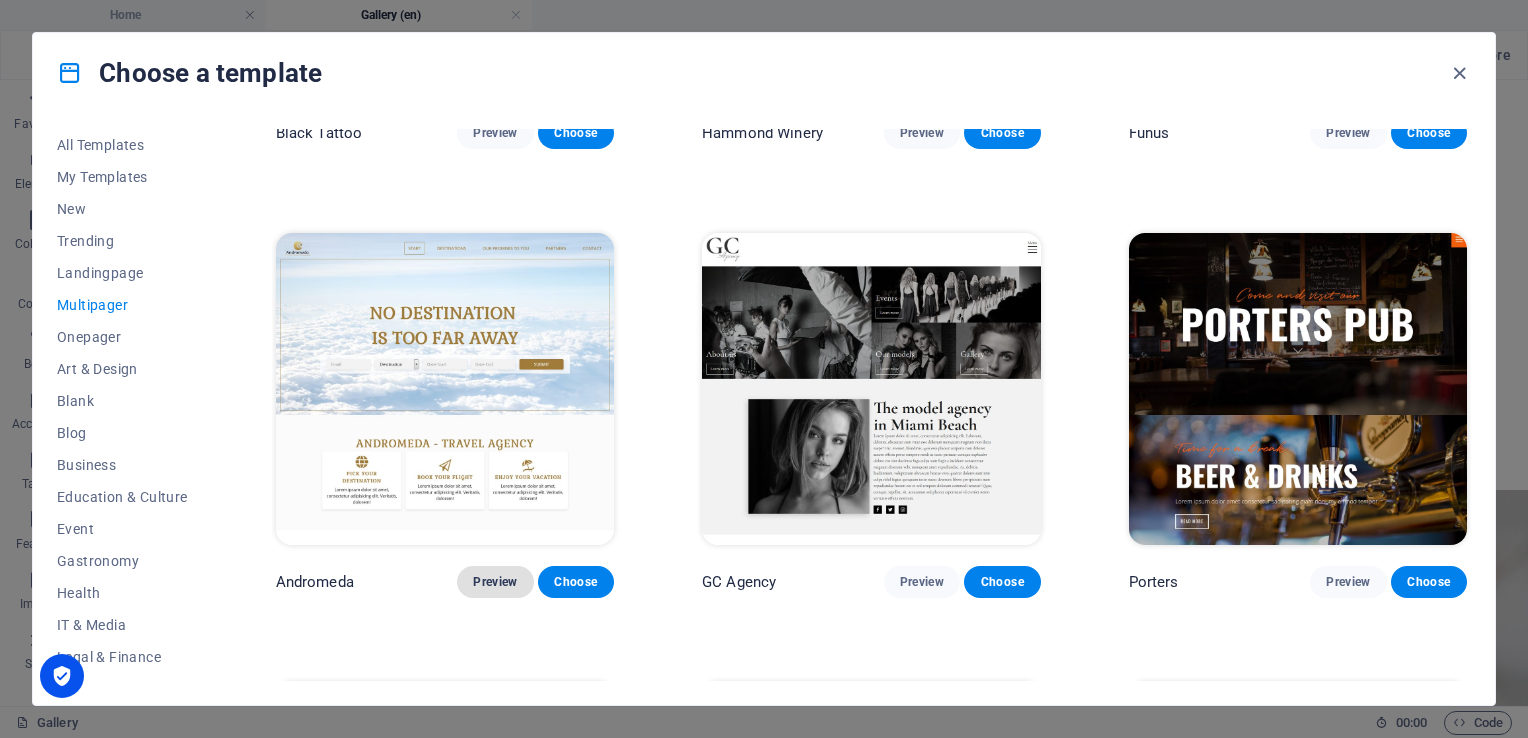 click on "Preview" at bounding box center [495, 582] 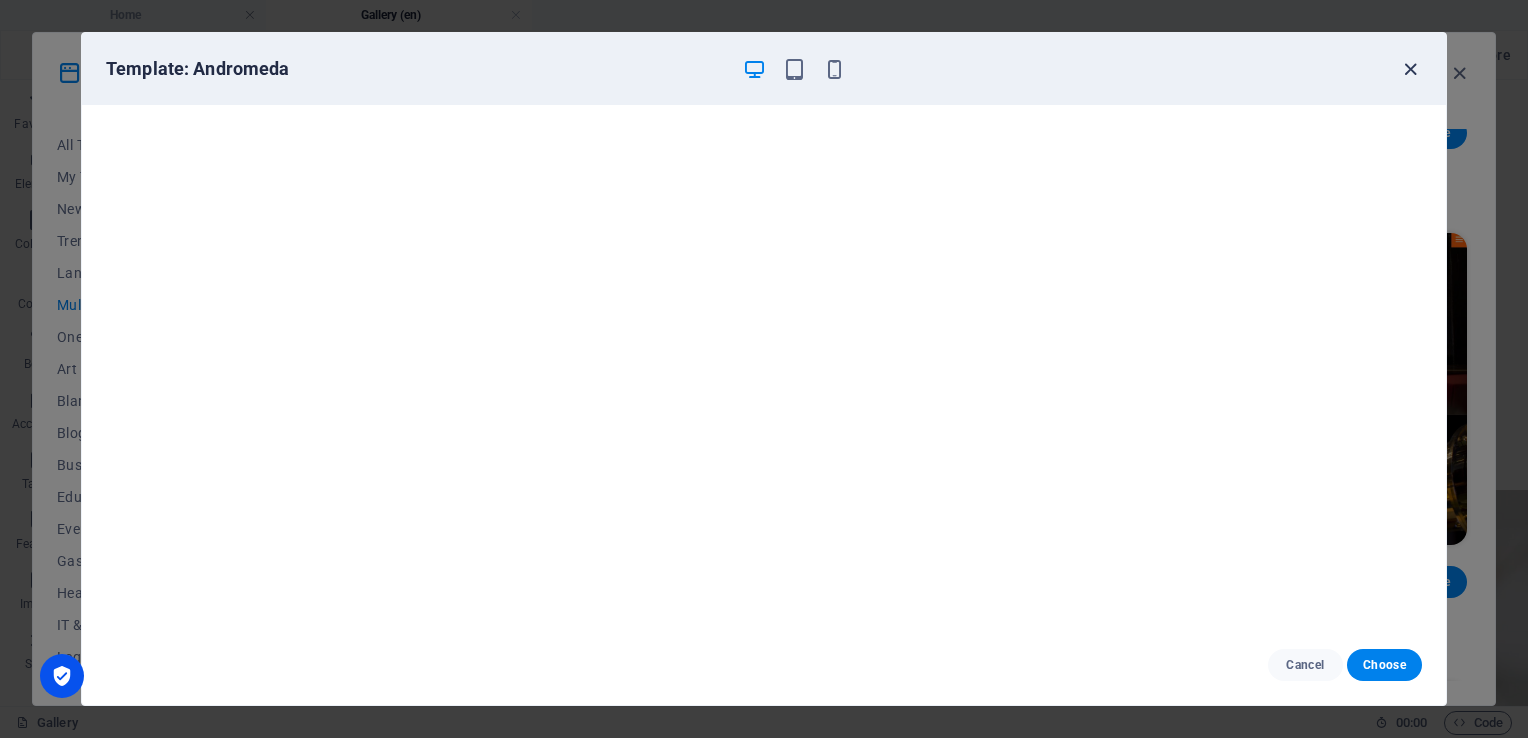 click at bounding box center [1410, 69] 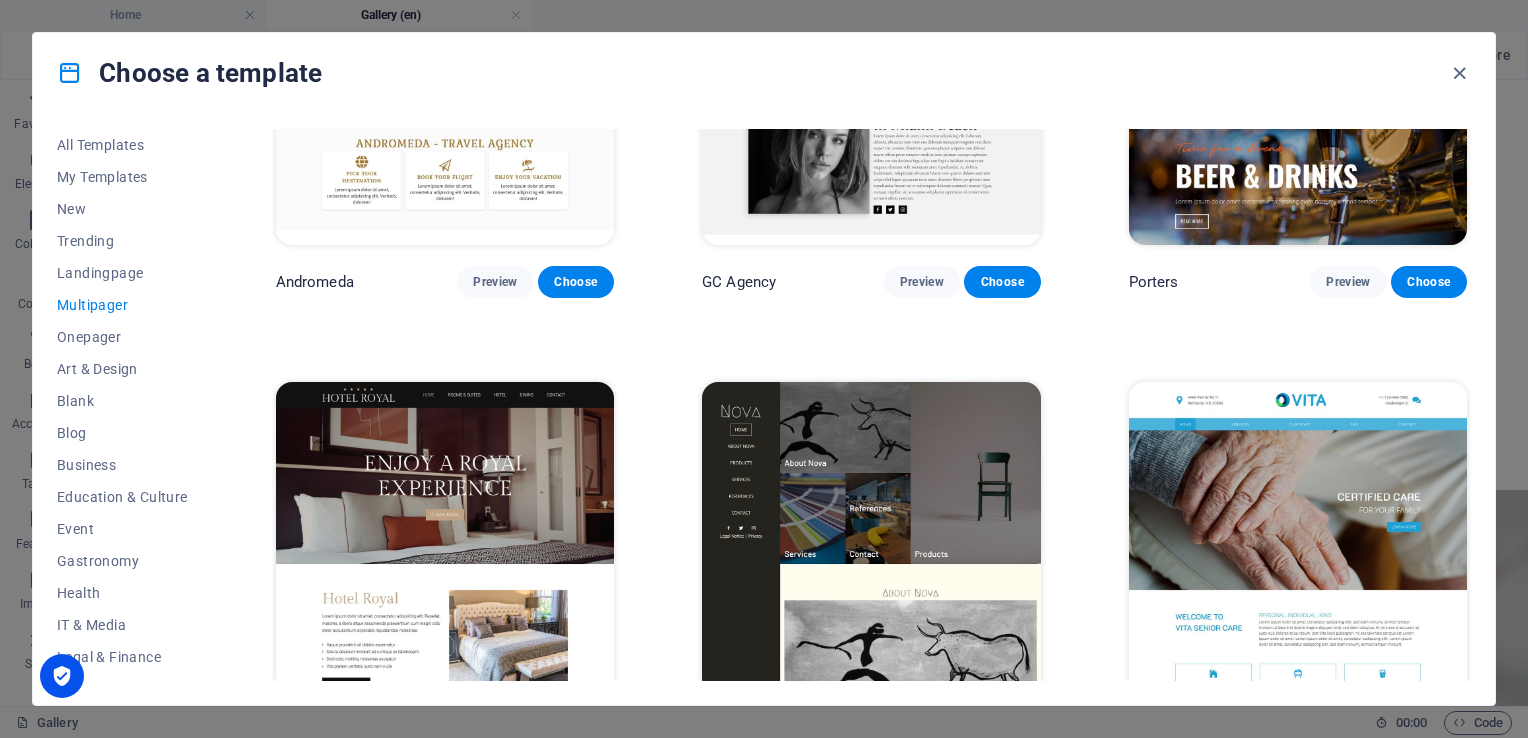 scroll, scrollTop: 7630, scrollLeft: 0, axis: vertical 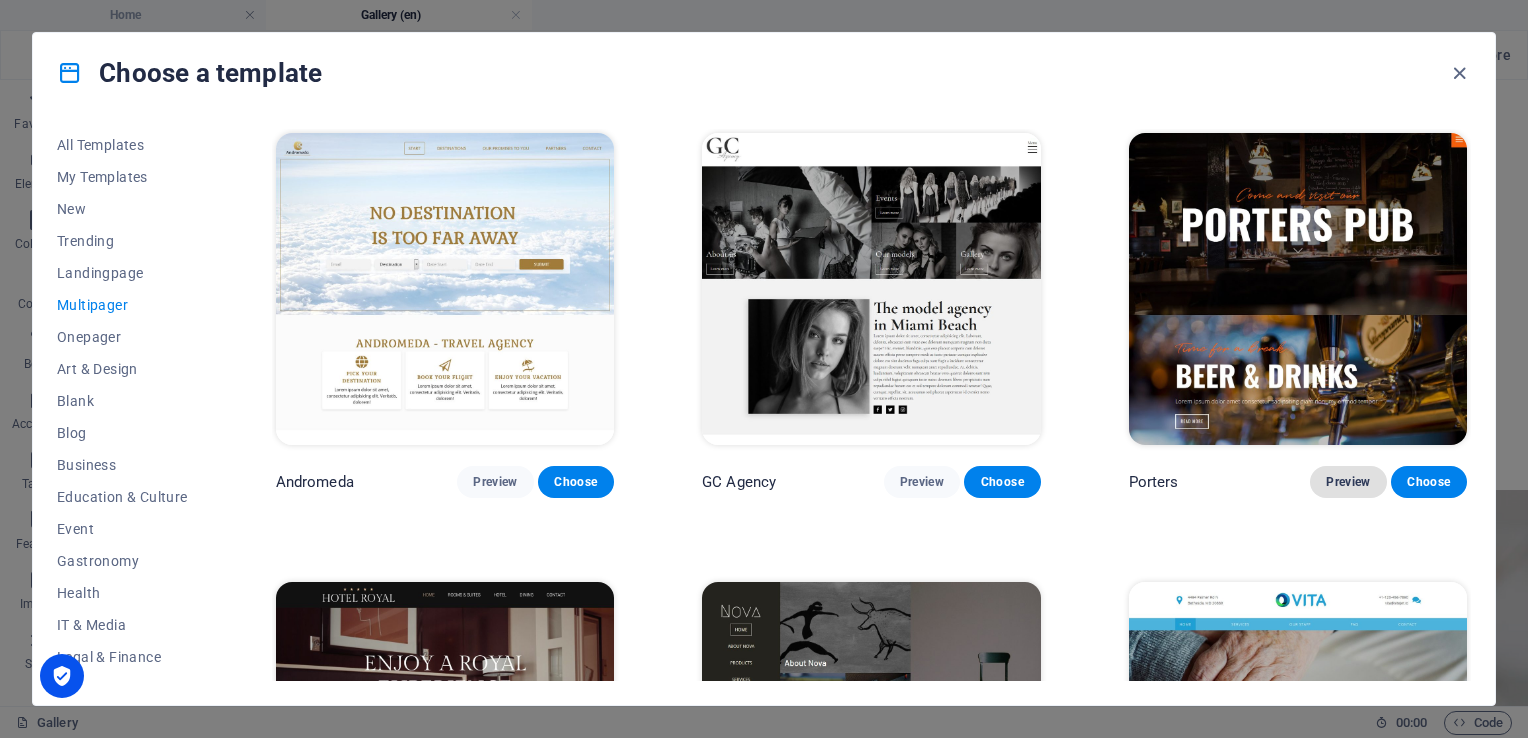 click on "Preview" at bounding box center (1348, 482) 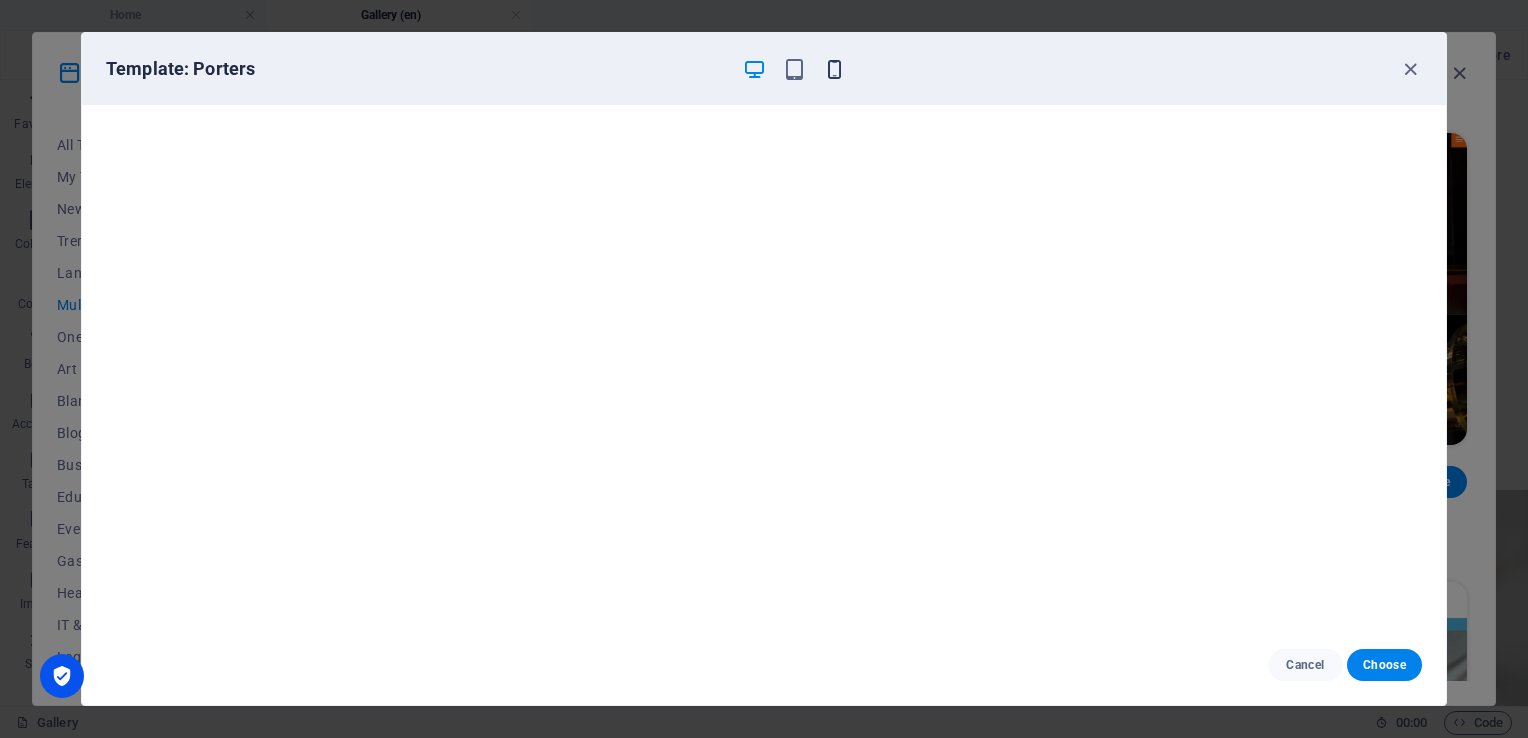 click at bounding box center [834, 69] 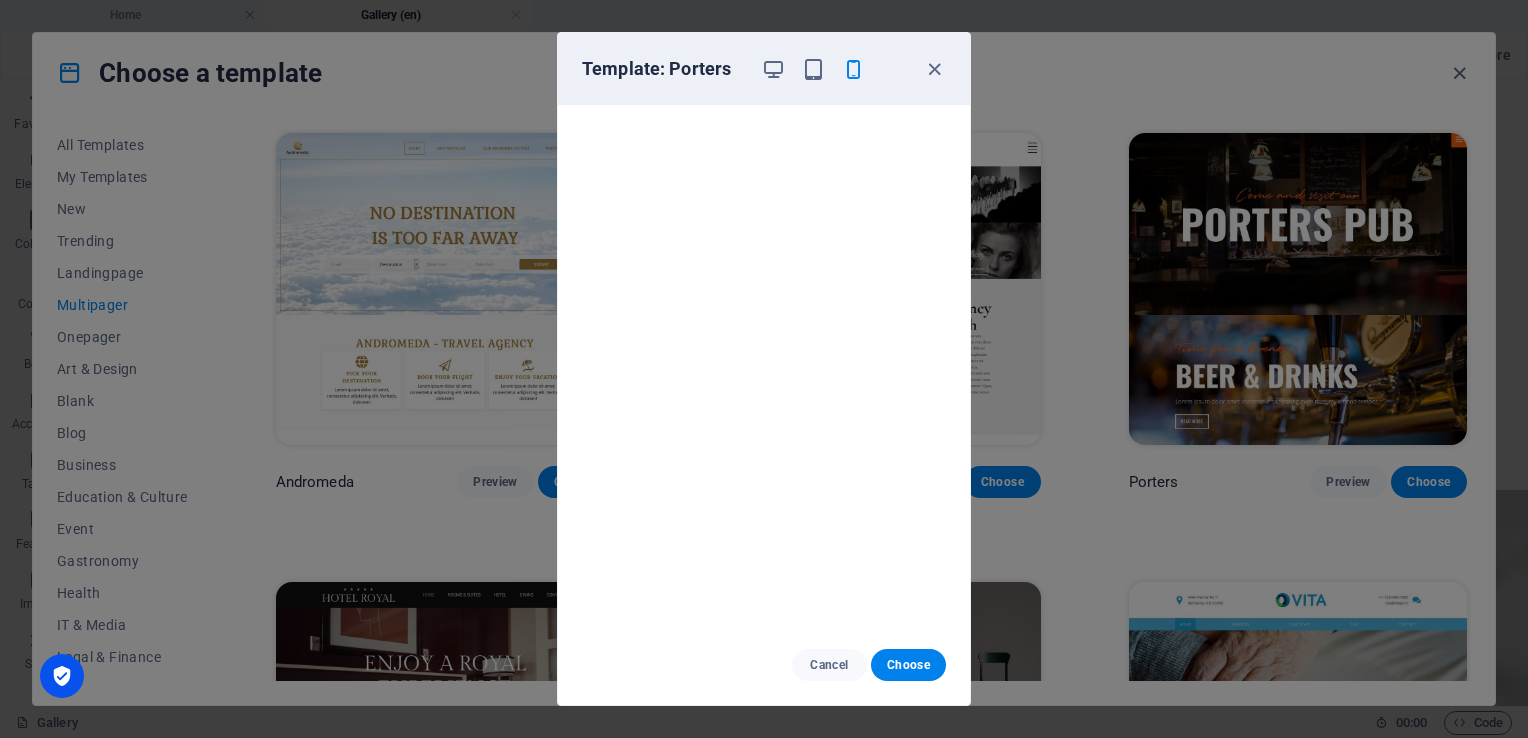 scroll, scrollTop: 5, scrollLeft: 0, axis: vertical 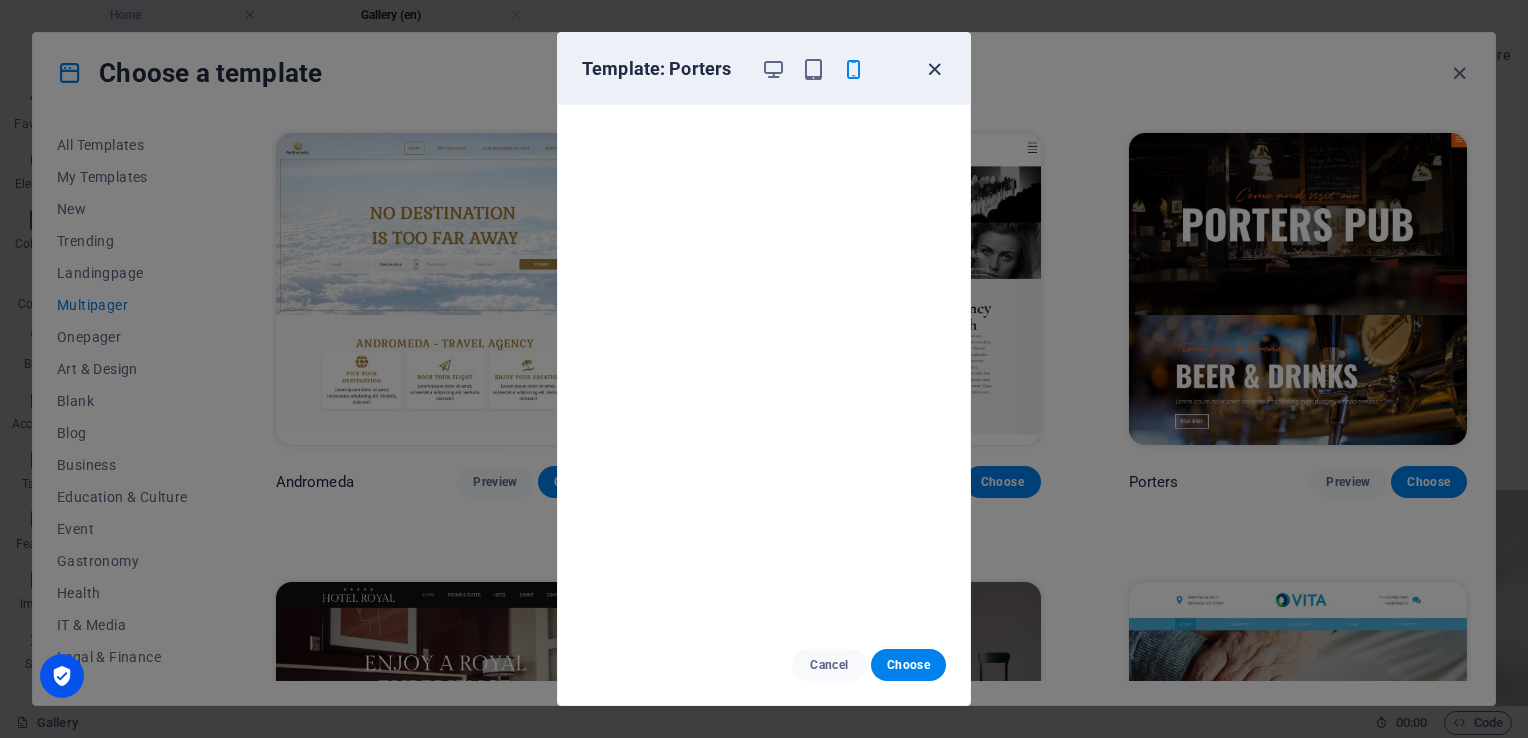 click at bounding box center (934, 69) 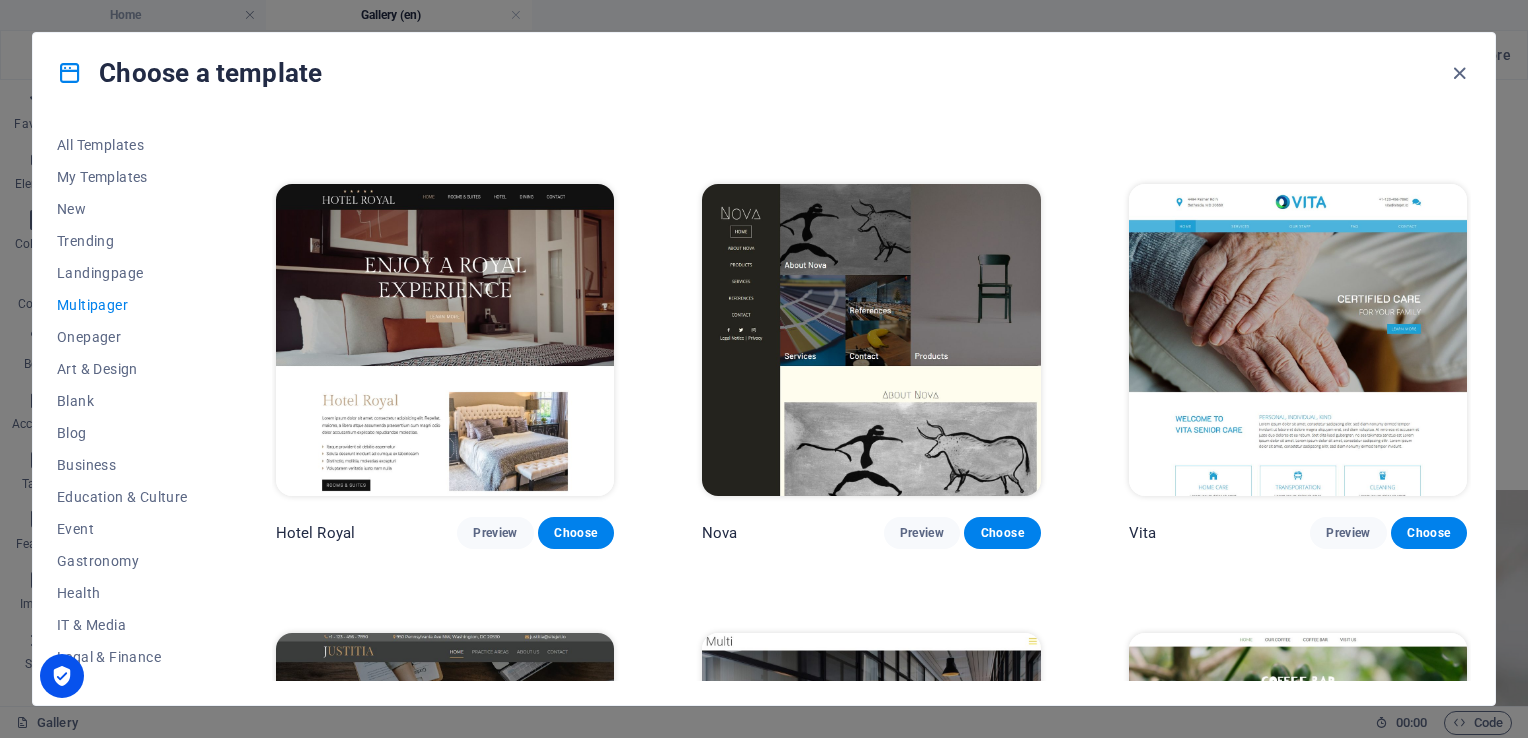 scroll, scrollTop: 8030, scrollLeft: 0, axis: vertical 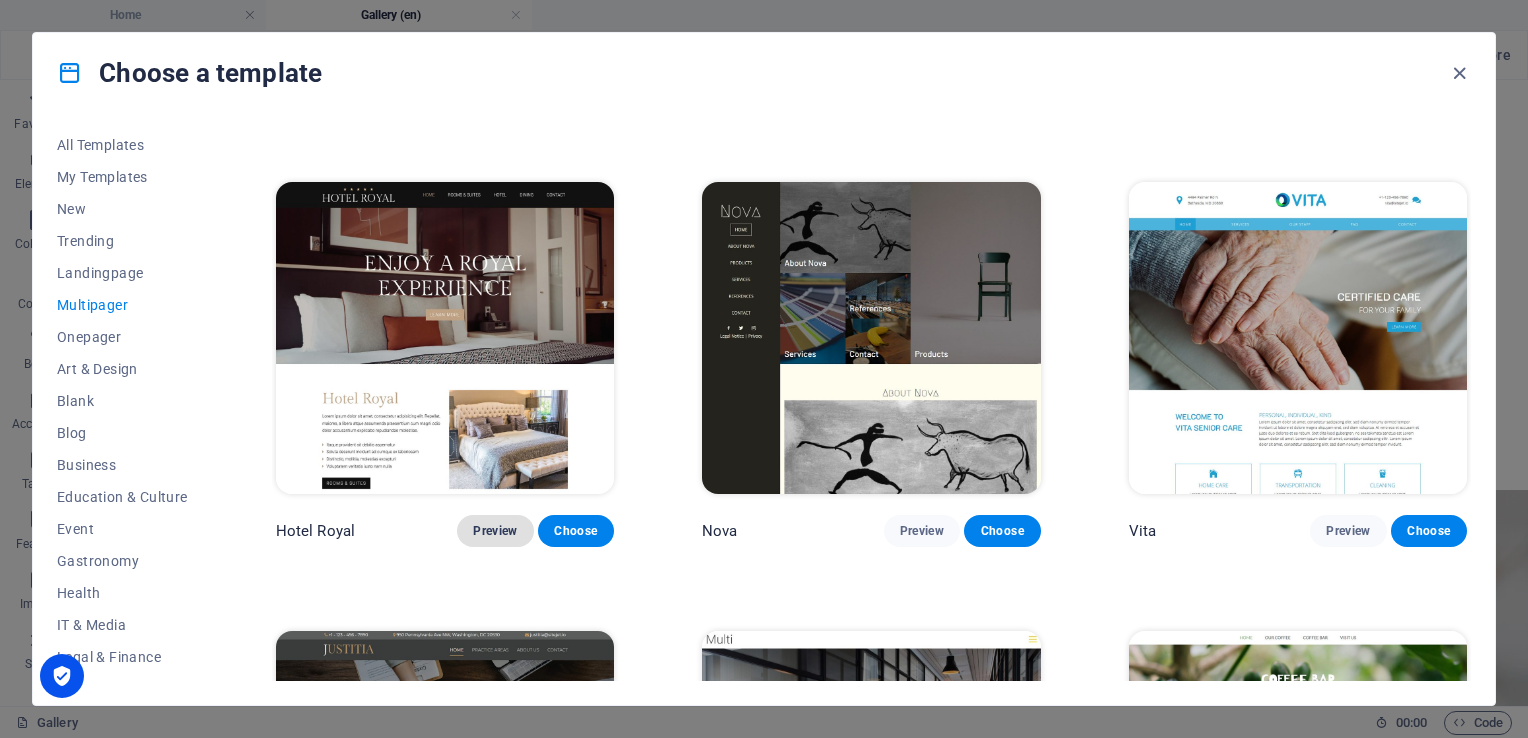 click on "Preview" at bounding box center [495, 531] 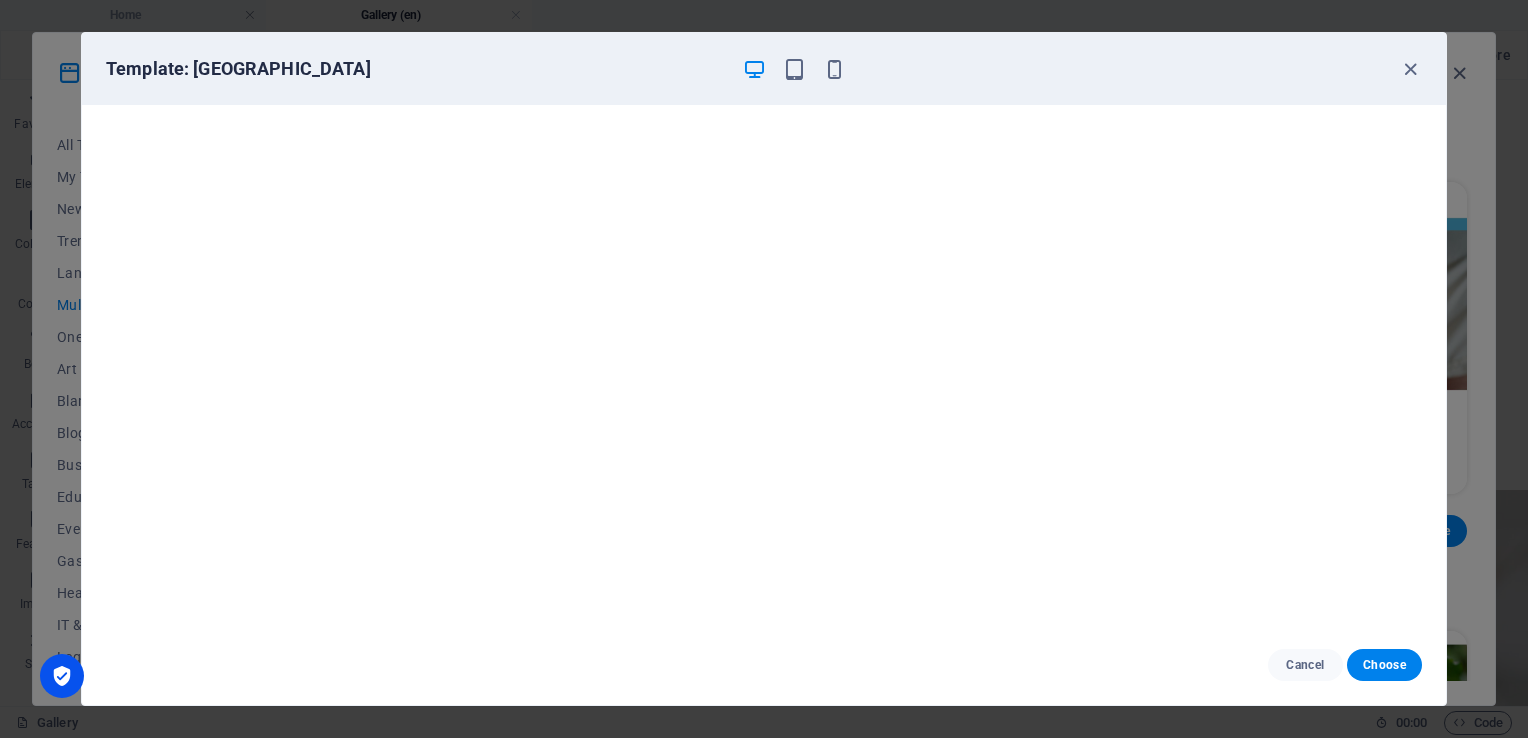scroll, scrollTop: 5, scrollLeft: 0, axis: vertical 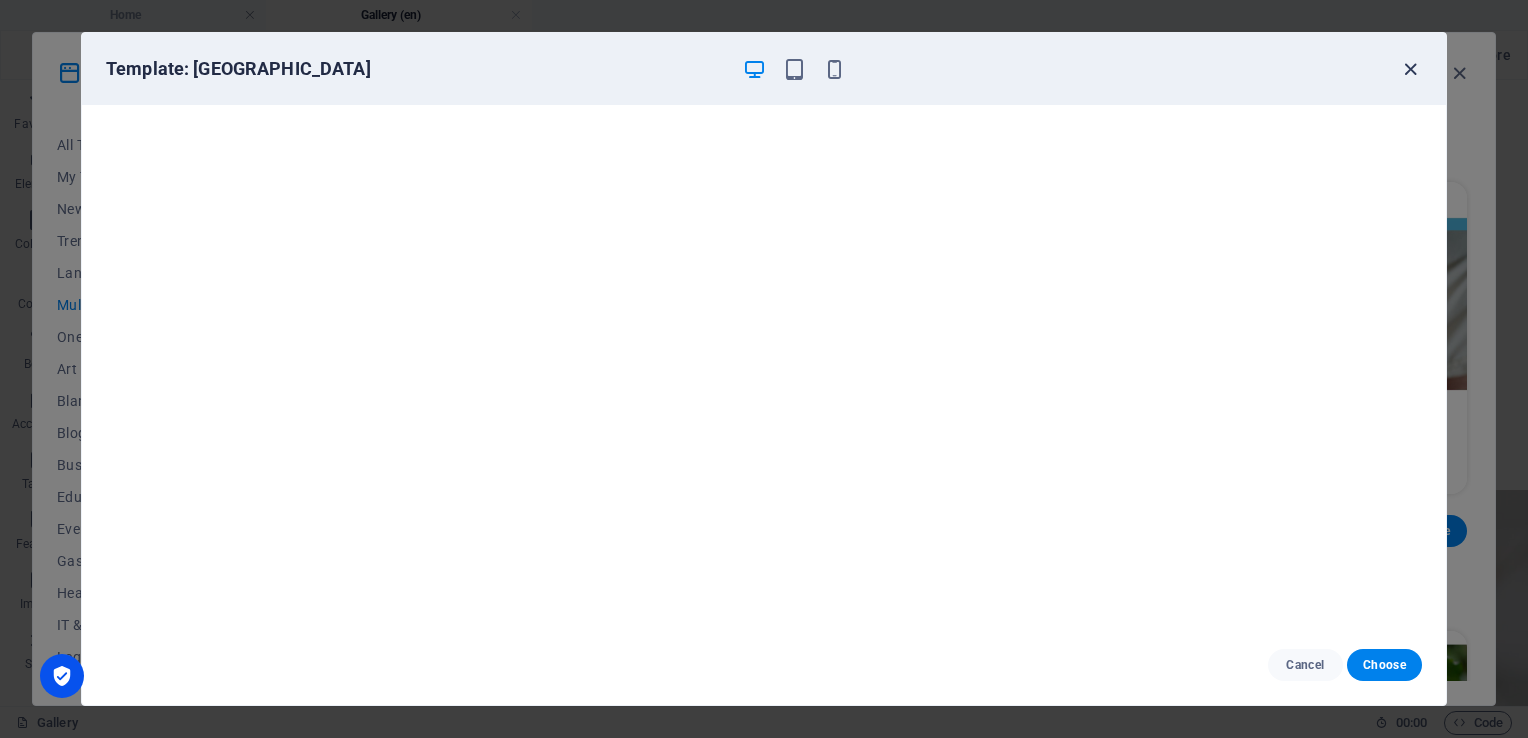 click at bounding box center [1410, 69] 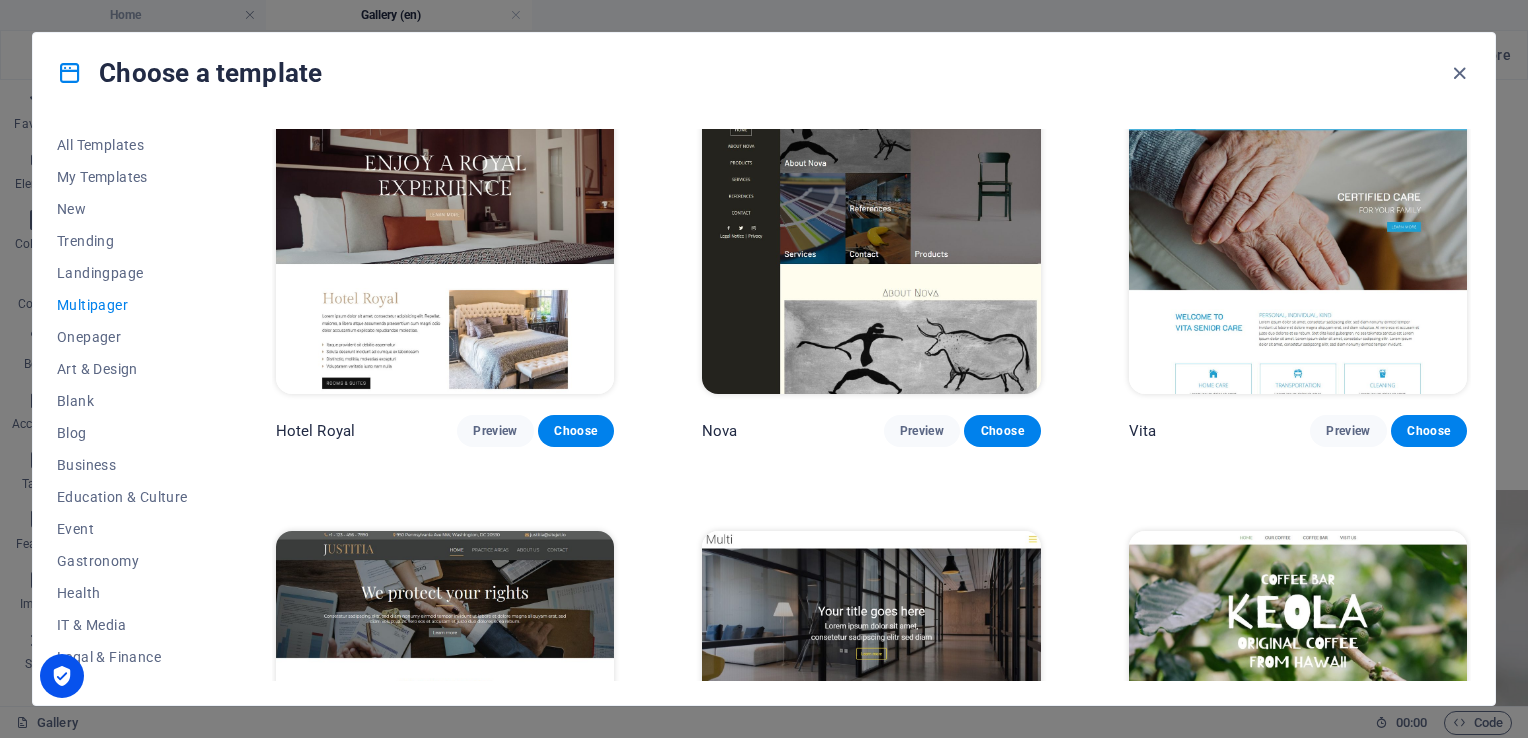 scroll, scrollTop: 8230, scrollLeft: 0, axis: vertical 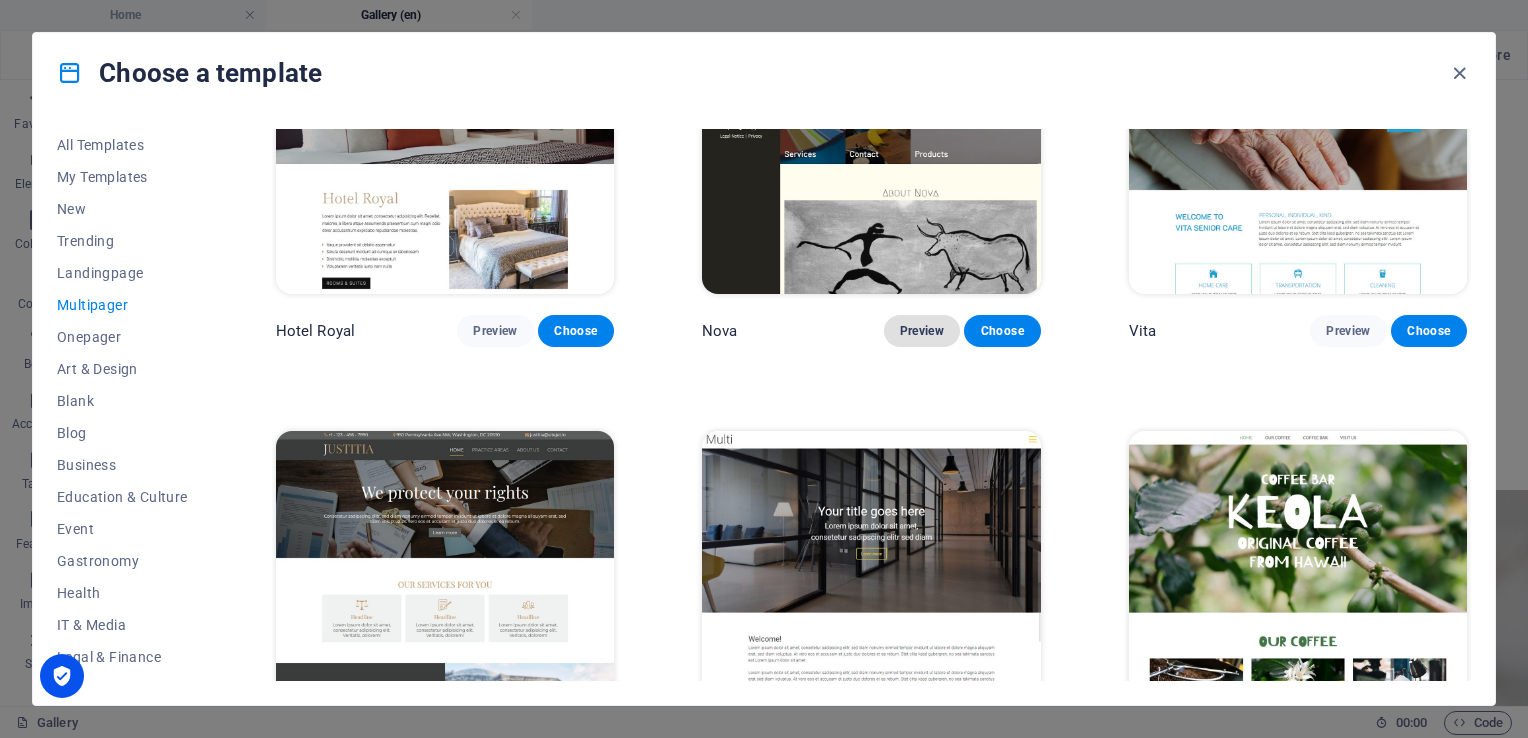 click on "Preview" at bounding box center (922, 331) 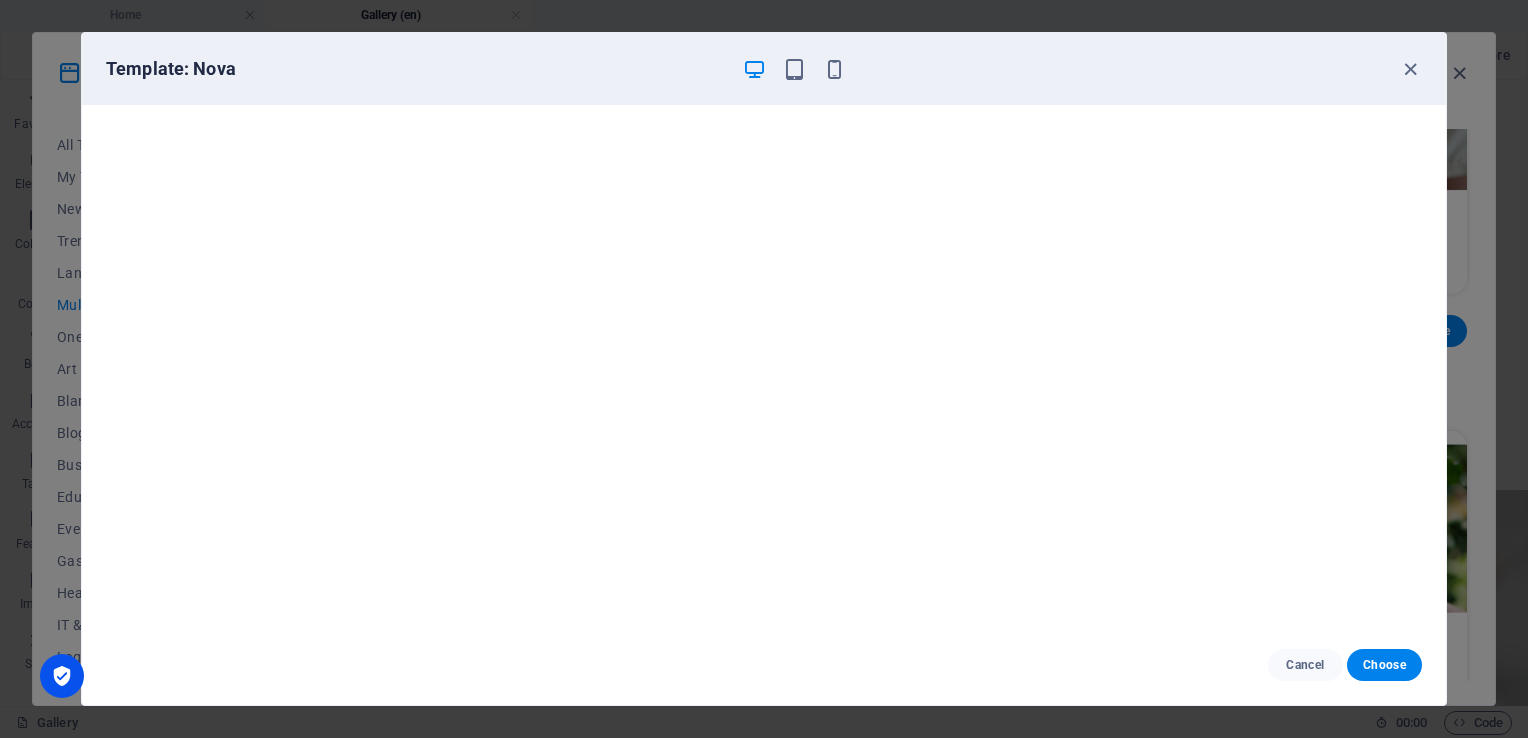 scroll, scrollTop: 0, scrollLeft: 0, axis: both 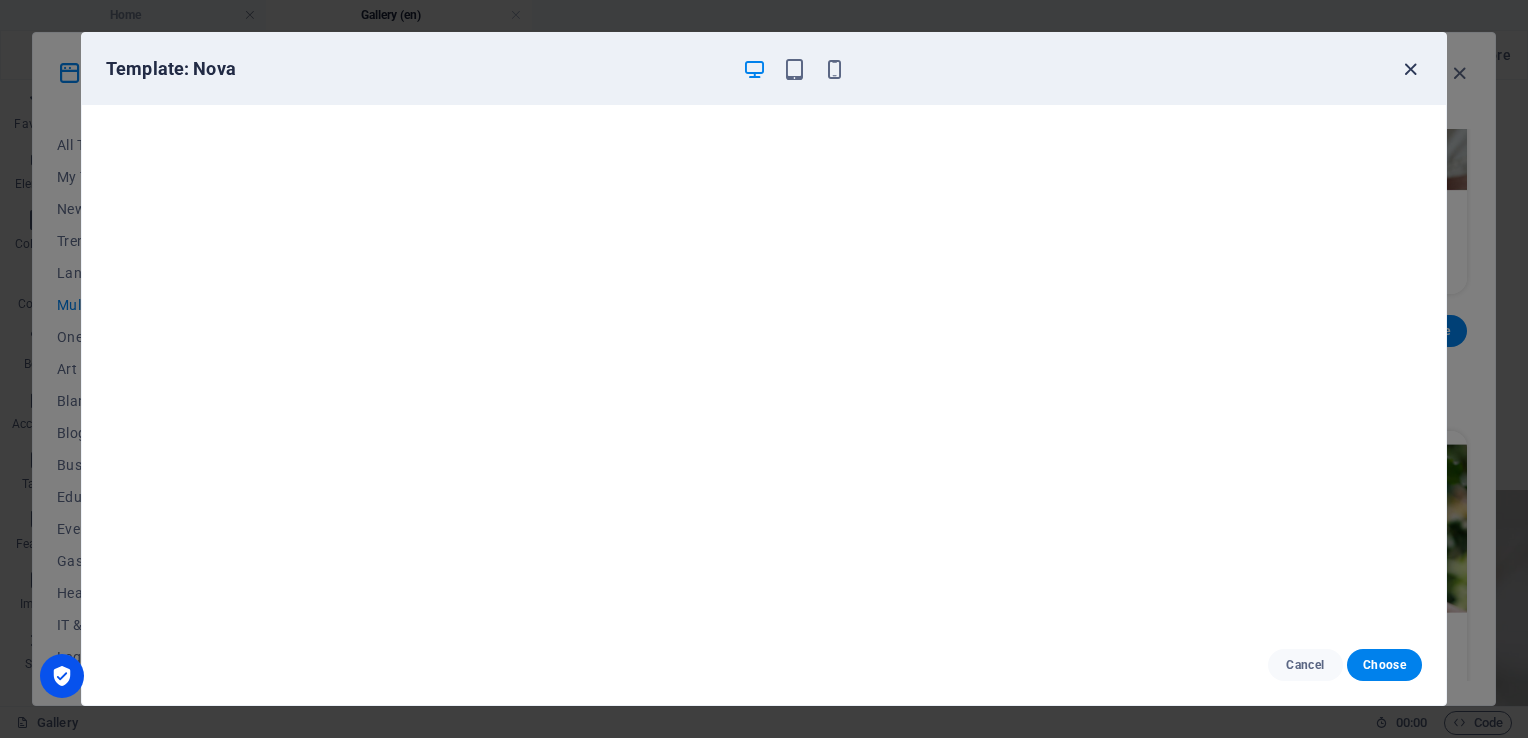 click at bounding box center (1410, 69) 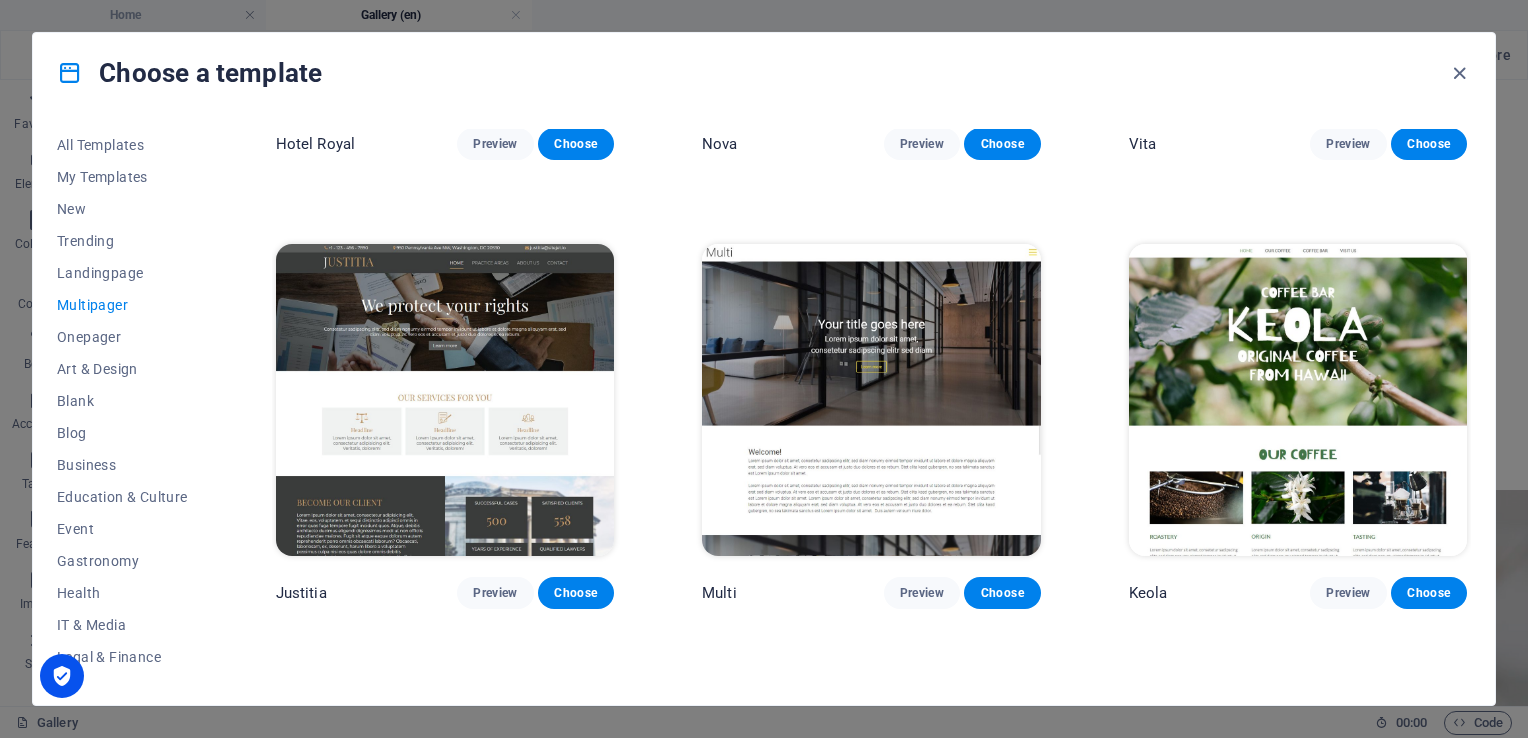 scroll, scrollTop: 8430, scrollLeft: 0, axis: vertical 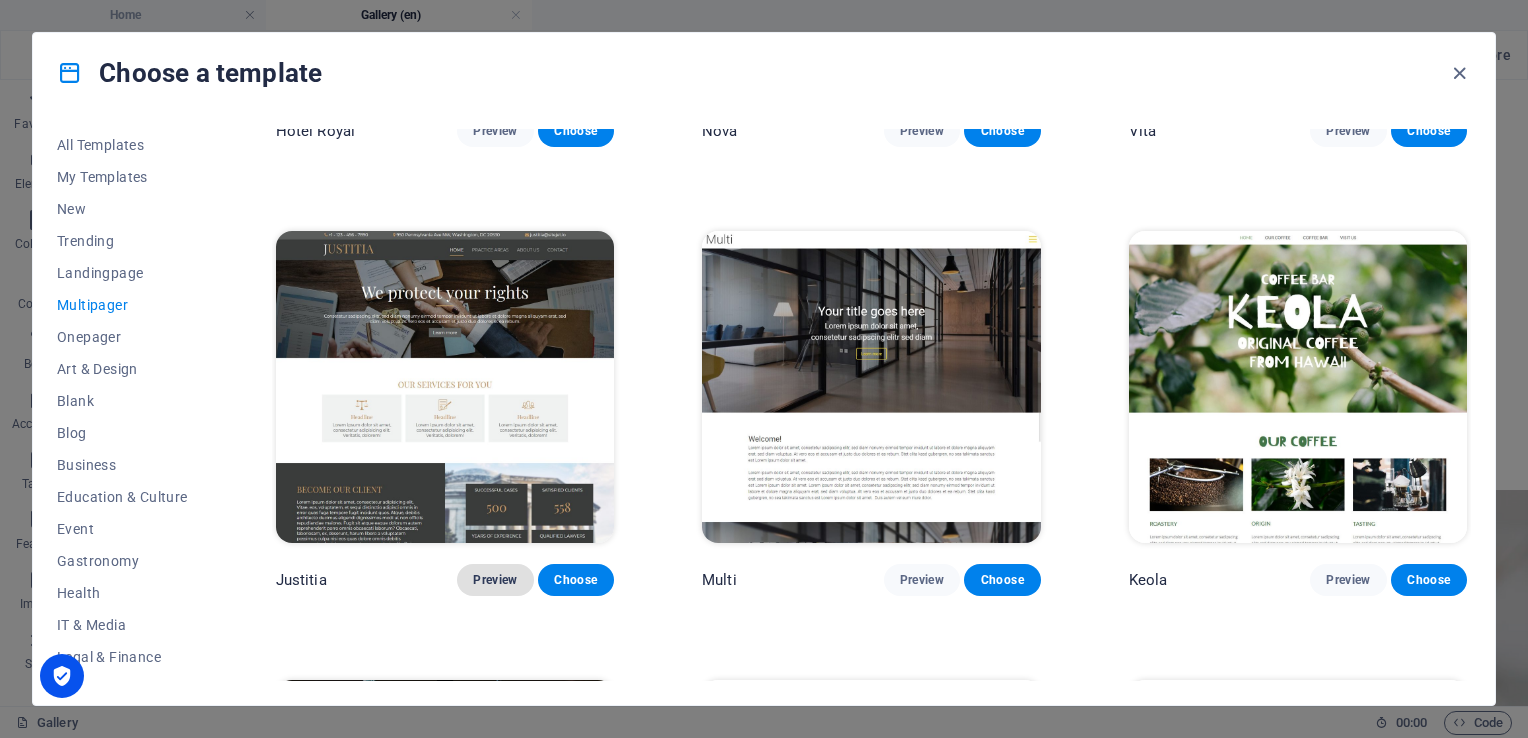 click on "Preview" at bounding box center [495, 580] 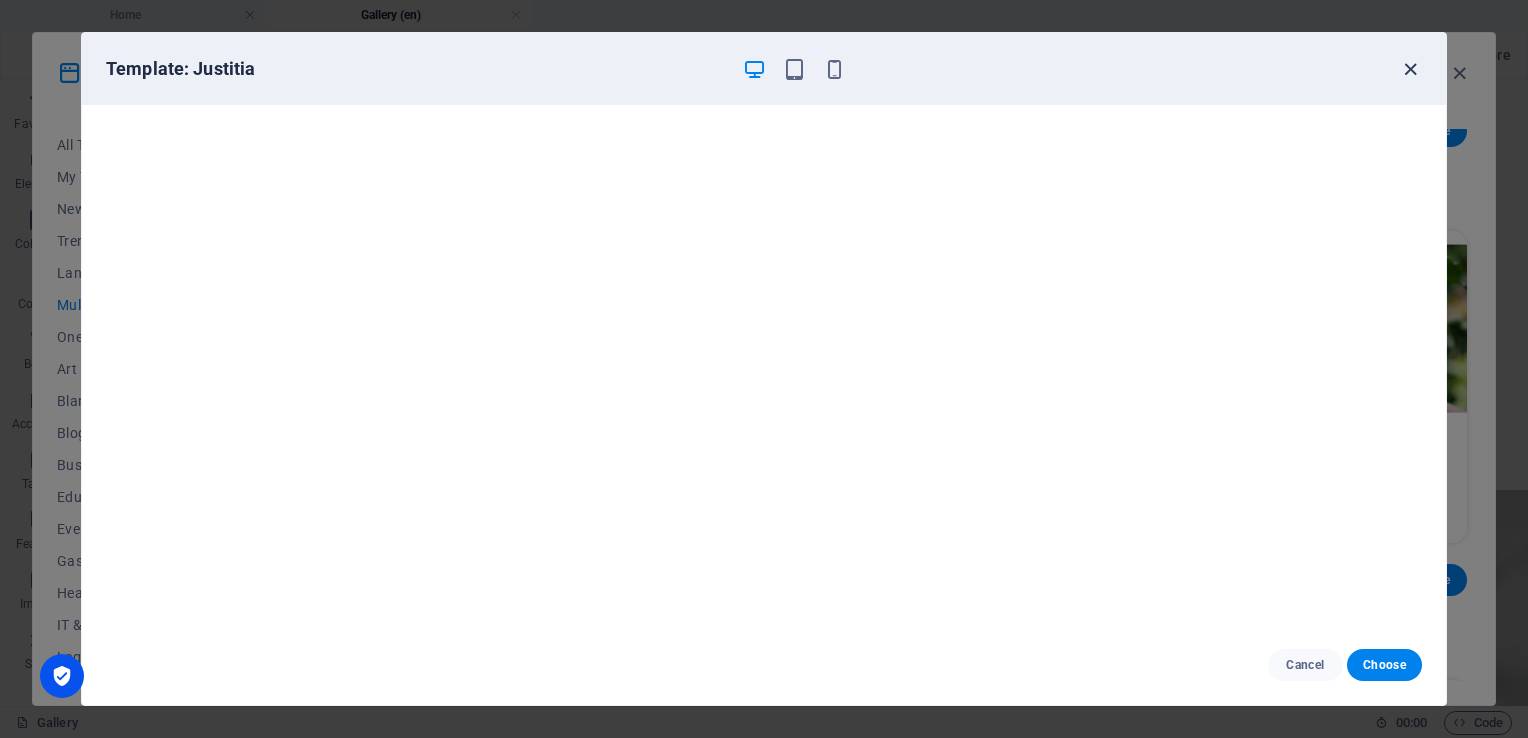 click at bounding box center [1410, 69] 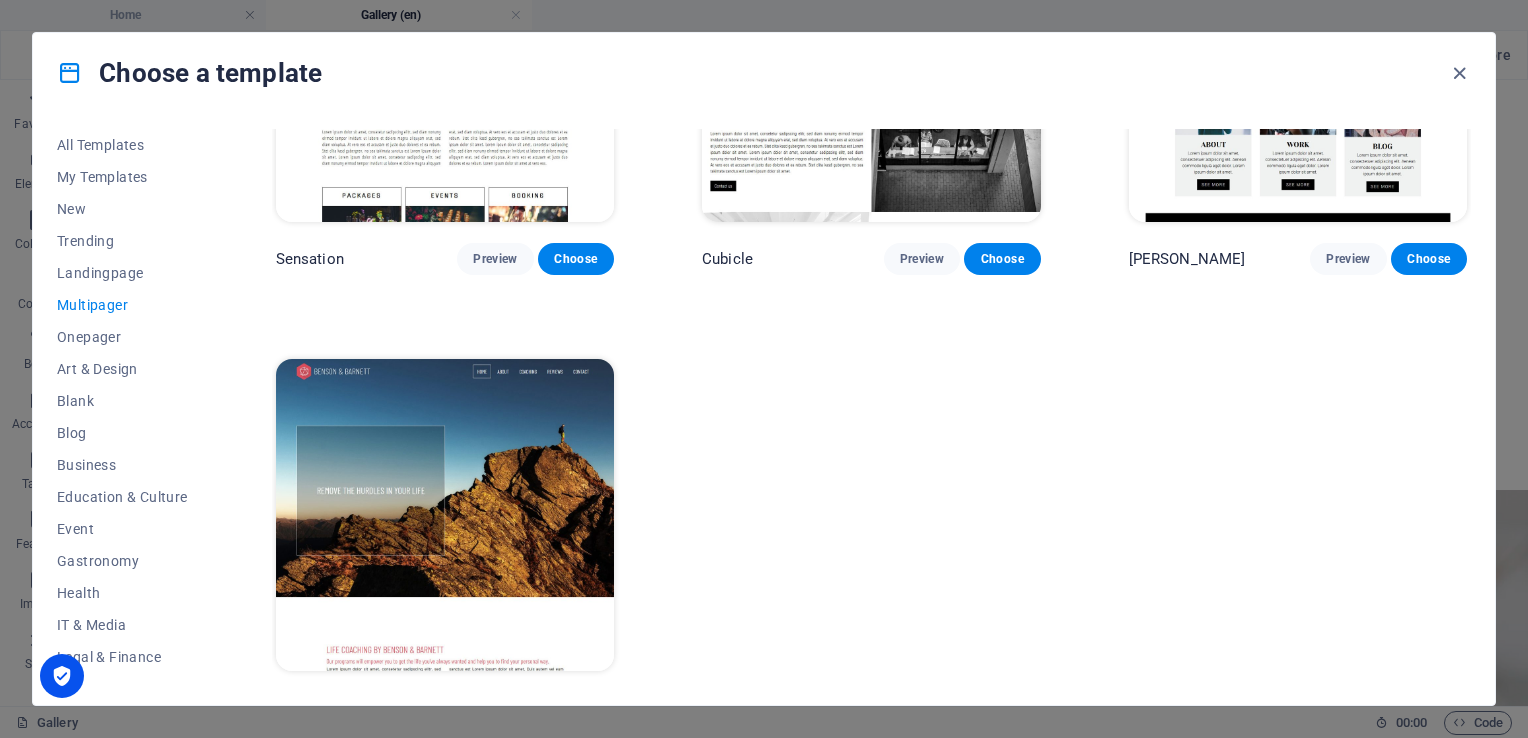 scroll, scrollTop: 9099, scrollLeft: 0, axis: vertical 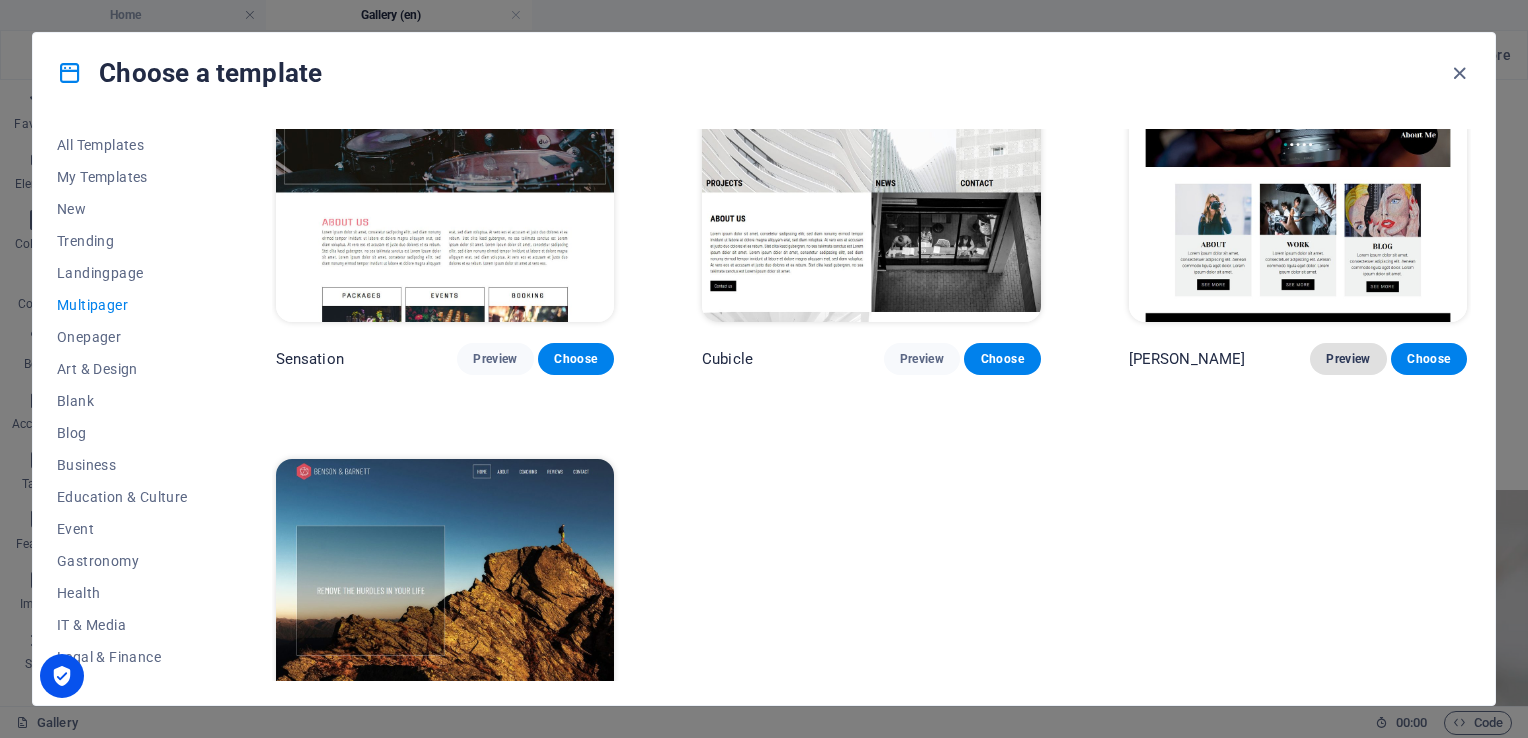 click on "Preview" at bounding box center [1348, 359] 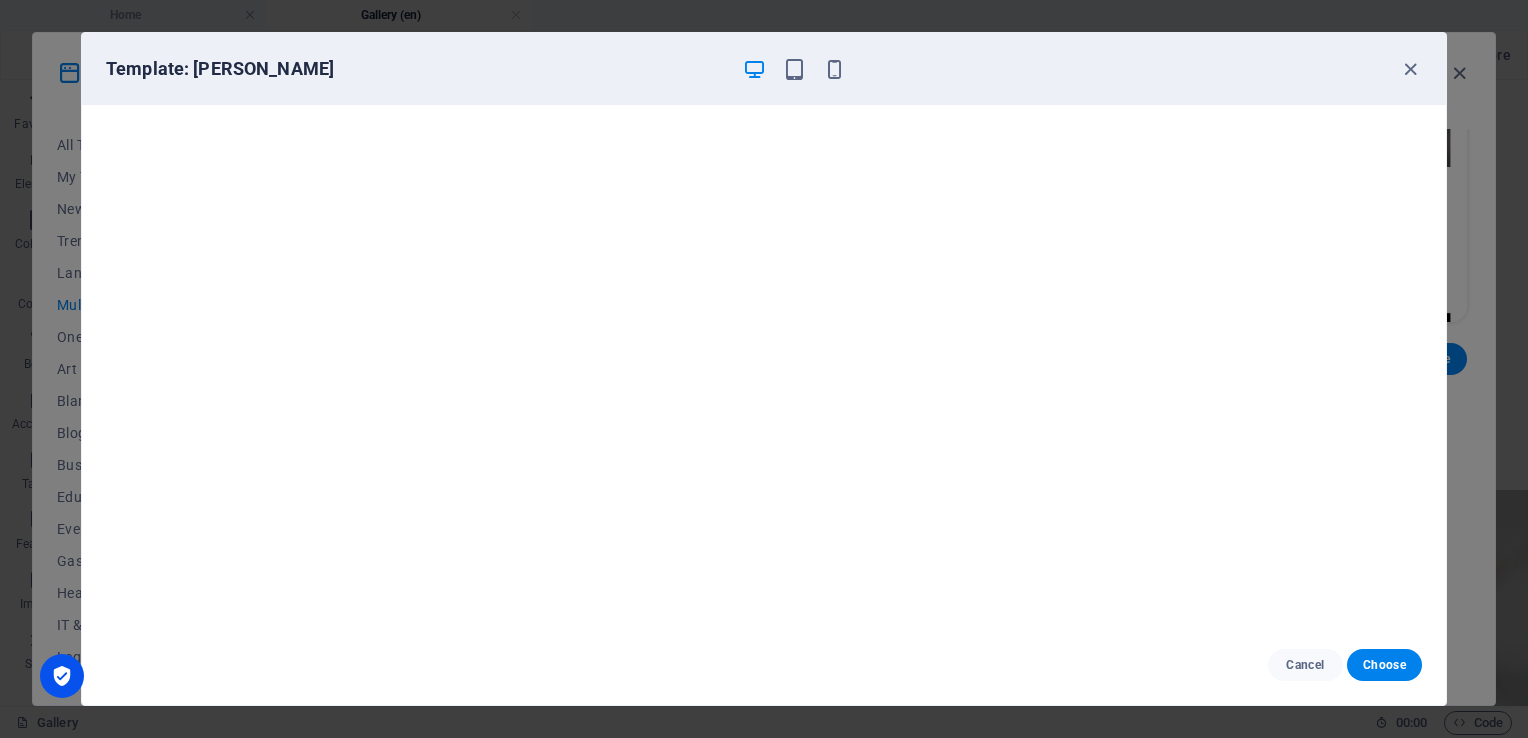 scroll, scrollTop: 0, scrollLeft: 0, axis: both 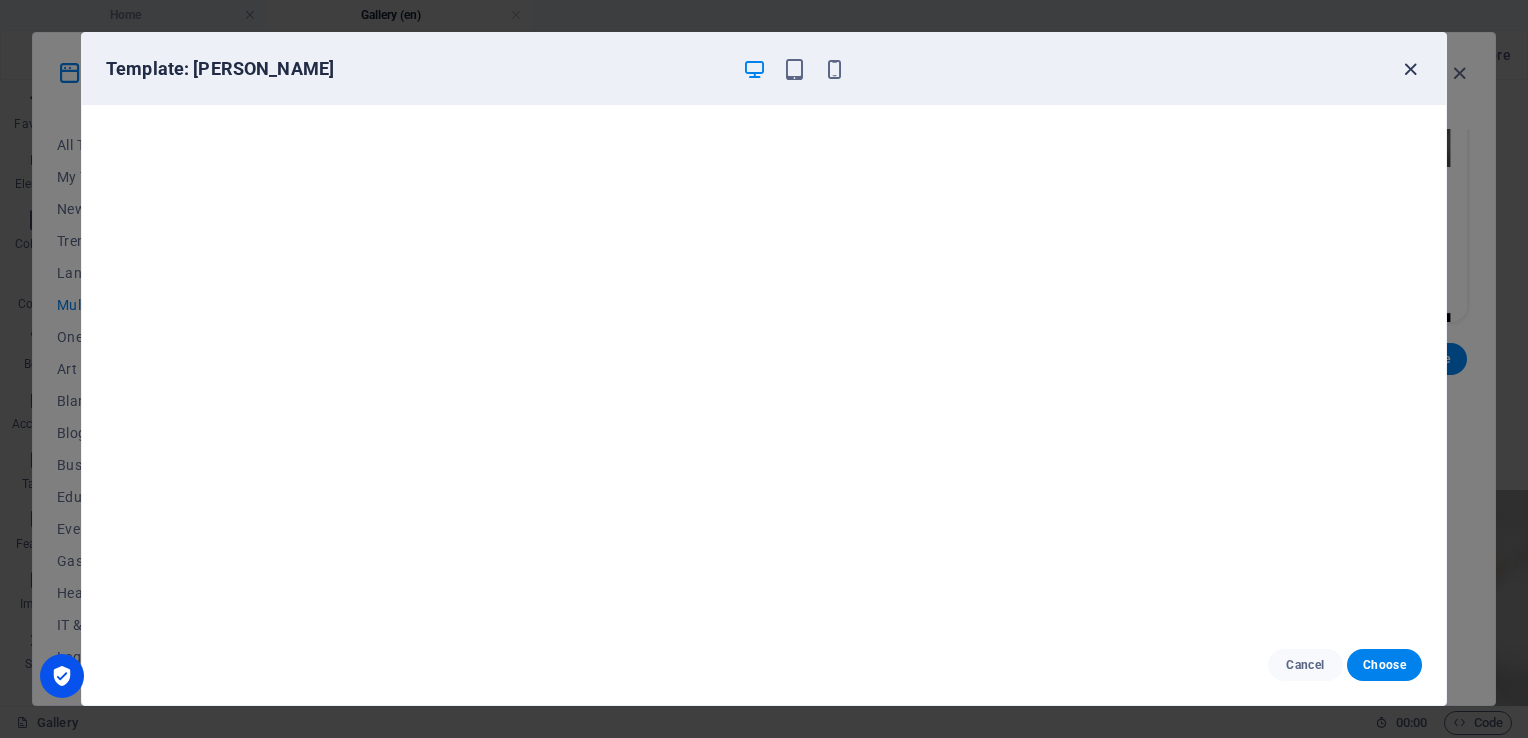 click at bounding box center (1410, 69) 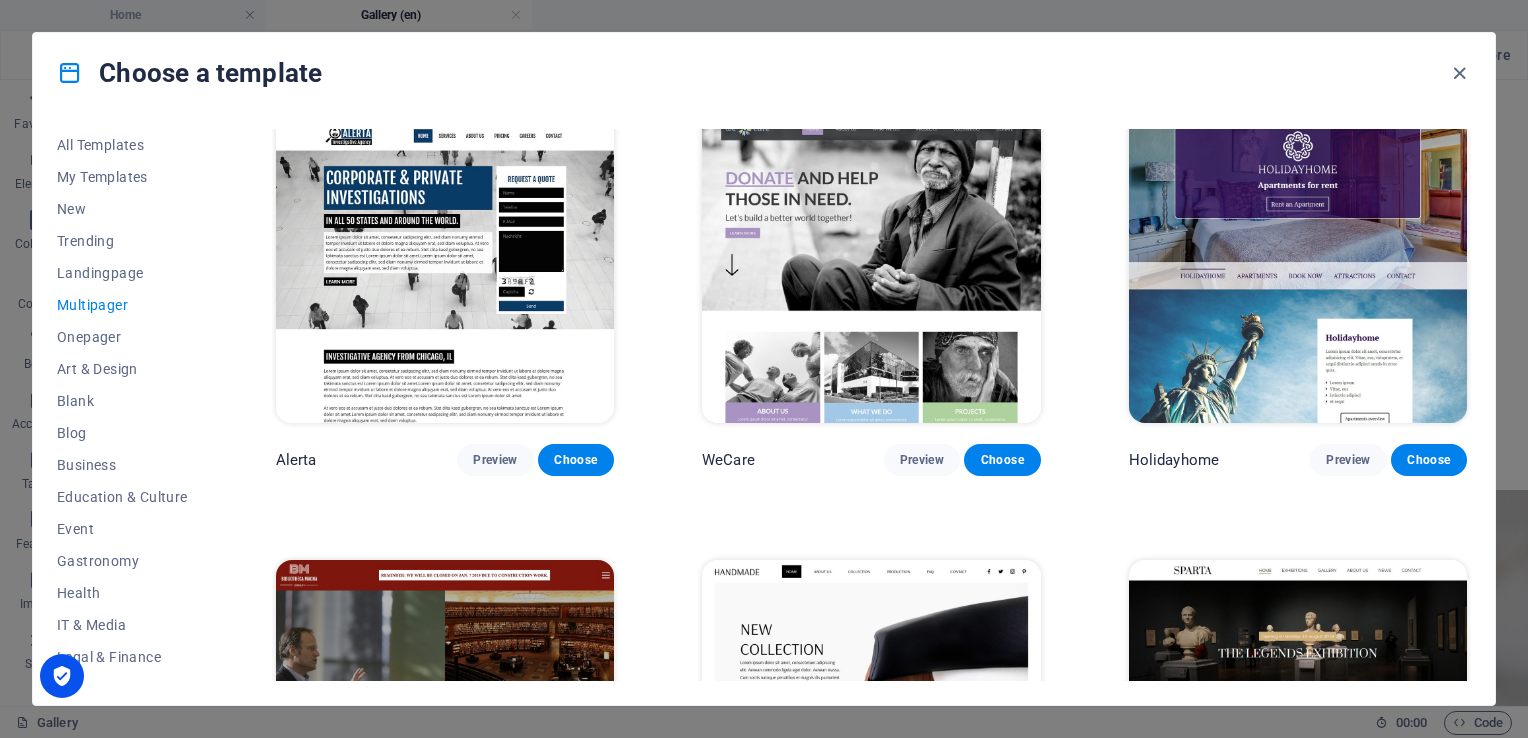scroll, scrollTop: 6199, scrollLeft: 0, axis: vertical 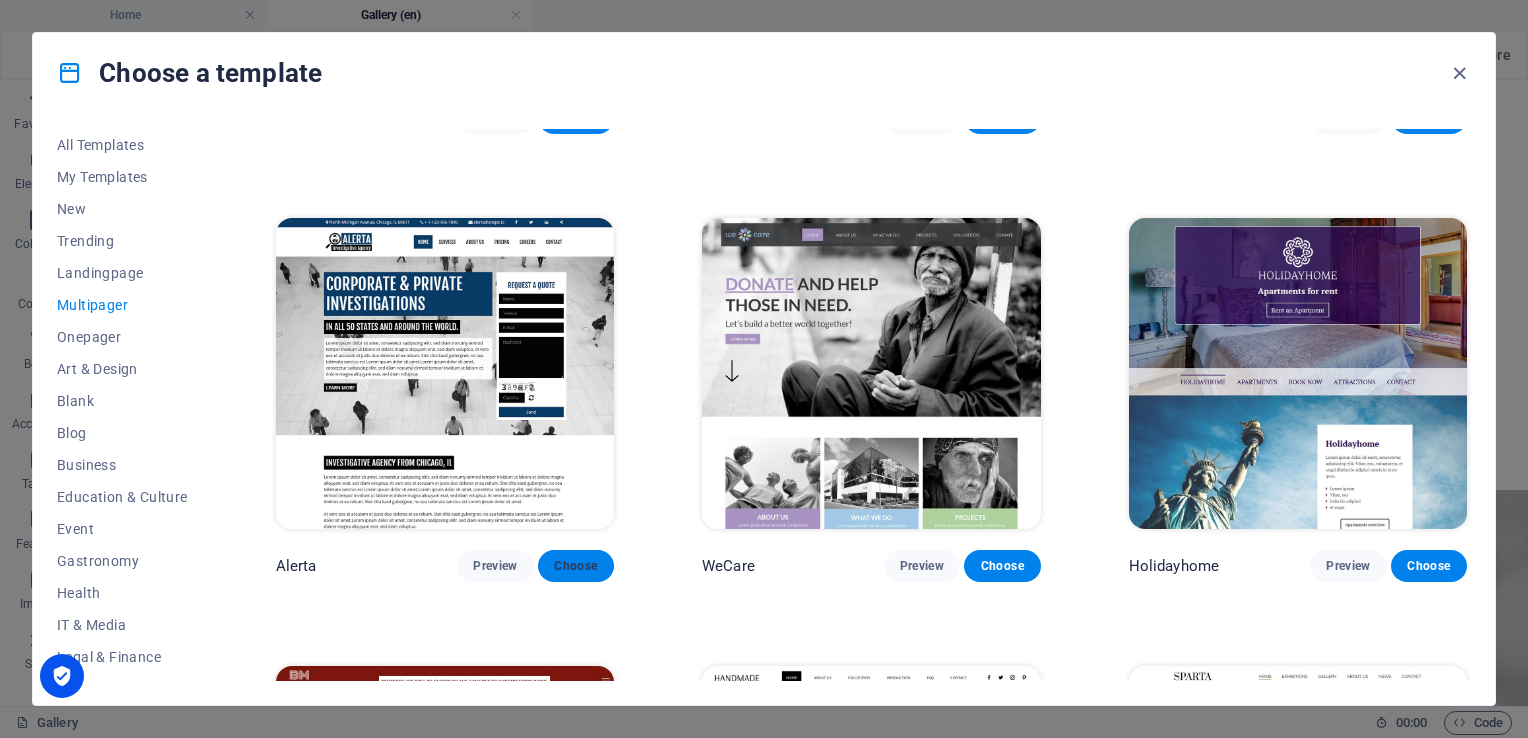 click on "Choose" at bounding box center [576, 566] 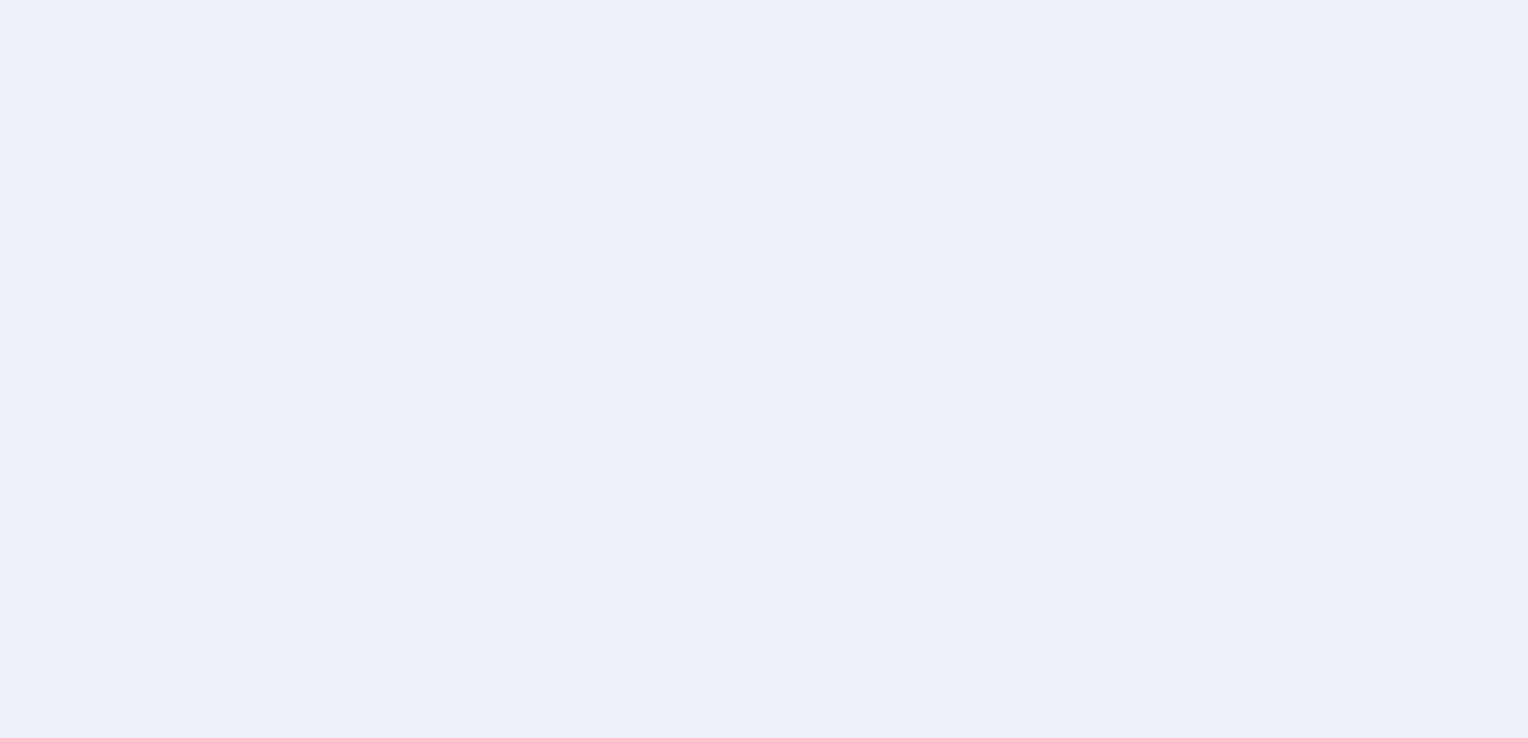 scroll, scrollTop: 0, scrollLeft: 0, axis: both 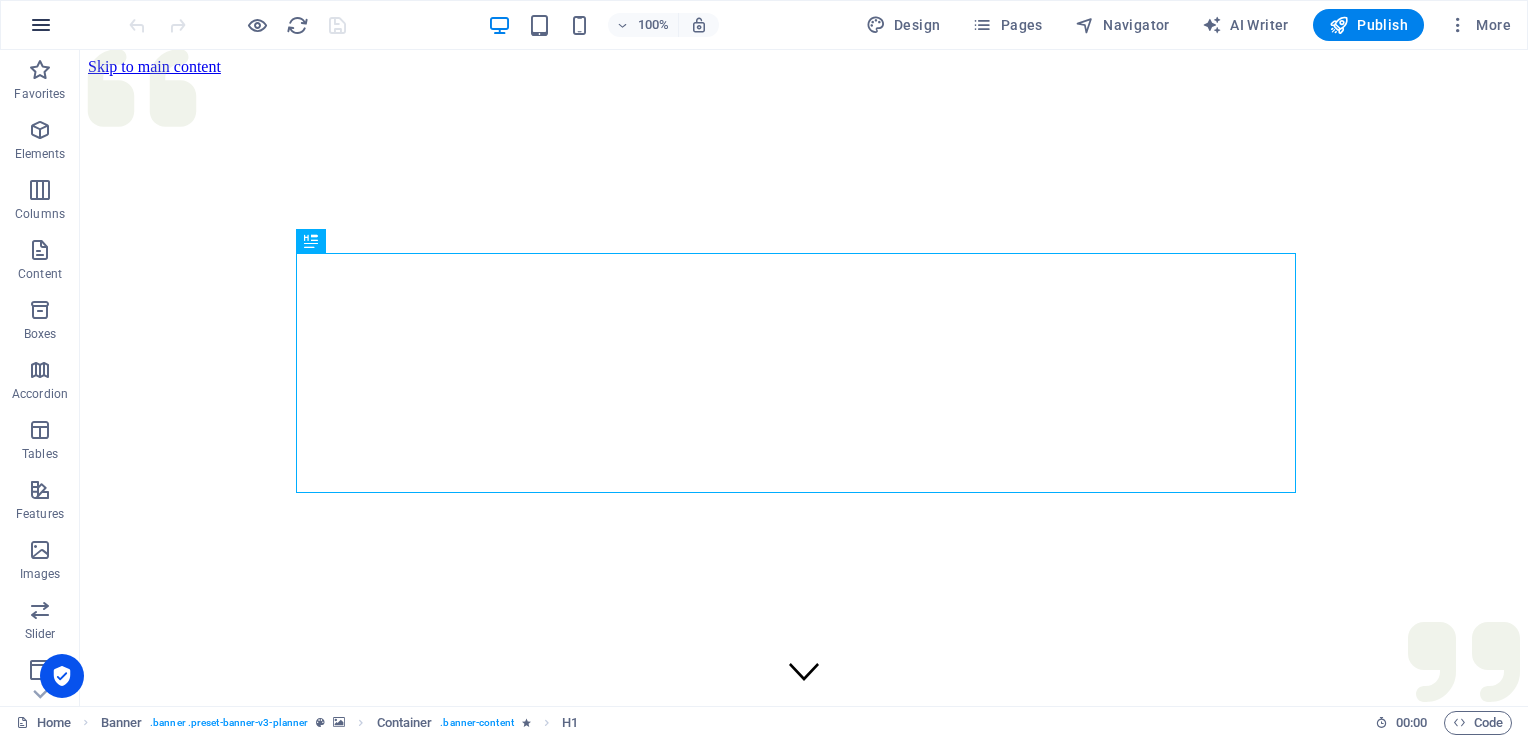 click at bounding box center (41, 25) 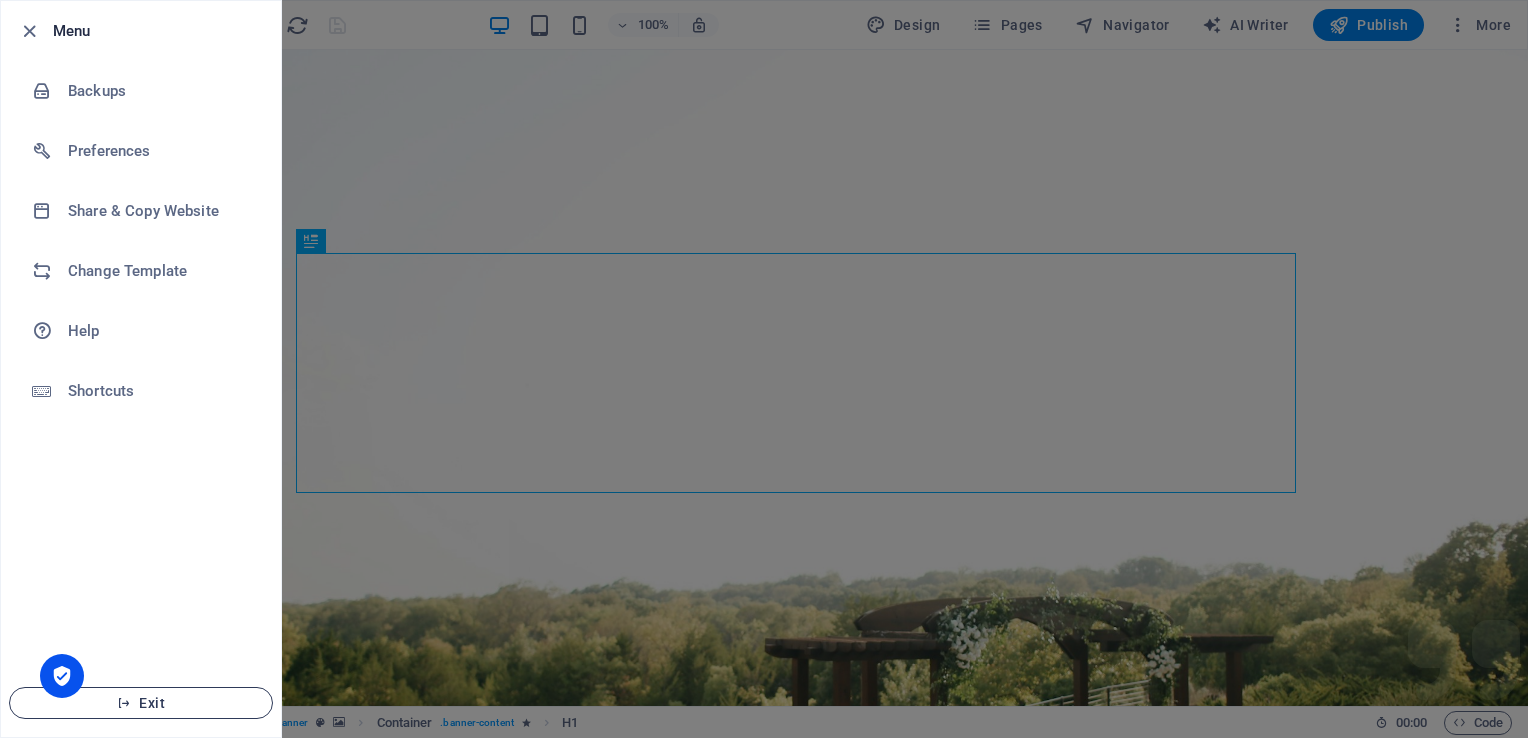 click on "Exit" at bounding box center [141, 703] 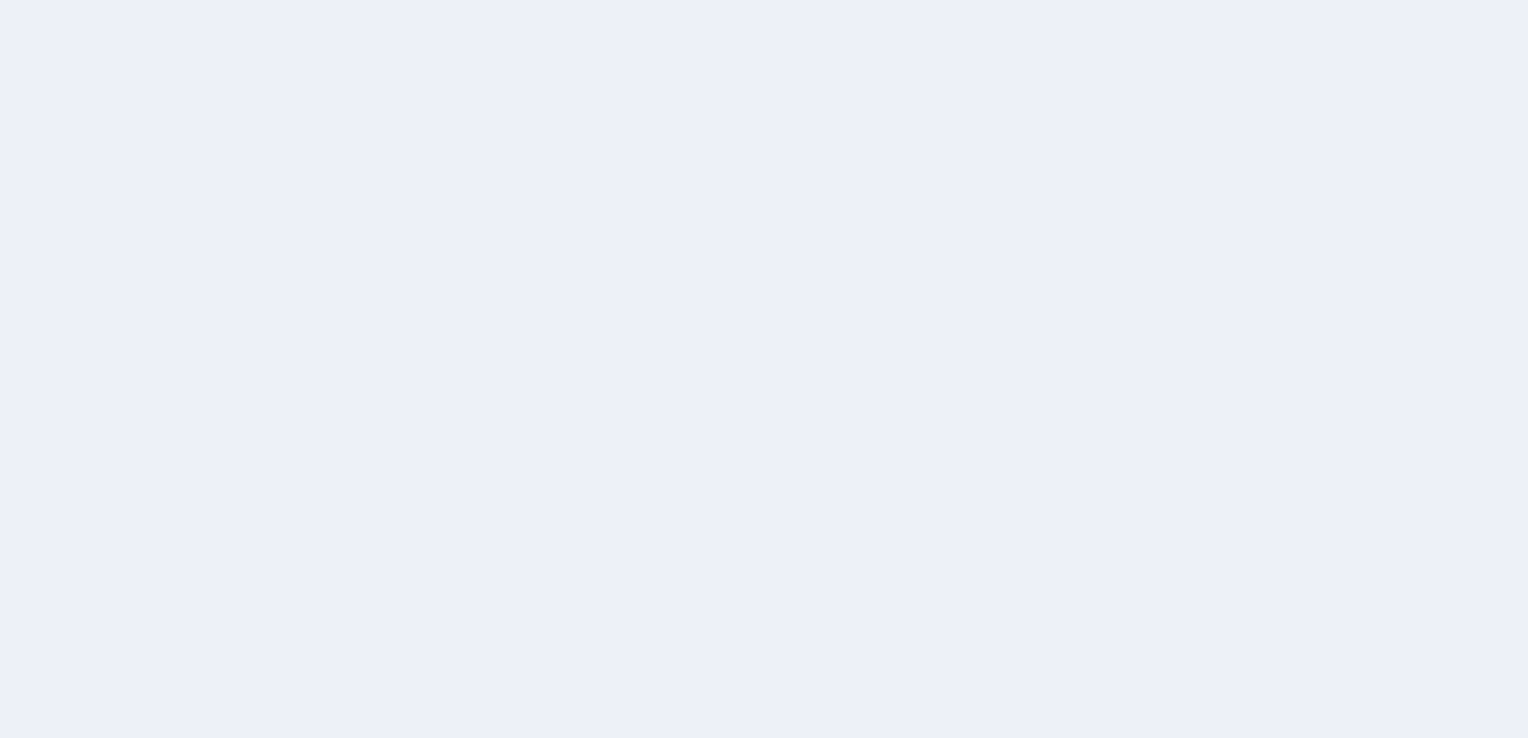 scroll, scrollTop: 0, scrollLeft: 0, axis: both 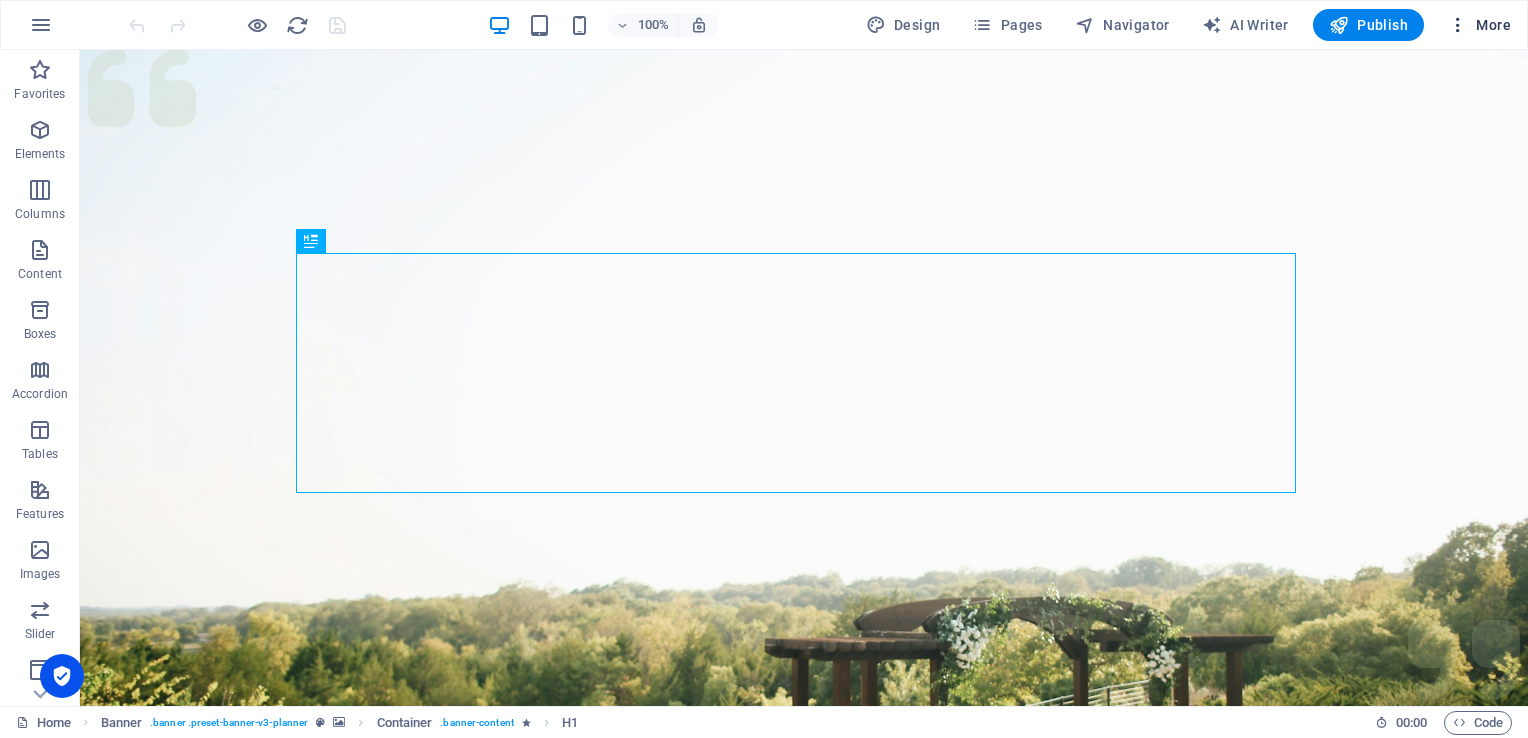 click at bounding box center [1458, 25] 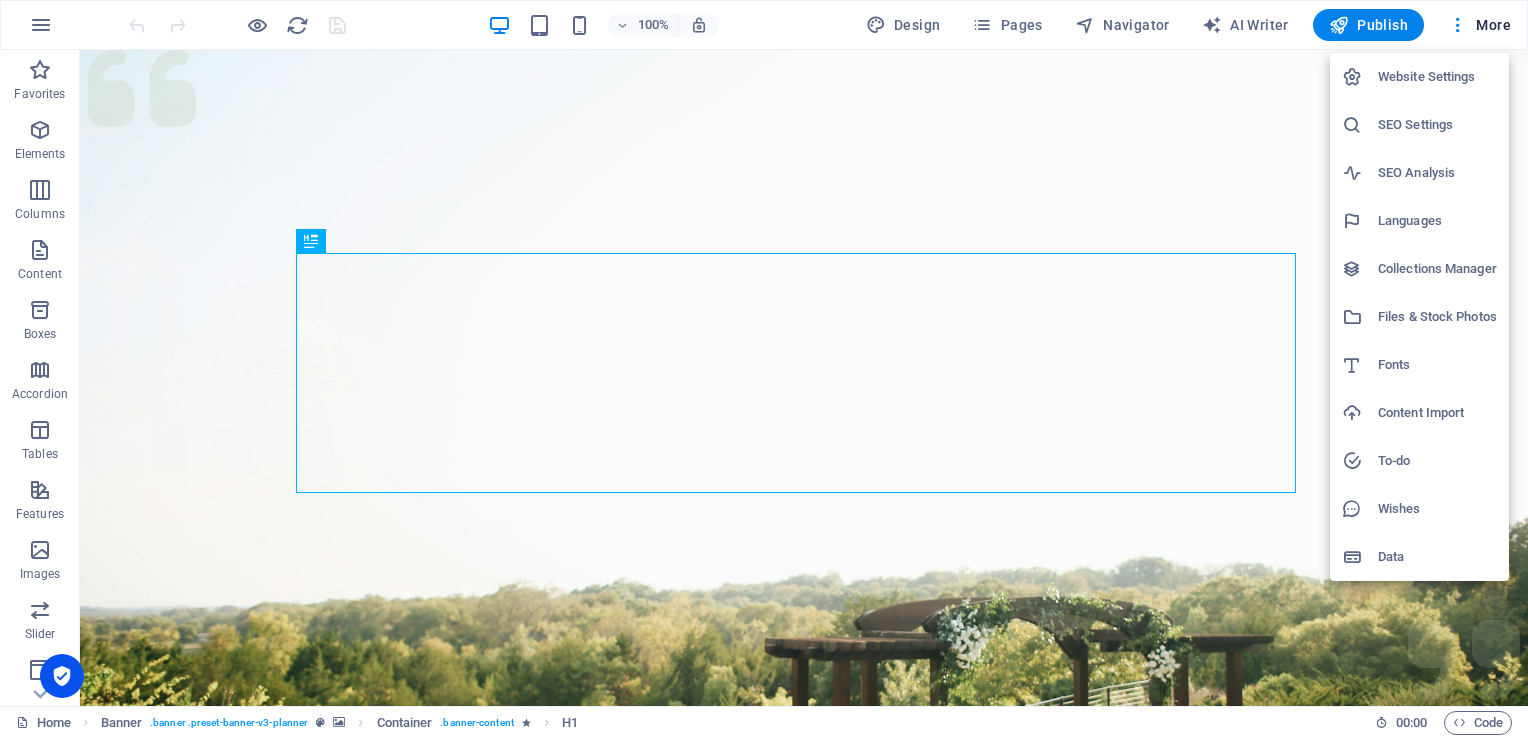 click at bounding box center (764, 369) 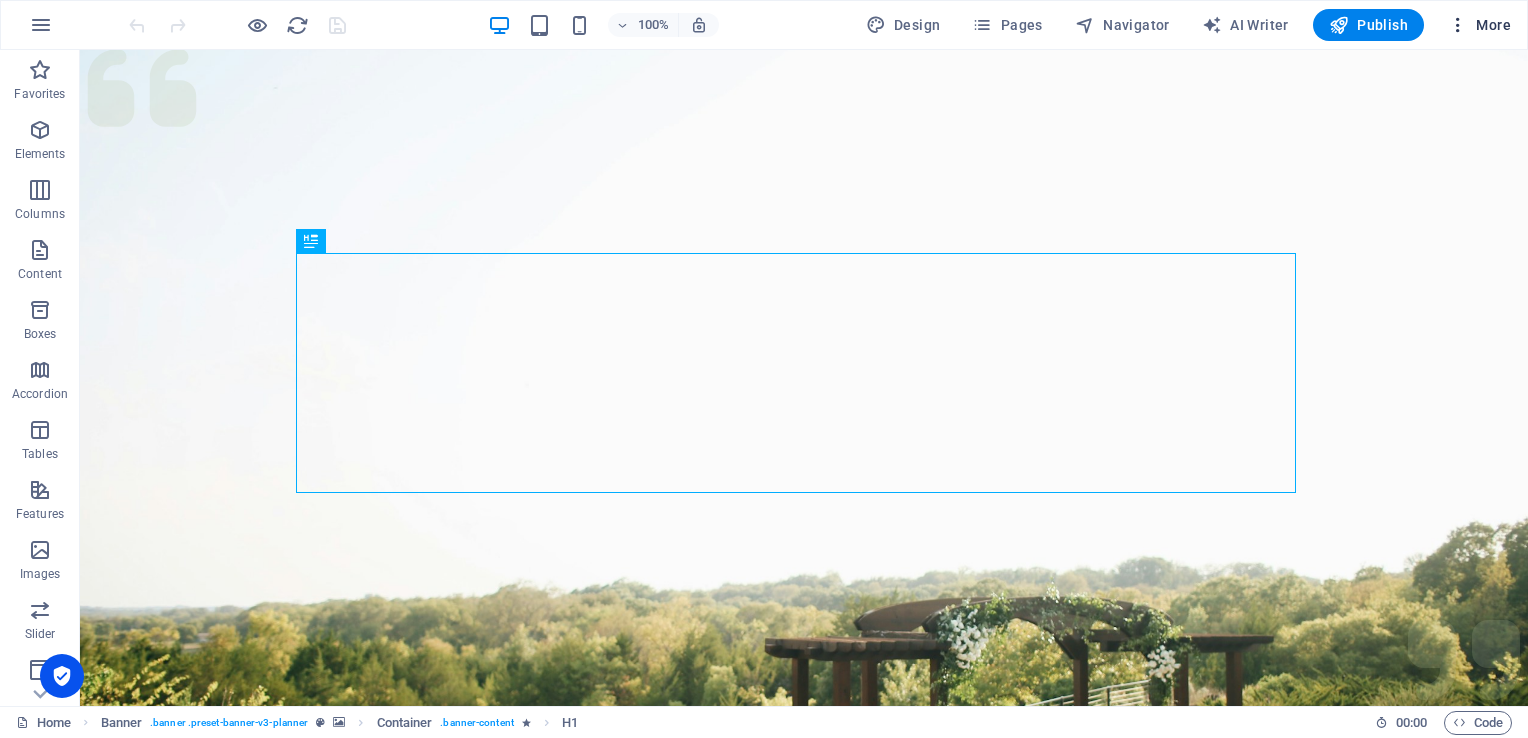 click at bounding box center (1458, 25) 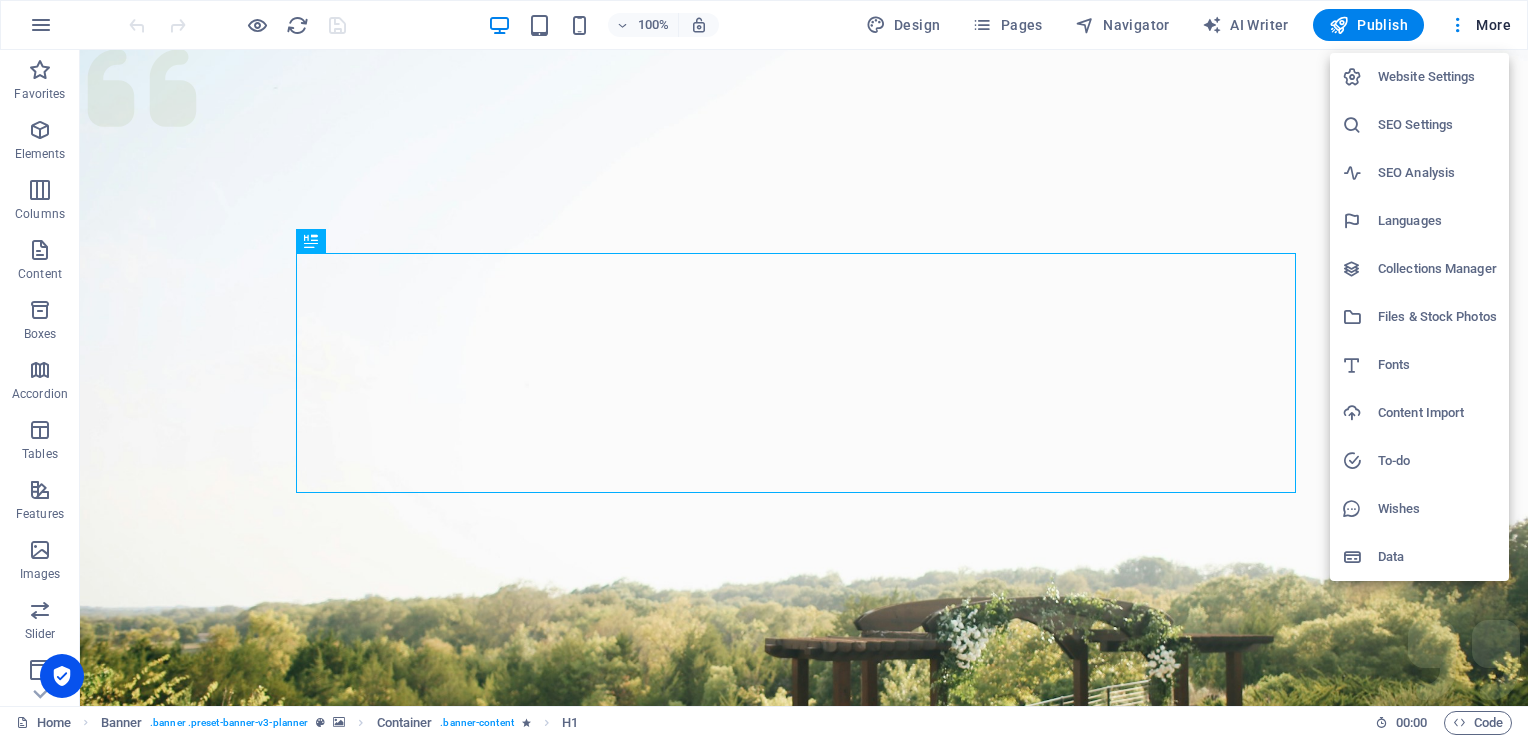drag, startPoint x: 60, startPoint y: 26, endPoint x: 140, endPoint y: 124, distance: 126.50692 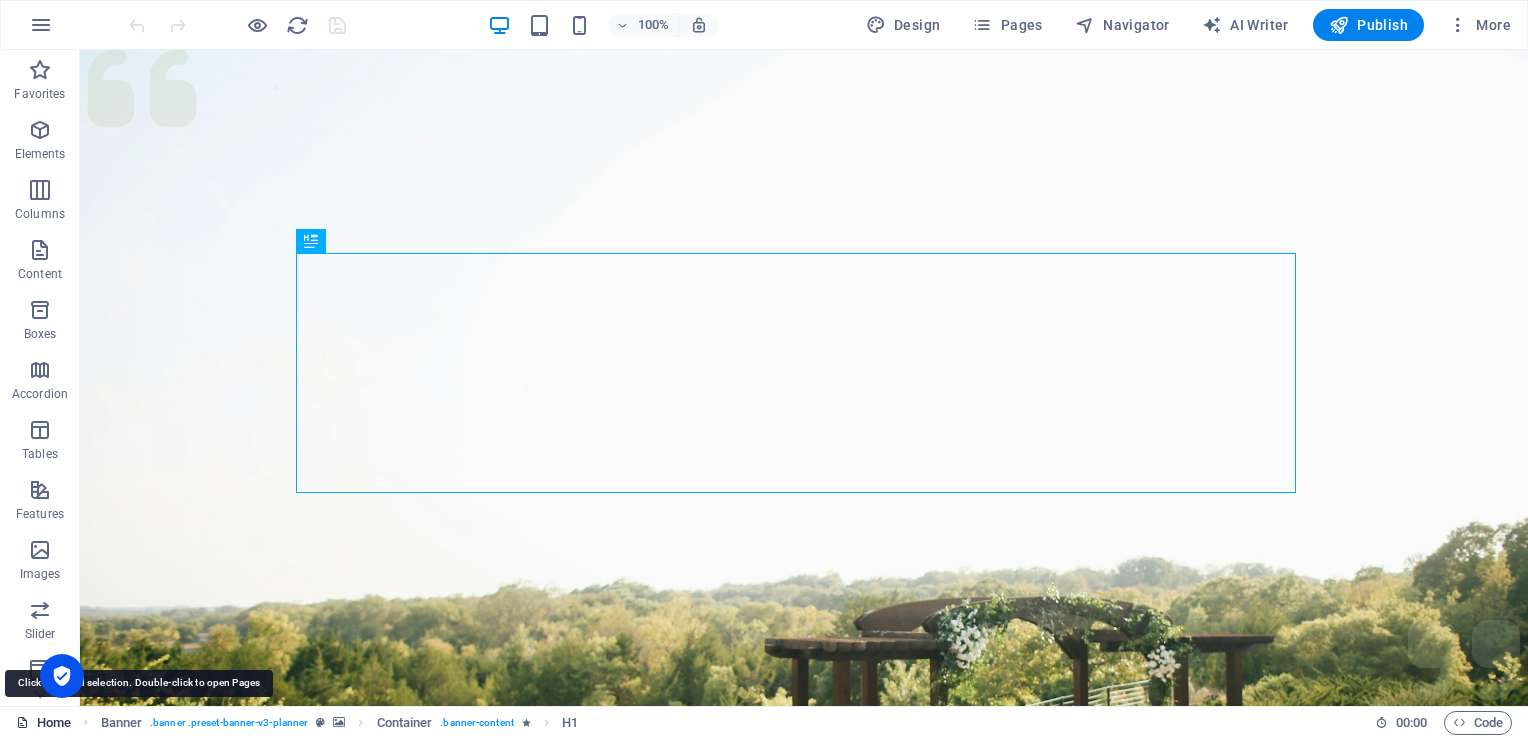 click on "Home" at bounding box center [43, 723] 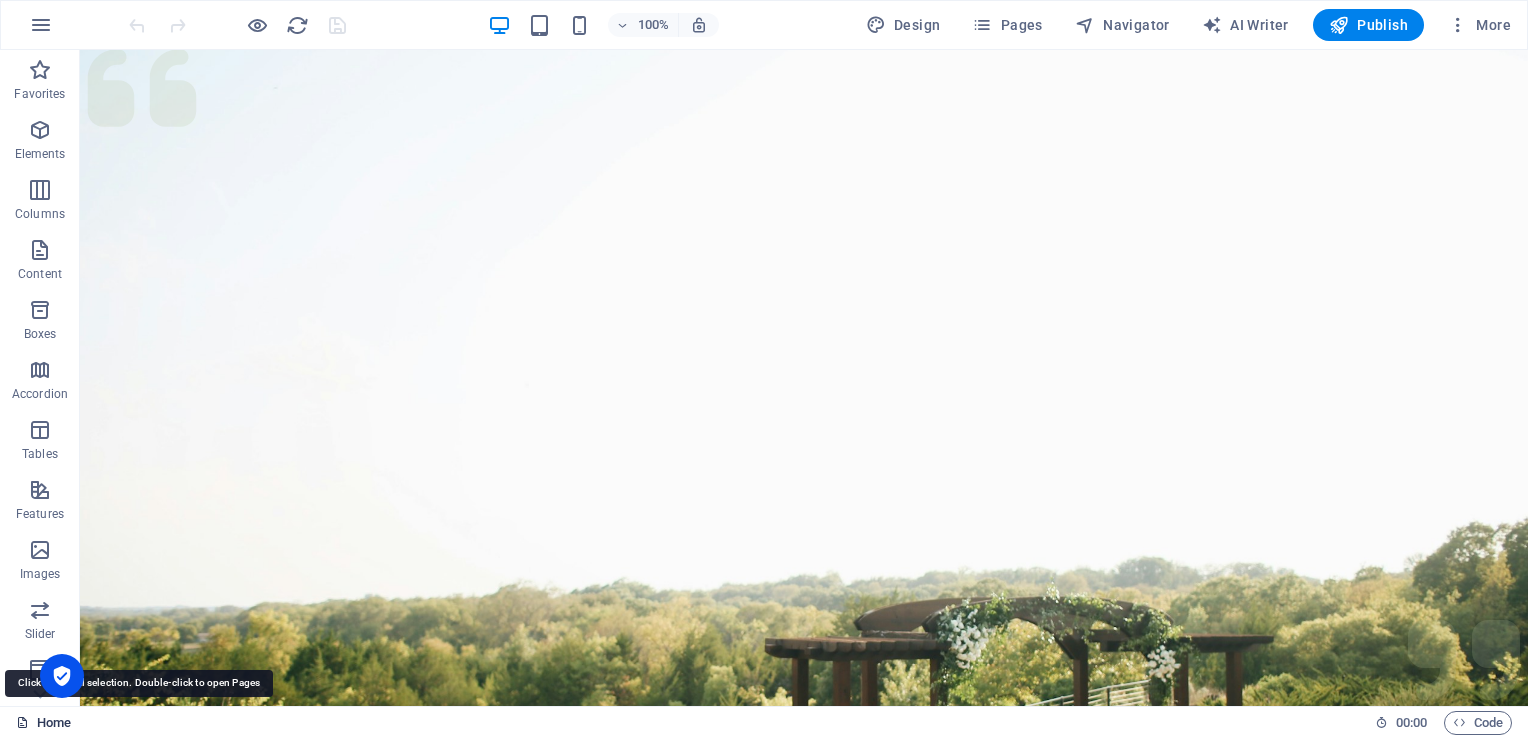 click on "Home" at bounding box center [43, 723] 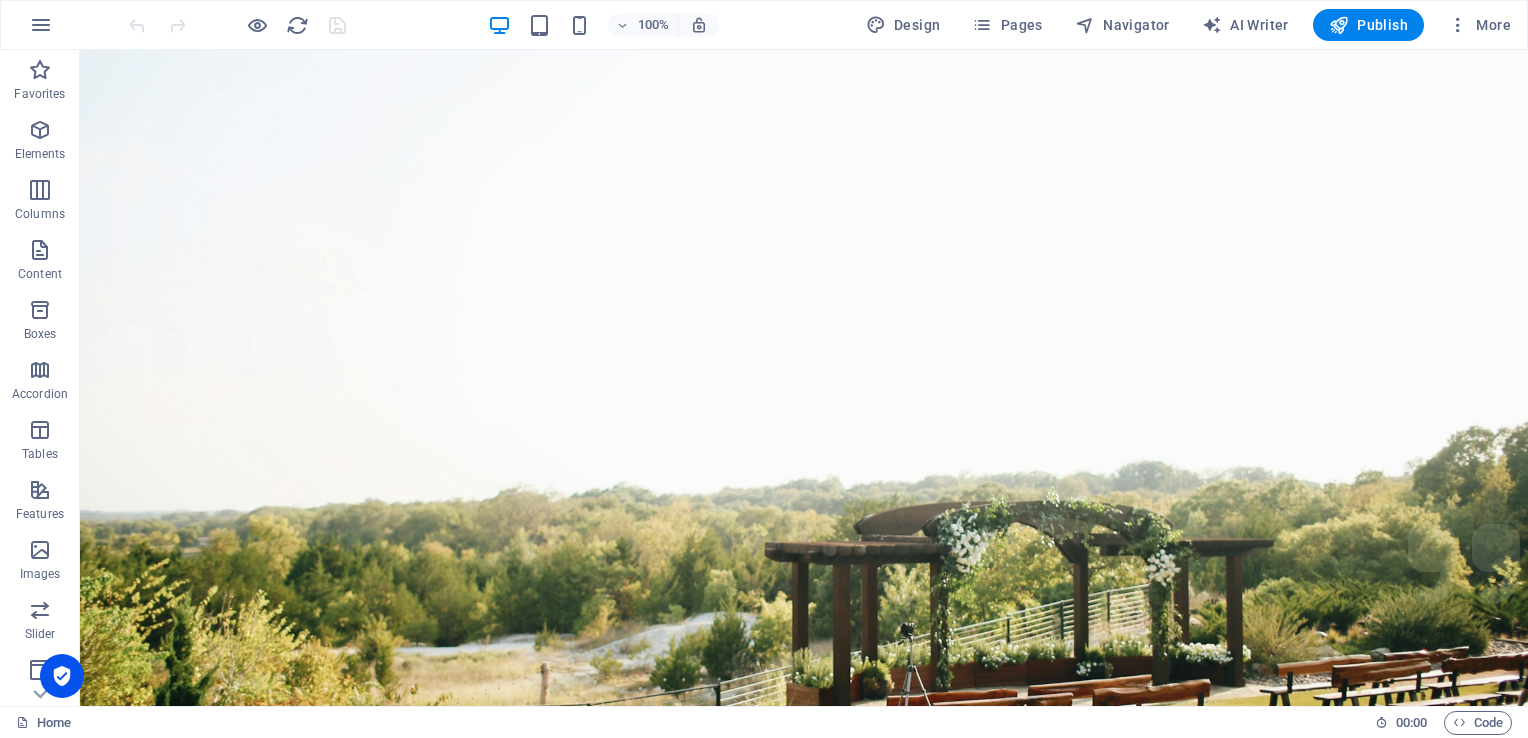 scroll, scrollTop: 0, scrollLeft: 0, axis: both 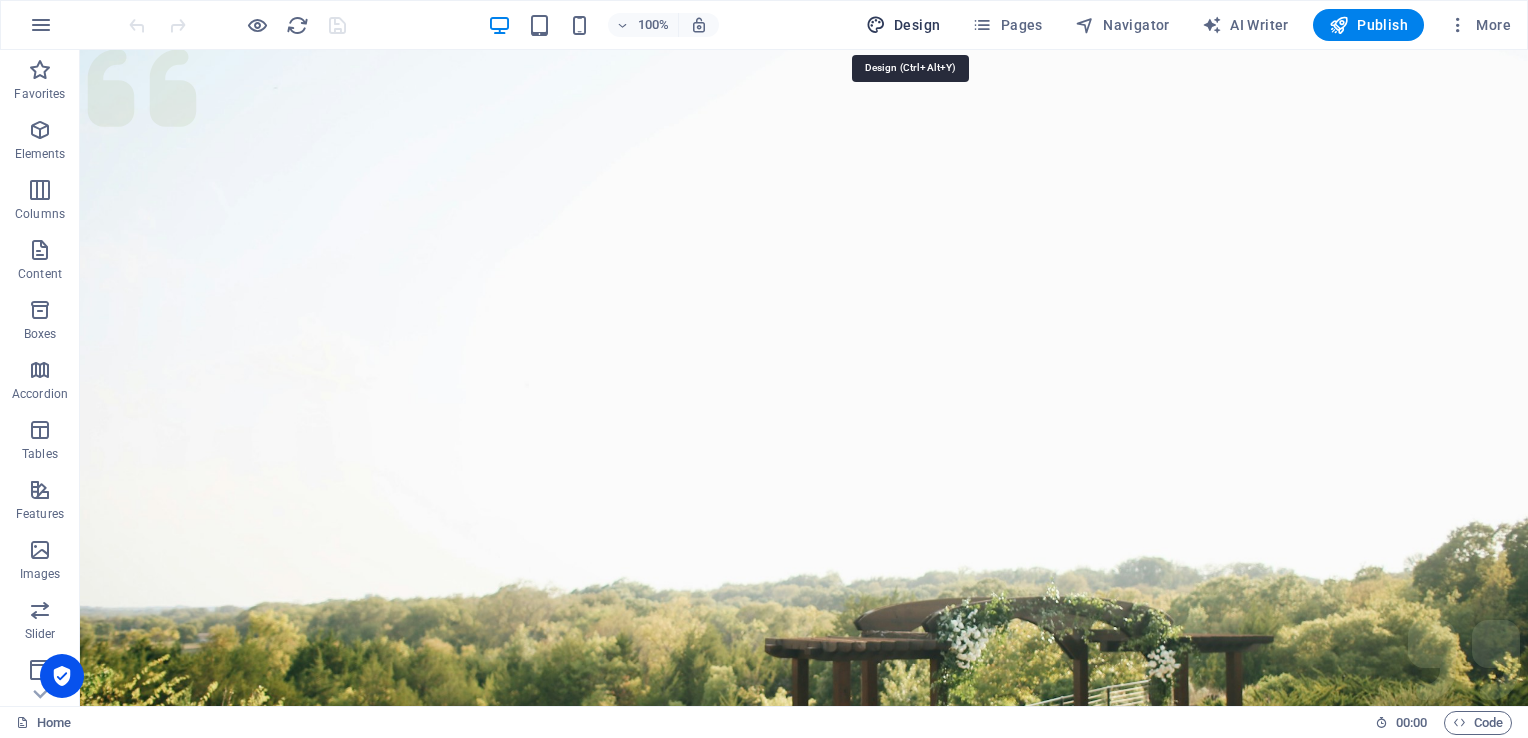 click on "Design" at bounding box center (903, 25) 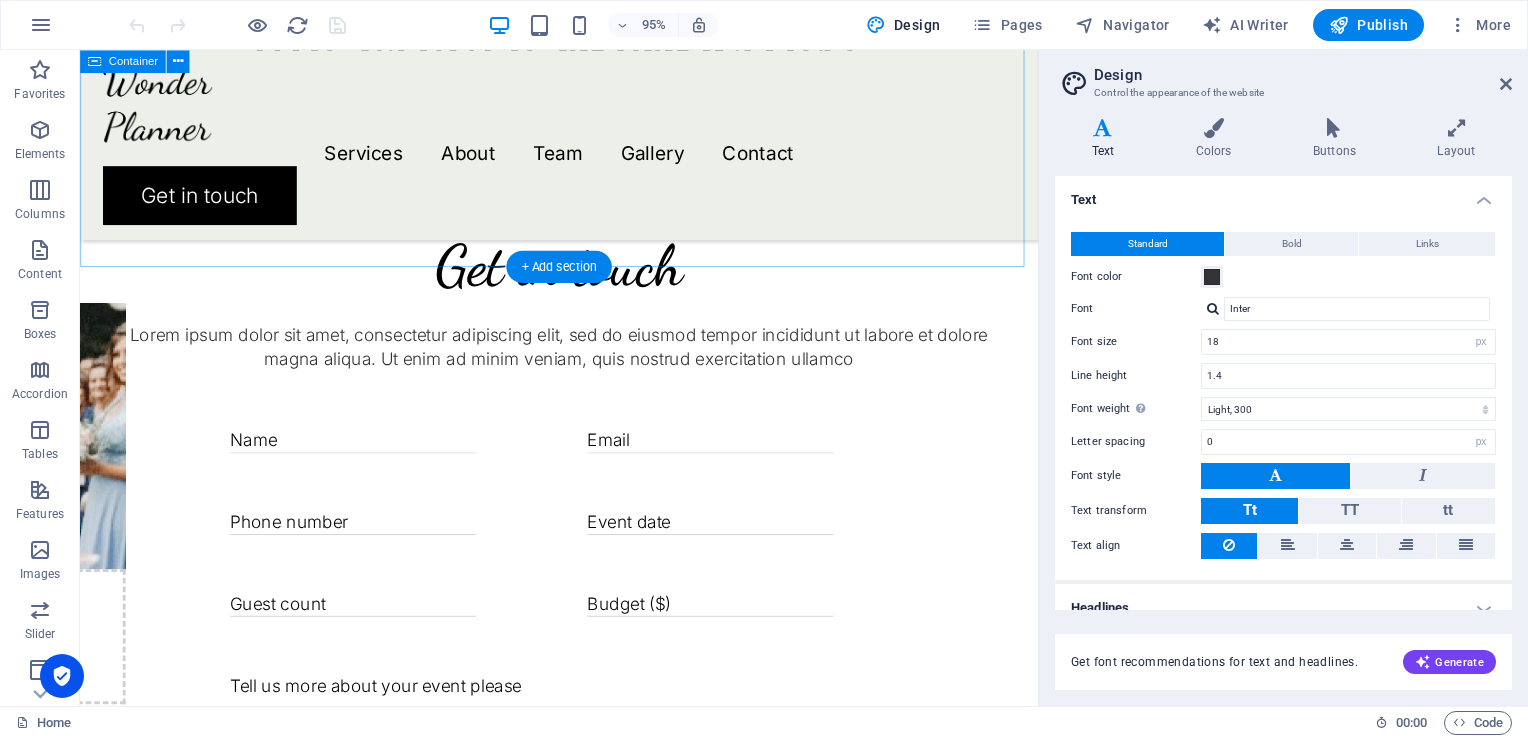 scroll, scrollTop: 4809, scrollLeft: 0, axis: vertical 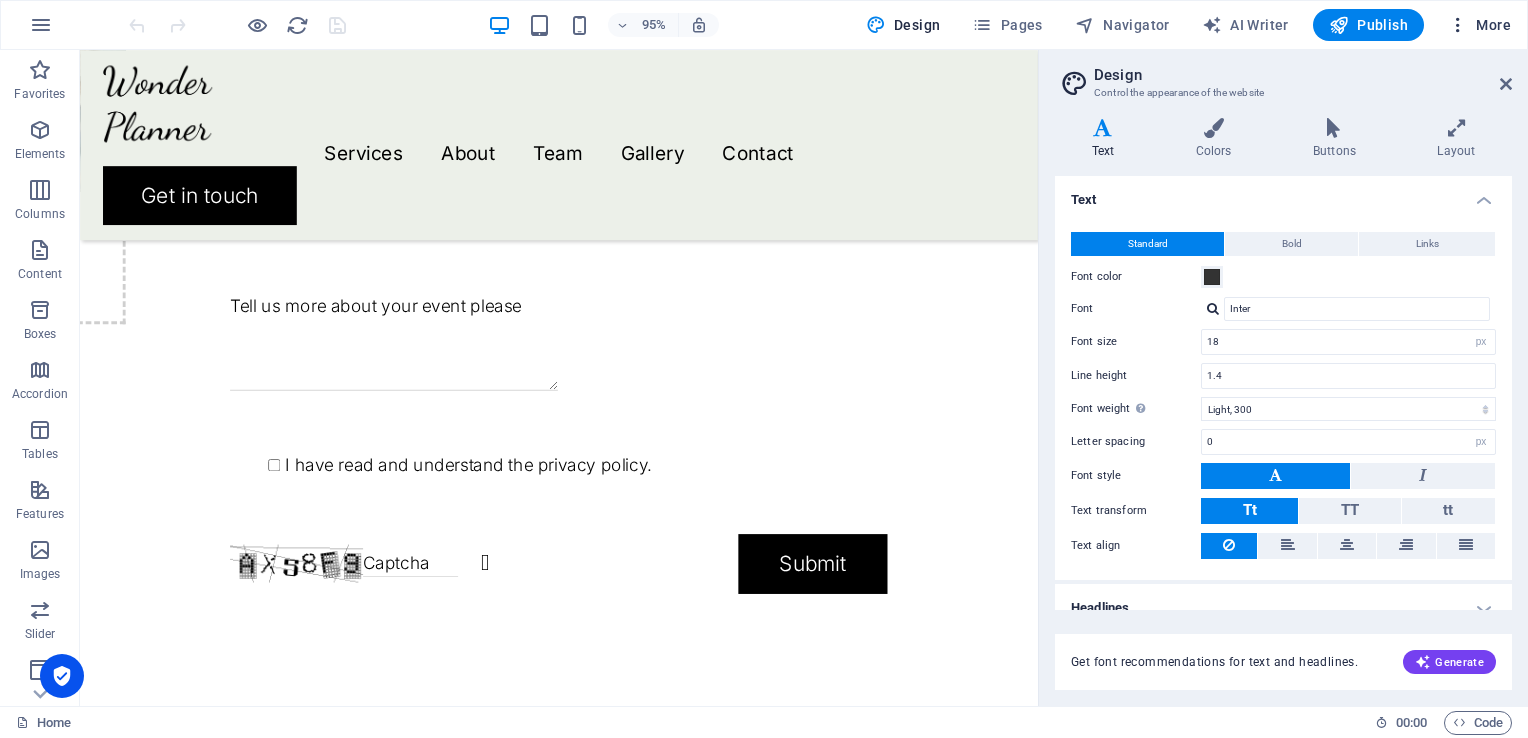 click at bounding box center [1458, 25] 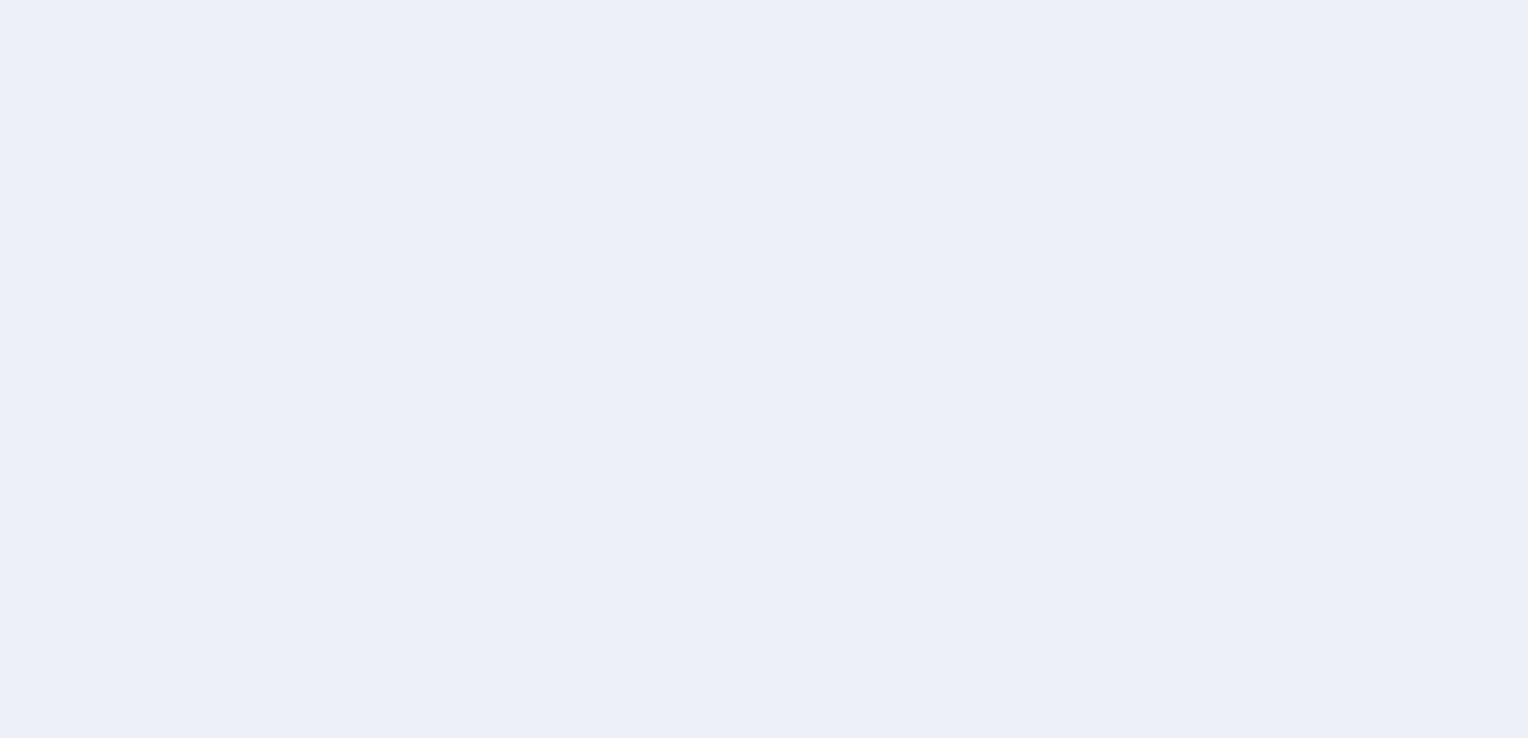 scroll, scrollTop: 0, scrollLeft: 0, axis: both 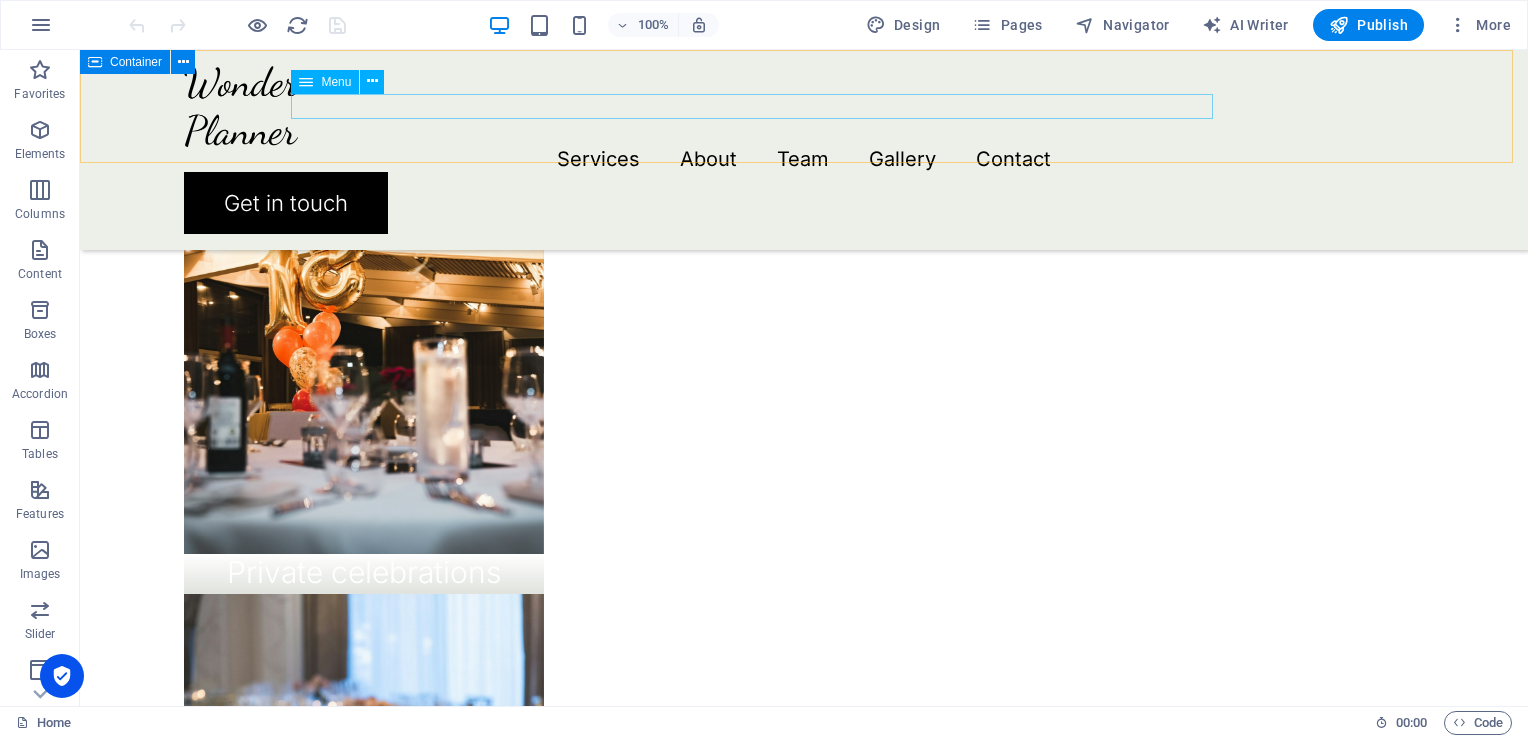 click on "Services About Team Gallery Contact" at bounding box center [804, 159] 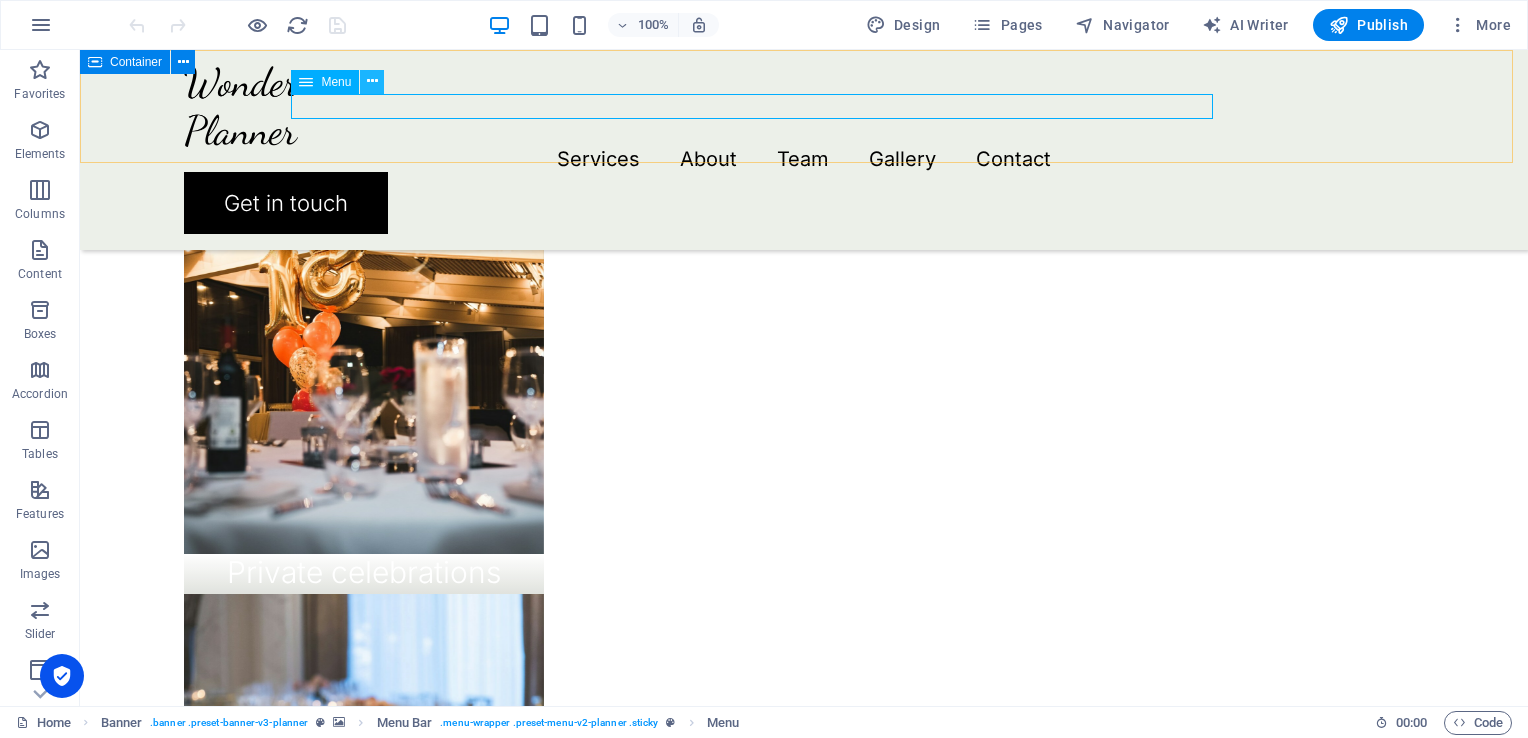 click at bounding box center [372, 81] 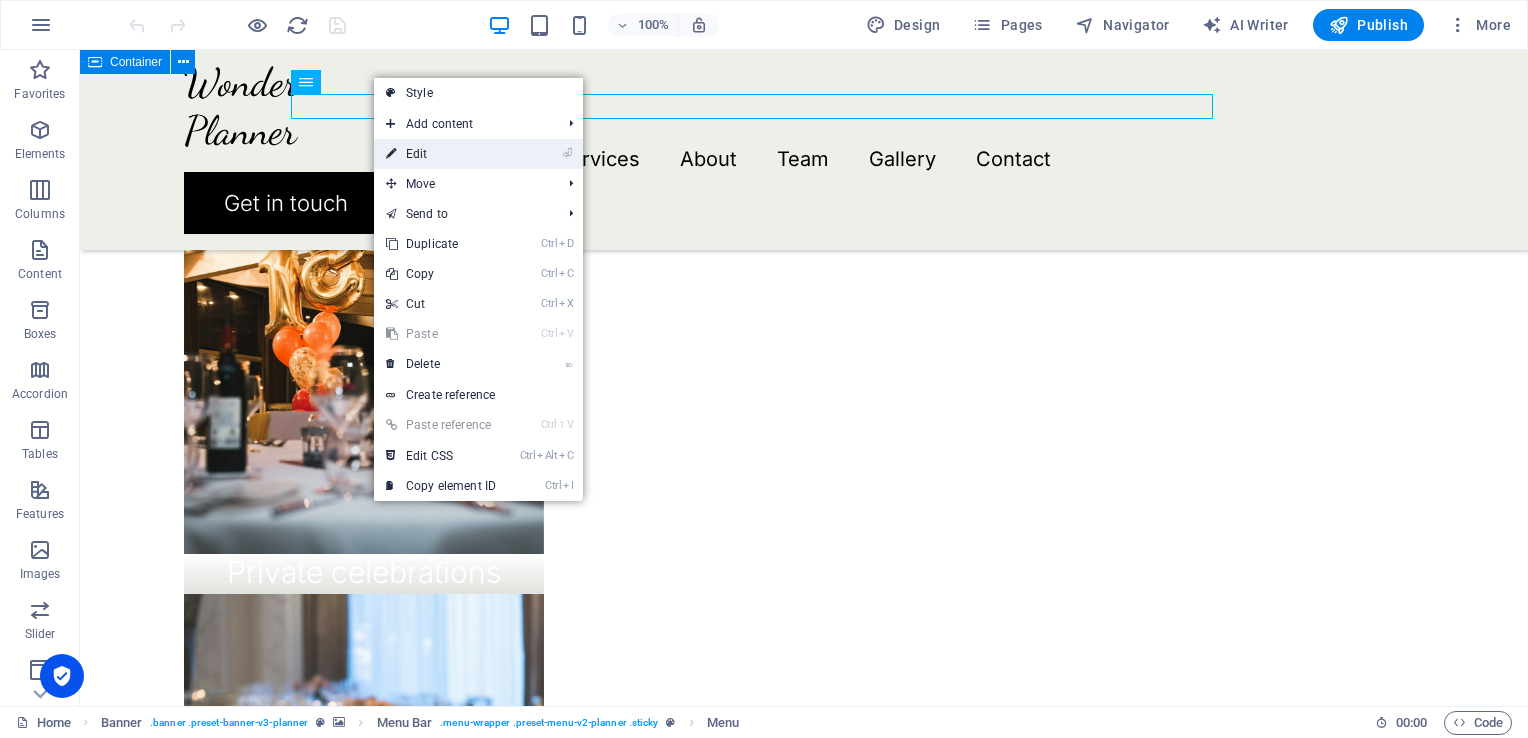 click on "⏎  Edit" at bounding box center [441, 154] 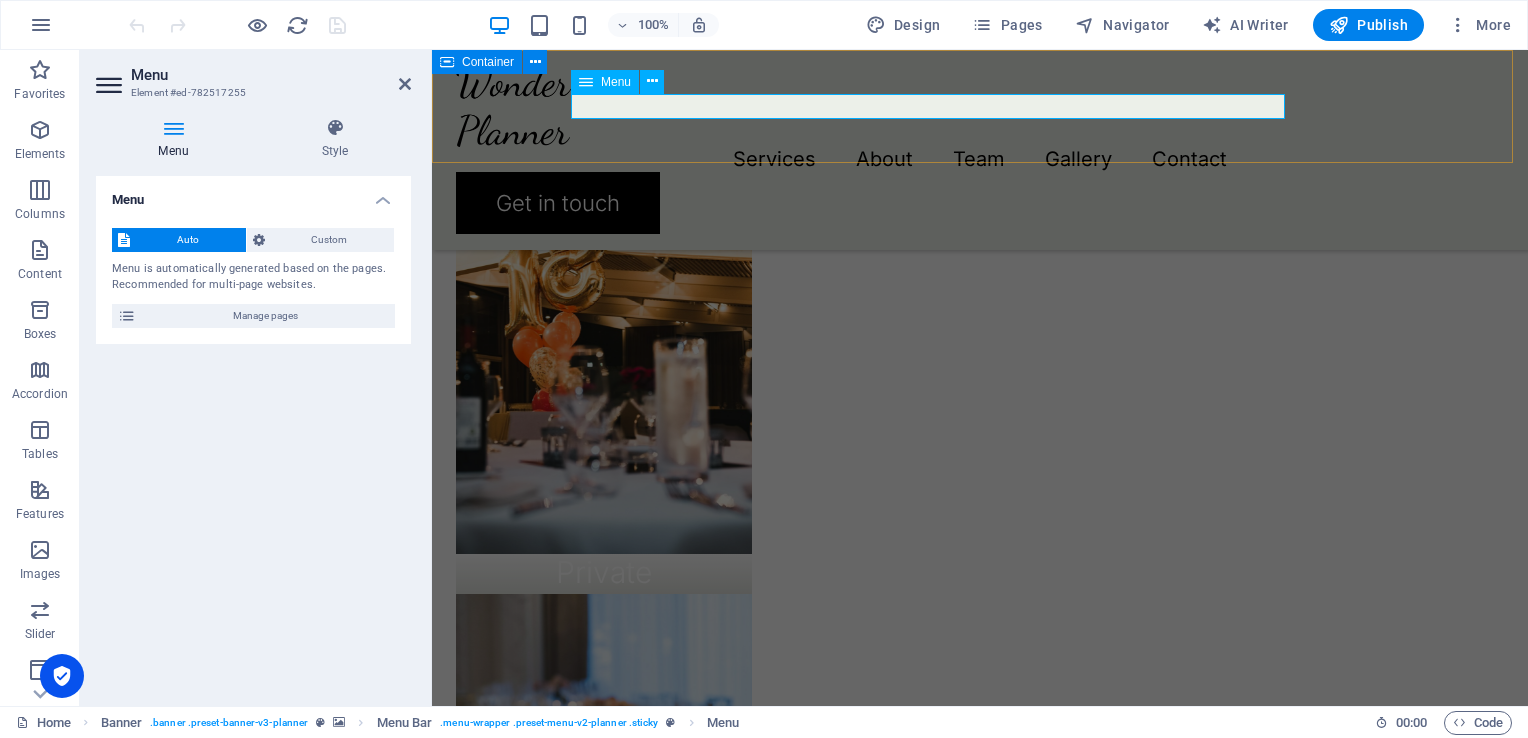 click on "Services About Team Gallery Contact" at bounding box center (980, 159) 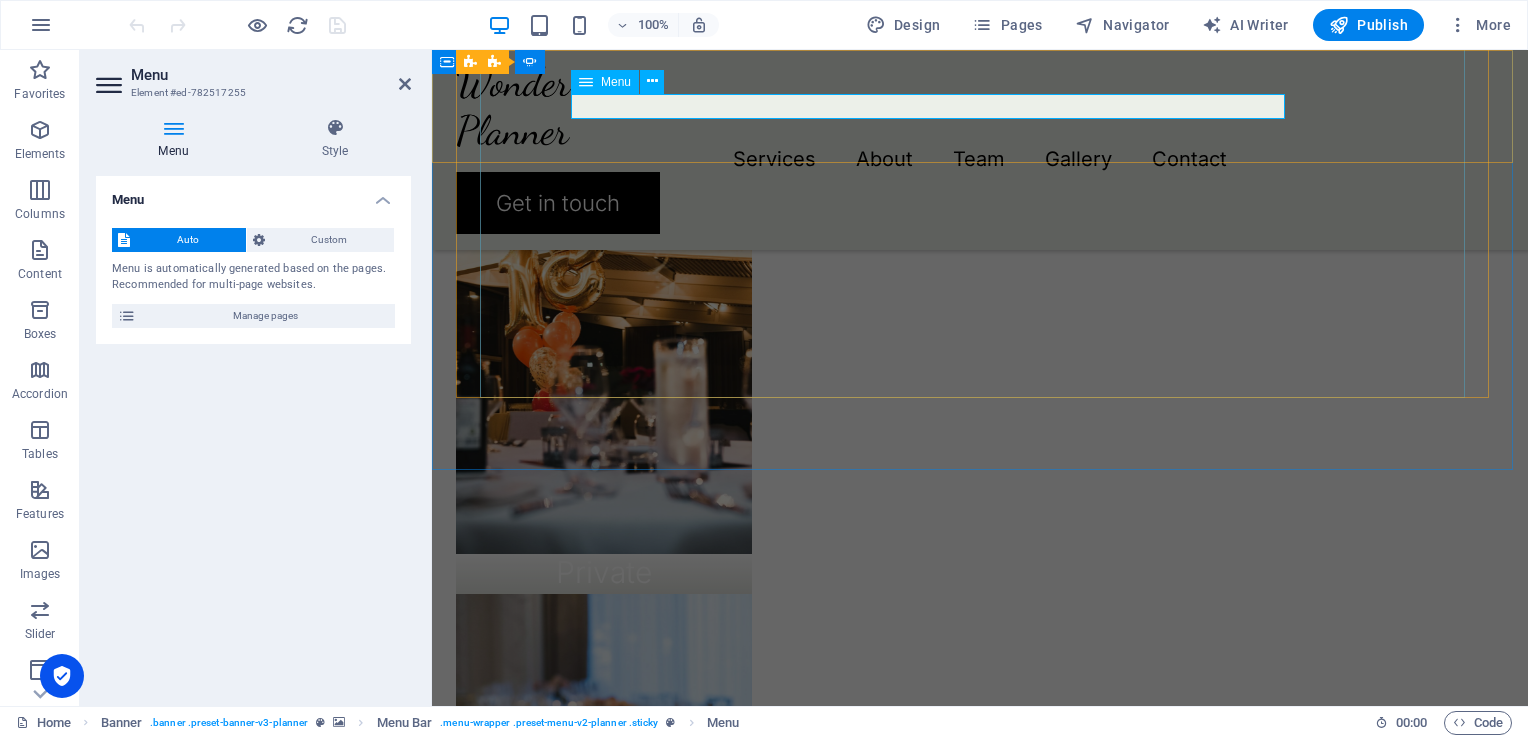 click on "Services About Team Gallery Contact" at bounding box center [980, 159] 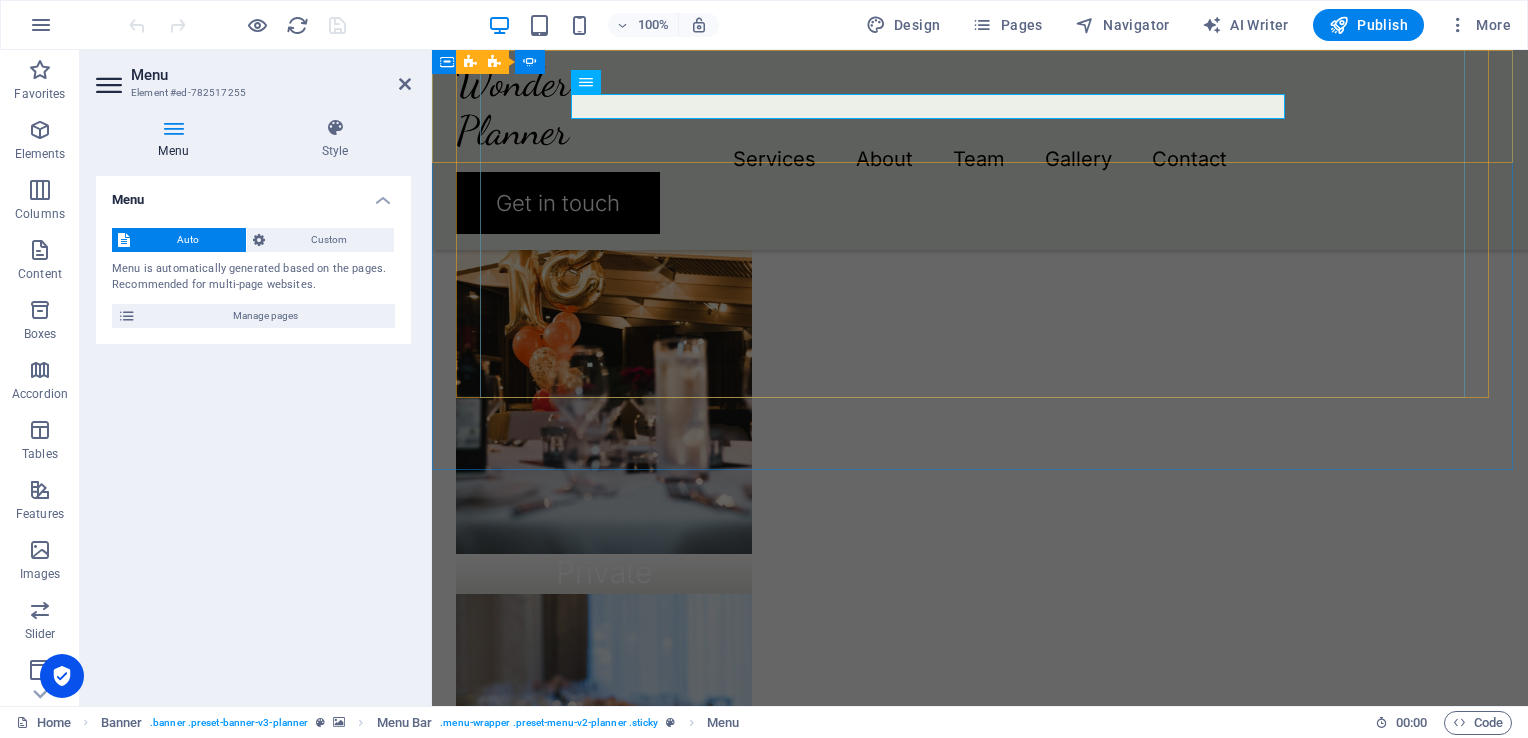drag, startPoint x: 724, startPoint y: 157, endPoint x: 1076, endPoint y: 160, distance: 352.0128 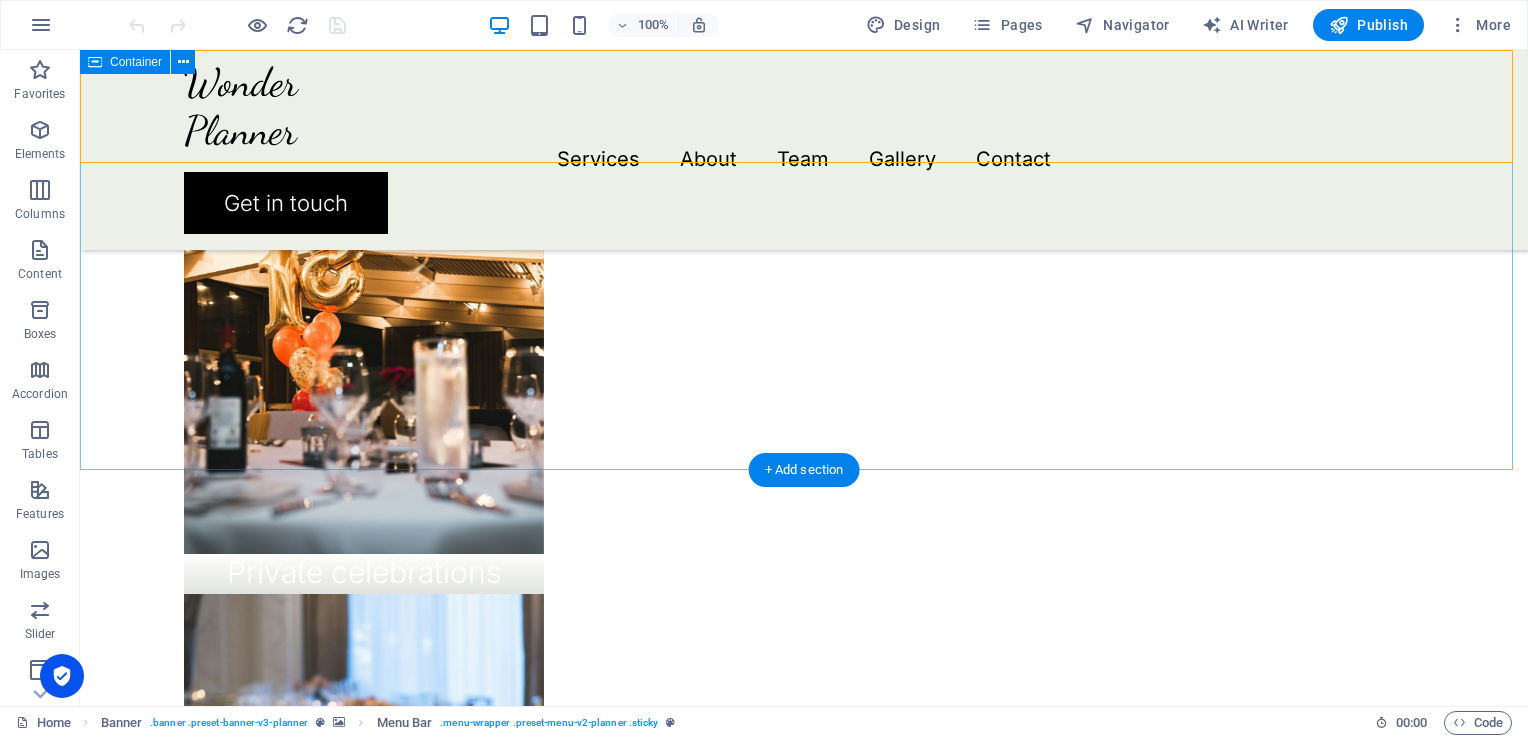 click on "People about us Olivia and Benjamin Lorem ipsum dolor sit amet, consectetur adipiscing elit, sed do eiusmod tempor incididunt ut labore et dolore magna aliqua. Ut enim ad minim veniam, quis nostrud exercitation ullamco laboris nisi ut aliquip ex ea commodo consequat. Duis aute irure dolor in reprehenderit in voluptate velit esse cillum dolore eu fugiat nulla pariatur.         Olivia Santiago Drop content here or  Add elements  Paste clipboard Extraordinary service Lorem ipsum dolor sit amet, consectetur adipiscing elit, sed do eiusmod tempor incididunt ut labore et dolore magna aliqua. Ut enim ad minim veniam, quis nostrud exercitation ullamco laboris nisi ut aliquip ex ea commodo consequat. Duis aute irure dolor in reprehenderit in voluptate velit esse cillum dolore eu fugiat nulla pariatur.         Samuel C. Berlingthon Drop content here or  Add elements  Paste clipboard Olivia and Benjamin         Olivia Santiago Drop content here or  Add elements  Paste clipboard         or" at bounding box center (804, 1440) 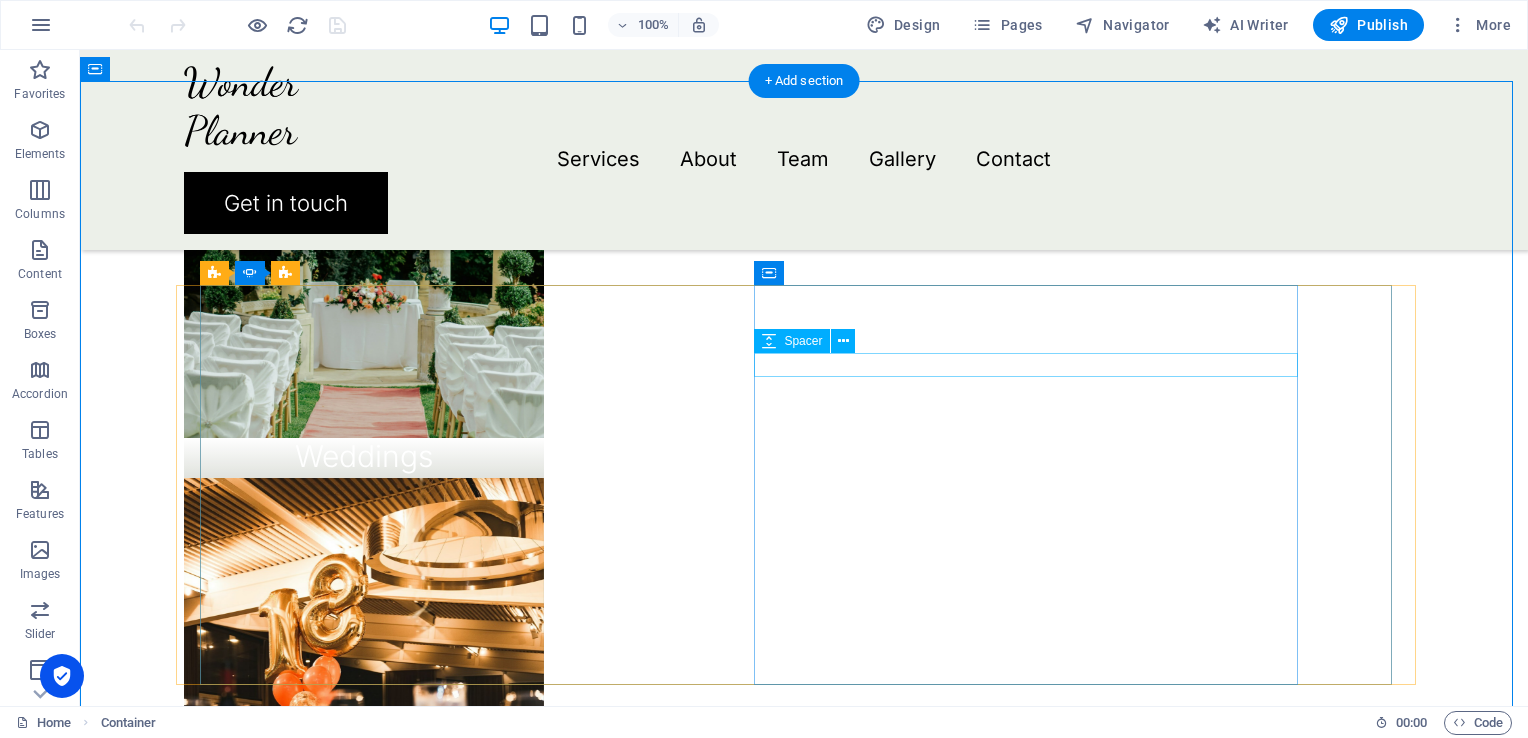 scroll, scrollTop: 1900, scrollLeft: 0, axis: vertical 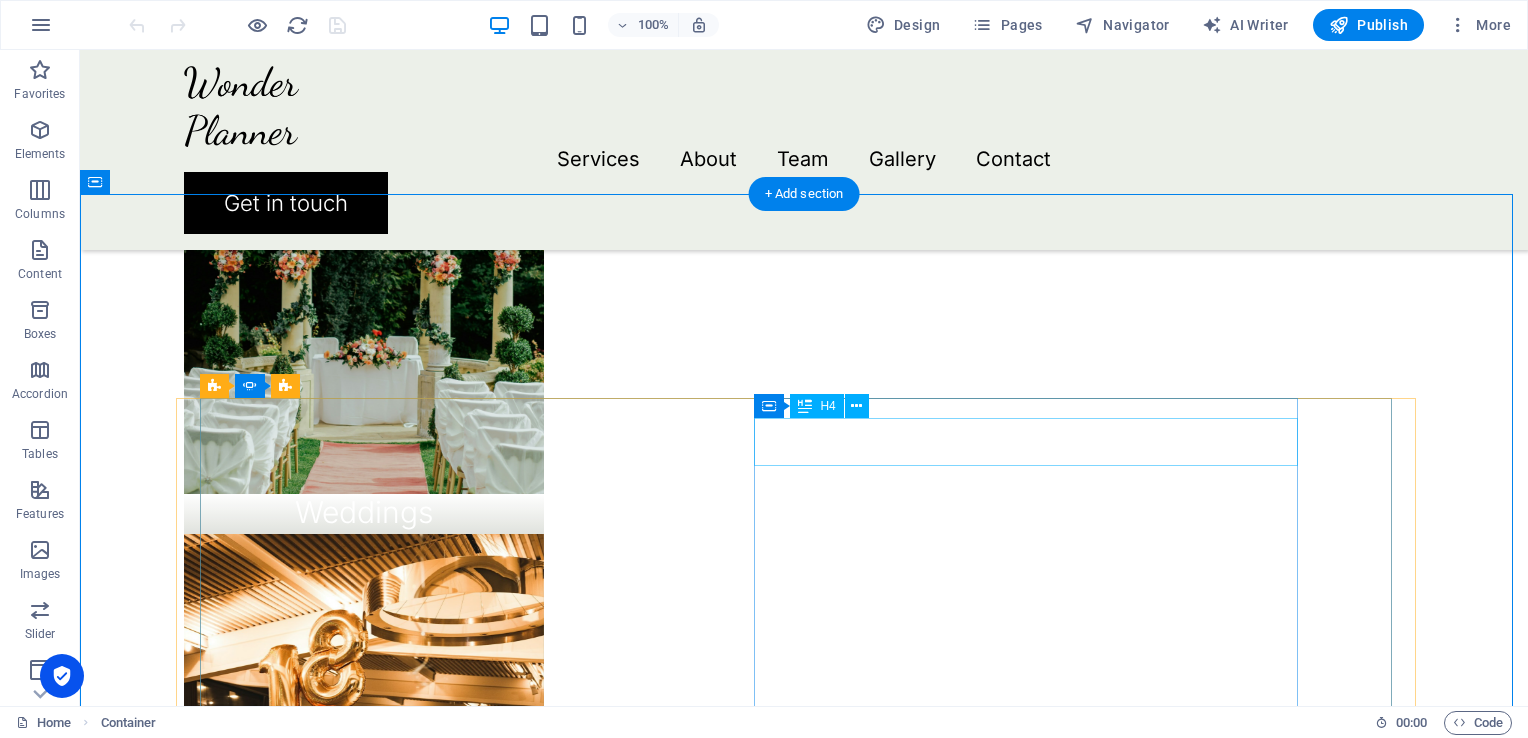 click on "Extraordinary service" at bounding box center [-358, 3351] 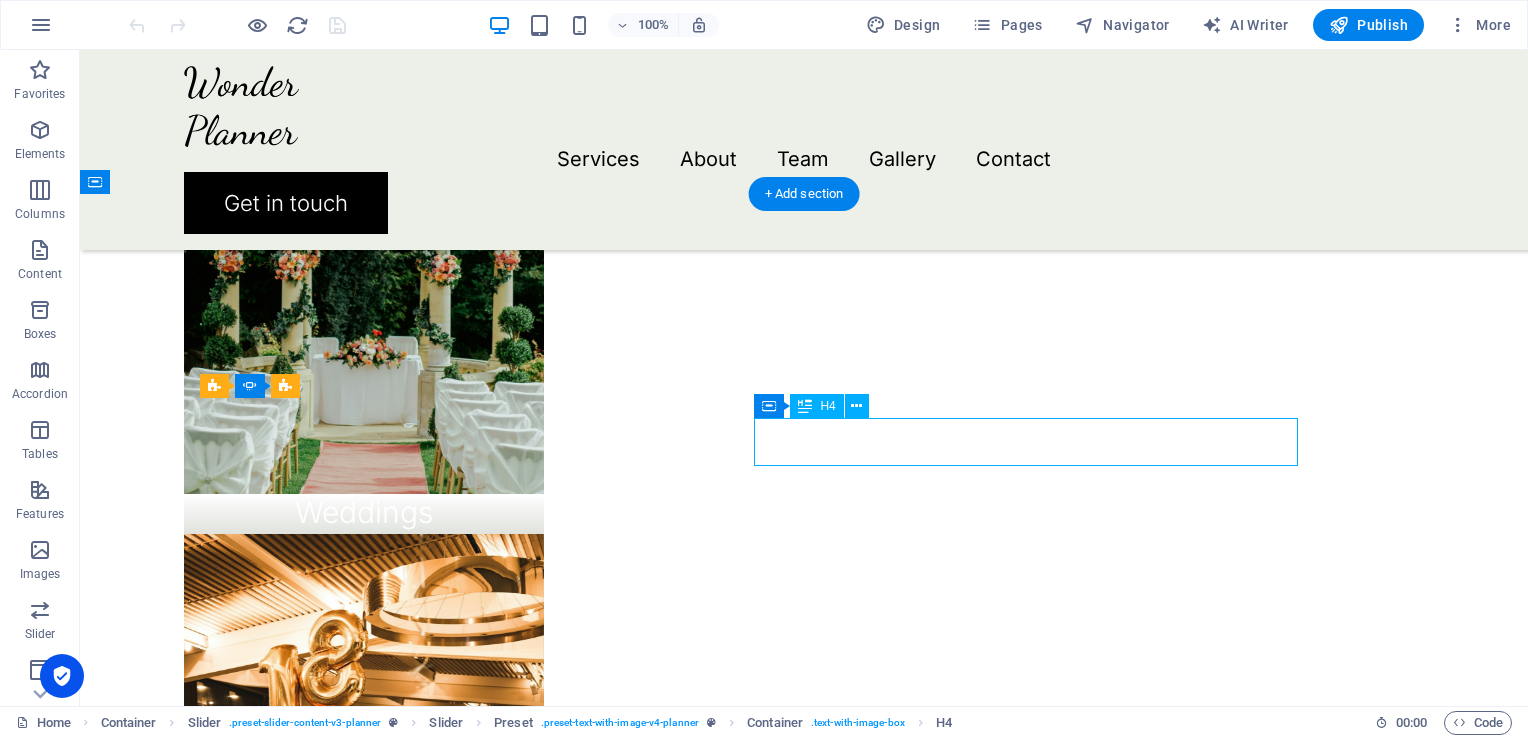 click on "Extraordinary service" at bounding box center [-358, 3351] 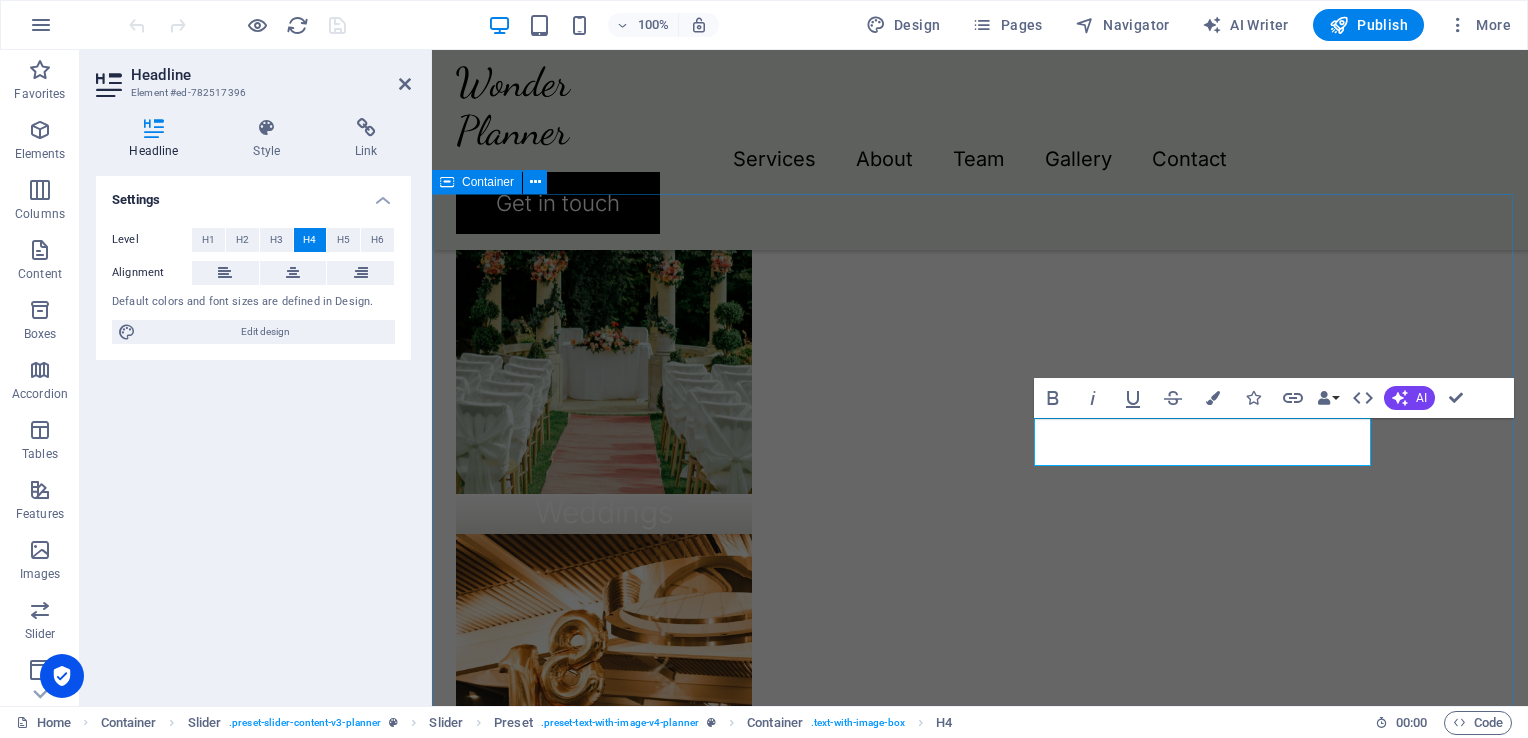 click on "People about us Olivia and Benjamin Lorem ipsum dolor sit amet, consectetur adipiscing elit, sed do eiusmod tempor incididunt ut labore et dolore magna aliqua. Ut enim ad minim veniam, quis nostrud exercitation ullamco laboris nisi ut aliquip ex ea commodo consequat. Duis aute irure dolor in reprehenderit in voluptate velit esse cillum dolore eu fugiat nulla pariatur.         Olivia Santiago Drop content here or  Add elements  Paste clipboard Extraordinary service Lorem ipsum dolor sit amet, consectetur adipiscing elit, sed do eiusmod tempor incididunt ut labore et dolore magna aliqua. Ut enim ad minim veniam, quis nostrud exercitation ullamco laboris nisi ut aliquip ex ea commodo consequat. Duis aute irure dolor in reprehenderit in voluptate velit esse cillum dolore eu fugiat nulla pariatur.         Samuel C. Berlingthon Drop content here or  Add elements  Paste clipboard Olivia and Benjamin         Olivia Santiago Drop content here or  Add elements  Paste clipboard         or" at bounding box center (980, 1840) 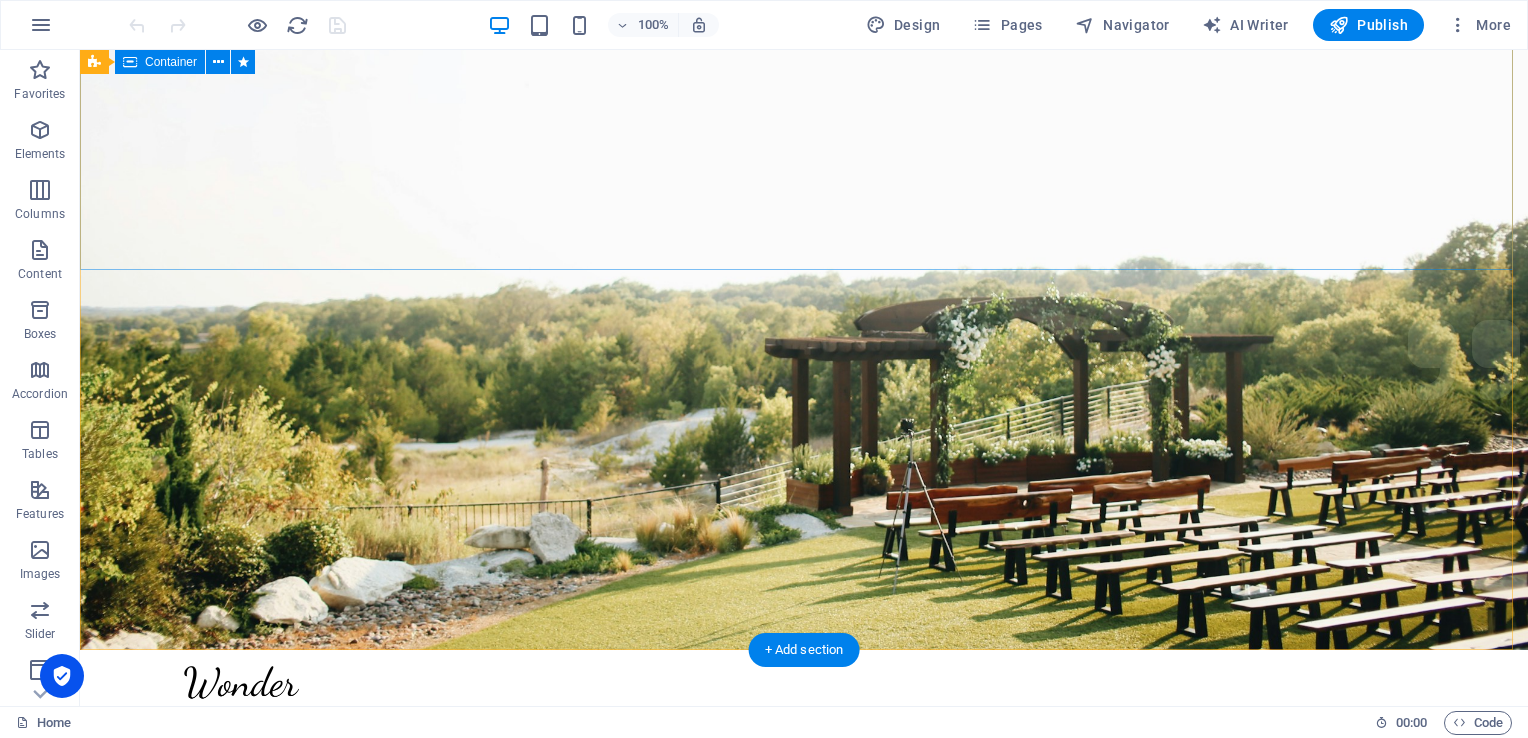 scroll, scrollTop: 0, scrollLeft: 0, axis: both 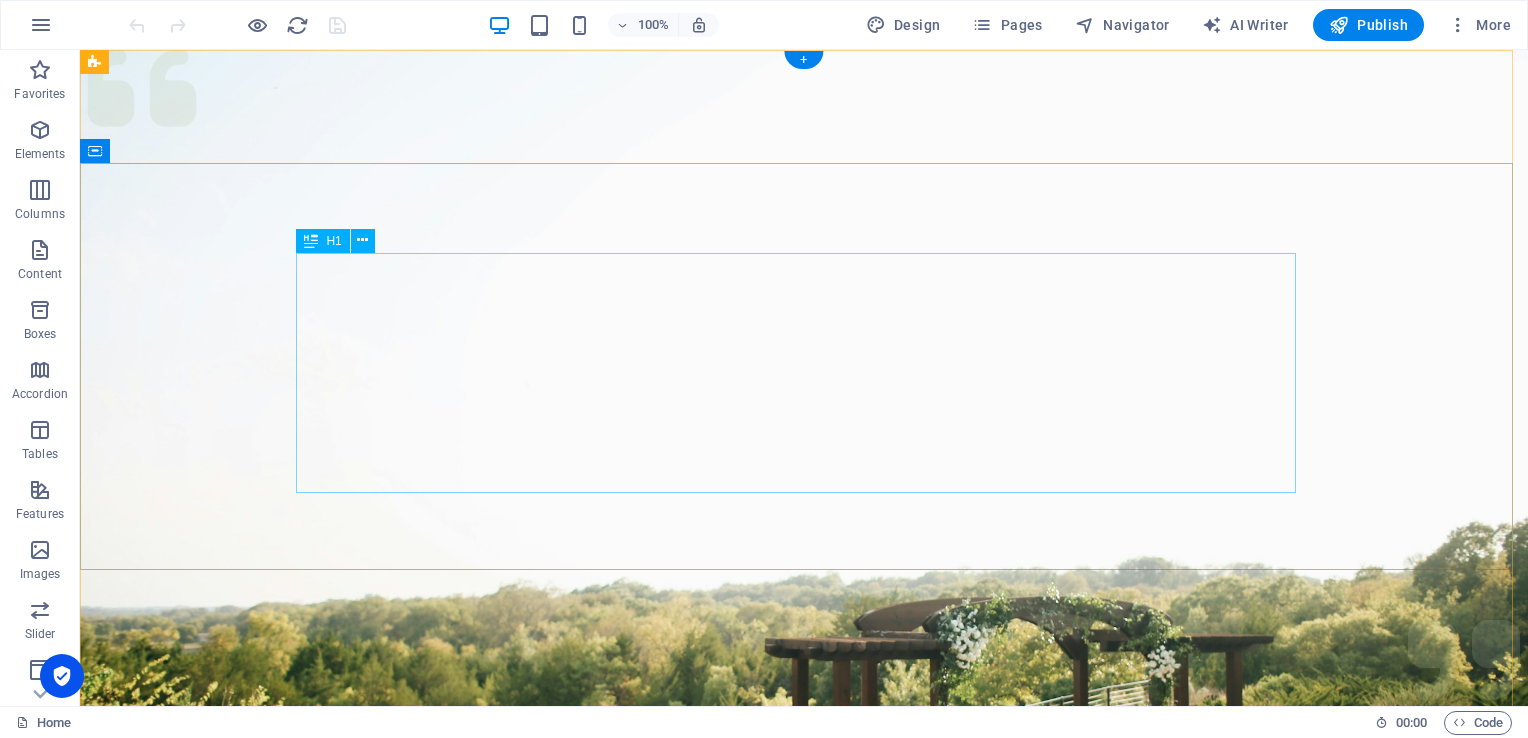 click on "Experience extraordinary life moments" at bounding box center [804, 1360] 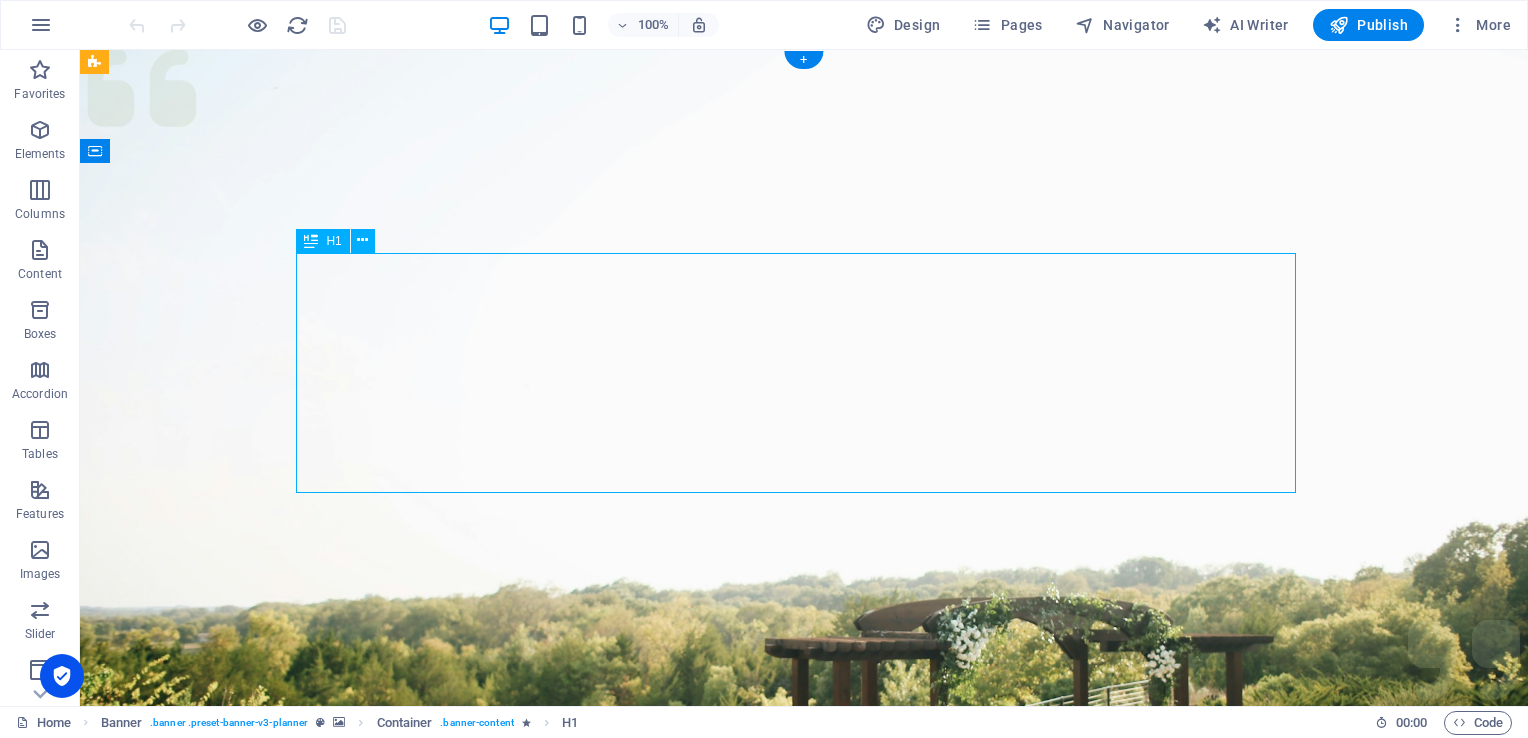 click on "Experience extraordinary life moments" at bounding box center (804, 1360) 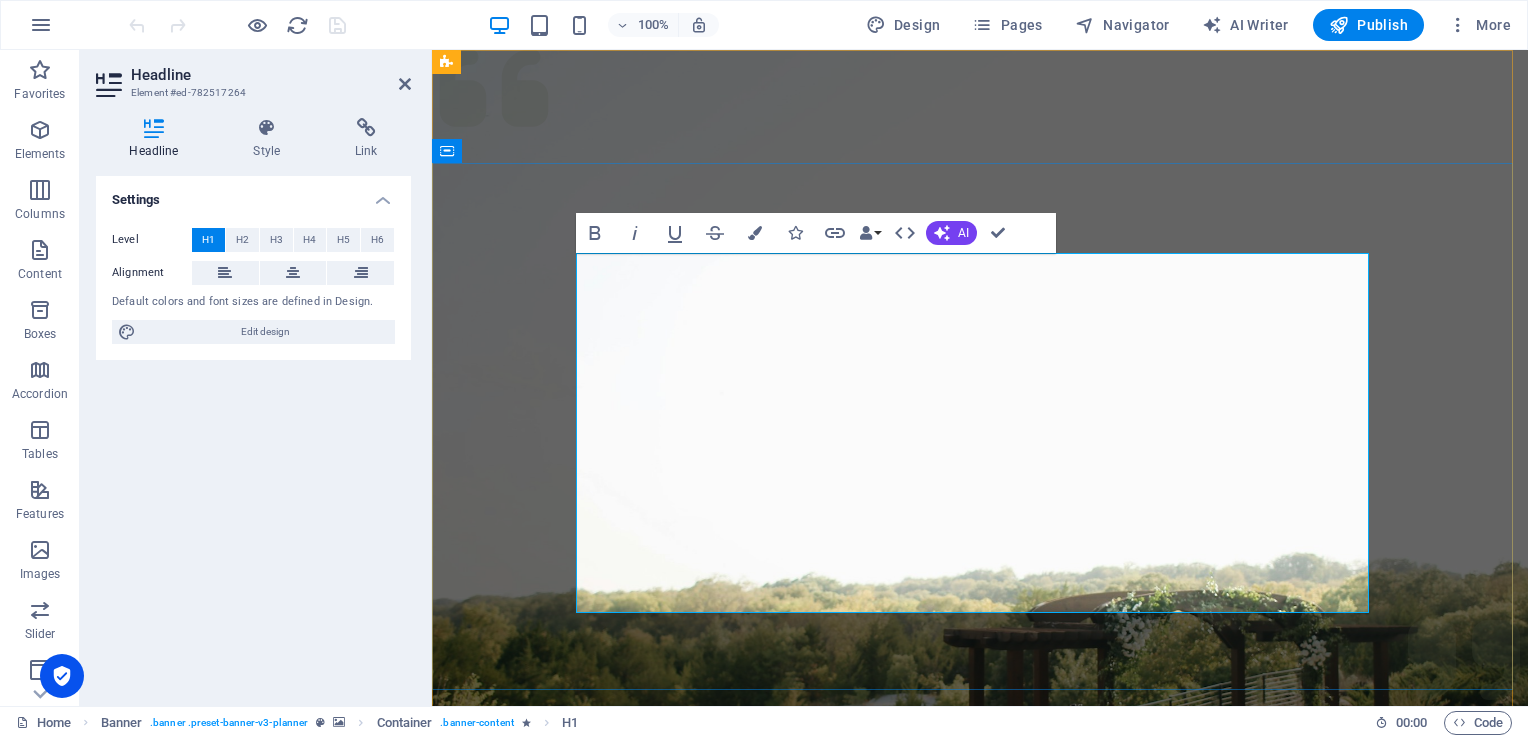 type 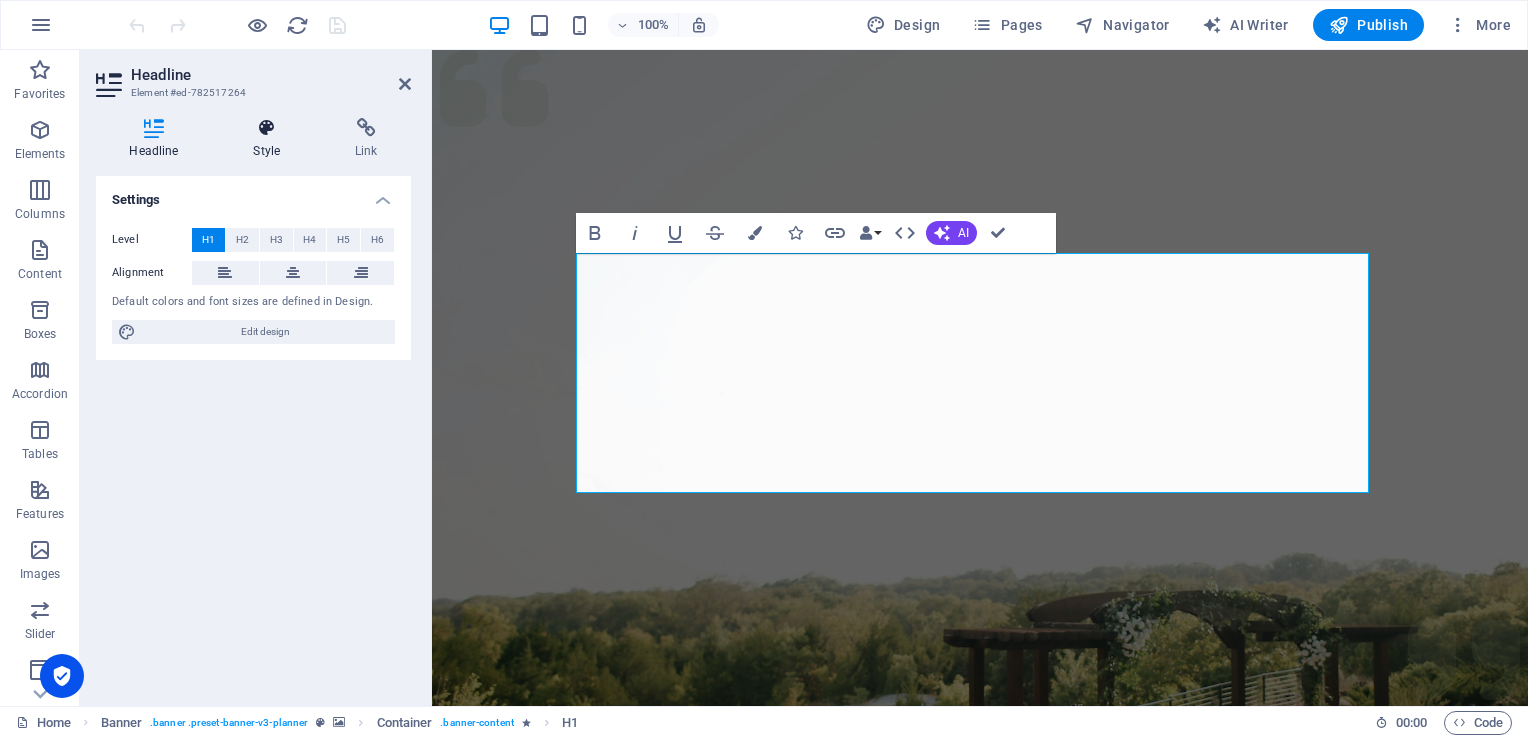 click on "Style" at bounding box center [271, 139] 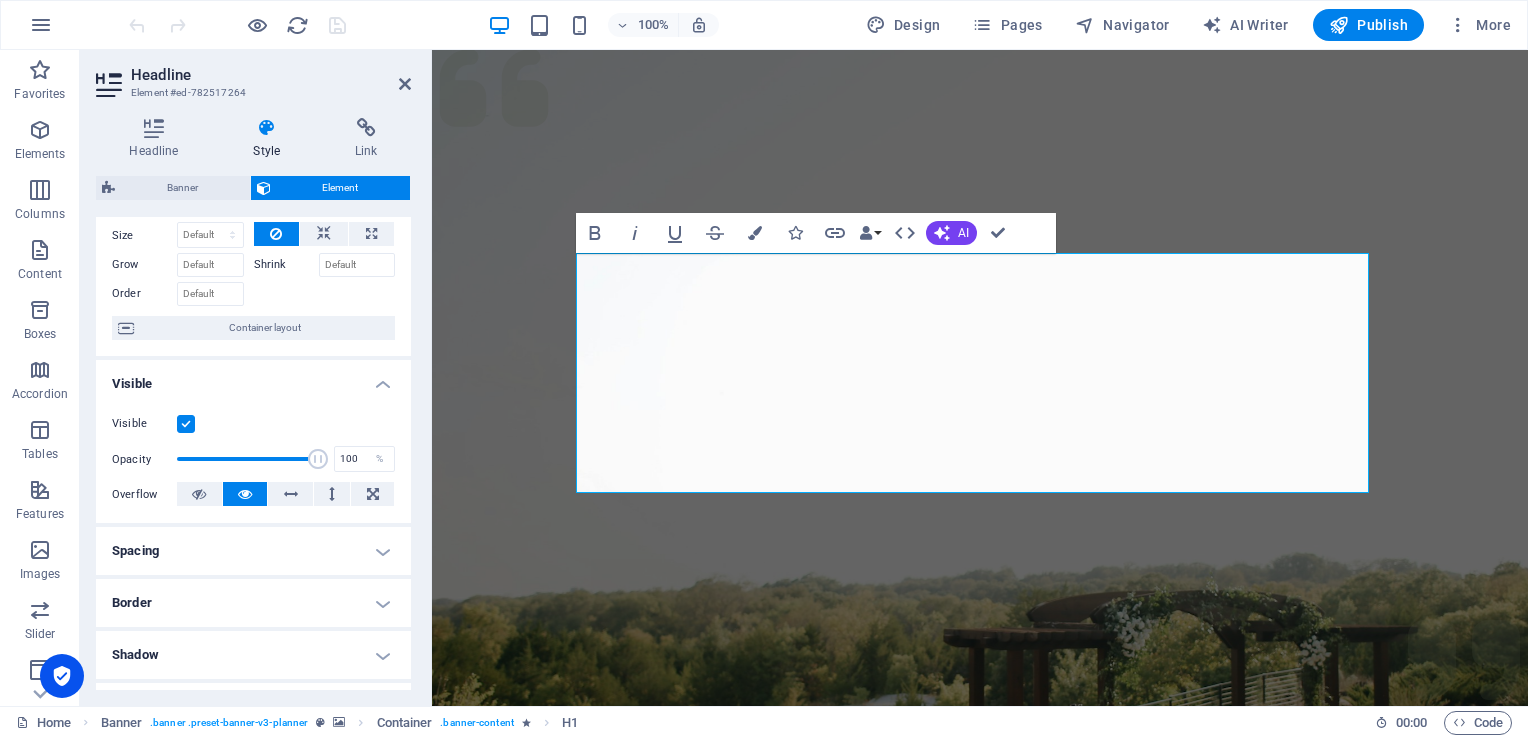 scroll, scrollTop: 0, scrollLeft: 0, axis: both 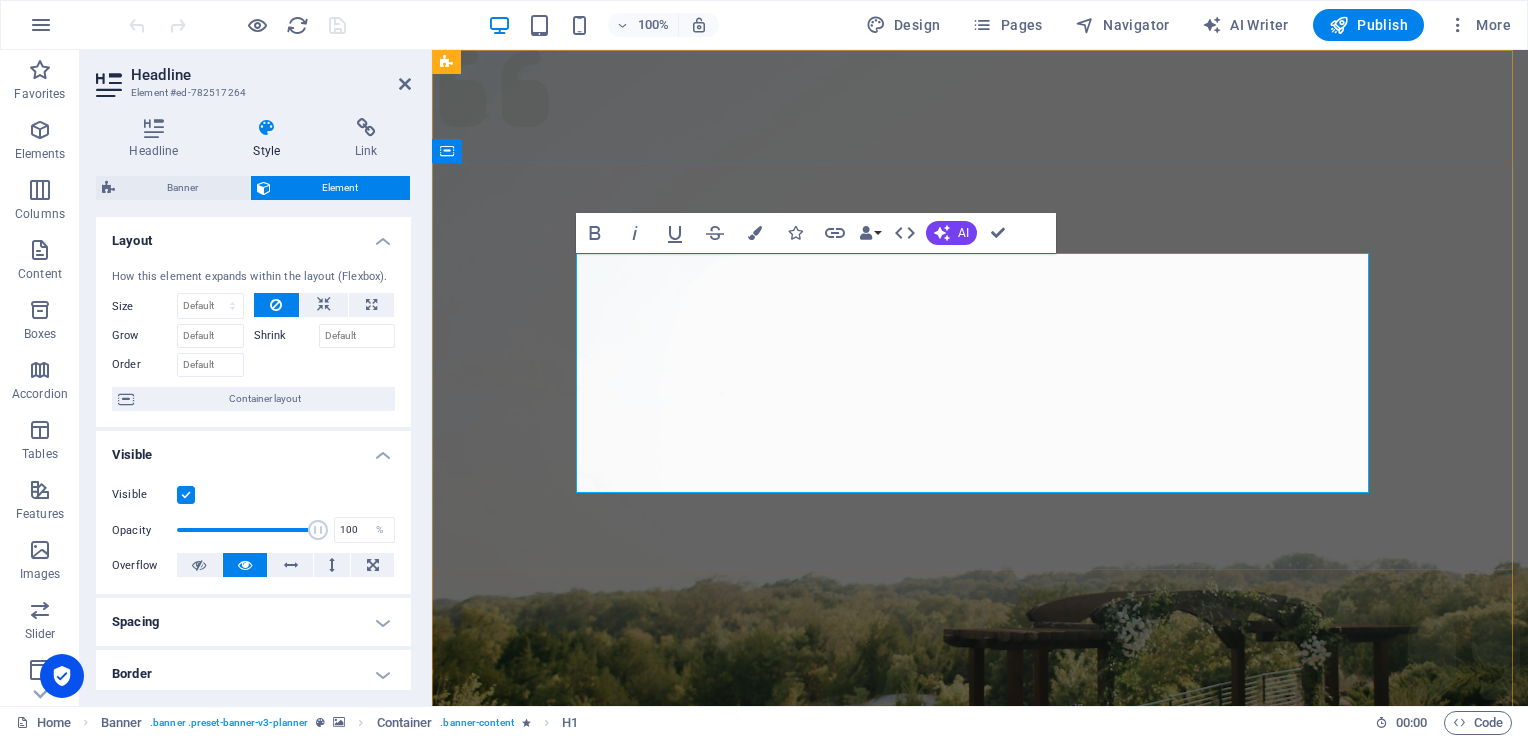 click on "Pronted Corcuit Boards" at bounding box center [980, 1360] 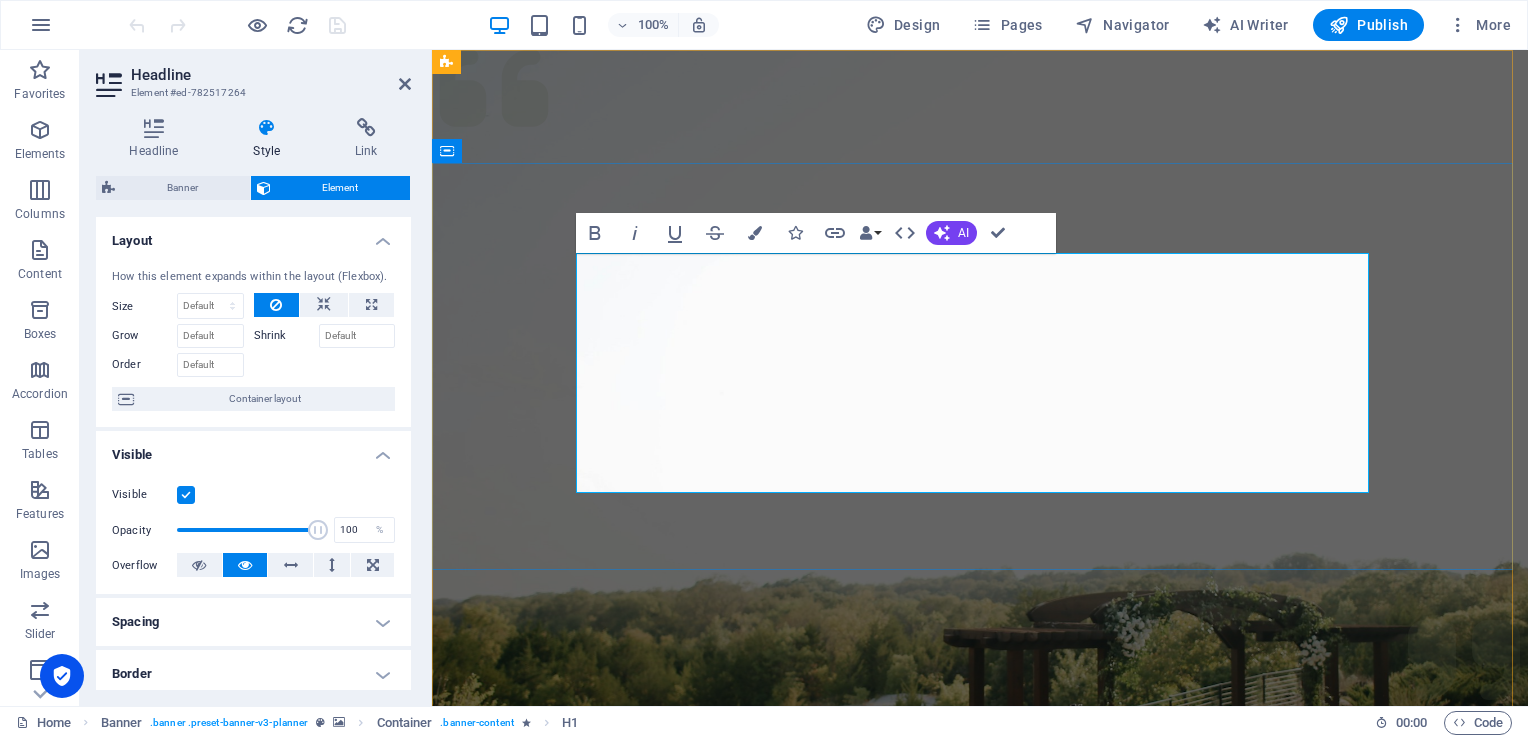 click on "Pronted Corcuit Boards" at bounding box center [980, 1360] 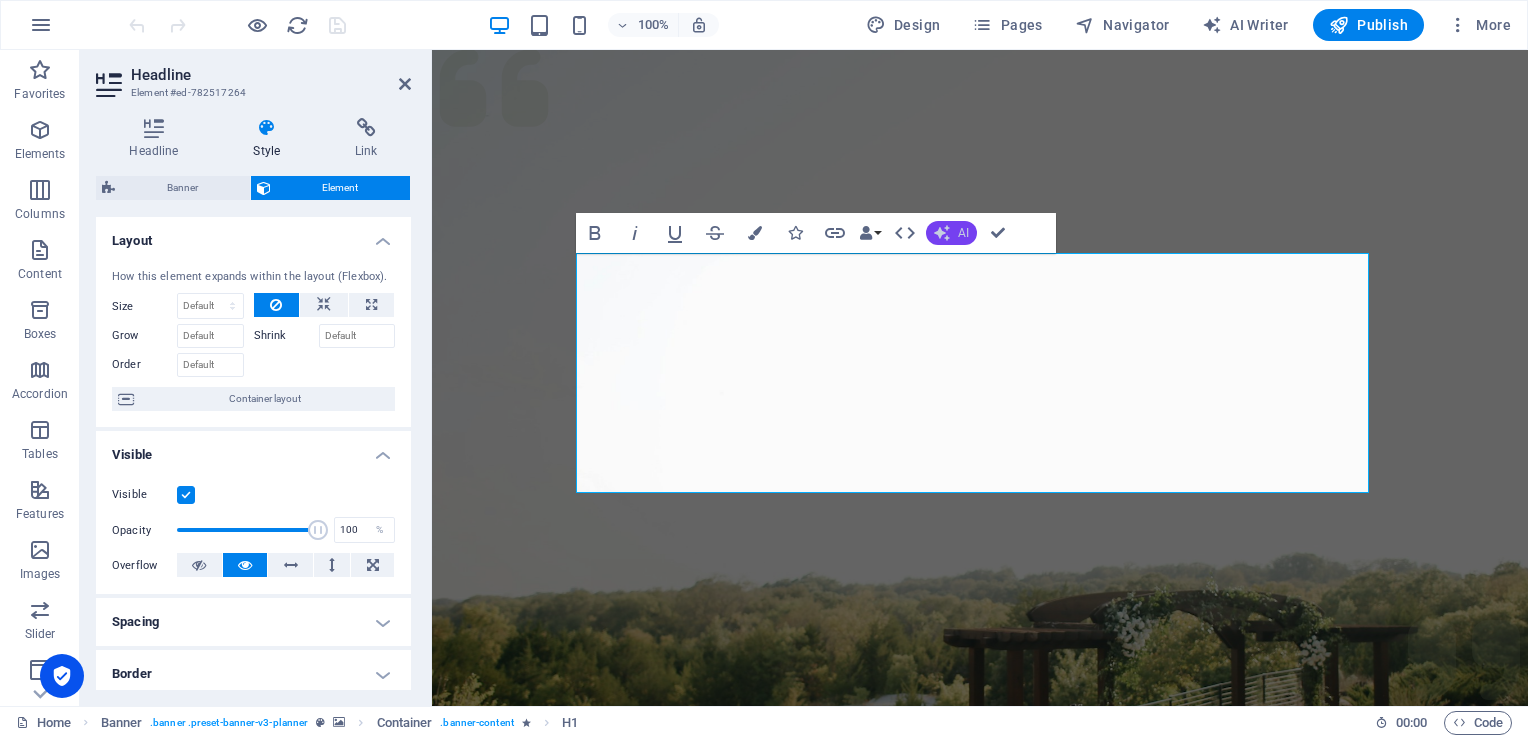 click on "AI" at bounding box center [963, 233] 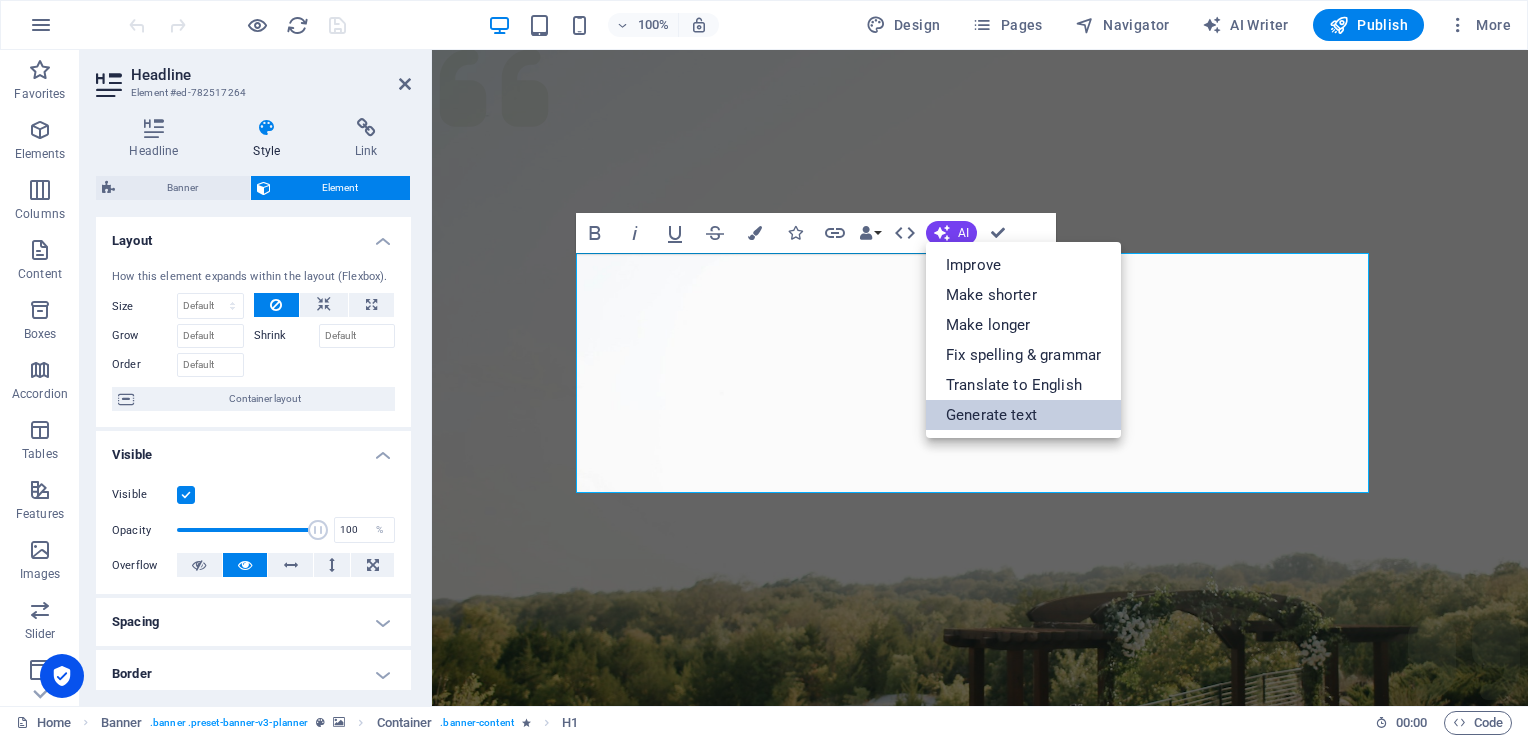 click on "Generate text" at bounding box center (1023, 415) 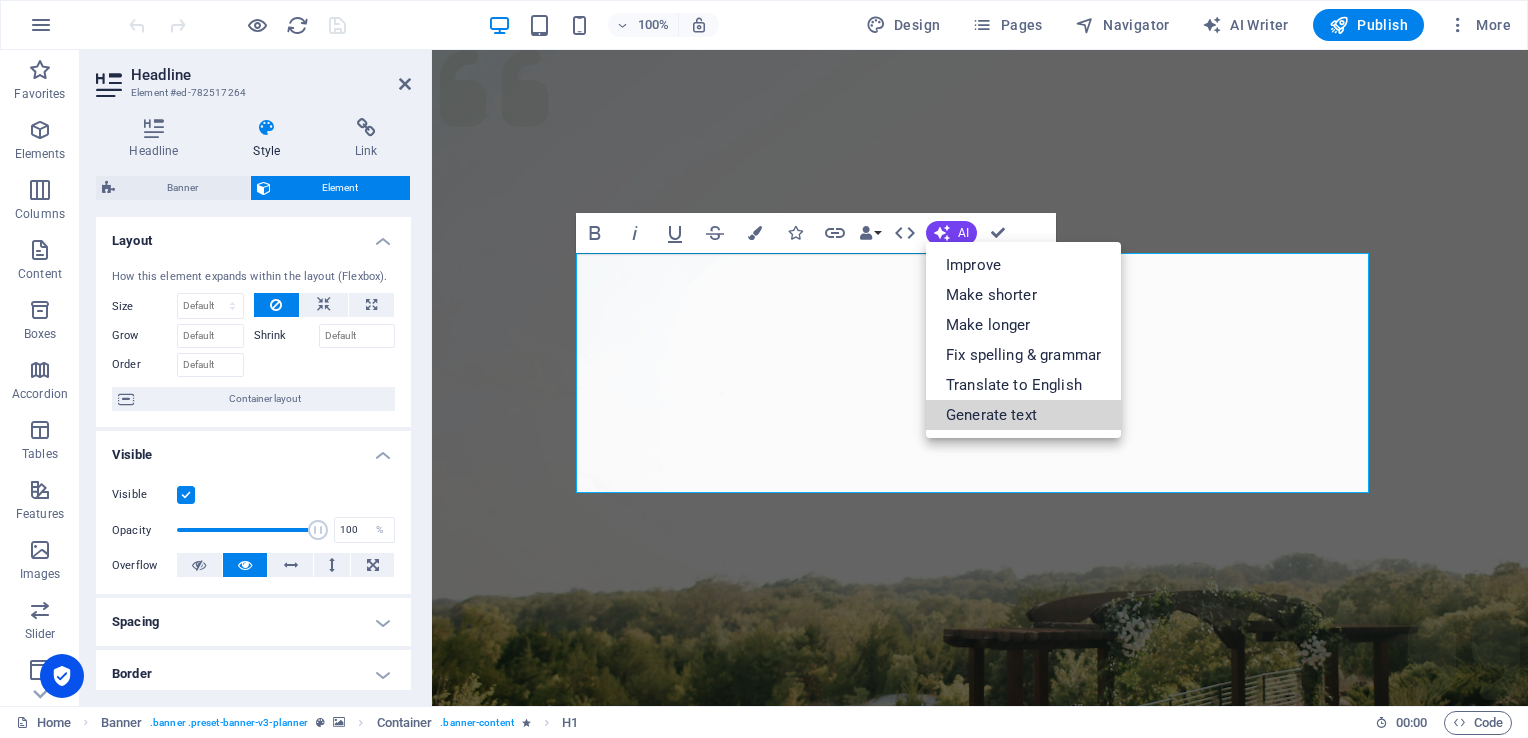 select on "English" 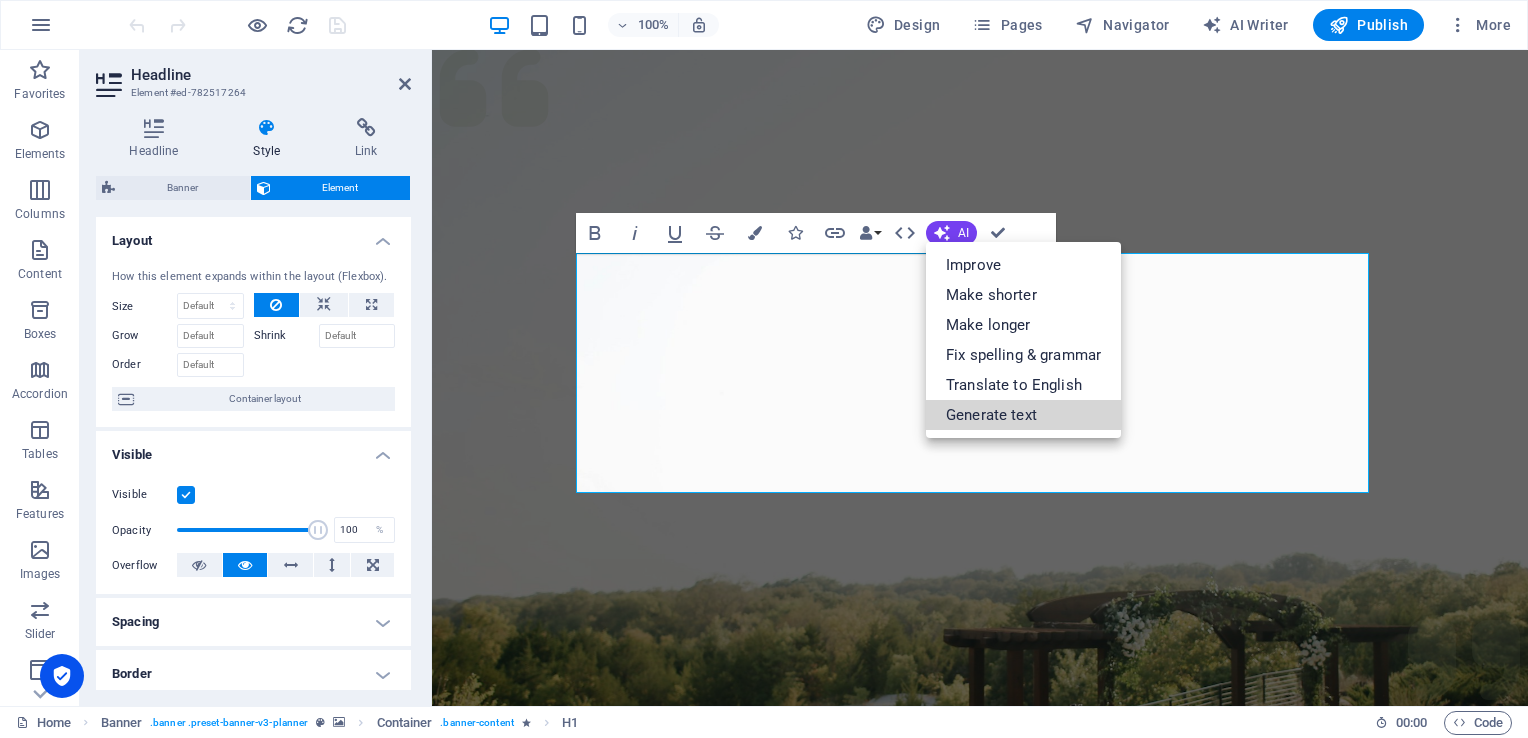 select on "English" 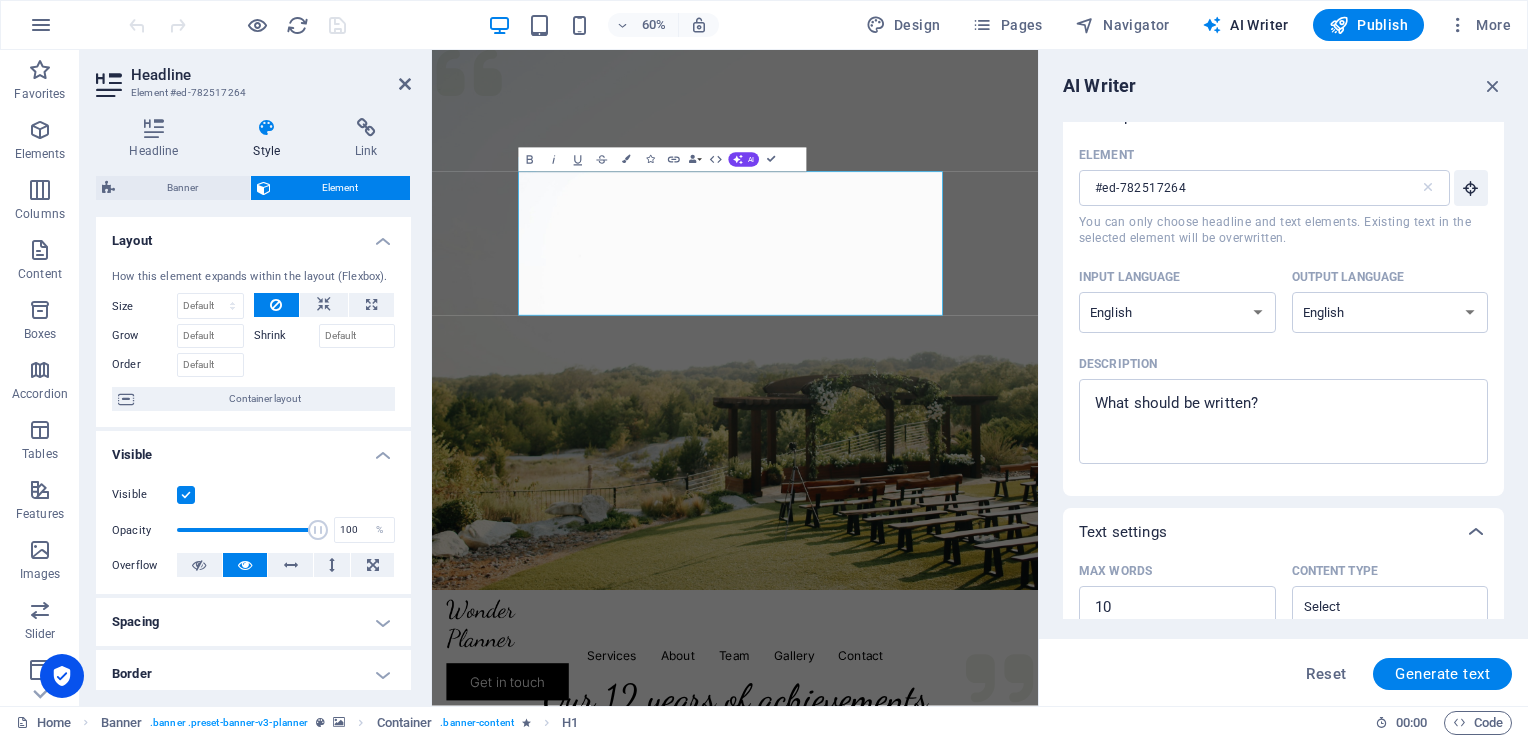 scroll, scrollTop: 16, scrollLeft: 0, axis: vertical 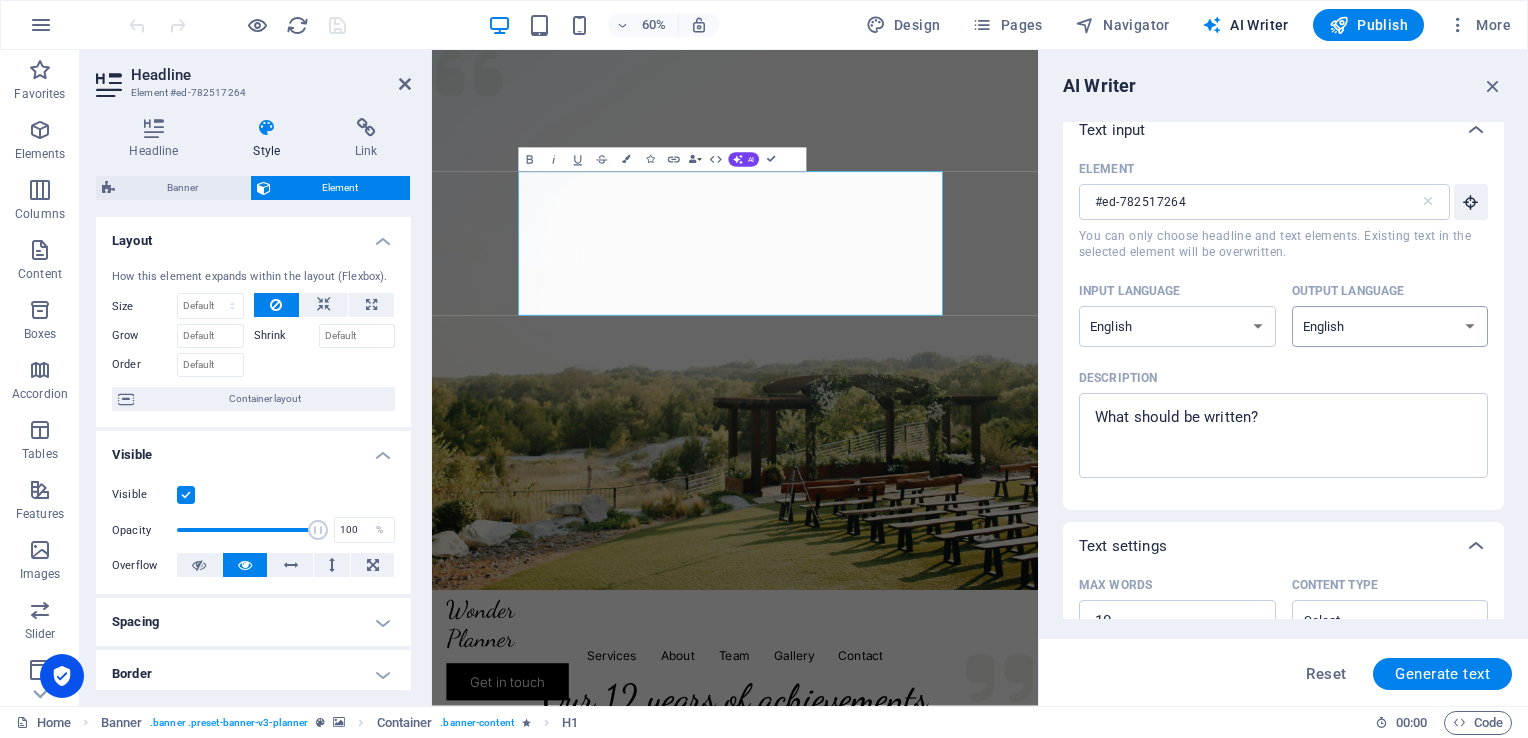 click on "Albanian Arabic Armenian Awadhi Azerbaijani Bashkir Basque Belarusian Bengali Bhojpuri Bosnian Brazilian Portuguese Bulgarian Cantonese (Yue) Catalan Chhattisgarhi Chinese Croatian Czech Danish Dogri Dutch English Estonian Faroese Finnish French Galician Georgian German Greek Gujarati Haryanvi Hindi Hungarian Indonesian Irish Italian Japanese Javanese Kannada Kashmiri Kazakh Konkani Korean Kyrgyz Latvian Lithuanian Macedonian Maithili Malay Maltese Mandarin Mandarin Chinese Marathi Marwari Min Nan Moldovan Mongolian Montenegrin Nepali Norwegian Oriya Pashto Persian (Farsi) Polish Portuguese Punjabi Rajasthani Romanian Russian Sanskrit Santali Serbian Sindhi Sinhala Slovak Slovene Slovenian Spanish Ukrainian Urdu Uzbek Vietnamese Welsh Wu" at bounding box center (1390, 326) 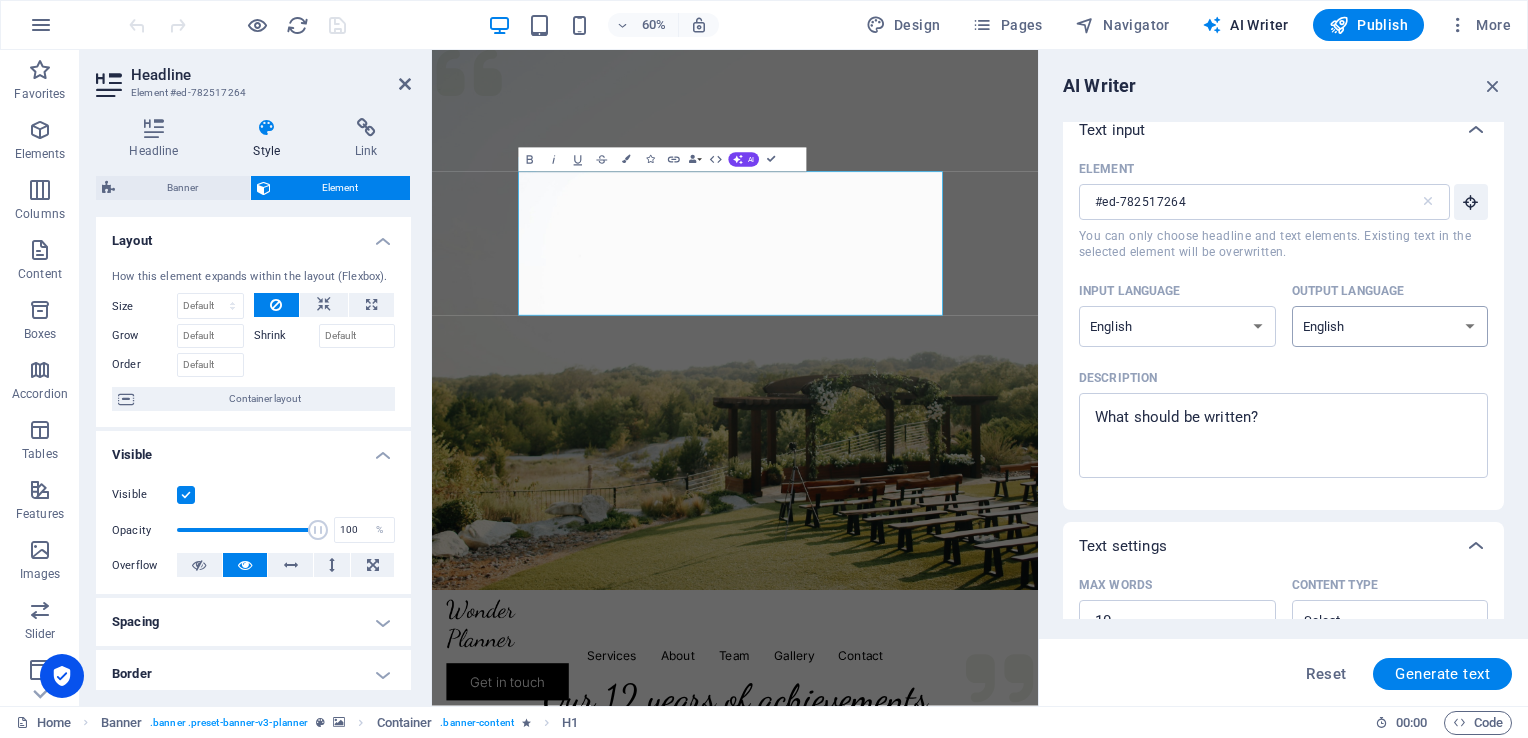 click on "Albanian Arabic Armenian Awadhi Azerbaijani Bashkir Basque Belarusian Bengali Bhojpuri Bosnian Brazilian Portuguese Bulgarian Cantonese (Yue) Catalan Chhattisgarhi Chinese Croatian Czech Danish Dogri Dutch English Estonian Faroese Finnish French Galician Georgian German Greek Gujarati Haryanvi Hindi Hungarian Indonesian Irish Italian Japanese Javanese Kannada Kashmiri Kazakh Konkani Korean Kyrgyz Latvian Lithuanian Macedonian Maithili Malay Maltese Mandarin Mandarin Chinese Marathi Marwari Min Nan Moldovan Mongolian Montenegrin Nepali Norwegian Oriya Pashto Persian (Farsi) Polish Portuguese Punjabi Rajasthani Romanian Russian Sanskrit Santali Serbian Sindhi Sinhala Slovak Slovene Slovenian Spanish Ukrainian Urdu Uzbek Vietnamese Welsh Wu" at bounding box center (1390, 326) 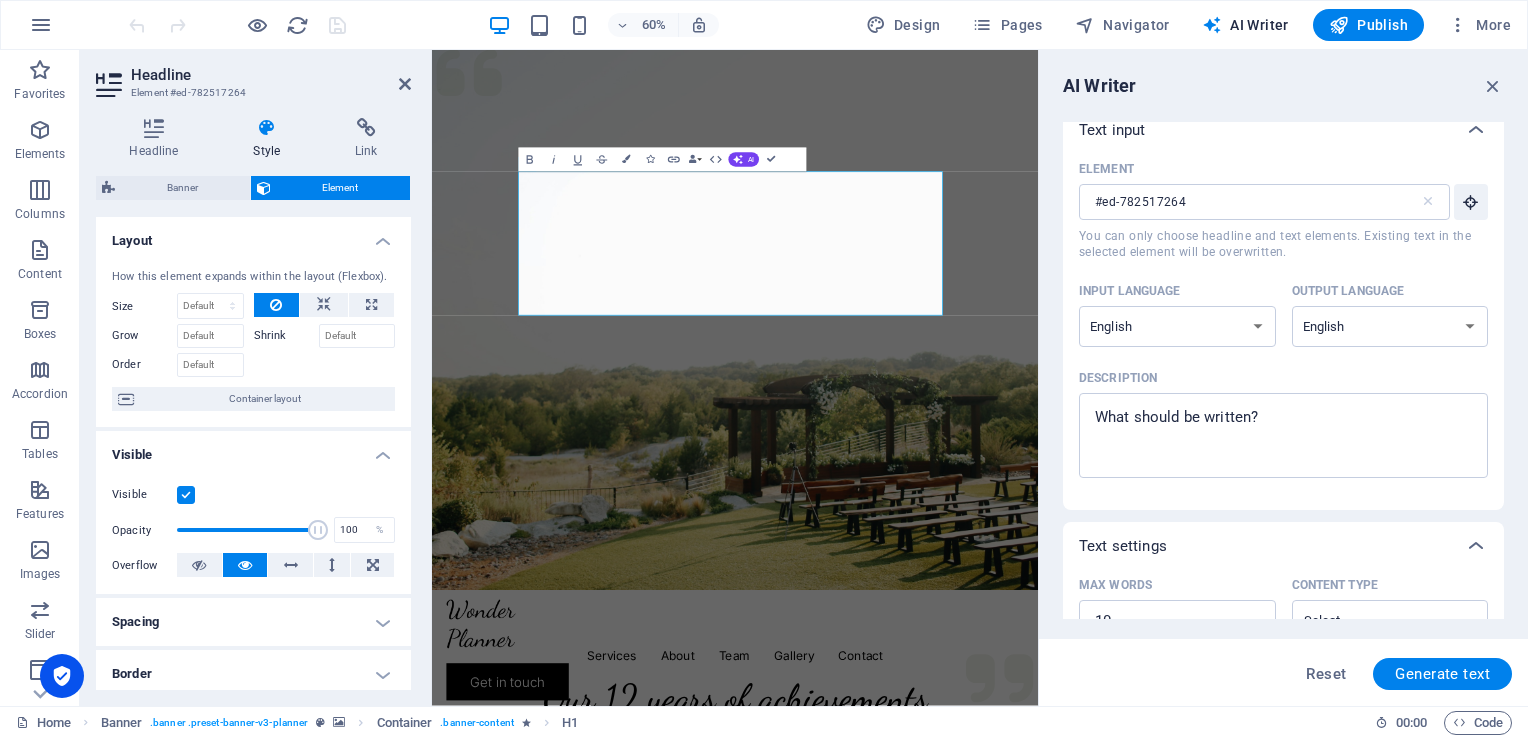 scroll, scrollTop: 0, scrollLeft: 0, axis: both 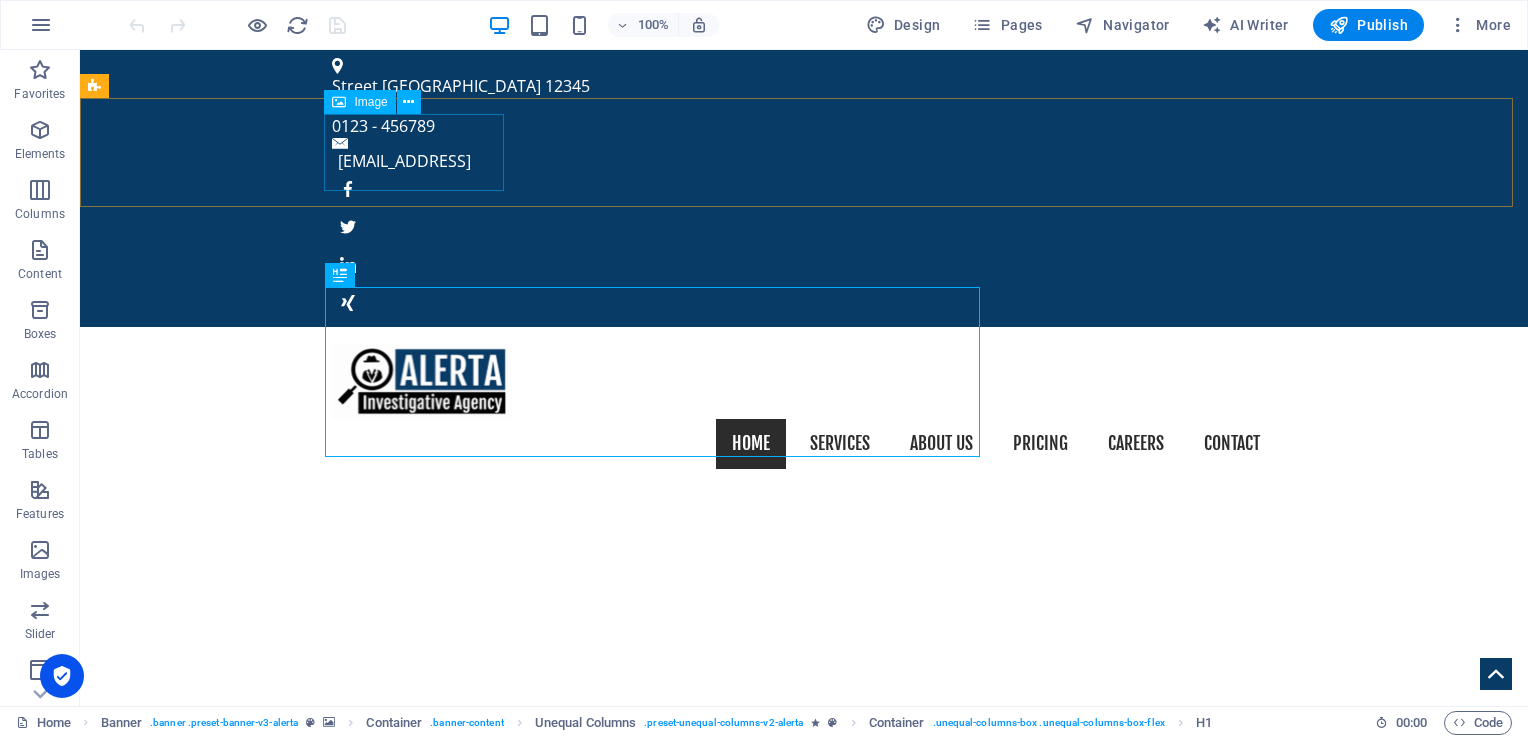 click on "Image" at bounding box center [370, 102] 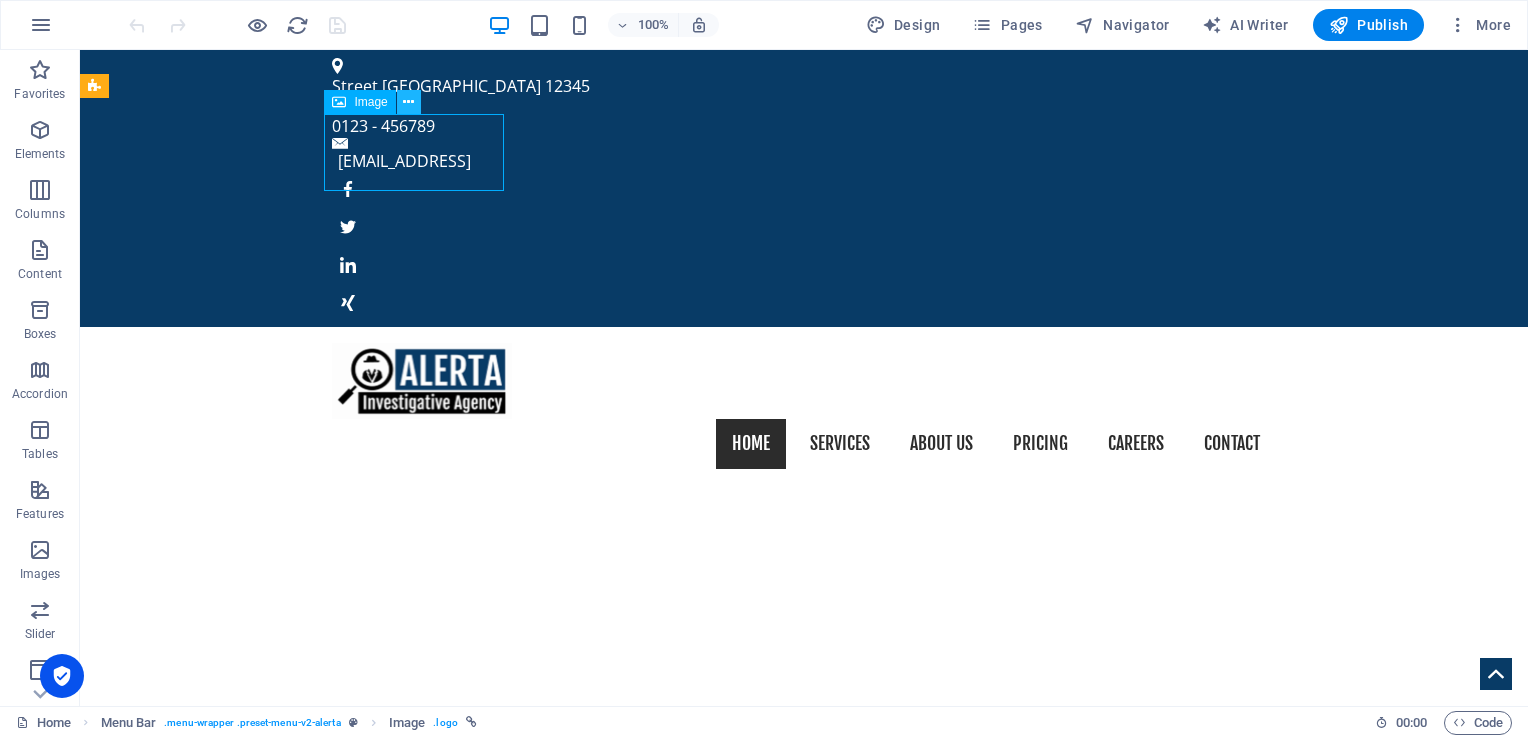 click at bounding box center (408, 102) 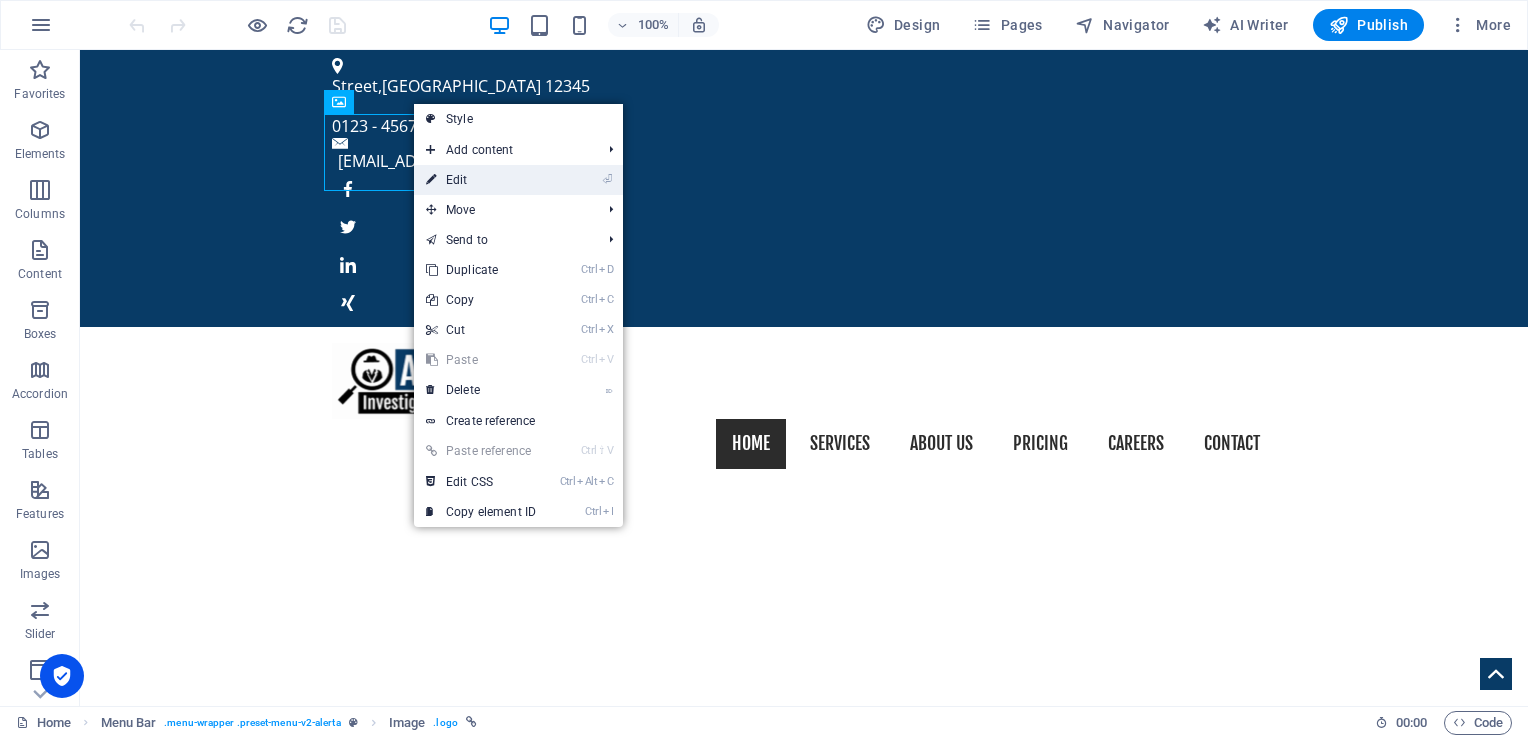 click on "⏎  Edit" at bounding box center (481, 180) 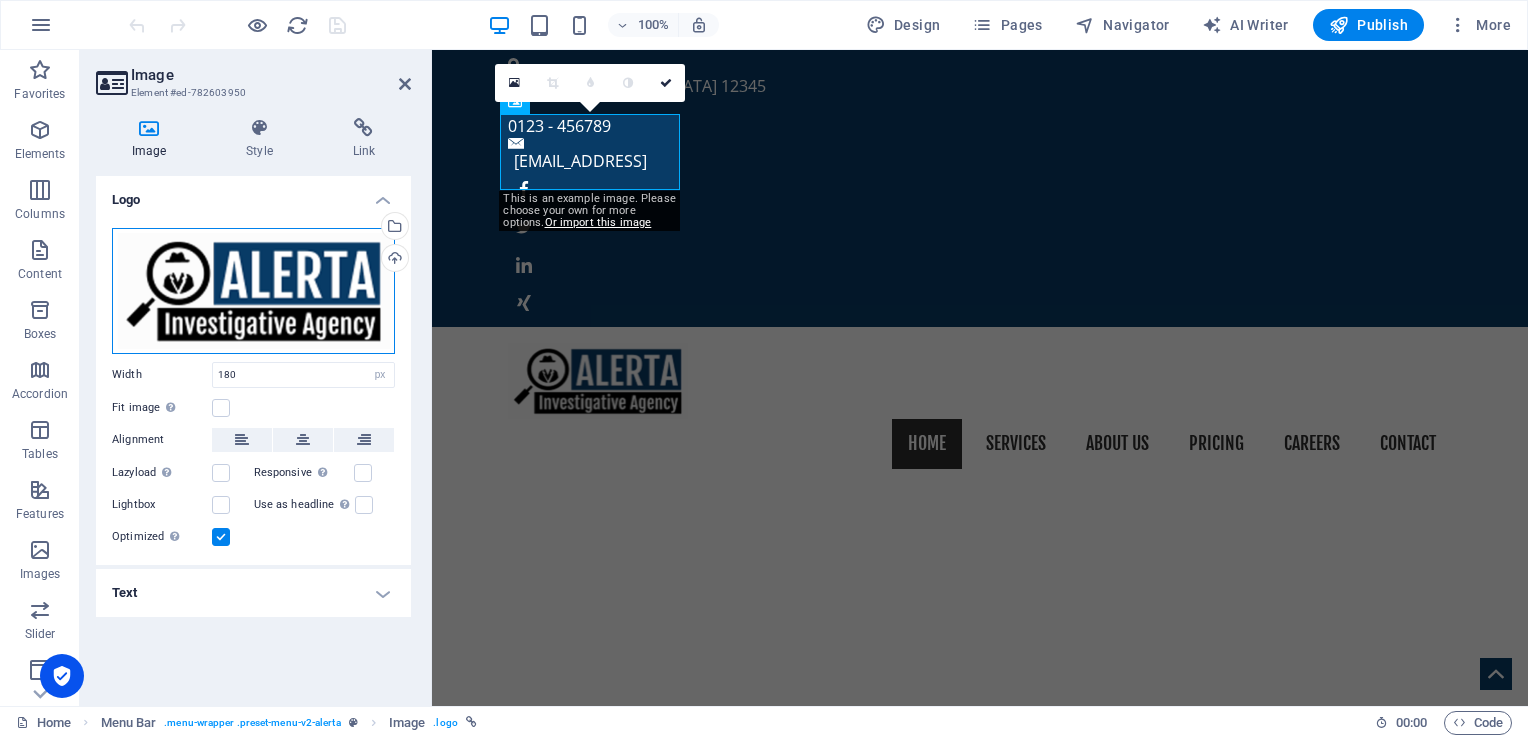 click on "Drag files here, click to choose files or select files from Files or our free stock photos & videos" at bounding box center [253, 291] 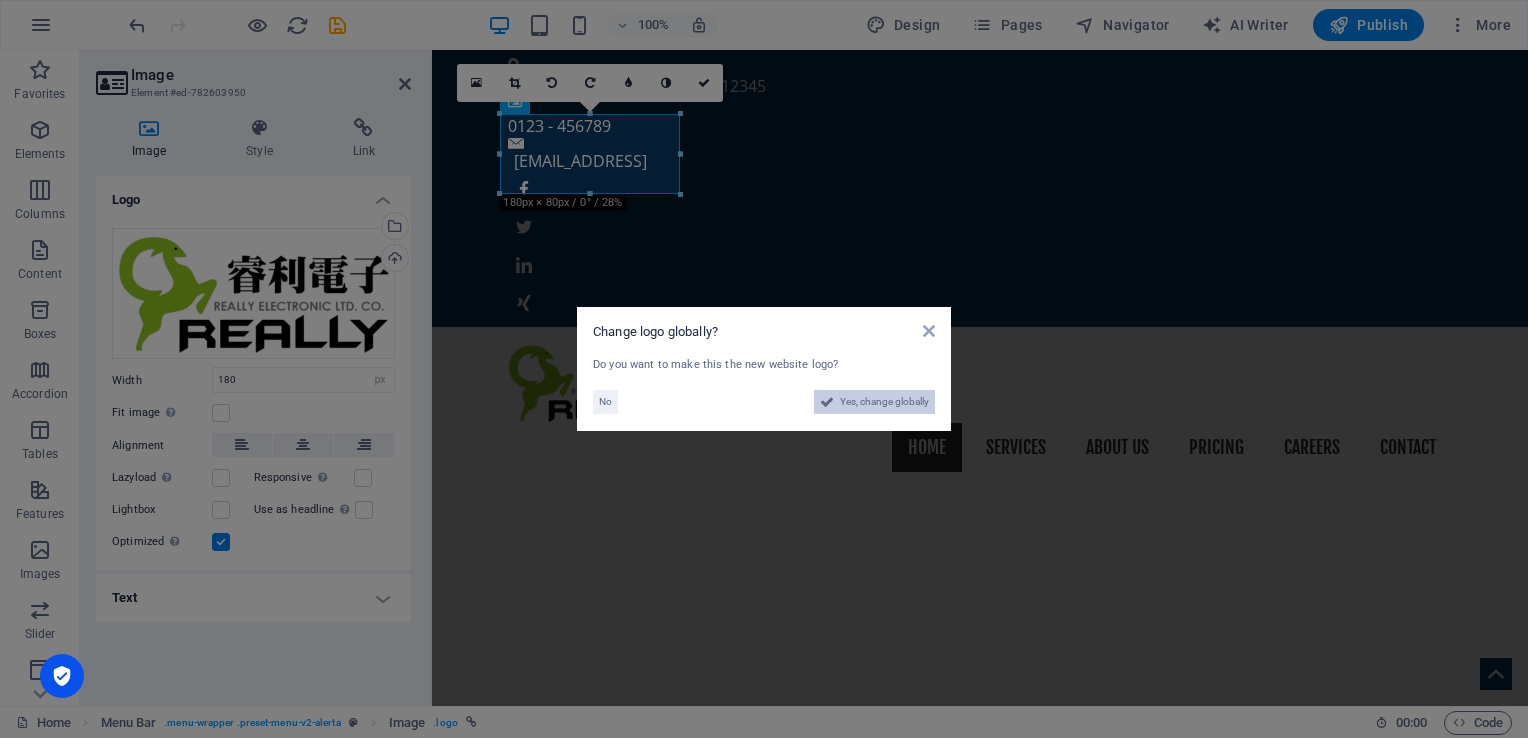 click on "Yes, change globally" at bounding box center [884, 402] 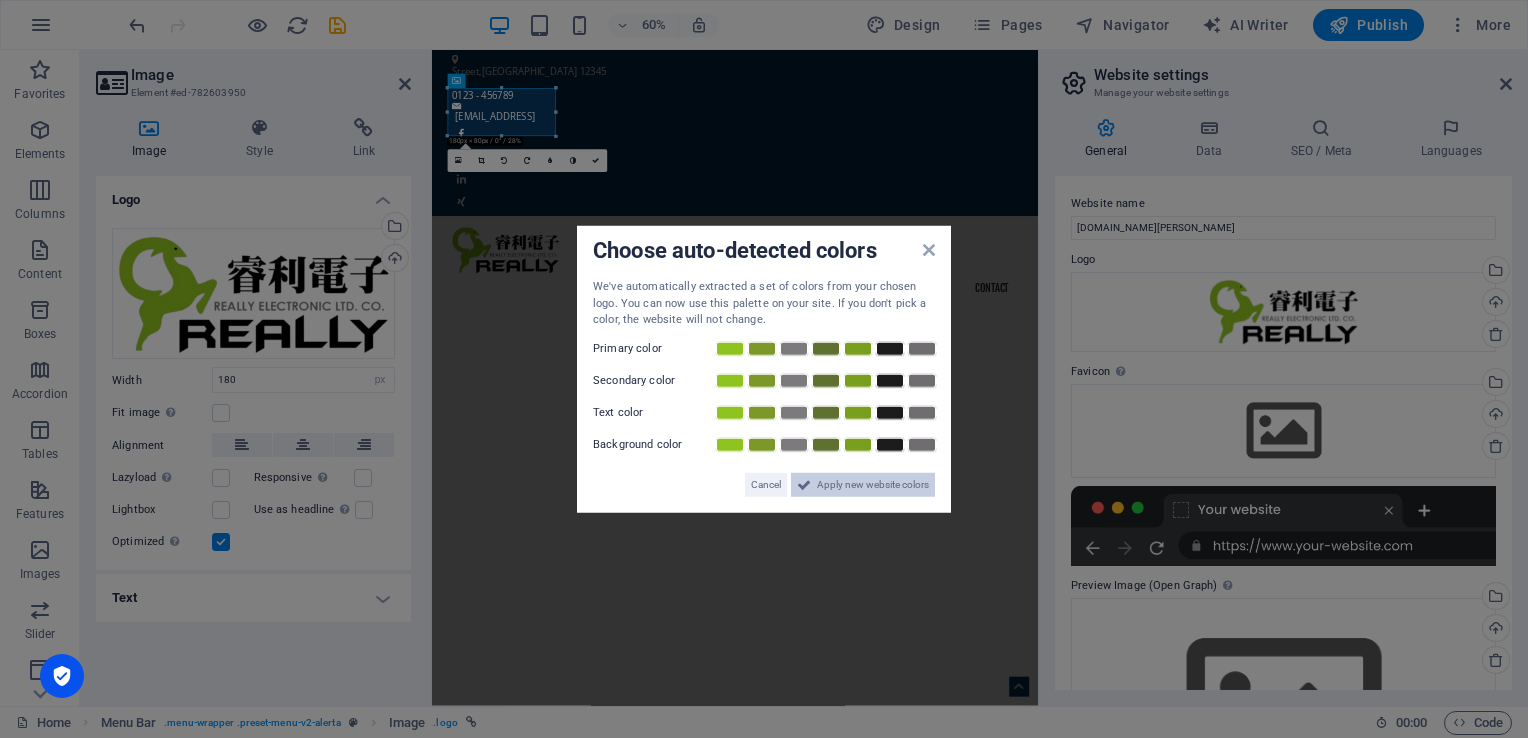 click on "Apply new website colors" at bounding box center [873, 484] 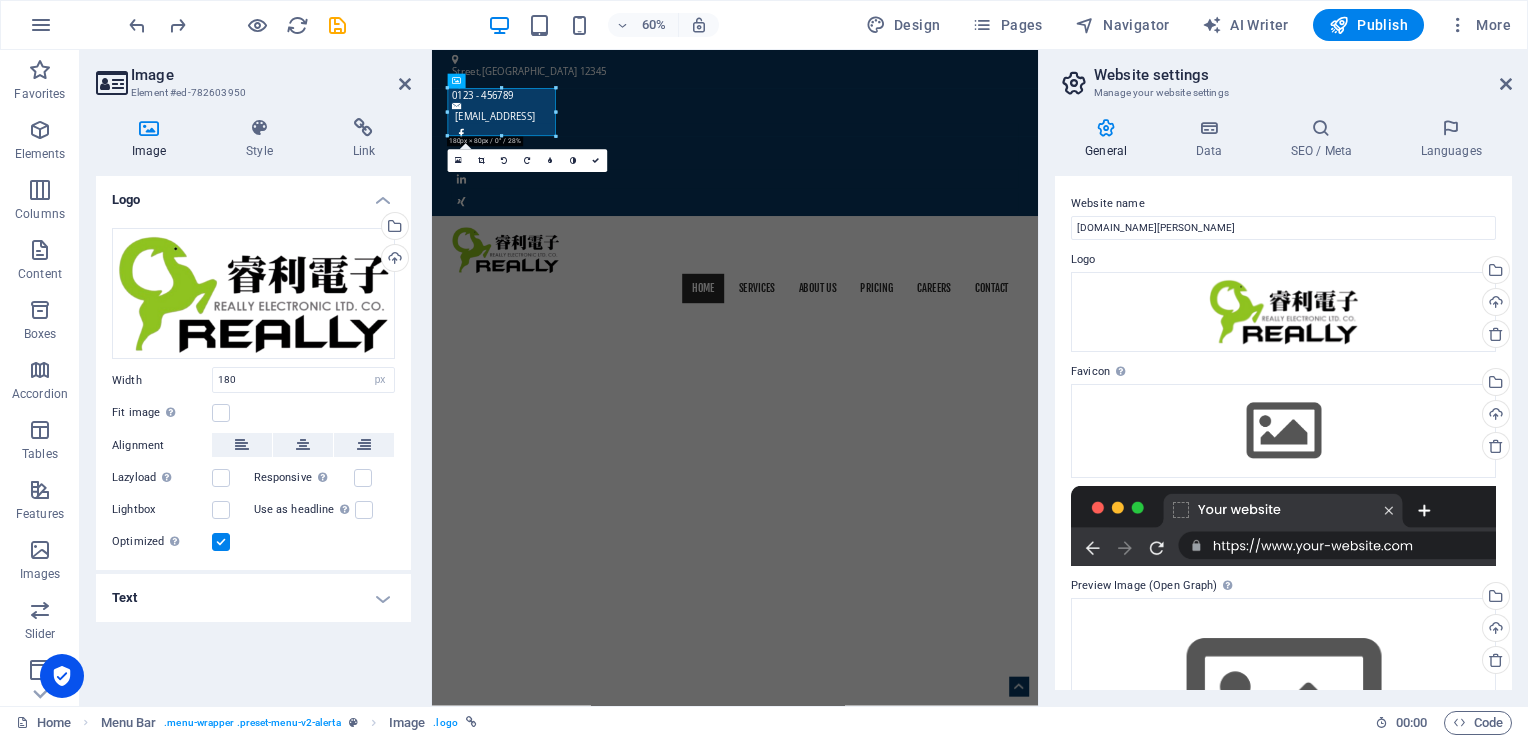 click at bounding box center (1283, 526) 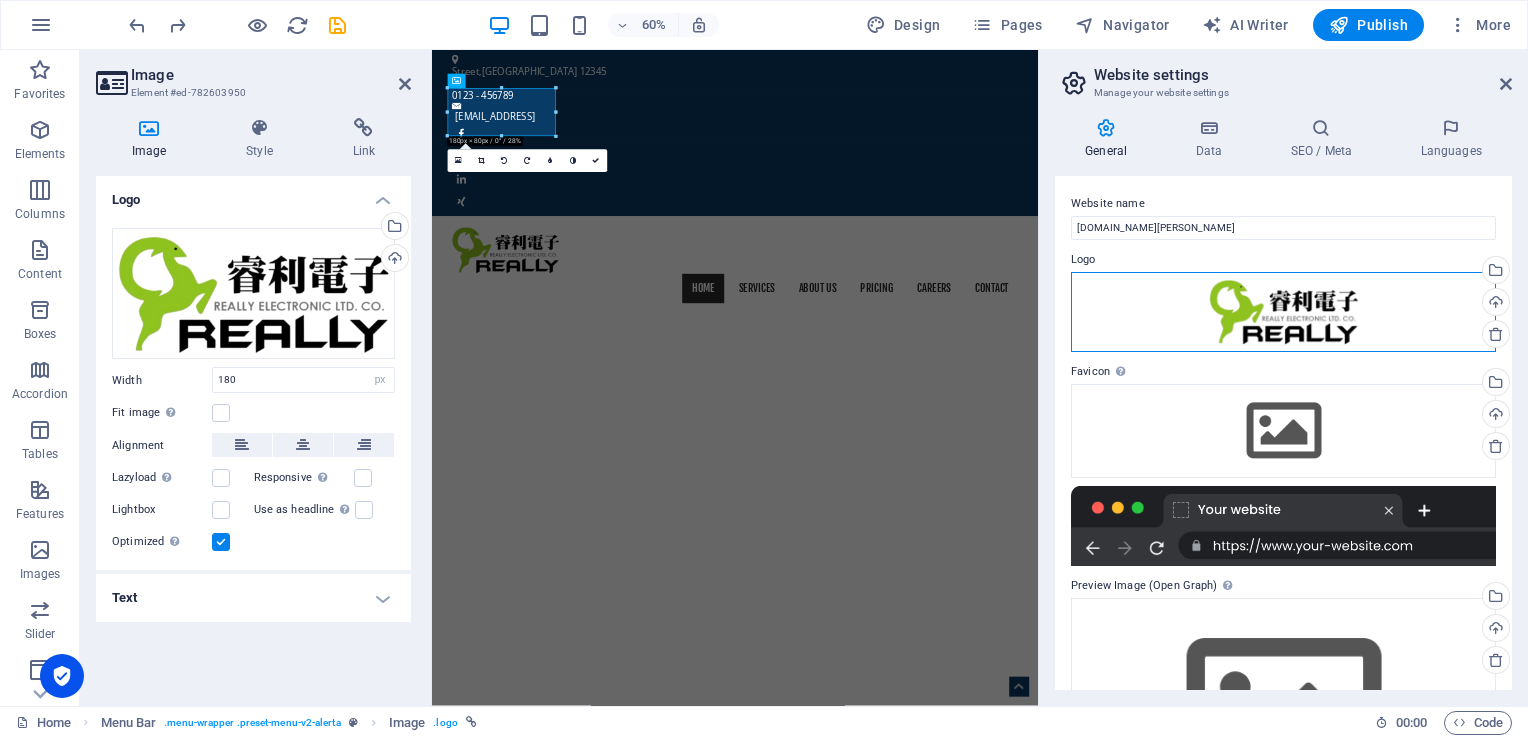 click on "Drag files here, click to choose files or select files from Files or our free stock photos & videos" at bounding box center [1283, 312] 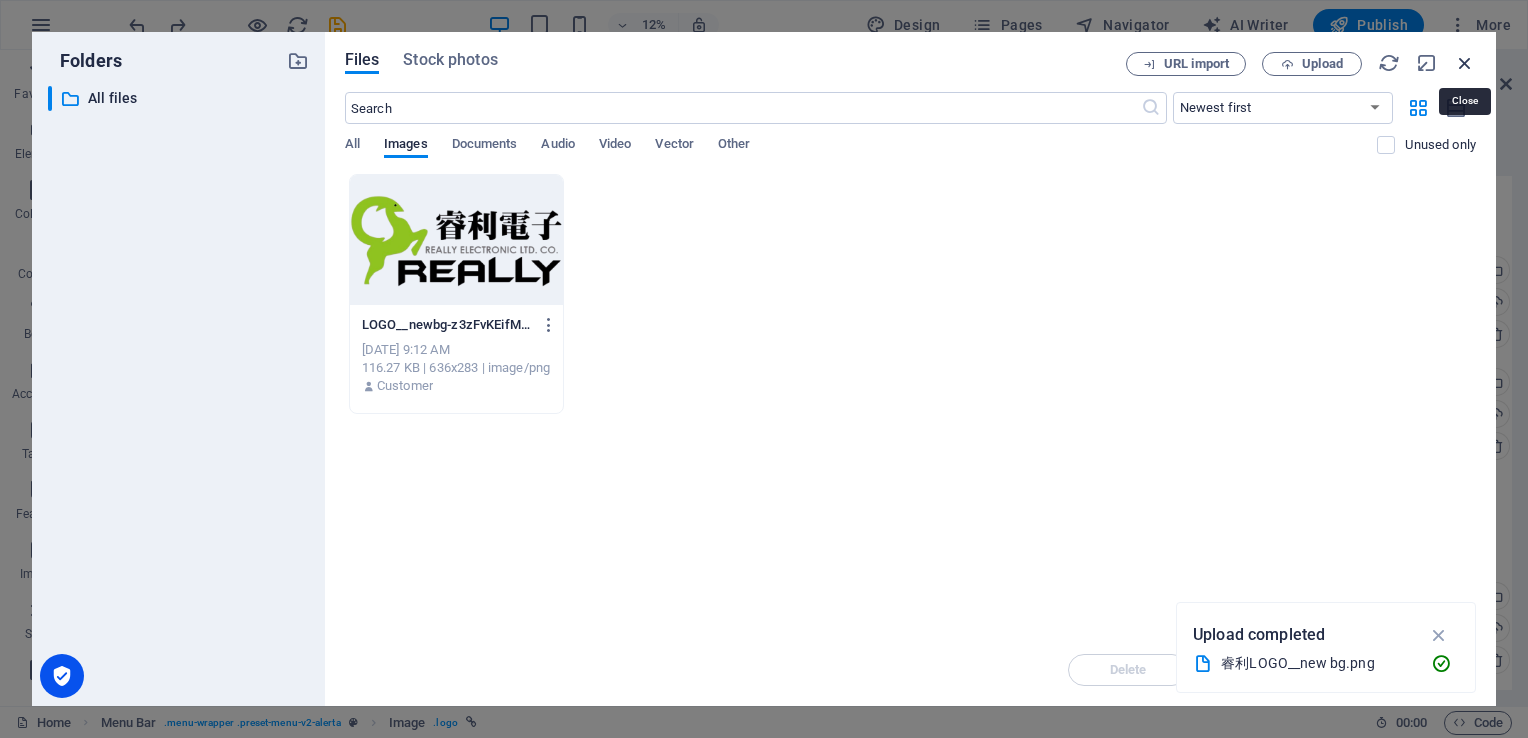 click at bounding box center [1465, 63] 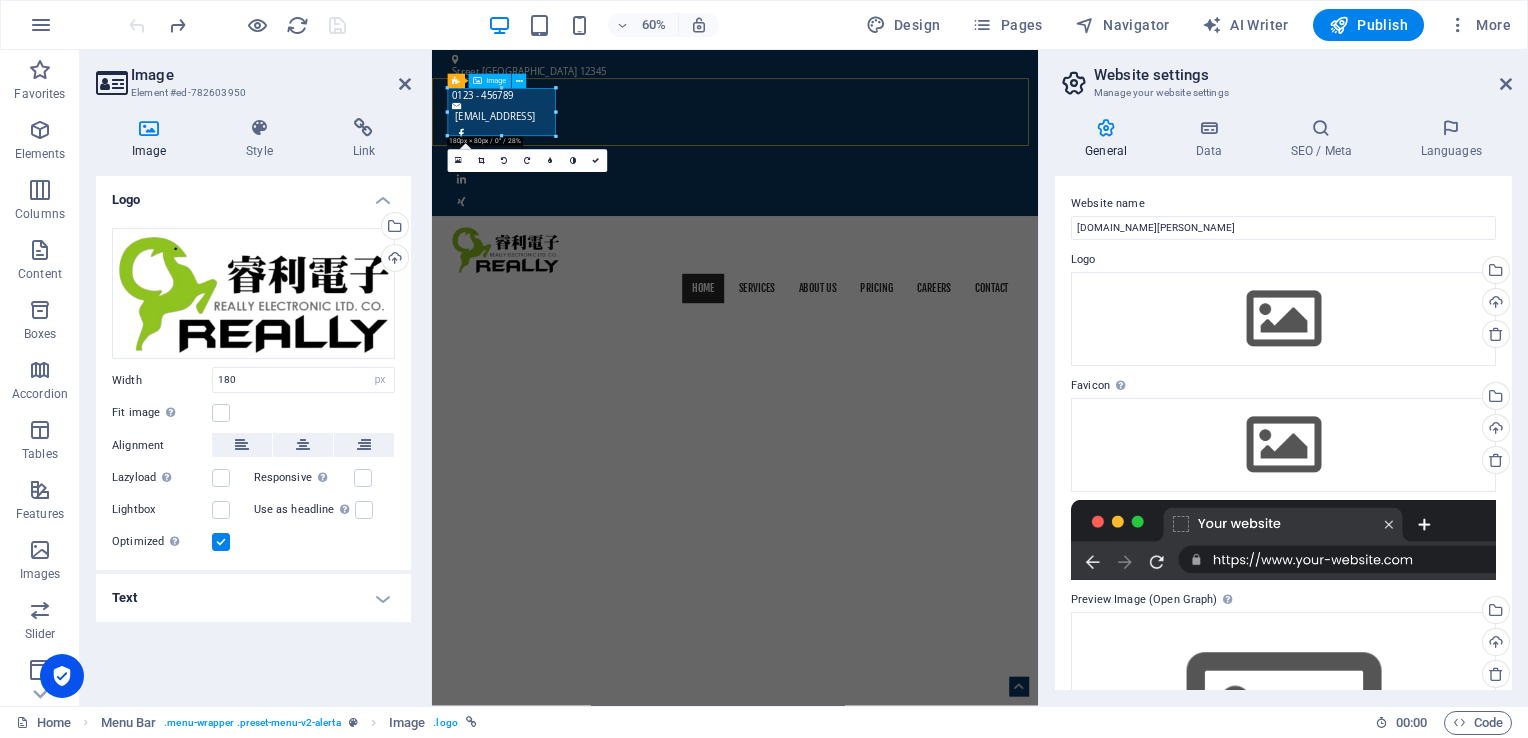 click at bounding box center (937, 383) 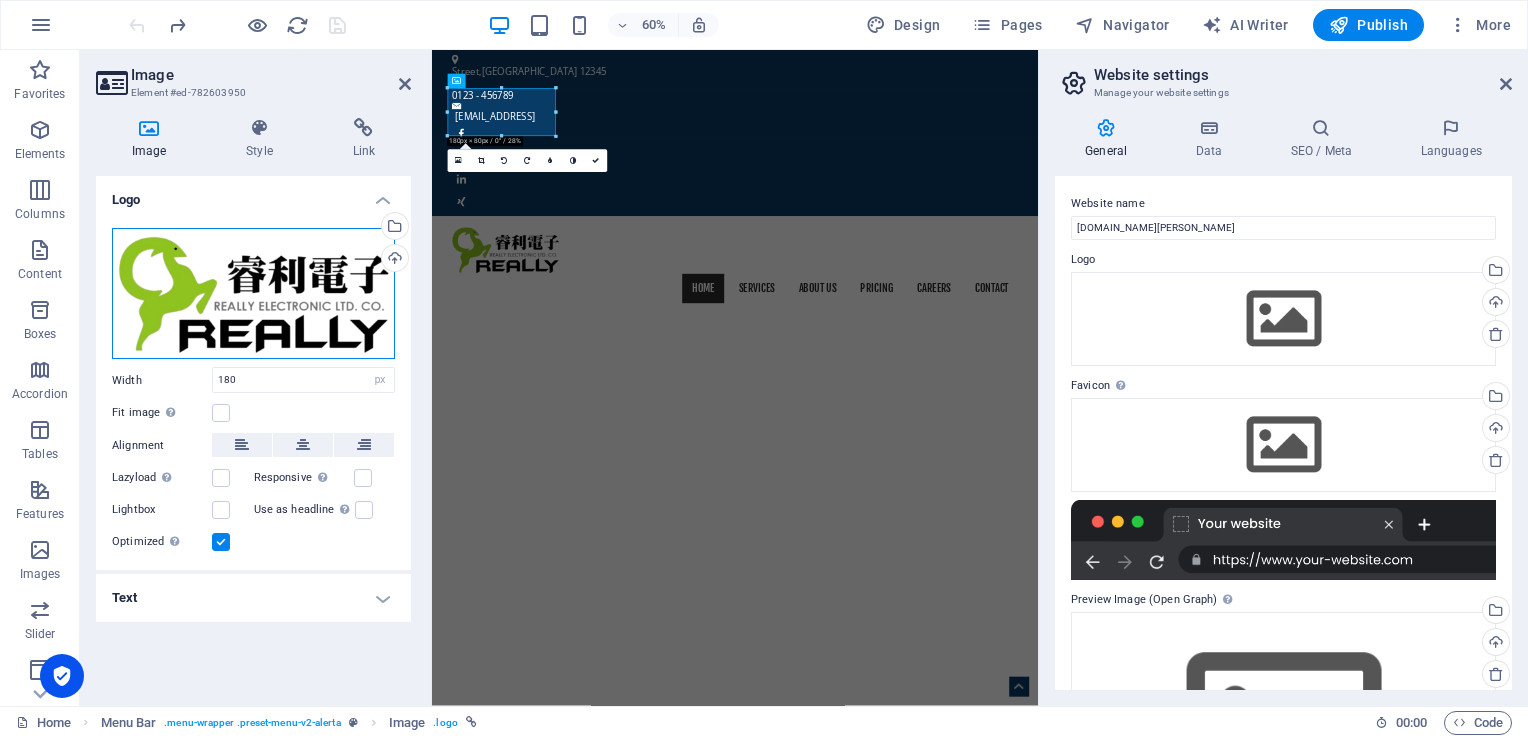 click on "Drag files here, click to choose files or select files from Files or our free stock photos & videos" at bounding box center (253, 293) 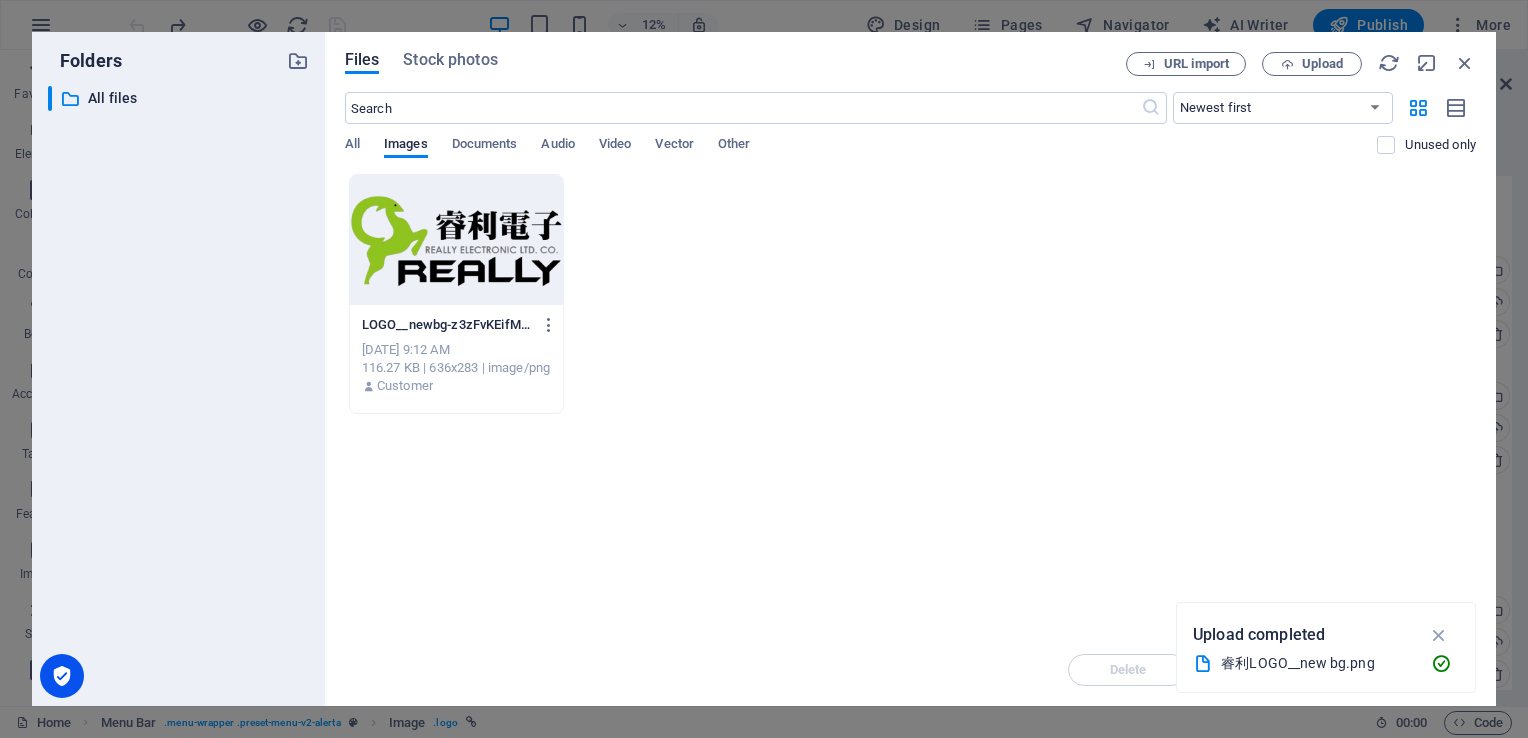 click at bounding box center (456, 240) 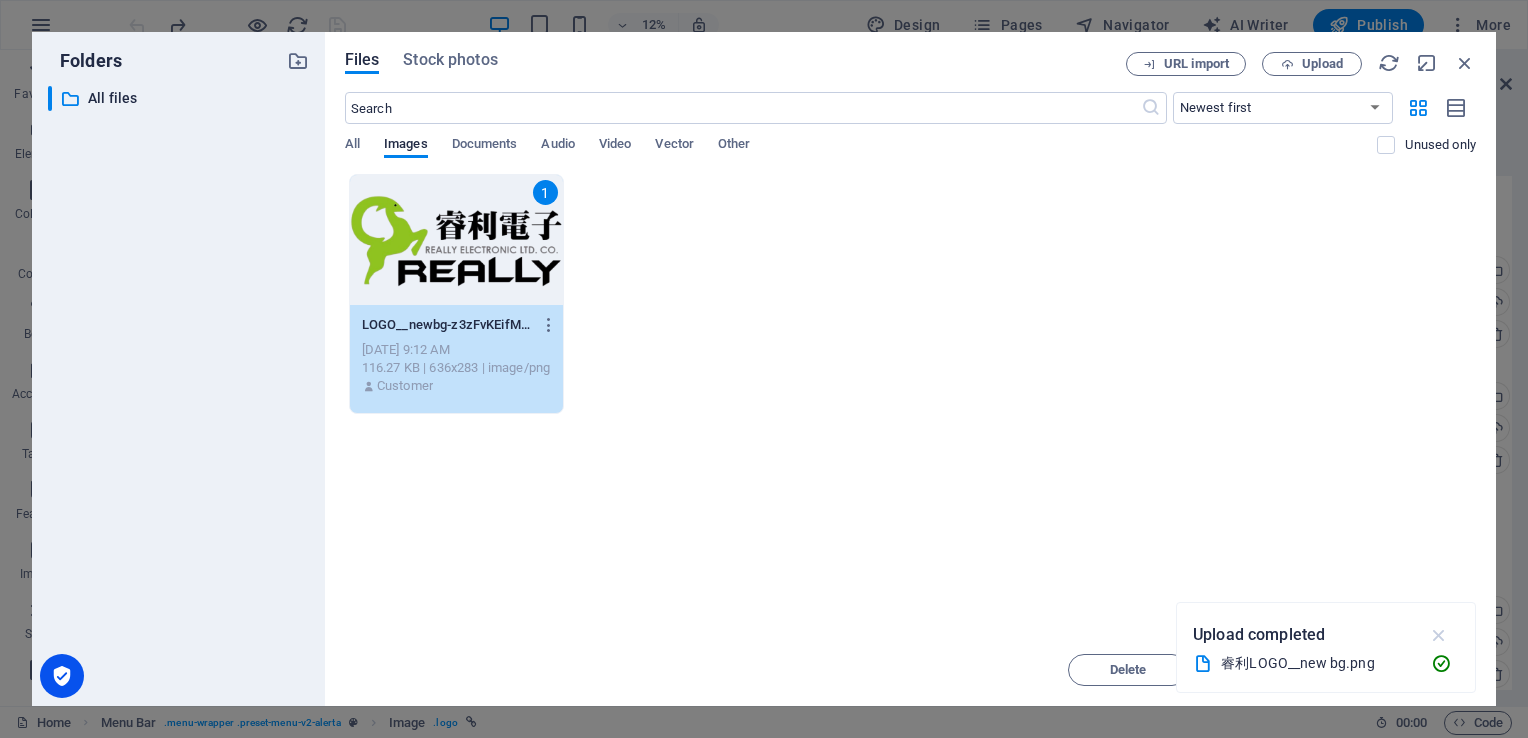click at bounding box center (1439, 635) 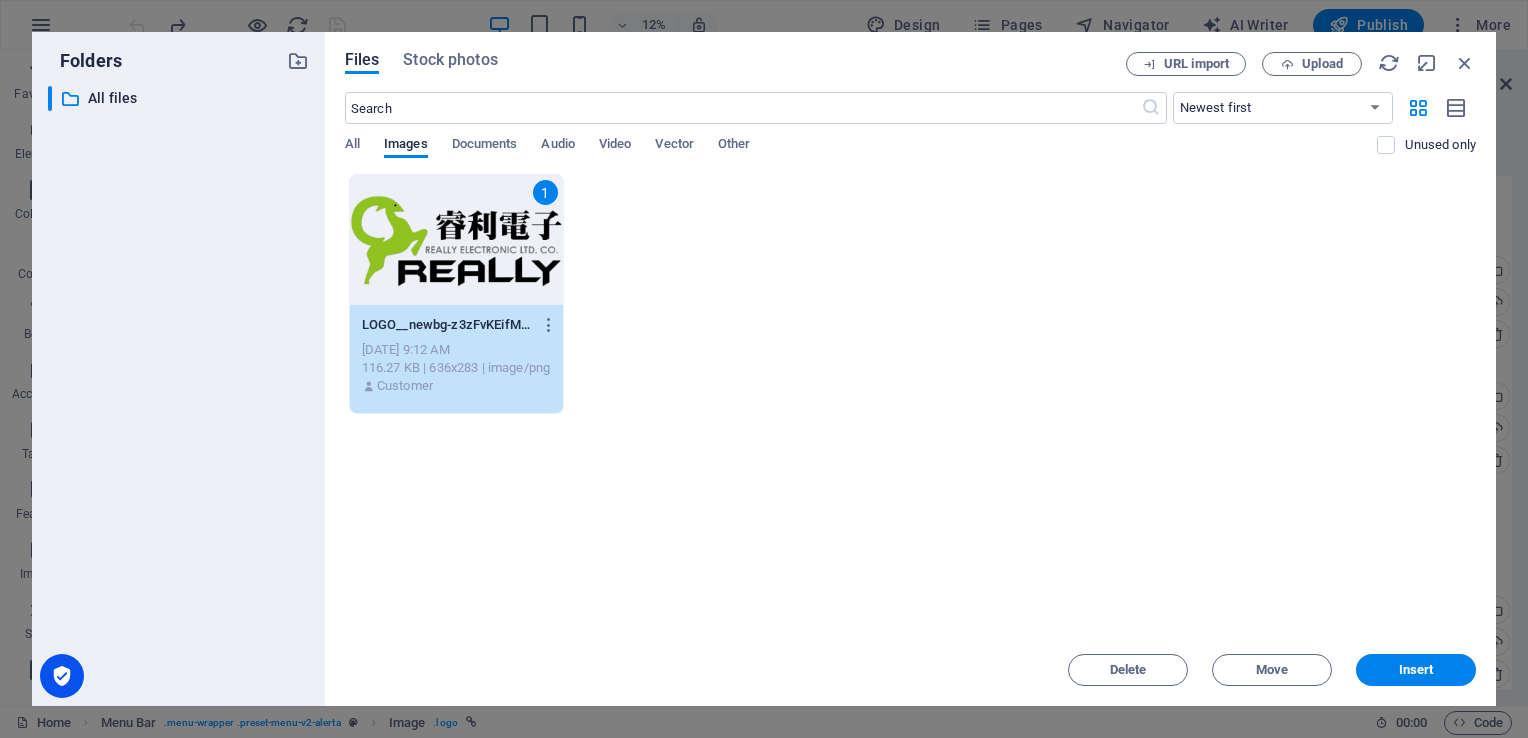 click on "1" at bounding box center [456, 240] 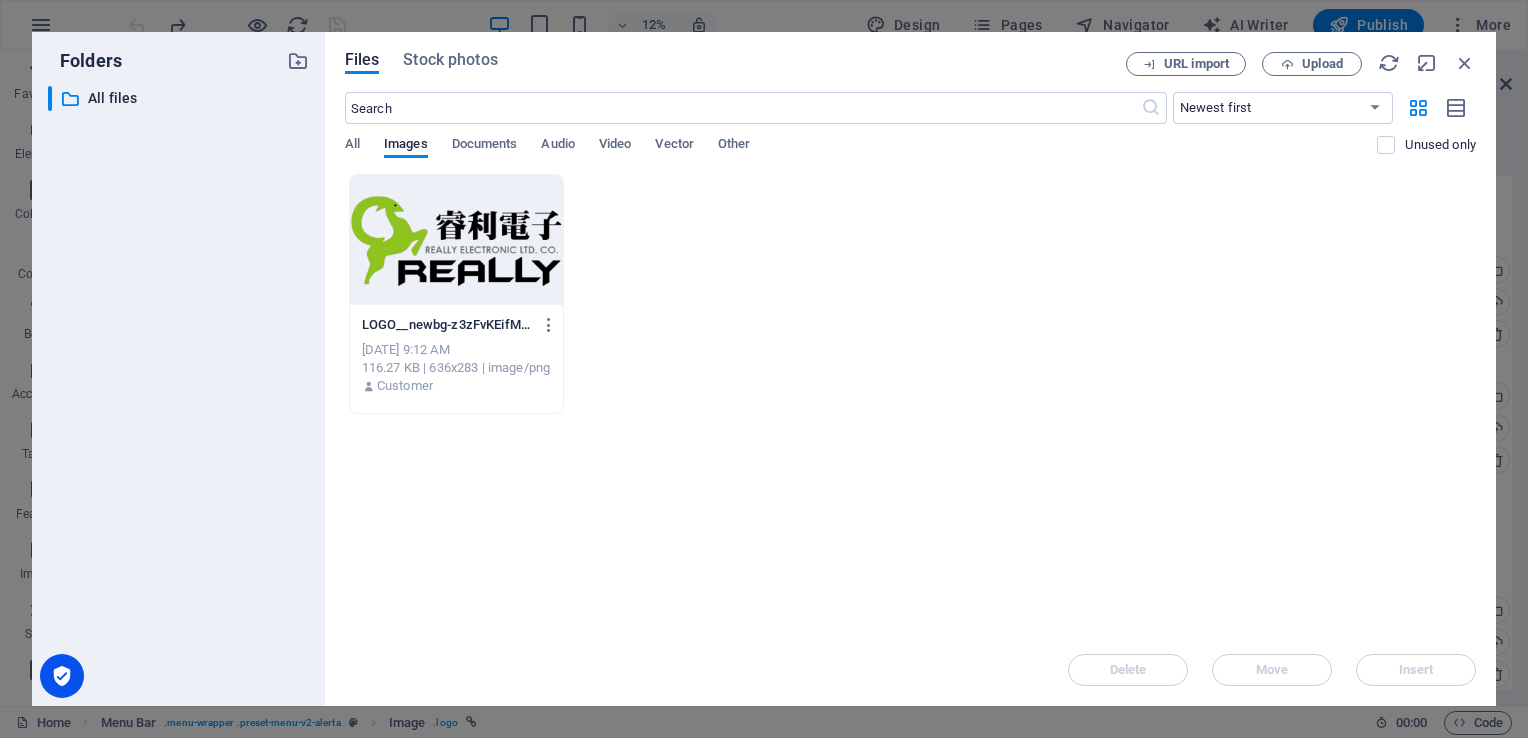 click at bounding box center [456, 240] 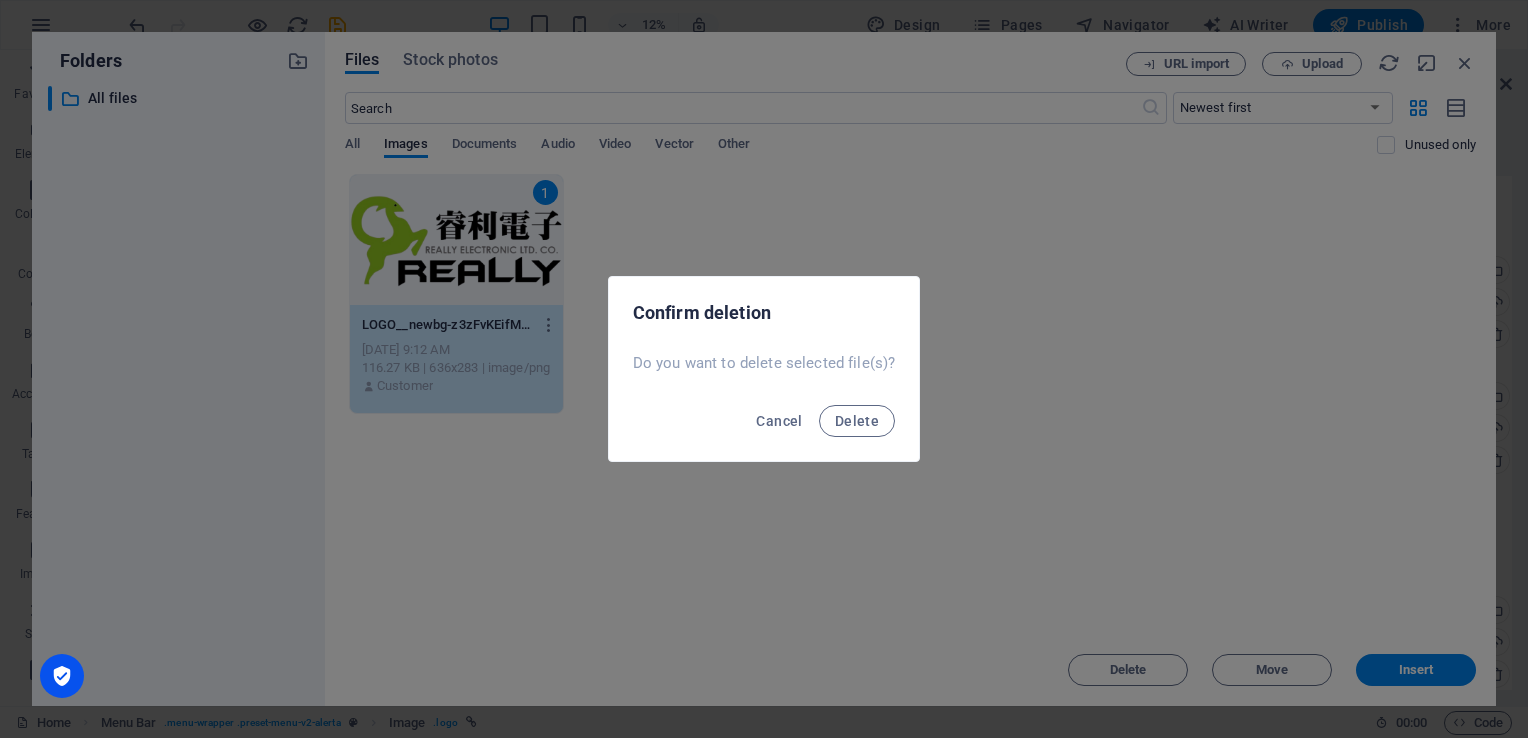 type 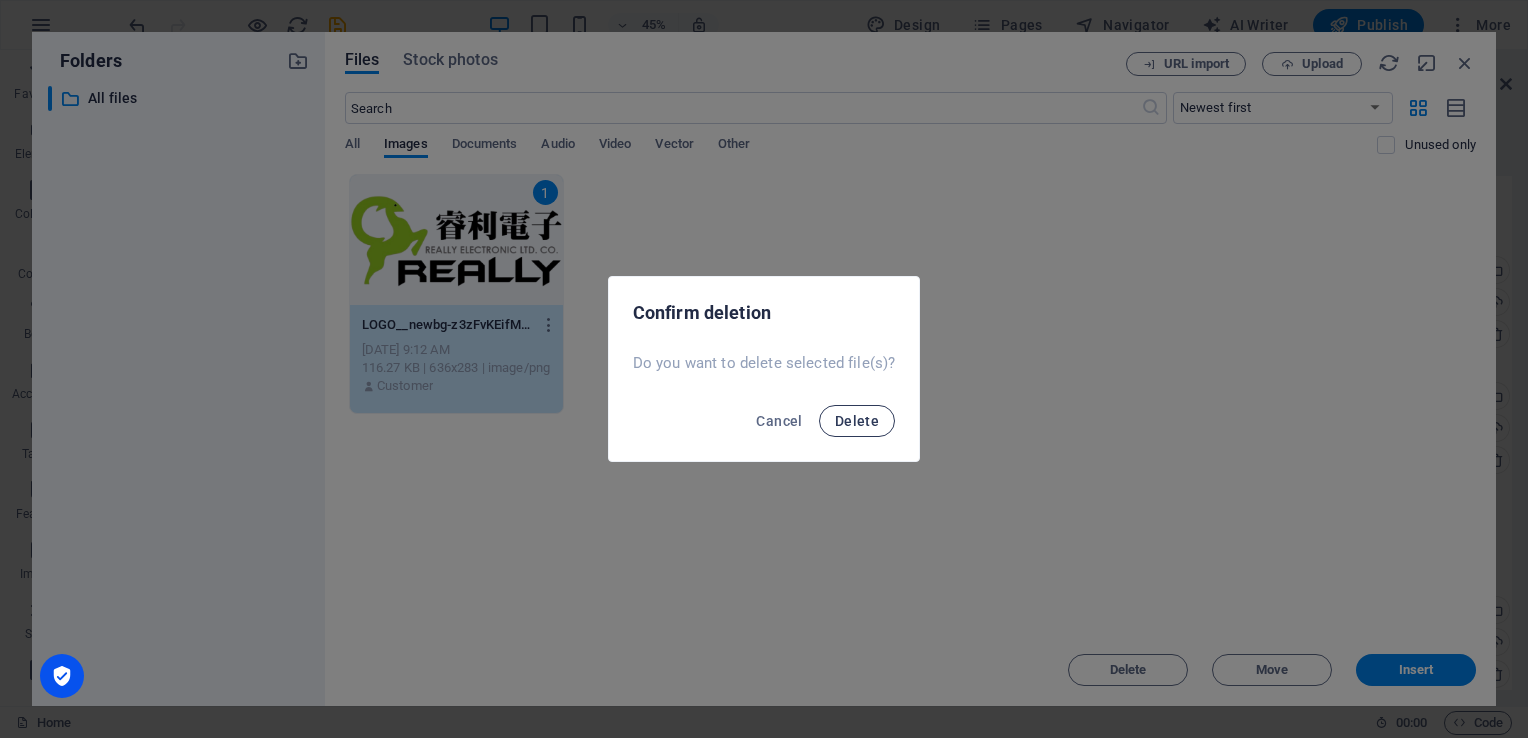 click on "Delete" at bounding box center [857, 421] 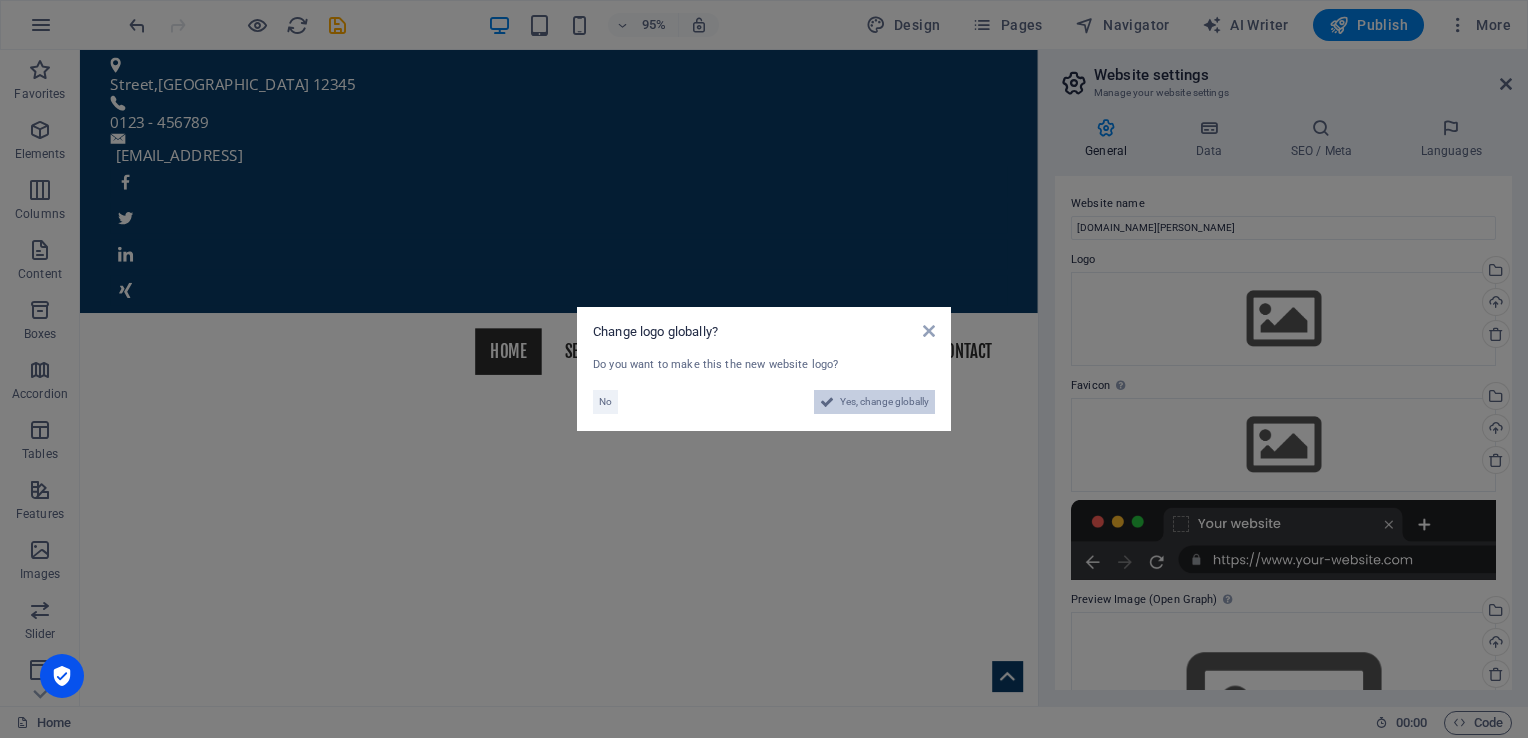 click on "Yes, change globally" at bounding box center [884, 402] 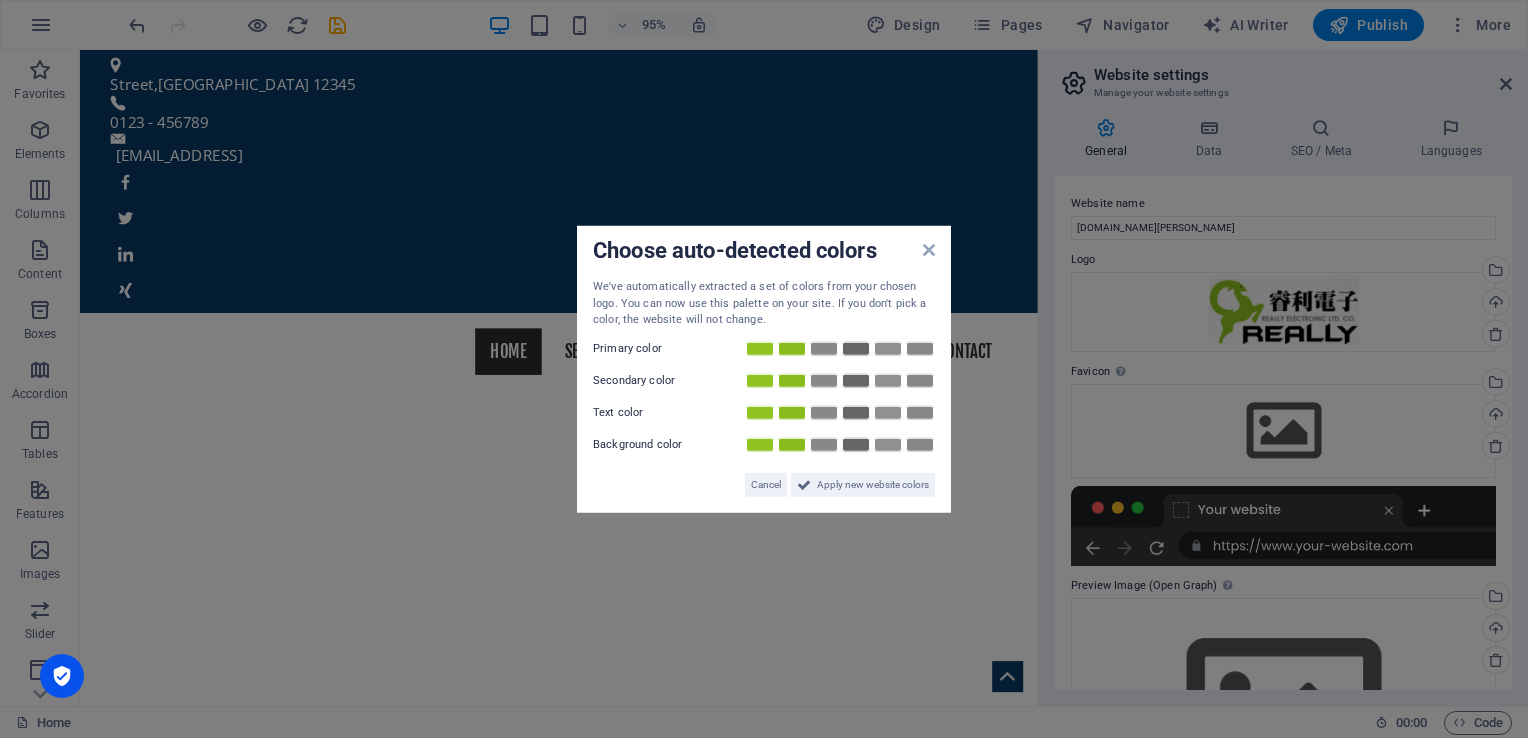 click on "Background color" at bounding box center (653, 444) 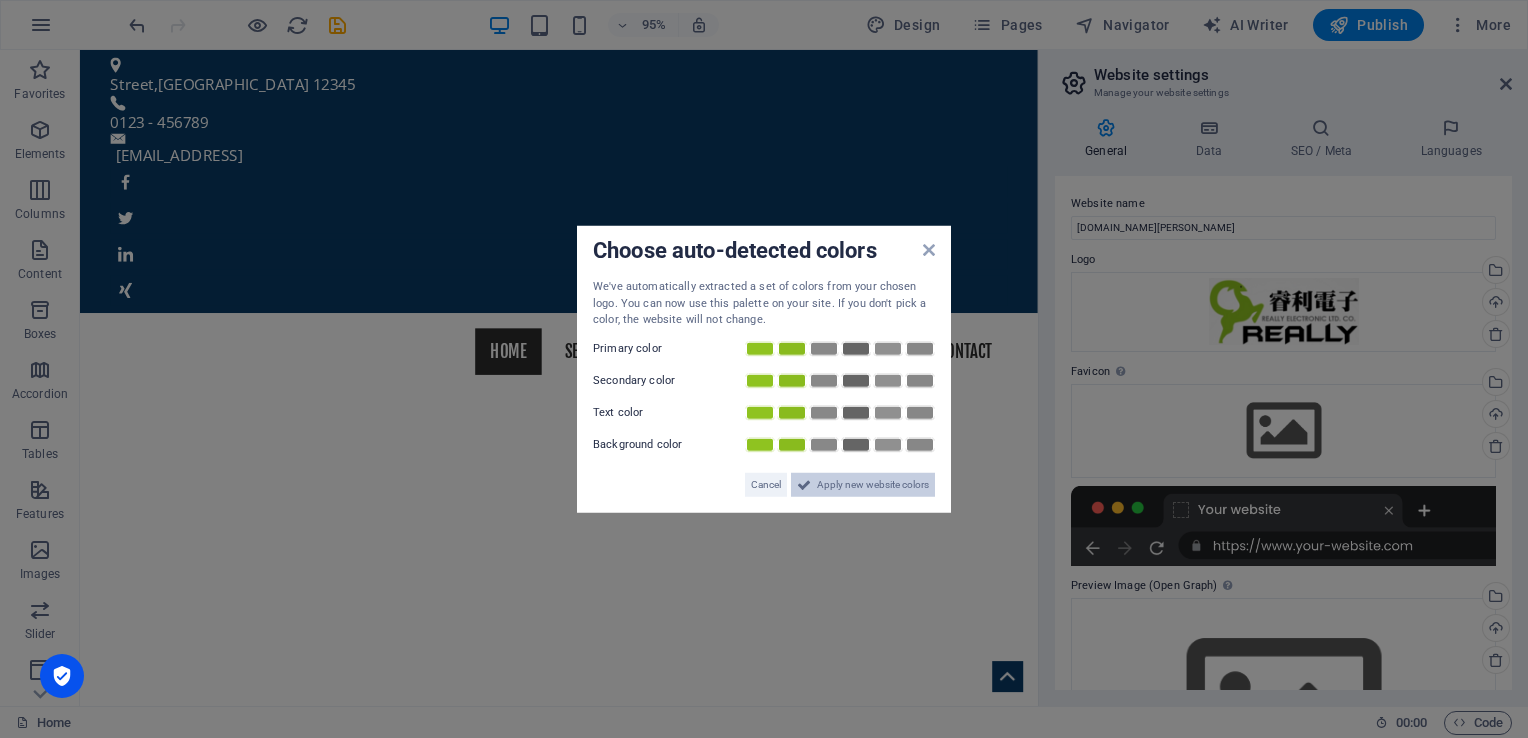click on "Apply new website colors" at bounding box center (873, 484) 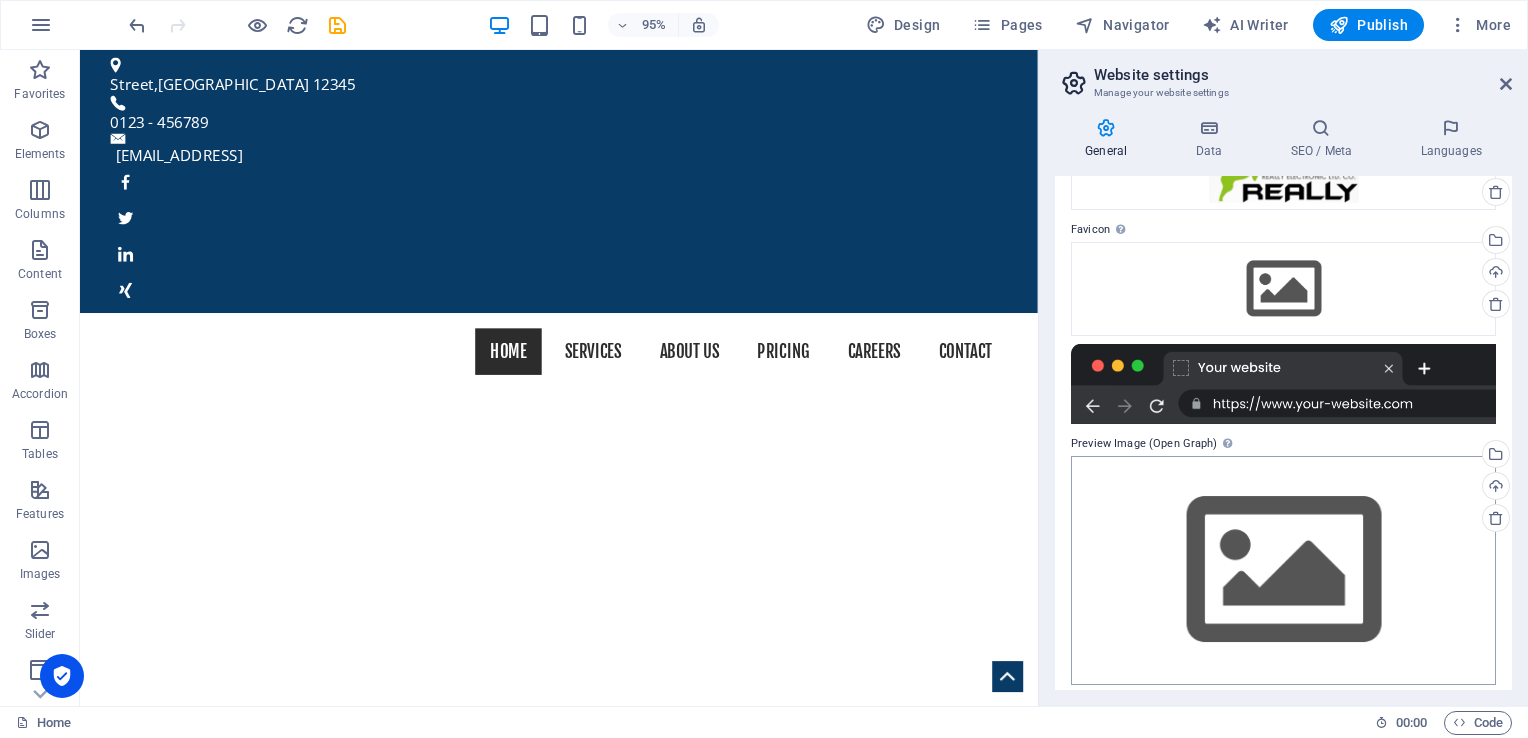 scroll, scrollTop: 152, scrollLeft: 0, axis: vertical 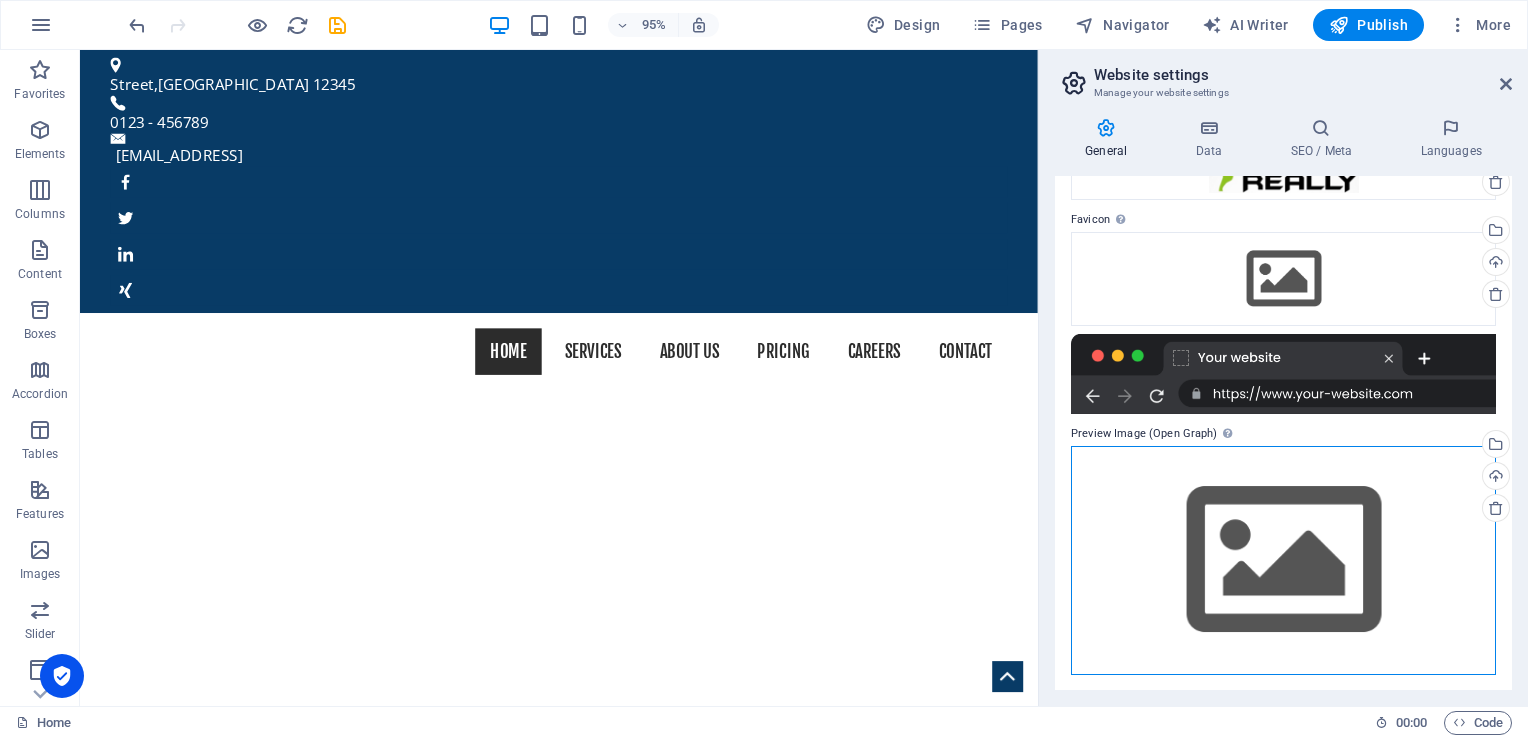 click on "Drag files here, click to choose files or select files from Files or our free stock photos & videos" at bounding box center (1283, 560) 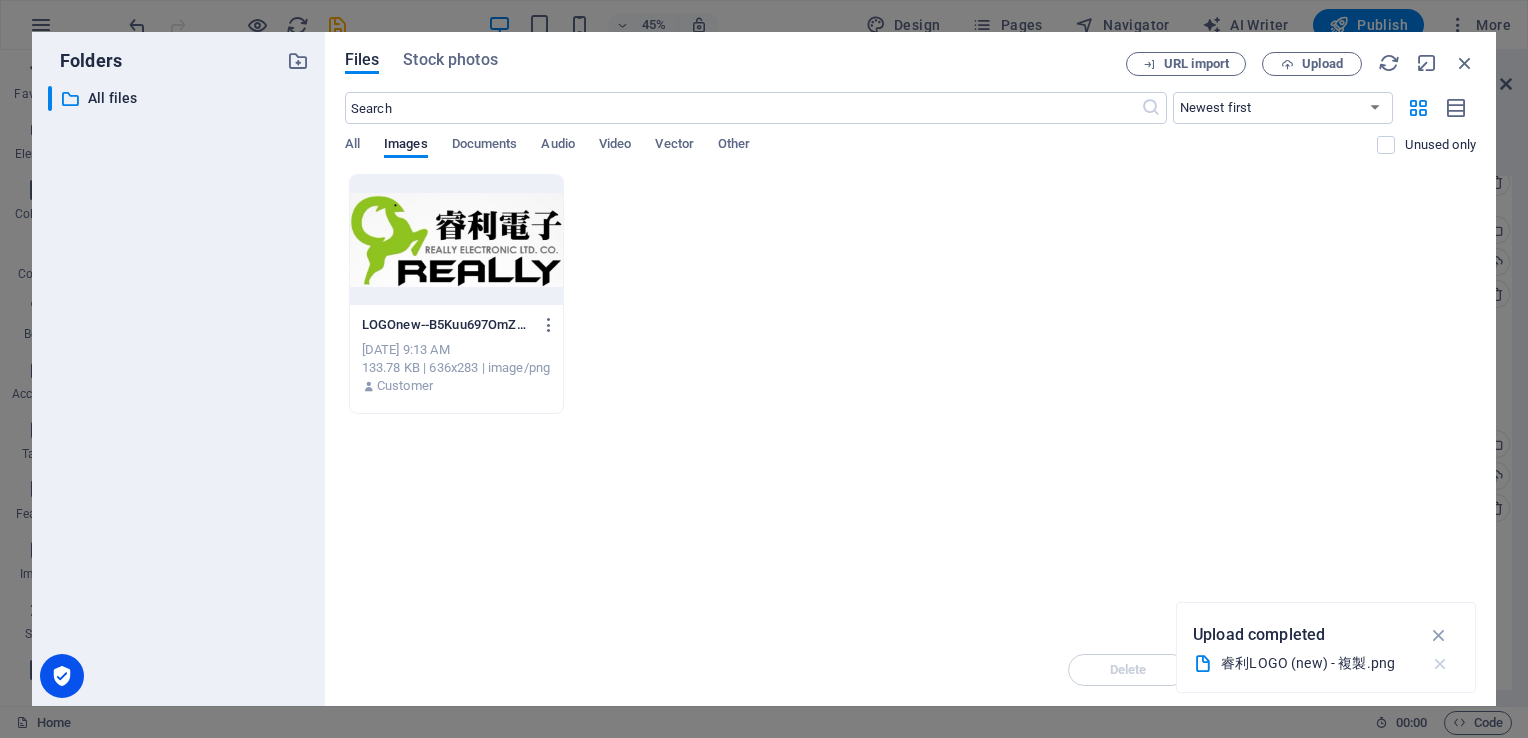 click at bounding box center [1440, 664] 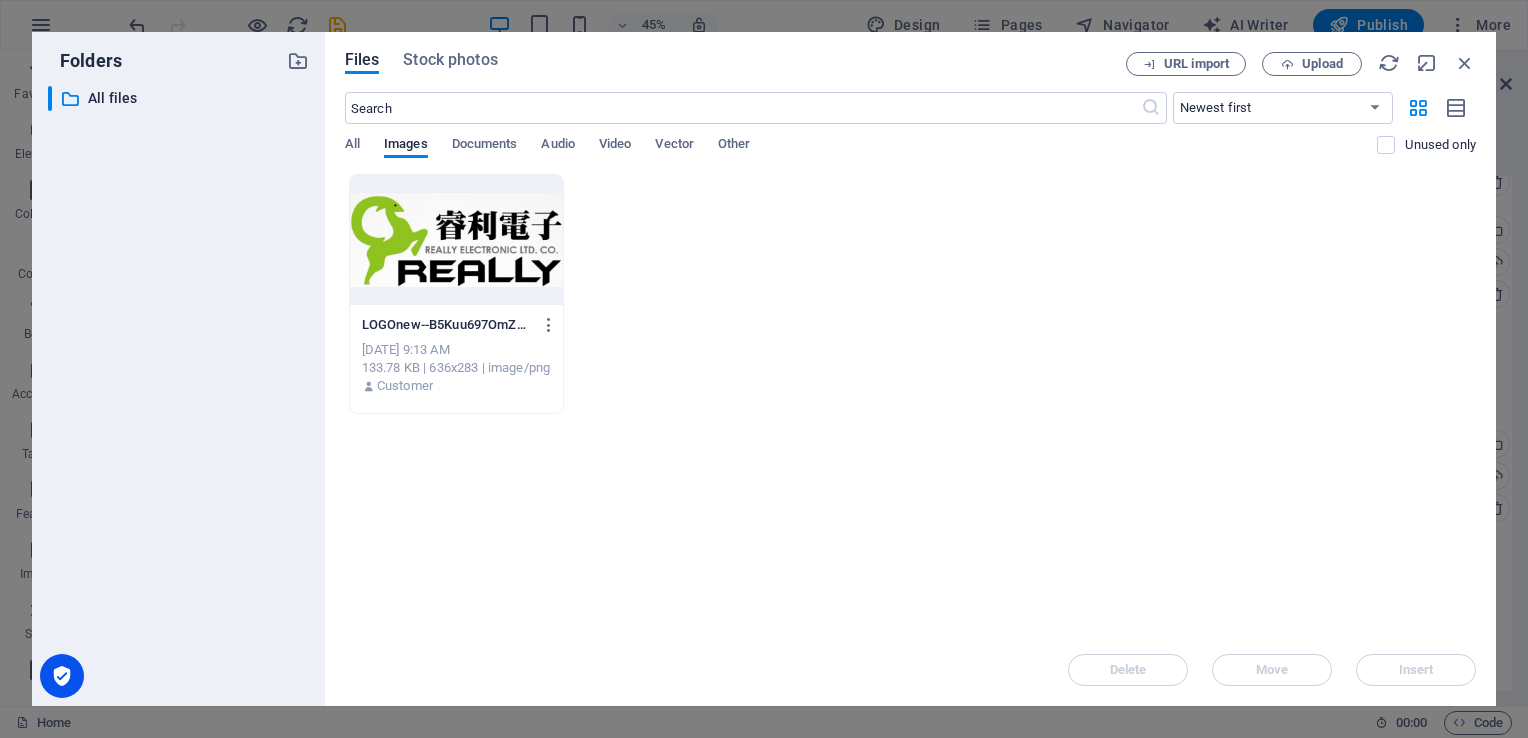 click on "Drop files here to upload them instantly LOGOnew--B5Kuu697OmZsaobbbGcjSQ.png LOGOnew--B5Kuu697OmZsaobbbGcjSQ.png Jul 10, 2025 9:13 AM 133.78 KB | 636x283 | image/png Customer" at bounding box center [910, 404] 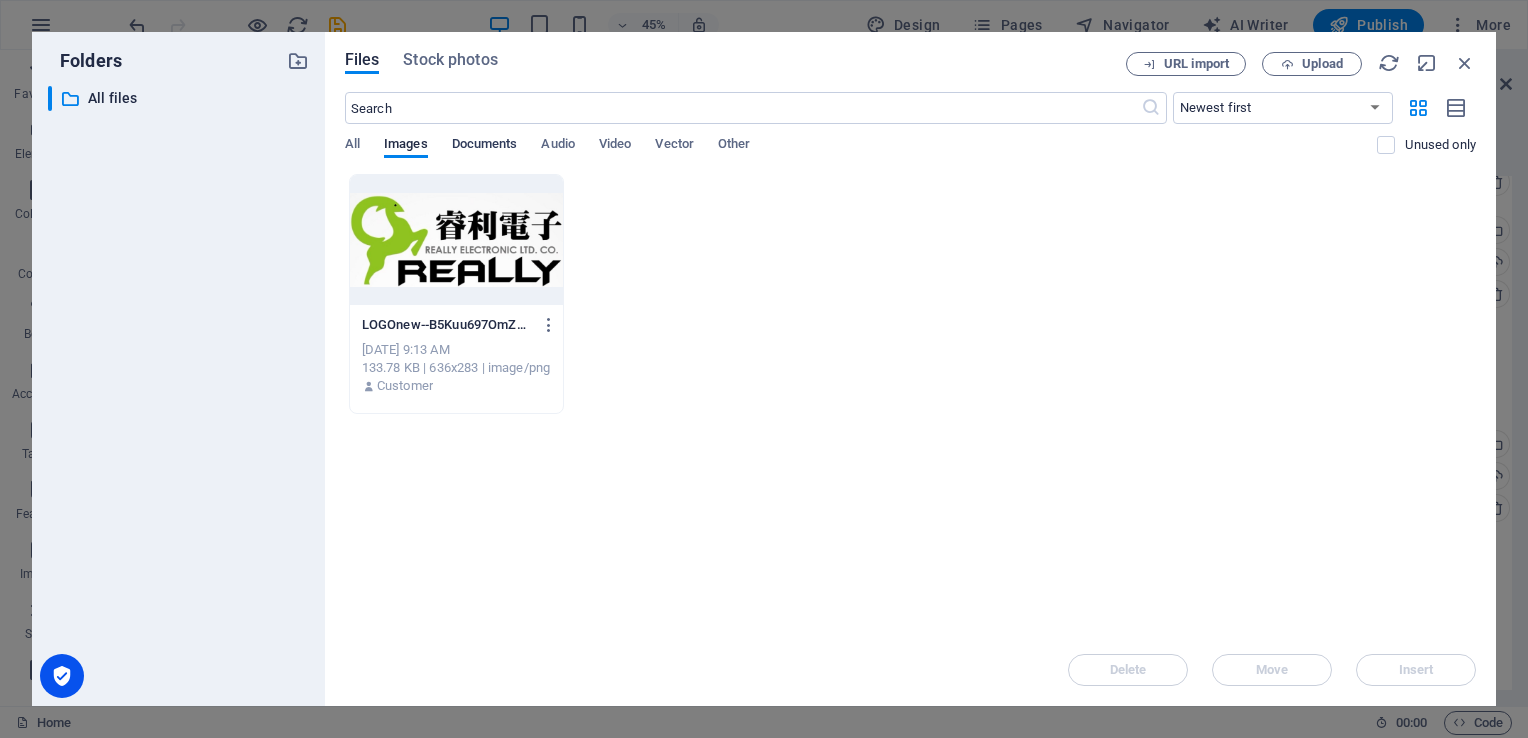 click on "Documents" at bounding box center [485, 146] 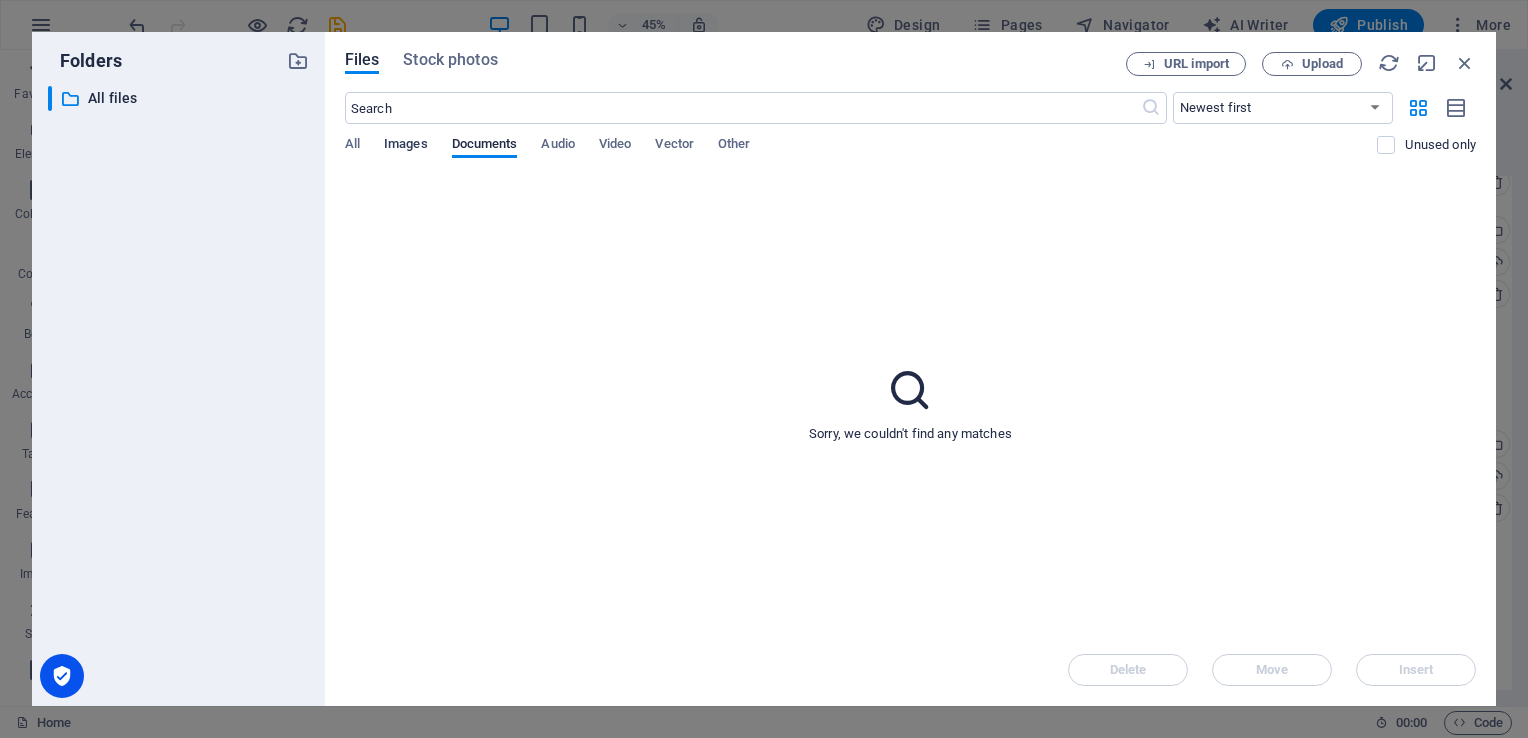 click on "Images" at bounding box center (406, 146) 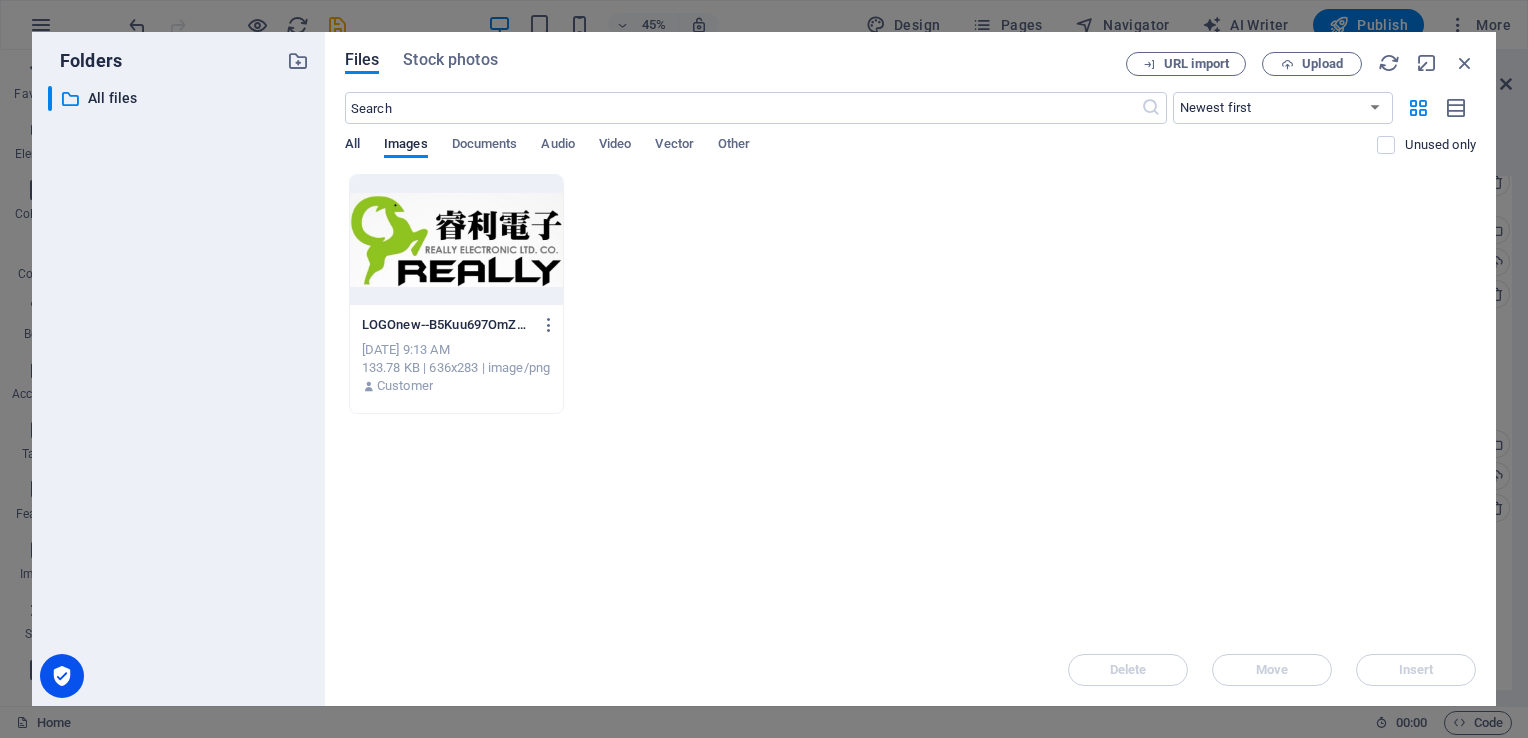click on "All" at bounding box center (352, 146) 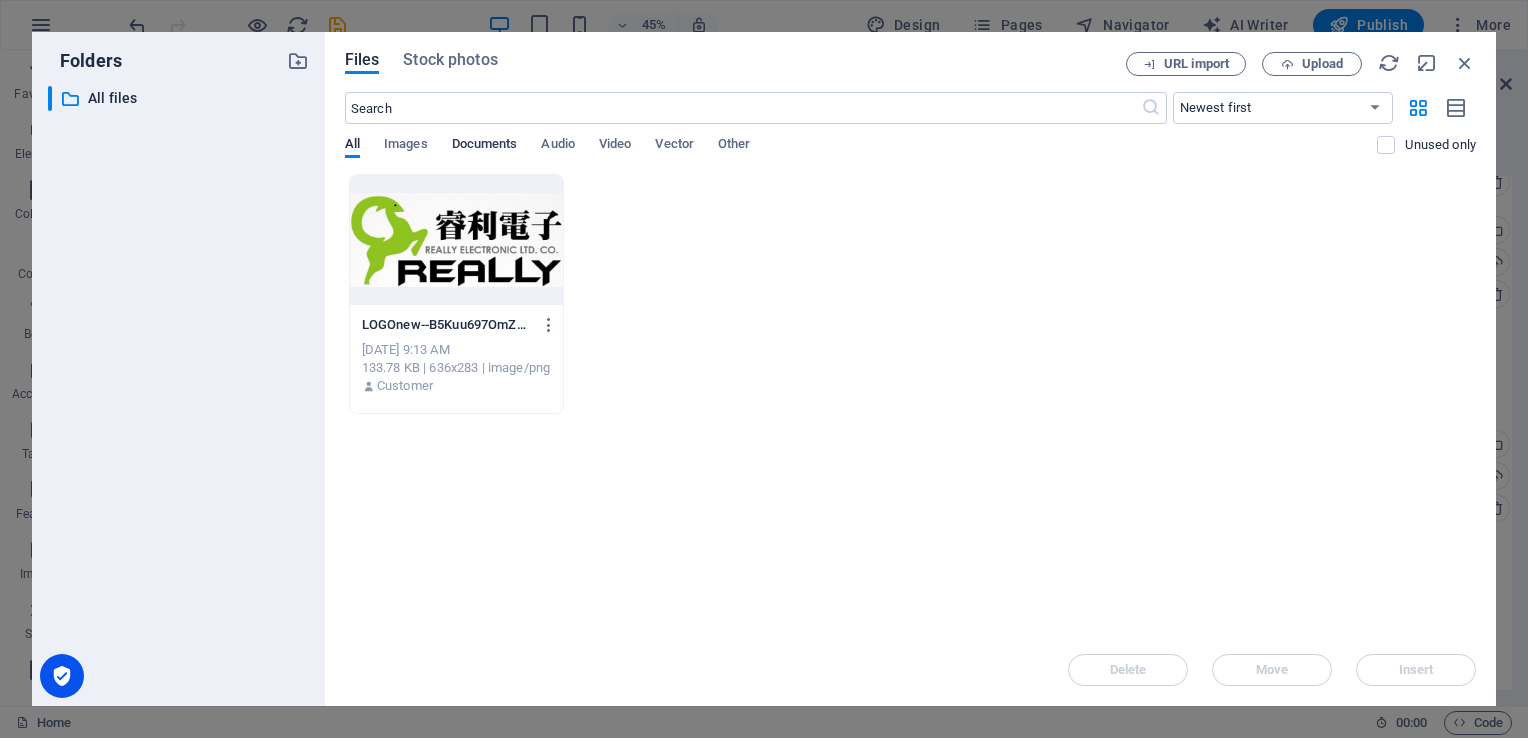 click on "Documents" at bounding box center (485, 146) 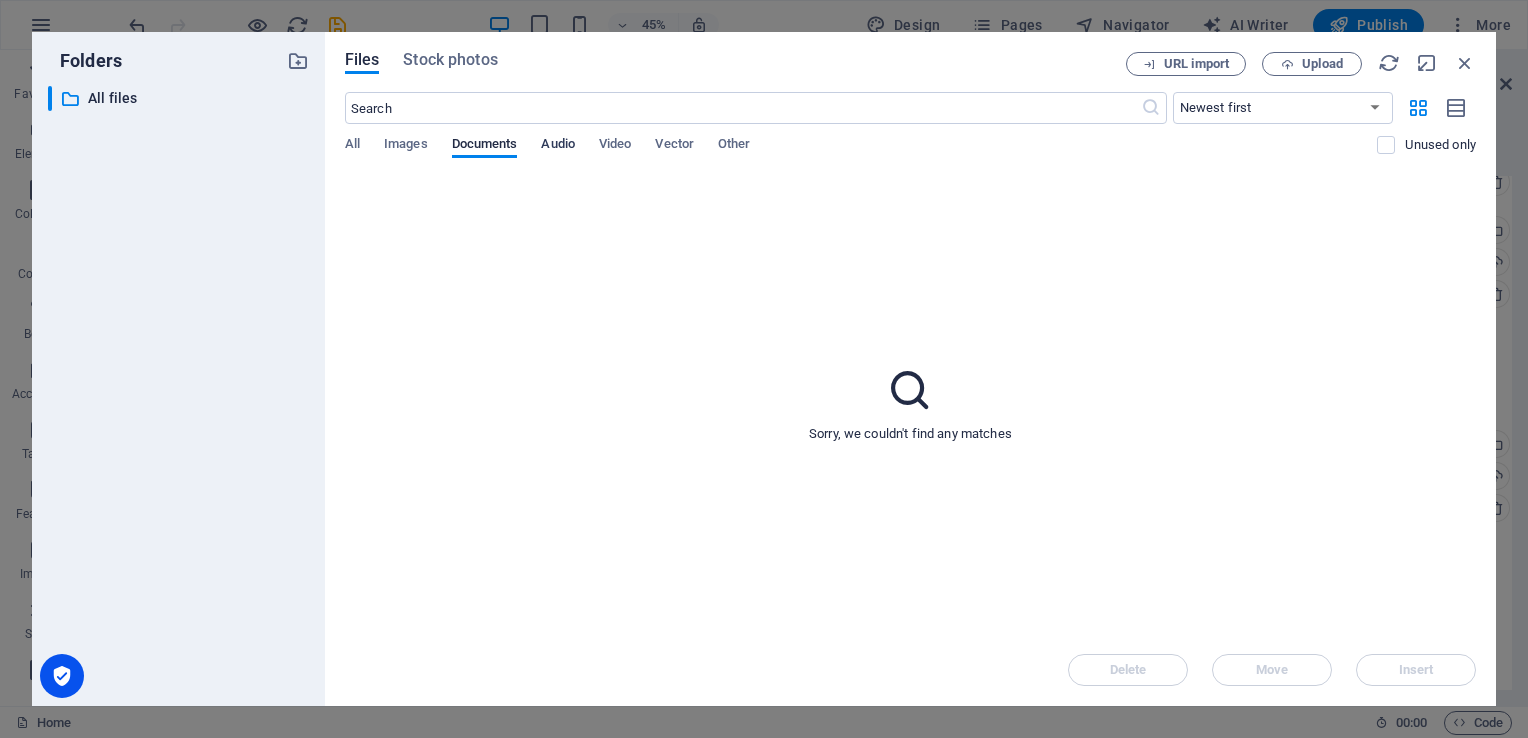 click on "Audio" at bounding box center (557, 146) 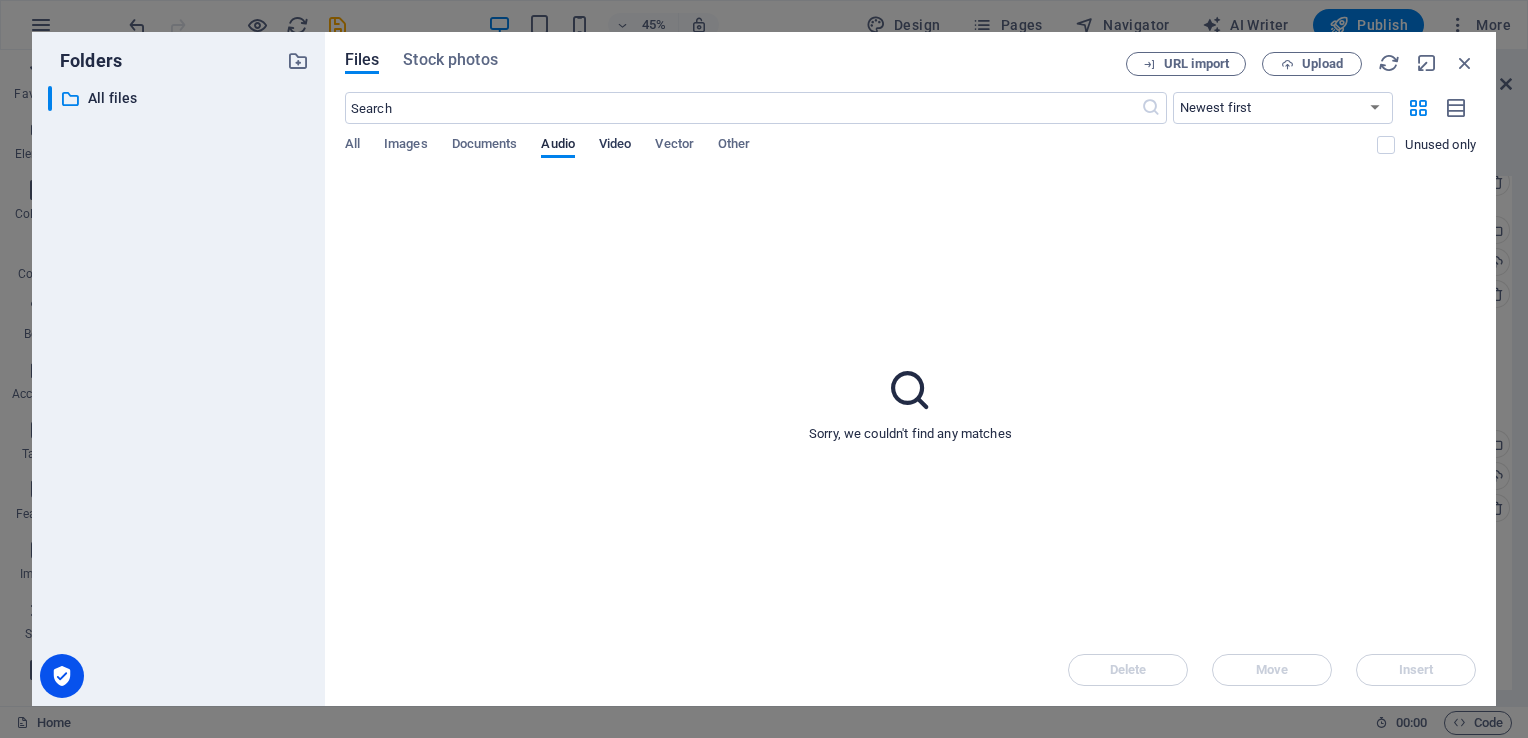 click on "Video" at bounding box center (615, 146) 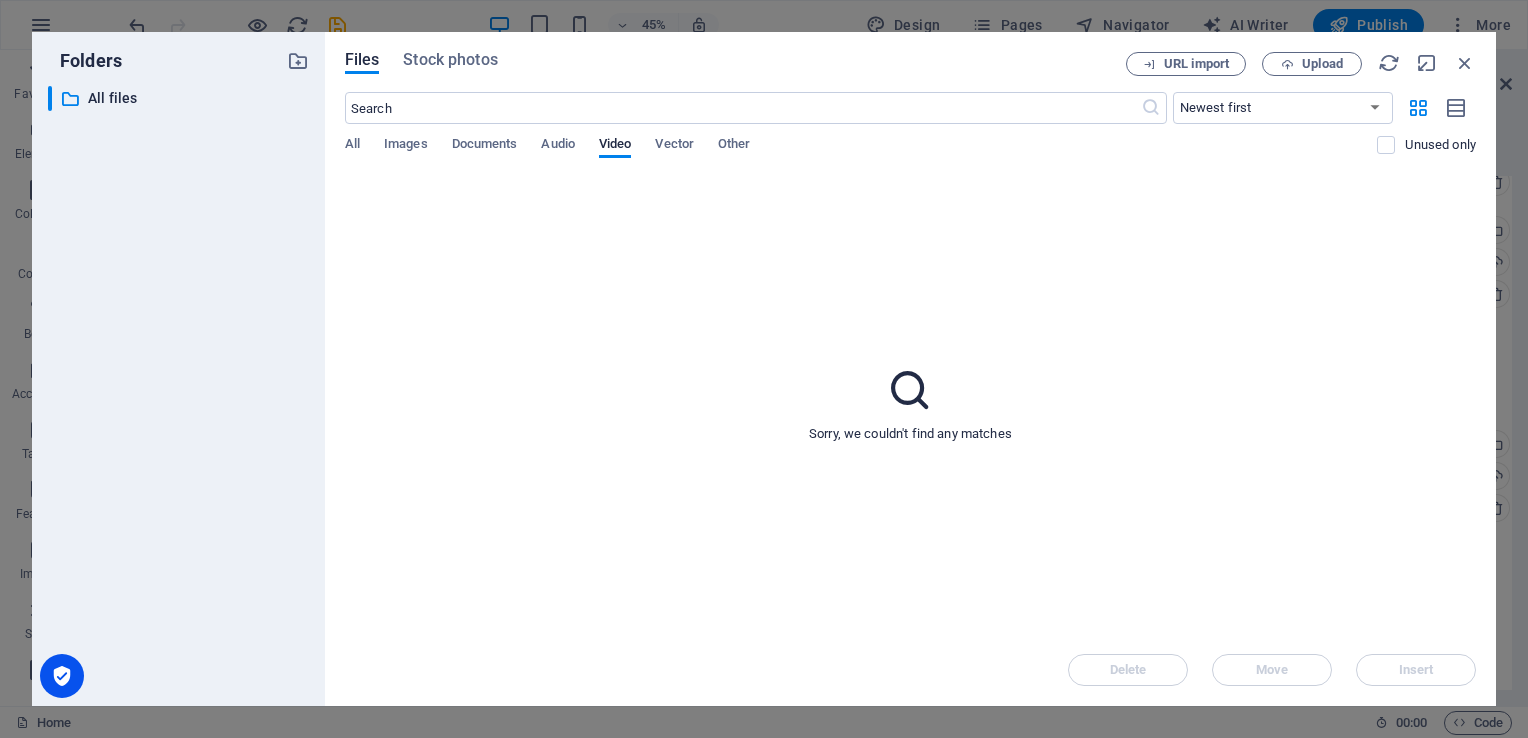 click on "All Images Documents Audio Video Vector Other" at bounding box center (861, 155) 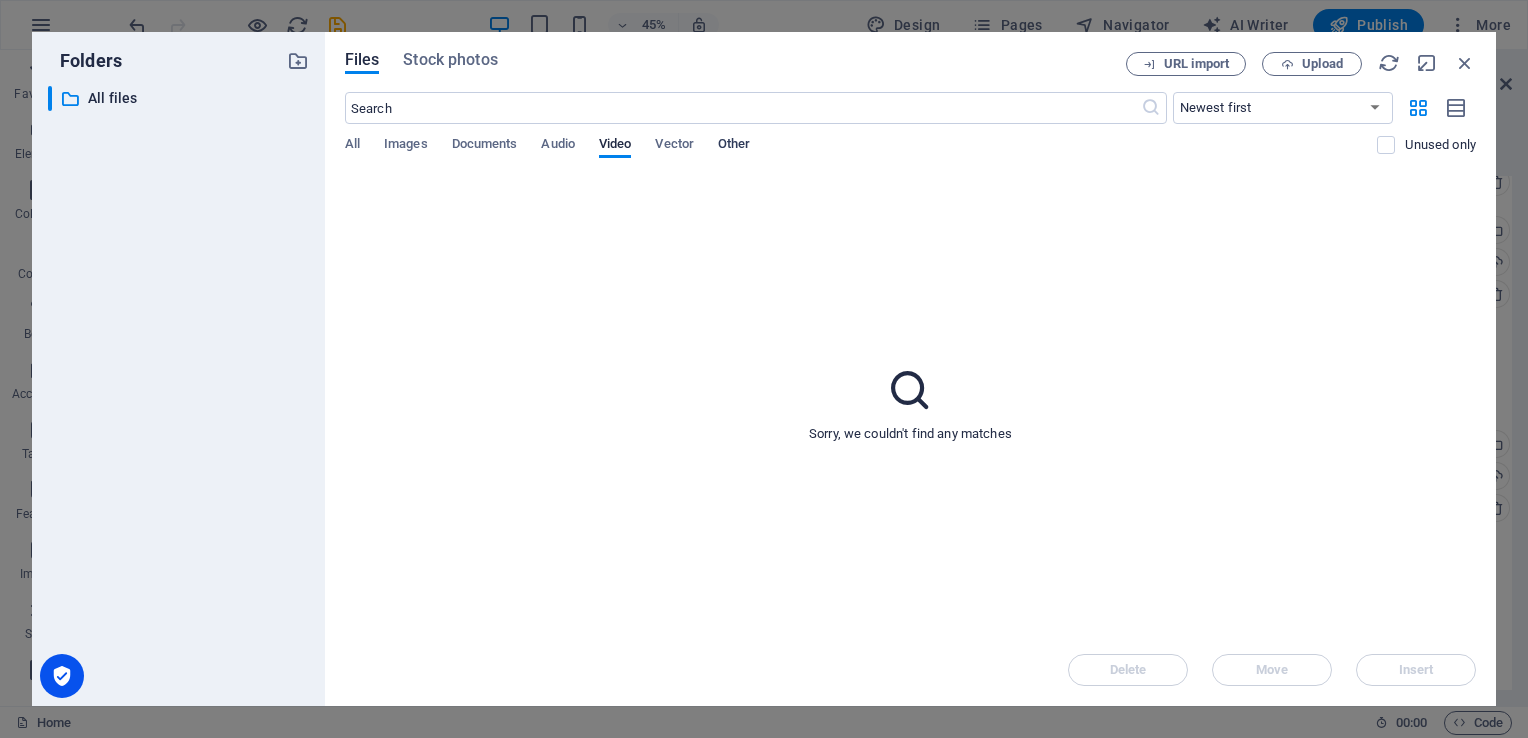 click on "Other" at bounding box center [734, 146] 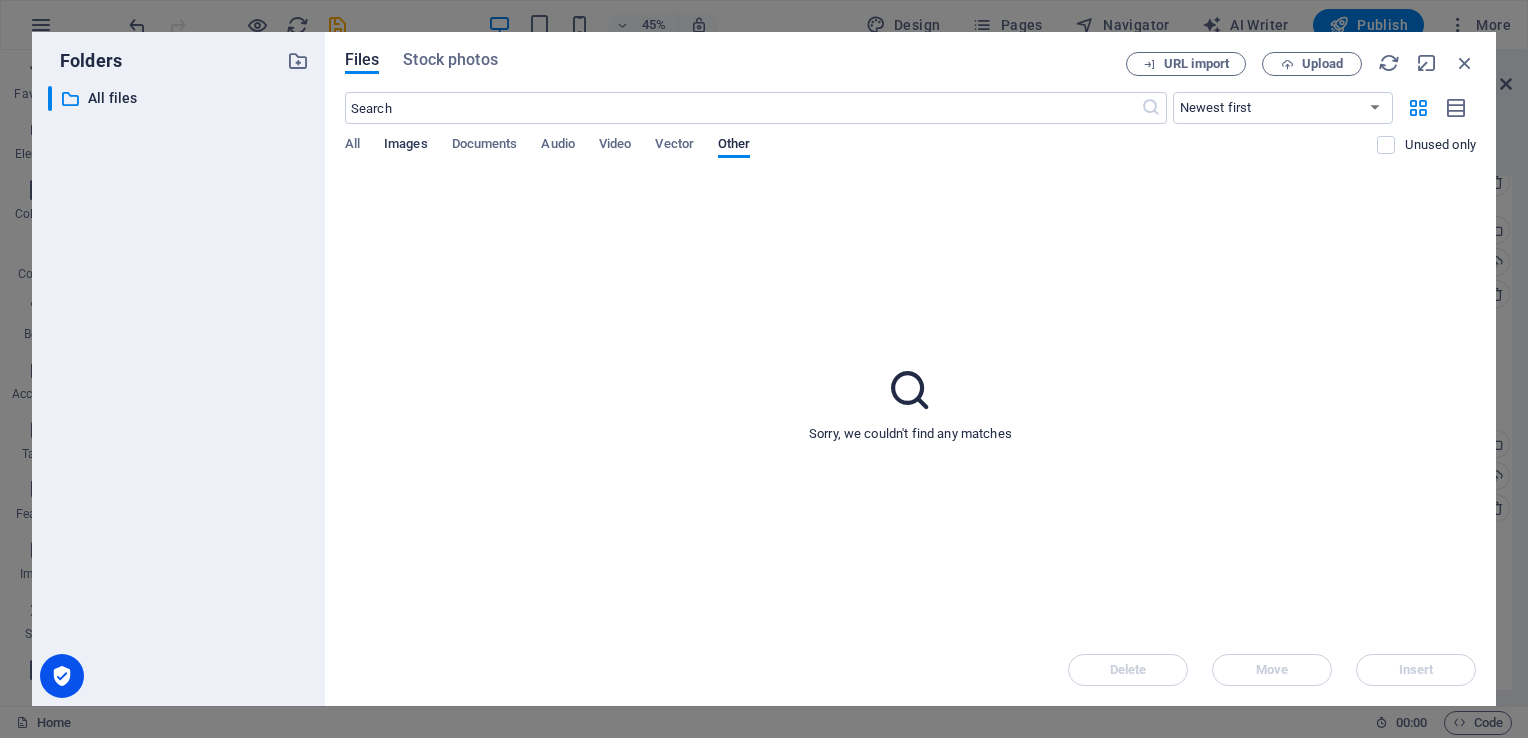 click on "Images" at bounding box center [406, 146] 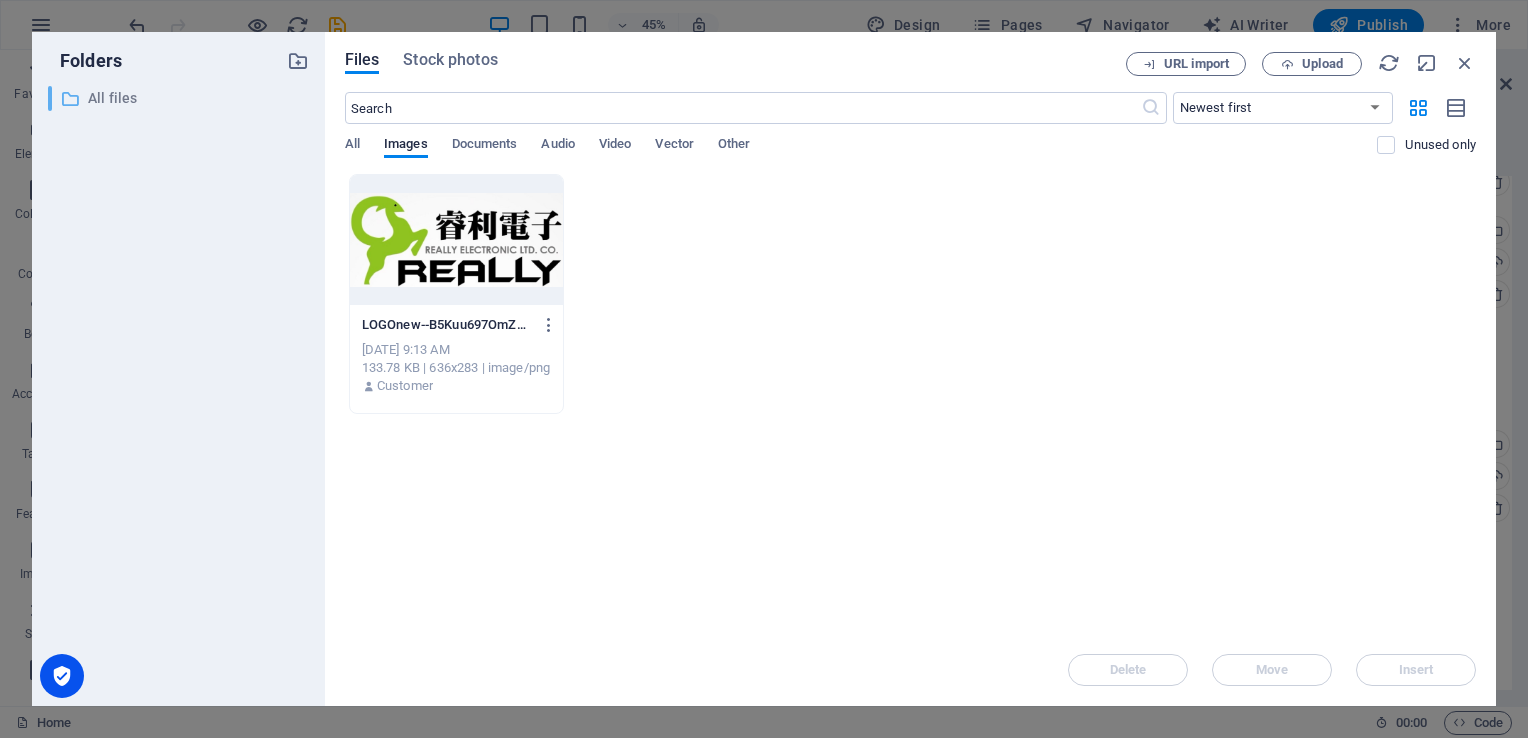 click on "All files" at bounding box center [180, 98] 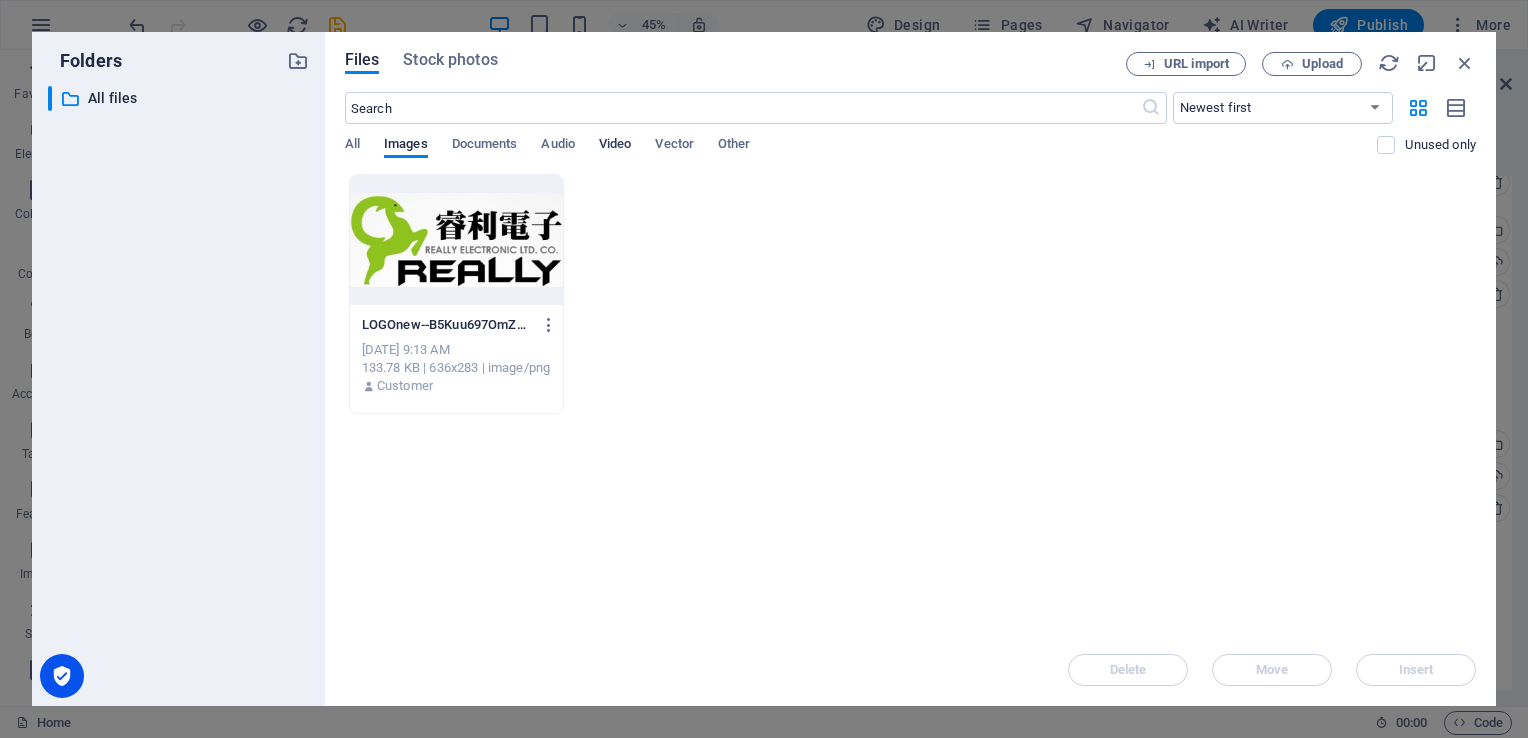 click on "Video" at bounding box center [615, 146] 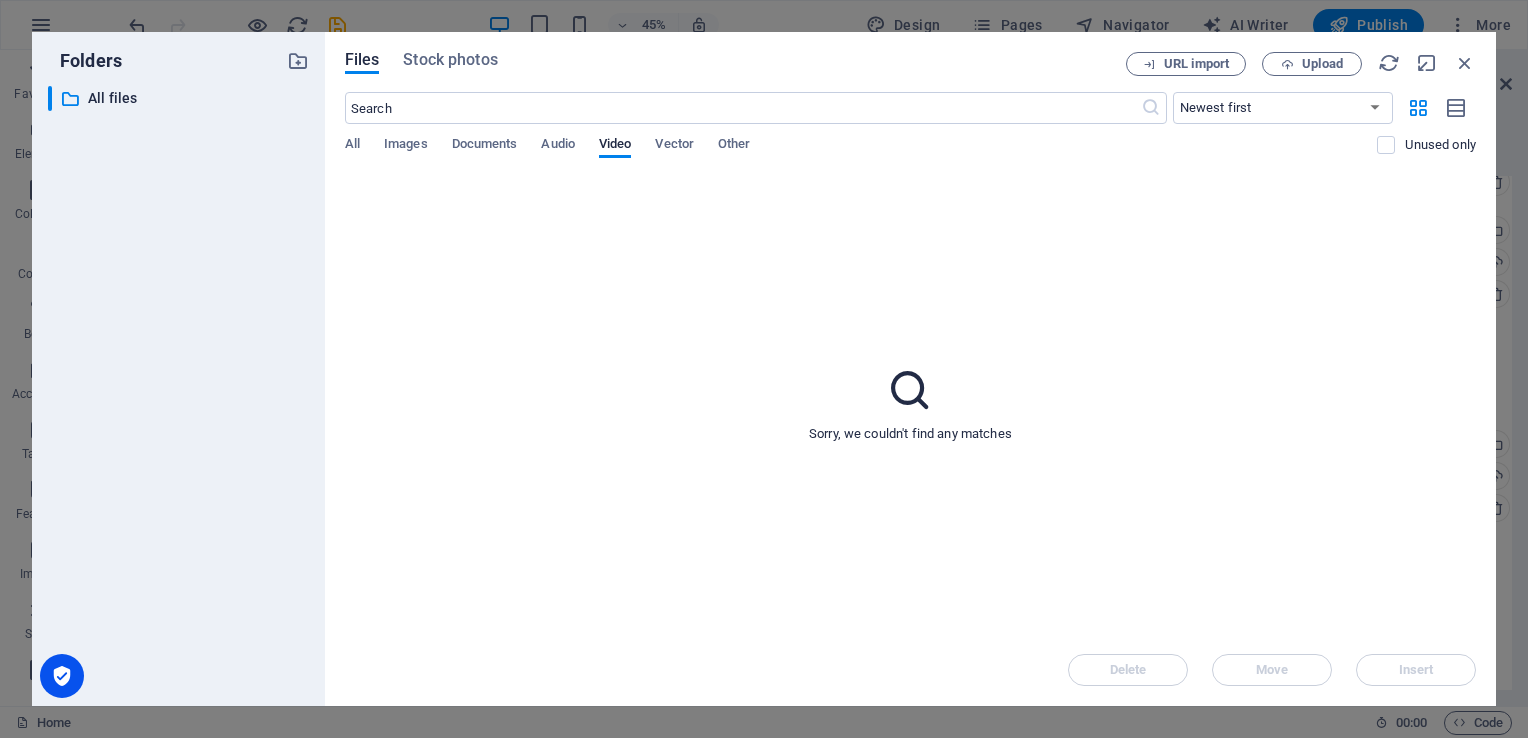 click on "Sorry, we couldn't find any matches" at bounding box center [910, 404] 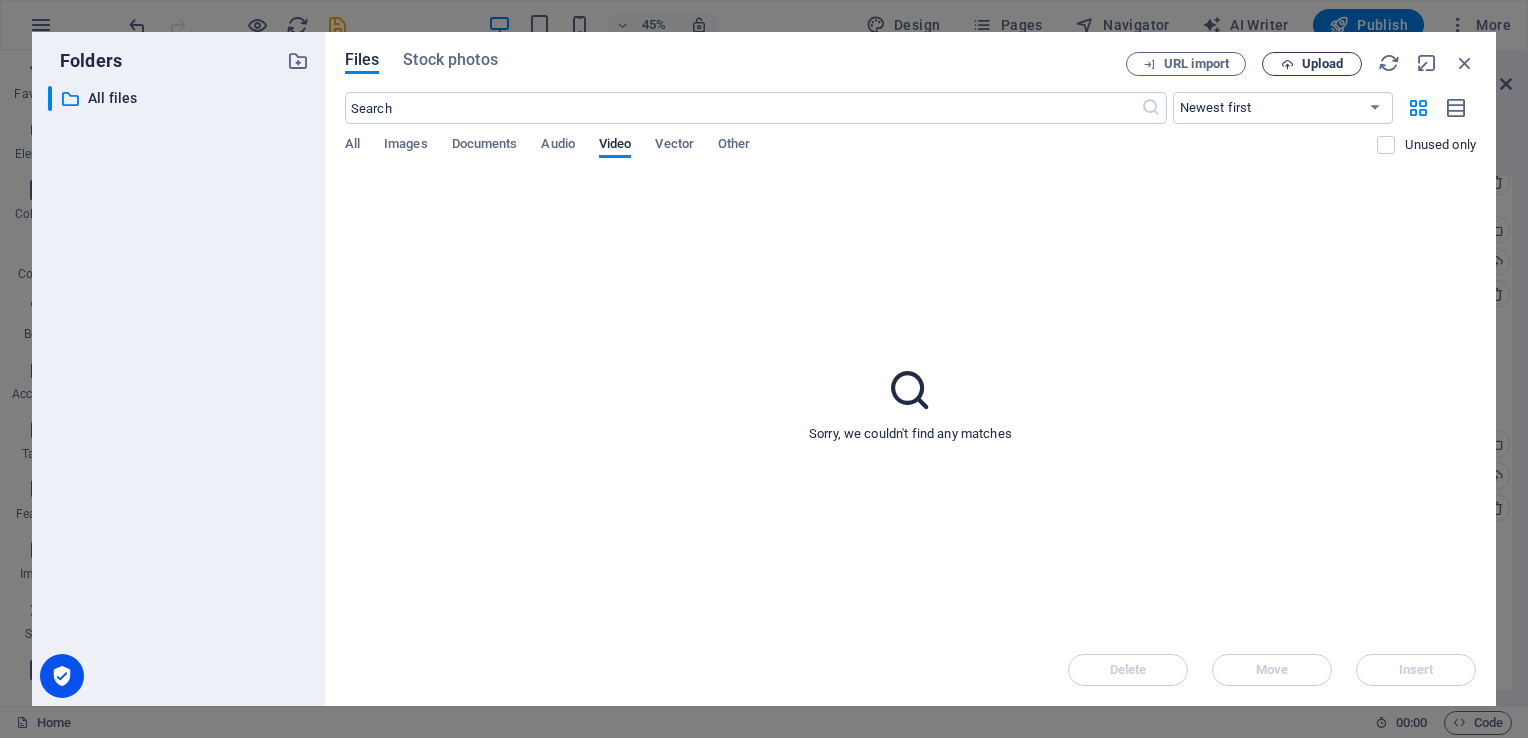 click on "Upload" at bounding box center [1322, 64] 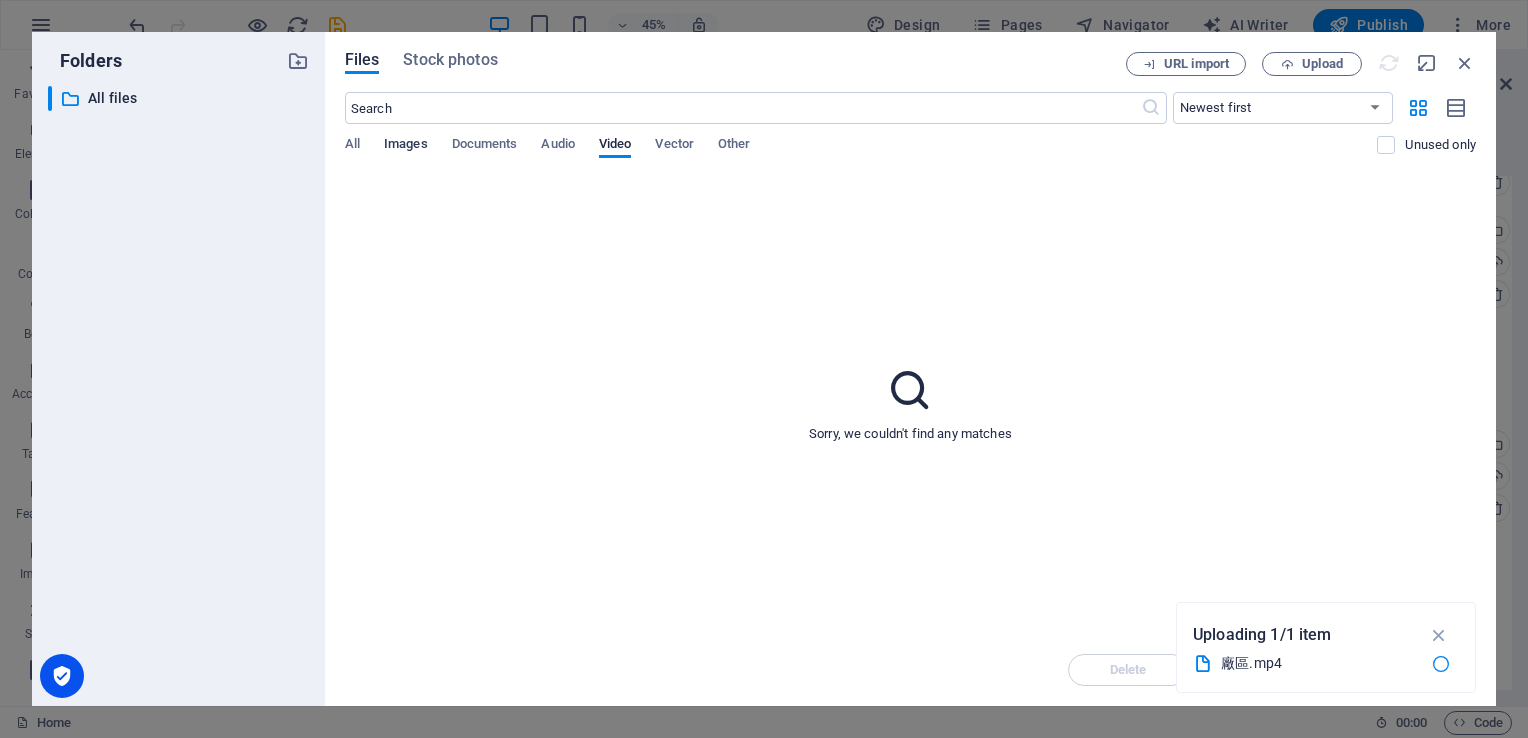 click on "Images" at bounding box center [406, 146] 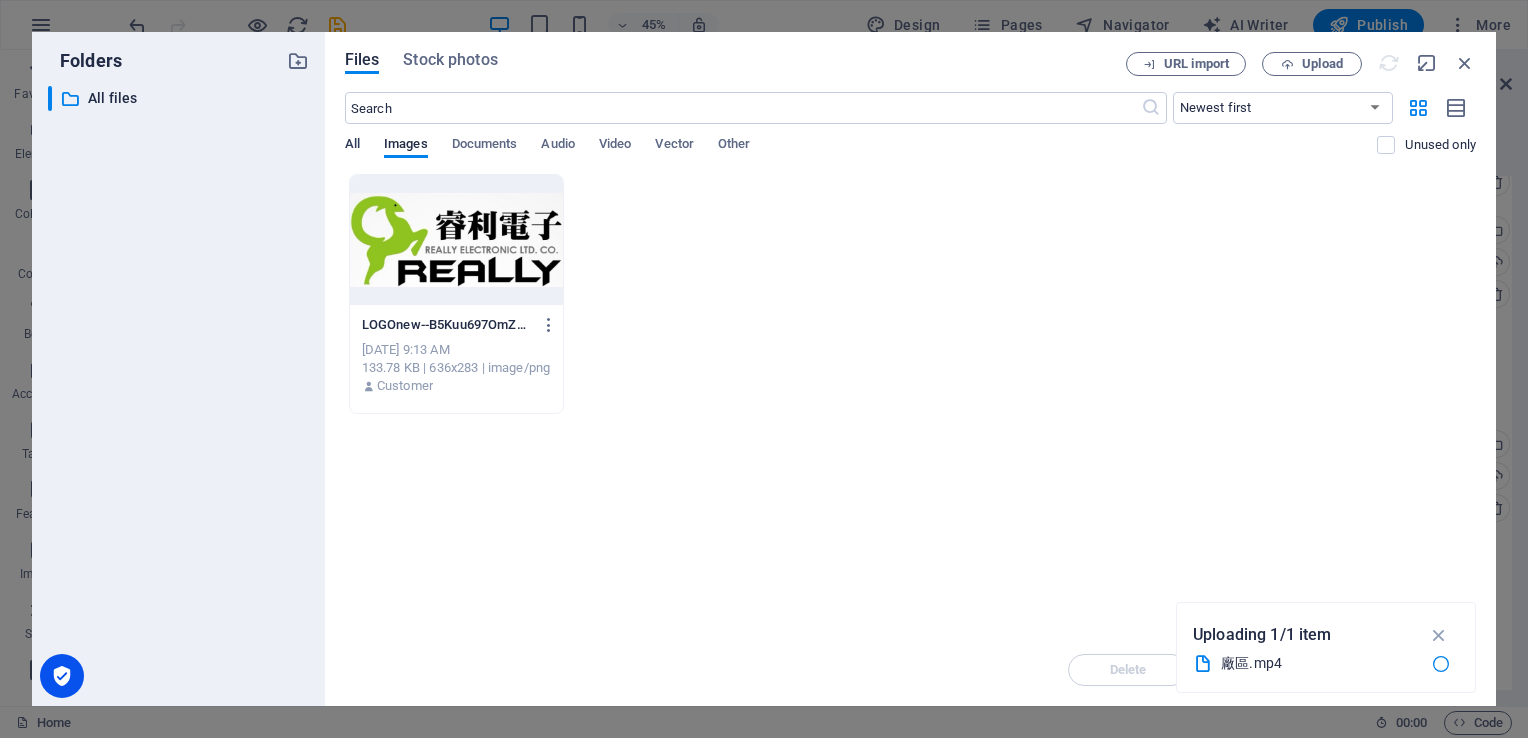 click on "All" at bounding box center [352, 146] 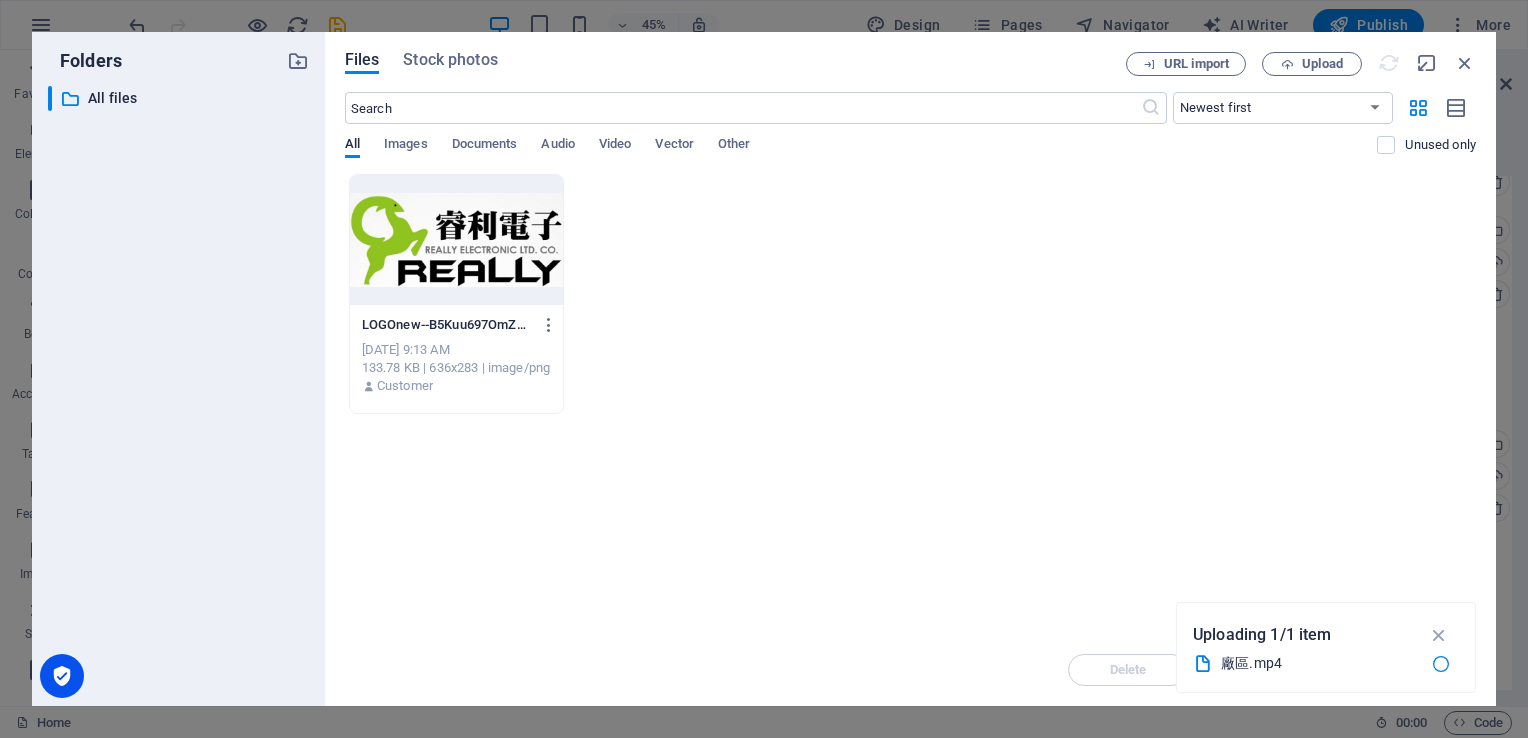 click on "LOGOnew--B5Kuu697OmZsaobbbGcjSQ.png LOGOnew--B5Kuu697OmZsaobbbGcjSQ.png Jul 10, 2025 9:13 AM 133.78 KB | 636x283 | image/png Customer" at bounding box center (910, 294) 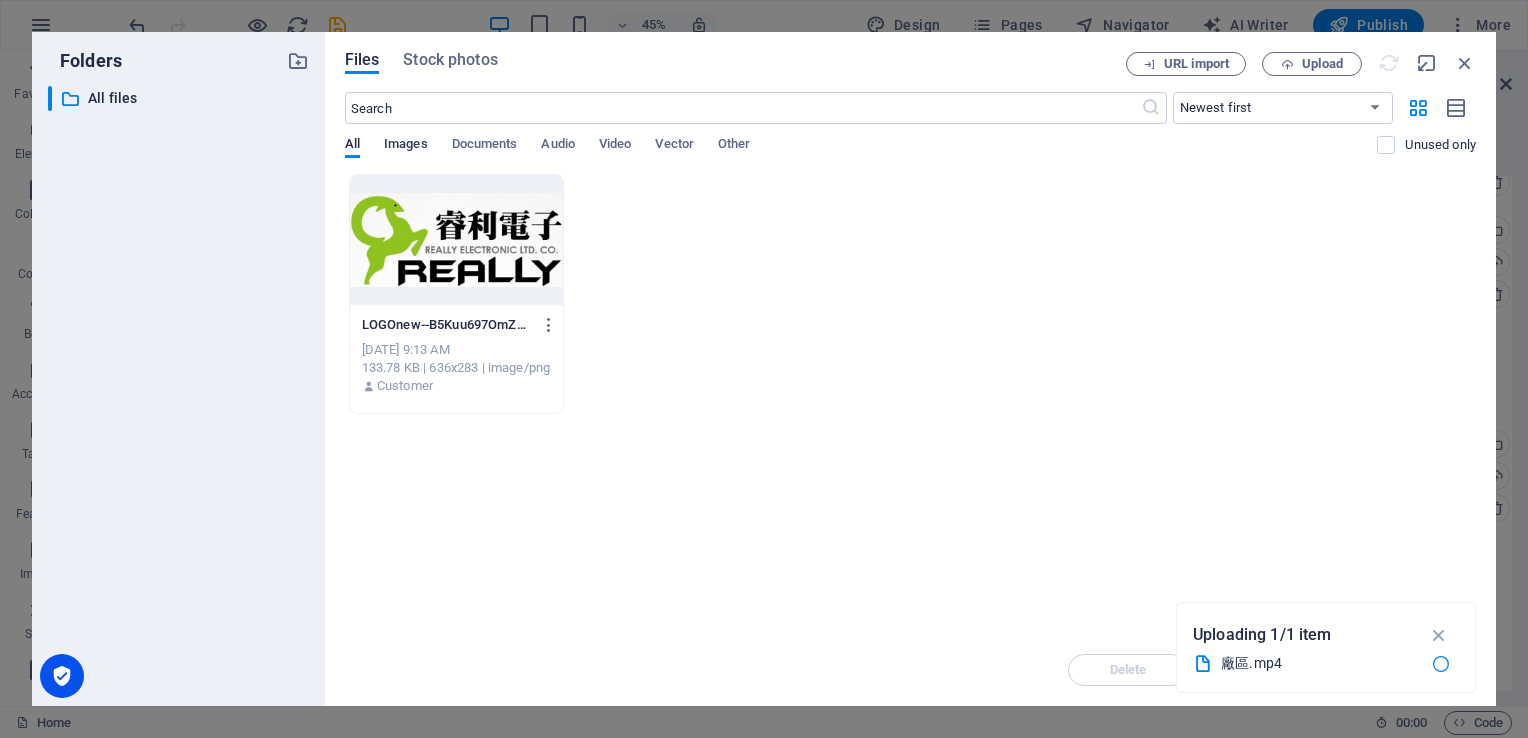 click on "Images" at bounding box center [406, 146] 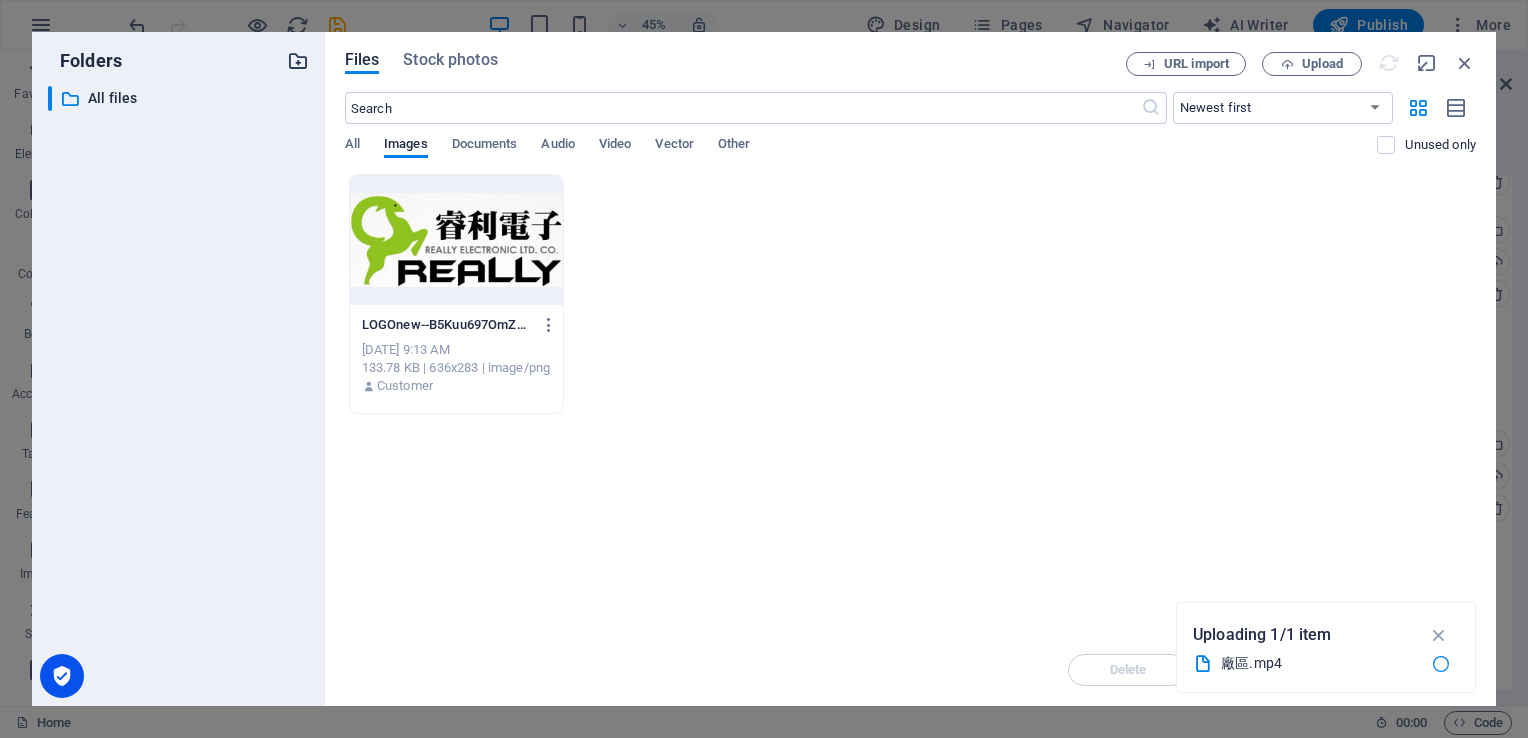 click at bounding box center (298, 61) 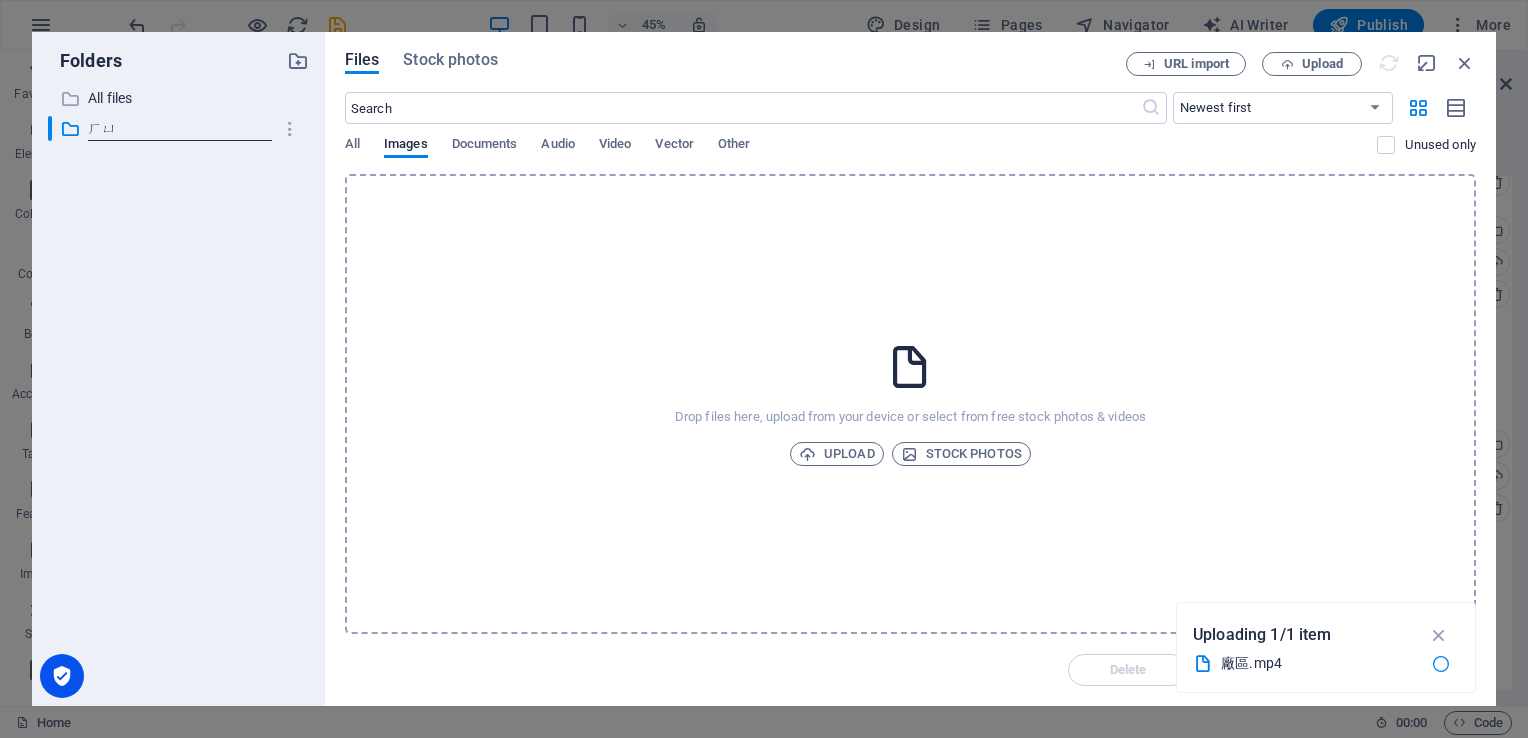 type on "ㄏ" 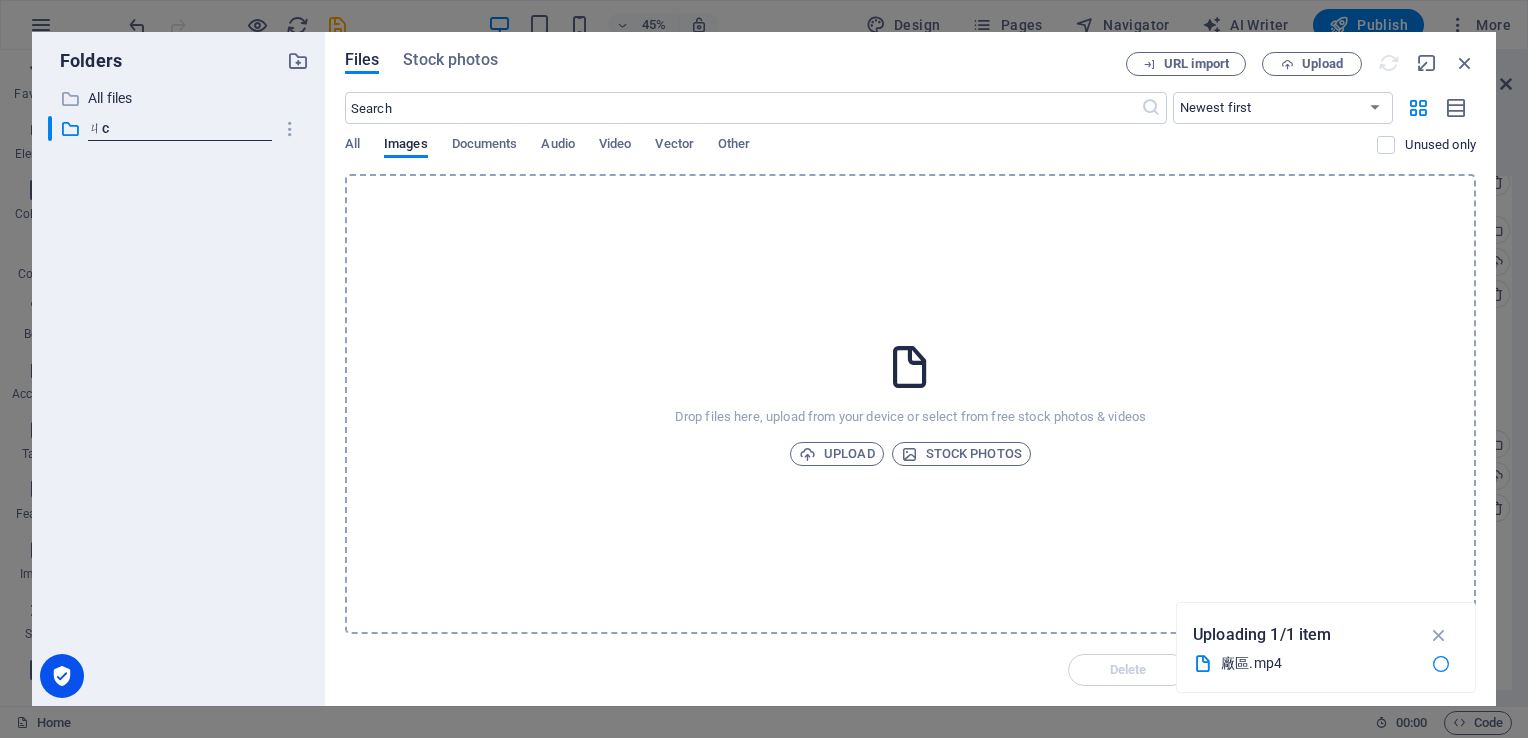 type on "ㄐ" 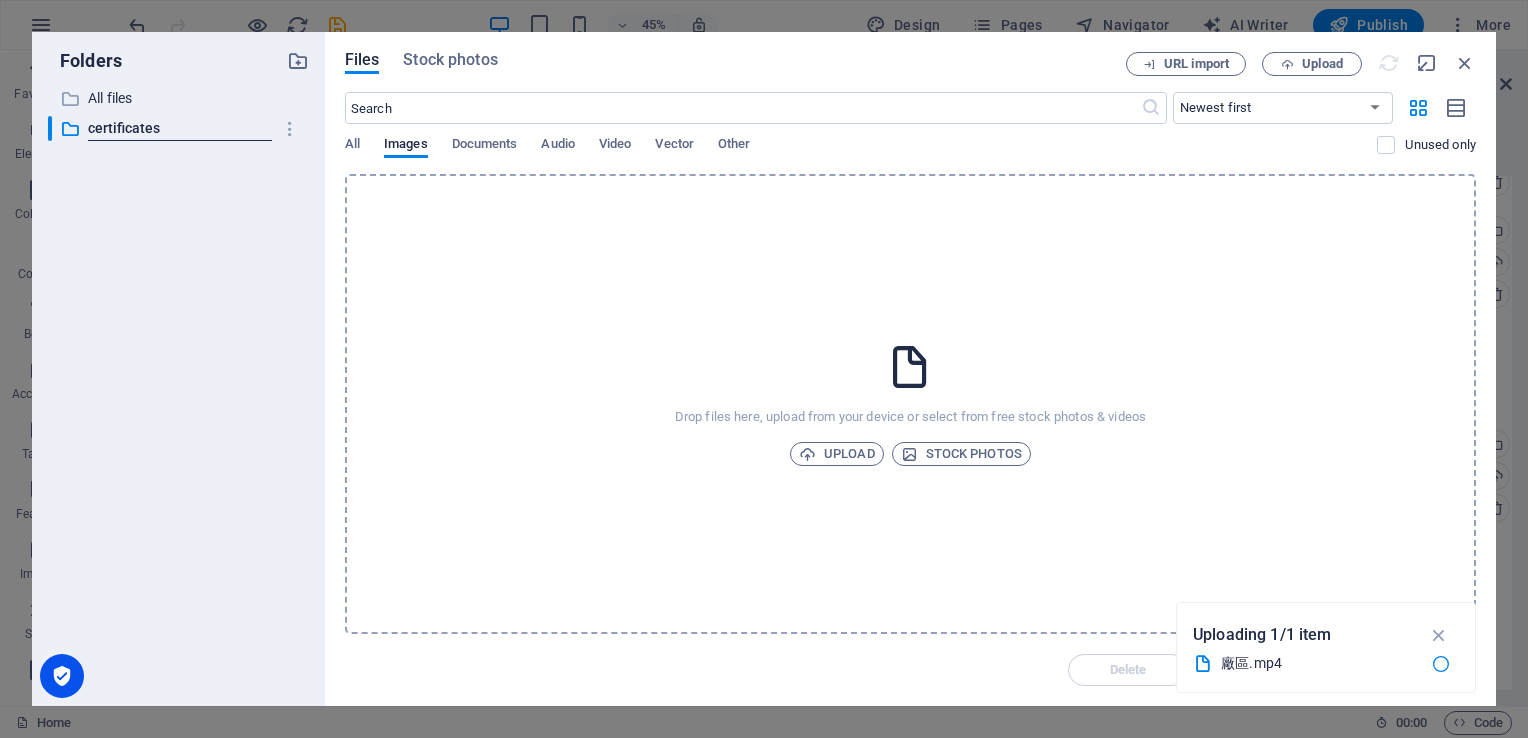 type on "ertificates" 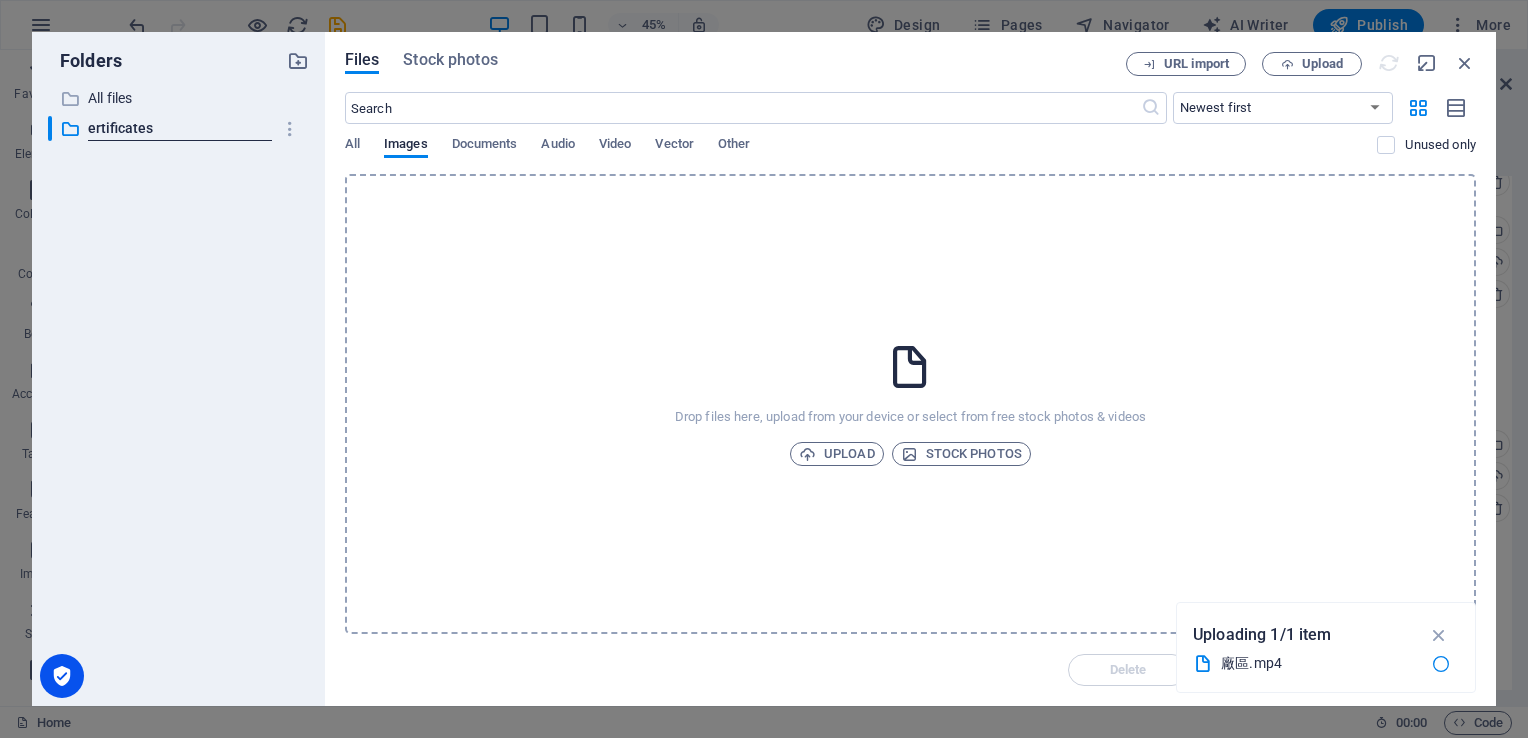 drag, startPoint x: 179, startPoint y: 169, endPoint x: 176, endPoint y: 159, distance: 10.440307 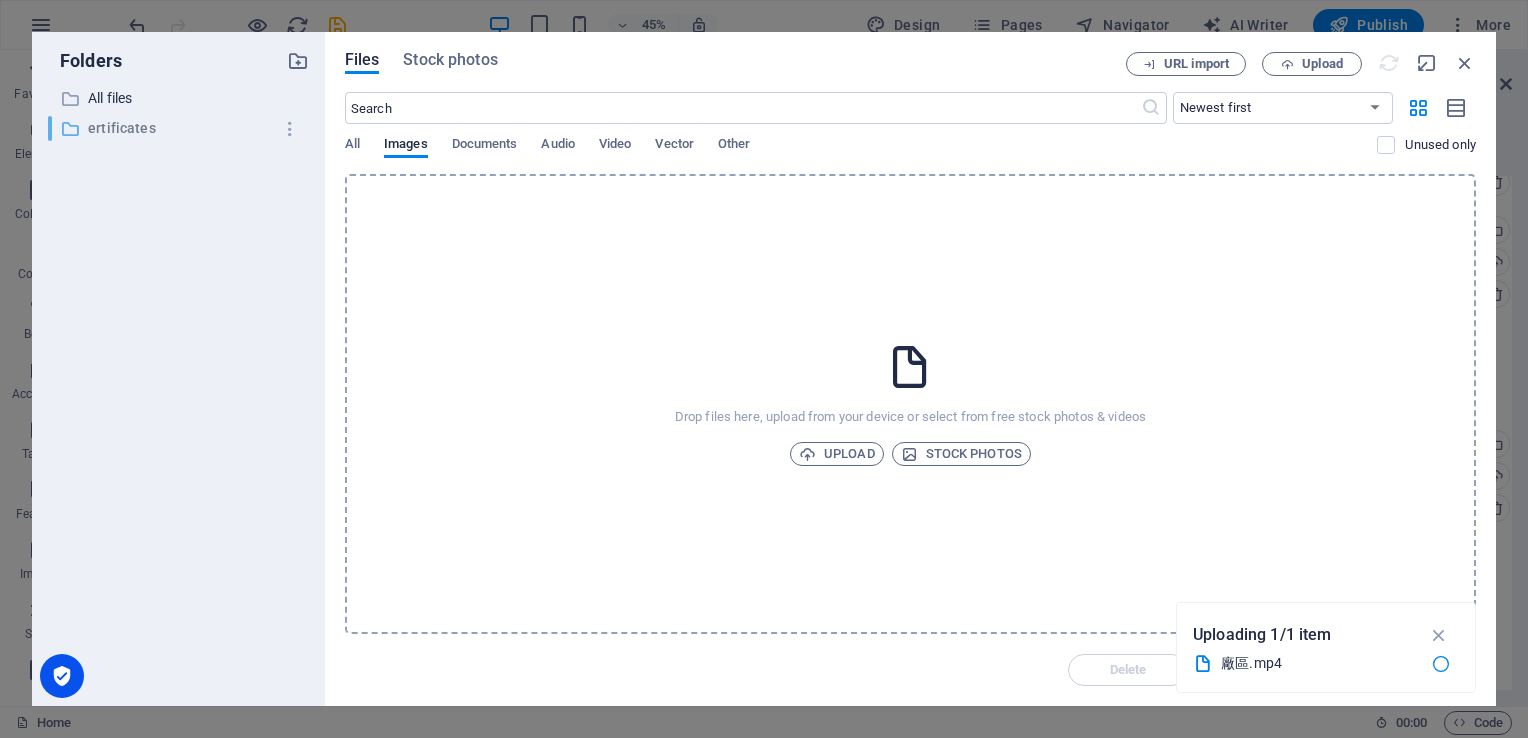 click on "ertificates" at bounding box center [180, 128] 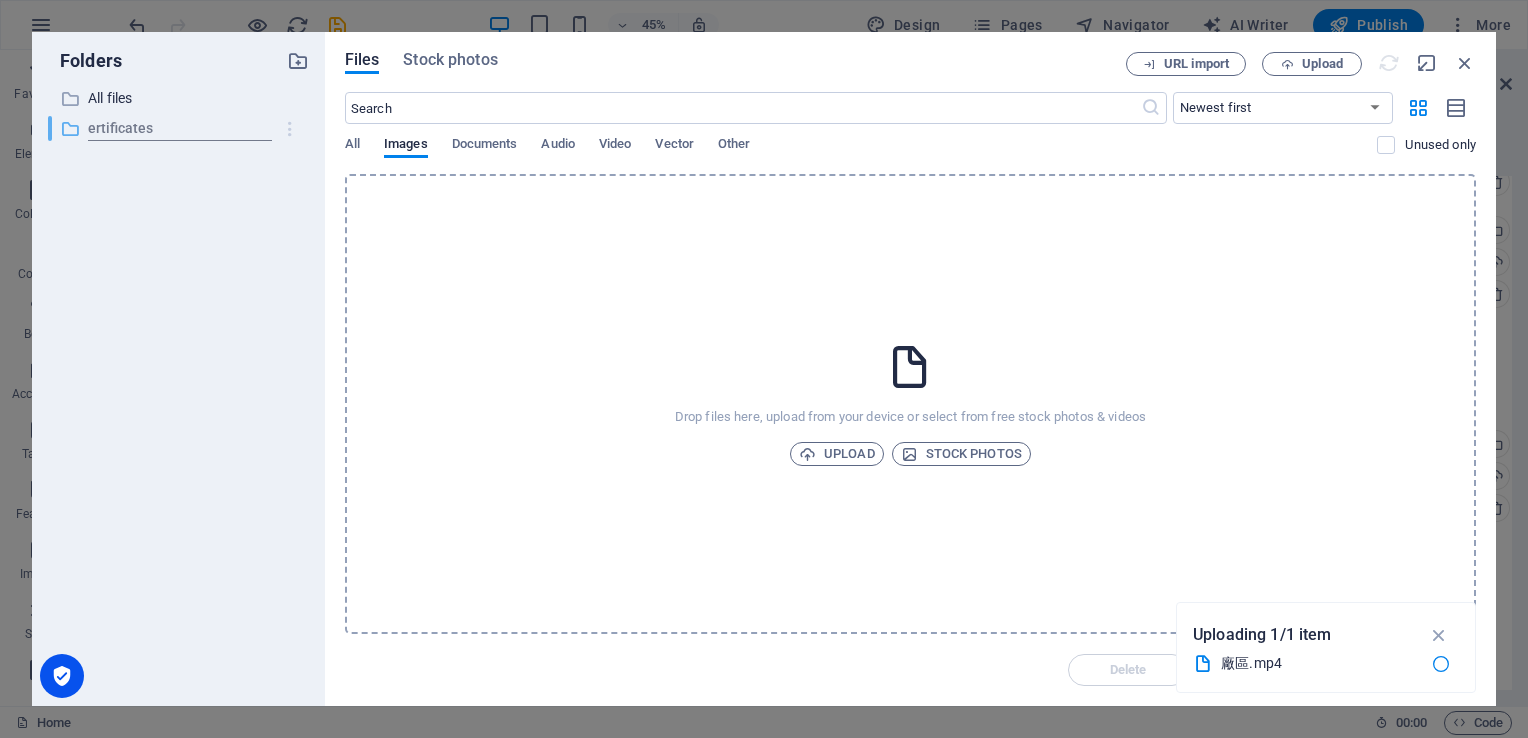 click at bounding box center (290, 129) 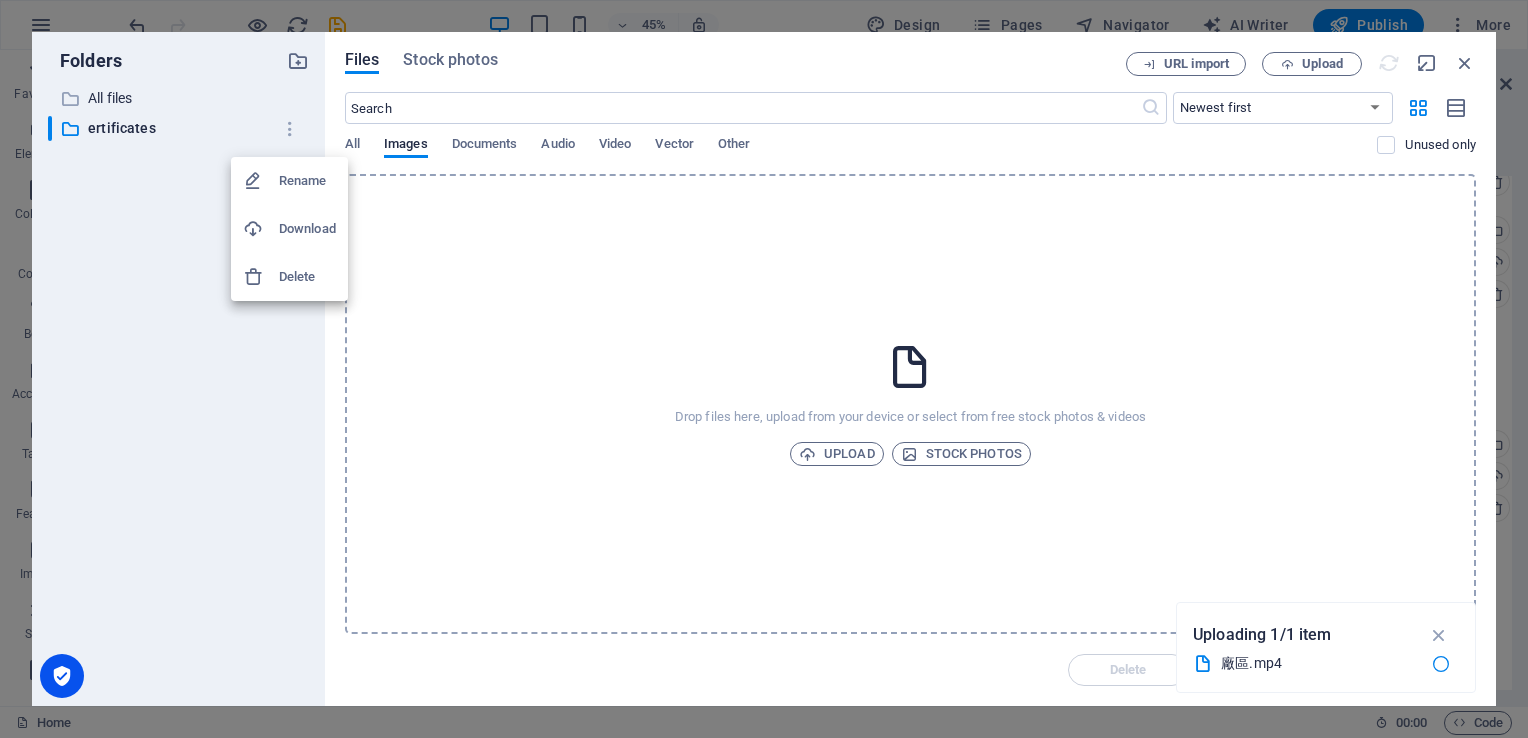 click on "Rename" at bounding box center [307, 181] 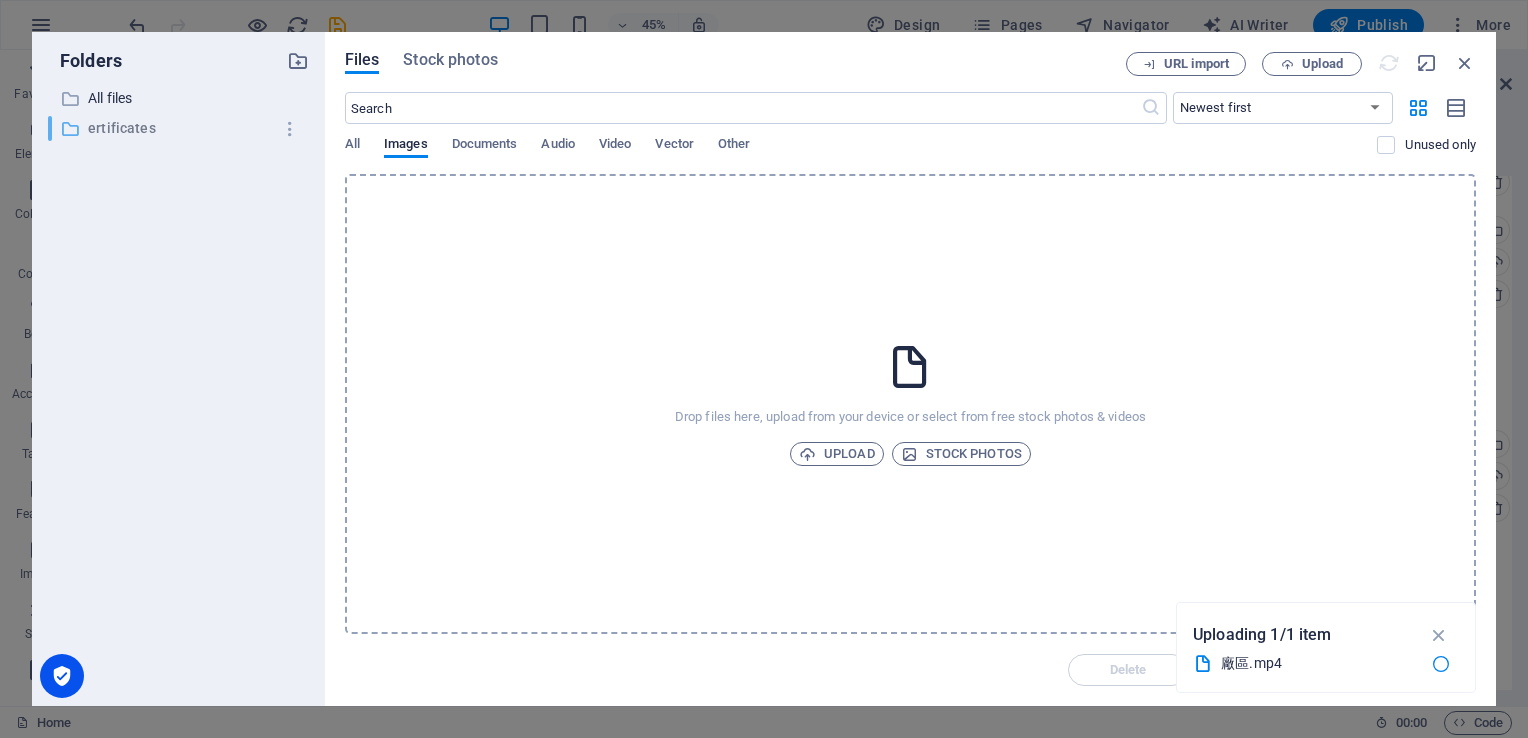 click on "​ ertificates ertificates" at bounding box center [160, 128] 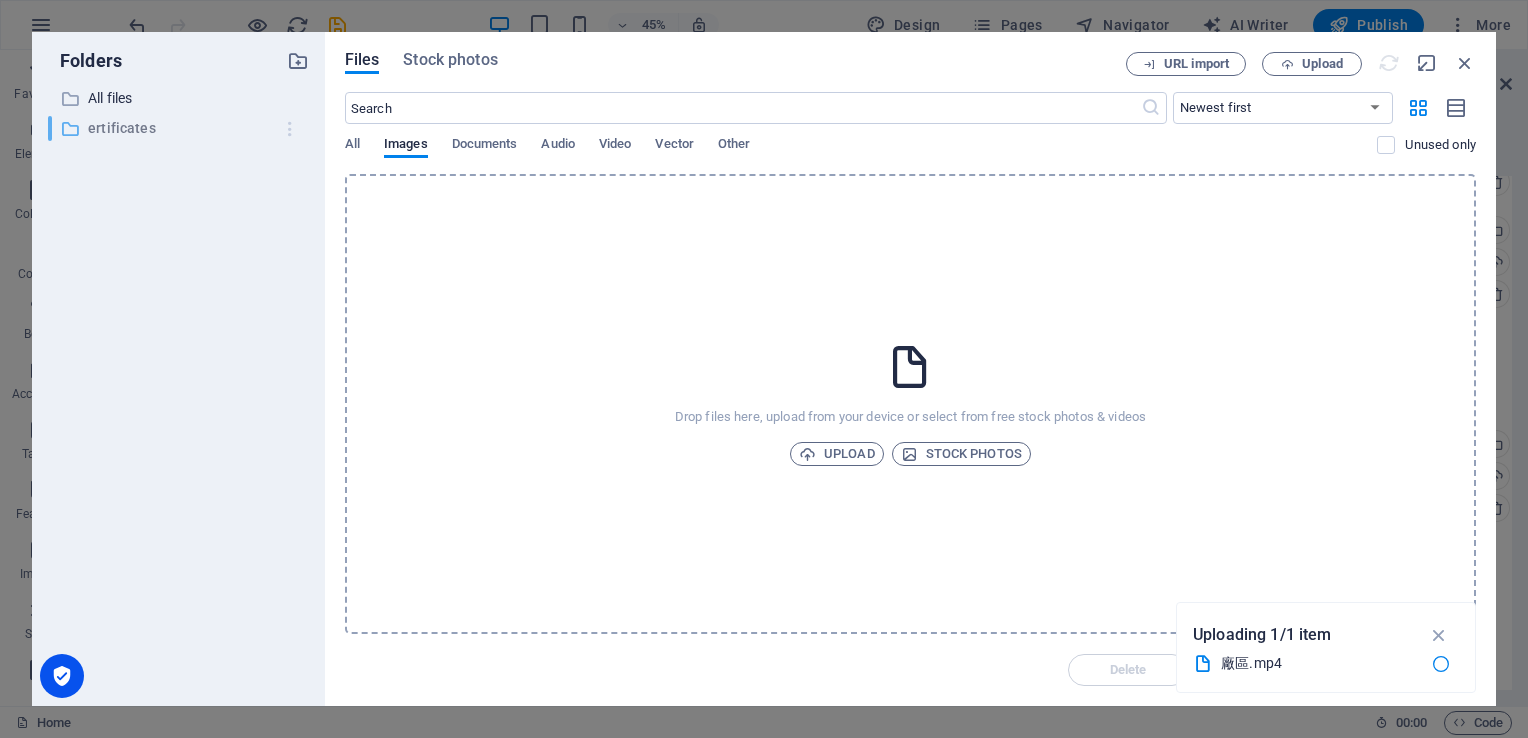 click at bounding box center (290, 129) 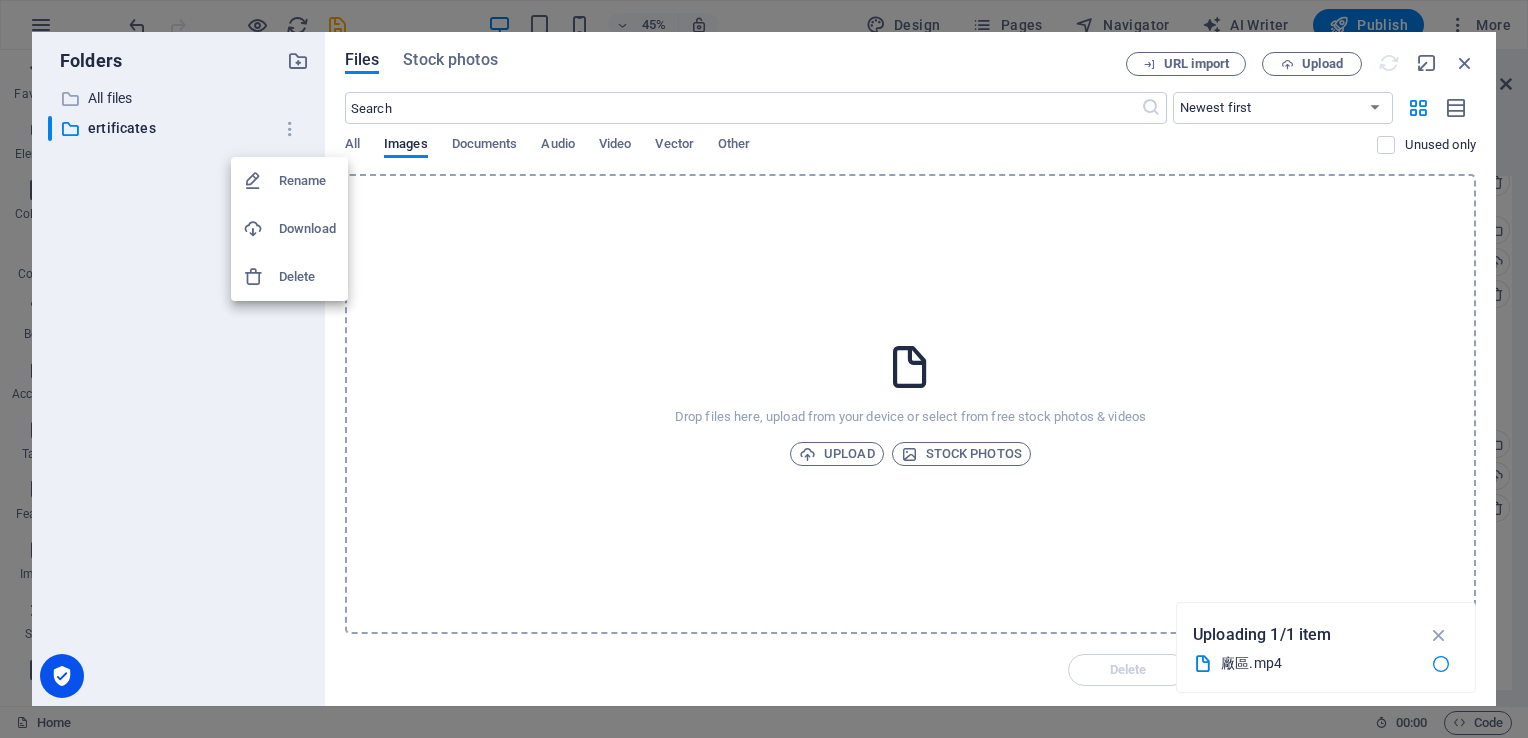 click on "Rename" at bounding box center [307, 181] 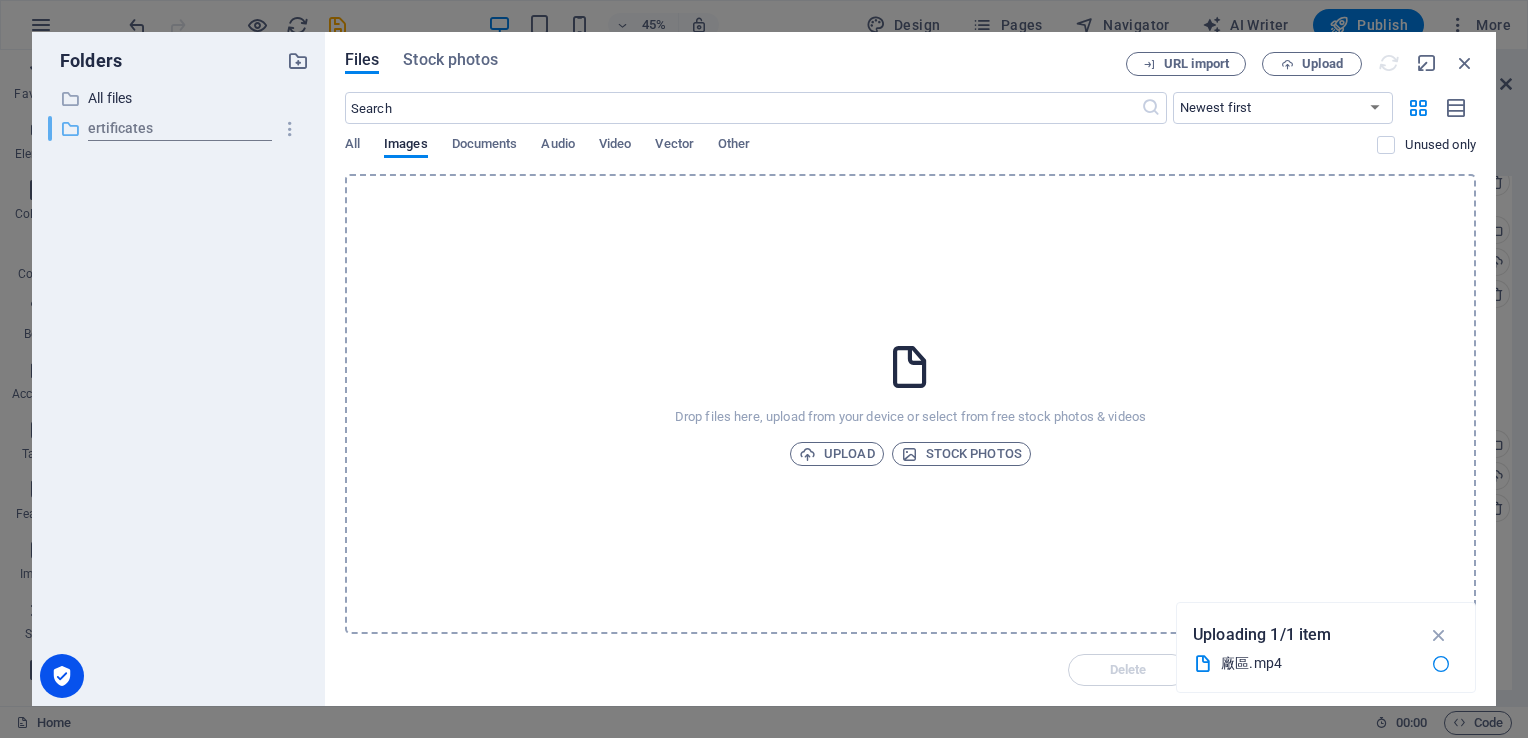 click on "​ ertificates ertificates" at bounding box center [160, 128] 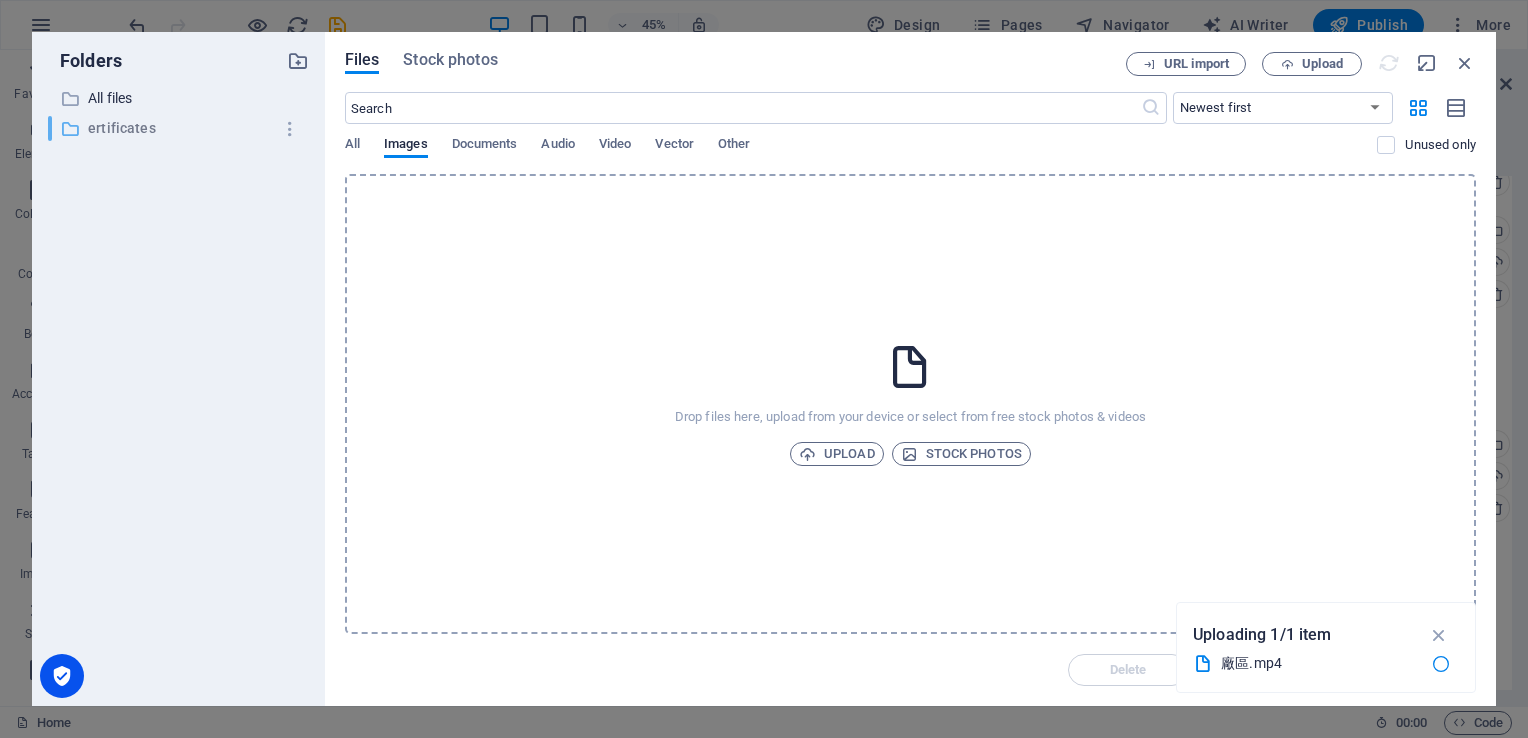 click on "ertificates" at bounding box center (180, 128) 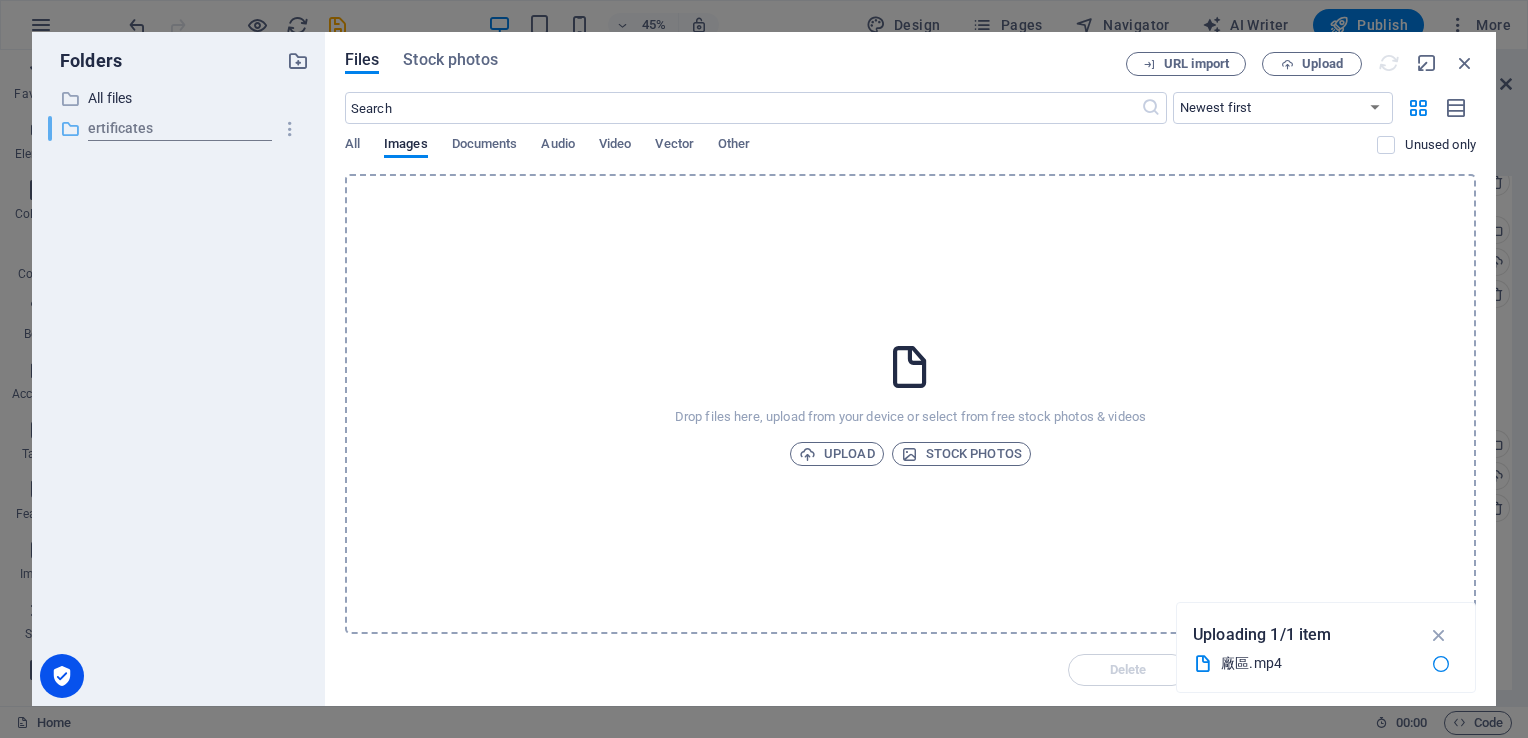 click on "​ ertificates ertificates" at bounding box center (160, 128) 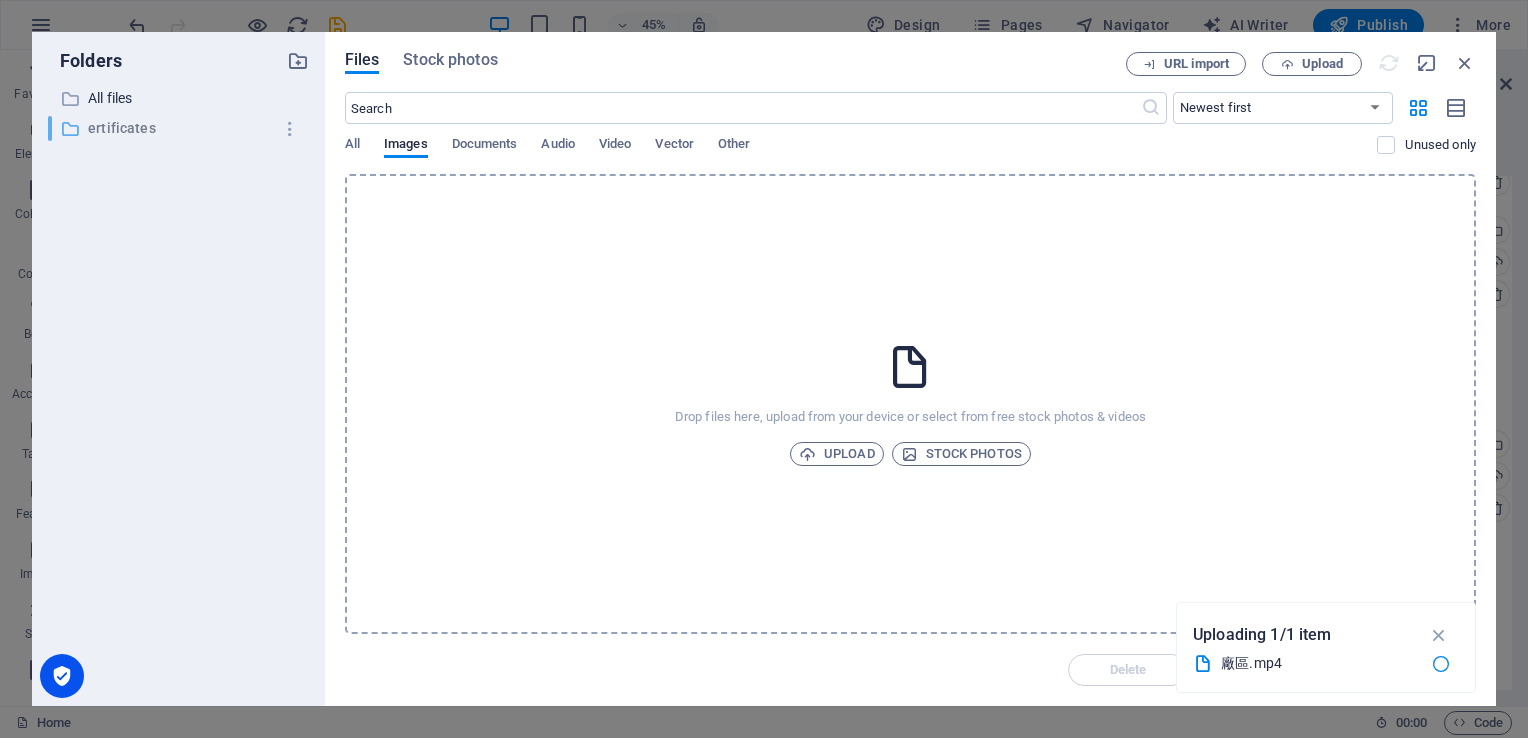 click on "ertificates" at bounding box center (180, 128) 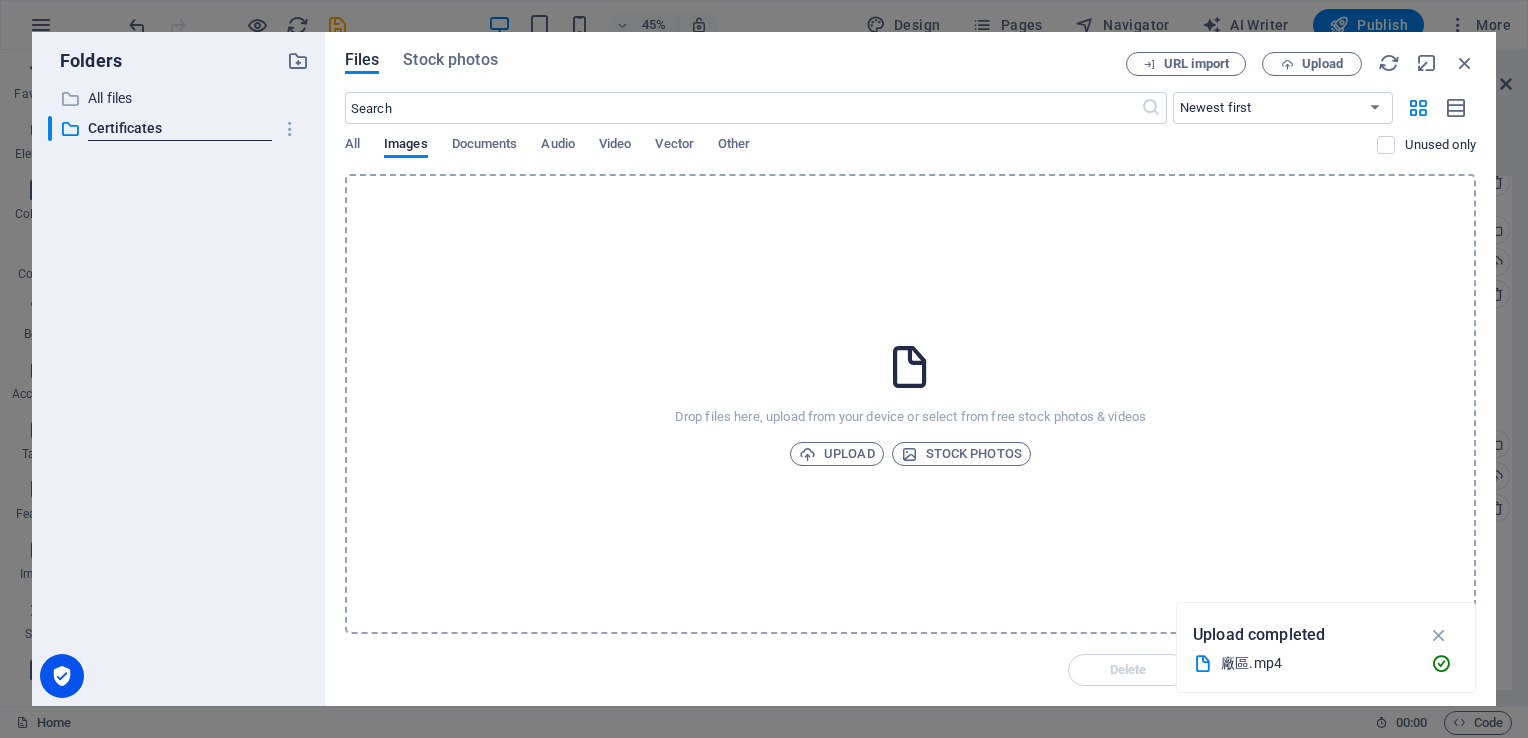 type on "Certificates" 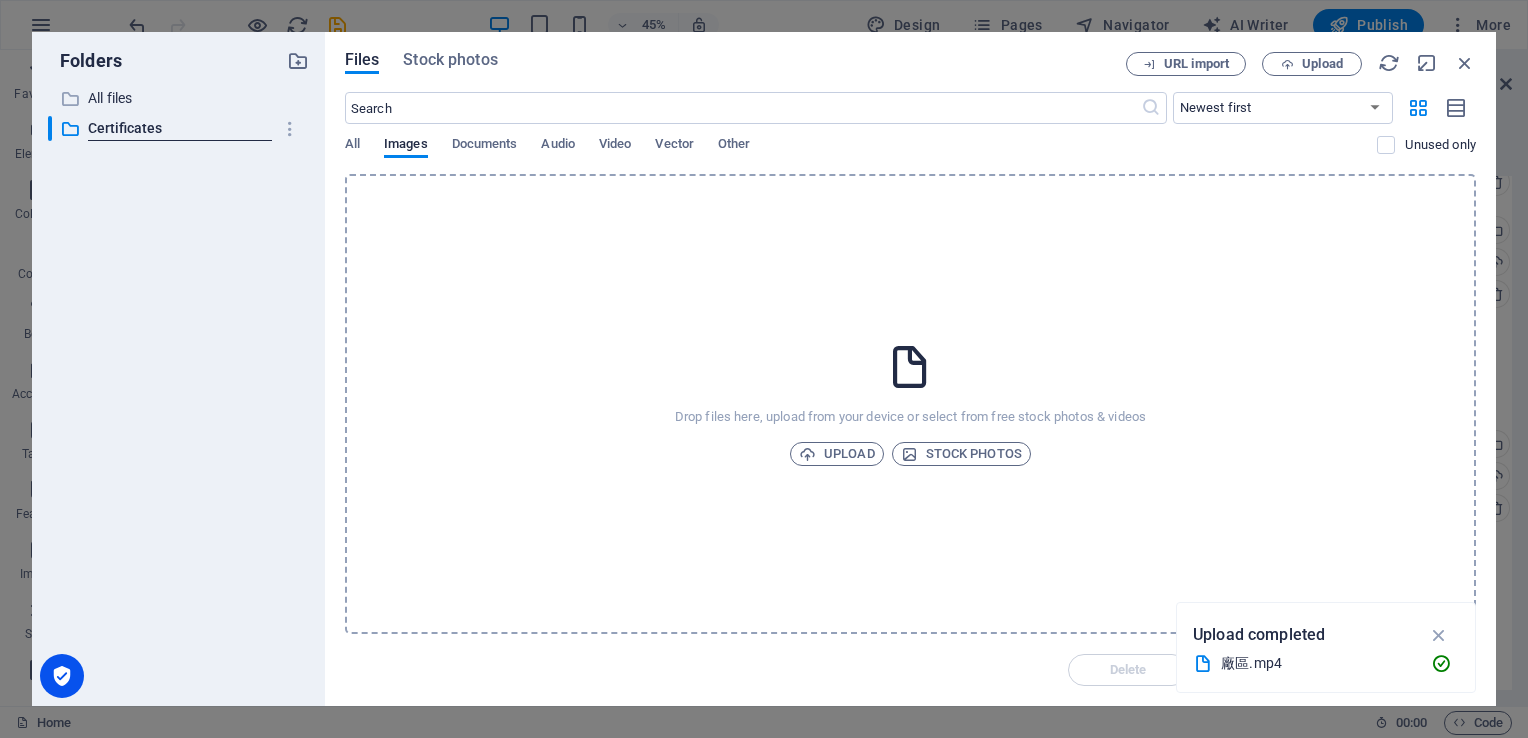 click on "​ All files All files ​ Certificates ertificates" at bounding box center (178, 388) 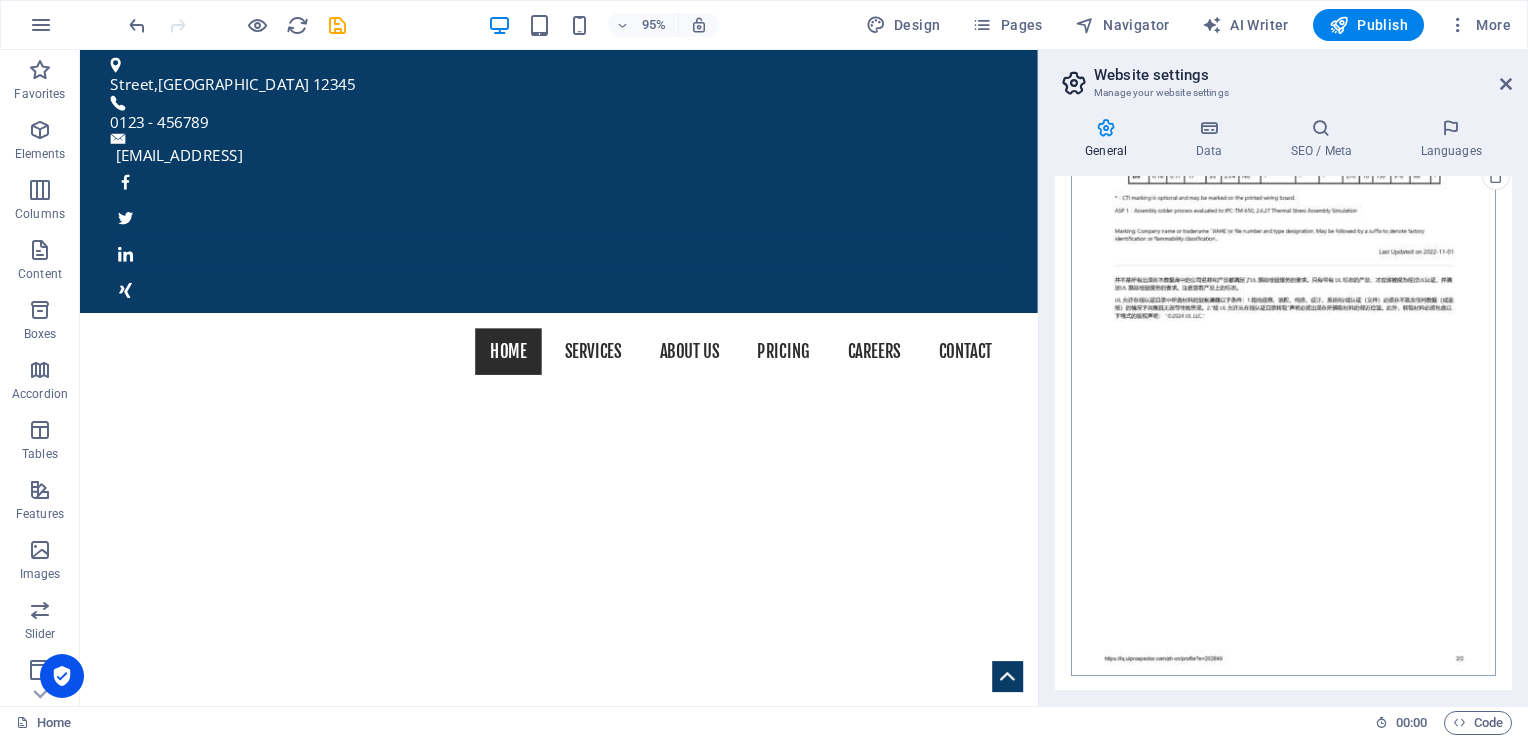 scroll, scrollTop: 0, scrollLeft: 0, axis: both 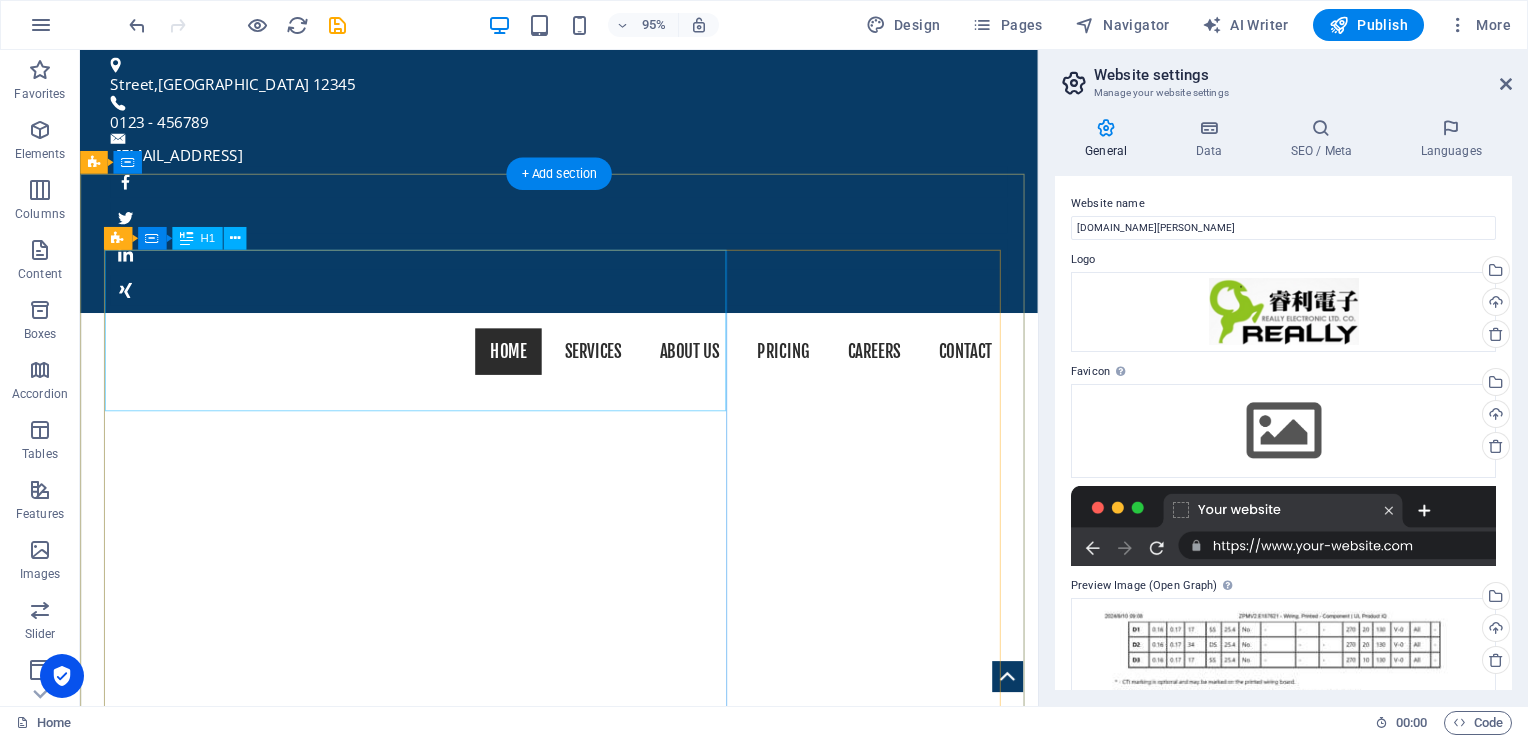 click on "Corporate & Private Investigations" at bounding box center (584, 1355) 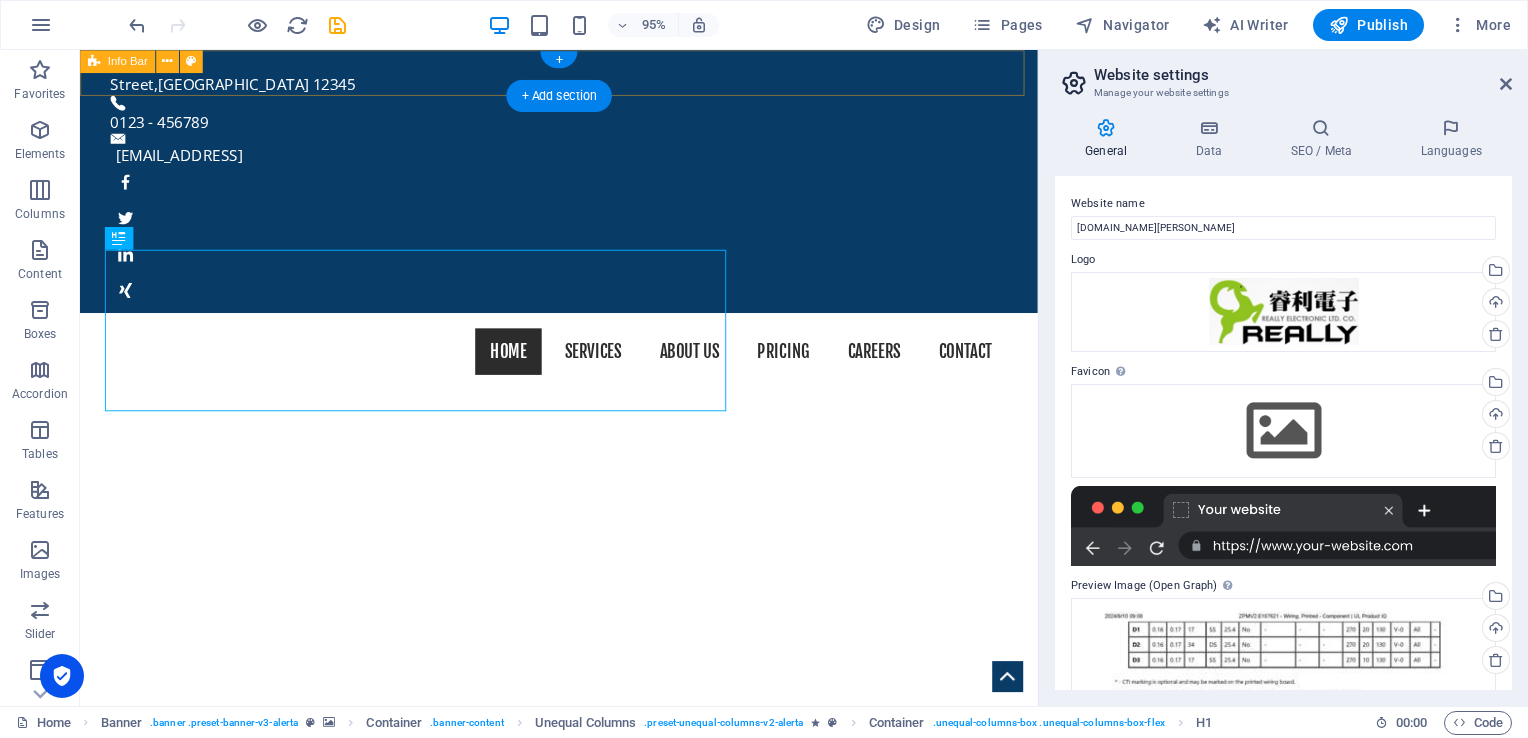 click on "Street ,  Berlin   12345 0123 - 456789 924fefd50701fb999d3e2852ef9129@plesk.local" at bounding box center (584, 188) 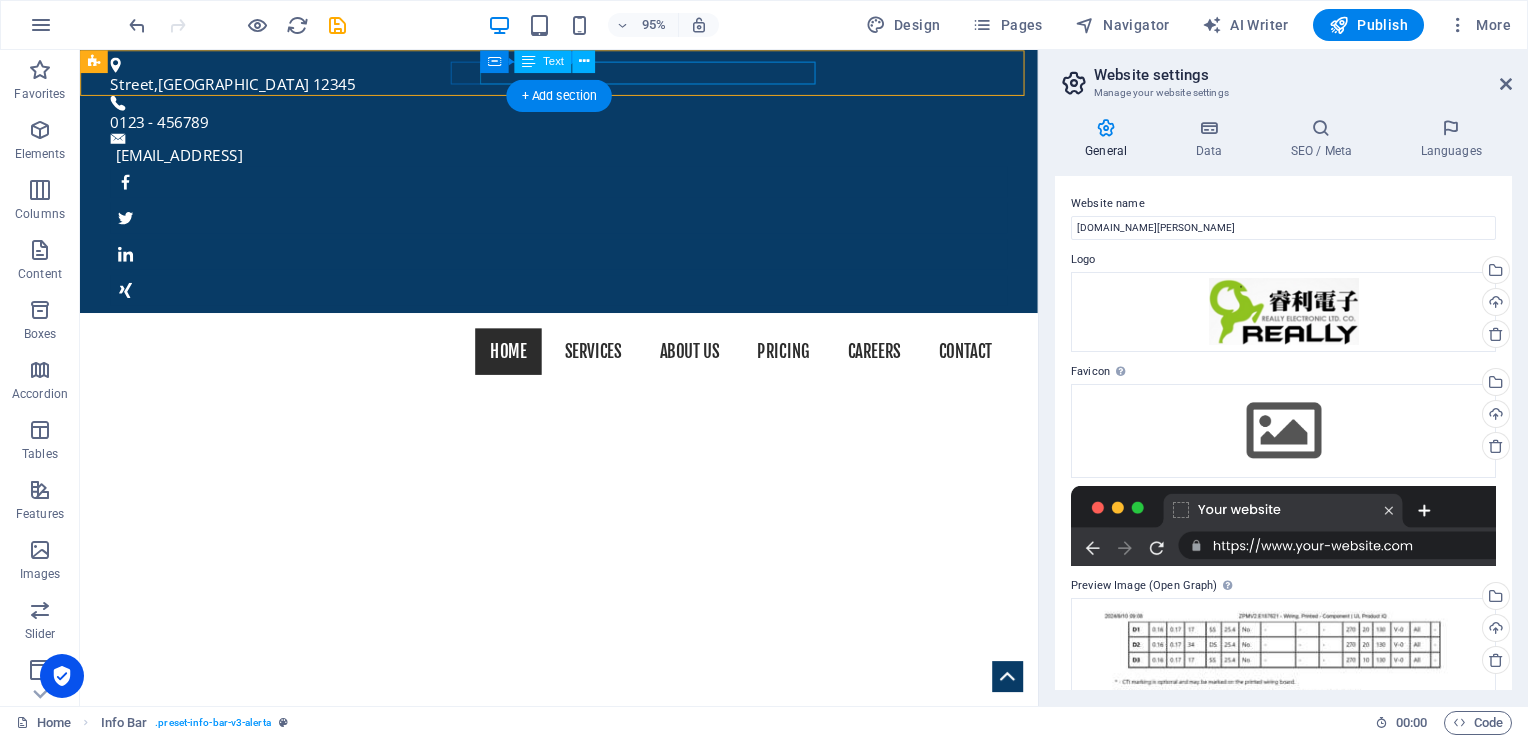 click on "[EMAIL_ADDRESS]" at bounding box center (579, 161) 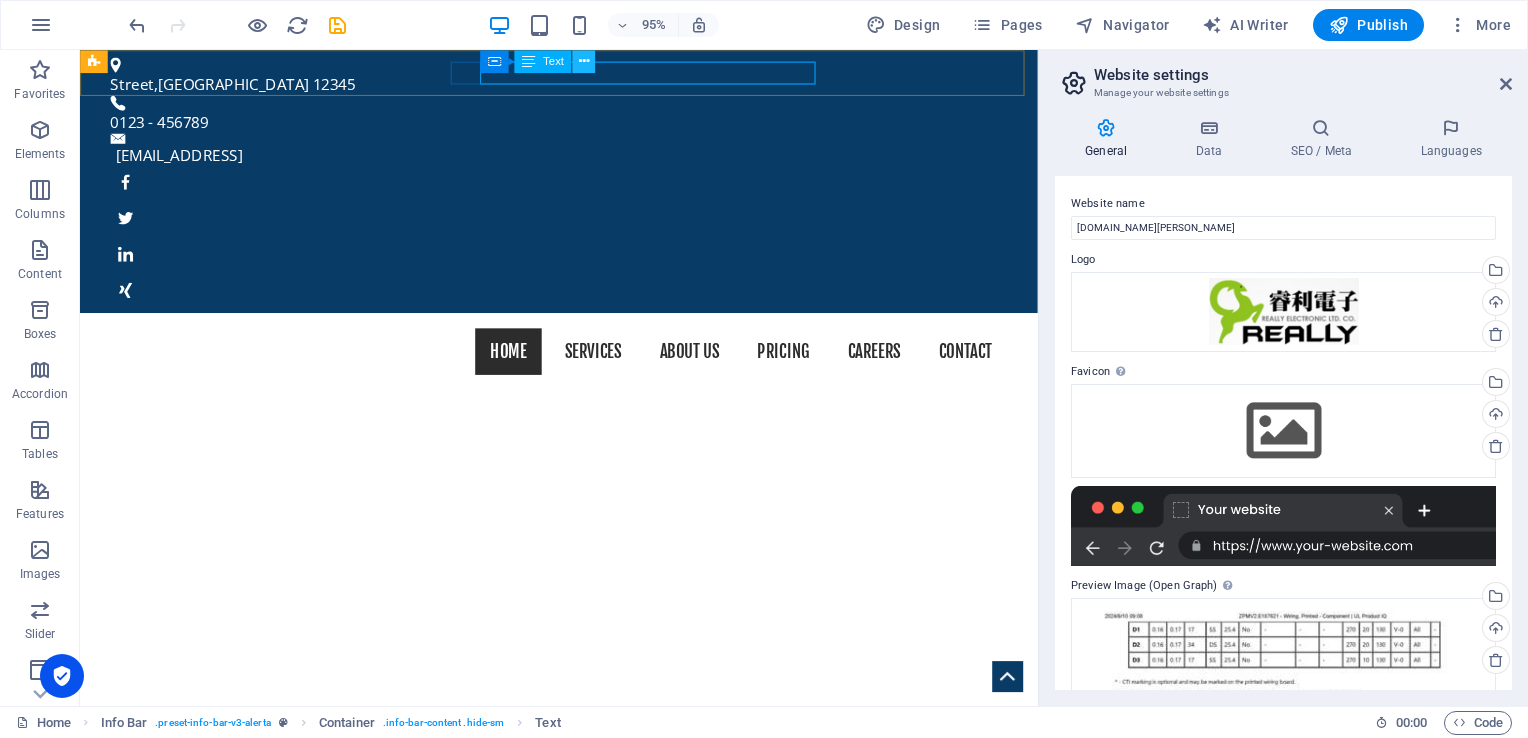 click at bounding box center (583, 61) 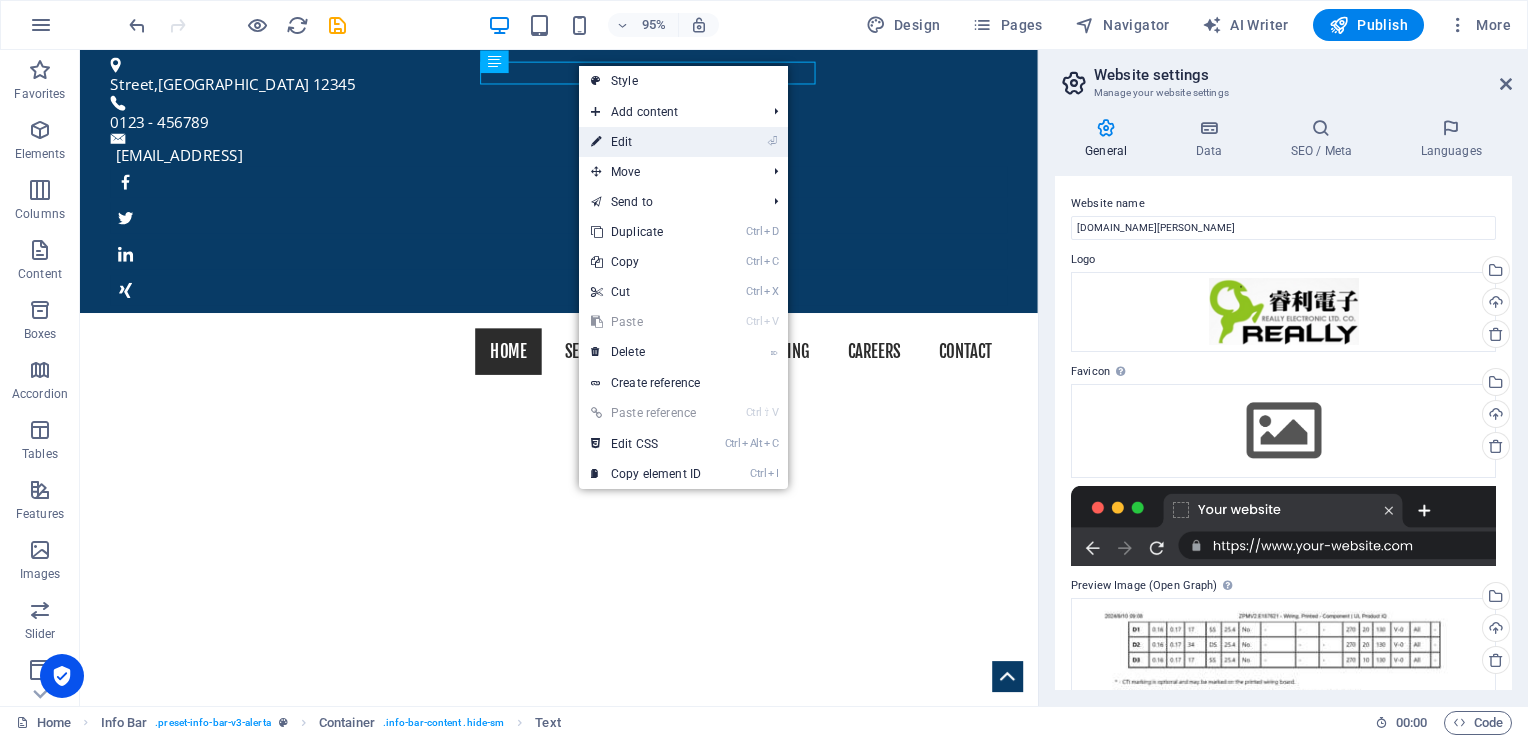 click on "⏎  Edit" at bounding box center [646, 142] 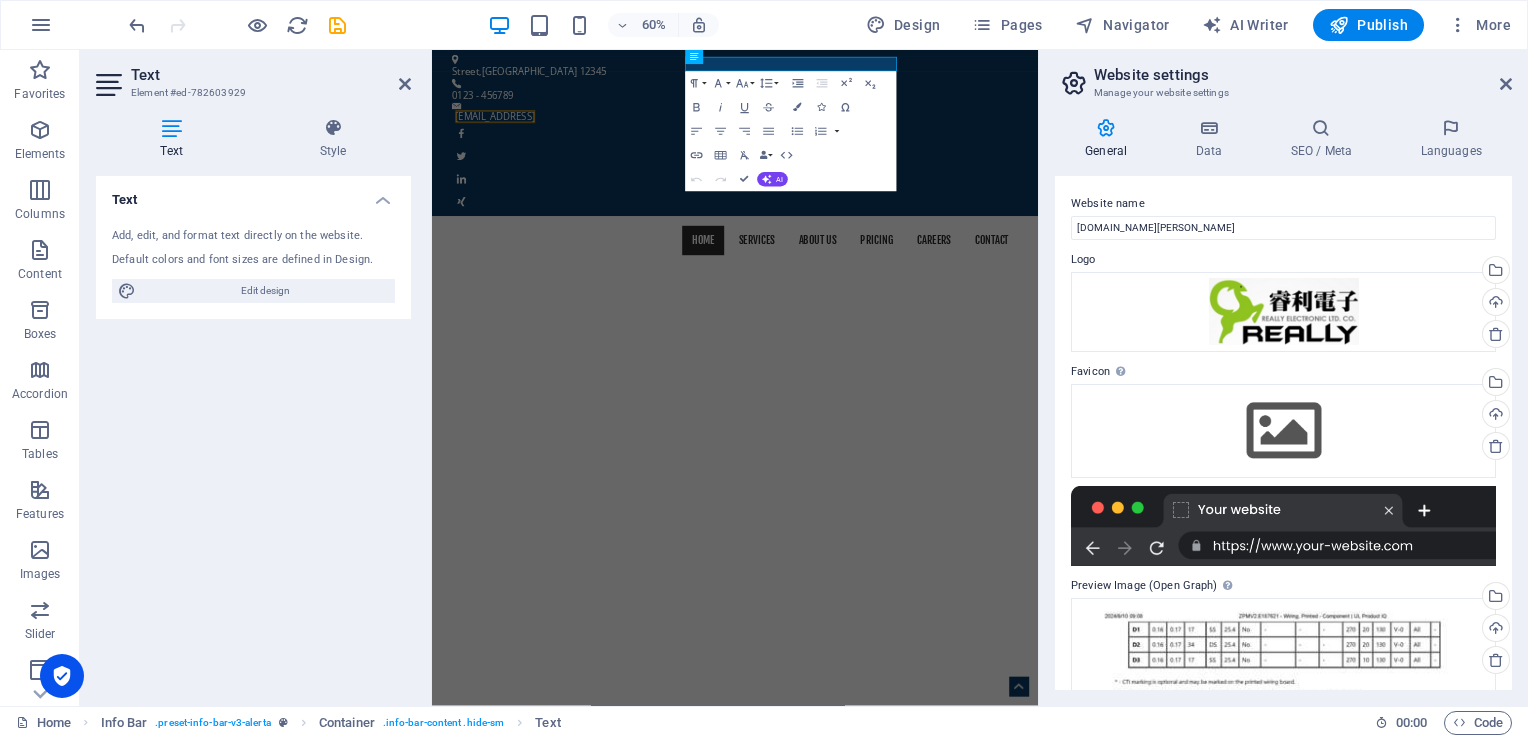 click at bounding box center [171, 128] 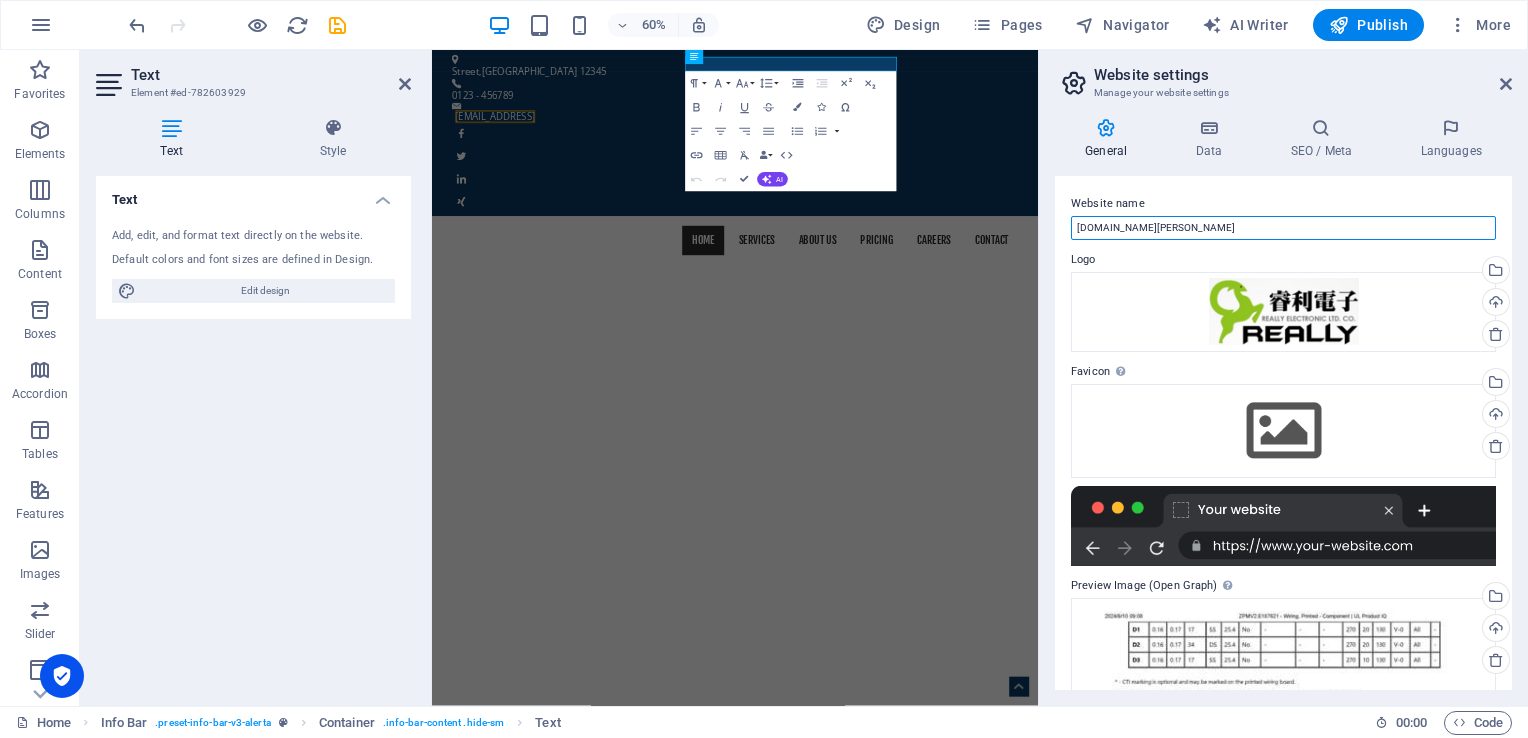 click on "[DOMAIN_NAME][PERSON_NAME]" at bounding box center [1283, 228] 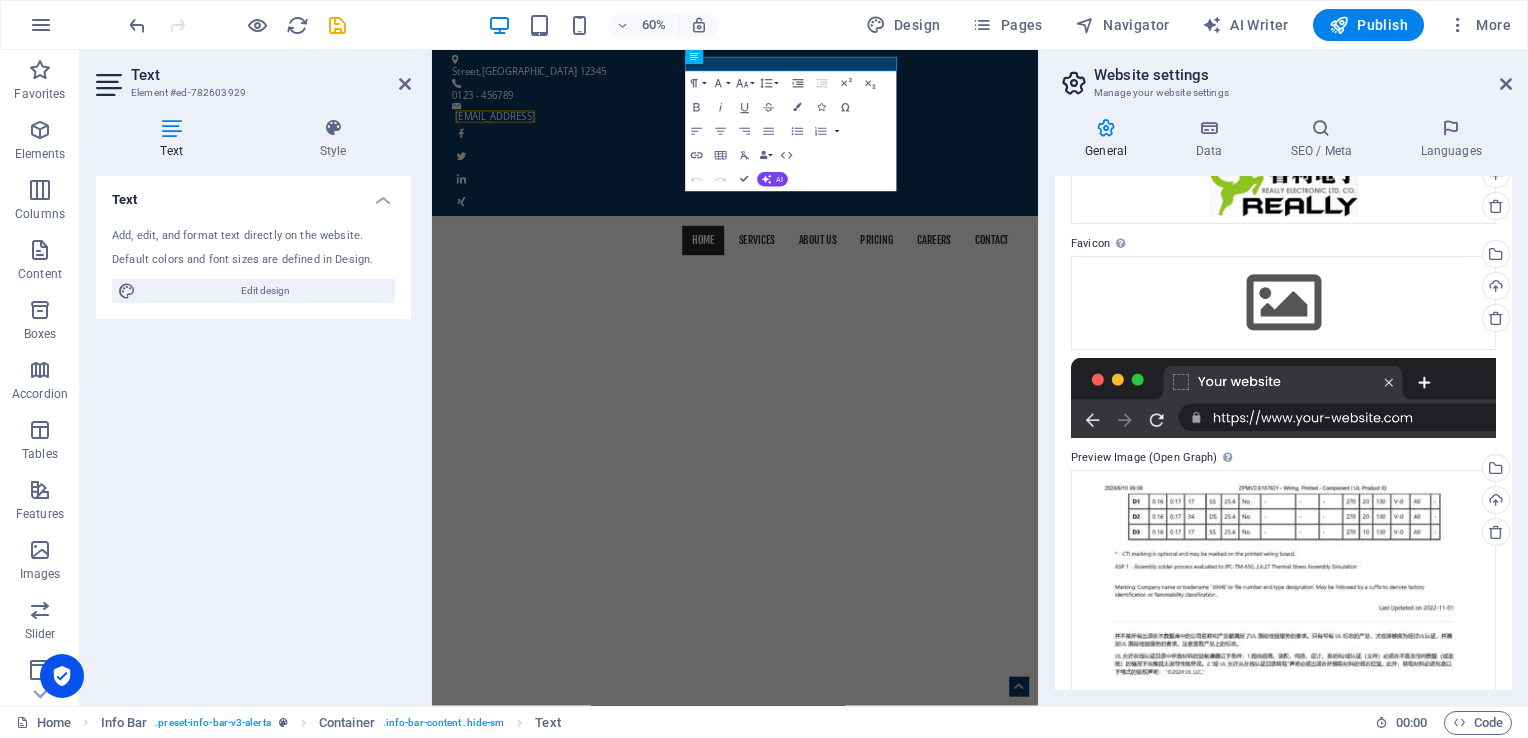 scroll, scrollTop: 300, scrollLeft: 0, axis: vertical 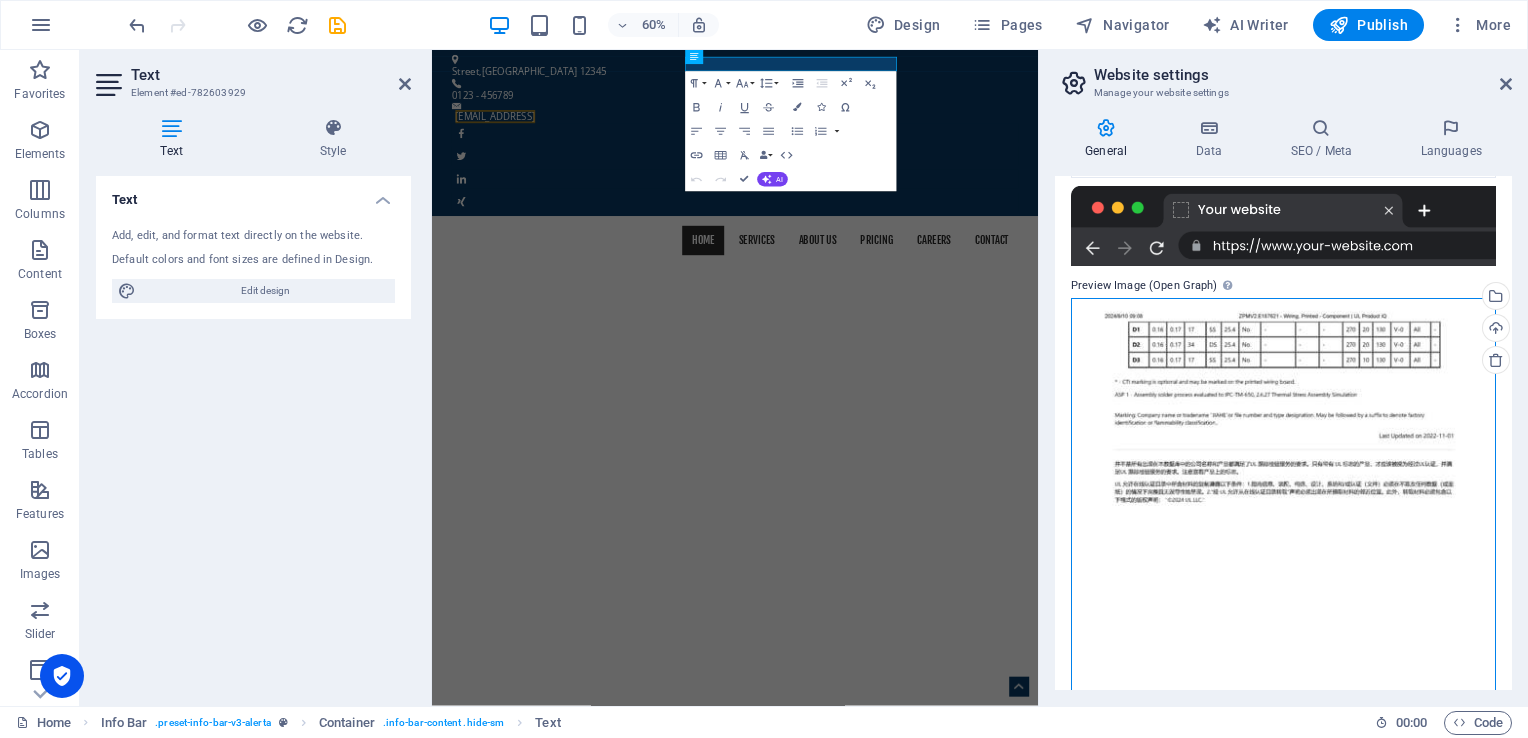 click on "Drag files here, click to choose files or select files from Files or our free stock photos & videos" at bounding box center [1283, 579] 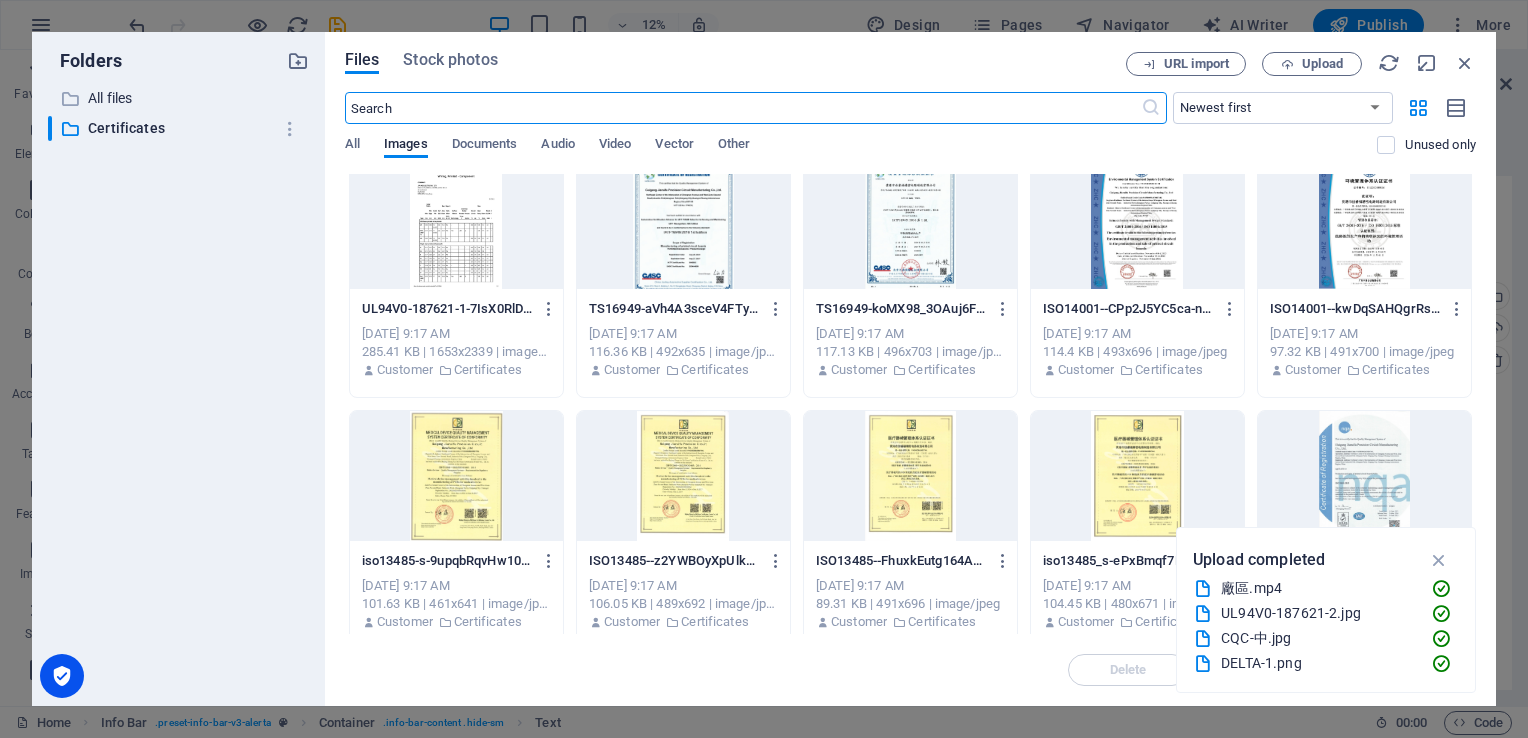 scroll, scrollTop: 0, scrollLeft: 0, axis: both 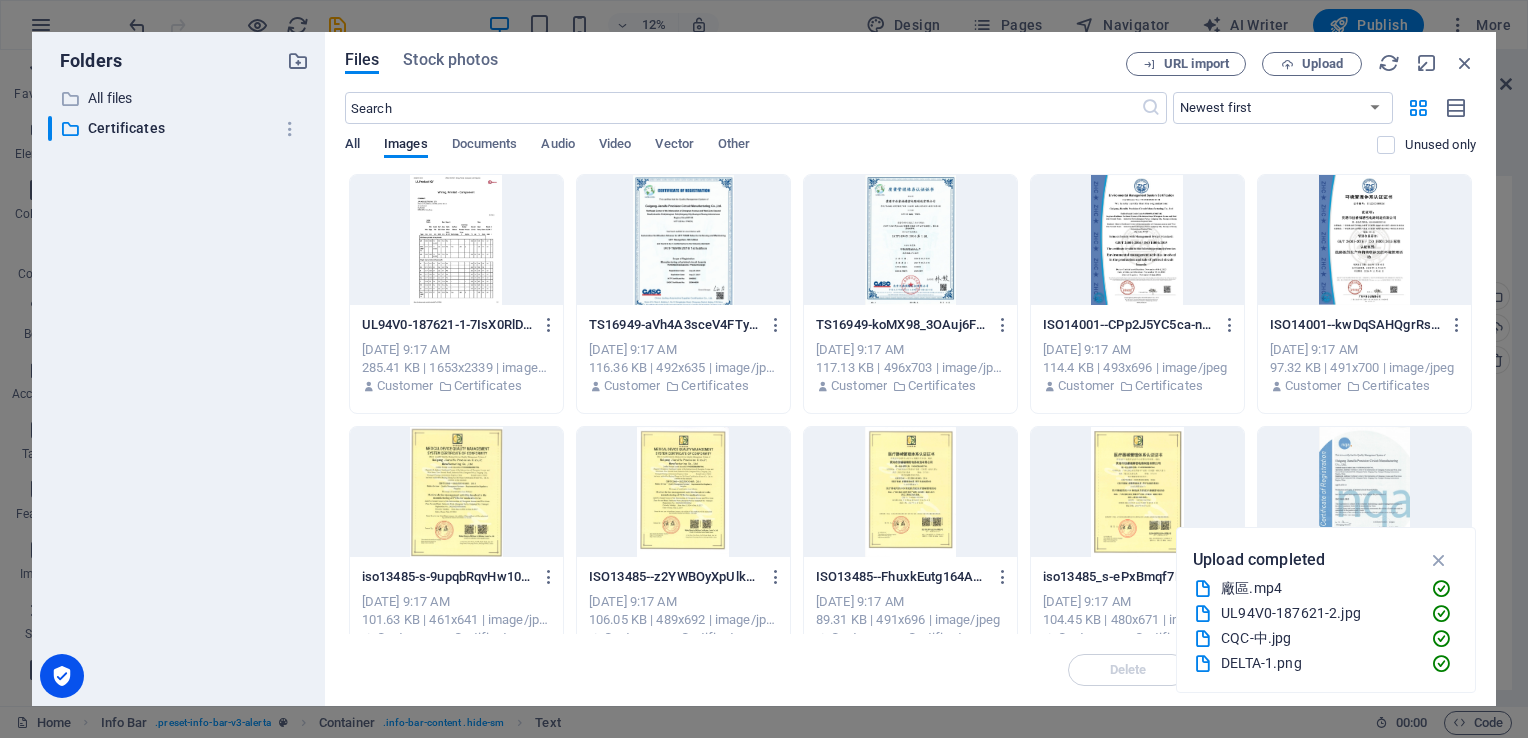 click on "All" at bounding box center (352, 146) 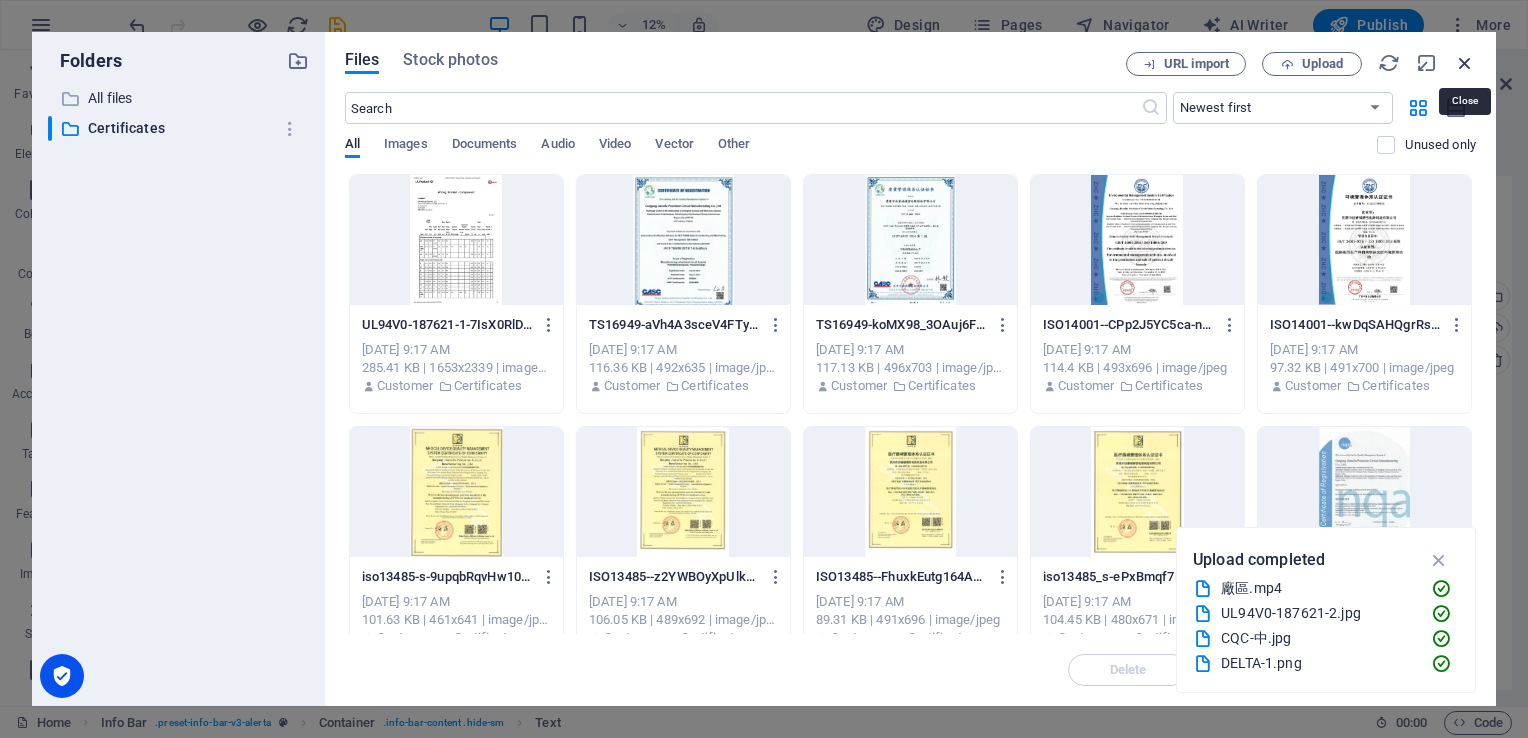 click at bounding box center (1465, 63) 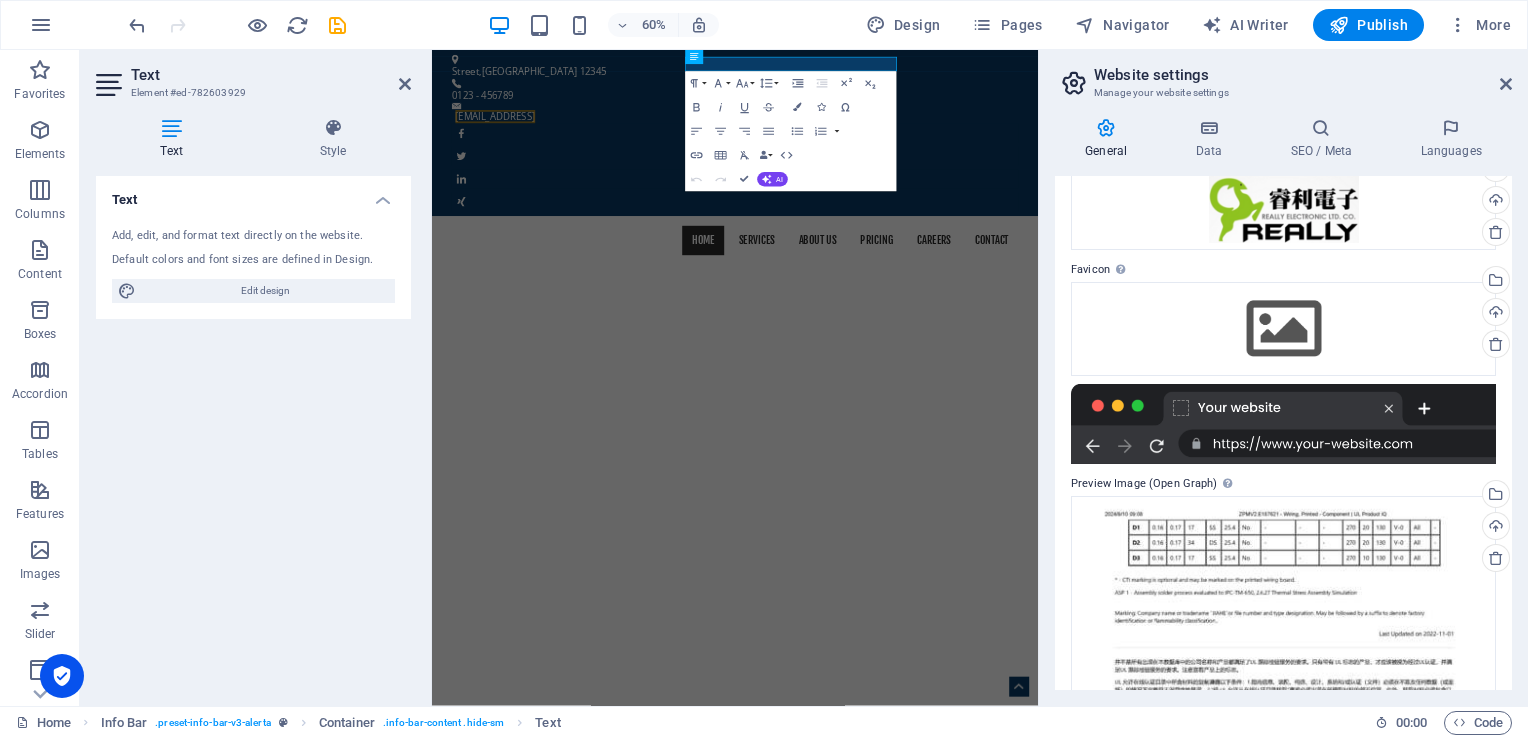 scroll, scrollTop: 0, scrollLeft: 0, axis: both 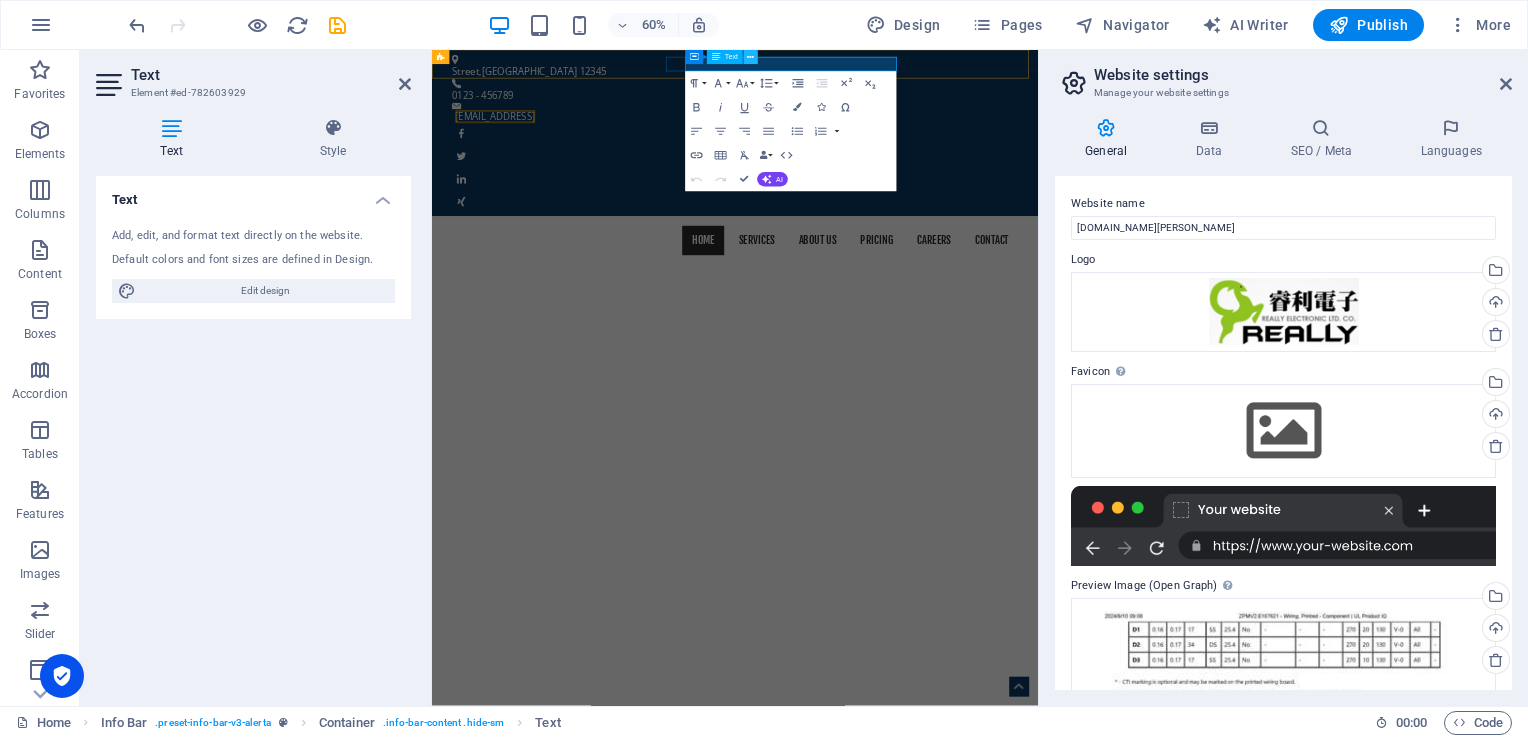 click at bounding box center (750, 57) 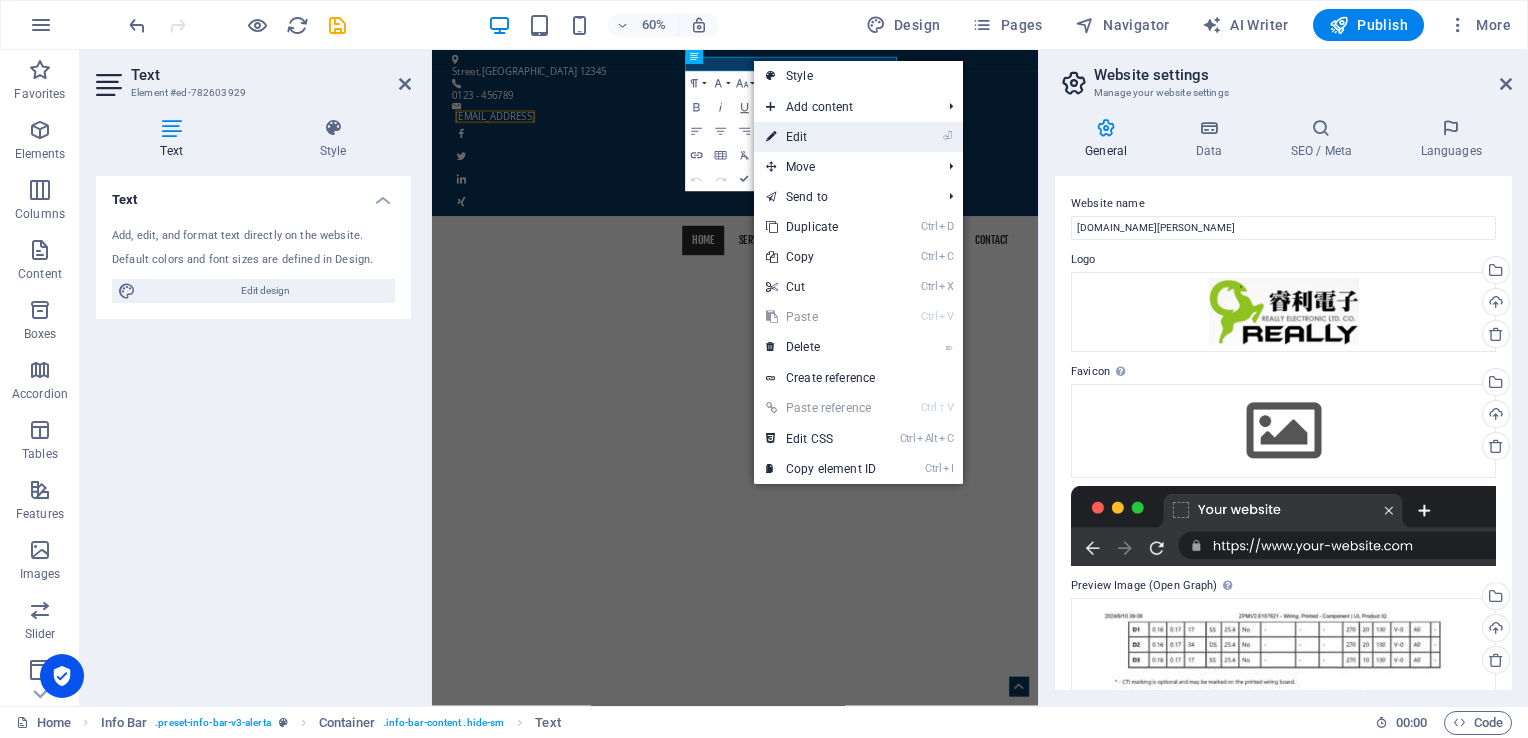 click on "⏎  Edit" at bounding box center (821, 137) 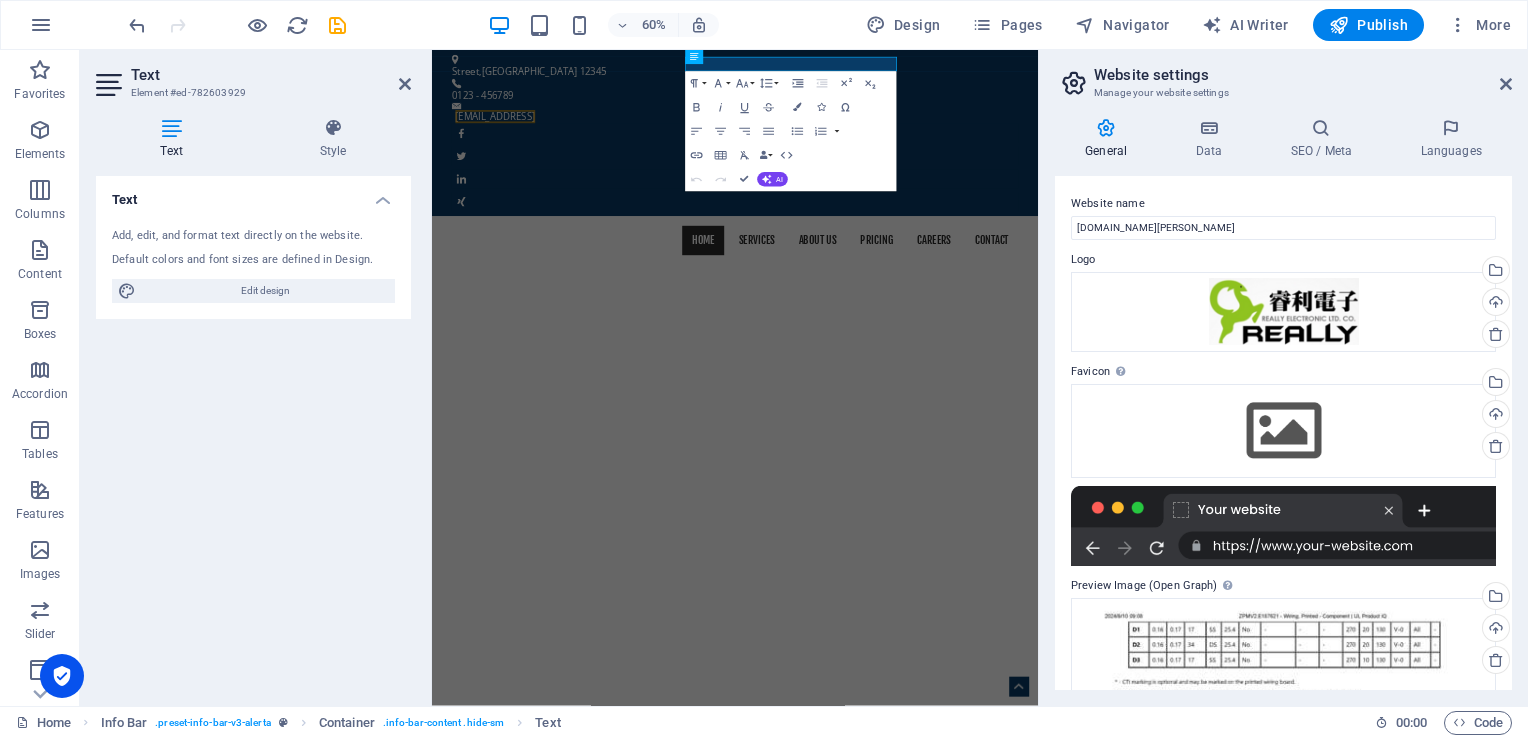 click on "Text" at bounding box center (175, 139) 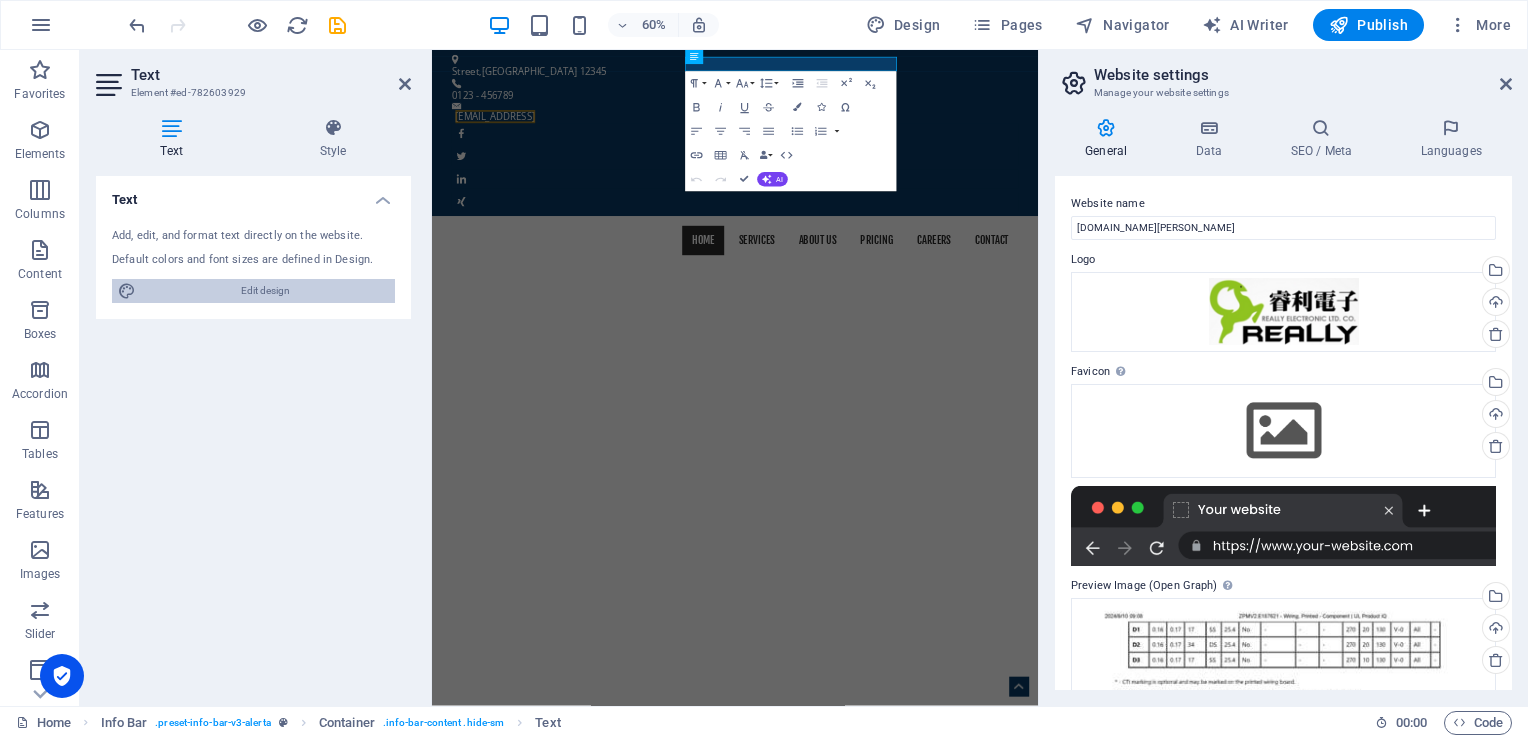 click on "Edit design" at bounding box center (265, 291) 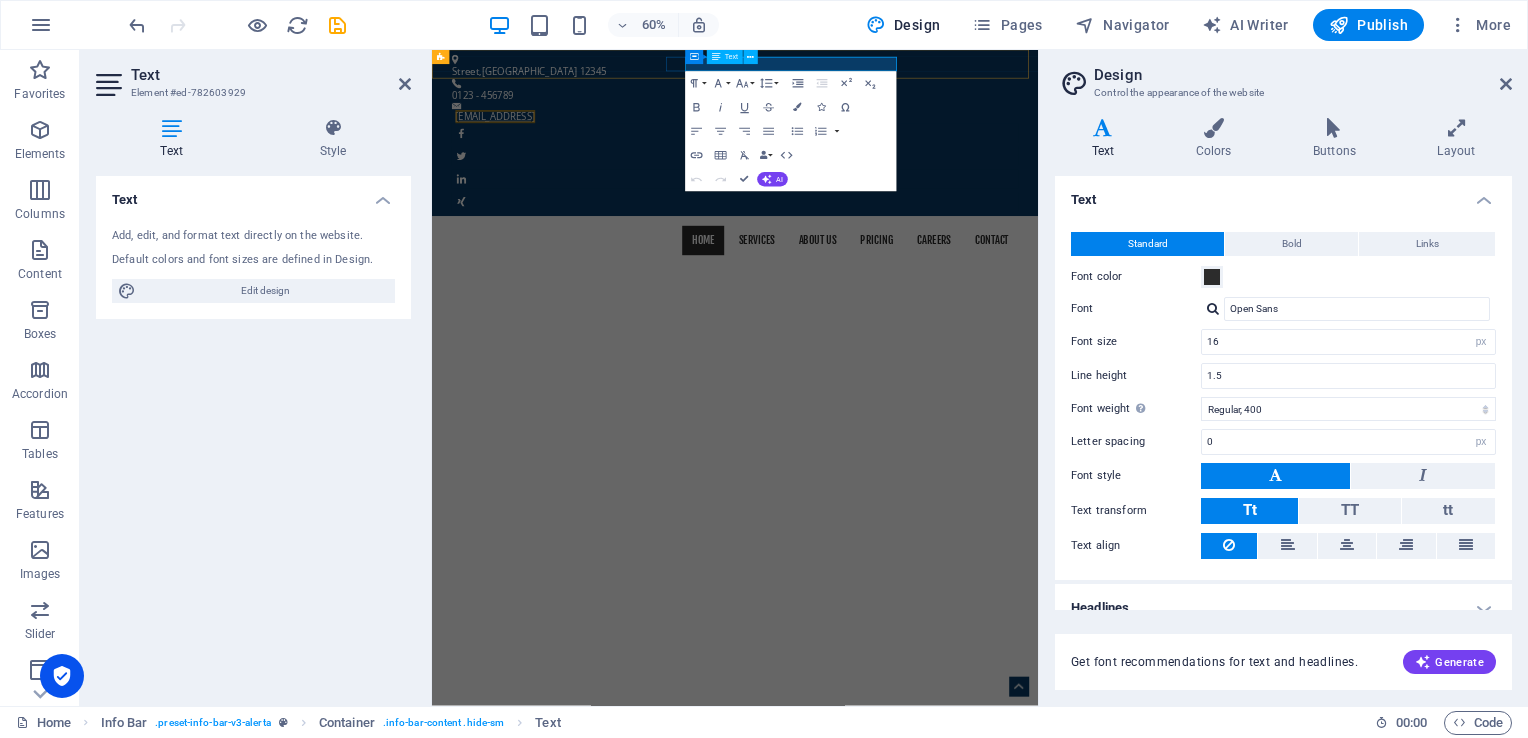 click on "[EMAIL_ADDRESS]" at bounding box center [537, 161] 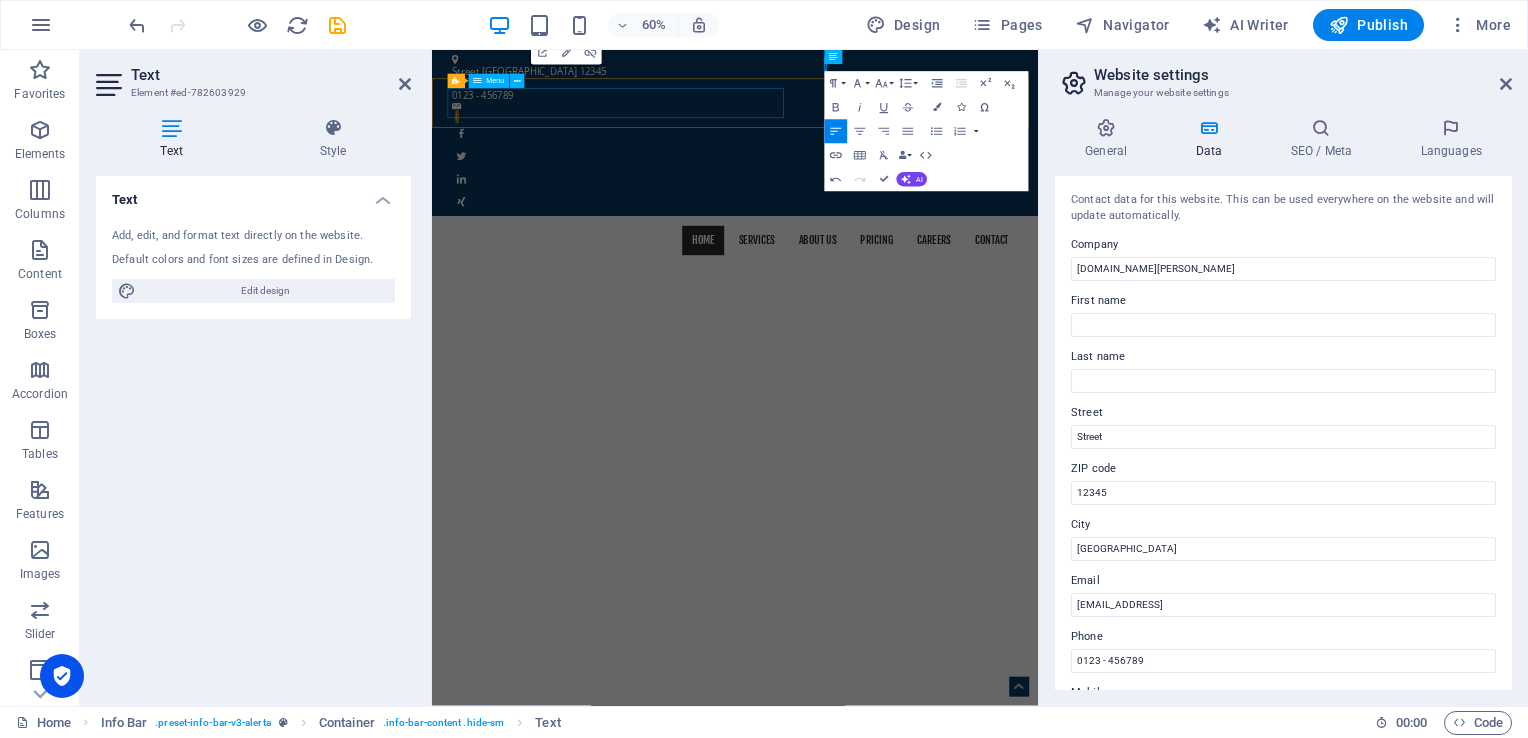 type 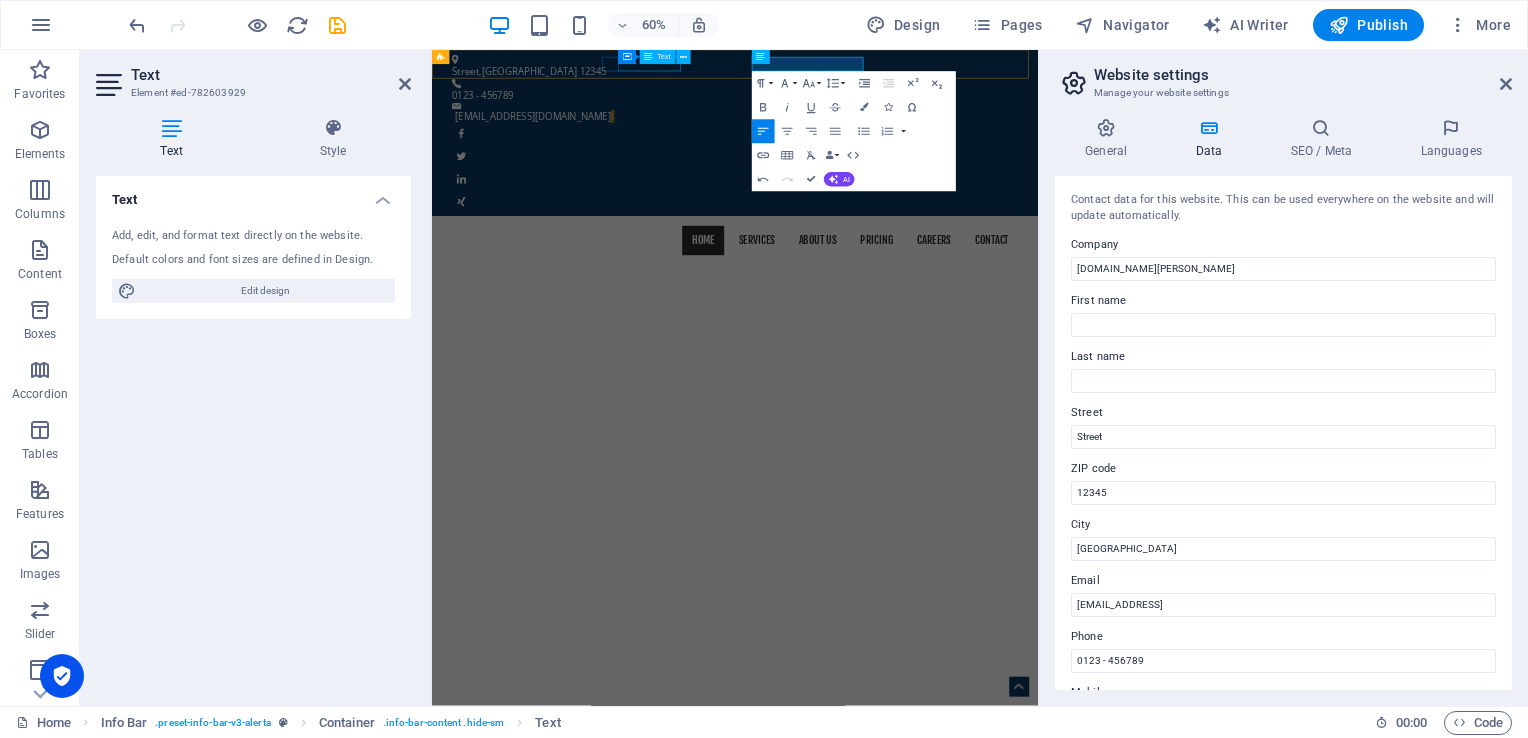 click on "Text" at bounding box center (657, 57) 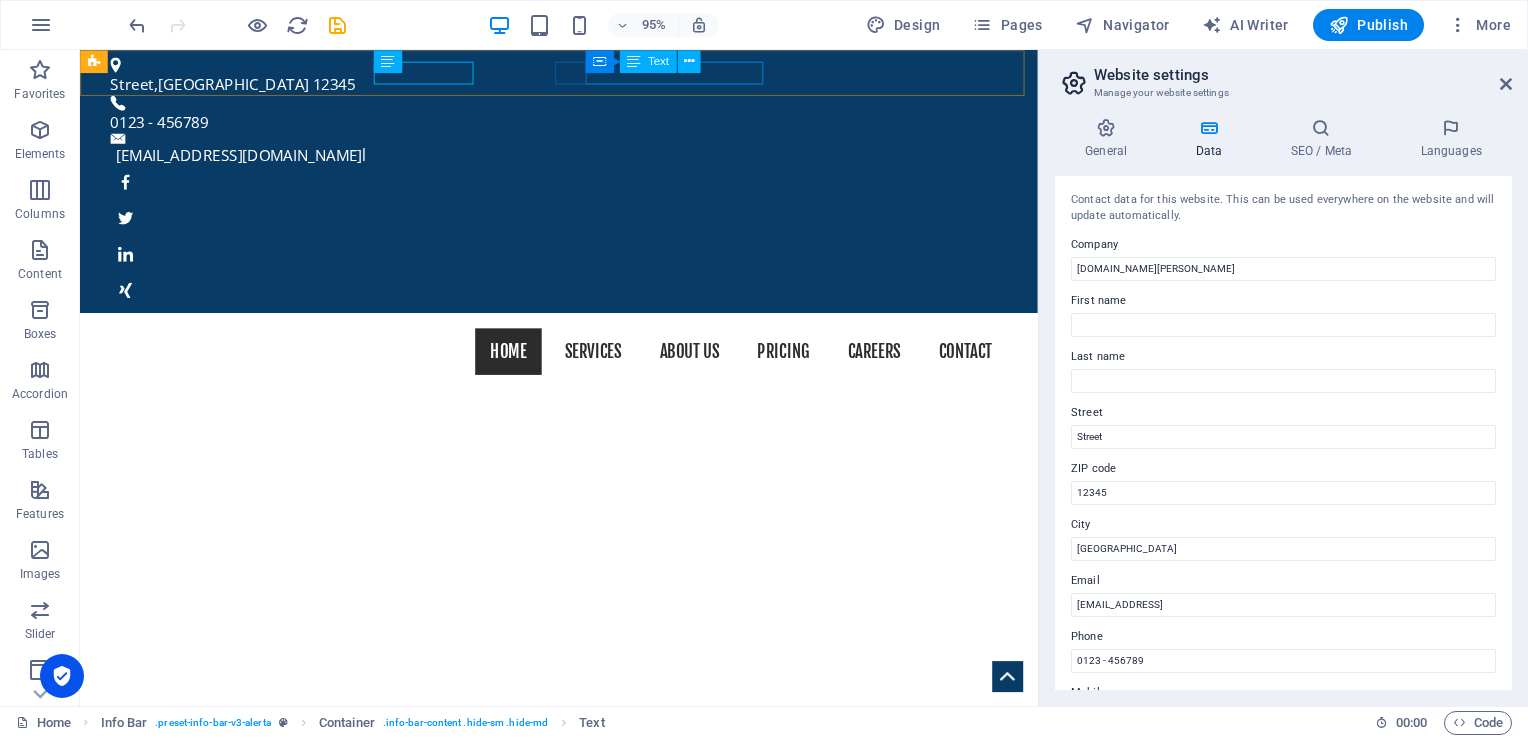 click on "Text" at bounding box center (658, 61) 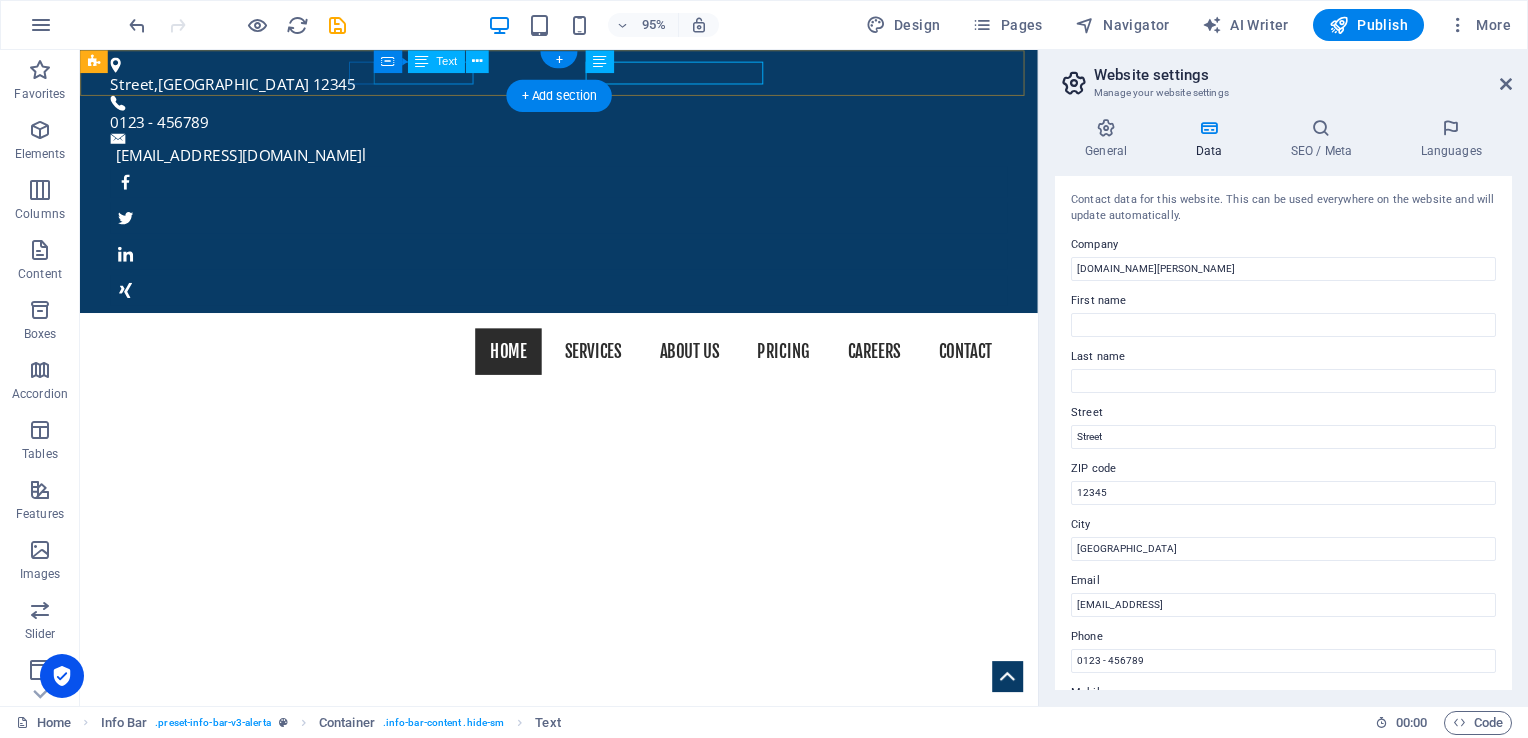 click on "0123 - 456789" at bounding box center (576, 126) 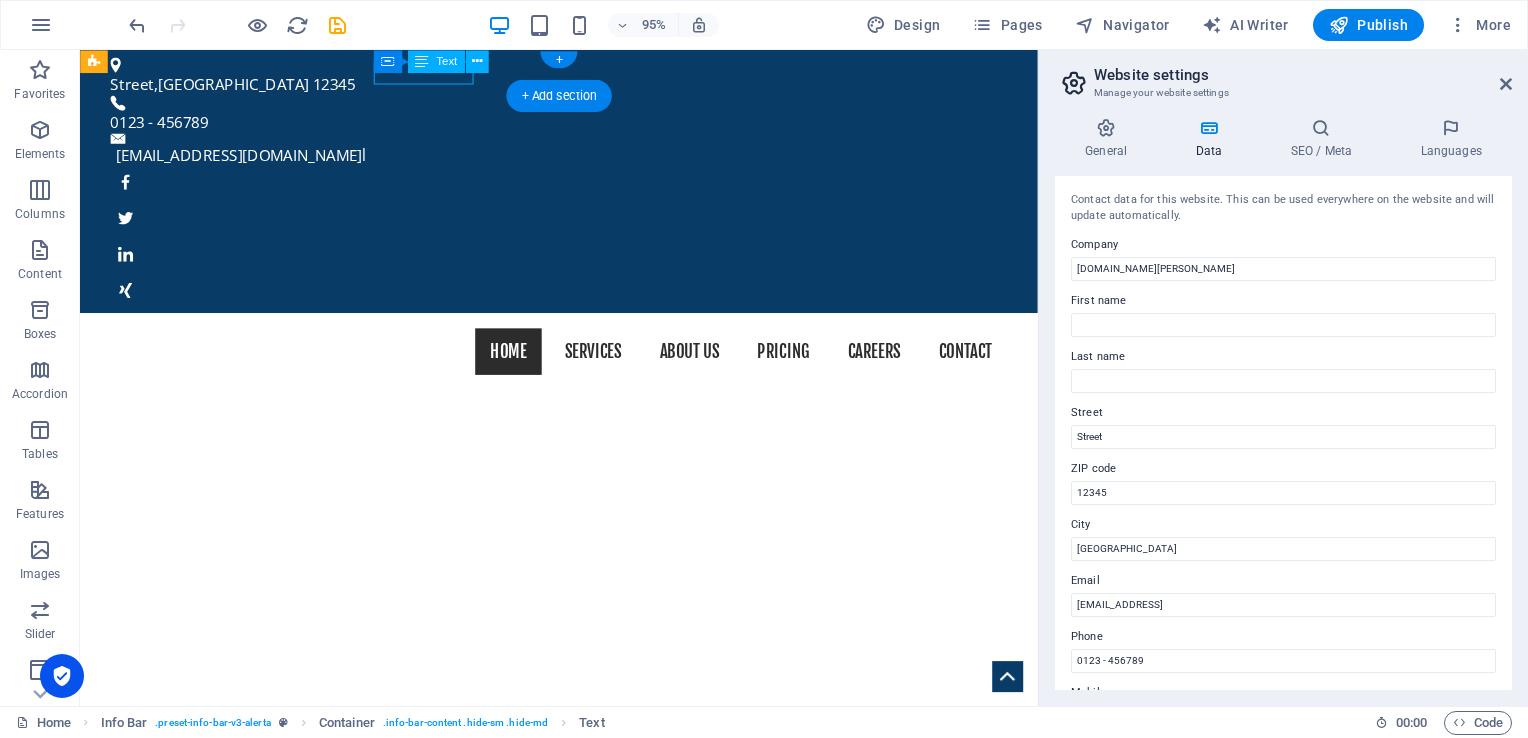 click on "0123 - 456789" at bounding box center (576, 126) 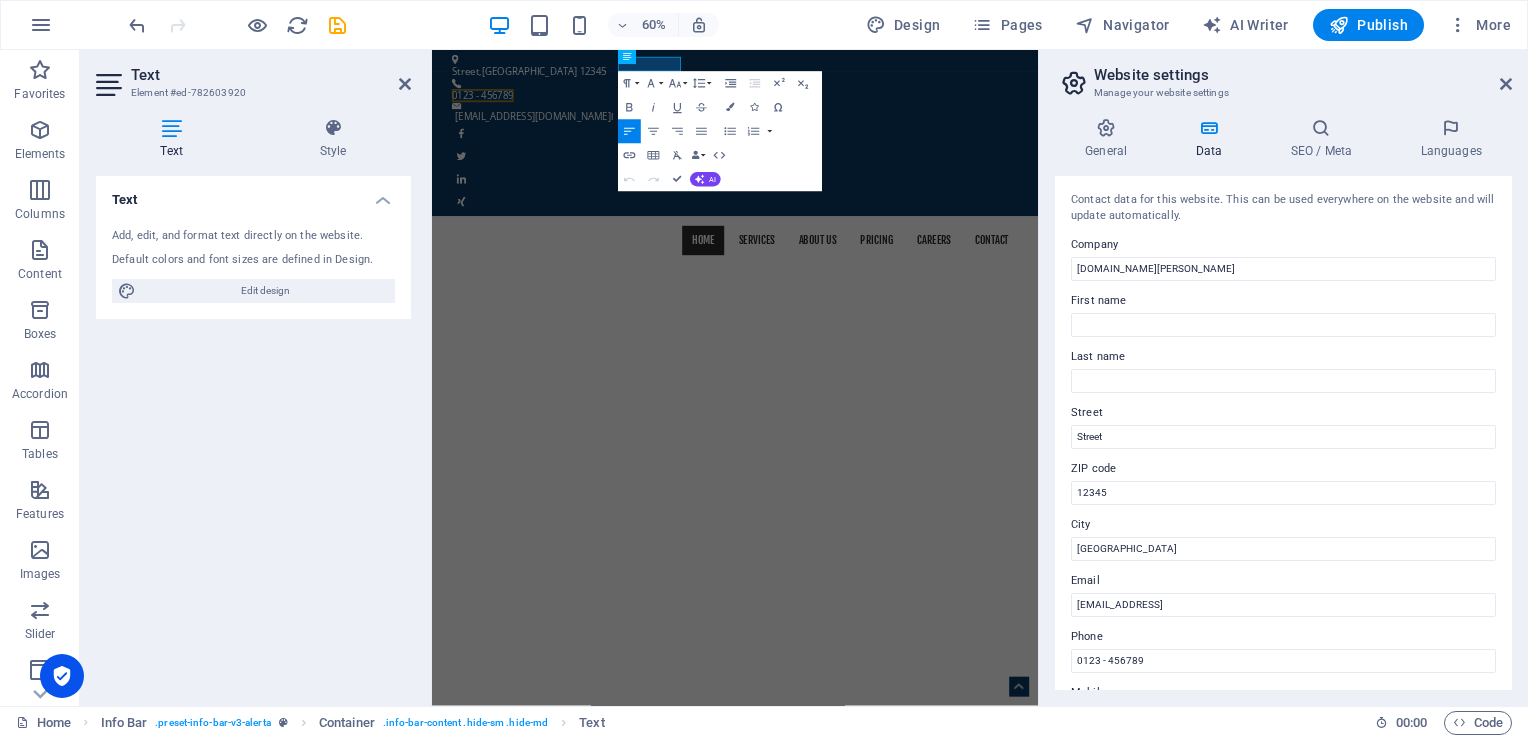 type 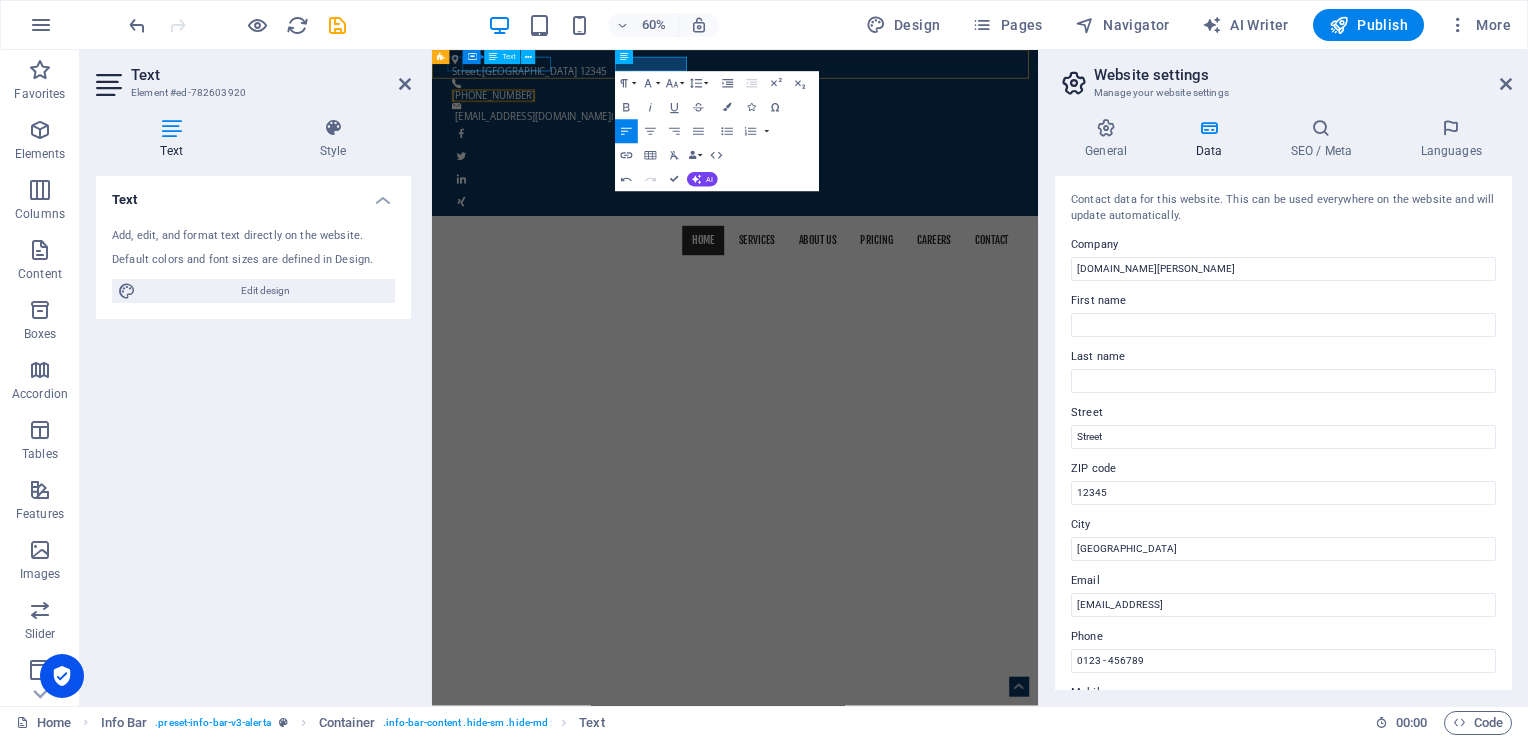 click on "Street ,  Berlin   12345" at bounding box center (929, 86) 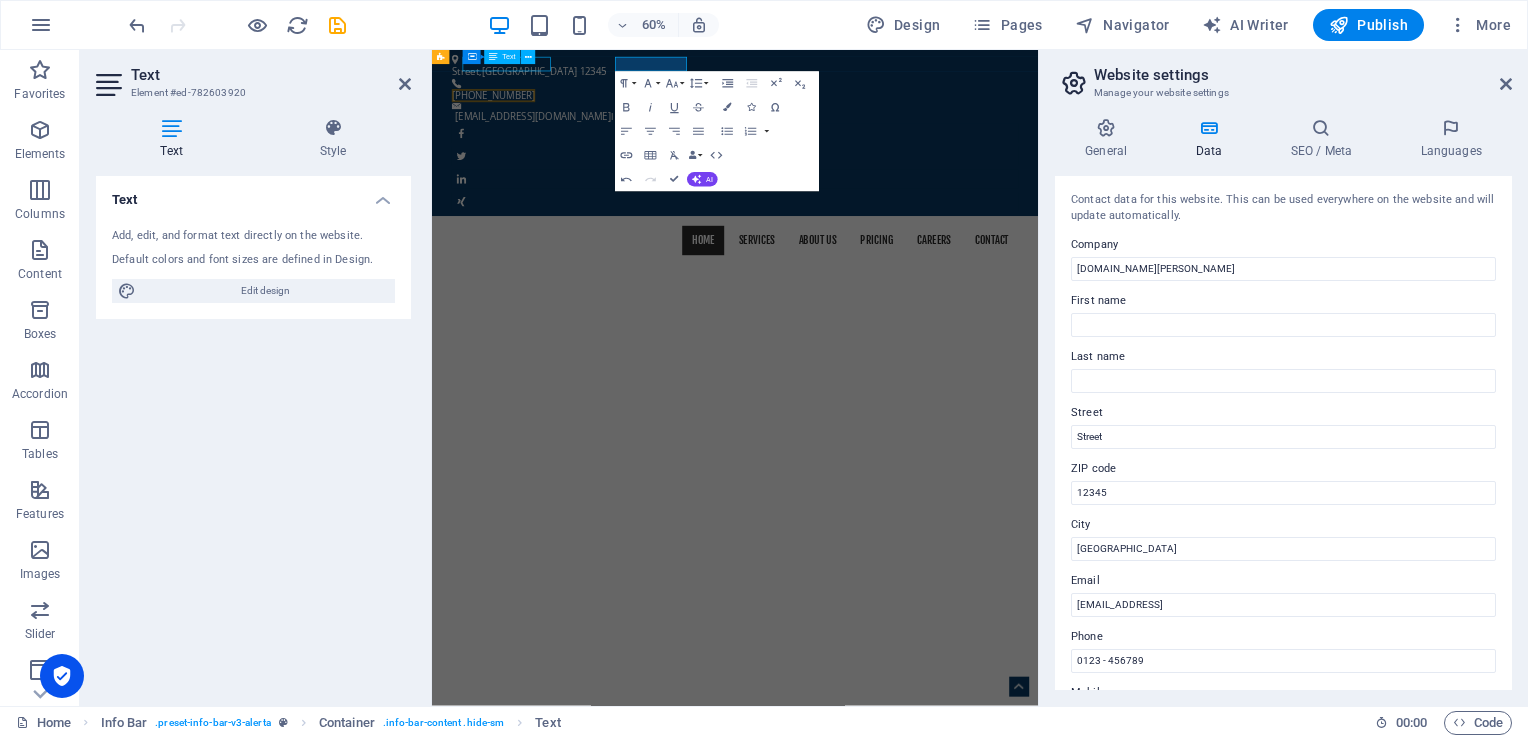 click on "Street ,  Berlin   12345" at bounding box center [929, 86] 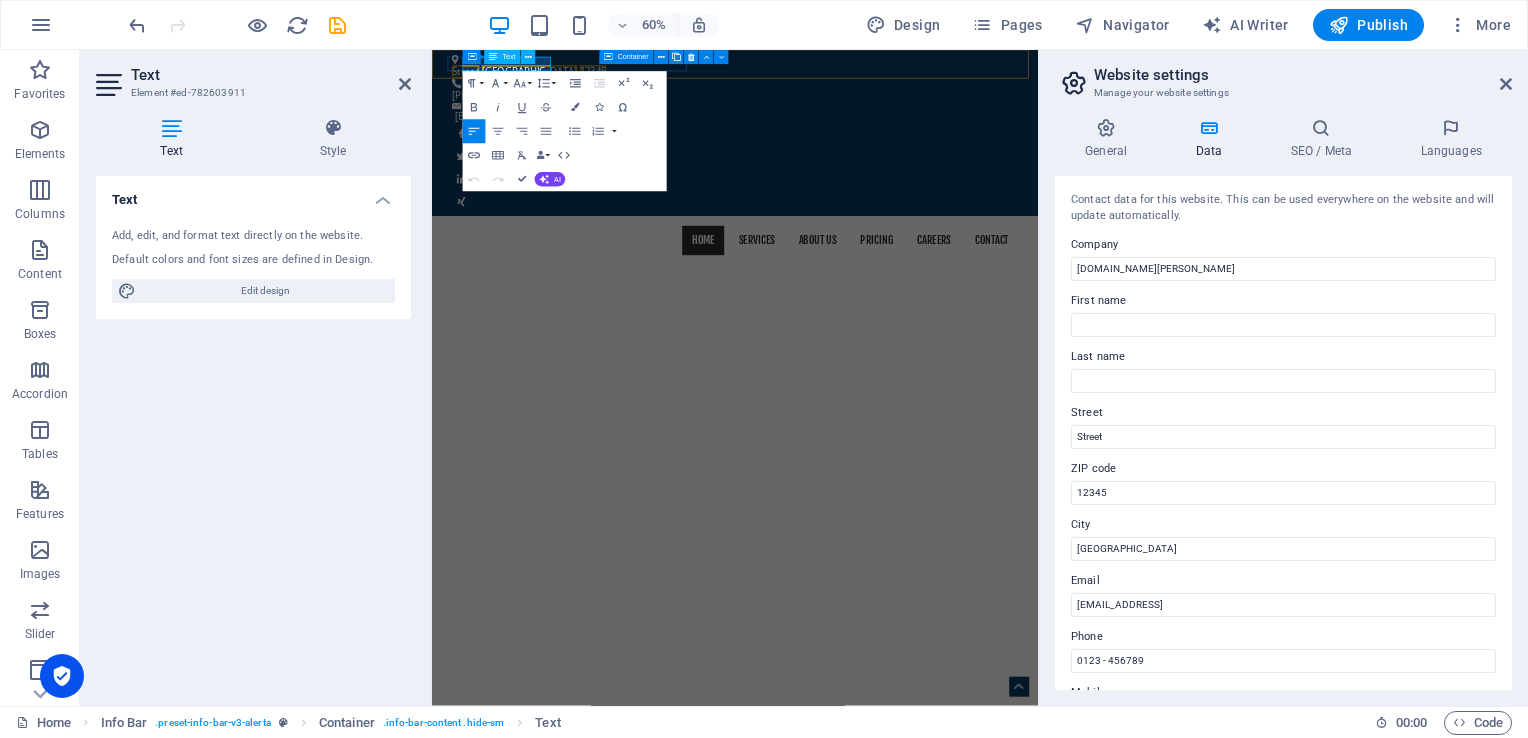 type 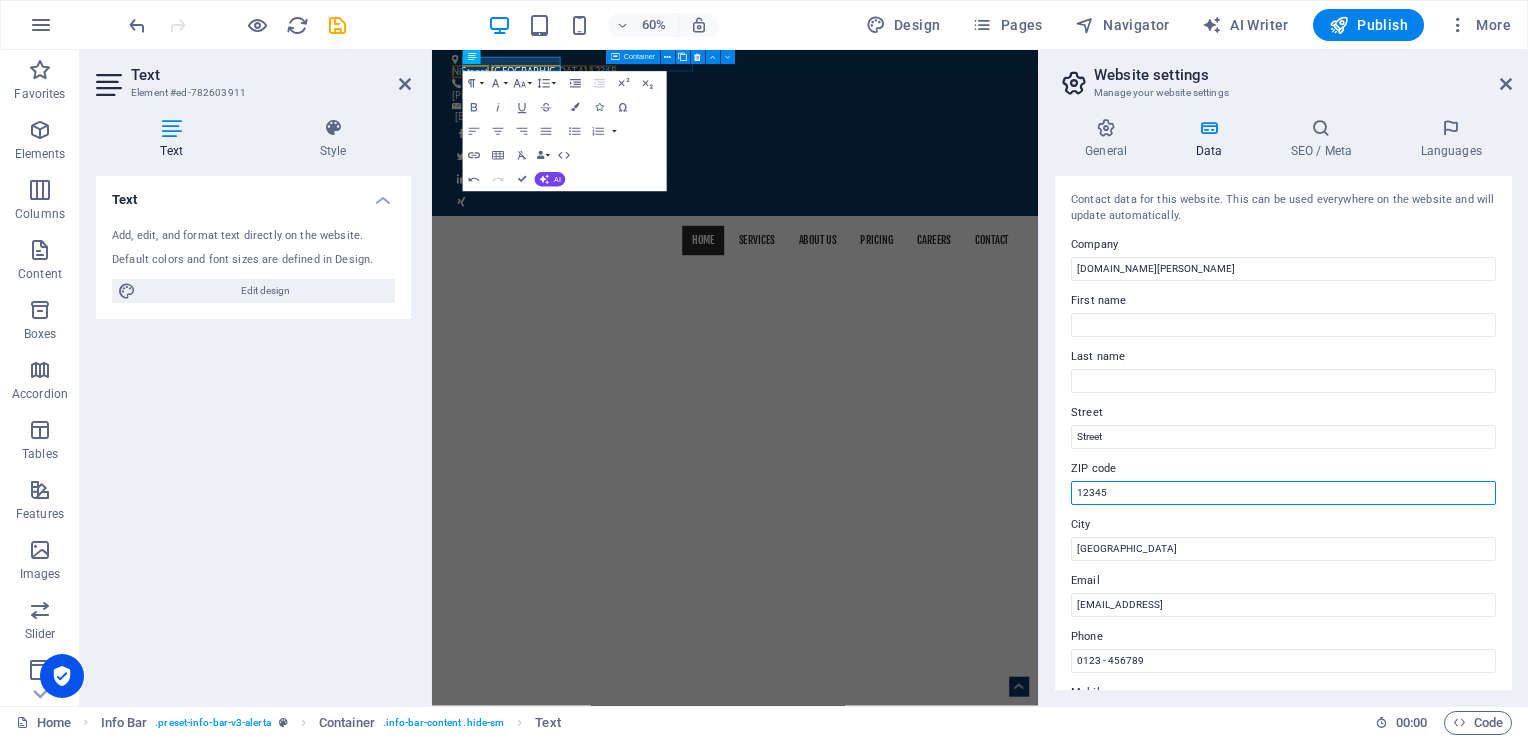 click on "12345" at bounding box center (1283, 493) 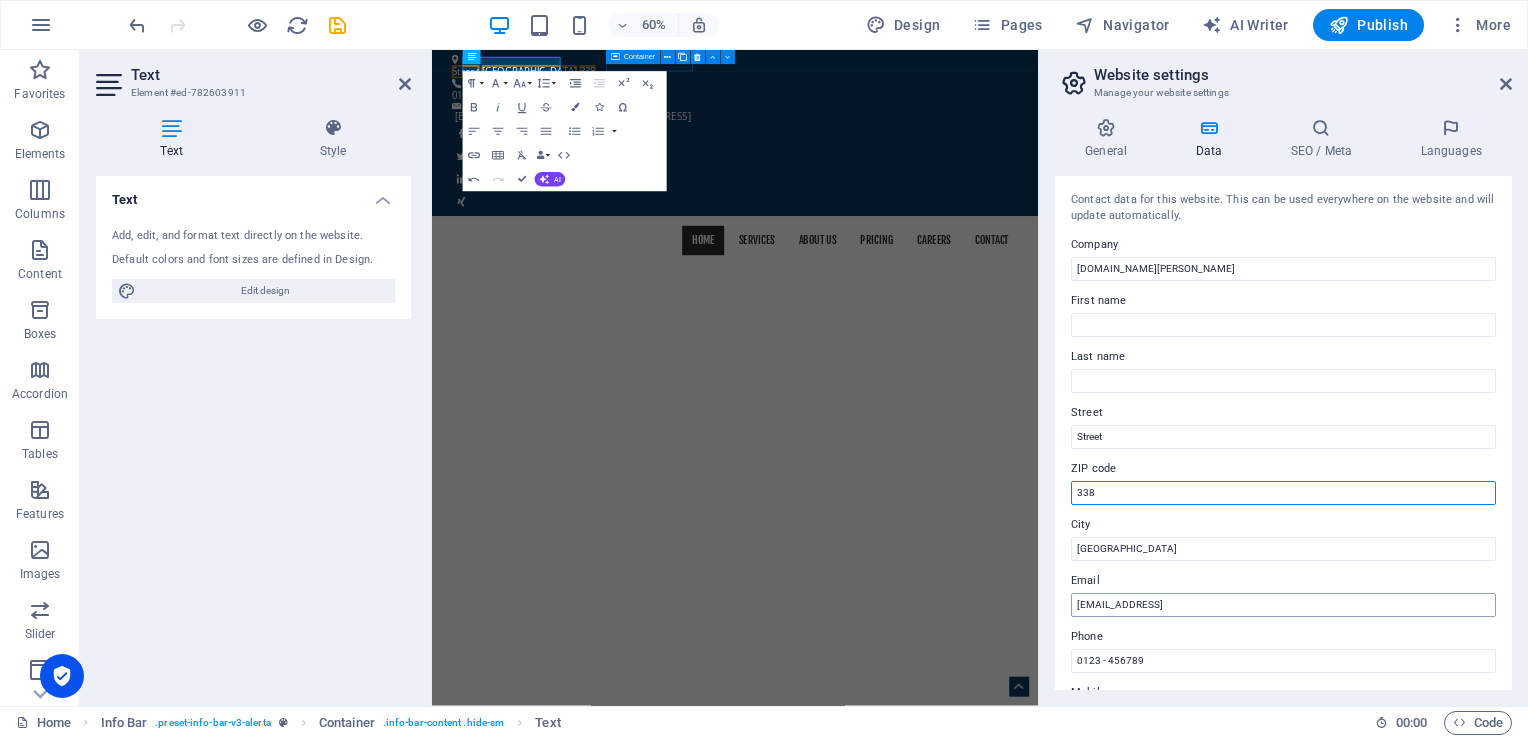 type on "338" 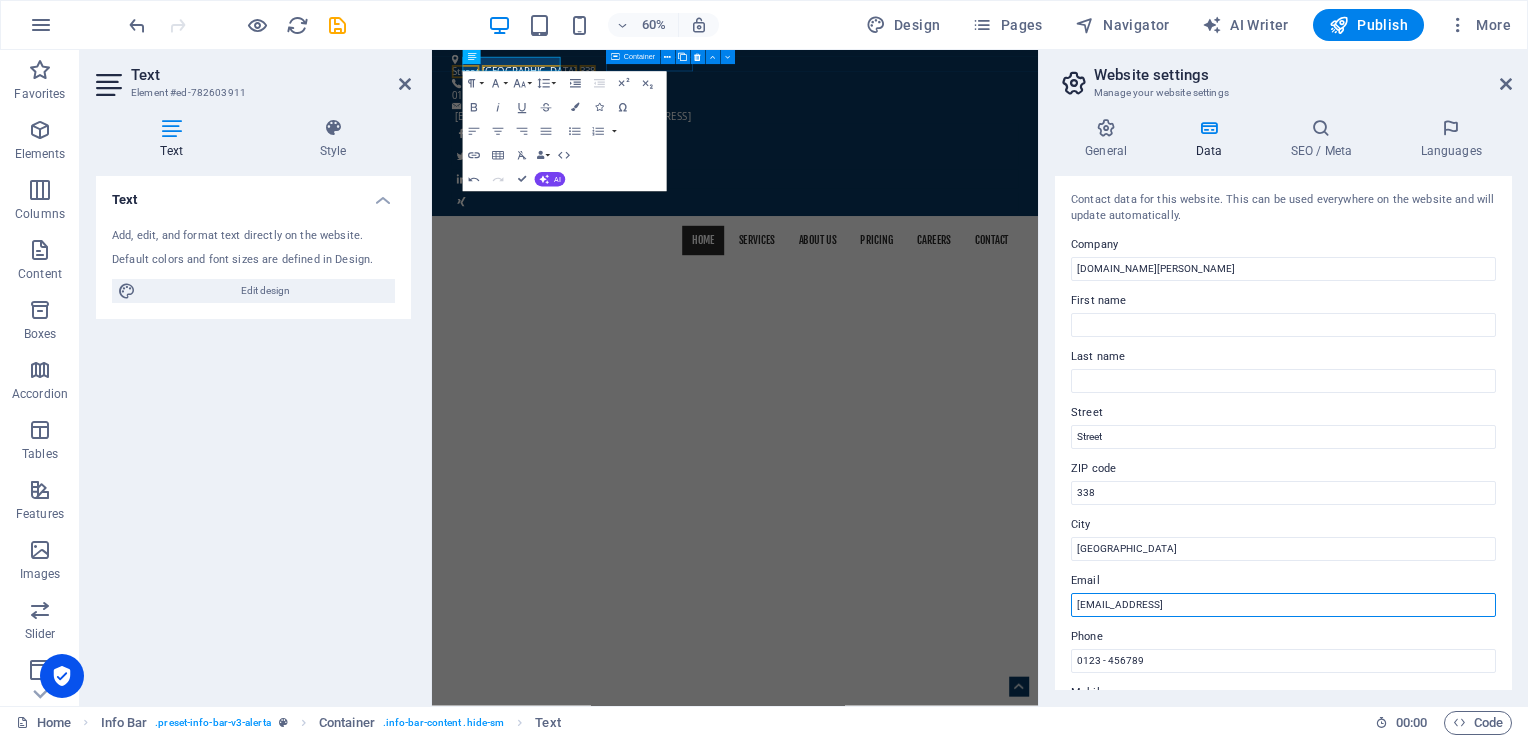 click on "[EMAIL_ADDRESS]" at bounding box center [1283, 605] 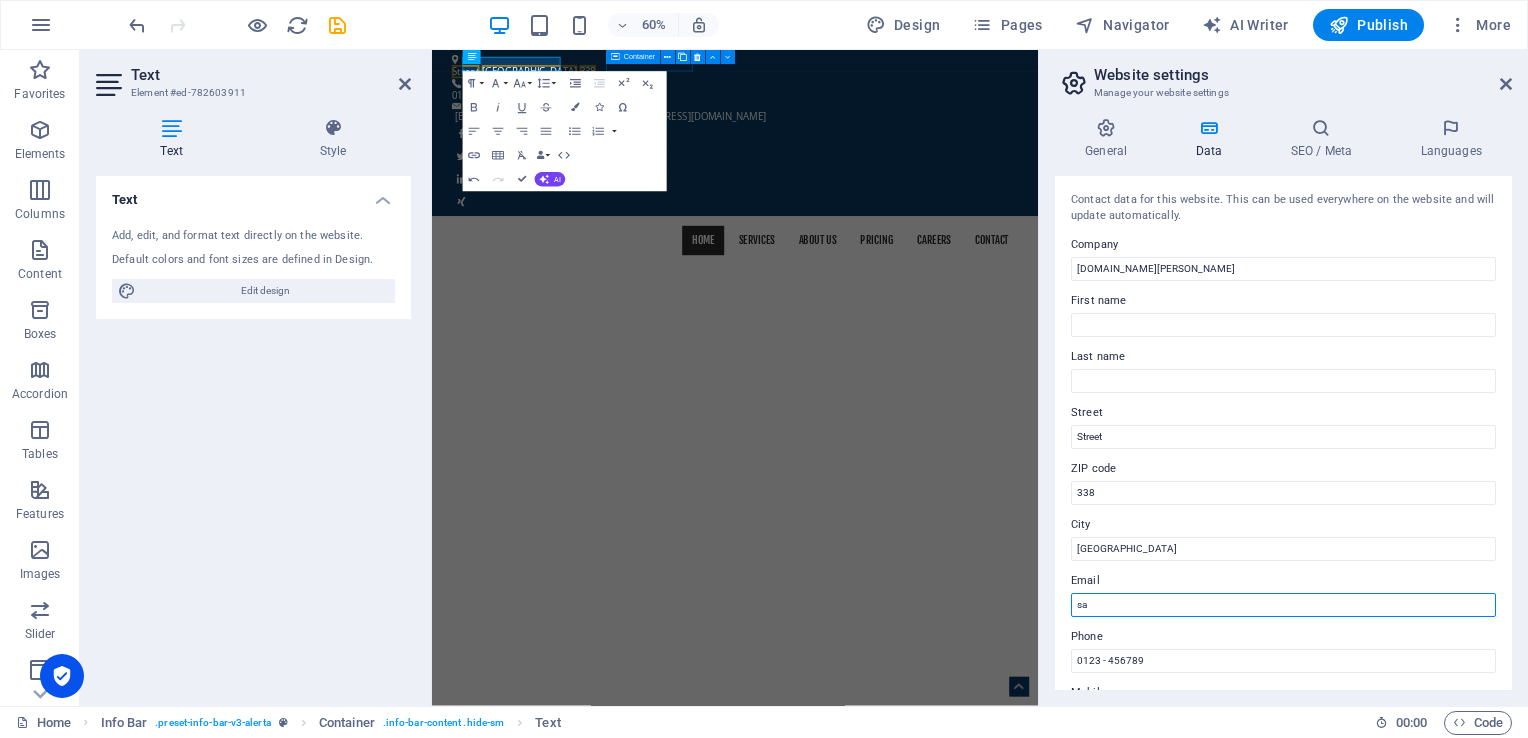 type on "s" 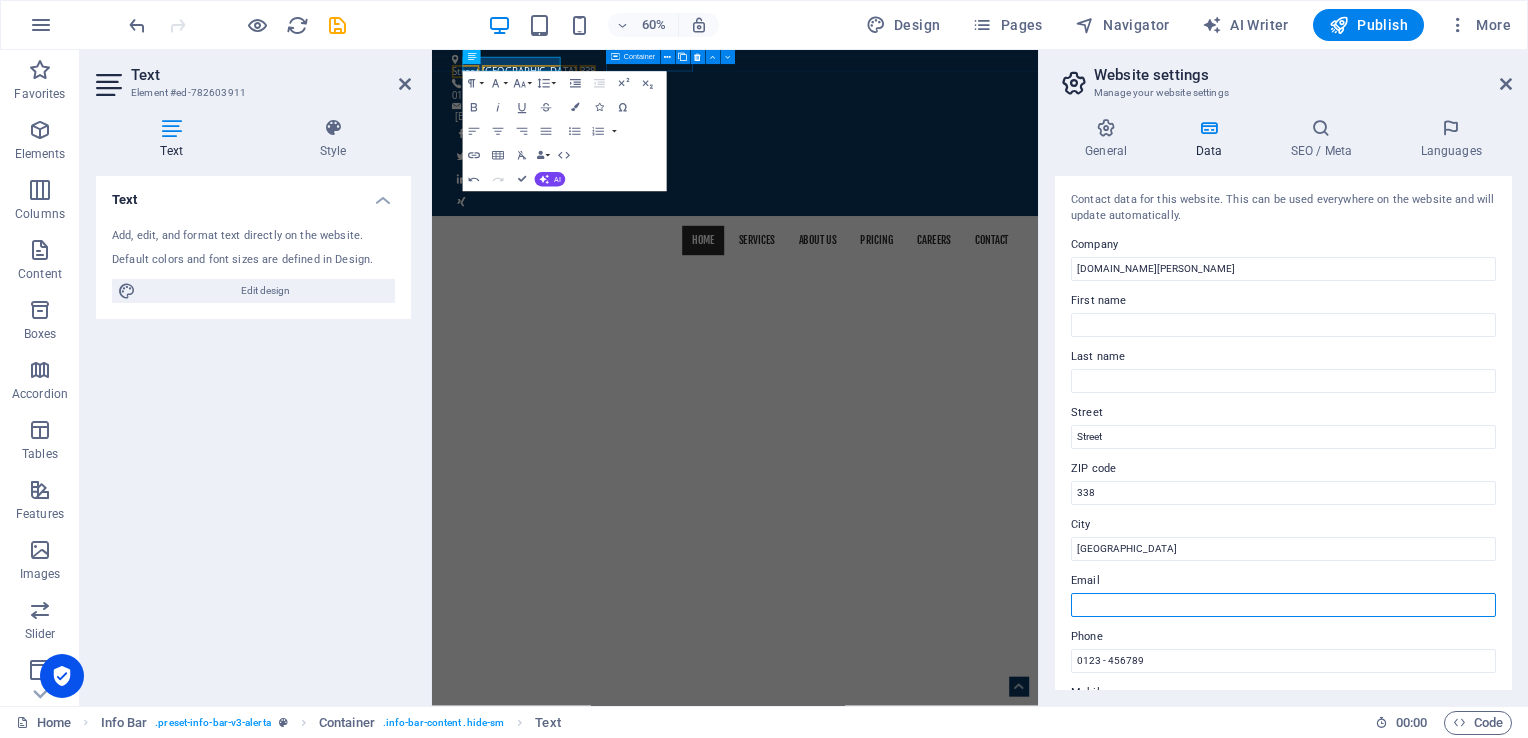 type 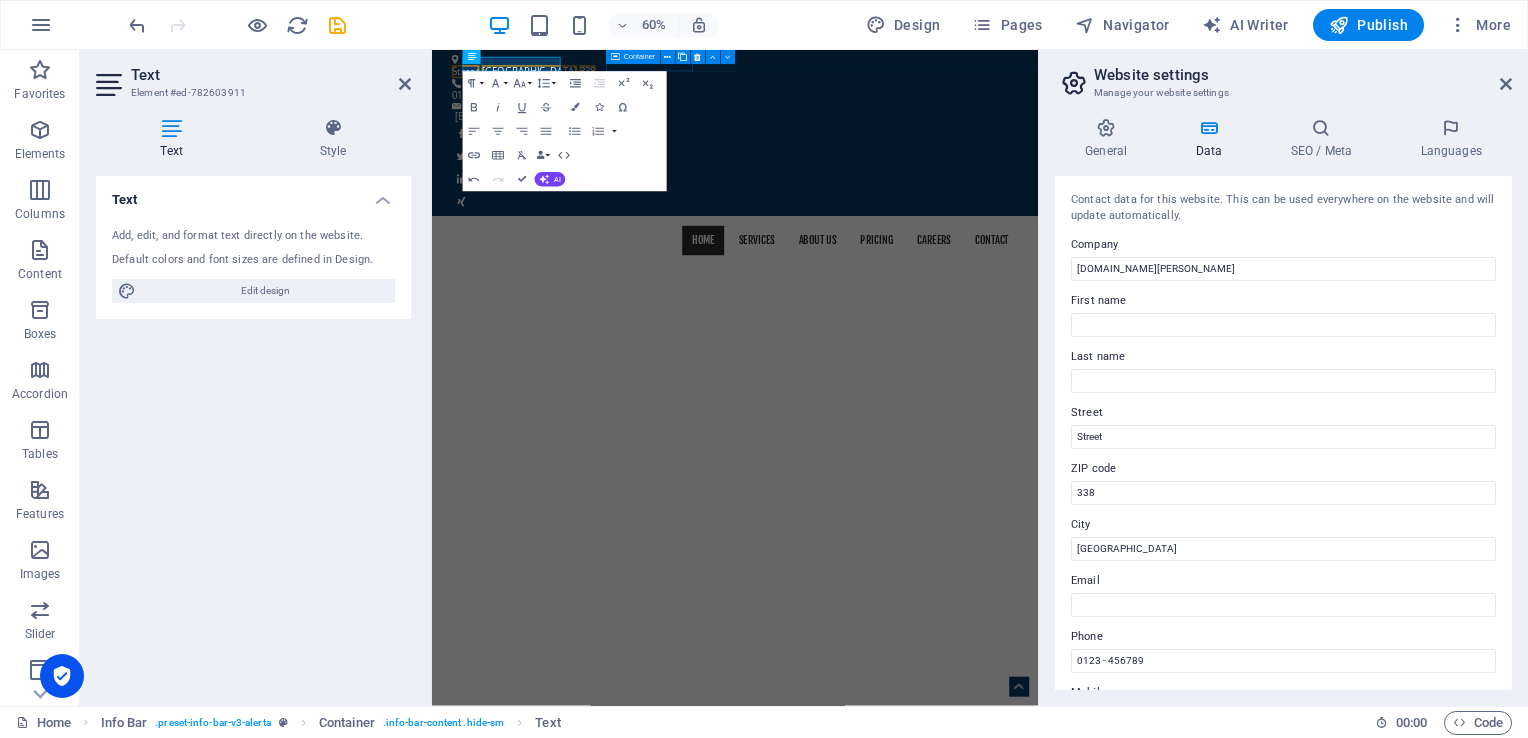click on "Website settings" at bounding box center [1303, 75] 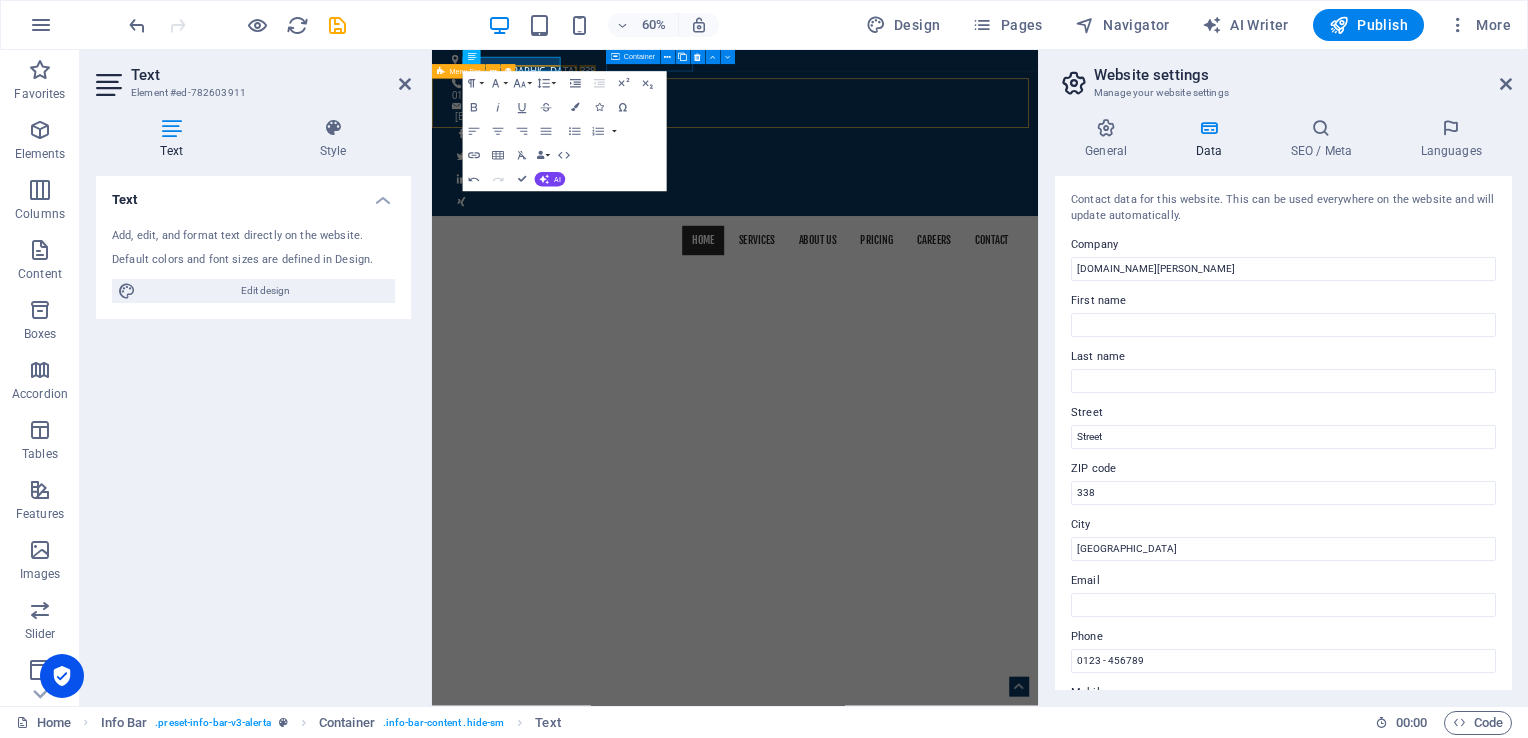 click on "Home Services About us Pricing Careers Contact" at bounding box center [937, 368] 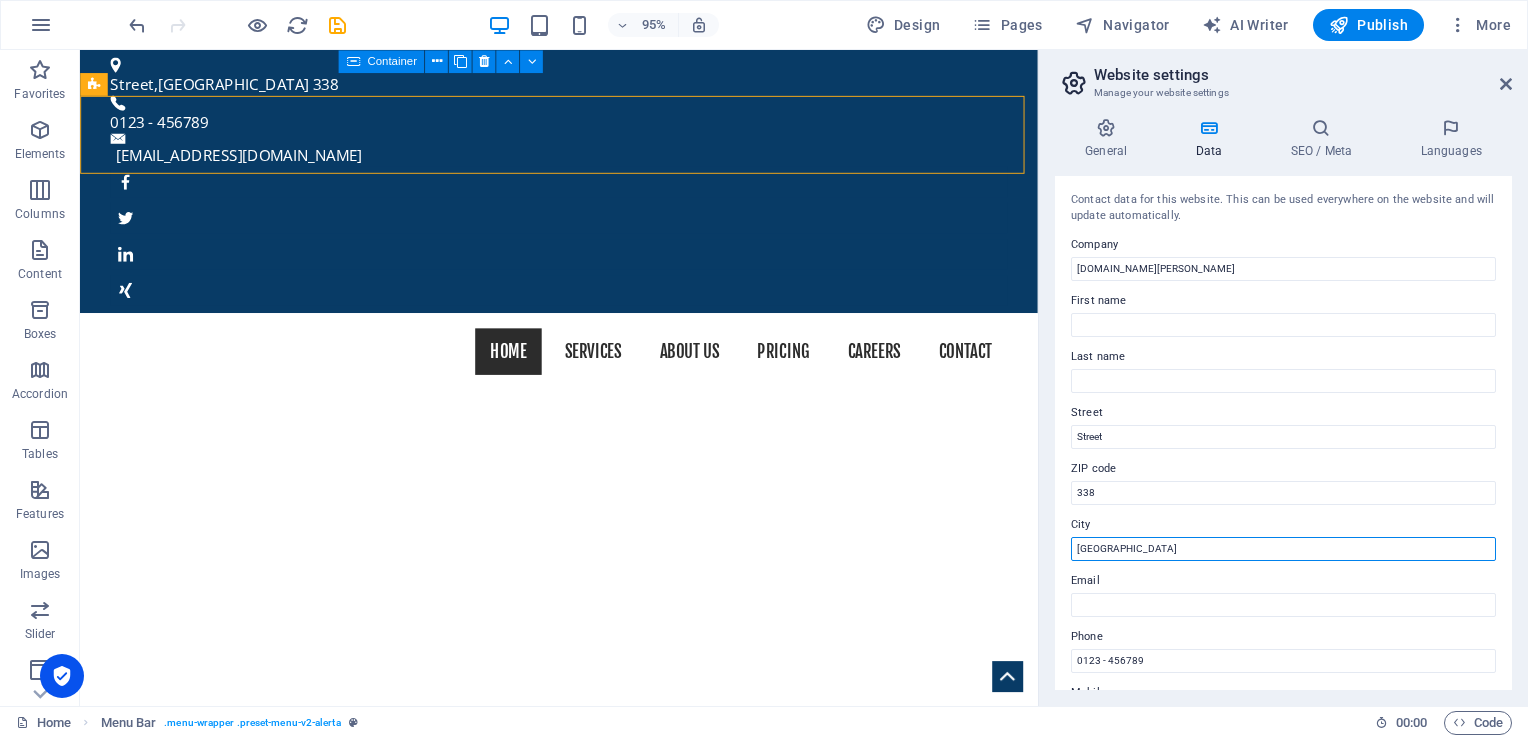 click on "Berlin" at bounding box center [1283, 549] 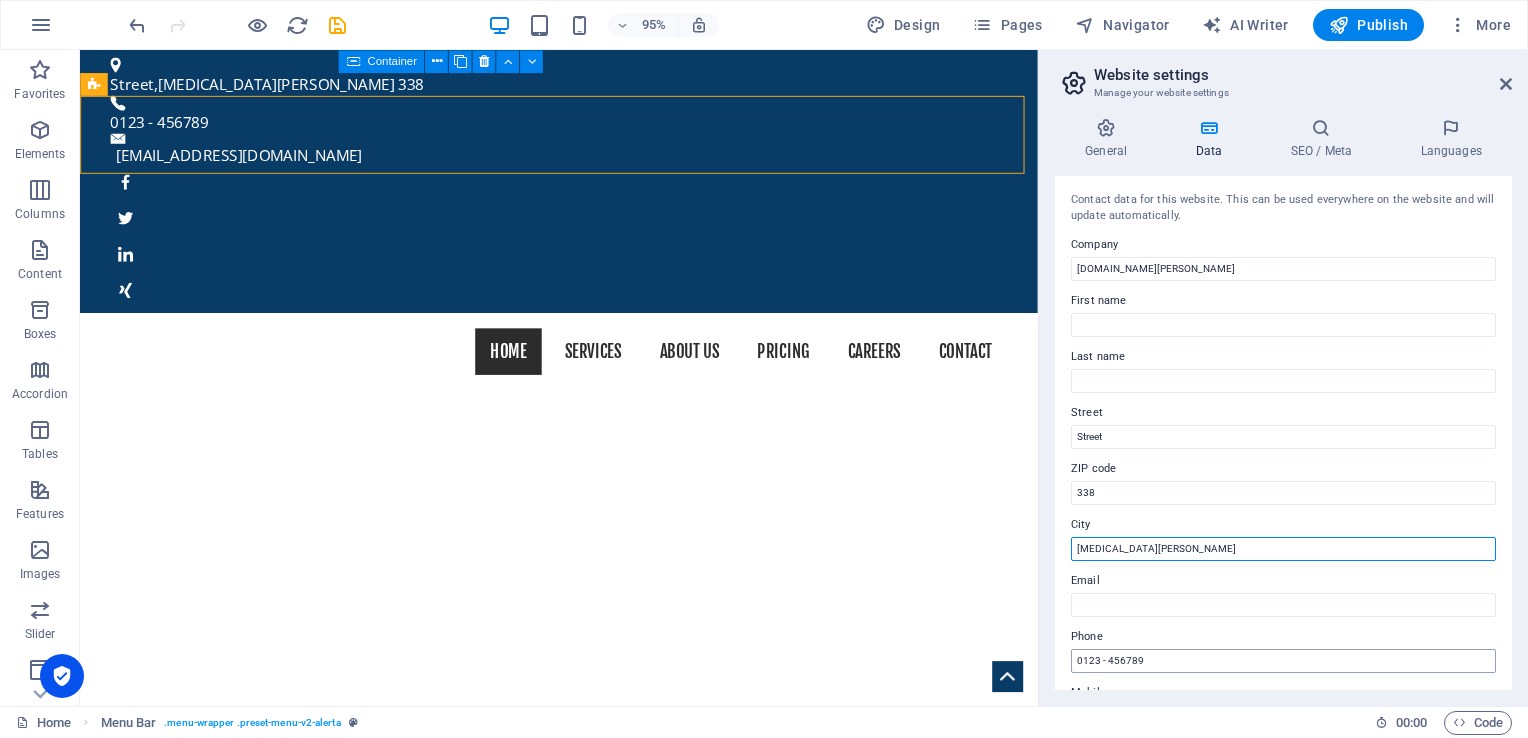 type on "[MEDICAL_DATA][PERSON_NAME]" 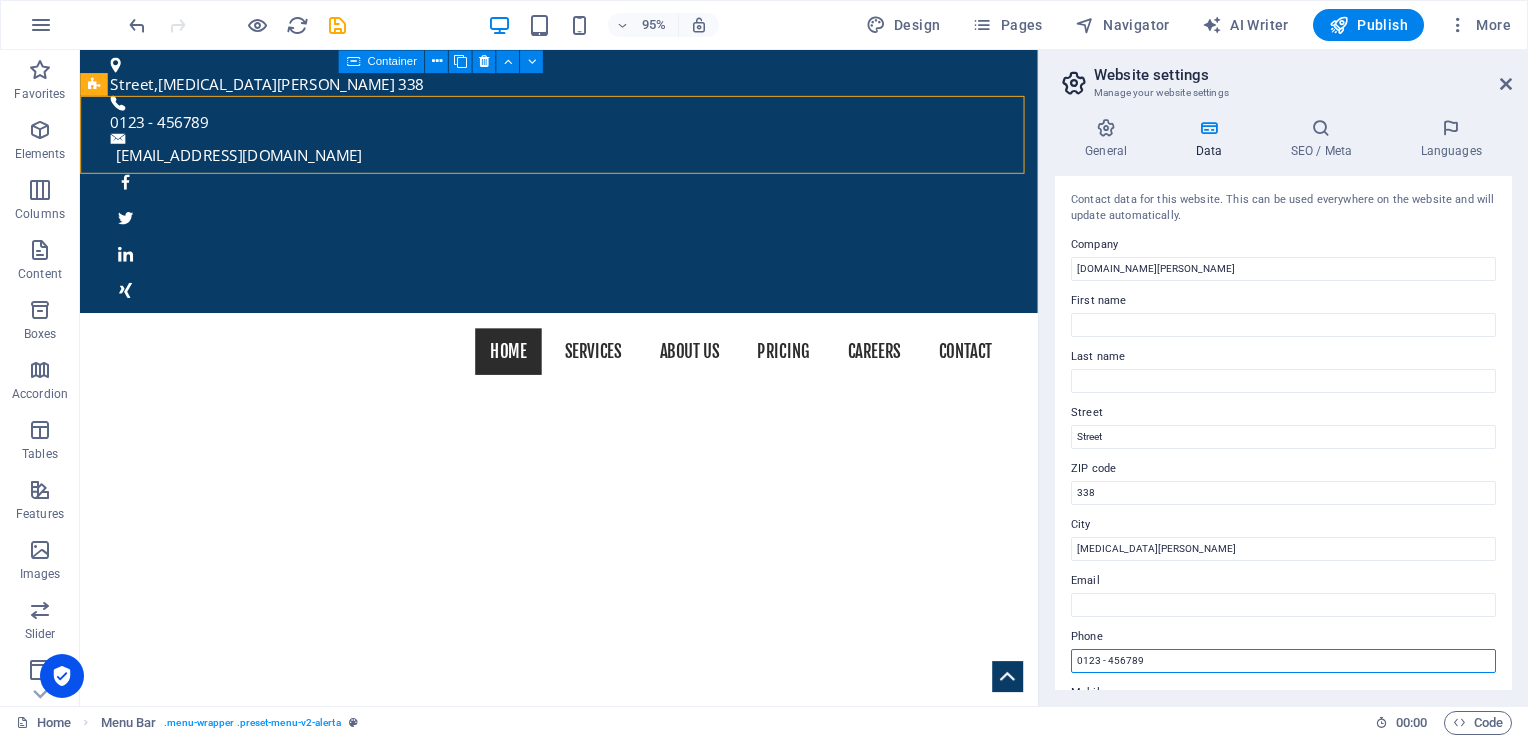 click on "0123 - 456789" at bounding box center [1283, 661] 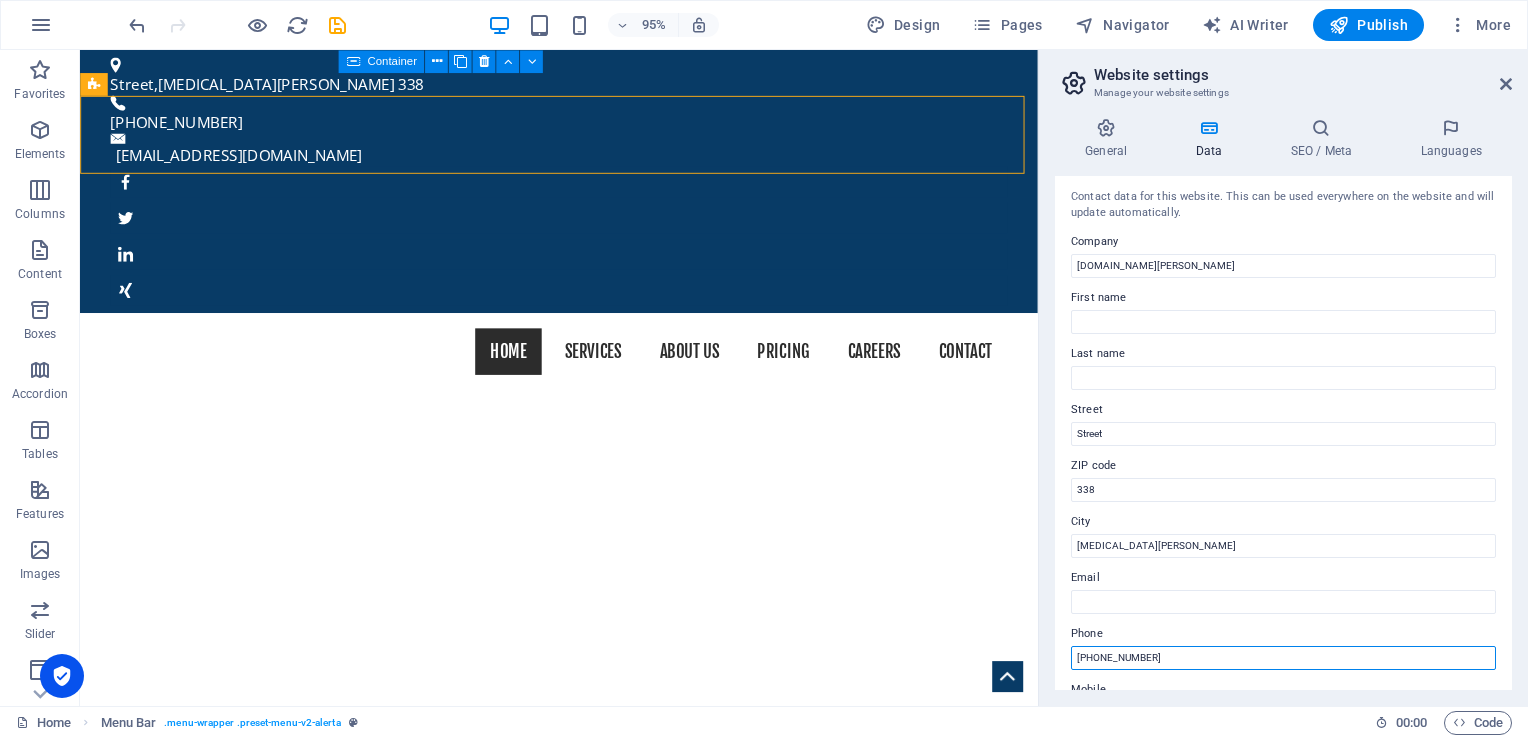scroll, scrollTop: 0, scrollLeft: 0, axis: both 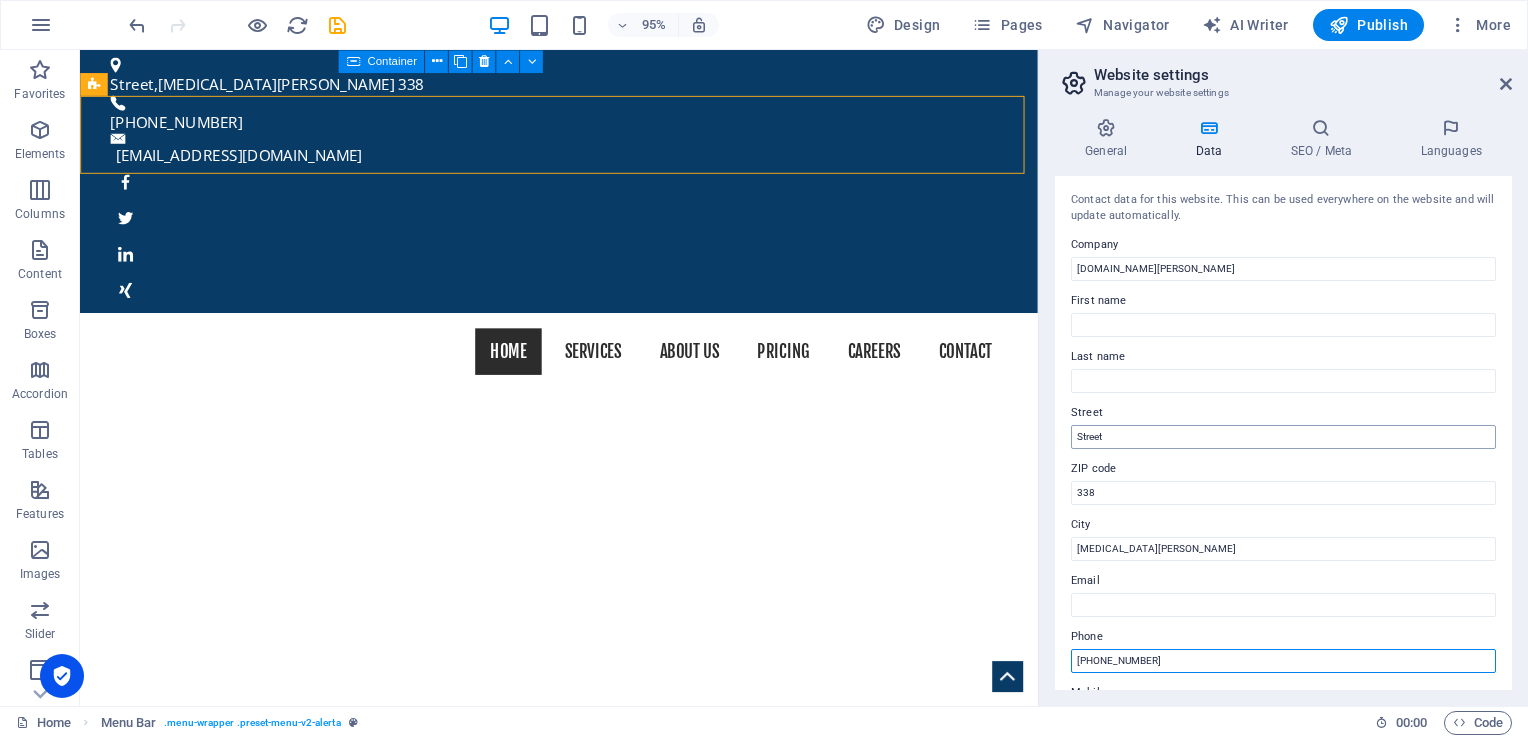 type on "[PHONE_NUMBER]" 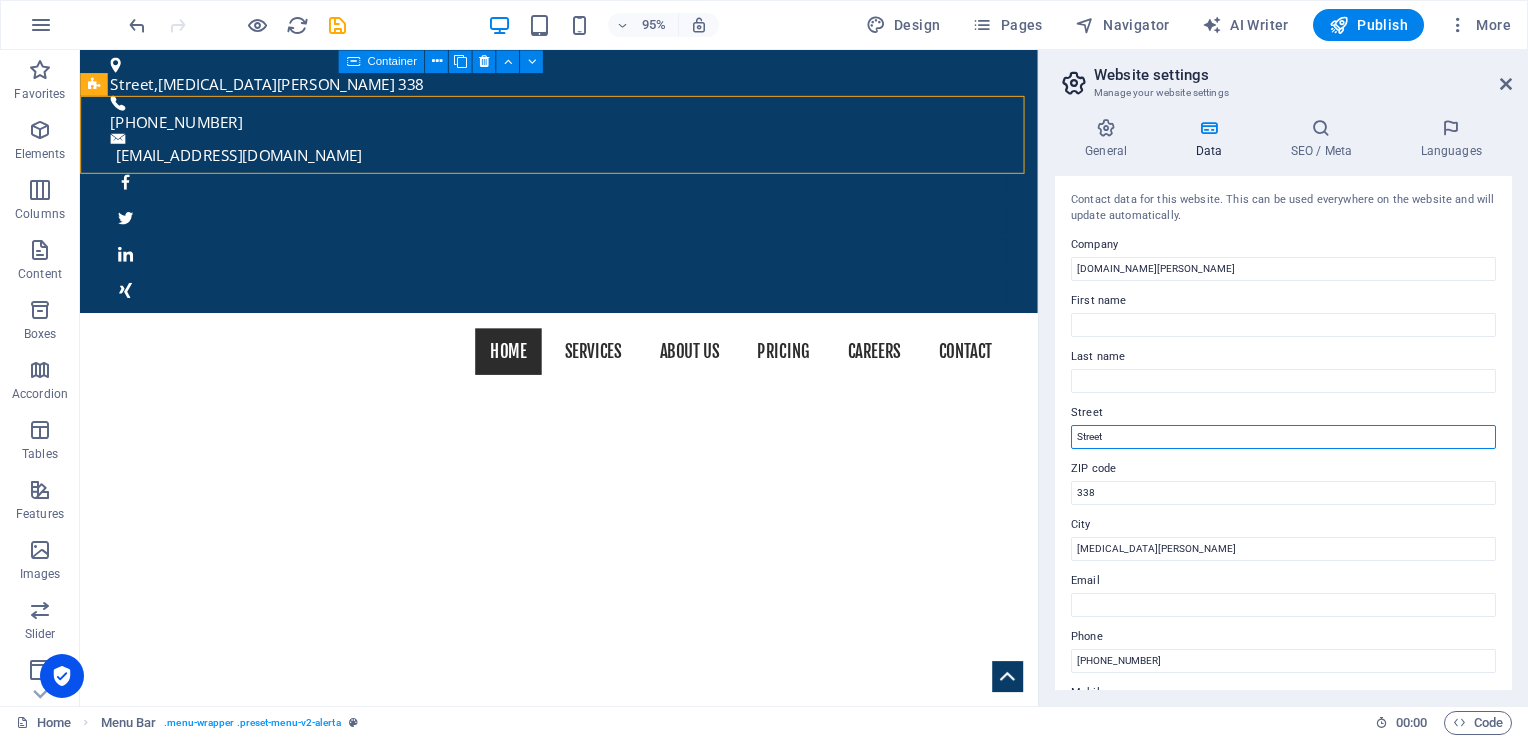 click on "Street" at bounding box center (1283, 437) 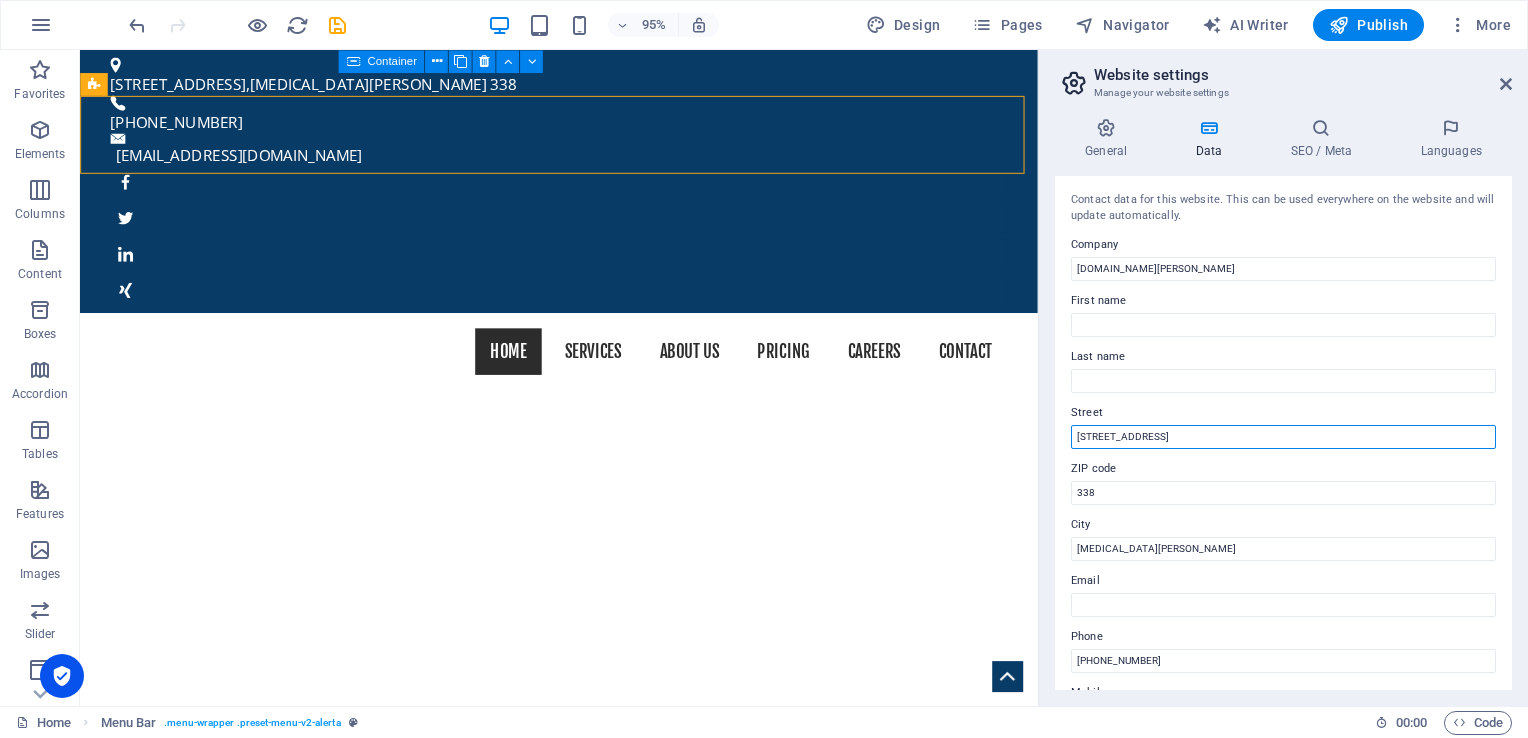click on "Luzhu District Jingguo Rd., 3F" at bounding box center [1283, 437] 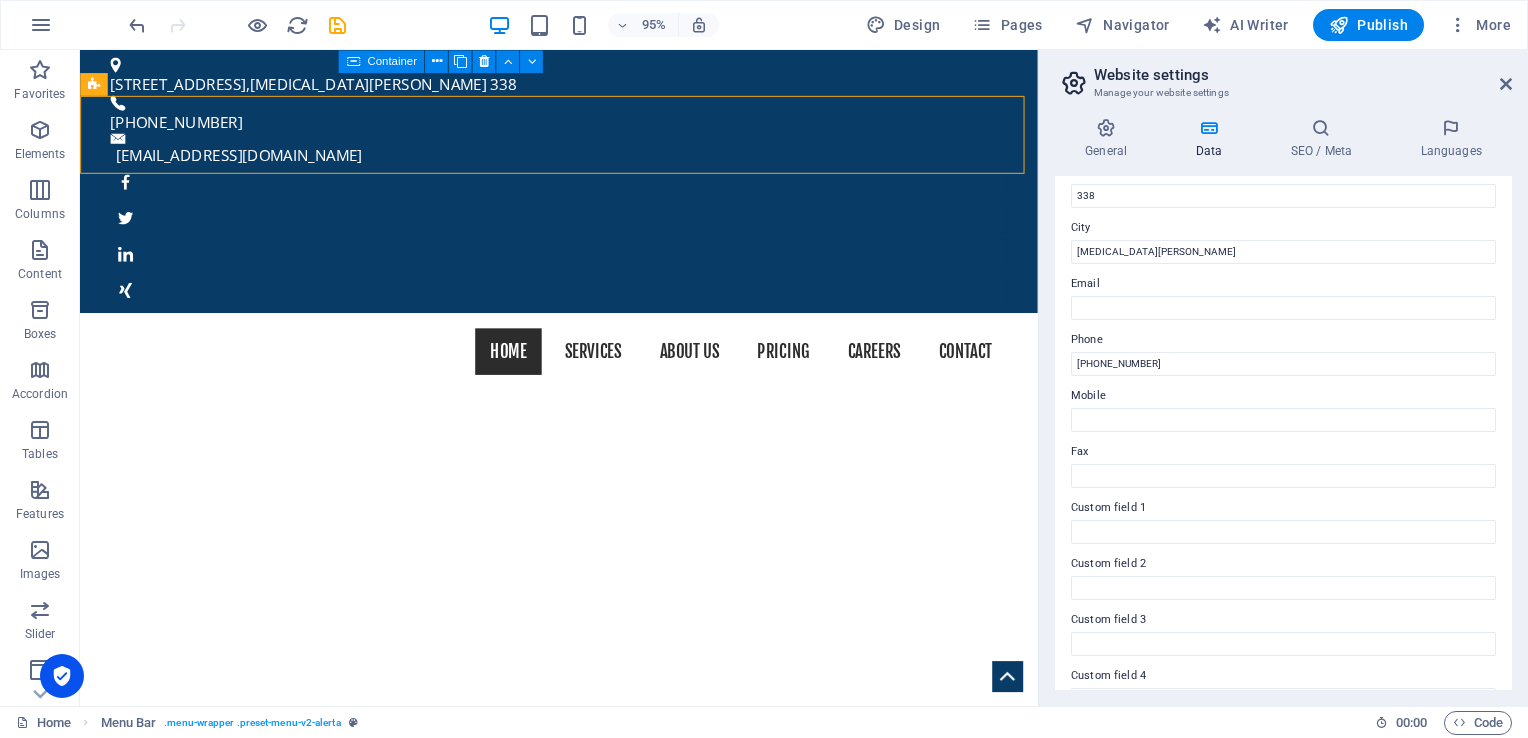 scroll, scrollTop: 300, scrollLeft: 0, axis: vertical 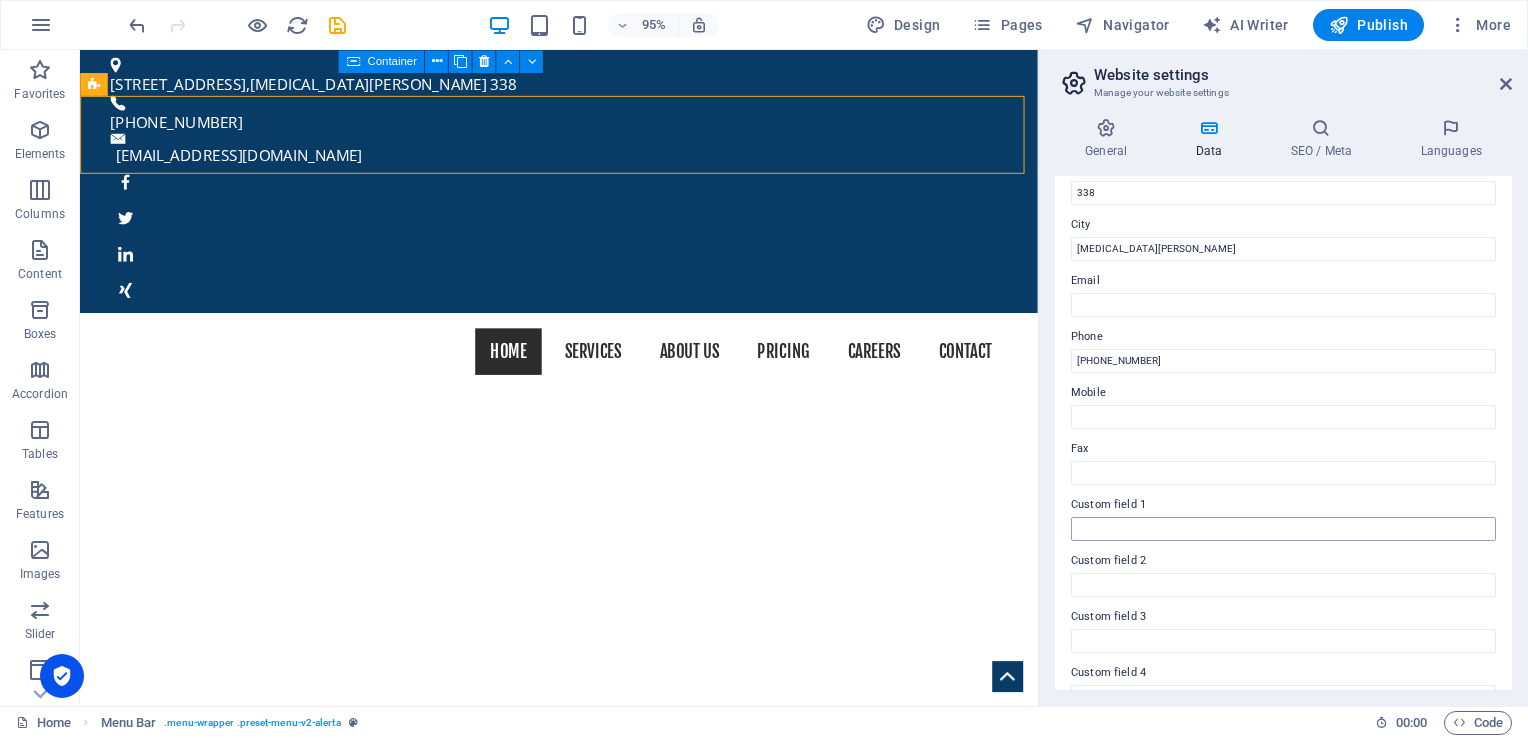 type on "[STREET_ADDRESS]" 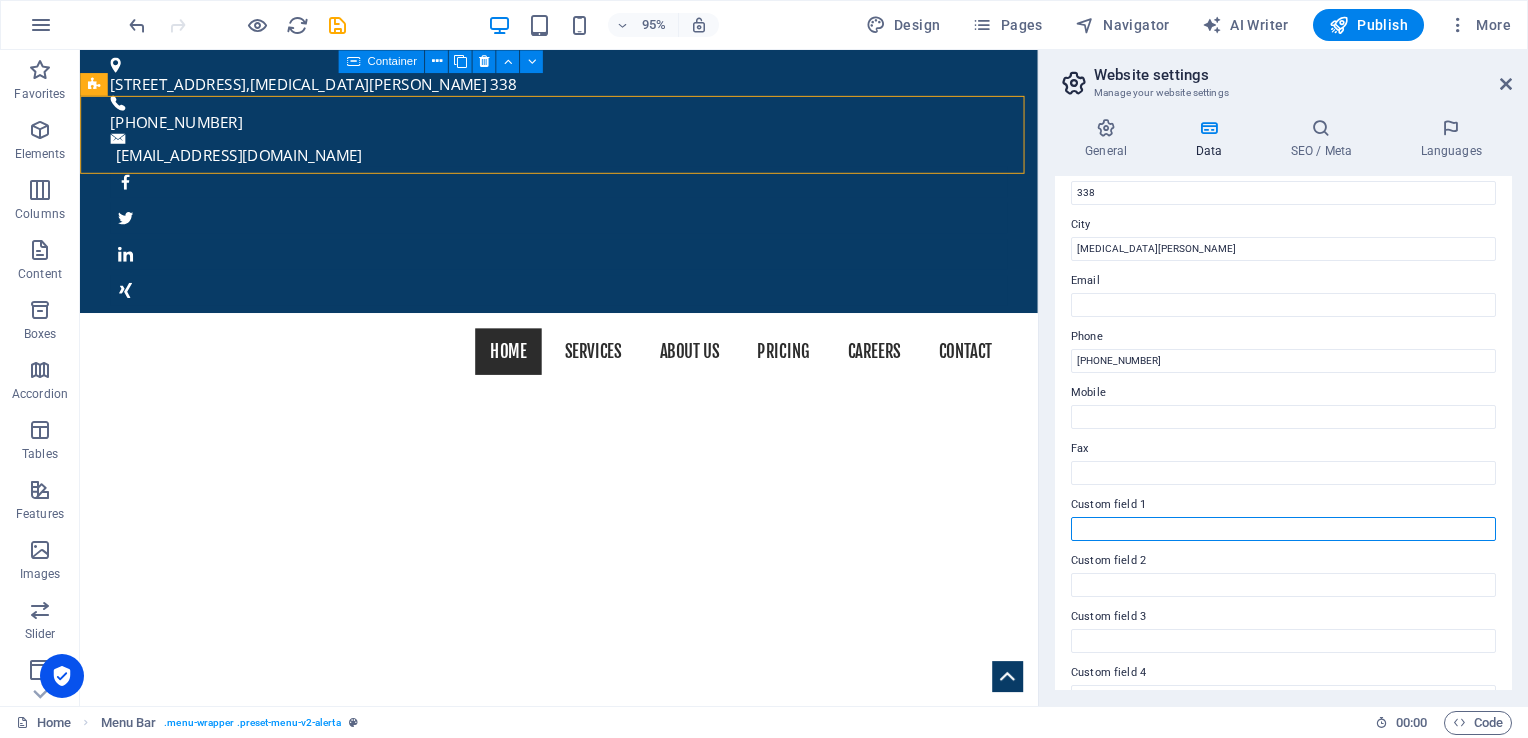 click on "Custom field 1" at bounding box center (1283, 529) 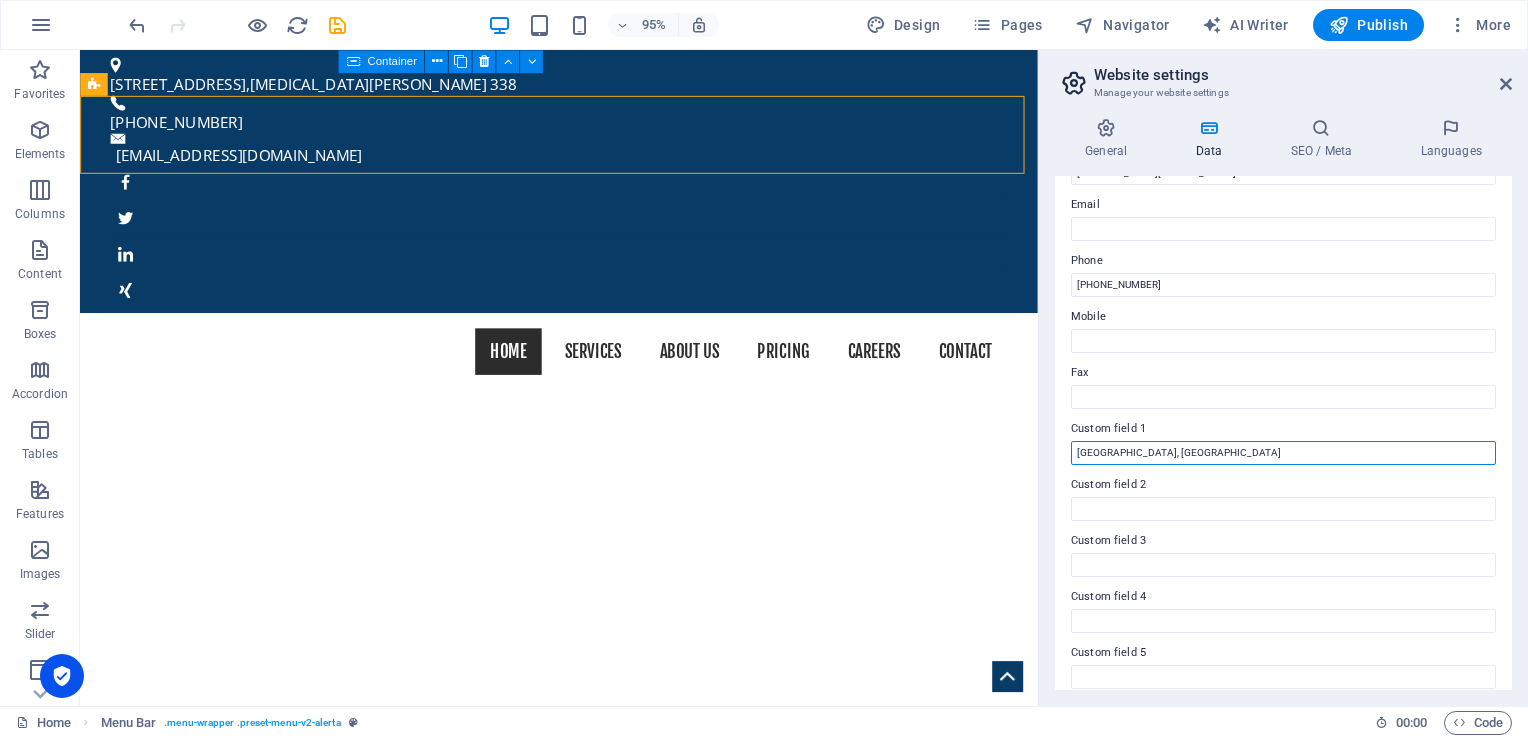 scroll, scrollTop: 445, scrollLeft: 0, axis: vertical 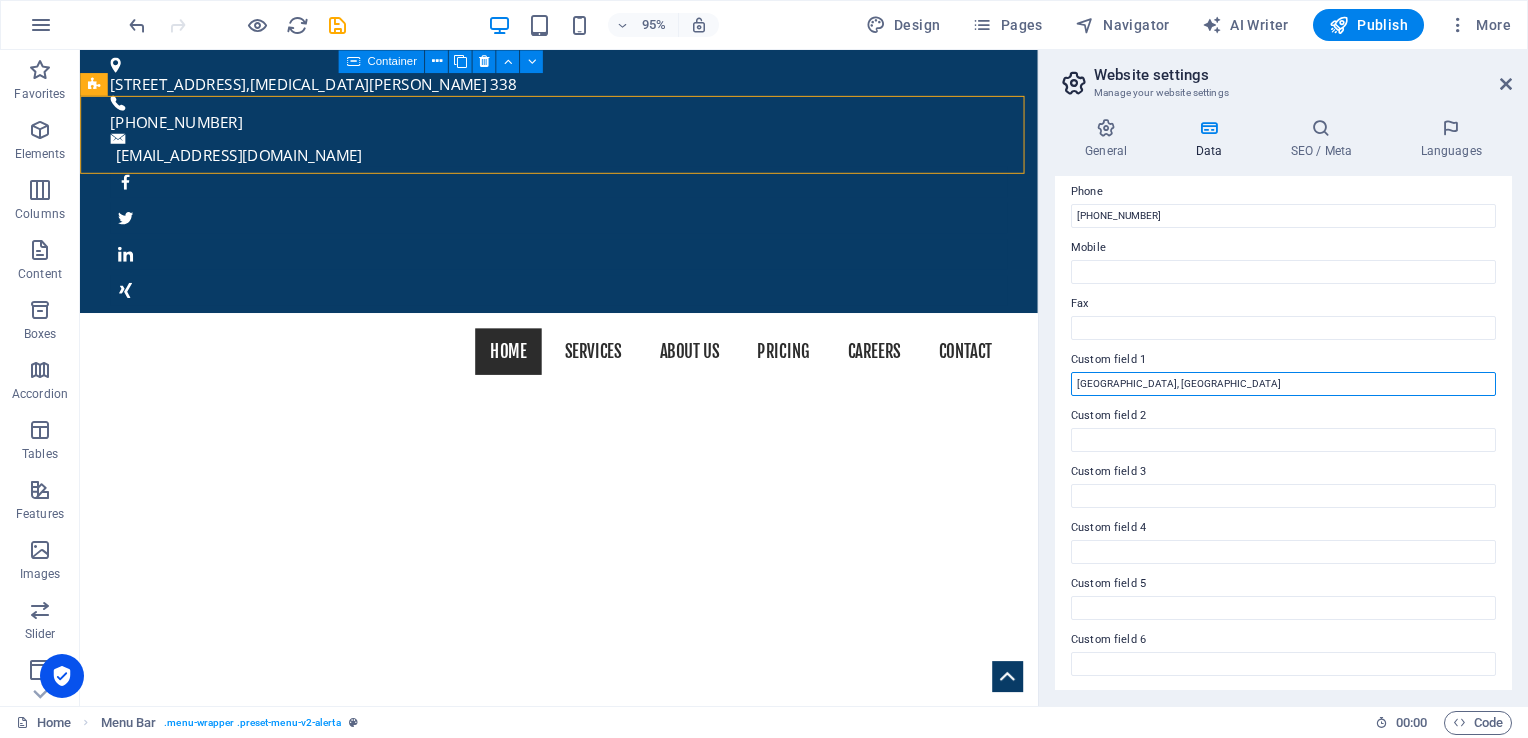 type on "Guigang Industrial Park, Guangxi Zhuang Autonomous Region" 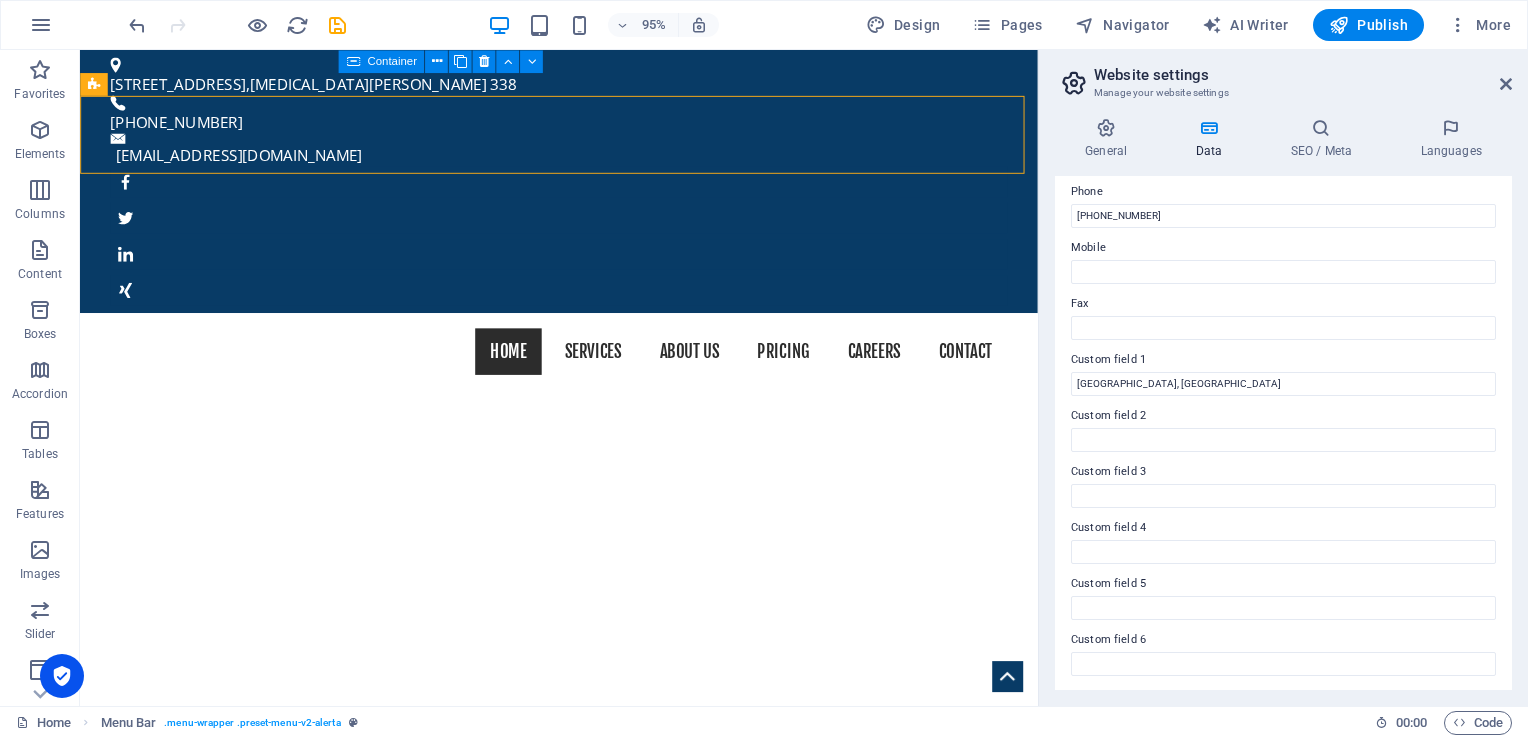 click on "General  Data  SEO / Meta  Languages Website name p9537j72a.vhu43.pumo.com.tw Logo Drag files here, click to choose files or select files from Files or our free stock photos & videos Select files from the file manager, stock photos, or upload file(s) Upload Favicon Set the favicon of your website here. A favicon is a small icon shown in the browser tab next to your website title. It helps visitors identify your website. Drag files here, click to choose files or select files from Files or our free stock photos & videos Select files from the file manager, stock photos, or upload file(s) Upload Preview Image (Open Graph) This image will be shown when the website is shared on social networks Drag files here, click to choose files or select files from Files or our free stock photos & videos Select files from the file manager, stock photos, or upload file(s) Upload Contact data for this website. This can be used everywhere on the website and will update automatically. Company p9537j72a.vhu43.pumo.com.tw First name" at bounding box center (1283, 404) 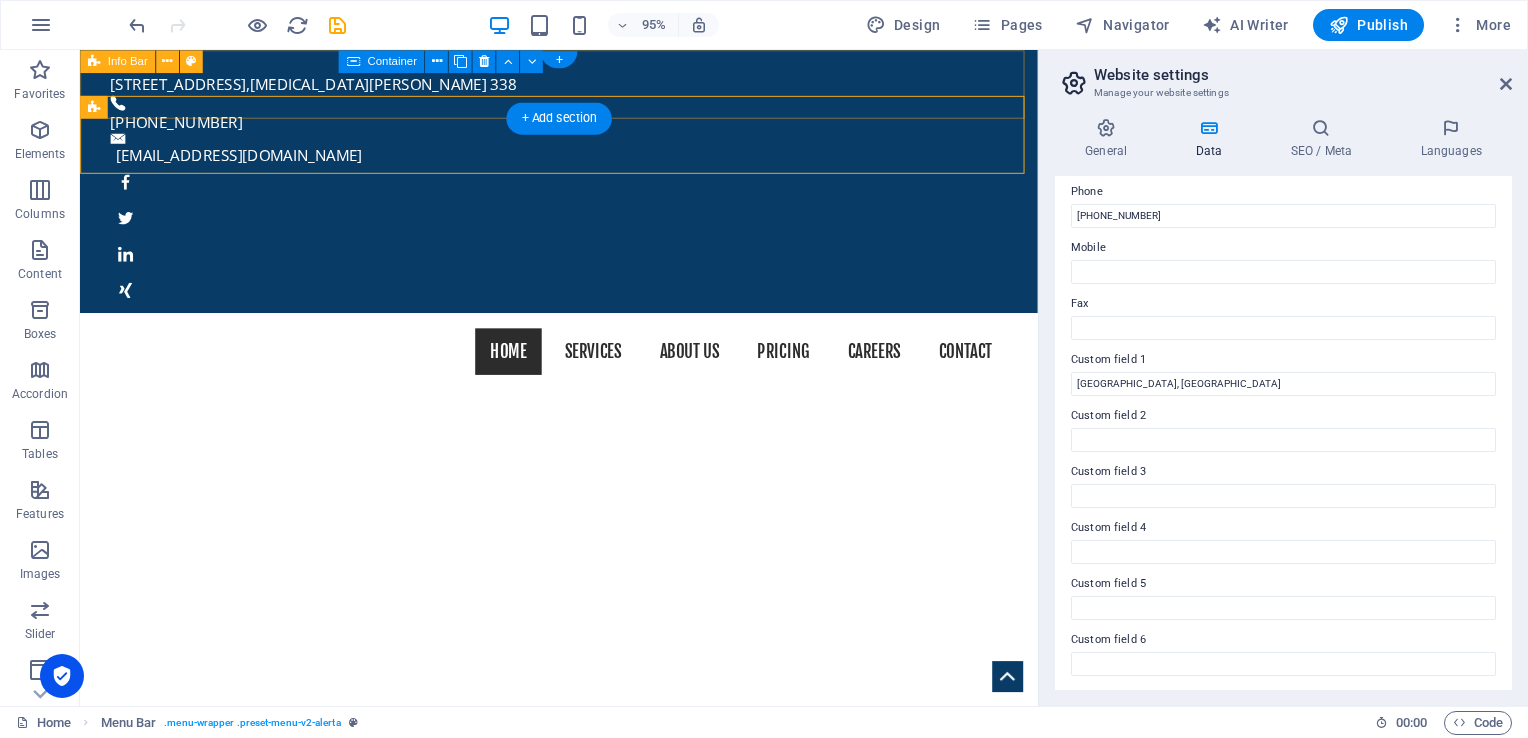 click on "No.898, Luzhu District Jingguo Rd., 3F ,  Tao Yuan   338 +886-3356-5058 sales@reallytech.com.tw" at bounding box center (584, 188) 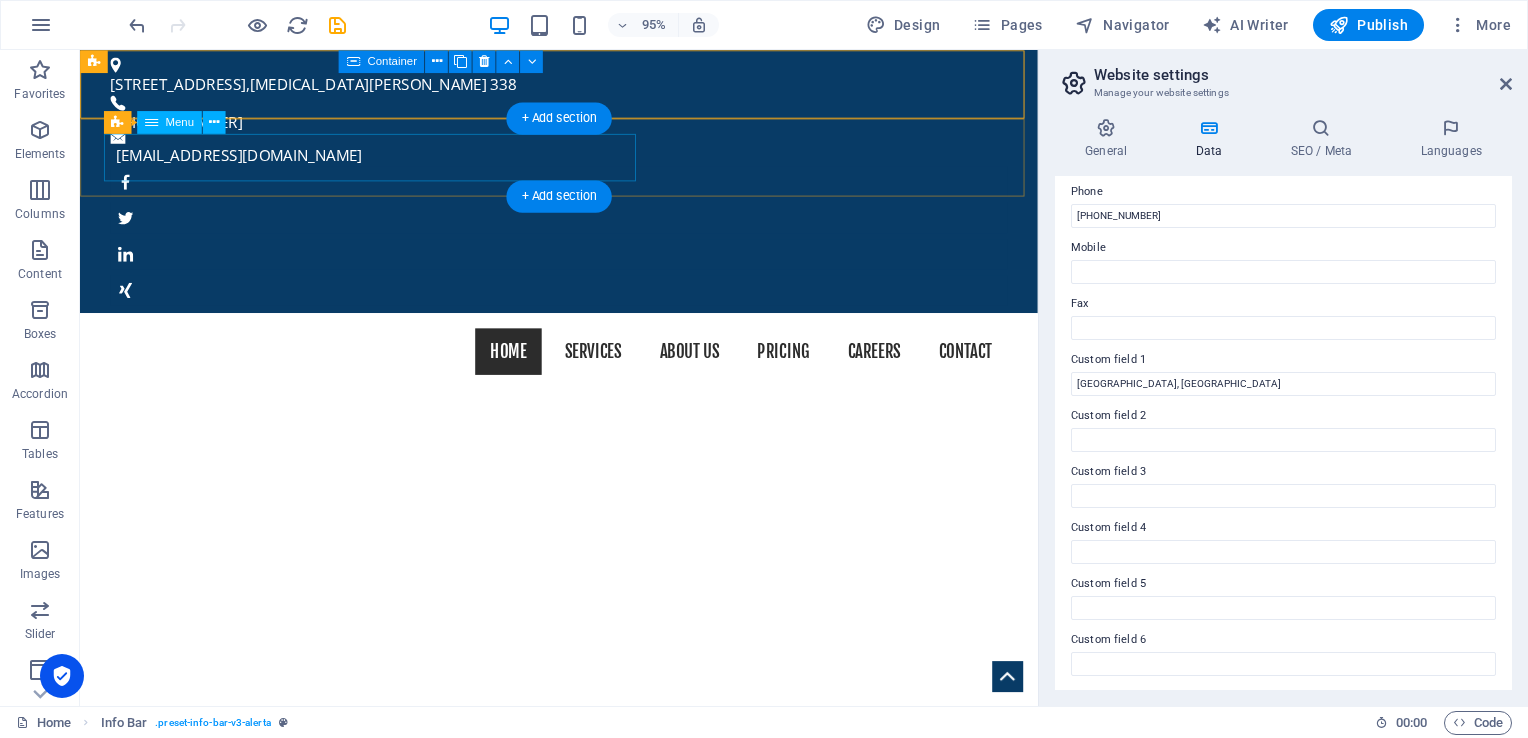click on "Home Services About us Pricing Careers Contact" at bounding box center (584, 368) 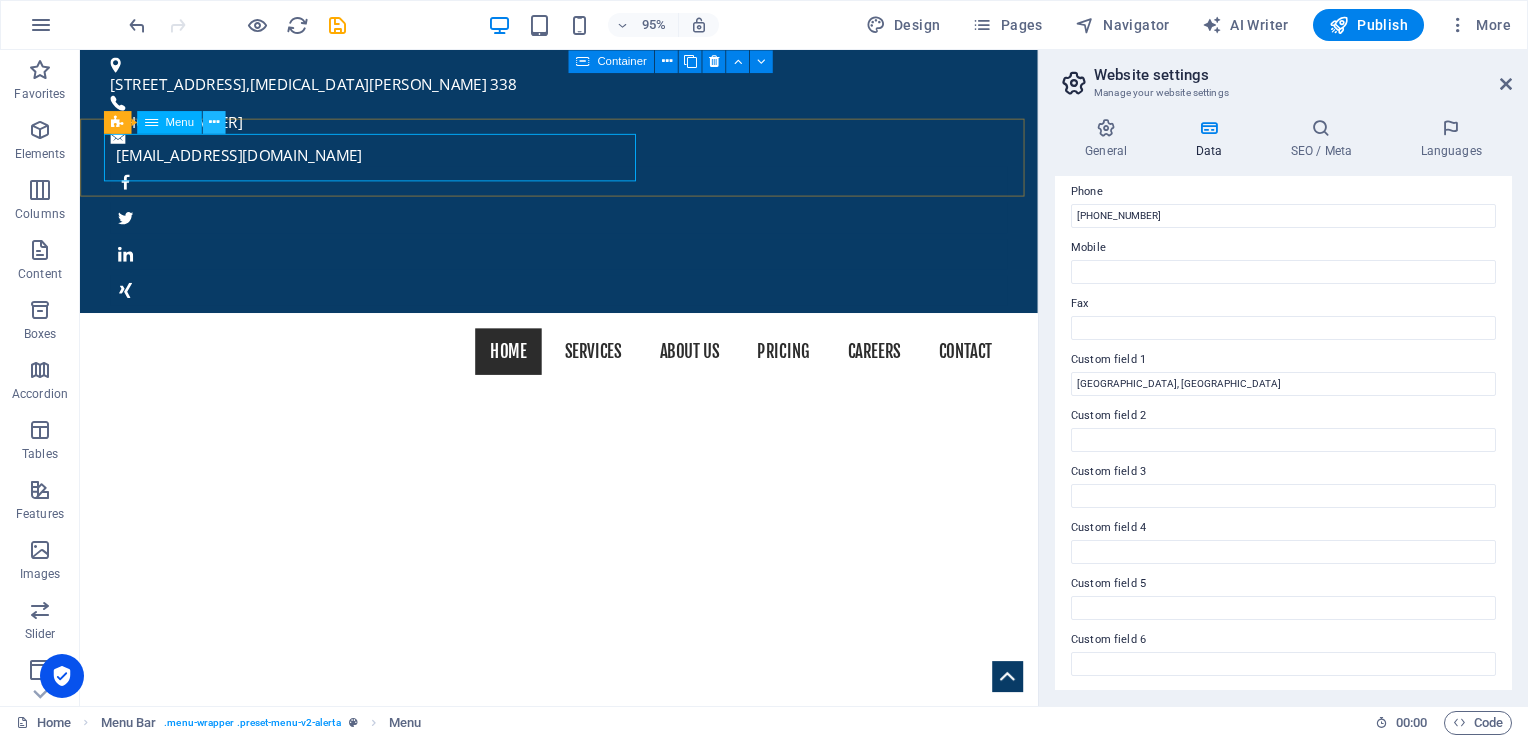 click at bounding box center [214, 122] 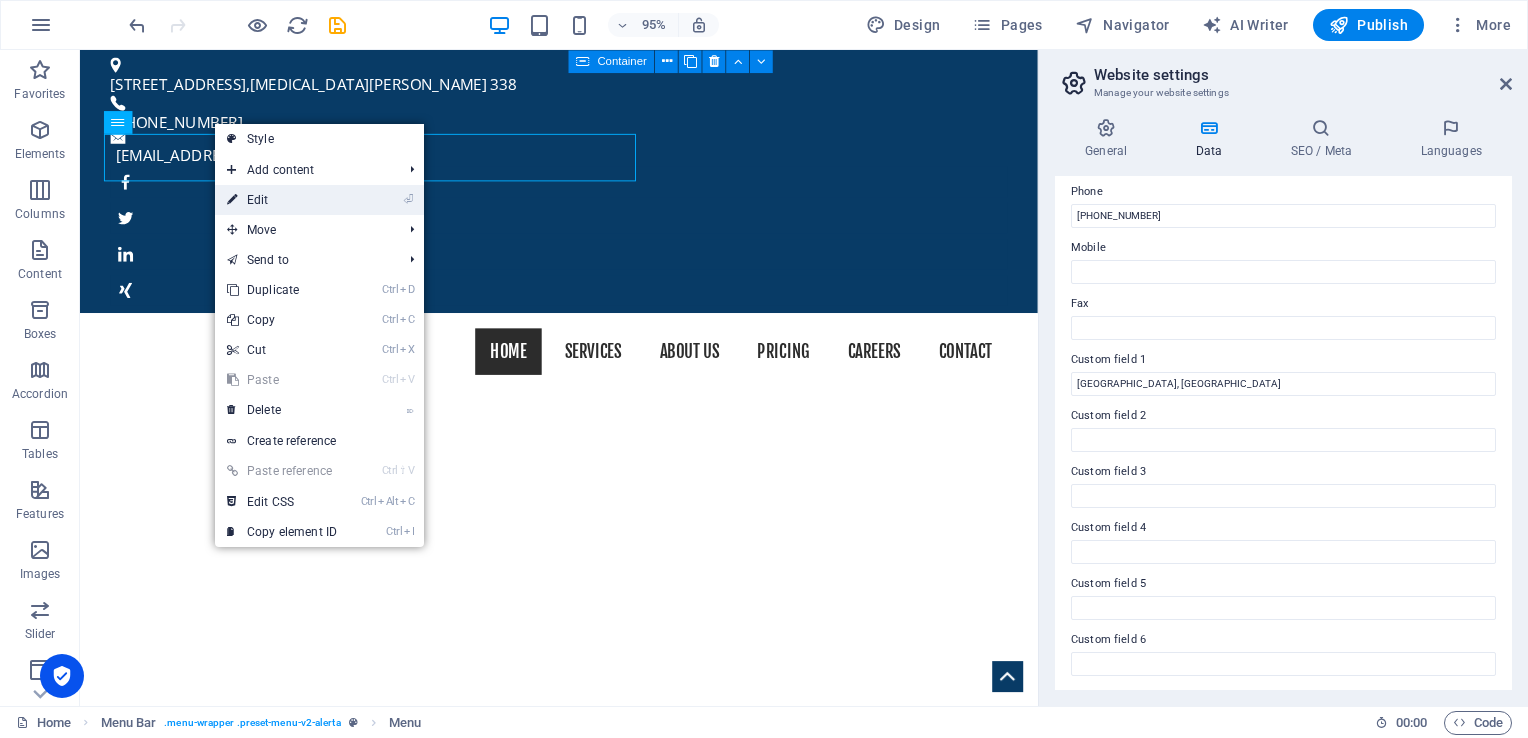 click on "⏎  Edit" at bounding box center [282, 200] 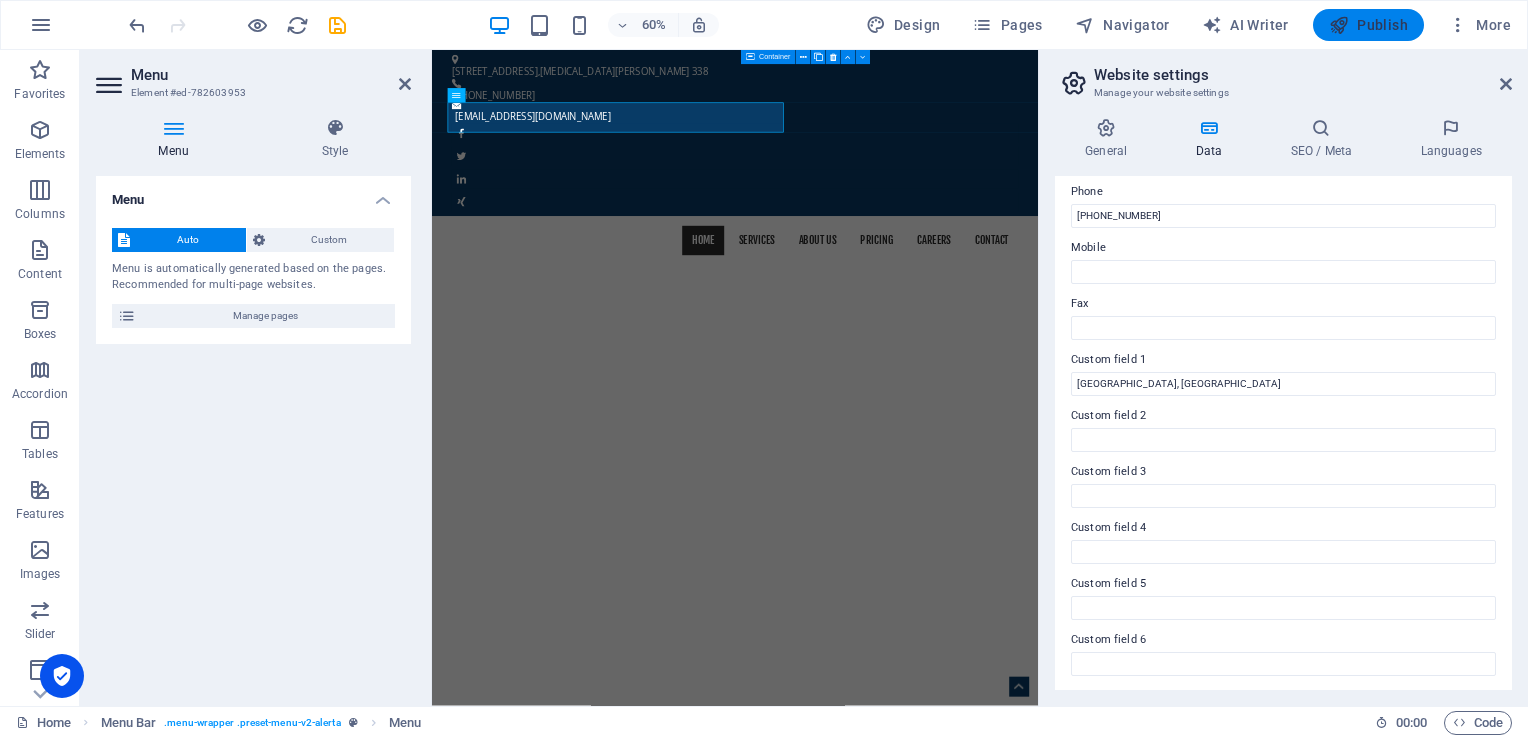 click on "Publish" at bounding box center (1368, 25) 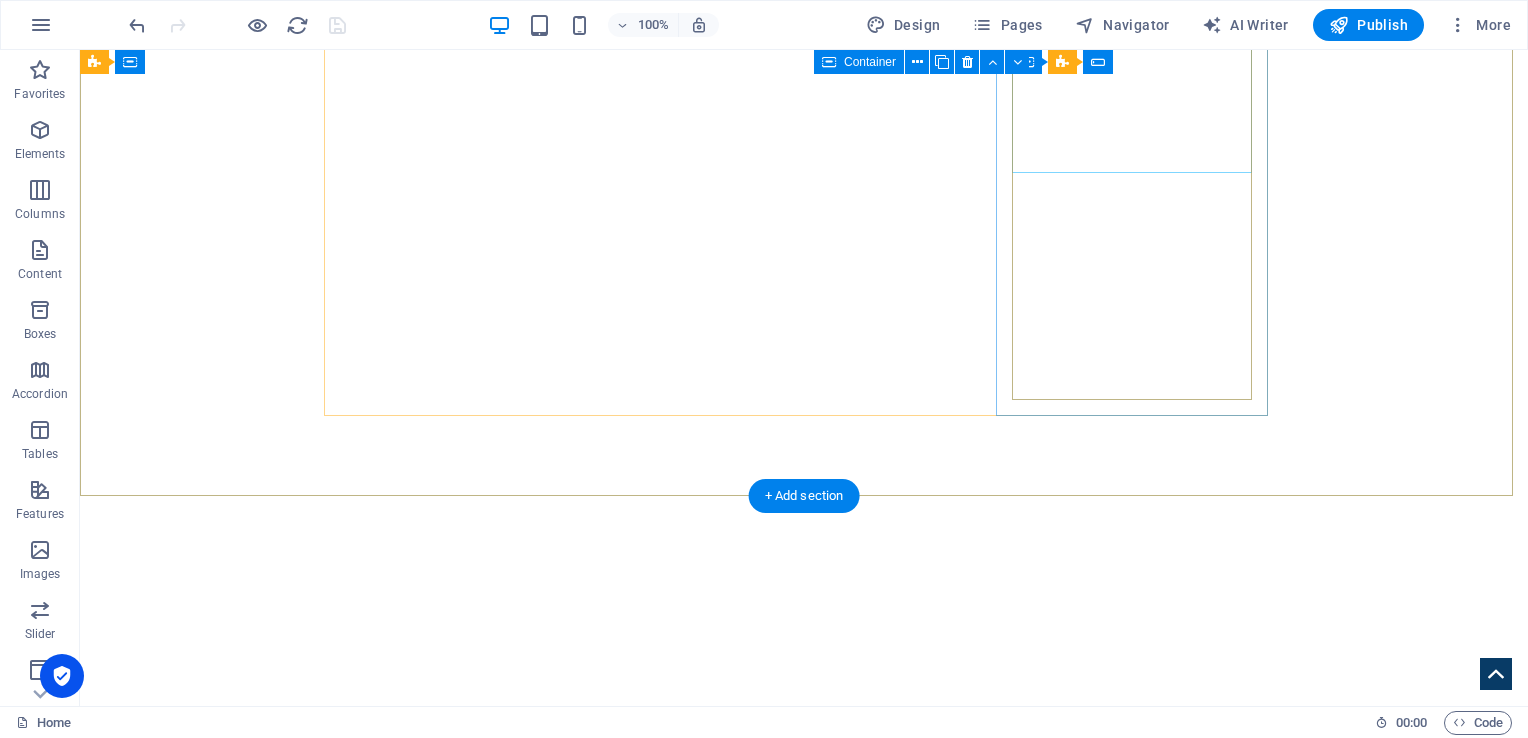 scroll, scrollTop: 600, scrollLeft: 0, axis: vertical 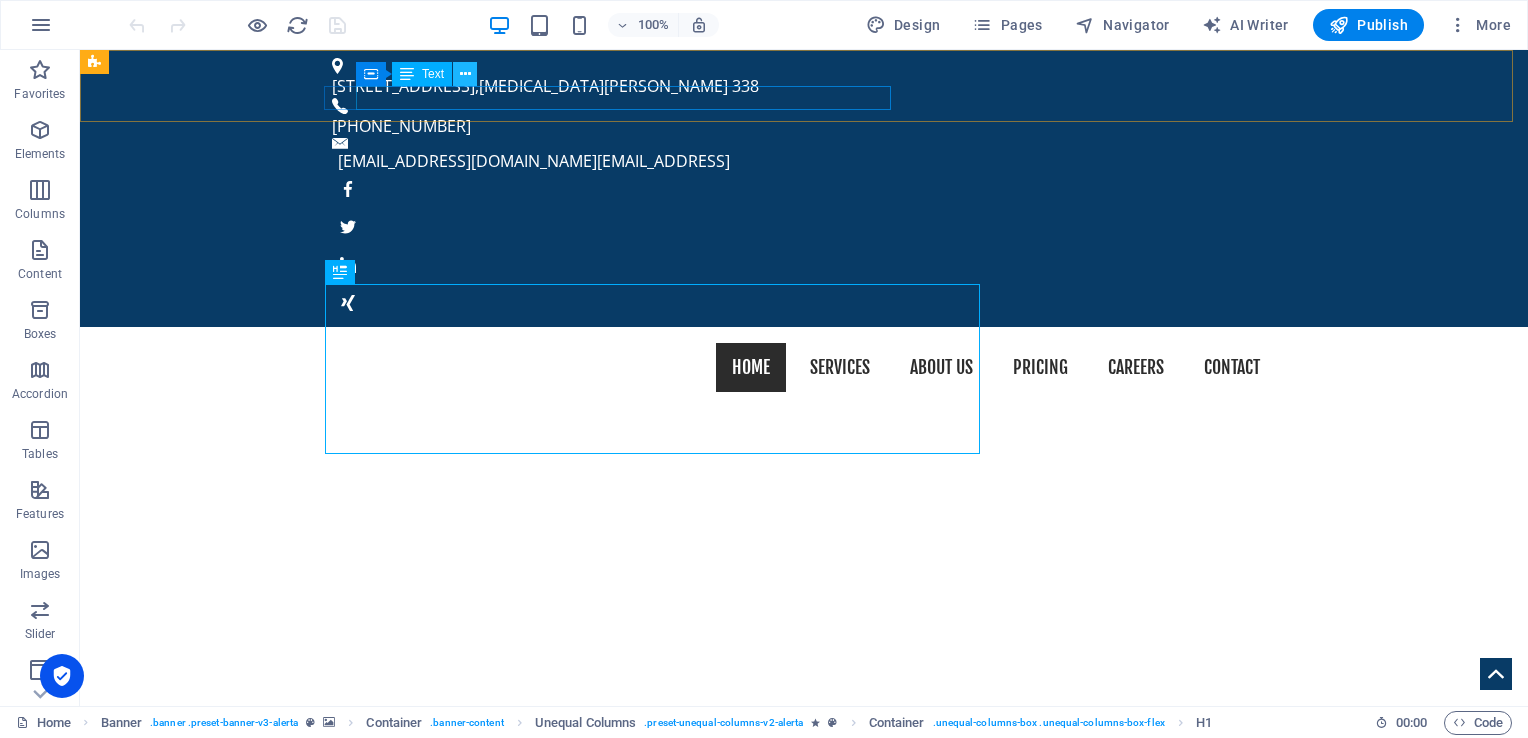 click at bounding box center (465, 74) 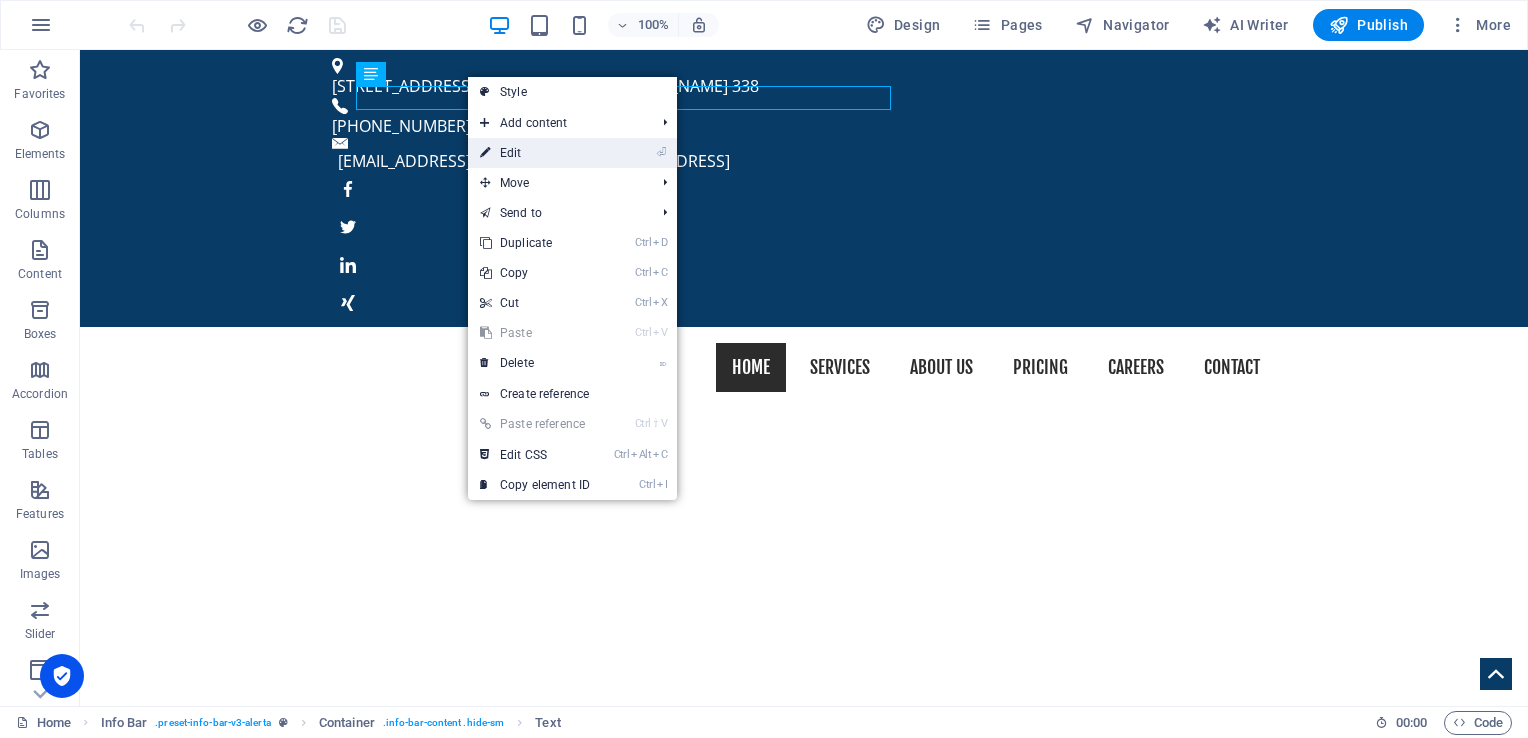 click on "⏎  Edit" at bounding box center [535, 153] 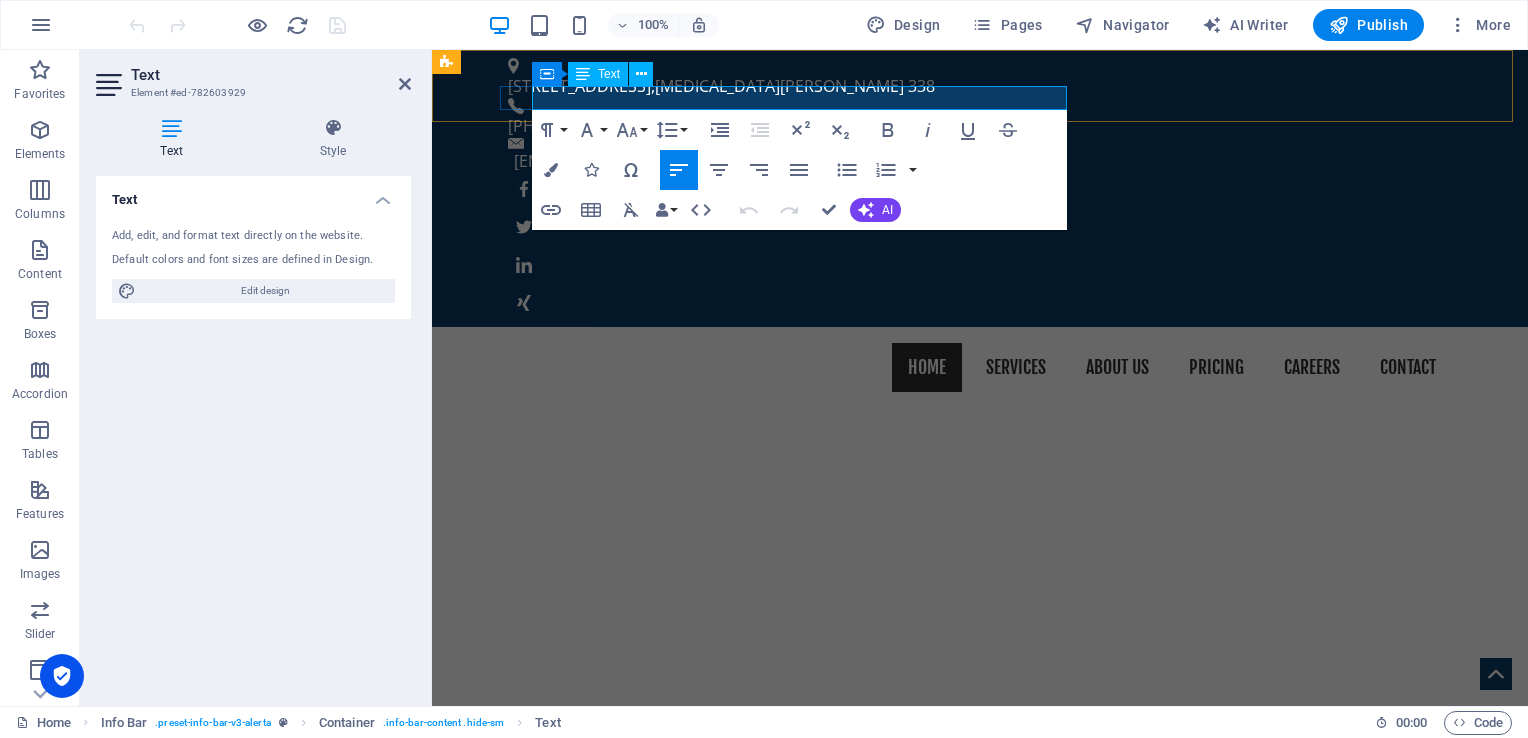 click on "[EMAIL_ADDRESS]" 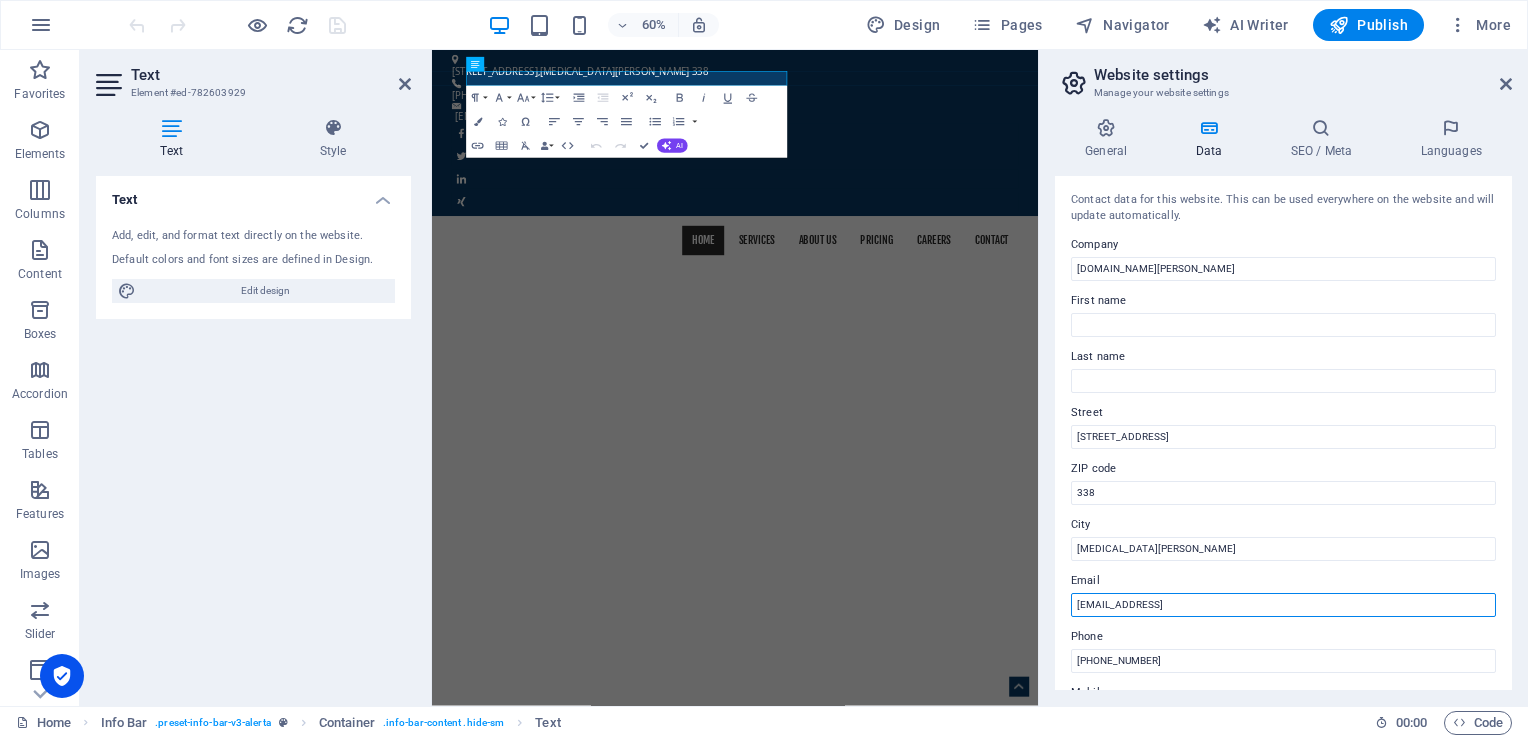 drag, startPoint x: 1332, startPoint y: 603, endPoint x: 1048, endPoint y: 606, distance: 284.01584 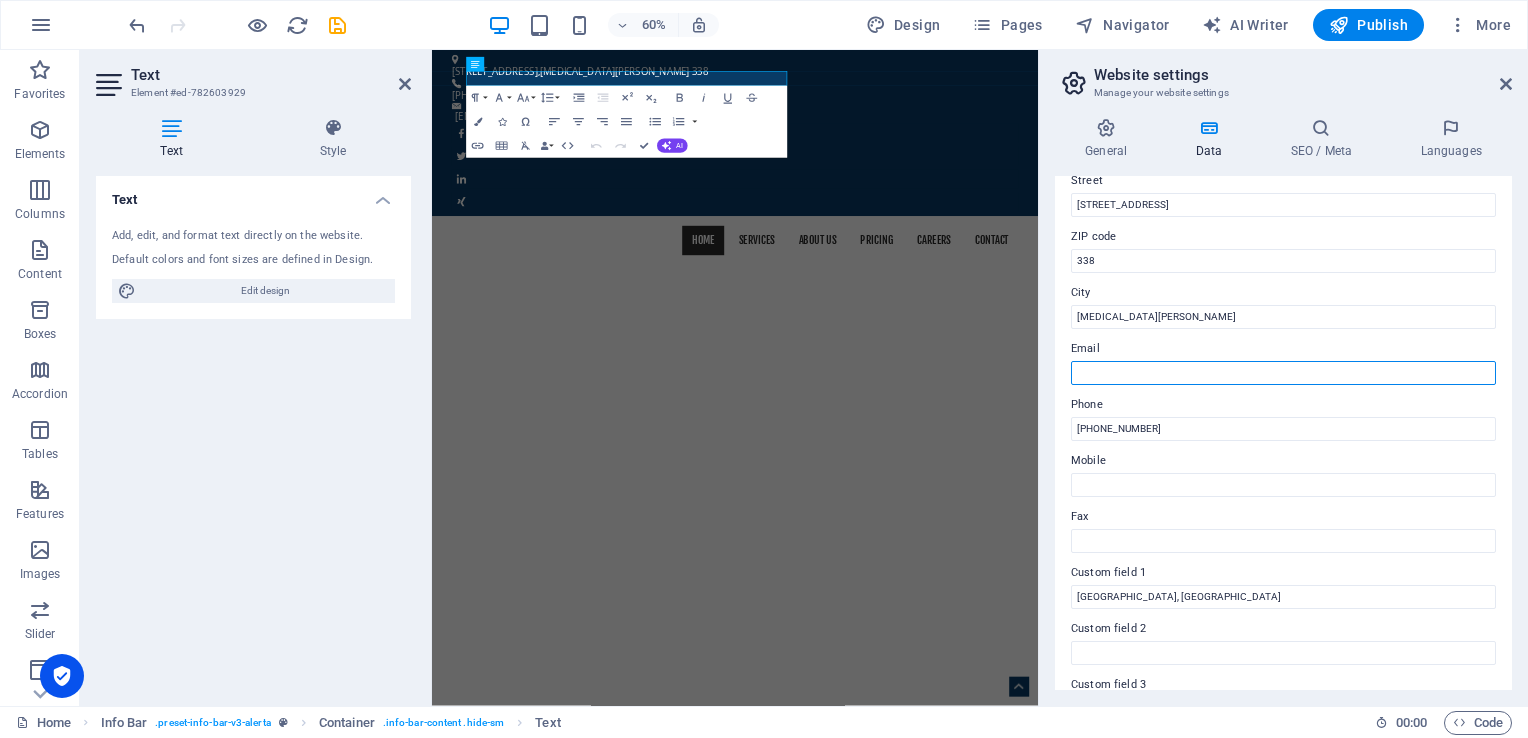 scroll, scrollTop: 300, scrollLeft: 0, axis: vertical 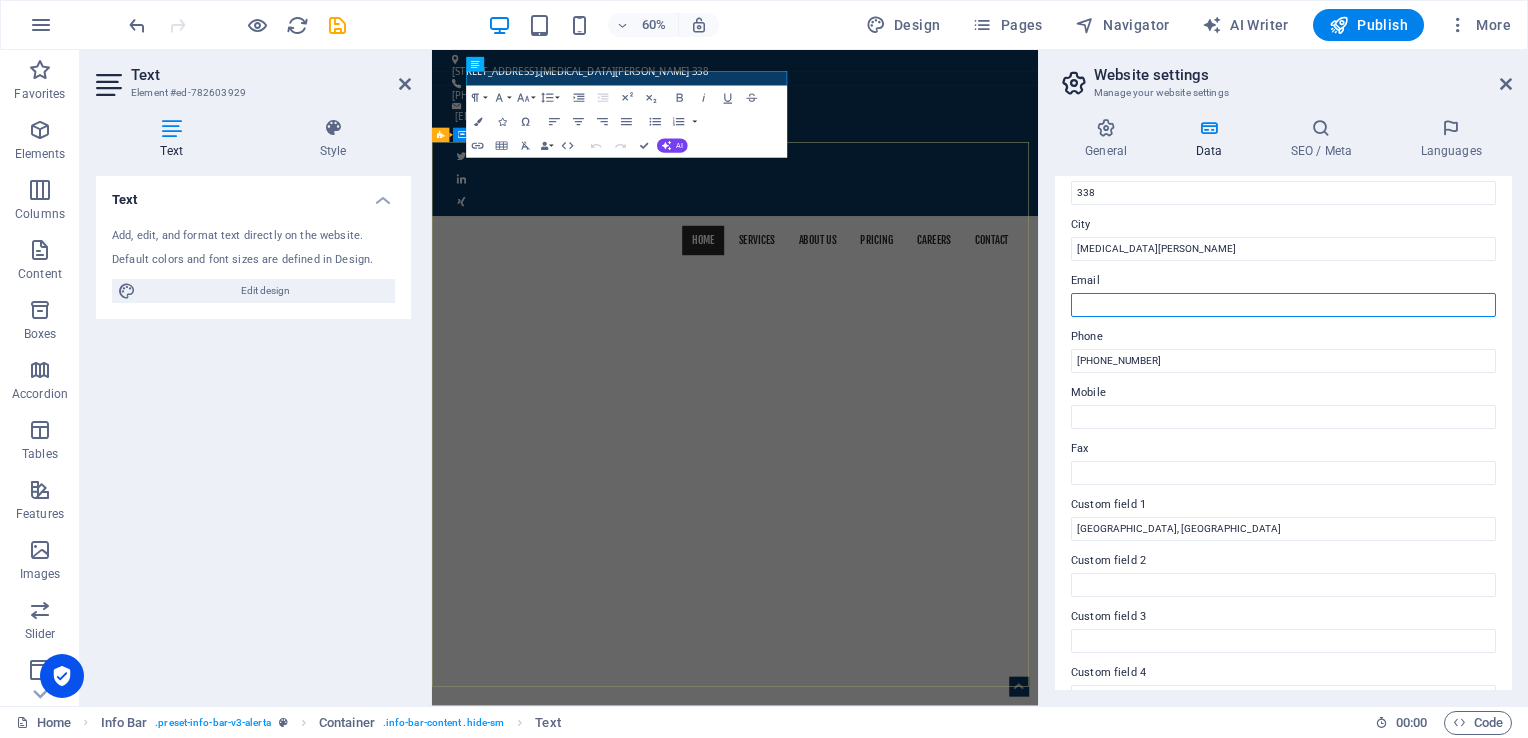 type 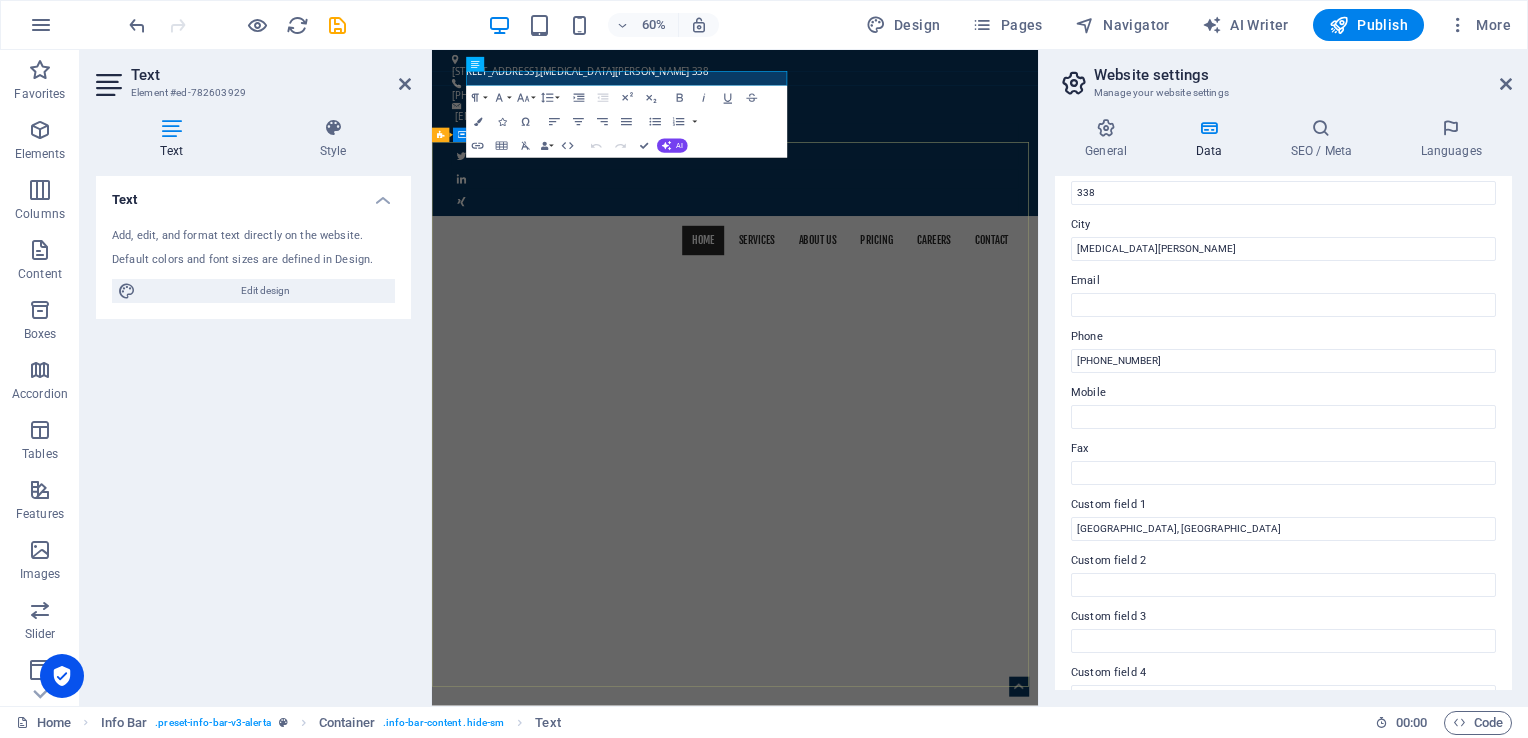 click on "Corporate & Private Investigations in all 50 states and around the world. Lorem ipsum dolor sit amet, consetetur sadipscing elitr, sed diam nonumy eirmod tempor invidunt ut labore et dolore magna aliquyam erat, sed diam voluptua. At vero eos et accusam et justo duo dolores et ea rebum. Stet clita kasd gubergren, no sea takimata sanctus est Lorem ipsum dolor sit amet.Lorem ipsum dolor sit amet, consetetur sadipscing elitr, sed diam nonumy eirmod tempor invidunt ut labore et dolore magna aliquyam erat, sed diam voluptua. Learn more ​​​​ REQUEST A QUOTE   I have read and understand the privacy policy. Unreadable? Regenerate Send" at bounding box center [937, 1784] 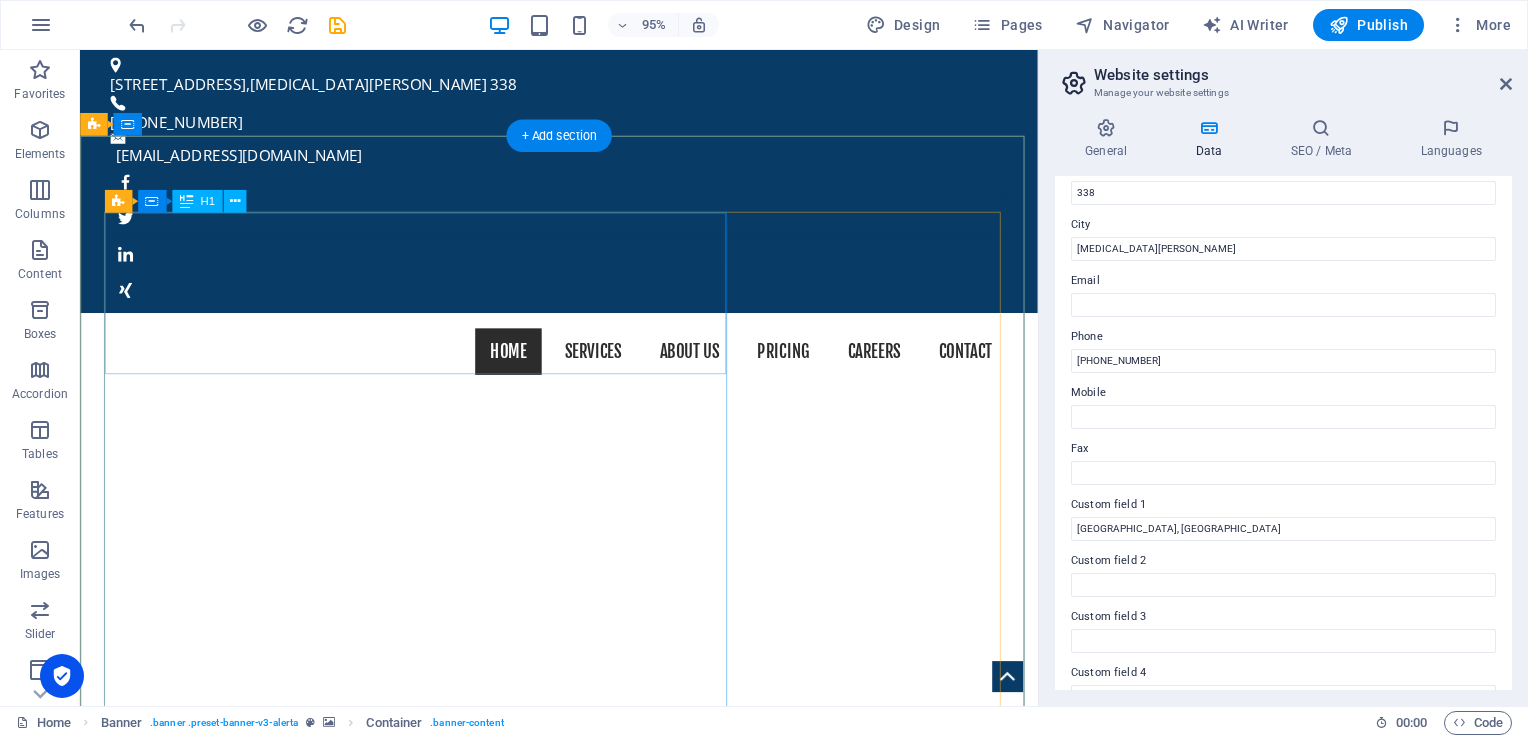 scroll, scrollTop: 0, scrollLeft: 0, axis: both 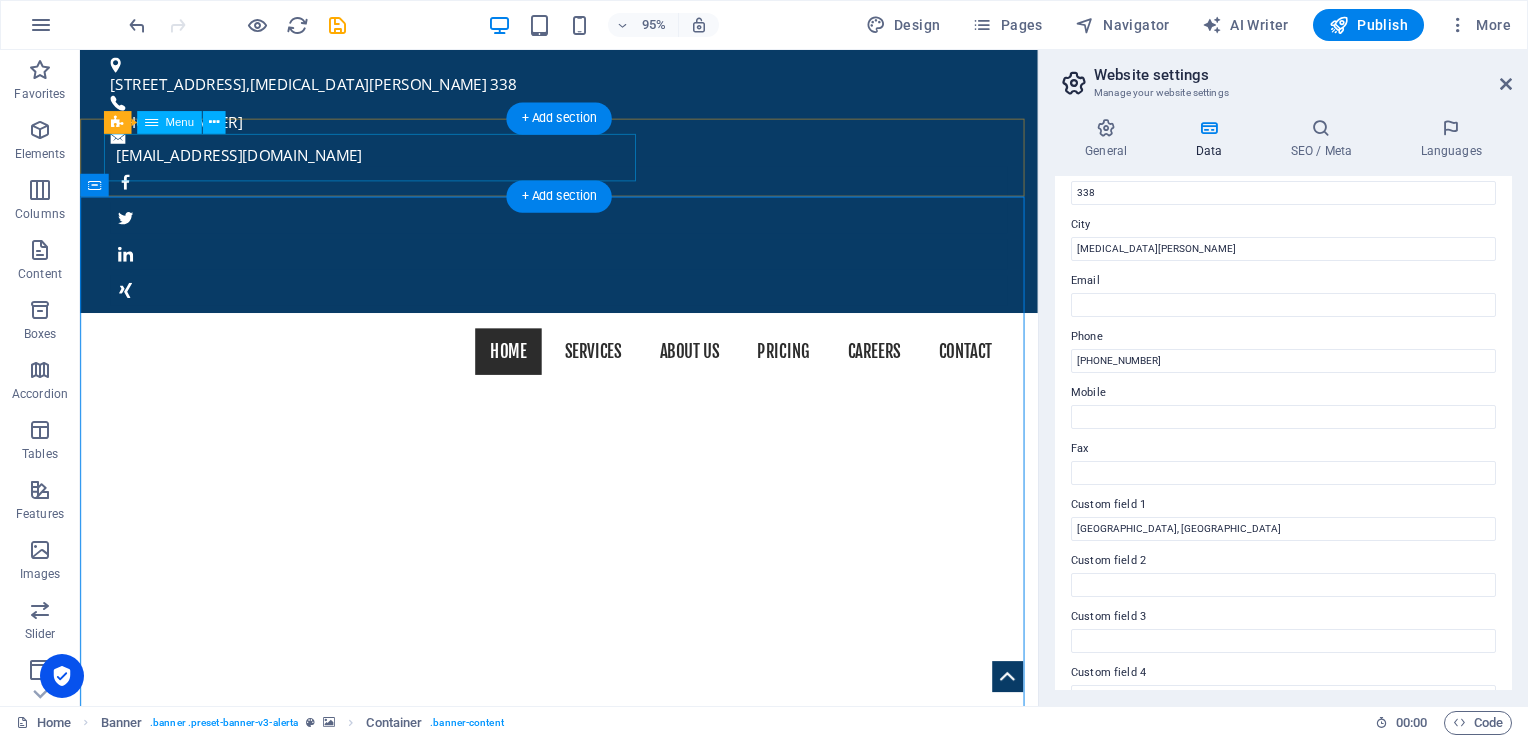 click on "Home Services About us Pricing Careers Contact" at bounding box center (584, 368) 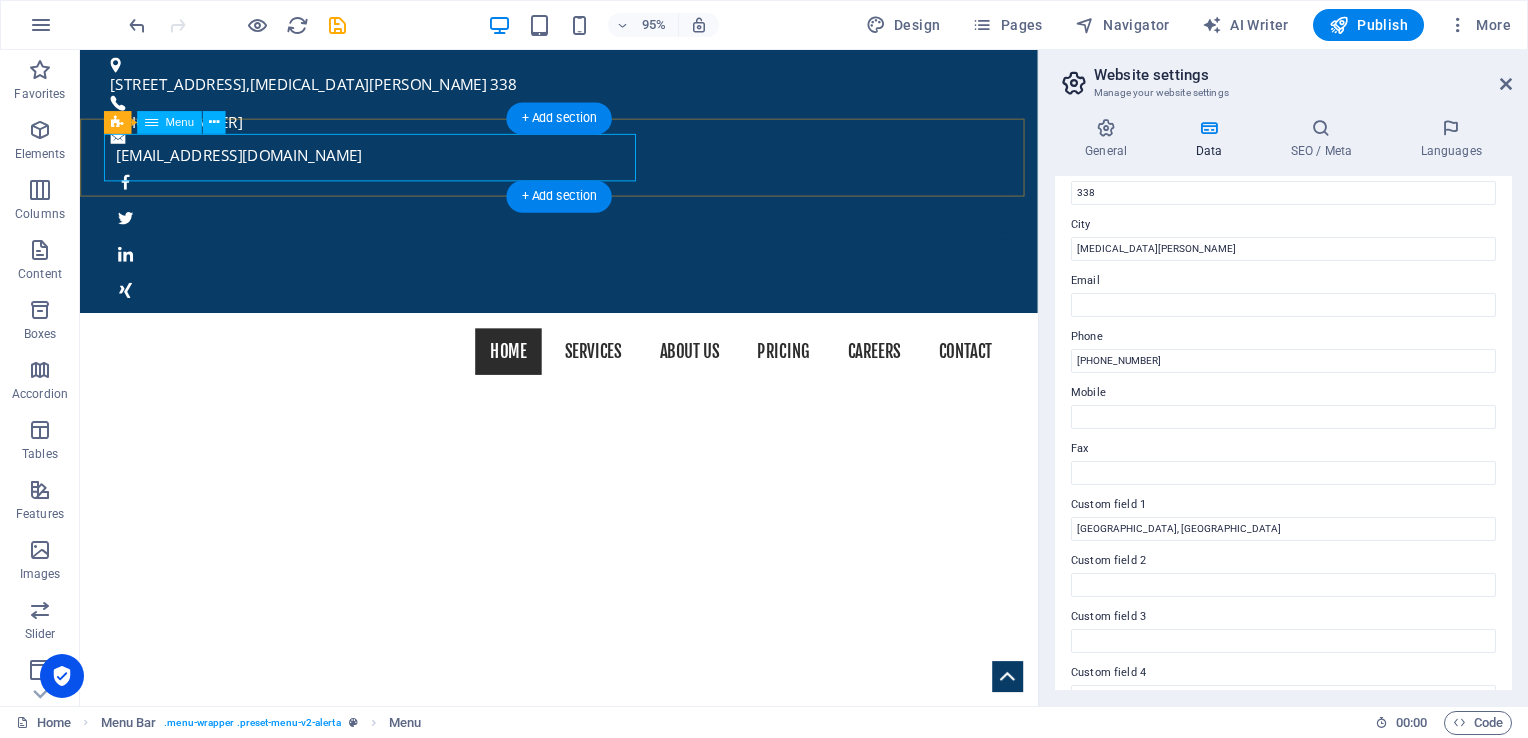 click on "Home Services About us Pricing Careers Contact" at bounding box center [584, 368] 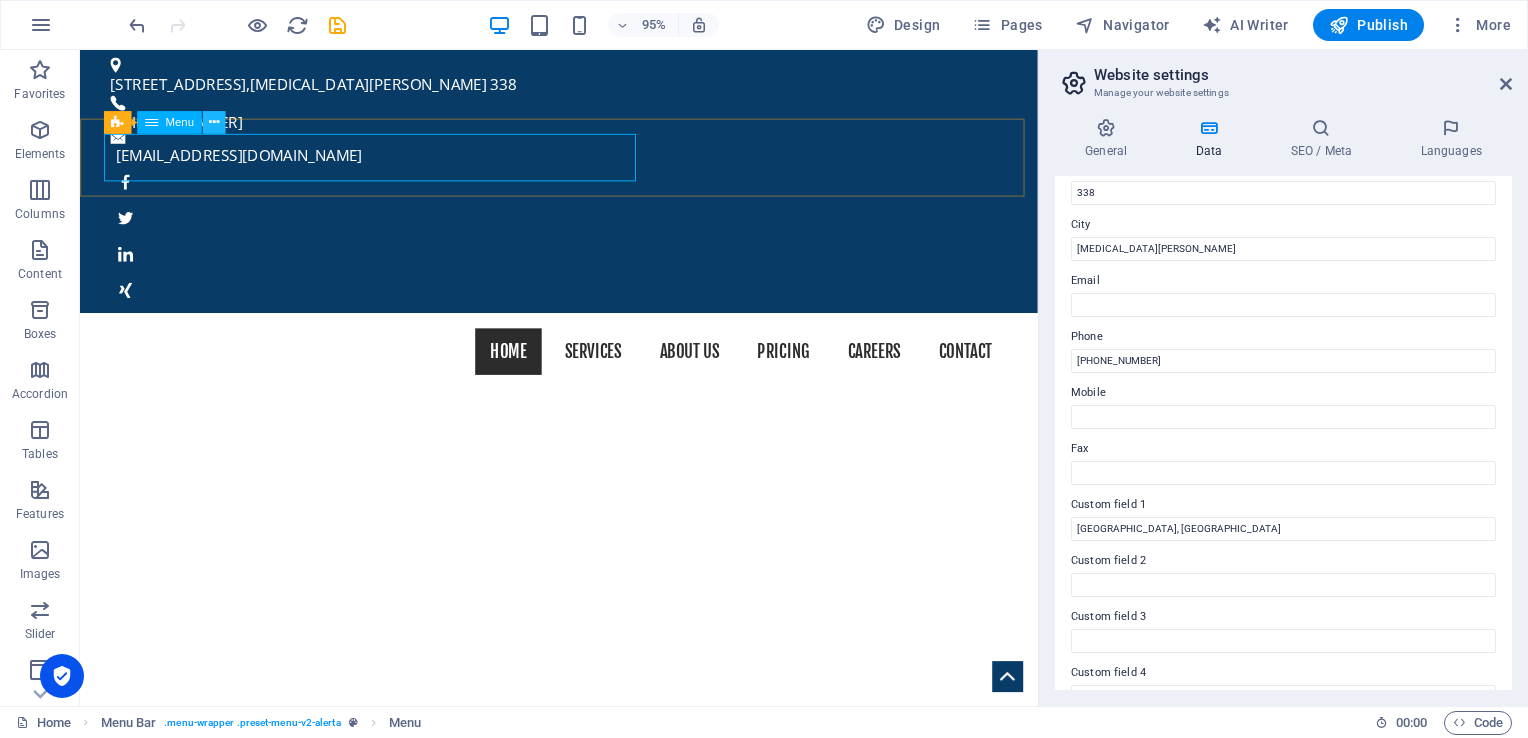 click at bounding box center (214, 122) 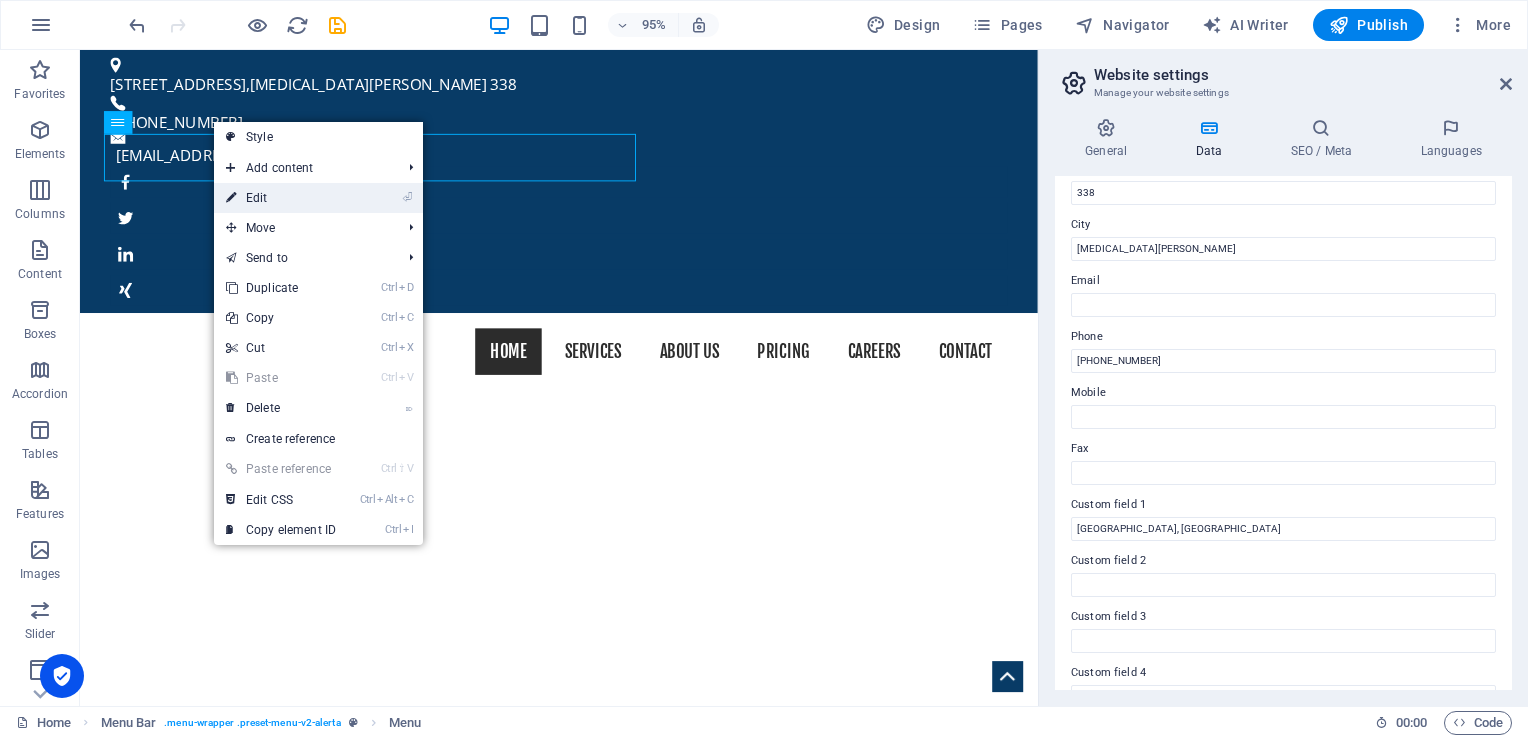 click on "⏎  Edit" at bounding box center [281, 198] 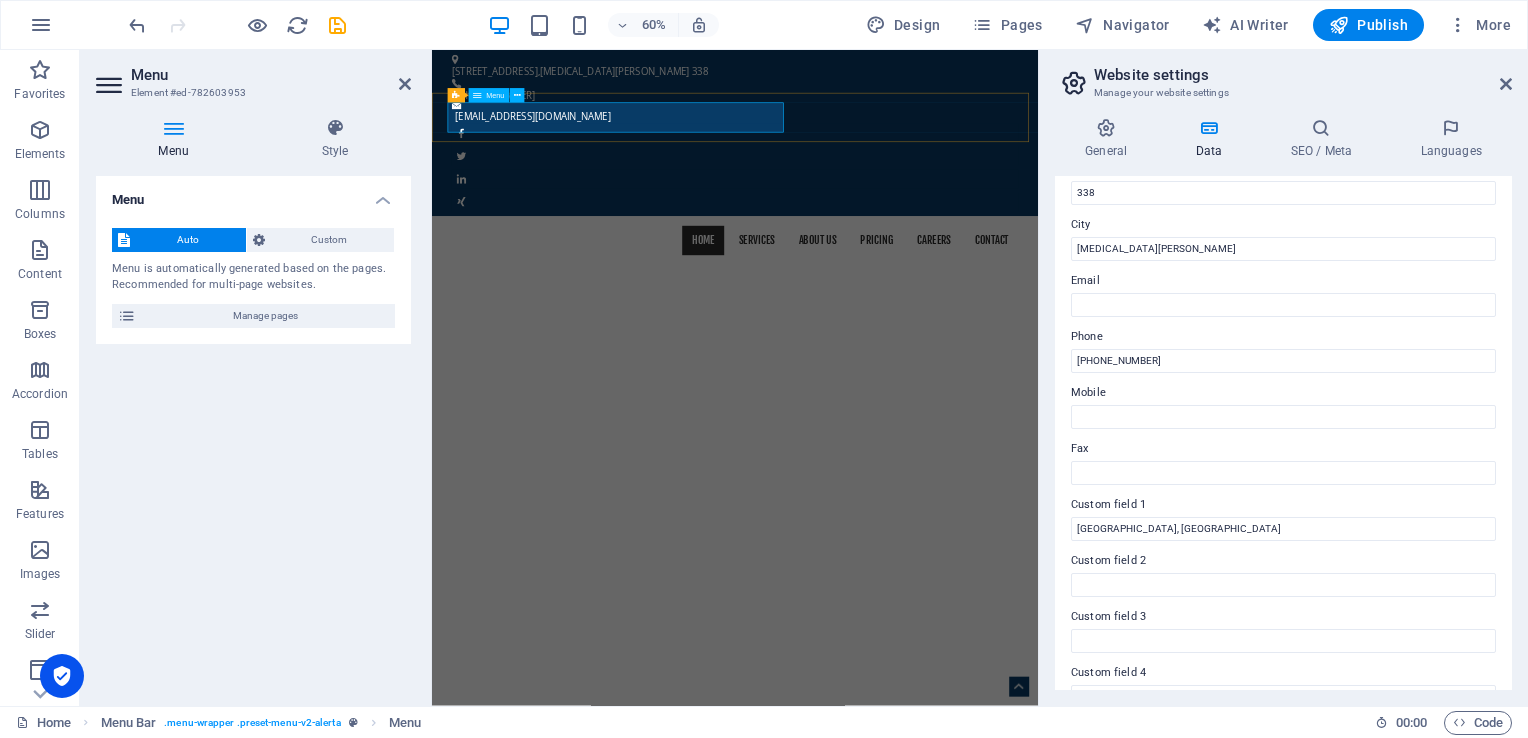 click on "Home Services About us Pricing Careers Contact" at bounding box center (937, 368) 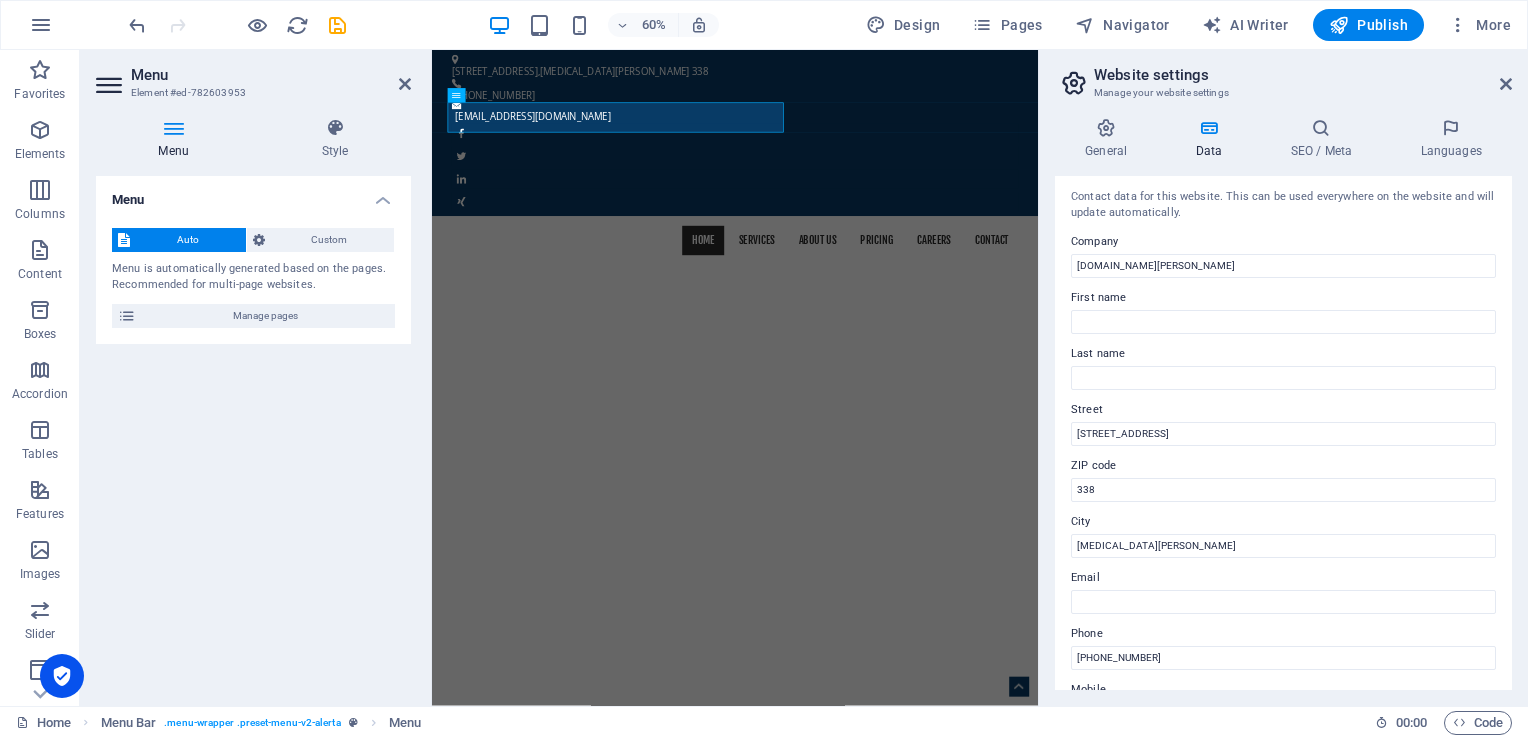 scroll, scrollTop: 0, scrollLeft: 0, axis: both 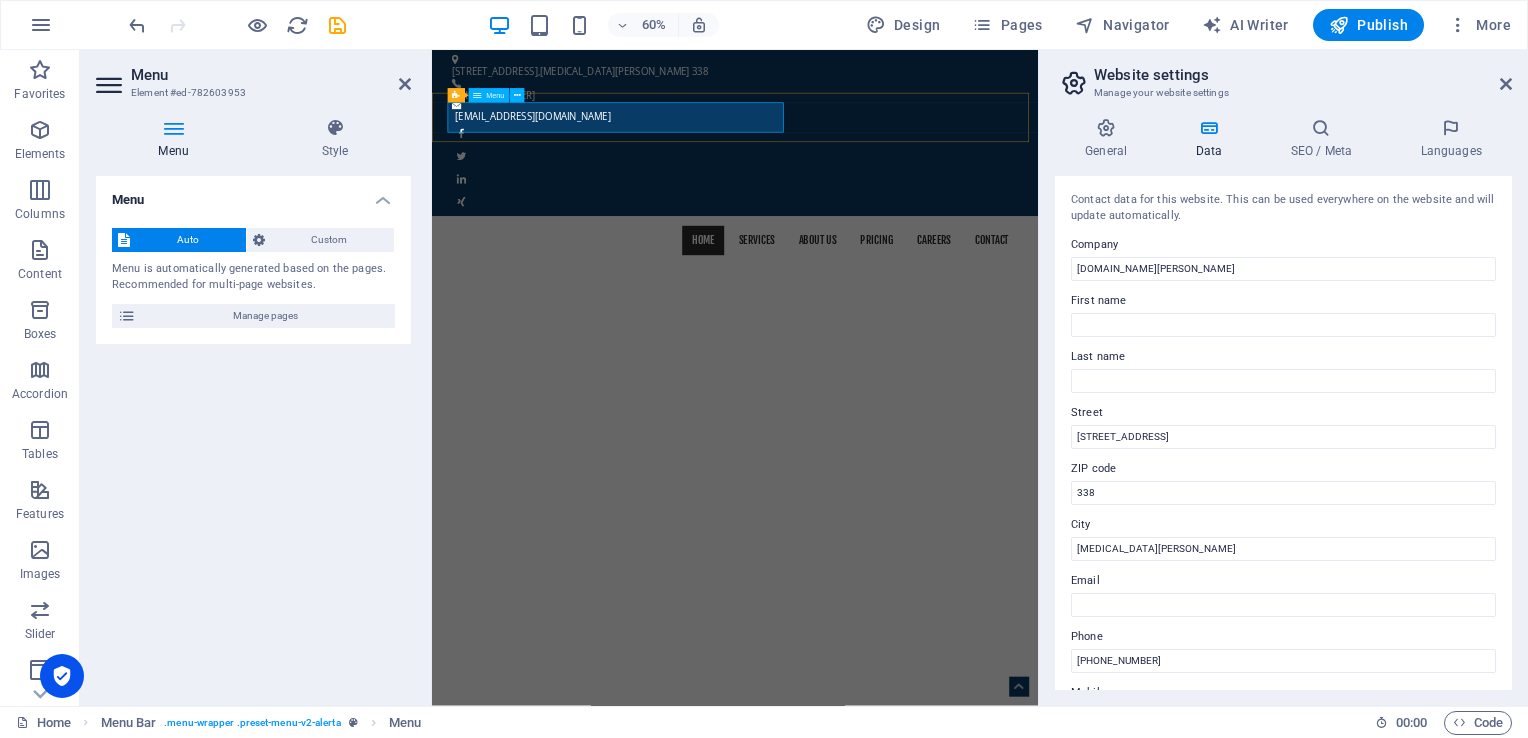 click on "Home Services About us Pricing Careers Contact" at bounding box center [937, 368] 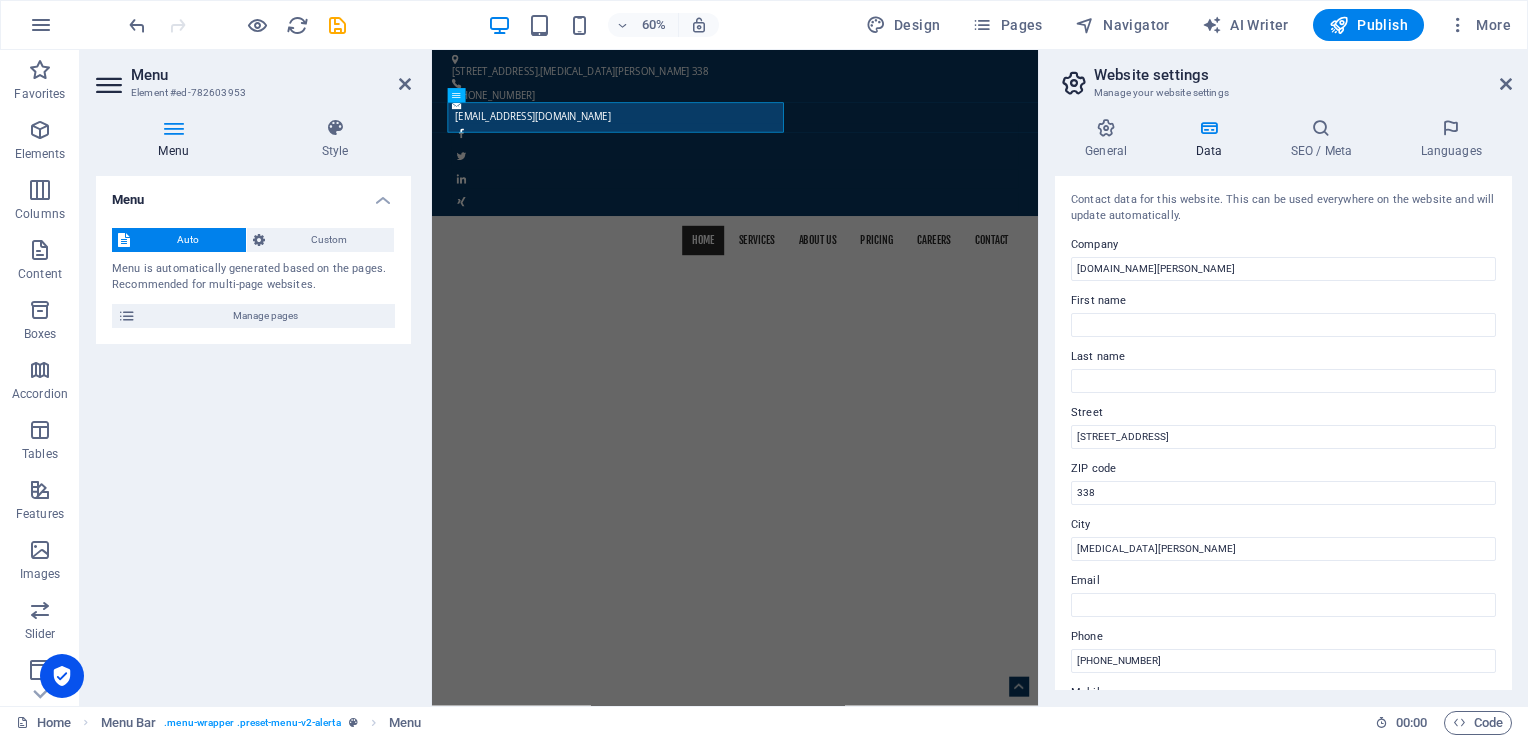 click on "Menu" at bounding box center (177, 139) 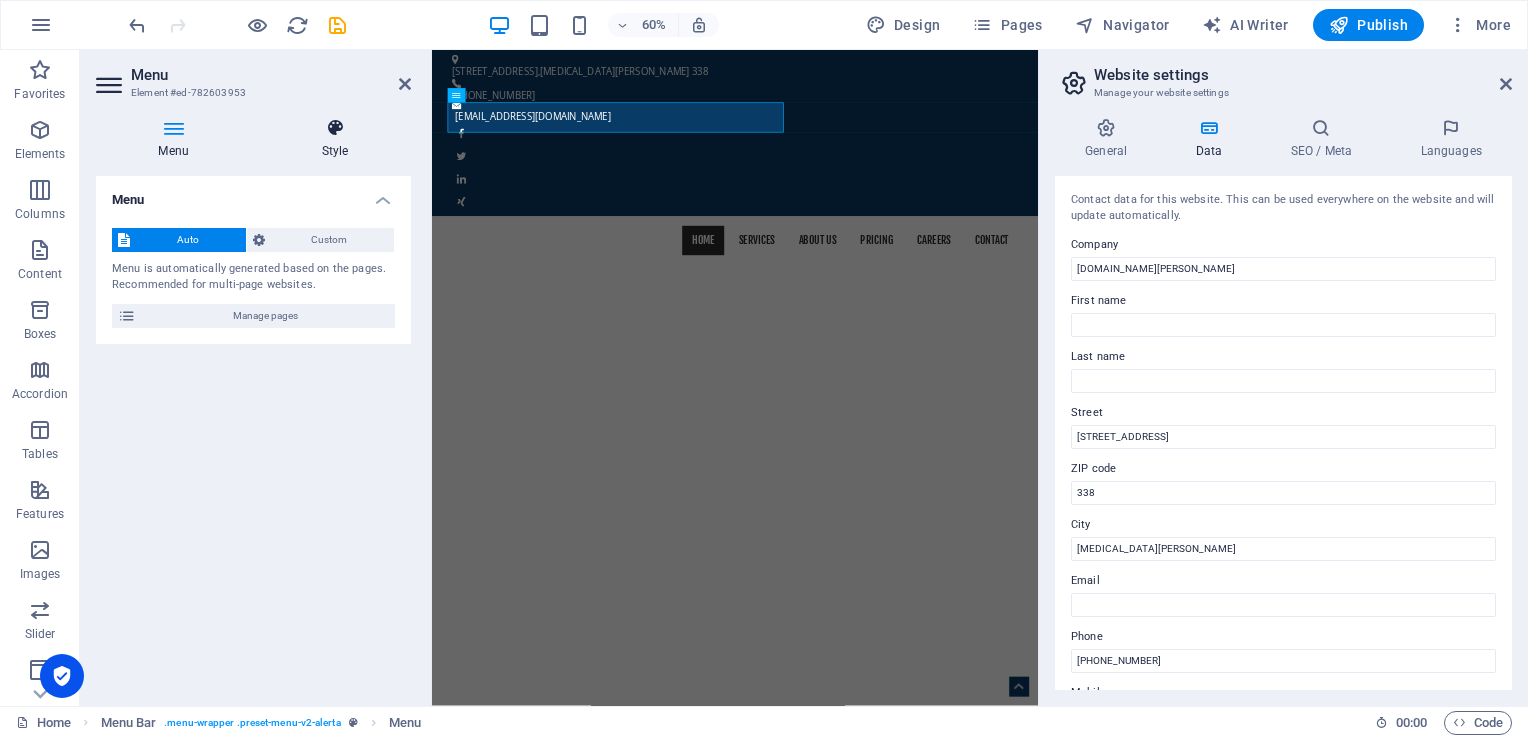 click on "Style" at bounding box center [335, 139] 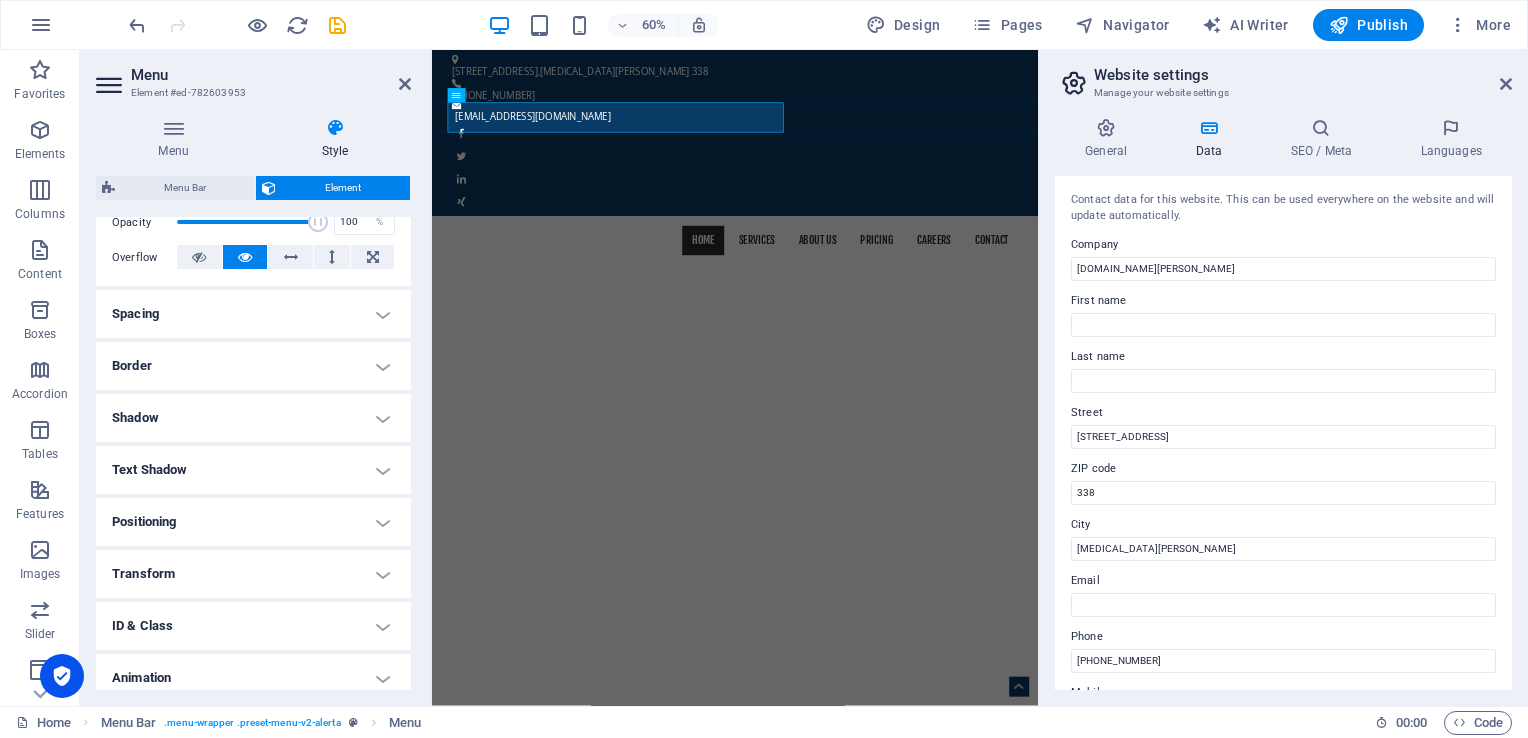 scroll, scrollTop: 371, scrollLeft: 0, axis: vertical 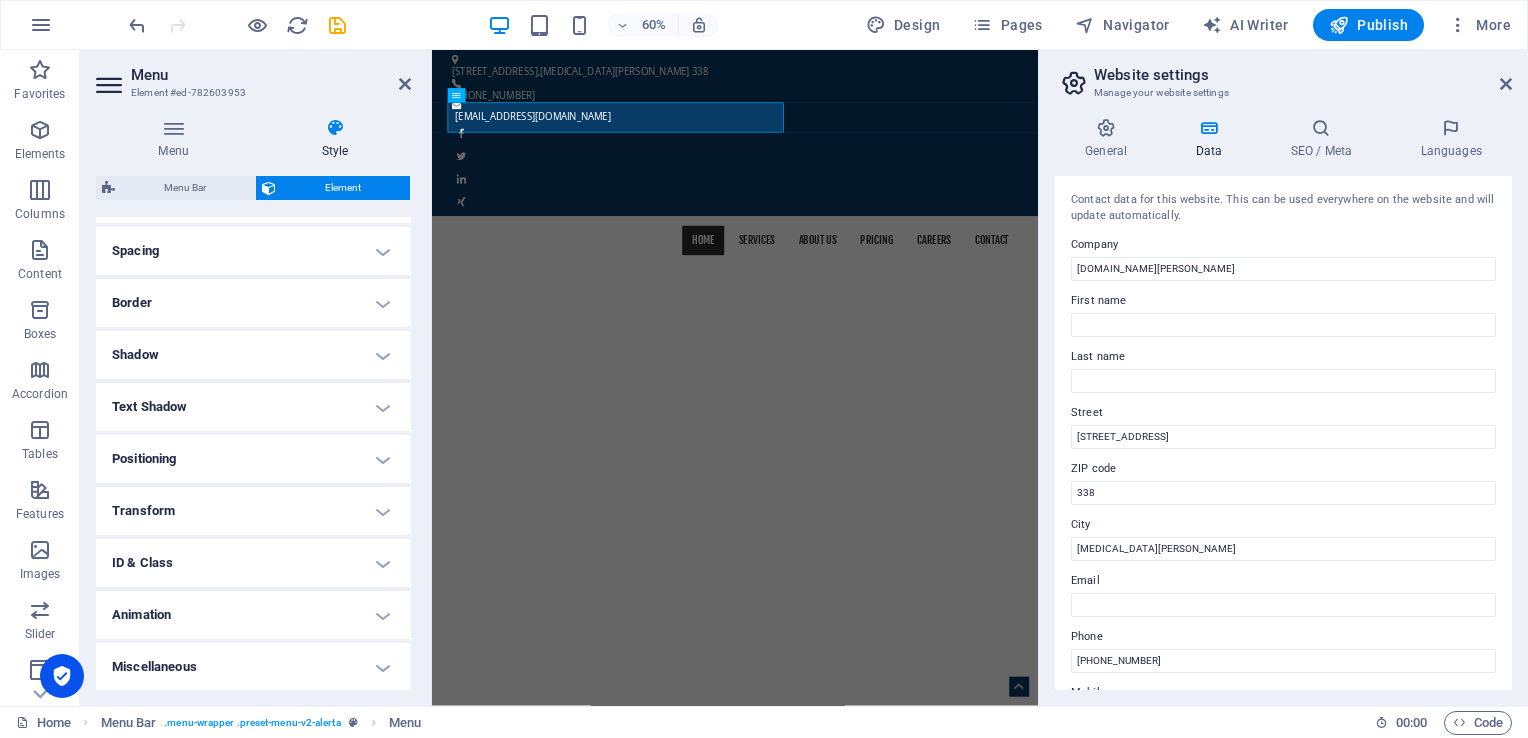 click on "Data" at bounding box center [1212, 139] 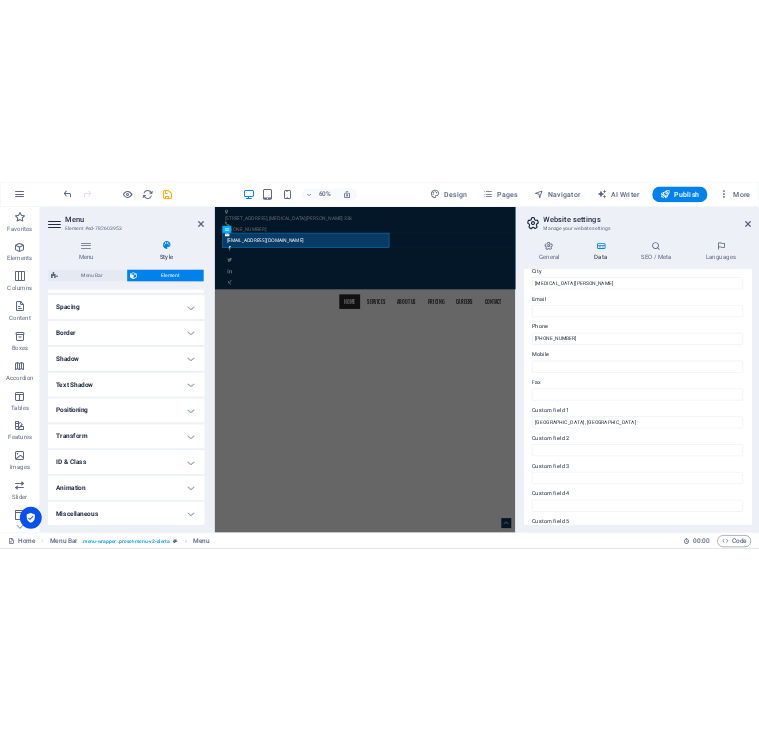 scroll, scrollTop: 445, scrollLeft: 0, axis: vertical 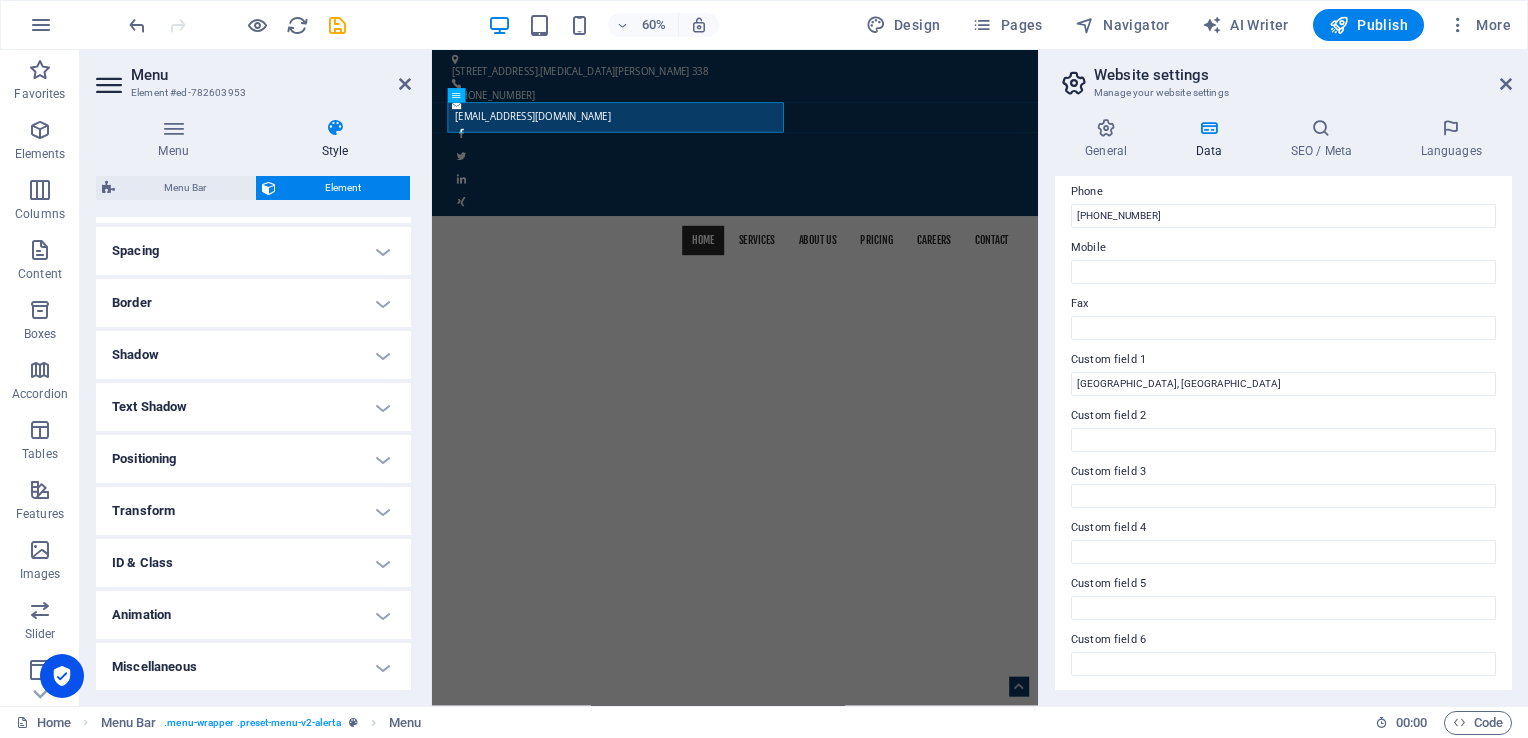 click on "General  Data  SEO / Meta  Languages Website name p9537j72a.vhu43.pumo.com.tw Logo Drag files here, click to choose files or select files from Files or our free stock photos & videos Select files from the file manager, stock photos, or upload file(s) Upload Favicon Set the favicon of your website here. A favicon is a small icon shown in the browser tab next to your website title. It helps visitors identify your website. Drag files here, click to choose files or select files from Files or our free stock photos & videos Select files from the file manager, stock photos, or upload file(s) Upload Preview Image (Open Graph) This image will be shown when the website is shared on social networks Drag files here, click to choose files or select files from Files or our free stock photos & videos Select files from the file manager, stock photos, or upload file(s) Upload Contact data for this website. This can be used everywhere on the website and will update automatically. Company p9537j72a.vhu43.pumo.com.tw First name" at bounding box center (1283, 404) 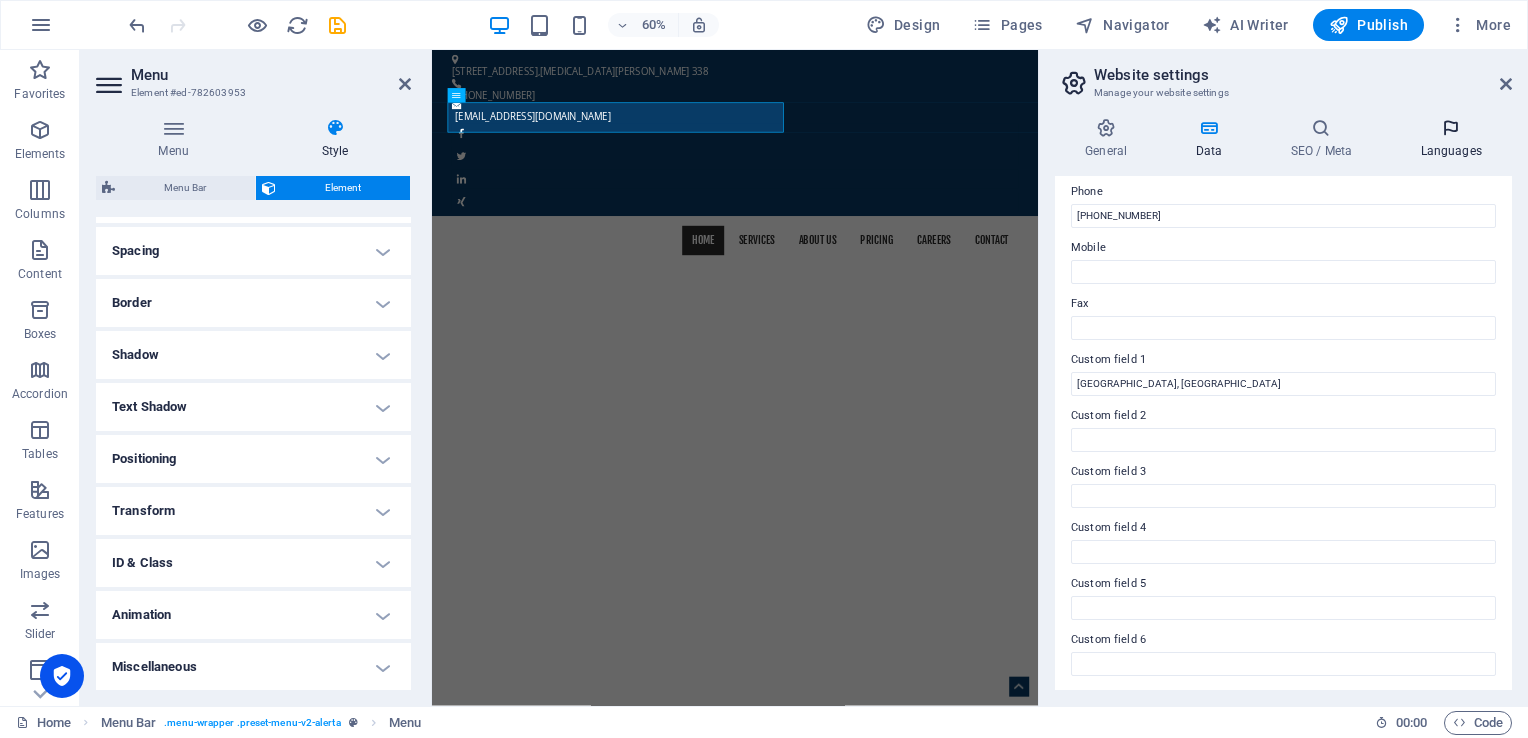 click on "Languages" at bounding box center (1451, 139) 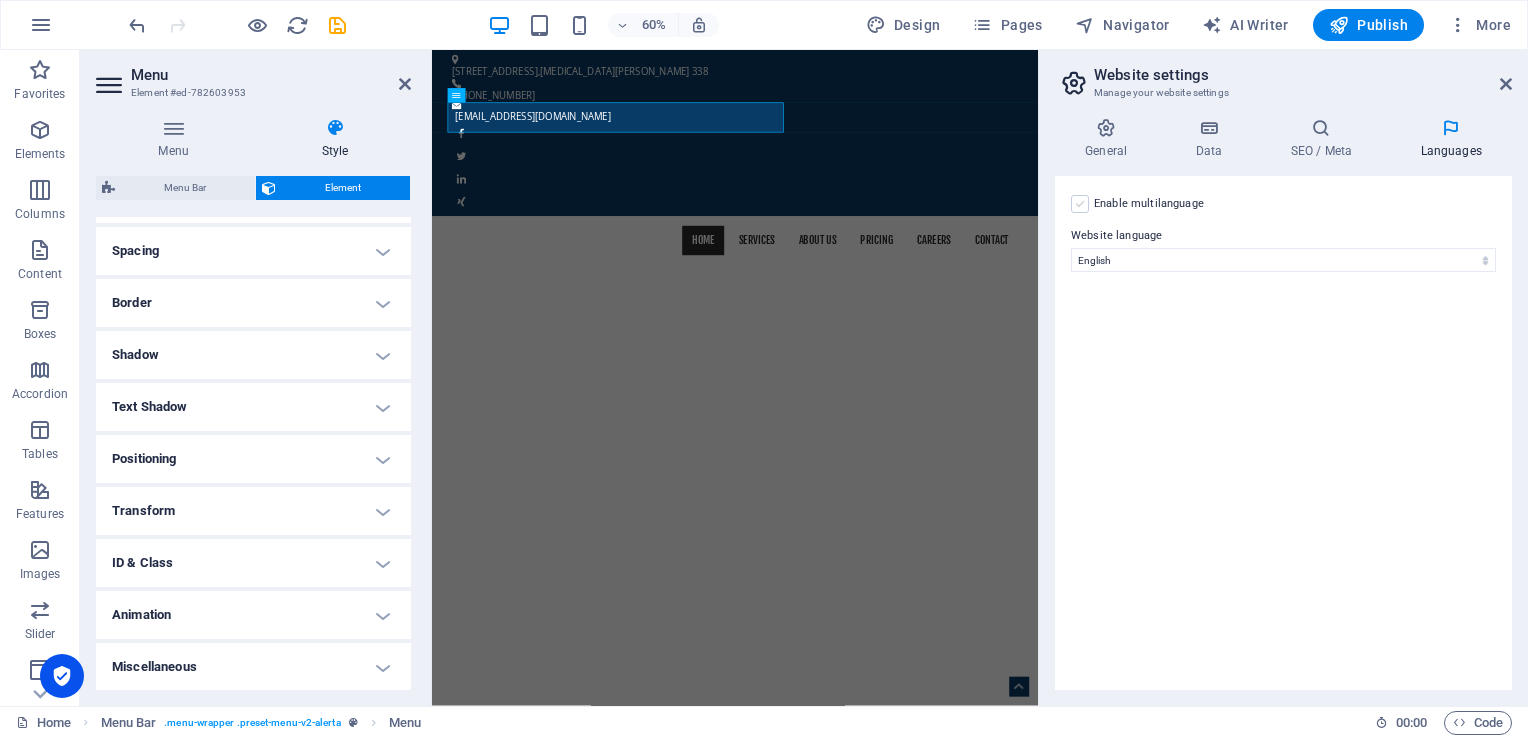 click at bounding box center [1080, 204] 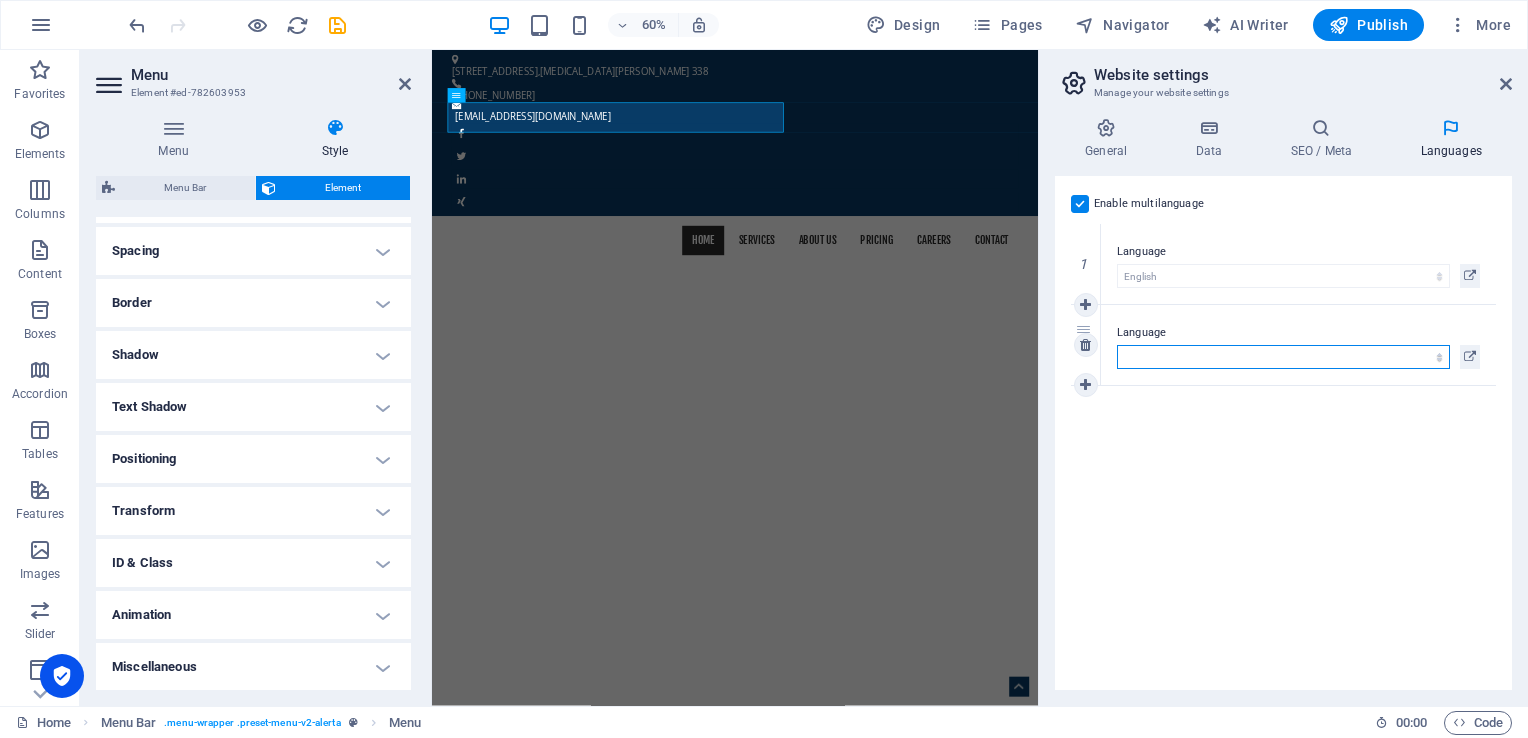 click on "Abkhazian Afar Afrikaans Akan Albanian Amharic Arabic Aragonese Armenian Assamese Avaric Avestan Aymara Azerbaijani Bambara Bashkir Basque Belarusian Bengali Bihari languages Bislama Bokmål Bosnian Breton Bulgarian Burmese Catalan Central Khmer Chamorro Chechen Chinese Church Slavic Chuvash Cornish Corsican Cree Croatian Czech Danish Dutch Dzongkha English Esperanto Estonian Ewe Faroese Farsi (Persian) Fijian Finnish French Fulah Gaelic Galician Ganda Georgian German Greek Greenlandic Guaraní Gujarati Haitian Creole Hausa Hebrew Herero Hindi Hiri Motu Hungarian Icelandic Ido Igbo Indonesian Interlingua Interlingue Inuktitut Inupiaq Irish Italian Japanese Javanese Kannada Kanuri Kashmiri Kazakh Kikuyu Kinyarwanda Komi Kongo Korean Kurdish Kwanyama Kyrgyz Lao Latin Latvian Limburgish Lingala Lithuanian Luba-Katanga Luxembourgish Macedonian Malagasy Malay Malayalam Maldivian Maltese Manx Maori Marathi Marshallese Mongolian Nauru Navajo Ndonga Nepali North Ndebele Northern Sami Norwegian Norwegian Nynorsk Nuosu" at bounding box center [1283, 357] 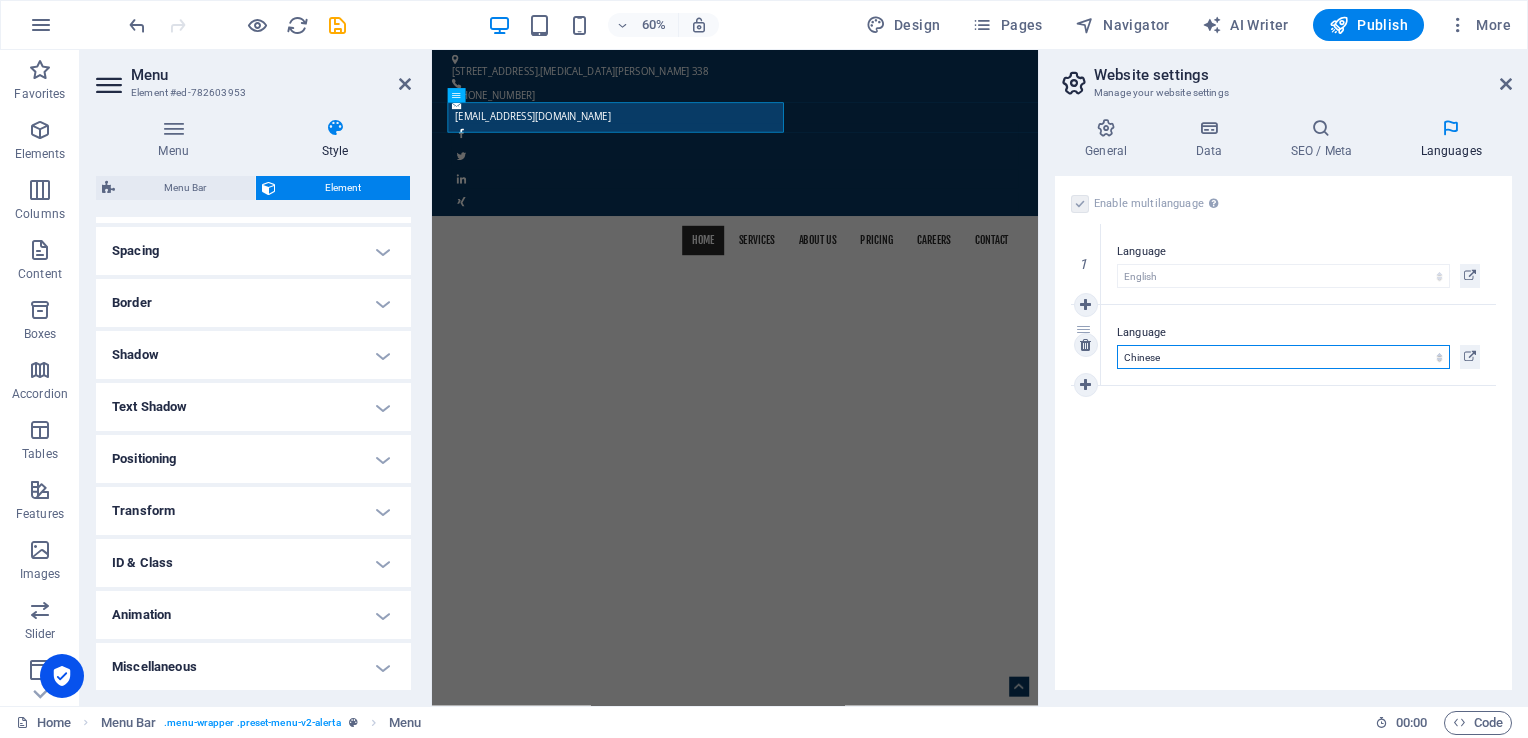 click on "Abkhazian Afar Afrikaans Akan Albanian Amharic Arabic Aragonese Armenian Assamese Avaric Avestan Aymara Azerbaijani Bambara Bashkir Basque Belarusian Bengali Bihari languages Bislama Bokmål Bosnian Breton Bulgarian Burmese Catalan Central Khmer Chamorro Chechen Chinese Church Slavic Chuvash Cornish Corsican Cree Croatian Czech Danish Dutch Dzongkha English Esperanto Estonian Ewe Faroese Farsi (Persian) Fijian Finnish French Fulah Gaelic Galician Ganda Georgian German Greek Greenlandic Guaraní Gujarati Haitian Creole Hausa Hebrew Herero Hindi Hiri Motu Hungarian Icelandic Ido Igbo Indonesian Interlingua Interlingue Inuktitut Inupiaq Irish Italian Japanese Javanese Kannada Kanuri Kashmiri Kazakh Kikuyu Kinyarwanda Komi Kongo Korean Kurdish Kwanyama Kyrgyz Lao Latin Latvian Limburgish Lingala Lithuanian Luba-Katanga Luxembourgish Macedonian Malagasy Malay Malayalam Maldivian Maltese Manx Maori Marathi Marshallese Mongolian Nauru Navajo Ndonga Nepali North Ndebele Northern Sami Norwegian Norwegian Nynorsk Nuosu" at bounding box center (1283, 357) 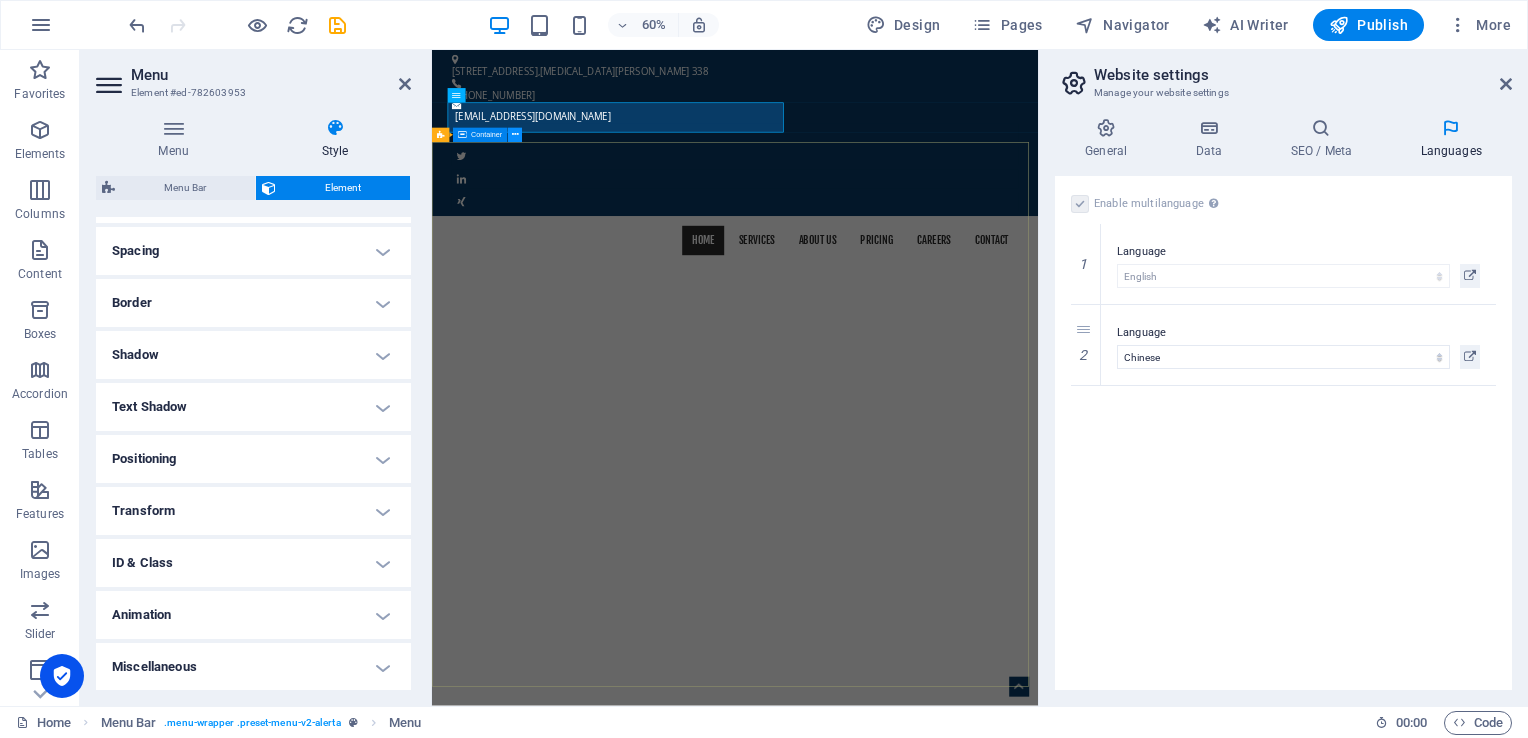click at bounding box center [515, 135] 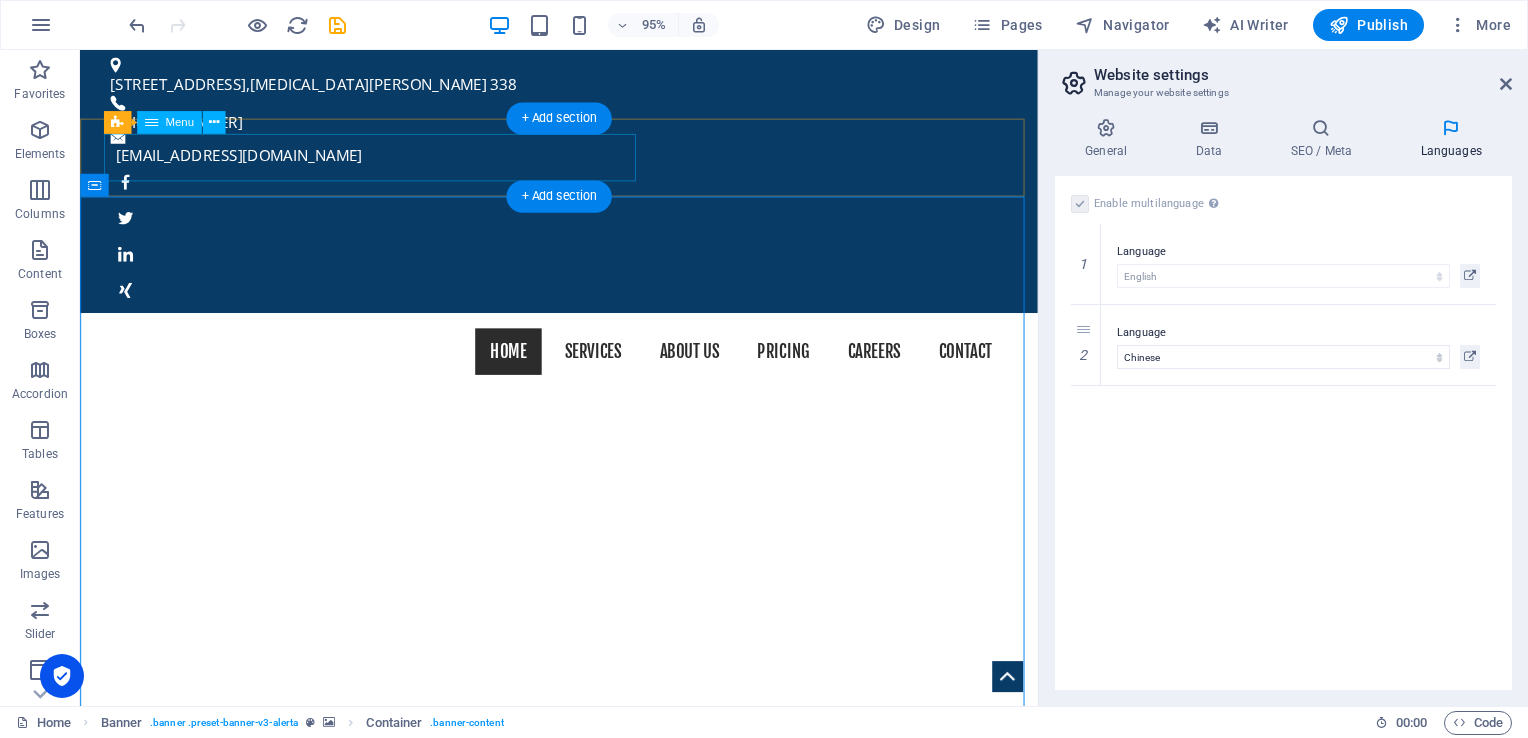 click on "Home Services About us Pricing Careers Contact" at bounding box center (584, 368) 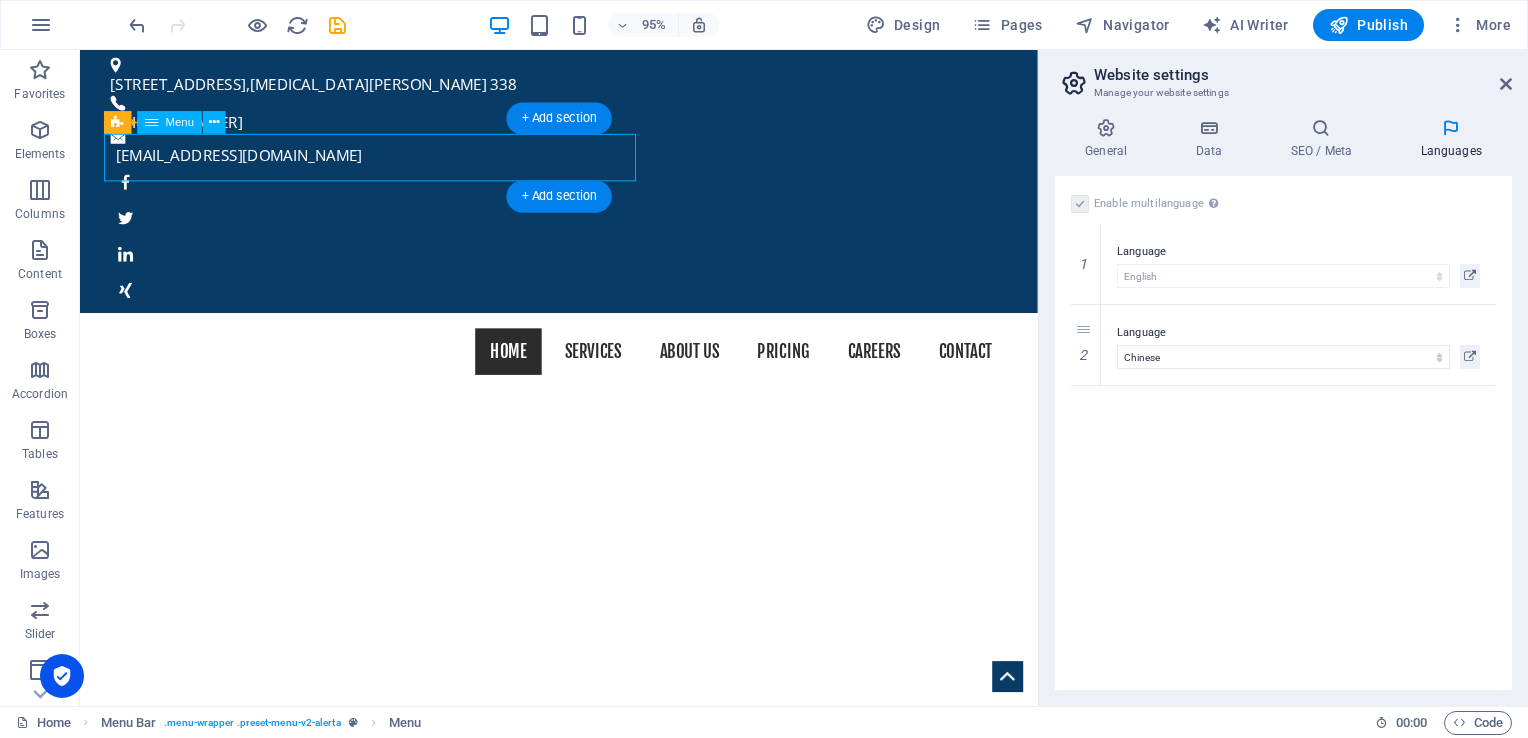 click on "Home Services About us Pricing Careers Contact" at bounding box center (584, 368) 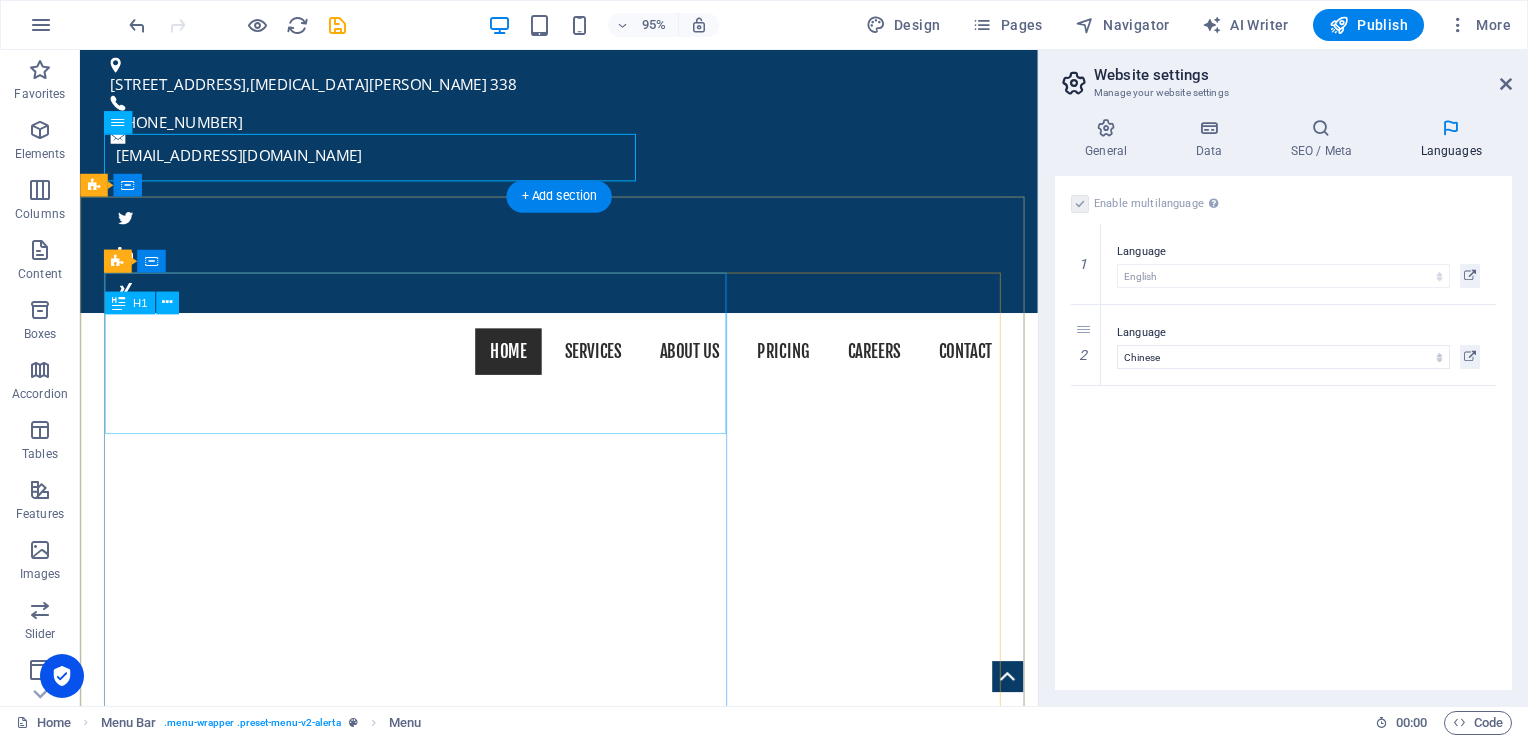 click on "Corporate & Private Investigations" at bounding box center [584, 1355] 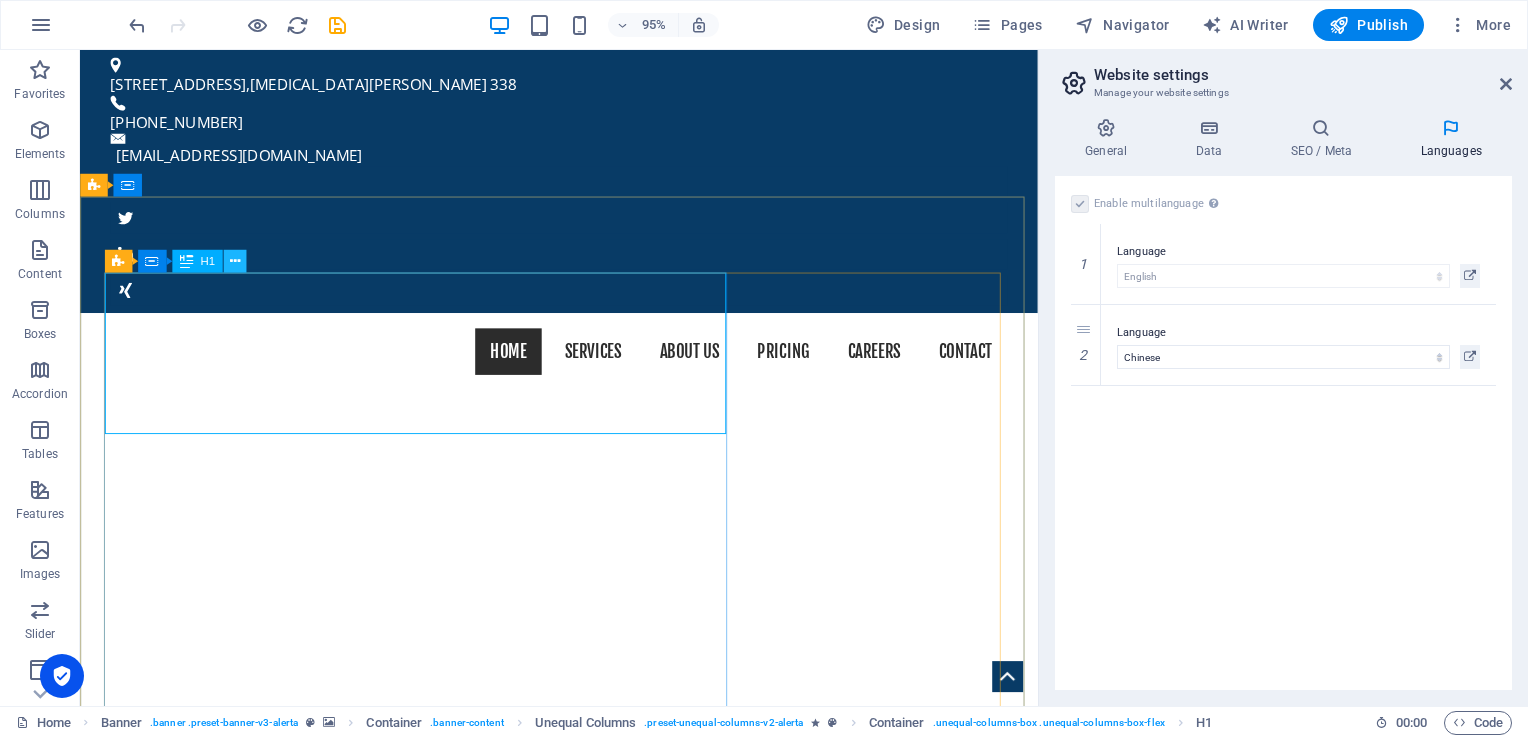 click at bounding box center (235, 261) 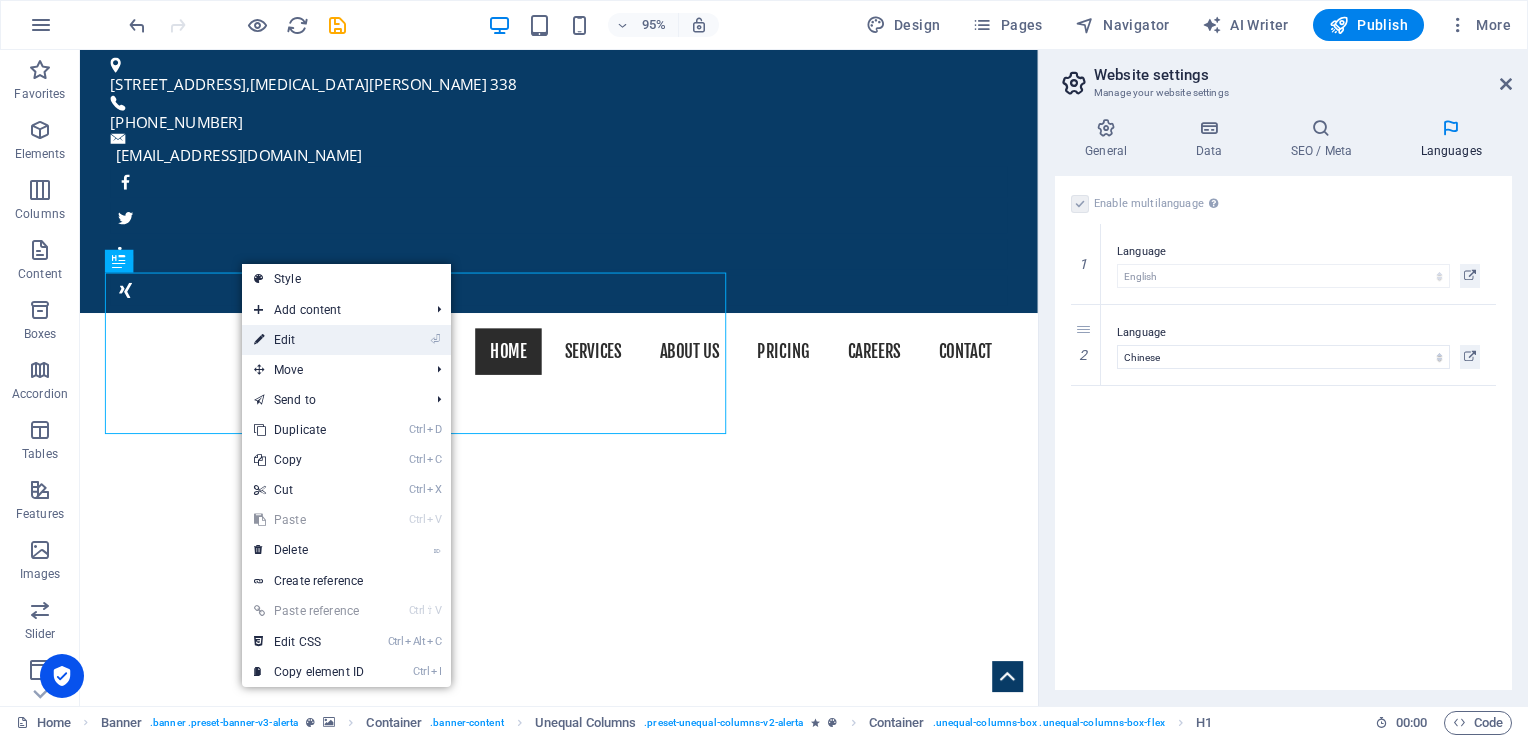 click on "⏎  Edit" at bounding box center (309, 340) 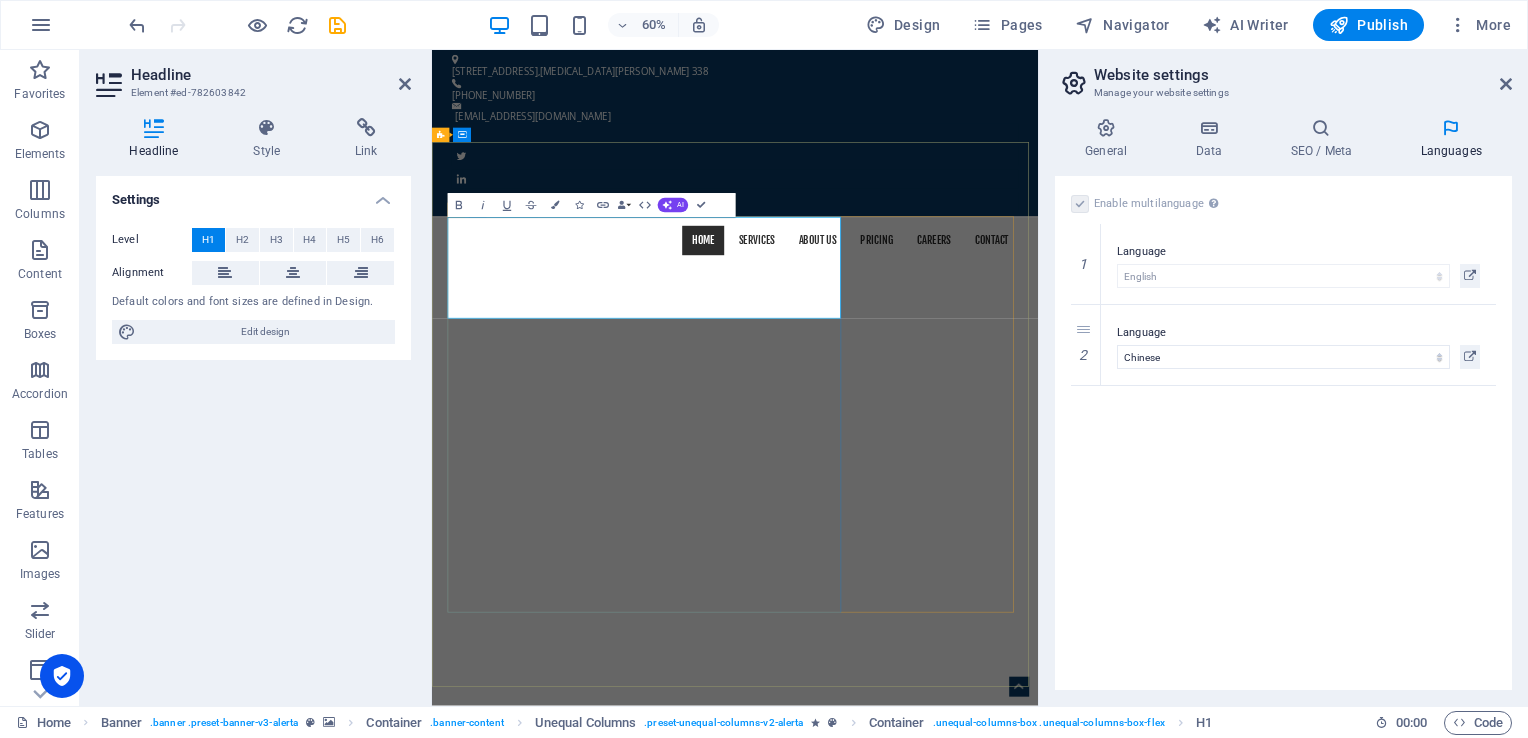 click on "Corporate & Private Investigations" at bounding box center (934, 1355) 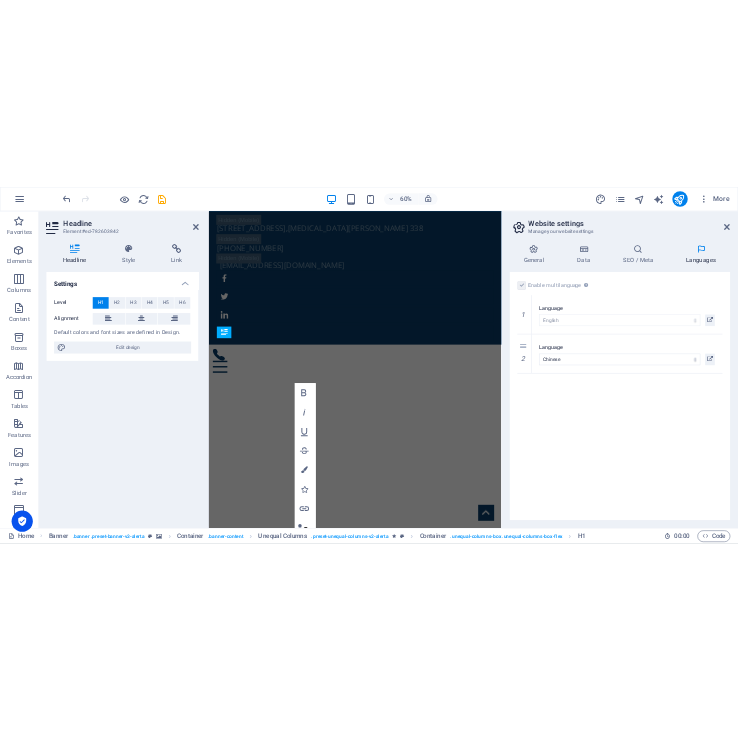 scroll, scrollTop: 402, scrollLeft: 0, axis: vertical 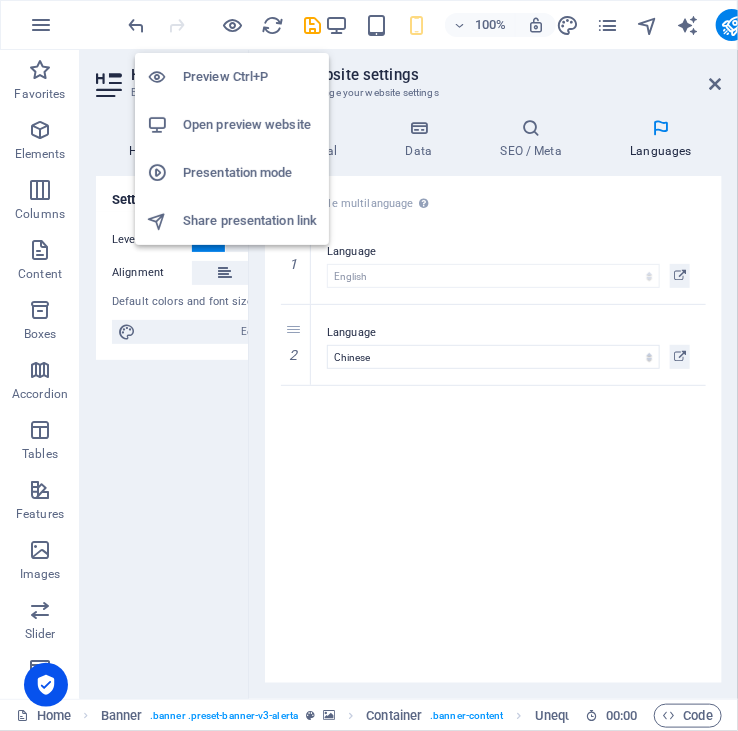 drag, startPoint x: 228, startPoint y: 21, endPoint x: 226, endPoint y: 43, distance: 22.090721 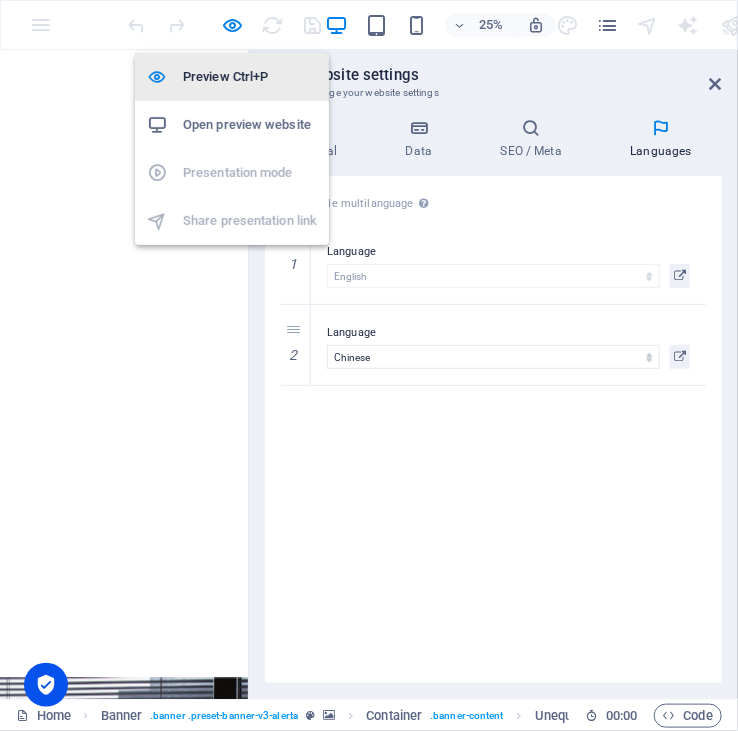 scroll, scrollTop: 401, scrollLeft: 0, axis: vertical 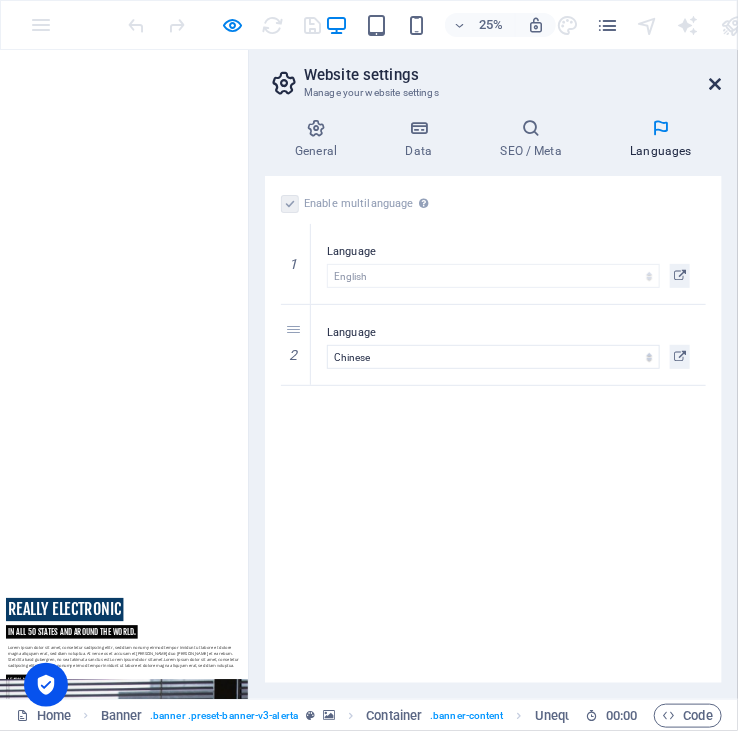 click at bounding box center (716, 84) 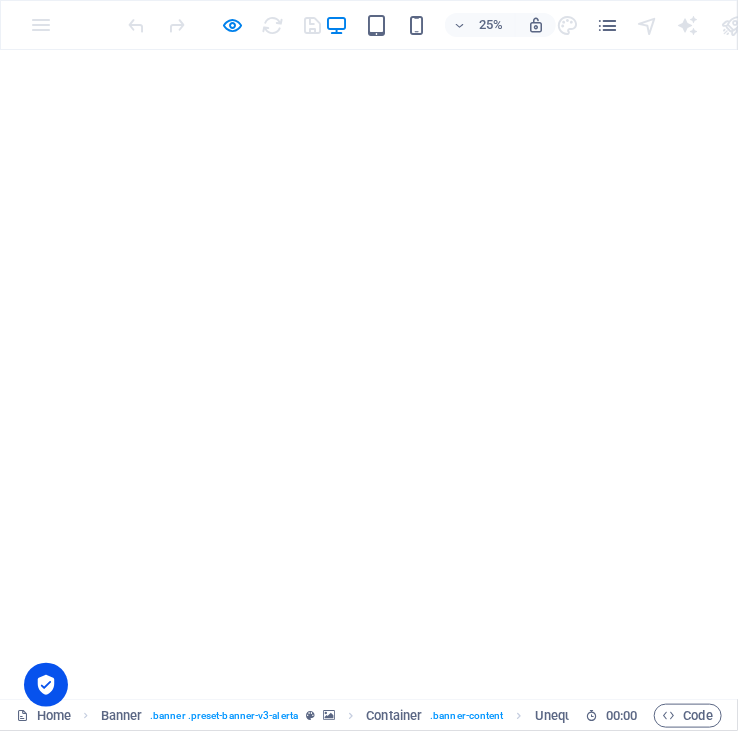 scroll, scrollTop: 0, scrollLeft: 0, axis: both 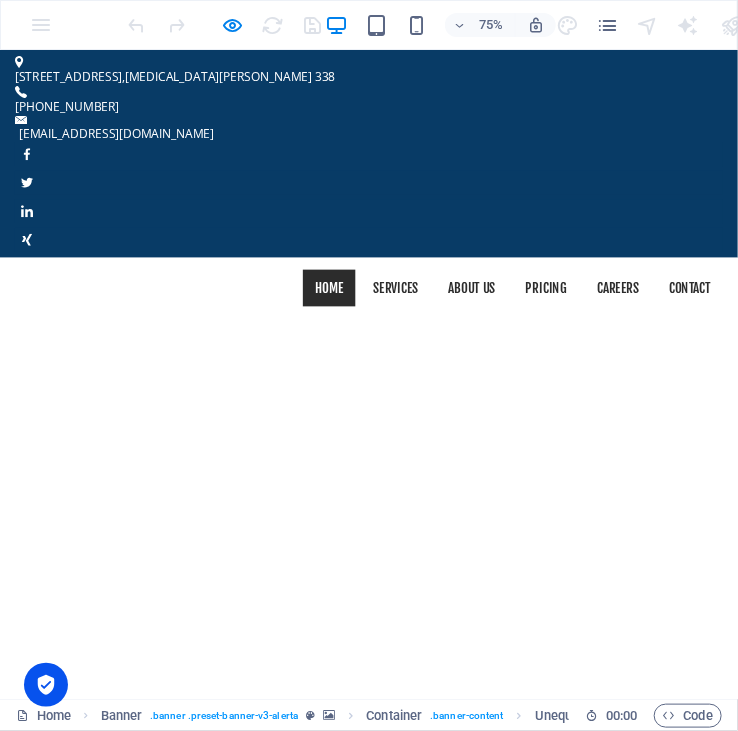 click on "really electronic  in all 50 states and around the world. Lorem ipsum dolor sit amet, consetetur sadipscing elitr, sed diam nonumy eirmod tempor invidunt ut labore et dolore magna aliquyam erat, sed diam voluptua. At vero eos et accusam et [PERSON_NAME] duo [PERSON_NAME] et ea rebum. Stet clita kasd gubergren, no sea takimata sanctus est Lorem ipsum dolor sit amet.Lorem ipsum dolor sit amet, consetetur sadipscing elitr, sed diam nonumy eirmod tempor invidunt ut labore et dolore magna aliquyam erat, sed diam voluptua. Learn more ​​​​ REQUEST A QUOTE   I have read and understand the privacy policy. Unreadable? Regenerate Send" at bounding box center (492, 1782) 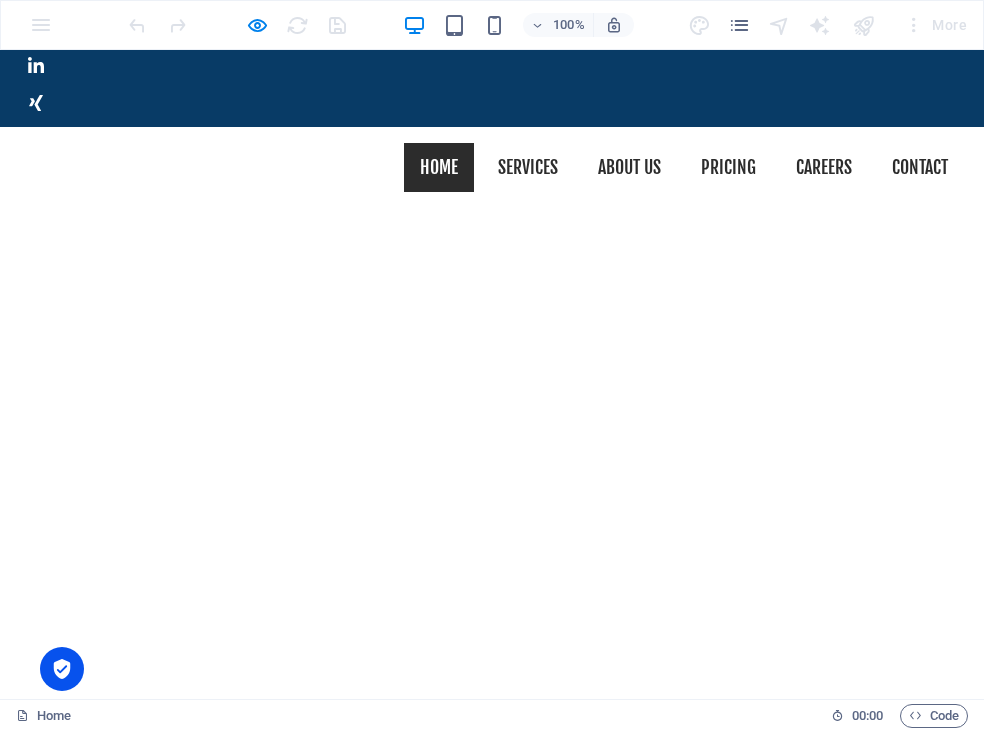 scroll, scrollTop: 0, scrollLeft: 0, axis: both 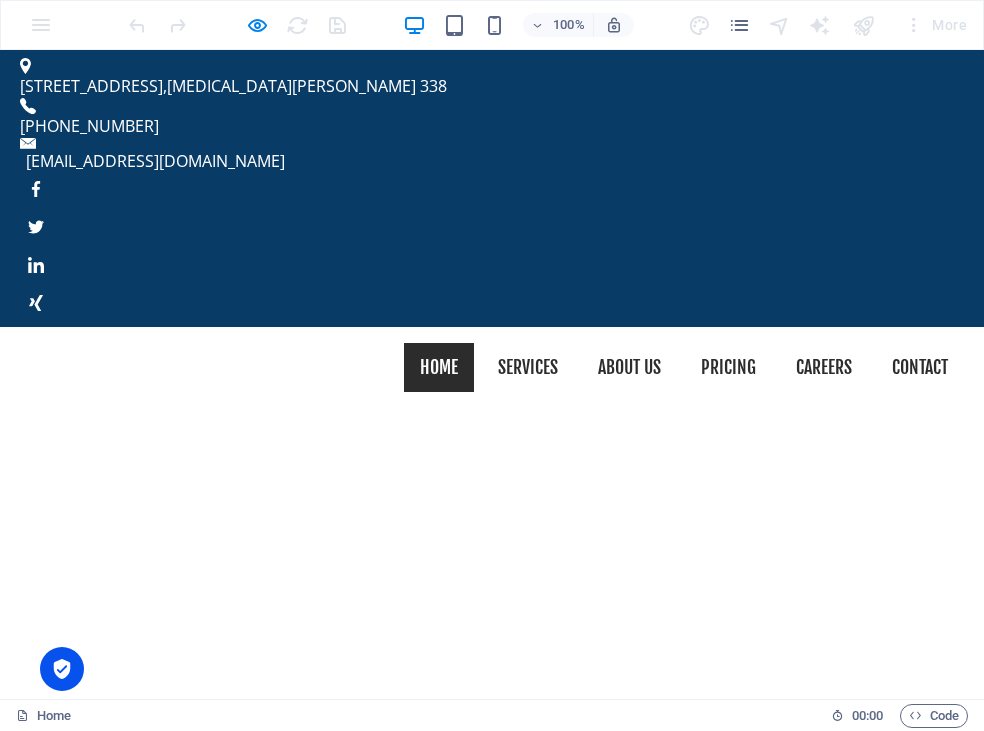 click on "really electronic" at bounding box center [255, 1354] 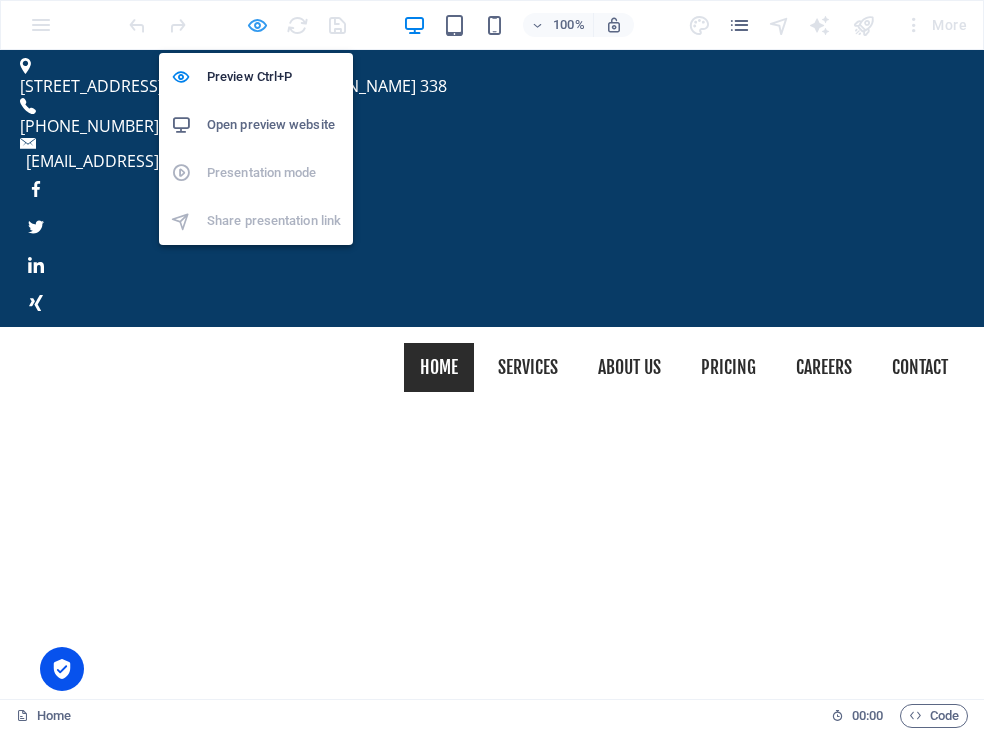 click at bounding box center (257, 25) 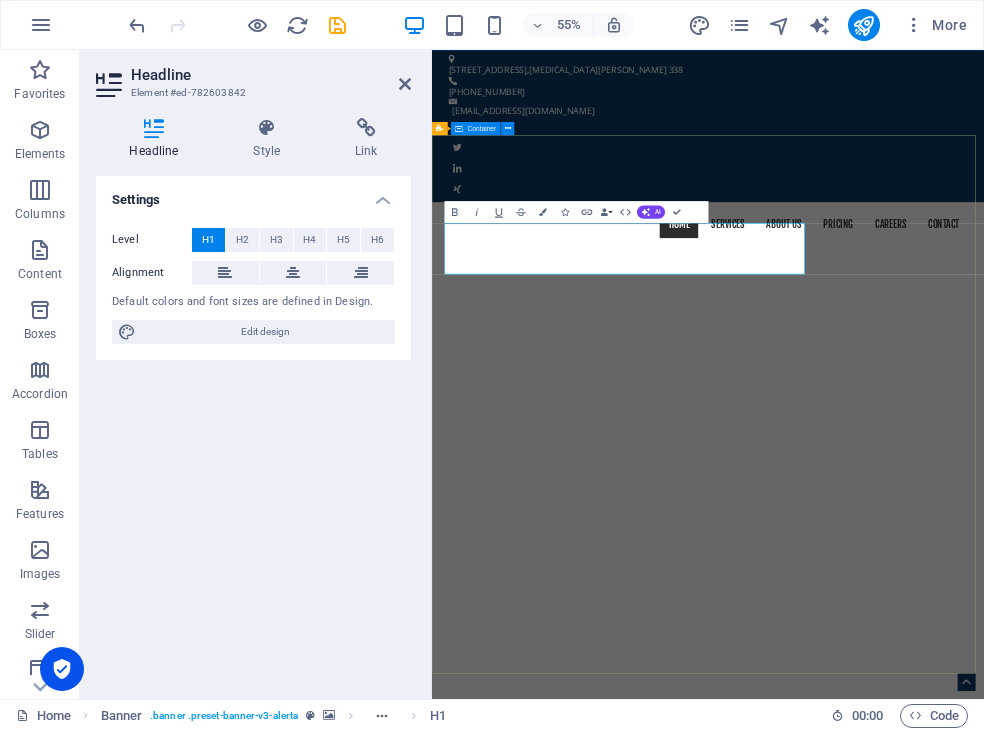 click on "really electronic  in all 50 states and around the world. Lorem ipsum dolor sit amet, consetetur sadipscing elitr, sed diam nonumy eirmod tempor invidunt ut labore et dolore magna aliquyam erat, sed diam voluptua. At vero eos et accusam et [PERSON_NAME] duo [PERSON_NAME] et ea rebum. Stet clita kasd gubergren, no sea takimata sanctus est Lorem ipsum dolor sit amet.Lorem ipsum dolor sit amet, consetetur sadipscing elitr, sed diam nonumy eirmod tempor invidunt ut labore et dolore magna aliquyam erat, sed diam voluptua. Learn more ​​​​ REQUEST A QUOTE   I have read and understand the privacy policy. Unreadable? Regenerate Send" at bounding box center (934, 1862) 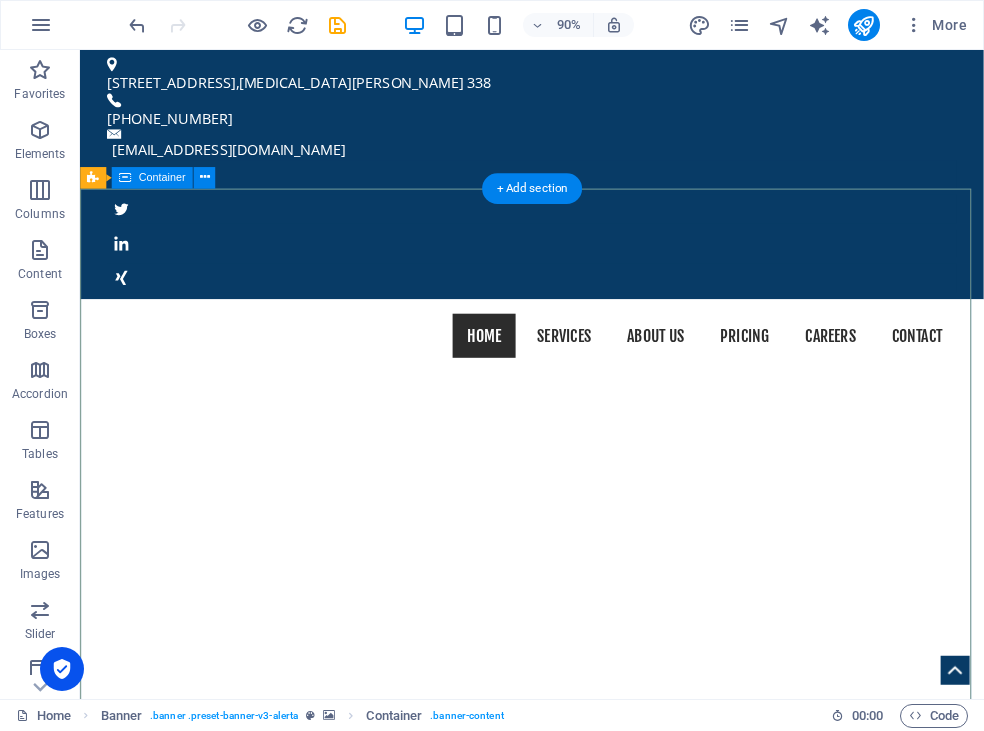 click on "really electronic  in all 50 states and around the world. Lorem ipsum dolor sit amet, consetetur sadipscing elitr, sed diam nonumy eirmod tempor invidunt ut labore et dolore magna aliquyam erat, sed diam voluptua. At vero eos et accusam et [PERSON_NAME] duo [PERSON_NAME] et ea rebum. Stet clita kasd gubergren, no sea takimata sanctus est Lorem ipsum dolor sit amet.Lorem ipsum dolor sit amet, consetetur sadipscing elitr, sed diam nonumy eirmod tempor invidunt ut labore et dolore magna aliquyam erat, sed diam voluptua. Learn more ​​​​ REQUEST A QUOTE   I have read and understand the privacy policy. Unreadable? Regenerate Send" at bounding box center [582, 1862] 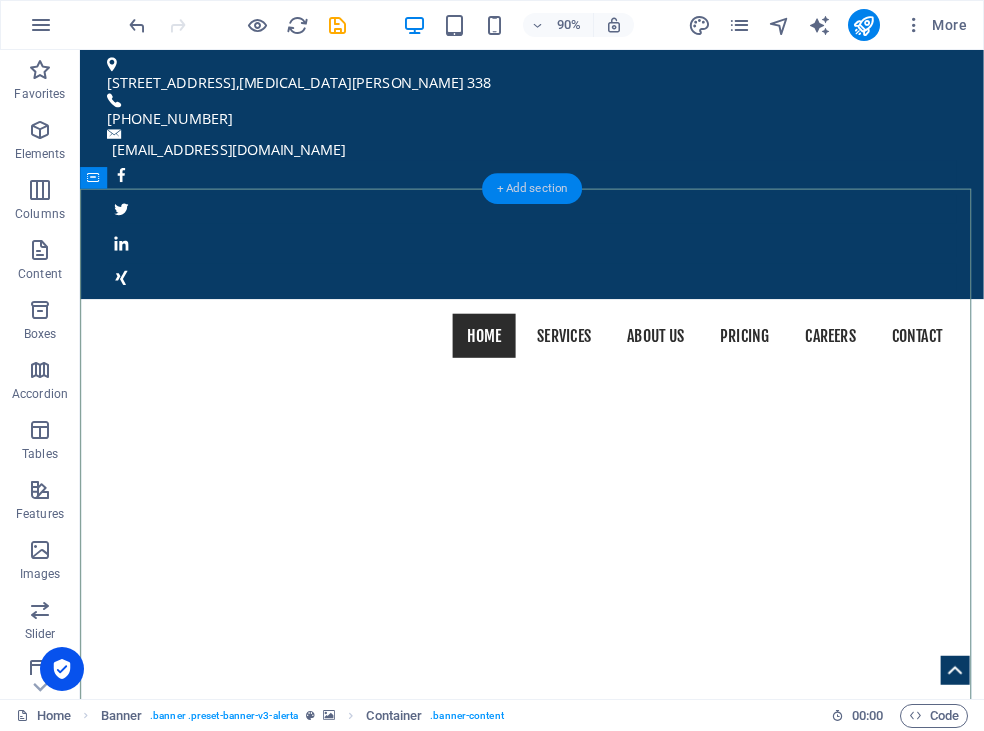click on "+ Add section" at bounding box center [532, 188] 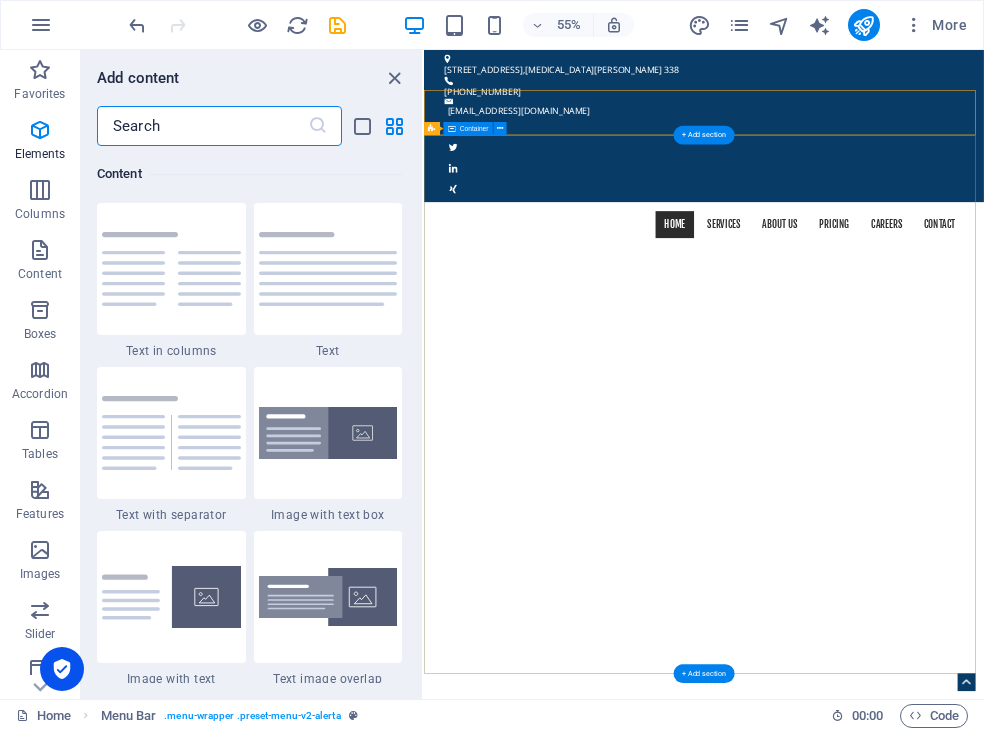 scroll, scrollTop: 3499, scrollLeft: 0, axis: vertical 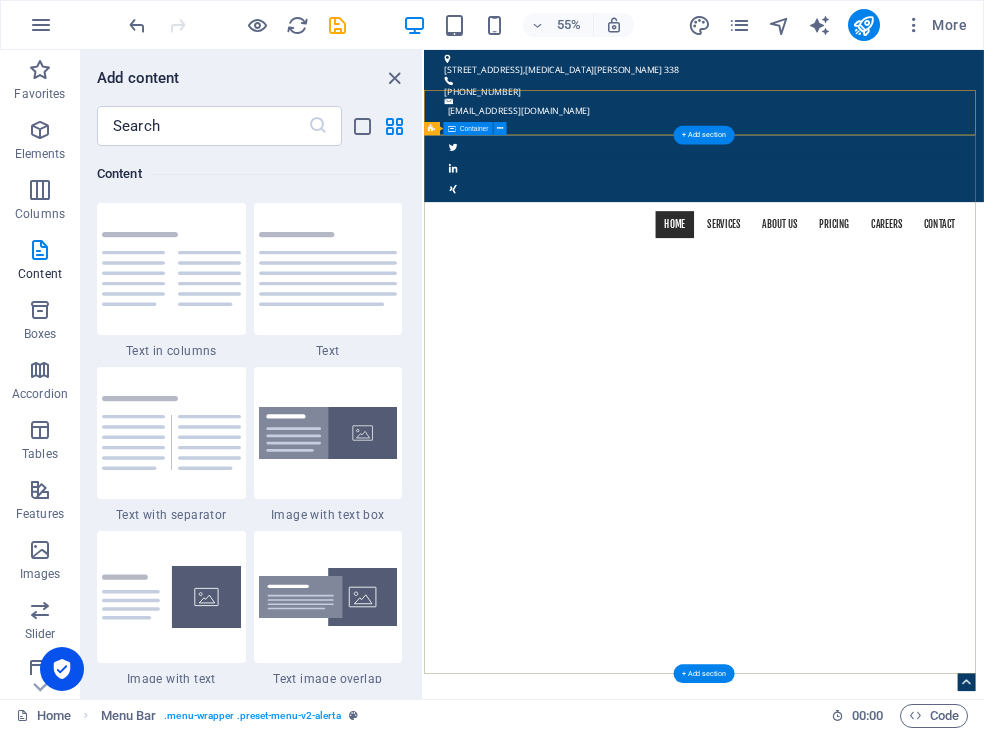 click on "really electronic  in all 50 states and around the world. Lorem ipsum dolor sit amet, consetetur sadipscing elitr, sed diam nonumy eirmod tempor invidunt ut labore et dolore magna aliquyam erat, sed diam voluptua. At vero eos et accusam et [PERSON_NAME] duo [PERSON_NAME] et ea rebum. Stet clita kasd gubergren, no sea takimata sanctus est Lorem ipsum dolor sit amet.Lorem ipsum dolor sit amet, consetetur sadipscing elitr, sed diam nonumy eirmod tempor invidunt ut labore et dolore magna aliquyam erat, sed diam voluptua. Learn more ​​​​ REQUEST A QUOTE   I have read and understand the privacy policy. Unreadable? Regenerate Send" at bounding box center (933, 1862) 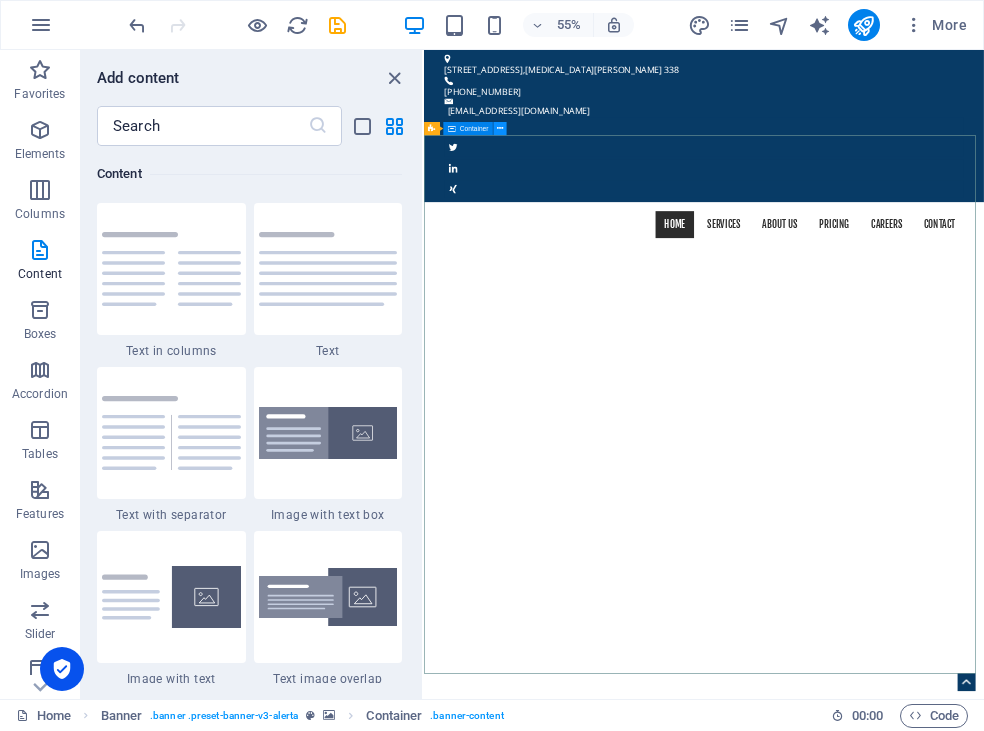 click at bounding box center (500, 128) 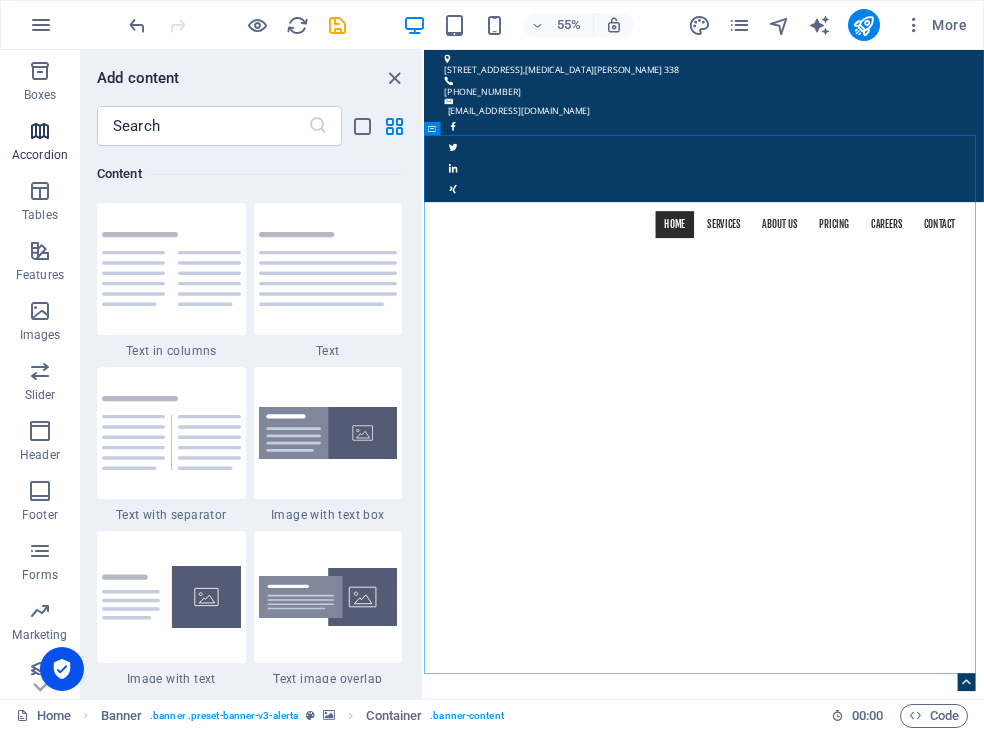 scroll, scrollTop: 250, scrollLeft: 0, axis: vertical 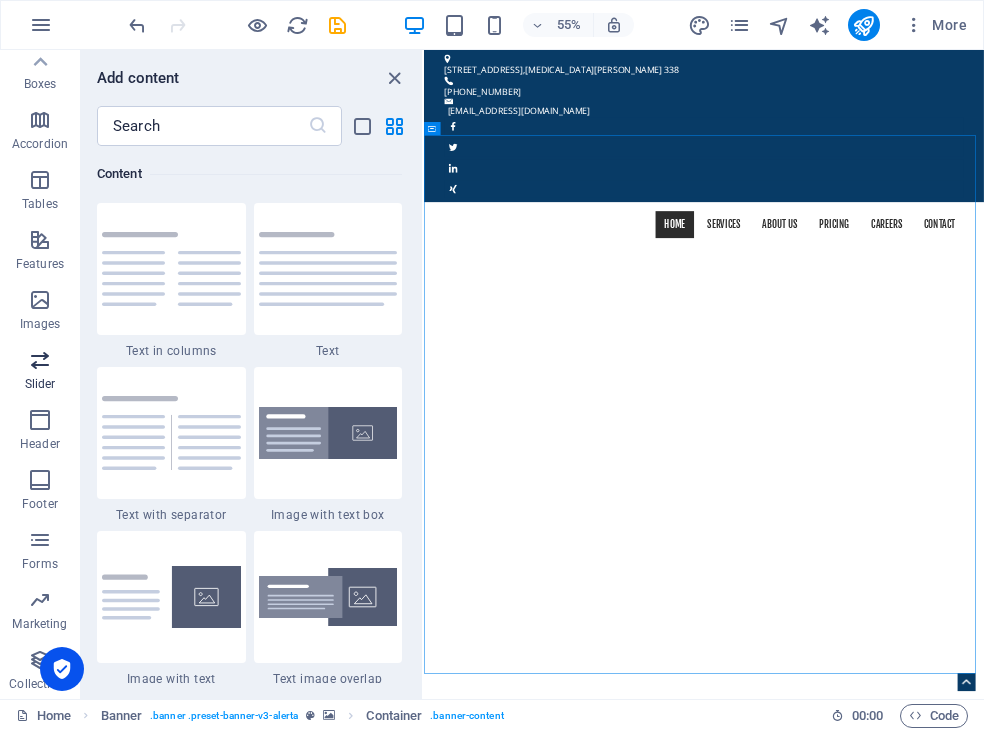 drag, startPoint x: 40, startPoint y: 371, endPoint x: 28, endPoint y: 391, distance: 23.323807 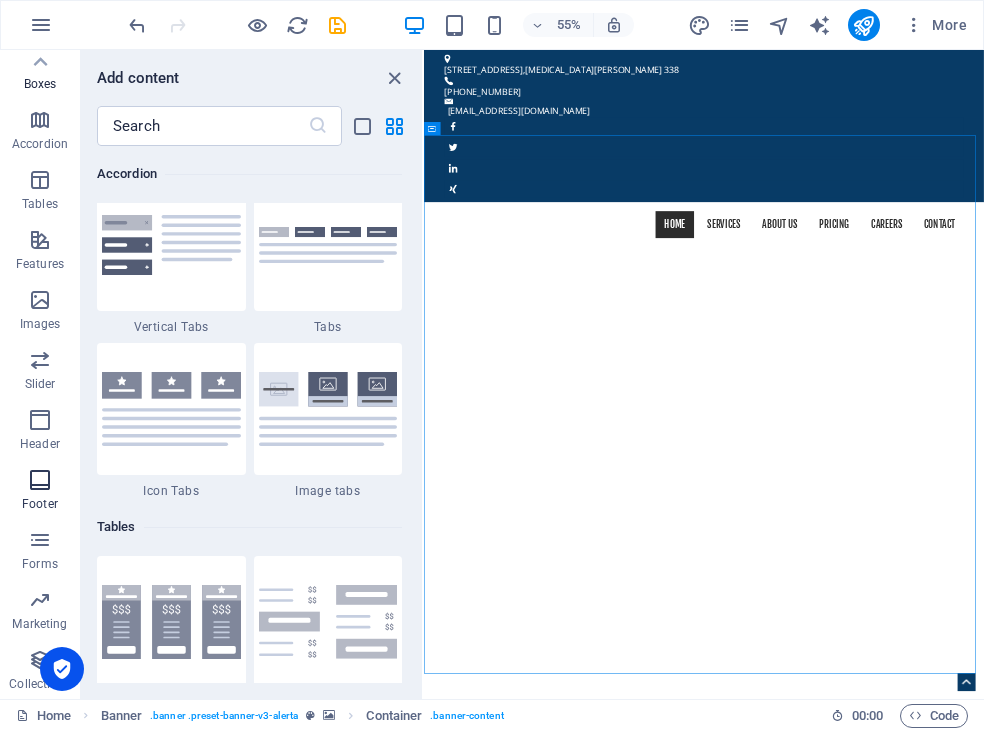 scroll, scrollTop: 8259, scrollLeft: 0, axis: vertical 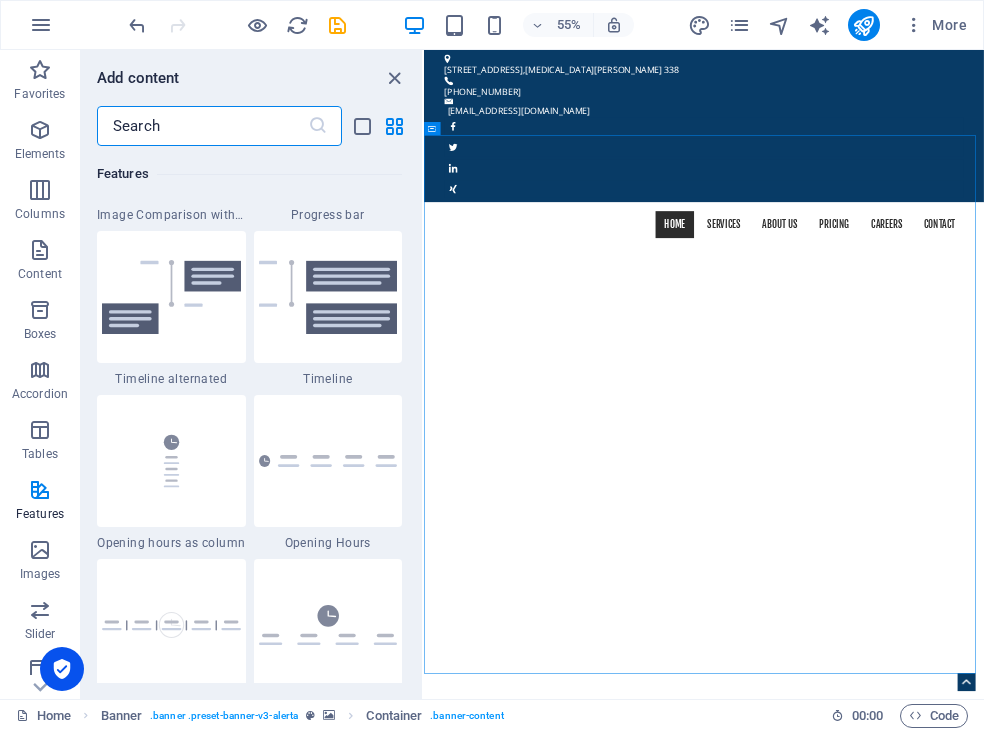 click at bounding box center (202, 126) 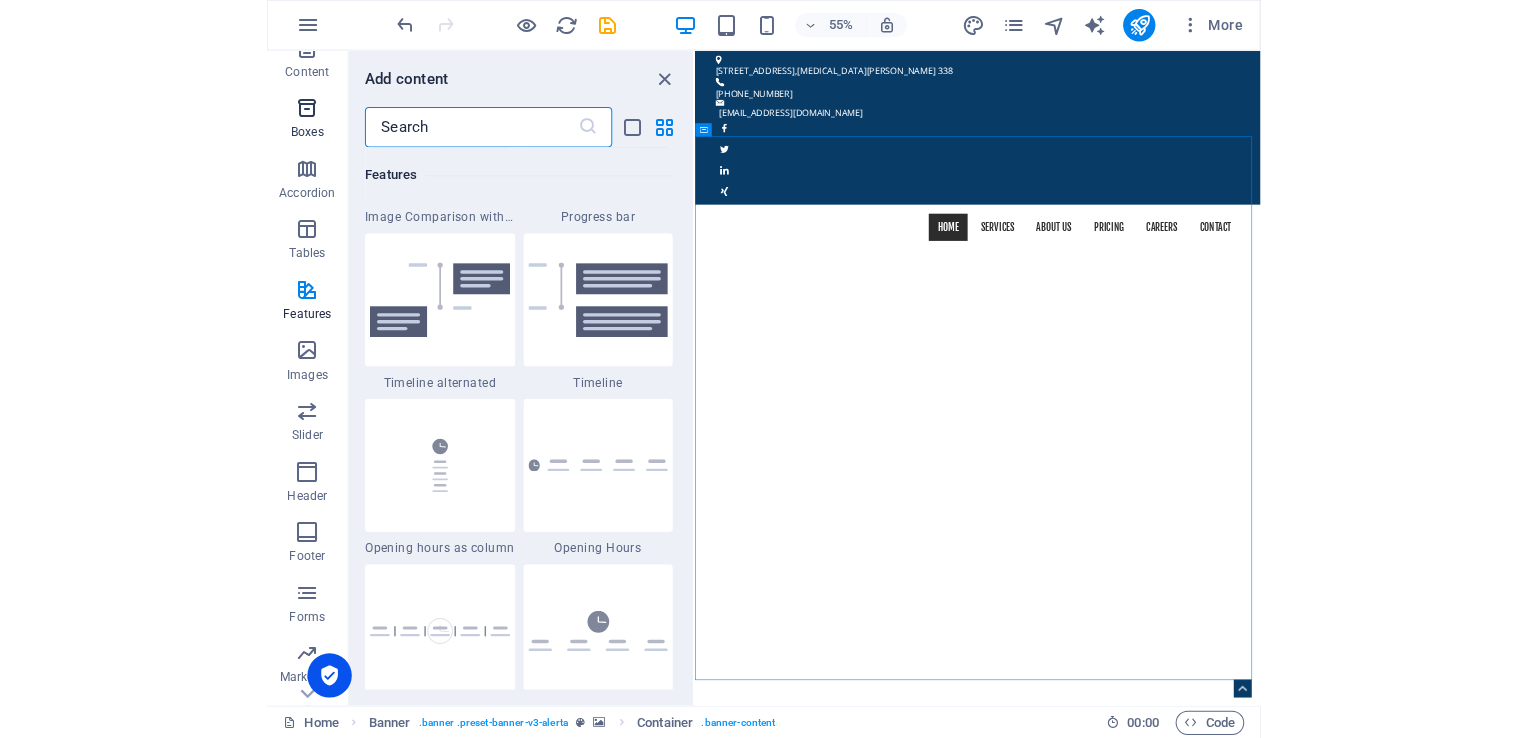scroll, scrollTop: 250, scrollLeft: 0, axis: vertical 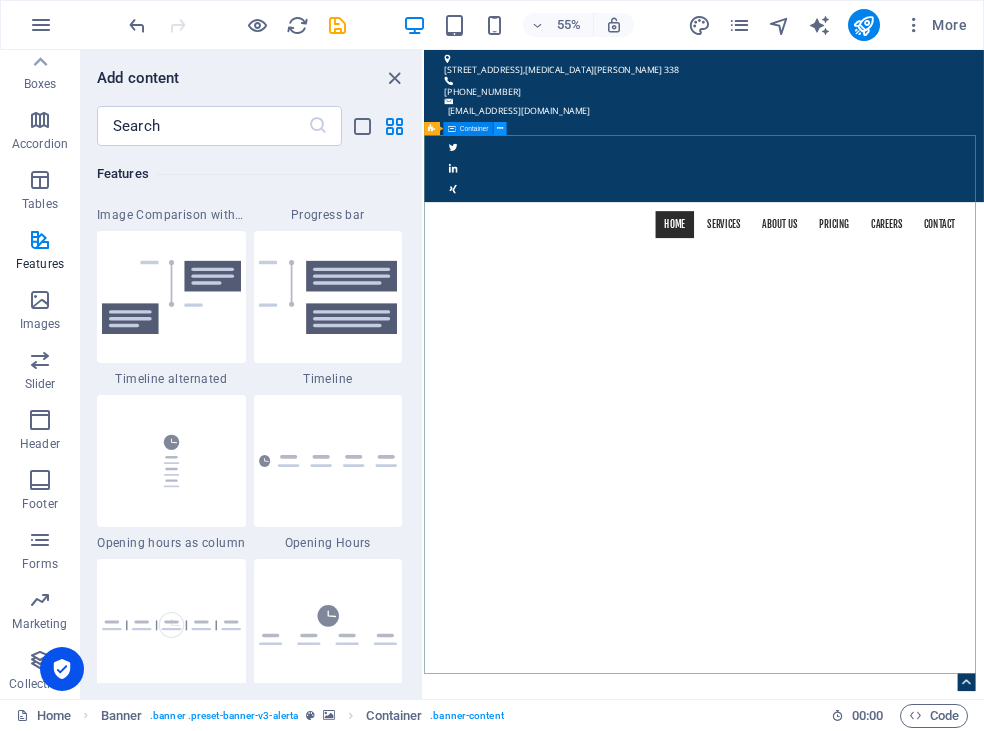 click at bounding box center (499, 127) 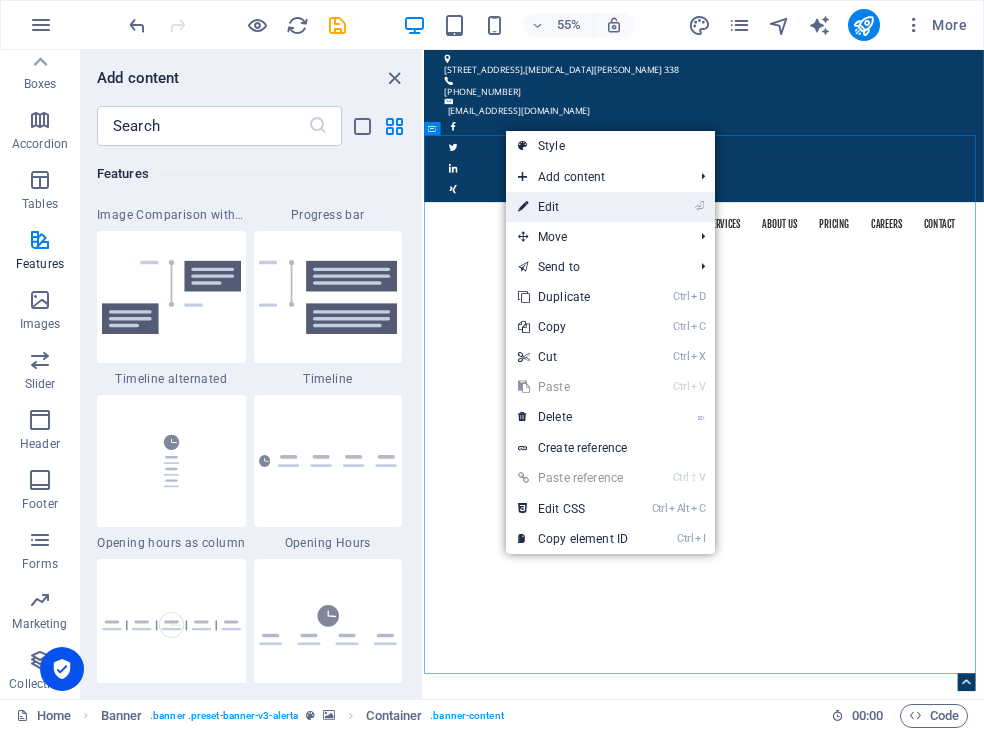 click on "⏎  Edit" at bounding box center [573, 207] 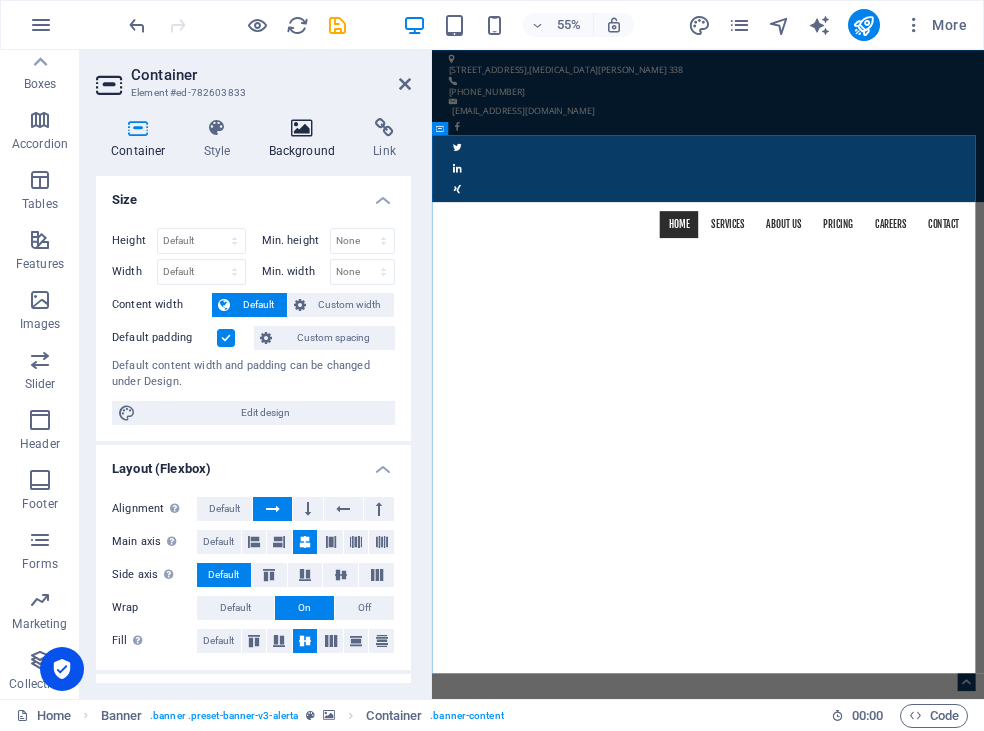 click at bounding box center (302, 128) 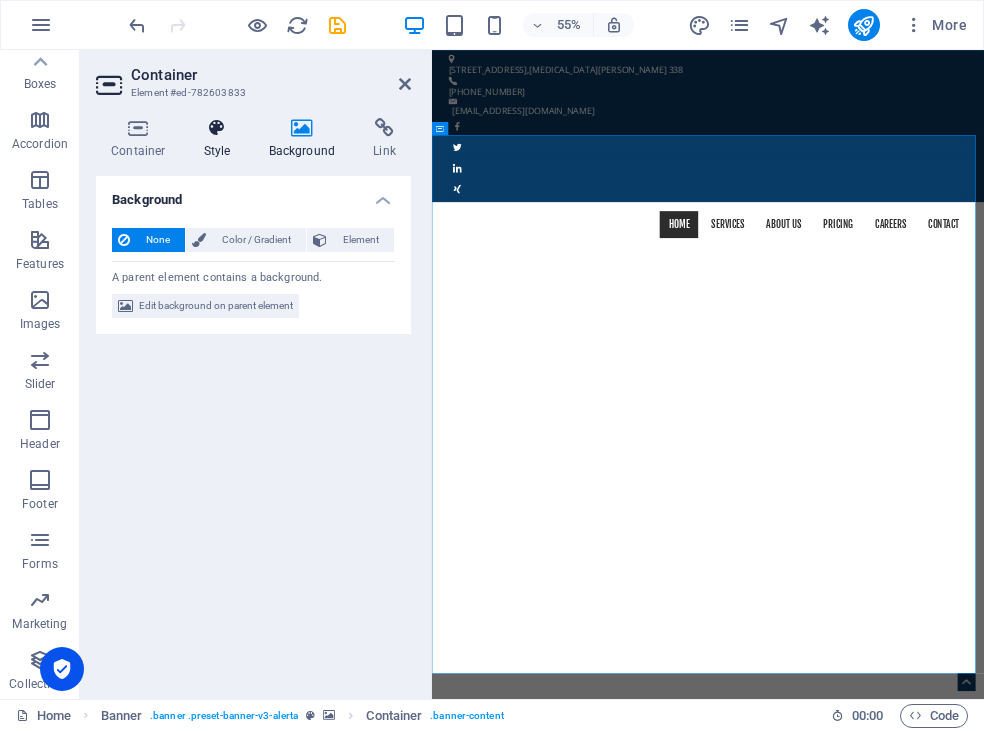 click at bounding box center [217, 128] 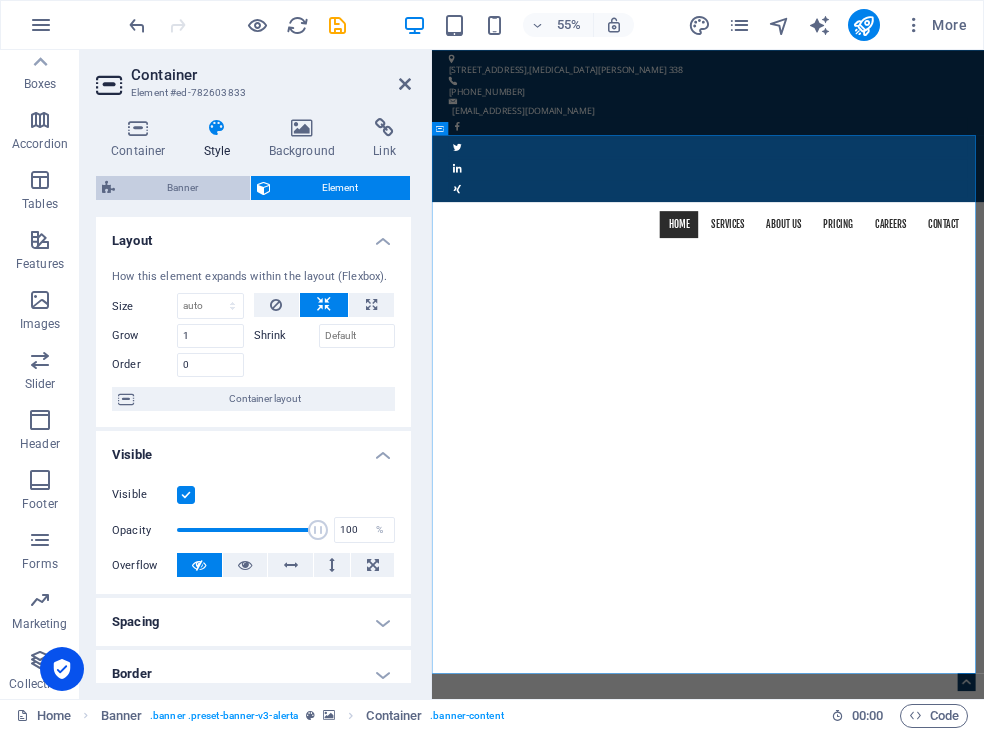 click on "Banner" at bounding box center (182, 188) 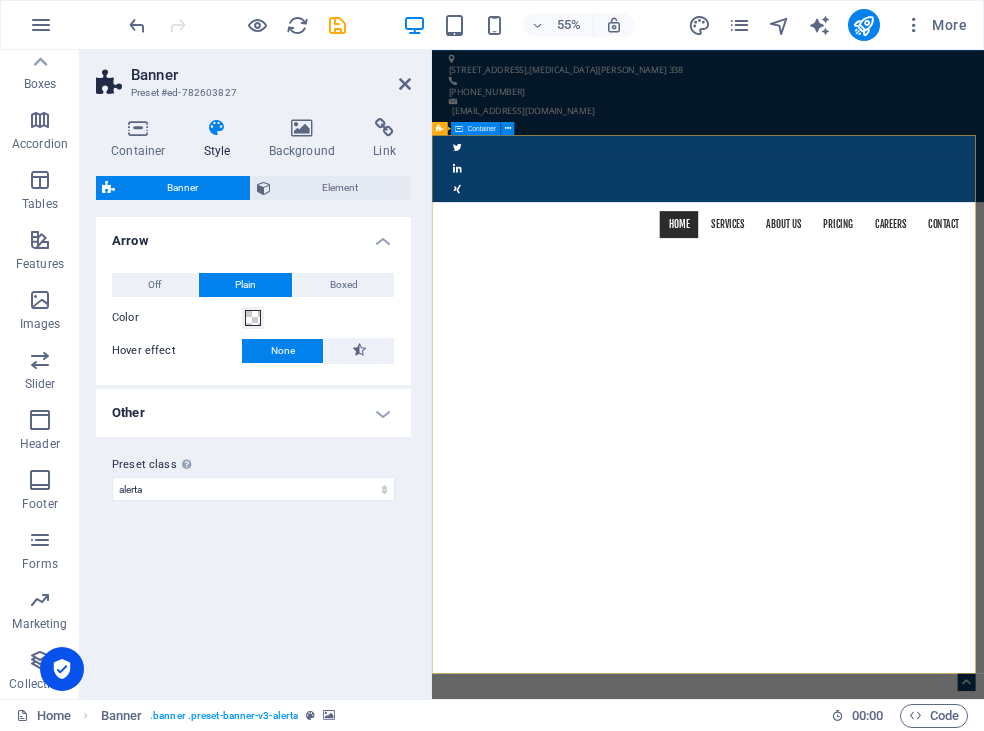 click on "really electronic  in all 50 states and around the world. Lorem ipsum dolor sit amet, consetetur sadipscing elitr, sed diam nonumy eirmod tempor invidunt ut labore et dolore magna aliquyam erat, sed diam voluptua. At vero eos et accusam et [PERSON_NAME] duo [PERSON_NAME] et ea rebum. Stet clita kasd gubergren, no sea takimata sanctus est Lorem ipsum dolor sit amet.Lorem ipsum dolor sit amet, consetetur sadipscing elitr, sed diam nonumy eirmod tempor invidunt ut labore et dolore magna aliquyam erat, sed diam voluptua. Learn more ​​​​ REQUEST A QUOTE   I have read and understand the privacy policy. Unreadable? Regenerate Send" at bounding box center (934, 1862) 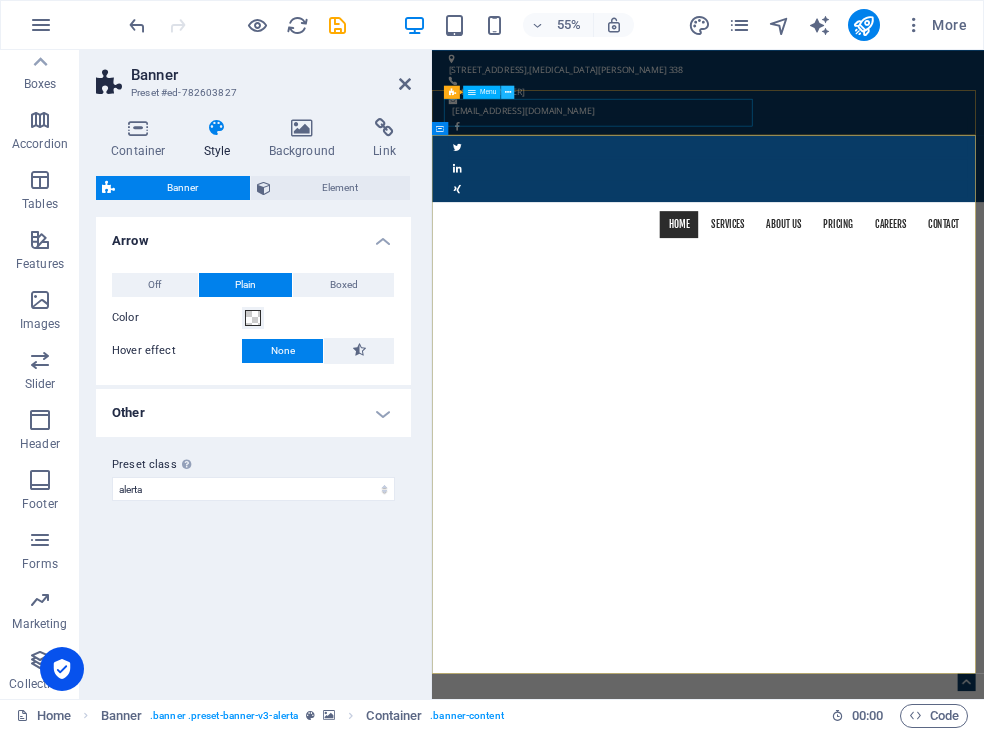 click at bounding box center (508, 92) 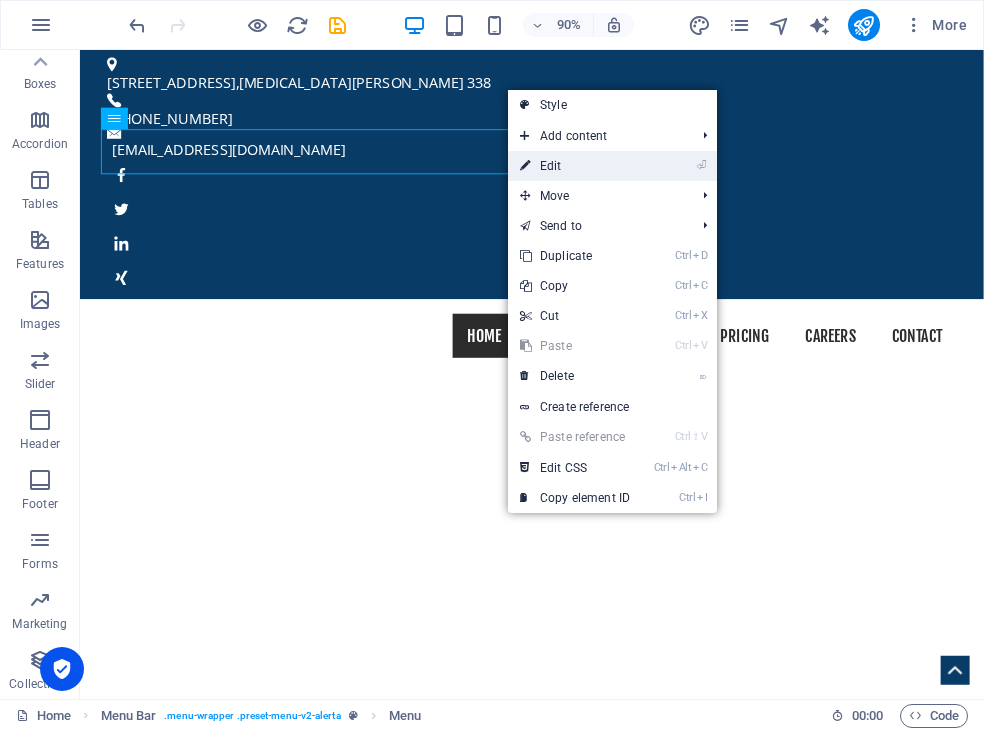 click on "⏎  Edit" at bounding box center (575, 166) 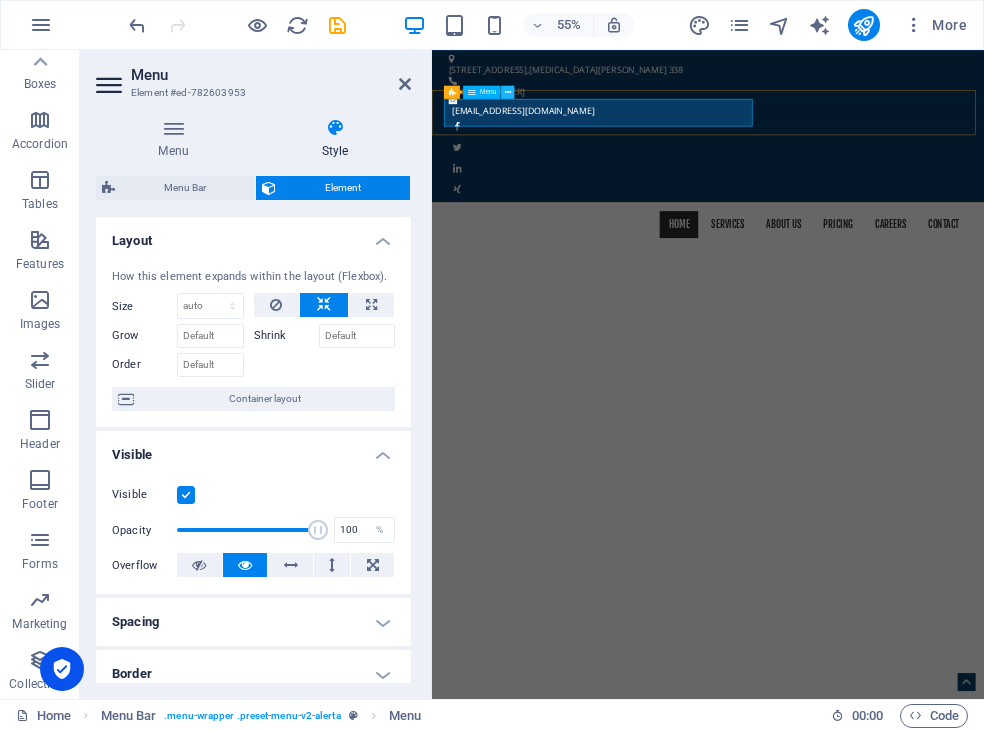 click at bounding box center (508, 92) 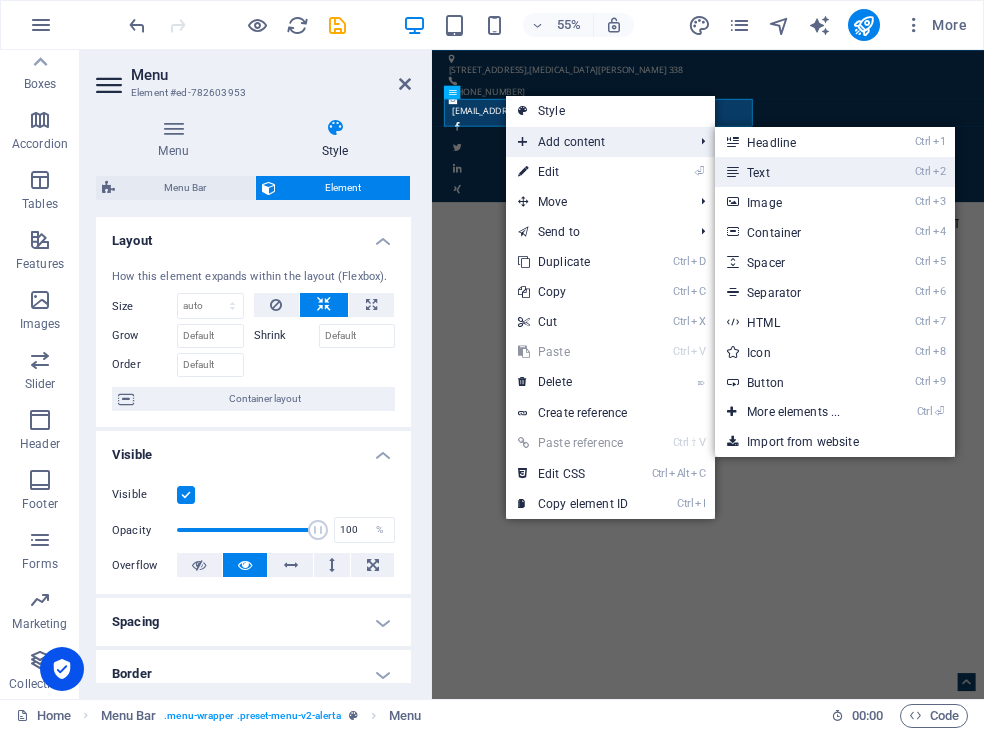 click on "Ctrl 2  Text" at bounding box center (797, 172) 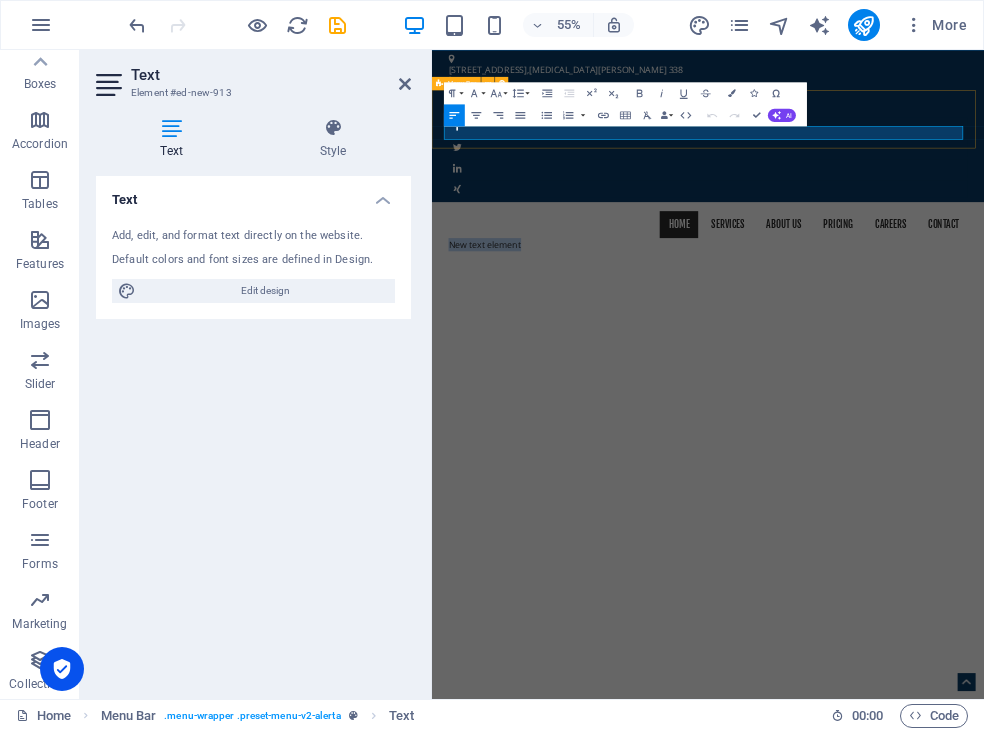 click on "Home Services About us Pricing Careers Contact New text element" at bounding box center (934, 380) 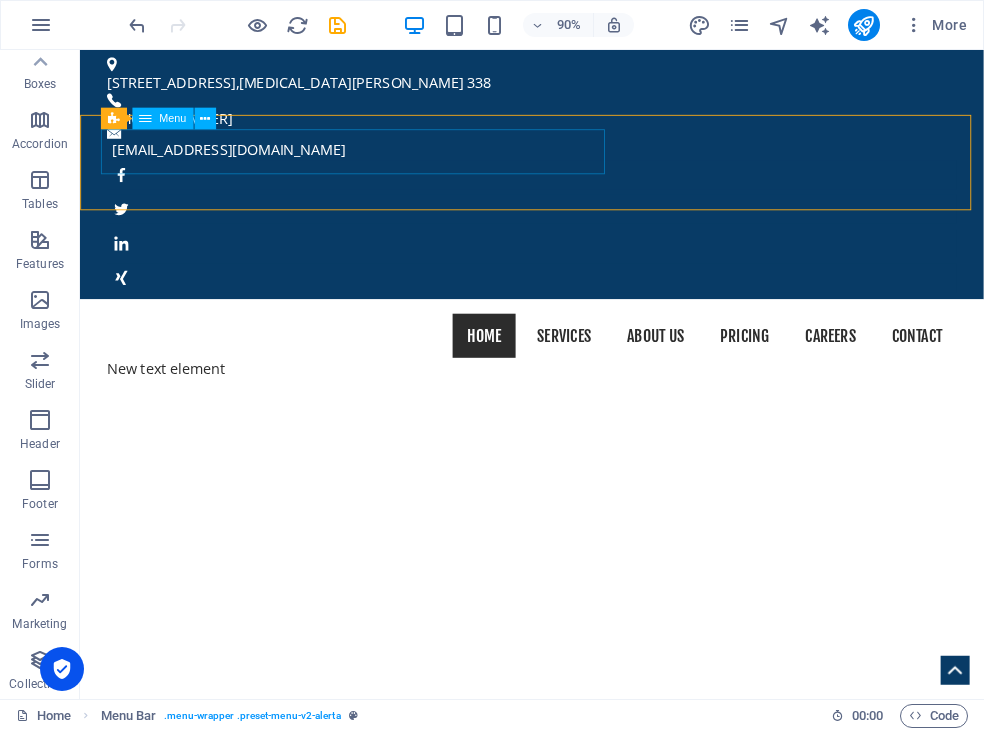 click on "Menu" at bounding box center [172, 118] 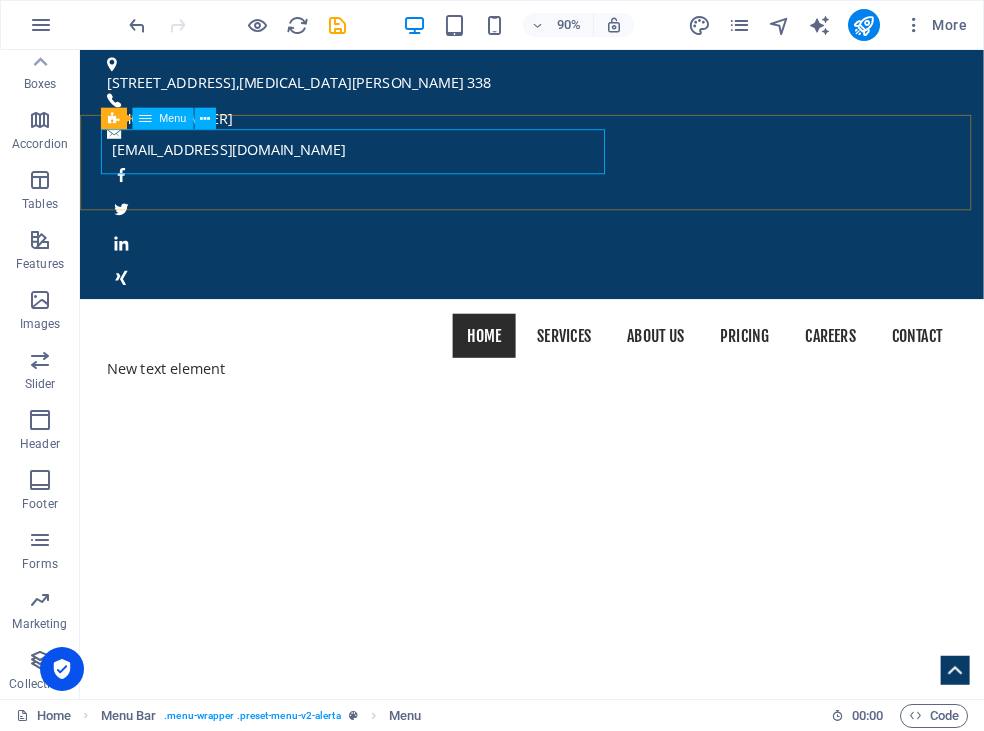 click at bounding box center [145, 119] 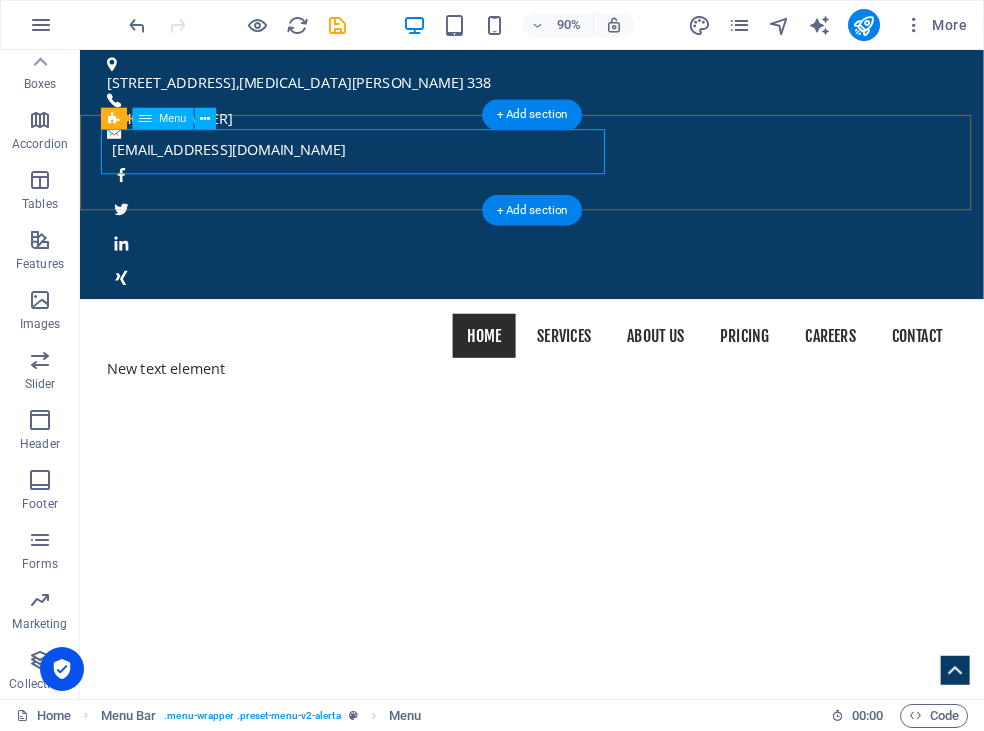 click on "Home Services About us Pricing Careers Contact" at bounding box center (582, 368) 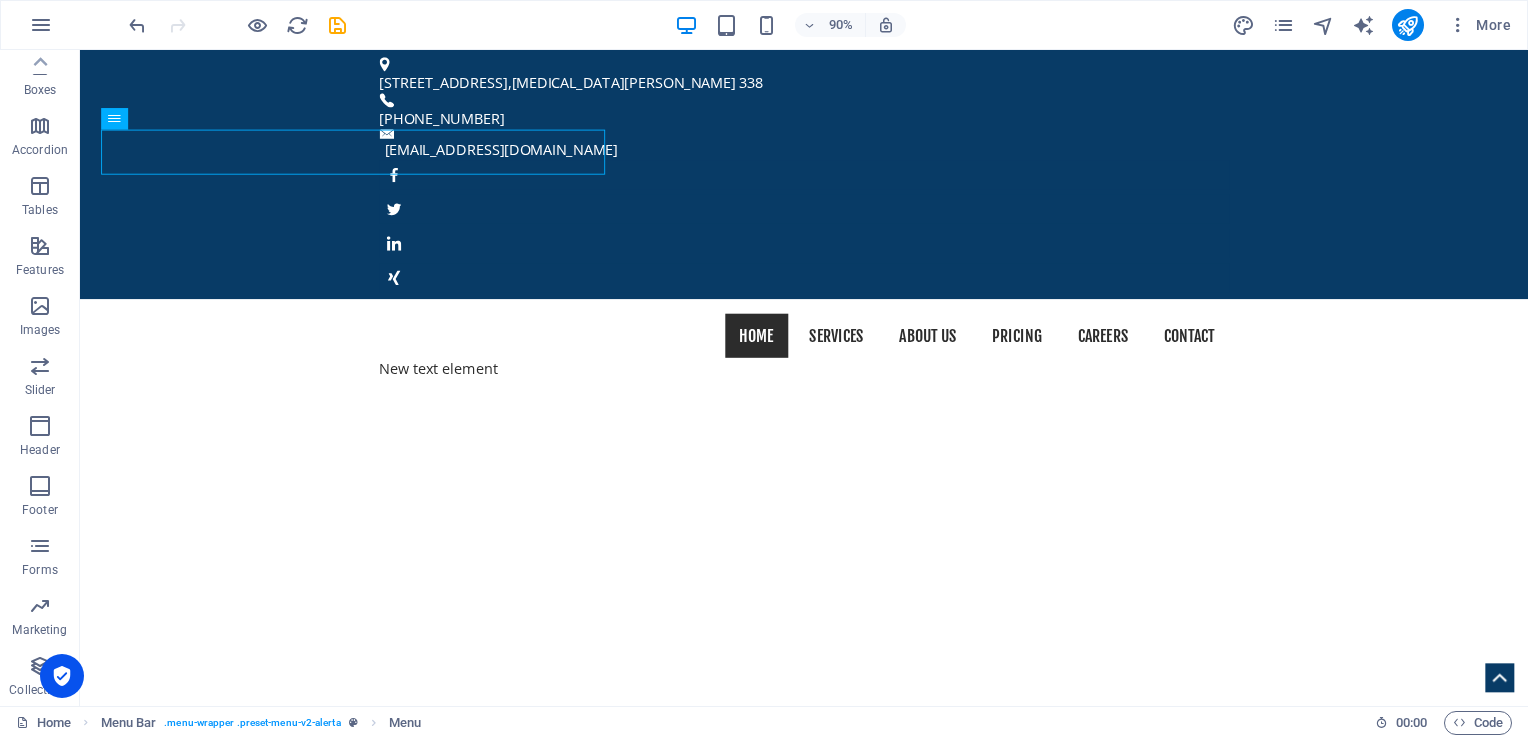 scroll, scrollTop: 243, scrollLeft: 0, axis: vertical 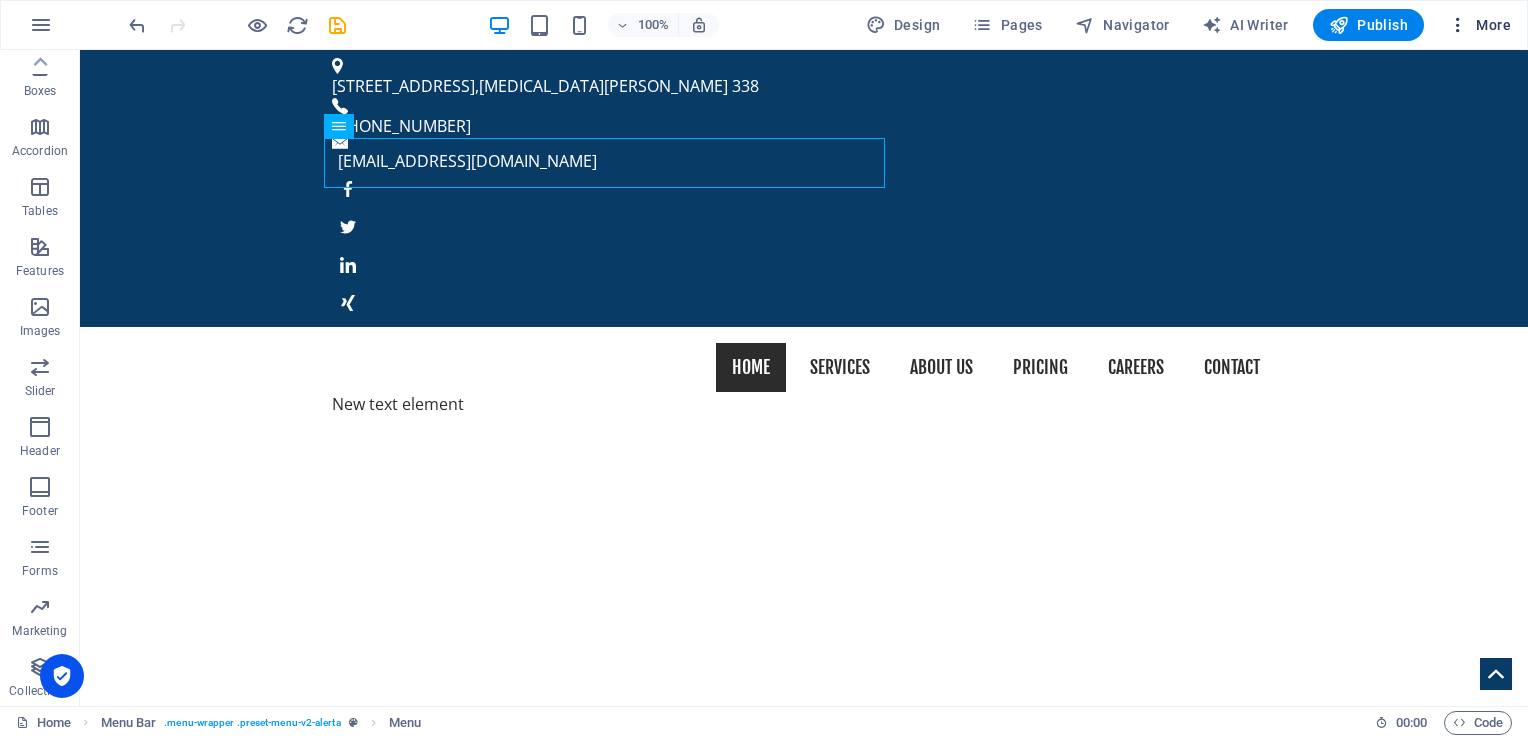 click at bounding box center [1458, 25] 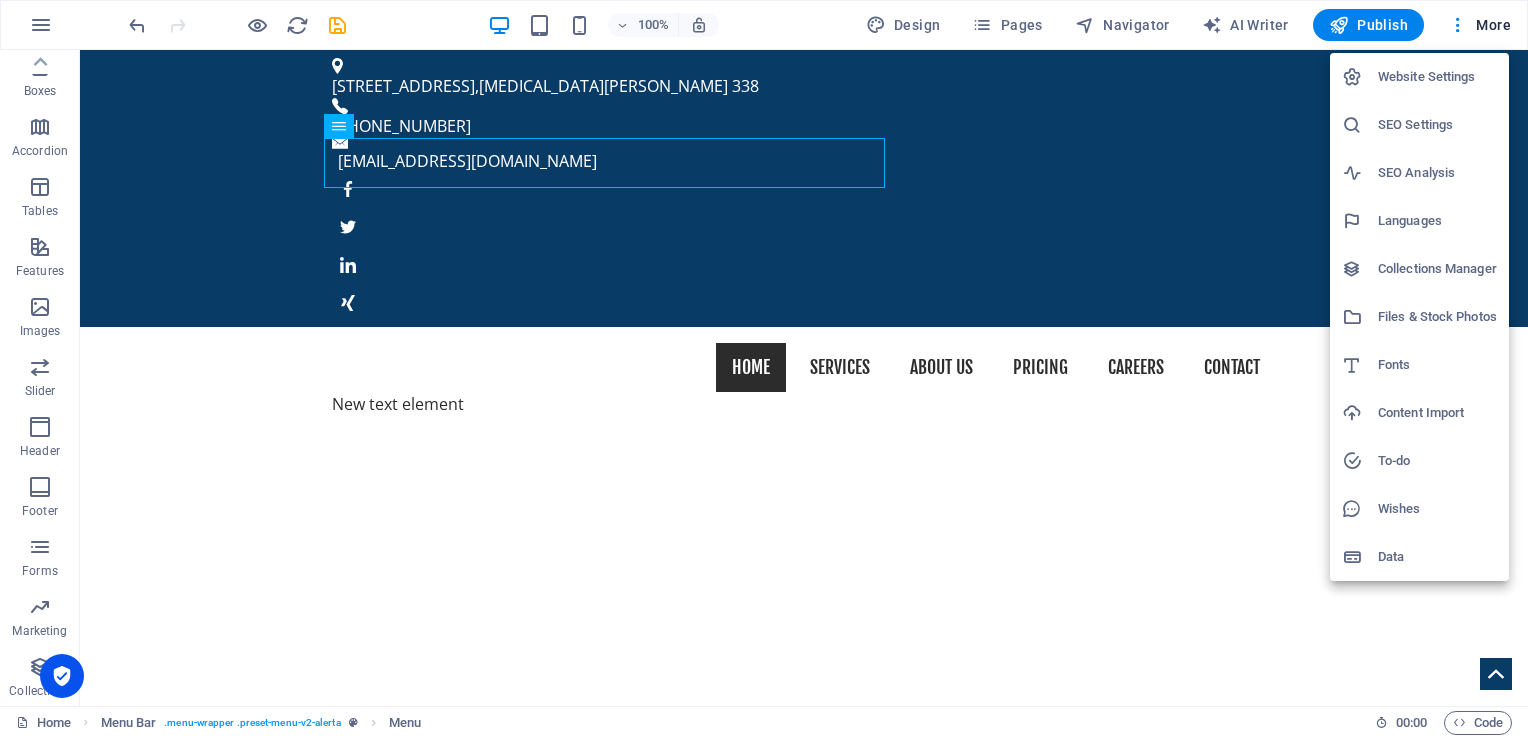 drag, startPoint x: 1388, startPoint y: 78, endPoint x: 1396, endPoint y: 138, distance: 60.530983 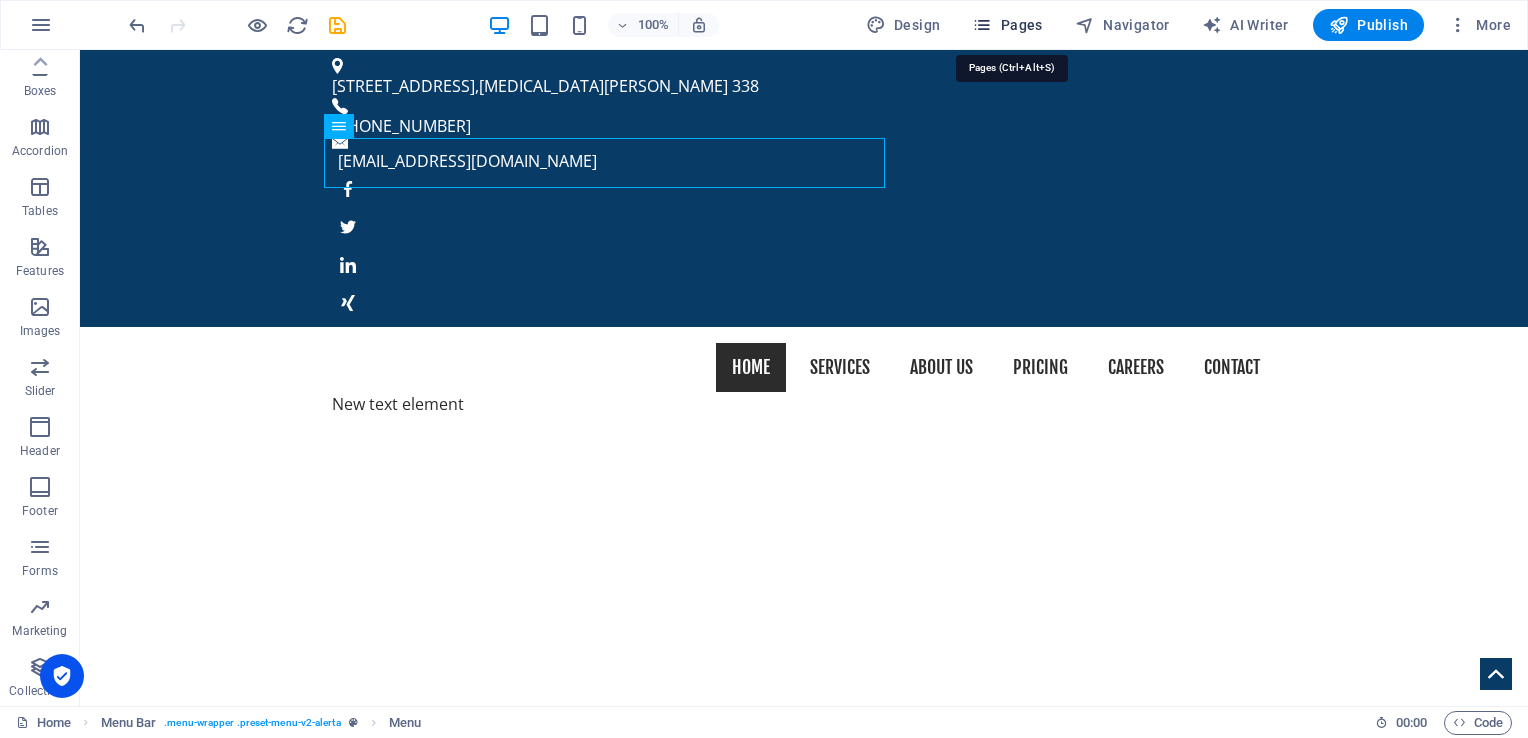 click on "Pages" at bounding box center [1007, 25] 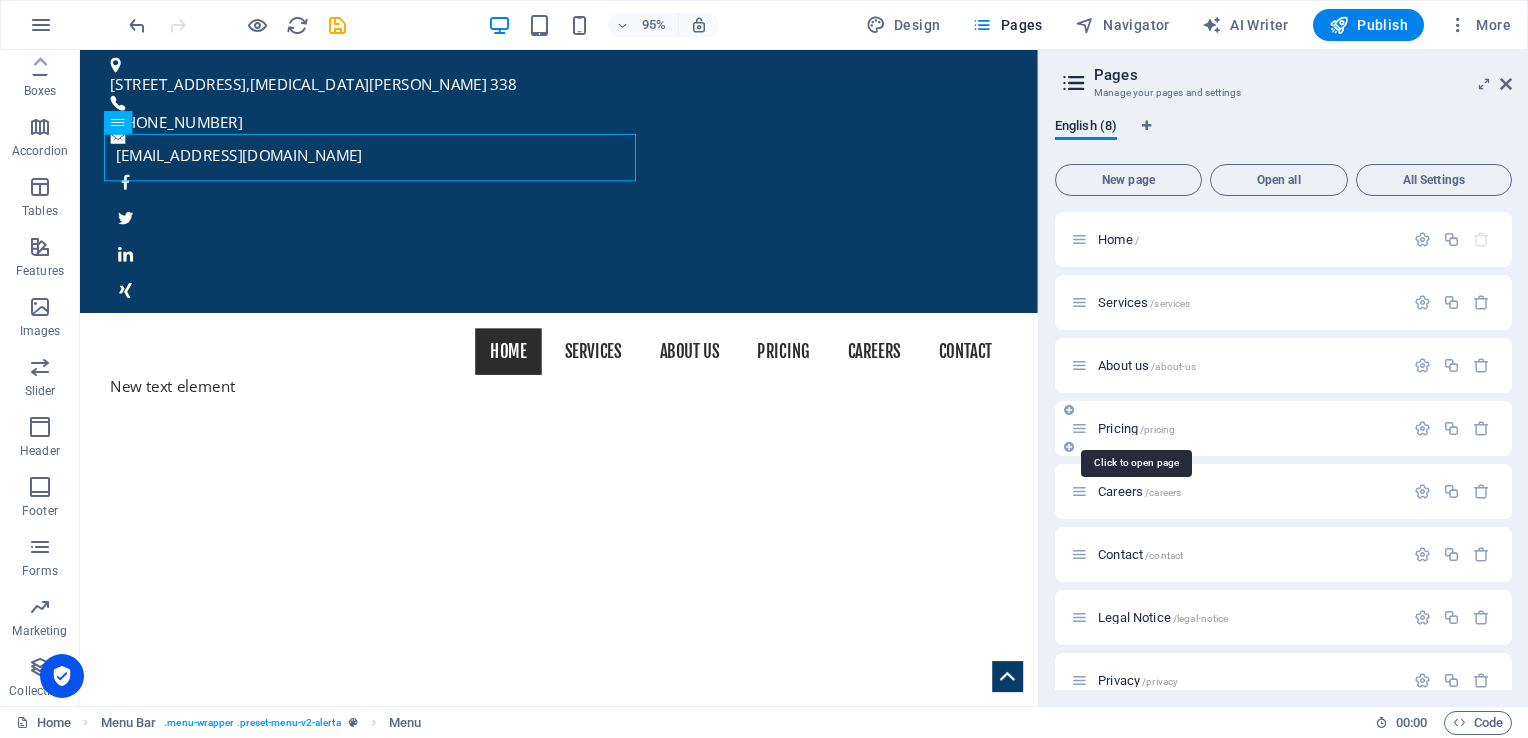 click on "Pricing /pricing" at bounding box center [1136, 428] 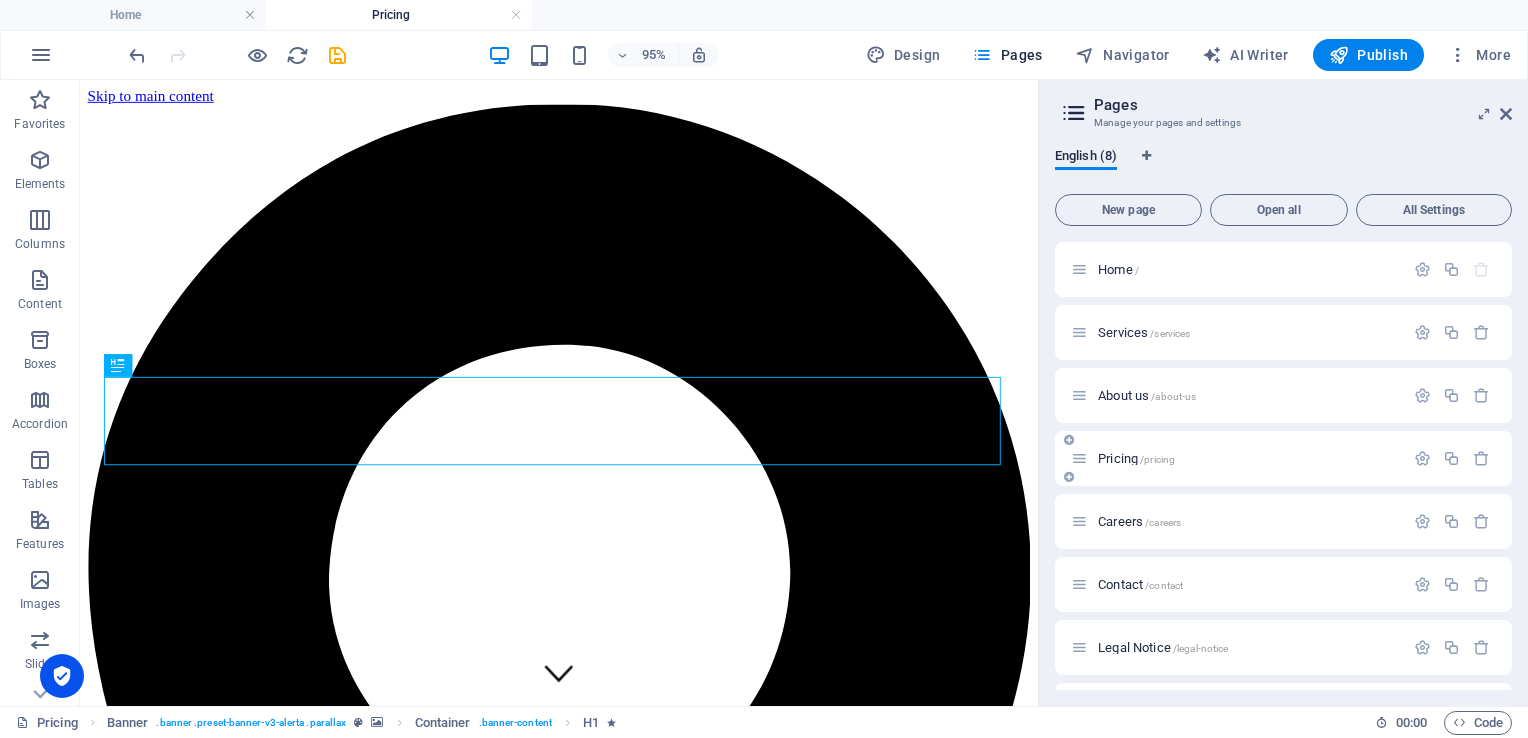 scroll, scrollTop: 0, scrollLeft: 0, axis: both 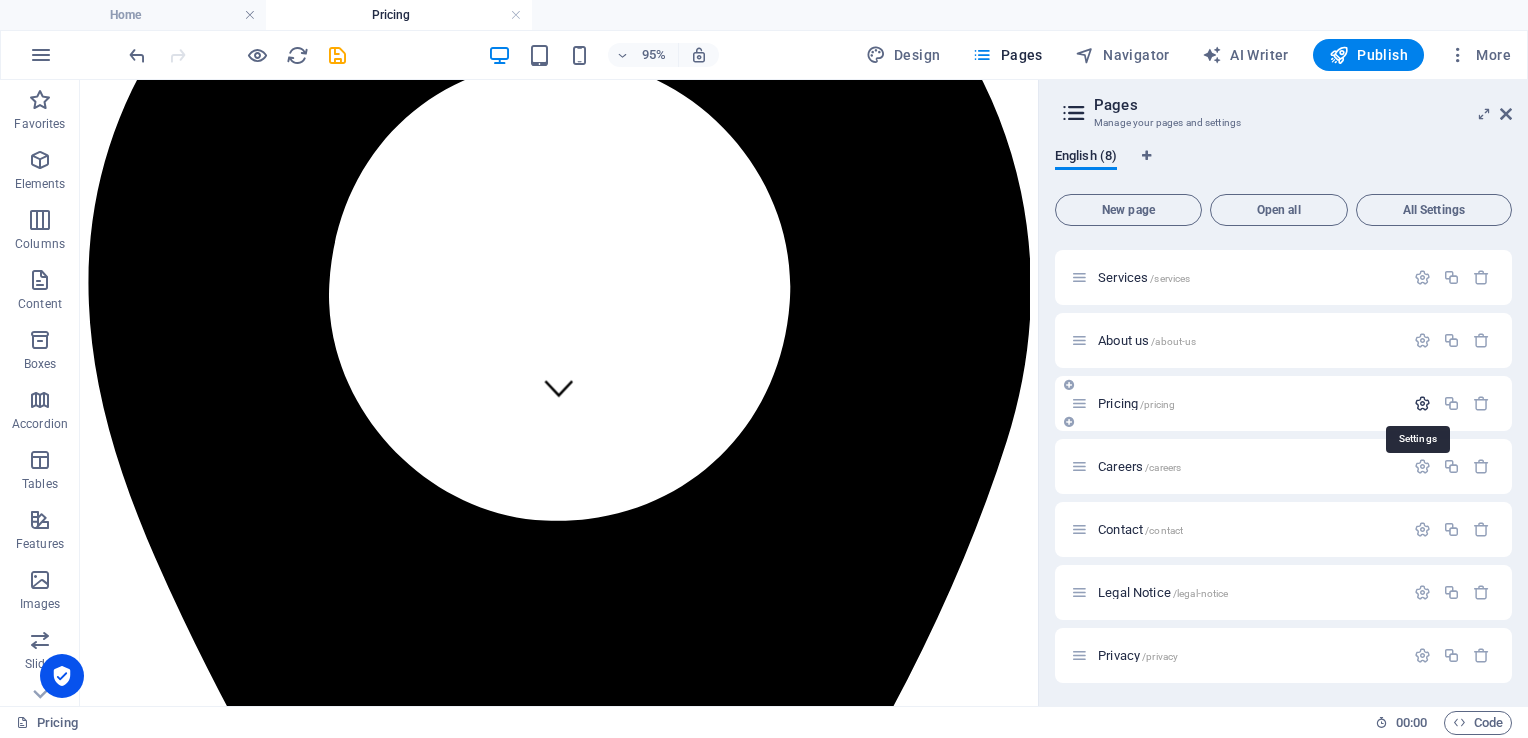 click at bounding box center (1422, 403) 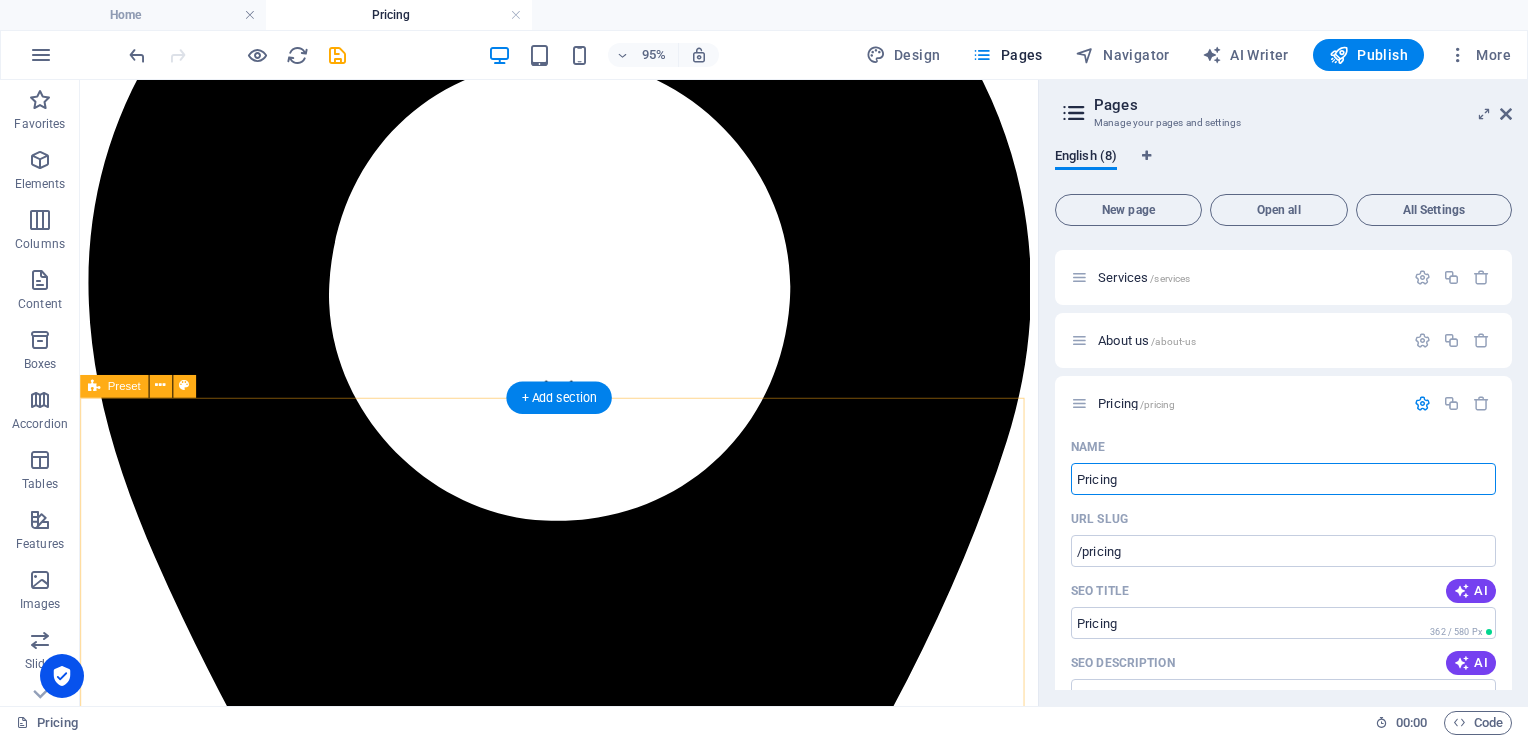 drag, startPoint x: 1212, startPoint y: 566, endPoint x: 1071, endPoint y: 512, distance: 150.98676 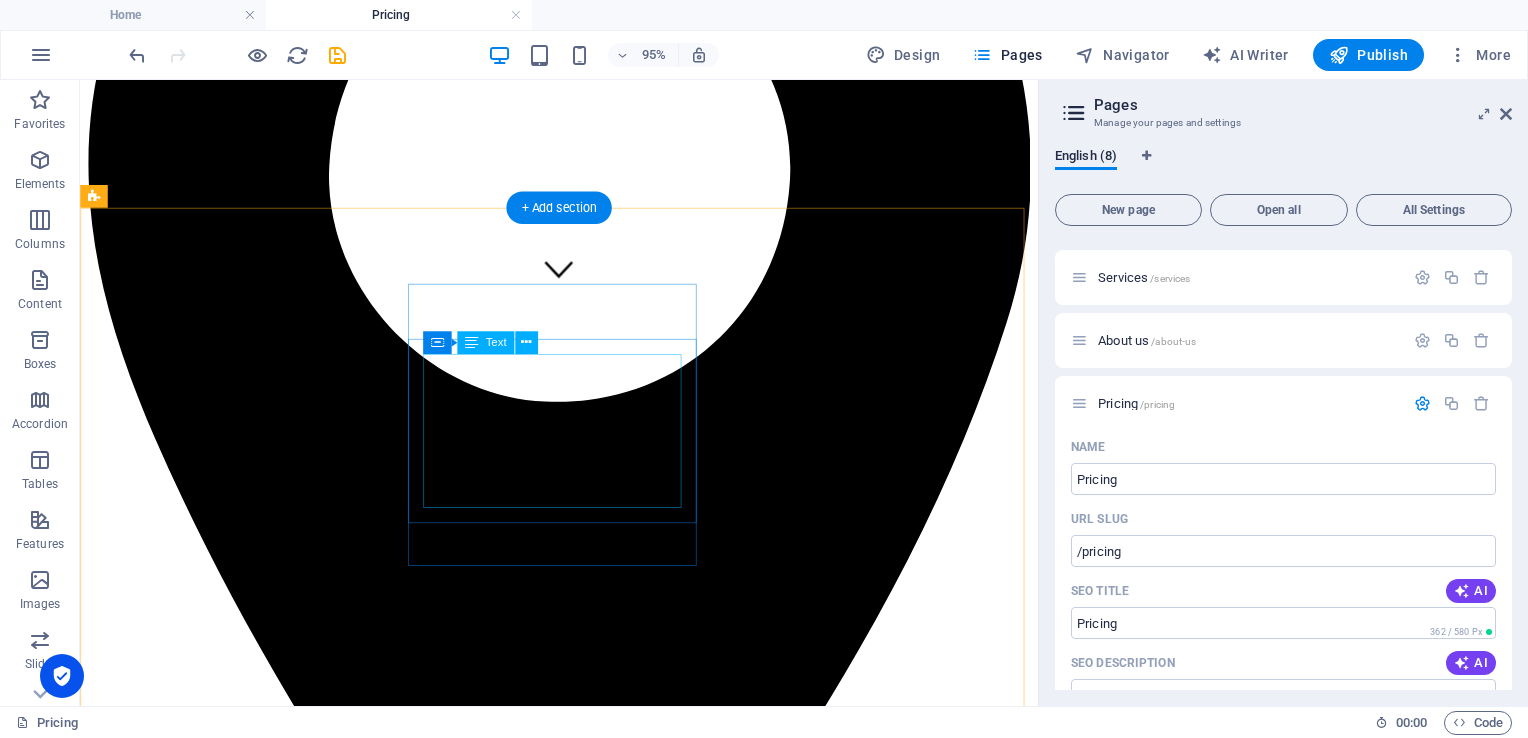 scroll, scrollTop: 400, scrollLeft: 0, axis: vertical 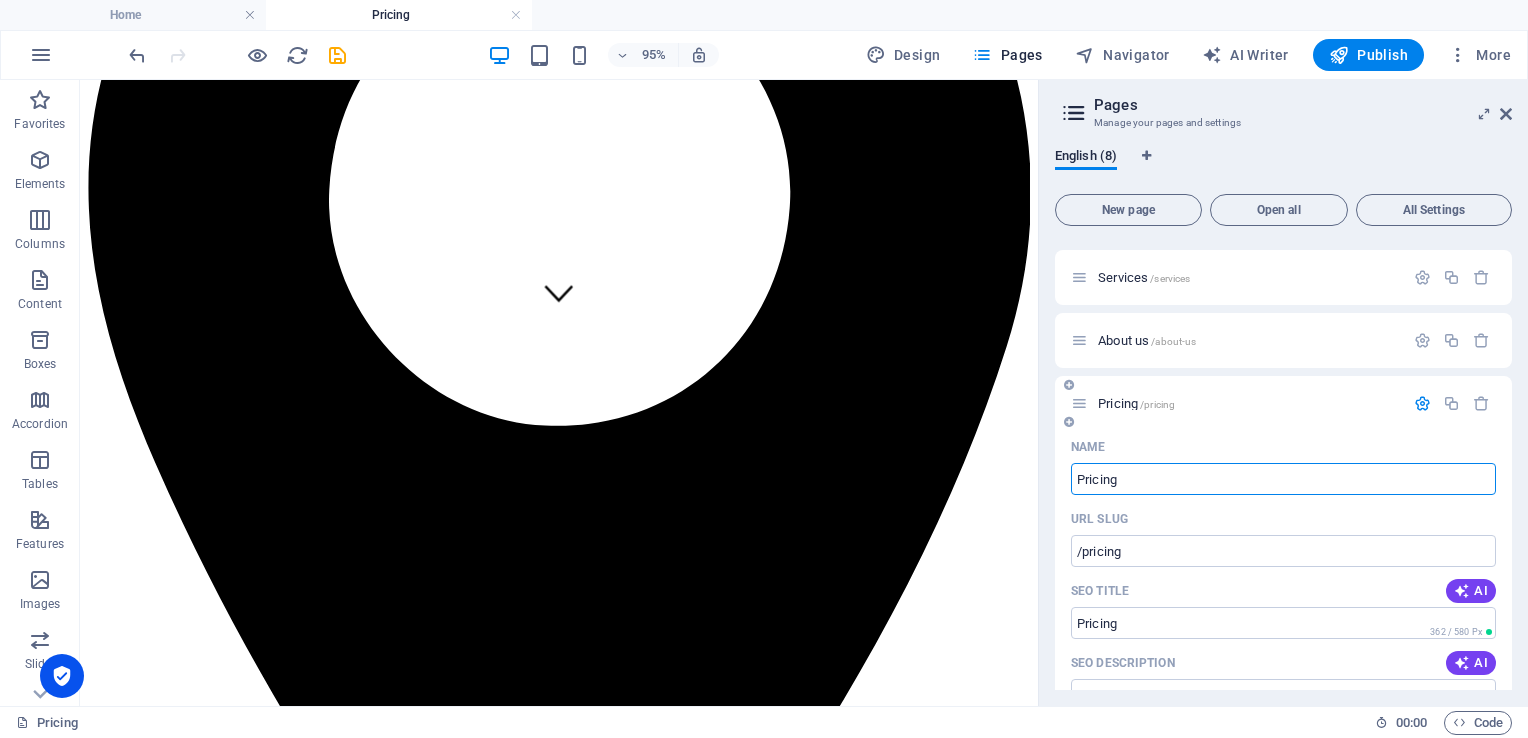 click on "Pricing" at bounding box center [1283, 479] 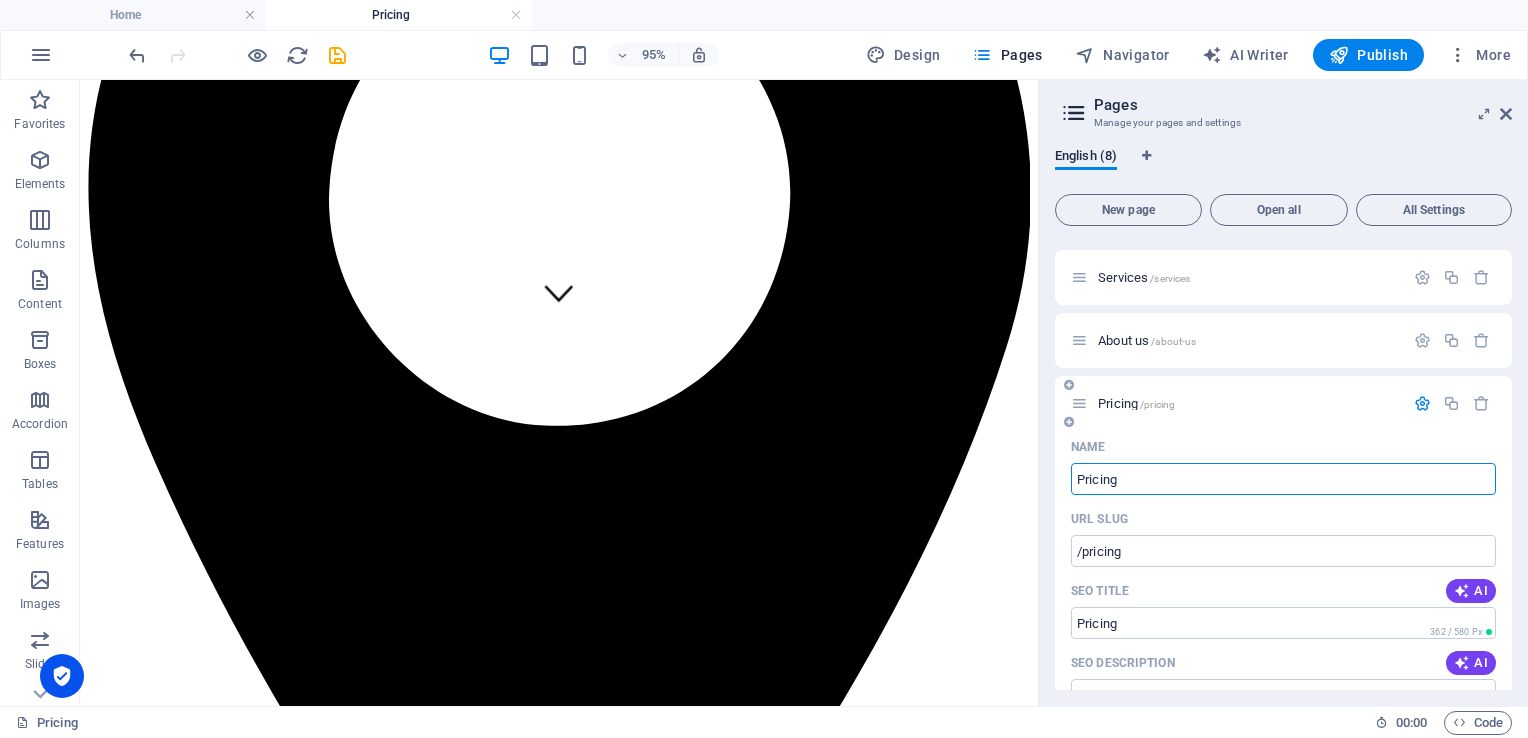 type on "f" 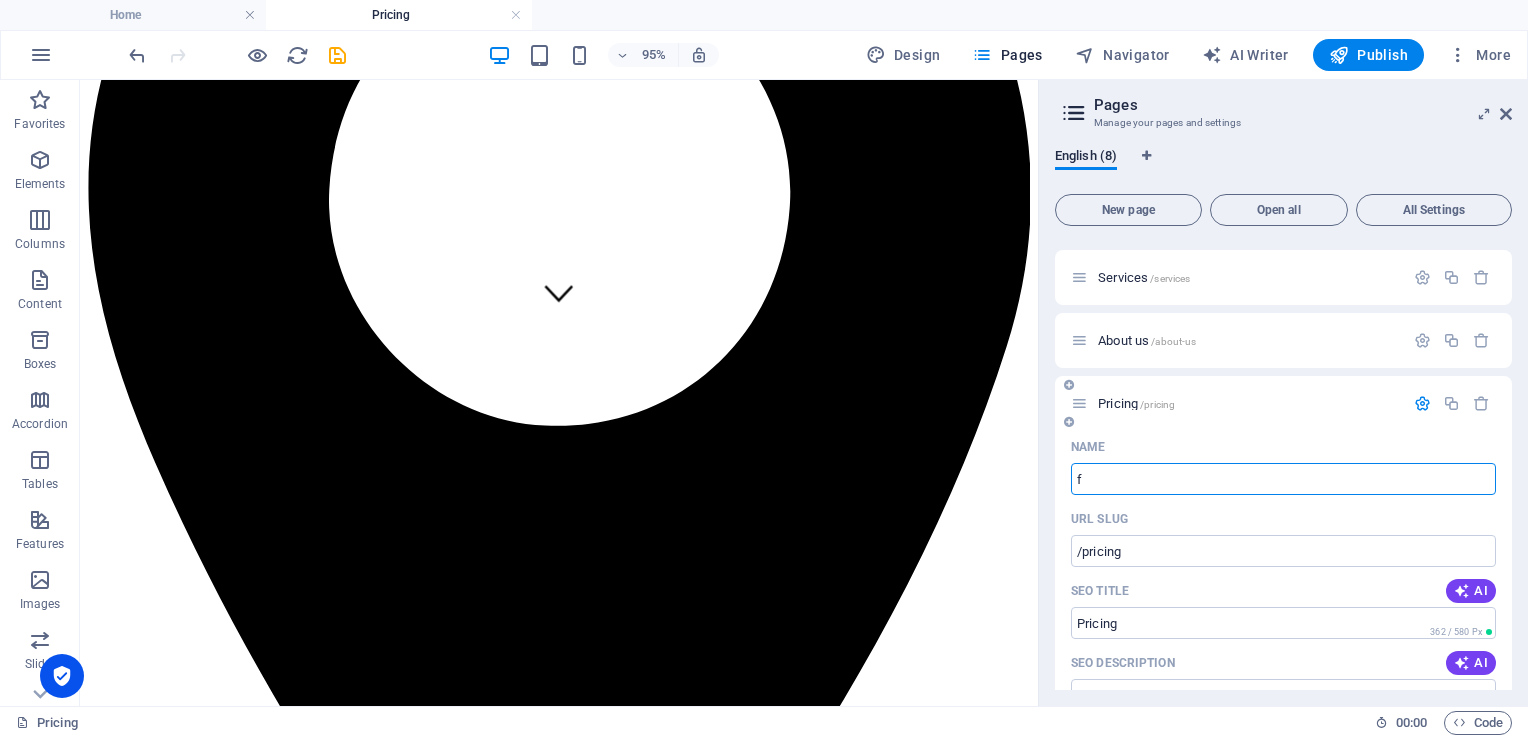 type 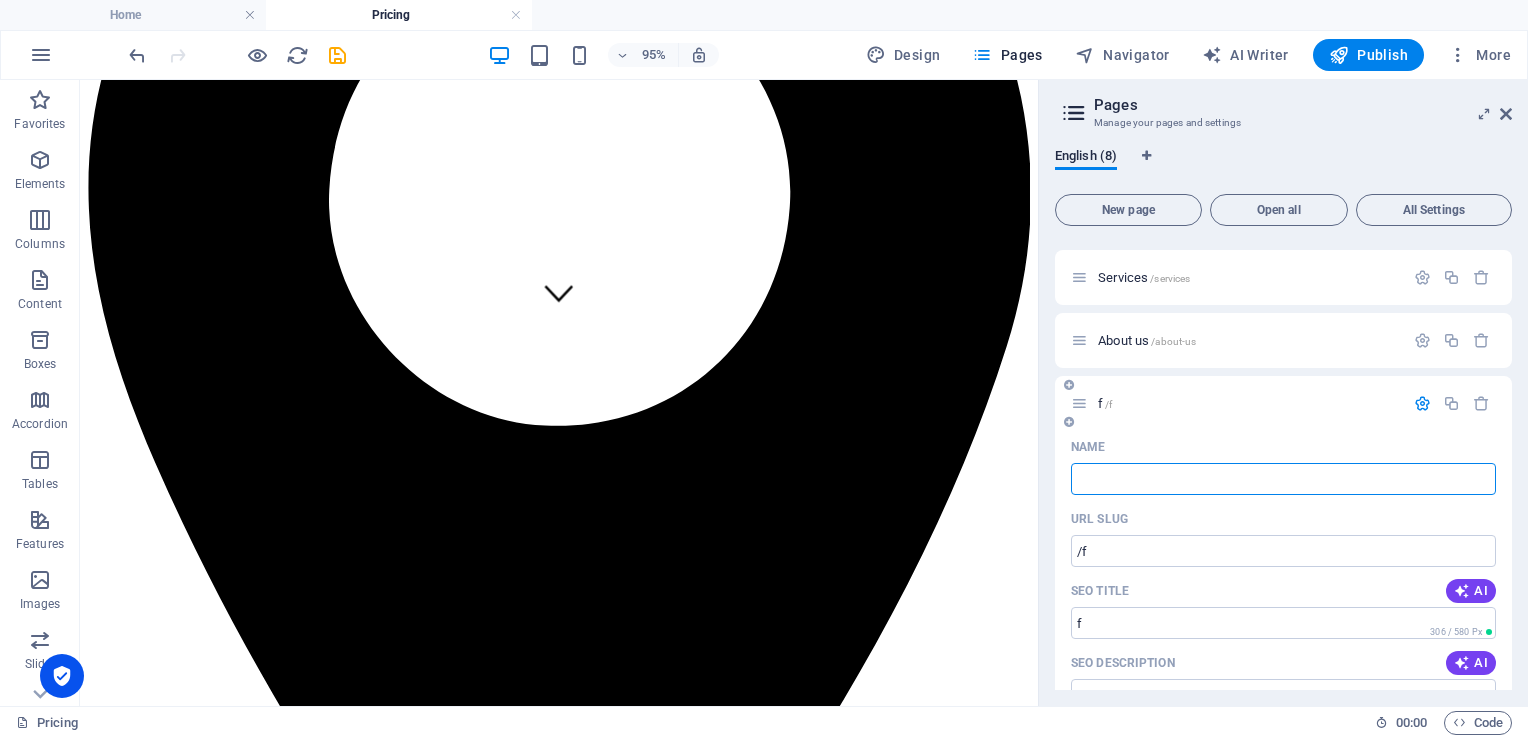 type 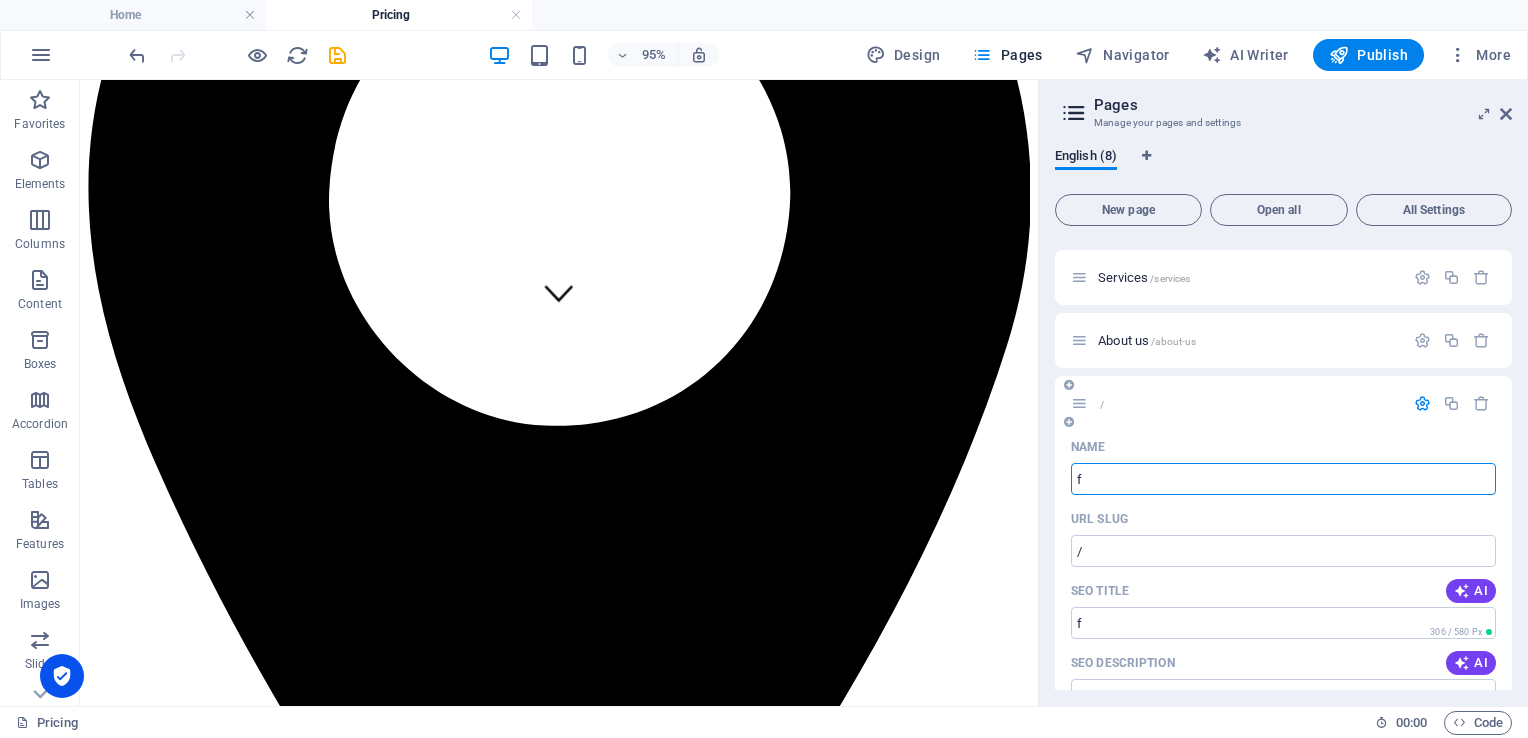 type on "f" 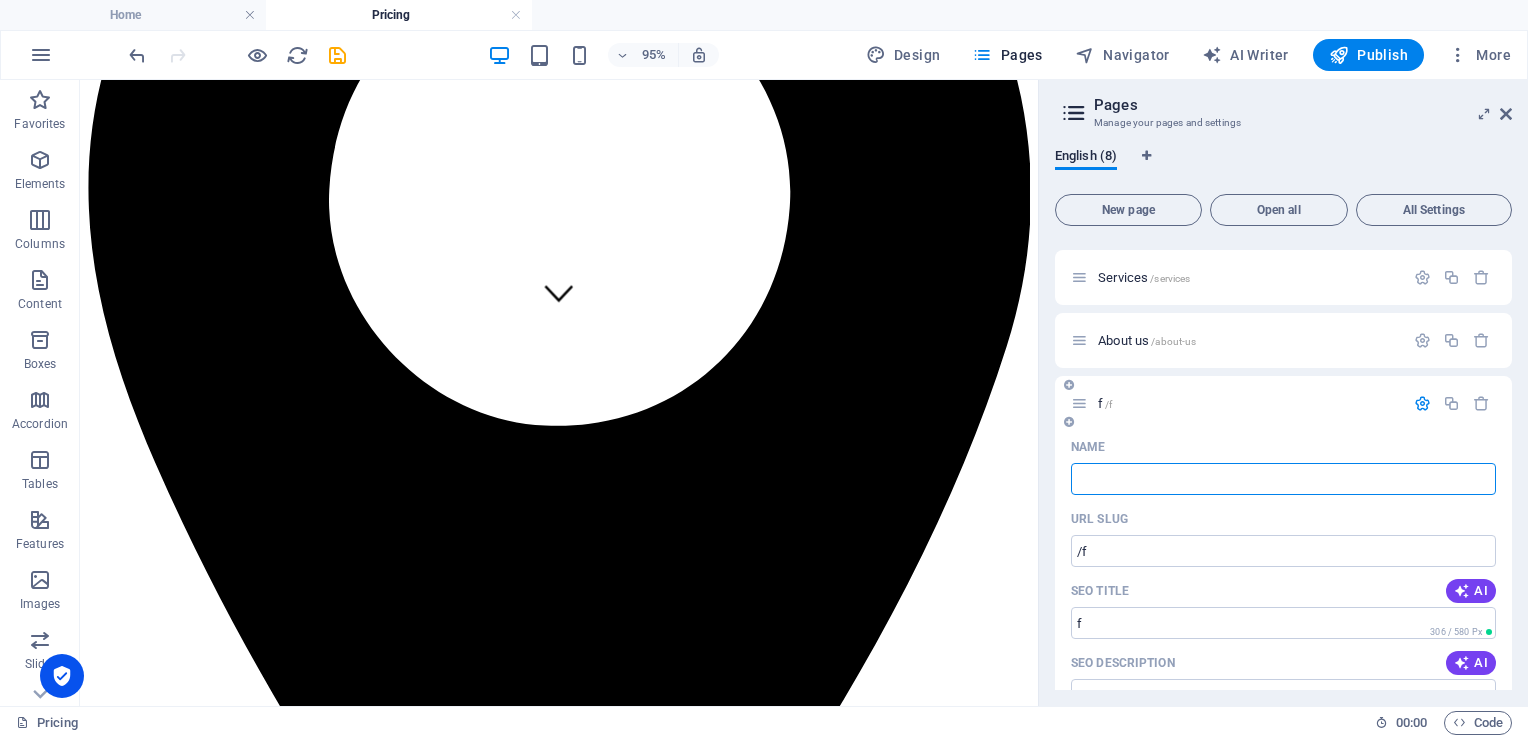 type 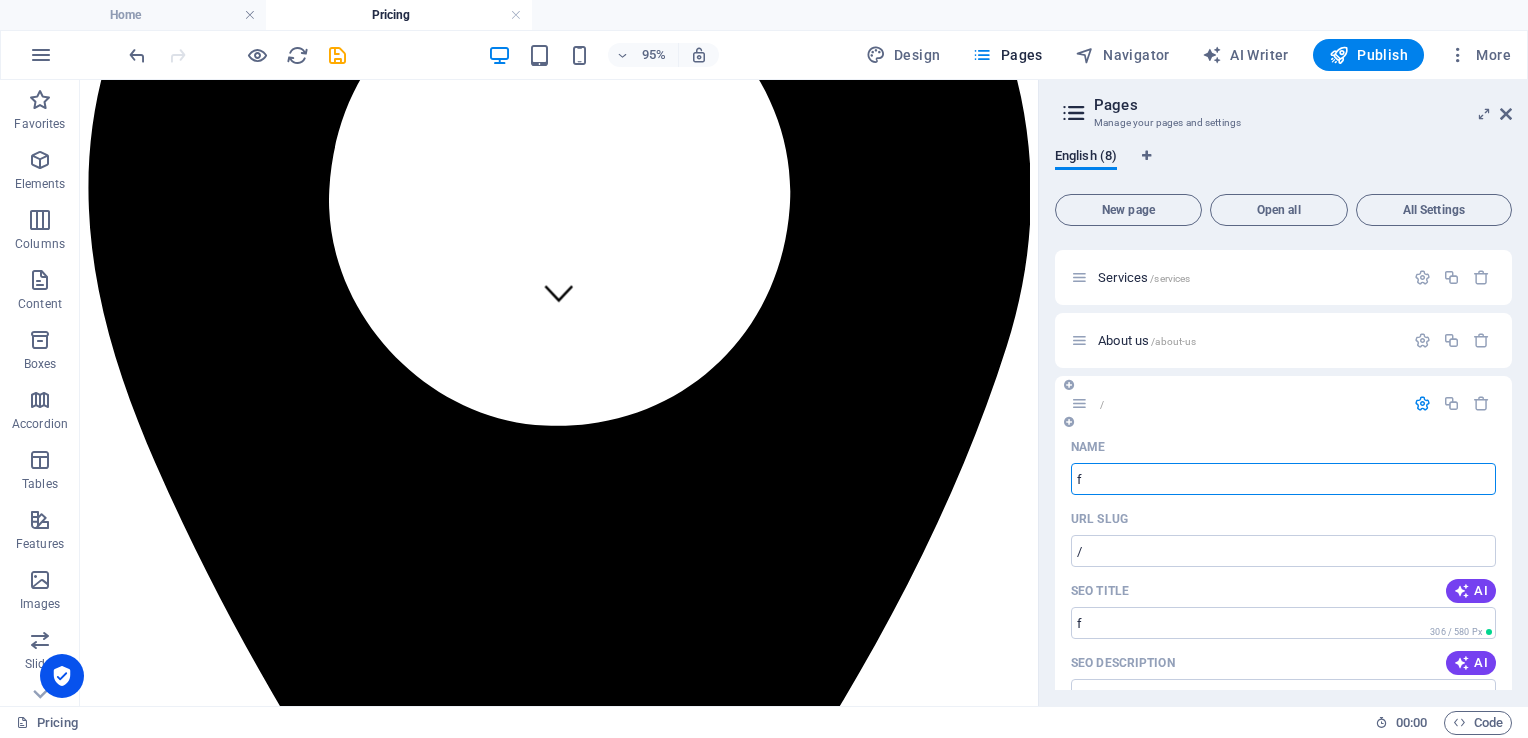 type on "f" 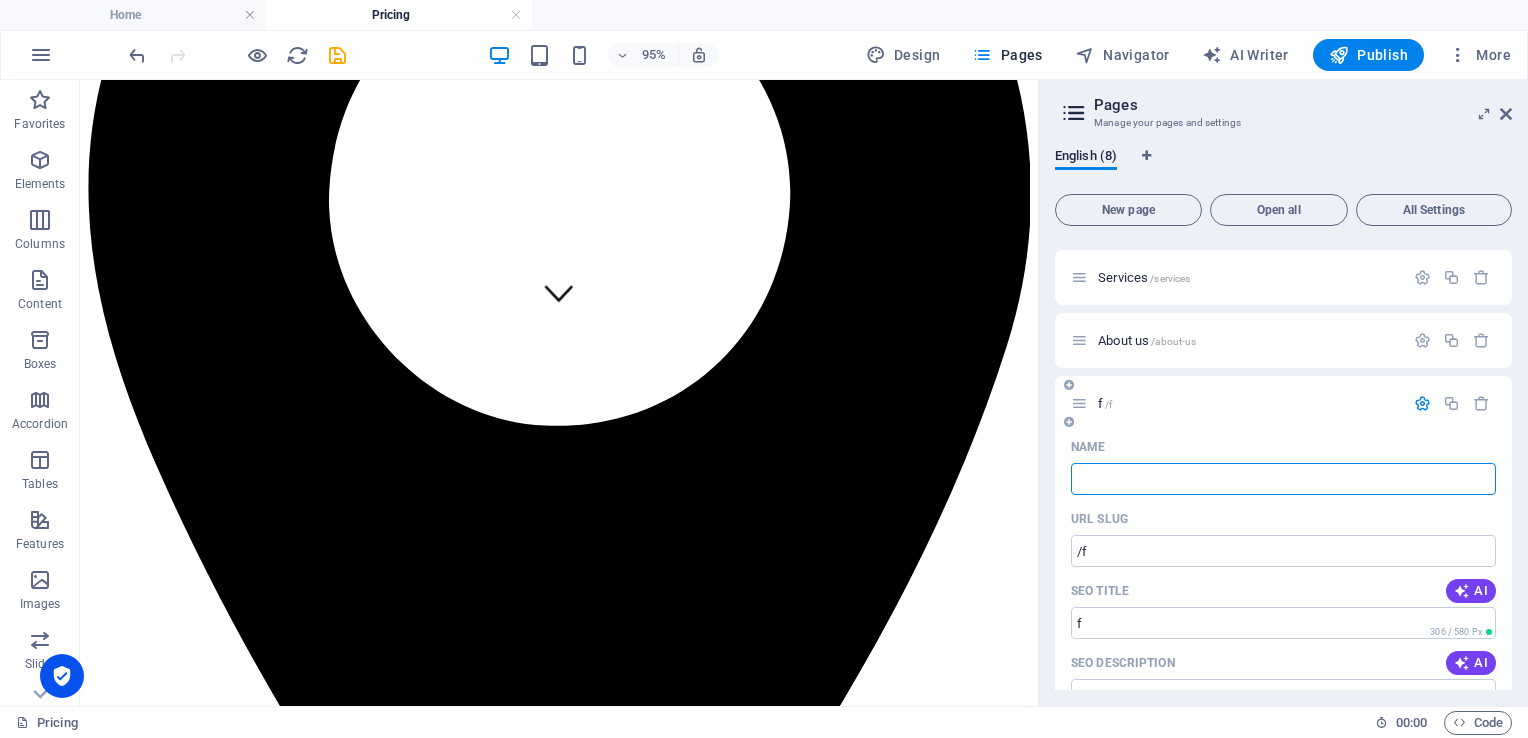 type 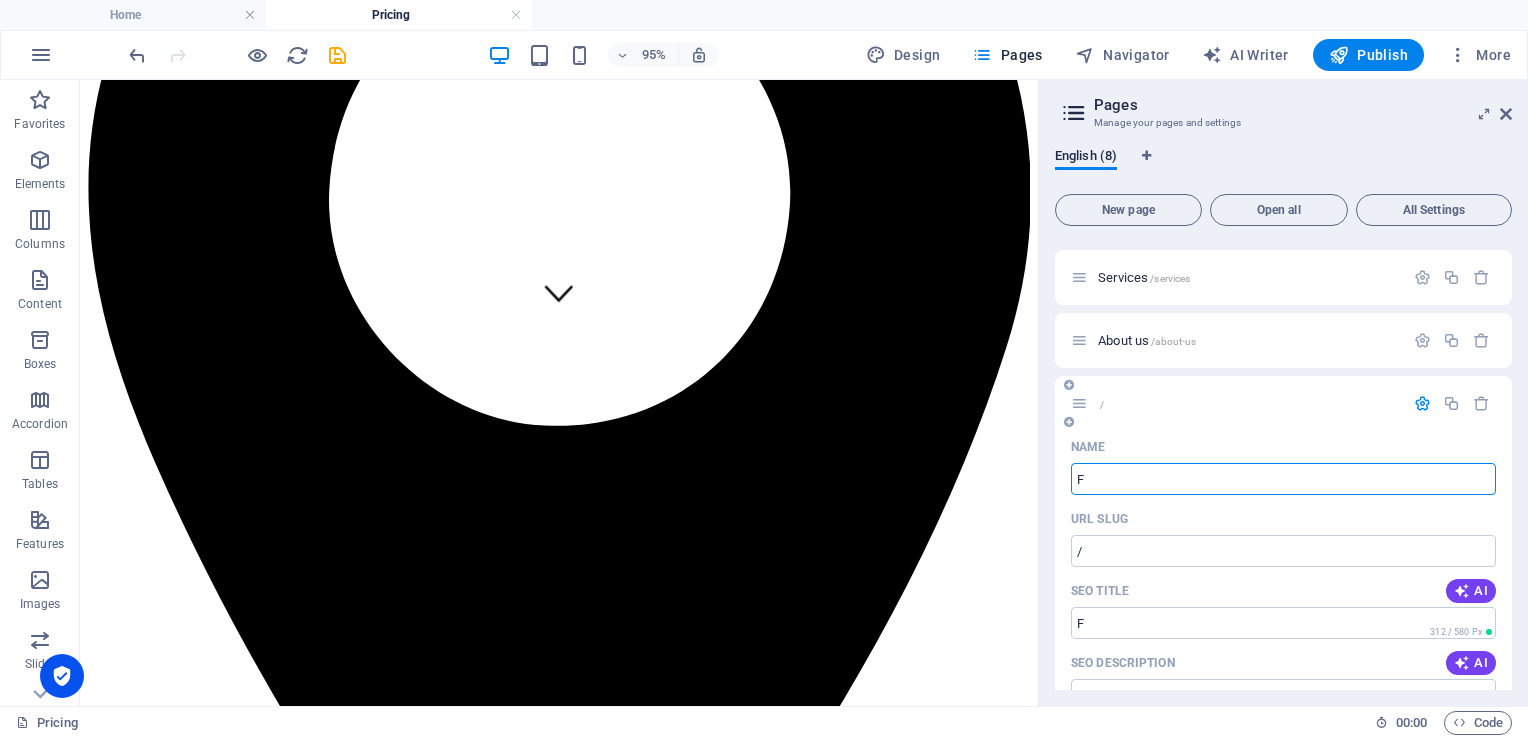 type on "FA" 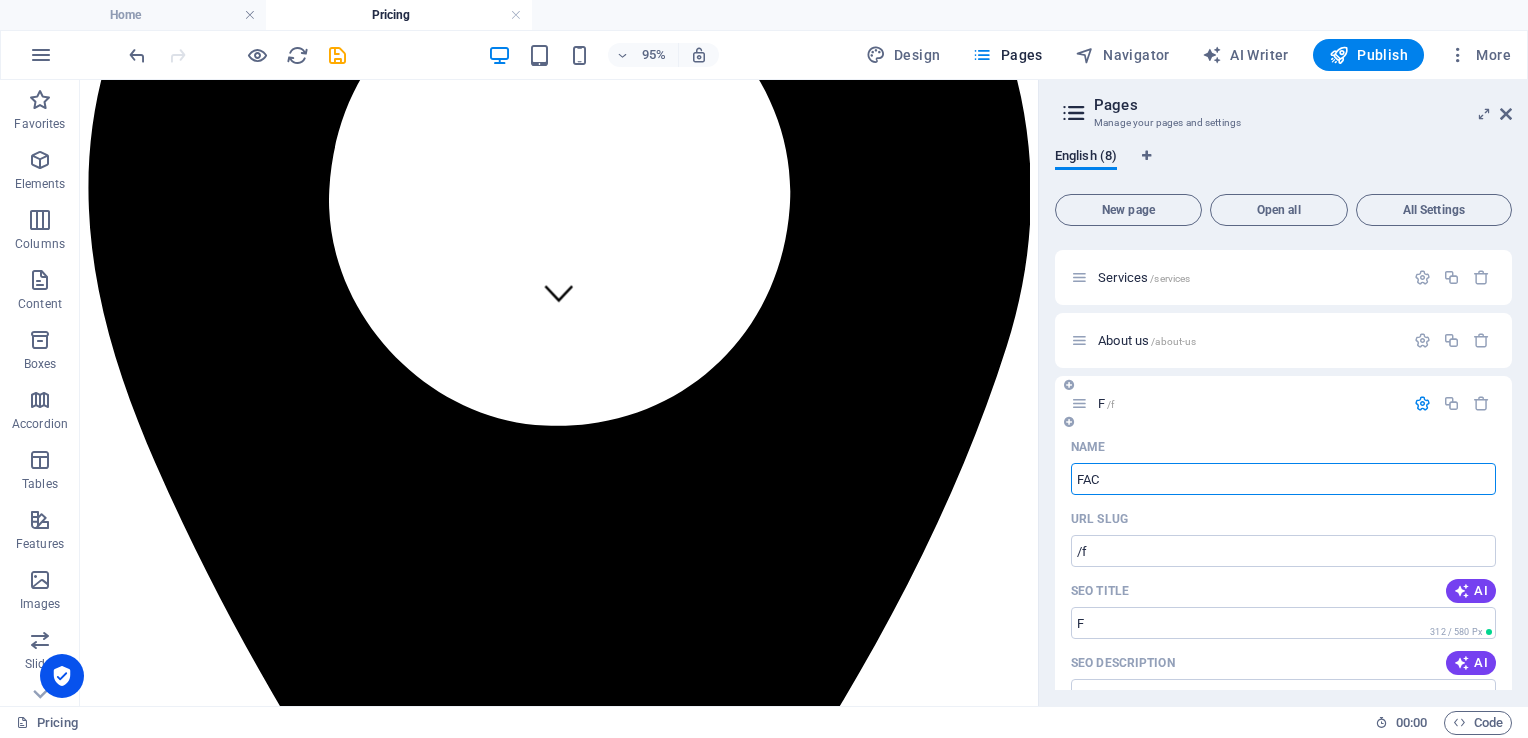 type on "FAC" 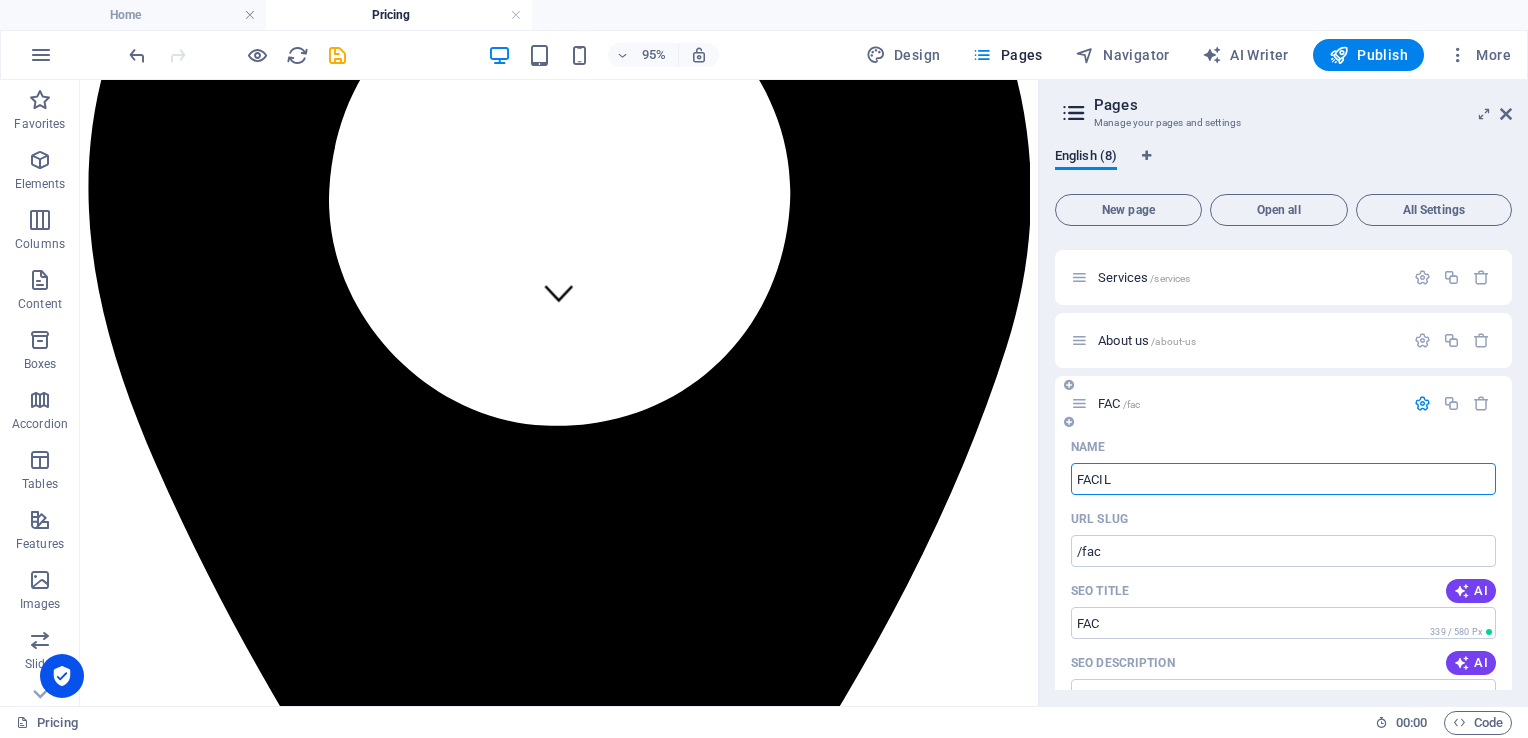 type on "FACILI" 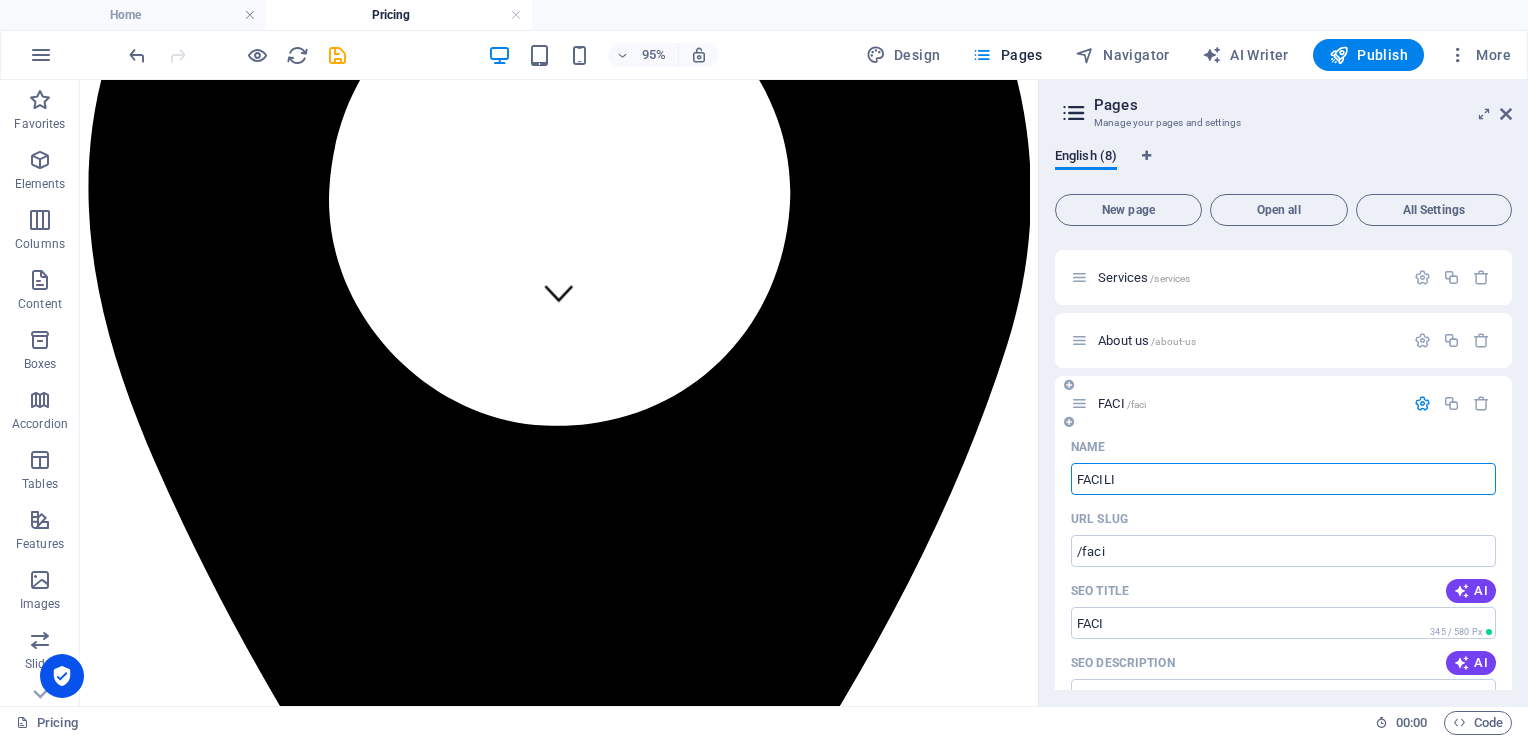 type on "FACILI" 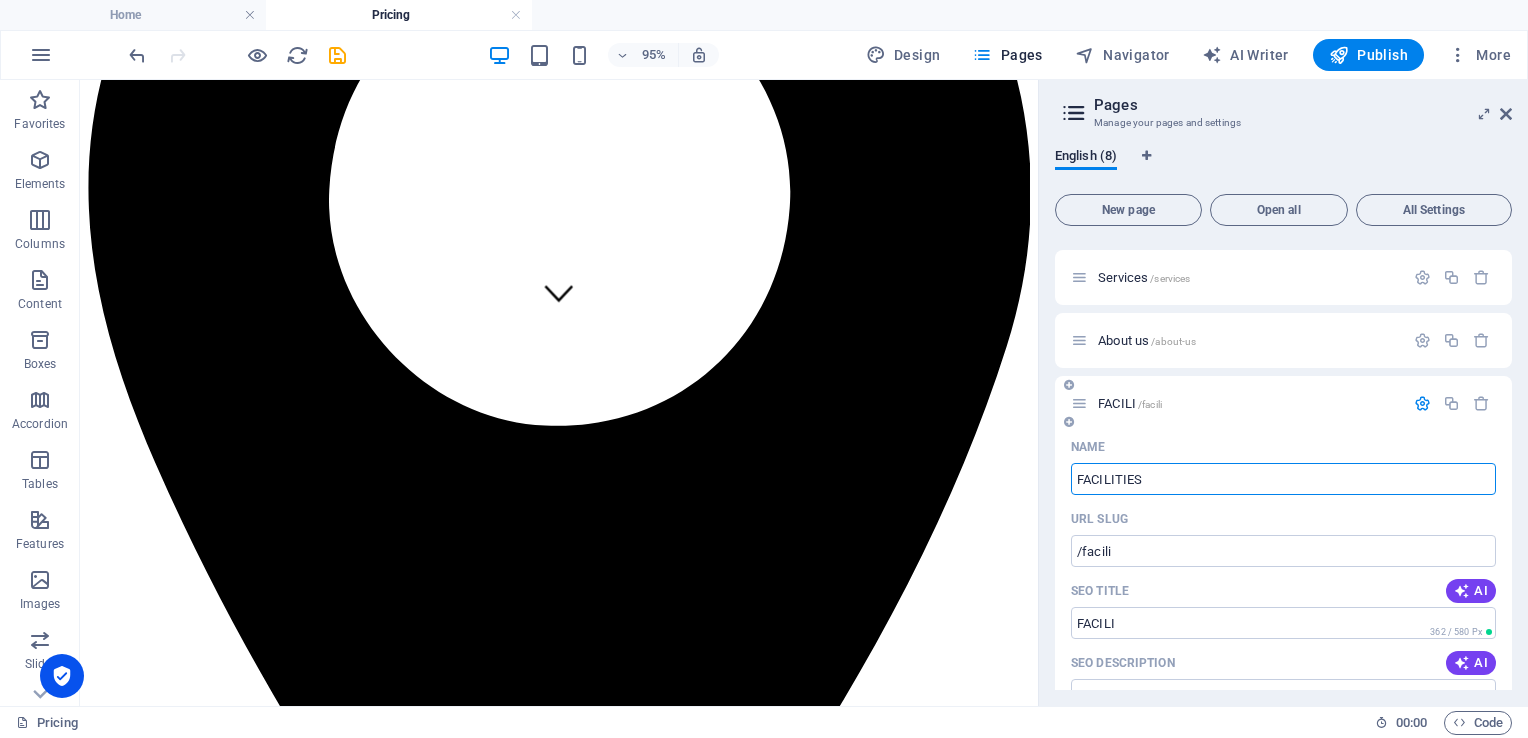 type on "FACILITIES" 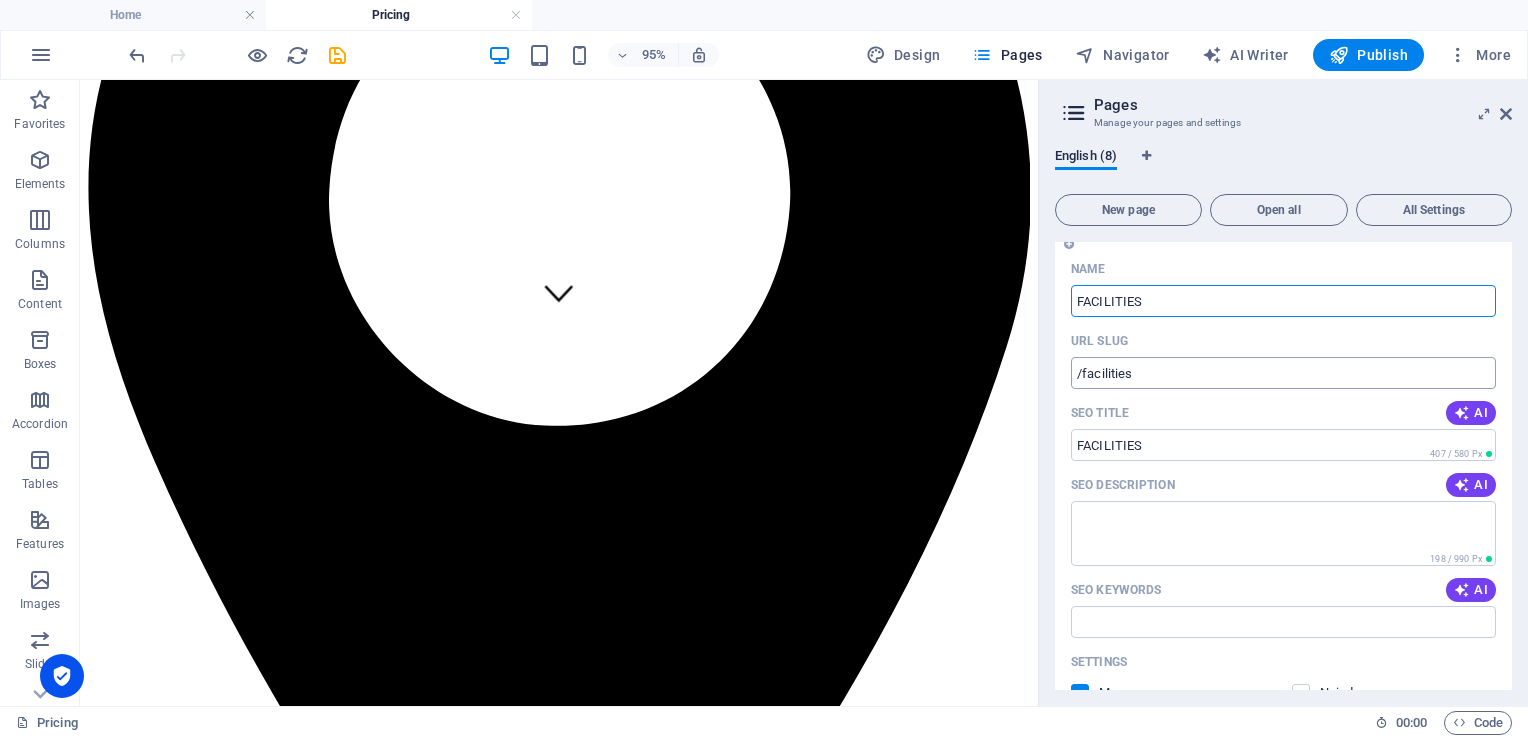 scroll, scrollTop: 255, scrollLeft: 0, axis: vertical 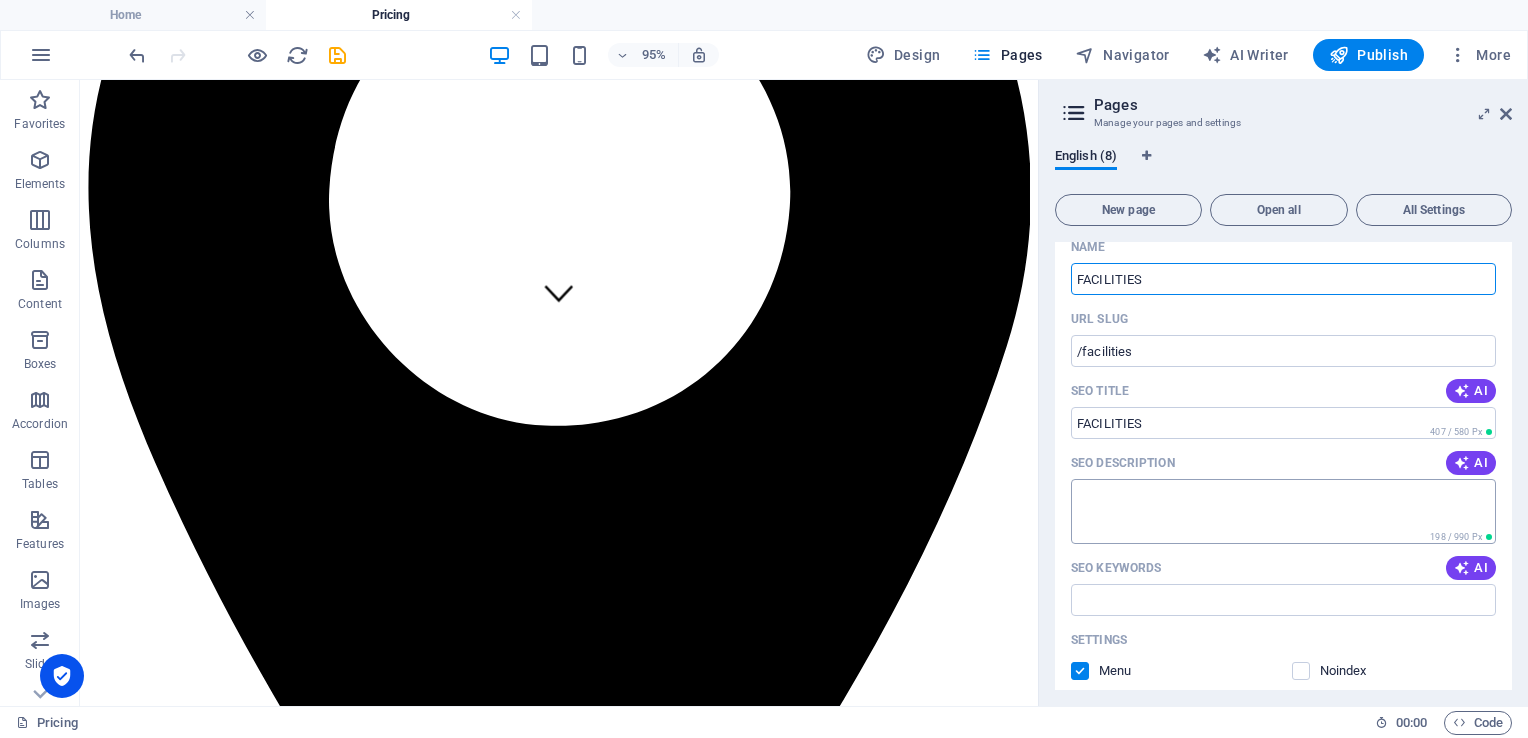 type on "FACILITIES" 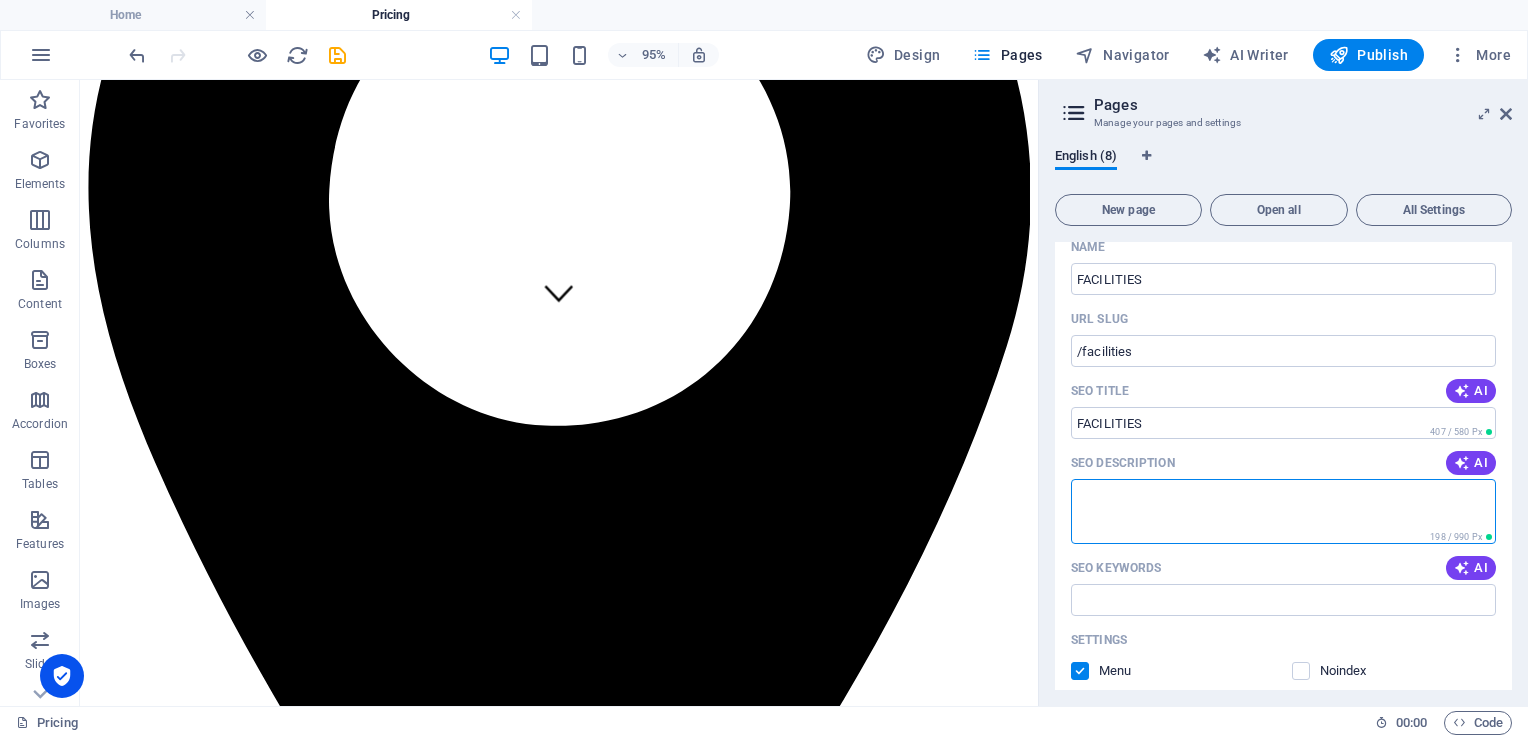 click on "SEO Description" at bounding box center (1283, 511) 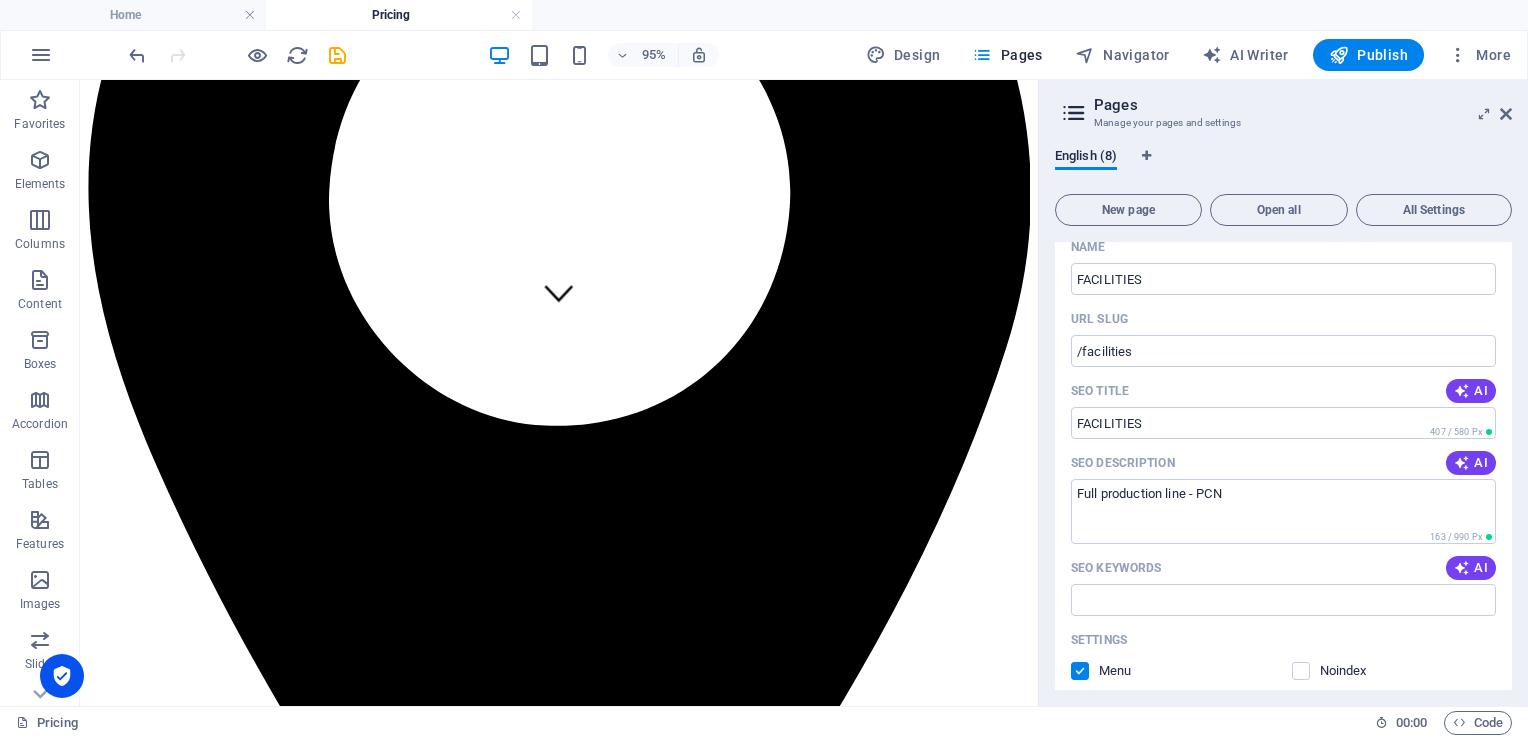 click on "Menu" at bounding box center (1173, 671) 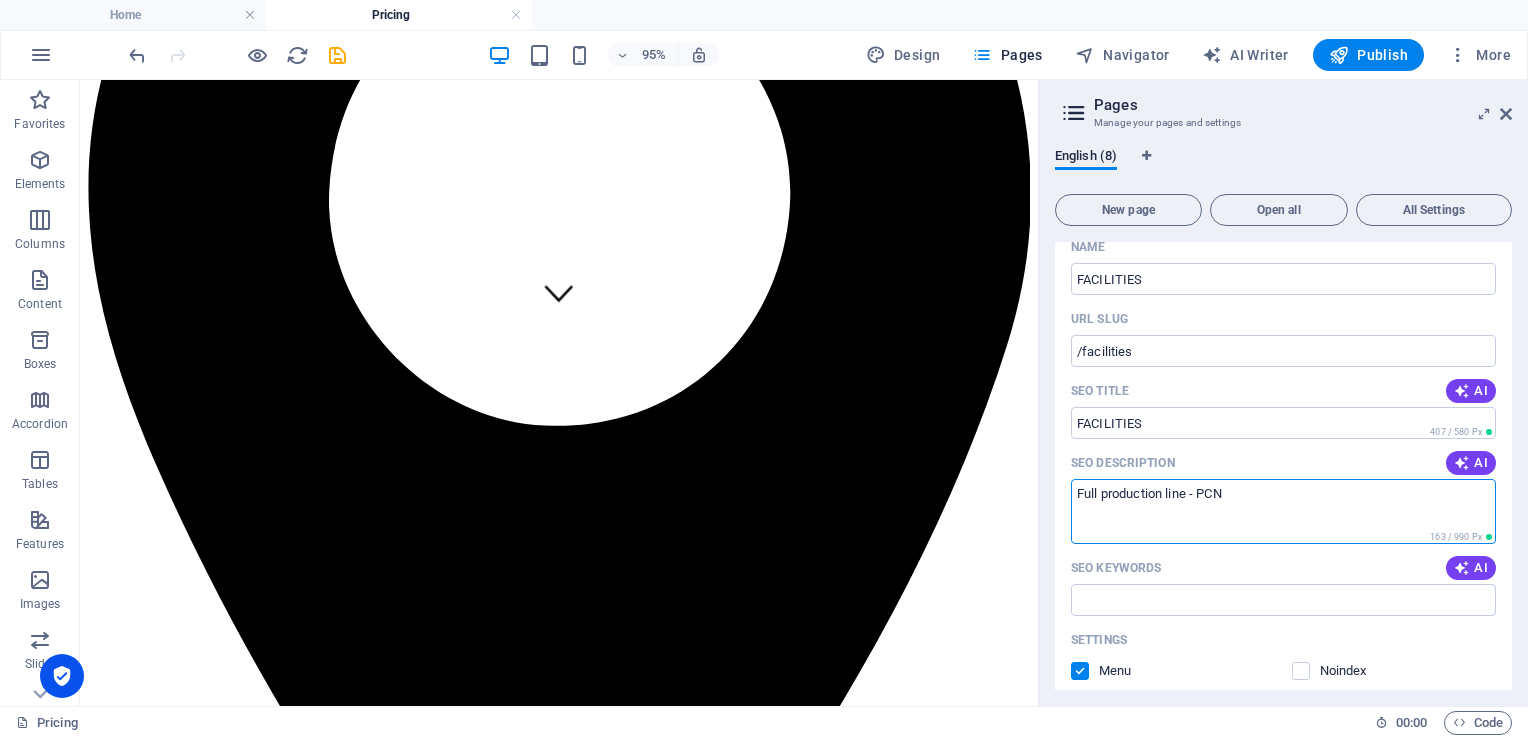 drag, startPoint x: 1233, startPoint y: 492, endPoint x: 1206, endPoint y: 494, distance: 27.073973 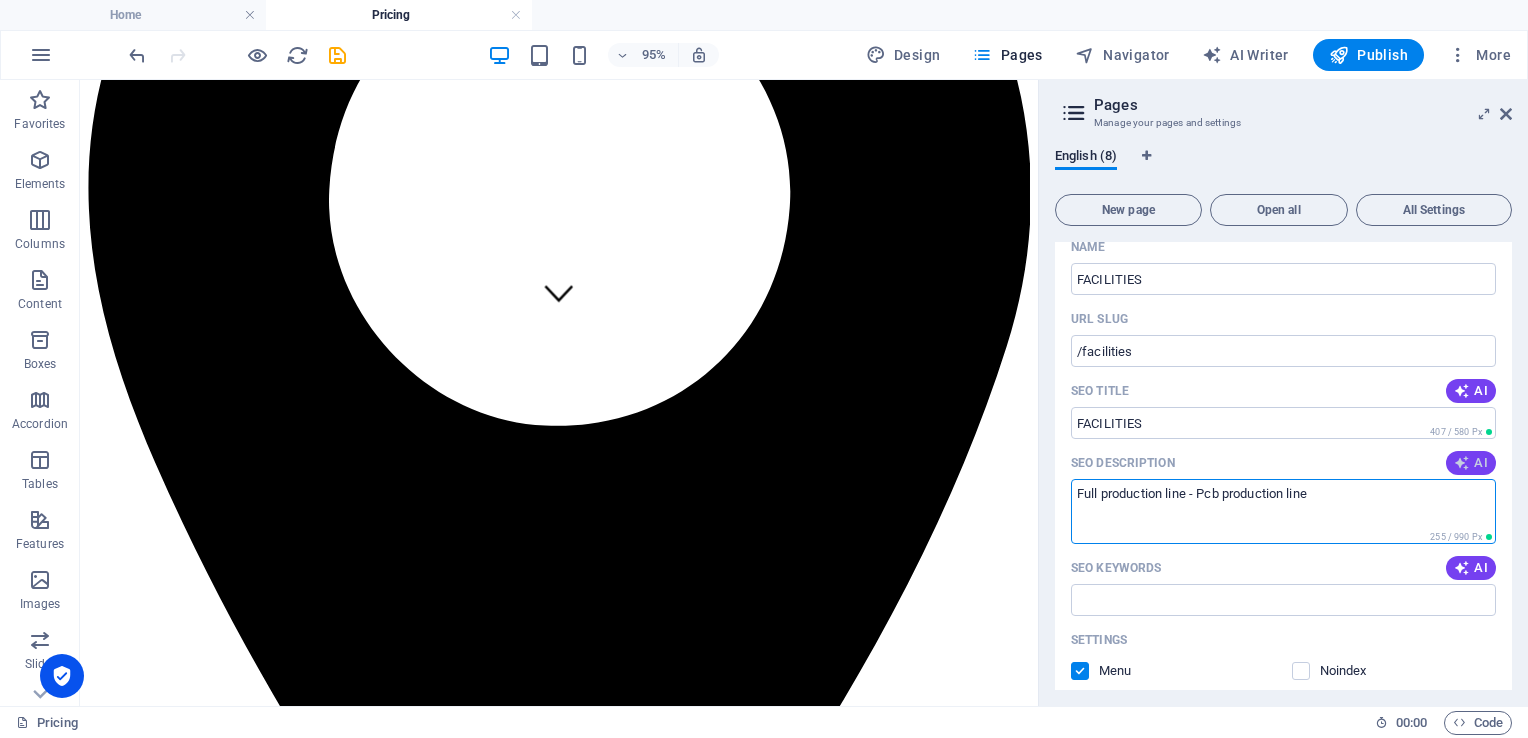 click on "AI" at bounding box center (1471, 463) 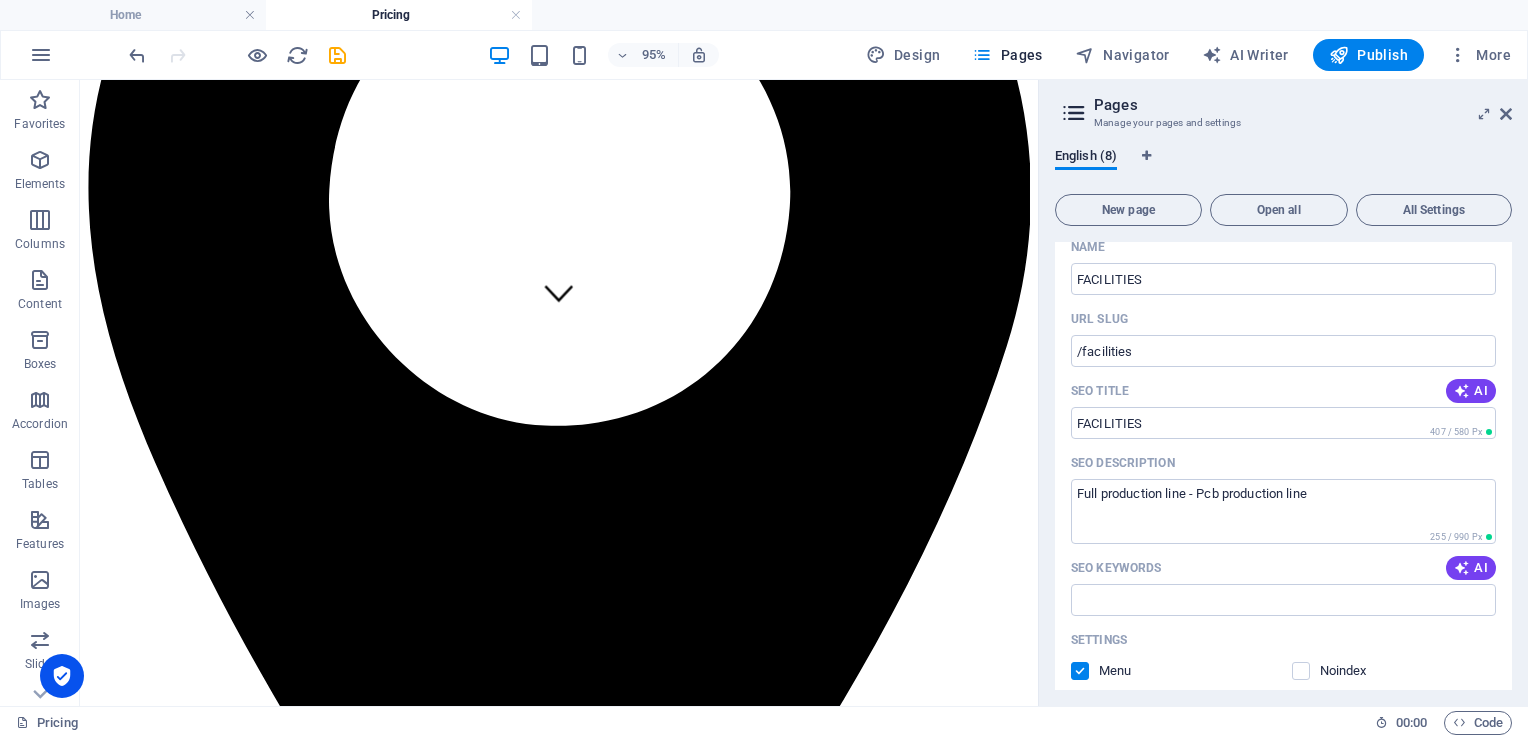 type on "Explore our wide range of investigation services starting from $180, including family, corporate, and cyber solutions. Free consultation!" 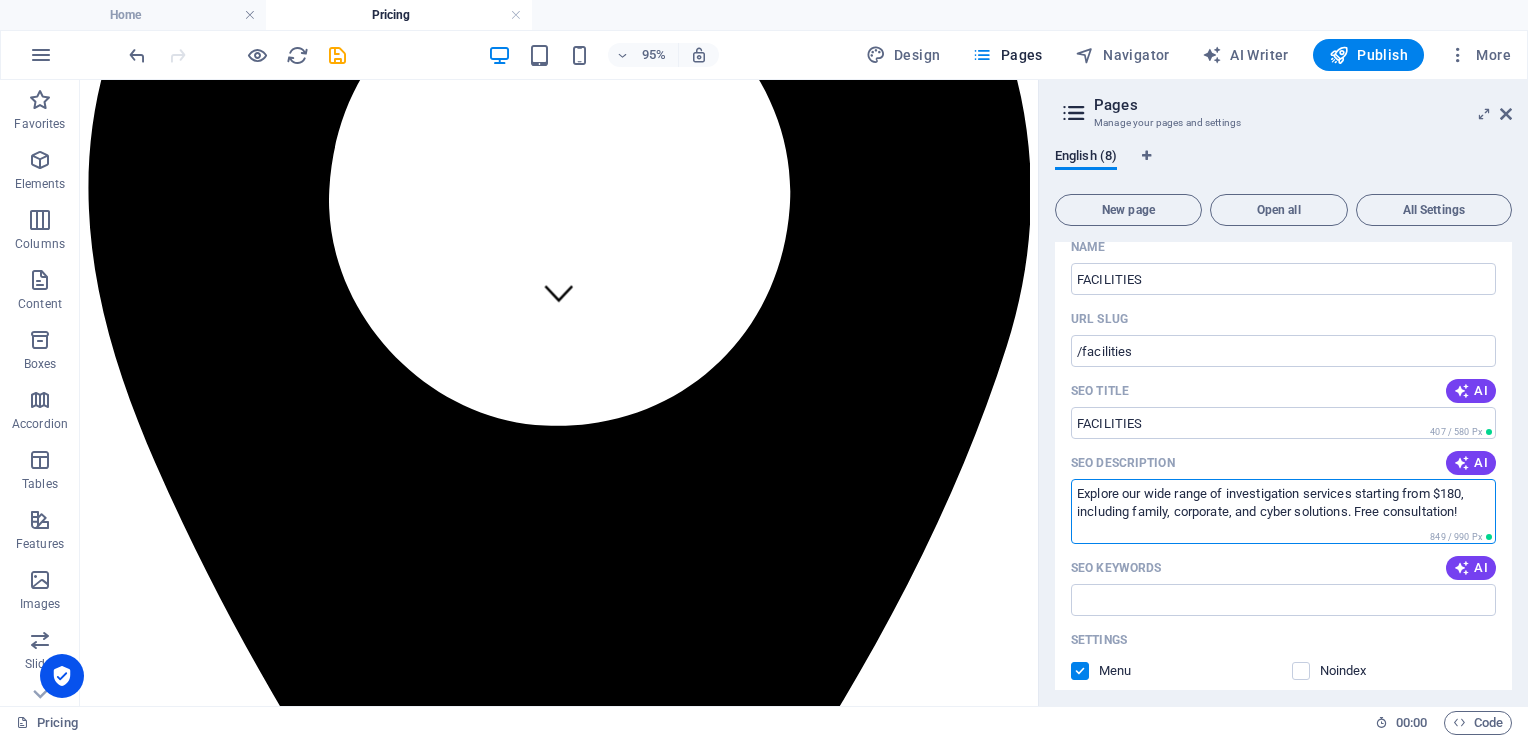 drag, startPoint x: 1468, startPoint y: 511, endPoint x: 1066, endPoint y: 501, distance: 402.12436 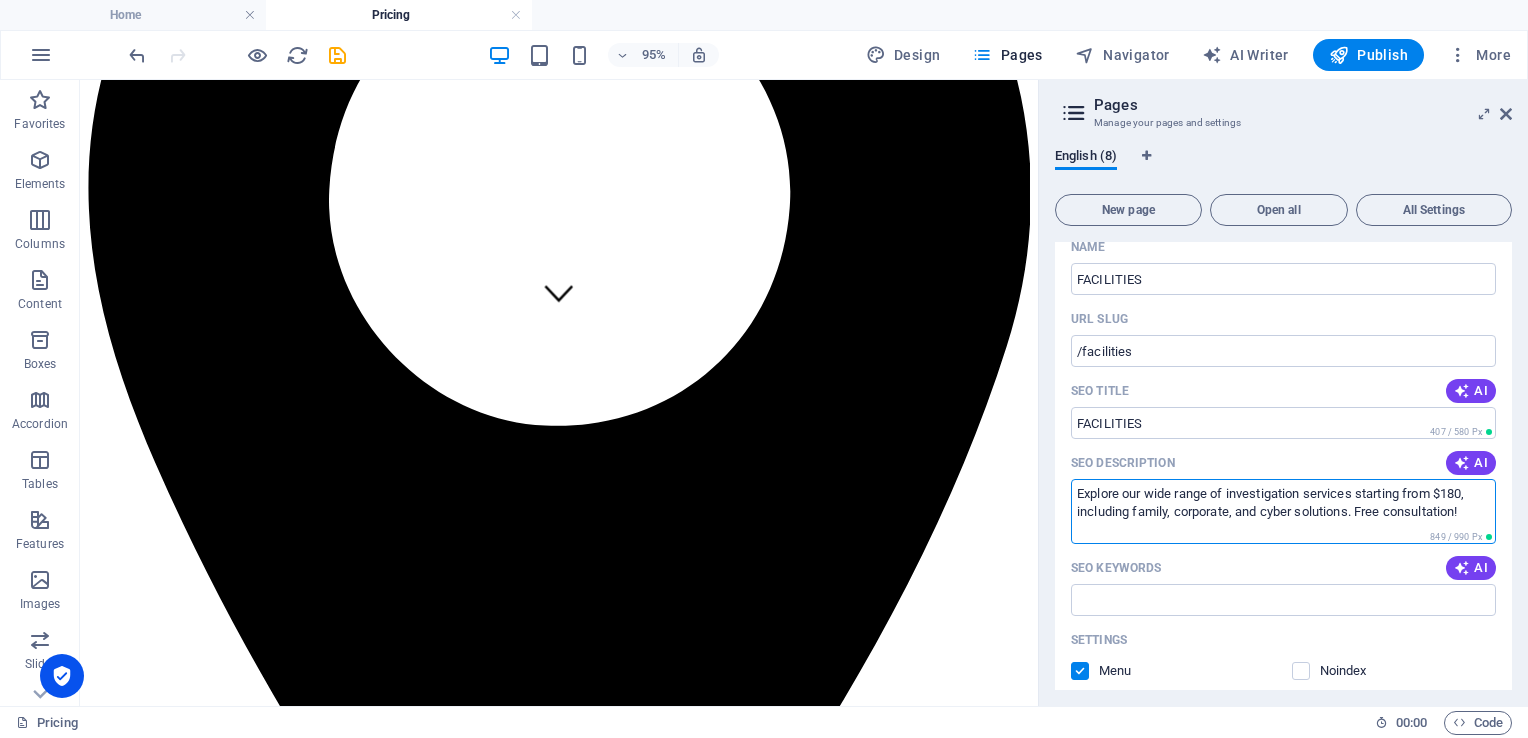 click on "Name FACILITIES ​ URL SLUG /facilities ​ SEO Title AI FACILITIES ​ 407 / 580 Px SEO Description AI Explore our wide range of investigation services starting from $180, including family, corporate, and cyber solutions. Free consultation! ​ 849 / 990 Px SEO Keywords AI ​ Settings Menu Noindex Preview Mobile Desktop www.example.com facilities FACILITIES - p9537j72a.vhu43.pumo.com.tw Explore our wide range of investigation services starting from $180, including family, corporate, and cyber solutions. Free consultation! Meta tags ​ Preview Image (Open Graph) Drag files here, click to choose files or select files from Files or our free stock photos & videos More Settings" at bounding box center (1283, 647) 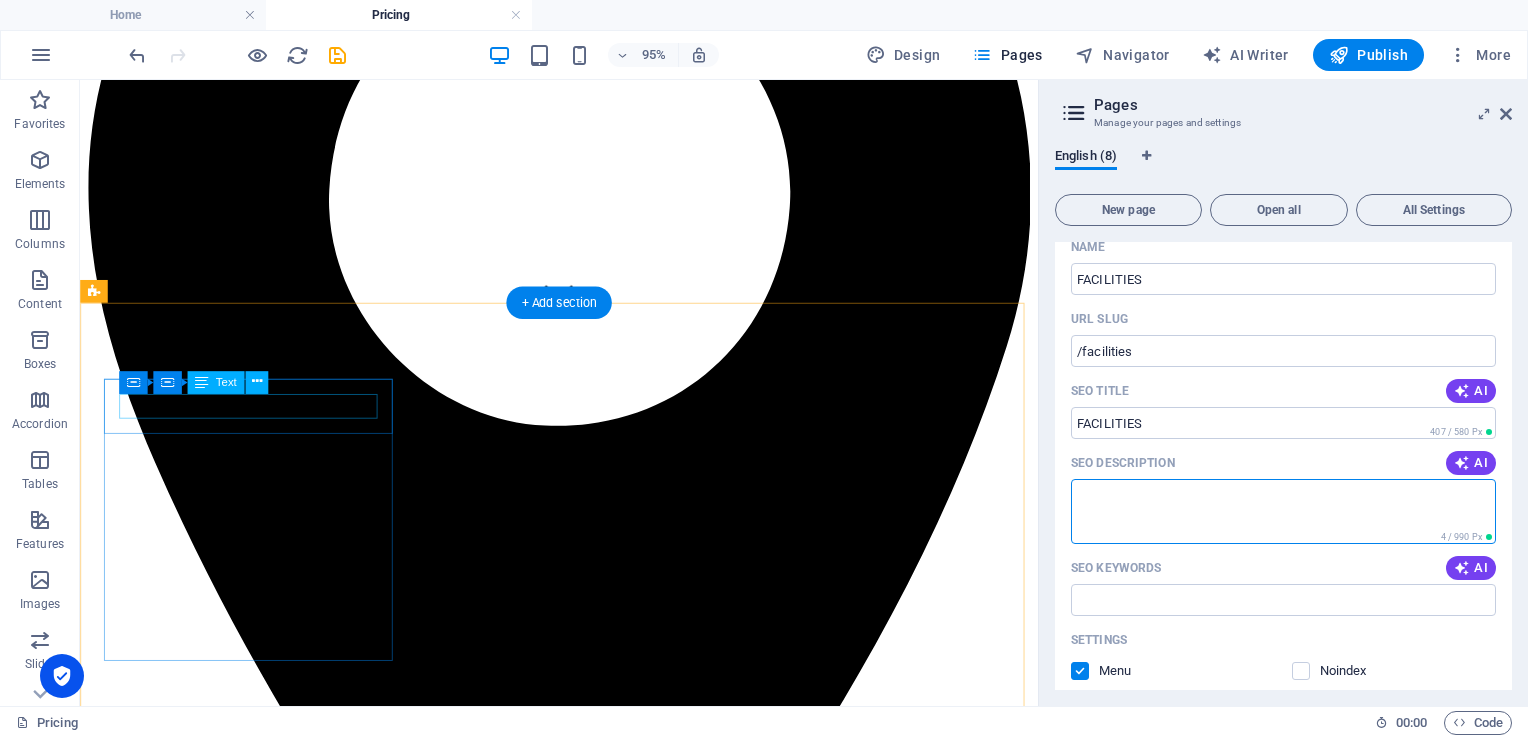 type 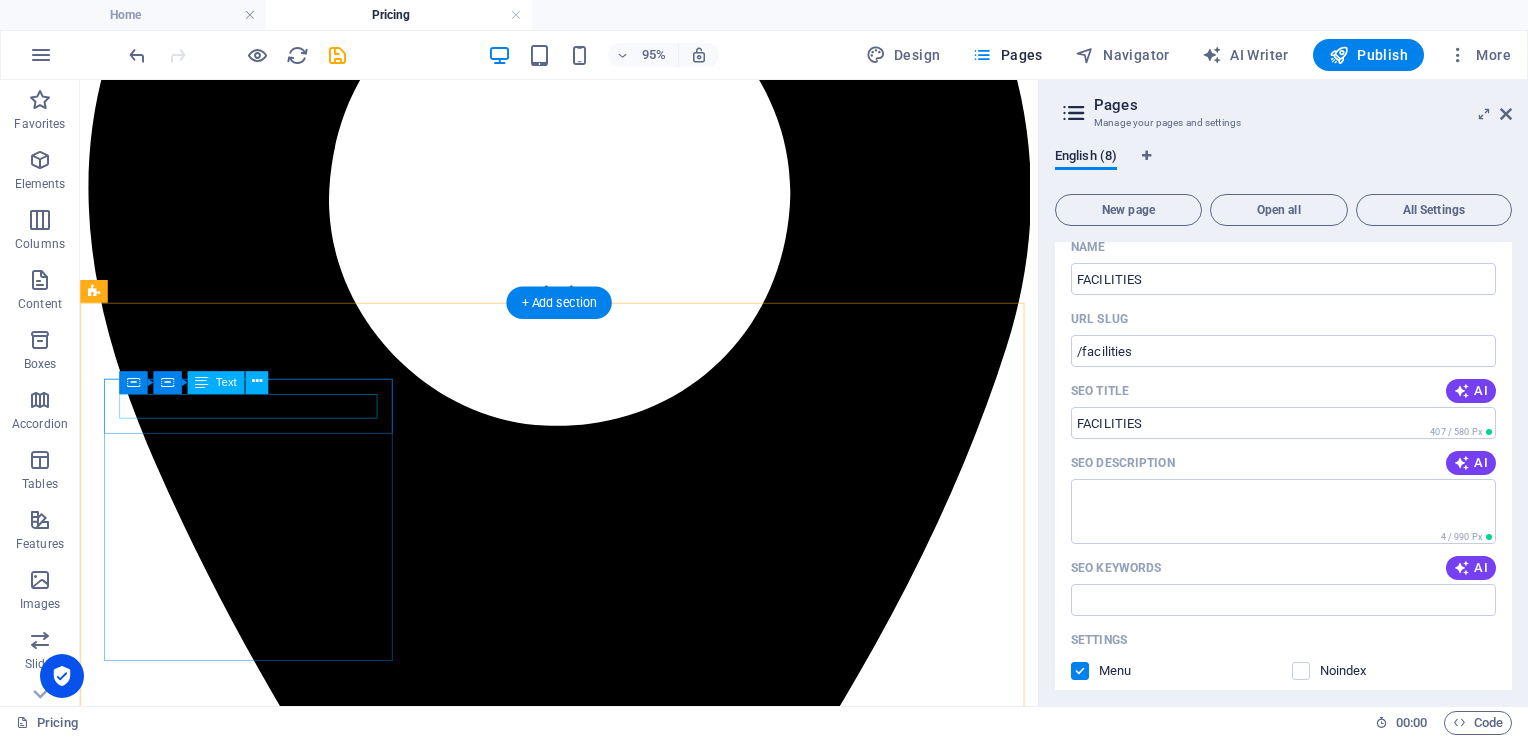 click on "Family Investigation" at bounding box center (584, 9810) 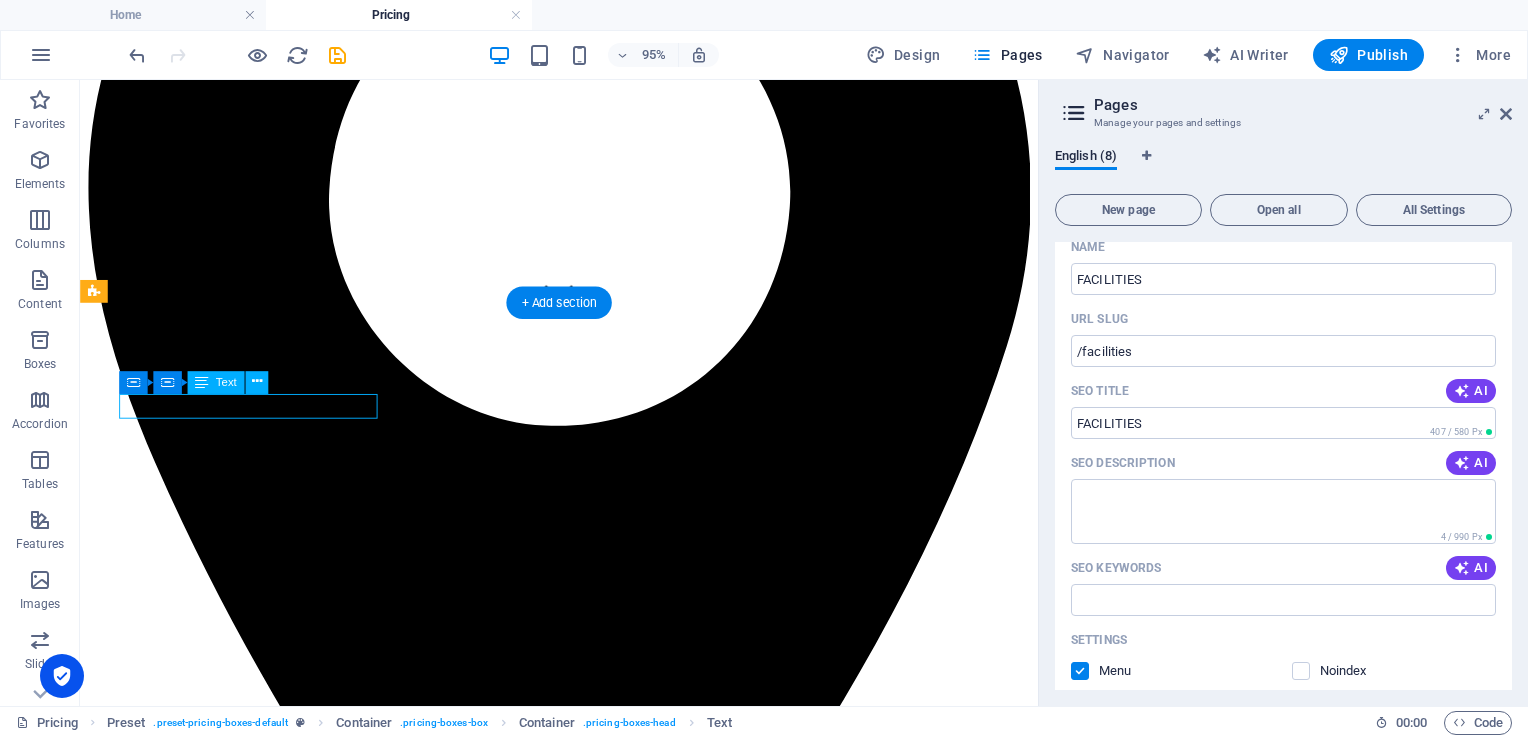click on "Family Investigation" at bounding box center [584, 9810] 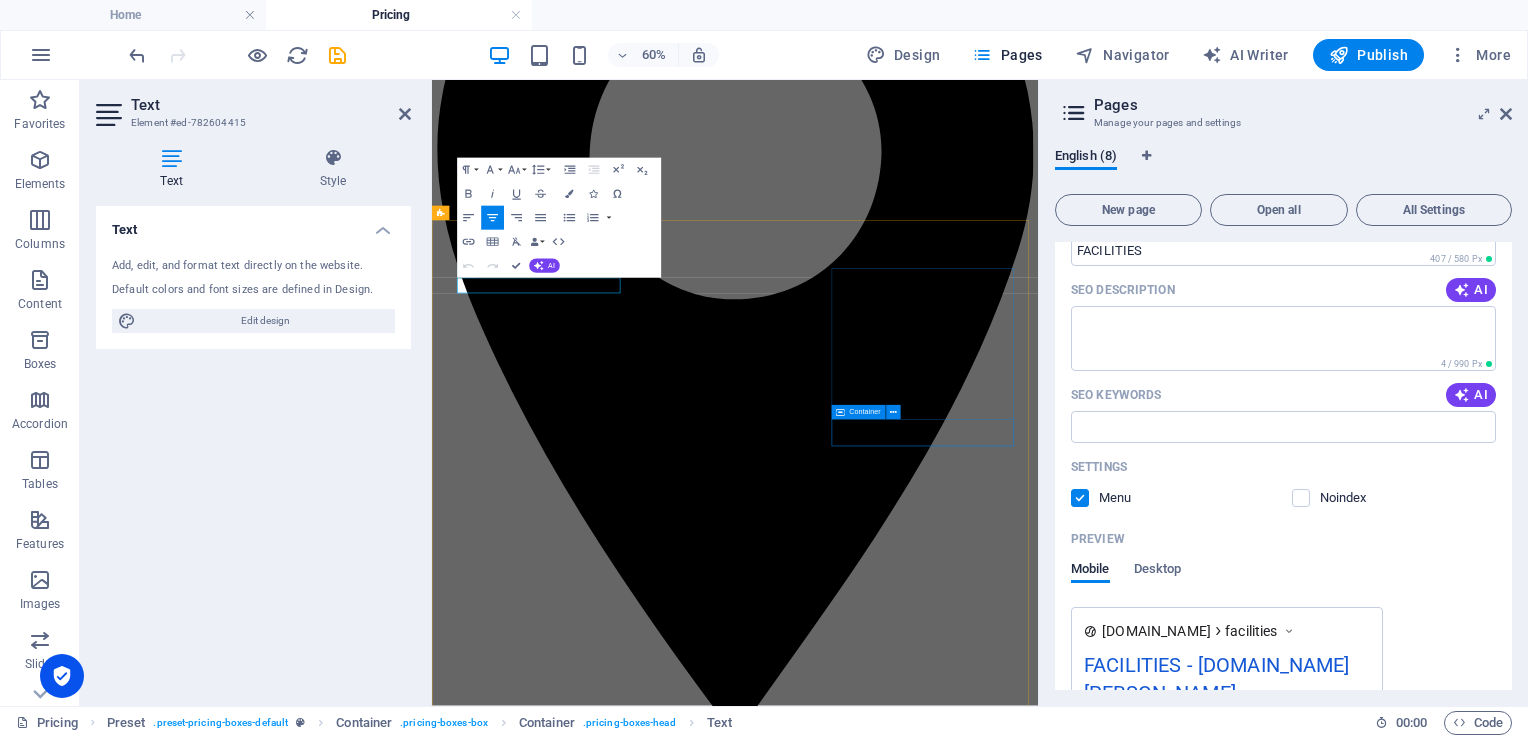 scroll, scrollTop: 408, scrollLeft: 0, axis: vertical 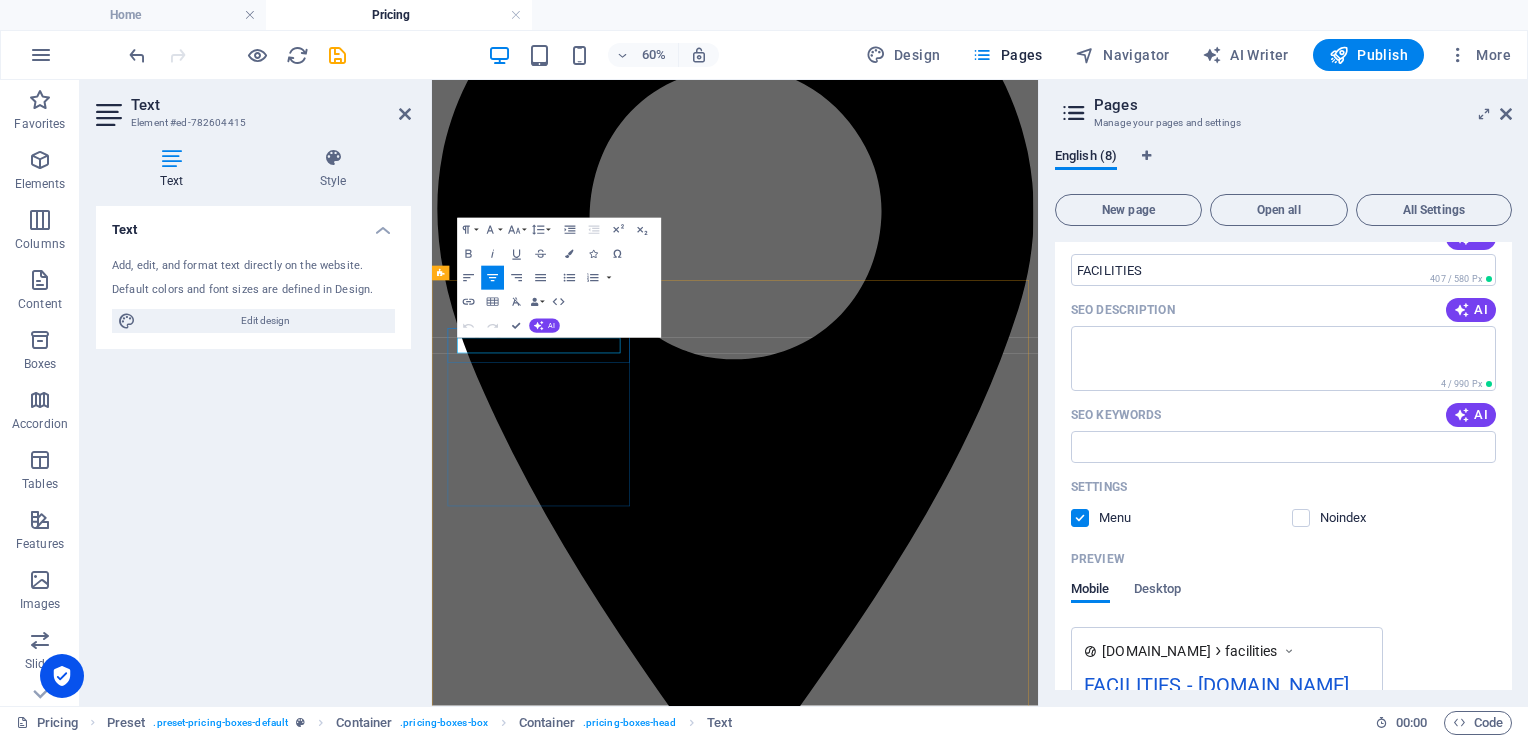 click on "Family Investigation" at bounding box center (937, 10197) 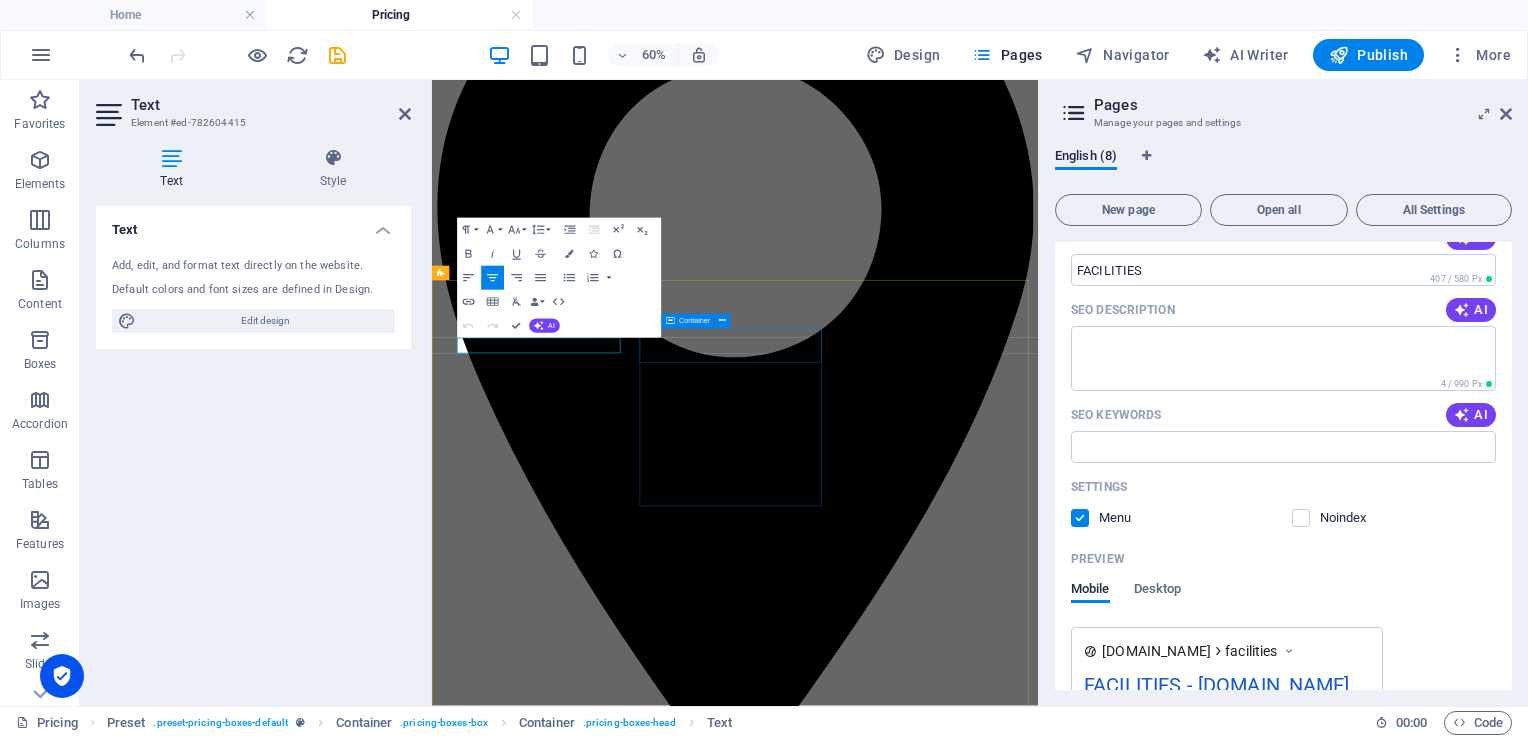 scroll, scrollTop: 300, scrollLeft: 0, axis: vertical 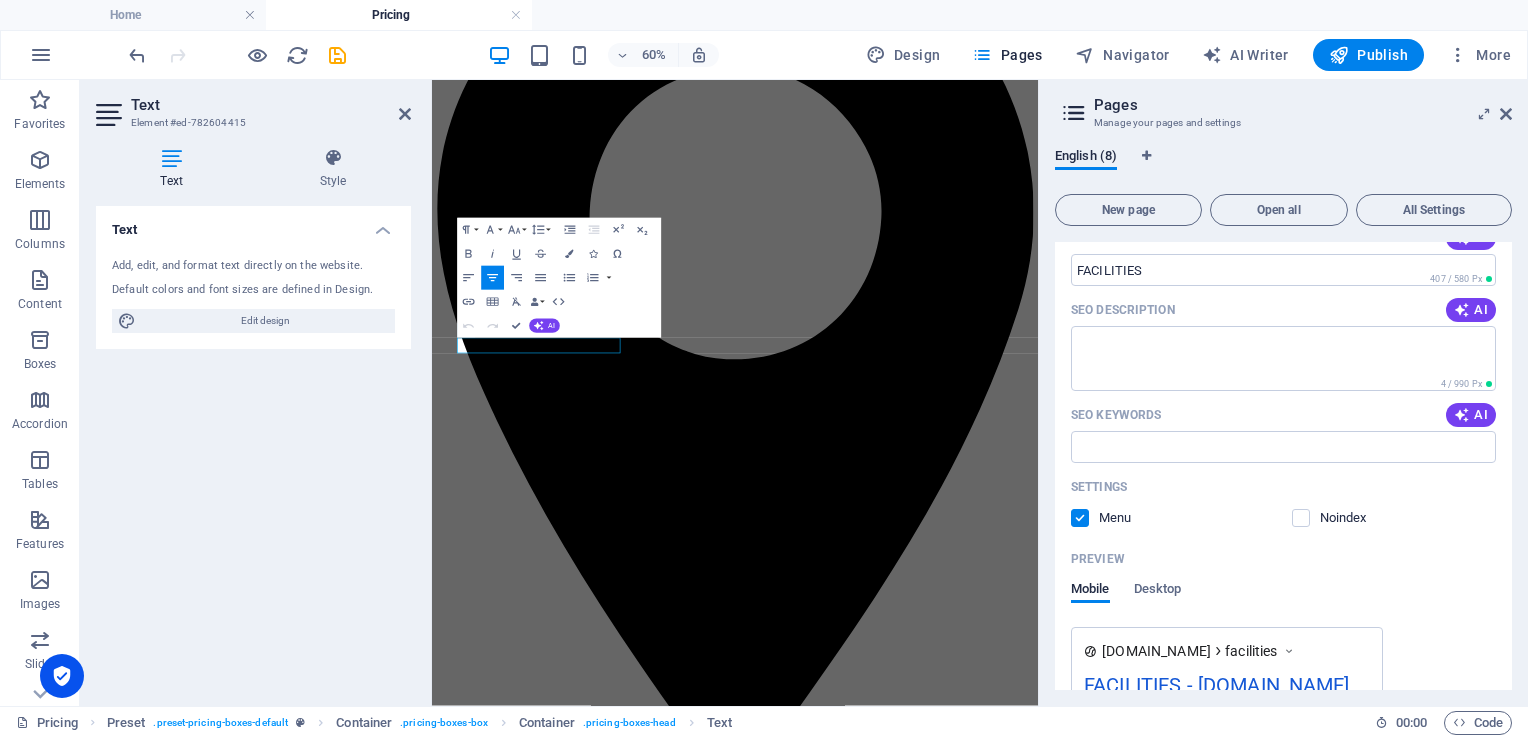 click on "Pages" at bounding box center (1303, 105) 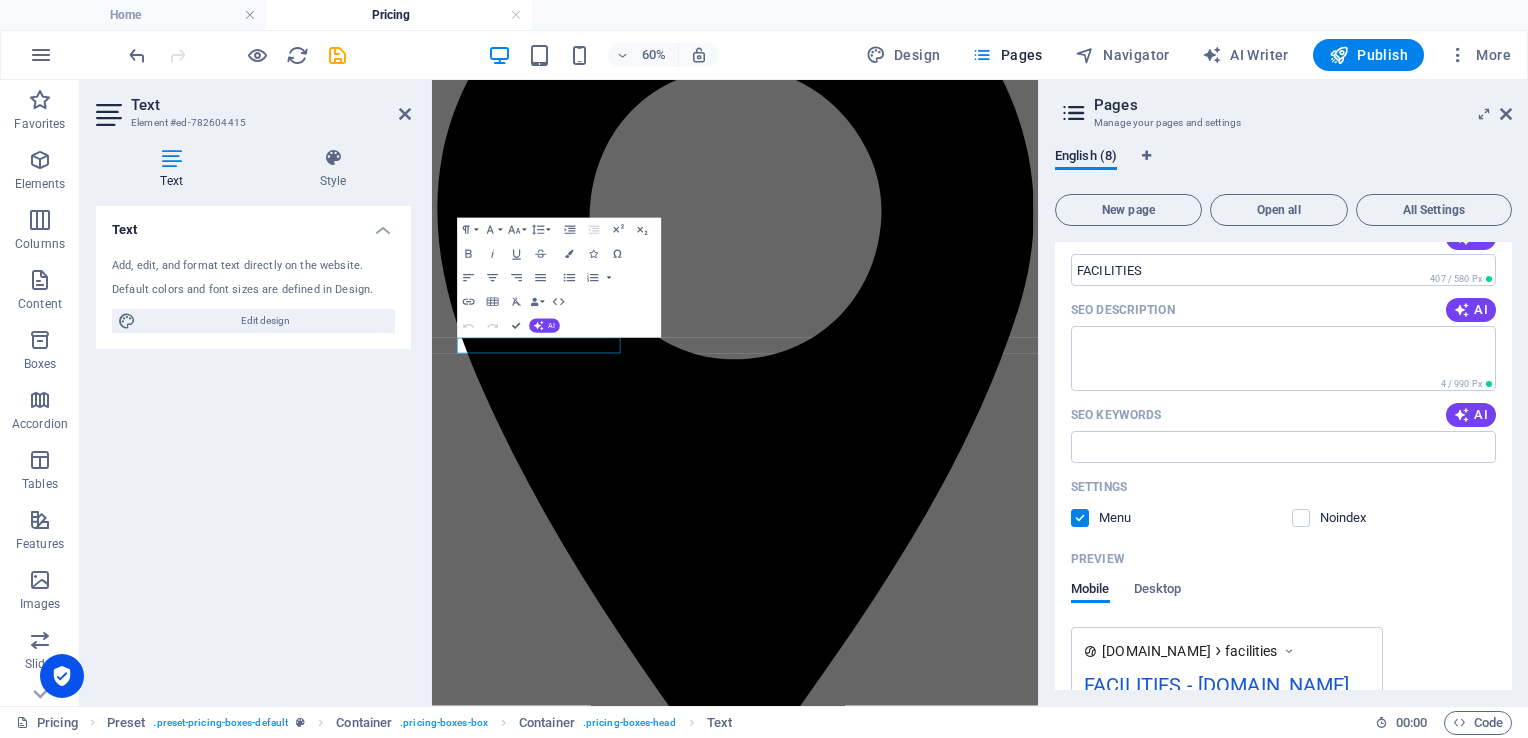 click on "SEO Keywords AI" at bounding box center [1283, 415] 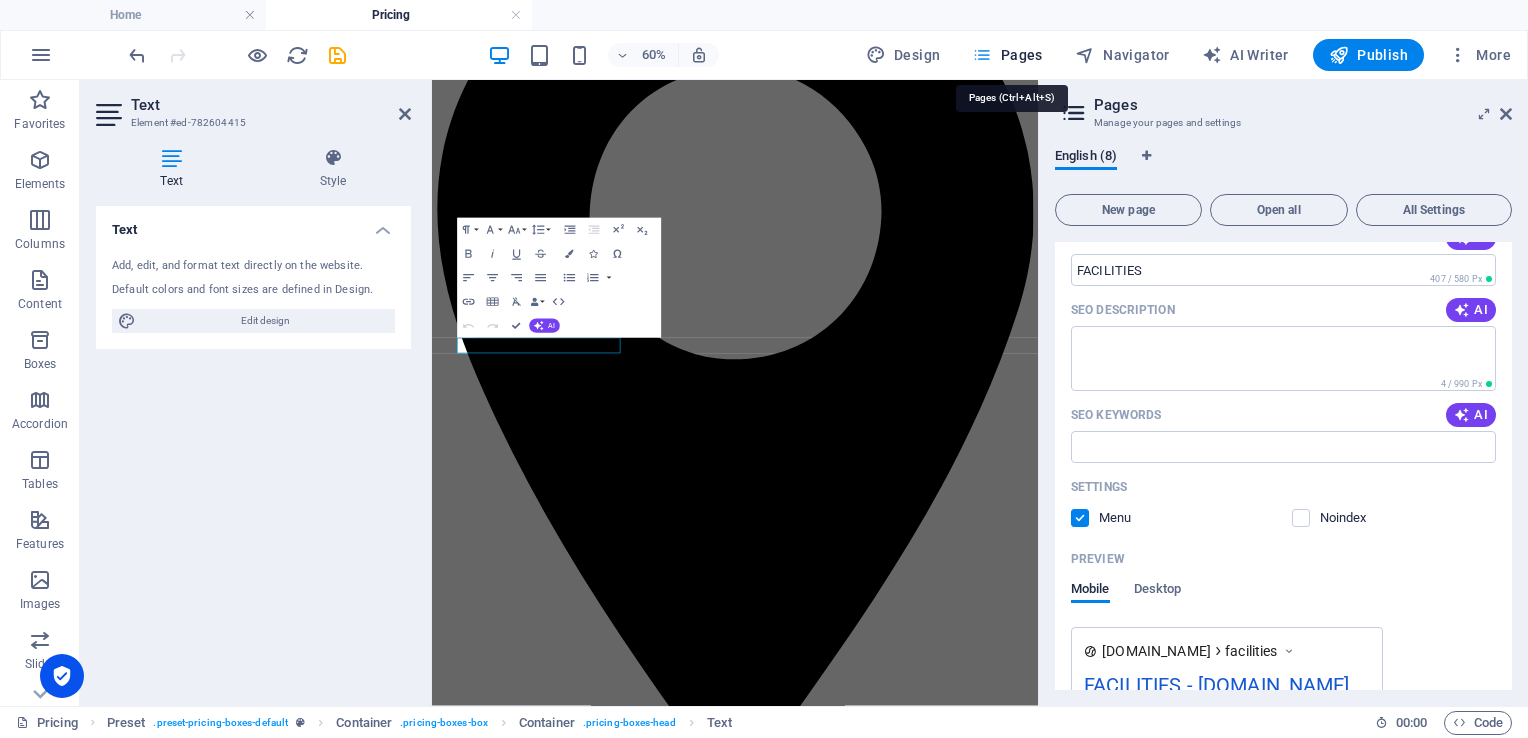 click on "Pages" at bounding box center (1007, 55) 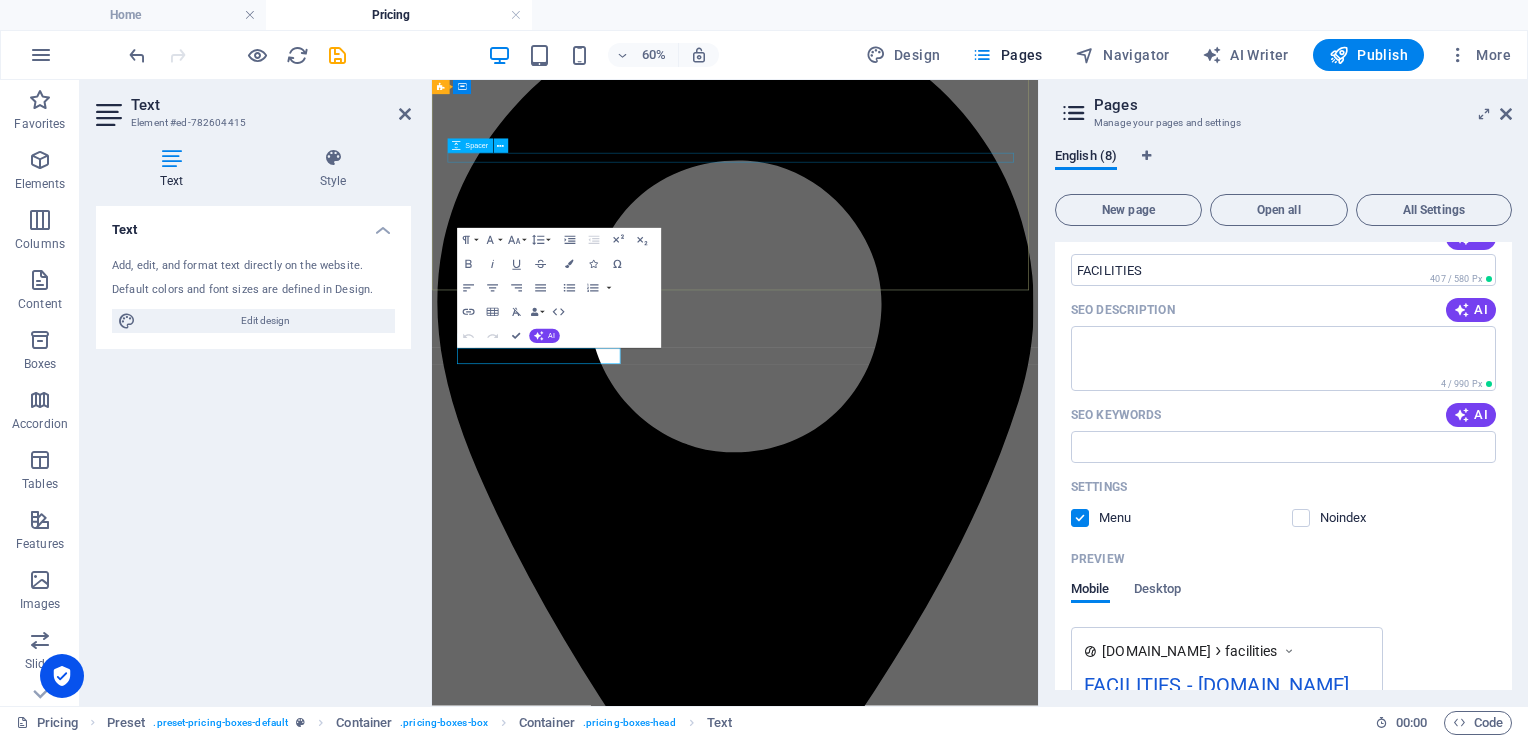 scroll, scrollTop: 100, scrollLeft: 0, axis: vertical 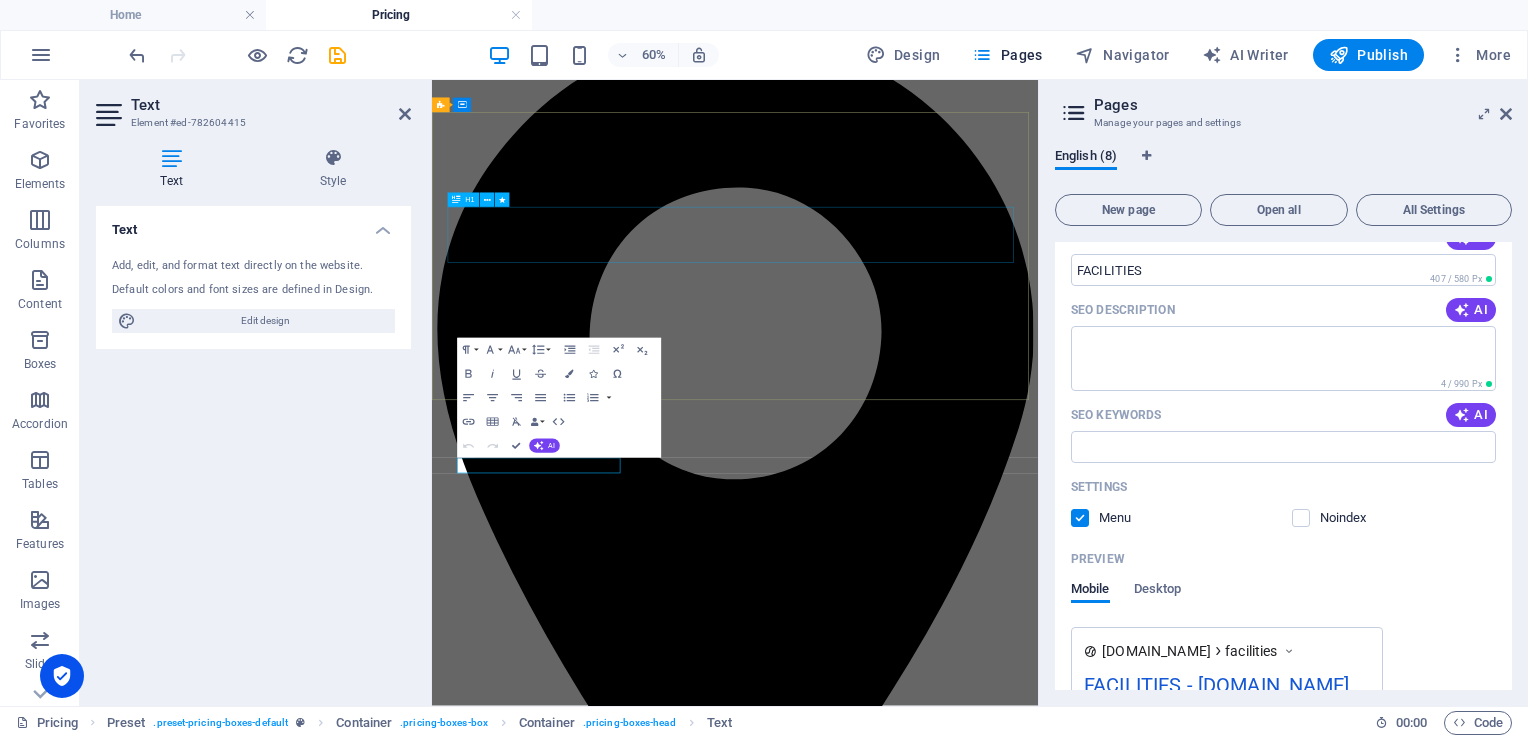 click on "Pricing" at bounding box center (937, 10249) 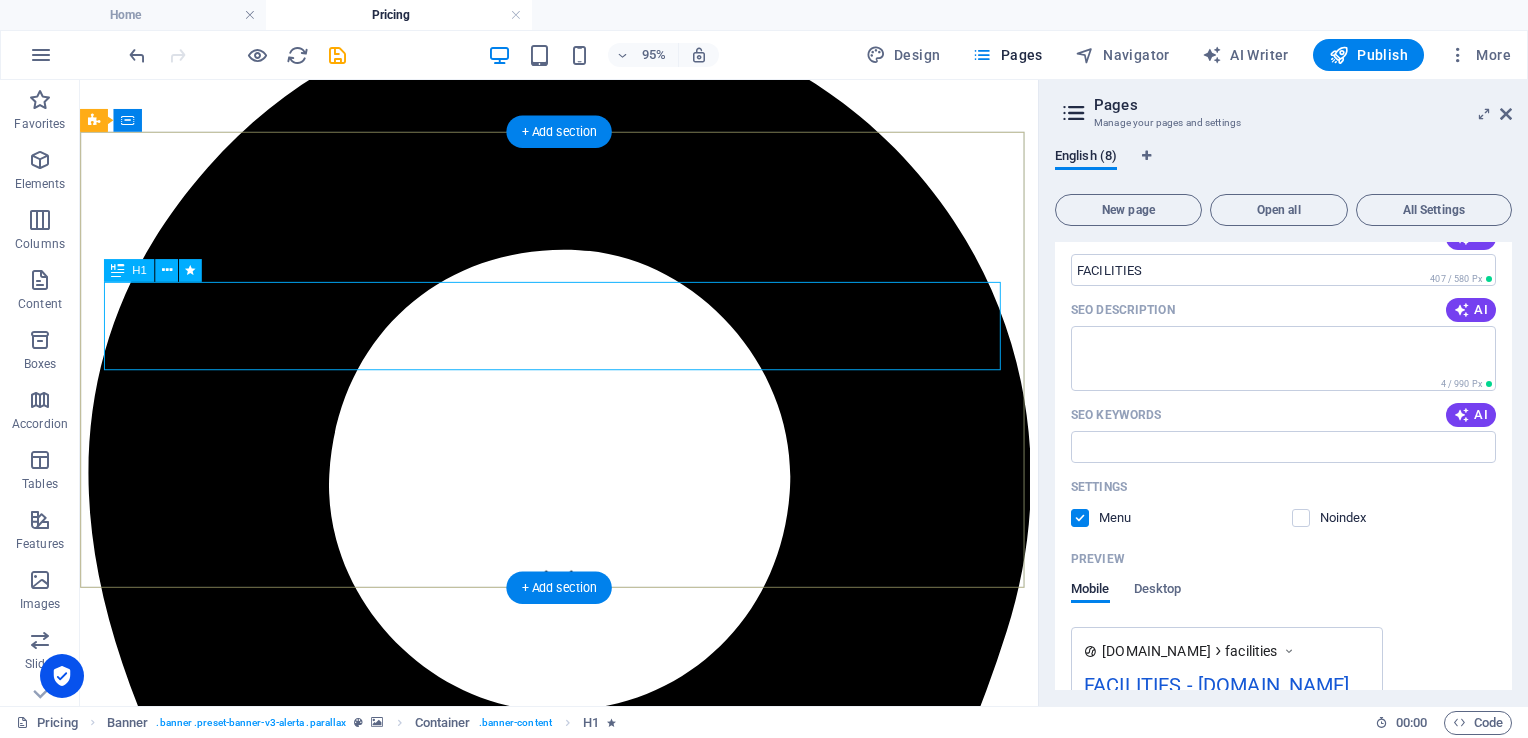 click on "Pricing" at bounding box center (584, 10231) 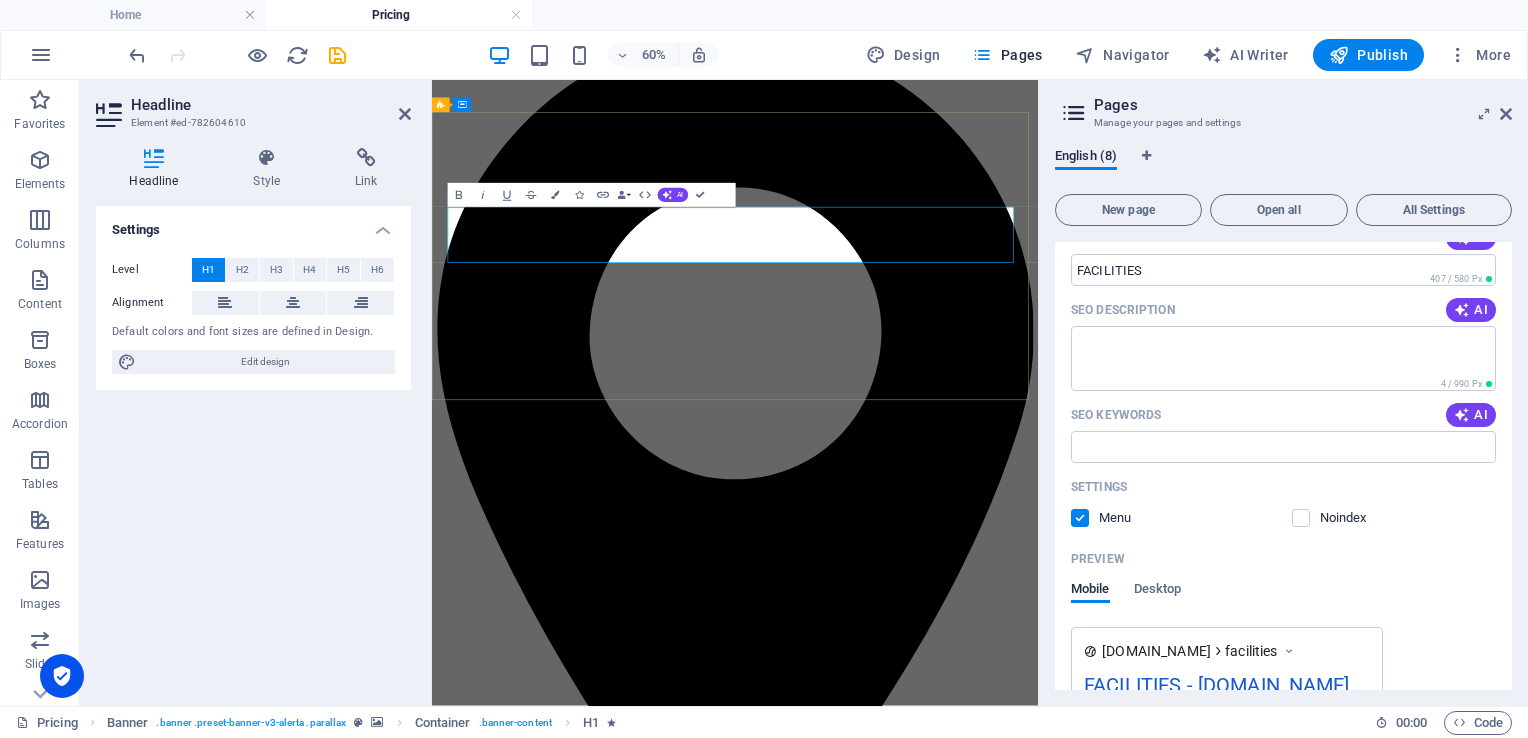 click on "Pricing" at bounding box center (937, 10249) 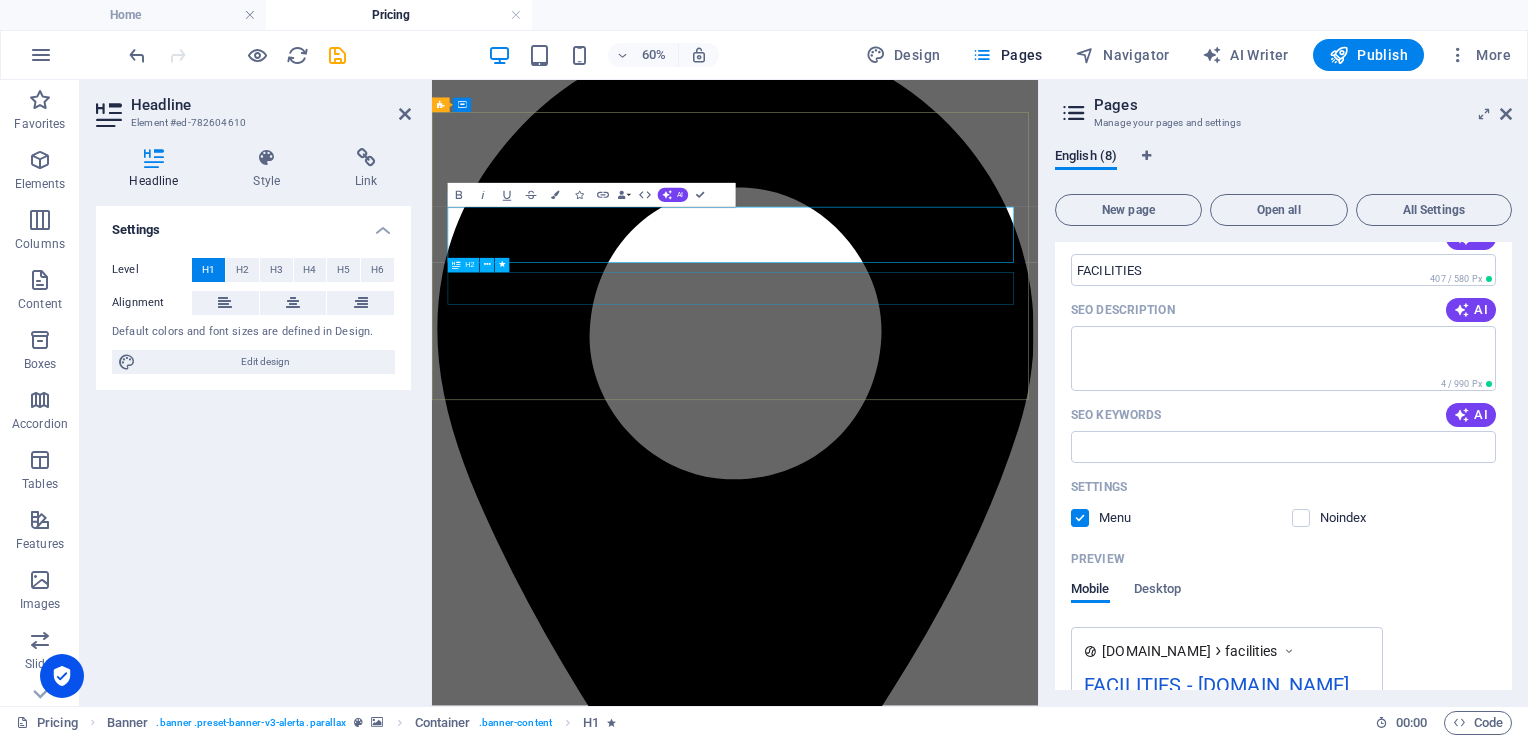click on "Our Pricing plan" at bounding box center [937, 10338] 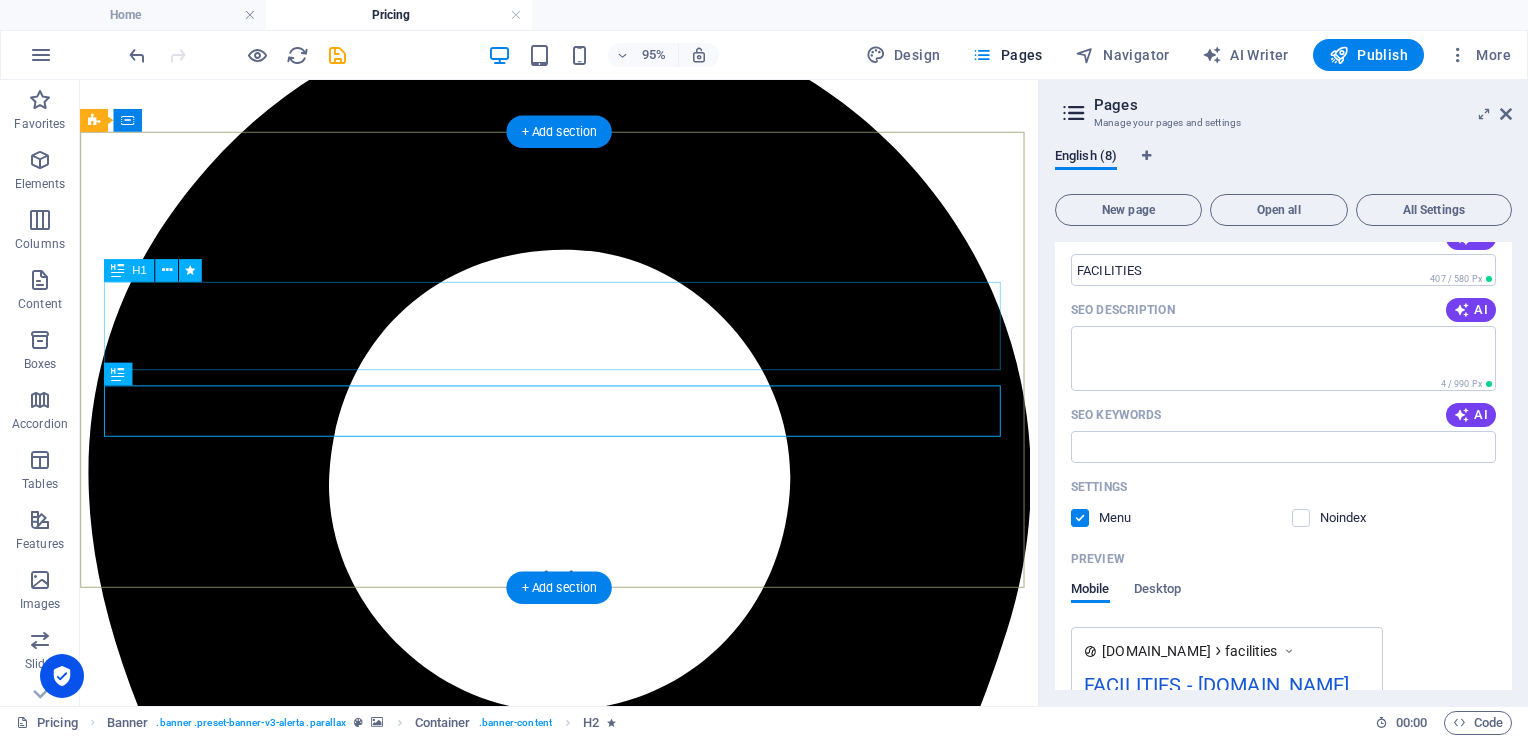 click on "production line" at bounding box center (584, 9962) 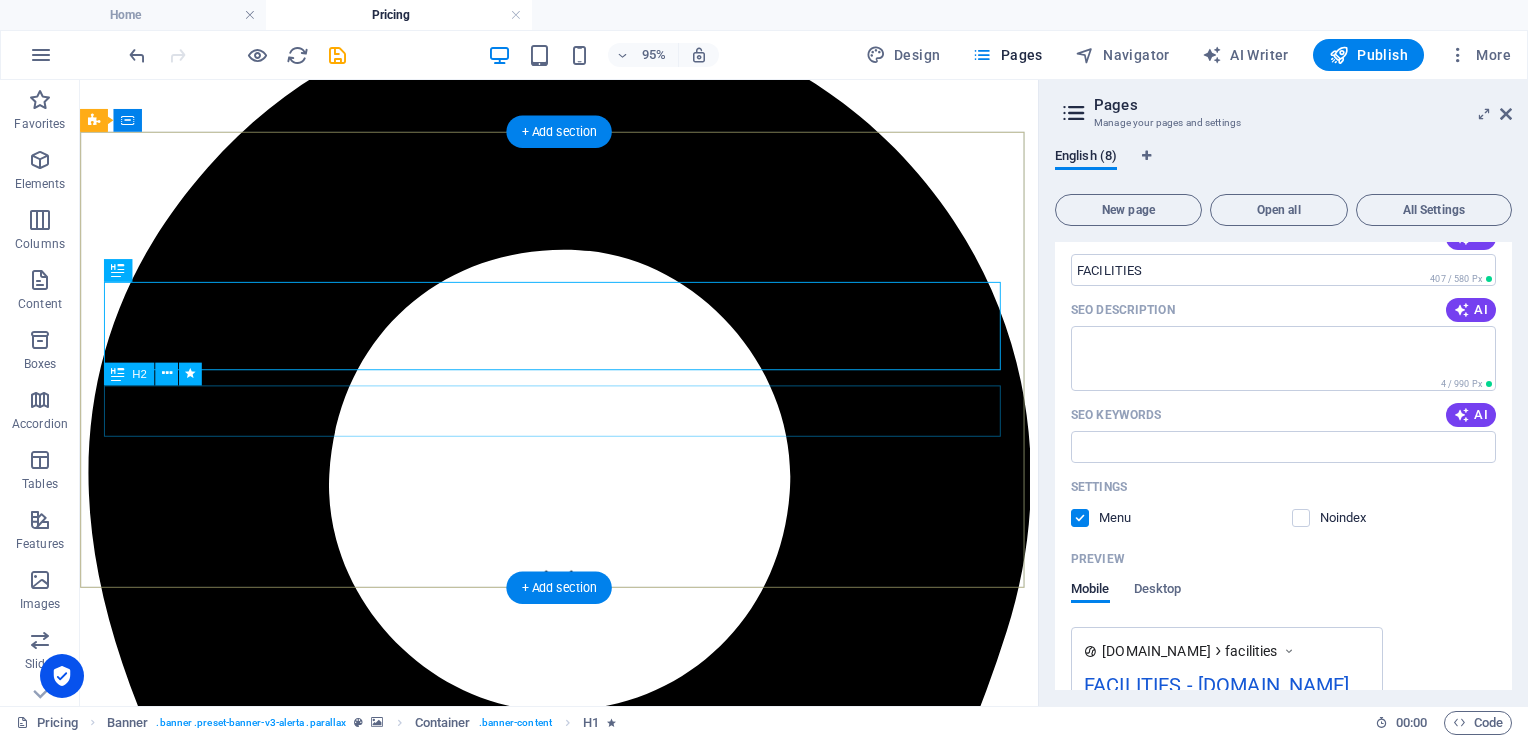 click on "Our Pricing plan" at bounding box center (584, 10051) 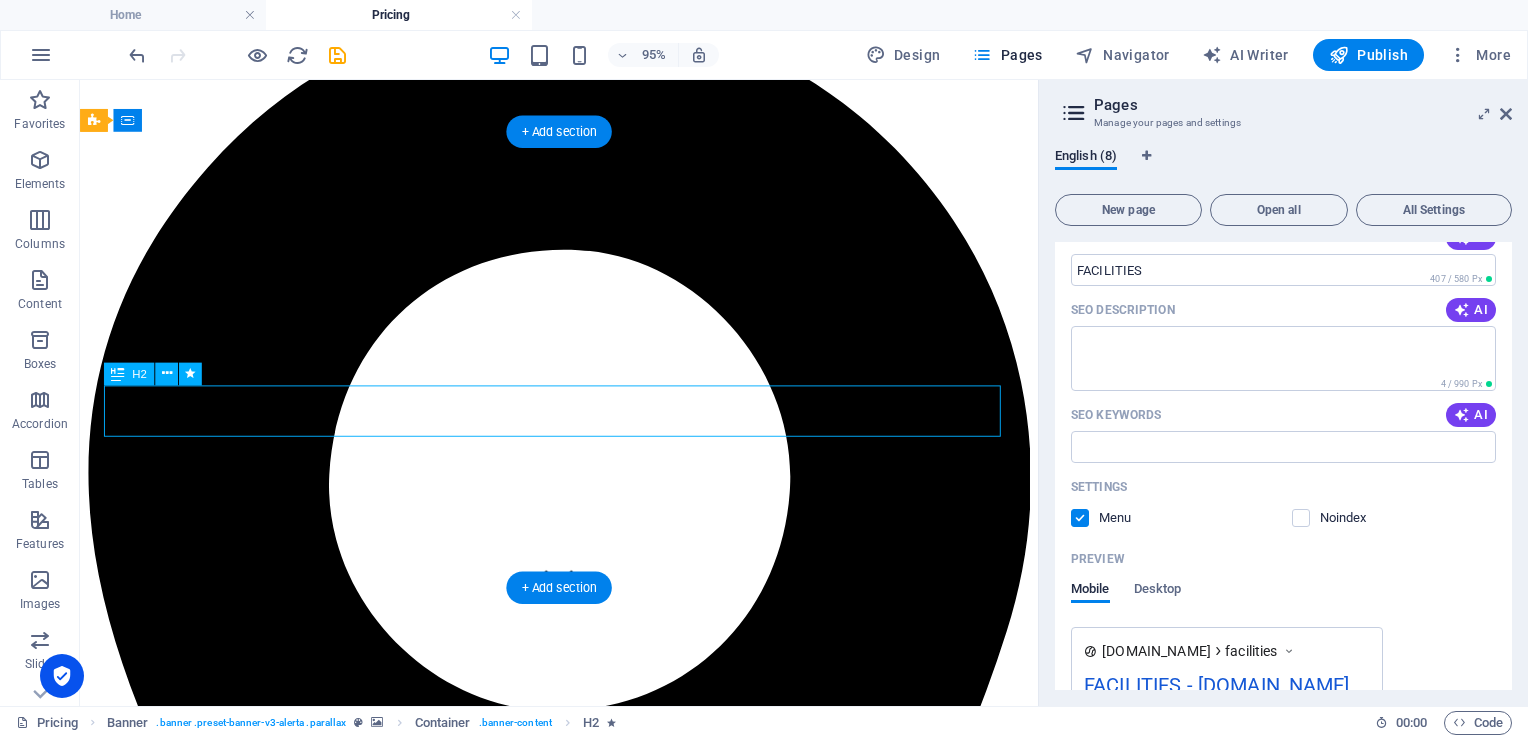 click on "Our Pricing plan" at bounding box center (584, 10051) 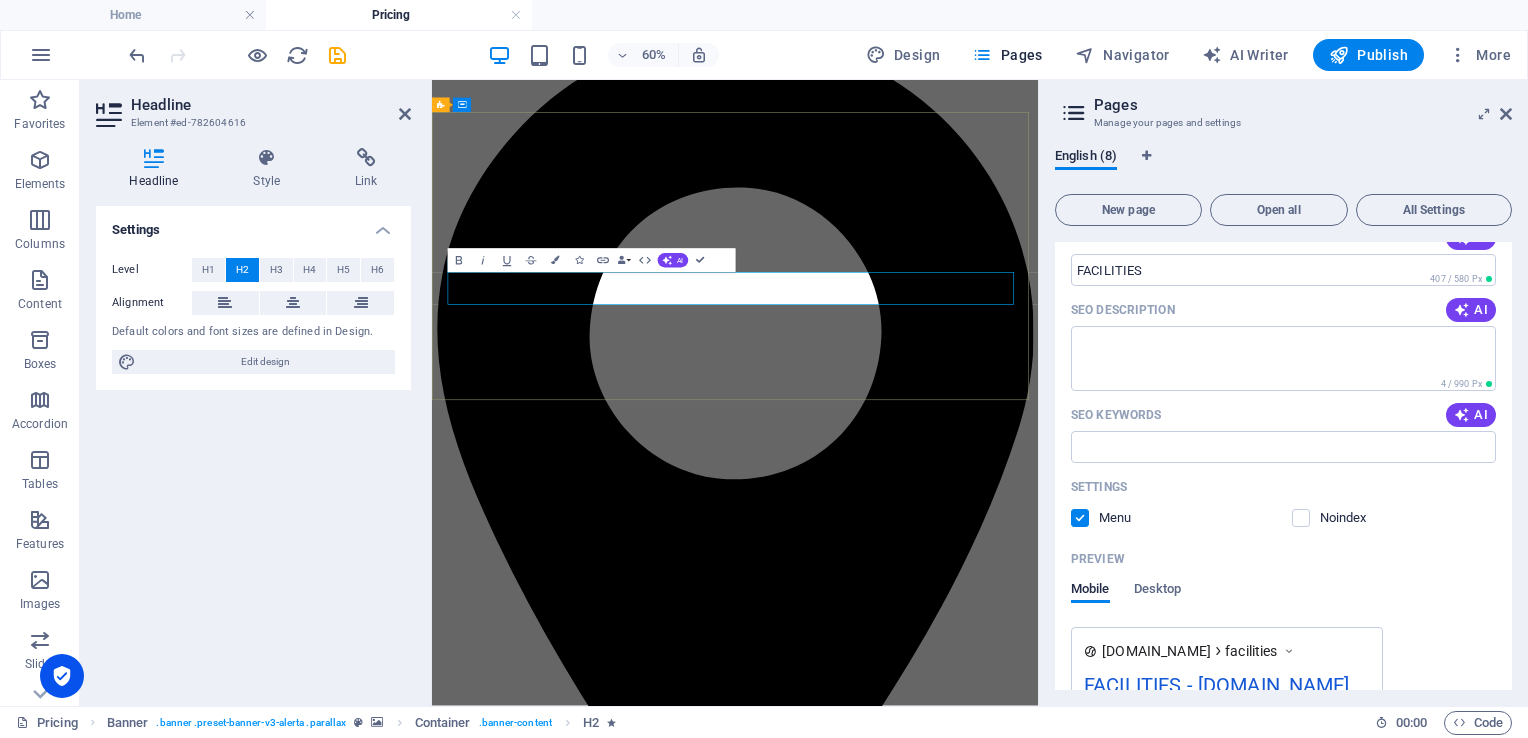click on "Our Pricing plan" at bounding box center (937, 10069) 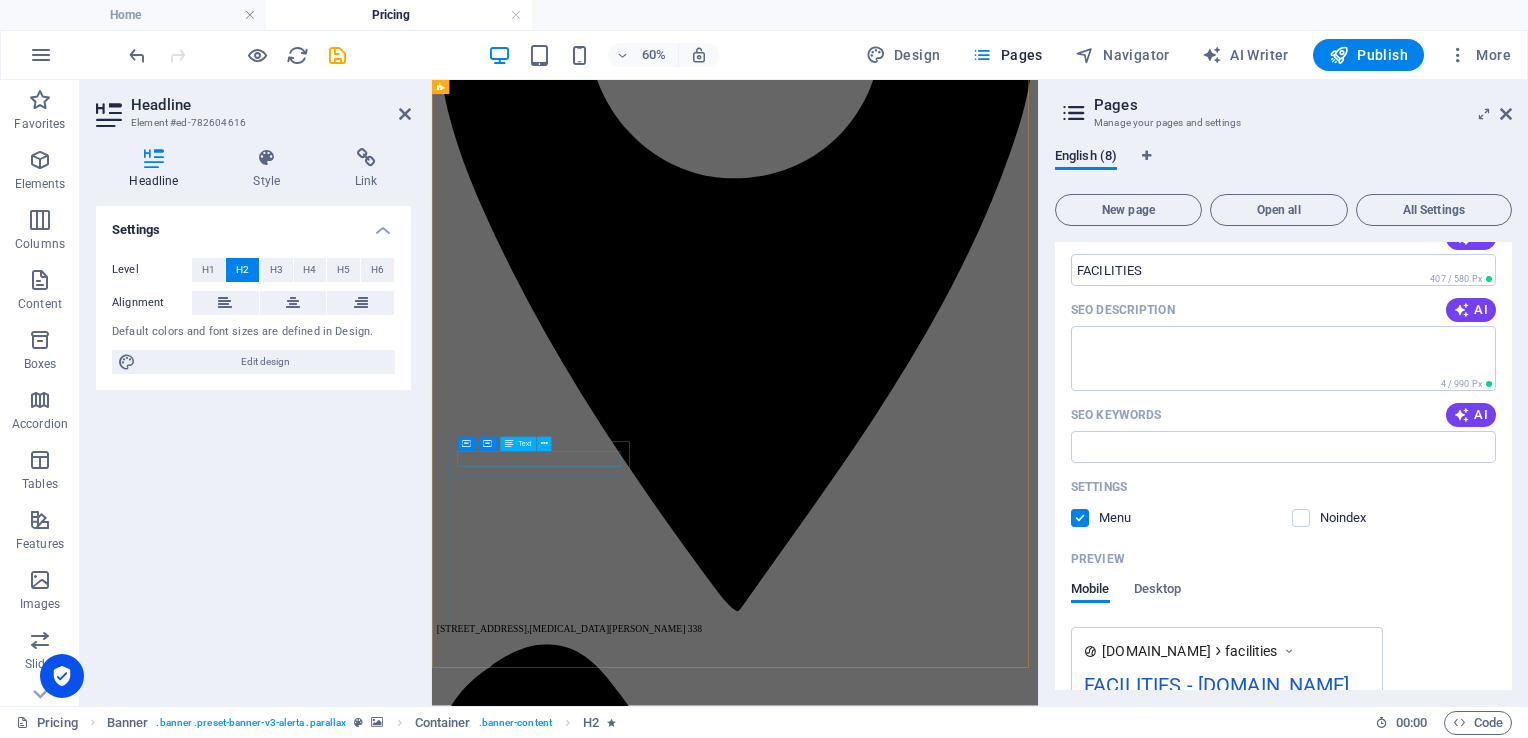 scroll, scrollTop: 556, scrollLeft: 0, axis: vertical 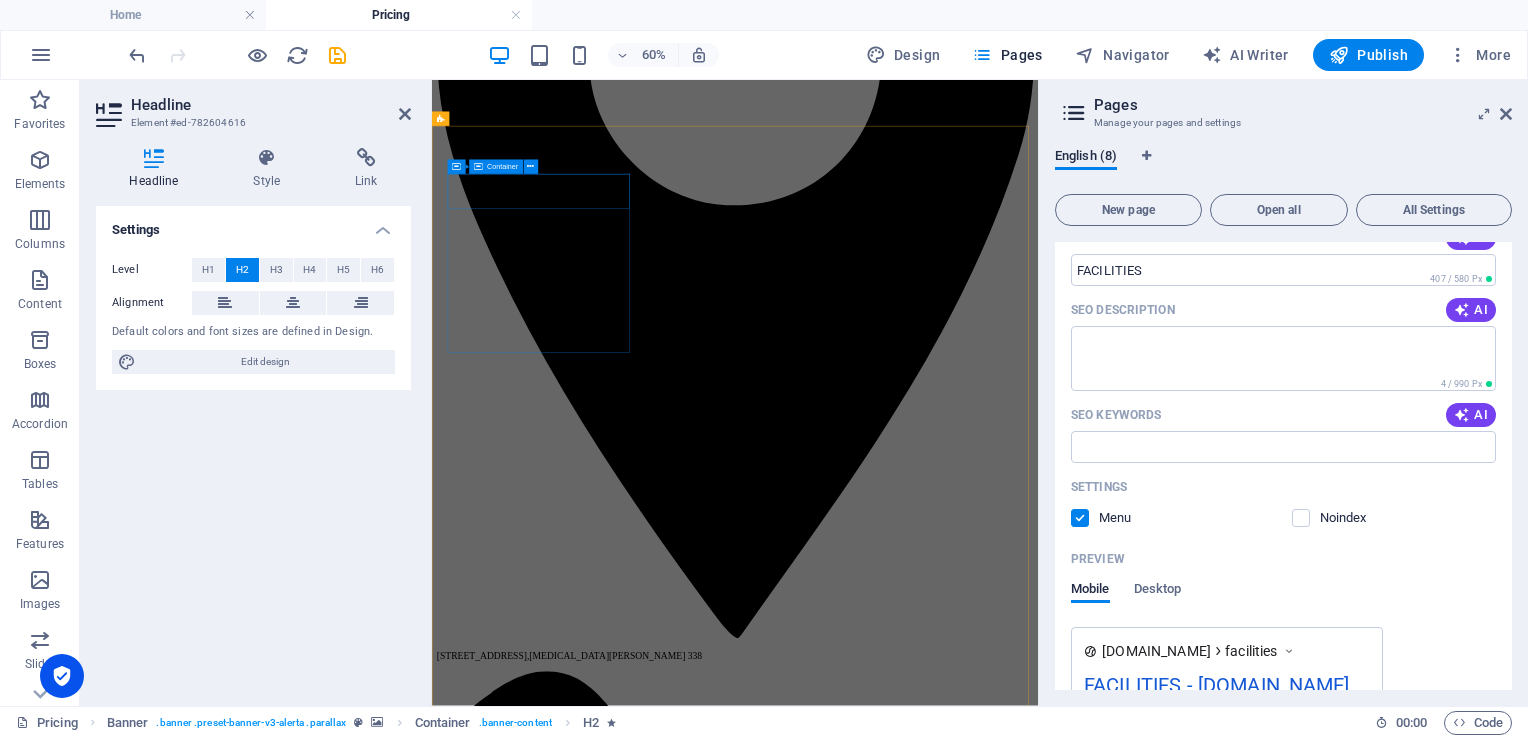click on "Family Investigation" at bounding box center (937, 9941) 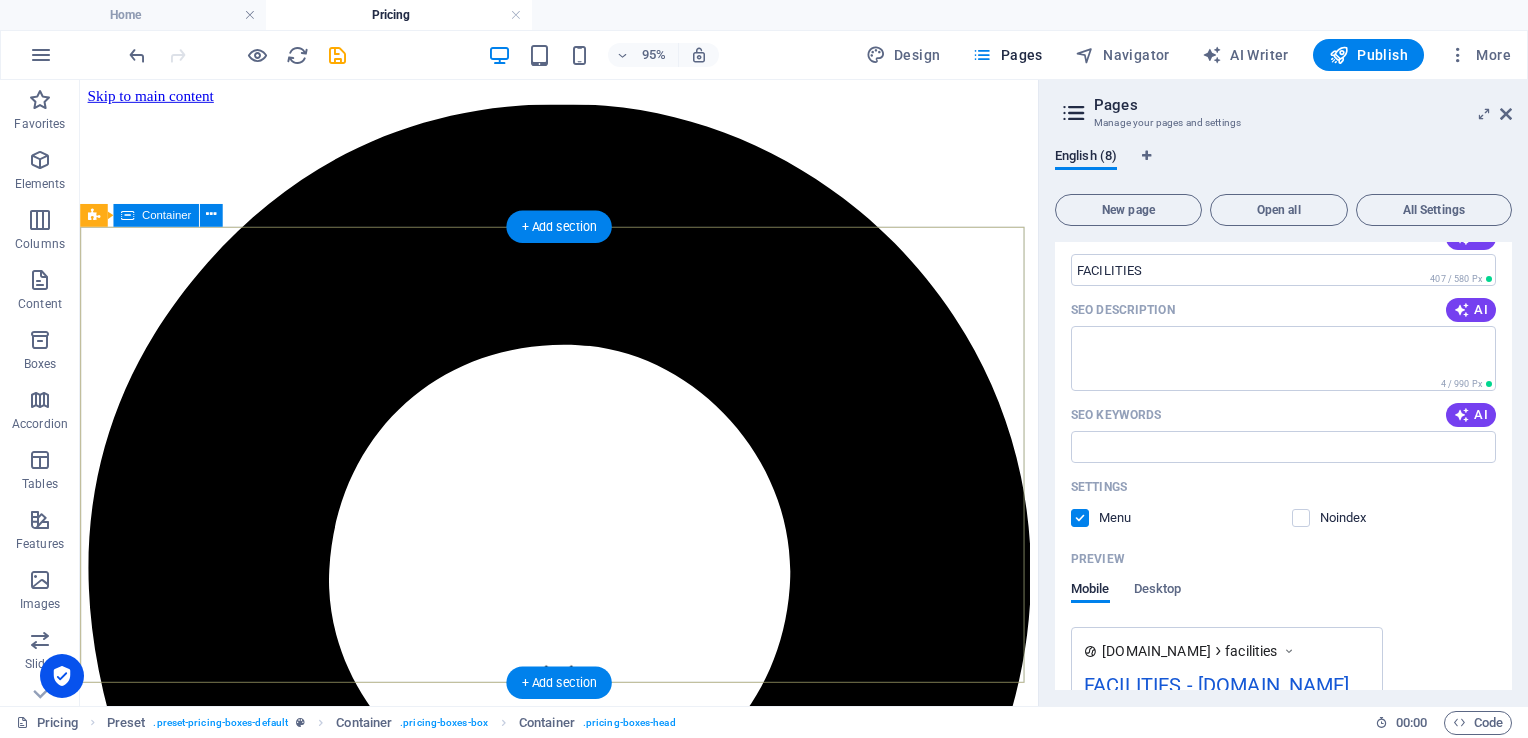 scroll, scrollTop: 0, scrollLeft: 0, axis: both 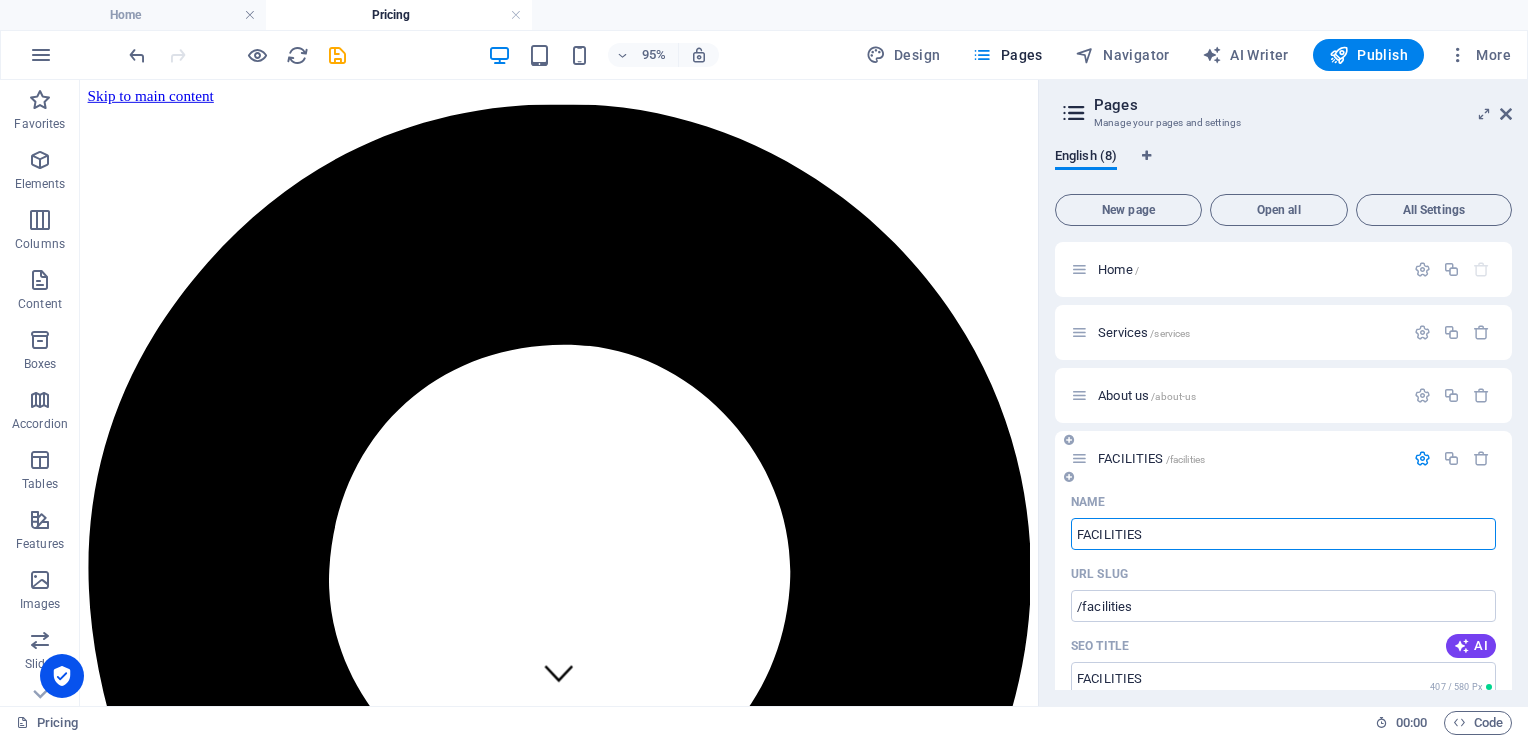 click on "FACILITIES" at bounding box center (1283, 534) 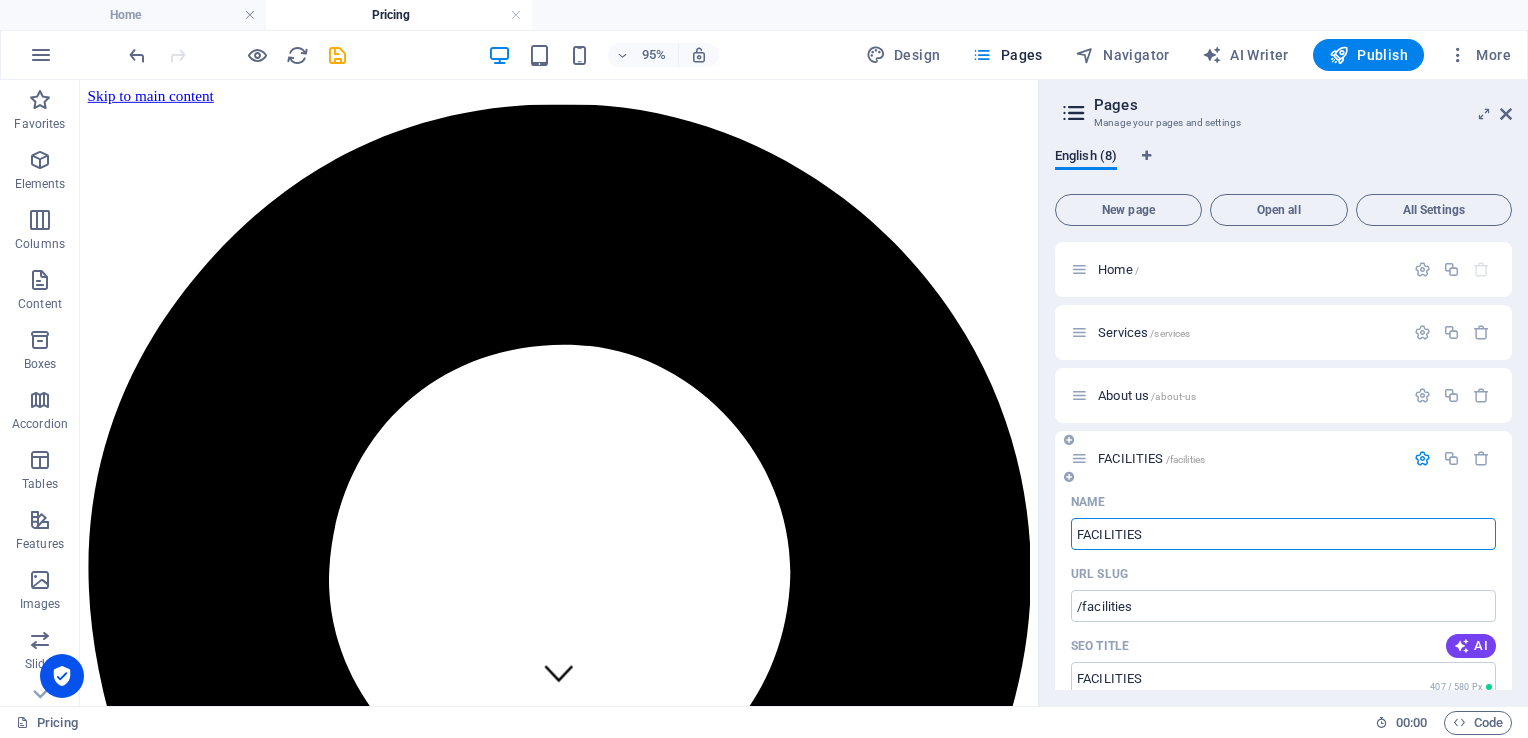 drag, startPoint x: 1169, startPoint y: 526, endPoint x: 1087, endPoint y: 538, distance: 82.8734 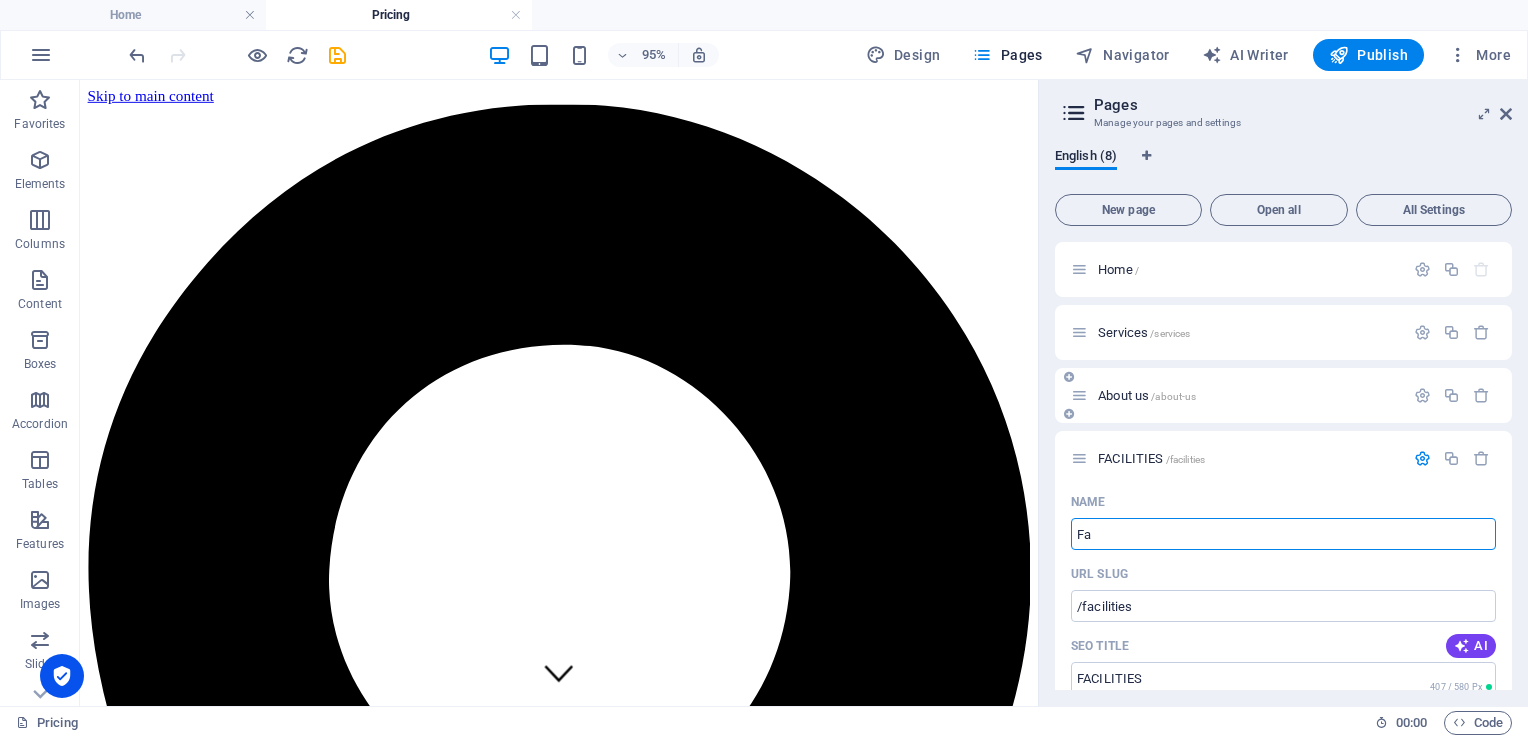 type on "Fa" 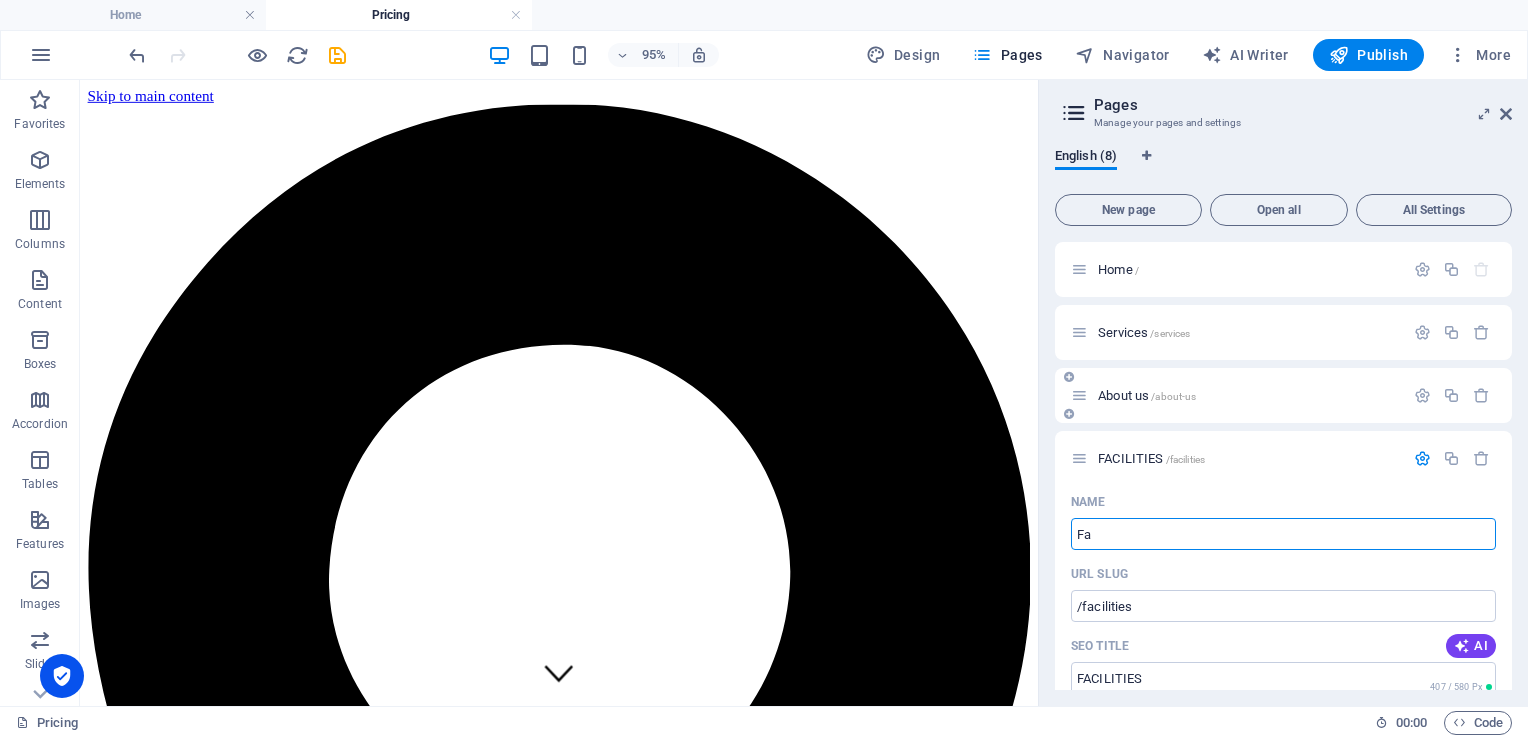 type on "/fa" 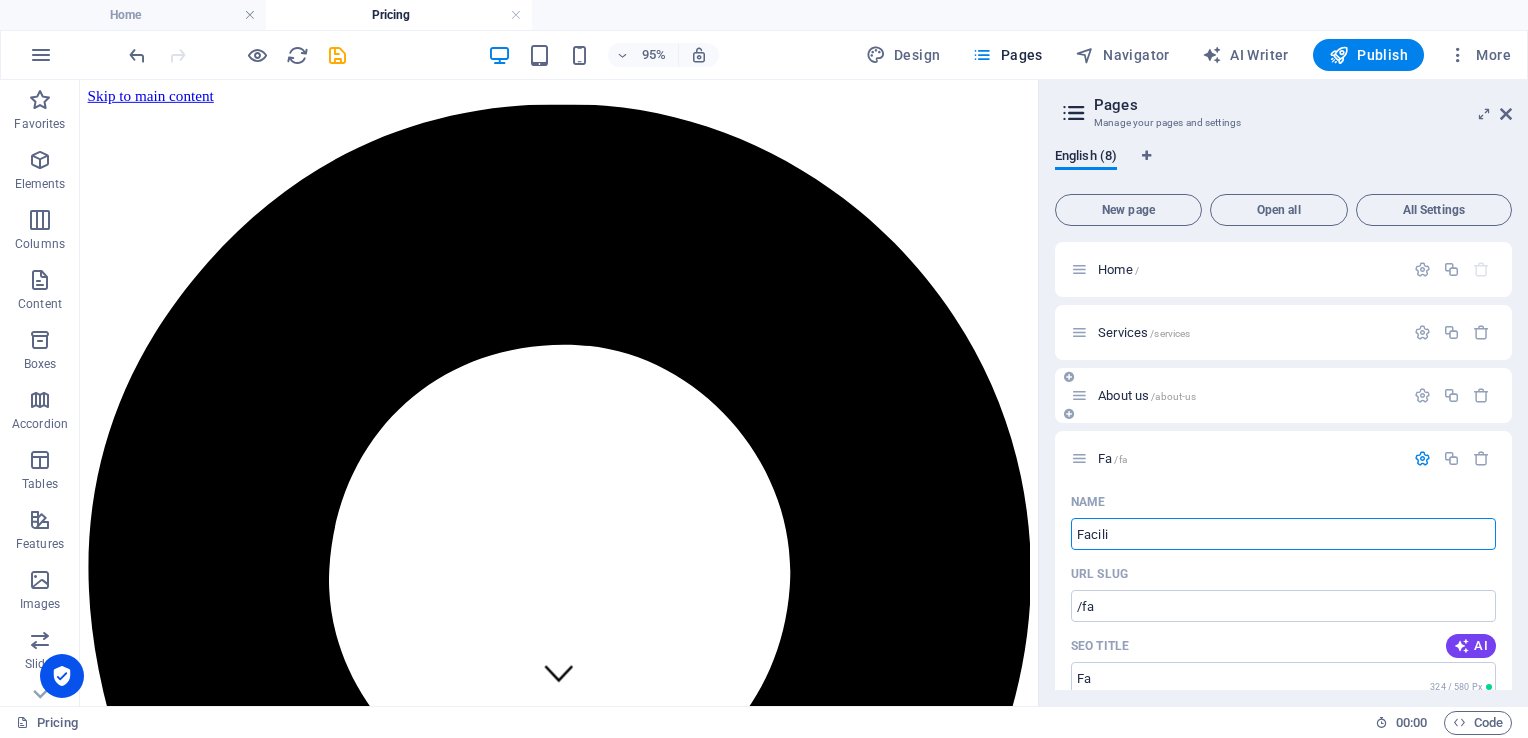 type on "Facili" 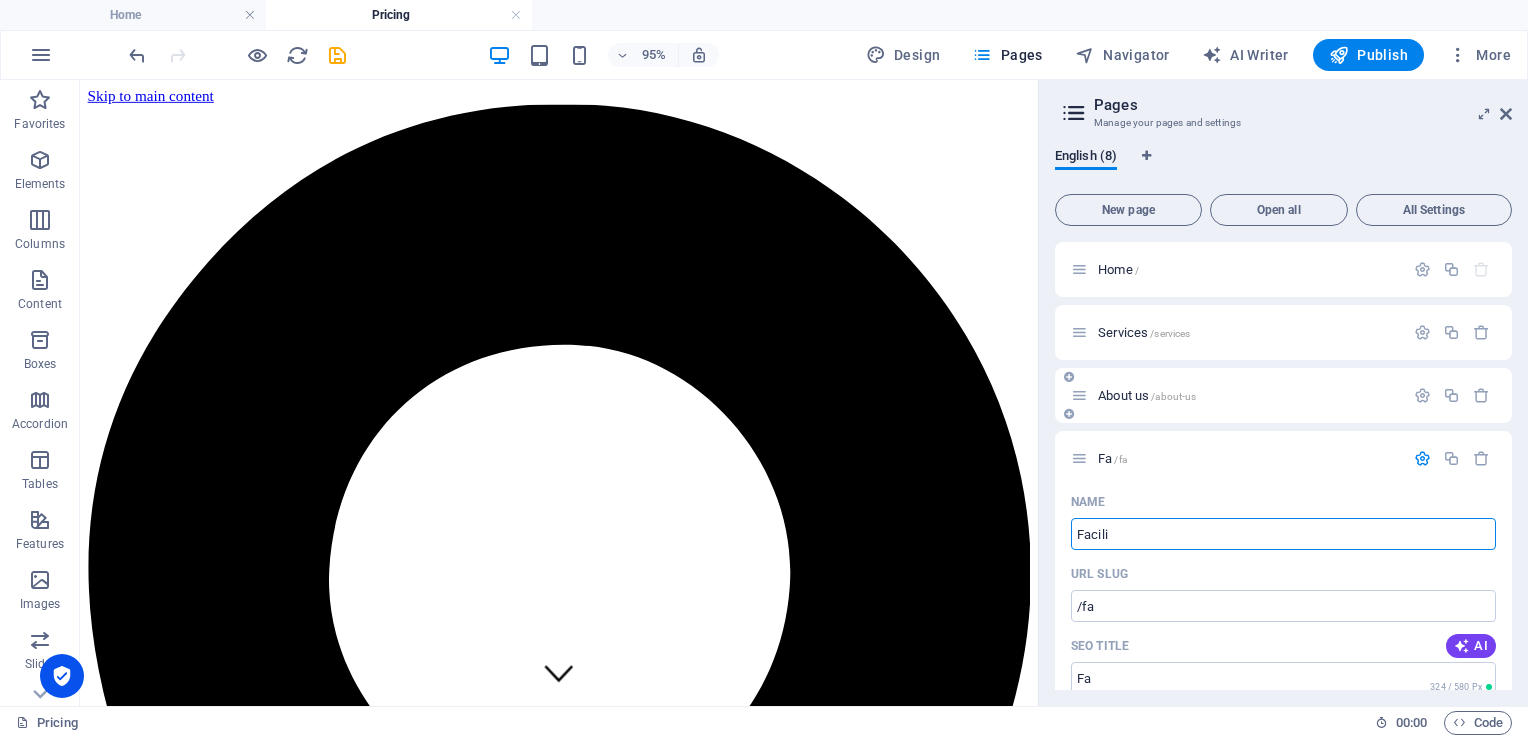 type on "/facili" 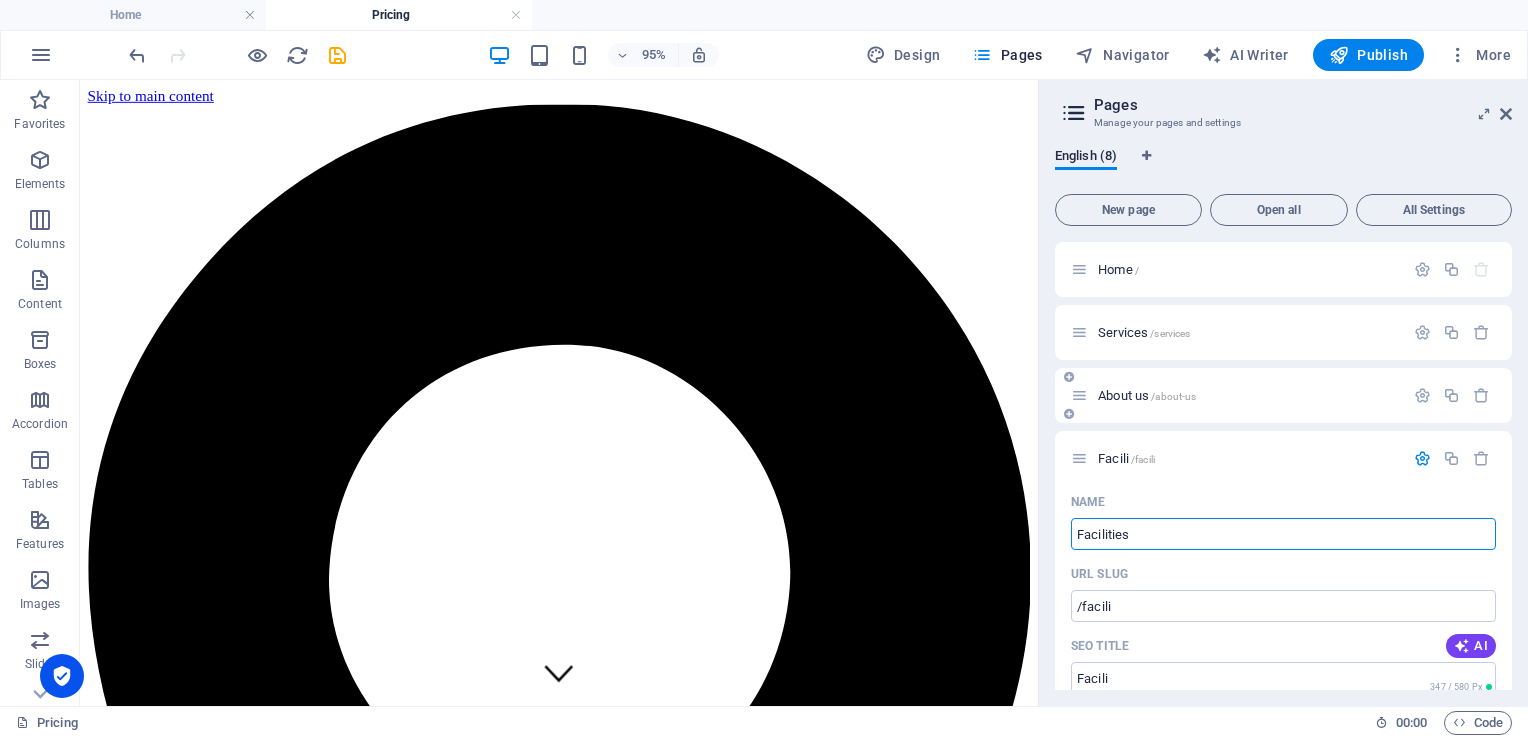 type on "Facilities" 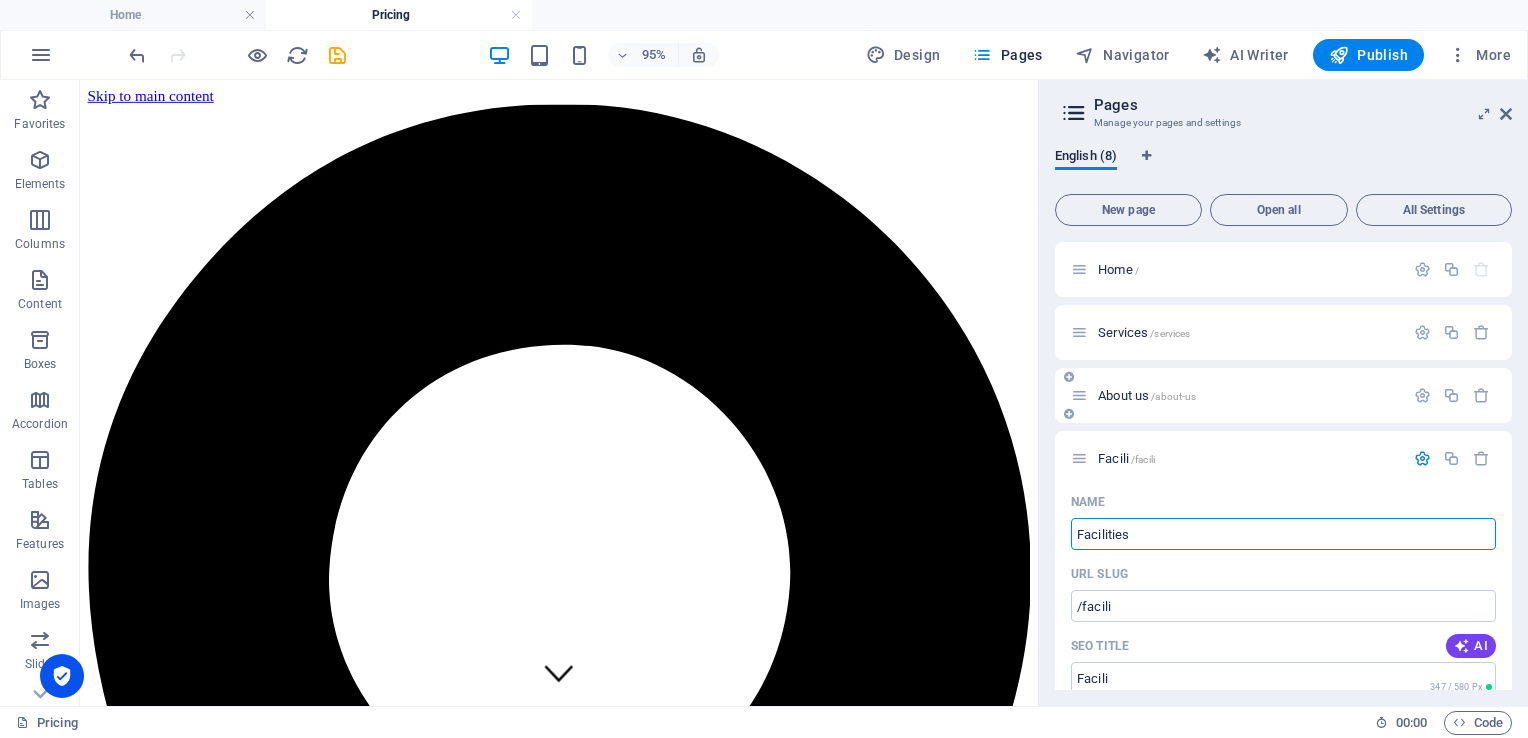 type on "/facilities" 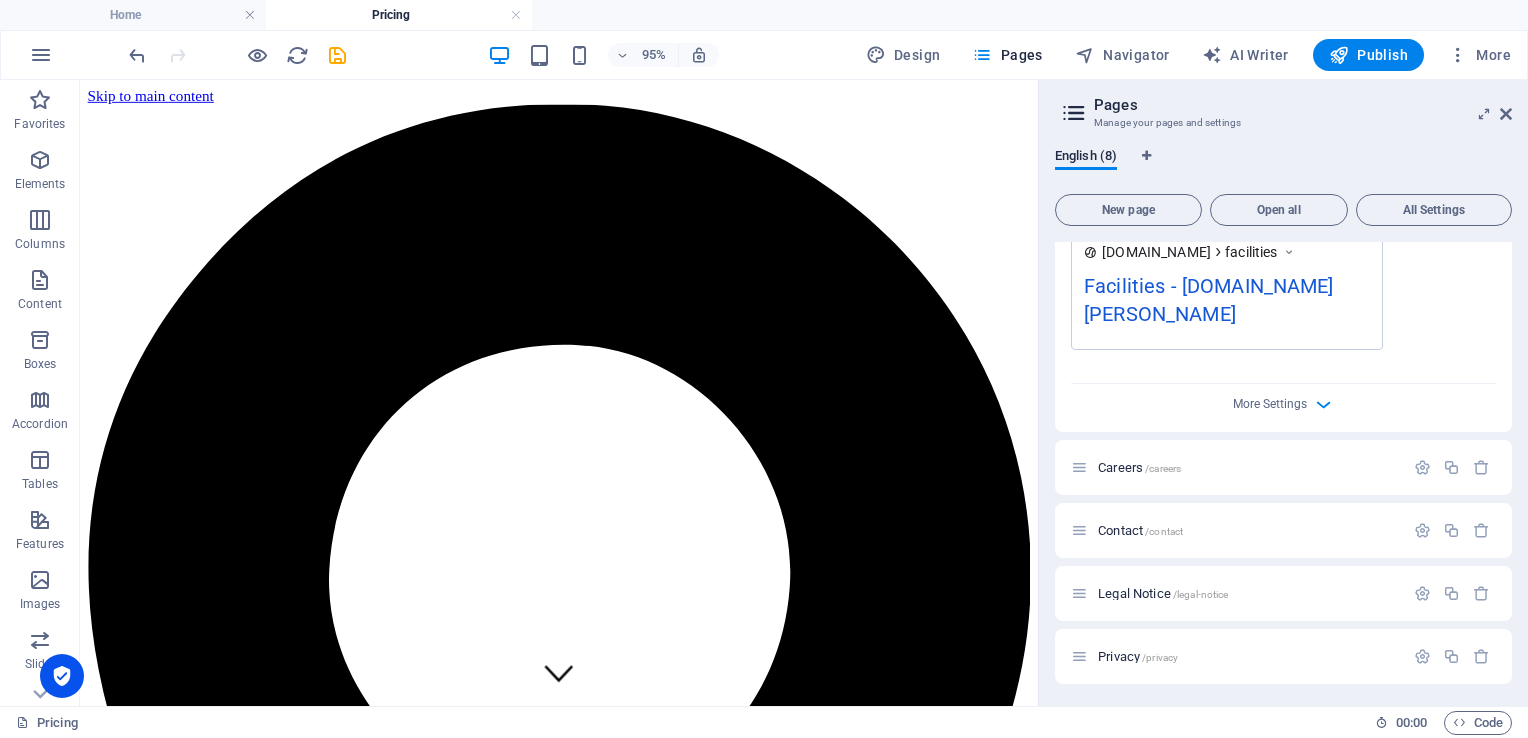 scroll, scrollTop: 808, scrollLeft: 0, axis: vertical 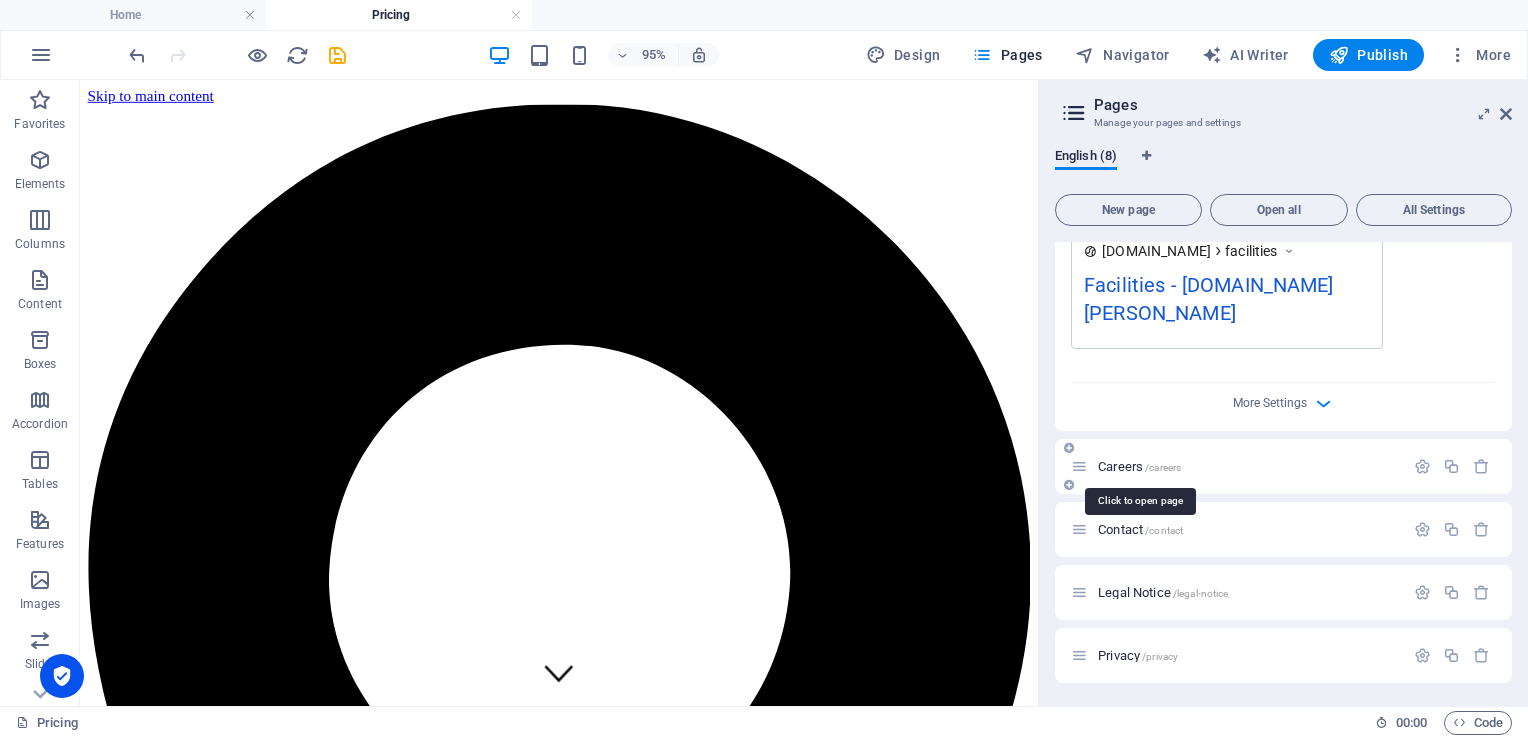 type on "Facilities" 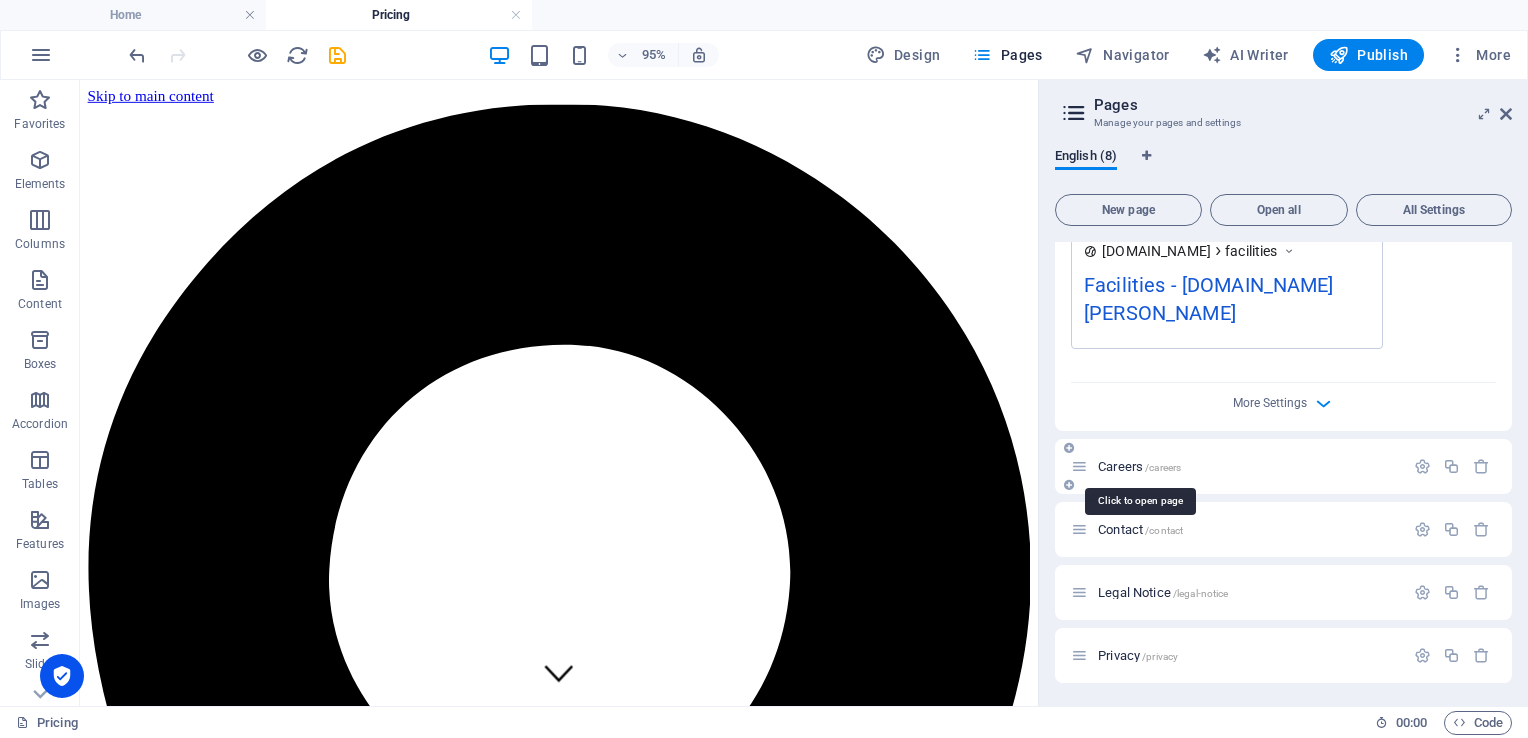 click on "Careers /careers" at bounding box center [1139, 466] 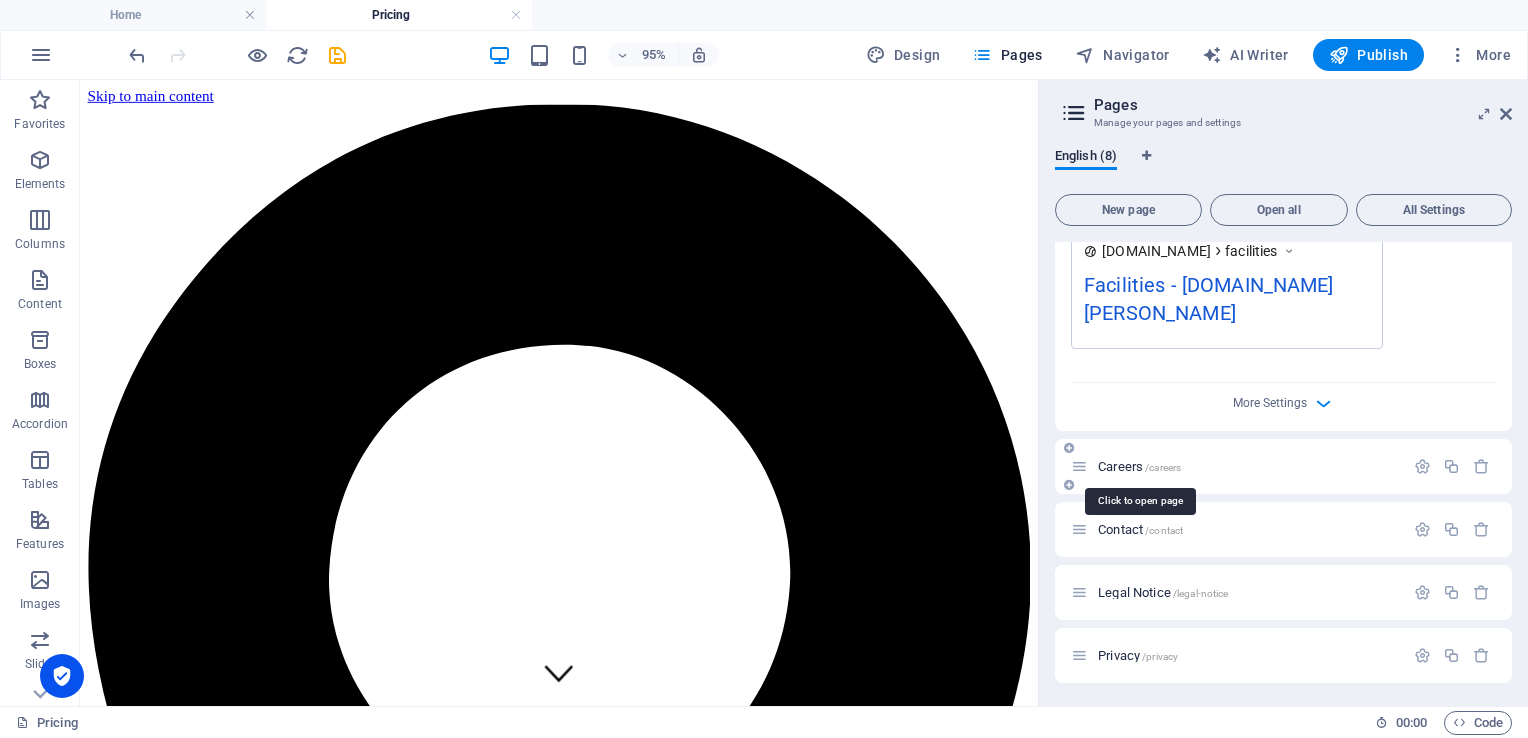 scroll, scrollTop: 727, scrollLeft: 0, axis: vertical 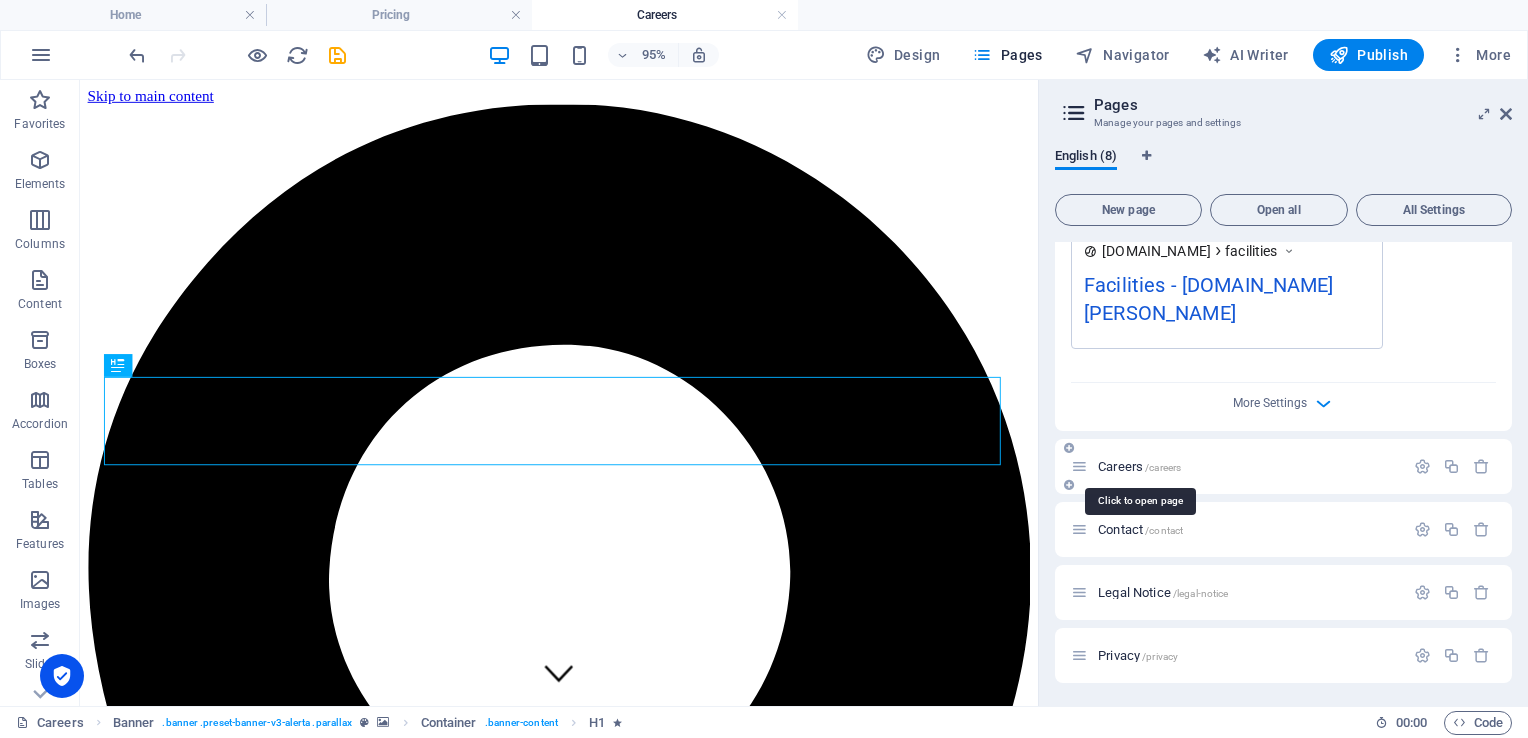 click on "Careers /careers" at bounding box center [1139, 466] 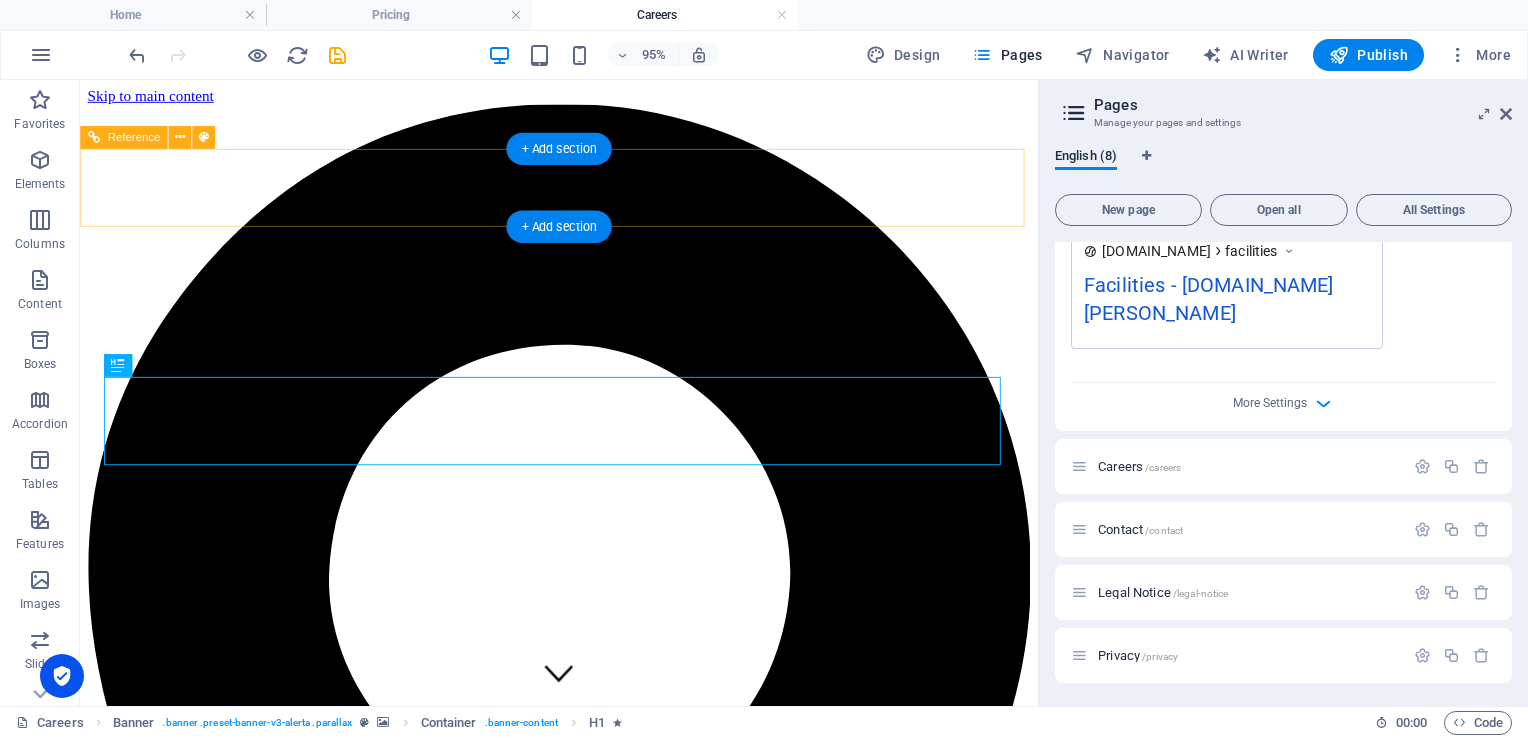 click on "Home Services About us Facilities Careers Contact" at bounding box center (584, 8348) 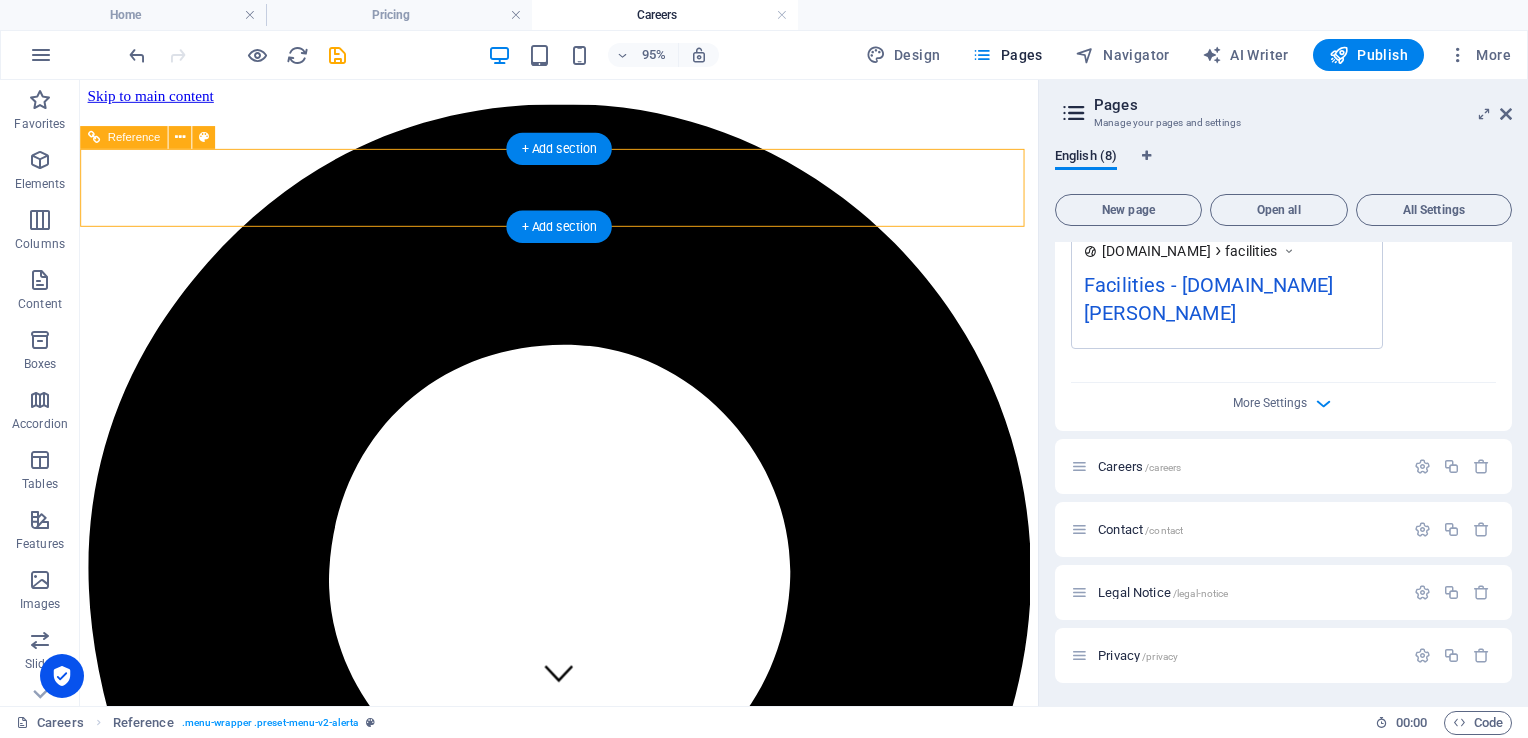 click on "Home Services About us Facilities Careers Contact" at bounding box center (584, 8348) 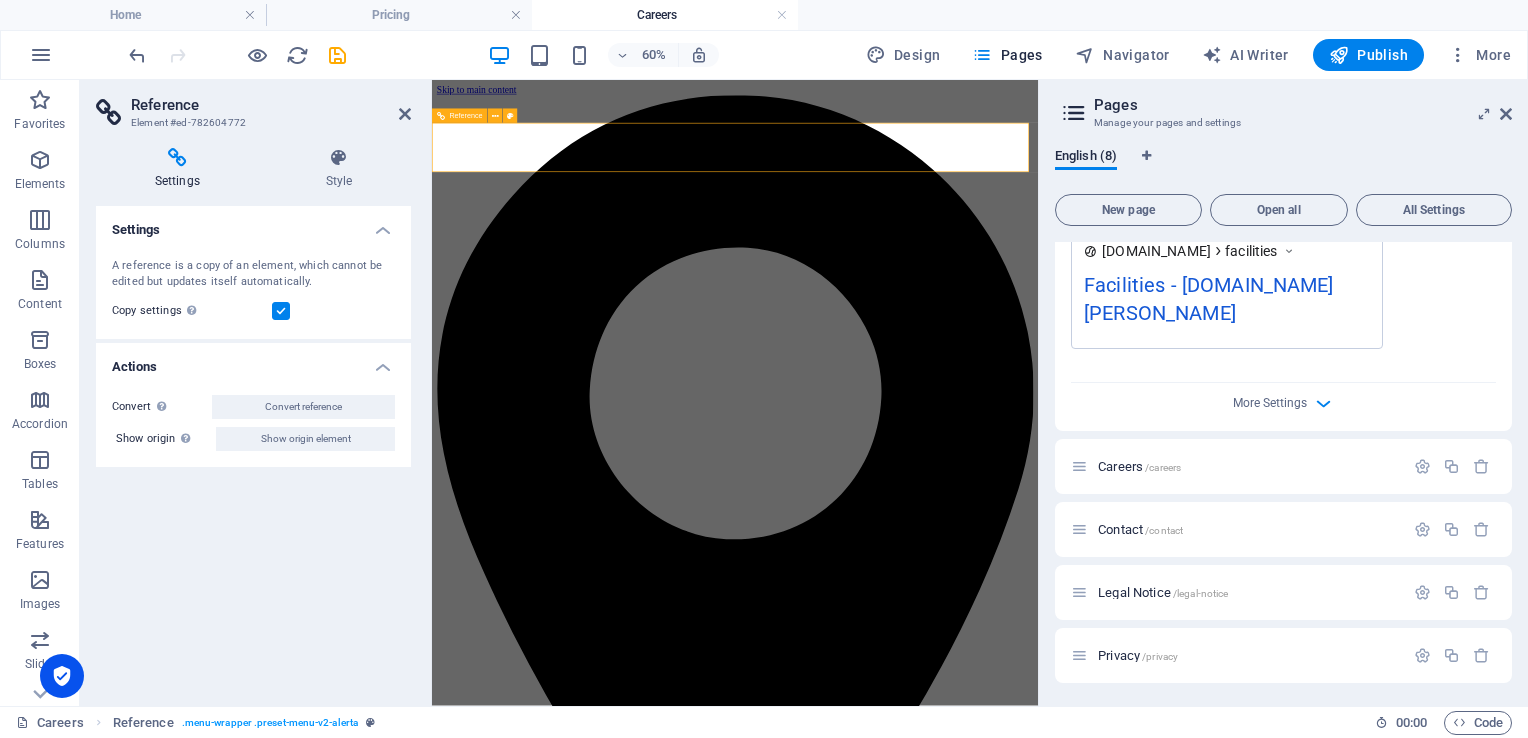 click on "Home Services About us Facilities Careers Contact" at bounding box center [937, 8365] 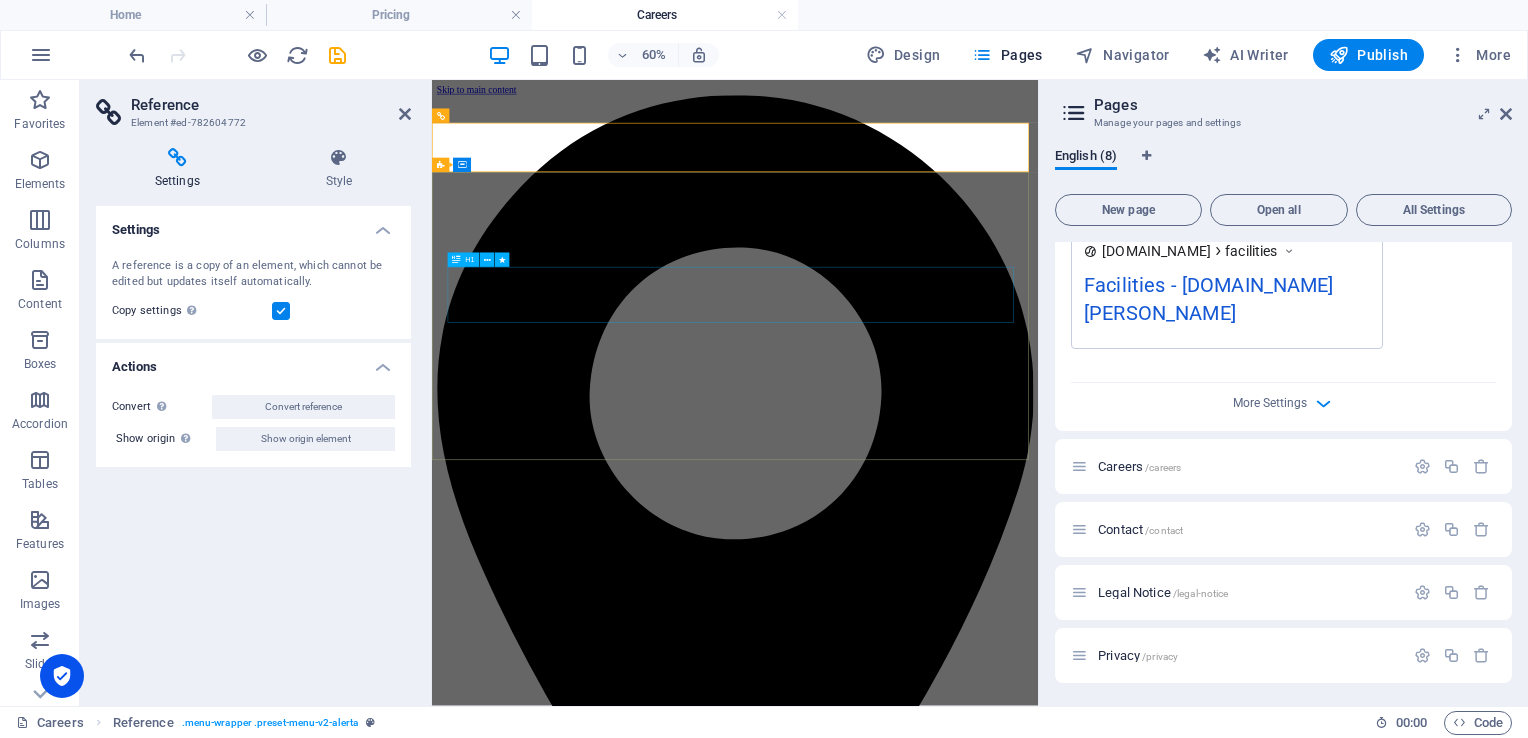 click on "Careers" at bounding box center [937, 10080] 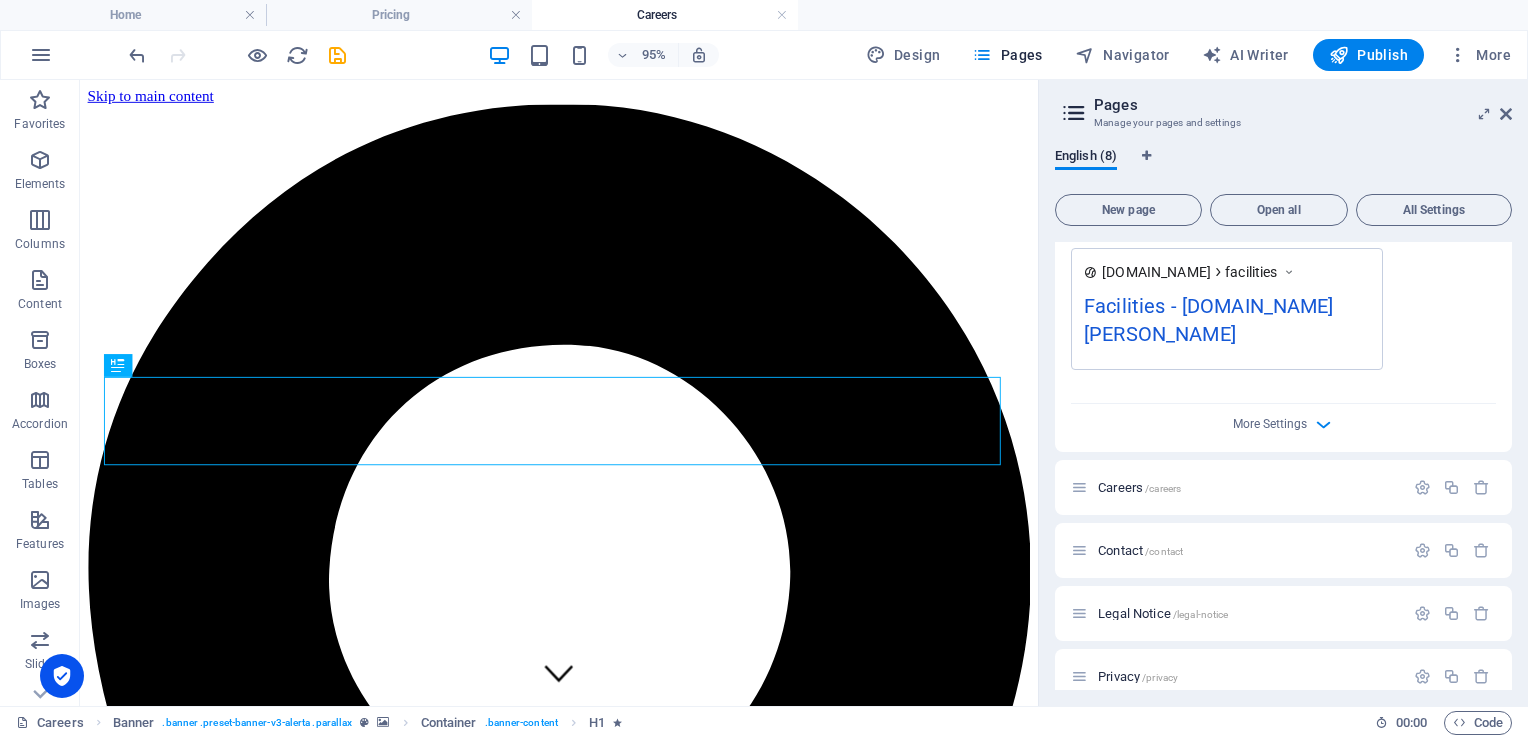 scroll, scrollTop: 808, scrollLeft: 0, axis: vertical 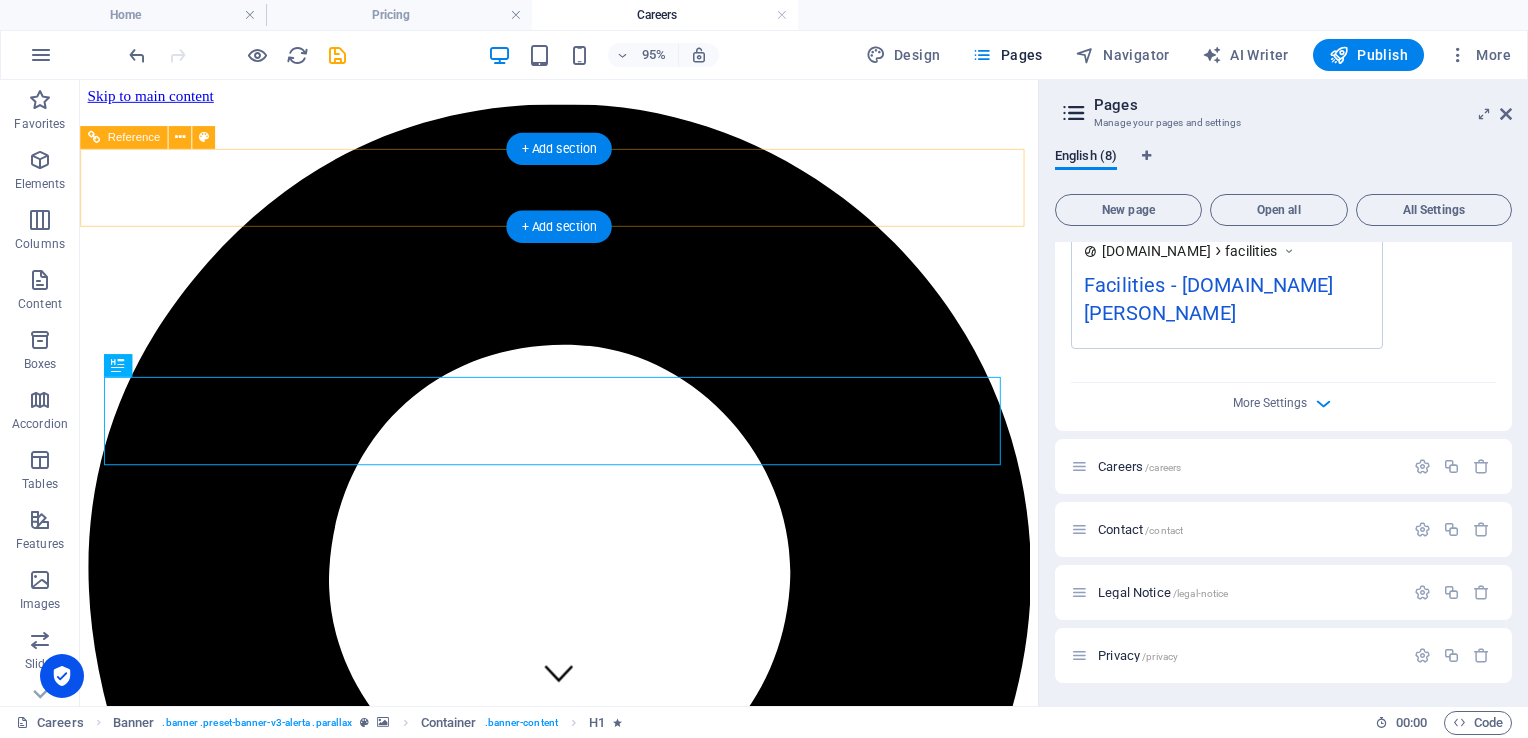 click on "Home Services About us Facilities Careers Contact" at bounding box center (584, 8348) 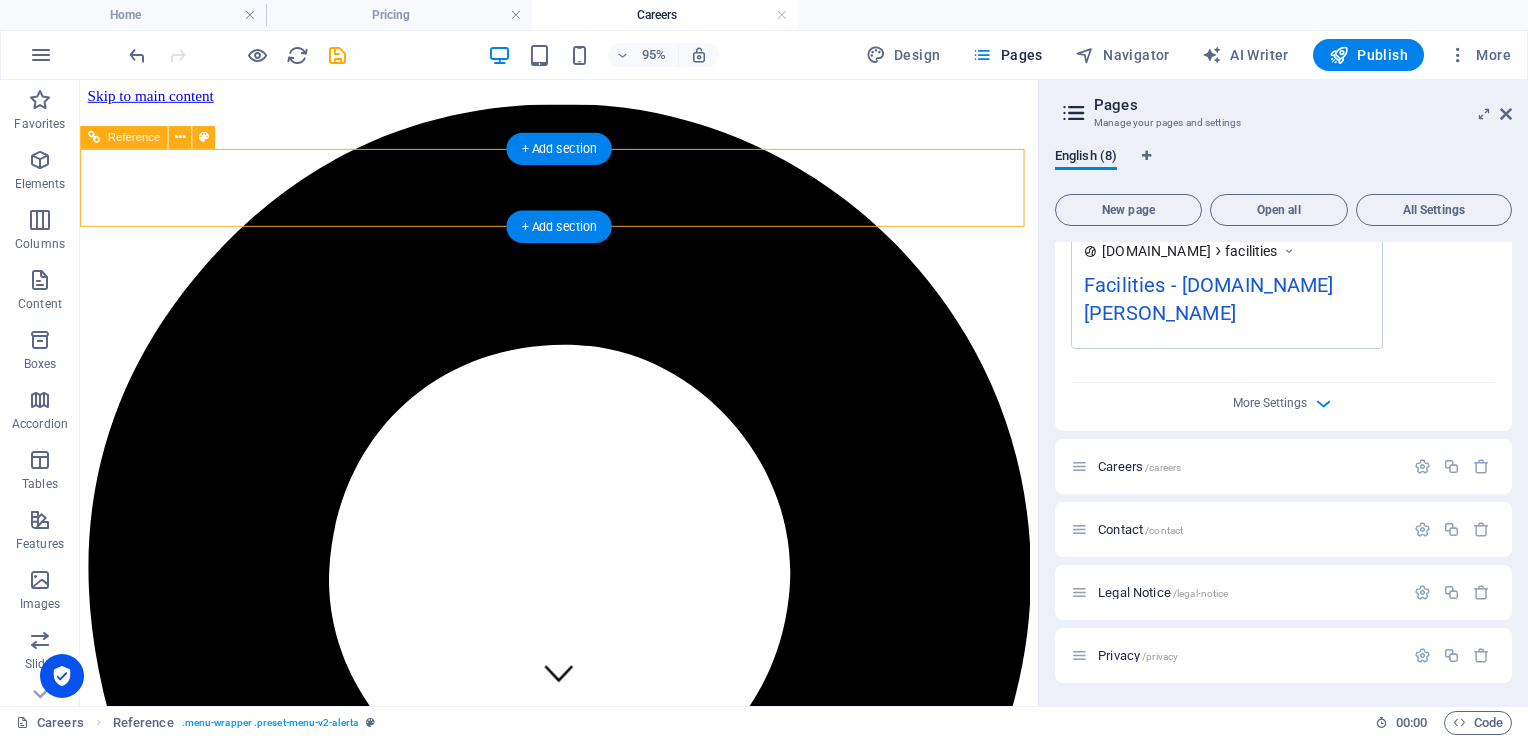 click on "Home Services About us Facilities Careers Contact" at bounding box center [584, 8348] 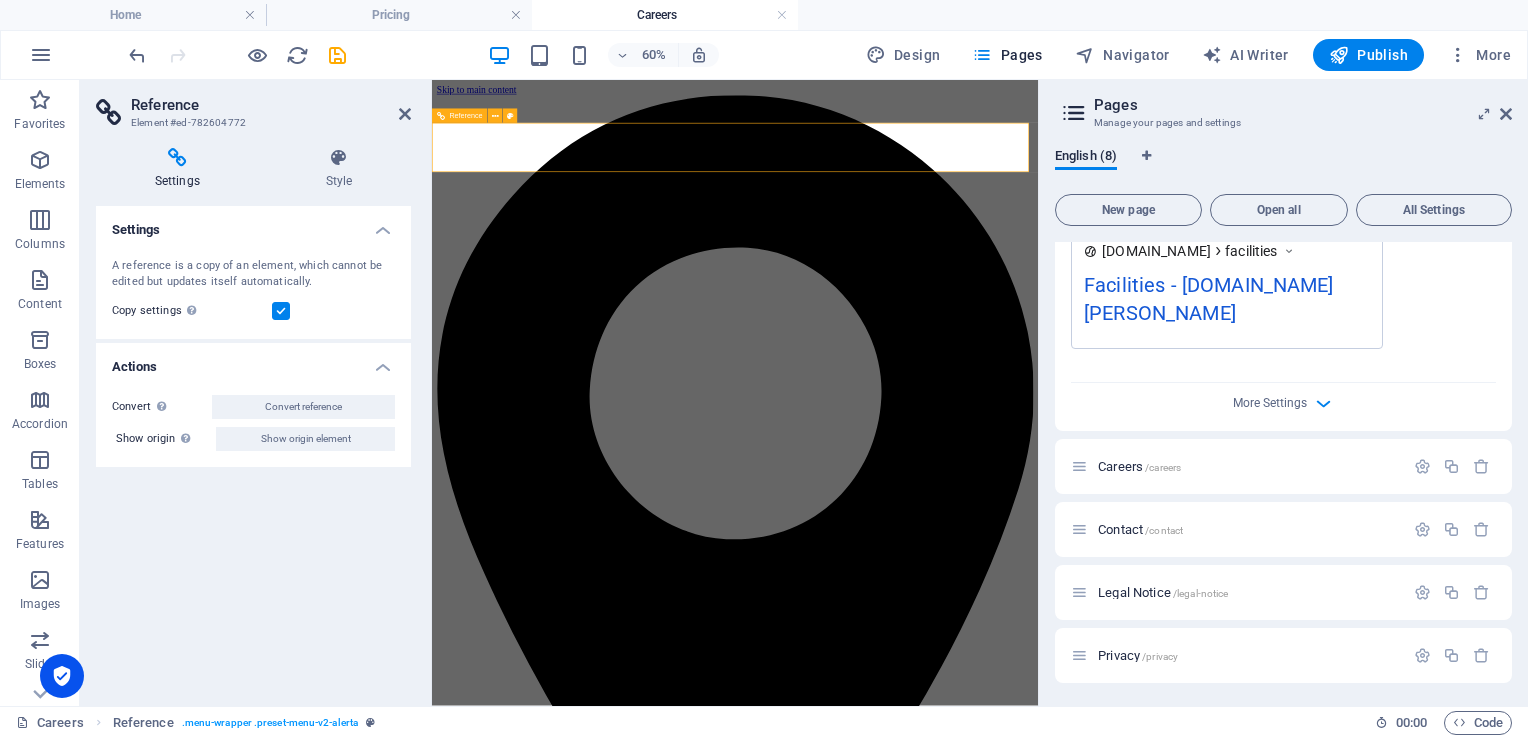click on "Home Services About us Facilities Careers Contact" at bounding box center (937, 8365) 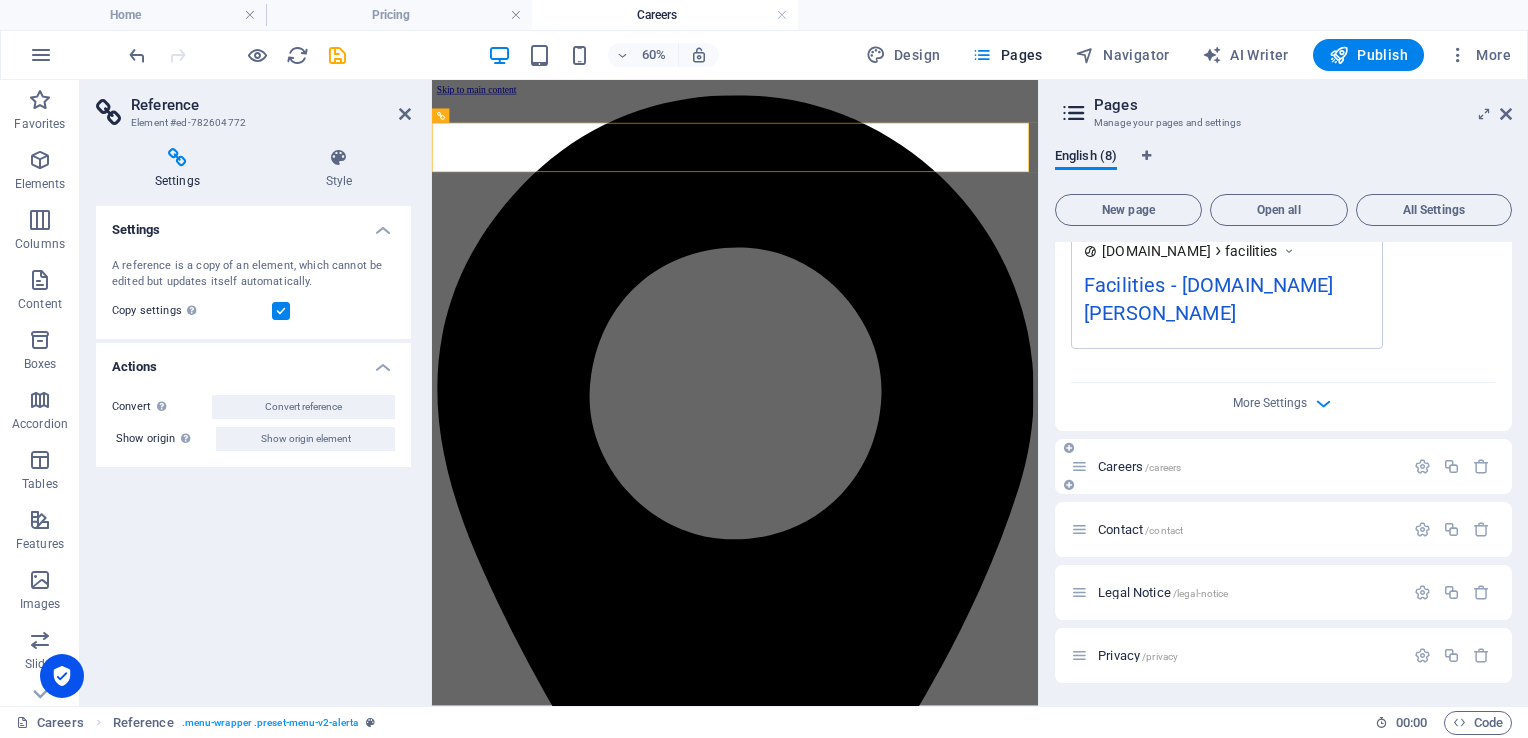 click on "Careers /careers" at bounding box center [1139, 466] 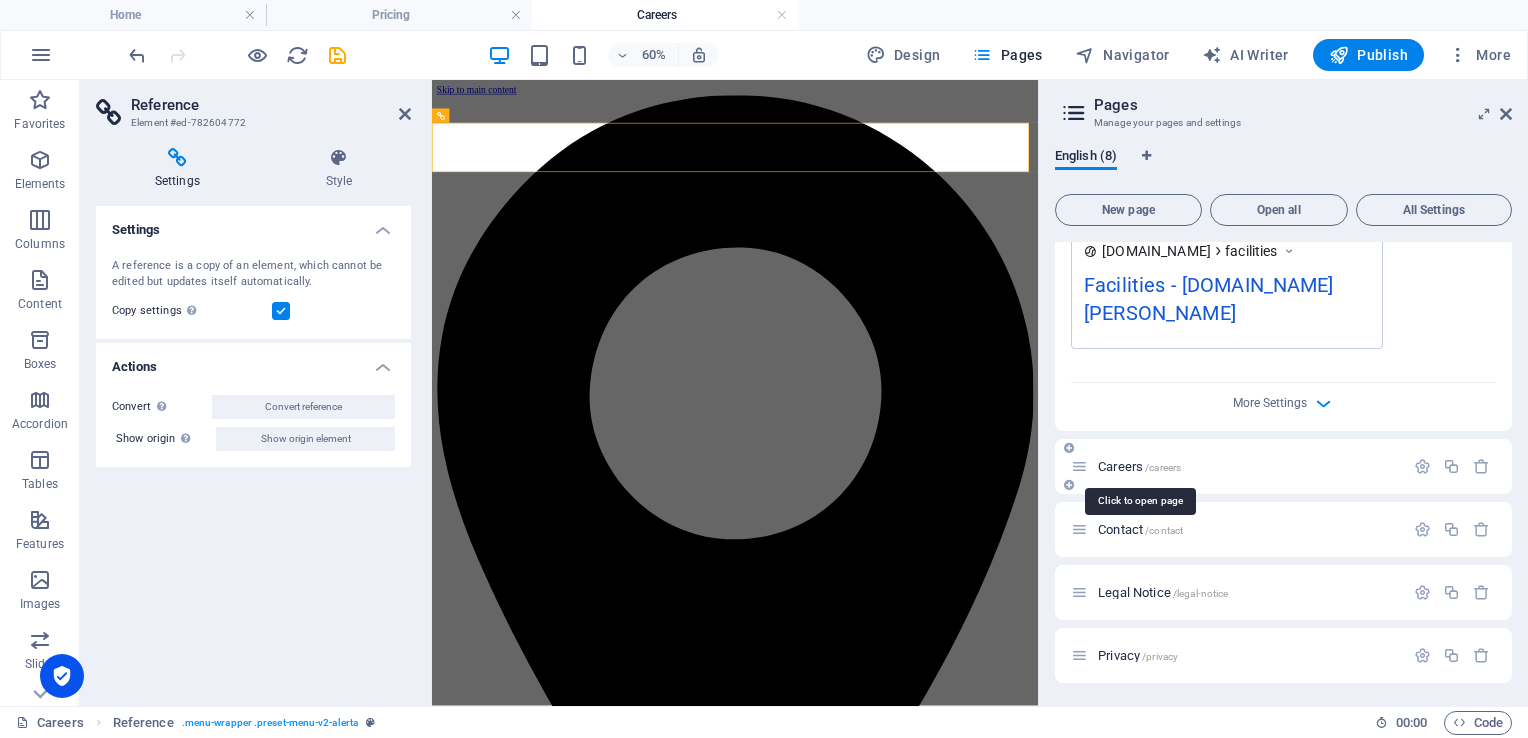 click on "Careers /careers" at bounding box center [1139, 466] 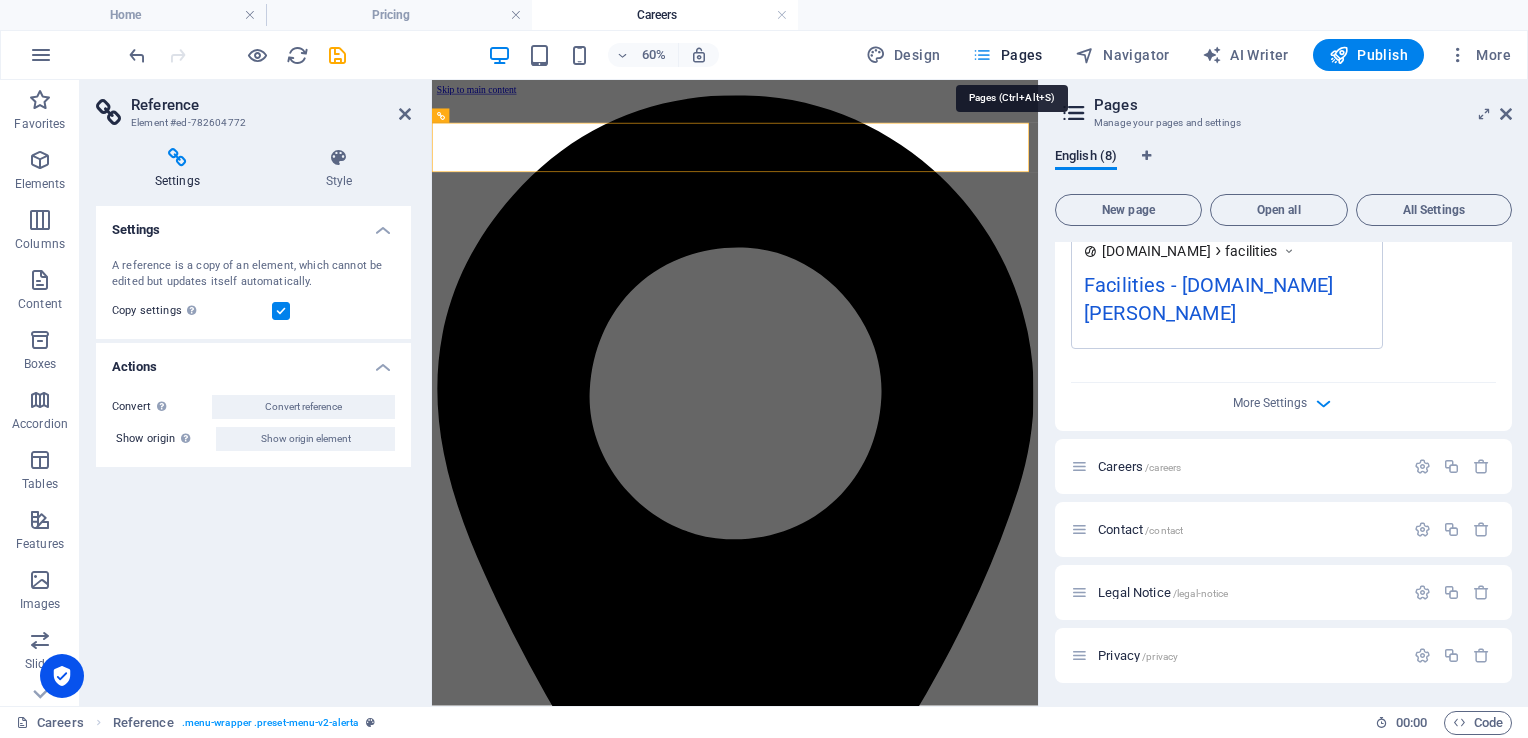 click on "Pages" at bounding box center (1007, 55) 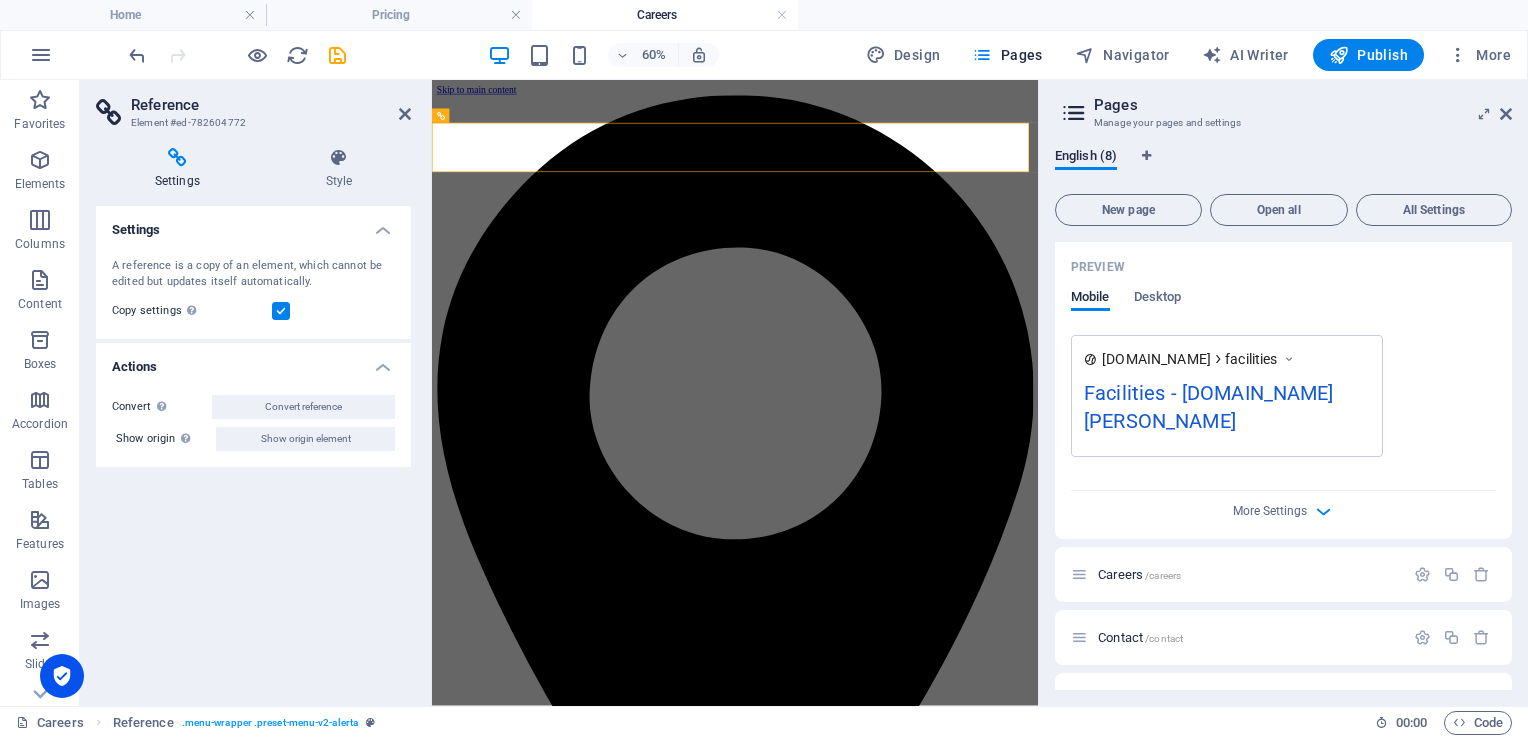 scroll, scrollTop: 808, scrollLeft: 0, axis: vertical 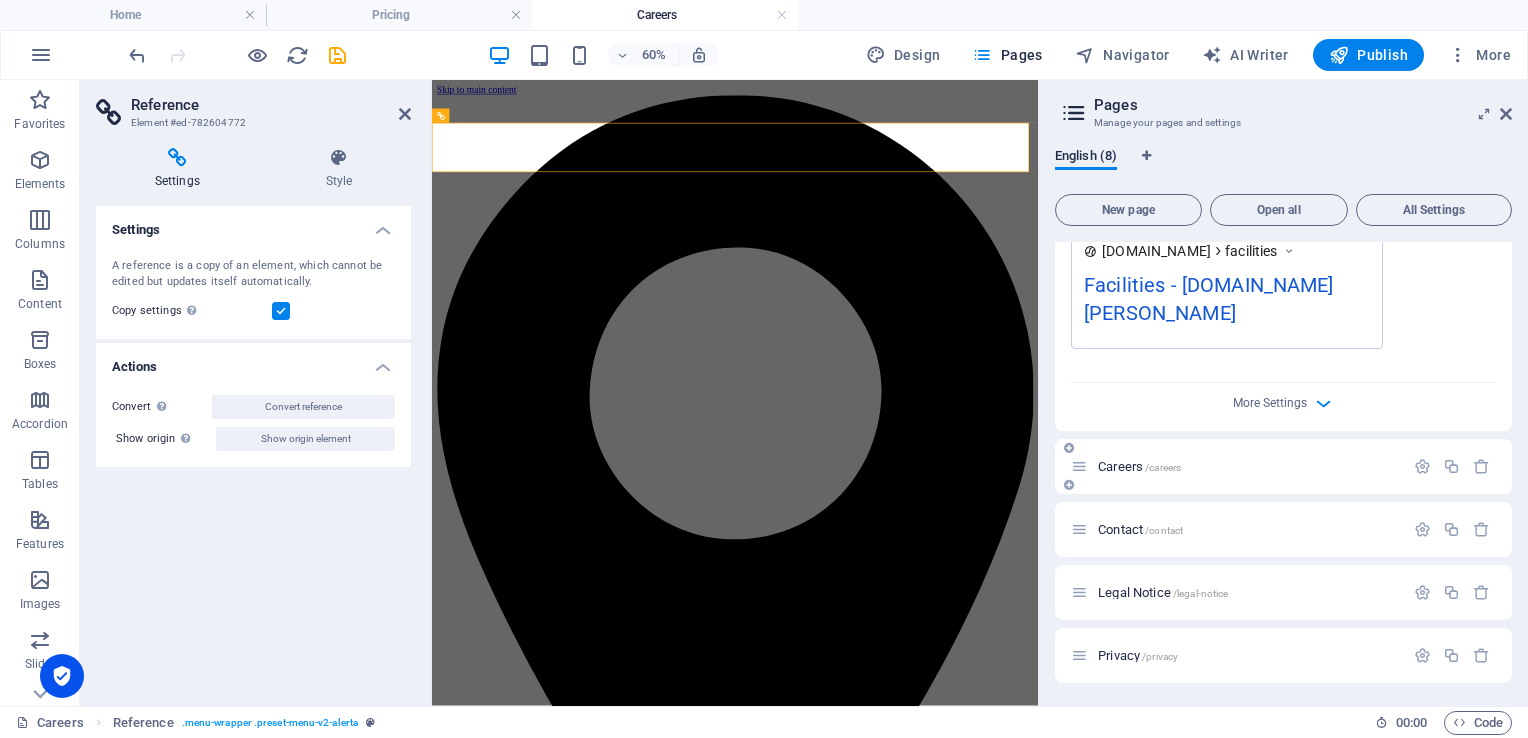 click on "Careers /careers" at bounding box center [1139, 466] 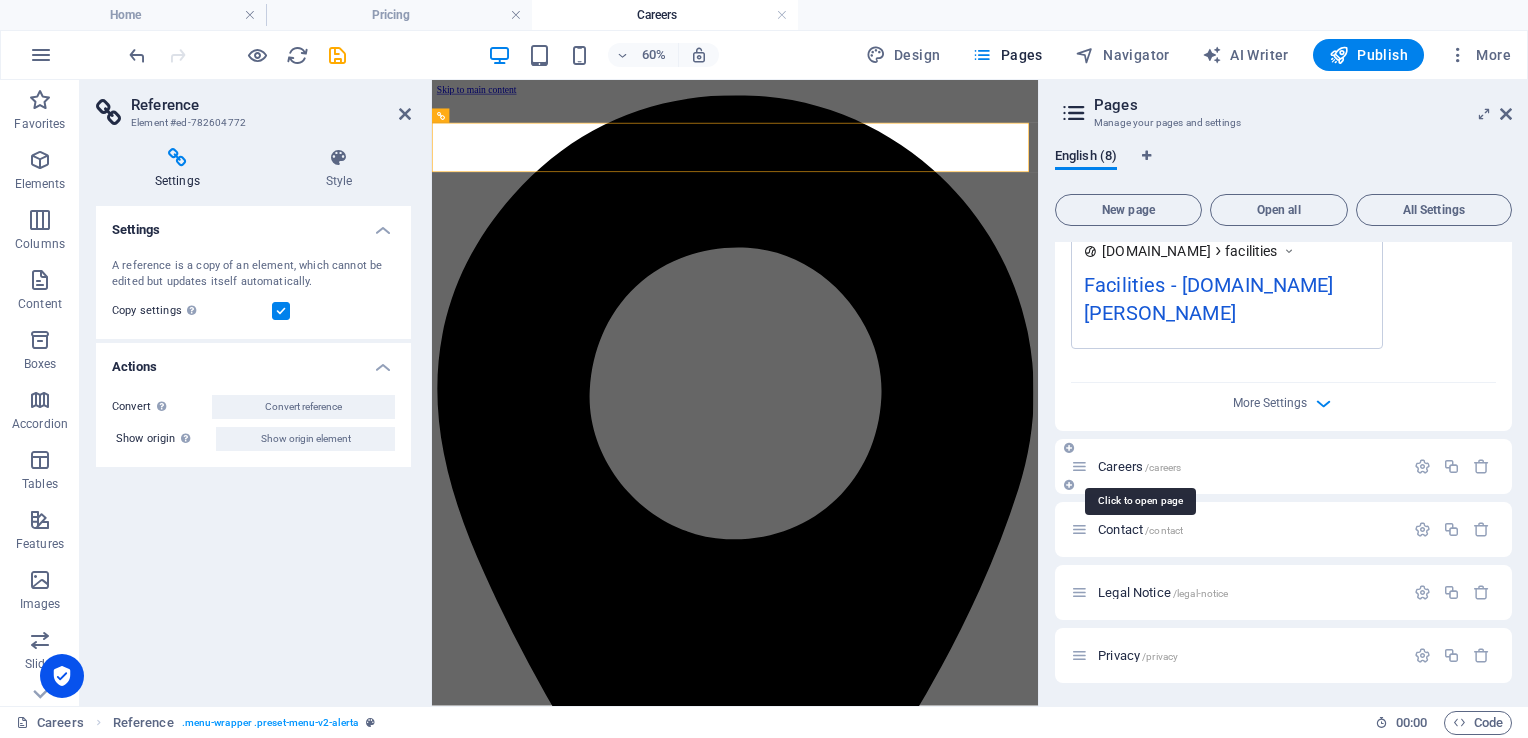 click on "Careers /careers" at bounding box center (1139, 466) 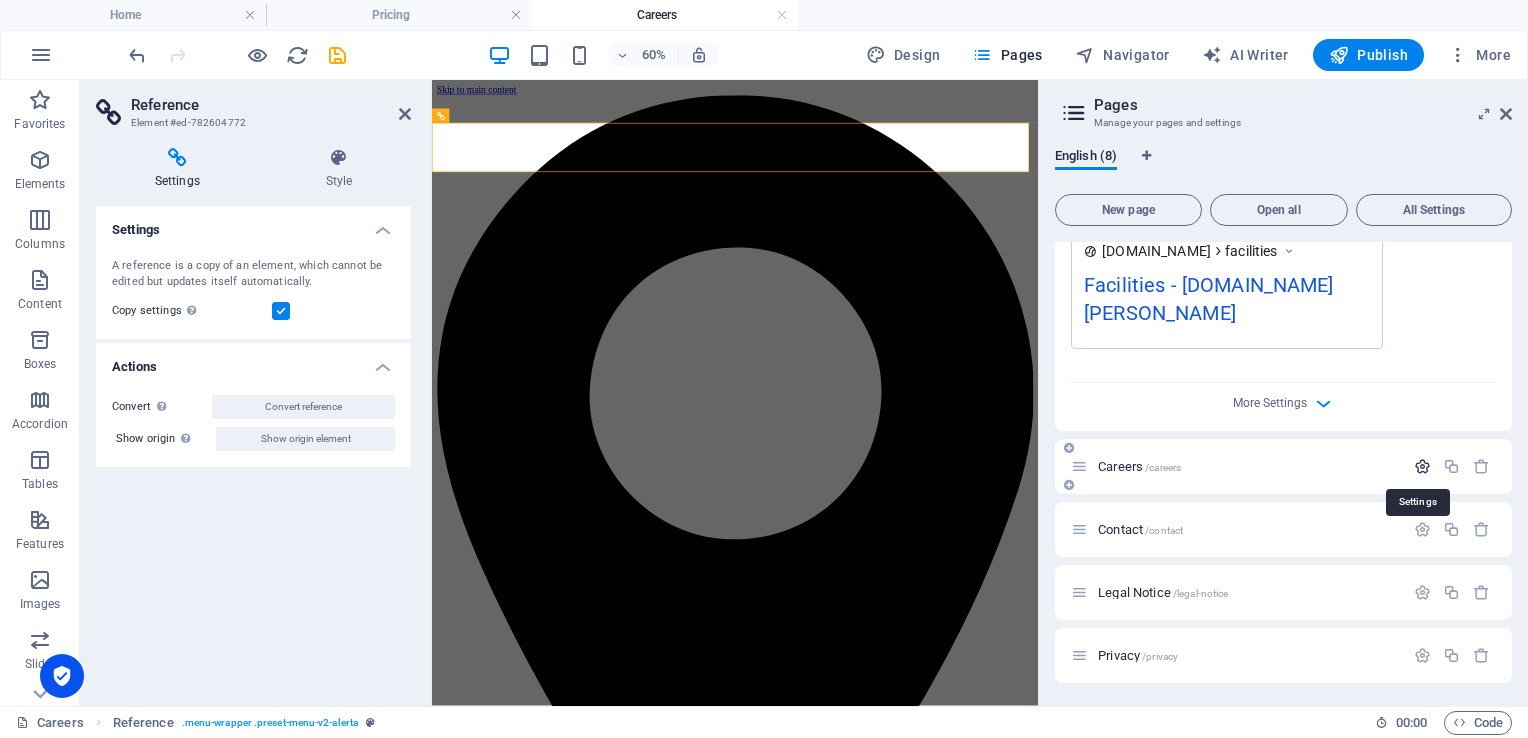 click at bounding box center [1422, 466] 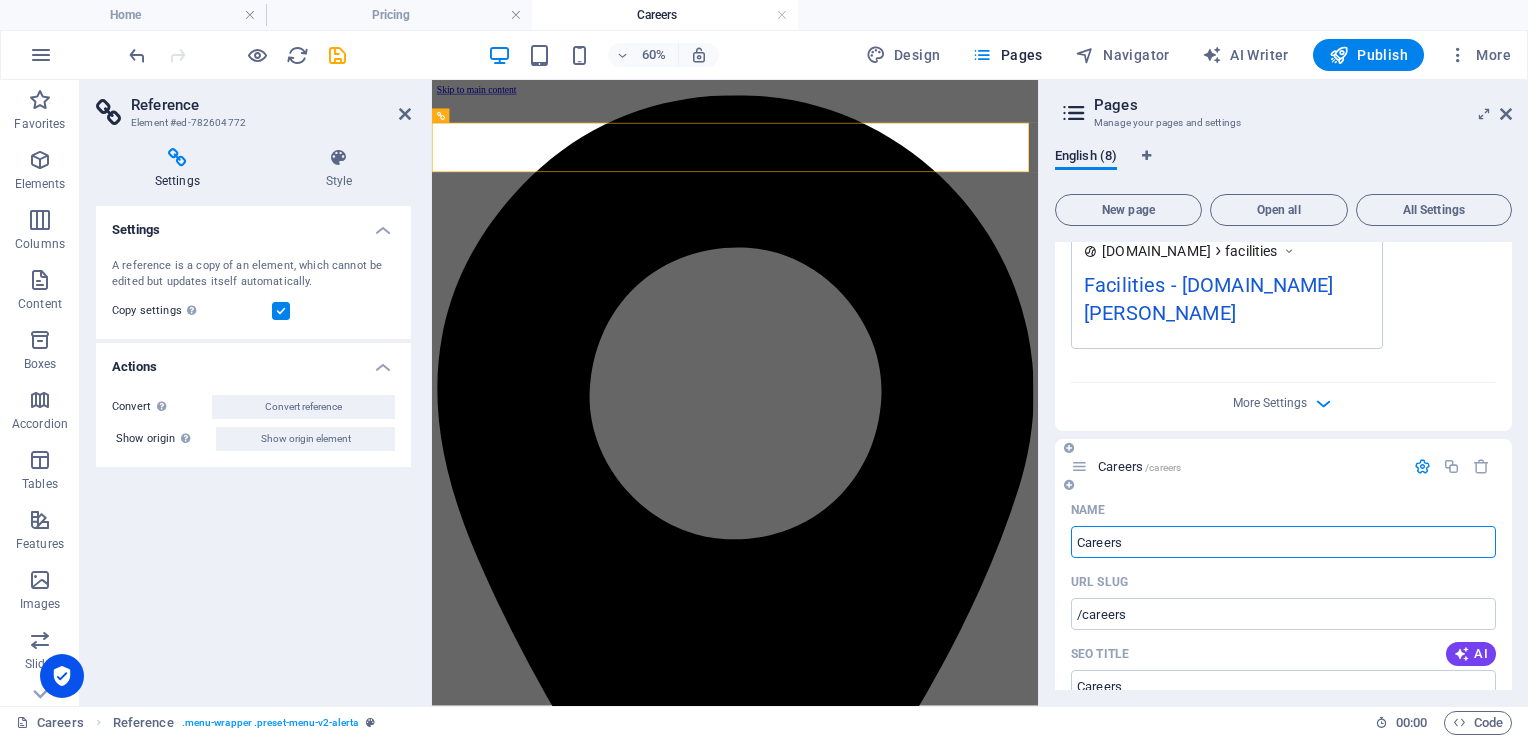 drag, startPoint x: 1151, startPoint y: 536, endPoint x: 1065, endPoint y: 538, distance: 86.023254 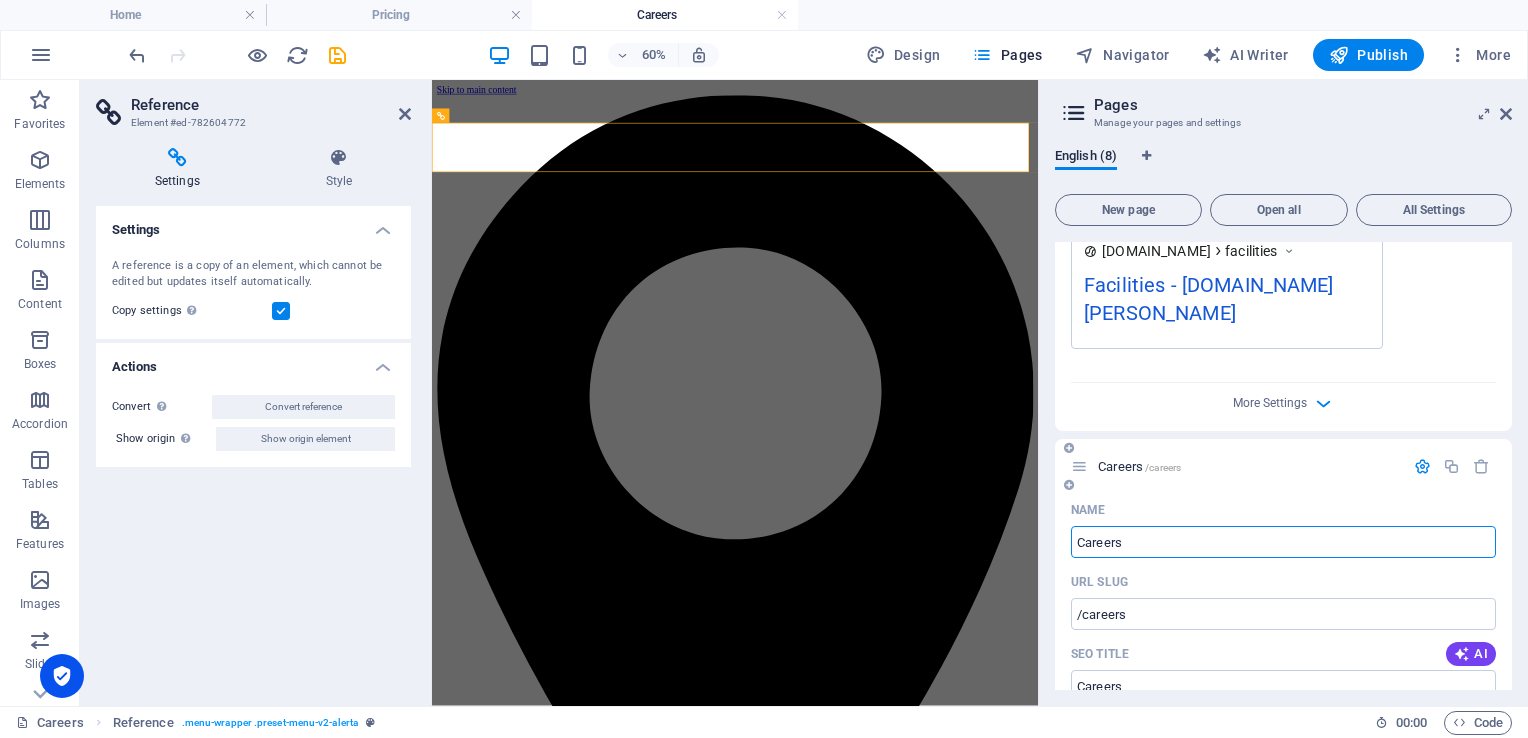 click on "Name Careers ​ URL SLUG /careers ​ SEO Title AI Careers ​ 372 / 580 Px SEO Description AI ​ 198 / 990 Px SEO Keywords AI ​ Settings Menu Noindex Preview Mobile Desktop www.example.com careers Careers - p9537j72a.vhu43.pumo.com.tw p9537j72a.vhu43.pumo.com.tw Meta tags ​ Preview Image (Open Graph) Drag files here, click to choose files or select files from Files or our free stock photos & videos More Settings" at bounding box center (1283, 880) 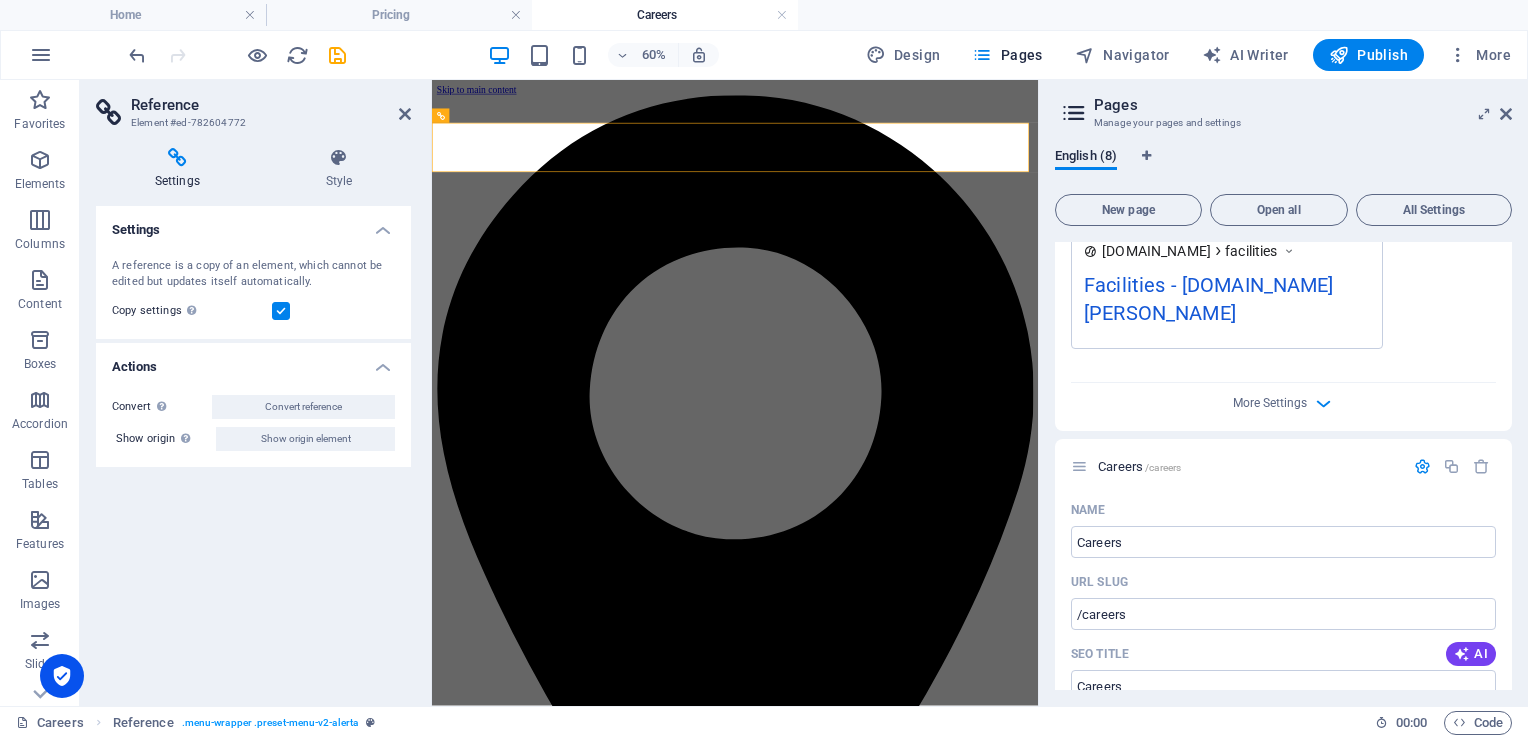 click on "Settings A reference is a copy of an element, which cannot be edited but updates itself automatically.  Copy settings Use the same settings (flex, animation, position, style) as for the reference target element Actions Convert Convert the reference into a separate element. All subsequent changes made won't affect the initially referenced element. Convert reference Show origin Jump to the referenced element. If the referenced element is on another page, it will be opened in a new tab. Show origin element" at bounding box center (253, 448) 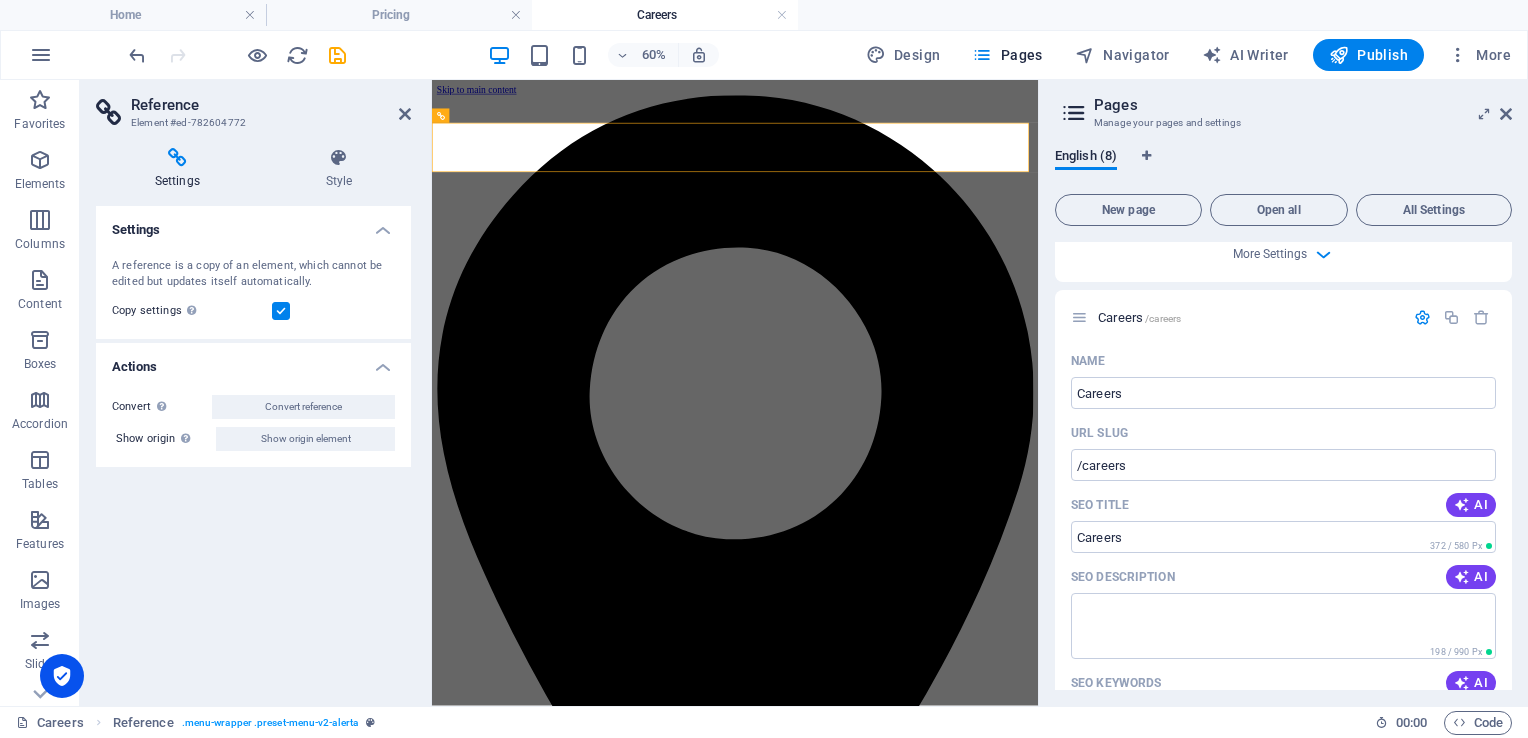 scroll, scrollTop: 1008, scrollLeft: 0, axis: vertical 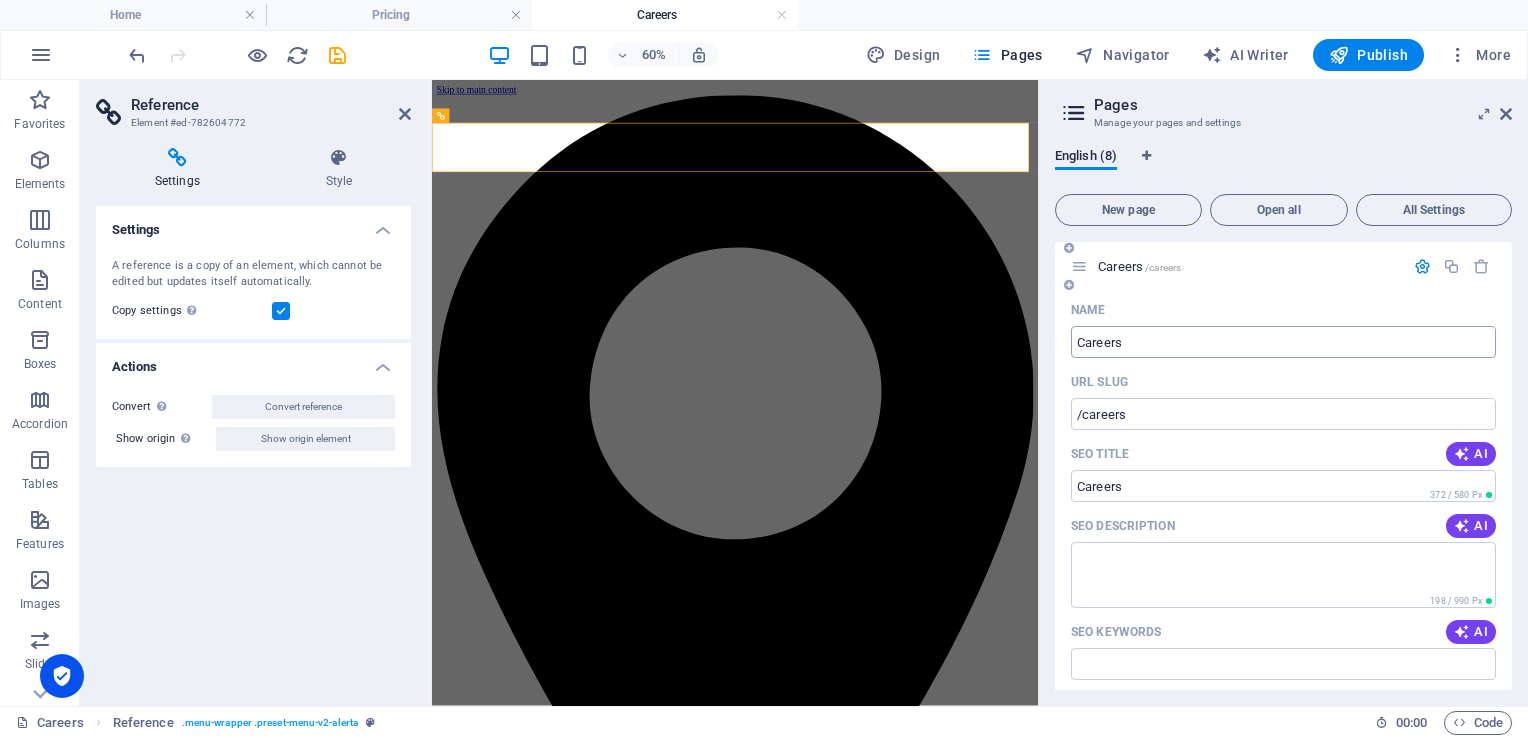 click on "Careers" at bounding box center [1283, 342] 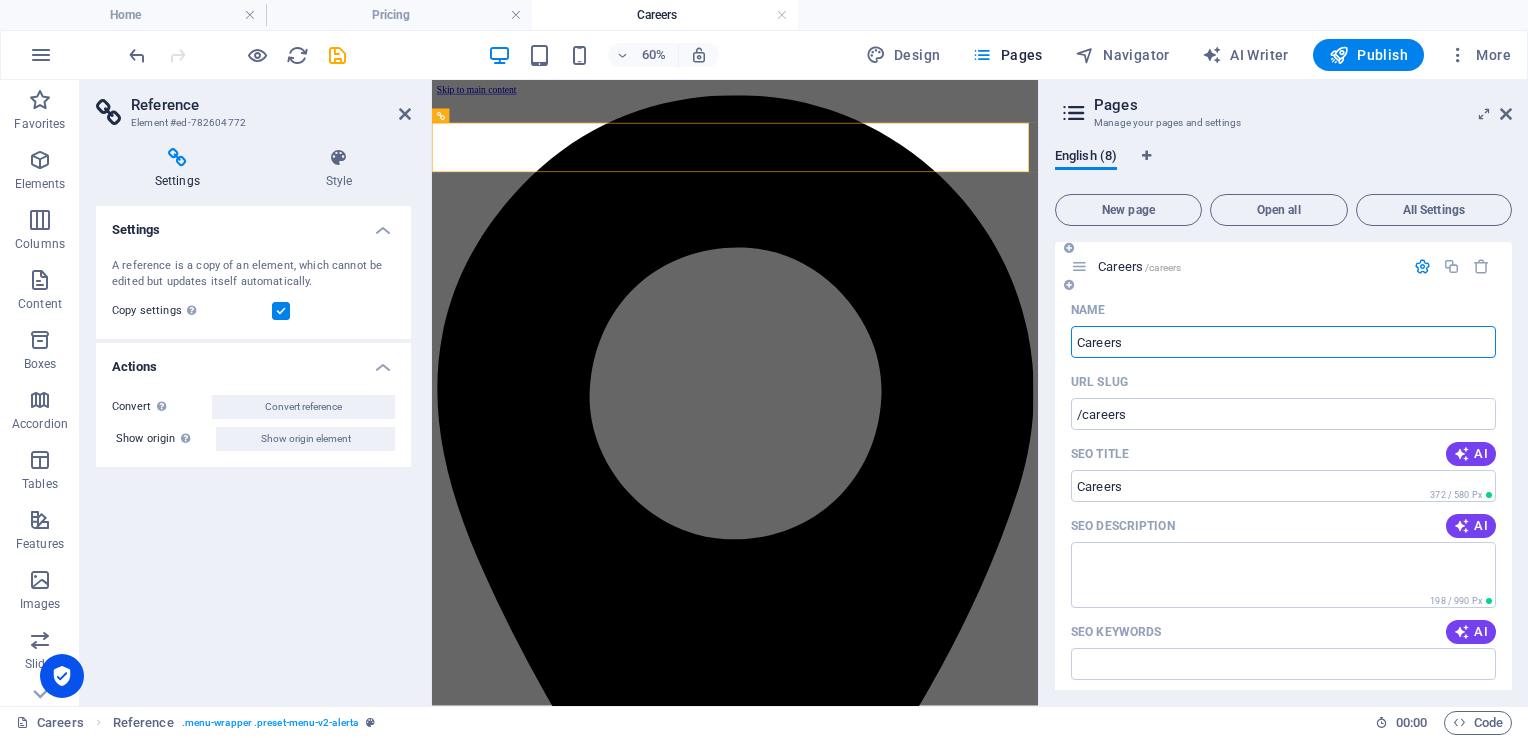 click on "Careers" at bounding box center (1283, 342) 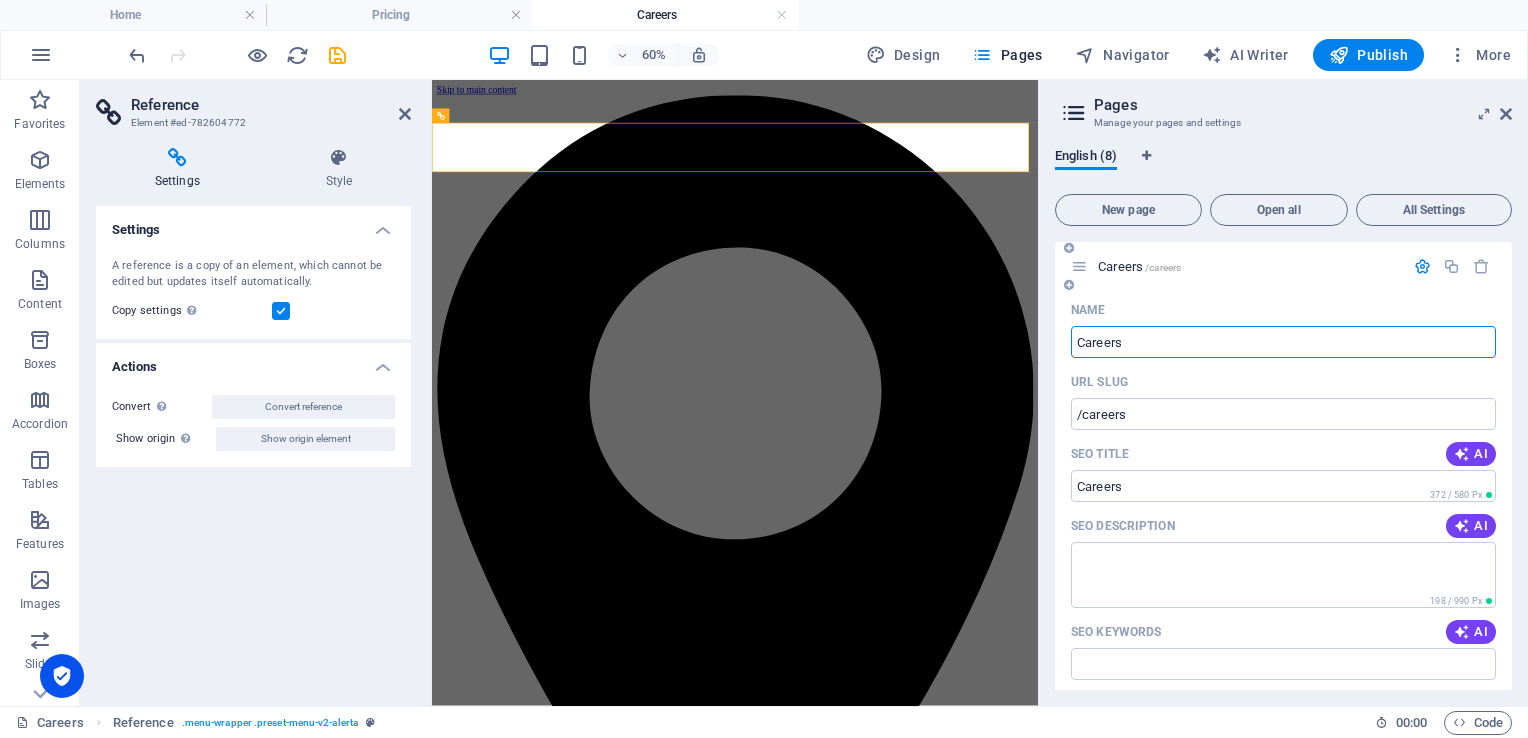 click on "Careers" at bounding box center [1283, 342] 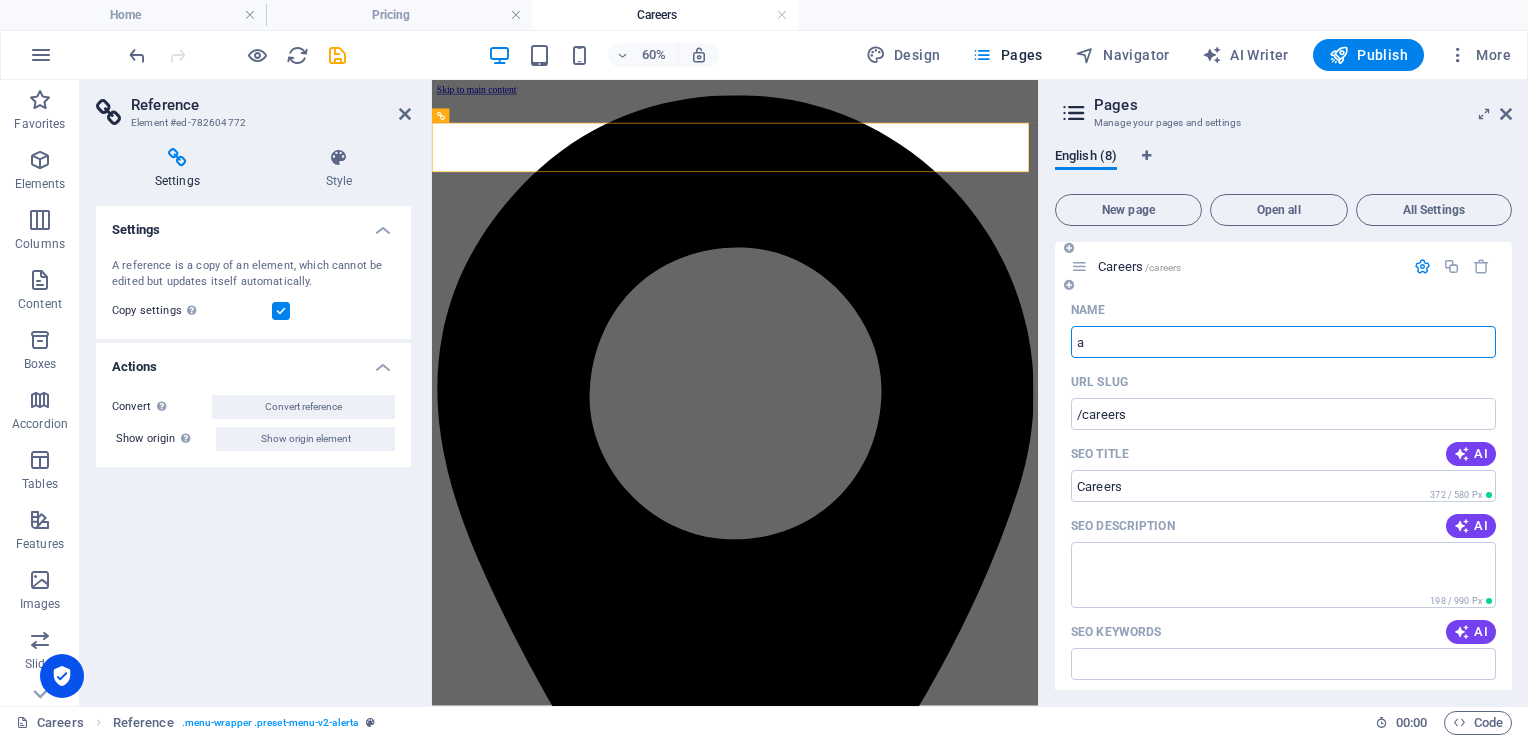 type on "a" 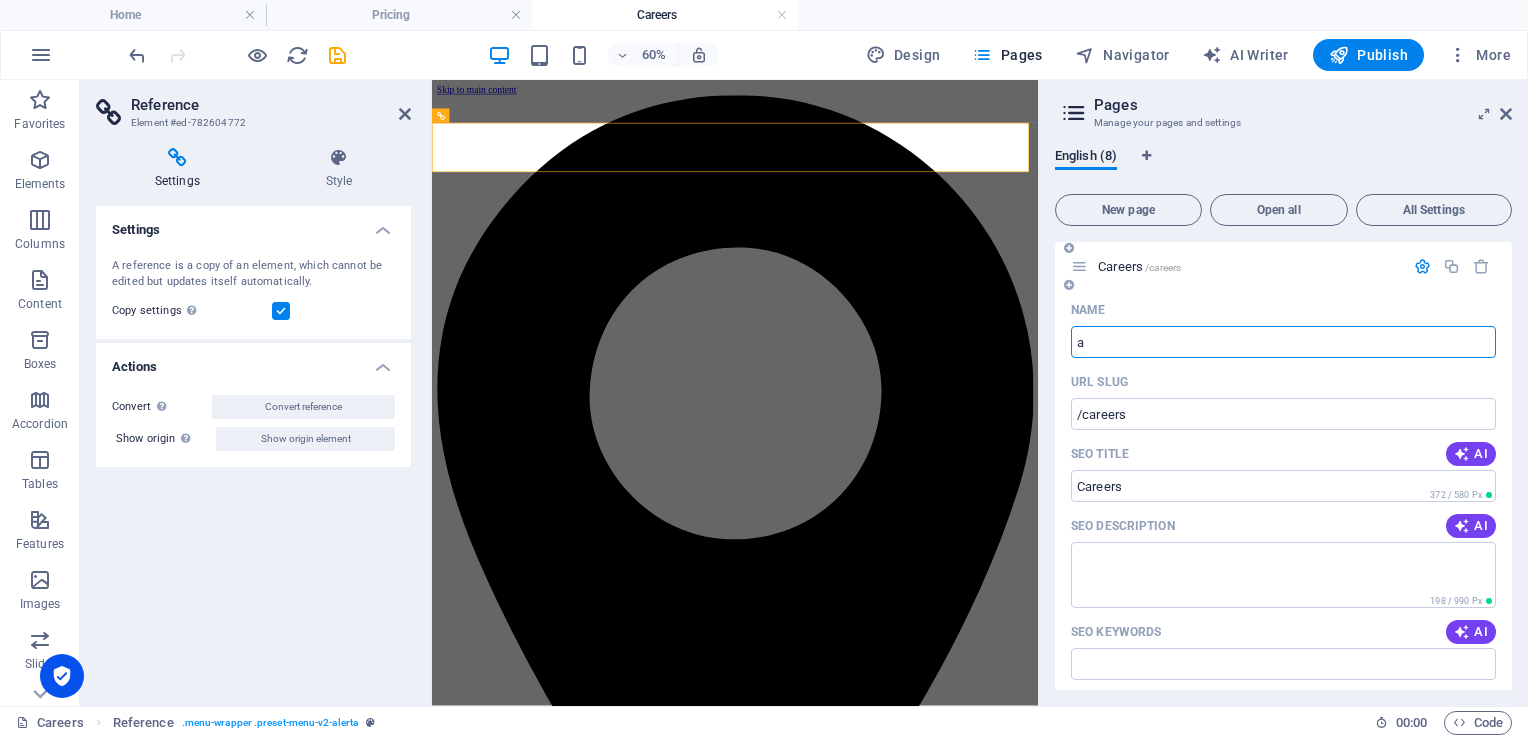 type on "/a" 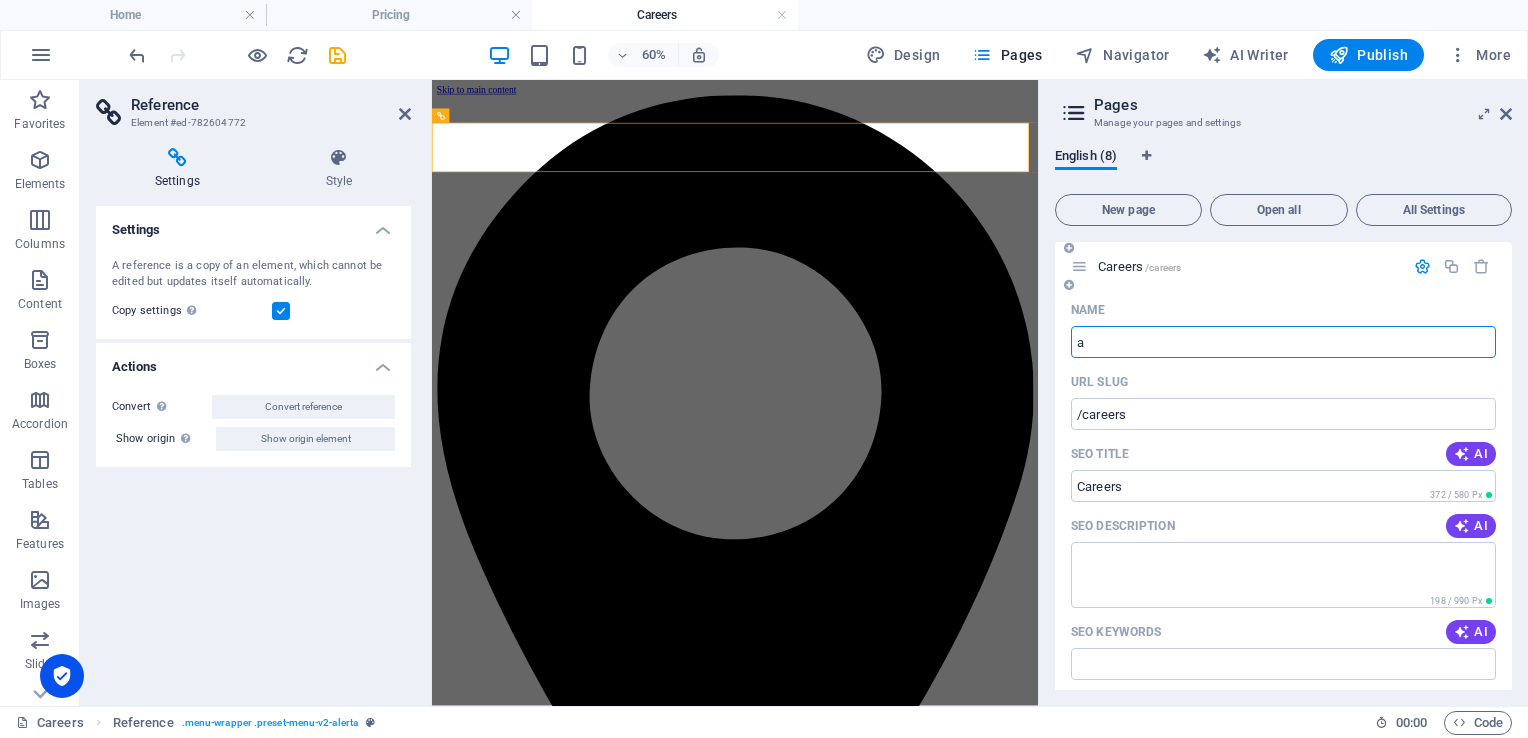 type on "a" 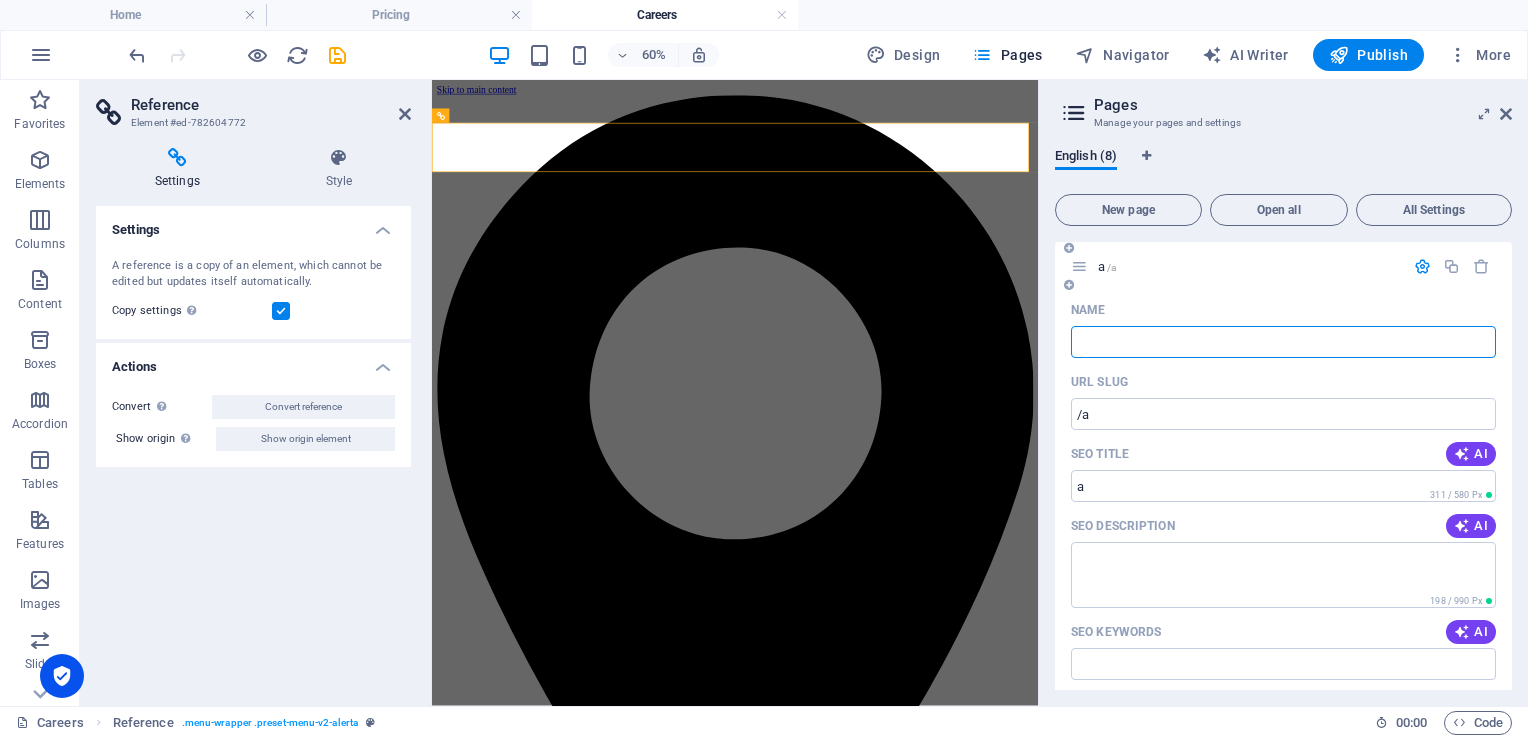 type 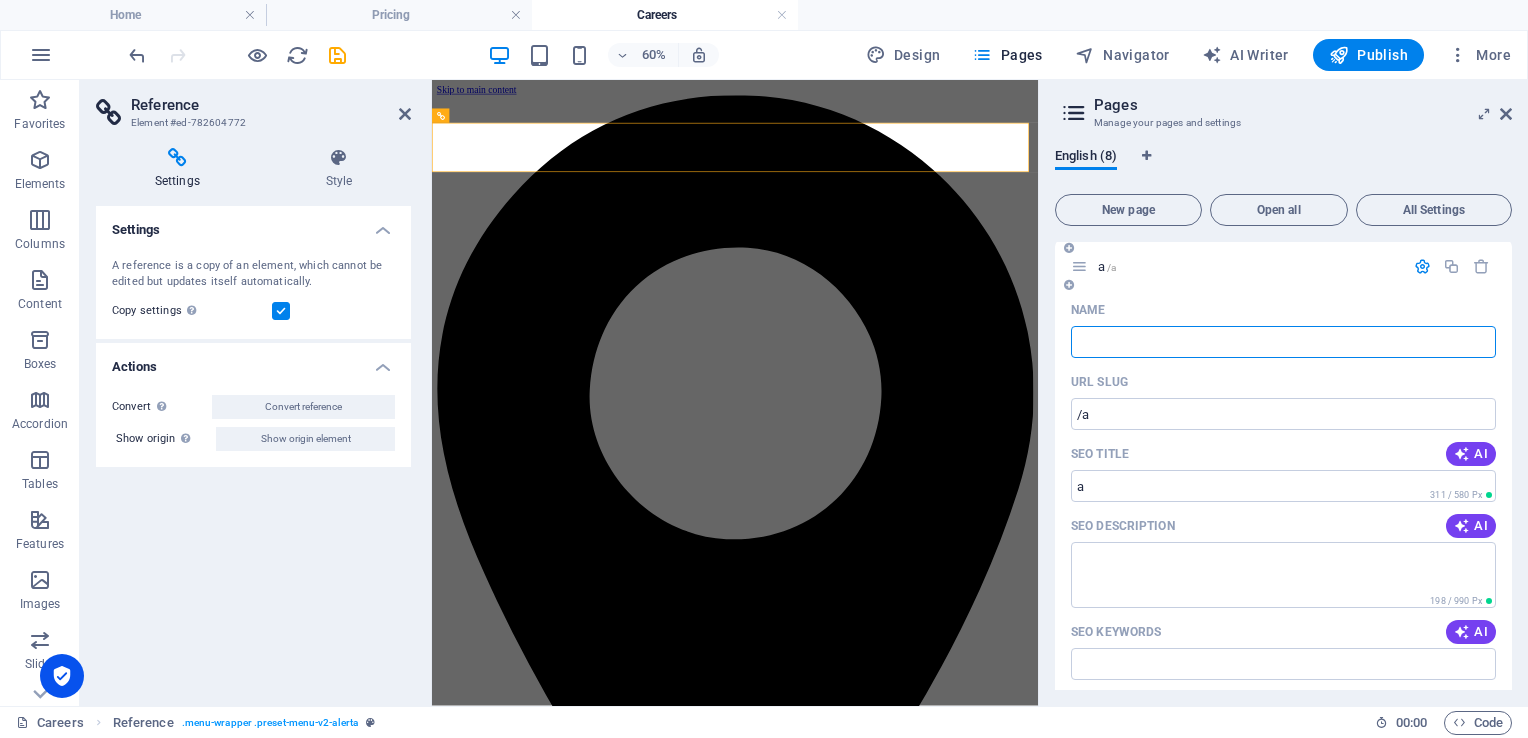 type on "/" 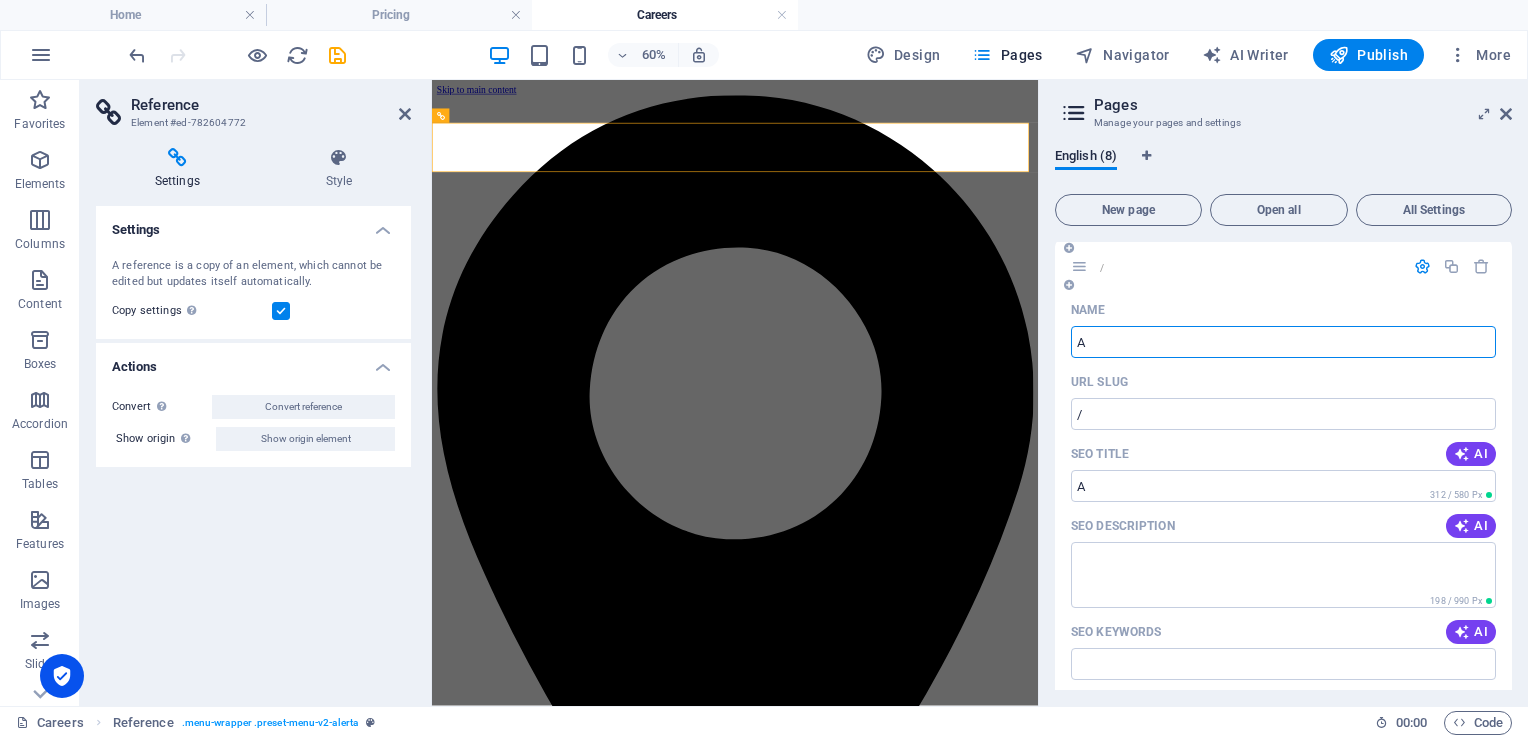 type on "A" 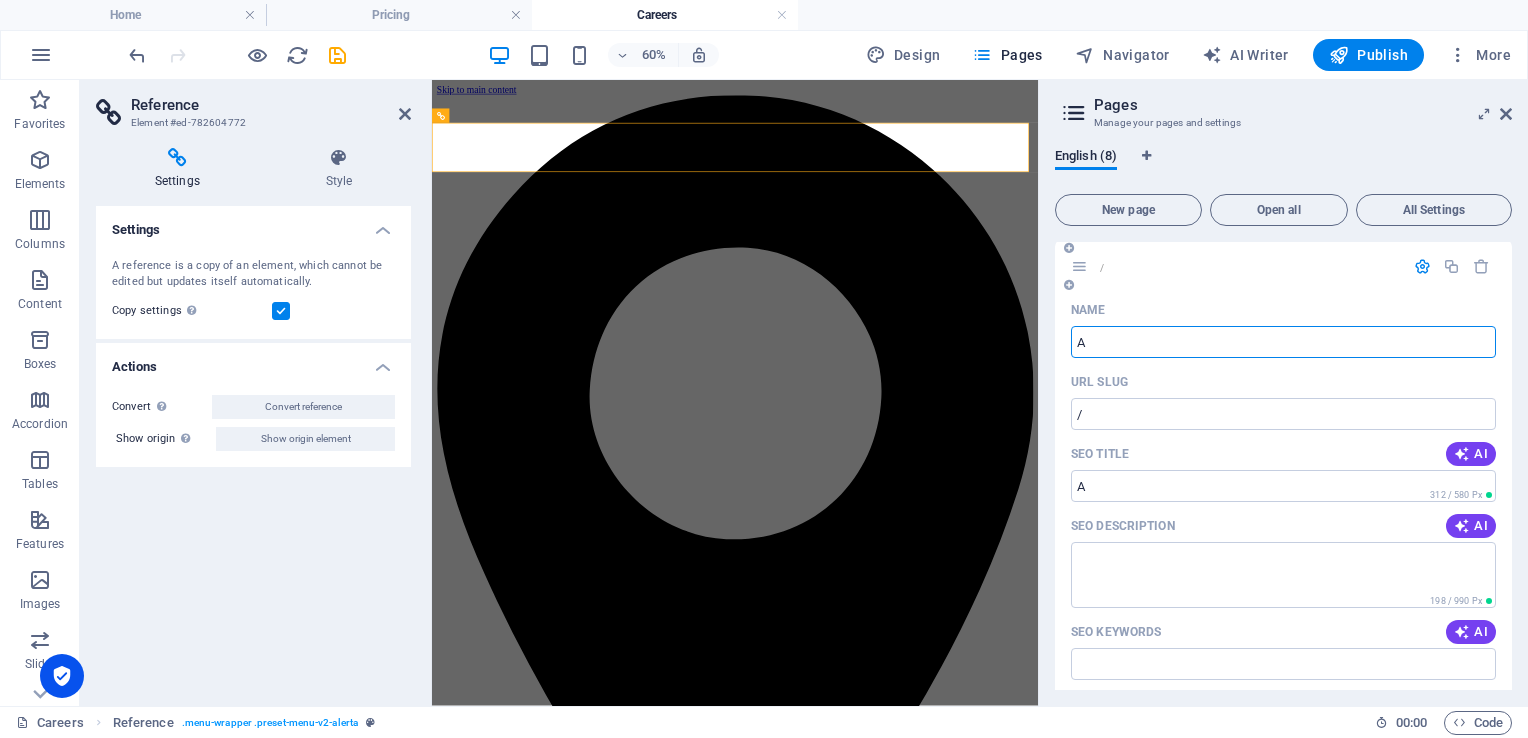 type on "/a" 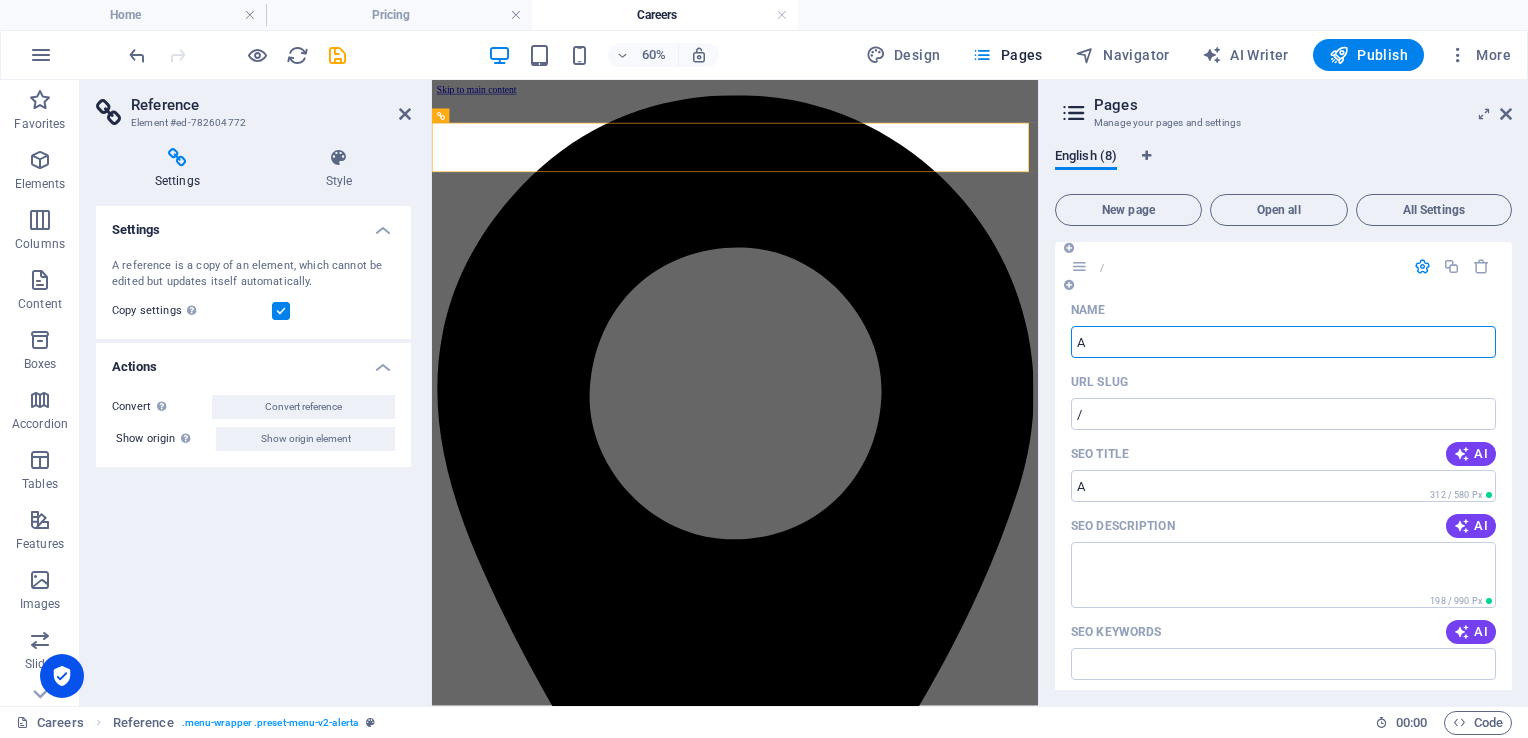 type on "A" 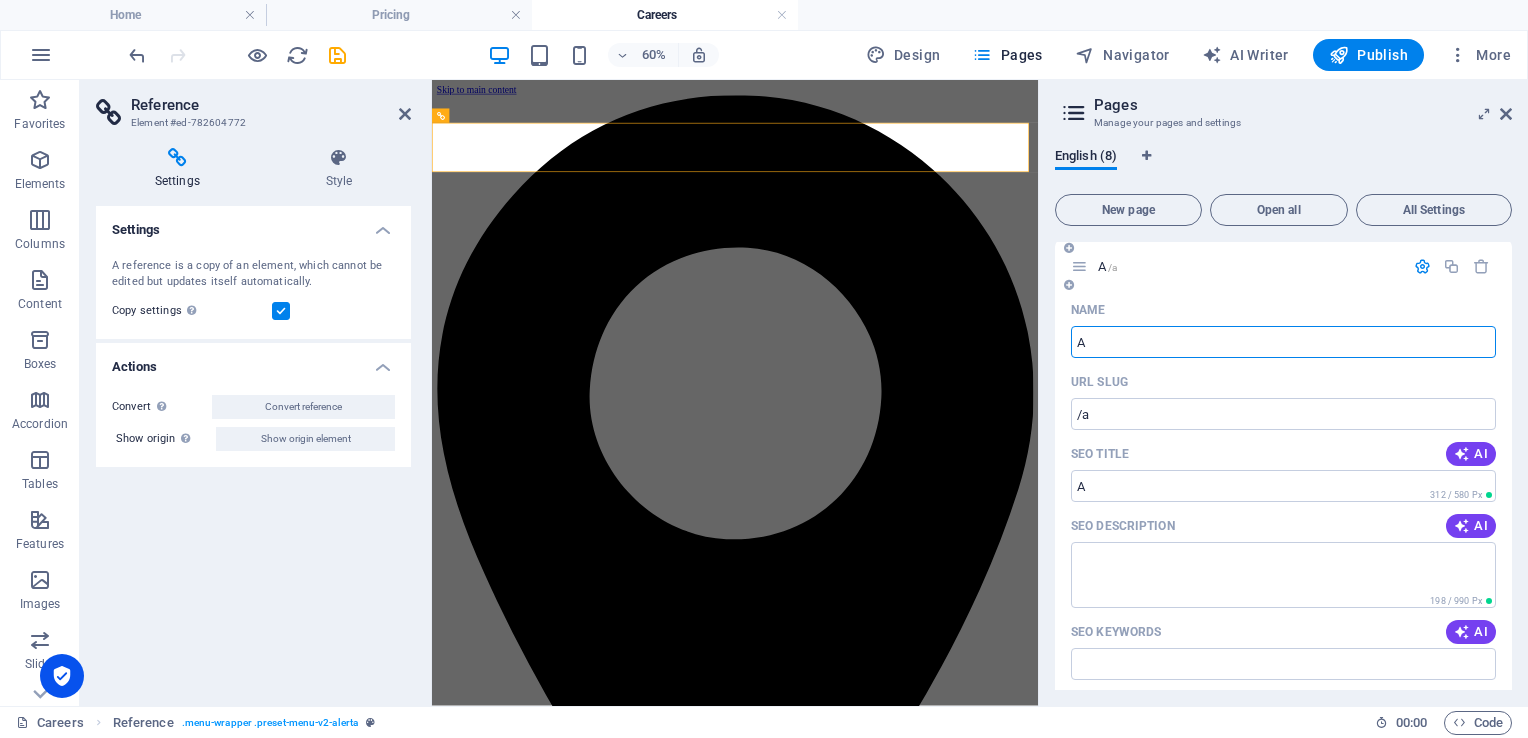 click on "A" at bounding box center (1283, 342) 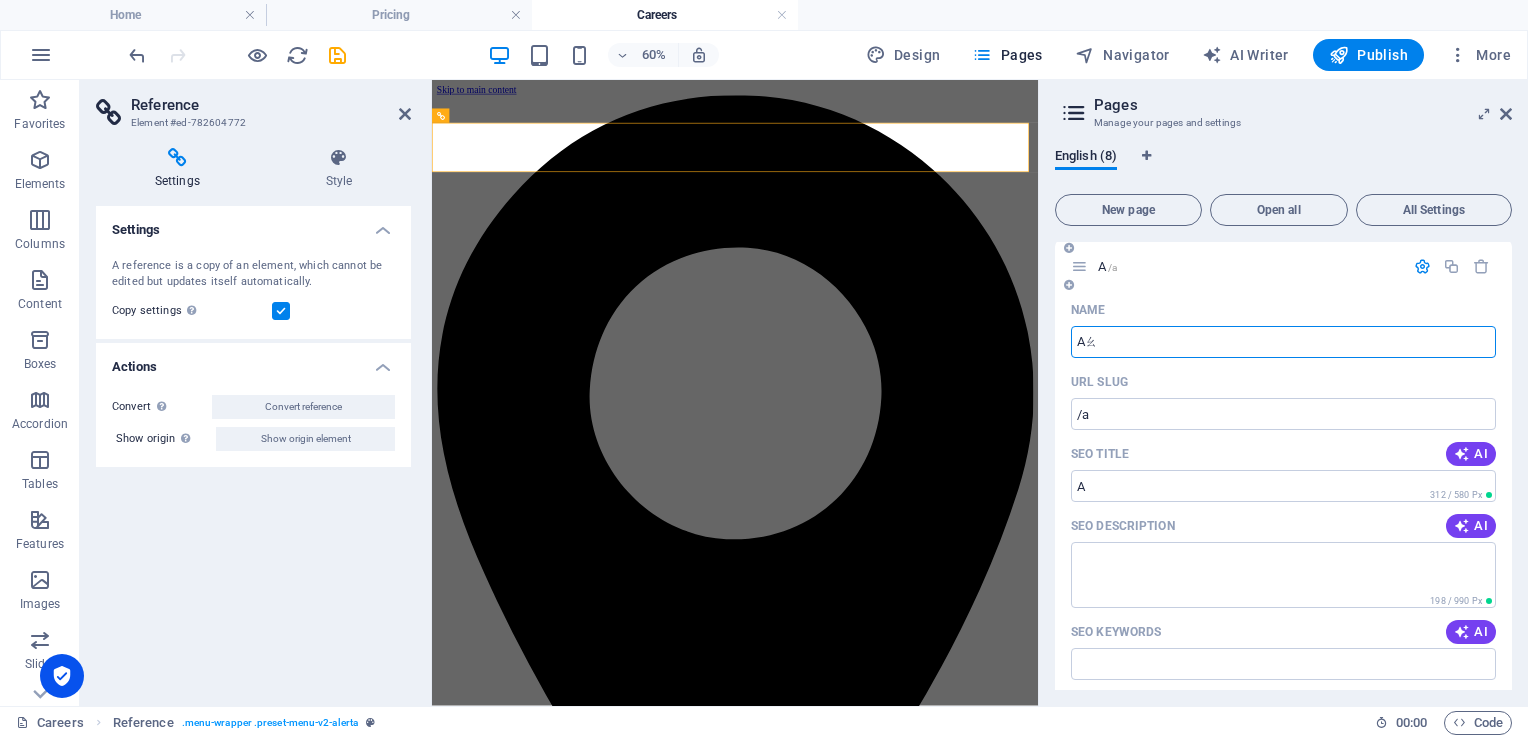 type on "Aㄠ" 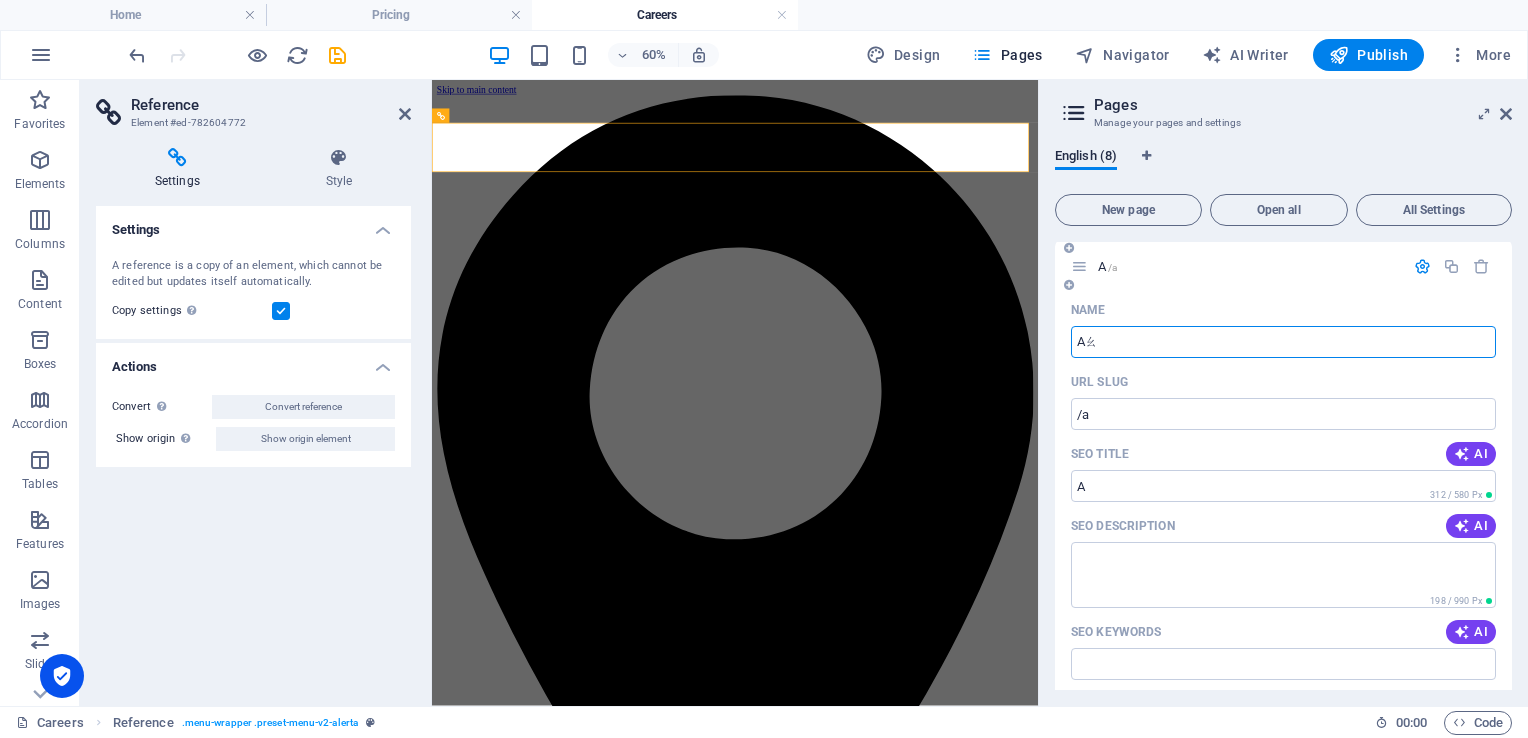 type on "Aㄠ" 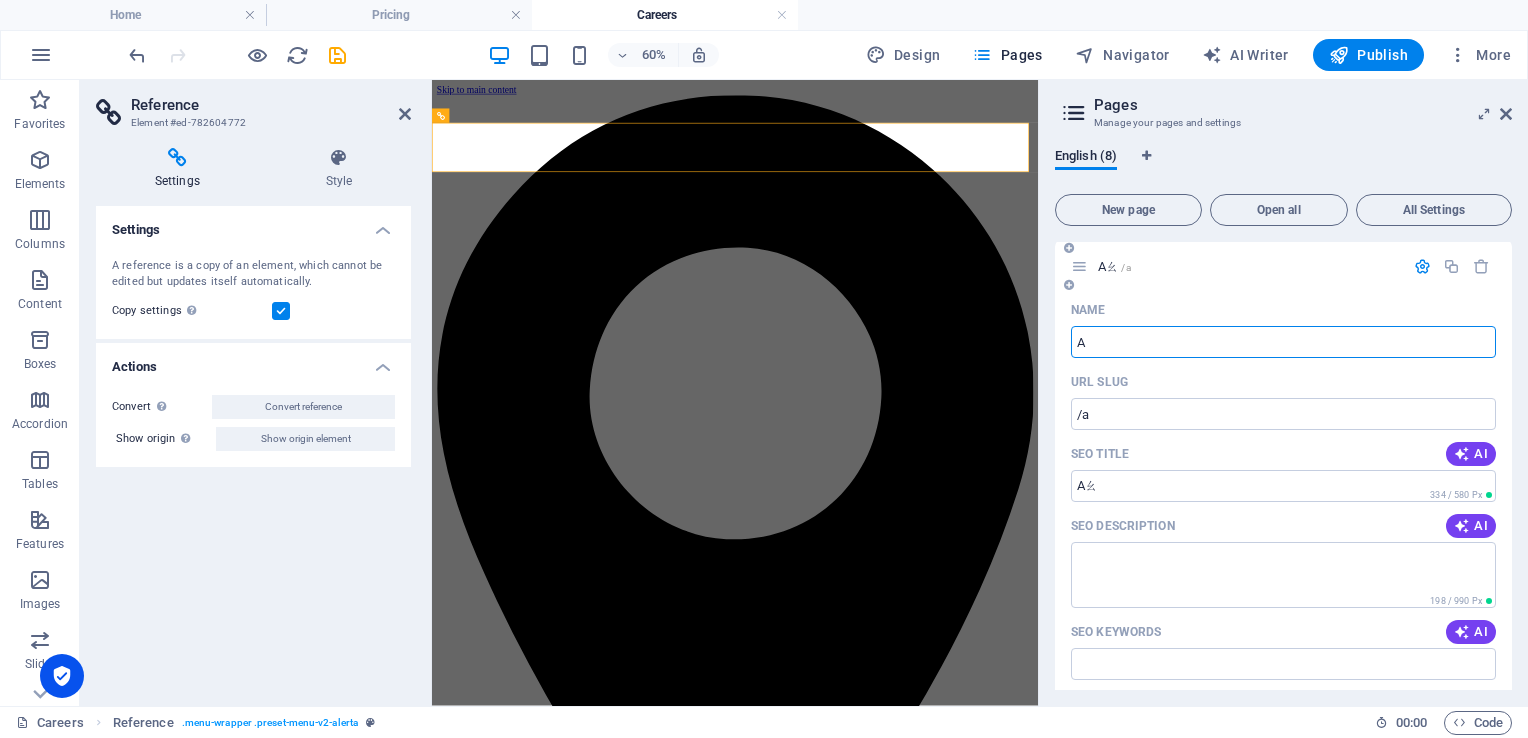 type on "A" 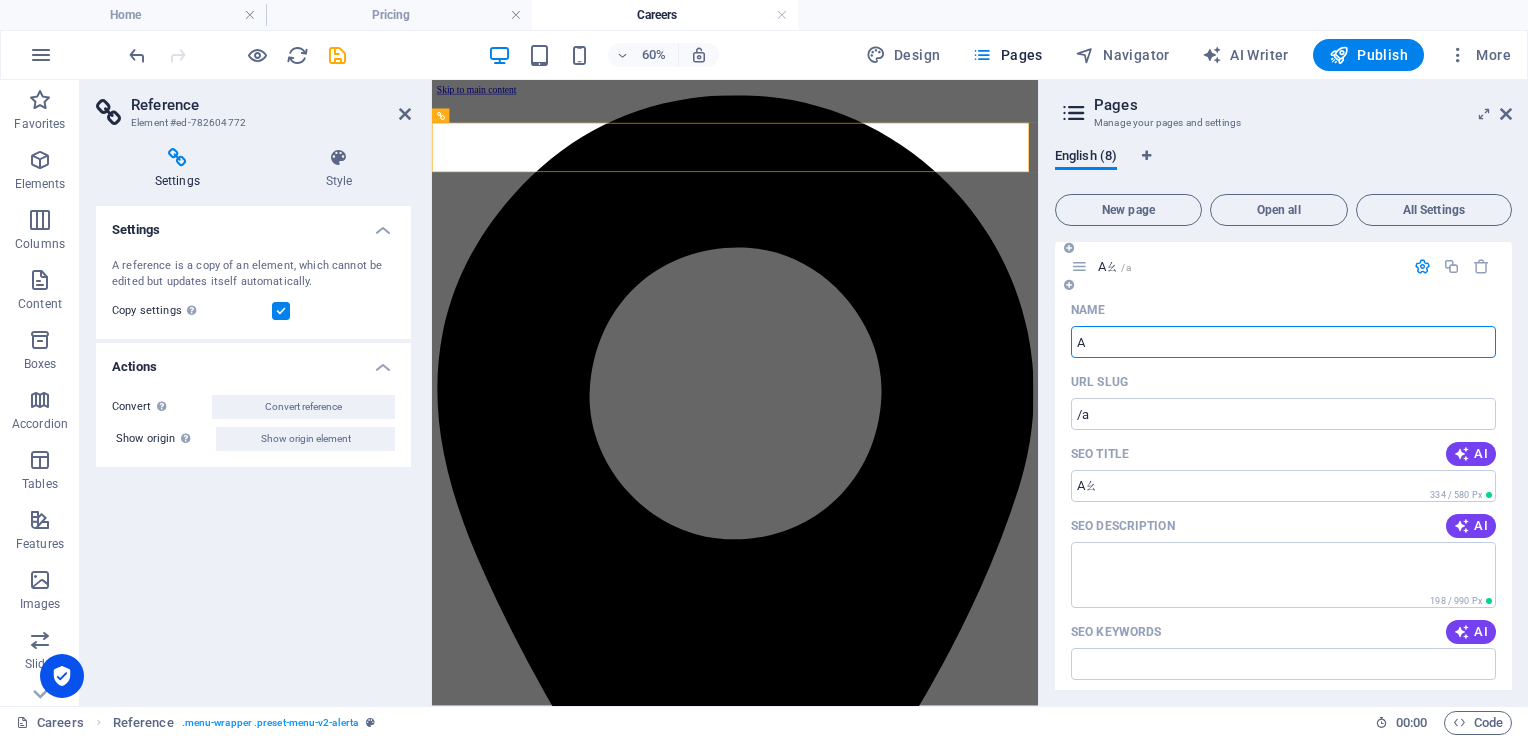type on "A" 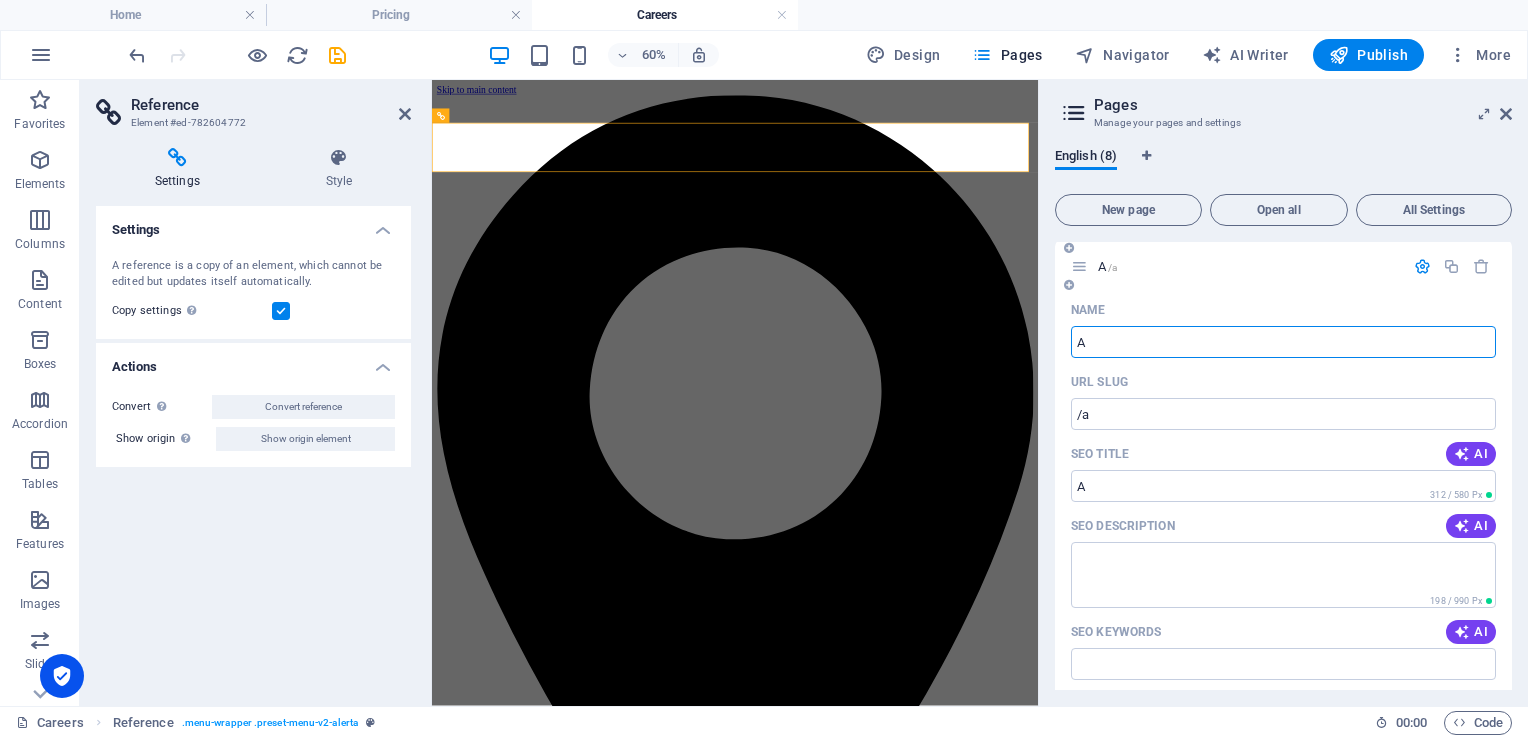click on "A" at bounding box center [1283, 342] 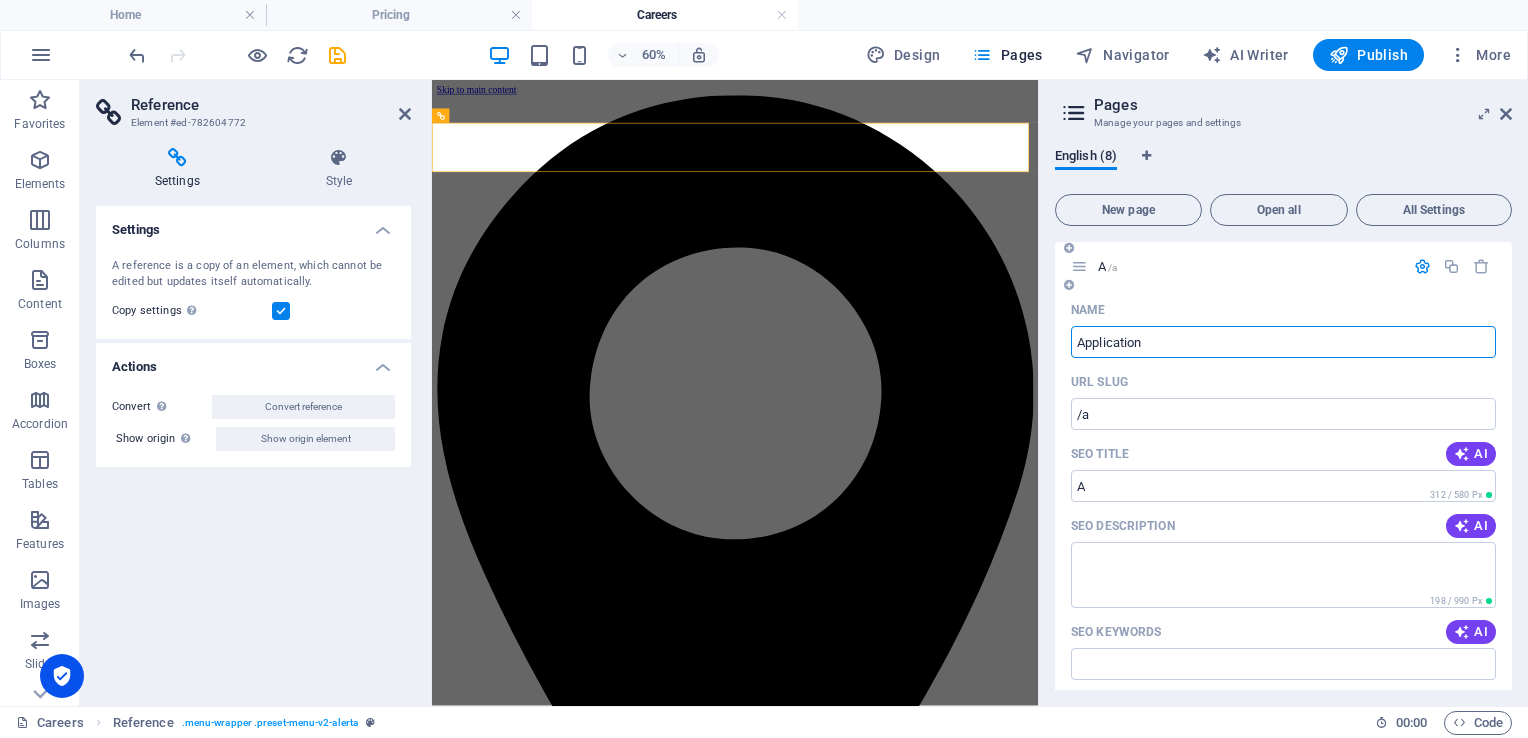 type on "Application" 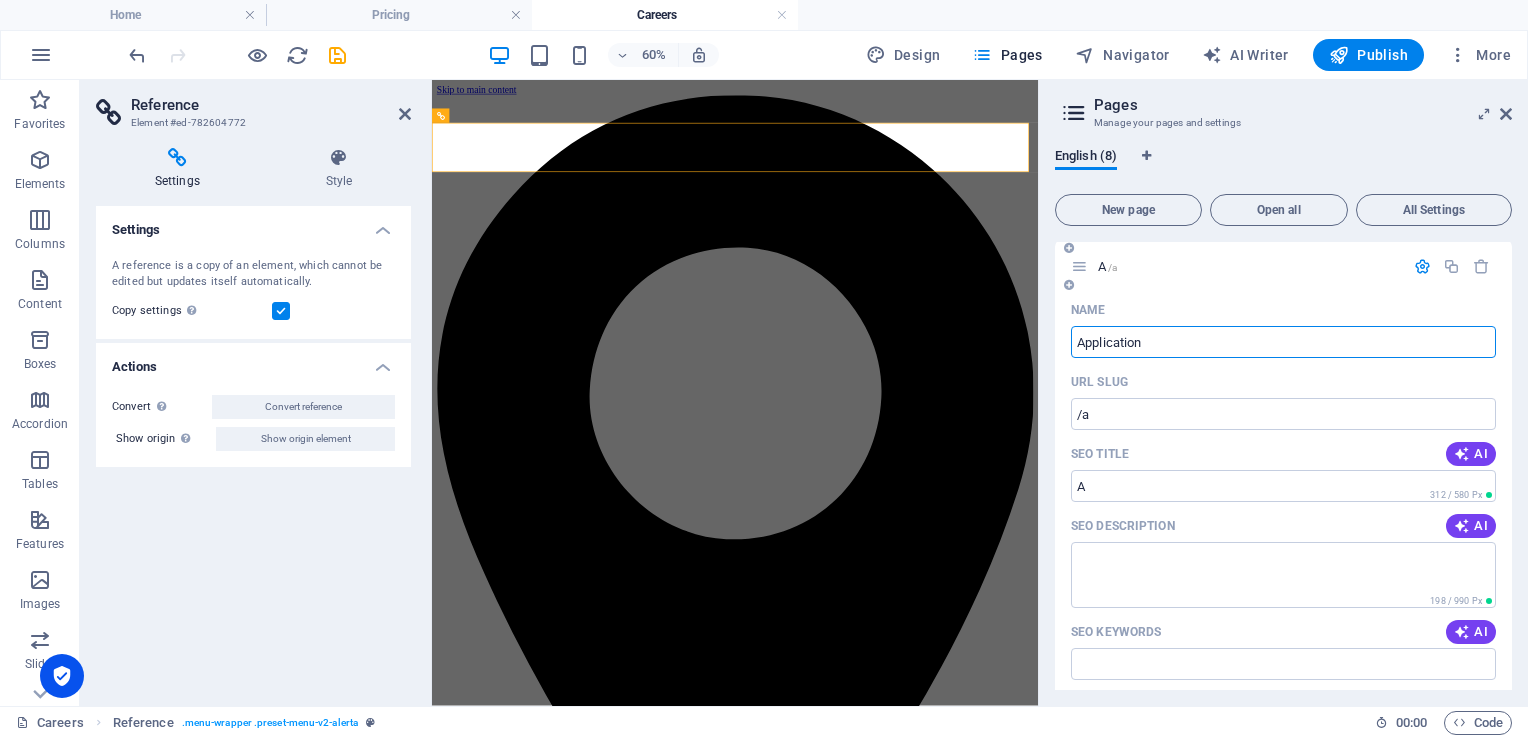 type on "/application" 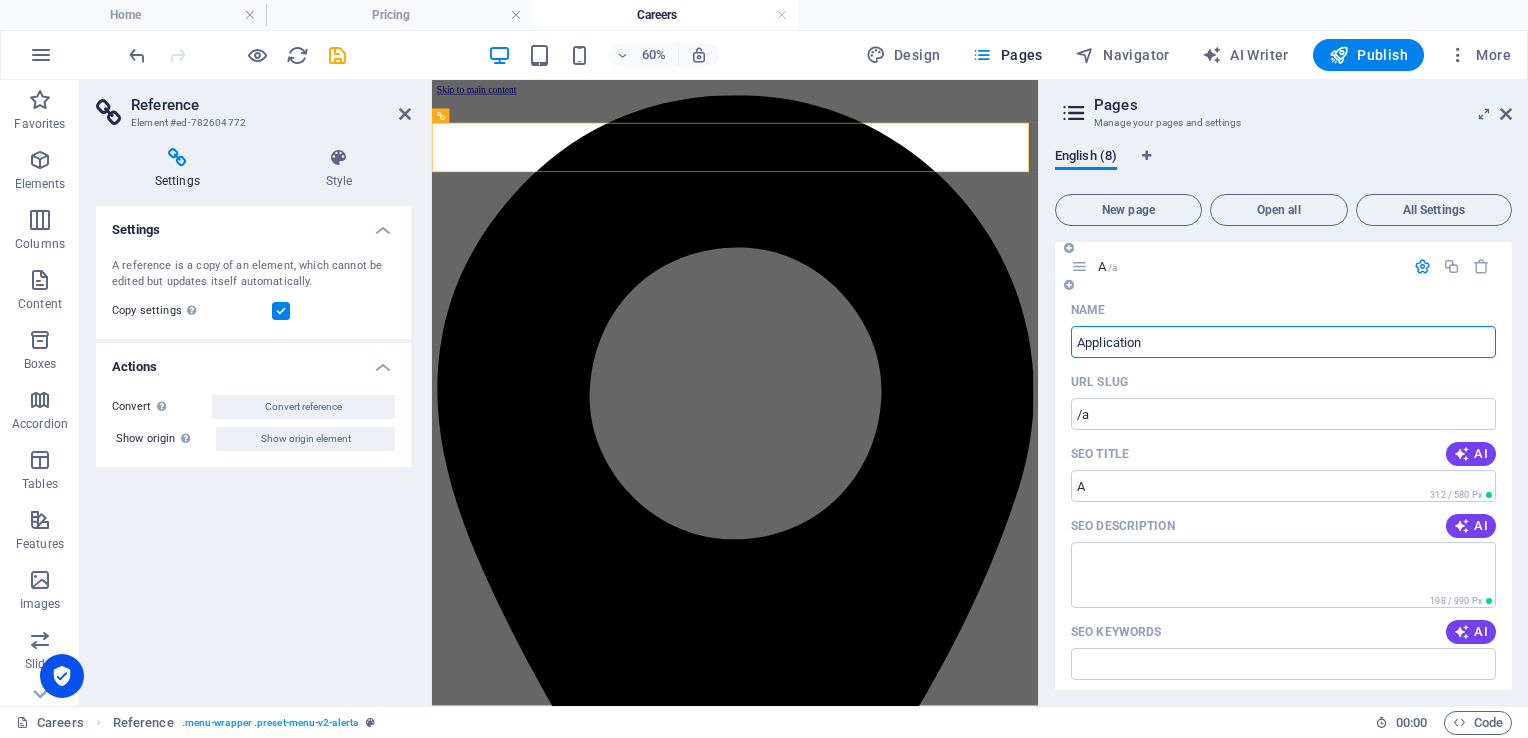 type on "Application" 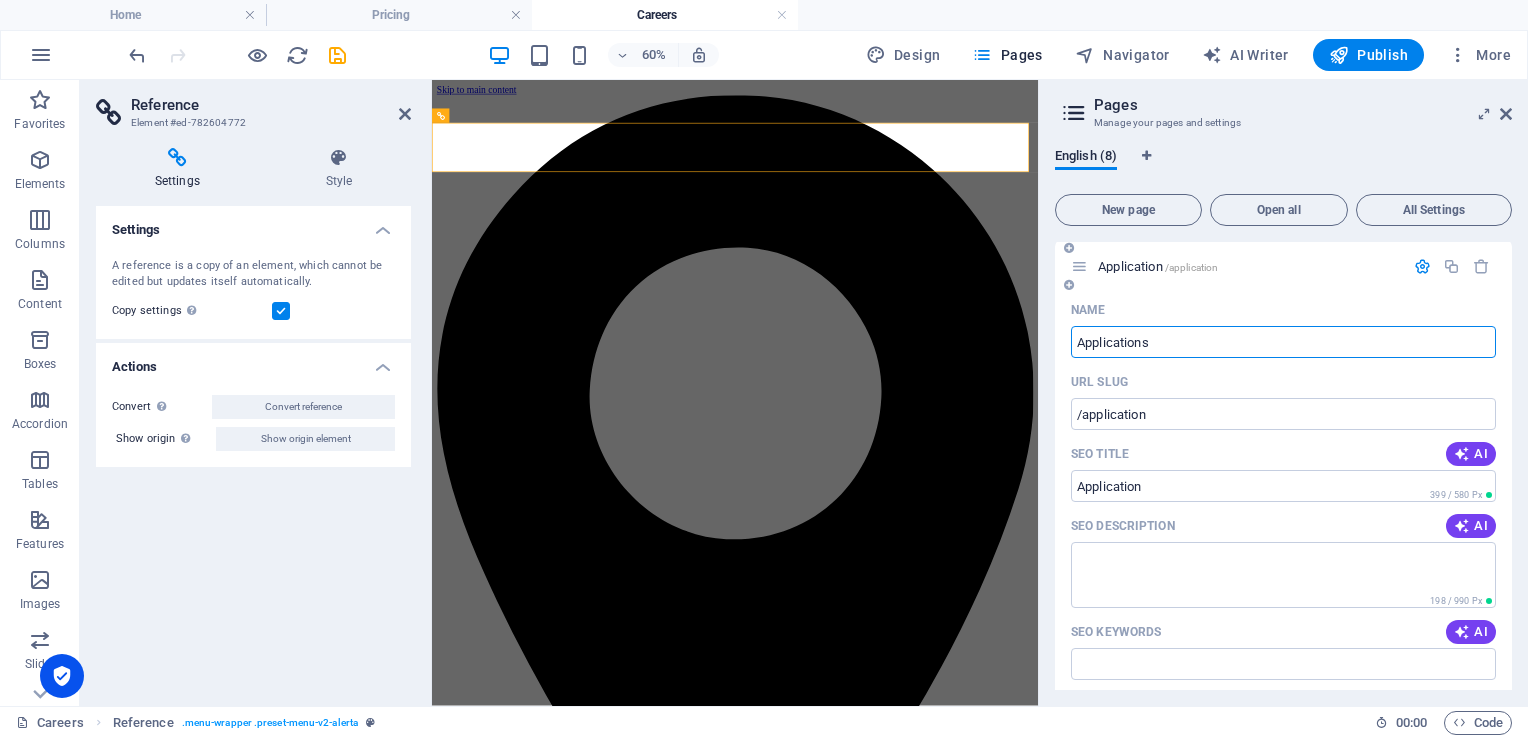 type on "Applications" 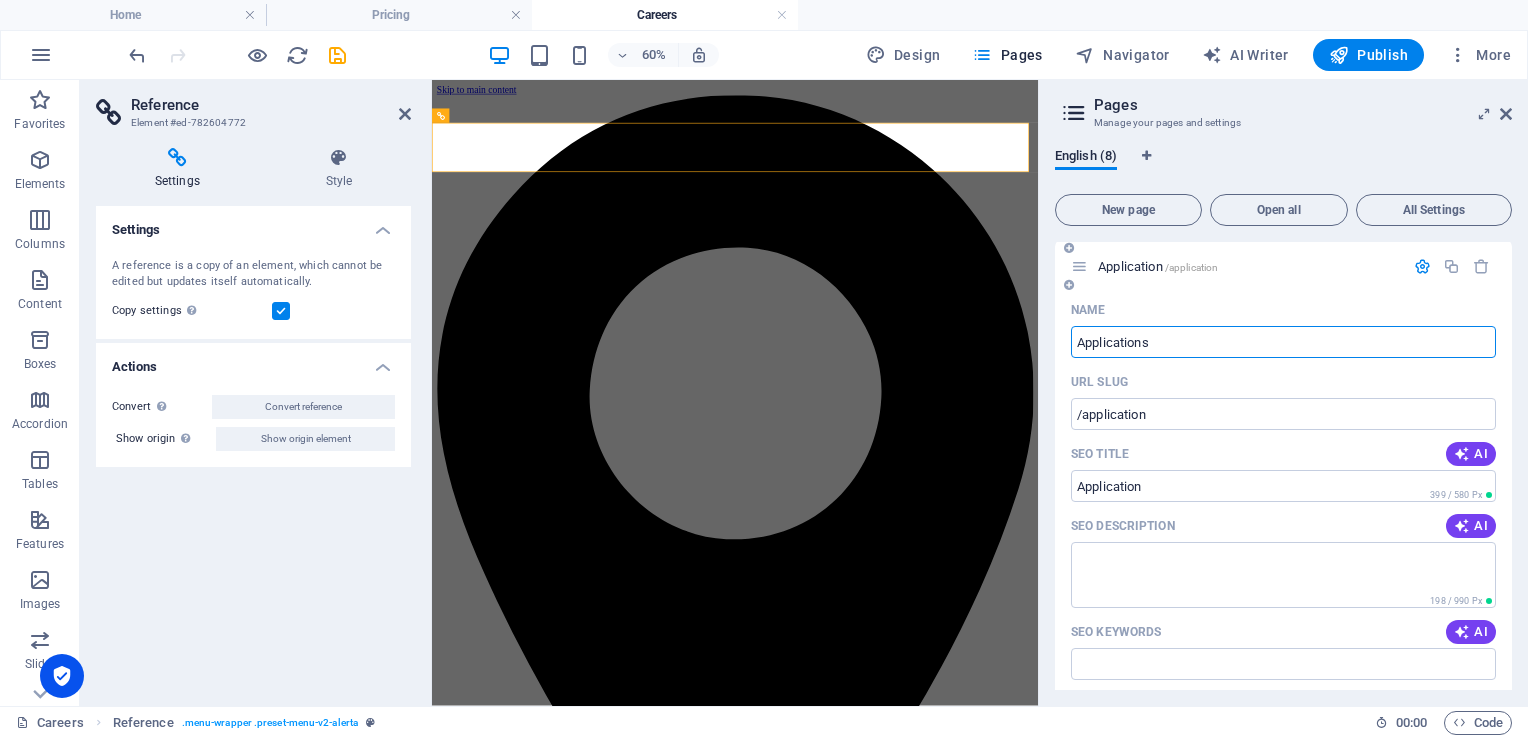 type on "/applications" 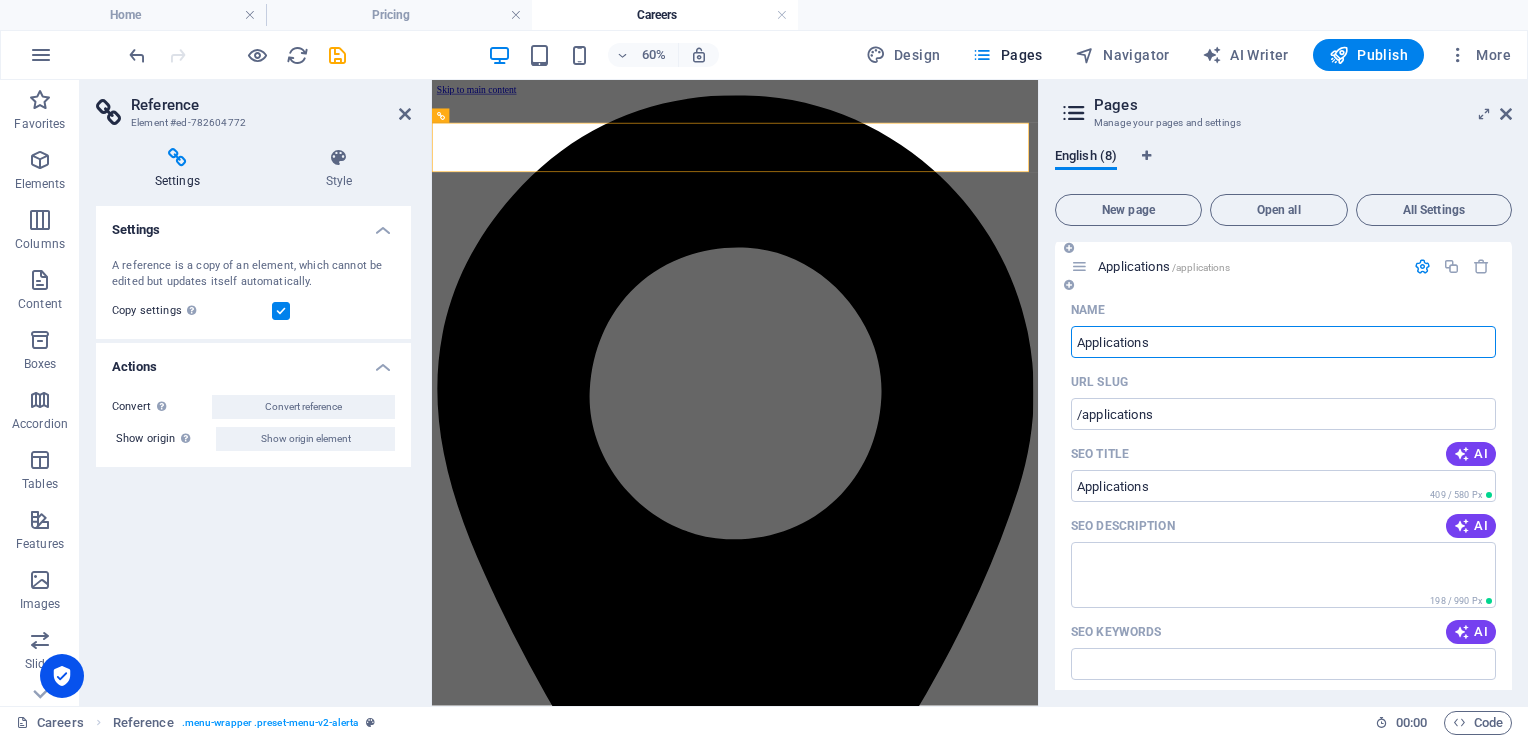 type on "Applications" 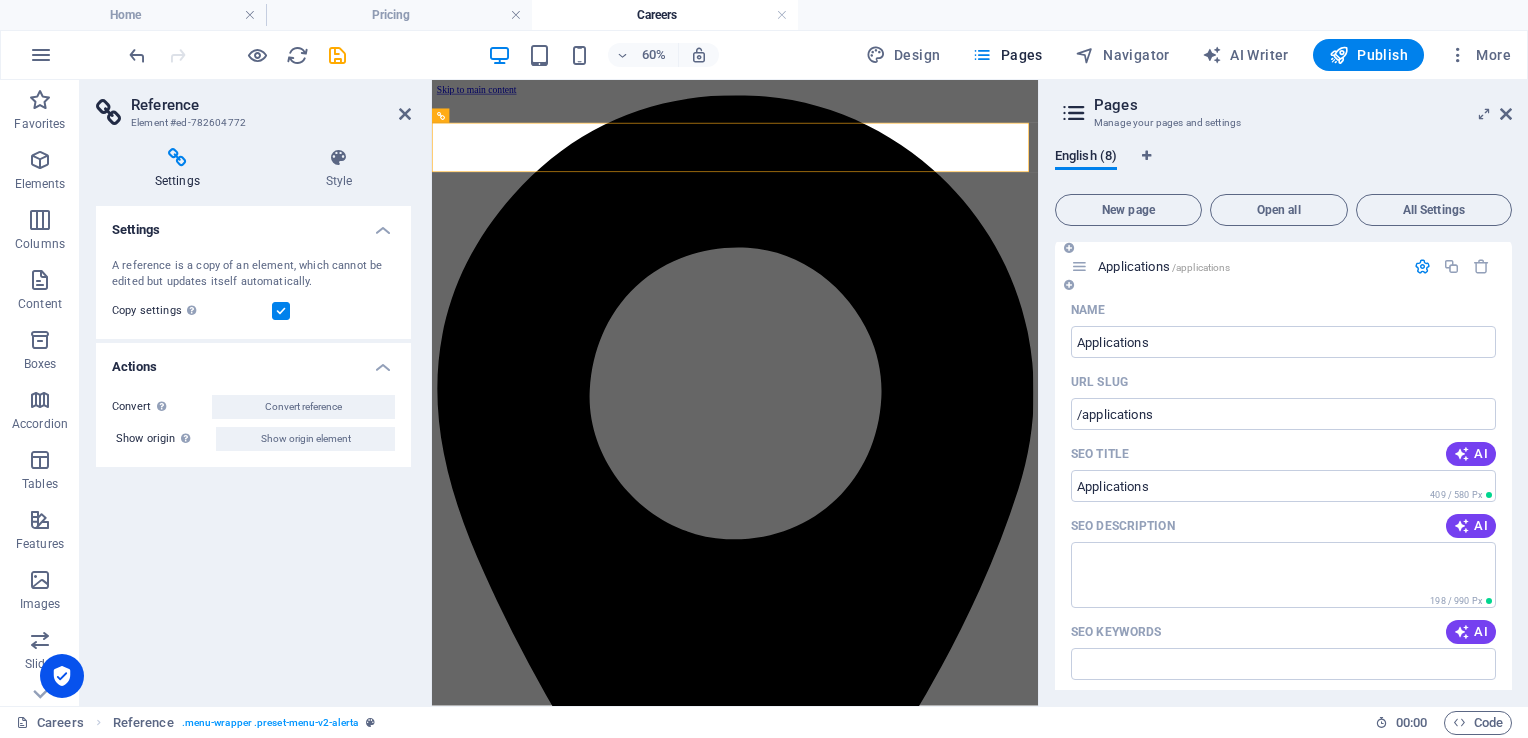 click on "Applications /applications" at bounding box center [1283, 266] 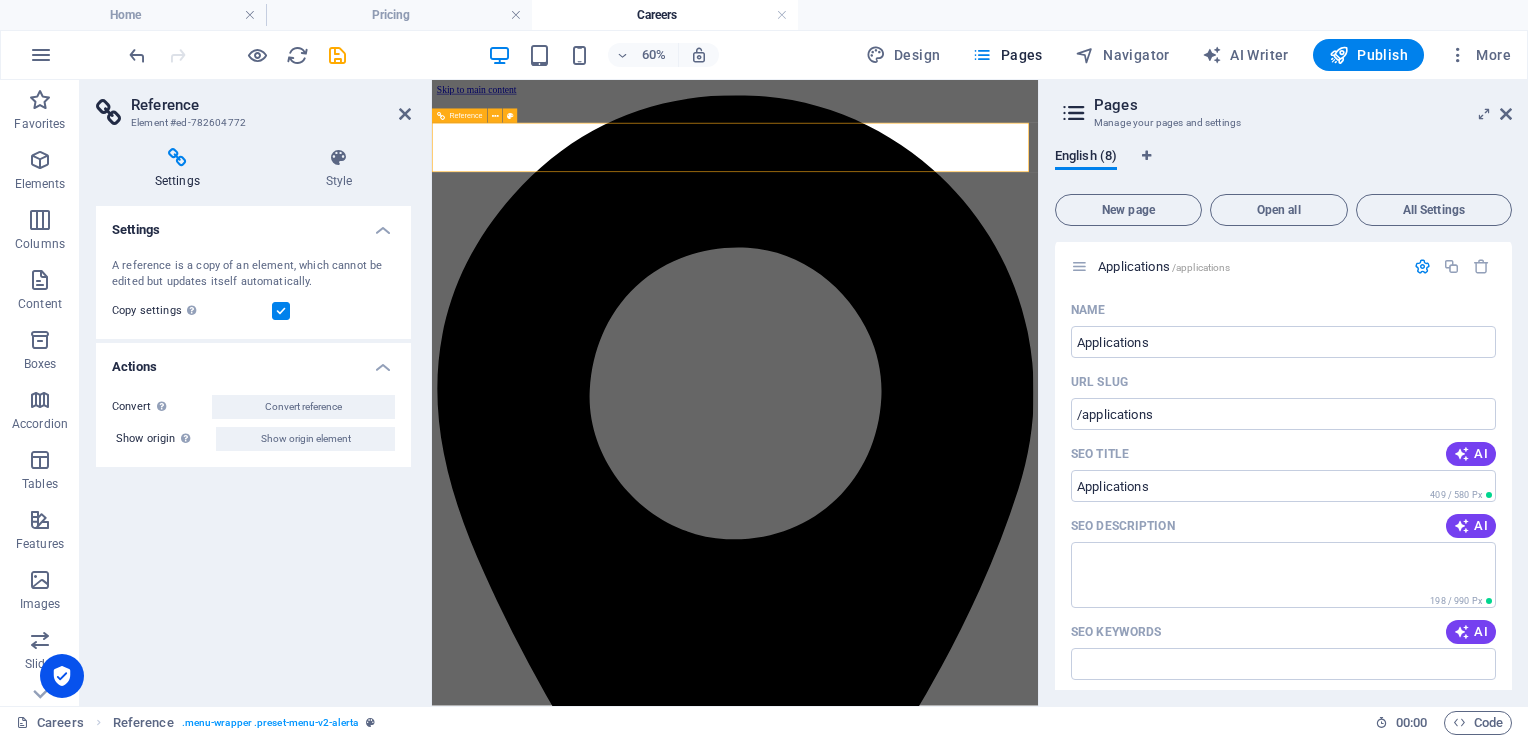 click on "Home Services About us Facilities Careers Contact" at bounding box center [937, 8365] 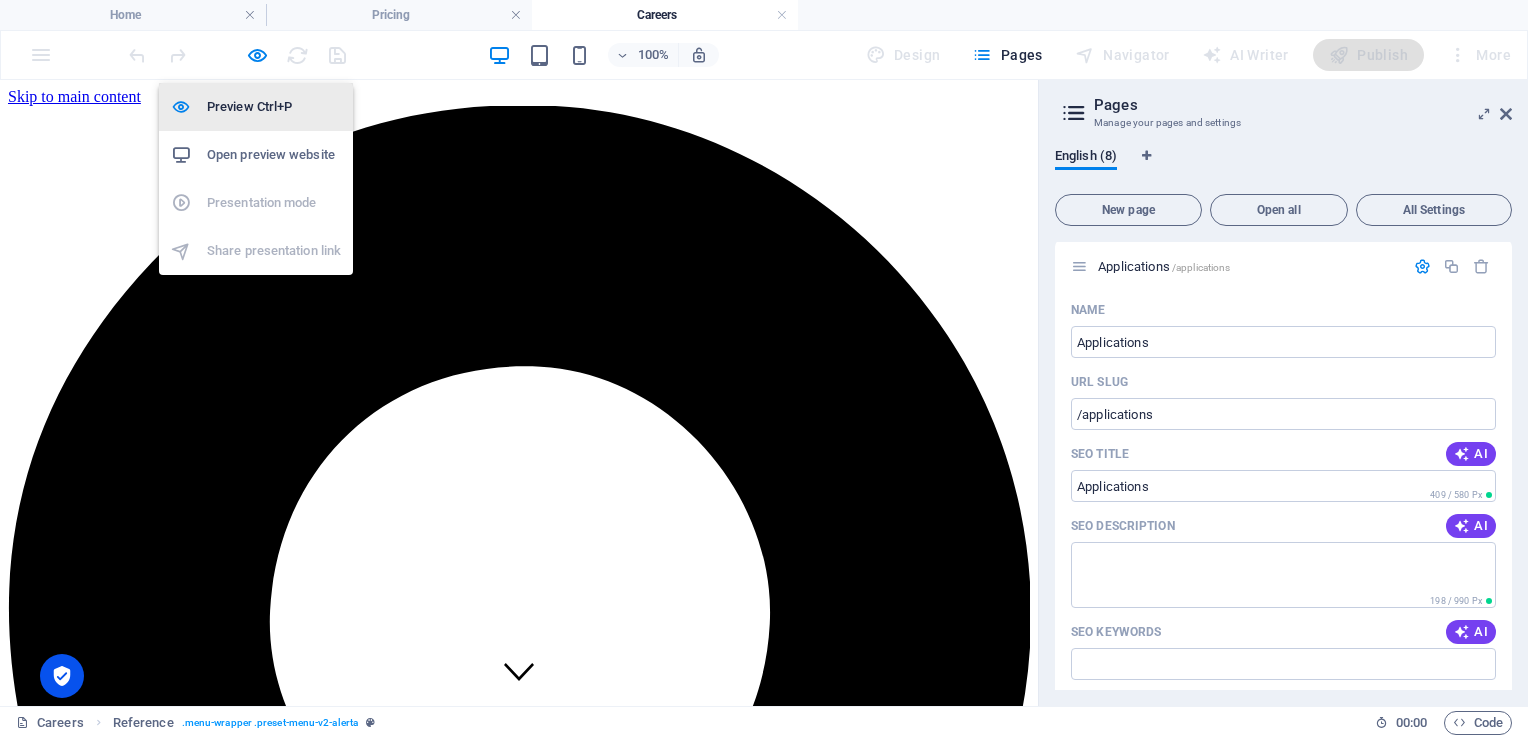 click on "Preview Ctrl+P" at bounding box center [274, 107] 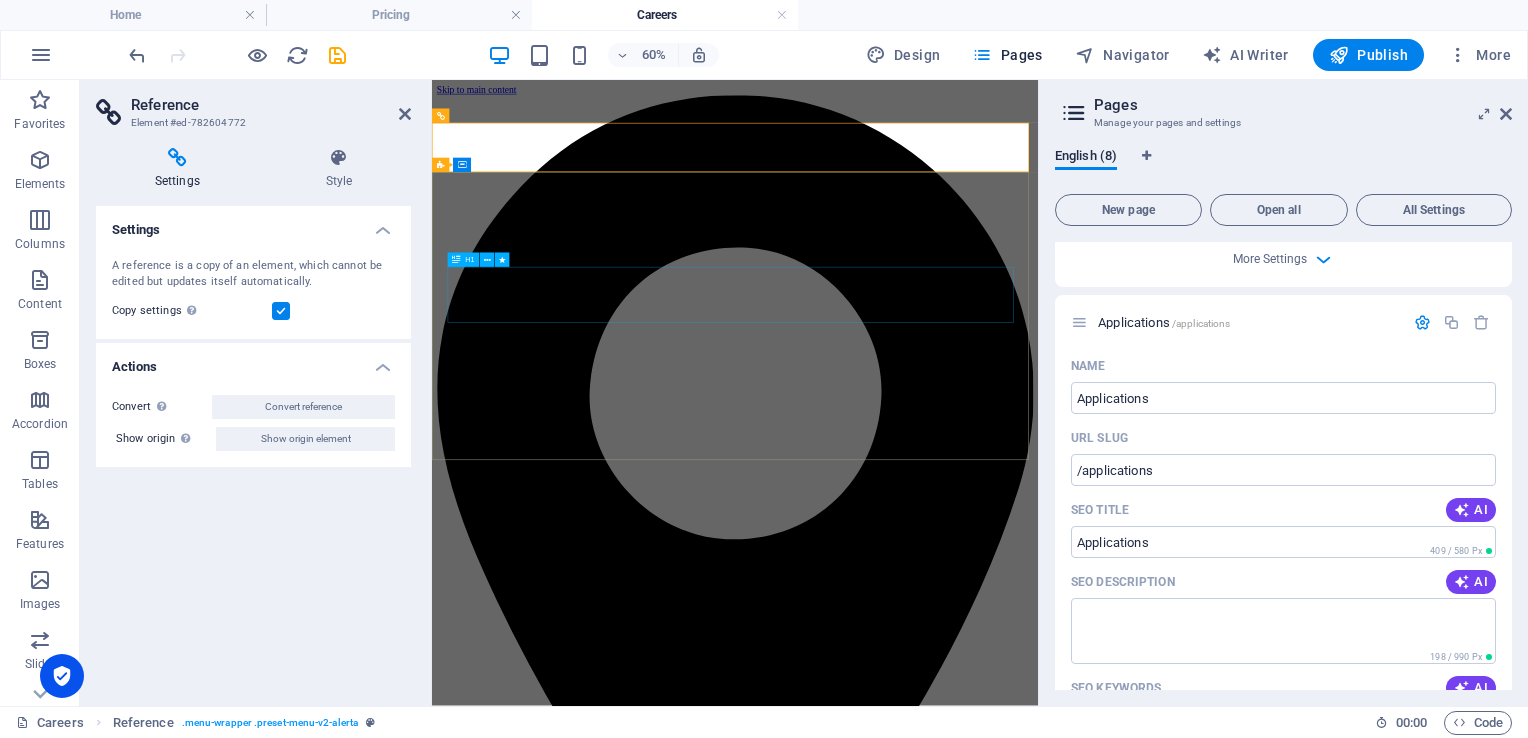scroll, scrollTop: 908, scrollLeft: 0, axis: vertical 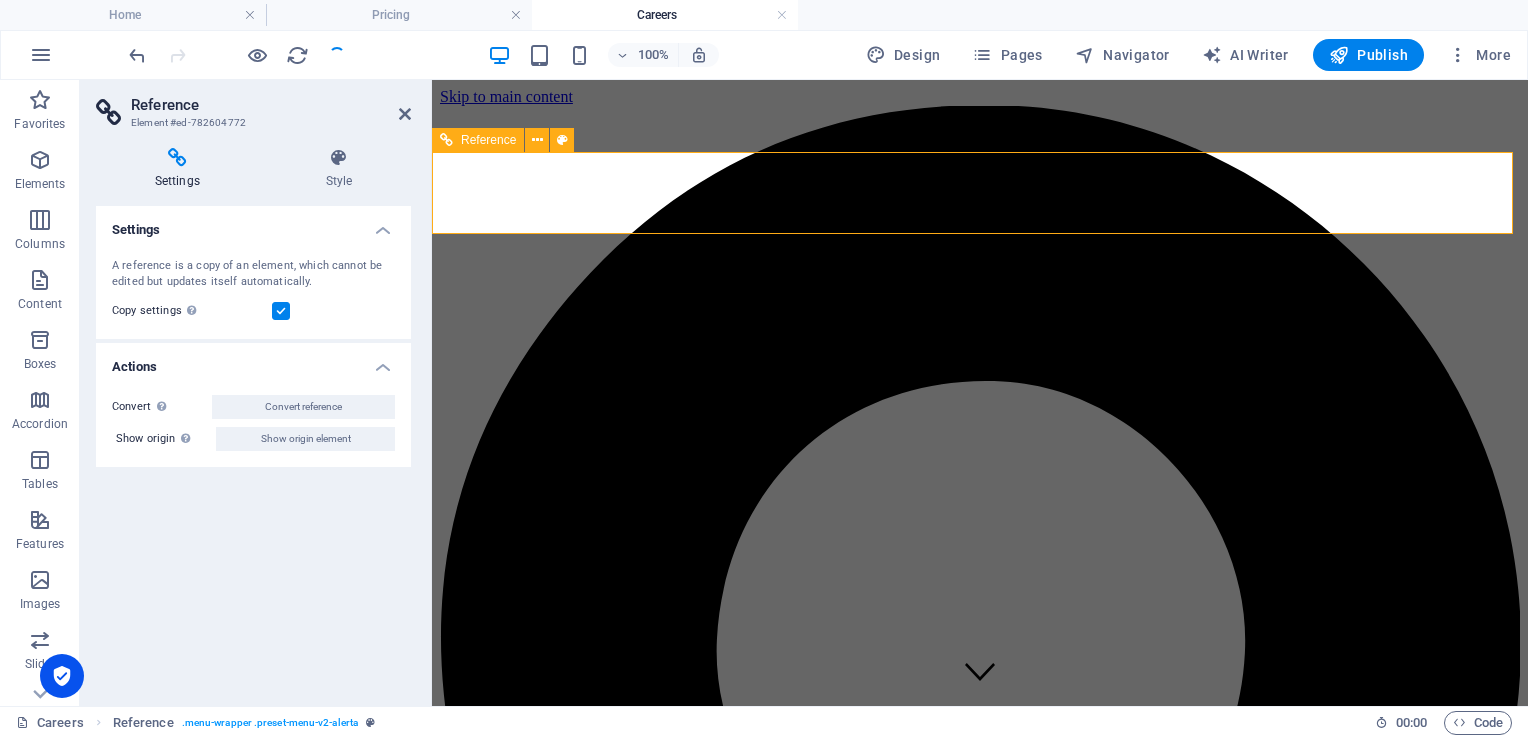 click on "Home Services About us Facilities Careers Contact" at bounding box center (980, 9058) 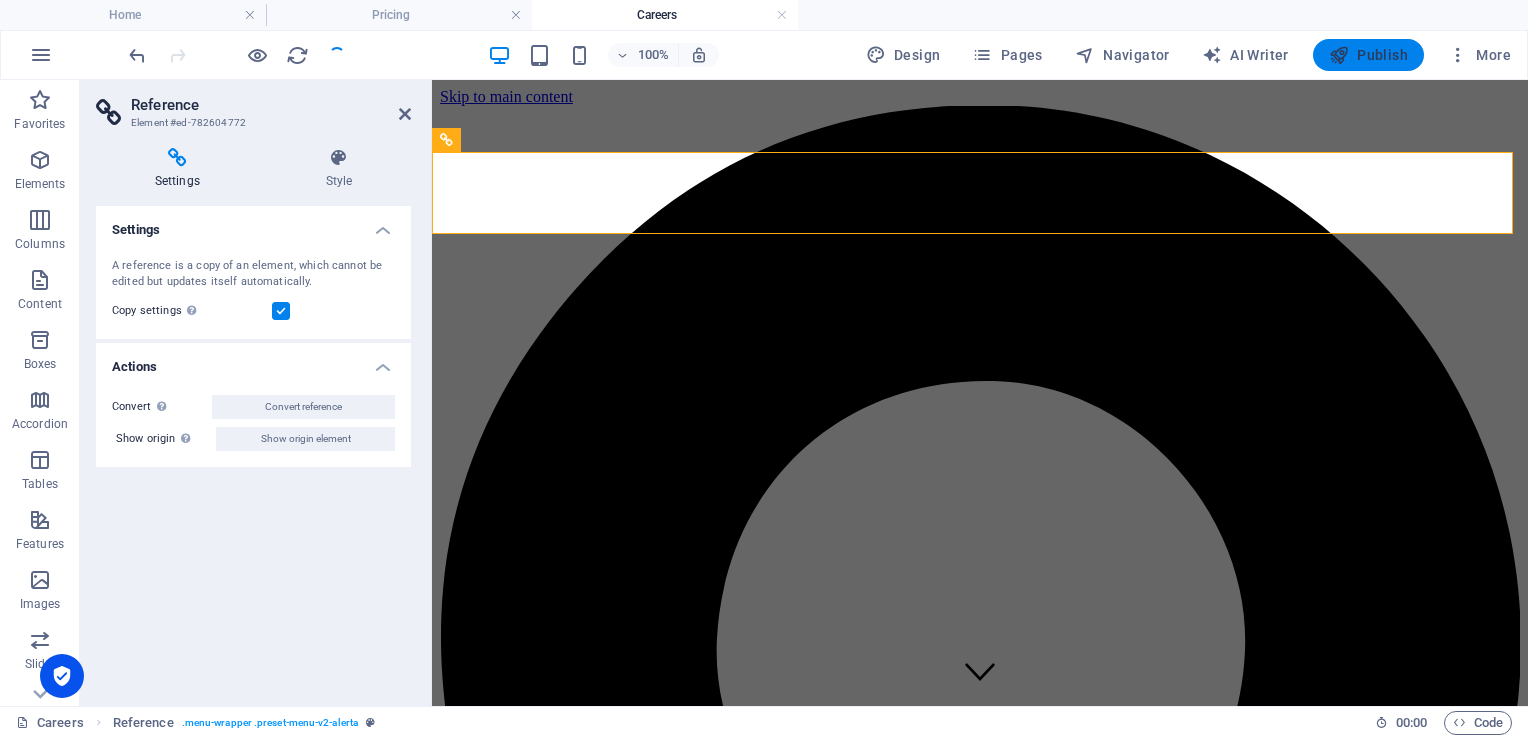 click on "Publish" at bounding box center (1368, 55) 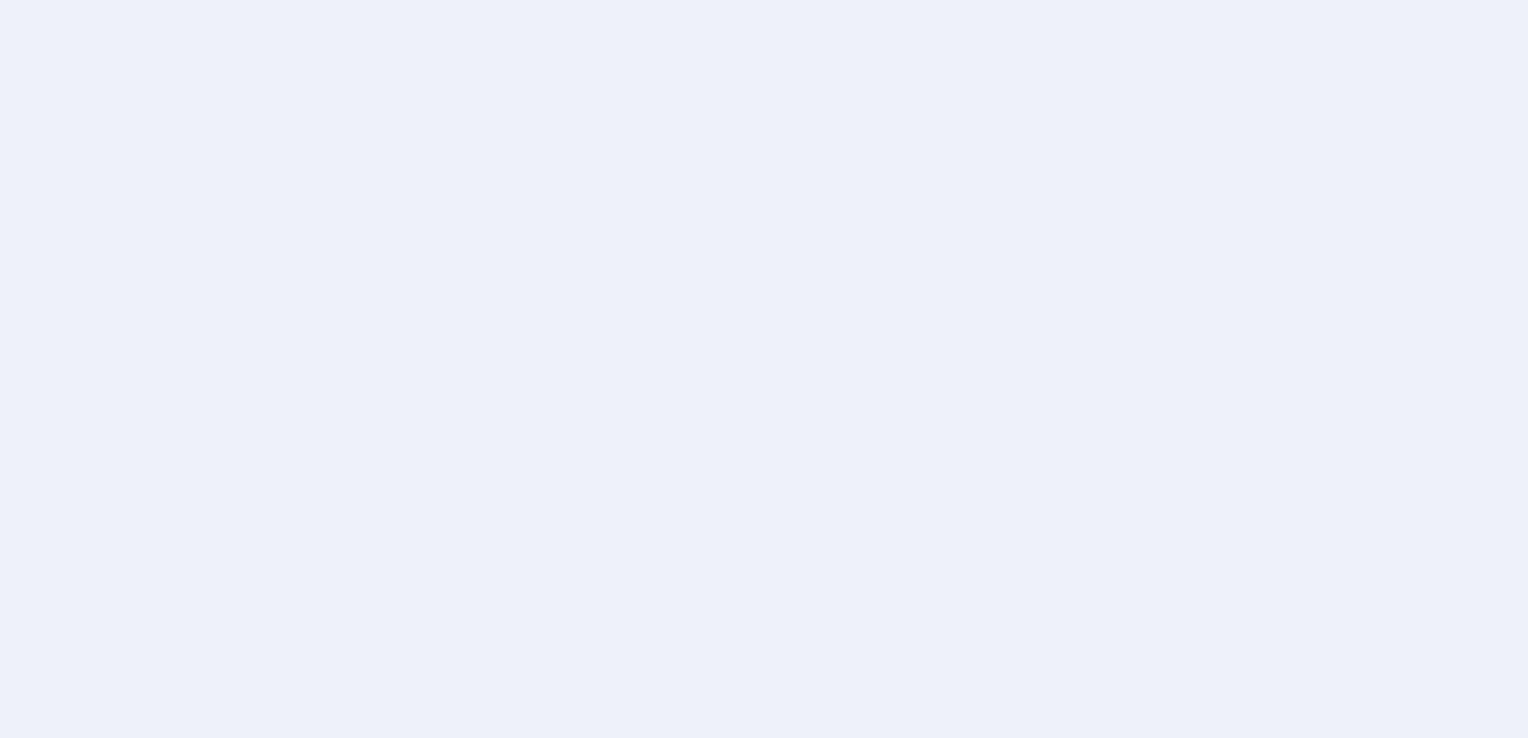 scroll, scrollTop: 0, scrollLeft: 0, axis: both 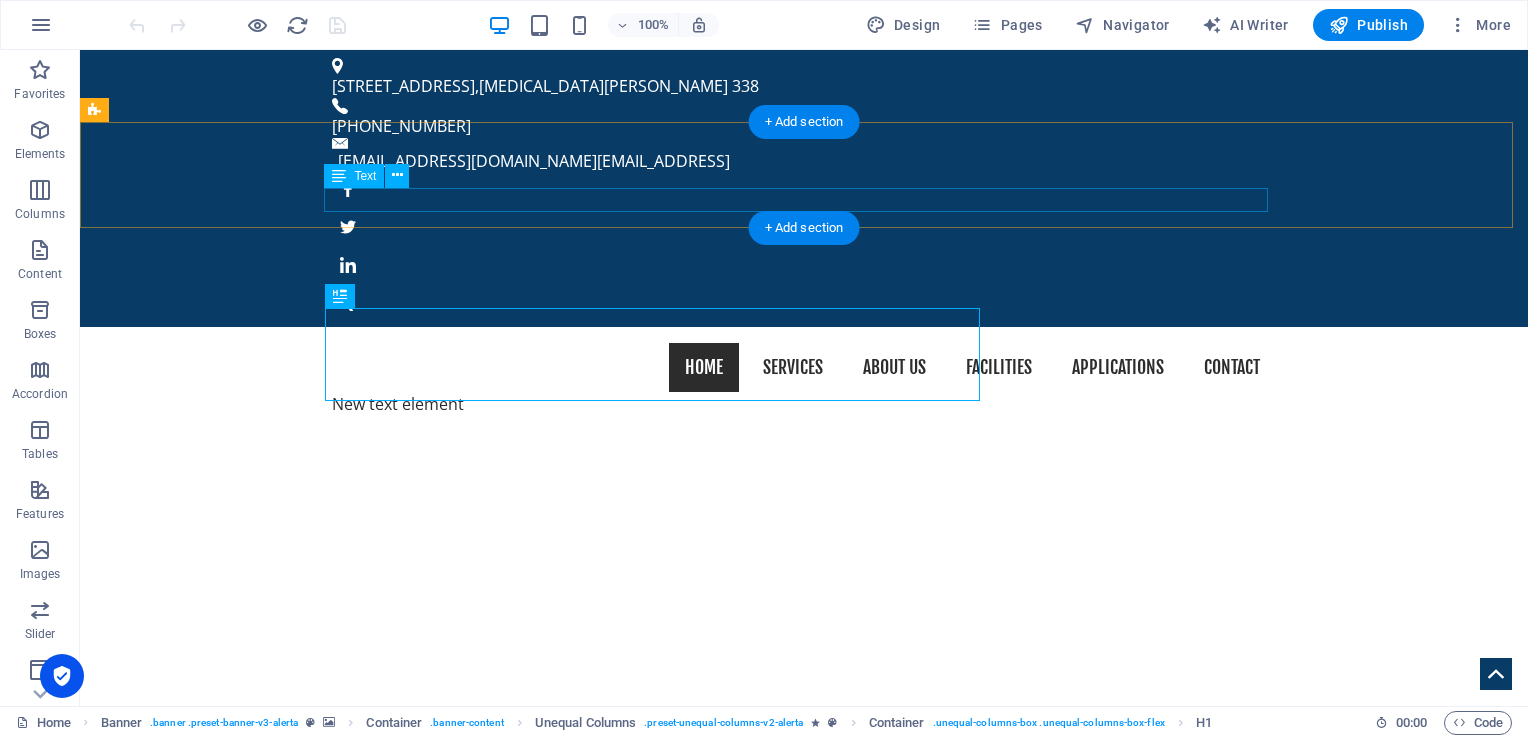 click on "New text element" at bounding box center (804, 404) 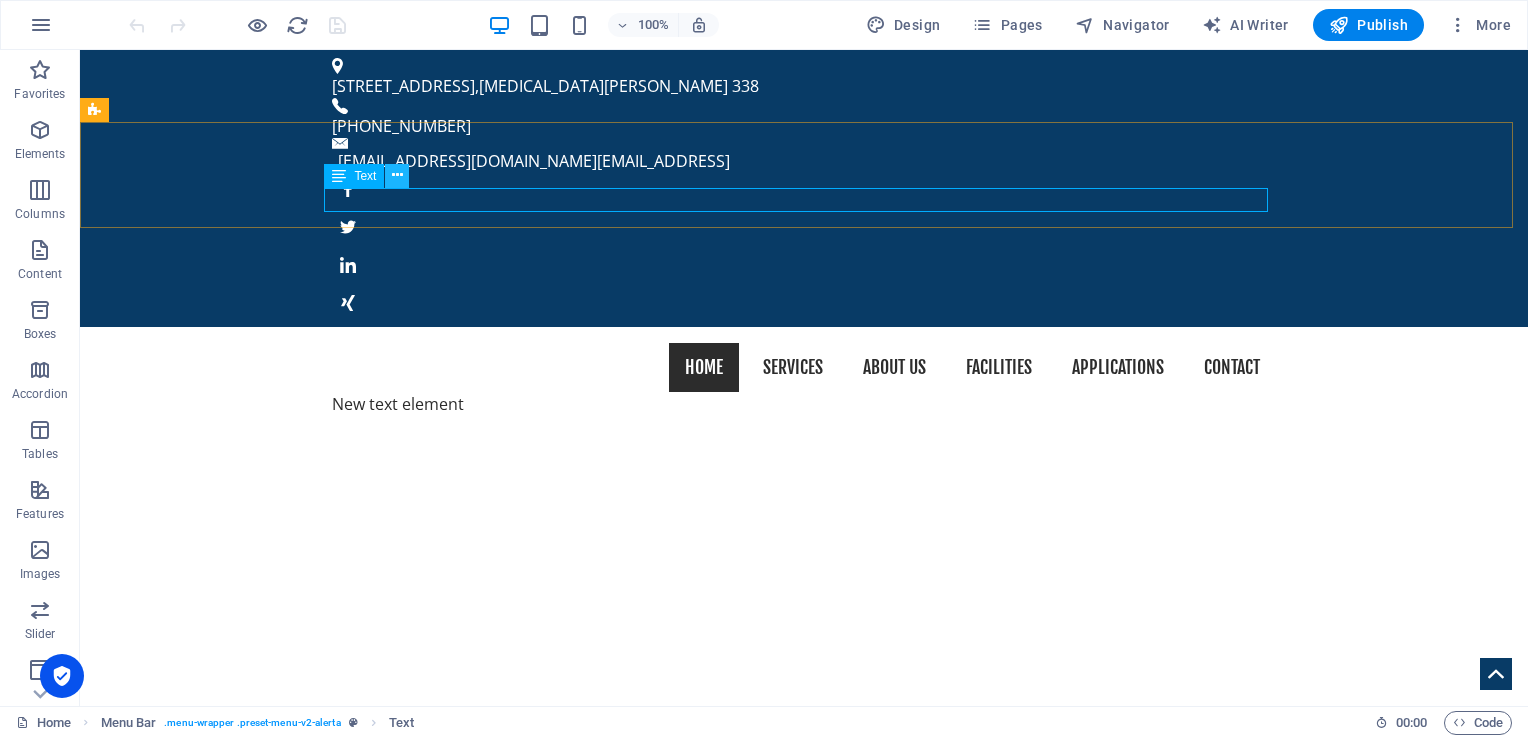 click at bounding box center (397, 176) 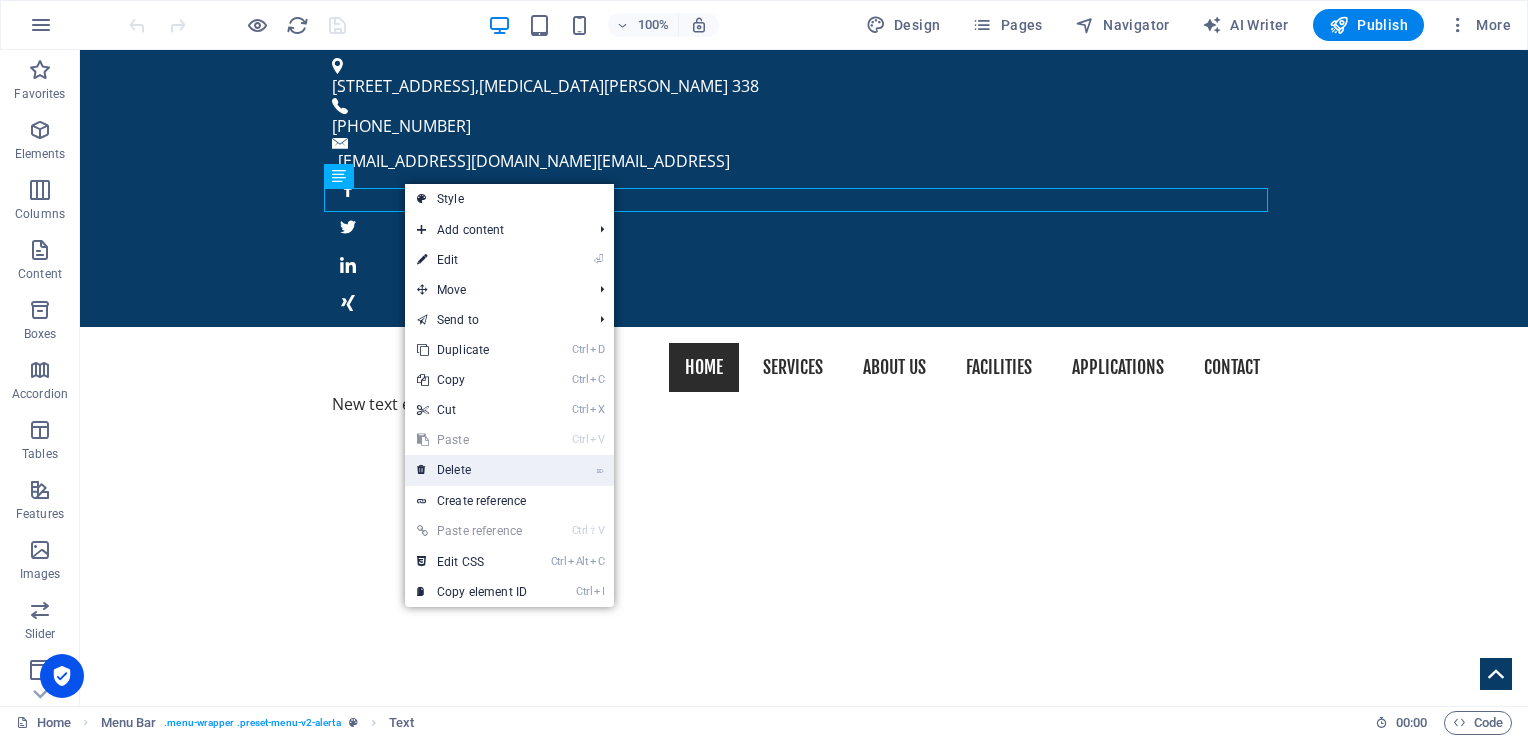 click on "⌦  Delete" at bounding box center [472, 470] 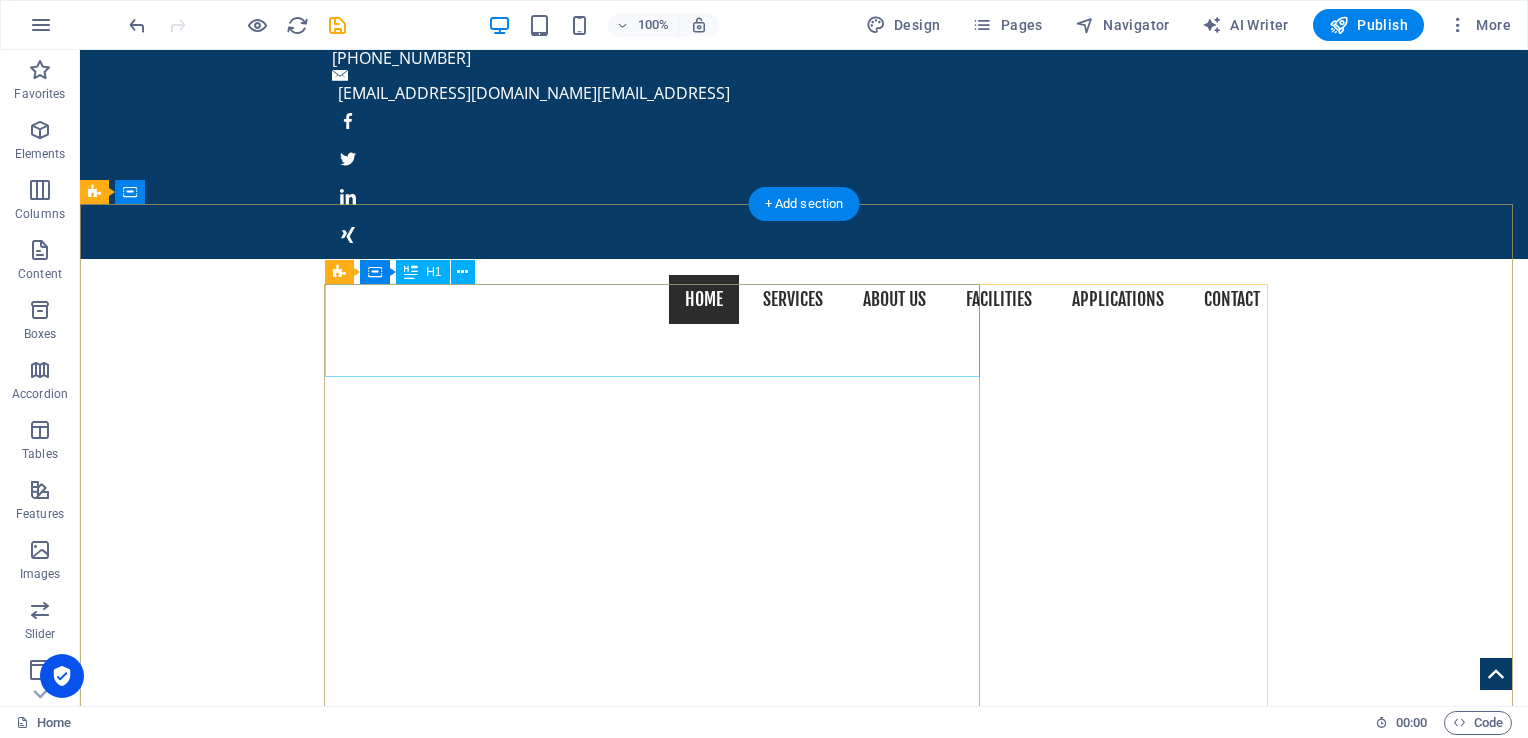 scroll, scrollTop: 100, scrollLeft: 0, axis: vertical 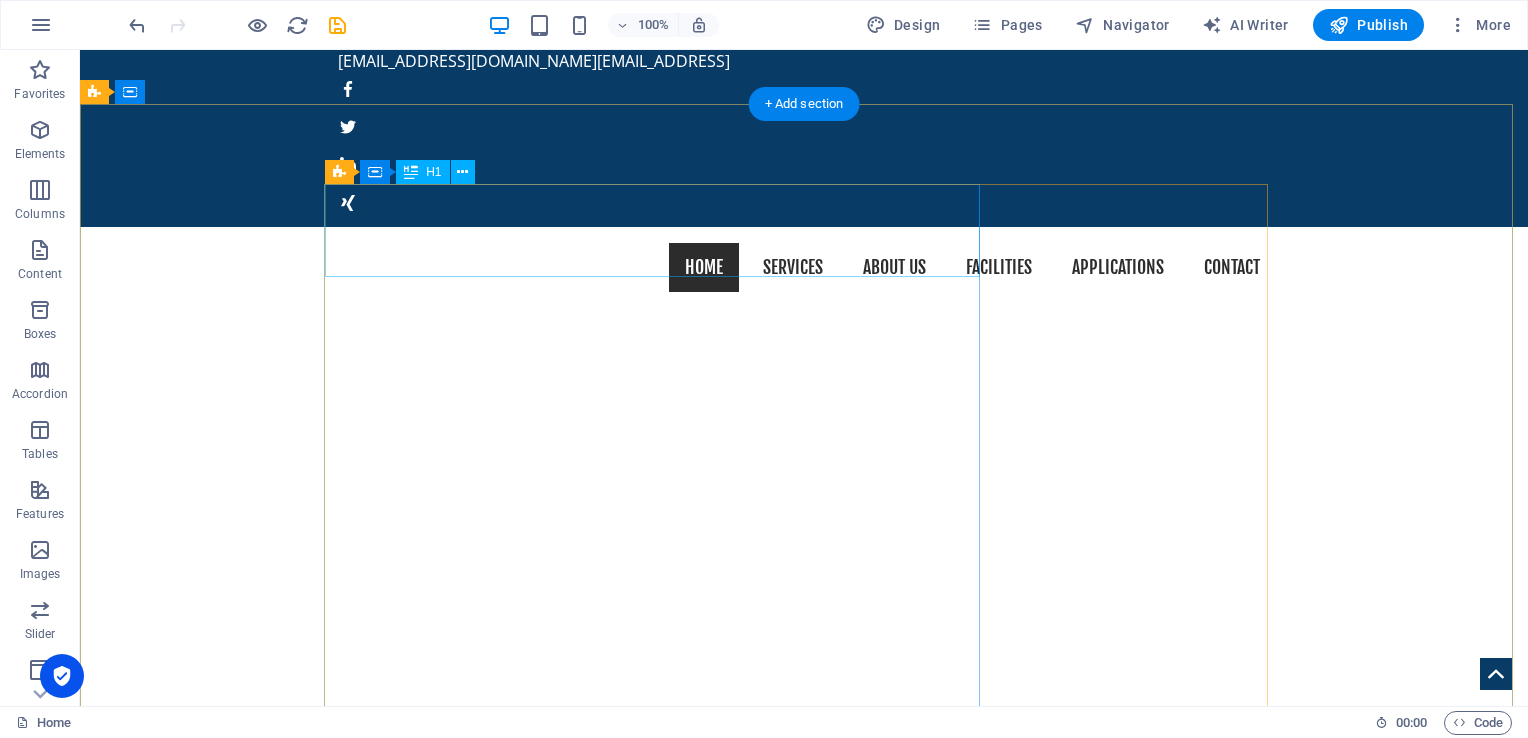 click on "really electronic" at bounding box center (804, 1255) 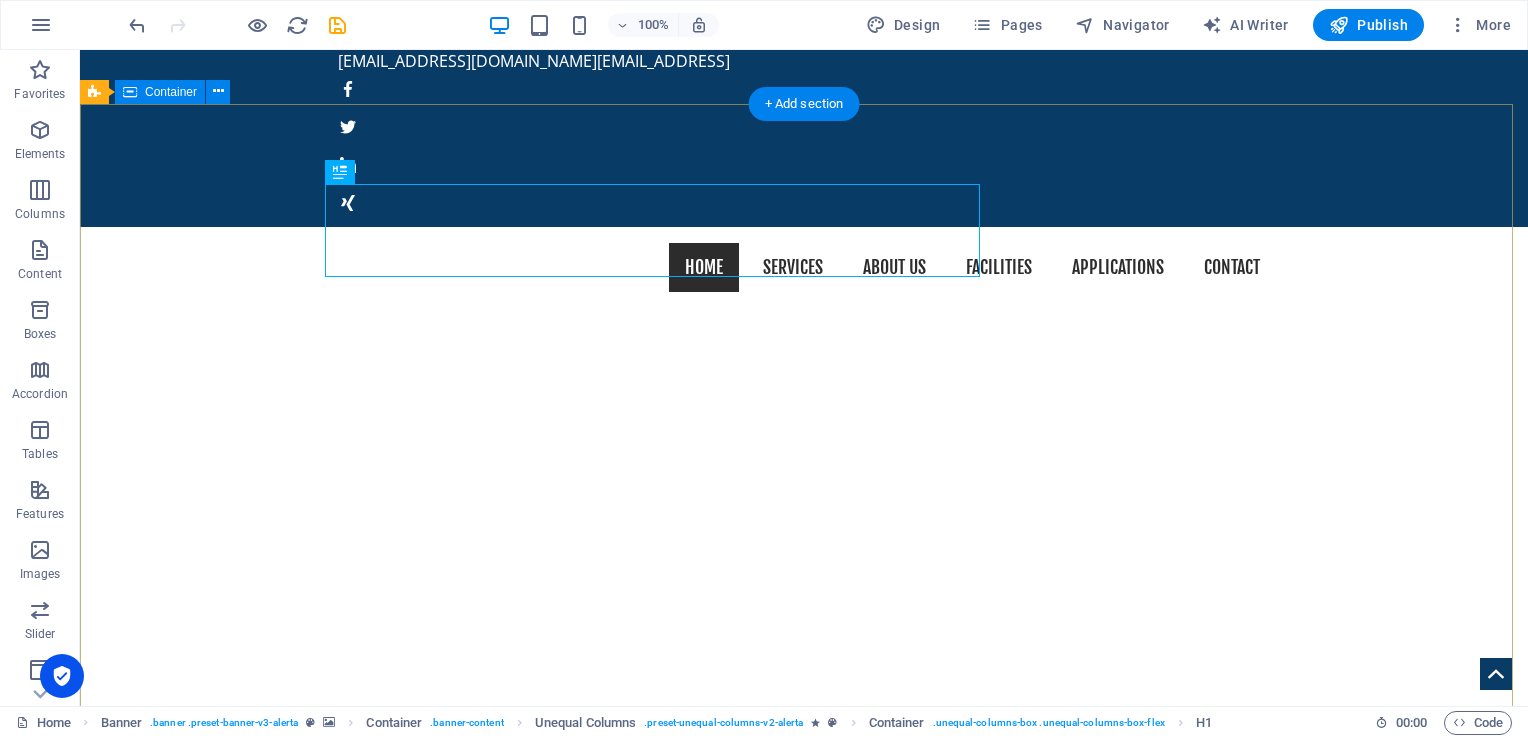 click on "really electronic  in all 50 states and around the world. Lorem ipsum dolor sit amet, consetetur sadipscing elitr, sed diam nonumy eirmod tempor invidunt ut labore et dolore magna aliquyam erat, sed diam voluptua. At vero eos et accusam et [PERSON_NAME] duo [PERSON_NAME] et ea rebum. Stet clita kasd gubergren, no sea takimata sanctus est Lorem ipsum dolor sit amet.Lorem ipsum dolor sit amet, consetetur sadipscing elitr, sed diam nonumy eirmod tempor invidunt ut labore et dolore magna aliquyam erat, sed diam voluptua. Learn more ​​​​ REQUEST A QUOTE   I have read and understand the privacy policy. Unreadable? Regenerate Send" at bounding box center [804, 1684] 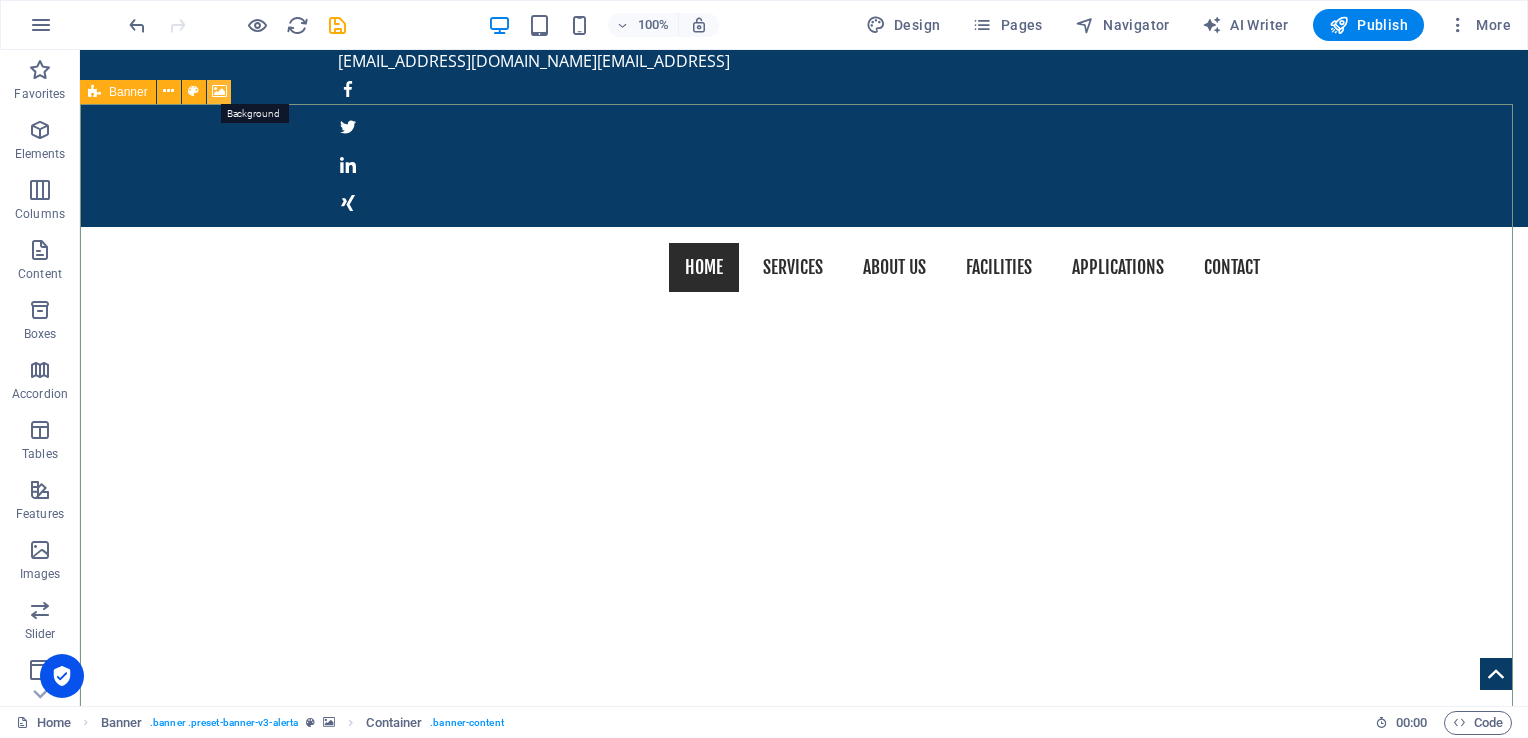 click at bounding box center (219, 91) 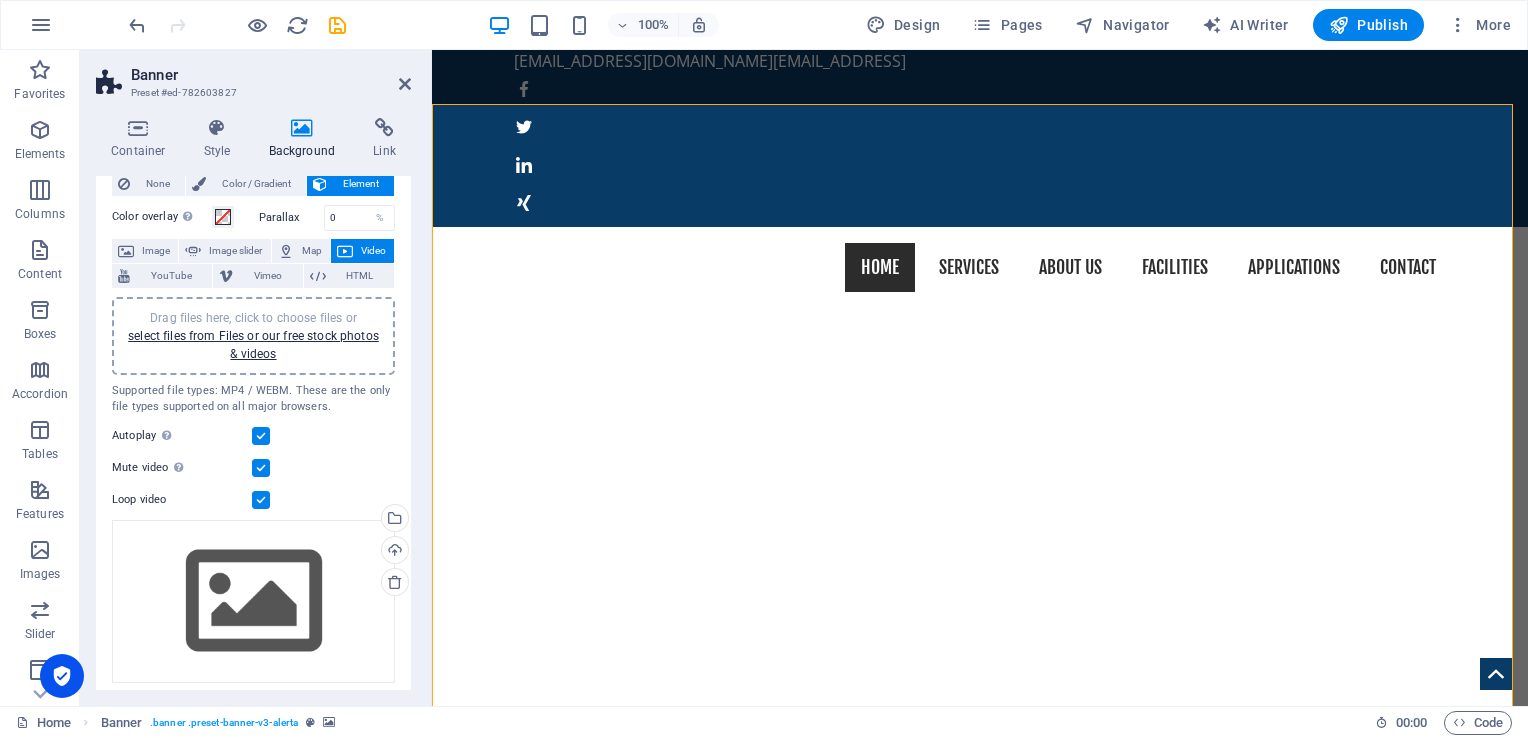 scroll, scrollTop: 100, scrollLeft: 0, axis: vertical 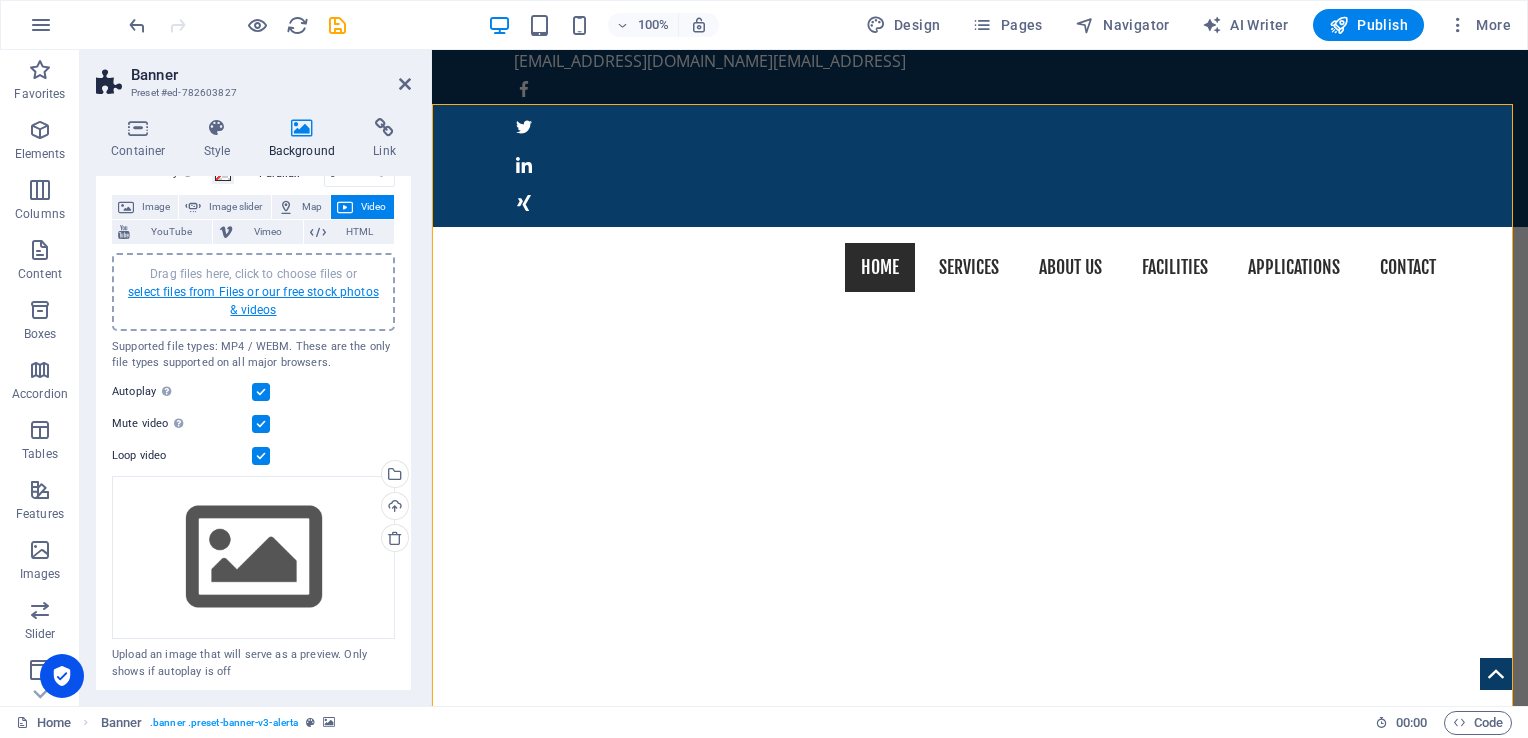 click on "select files from Files or our free stock photos & videos" at bounding box center (253, 301) 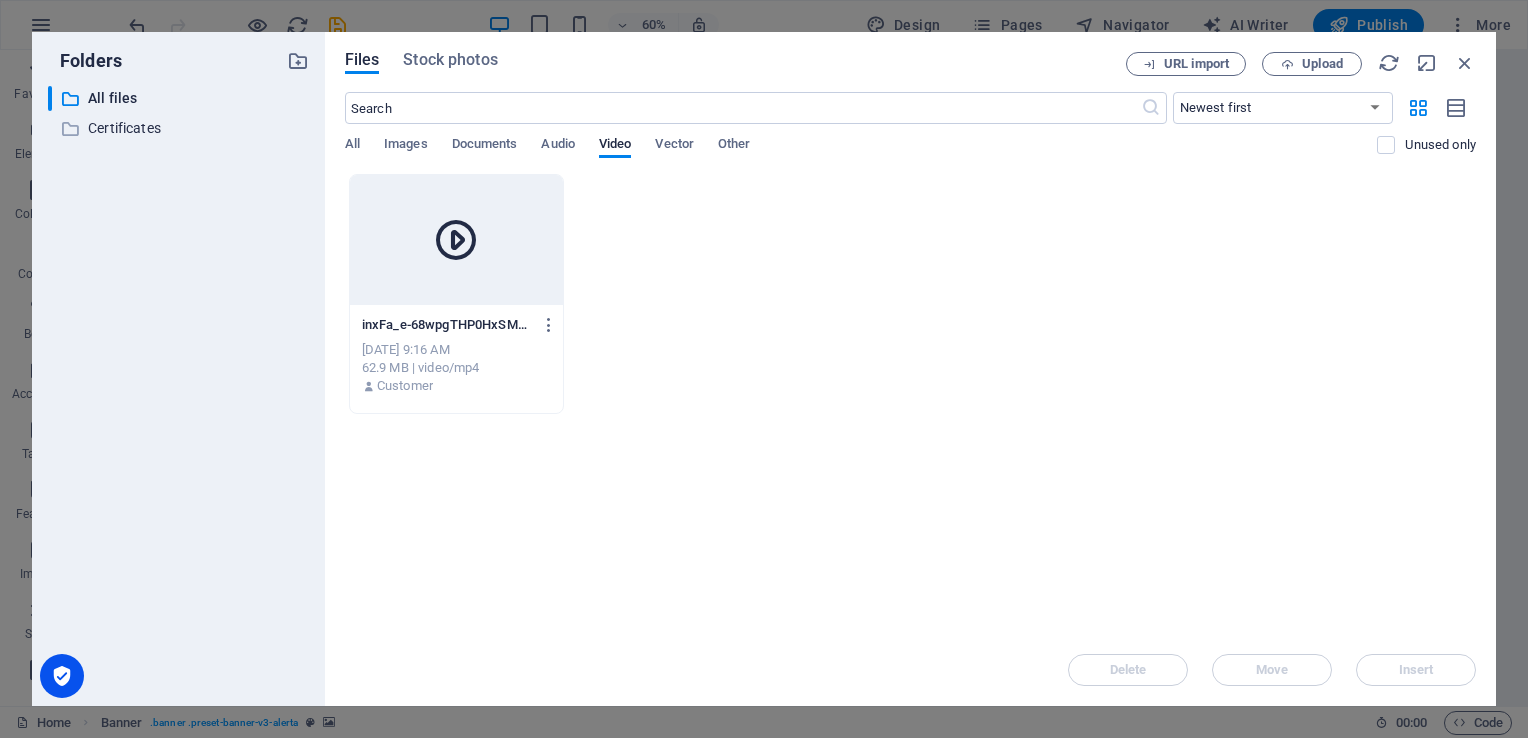 click at bounding box center (456, 240) 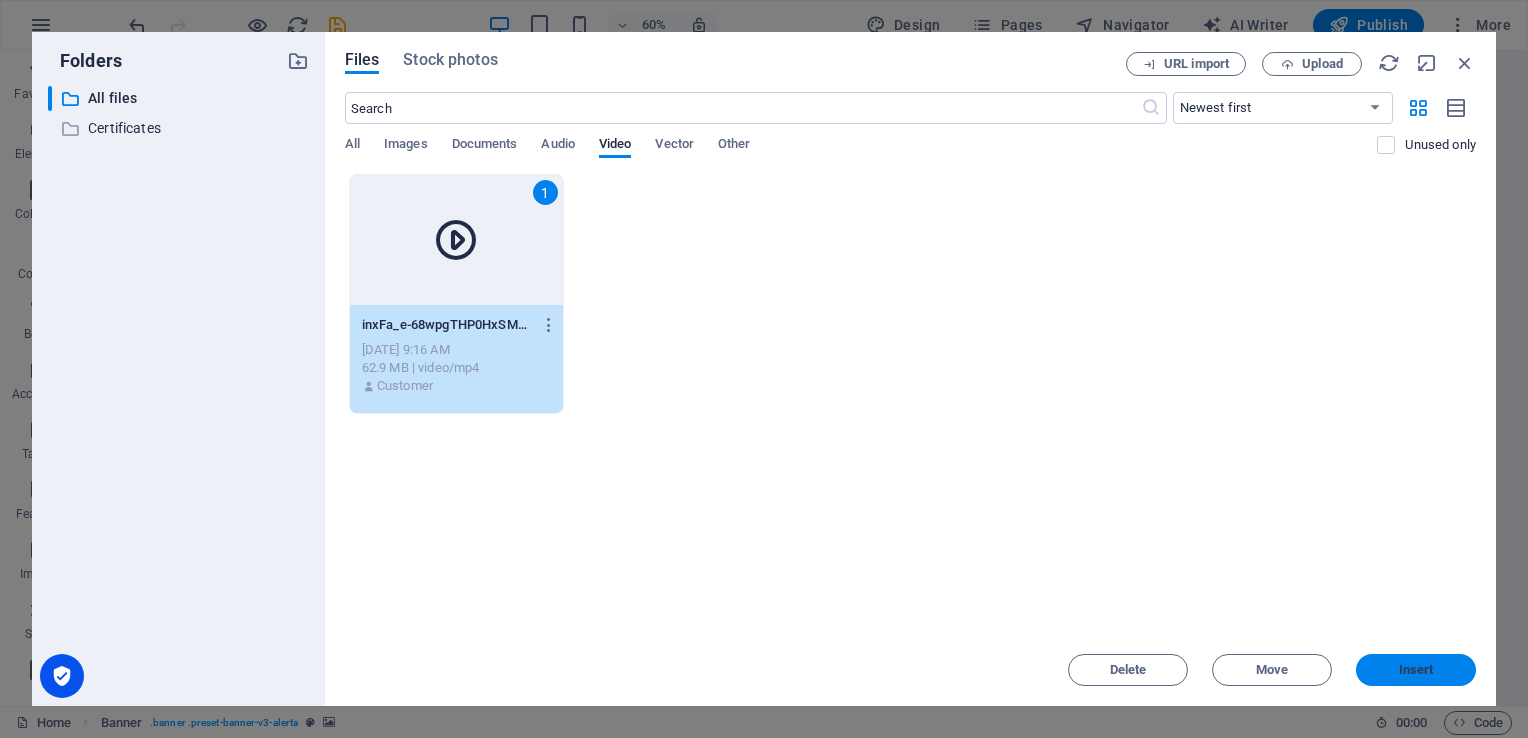 click on "Insert" at bounding box center [1416, 670] 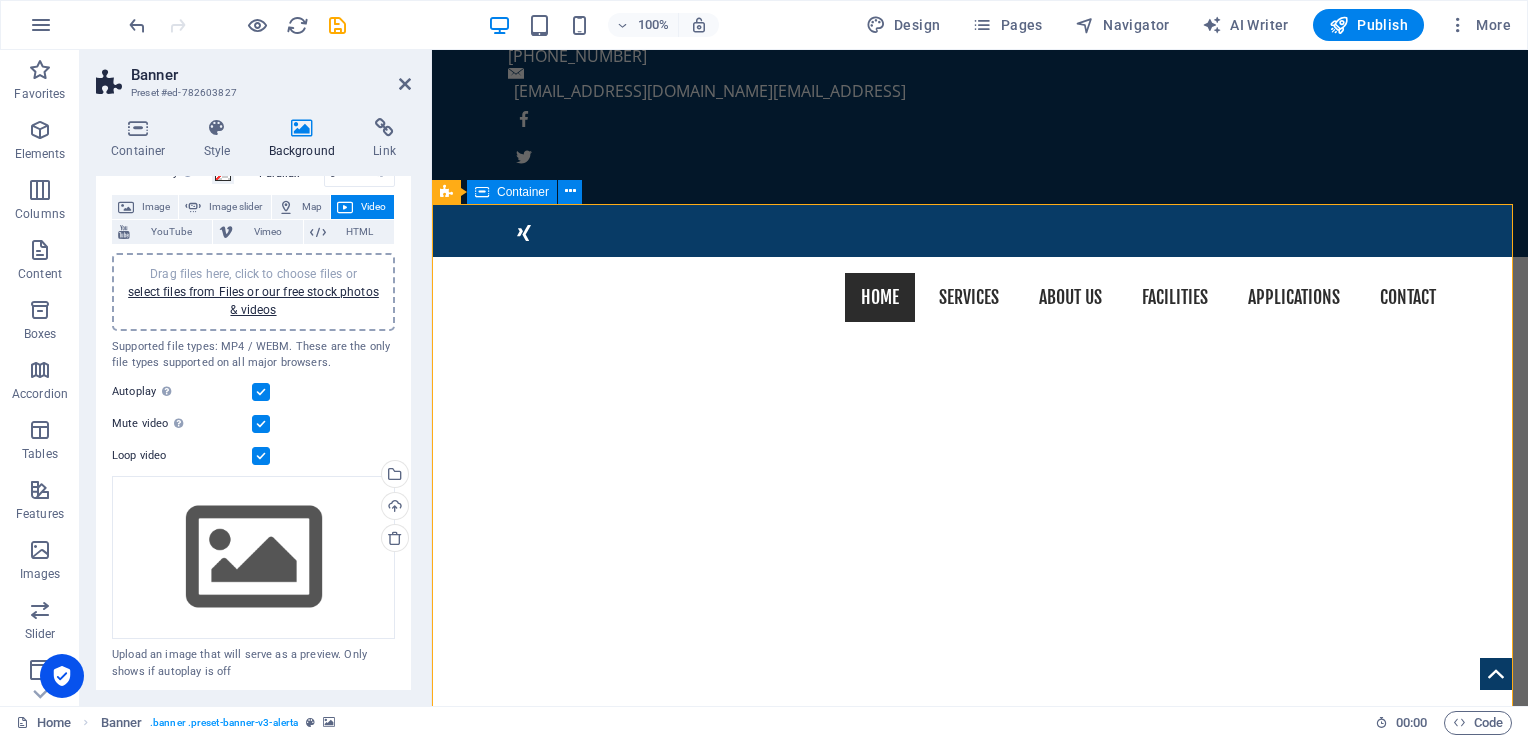 scroll, scrollTop: 100, scrollLeft: 0, axis: vertical 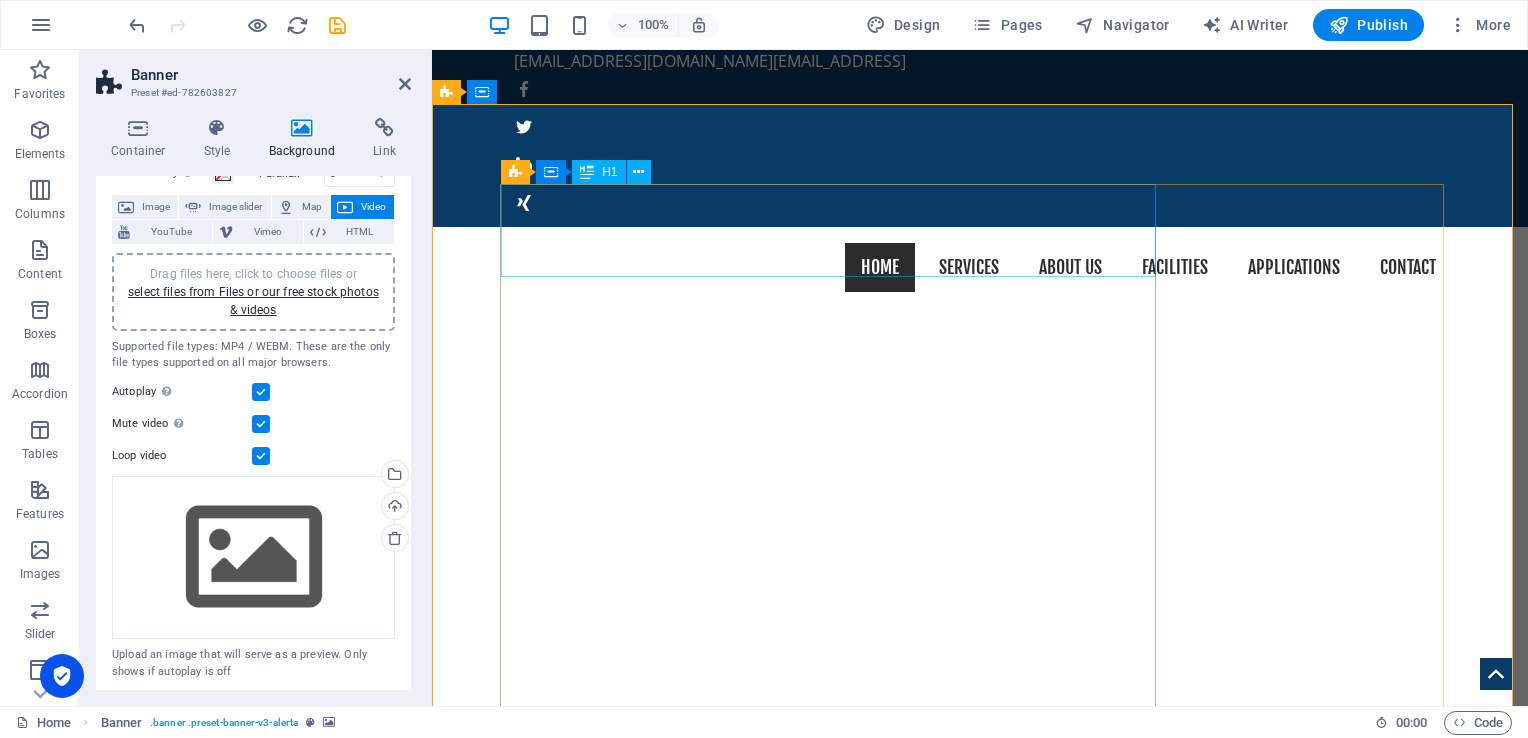 click on "really electronic" at bounding box center (980, 1255) 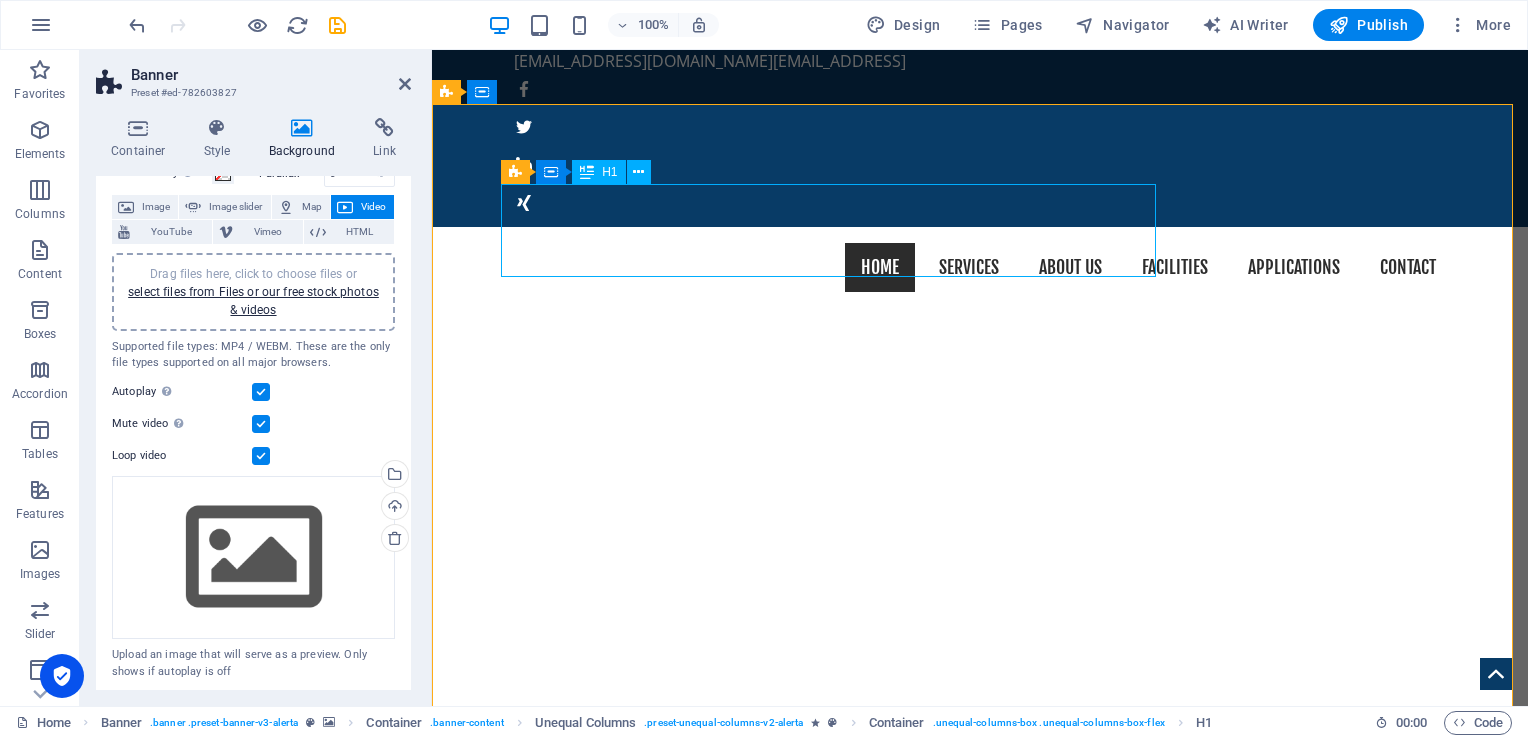 click on "really electronic" at bounding box center [980, 1255] 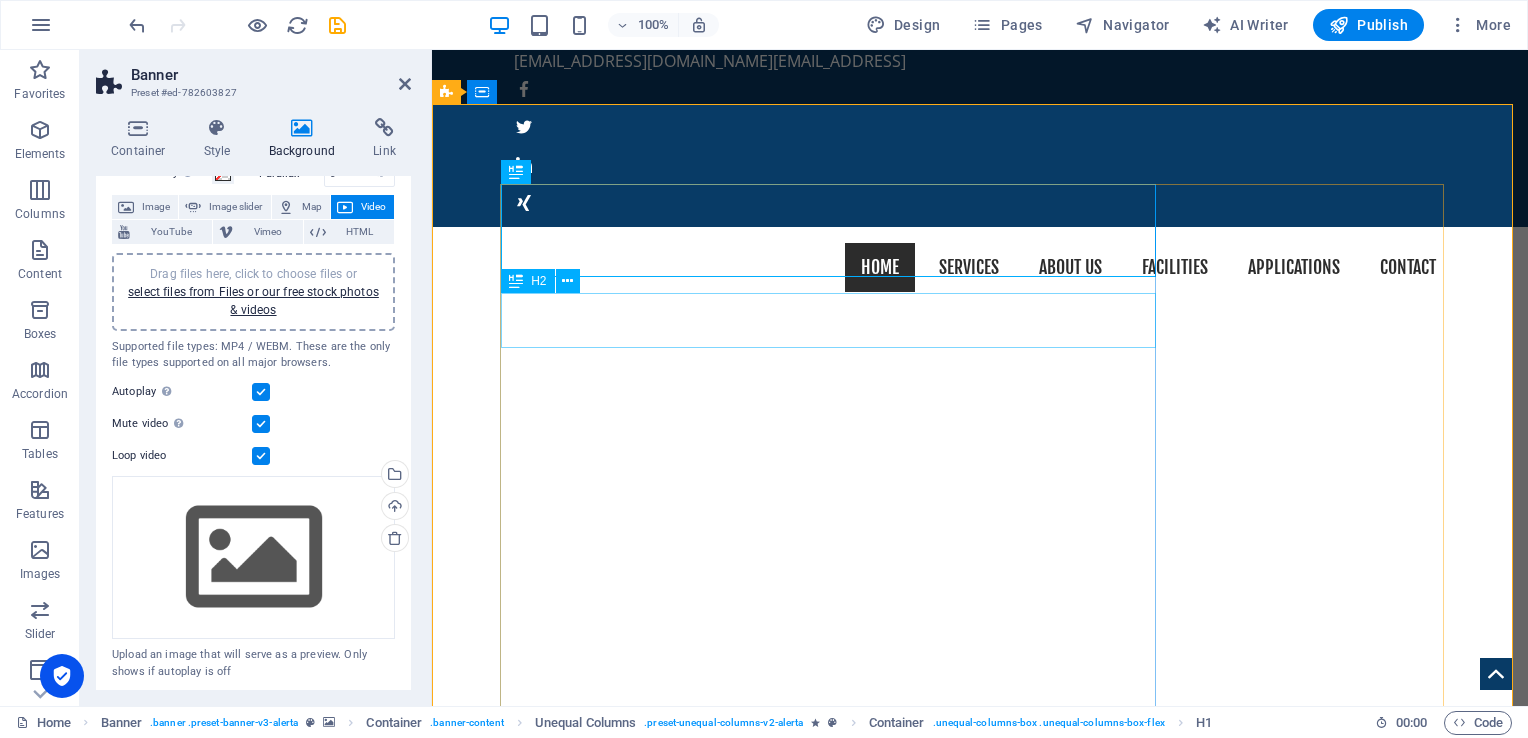 click on "in all 50 states and around the world." at bounding box center [980, 1345] 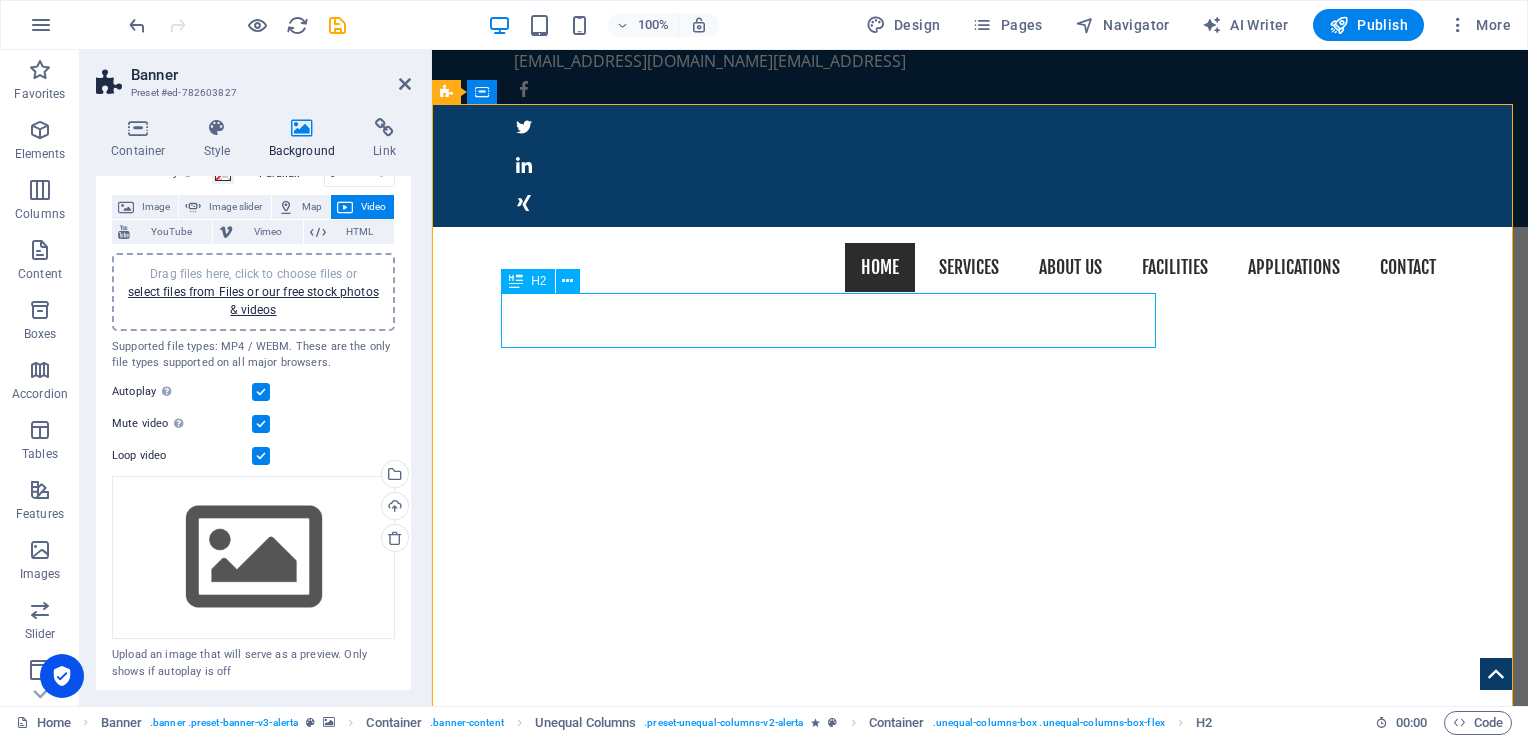 click on "in all 50 states and around the world." at bounding box center [980, 1345] 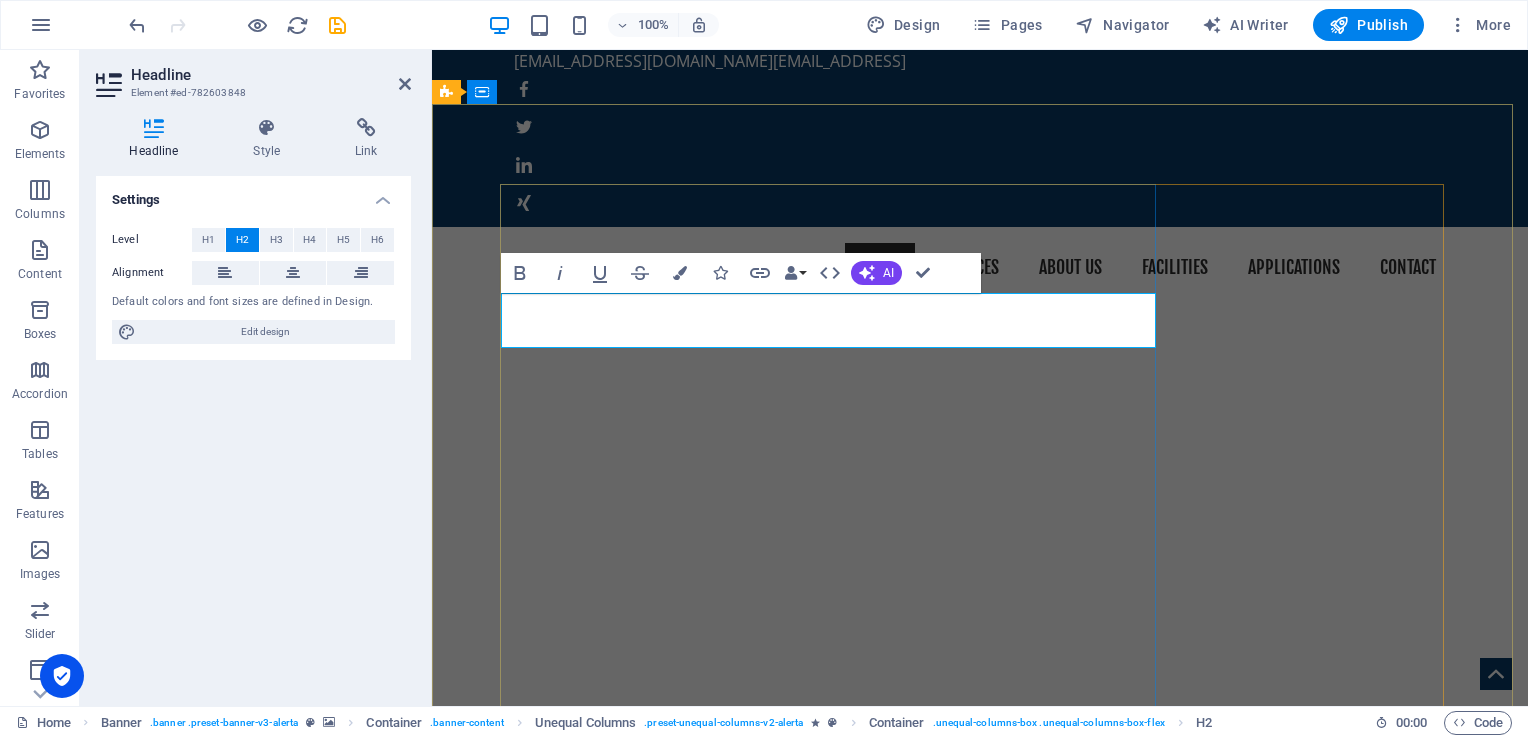 click on "in all 50 states and around the world." at bounding box center [772, 1345] 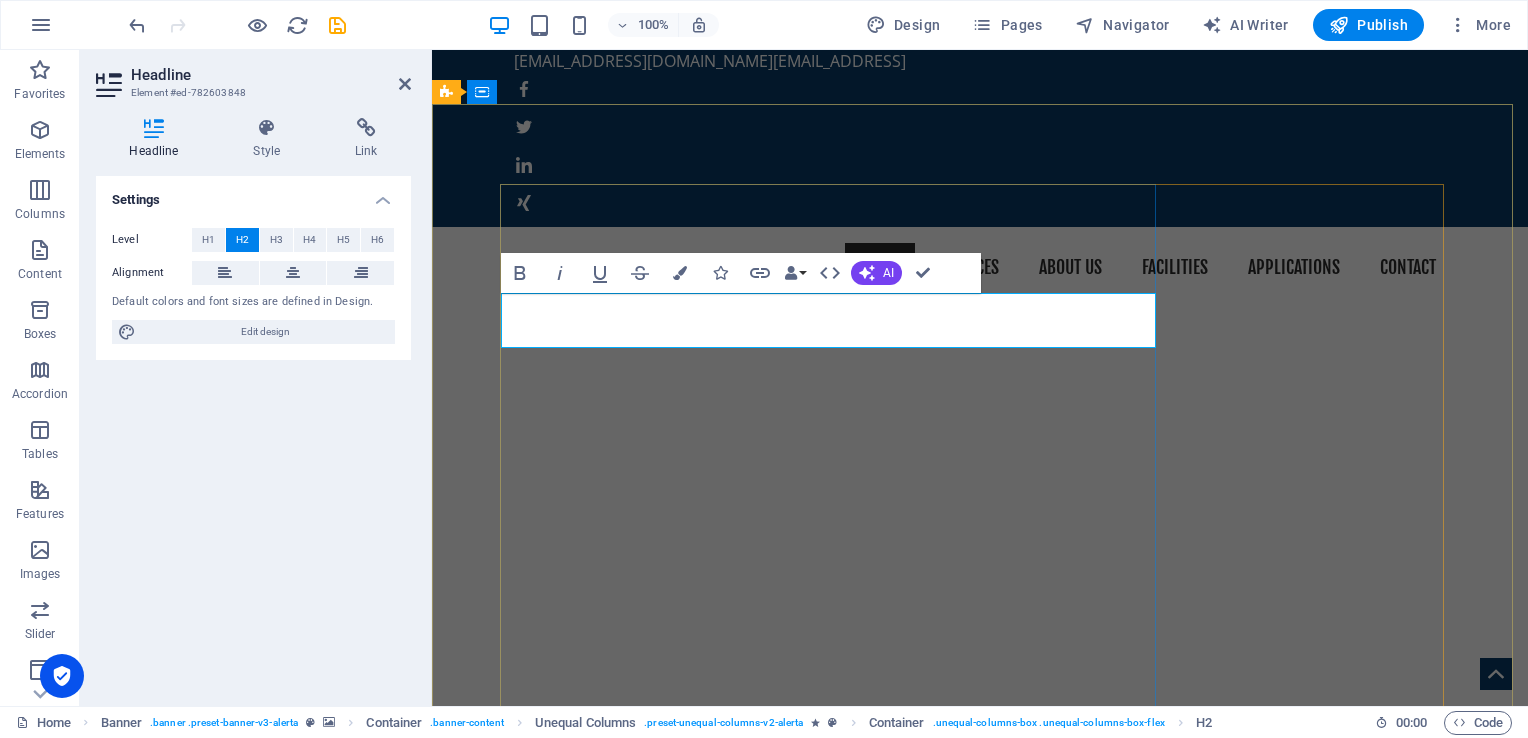 click on "in all 50 states and around the world." at bounding box center (772, 1345) 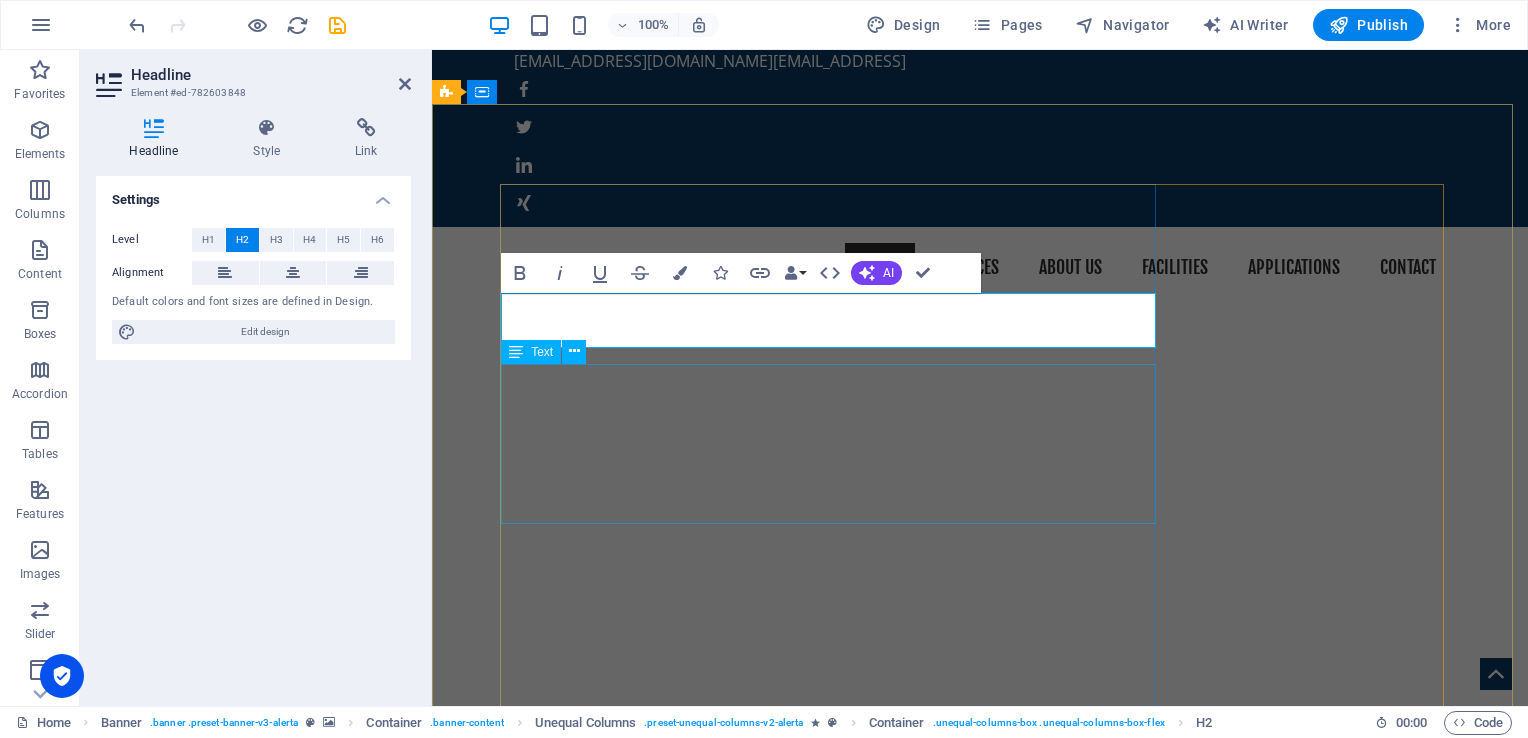 click on "Lorem ipsum dolor sit amet, consetetur sadipscing elitr, sed diam nonumy eirmod tempor invidunt ut labore et dolore magna aliquyam erat, sed diam voluptua. At vero eos et accusam et [PERSON_NAME] duo [PERSON_NAME] et ea rebum. Stet clita kasd gubergren, no sea takimata sanctus est Lorem ipsum dolor sit amet.Lorem ipsum dolor sit amet, consetetur sadipscing elitr, sed diam nonumy eirmod tempor invidunt ut labore et dolore magna aliquyam erat, sed diam voluptua." at bounding box center [980, 1444] 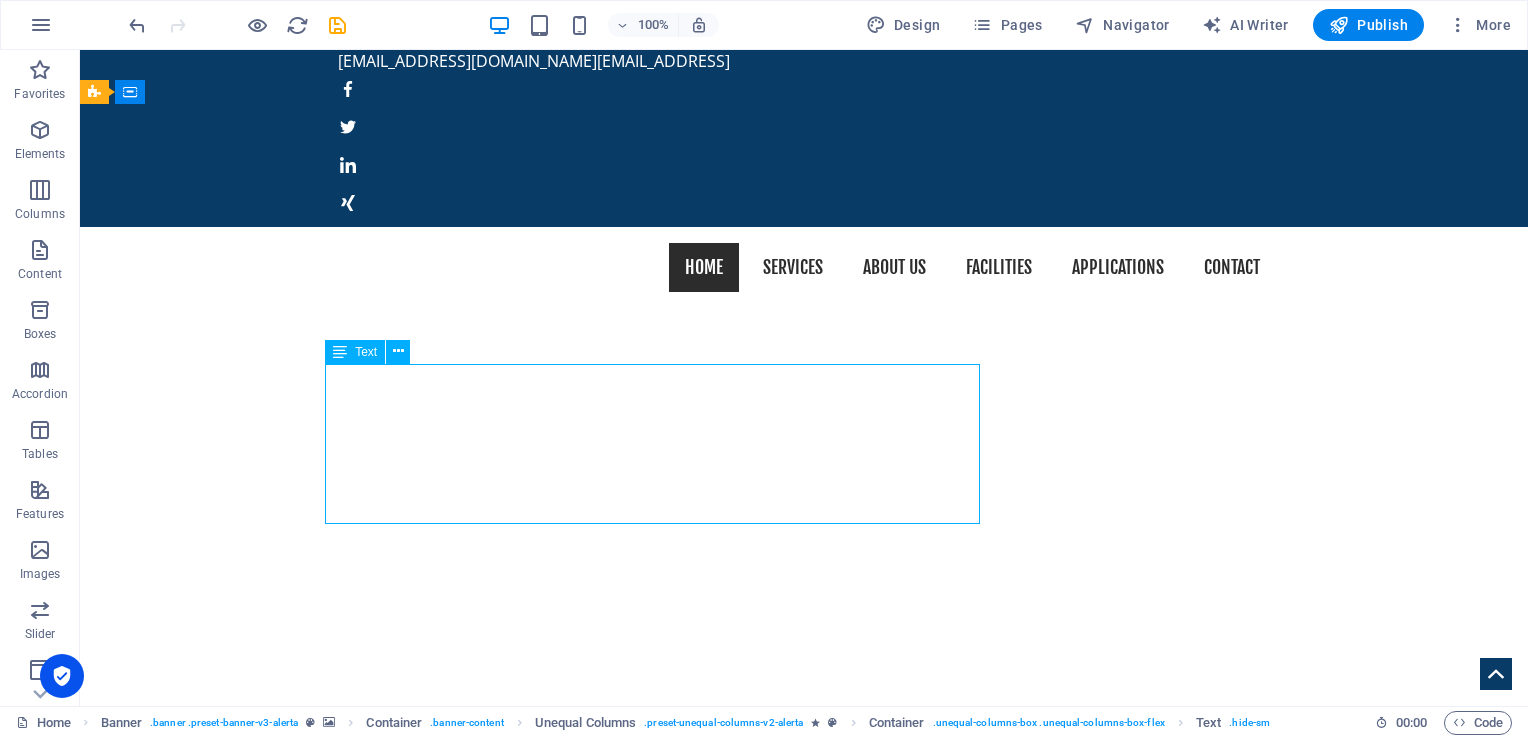click on "Lorem ipsum dolor sit amet, consetetur sadipscing elitr, sed diam nonumy eirmod tempor invidunt ut labore et dolore magna aliquyam erat, sed diam voluptua. At vero eos et accusam et [PERSON_NAME] duo [PERSON_NAME] et ea rebum. Stet clita kasd gubergren, no sea takimata sanctus est Lorem ipsum dolor sit amet.Lorem ipsum dolor sit amet, consetetur sadipscing elitr, sed diam nonumy eirmod tempor invidunt ut labore et dolore magna aliquyam erat, sed diam voluptua." at bounding box center [804, 1444] 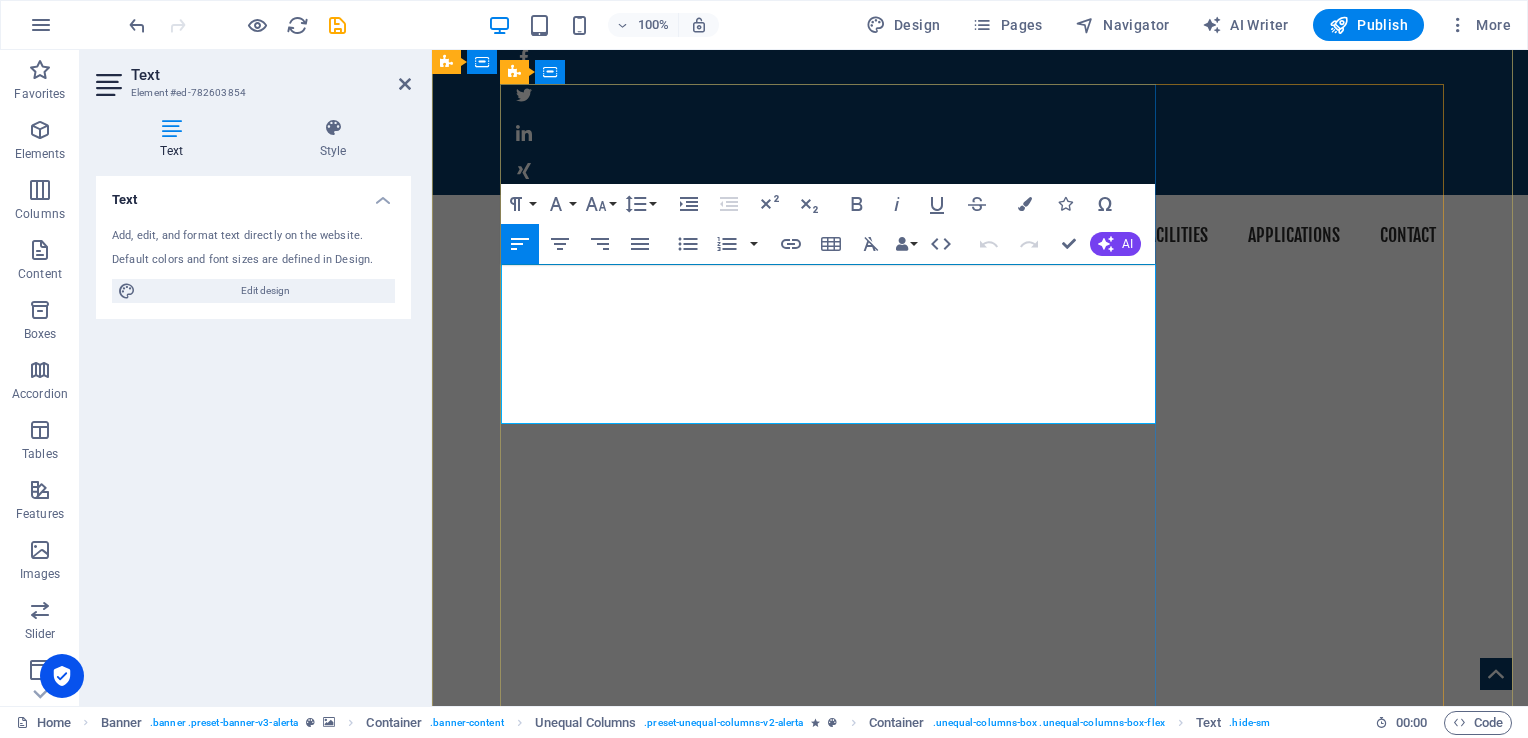 scroll, scrollTop: 100, scrollLeft: 0, axis: vertical 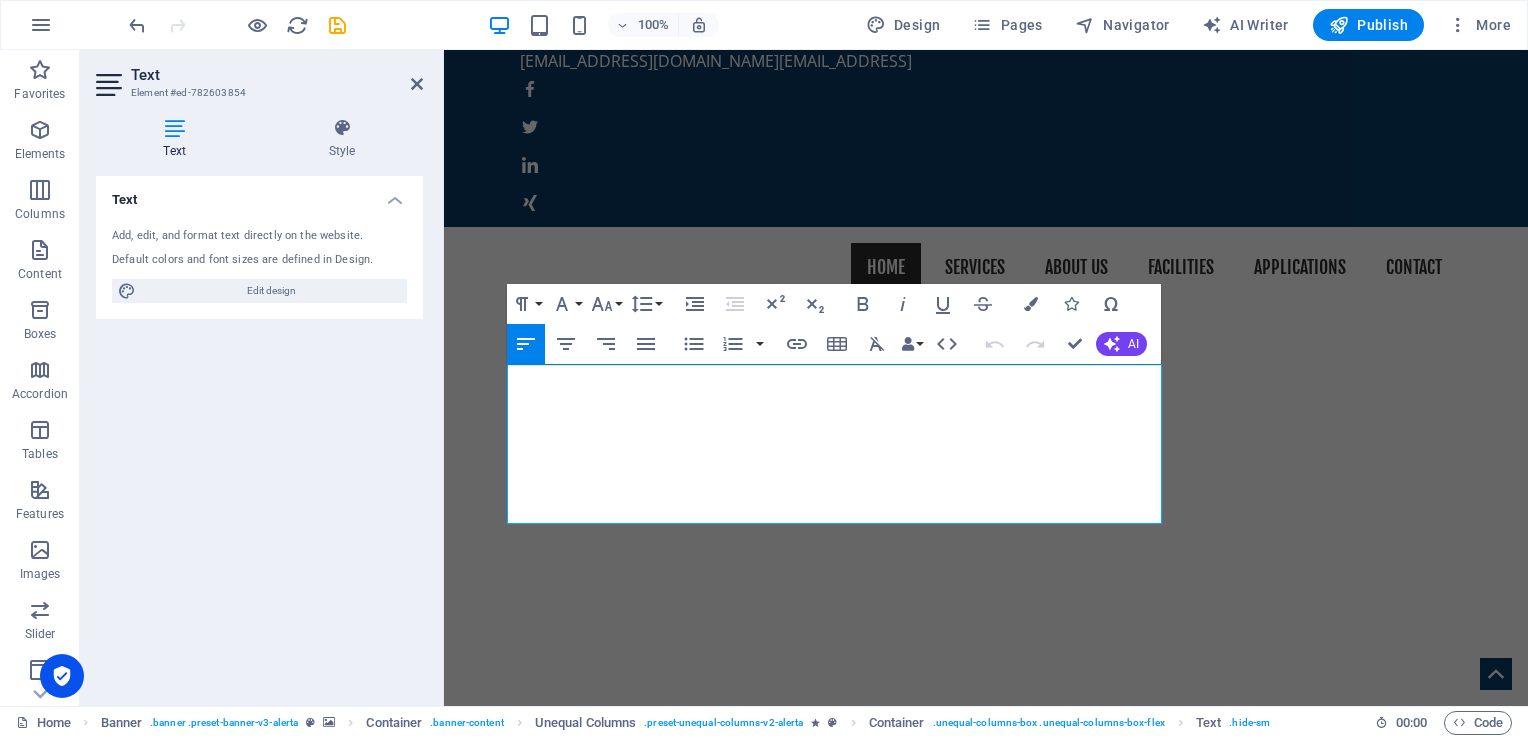 click on "Text Element #ed-782603854 Text Style Text Add, edit, and format text directly on the website. Default colors and font sizes are defined in Design. Edit design Alignment Left aligned Centered Right aligned Unequal Columns Element Layout How this element expands within the layout (Flexbox). Size Default auto px % 1/1 1/2 1/3 1/4 1/5 1/6 1/7 1/8 1/9 1/10 Grow Shrink Order Container layout Visible Visible Opacity 100 % Overflow Spacing Margin Default auto px % rem vw vh Custom Custom auto px % rem vw vh auto px % rem vw vh auto px % rem vw vh auto px % rem vw vh Padding Default px rem % vh vw Custom Custom px rem % vh vw px rem % vh vw px rem % vh vw px rem % vh vw Border Style              - Width 1 auto px rem % vh vw Custom Custom 1 auto px rem % vh vw 1 auto px rem % vh vw 1 auto px rem % vh vw 1 auto px rem % vh vw  - Color Round corners Default px rem % vh vw Custom Custom px rem % vh vw px rem % vh vw px rem % vh vw px rem % vh vw Shadow Default None Outside Inside Color X offset 0 px rem vh vw" at bounding box center (262, 378) 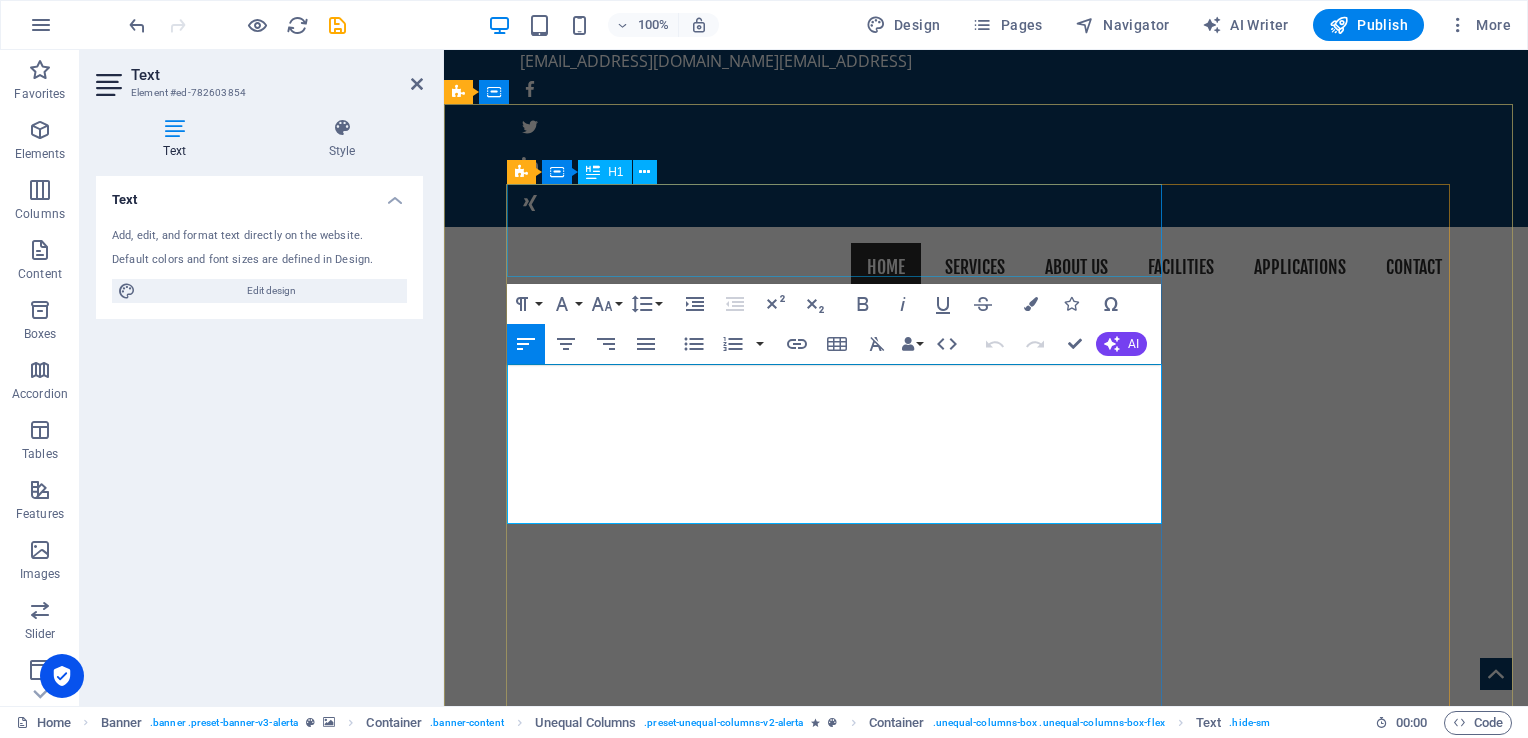 click on "really electronic" at bounding box center (986, 1255) 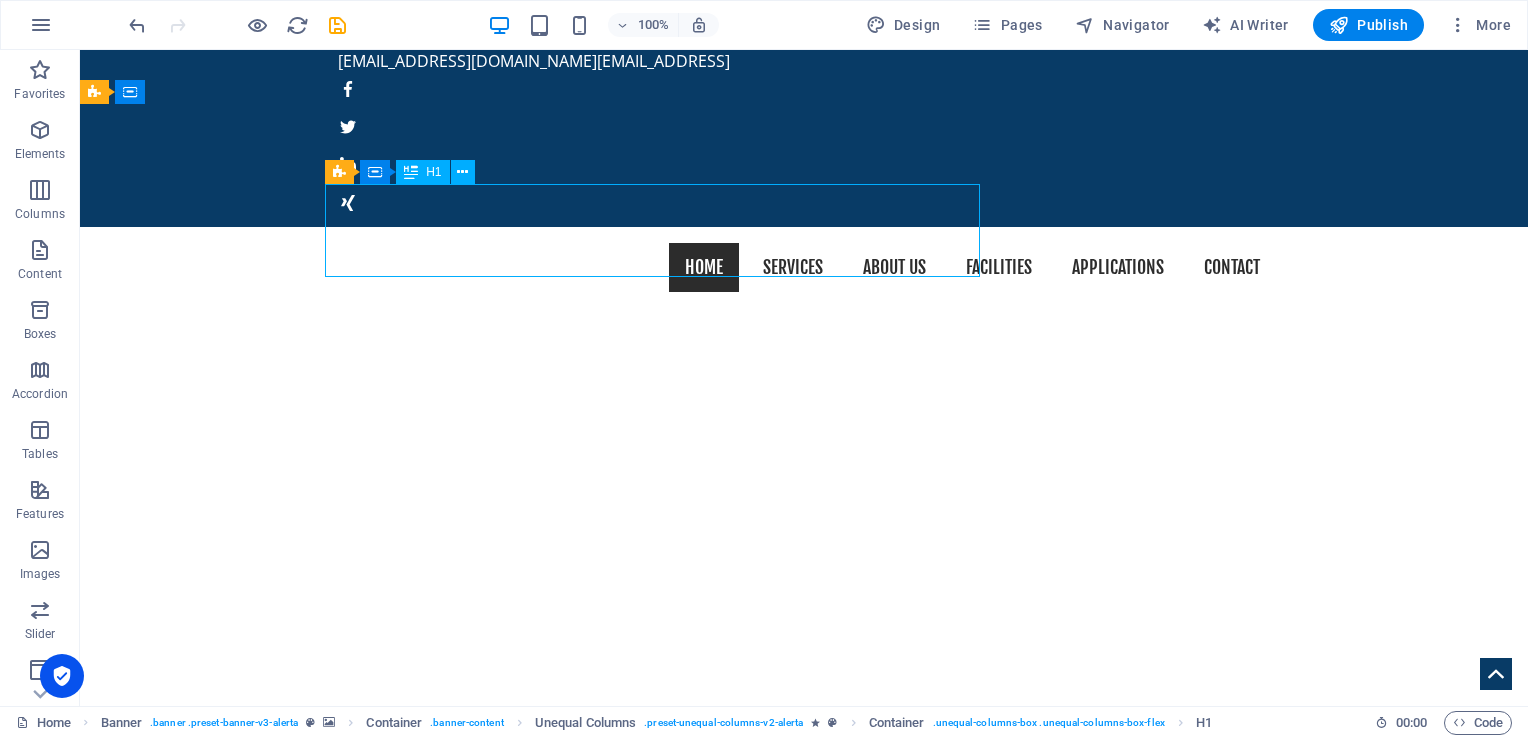 click on "really electronic" at bounding box center (804, 1255) 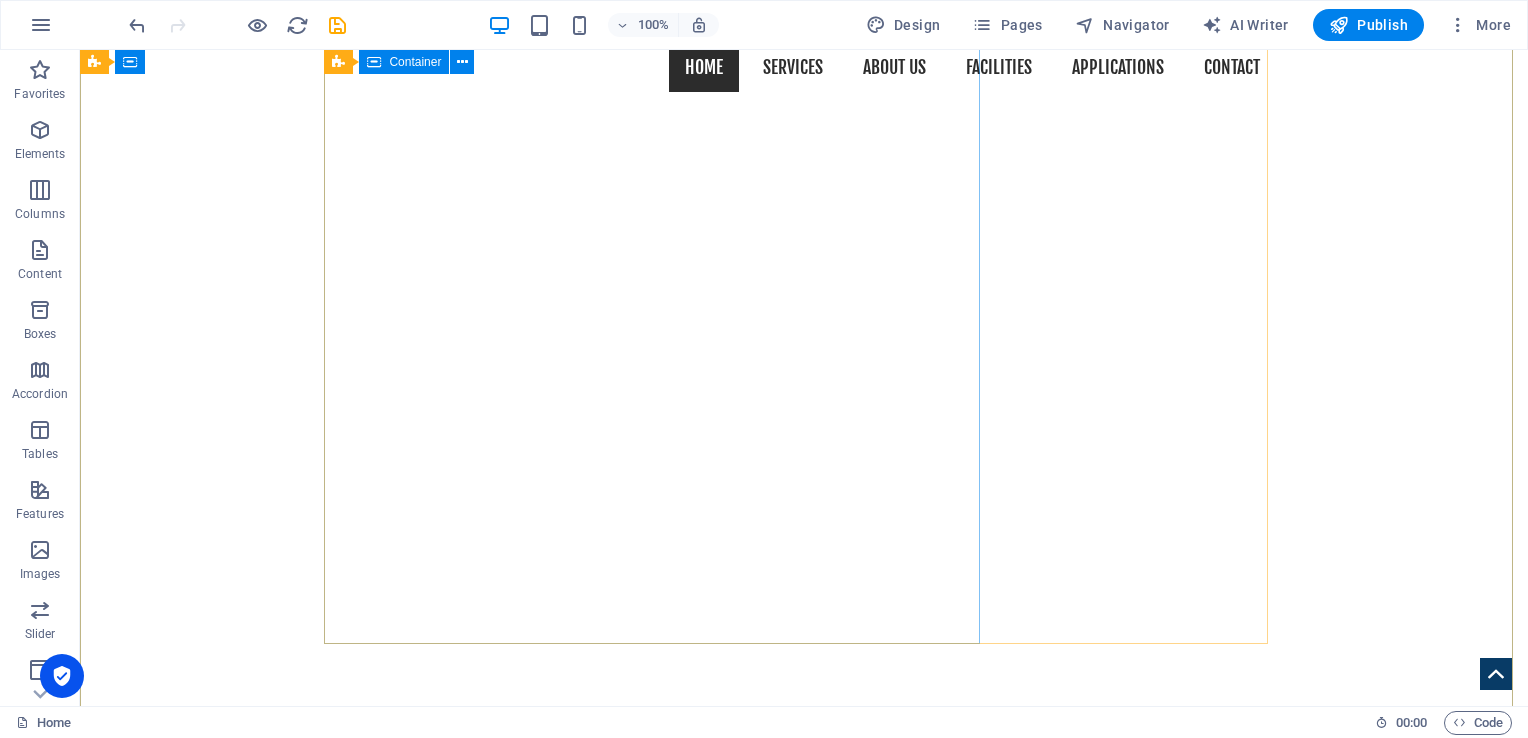scroll, scrollTop: 200, scrollLeft: 0, axis: vertical 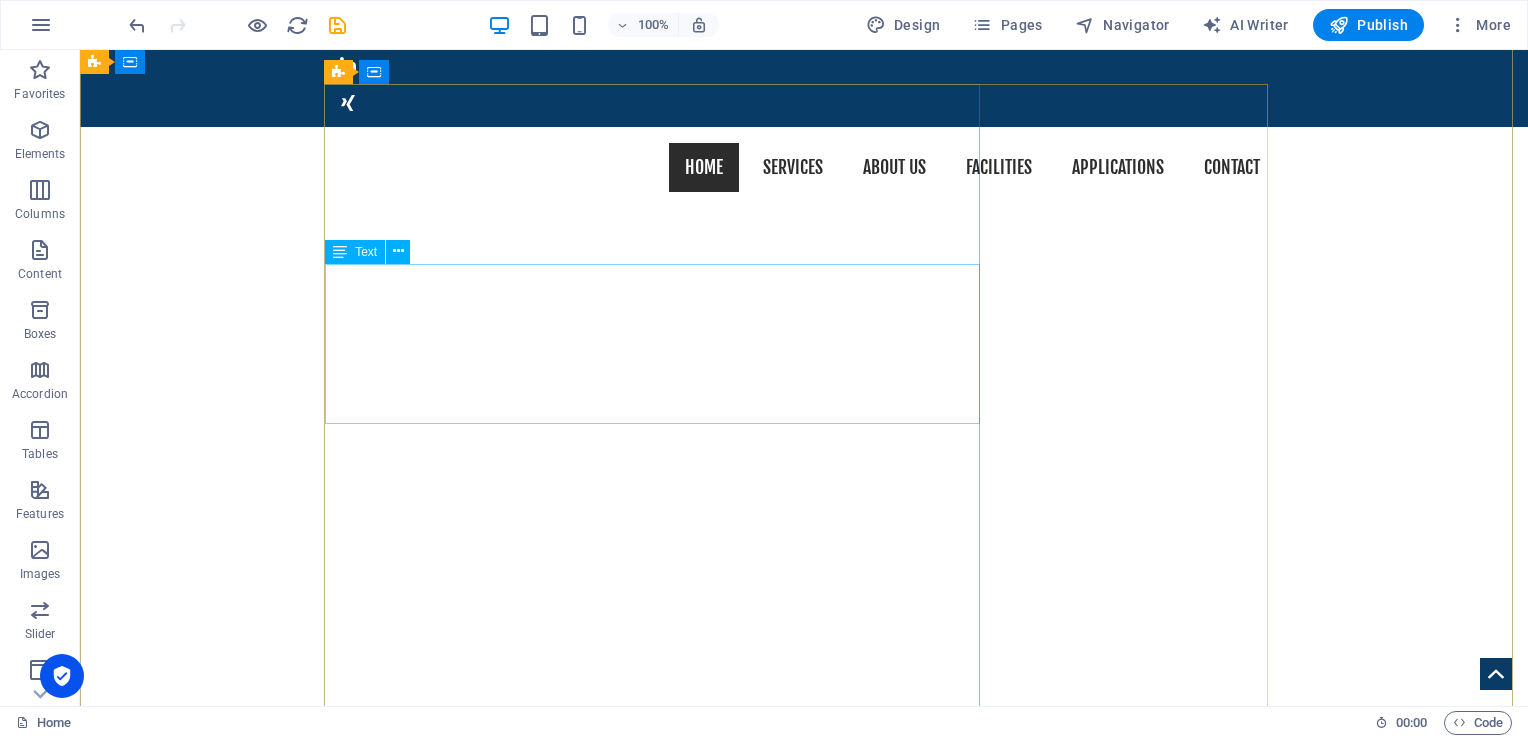 click on "Lorem ipsum dolor sit amet, consetetur sadipscing elitr, sed diam nonumy eirmod tempor invidunt ut labore et dolore magna aliquyam erat, sed diam voluptua. At vero eos et accusam et [PERSON_NAME] duo [PERSON_NAME] et ea rebum. Stet clita kasd gubergren, no sea takimata sanctus est Lorem ipsum dolor sit amet.Lorem ipsum dolor sit amet, consetetur sadipscing elitr, sed diam nonumy eirmod tempor invidunt ut labore et dolore magna aliquyam erat, sed diam voluptua." at bounding box center [804, 1344] 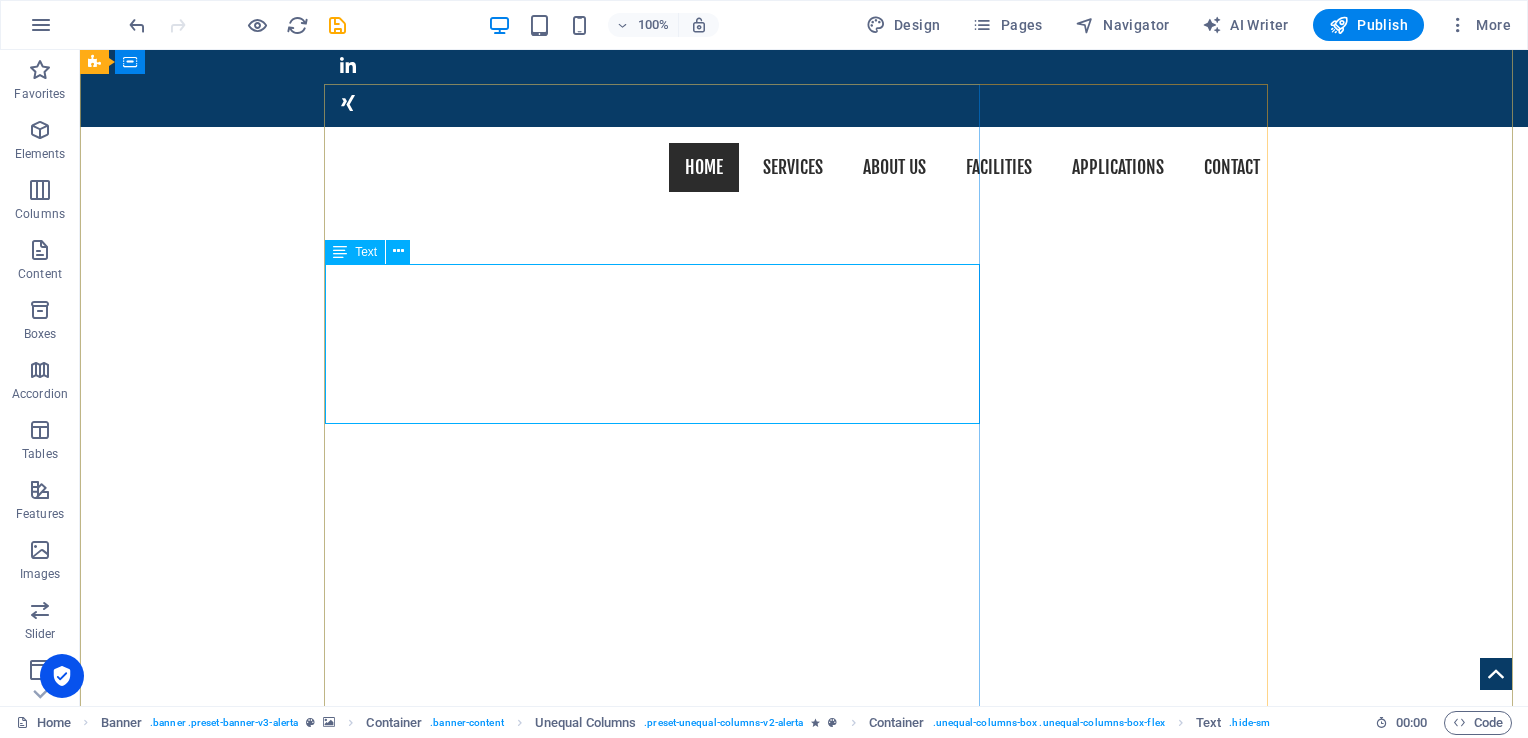 click on "Lorem ipsum dolor sit amet, consetetur sadipscing elitr, sed diam nonumy eirmod tempor invidunt ut labore et dolore magna aliquyam erat, sed diam voluptua. At vero eos et accusam et [PERSON_NAME] duo [PERSON_NAME] et ea rebum. Stet clita kasd gubergren, no sea takimata sanctus est Lorem ipsum dolor sit amet.Lorem ipsum dolor sit amet, consetetur sadipscing elitr, sed diam nonumy eirmod tempor invidunt ut labore et dolore magna aliquyam erat, sed diam voluptua." at bounding box center [804, 1344] 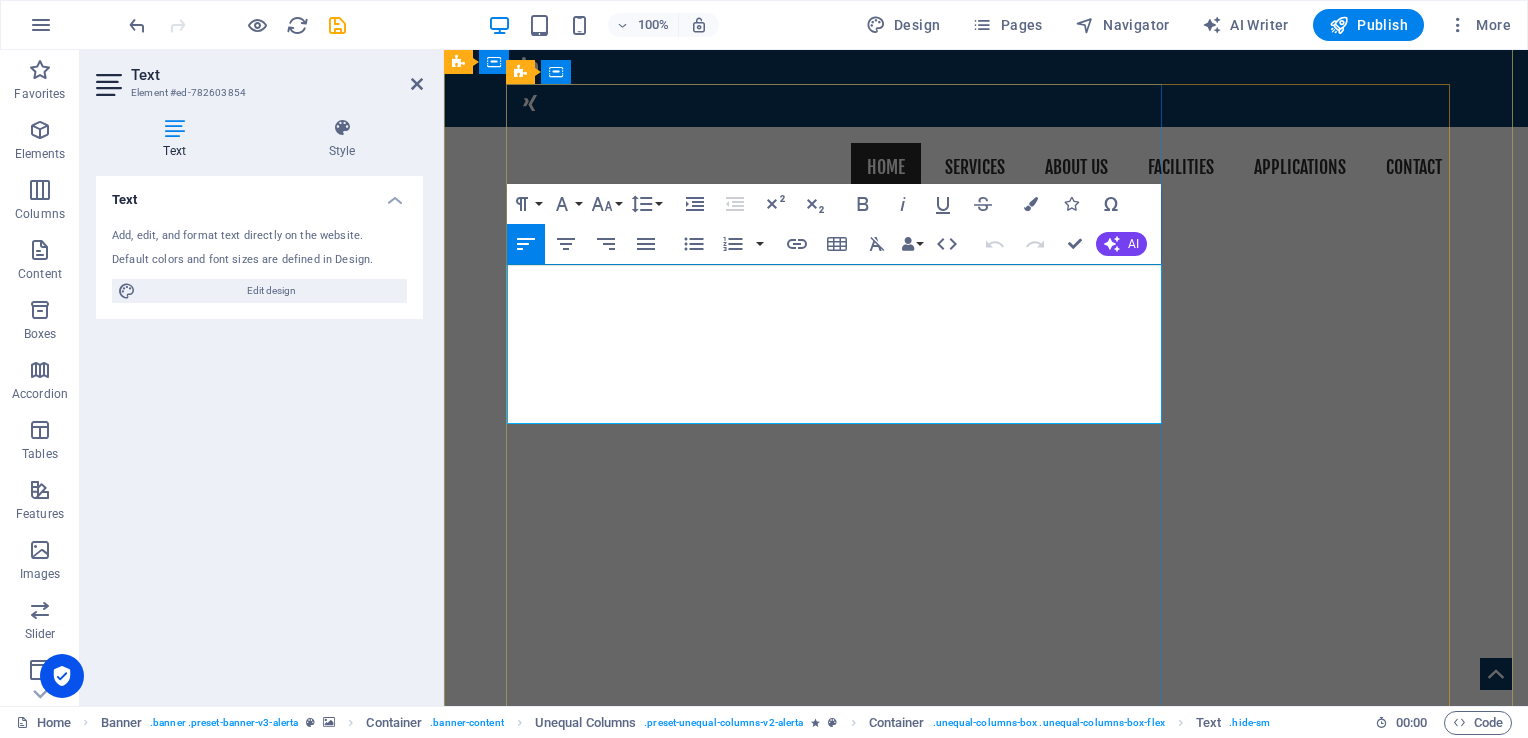 drag, startPoint x: 516, startPoint y: 284, endPoint x: 875, endPoint y: 394, distance: 375.47437 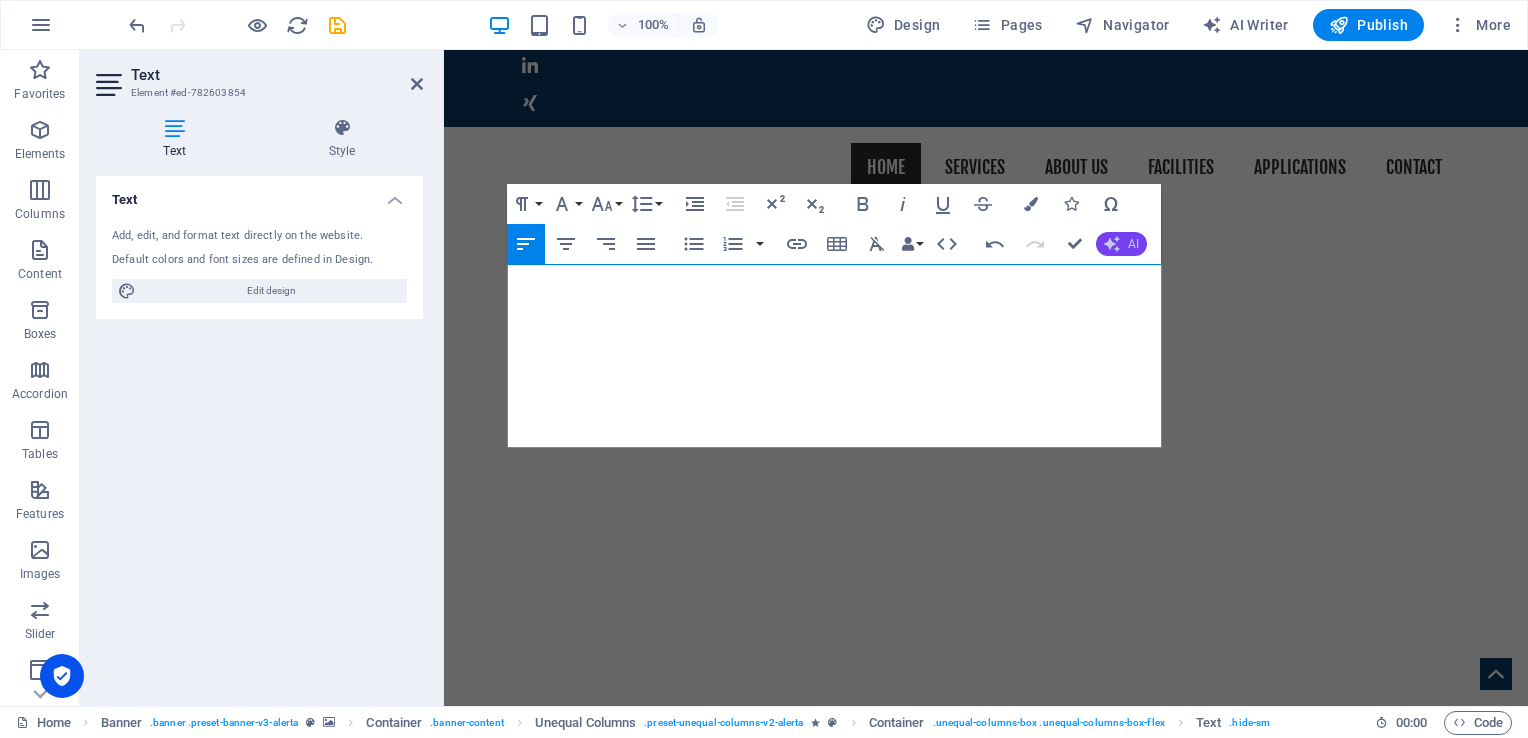 click on "AI" at bounding box center (1133, 244) 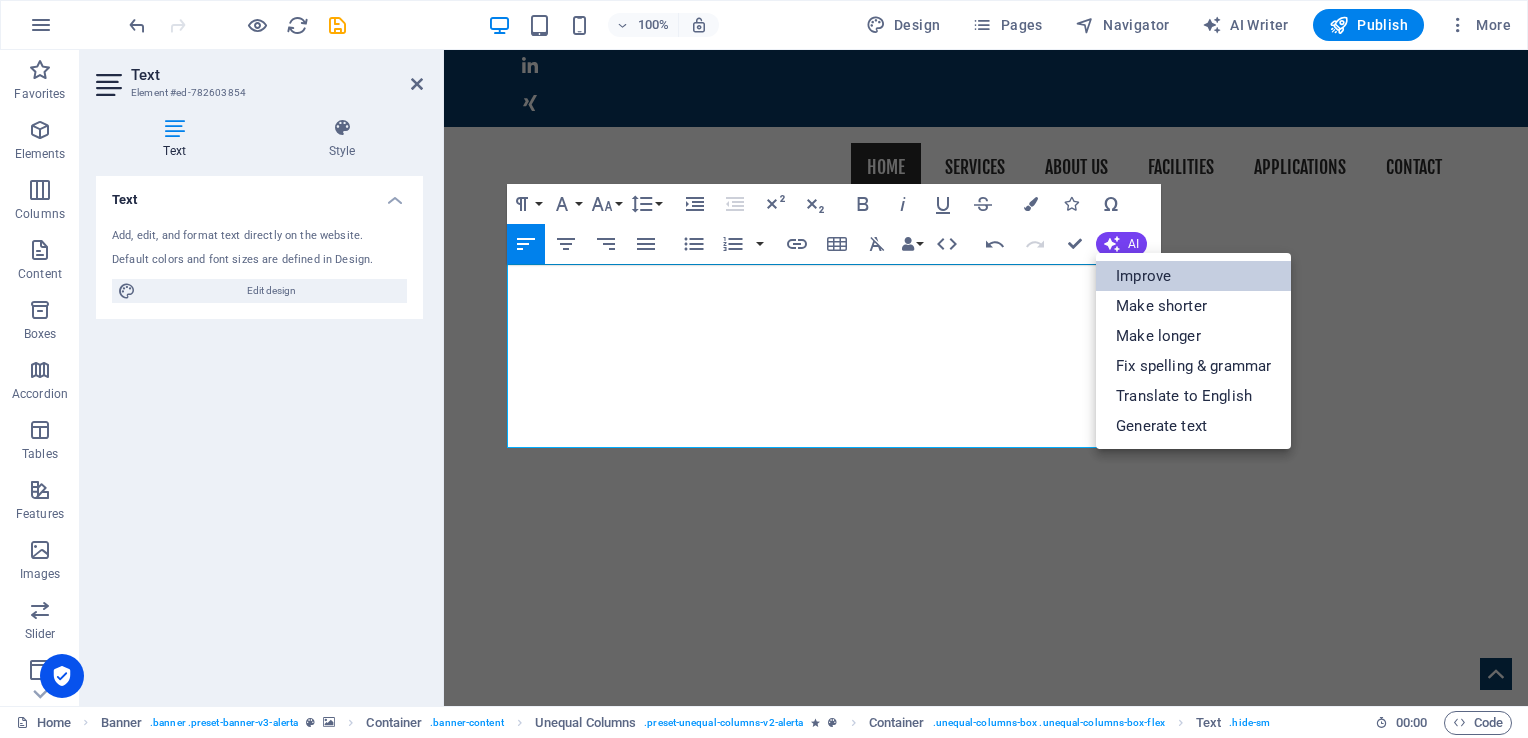 click on "Improve" at bounding box center [1193, 276] 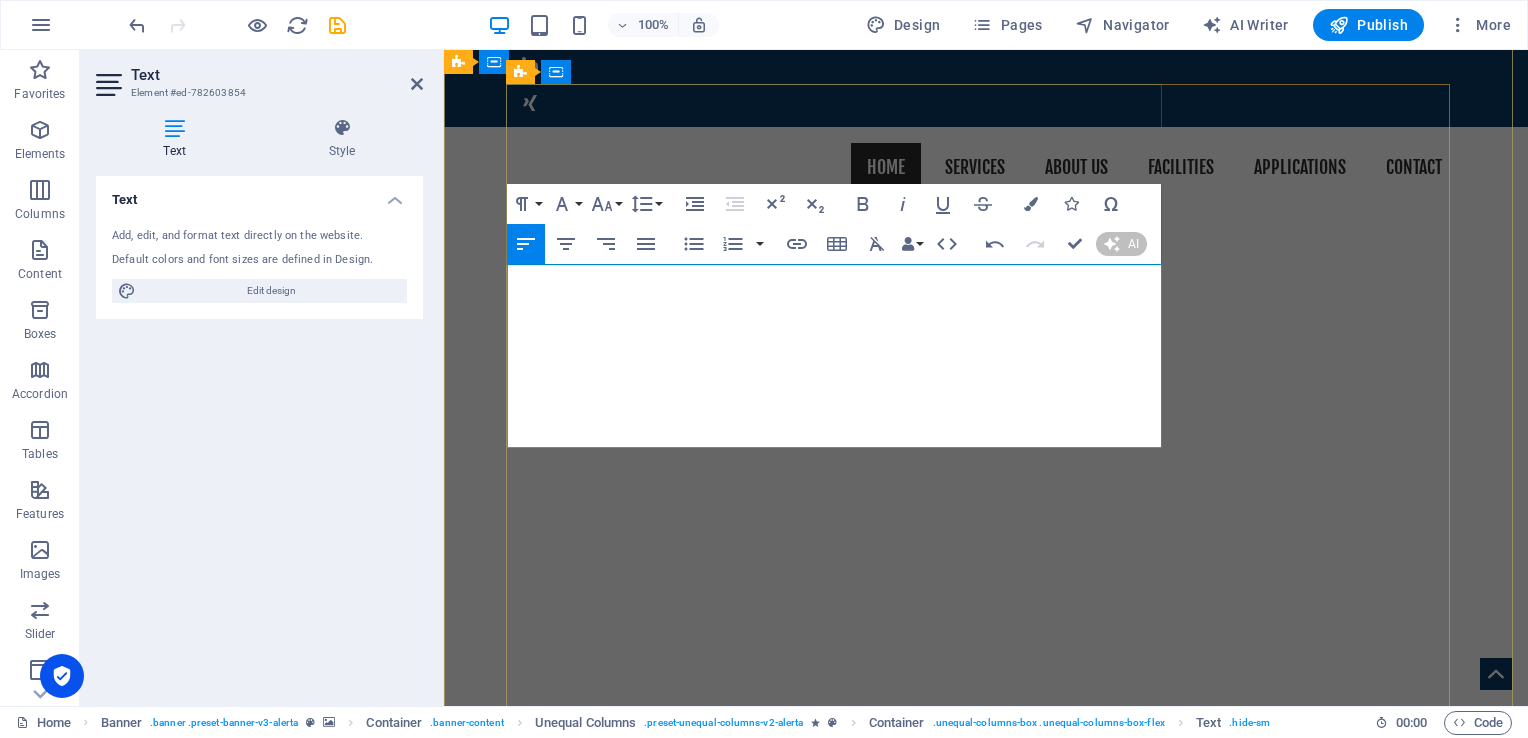 type 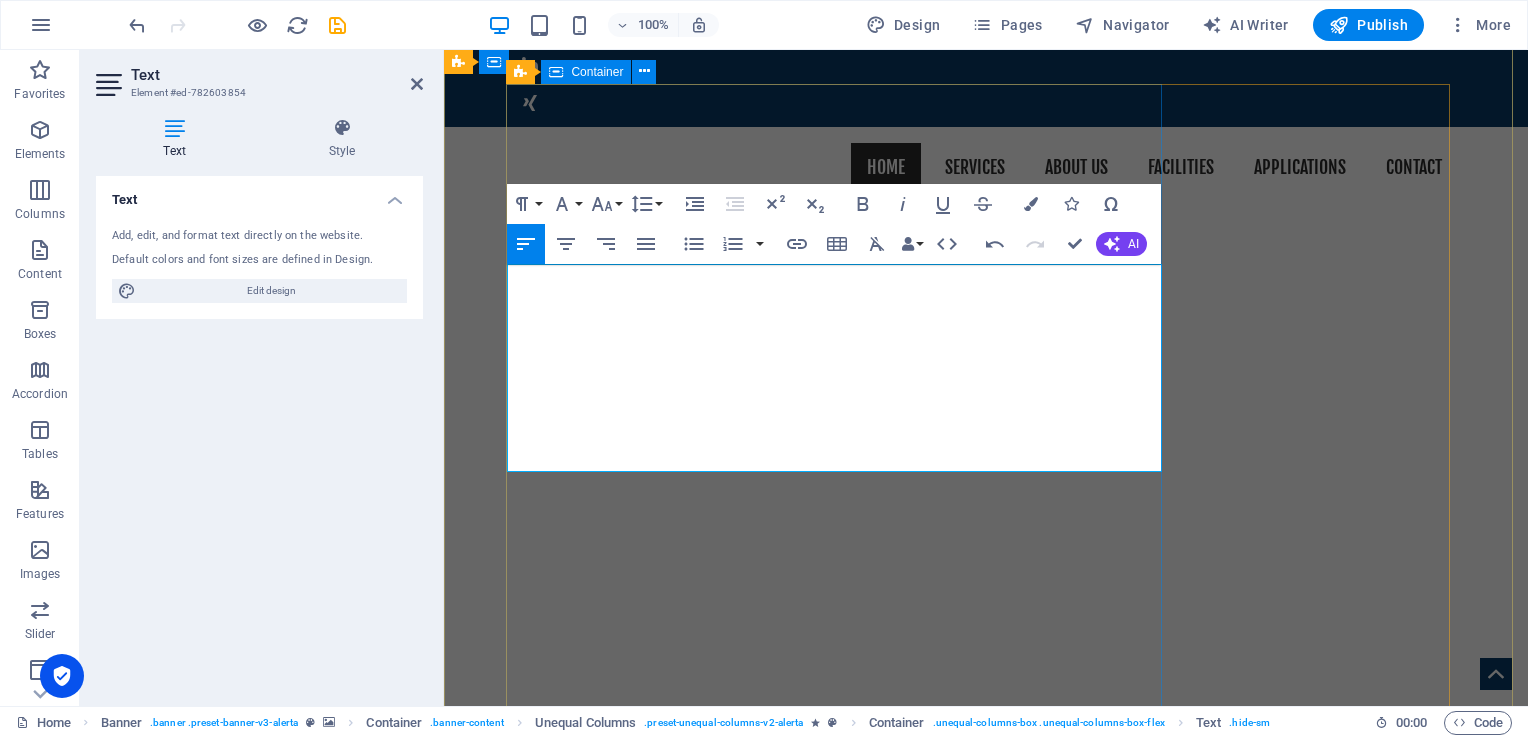 click on "really electronic  in all 50 states and around the world. Since its establishment in [DATE], Jiahe Electronics has been dedicated to the research and production of single-layer, double-layer, and multi-layer printed circuit boards (PCBs). We are continually investing in cutting-edge automated precision manufacturing and AI technology enhancements, with the goal of setting the benchmark for modern intelligent factories, as well as upholding environmental and social responsibilities. Adhering to our core principles of "Safety, Quality, and Efficiency," we provide our customers with reliable and competitive manufacturing solutions. Learn more" at bounding box center [986, 1291] 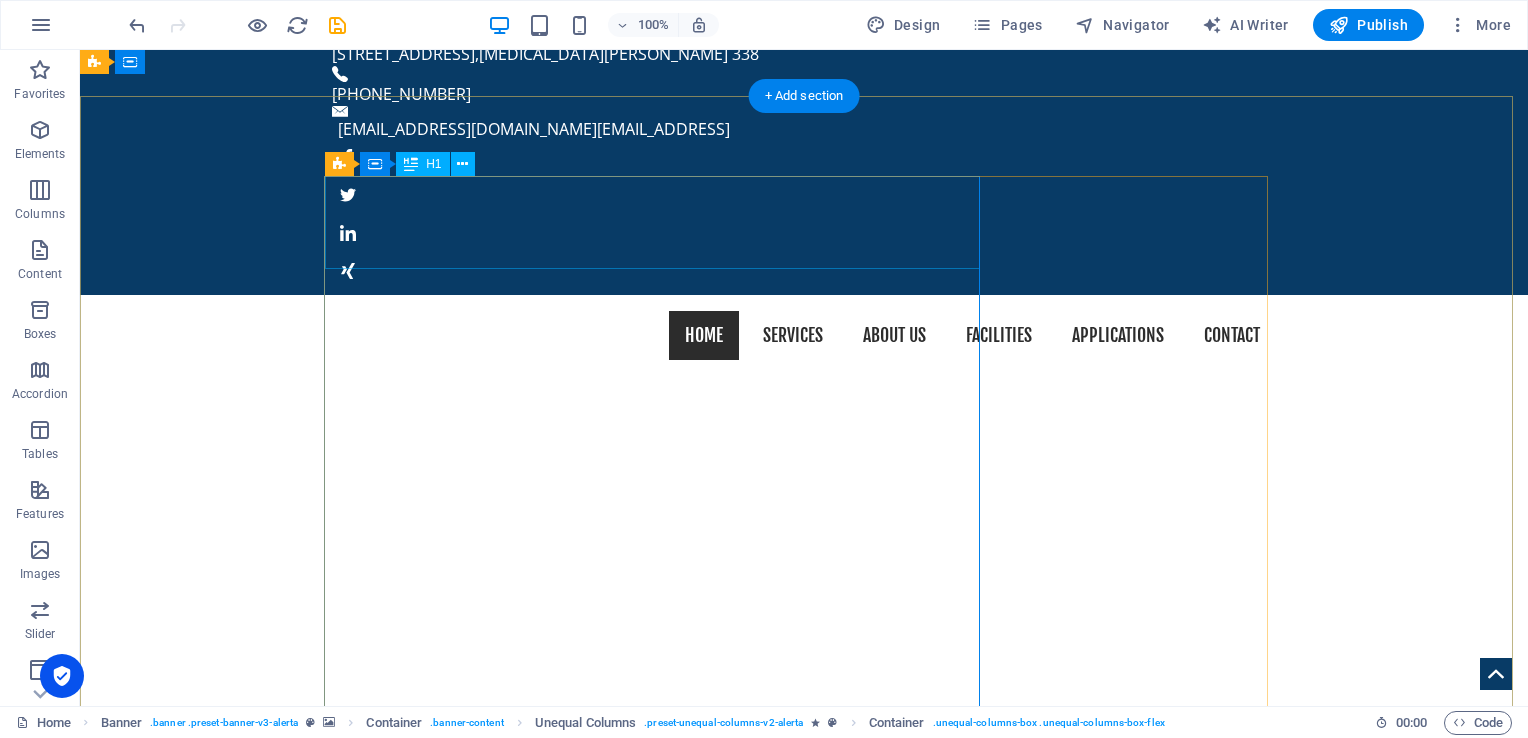 scroll, scrollTop: 0, scrollLeft: 0, axis: both 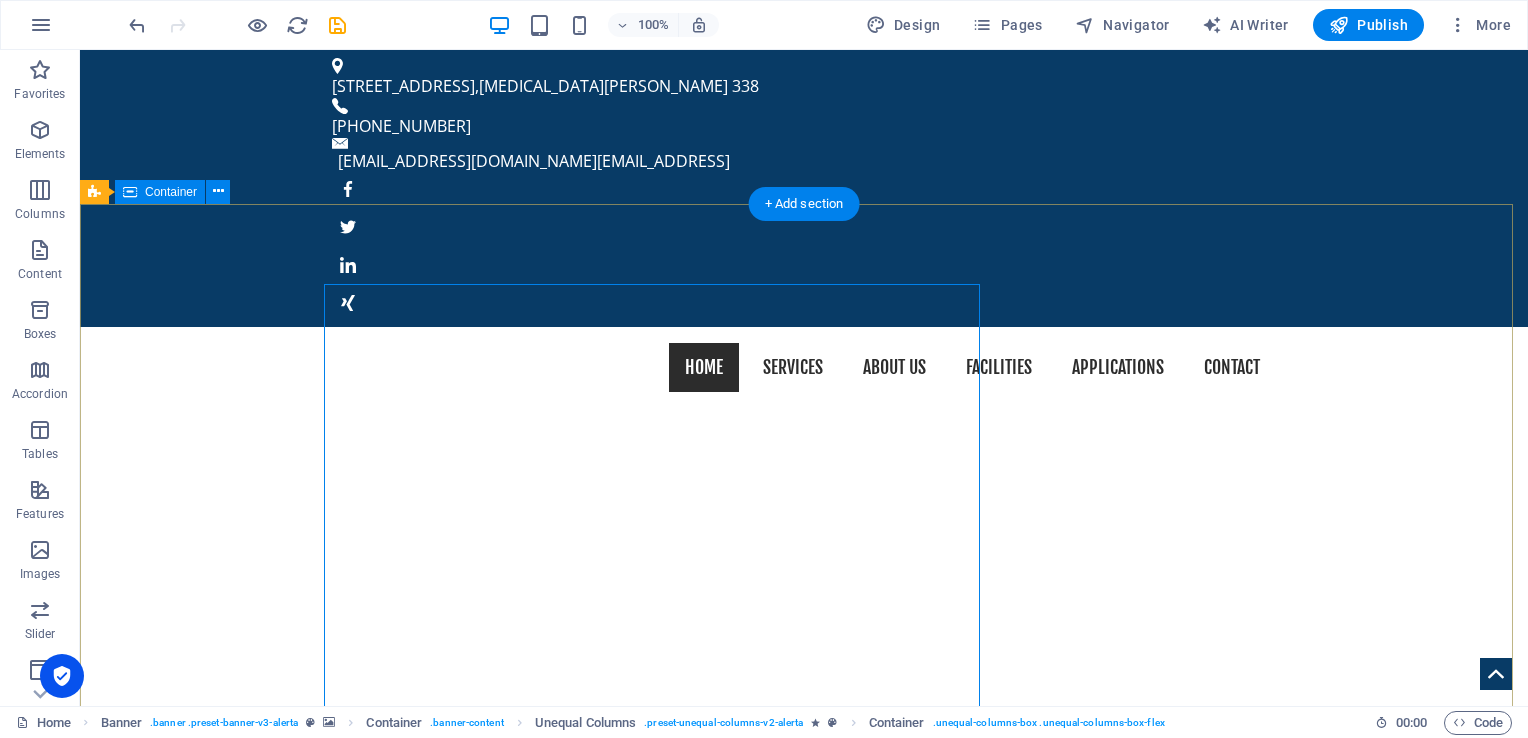 click on "really electronic  in all 50 states and around the world. Since its establishment in [DATE], Jiahe Electronics has been dedicated to the research and production of single-layer, double-layer, and multi-layer printed circuit boards (PCBs). We are continually investing in cutting-edge automated precision manufacturing and AI technology enhancements, with the goal of setting the benchmark for modern intelligent factories, as well as upholding environmental and social responsibilities. Adhering to our core principles of "Safety, Quality, and Efficiency," we provide our customers with reliable and competitive manufacturing solutions. Learn more ​​​​ REQUEST A QUOTE   I have read and understand the privacy policy. Unreadable? Regenerate Send" at bounding box center [804, 1796] 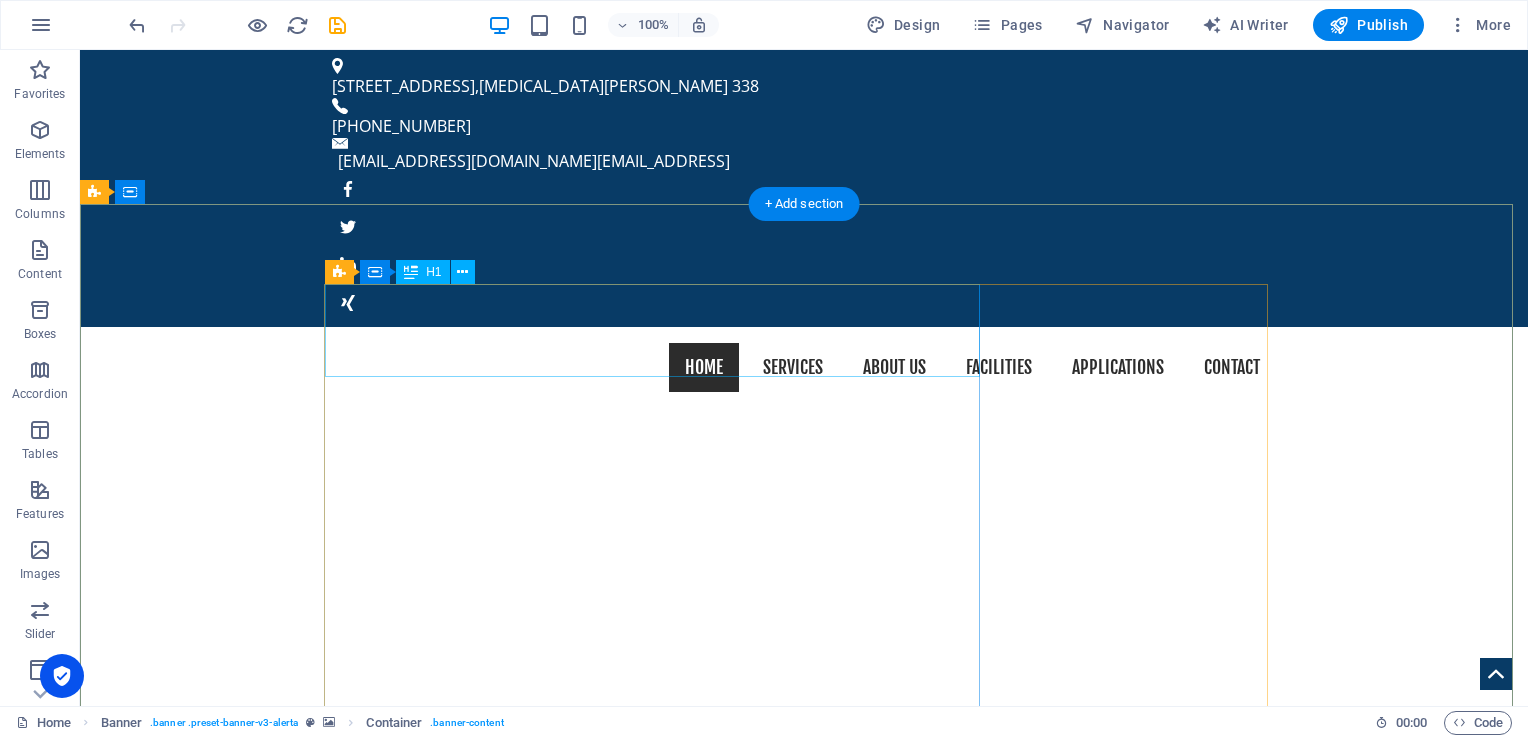 click on "really electronic" at bounding box center [804, 1355] 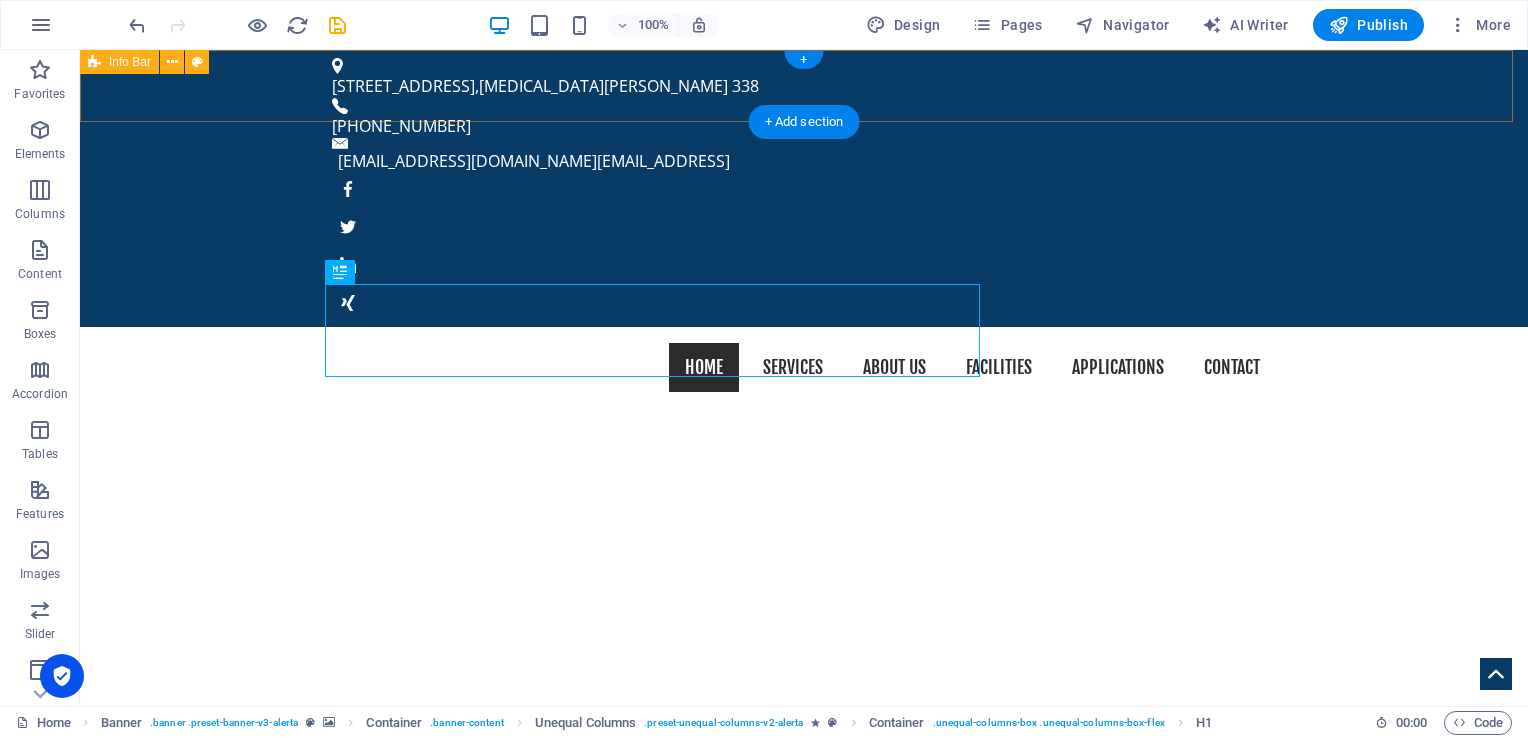 click on "[STREET_ADDRESS][MEDICAL_DATA] Yuan   338 [PHONE_NUMBER] [EMAIL_ADDRESS][DOMAIN_NAME] [EMAIL_ADDRESS]" at bounding box center (804, 188) 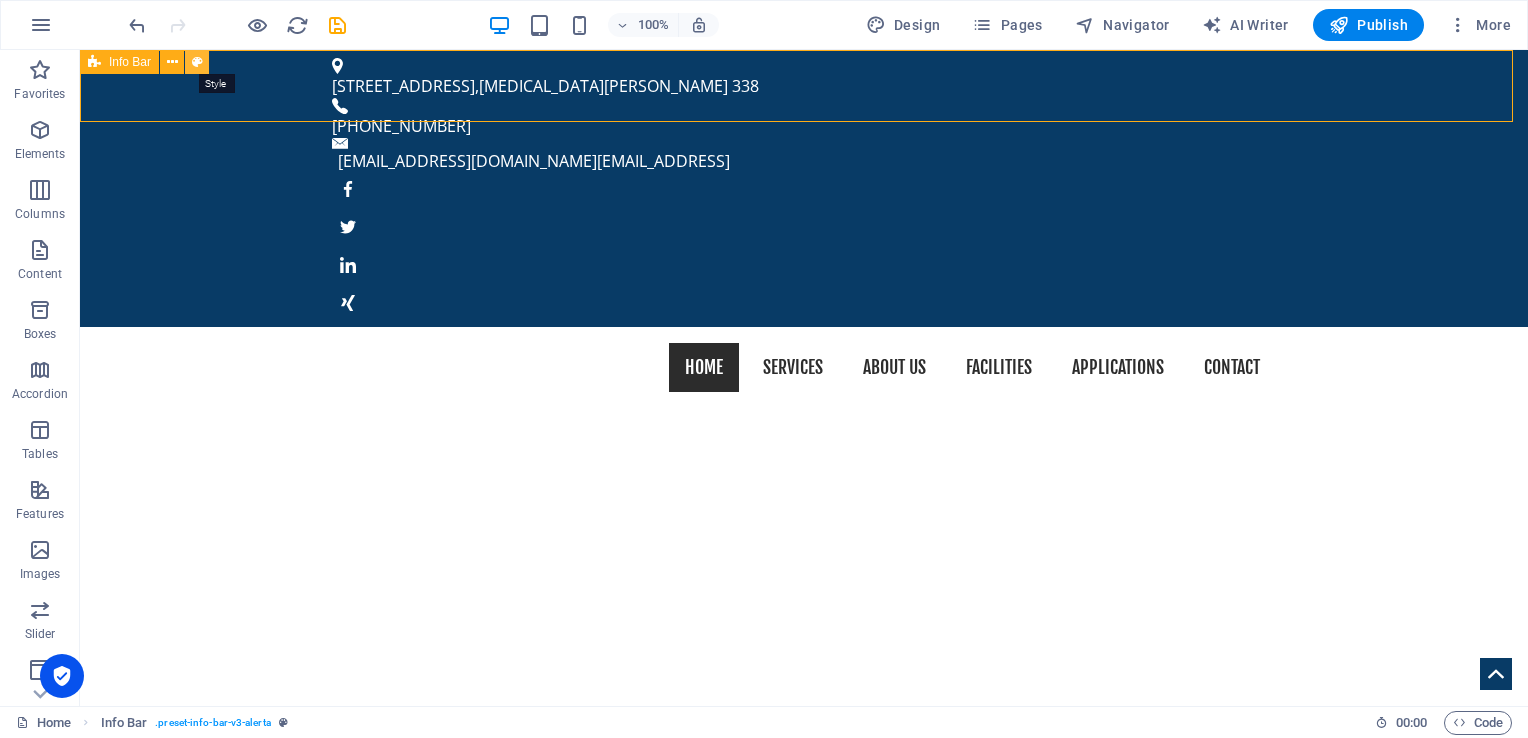 click at bounding box center (197, 62) 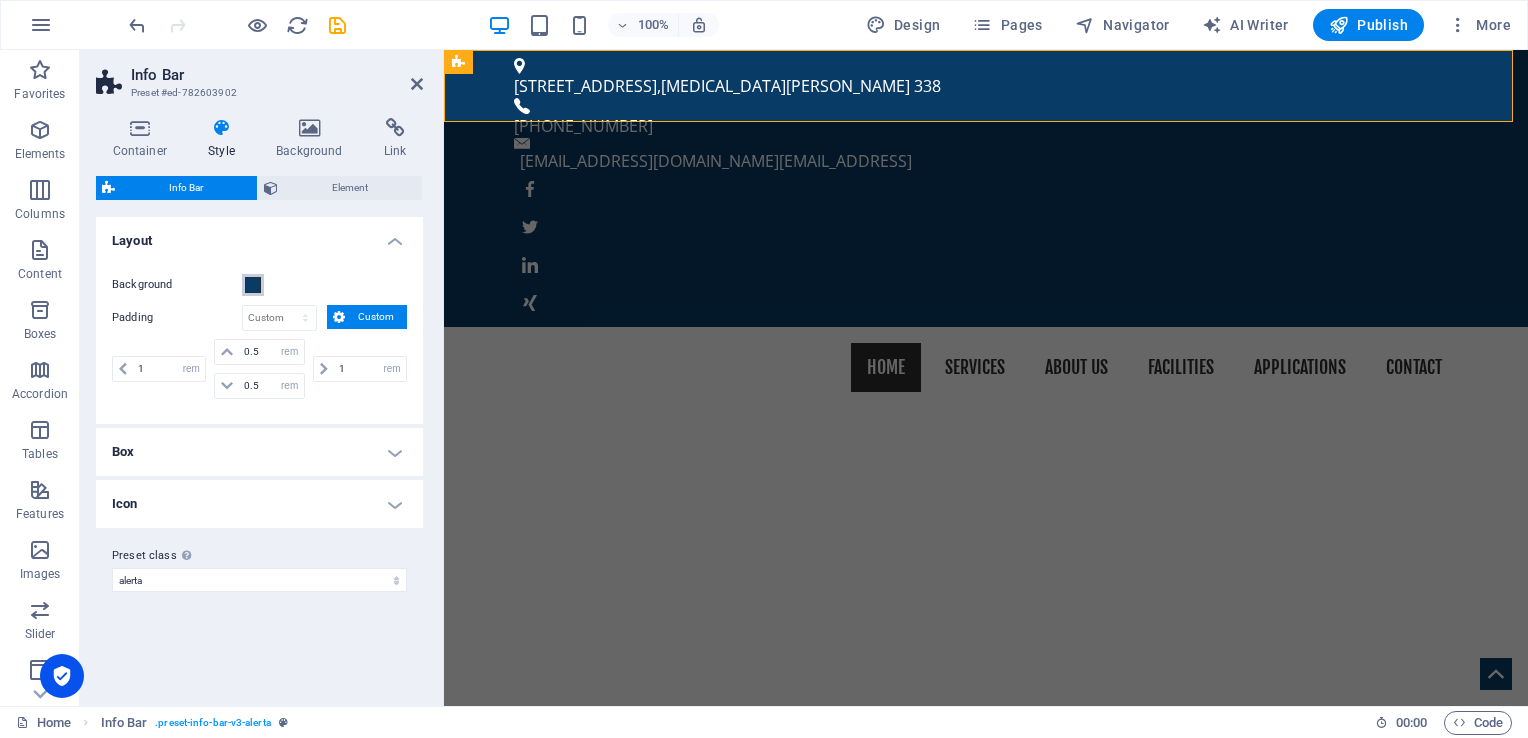 click at bounding box center [253, 285] 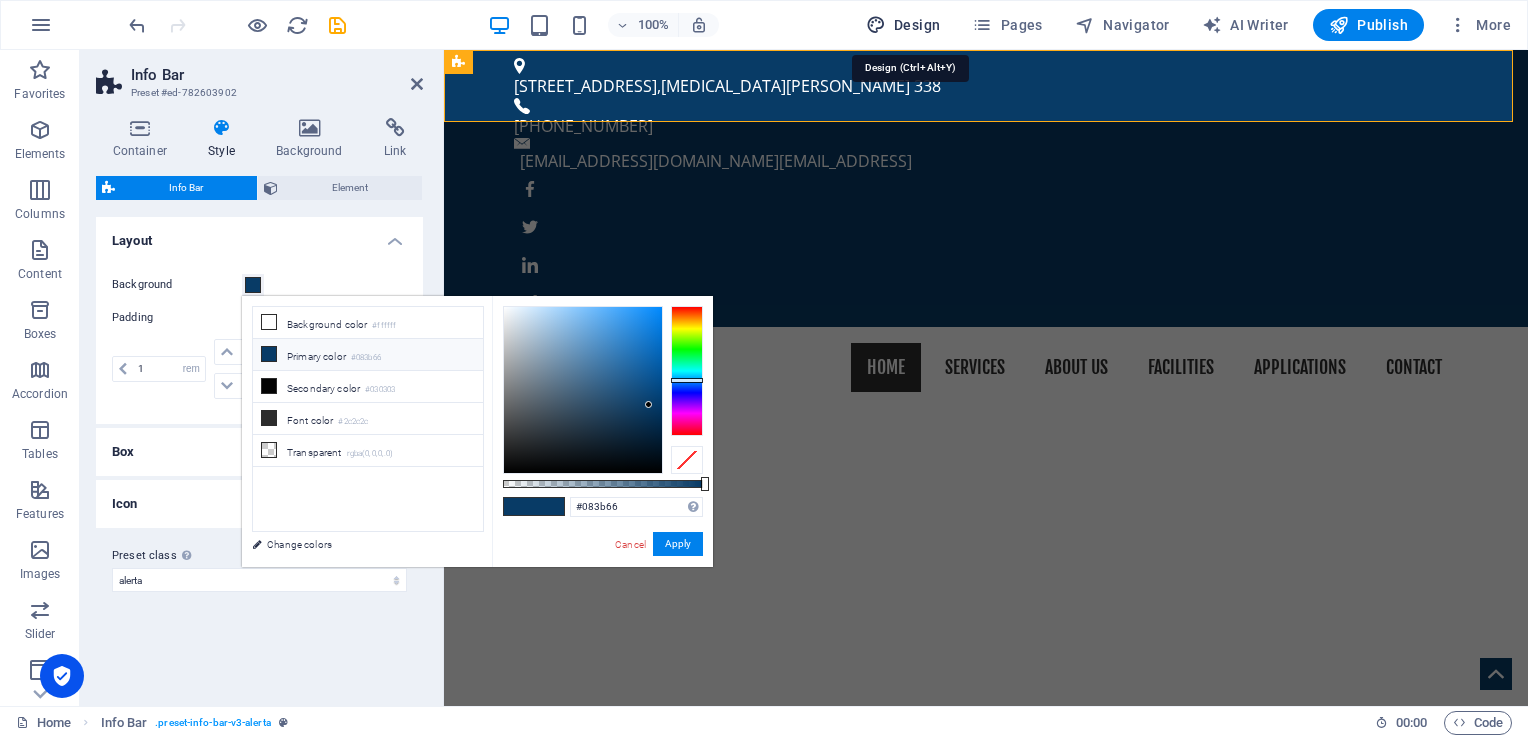 click on "Design" at bounding box center (903, 25) 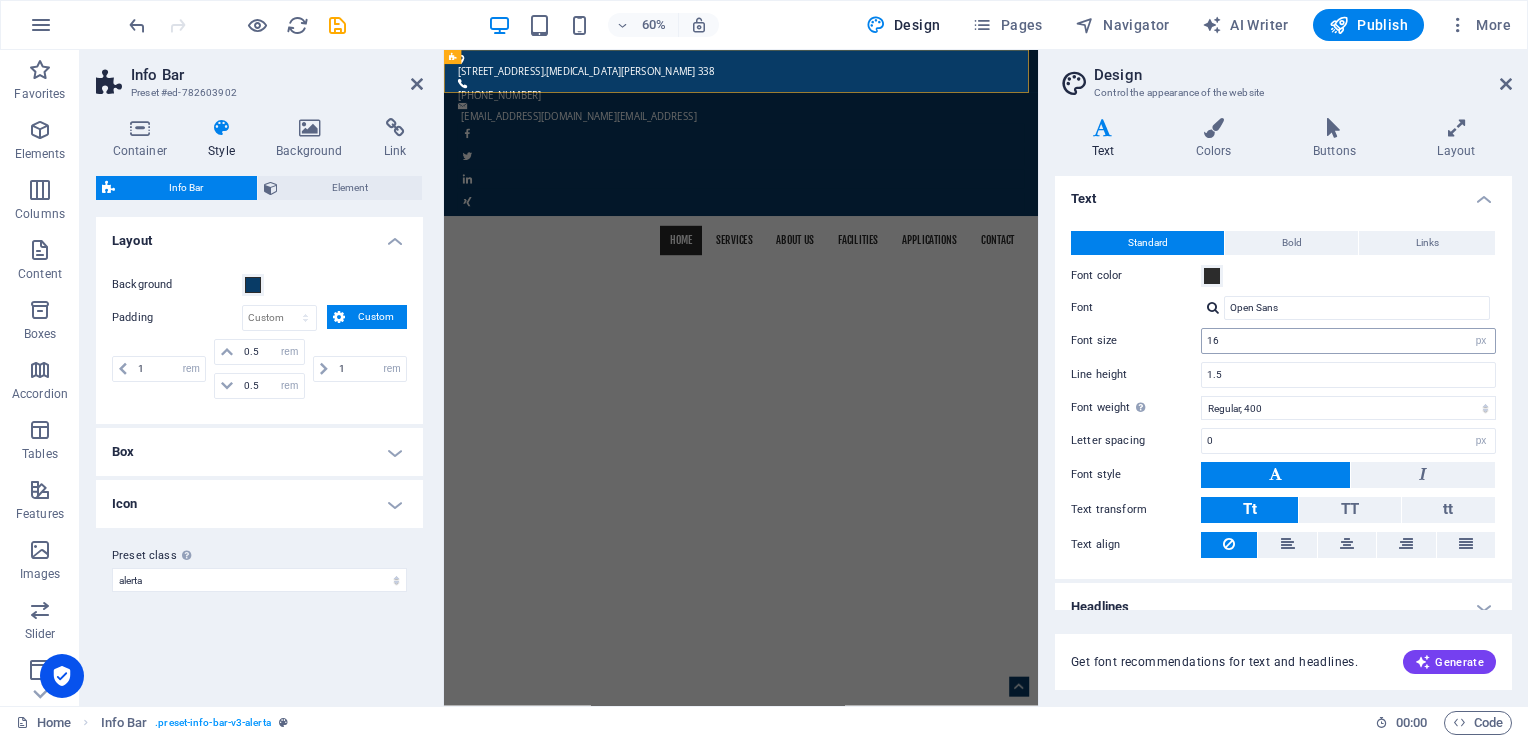 scroll, scrollTop: 0, scrollLeft: 0, axis: both 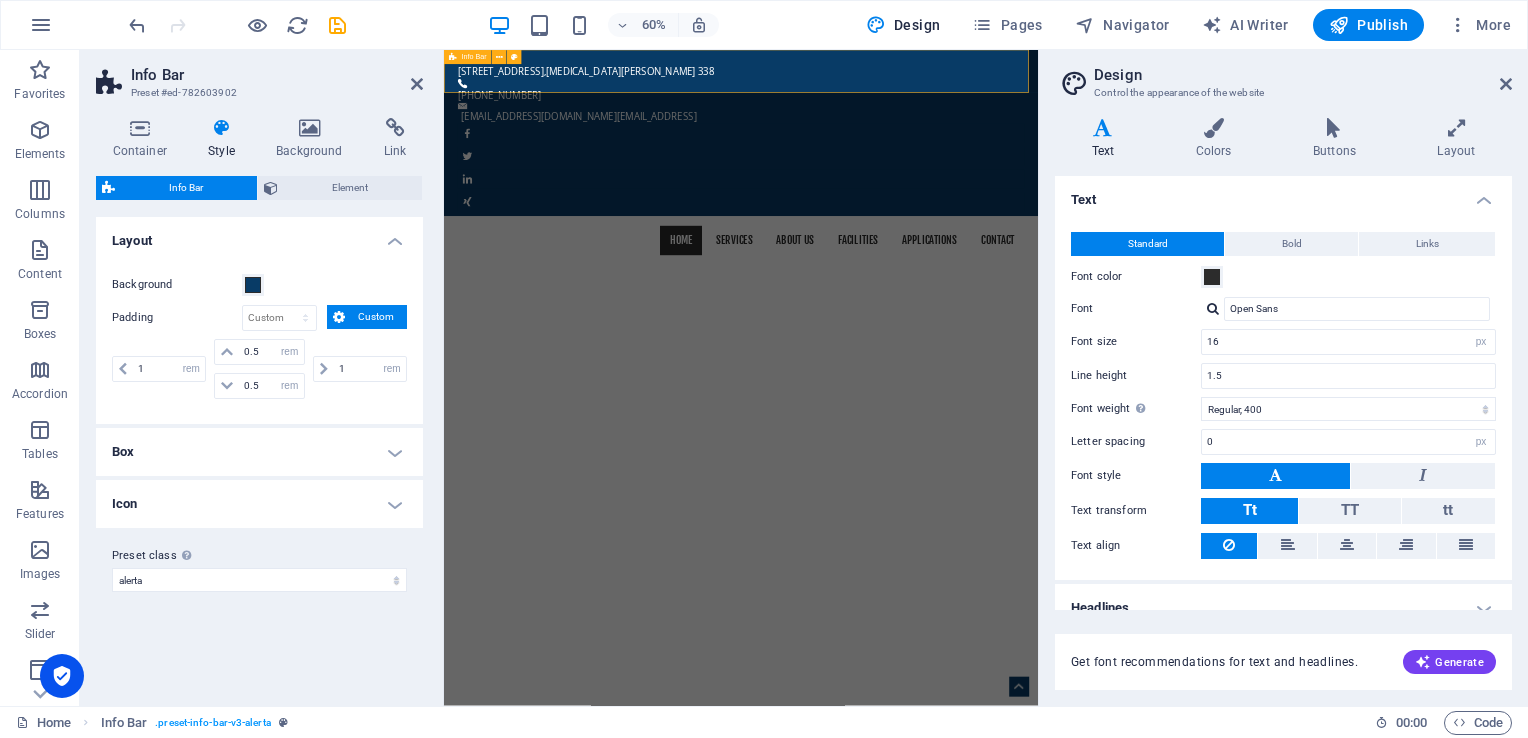 click on "[STREET_ADDRESS][MEDICAL_DATA] Yuan   338 [PHONE_NUMBER] [EMAIL_ADDRESS][DOMAIN_NAME] [EMAIL_ADDRESS]" at bounding box center (939, 188) 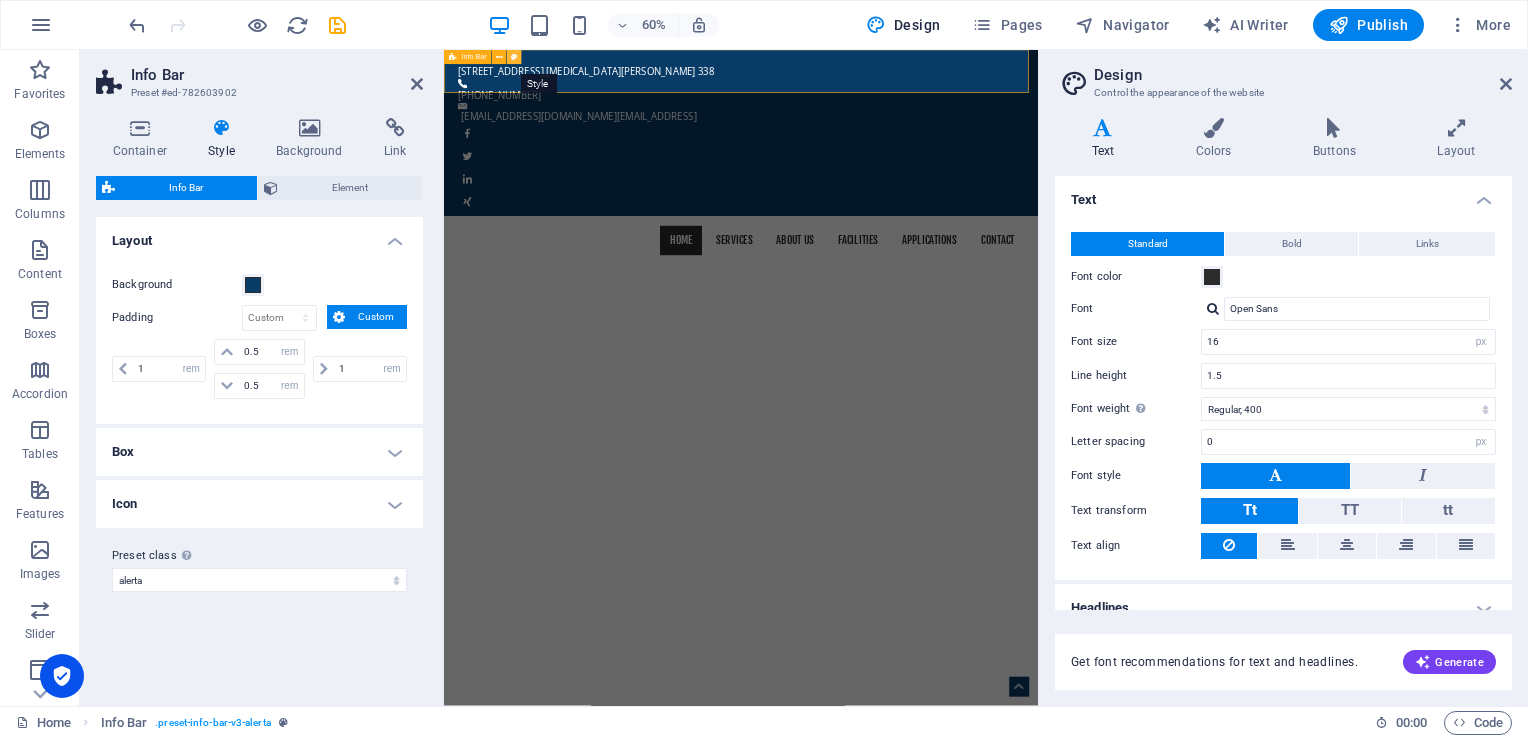 click at bounding box center (514, 57) 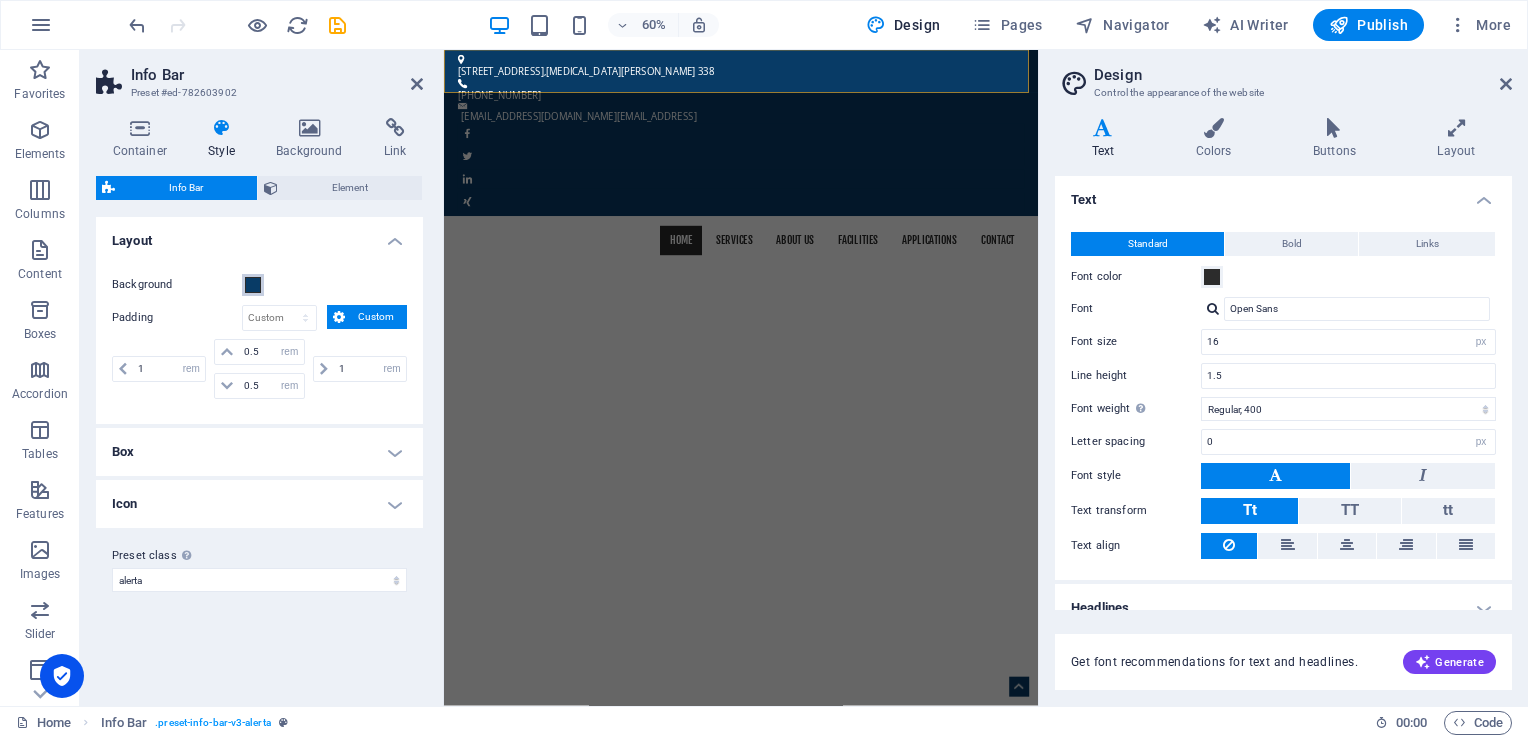 click at bounding box center (253, 285) 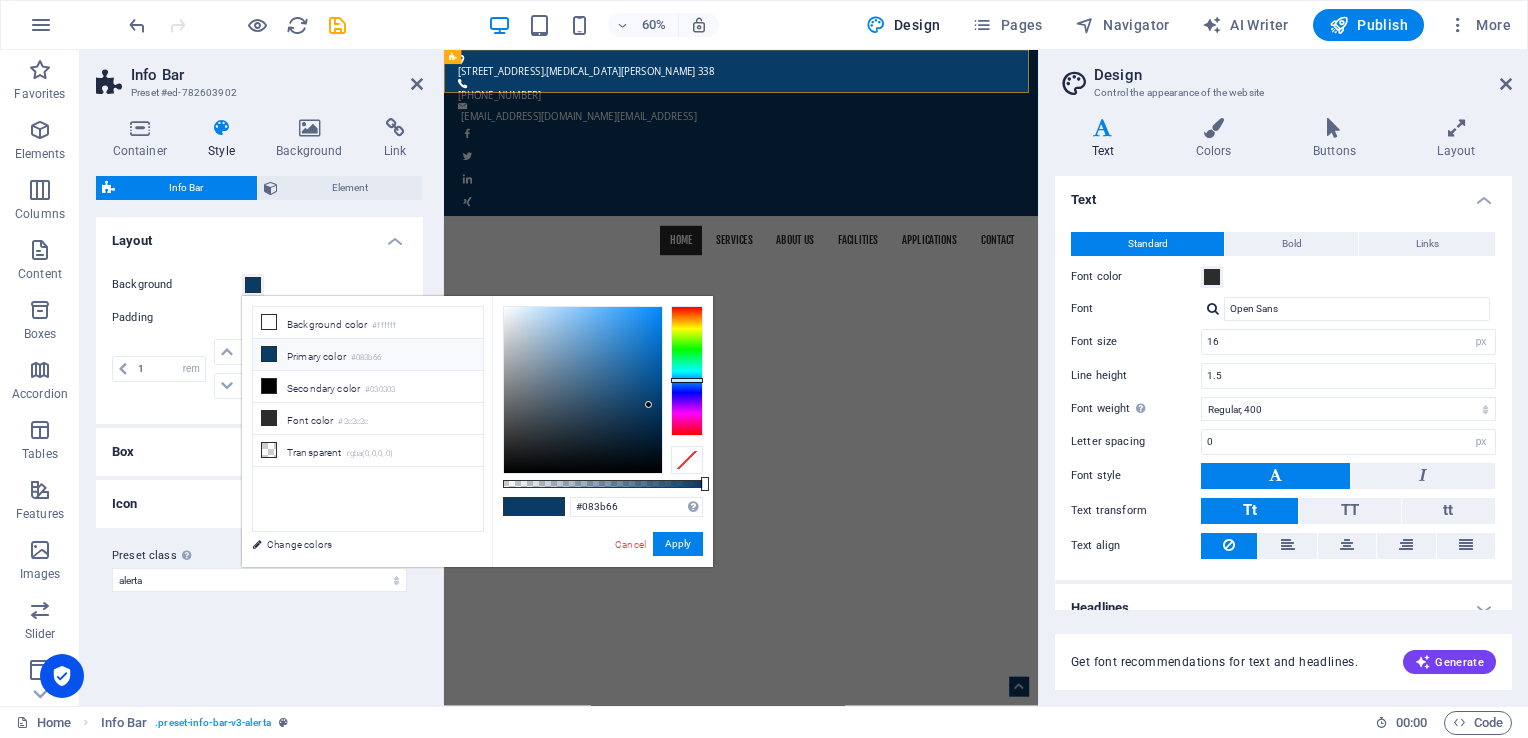 click on "Primary color
#083b66" at bounding box center (368, 355) 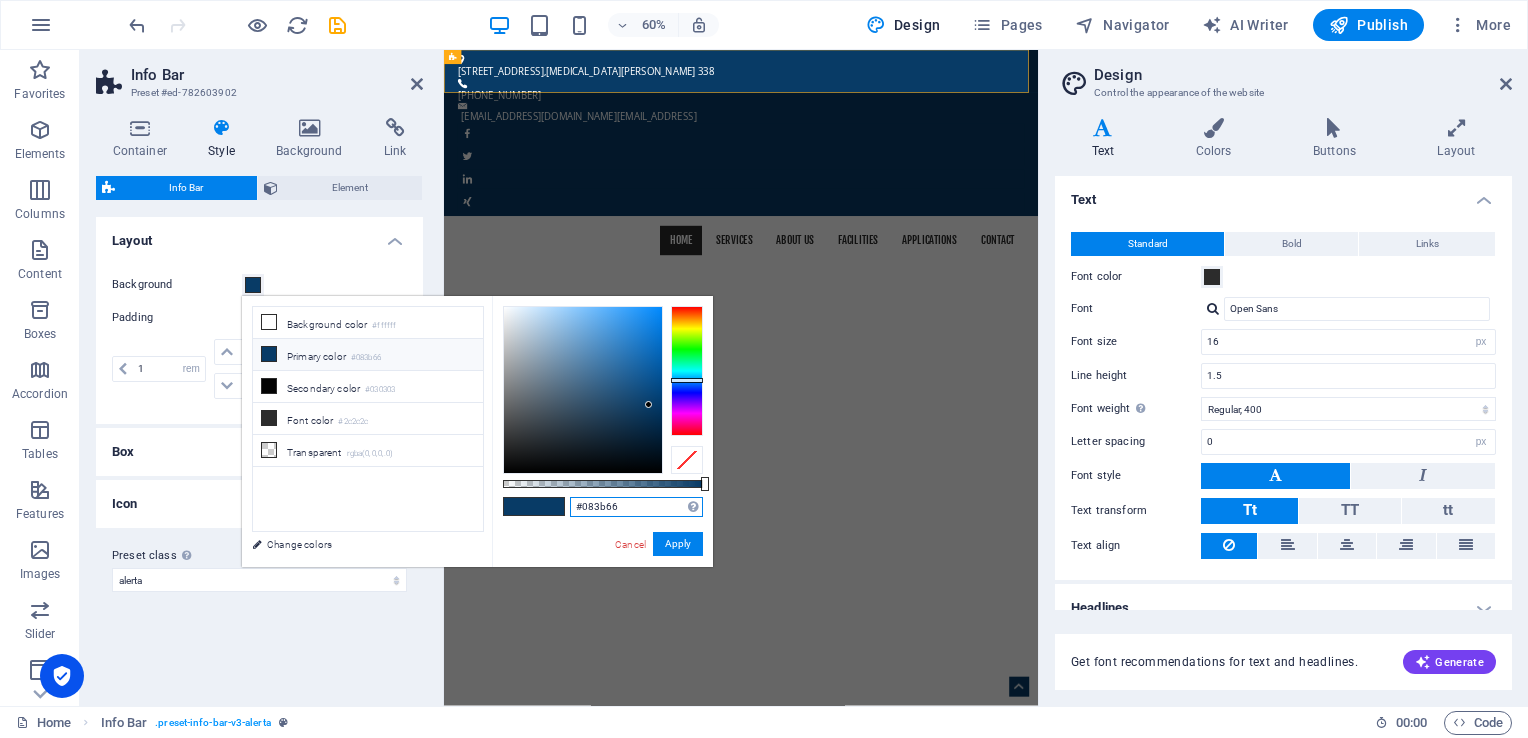 click on "#083b66" at bounding box center (636, 507) 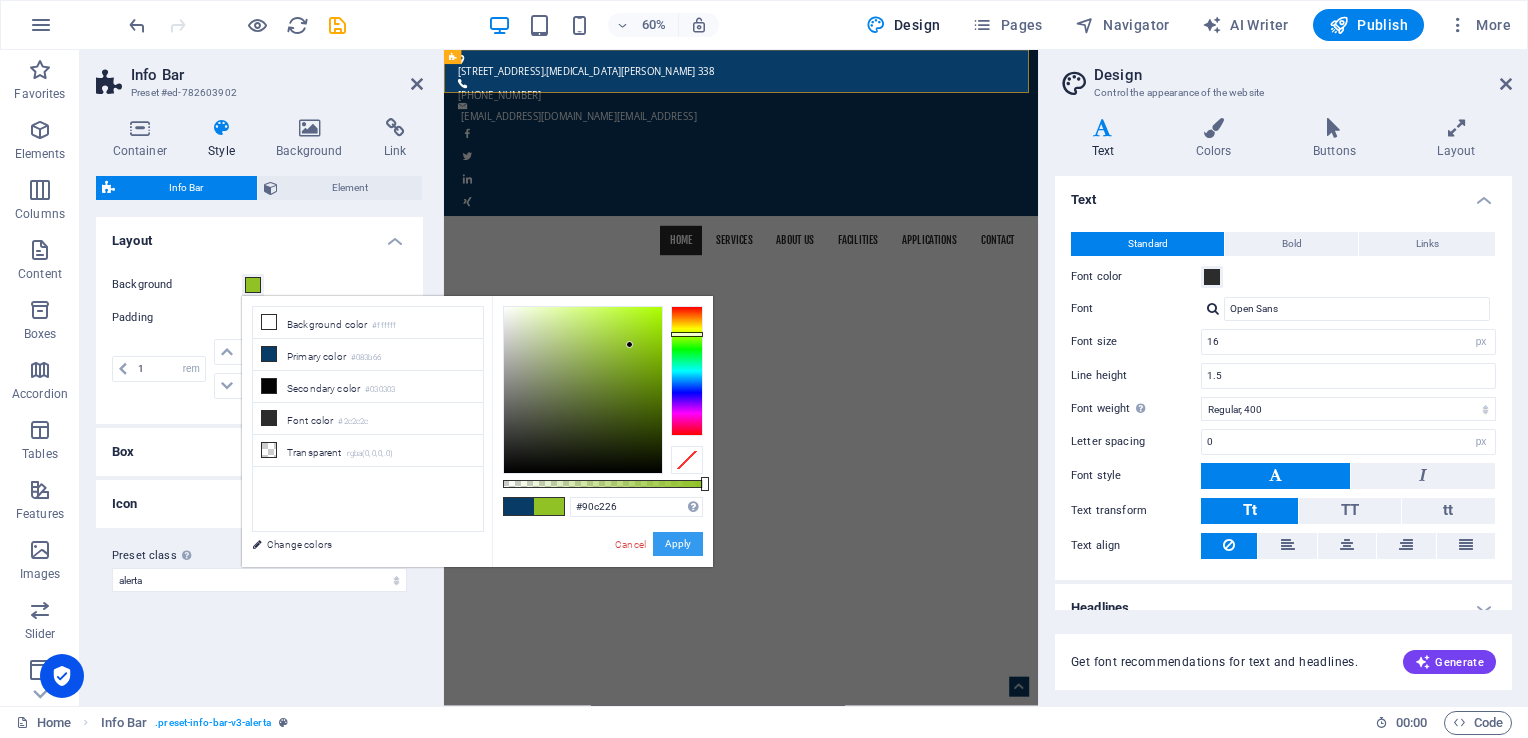 drag, startPoint x: 683, startPoint y: 547, endPoint x: 397, endPoint y: 829, distance: 401.6466 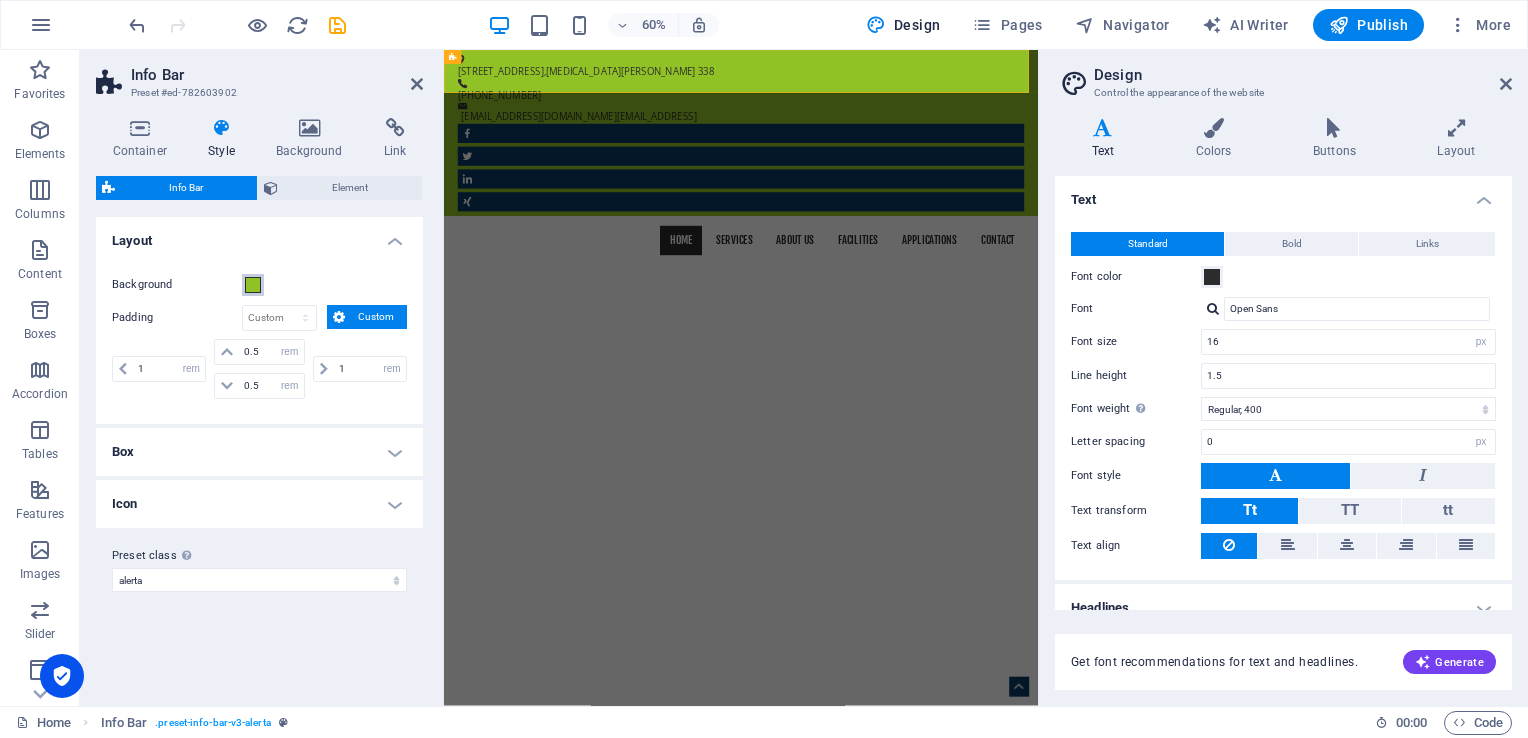 click at bounding box center (253, 285) 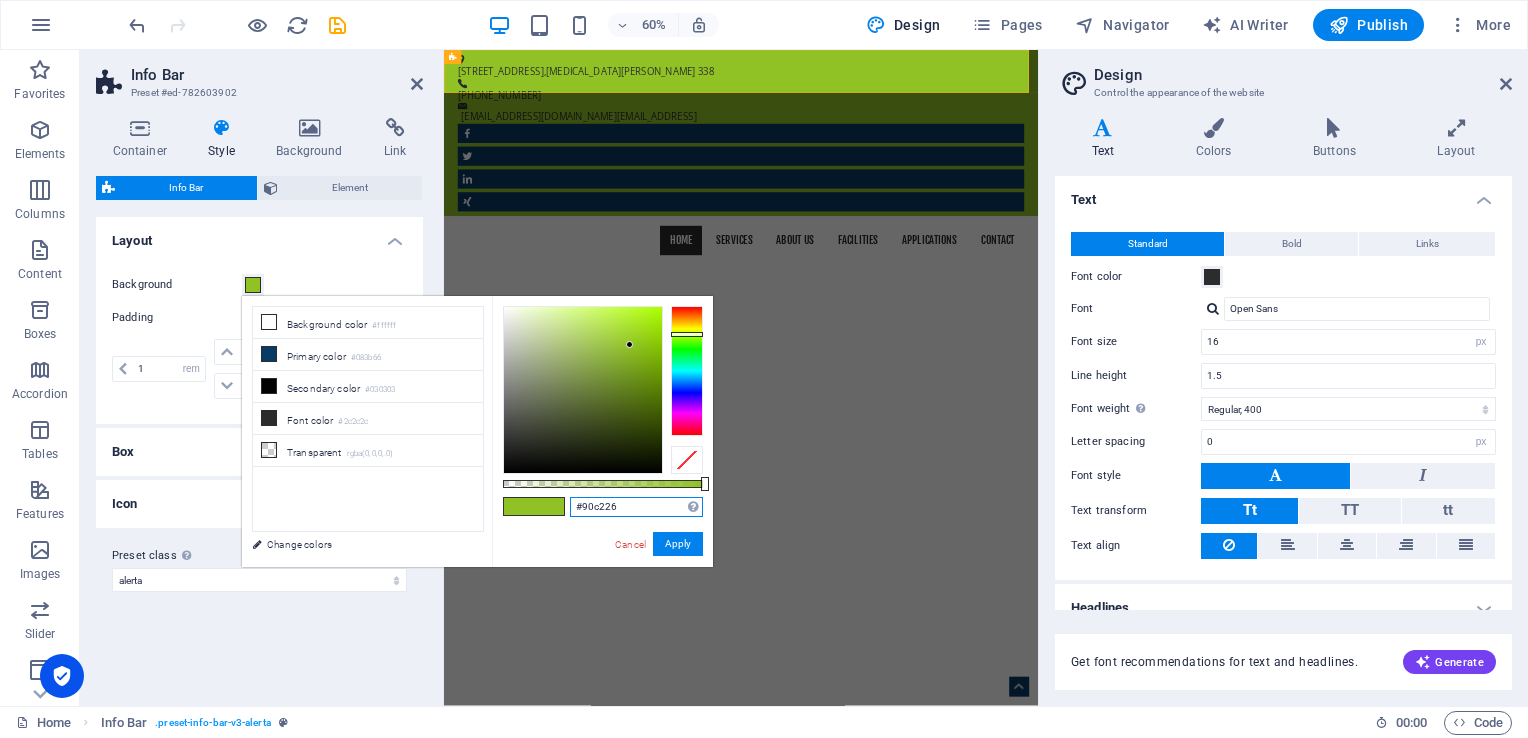 click on "#90c226" at bounding box center (636, 507) 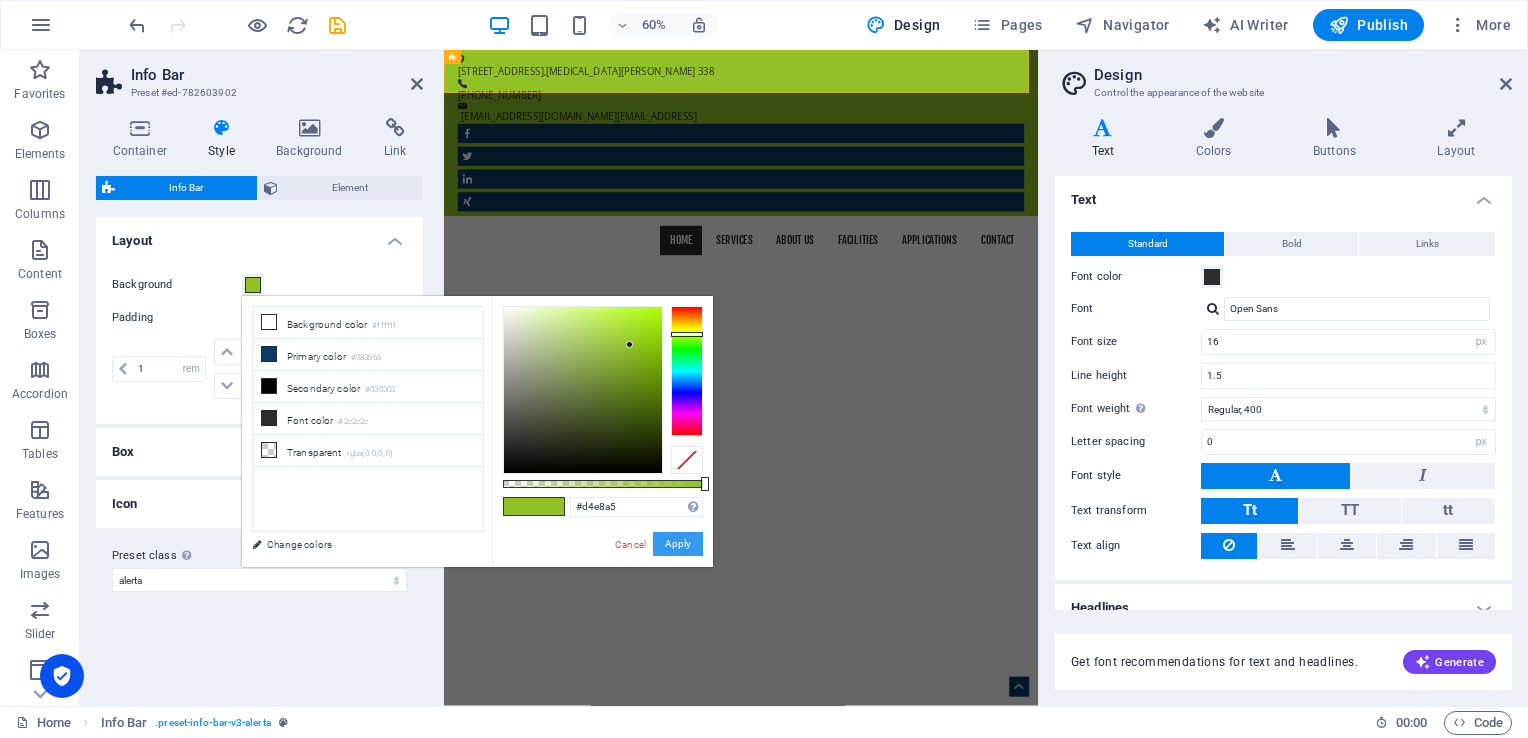 click on "Apply" at bounding box center [678, 544] 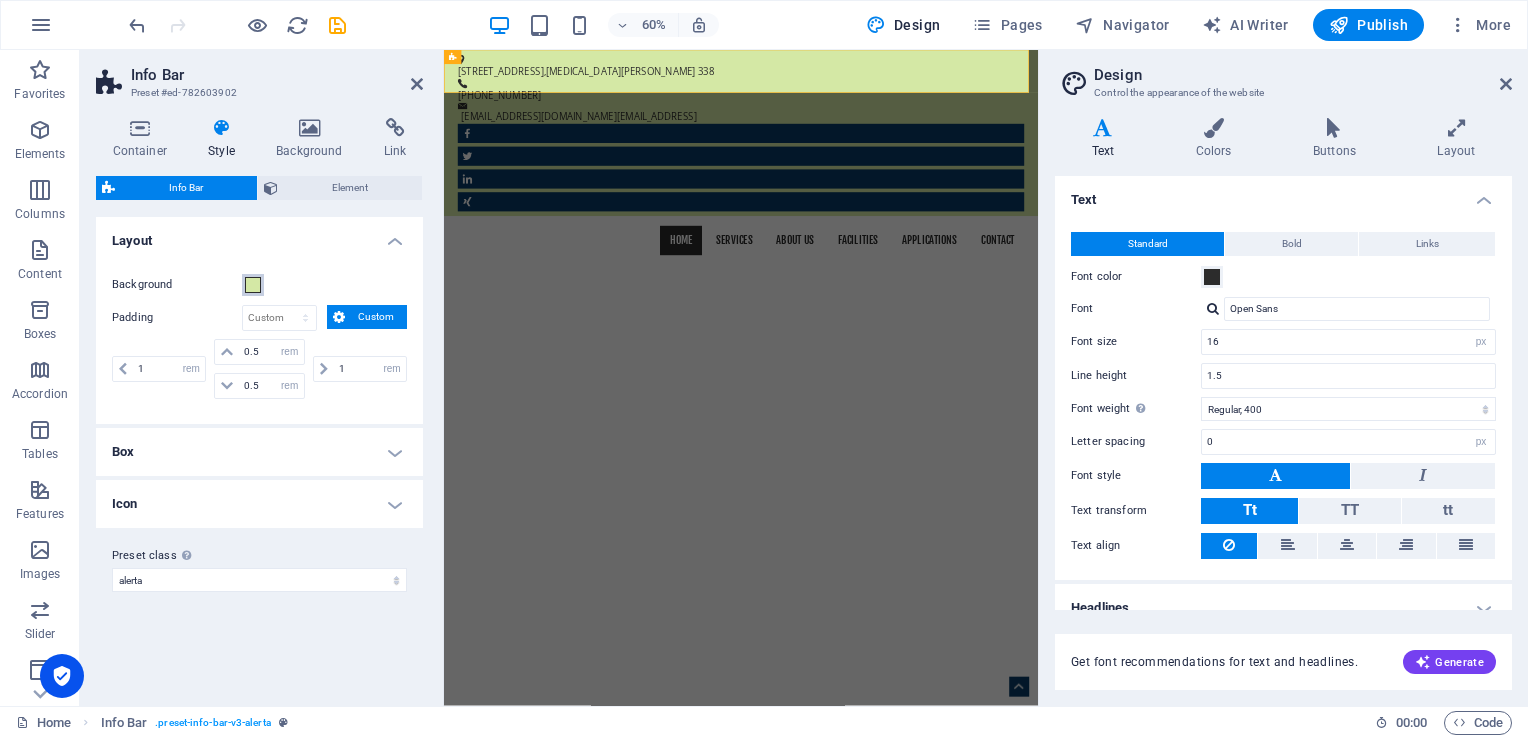 click at bounding box center (253, 285) 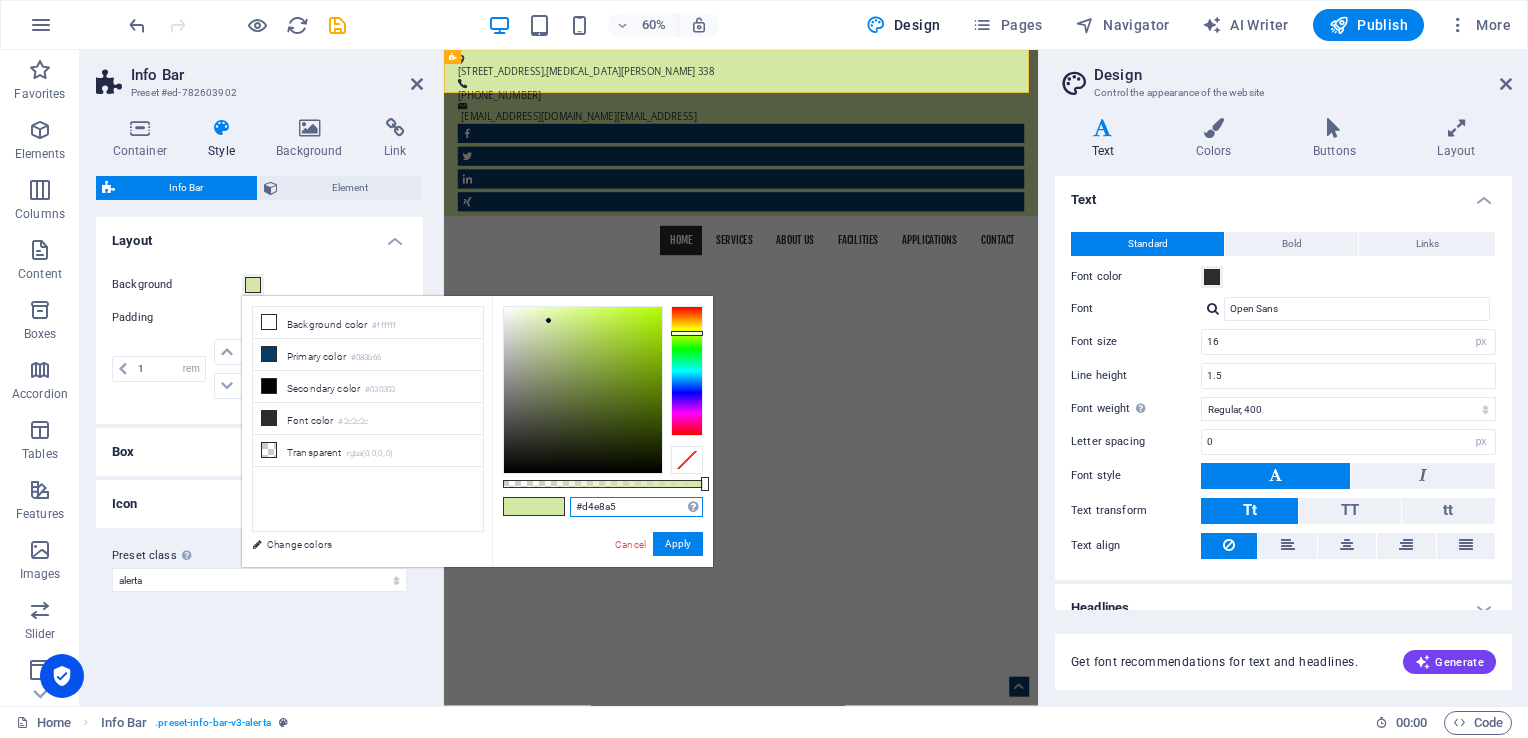 click on "#d4e8a5" at bounding box center (636, 507) 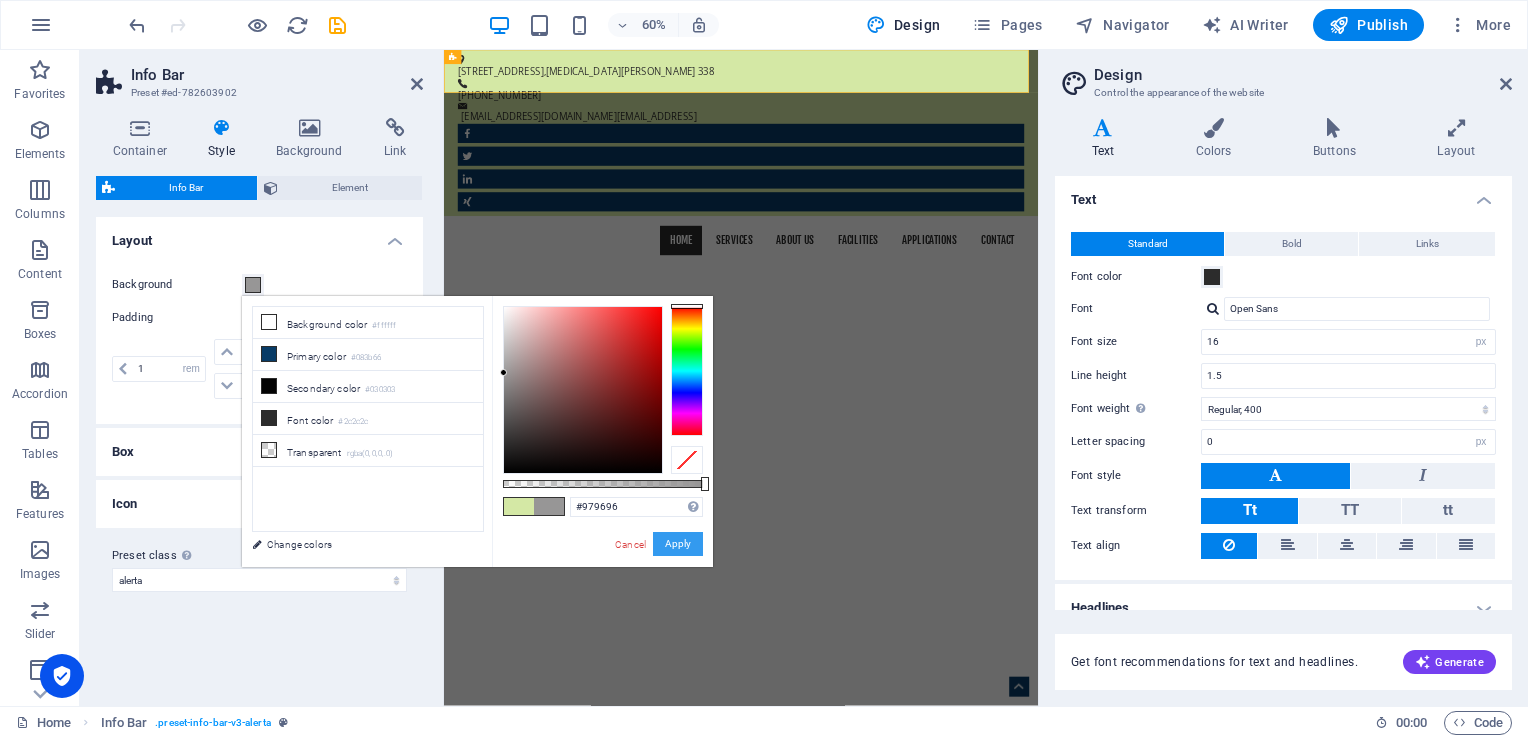click on "Apply" at bounding box center [678, 544] 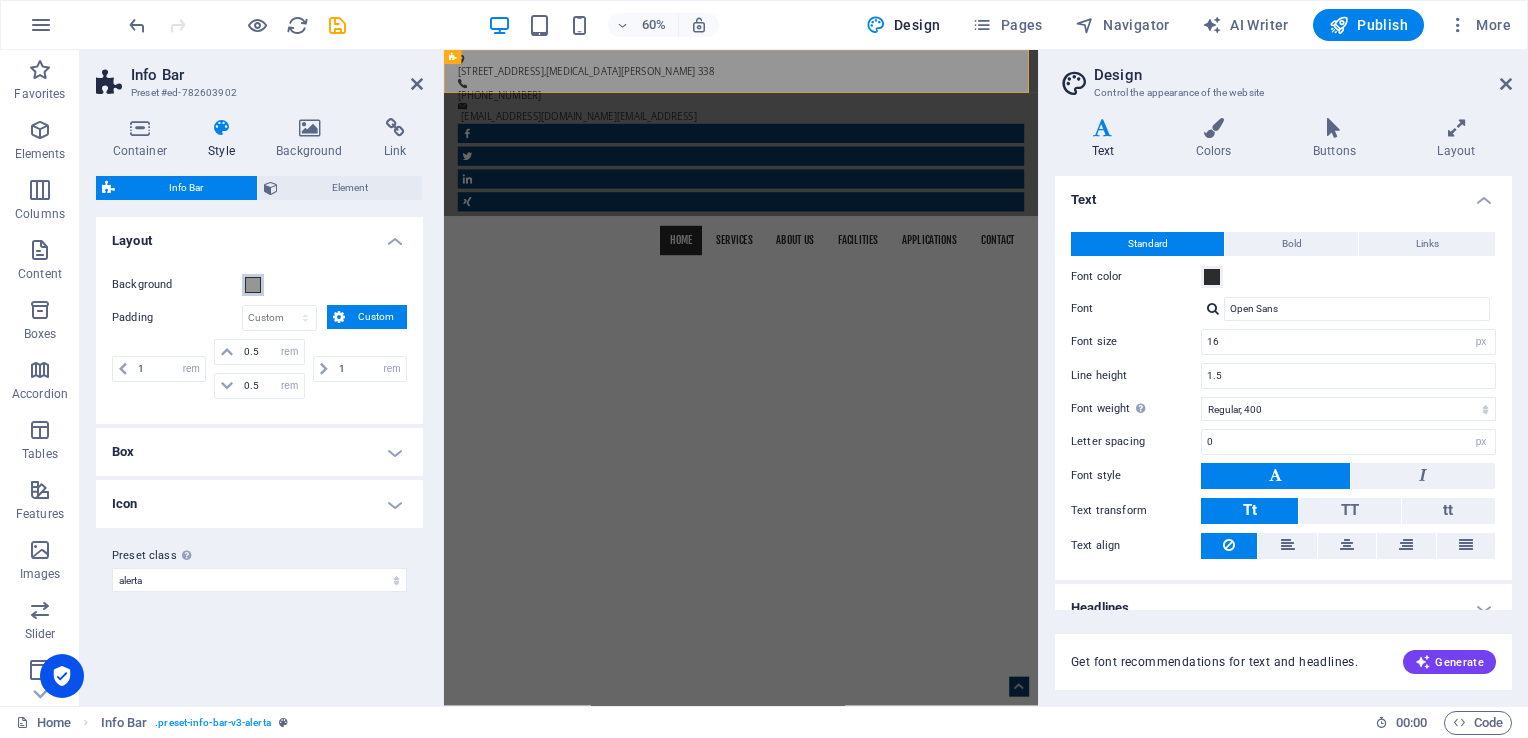 click at bounding box center [253, 285] 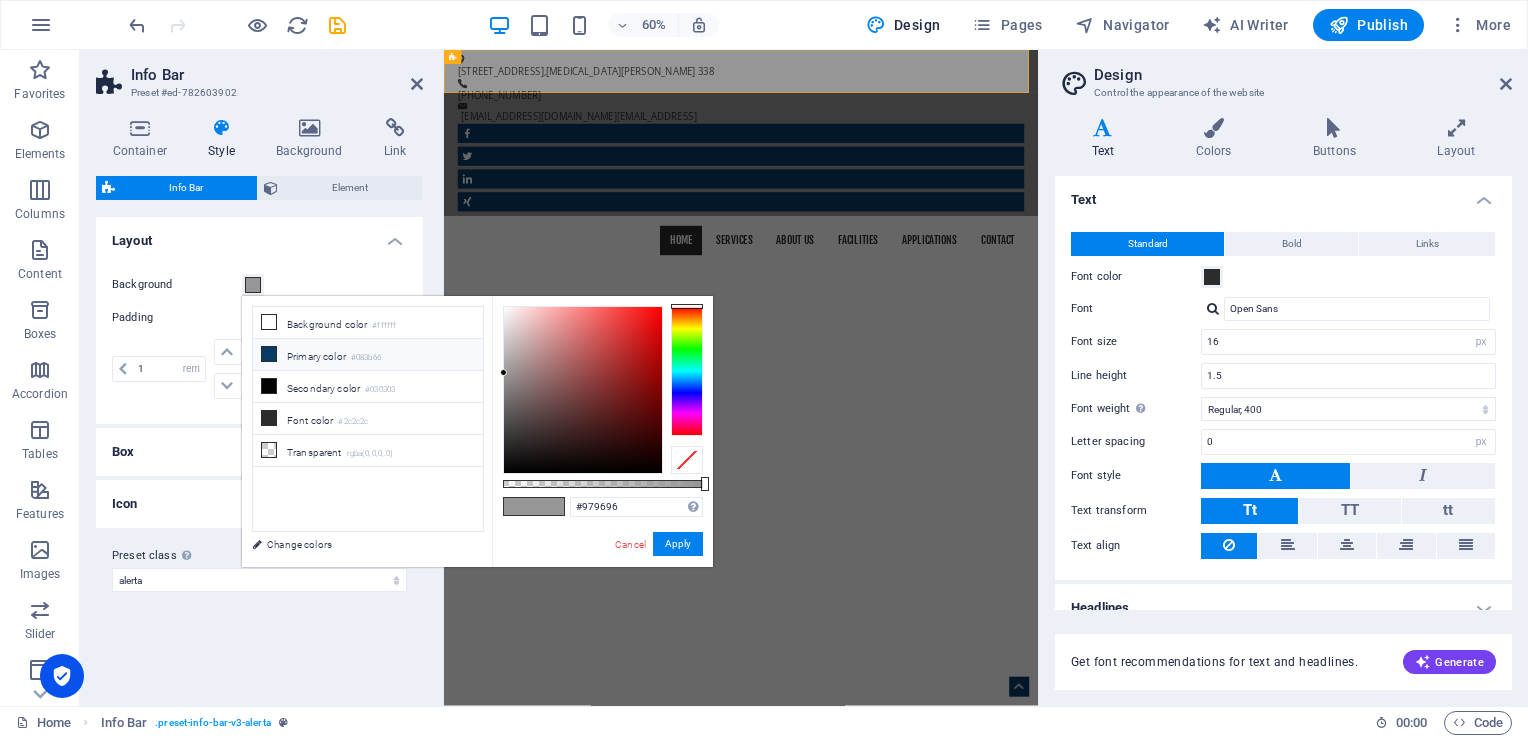 click on "Primary color
#083b66" at bounding box center (368, 355) 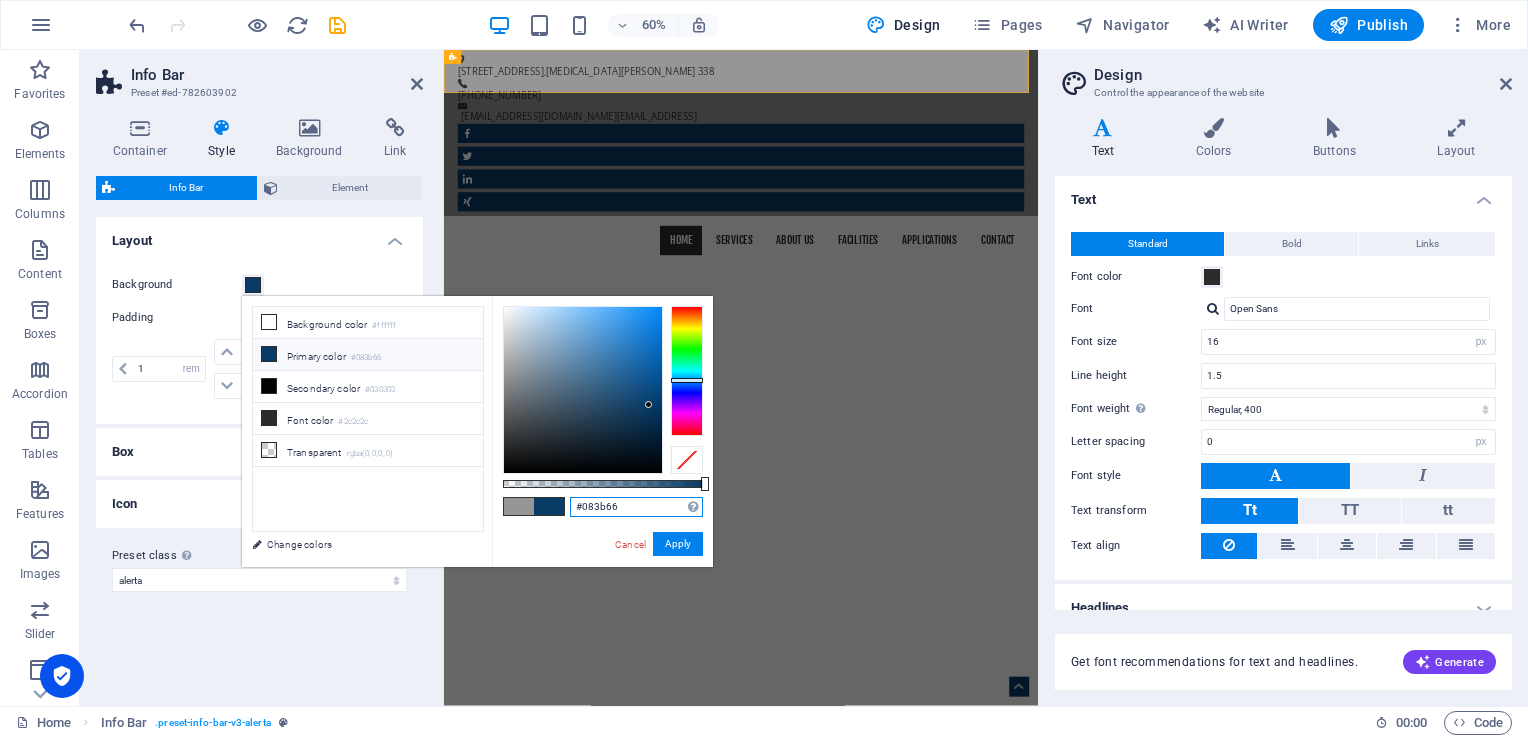 click on "#083b66" at bounding box center [636, 507] 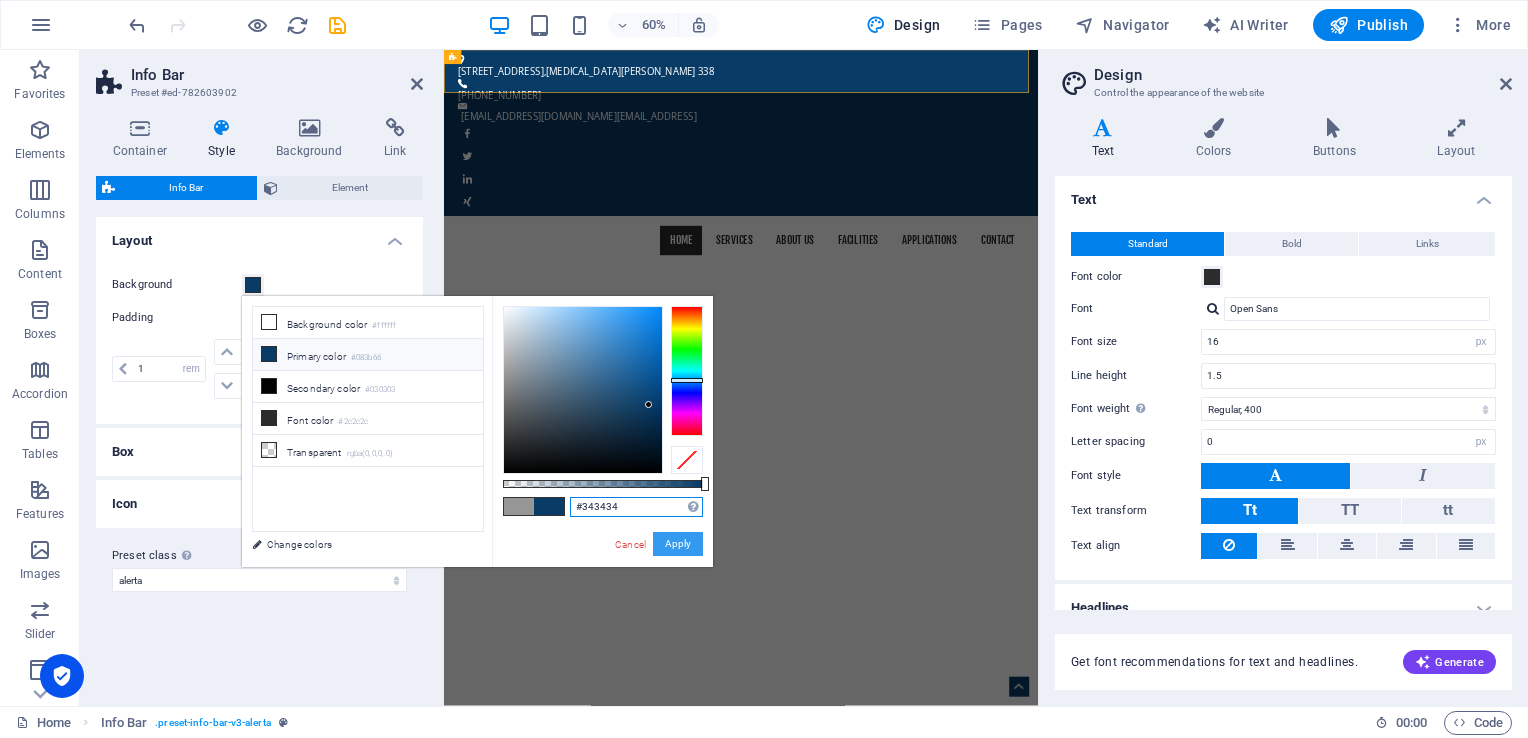 type on "#343434" 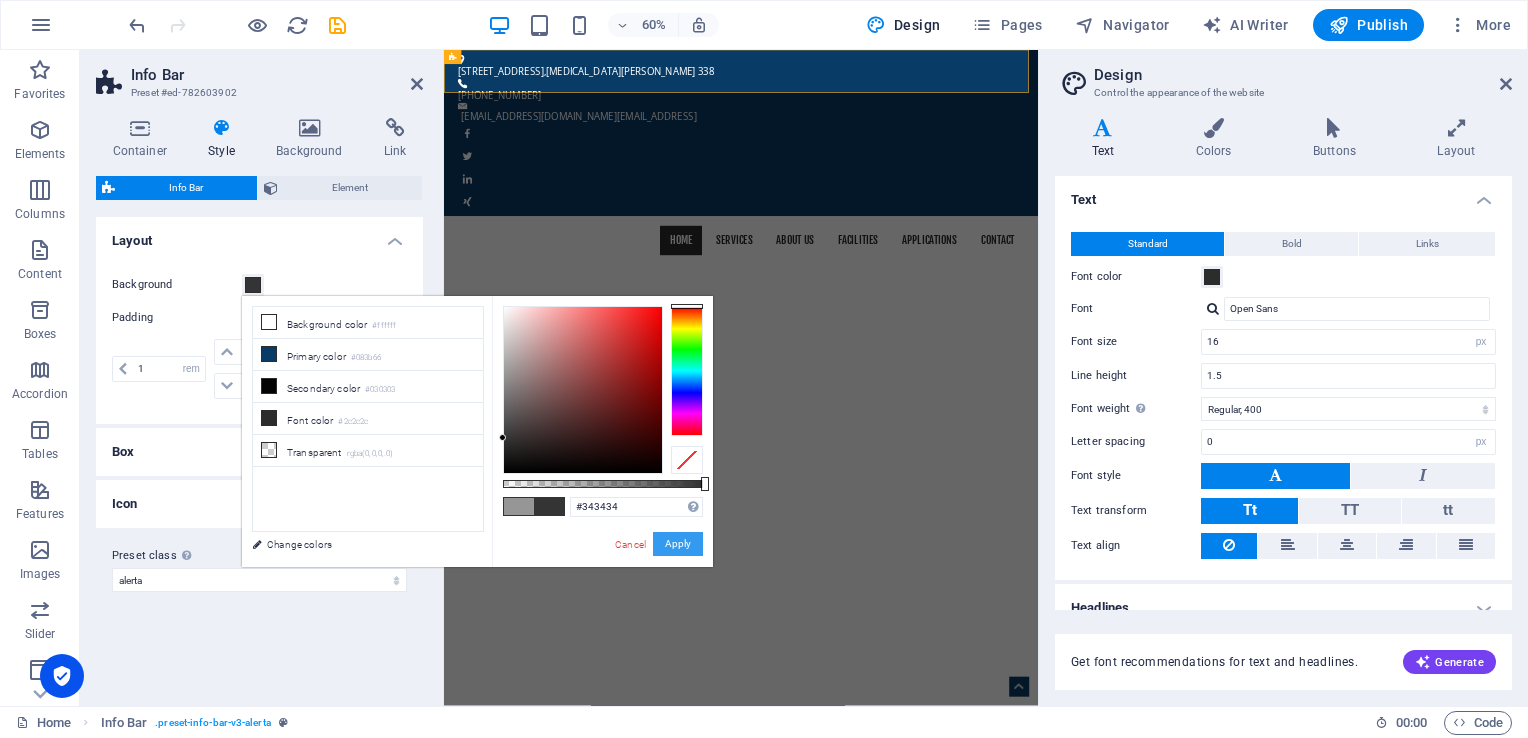 click on "Apply" at bounding box center (678, 544) 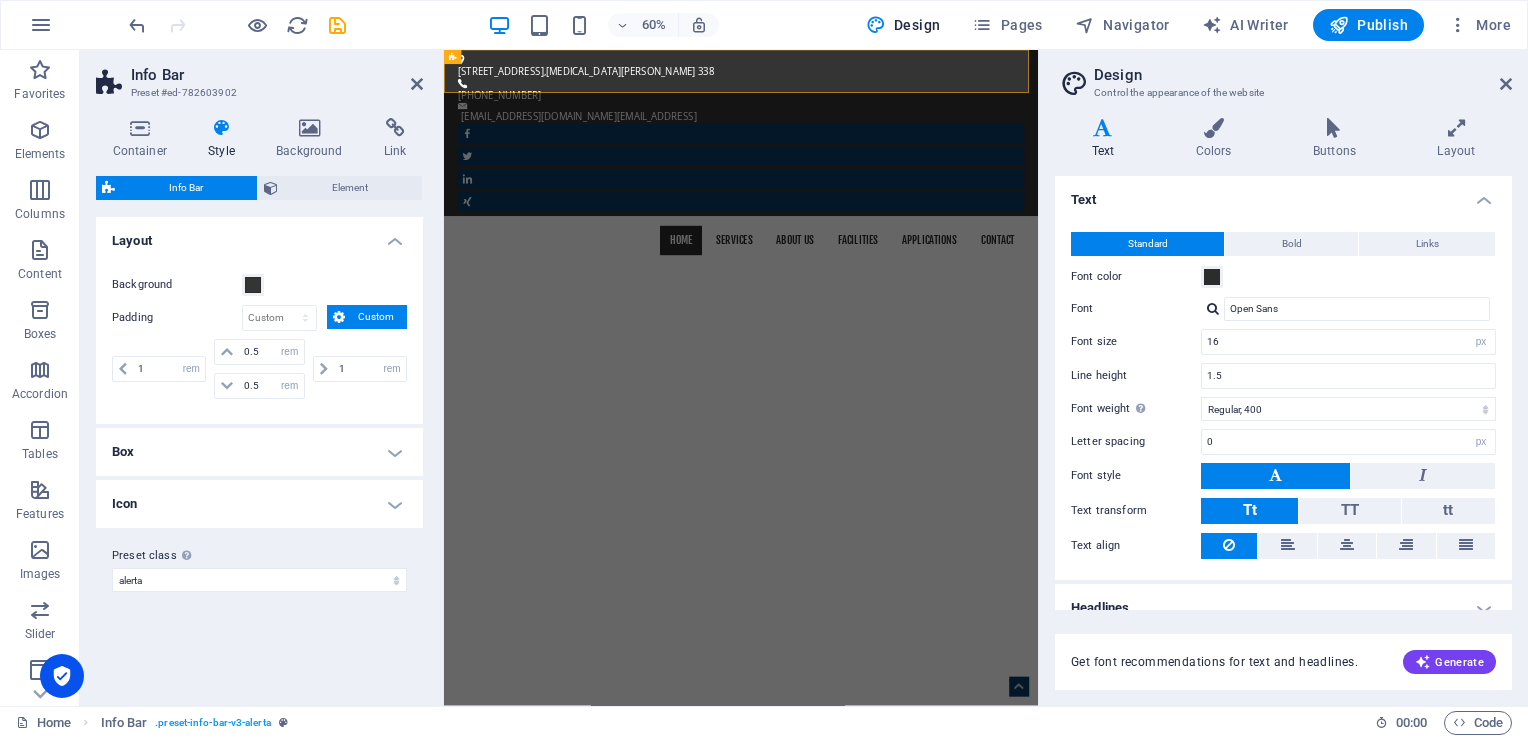 click on "Layout" at bounding box center [259, 235] 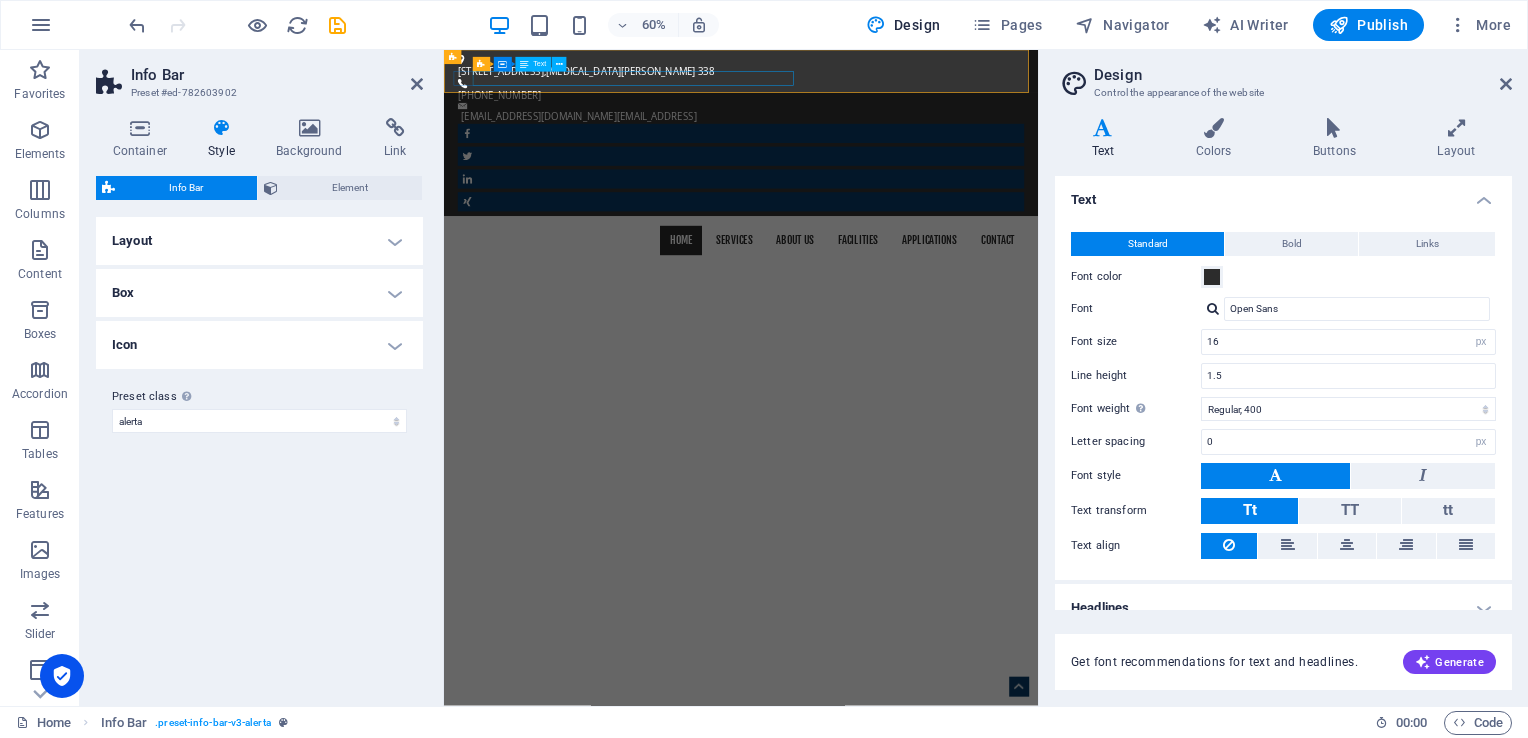 click on "[EMAIL_ADDRESS][DOMAIN_NAME] [EMAIL_ADDRESS]" at bounding box center [934, 161] 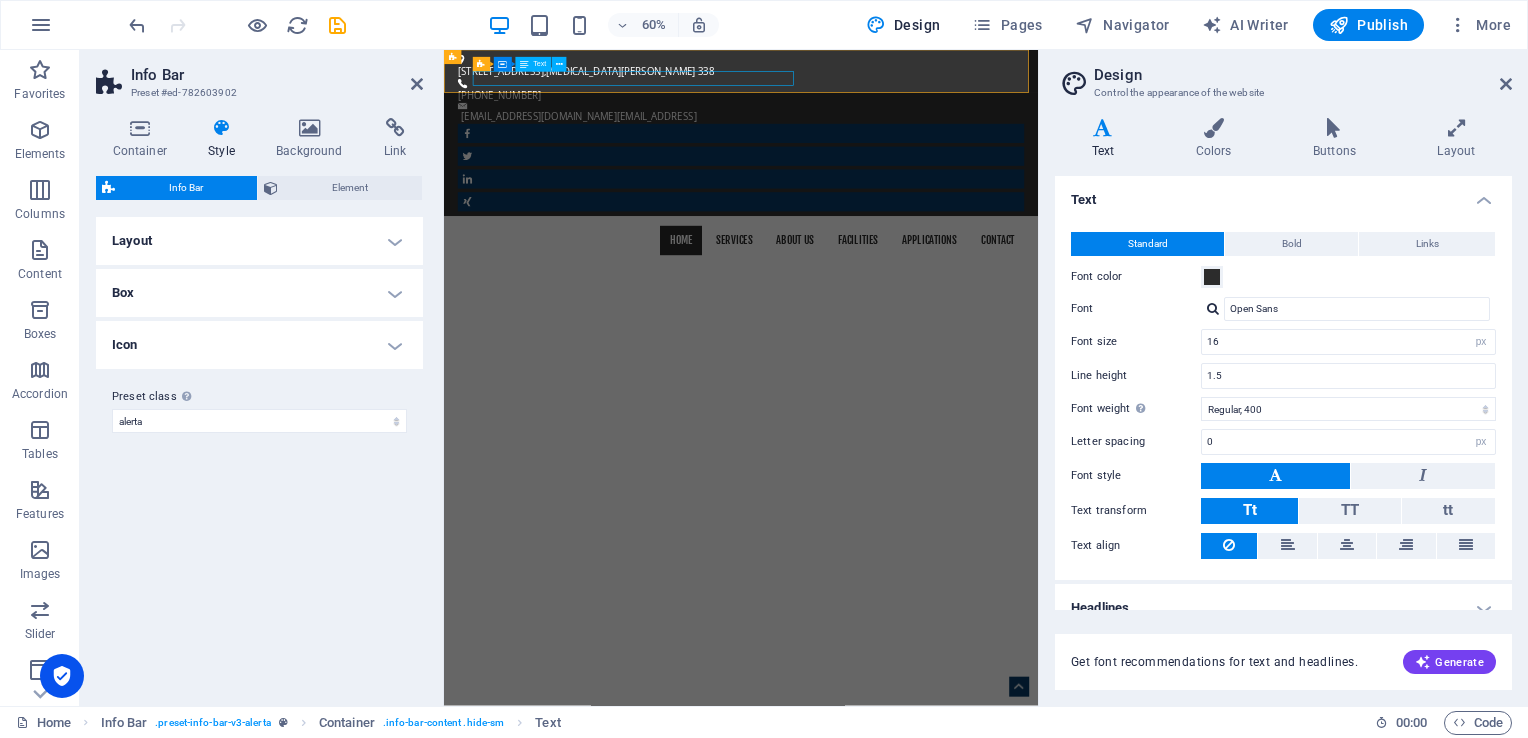 click on "[EMAIL_ADDRESS][DOMAIN_NAME] [EMAIL_ADDRESS]" at bounding box center (934, 161) 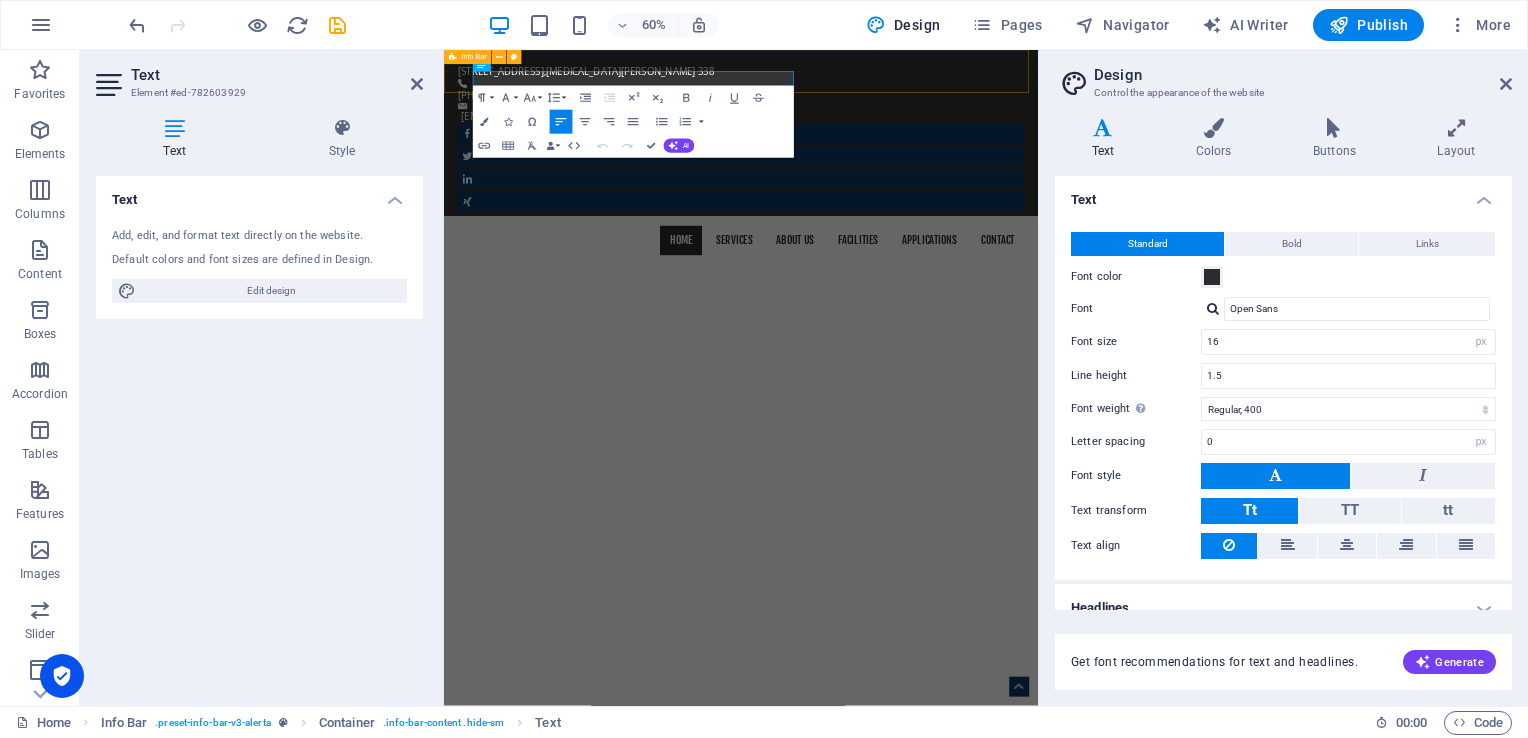 click on "[STREET_ADDRESS][MEDICAL_DATA] Yuan   338 [PHONE_NUMBER] [EMAIL_ADDRESS][DOMAIN_NAME] [EMAIL_ADDRESS]" at bounding box center (939, 188) 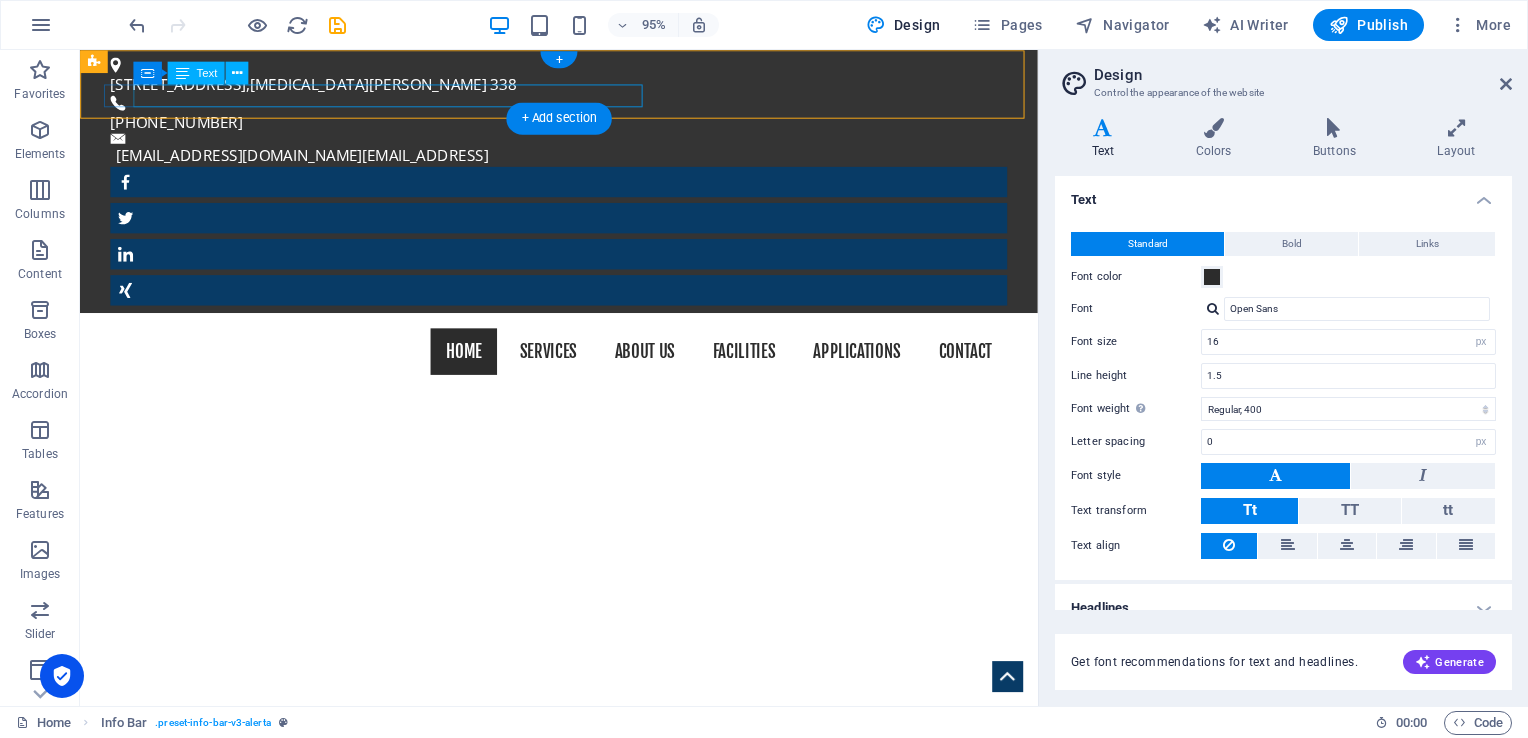 click on "[EMAIL_ADDRESS][DOMAIN_NAME] [EMAIL_ADDRESS]" at bounding box center [579, 161] 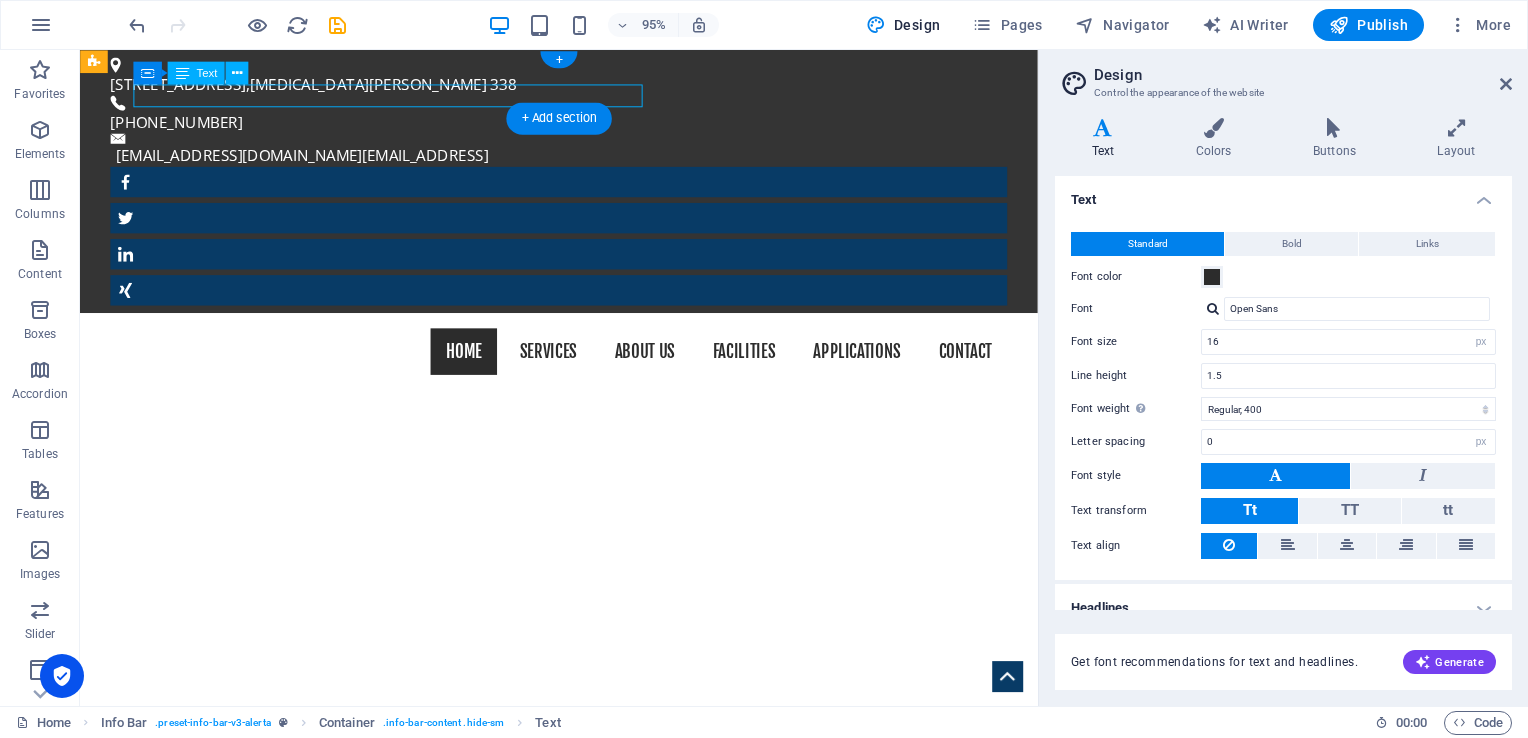 click on "[EMAIL_ADDRESS][DOMAIN_NAME] [EMAIL_ADDRESS]" at bounding box center [579, 161] 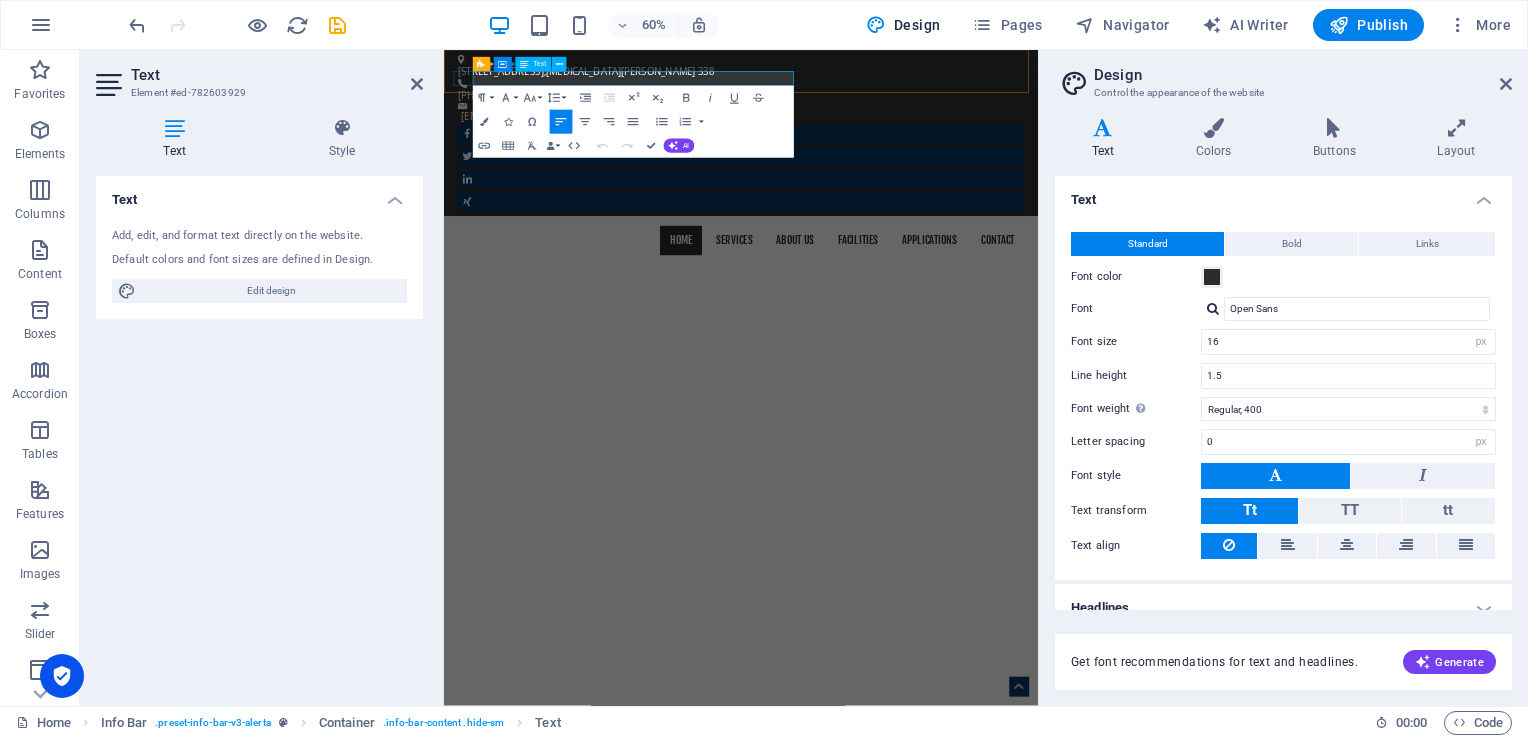 drag, startPoint x: 673, startPoint y: 95, endPoint x: 1018, endPoint y: 91, distance: 345.0232 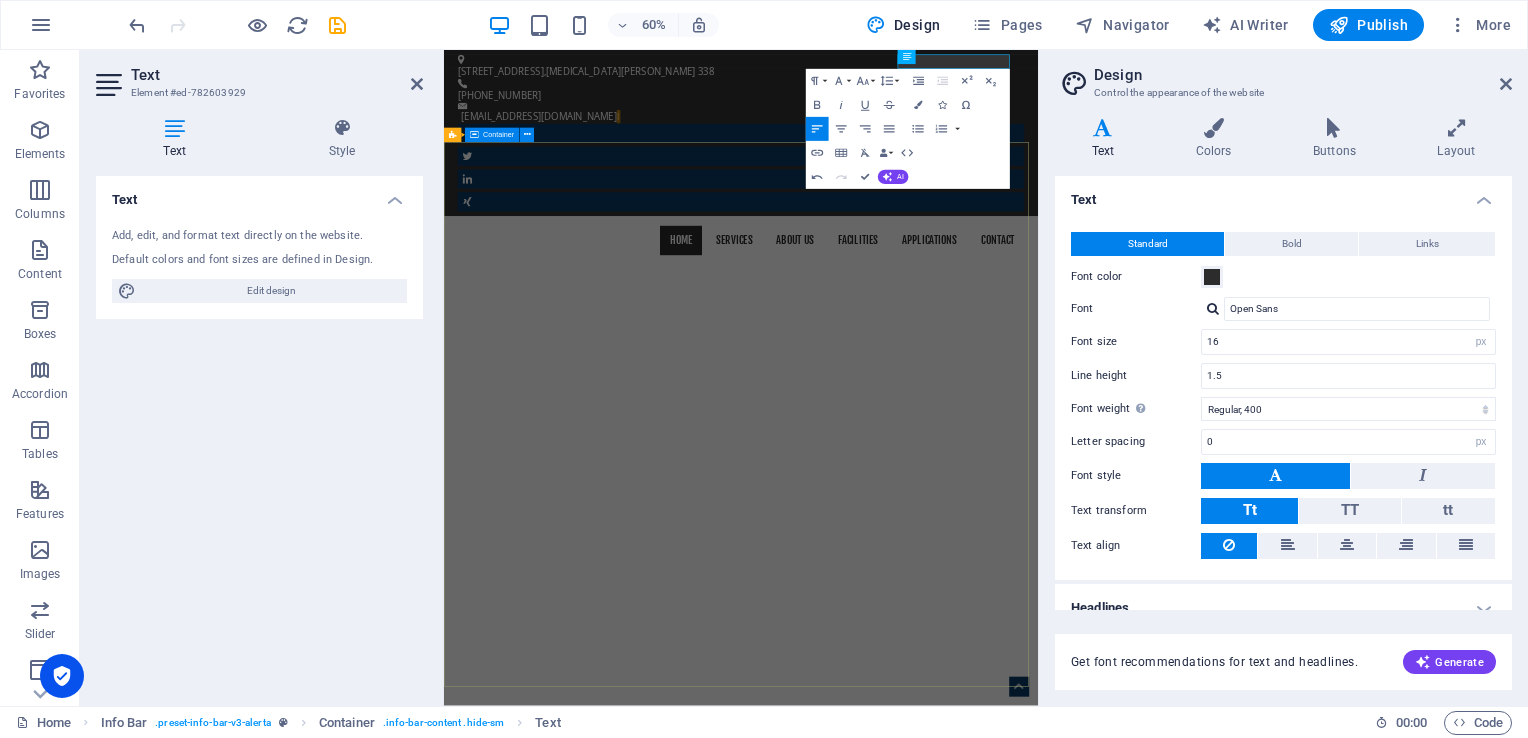 click on "really electronic  in all 50 states and around the world. Since its establishment in [DATE], Jiahe Electronics has been dedicated to the research and production of single-layer, double-layer, and multi-layer printed circuit boards (PCBs). We are continually investing in cutting-edge automated precision manufacturing and AI technology enhancements, with the goal of setting the benchmark for modern intelligent factories, as well as upholding environmental and social responsibilities. Adhering to our core principles of "Safety, Quality, and Efficiency," we provide our customers with reliable and competitive manufacturing solutions. Learn more ​​​​ REQUEST A QUOTE   I have read and understand the privacy policy. Unreadable? Regenerate Send" at bounding box center [939, 1884] 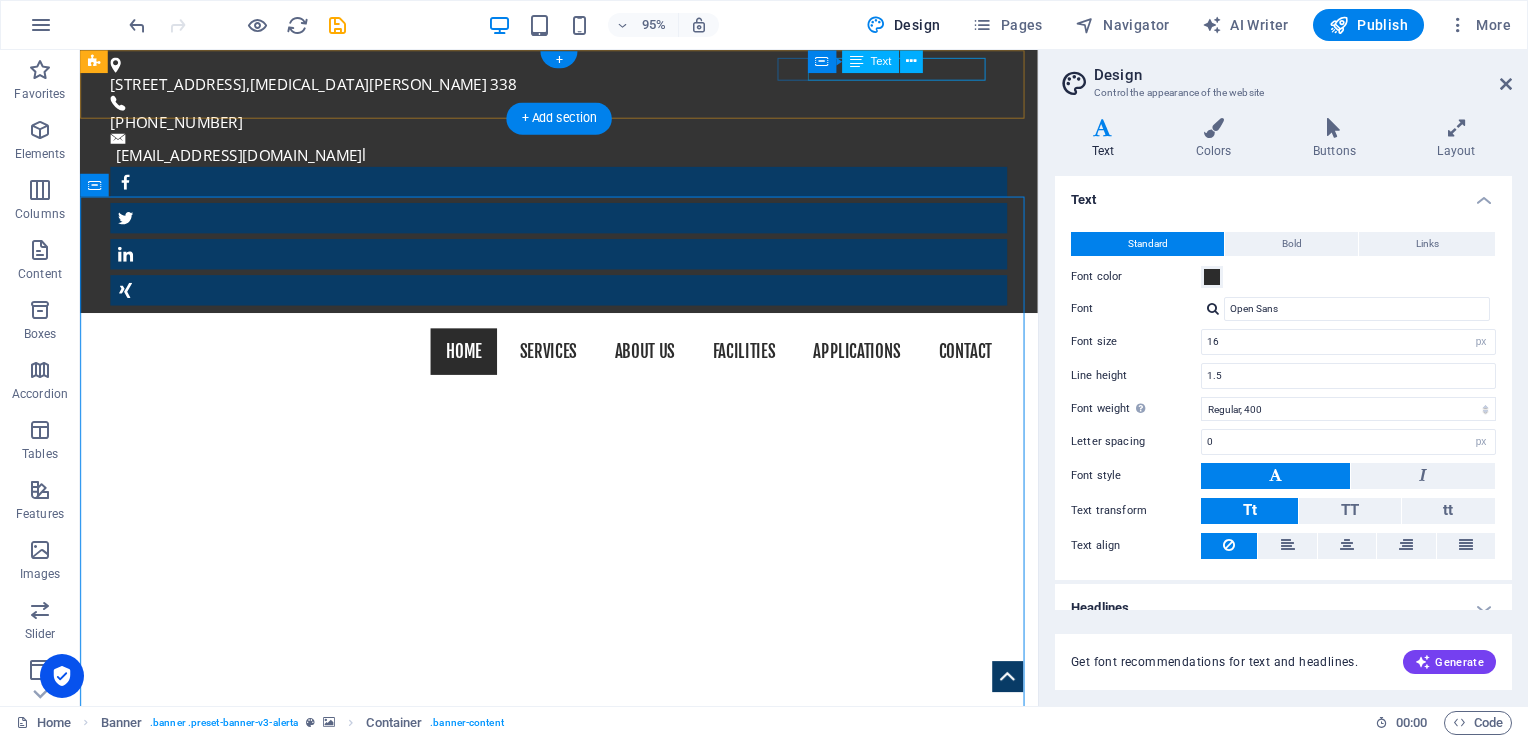 click on "[EMAIL_ADDRESS][DOMAIN_NAME] l" at bounding box center [579, 161] 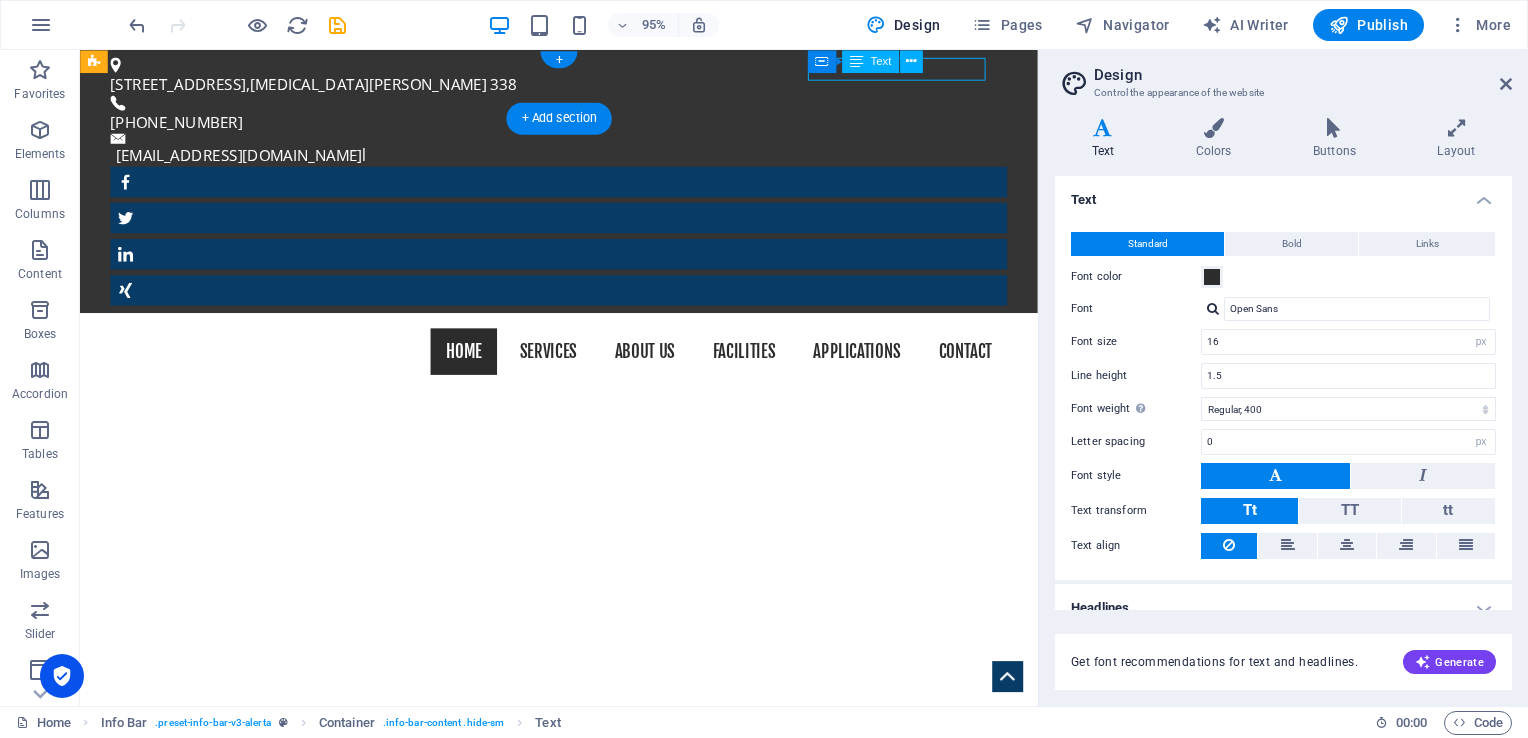 click on "[EMAIL_ADDRESS][DOMAIN_NAME] l" at bounding box center [579, 161] 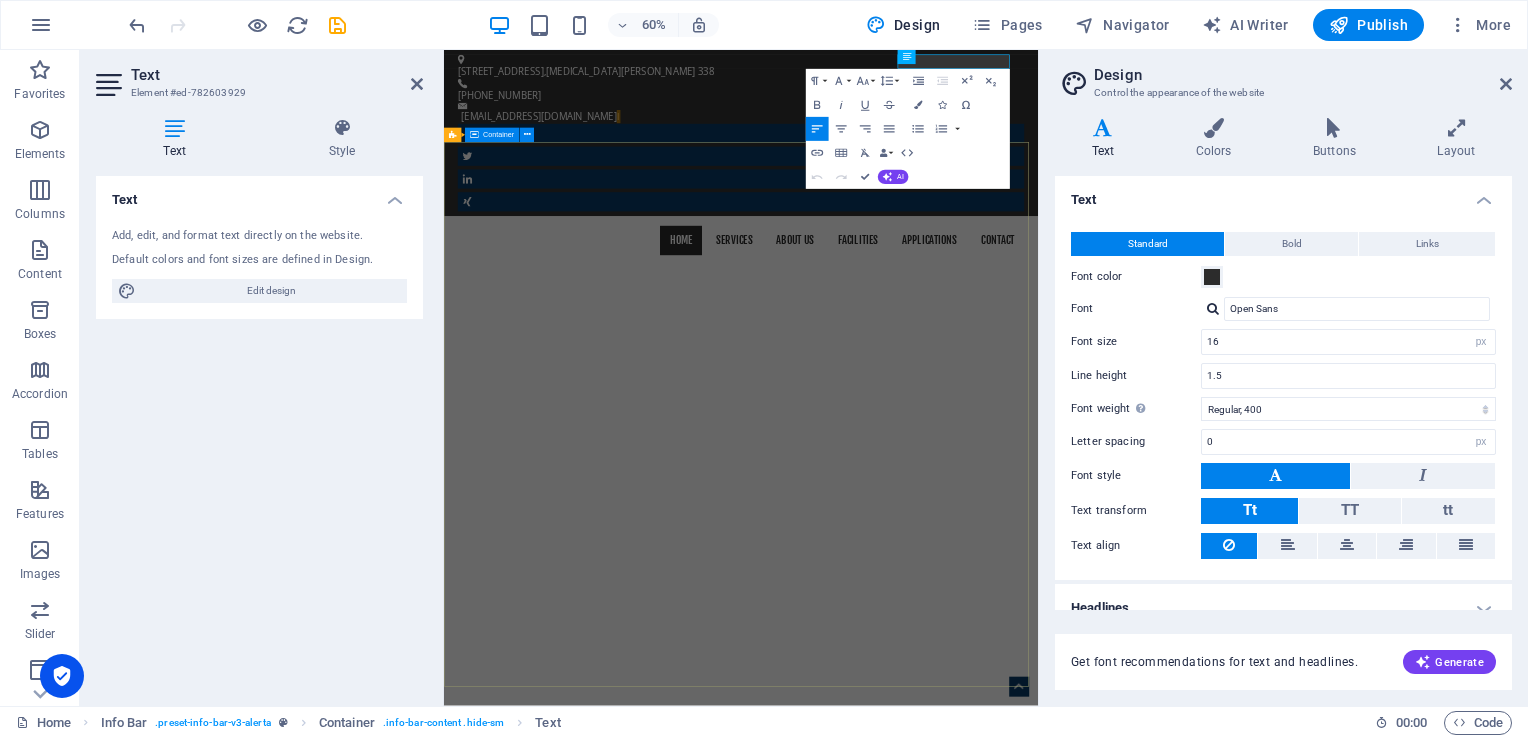 click on "really electronic  in all 50 states and around the world. Since its establishment in [DATE], Jiahe Electronics has been dedicated to the research and production of single-layer, double-layer, and multi-layer printed circuit boards (PCBs). We are continually investing in cutting-edge automated precision manufacturing and AI technology enhancements, with the goal of setting the benchmark for modern intelligent factories, as well as upholding environmental and social responsibilities. Adhering to our core principles of "Safety, Quality, and Efficiency," we provide our customers with reliable and competitive manufacturing solutions. Learn more ​​​​ REQUEST A QUOTE   I have read and understand the privacy policy. Unreadable? Regenerate Send" at bounding box center (939, 1884) 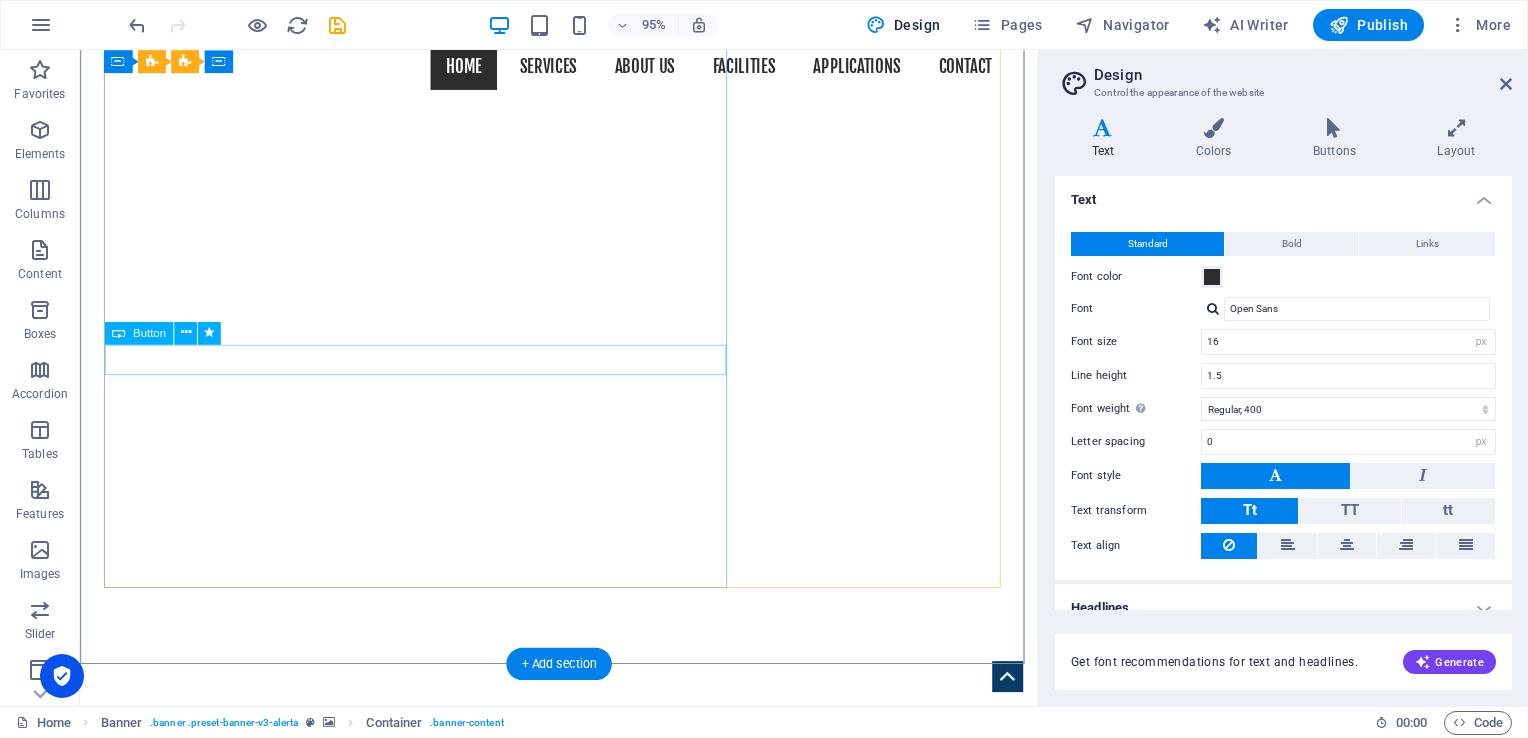 scroll, scrollTop: 200, scrollLeft: 0, axis: vertical 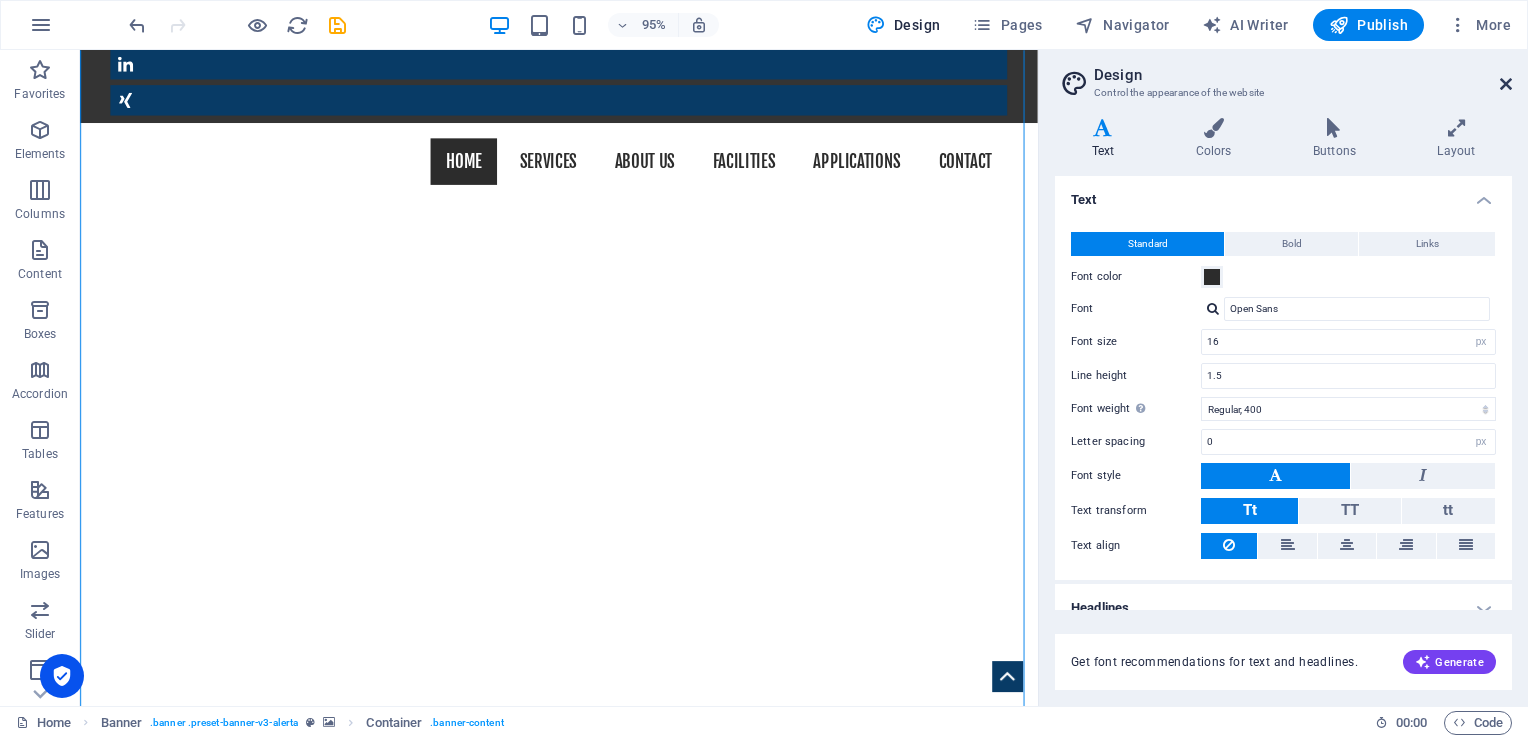 click at bounding box center (1506, 84) 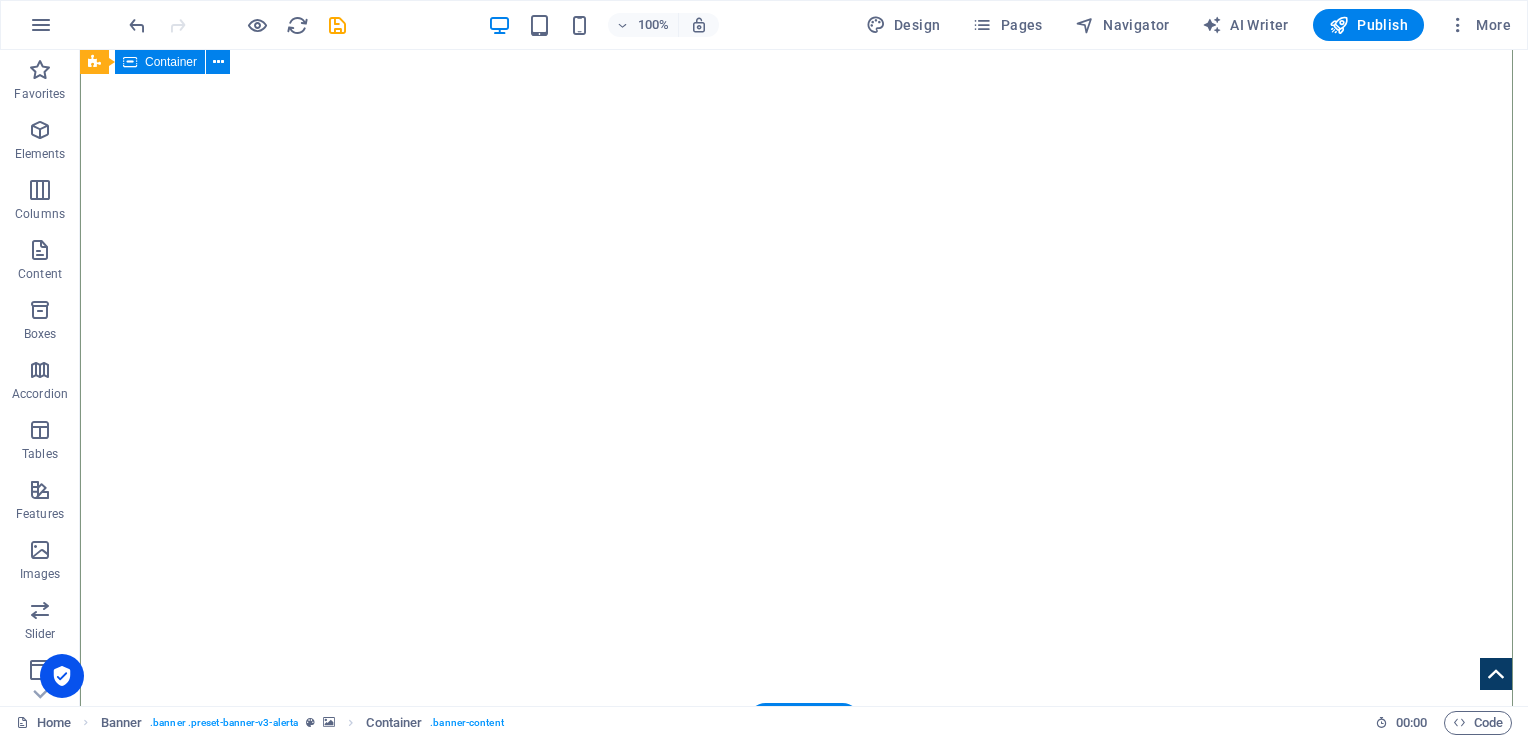 scroll, scrollTop: 400, scrollLeft: 0, axis: vertical 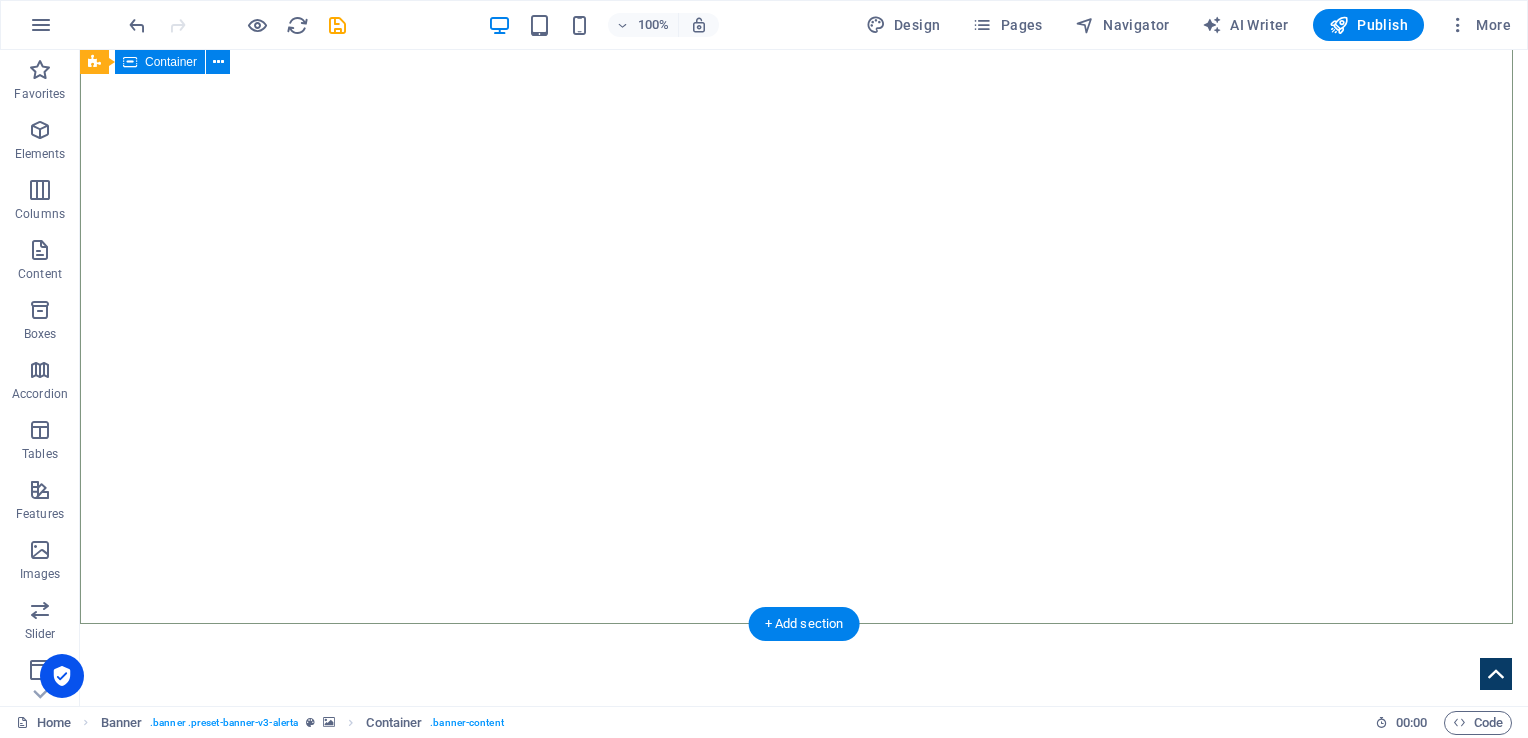 click on "really electronic  in all 50 states and around the world. Since its establishment in [DATE], Jiahe Electronics has been dedicated to the research and production of single-layer, double-layer, and multi-layer printed circuit boards (PCBs). We are continually investing in cutting-edge automated precision manufacturing and AI technology enhancements, with the goal of setting the benchmark for modern intelligent factories, as well as upholding environmental and social responsibilities. Adhering to our core principles of "Safety, Quality, and Efficiency," we provide our customers with reliable and competitive manufacturing solutions. Learn more ​​​​ REQUEST A QUOTE   I have read and understand the privacy policy. Unreadable? Regenerate Send" at bounding box center [804, 1396] 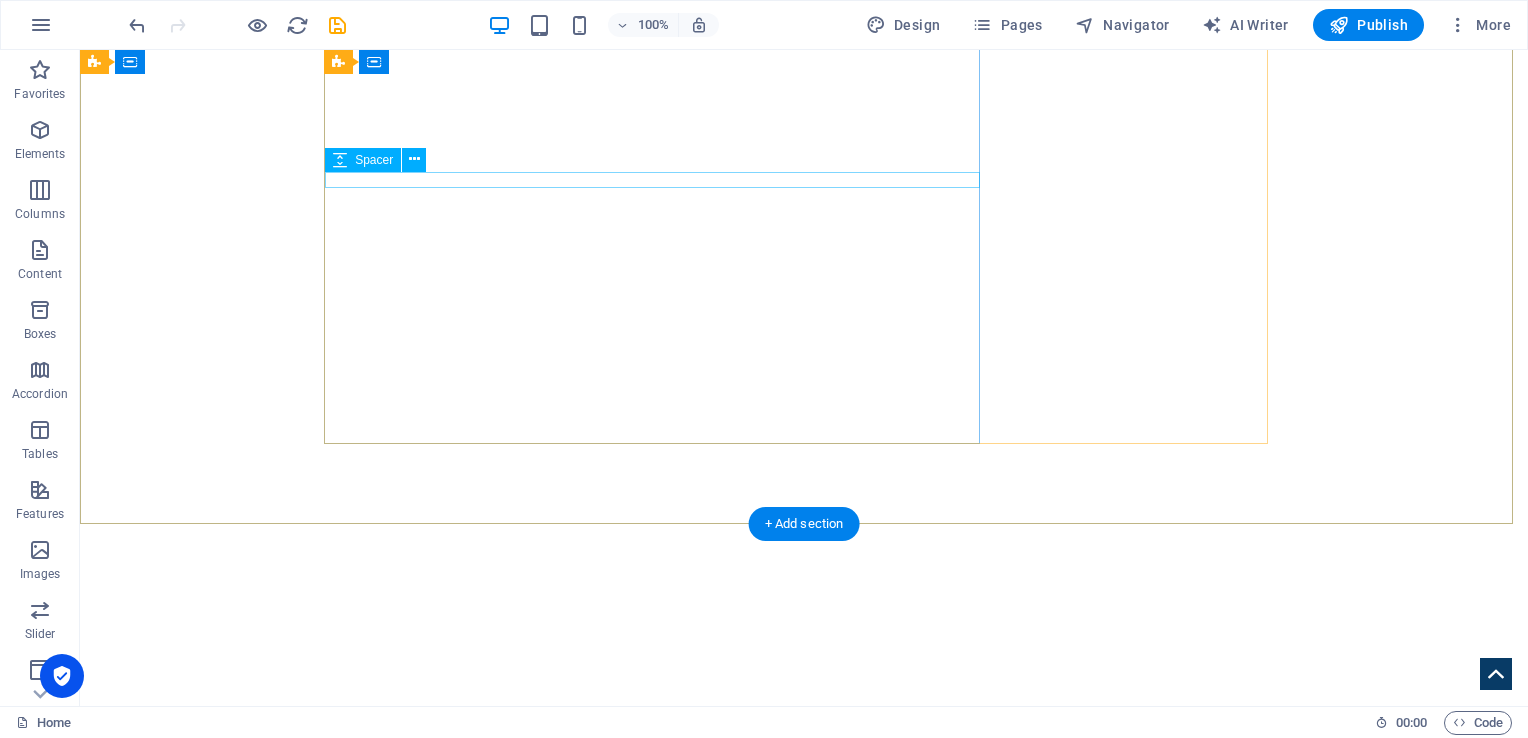 scroll, scrollTop: 400, scrollLeft: 0, axis: vertical 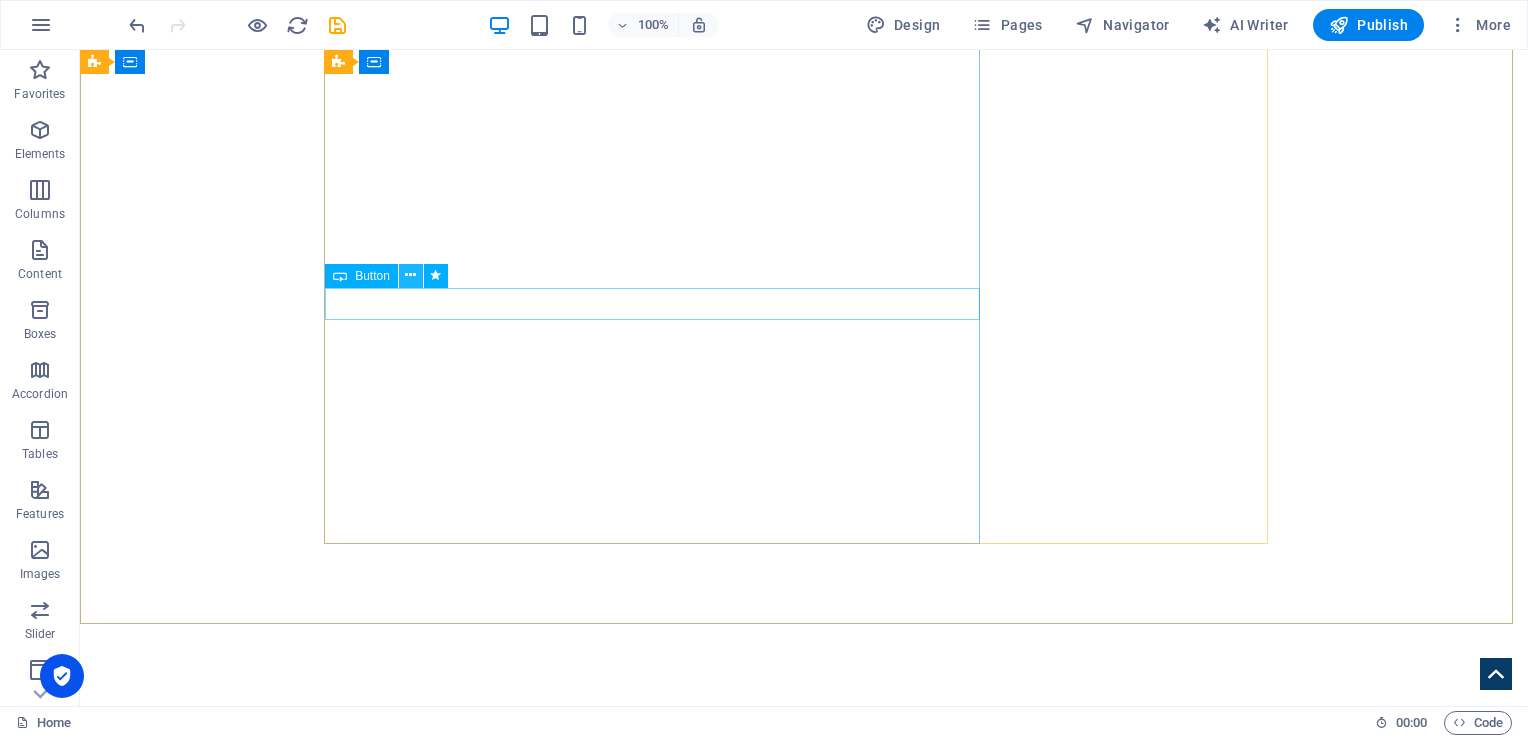 click at bounding box center [410, 275] 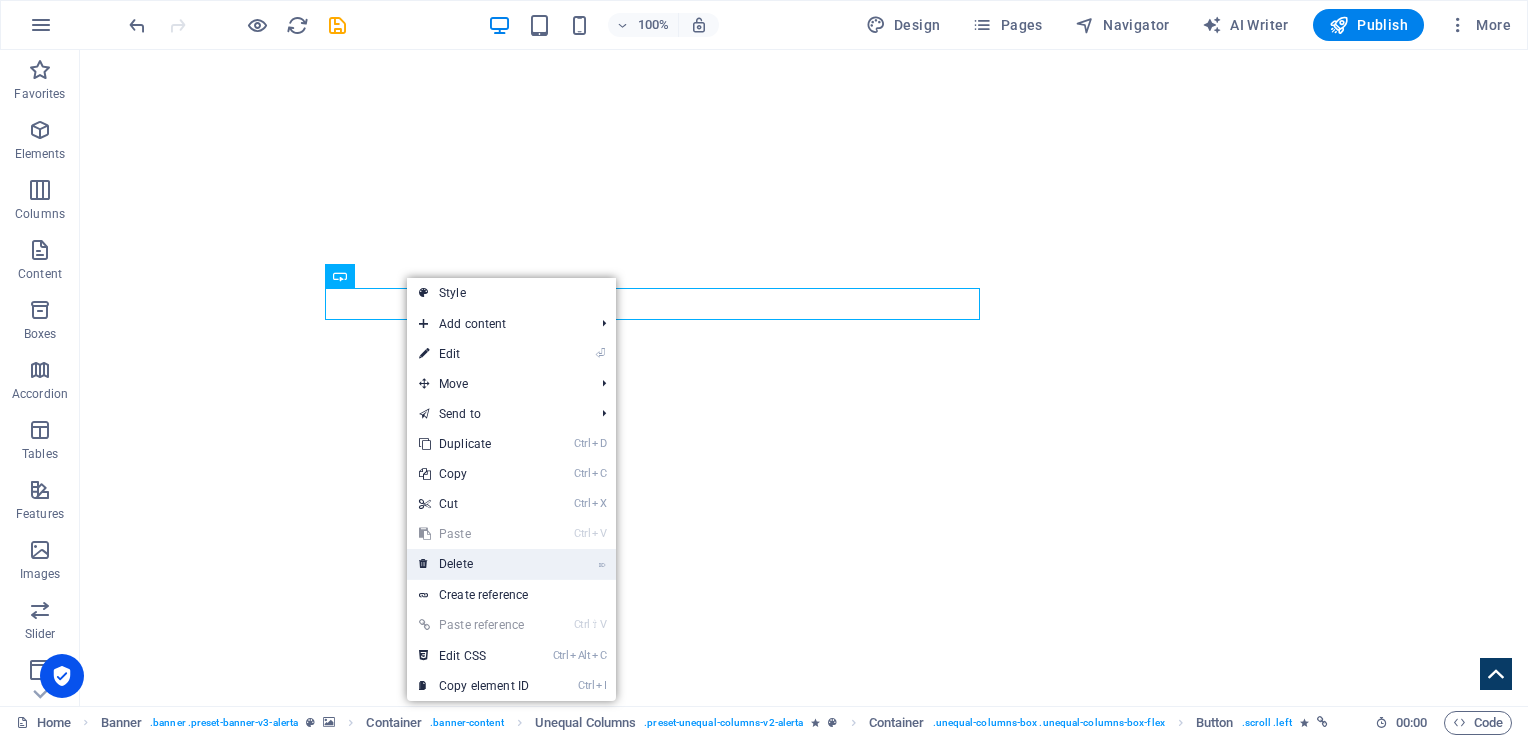 click on "⌦  Delete" at bounding box center (474, 564) 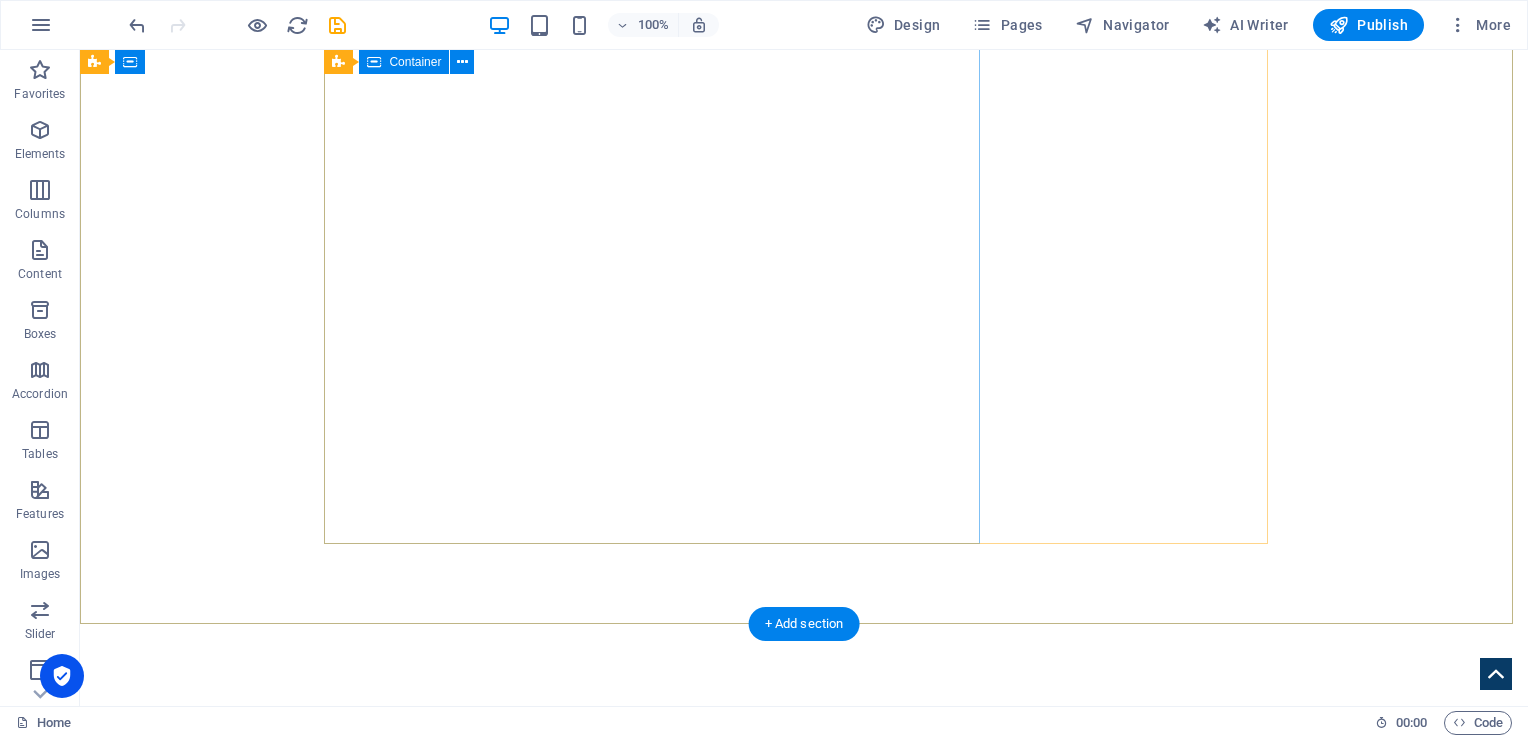 click on "really electronic  in all 50 states and around the world. Since its establishment in [DATE], Jiahe Electronics has been dedicated to the research and production of single-layer, double-layer, and multi-layer printed circuit boards (PCBs). We are continually investing in cutting-edge automated precision manufacturing and AI technology enhancements, with the goal of setting the benchmark for modern intelligent factories, as well as upholding environmental and social responsibilities. Adhering to our core principles of "Safety, Quality, and Efficiency," we provide our customers with reliable and competitive manufacturing solutions." at bounding box center [804, 1074] 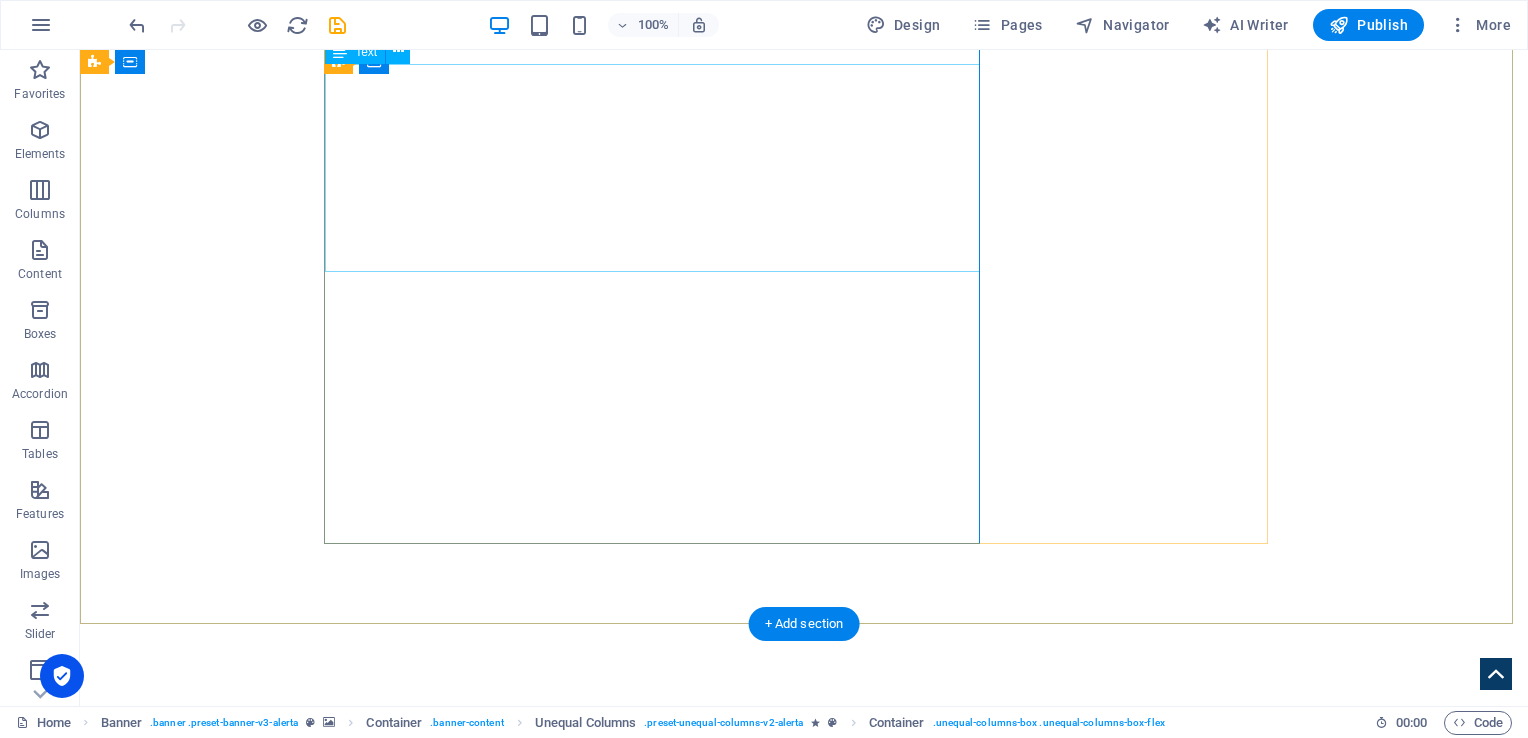 click on "Since its establishment in [DATE], Jiahe Electronics has been dedicated to the research and production of single-layer, double-layer, and multi-layer printed circuit boards (PCBs). We are continually investing in cutting-edge automated precision manufacturing and AI technology enhancements, with the goal of setting the benchmark for modern intelligent factories, as well as upholding environmental and social responsibilities. Adhering to our core principles of "Safety, Quality, and Efficiency," we provide our customers with reliable and competitive manufacturing solutions." at bounding box center (804, 1156) 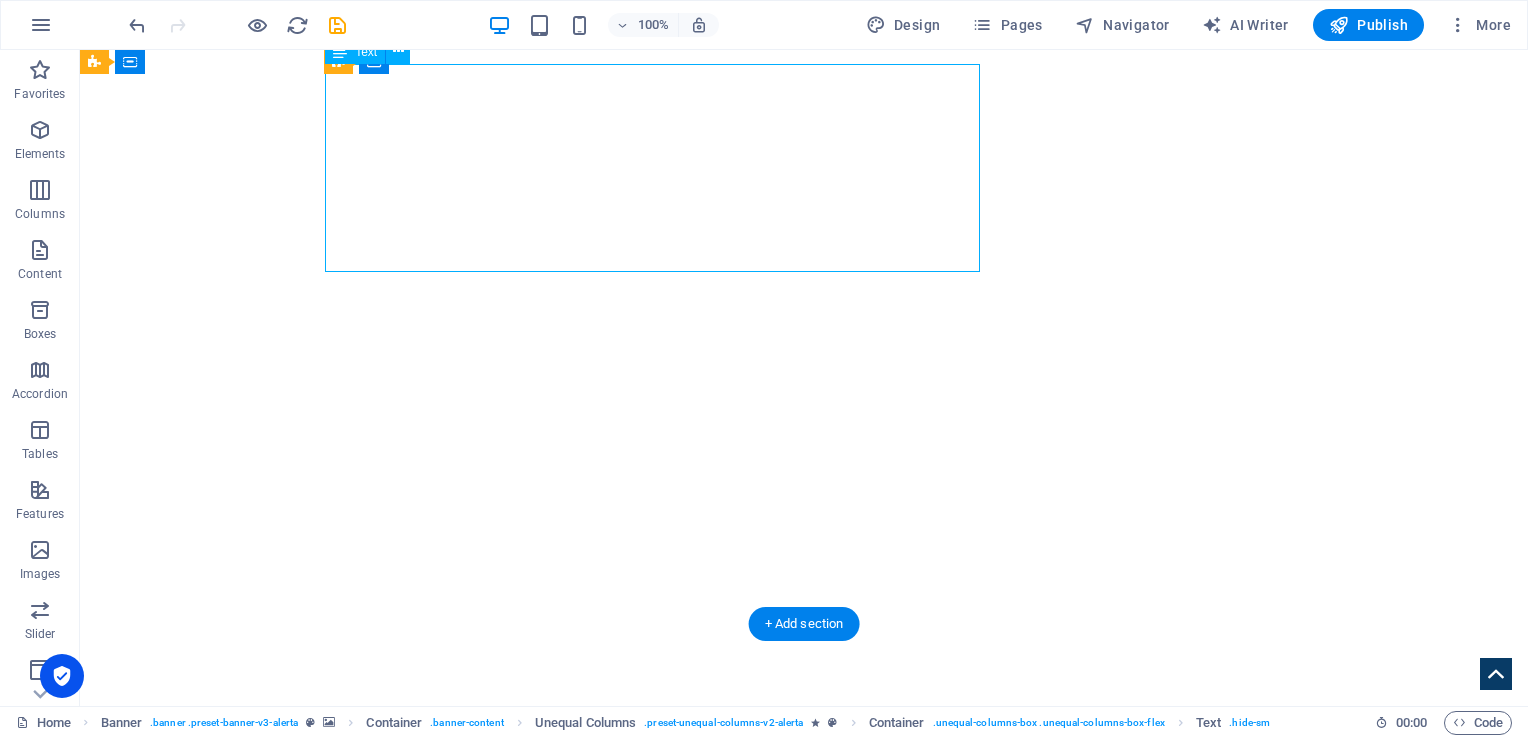 click on "Since its establishment in [DATE], Jiahe Electronics has been dedicated to the research and production of single-layer, double-layer, and multi-layer printed circuit boards (PCBs). We are continually investing in cutting-edge automated precision manufacturing and AI technology enhancements, with the goal of setting the benchmark for modern intelligent factories, as well as upholding environmental and social responsibilities. Adhering to our core principles of "Safety, Quality, and Efficiency," we provide our customers with reliable and competitive manufacturing solutions." at bounding box center (804, 1156) 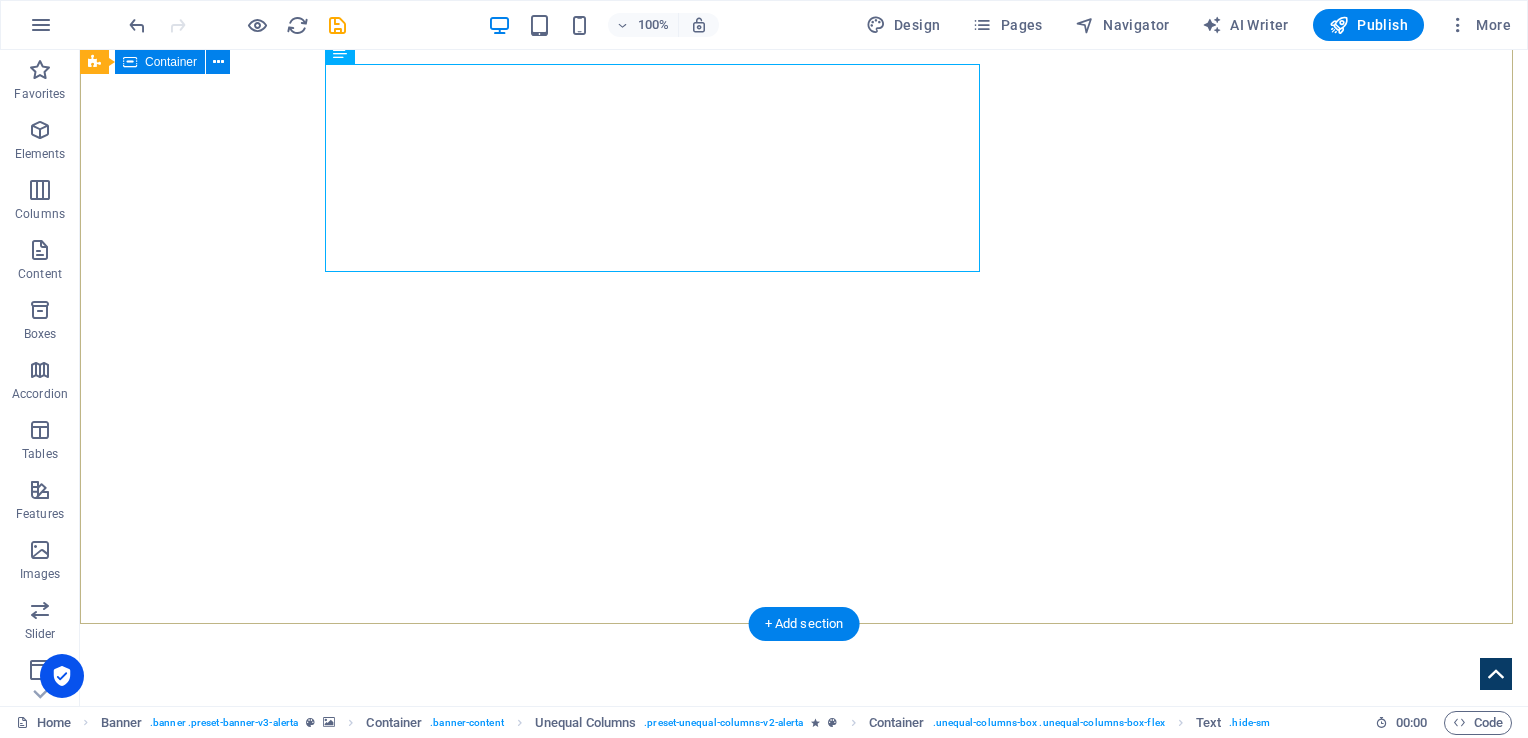 click on "really electronic  in all 50 states and around the world. Since its establishment in [DATE], Jiahe Electronics has been dedicated to the research and production of single-layer, double-layer, and multi-layer printed circuit boards (PCBs). We are continually investing in cutting-edge automated precision manufacturing and AI technology enhancements, with the goal of setting the benchmark for modern intelligent factories, as well as upholding environmental and social responsibilities. Adhering to our core principles of "Safety, Quality, and Efficiency," we provide our customers with reliable and competitive manufacturing solutions. ​​​​ REQUEST A QUOTE   I have read and understand the privacy policy. Unreadable? Regenerate Send" at bounding box center [804, 1379] 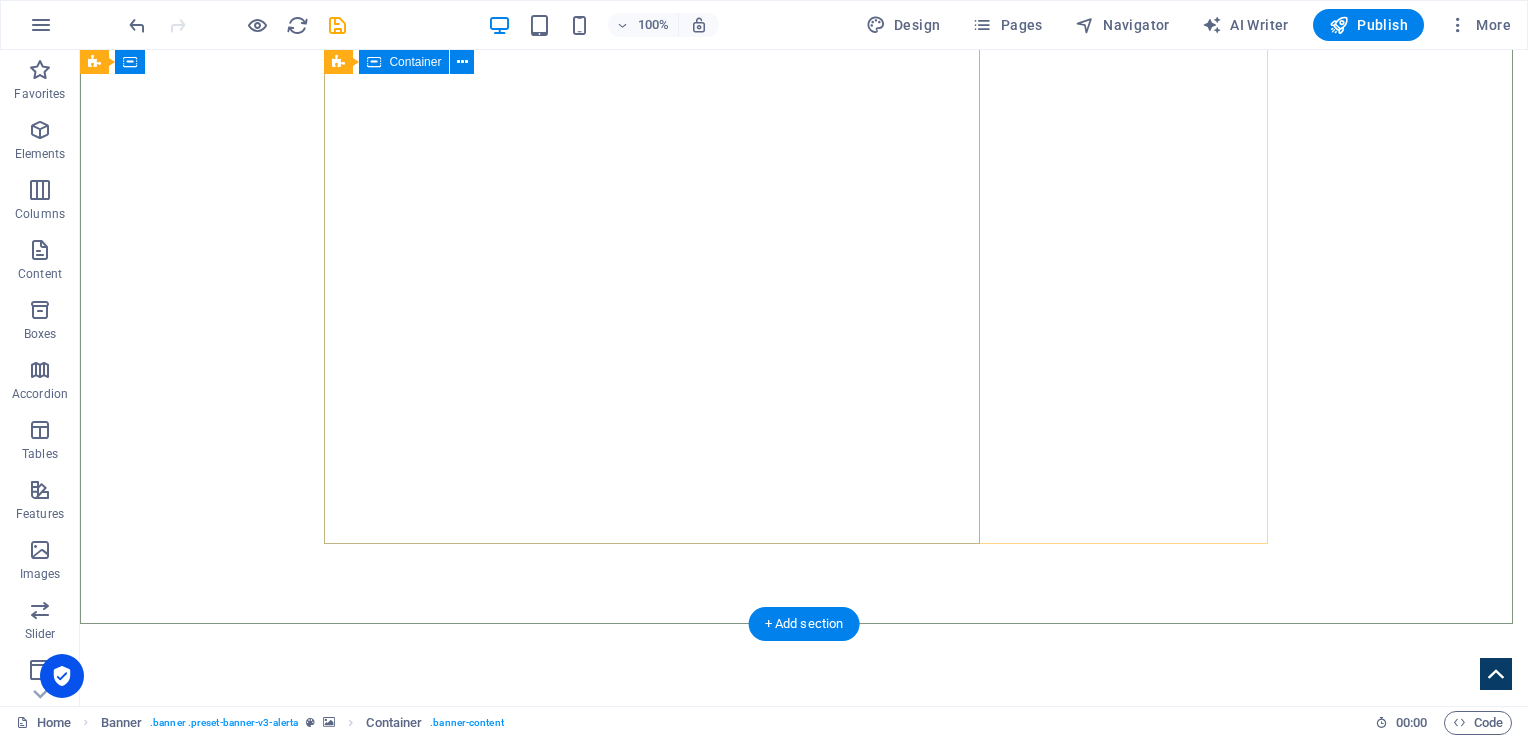 click on "really electronic  in all 50 states and around the world. Since its establishment in 1996, Jiahe Electronics has been dedicated to the research and production of single-layer, double-layer, and multi-layer printed circuit boards (PCBs). We are continually investing in cutting-edge automated precision manufacturing and AI technology enhancements, with the goal of setting the benchmark for modern intelligent factories, as well as upholding environmental and social responsibilities. Adhering to our core principles of "Safety, Quality, and Efficiency," we provide our customers with reliable and competitive manufacturing solutions." at bounding box center (804, 1074) 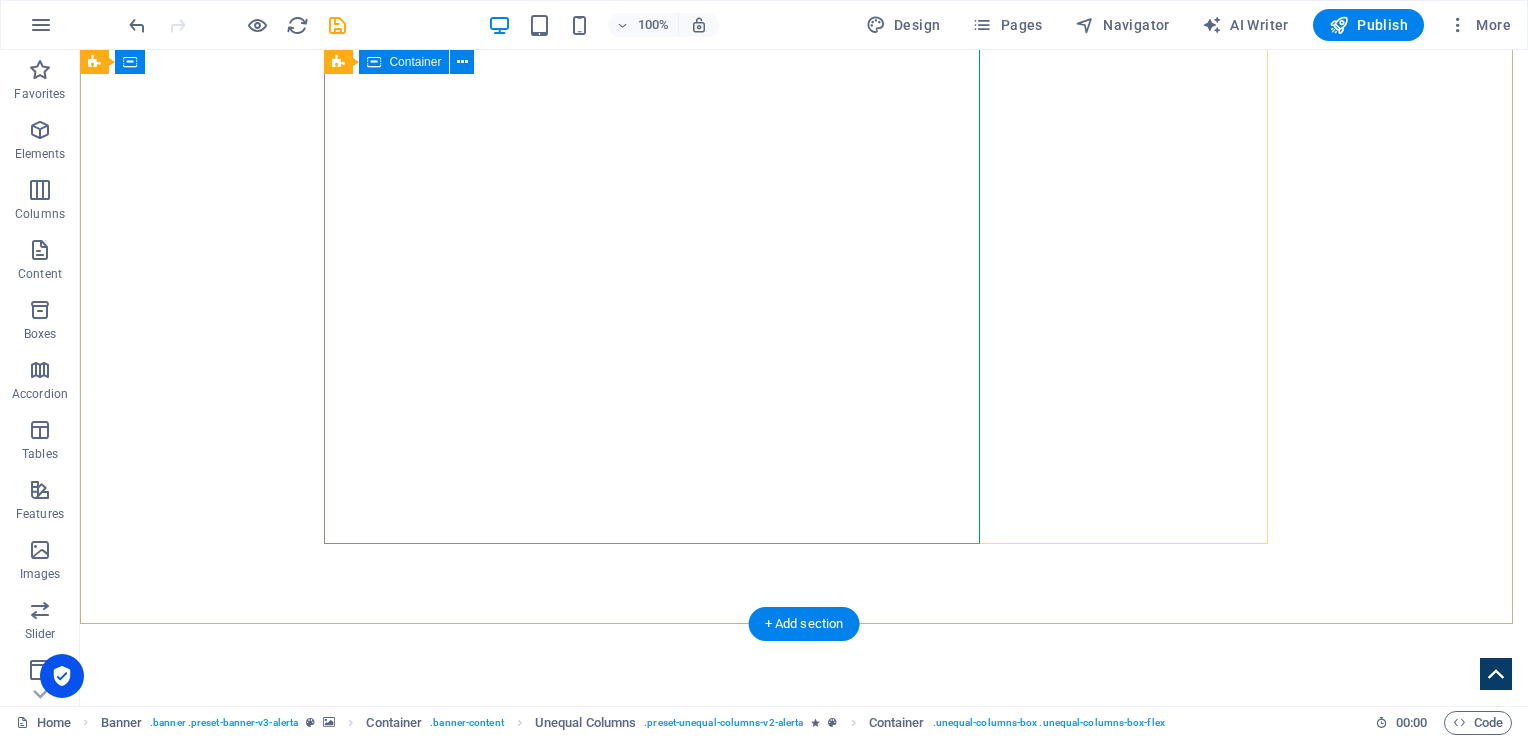 click on "really electronic  in all 50 states and around the world. Since its establishment in 1996, Jiahe Electronics has been dedicated to the research and production of single-layer, double-layer, and multi-layer printed circuit boards (PCBs). We are continually investing in cutting-edge automated precision manufacturing and AI technology enhancements, with the goal of setting the benchmark for modern intelligent factories, as well as upholding environmental and social responsibilities. Adhering to our core principles of "Safety, Quality, and Efficiency," we provide our customers with reliable and competitive manufacturing solutions." at bounding box center [804, 1074] 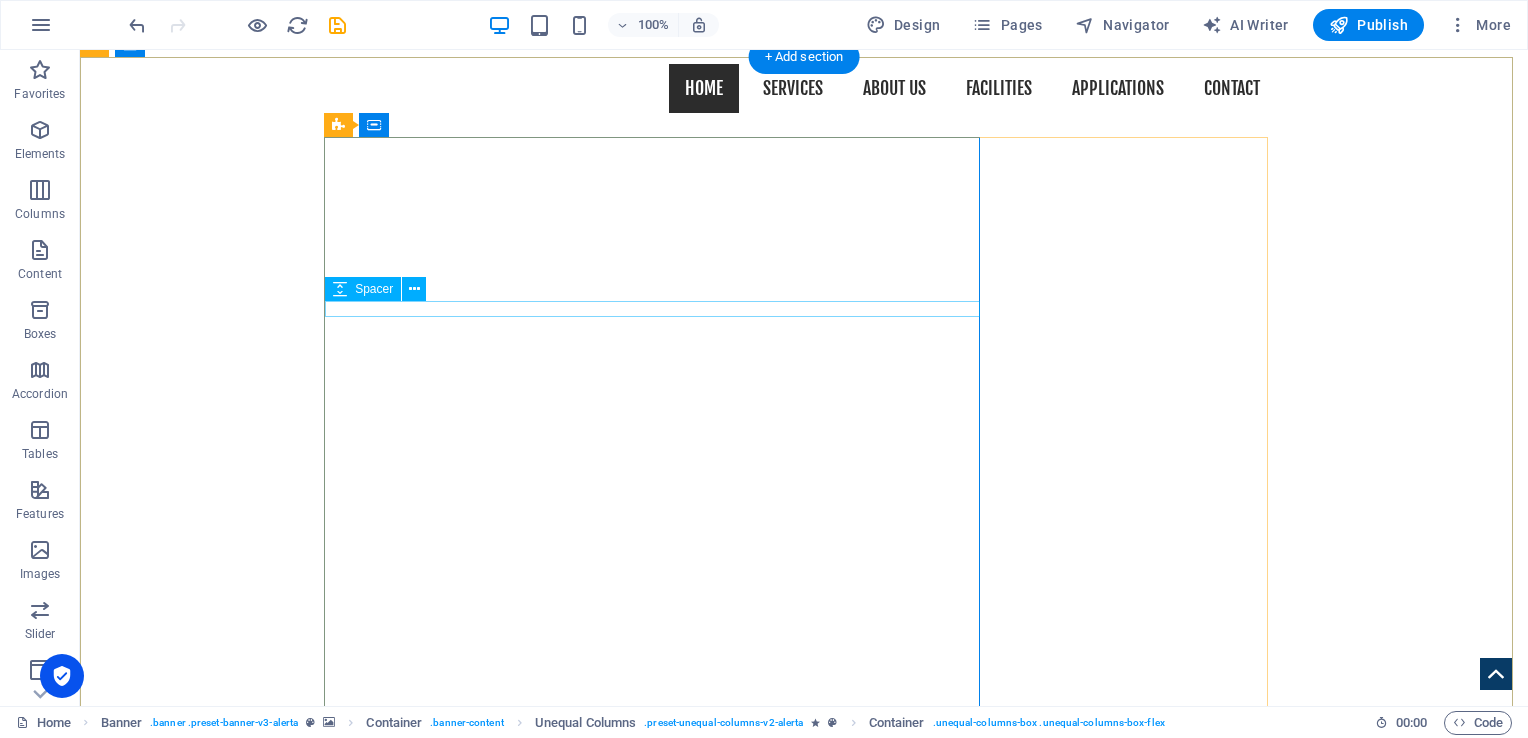 scroll, scrollTop: 100, scrollLeft: 0, axis: vertical 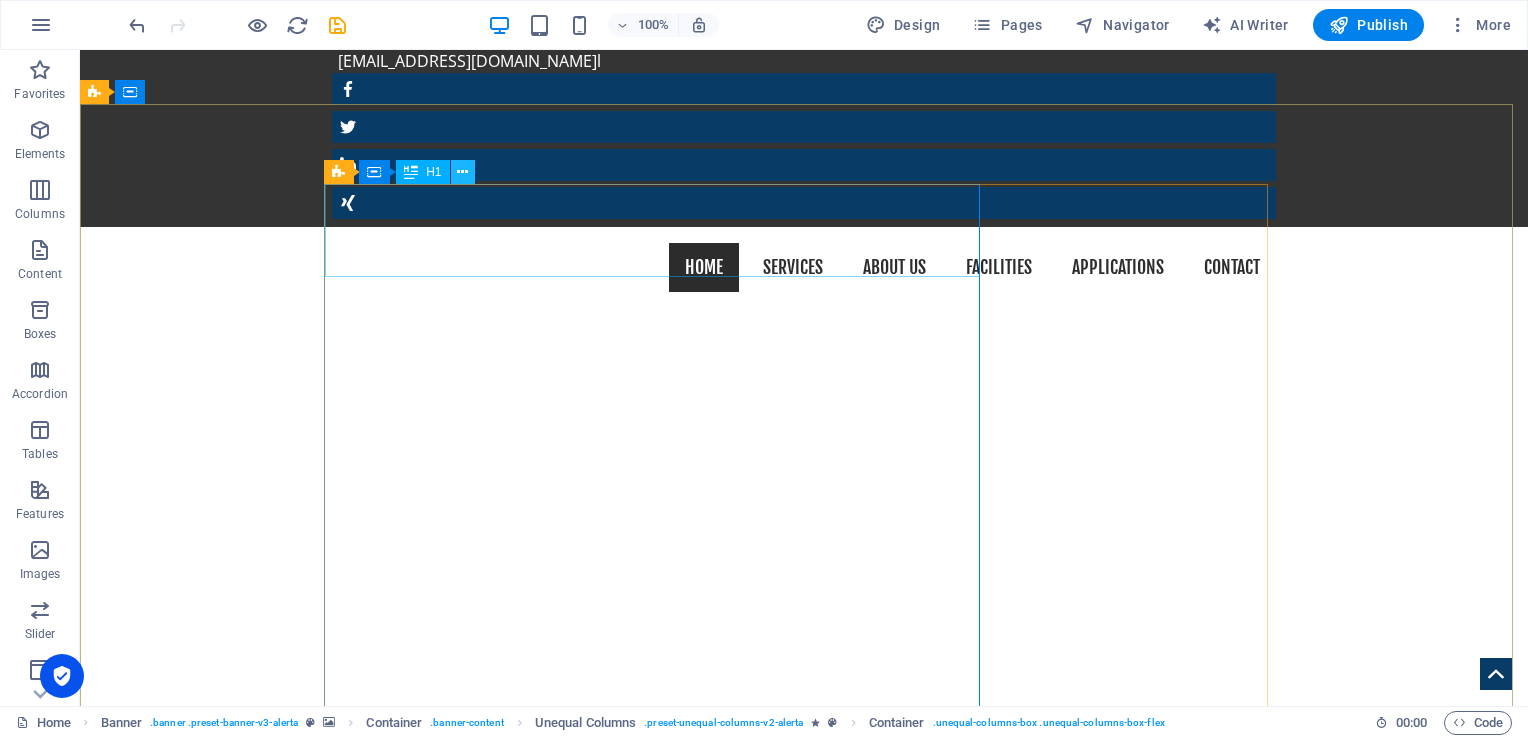 click at bounding box center [462, 172] 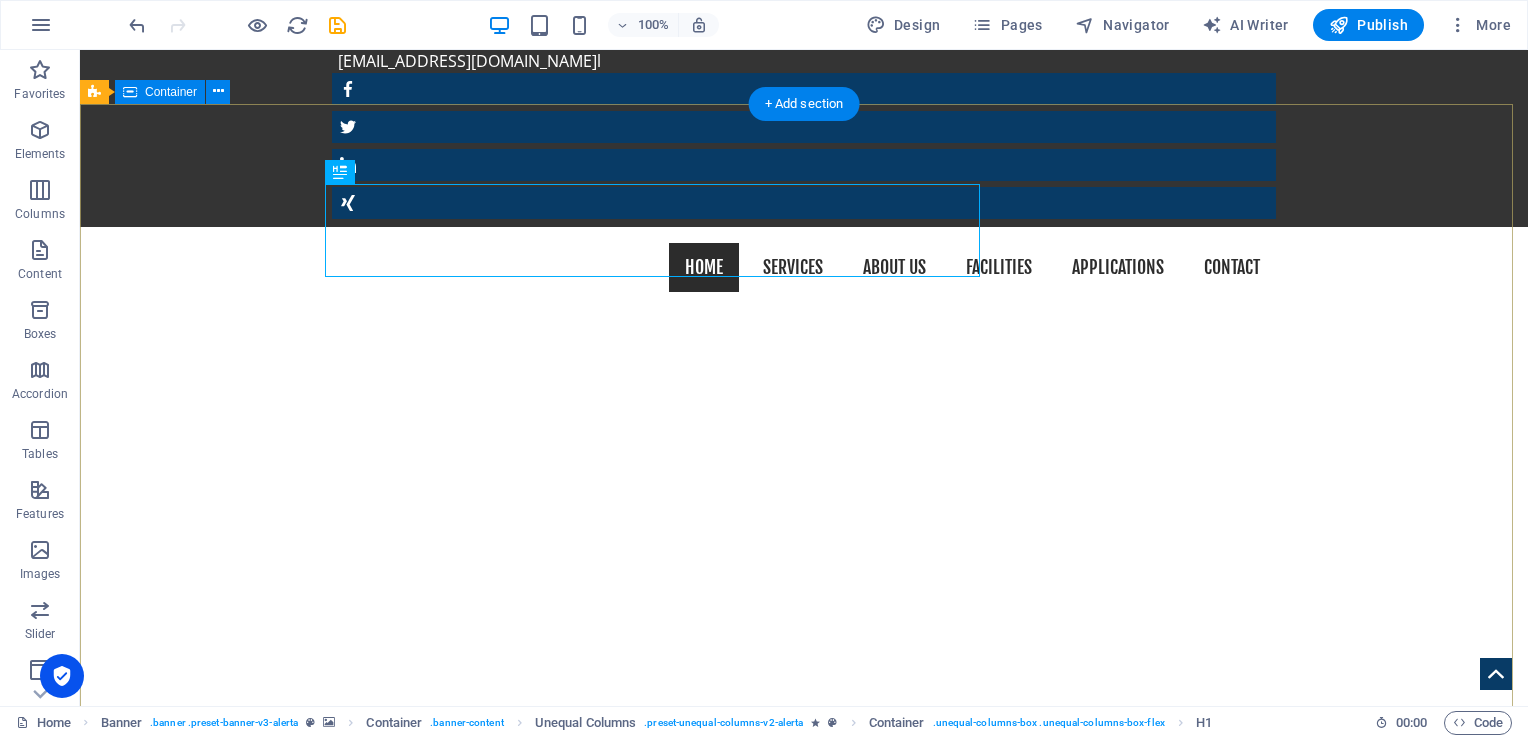 click on "really electronic  in all 50 states and around the world. Since its establishment in 1996, Jiahe Electronics has been dedicated to the research and production of single-layer, double-layer, and multi-layer printed circuit boards (PCBs). We are continually investing in cutting-edge automated precision manufacturing and AI technology enhancements, with the goal of setting the benchmark for modern intelligent factories, as well as upholding environmental and social responsibilities. Adhering to our core principles of "Safety, Quality, and Efficiency," we provide our customers with reliable and competitive manufacturing solutions. ​​​​ REQUEST A QUOTE   I have read and understand the privacy policy. Unreadable? Regenerate Send" at bounding box center [804, 1679] 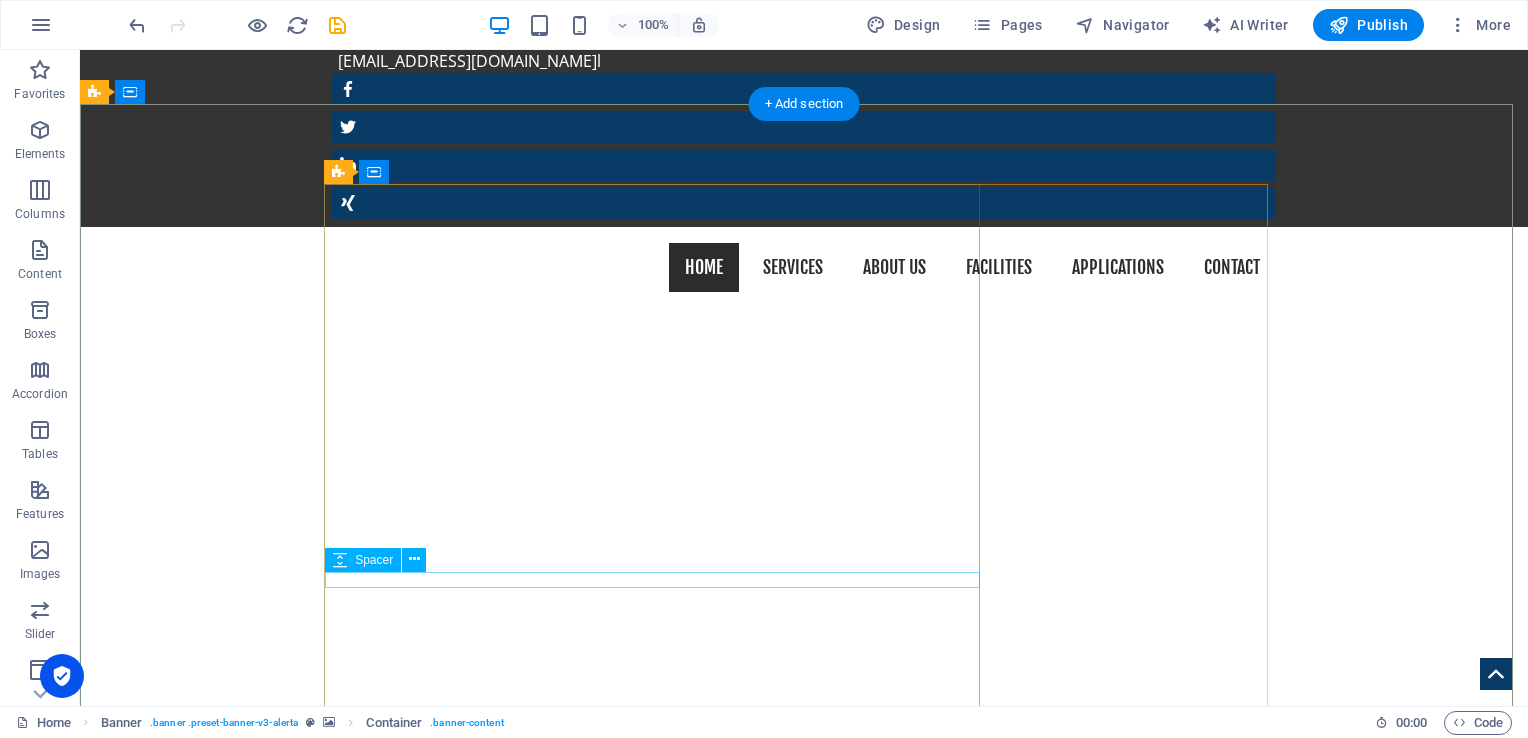 drag, startPoint x: 1098, startPoint y: 228, endPoint x: 387, endPoint y: 578, distance: 792.4778 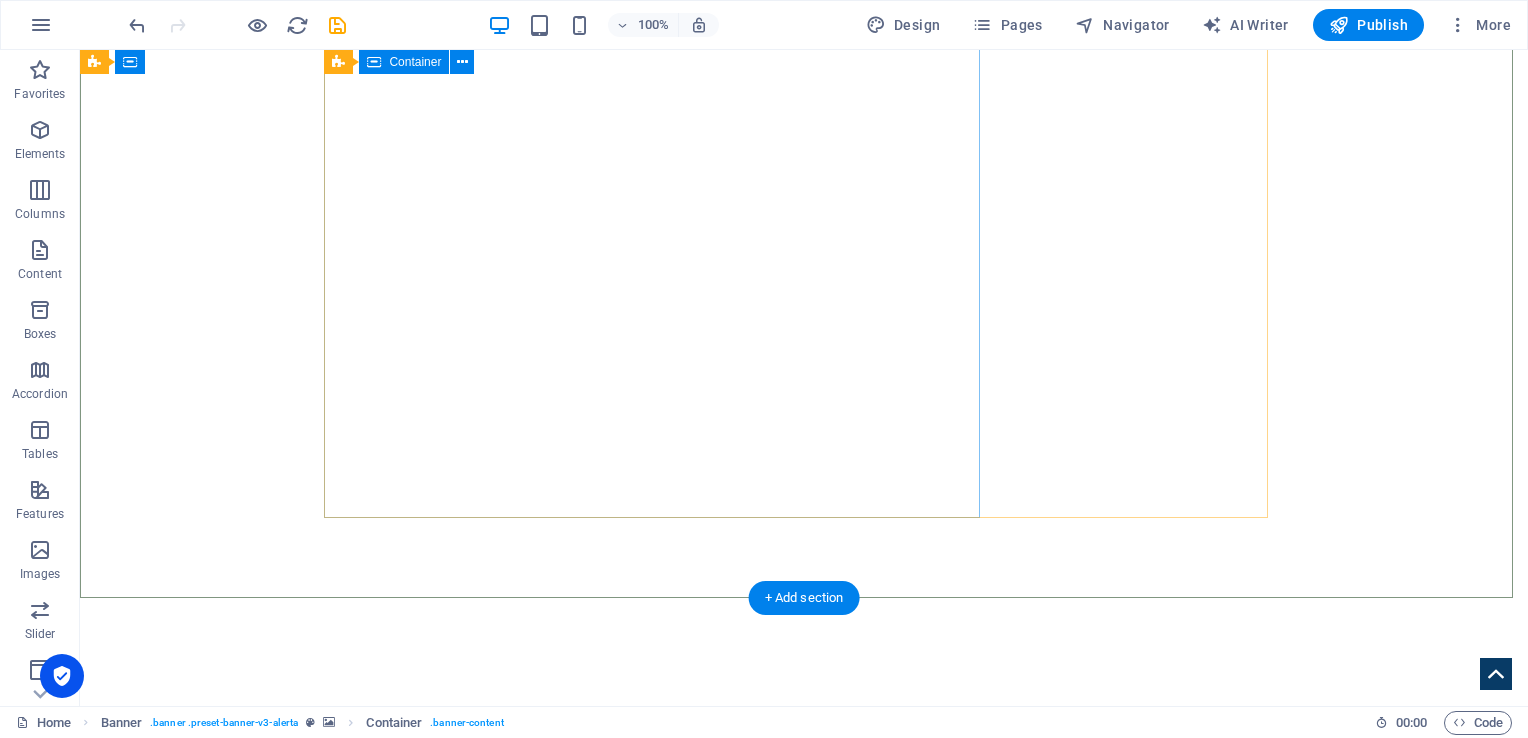 scroll, scrollTop: 600, scrollLeft: 0, axis: vertical 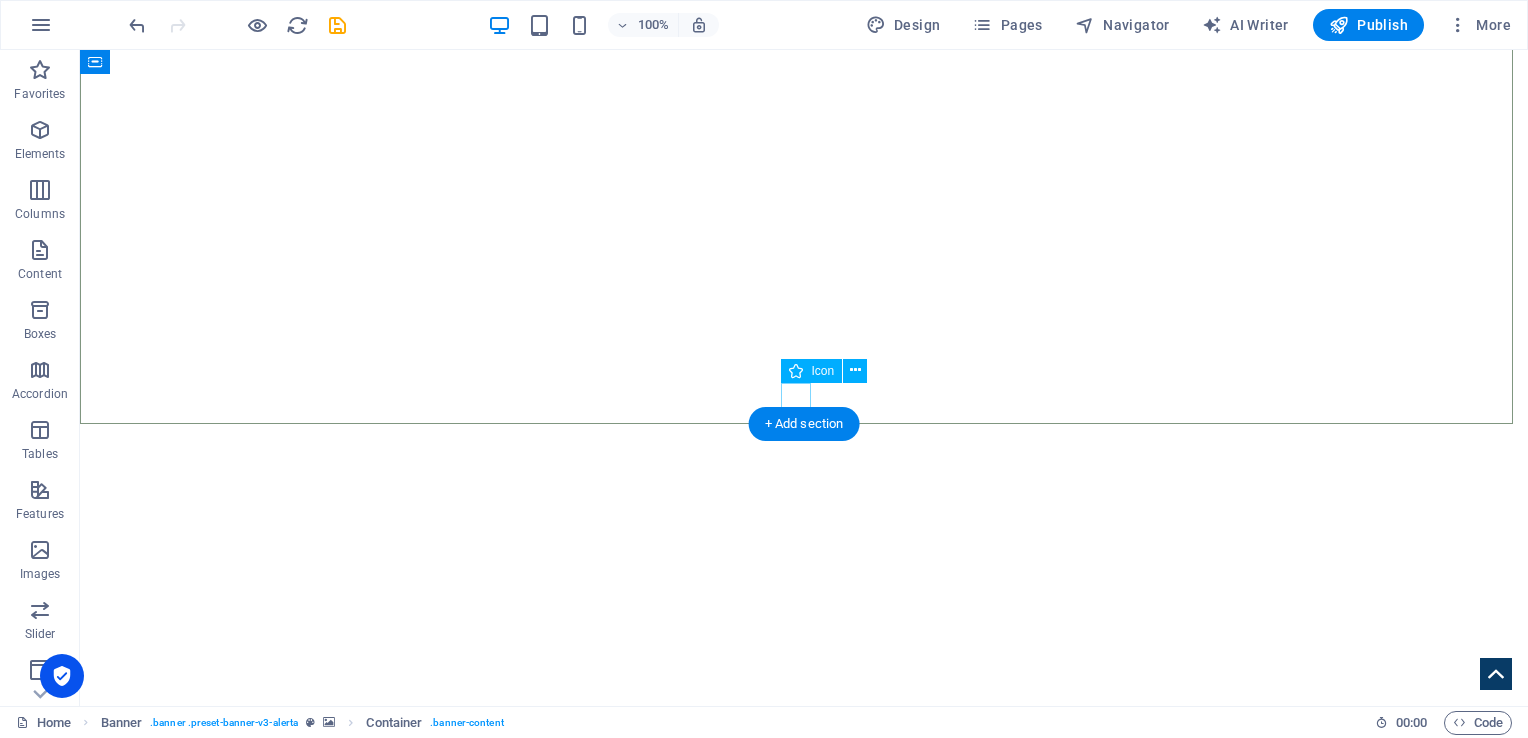 click at bounding box center (804, 80) 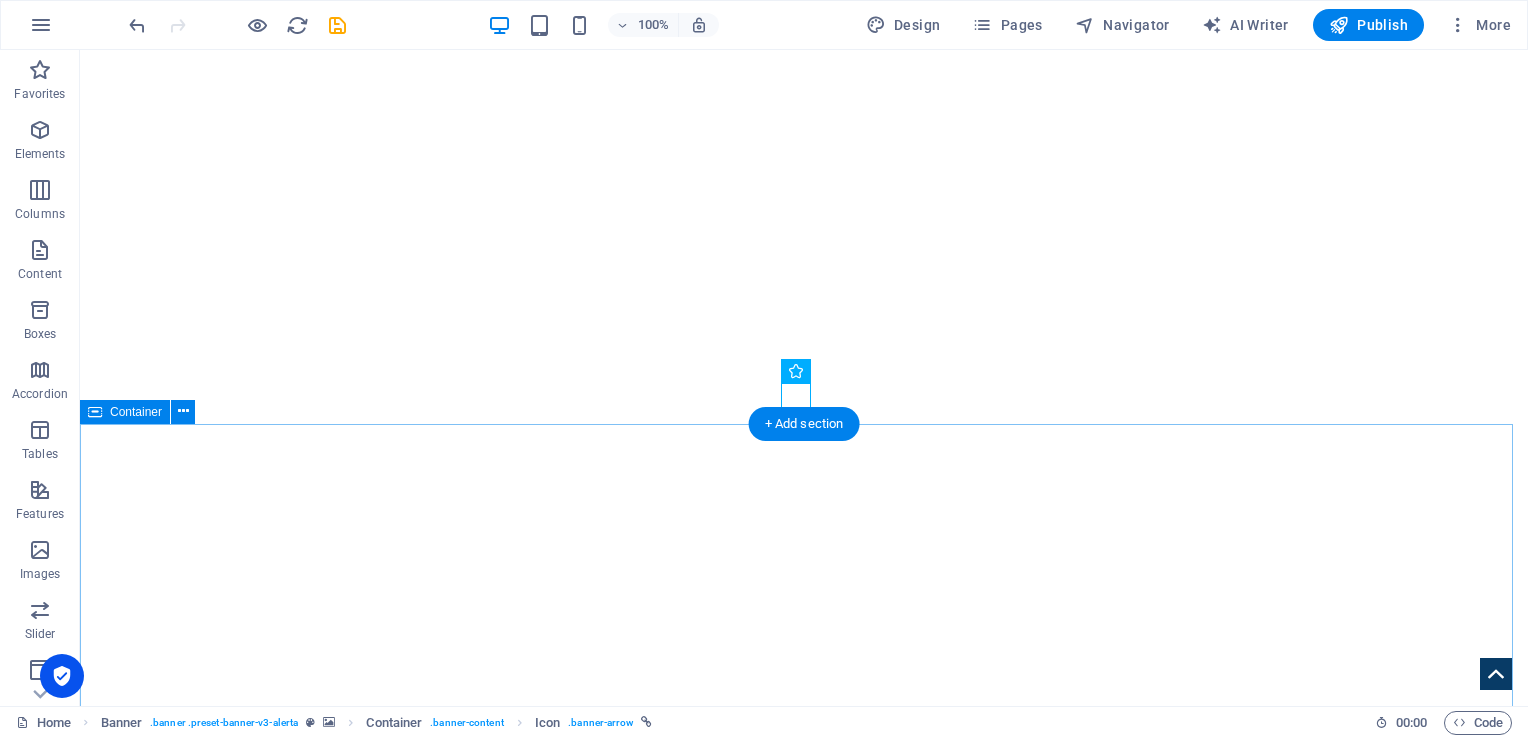 click on "Investigative Agency From  Tao Yuan Lorem ipsum dolor sit amet, consetetur sadipscing elitr, sed diam nonumy eirmod tempor invidunt ut labore et dolore magna aliquyam erat, sed diam voluptua. At vero eos et accusam et justo duo dolores et ea rebum. Stet clita kasd gubergren, no sea takimata sanctus est Lorem ipsum dolor sit amet.Lorem ipsum dolor sit amet, consetetur sadipscing elitr, sed diam nonumy eirmod tempor invidunt ut labore et dolore magna aliquyam erat, sed diam voluptua. At vero eos et accusam et justo duo dolores et ea rebum. Stet clita kasd gubergren, no sea takimata sanctus est Lorem ipsum dolor sit amet. At vero eos et accusam et justo duo dolores et ea rebum. Stet clita kasd gubergren, no sea takimata sanctus est Lorem ipsum dolor sit amet.Lorem ipsum dolor sit amet, consetetur sadipscing elitr, sed diam nonumy eirmod tempor invidunt ut labore et dolore magna aliquyam erat, sed diam voluptua." at bounding box center [804, 1966] 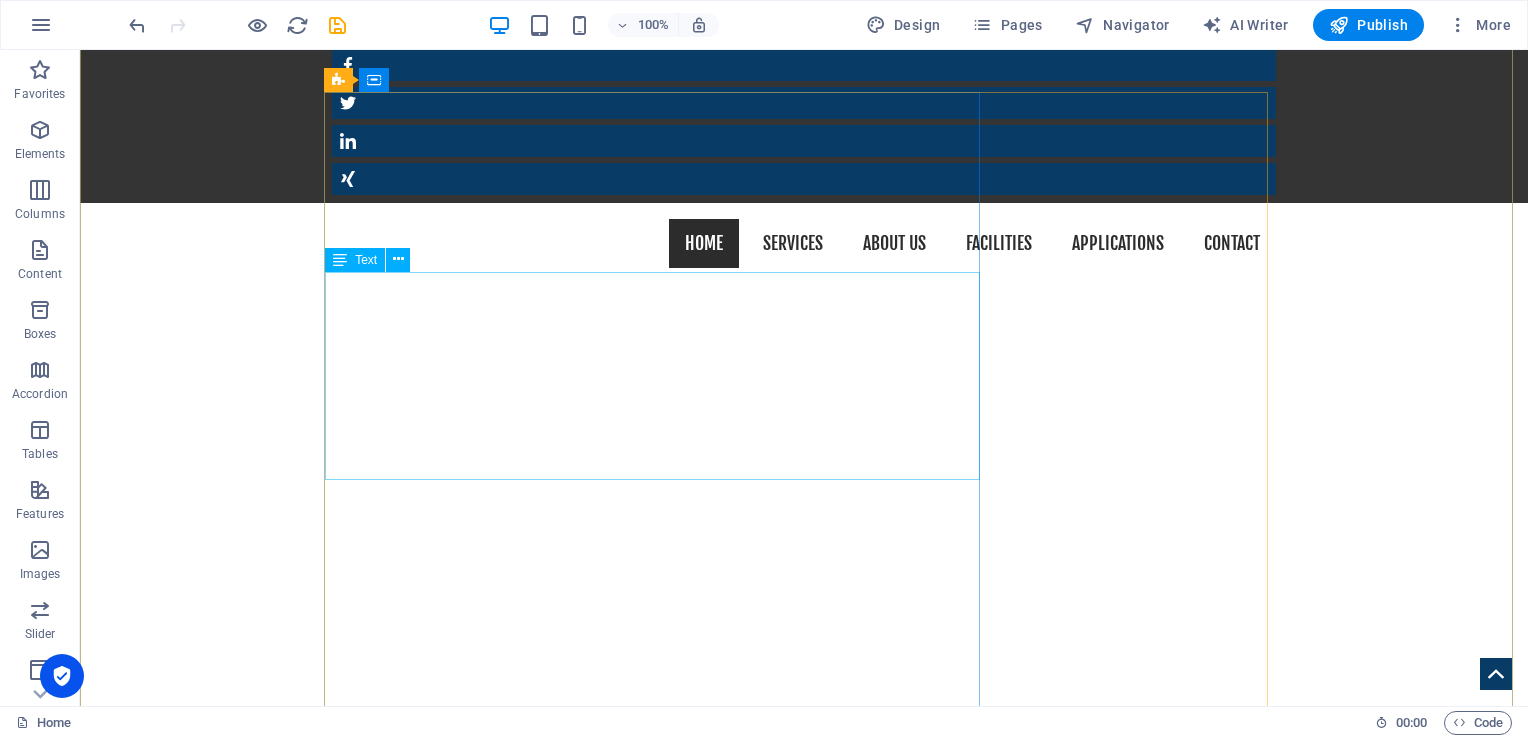 scroll, scrollTop: 200, scrollLeft: 0, axis: vertical 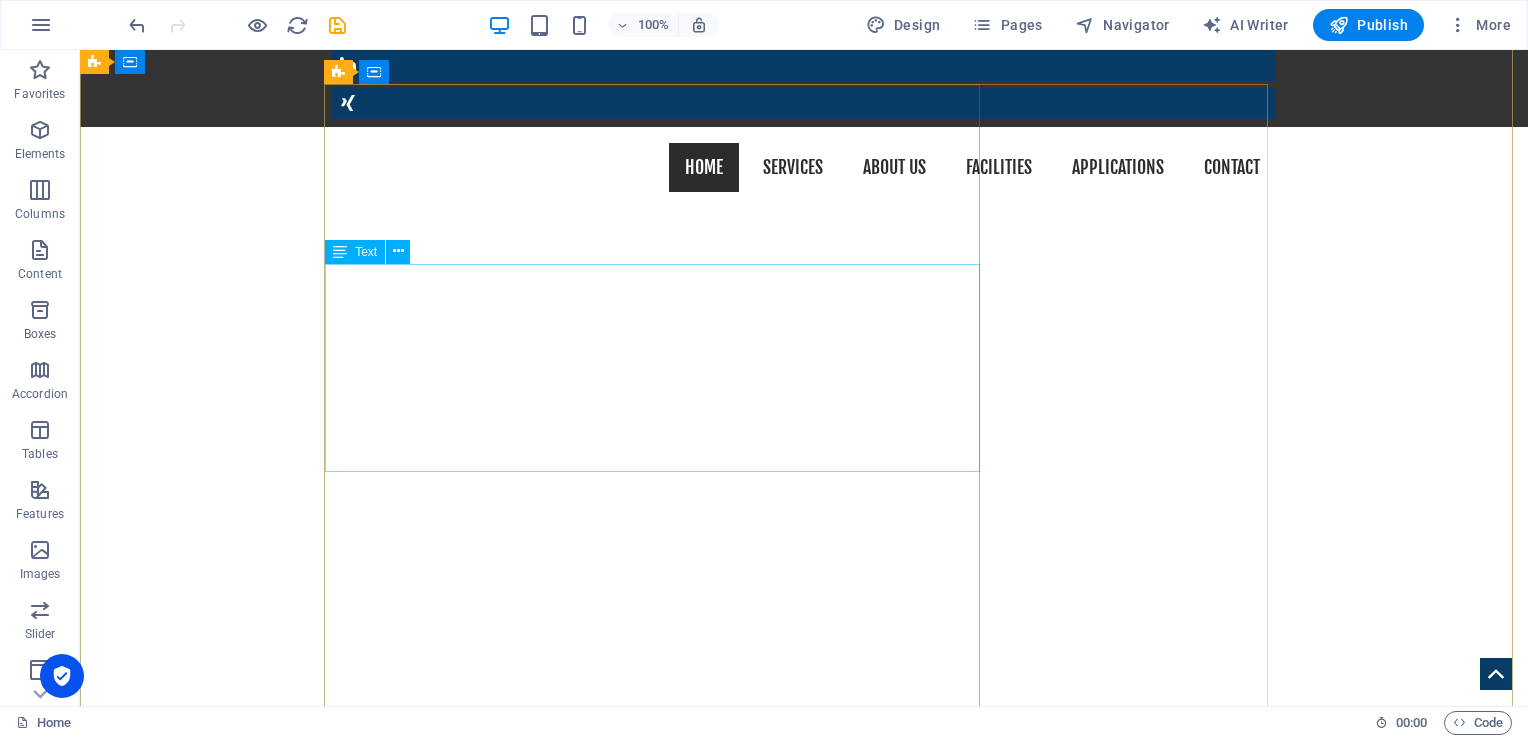 click on "Since its establishment in [DATE], Jiahe Electronics has been dedicated to the research and production of single-layer, double-layer, and multi-layer printed circuit boards (PCBs). We are continually investing in cutting-edge automated precision manufacturing and AI technology enhancements, with the goal of setting the benchmark for modern intelligent factories, as well as upholding environmental and social responsibilities. Adhering to our core principles of "Safety, Quality, and Efficiency," we provide our customers with reliable and competitive manufacturing solutions." at bounding box center (804, 1356) 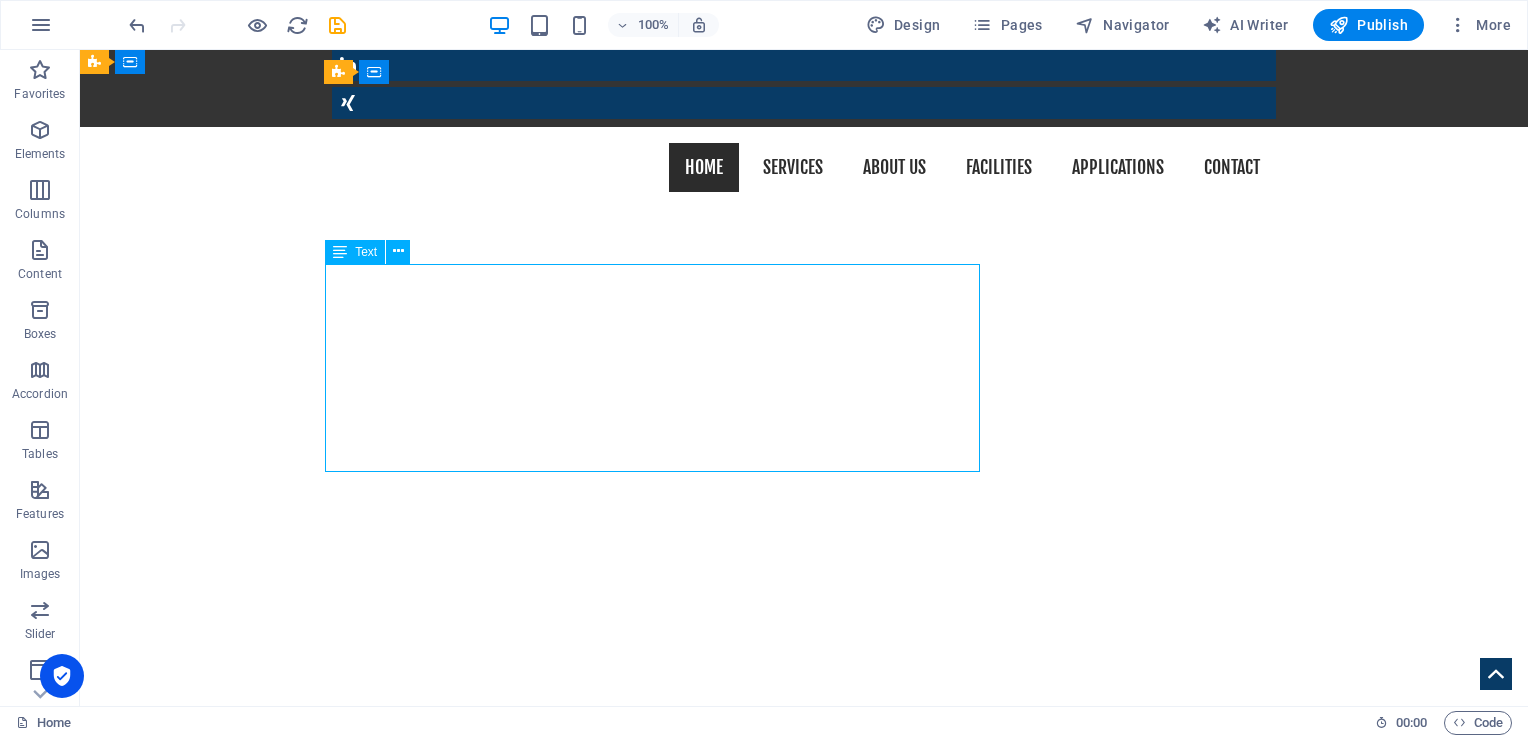 click on "Since its establishment in [DATE], Jiahe Electronics has been dedicated to the research and production of single-layer, double-layer, and multi-layer printed circuit boards (PCBs). We are continually investing in cutting-edge automated precision manufacturing and AI technology enhancements, with the goal of setting the benchmark for modern intelligent factories, as well as upholding environmental and social responsibilities. Adhering to our core principles of "Safety, Quality, and Efficiency," we provide our customers with reliable and competitive manufacturing solutions." at bounding box center (804, 1356) 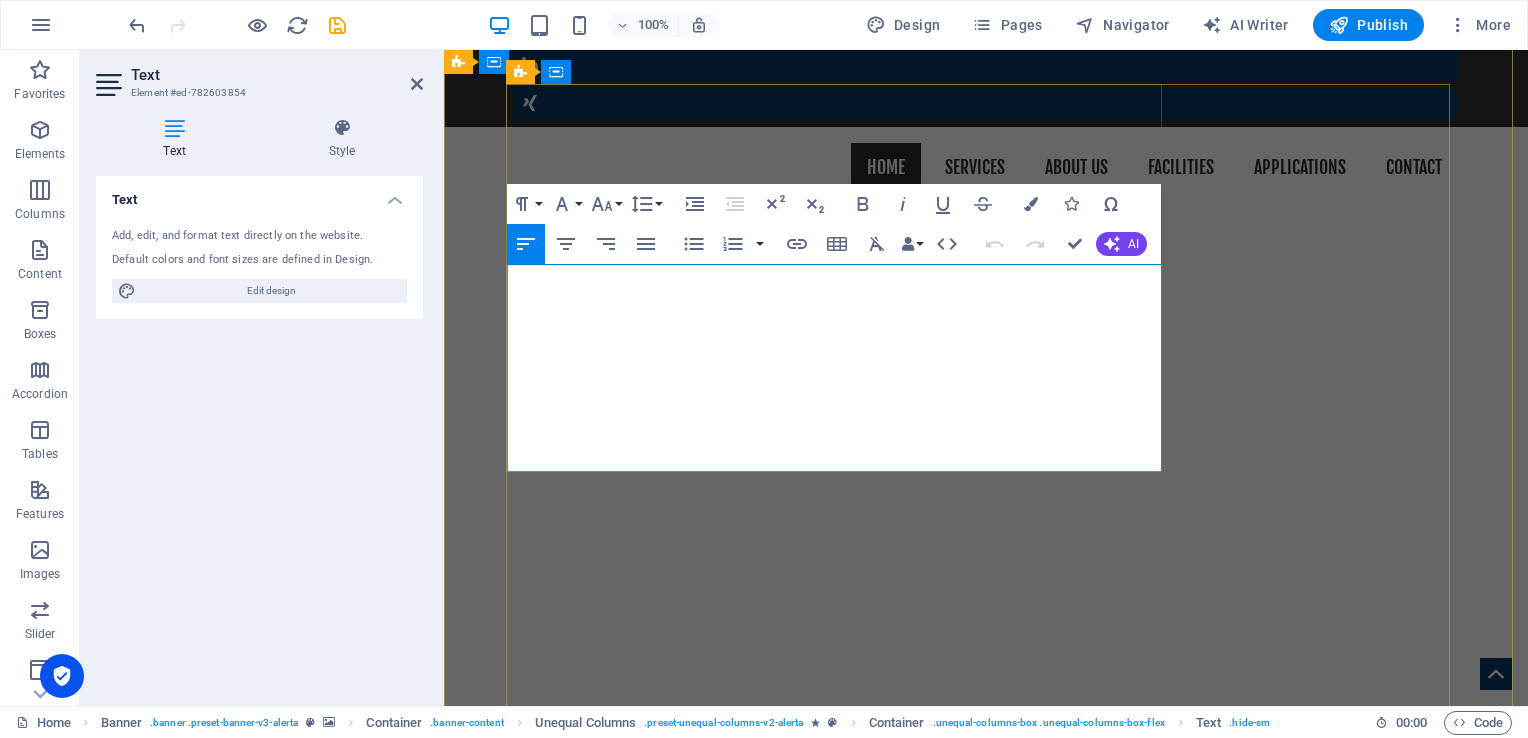 click on "Since its establishment in [DATE], Jiahe Electronics has been dedicated to the research and production of single-layer, double-layer, and multi-layer printed circuit boards (PCBs). We are continually investing in cutting-edge automated precision manufacturing and AI technology enhancements, with the goal of setting the benchmark for modern intelligent factories, as well as upholding environmental and social responsibilities. Adhering to our core principles of "Safety, Quality, and Efficiency," we provide our customers with reliable and competitive manufacturing solutions." at bounding box center [985, 1356] 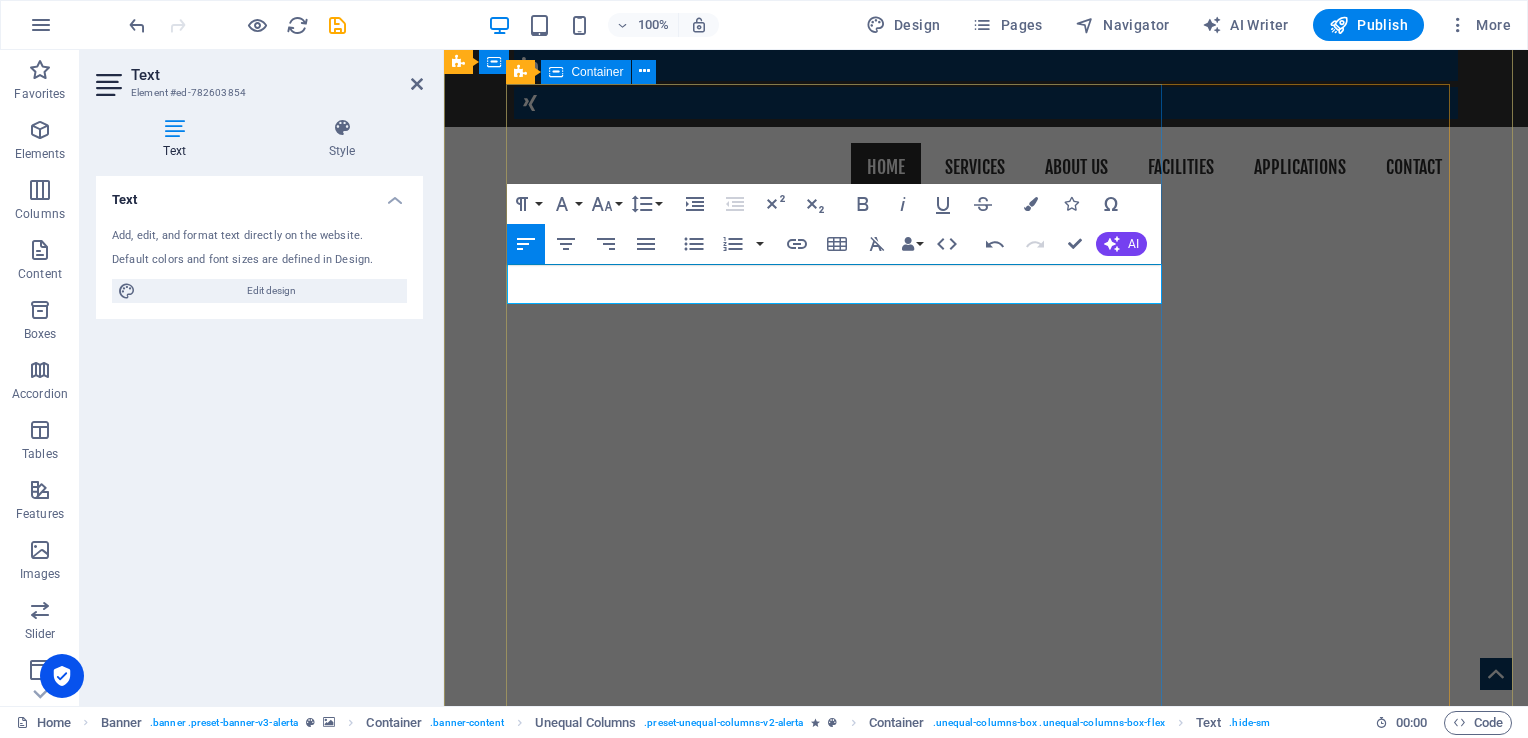 click on "really electronic  in all 50 states and around the world." at bounding box center (986, 1226) 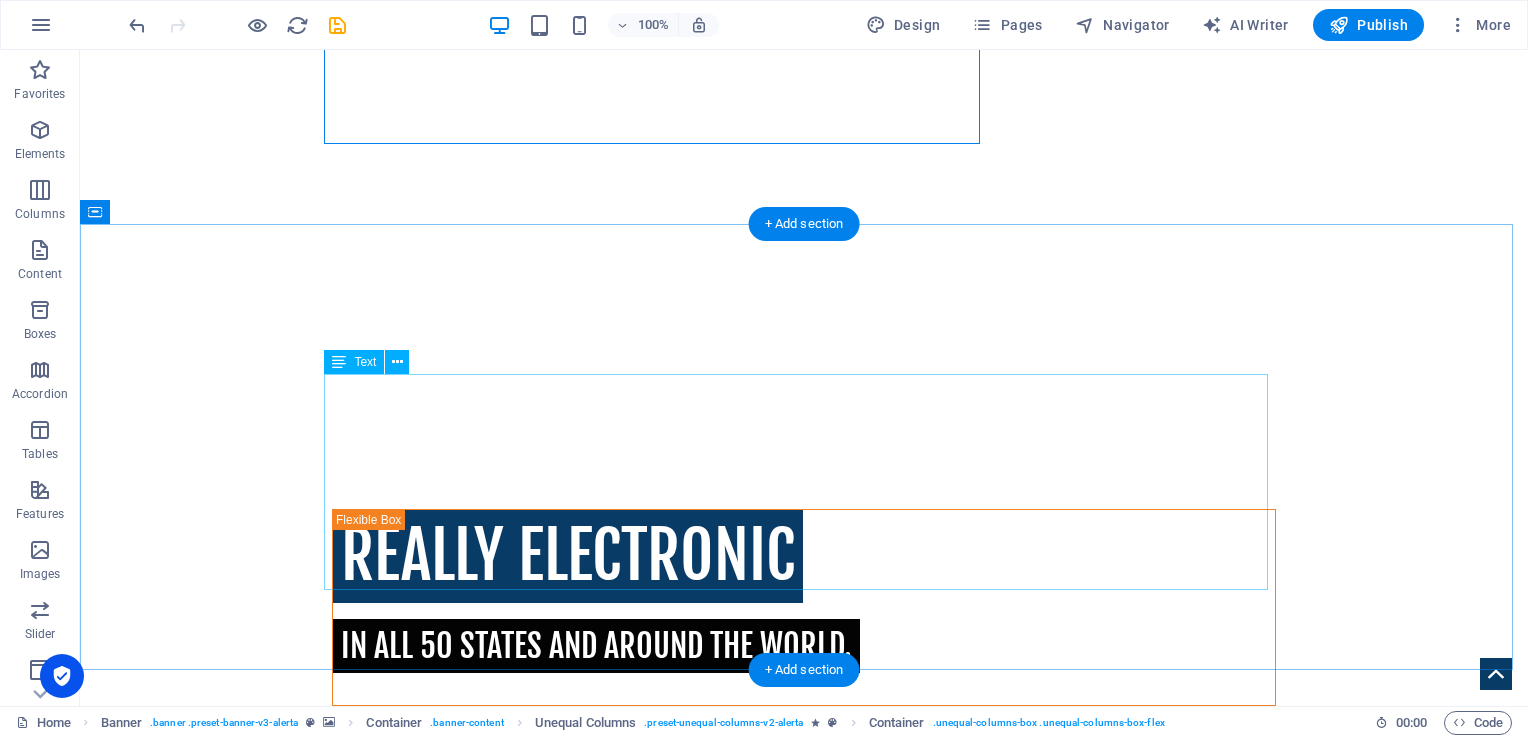 scroll, scrollTop: 800, scrollLeft: 0, axis: vertical 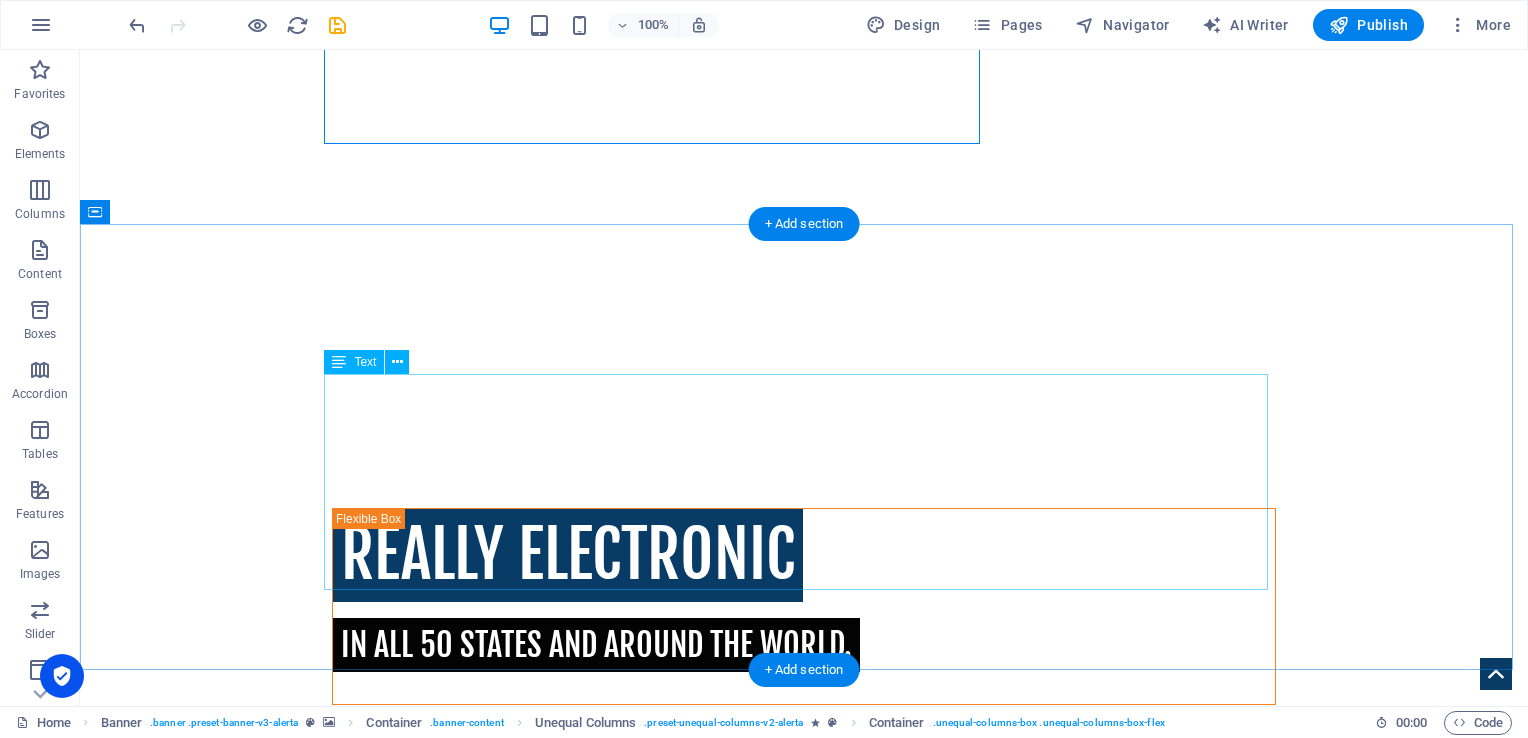 click on "Lorem ipsum dolor sit amet, consetetur sadipscing elitr, sed diam nonumy eirmod tempor invidunt ut labore et dolore magna aliquyam erat, sed diam voluptua. At vero eos et accusam et justo duo dolores et ea rebum. Stet clita kasd gubergren, no sea takimata sanctus est Lorem ipsum dolor sit amet.Lorem ipsum dolor sit amet, consetetur sadipscing elitr, sed diam nonumy eirmod tempor invidunt ut labore et dolore magna aliquyam erat, sed diam voluptua. At vero eos et accusam et justo duo dolores et ea rebum. Stet clita kasd gubergren, no sea takimata sanctus est Lorem ipsum dolor sit amet. At vero eos et accusam et justo duo dolores et ea rebum. Stet clita kasd gubergren, no sea takimata sanctus est Lorem ipsum dolor sit amet.Lorem ipsum dolor sit amet, consetetur sadipscing elitr, sed diam nonumy eirmod tempor invidunt ut labore et dolore magna aliquyam erat, sed diam voluptua." at bounding box center (804, 1666) 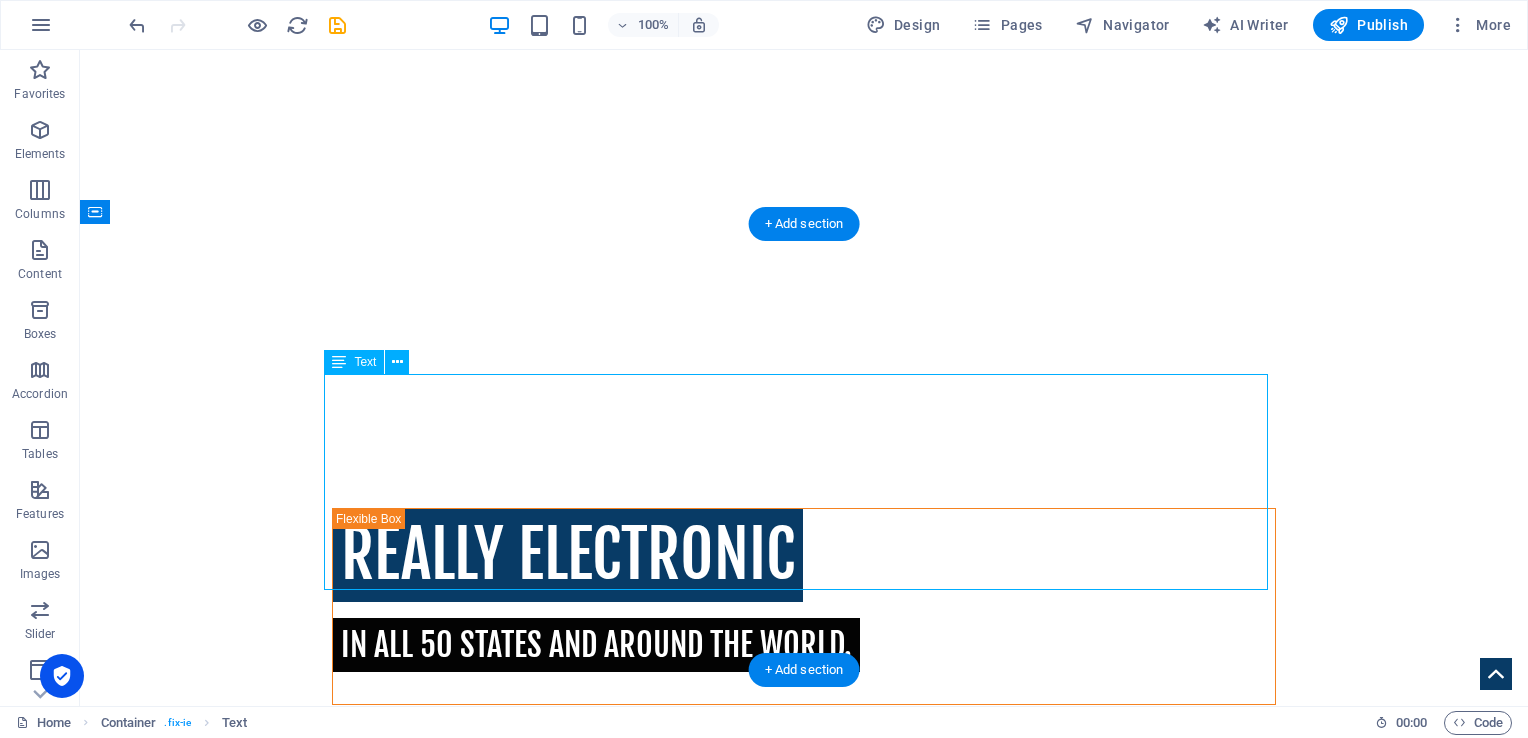 click on "Lorem ipsum dolor sit amet, consetetur sadipscing elitr, sed diam nonumy eirmod tempor invidunt ut labore et dolore magna aliquyam erat, sed diam voluptua. At vero eos et accusam et justo duo dolores et ea rebum. Stet clita kasd gubergren, no sea takimata sanctus est Lorem ipsum dolor sit amet.Lorem ipsum dolor sit amet, consetetur sadipscing elitr, sed diam nonumy eirmod tempor invidunt ut labore et dolore magna aliquyam erat, sed diam voluptua. At vero eos et accusam et justo duo dolores et ea rebum. Stet clita kasd gubergren, no sea takimata sanctus est Lorem ipsum dolor sit amet. At vero eos et accusam et justo duo dolores et ea rebum. Stet clita kasd gubergren, no sea takimata sanctus est Lorem ipsum dolor sit amet.Lorem ipsum dolor sit amet, consetetur sadipscing elitr, sed diam nonumy eirmod tempor invidunt ut labore et dolore magna aliquyam erat, sed diam voluptua." at bounding box center [804, 1666] 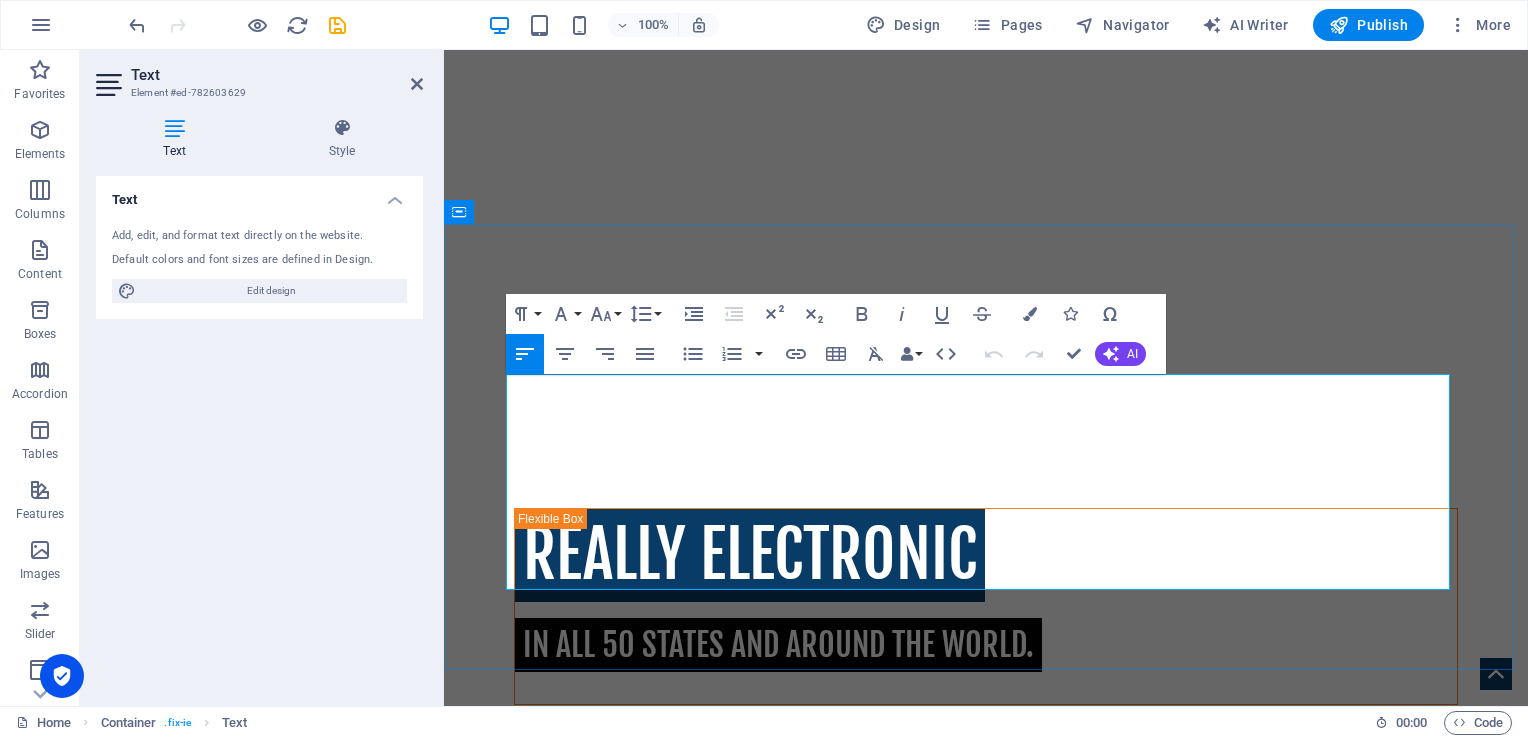 click on "Lorem ipsum dolor sit amet, consetetur sadipscing elitr, sed diam nonumy eirmod tempor invidunt ut labore et dolore magna aliquyam erat, sed diam voluptua. At vero eos et accusam et justo duo dolores et ea rebum. Stet clita kasd gubergren, no sea takimata sanctus est Lorem ipsum dolor sit amet.Lorem ipsum dolor sit amet, consetetur sadipscing elitr, sed diam nonumy eirmod tempor invidunt ut labore et dolore magna aliquyam erat, sed diam voluptua. At vero eos et accusam et justo duo dolores et ea rebum. Stet clita kasd gubergren, no sea takimata sanctus est Lorem ipsum dolor sit amet." at bounding box center (986, 1618) 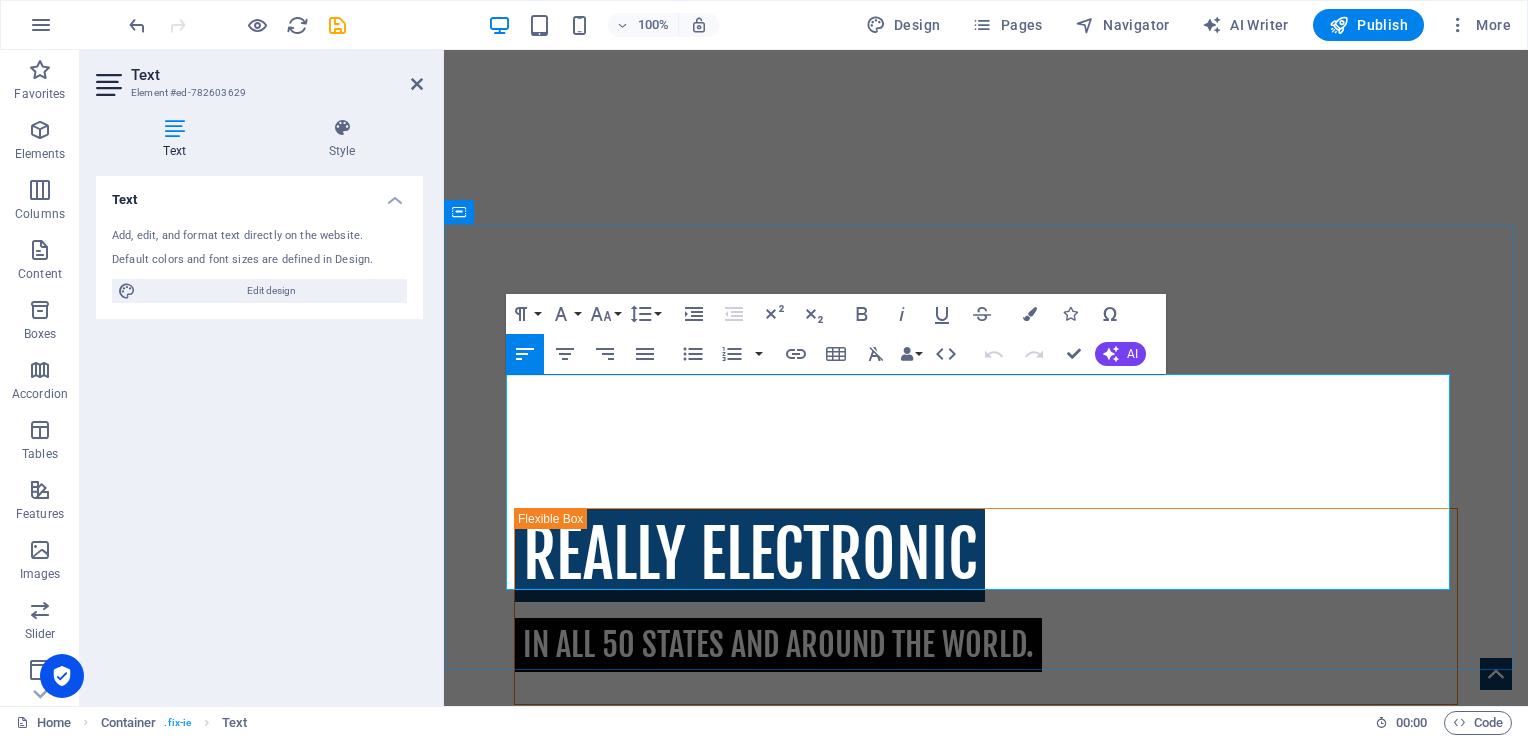 click on "At vero eos et accusam et justo duo dolores et ea rebum. Stet clita kasd gubergren, no sea takimata sanctus est Lorem ipsum dolor sit amet.Lorem ipsum dolor sit amet, consetetur sadipscing elitr, sed diam nonumy eirmod tempor invidunt ut labore et dolore magna aliquyam erat, sed diam voluptua." at bounding box center [986, 1750] 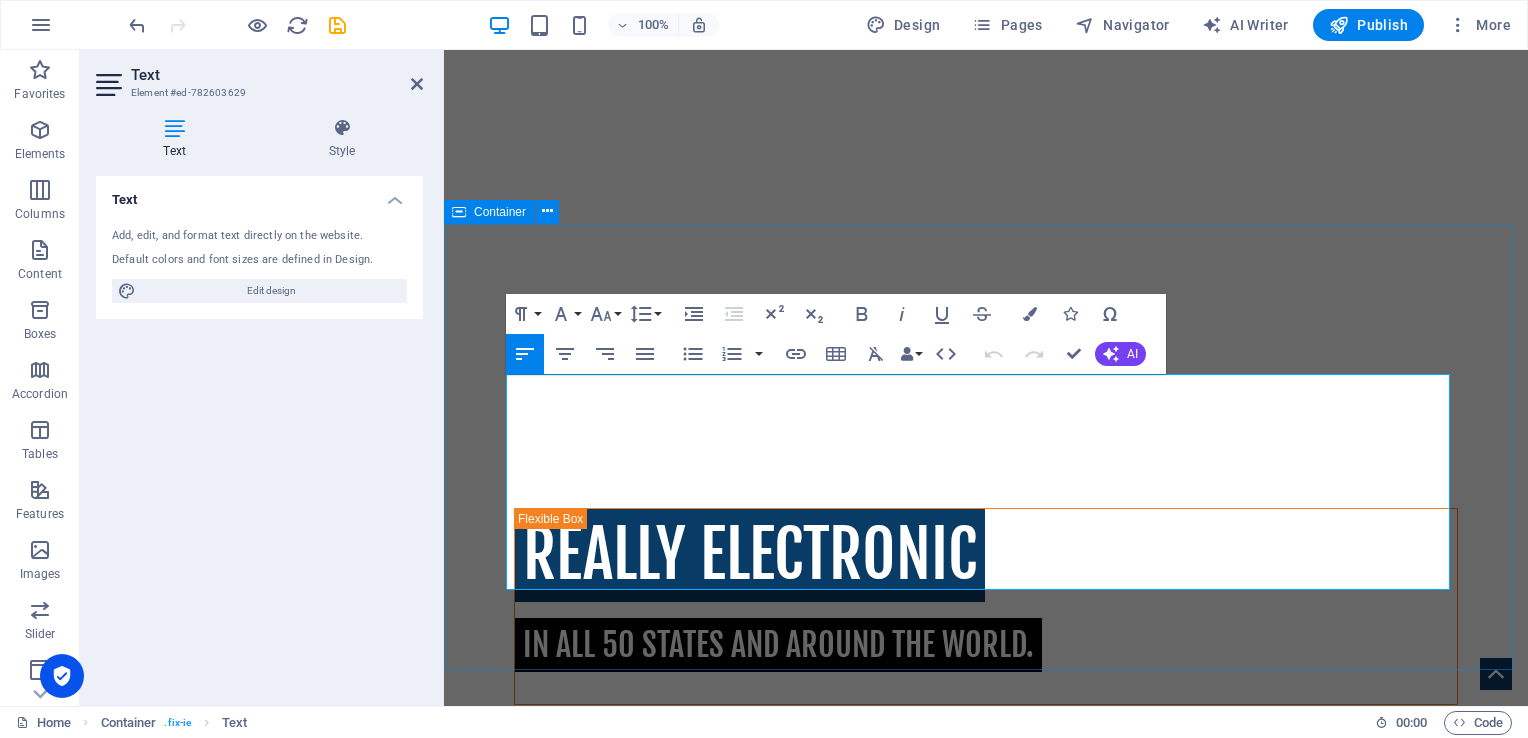 drag, startPoint x: 878, startPoint y: 578, endPoint x: 505, endPoint y: 384, distance: 420.4343 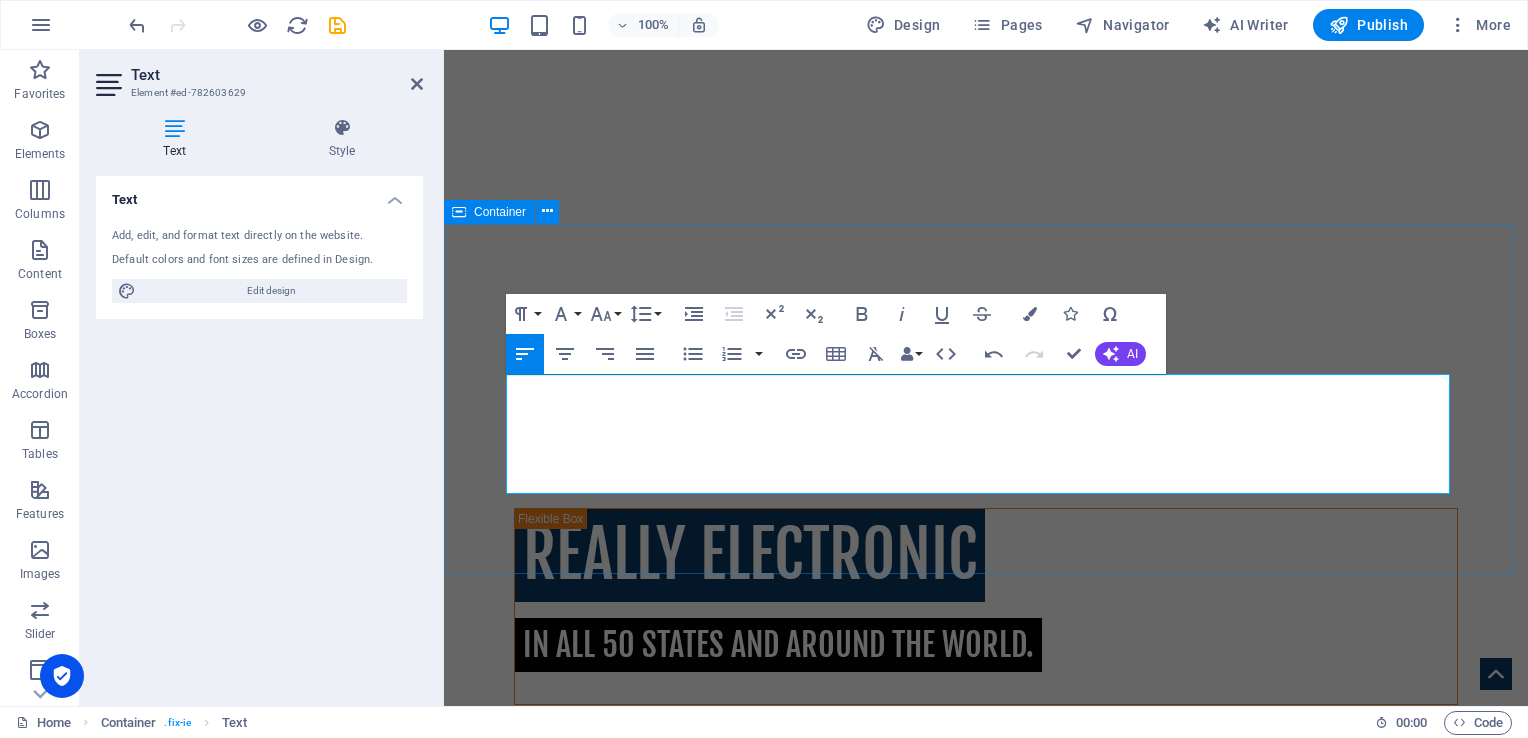 click on "Investigative Agency From  [MEDICAL_DATA][PERSON_NAME] Since its establishment in [DATE], Jiahe Electronics has been dedicated to the research and production of single-layer, double-layer, and multi-layer printed circuit boards (PCBs). We are continually investing in cutting-edge automated precision manufacturing and AI technology enhancements, with the goal of setting the benchmark for modern intelligent factories, as well as upholding environmental and social responsibilities. Adhering to our core principles of "Safety, Quality, and Efficiency," we provide our customers with reliable and competitive manufacturing solutions." at bounding box center (986, 1570) 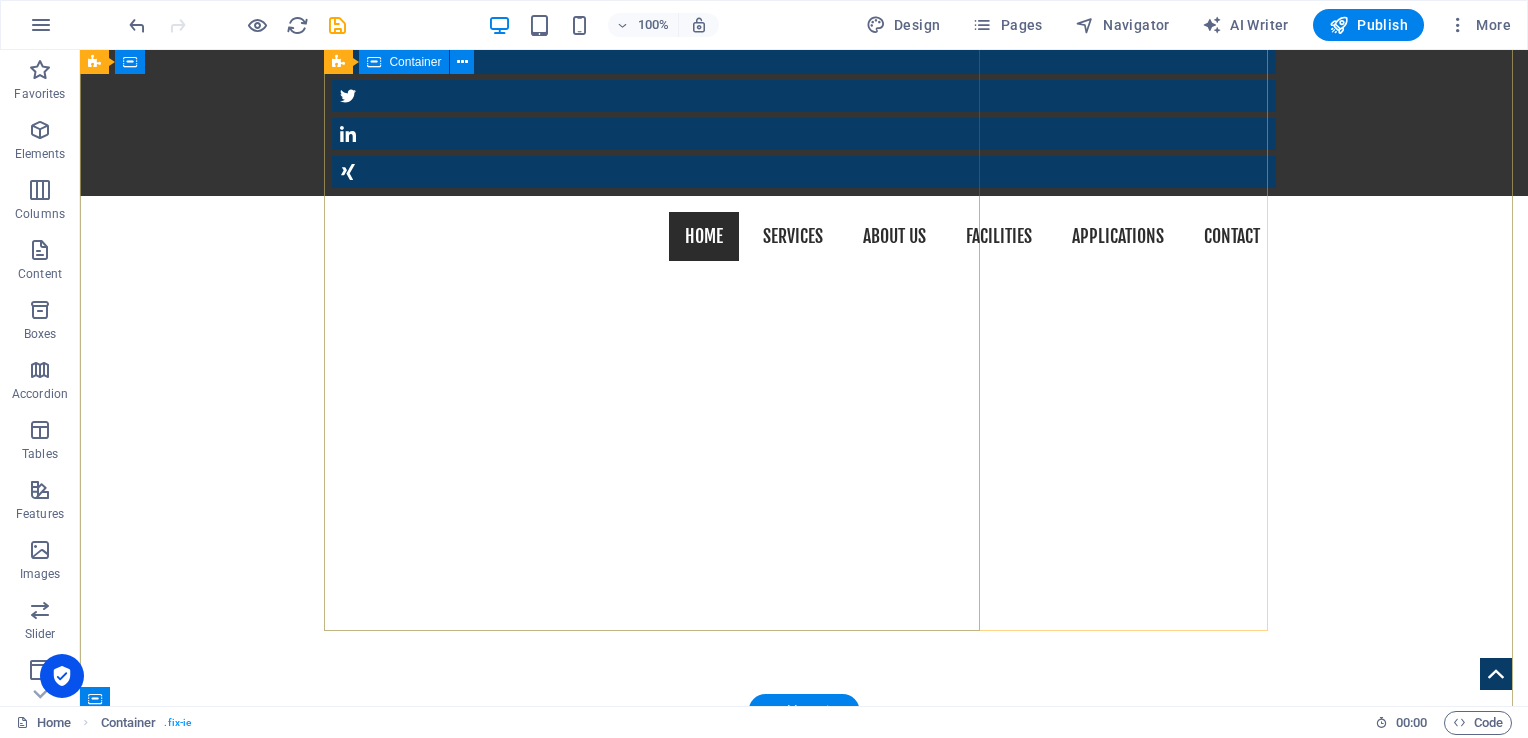 scroll, scrollTop: 100, scrollLeft: 0, axis: vertical 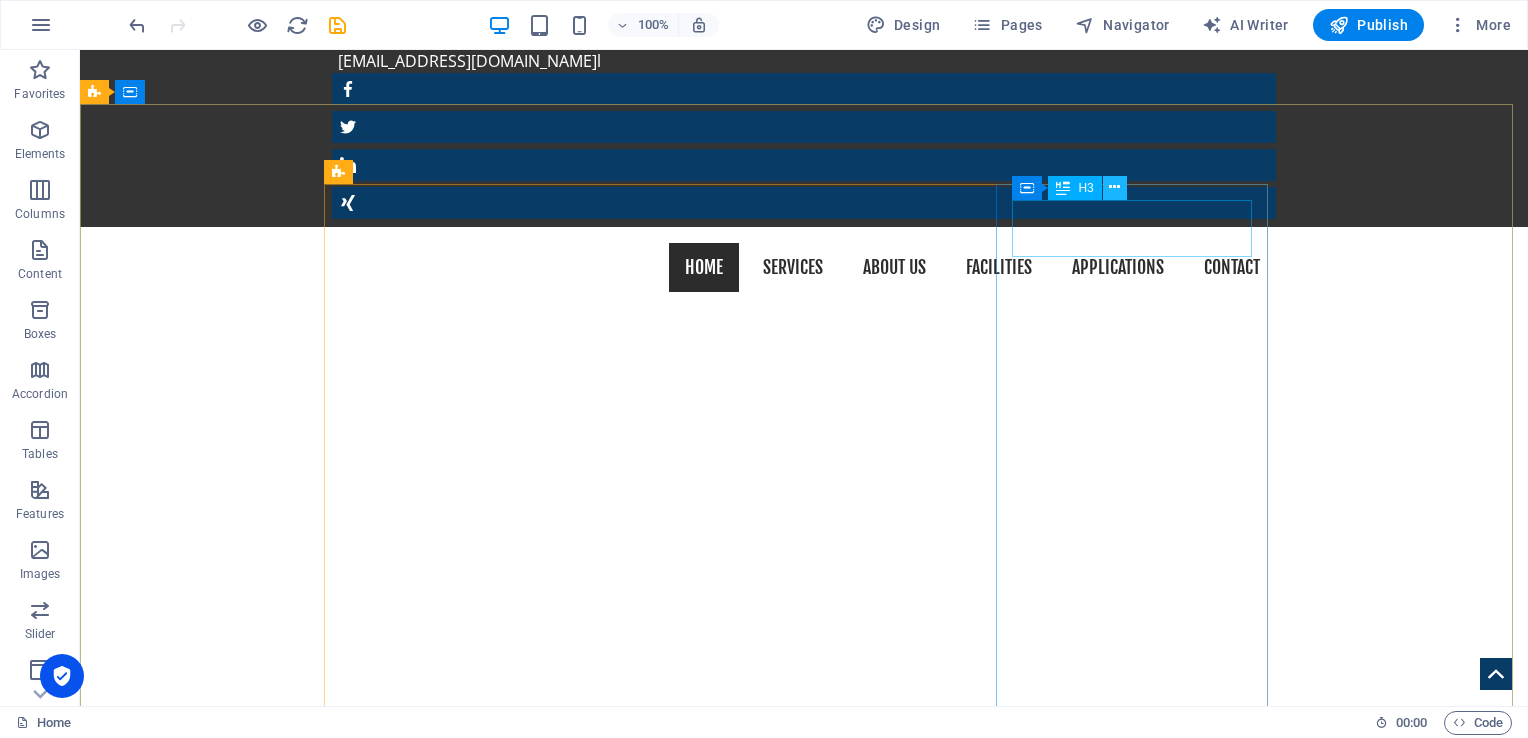 click at bounding box center (1115, 188) 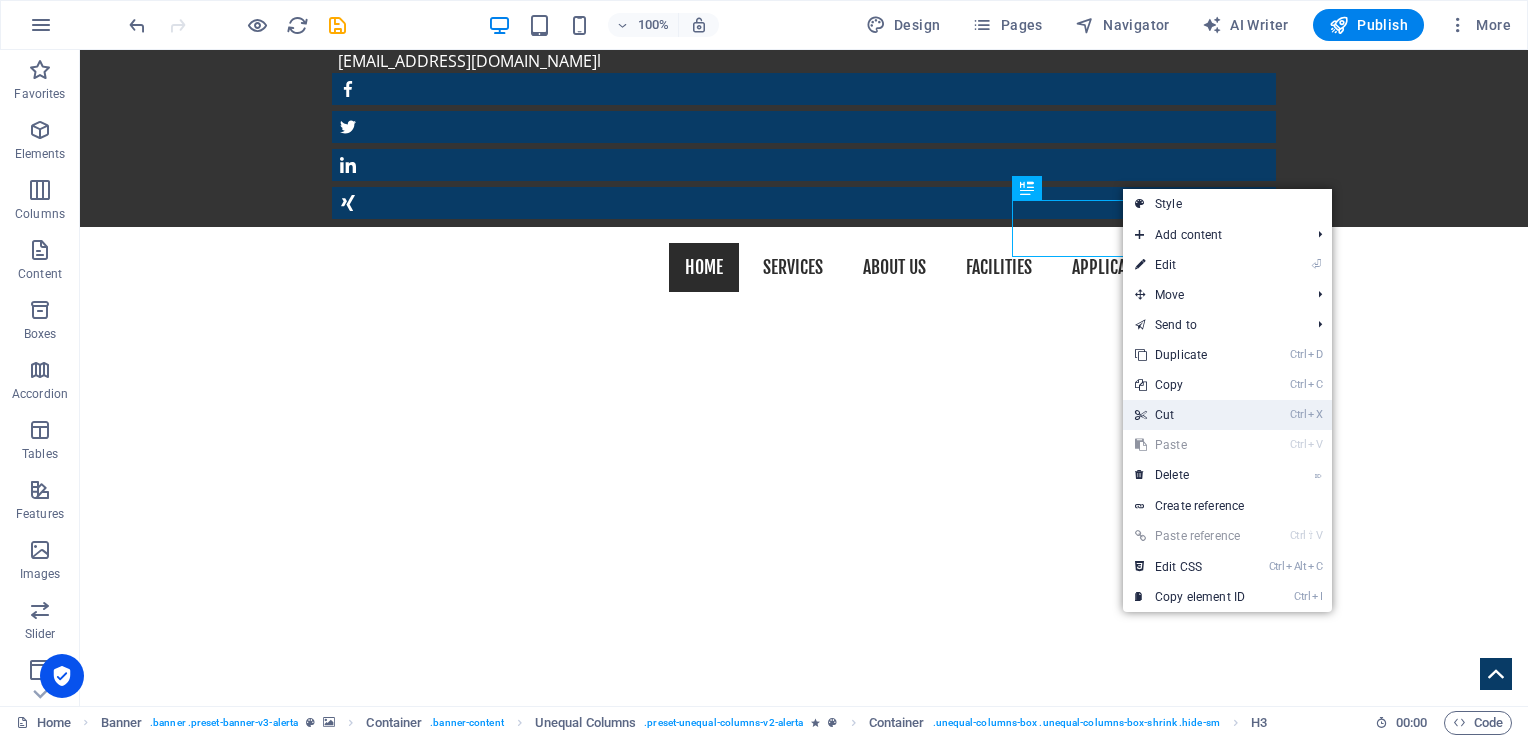 click on "Ctrl X  Cut" at bounding box center (1190, 415) 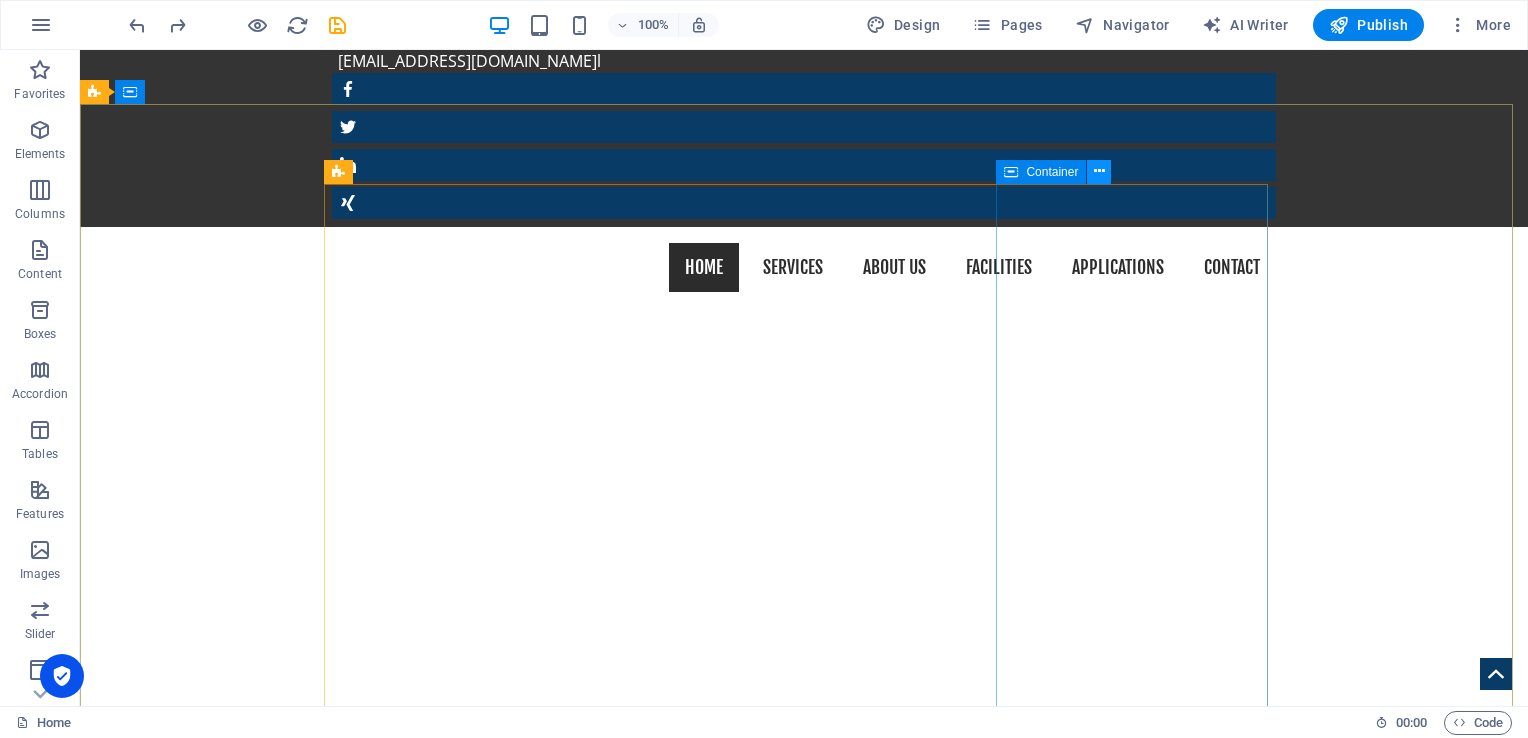 click at bounding box center [1099, 171] 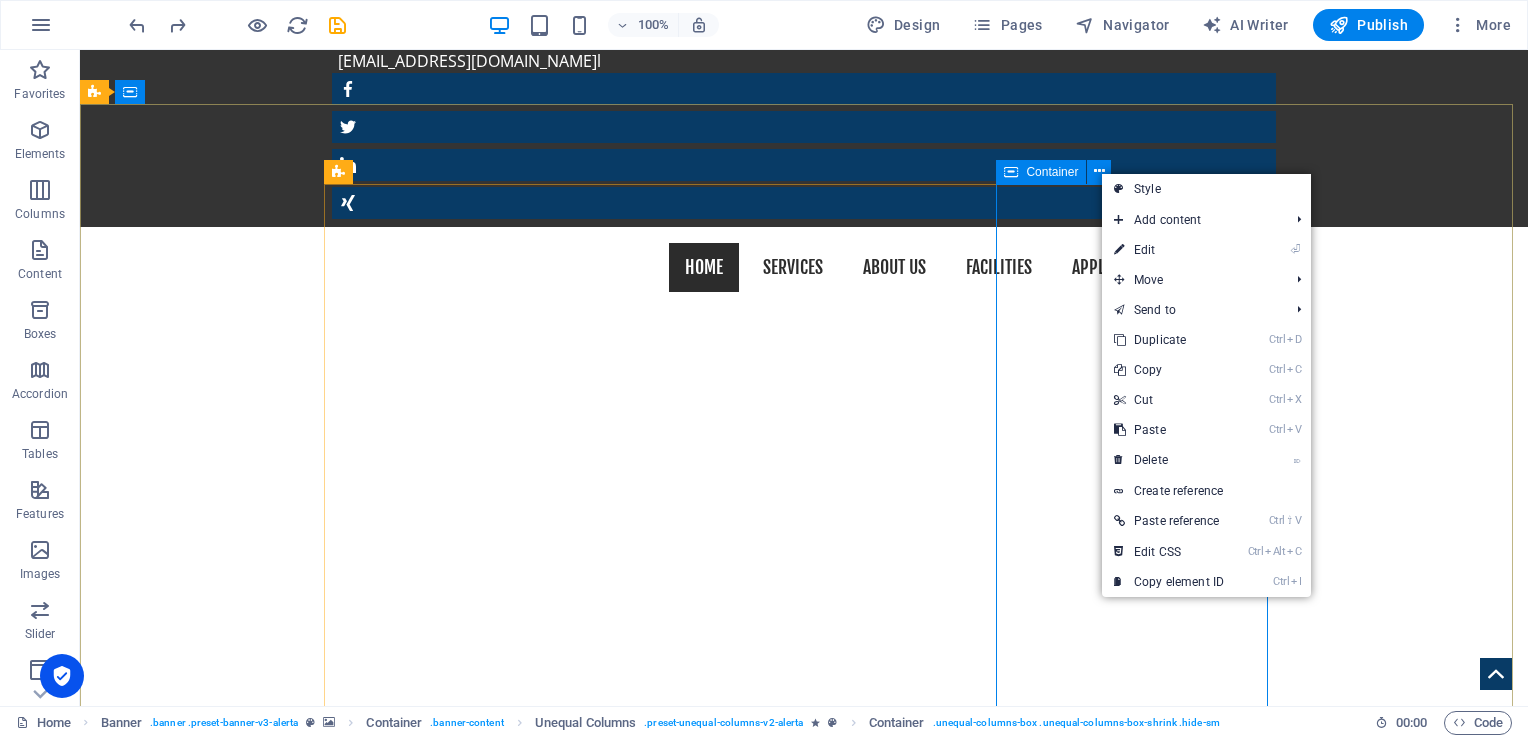 click at bounding box center (1011, 172) 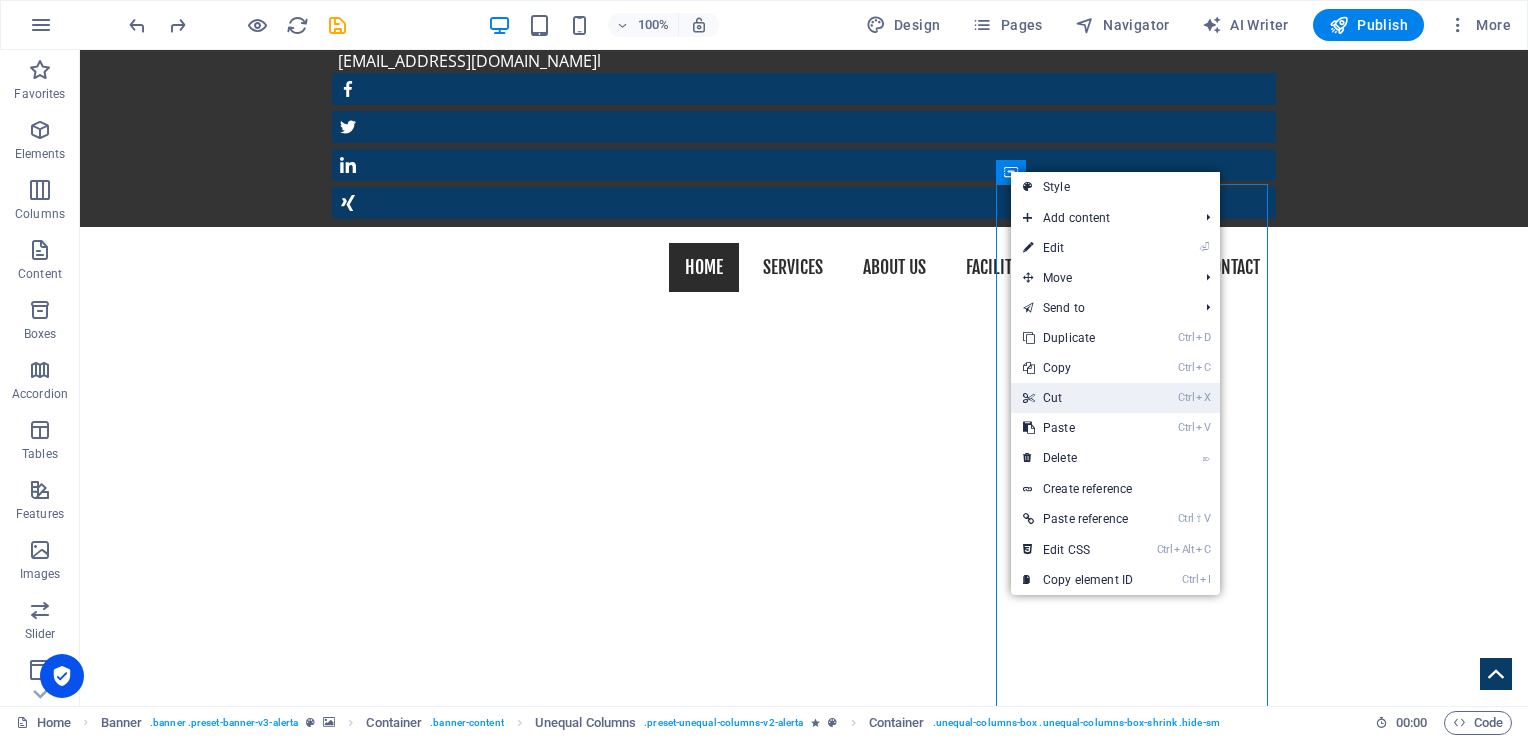 click on "Ctrl X  Cut" at bounding box center (1078, 398) 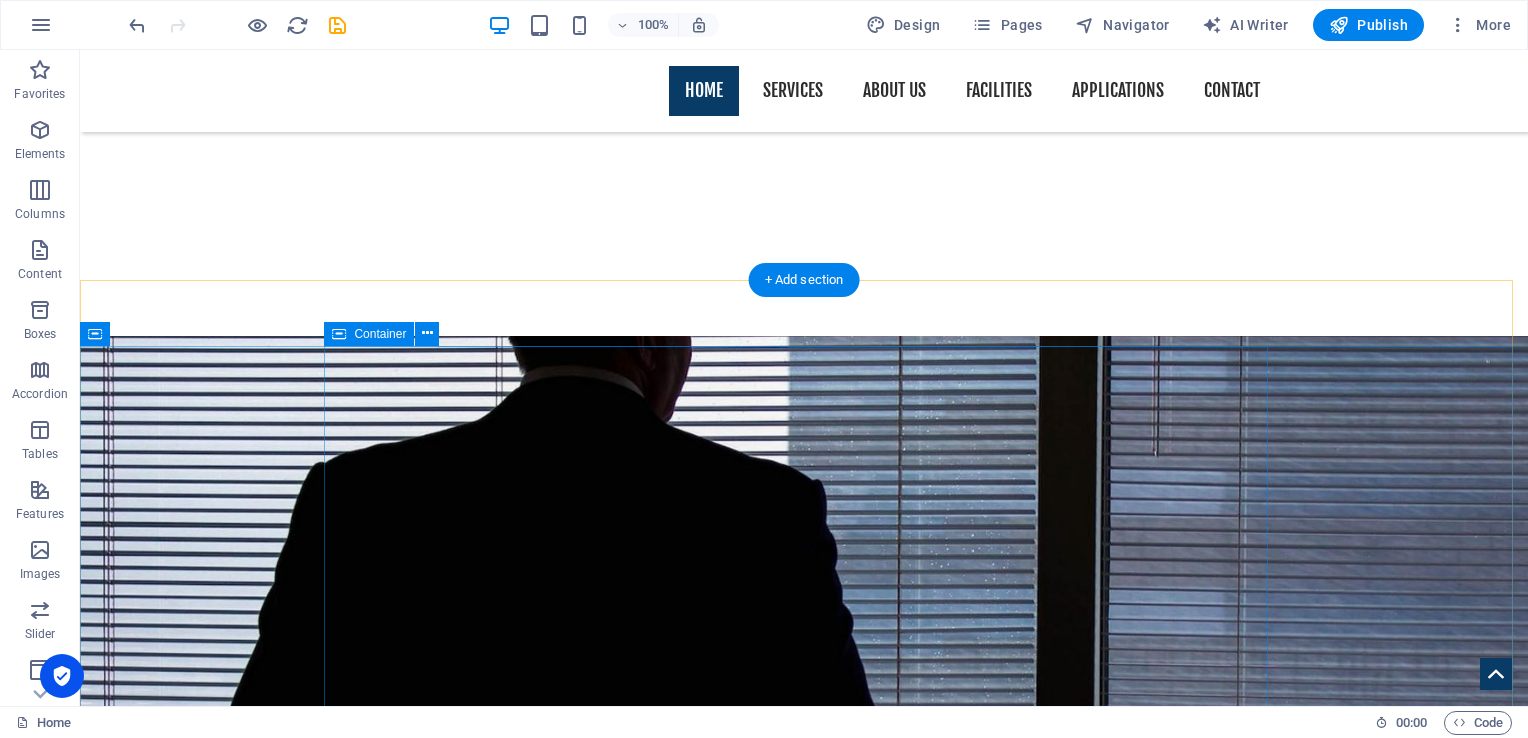 scroll, scrollTop: 1500, scrollLeft: 0, axis: vertical 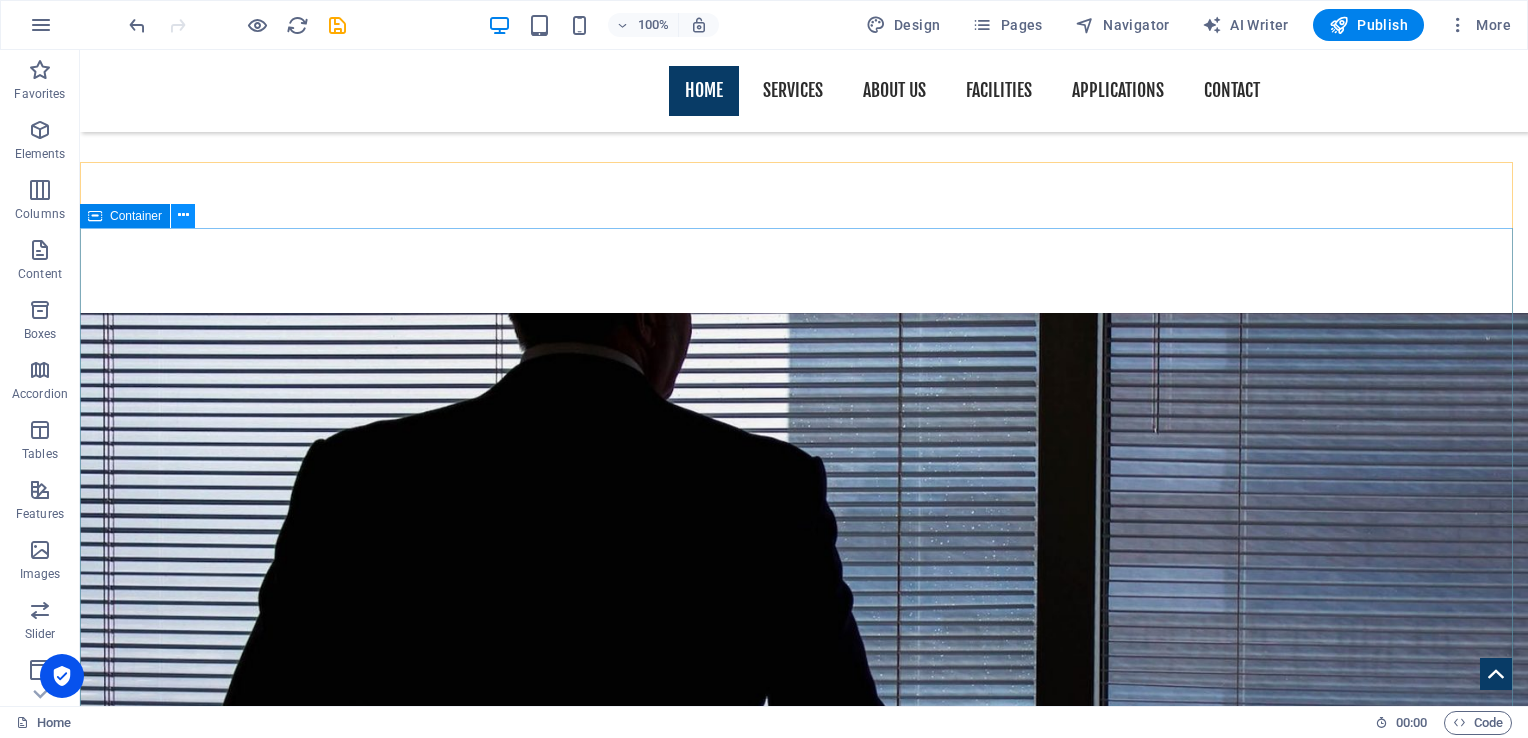 click at bounding box center [183, 215] 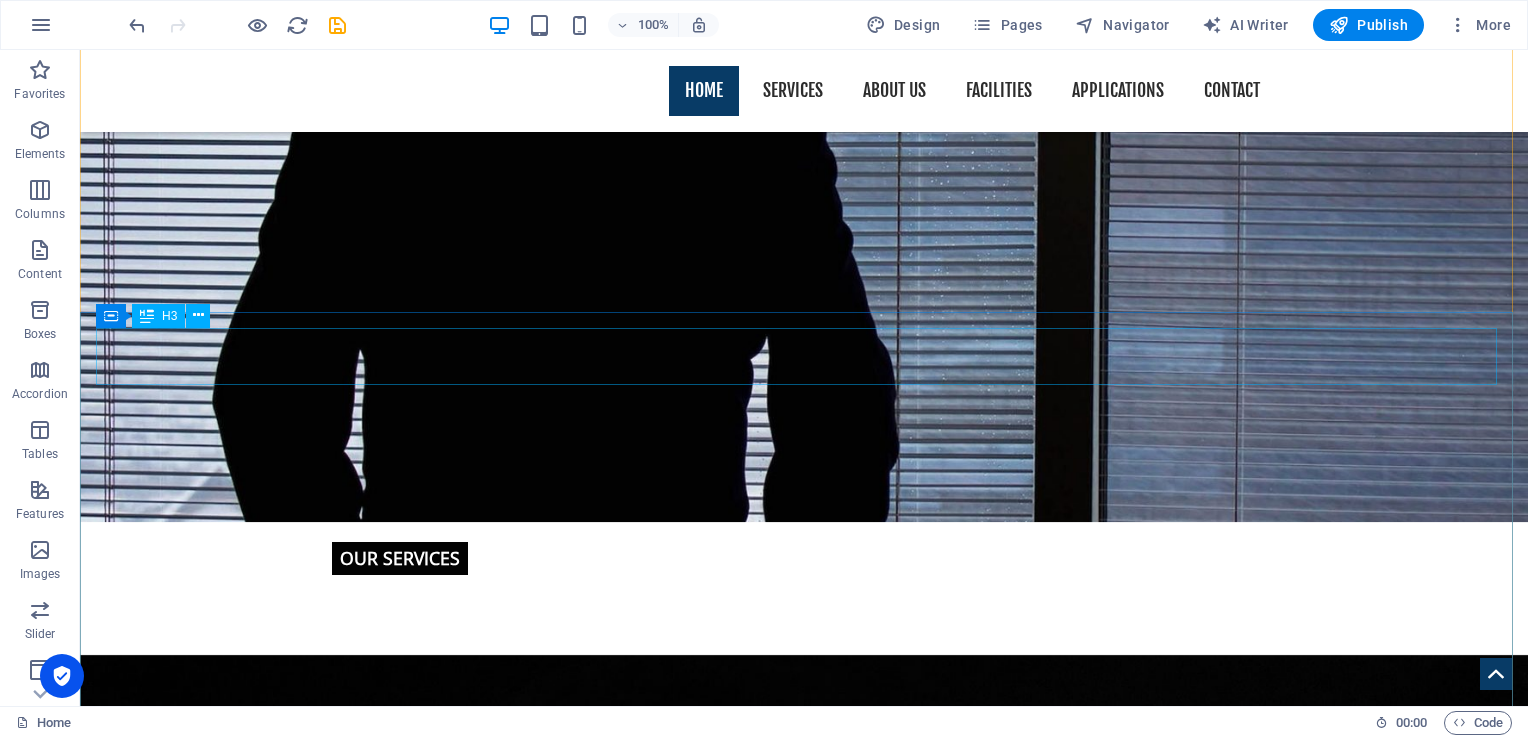 scroll, scrollTop: 1714, scrollLeft: 0, axis: vertical 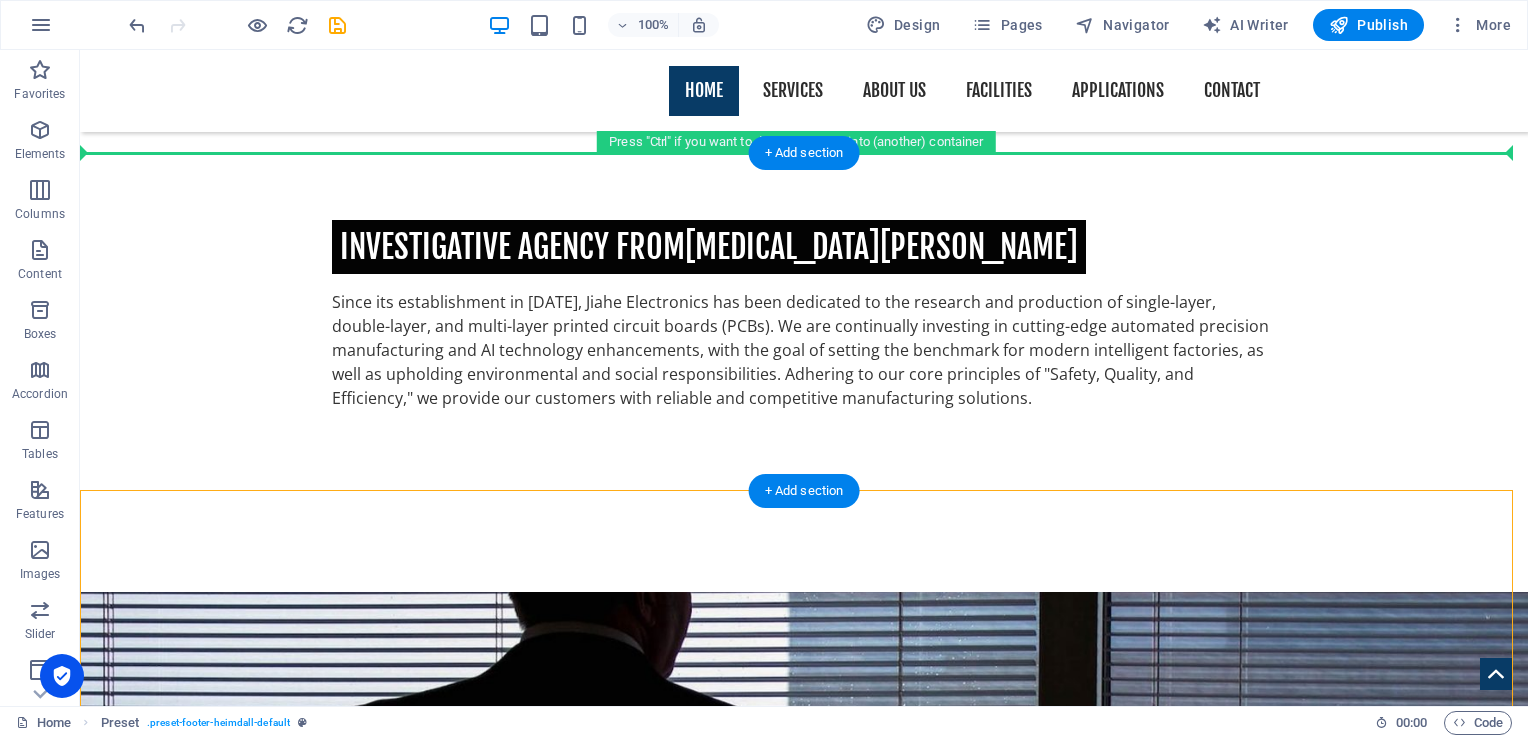 drag, startPoint x: 425, startPoint y: 463, endPoint x: 384, endPoint y: 167, distance: 298.82605 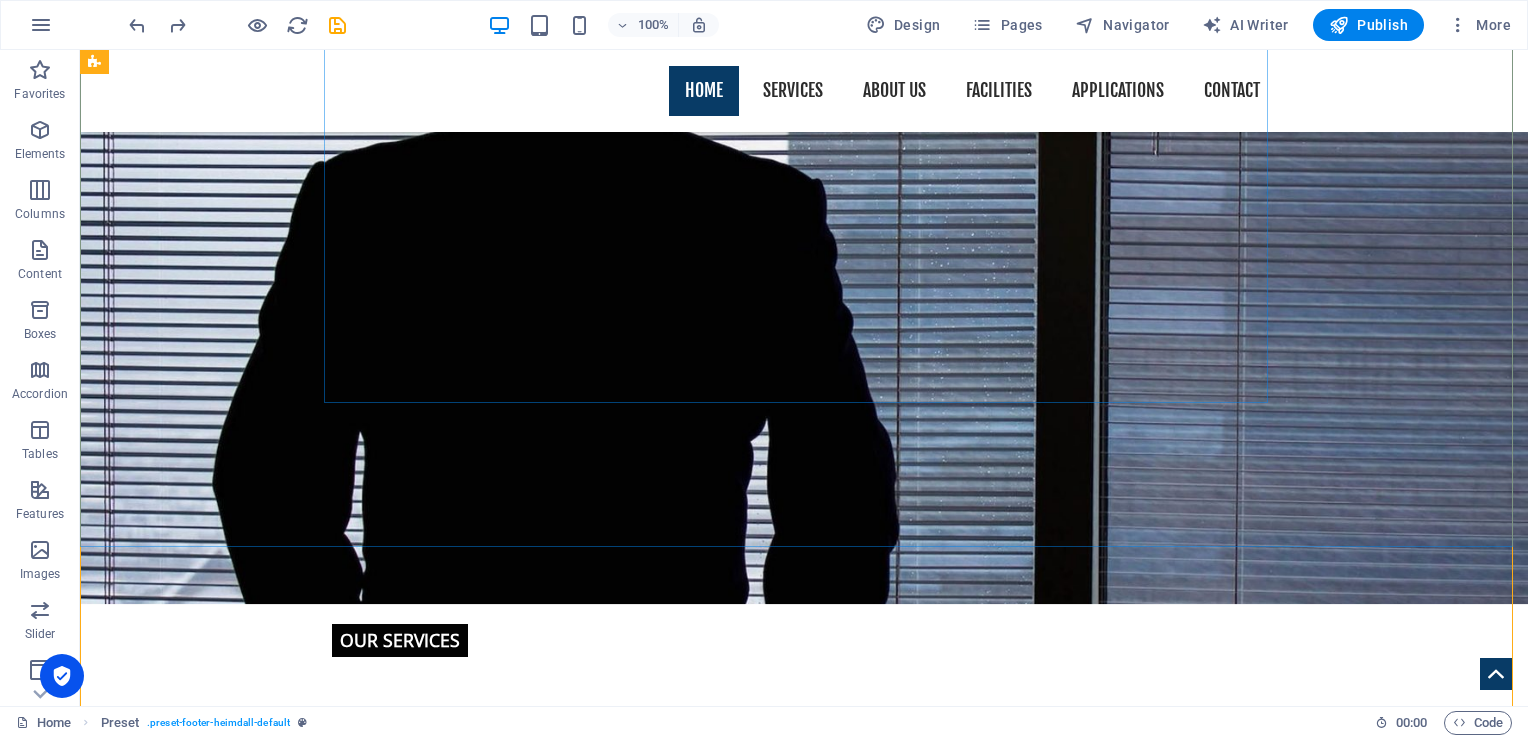 scroll, scrollTop: 1714, scrollLeft: 0, axis: vertical 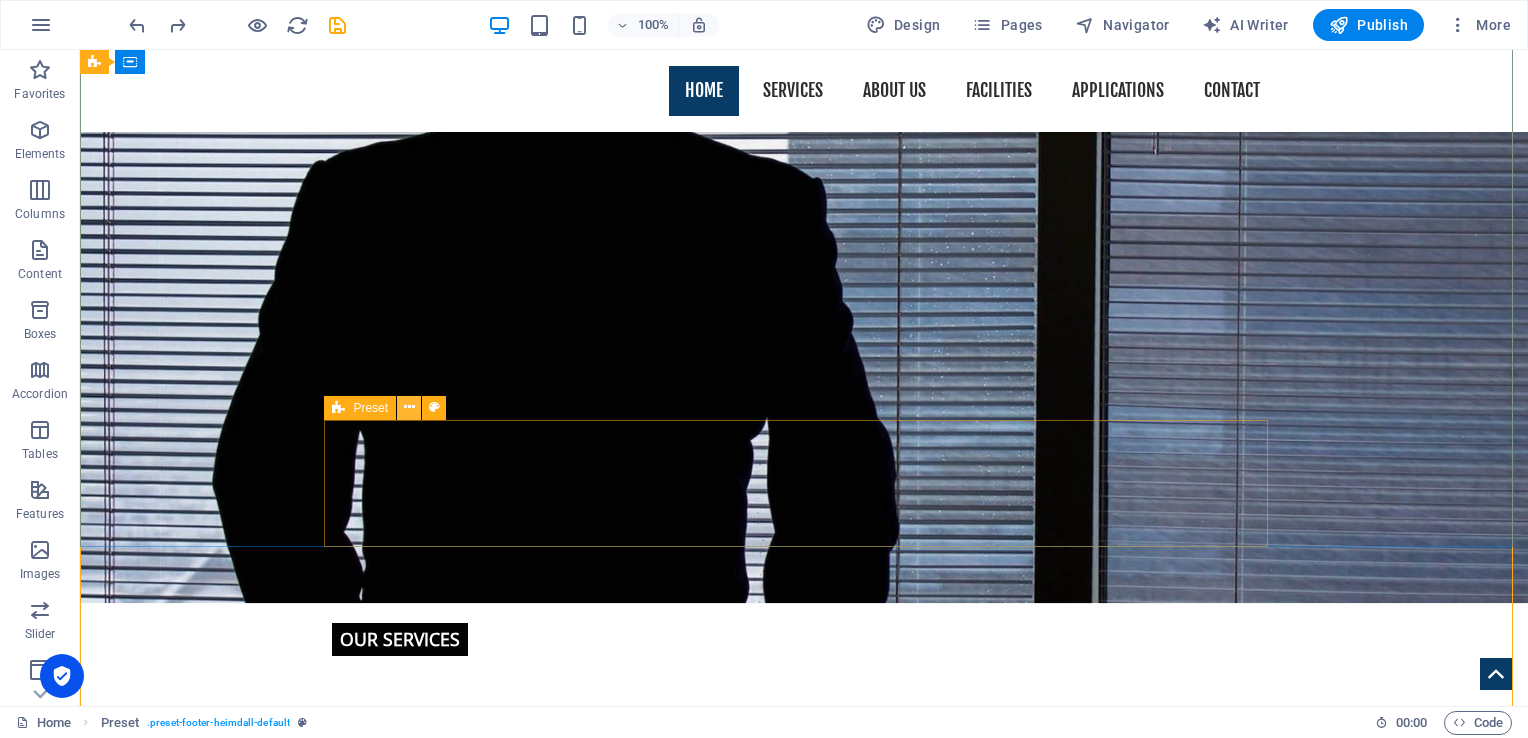 click at bounding box center [409, 407] 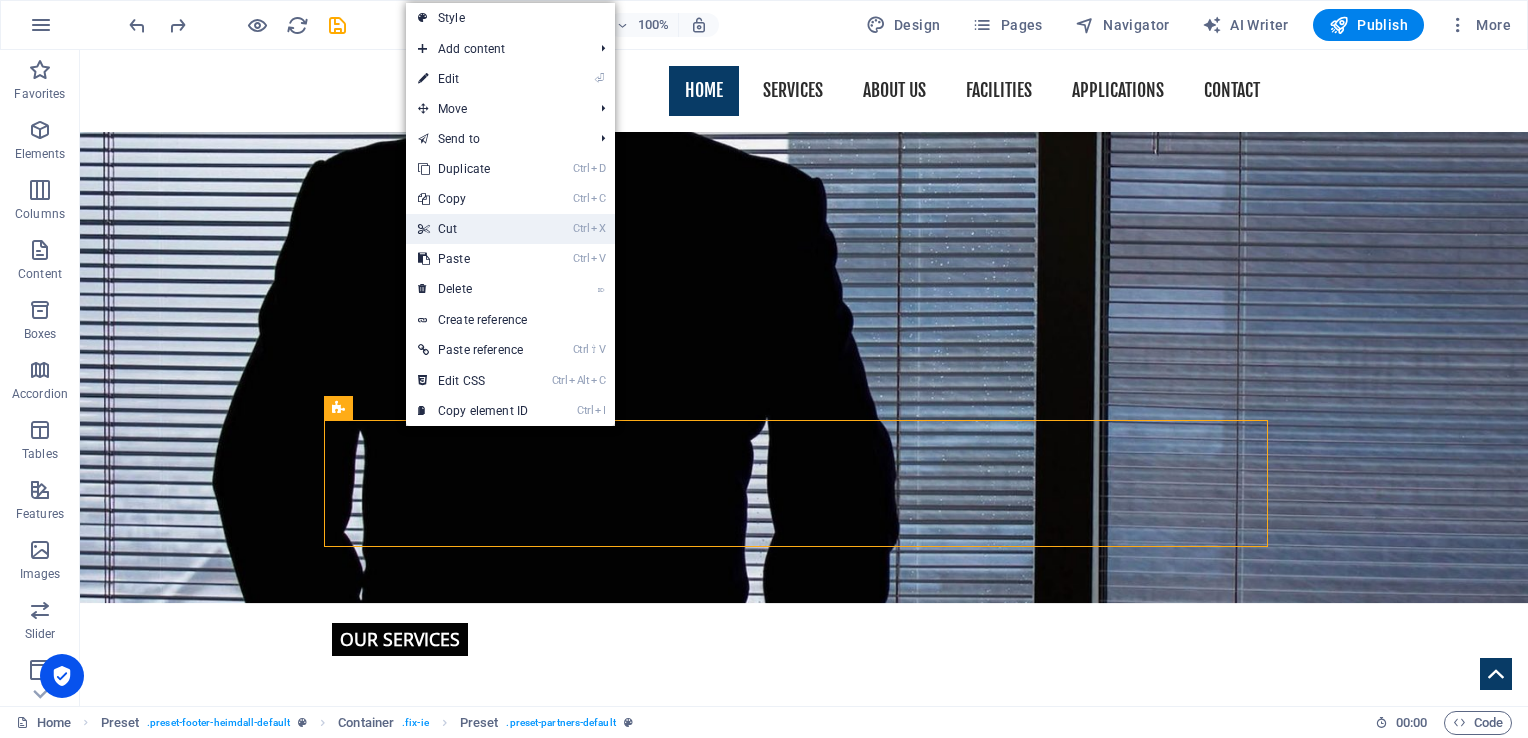 click on "Ctrl X  Cut" at bounding box center [473, 229] 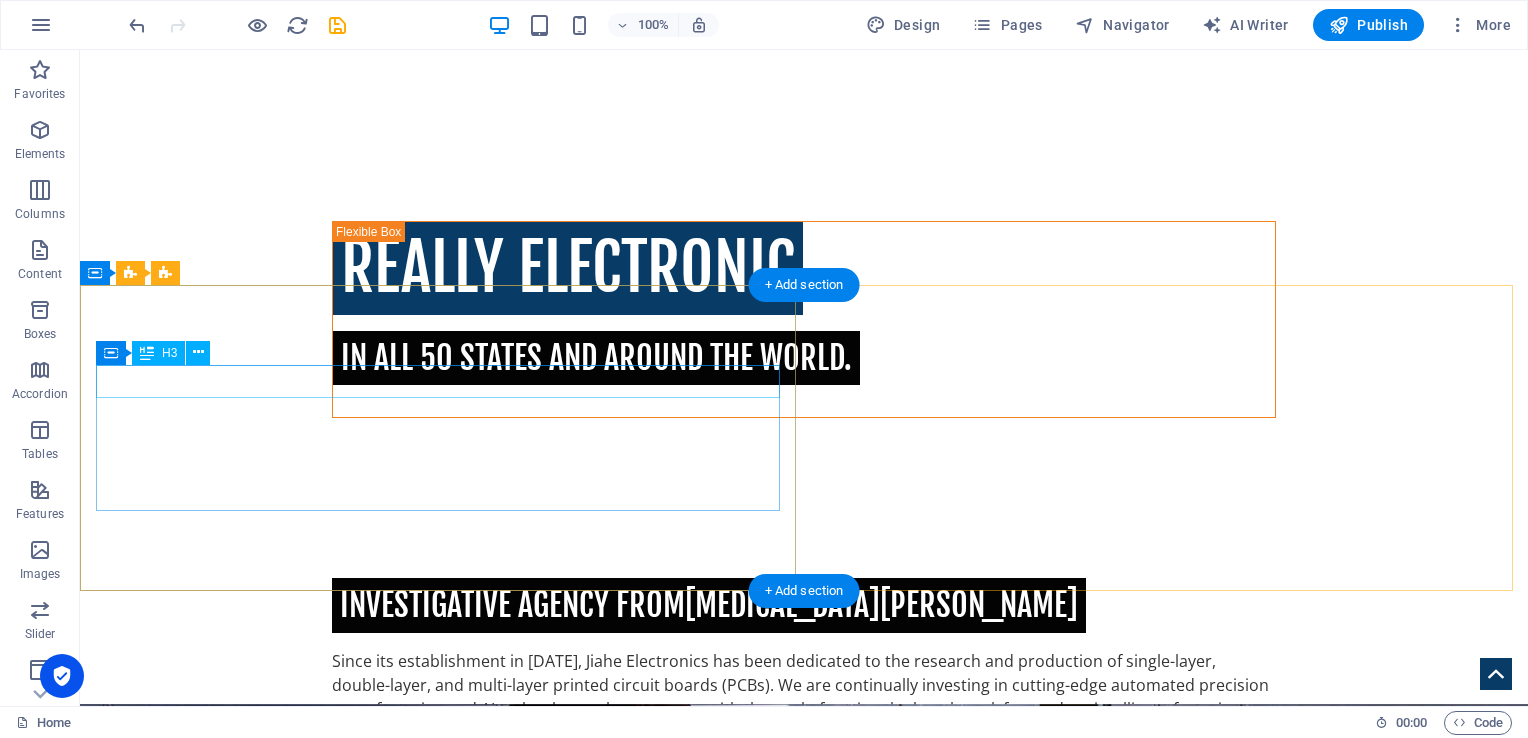 scroll, scrollTop: 814, scrollLeft: 0, axis: vertical 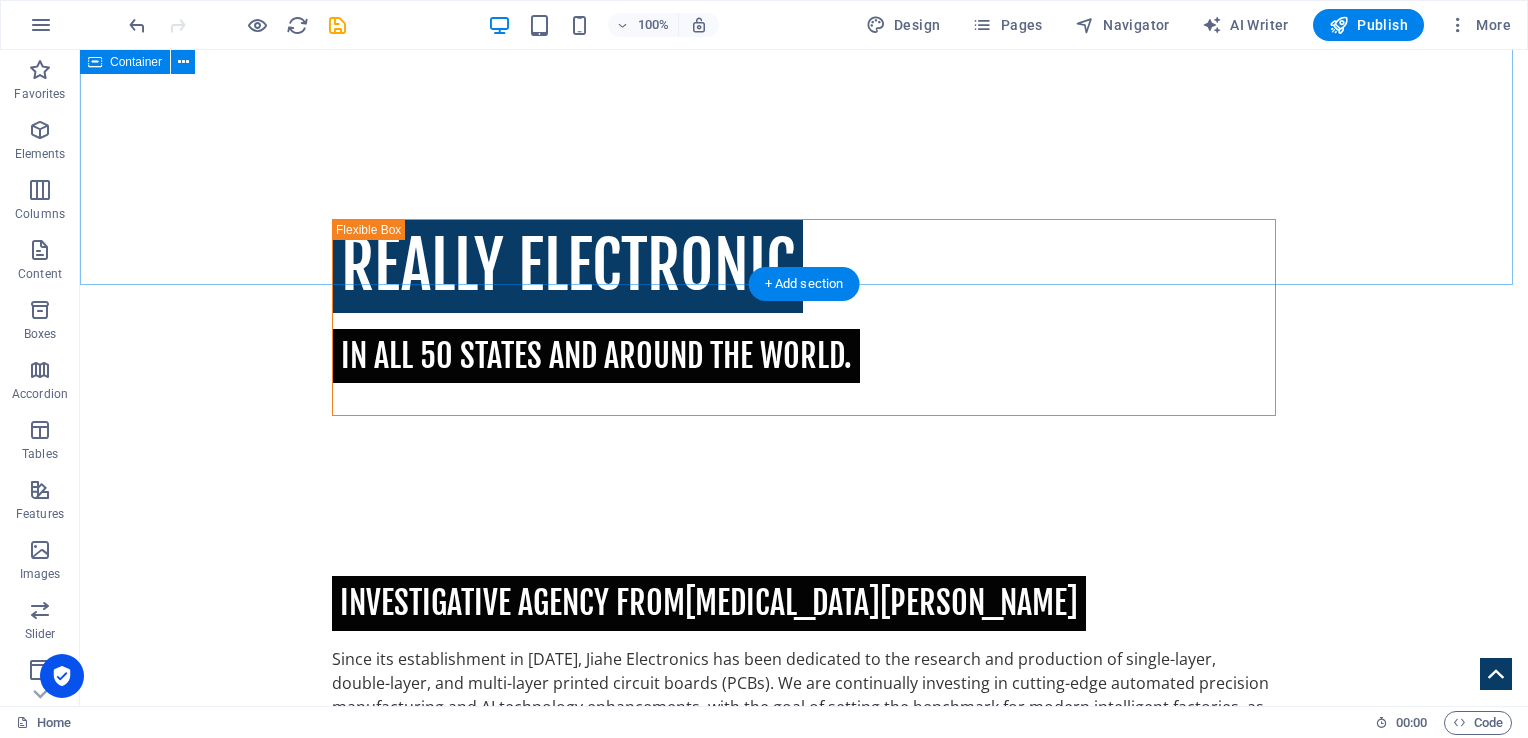 click on "Investigative Agency From  [MEDICAL_DATA][PERSON_NAME] Since its establishment in [DATE], Jiahe Electronics has been dedicated to the research and production of single-layer, double-layer, and multi-layer printed circuit boards (PCBs). We are continually investing in cutting-edge automated precision manufacturing and AI technology enhancements, with the goal of setting the benchmark for modern intelligent factories, as well as upholding environmental and social responsibilities. Adhering to our core principles of "Safety, Quality, and Efficiency," we provide our customers with reliable and competitive manufacturing solutions." at bounding box center (804, 671) 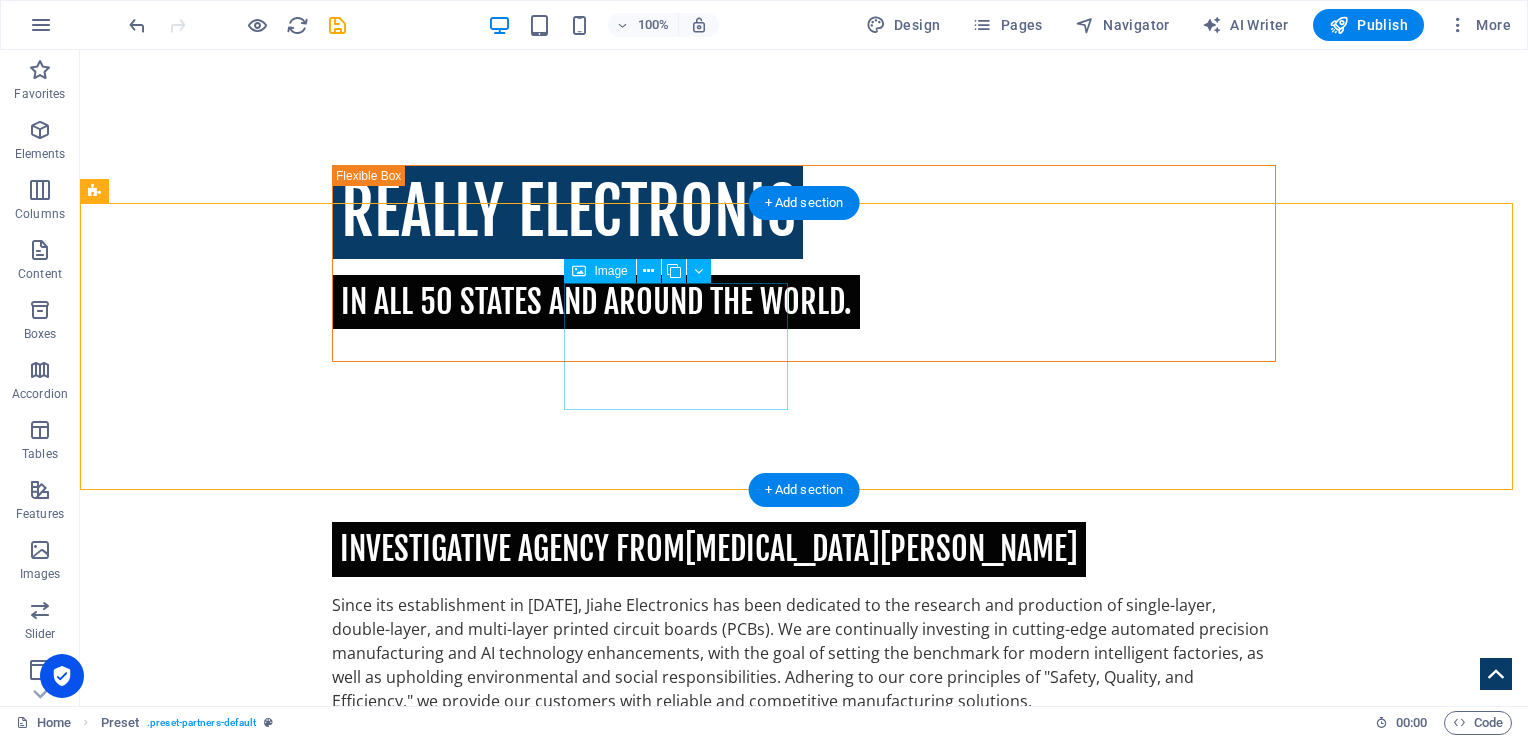scroll, scrollTop: 914, scrollLeft: 0, axis: vertical 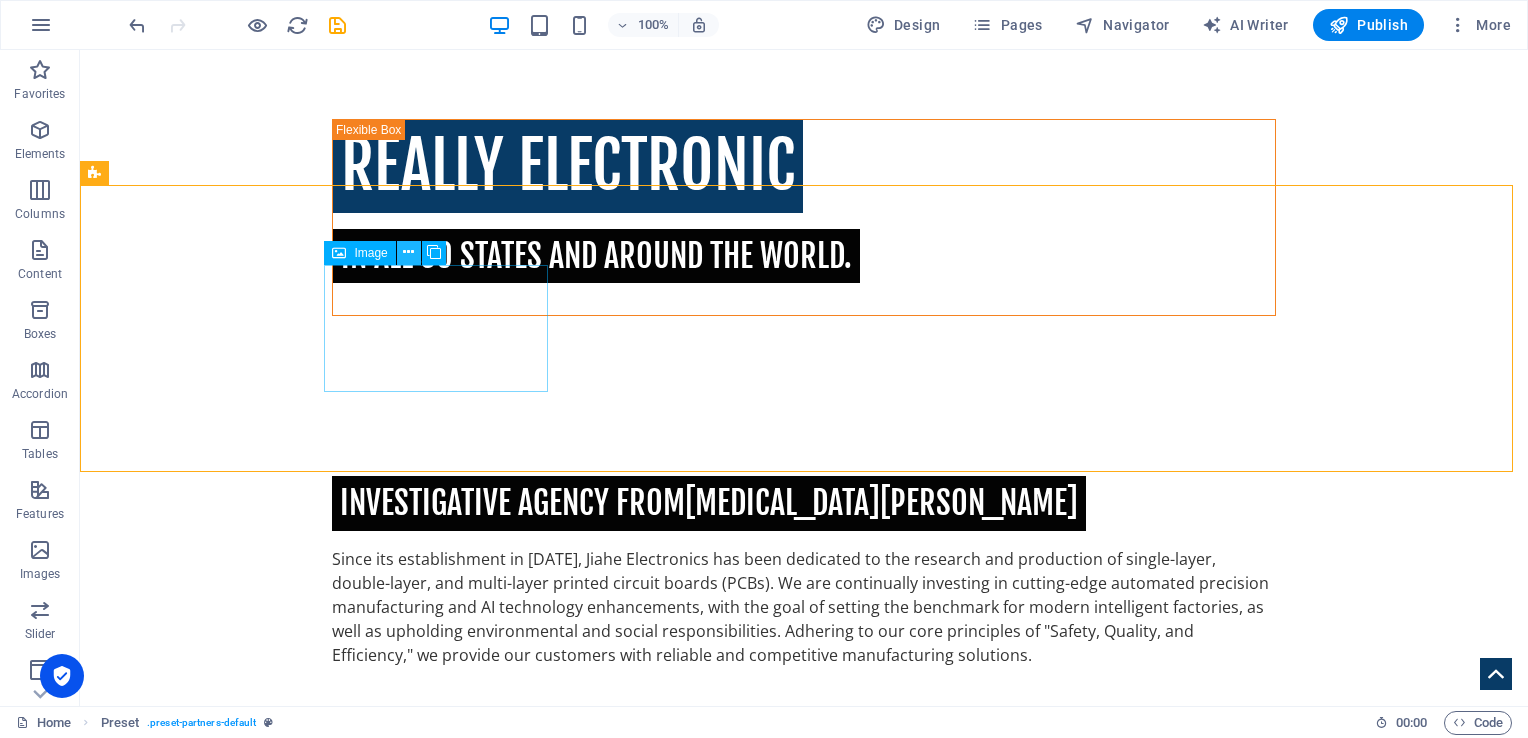 click at bounding box center [408, 252] 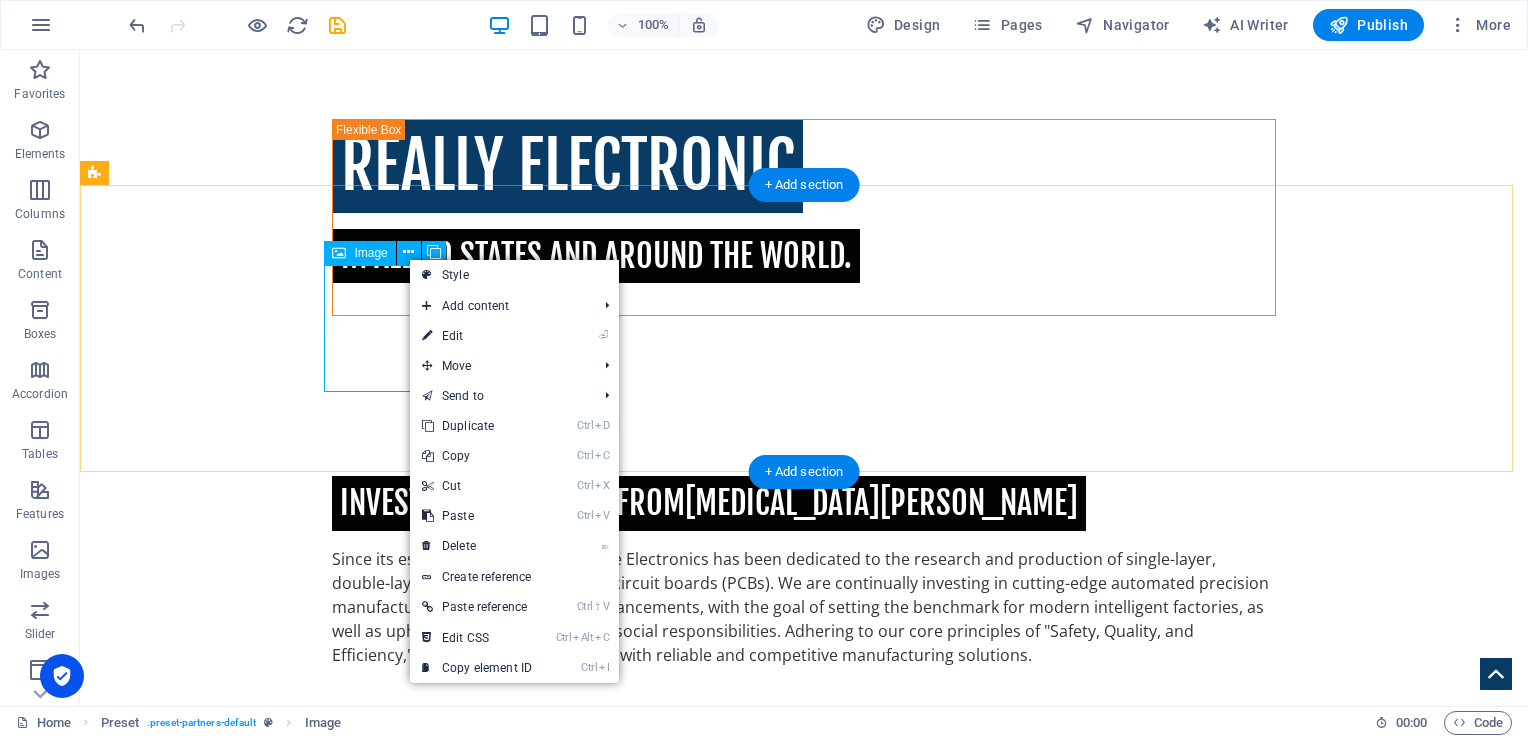 click at bounding box center [208, 890] 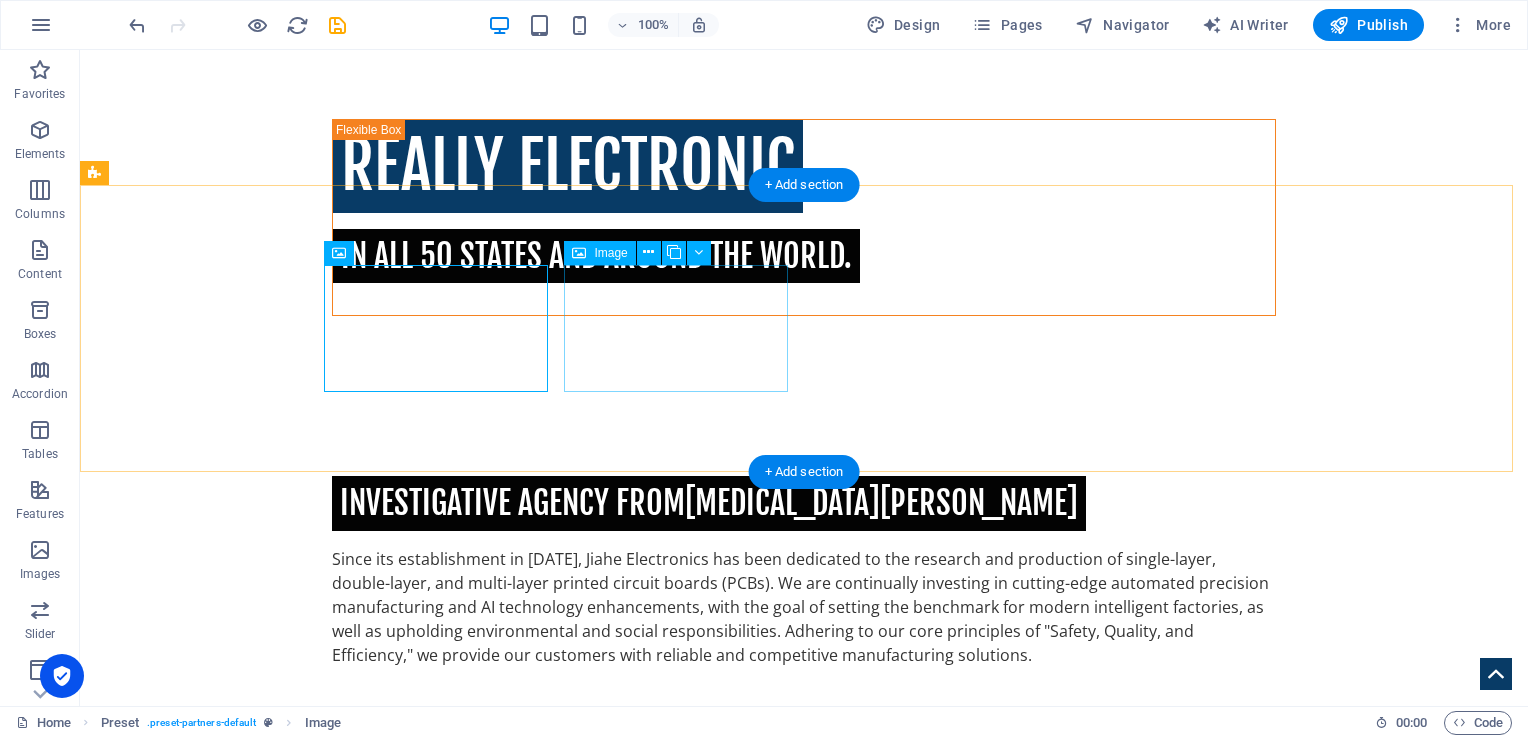 click at bounding box center [208, 1025] 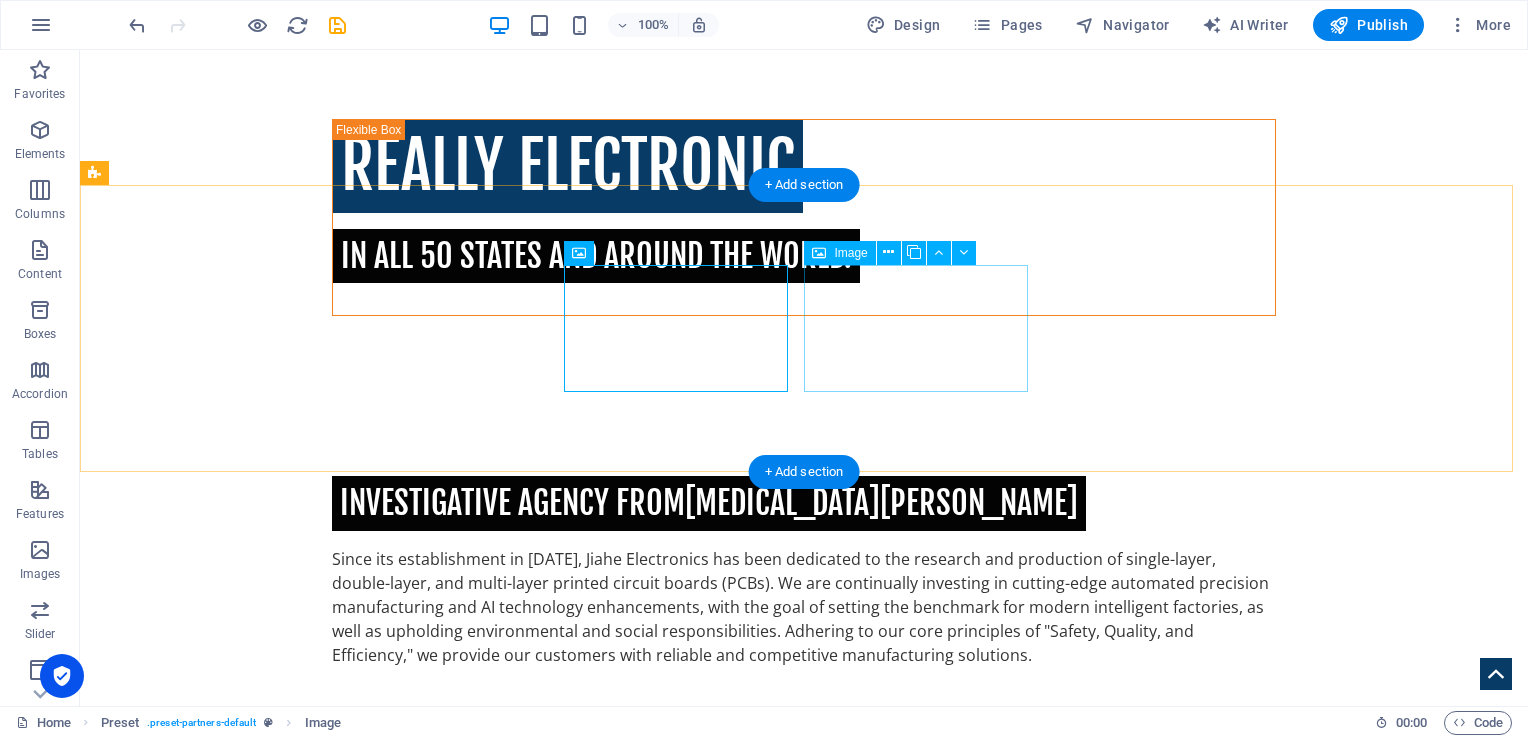 click at bounding box center (208, 1160) 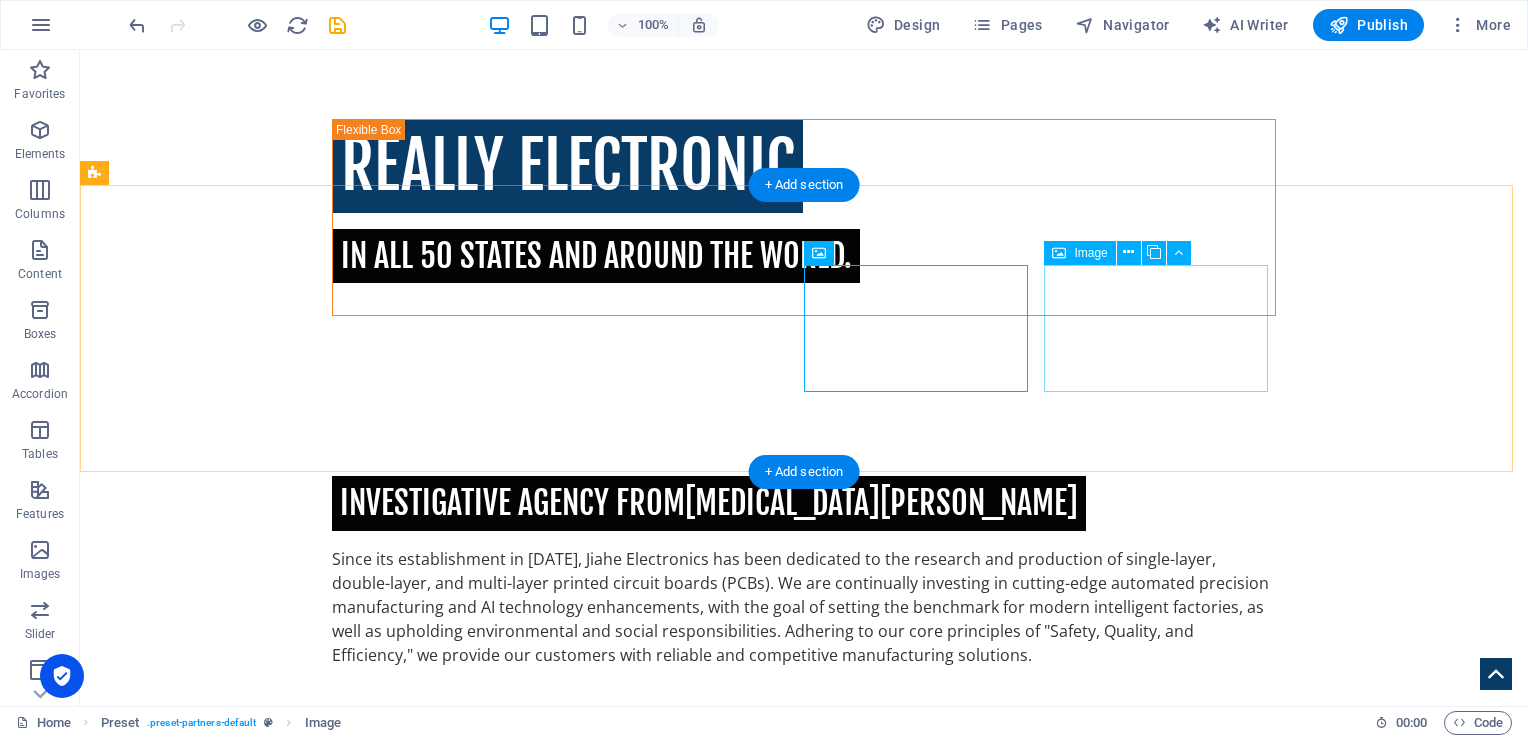 click at bounding box center (208, 1295) 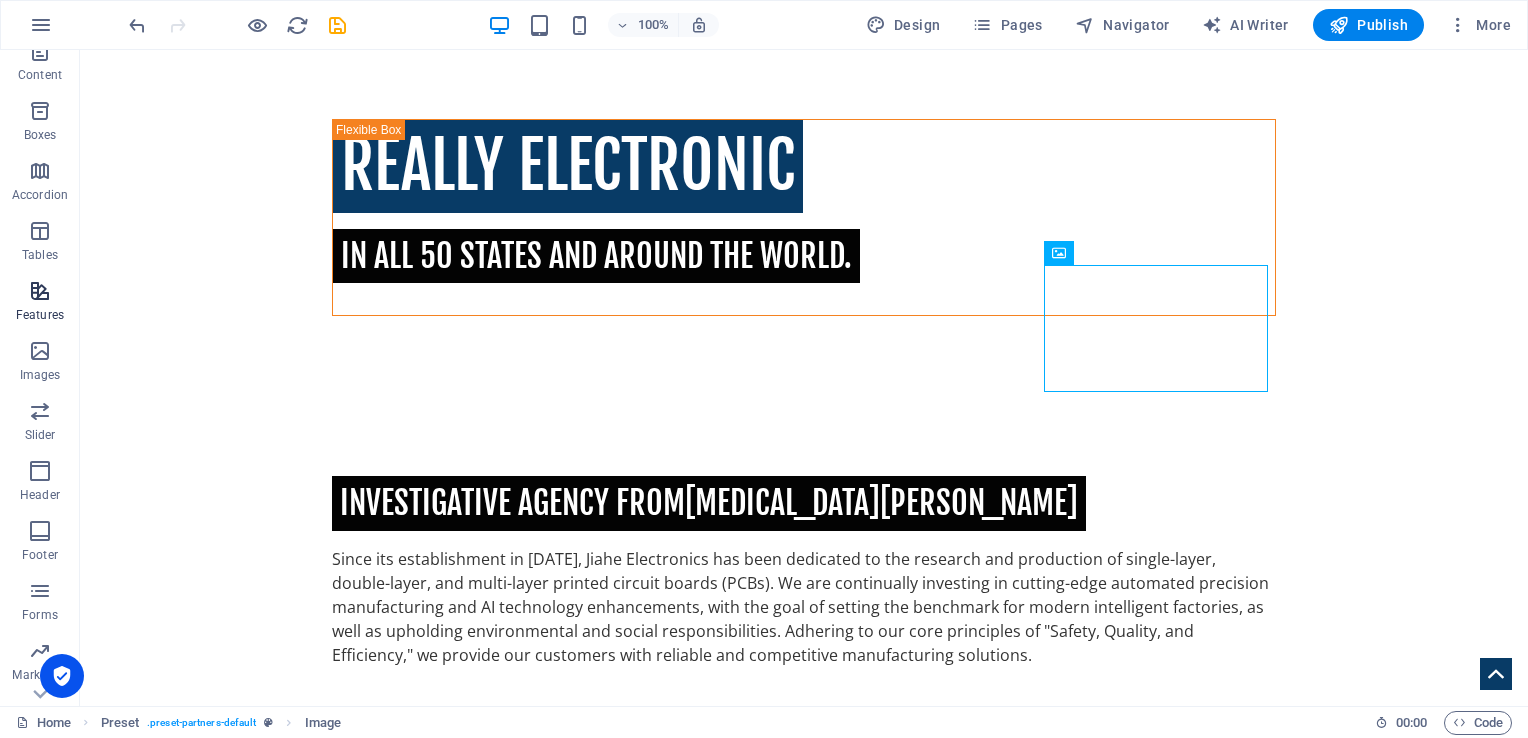 scroll, scrollTop: 200, scrollLeft: 0, axis: vertical 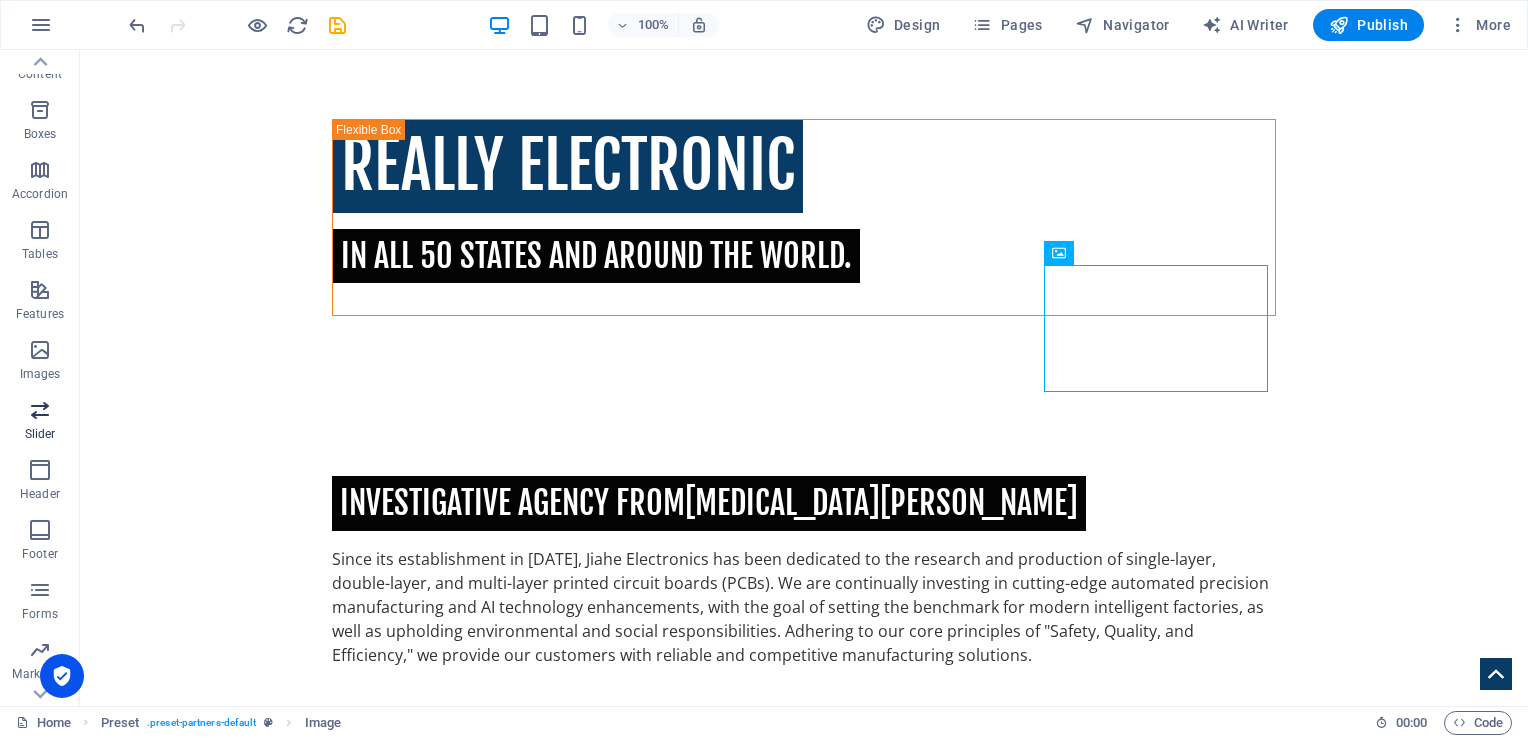 click at bounding box center (40, 410) 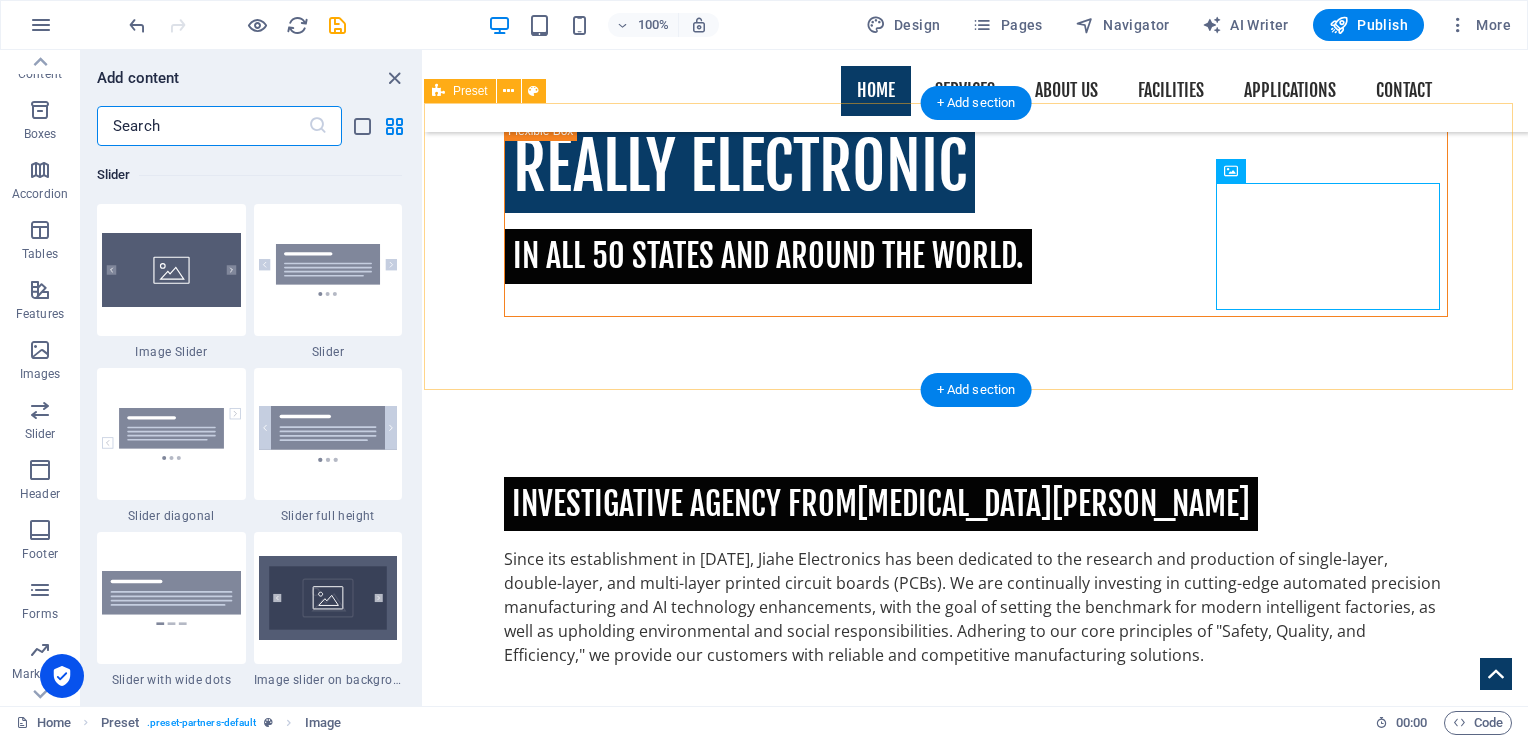 scroll, scrollTop: 11172, scrollLeft: 0, axis: vertical 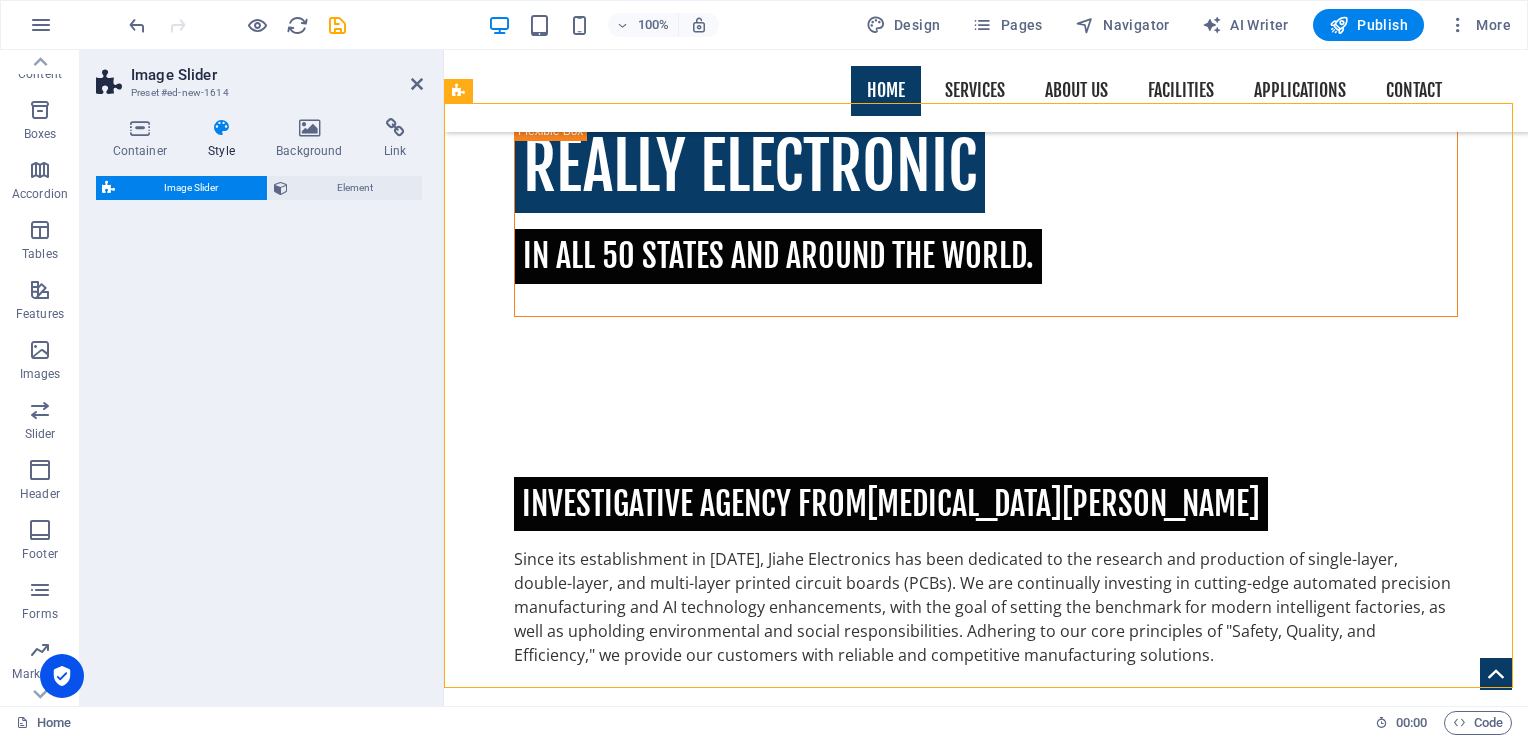 select on "rem" 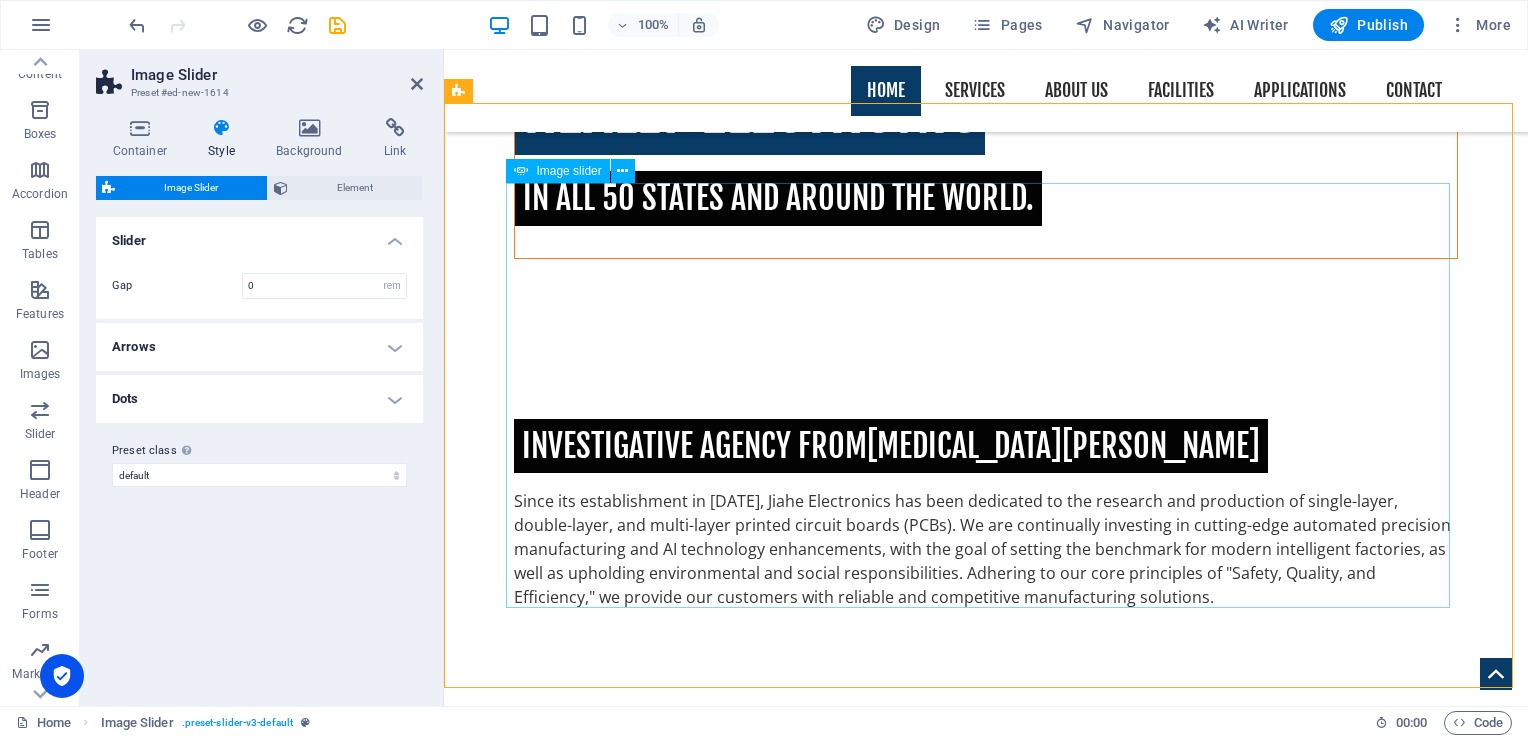 scroll, scrollTop: 1014, scrollLeft: 0, axis: vertical 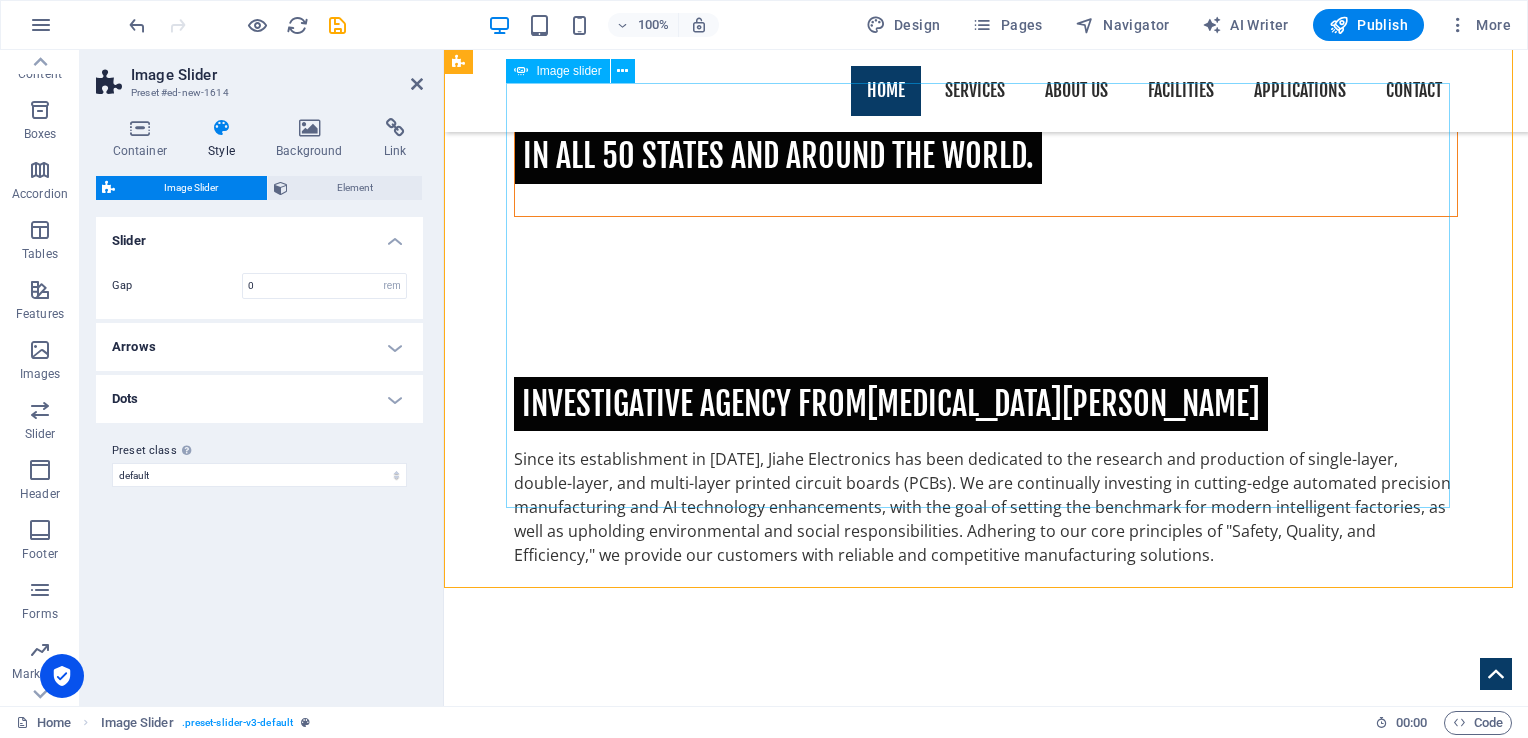 click at bounding box center (514, 2501) 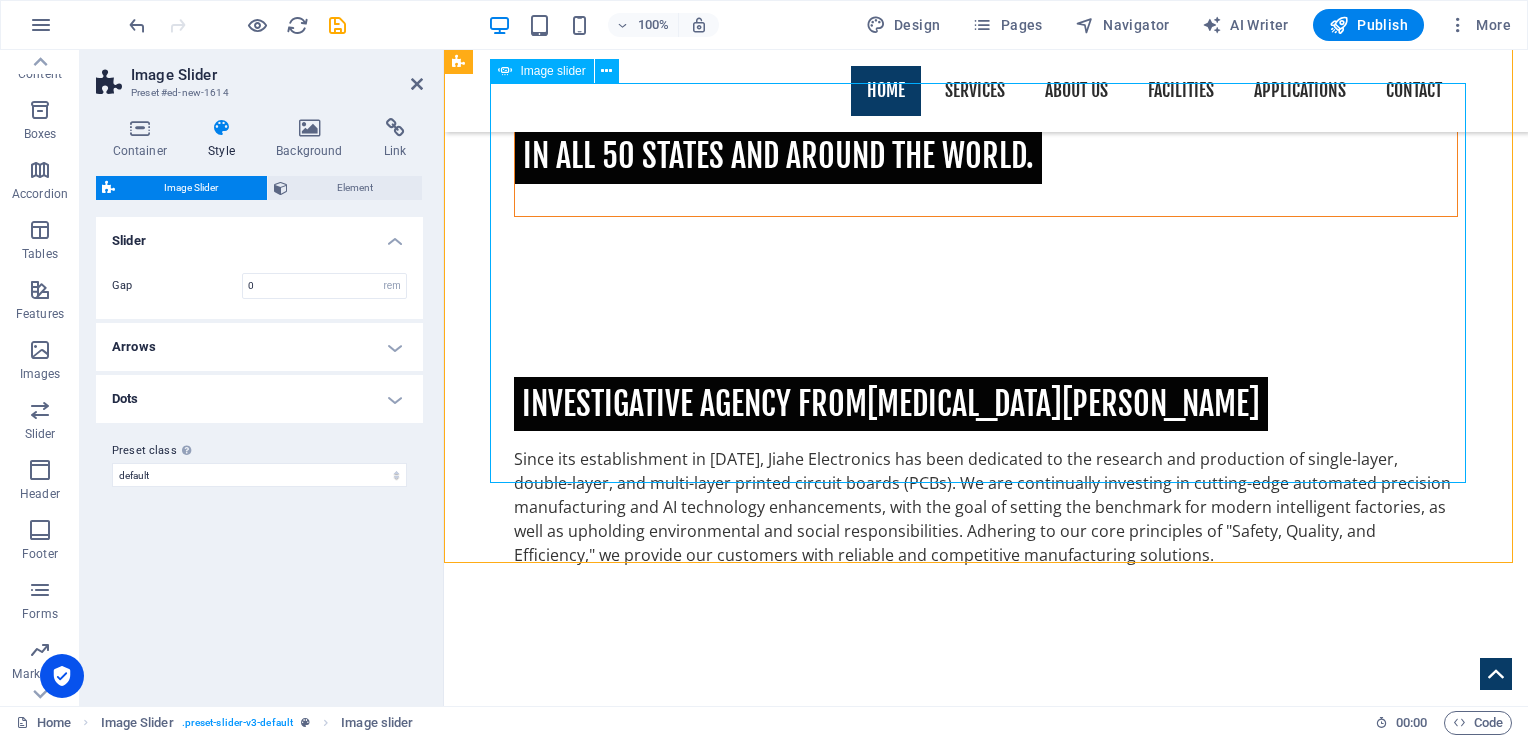click at bounding box center [986, 2519] 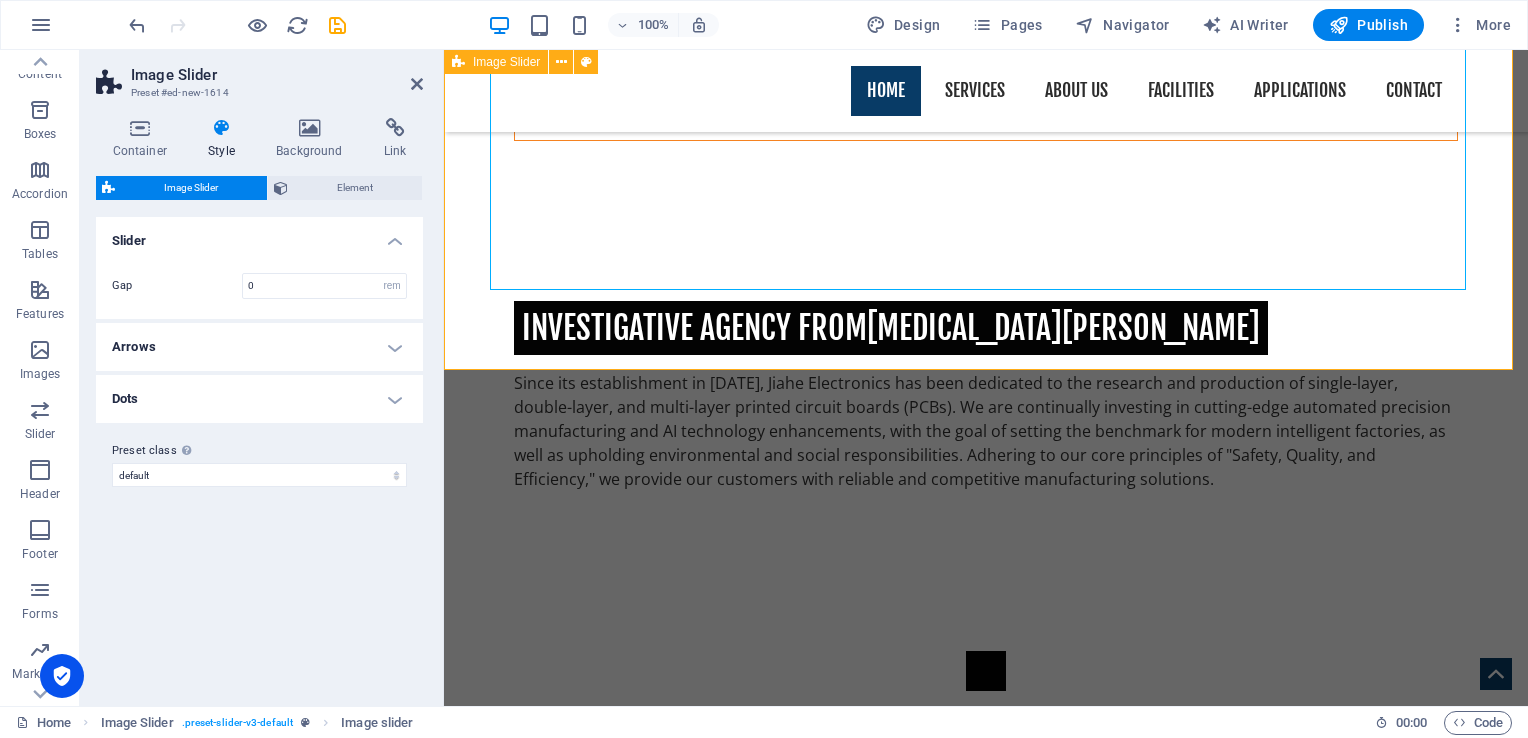 scroll, scrollTop: 914, scrollLeft: 0, axis: vertical 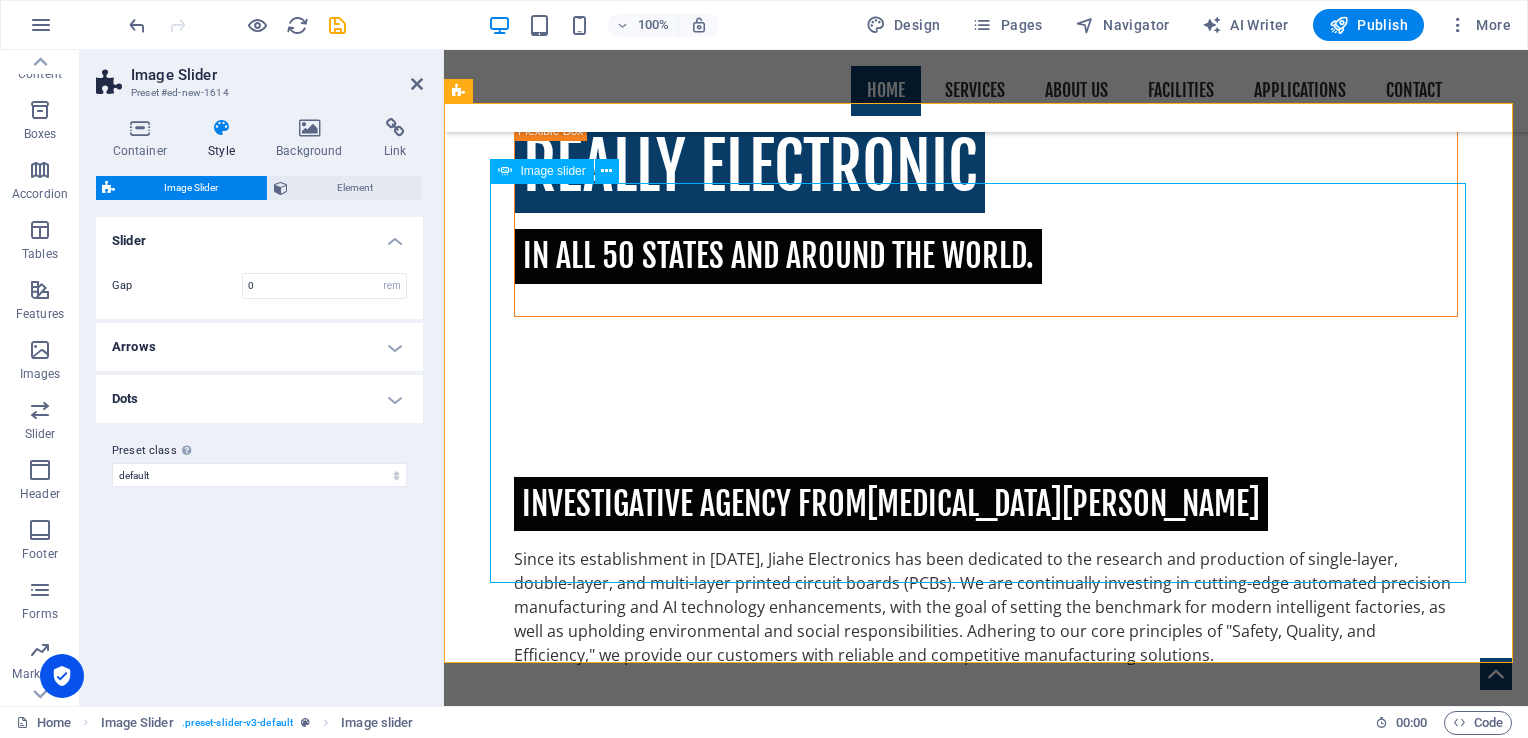 click at bounding box center [-942, 1949] 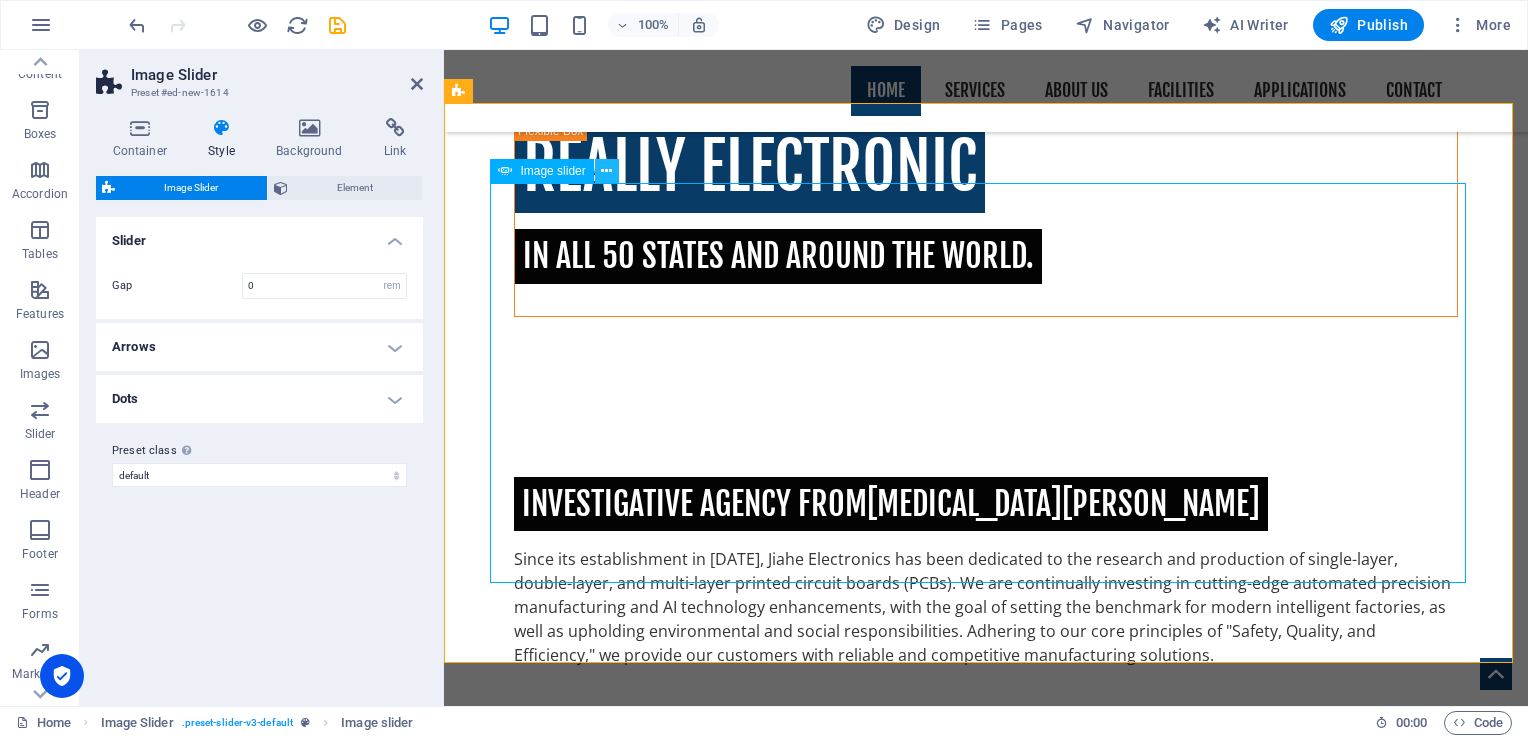 click at bounding box center (606, 171) 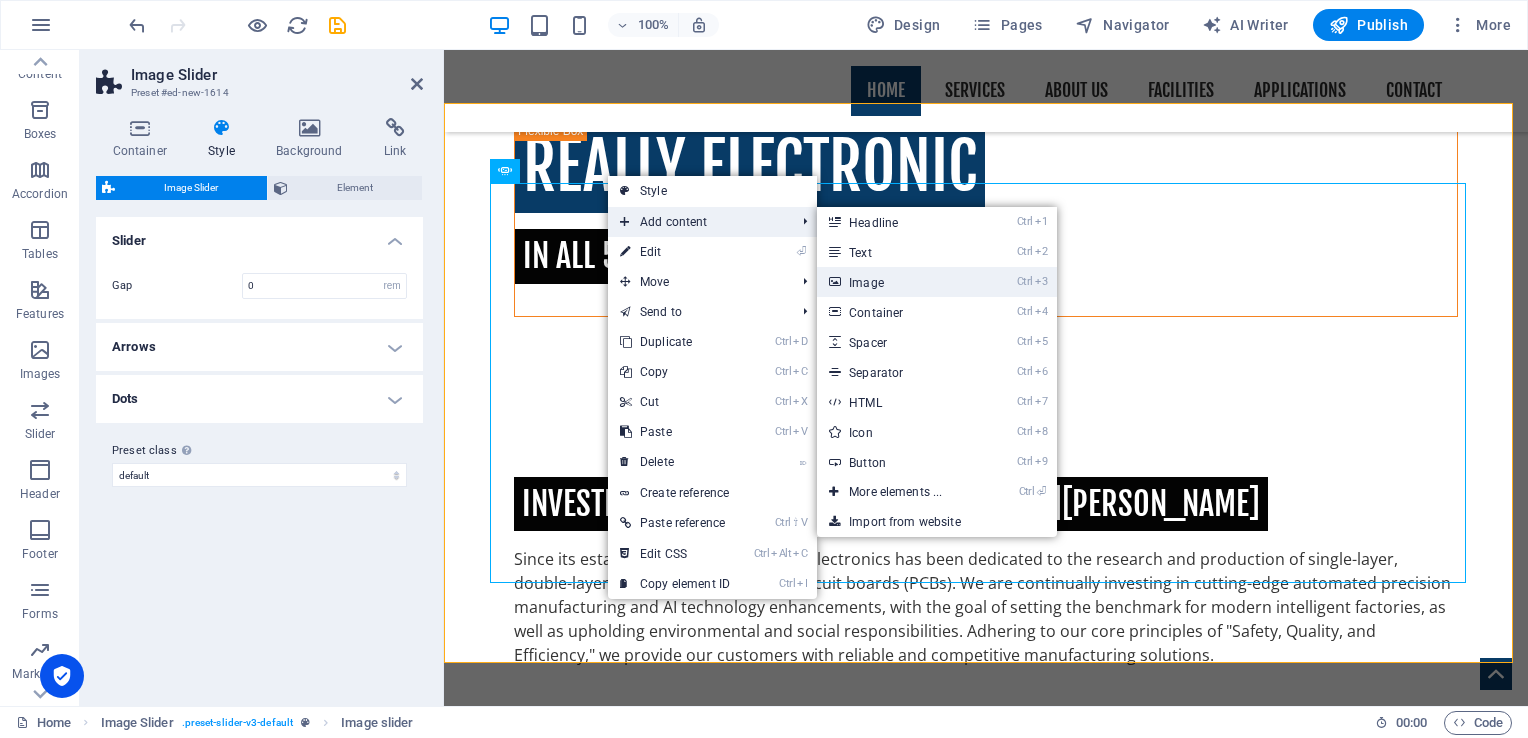 click on "Ctrl 3  Image" at bounding box center [899, 282] 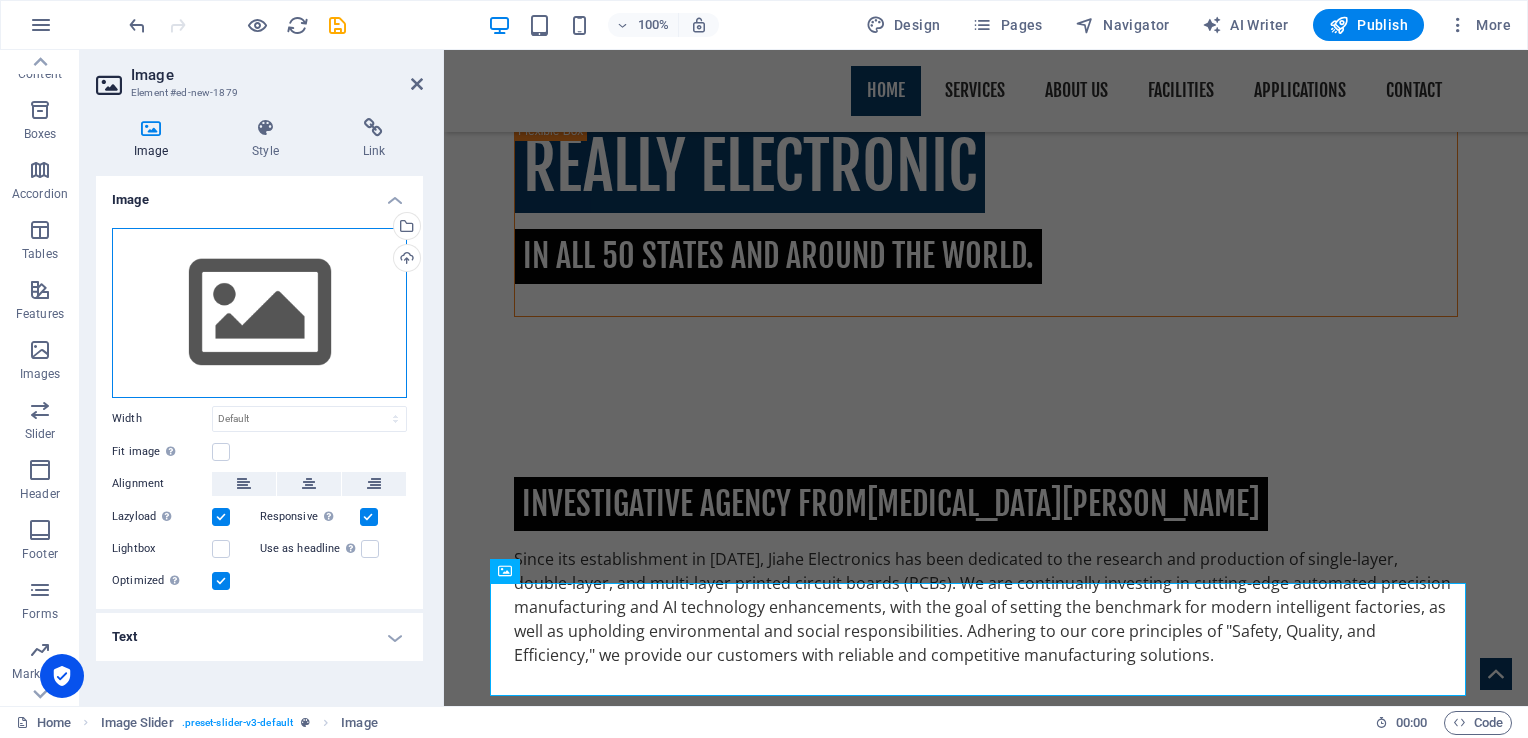 click on "Drag files here, click to choose files or select files from Files or our free stock photos & videos" at bounding box center [259, 313] 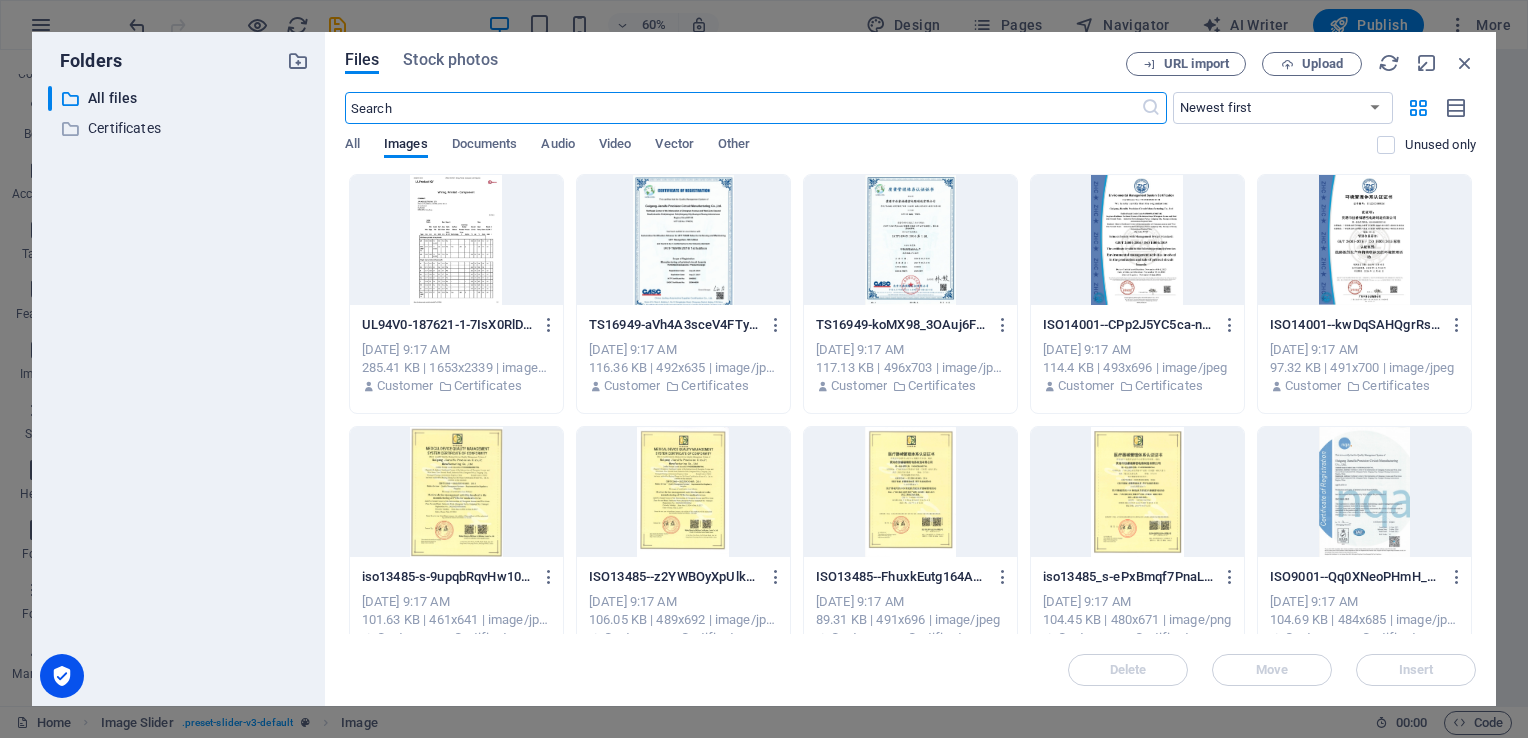 scroll, scrollTop: 1277, scrollLeft: 0, axis: vertical 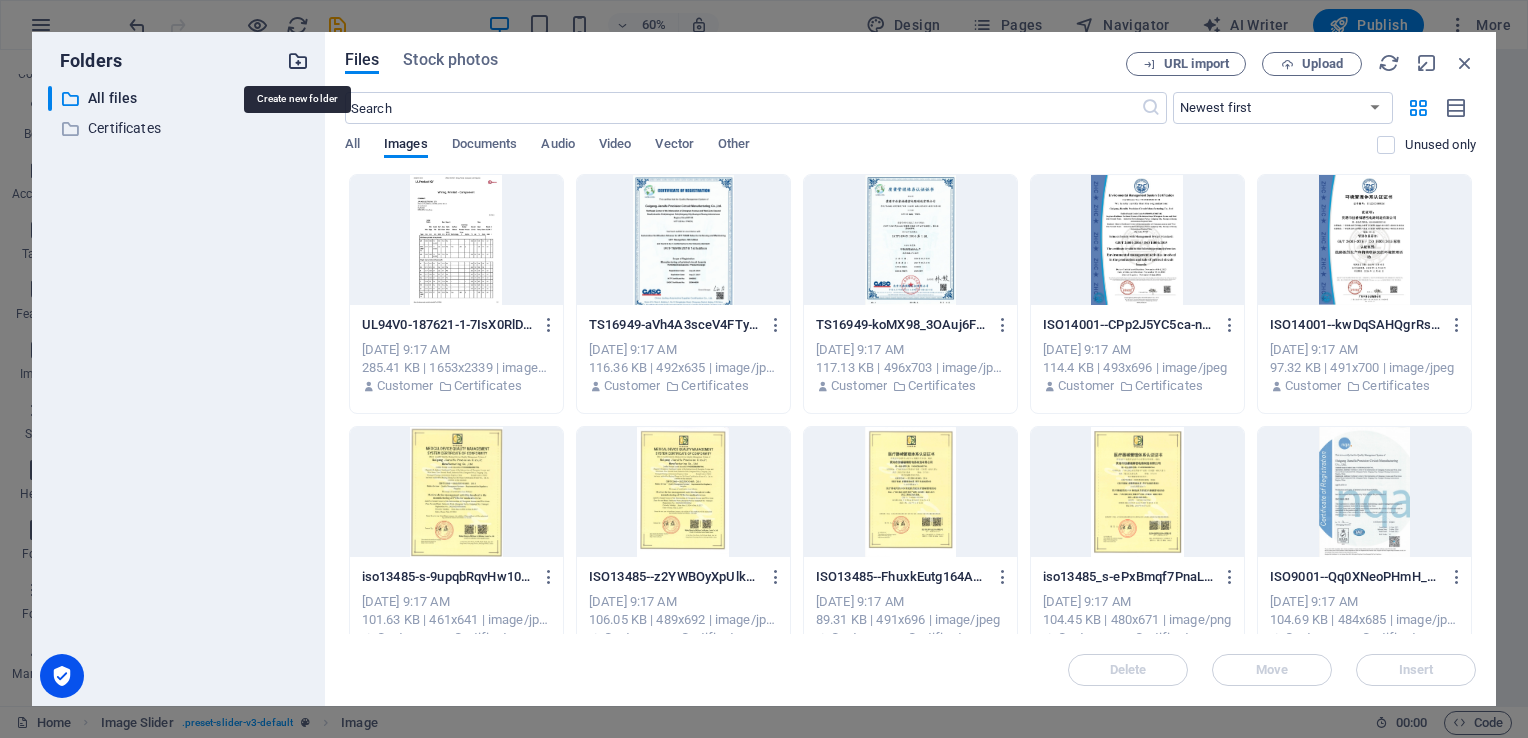click at bounding box center (298, 61) 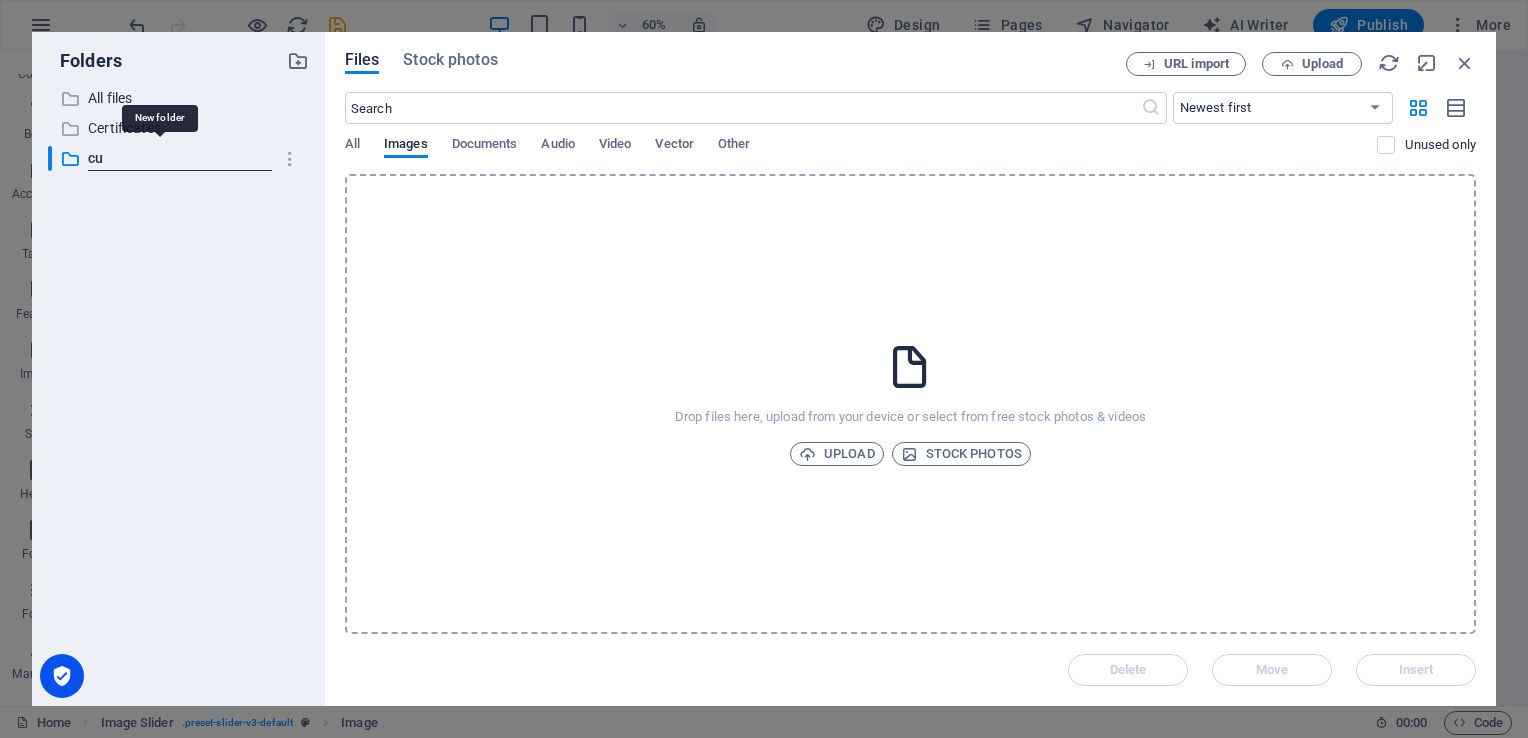 type on "c" 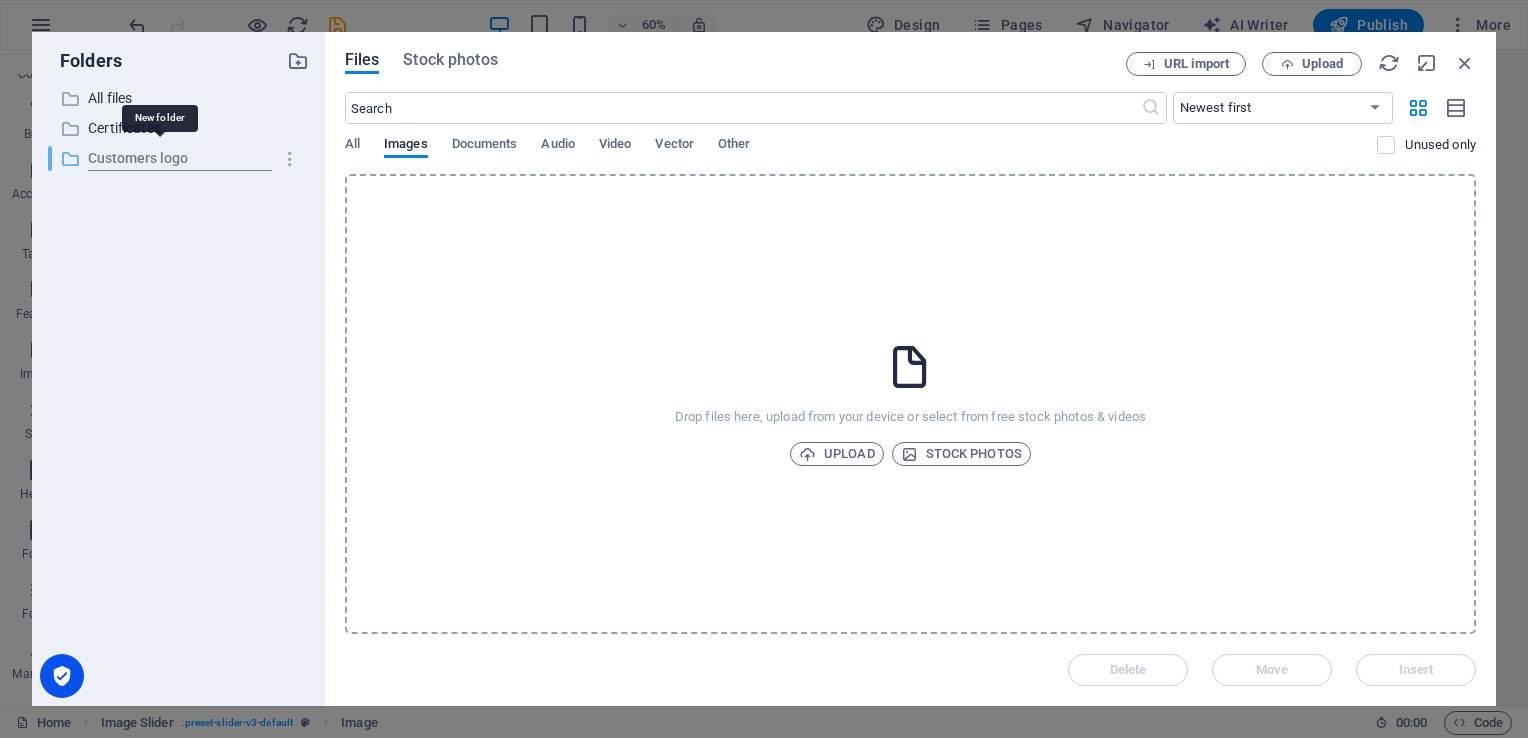 type on "Customers logo" 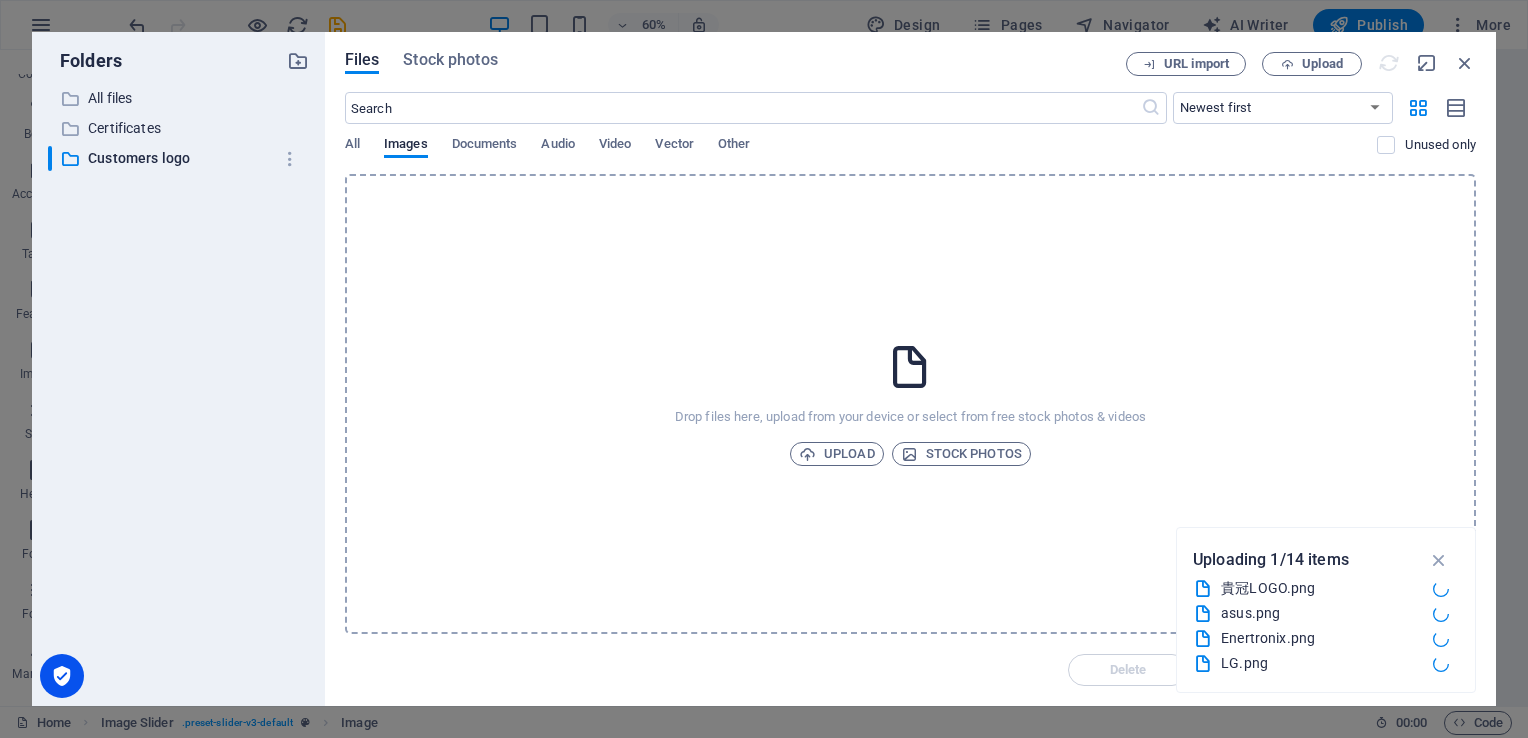 scroll, scrollTop: 914, scrollLeft: 0, axis: vertical 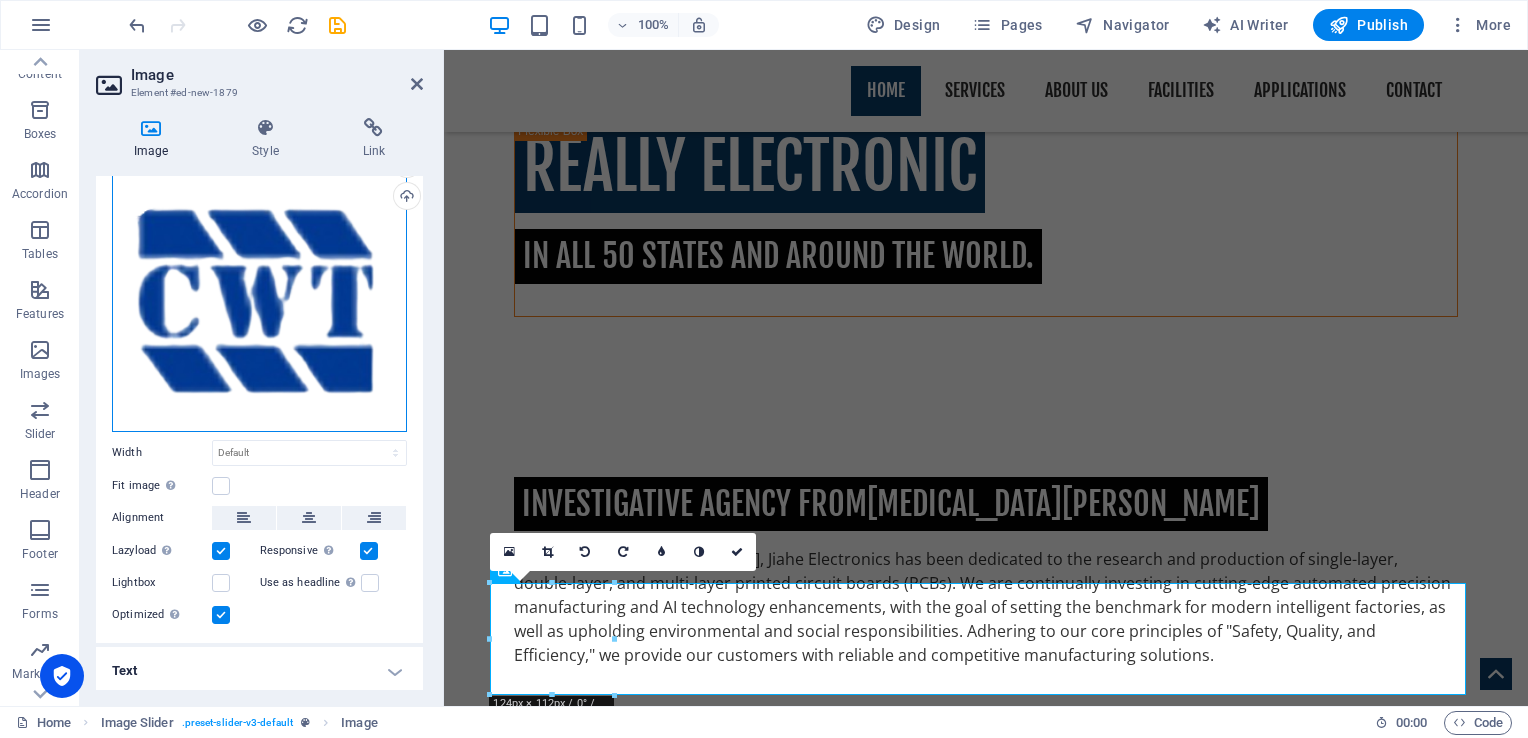 click on "Drag files here, click to choose files or select files from Files or our free stock photos & videos" at bounding box center (259, 299) 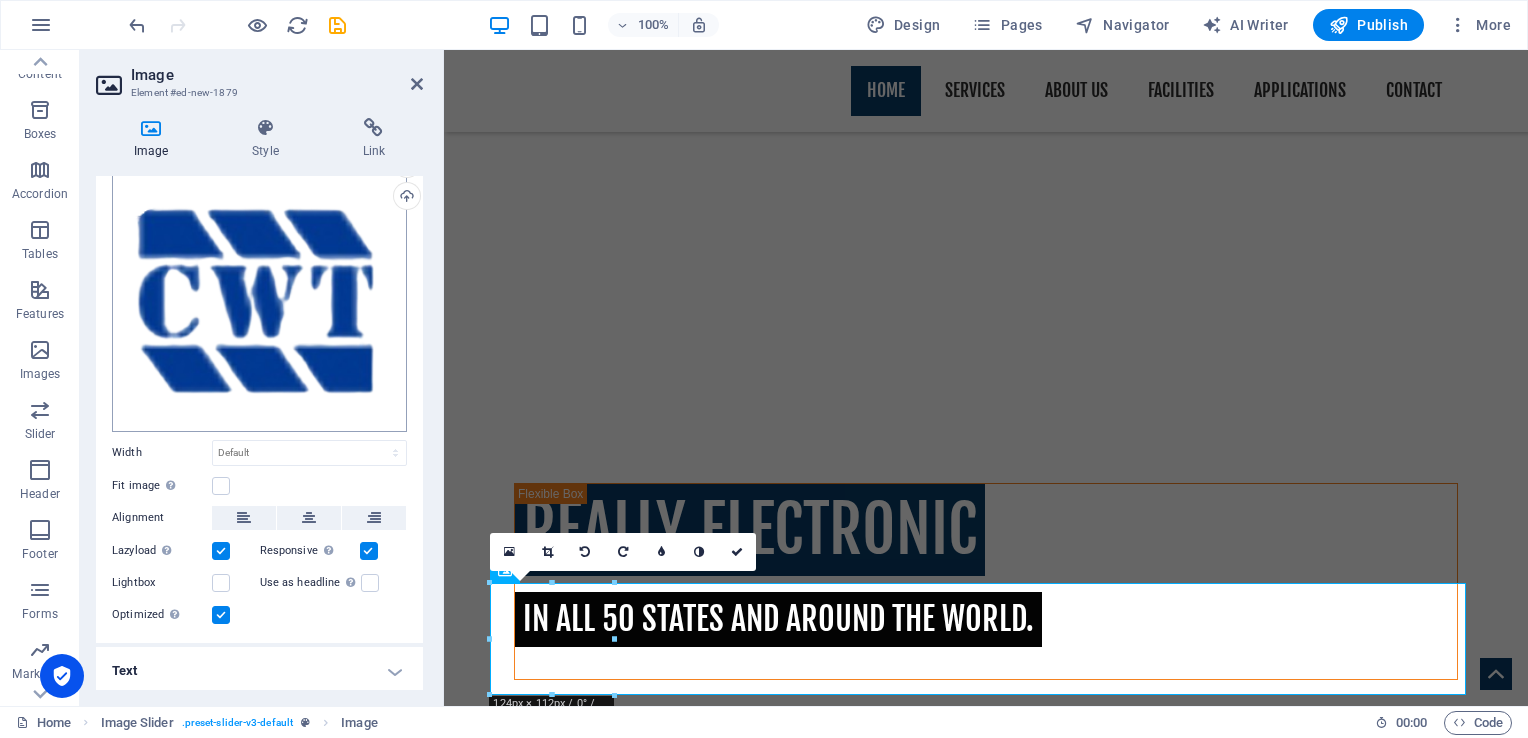 scroll, scrollTop: 1277, scrollLeft: 0, axis: vertical 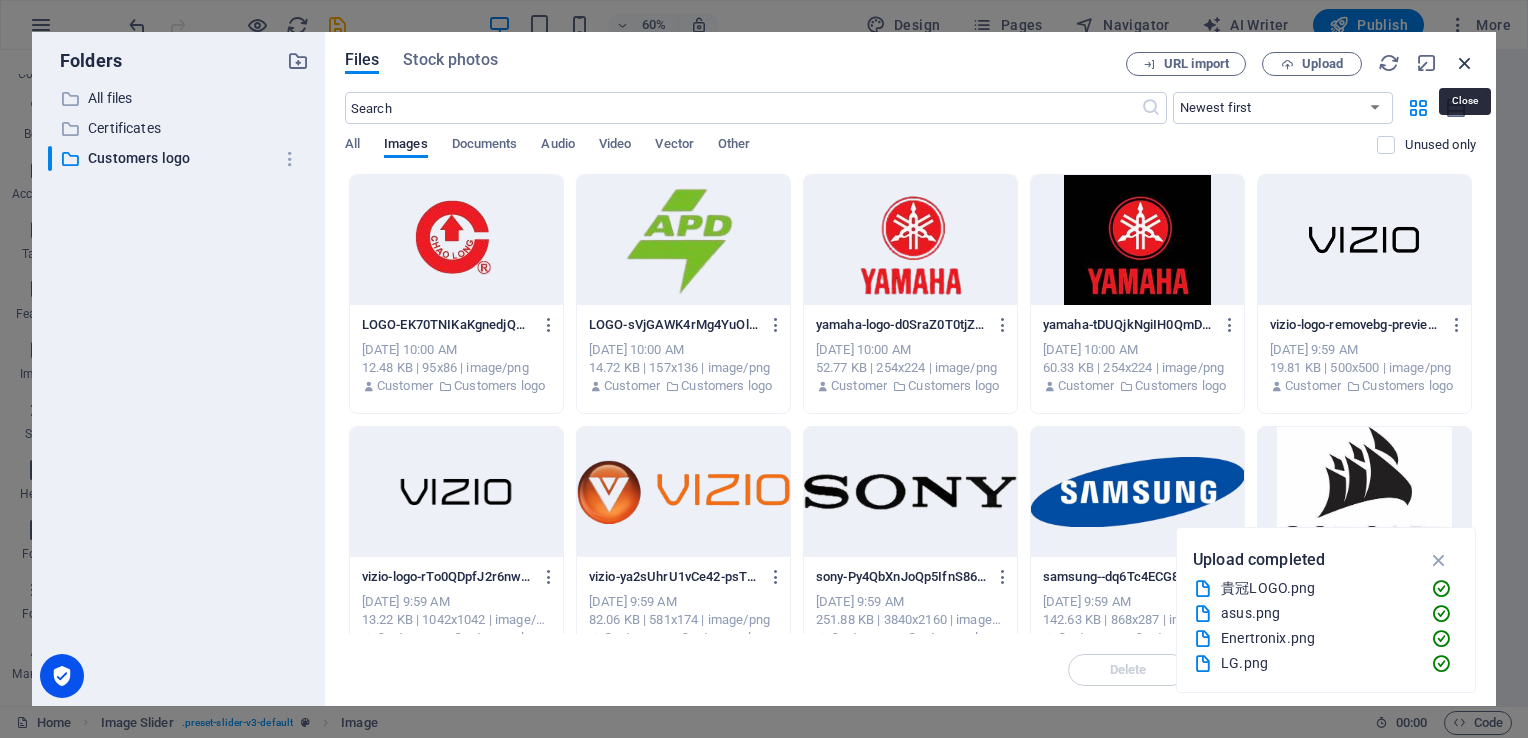 click at bounding box center (1465, 63) 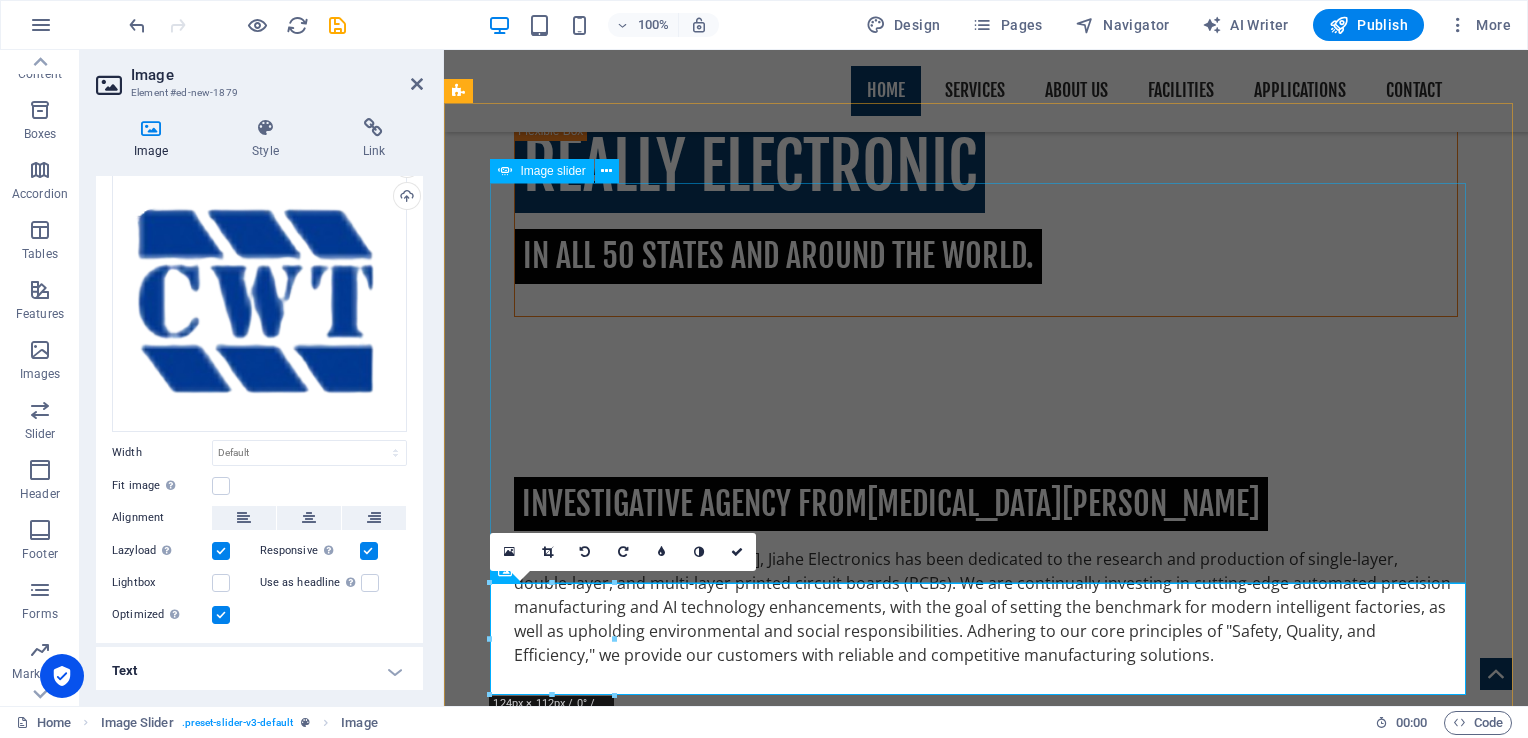 click at bounding box center [986, 2619] 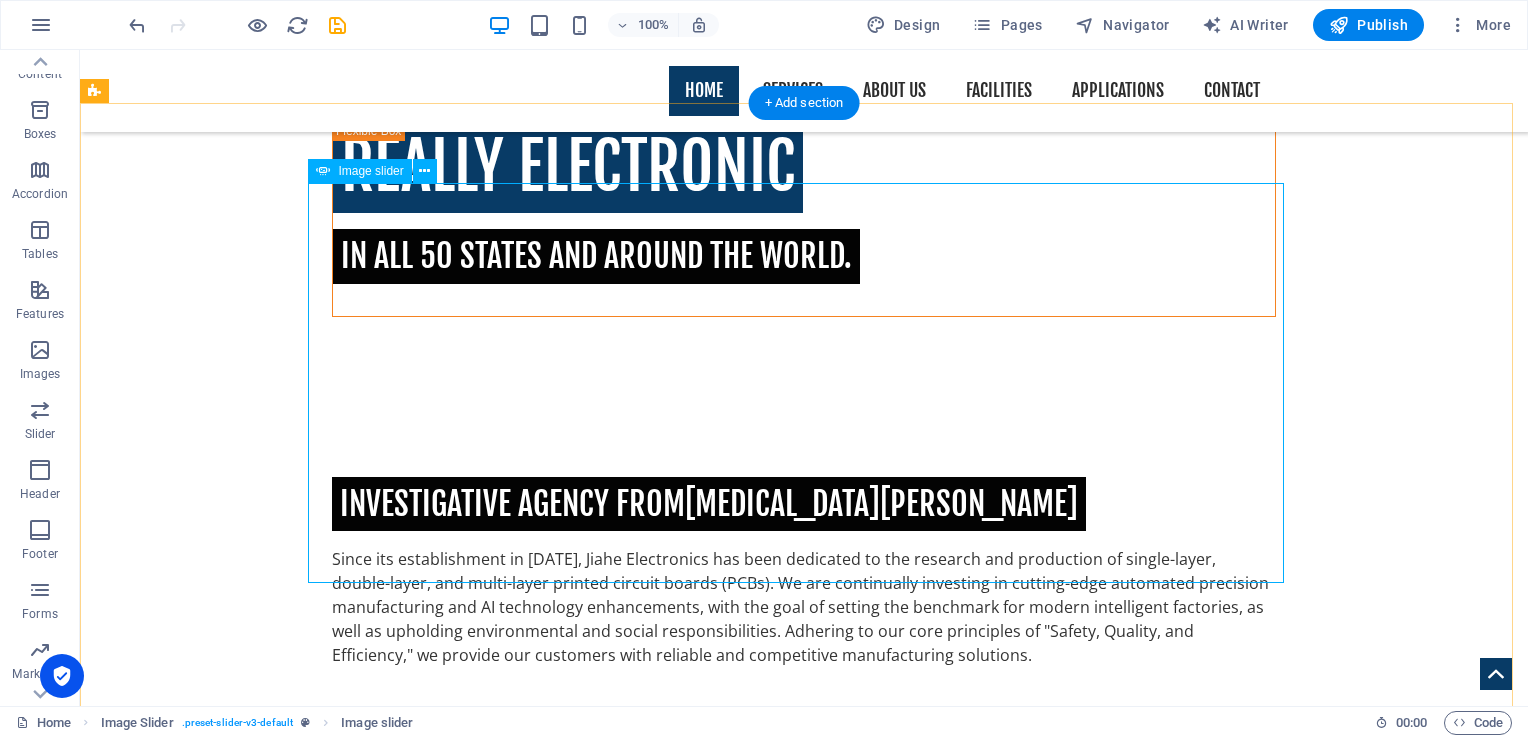 click at bounding box center (804, 847) 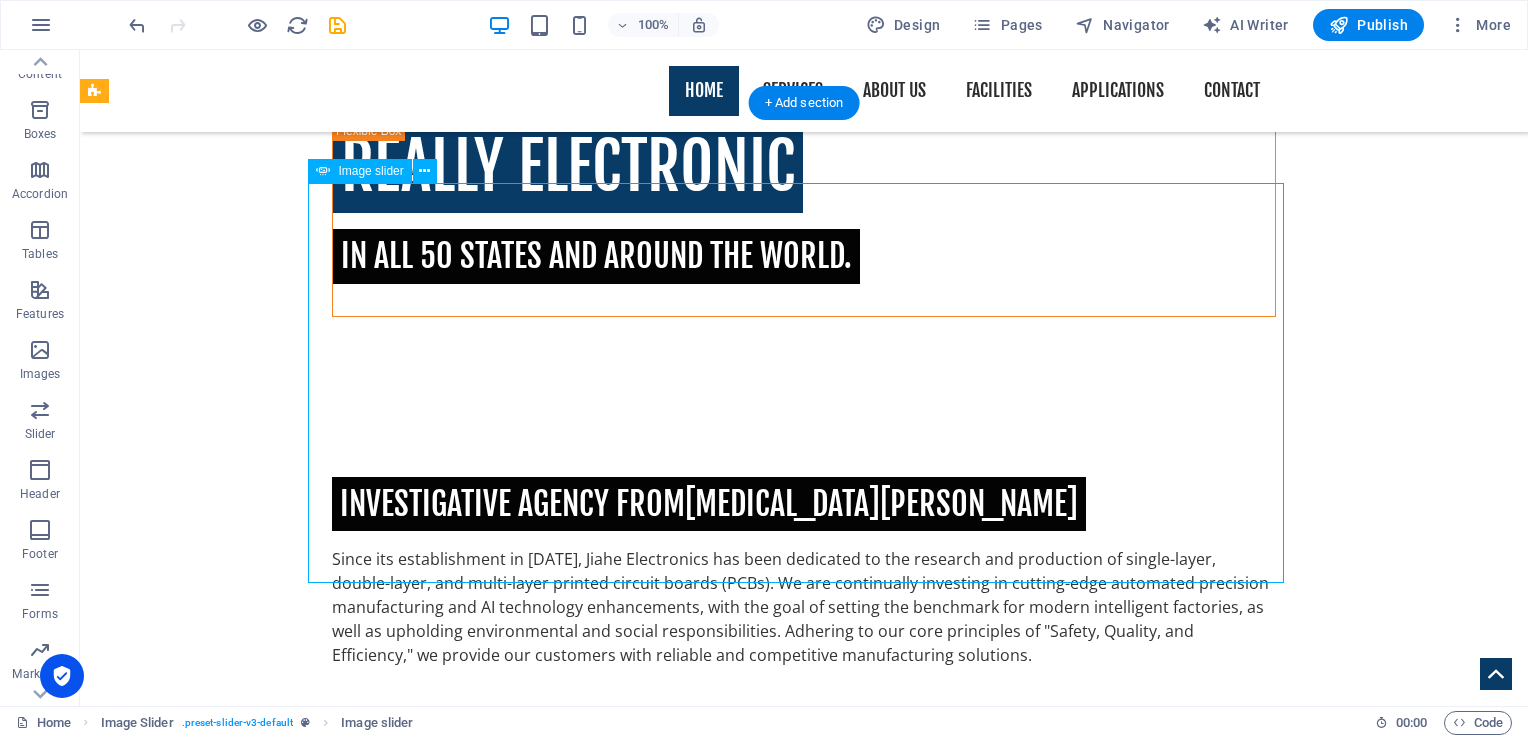 click at bounding box center [-148, 1516] 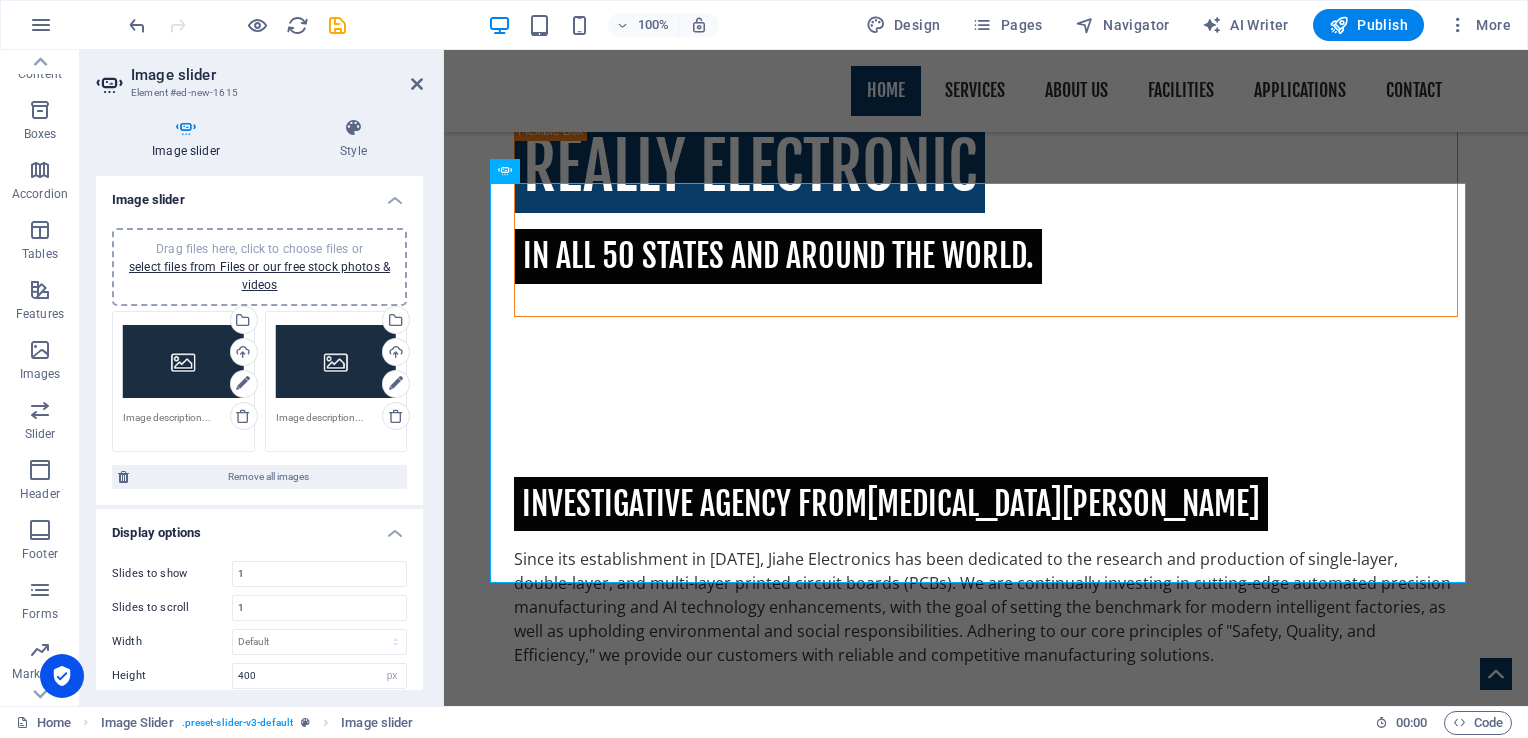 click on "Drag files here, click to choose files or select files from Files or our free stock photos & videos" at bounding box center (183, 362) 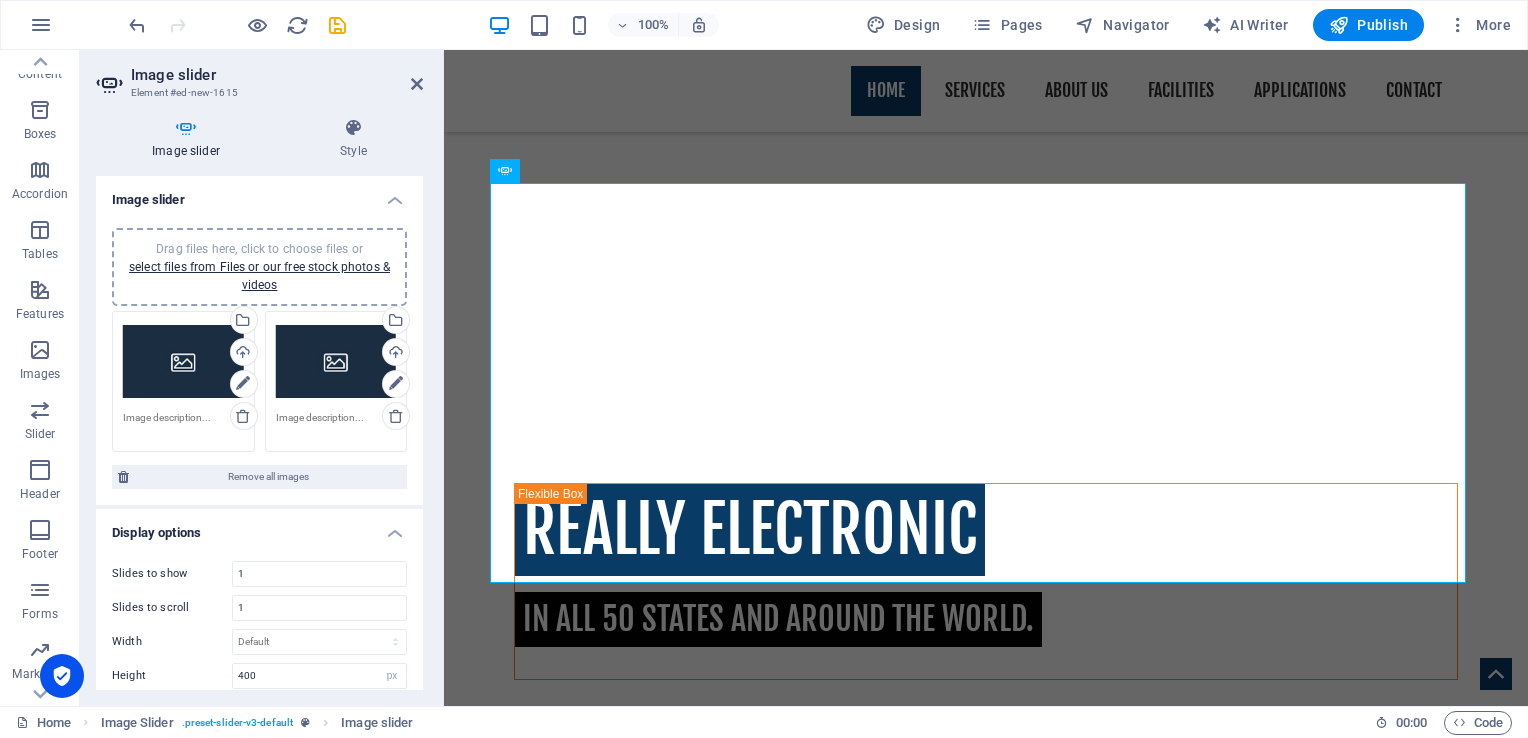 scroll, scrollTop: 1277, scrollLeft: 0, axis: vertical 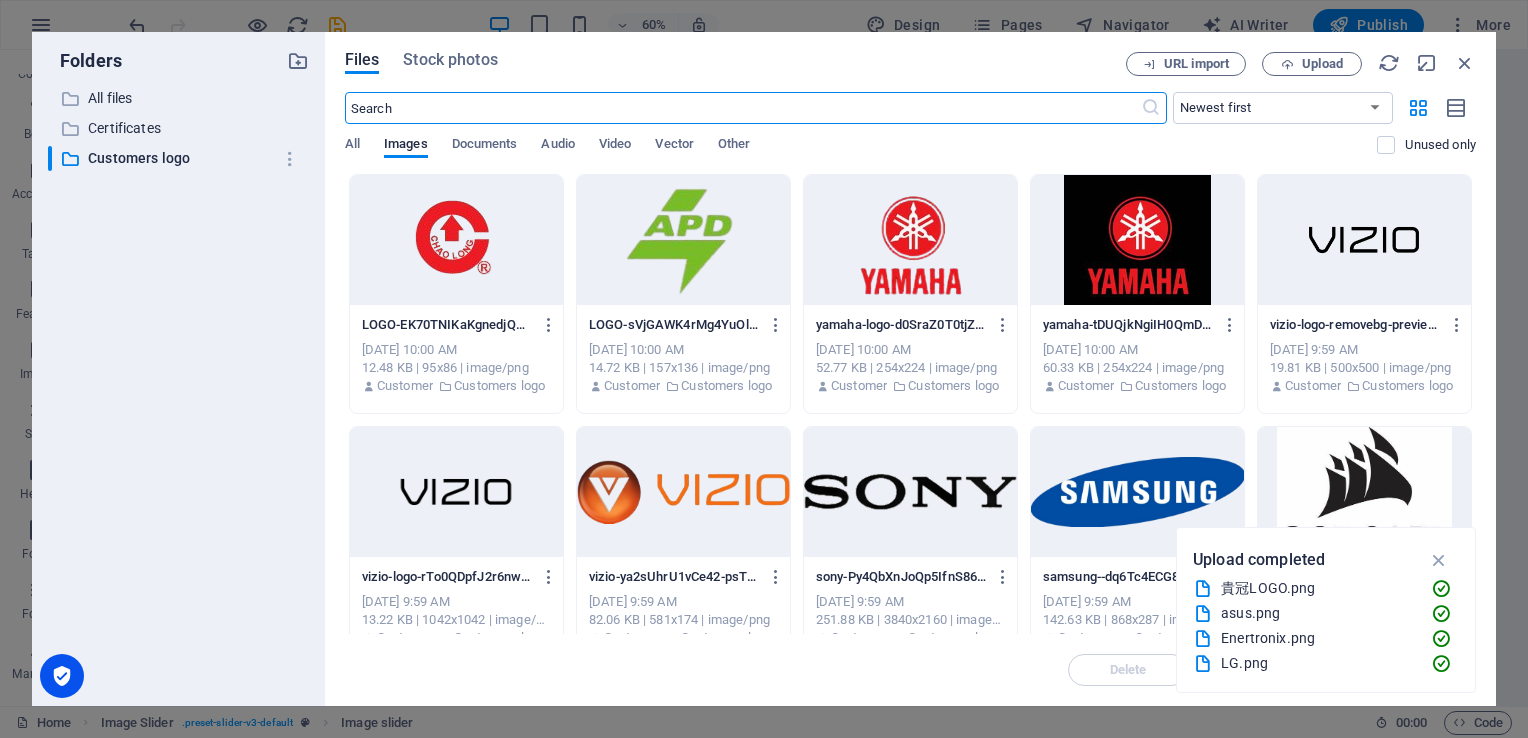 click at bounding box center (683, 240) 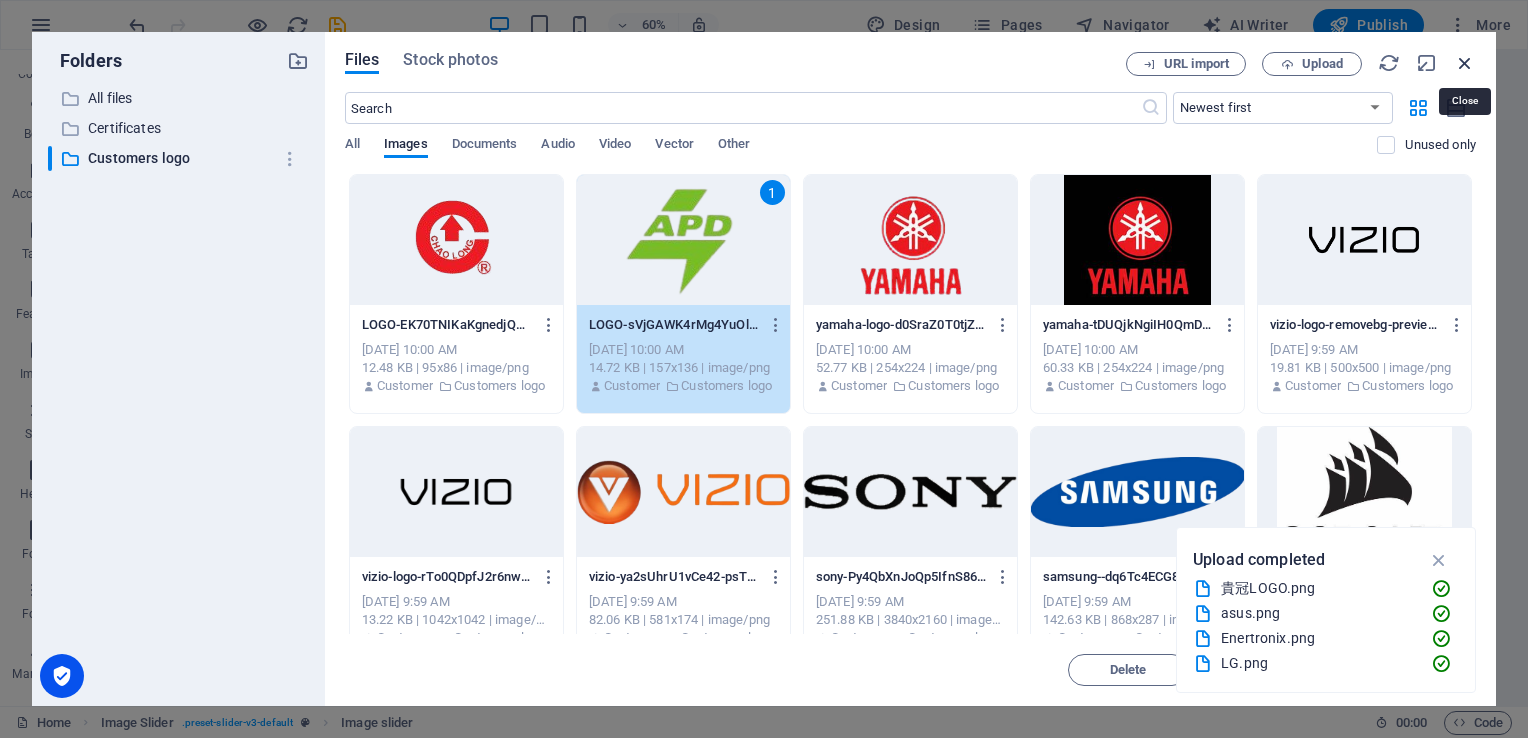 drag, startPoint x: 1474, startPoint y: 62, endPoint x: 593, endPoint y: 88, distance: 881.38354 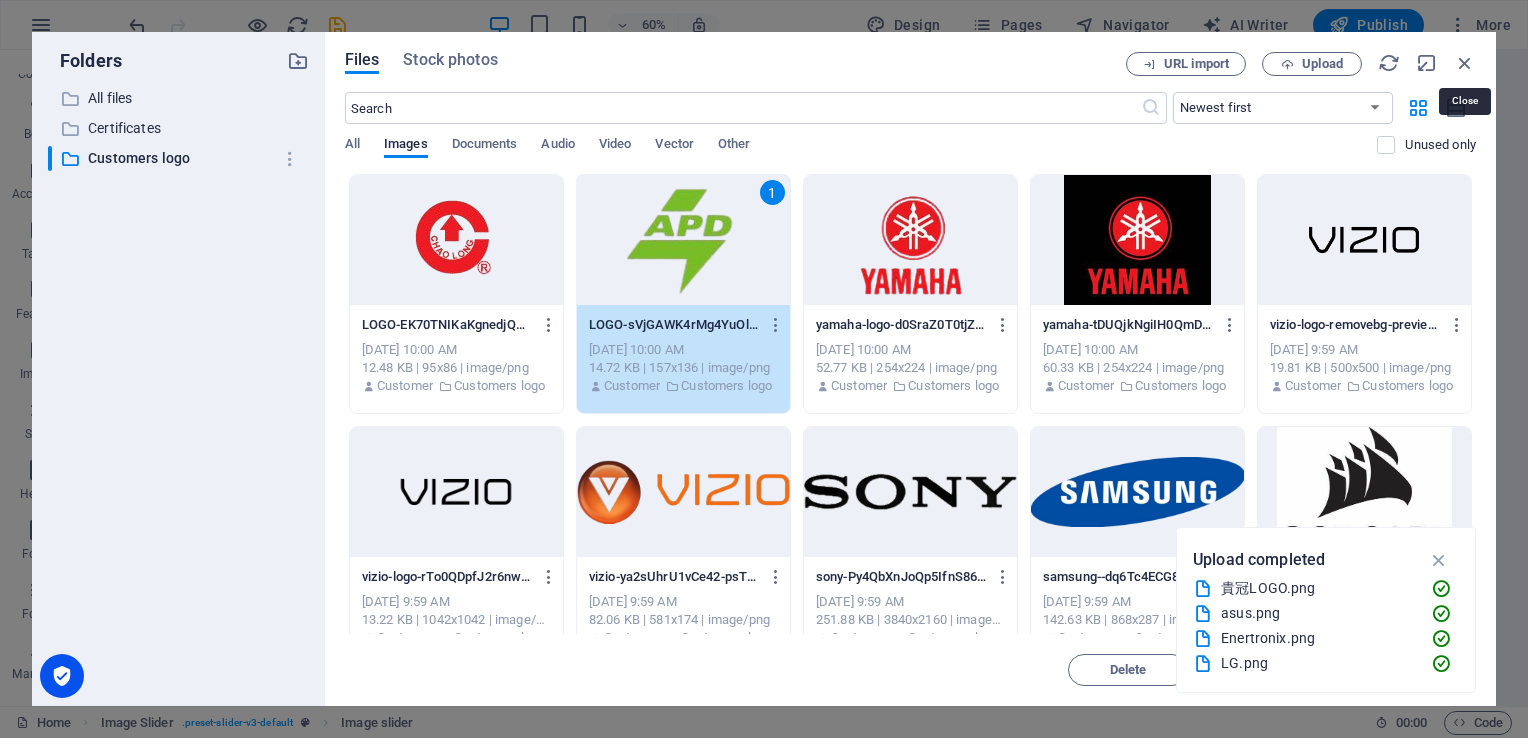 scroll, scrollTop: 914, scrollLeft: 0, axis: vertical 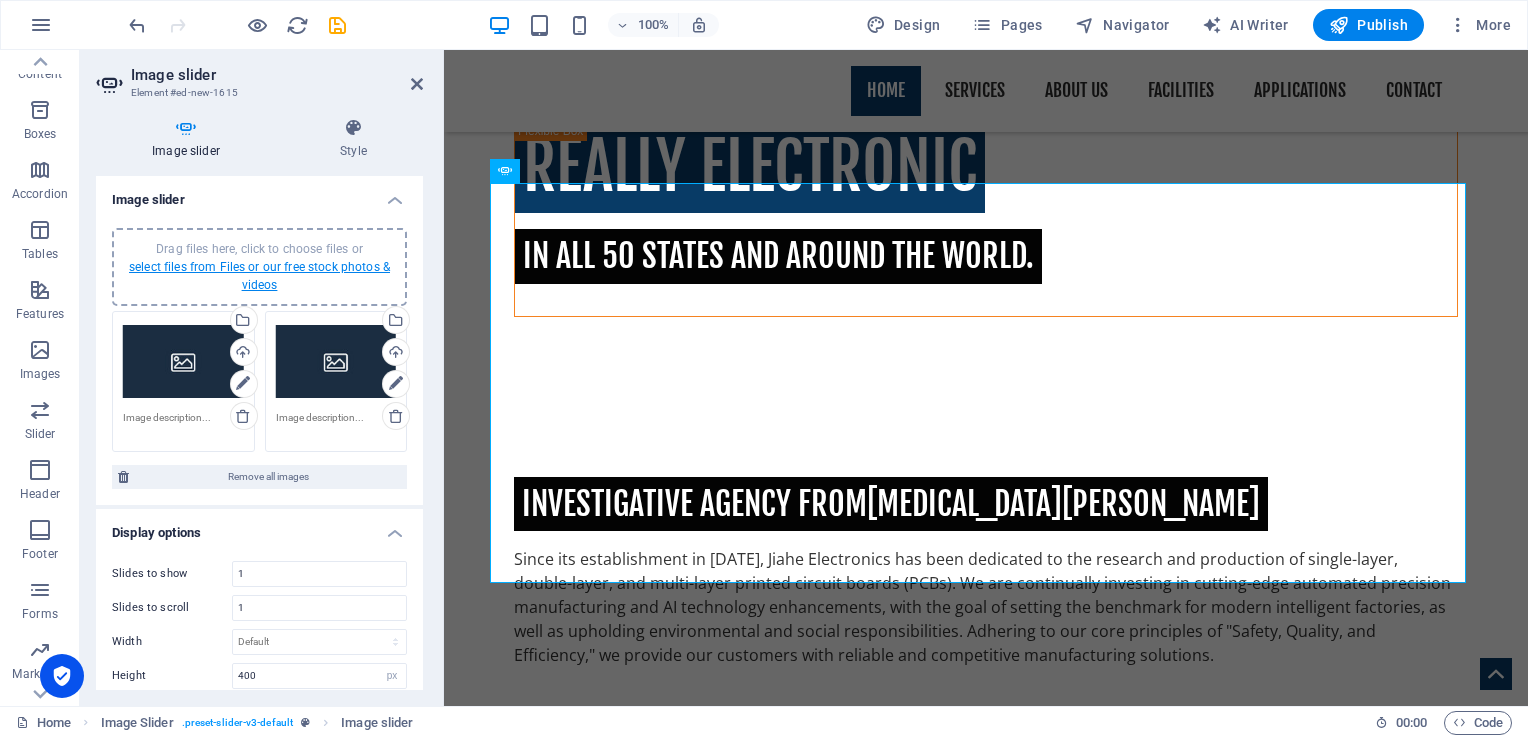 click on "select files from Files or our free stock photos & videos" at bounding box center (259, 276) 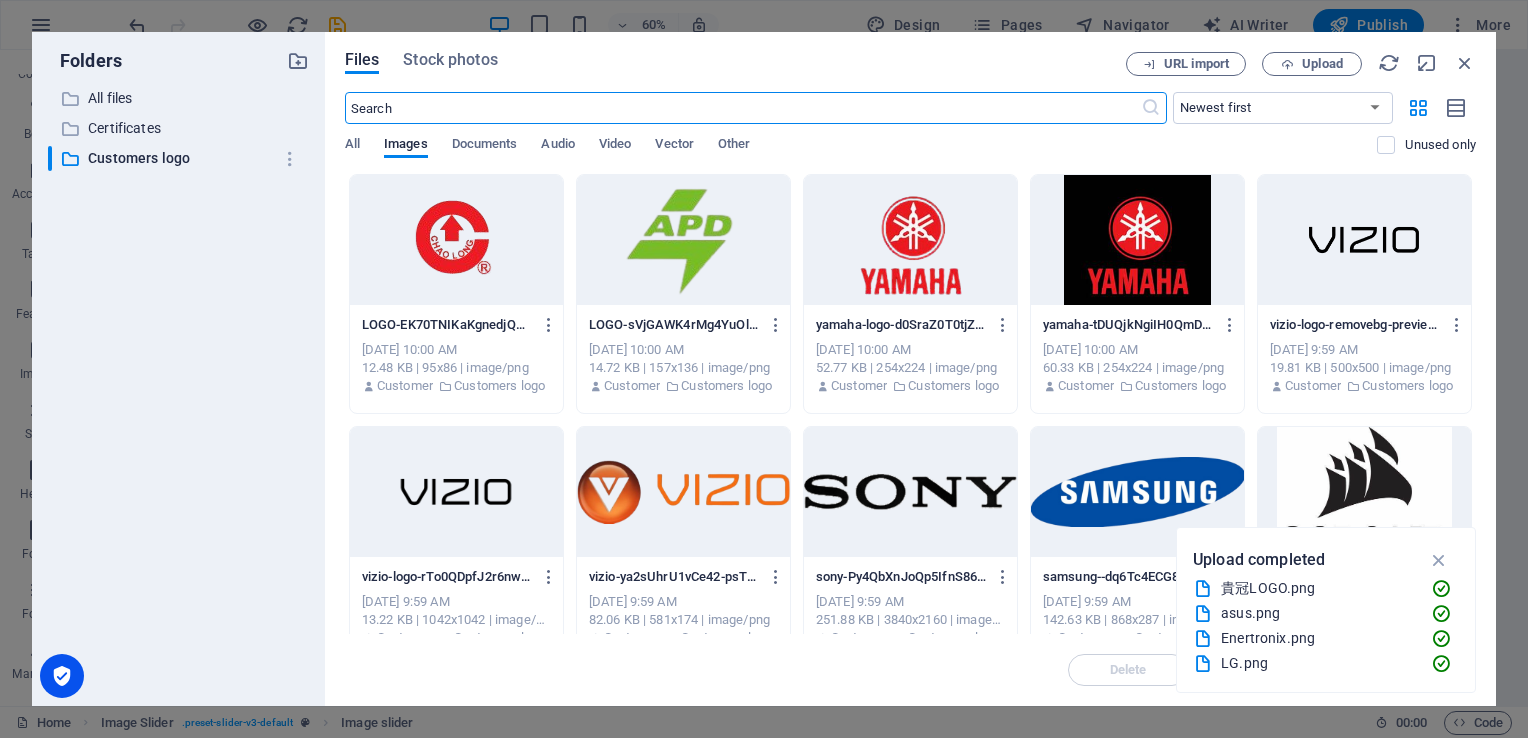 scroll, scrollTop: 1277, scrollLeft: 0, axis: vertical 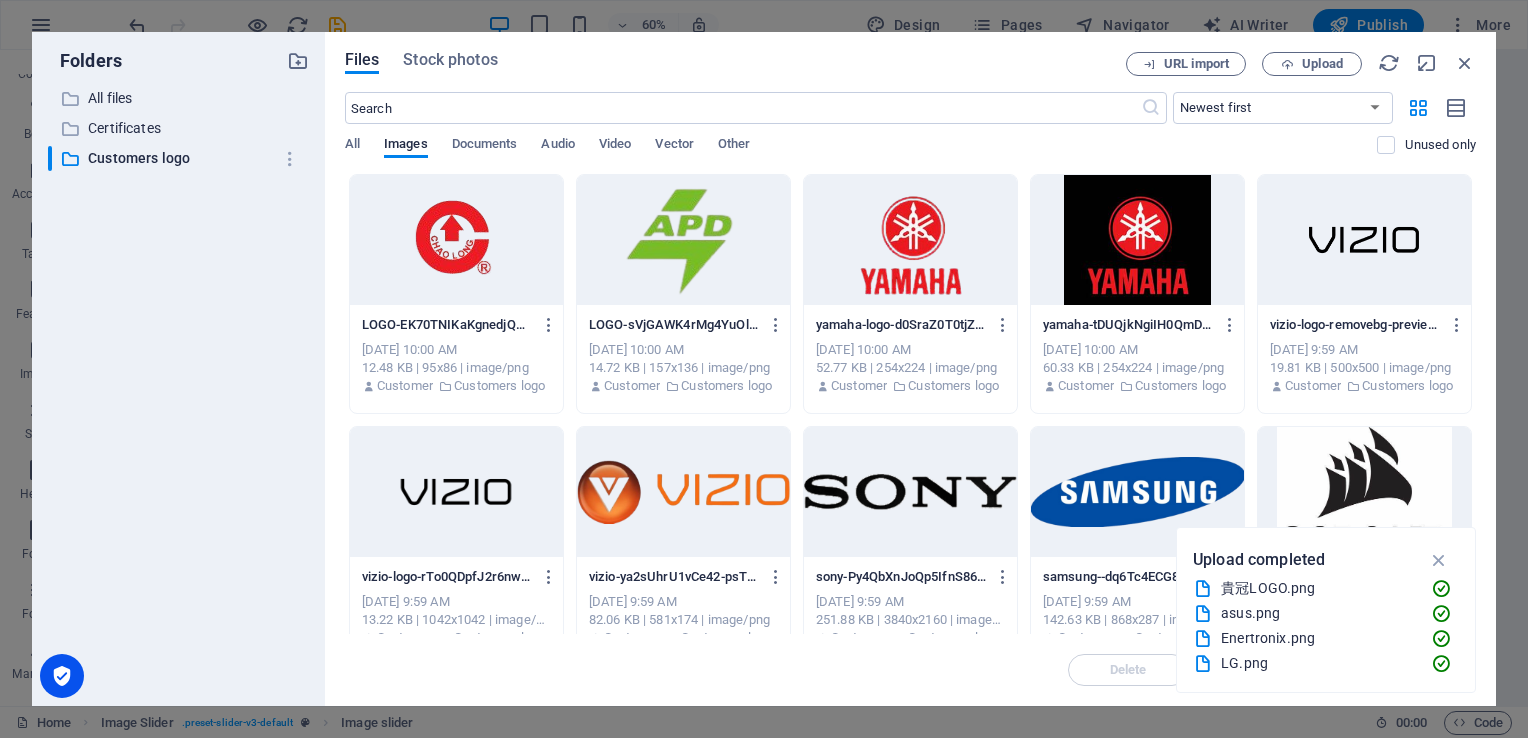 click at bounding box center [683, 240] 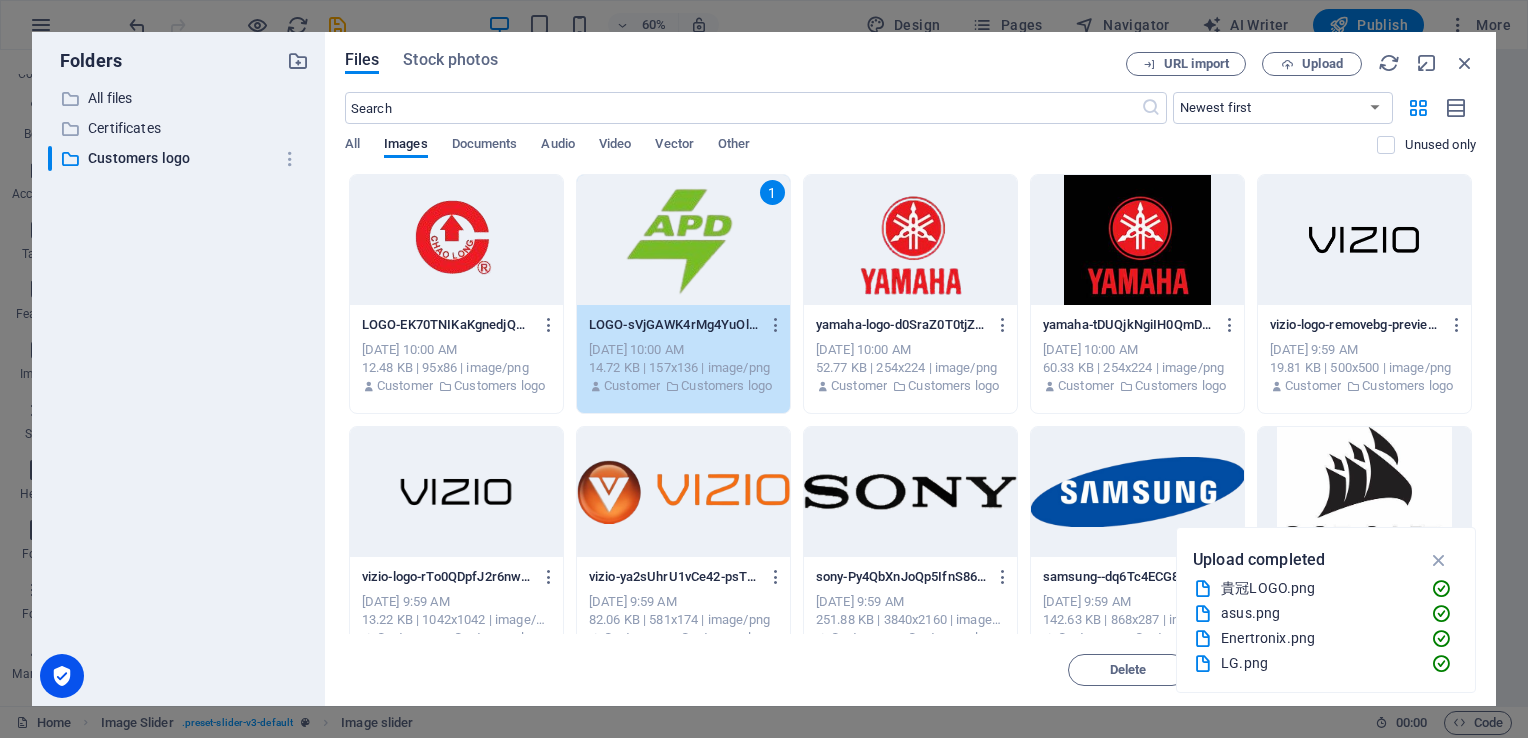 click at bounding box center (910, 240) 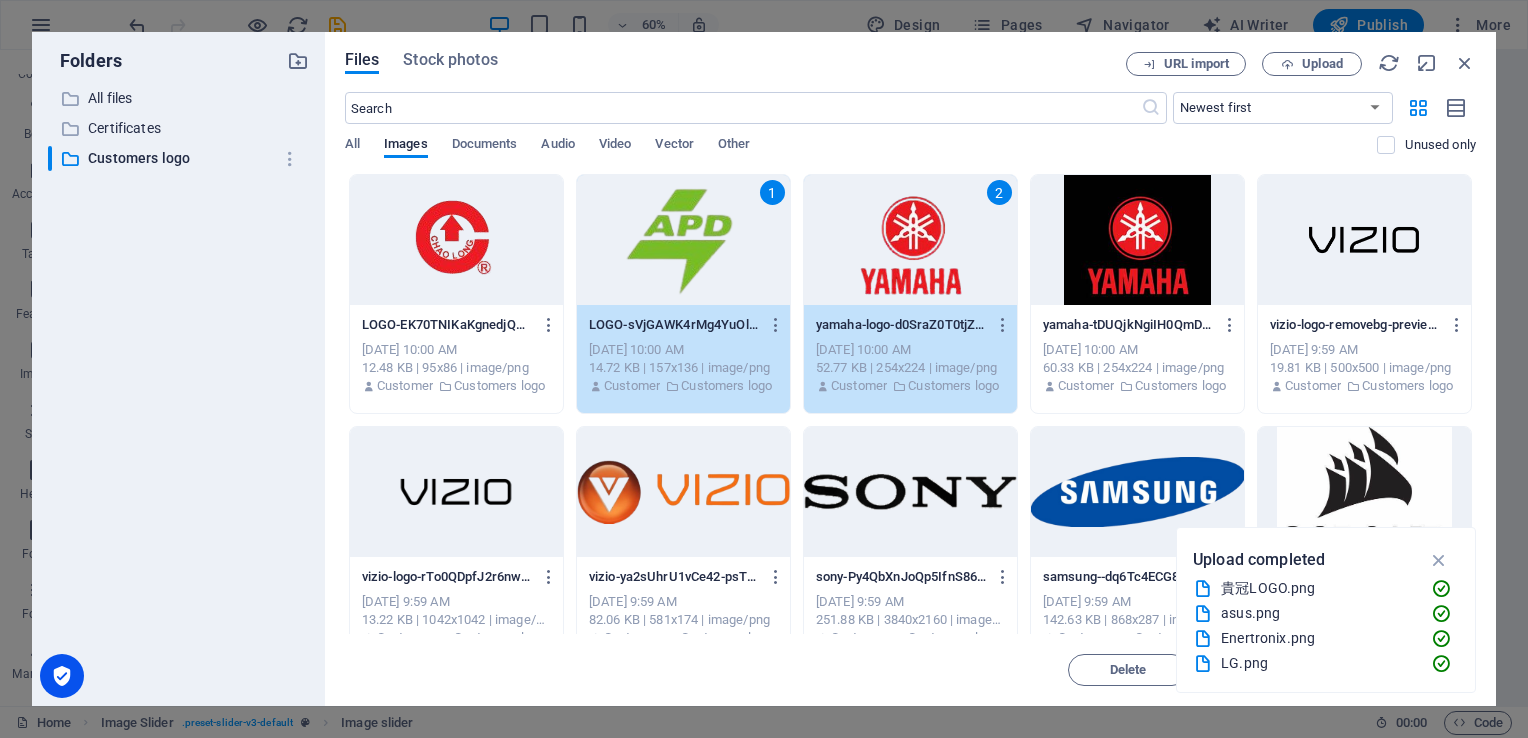 click at bounding box center [1364, 240] 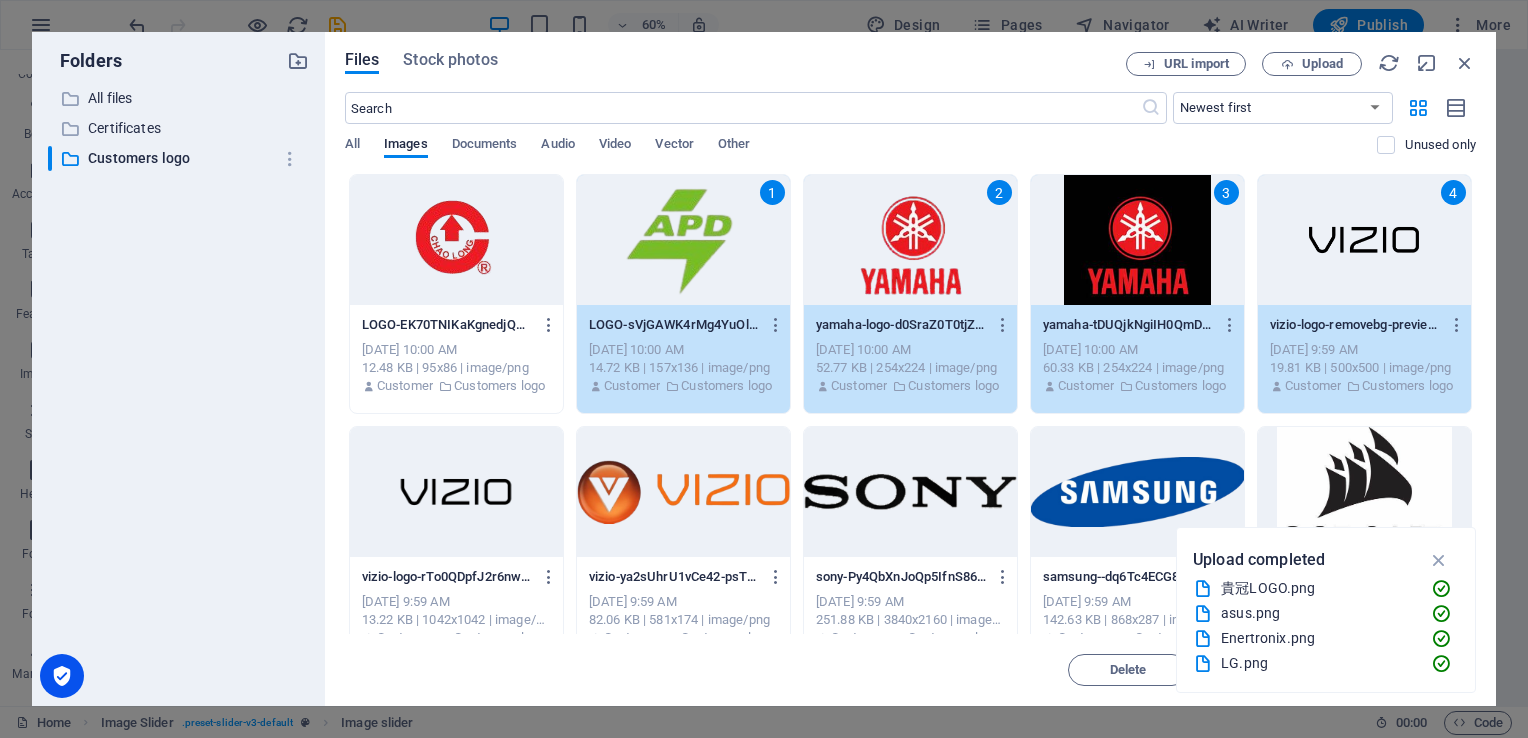 click at bounding box center [1364, 492] 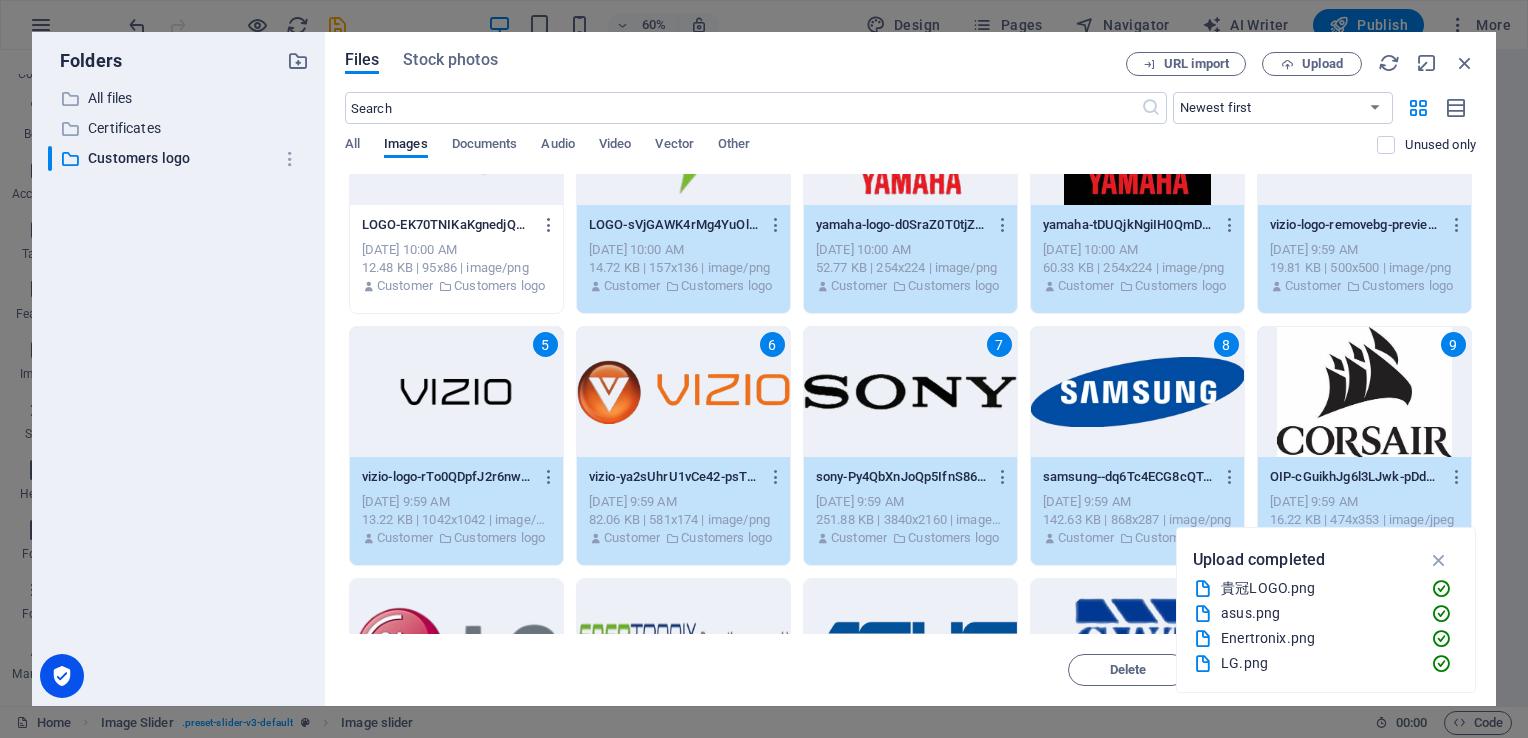 scroll, scrollTop: 200, scrollLeft: 0, axis: vertical 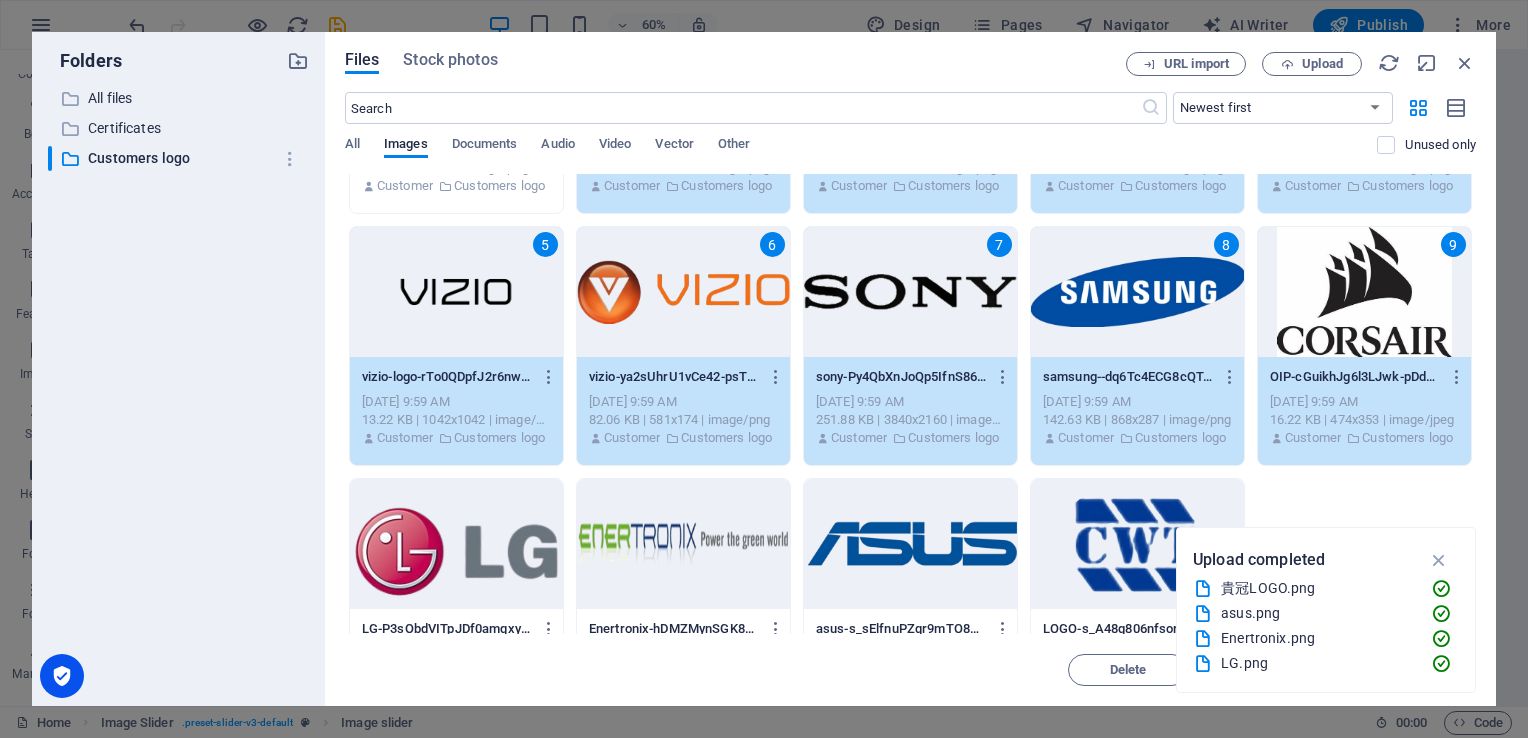 click on "6" at bounding box center (772, 244) 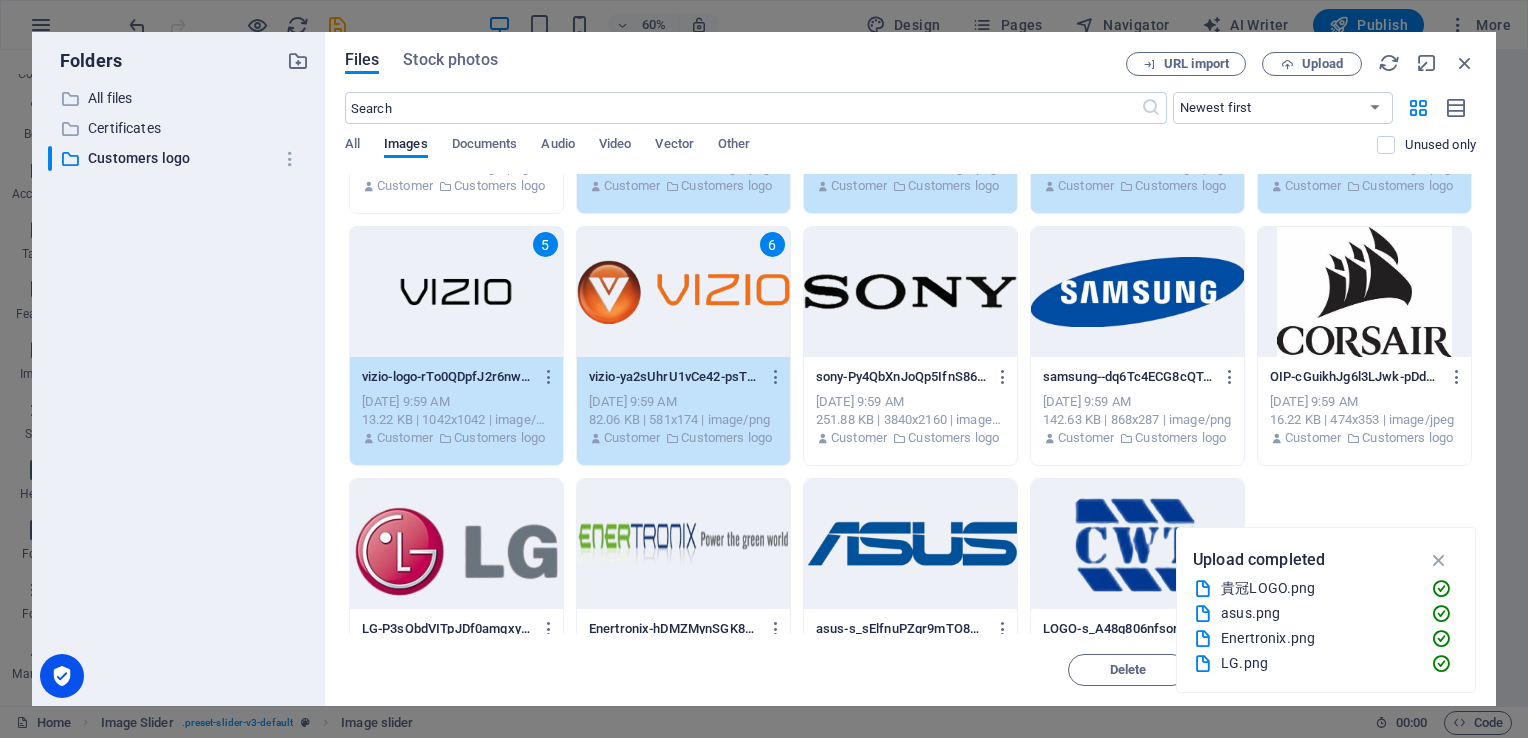 click on "5" at bounding box center [545, 244] 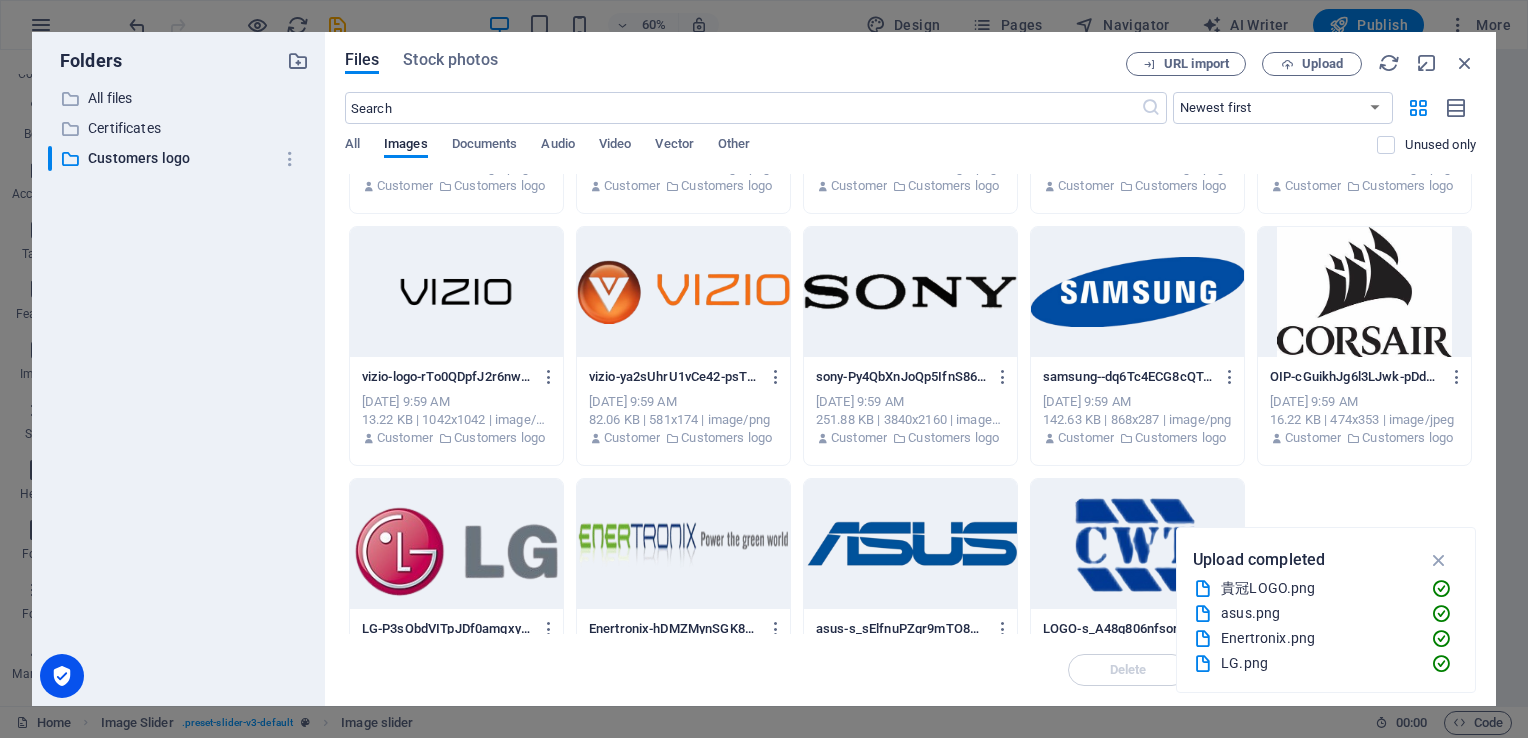 click at bounding box center [683, 292] 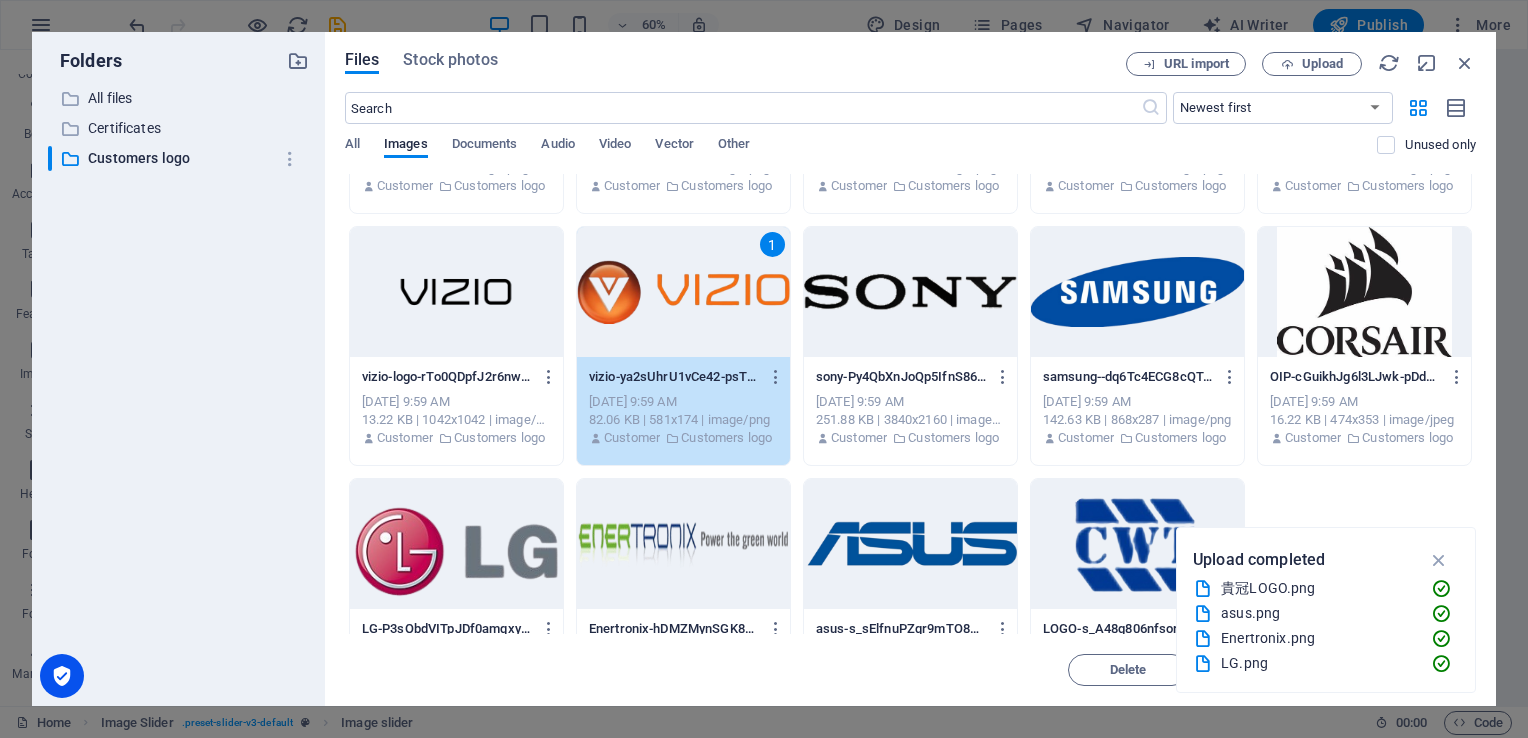click at bounding box center [1364, 292] 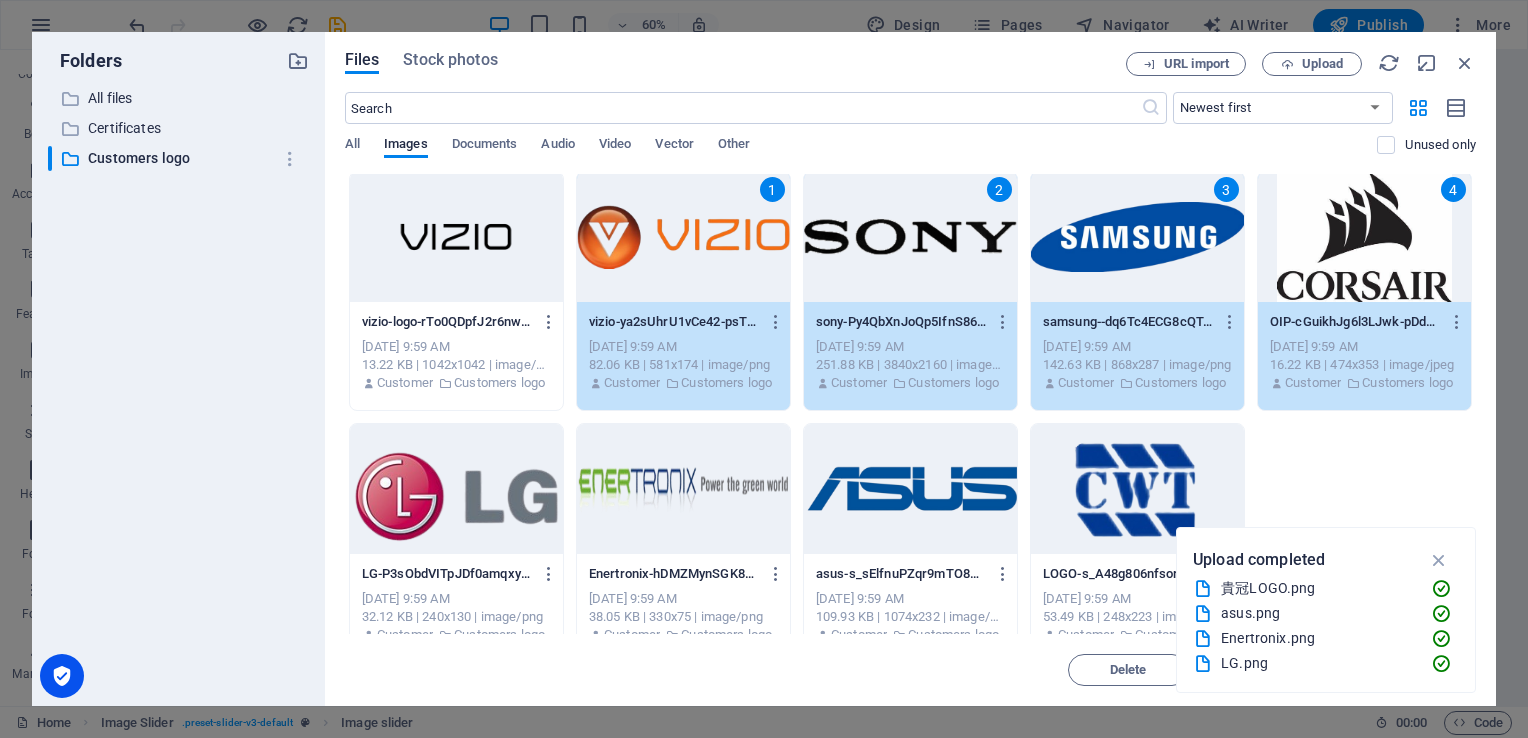 scroll, scrollTop: 283, scrollLeft: 0, axis: vertical 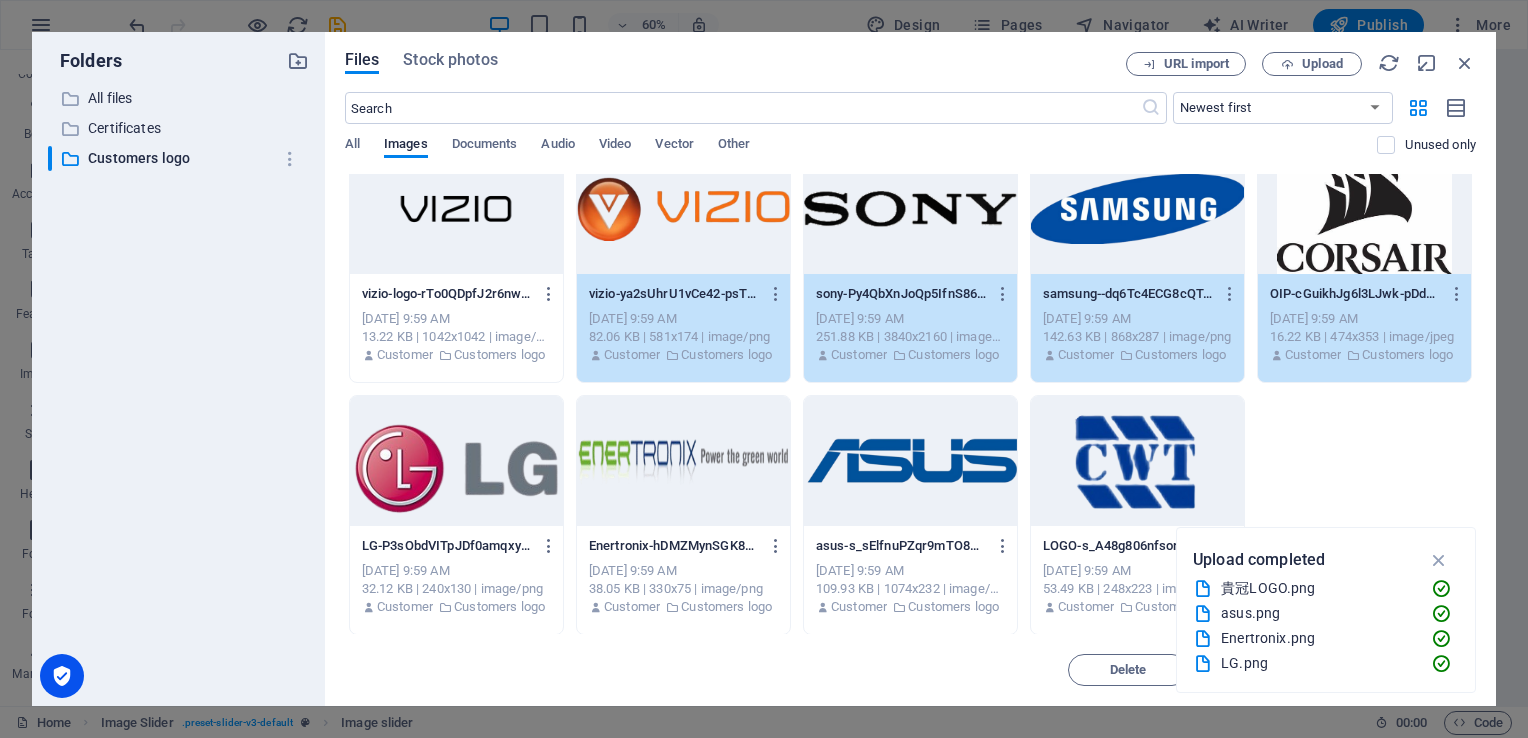 click at bounding box center (456, 461) 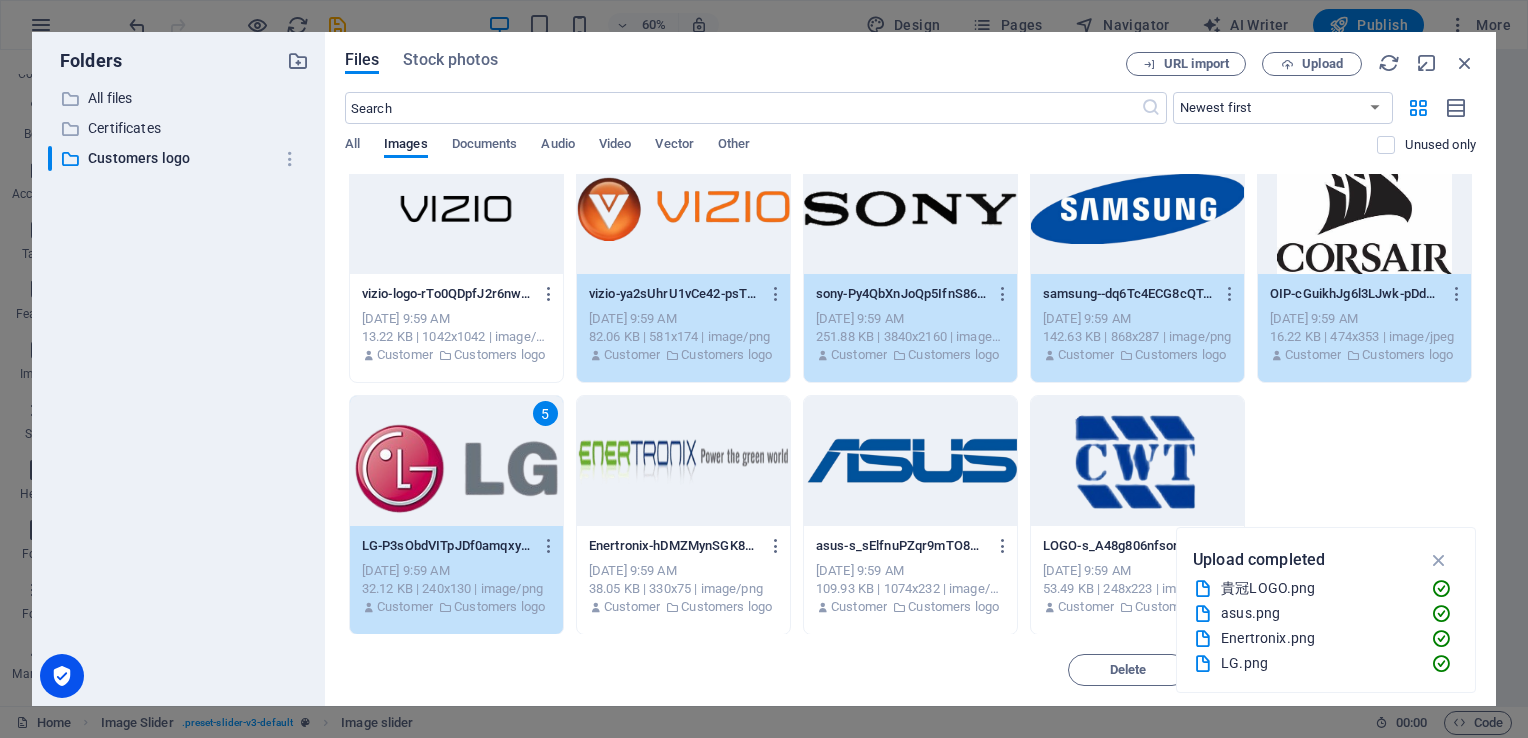 click at bounding box center [910, 461] 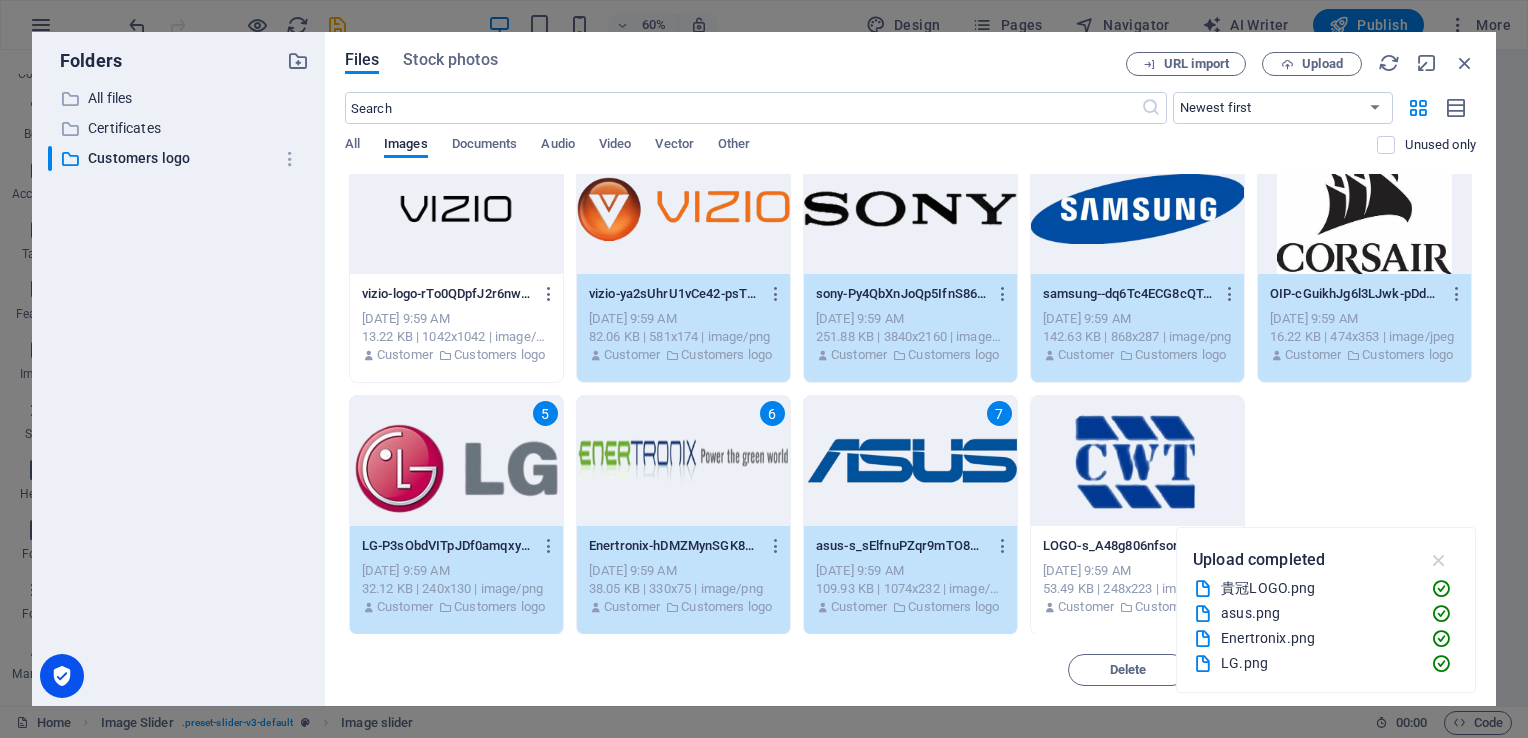 click at bounding box center (1439, 560) 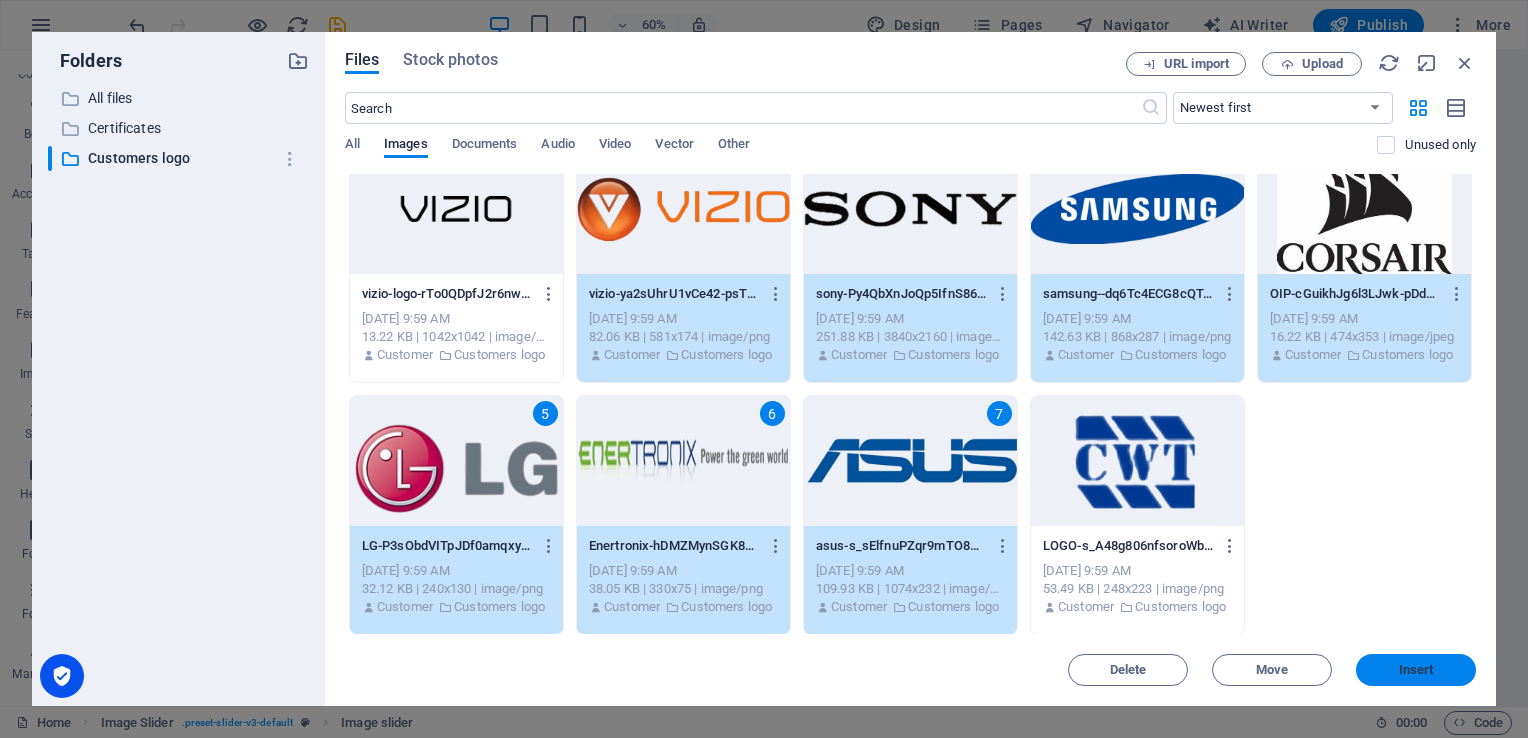 click on "Insert" at bounding box center [1416, 670] 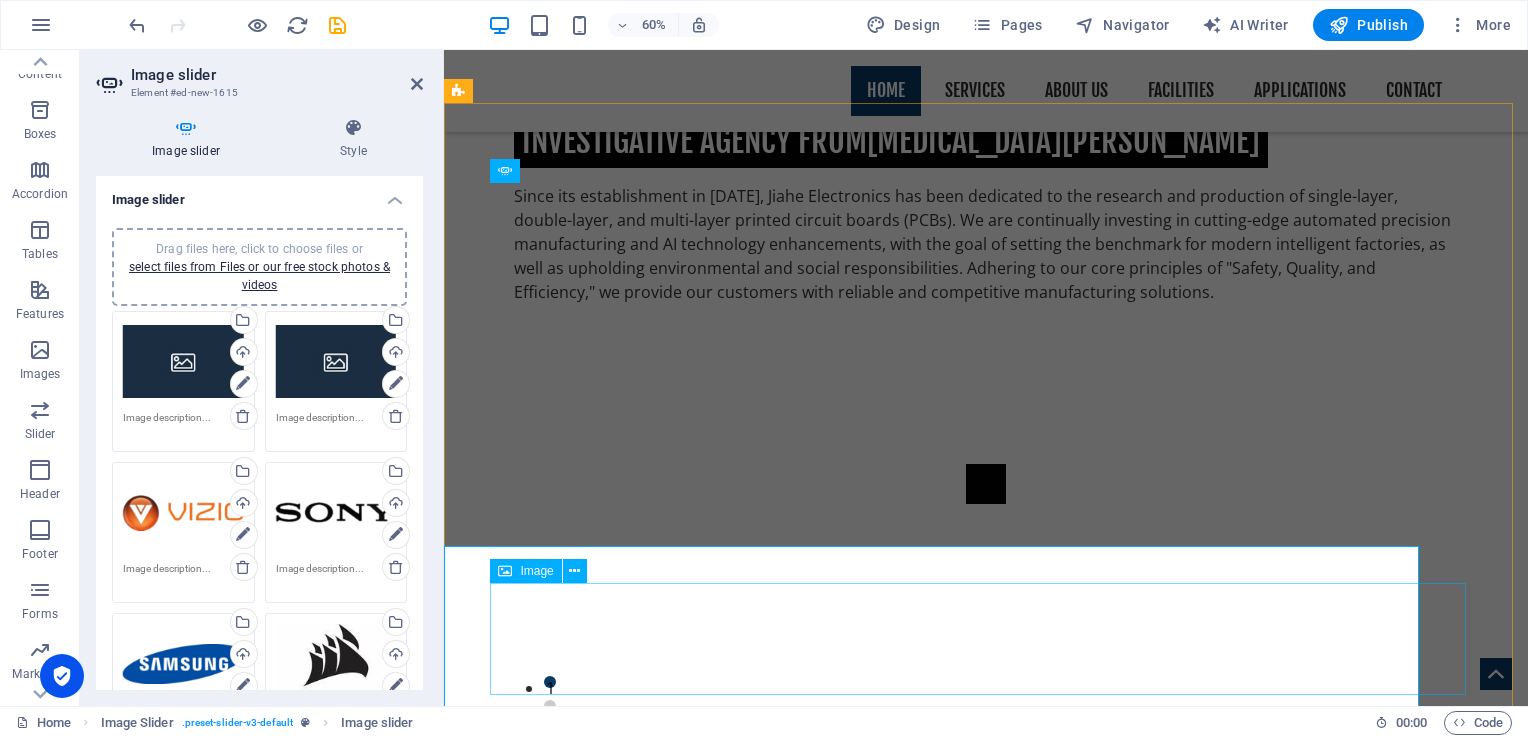 scroll, scrollTop: 914, scrollLeft: 0, axis: vertical 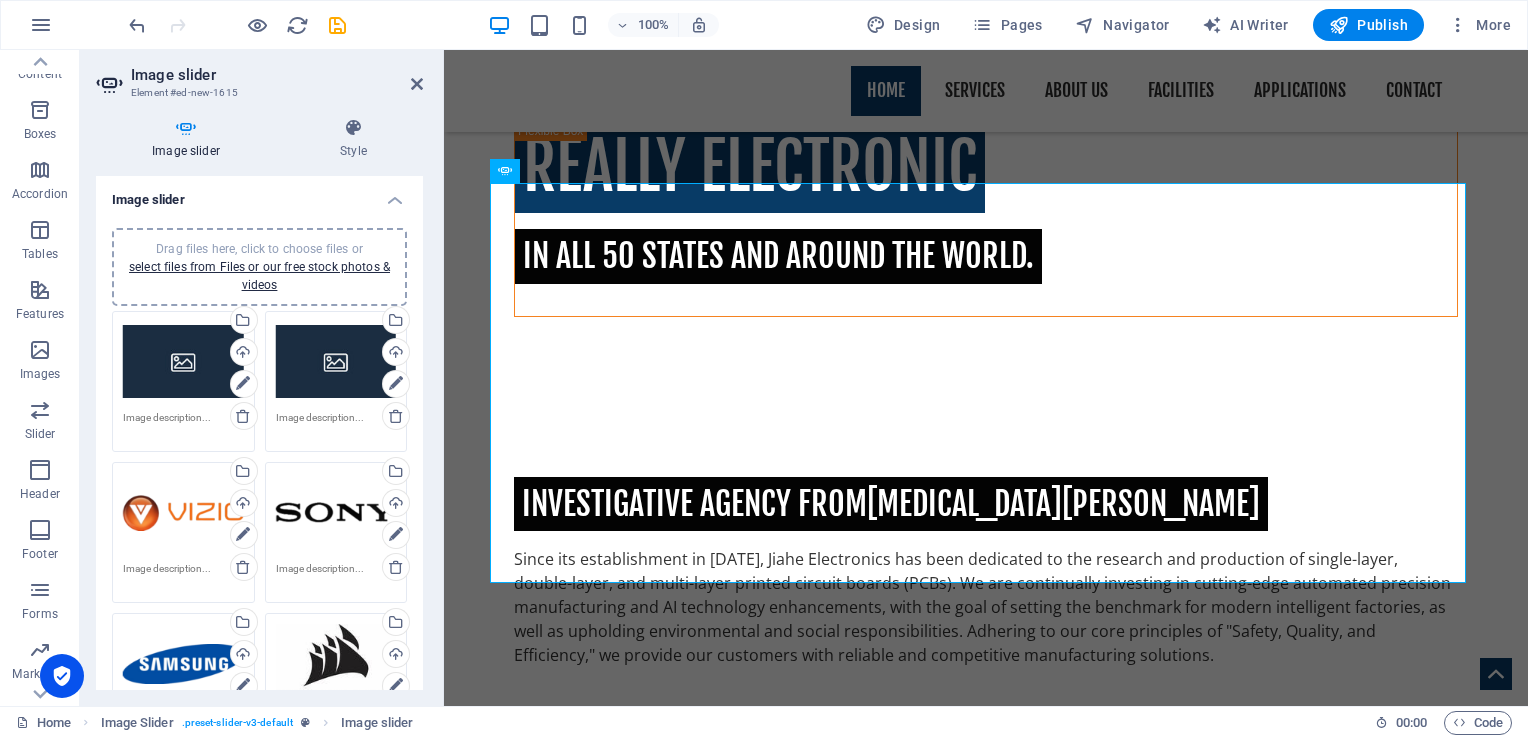 click on "Drag files here, click to choose files or select files from Files or our free stock photos & videos" at bounding box center (183, 362) 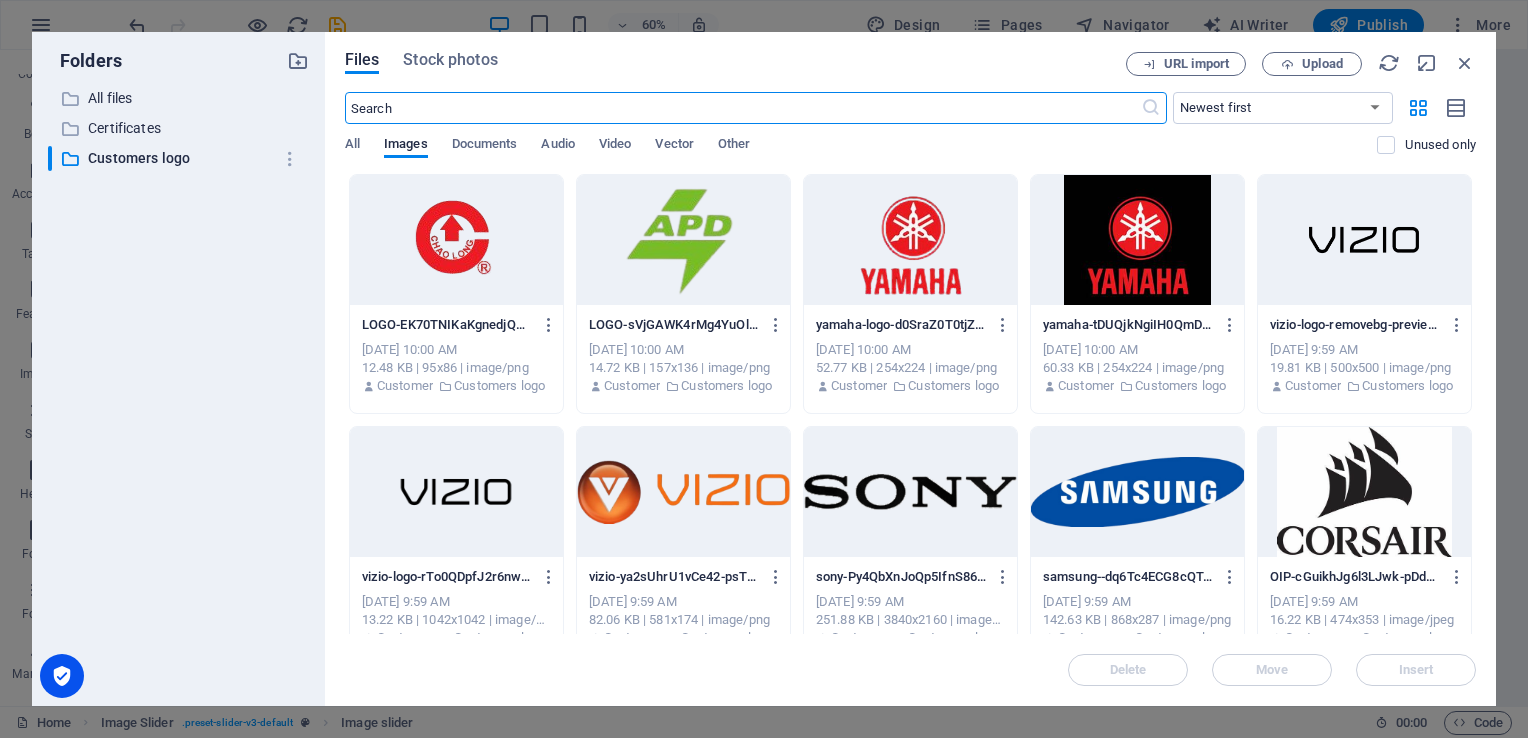 scroll, scrollTop: 1277, scrollLeft: 0, axis: vertical 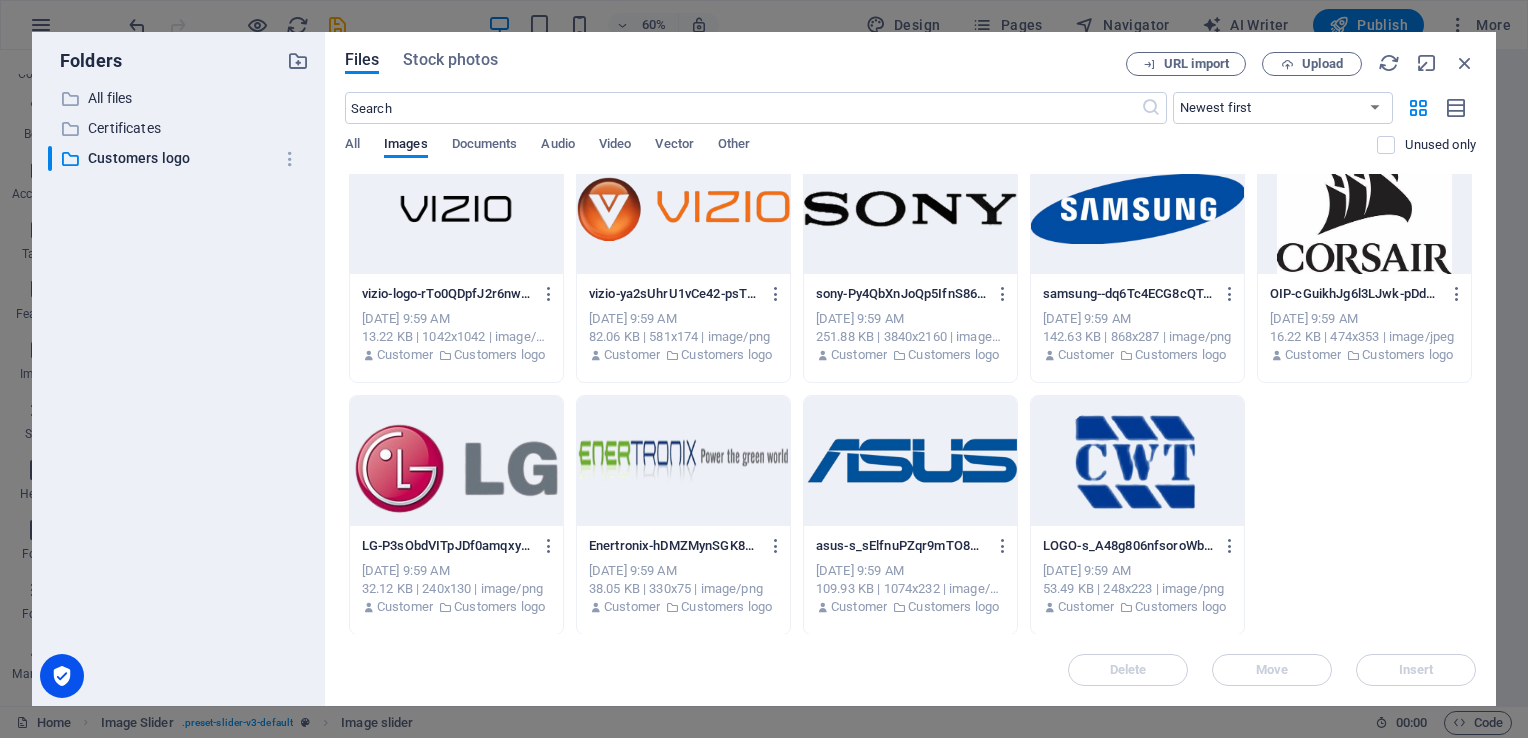 click at bounding box center [456, 461] 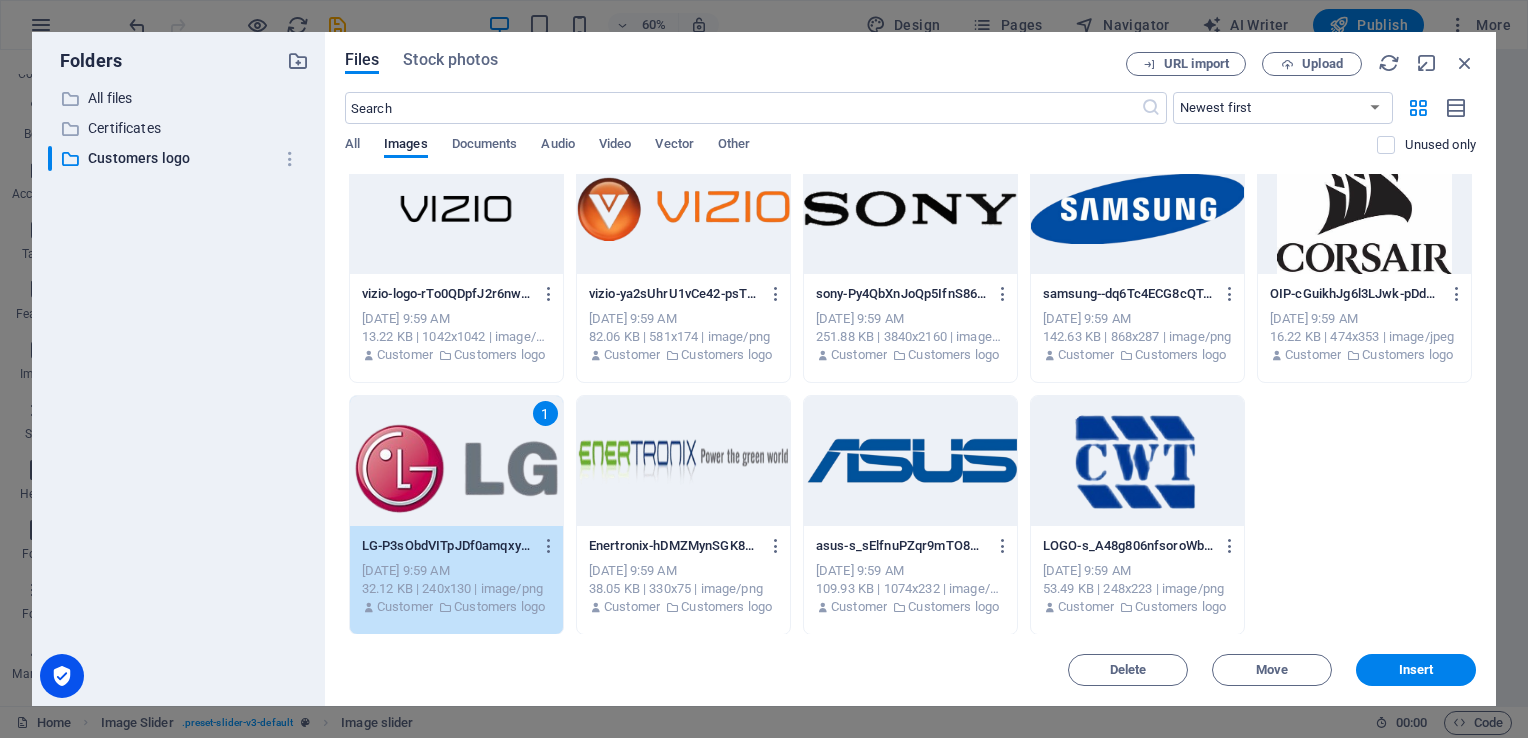 click at bounding box center [910, 461] 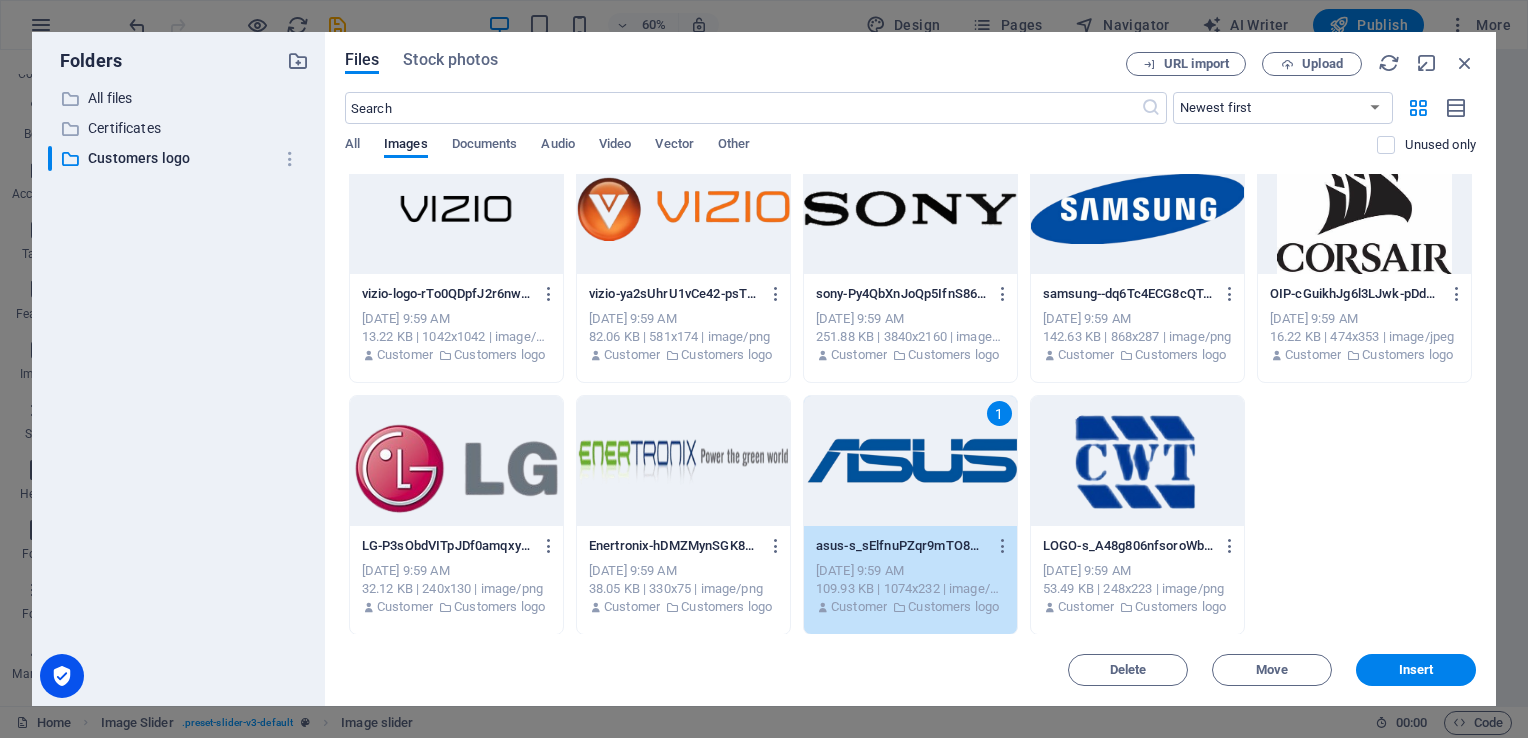 click at bounding box center [456, 461] 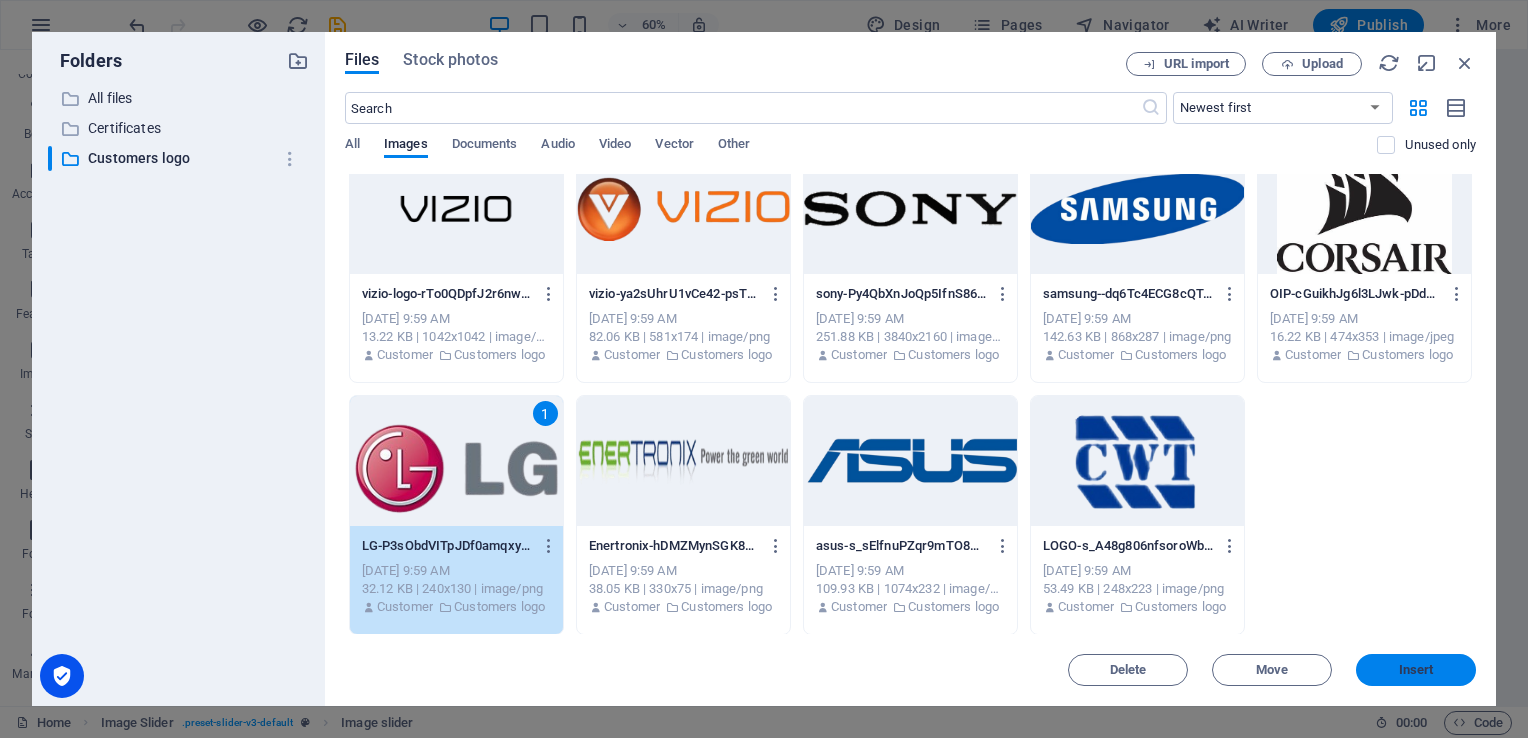 drag, startPoint x: 1406, startPoint y: 666, endPoint x: 730, endPoint y: 584, distance: 680.9552 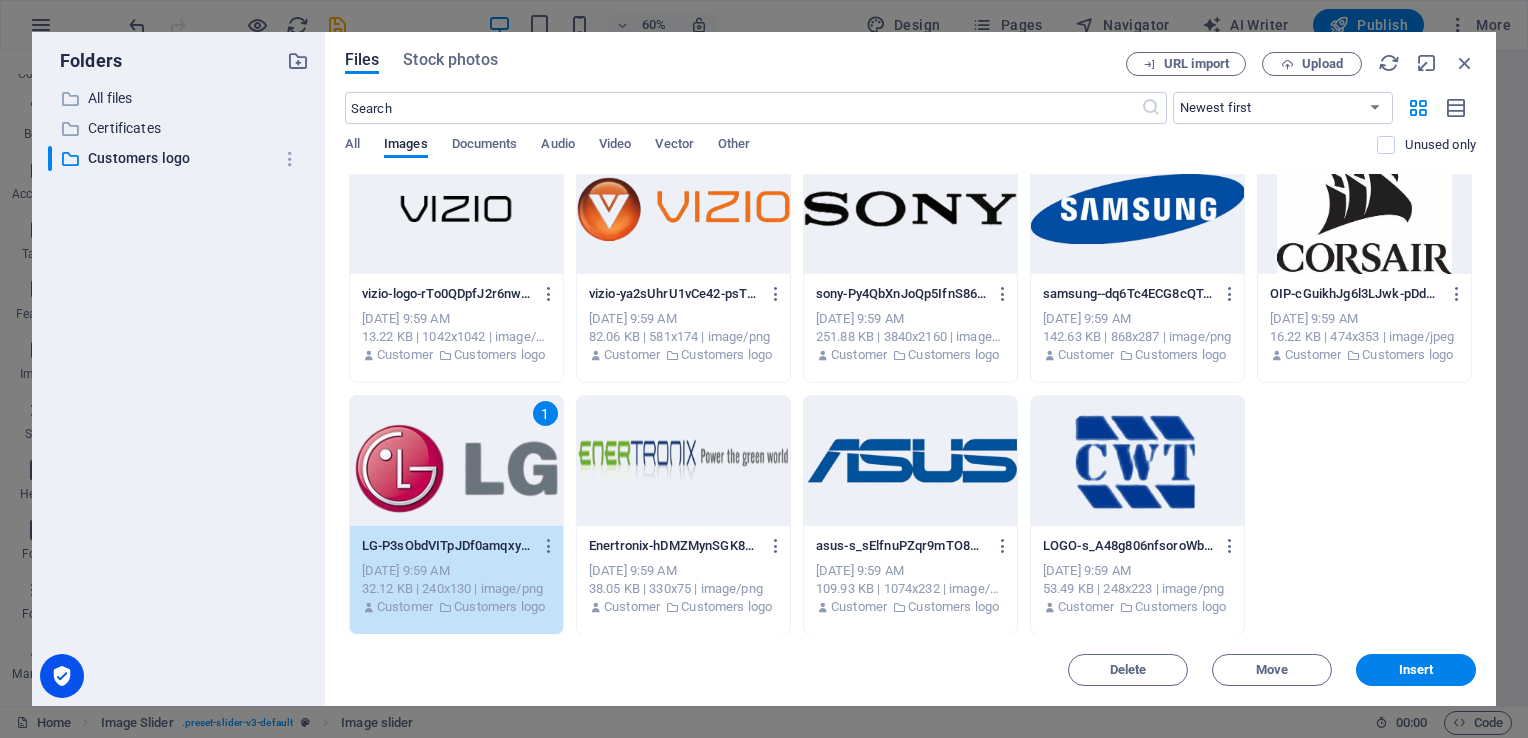 scroll, scrollTop: 914, scrollLeft: 0, axis: vertical 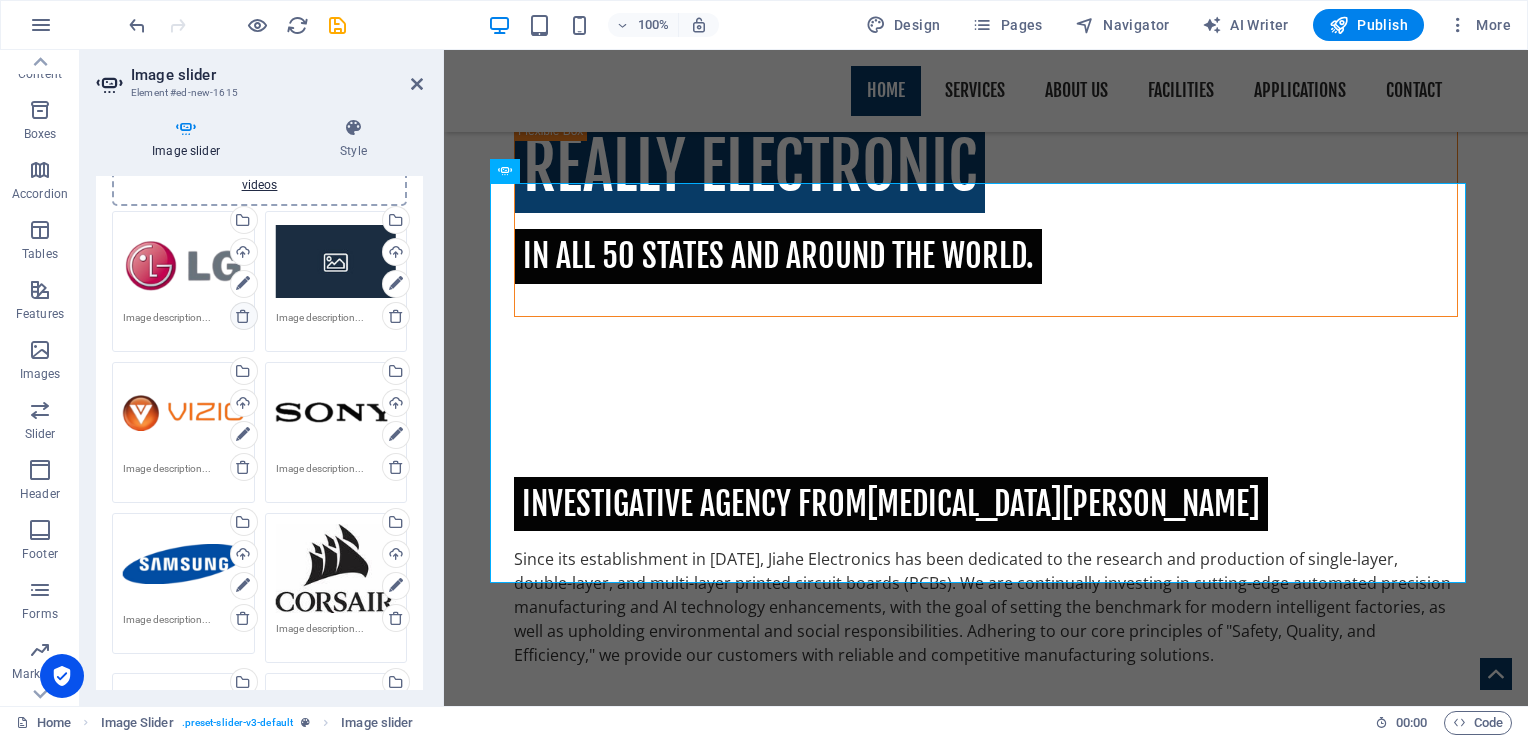 click at bounding box center [243, 316] 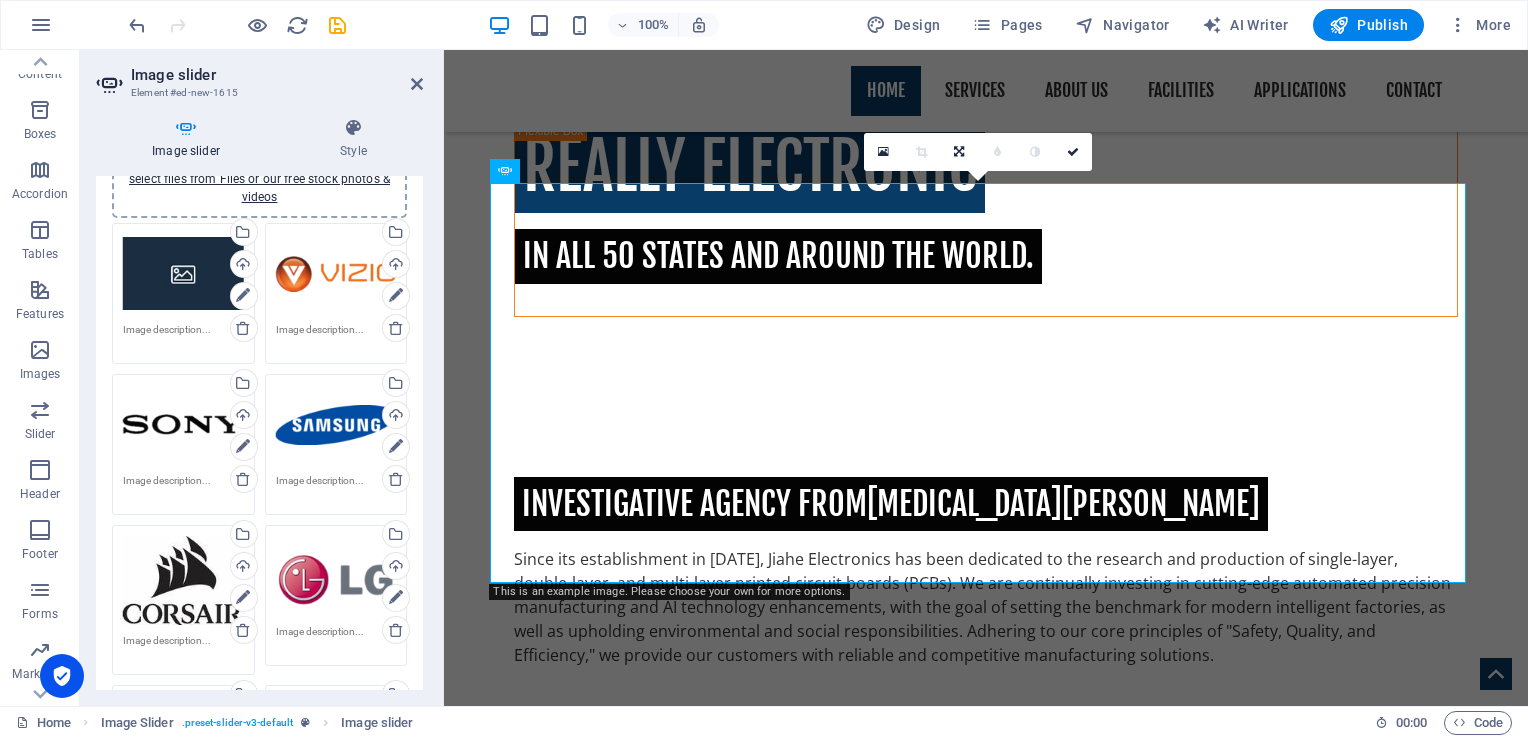 scroll, scrollTop: 0, scrollLeft: 0, axis: both 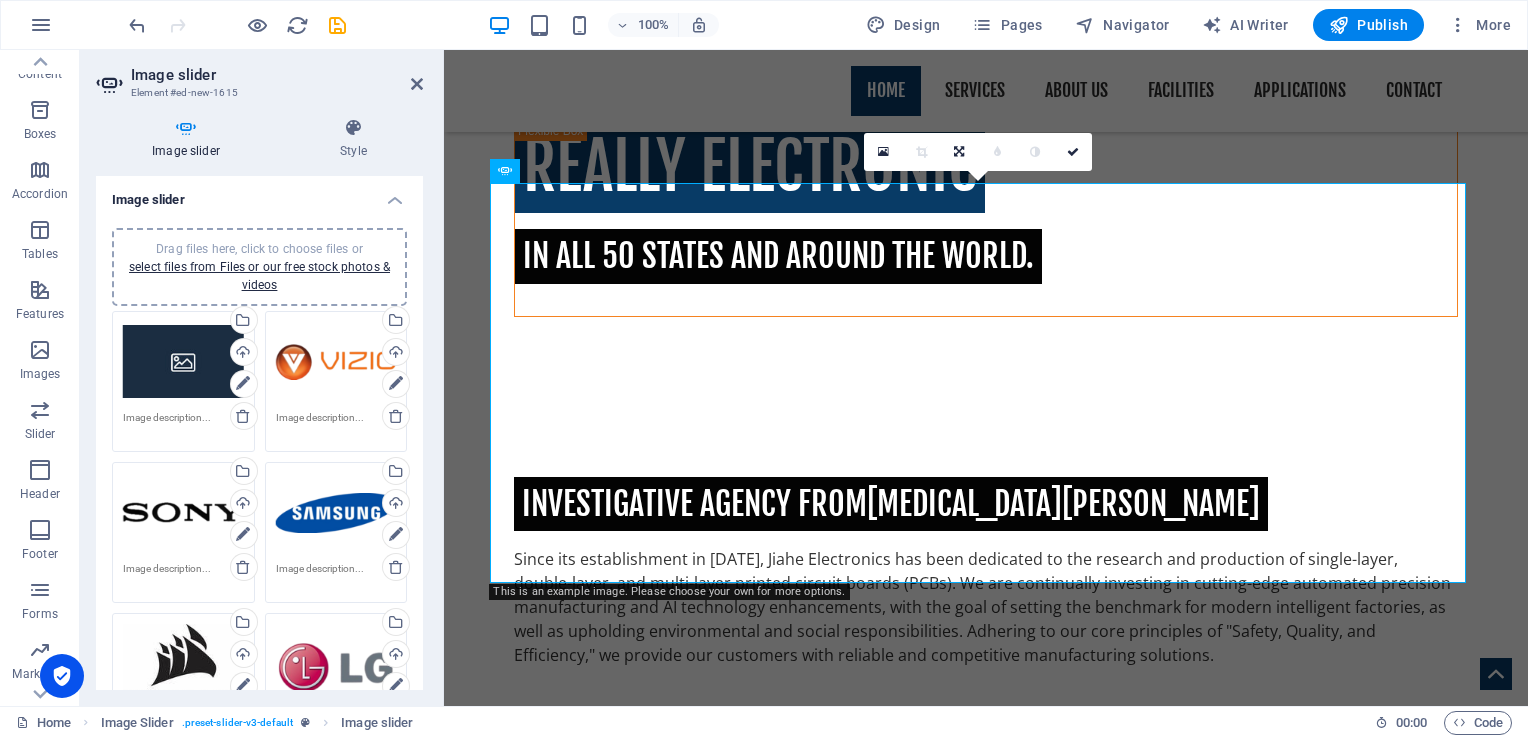 click on "Drag files here, click to choose files or select files from Files or our free stock photos & videos" at bounding box center [183, 362] 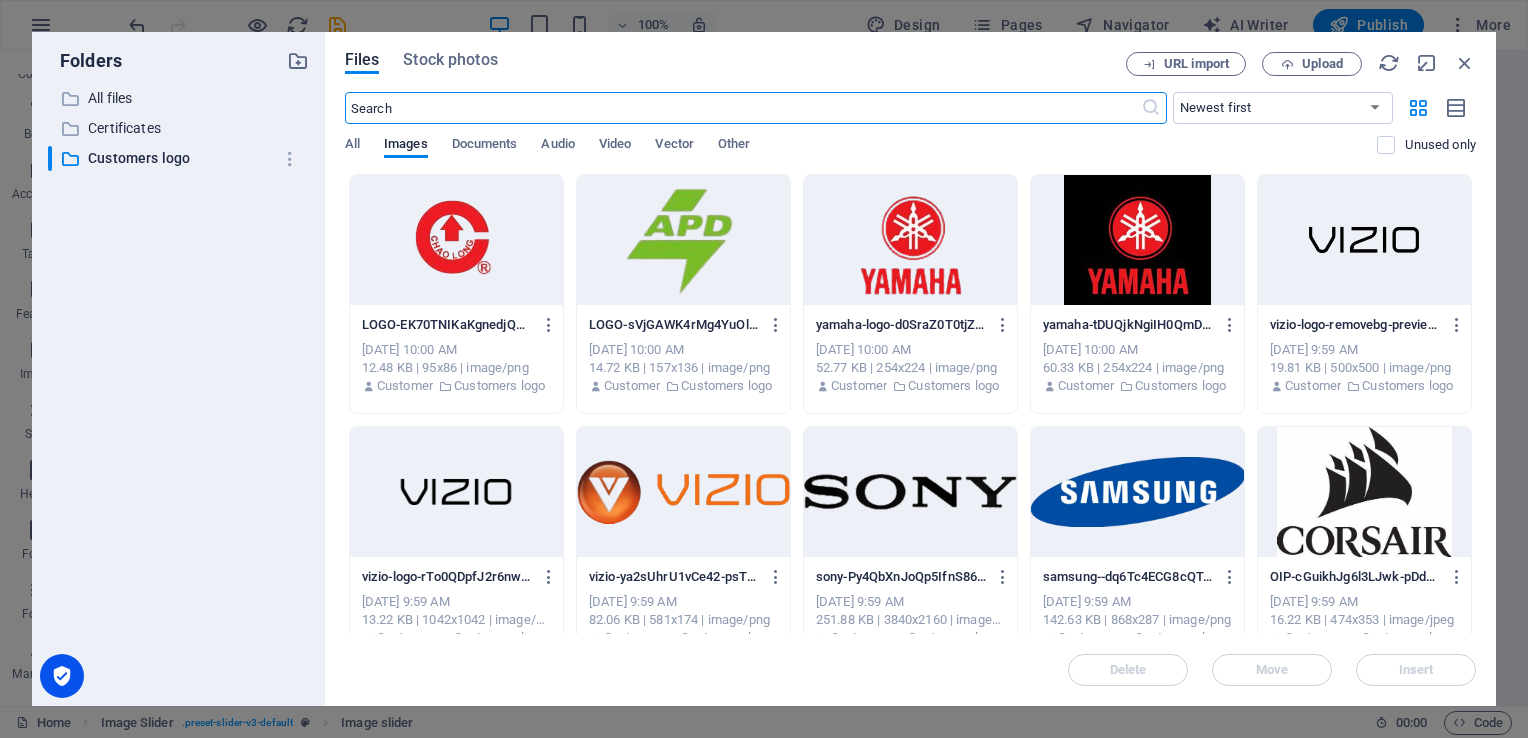 scroll, scrollTop: 1277, scrollLeft: 0, axis: vertical 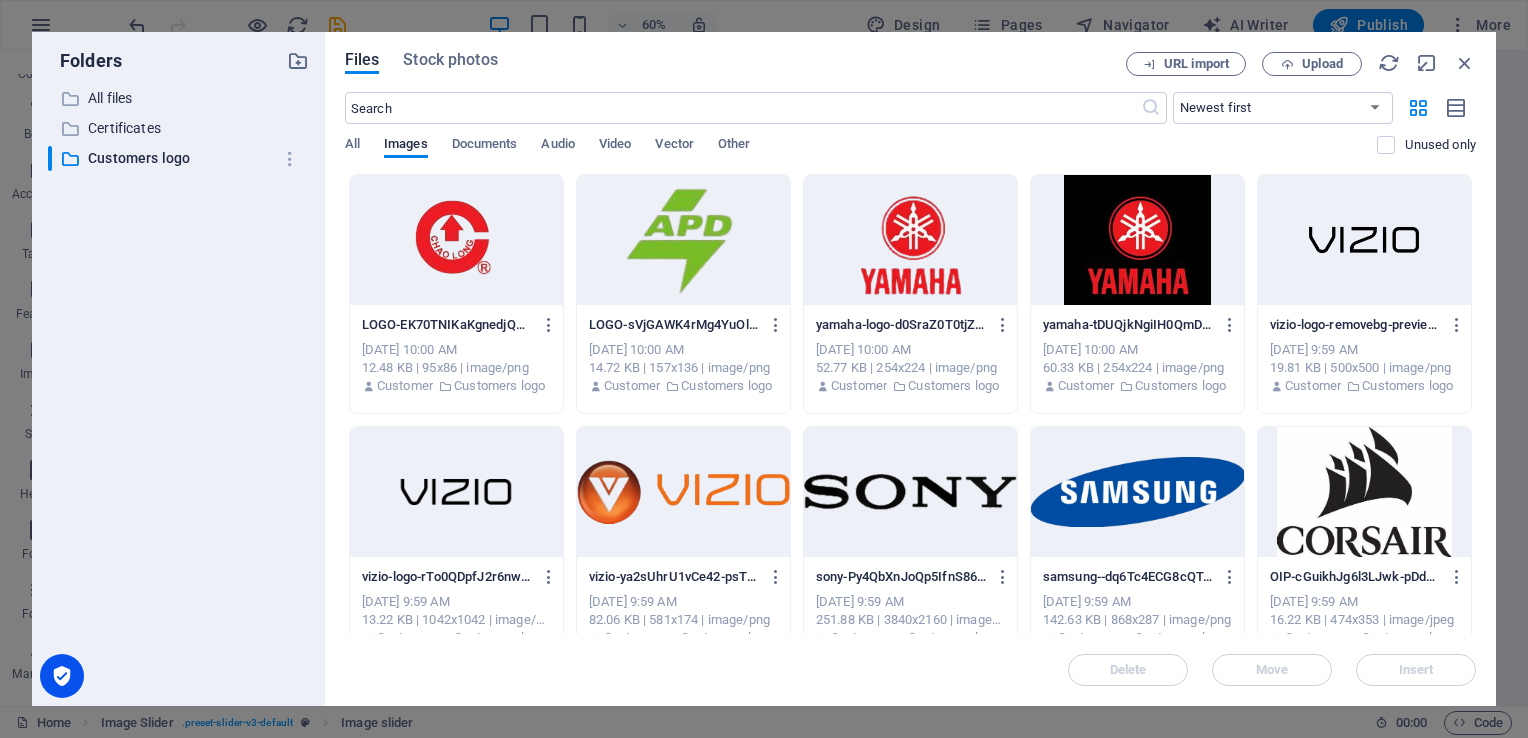 click at bounding box center [1137, 492] 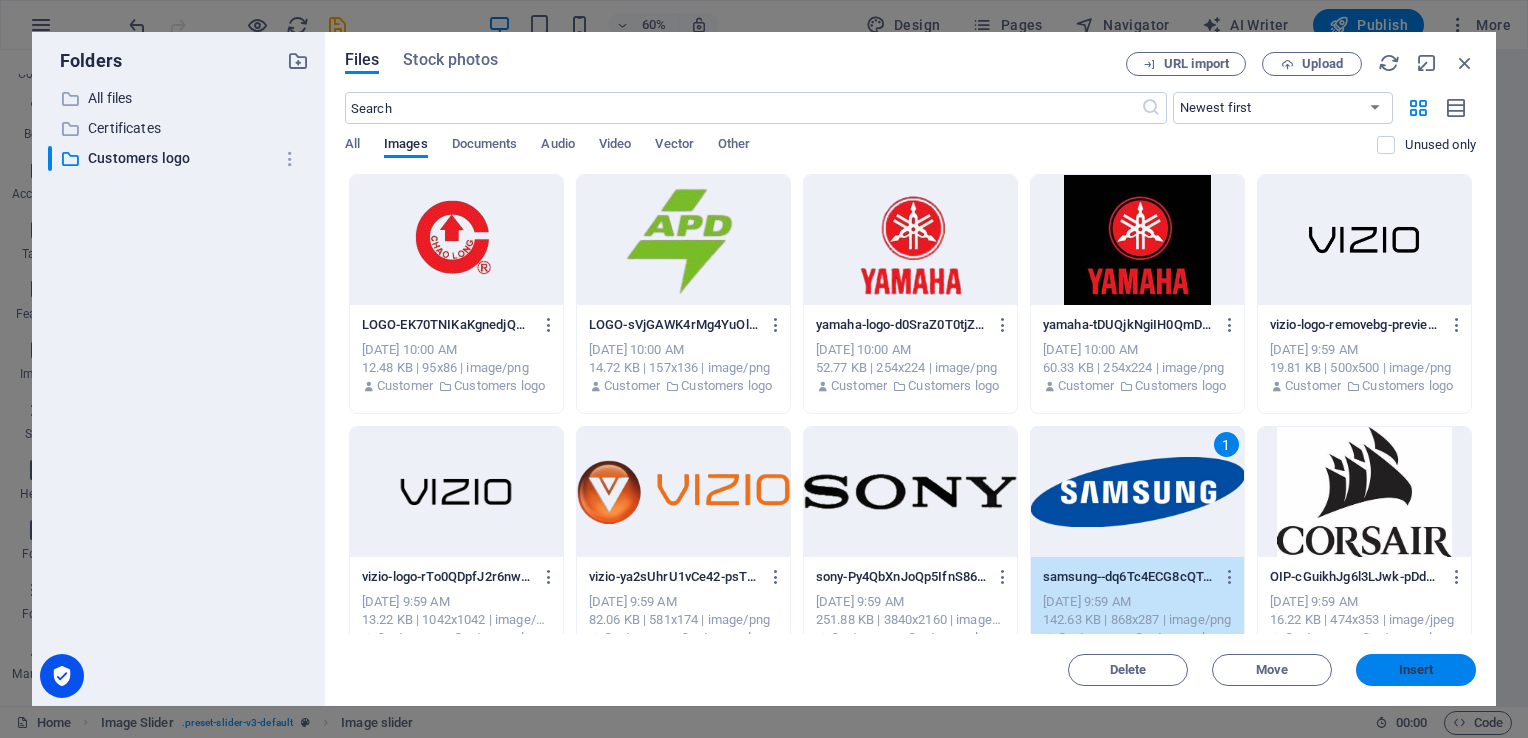 drag, startPoint x: 1414, startPoint y: 666, endPoint x: 533, endPoint y: 563, distance: 887.00055 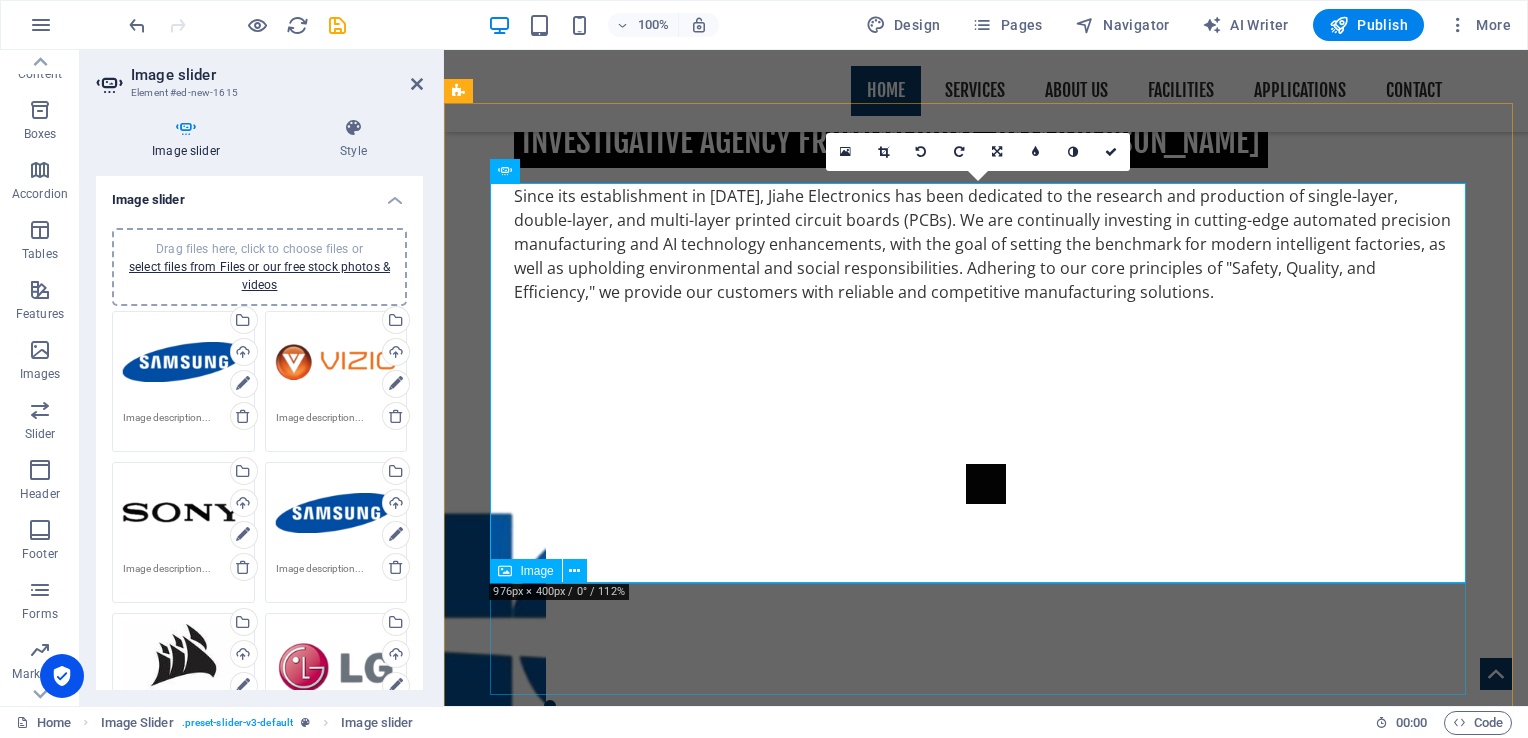 scroll, scrollTop: 914, scrollLeft: 0, axis: vertical 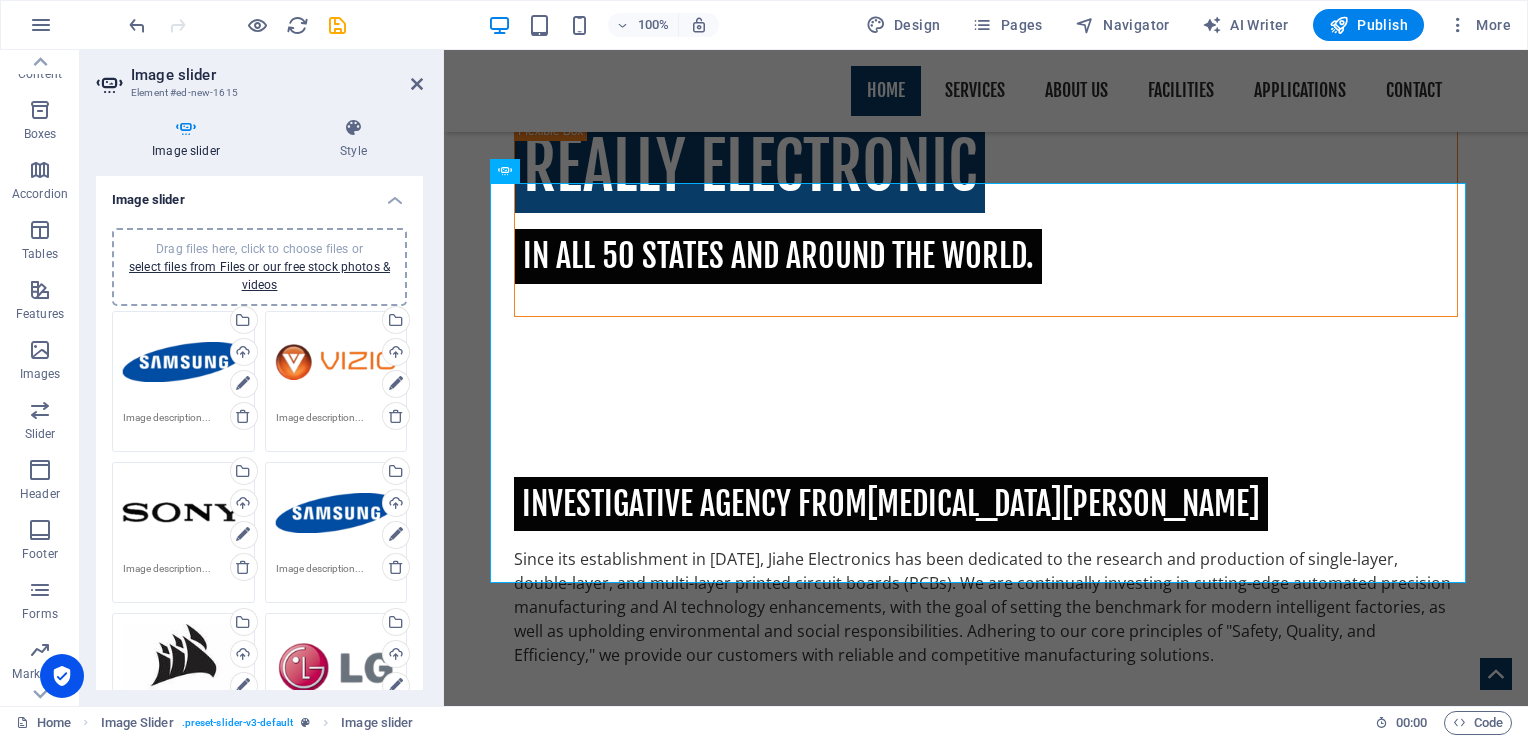 click on "Drag files here, click to choose files or select files from Files or our free stock photos & videos" at bounding box center (183, 362) 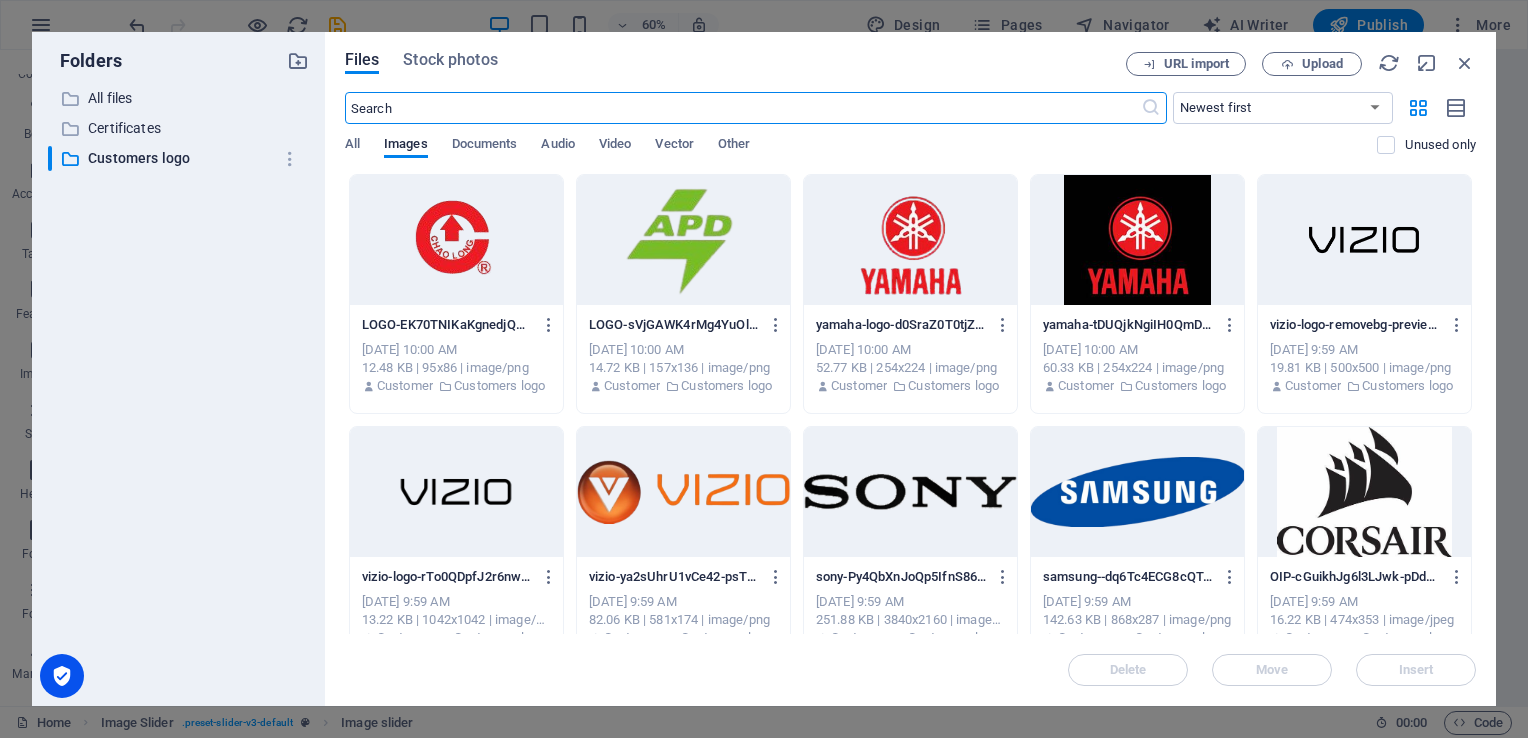 scroll, scrollTop: 1277, scrollLeft: 0, axis: vertical 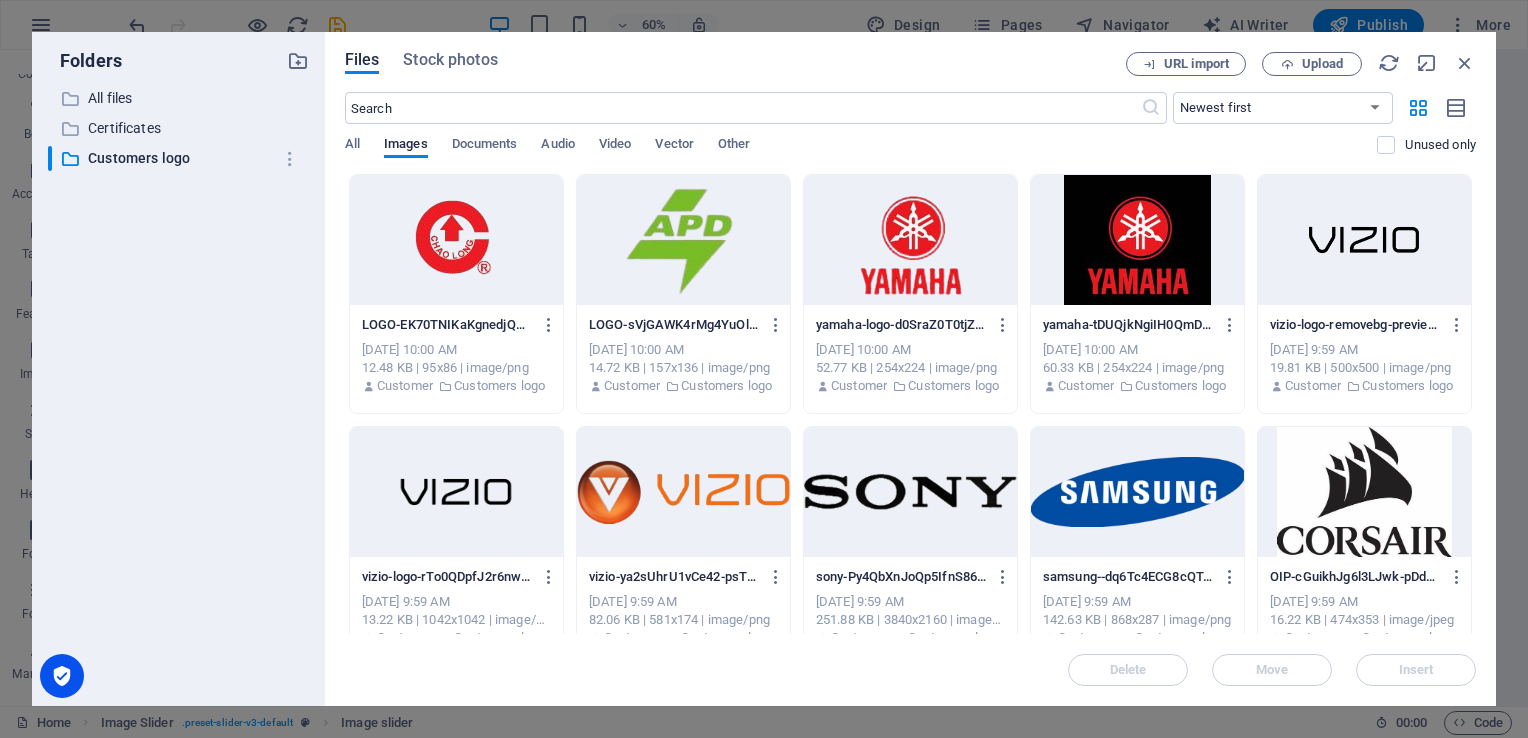 click at bounding box center [683, 240] 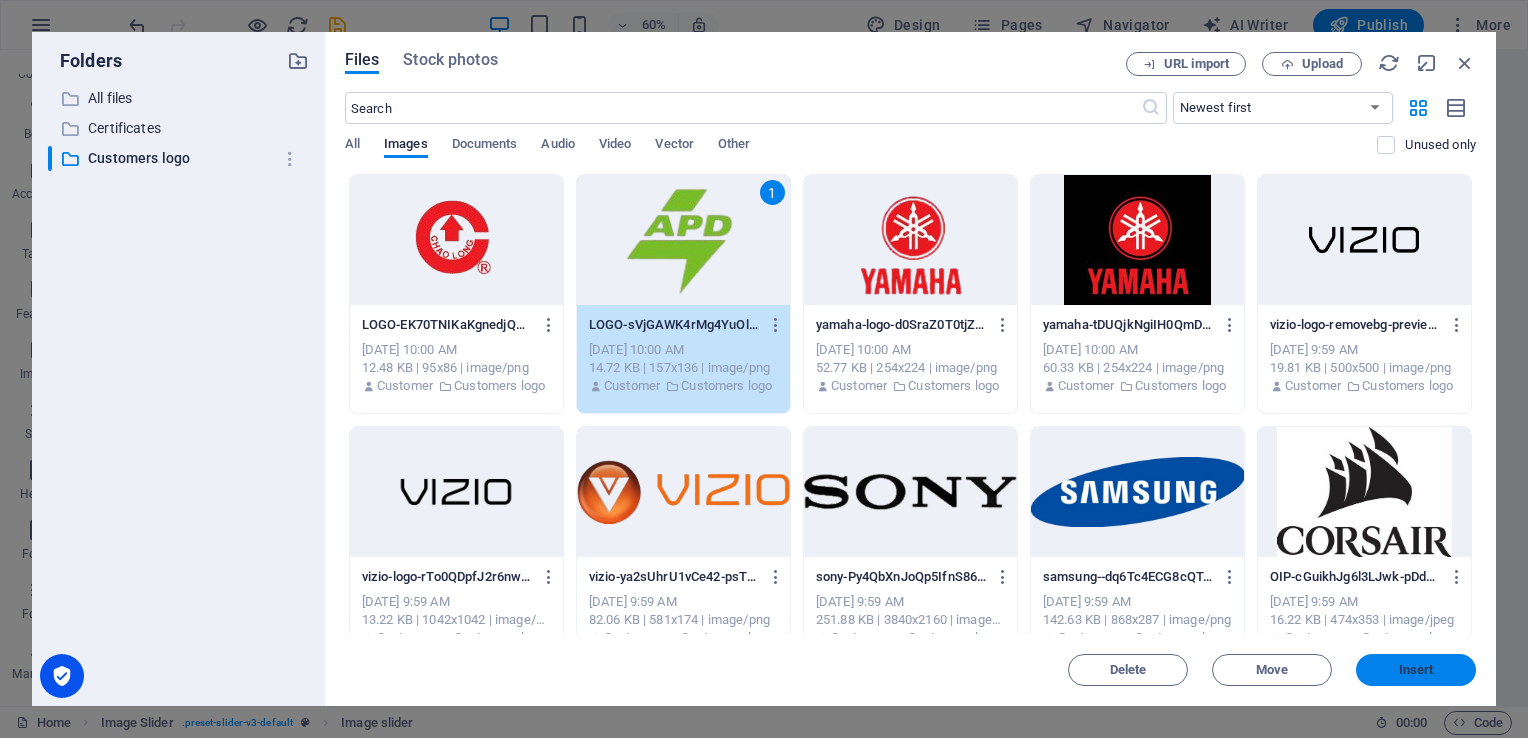 click on "Insert" at bounding box center [1416, 670] 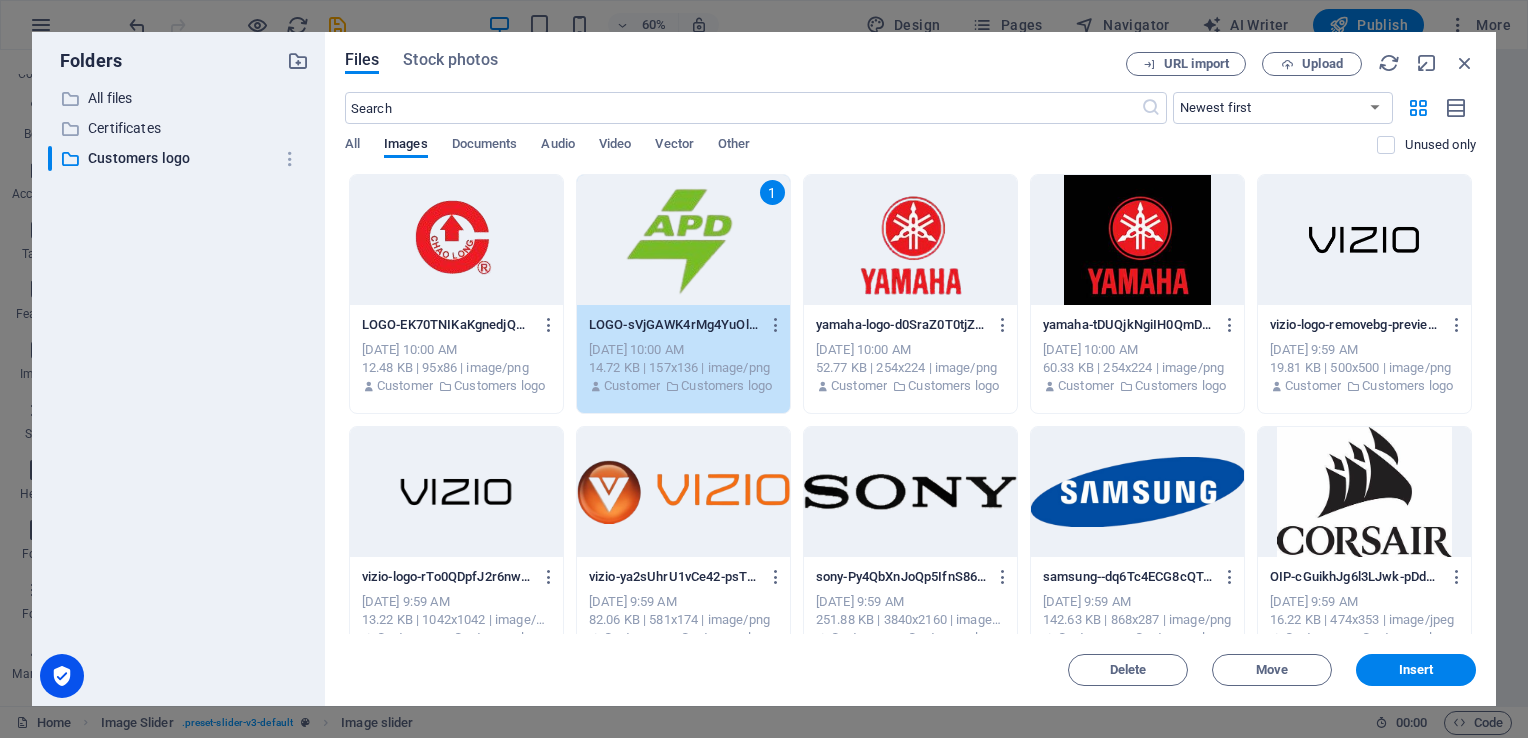 scroll, scrollTop: 914, scrollLeft: 0, axis: vertical 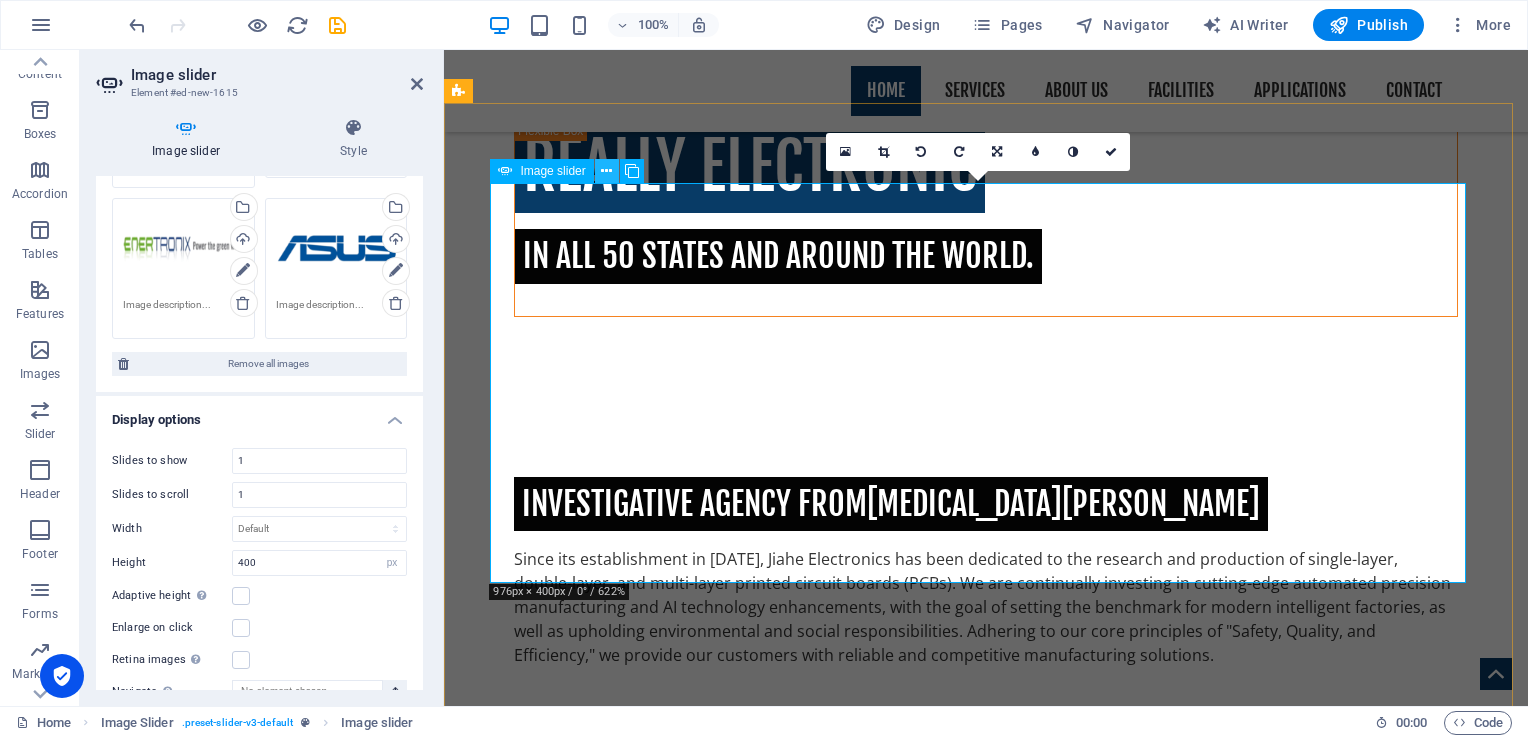 click at bounding box center [606, 171] 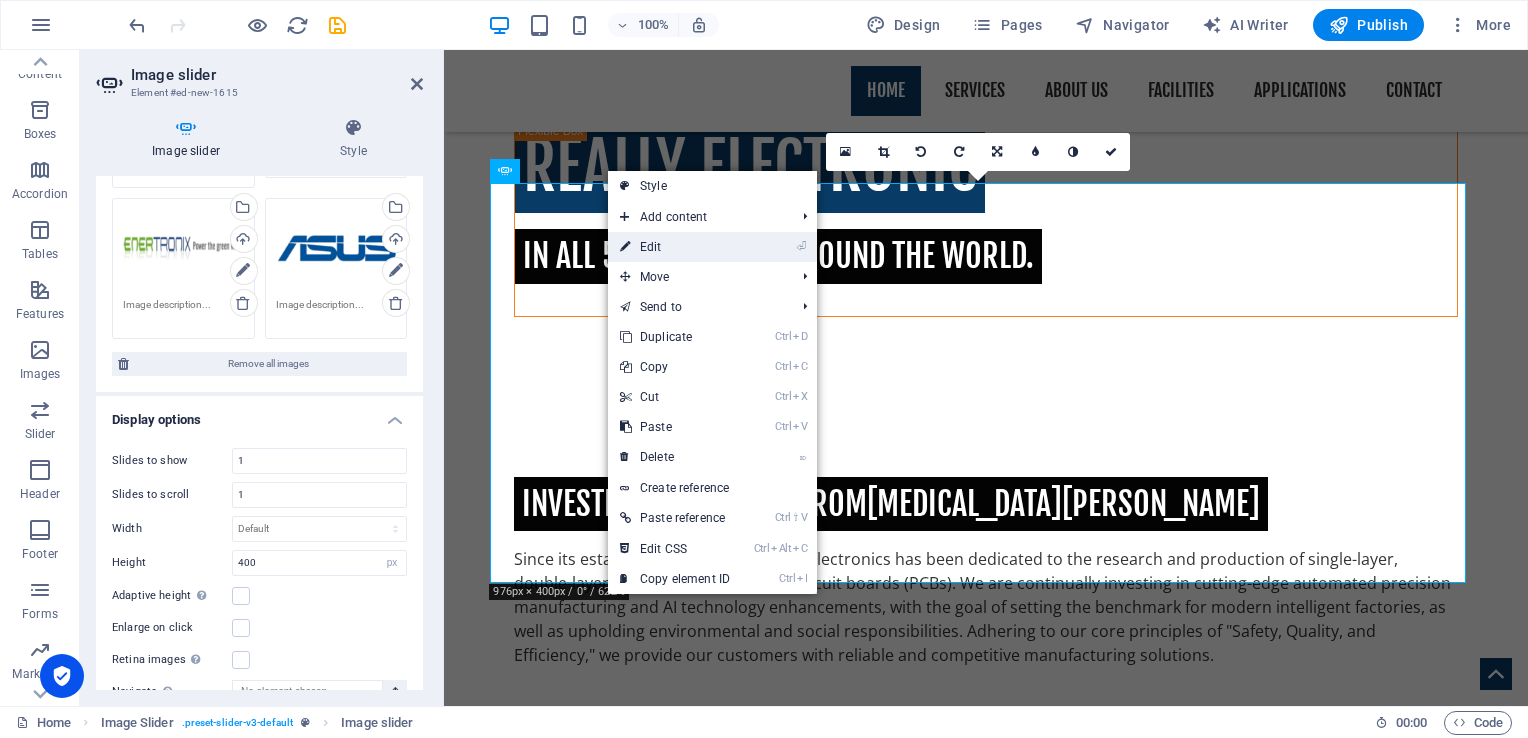 click on "⏎  Edit" at bounding box center [675, 247] 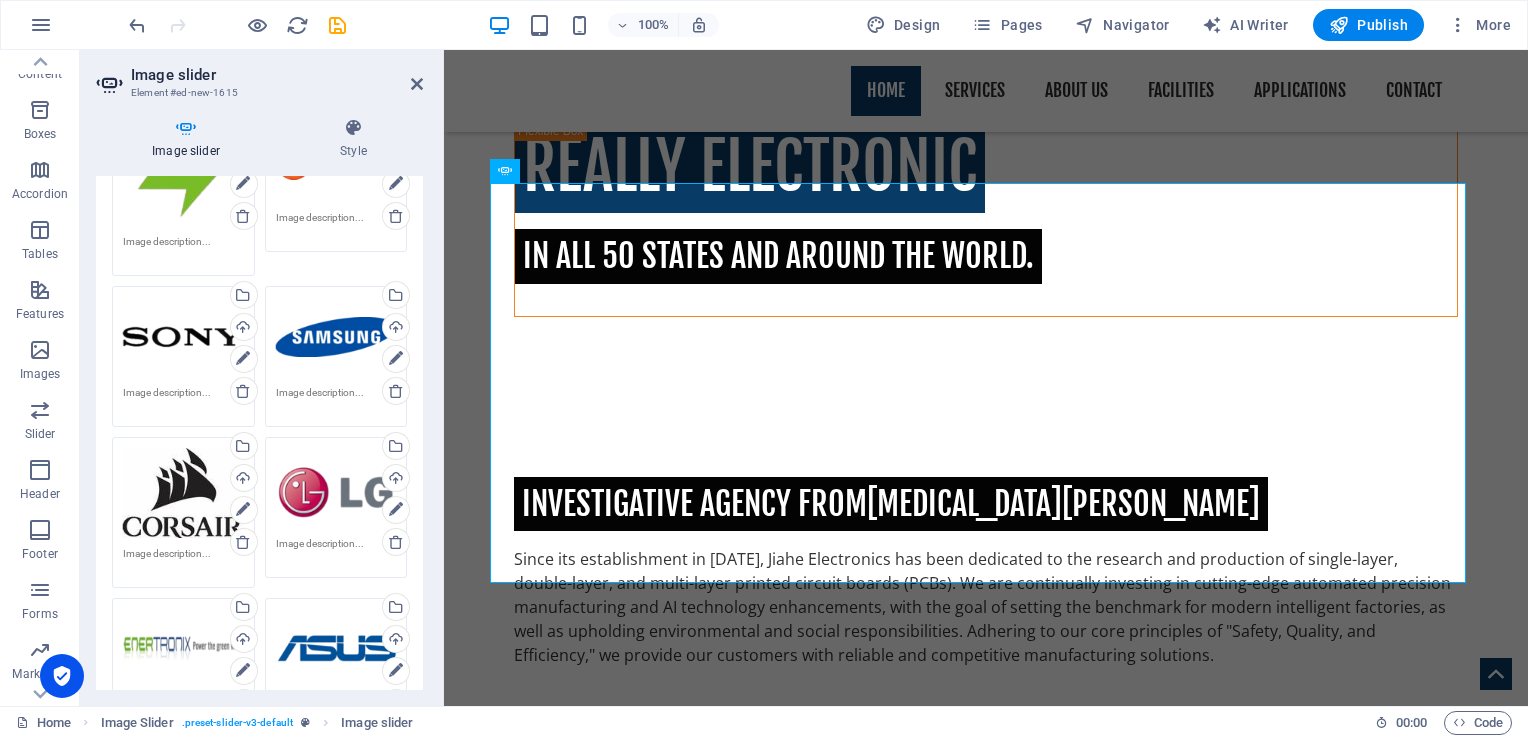 scroll, scrollTop: 0, scrollLeft: 0, axis: both 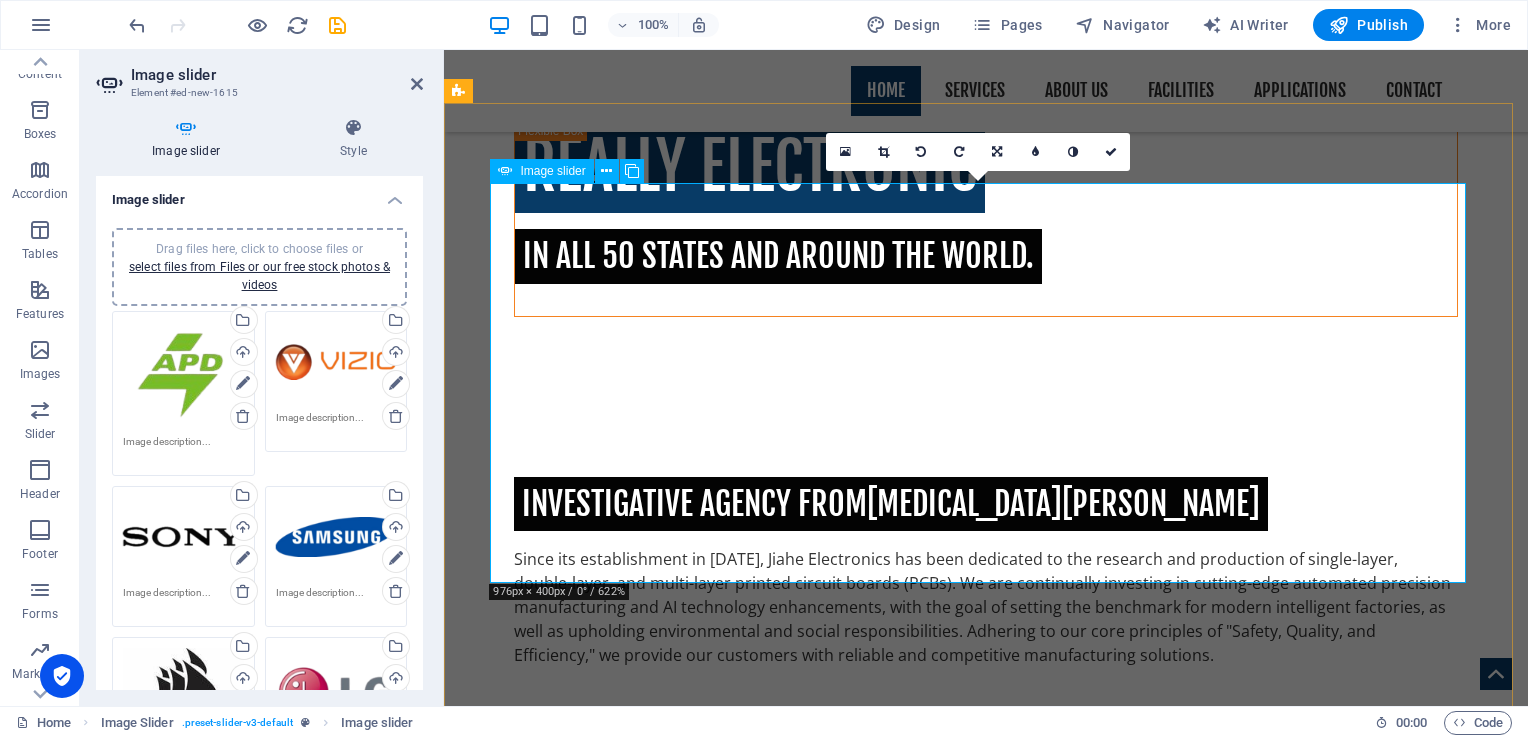 click at bounding box center (-400, 1355) 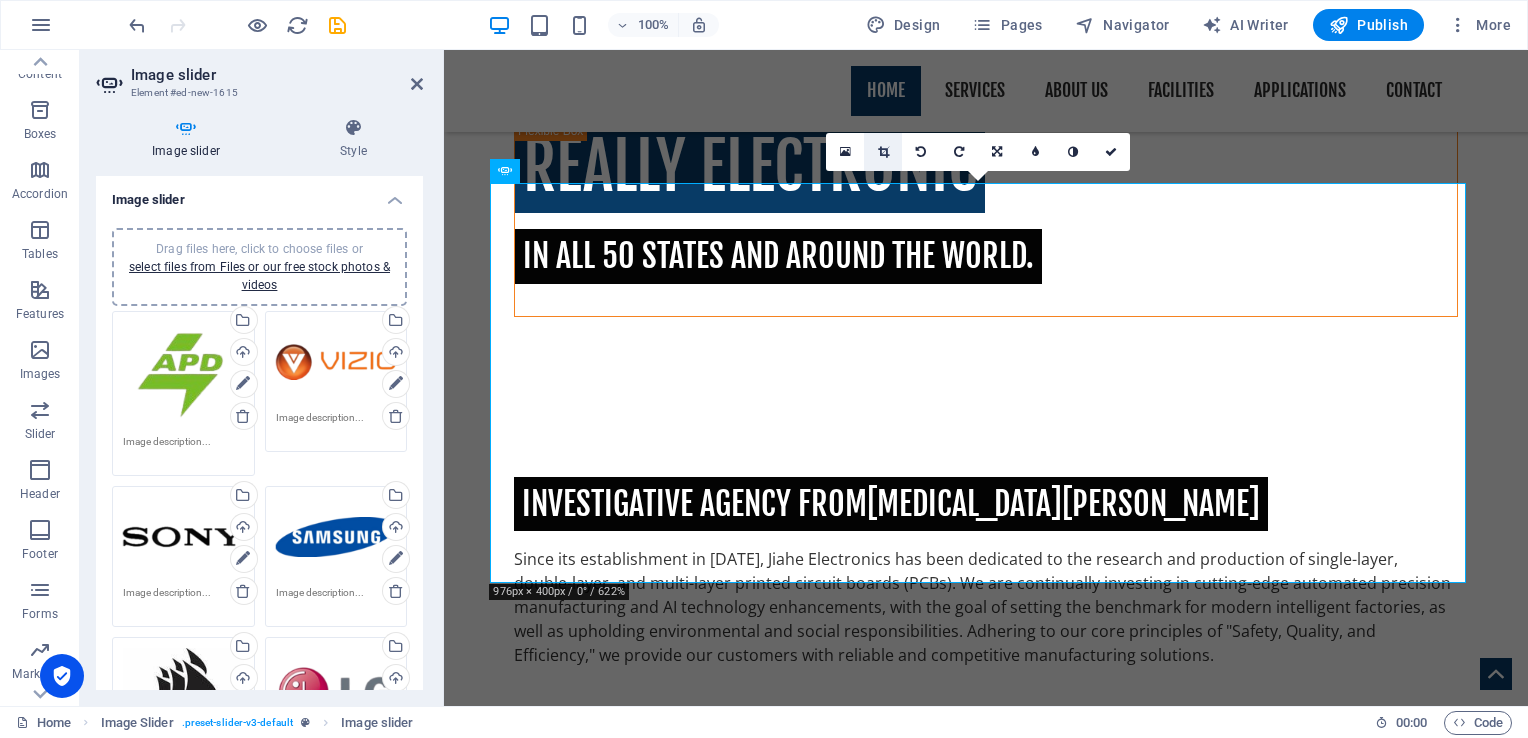 click at bounding box center [883, 152] 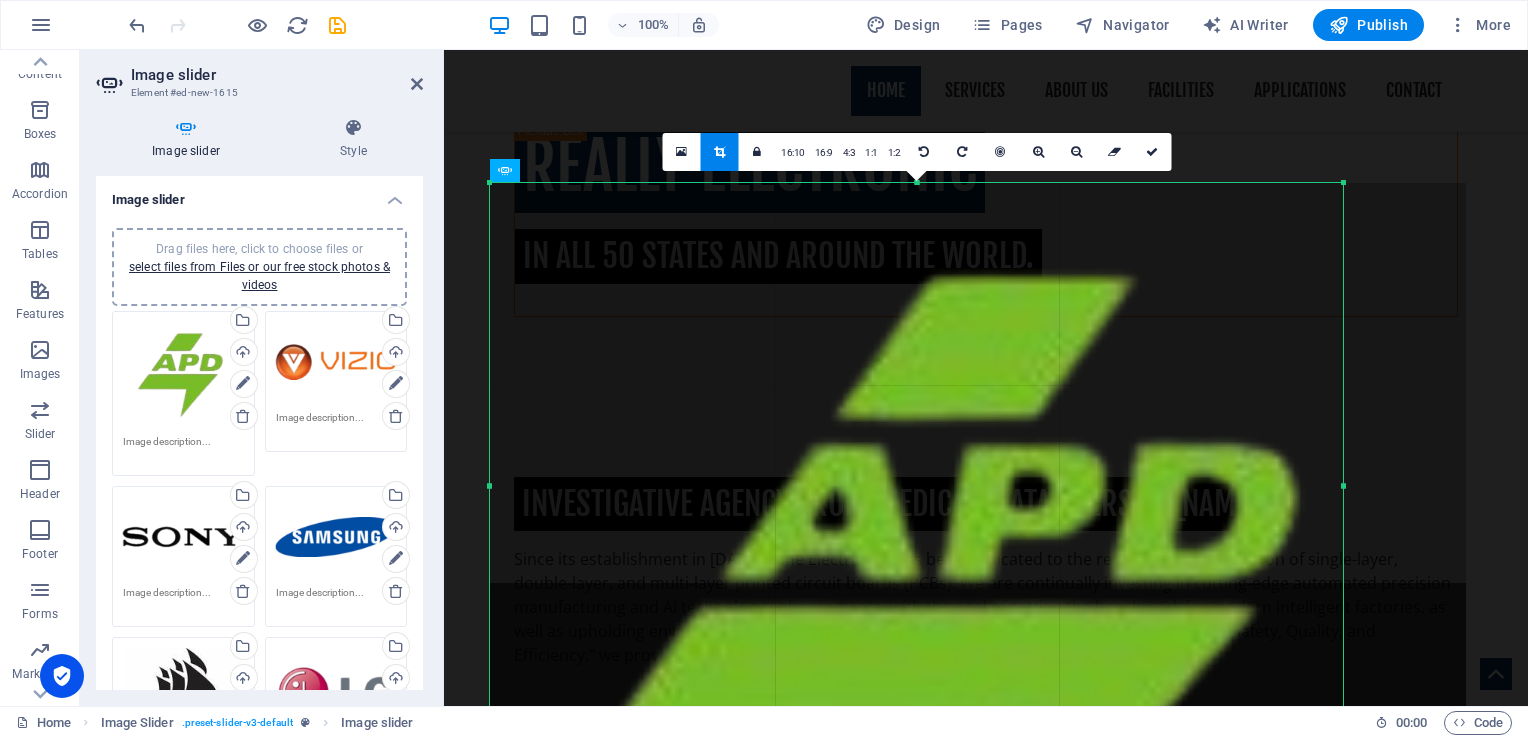 drag, startPoint x: 1467, startPoint y: 584, endPoint x: 1342, endPoint y: 789, distance: 240.10414 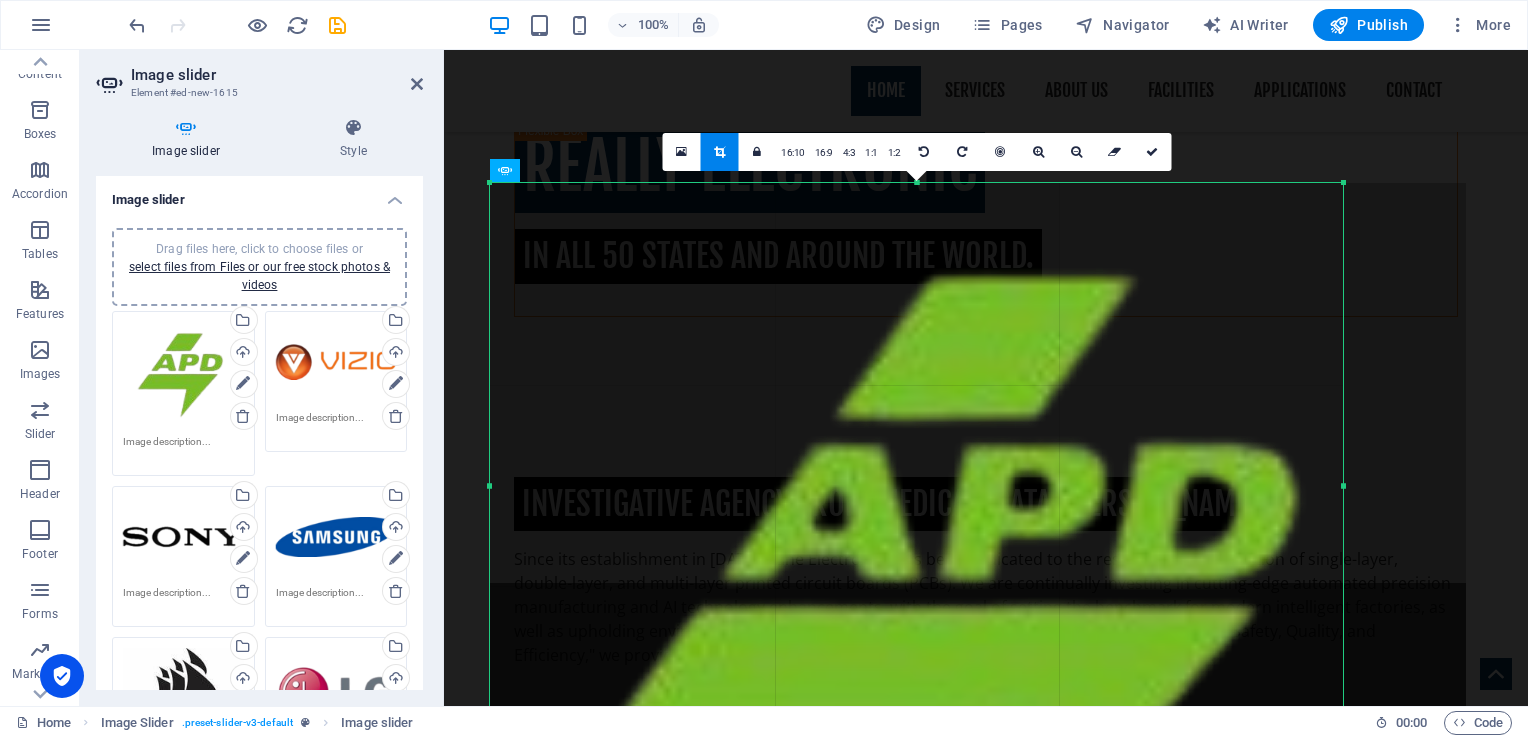 click on "p9537j72a.vhu43.pumo.com.tw Home (en) Favorites Elements Columns Content Boxes Accordion Tables Features Images Slider Header Footer Forms Marketing Collections Image slider Element #ed-new-1615 Image slider Style Image slider Drag files here, click to choose files or select files from Files or our free stock photos & videos Drag files here, click to choose files or select files from Files or our free stock photos & videos Select files from the file manager, stock photos, or upload file(s) Upload Drag files here, click to choose files or select files from Files or our free stock photos & videos Select files from the file manager, stock photos, or upload file(s) Upload Drag files here, click to choose files or select files from Files or our free stock photos & videos Select files from the file manager, stock photos, or upload file(s) Upload Drag files here, click to choose files or Upload Upload Upload Upload Upload 1 1 Width px" at bounding box center [764, 369] 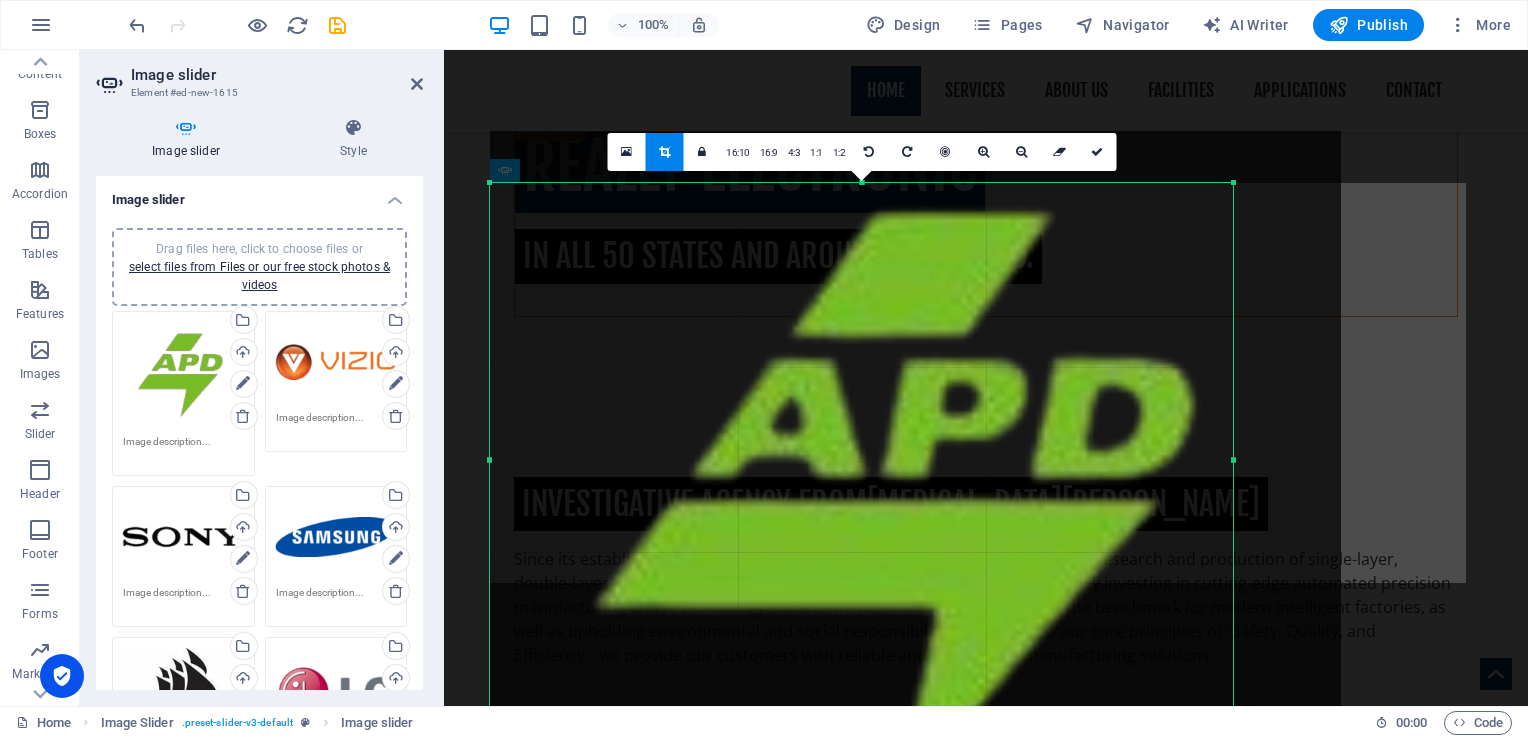 drag, startPoint x: 1344, startPoint y: 182, endPoint x: 1236, endPoint y: 234, distance: 119.86659 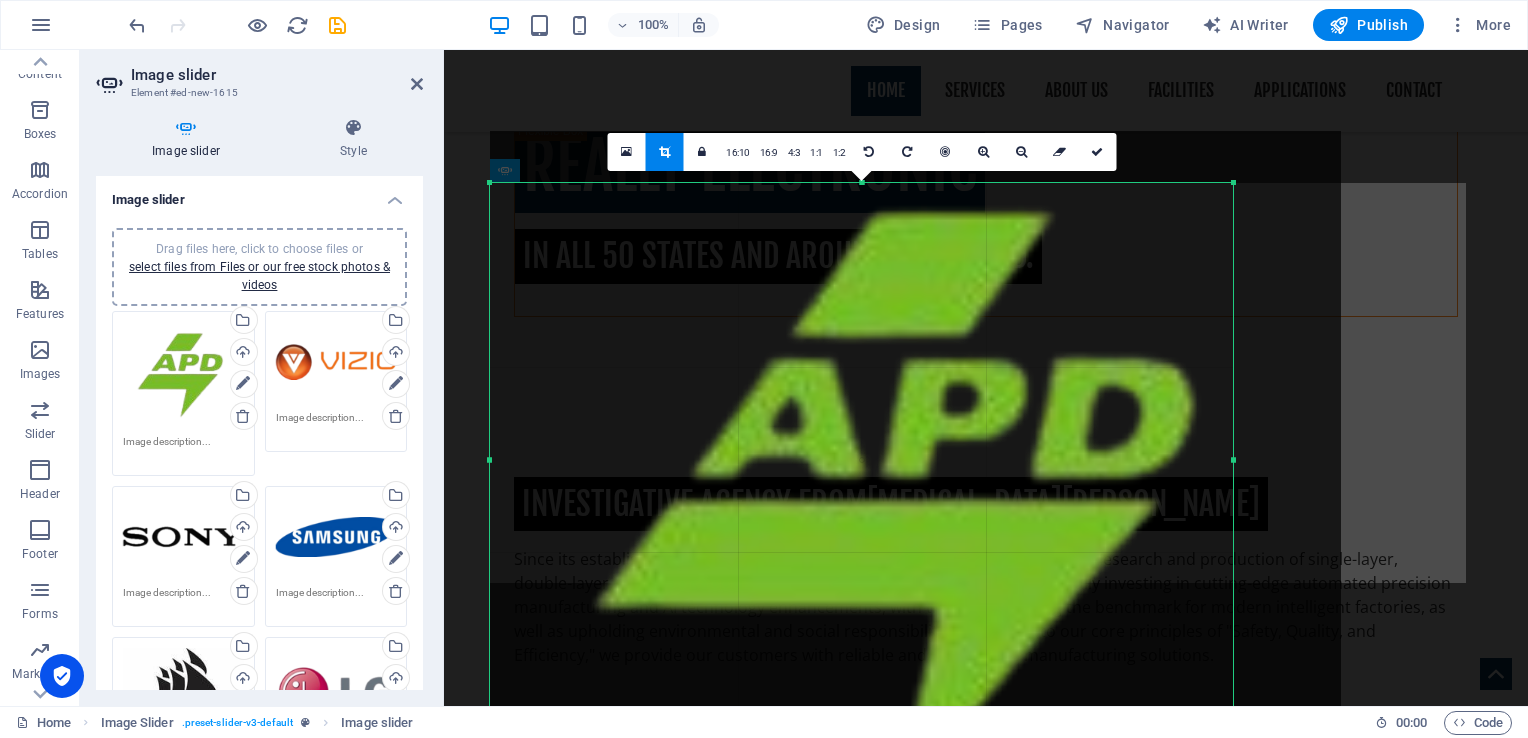 click on "180 170 160 150 140 130 120 110 100 90 80 70 60 50 40 30 20 10 0 -10 -20 -30 -40 -50 -60 -70 -80 -90 -100 -110 -120 -130 -140 -150 -160 -170 743px × 553px / 0° / 542% 16:10 16:9 4:3 1:1 1:2 0" at bounding box center (861, 459) 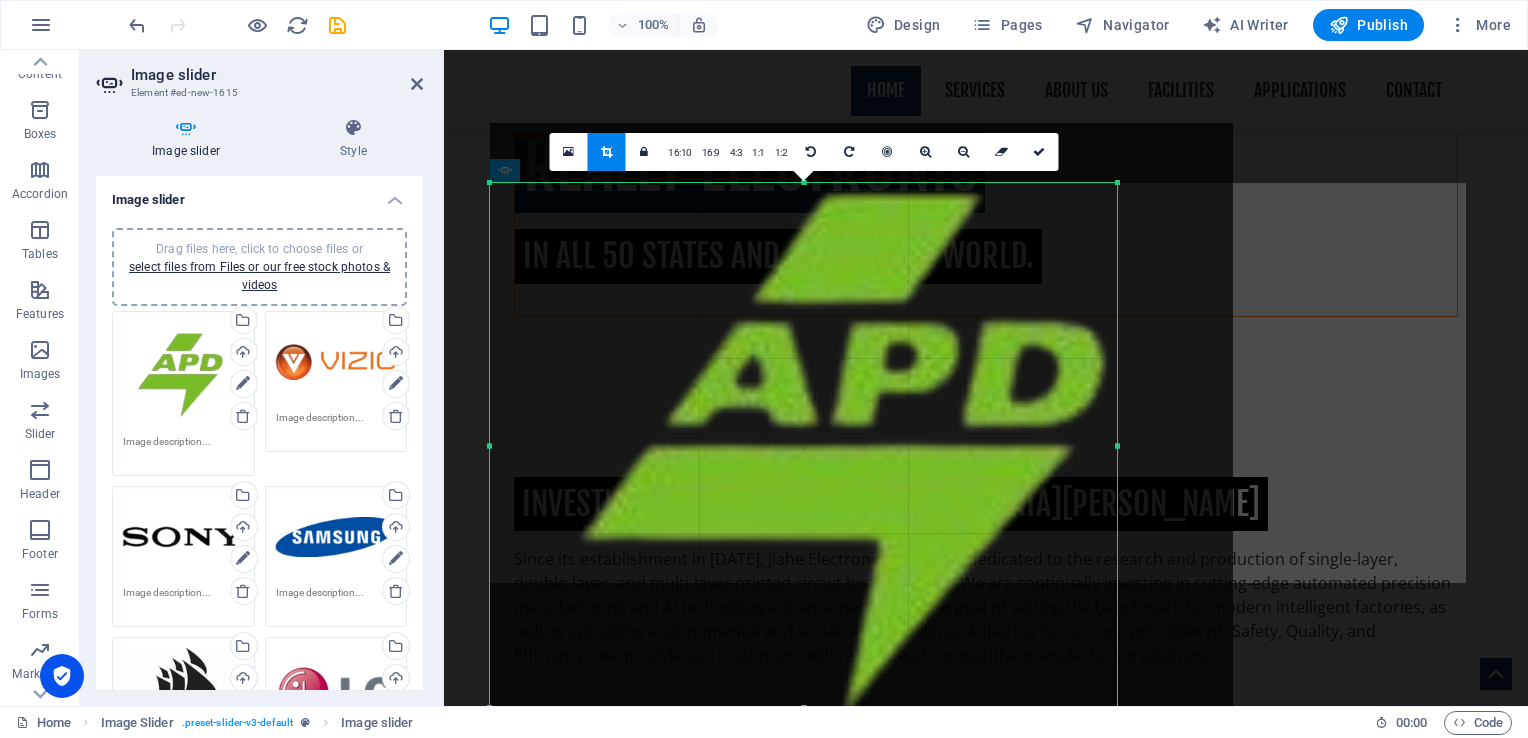 drag, startPoint x: 1234, startPoint y: 186, endPoint x: 1118, endPoint y: 214, distance: 119.331474 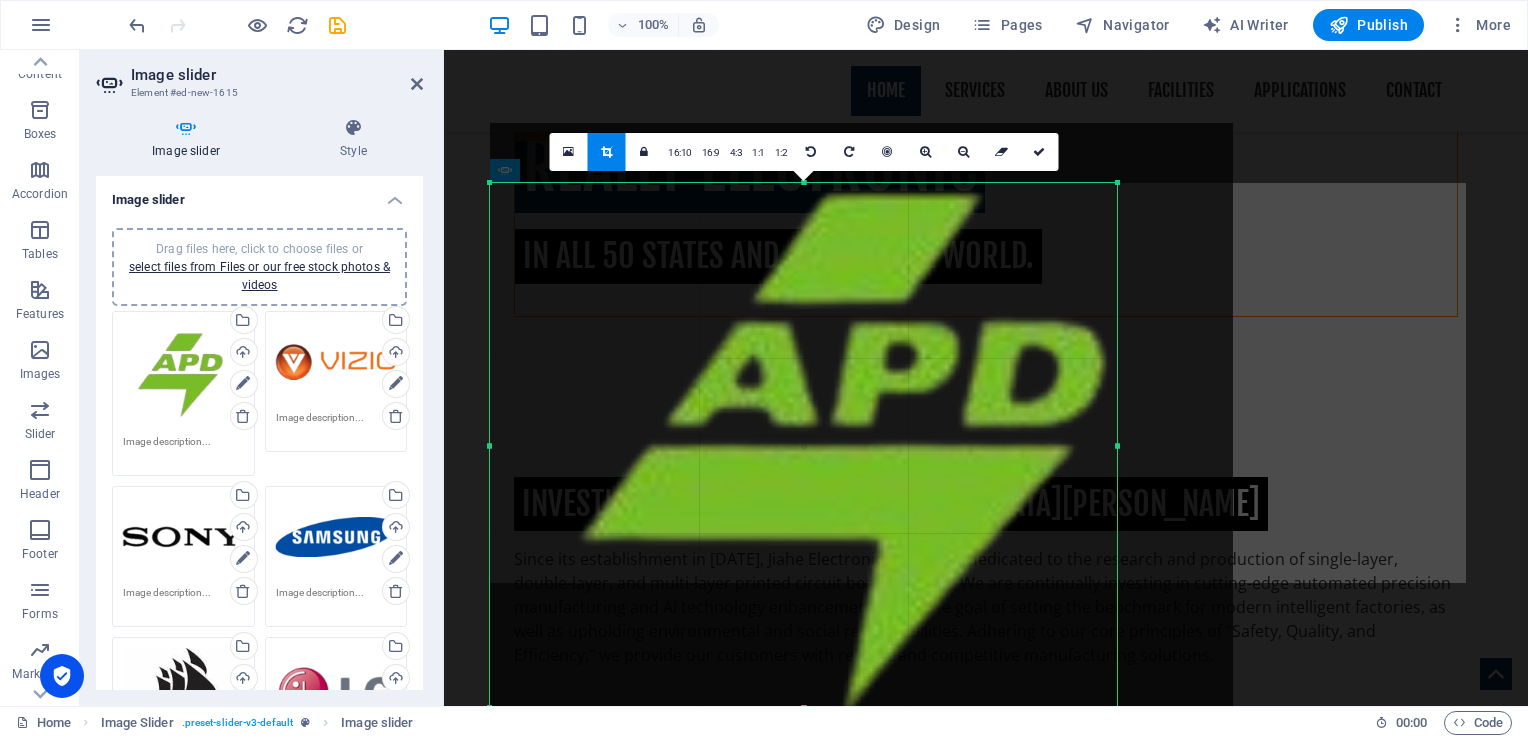 click on "180 170 160 150 140 130 120 110 100 90 80 70 60 50 40 30 20 10 0 -10 -20 -30 -40 -50 -60 -70 -80 -90 -100 -110 -120 -130 -140 -150 -160 -170 627px × 525px / 0° / 473% 16:10 16:9 4:3 1:1 1:2 0" at bounding box center [803, 445] 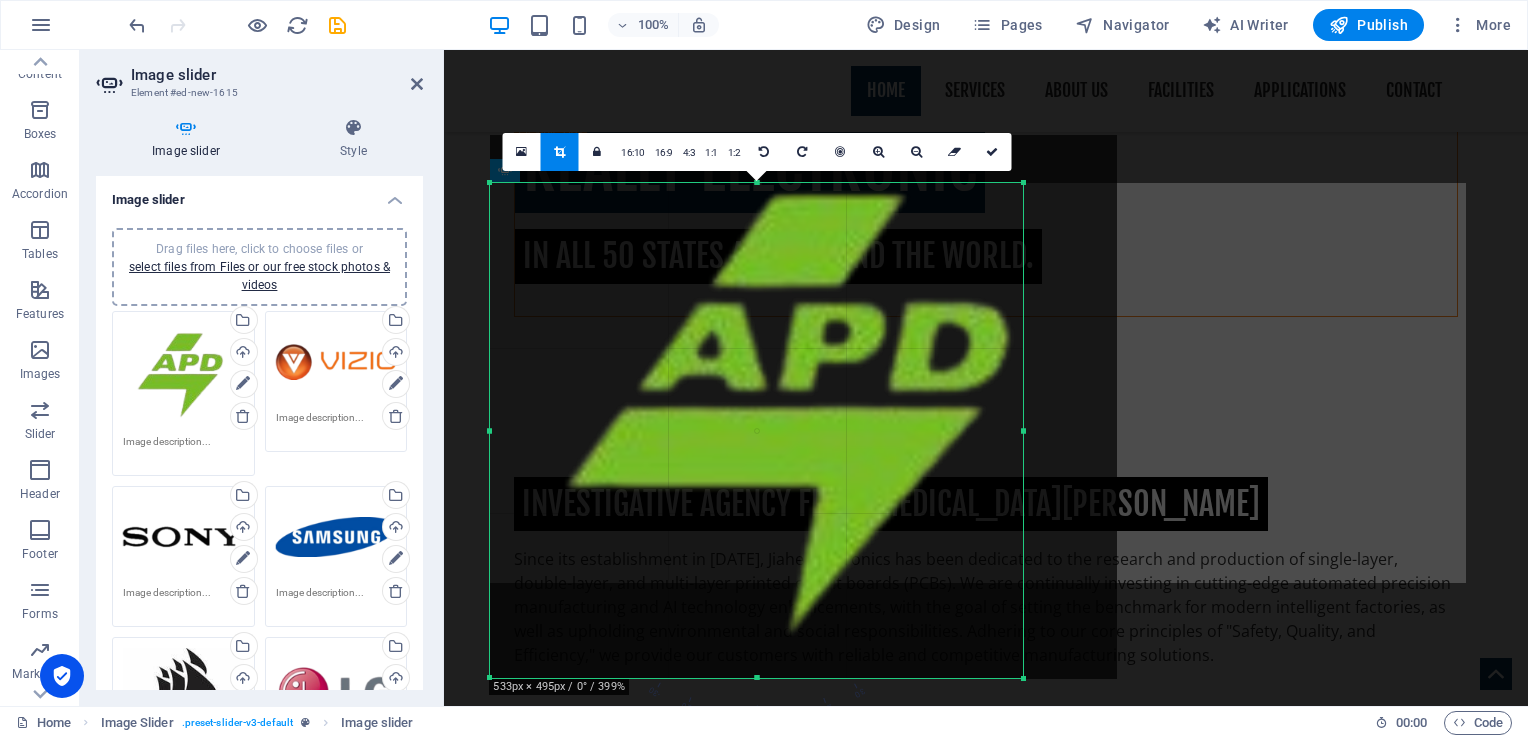 drag, startPoint x: 1116, startPoint y: 182, endPoint x: 1022, endPoint y: 217, distance: 100.304535 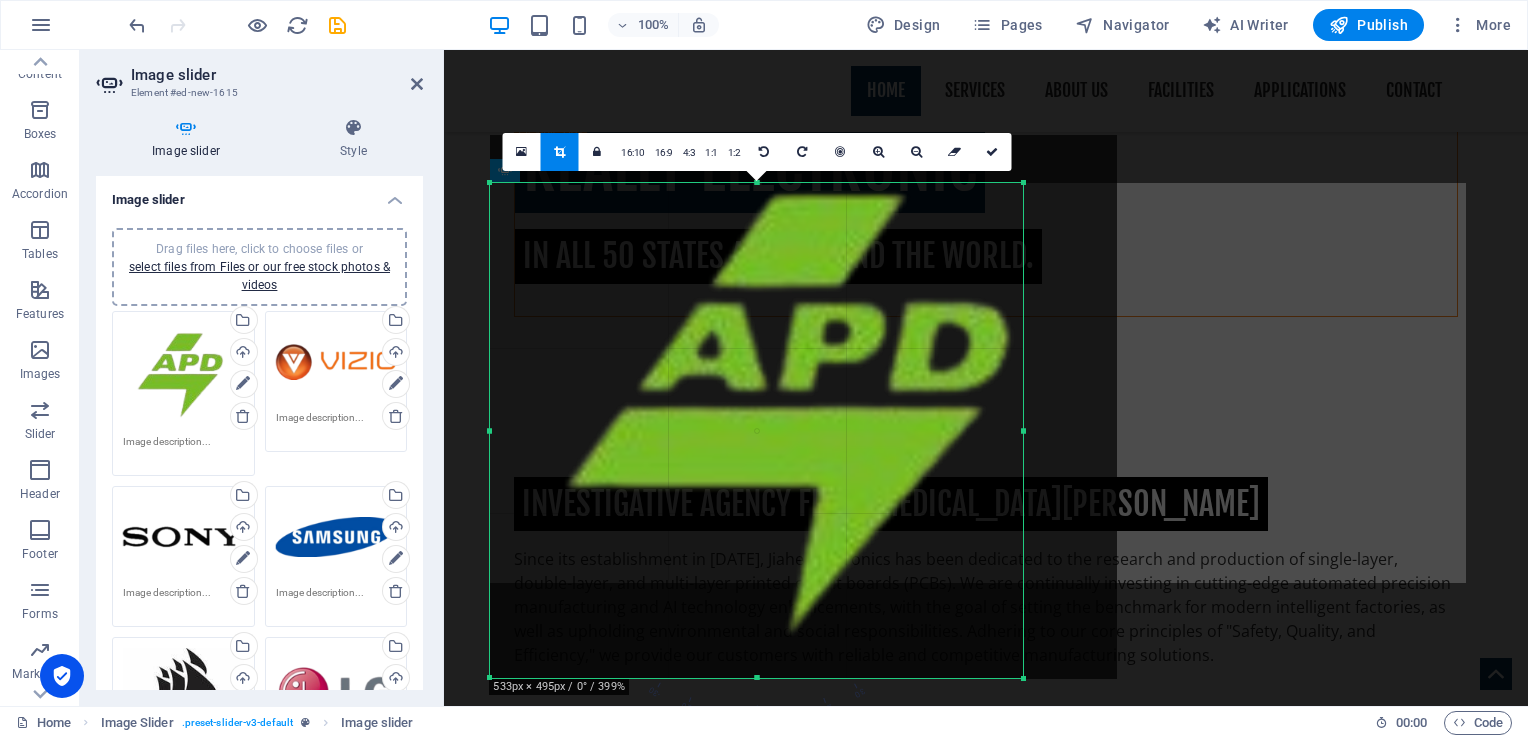 click on "180 170 160 150 140 130 120 110 100 90 80 70 60 50 40 30 20 10 0 -10 -20 -30 -40 -50 -60 -70 -80 -90 -100 -110 -120 -130 -140 -150 -160 -170 533px × 495px / 0° / 399% 16:10 16:9 4:3 1:1 1:2 0" at bounding box center (756, 430) 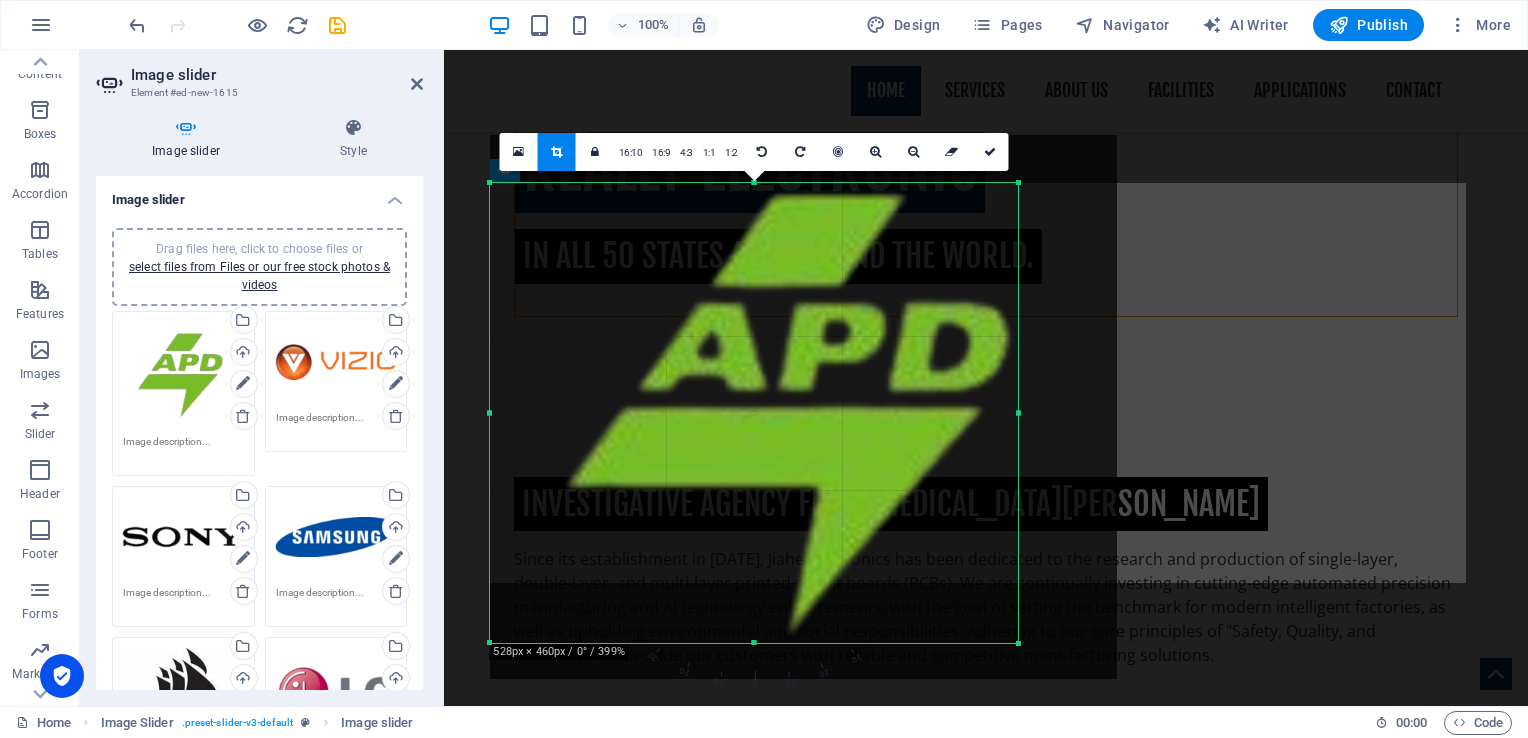 drag, startPoint x: 1025, startPoint y: 678, endPoint x: 1020, endPoint y: 643, distance: 35.35534 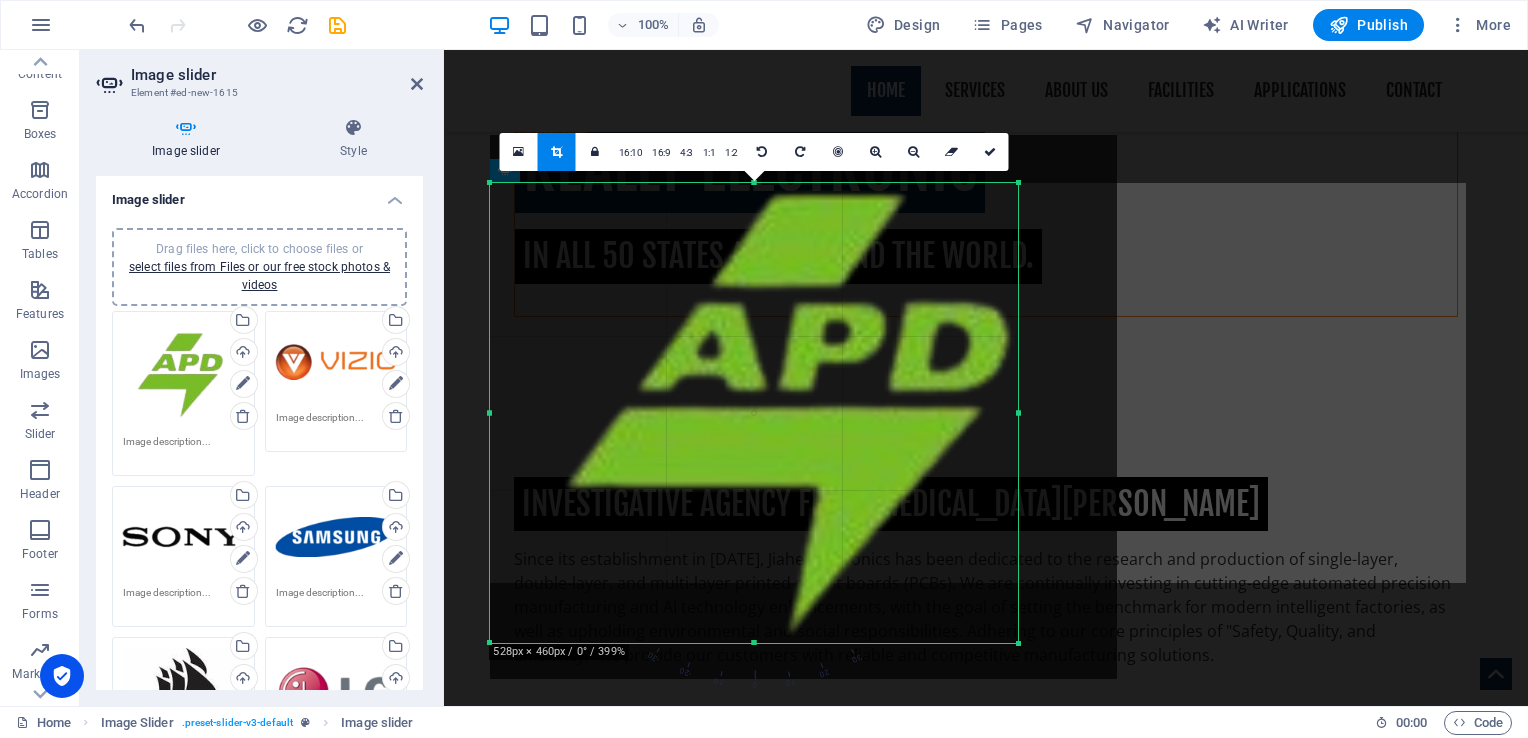 click at bounding box center [1019, 644] 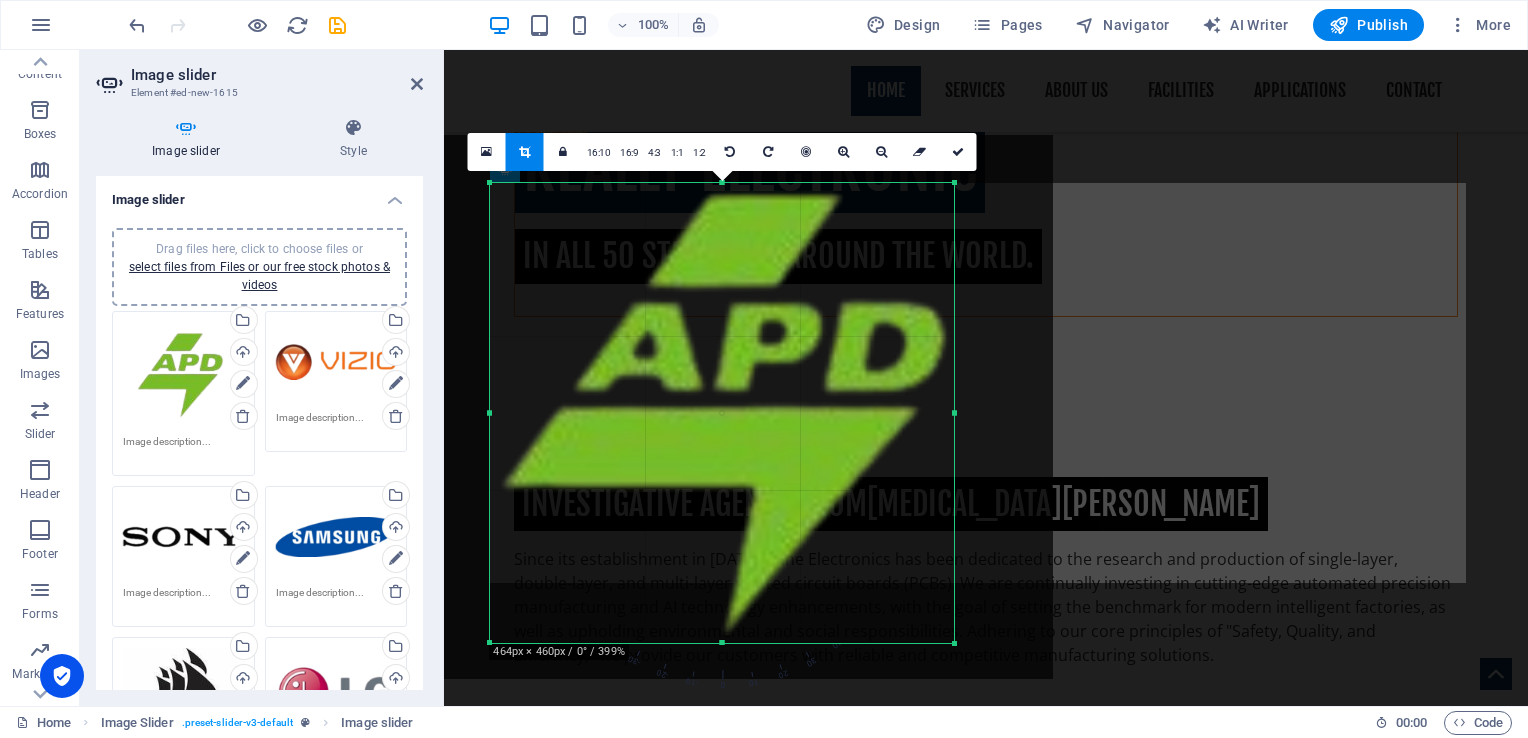 drag, startPoint x: 488, startPoint y: 414, endPoint x: 552, endPoint y: 417, distance: 64.070274 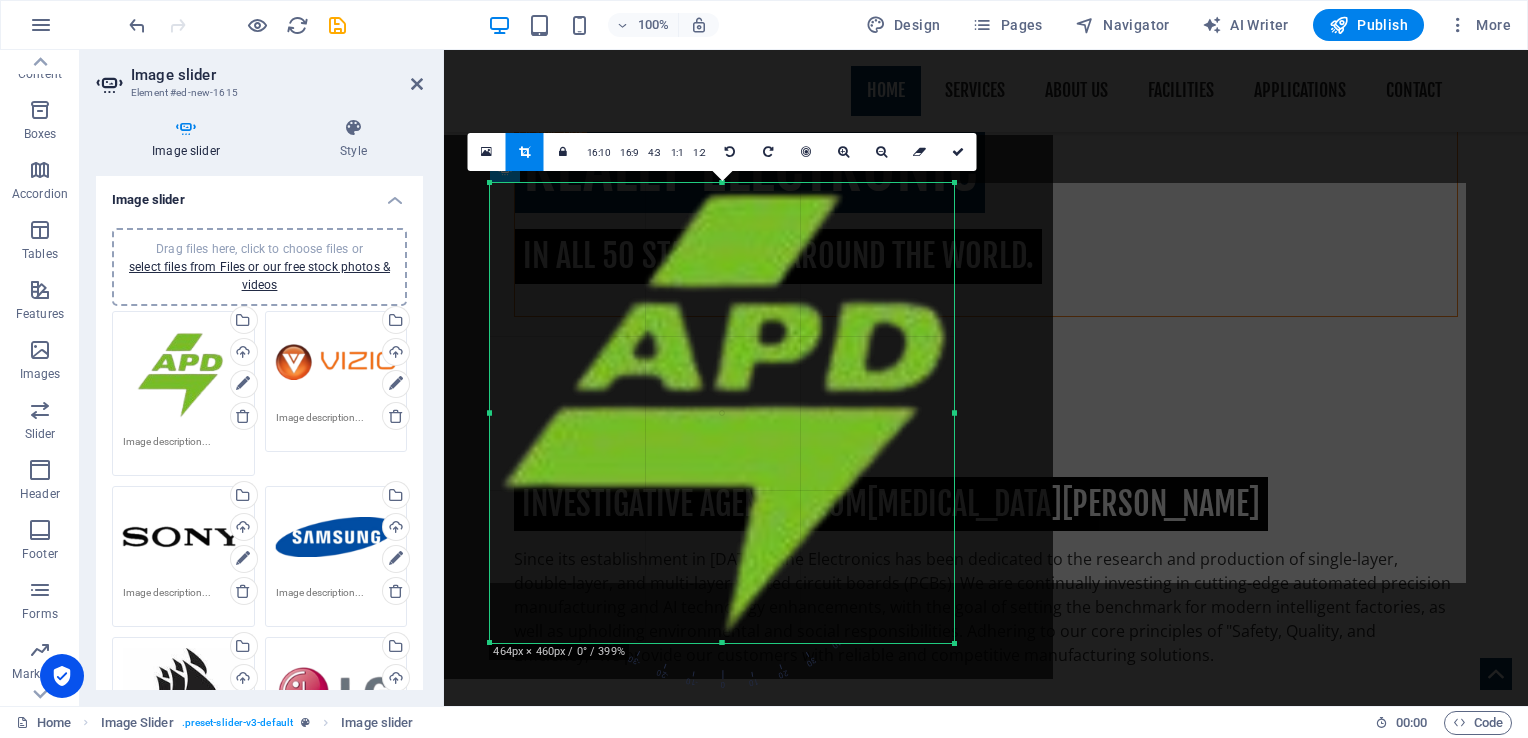 click on "180 170 160 150 140 130 120 110 100 90 80 70 60 50 40 30 20 10 0 -10 -20 -30 -40 -50 -60 -70 -80 -90 -100 -110 -120 -130 -140 -150 -160 -170 464px × 460px / 0° / 399% 16:10 16:9 4:3 1:1 1:2 0" at bounding box center (722, 413) 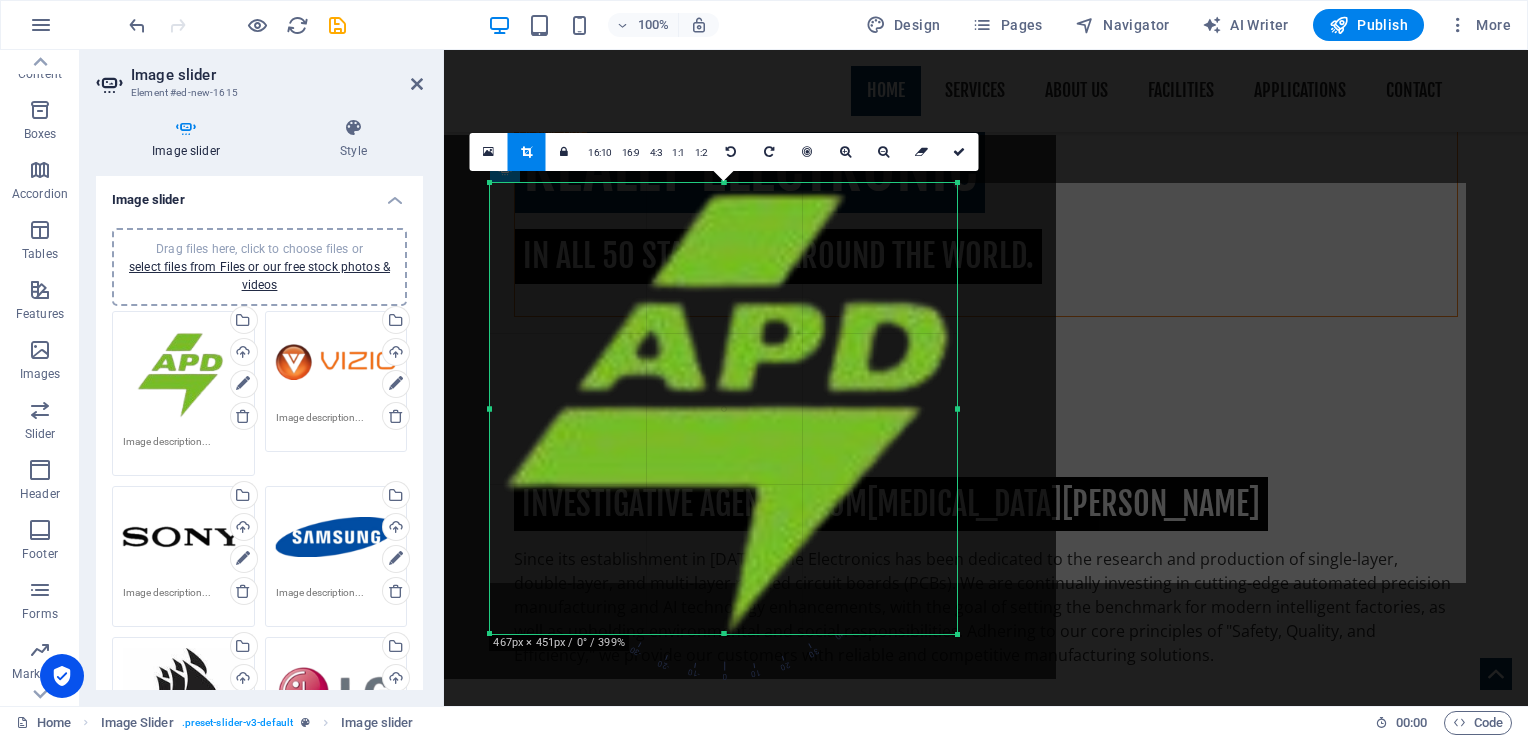 click at bounding box center (490, 633) 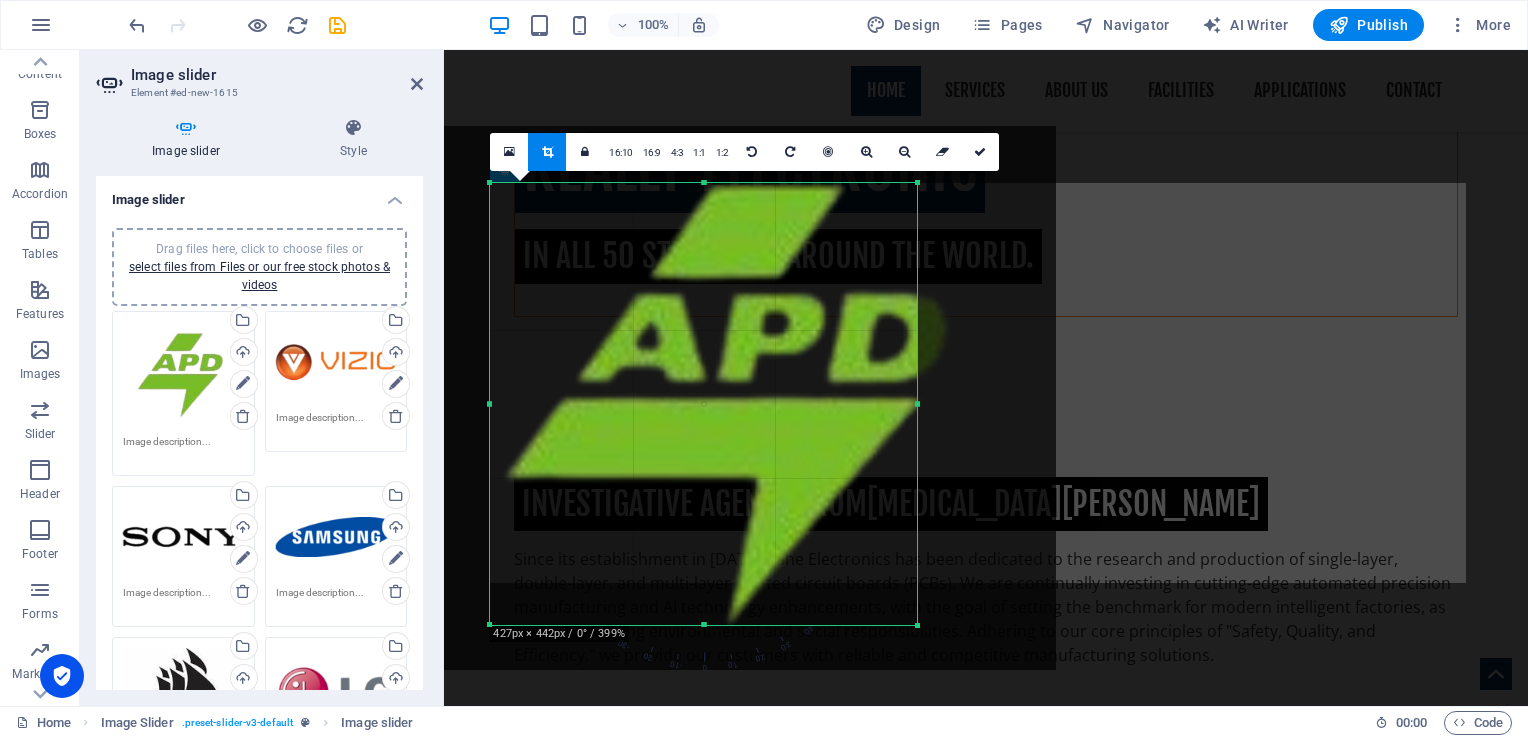drag, startPoint x: 955, startPoint y: 182, endPoint x: 915, endPoint y: 191, distance: 41 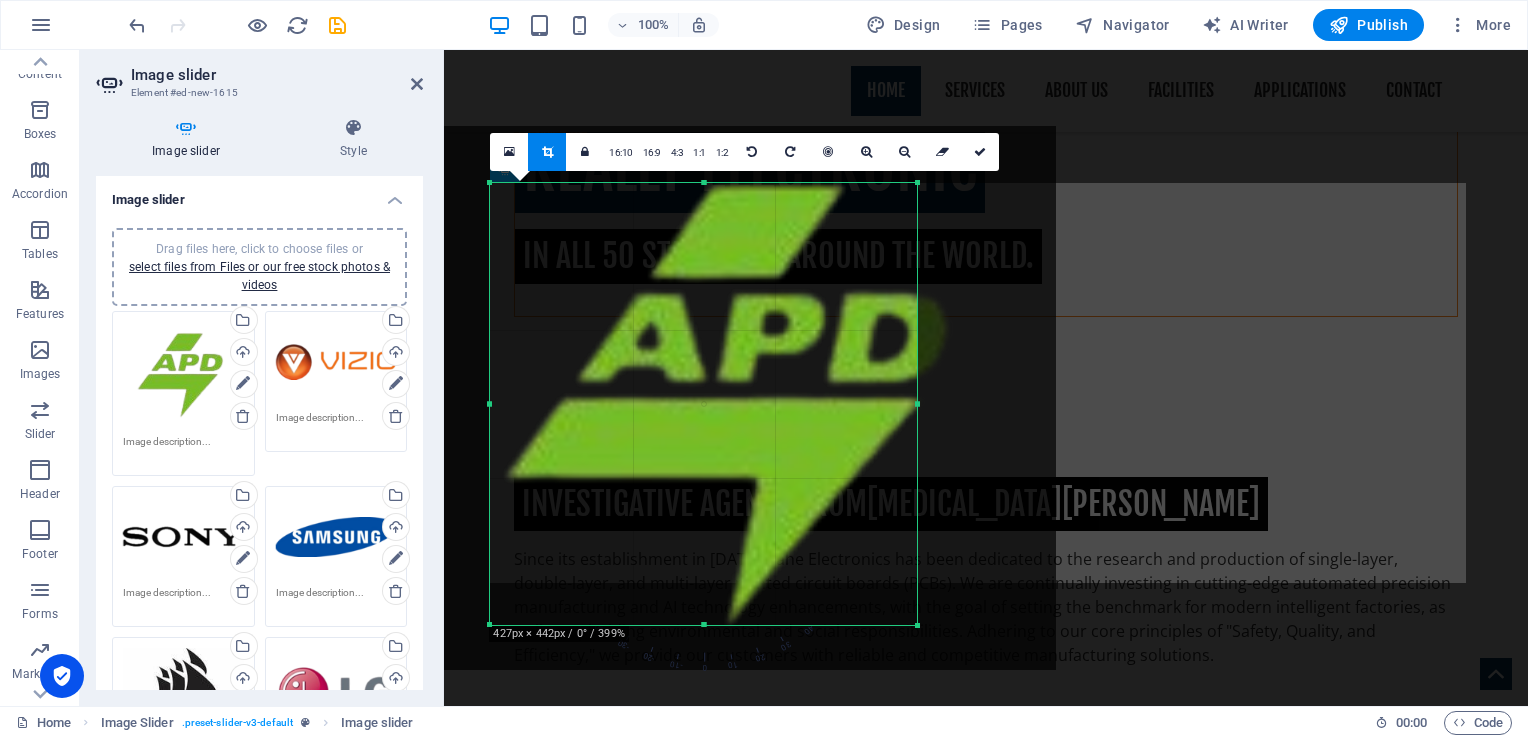 click on "180 170 160 150 140 130 120 110 100 90 80 70 60 50 40 30 20 10 0 -10 -20 -30 -40 -50 -60 -70 -80 -90 -100 -110 -120 -130 -140 -150 -160 -170 427px × 442px / 0° / 399% 16:10 16:9 4:3 1:1 1:2 0" at bounding box center (703, 404) 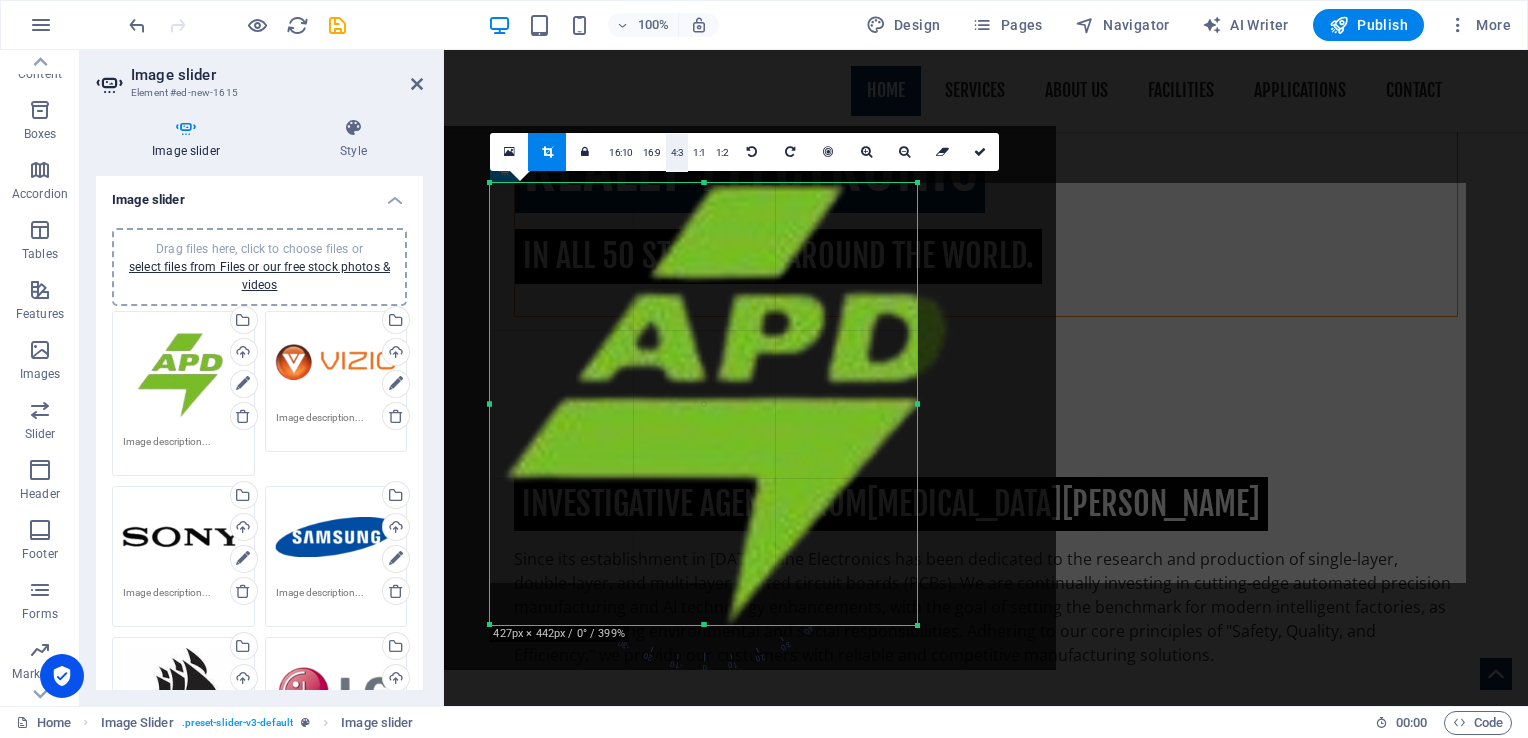 click on "4:3" at bounding box center (677, 153) 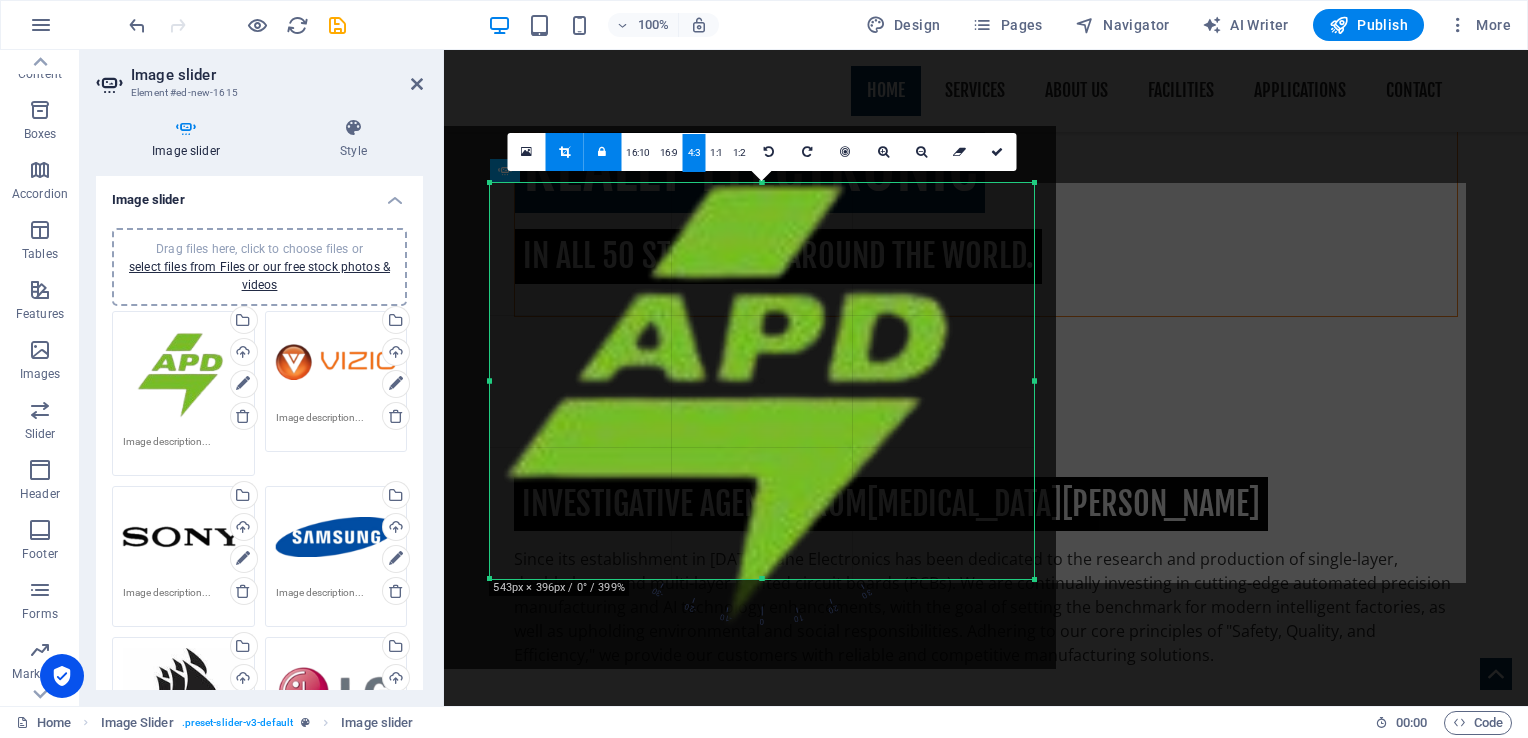 drag, startPoint x: 701, startPoint y: 502, endPoint x: 624, endPoint y: 511, distance: 77.52419 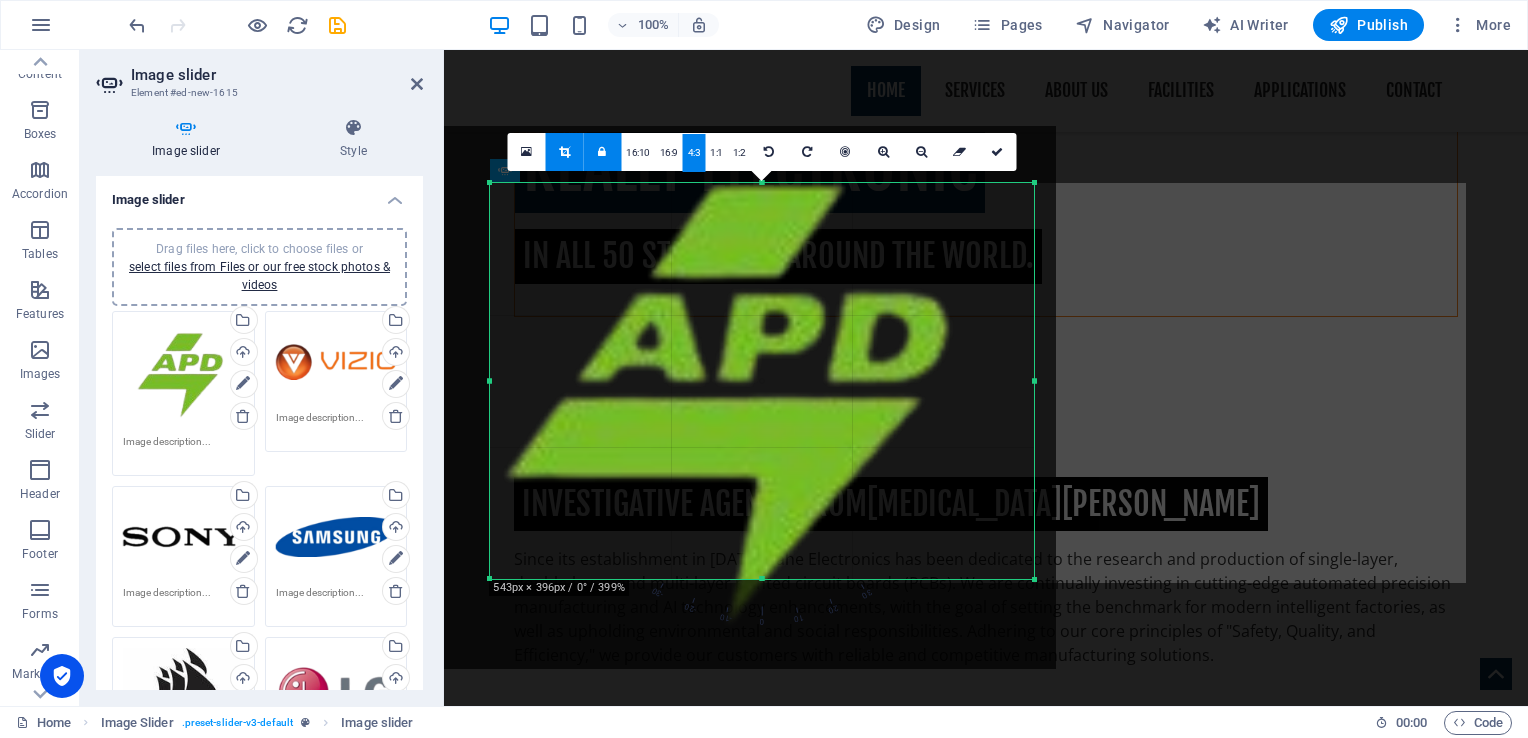 click at bounding box center [761, 579] 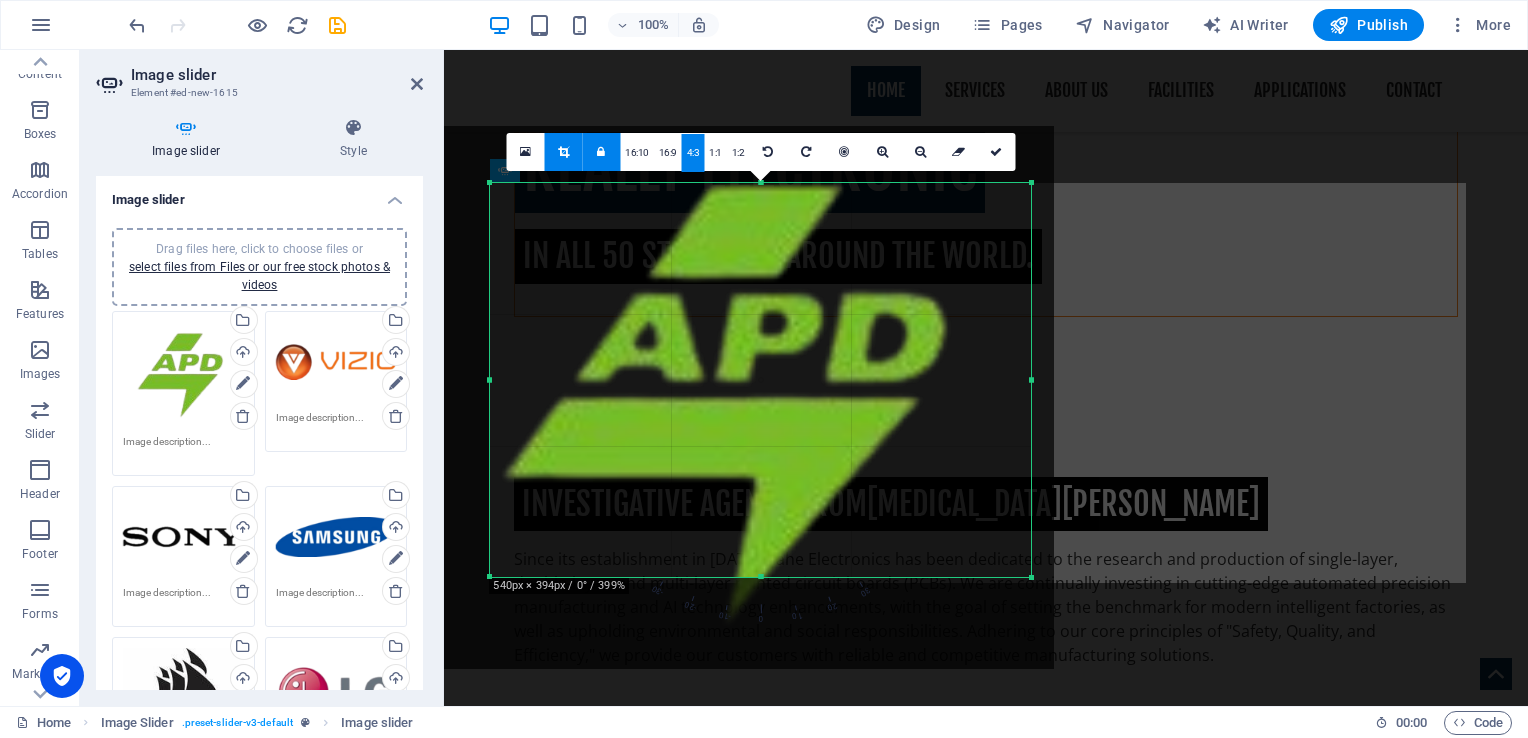 click at bounding box center (490, 380) 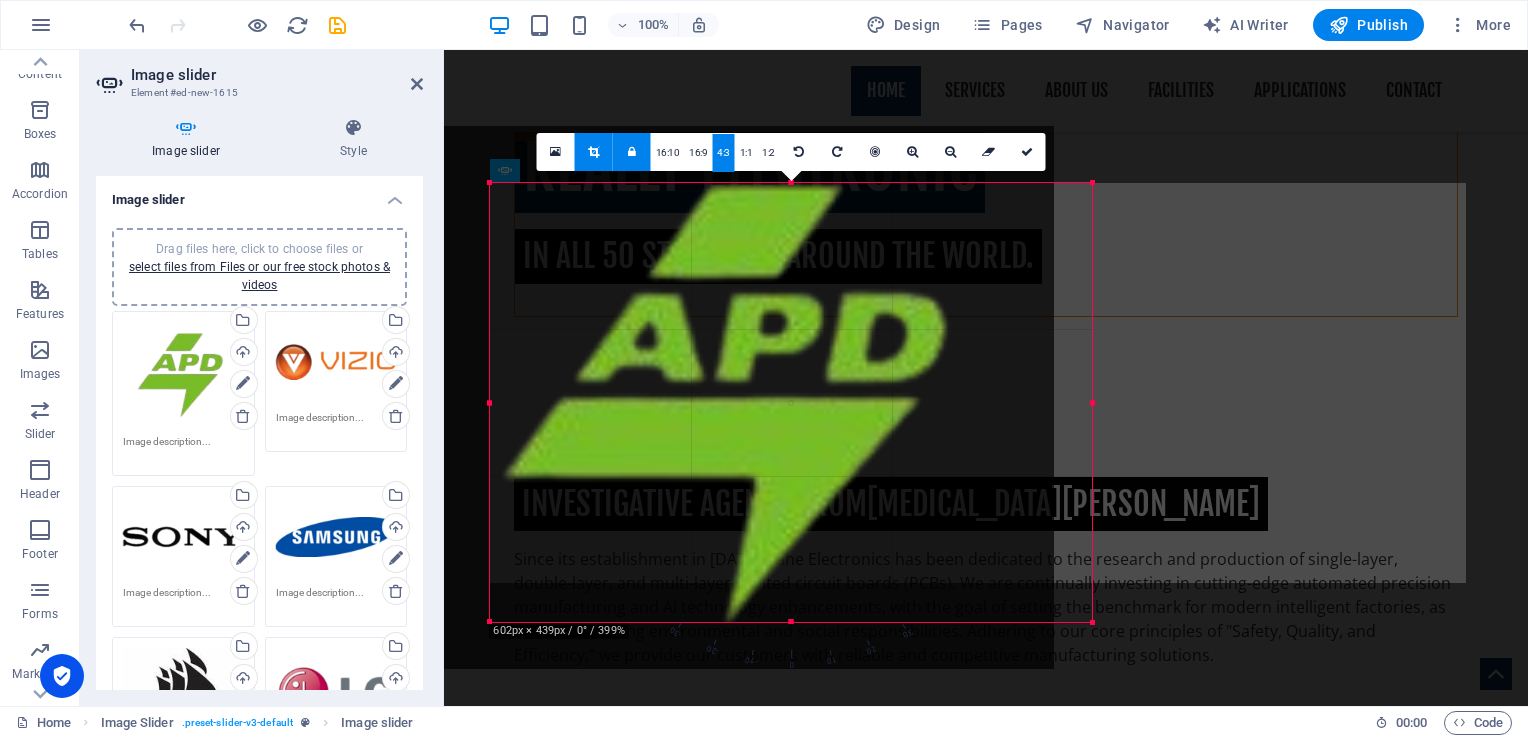 drag, startPoint x: 761, startPoint y: 577, endPoint x: 812, endPoint y: 526, distance: 72.12489 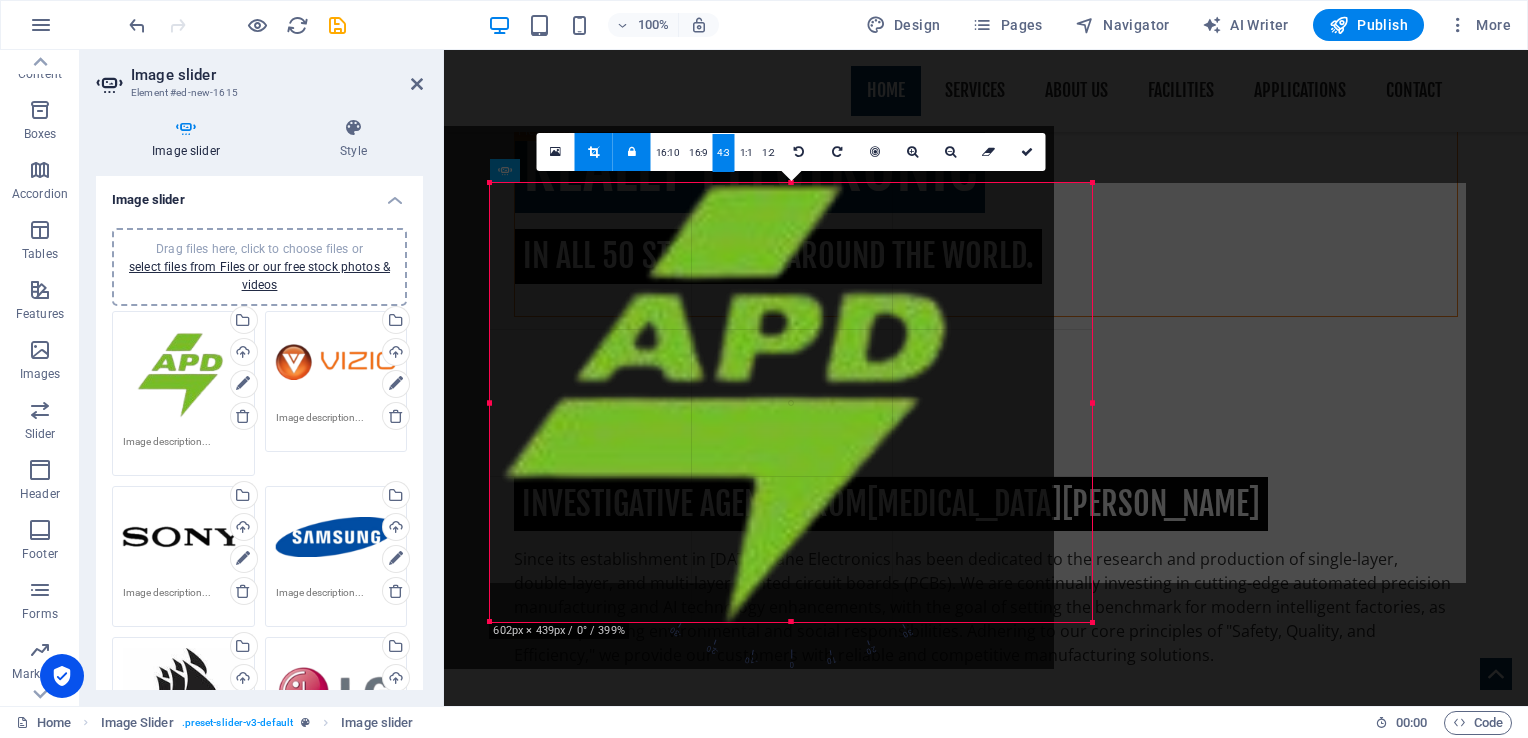 click at bounding box center (791, 622) 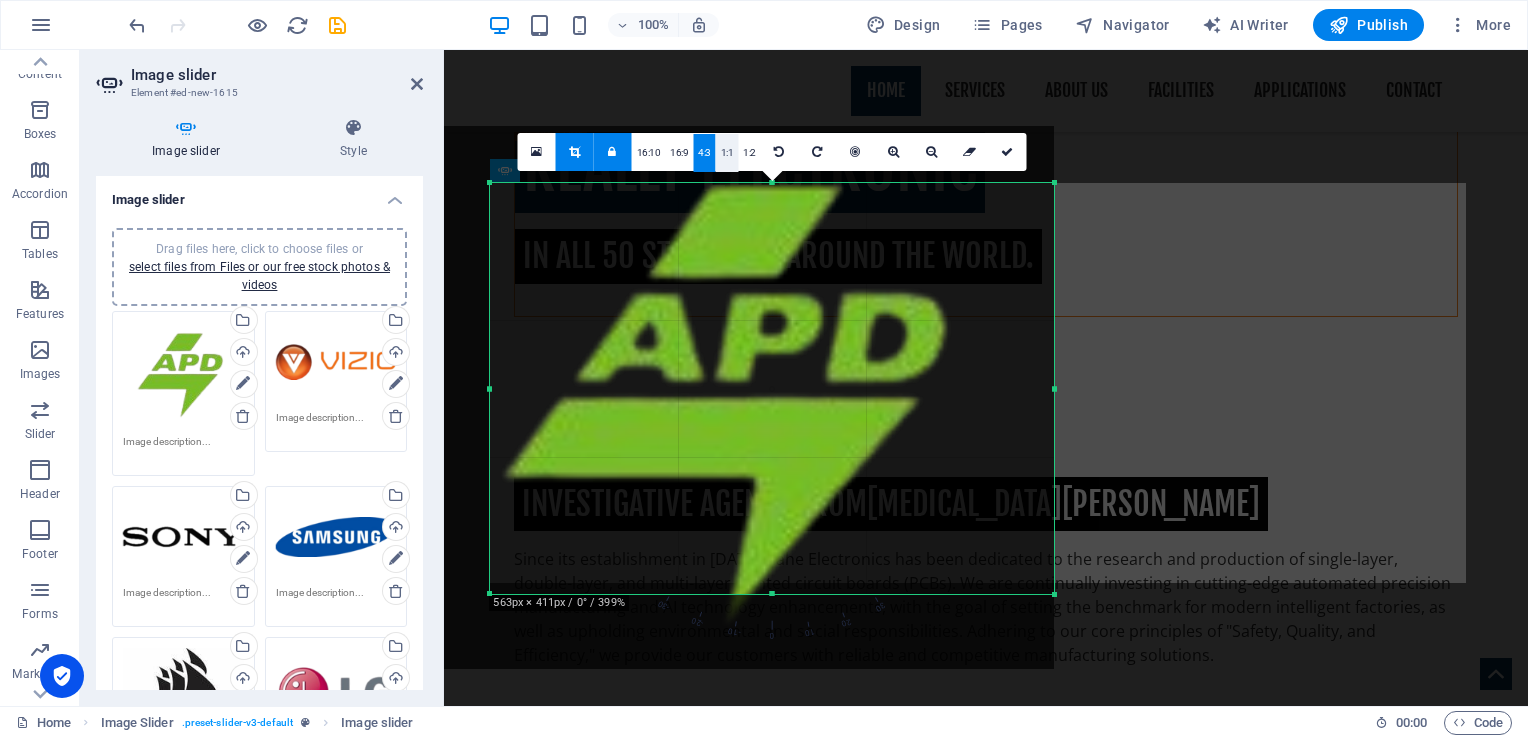 click on "1:1" at bounding box center (727, 153) 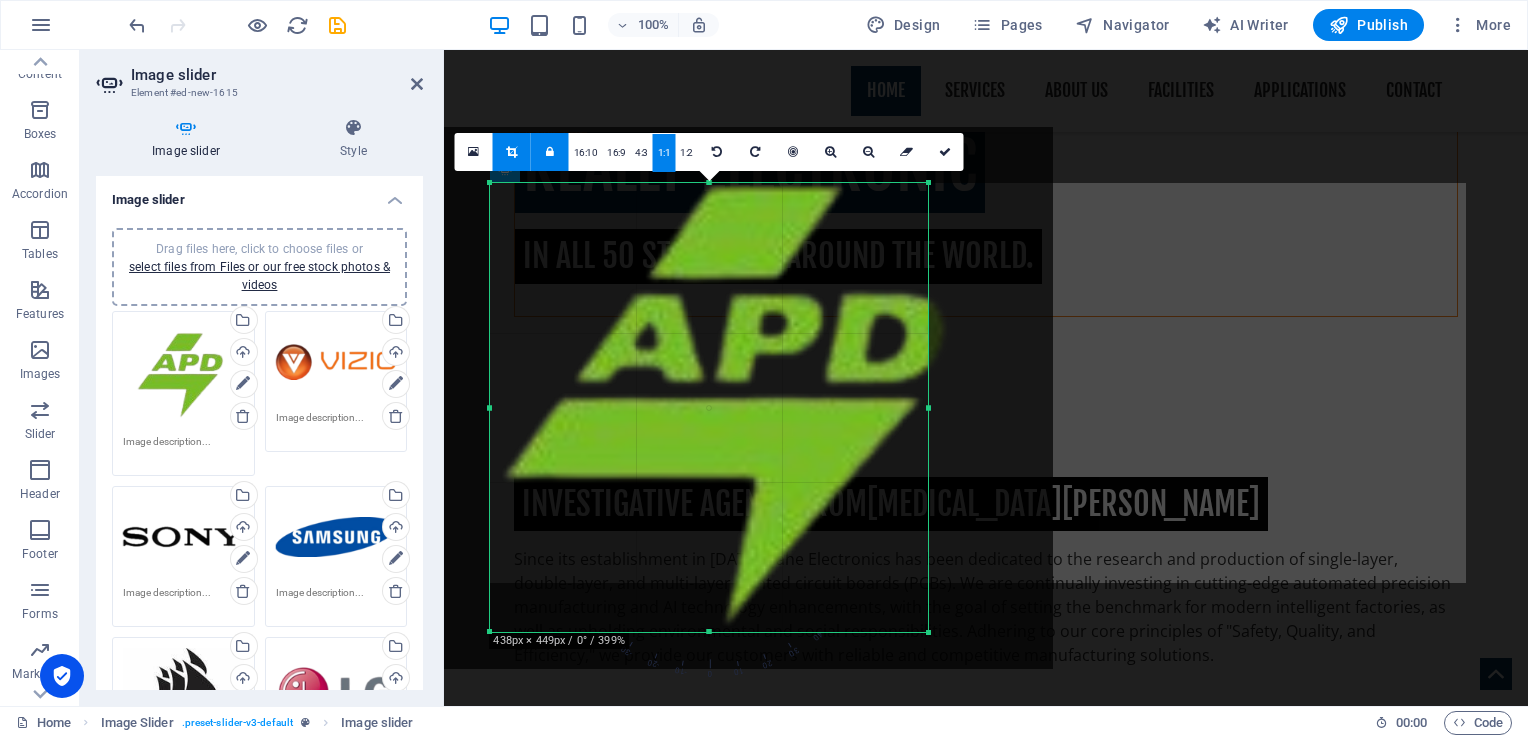drag, startPoint x: 729, startPoint y: 670, endPoint x: 737, endPoint y: 633, distance: 37.85499 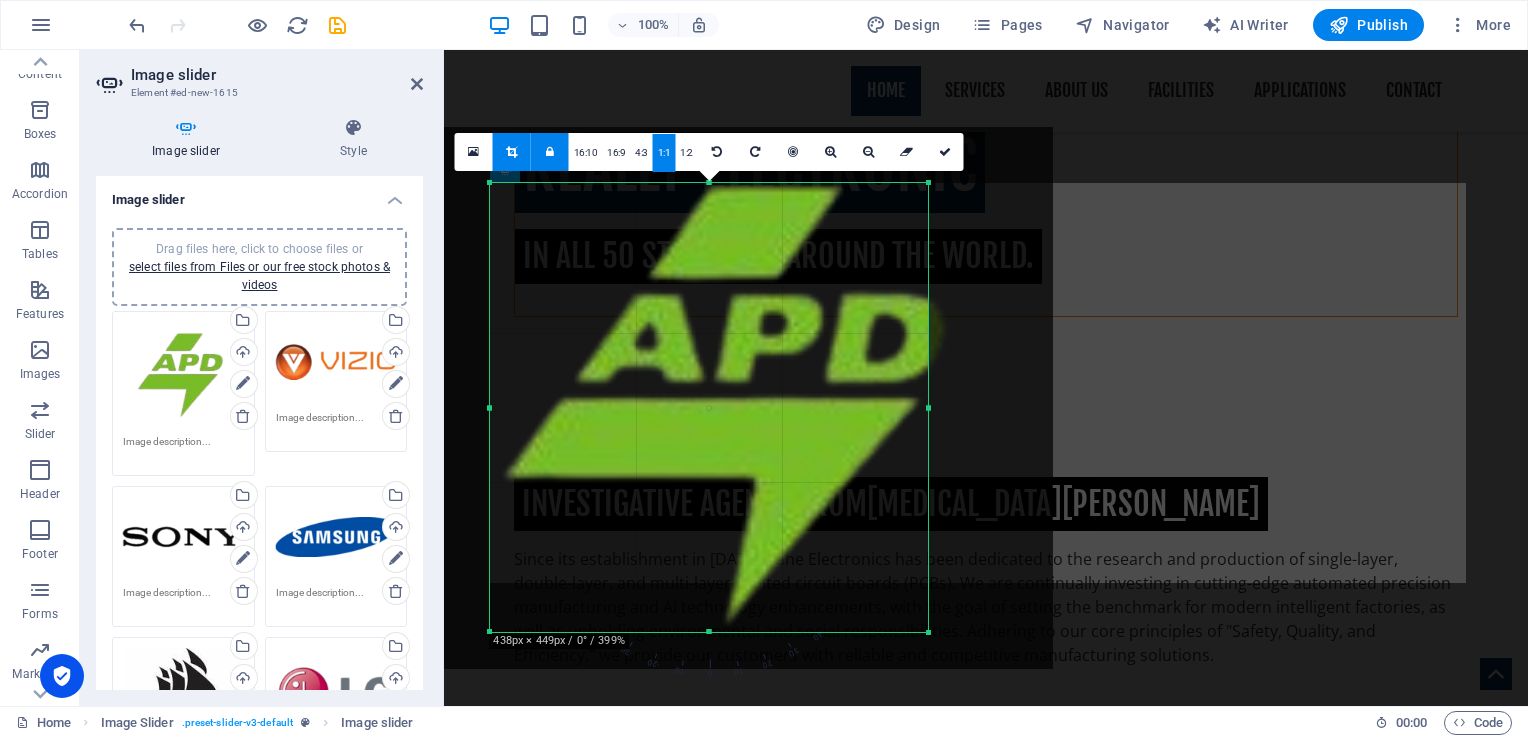 click at bounding box center [709, 632] 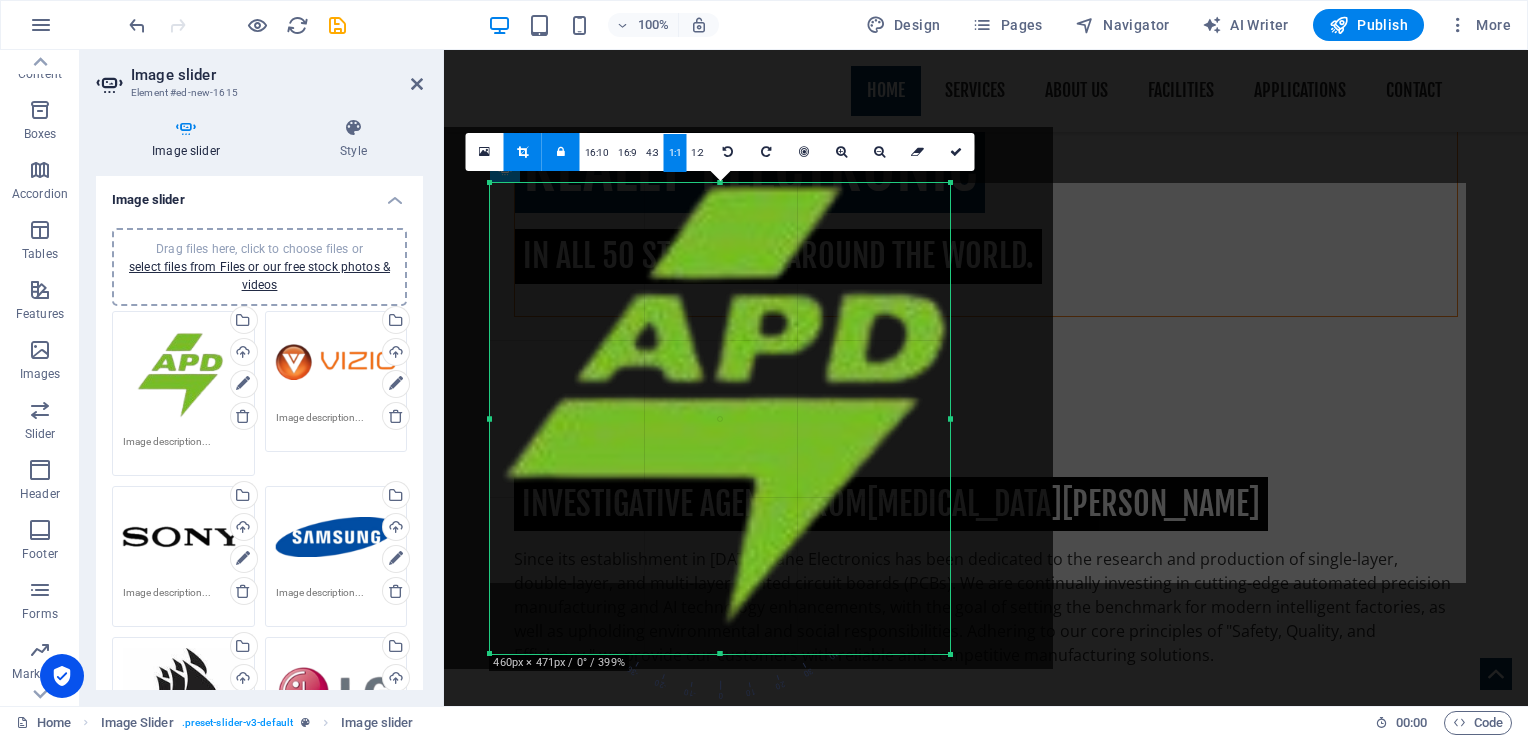 drag, startPoint x: 924, startPoint y: 407, endPoint x: 888, endPoint y: 405, distance: 36.05551 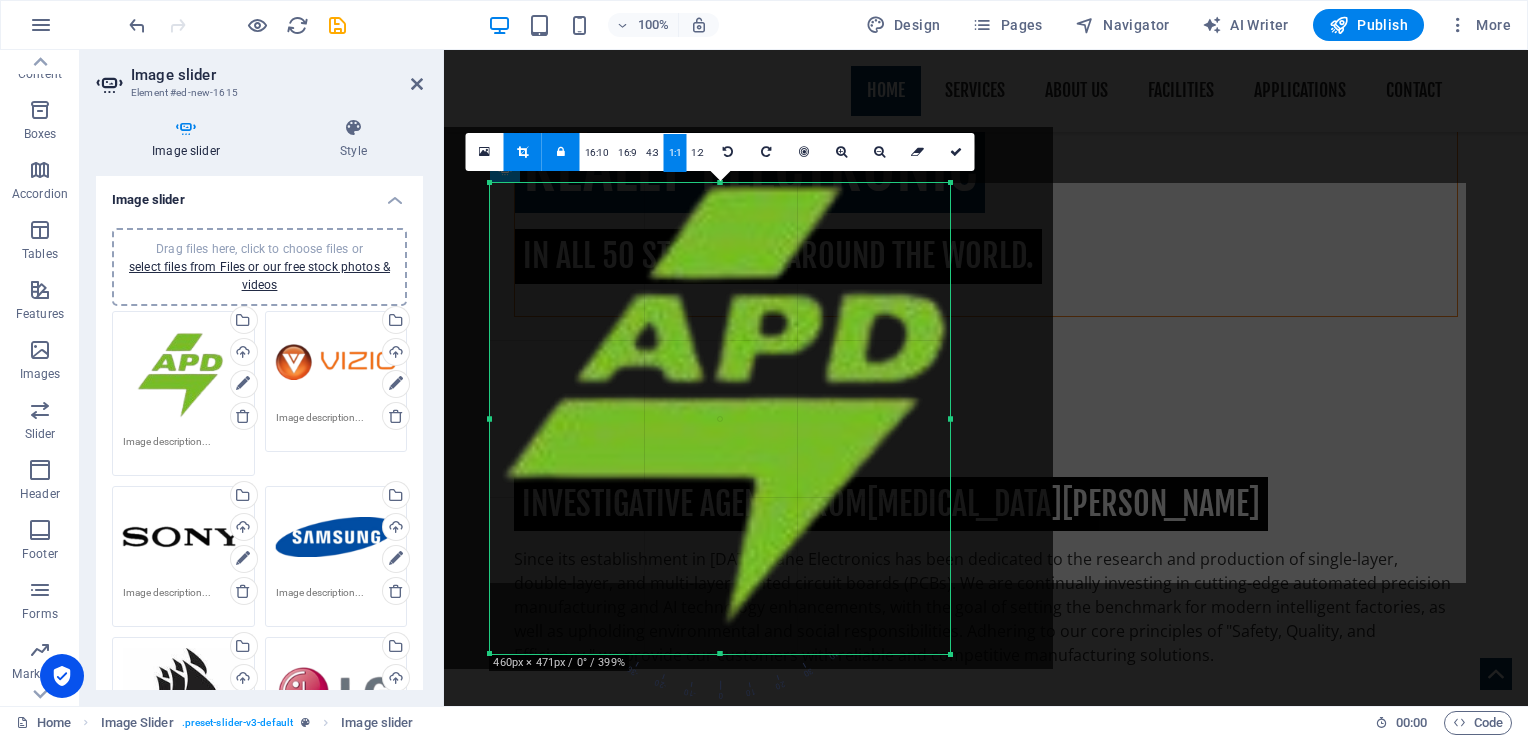 click at bounding box center (950, 418) 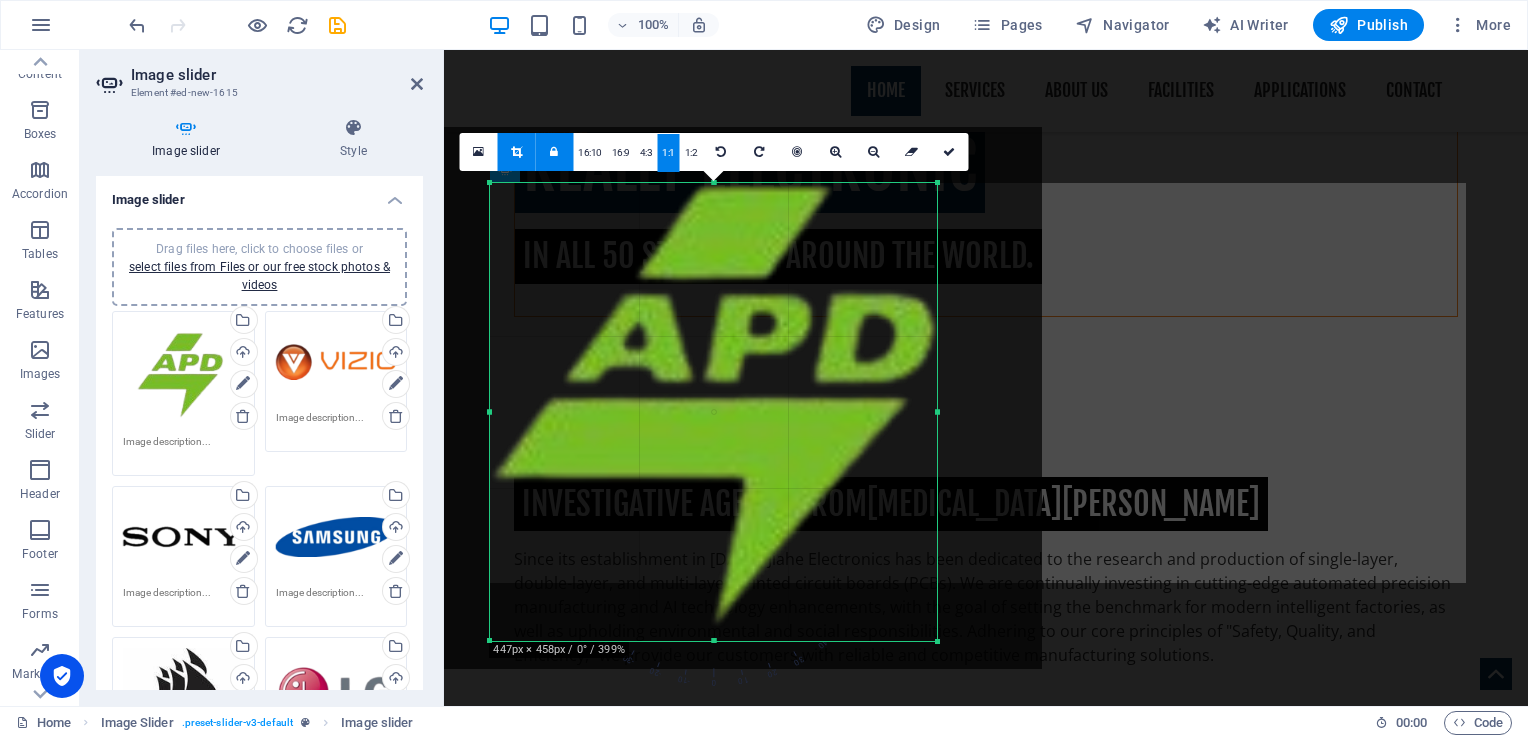 drag, startPoint x: 488, startPoint y: 417, endPoint x: 499, endPoint y: 419, distance: 11.18034 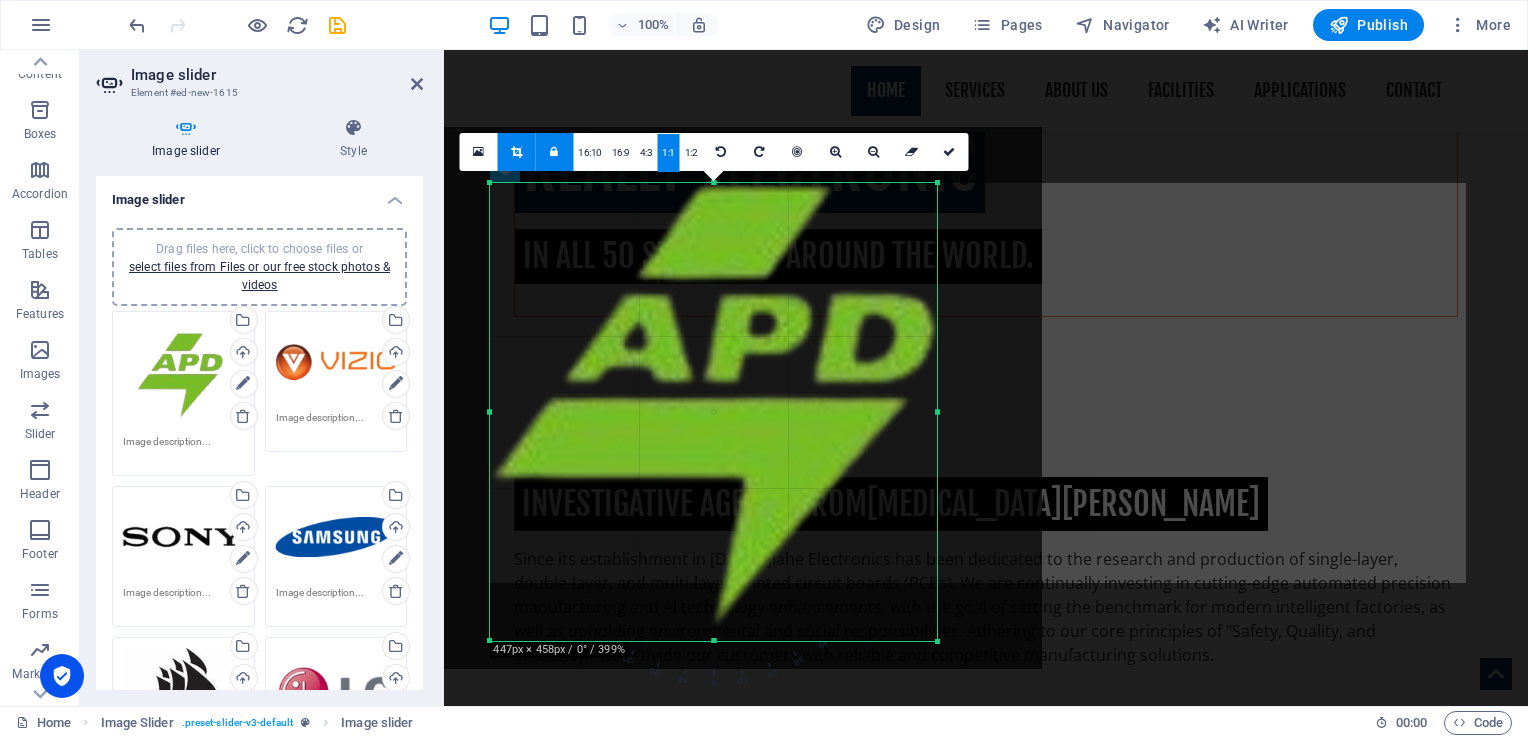 click on "180 170 160 150 140 130 120 110 100 90 80 70 60 50 40 30 20 10 0 -10 -20 -30 -40 -50 -60 -70 -80 -90 -100 -110 -120 -130 -140 -150 -160 -170 447px × 458px / 0° / 399% 16:10 16:9 4:3 1:1 1:2 0" at bounding box center (713, 412) 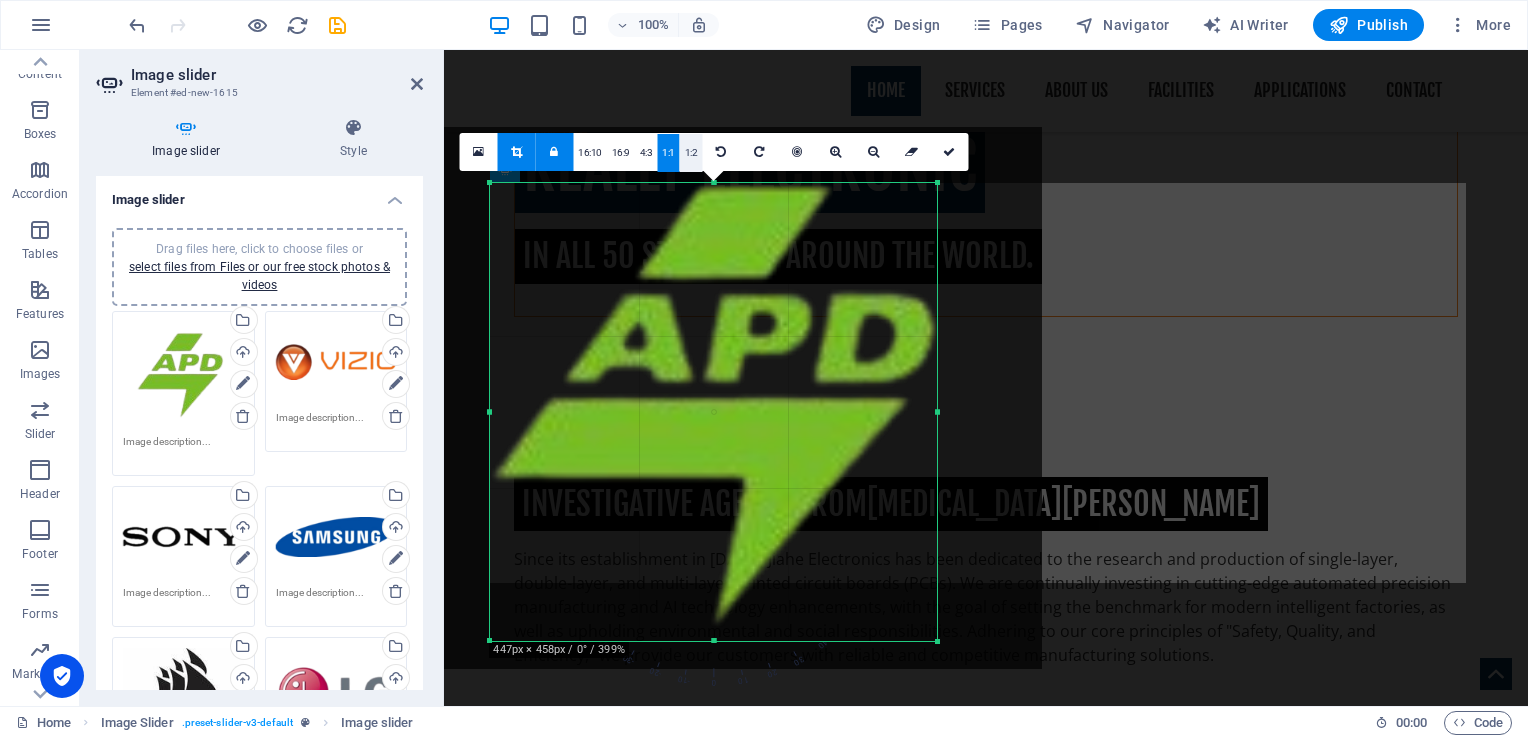 click on "1:2" at bounding box center [691, 153] 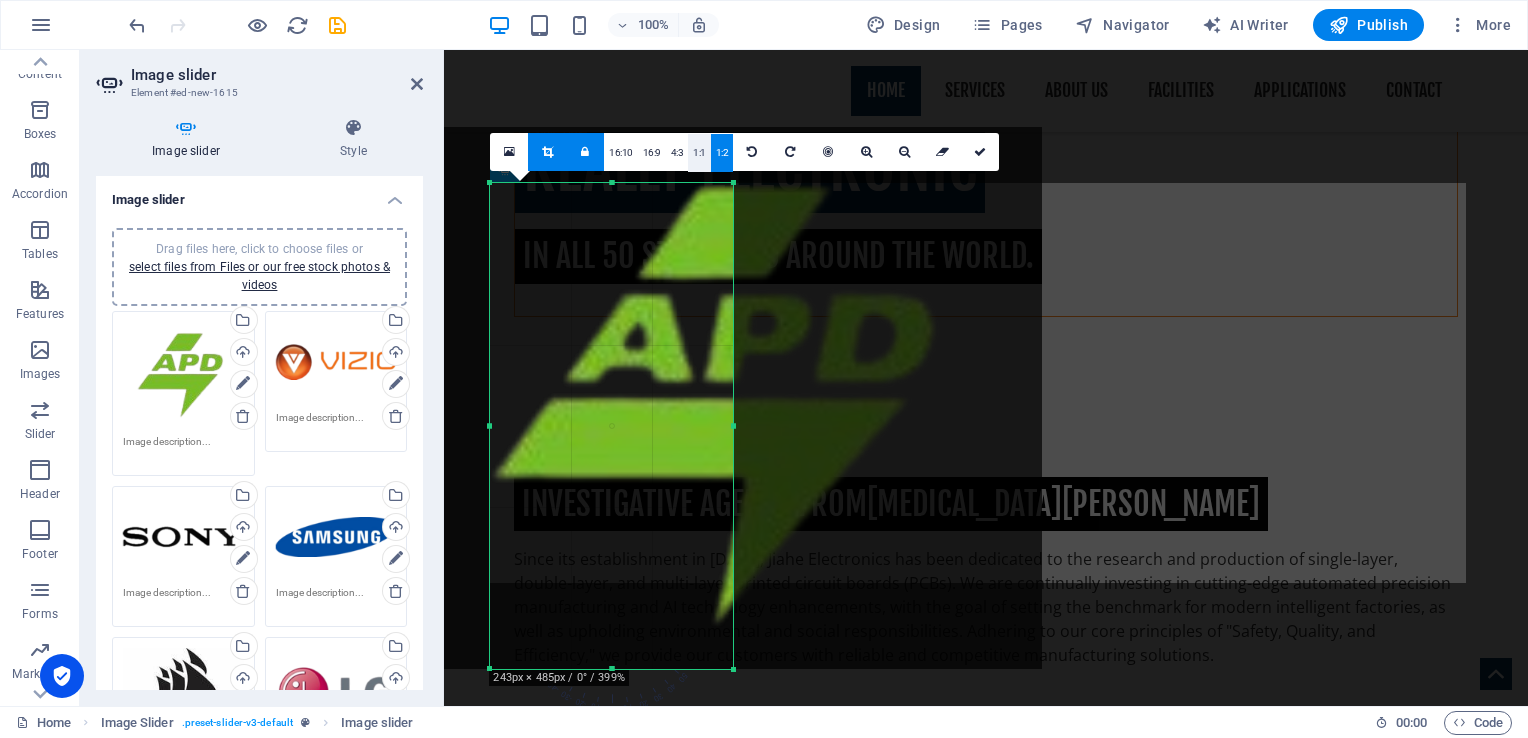 click on "1:1" at bounding box center [699, 153] 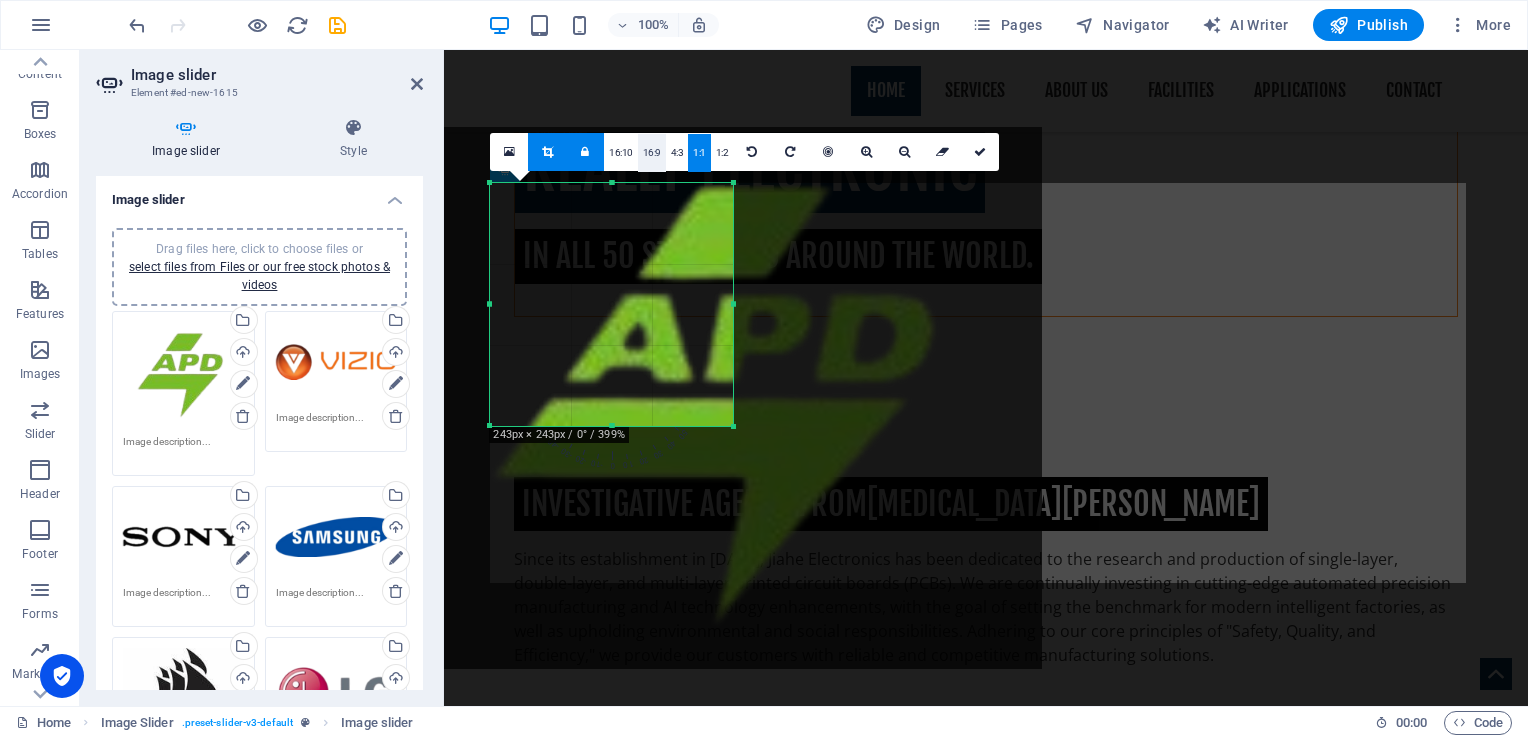 click on "16:9" at bounding box center (652, 153) 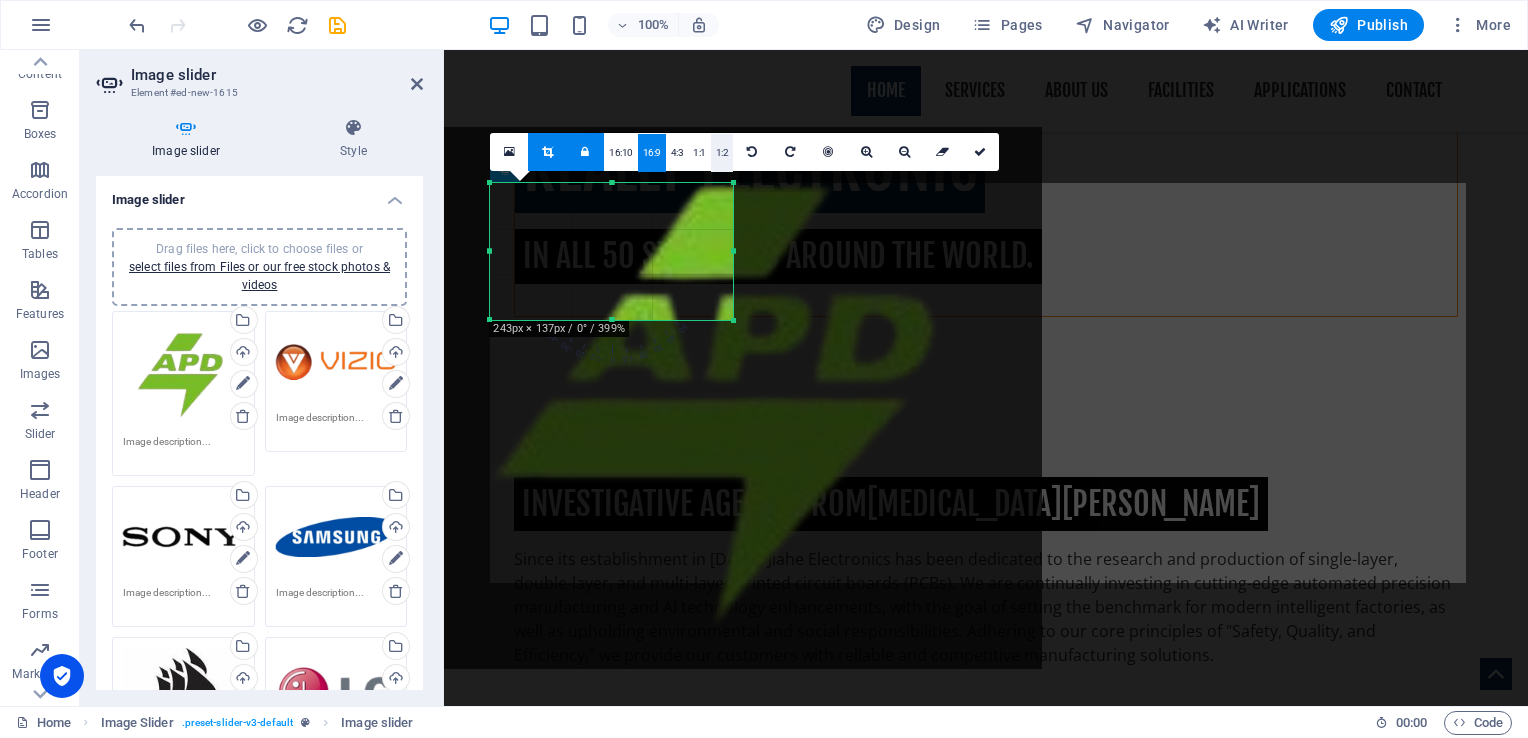 click on "1:2" at bounding box center (722, 153) 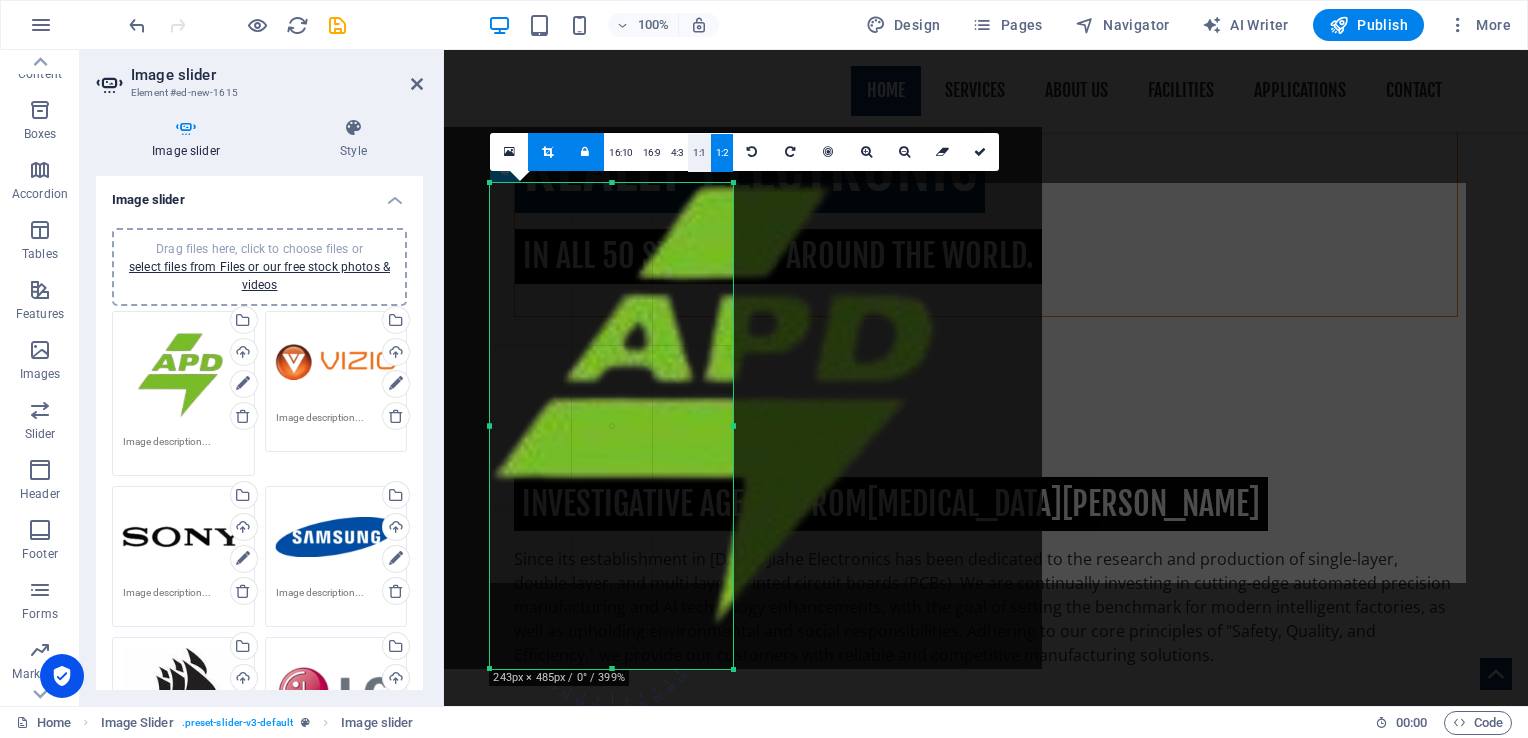 click on "1:1" at bounding box center (699, 153) 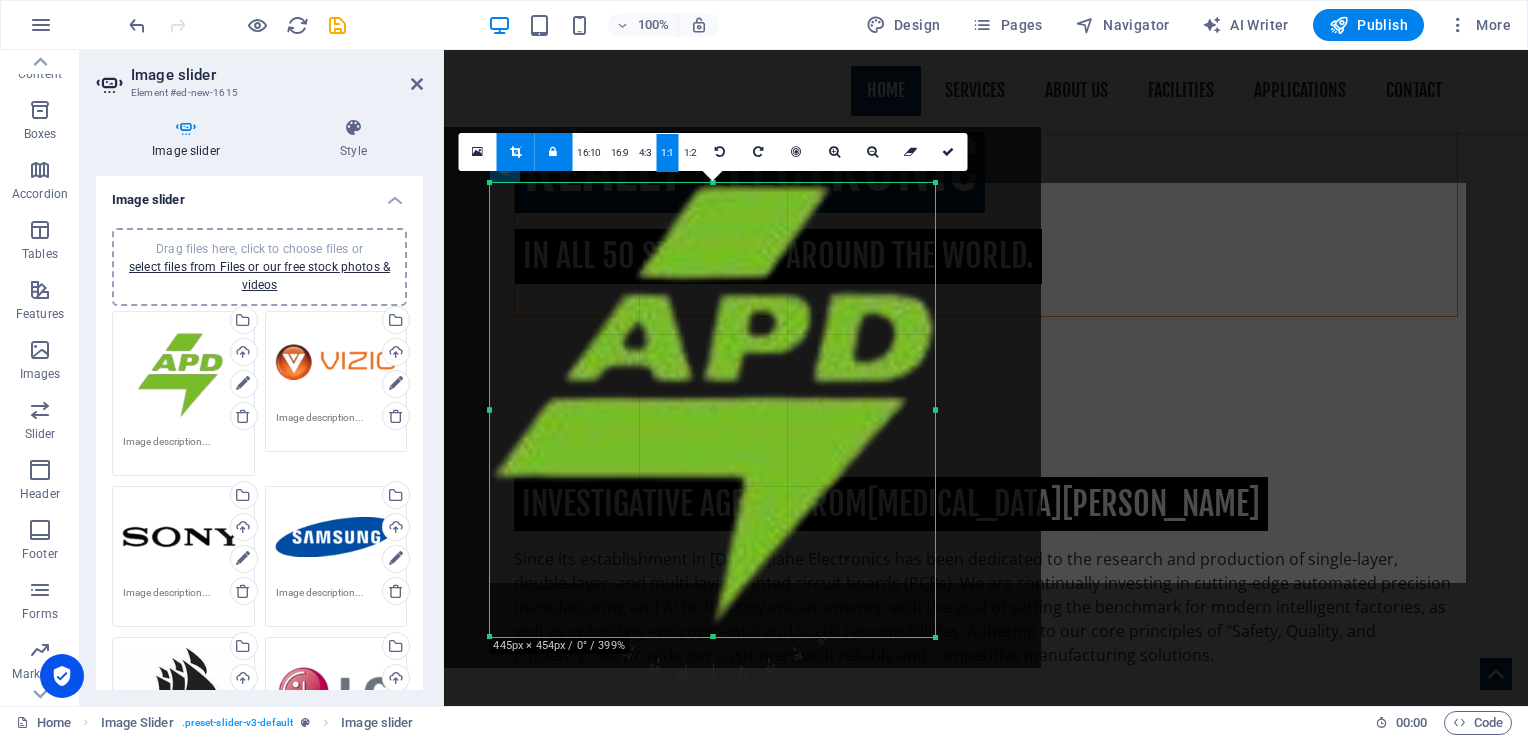drag, startPoint x: 736, startPoint y: 428, endPoint x: 937, endPoint y: 554, distance: 237.22774 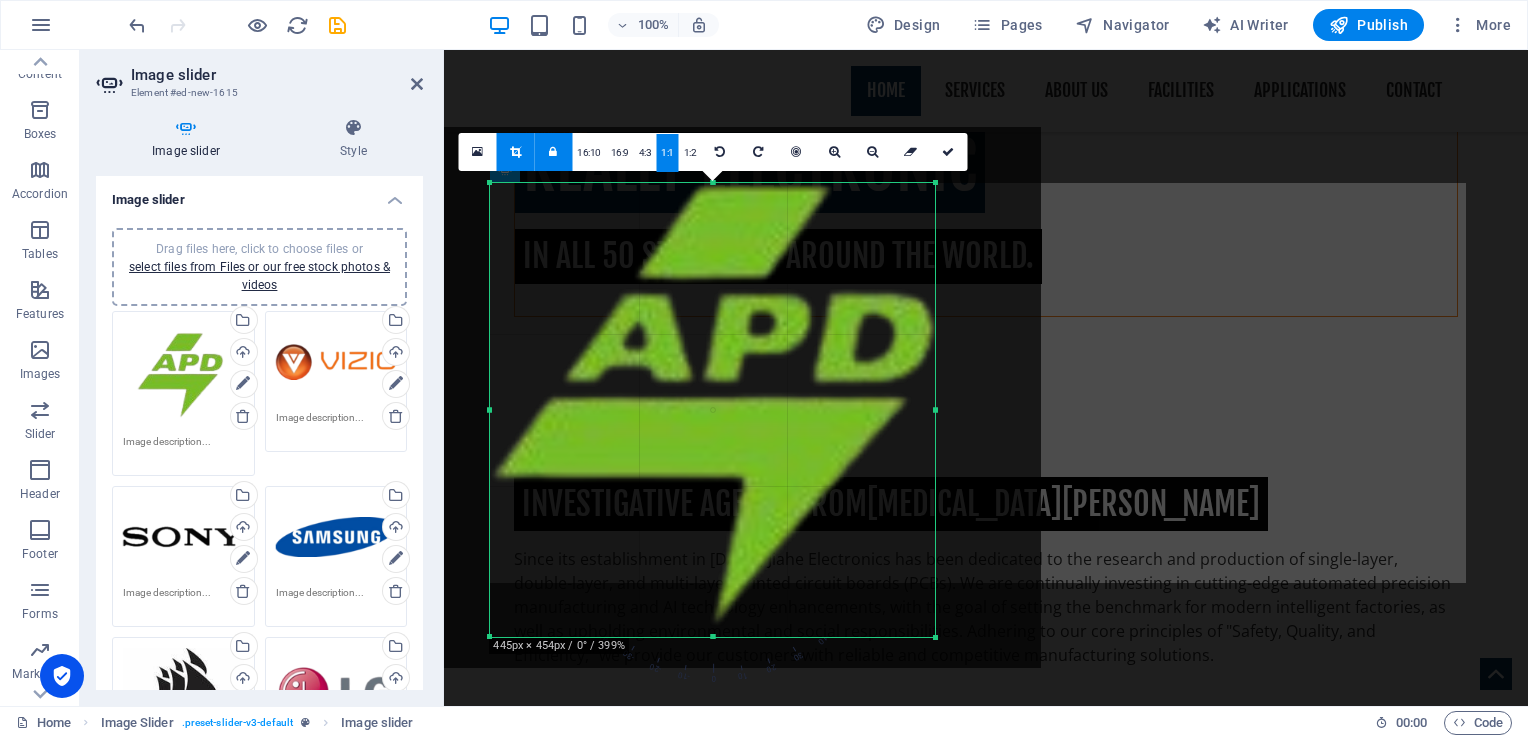 click on "180 170 160 150 140 130 120 110 100 90 80 70 60 50 40 30 20 10 0 -10 -20 -30 -40 -50 -60 -70 -80 -90 -100 -110 -120 -130 -140 -150 -160 -170 445px × 454px / 0° / 399% 16:10 16:9 4:3 1:1 1:2 0" at bounding box center (712, 410) 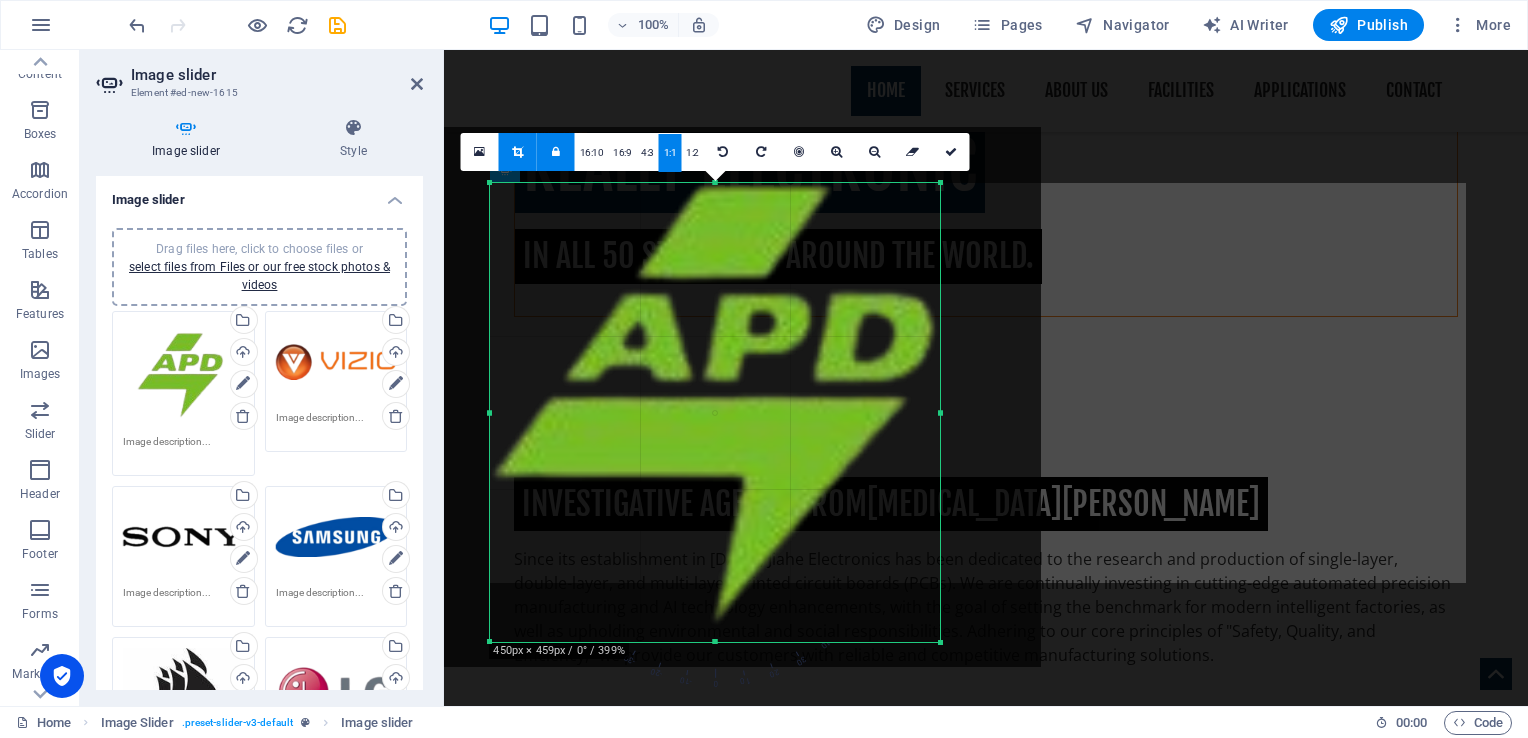 click at bounding box center [940, 412] 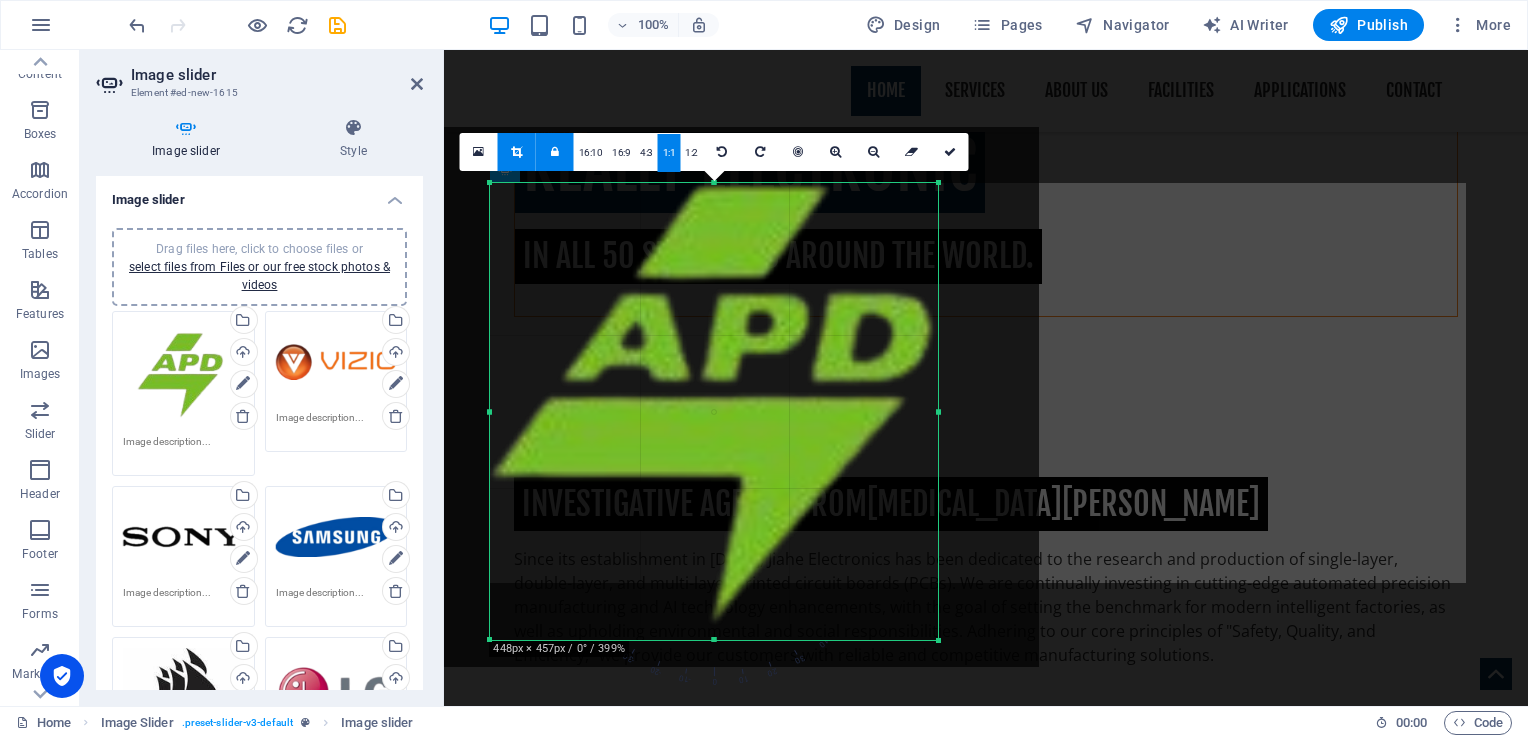click at bounding box center [490, 411] 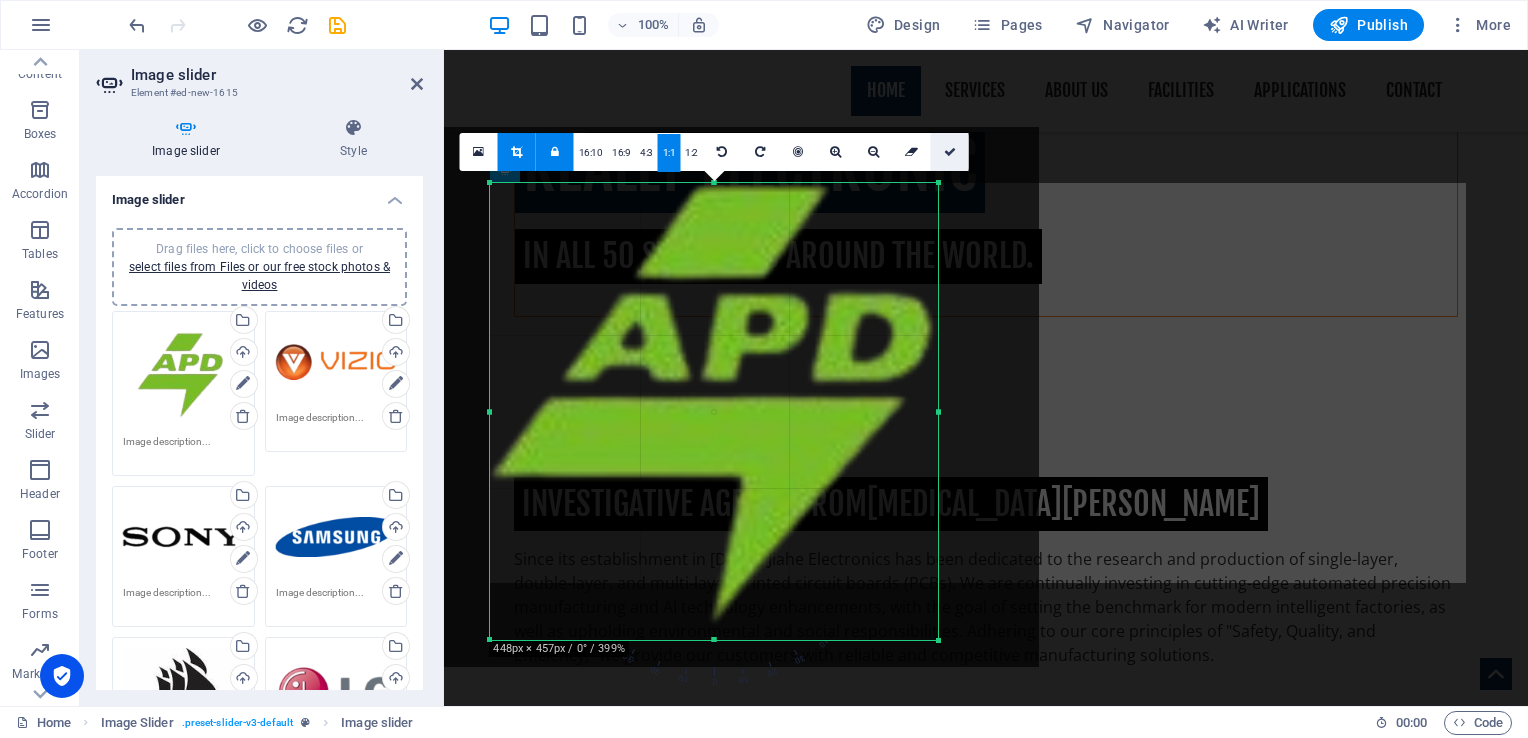 click at bounding box center [950, 152] 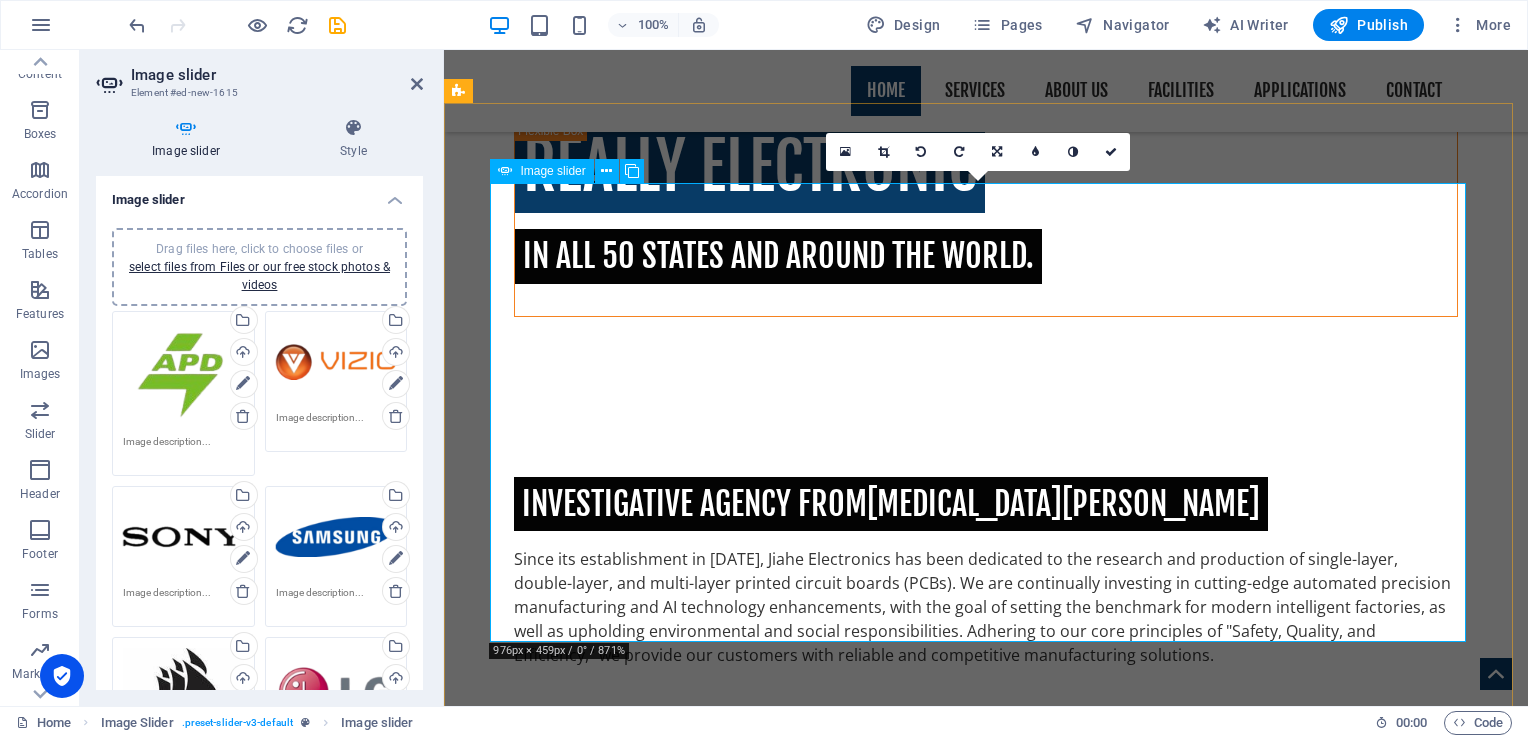click at bounding box center [-400, 1367] 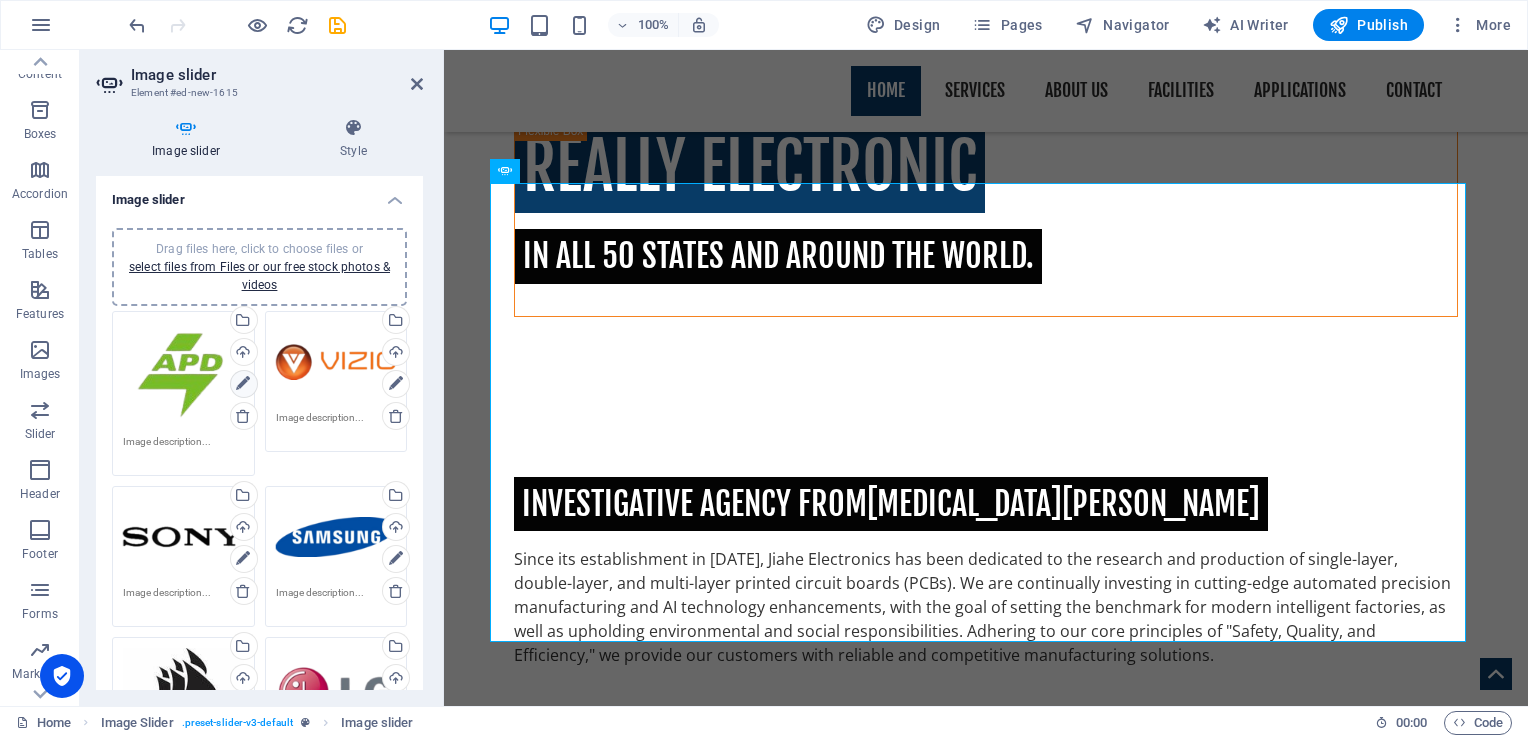 click at bounding box center [243, 384] 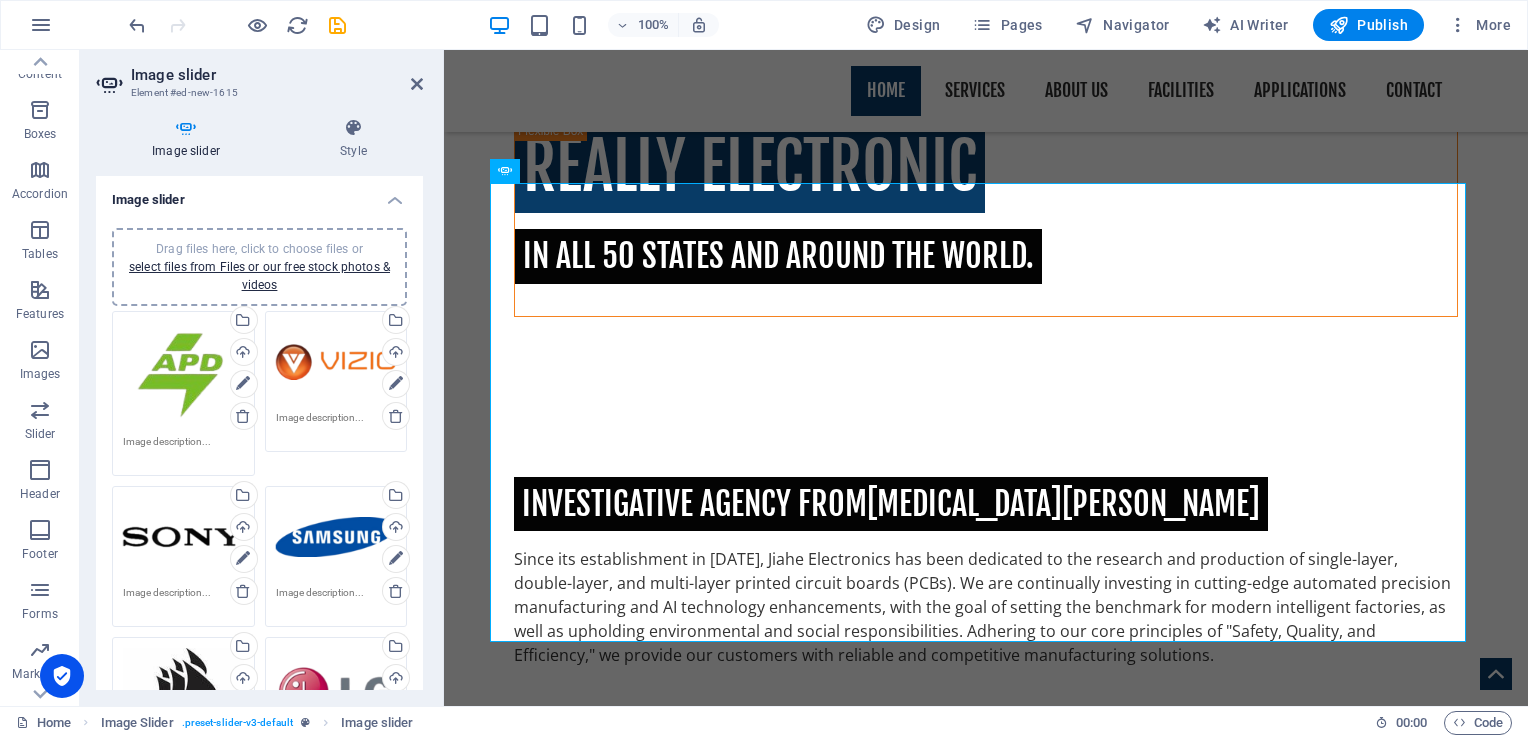 click on "Drag files here, click to choose files or select files from Files or our free stock photos & videos" at bounding box center [183, 374] 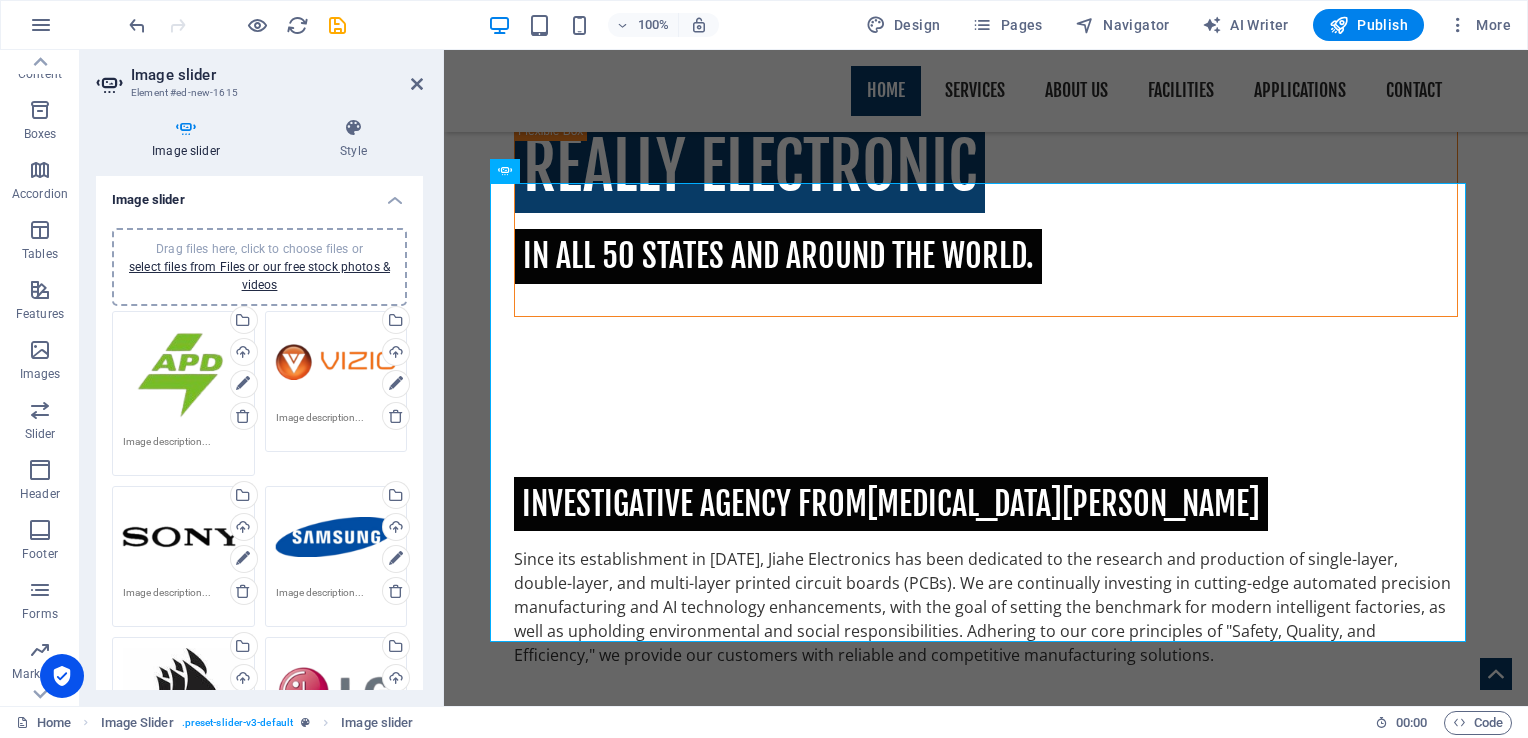 scroll, scrollTop: 1277, scrollLeft: 0, axis: vertical 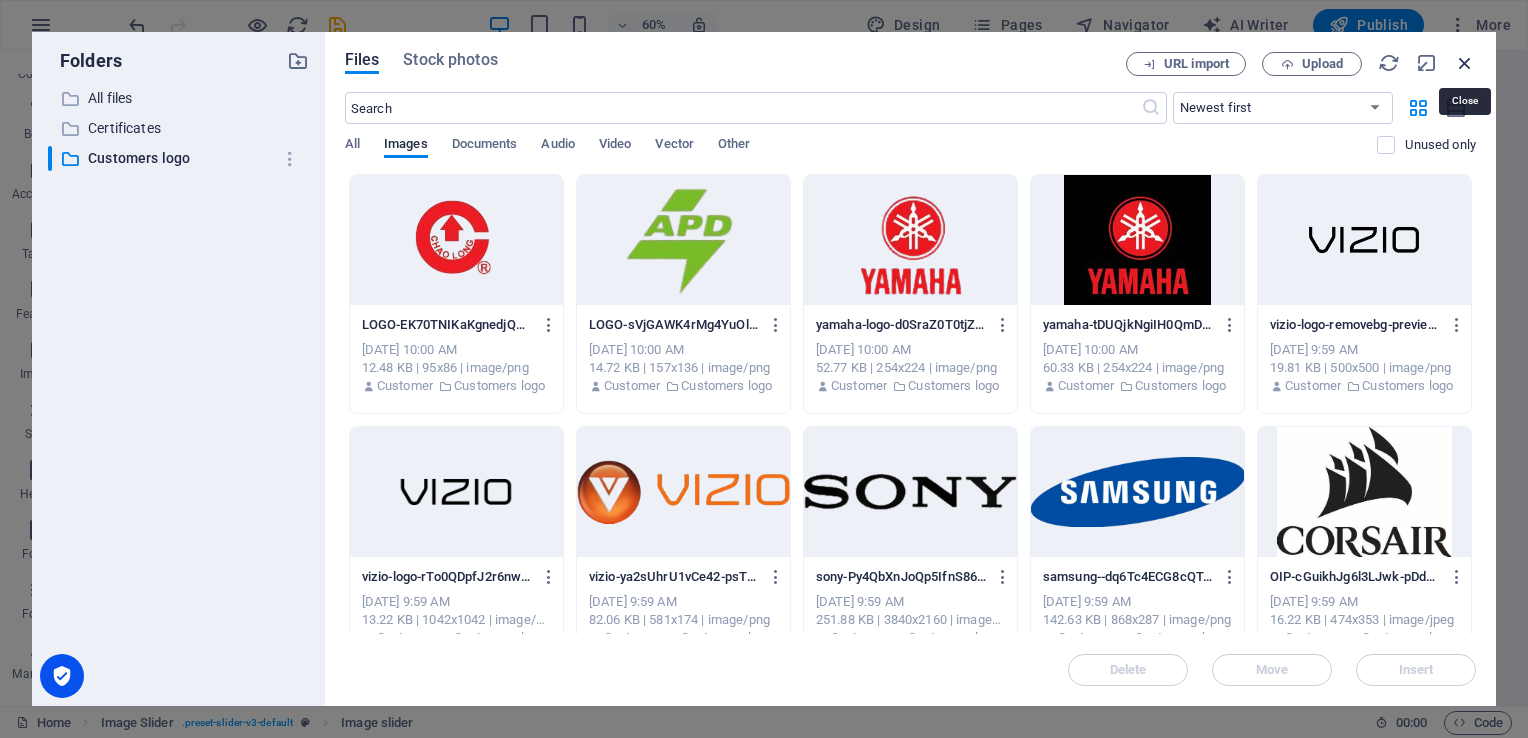 drag, startPoint x: 1472, startPoint y: 57, endPoint x: 1026, endPoint y: 9, distance: 448.57553 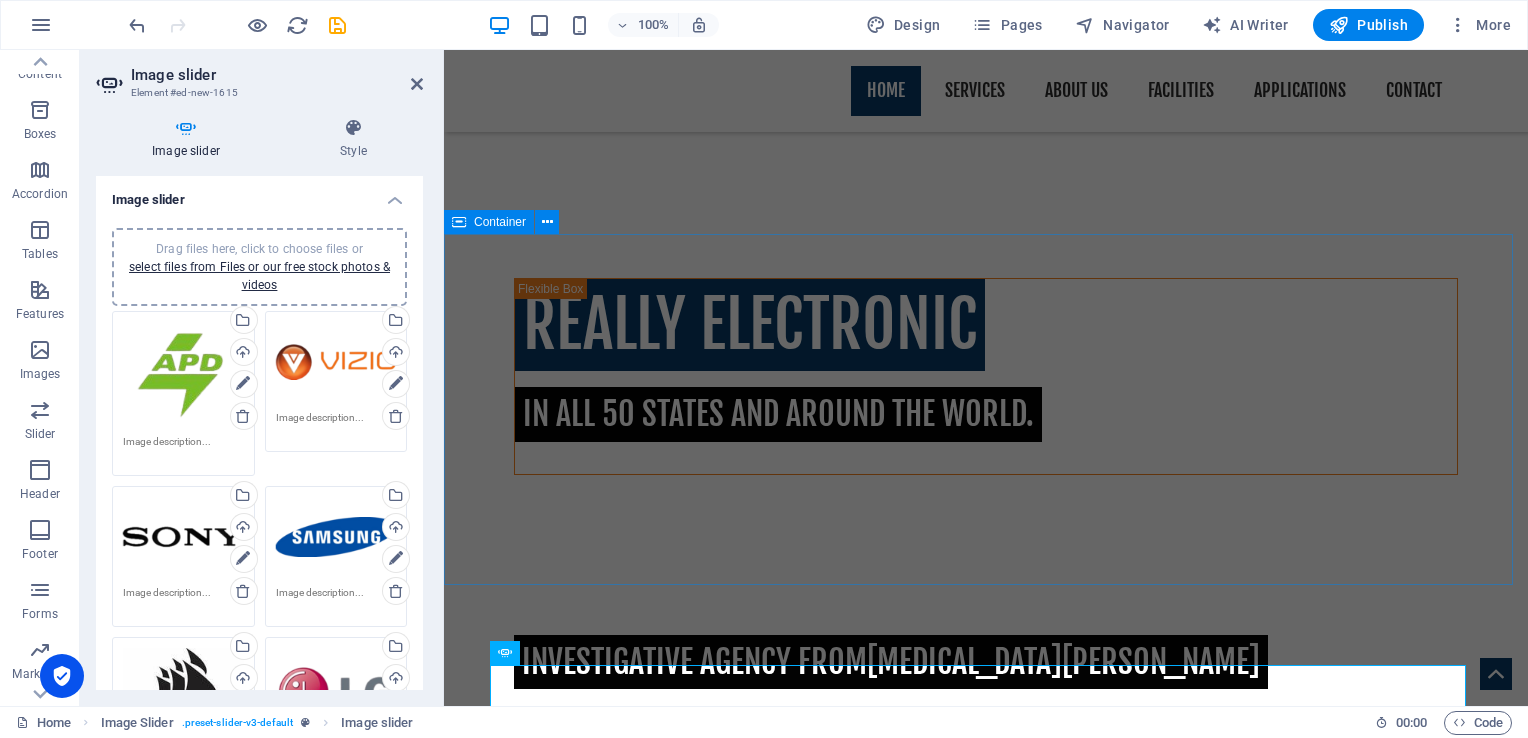 scroll, scrollTop: 914, scrollLeft: 0, axis: vertical 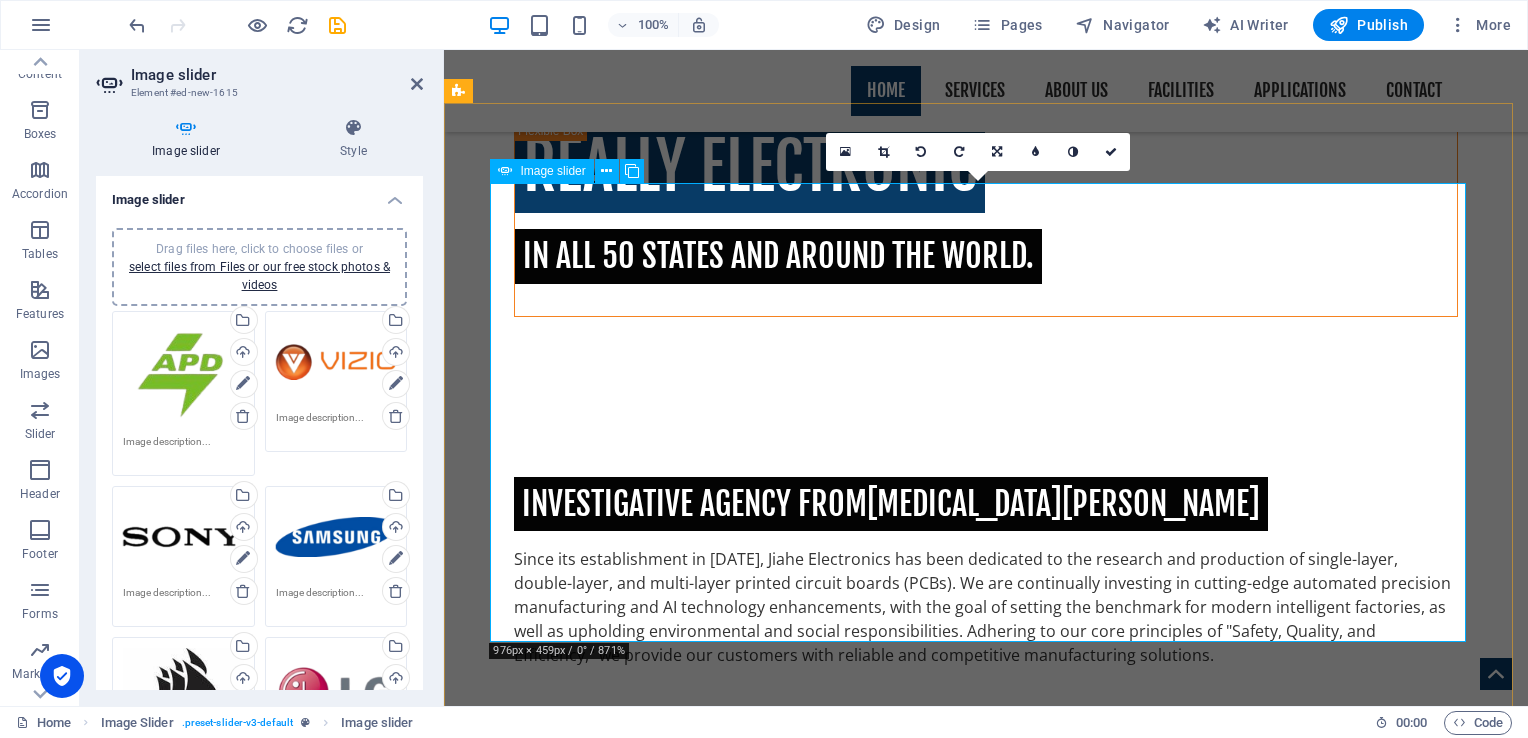 click at bounding box center (986, 3487) 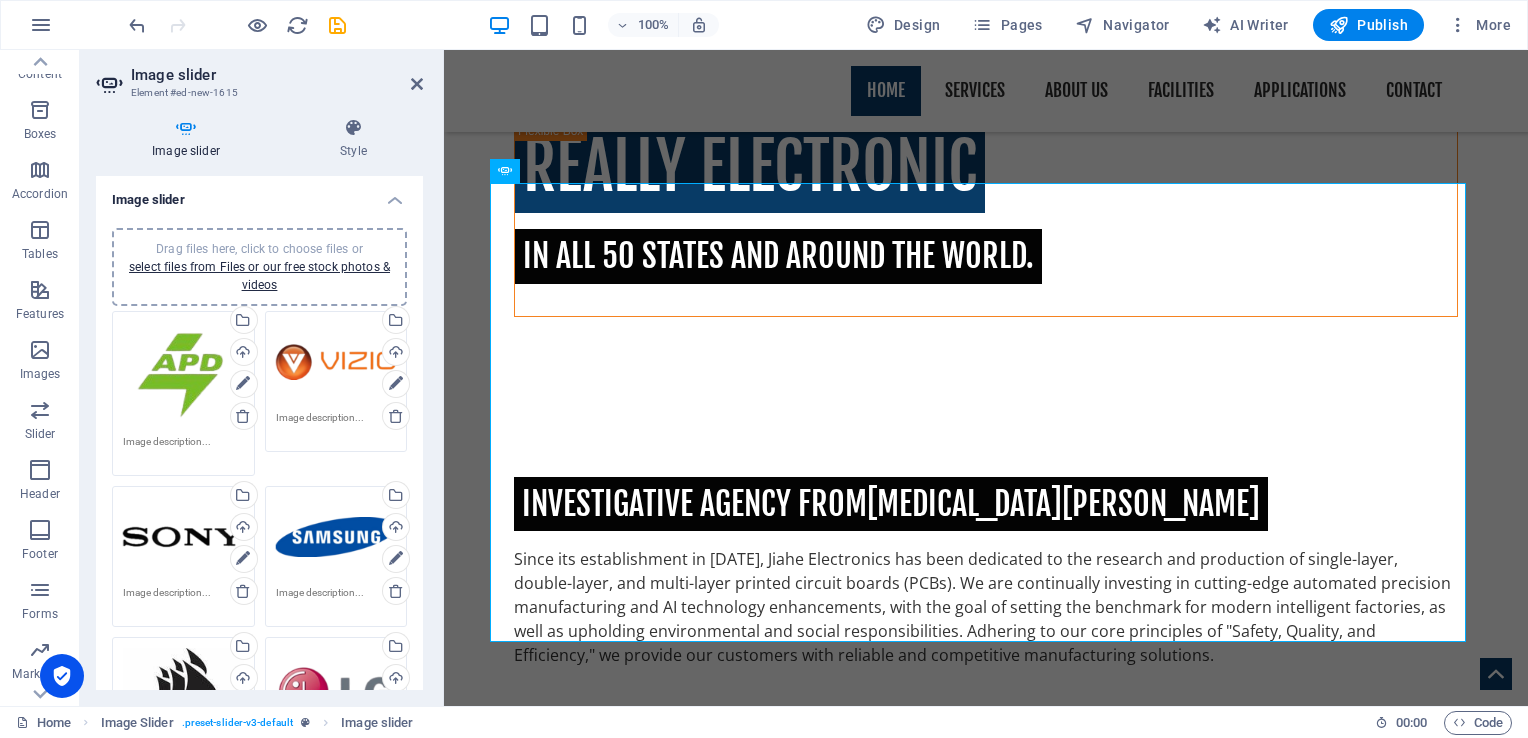 click on "Drag files here, click to choose files or select files from Files or our free stock photos & videos" at bounding box center (336, 362) 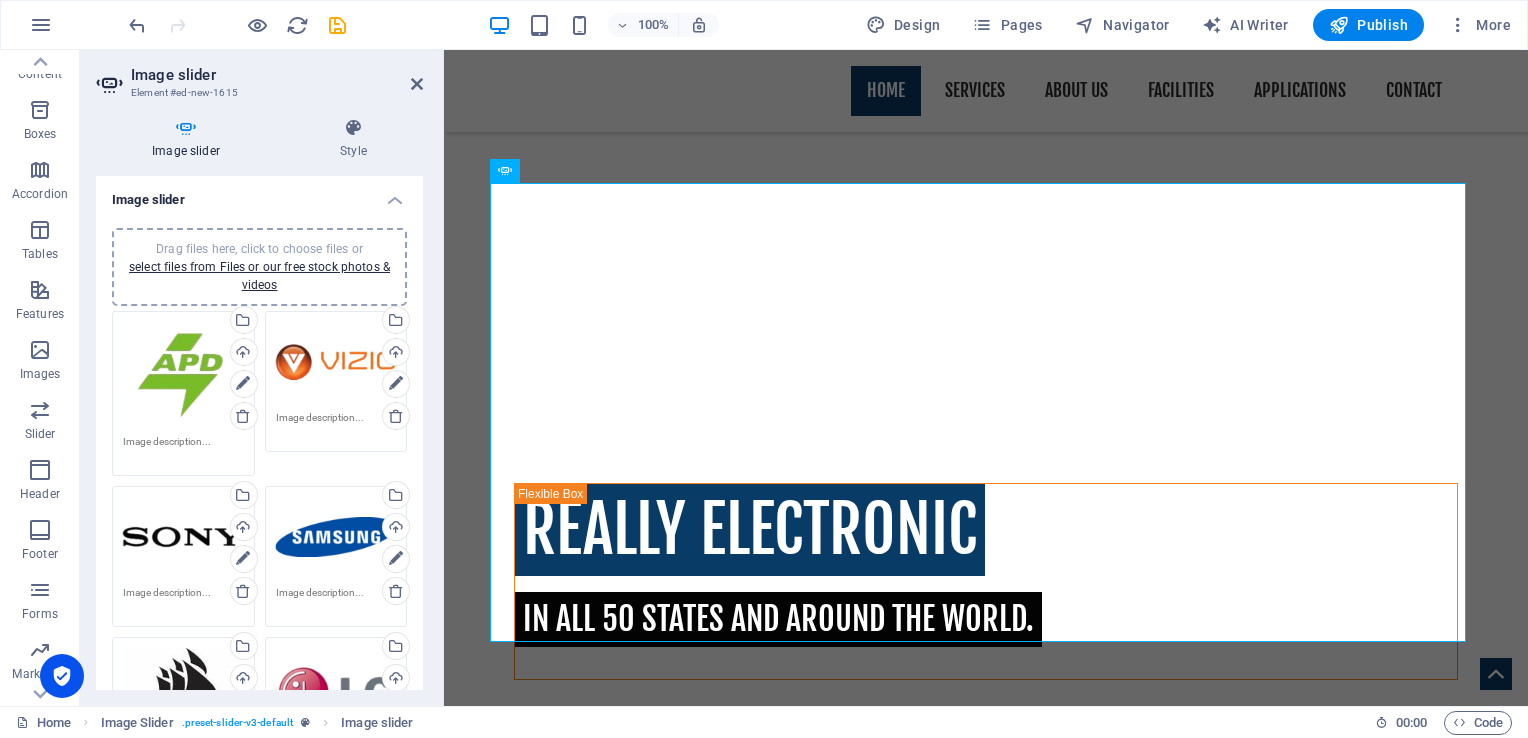 scroll, scrollTop: 1277, scrollLeft: 0, axis: vertical 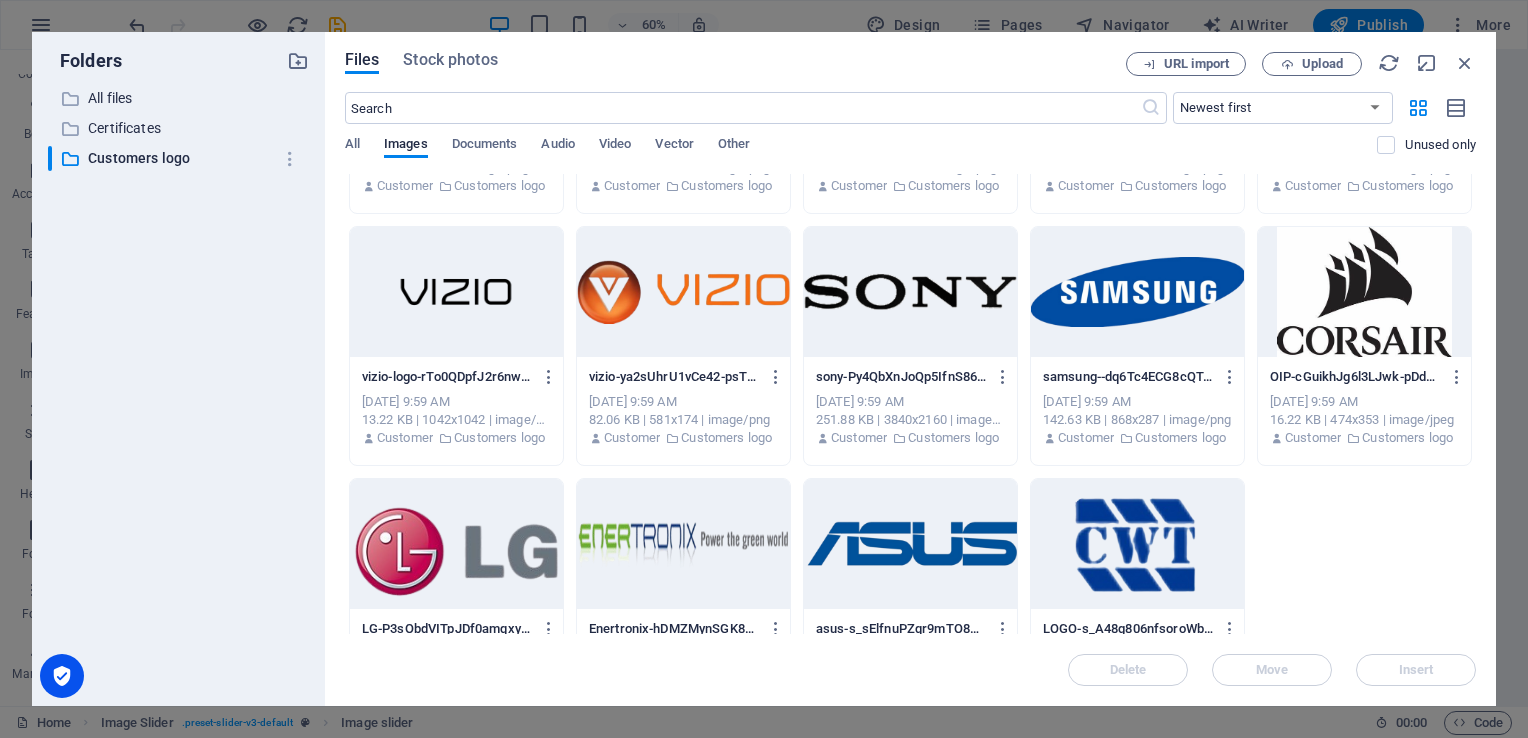 click at bounding box center [456, 292] 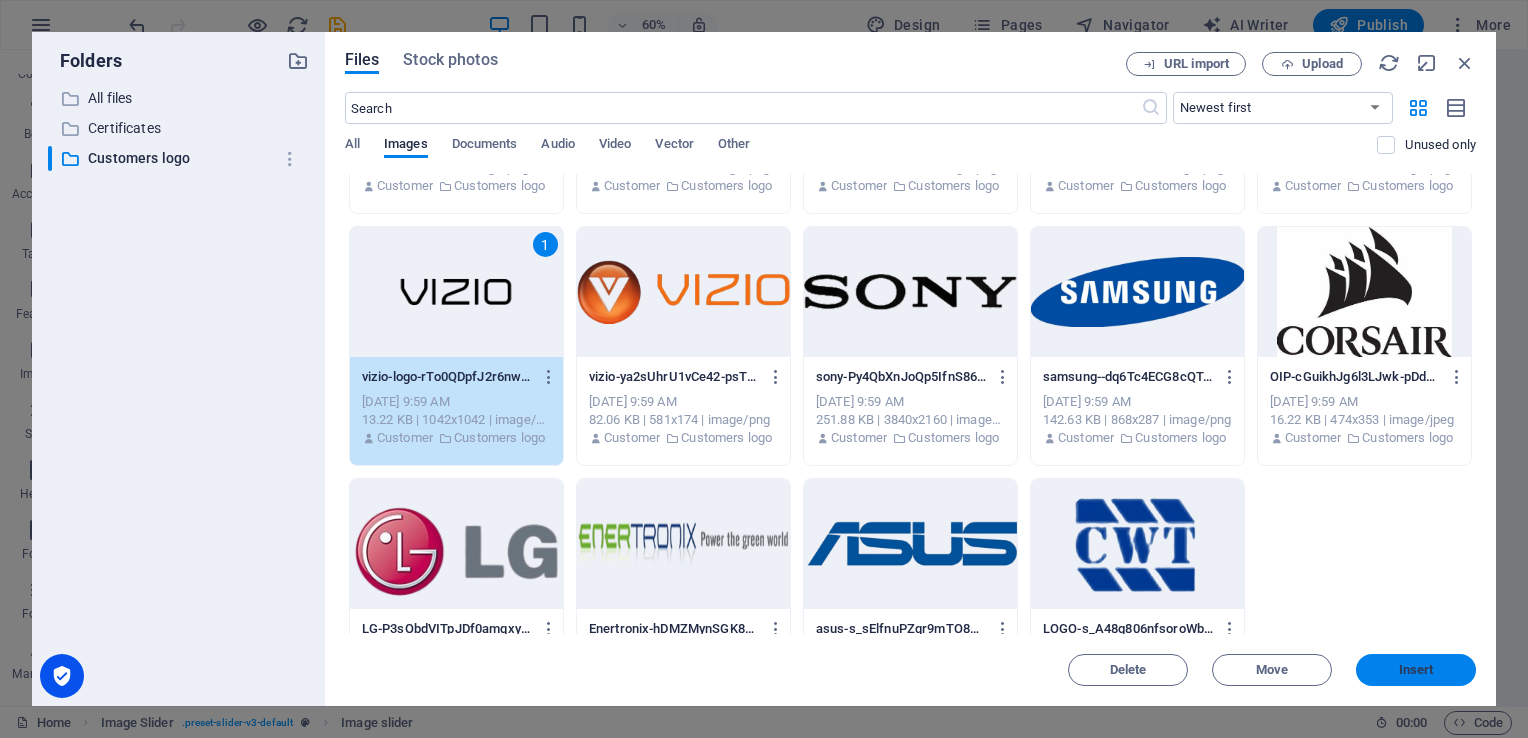 drag, startPoint x: 1408, startPoint y: 670, endPoint x: 865, endPoint y: 600, distance: 547.4934 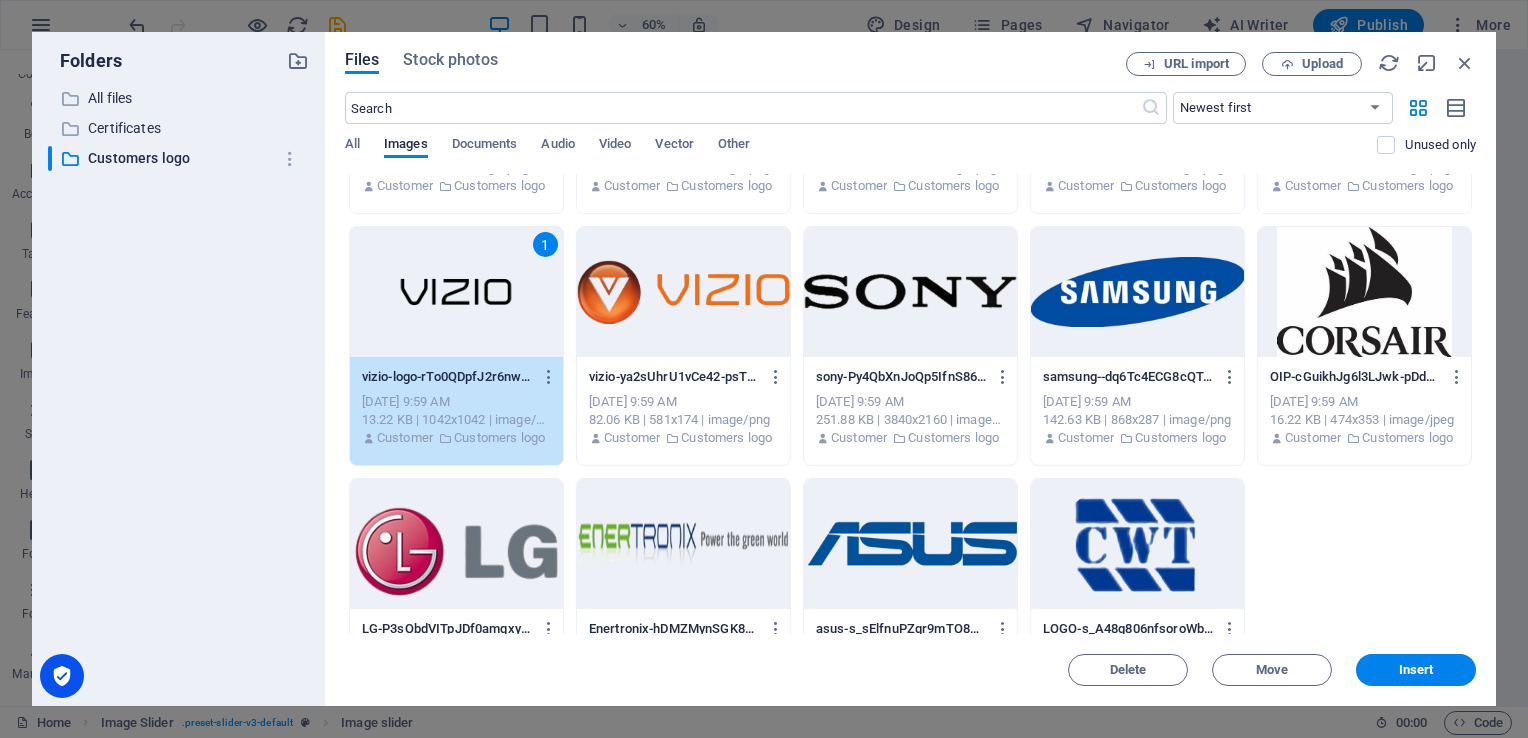 scroll, scrollTop: 914, scrollLeft: 0, axis: vertical 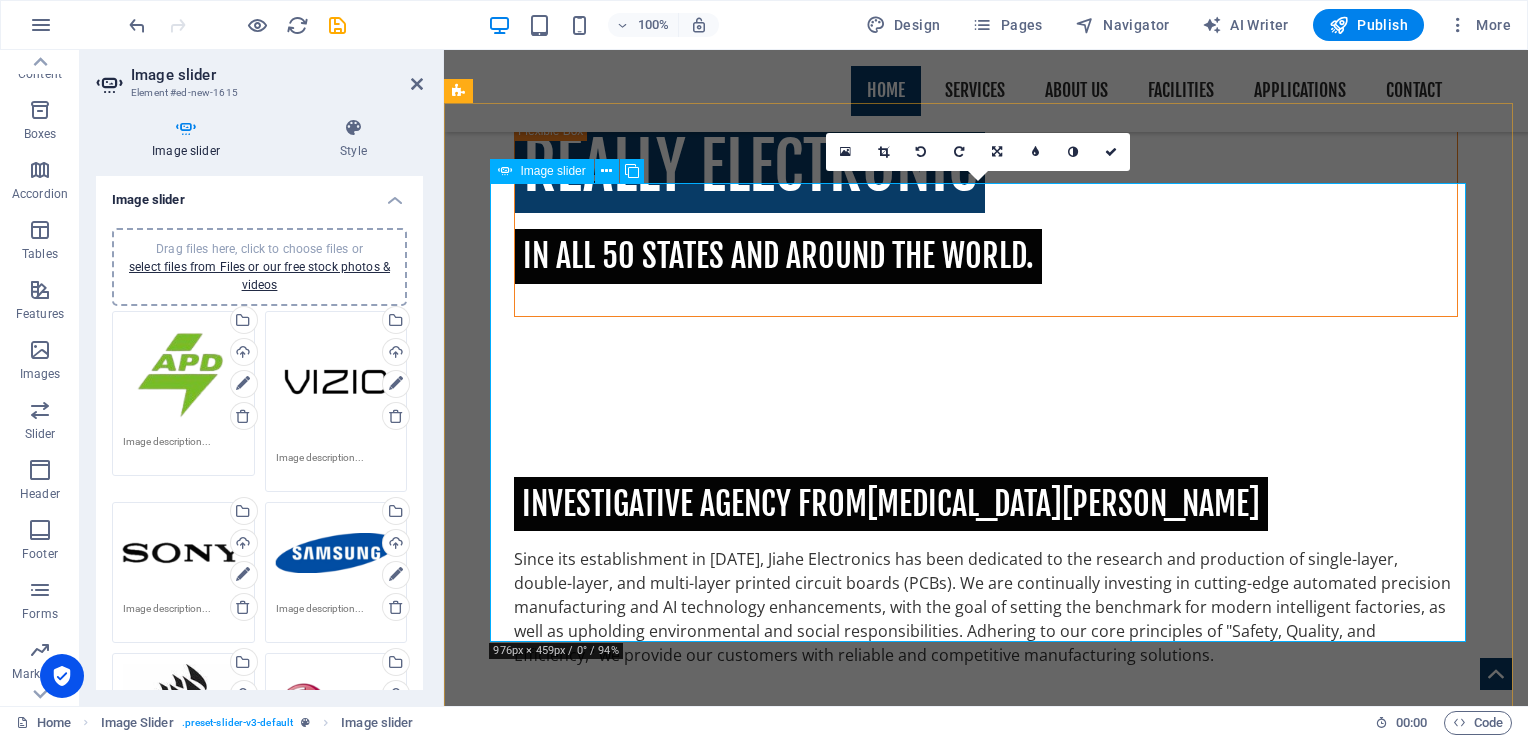 click at bounding box center (986, 4273) 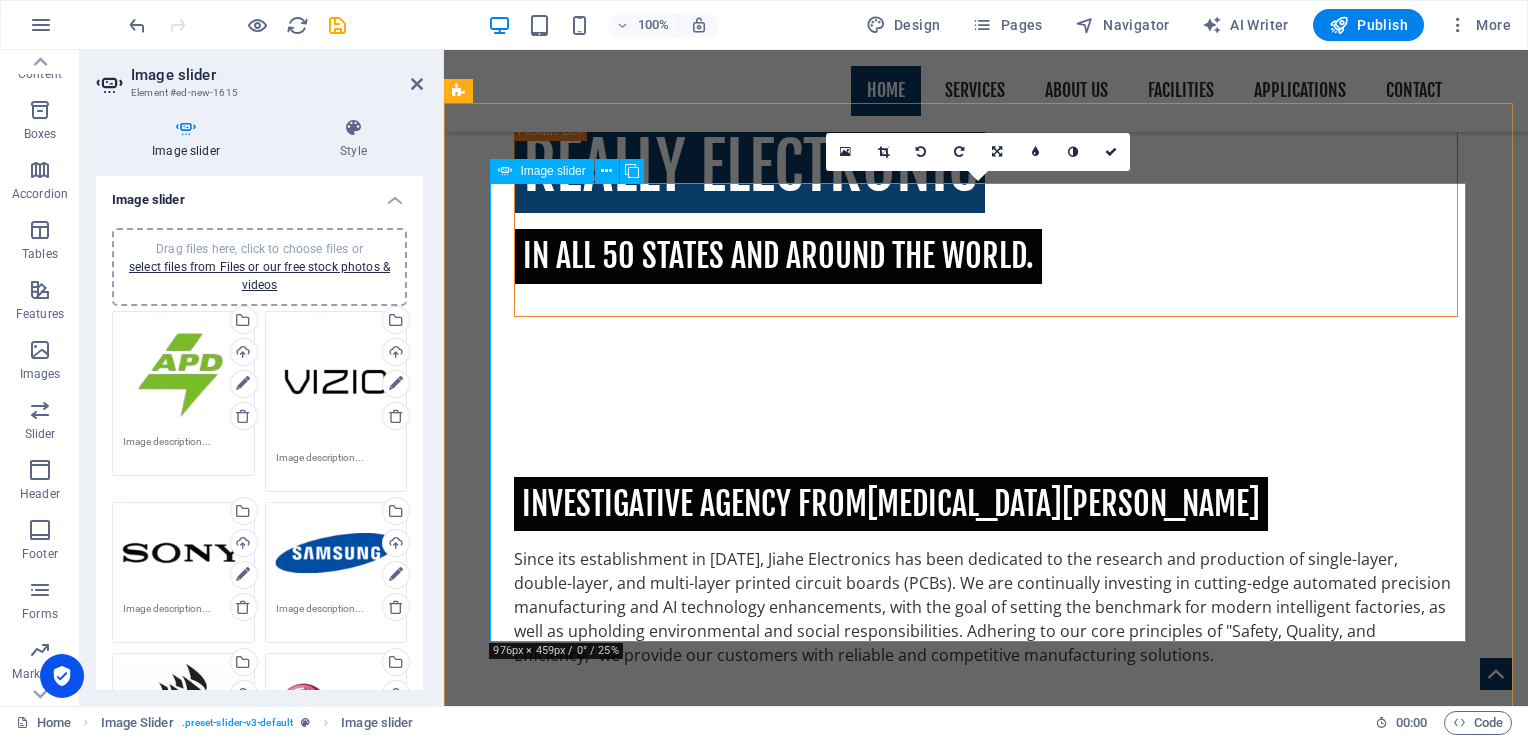click at bounding box center (-1918, 2680) 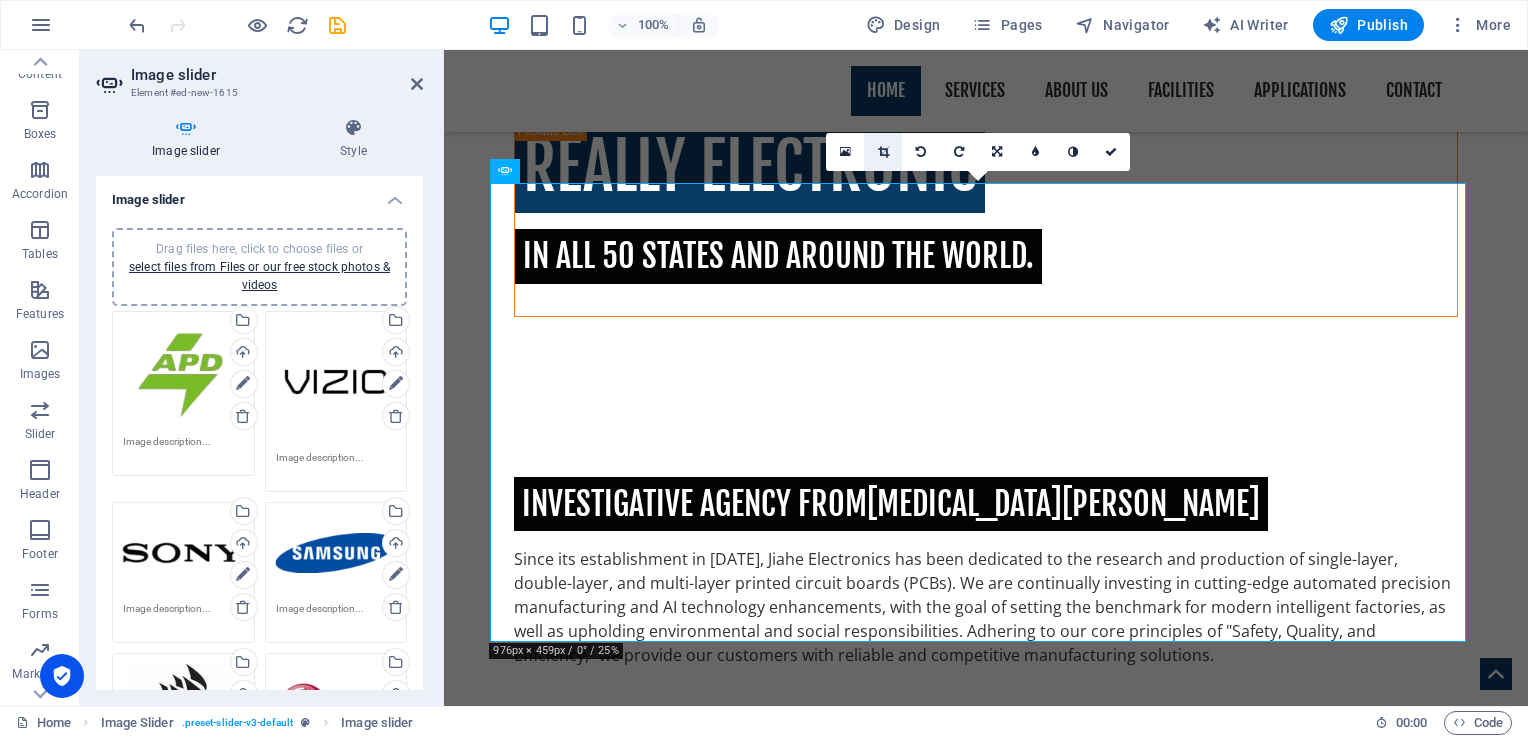 click at bounding box center (883, 152) 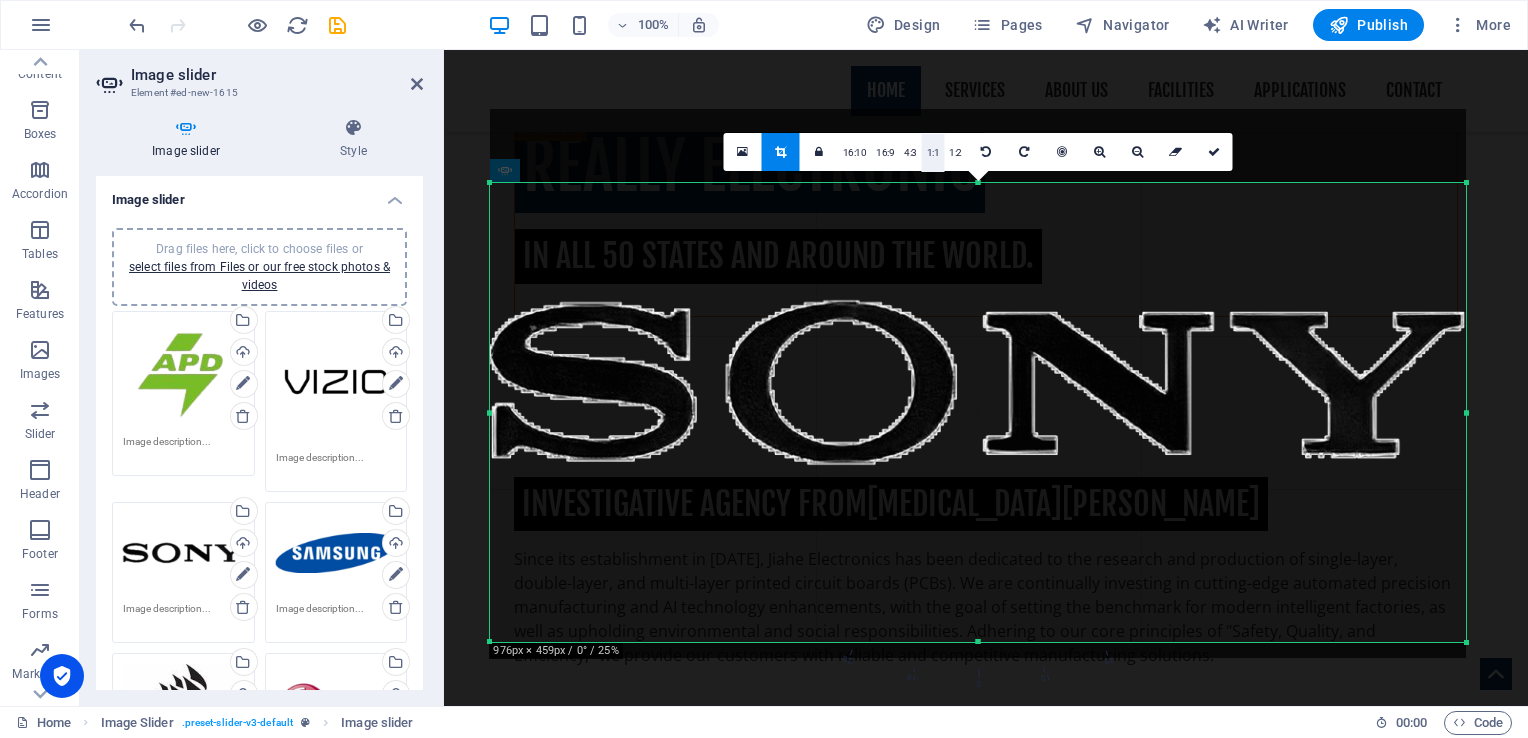 click on "1:1" at bounding box center (933, 153) 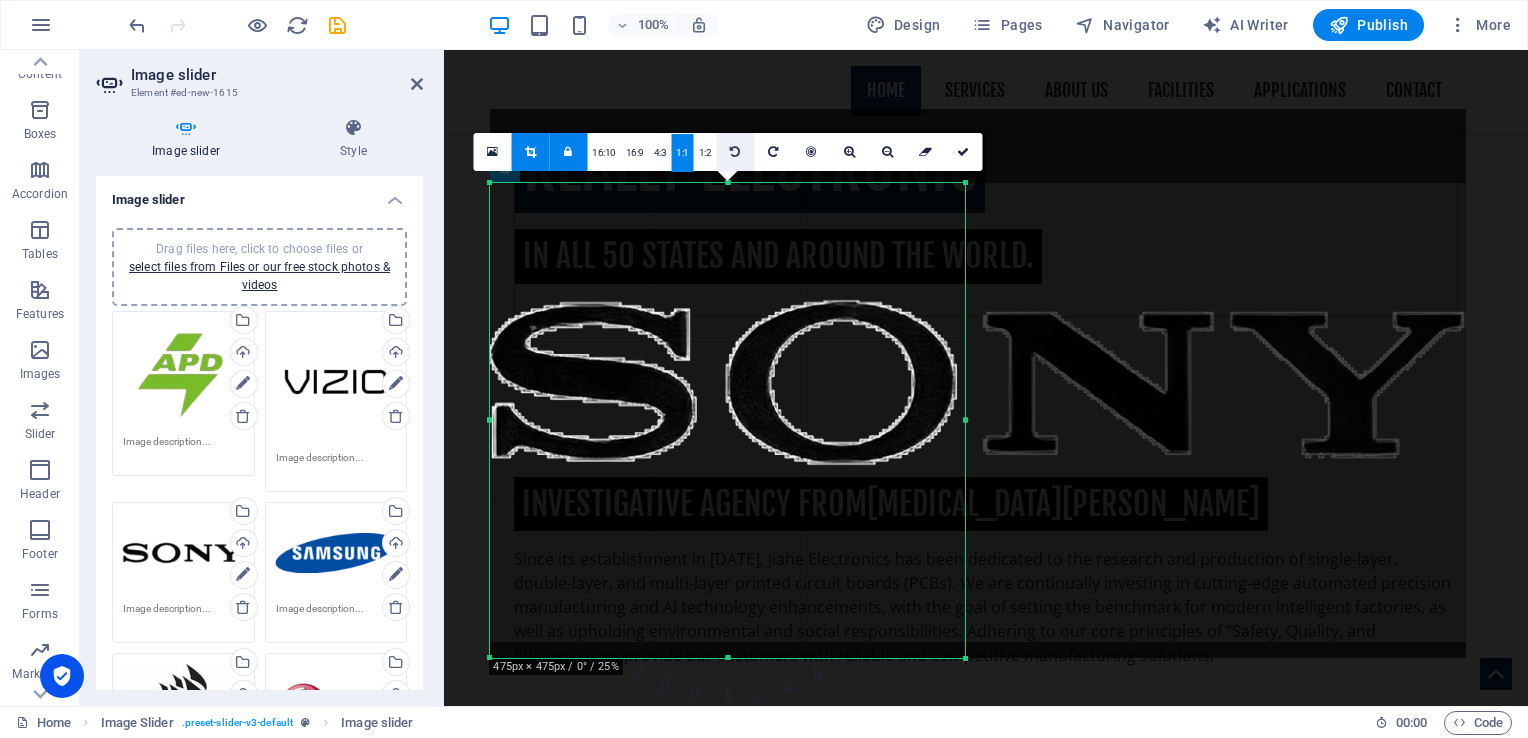 click at bounding box center [735, 152] 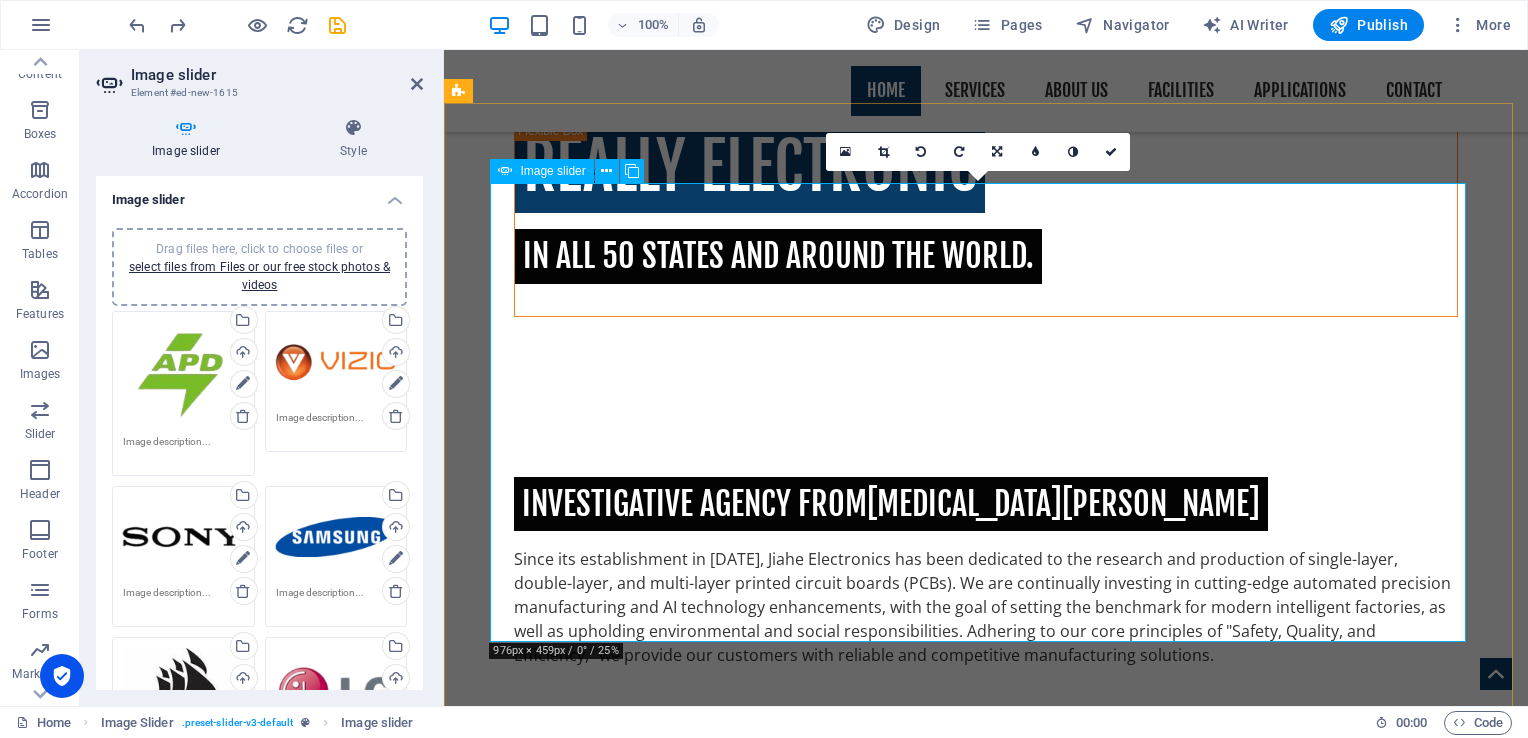 click at bounding box center [-1918, 1894] 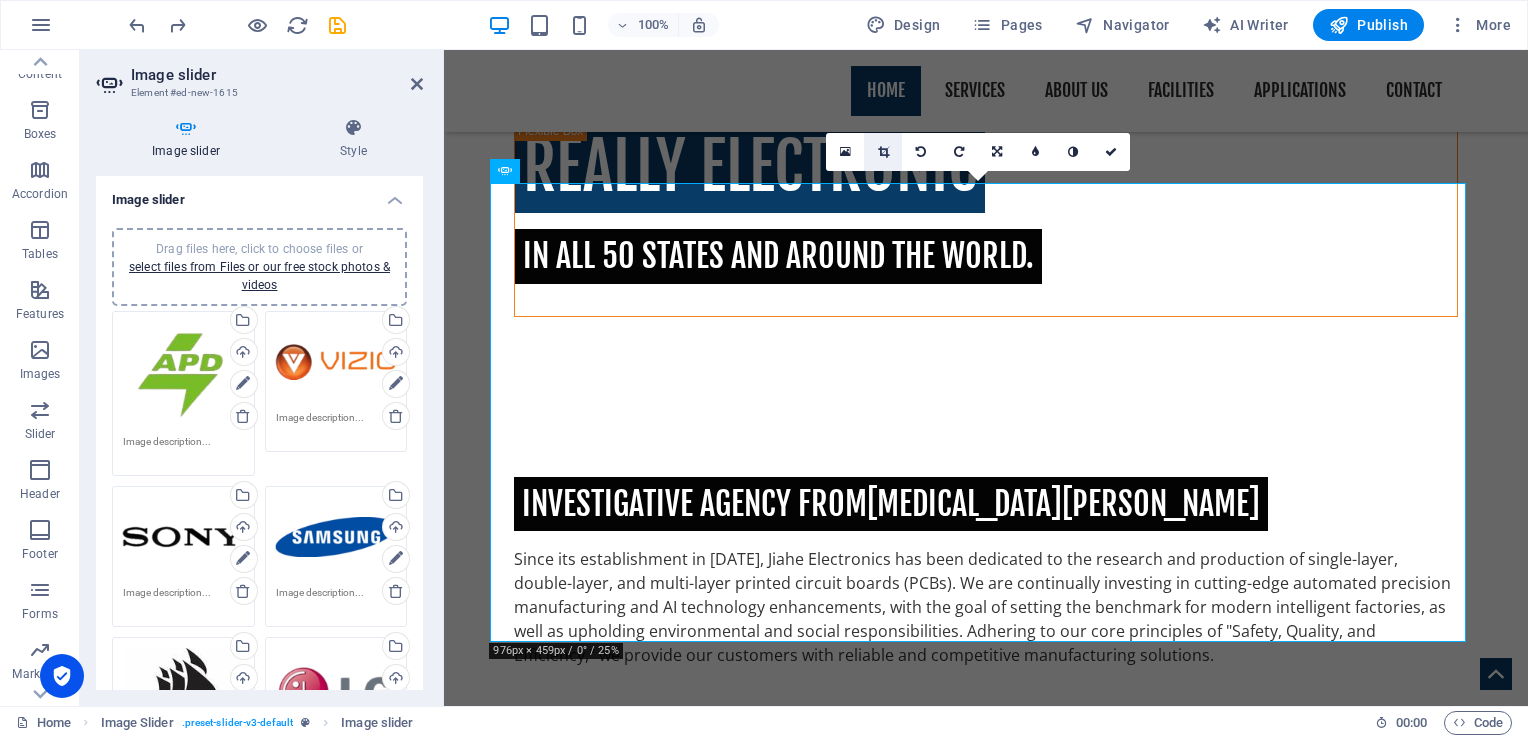 click at bounding box center [883, 152] 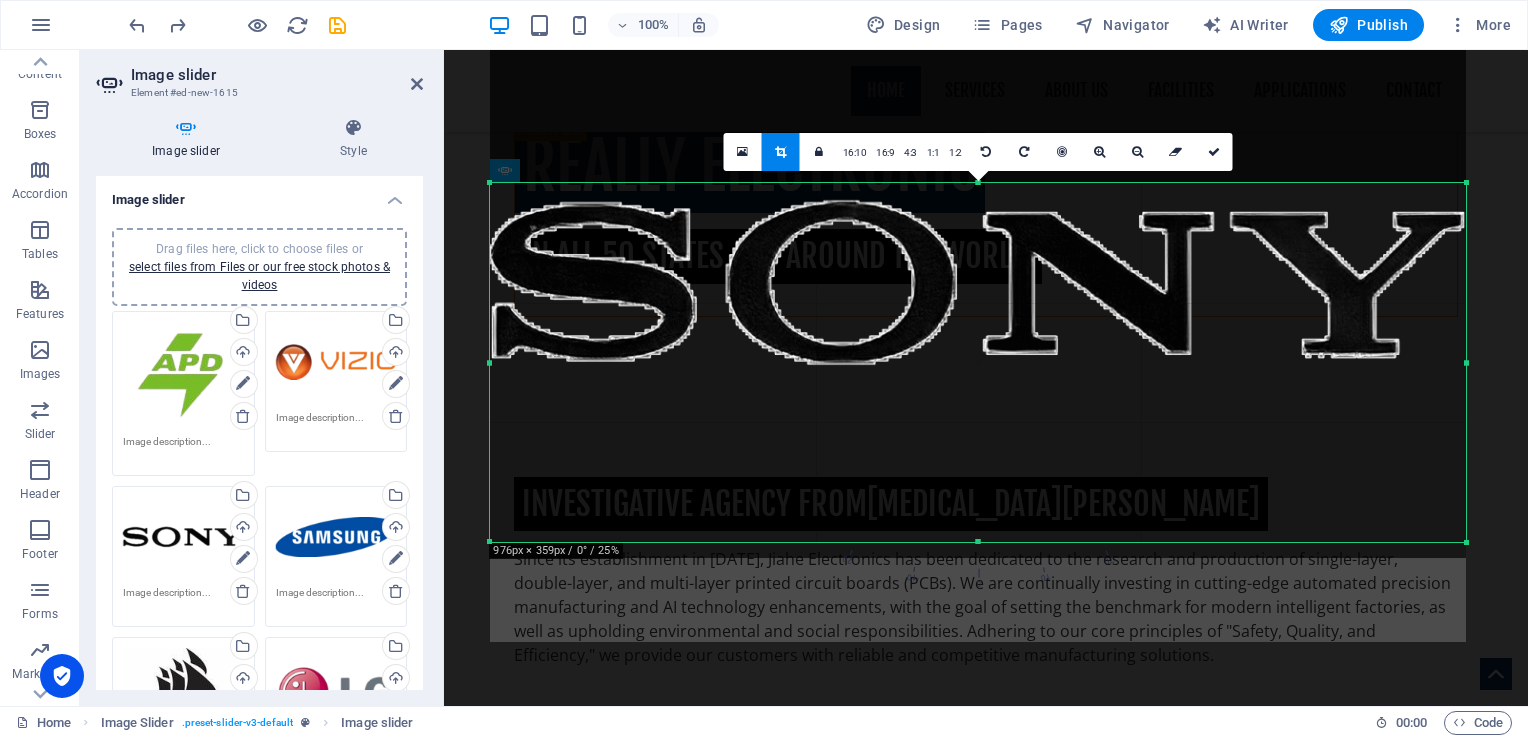 drag, startPoint x: 978, startPoint y: 182, endPoint x: 984, endPoint y: 279, distance: 97.18539 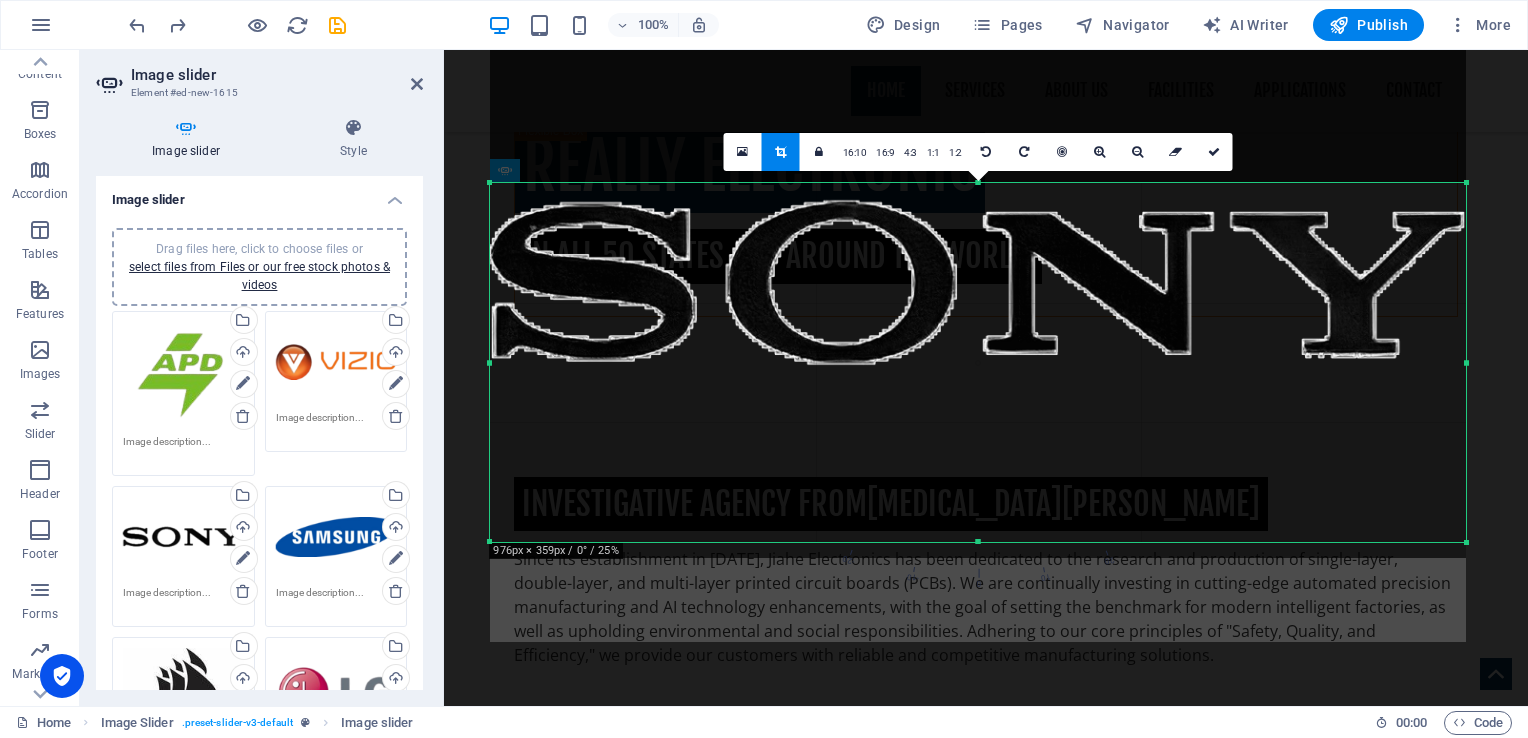 click on "180 170 160 150 140 130 120 110 100 90 80 70 60 50 40 30 20 10 0 -10 -20 -30 -40 -50 -60 -70 -80 -90 -100 -110 -120 -130 -140 -150 -160 -170 976px × 359px / 0° / 25% 16:10 16:9 4:3 1:1 1:2 0" at bounding box center [978, 362] 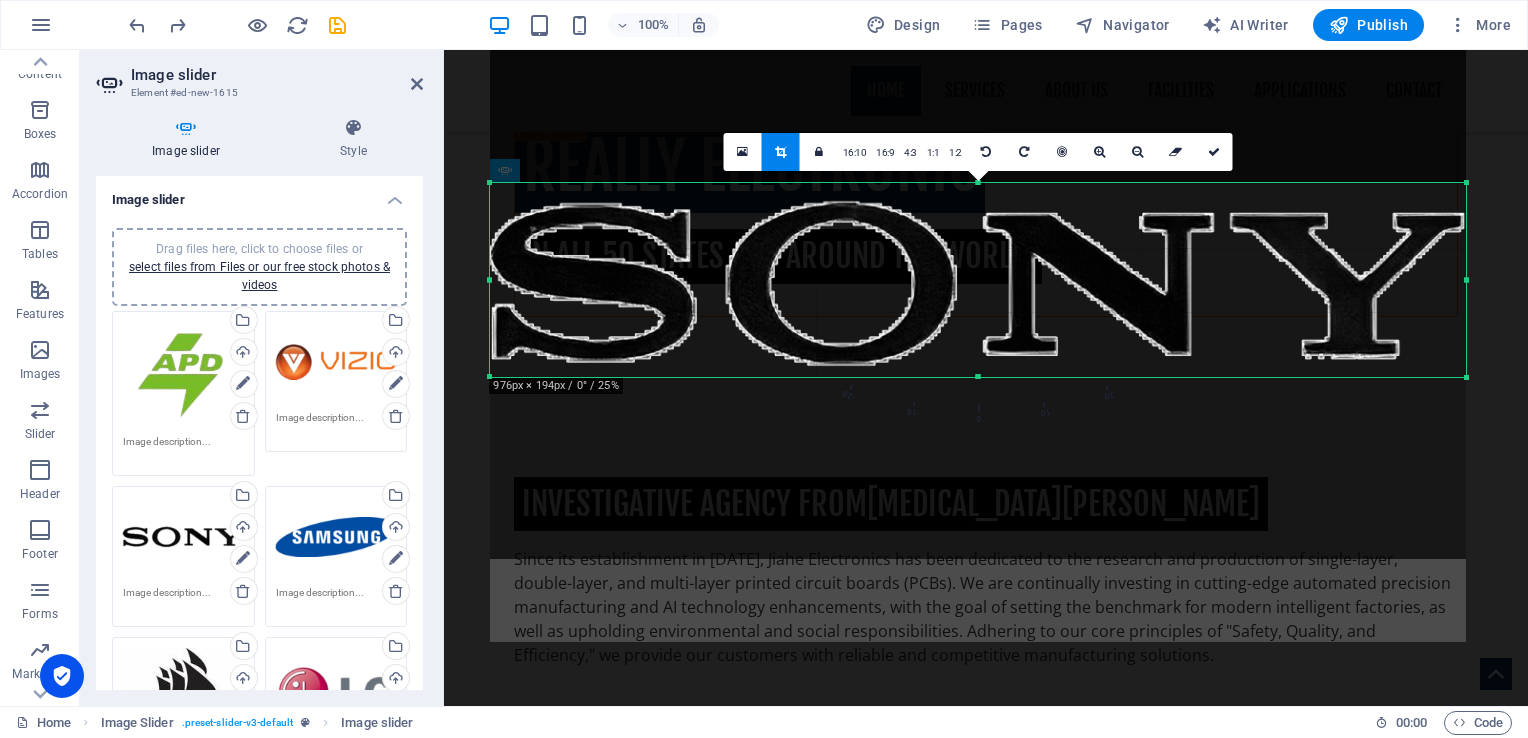 drag, startPoint x: 972, startPoint y: 542, endPoint x: 980, endPoint y: 376, distance: 166.19266 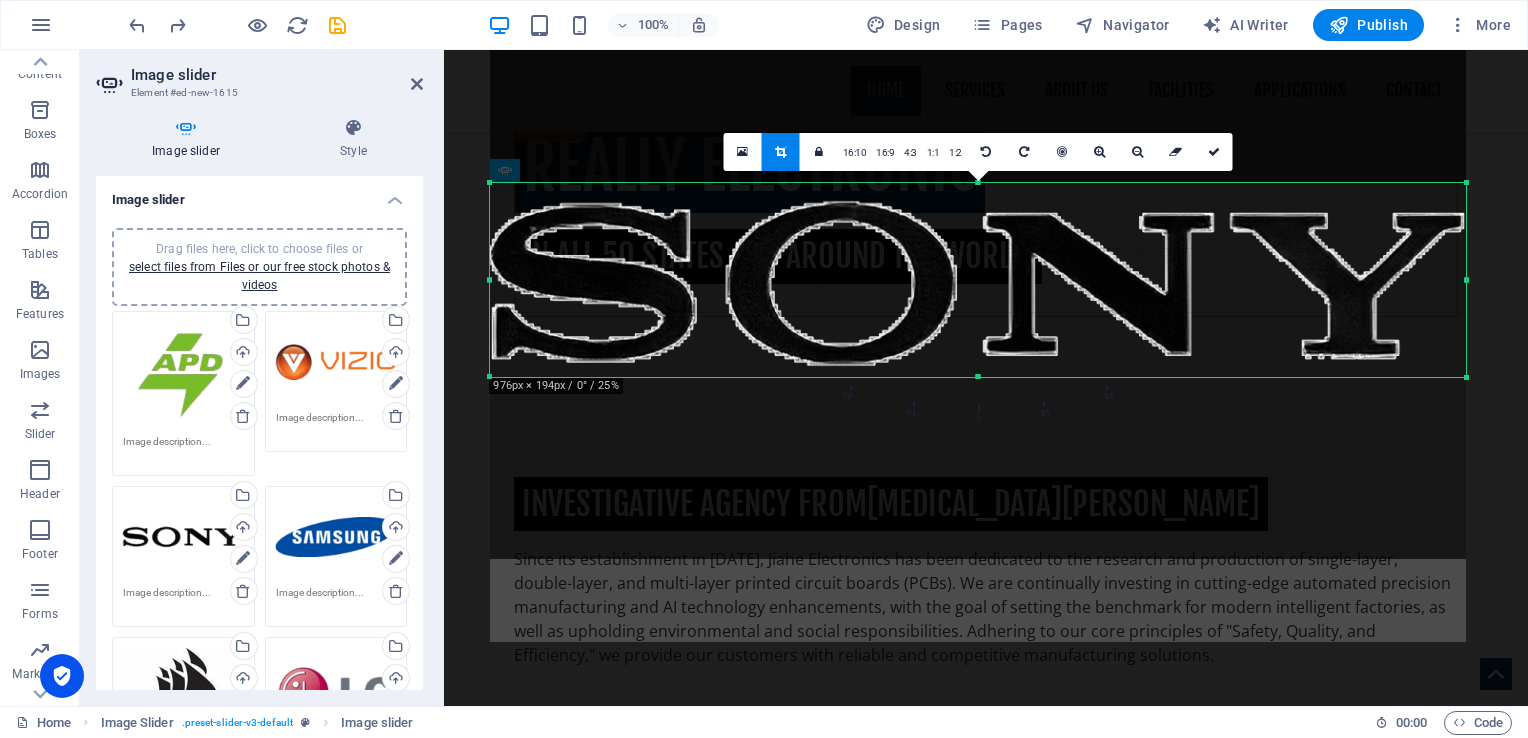 click at bounding box center (978, 377) 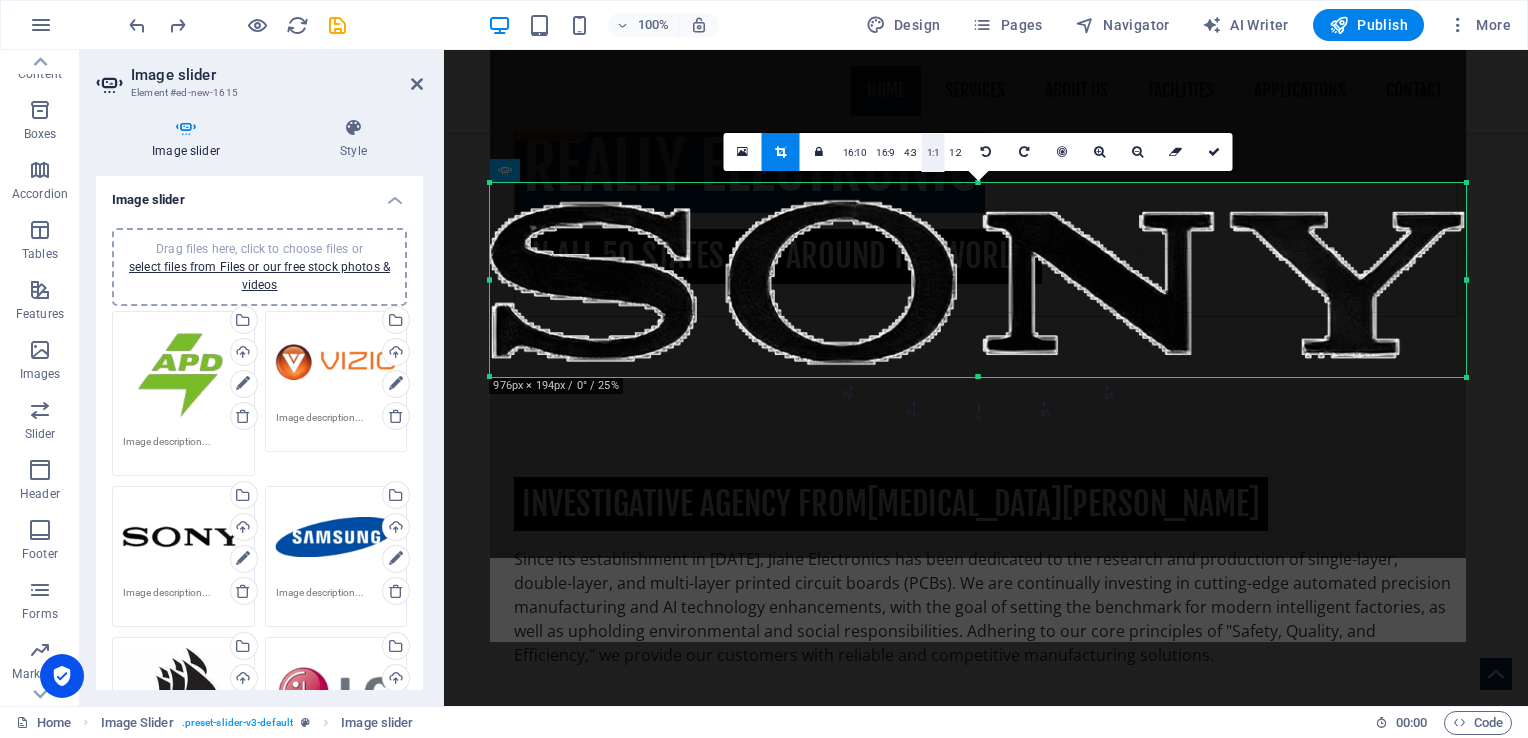 click on "1:1" at bounding box center (933, 153) 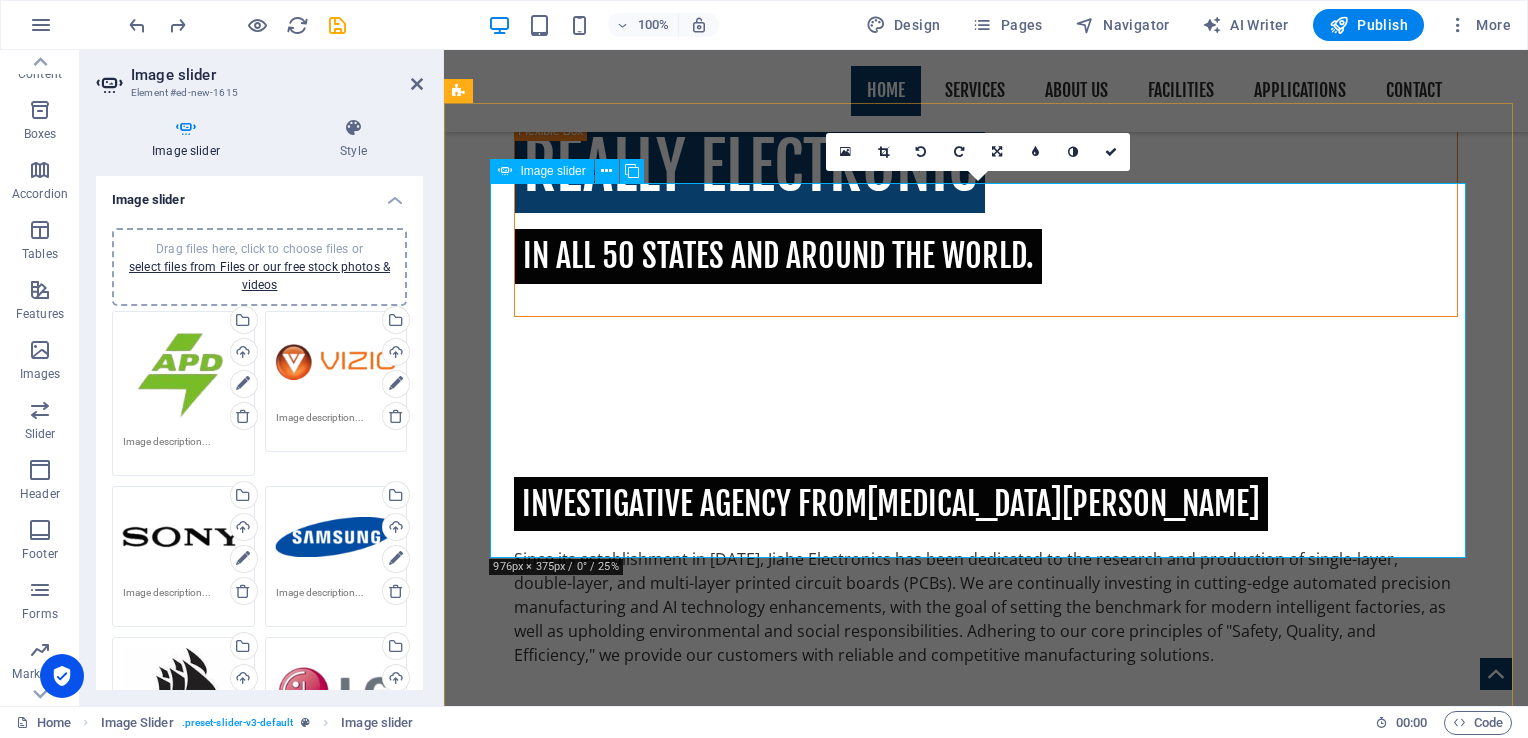 click at bounding box center [-1918, 1870] 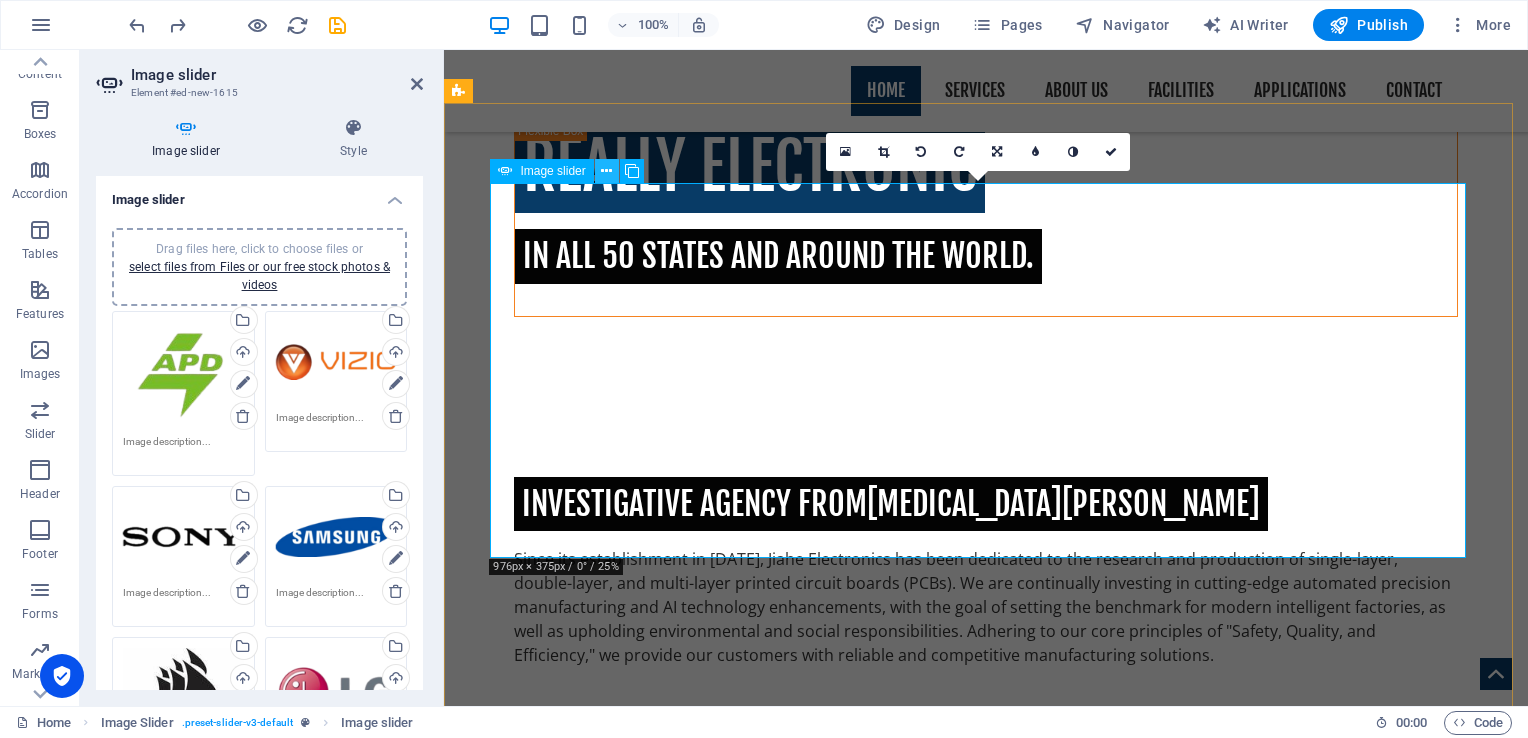 click at bounding box center [606, 171] 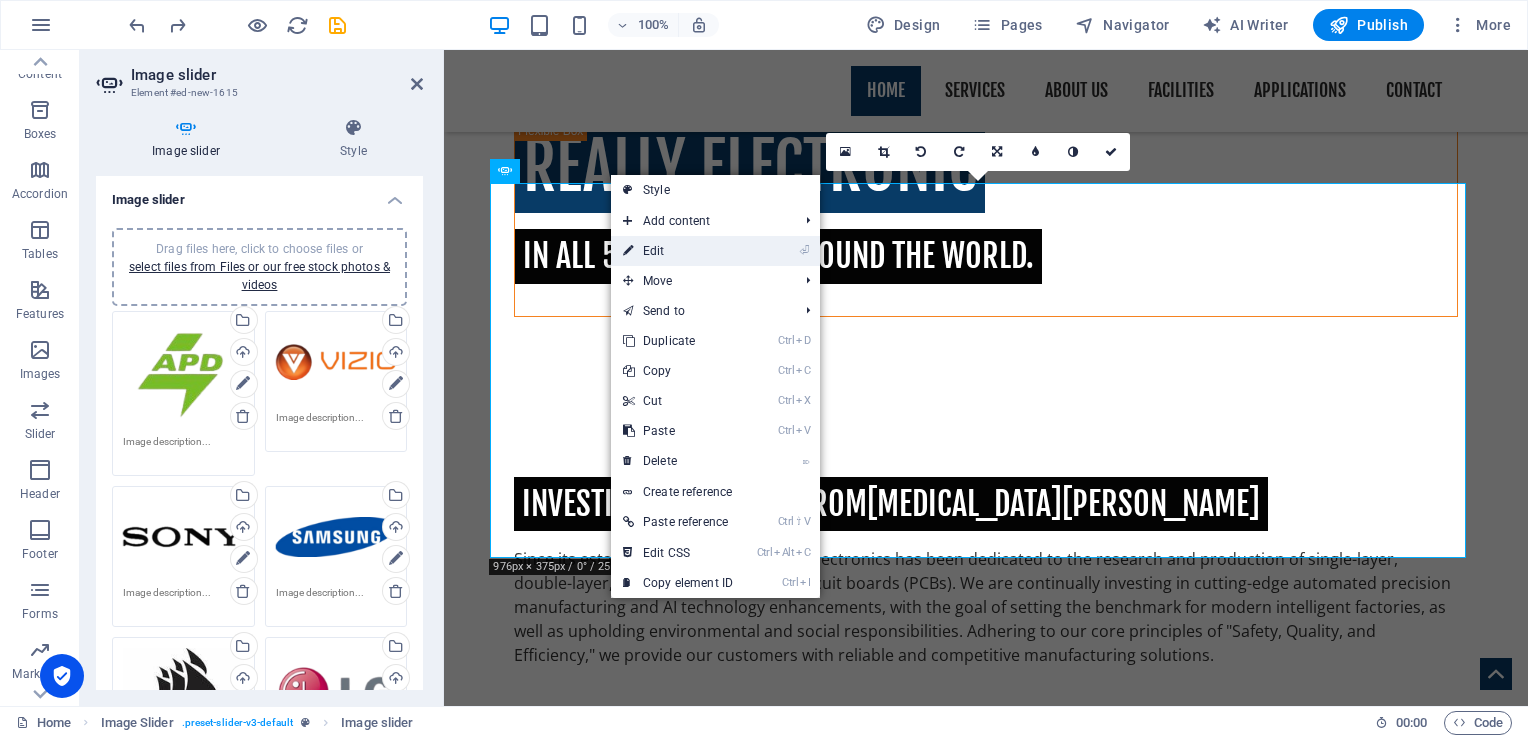 click on "⏎  Edit" at bounding box center (678, 251) 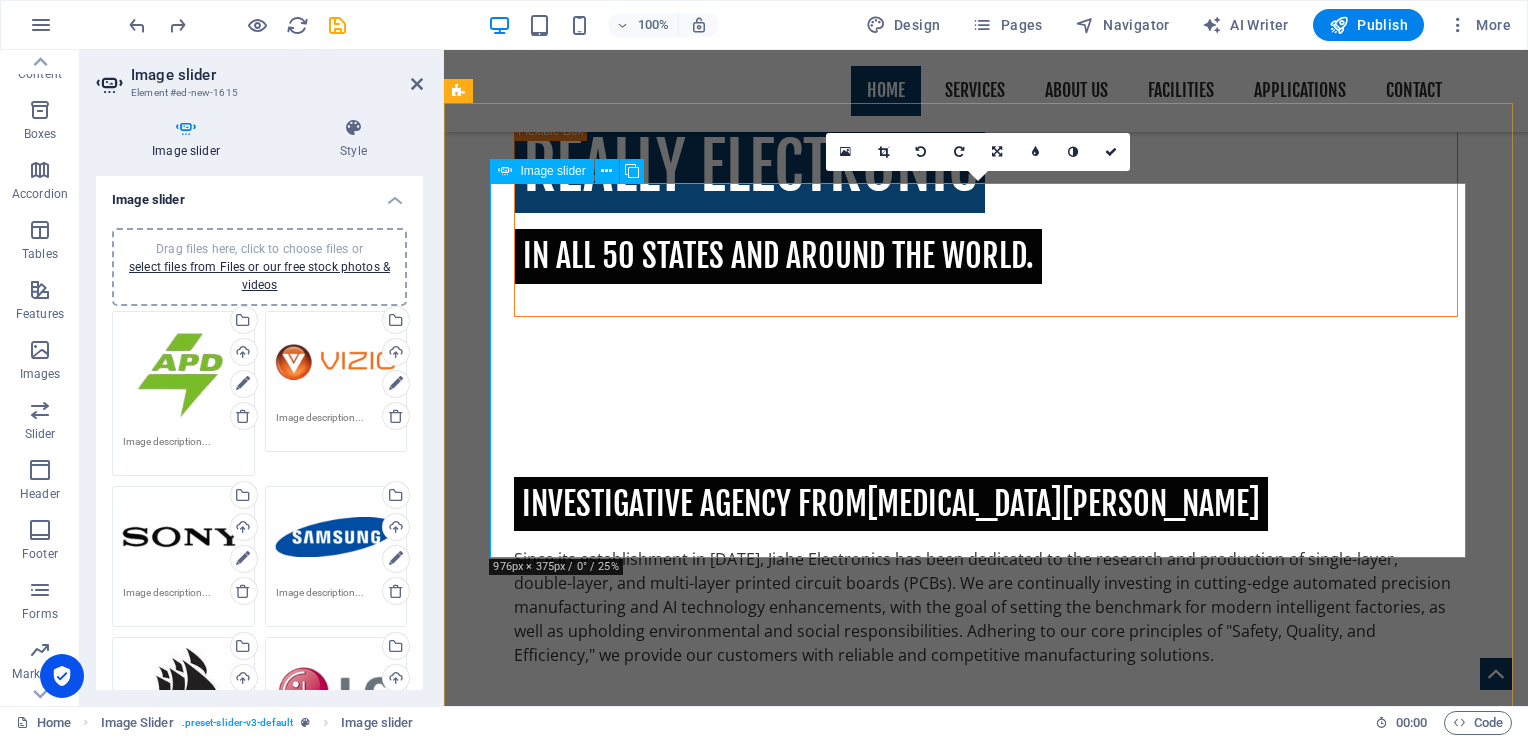 click at bounding box center (-1918, 1870) 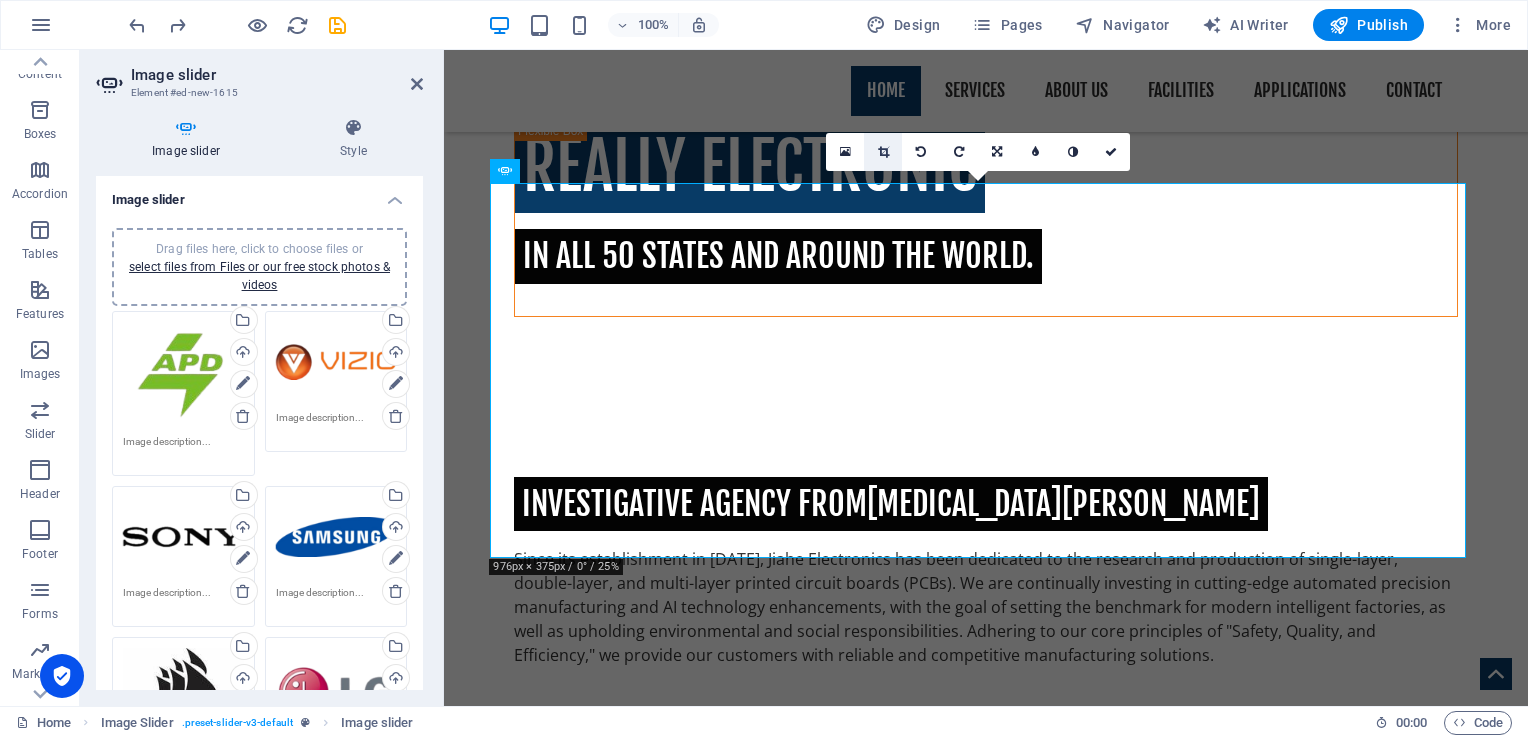 click at bounding box center [883, 152] 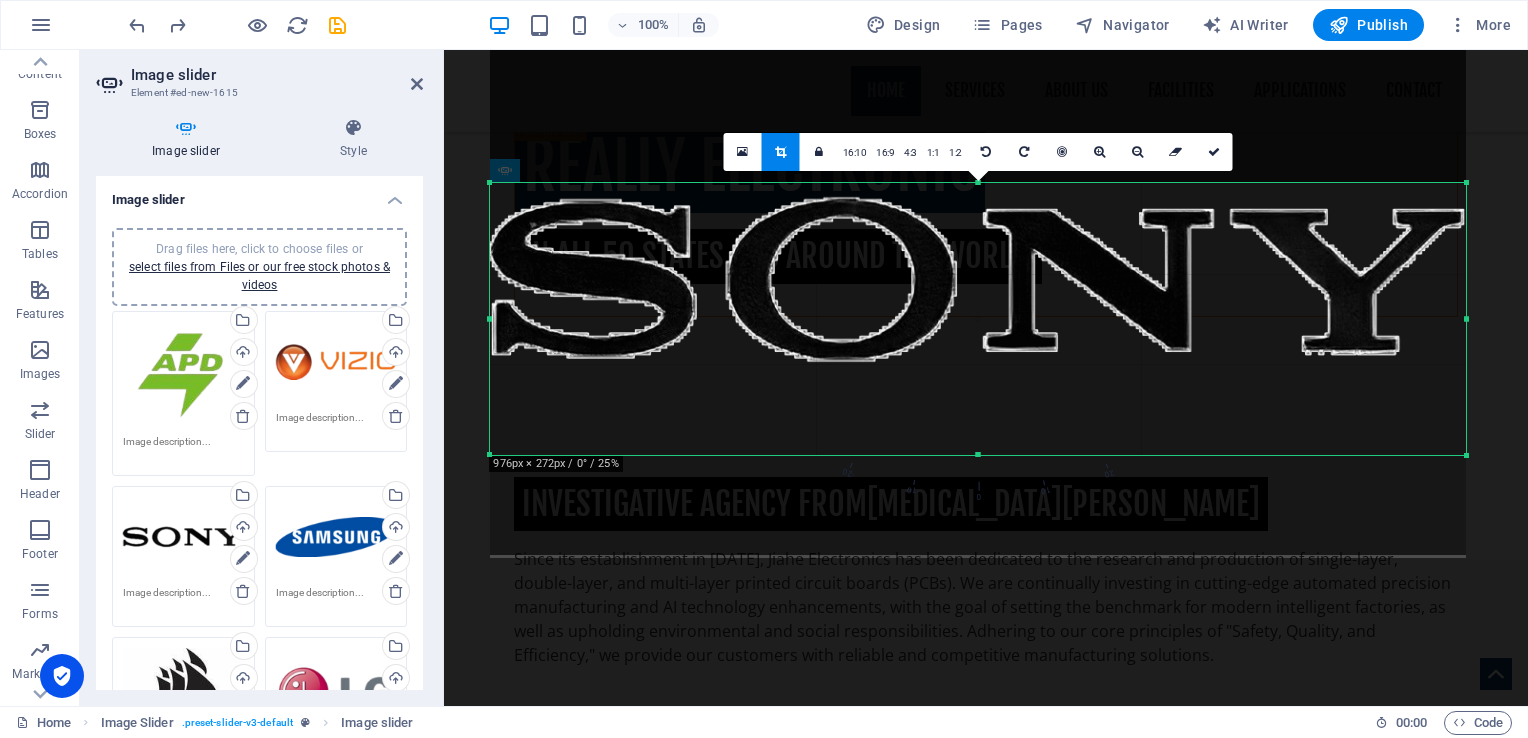 drag, startPoint x: 978, startPoint y: 186, endPoint x: 1001, endPoint y: 326, distance: 141.87671 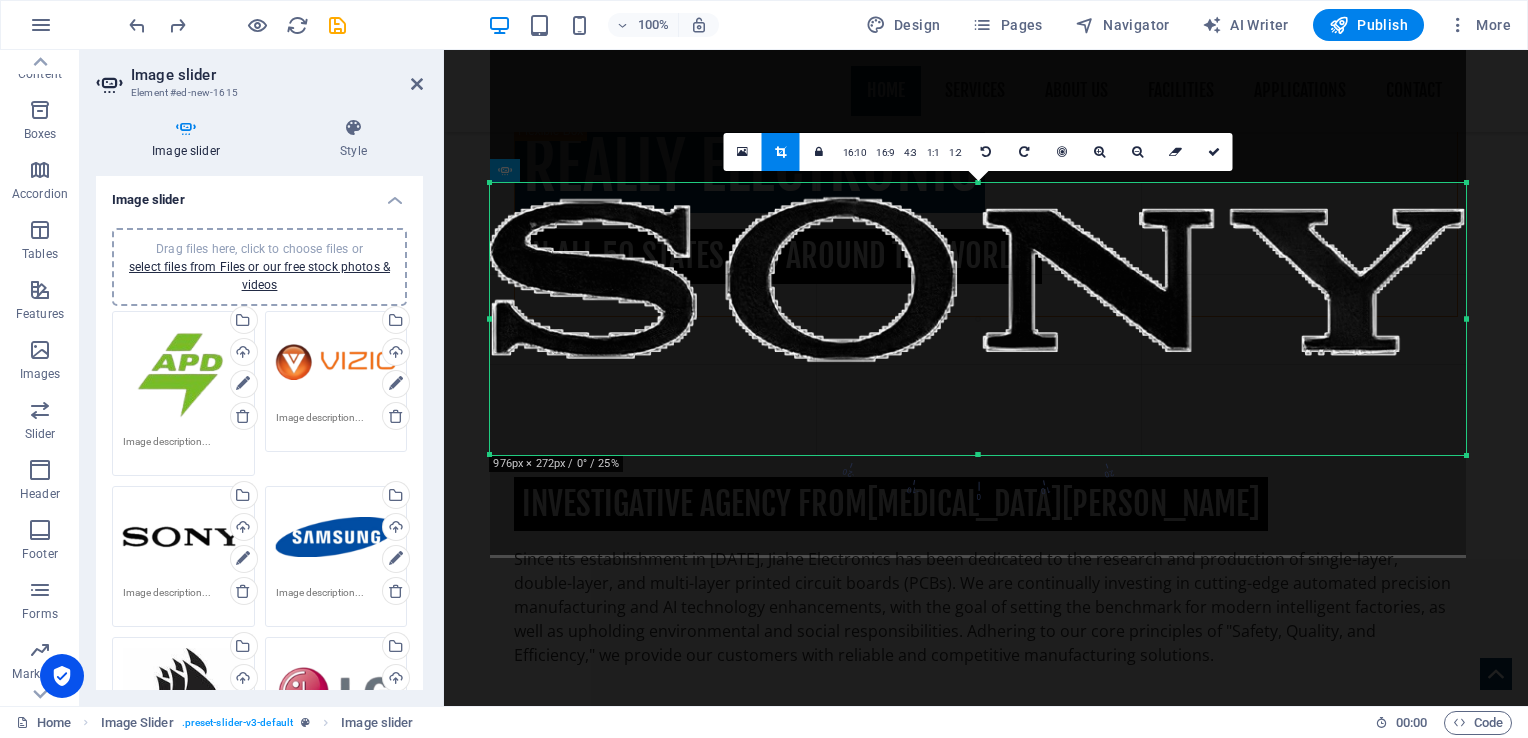 click on "180 170 160 150 140 130 120 110 100 90 80 70 60 50 40 30 20 10 0 -10 -20 -30 -40 -50 -60 -70 -80 -90 -100 -110 -120 -130 -140 -150 -160 -170 976px × 272px / 0° / 25% 16:10 16:9 4:3 1:1 1:2 0" at bounding box center (978, 319) 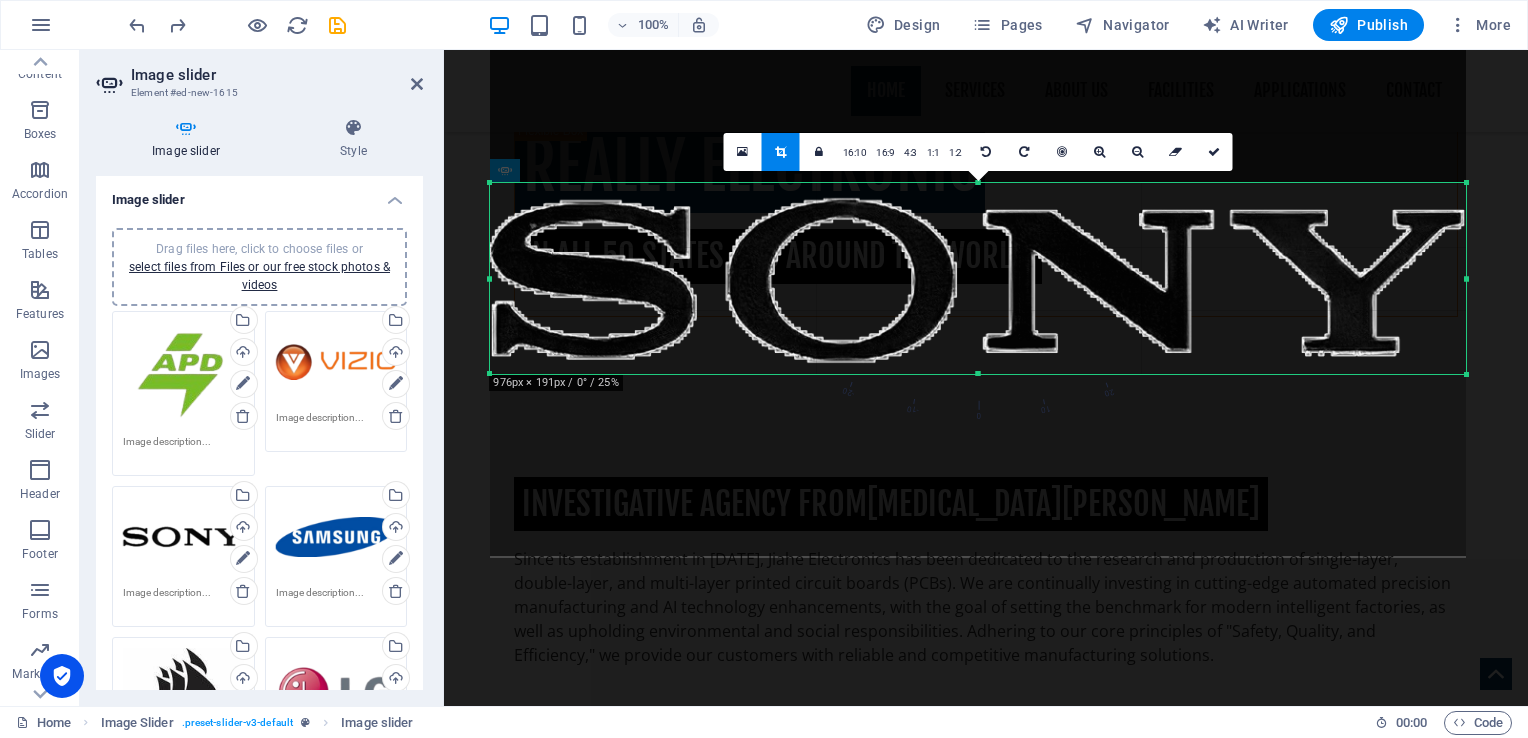 drag, startPoint x: 983, startPoint y: 454, endPoint x: 988, endPoint y: 372, distance: 82.1523 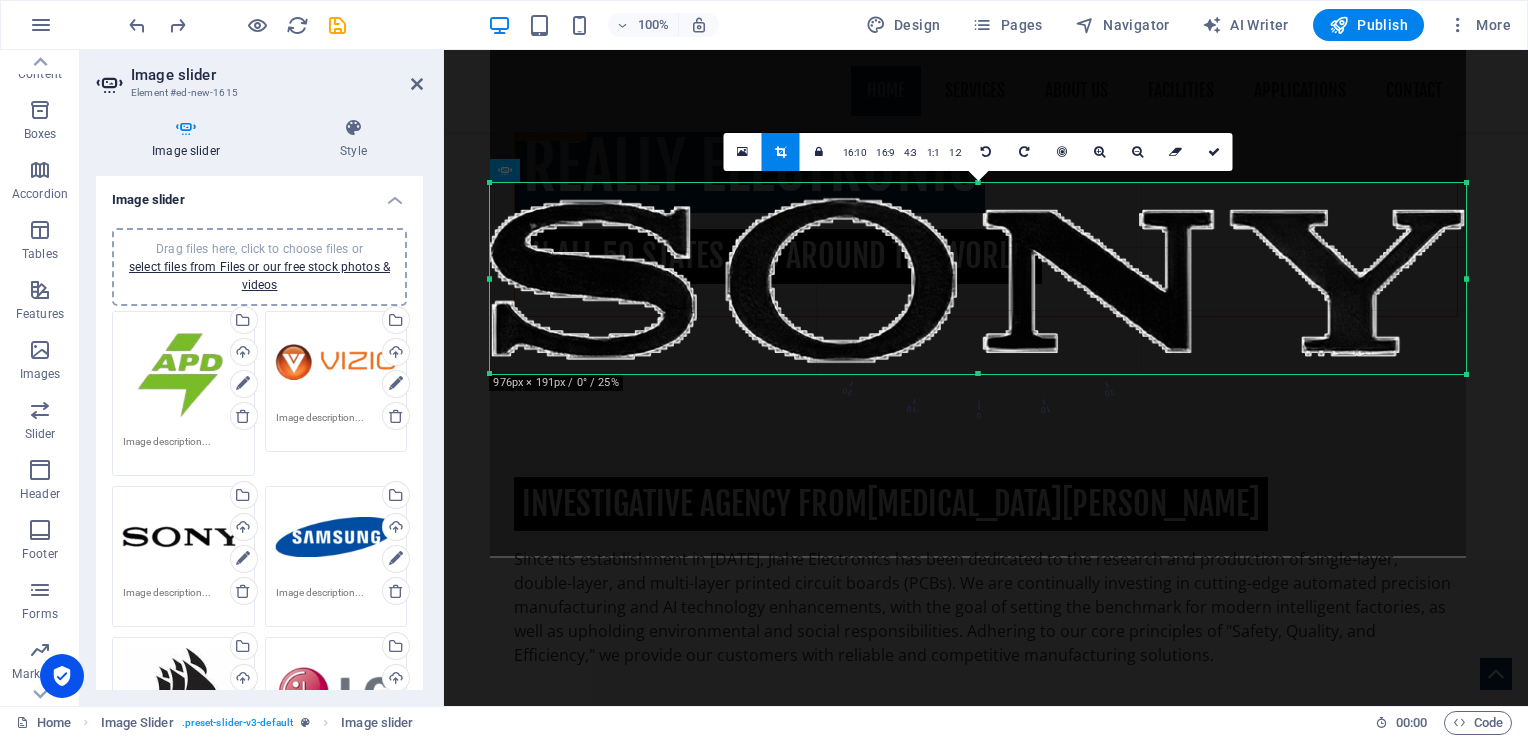 click at bounding box center [978, 374] 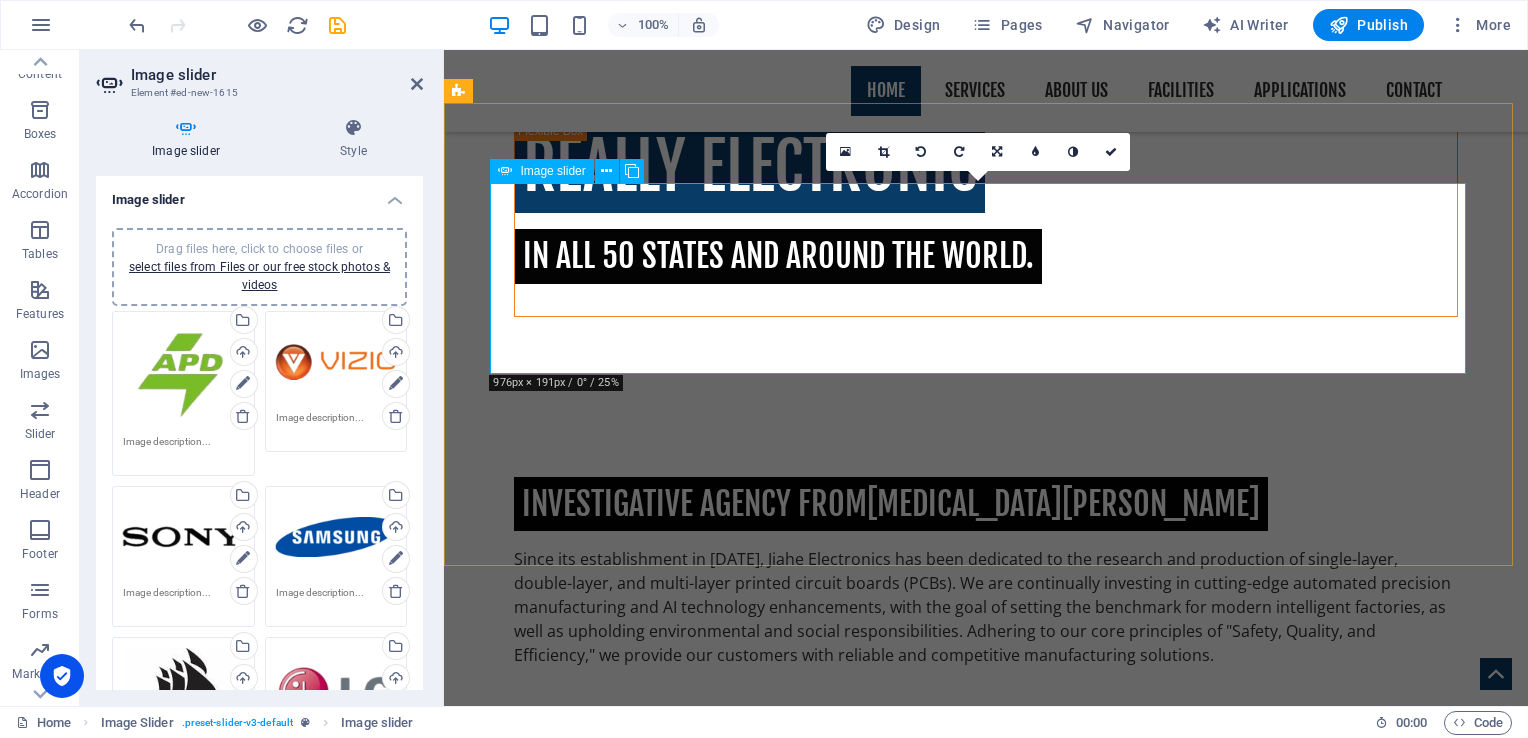 click at bounding box center [986, 3220] 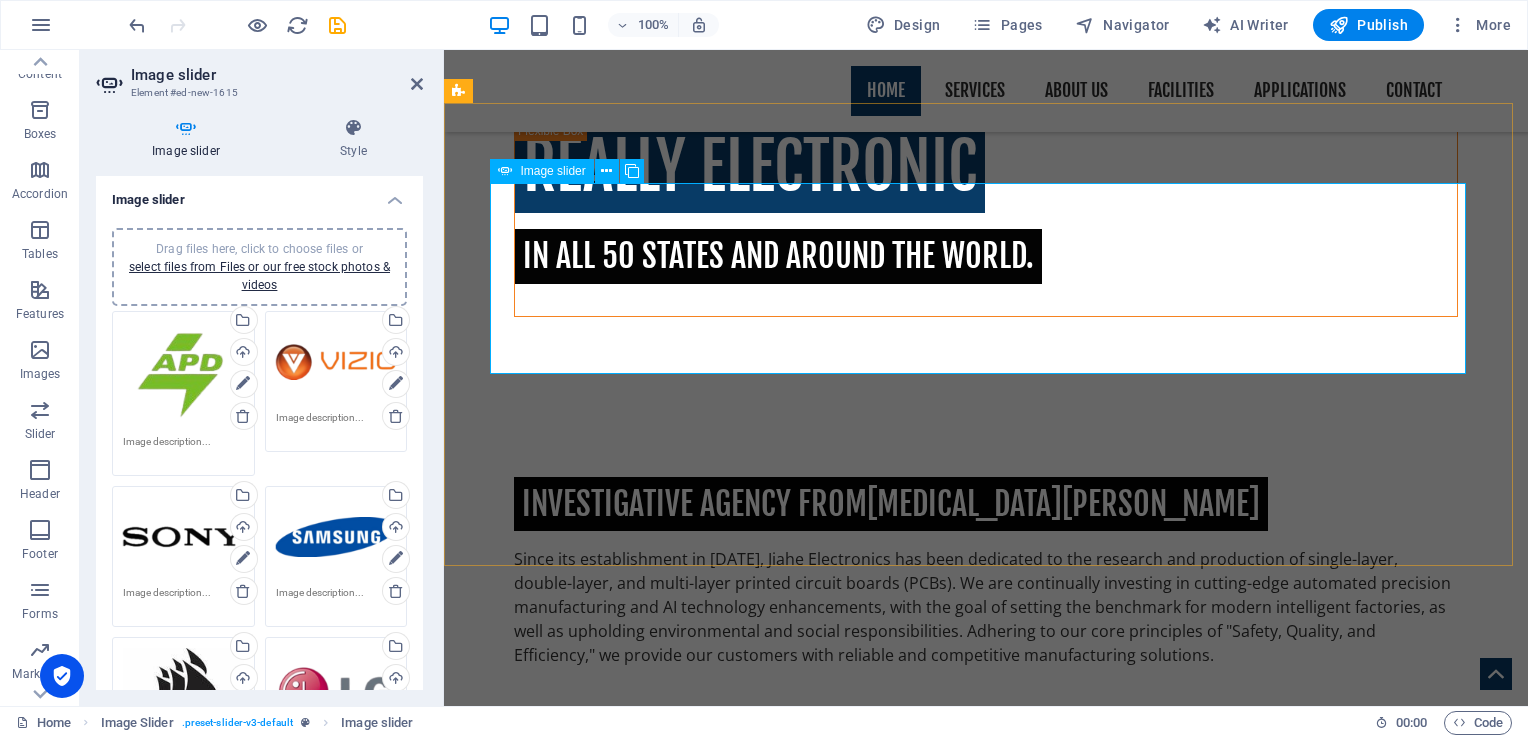 click at bounding box center [986, 3220] 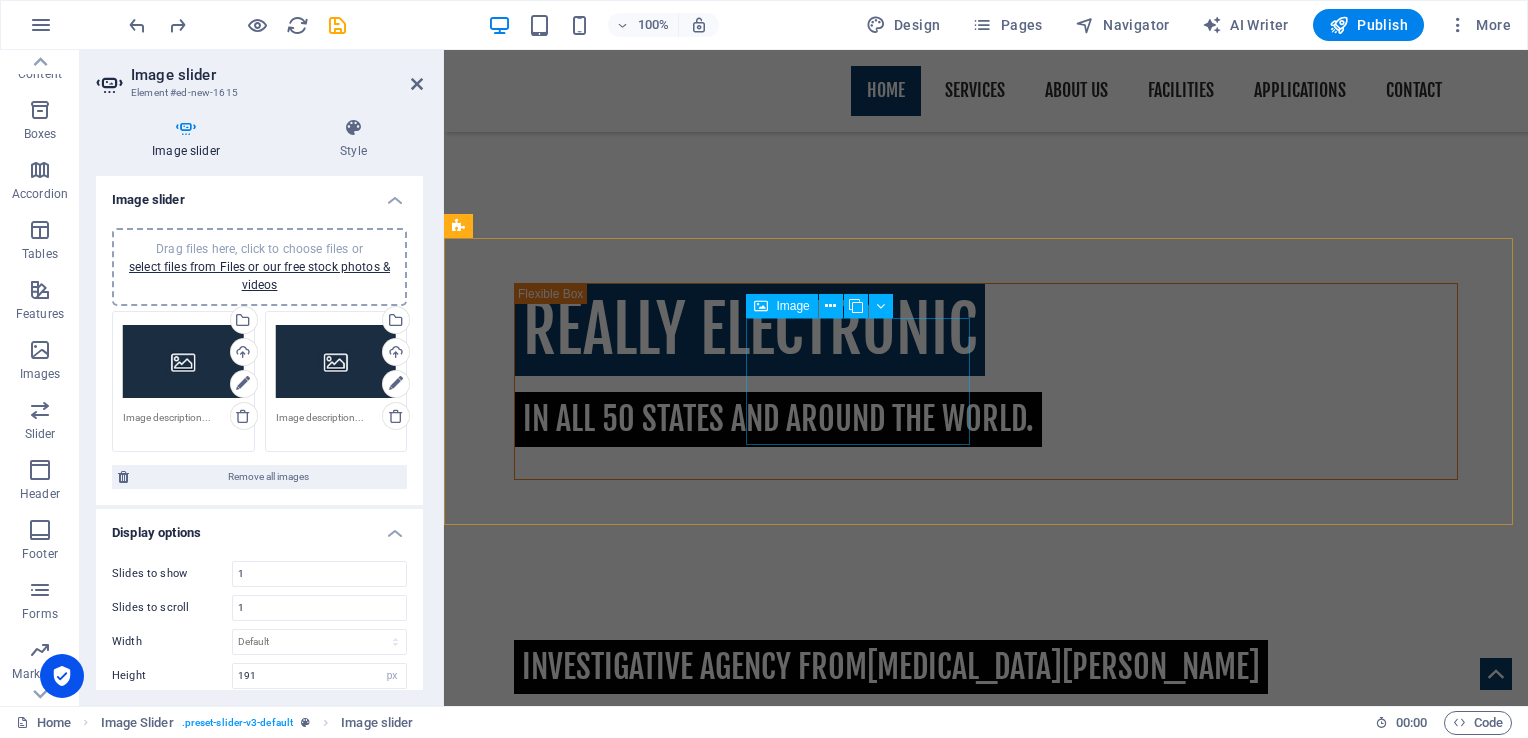 scroll, scrollTop: 814, scrollLeft: 0, axis: vertical 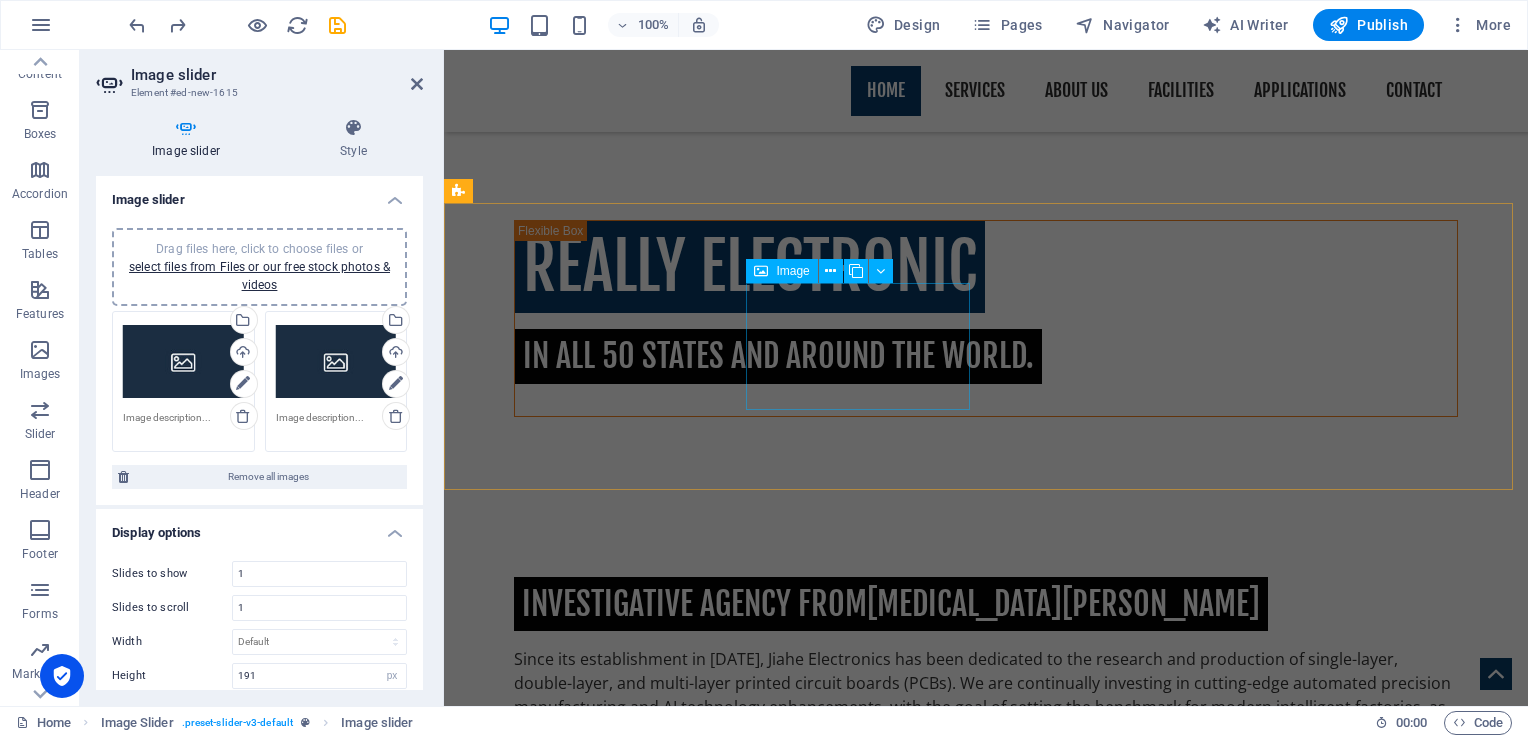 click at bounding box center (572, 1125) 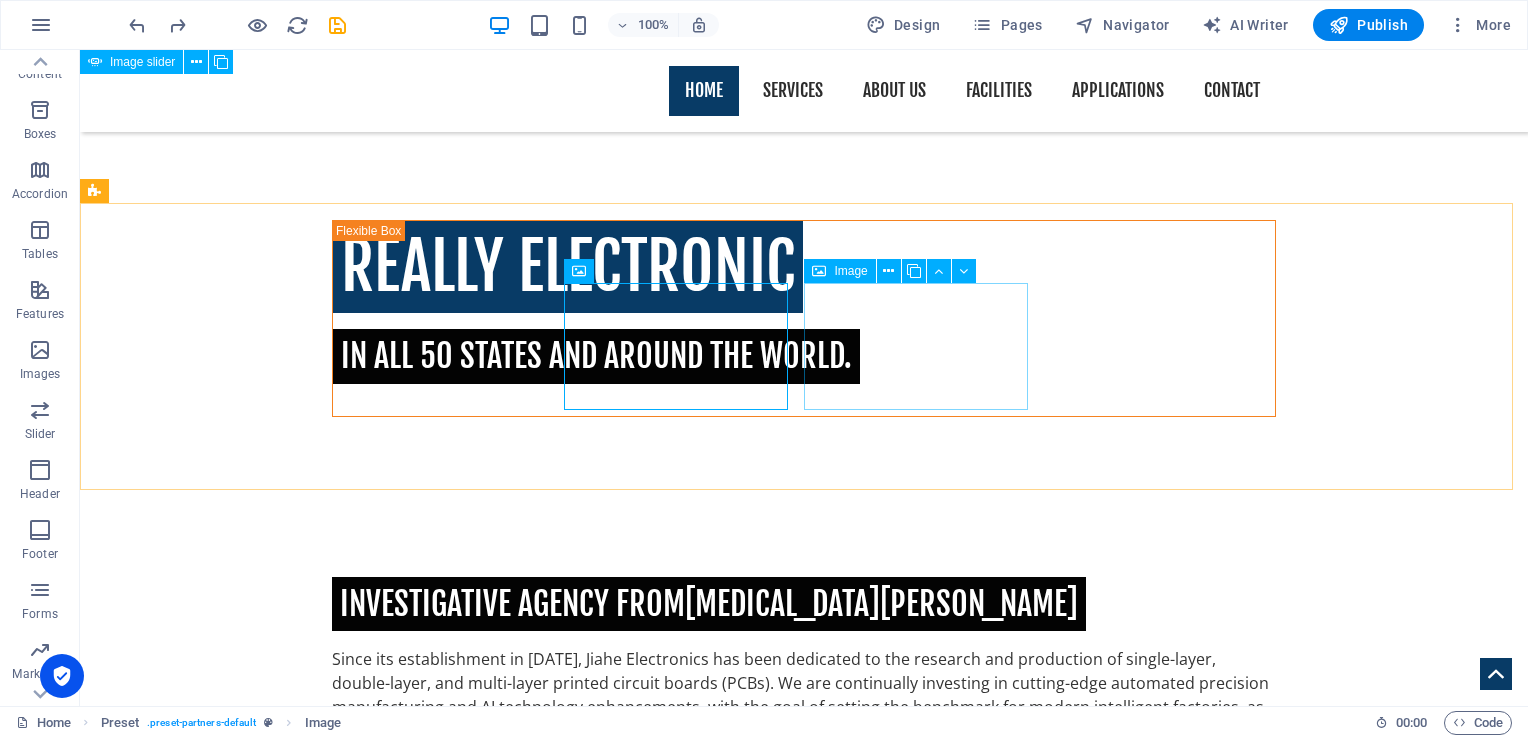 click on "Image" at bounding box center (850, 271) 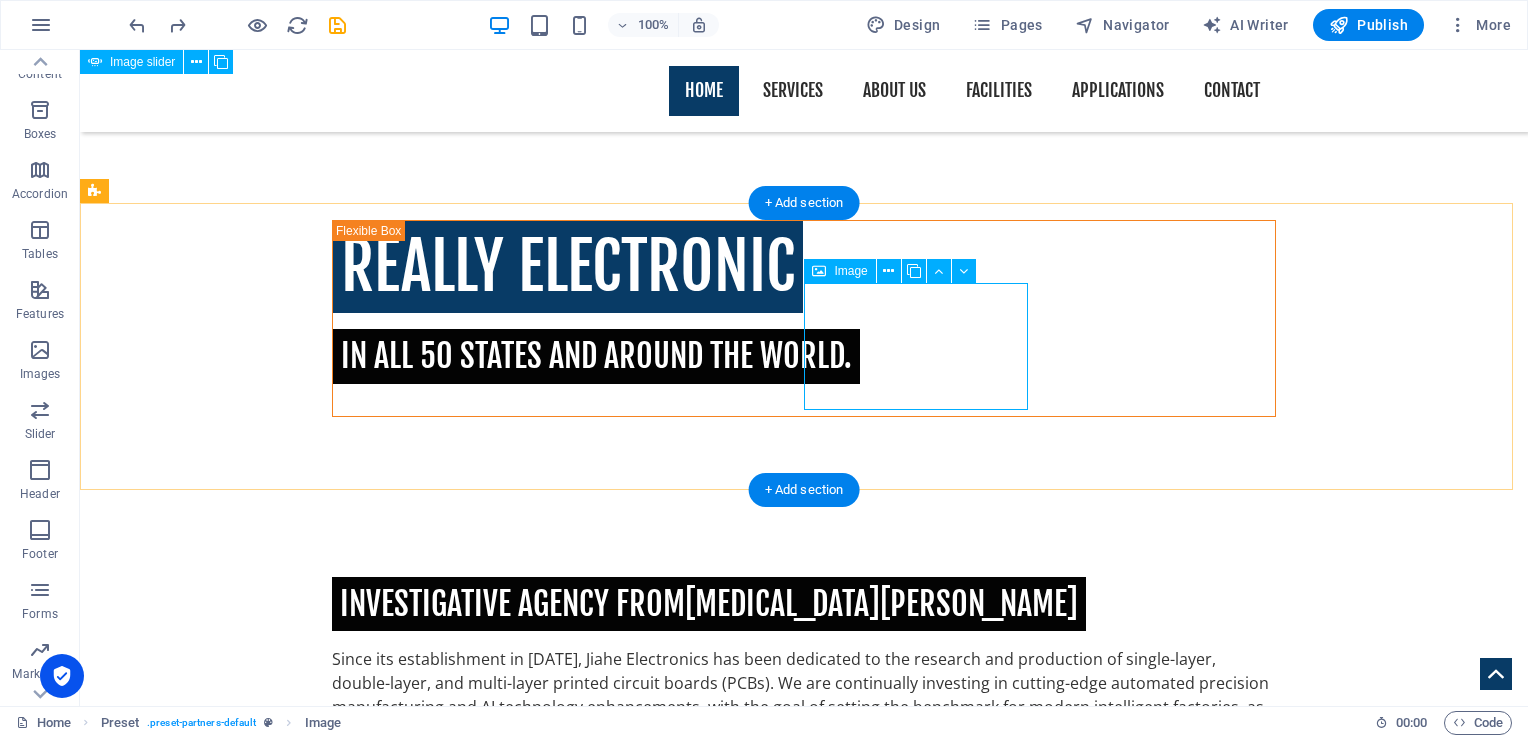 click at bounding box center [208, 1260] 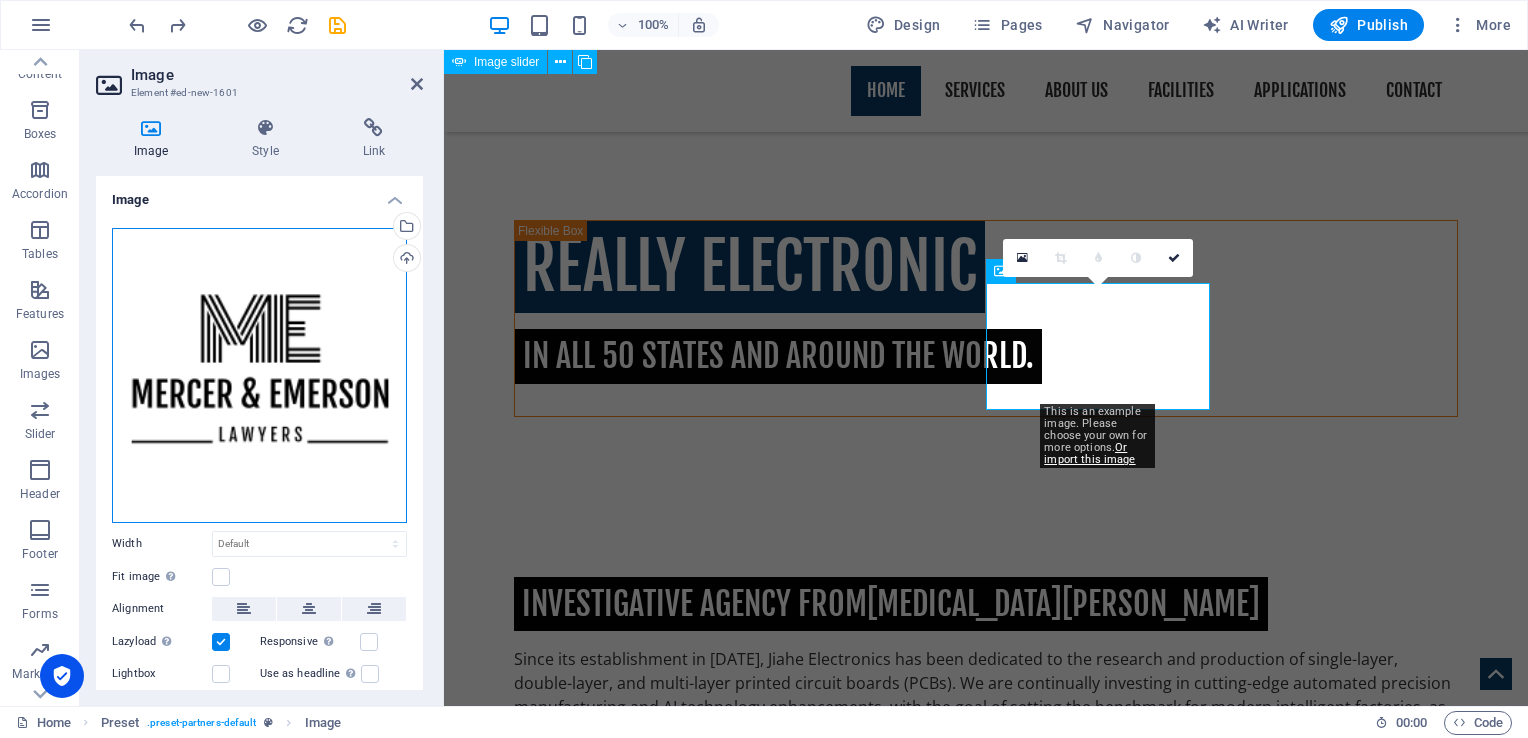 click on "Drag files here, click to choose files or select files from Files or our free stock photos & videos" at bounding box center [259, 375] 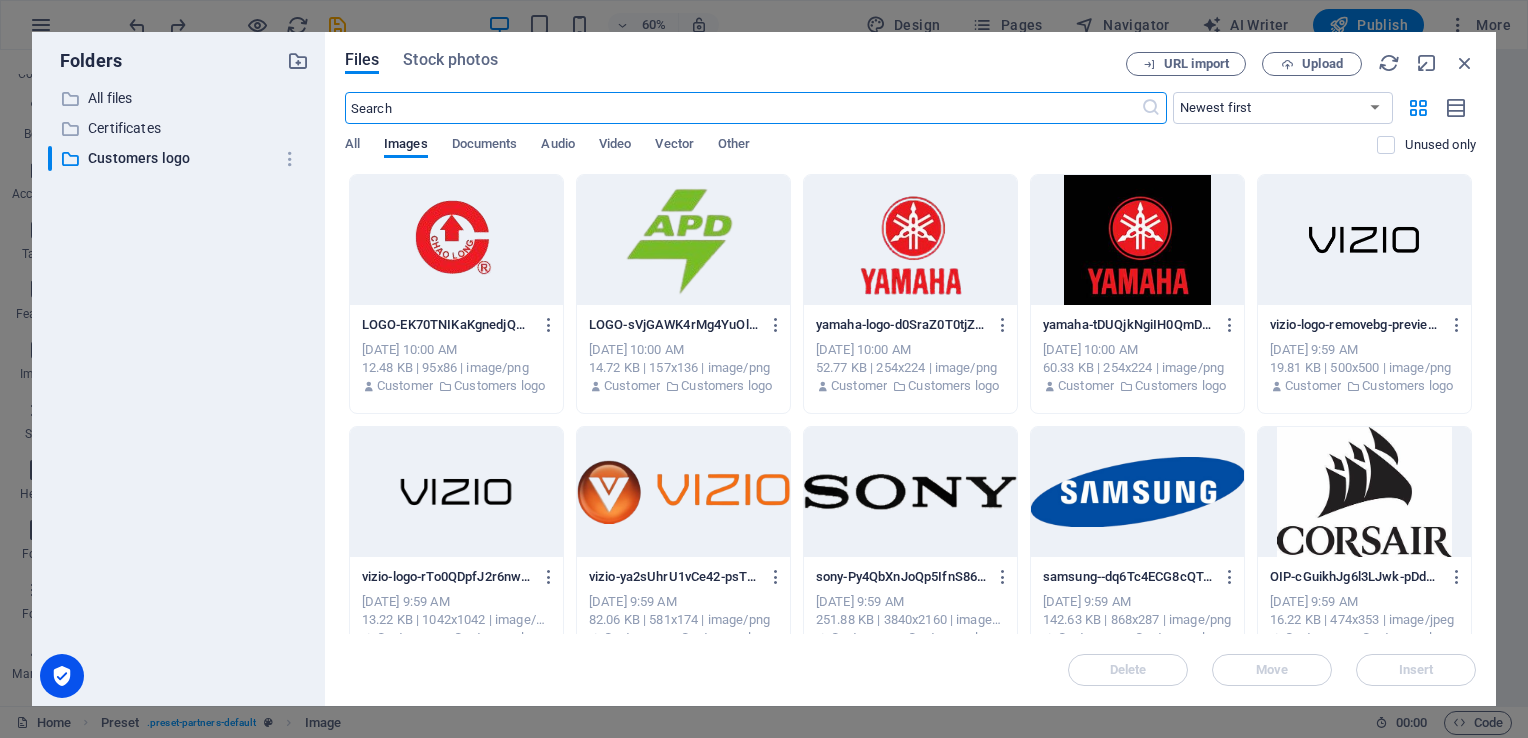 scroll, scrollTop: 1177, scrollLeft: 0, axis: vertical 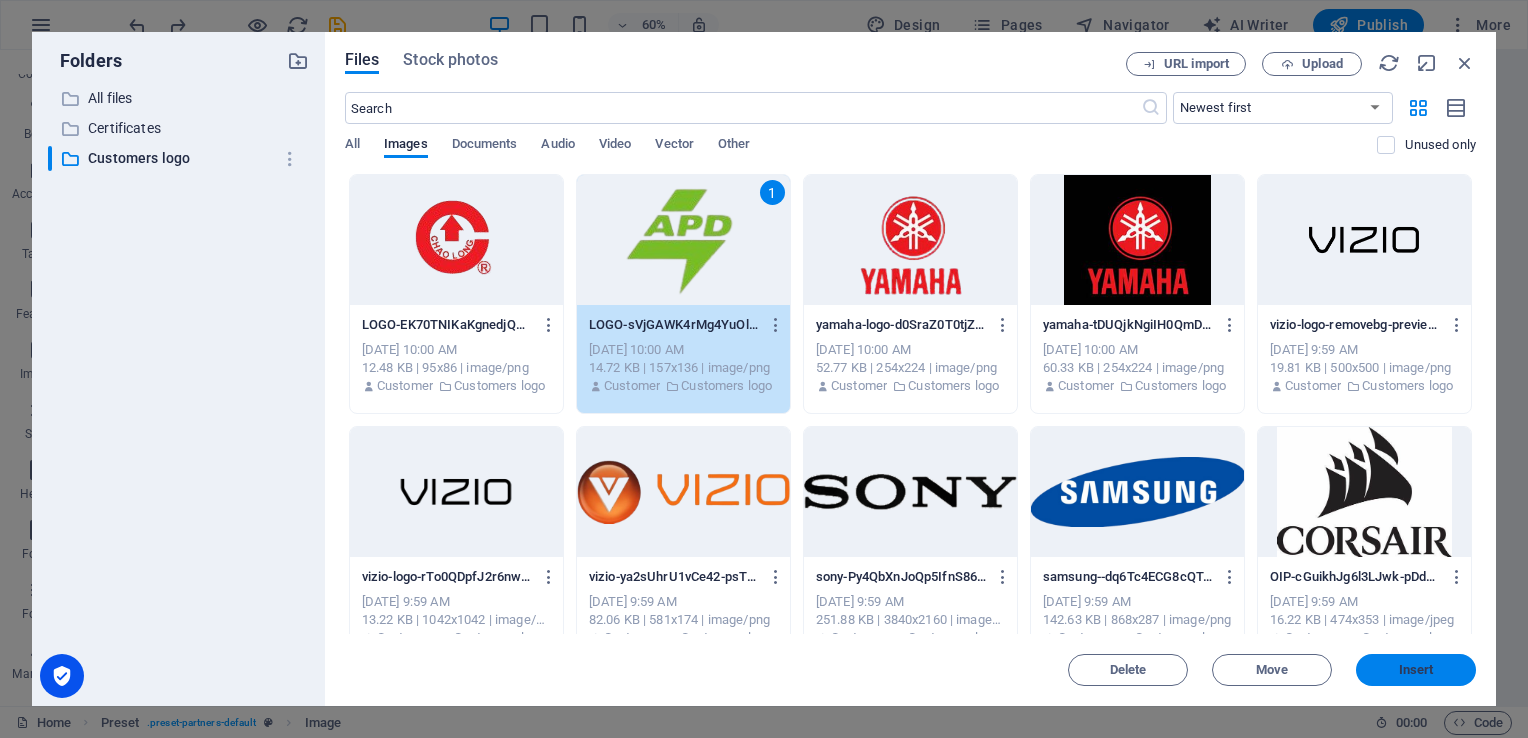drag, startPoint x: 1411, startPoint y: 667, endPoint x: 653, endPoint y: 599, distance: 761.044 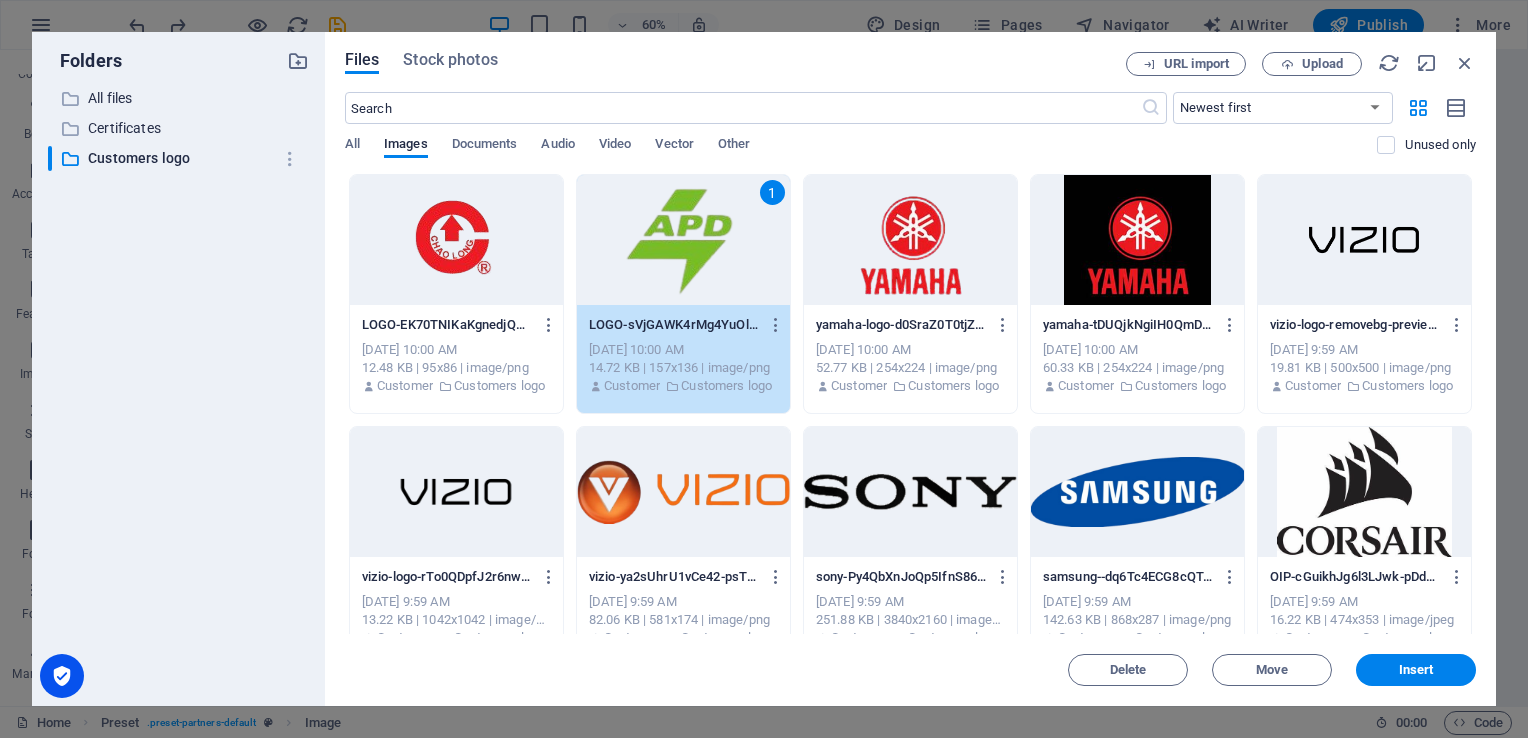 scroll, scrollTop: 814, scrollLeft: 0, axis: vertical 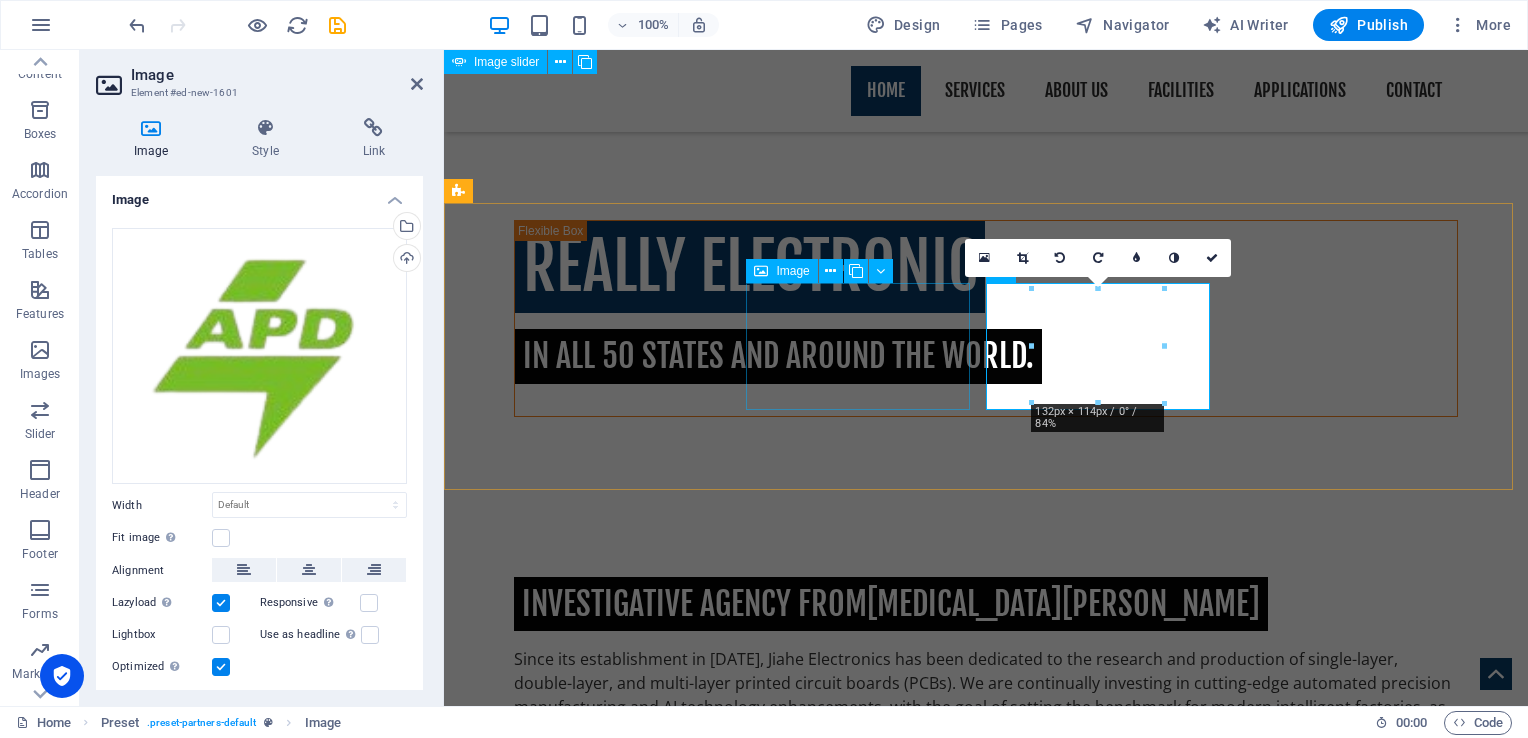 click at bounding box center [572, 1125] 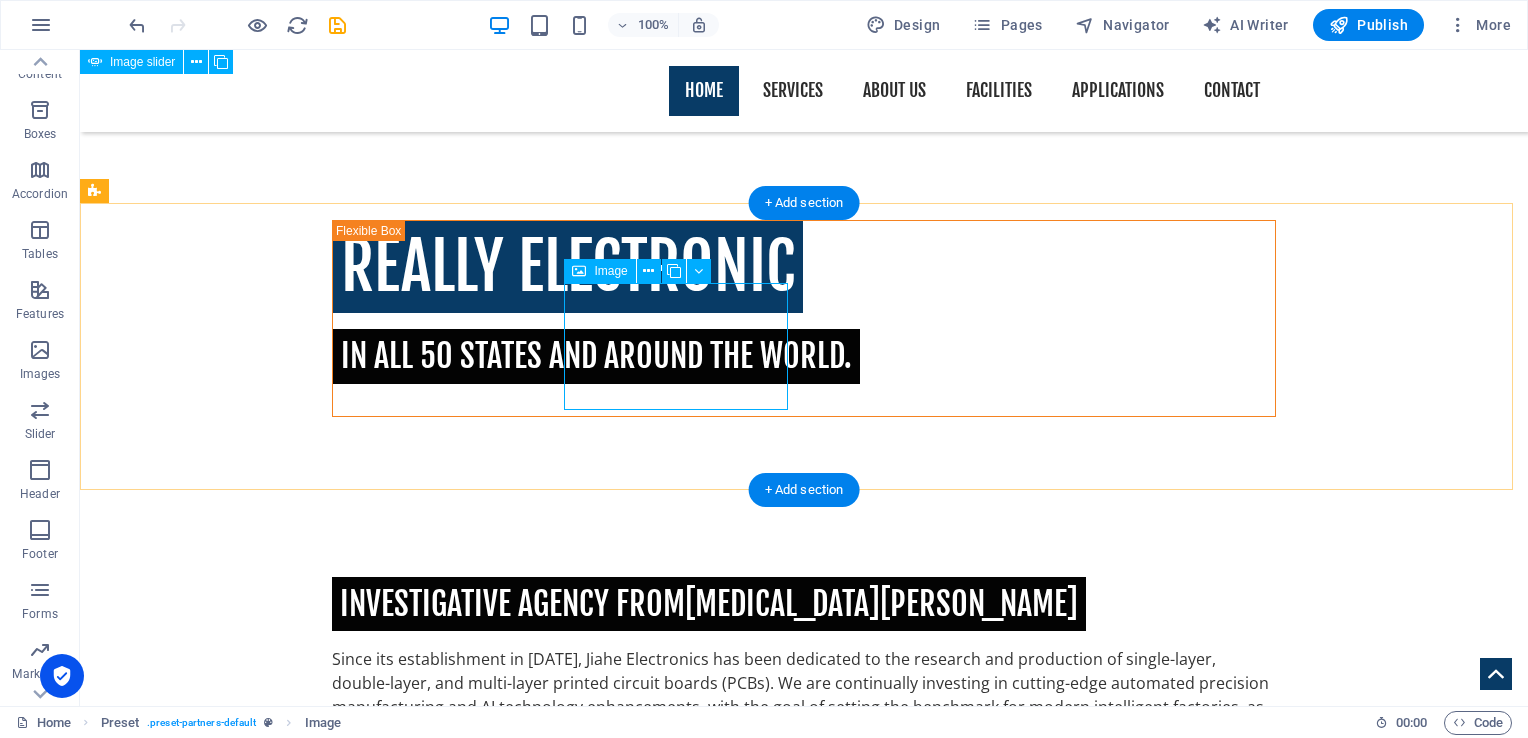 click at bounding box center [208, 1125] 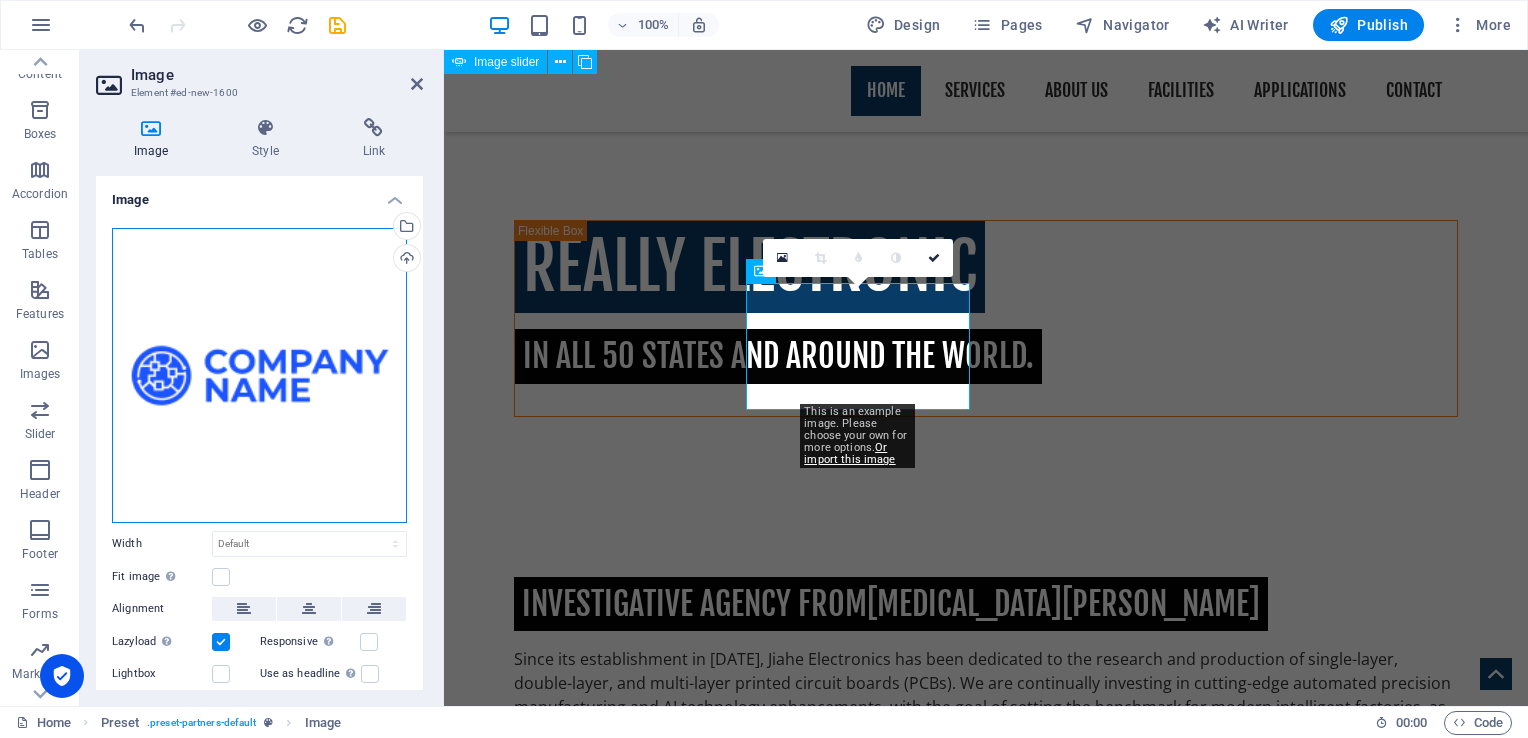 click on "Drag files here, click to choose files or select files from Files or our free stock photos & videos" at bounding box center [259, 375] 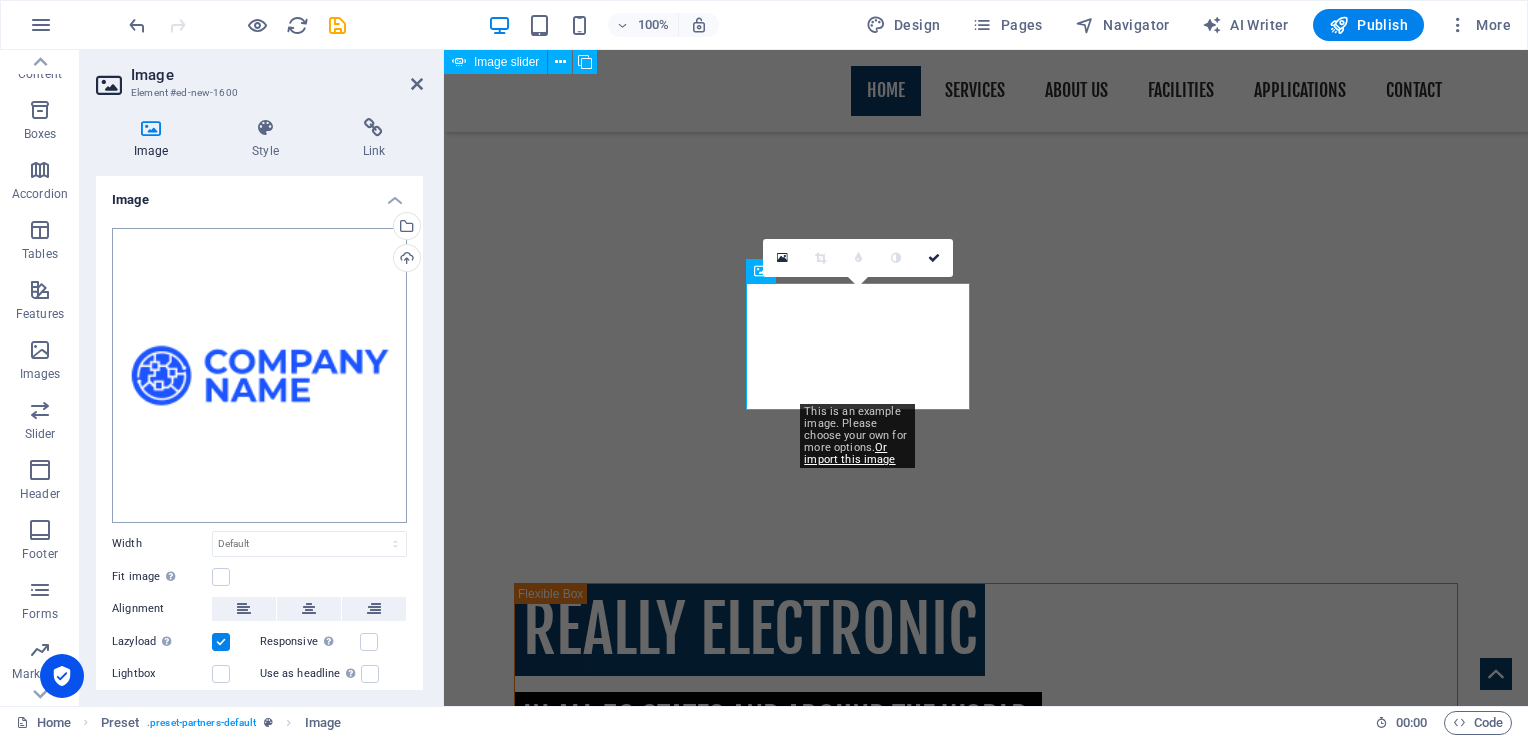 scroll, scrollTop: 1177, scrollLeft: 0, axis: vertical 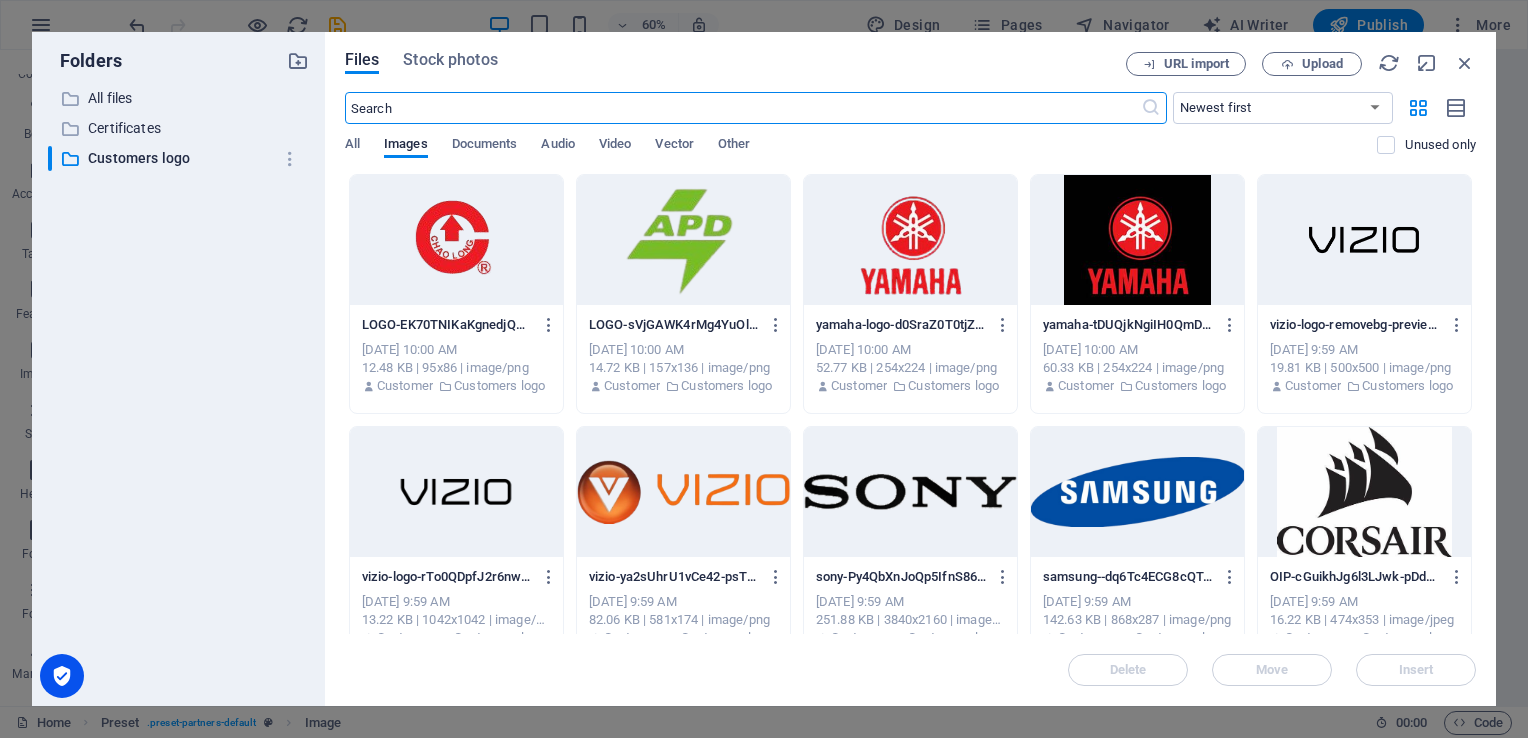 click at bounding box center (1137, 240) 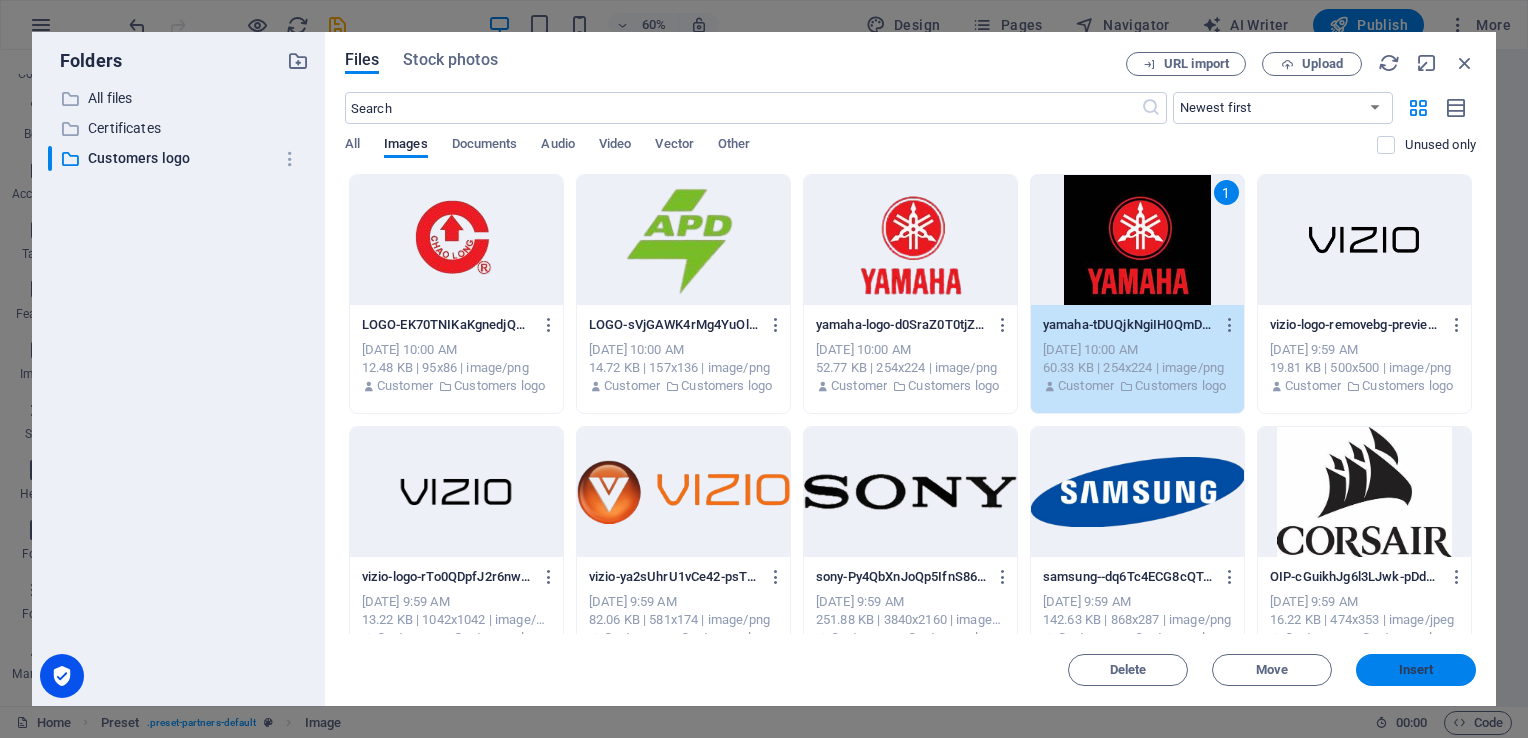 click on "Insert" at bounding box center (1416, 670) 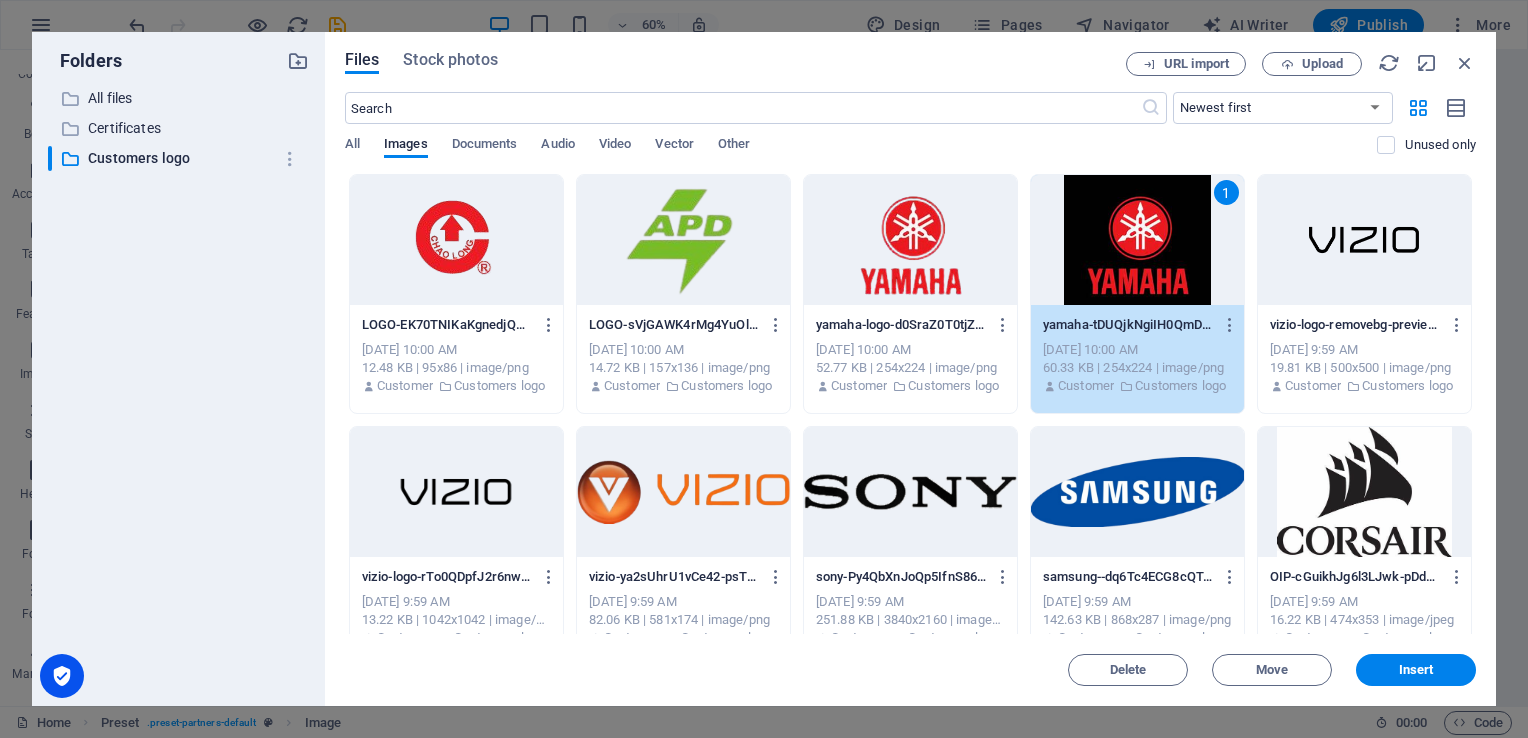 scroll, scrollTop: 814, scrollLeft: 0, axis: vertical 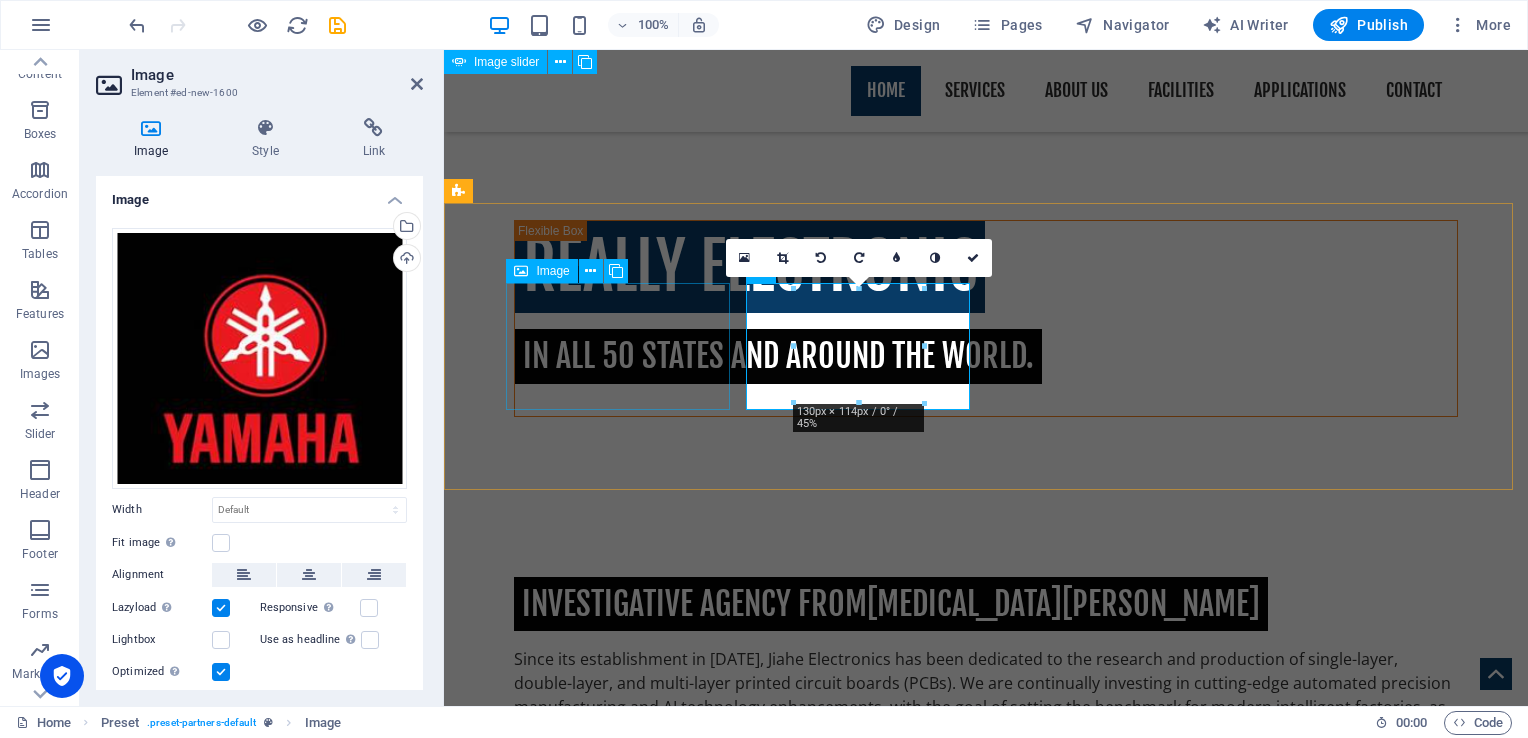 click at bounding box center [572, 990] 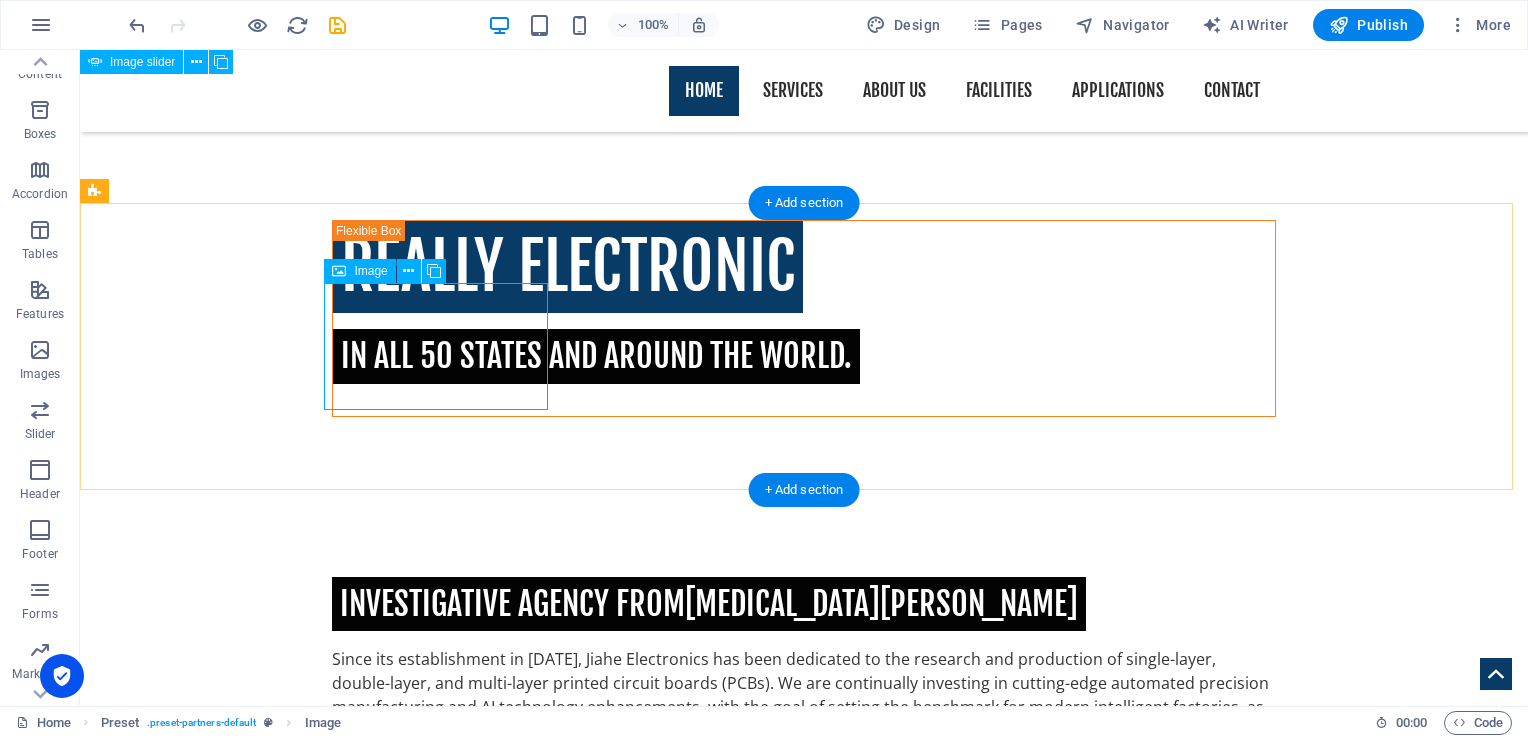 click at bounding box center [208, 990] 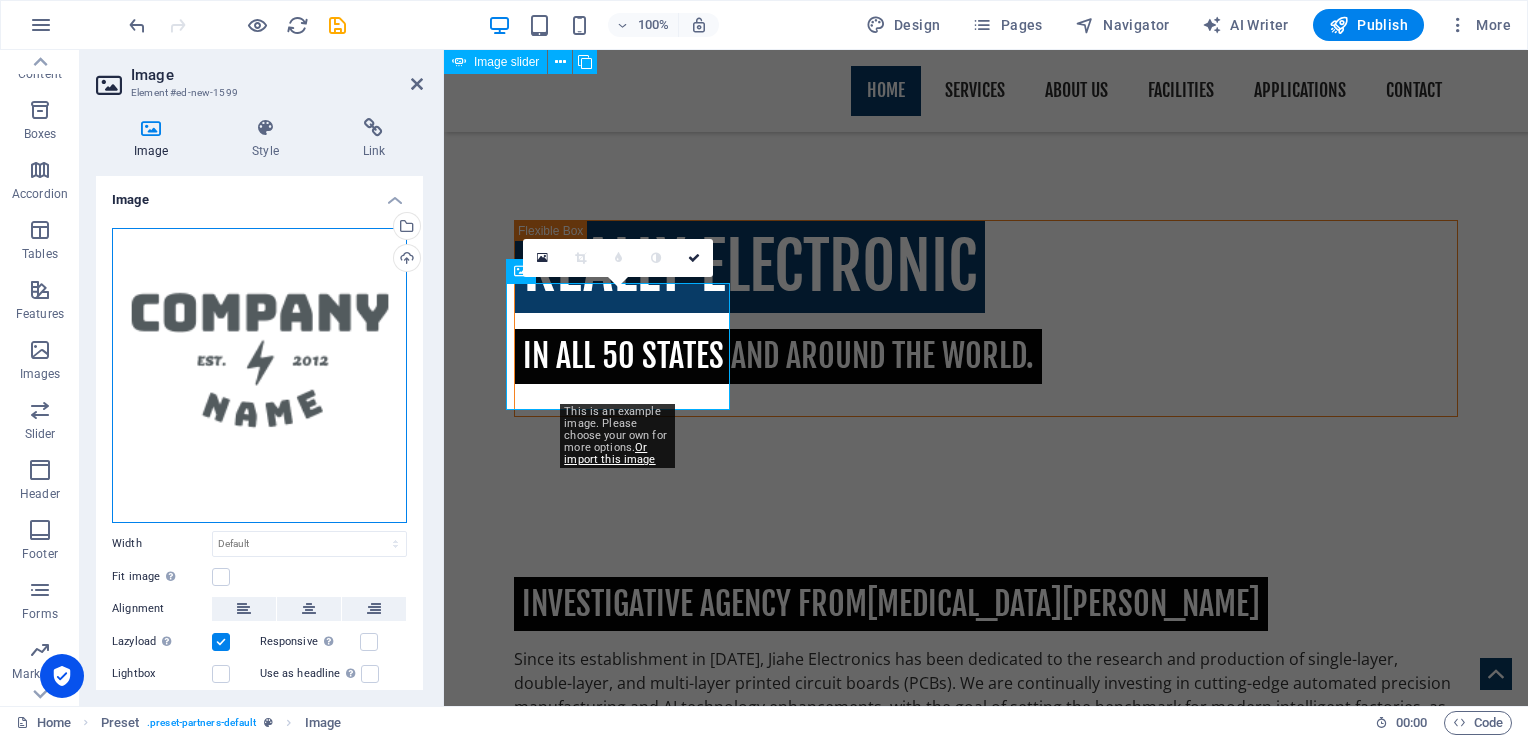 click on "Drag files here, click to choose files or select files from Files or our free stock photos & videos" at bounding box center [259, 375] 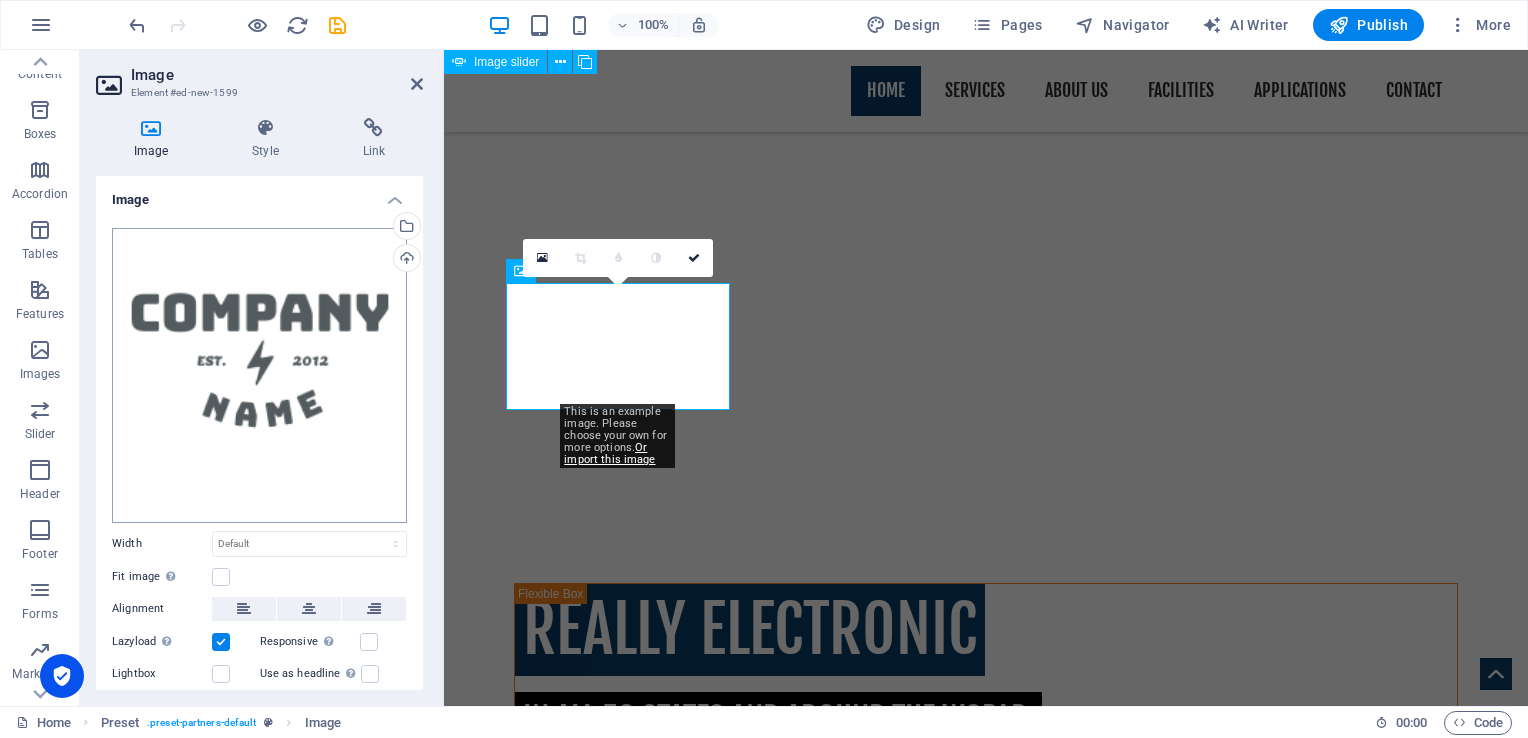 scroll, scrollTop: 1177, scrollLeft: 0, axis: vertical 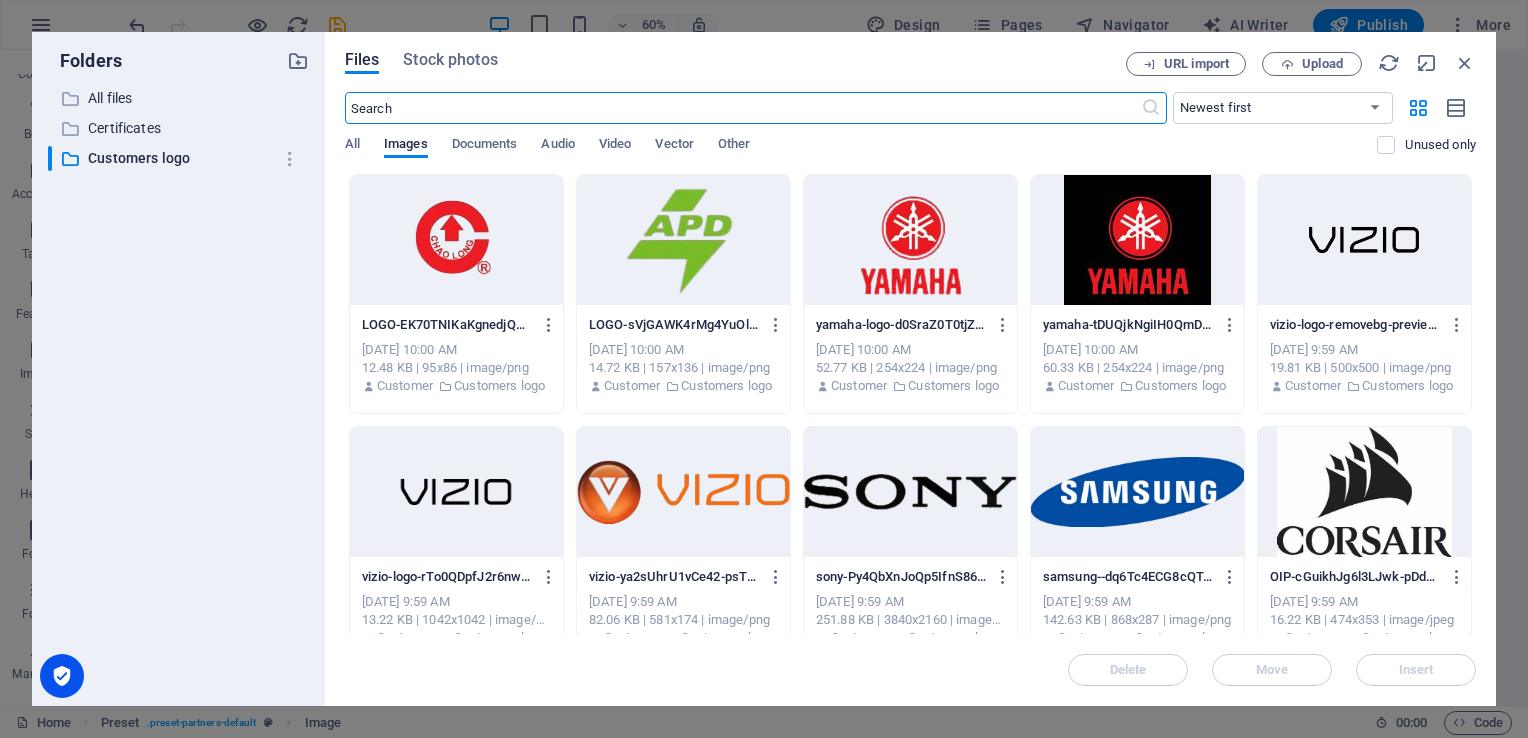 click at bounding box center [1364, 492] 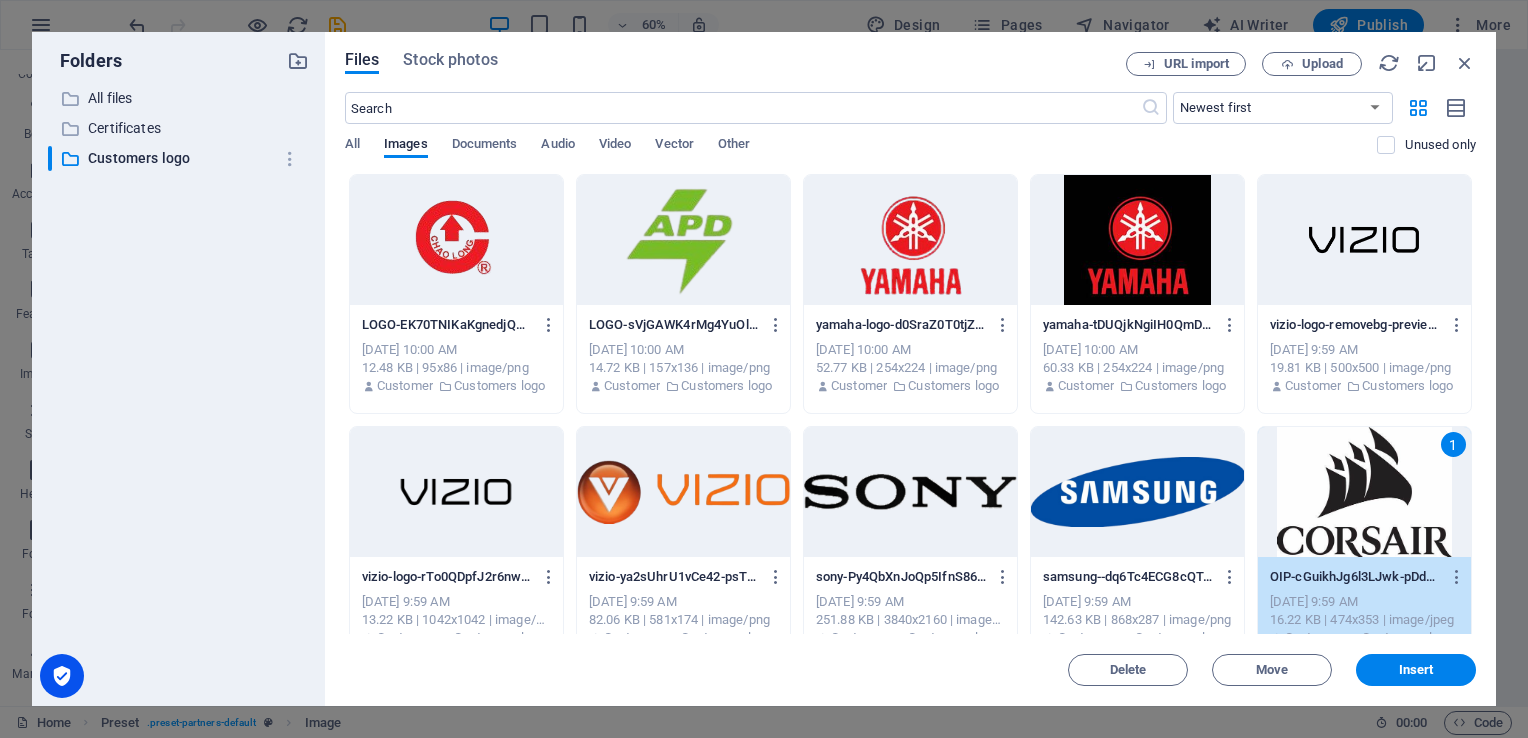 click on "1" at bounding box center [1364, 492] 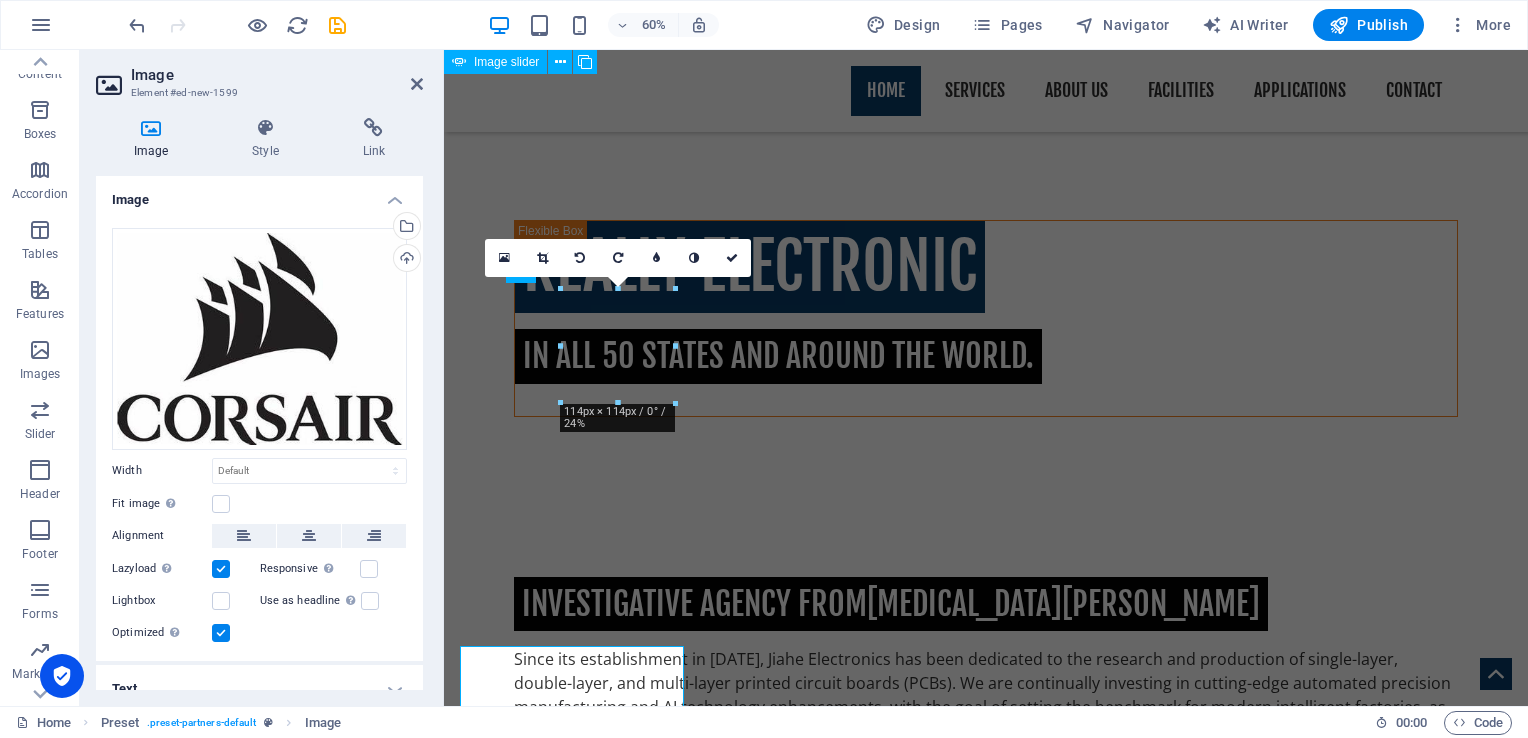 scroll, scrollTop: 814, scrollLeft: 0, axis: vertical 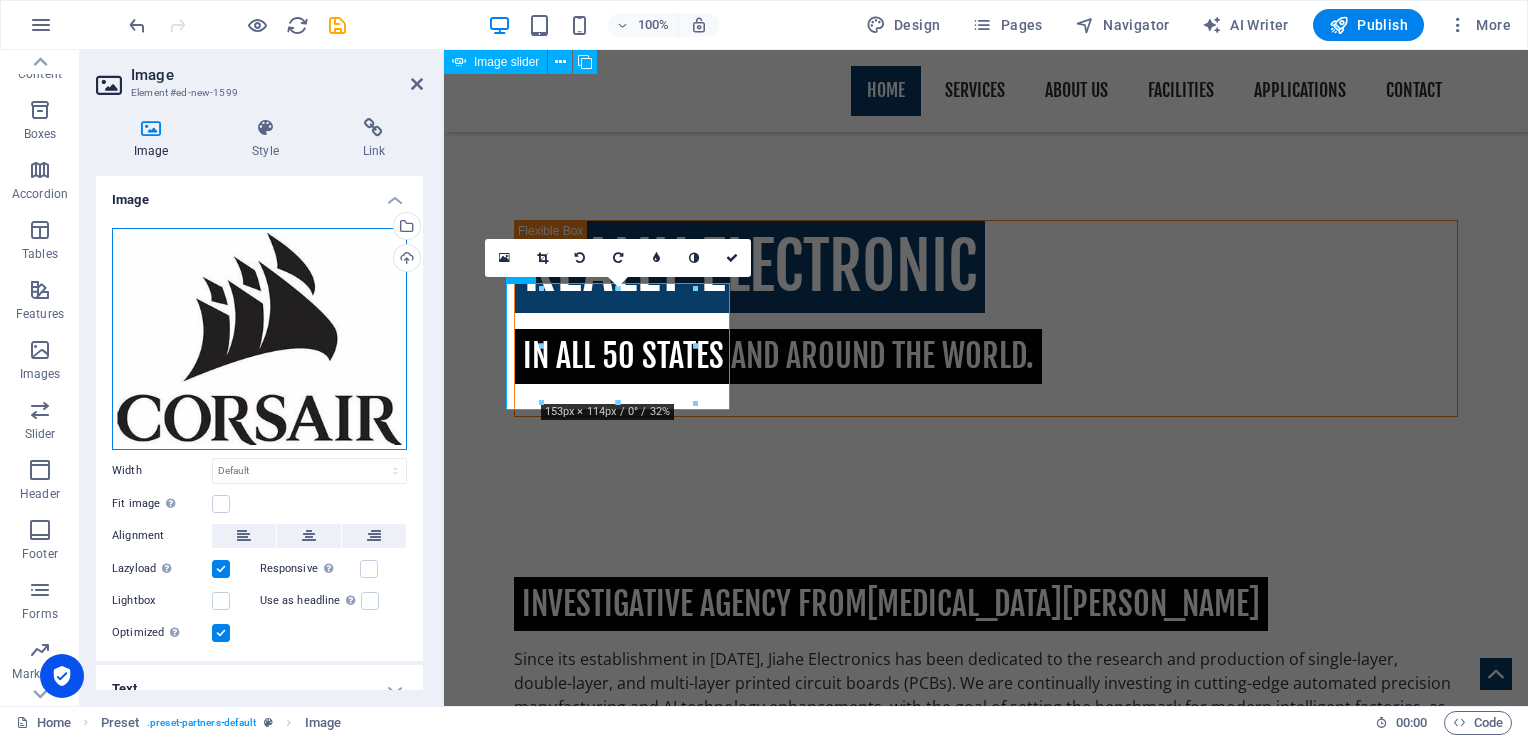 click on "Drag files here, click to choose files or select files from Files or our free stock photos & videos" at bounding box center [259, 339] 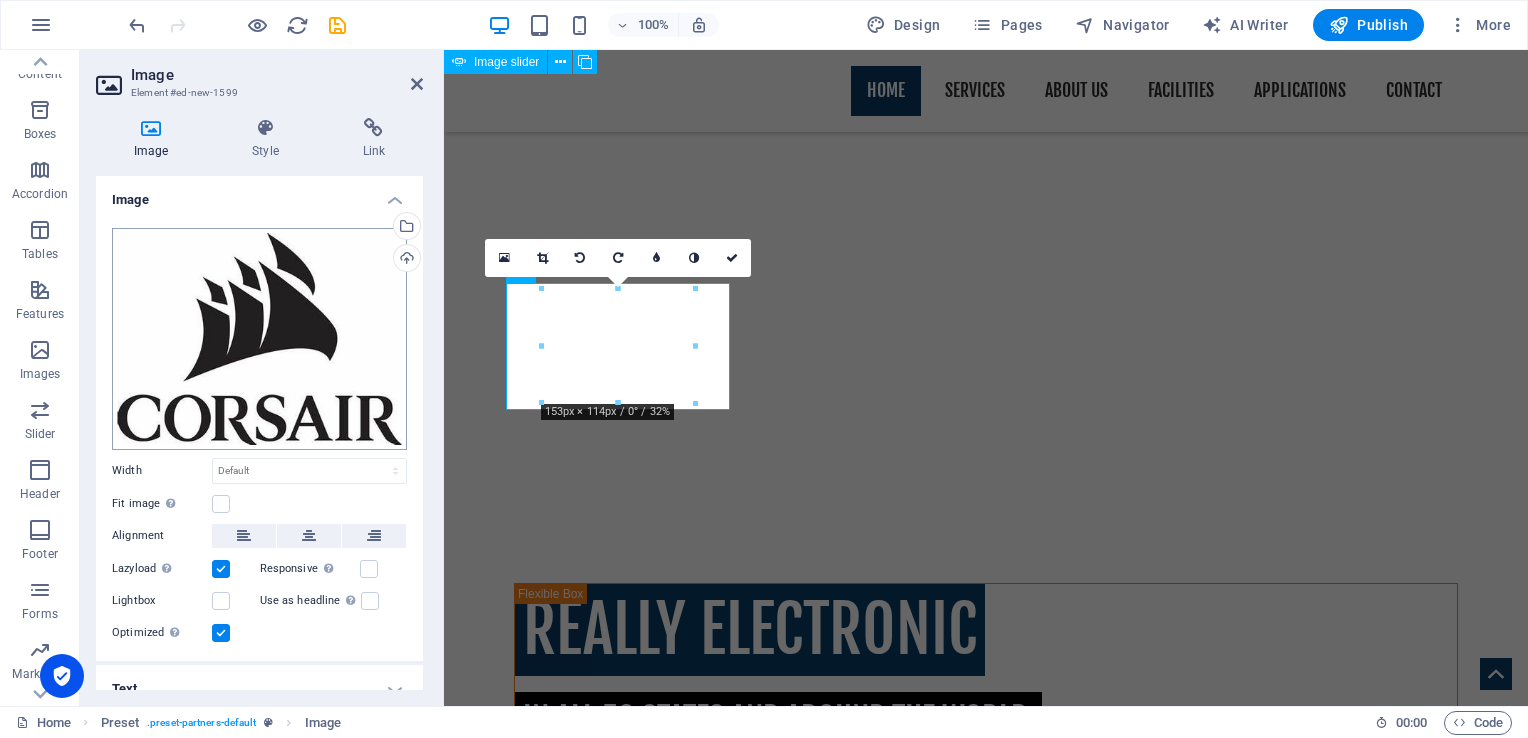 scroll, scrollTop: 1177, scrollLeft: 0, axis: vertical 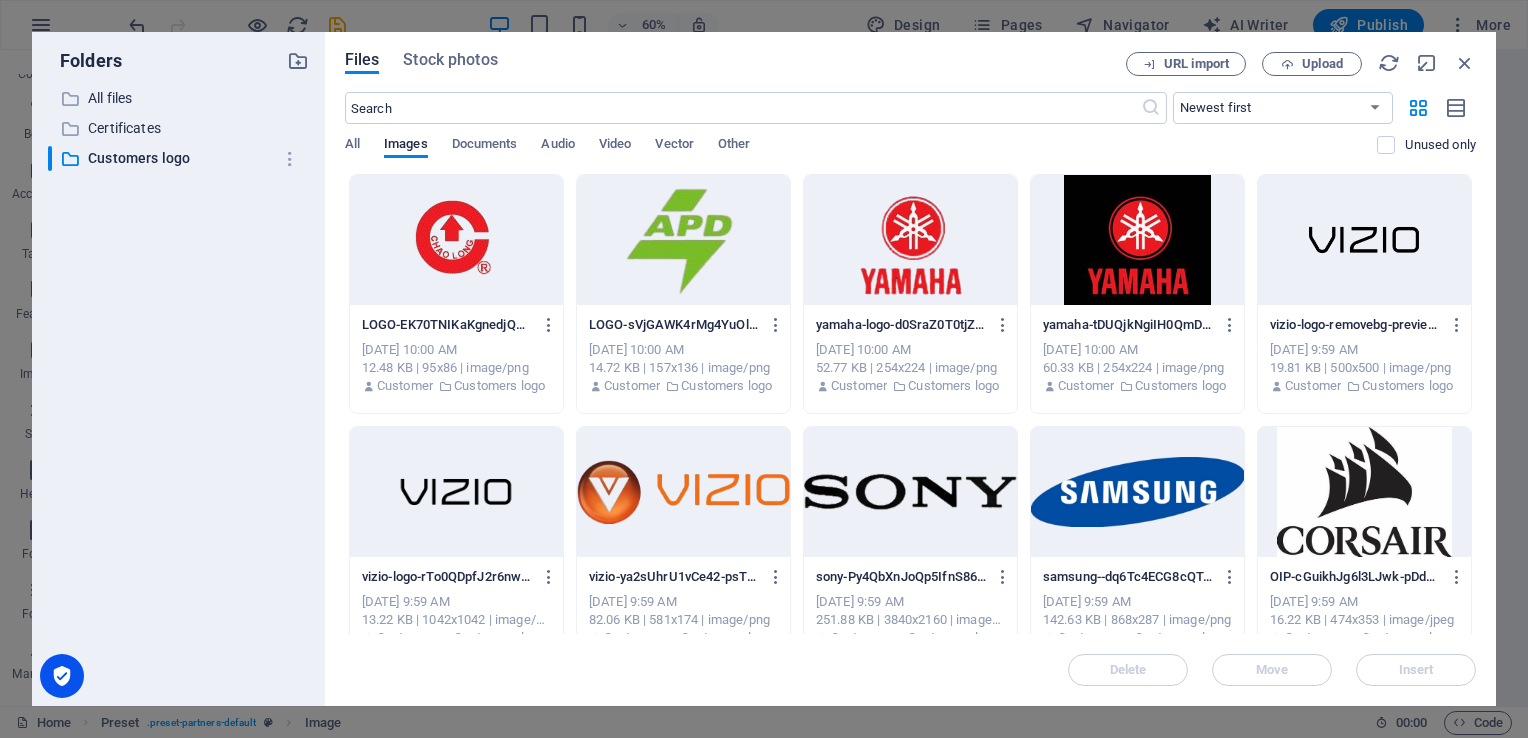 click at bounding box center (1364, 492) 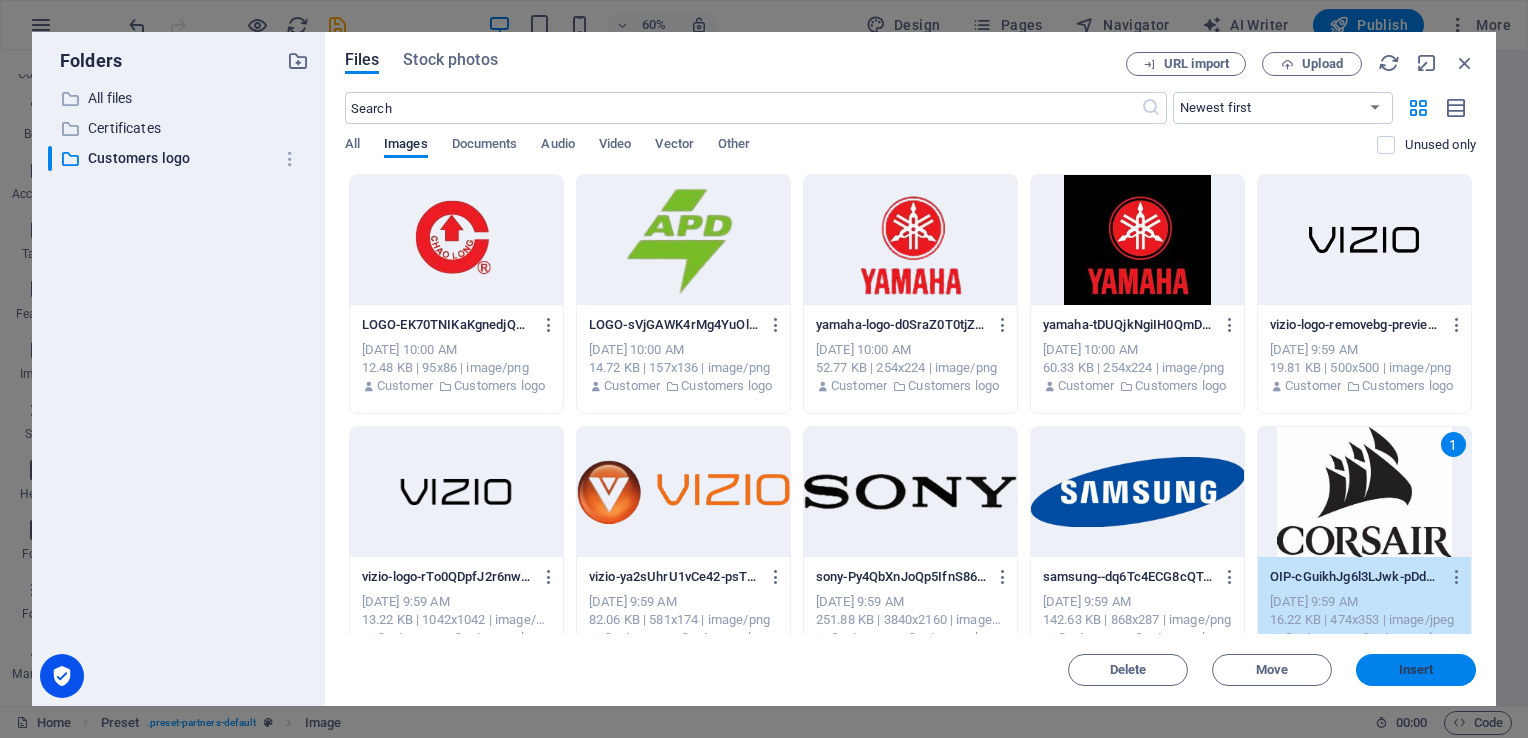 click on "Insert" at bounding box center [1416, 670] 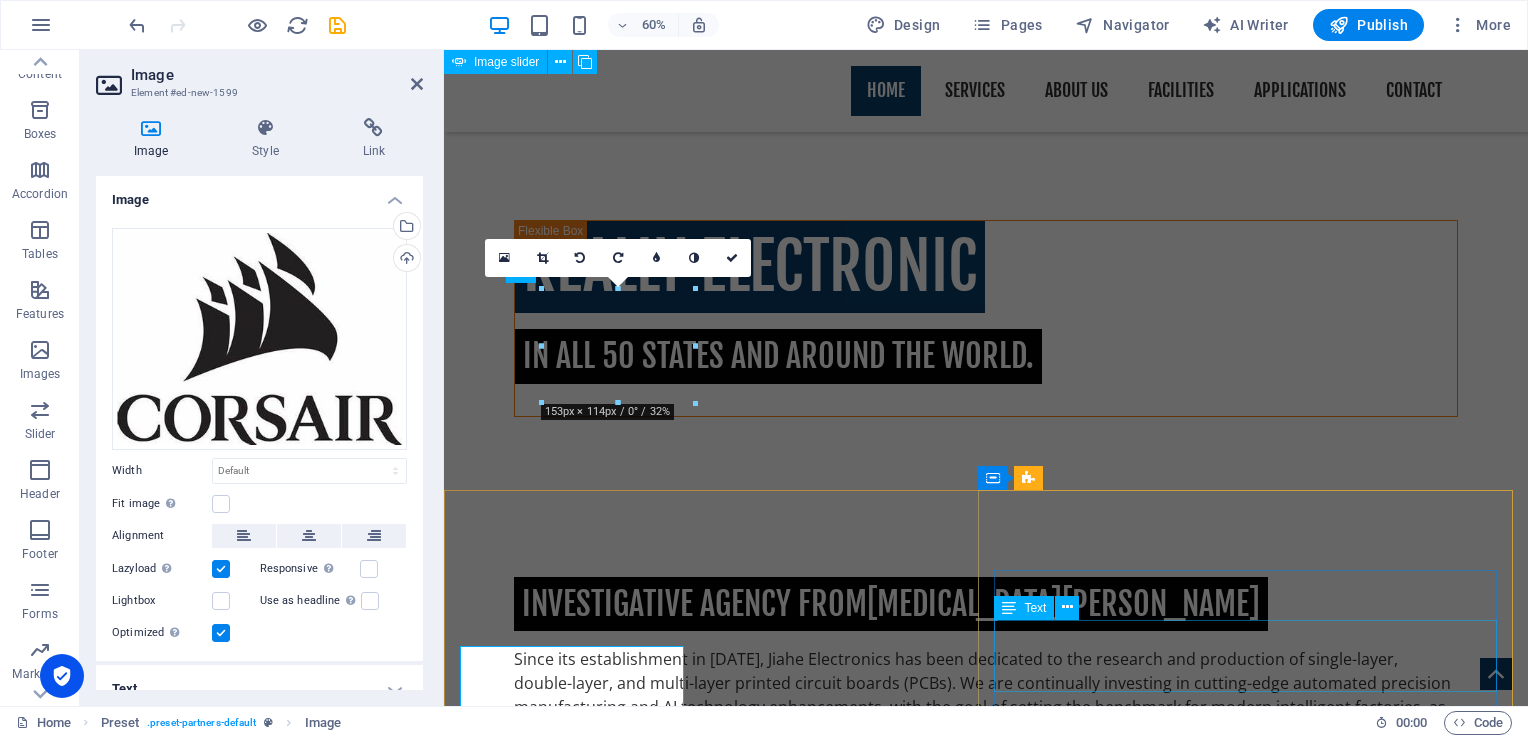 scroll, scrollTop: 814, scrollLeft: 0, axis: vertical 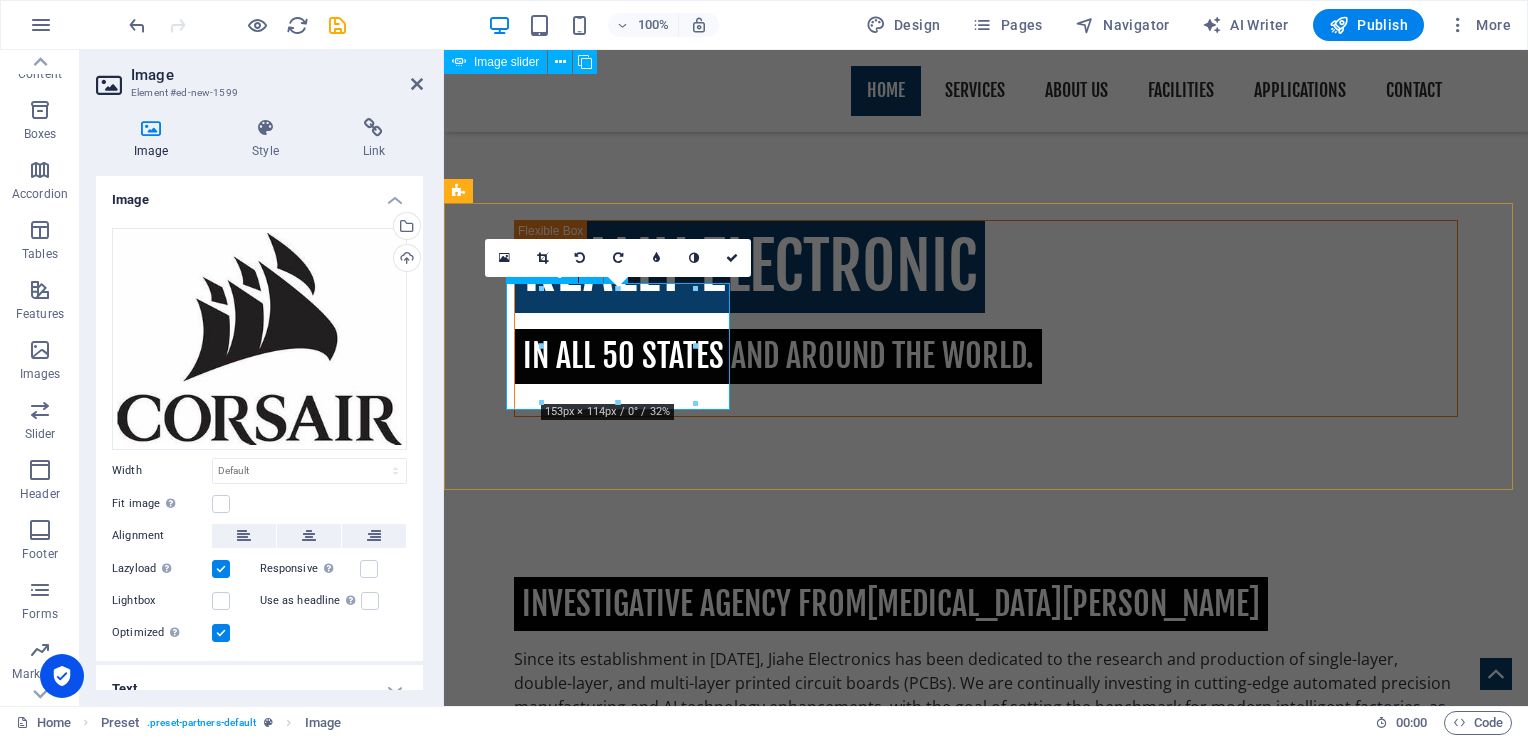 click at bounding box center (572, 990) 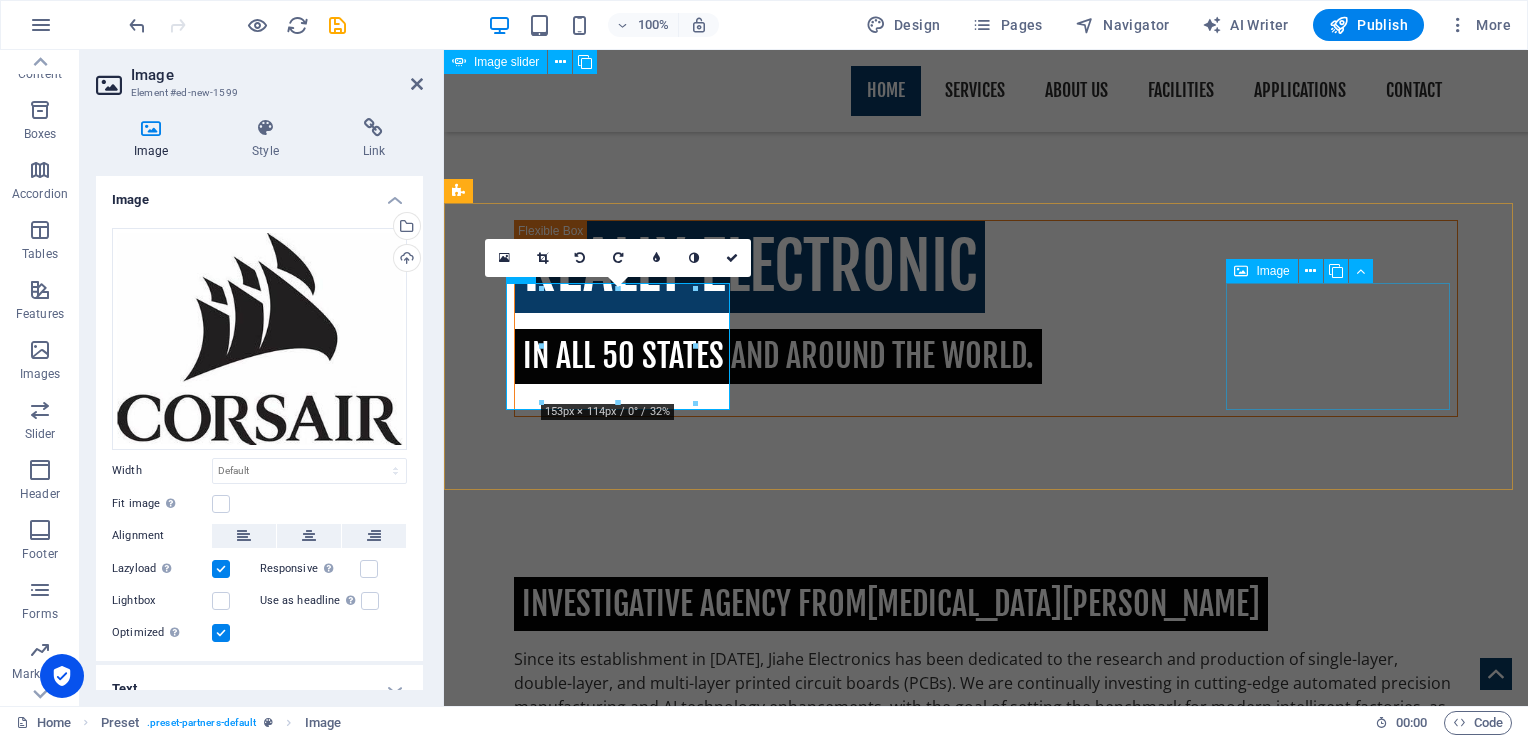 click at bounding box center [572, 1395] 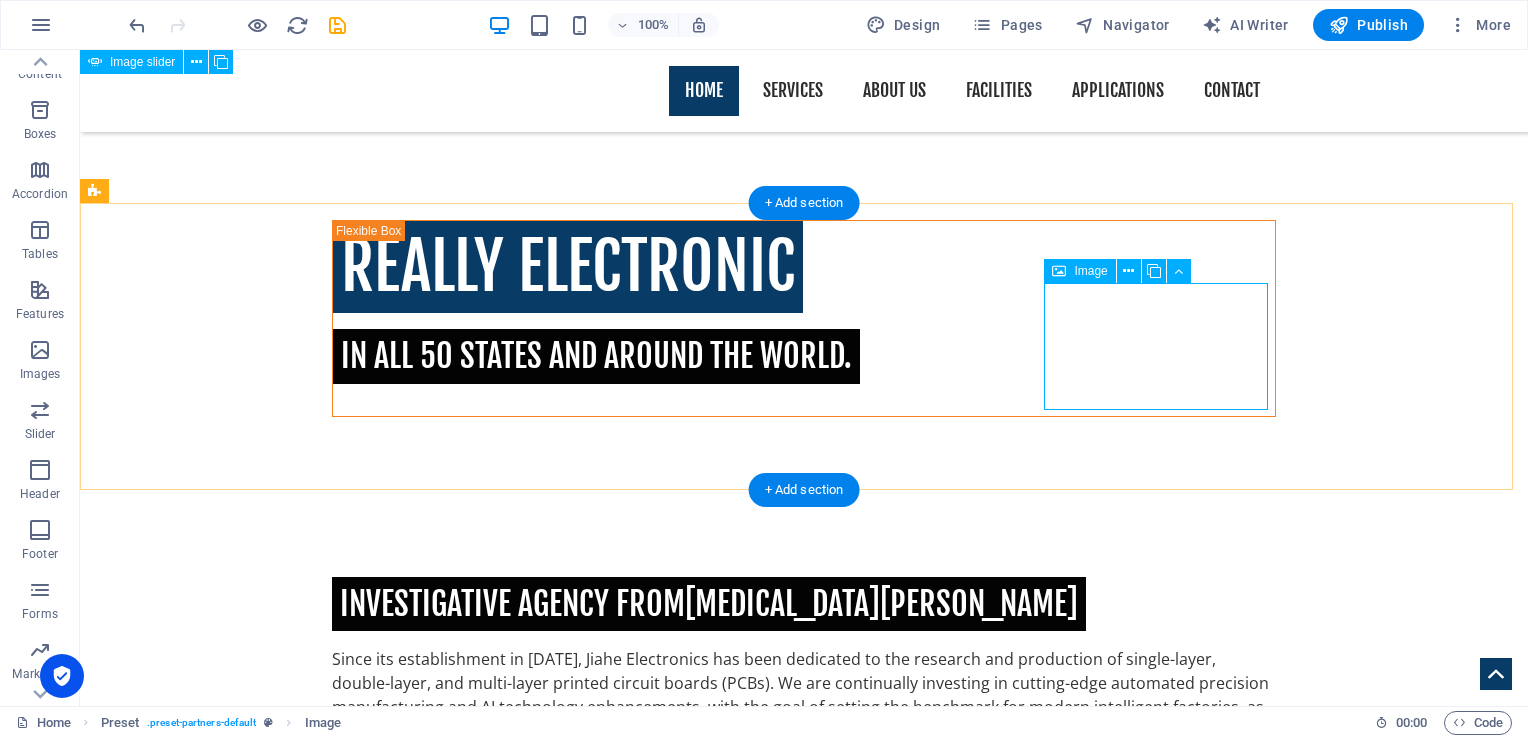 click at bounding box center (208, 1395) 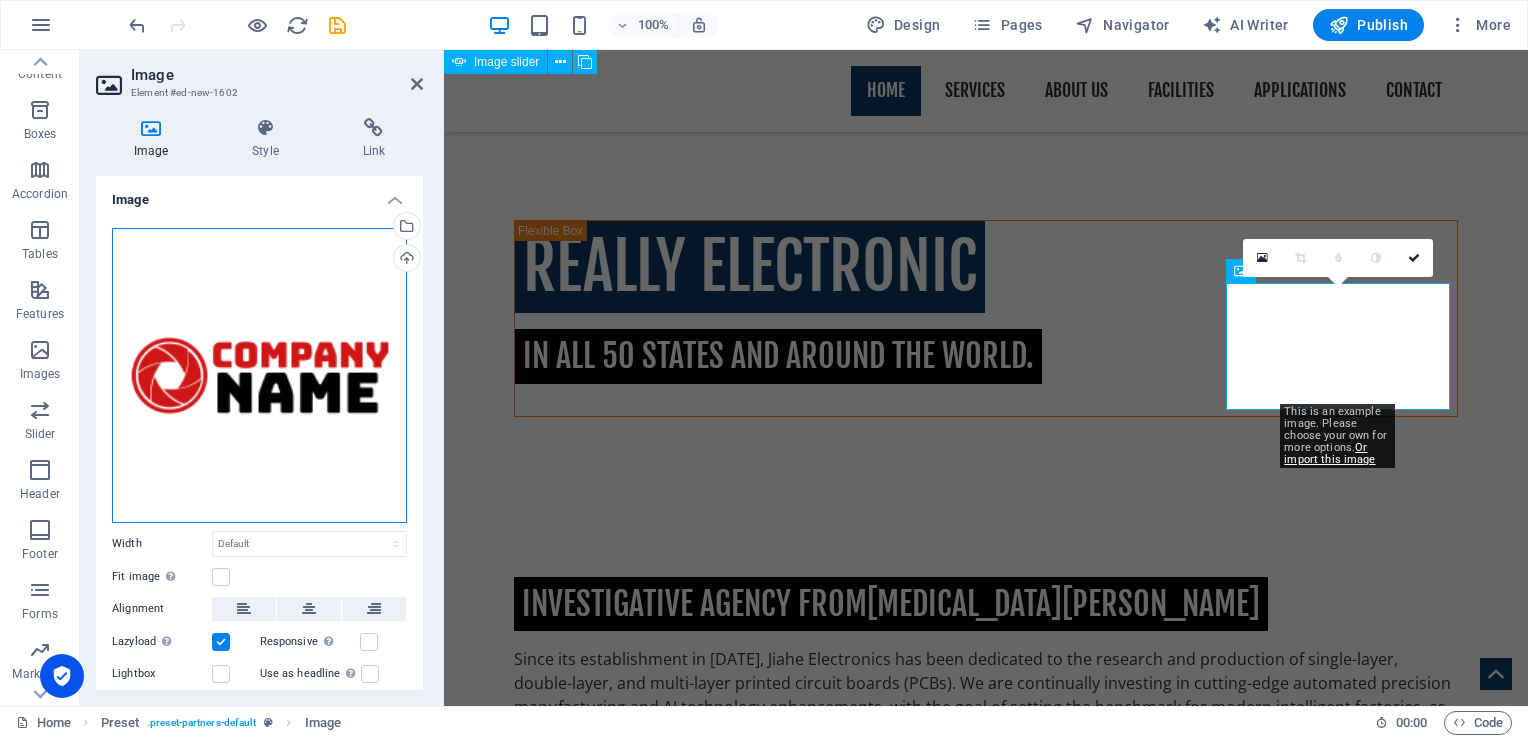 click on "Drag files here, click to choose files or select files from Files or our free stock photos & videos" at bounding box center [259, 375] 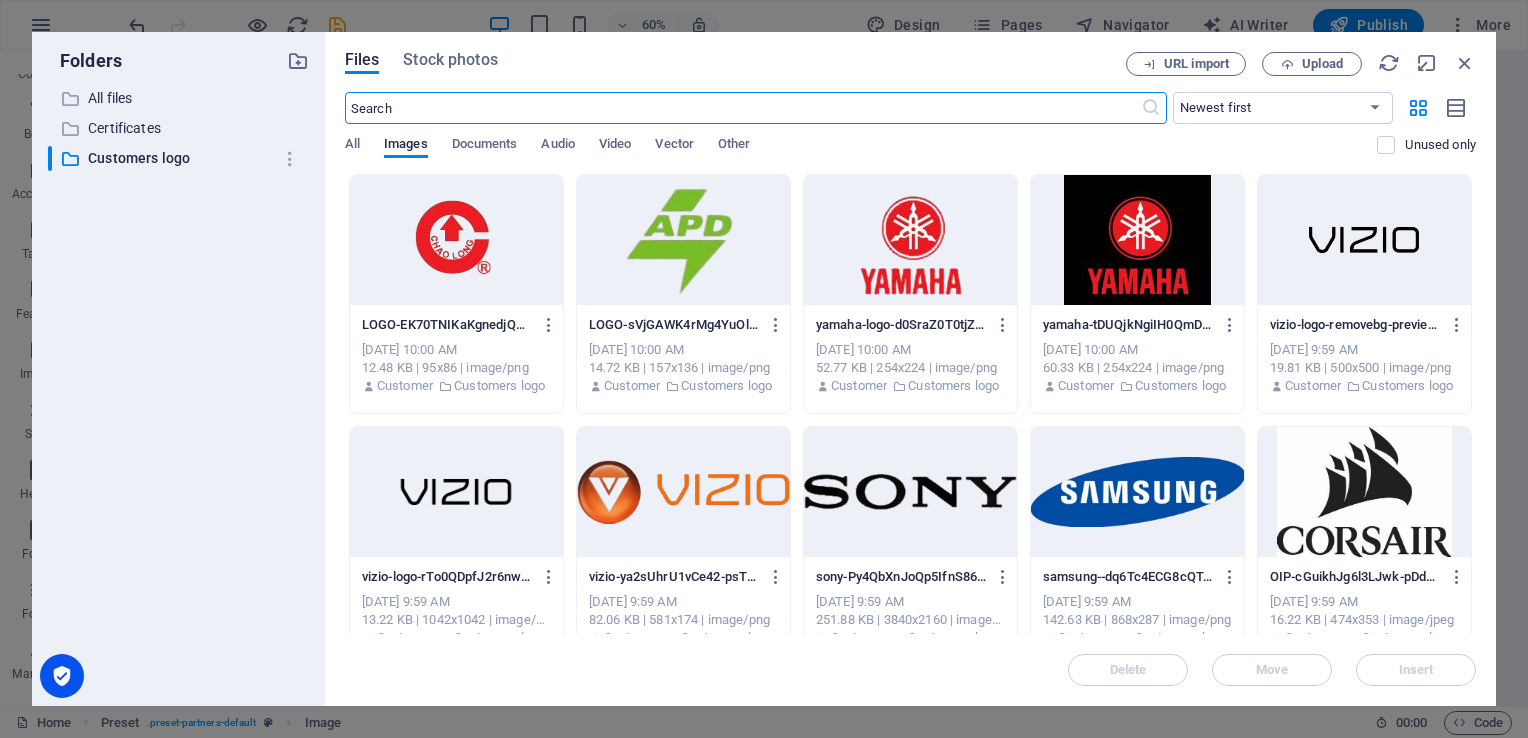 scroll, scrollTop: 1177, scrollLeft: 0, axis: vertical 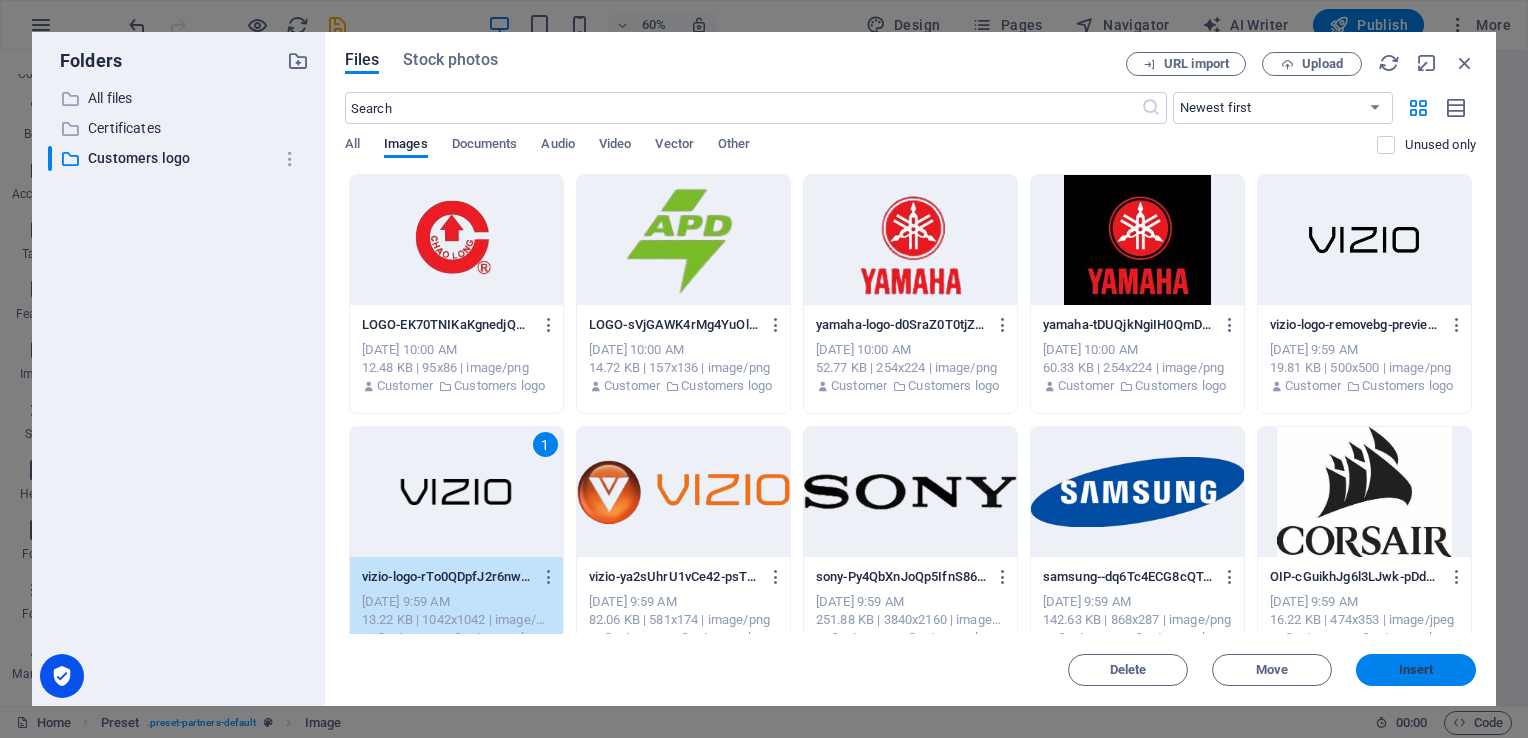 click on "Insert" at bounding box center [1416, 670] 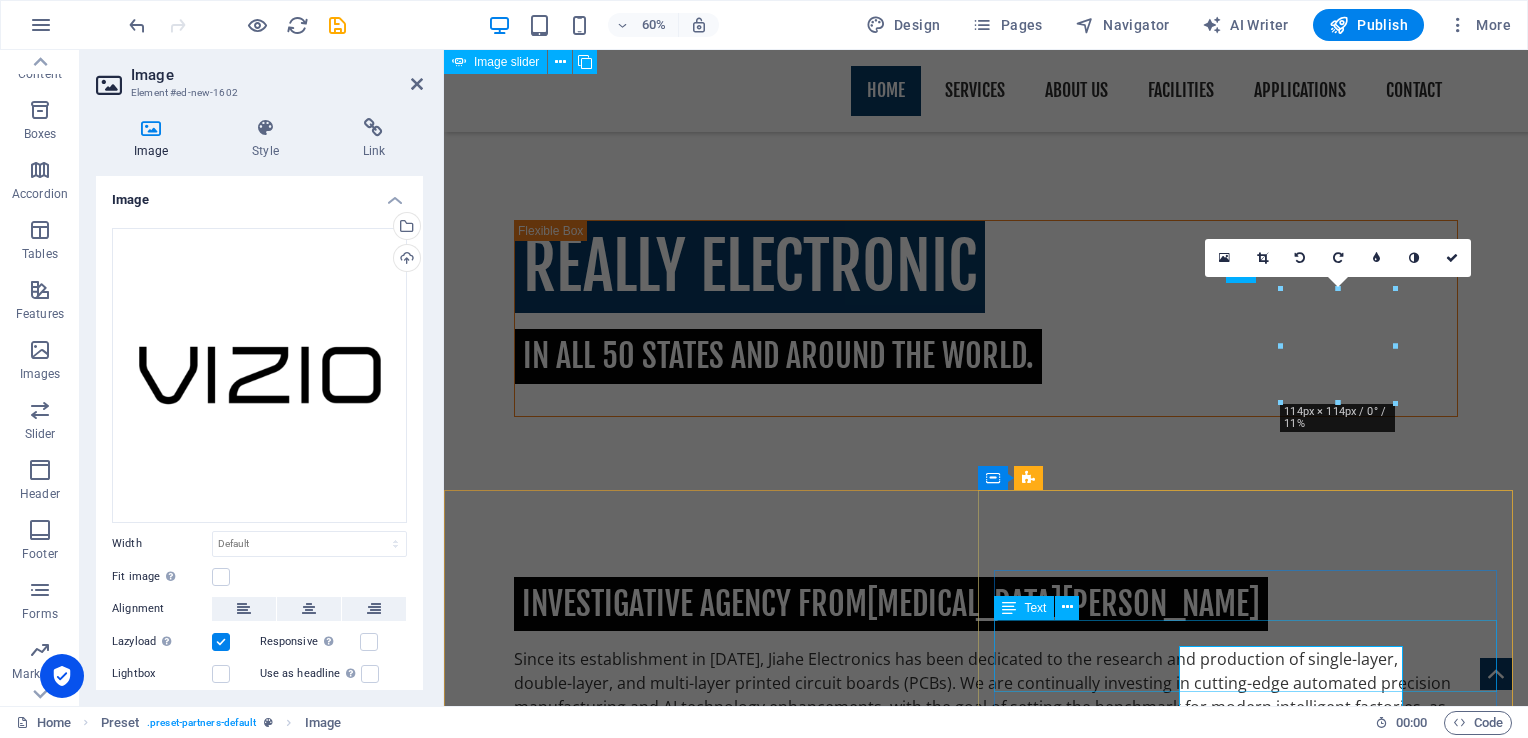 scroll, scrollTop: 814, scrollLeft: 0, axis: vertical 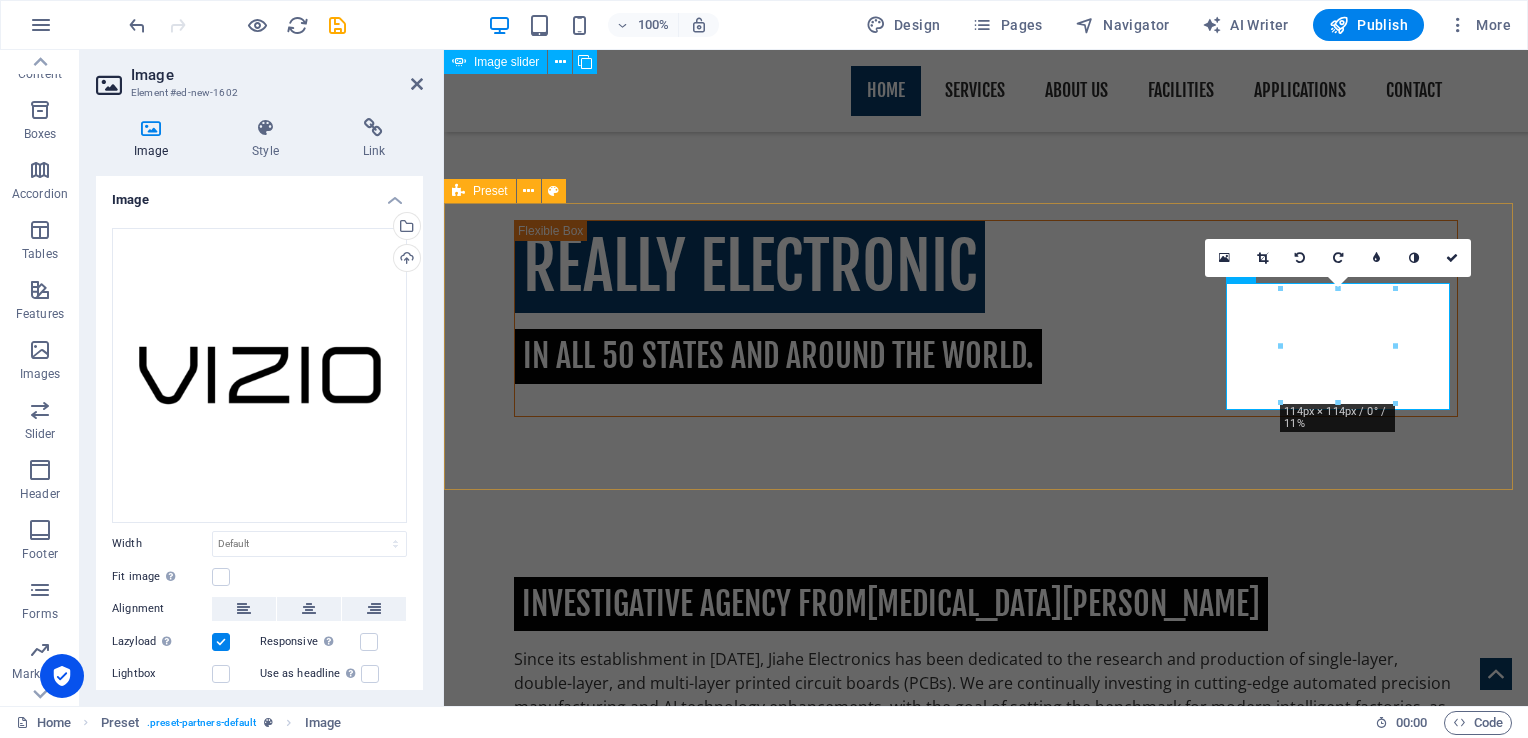 click at bounding box center (986, 1193) 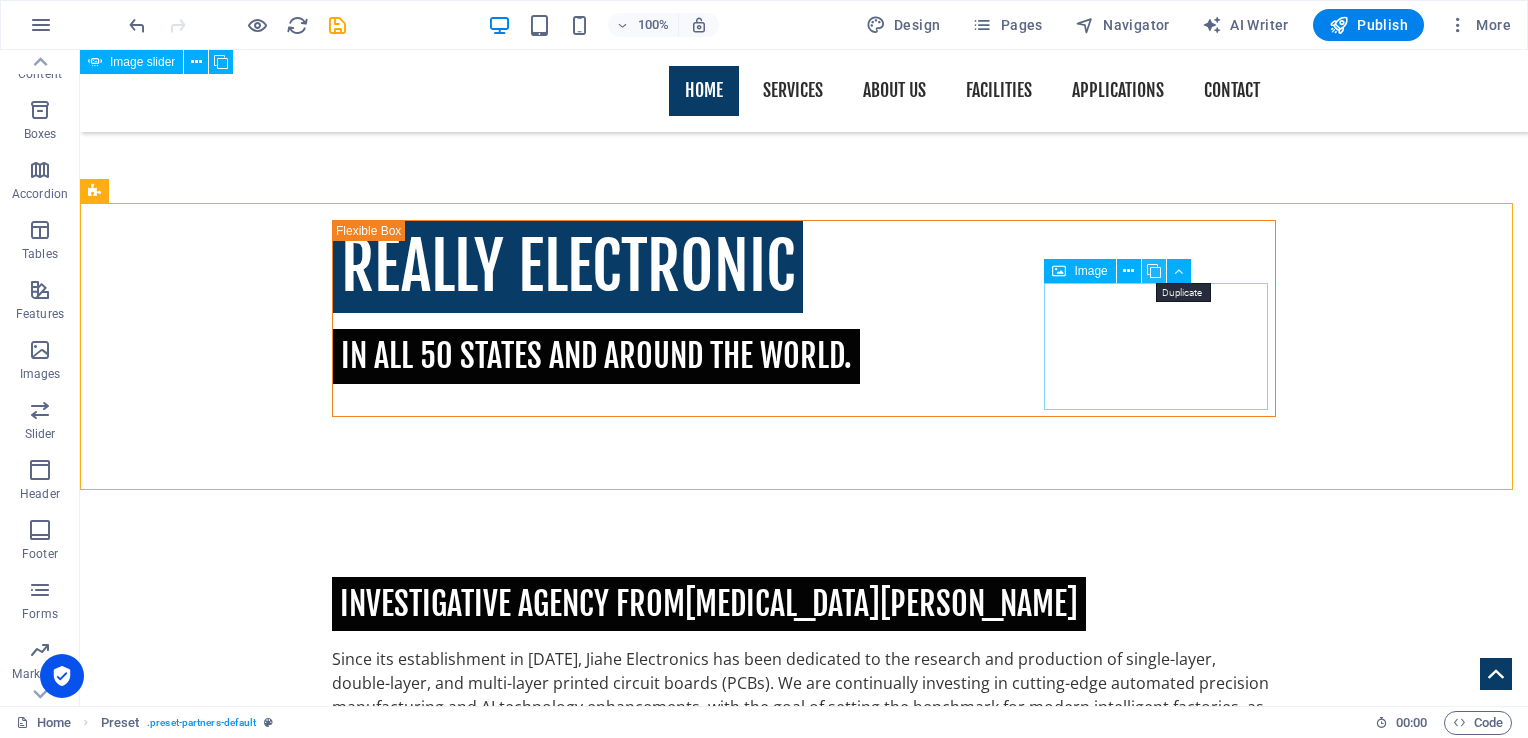 click at bounding box center [1154, 271] 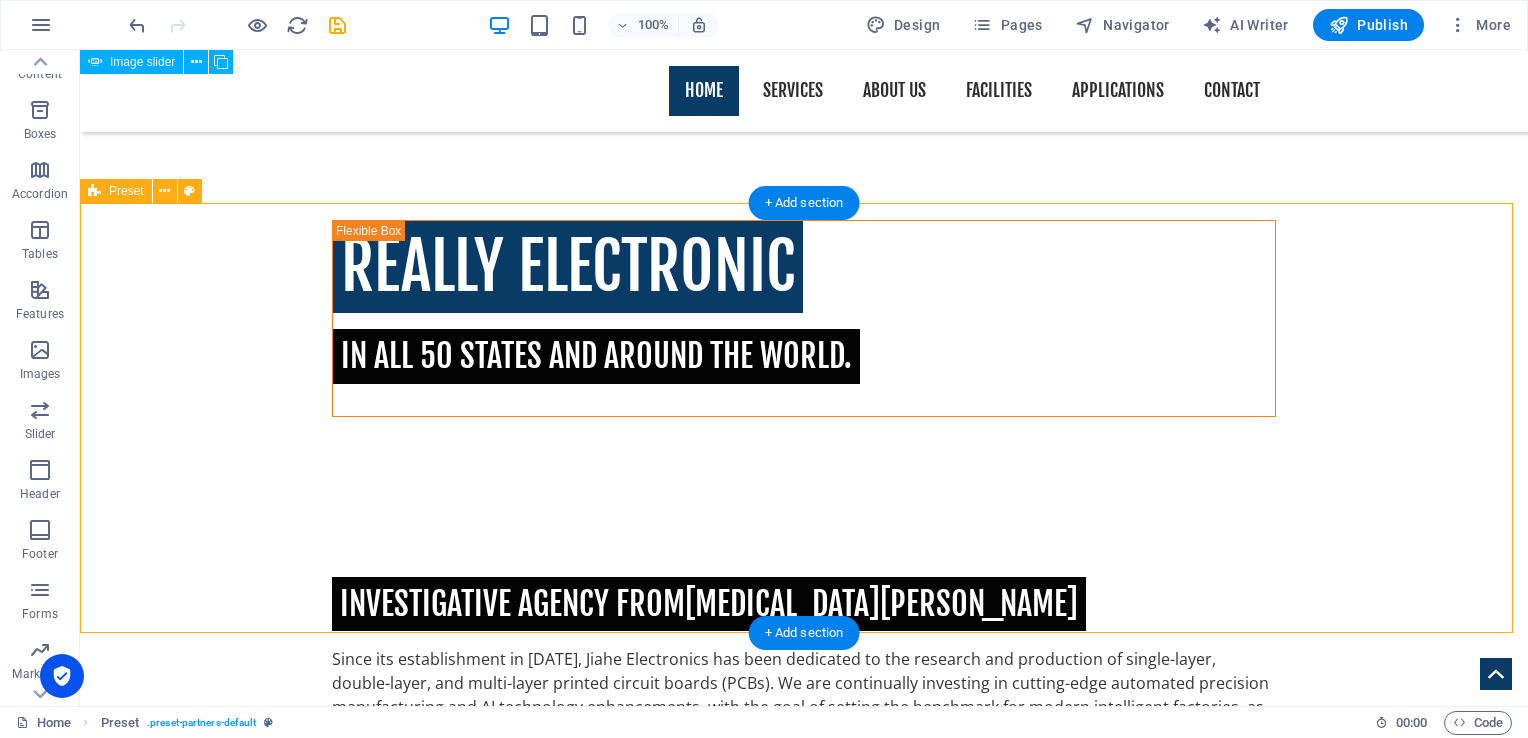 click at bounding box center [804, 1260] 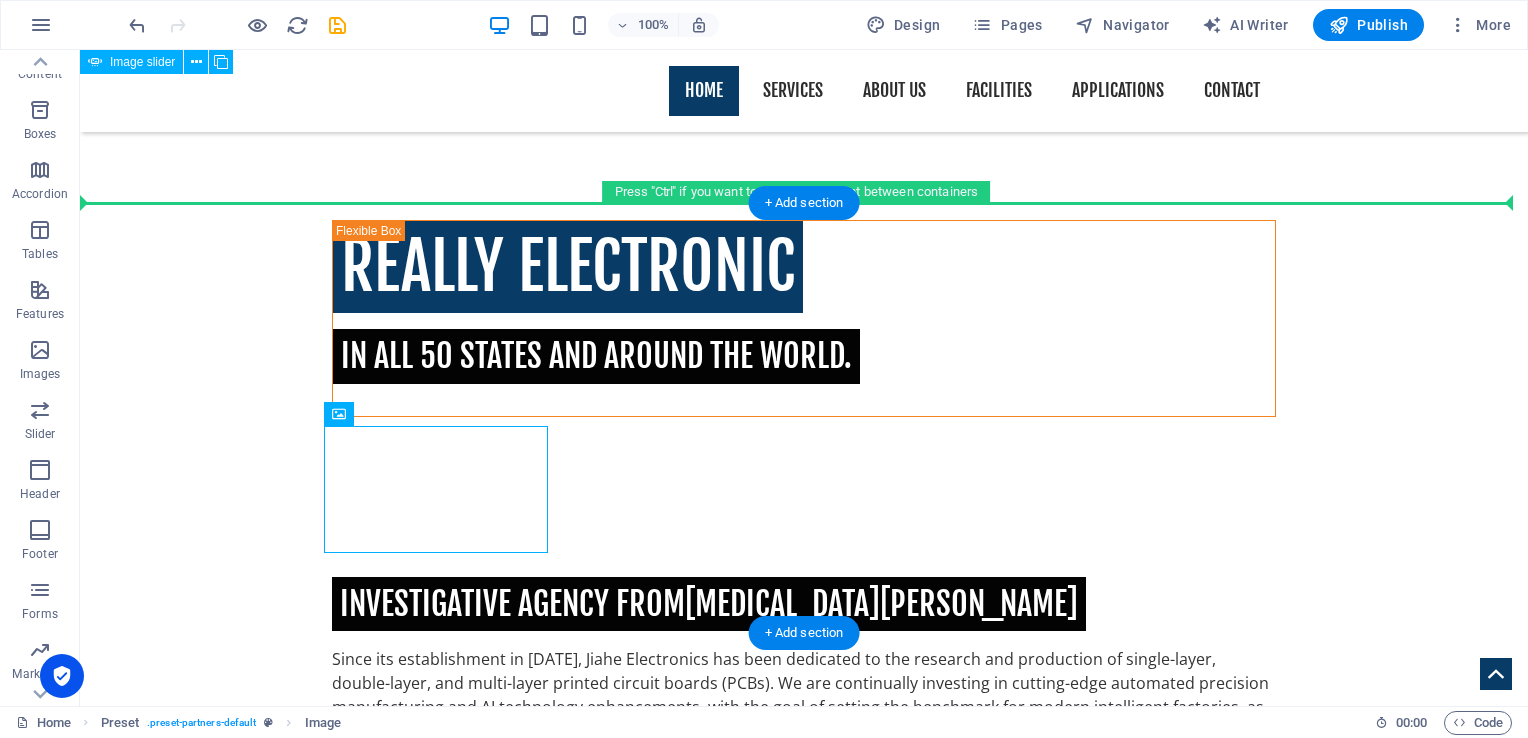 drag, startPoint x: 440, startPoint y: 466, endPoint x: 1288, endPoint y: 305, distance: 863.1483 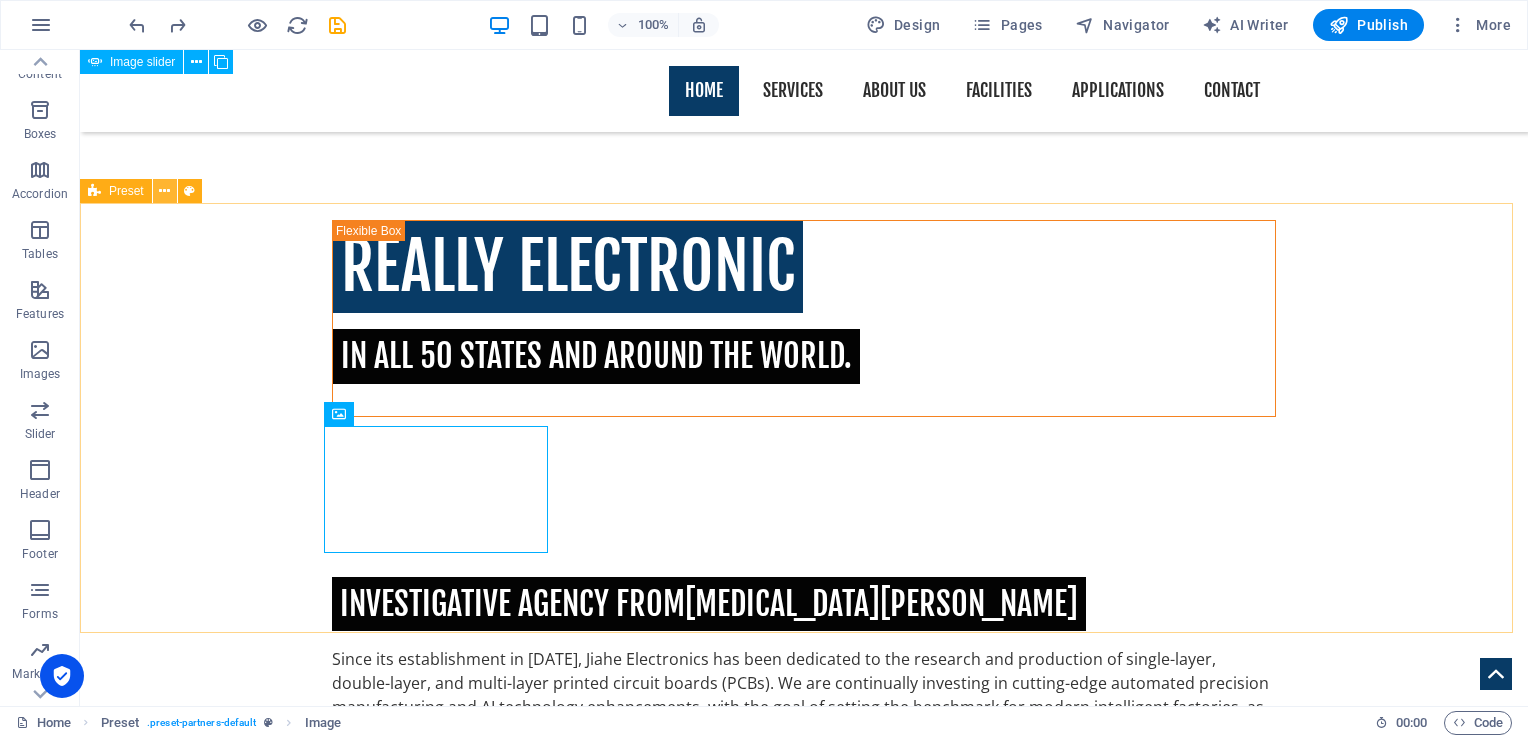 click at bounding box center [164, 191] 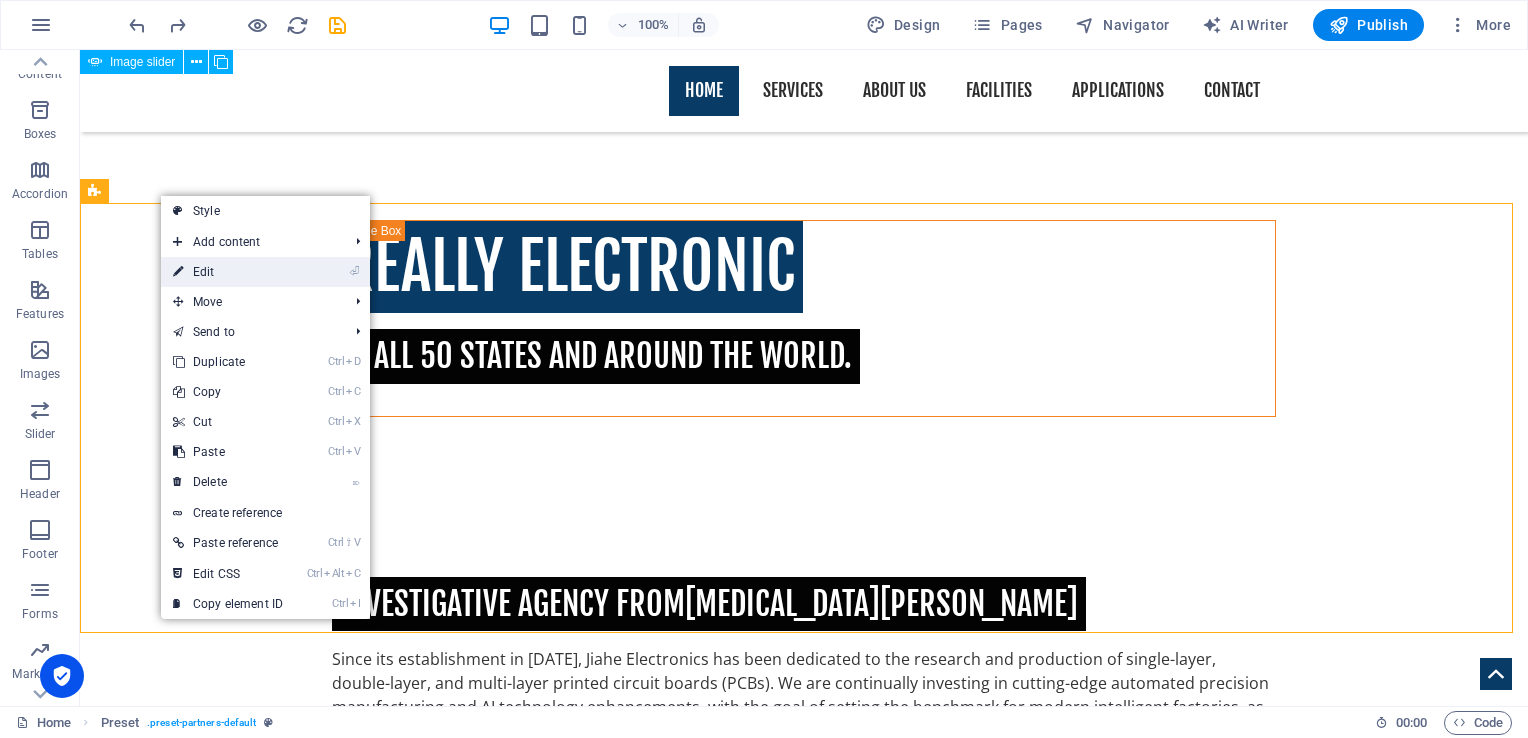 click on "⏎  Edit" at bounding box center [228, 272] 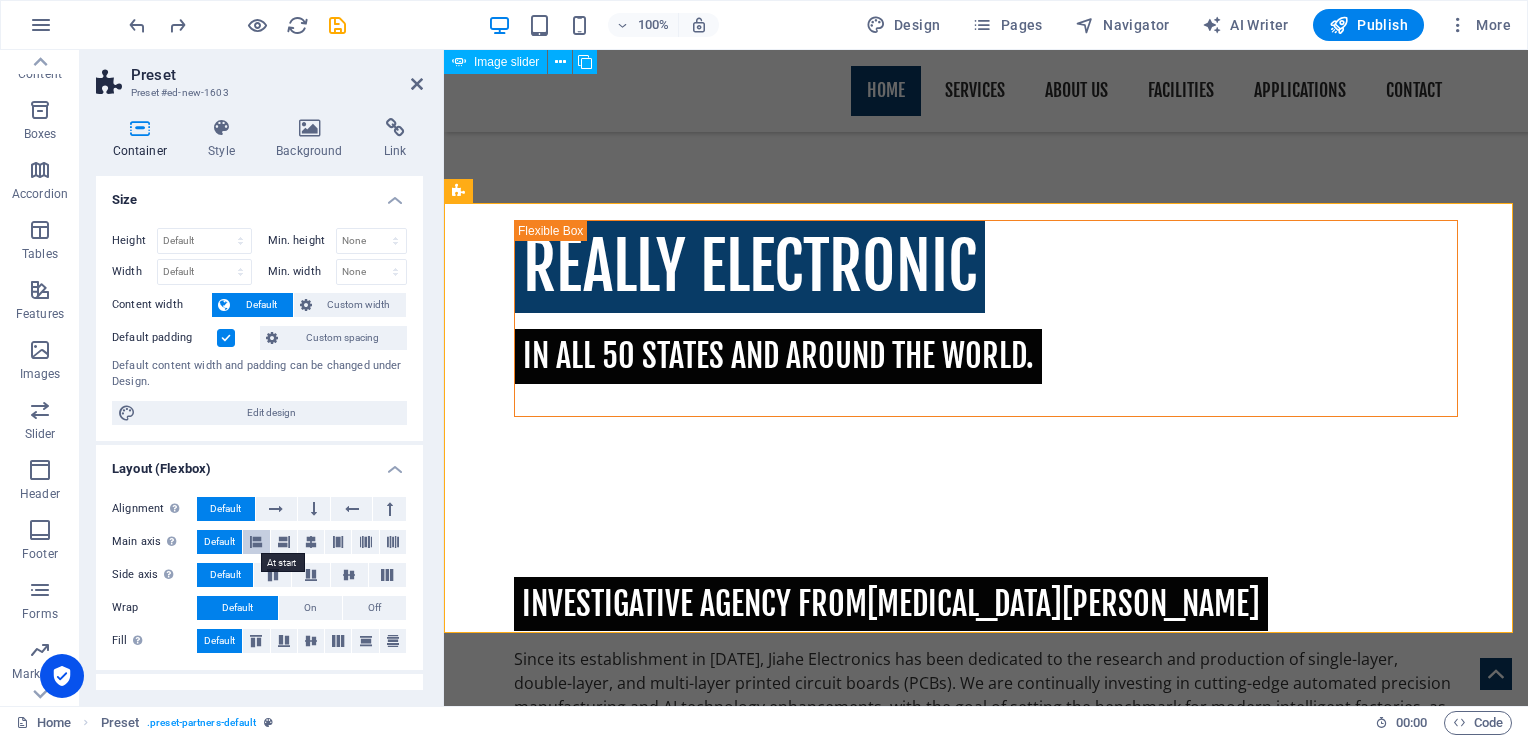 click at bounding box center (256, 542) 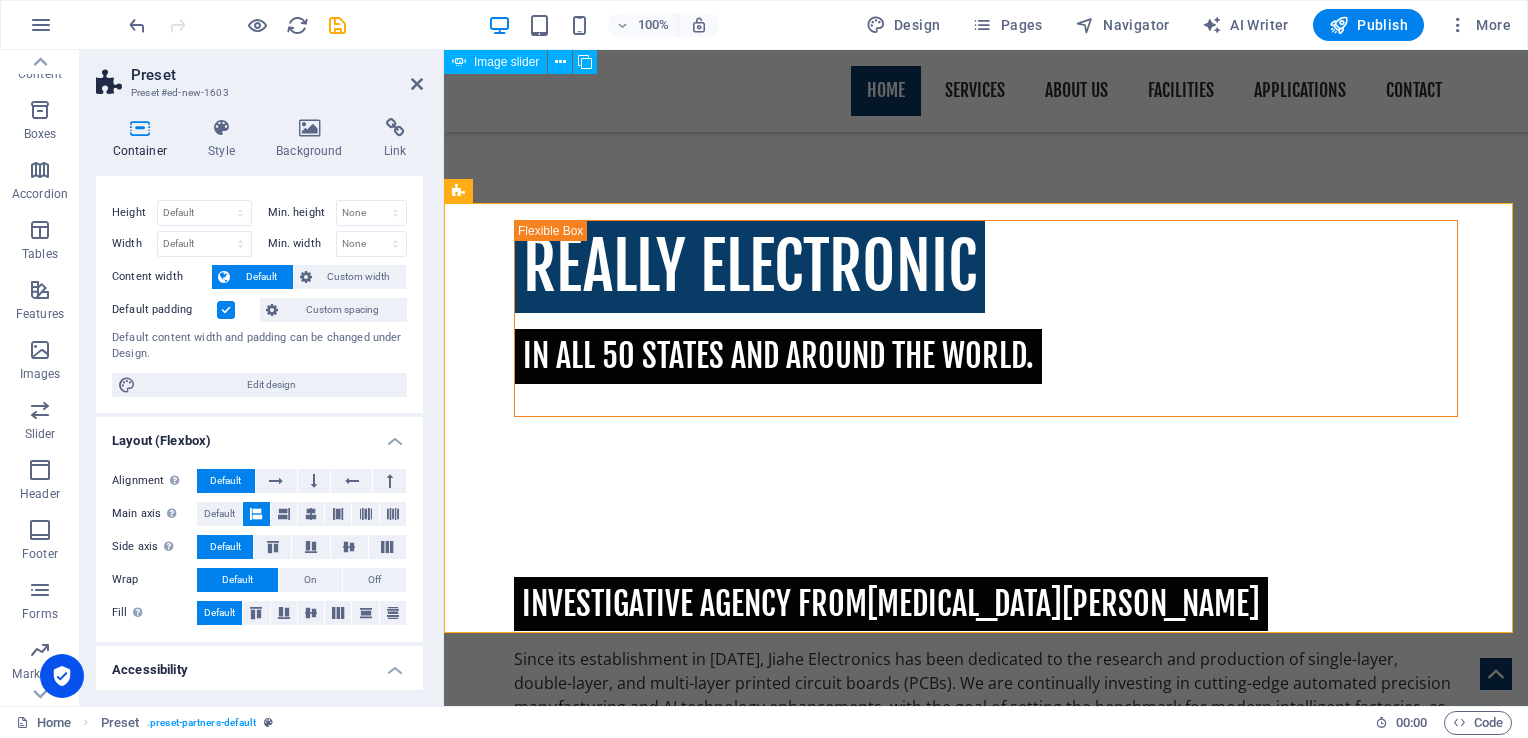 scroll, scrollTop: 0, scrollLeft: 0, axis: both 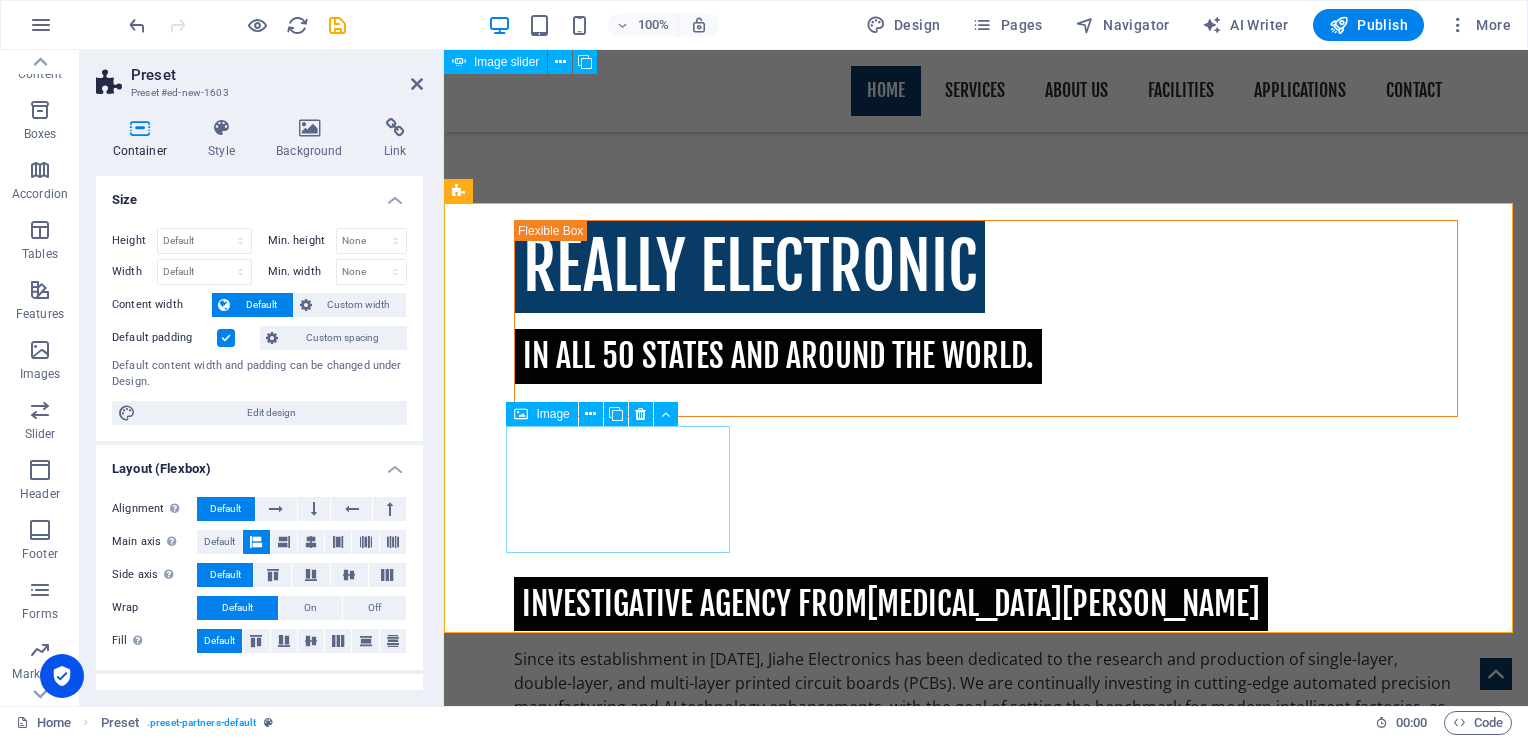 click at bounding box center (572, 1530) 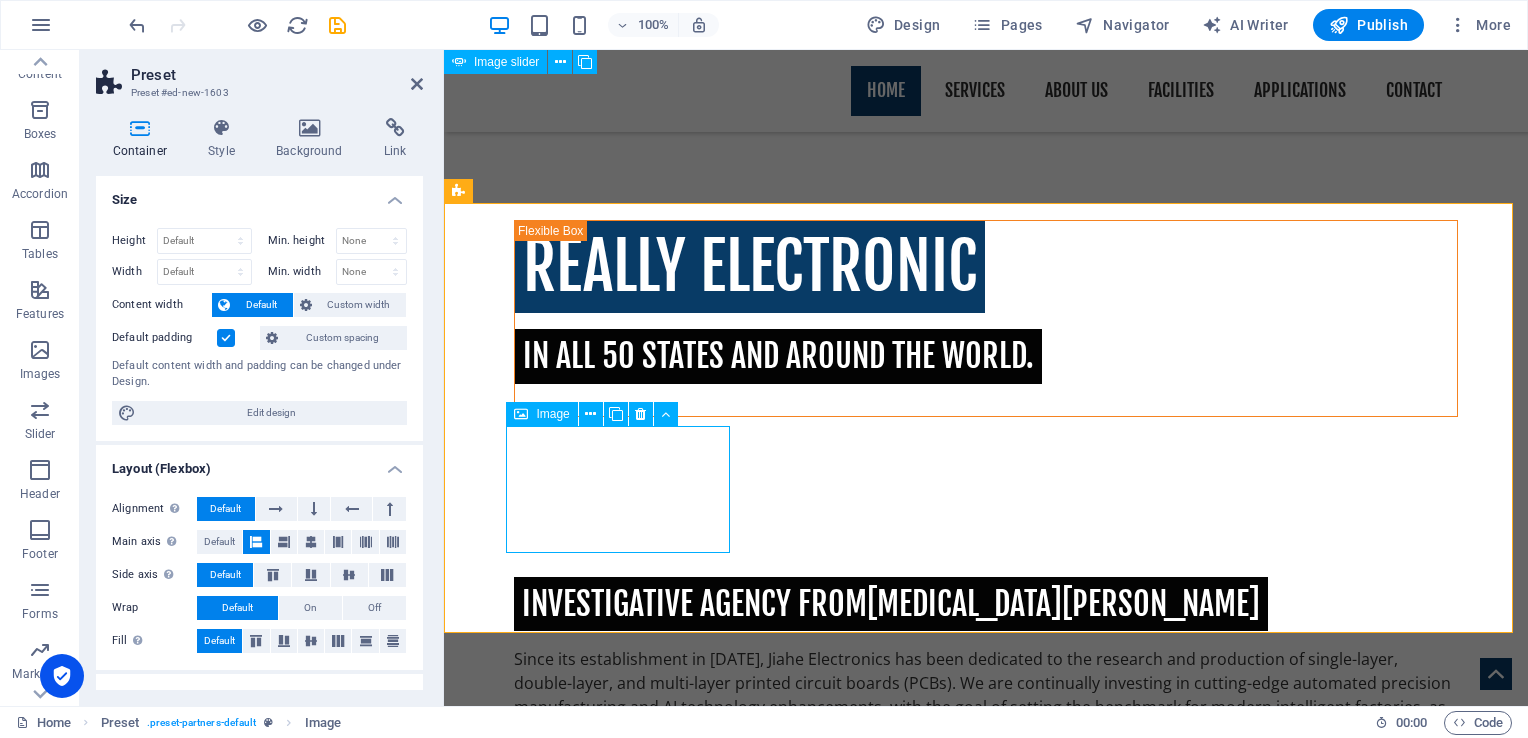 click at bounding box center [572, 1530] 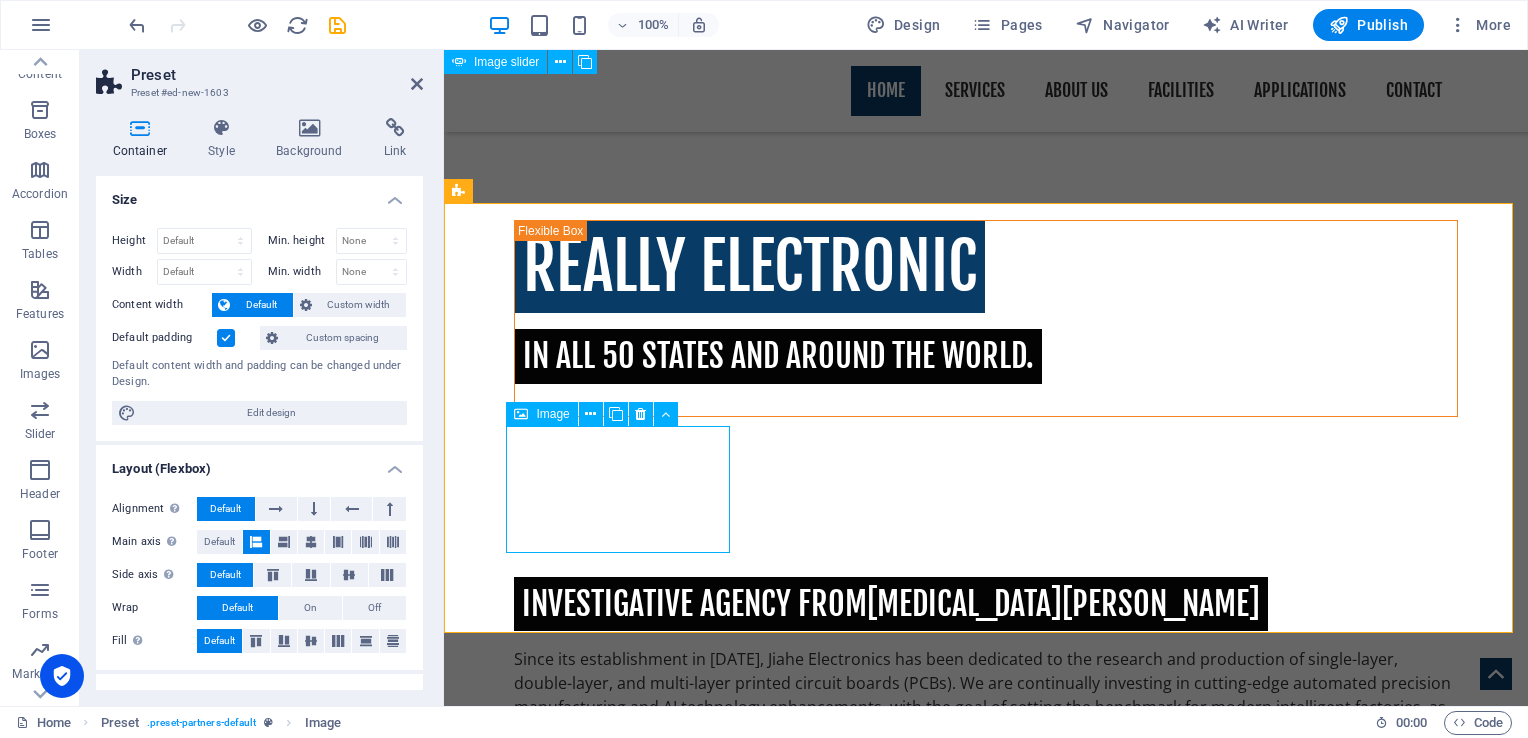click at bounding box center [572, 1530] 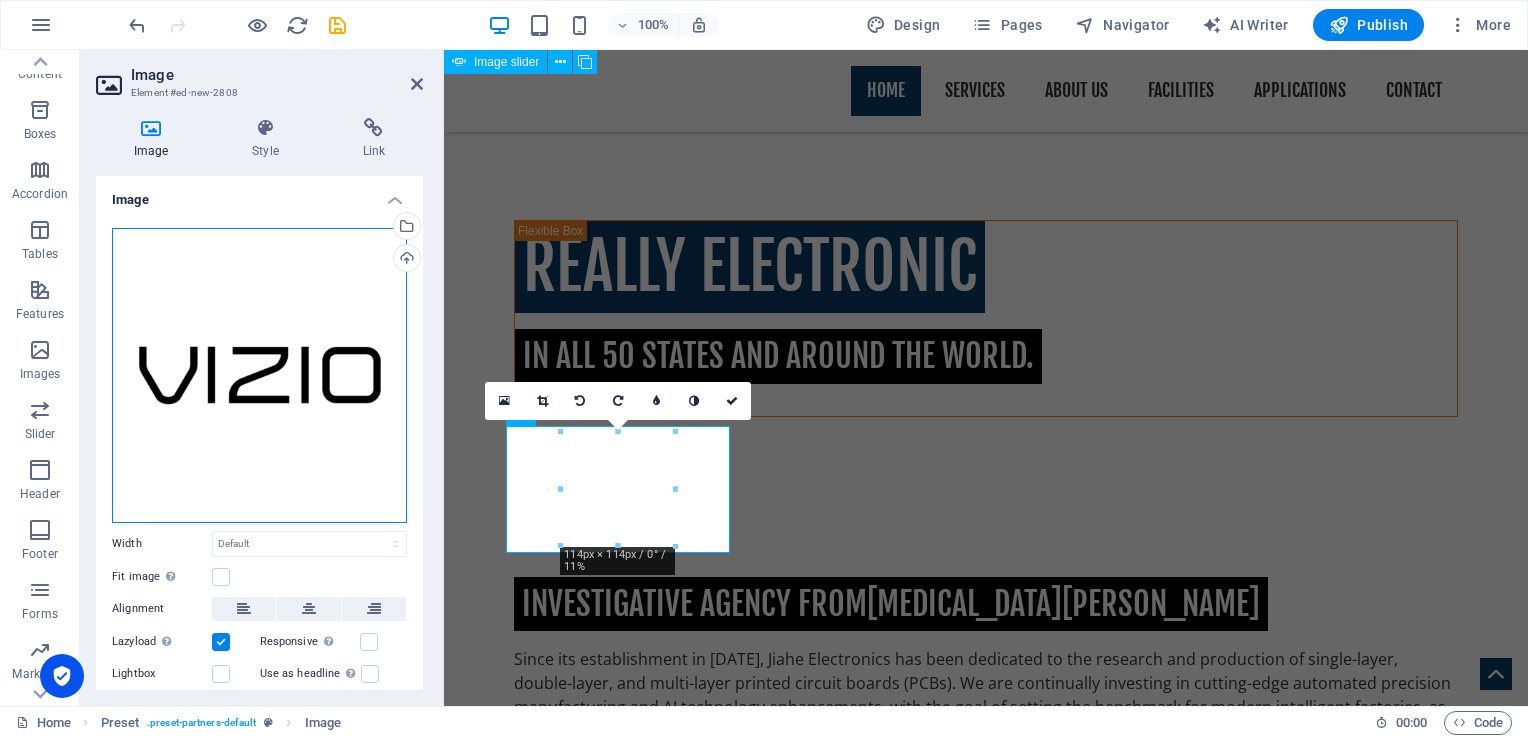 click on "Drag files here, click to choose files or select files from Files or our free stock photos & videos" at bounding box center (259, 375) 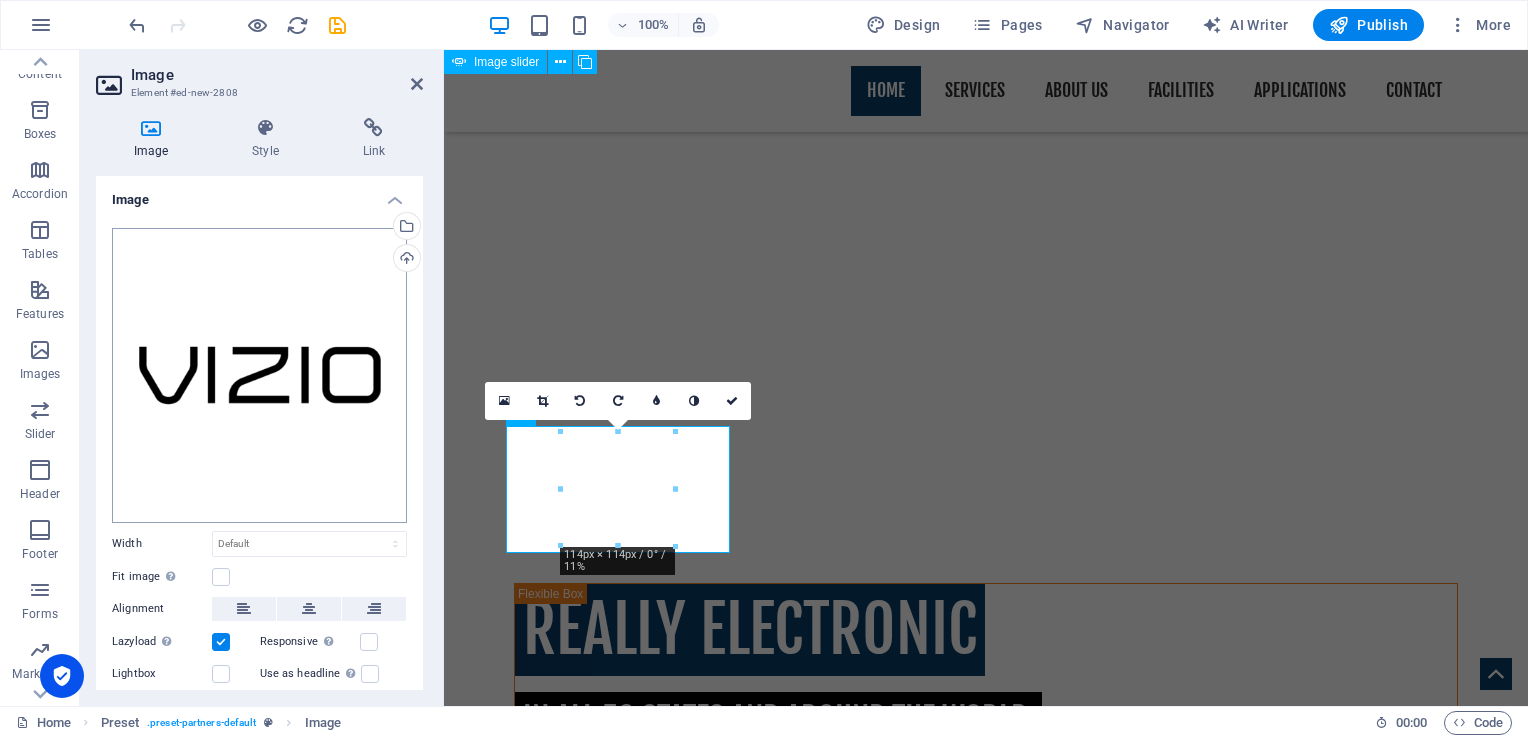 scroll, scrollTop: 1177, scrollLeft: 0, axis: vertical 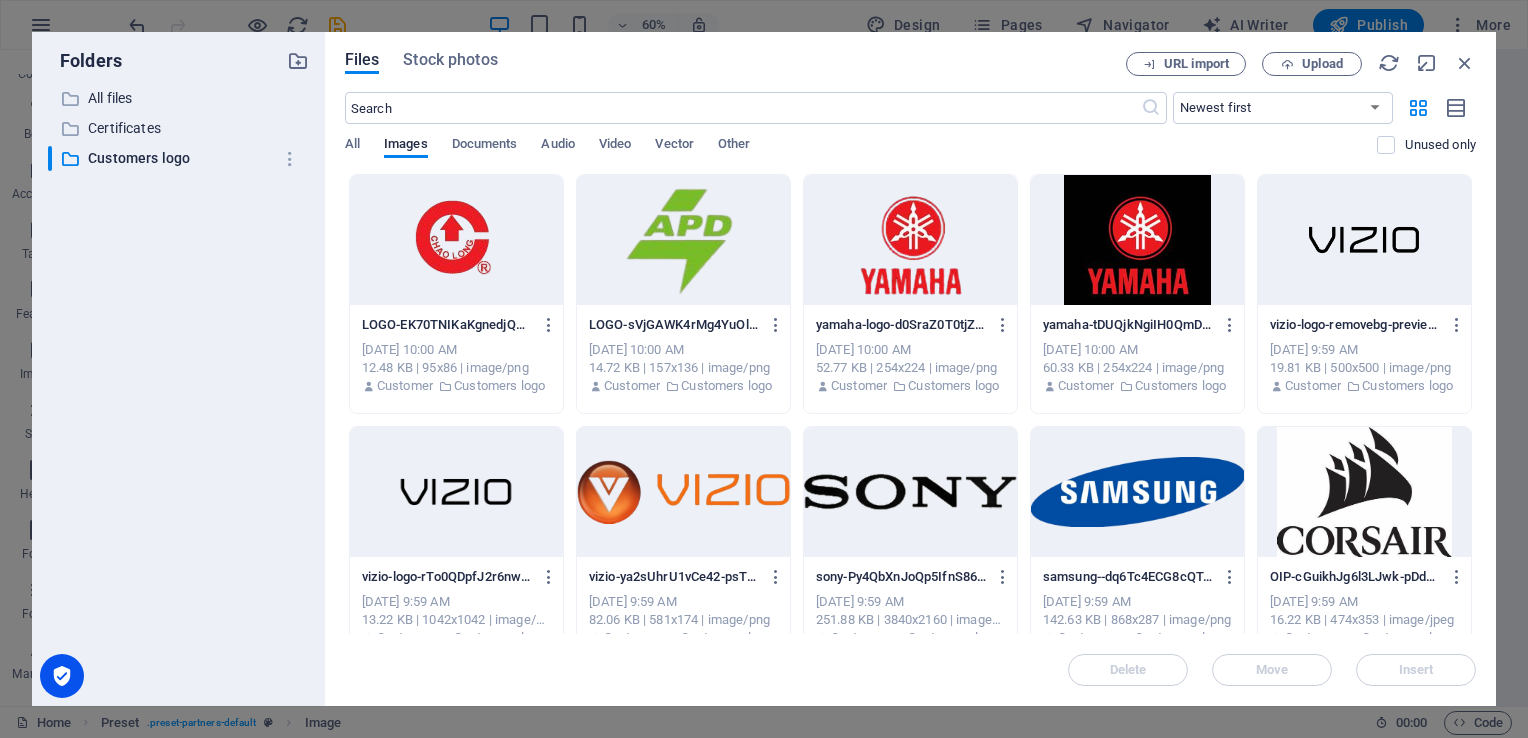 click at bounding box center [1137, 492] 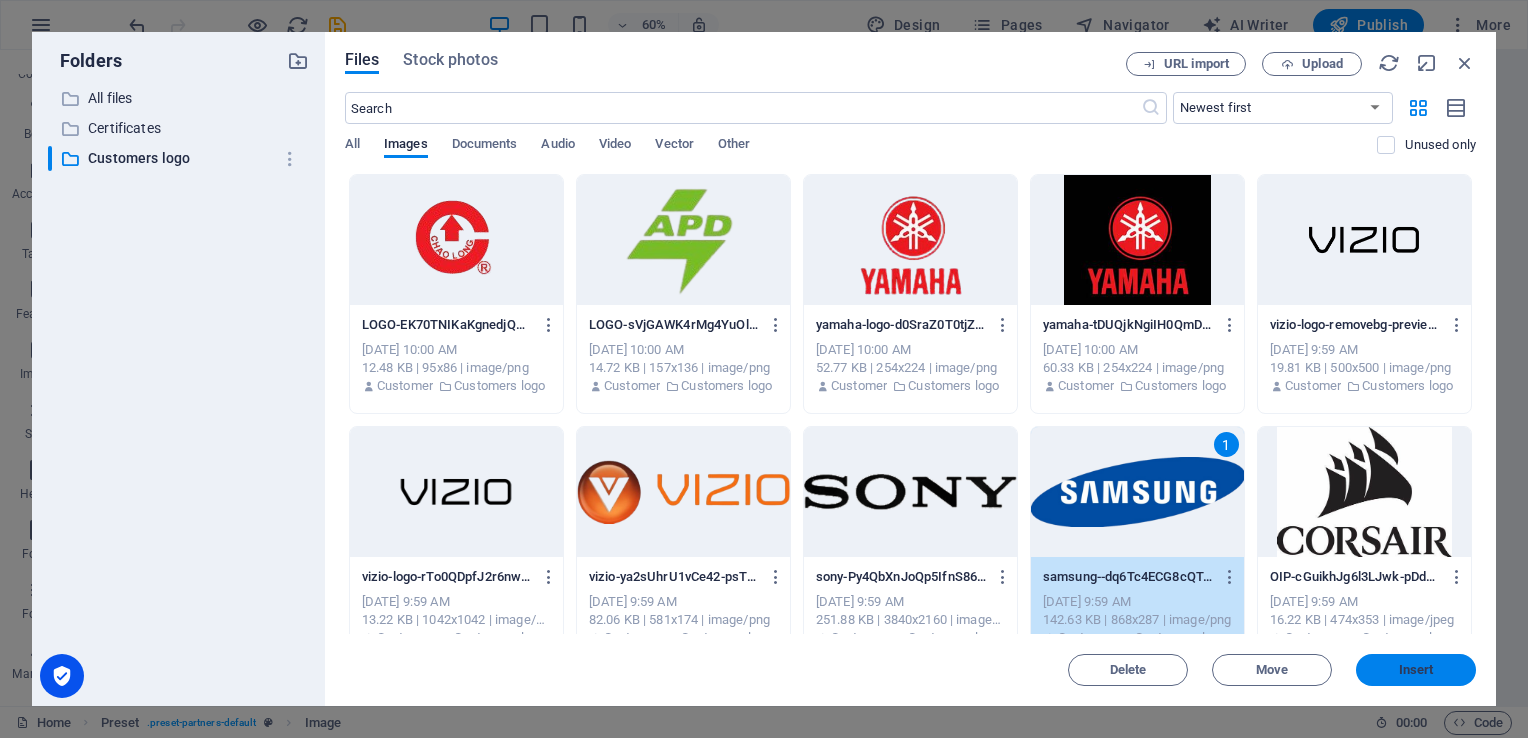 click on "Insert" at bounding box center (1416, 670) 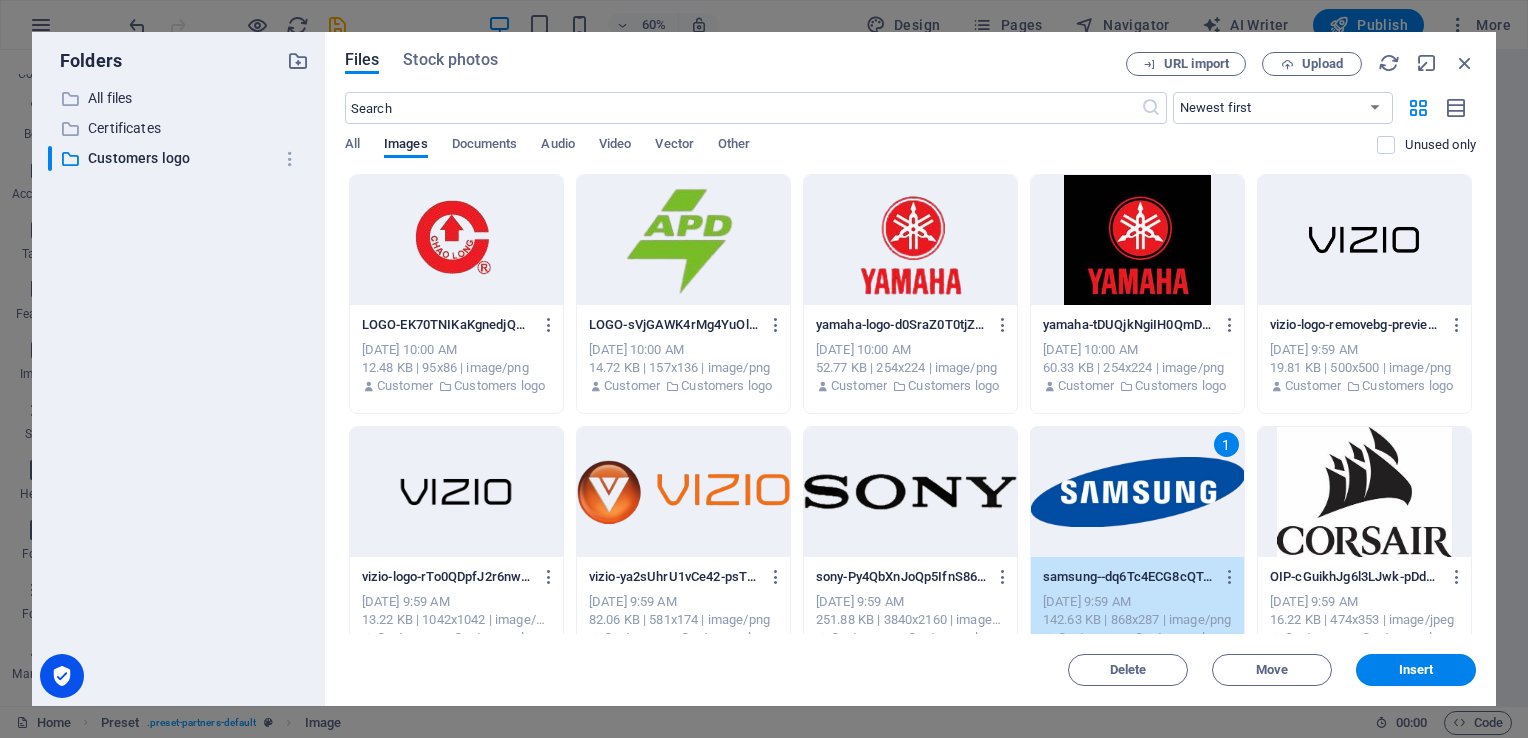 scroll, scrollTop: 814, scrollLeft: 0, axis: vertical 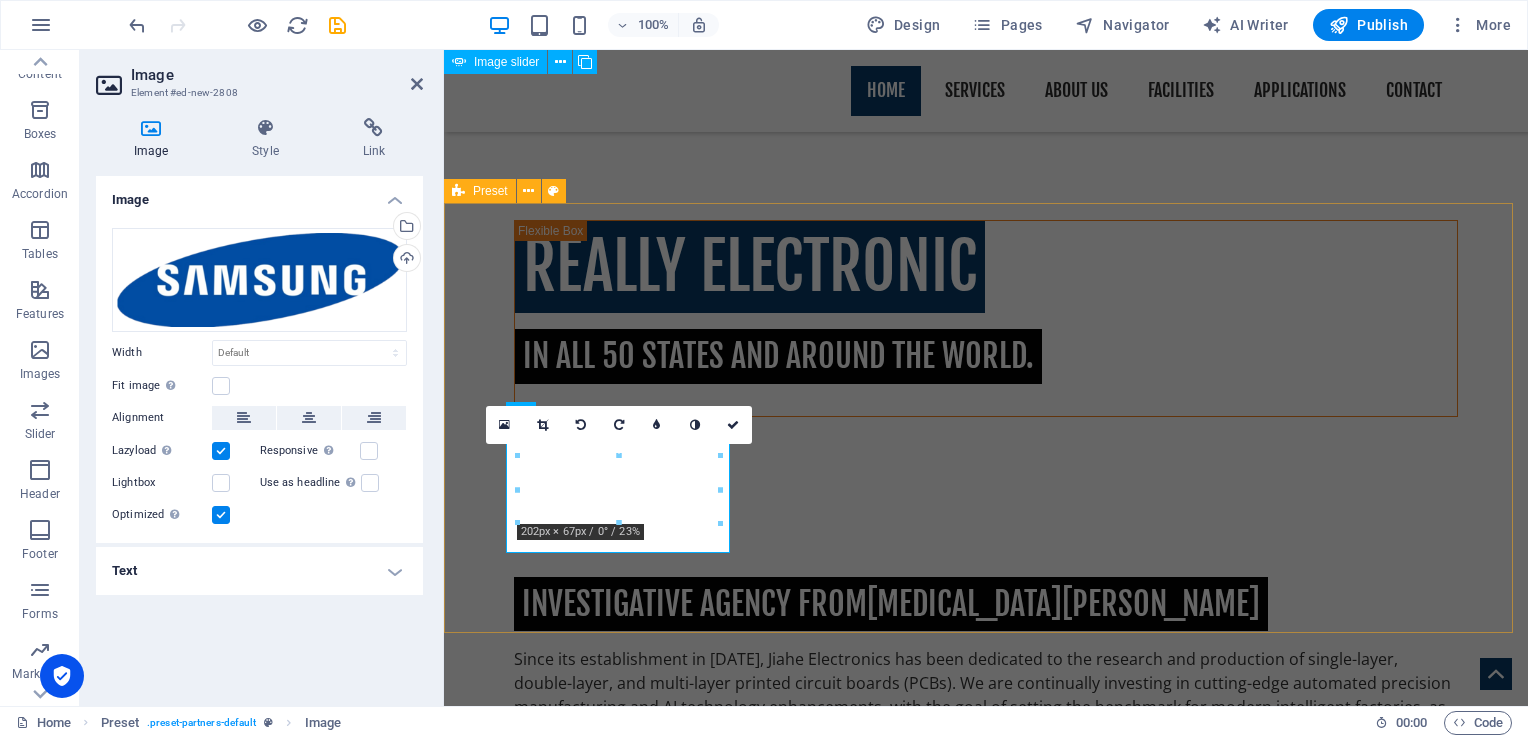 click at bounding box center (986, 1260) 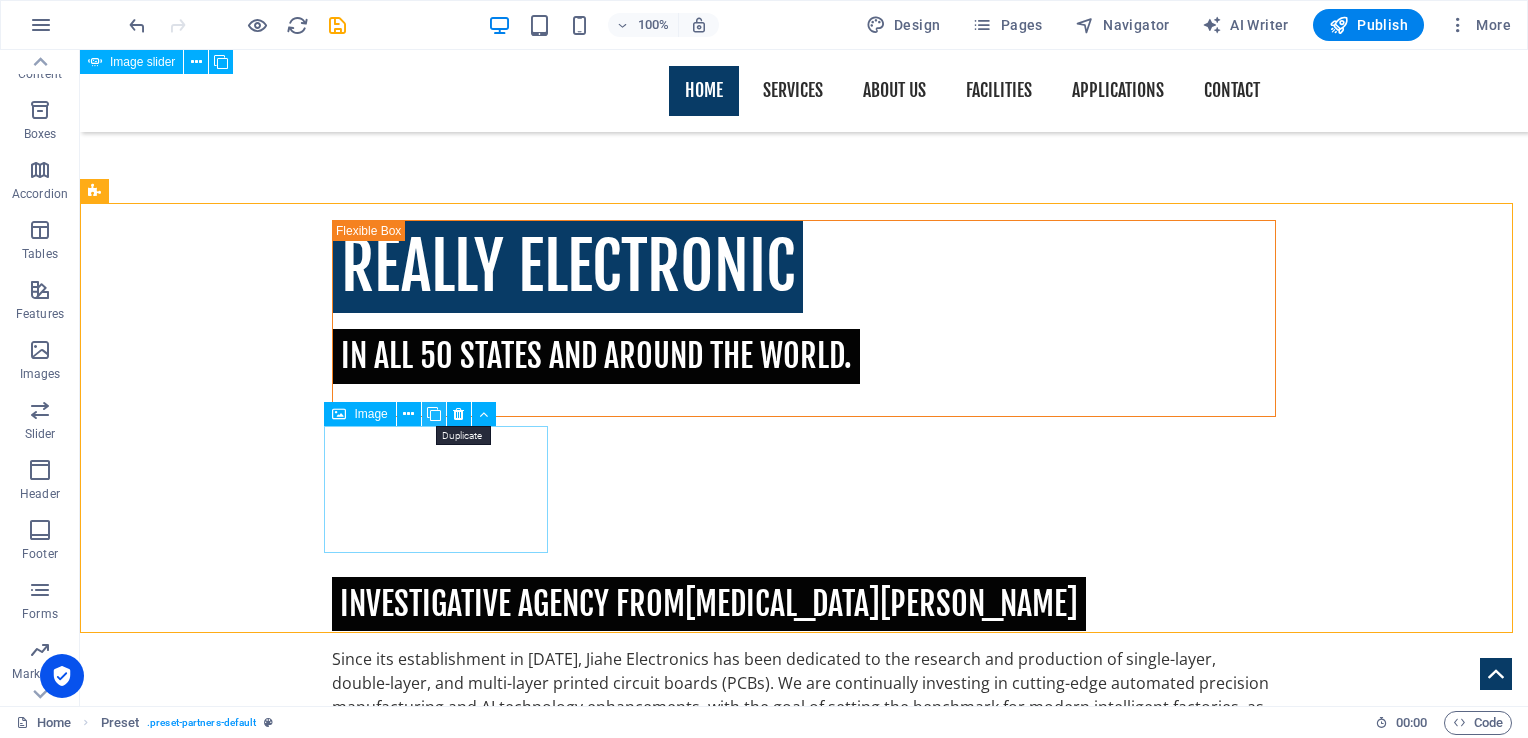 click at bounding box center (434, 414) 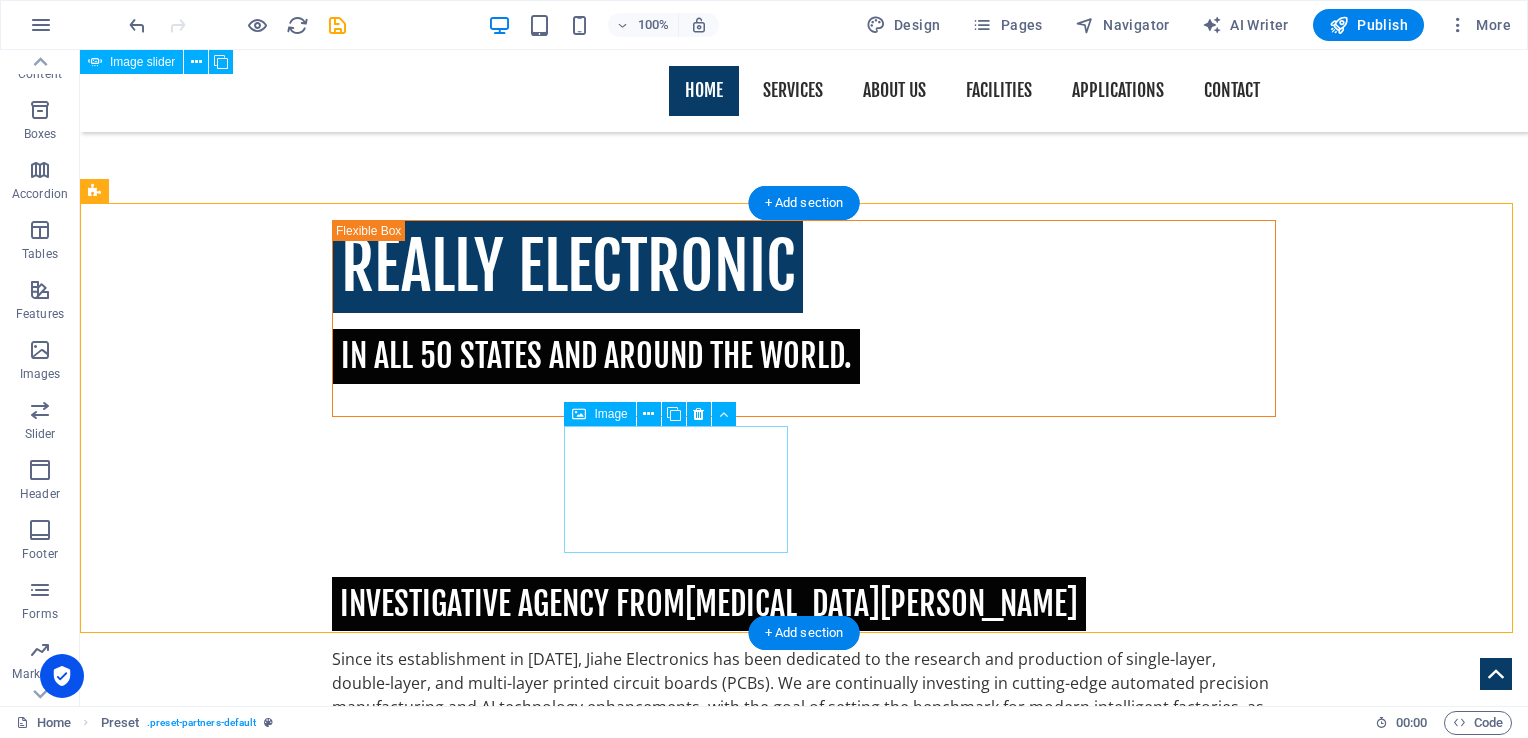 click at bounding box center [208, 1665] 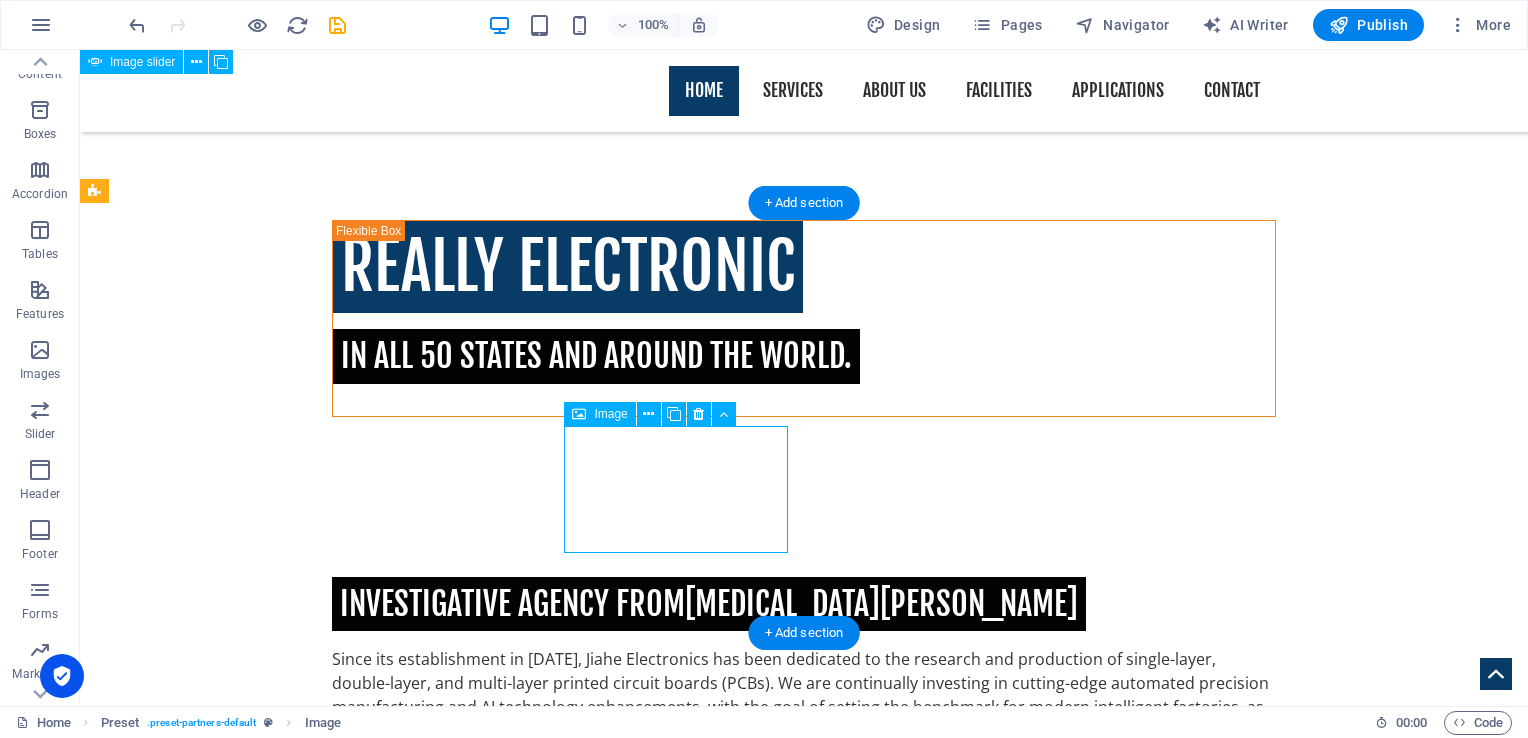 click at bounding box center [208, 1665] 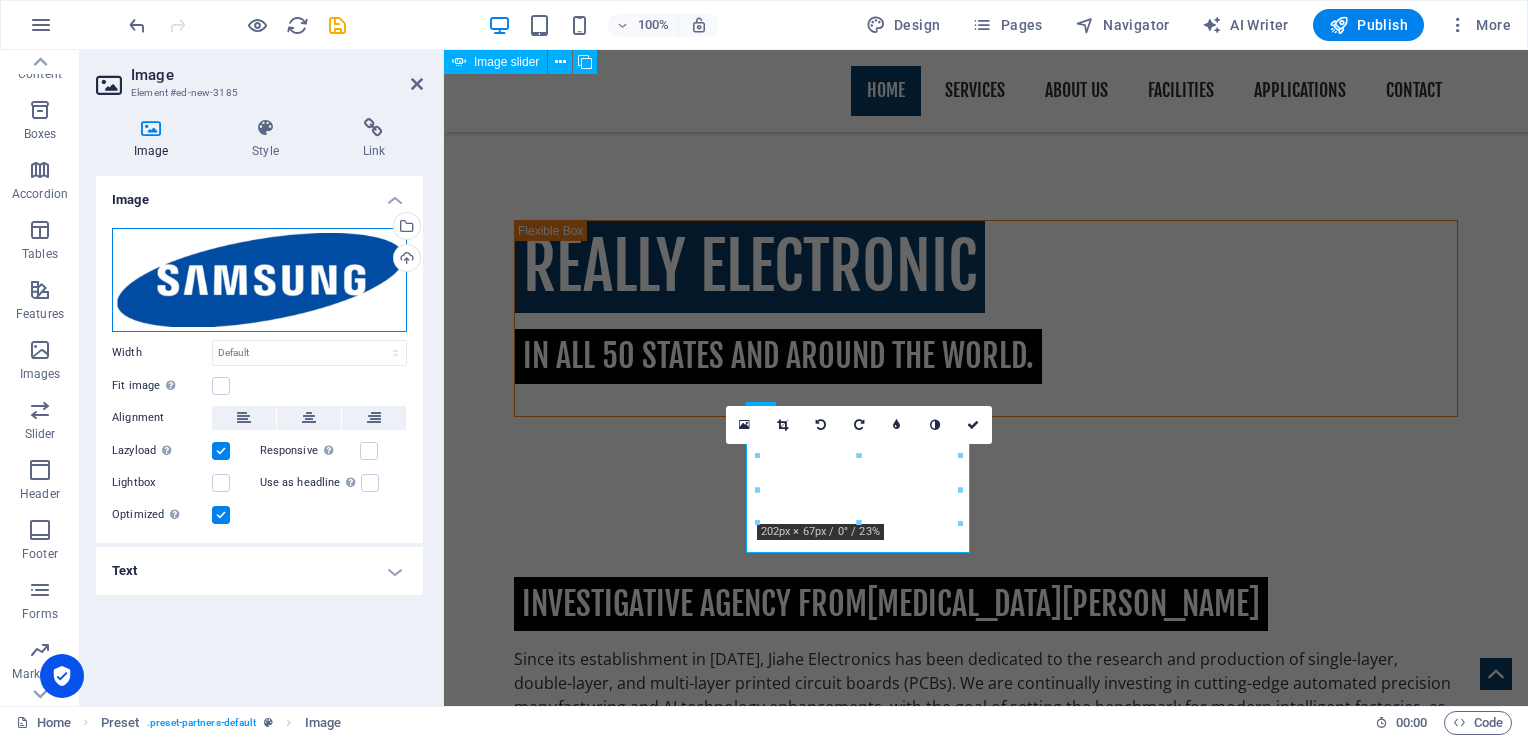 click on "Drag files here, click to choose files or select files from Files or our free stock photos & videos" at bounding box center [259, 280] 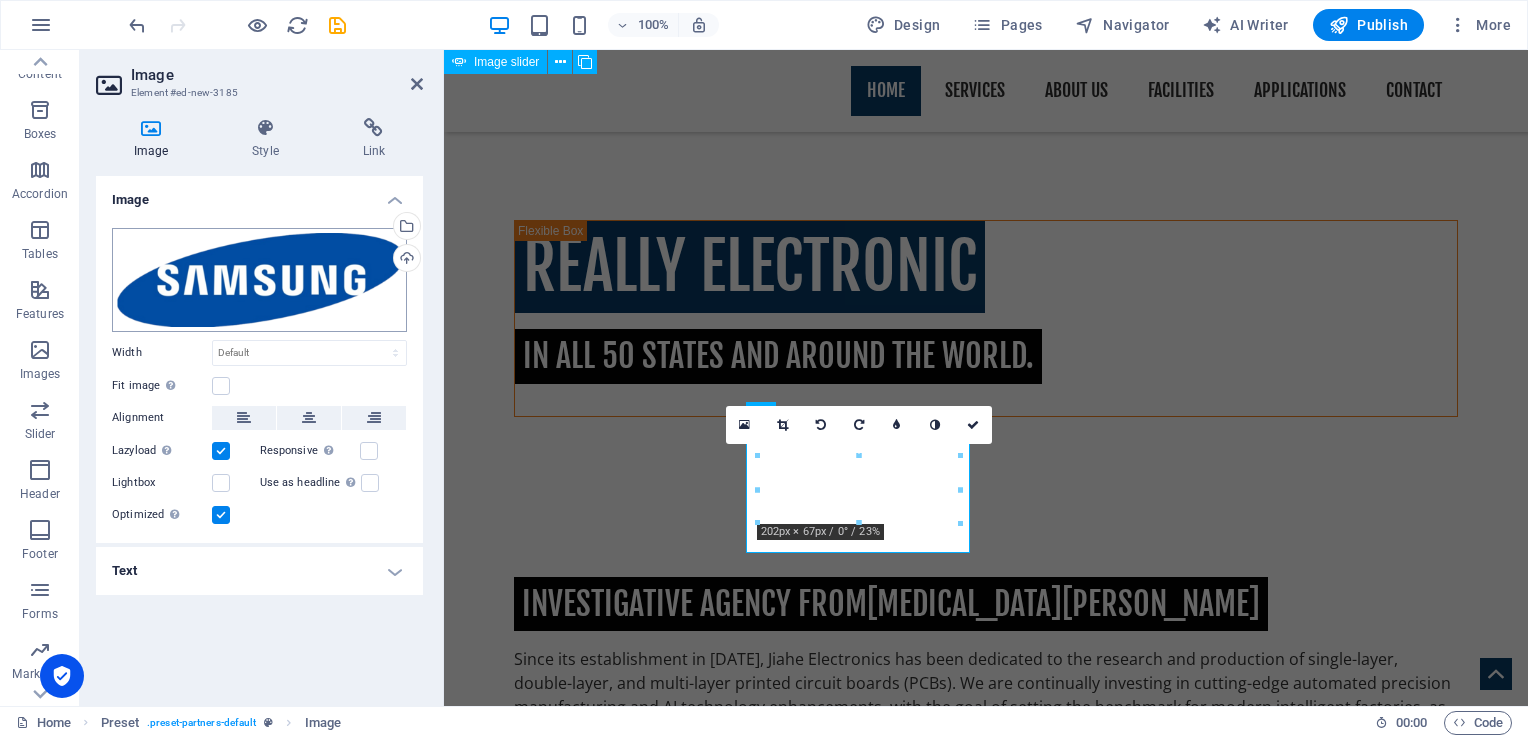 scroll, scrollTop: 1177, scrollLeft: 0, axis: vertical 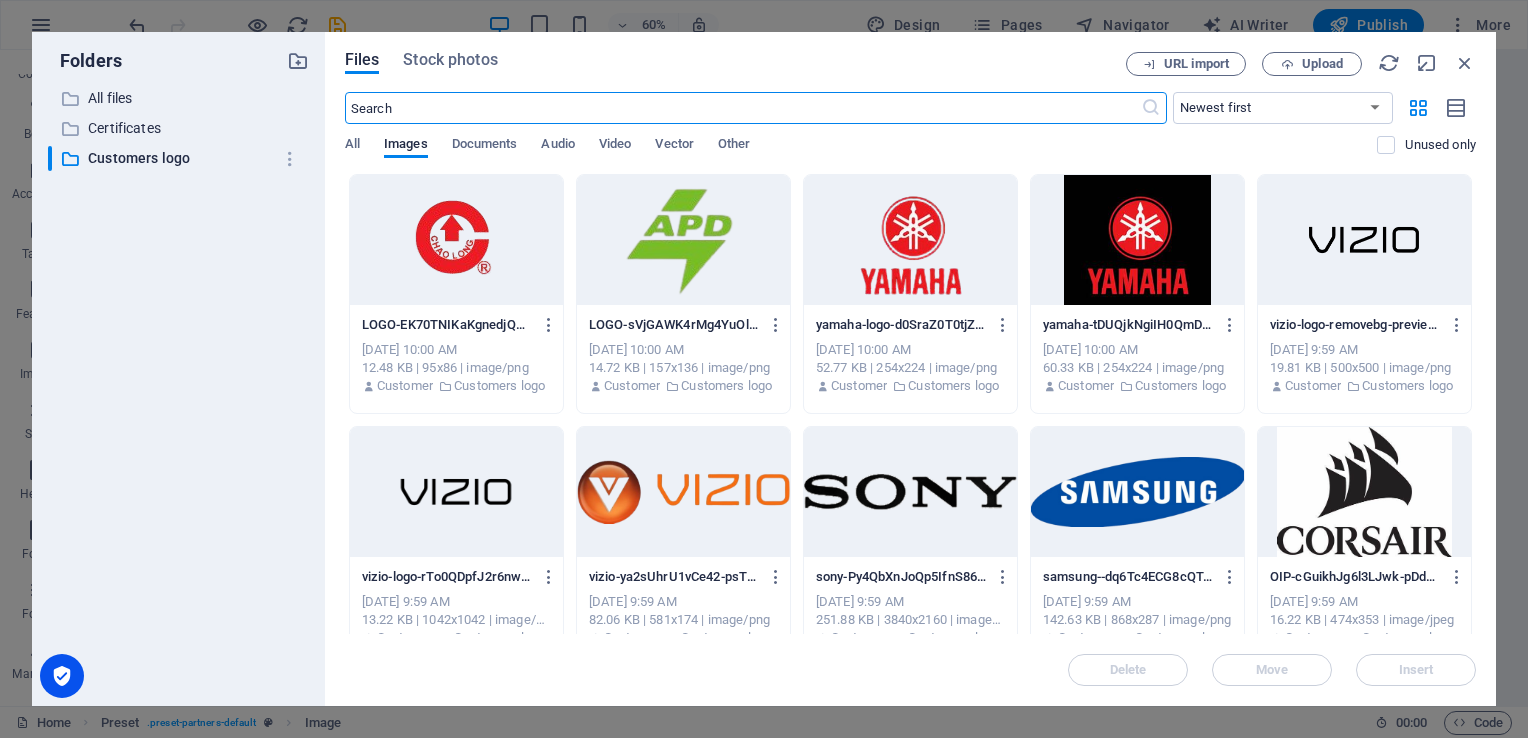 click at bounding box center [456, 240] 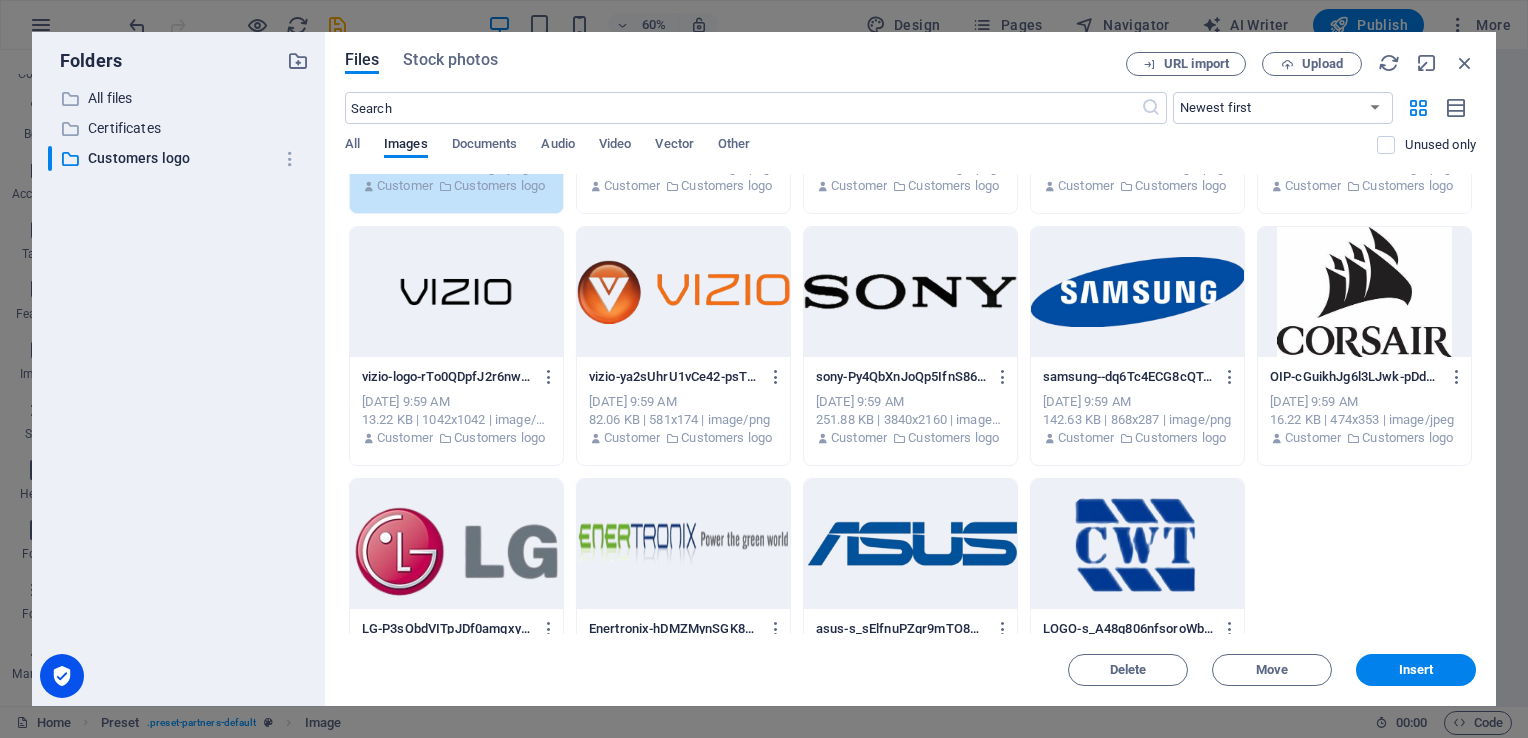scroll, scrollTop: 283, scrollLeft: 0, axis: vertical 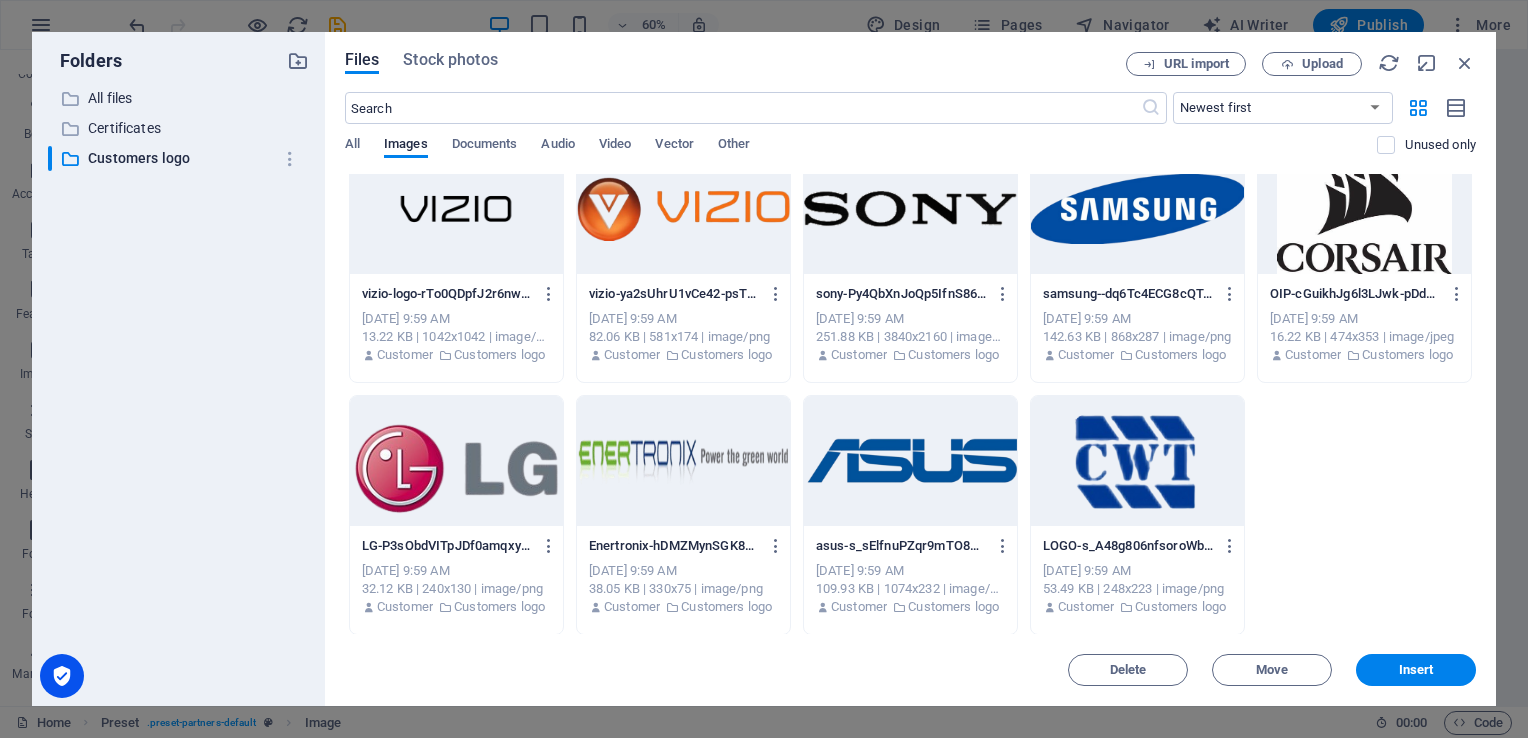 click at bounding box center [910, 461] 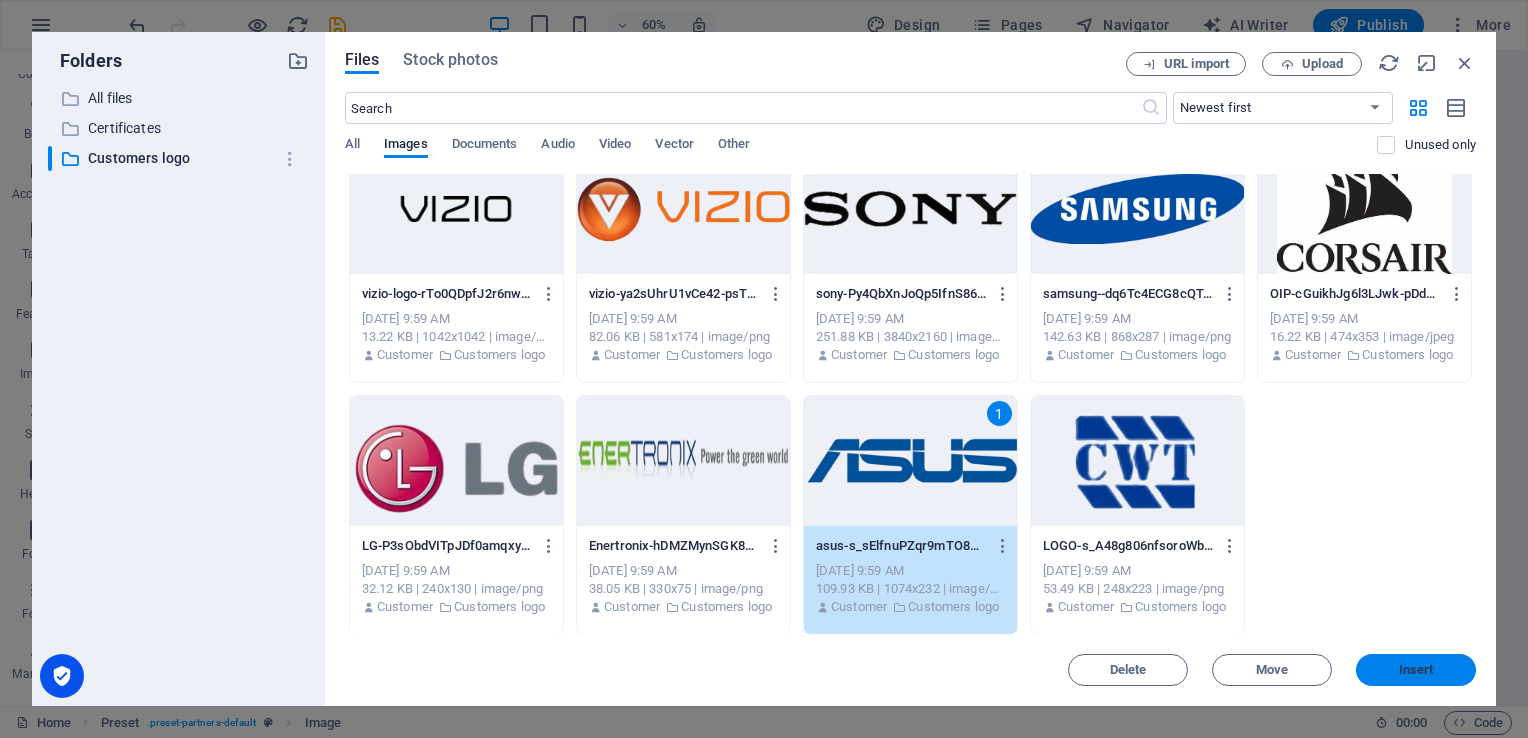 click on "Insert" at bounding box center (1416, 670) 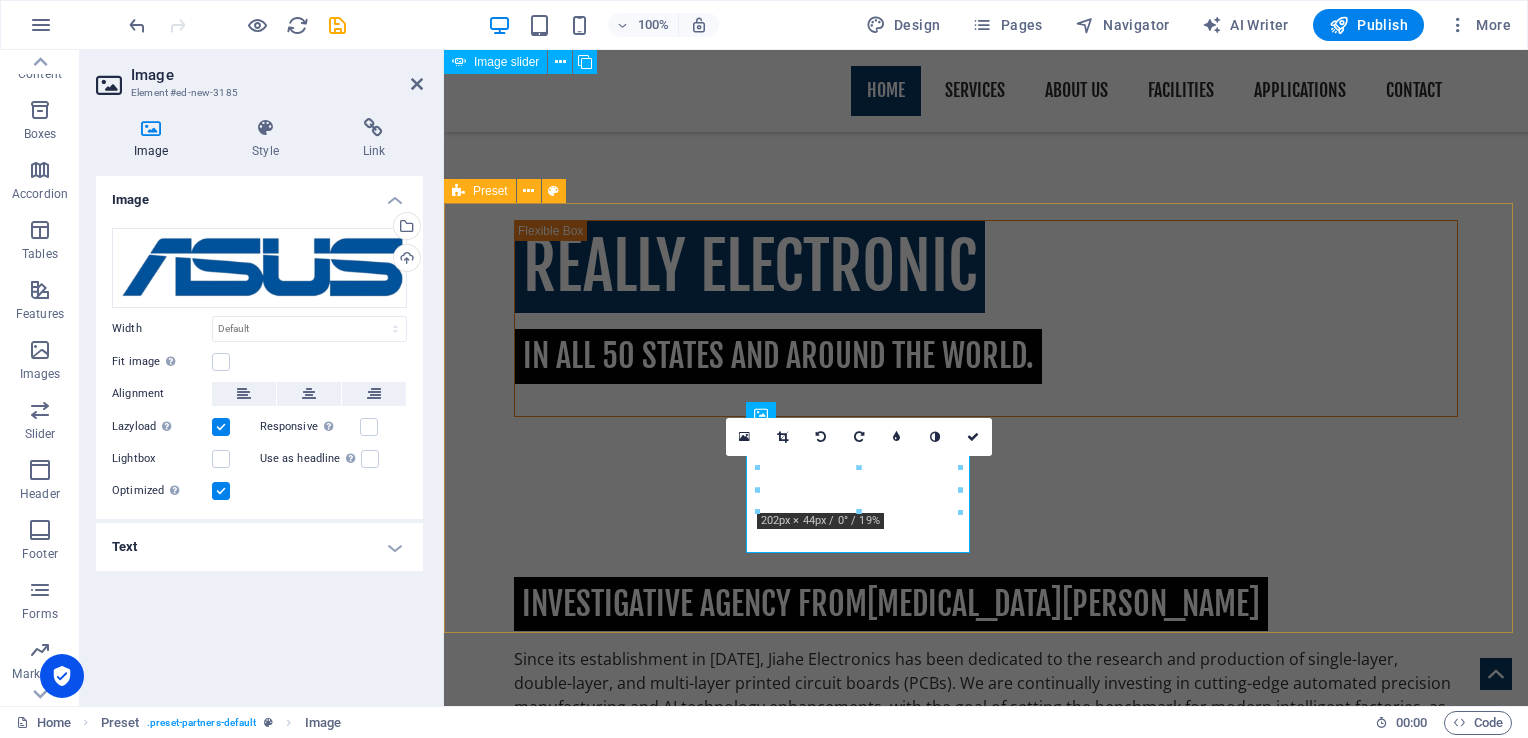 click at bounding box center [986, 1328] 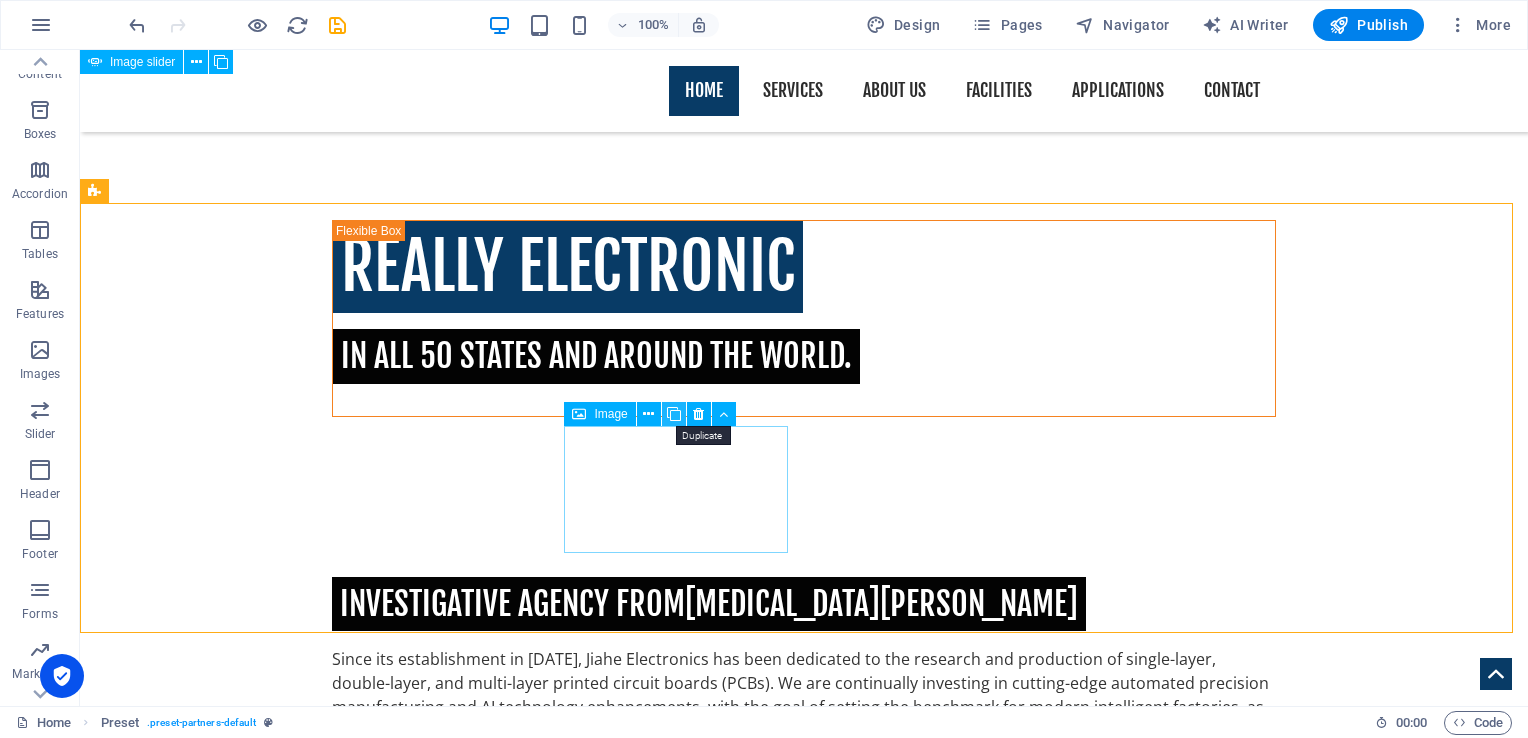 click at bounding box center (674, 414) 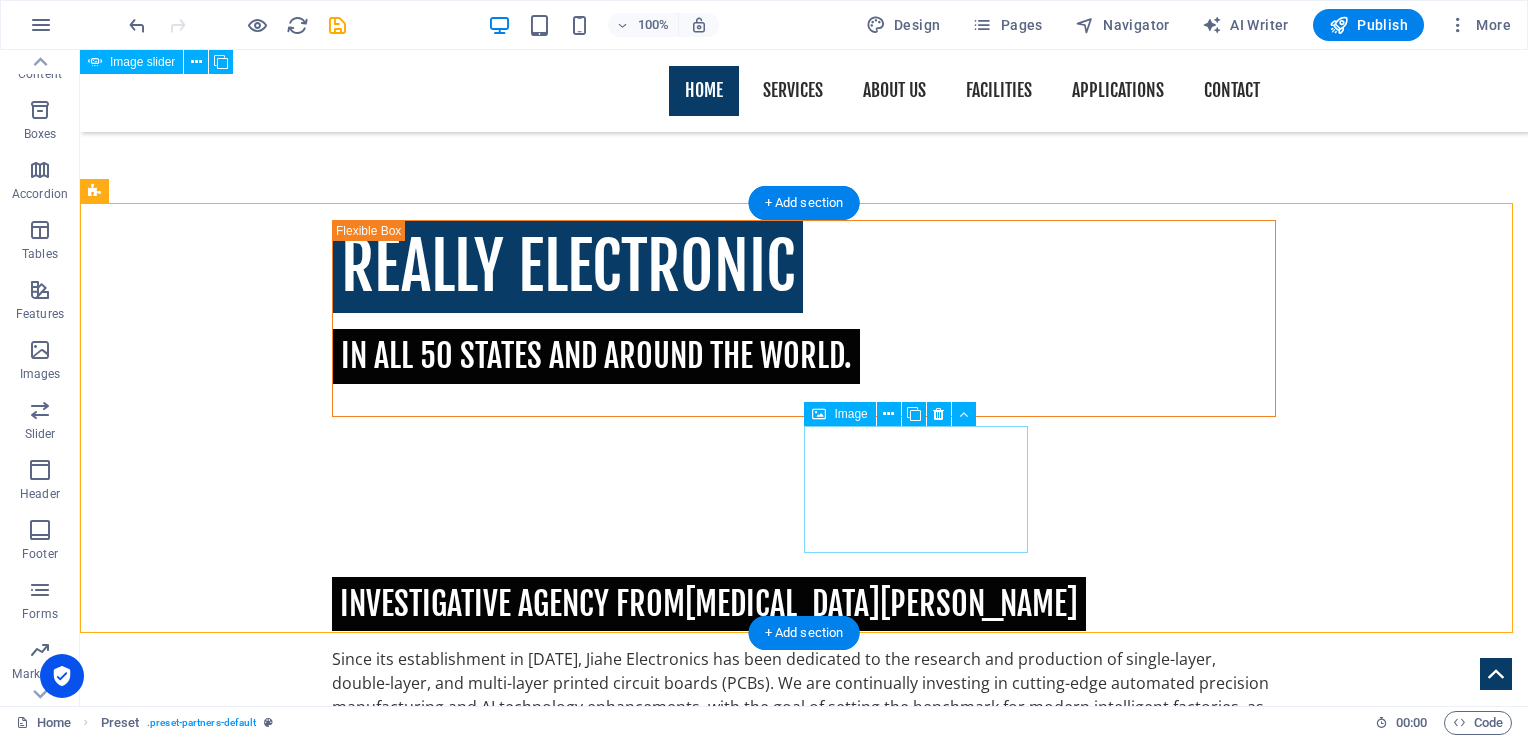 click at bounding box center [208, 1800] 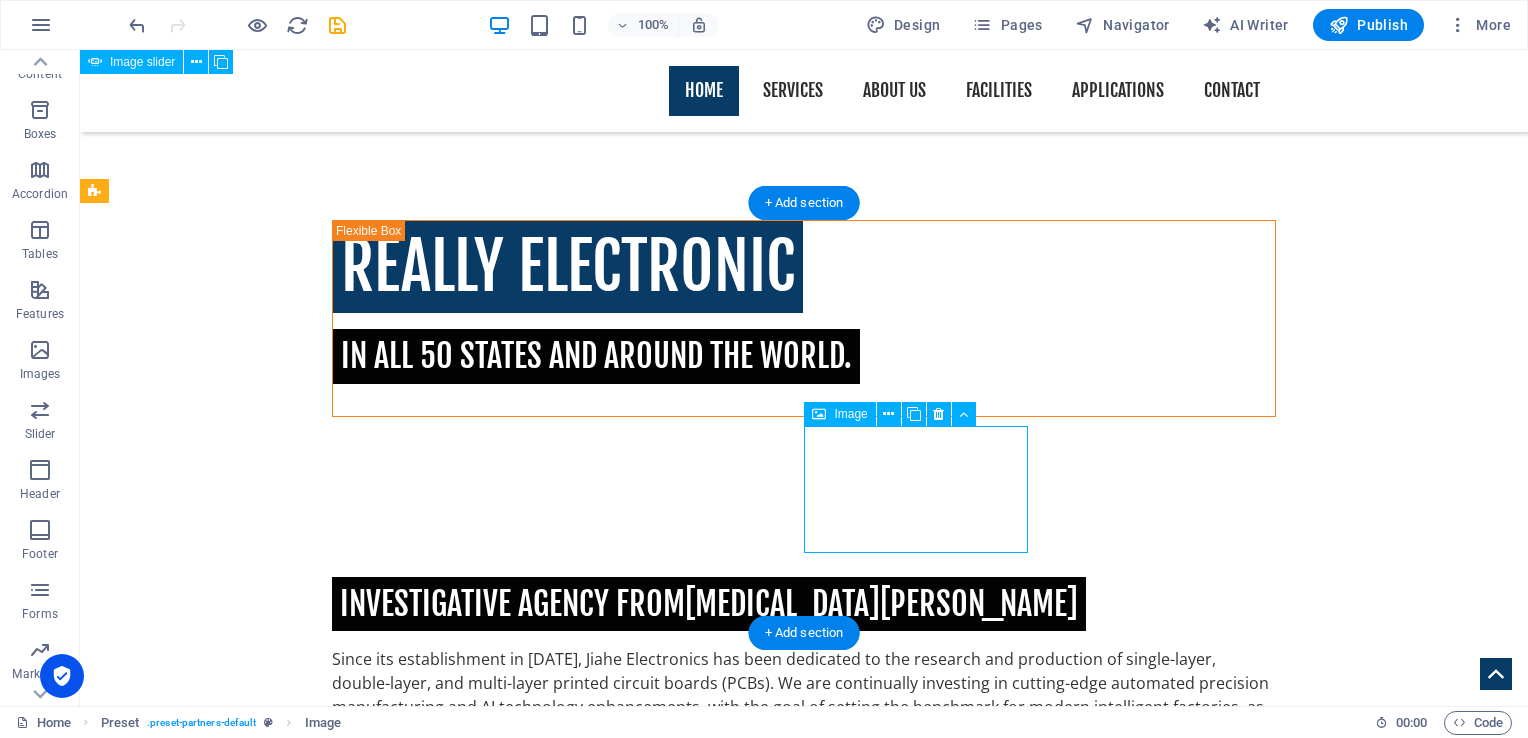 click at bounding box center (208, 1800) 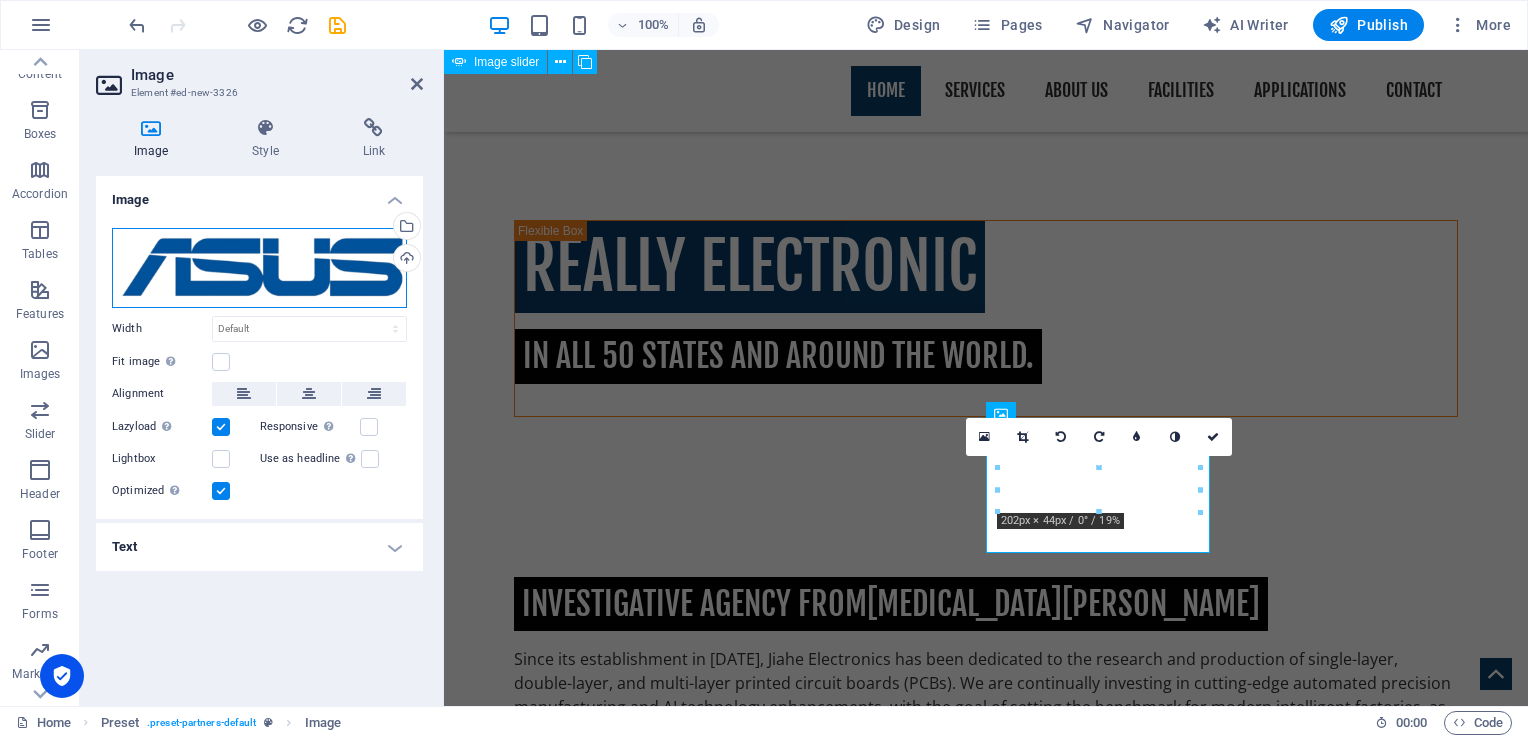 click on "Drag files here, click to choose files or select files from Files or our free stock photos & videos" at bounding box center (259, 268) 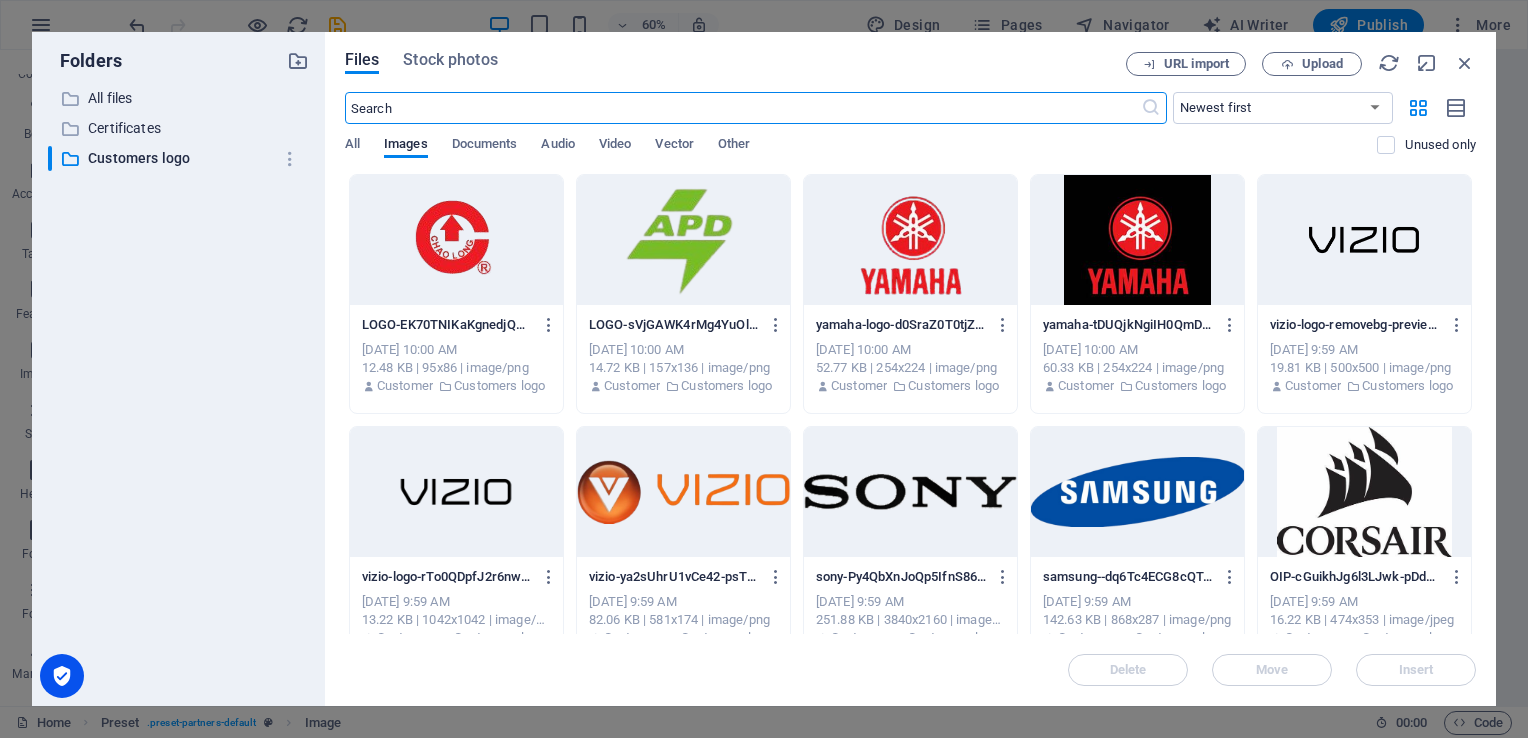scroll, scrollTop: 1177, scrollLeft: 0, axis: vertical 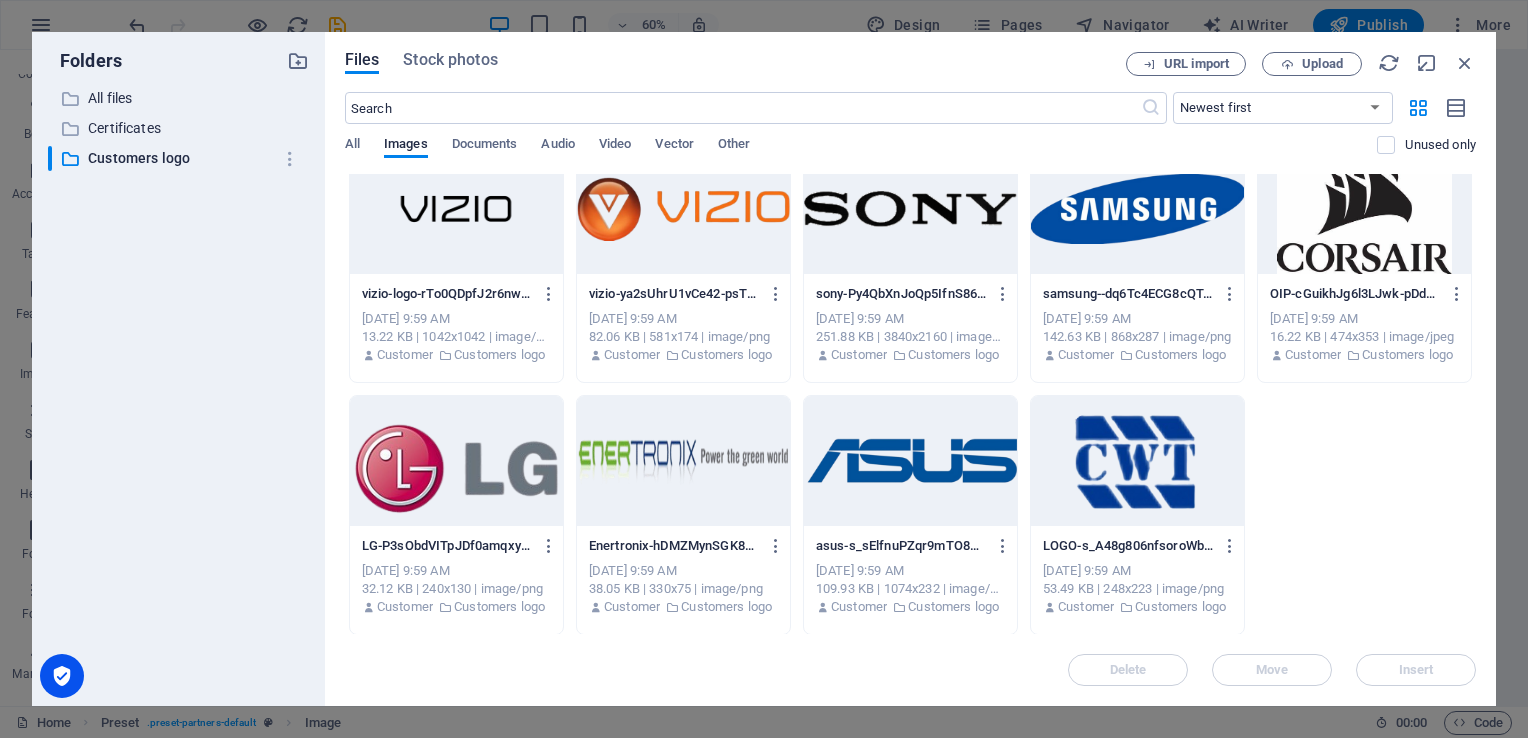 click at bounding box center [456, 461] 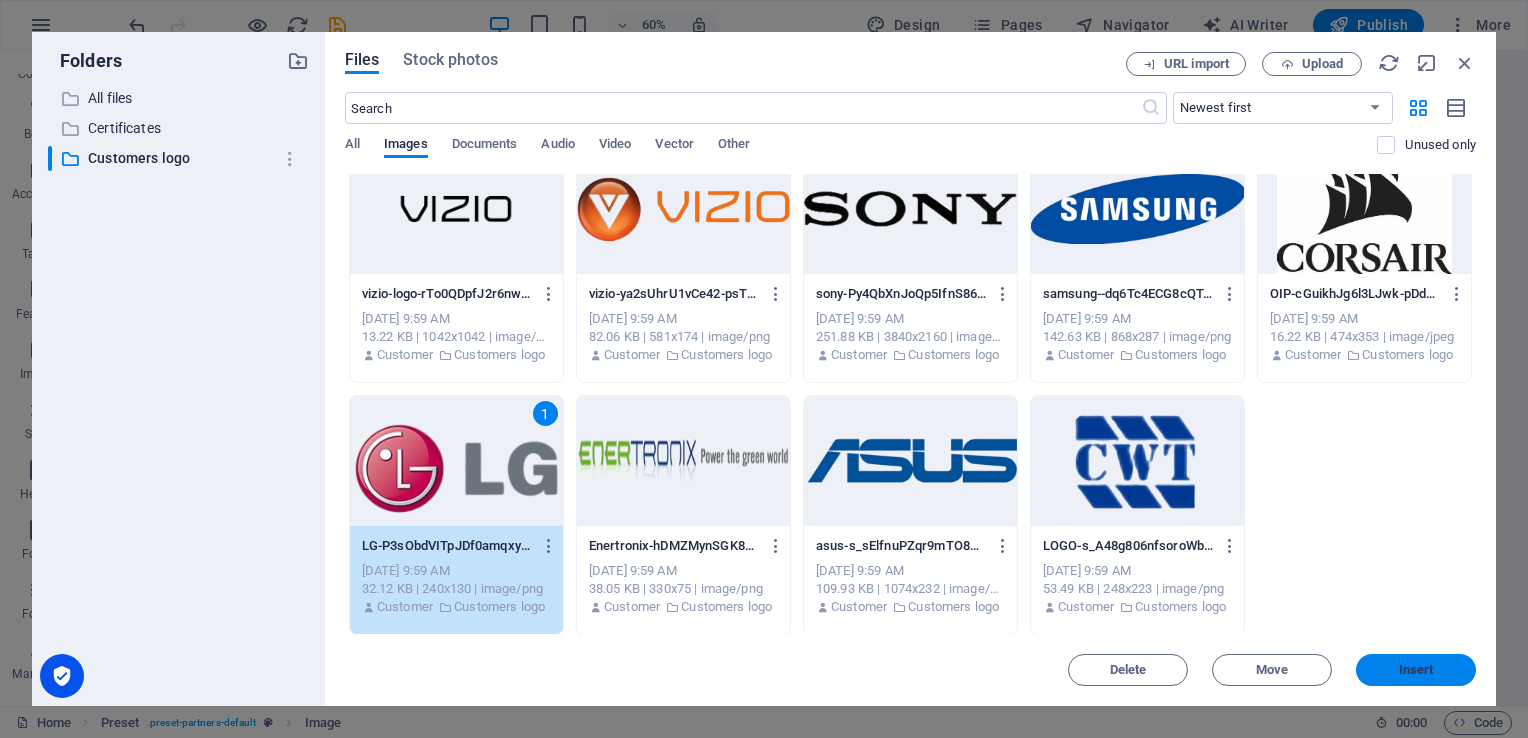 drag, startPoint x: 1440, startPoint y: 676, endPoint x: 995, endPoint y: 626, distance: 447.80017 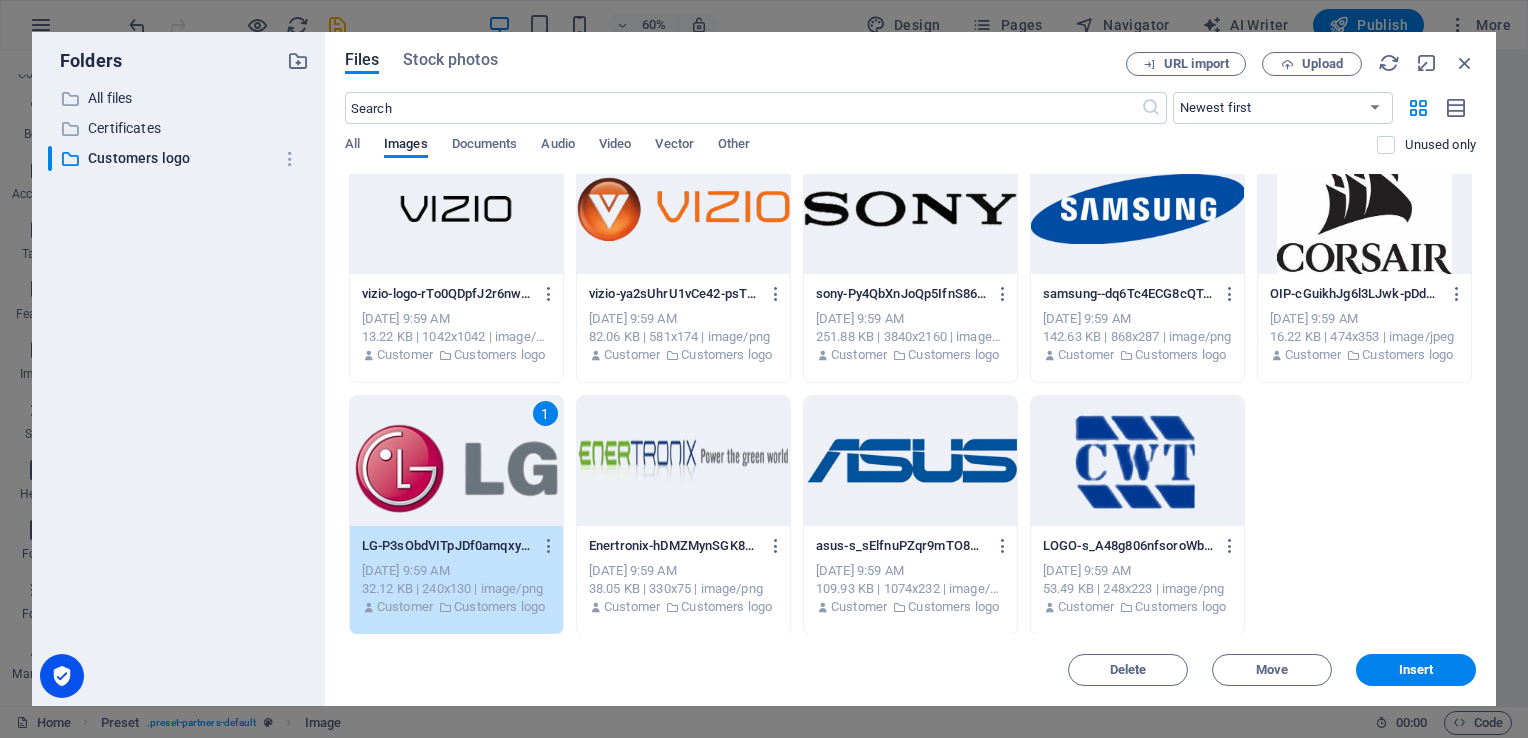 scroll, scrollTop: 814, scrollLeft: 0, axis: vertical 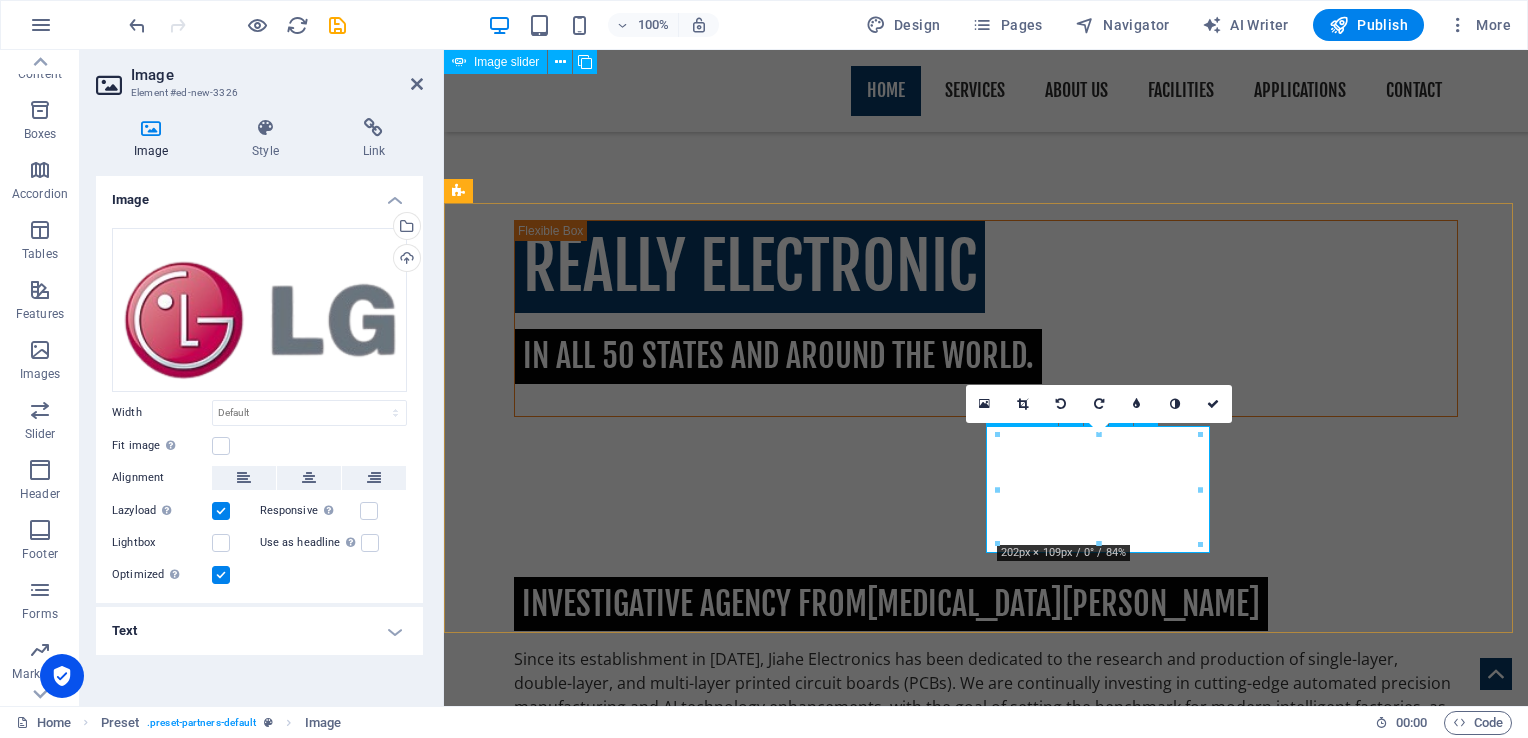 click at bounding box center (572, 1800) 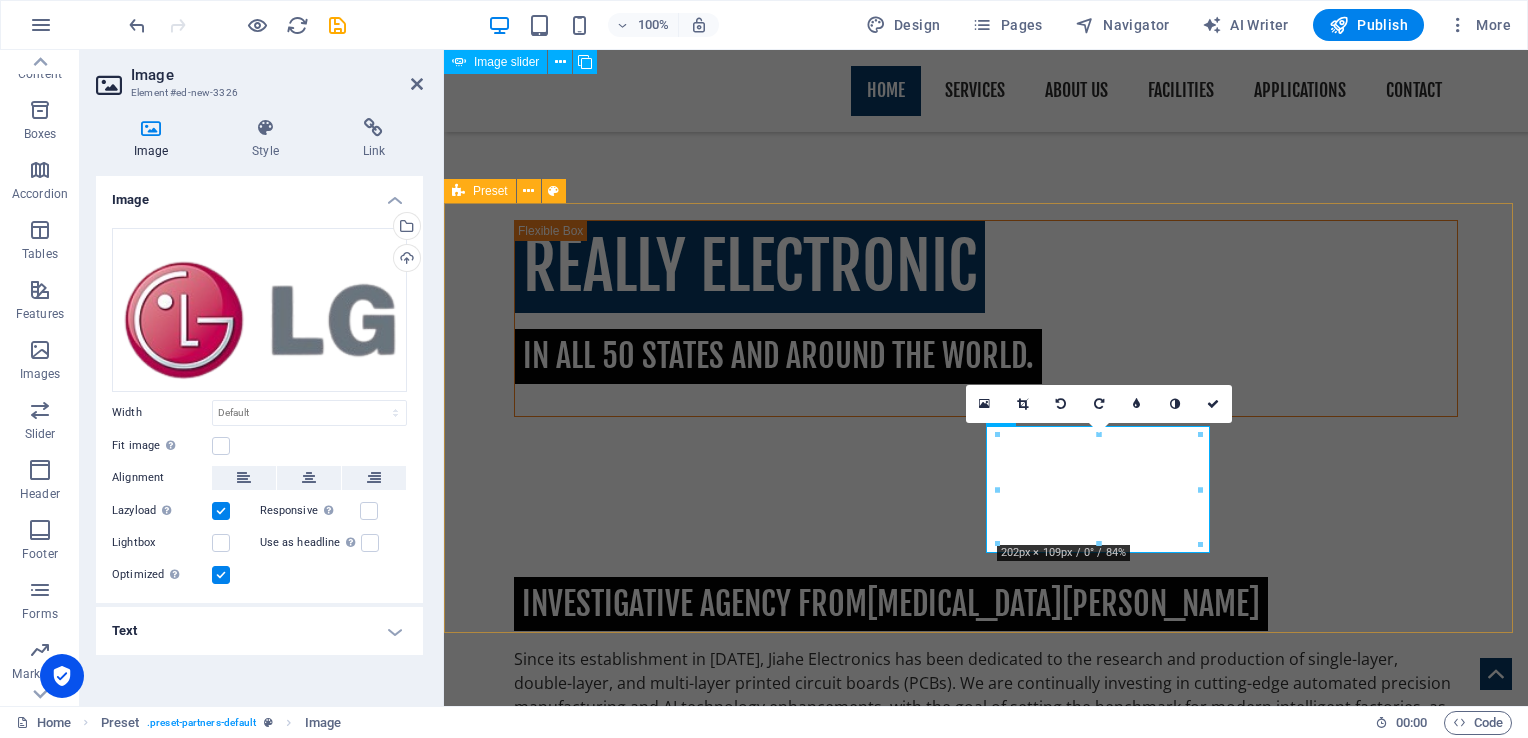click at bounding box center [986, 1395] 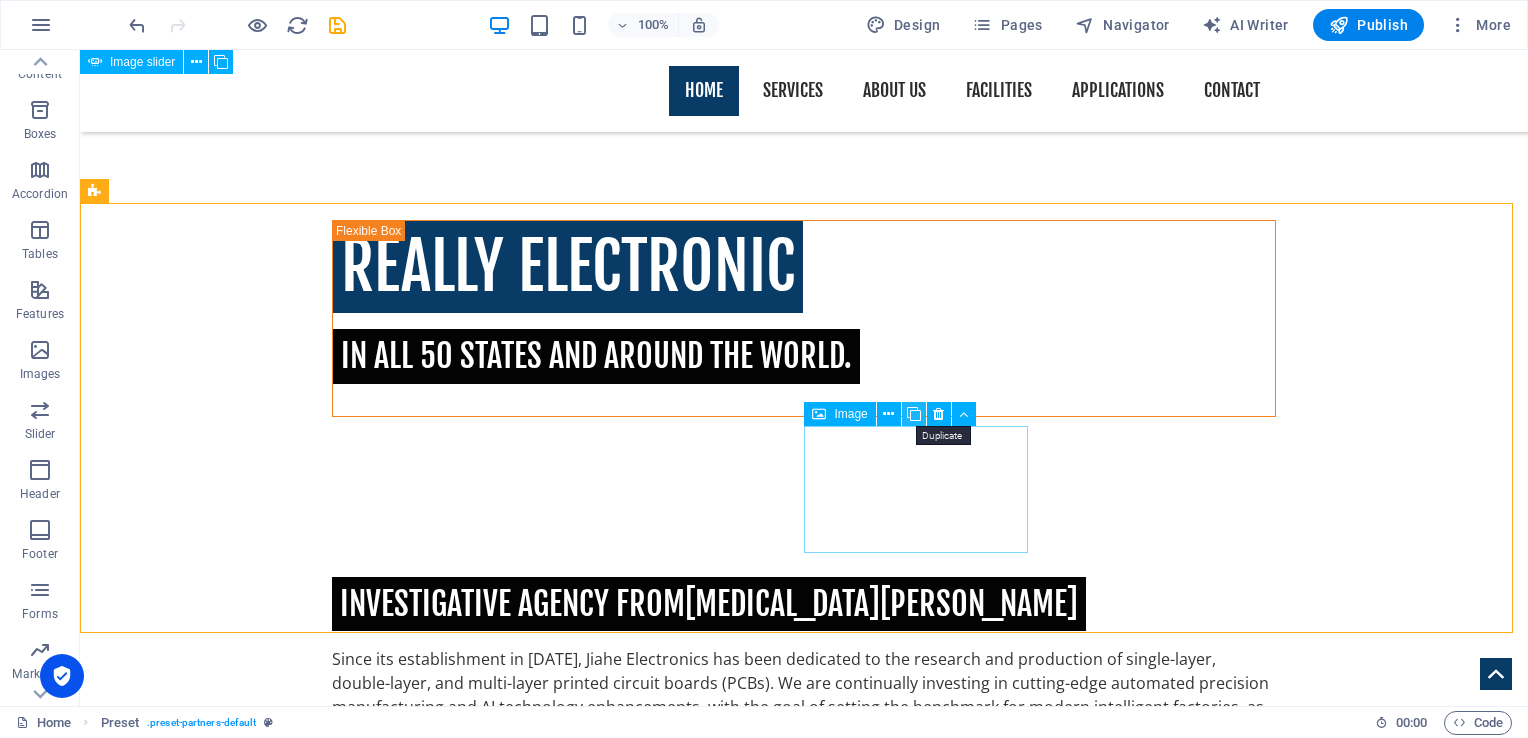 click at bounding box center (914, 414) 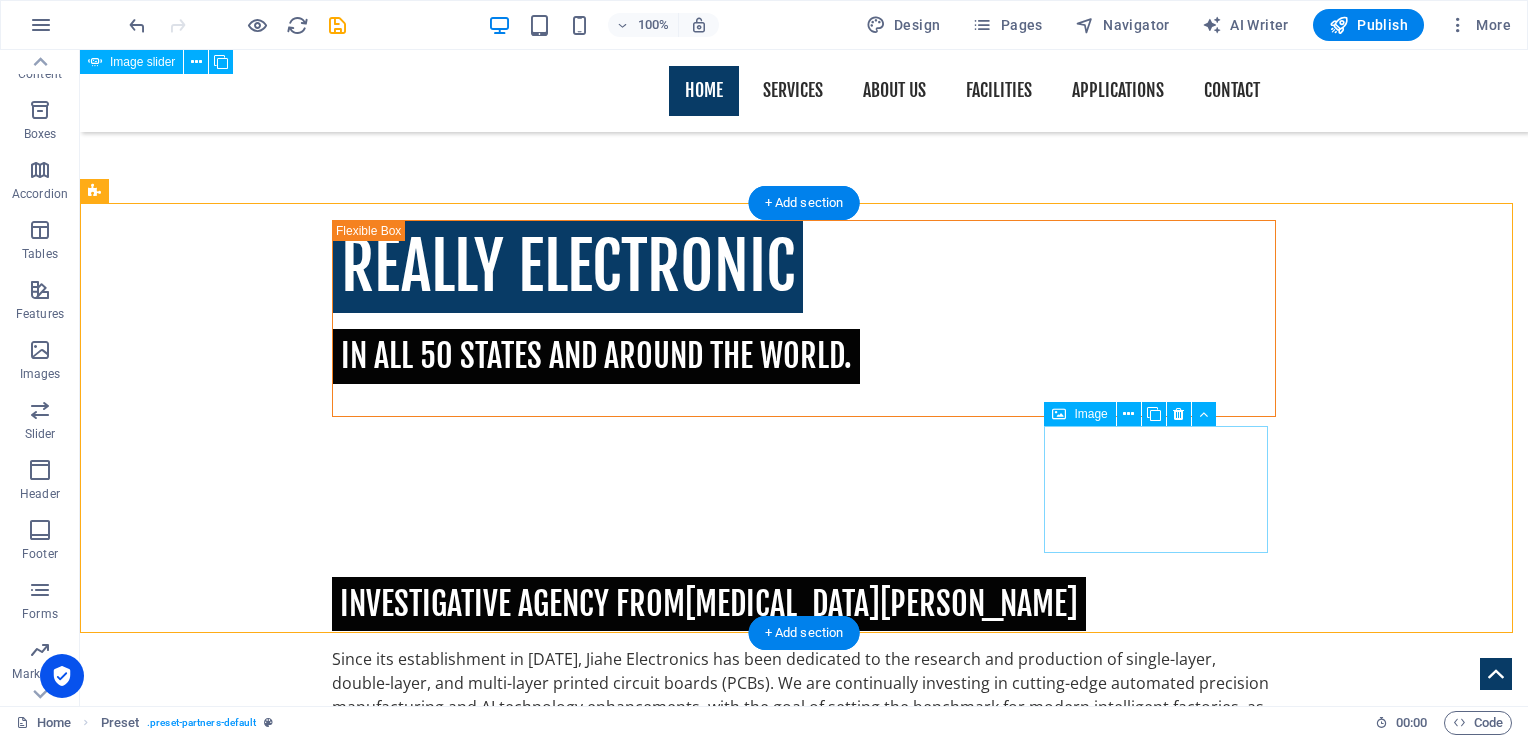 click at bounding box center [208, 1935] 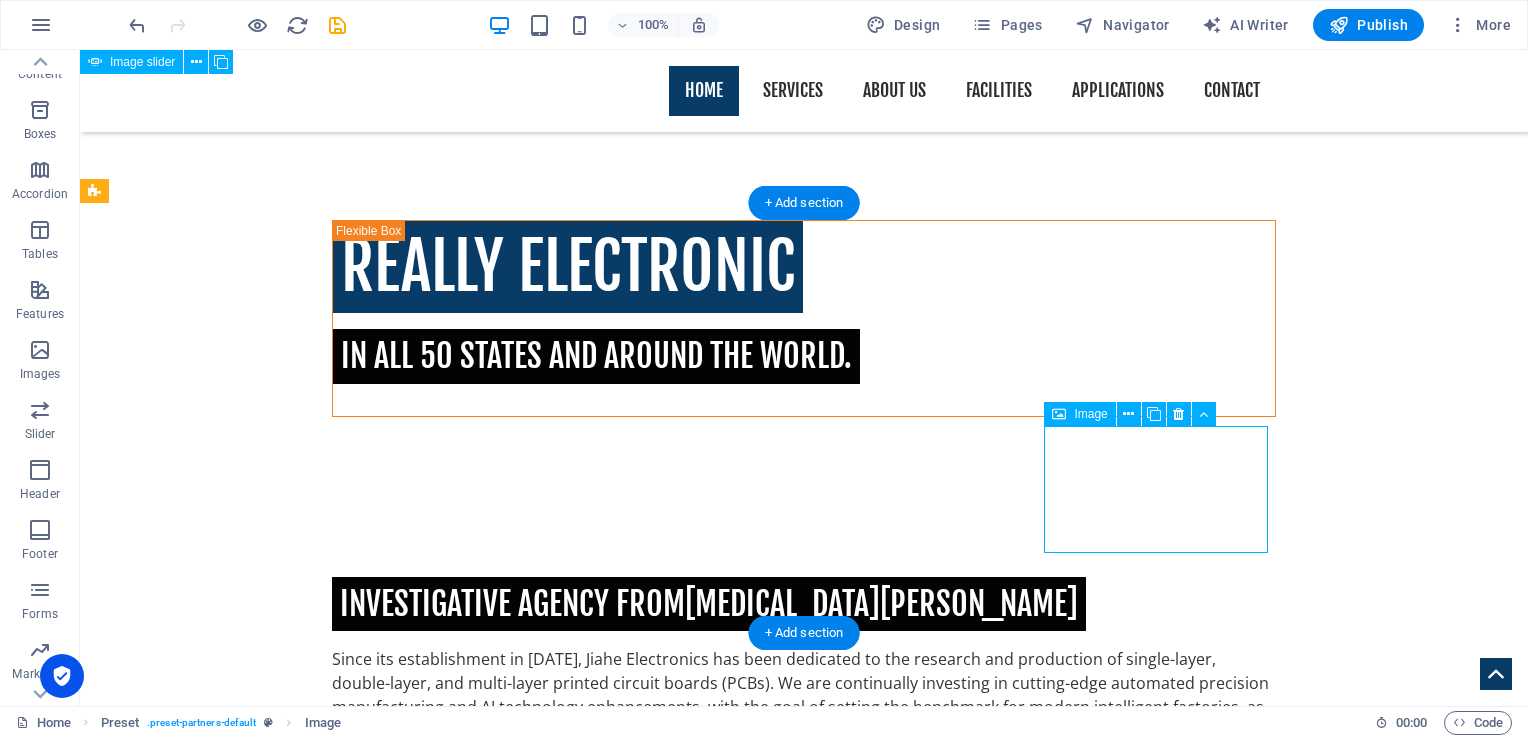 click at bounding box center [208, 1935] 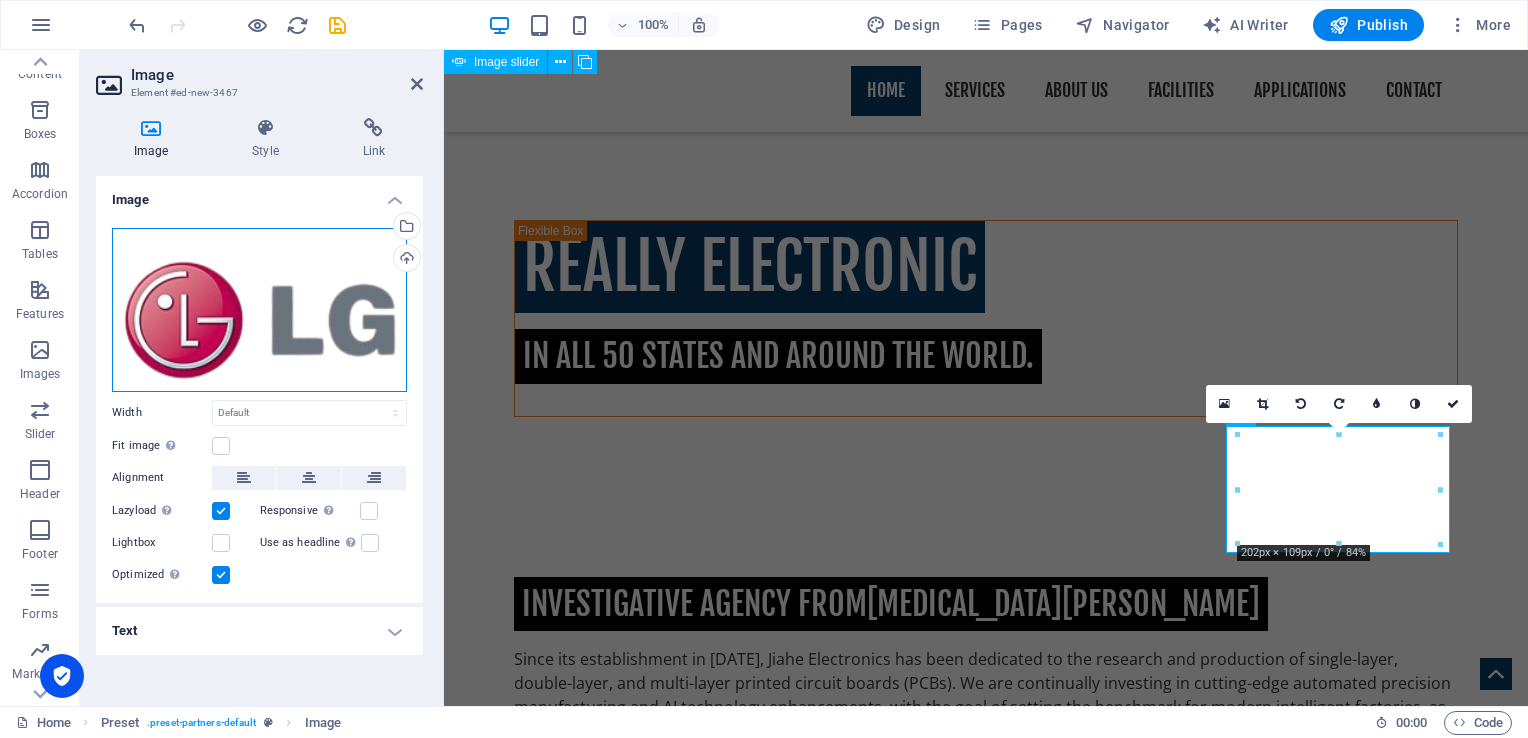 click on "Drag files here, click to choose files or select files from Files or our free stock photos & videos" at bounding box center [259, 310] 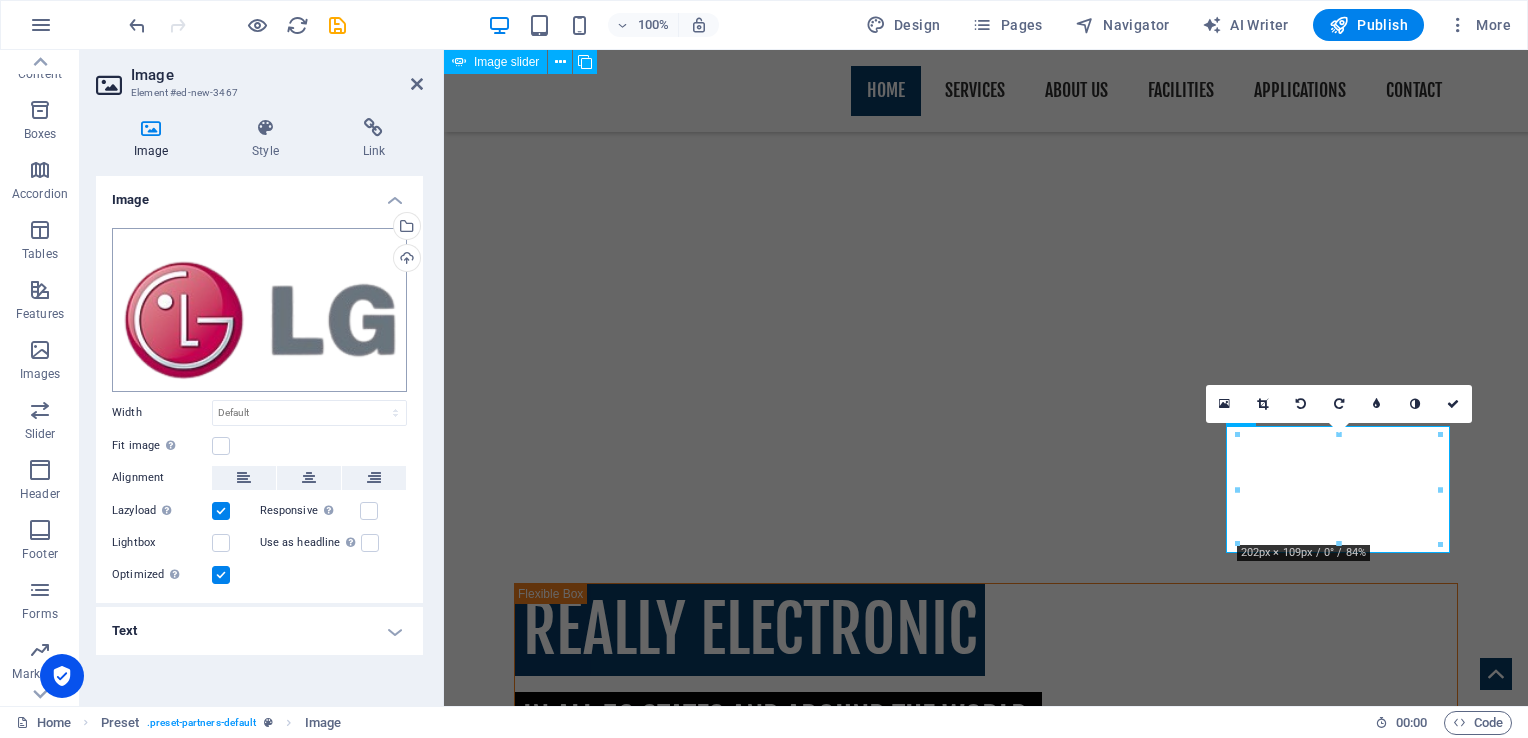 scroll, scrollTop: 1177, scrollLeft: 0, axis: vertical 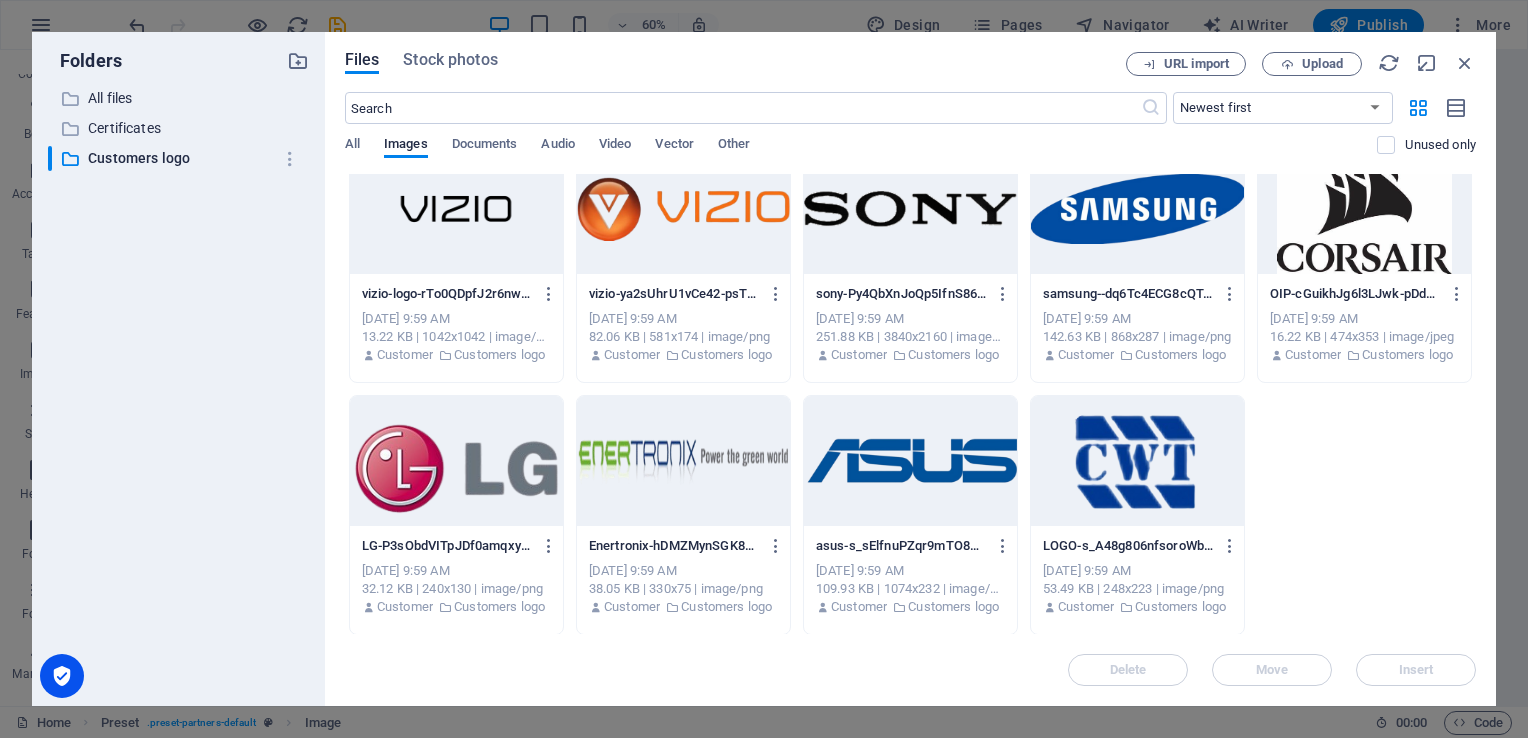 click on "​ All files All files ​ Certificates Certificates ​ Customers logo Customers logo" at bounding box center (178, 388) 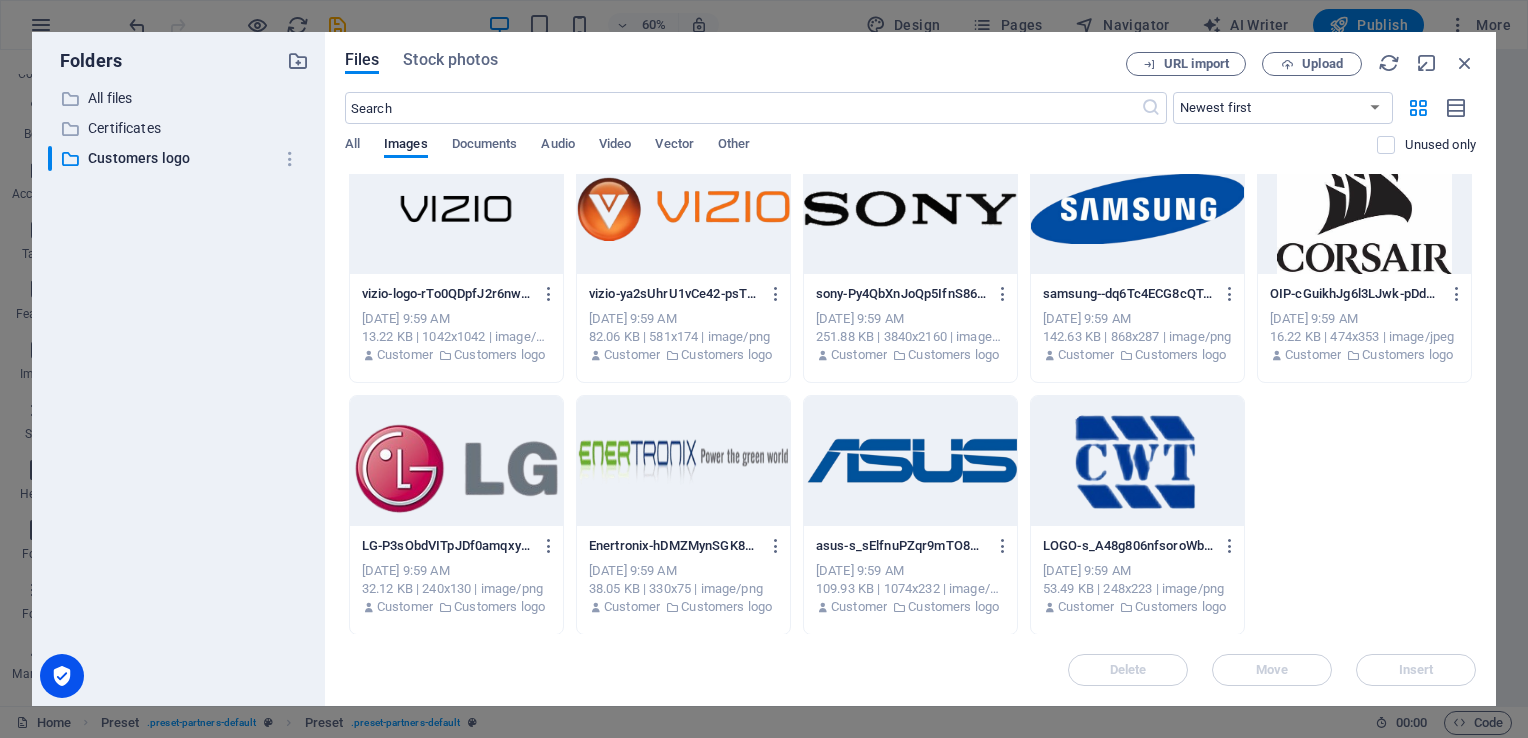 scroll, scrollTop: 843, scrollLeft: 0, axis: vertical 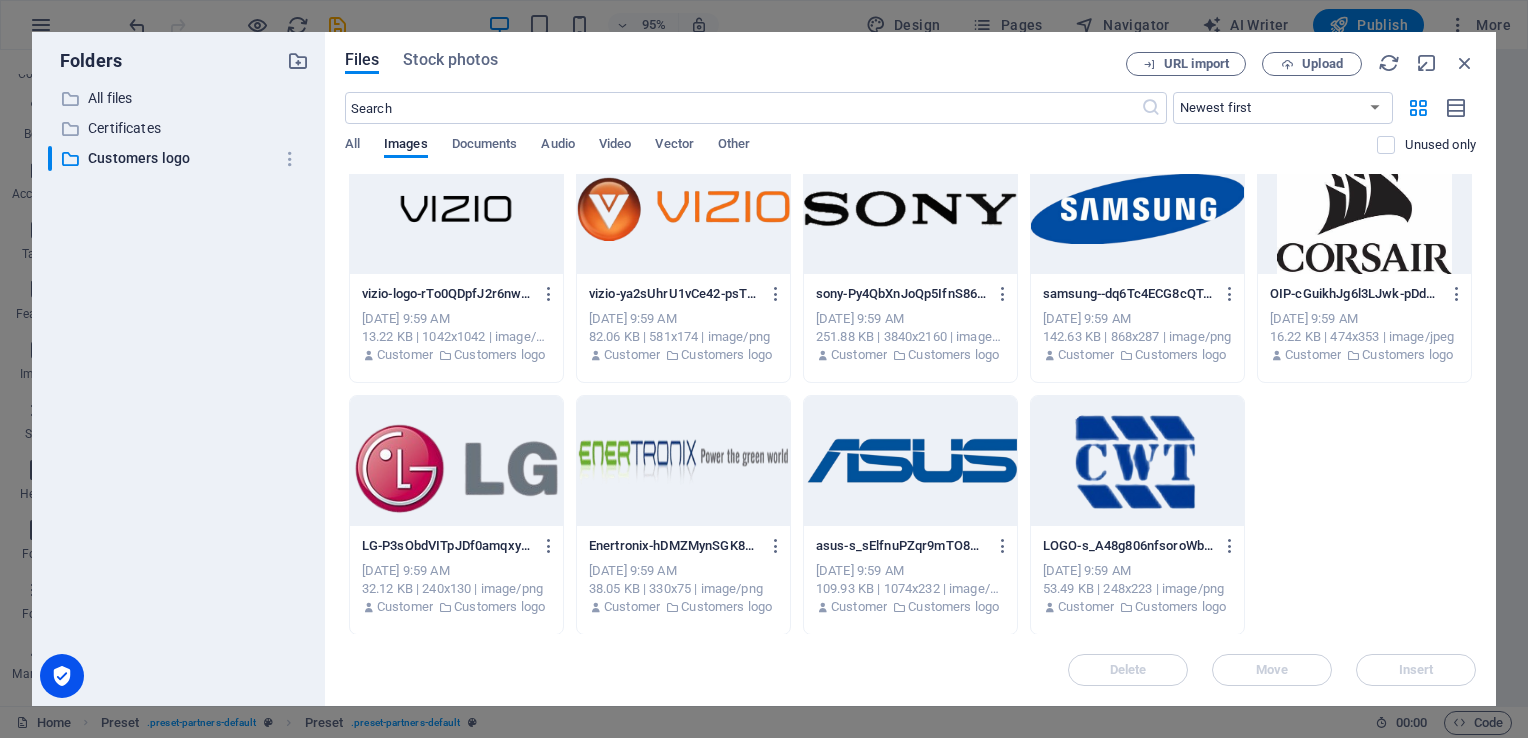 click on "LOGO-EK70TNIKaKgnedjQmxqtZg.png LOGO-EK70TNIKaKgnedjQmxqtZg.png Jul 10, 2025 10:00 AM 12.48 KB | 95x86 | image/png Customer Customers logo LOGO-sVjGAWK4rMg4YuOlIPjP4w.png LOGO-sVjGAWK4rMg4YuOlIPjP4w.png Jul 10, 2025 10:00 AM 14.72 KB | 157x136 | image/png Customer Customers logo yamaha-logo-d0SraZ0T0tjZG7ThBRqIfQ.png yamaha-logo-d0SraZ0T0tjZG7ThBRqIfQ.png Jul 10, 2025 10:00 AM 52.77 KB | 254x224 | image/png Customer Customers logo yamaha-tDUQjkNgiIH0QmDdGmPemw.png yamaha-tDUQjkNgiIH0QmDdGmPemw.png Jul 10, 2025 10:00 AM 60.33 KB | 254x224 | image/png Customer Customers logo vizio-logo-removebg-preview-U_4geJI1flZ4EKM-wlfLKw.png vizio-logo-removebg-preview-U_4geJI1flZ4EKM-wlfLKw.png Jul 10, 2025 9:59 AM 19.81 KB | 500x500 | image/png Customer Customers logo vizio-logo-rTo0QDpfJ2r6nwQDDTPn-g.png vizio-logo-rTo0QDpfJ2r6nwQDDTPn-g.png Jul 10, 2025 9:59 AM 13.22 KB | 1042x1042 | image/png Customer Customers logo vizio-ya2sUhrU1vCe42-psTYyXw.png vizio-ya2sUhrU1vCe42-psTYyXw.png Jul 10, 2025 9:59 AM Customer Customer" at bounding box center (910, 263) 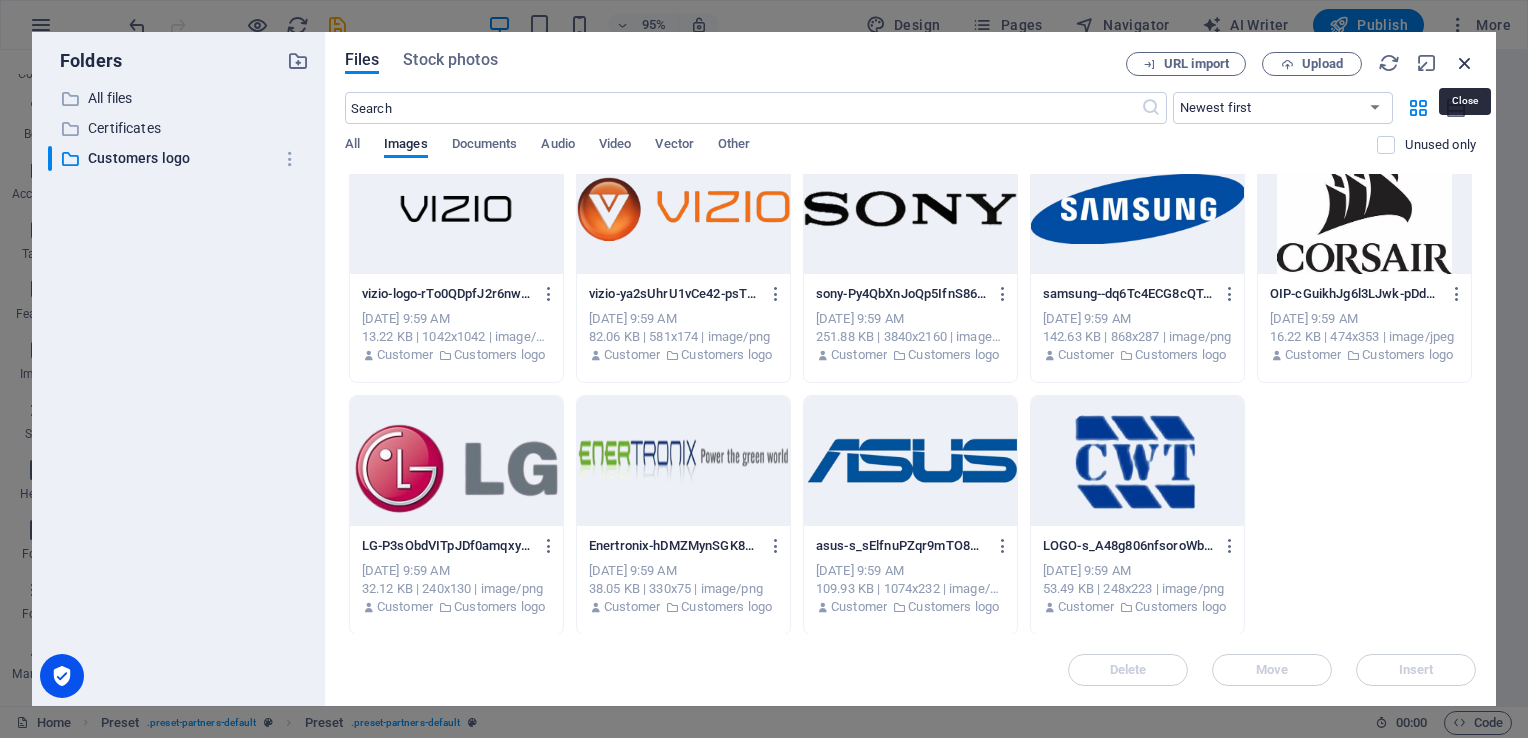 click at bounding box center (1465, 63) 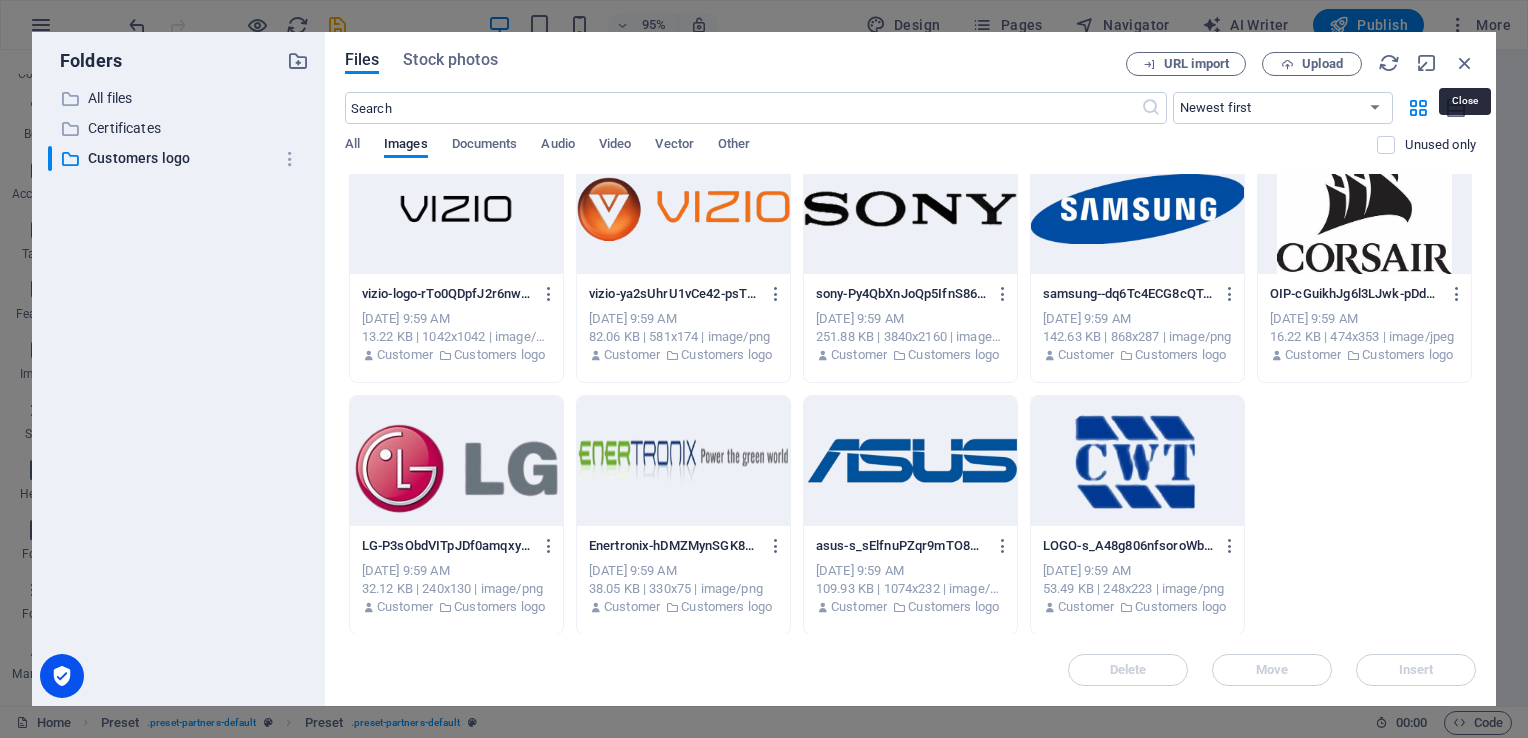 scroll, scrollTop: 814, scrollLeft: 0, axis: vertical 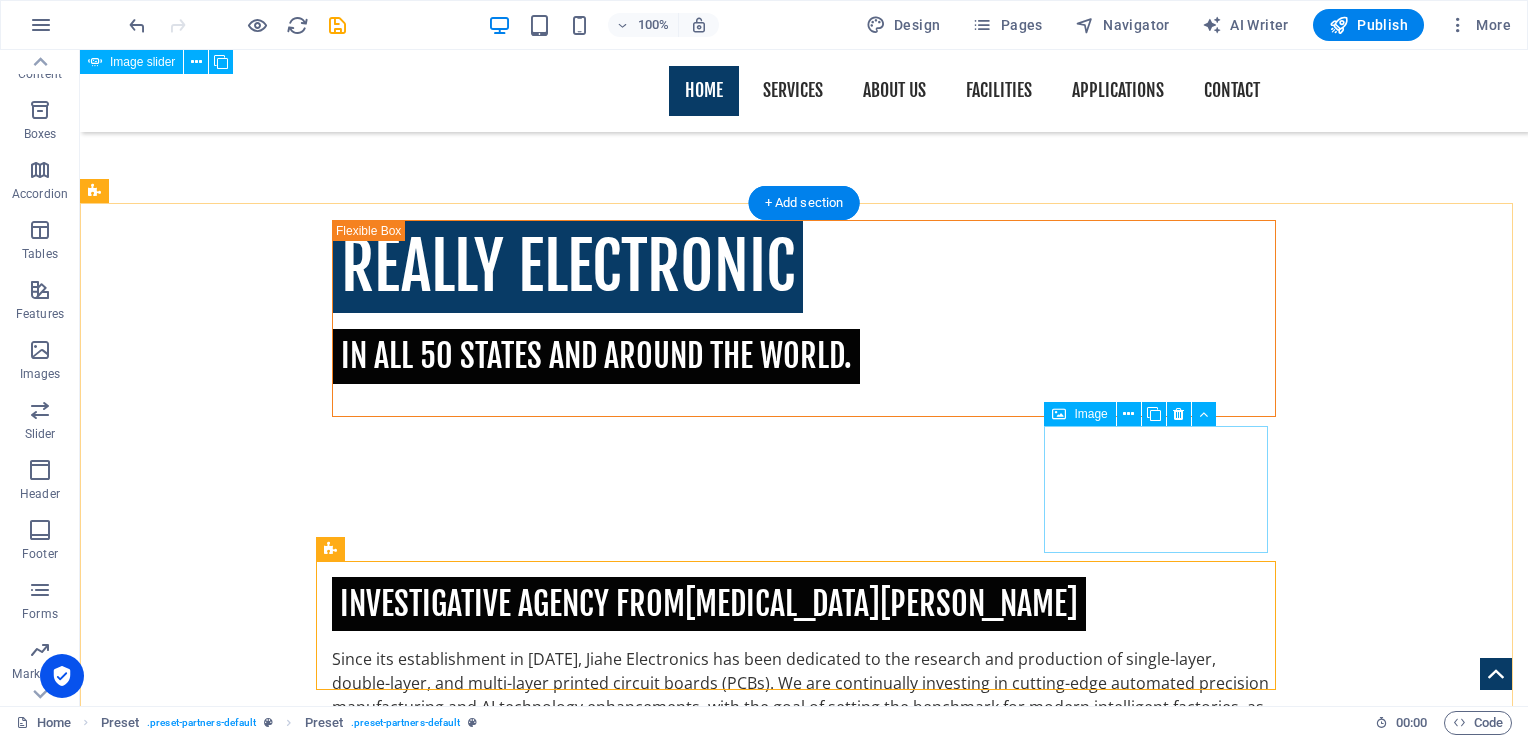 click at bounding box center (208, 1935) 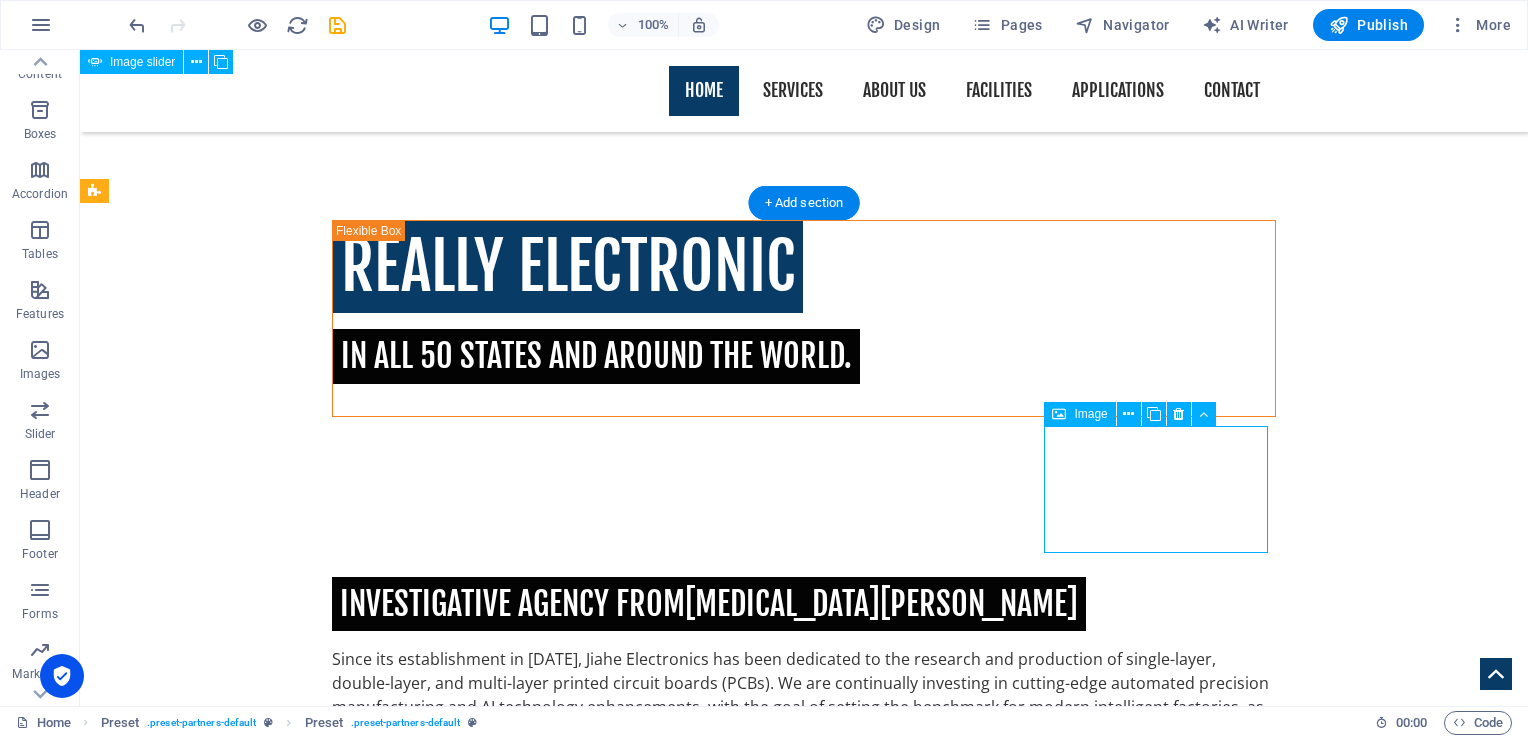 click at bounding box center [208, 1935] 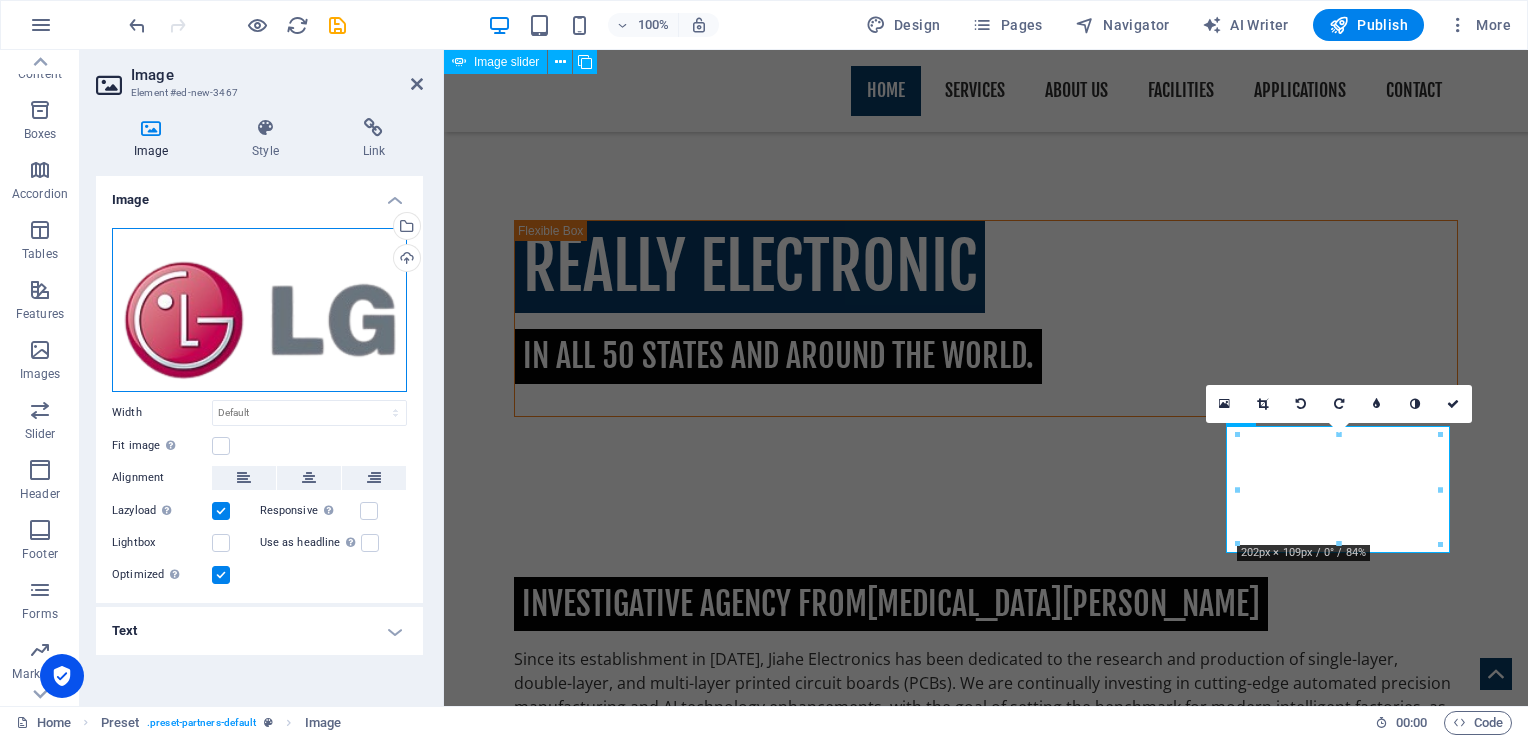 click on "Drag files here, click to choose files or select files from Files or our free stock photos & videos" at bounding box center [259, 310] 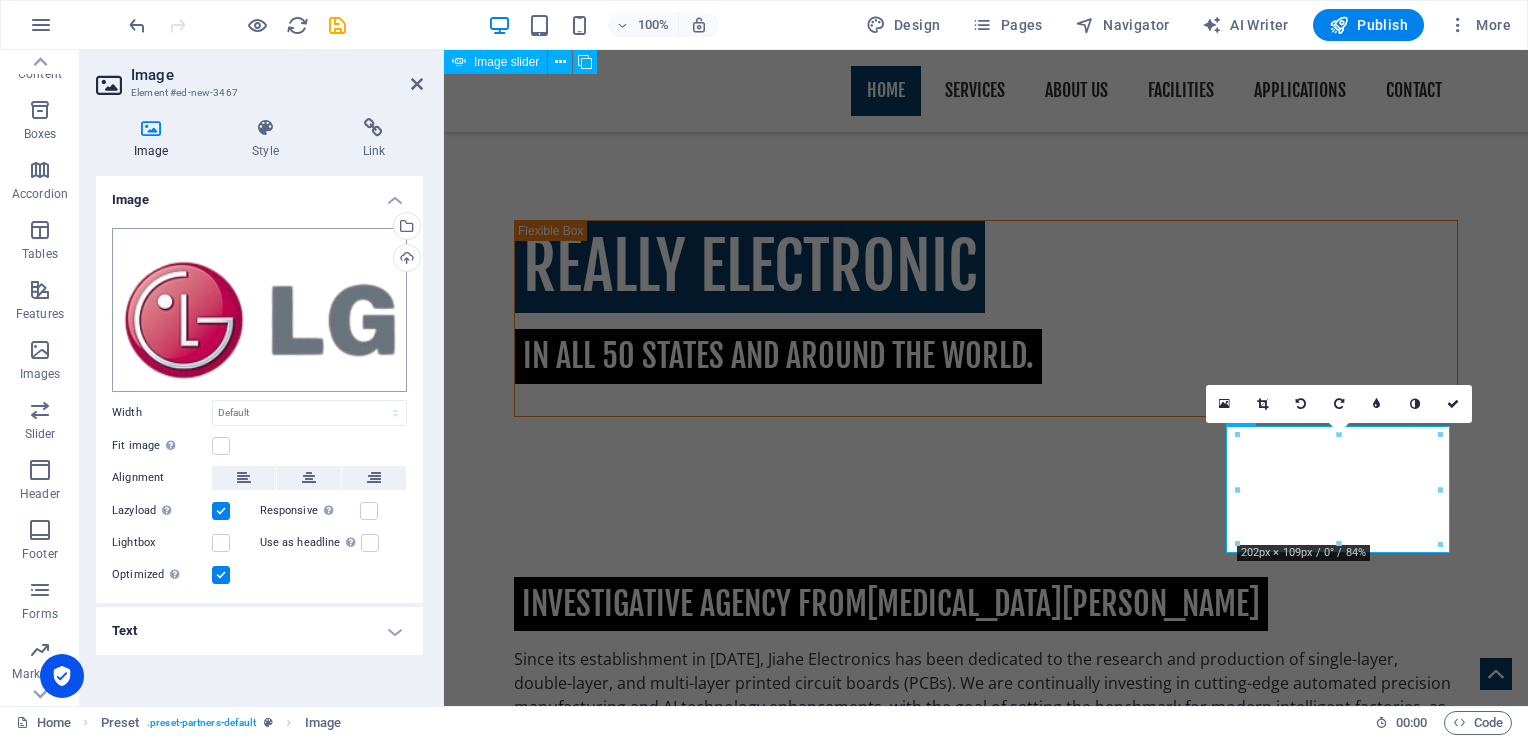 scroll, scrollTop: 1177, scrollLeft: 0, axis: vertical 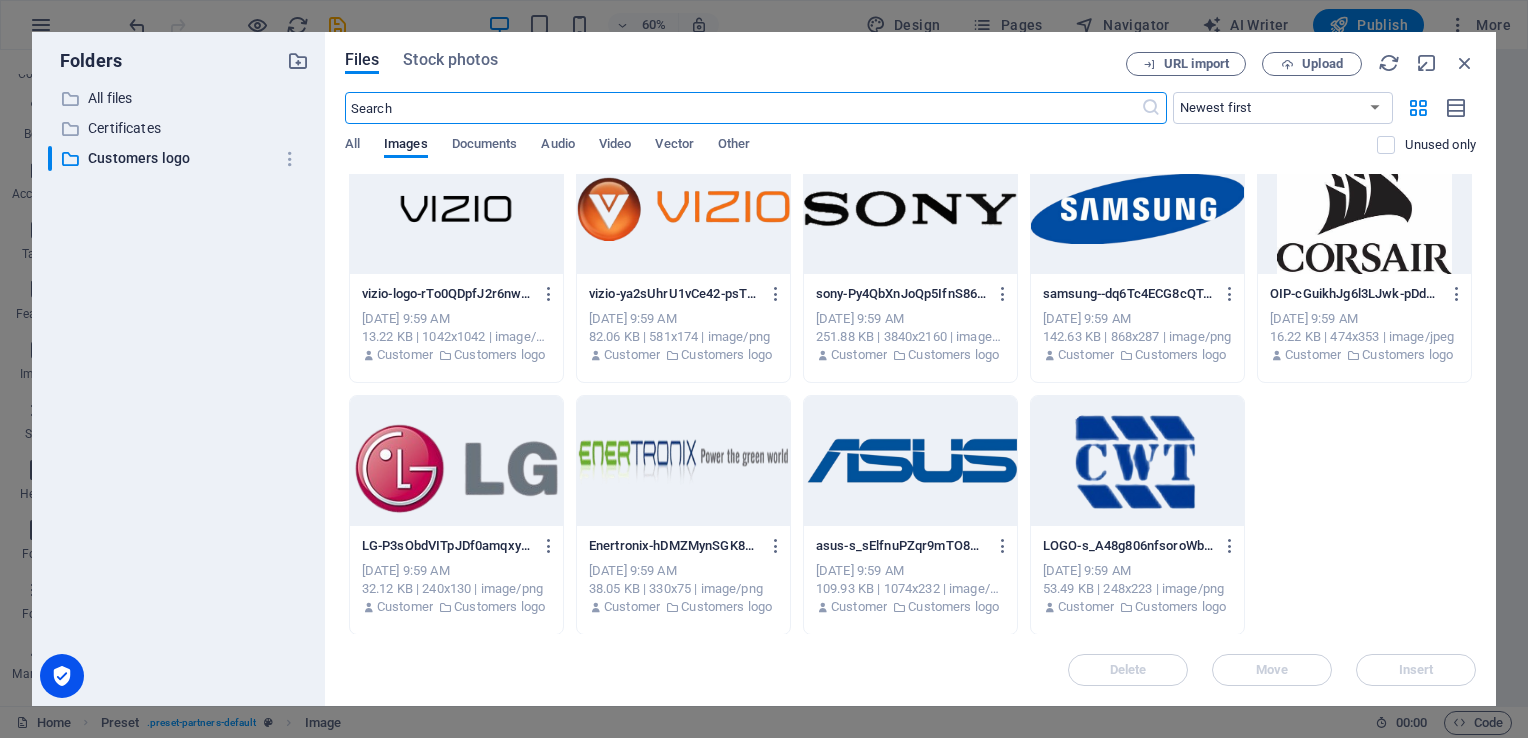 click at bounding box center [683, 461] 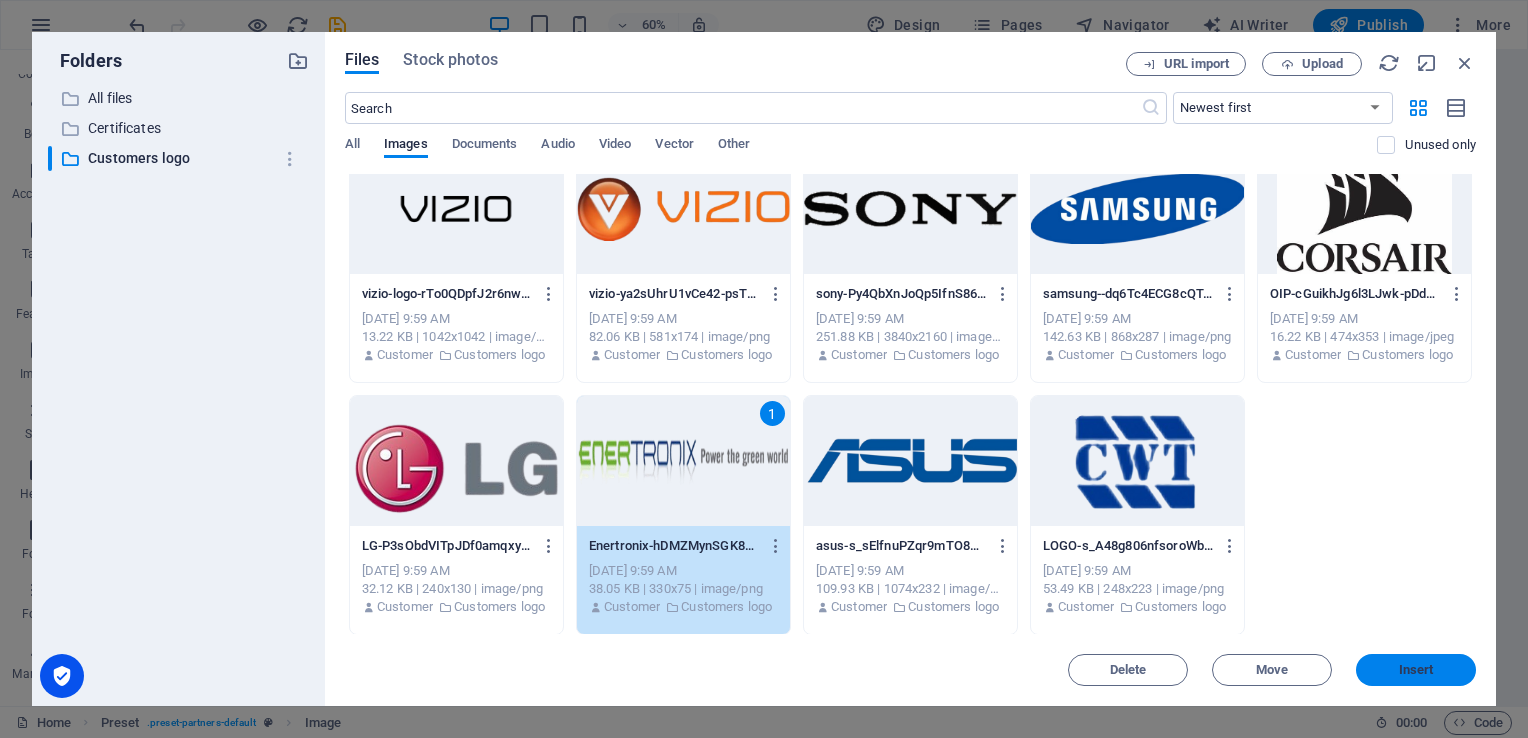 click on "Insert" at bounding box center [1416, 670] 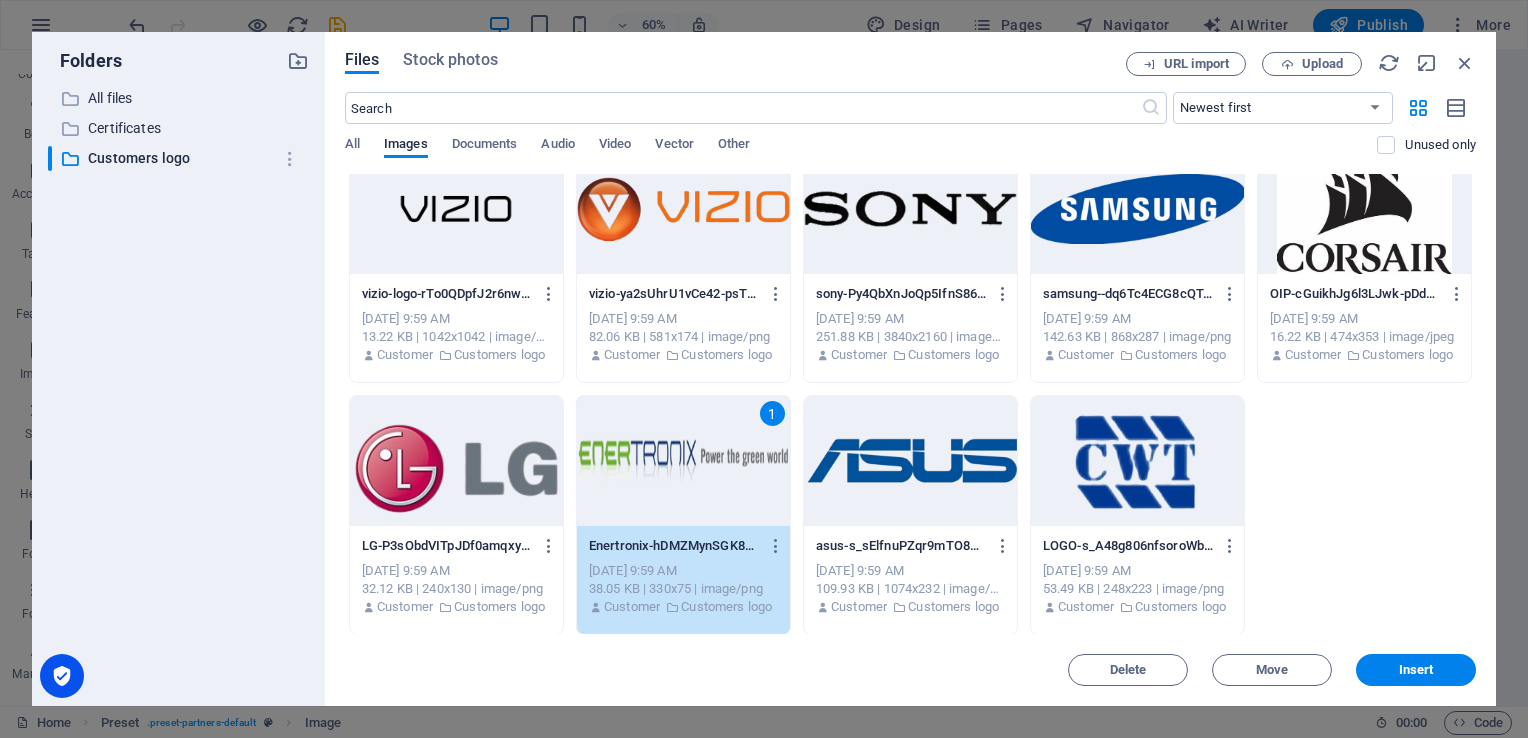scroll, scrollTop: 814, scrollLeft: 0, axis: vertical 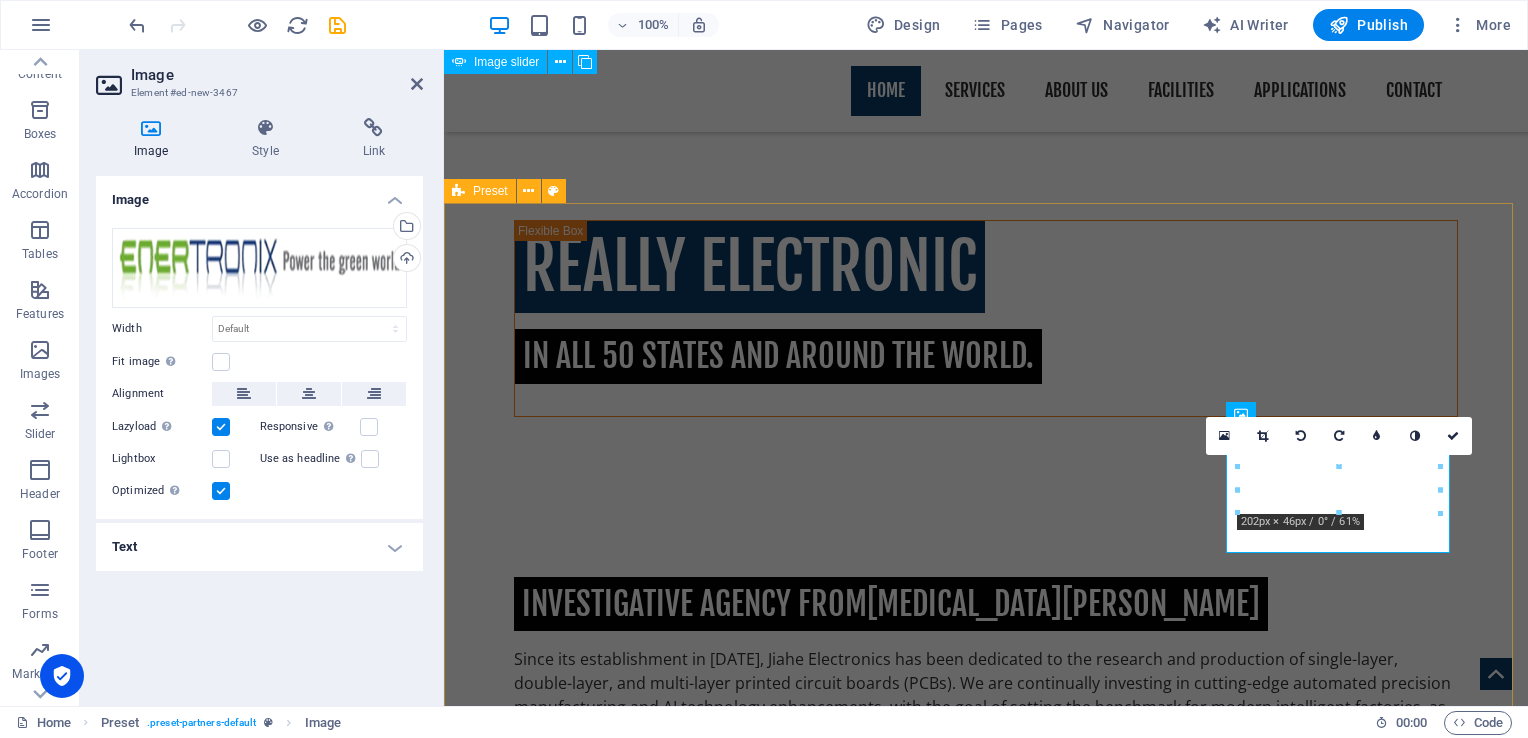 click at bounding box center [986, 1733] 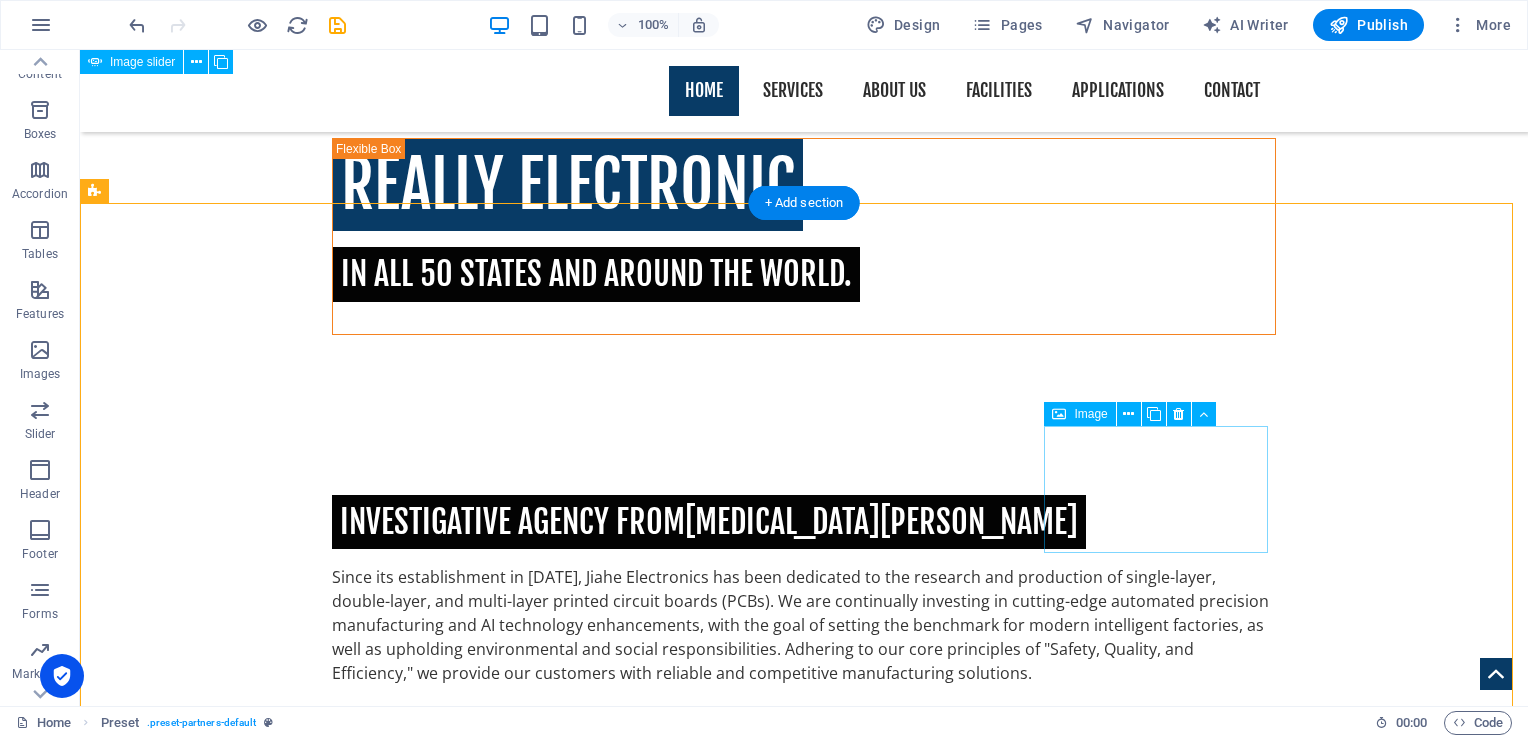 scroll, scrollTop: 1014, scrollLeft: 0, axis: vertical 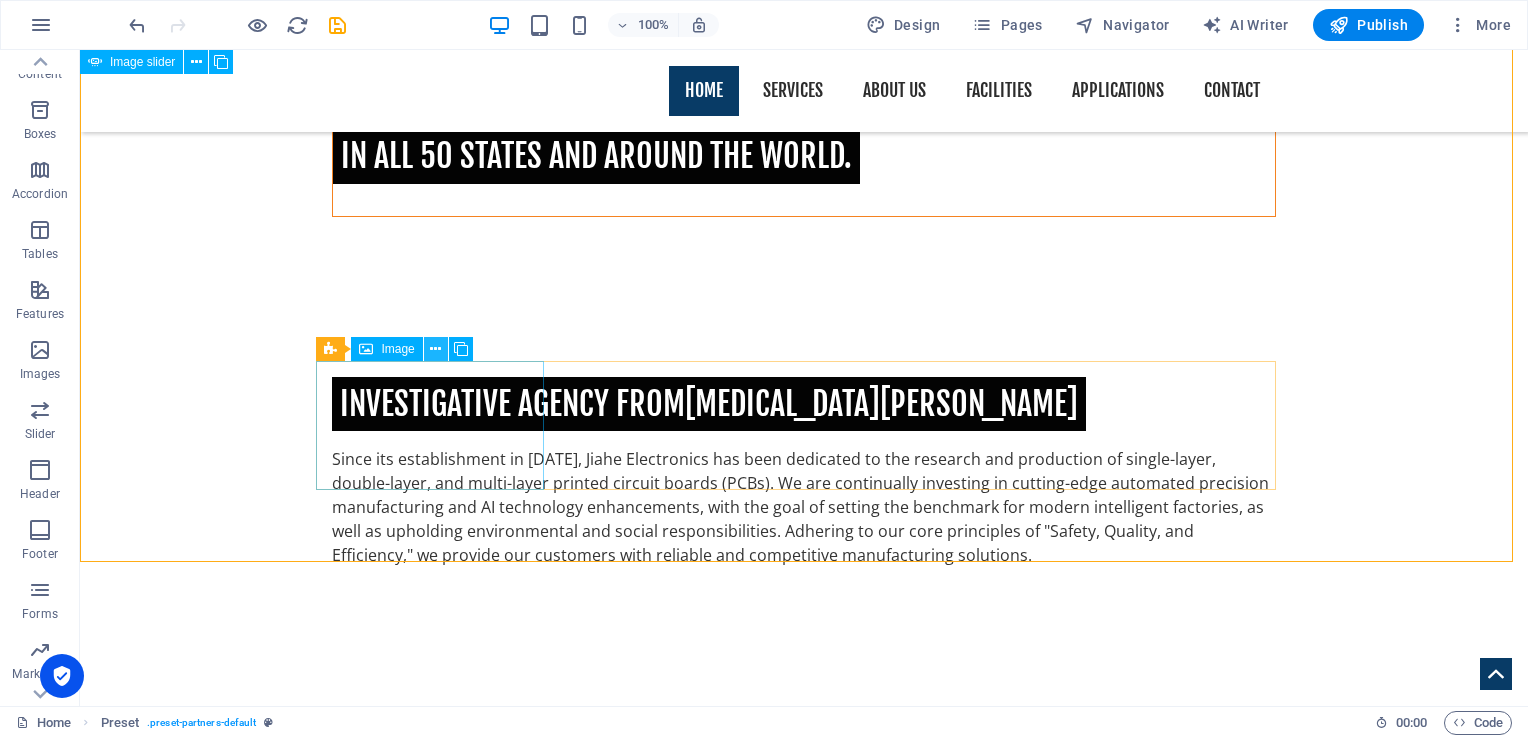 click at bounding box center (435, 349) 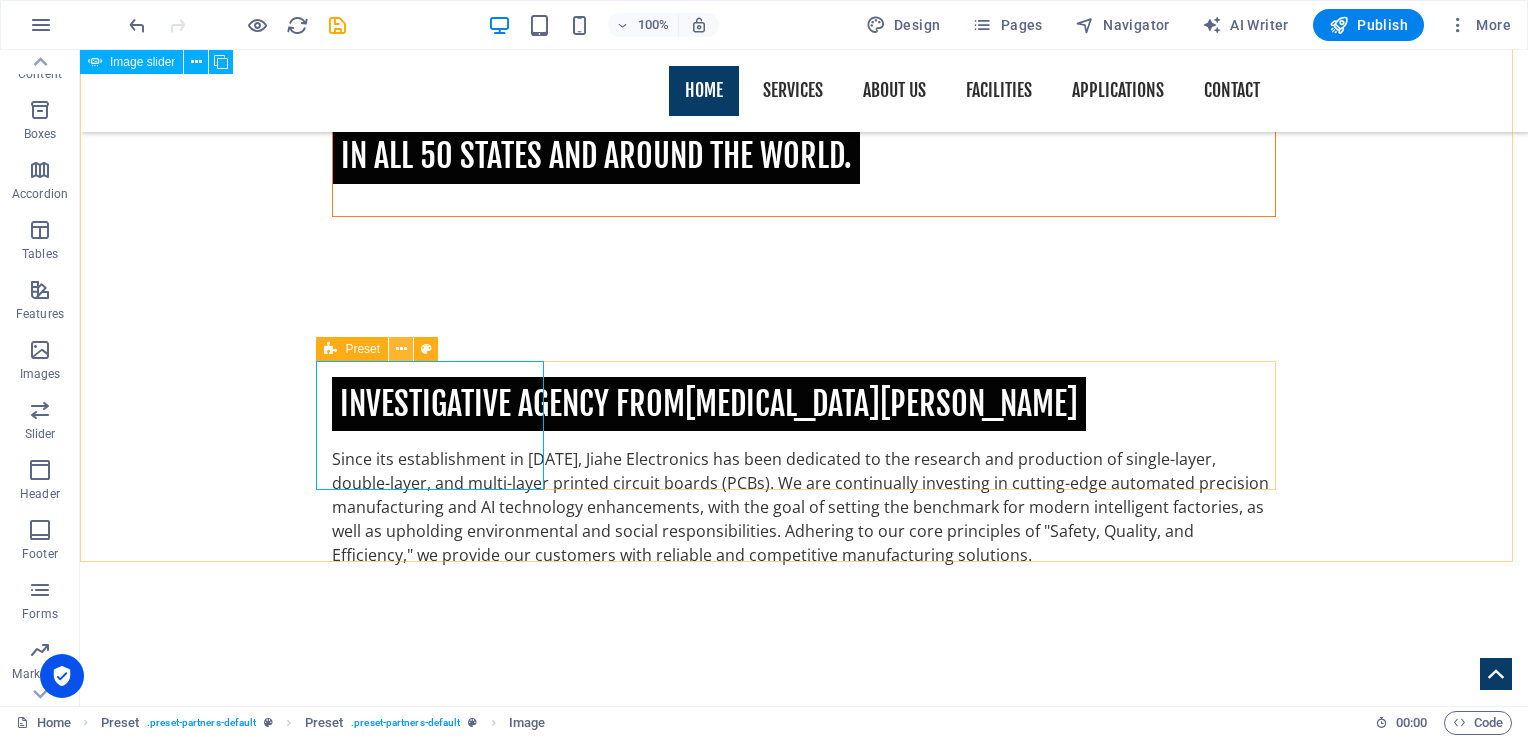 click at bounding box center [401, 349] 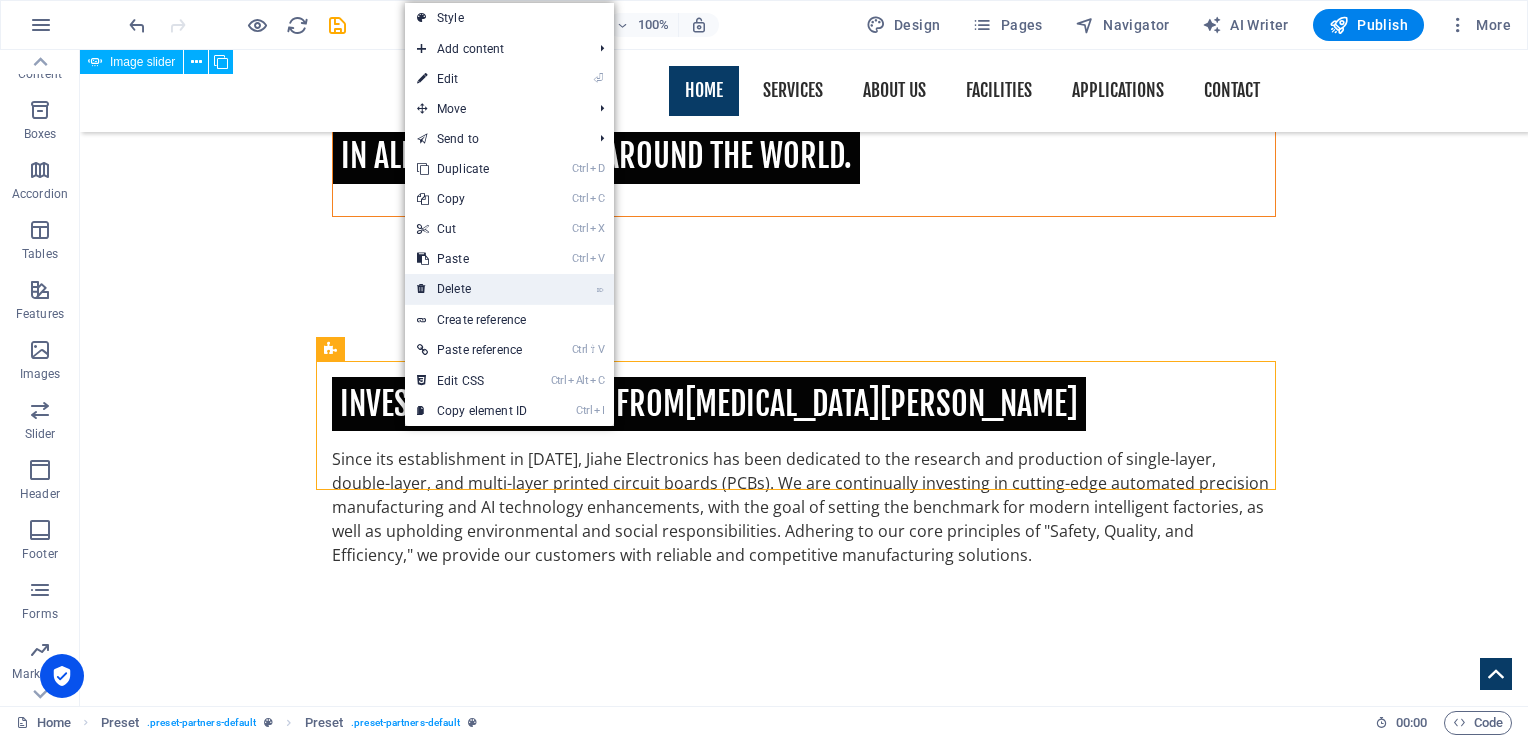 click on "⌦  Delete" at bounding box center (472, 289) 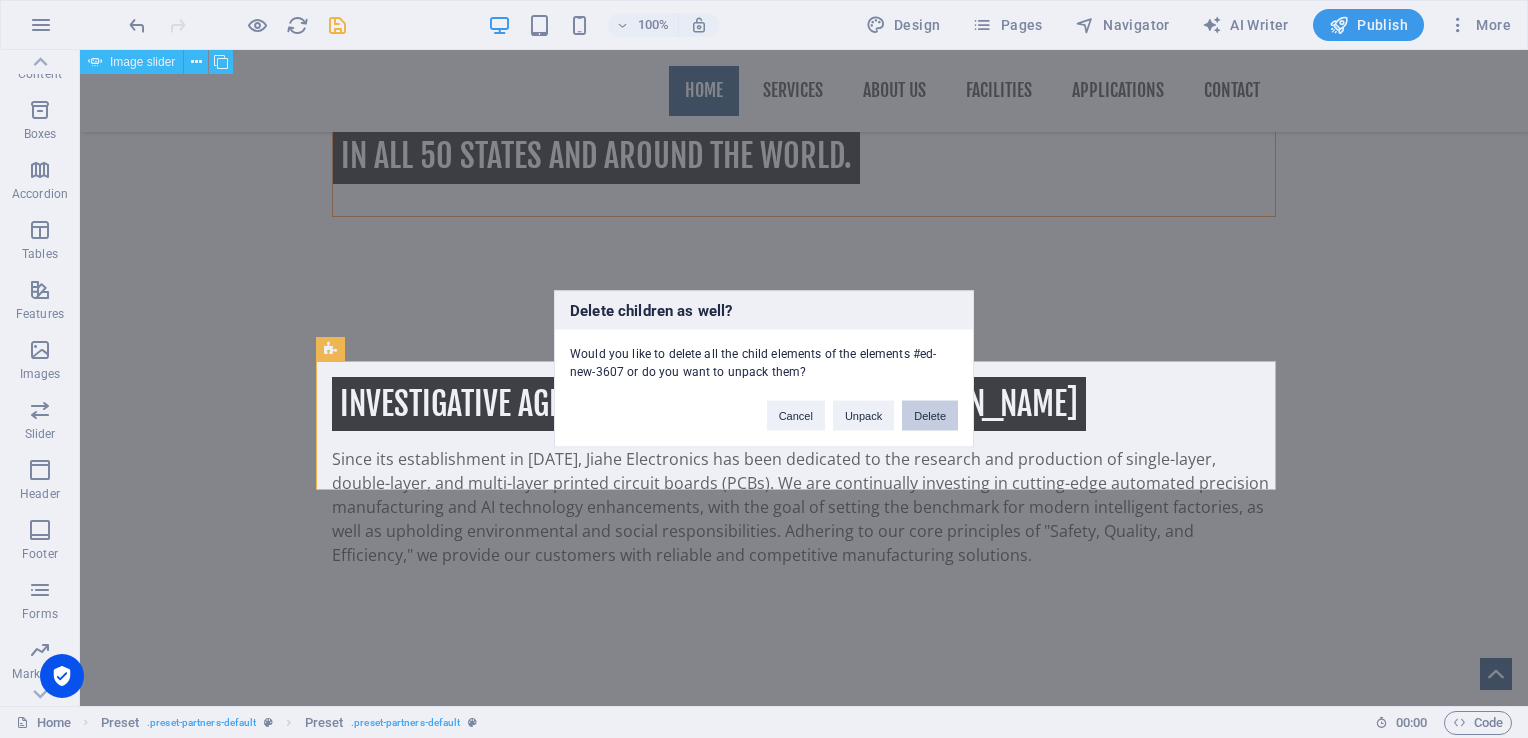 click on "Delete" at bounding box center [930, 416] 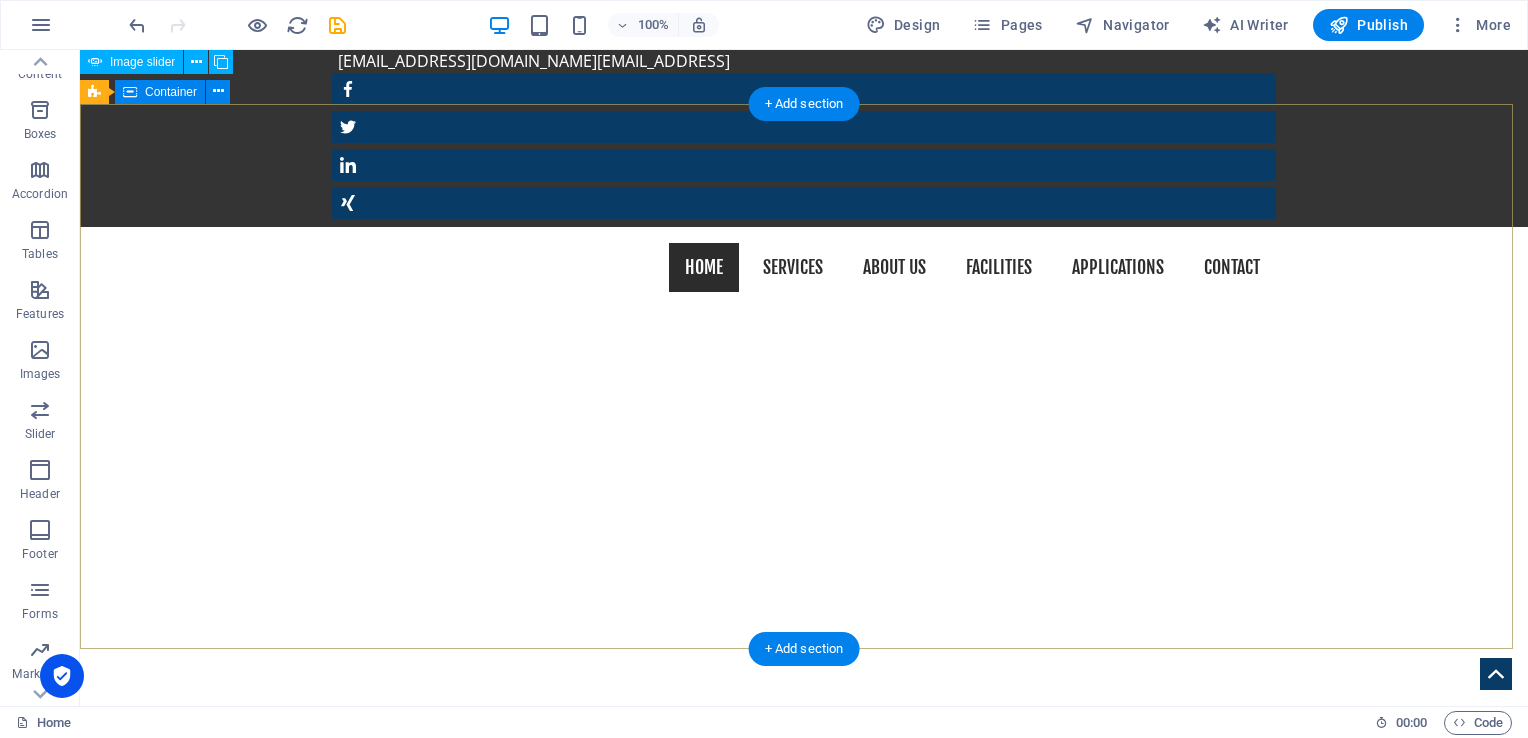 scroll, scrollTop: 200, scrollLeft: 0, axis: vertical 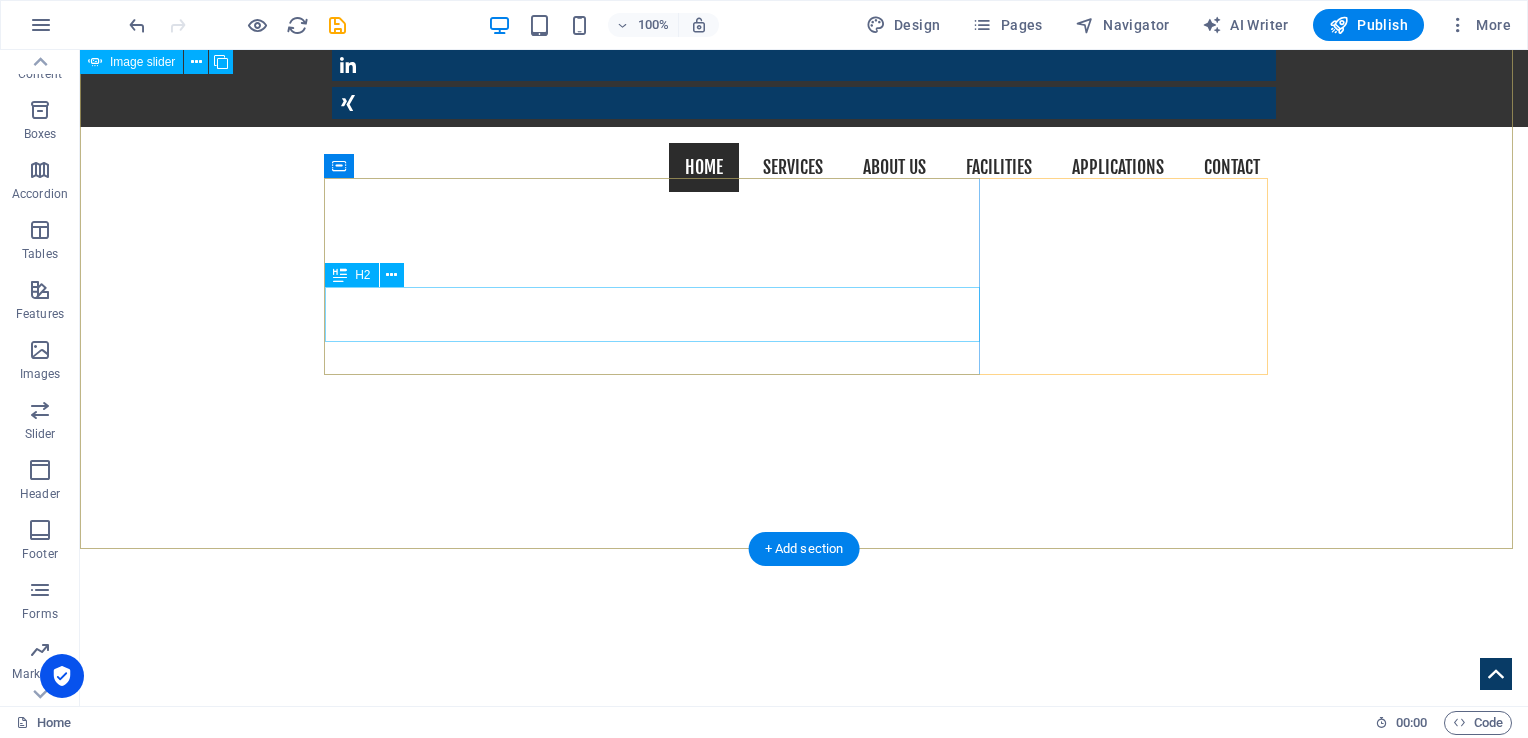 click on "in all 50 states and around the world." at bounding box center (804, 970) 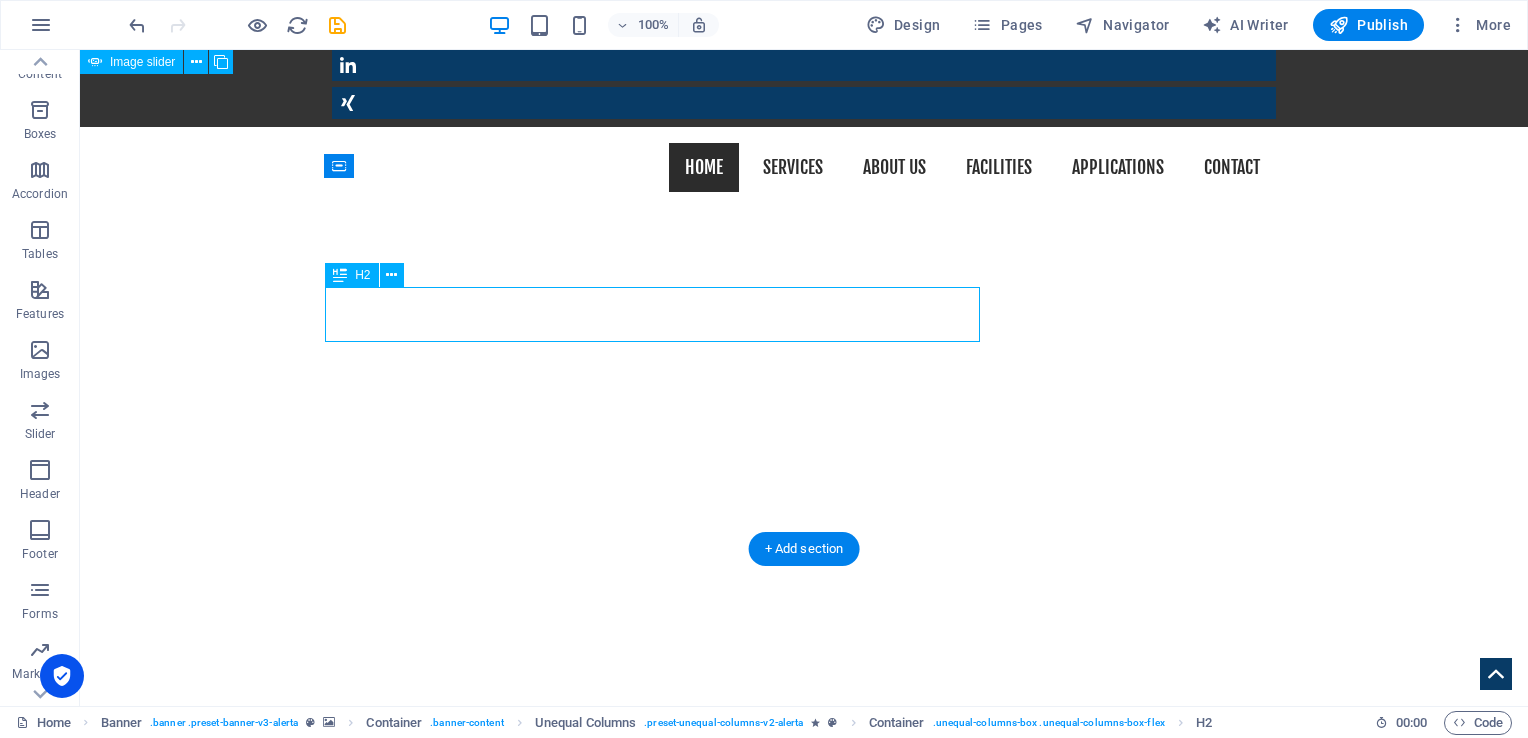 click on "in all 50 states and around the world." at bounding box center (804, 970) 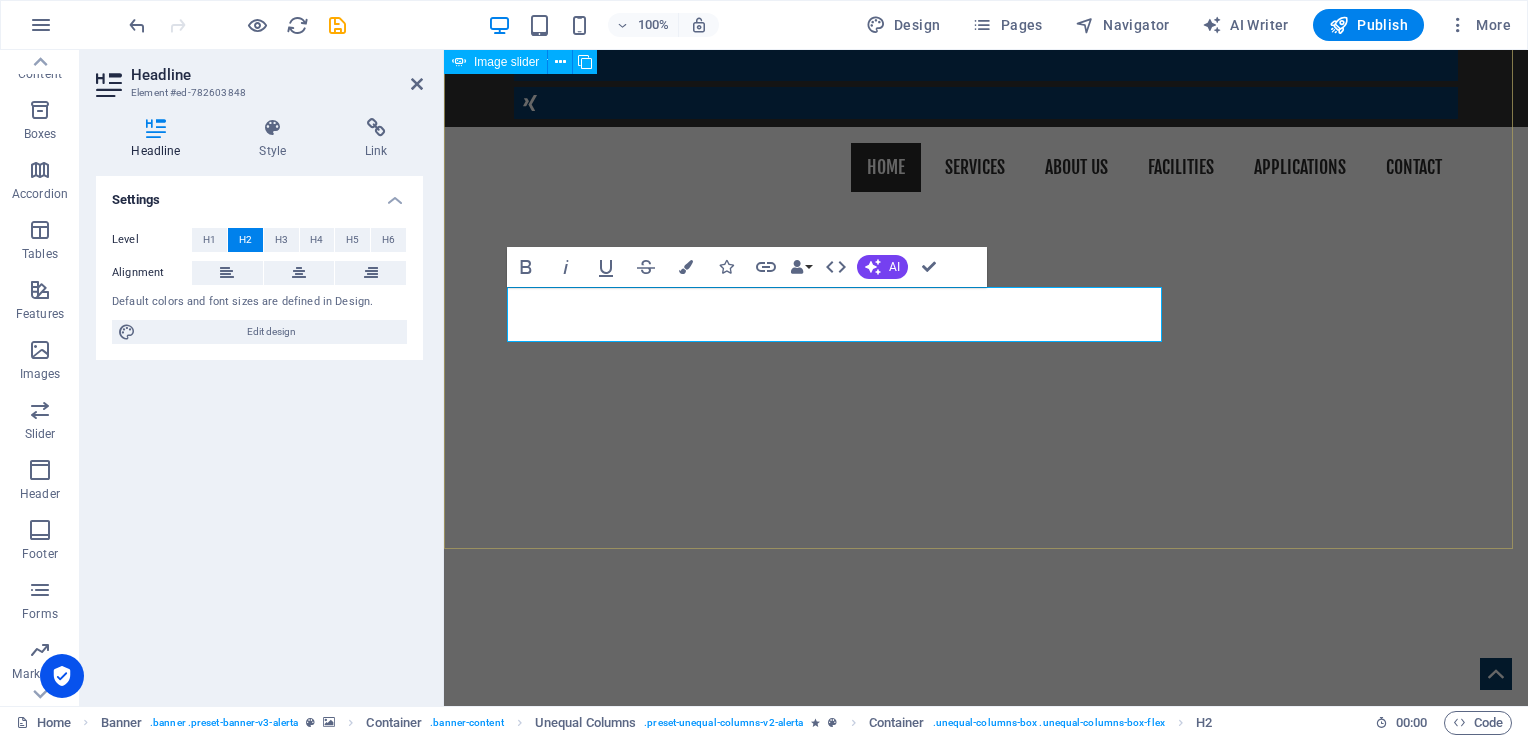 click on "really electronic  in all 50 states and around the world." at bounding box center (986, 931) 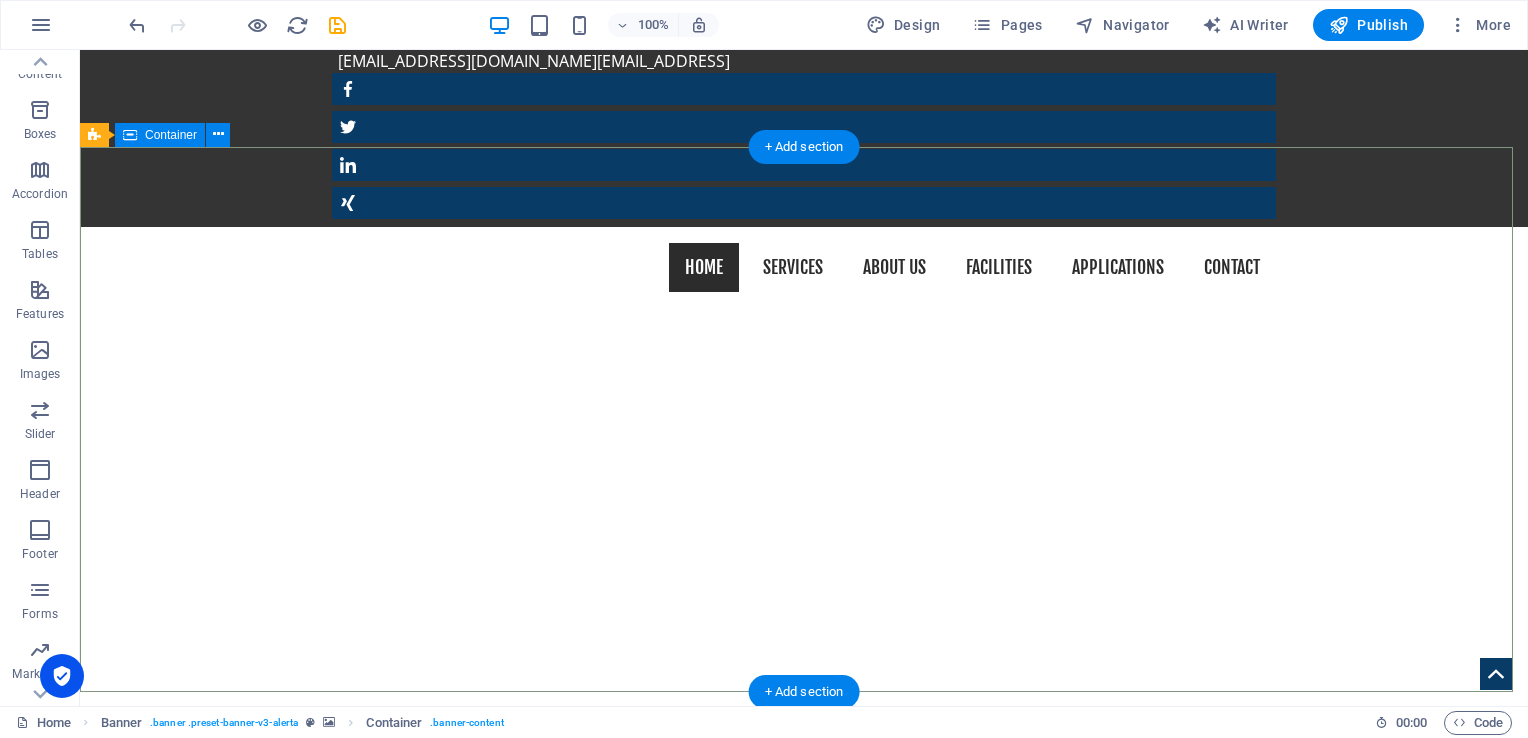 scroll, scrollTop: 200, scrollLeft: 0, axis: vertical 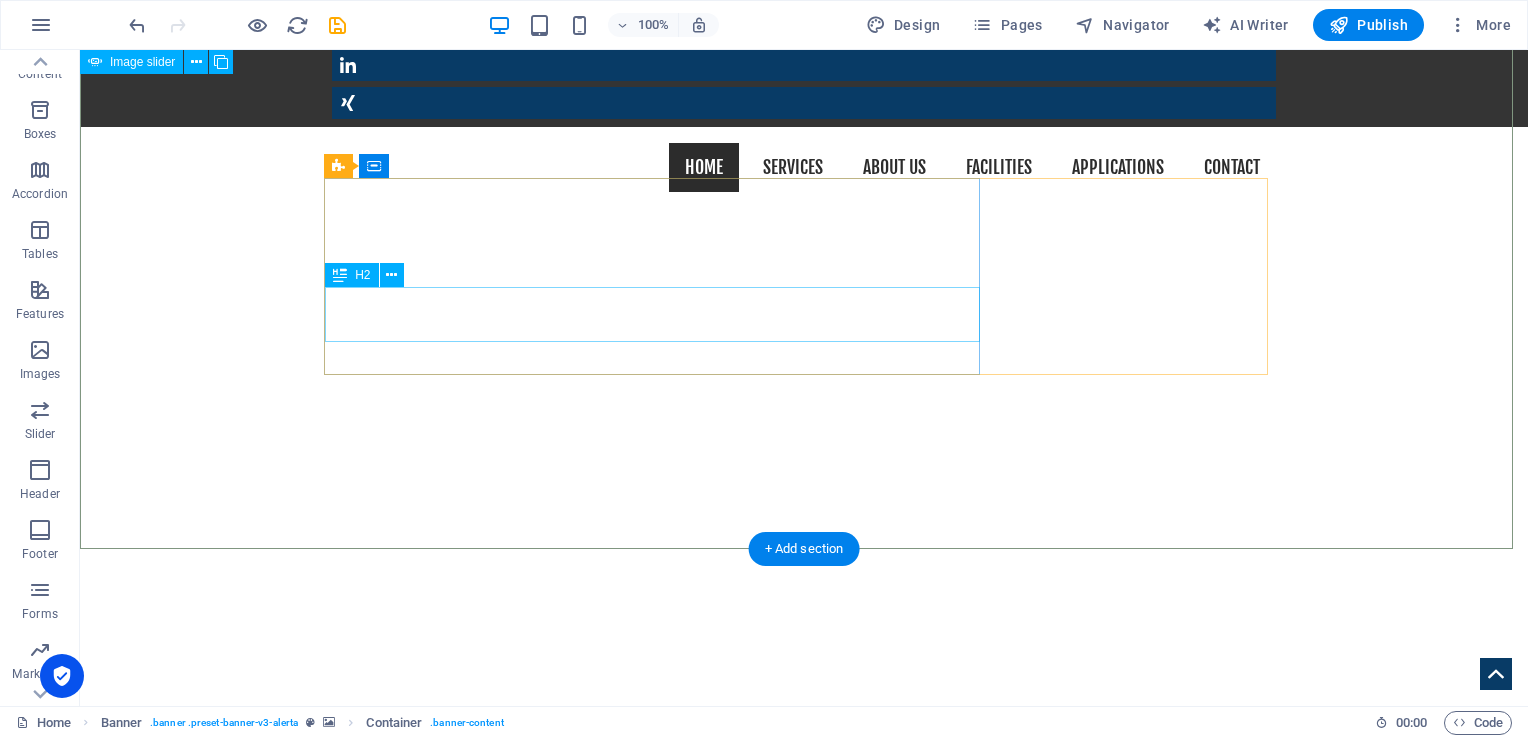 click on "in all 50 states and around the world." at bounding box center (804, 970) 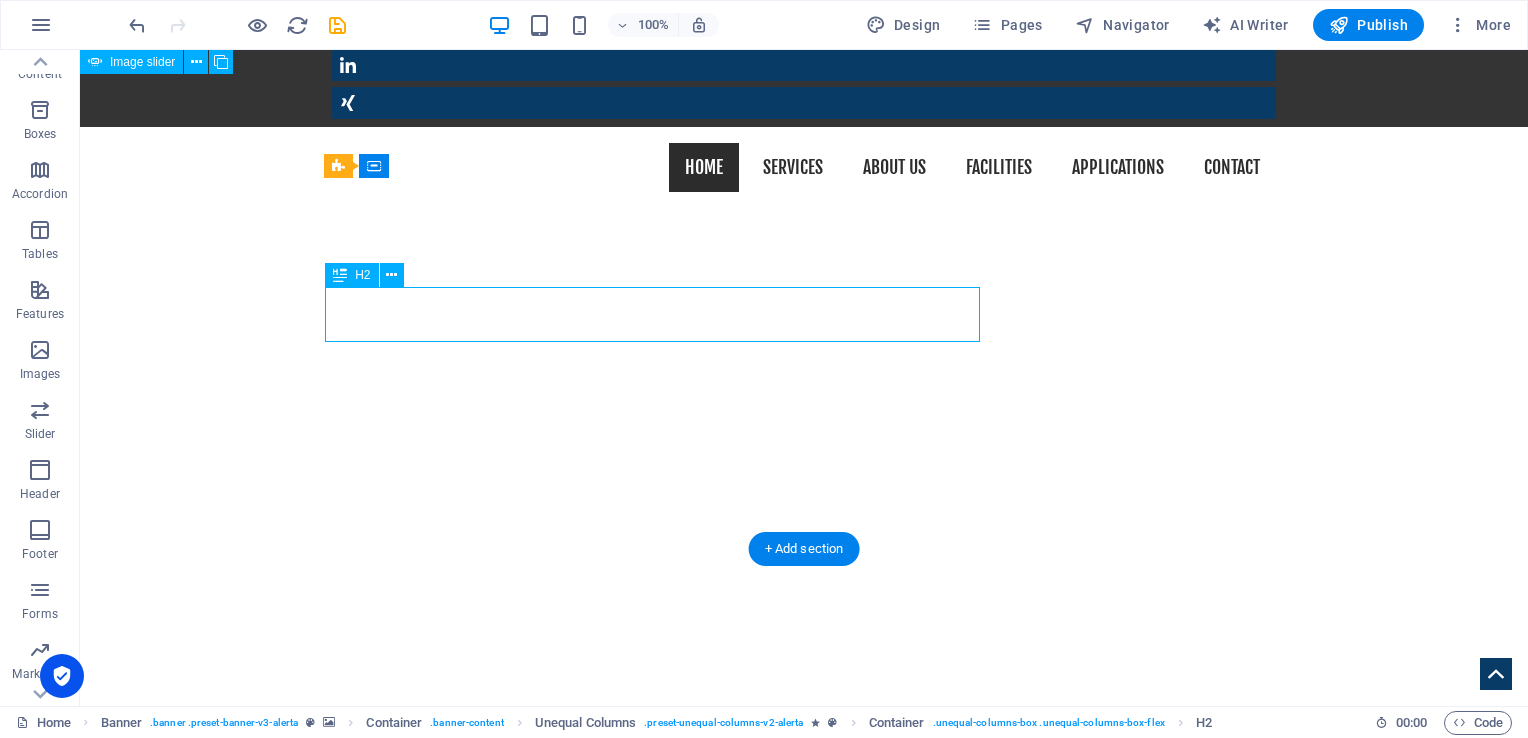 click on "in all 50 states and around the world." at bounding box center [804, 970] 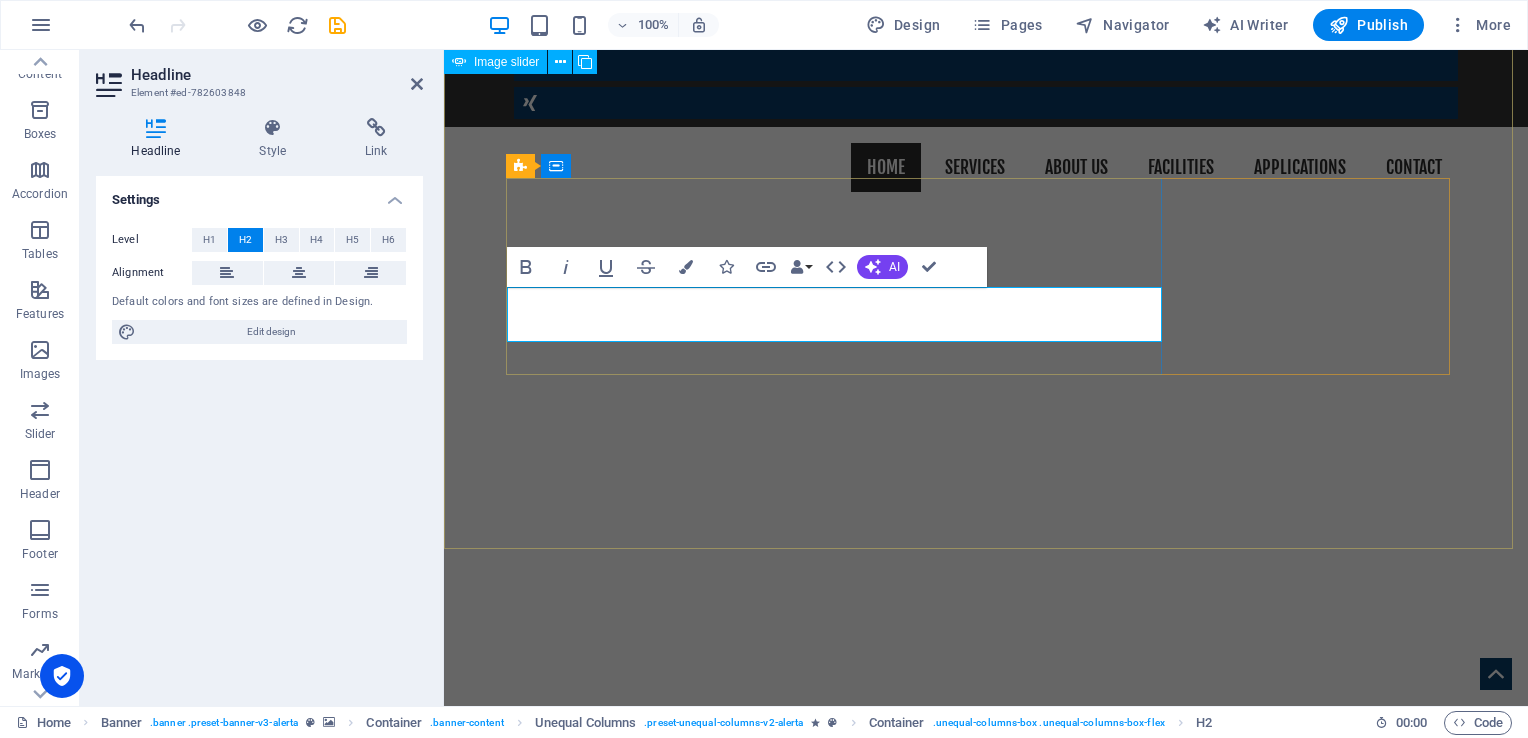 click on "in all 50 states and around the world." at bounding box center (778, 970) 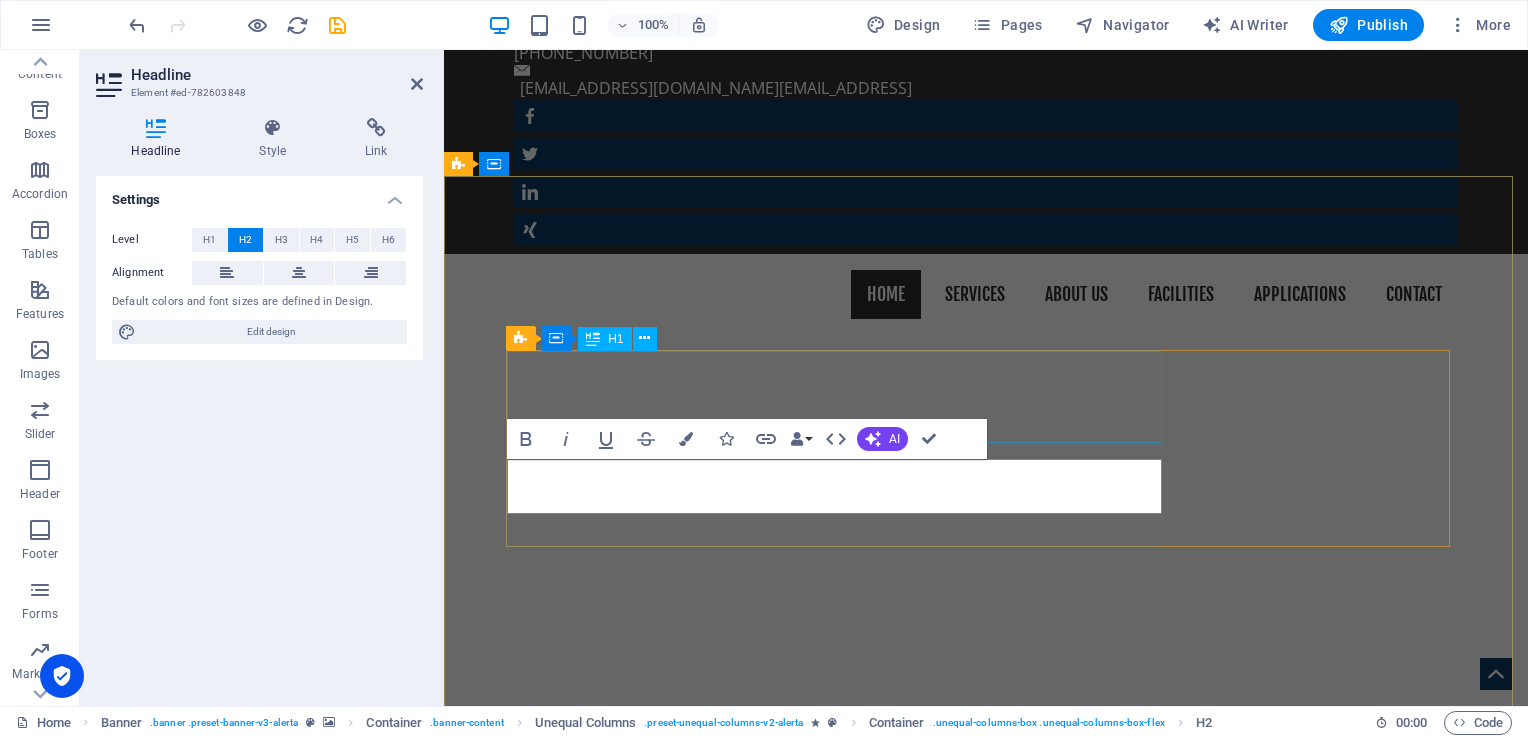 scroll, scrollTop: 100, scrollLeft: 0, axis: vertical 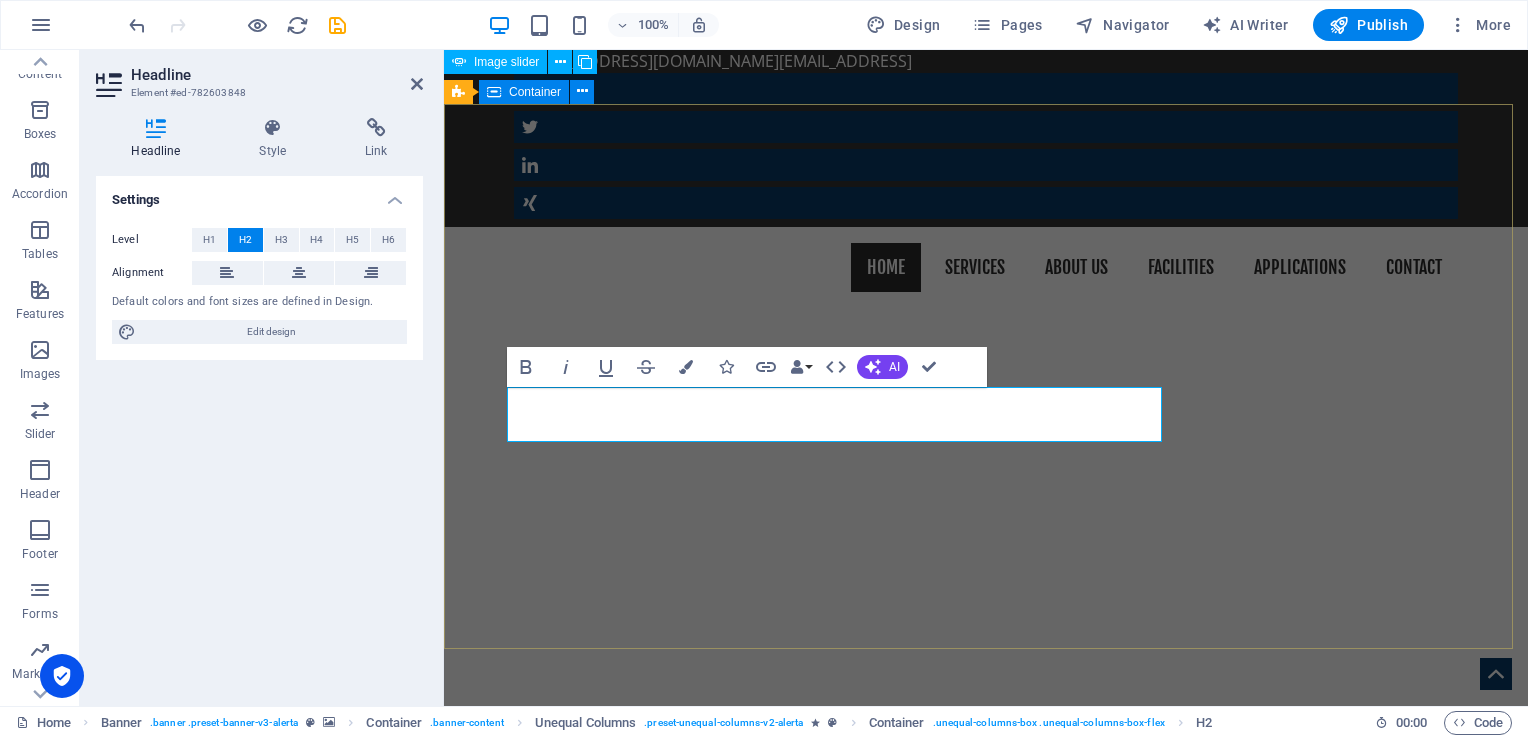 type 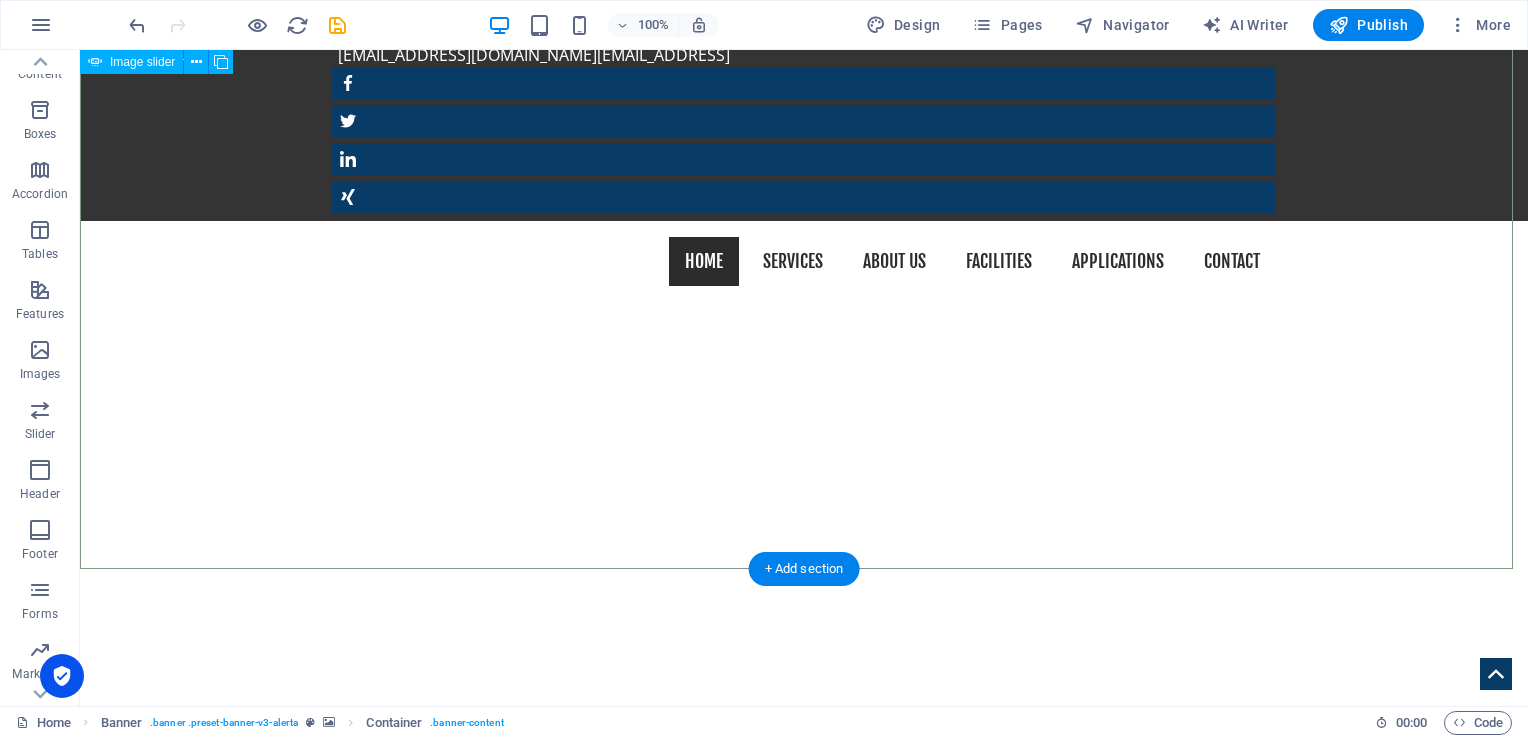 scroll, scrollTop: 100, scrollLeft: 0, axis: vertical 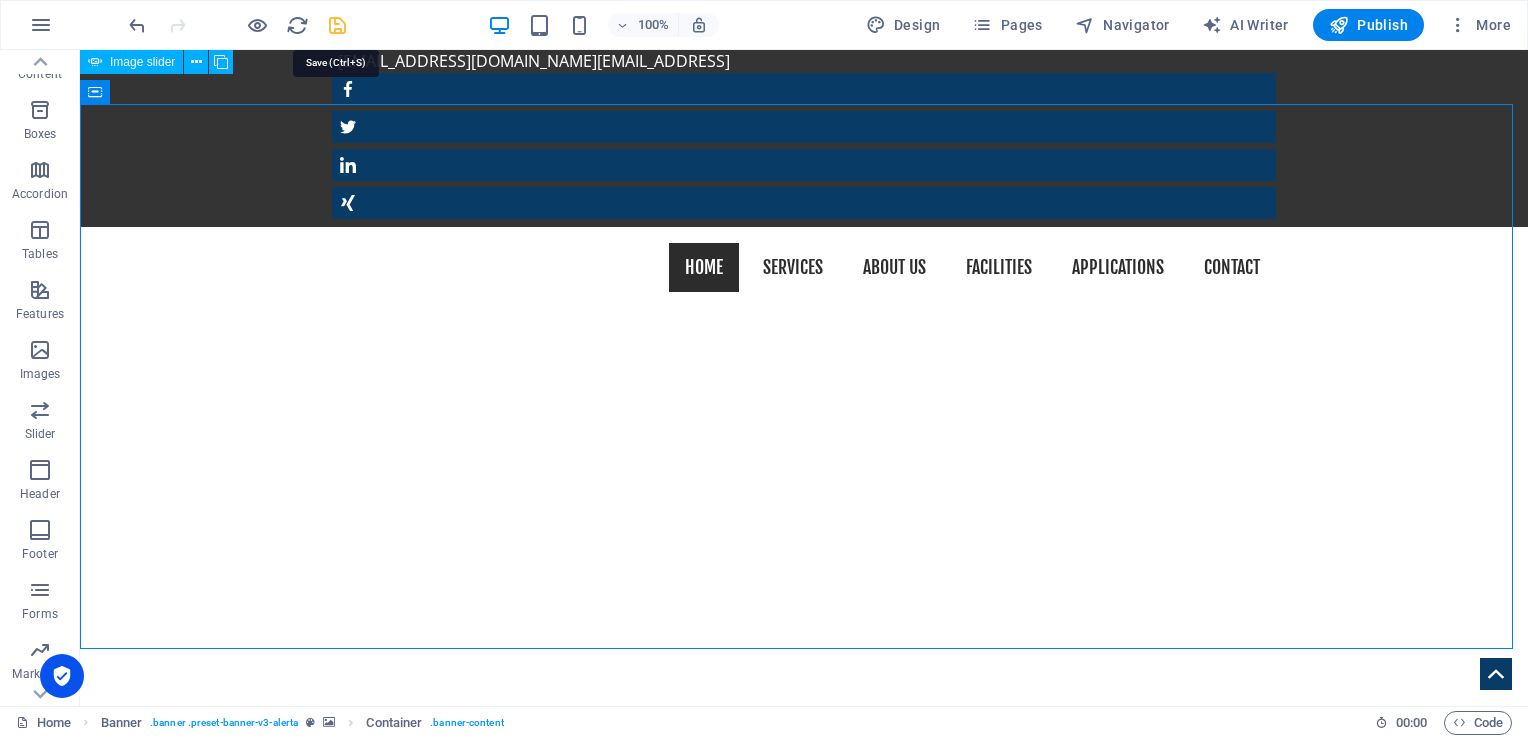 click at bounding box center (337, 25) 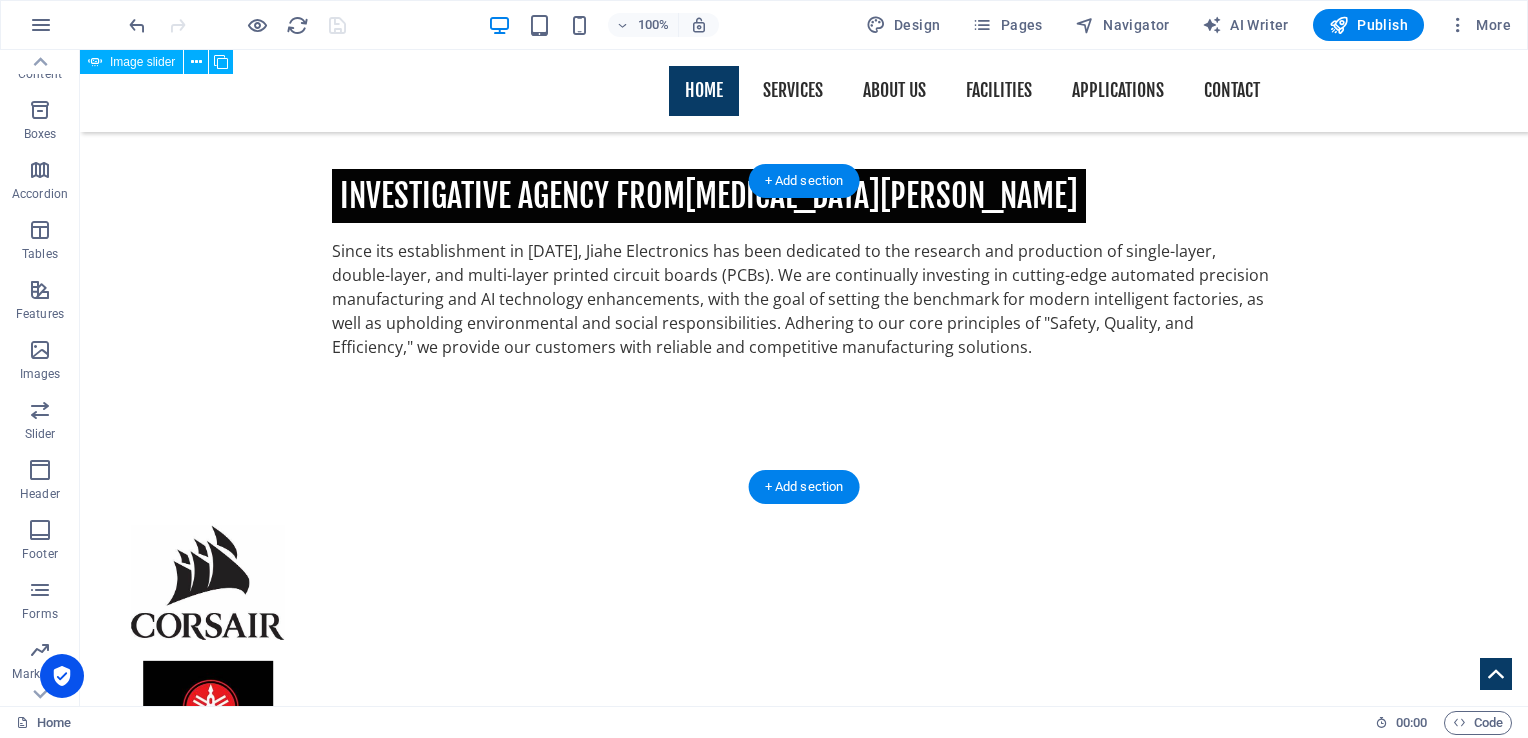 scroll, scrollTop: 1217, scrollLeft: 0, axis: vertical 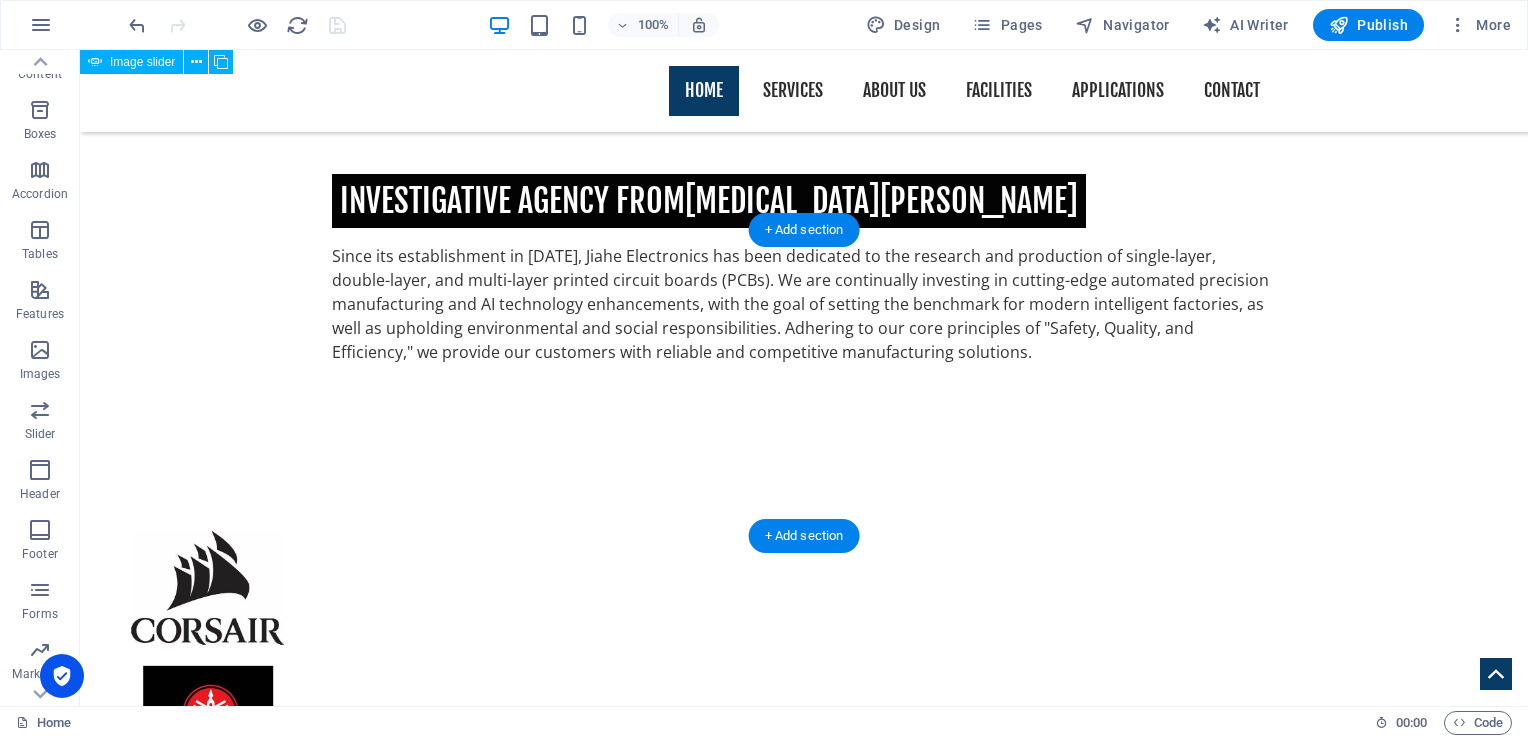 click at bounding box center [804, 1827] 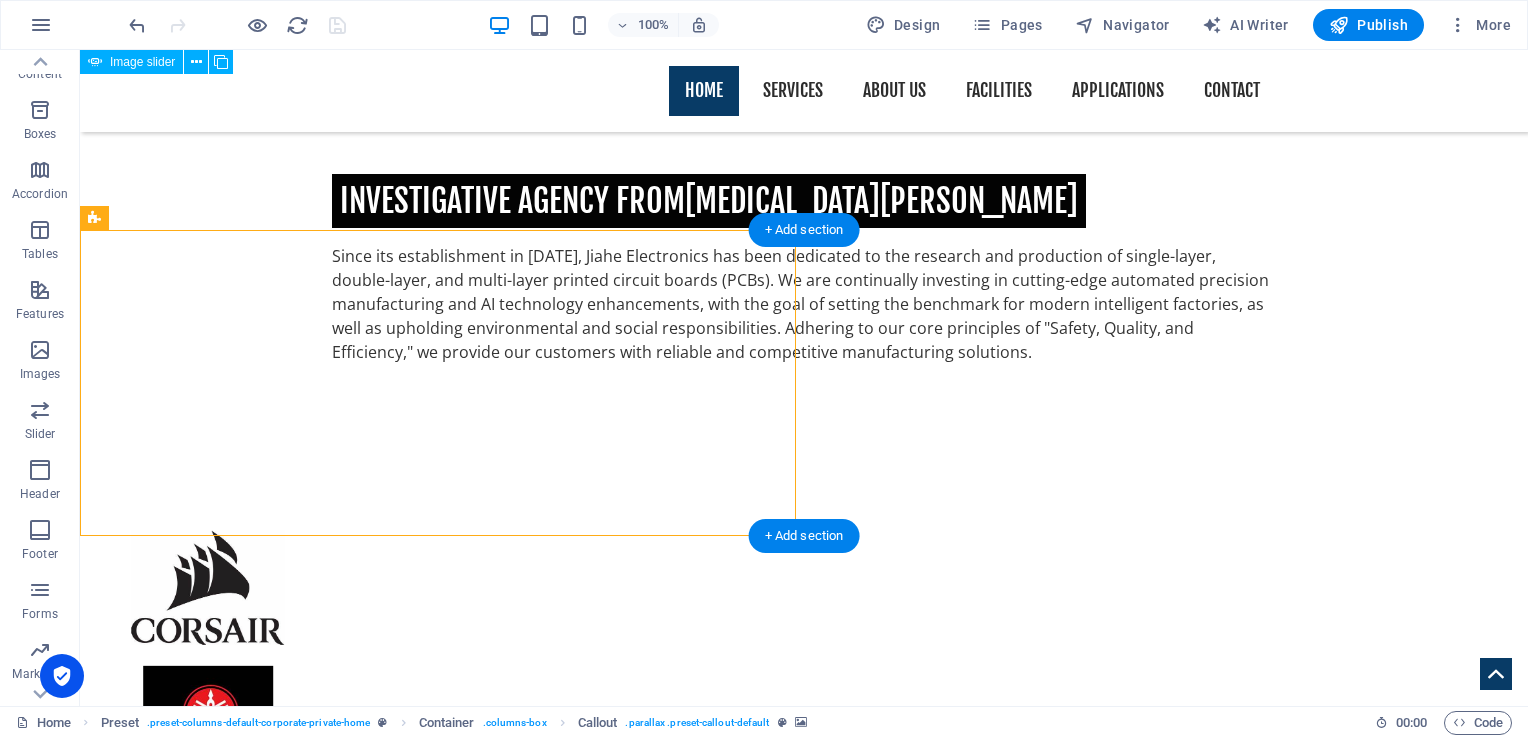 click at bounding box center [804, 1827] 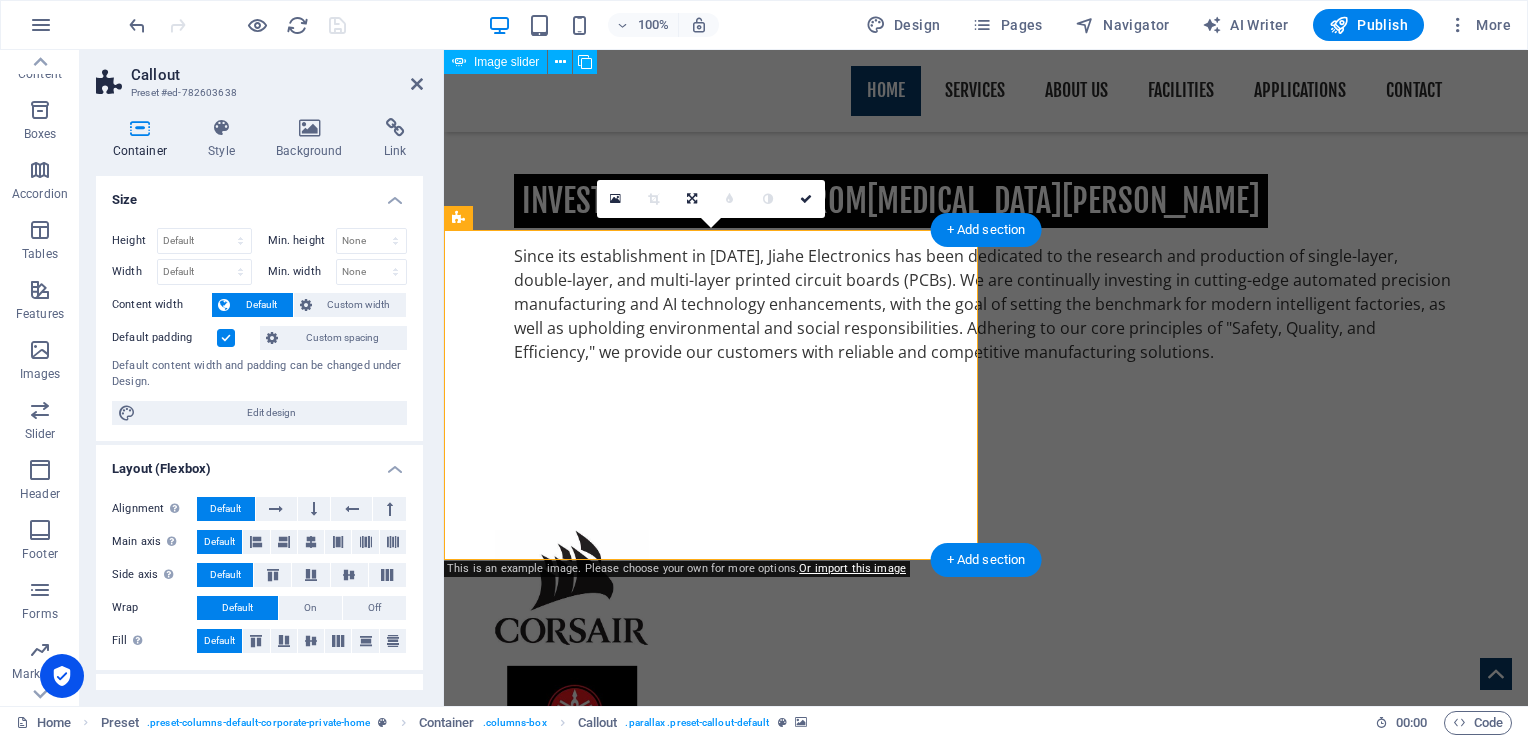click at bounding box center (986, 1827) 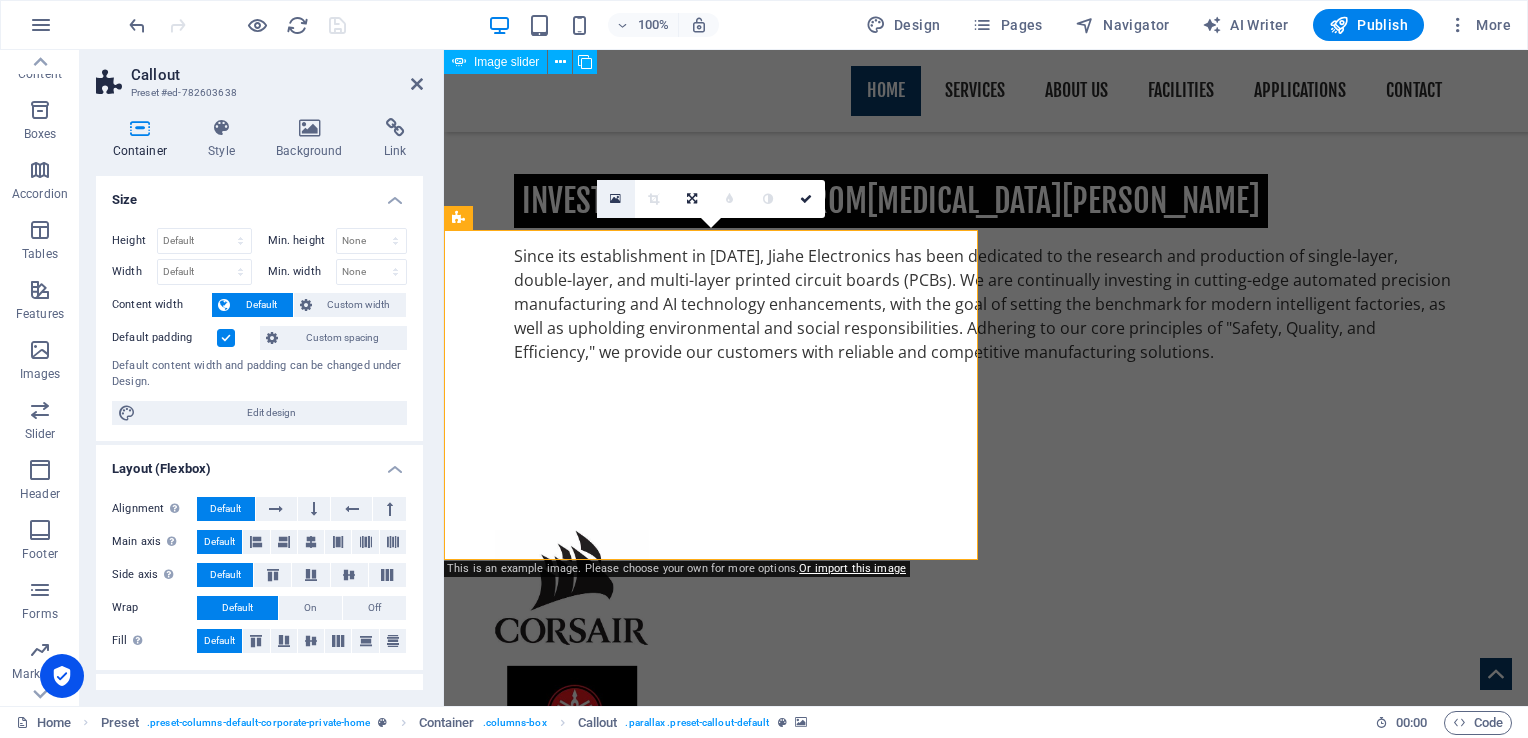 click at bounding box center [615, 199] 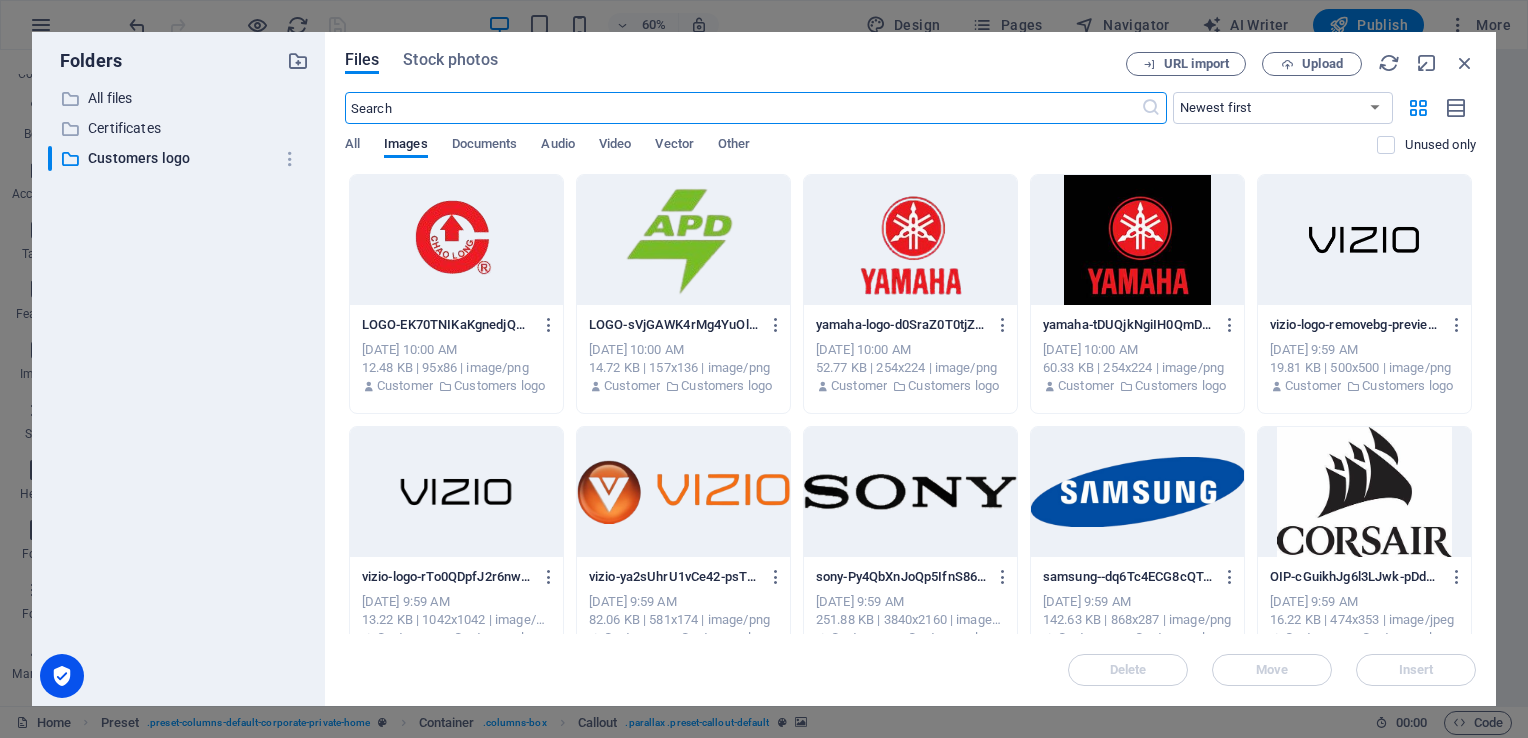 scroll, scrollTop: 1580, scrollLeft: 0, axis: vertical 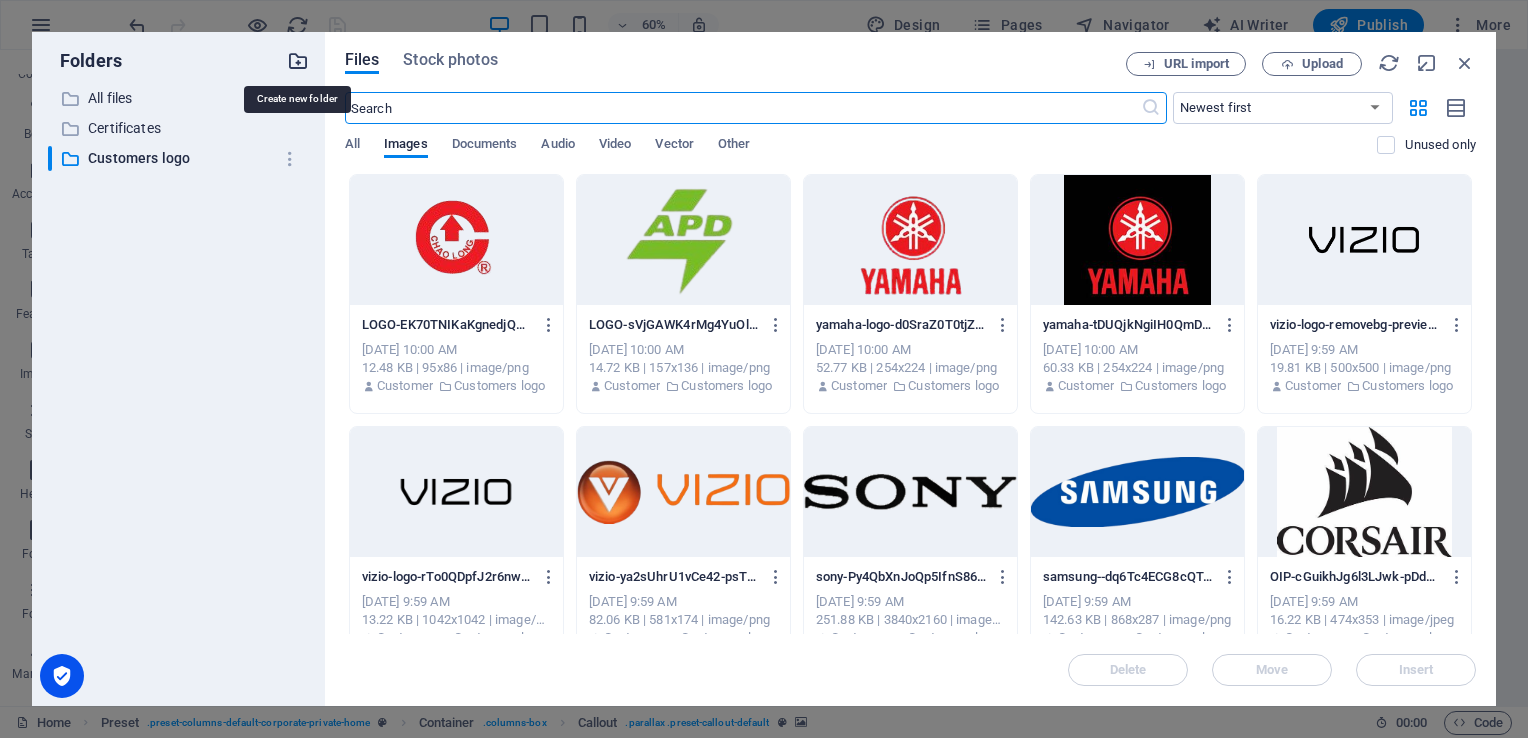 click at bounding box center [298, 61] 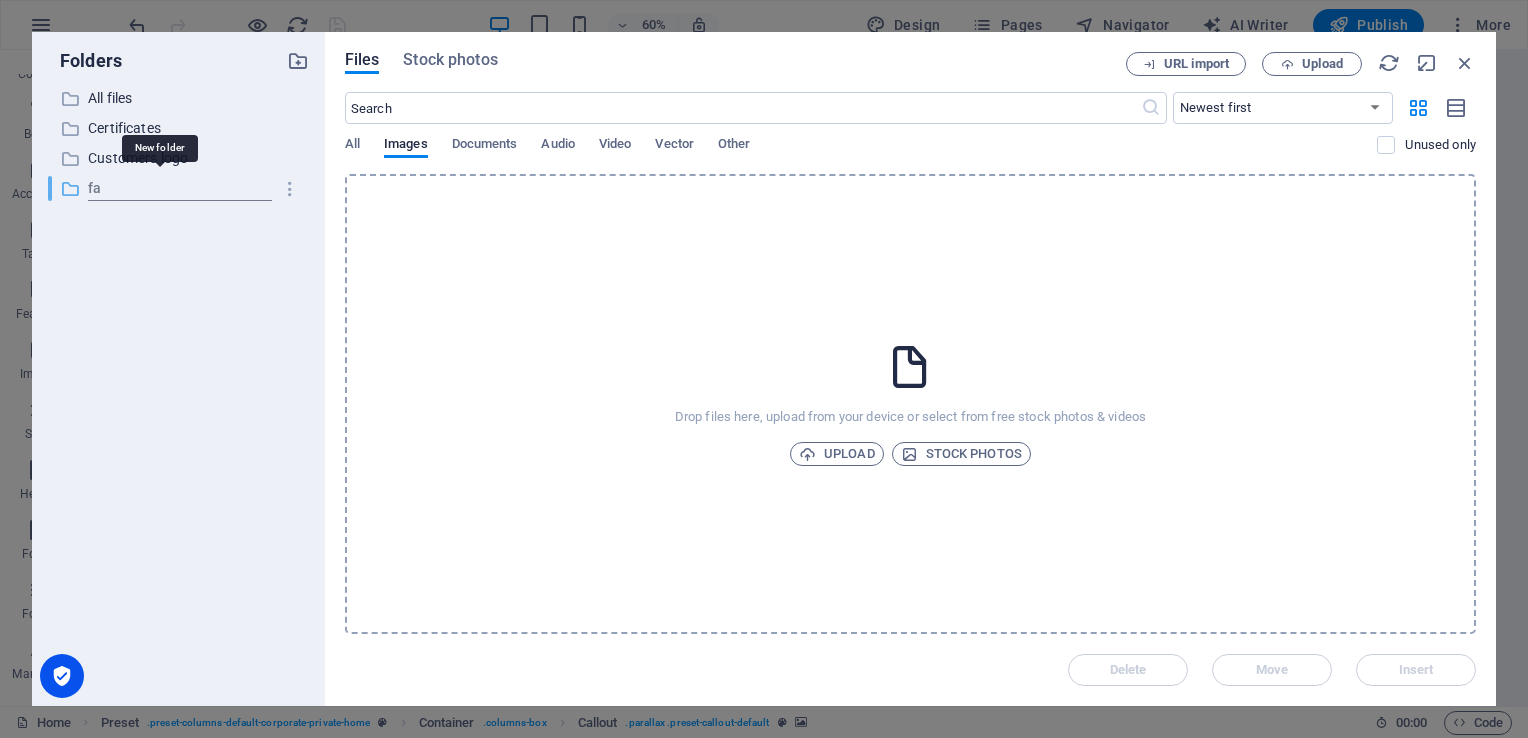 type on "f" 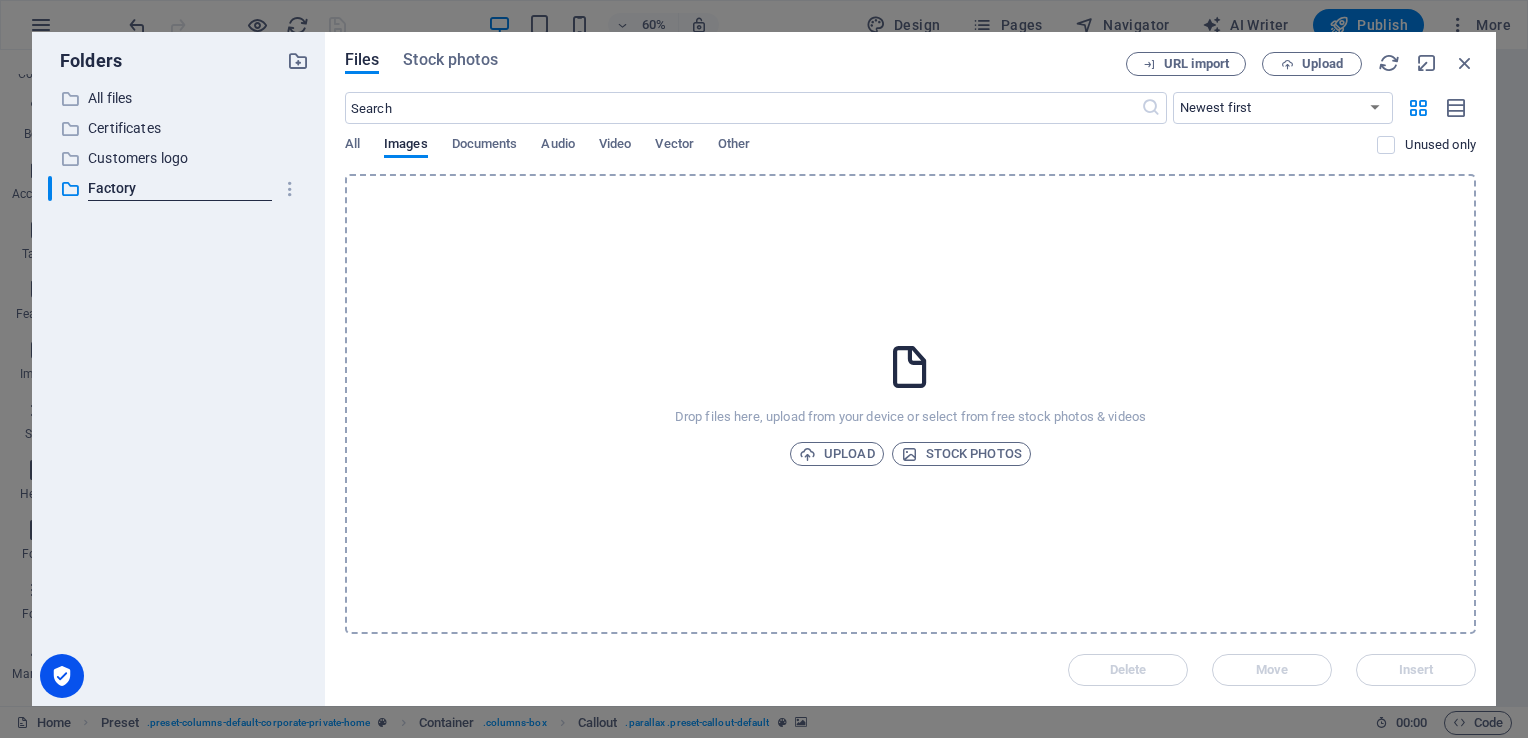 type on "Factory" 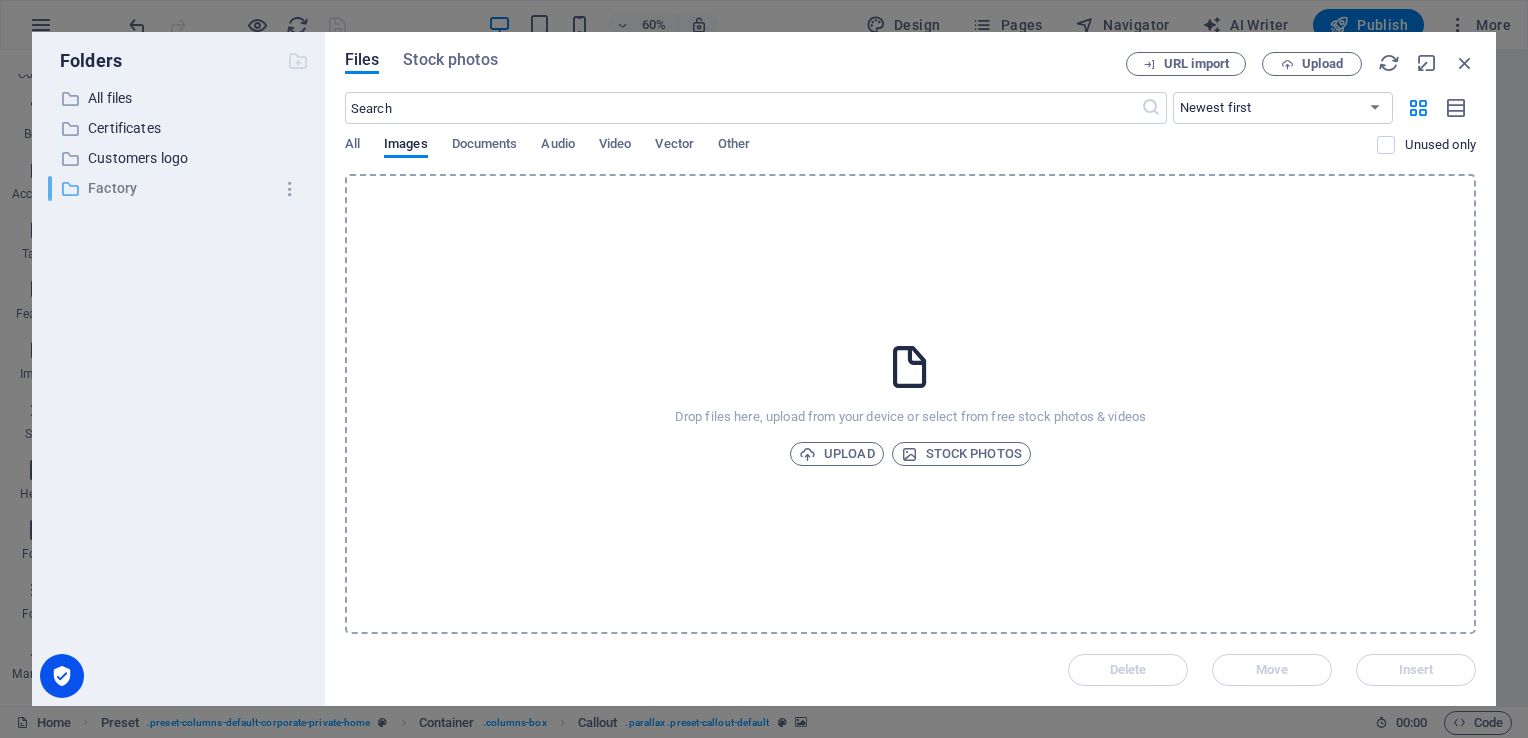 click on "Factory" at bounding box center [180, 188] 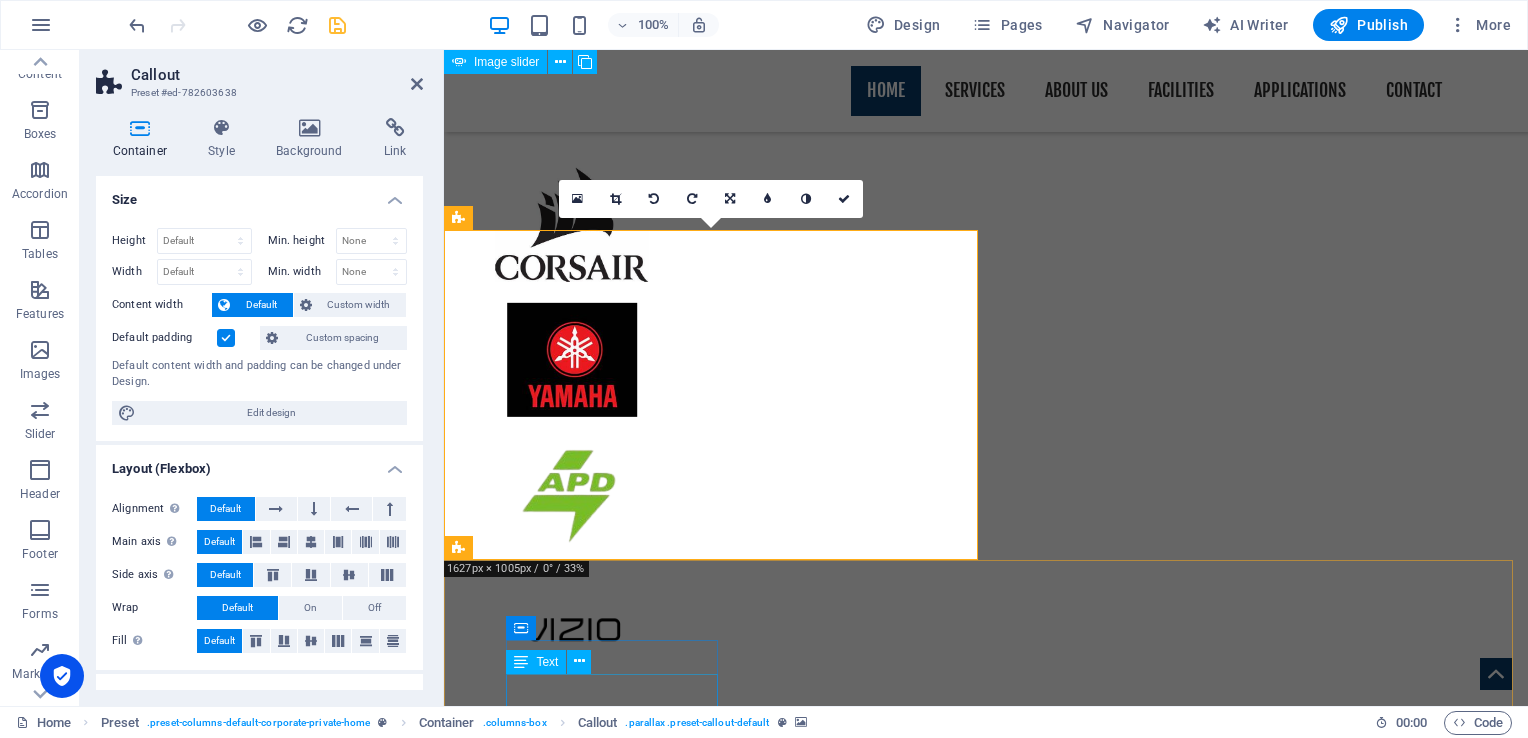 scroll, scrollTop: 1217, scrollLeft: 0, axis: vertical 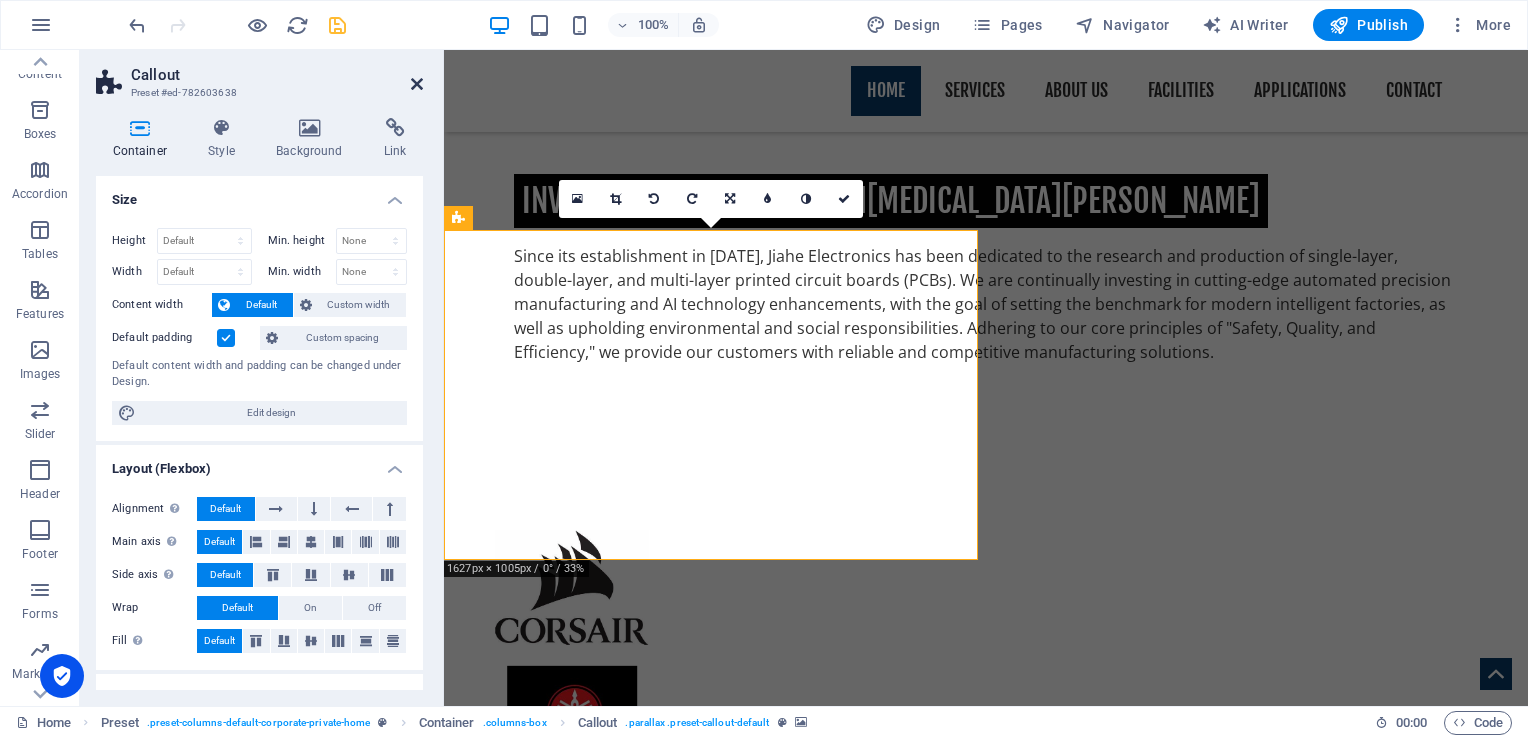 drag, startPoint x: 338, startPoint y: 34, endPoint x: 419, endPoint y: 85, distance: 95.71834 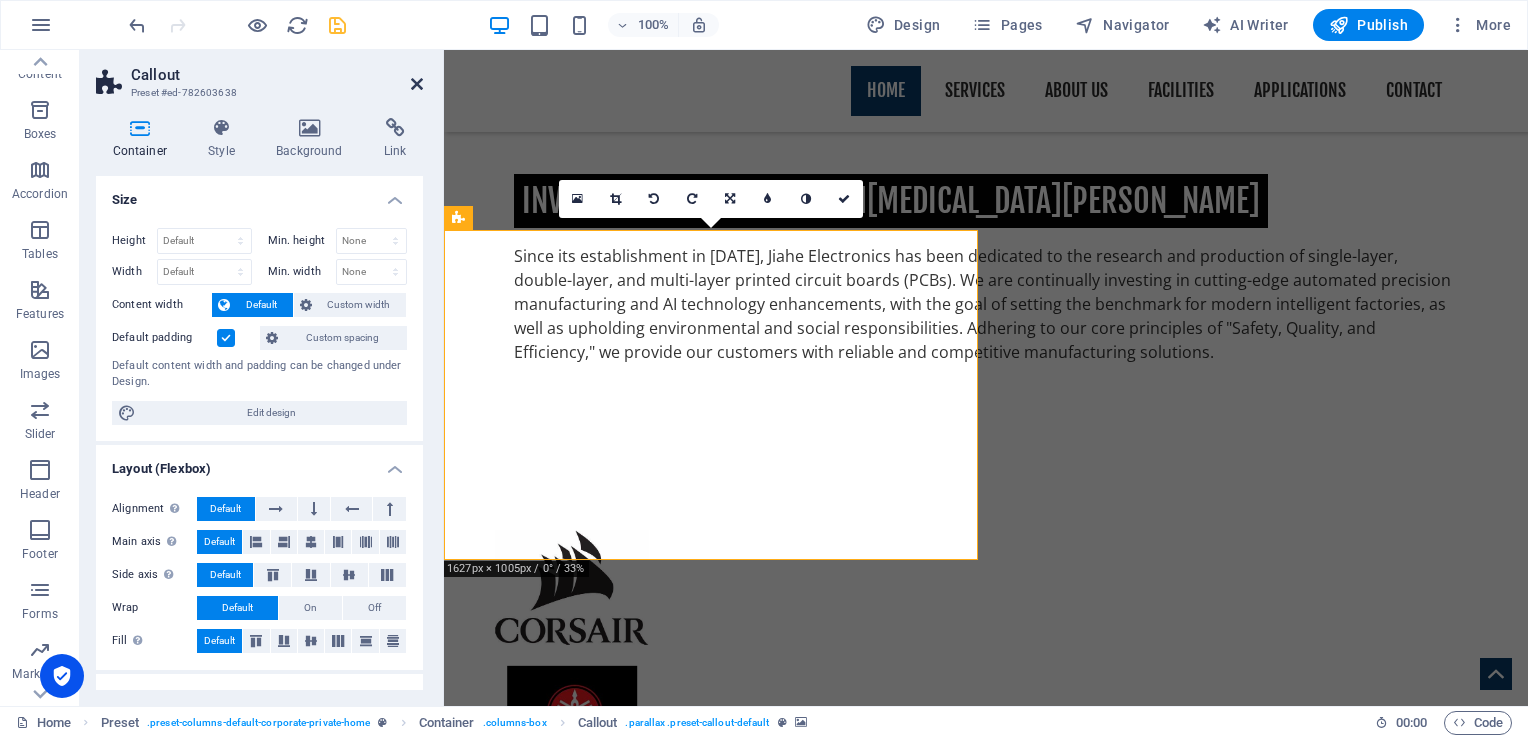 click at bounding box center (417, 84) 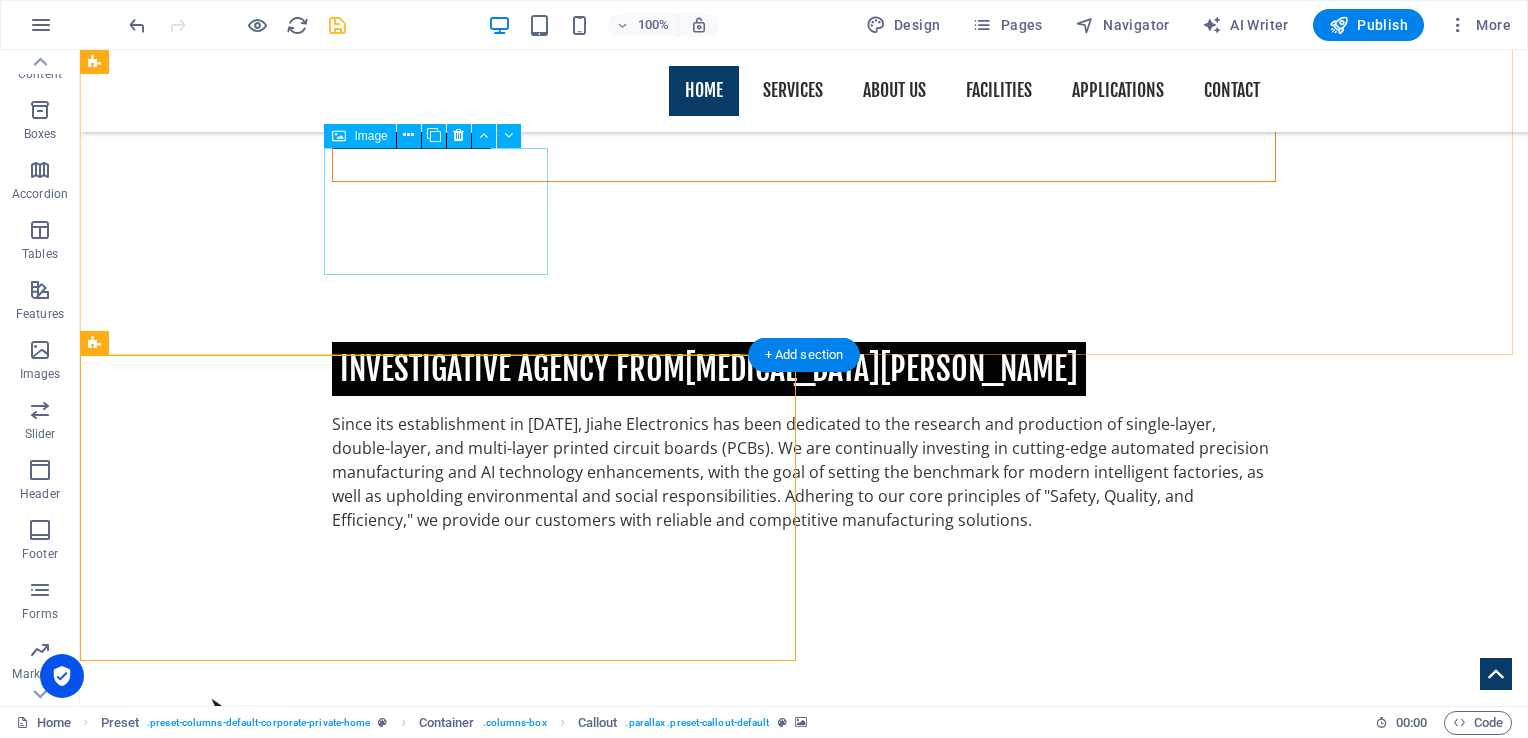 scroll, scrollTop: 1017, scrollLeft: 0, axis: vertical 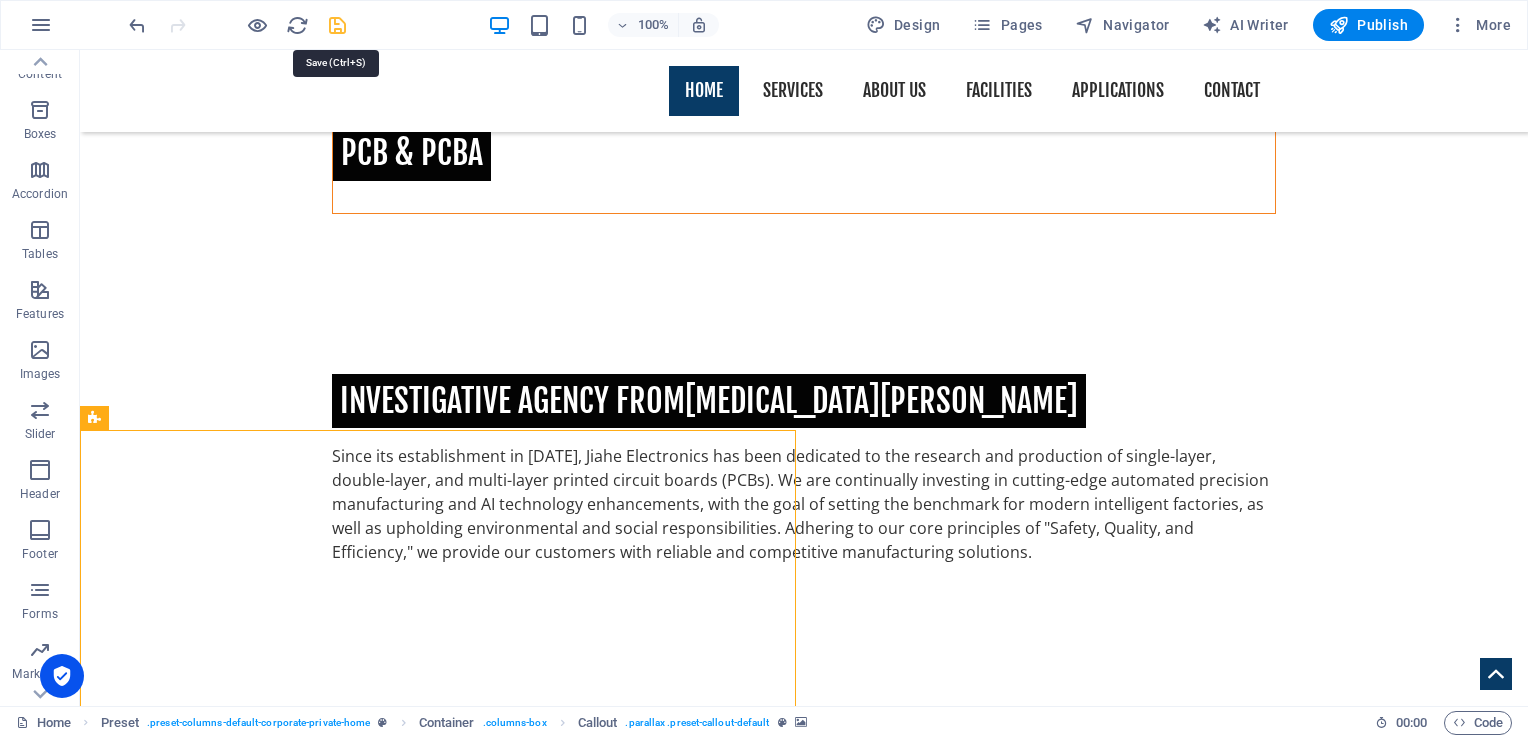 click at bounding box center (337, 25) 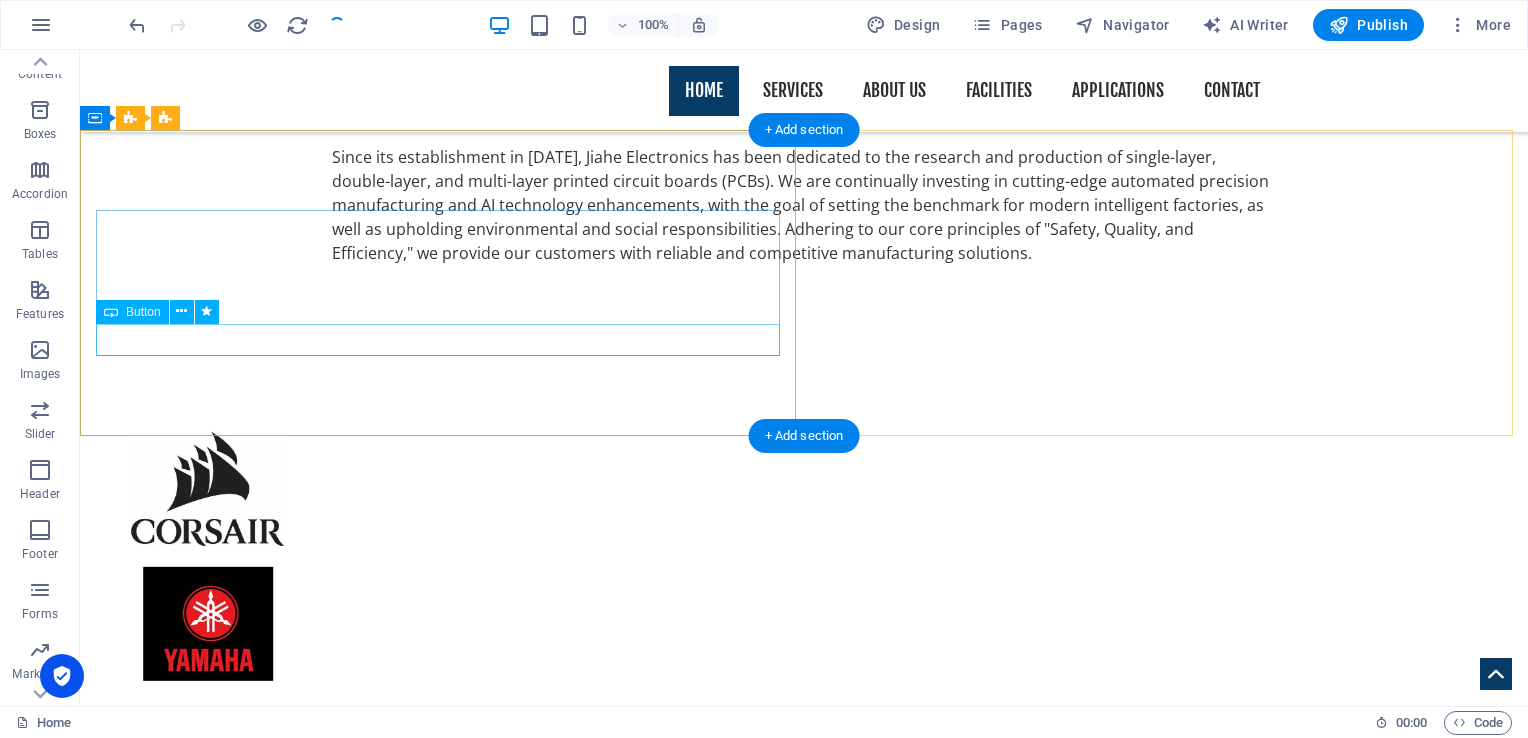 scroll, scrollTop: 1317, scrollLeft: 0, axis: vertical 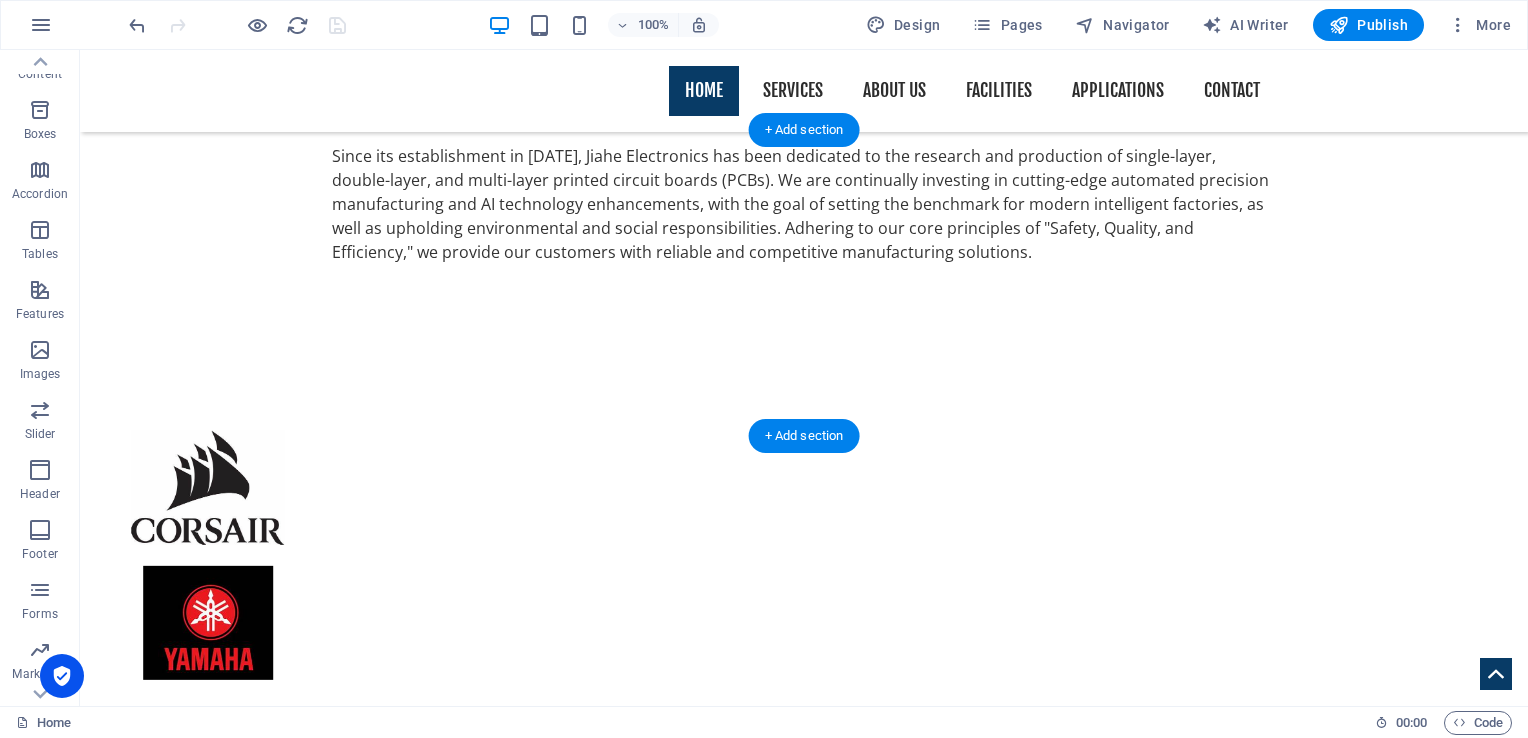 click at bounding box center [804, 1777] 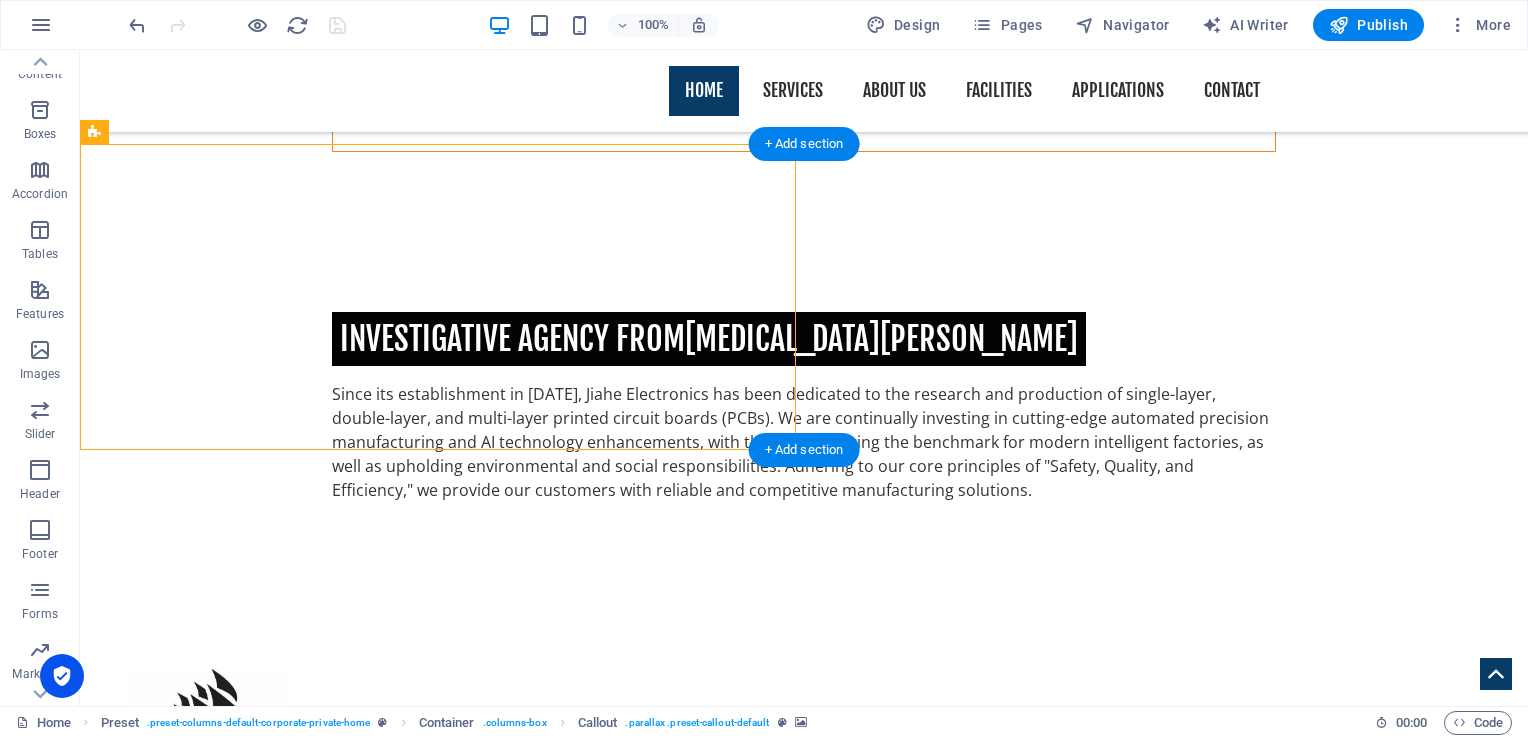 scroll, scrollTop: 1017, scrollLeft: 0, axis: vertical 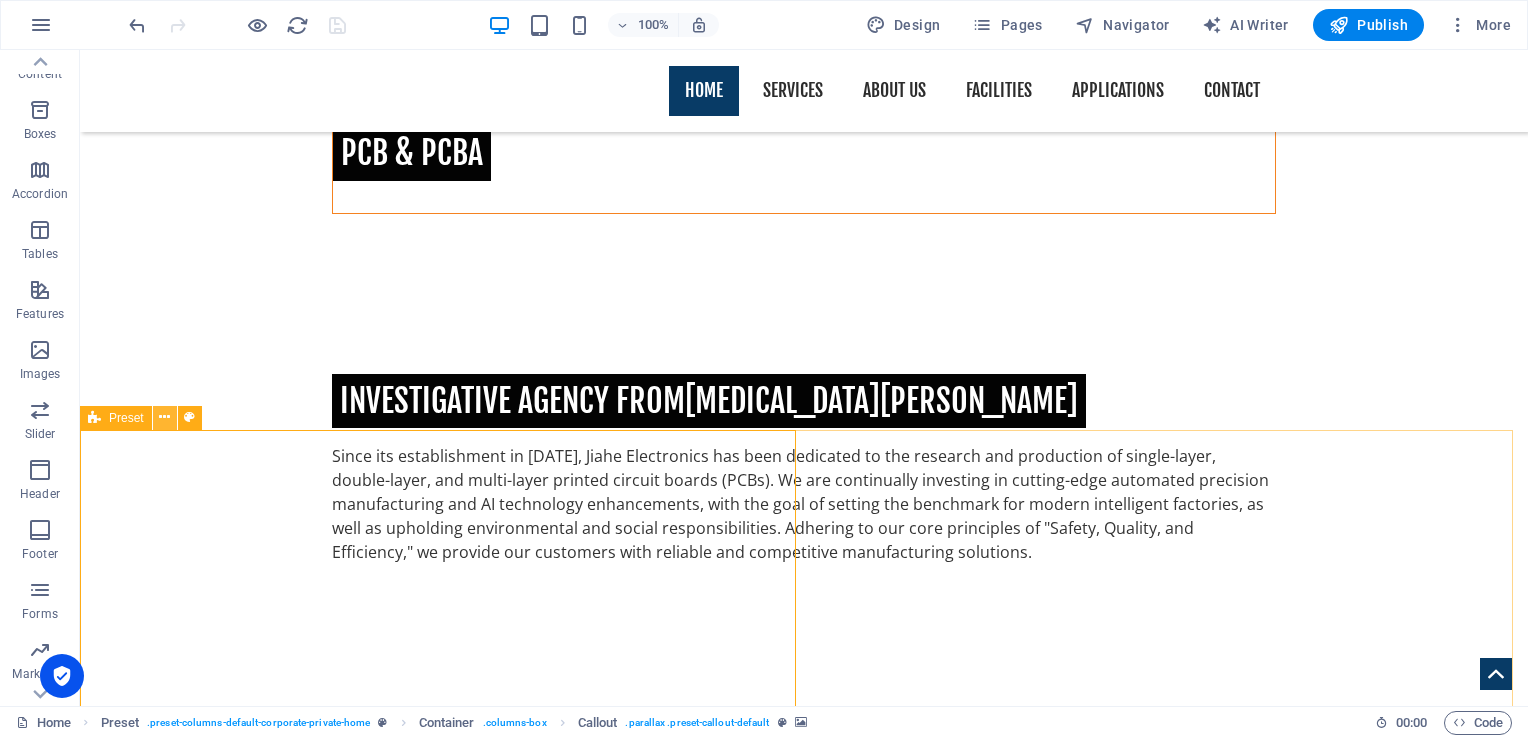 click at bounding box center [164, 417] 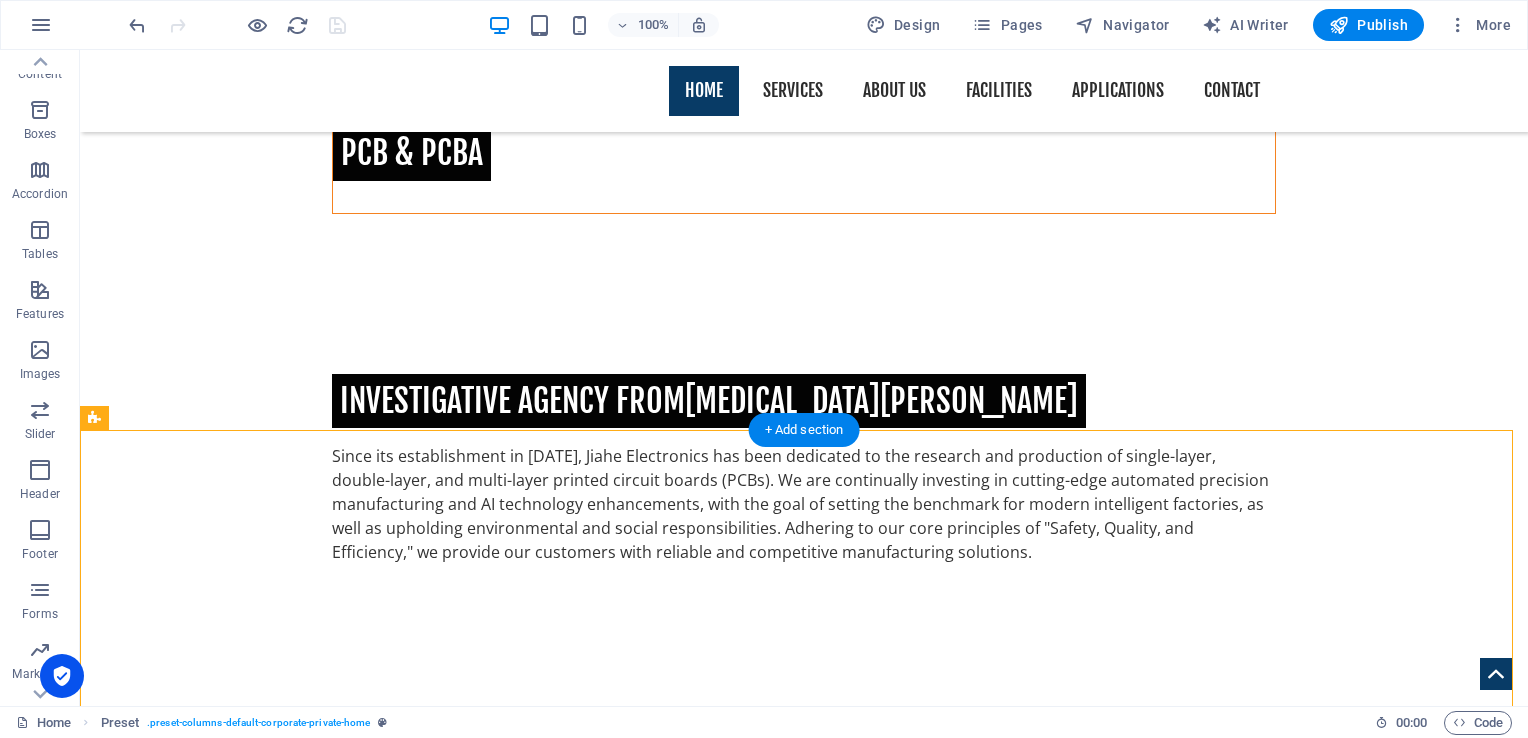 click at bounding box center [804, 1927] 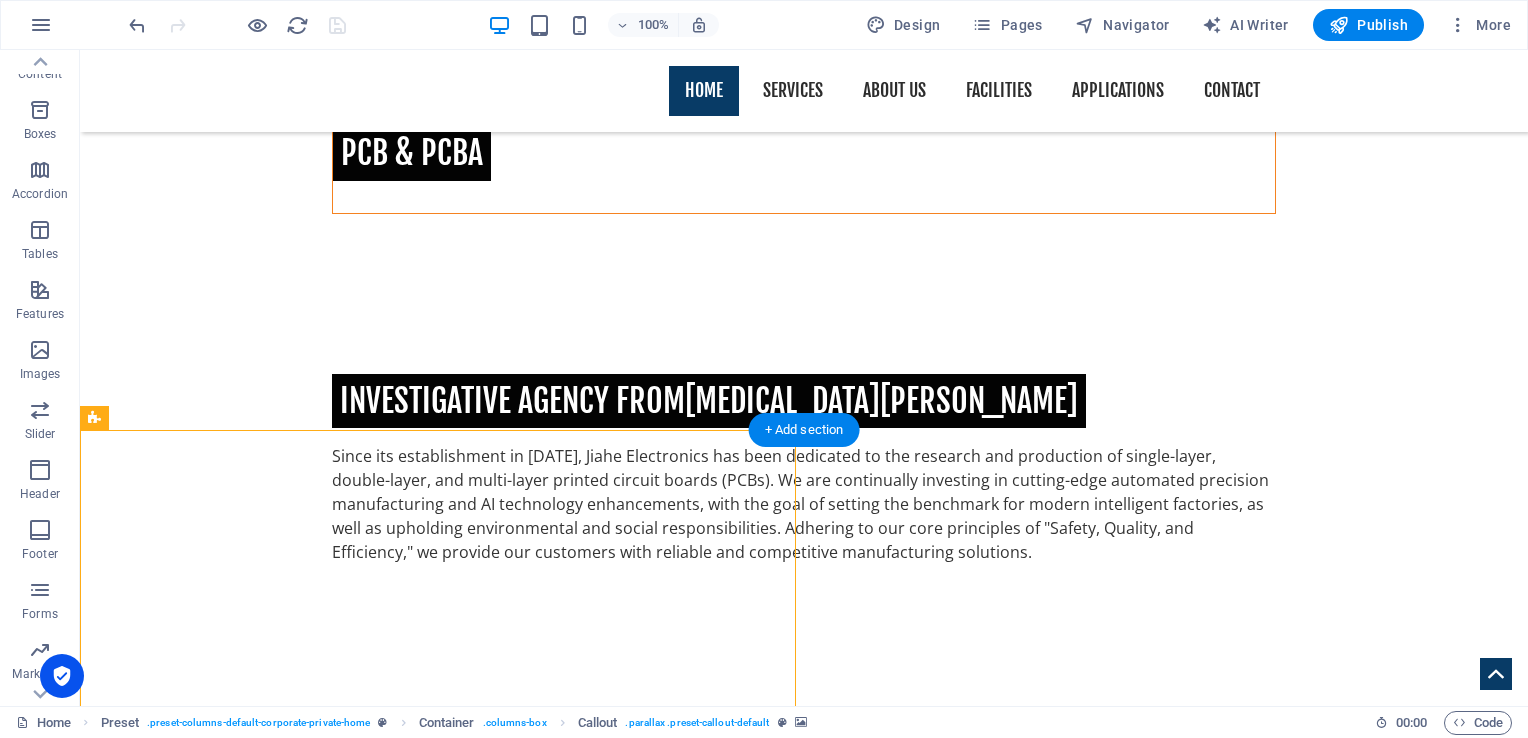 click at bounding box center (804, 1927) 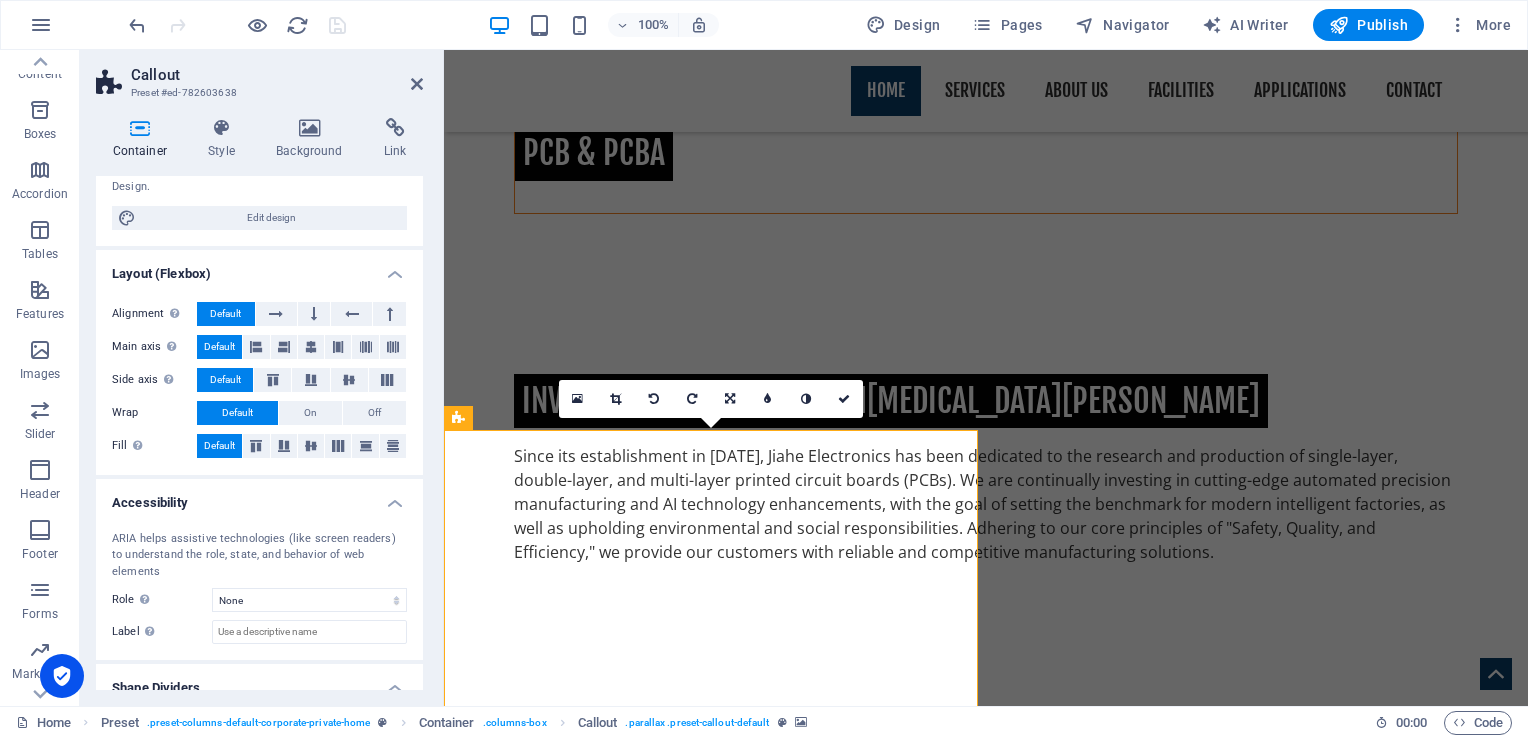 scroll, scrollTop: 243, scrollLeft: 0, axis: vertical 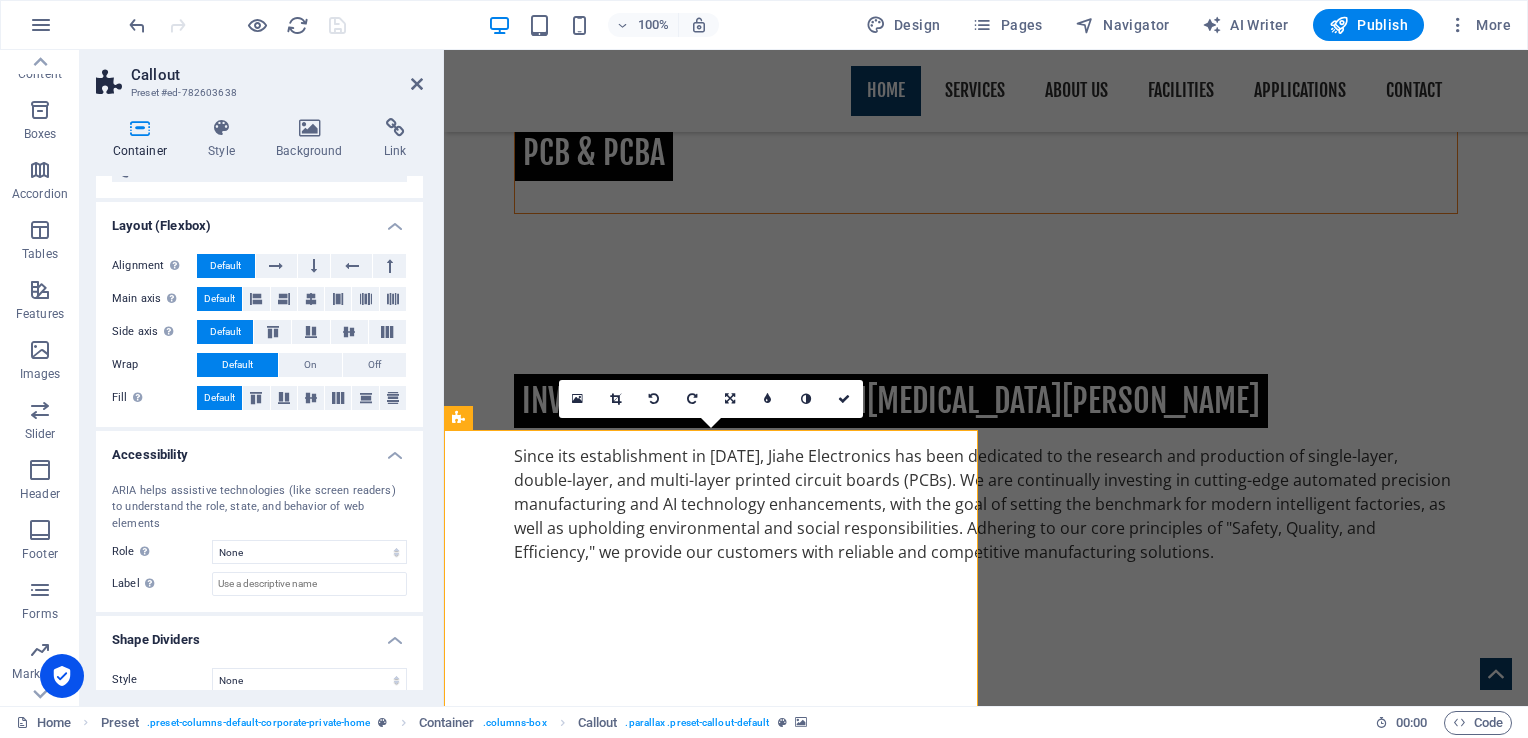 click at bounding box center (986, 1927) 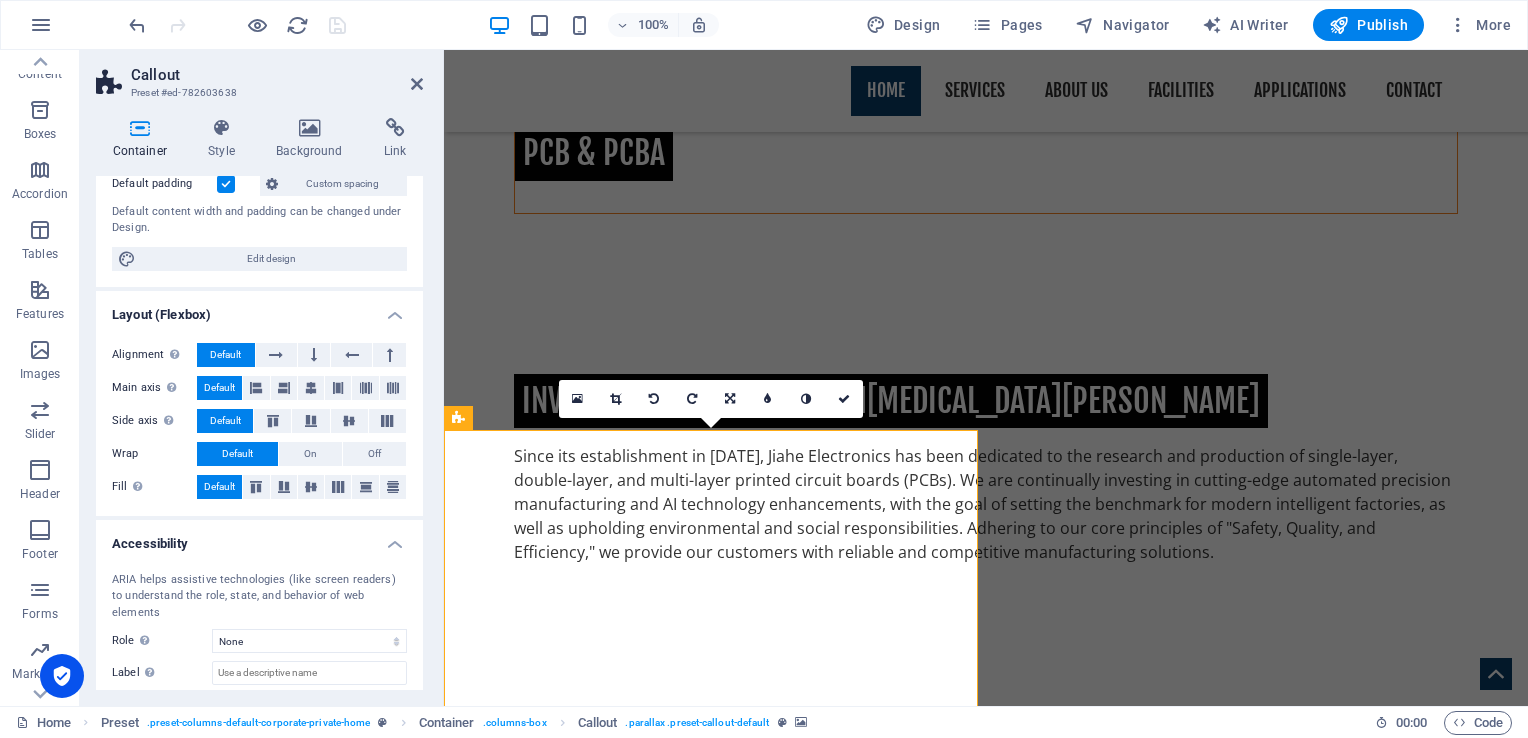 scroll, scrollTop: 0, scrollLeft: 0, axis: both 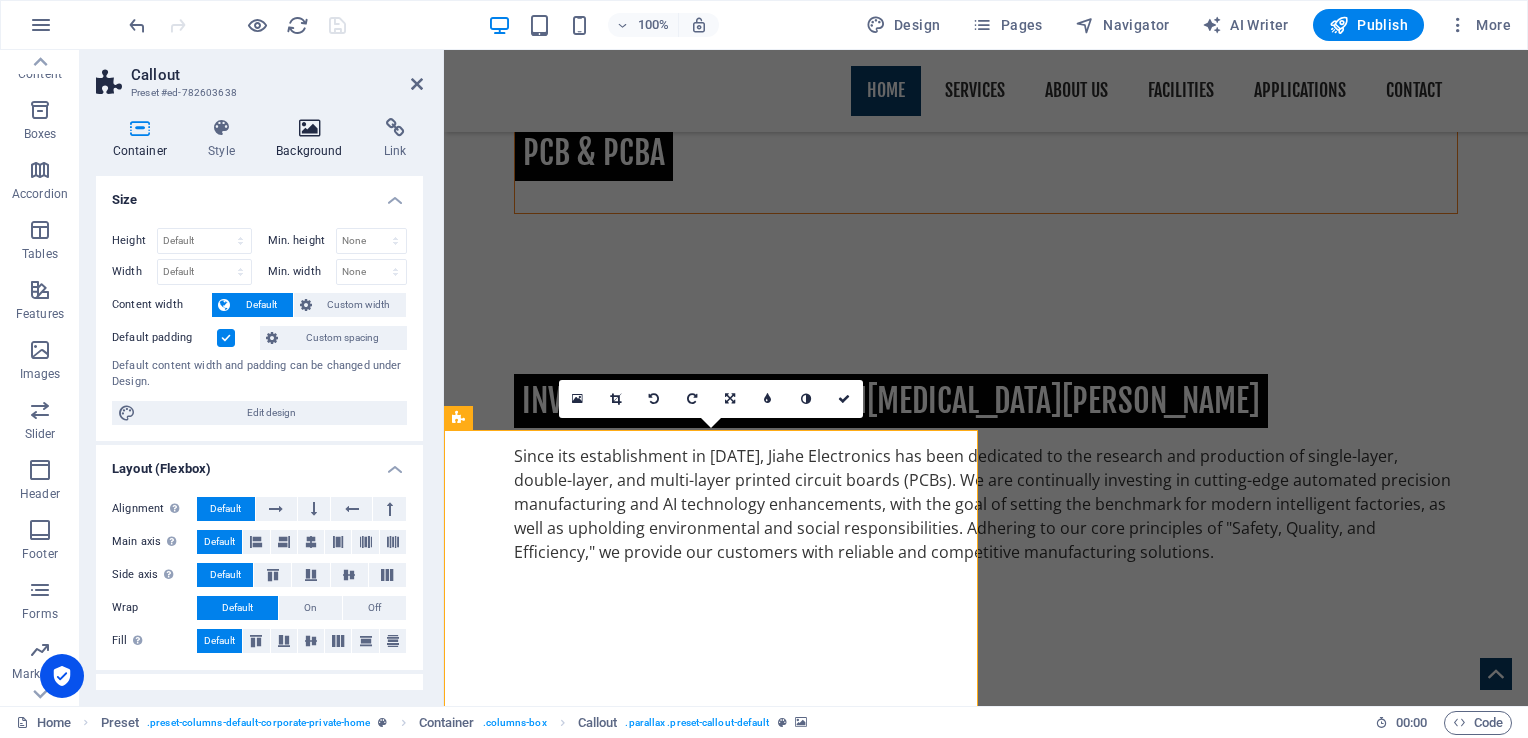 click at bounding box center (310, 128) 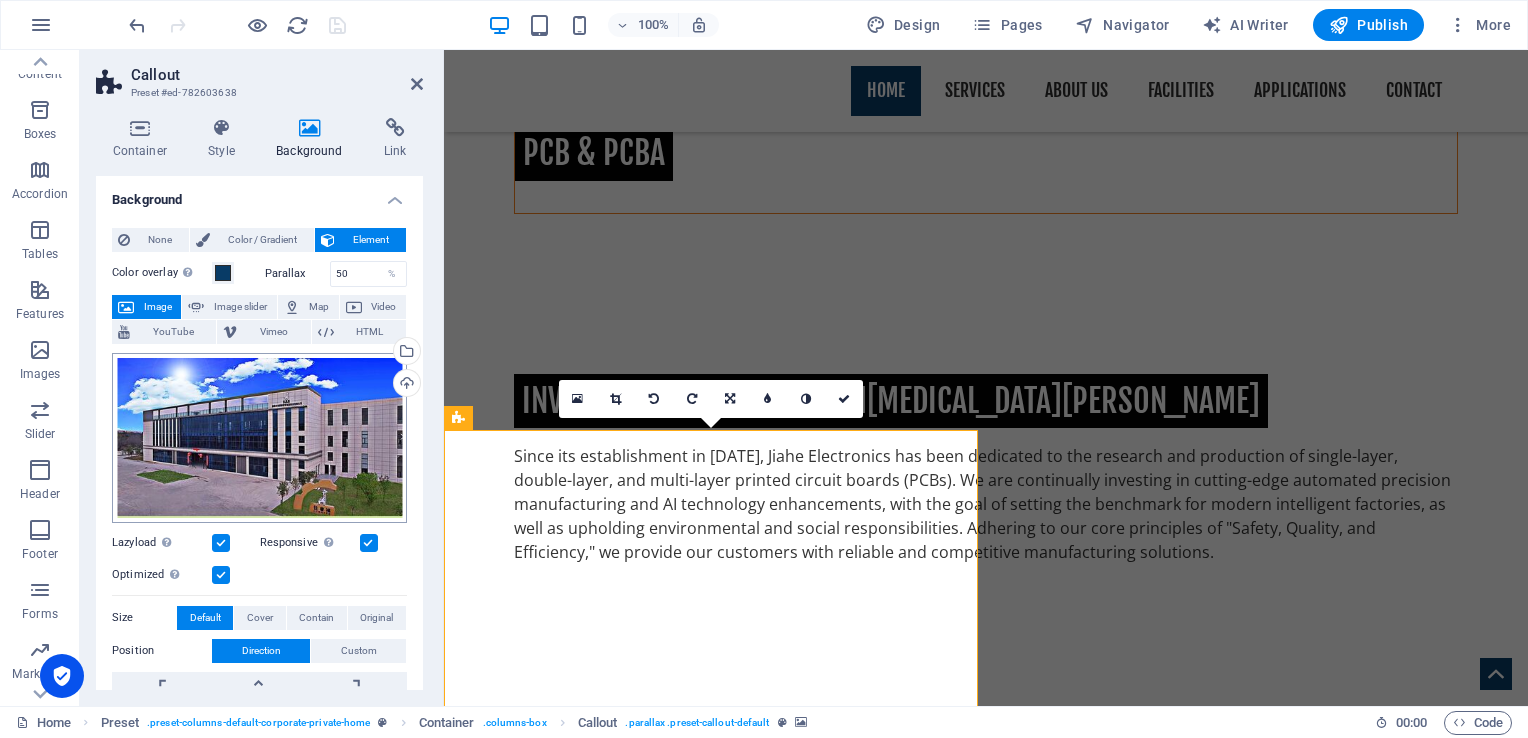 scroll, scrollTop: 100, scrollLeft: 0, axis: vertical 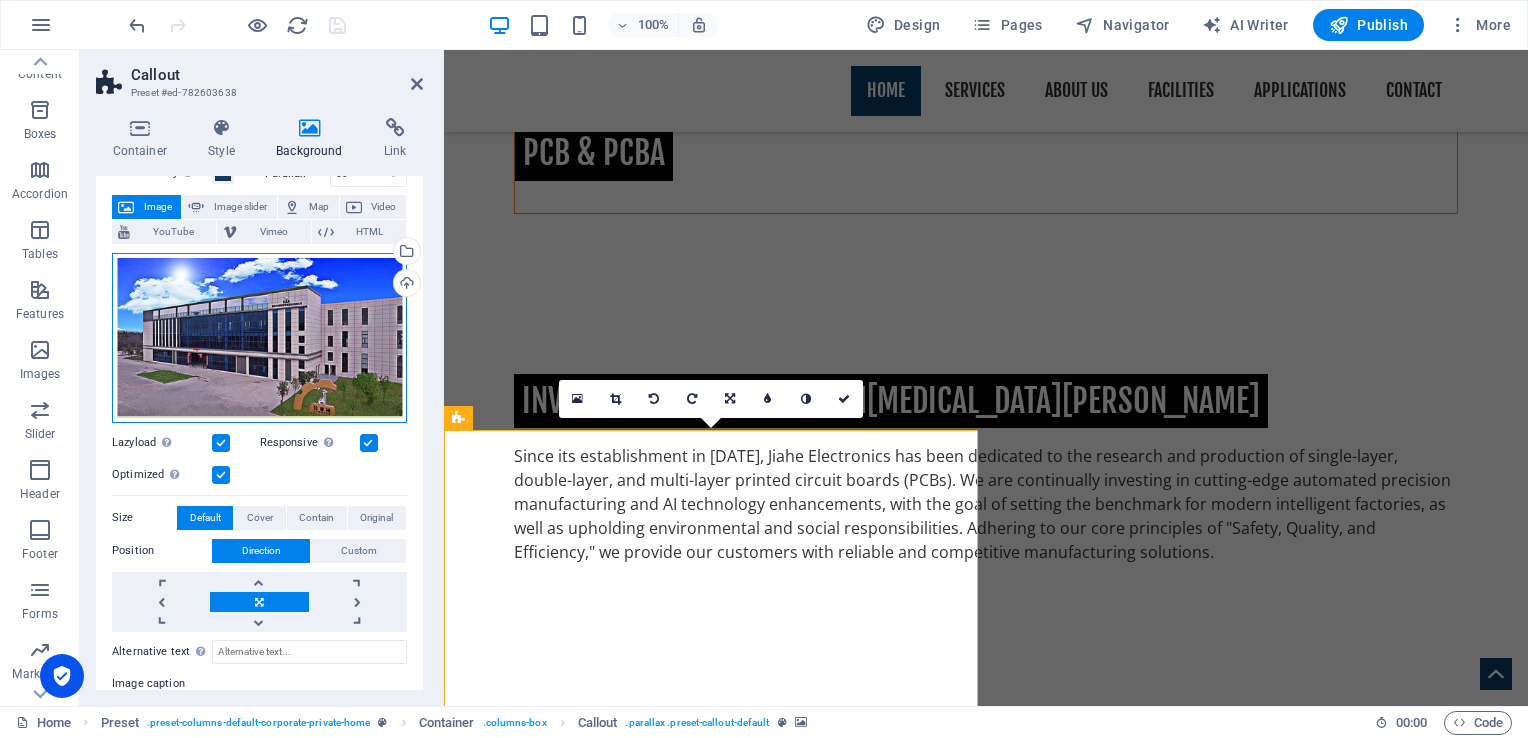 click on "Drag files here, click to choose files or select files from Files or our free stock photos & videos" at bounding box center [259, 338] 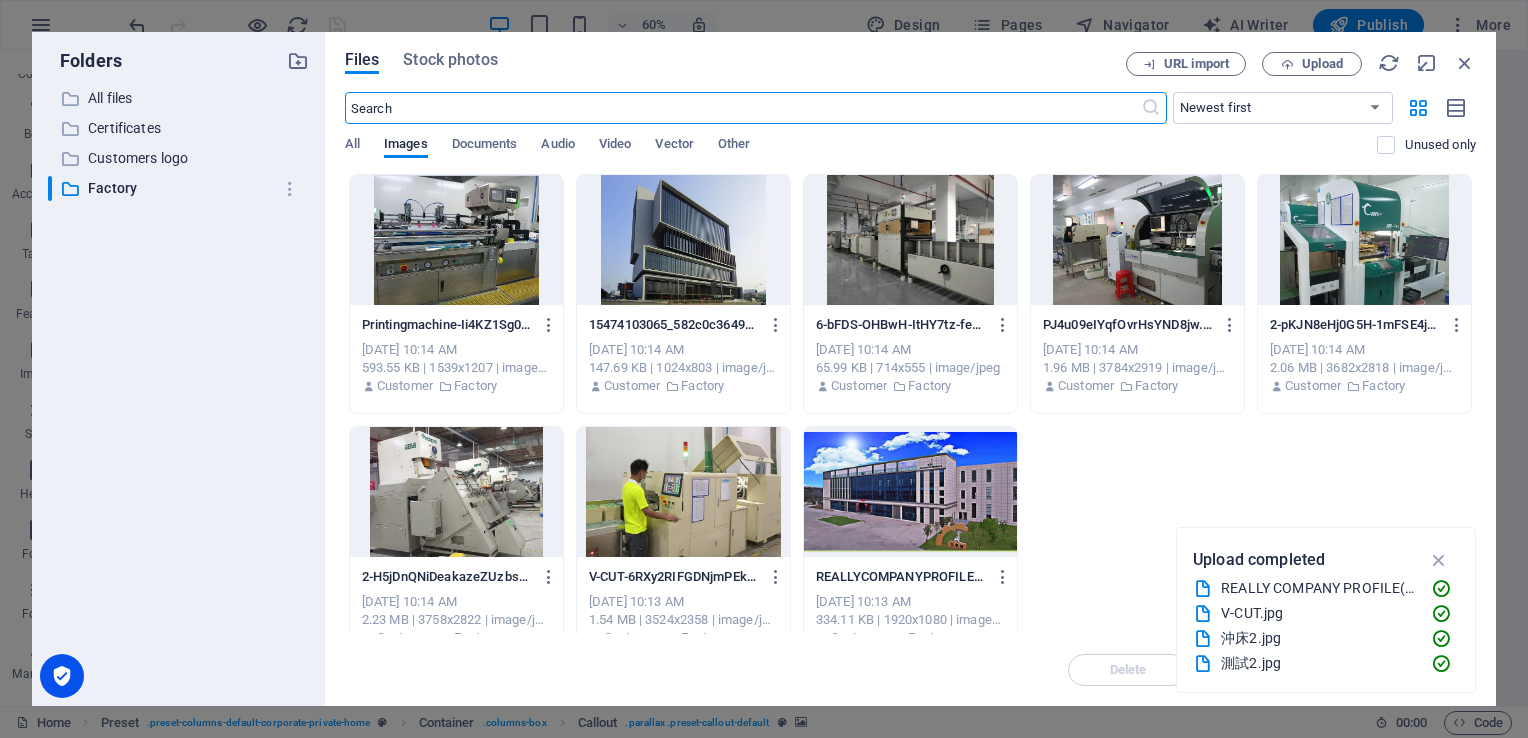 scroll, scrollTop: 1380, scrollLeft: 0, axis: vertical 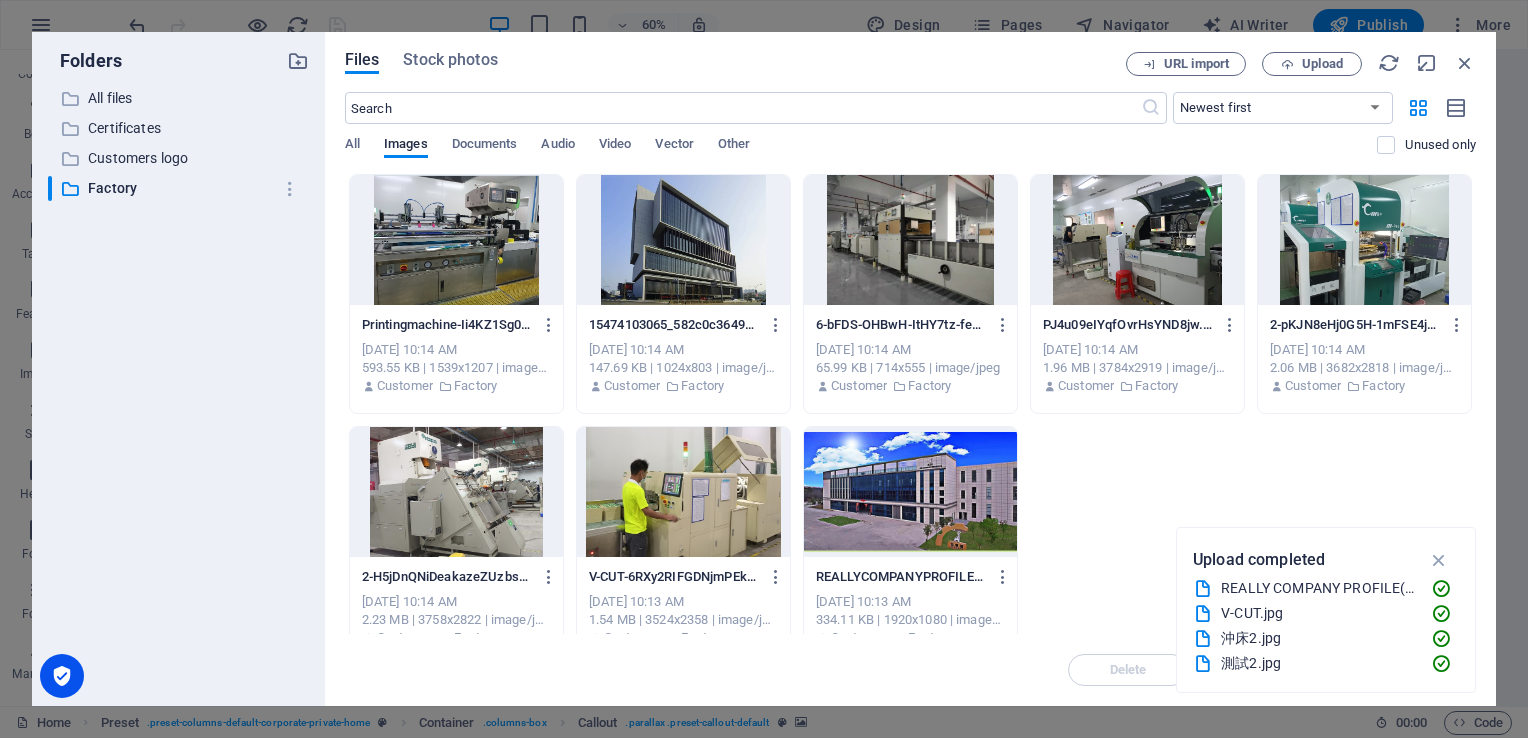 click at bounding box center (910, 492) 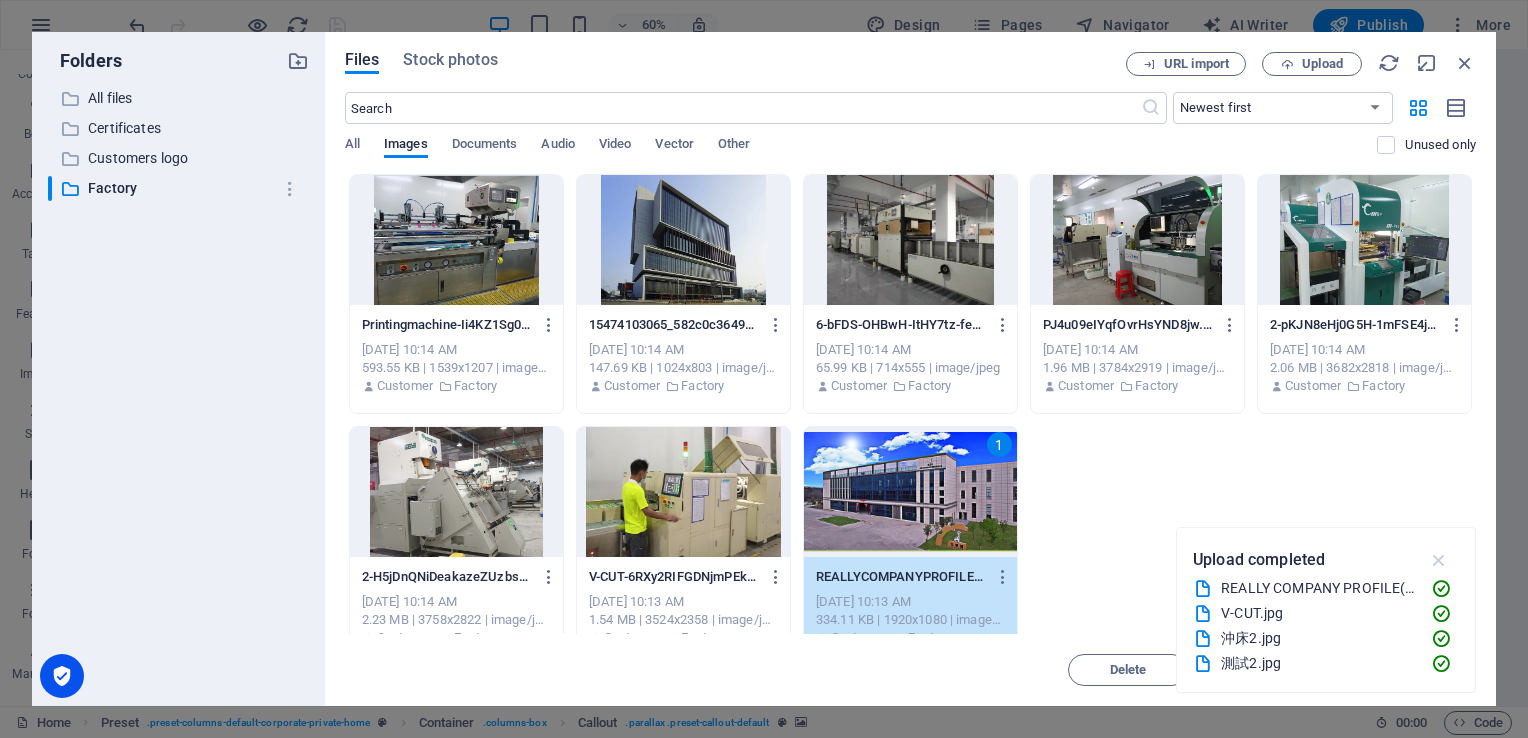 click at bounding box center [1439, 560] 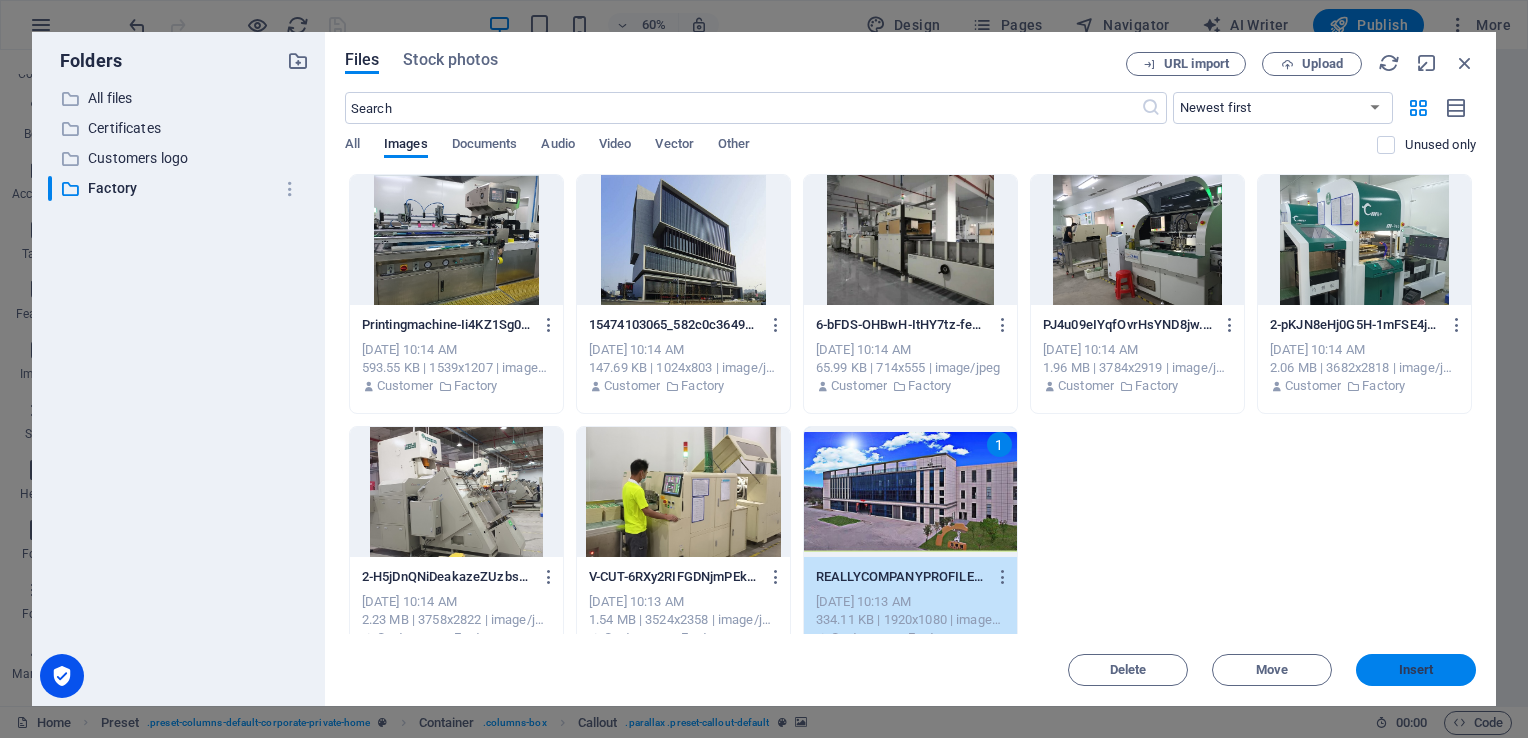 click on "Insert" at bounding box center (1416, 670) 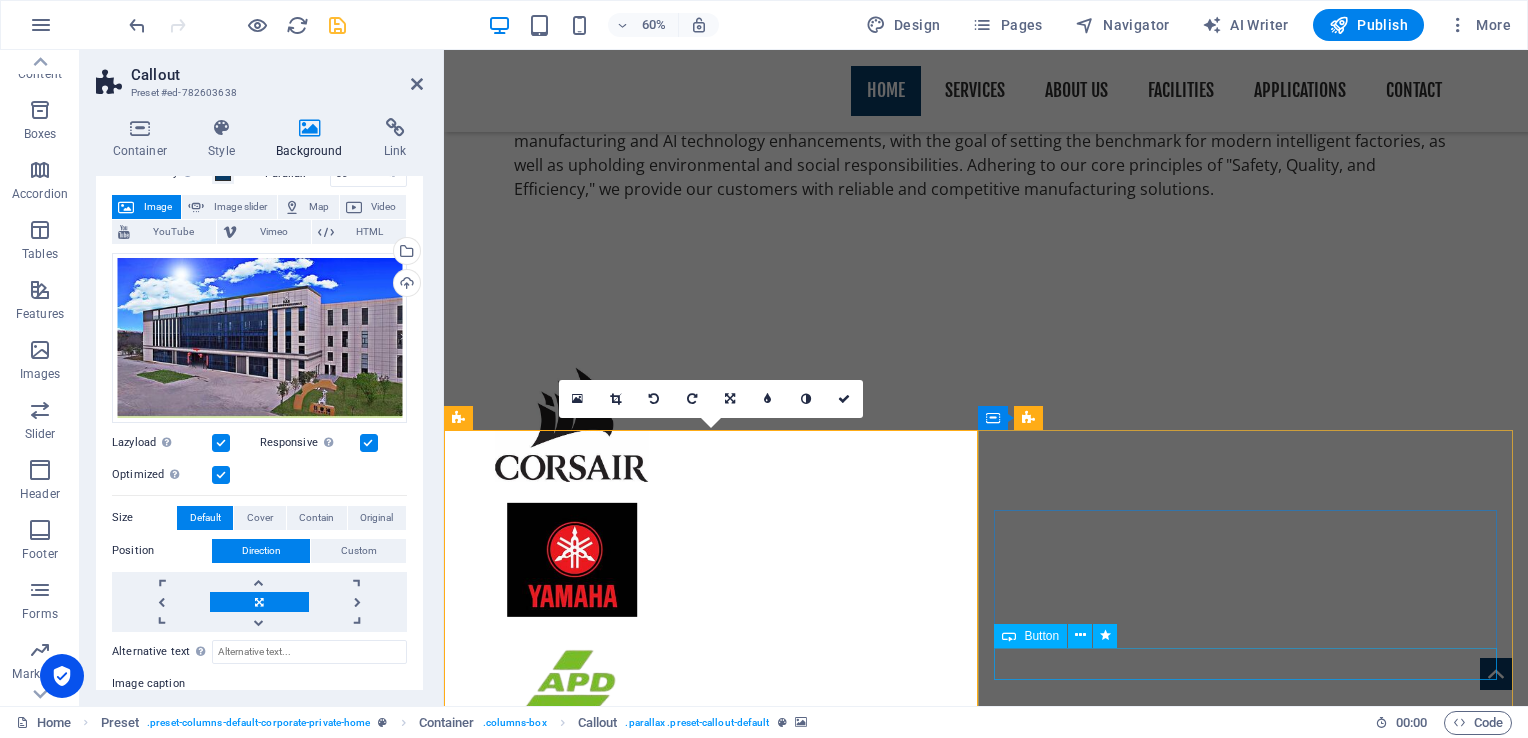 scroll, scrollTop: 1017, scrollLeft: 0, axis: vertical 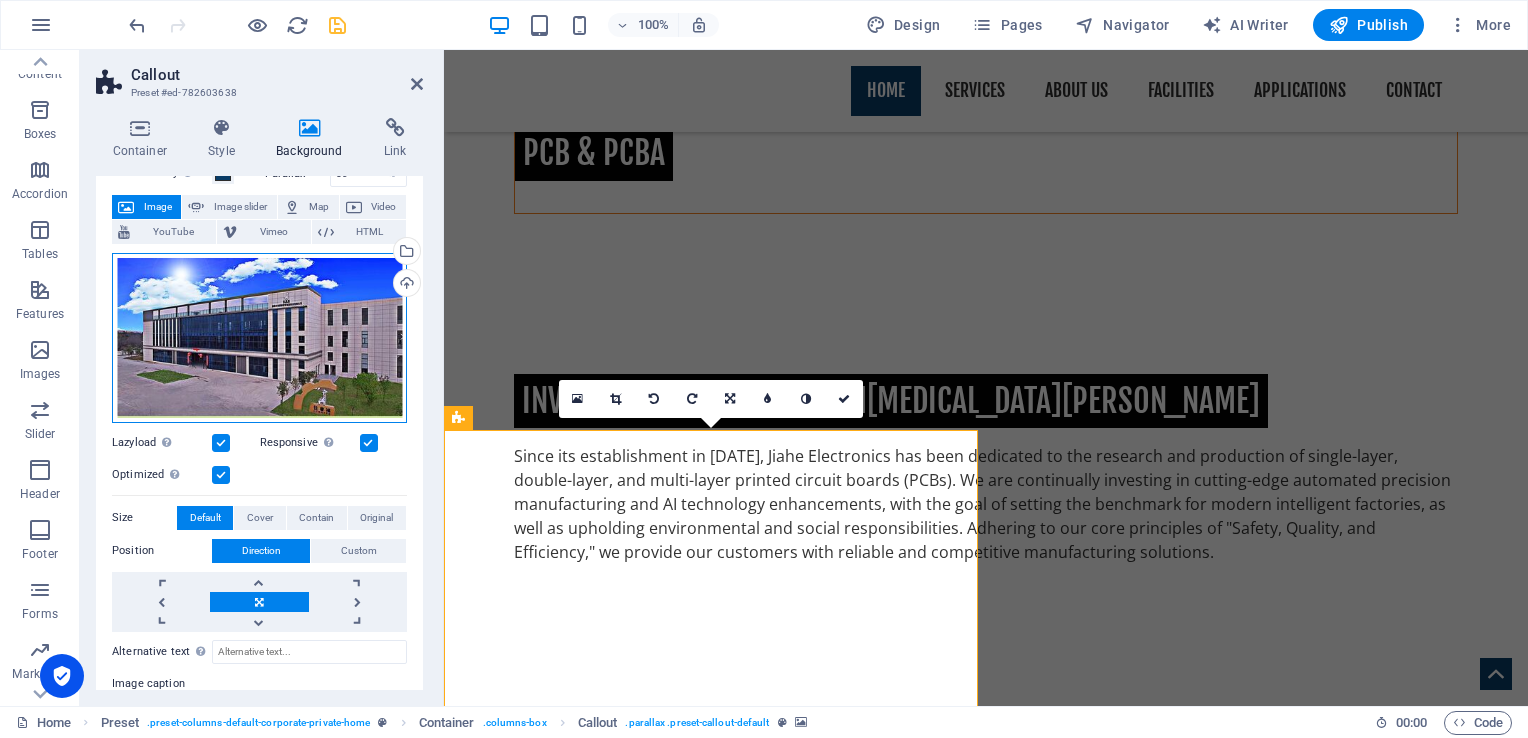 click on "Drag files here, click to choose files or select files from Files or our free stock photos & videos" at bounding box center [259, 338] 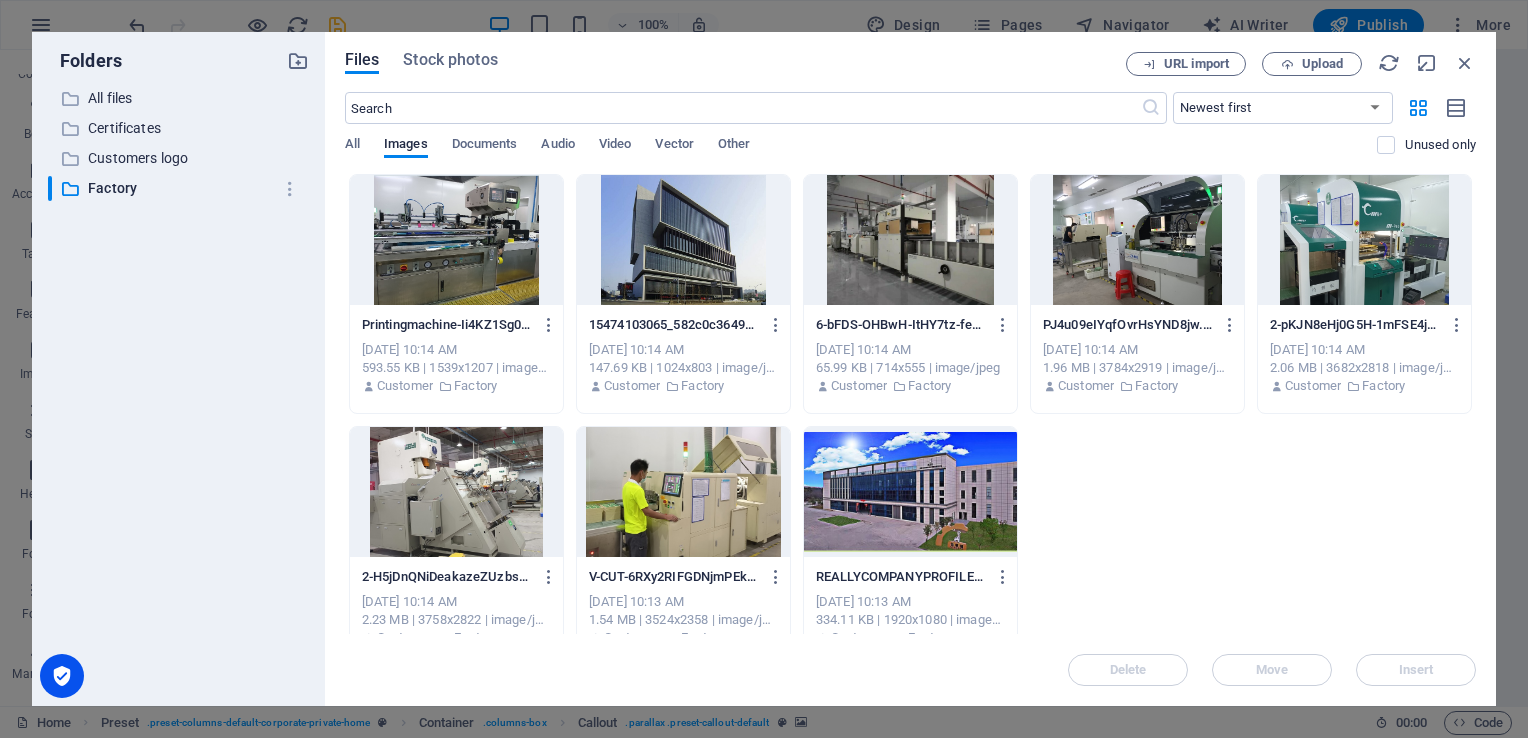 scroll, scrollTop: 1380, scrollLeft: 0, axis: vertical 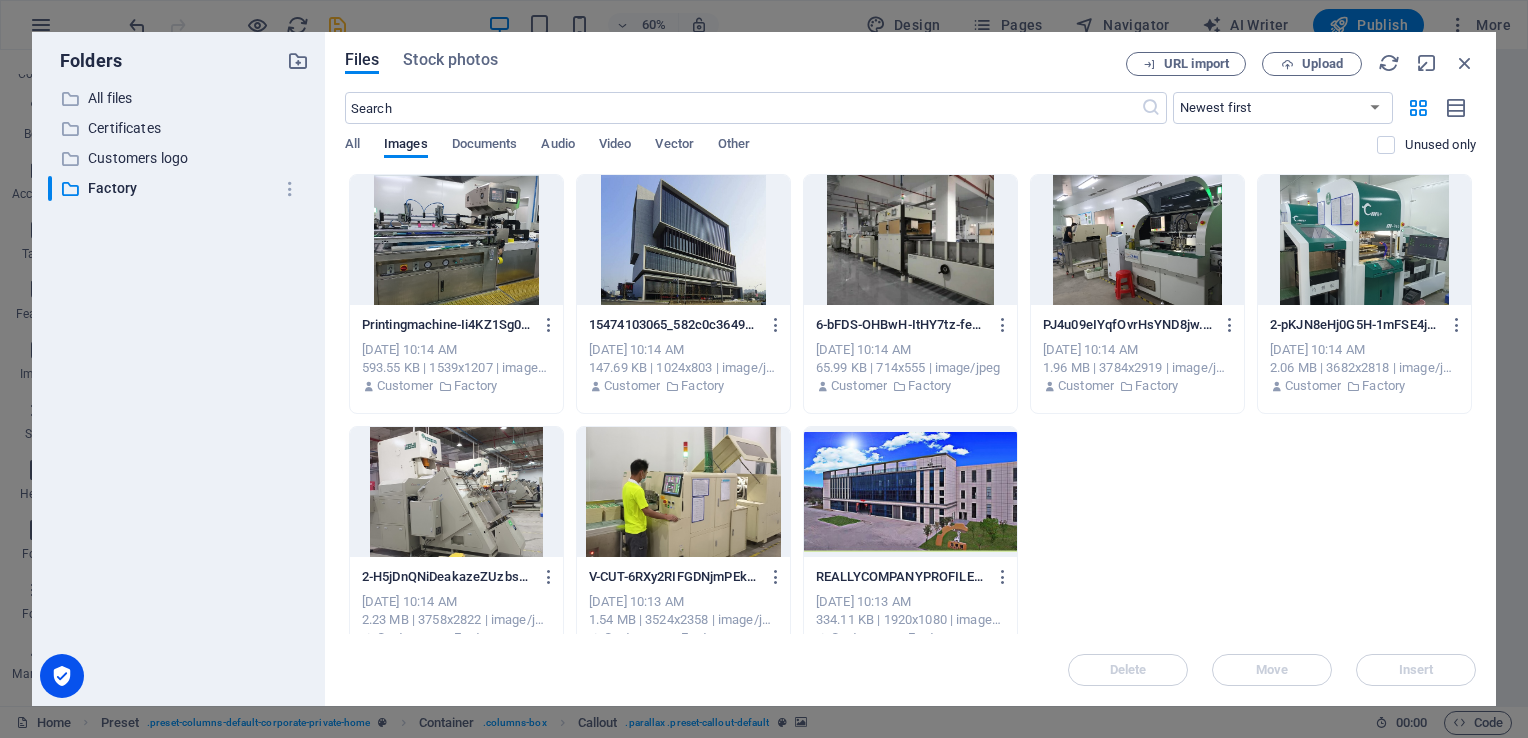 click on "Files Stock photos URL import Upload ​ Newest first Oldest first Name (A-Z) Name (Z-A) Size (0-9) Size (9-0) Resolution (0-9) Resolution (9-0) All Images Documents Audio Video Vector Other Unused only Drop files here to upload them instantly Printingmachine-Ii4KZ1Sg0CDacFLVuQnR1A.jpg Printingmachine-Ii4KZ1Sg0CDacFLVuQnR1A.jpg Jul 10, 2025 10:14 AM 593.55 KB | 1539x1207 | image/jpeg Customer Factory 15474103065_582c0c3649_b-kzk2wnrRd2nm4nYhQTUjQQ.jpg 15474103065_582c0c3649_b-kzk2wnrRd2nm4nYhQTUjQQ.jpg Jul 10, 2025 10:14 AM 147.69 KB | 1024x803 | image/jpeg Customer Factory 6-bFDS-OHBwH-ItHY7tz-feQ.jpg 6-bFDS-OHBwH-ItHY7tz-feQ.jpg Jul 10, 2025 10:14 AM 65.99 KB | 714x555 | image/jpeg Customer Factory PJ4u09eIYqfOvrHsYND8jw.jpg PJ4u09eIYqfOvrHsYND8jw.jpg Jul 10, 2025 10:14 AM 1.96 MB | 3784x2919 | image/jpeg Customer Factory 2-pKJN8eHj0G5H-1mFSE4jkQ.jpg 2-pKJN8eHj0G5H-1mFSE4jkQ.jpg Jul 10, 2025 10:14 AM 2.06 MB | 3682x2818 | image/jpeg Customer Factory 2-H5jDnQNiDeakazeZUzbsUw.jpg 2-H5jDnQNiDeakazeZUzbsUw.jpg" at bounding box center (910, 369) 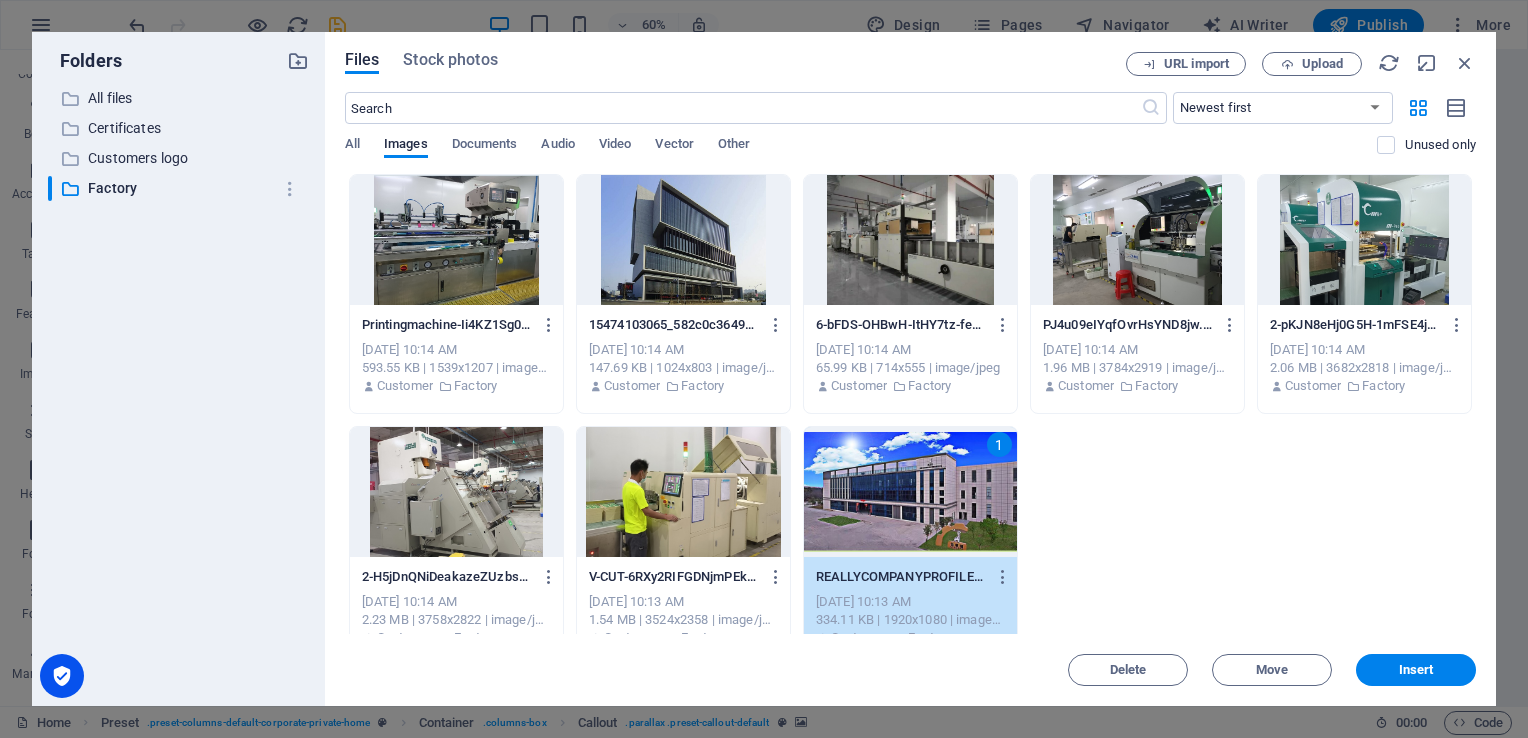 click on "1" at bounding box center (910, 492) 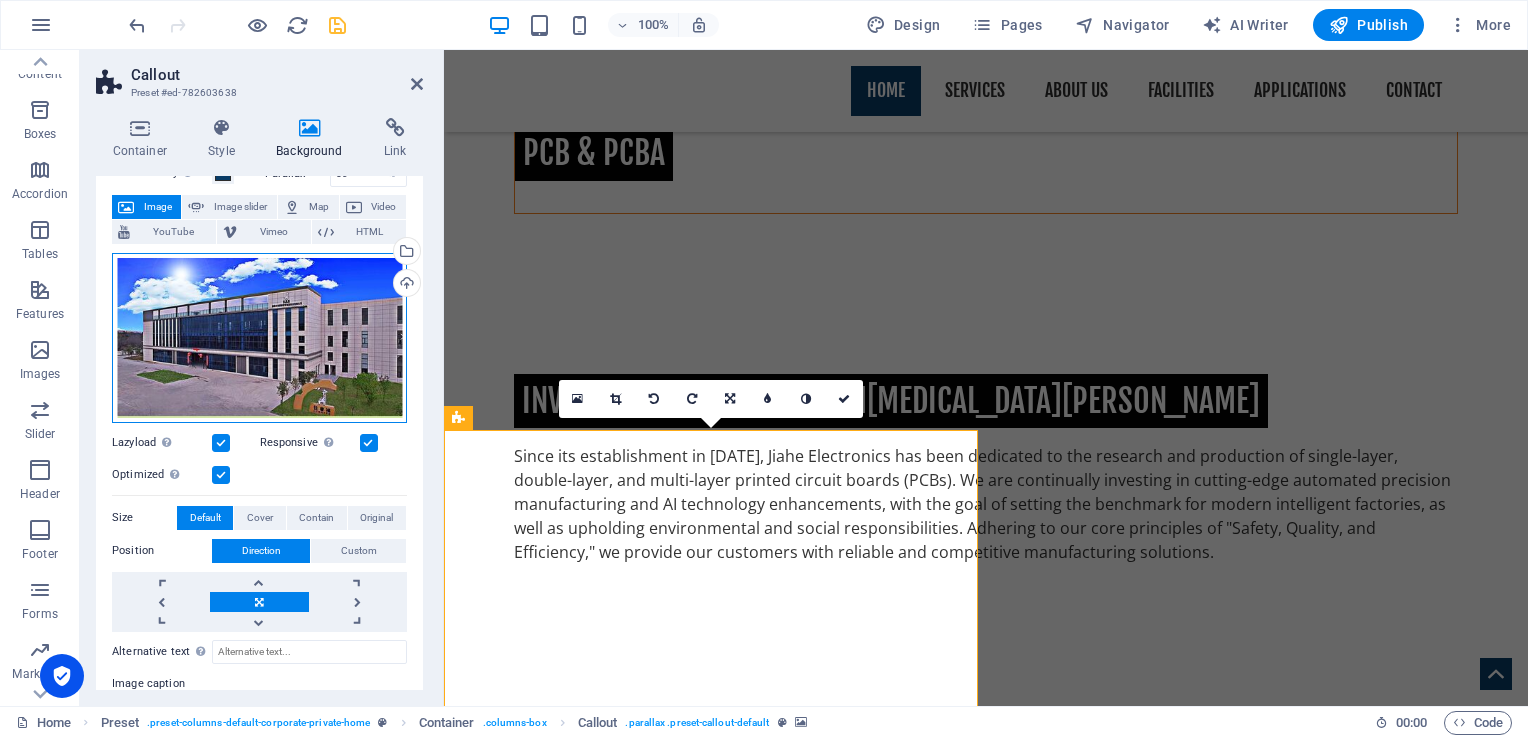 click on "Drag files here, click to choose files or select files from Files or our free stock photos & videos" at bounding box center [259, 338] 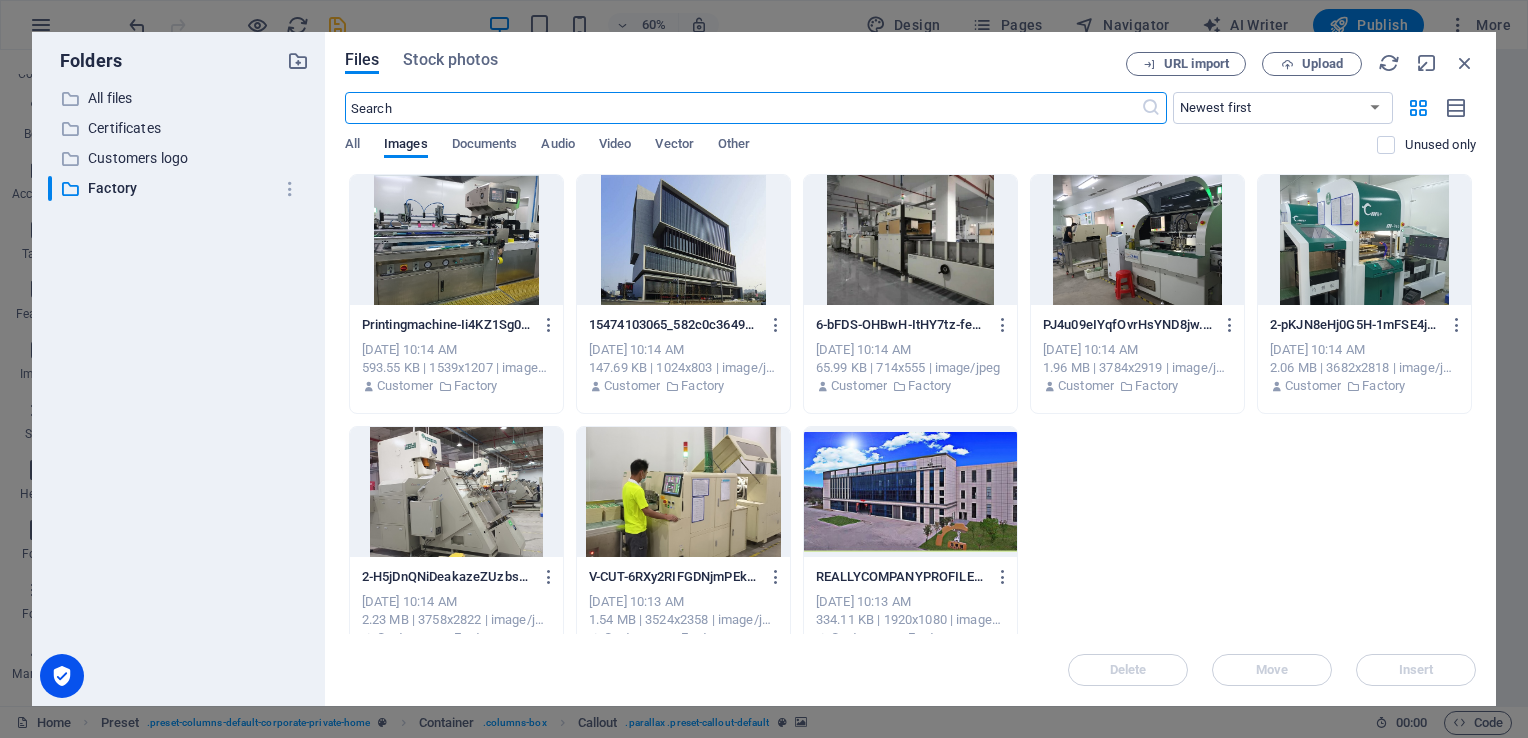 scroll, scrollTop: 1380, scrollLeft: 0, axis: vertical 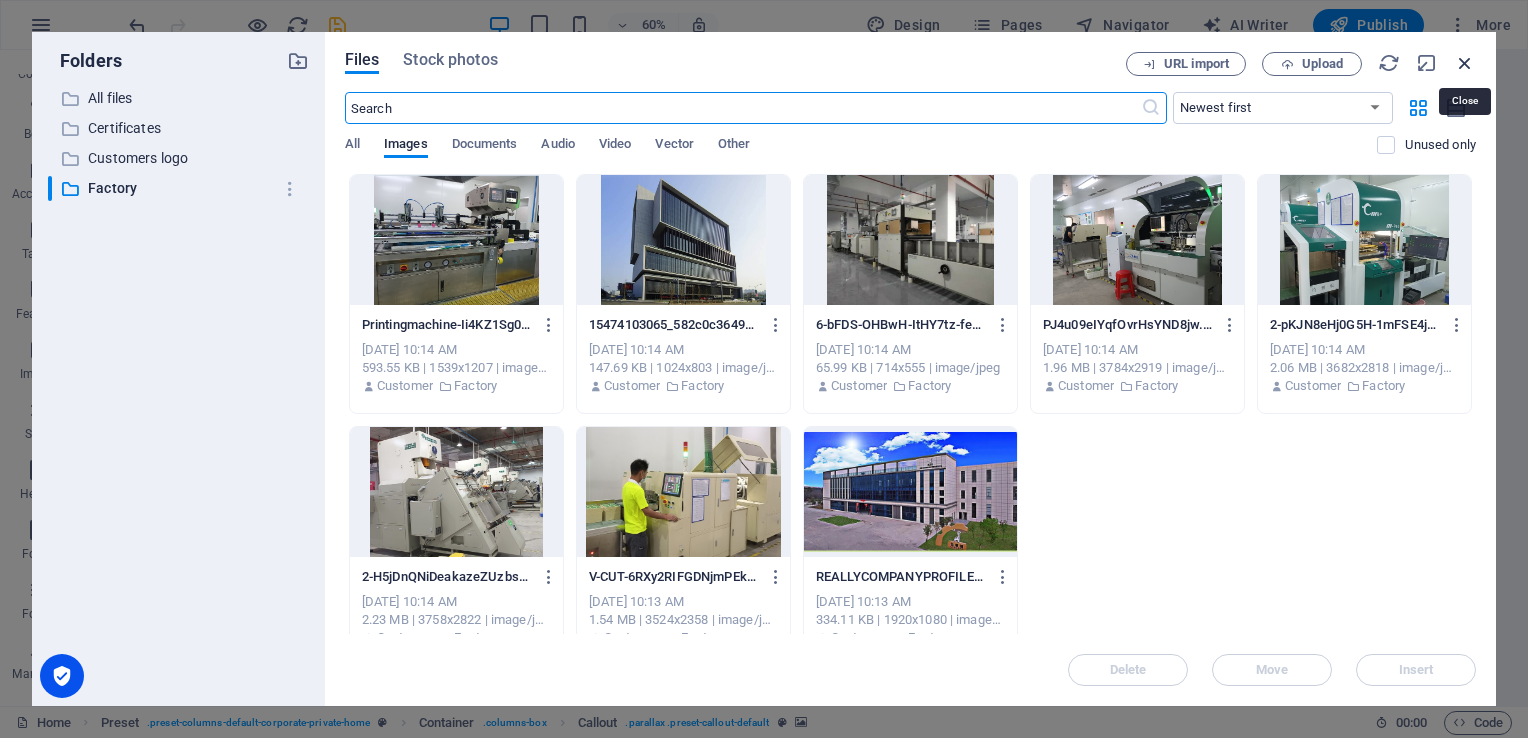 click at bounding box center (1465, 63) 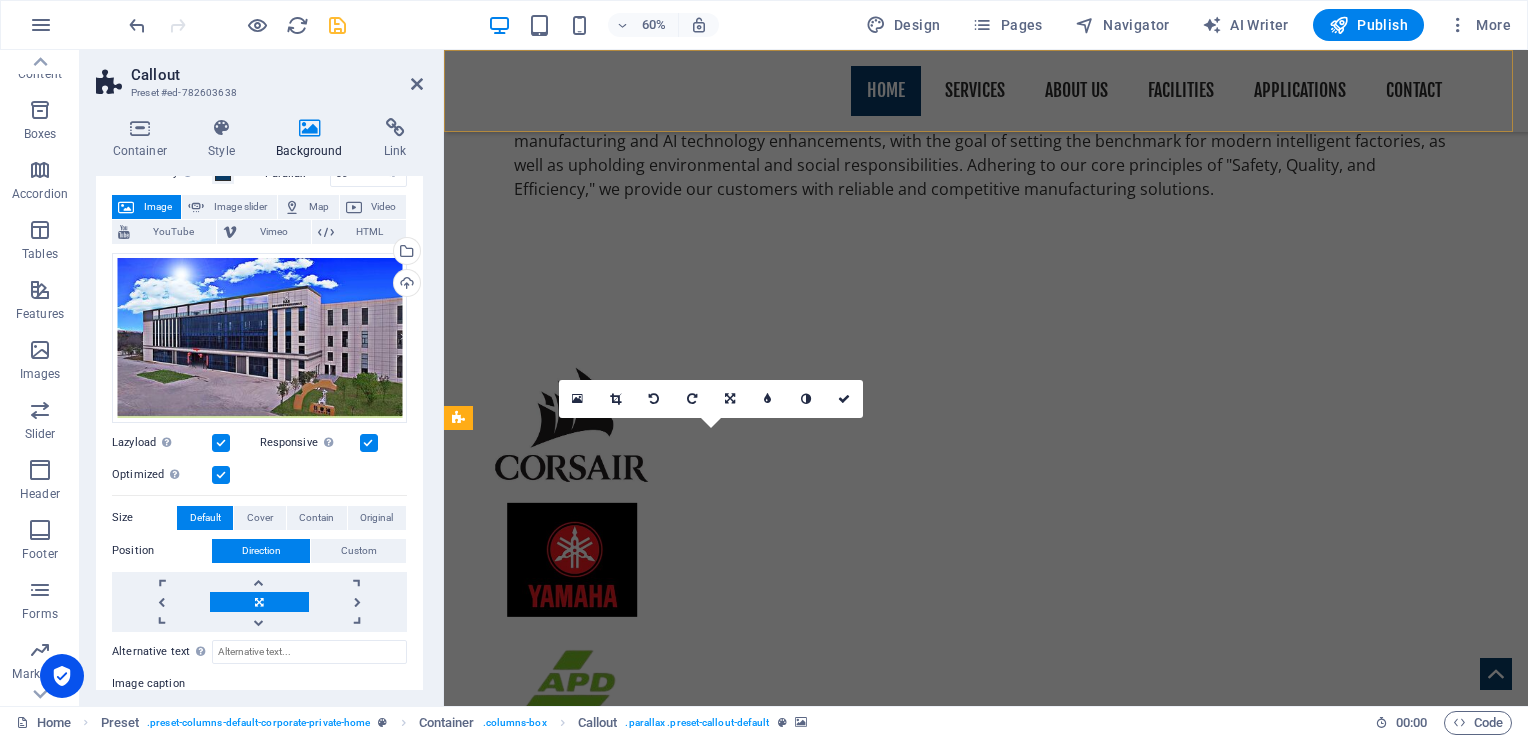 scroll, scrollTop: 1017, scrollLeft: 0, axis: vertical 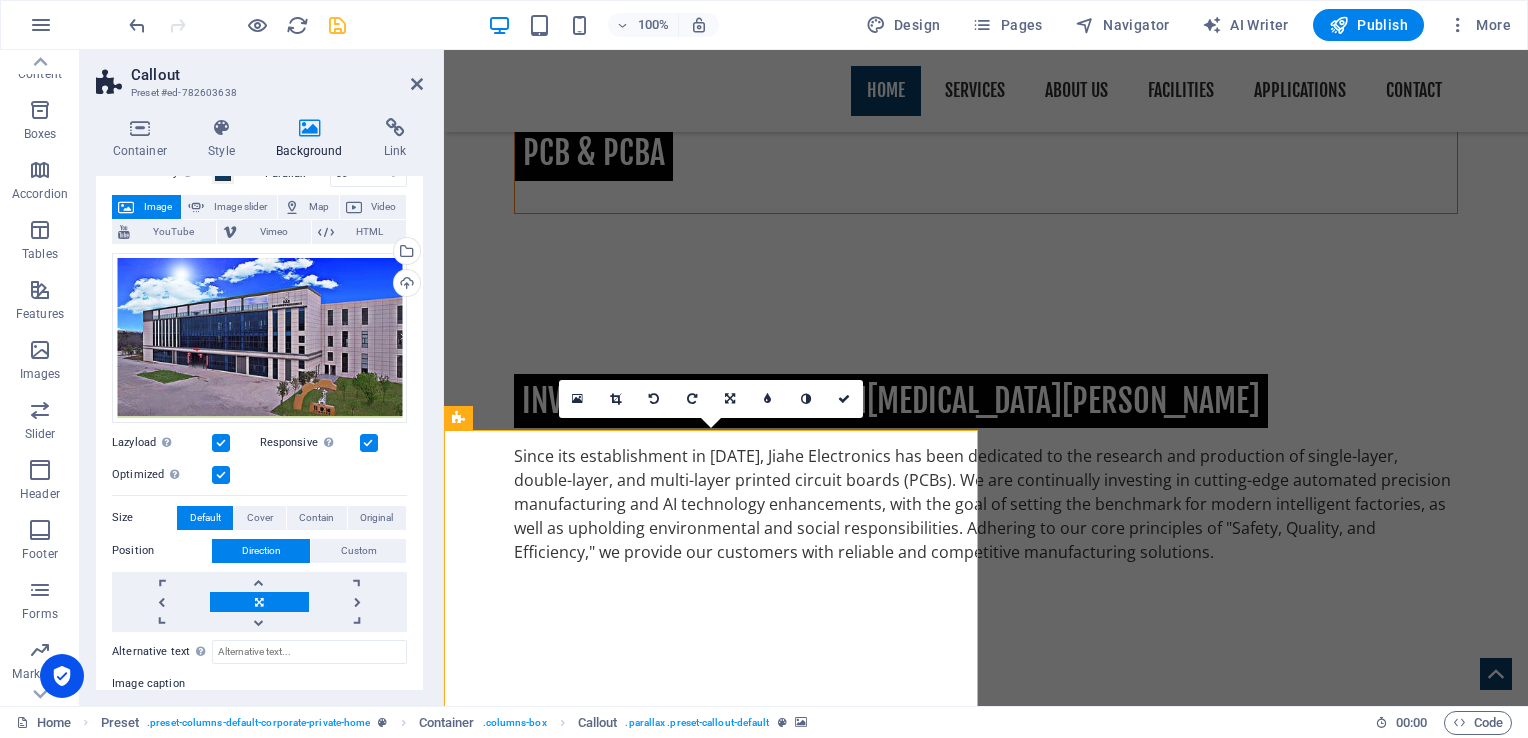 click at bounding box center [986, 1933] 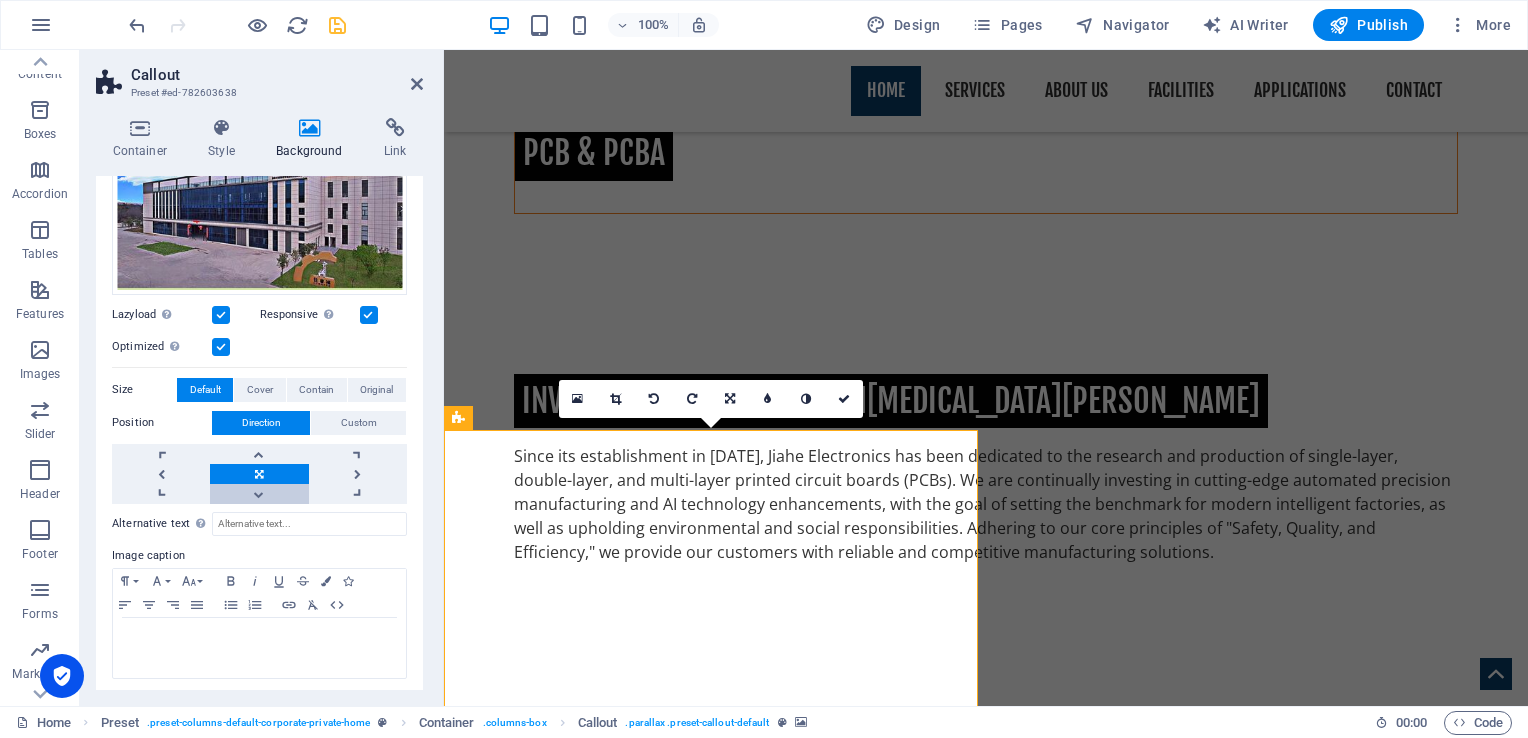 scroll, scrollTop: 230, scrollLeft: 0, axis: vertical 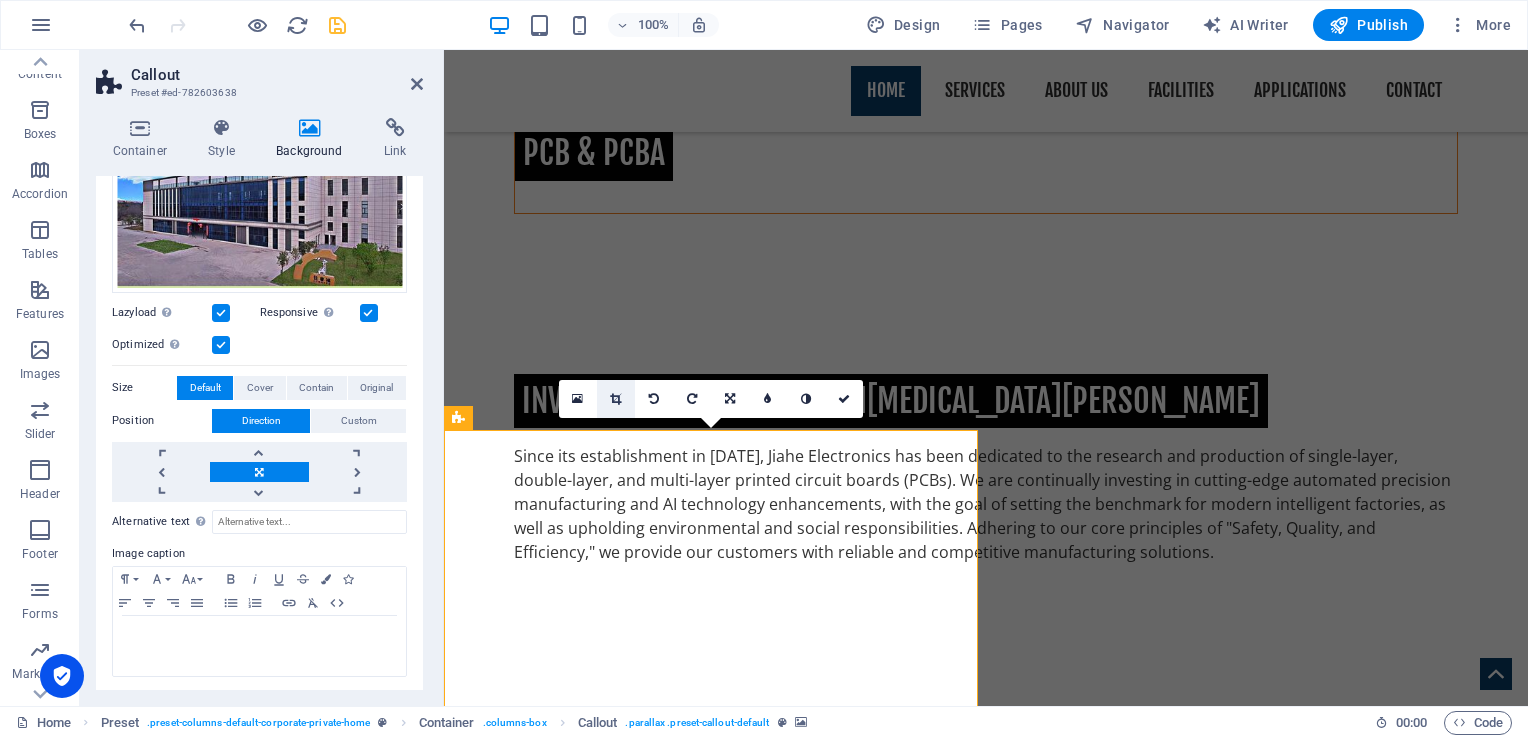 click at bounding box center [615, 399] 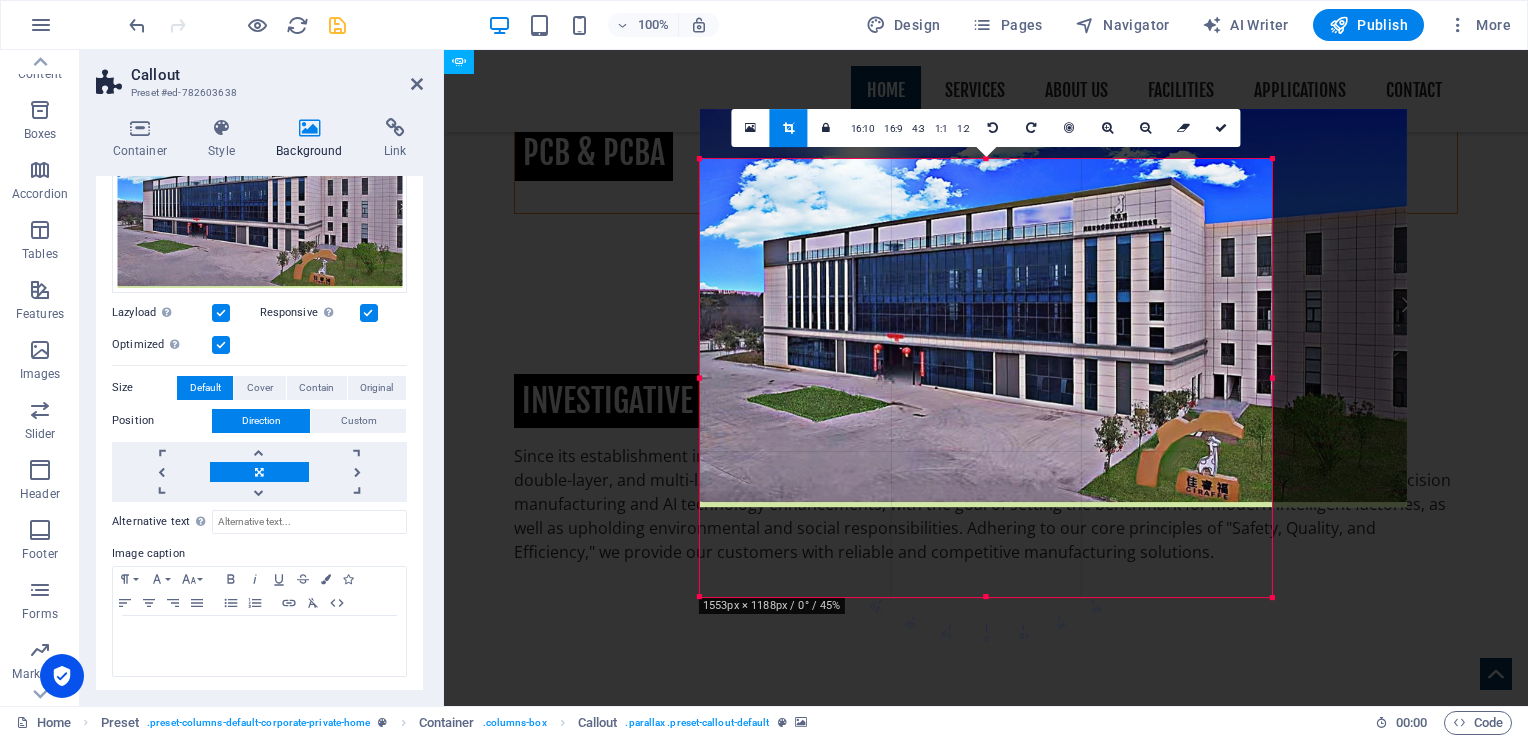 drag, startPoint x: 1418, startPoint y: 133, endPoint x: 1122, endPoint y: 185, distance: 300.53287 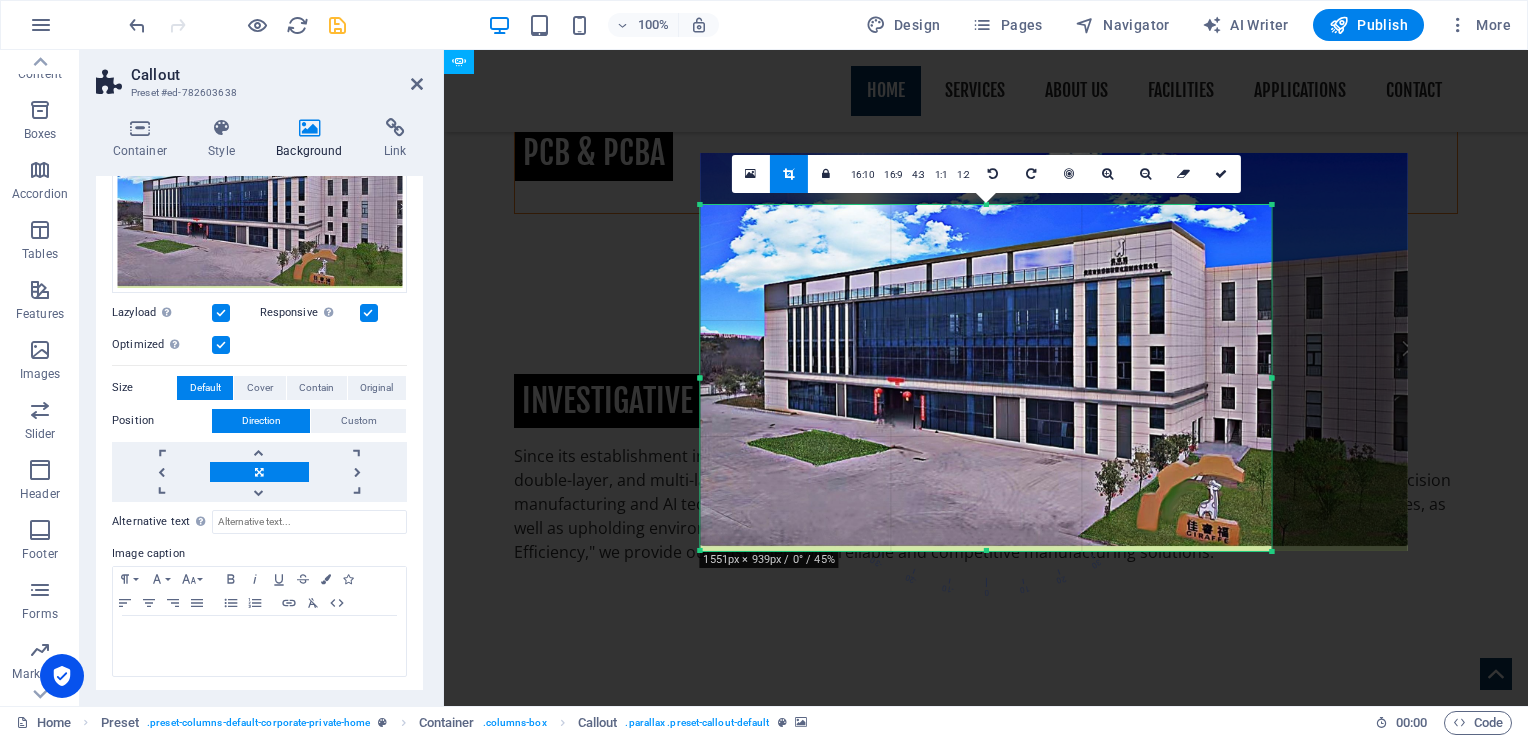click at bounding box center (1053, 352) 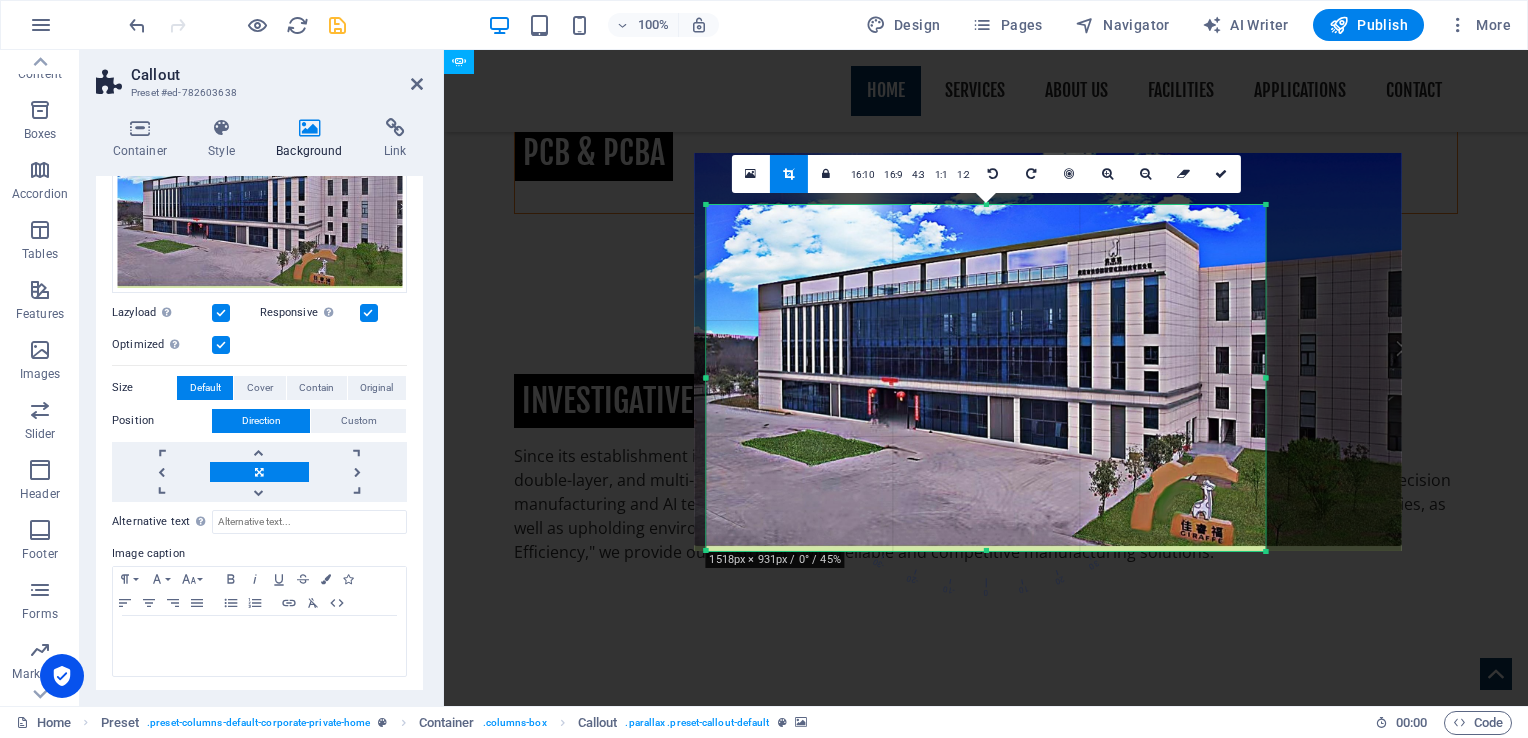 drag, startPoint x: 697, startPoint y: 551, endPoint x: 709, endPoint y: 548, distance: 12.369317 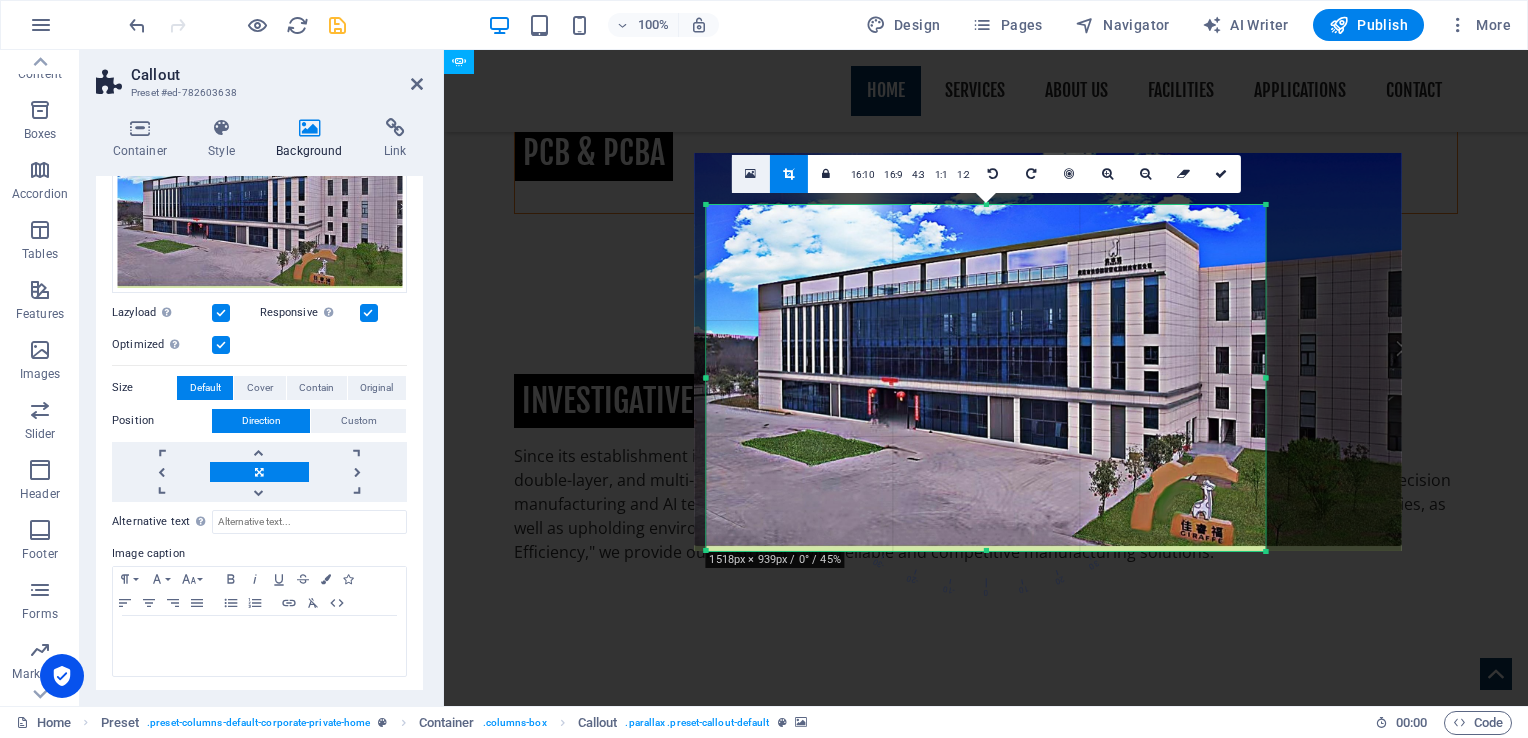 click at bounding box center (751, 174) 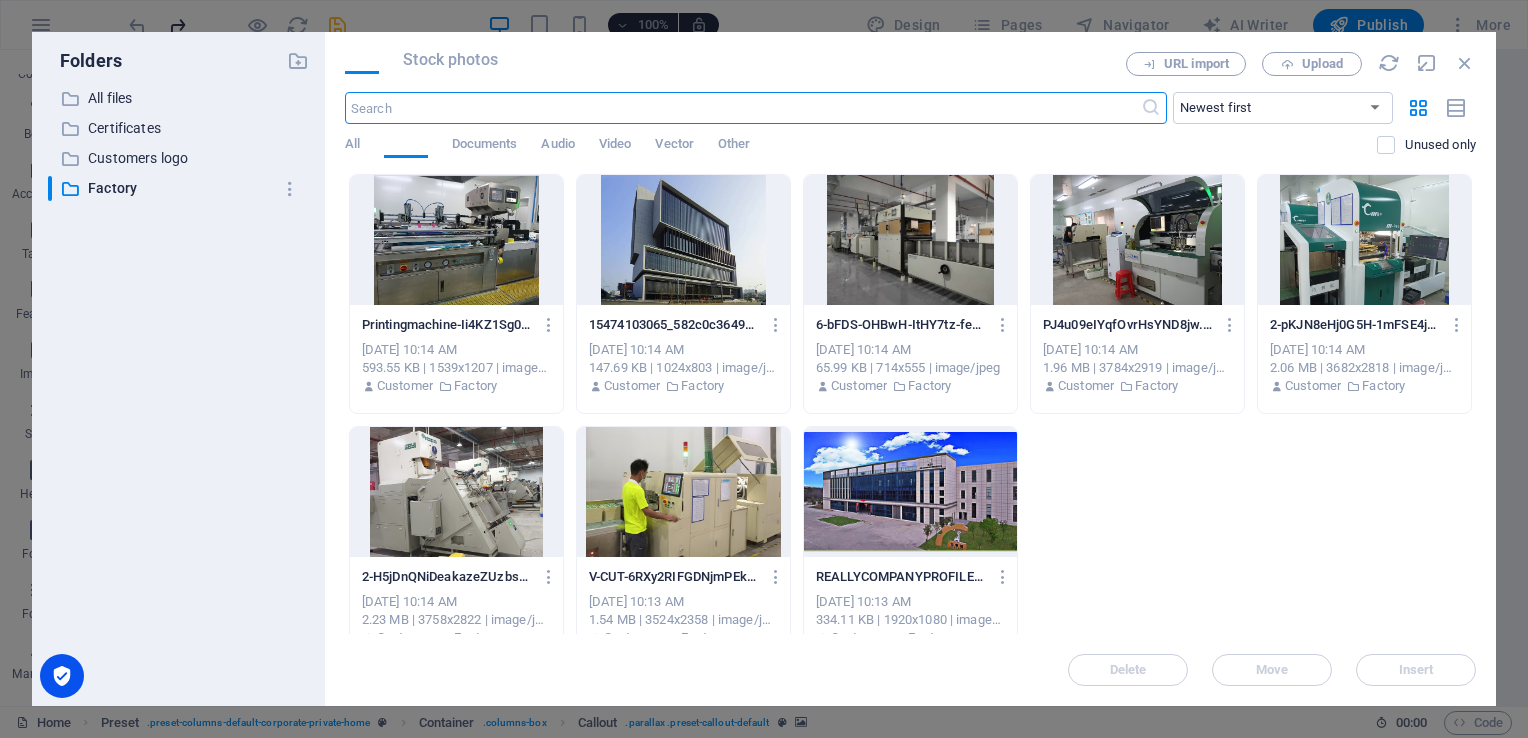 scroll, scrollTop: 1380, scrollLeft: 0, axis: vertical 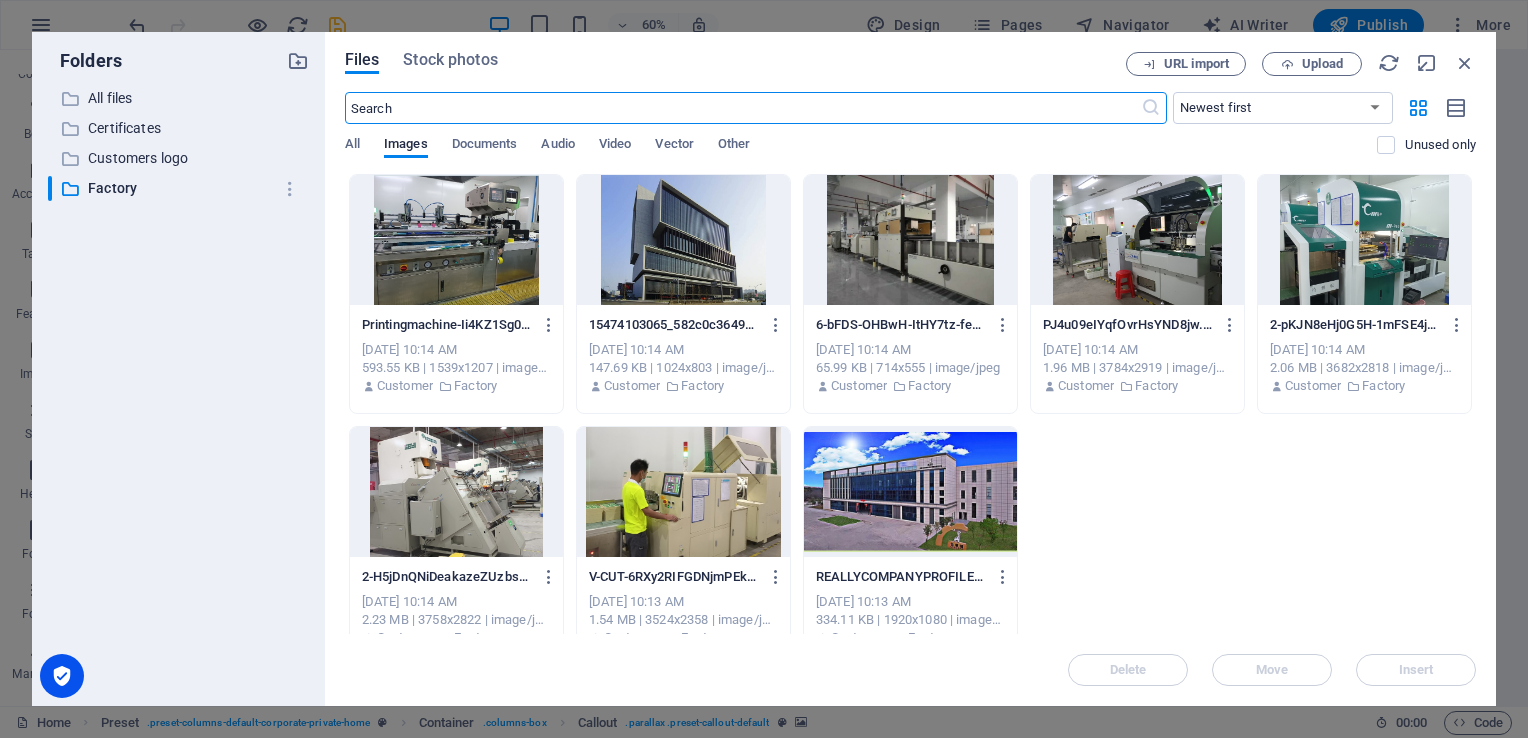 click at bounding box center (910, 492) 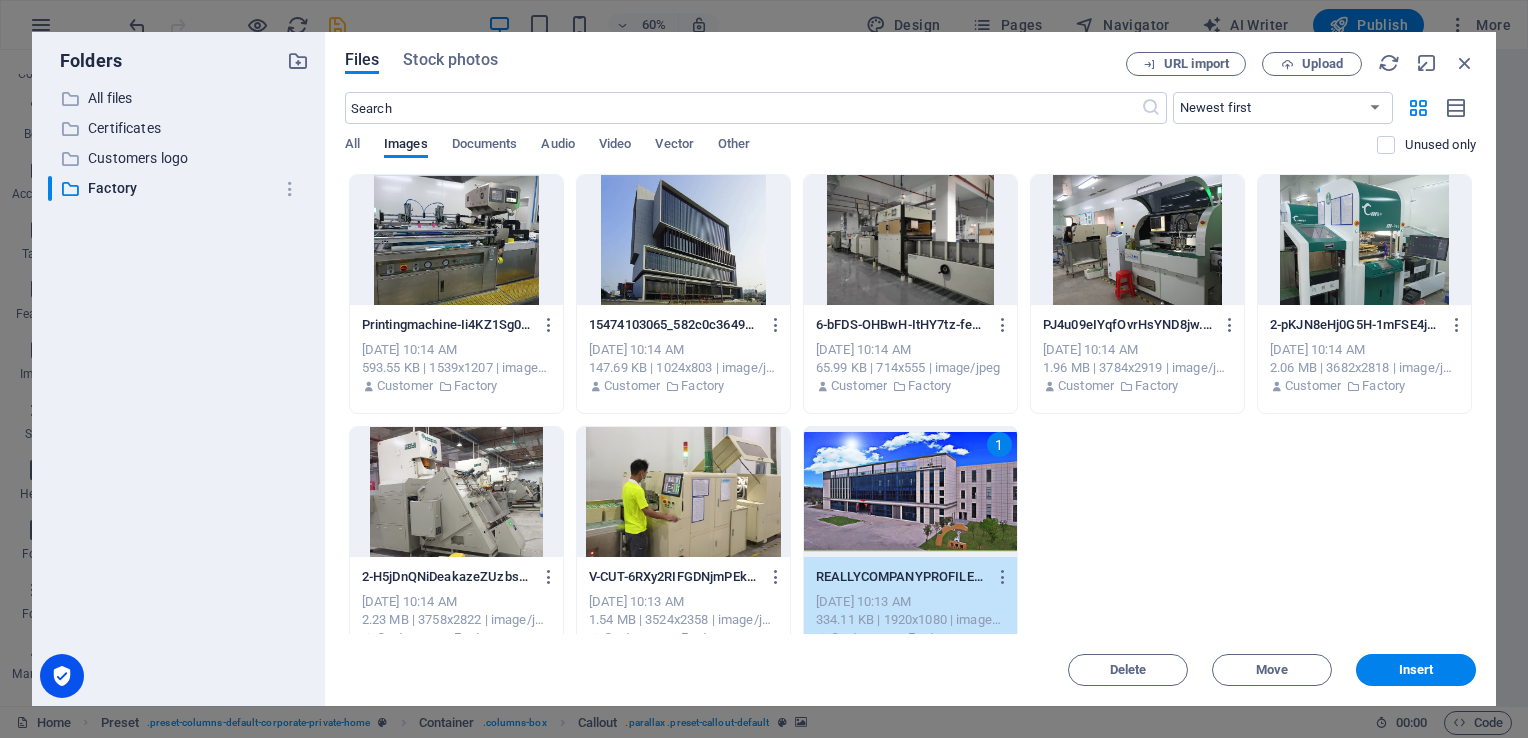 click on "1" at bounding box center (910, 492) 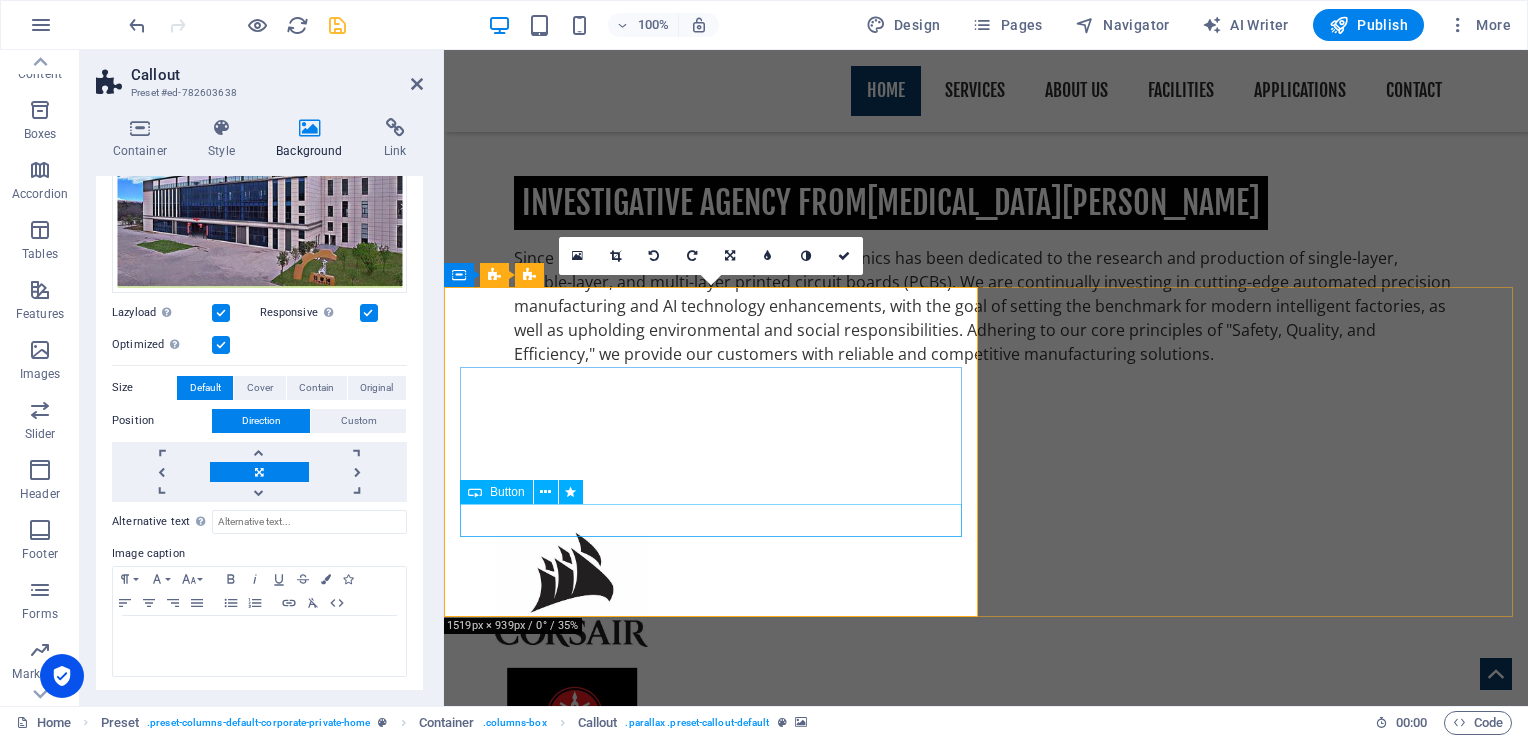 scroll, scrollTop: 1217, scrollLeft: 0, axis: vertical 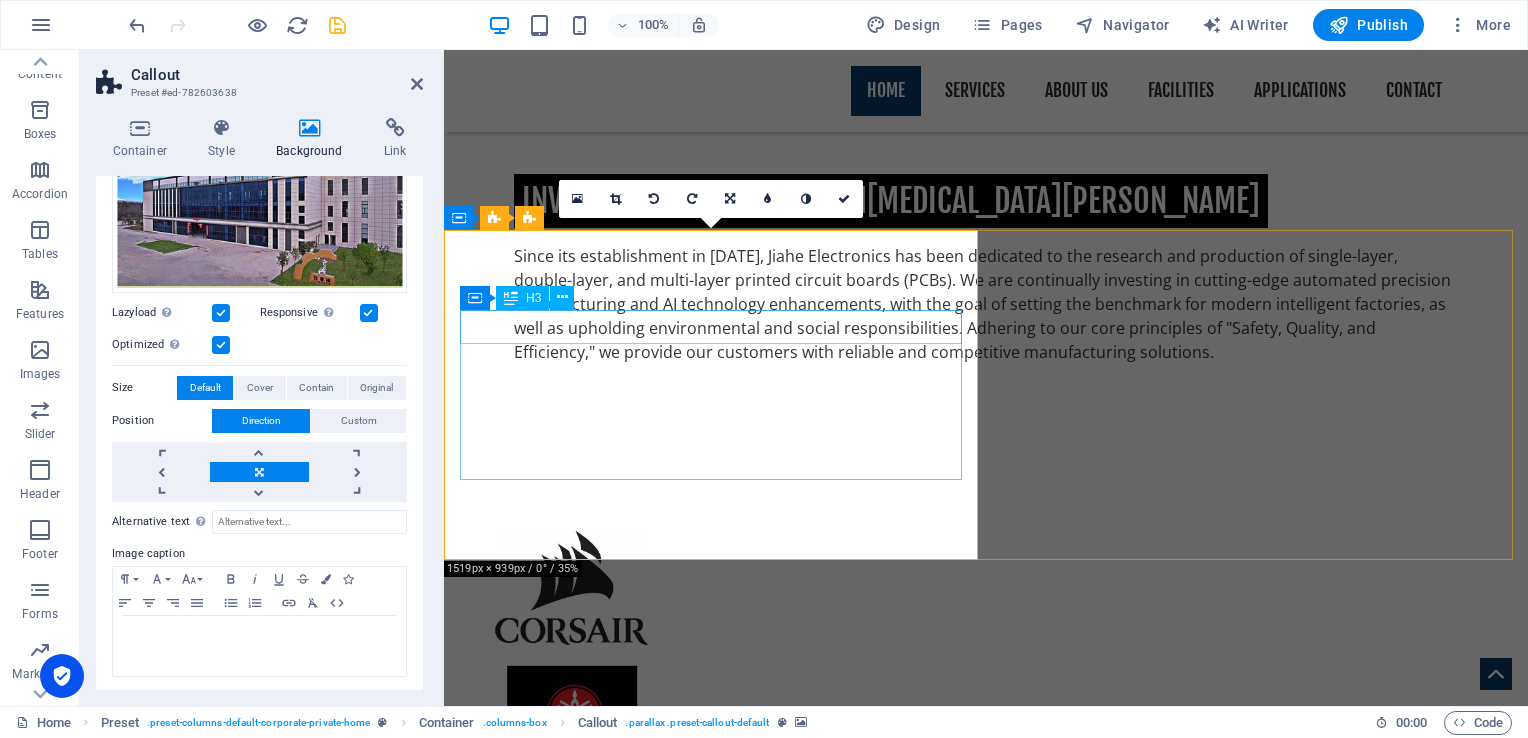 click on "Corporate" at bounding box center [986, 2267] 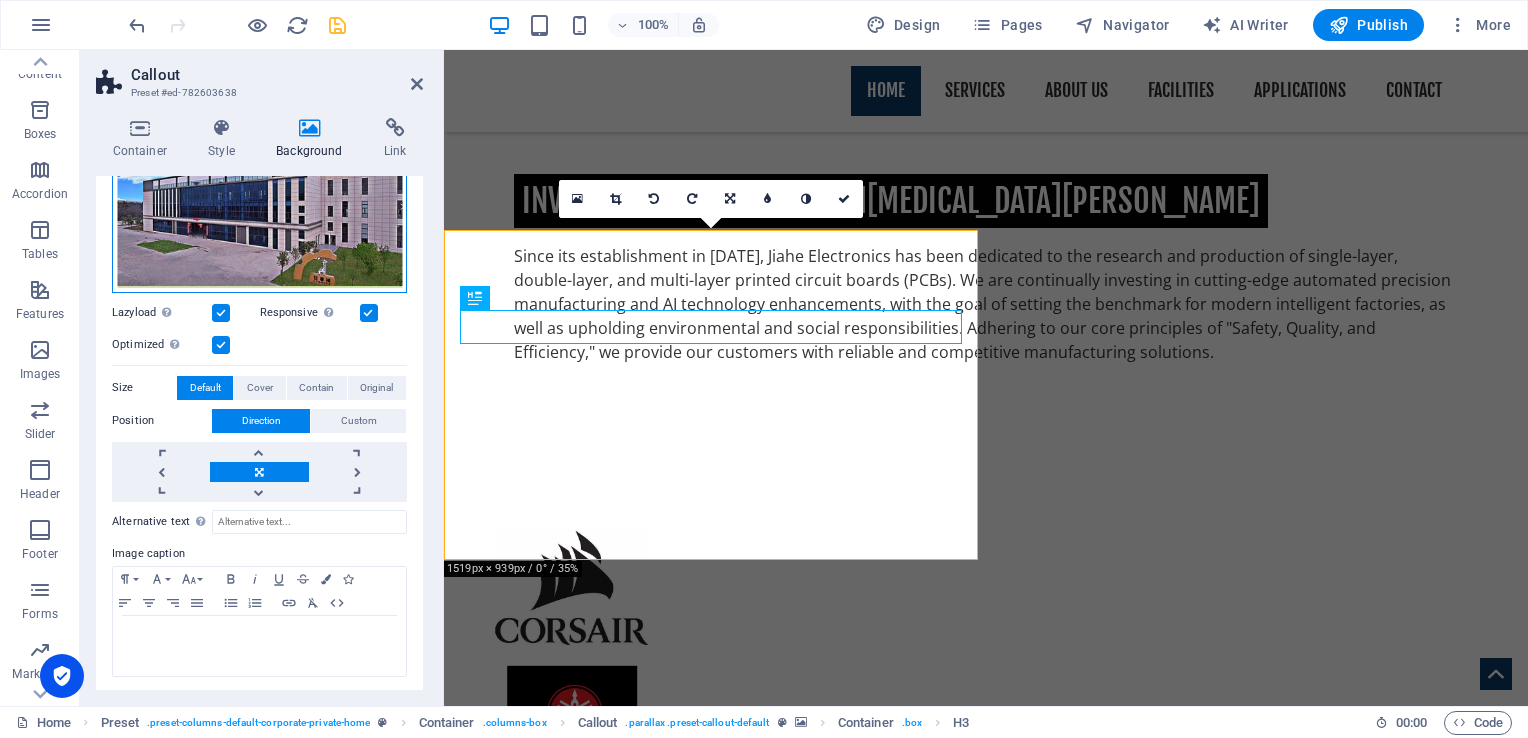 click on "Drag files here, click to choose files or select files from Files or our free stock photos & videos" at bounding box center [259, 208] 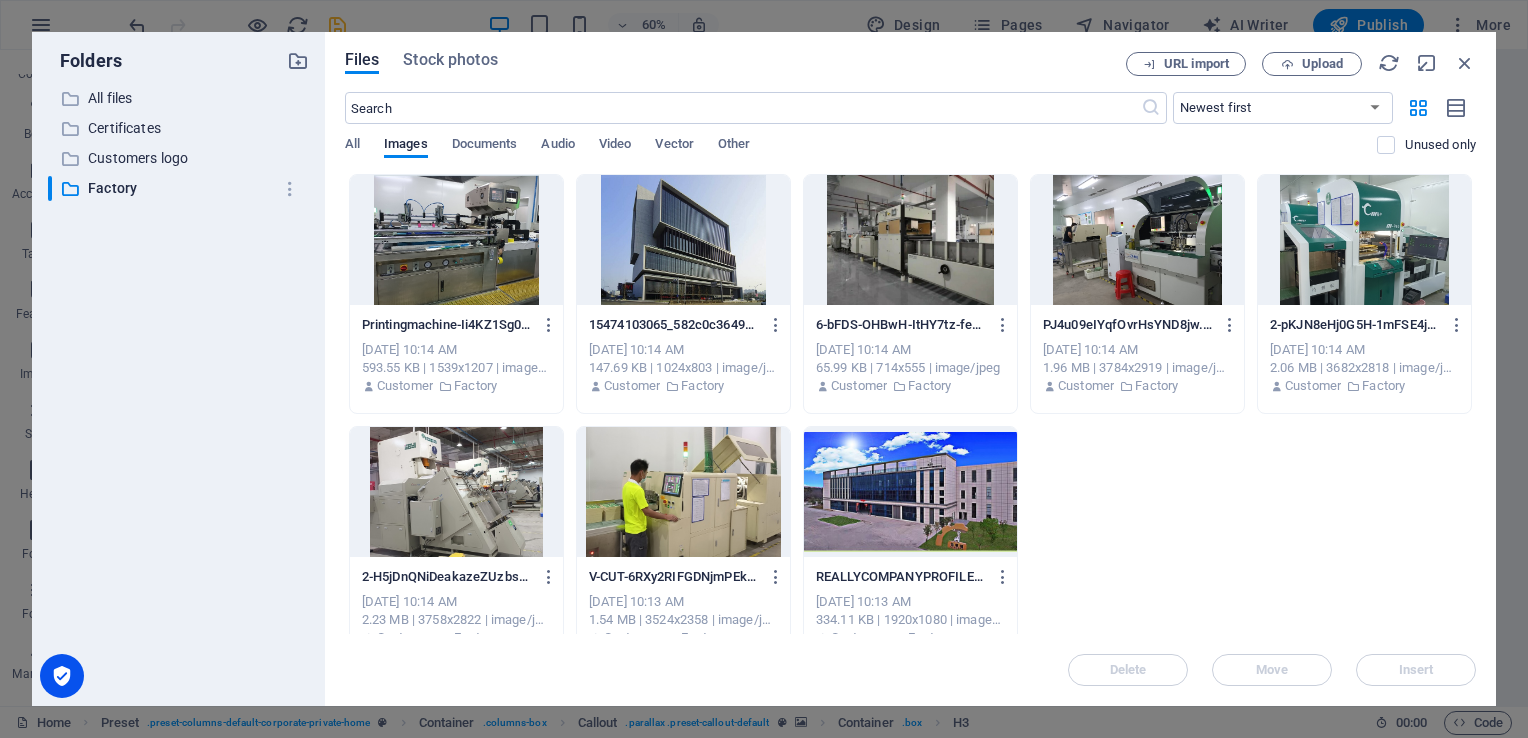 scroll, scrollTop: 1580, scrollLeft: 0, axis: vertical 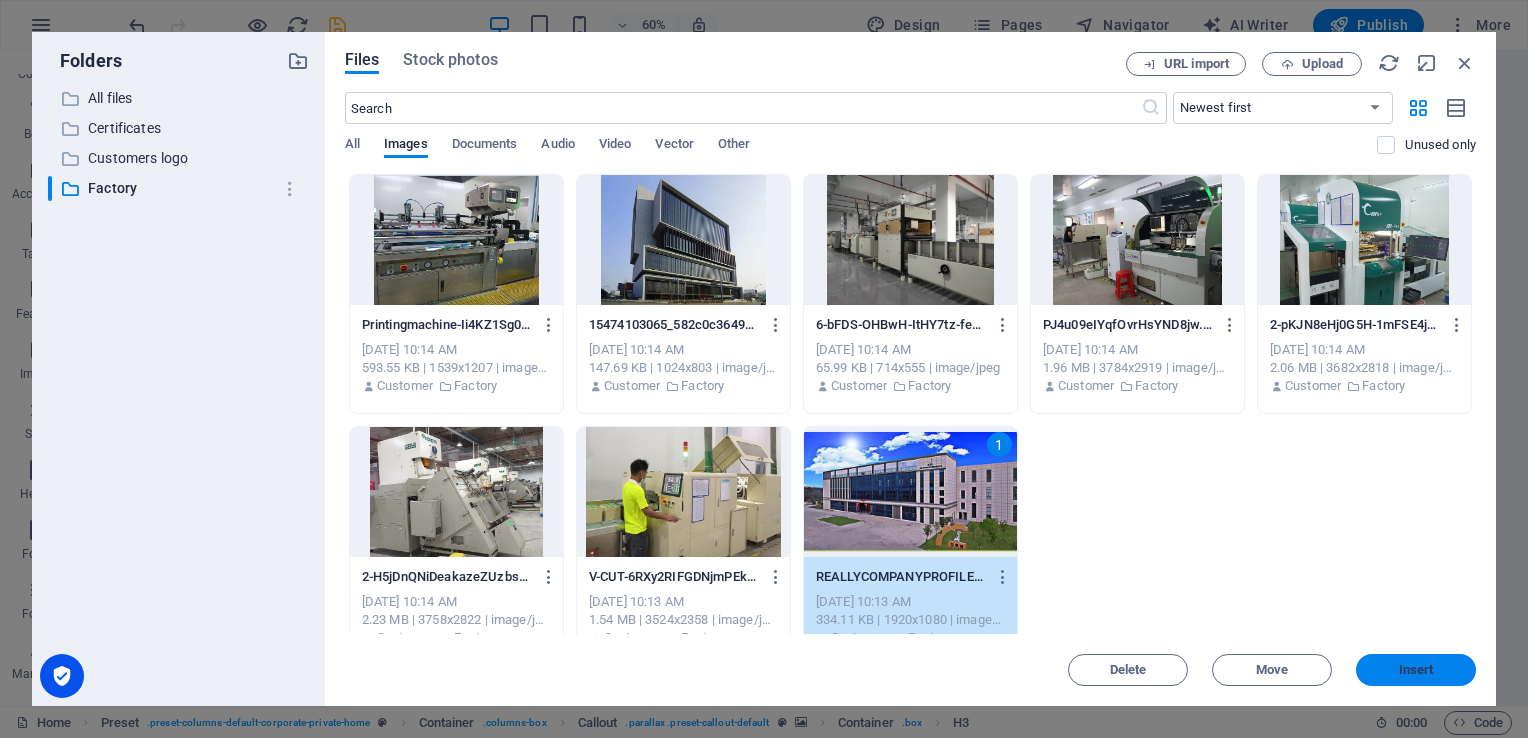 drag, startPoint x: 1413, startPoint y: 681, endPoint x: 968, endPoint y: 628, distance: 448.14508 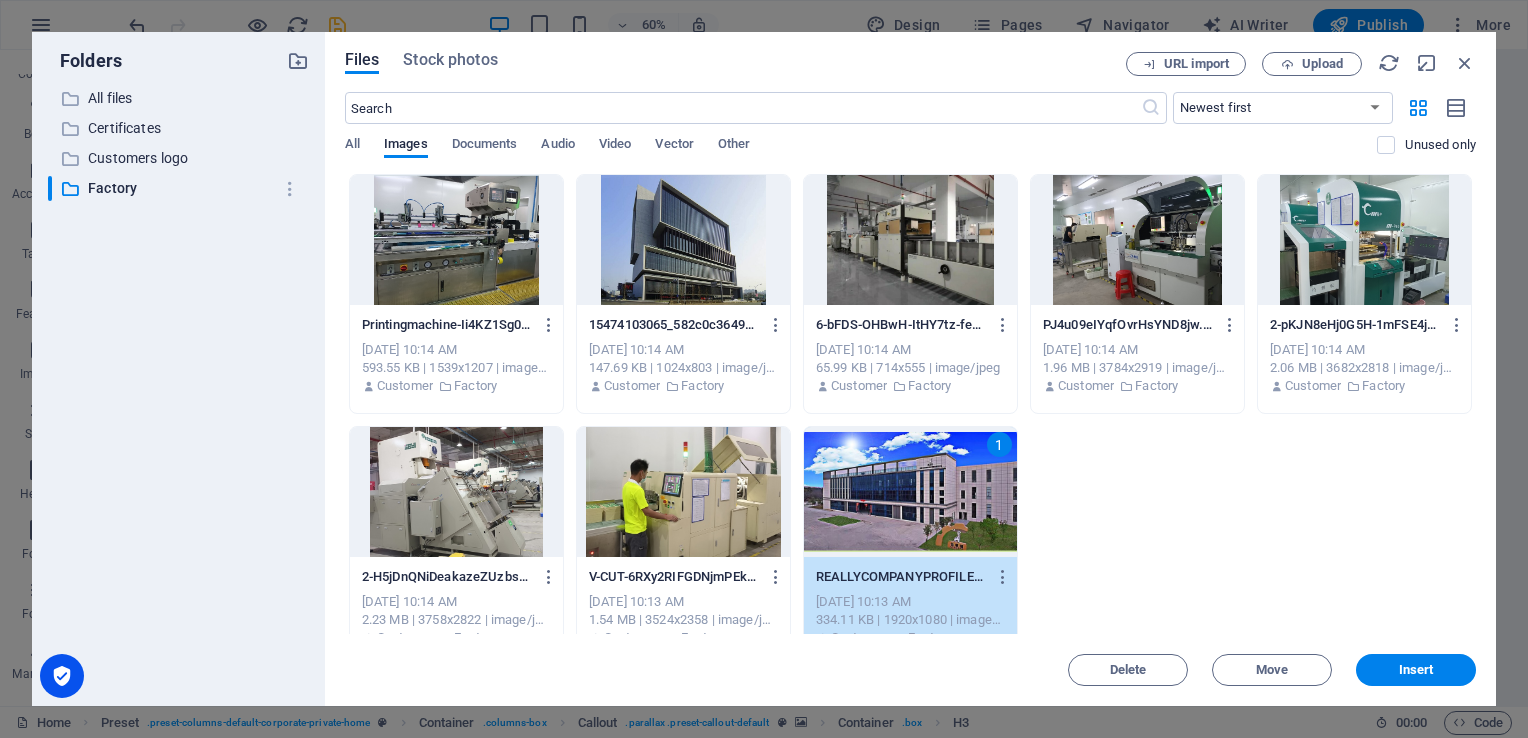 scroll, scrollTop: 1217, scrollLeft: 0, axis: vertical 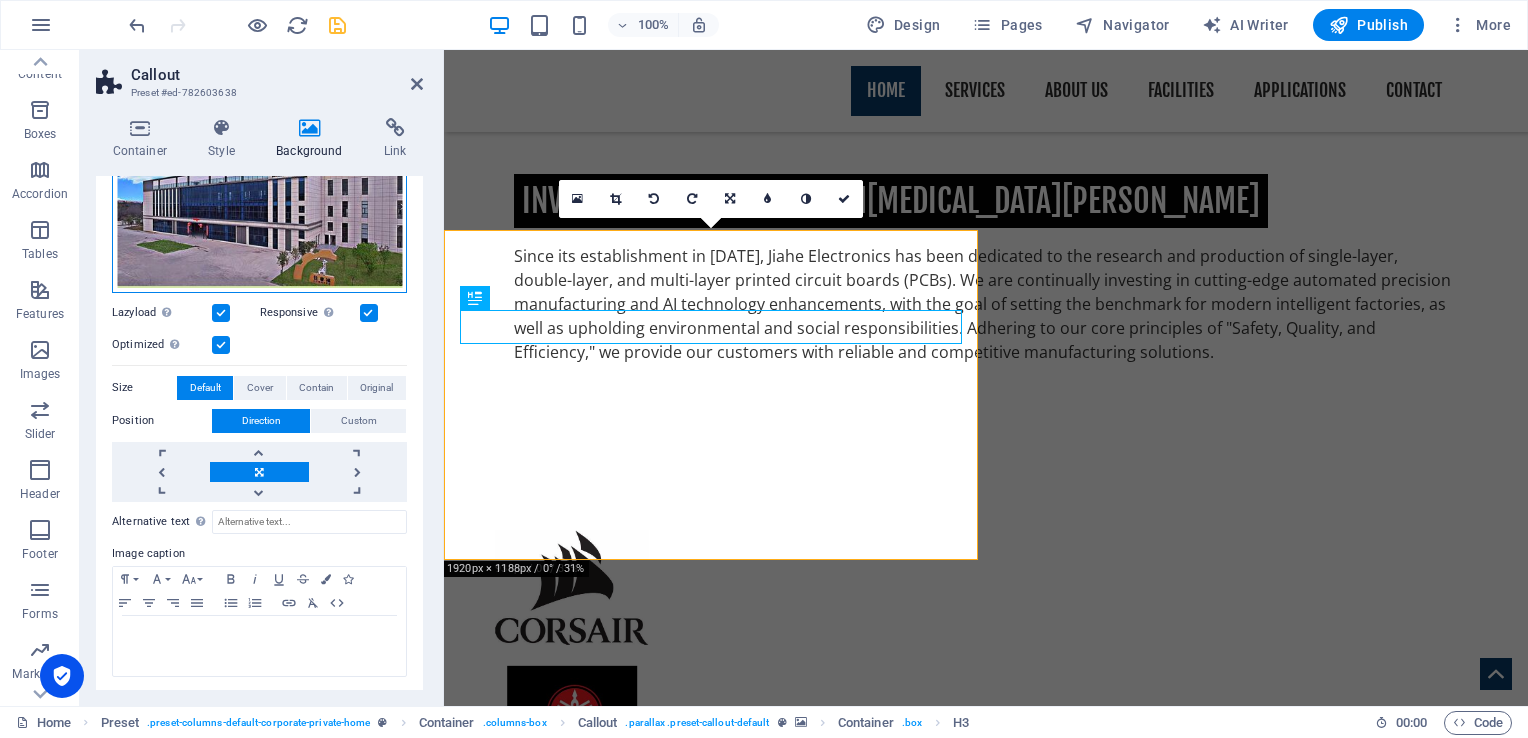 click on "Drag files here, click to choose files or select files from Files or our free stock photos & videos" at bounding box center (259, 208) 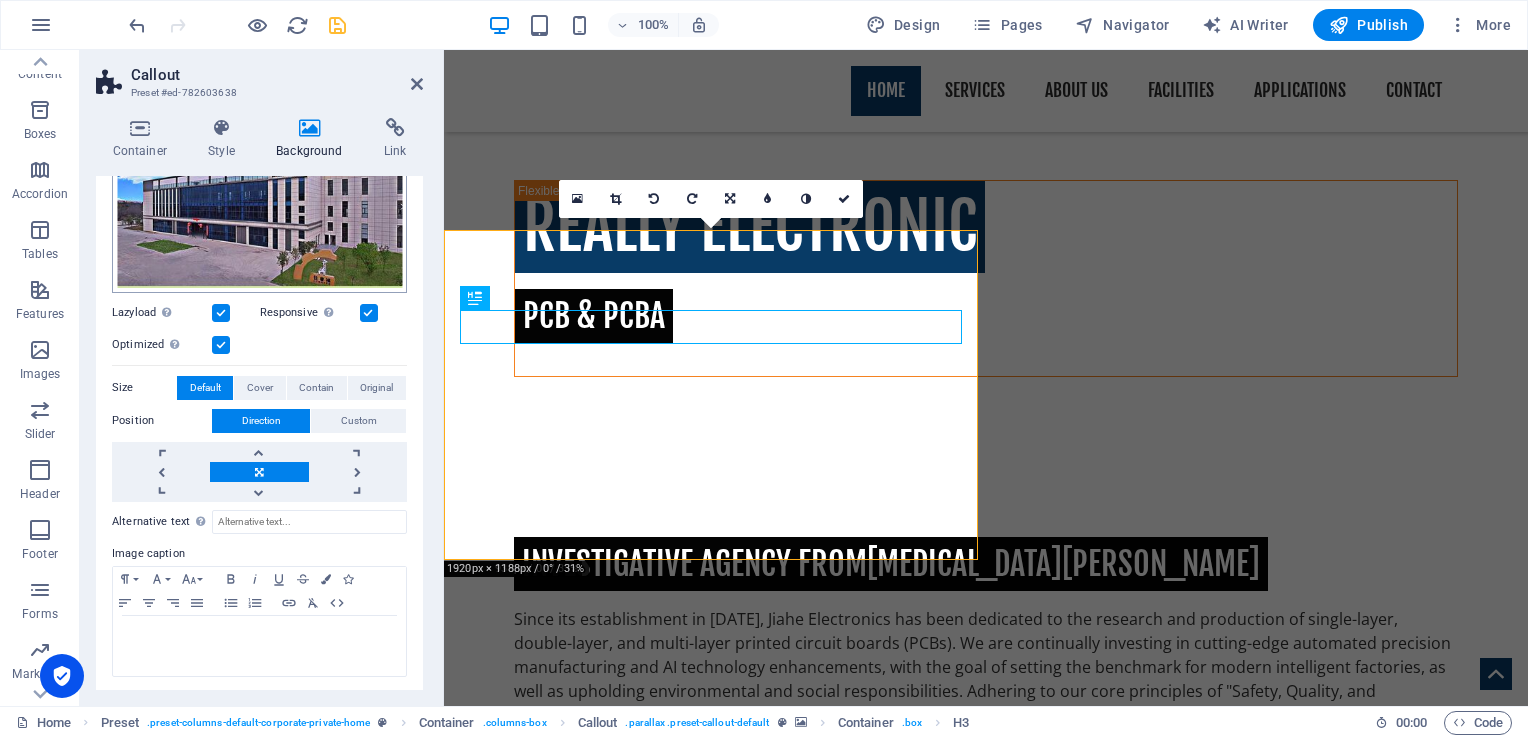 scroll, scrollTop: 1580, scrollLeft: 0, axis: vertical 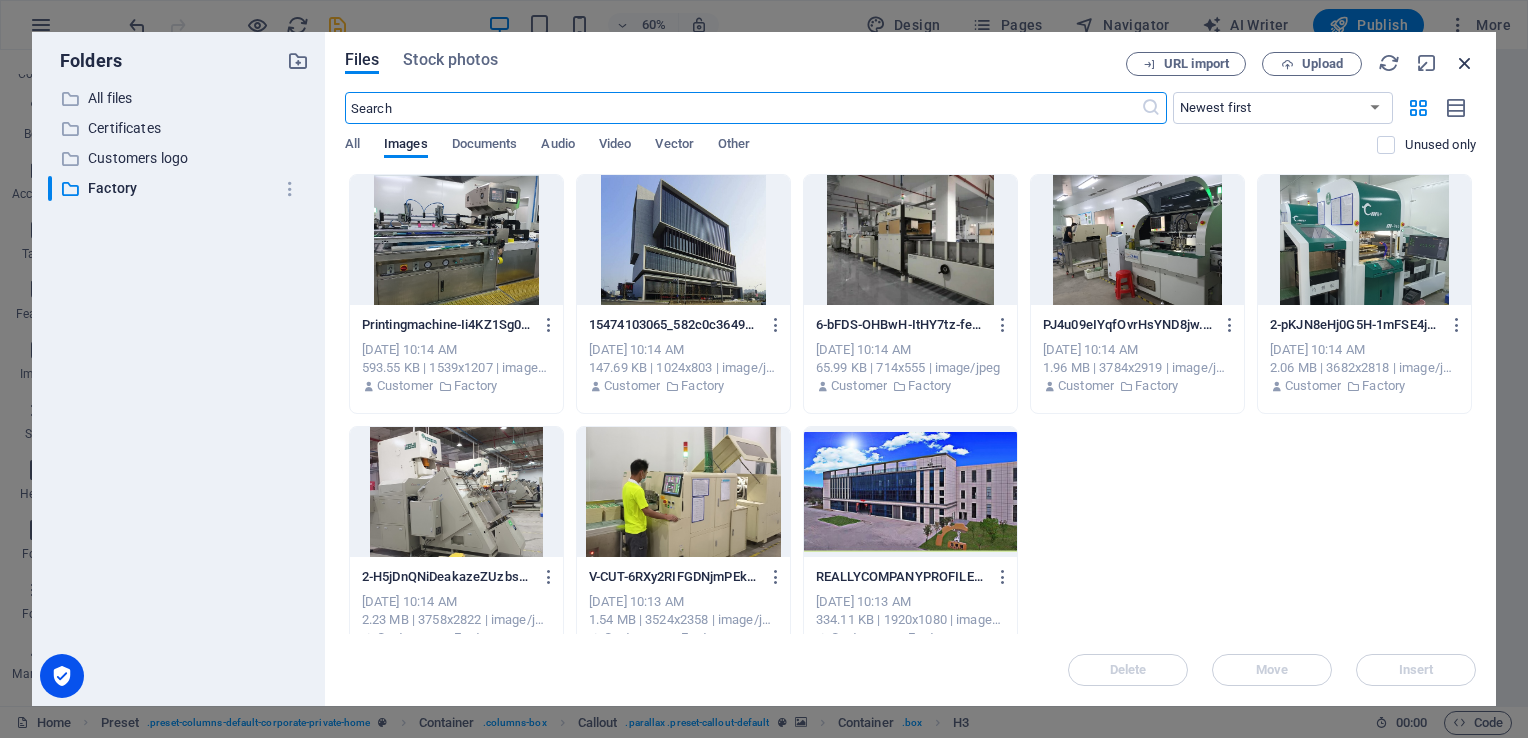 click at bounding box center [1465, 63] 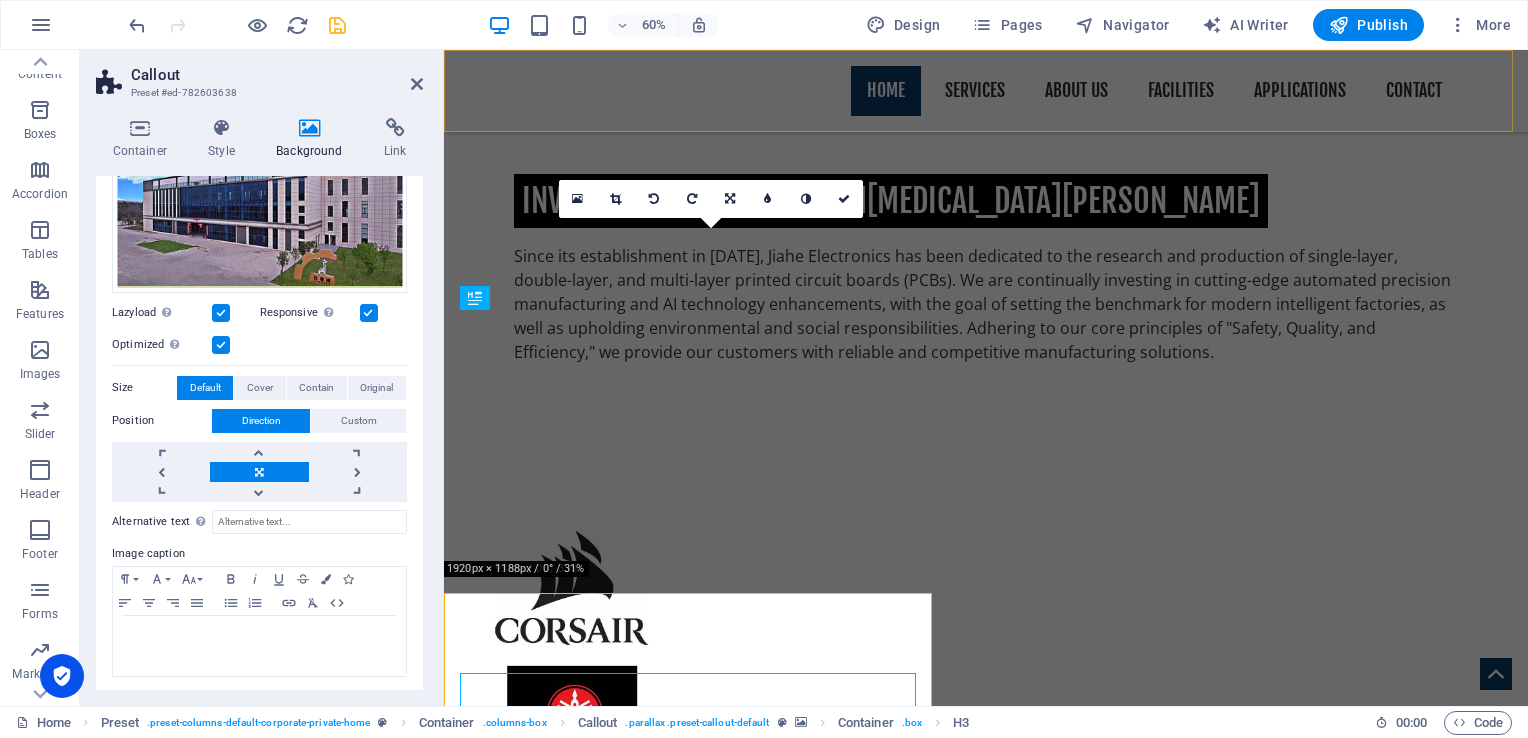 scroll, scrollTop: 1217, scrollLeft: 0, axis: vertical 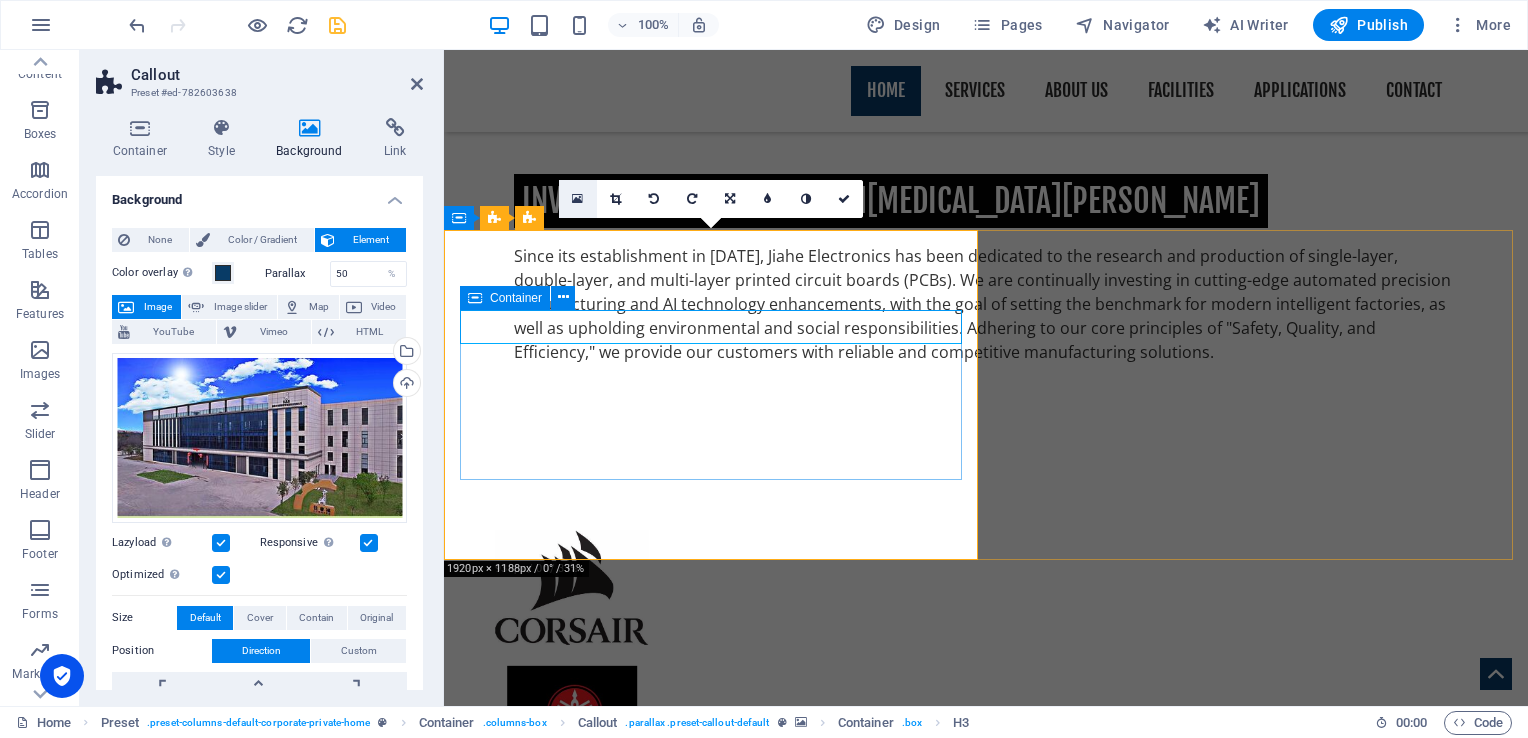 click at bounding box center (577, 199) 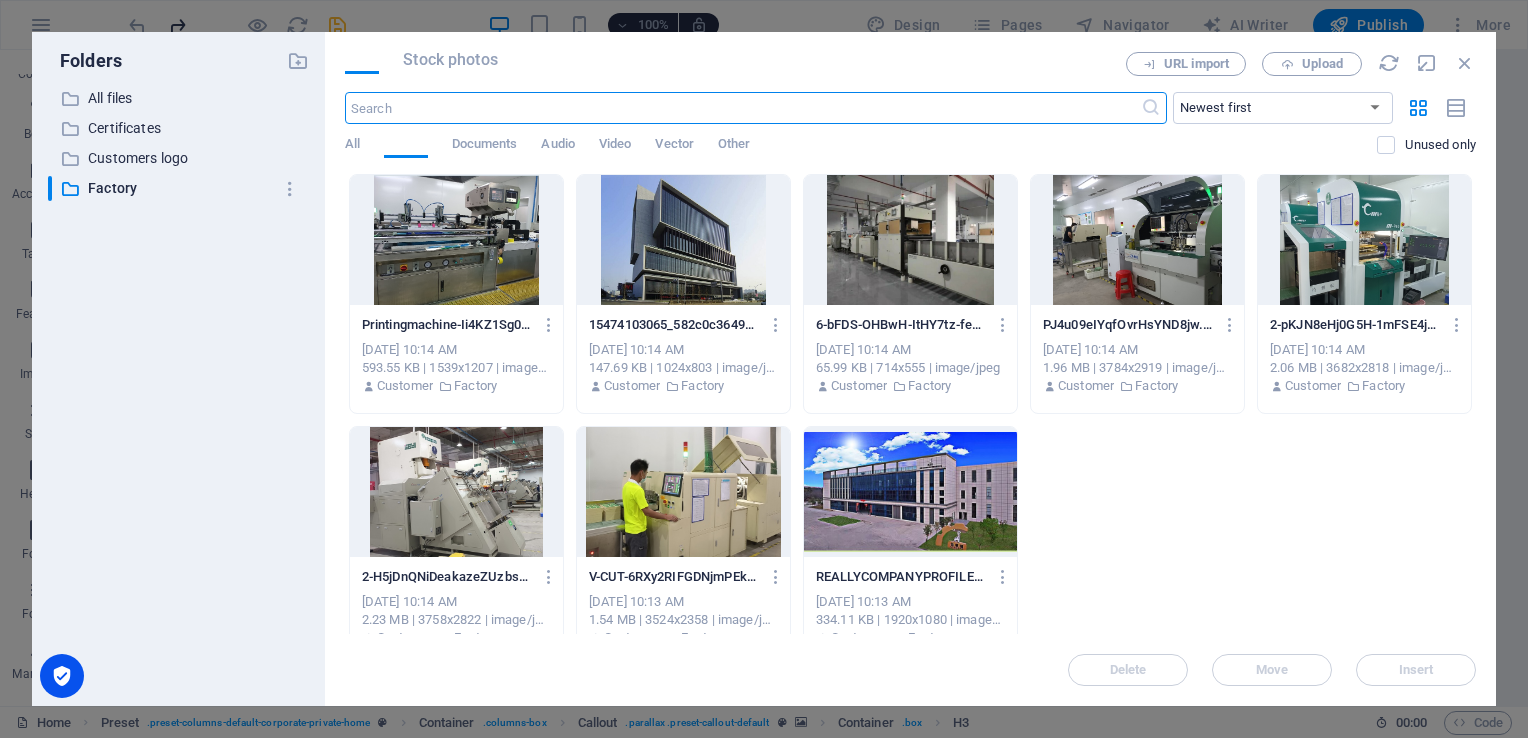 scroll, scrollTop: 1580, scrollLeft: 0, axis: vertical 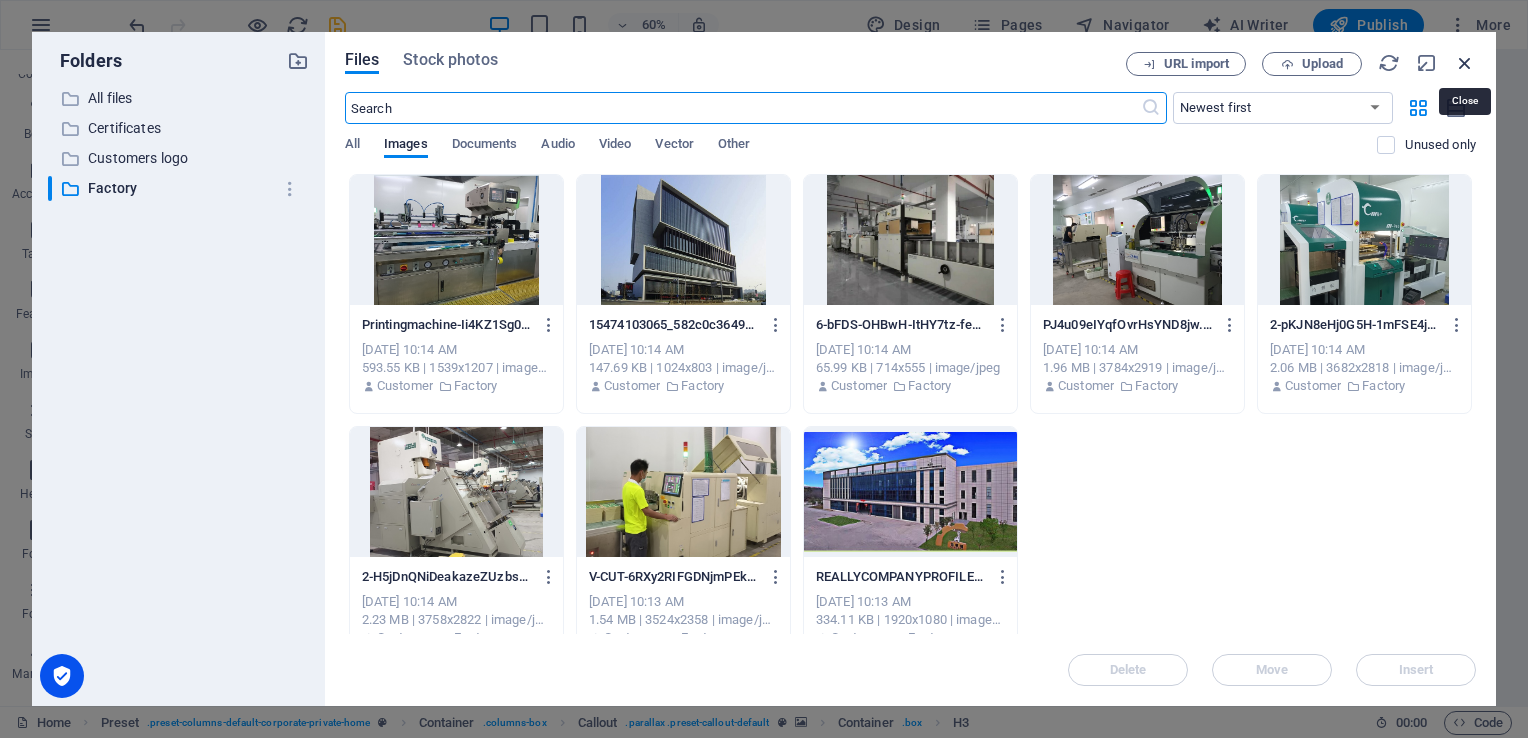click at bounding box center (1465, 63) 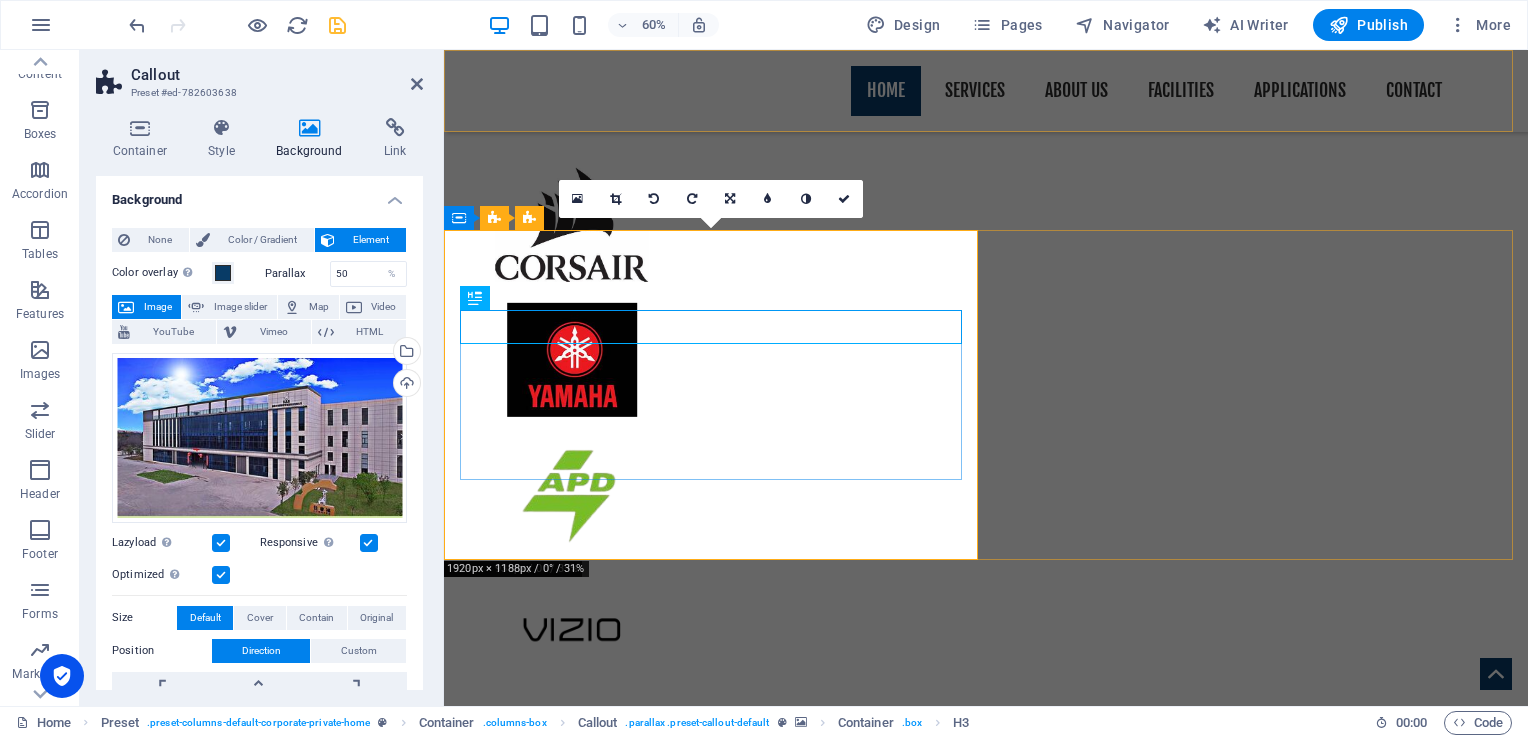 scroll, scrollTop: 1217, scrollLeft: 0, axis: vertical 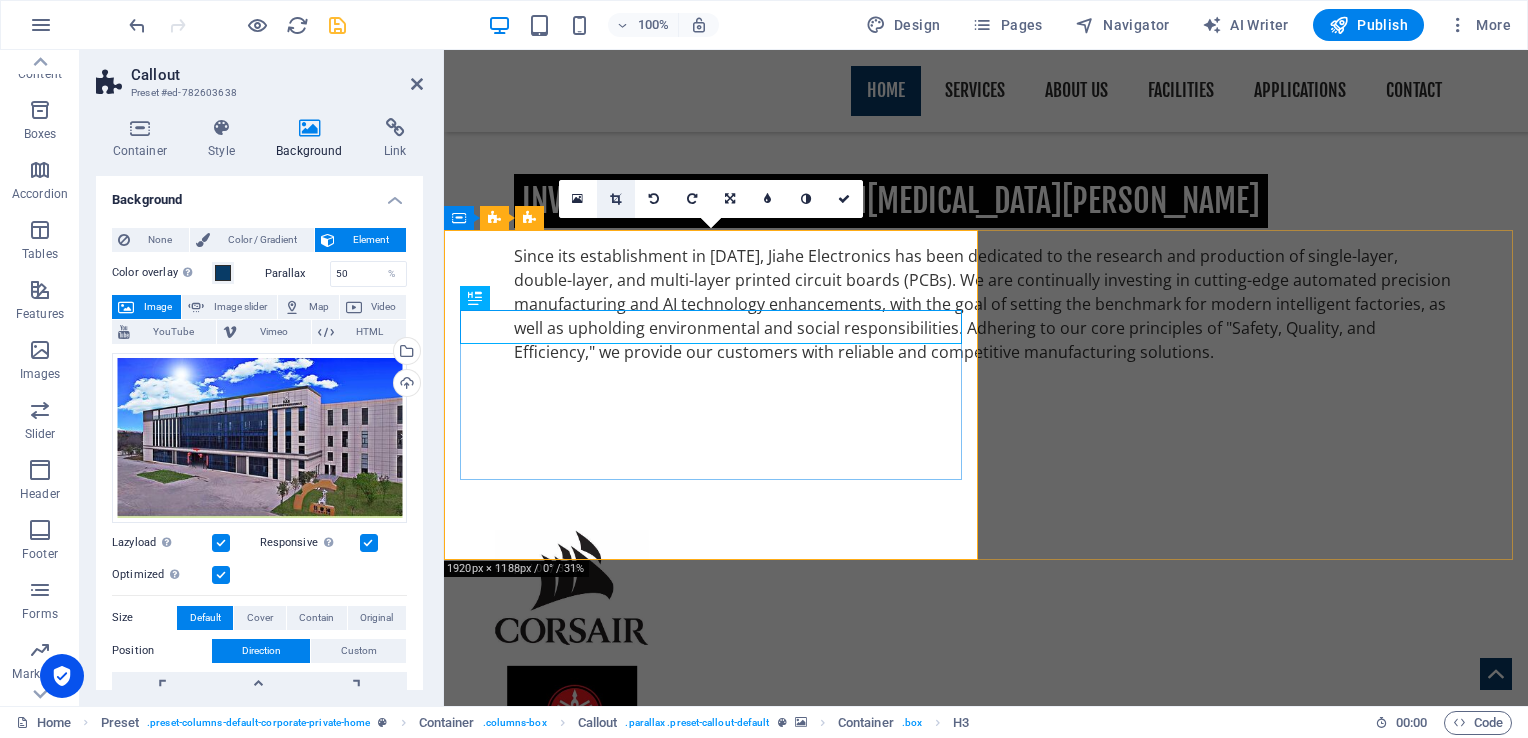 click at bounding box center [615, 199] 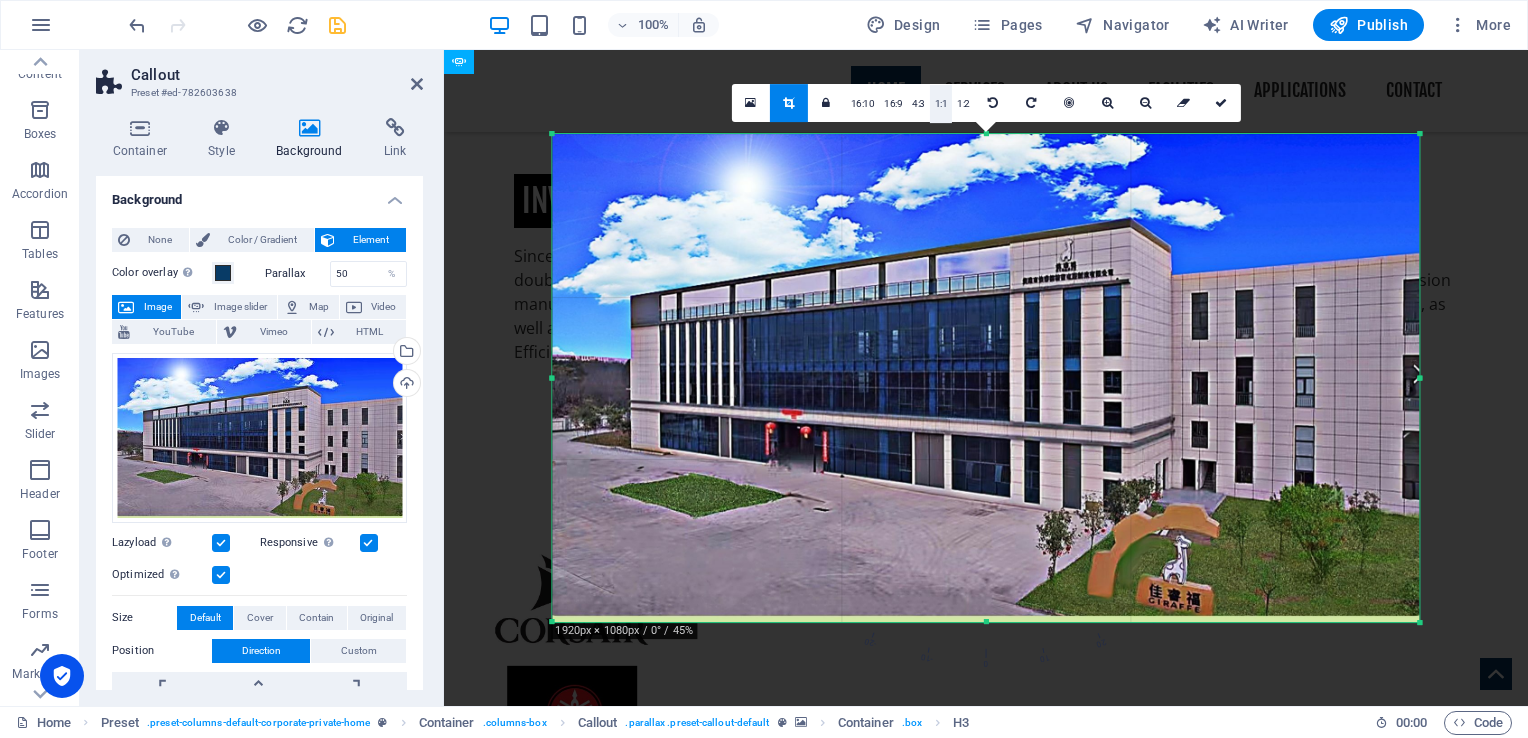 click on "1:1" at bounding box center [941, 104] 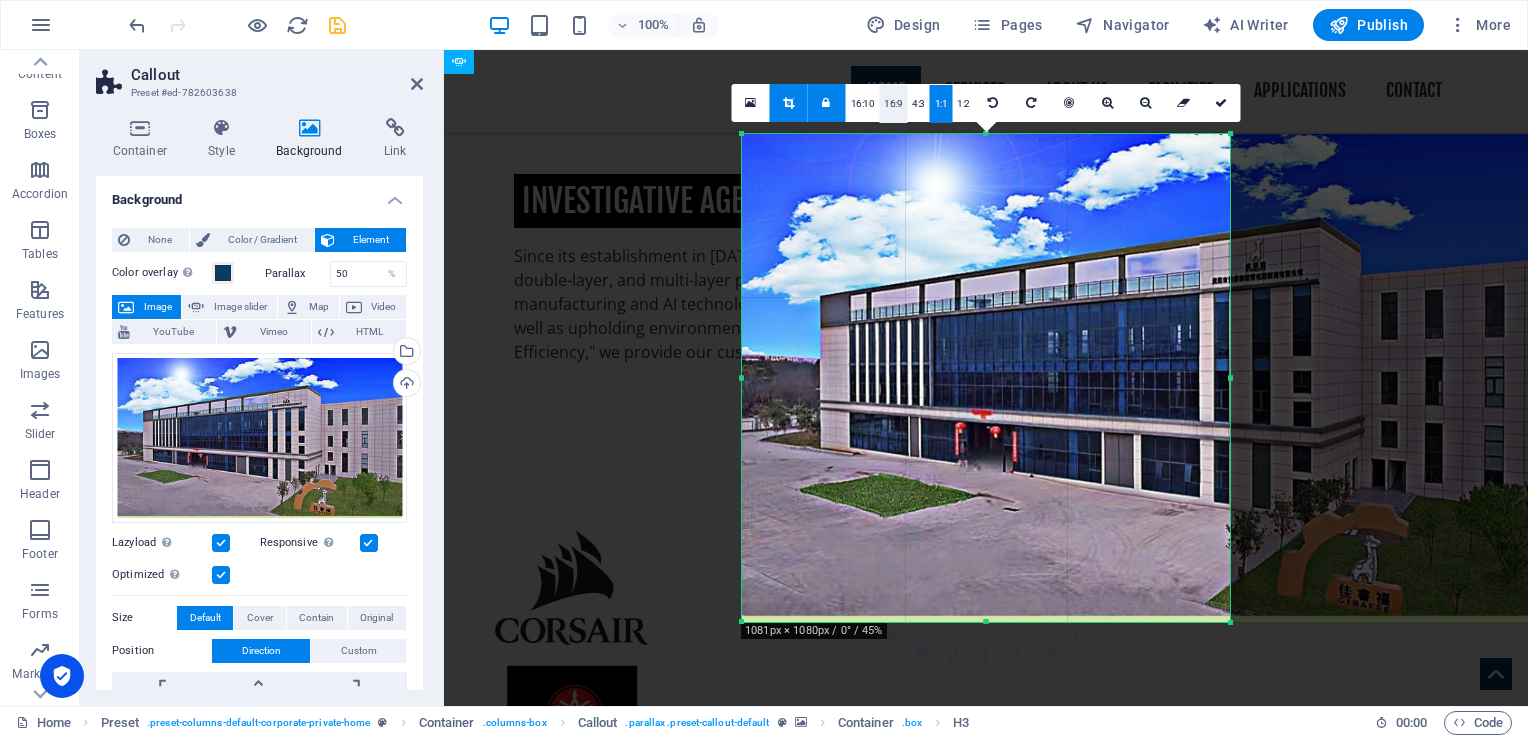 click on "16:9" at bounding box center [893, 104] 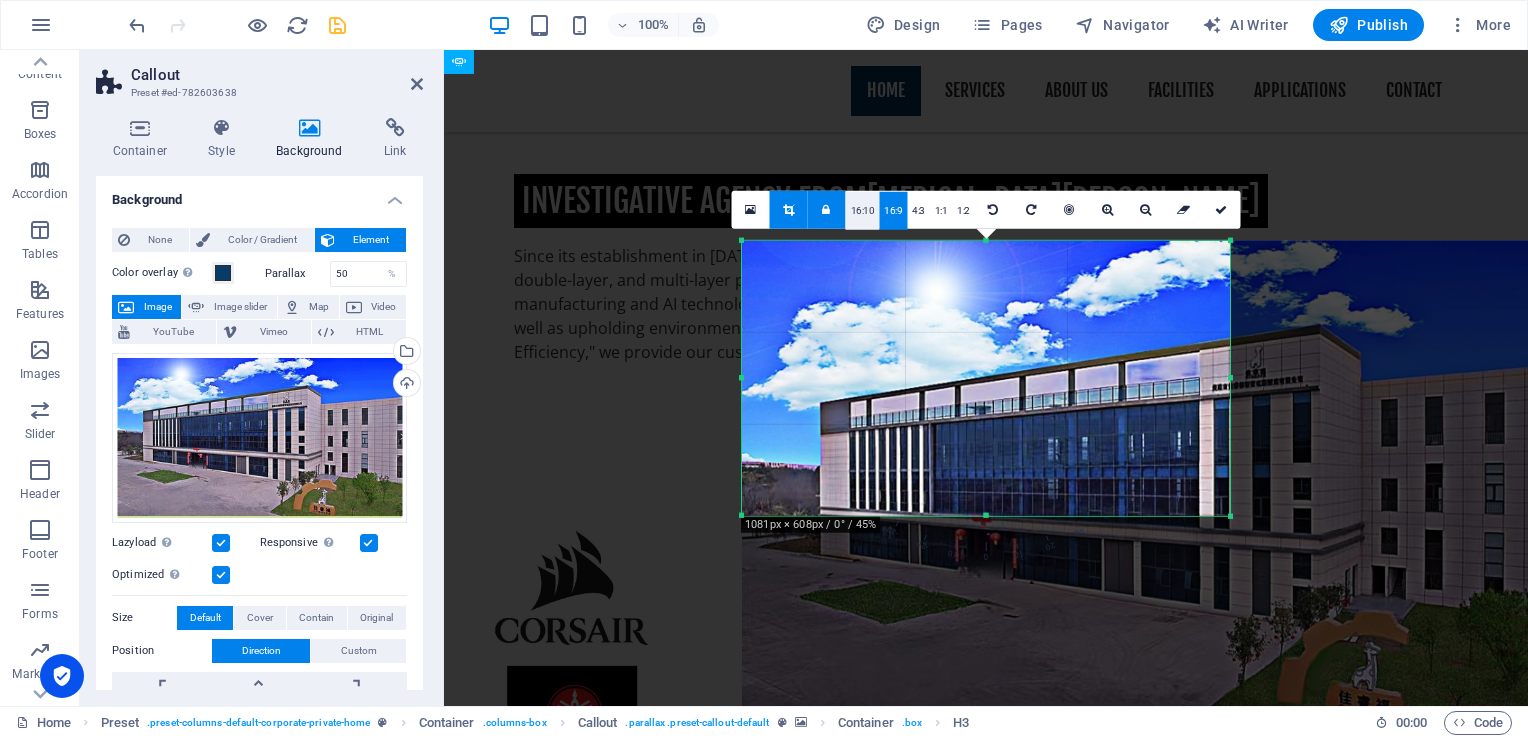click on "16:10" at bounding box center (863, 211) 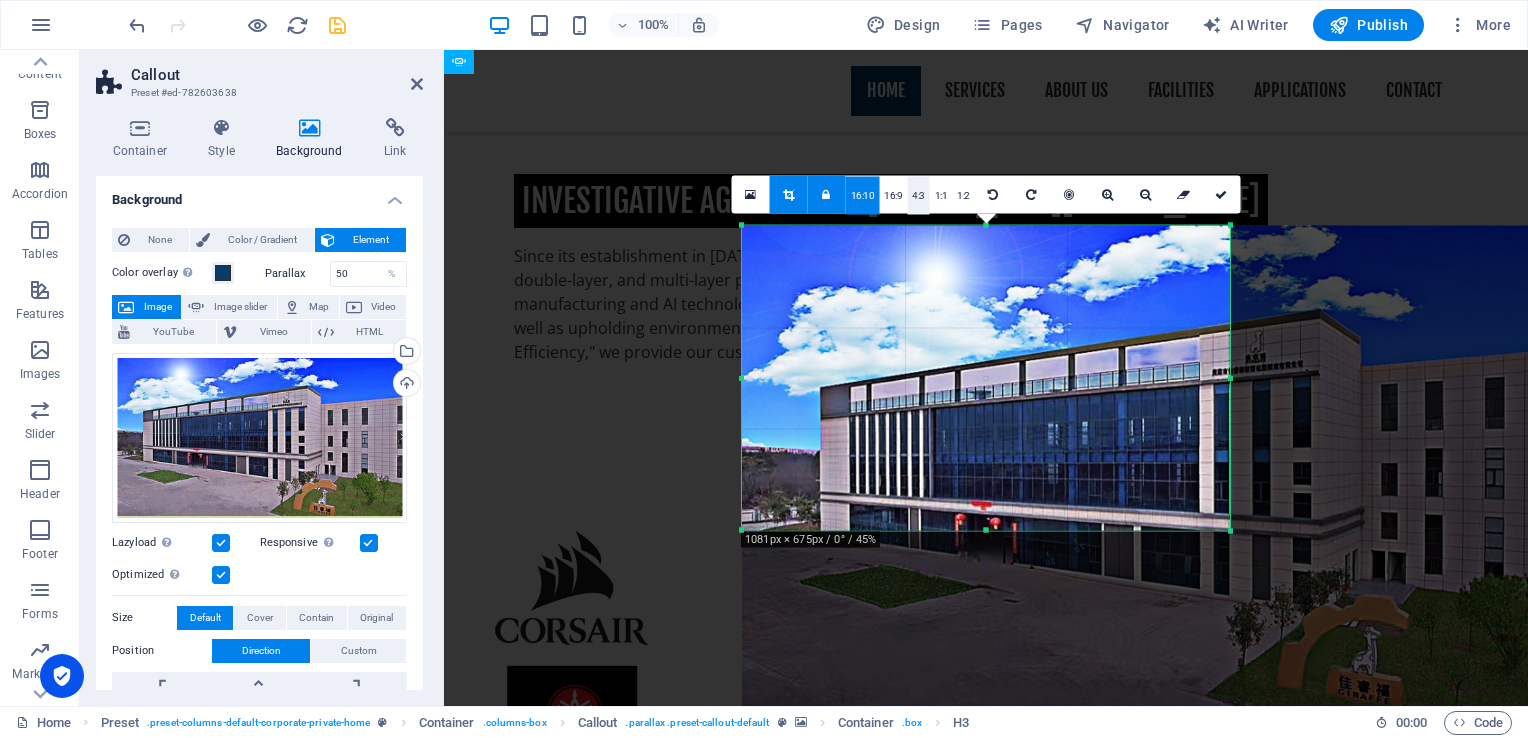 click on "4:3" at bounding box center [918, 196] 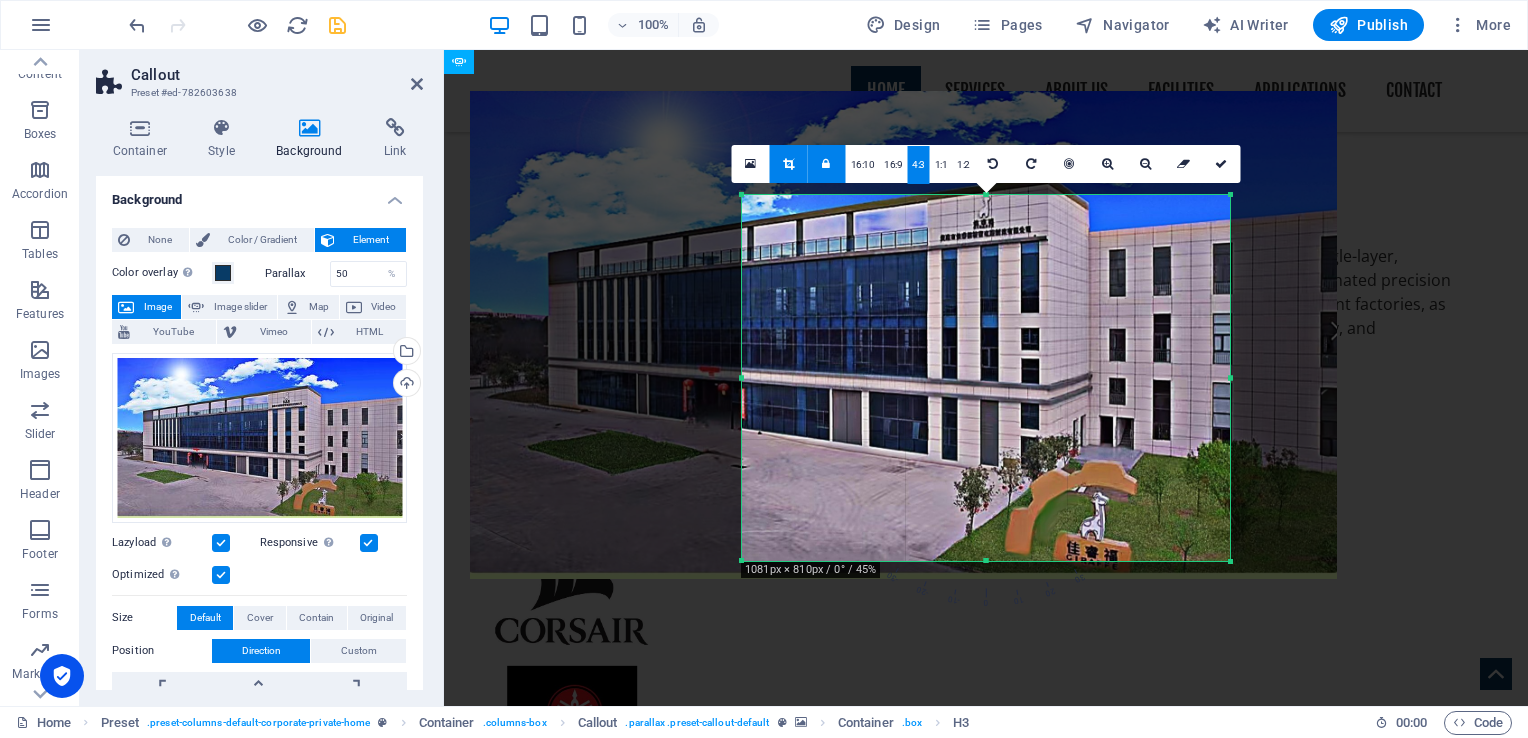drag, startPoint x: 991, startPoint y: 390, endPoint x: 719, endPoint y: 286, distance: 291.2044 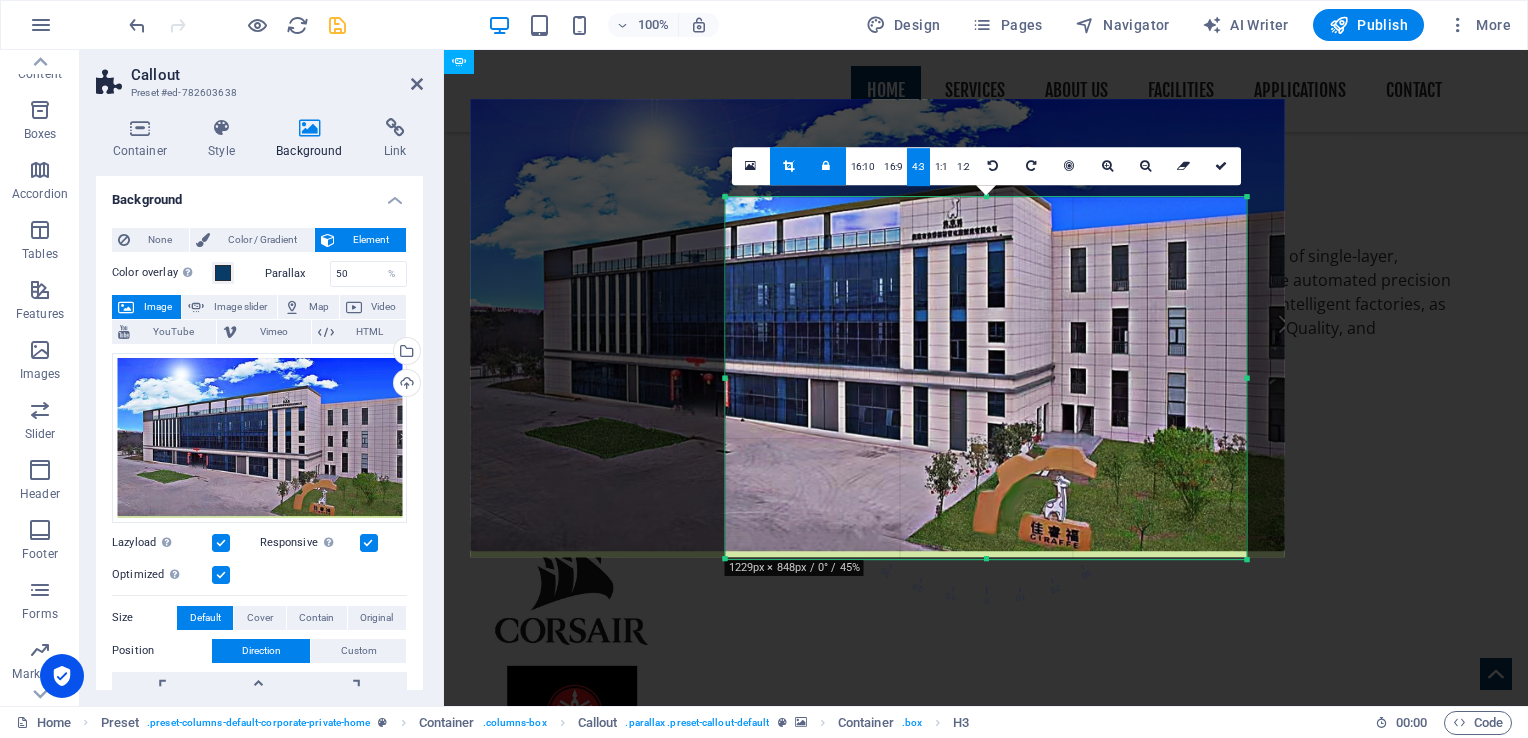 drag, startPoint x: 1228, startPoint y: 558, endPoint x: 1261, endPoint y: 552, distance: 33.54102 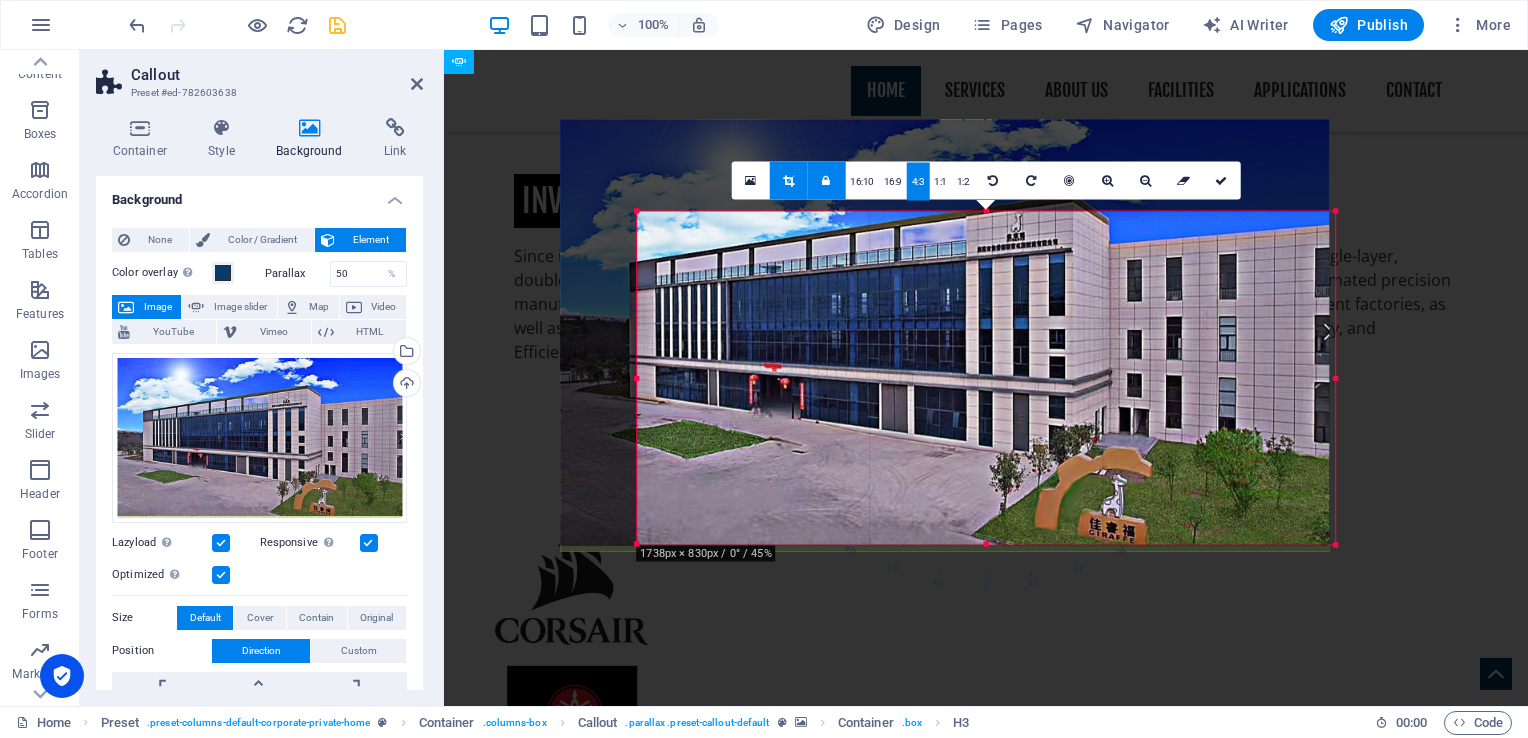 drag, startPoint x: 730, startPoint y: 558, endPoint x: 552, endPoint y: 532, distance: 179.88885 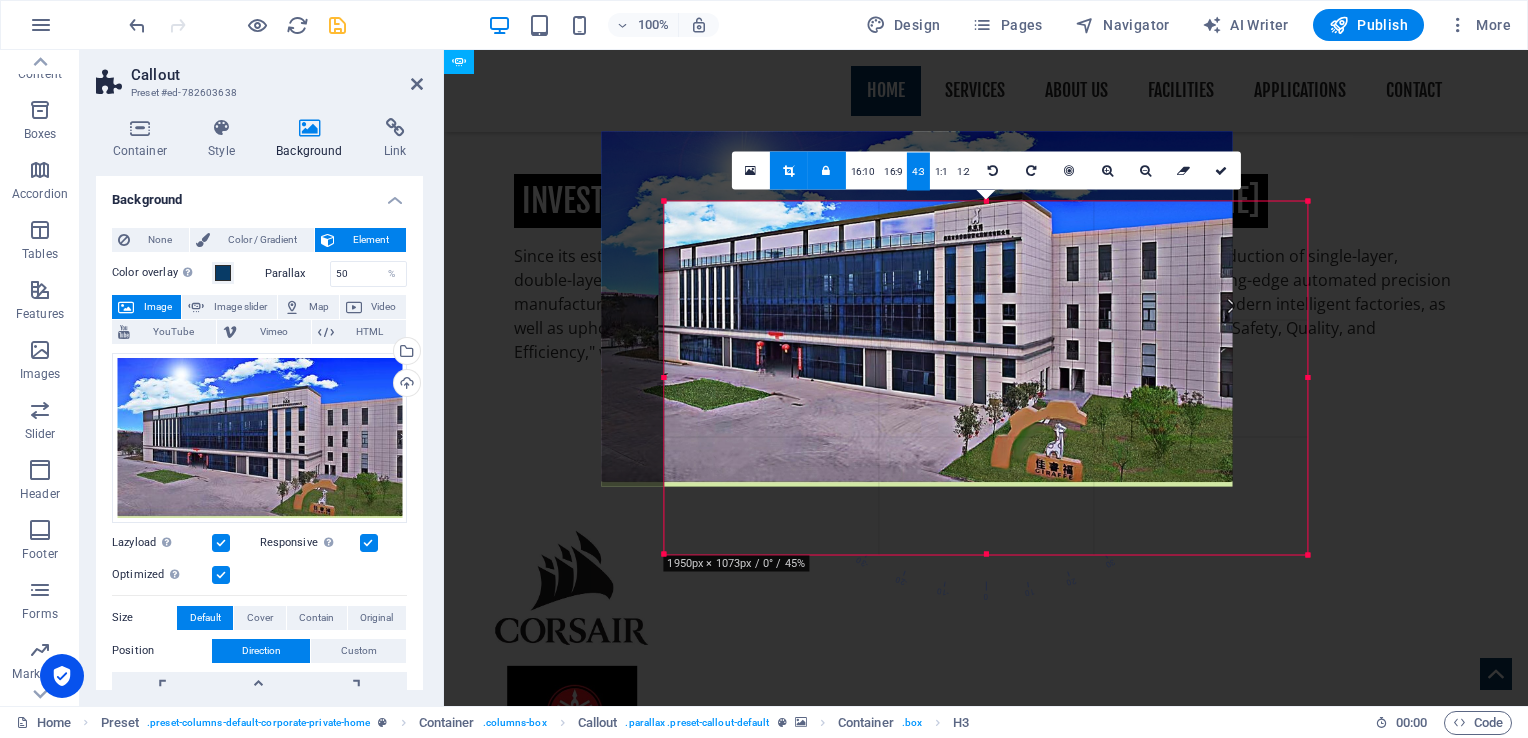 drag, startPoint x: 1330, startPoint y: 213, endPoint x: 1272, endPoint y: 203, distance: 58.855755 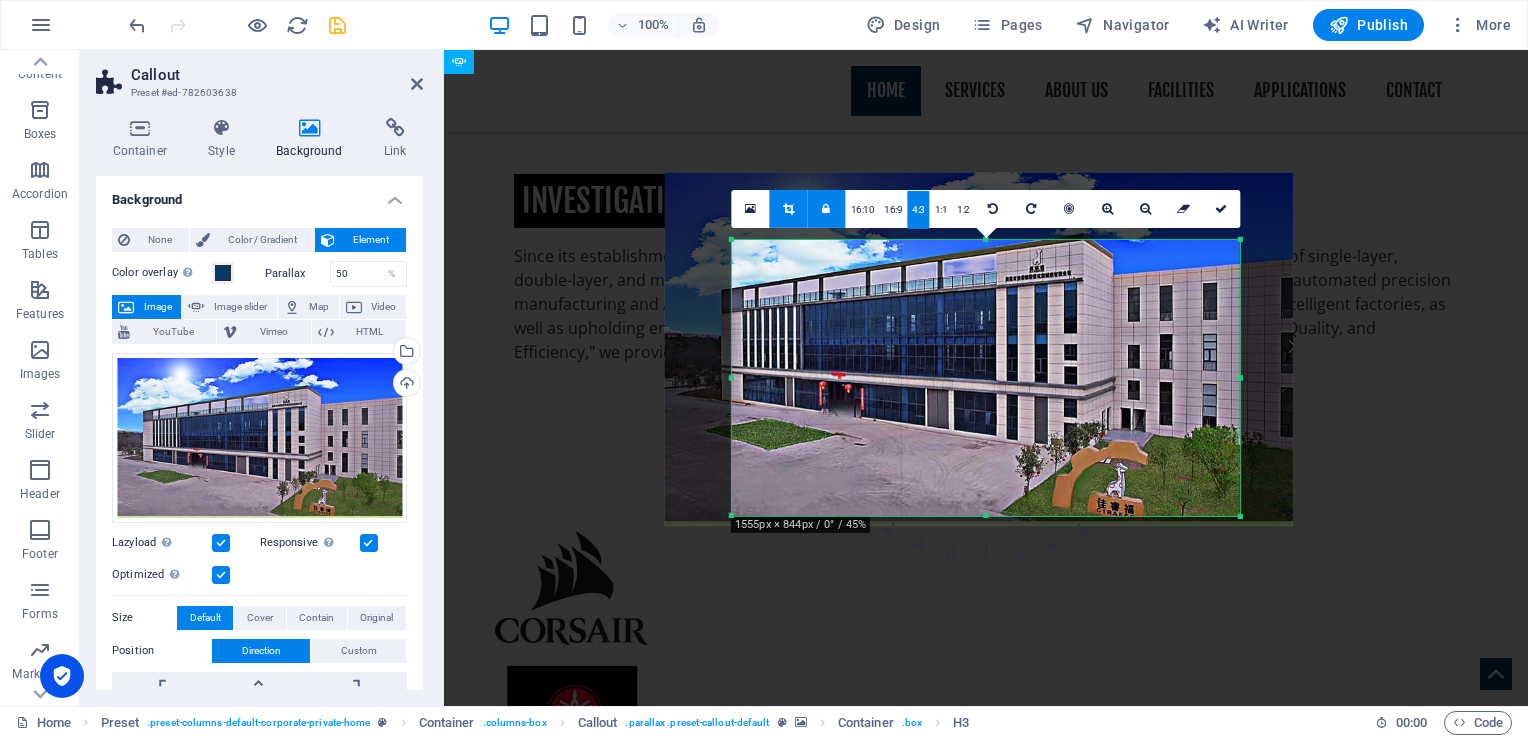 drag, startPoint x: 1078, startPoint y: 302, endPoint x: 1074, endPoint y: 312, distance: 10.770329 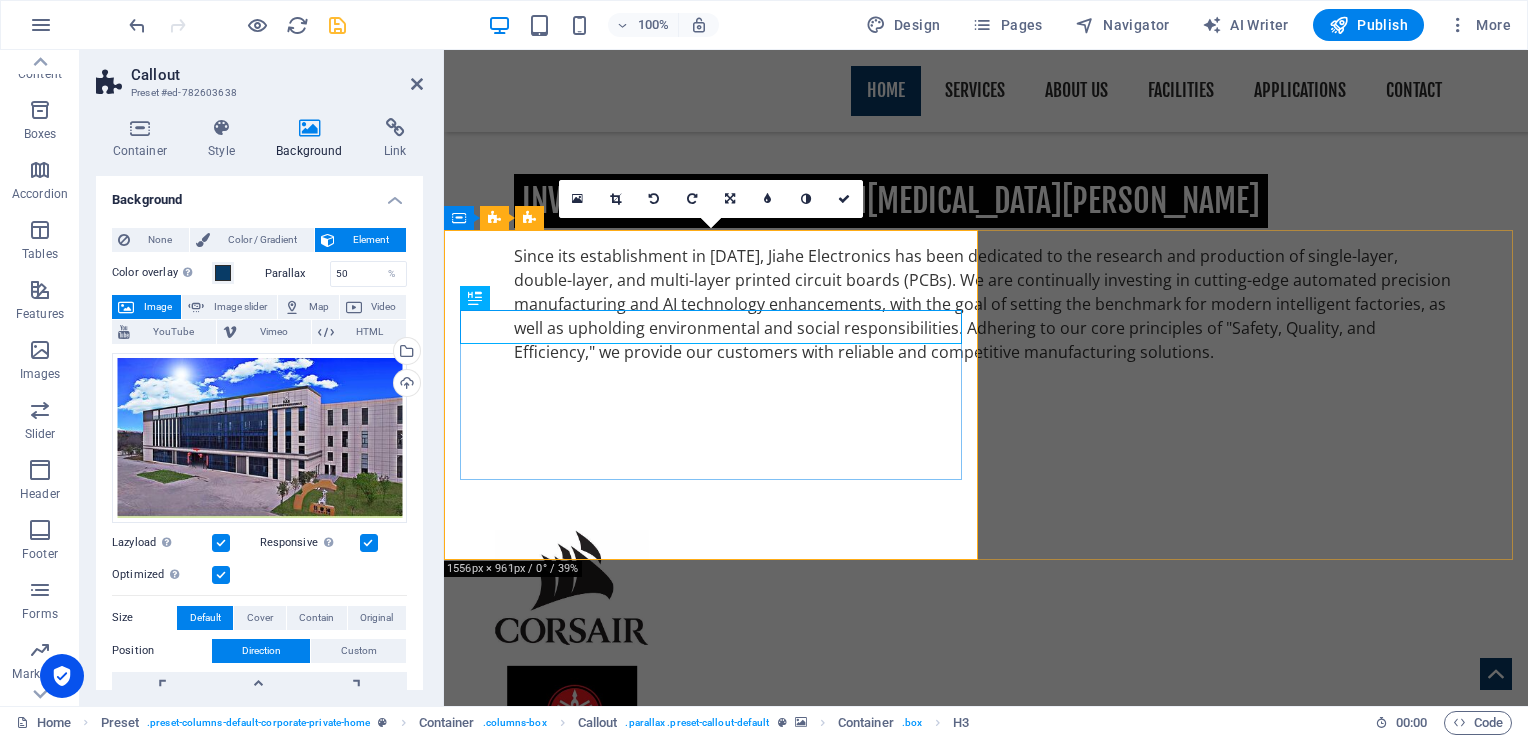 click at bounding box center [986, 1833] 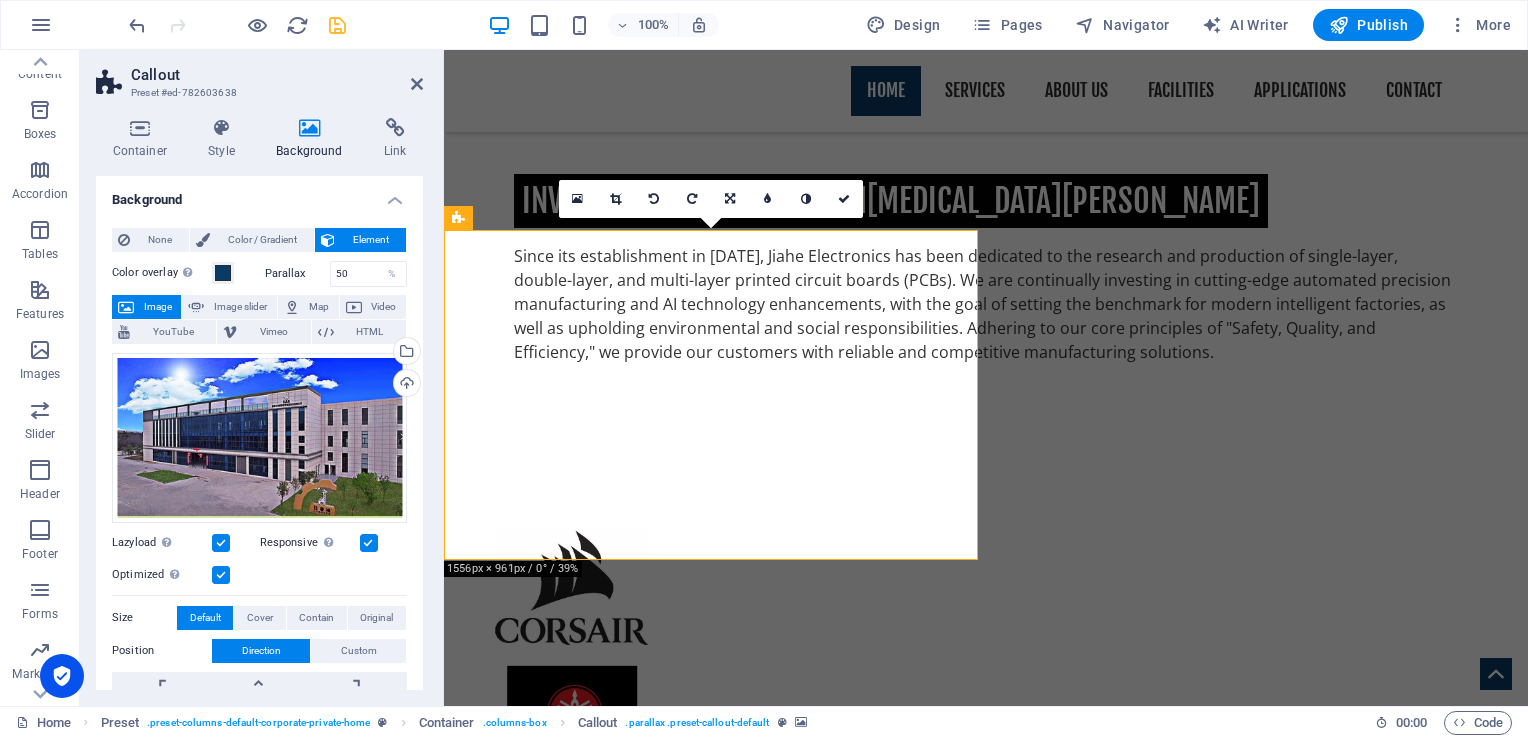 click at bounding box center (986, 1833) 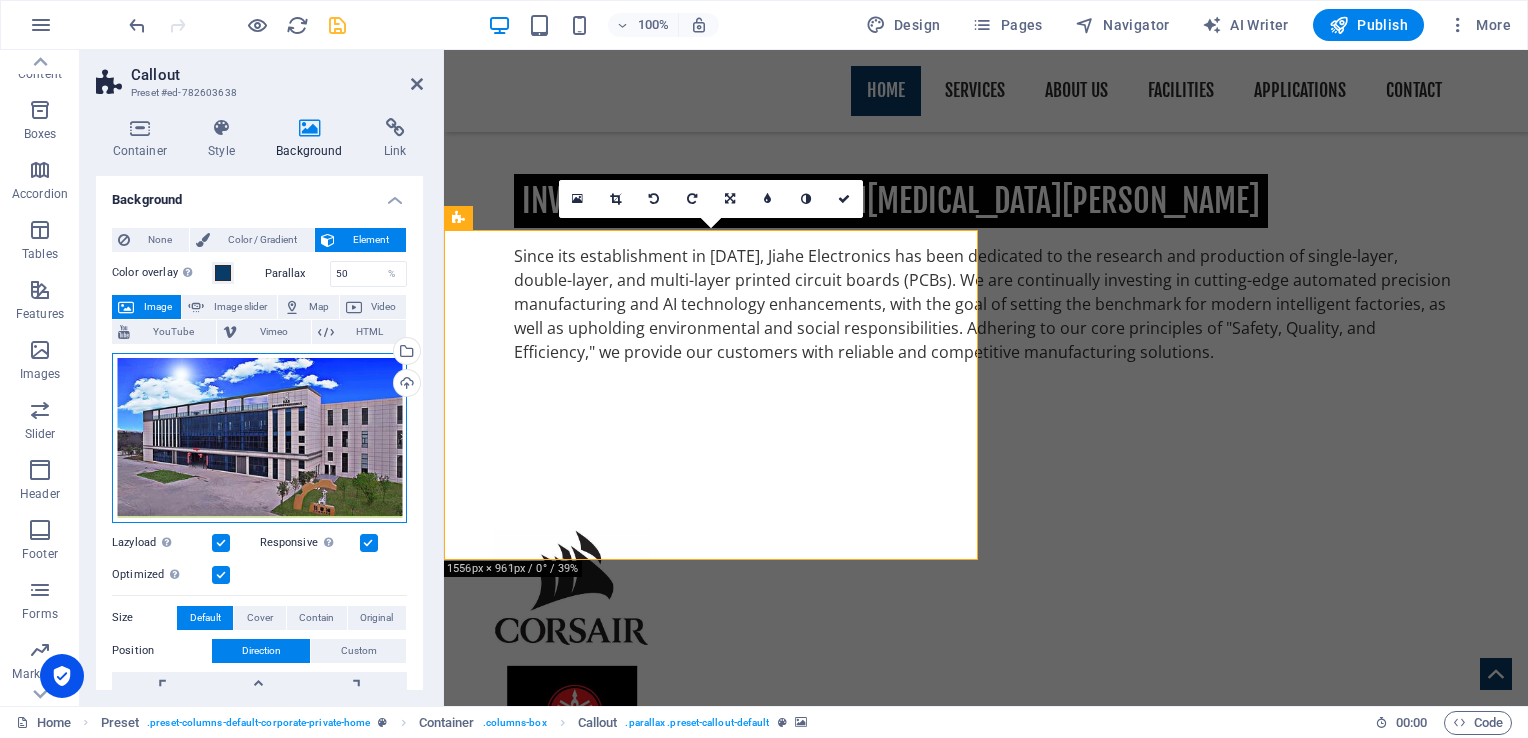 click on "Drag files here, click to choose files or select files from Files or our free stock photos & videos" at bounding box center [259, 438] 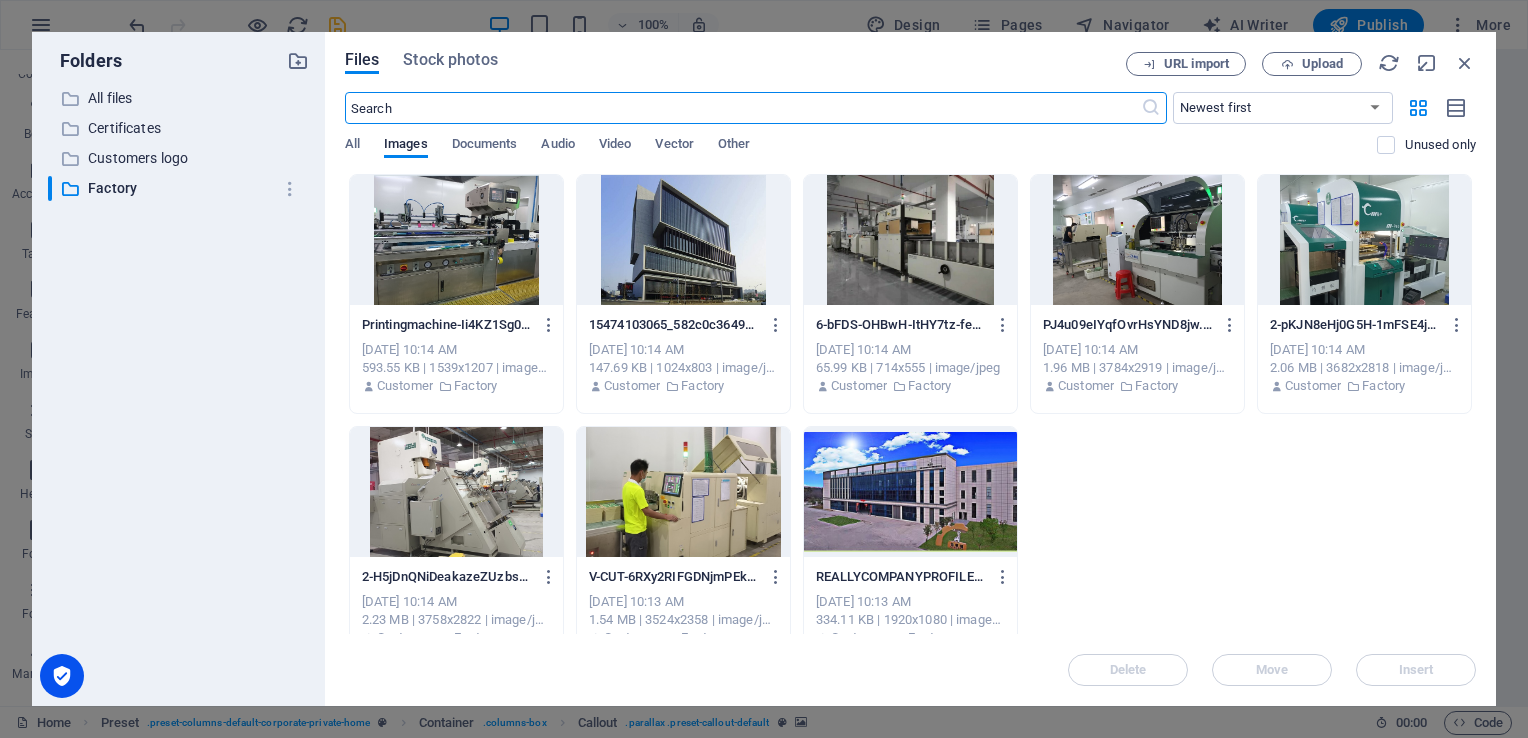 scroll, scrollTop: 1580, scrollLeft: 0, axis: vertical 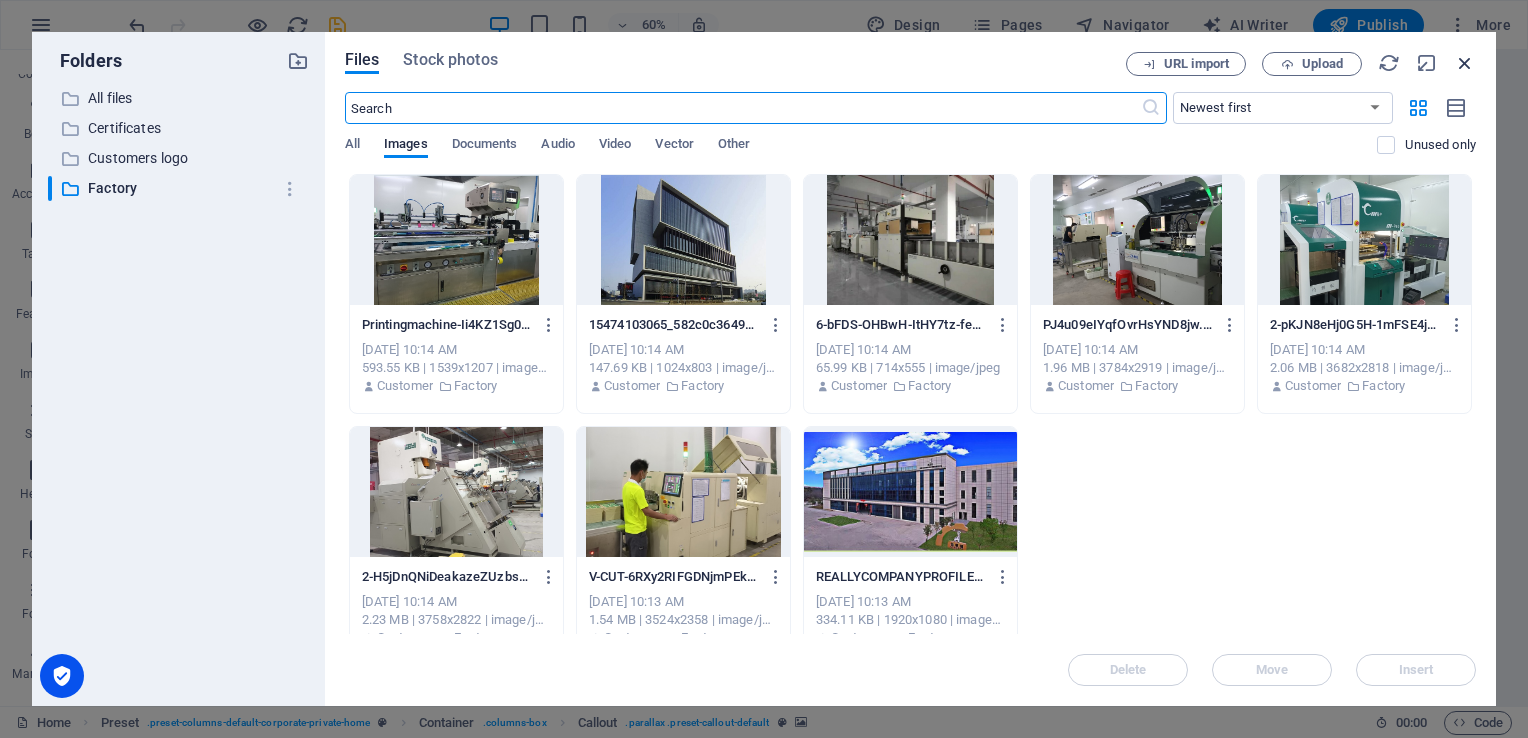 click on "URL import Upload" at bounding box center (1301, 64) 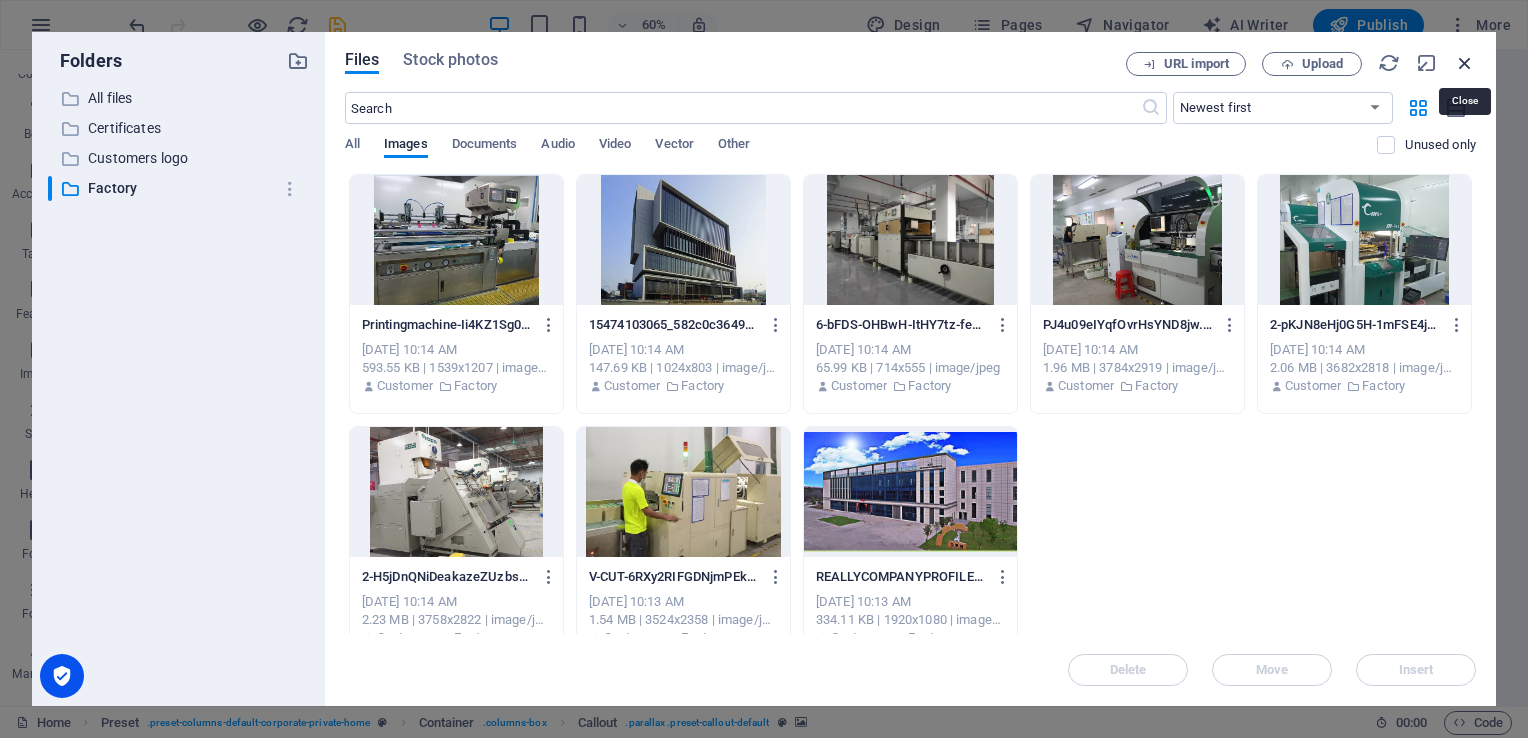 drag, startPoint x: 1464, startPoint y: 61, endPoint x: 1020, endPoint y: 12, distance: 446.69565 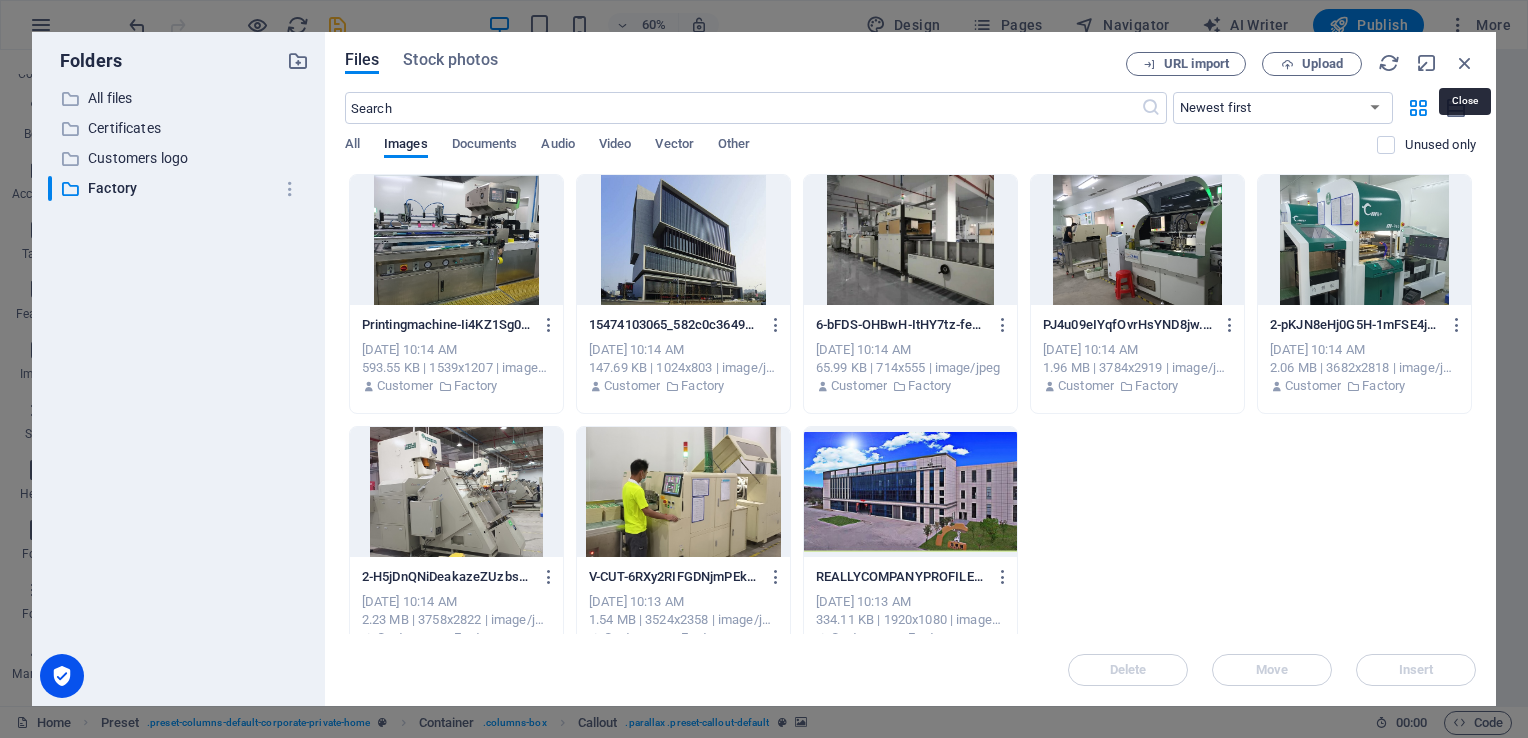 scroll, scrollTop: 1217, scrollLeft: 0, axis: vertical 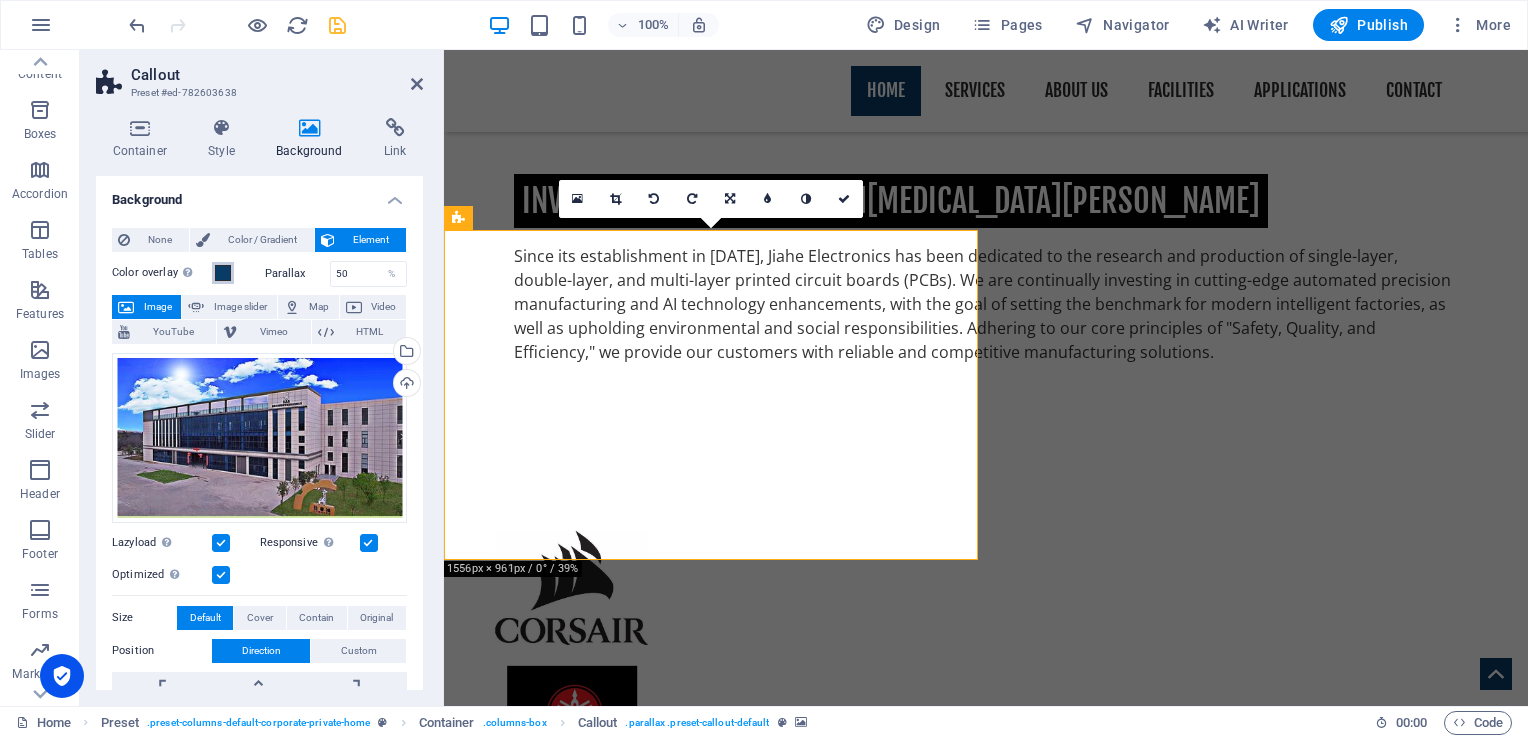 click at bounding box center [223, 273] 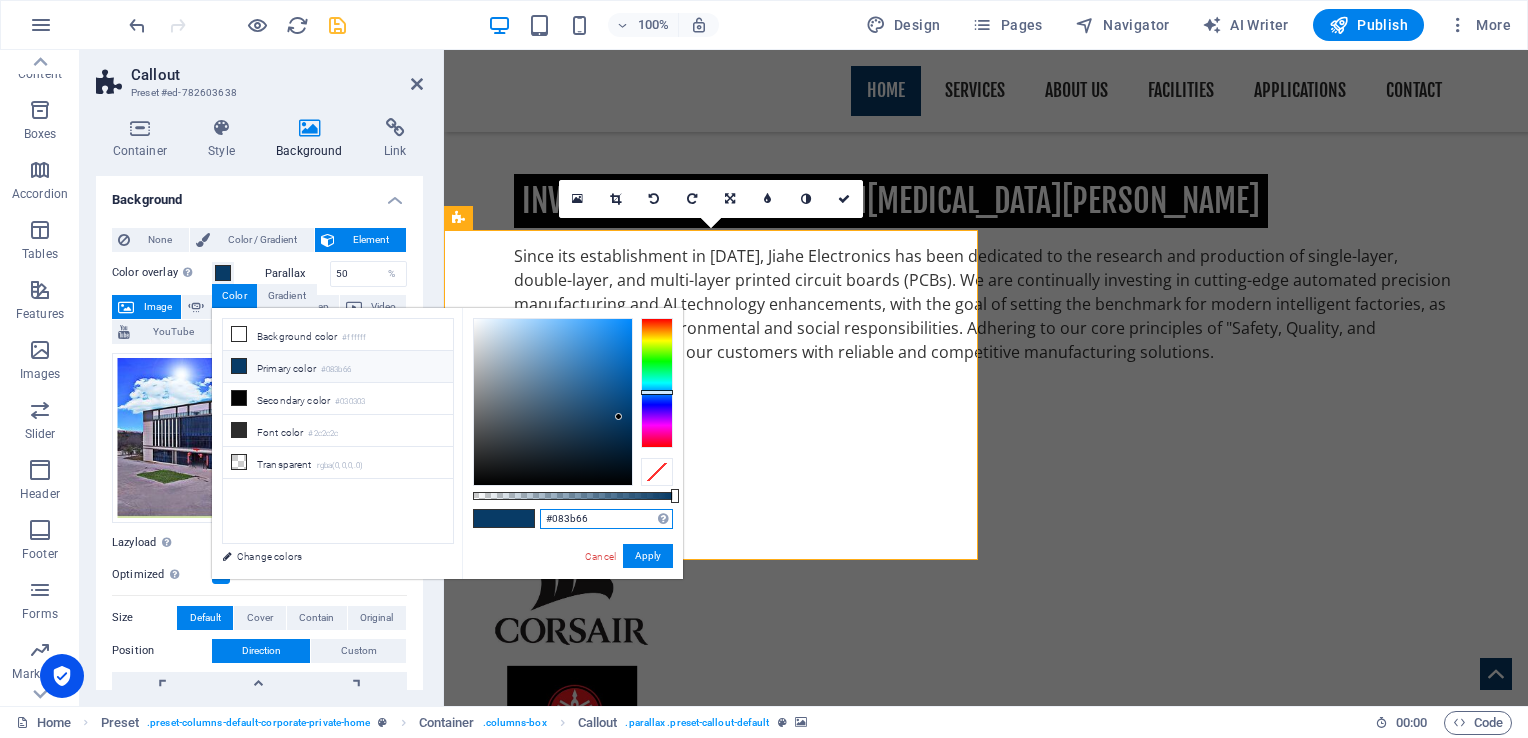 click on "#083b66" at bounding box center [606, 519] 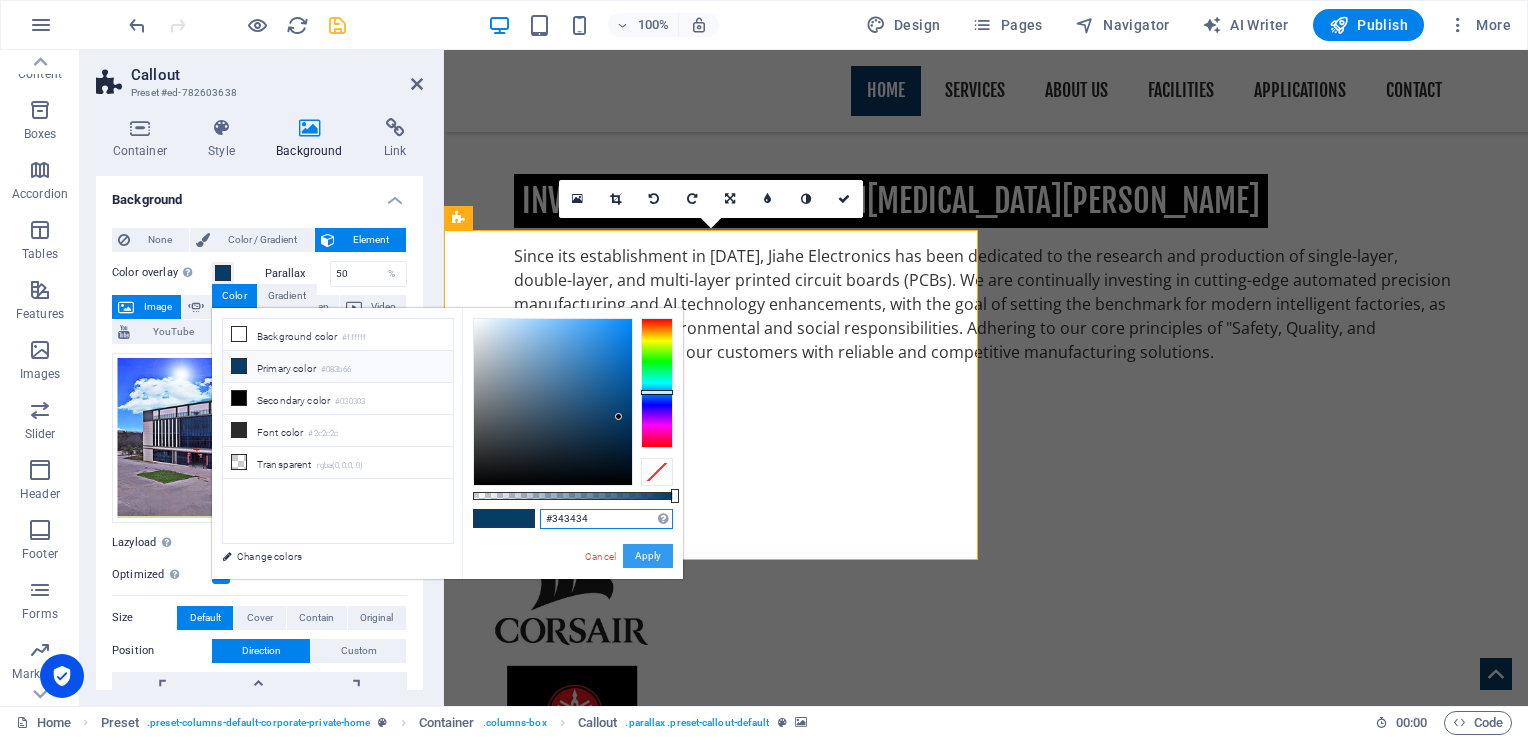 type on "#343434" 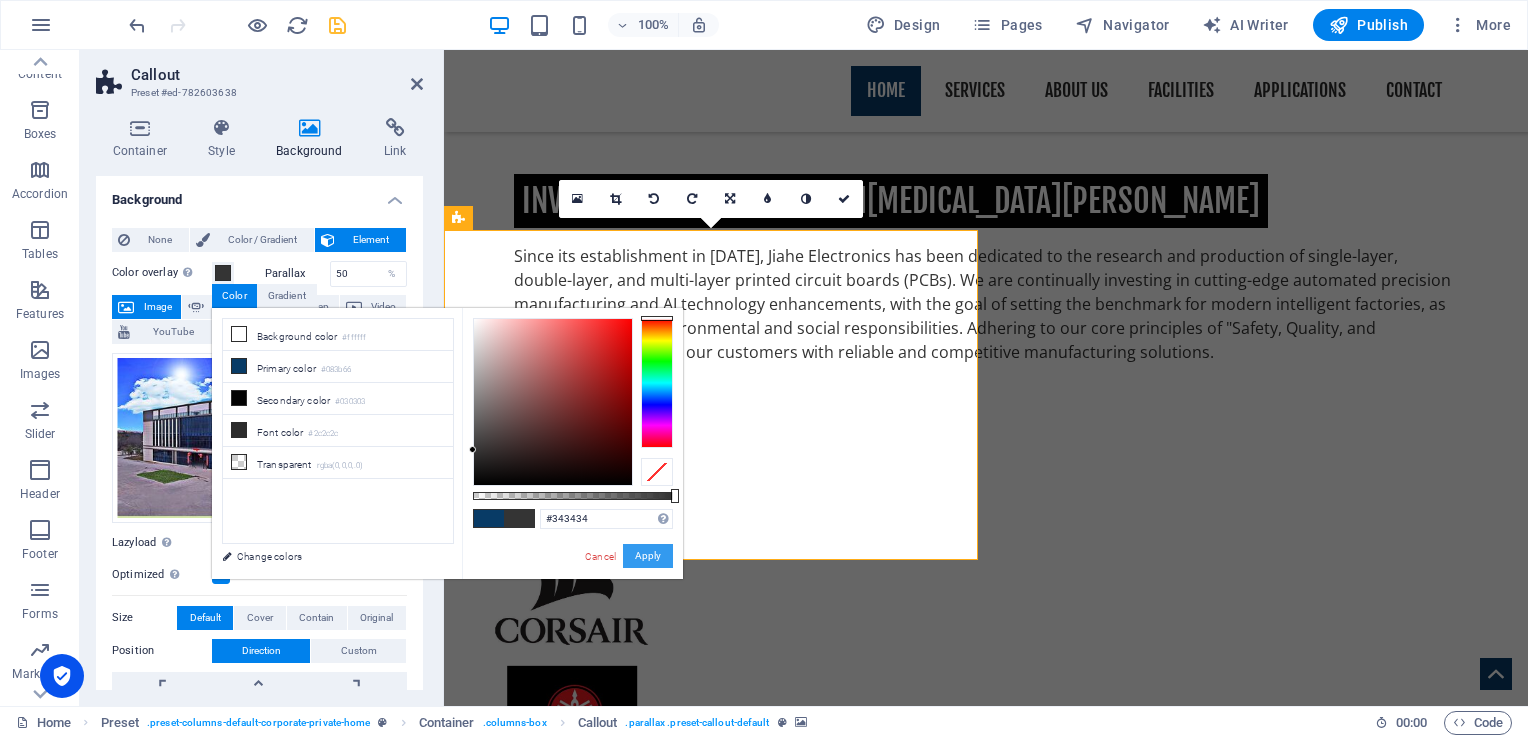 click on "Apply" at bounding box center (648, 556) 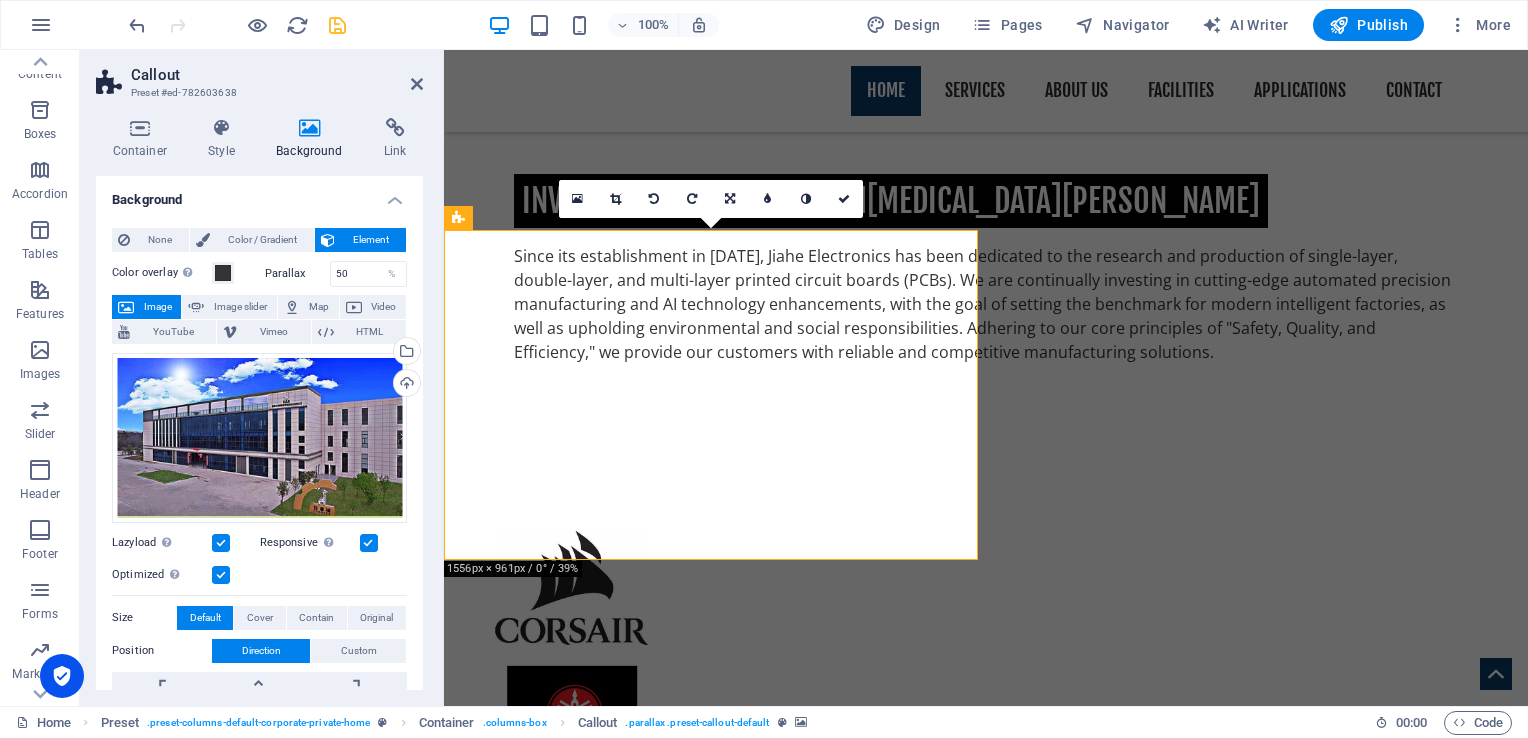 click at bounding box center (986, 1833) 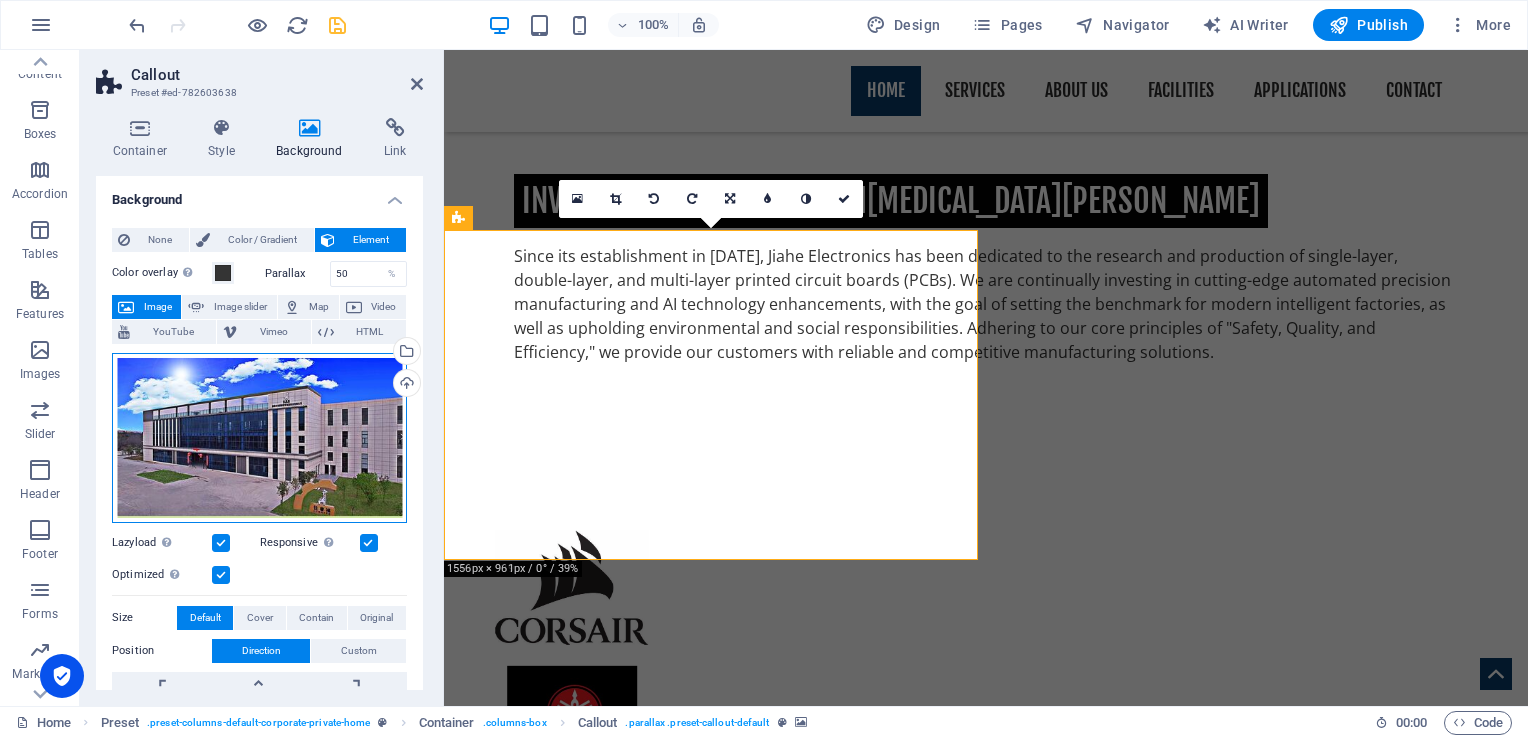 click on "Drag files here, click to choose files or select files from Files or our free stock photos & videos" at bounding box center (259, 438) 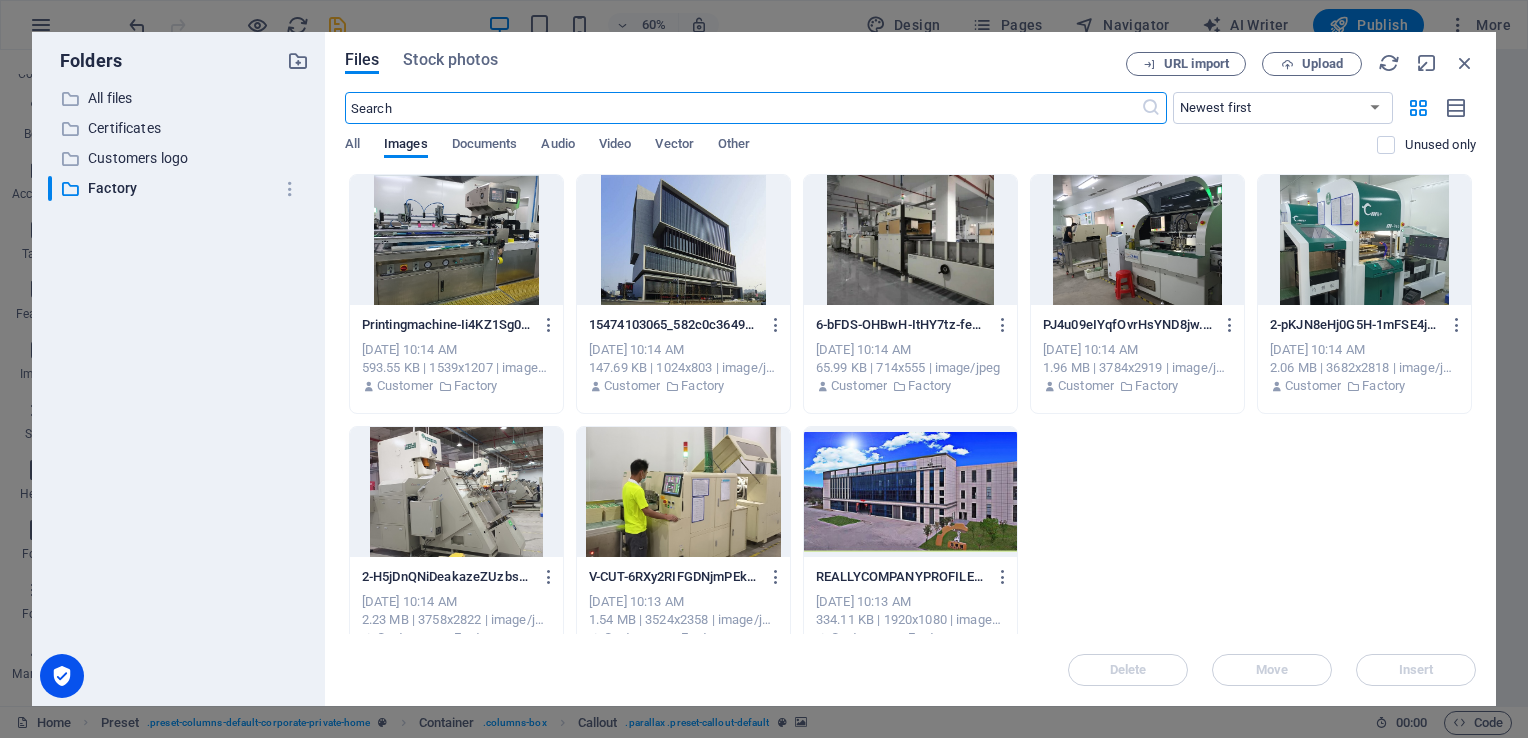 scroll, scrollTop: 1580, scrollLeft: 0, axis: vertical 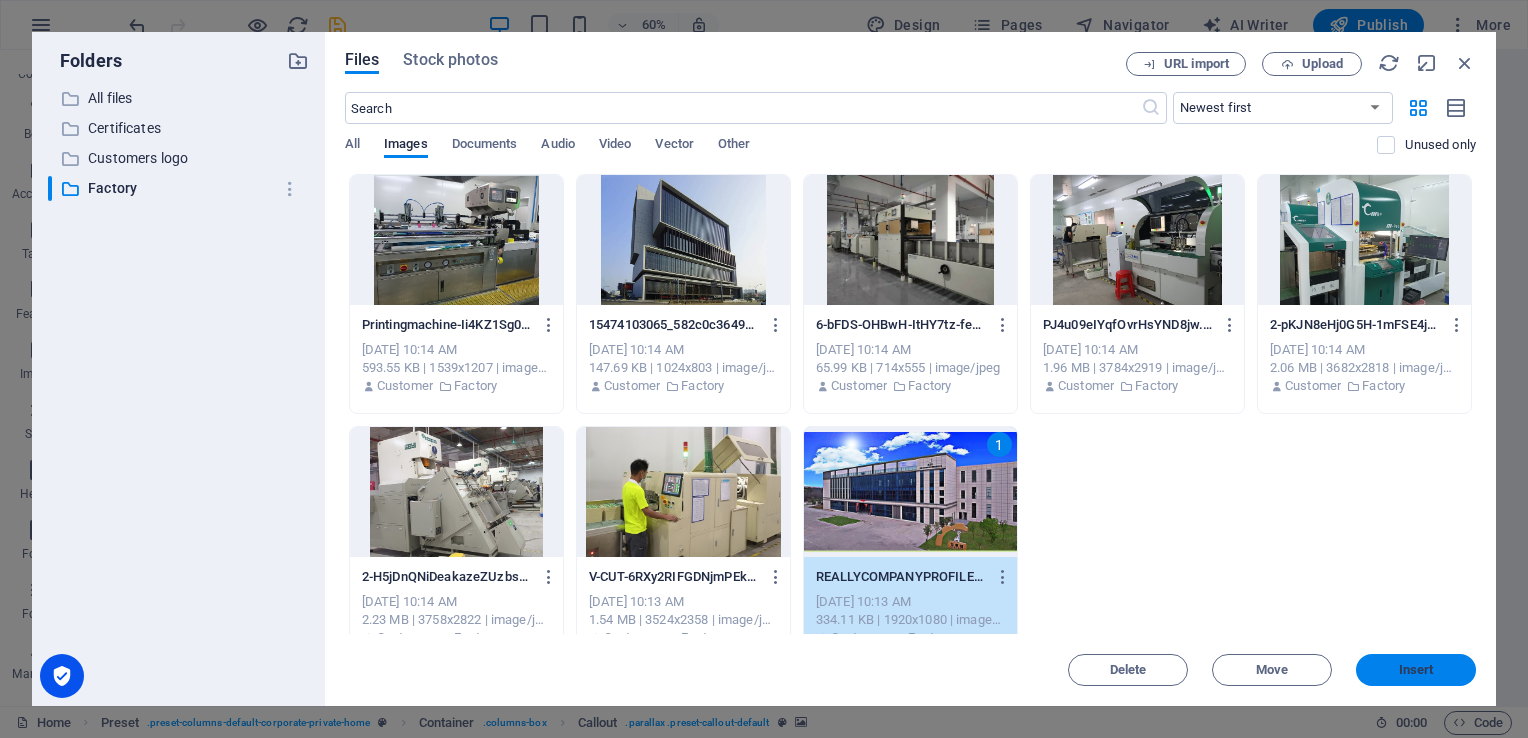 click on "Insert" at bounding box center (1416, 670) 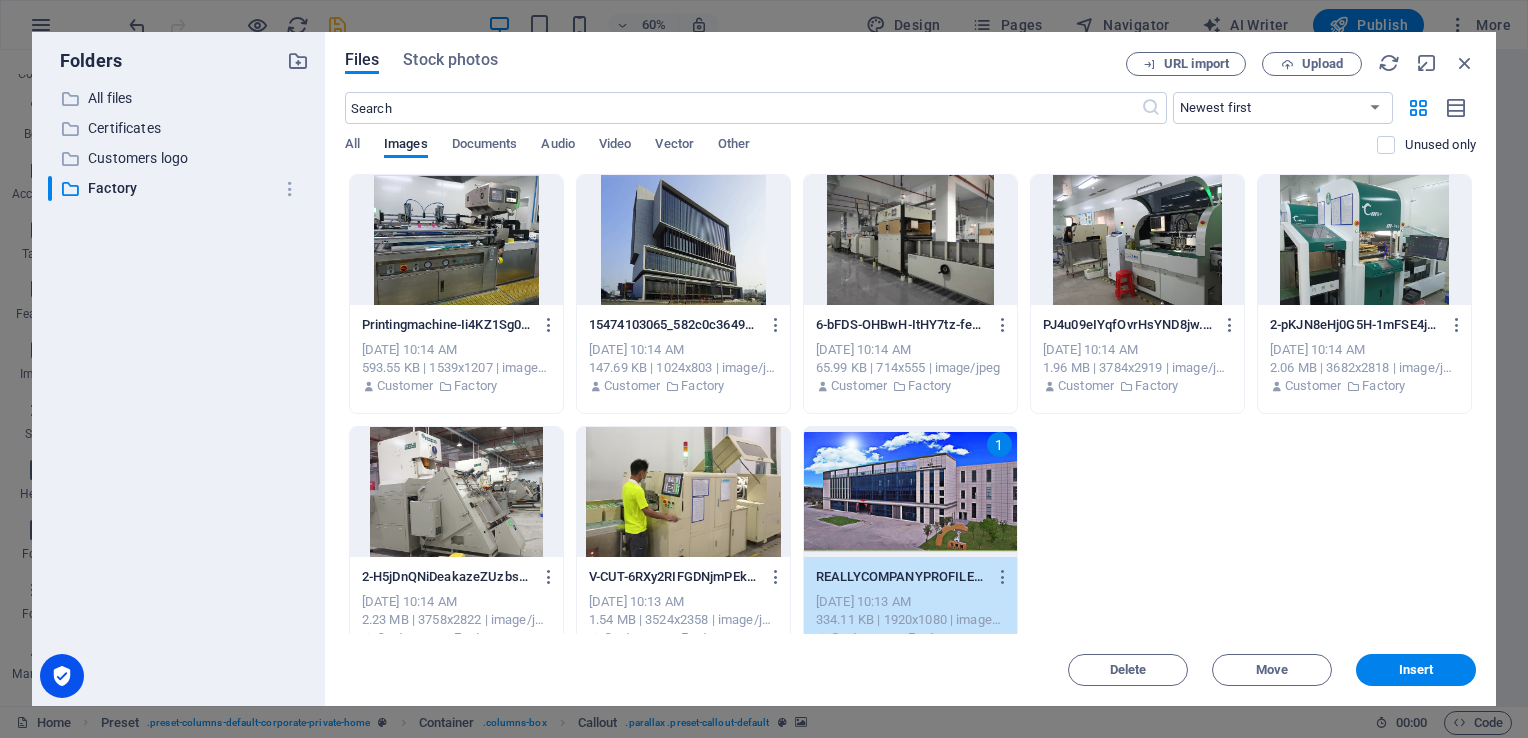 scroll, scrollTop: 1217, scrollLeft: 0, axis: vertical 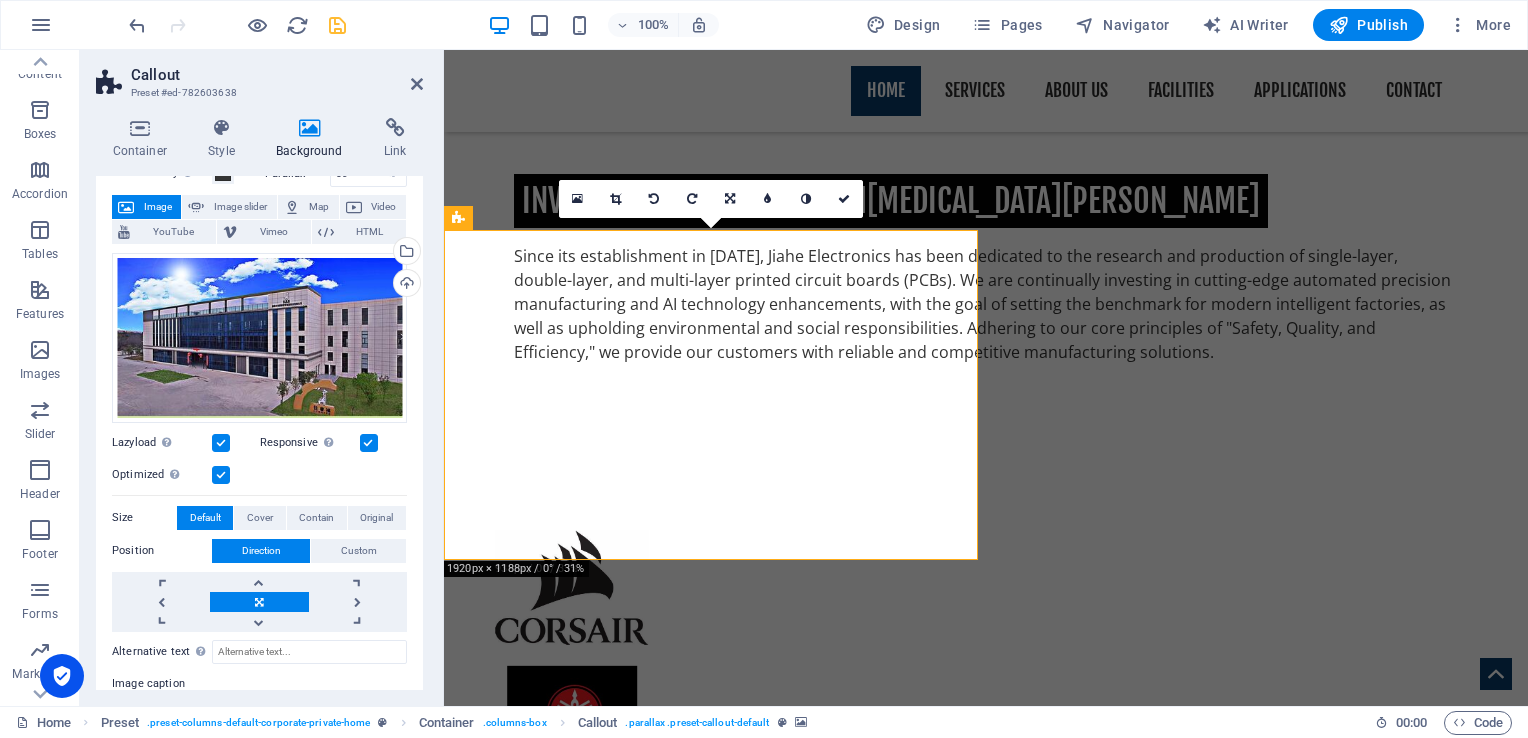 click at bounding box center [986, 1833] 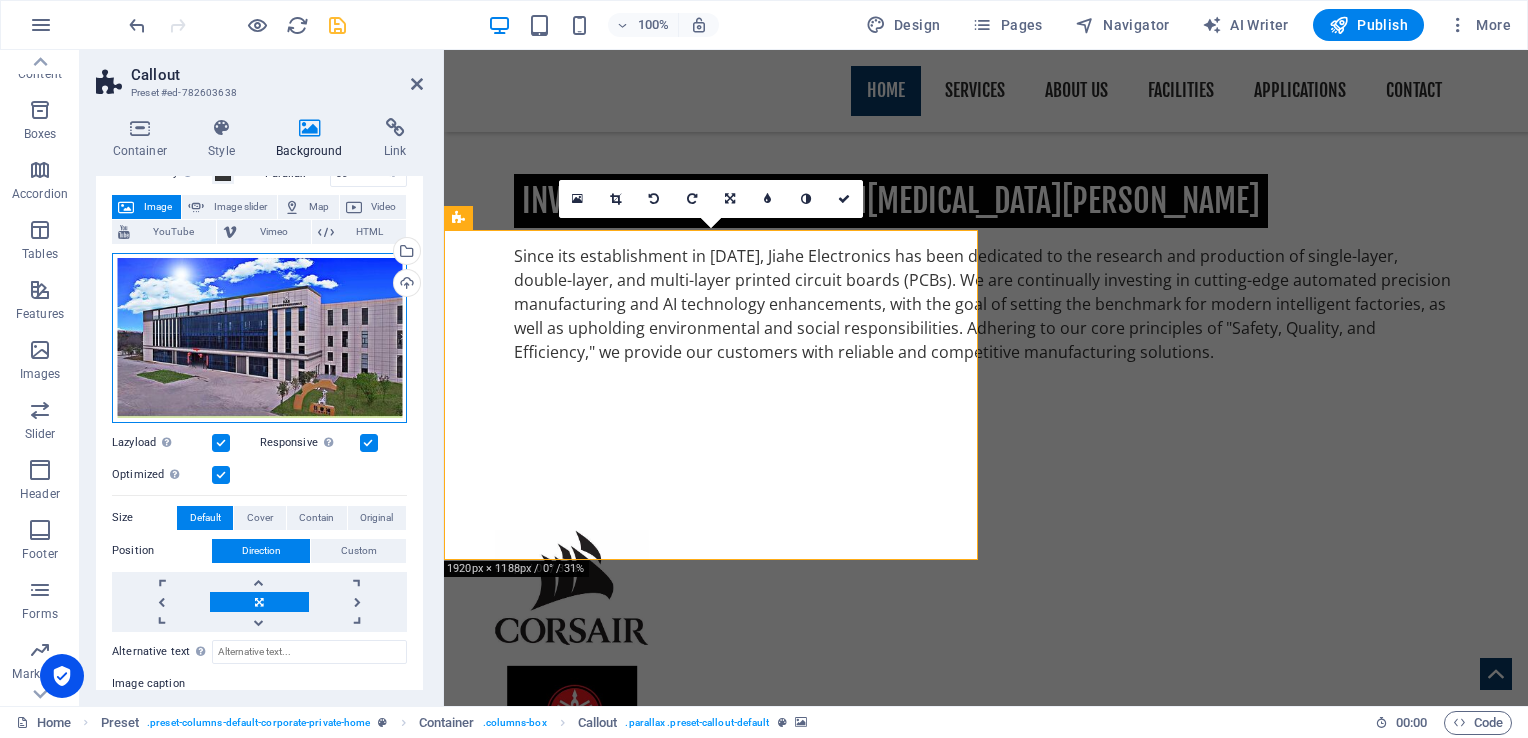 click on "Drag files here, click to choose files or select files from Files or our free stock photos & videos" at bounding box center (259, 338) 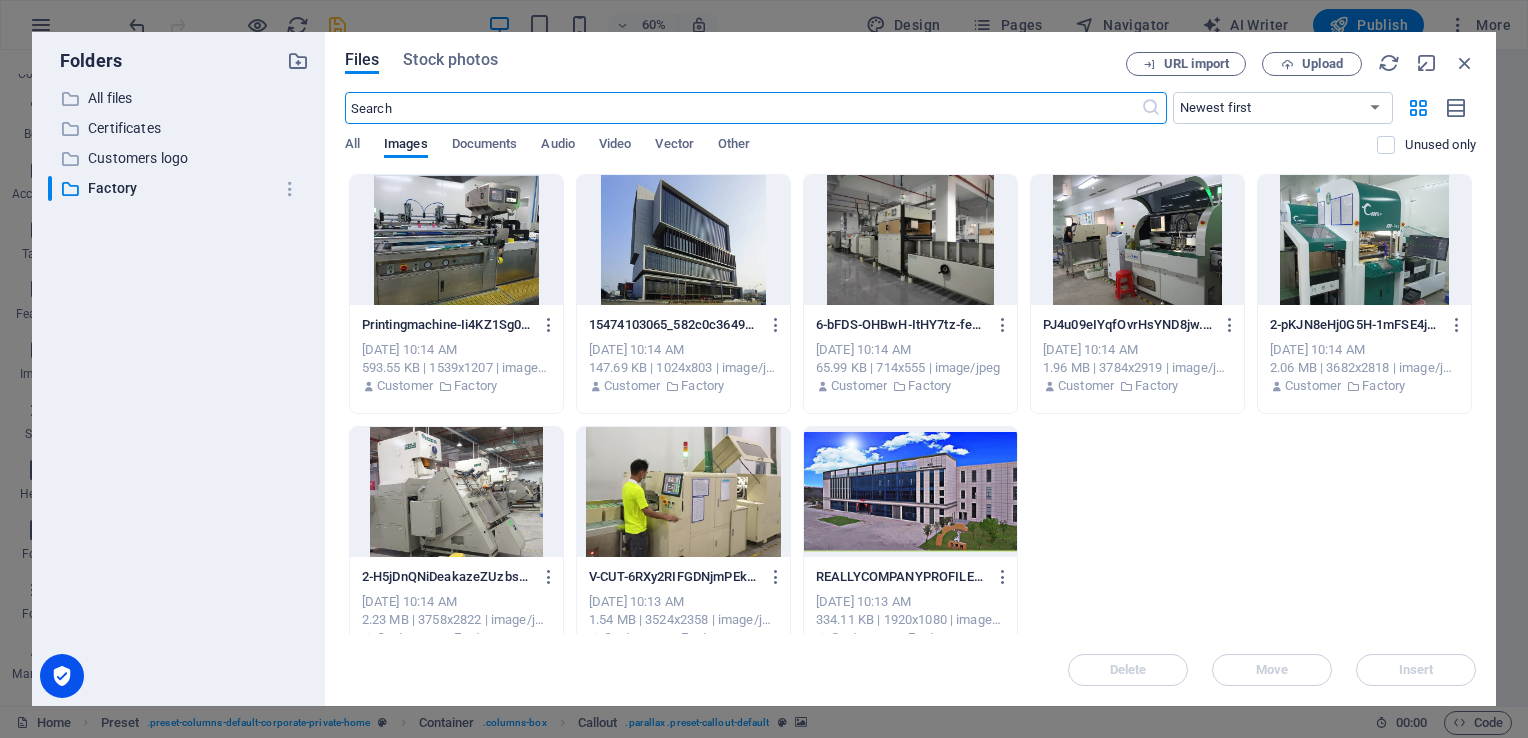scroll, scrollTop: 1580, scrollLeft: 0, axis: vertical 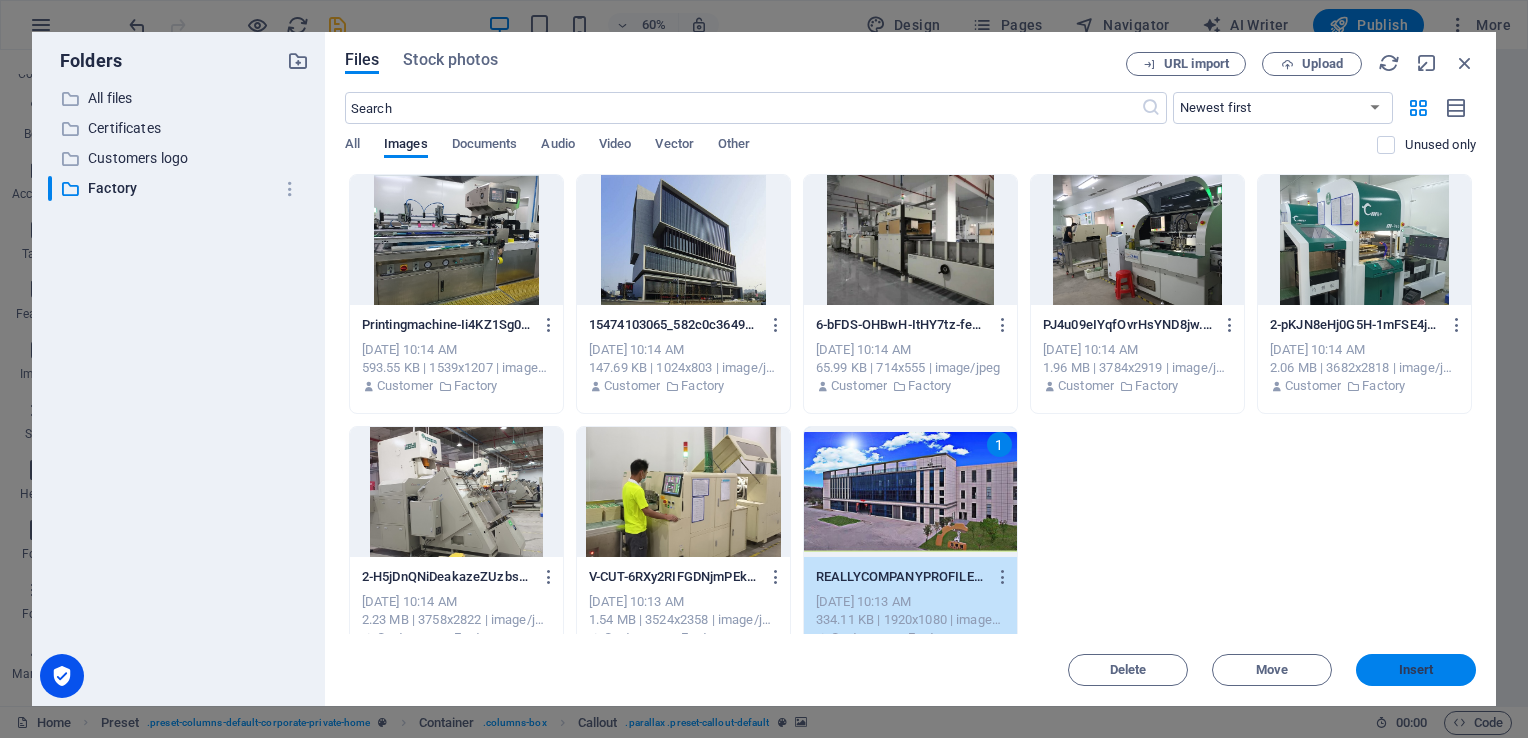 drag, startPoint x: 1446, startPoint y: 669, endPoint x: 1002, endPoint y: 620, distance: 446.69565 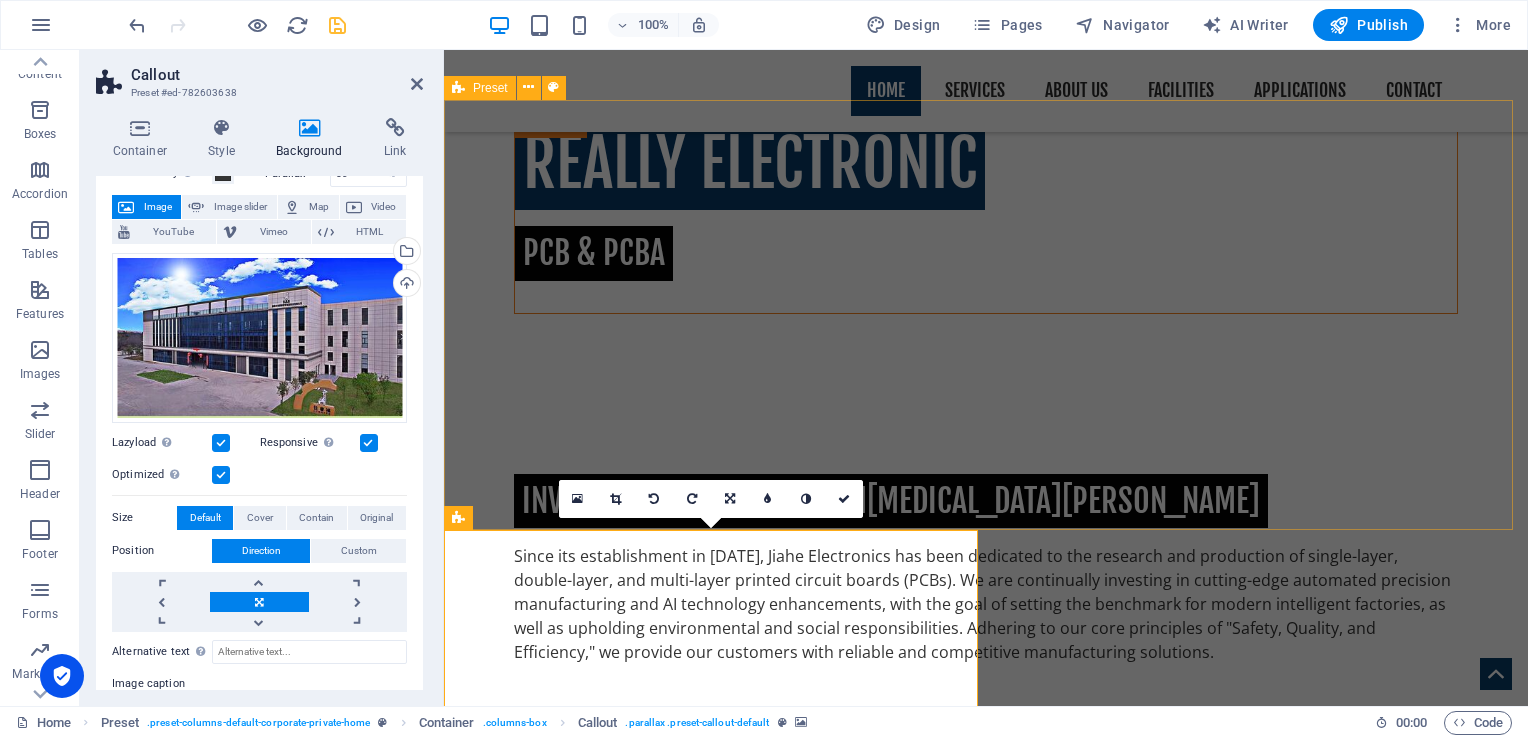 scroll, scrollTop: 1217, scrollLeft: 0, axis: vertical 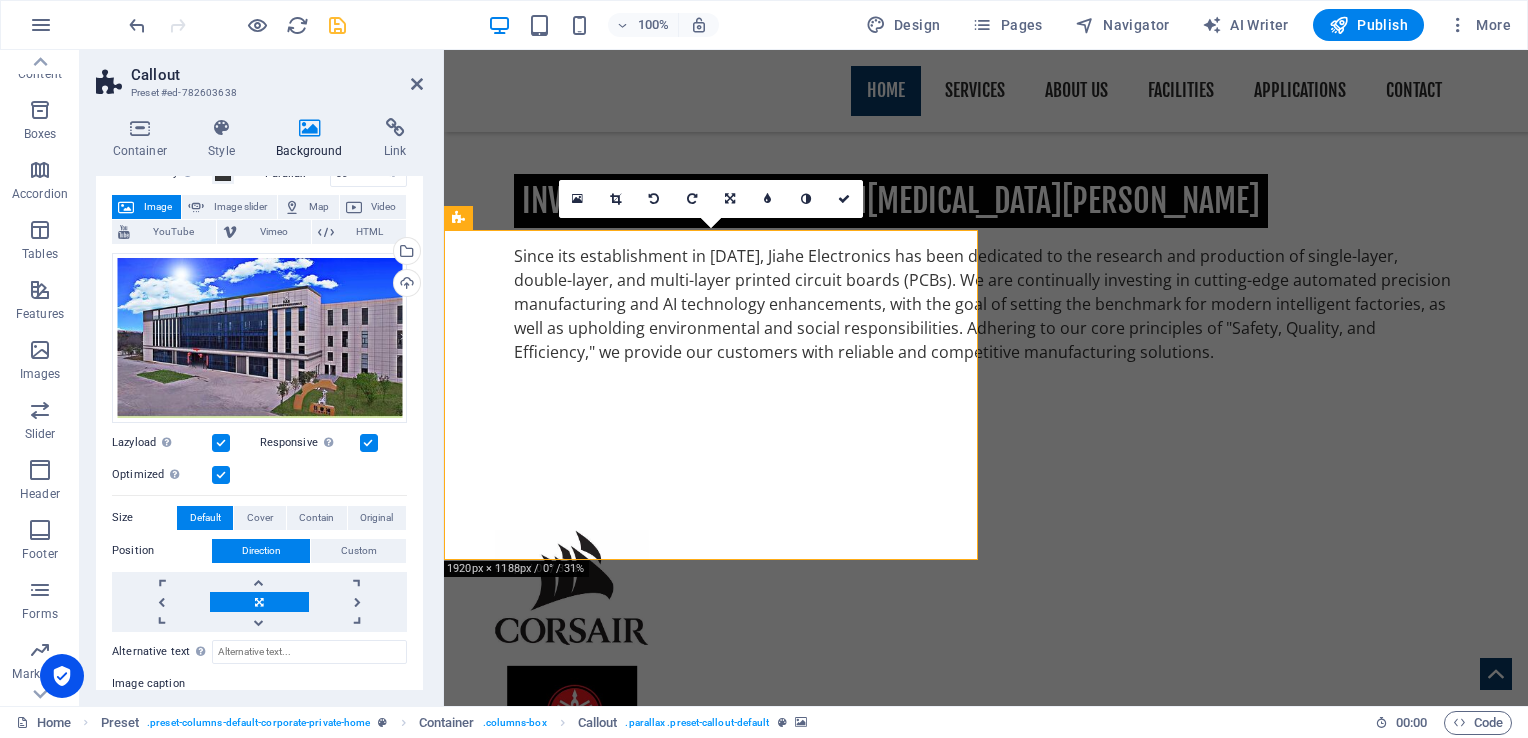 click at bounding box center [986, 1833] 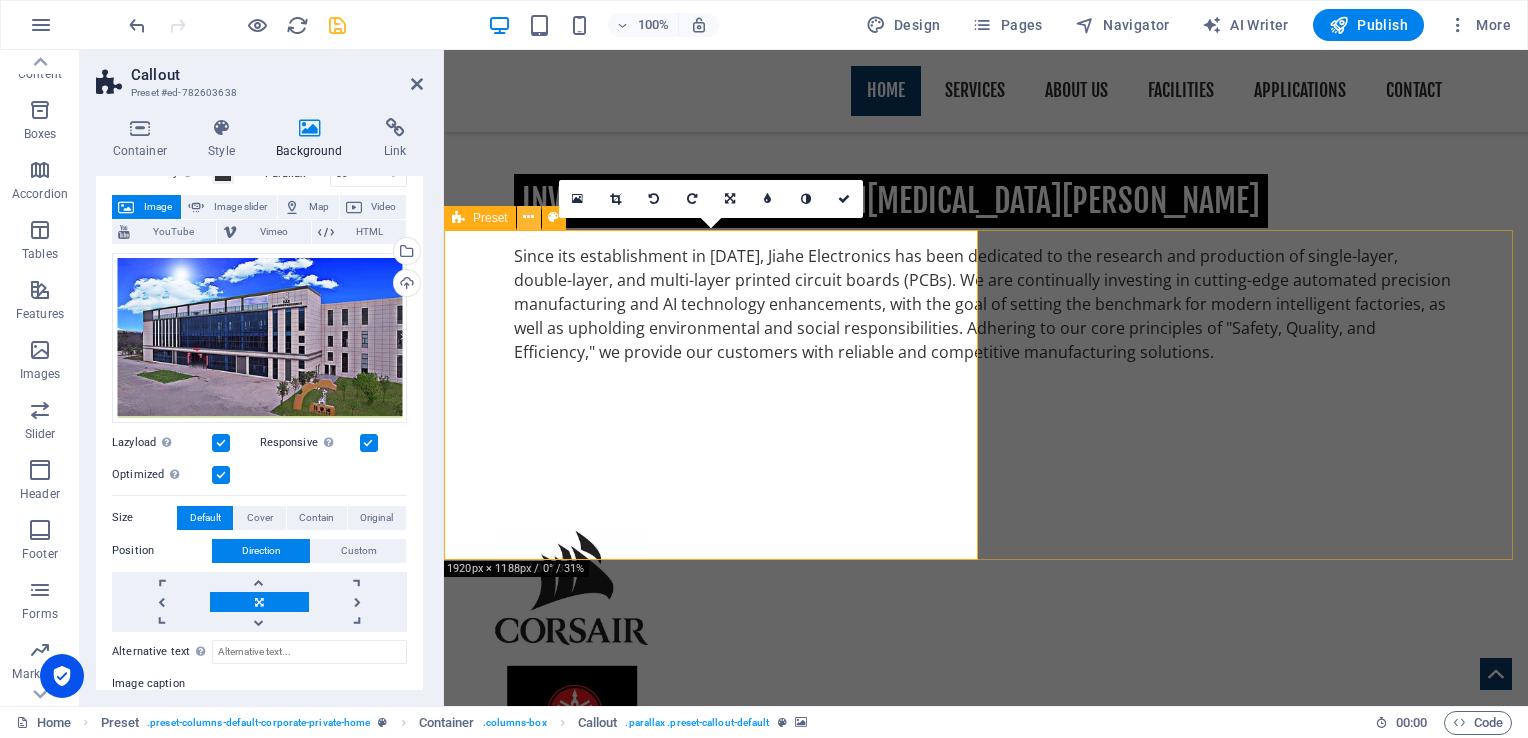 click at bounding box center (528, 217) 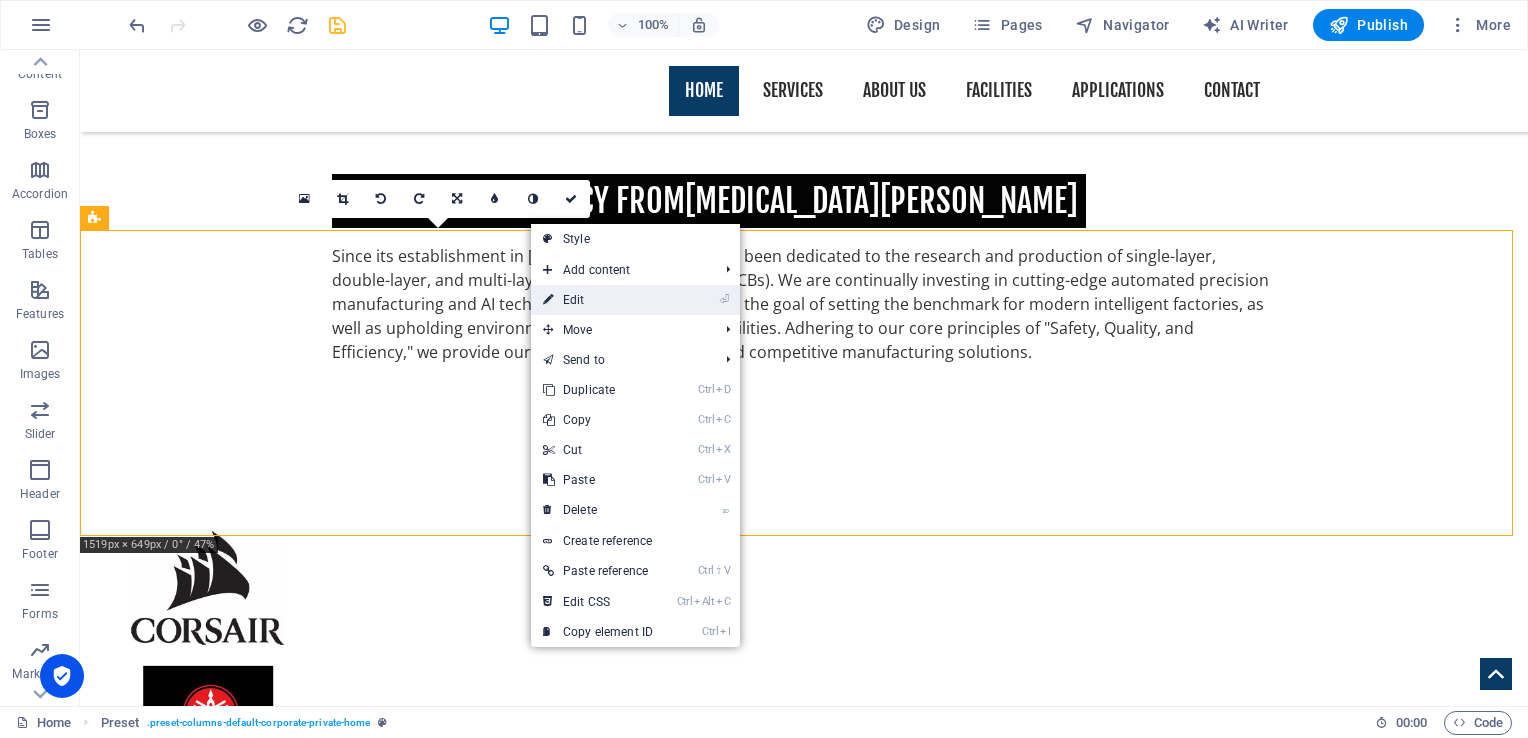 click on "⏎  Edit" at bounding box center (598, 300) 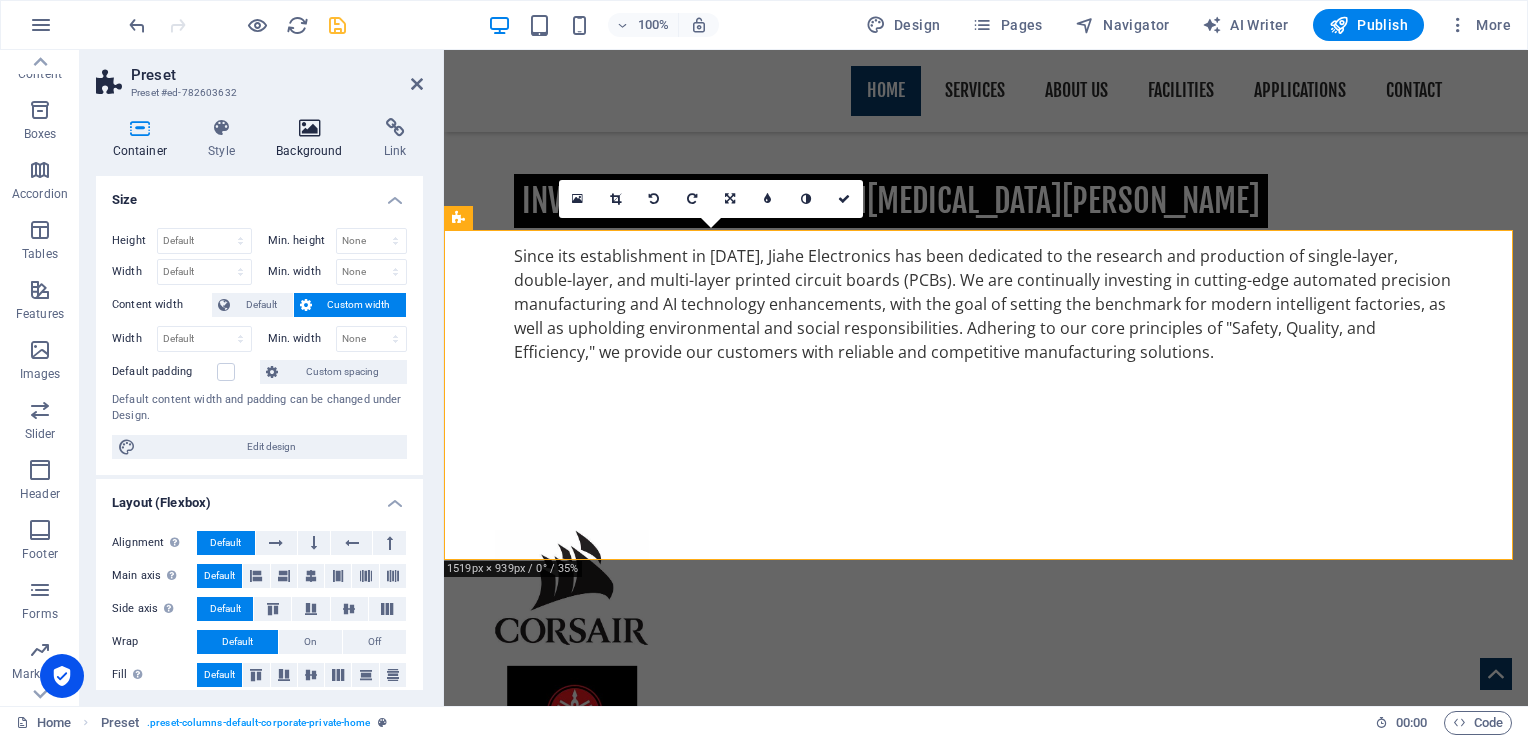 click on "Background" at bounding box center (314, 139) 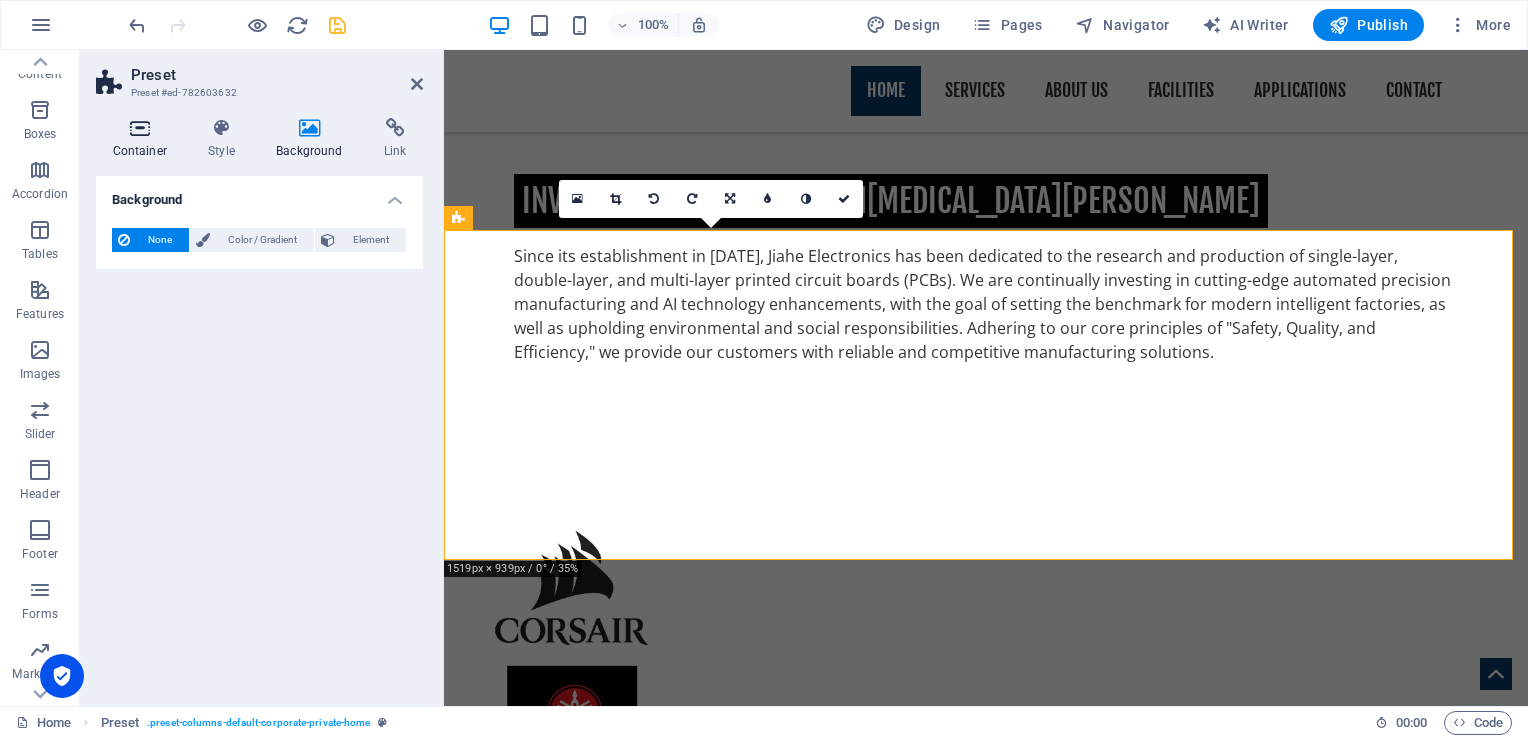 click on "Container" at bounding box center [144, 139] 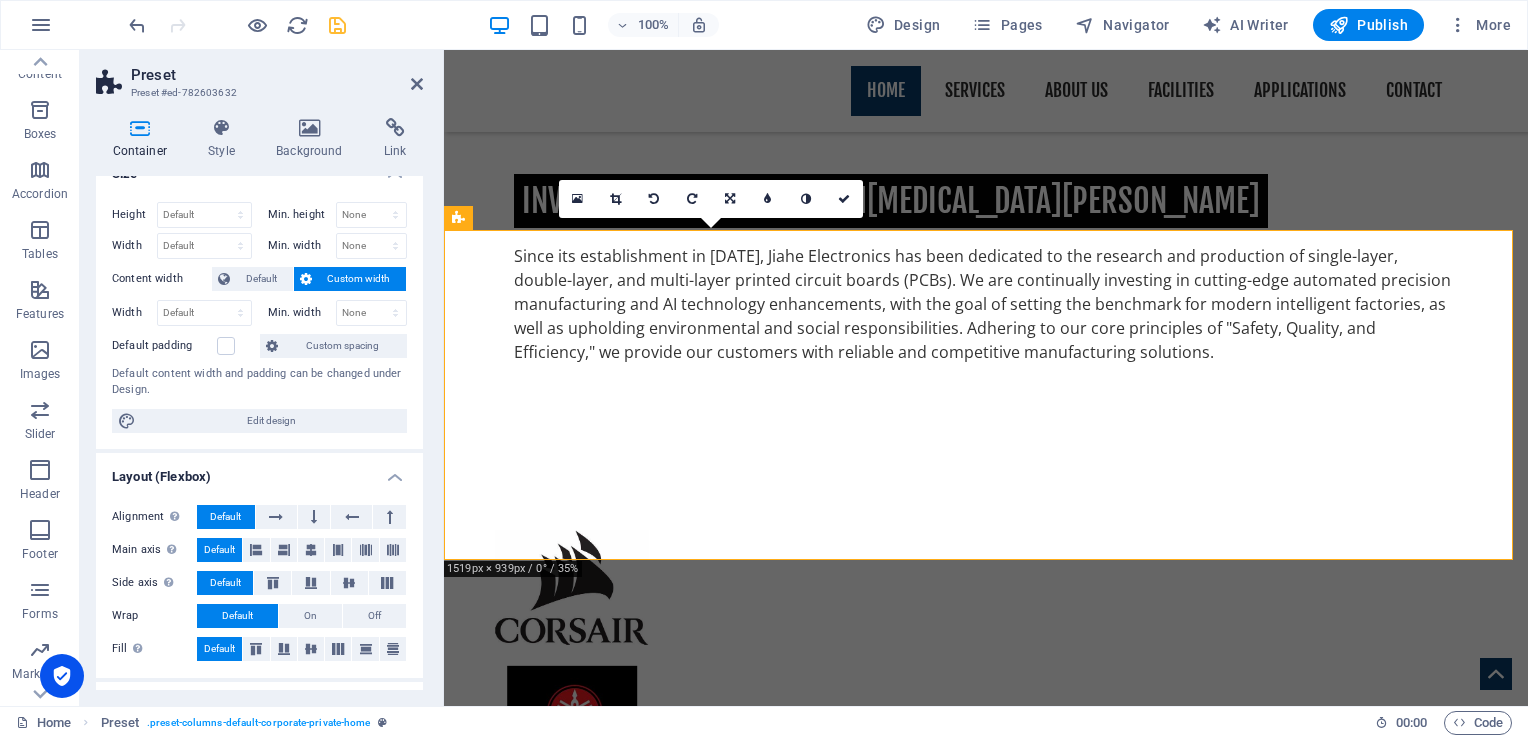 scroll, scrollTop: 0, scrollLeft: 0, axis: both 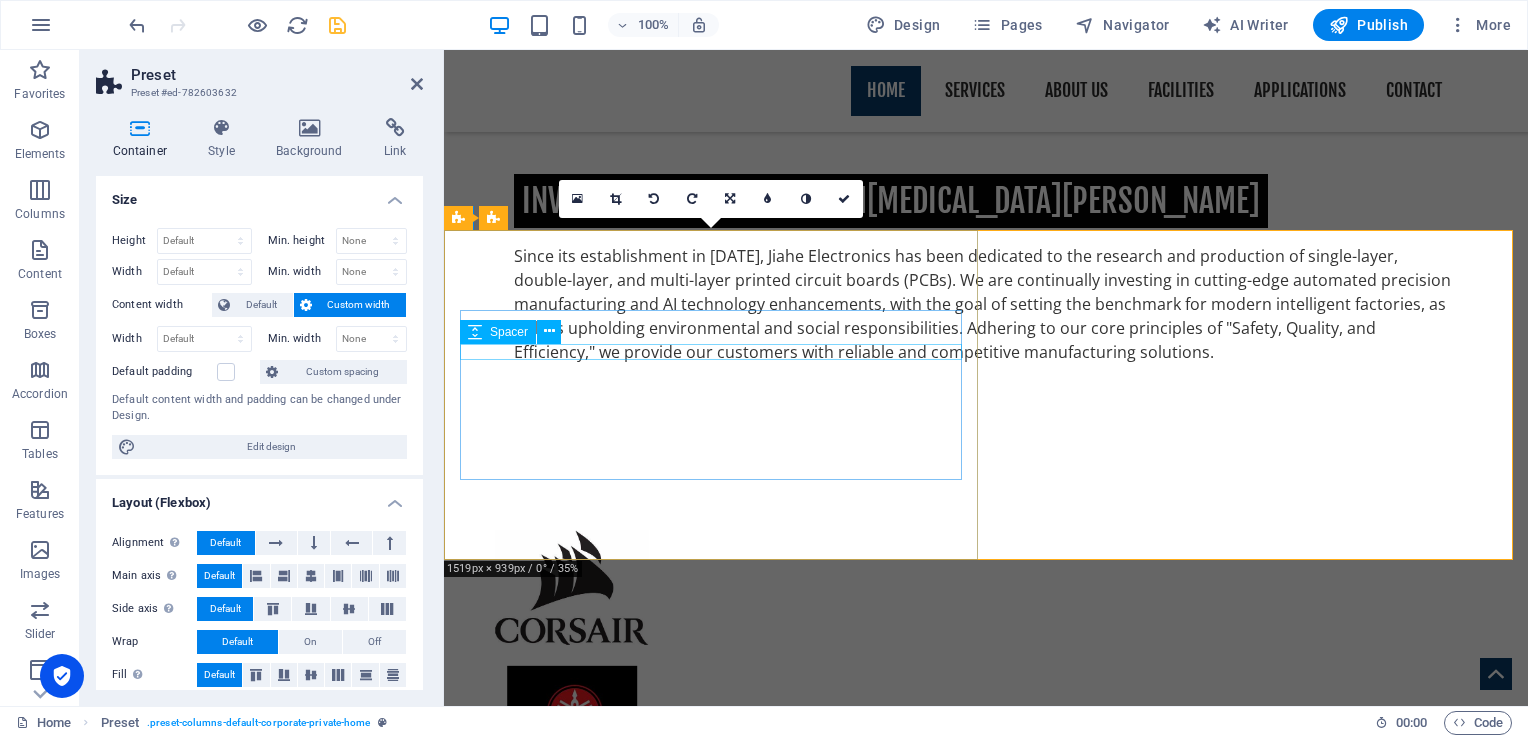 drag, startPoint x: 486, startPoint y: 610, endPoint x: 680, endPoint y: 353, distance: 322.00156 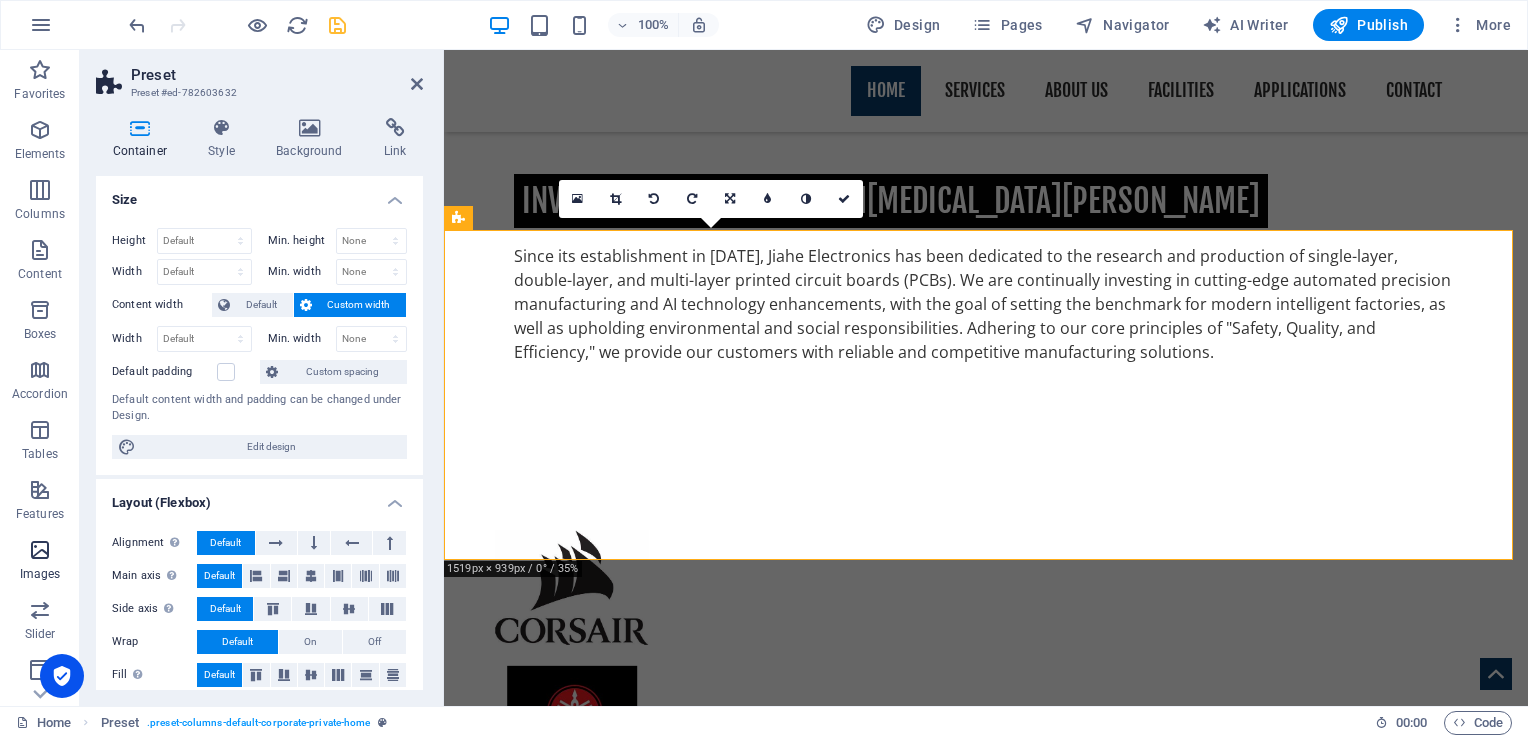 click at bounding box center [40, 550] 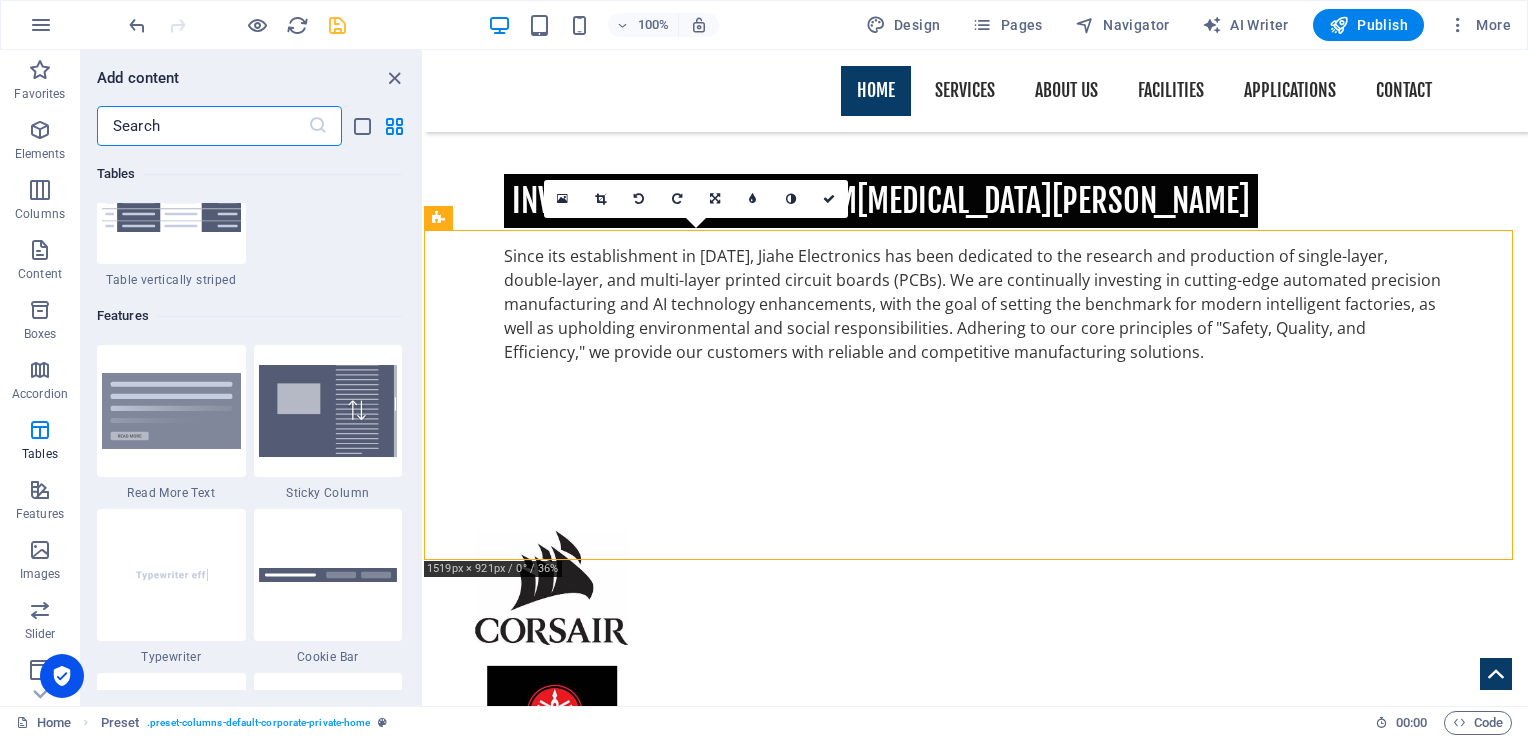 scroll, scrollTop: 7576, scrollLeft: 0, axis: vertical 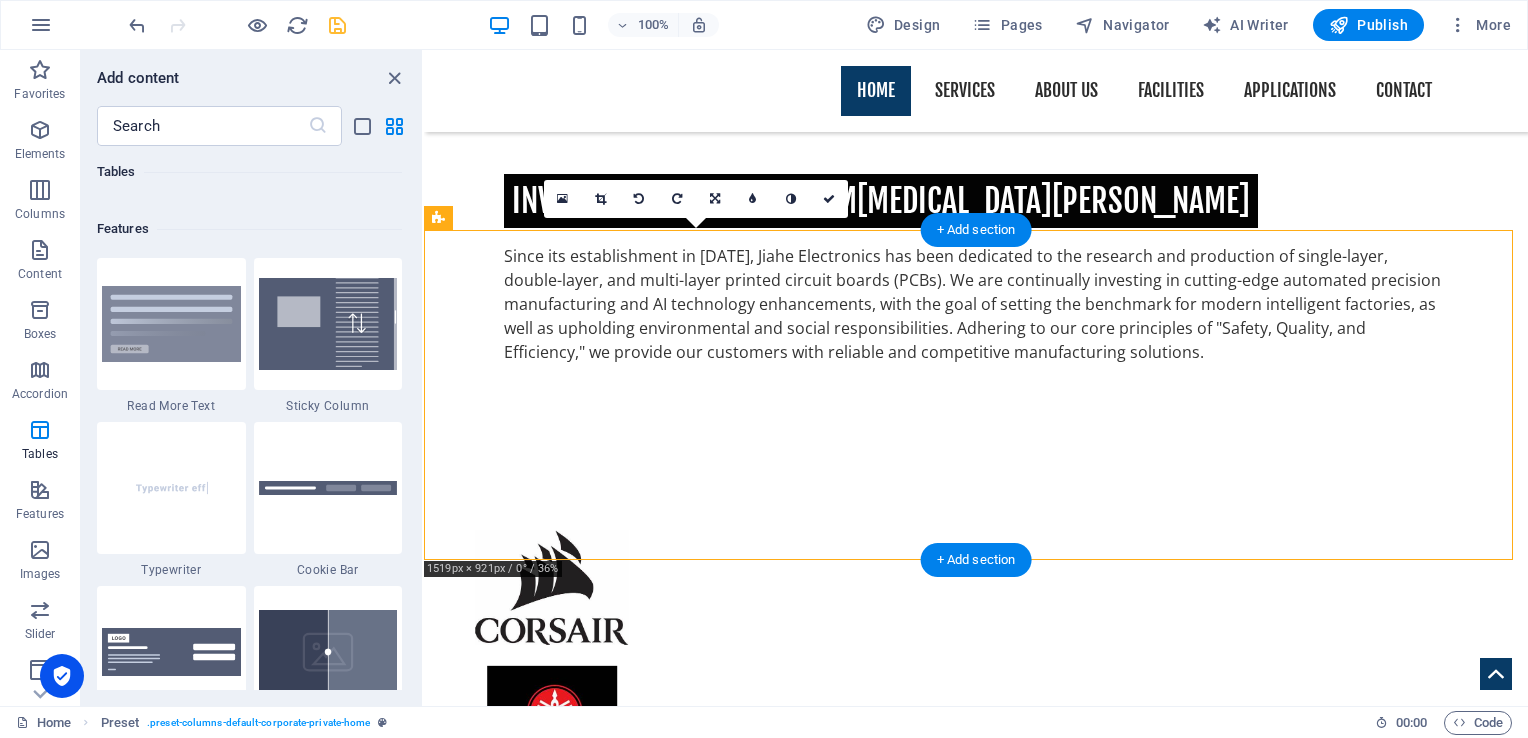 click at bounding box center [976, 1833] 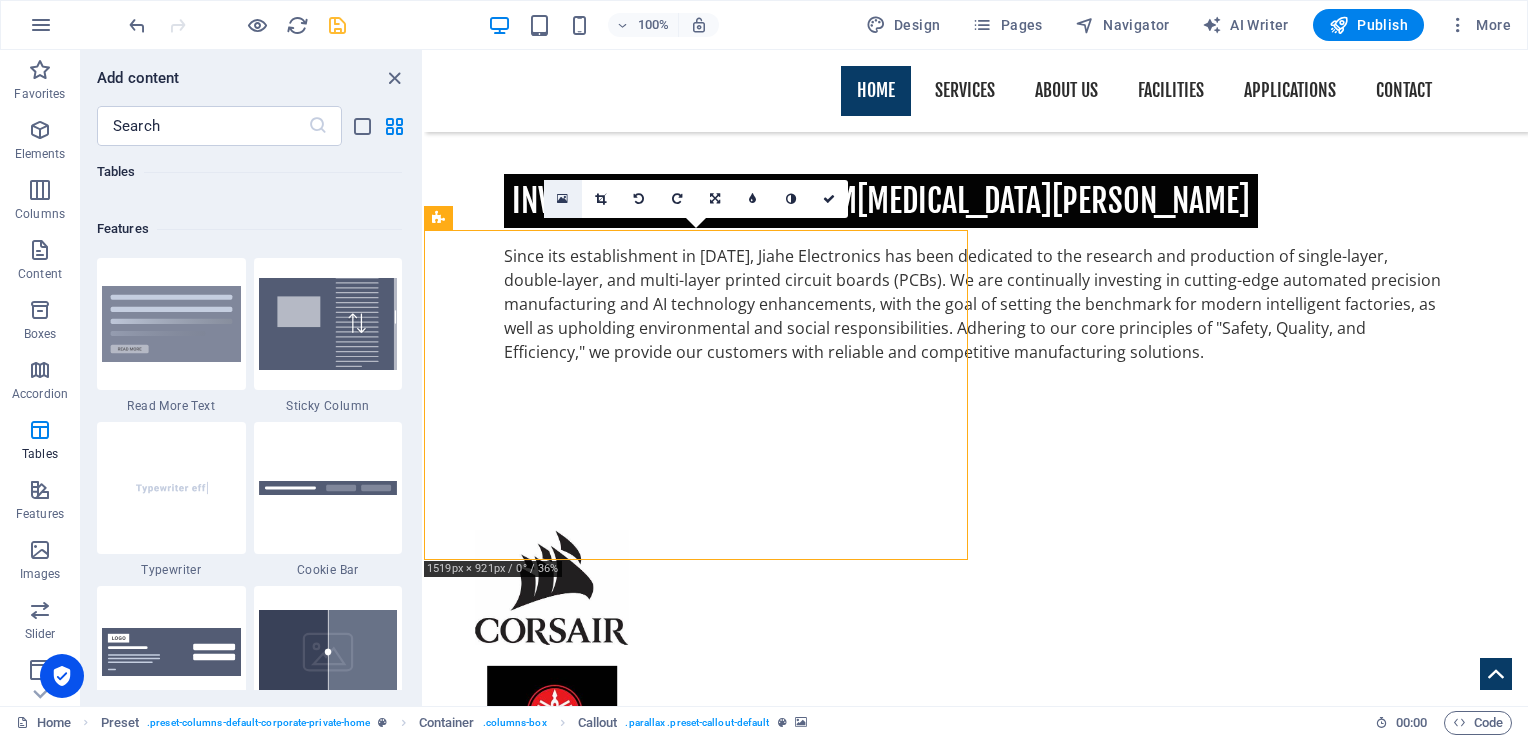 click at bounding box center (562, 199) 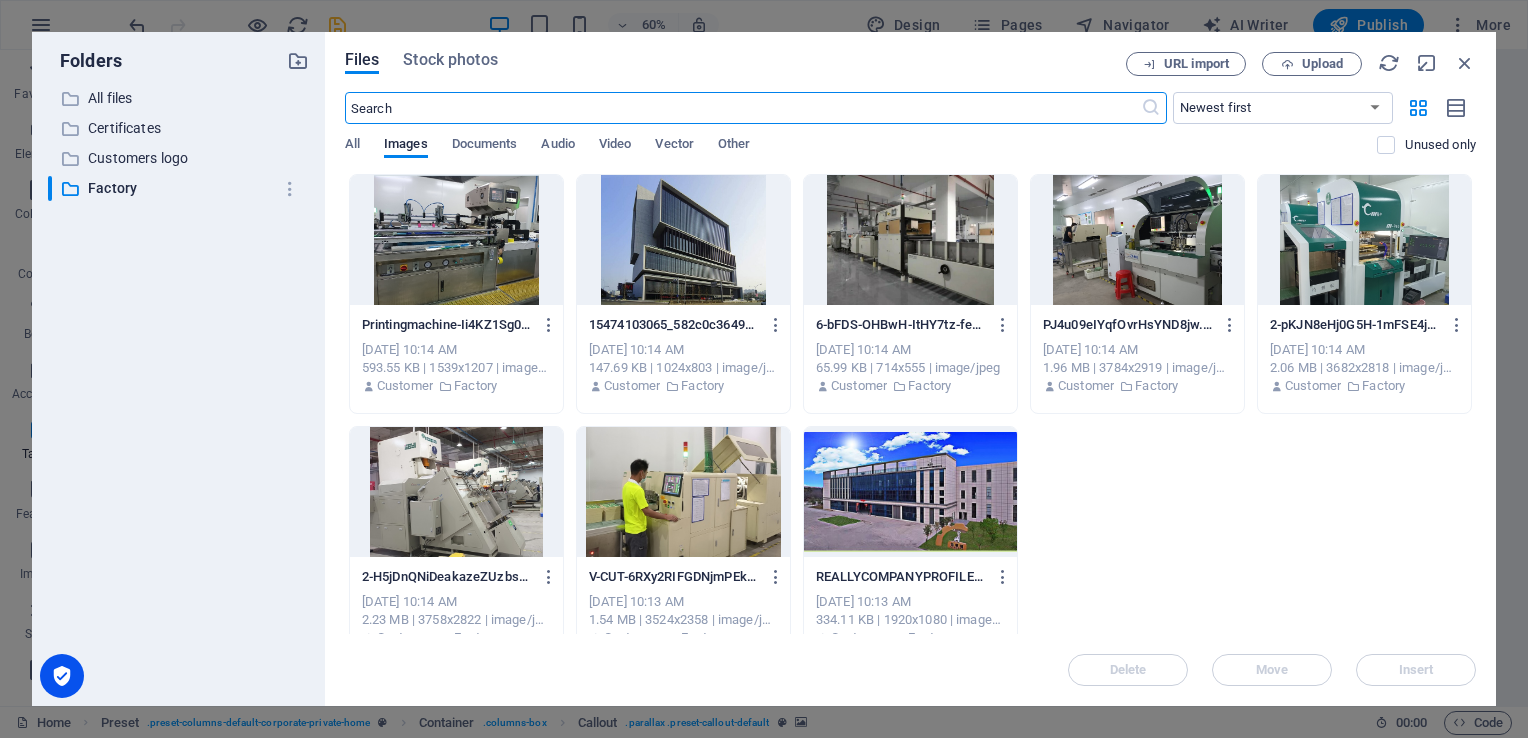 scroll, scrollTop: 1580, scrollLeft: 0, axis: vertical 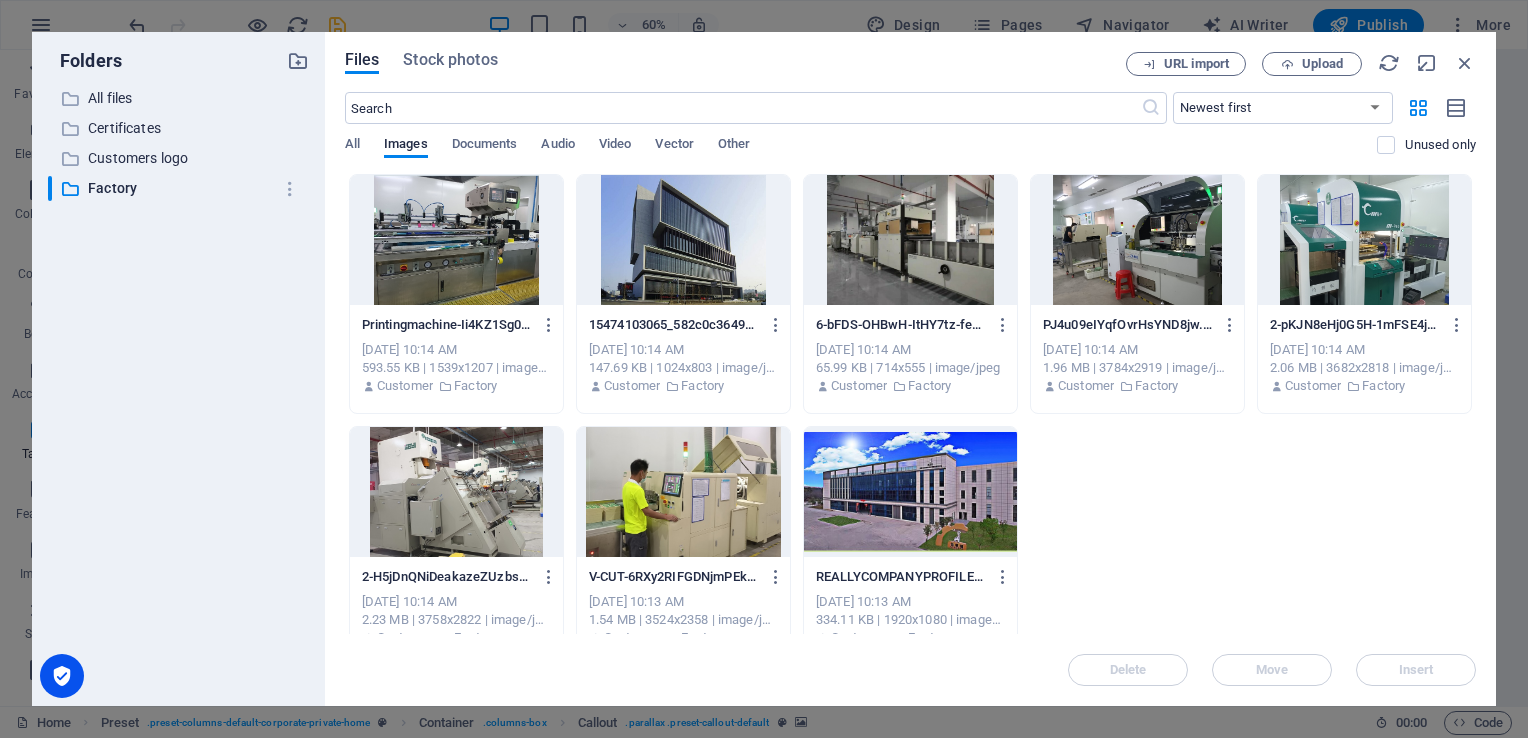 click at bounding box center [910, 492] 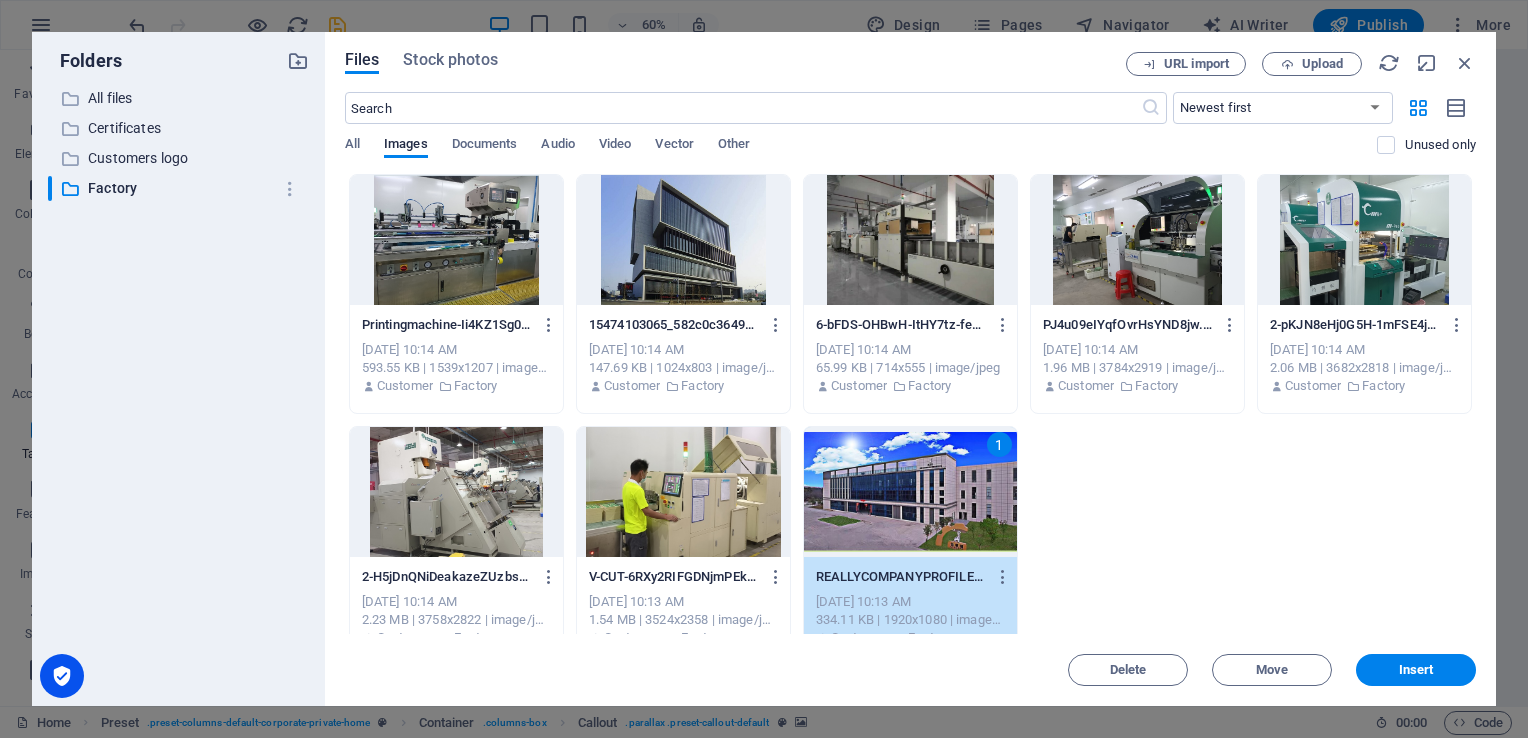 click on "1" at bounding box center [910, 492] 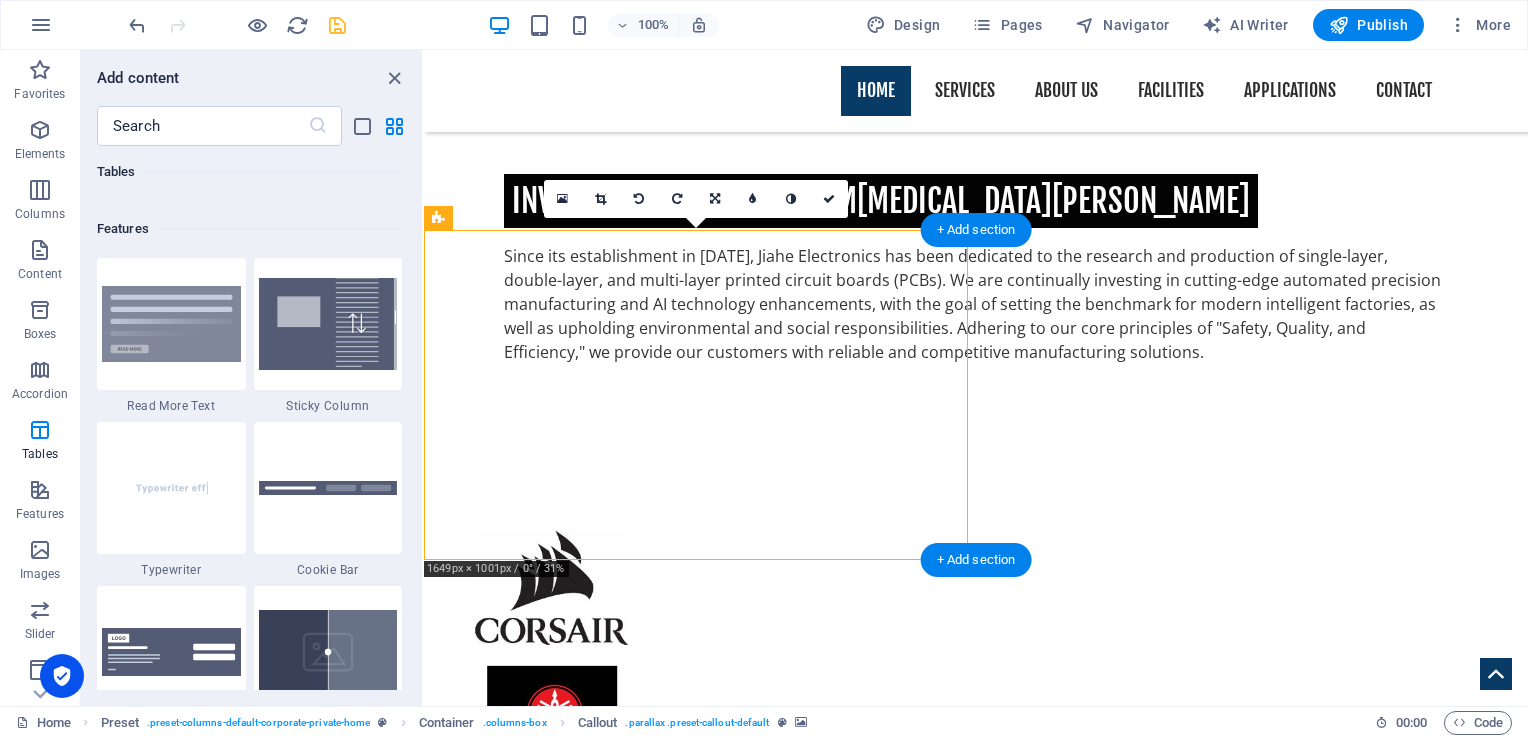 click at bounding box center [976, 1833] 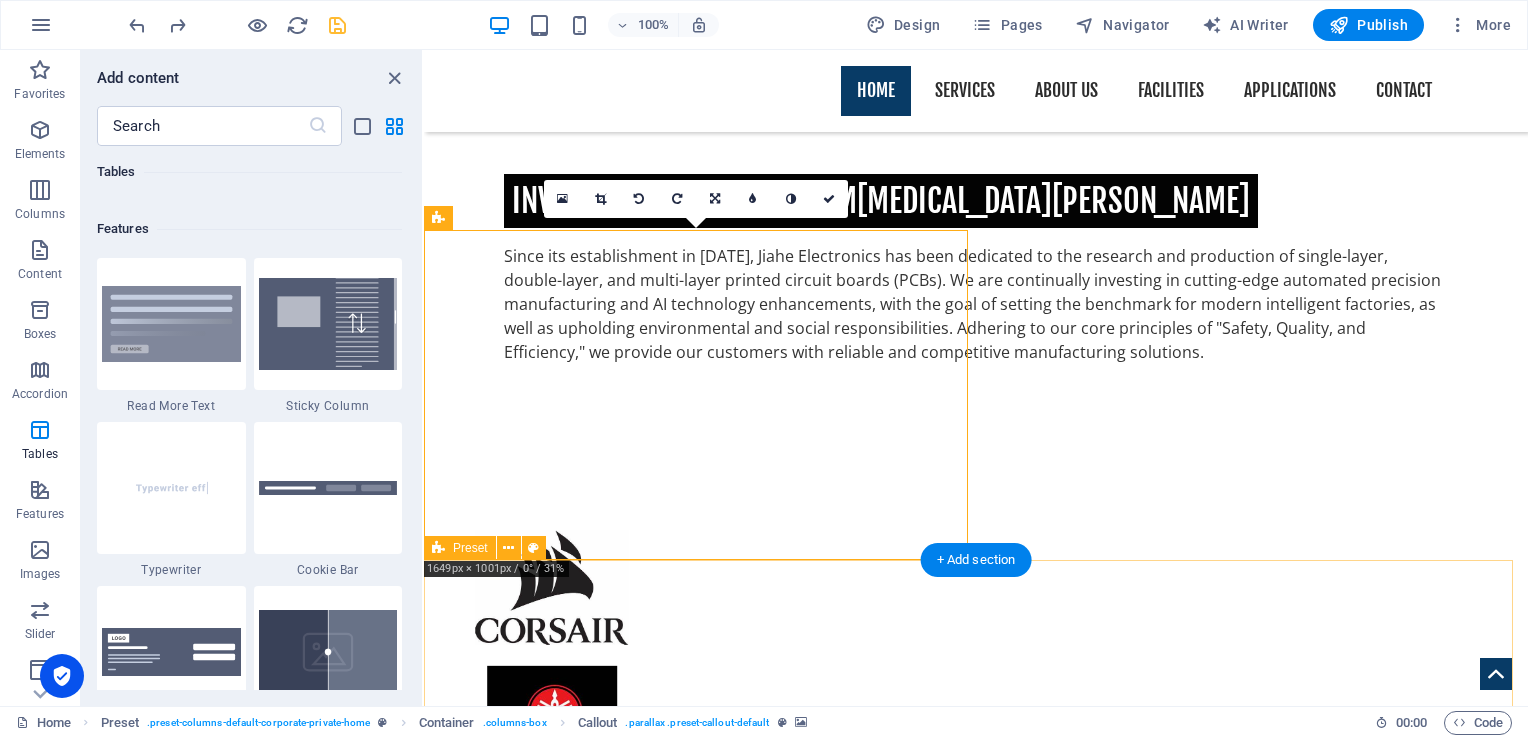 click on "Investigations Lorem ipsum dolor sit amet, consetetur sadipscing elitr, sed diam nonumy eirmod tempor invidunt ut labore et dolore magna aliquyam erat, sed diam voluptua.  Consulting Lorem ipsum dolor sit amet, consetetur sadipscing elitr, sed diam nonumy eirmod tempor invidunt ut labore et dolore magna aliquyam erat, sed diam voluptua.  Cyber Solutions Lorem ipsum dolor sit amet, consetetur sadipscing elitr, sed diam nonumy eirmod tempor invidunt ut labore et dolore magna aliquyam erat, sed diam voluptua.  Minor Control Lorem ipsum dolor sit amet, consetetur sadipscing elitr, sed diam nonumy eirmod tempor invidunt ut labore et dolore magna aliquyam erat, sed diam voluptua." at bounding box center [976, 3544] 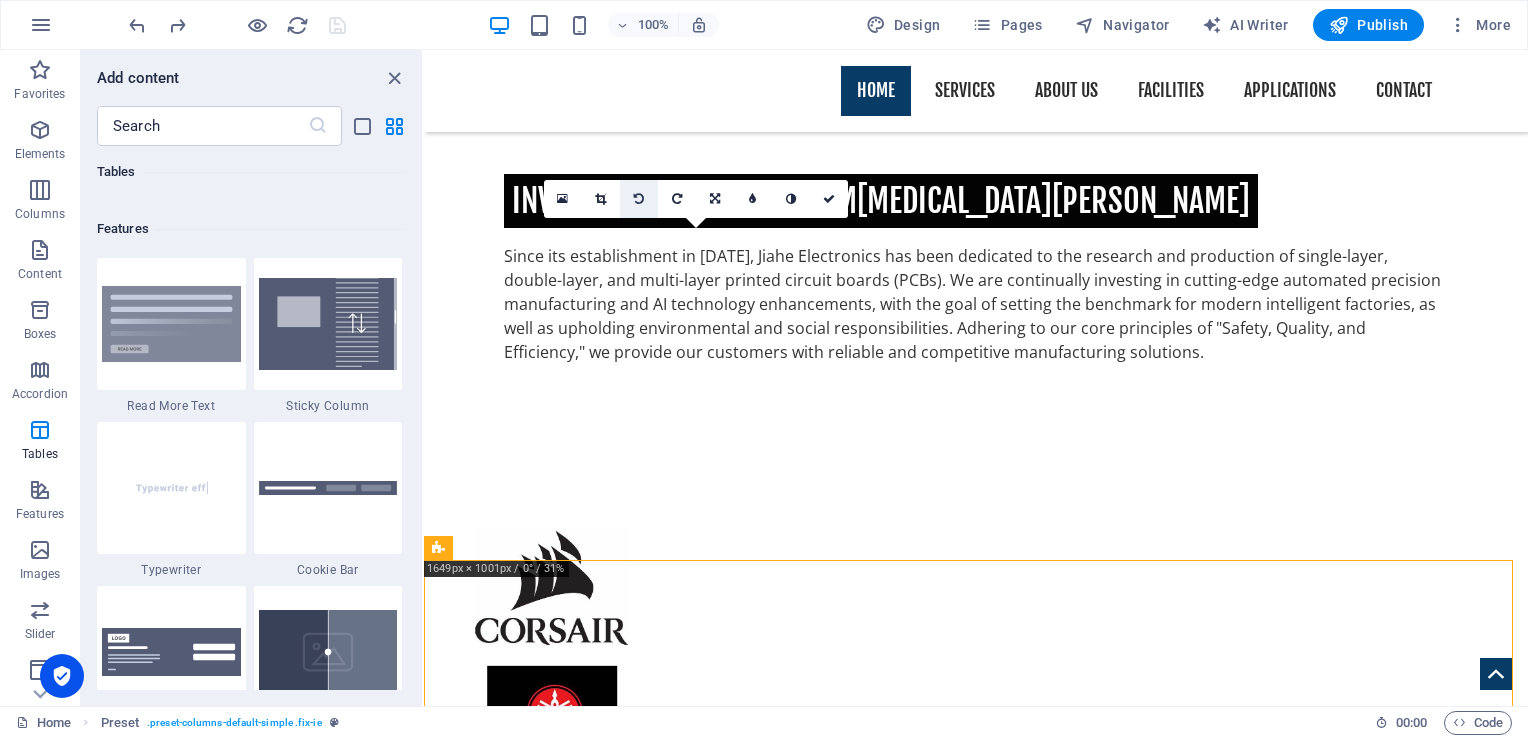 click at bounding box center (639, 199) 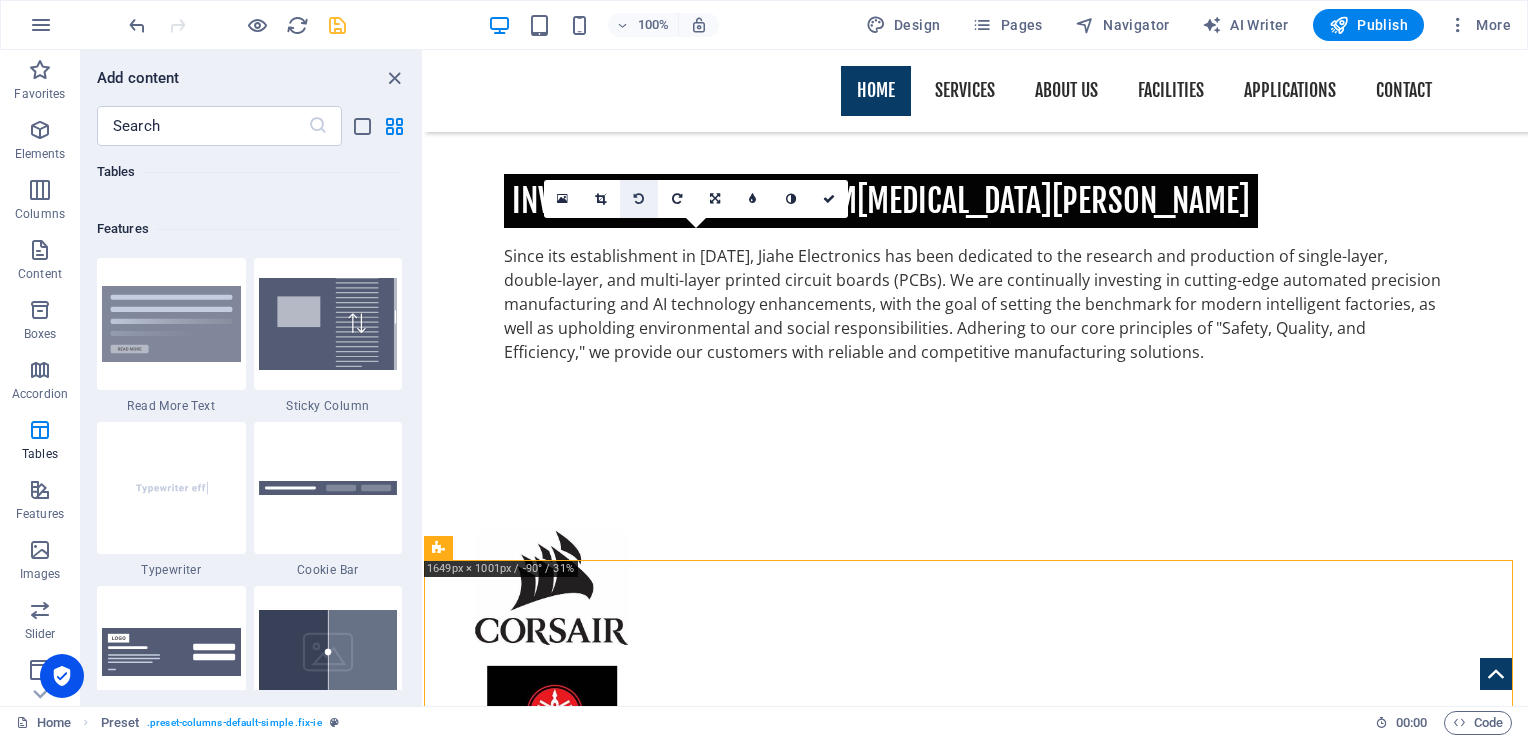 click at bounding box center (639, 199) 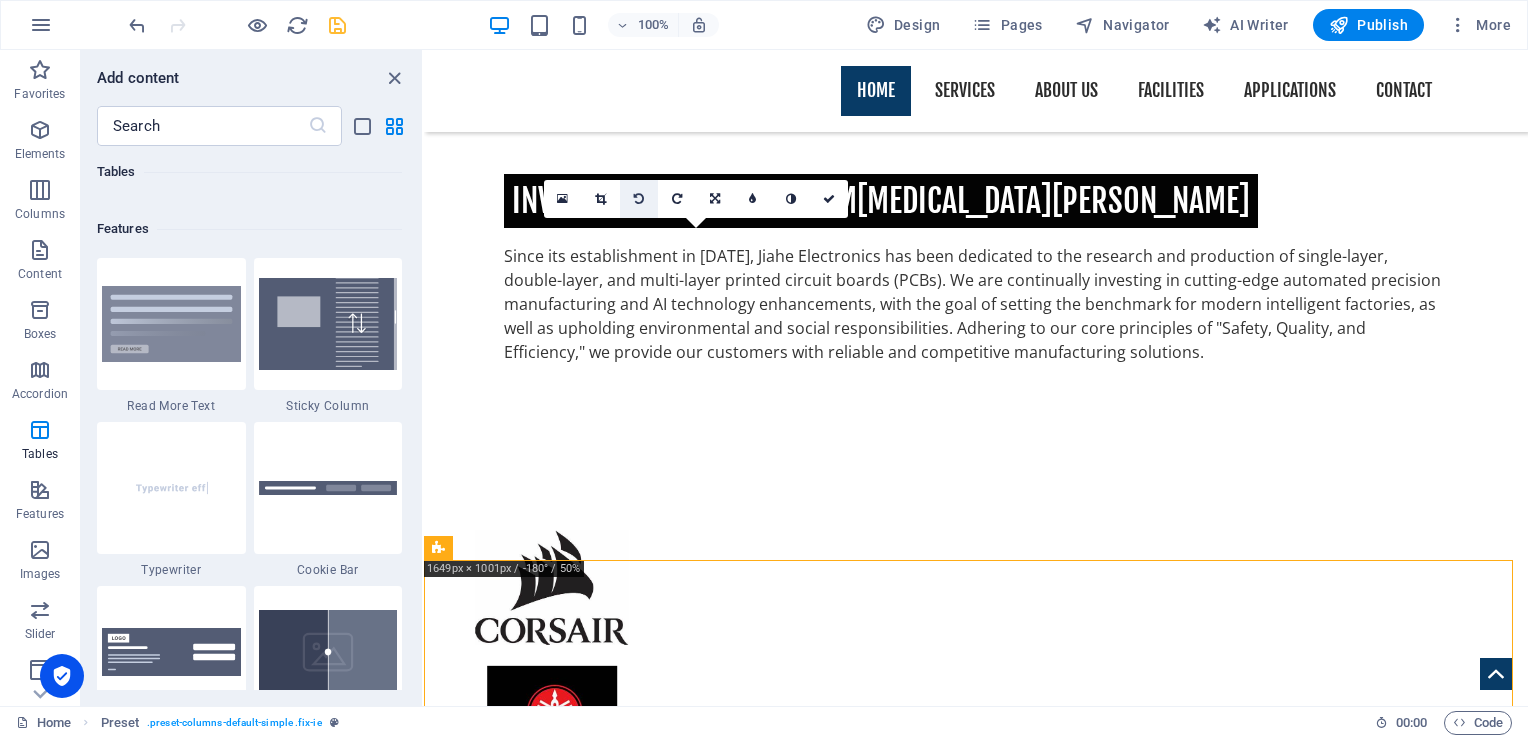click at bounding box center (639, 199) 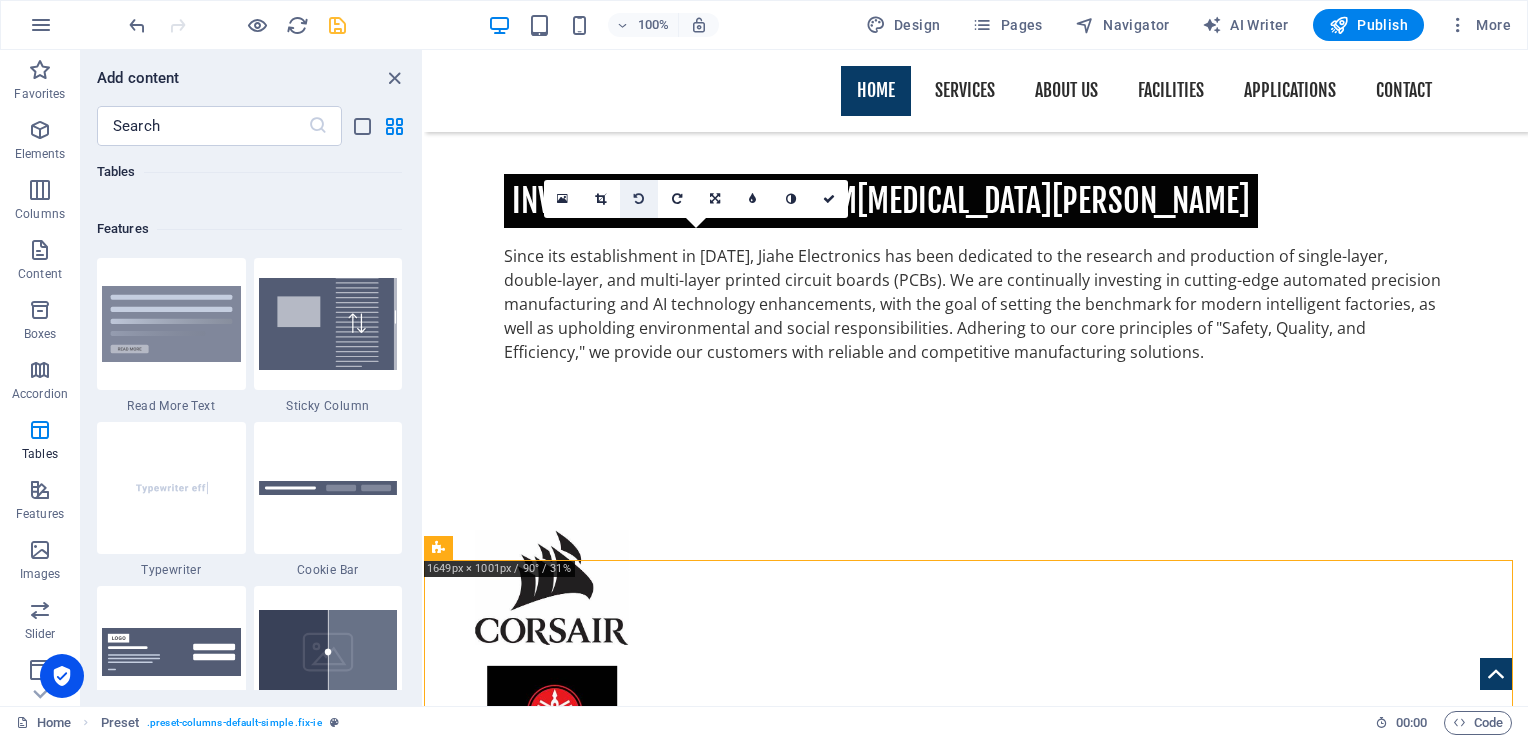click at bounding box center [639, 199] 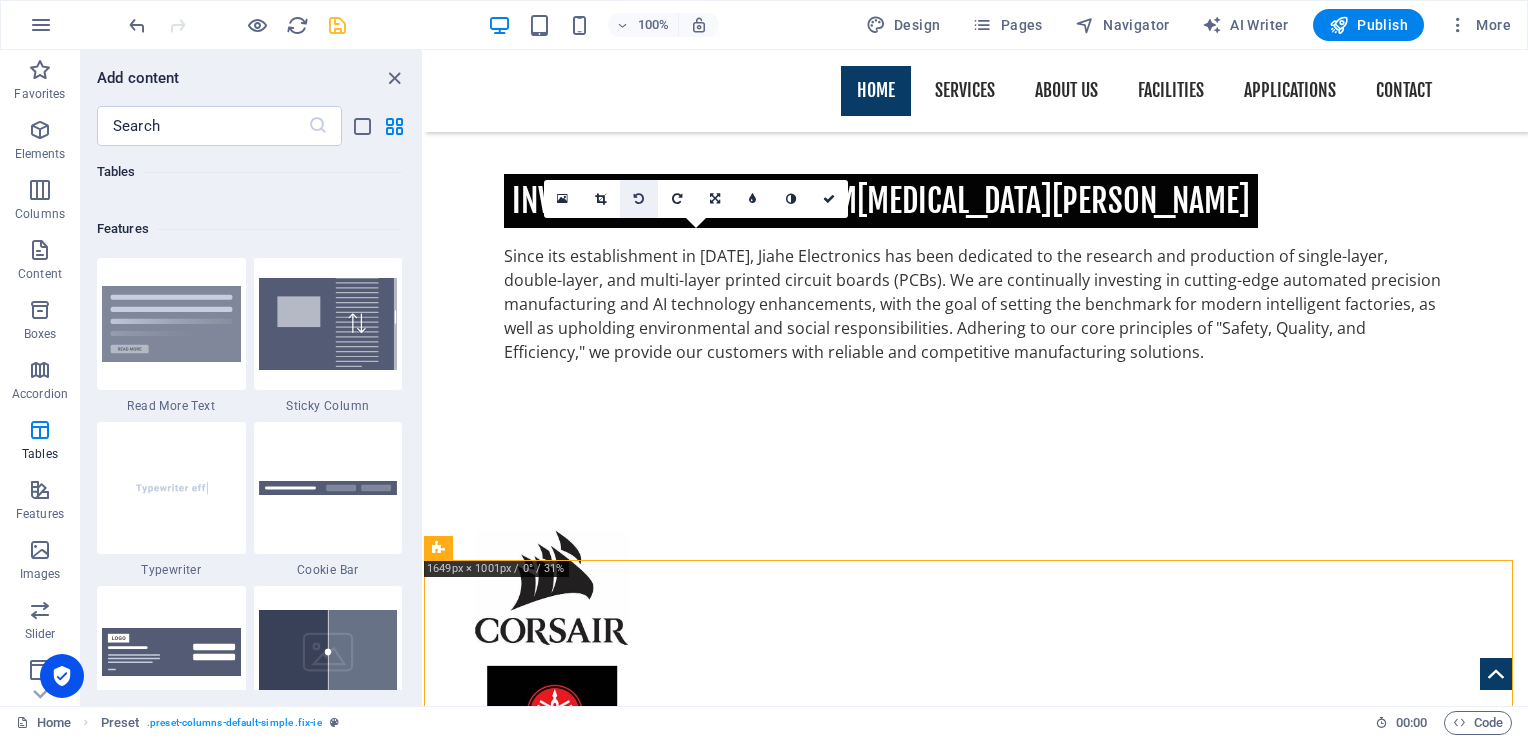 click at bounding box center (639, 199) 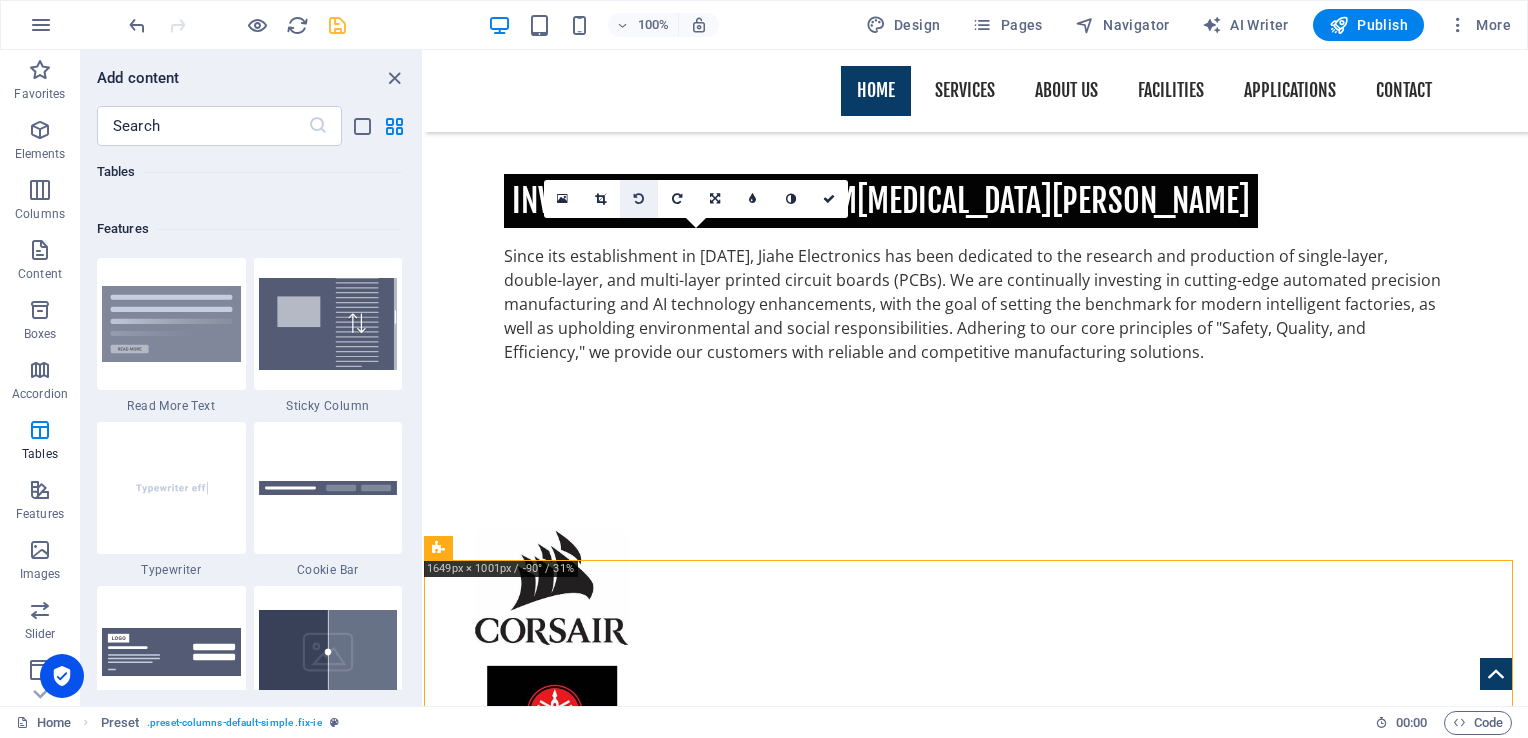 click at bounding box center [639, 199] 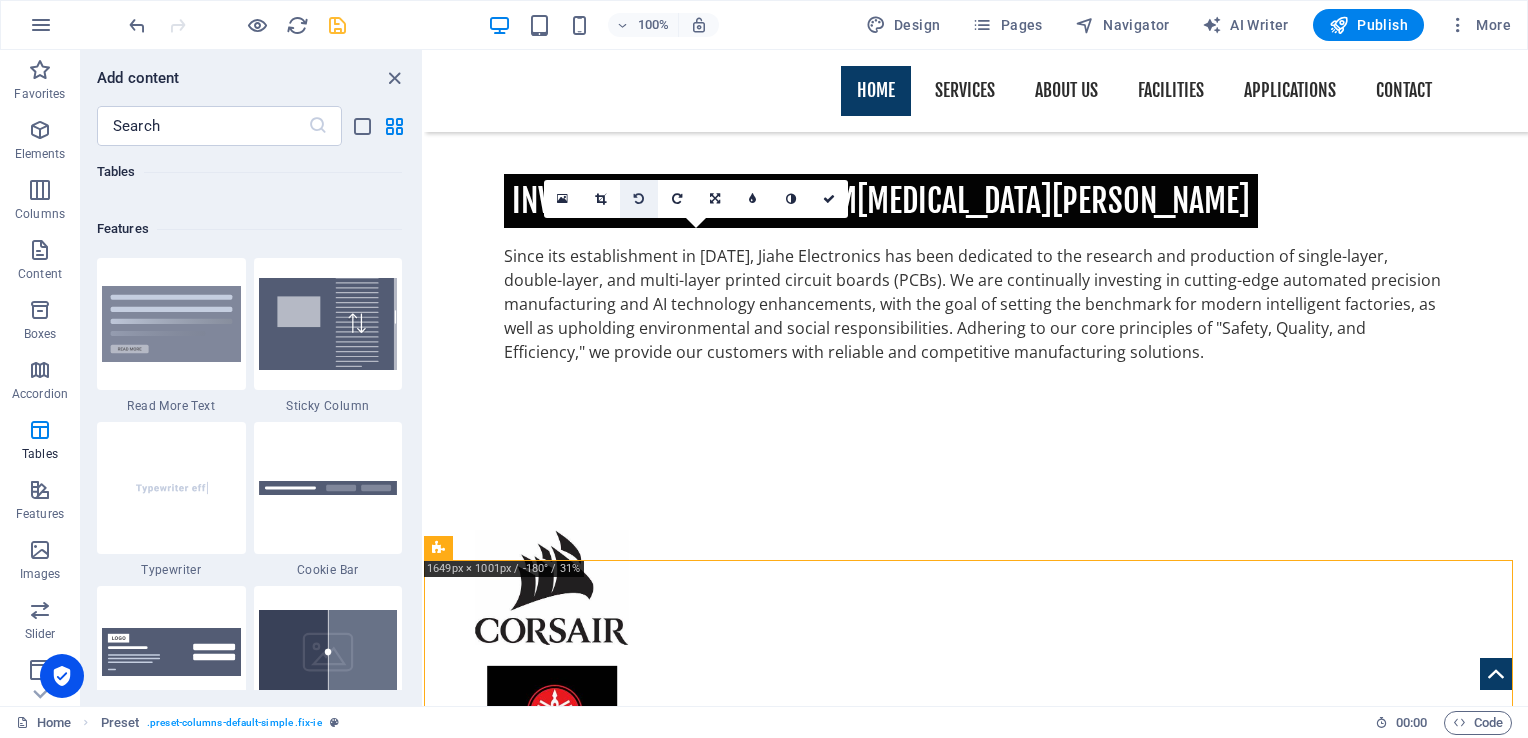 click at bounding box center (639, 199) 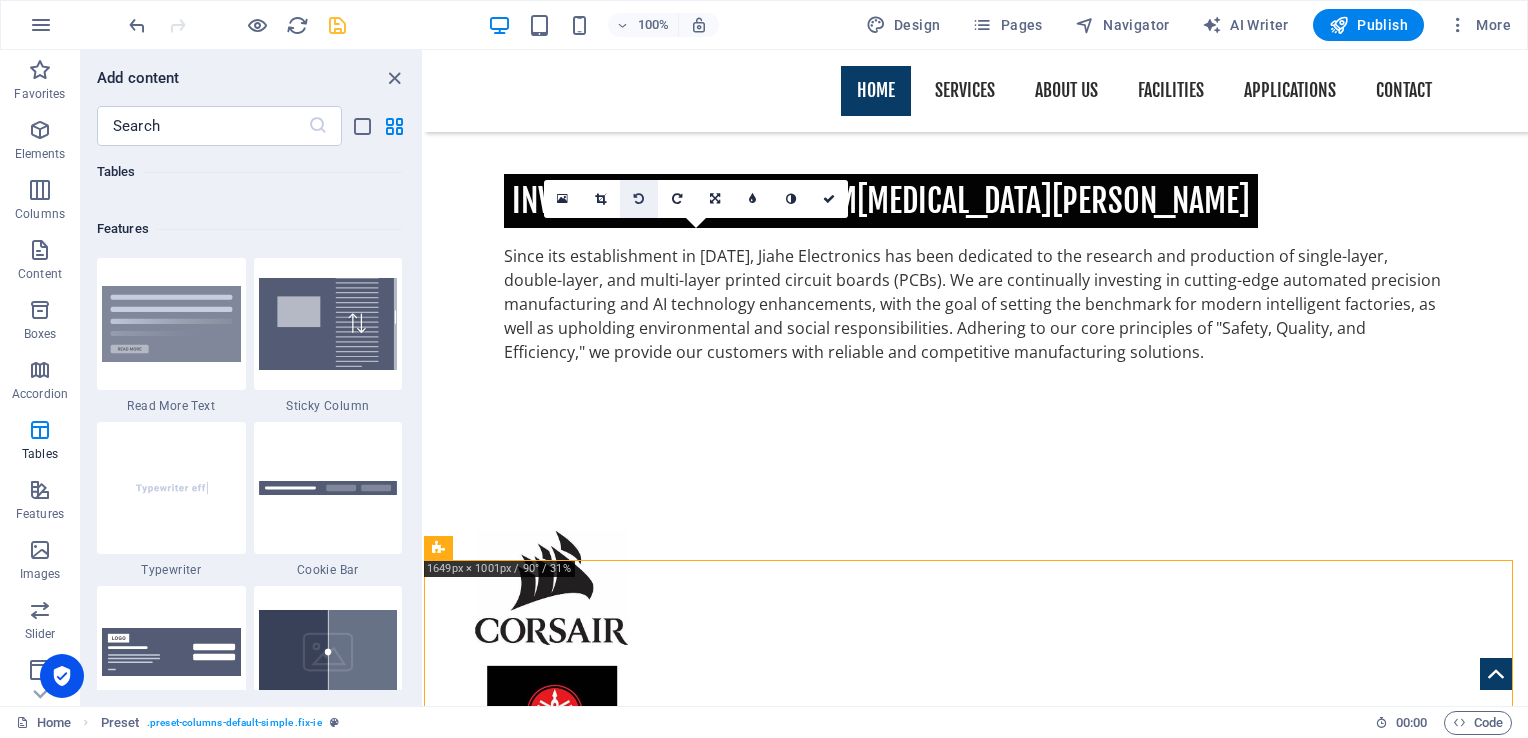 click at bounding box center [639, 199] 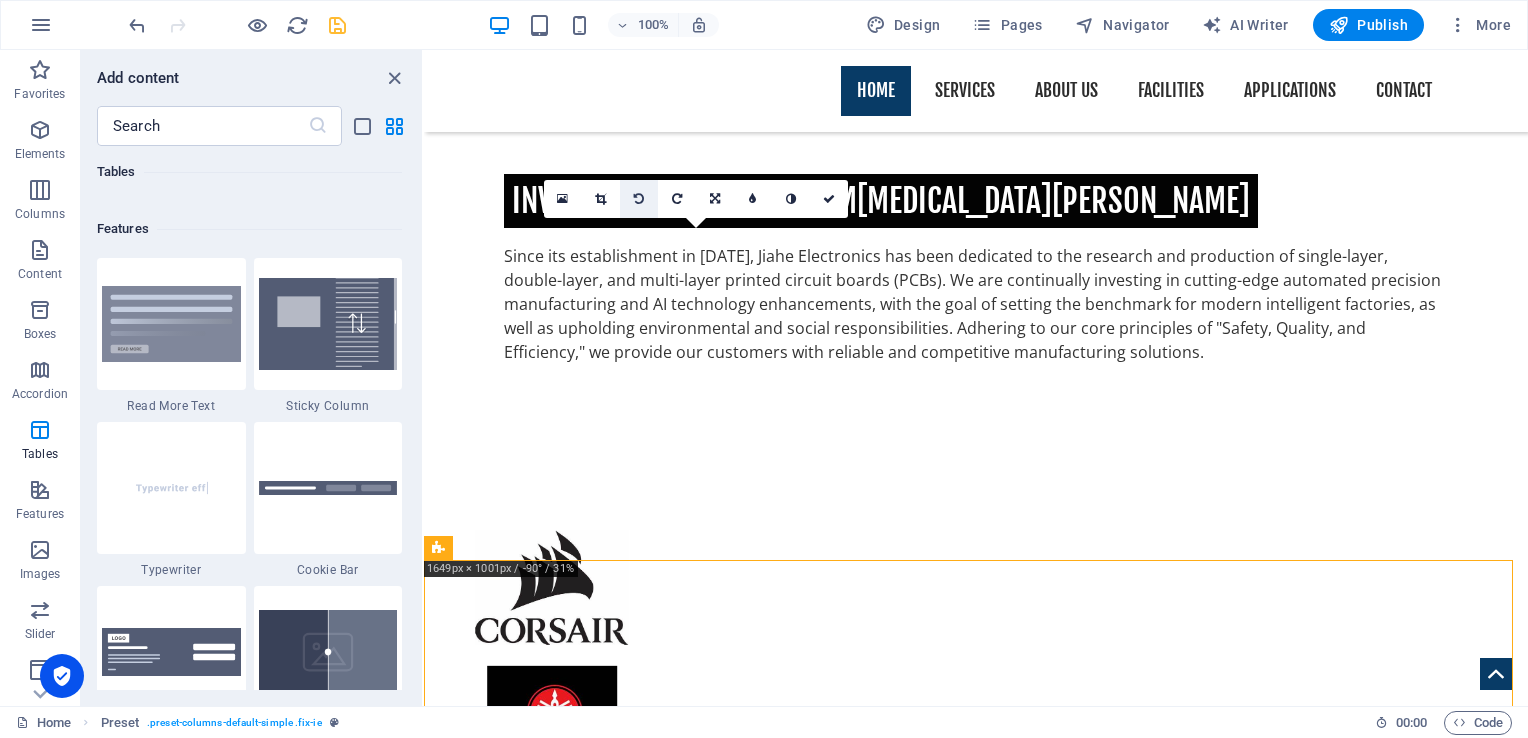 click at bounding box center (639, 199) 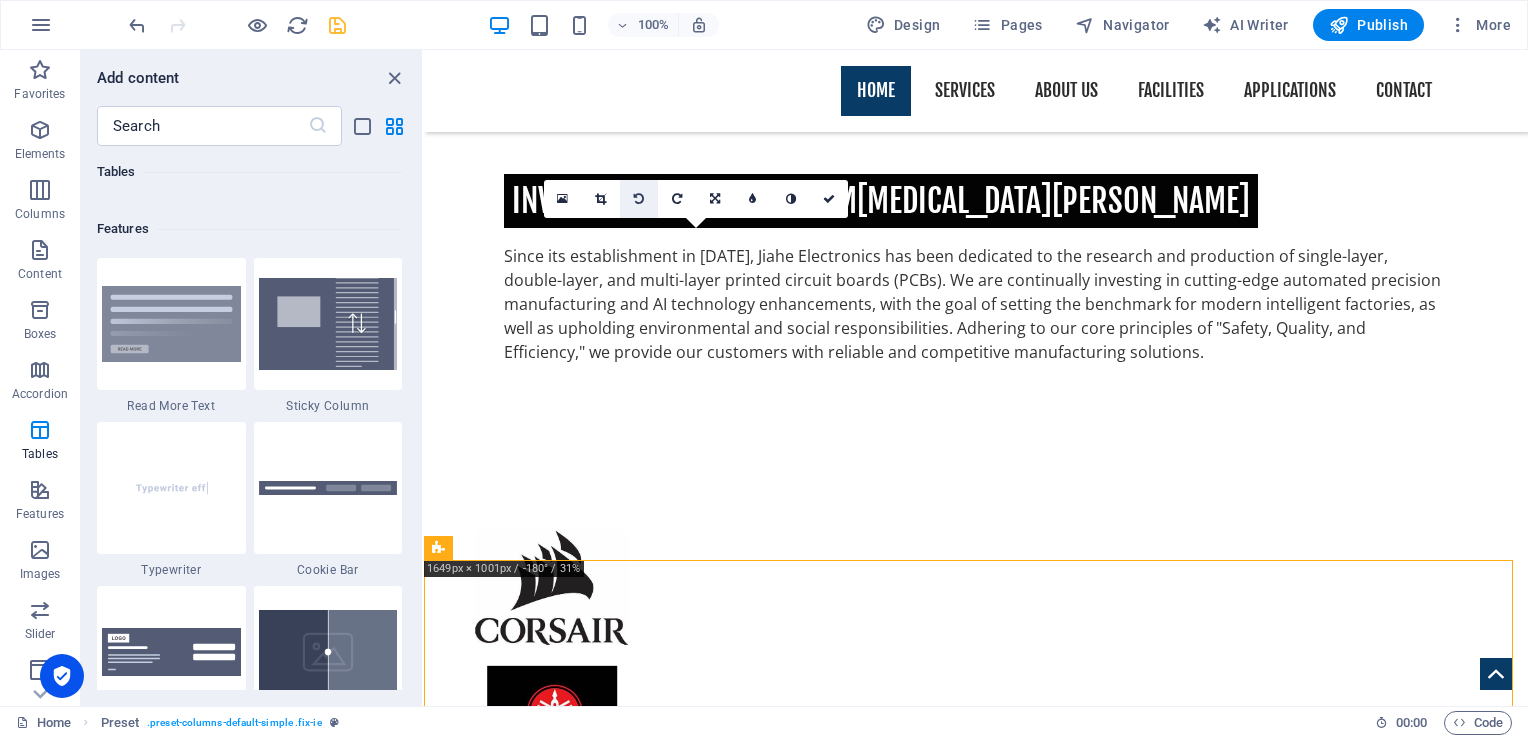 click at bounding box center [639, 199] 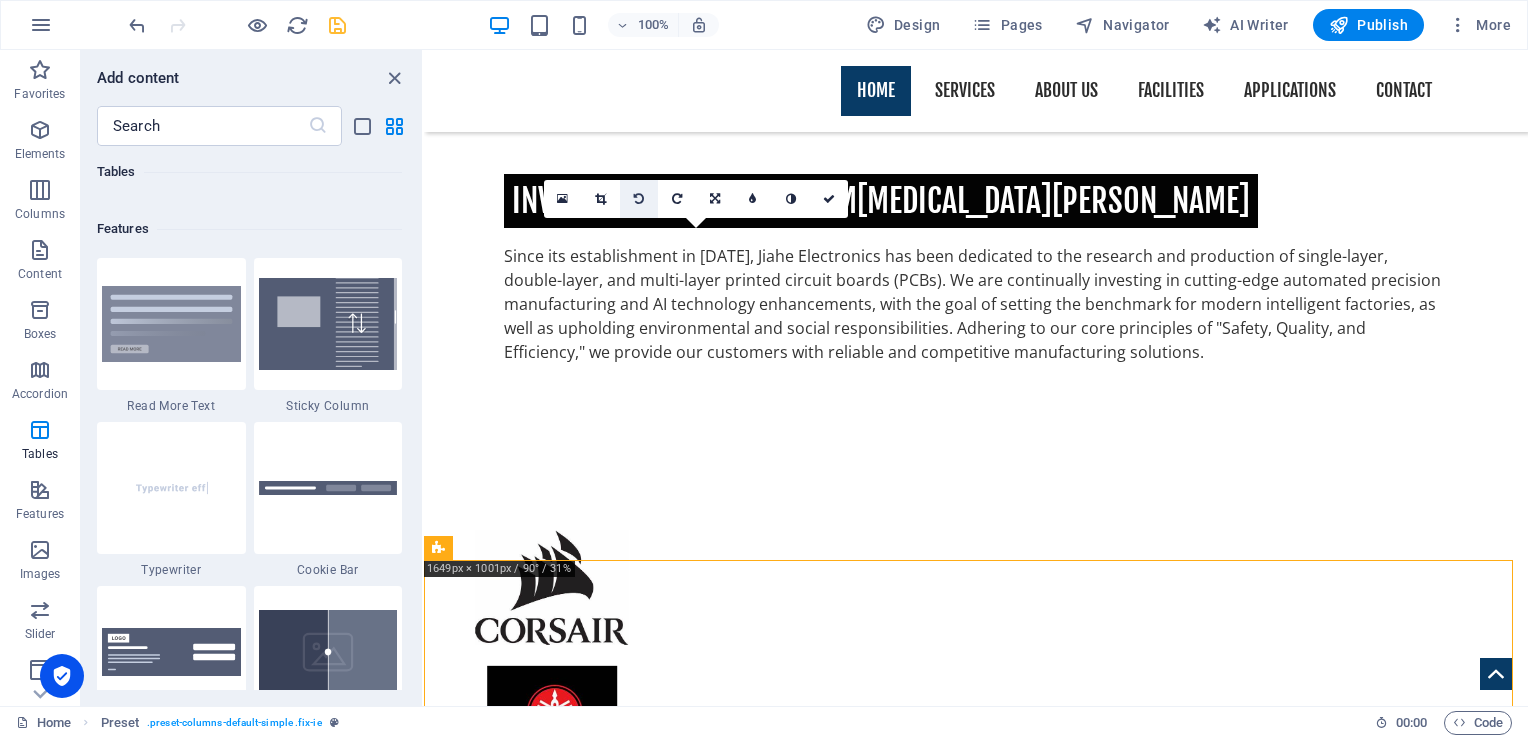 click at bounding box center [639, 199] 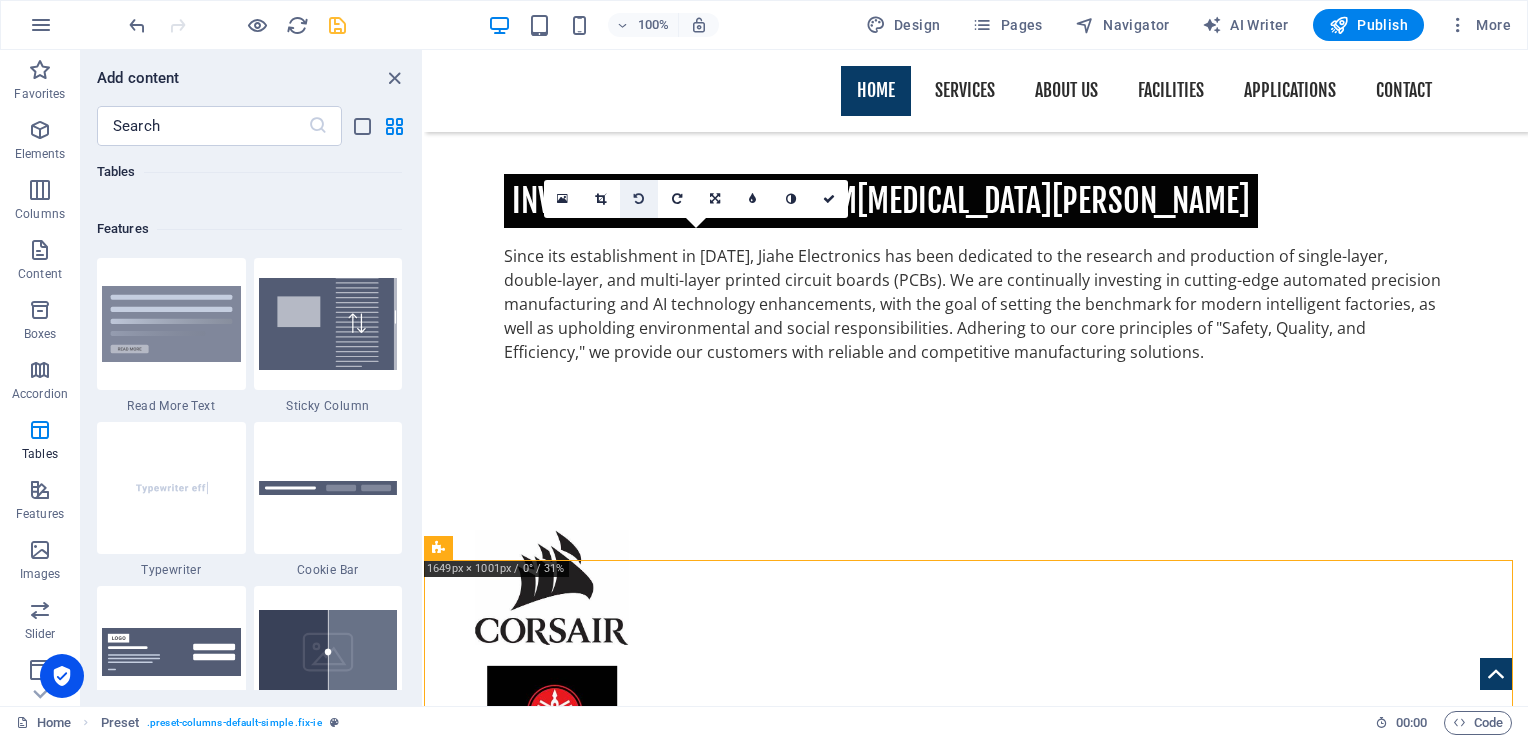click at bounding box center [639, 199] 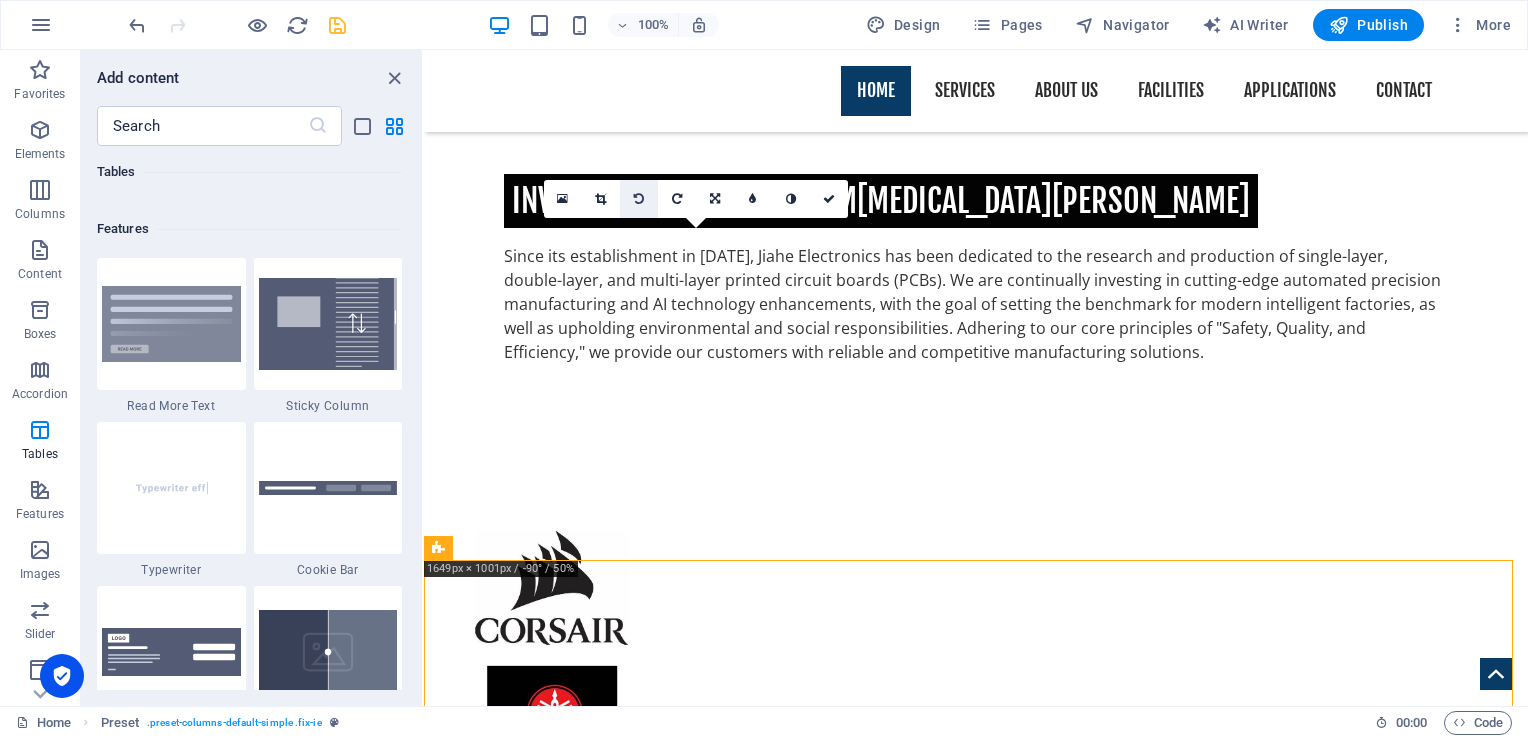 click at bounding box center [639, 199] 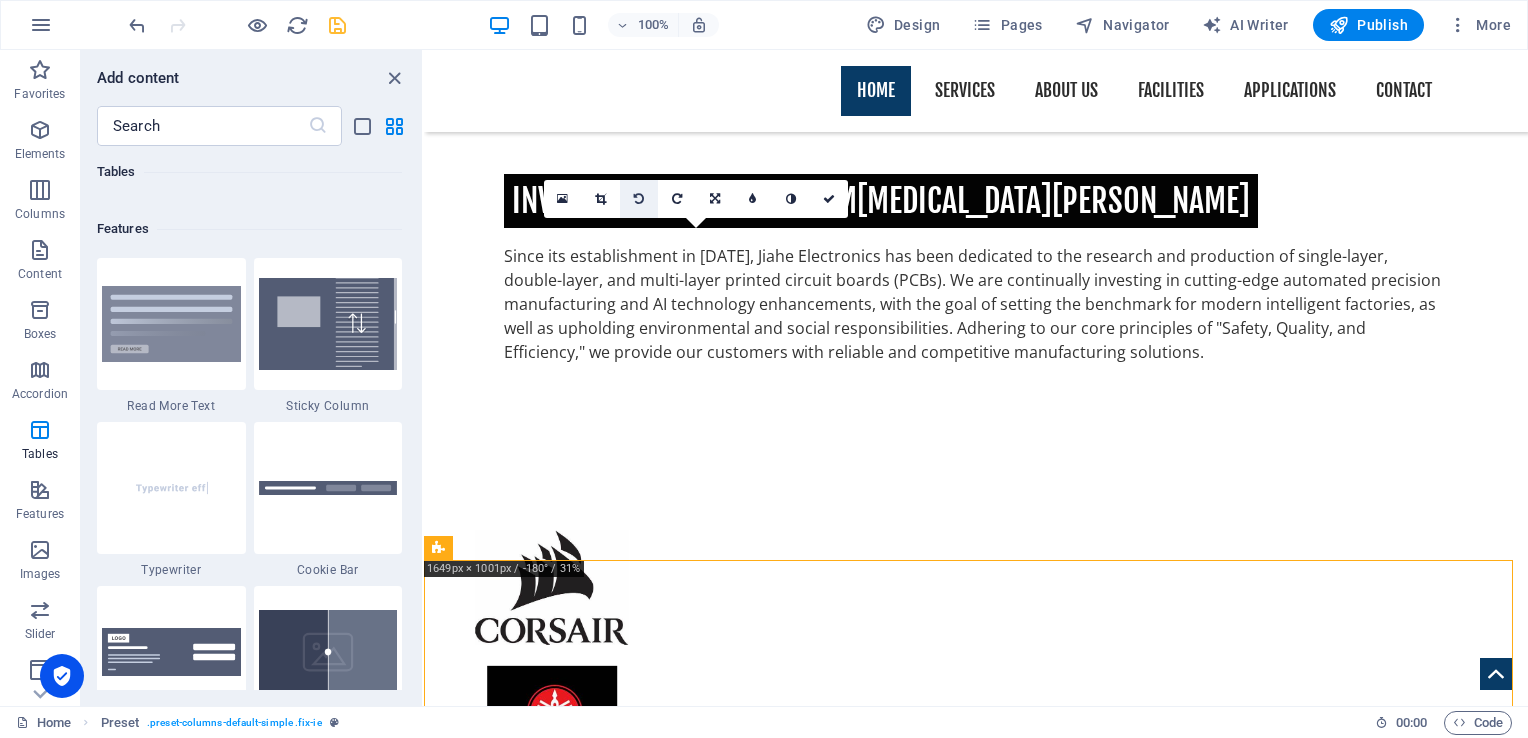 click at bounding box center [639, 199] 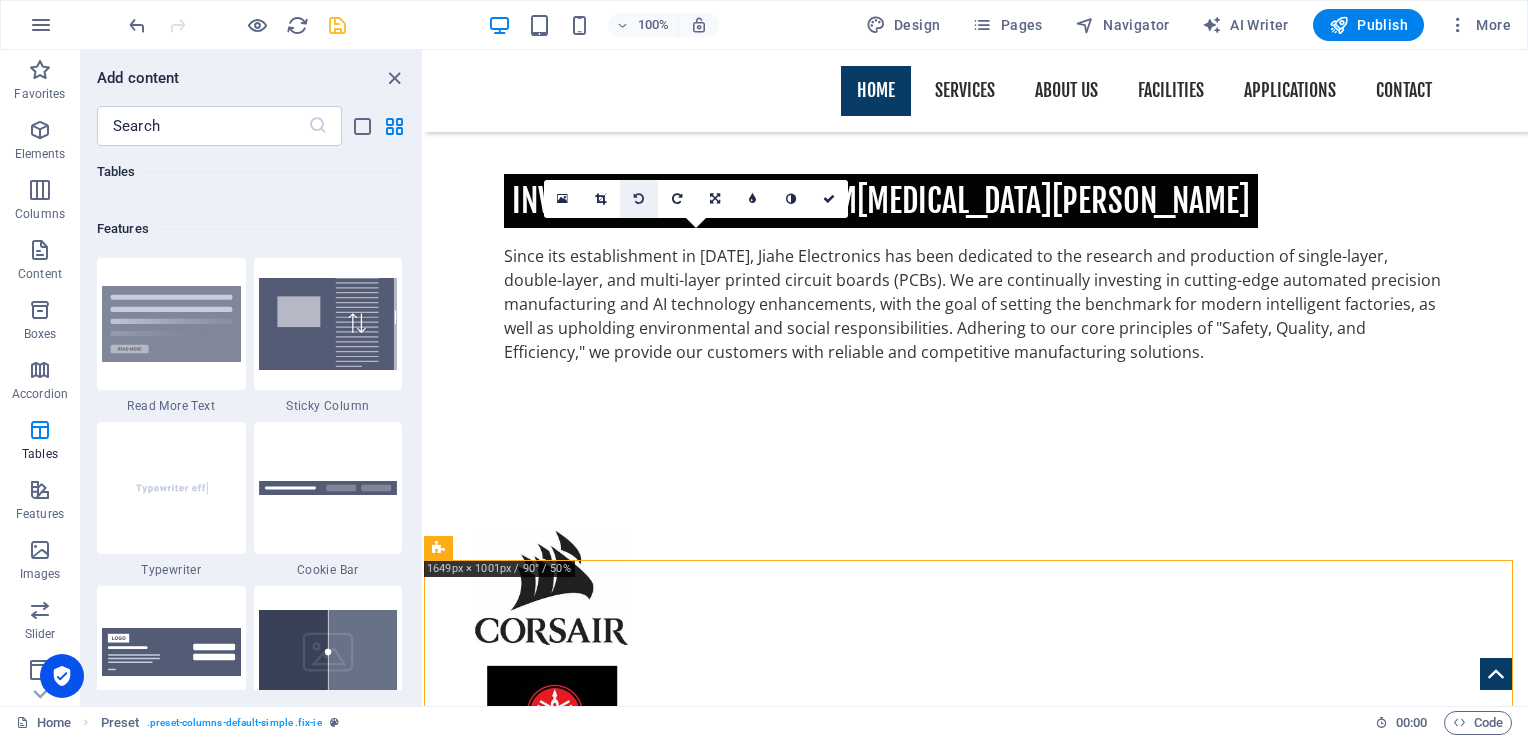 click at bounding box center [639, 199] 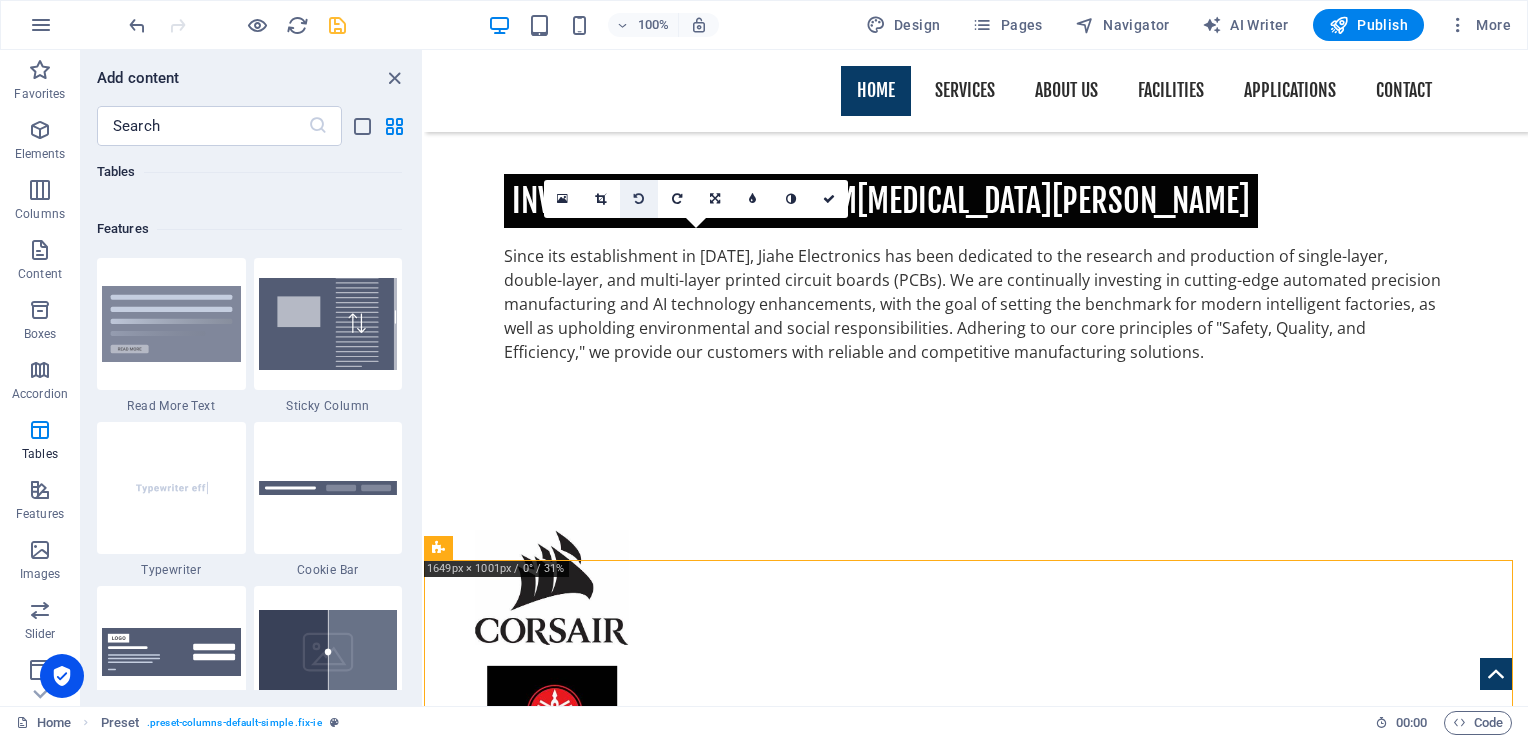 click at bounding box center [639, 199] 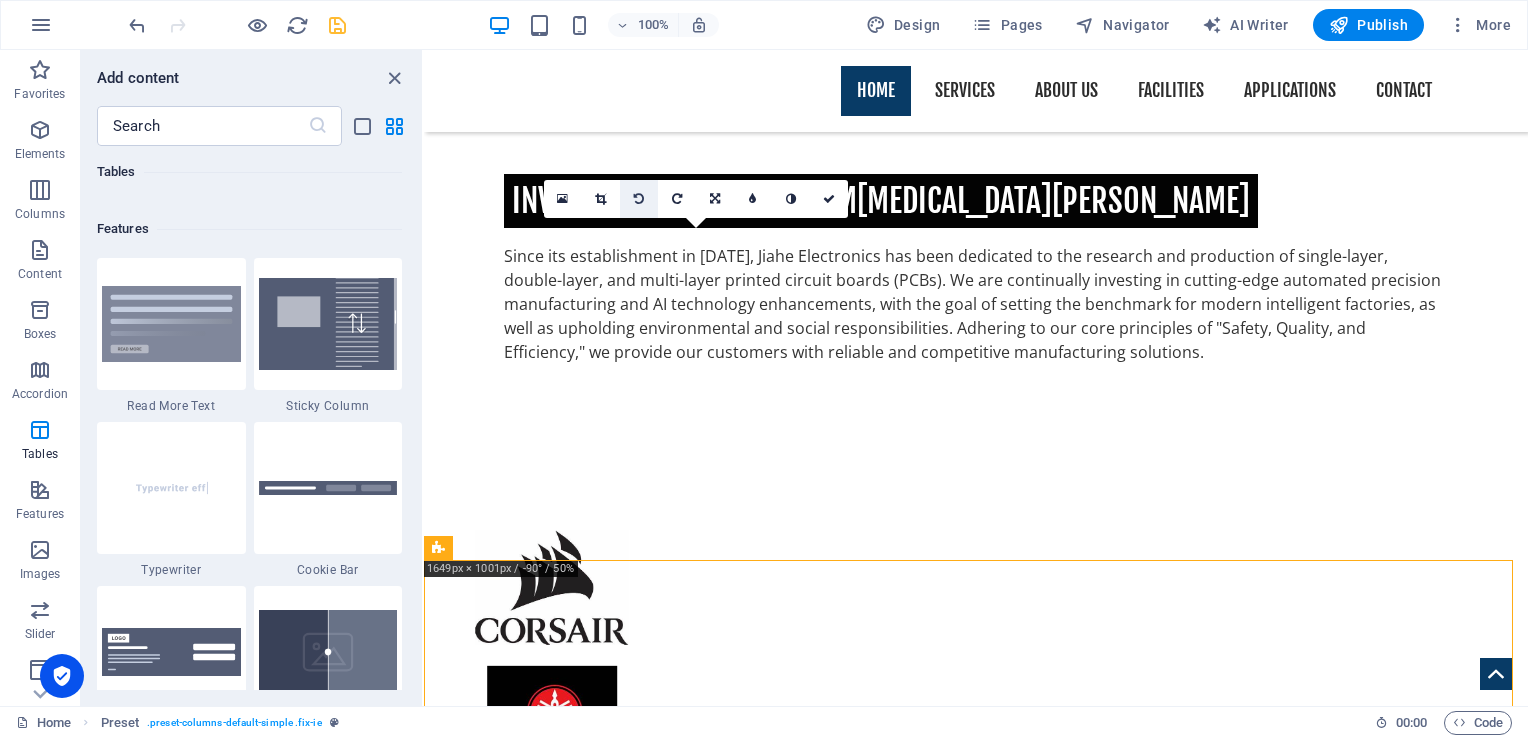 click at bounding box center [639, 199] 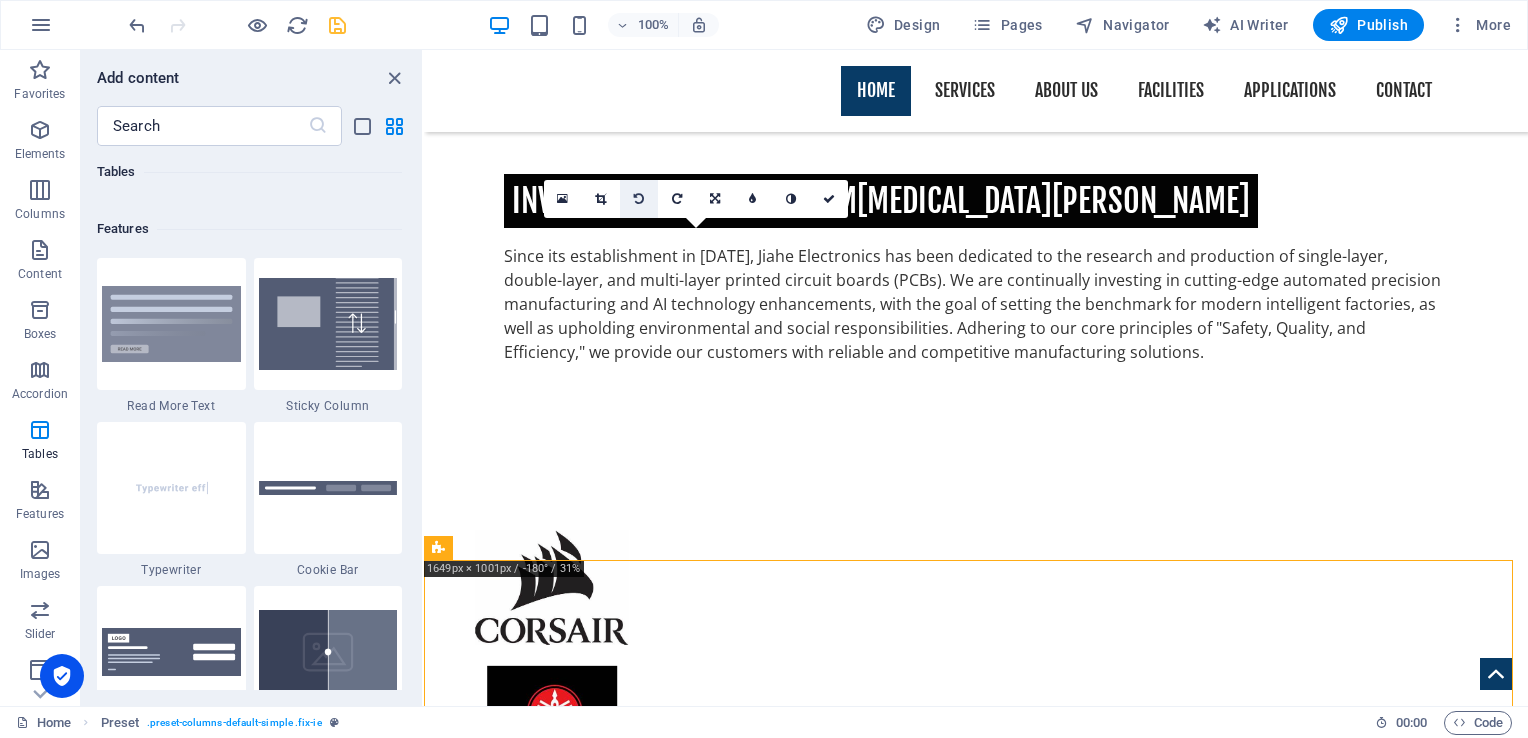 click at bounding box center (639, 199) 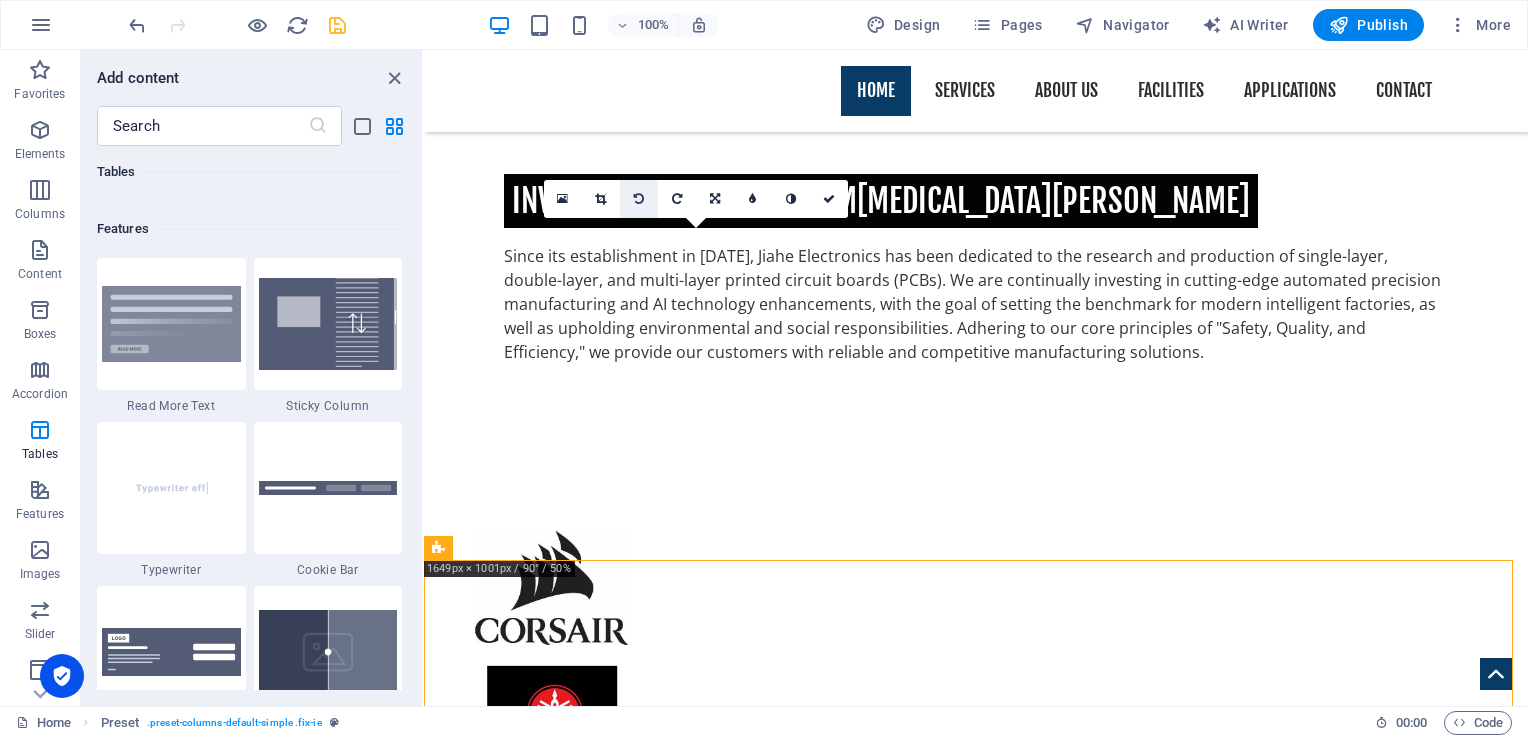 click at bounding box center [639, 199] 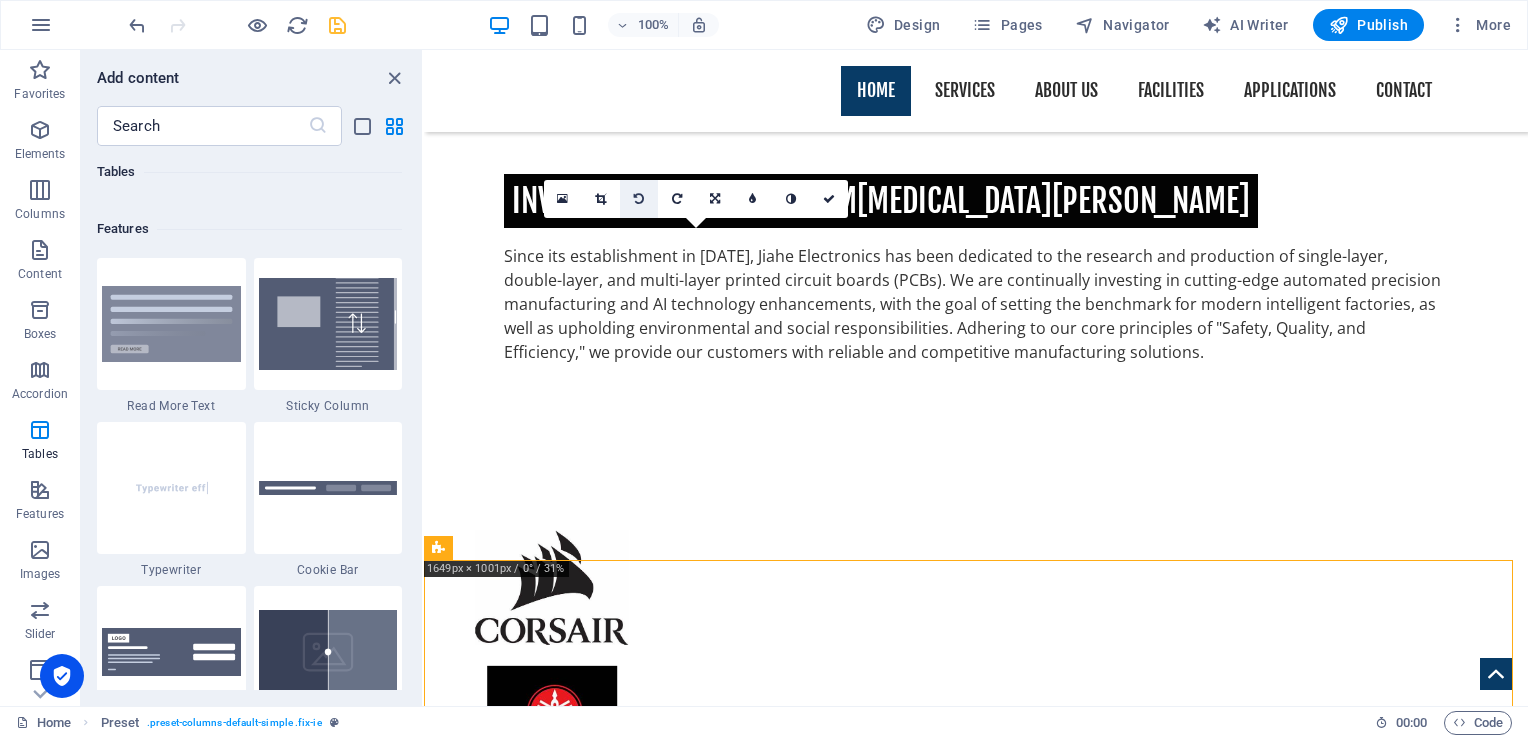 click at bounding box center (639, 199) 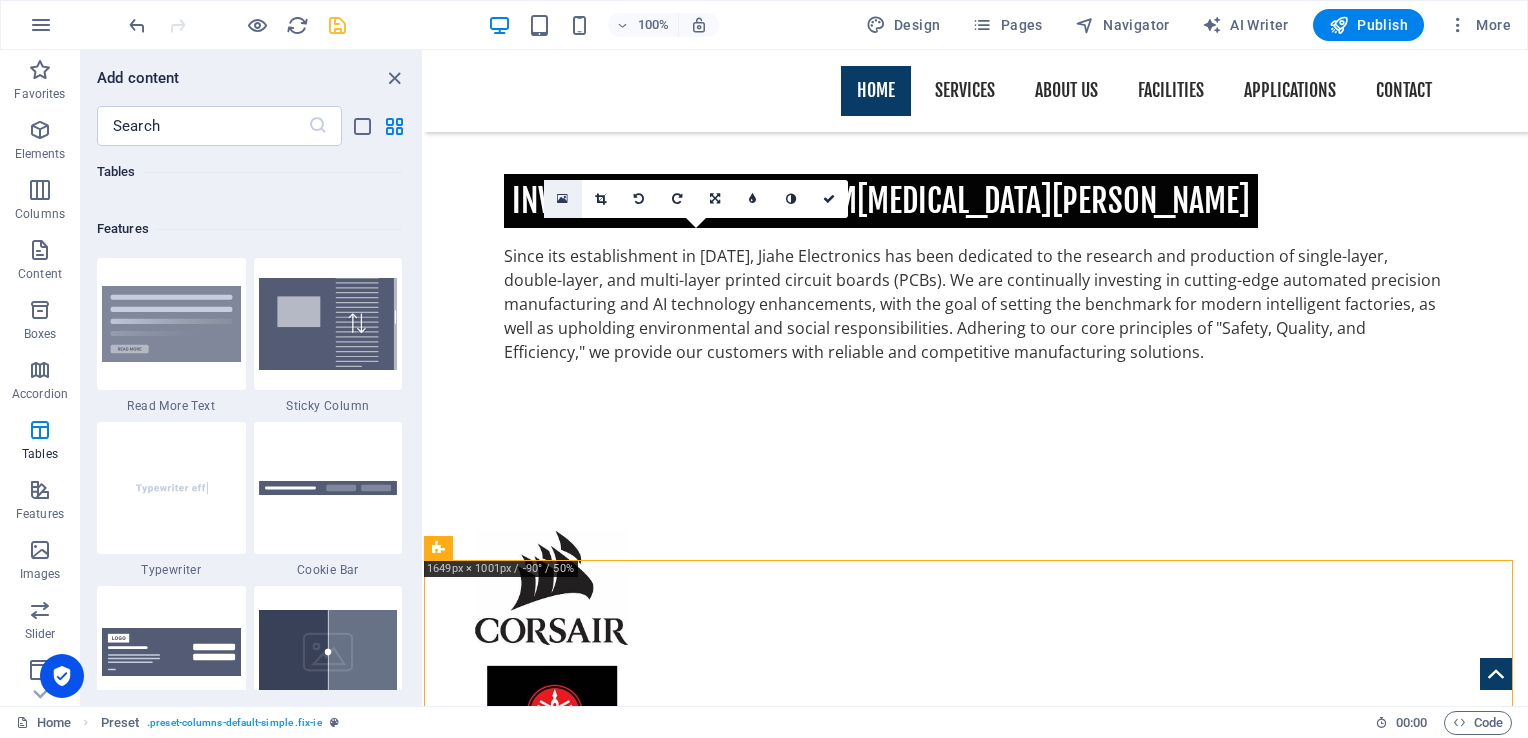 click at bounding box center (562, 199) 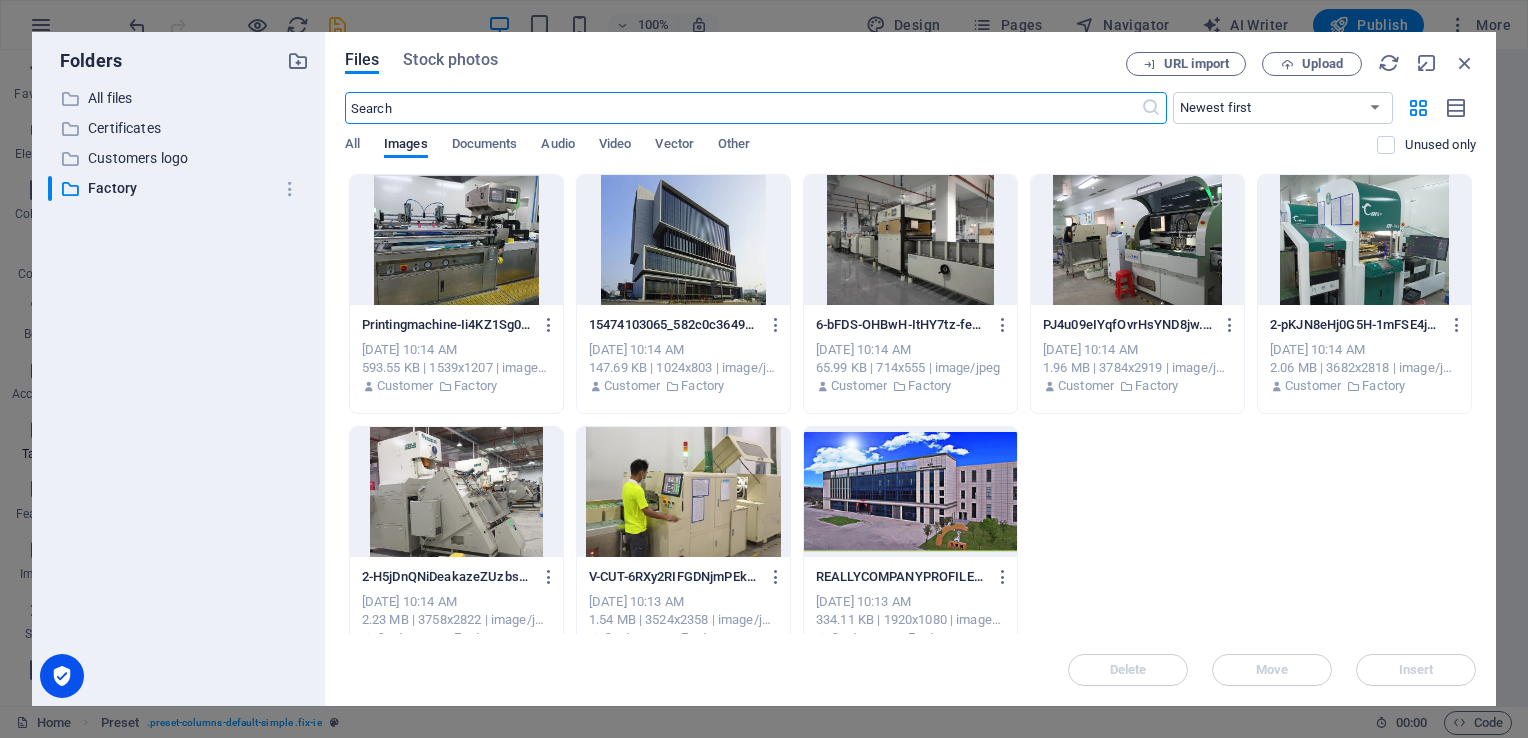 scroll, scrollTop: 1580, scrollLeft: 0, axis: vertical 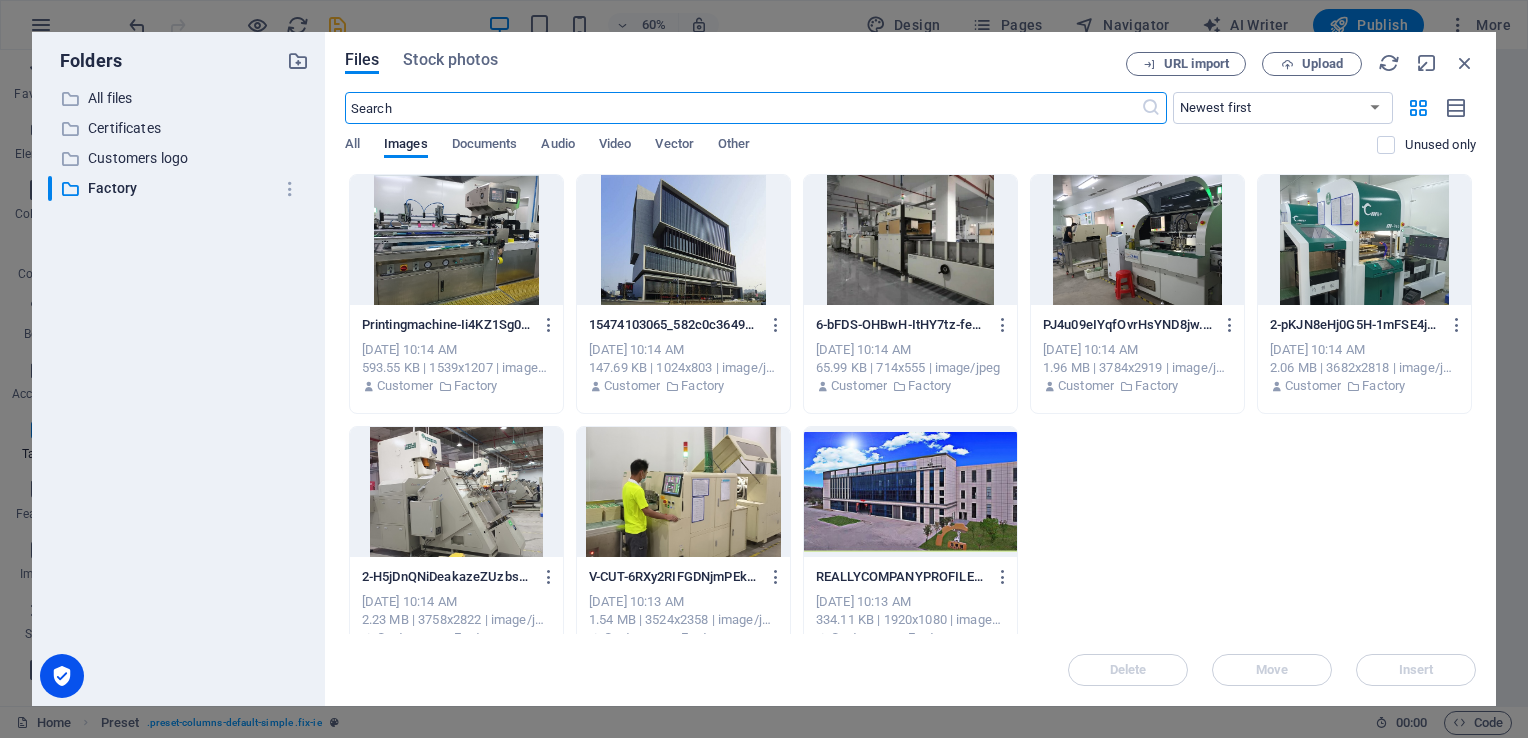 click at bounding box center [910, 492] 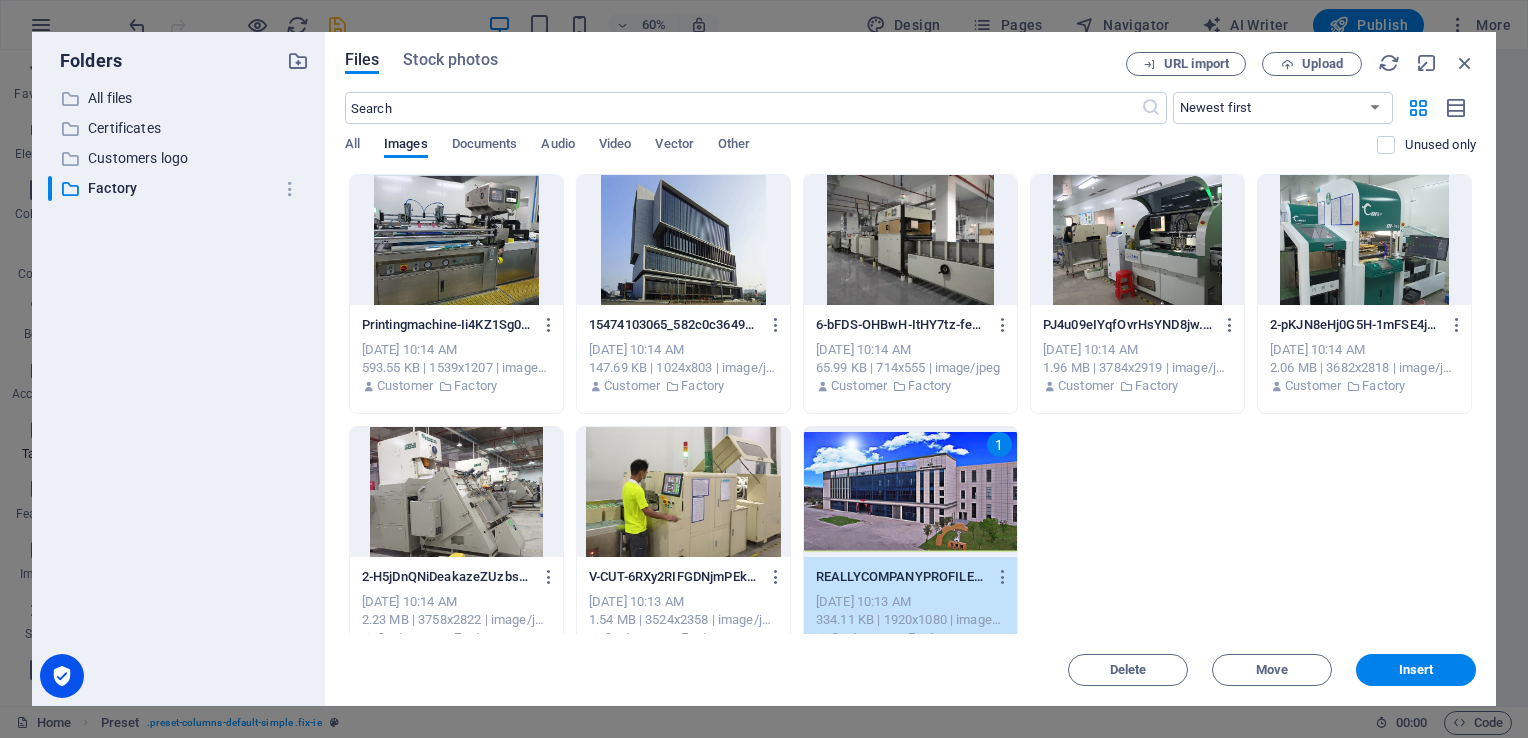 drag, startPoint x: 855, startPoint y: 495, endPoint x: 432, endPoint y: 445, distance: 425.94482 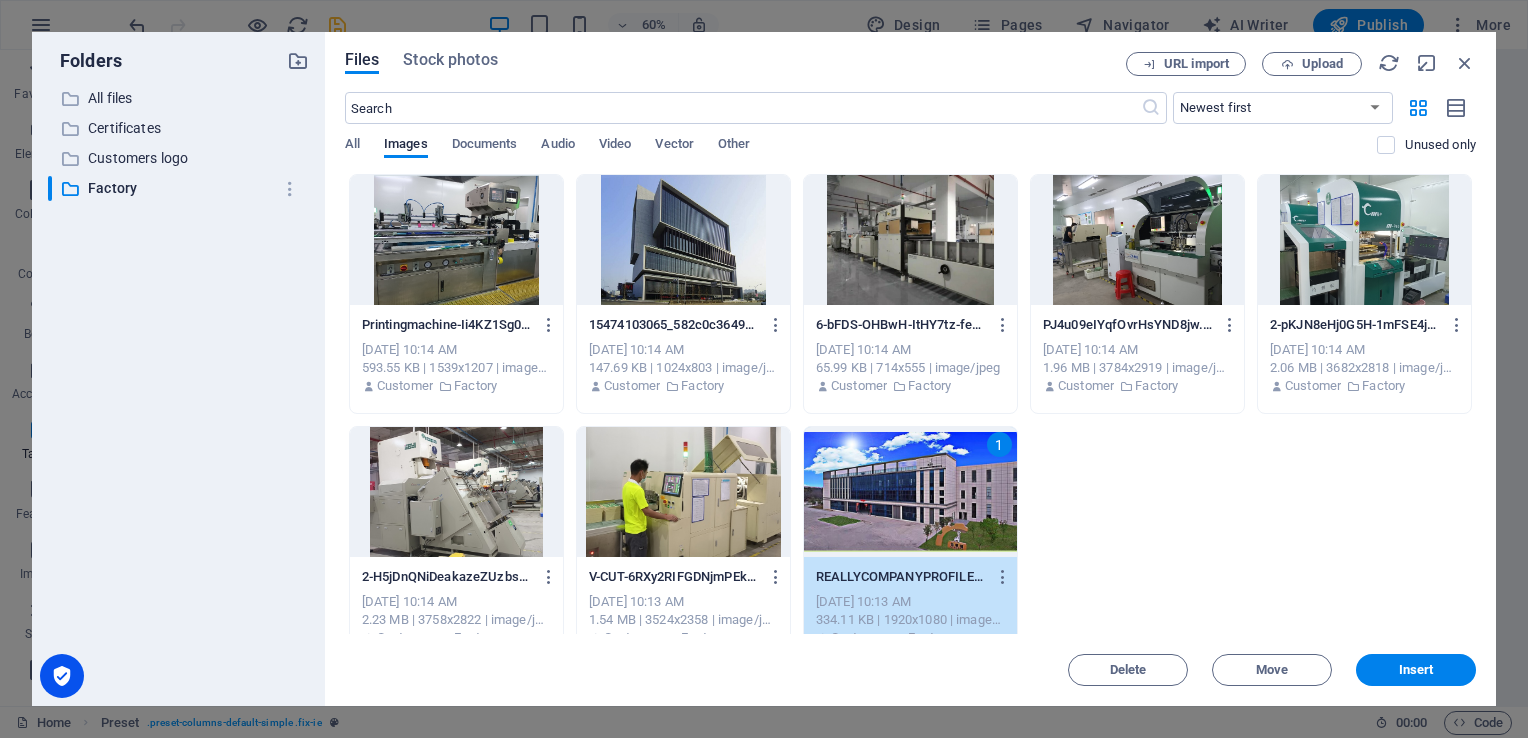 click on "1" at bounding box center [910, 492] 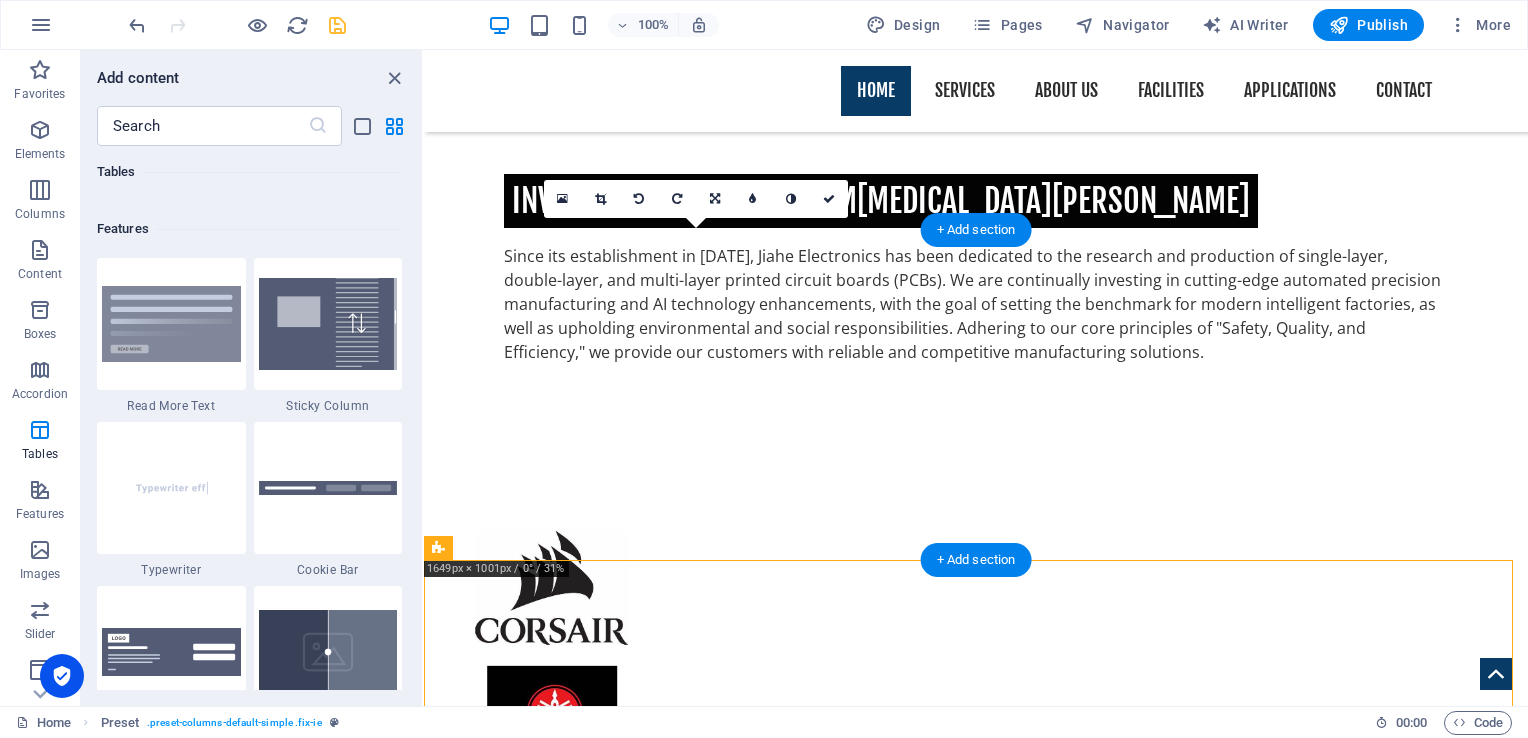 click at bounding box center (976, 1833) 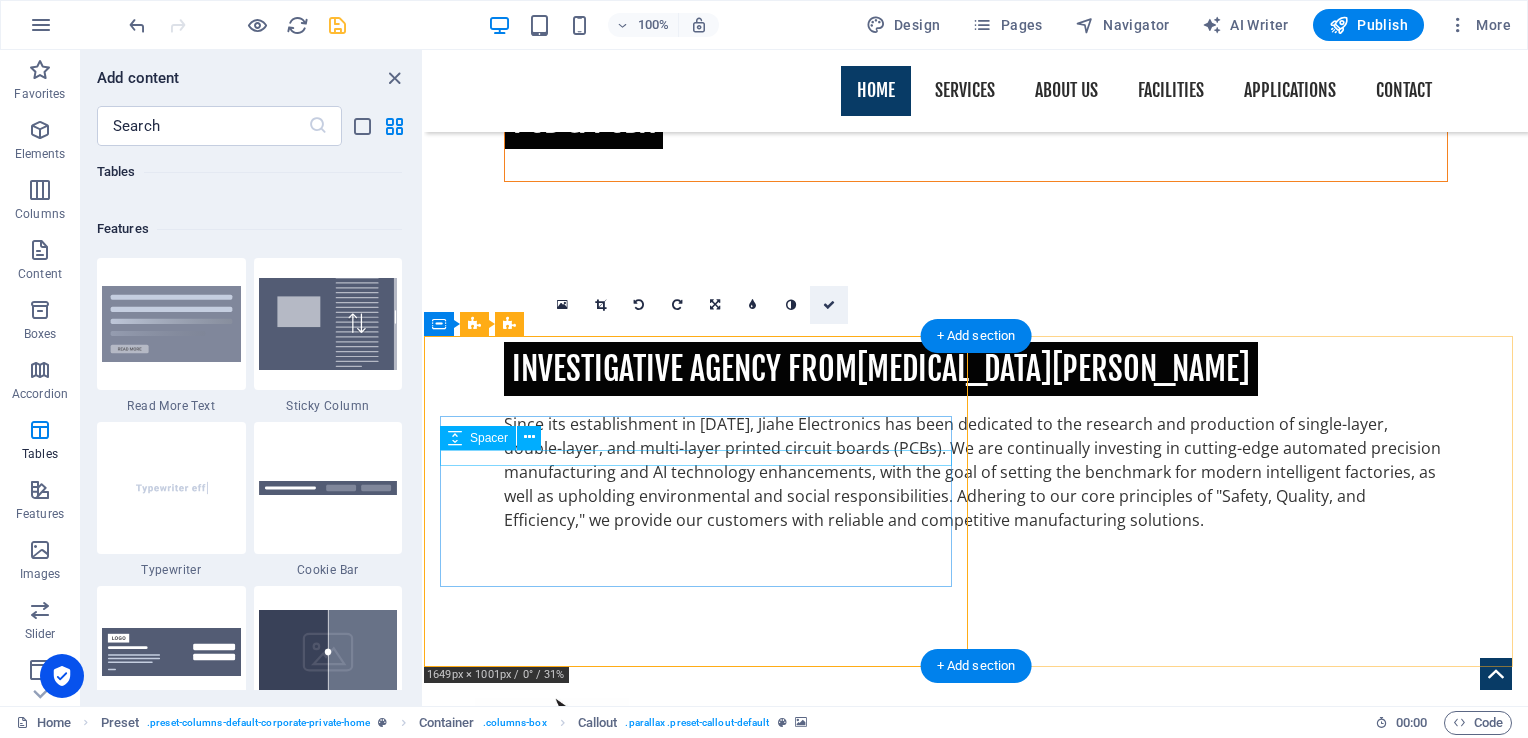 scroll, scrollTop: 1017, scrollLeft: 0, axis: vertical 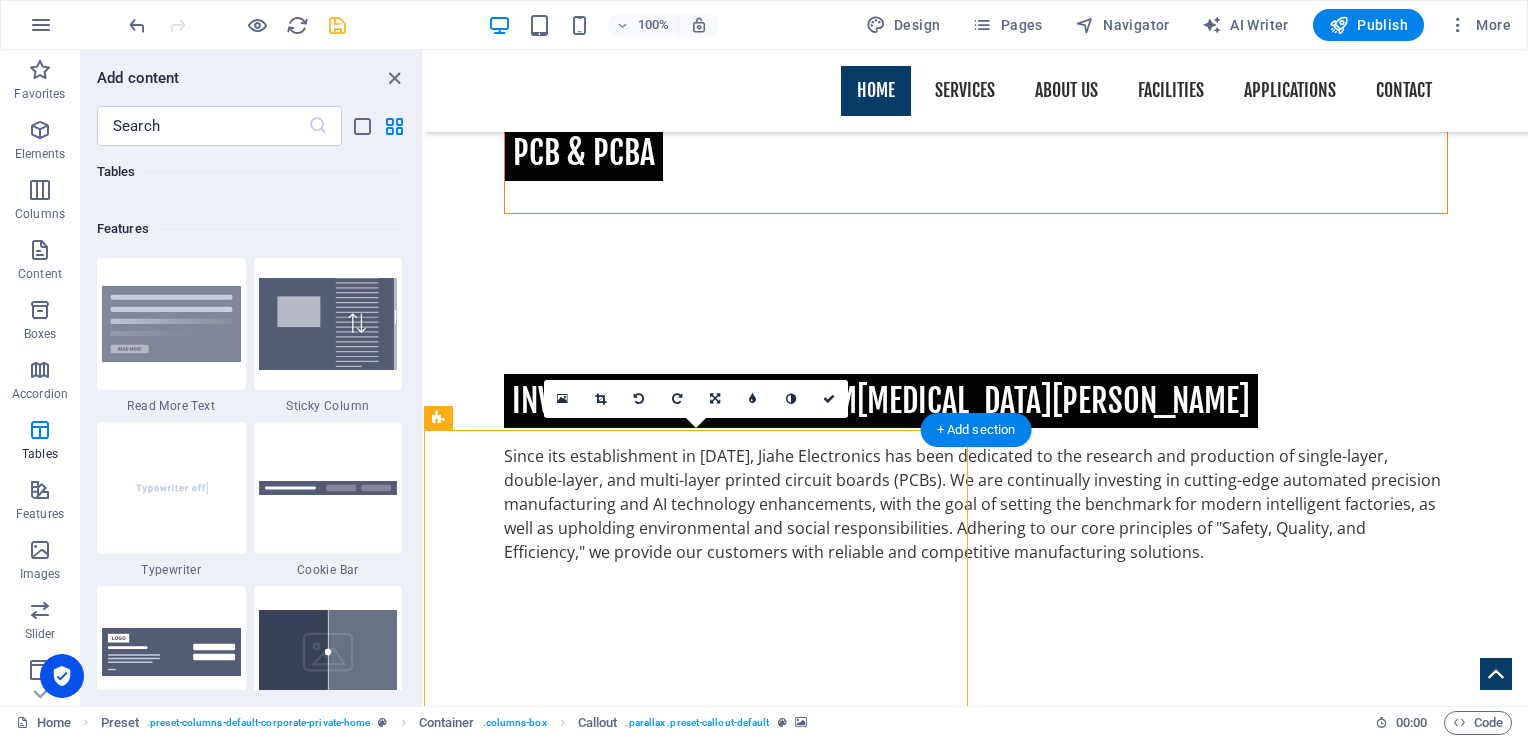 click at bounding box center (976, 1933) 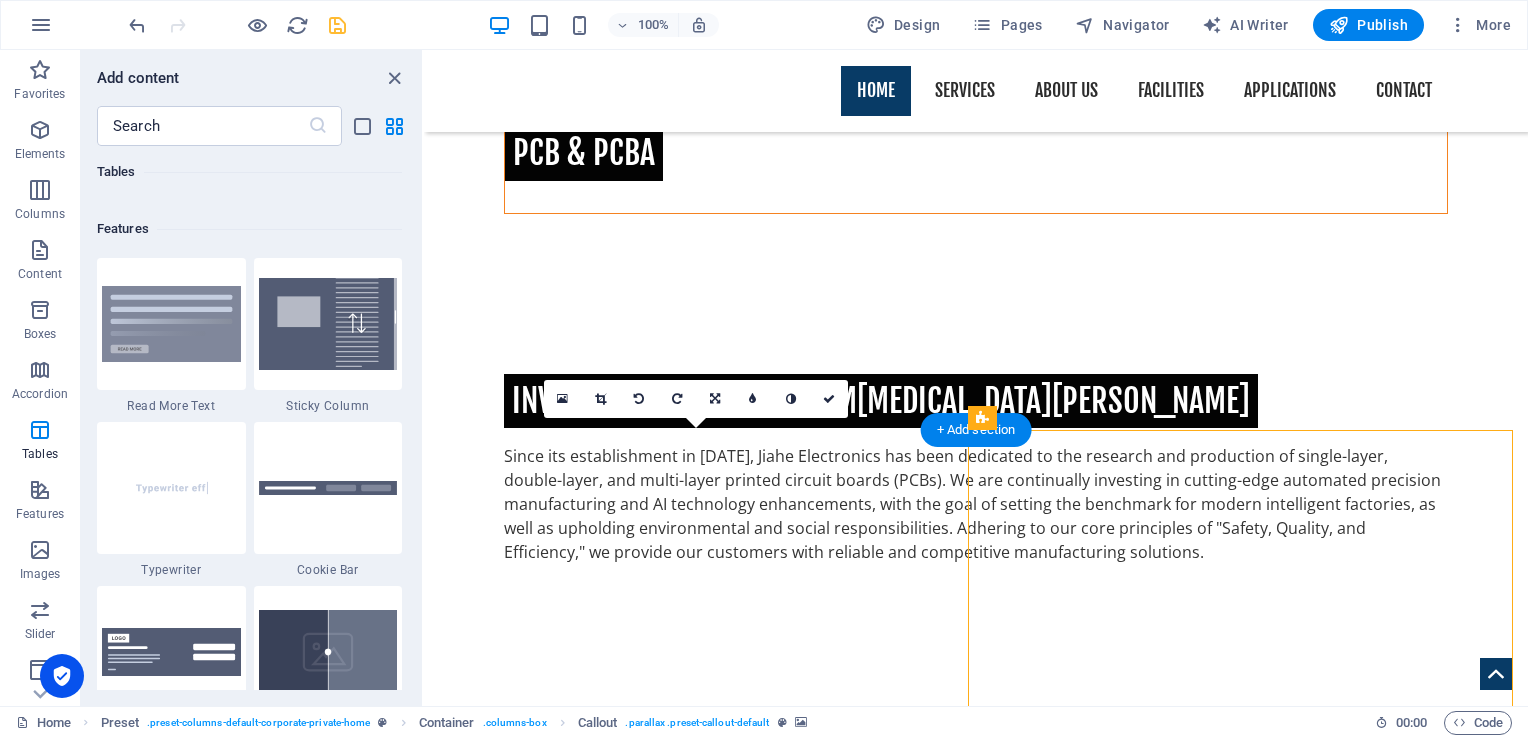click at bounding box center [976, 1933] 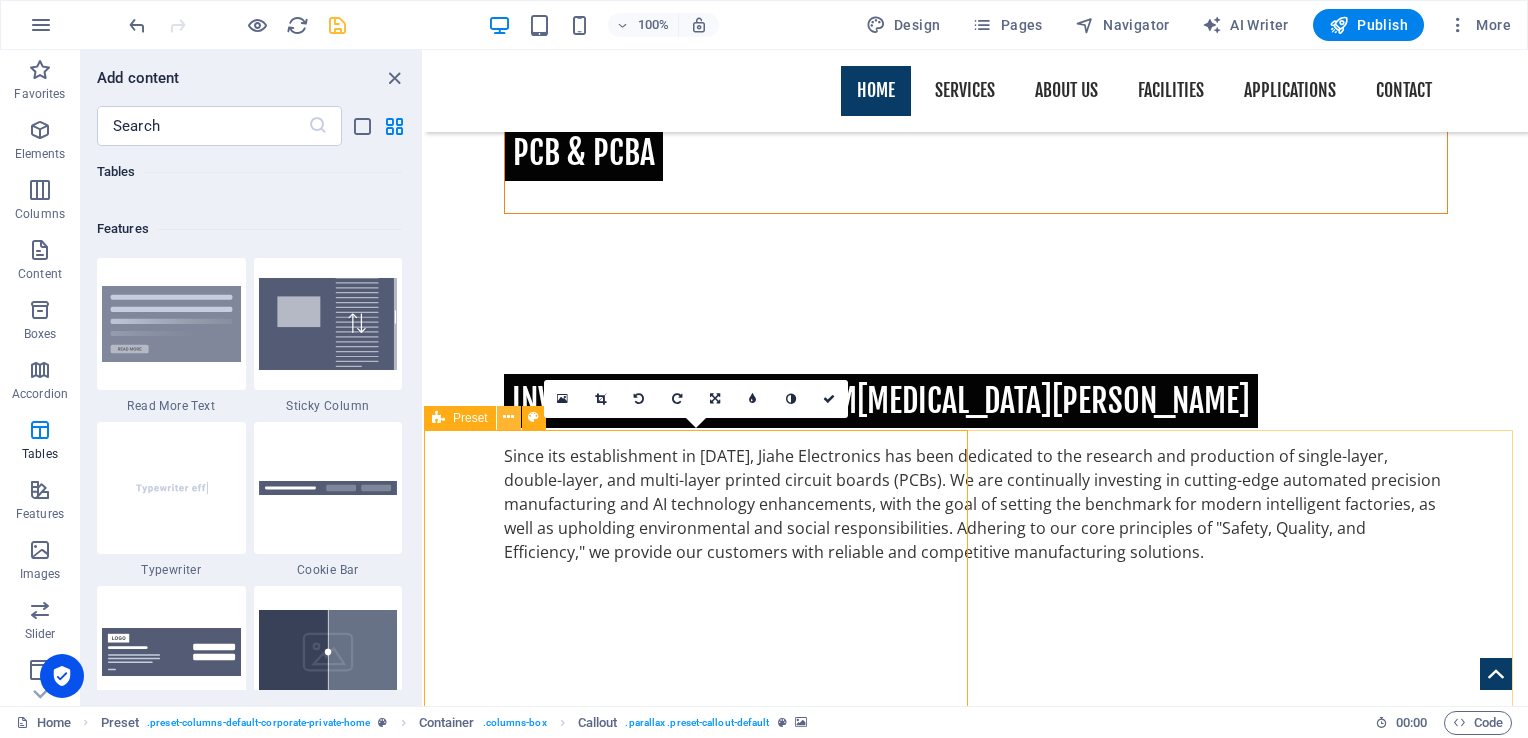 click at bounding box center [509, 418] 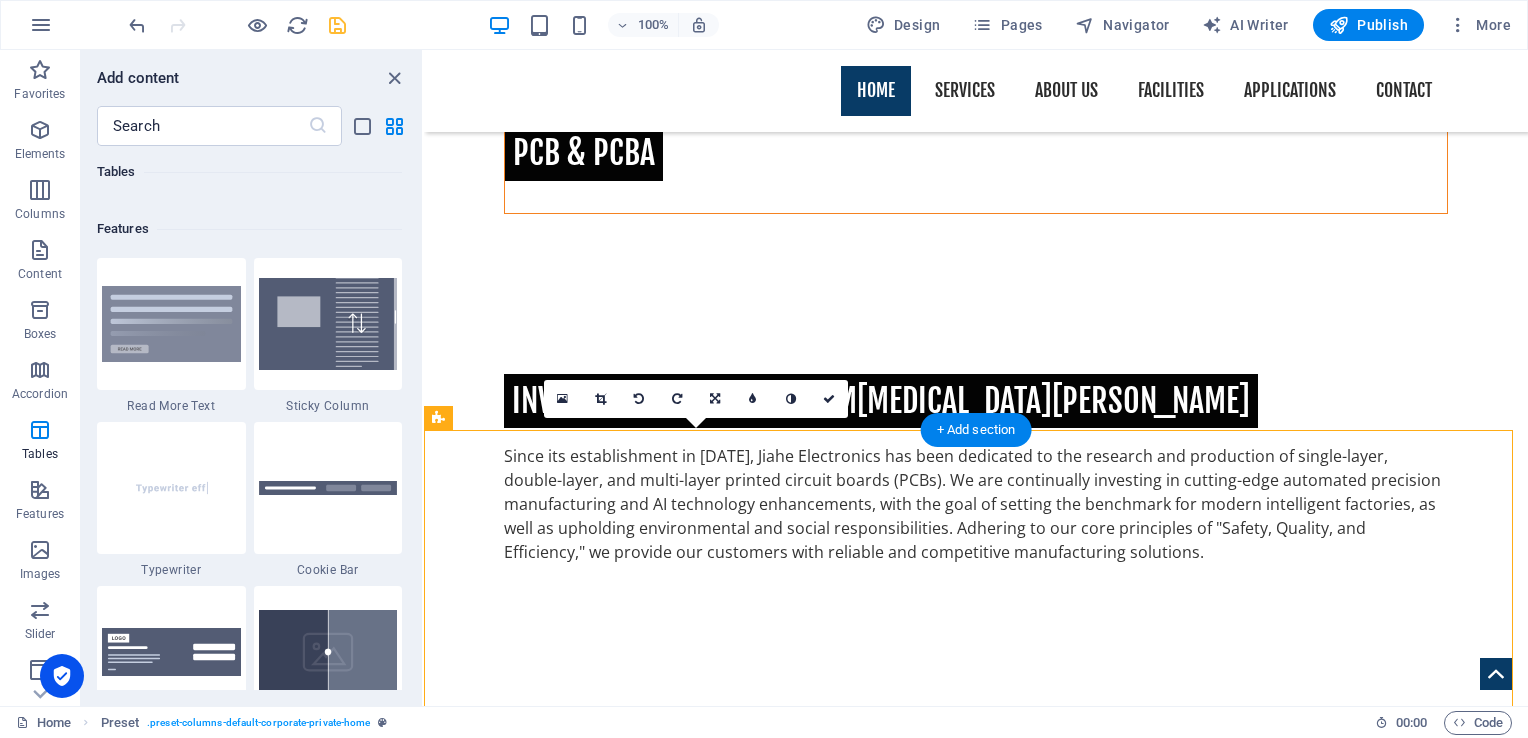 click at bounding box center (976, 2734) 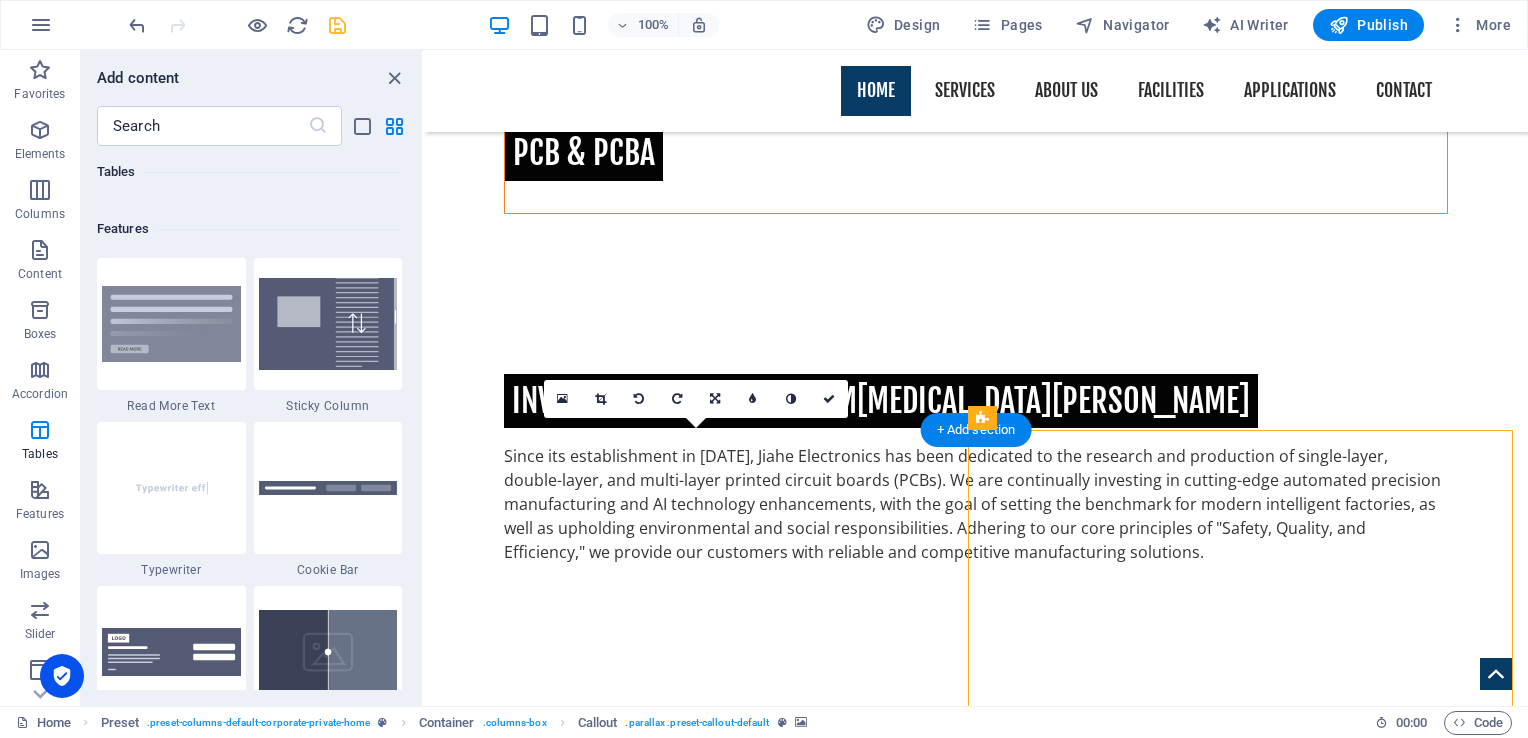 click at bounding box center (976, 1933) 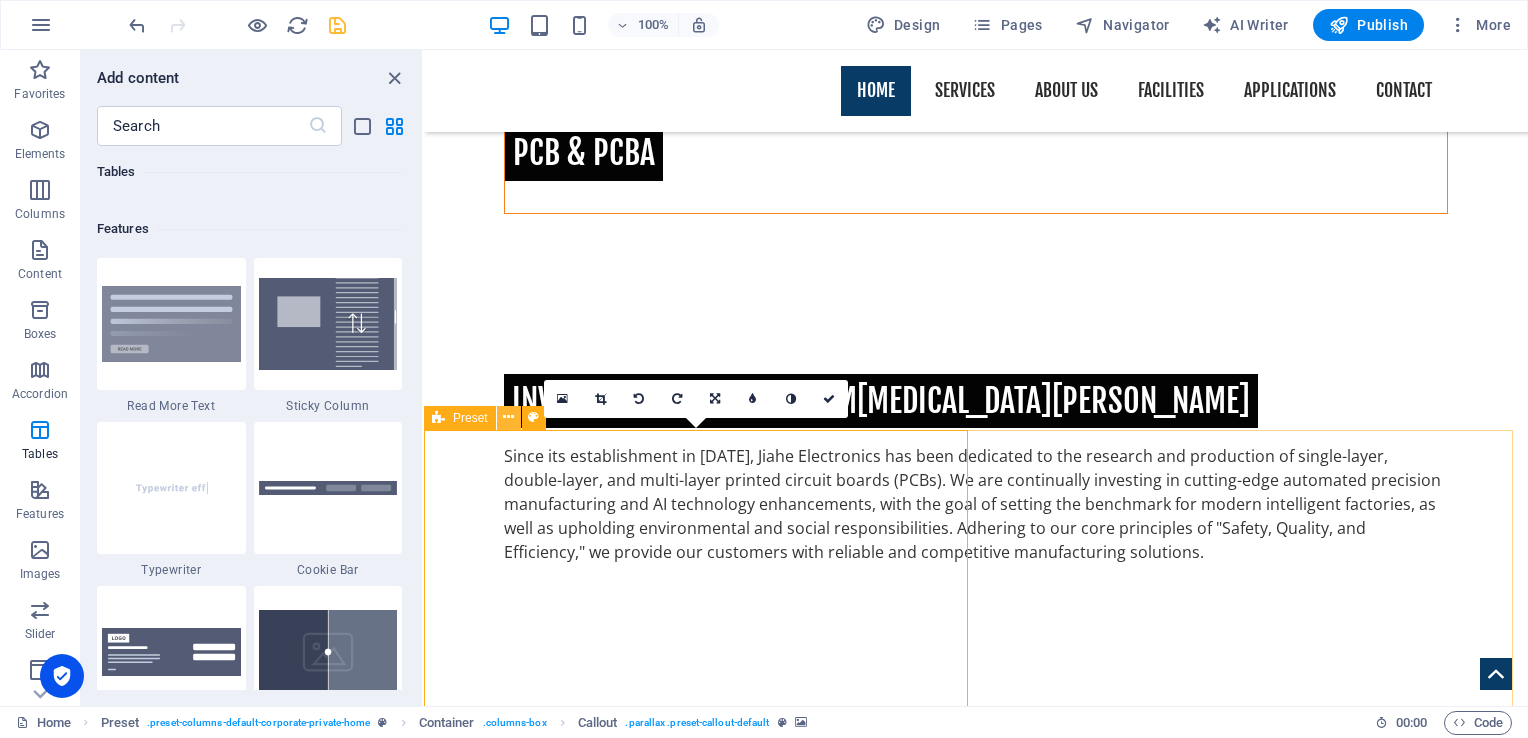 click at bounding box center (508, 417) 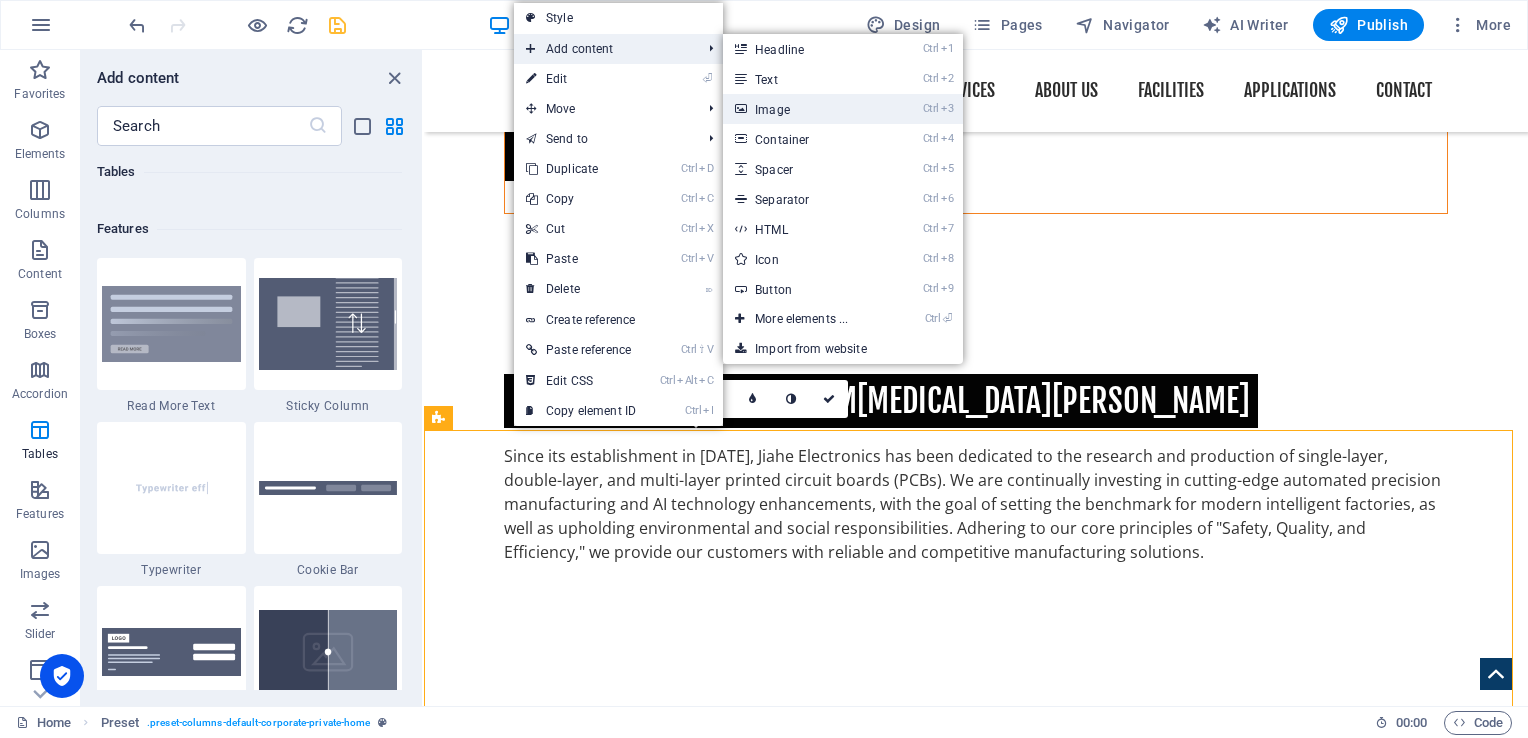 drag, startPoint x: 793, startPoint y: 106, endPoint x: 348, endPoint y: 56, distance: 447.80017 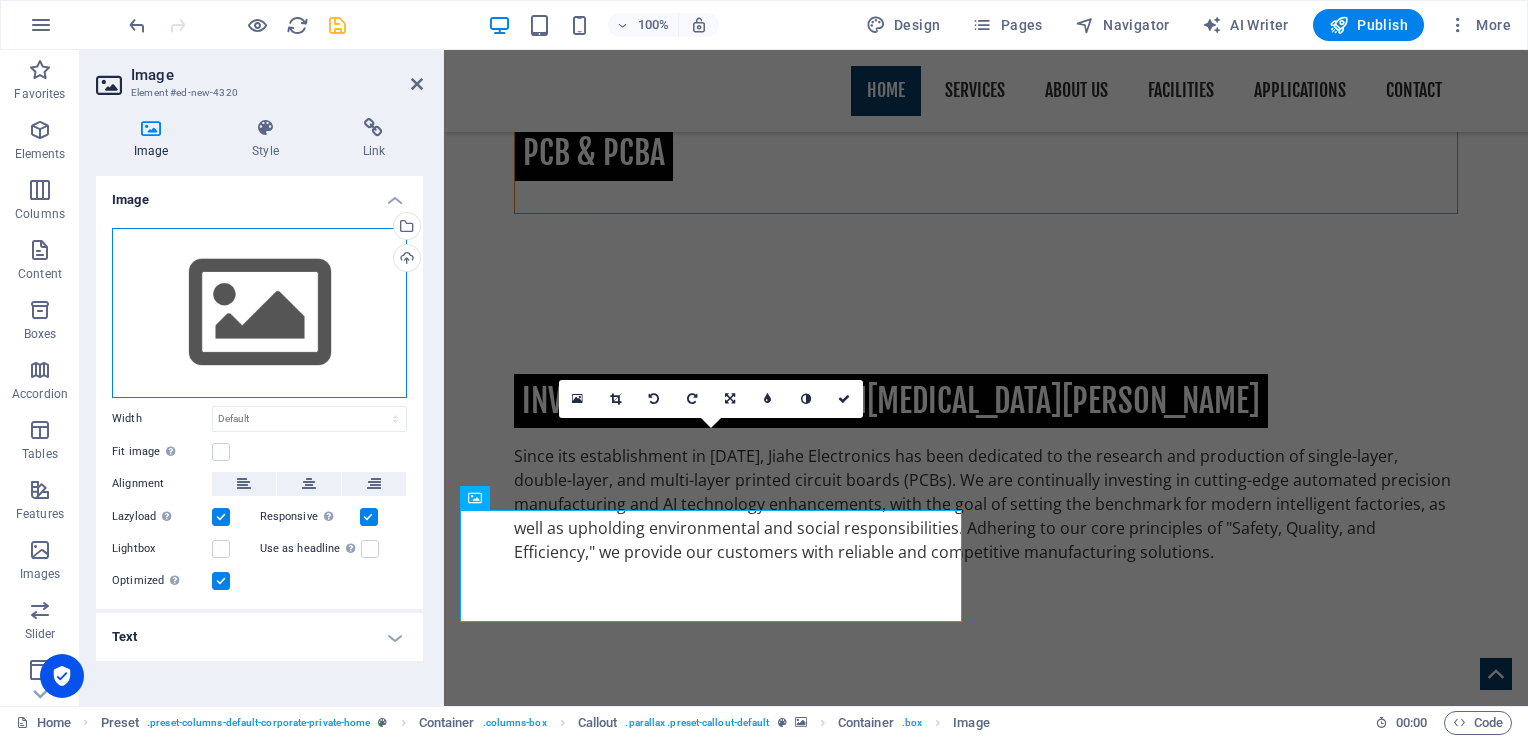 click on "Drag files here, click to choose files or select files from Files or our free stock photos & videos" at bounding box center [259, 313] 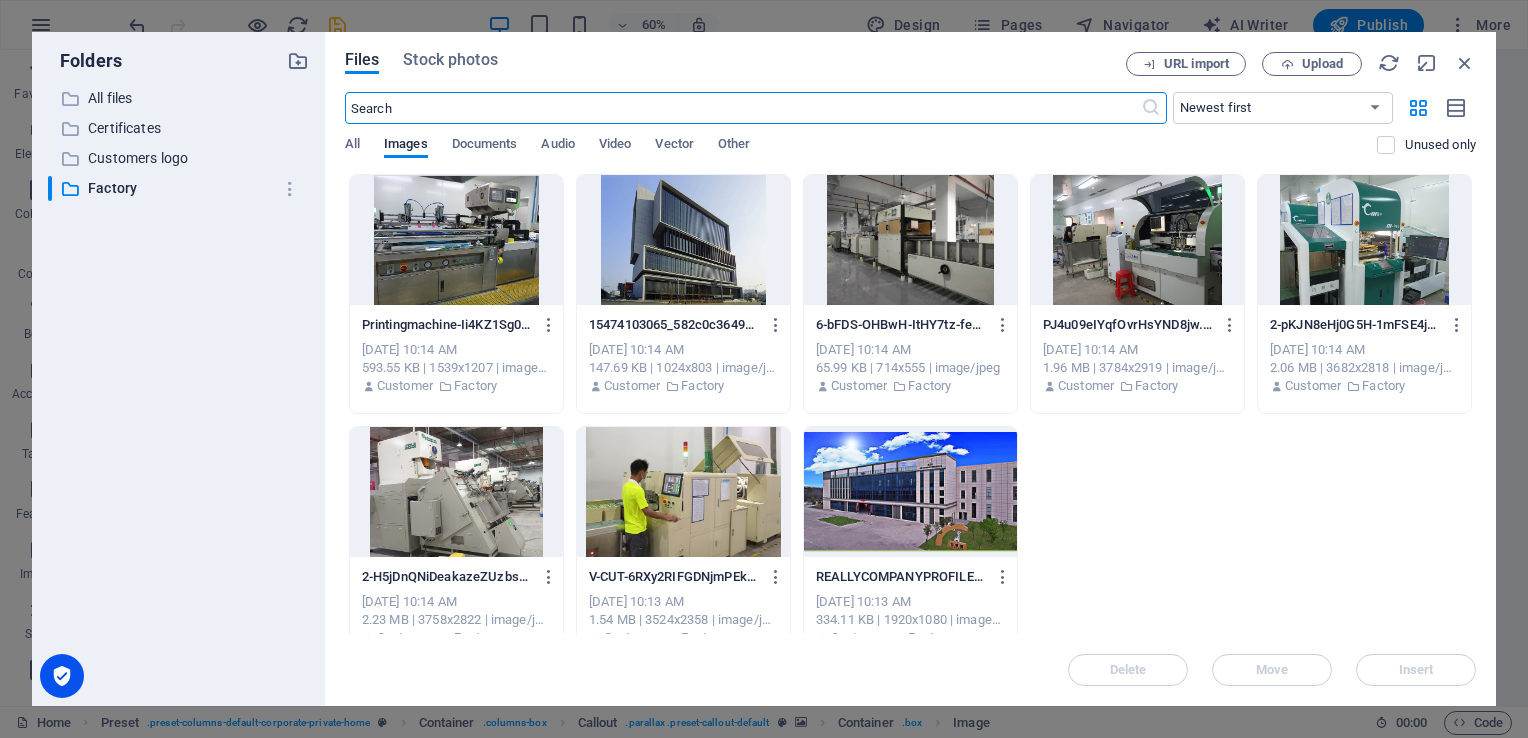 scroll, scrollTop: 1380, scrollLeft: 0, axis: vertical 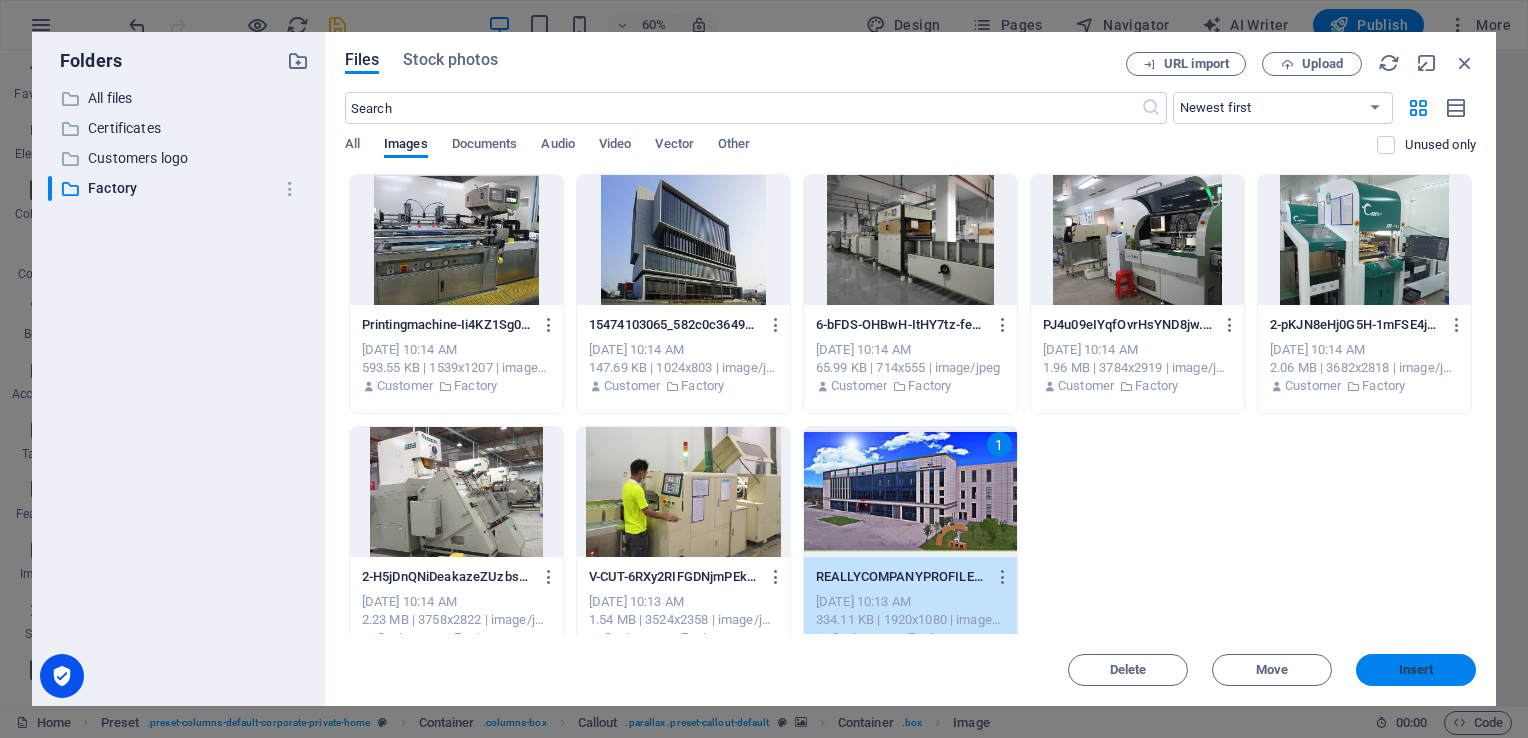 click on "Insert" at bounding box center (1416, 670) 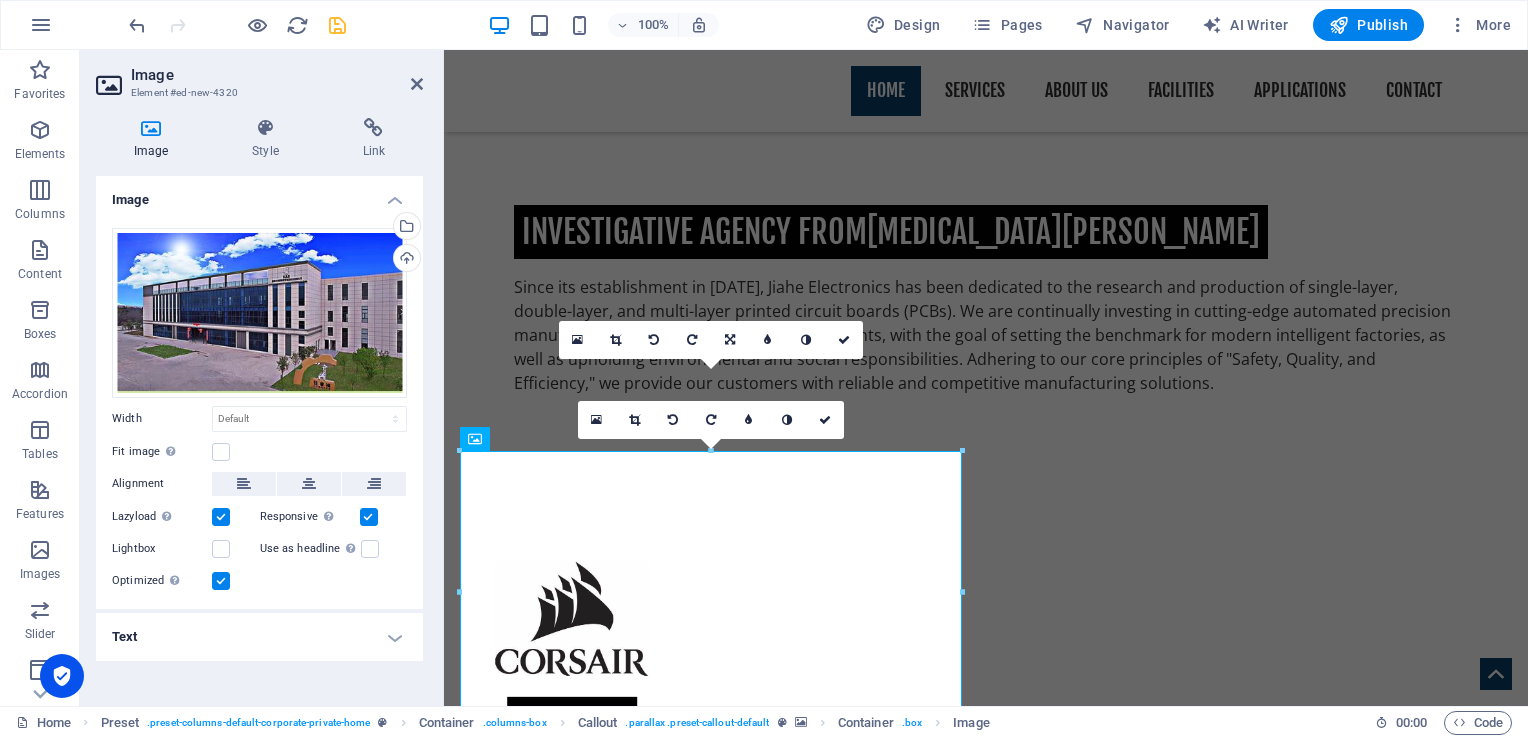 scroll, scrollTop: 1217, scrollLeft: 0, axis: vertical 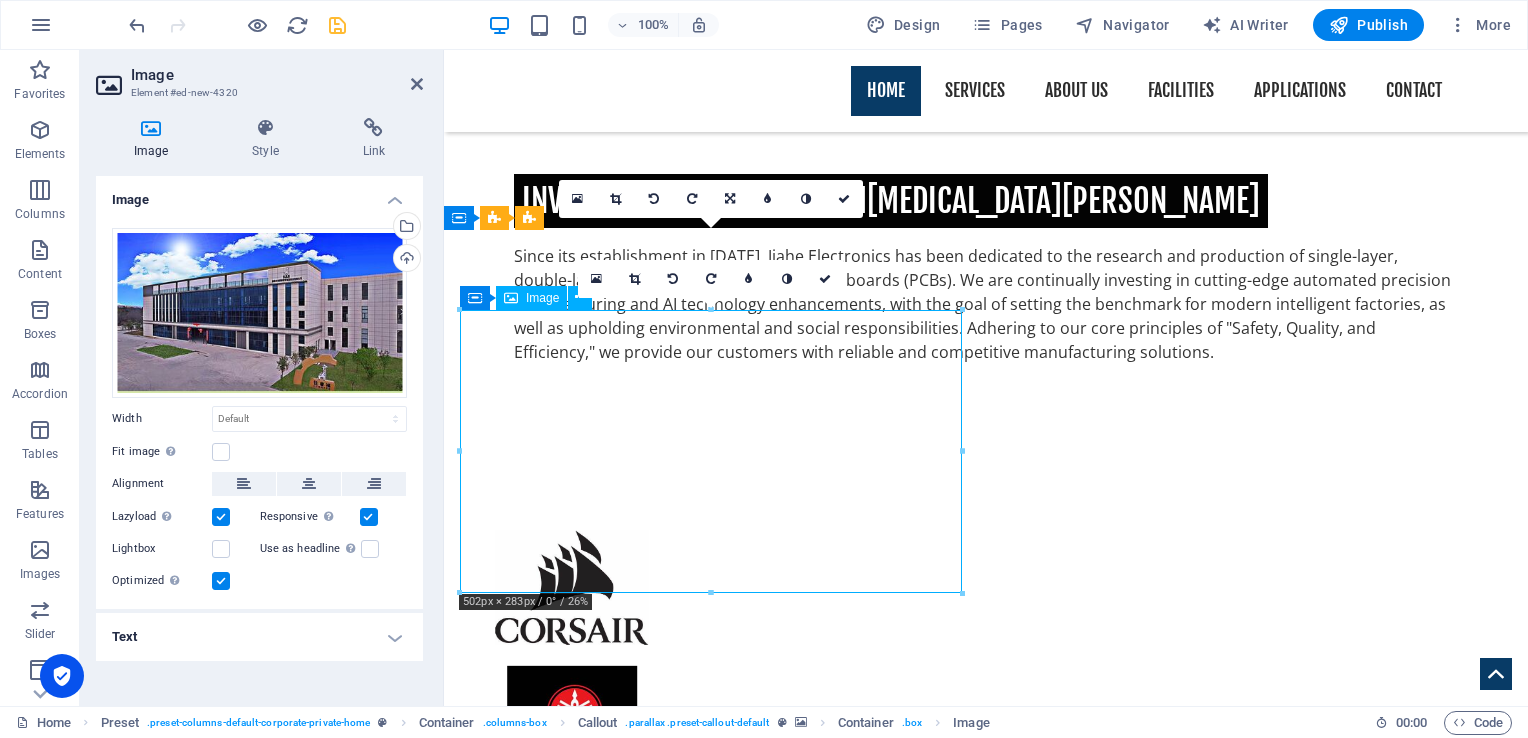 drag, startPoint x: 847, startPoint y: 472, endPoint x: 848, endPoint y: 418, distance: 54.00926 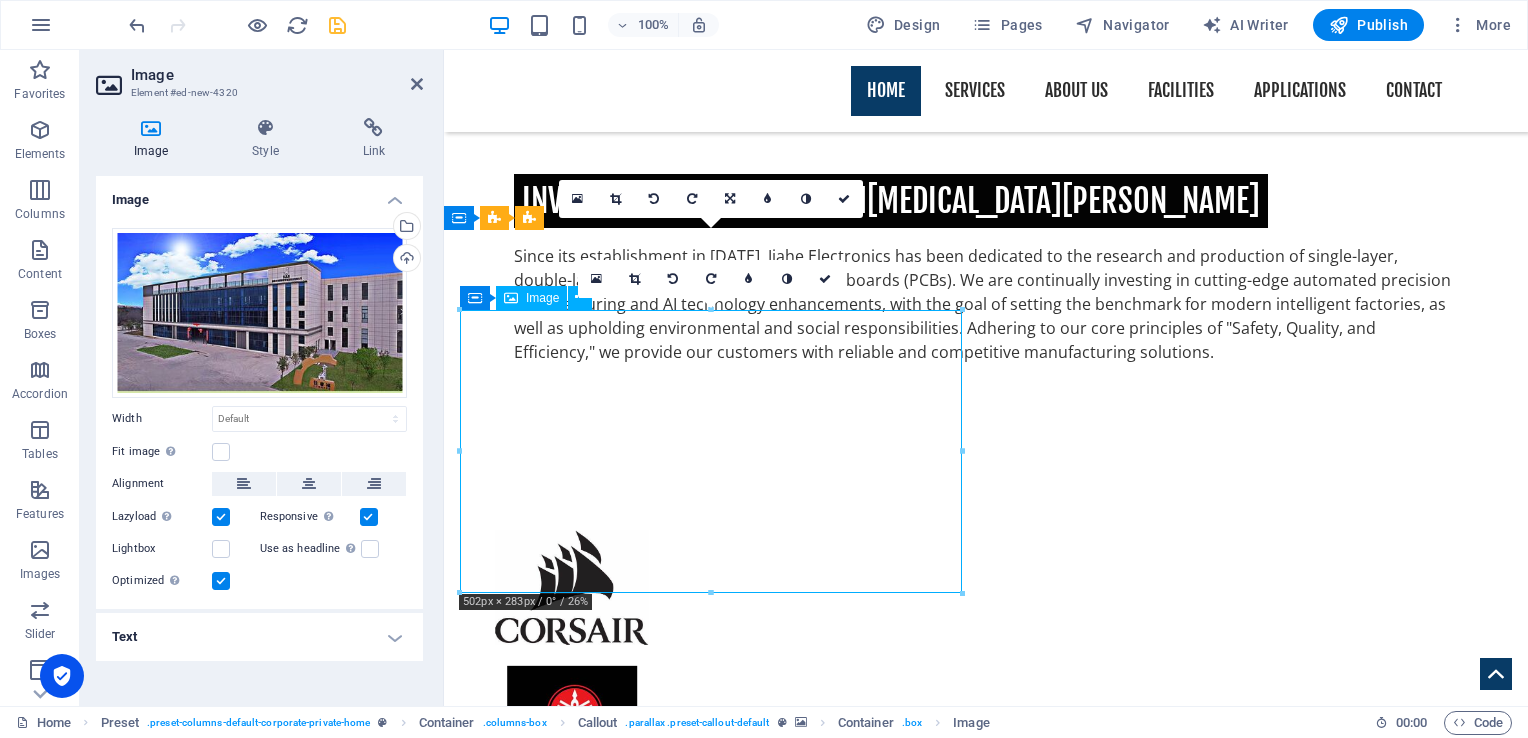 click at bounding box center (986, 2696) 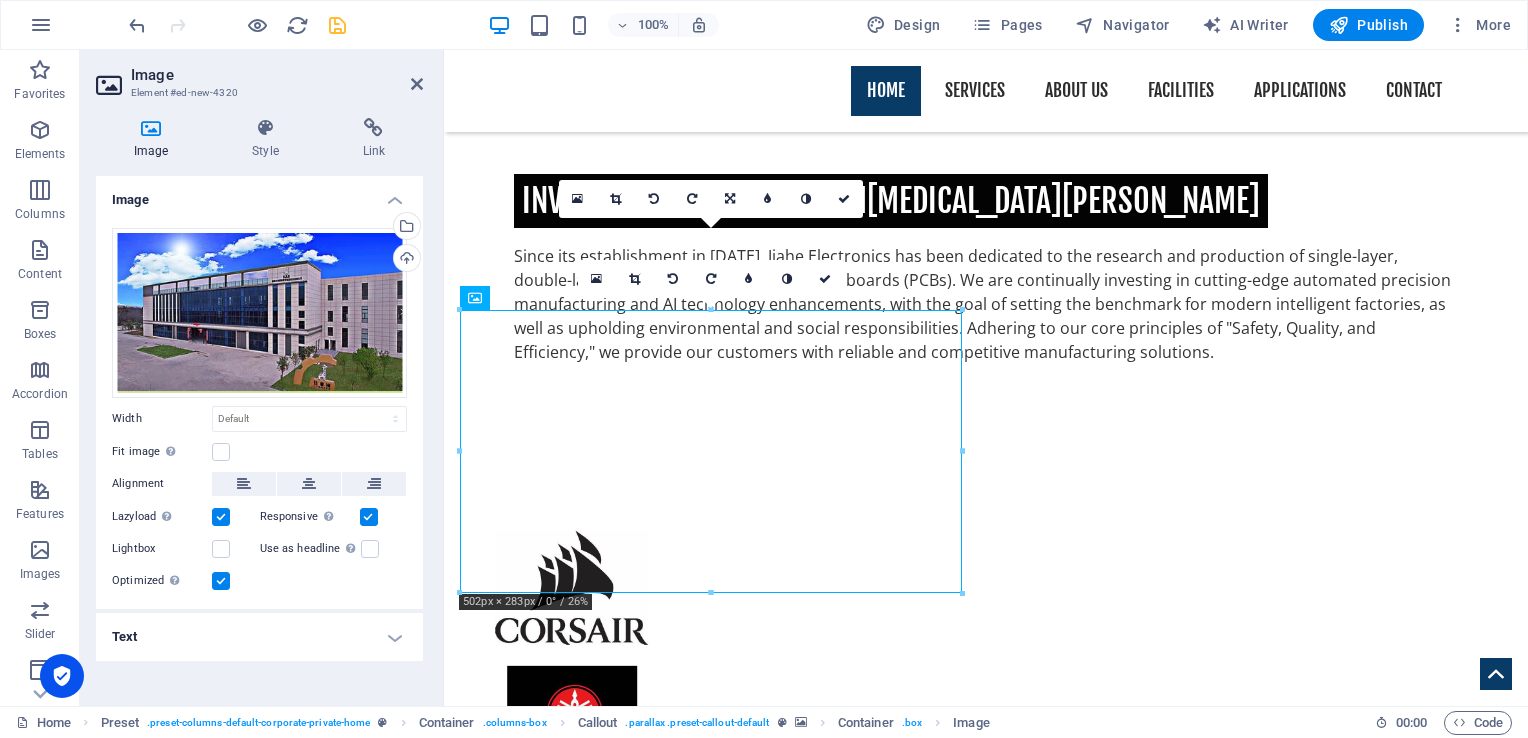click at bounding box center [986, 1903] 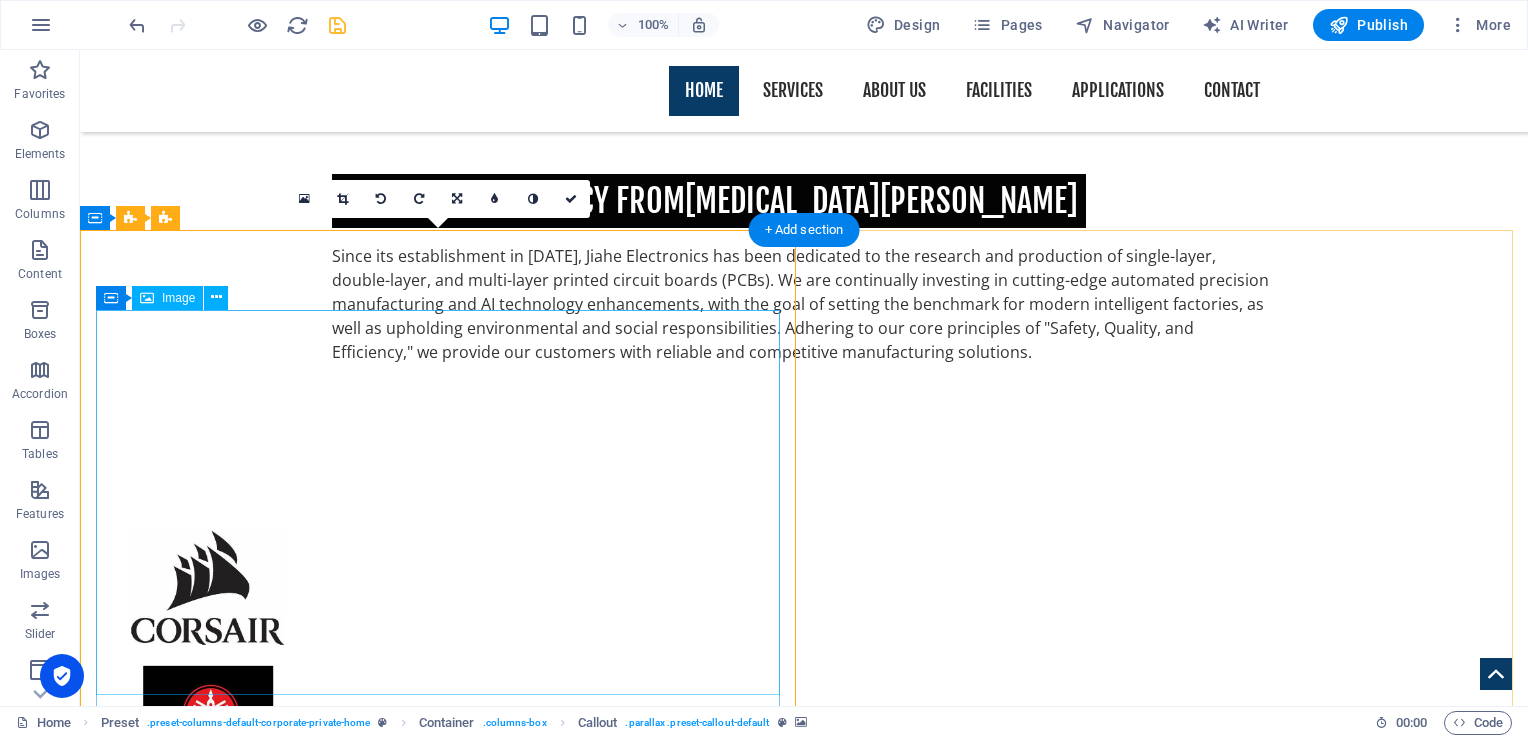 click at bounding box center [804, 2798] 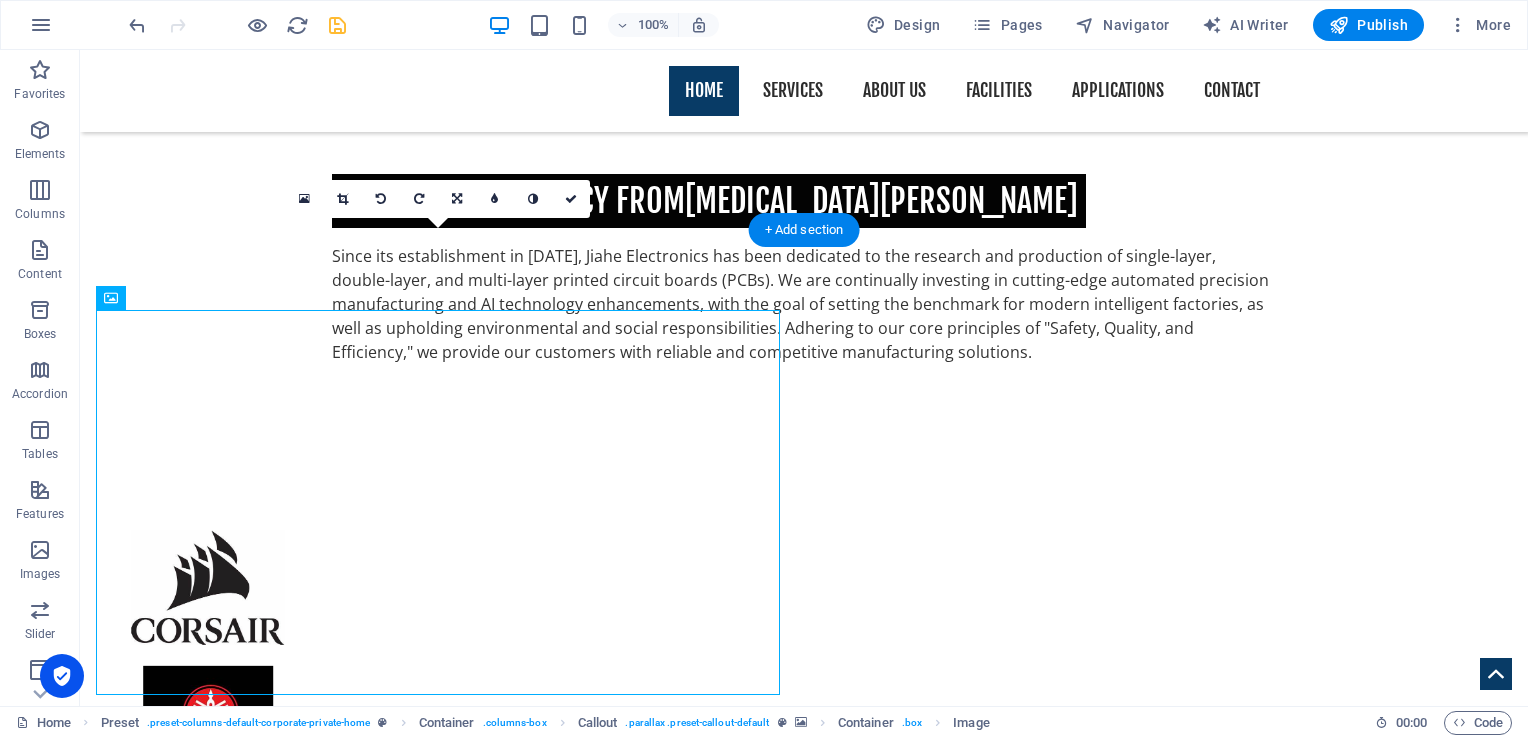 click at bounding box center (804, 1903) 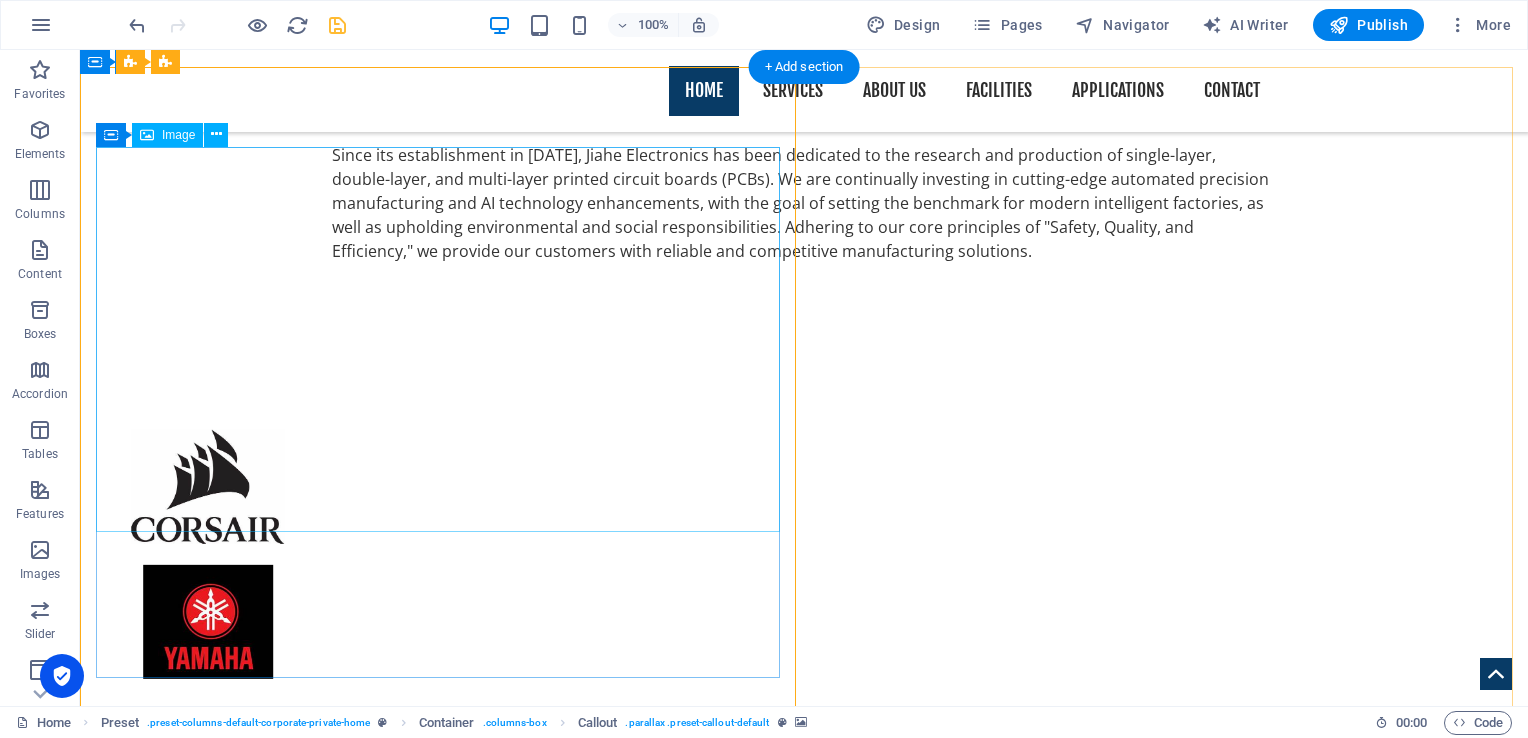 scroll, scrollTop: 1317, scrollLeft: 0, axis: vertical 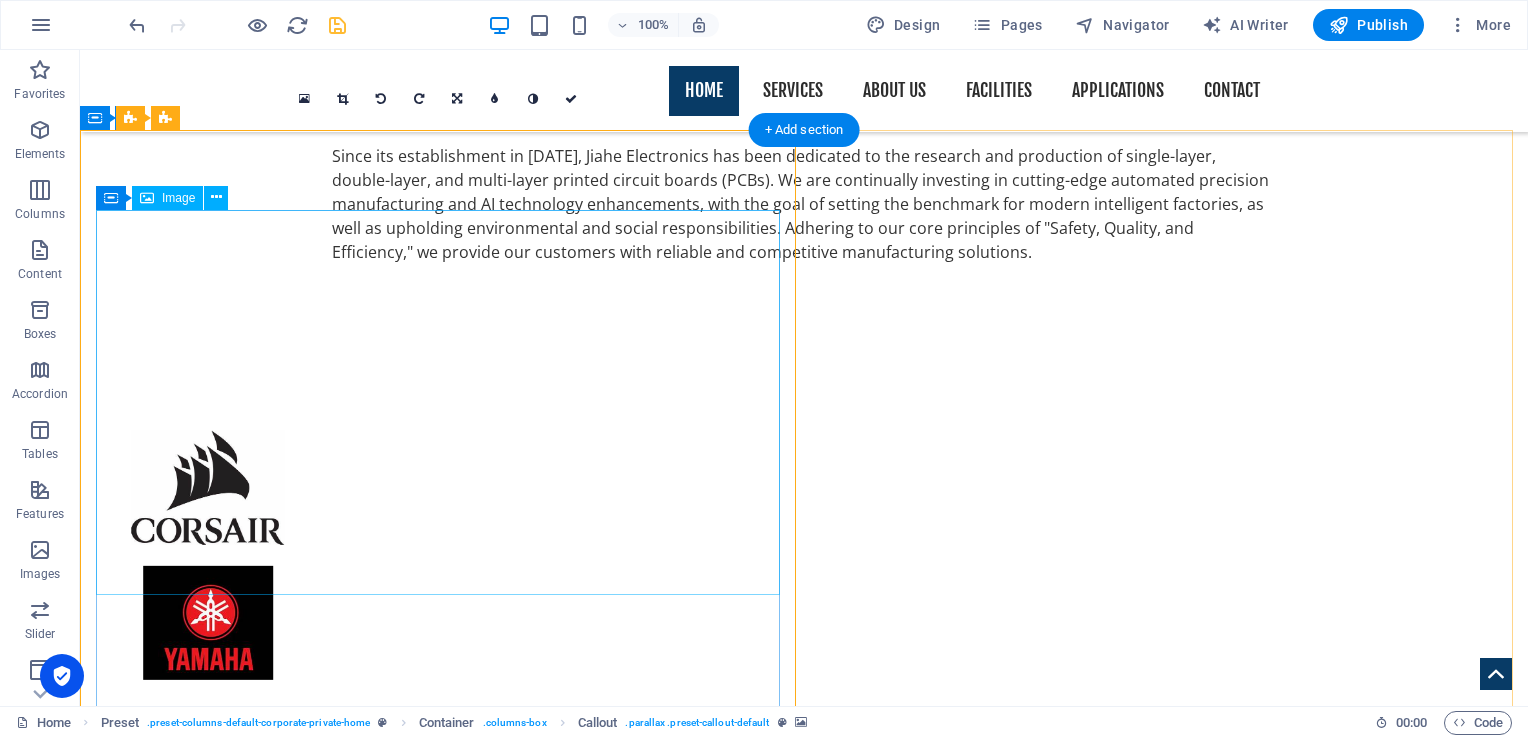 click at bounding box center (804, 2737) 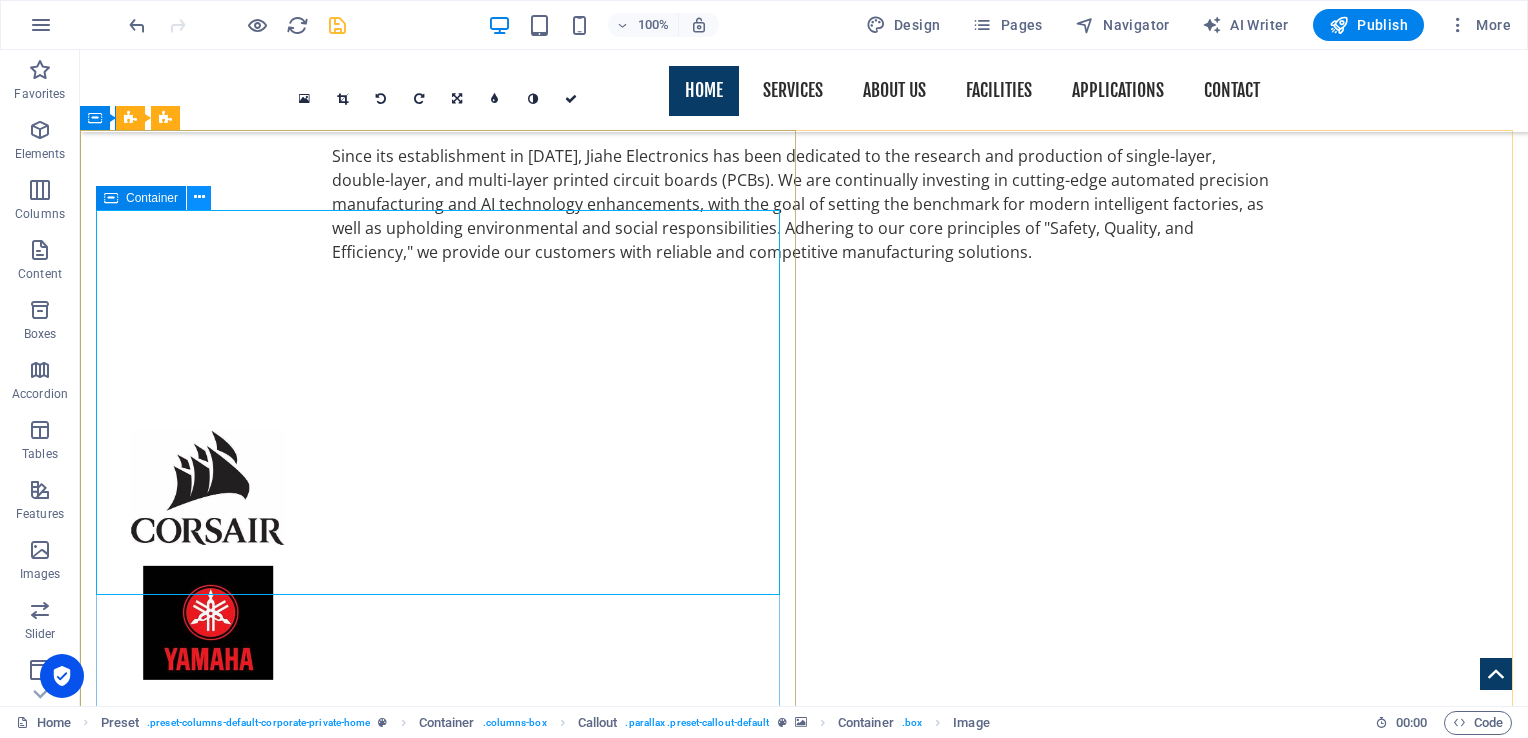 click at bounding box center [199, 198] 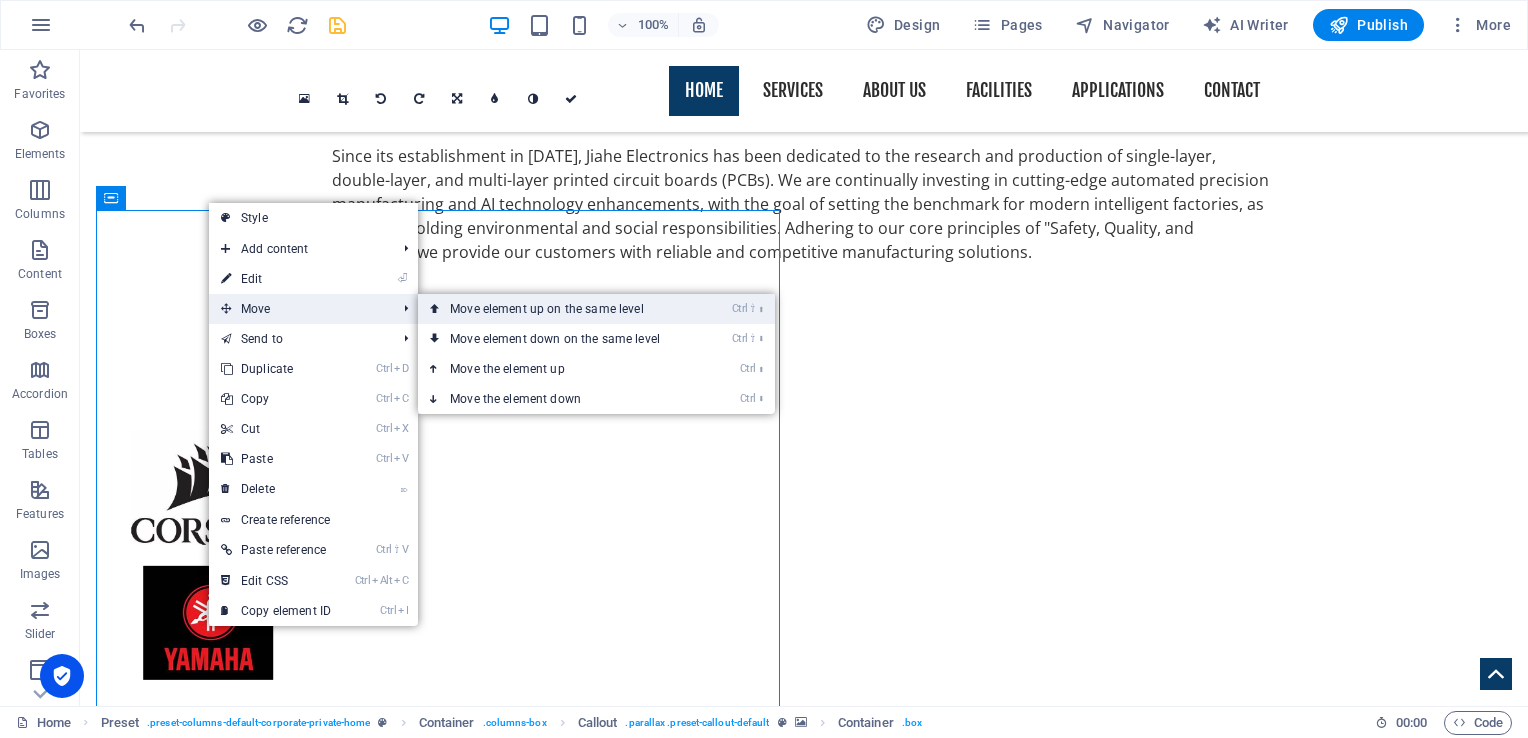 click on "Ctrl ⇧ ⬆  Move element up on the same level" at bounding box center (559, 309) 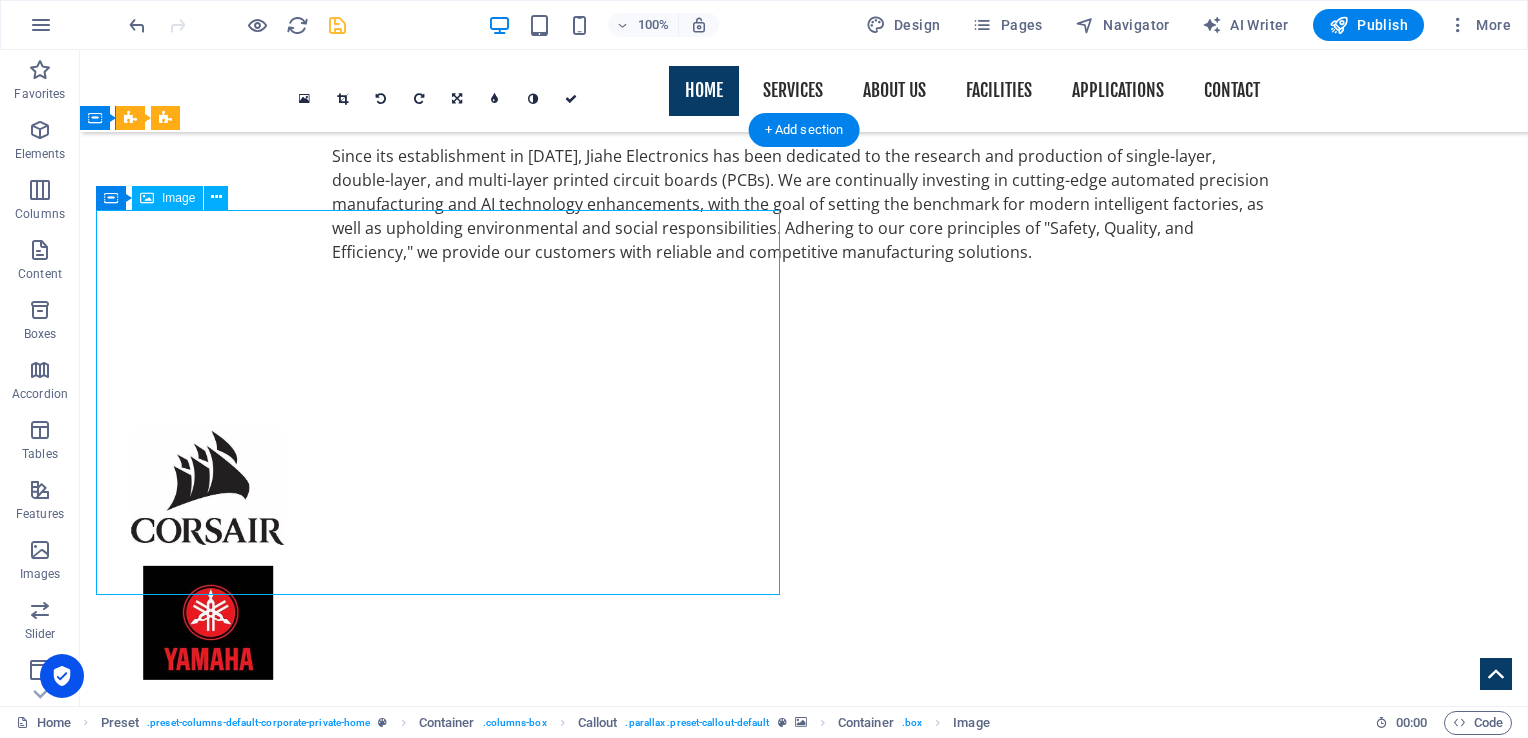 drag, startPoint x: 577, startPoint y: 359, endPoint x: 498, endPoint y: 286, distance: 107.563934 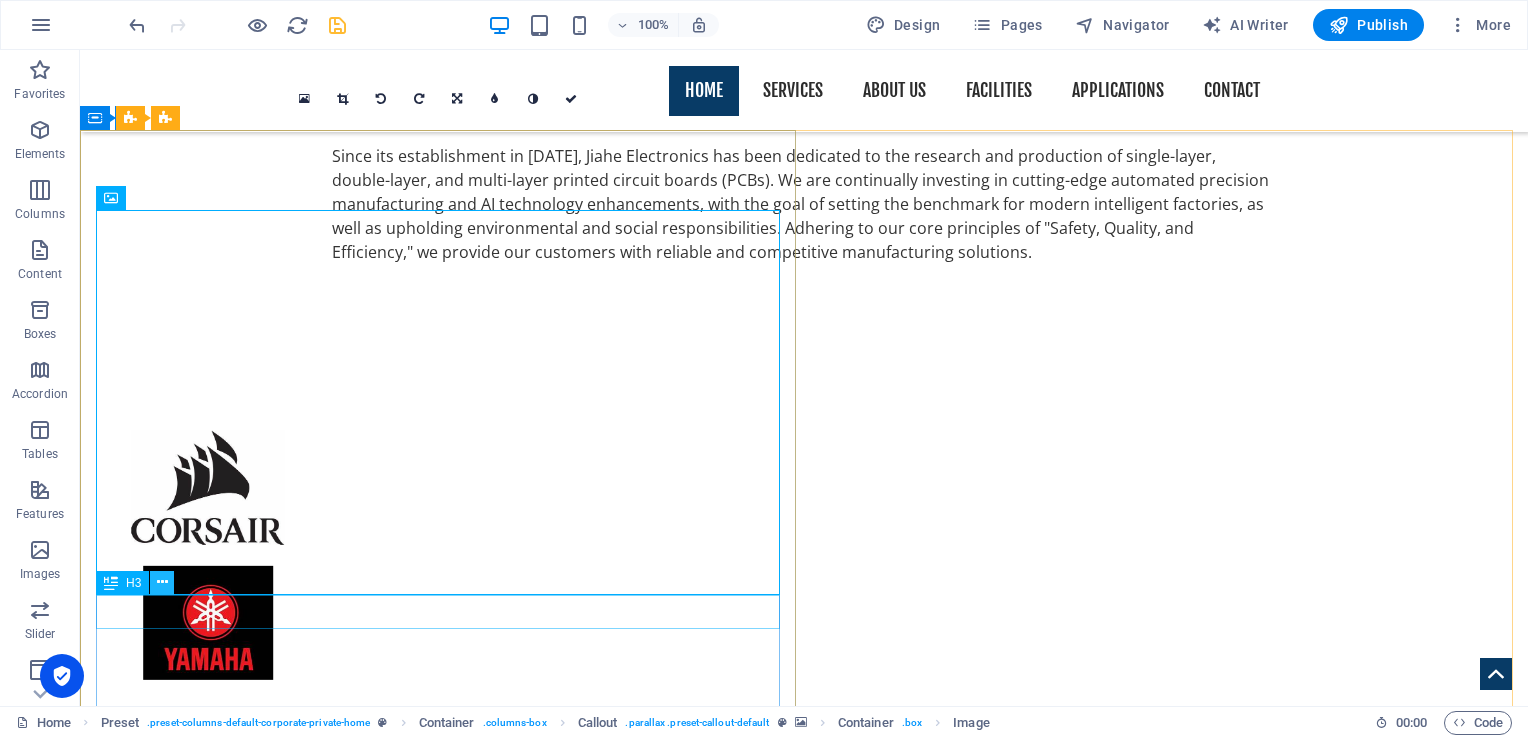 click at bounding box center (162, 582) 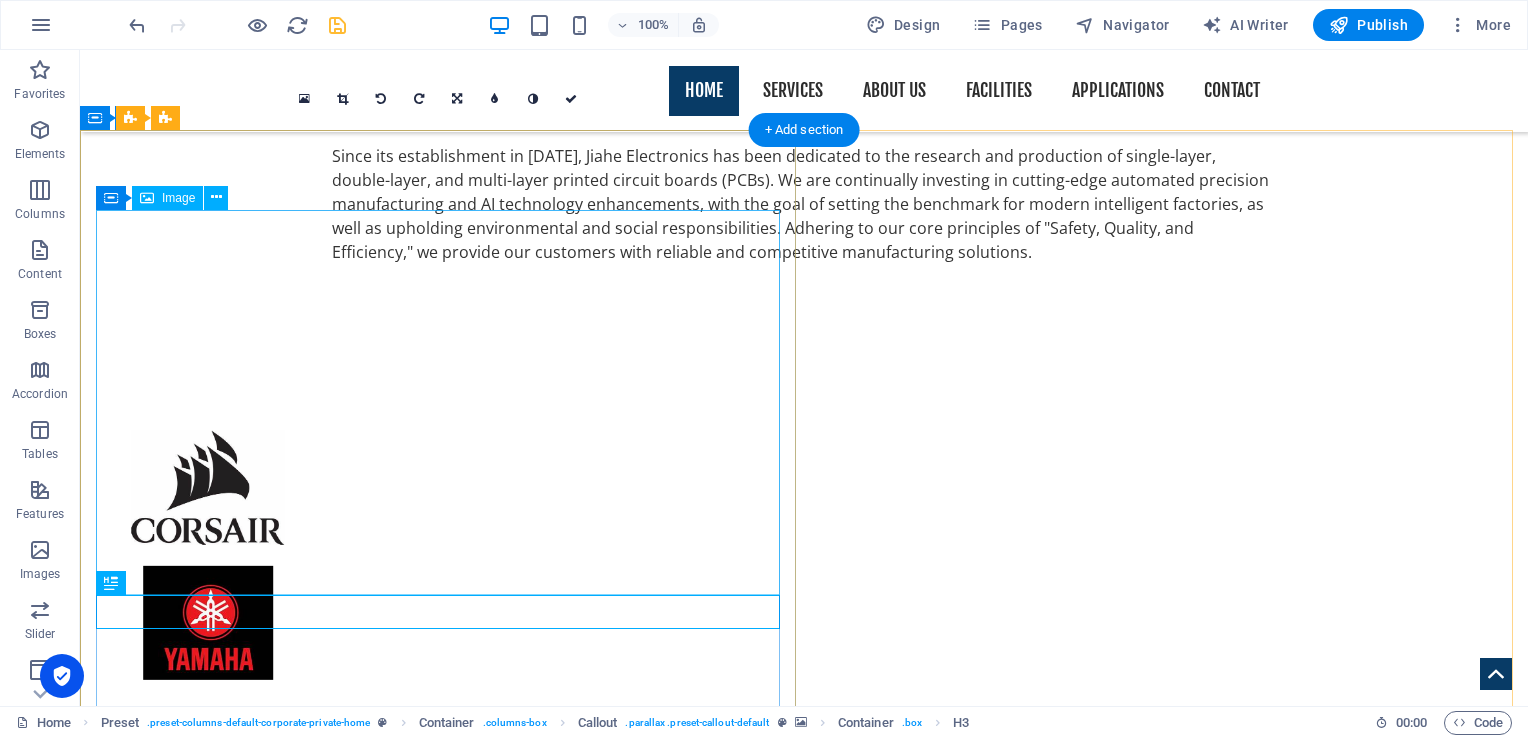 click at bounding box center [804, 2737] 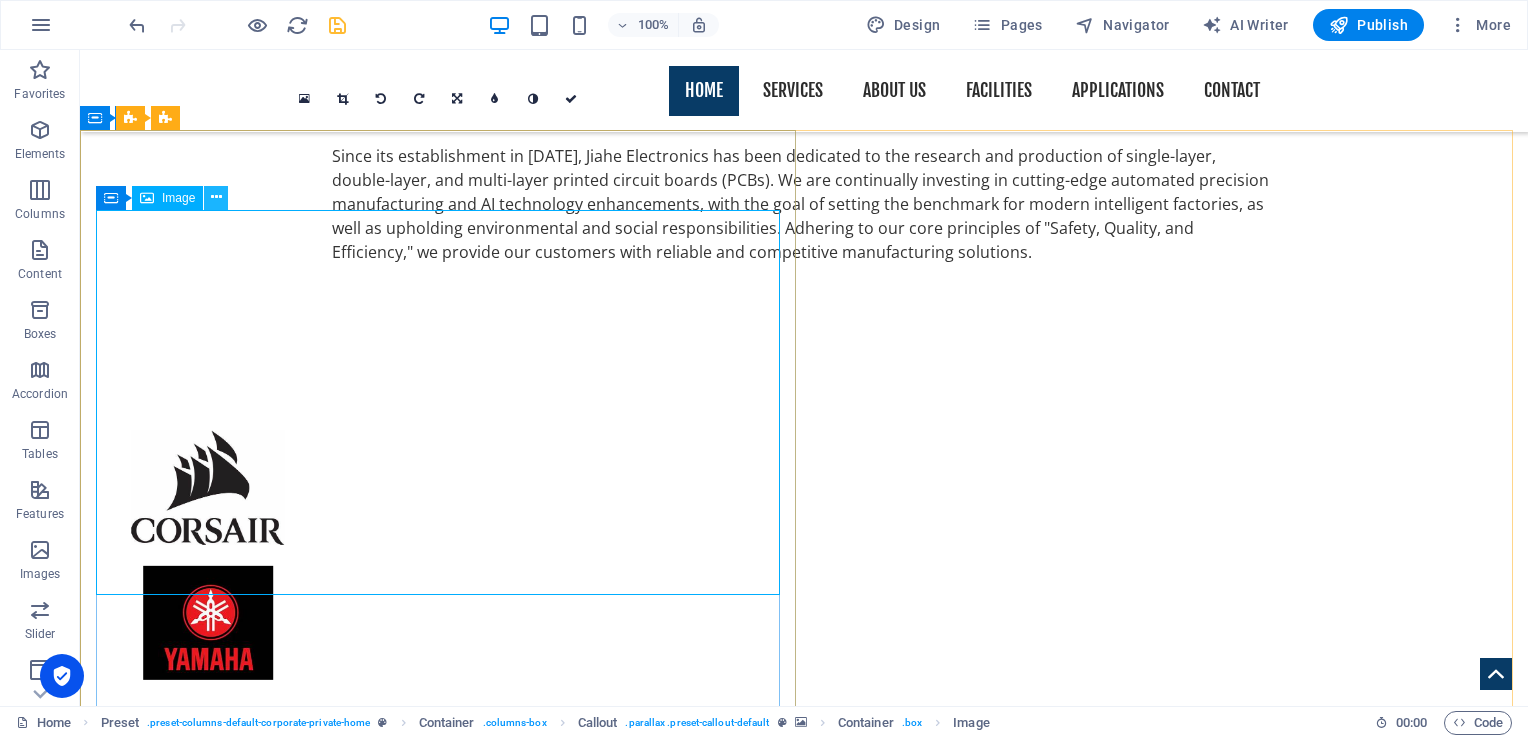 click at bounding box center (216, 197) 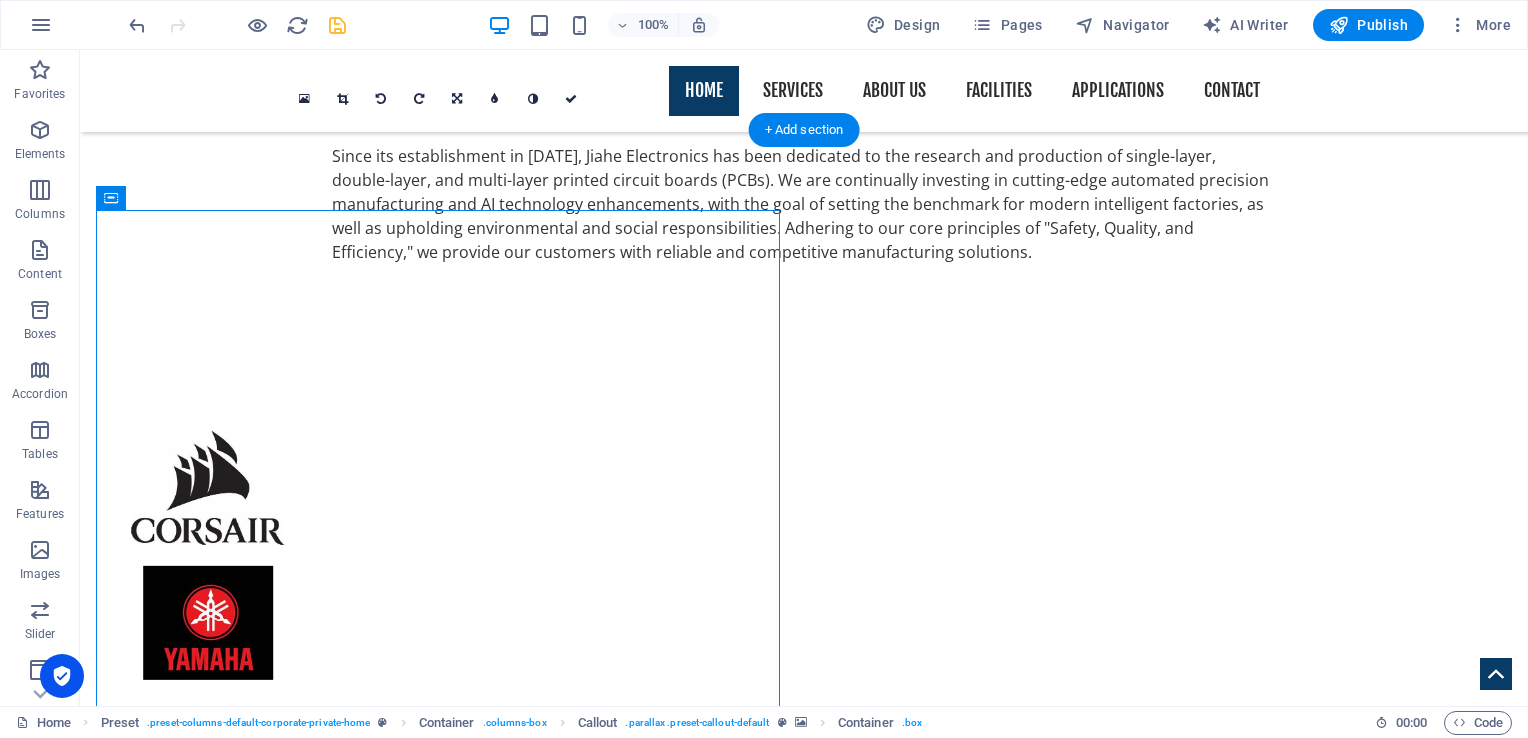 drag, startPoint x: 192, startPoint y: 253, endPoint x: 112, endPoint y: 154, distance: 127.28315 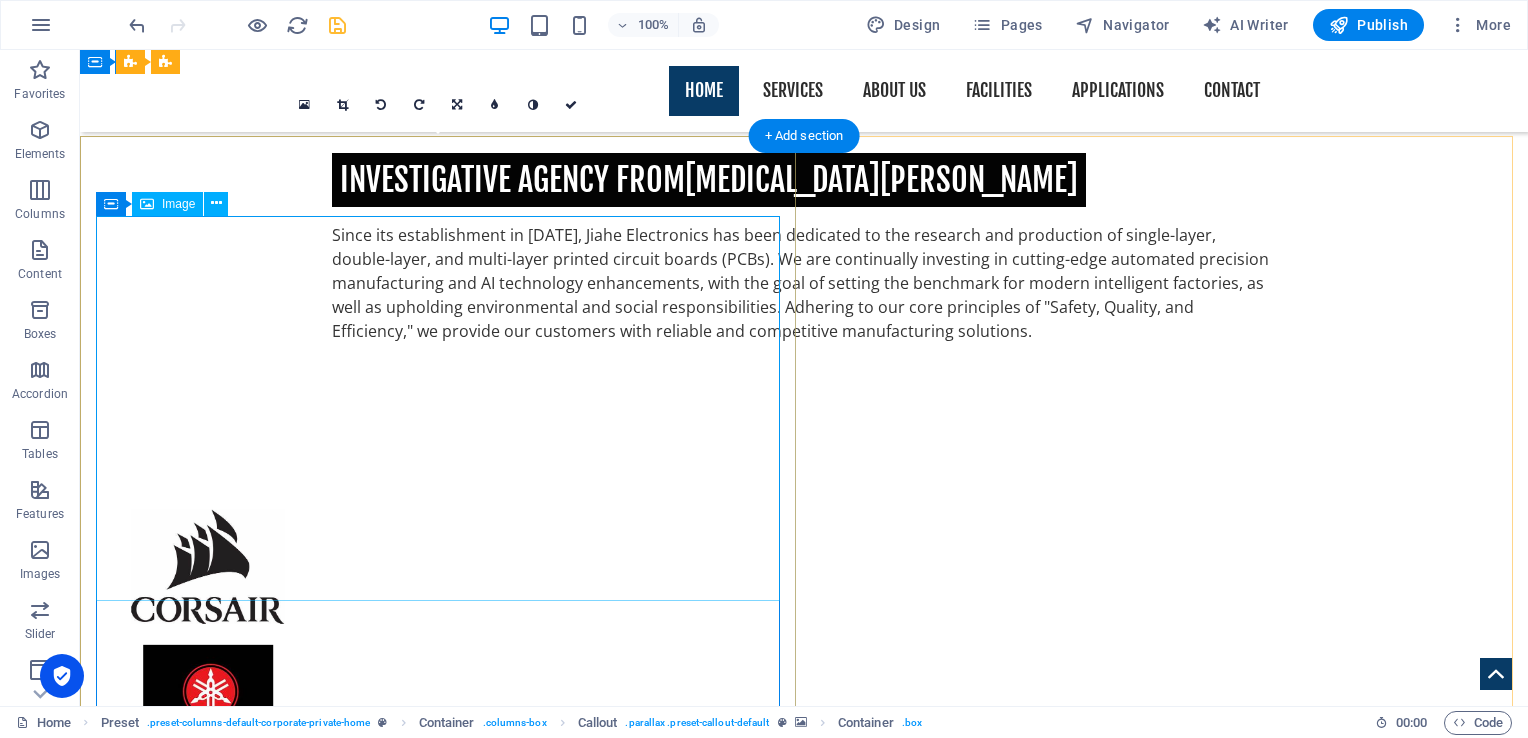scroll, scrollTop: 1117, scrollLeft: 0, axis: vertical 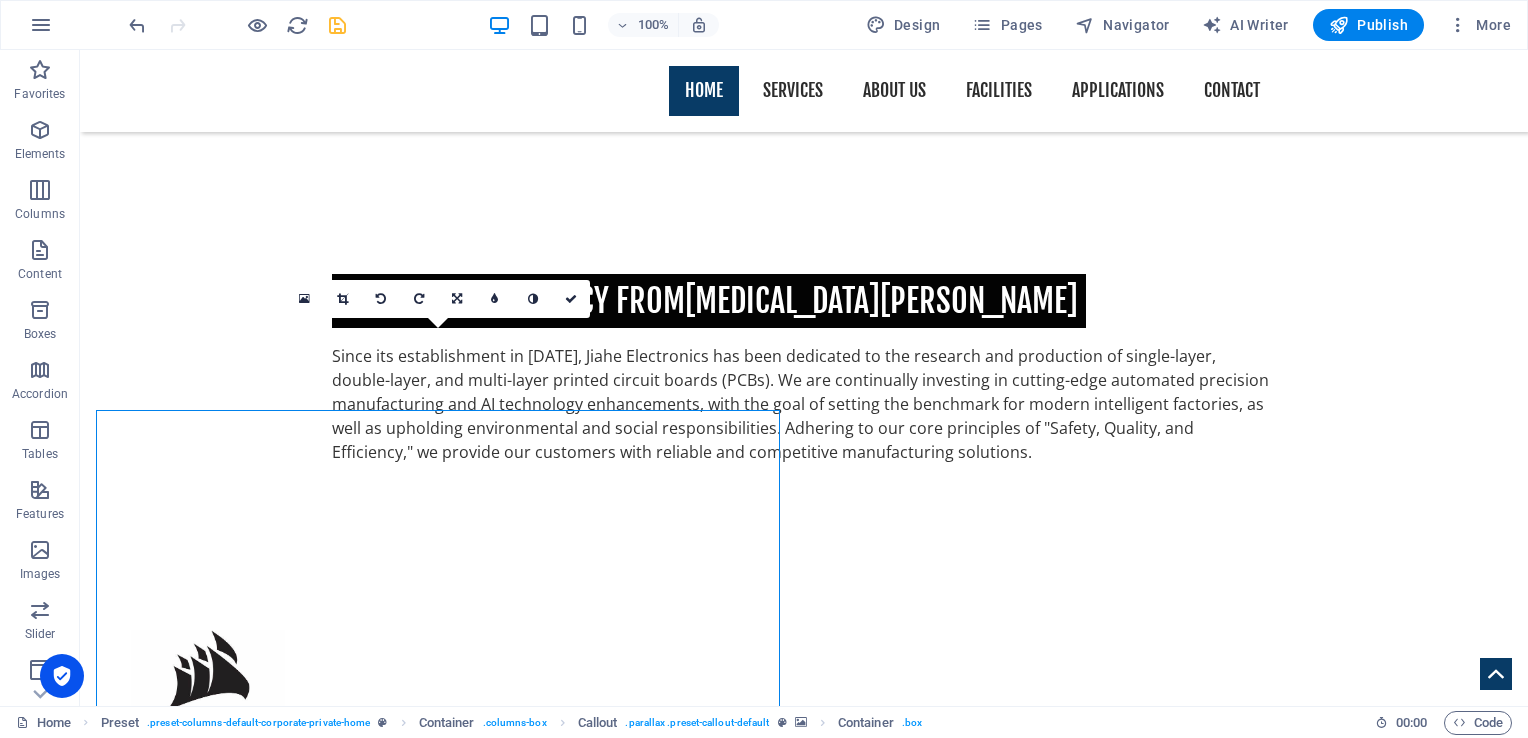 click on "16:10 16:9 4:3 1:1 1:2 0" at bounding box center (438, 299) 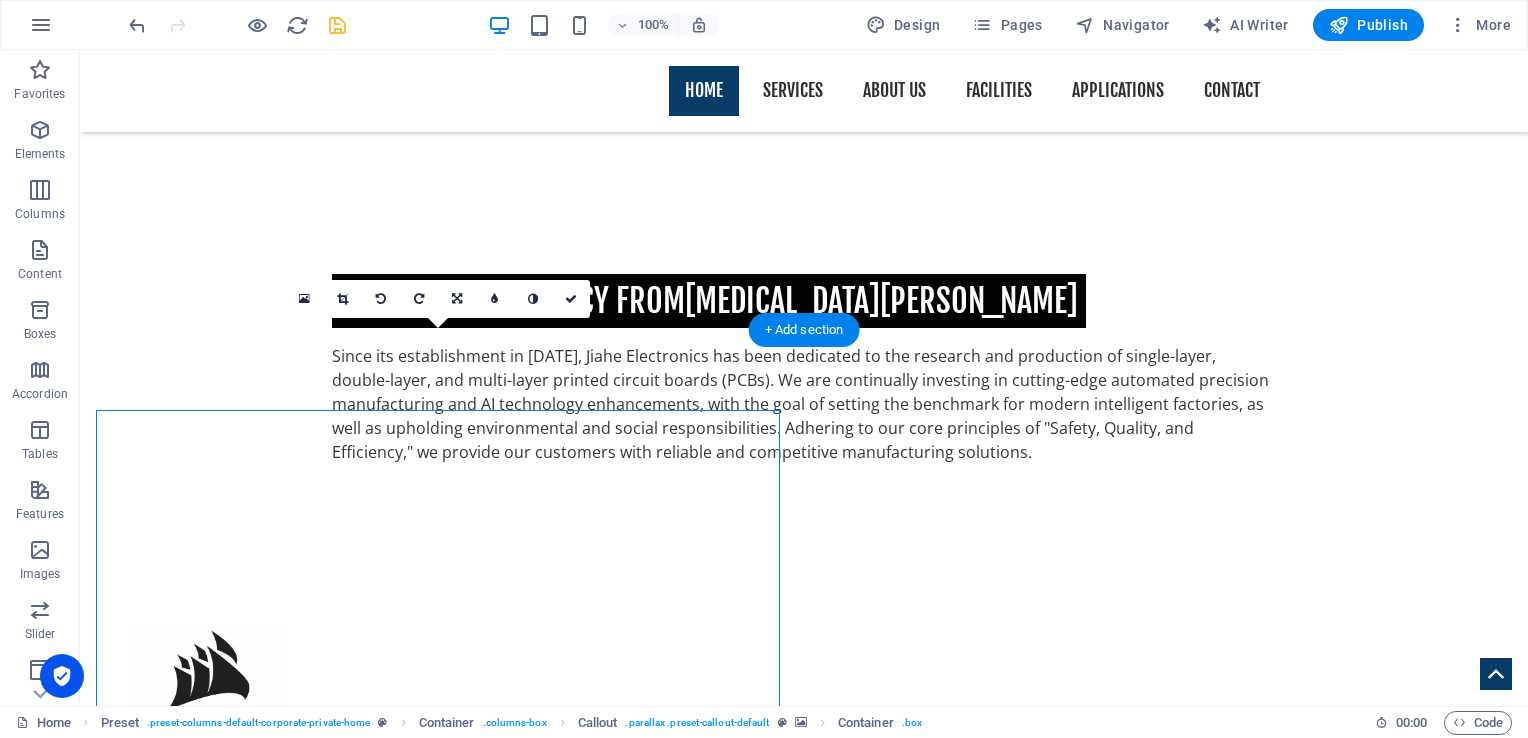 click at bounding box center [804, 1973] 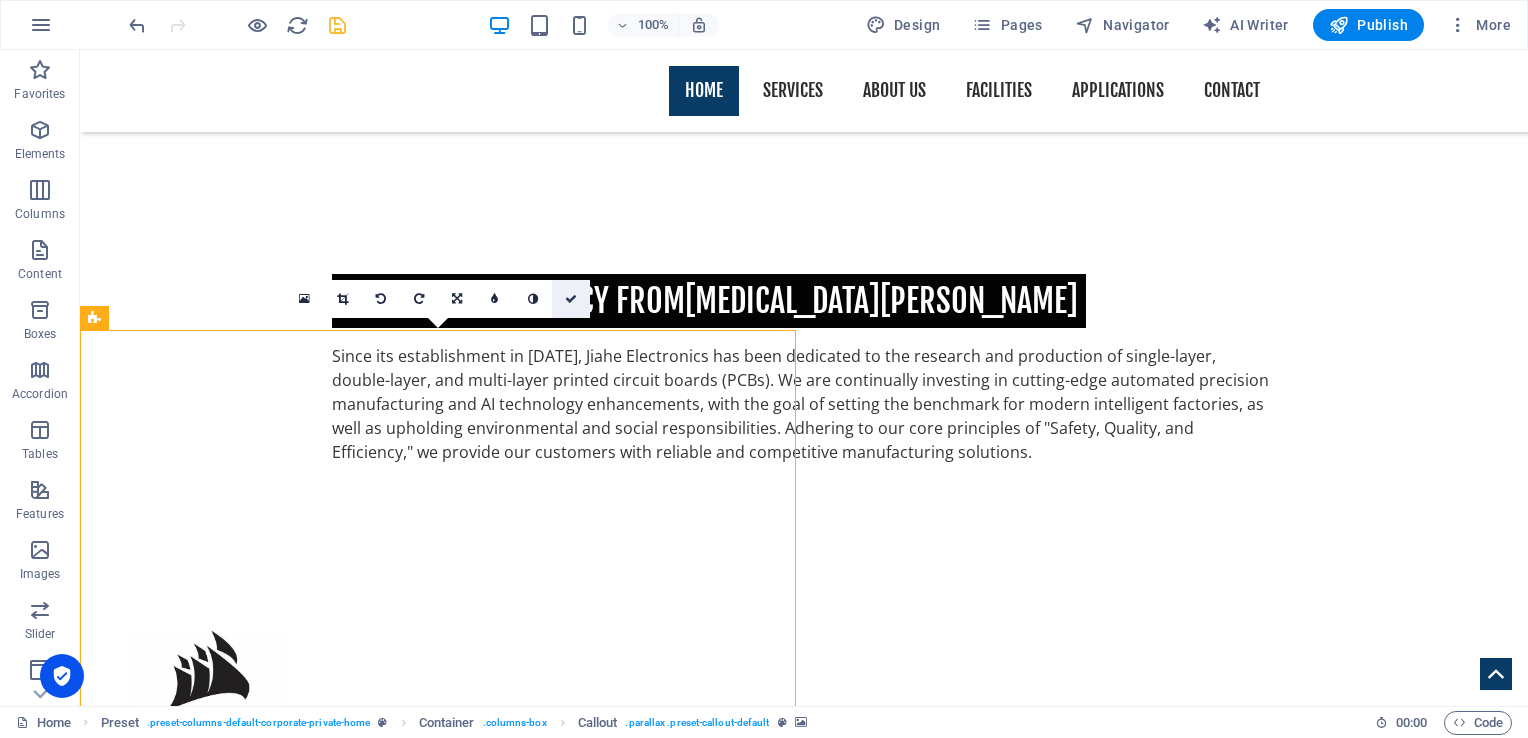 click at bounding box center [571, 299] 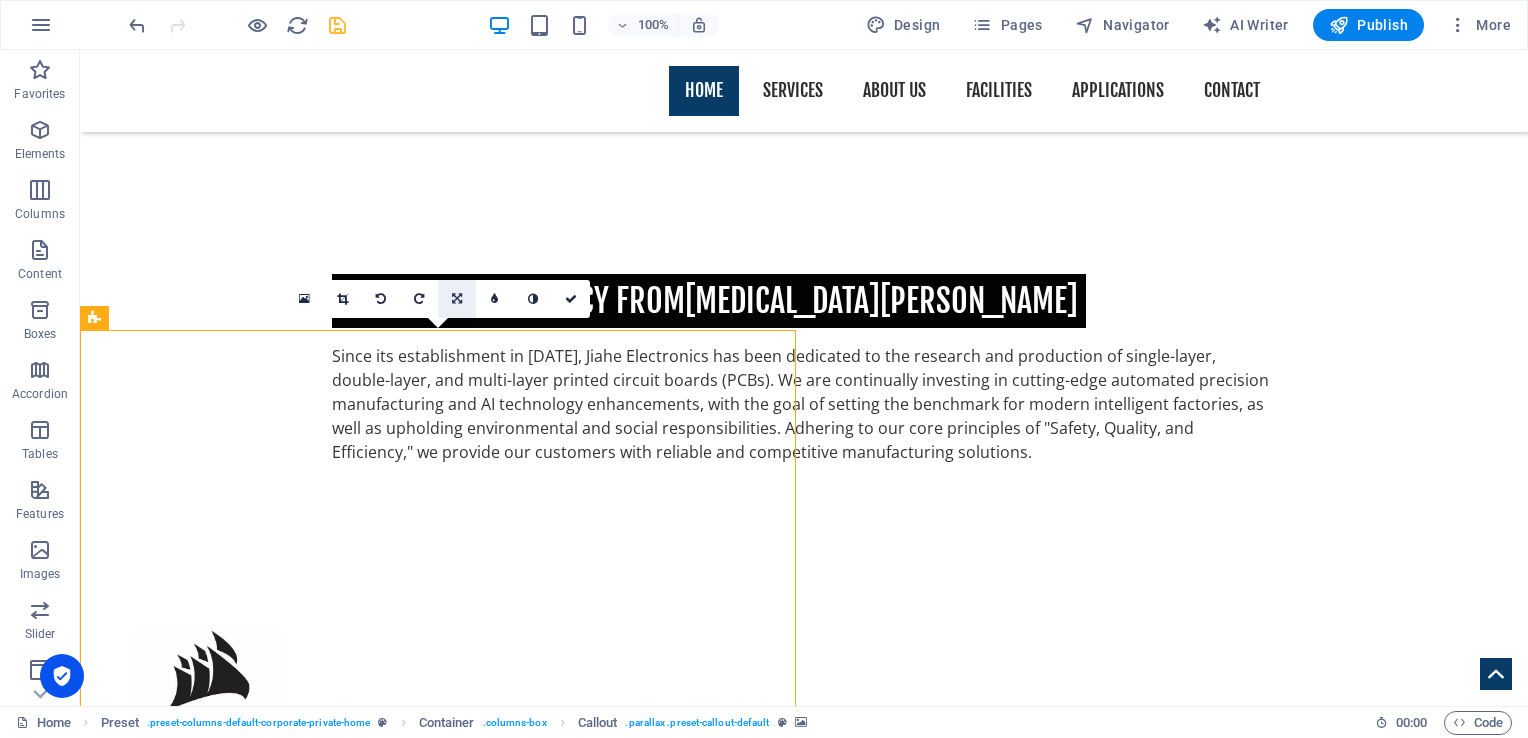 click at bounding box center [457, 299] 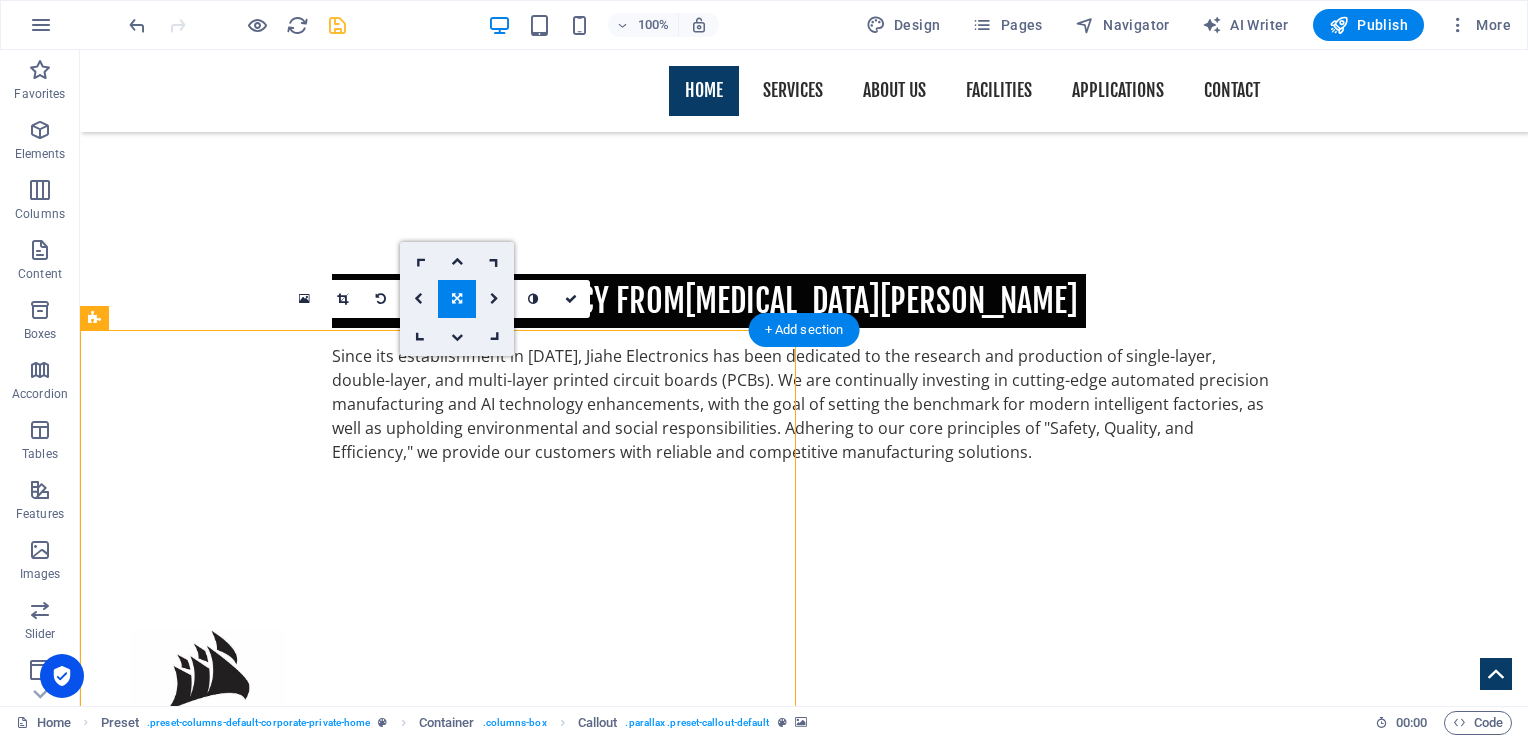 drag, startPoint x: 315, startPoint y: 390, endPoint x: 315, endPoint y: 370, distance: 20 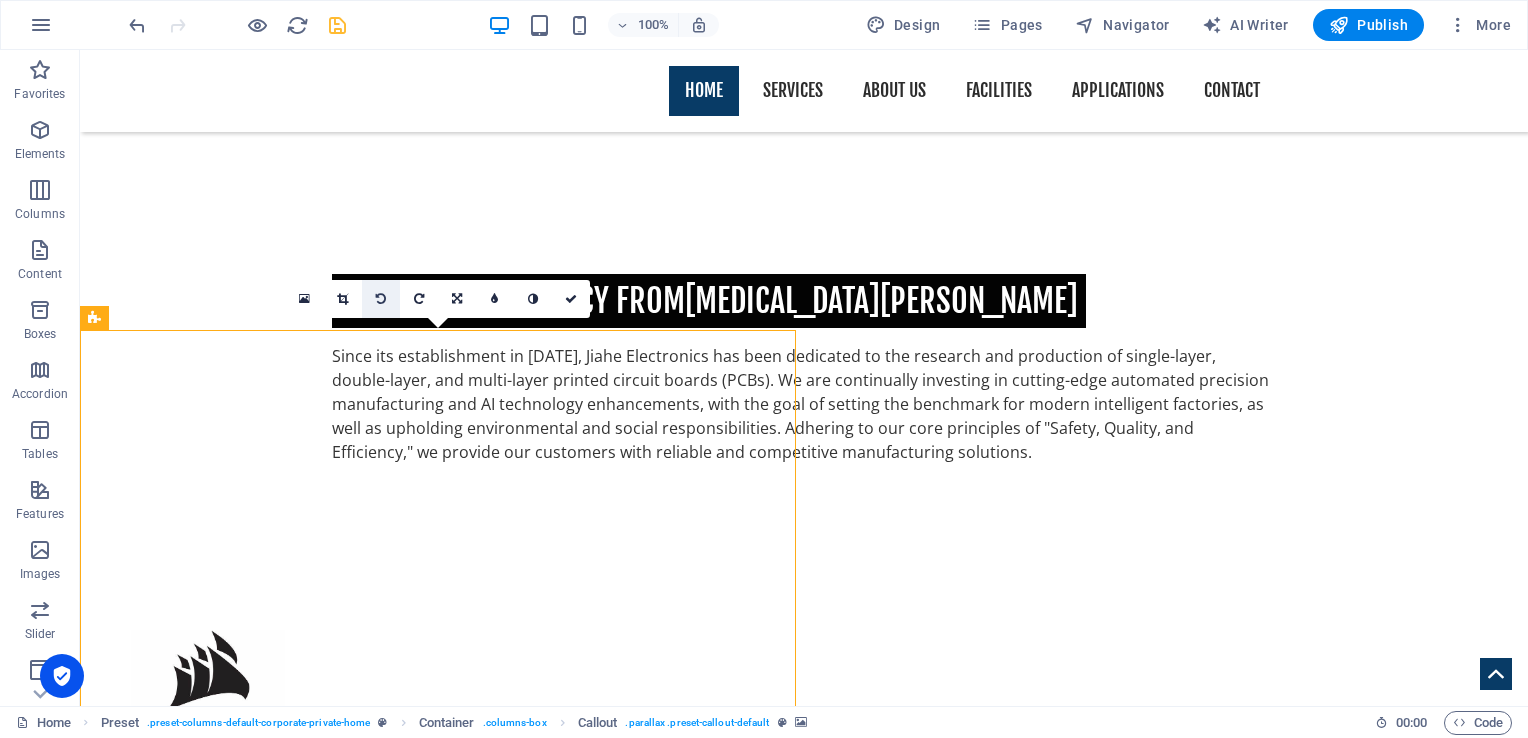 click at bounding box center (381, 299) 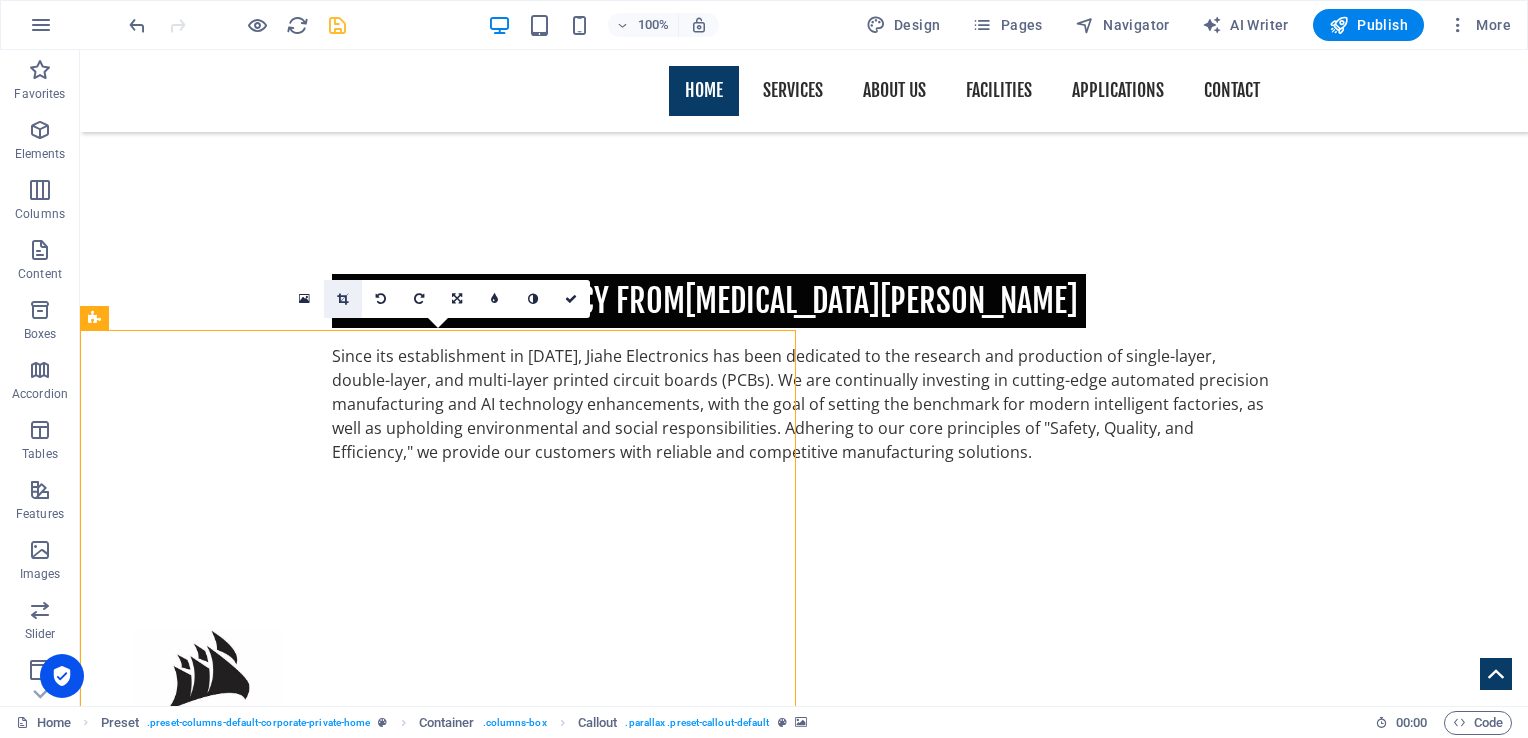 click at bounding box center [342, 299] 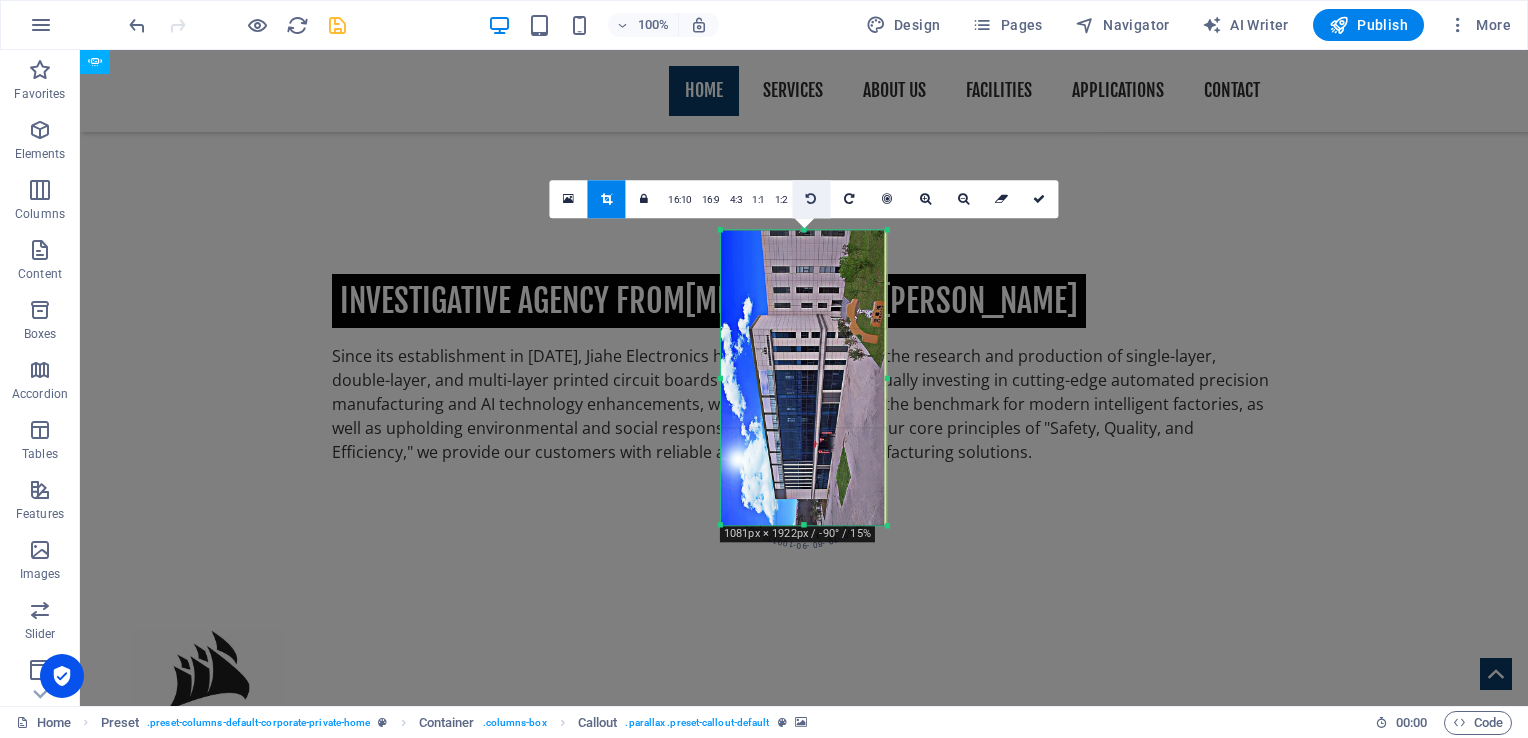 click at bounding box center (811, 199) 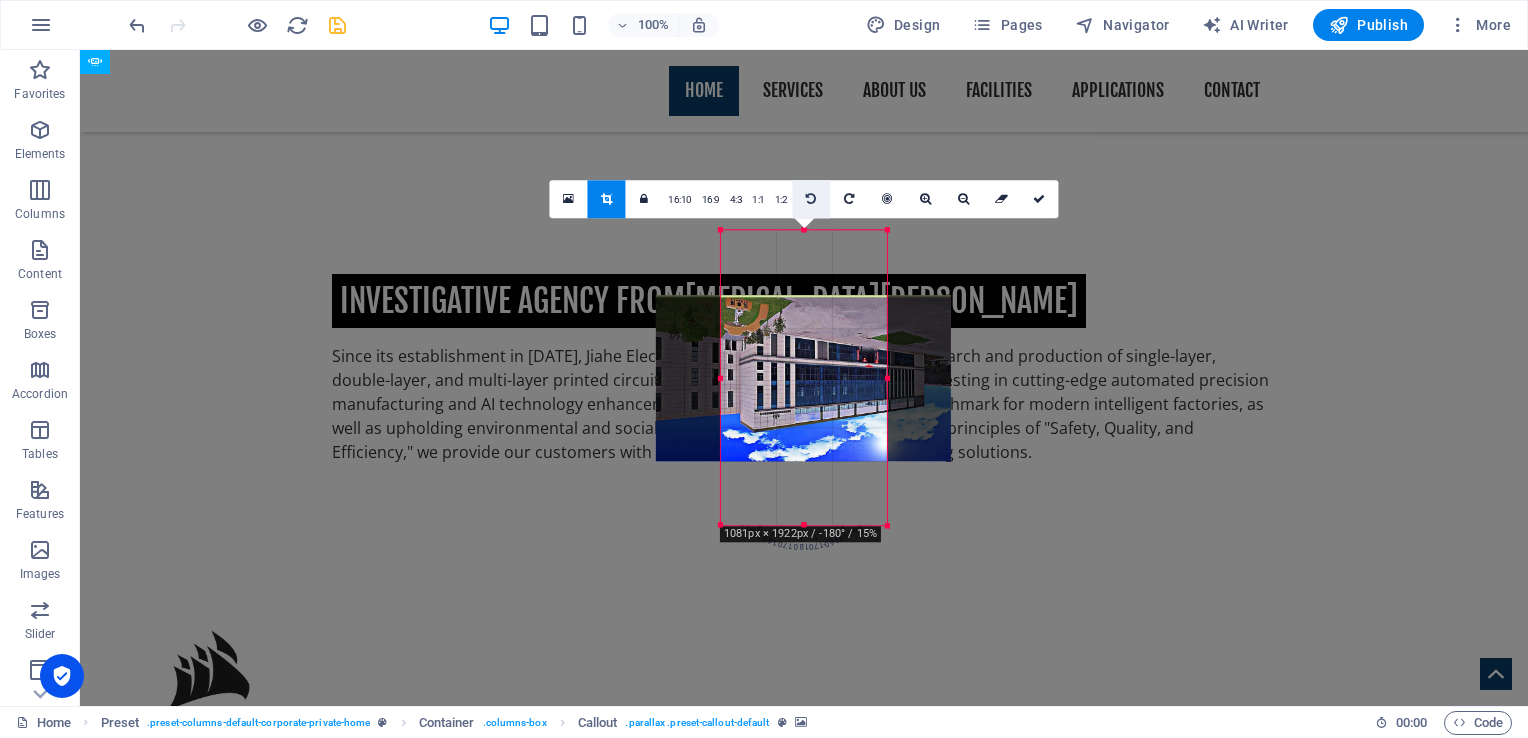 click at bounding box center [811, 199] 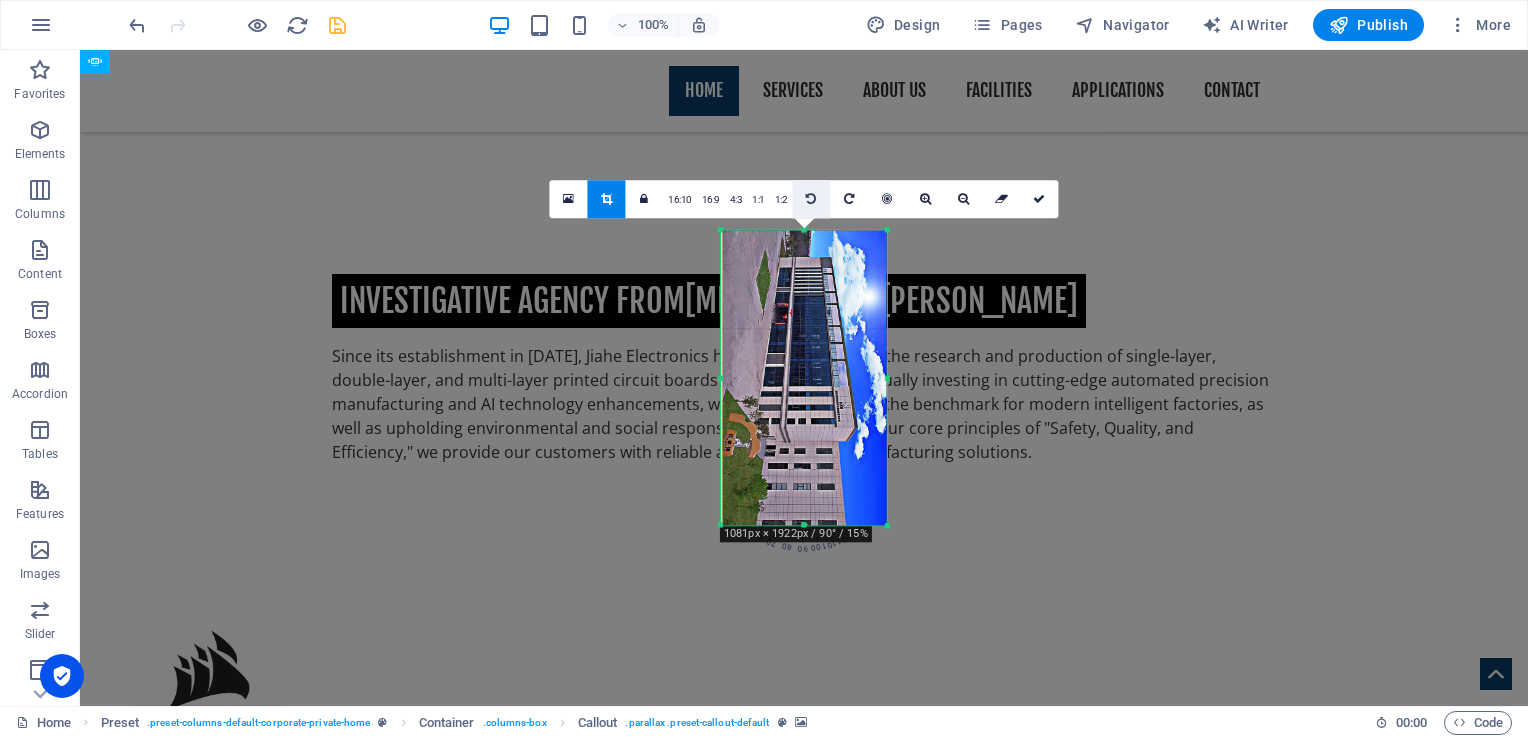 click at bounding box center [811, 199] 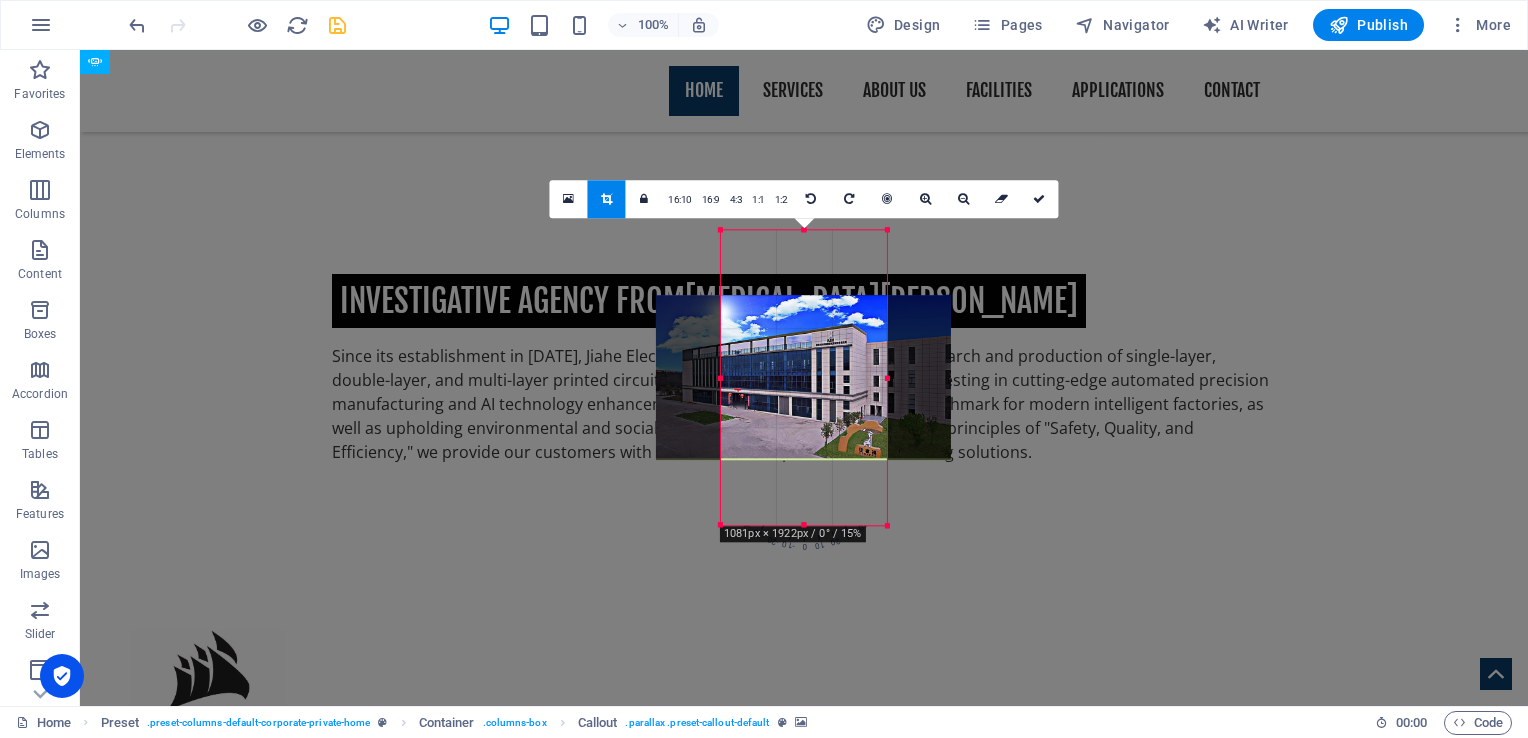 click at bounding box center [803, 378] 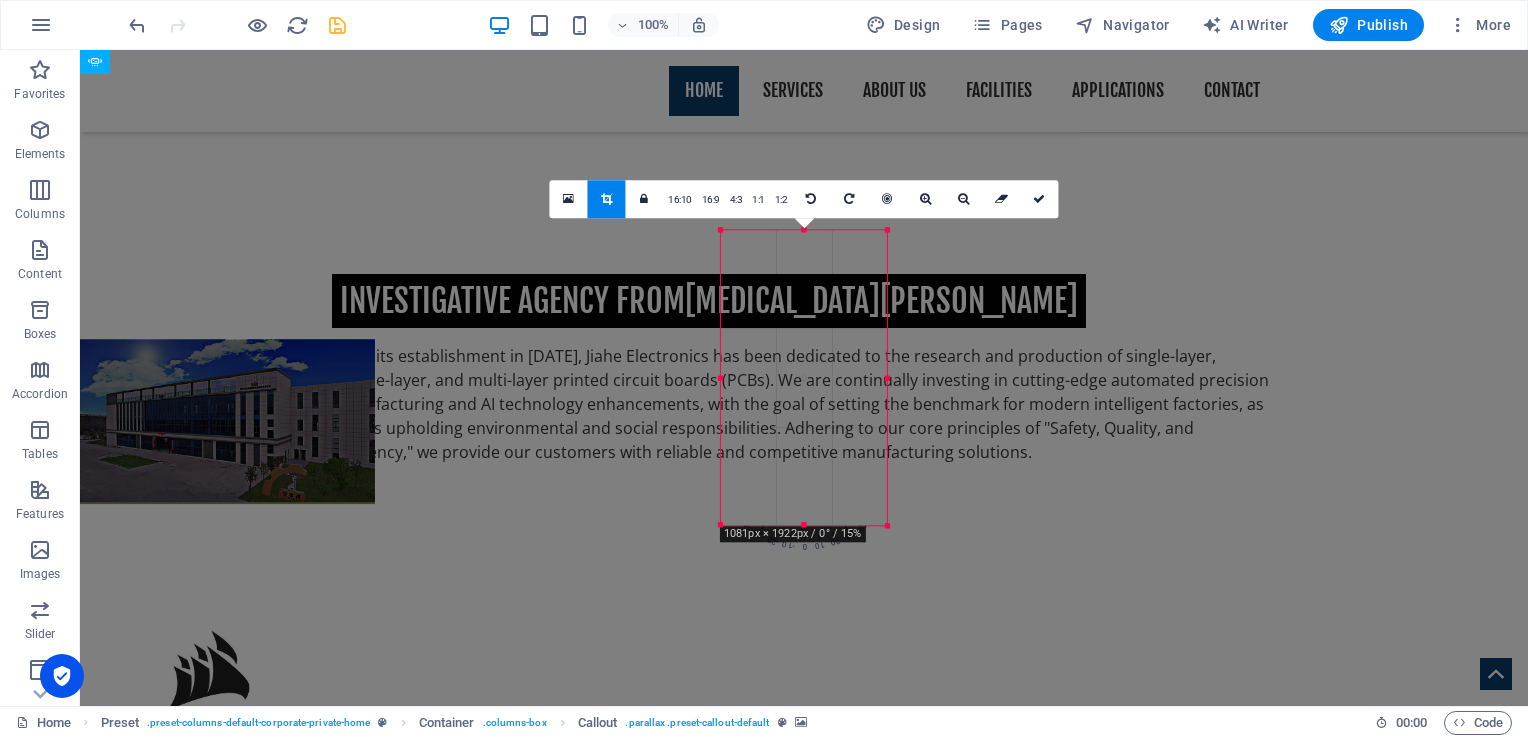 drag, startPoint x: 811, startPoint y: 386, endPoint x: 235, endPoint y: 428, distance: 577.52924 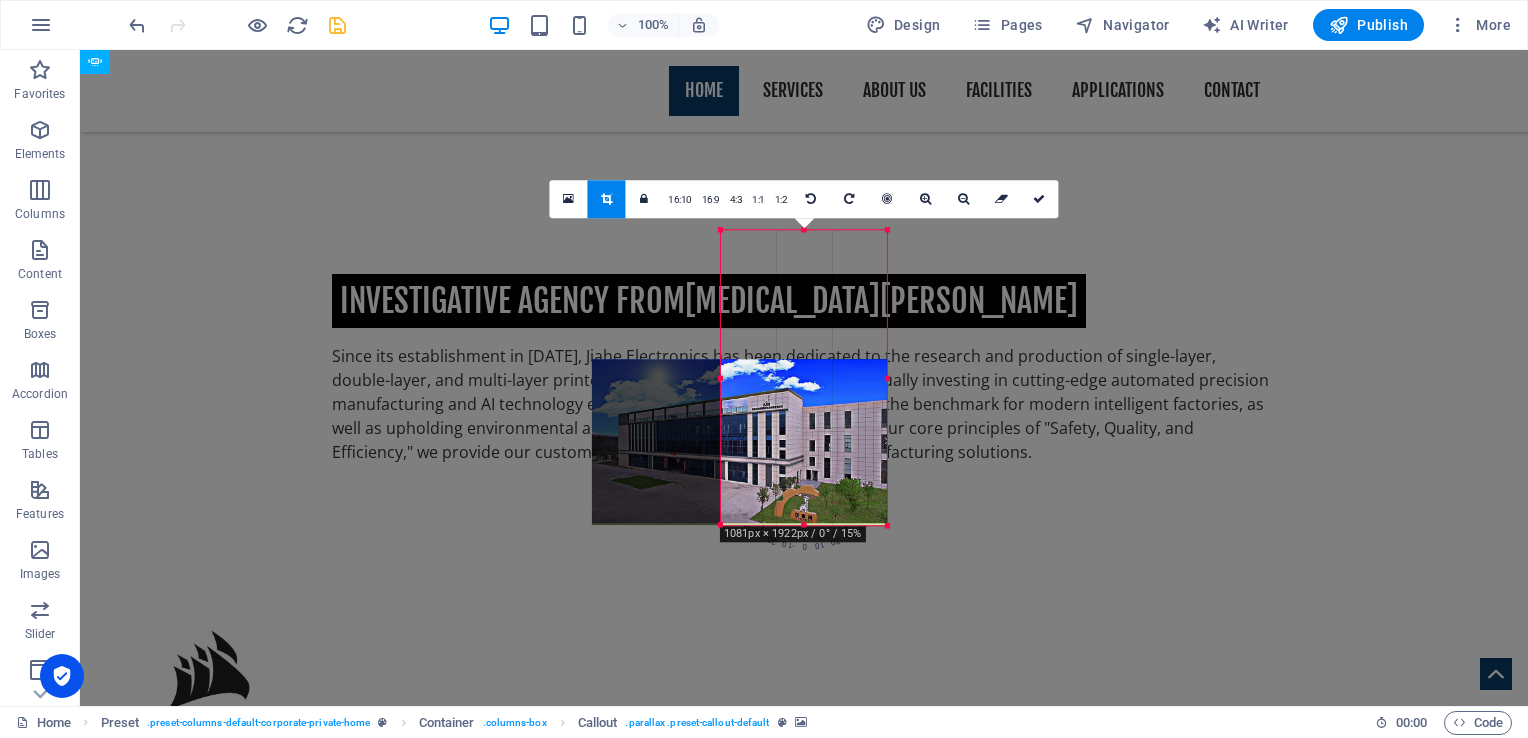 click at bounding box center [739, 443] 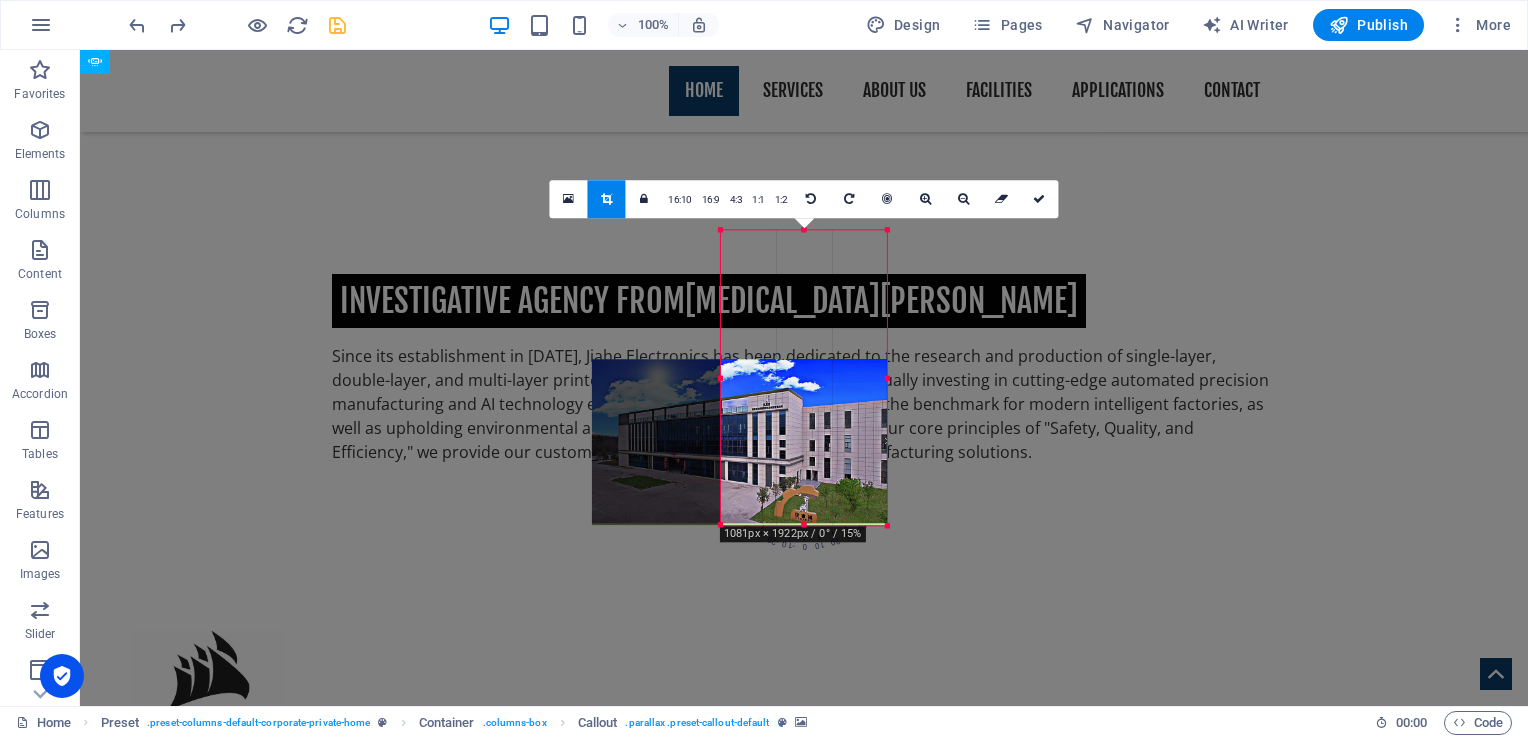 click on "Drag here to replace the existing content. Press “Ctrl” if you want to create a new element.
Unequal Columns   Container   H1   Banner   Banner   Container   Unequal Columns   Unequal Columns   Container   Menu Bar   Text   Menu   Text   Spacer   H2   Spacer   Container   Checkbox   Preset   Form   Button   Spacer   Container   H3   Spacer   Preset   Input   Input   Email   Textarea   Captcha   Info Bar   Social Media Icons   Icon   Social Media Icons   Container   Container   Icon   Text   Container   Text   Container   Container   Text   Container   Container   Social Media Icons   Icon   Form button   H2   Text   Container   H3   Preset   Container   Callout   Container   Spacer   Button   Preset   Container   H3   Container   Text   Callout   Preset   Container   Preset   Preset   Callout   Container   Container   Text   Icon   Spacer   H3   Preset   Container   Container   Preset   Callout   Container   Spacer   Text   Spacer   Button   Container   H3   Container   Text     H3" at bounding box center [804, 378] 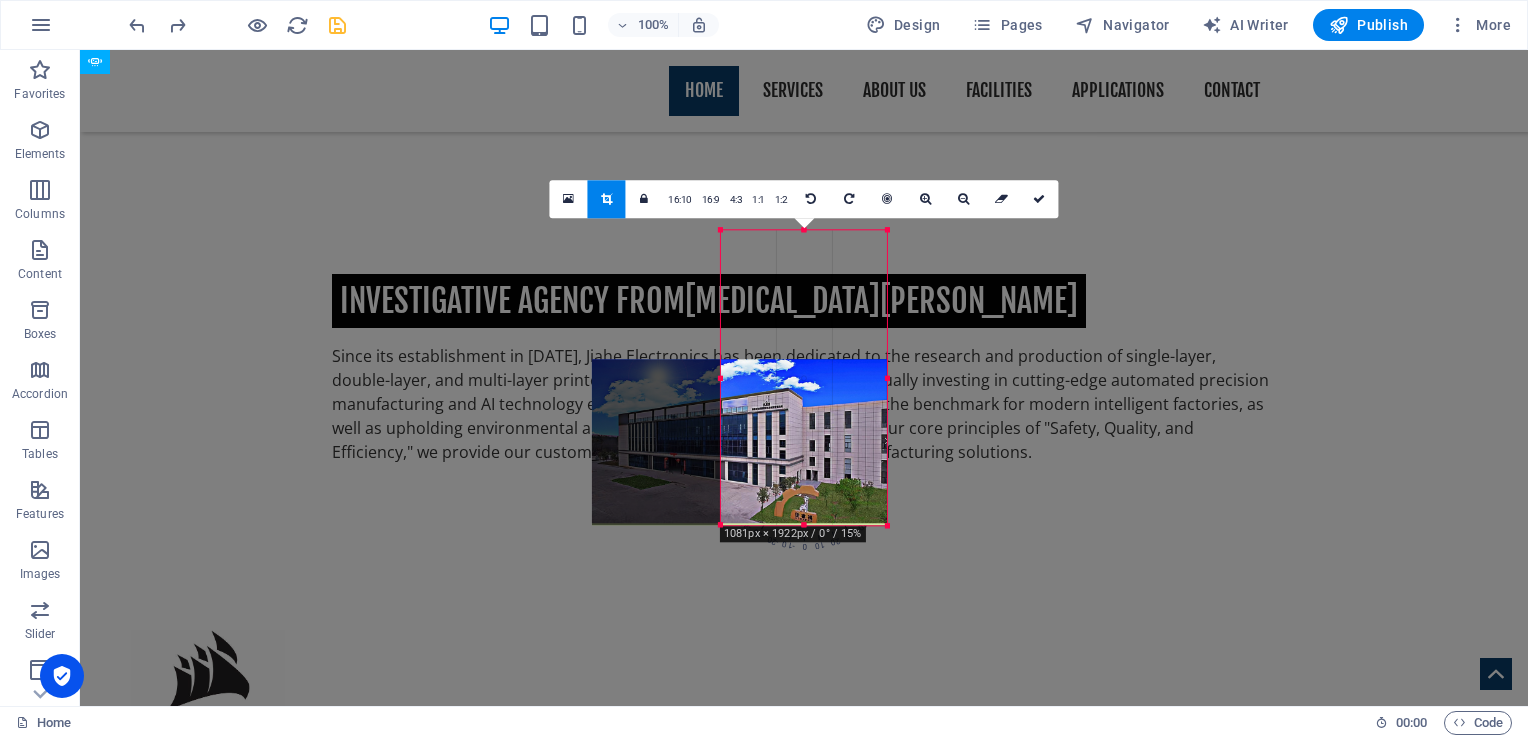 drag, startPoint x: 976, startPoint y: 277, endPoint x: 935, endPoint y: 270, distance: 41.59327 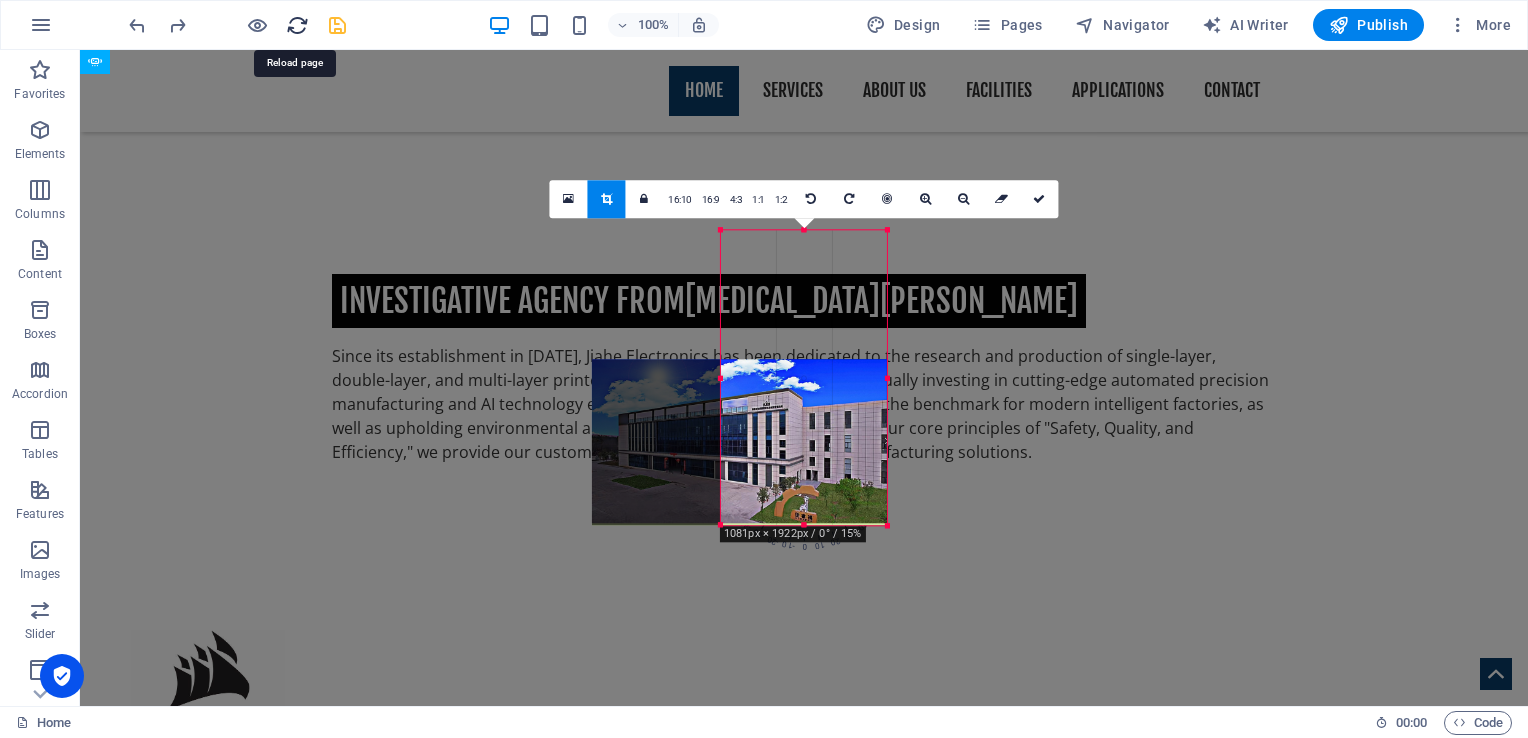 click at bounding box center [297, 25] 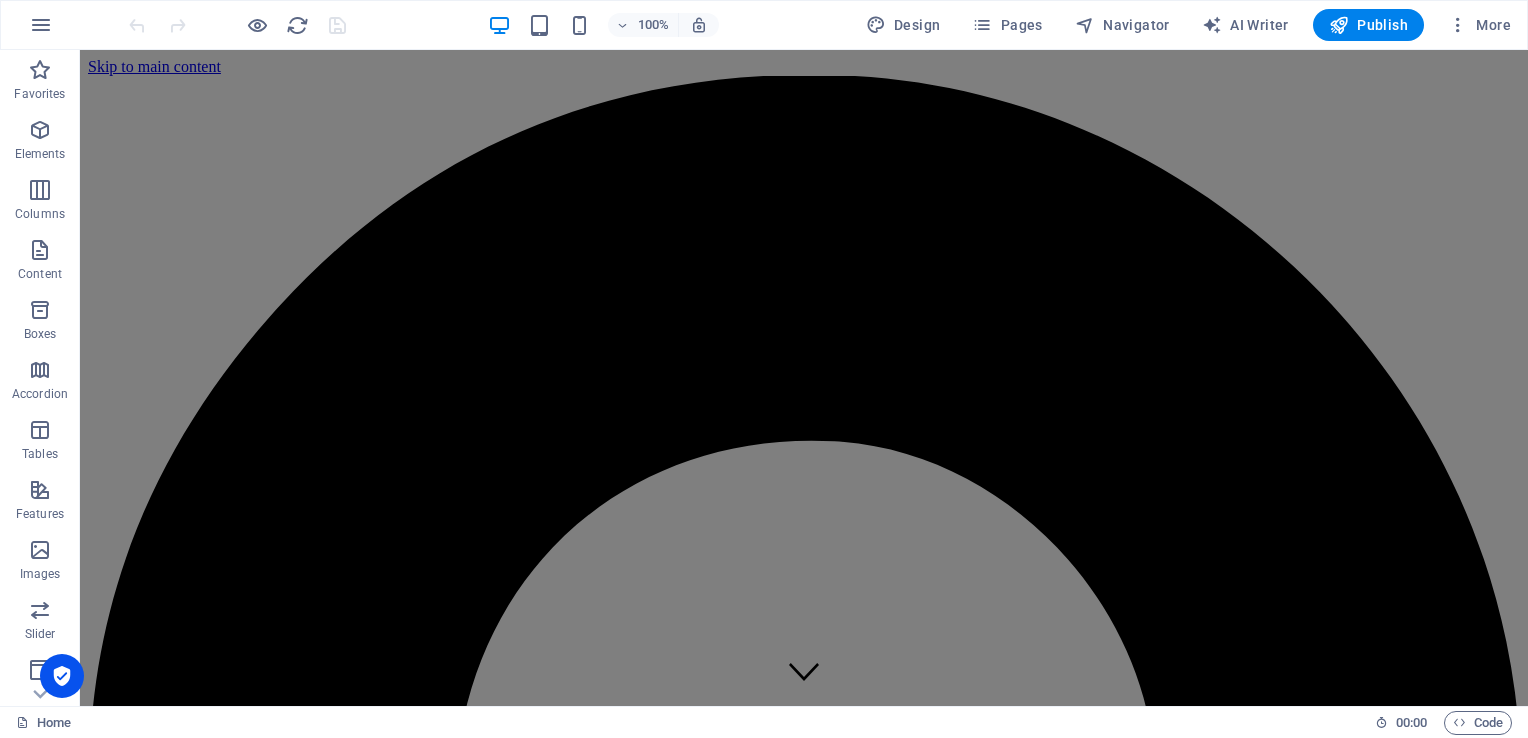 scroll, scrollTop: 0, scrollLeft: 0, axis: both 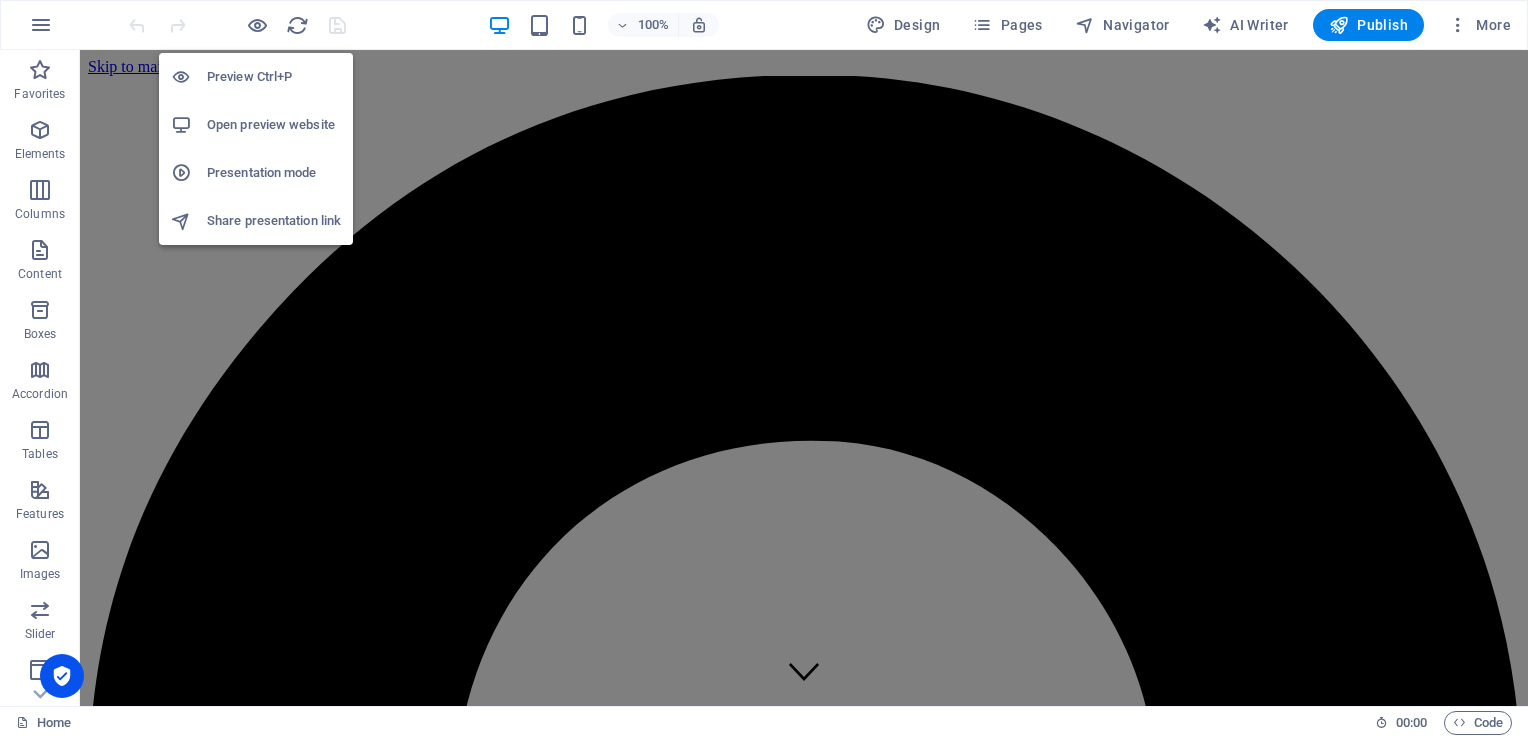 click on "Preview Ctrl+P" at bounding box center [274, 77] 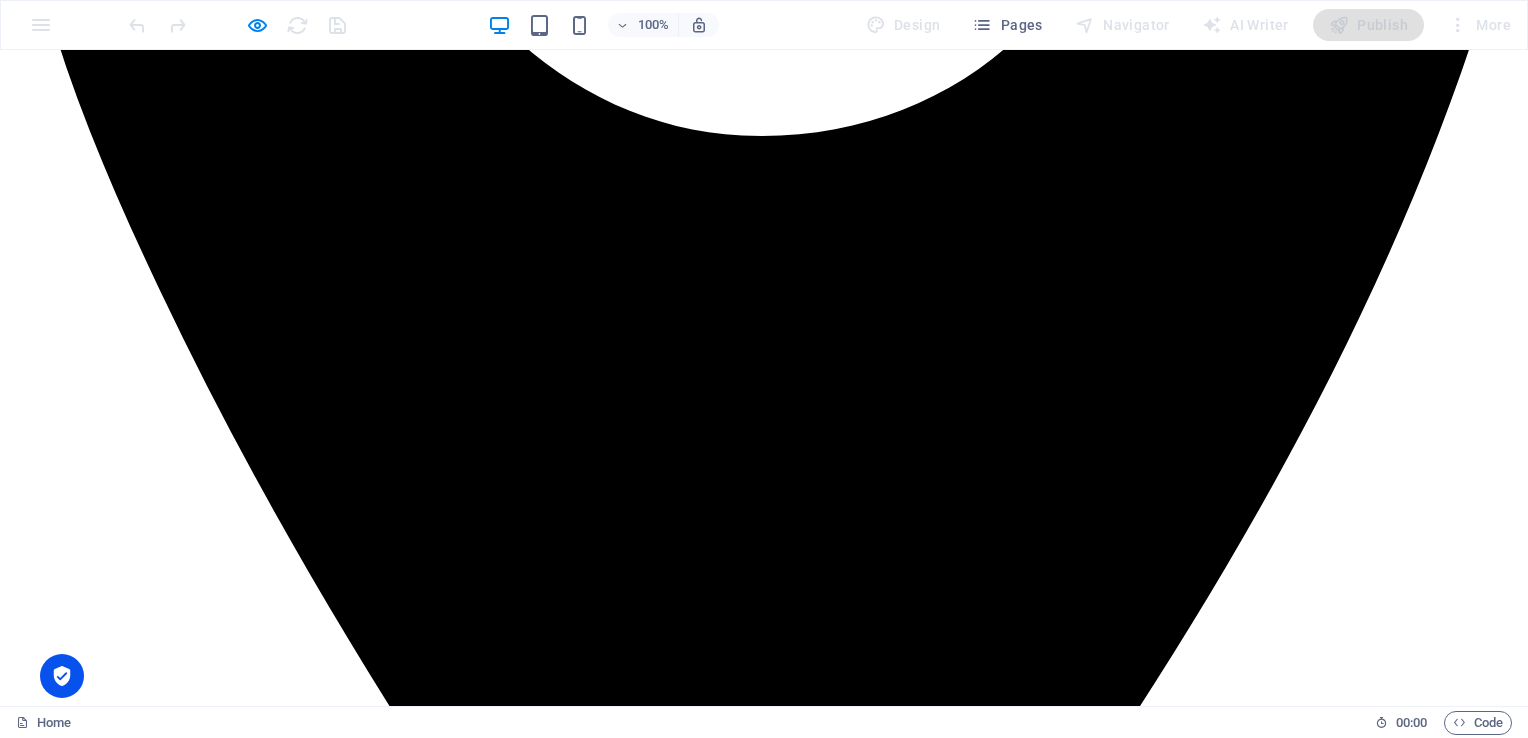 scroll, scrollTop: 1100, scrollLeft: 0, axis: vertical 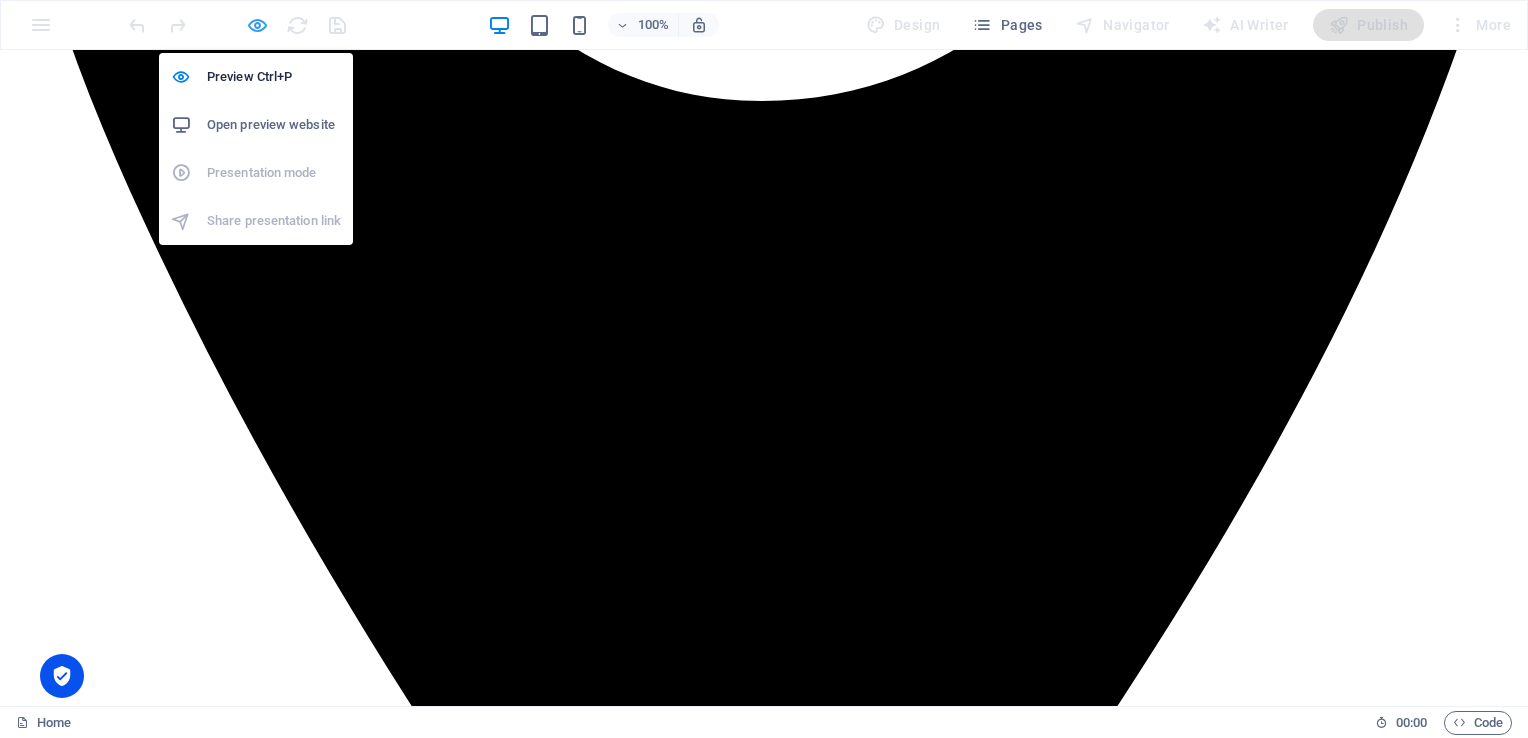 click at bounding box center [257, 25] 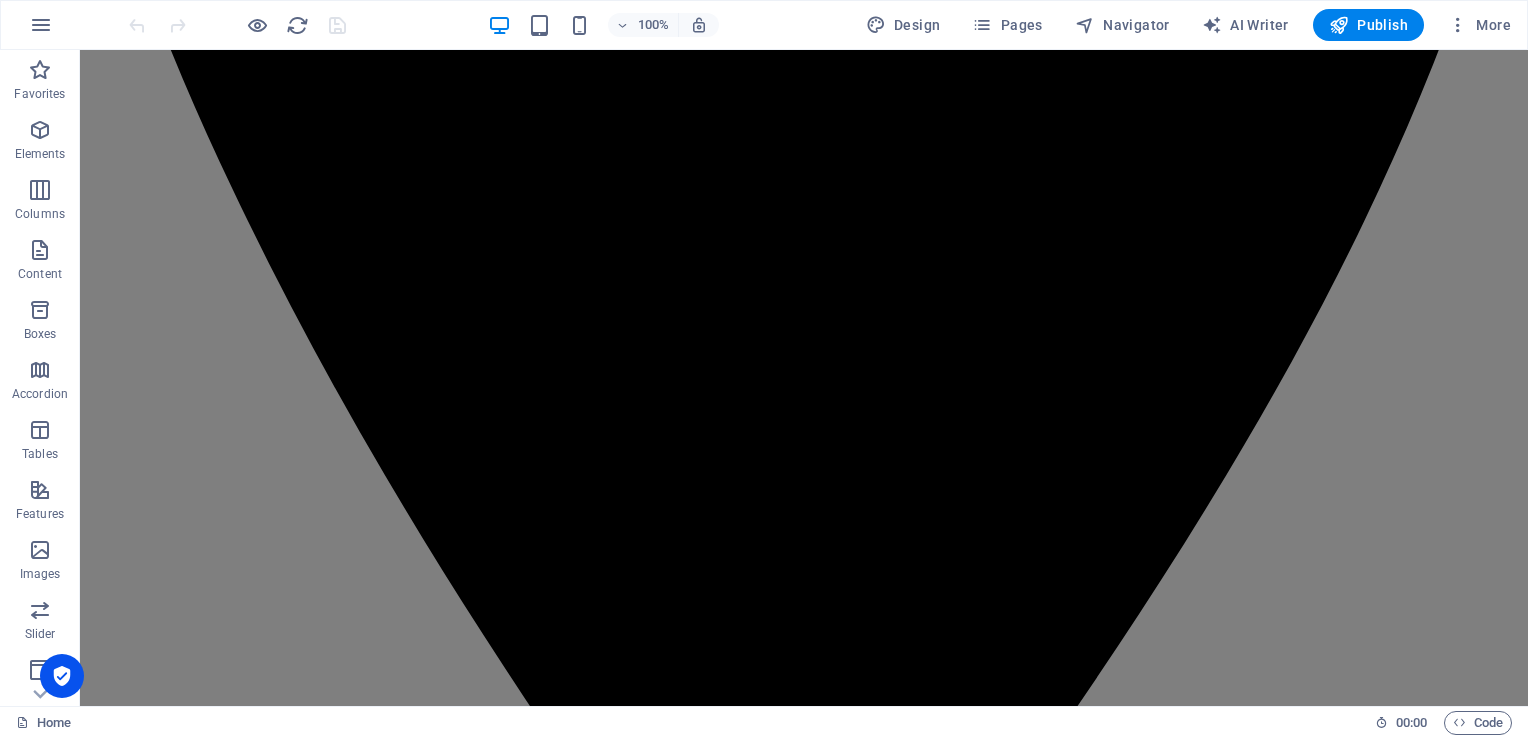 click at bounding box center [804, 378] 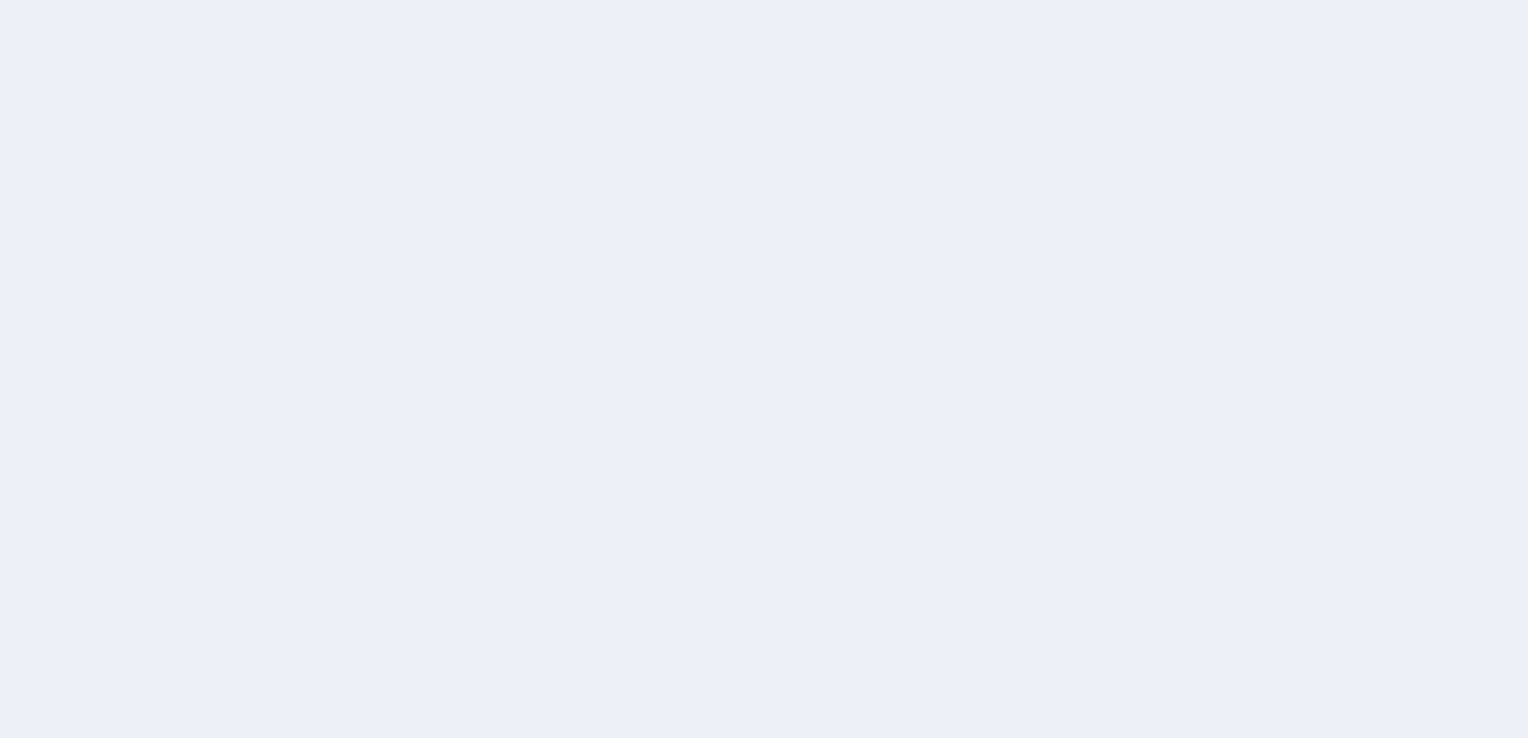 scroll, scrollTop: 0, scrollLeft: 0, axis: both 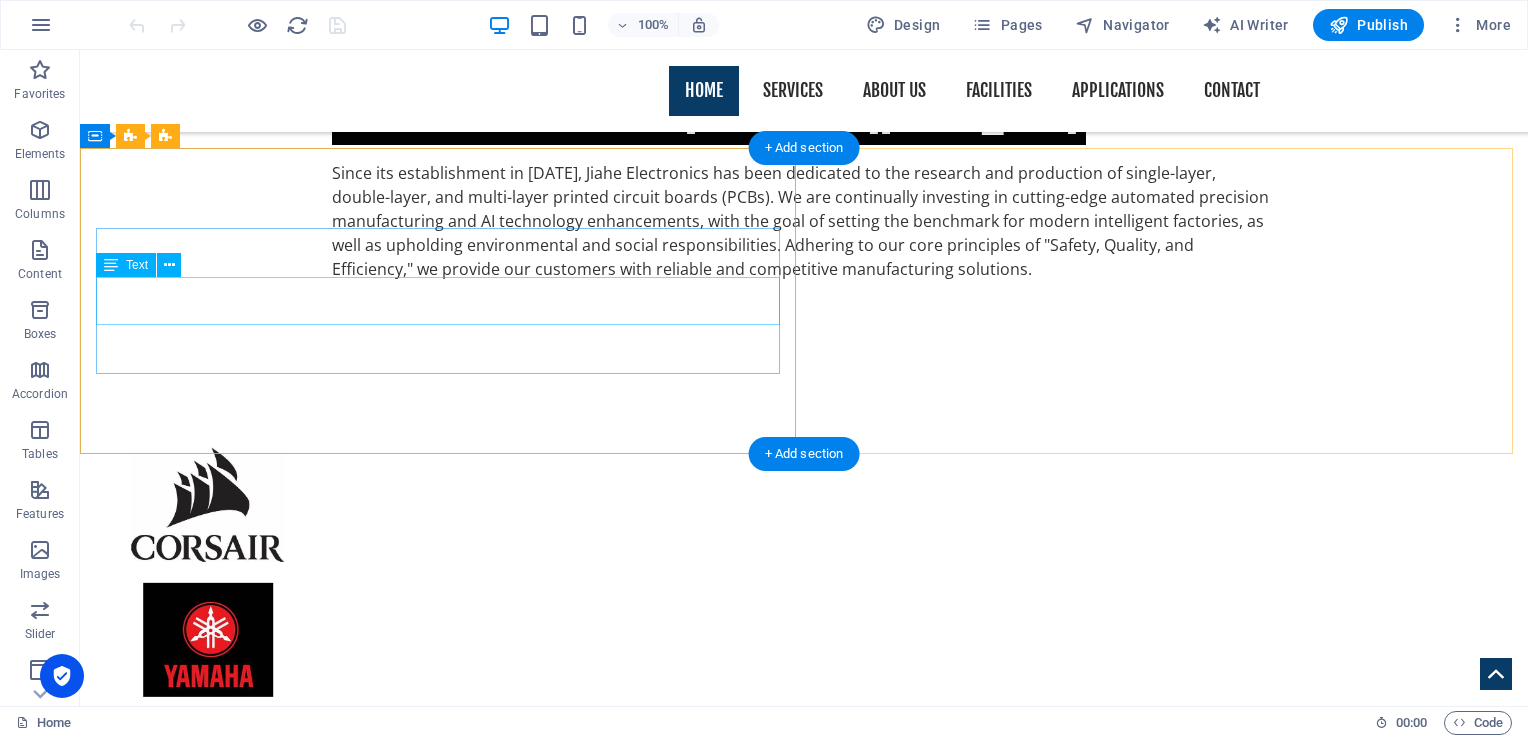 click on "Lorem ipsum dolor sit amet, consetetur sadipscing elitr, sed diam nonumy eirmod tempor invidunt ut labore et dolore magna aliquyam erat, sed diam voluptua." at bounding box center (804, 2229) 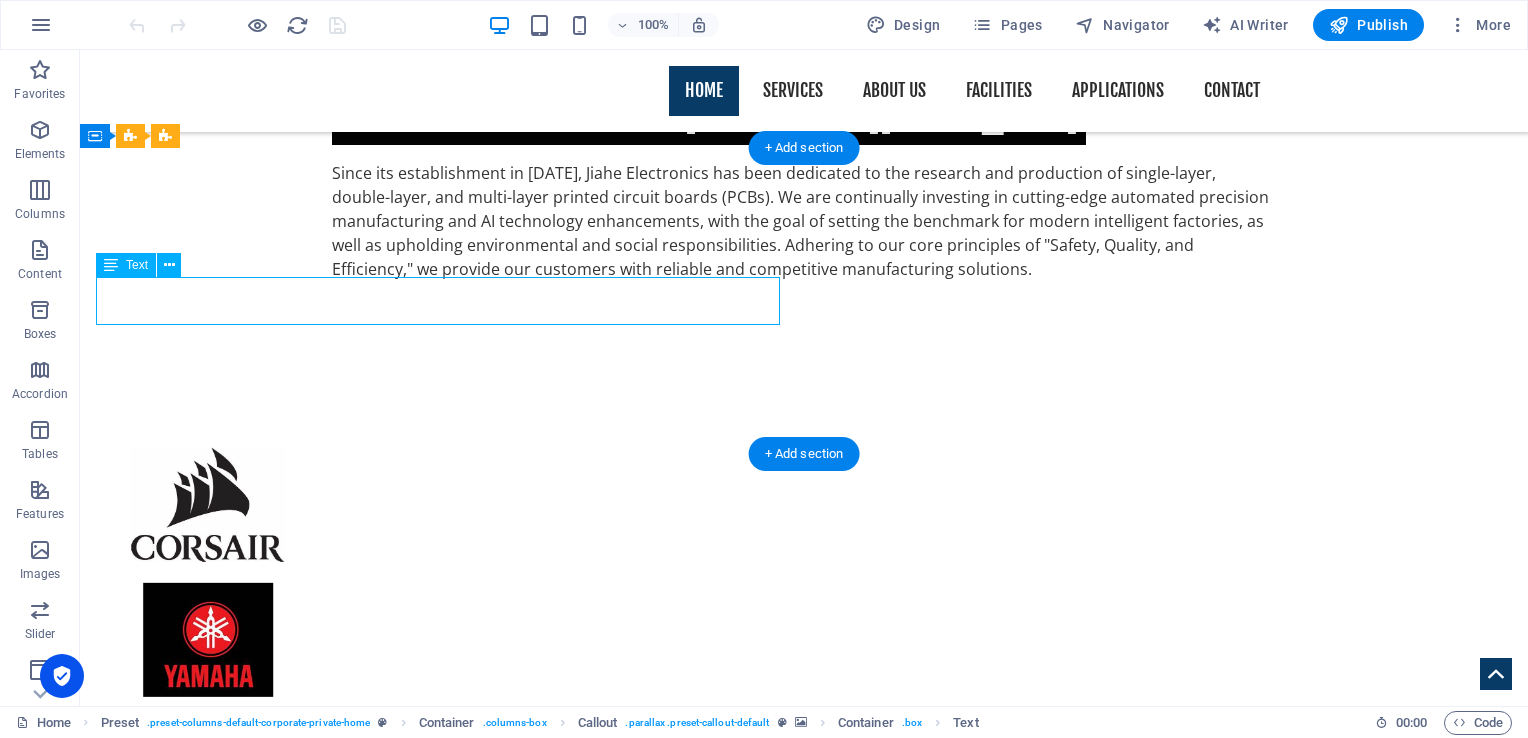 click on "Lorem ipsum dolor sit amet, consetetur sadipscing elitr, sed diam nonumy eirmod tempor invidunt ut labore et dolore magna aliquyam erat, sed diam voluptua." at bounding box center (804, 2229) 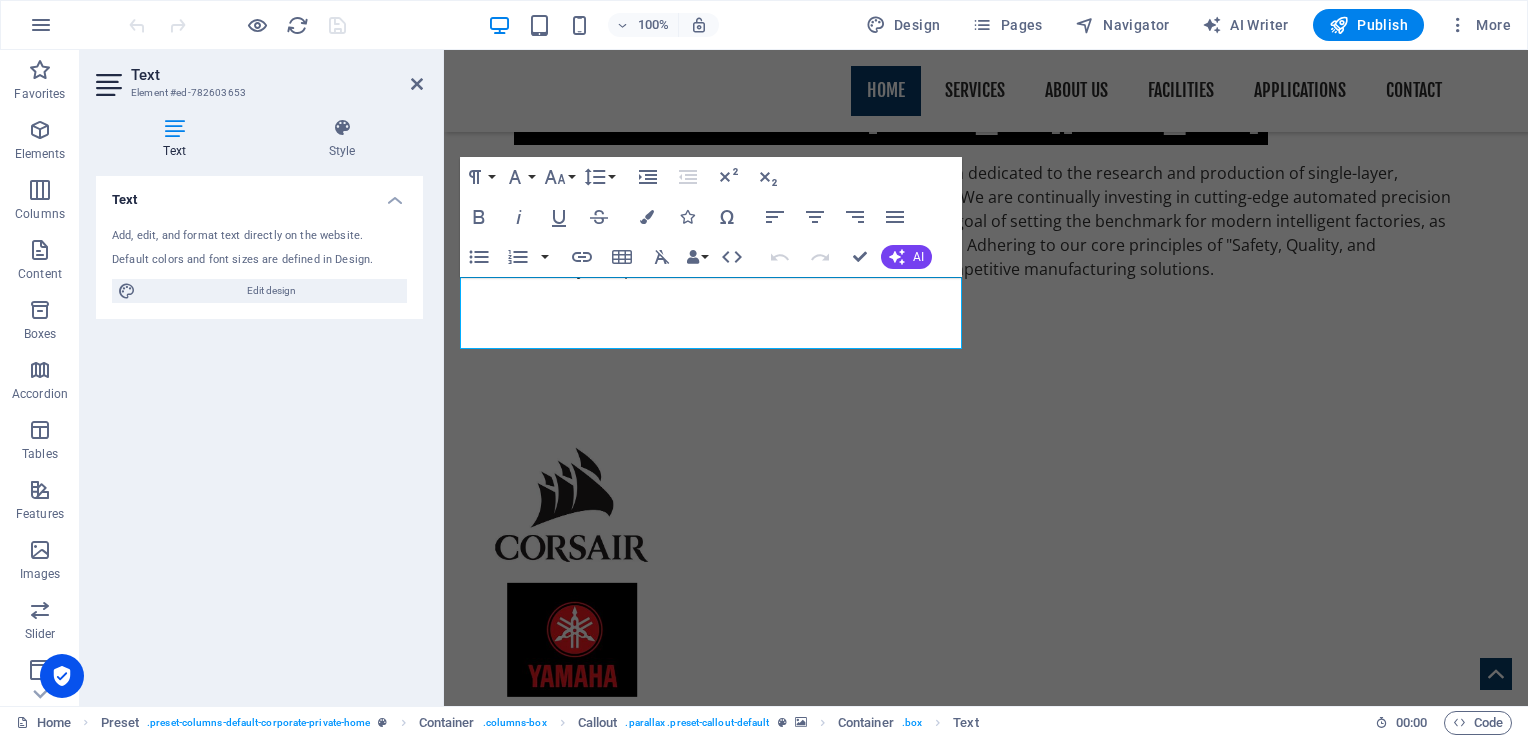 click on "Text Add, edit, and format text directly on the website. Default colors and font sizes are defined in Design. Edit design Alignment Left aligned Centered Right aligned" at bounding box center (259, 433) 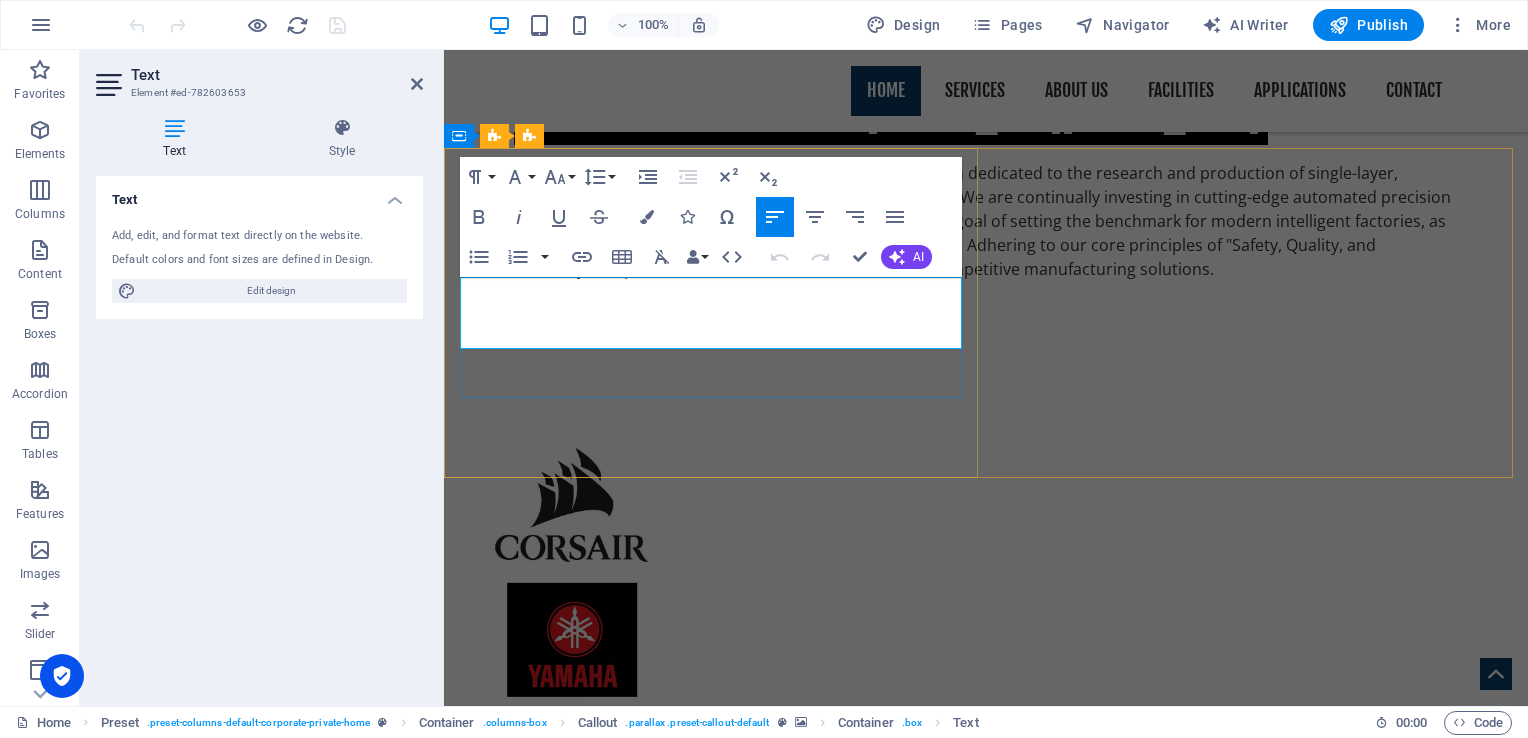 click on "Lorem ipsum dolor sit amet, consetetur sadipscing elitr, sed diam nonumy eirmod tempor invidunt ut labore et dolore magna aliquyam erat, sed diam voluptua." at bounding box center [986, 2229] 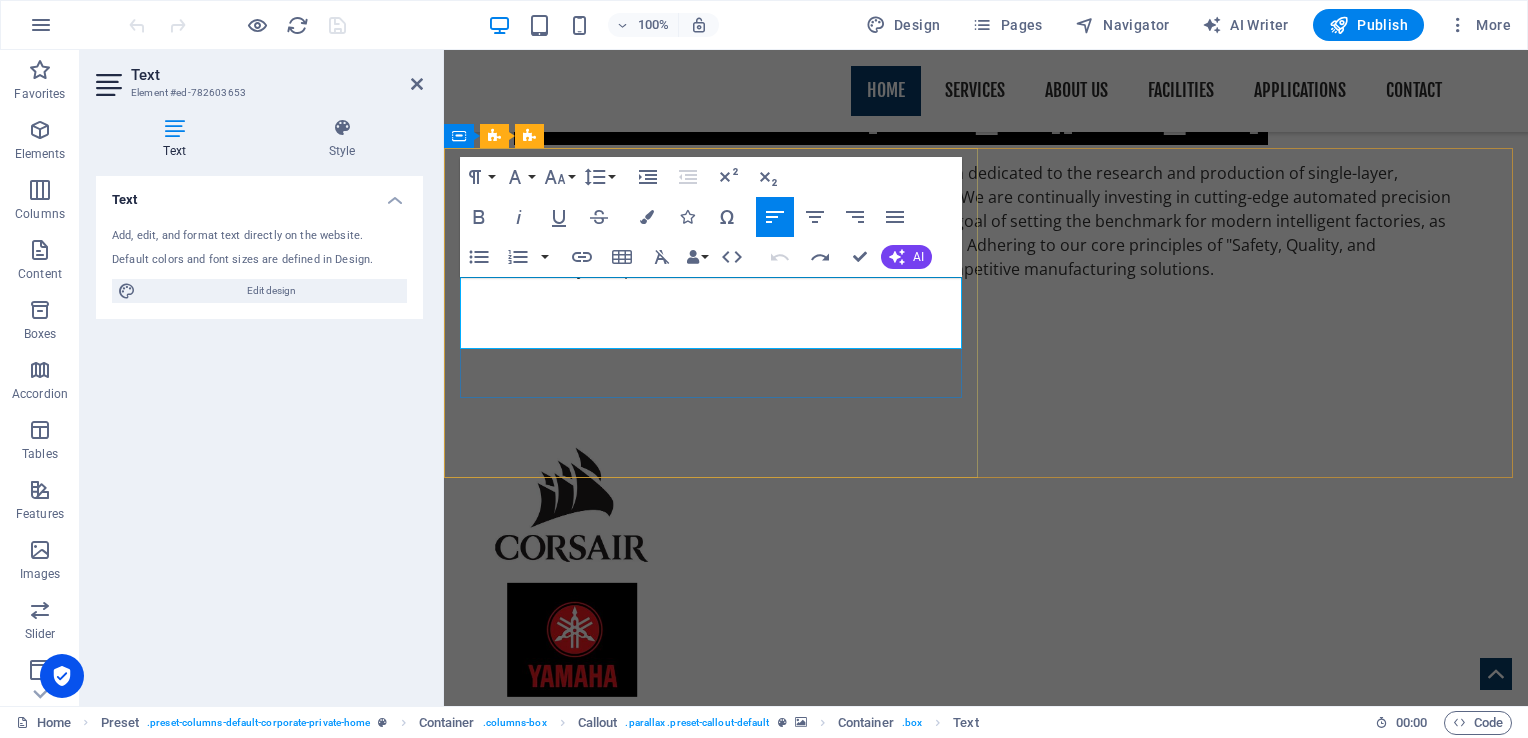 click on "Lorem ipsum dolor sit amet, consetetur sadipscing elitr, sed diam nonumy eirmod tempor invidunt ut labore et dolore magna aliquyam erat, sed diam voluptua." at bounding box center (986, 2241) 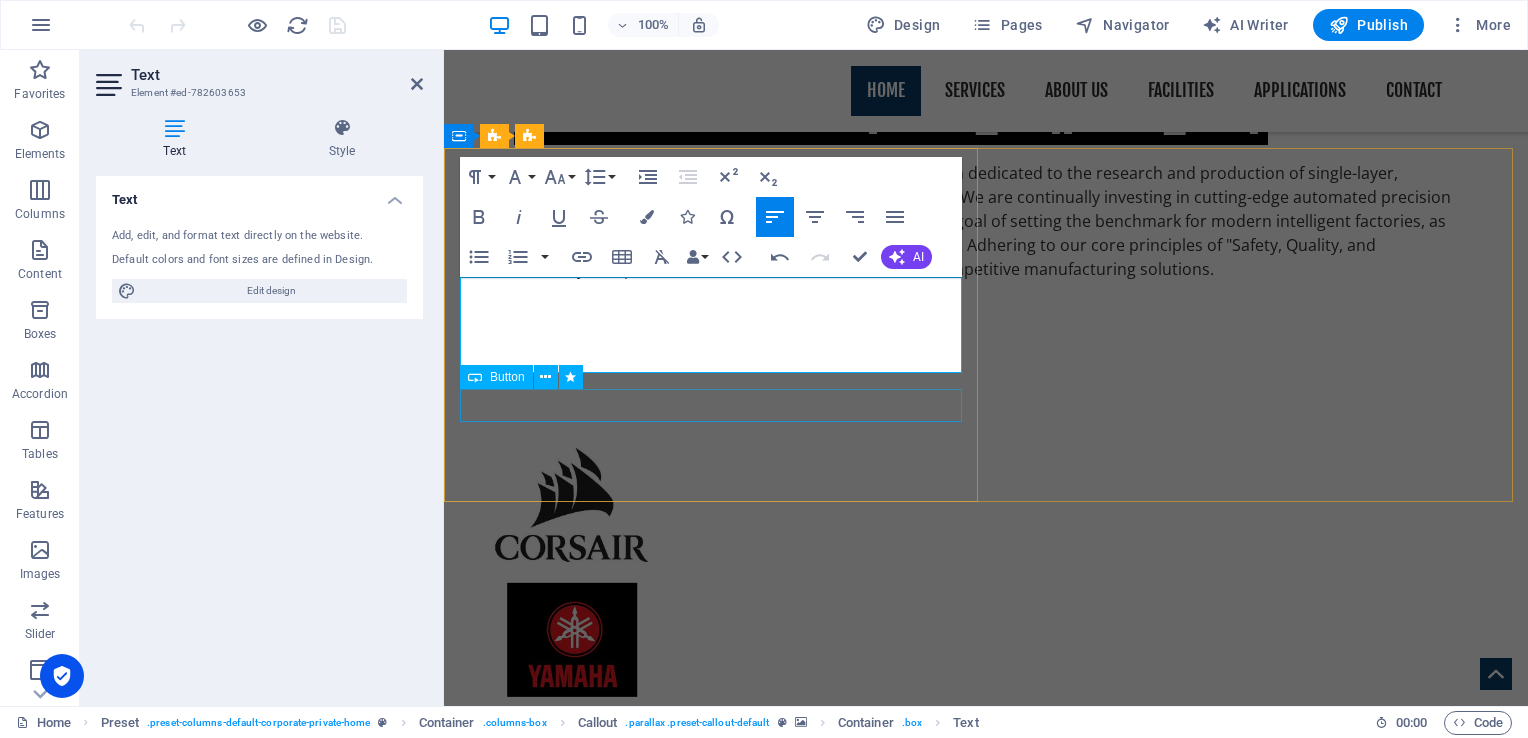 scroll, scrollTop: 3620, scrollLeft: 3, axis: both 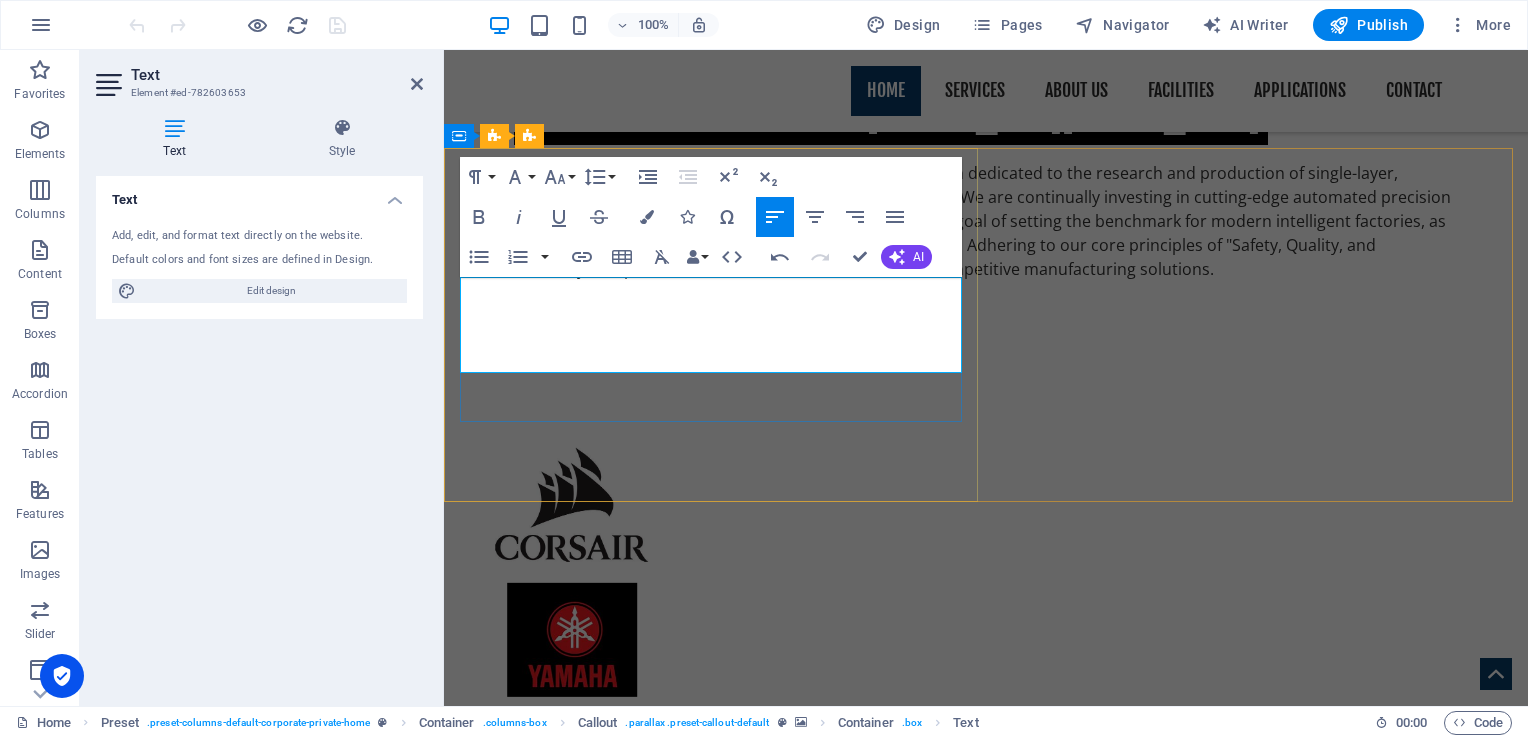 click on "Ln 2018, a new factory was established in [GEOGRAPHIC_DATA], spanning 60 acres. By 2020, several fully and semi-automated machines utilizing Industry 4.0 technology were introduced, optimizing the complete PCB manufacturing process.." at bounding box center (986, 2253) 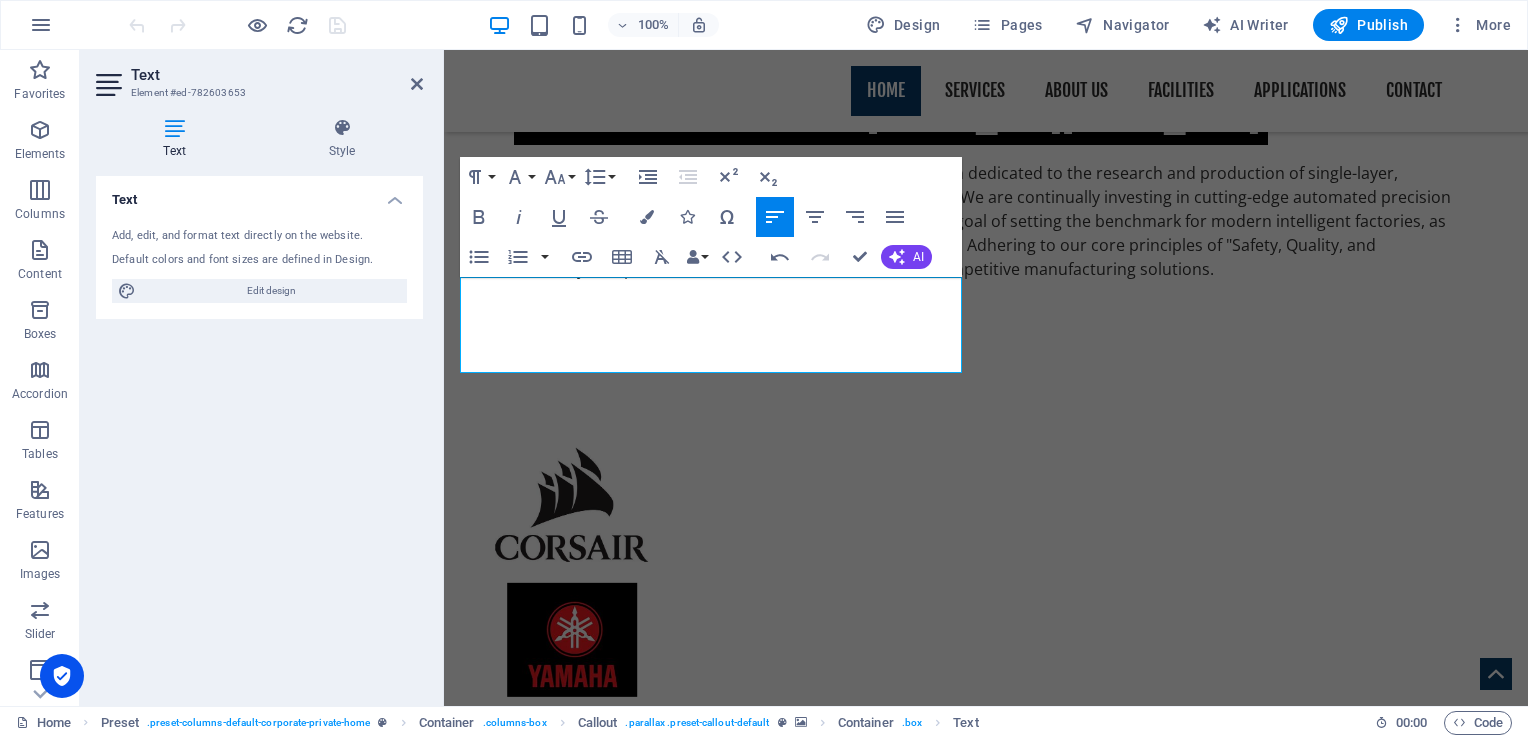 click at bounding box center (986, 1797) 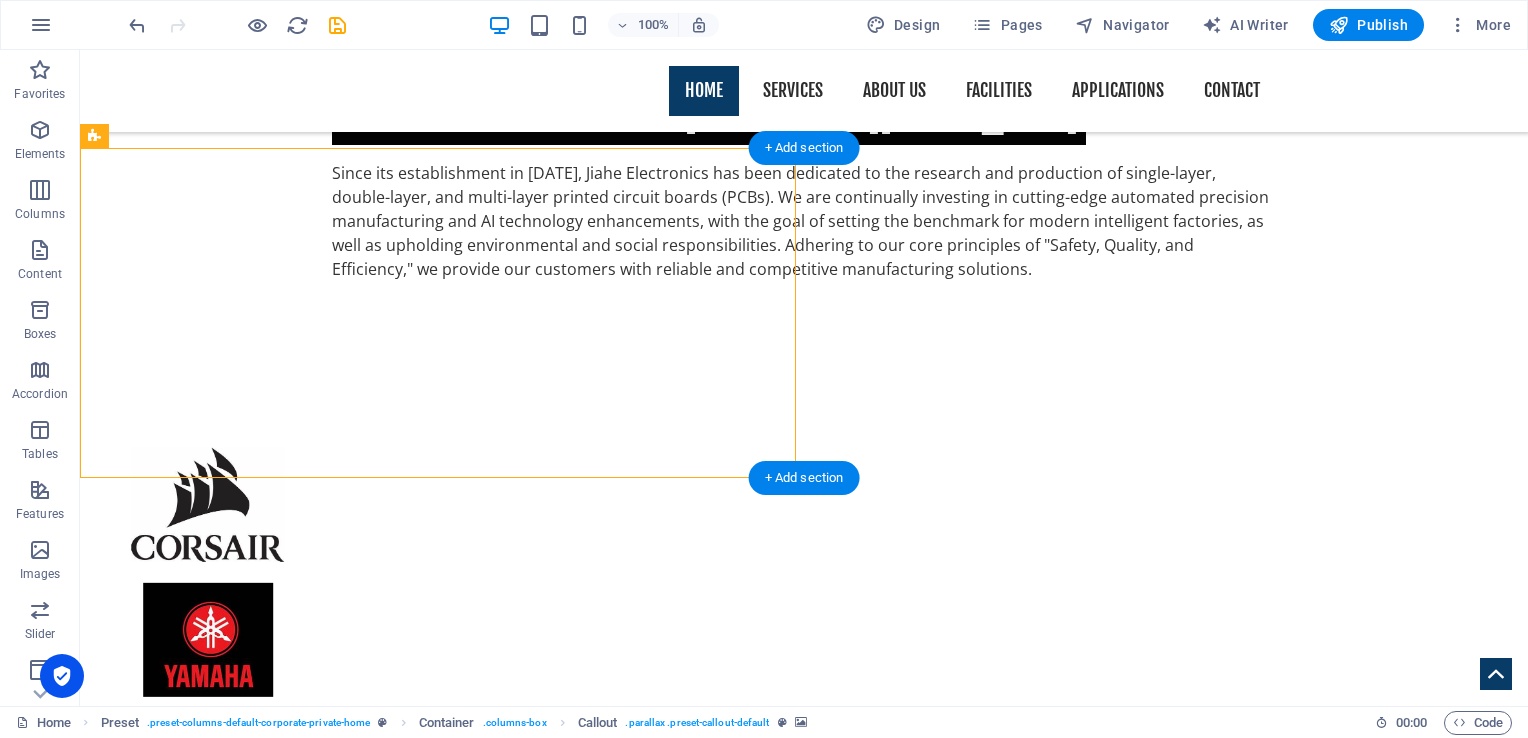 click at bounding box center (804, 2610) 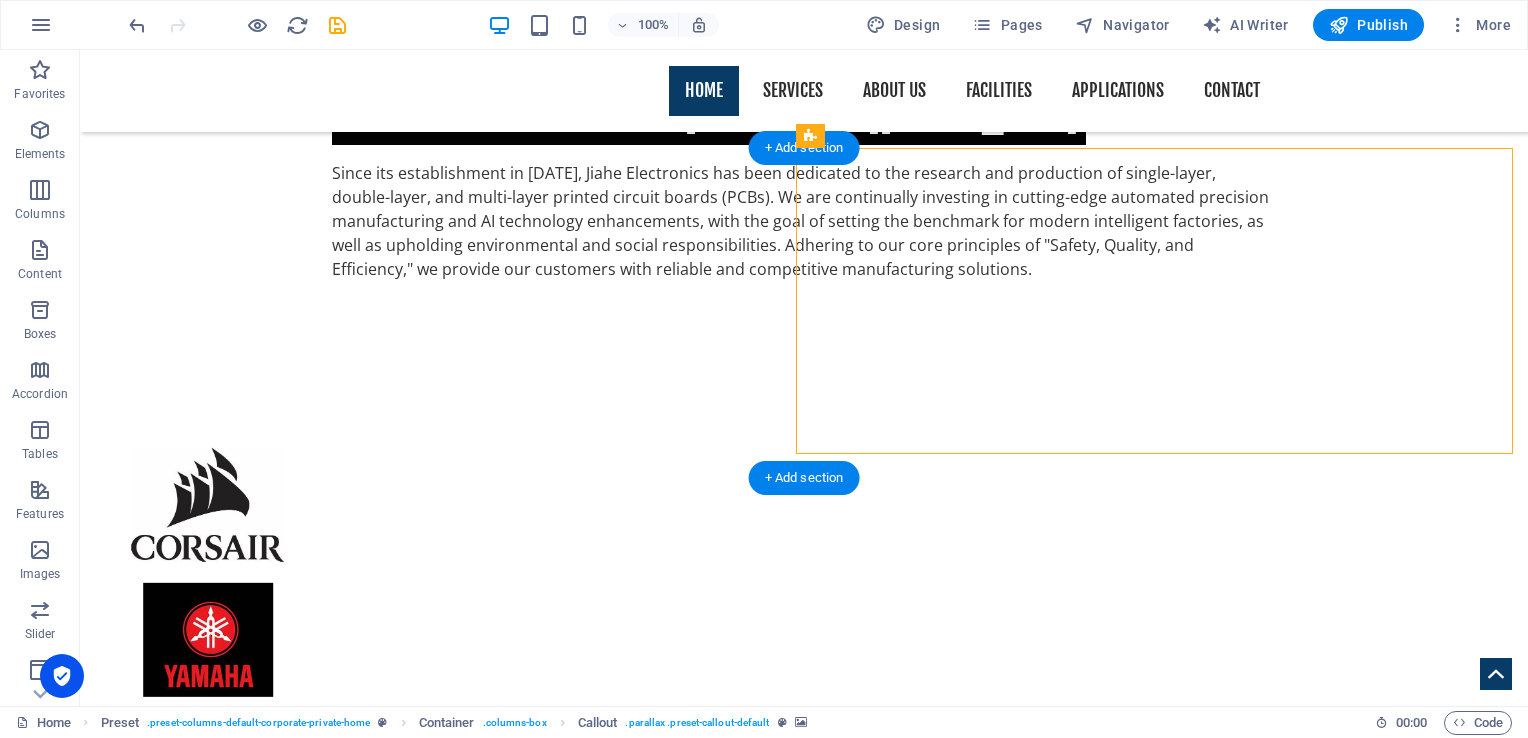click at bounding box center [804, 2610] 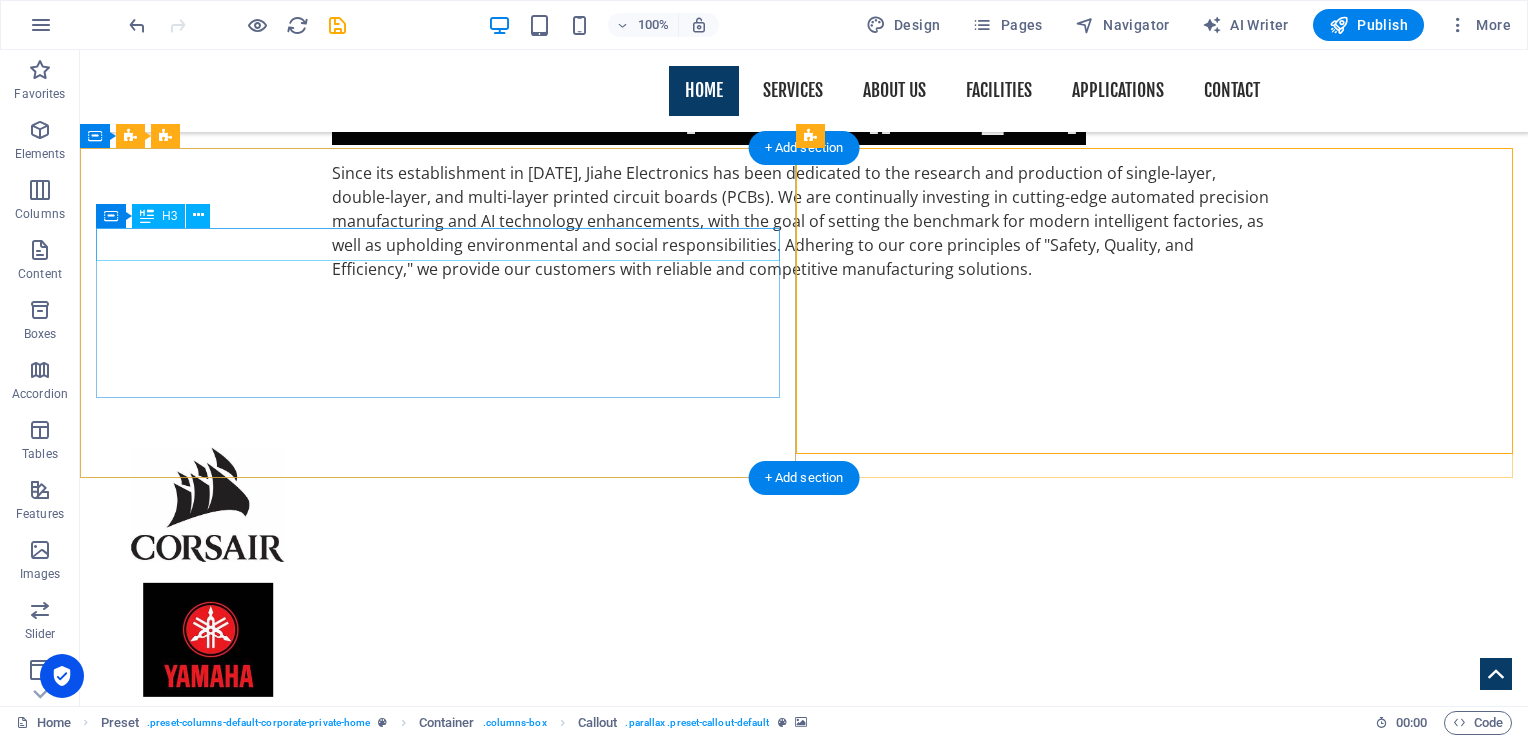 click on "Corporate" at bounding box center (804, 2184) 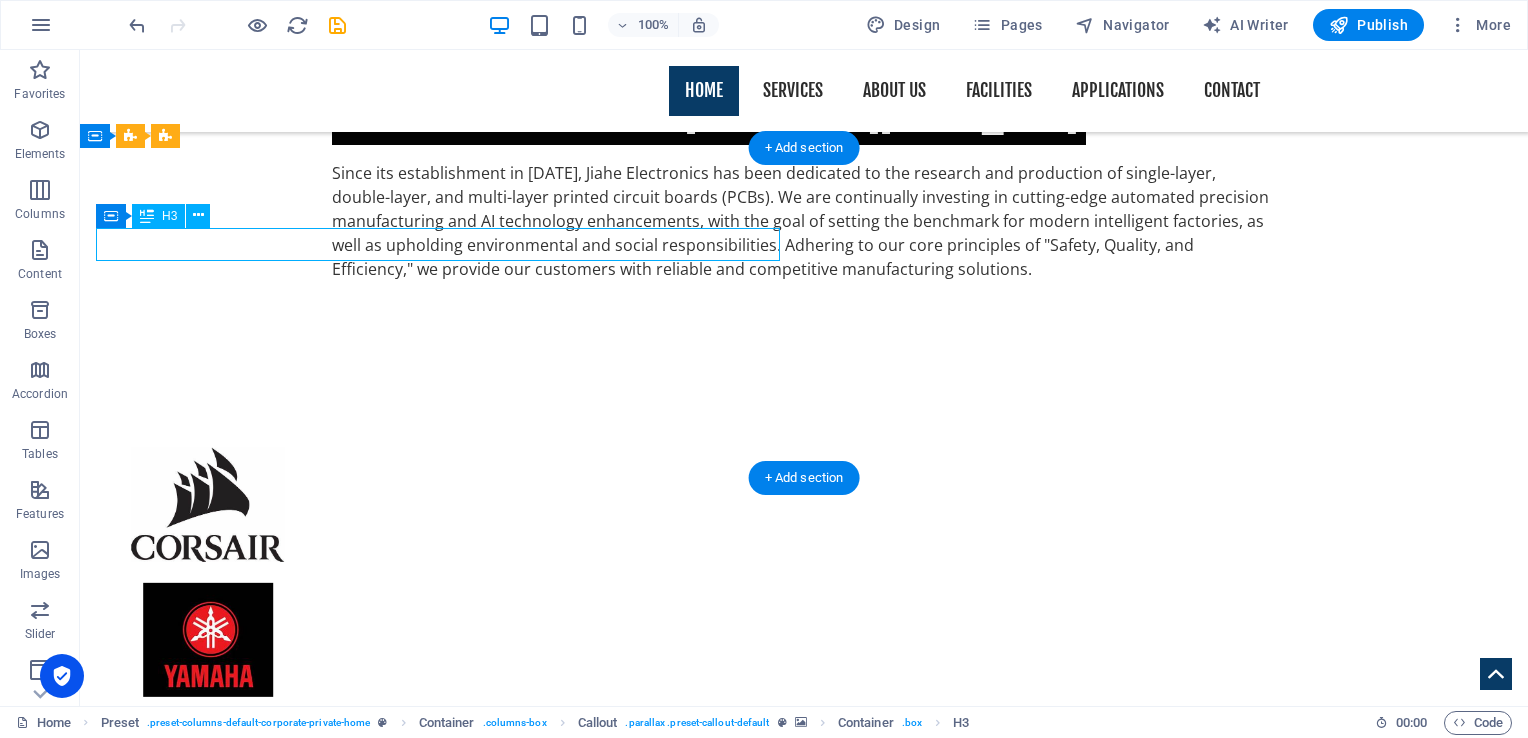 click on "Corporate" at bounding box center [804, 2184] 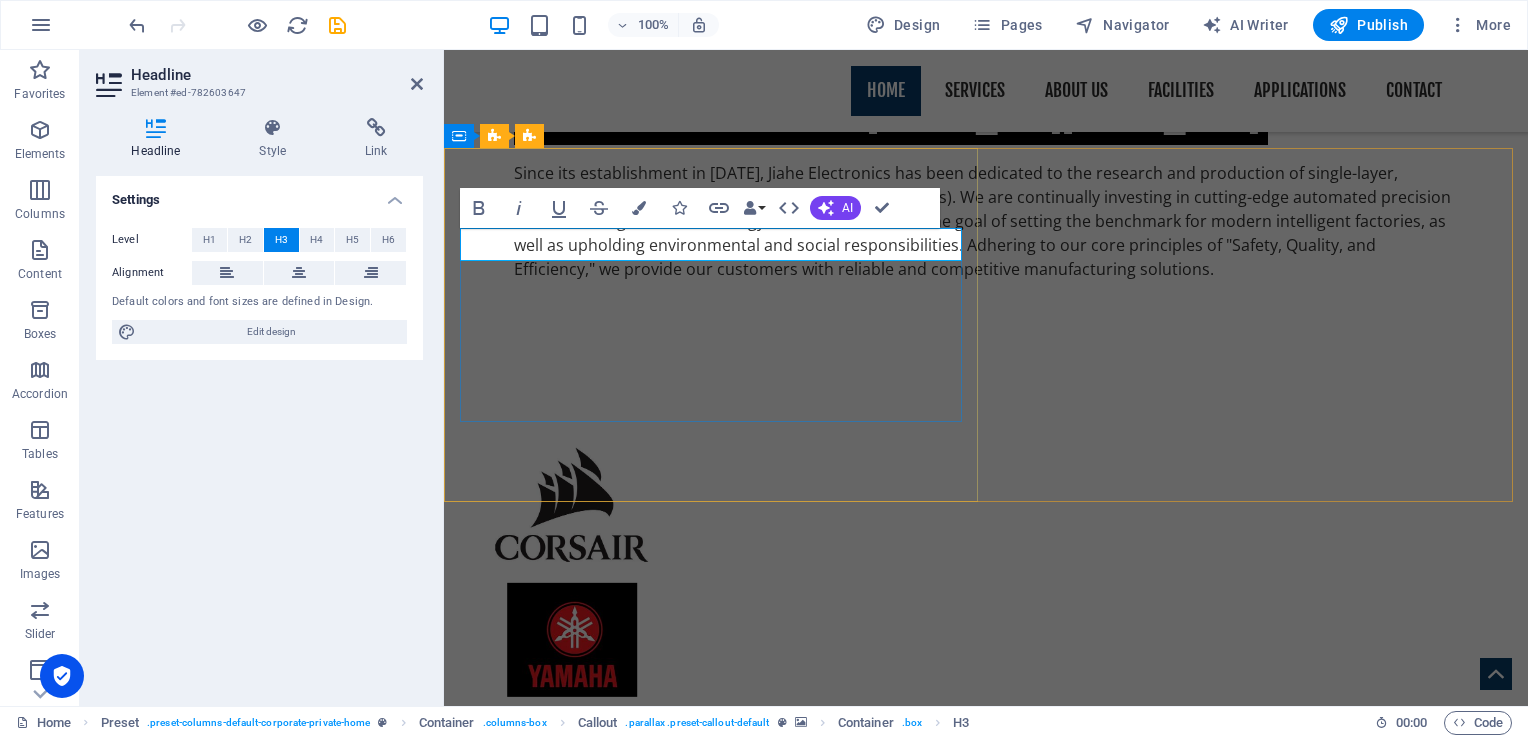 click on "Corporate" at bounding box center [986, 2184] 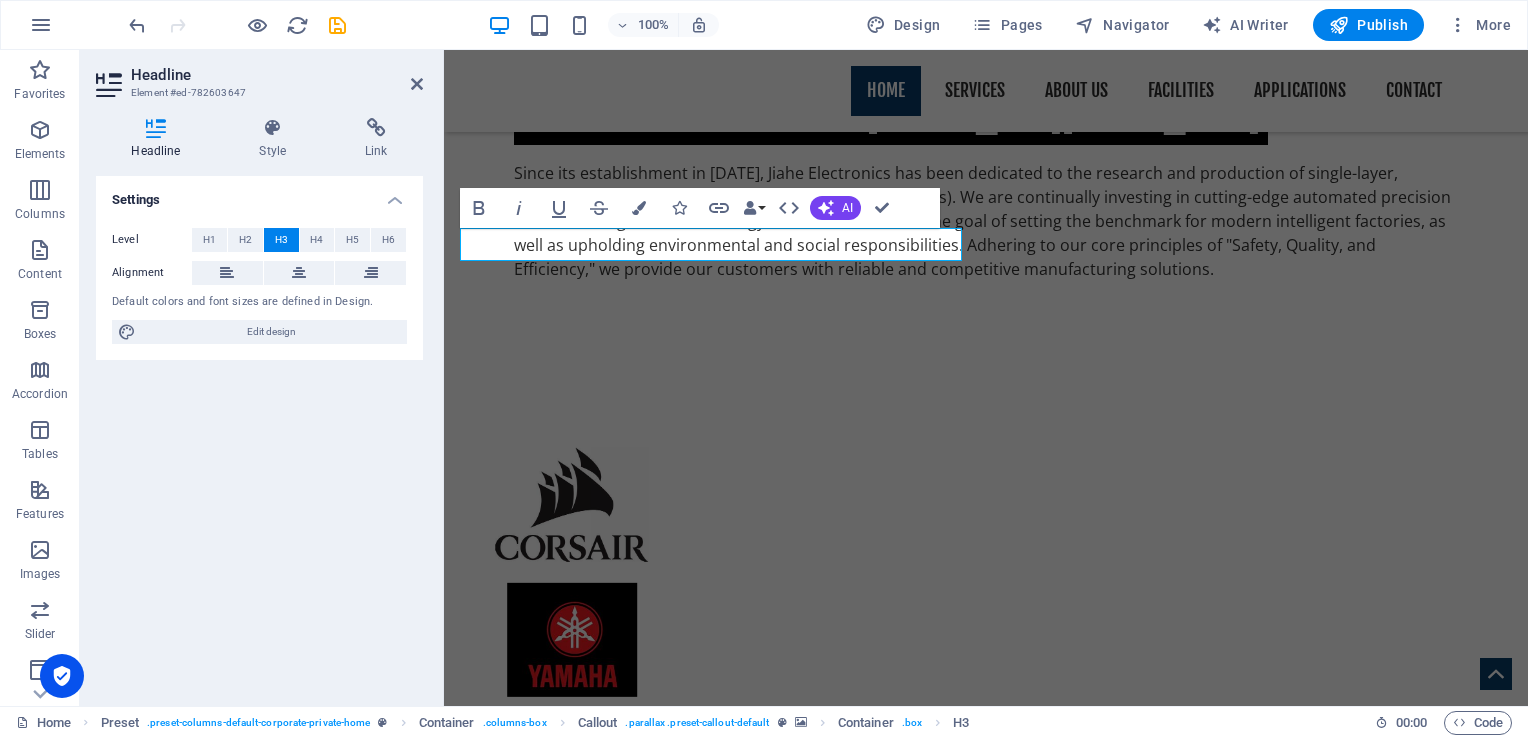 drag, startPoint x: 581, startPoint y: 245, endPoint x: 458, endPoint y: 246, distance: 123.00407 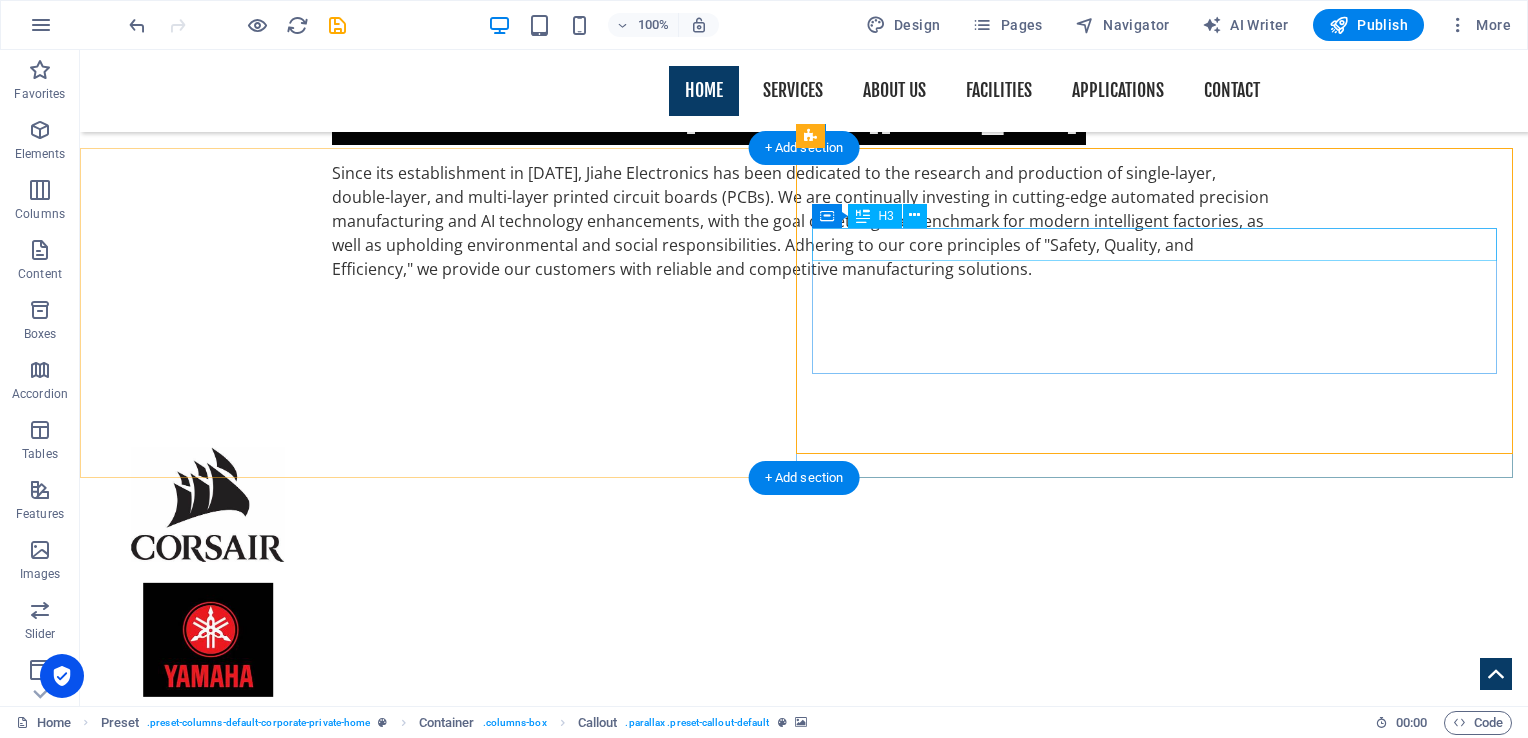 click on "Corporate" at bounding box center [804, 2997] 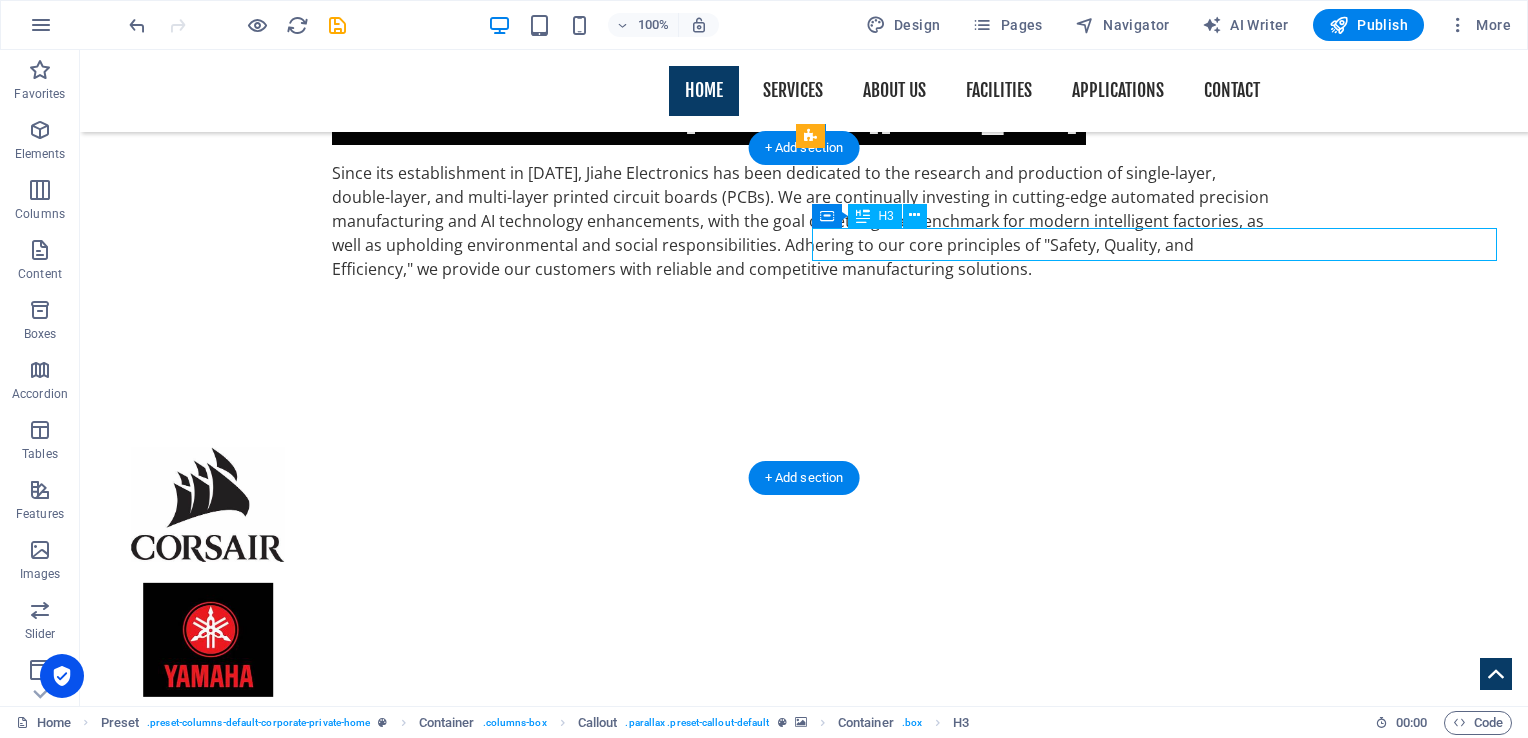 click on "Corporate" at bounding box center [804, 2997] 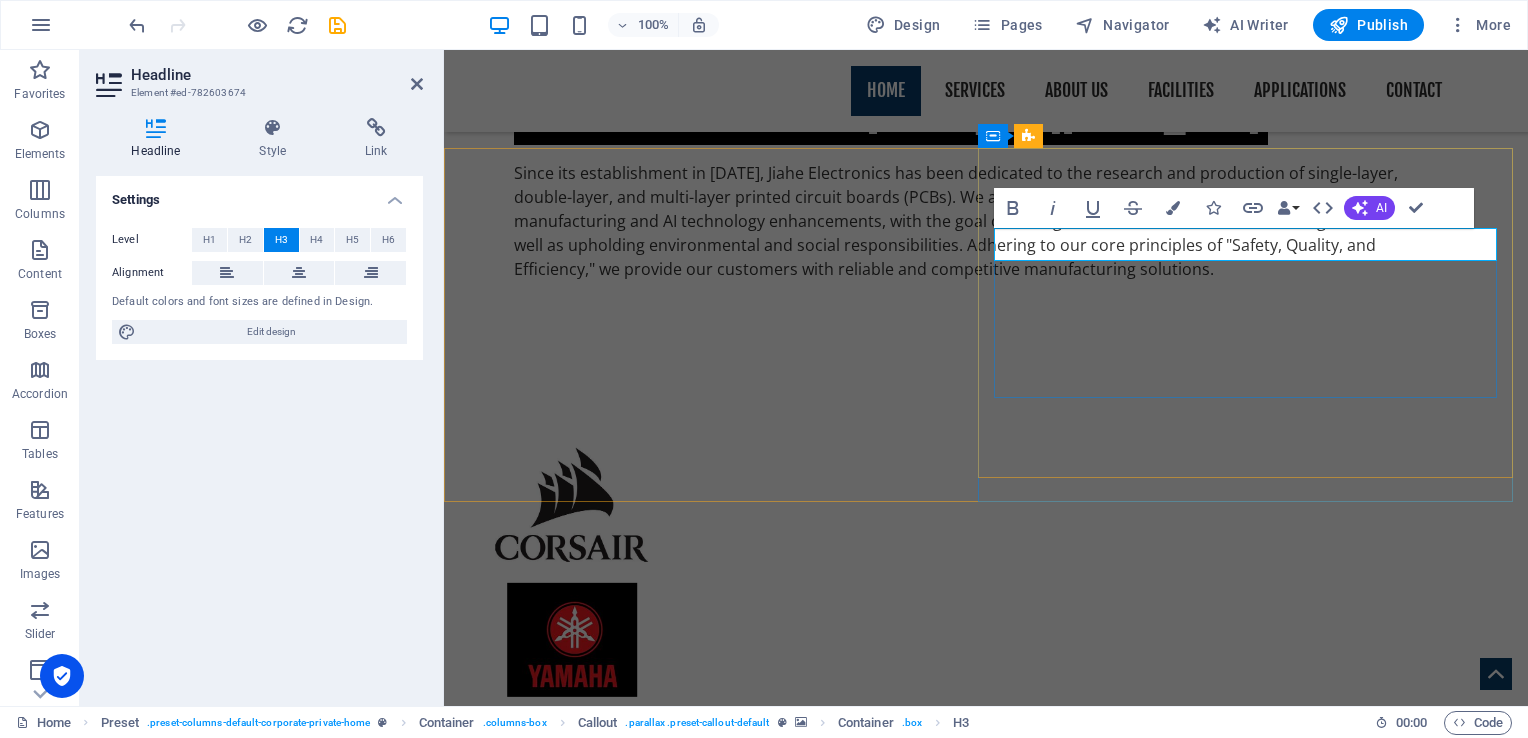 type 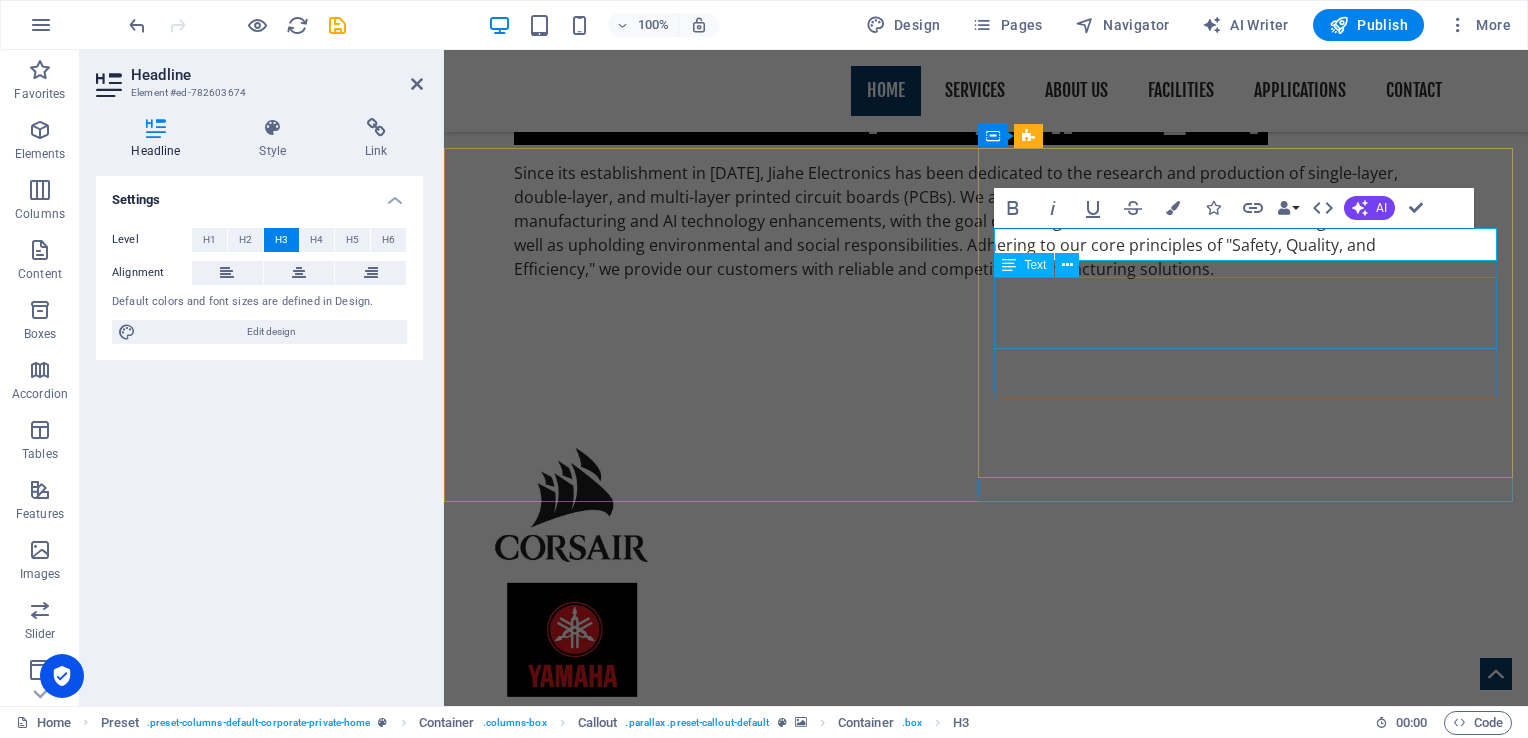 click on "Lorem ipsum dolor sit amet, consetetur sadipscing elitr, sed diam nonumy eirmod tempor invidunt ut labore et dolore magna aliquyam erat, sed diam voluptua." at bounding box center (986, 3077) 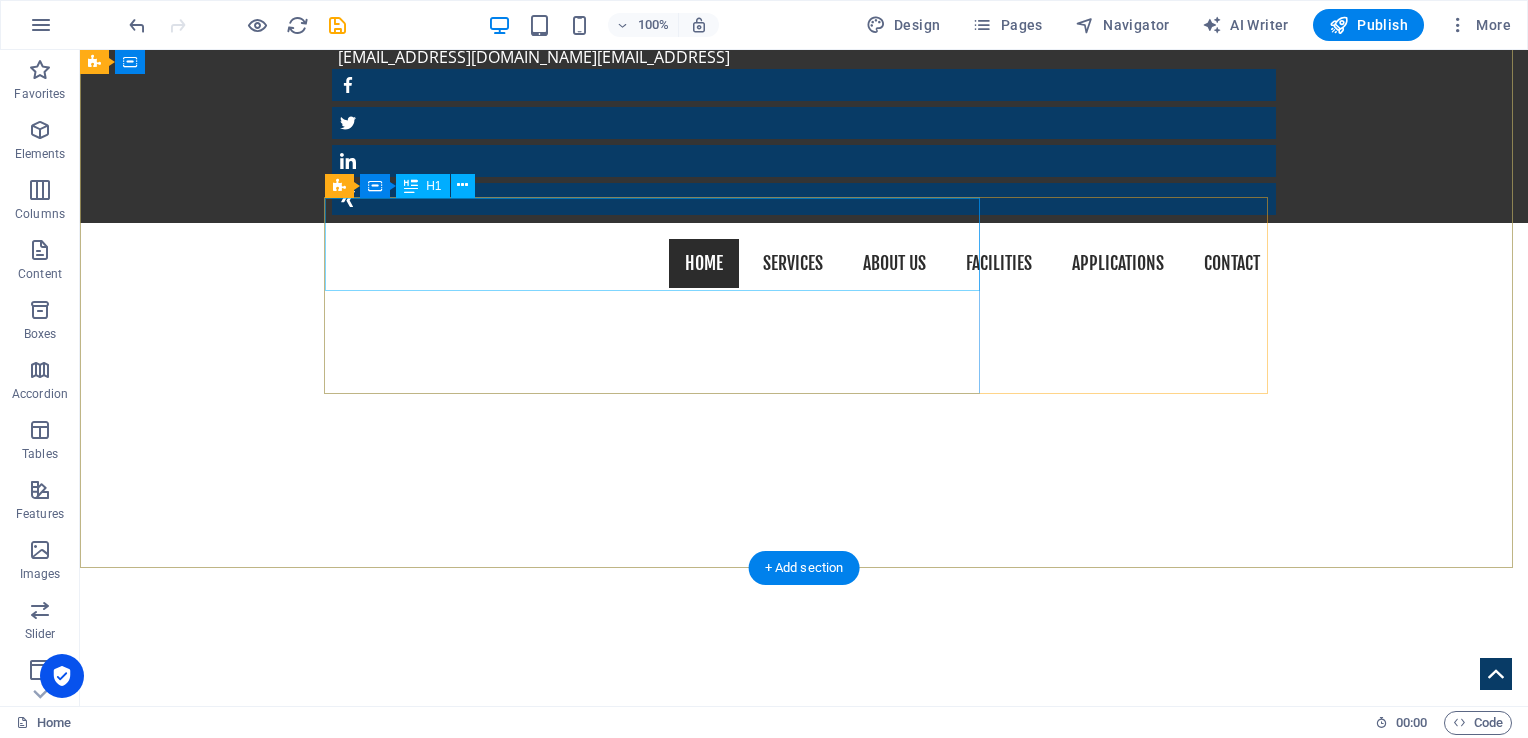 scroll, scrollTop: 0, scrollLeft: 0, axis: both 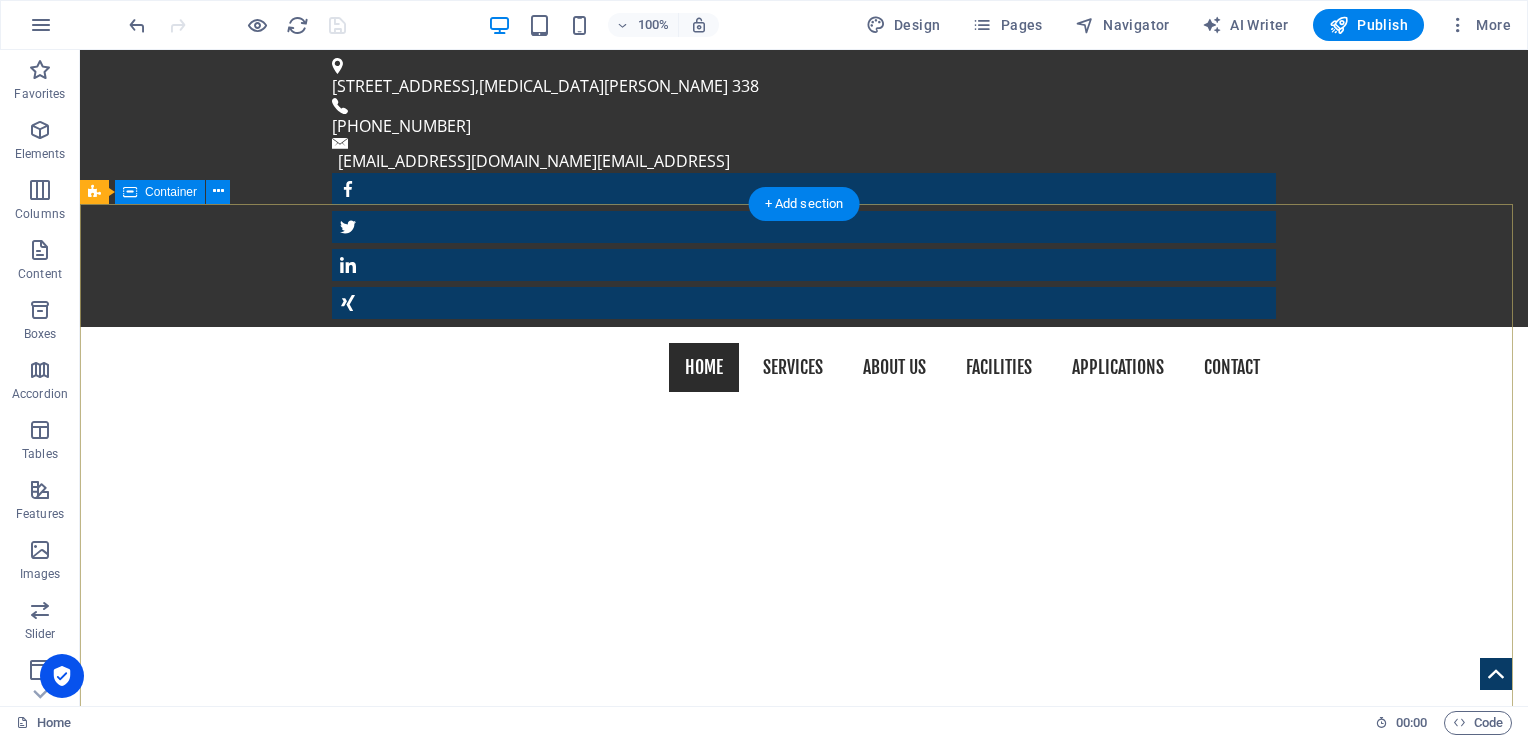 click on "really electronic  pcb & pcba" at bounding box center [804, 1131] 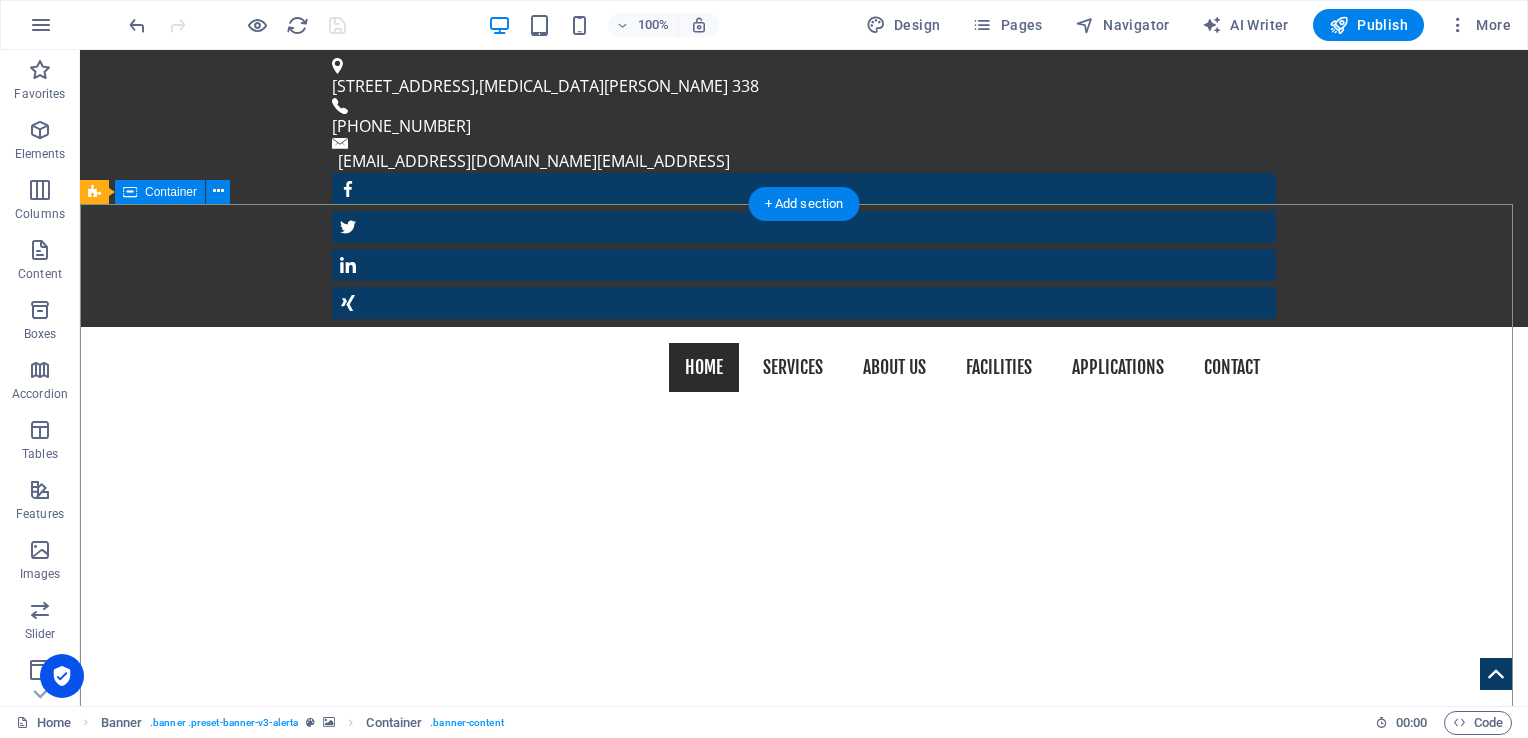 click on "really electronic  pcb & pcba" at bounding box center [804, 1131] 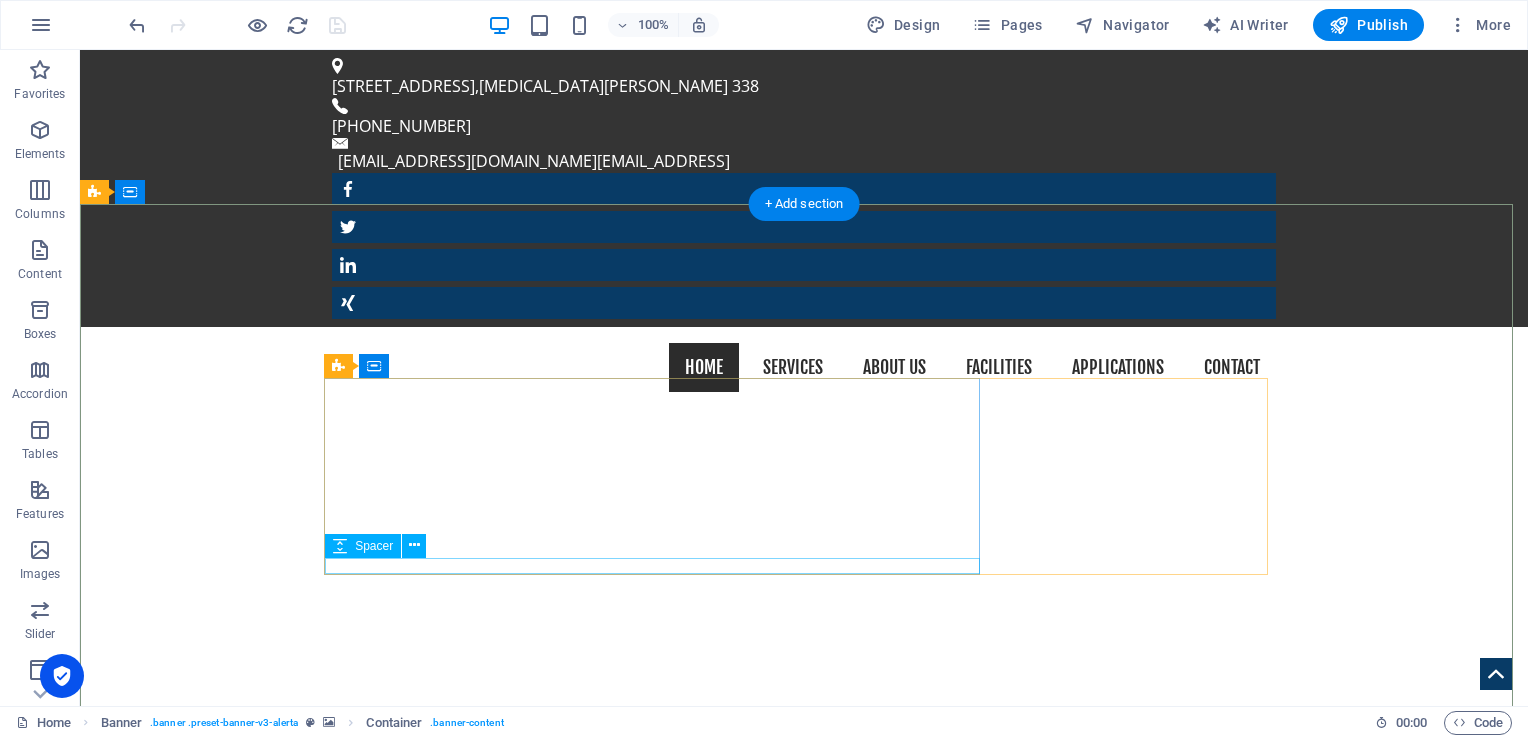 click at bounding box center [804, 1221] 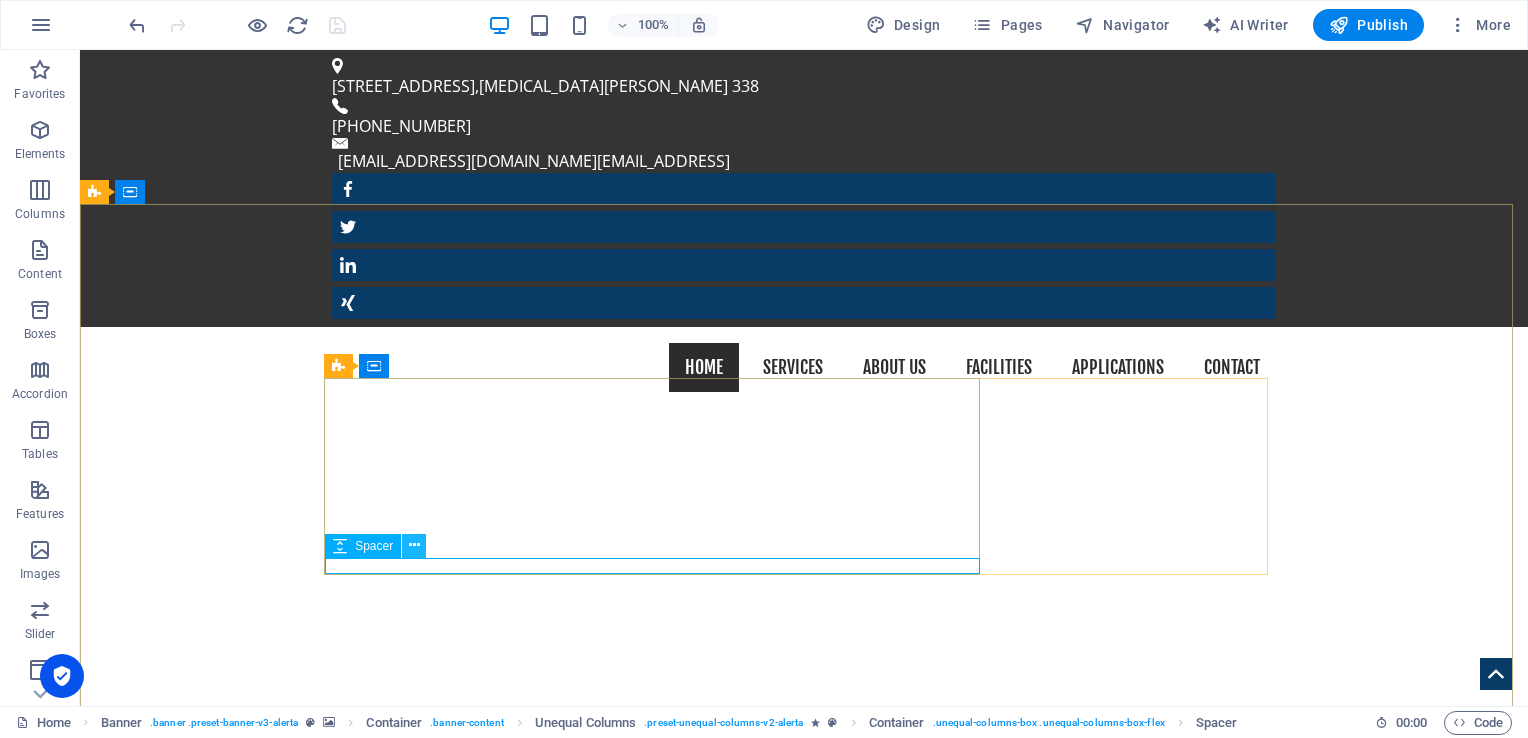 click at bounding box center (414, 546) 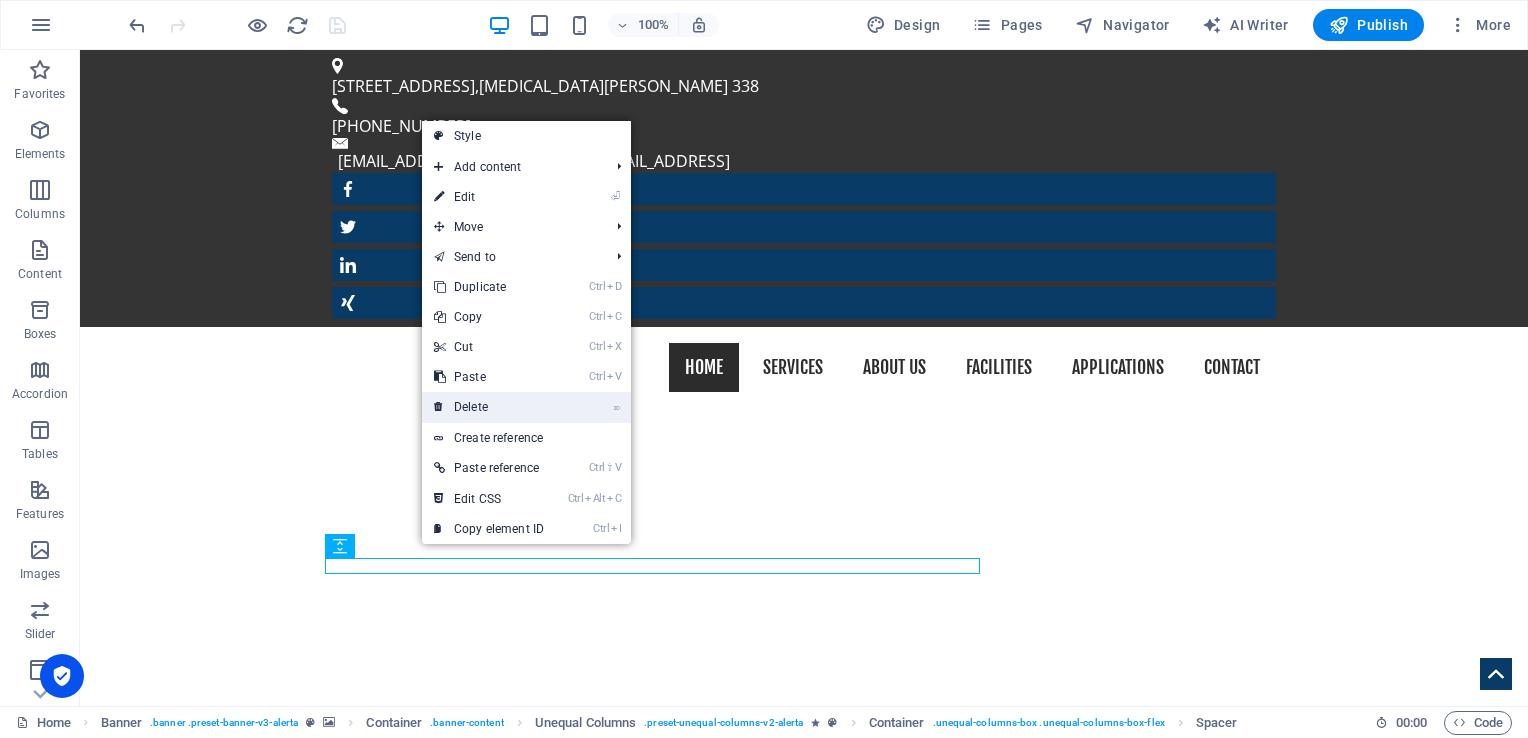 click on "⌦  Delete" at bounding box center [489, 407] 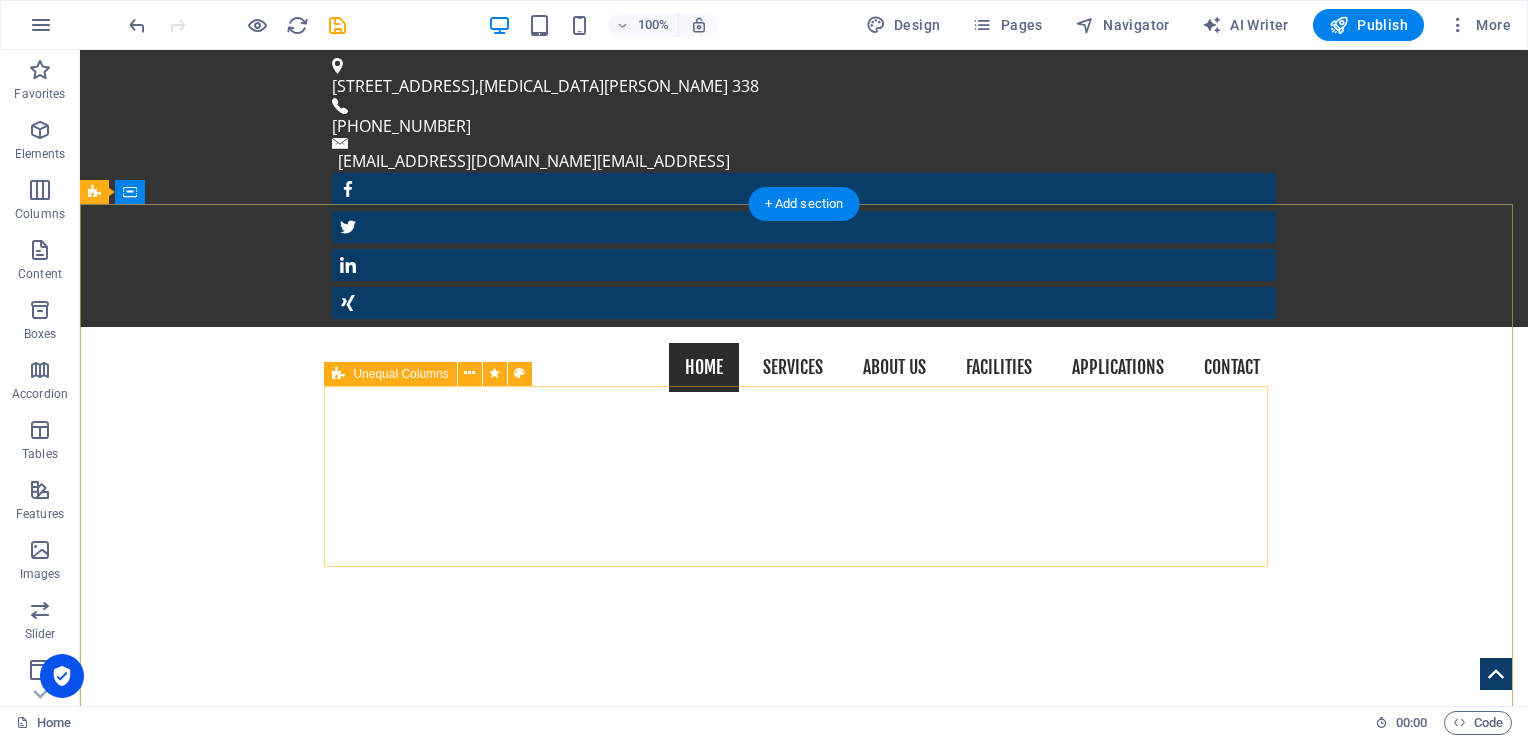 click on "really electronic  pcb & pcba" at bounding box center (804, 1123) 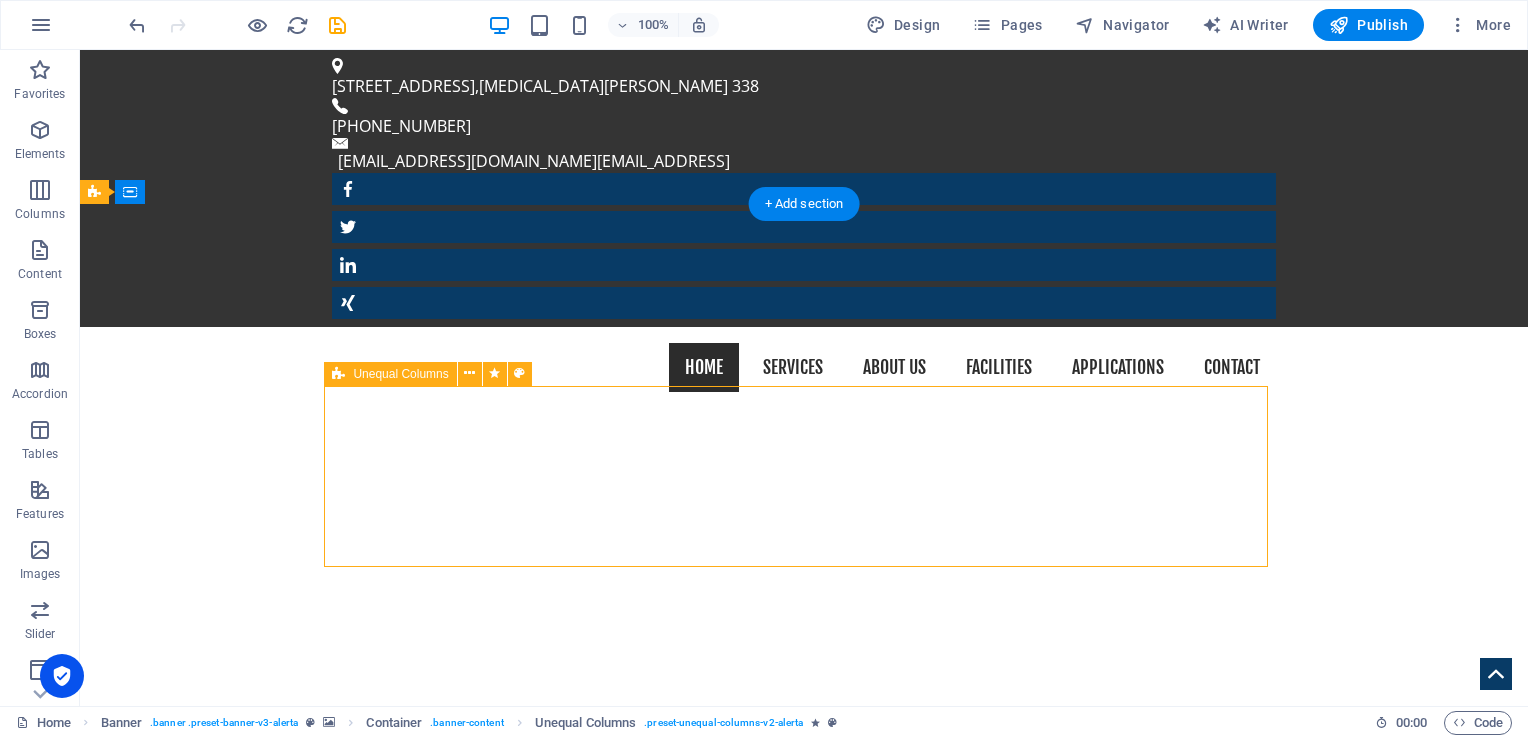 click on "really electronic  pcb & pcba" at bounding box center (804, 1123) 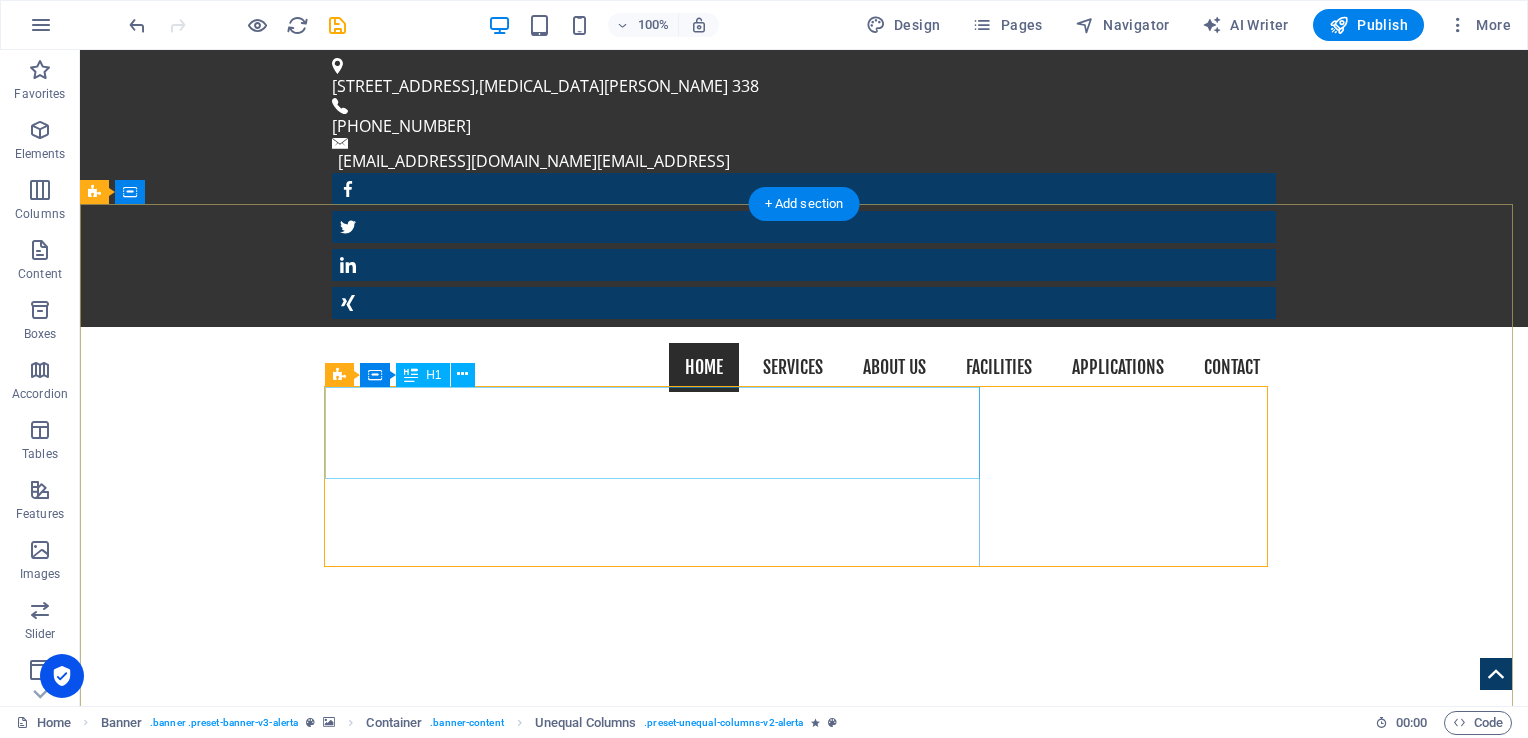 click on "really electronic" at bounding box center [804, 1080] 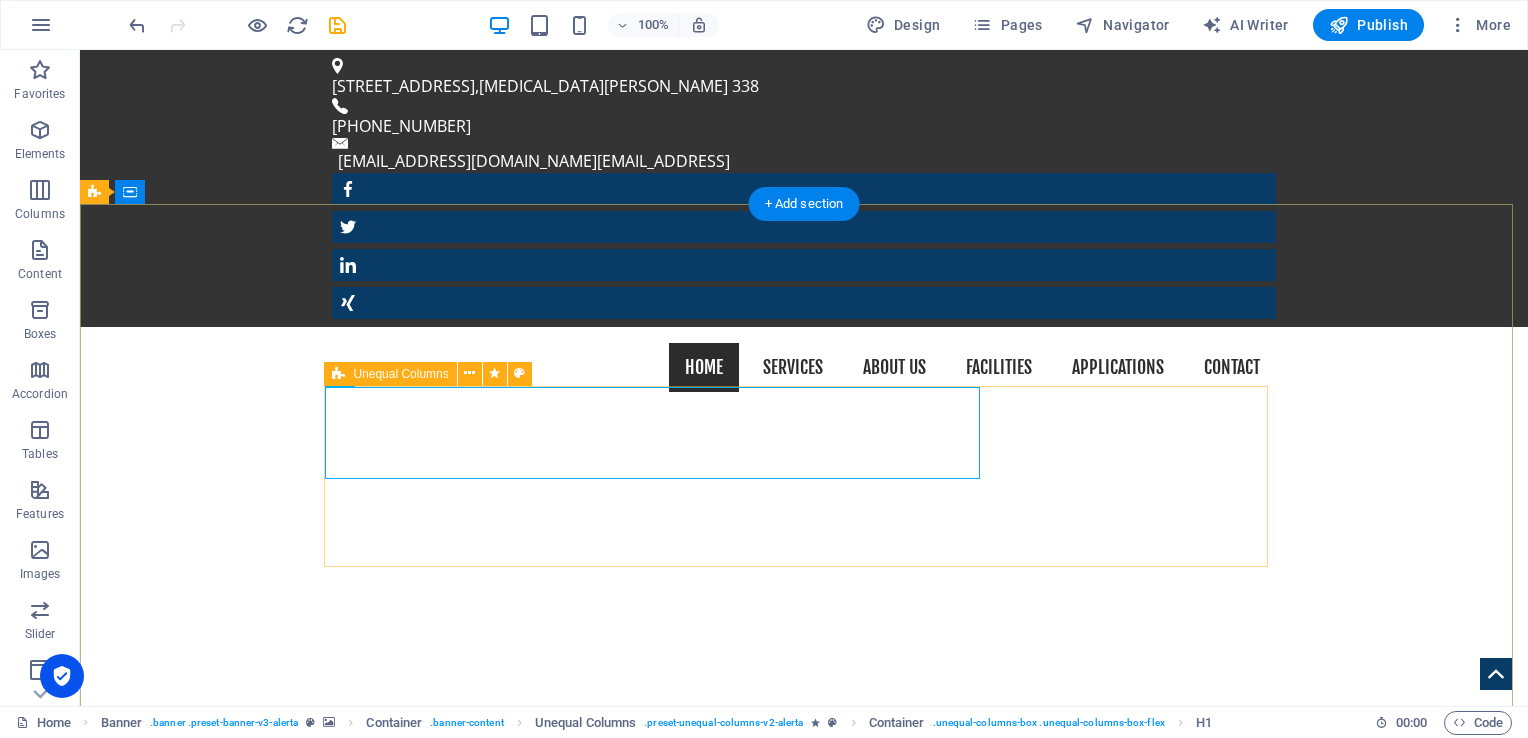 click on "really electronic  pcb & pcba" at bounding box center (804, 1123) 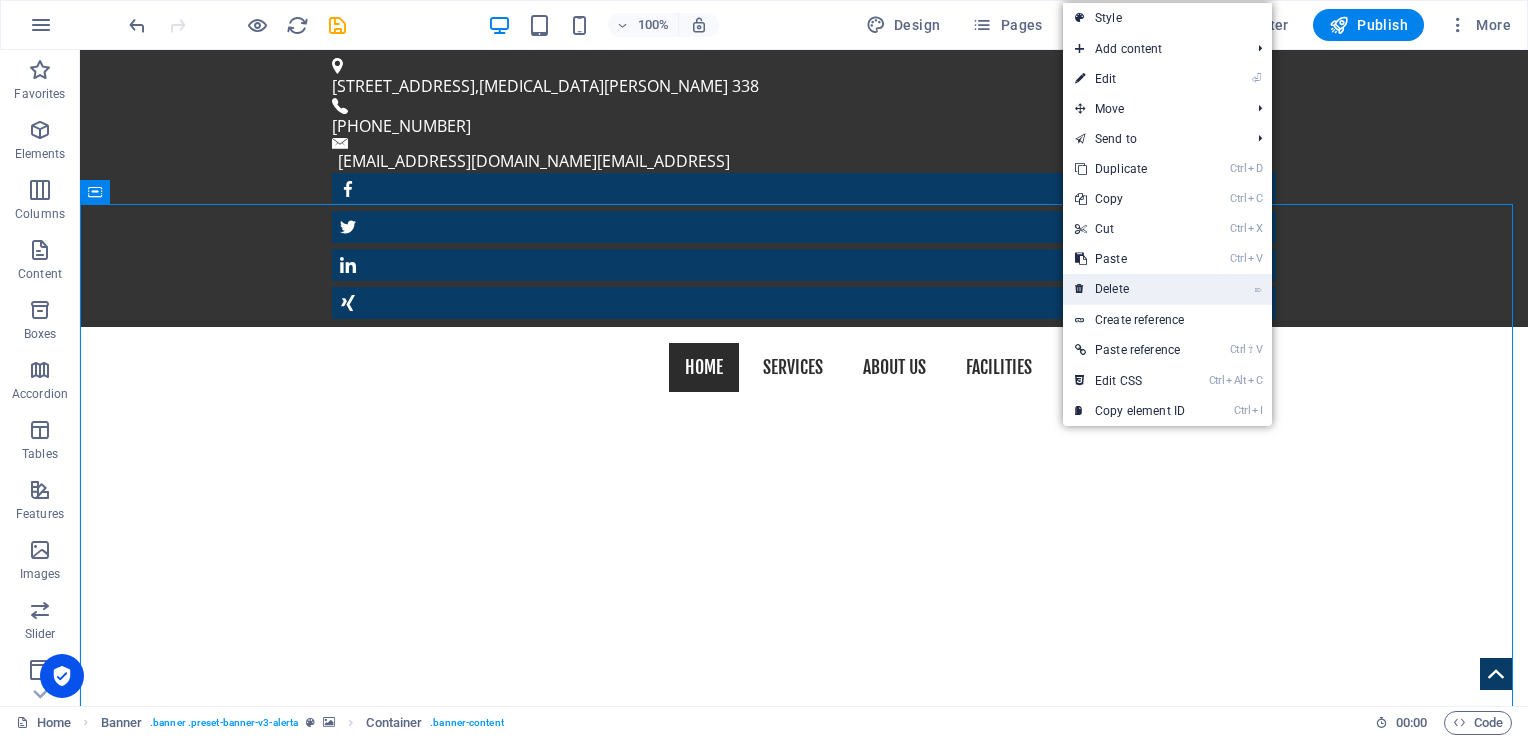 click on "⌦  Delete" at bounding box center (1130, 289) 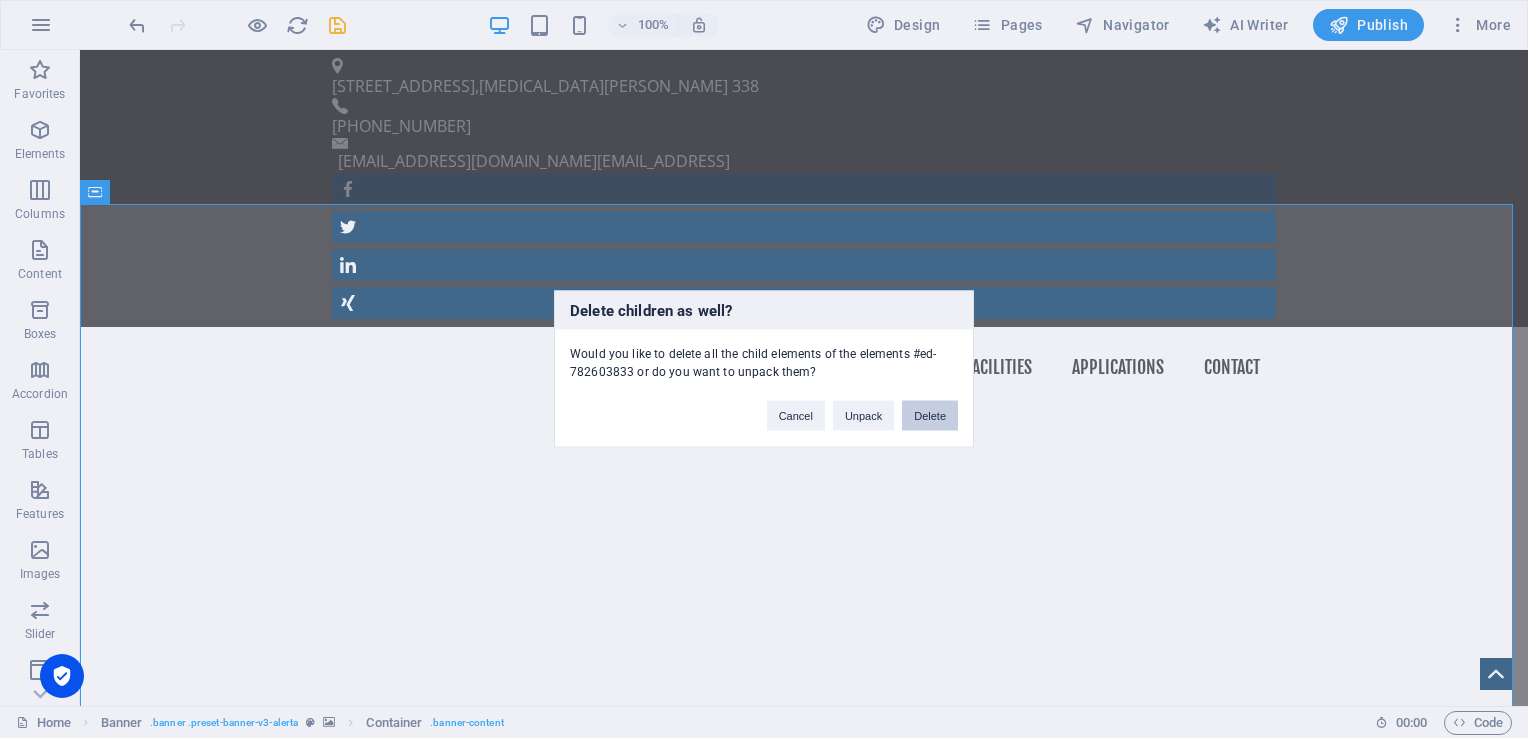 click on "Delete" at bounding box center (930, 416) 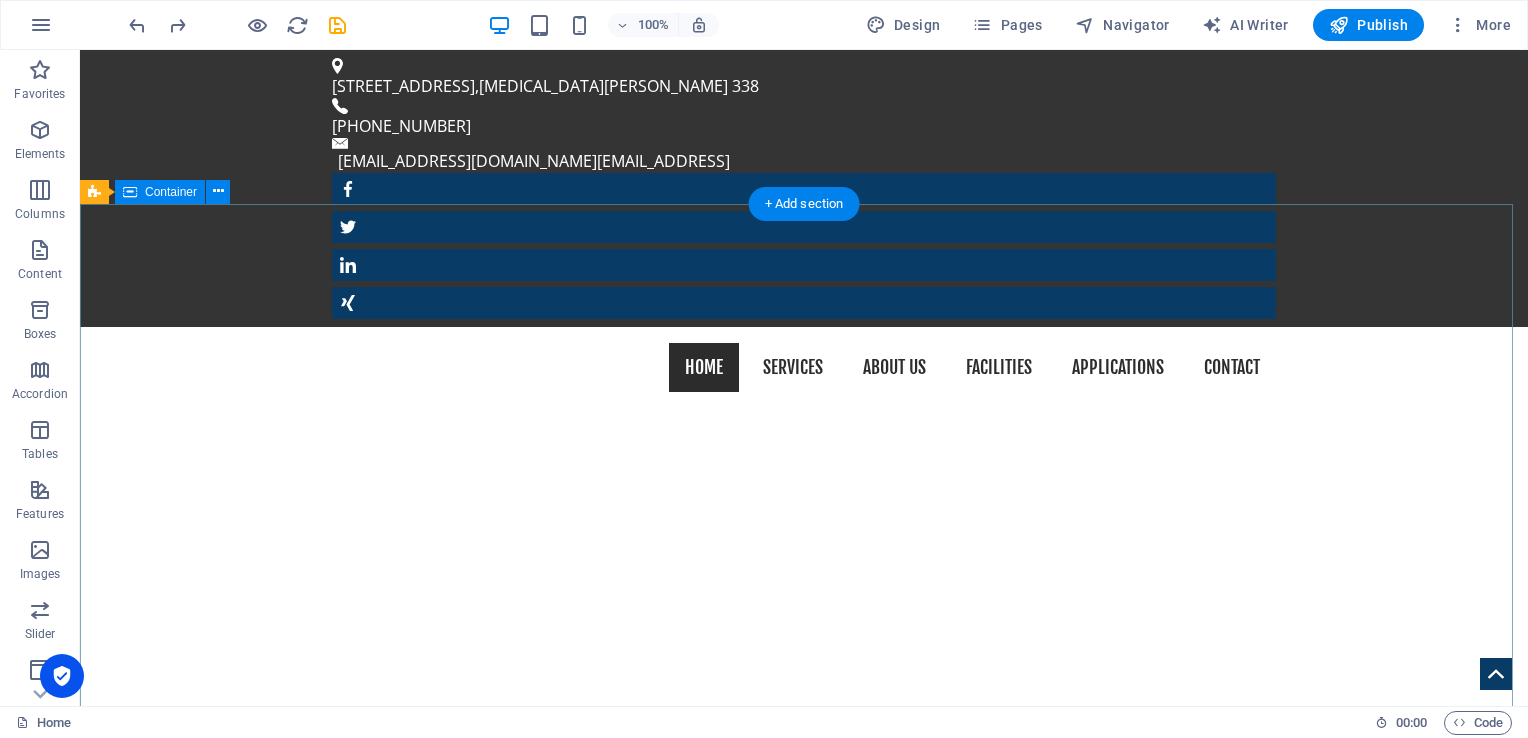 click on "really electronic  pcb & pcba" at bounding box center [804, 1123] 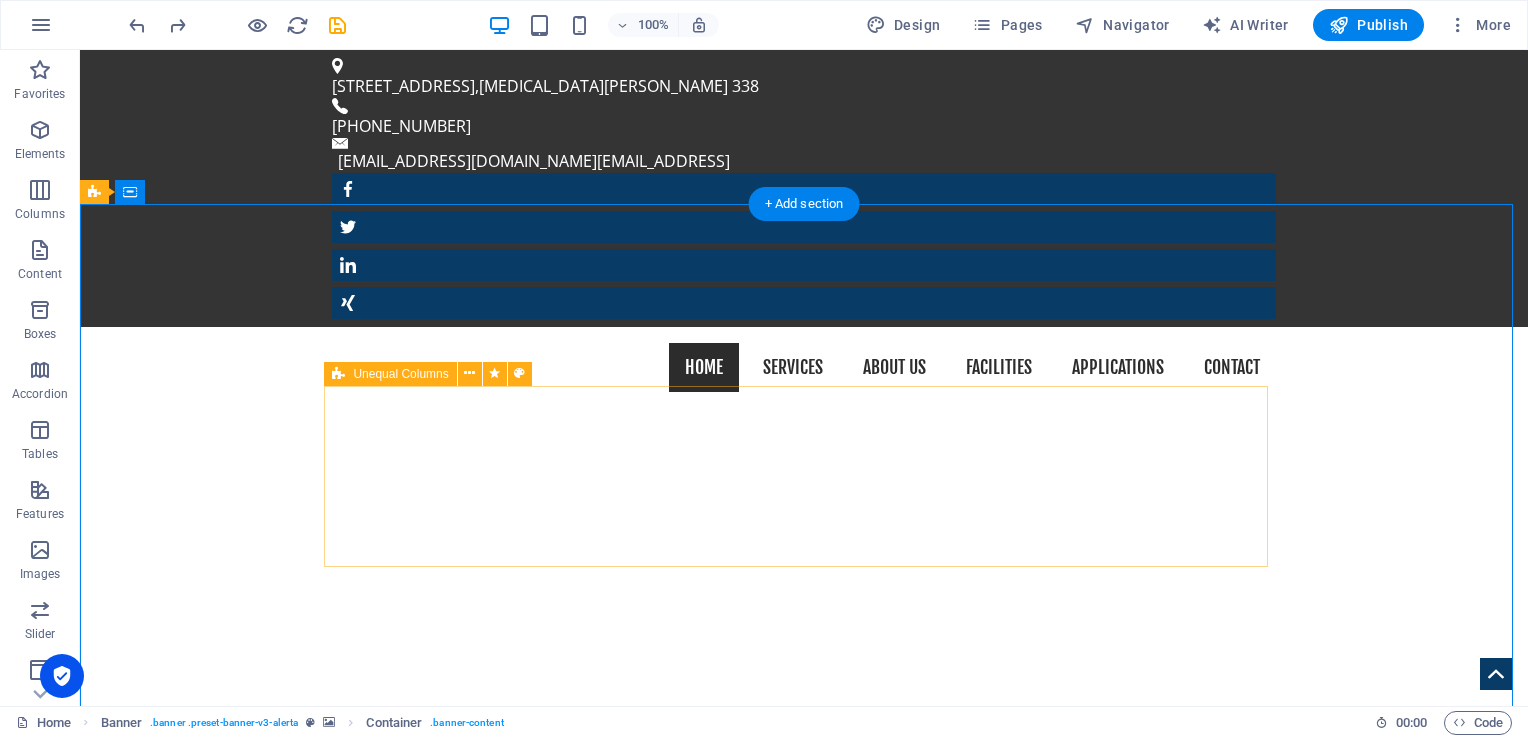 click on "really electronic  pcb & pcba" at bounding box center (804, 1123) 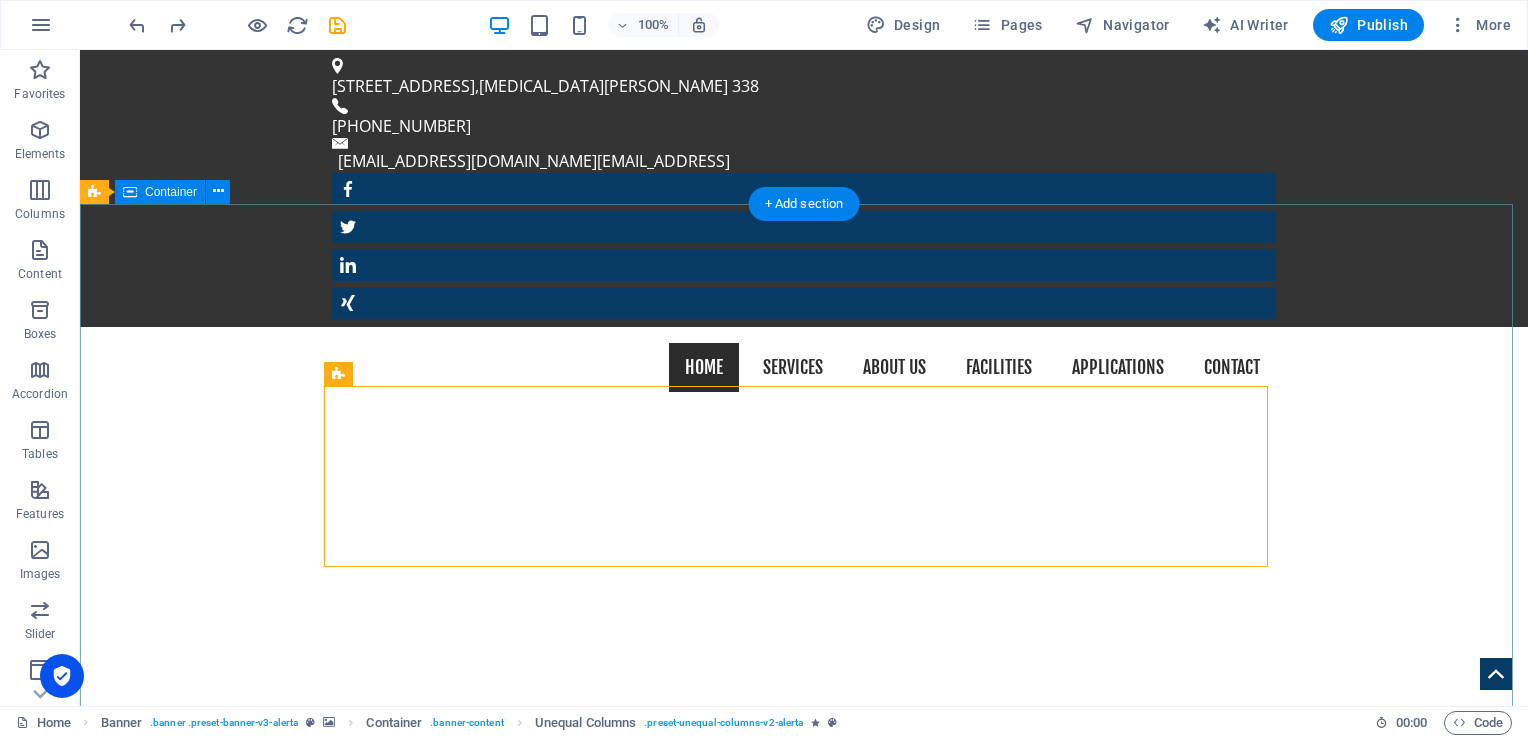 click on "really electronic  pcb & pcba" at bounding box center [804, 1123] 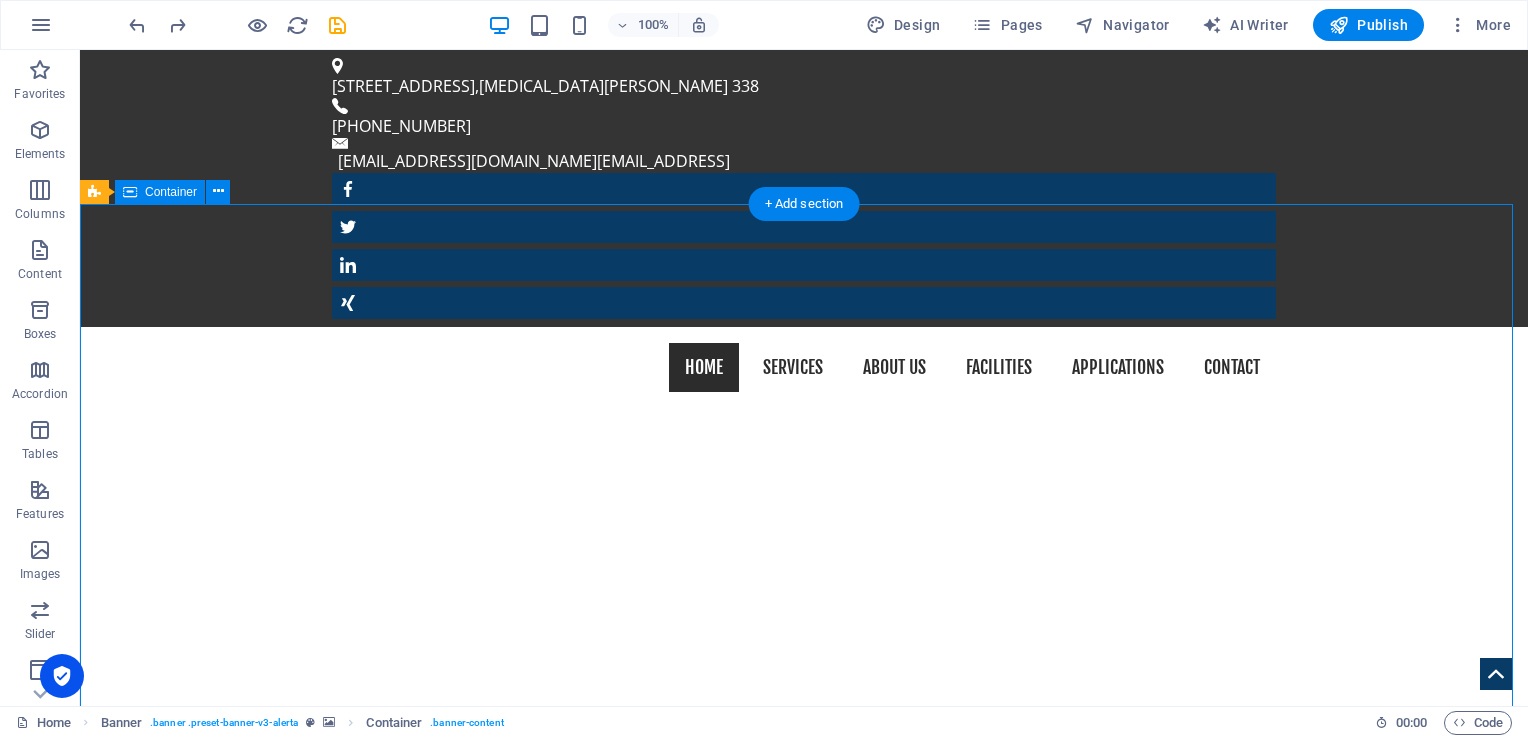 click on "really electronic  pcb & pcba" at bounding box center (804, 1123) 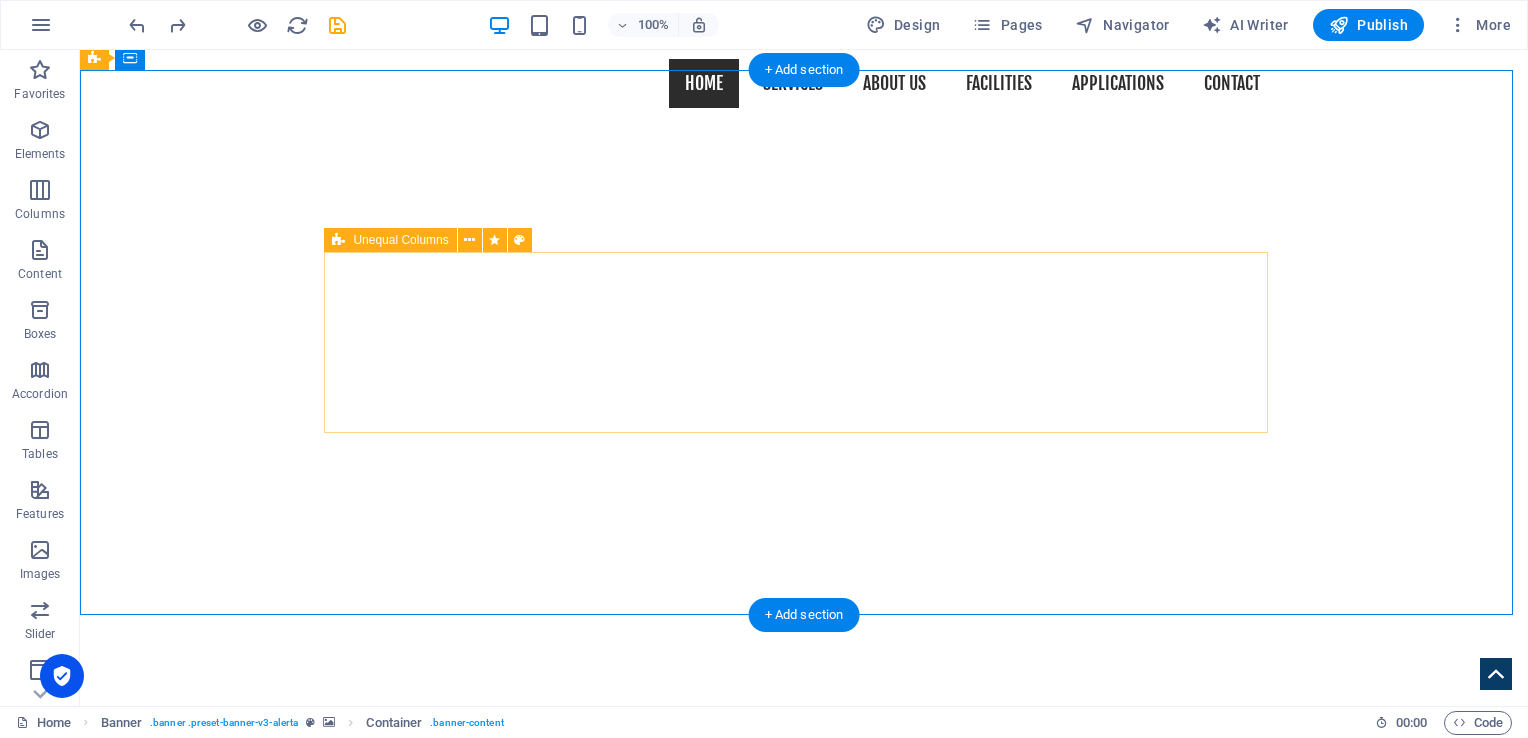 scroll, scrollTop: 300, scrollLeft: 0, axis: vertical 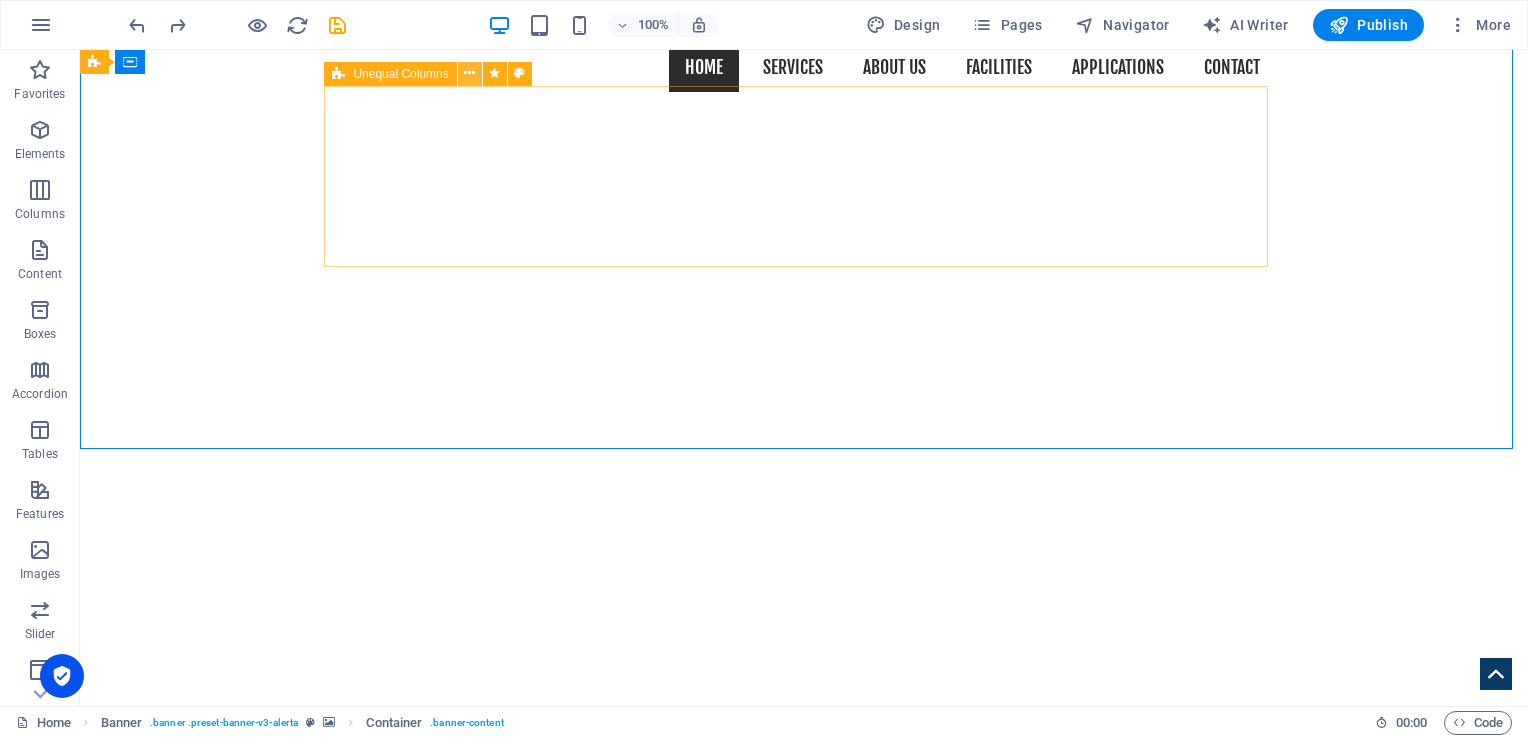 click at bounding box center (469, 73) 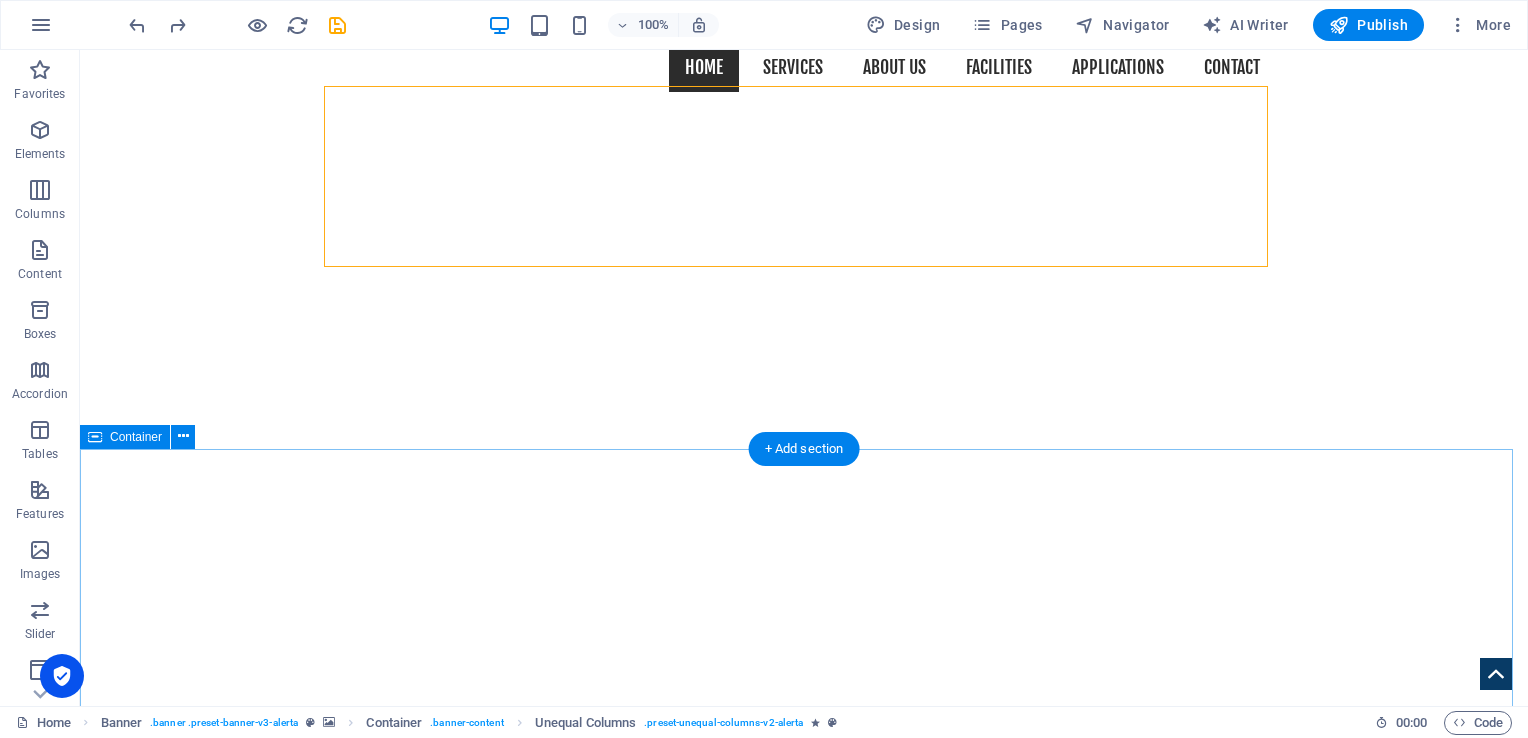 click on "Investigative Agency From  [MEDICAL_DATA][PERSON_NAME] Since its establishment in [DATE], Jiahe Electronics has been dedicated to the research and production of single-layer, double-layer, and multi-layer printed circuit boards (PCBs). We are continually investing in cutting-edge automated precision manufacturing and AI technology enhancements, with the goal of setting the benchmark for modern intelligent factories, as well as upholding environmental and social responsibilities. Adhering to our core principles of "Safety, Quality, and Efficiency," we provide our customers with reliable and competitive manufacturing solutions." at bounding box center [804, 1169] 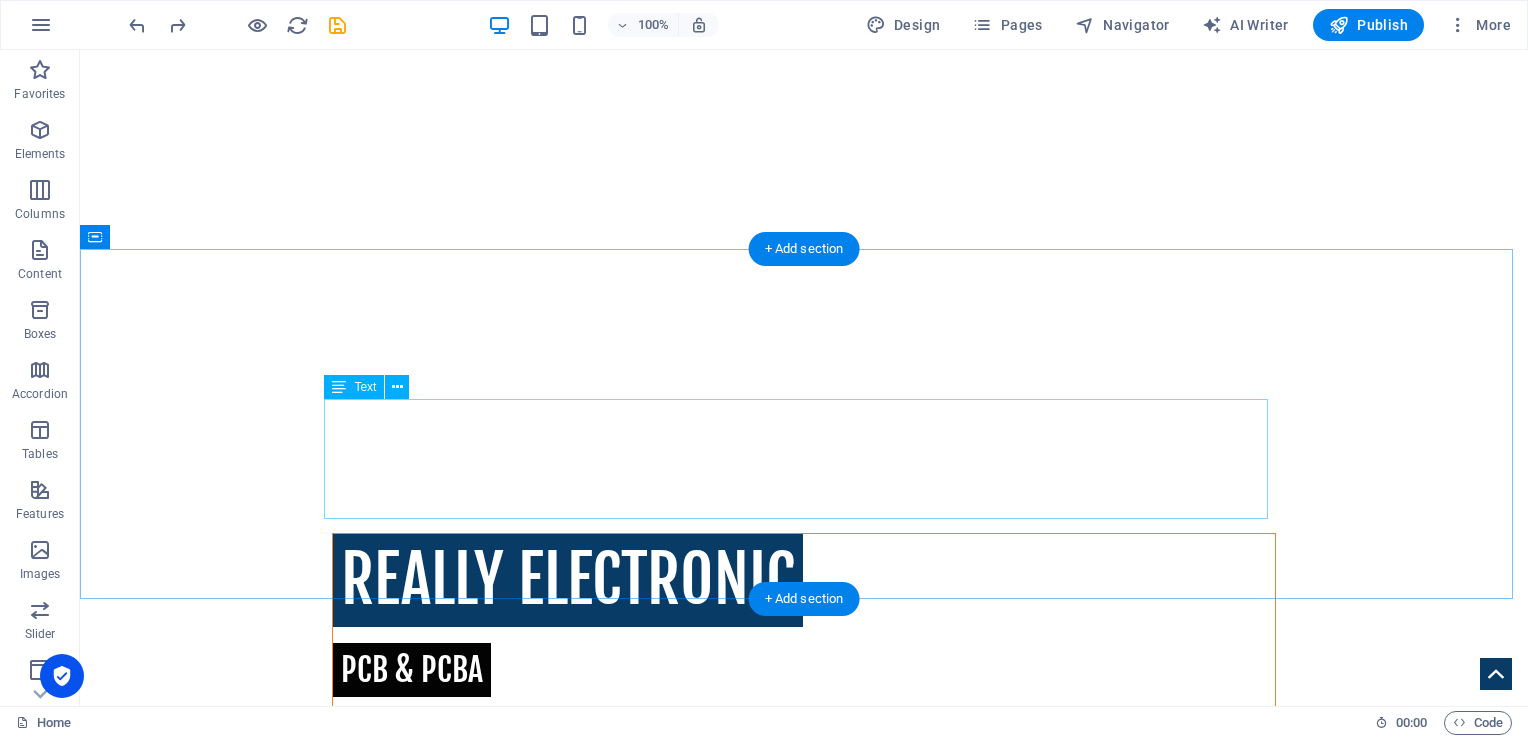 scroll, scrollTop: 600, scrollLeft: 0, axis: vertical 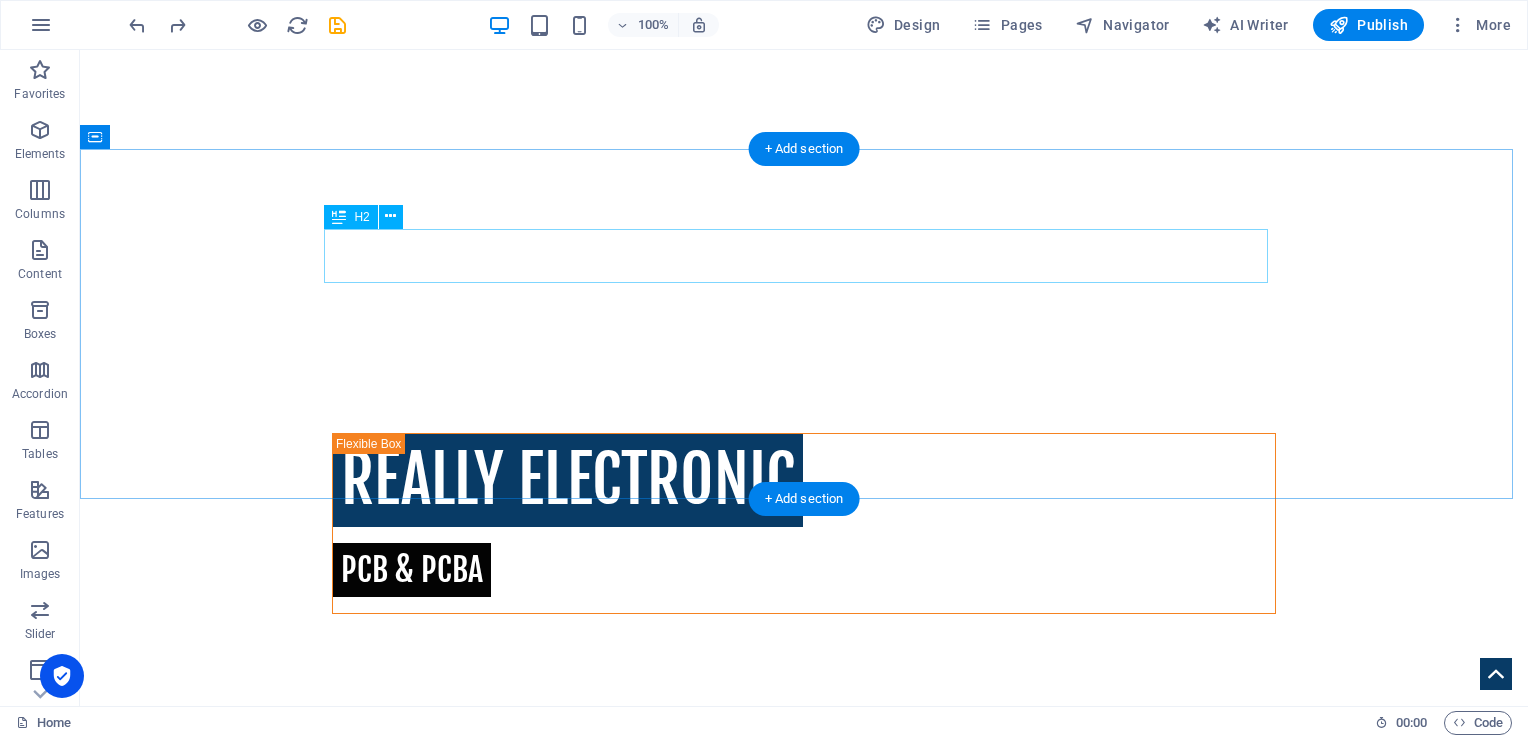 click on "Investigative Agency From  [MEDICAL_DATA][PERSON_NAME]" at bounding box center [804, 801] 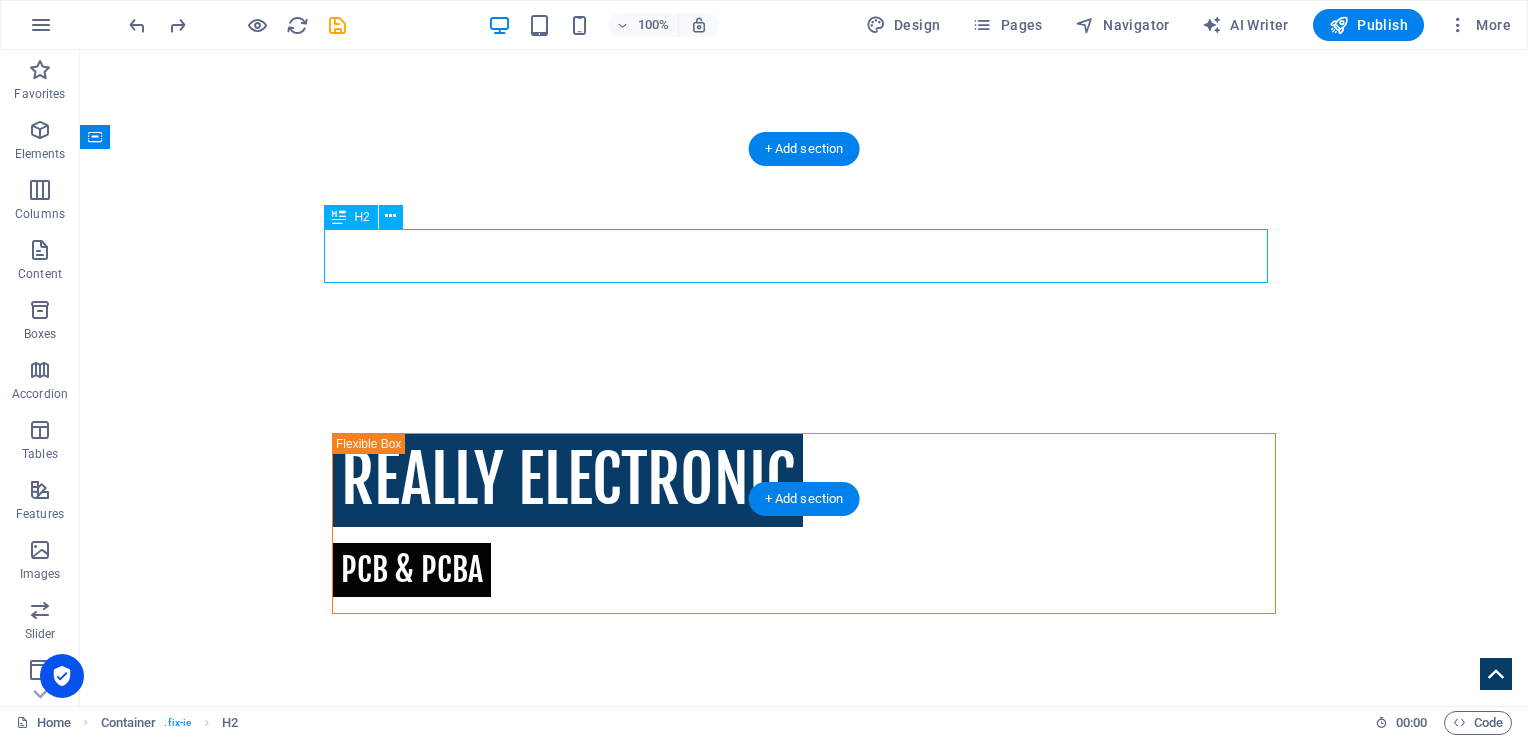 click on "Investigative Agency From  [MEDICAL_DATA][PERSON_NAME]" at bounding box center [804, 801] 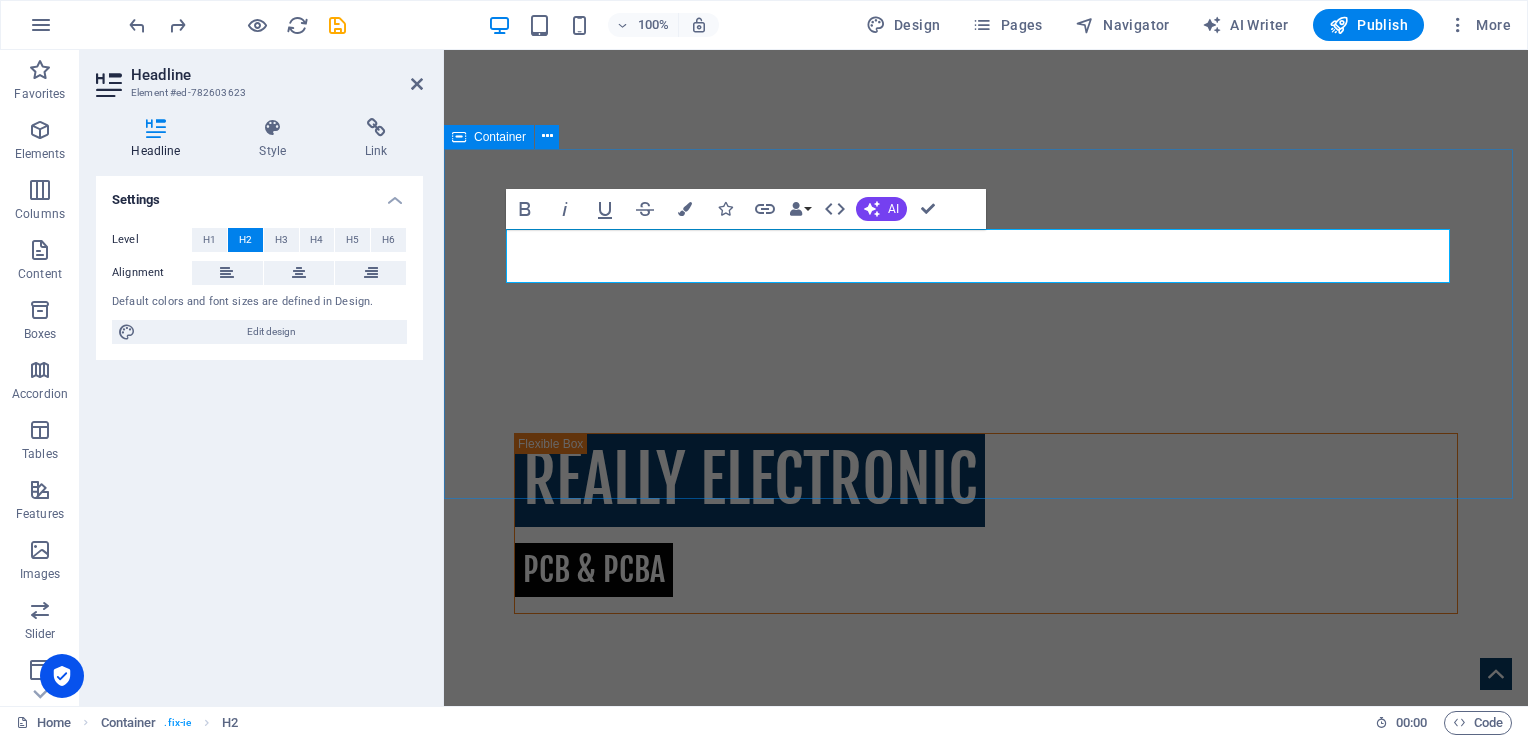 click on "Investigative Agency From  [MEDICAL_DATA][PERSON_NAME] Since its establishment in [DATE], Jiahe Electronics has been dedicated to the research and production of single-layer, double-layer, and multi-layer printed circuit boards (PCBs). We are continually investing in cutting-edge automated precision manufacturing and AI technology enhancements, with the goal of setting the benchmark for modern intelligent factories, as well as upholding environmental and social responsibilities. Adhering to our core principles of "Safety, Quality, and Efficiency," we provide our customers with reliable and competitive manufacturing solutions." at bounding box center (986, 869) 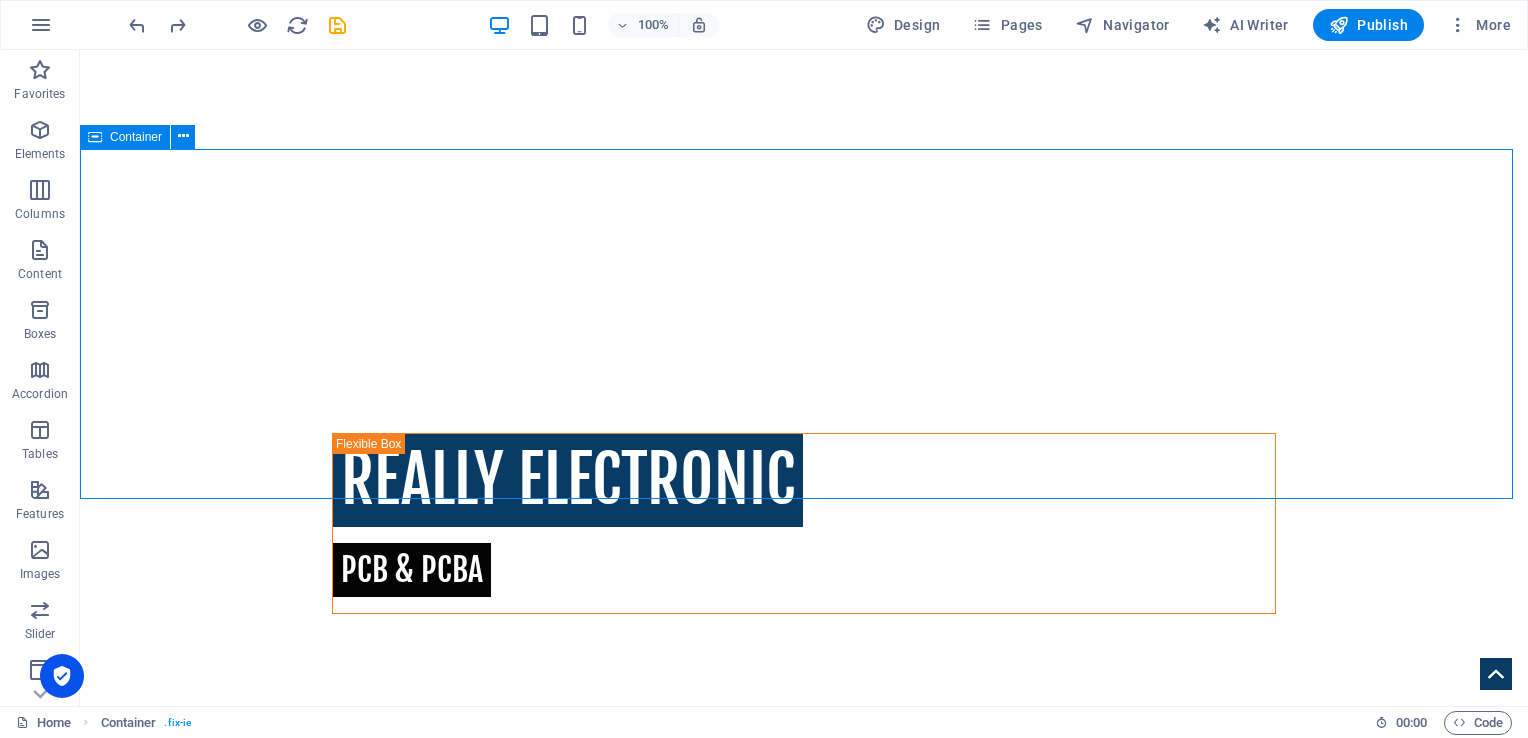 click on "Investigative Agency From  [MEDICAL_DATA][PERSON_NAME] Since its establishment in [DATE], Jiahe Electronics has been dedicated to the research and production of single-layer, double-layer, and multi-layer printed circuit boards (PCBs). We are continually investing in cutting-edge automated precision manufacturing and AI technology enhancements, with the goal of setting the benchmark for modern intelligent factories, as well as upholding environmental and social responsibilities. Adhering to our core principles of "Safety, Quality, and Efficiency," we provide our customers with reliable and competitive manufacturing solutions." at bounding box center (804, 869) 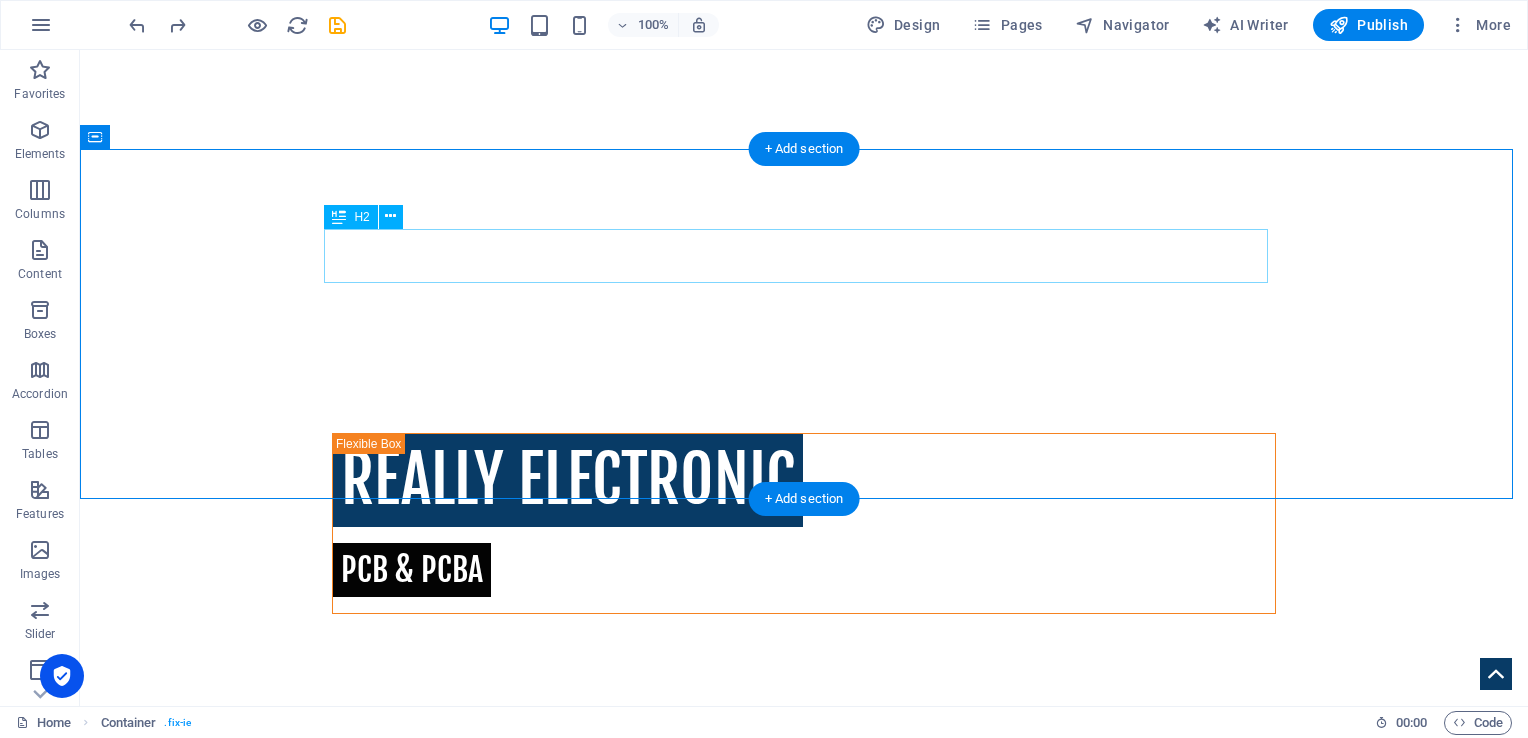 click on "Investigative Agency From  [MEDICAL_DATA][PERSON_NAME]" at bounding box center [804, 801] 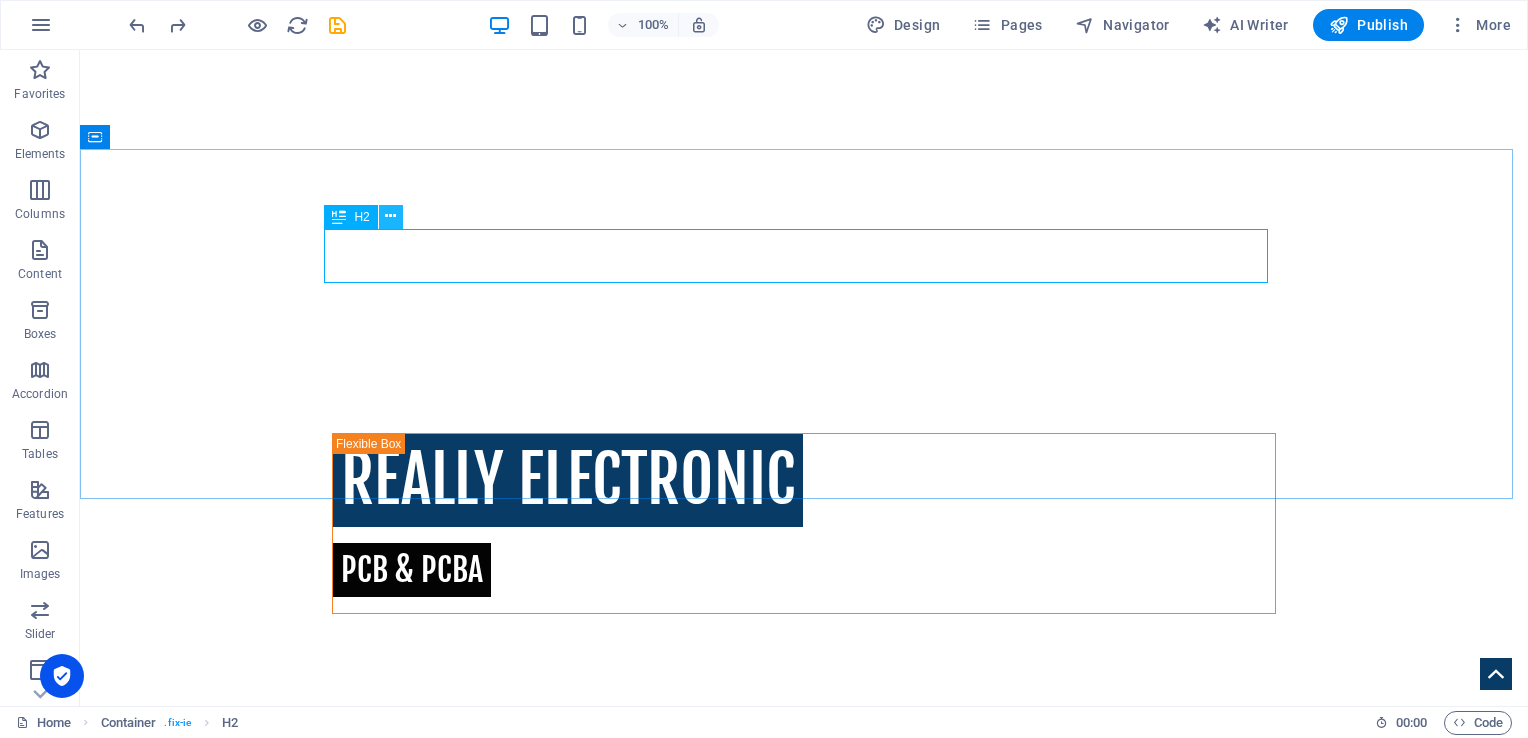click at bounding box center (390, 216) 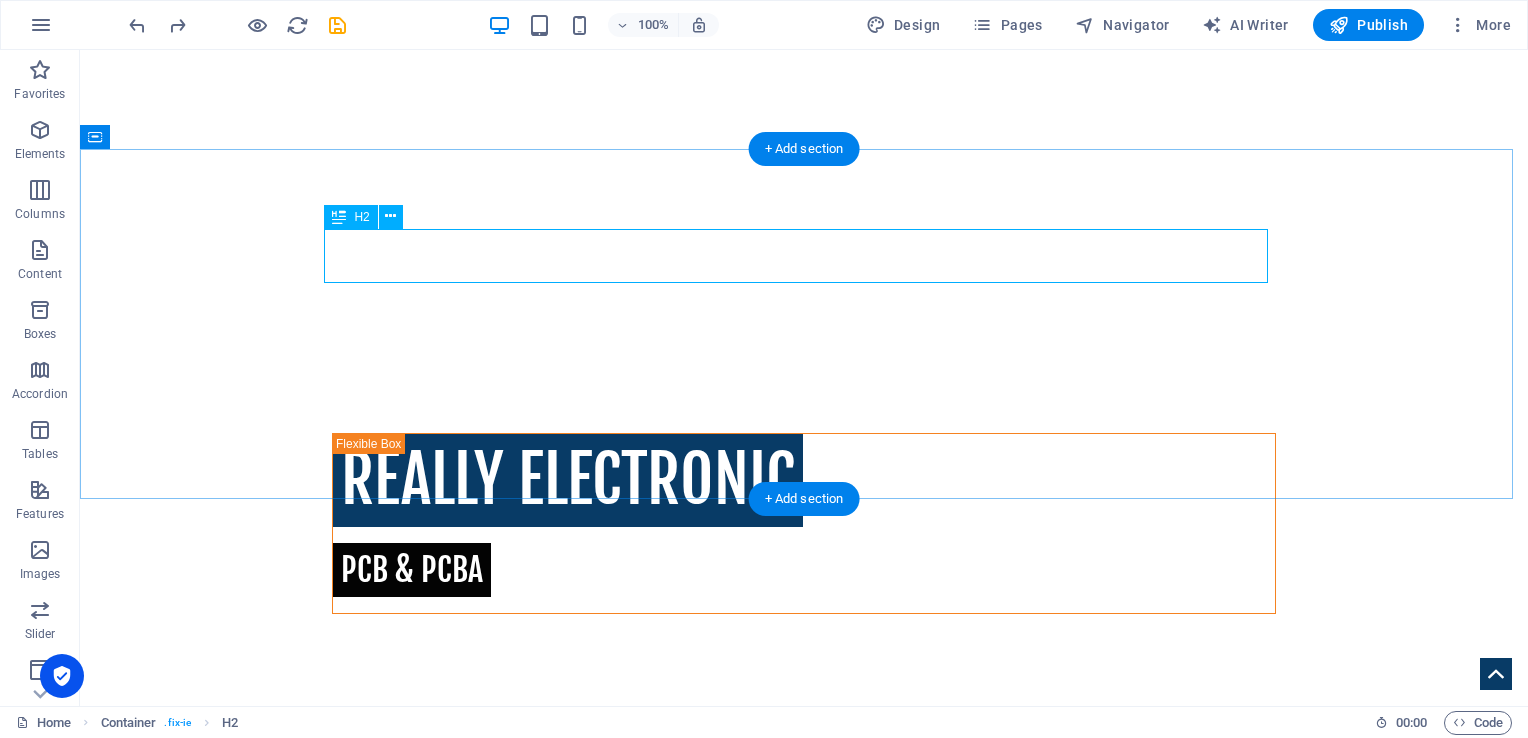 click on "Investigative Agency From  [MEDICAL_DATA][PERSON_NAME]" at bounding box center (804, 801) 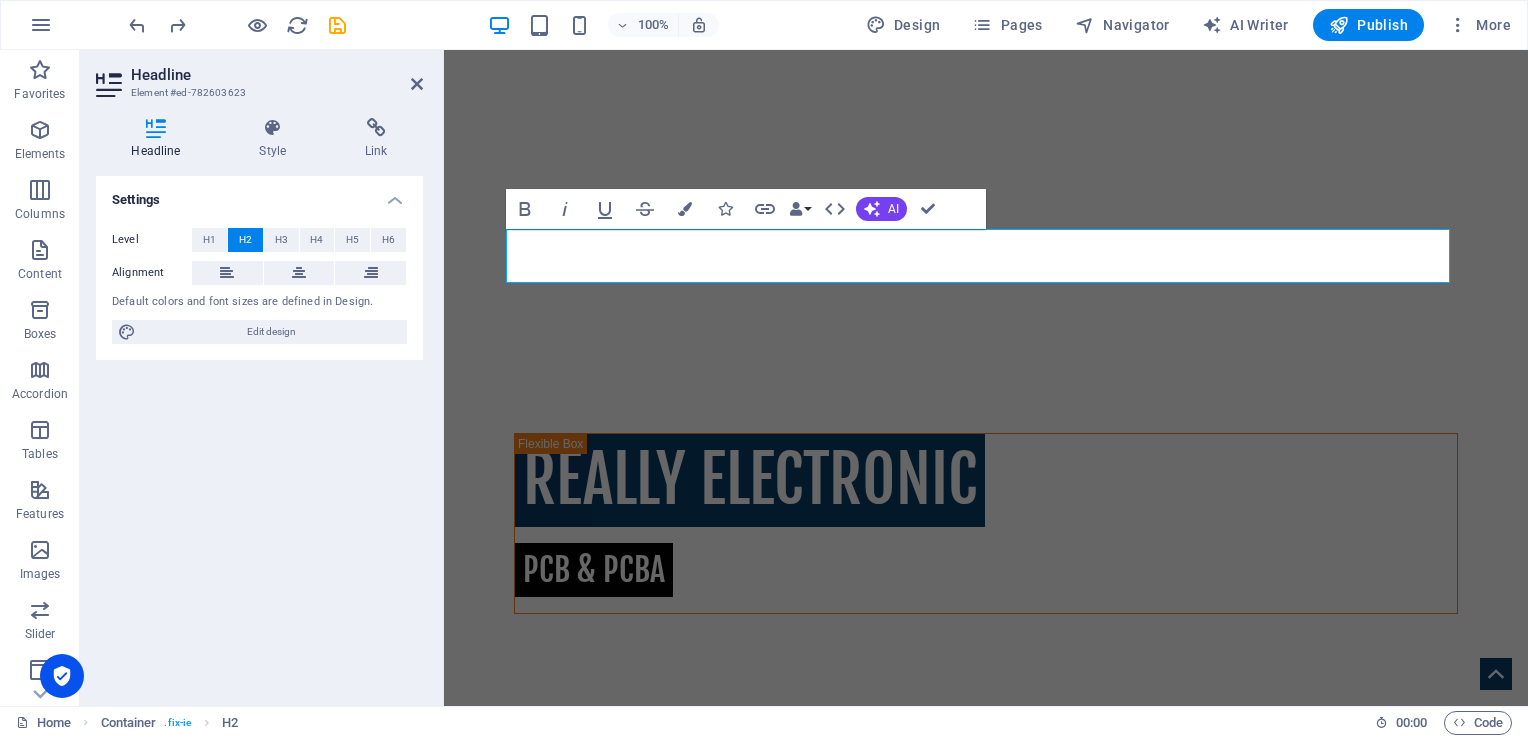 click on "H6" at bounding box center [388, 240] 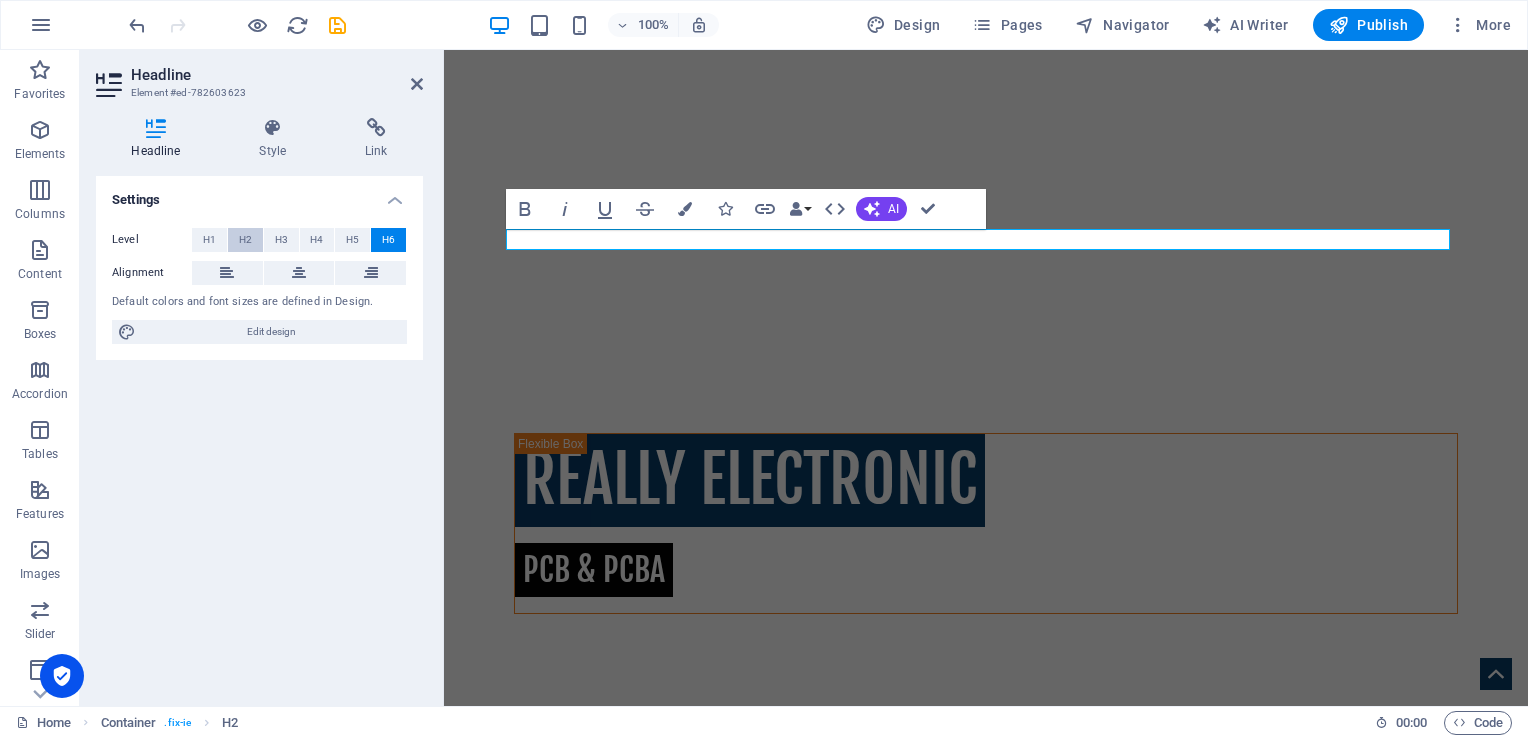 click on "H2" at bounding box center (245, 240) 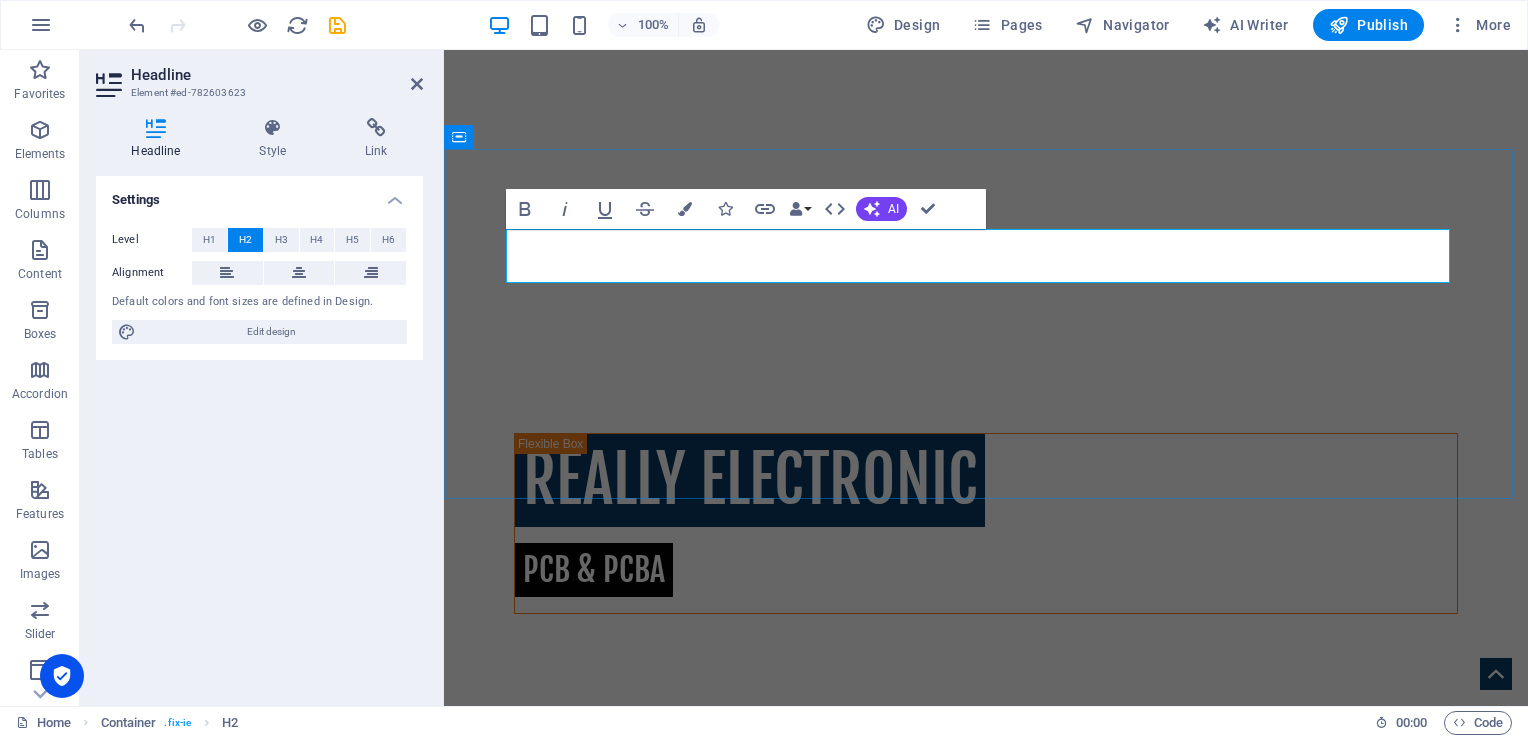 click on "Investigative Agency From  [MEDICAL_DATA][PERSON_NAME]" at bounding box center (891, 801) 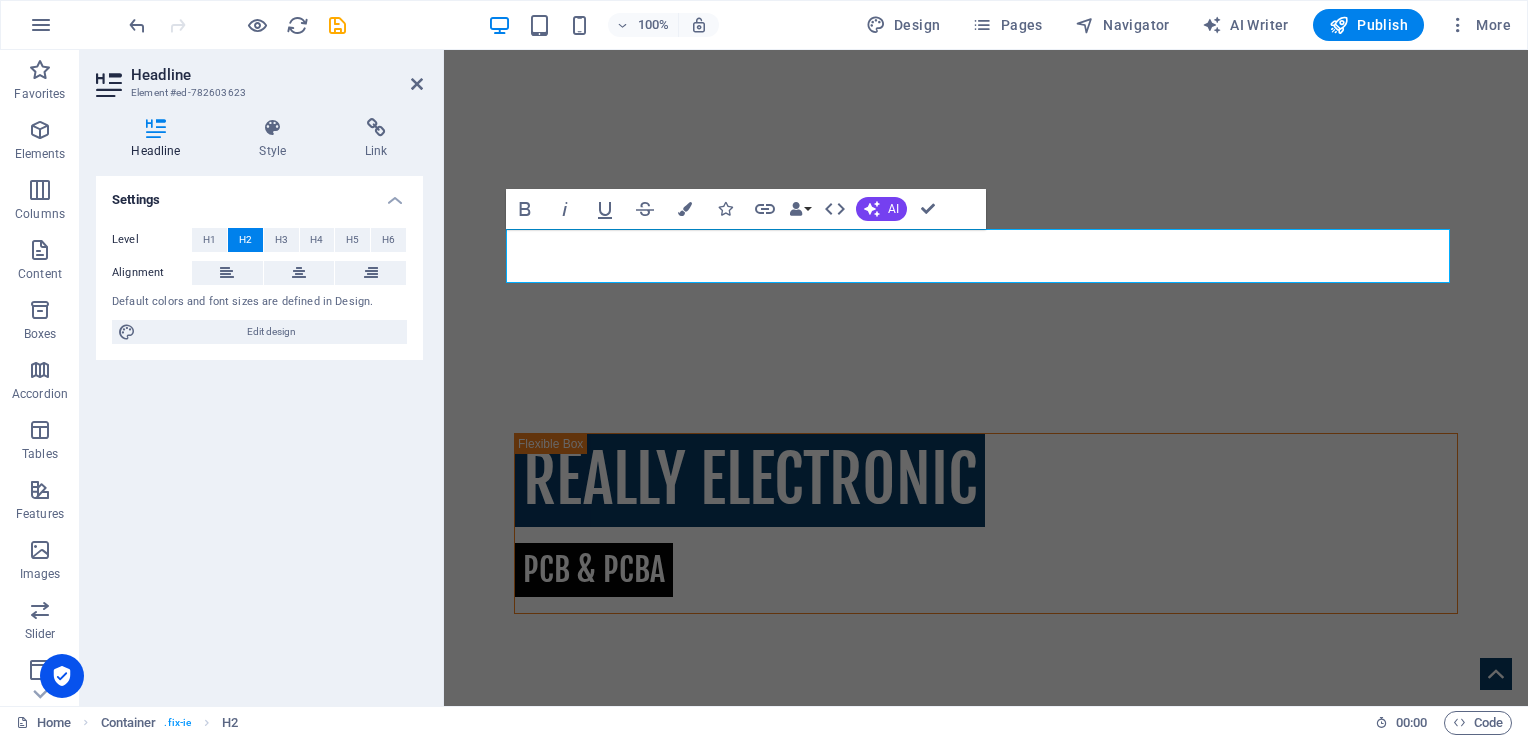 drag, startPoint x: 153, startPoint y: 23, endPoint x: 112, endPoint y: 24, distance: 41.01219 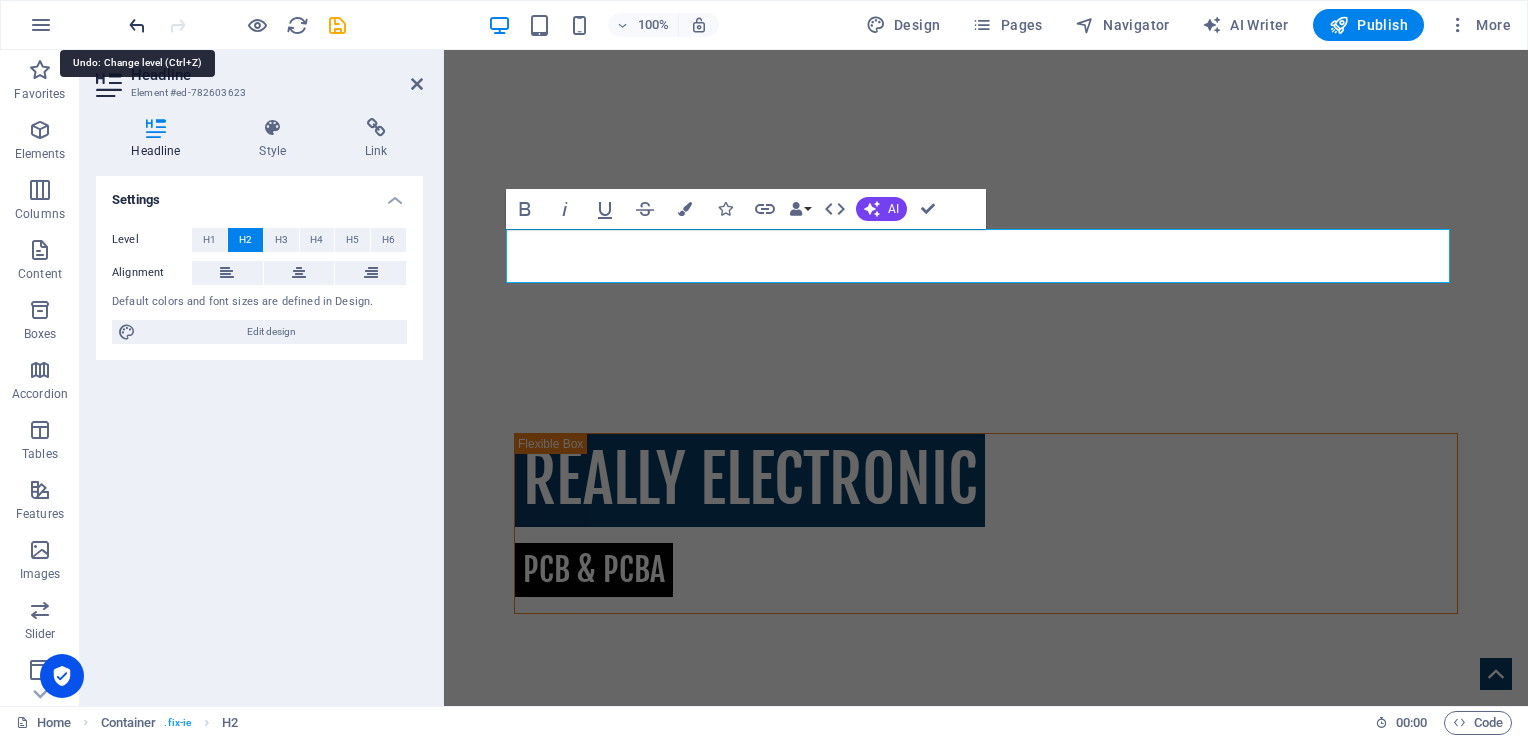 click at bounding box center [137, 25] 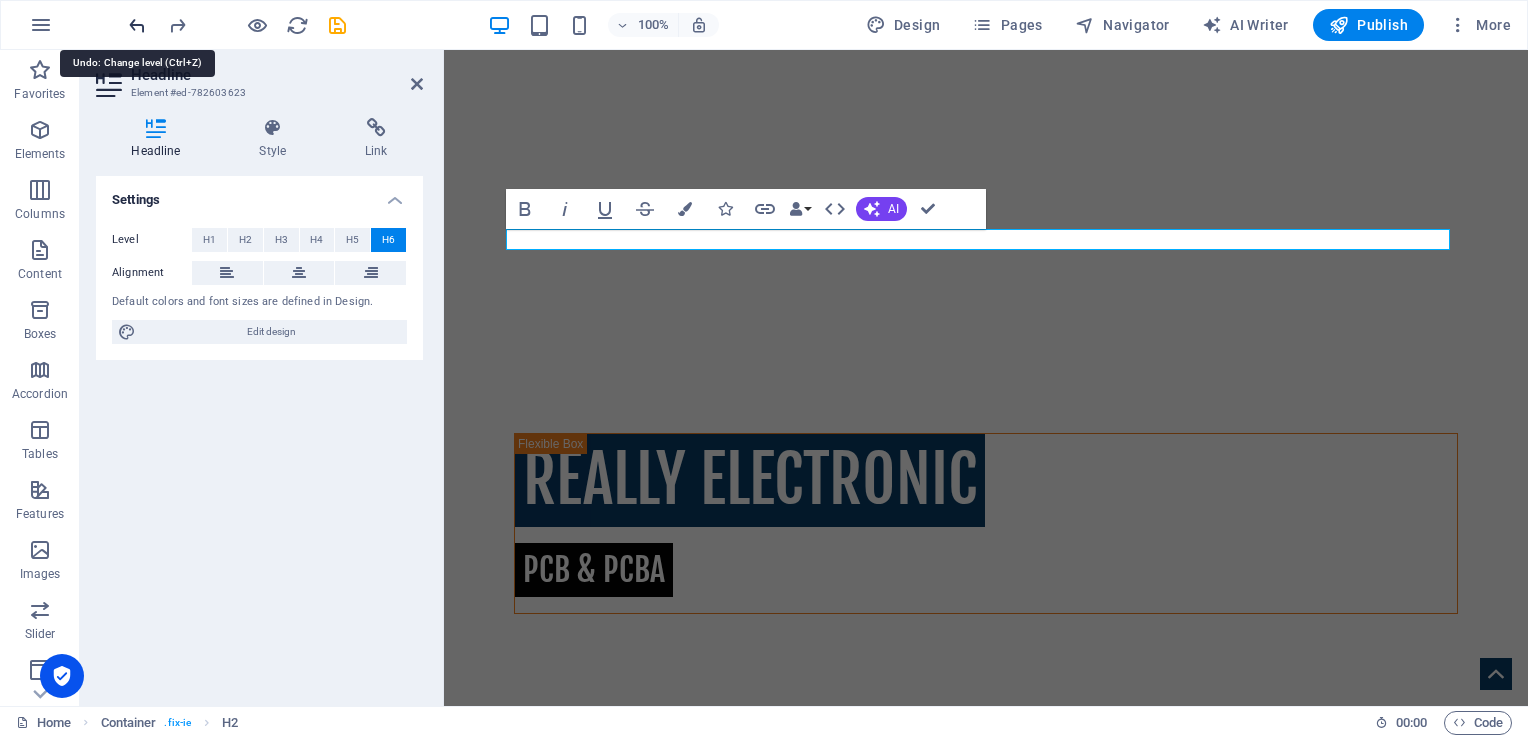 click at bounding box center [137, 25] 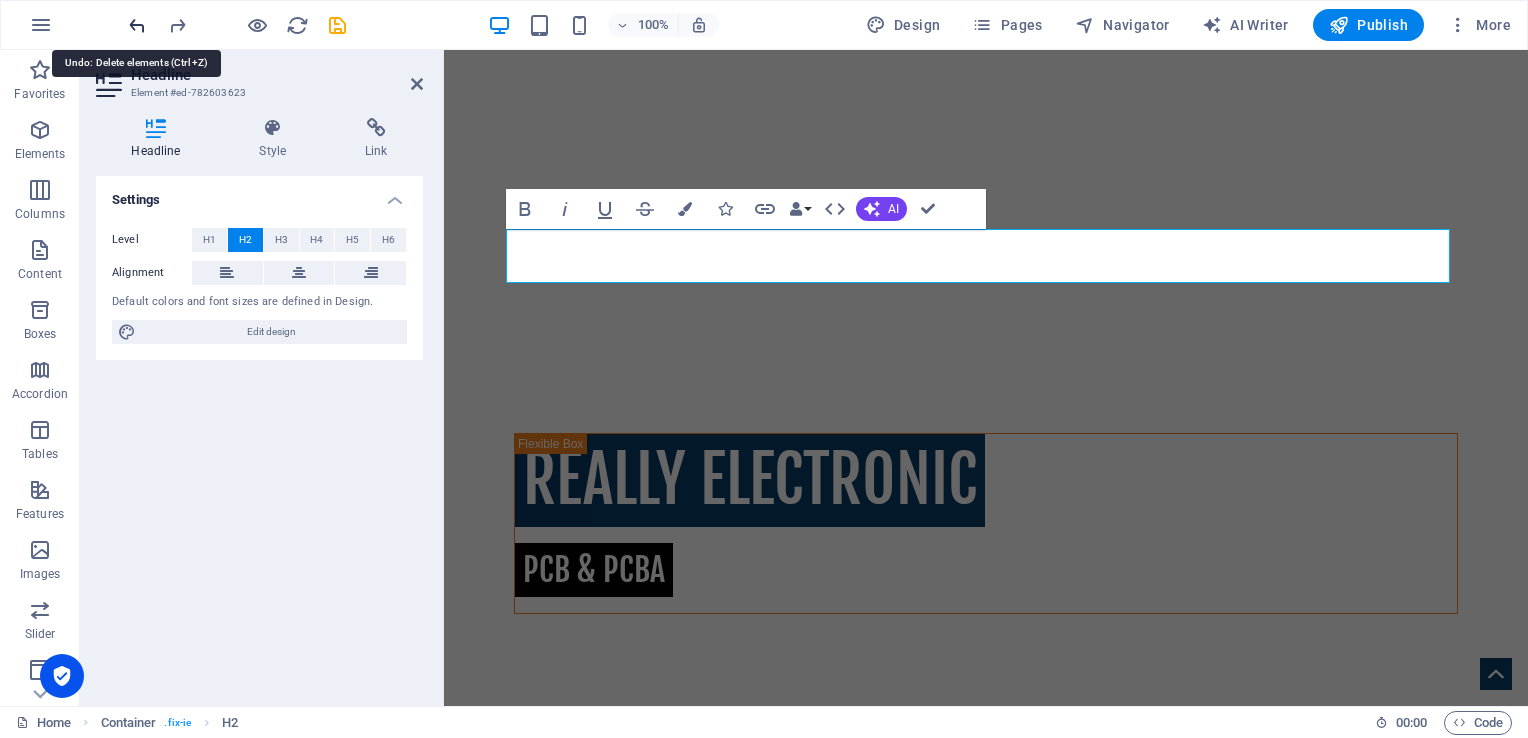 click at bounding box center (137, 25) 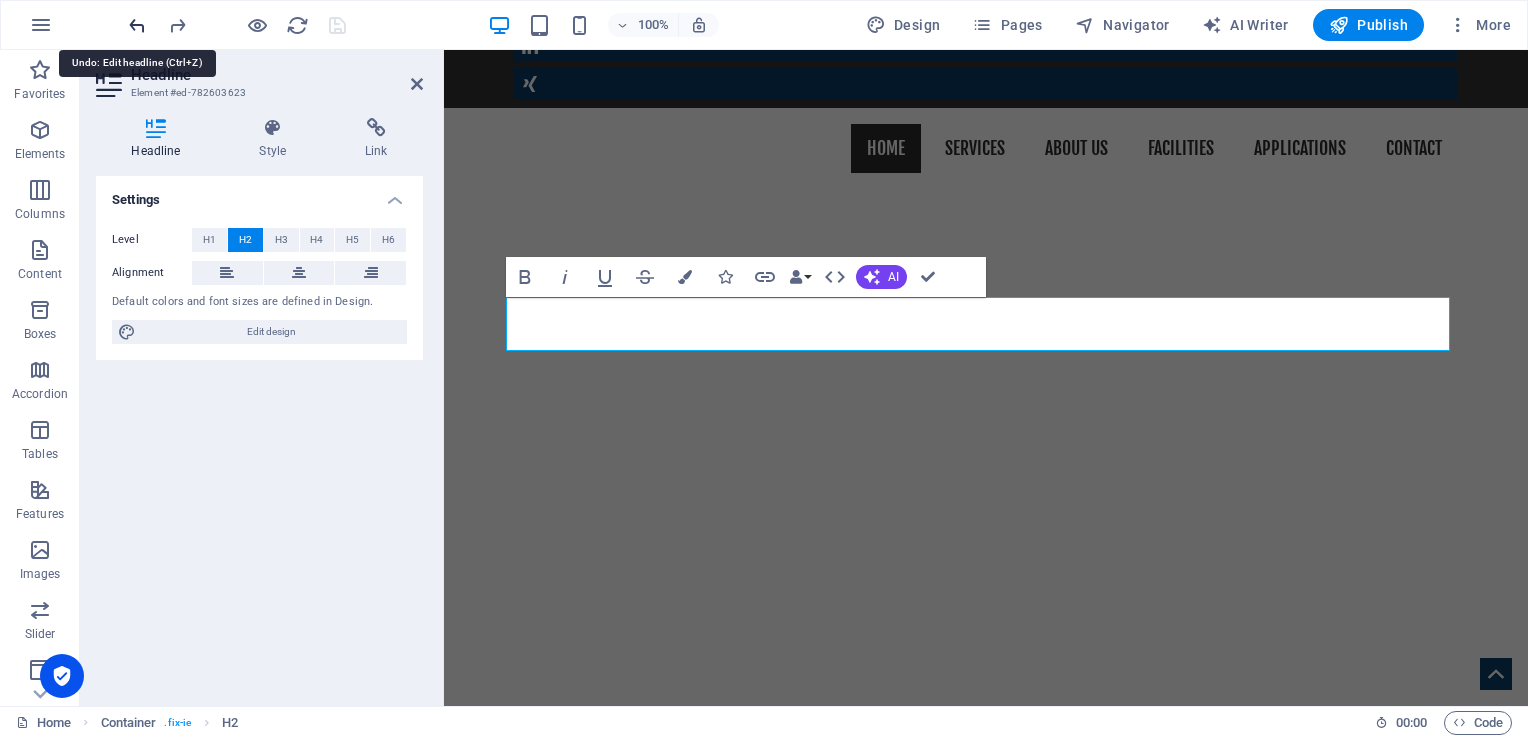 scroll, scrollTop: 187, scrollLeft: 0, axis: vertical 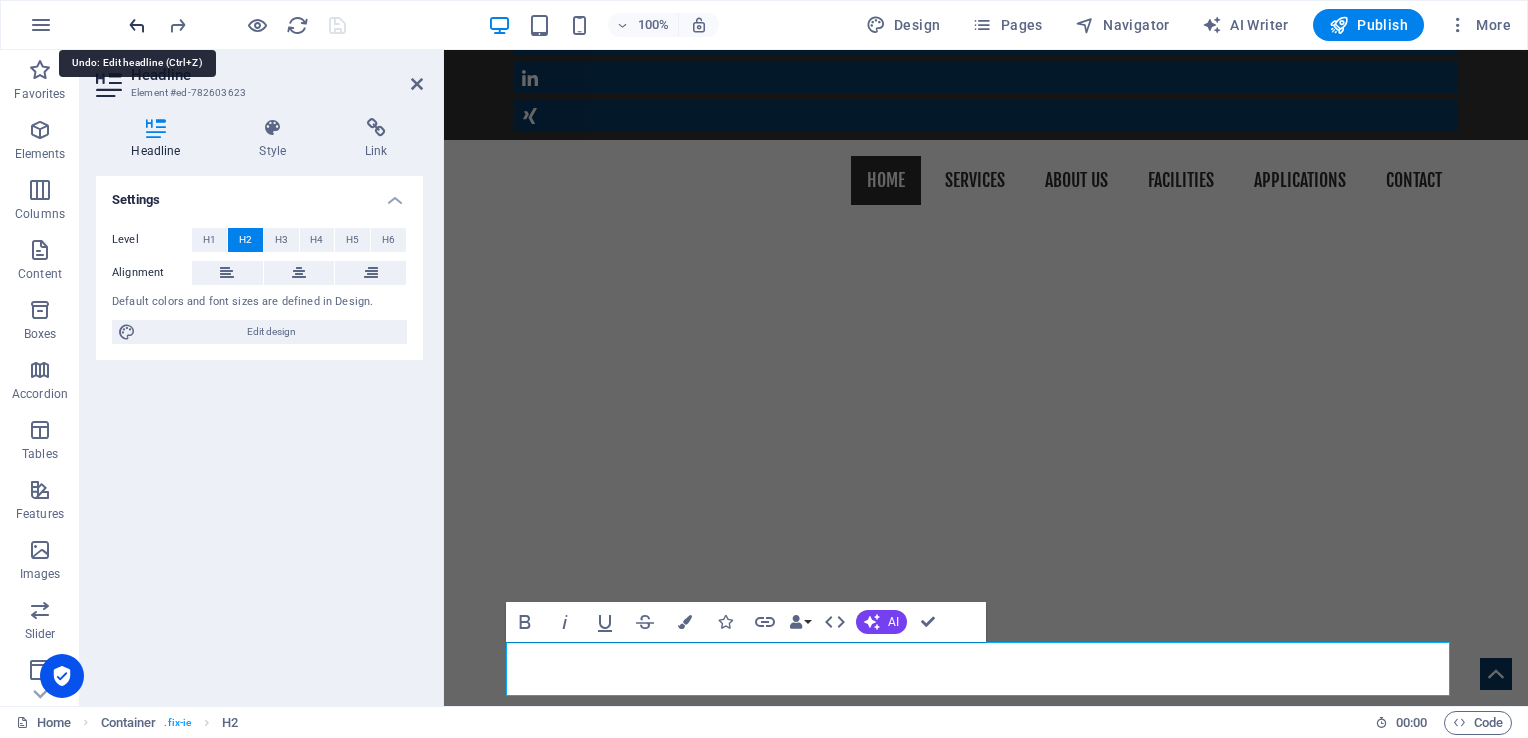 click at bounding box center (137, 25) 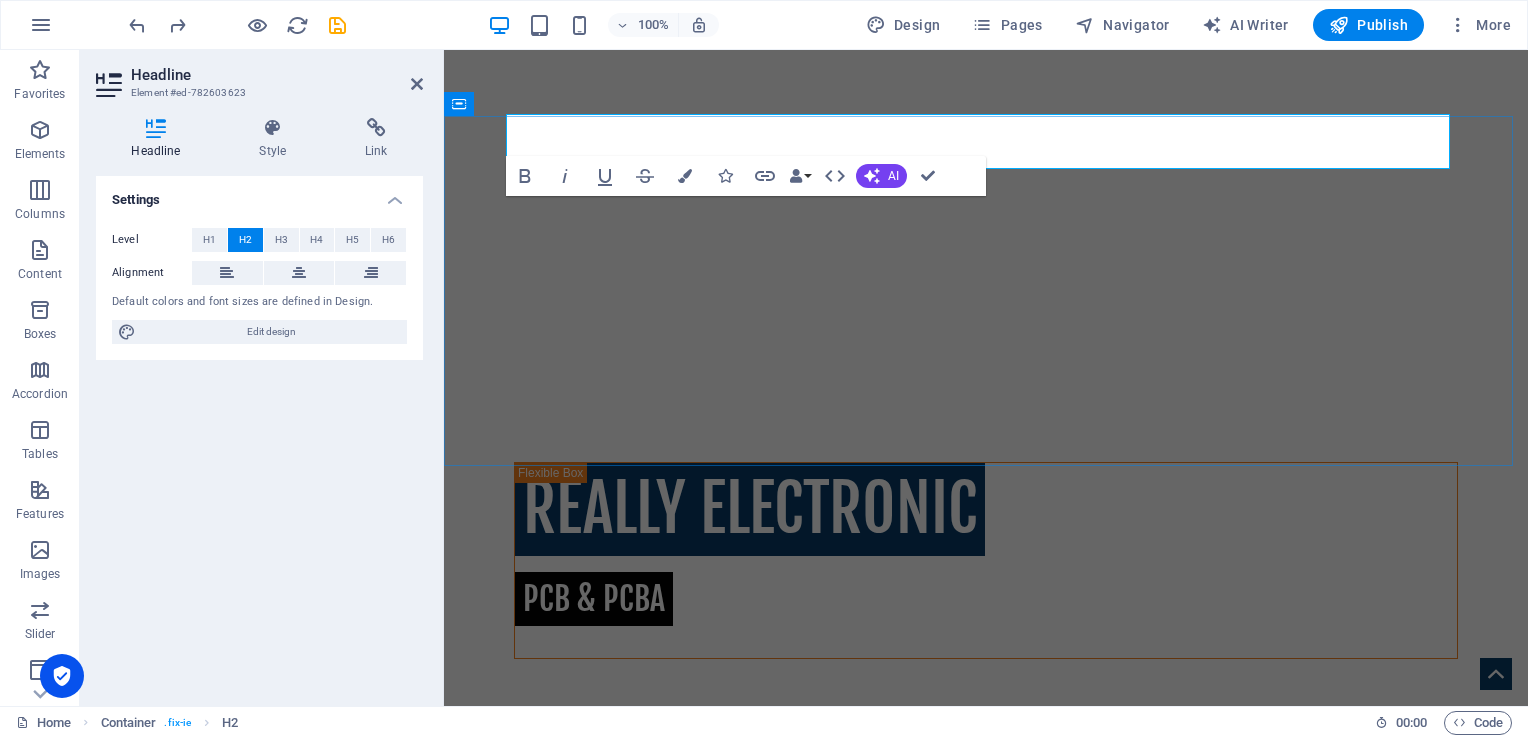 scroll, scrollTop: 566, scrollLeft: 0, axis: vertical 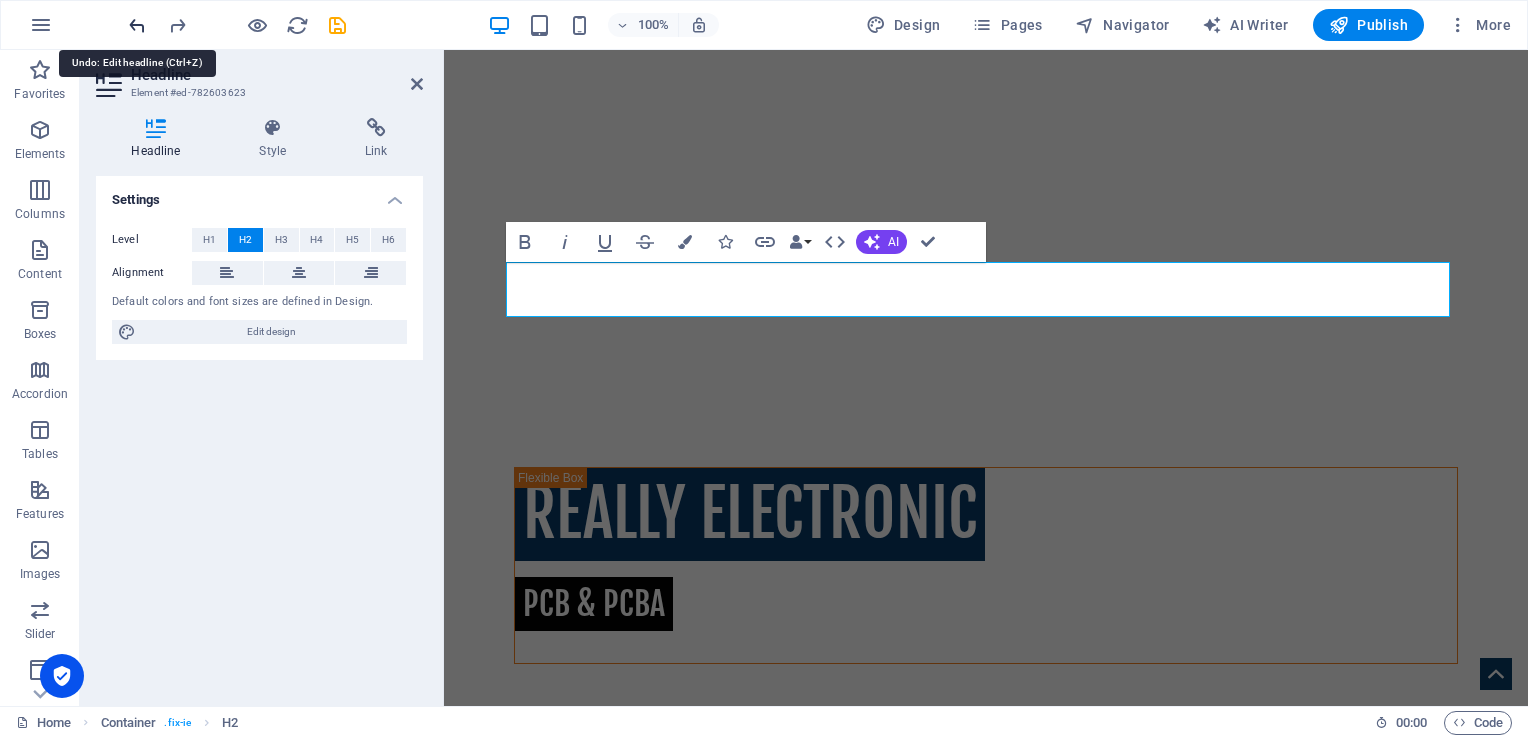 click at bounding box center (137, 25) 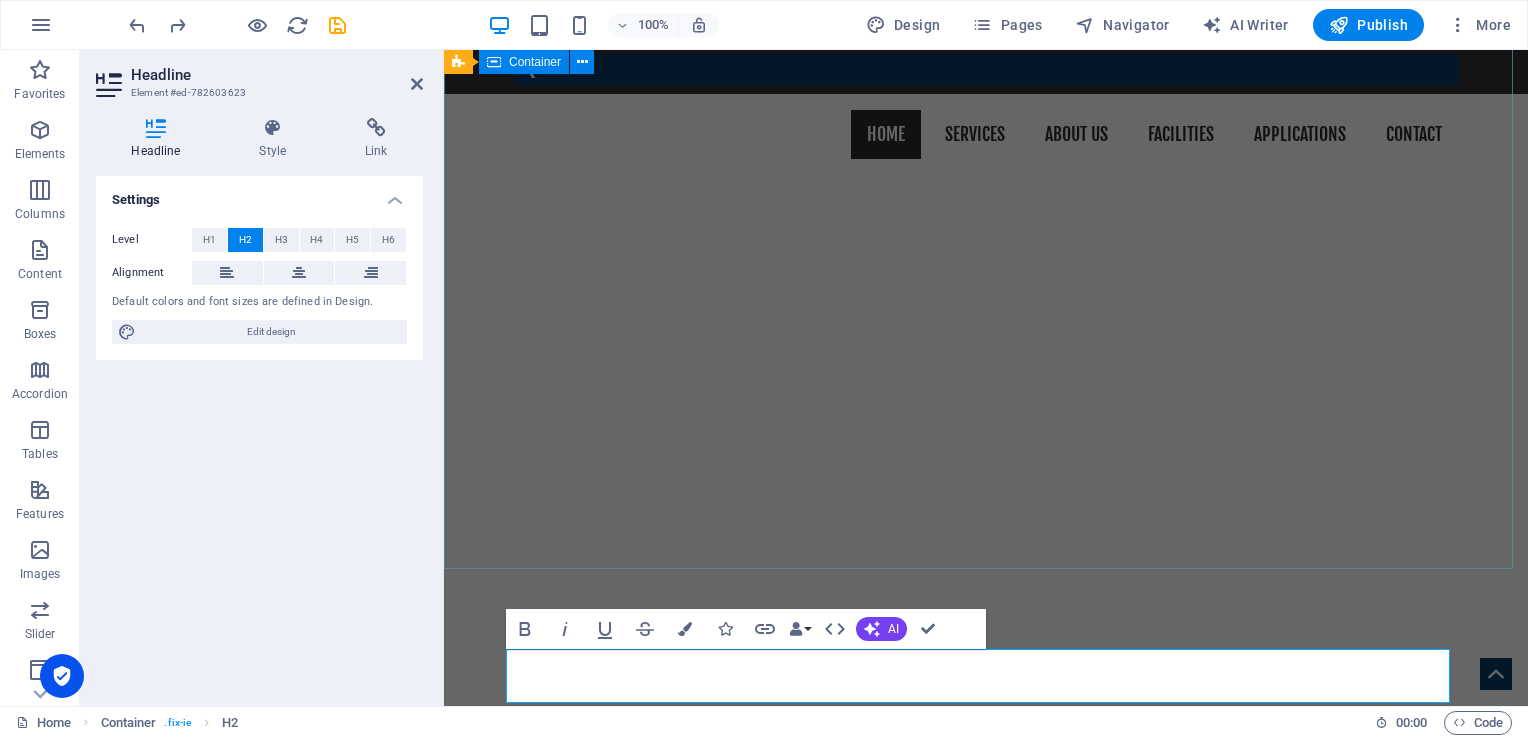 scroll, scrollTop: 266, scrollLeft: 0, axis: vertical 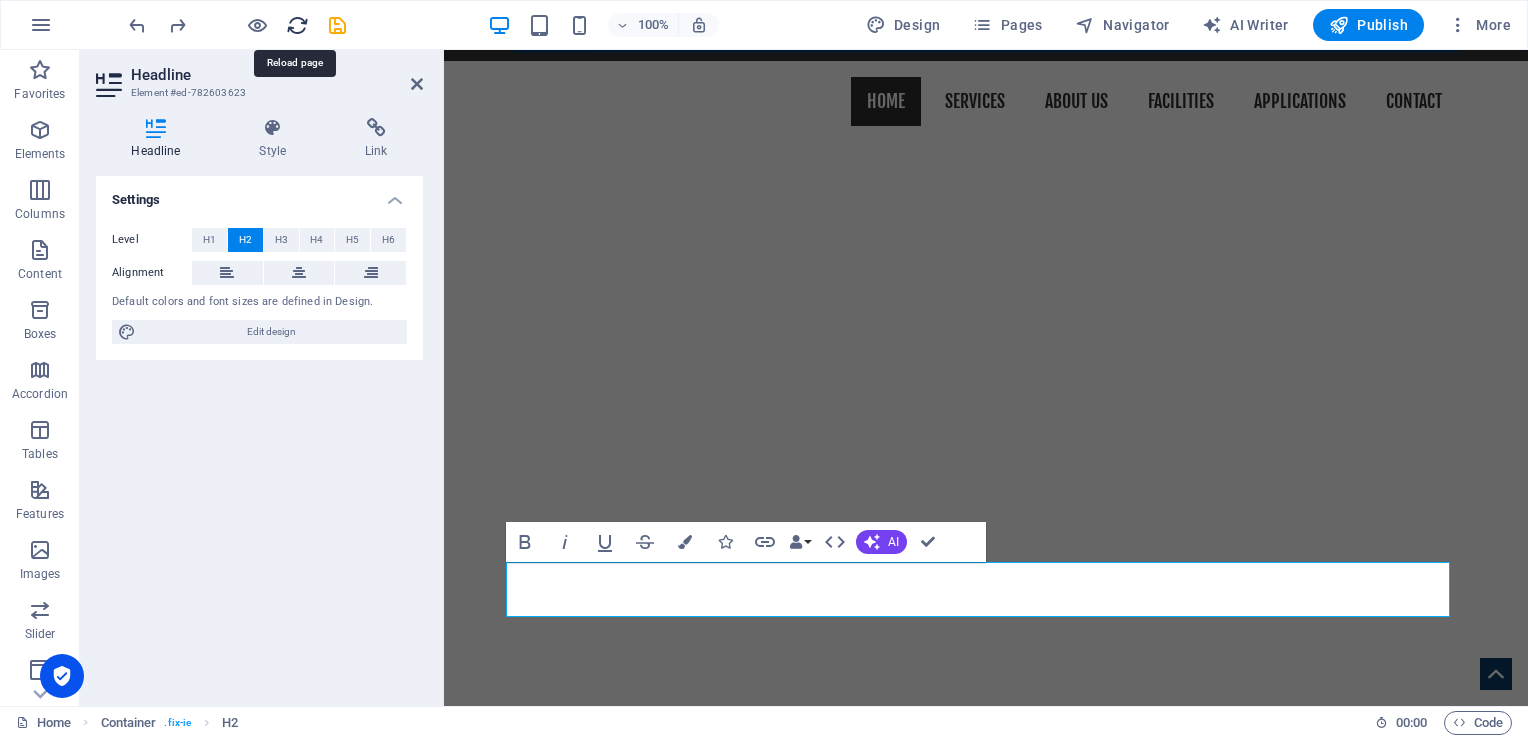 click at bounding box center [297, 25] 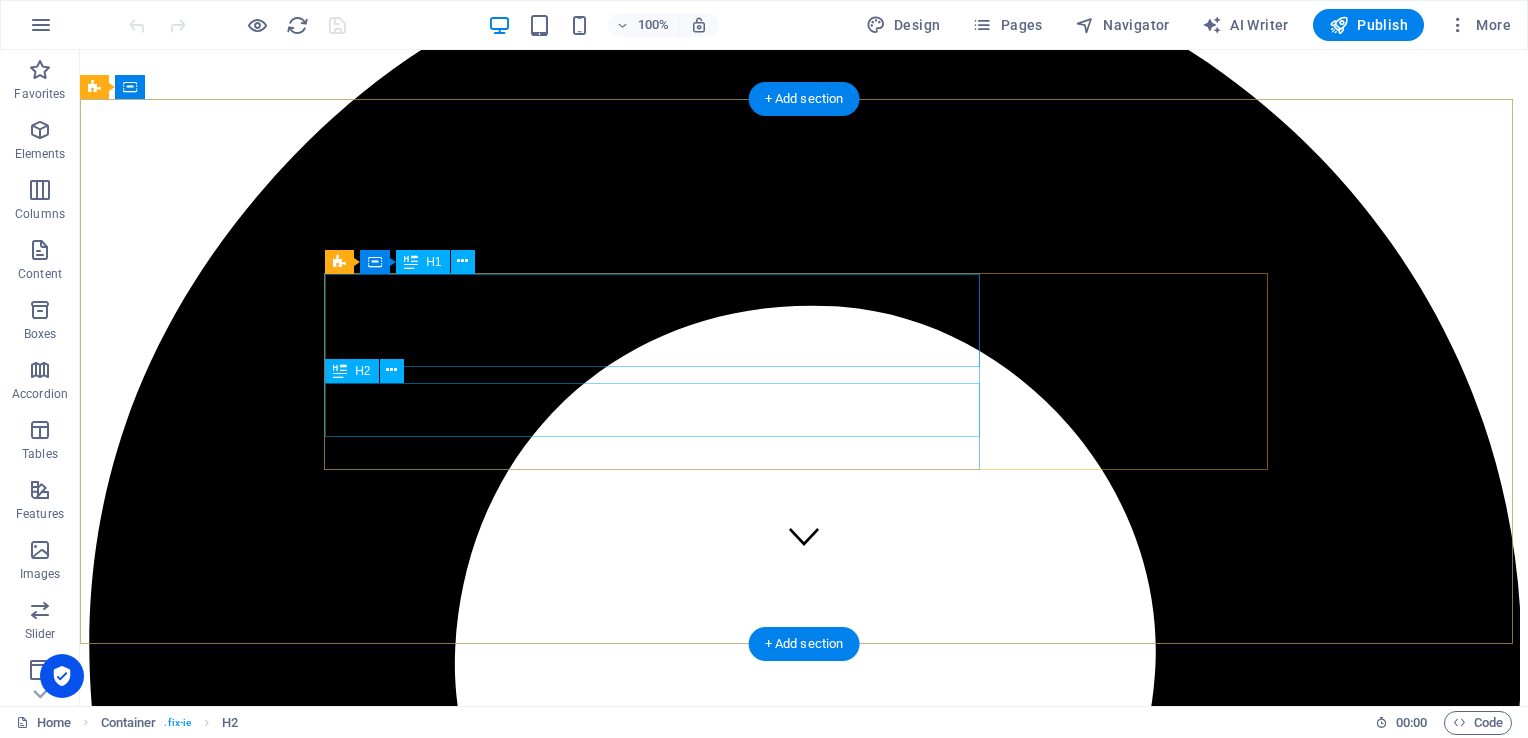 scroll, scrollTop: 100, scrollLeft: 0, axis: vertical 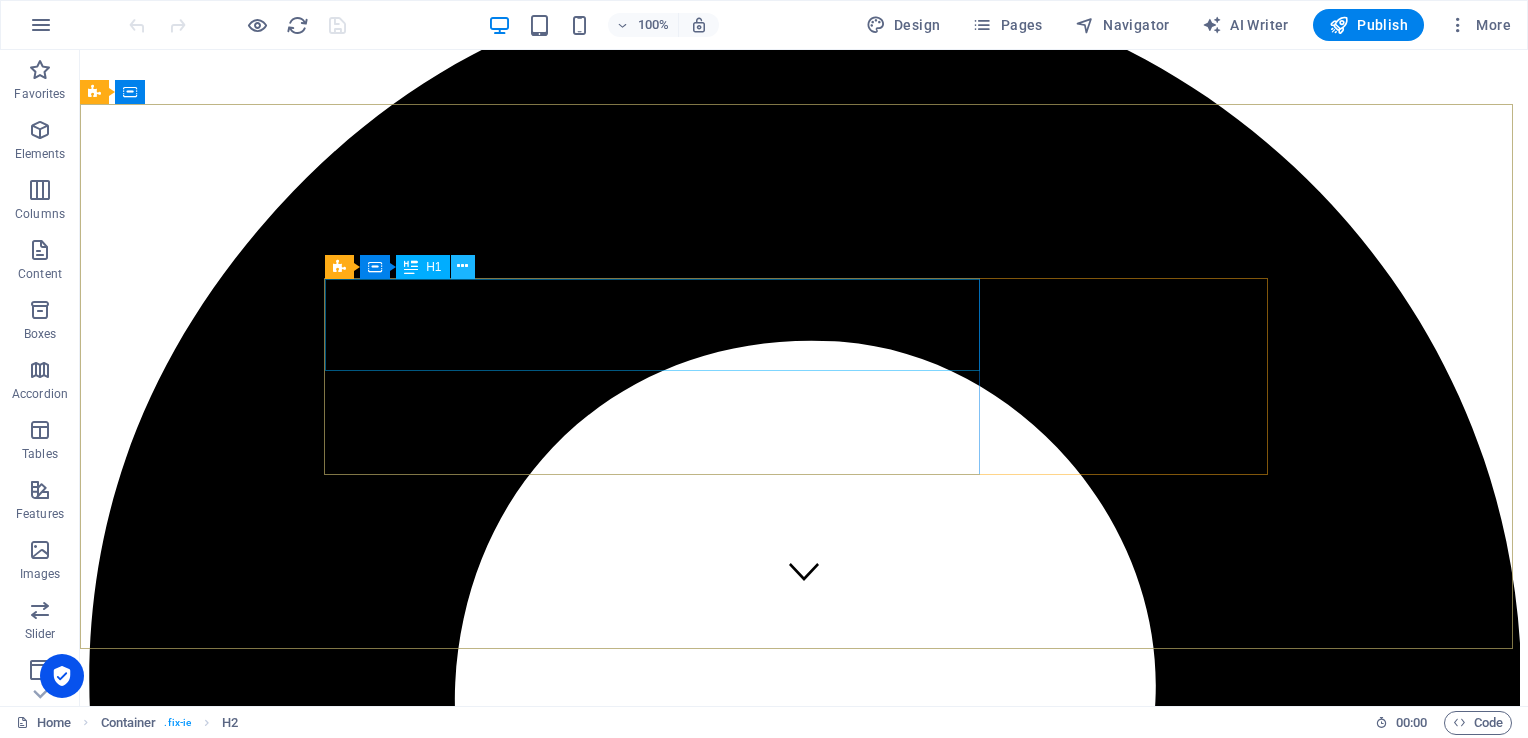 click at bounding box center (462, 266) 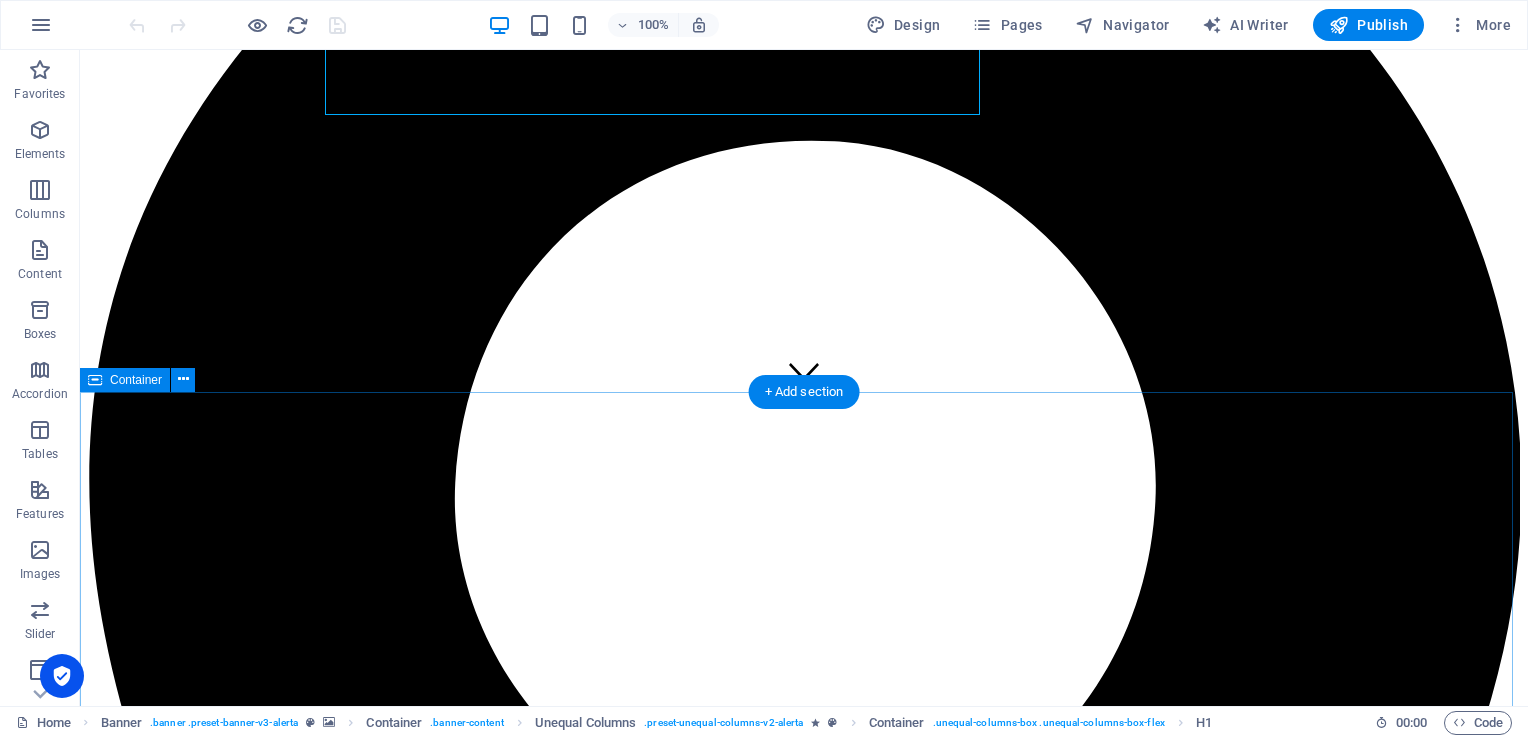 scroll, scrollTop: 500, scrollLeft: 0, axis: vertical 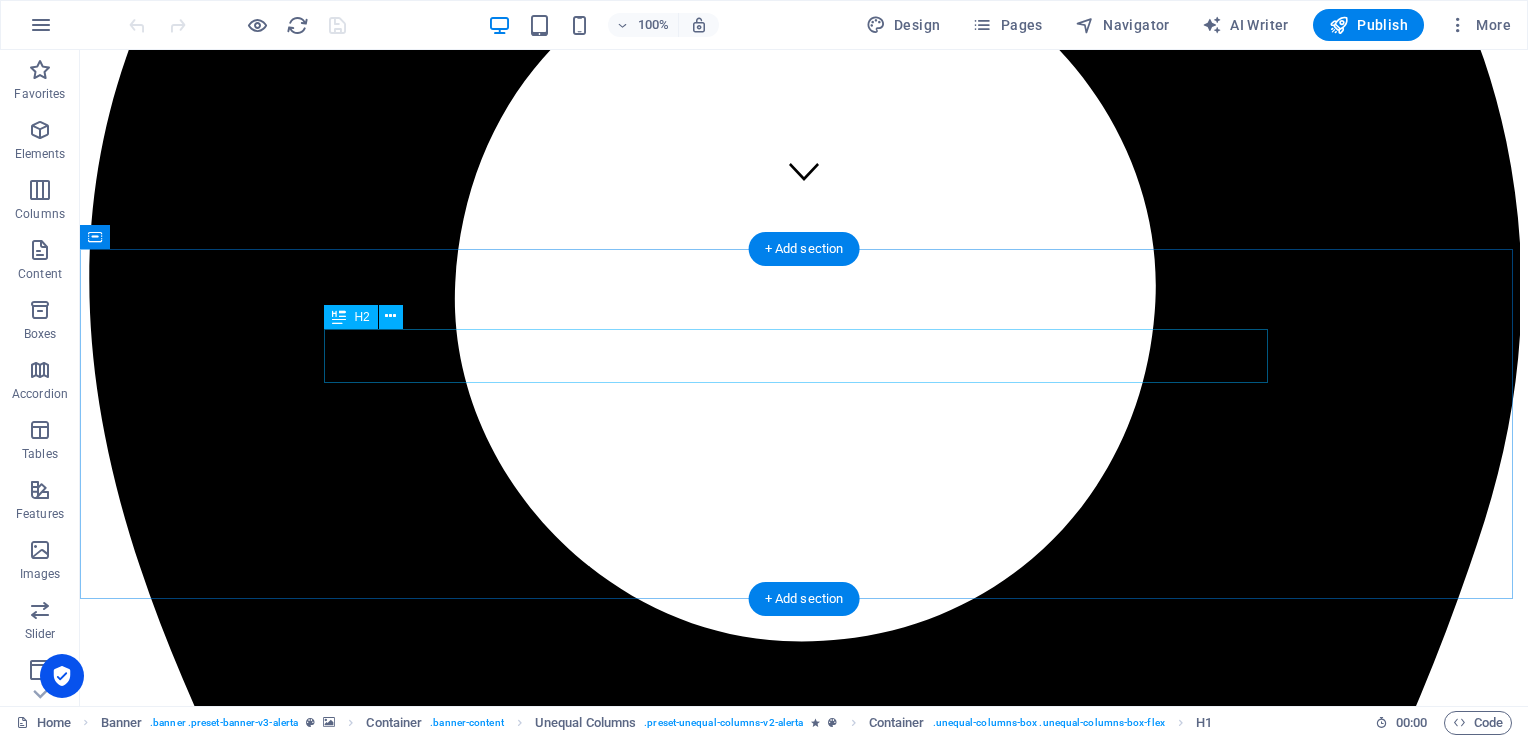click on "Investigative Agency From  [MEDICAL_DATA][PERSON_NAME]" at bounding box center [804, 13646] 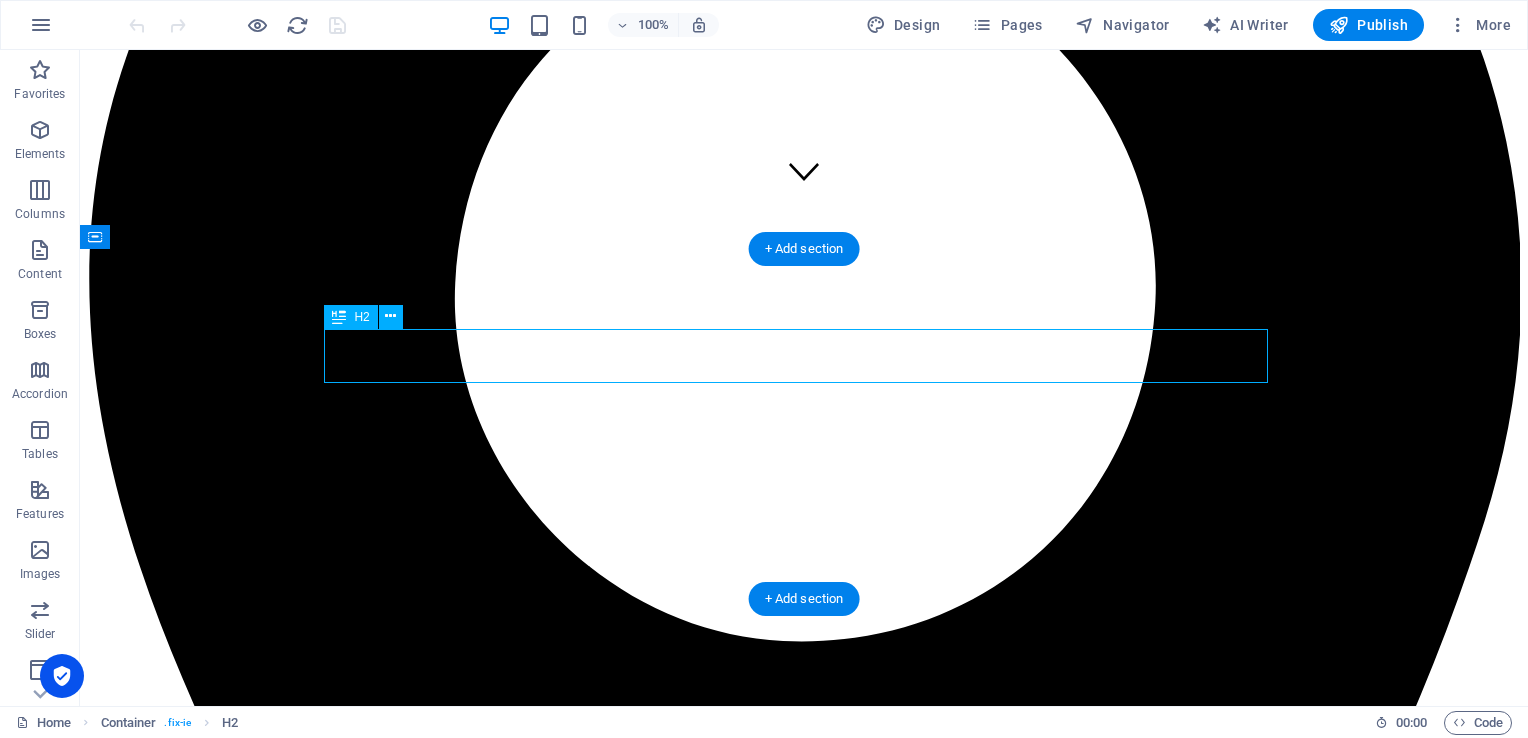 click on "Investigative Agency From  [MEDICAL_DATA][PERSON_NAME]" at bounding box center (804, 13646) 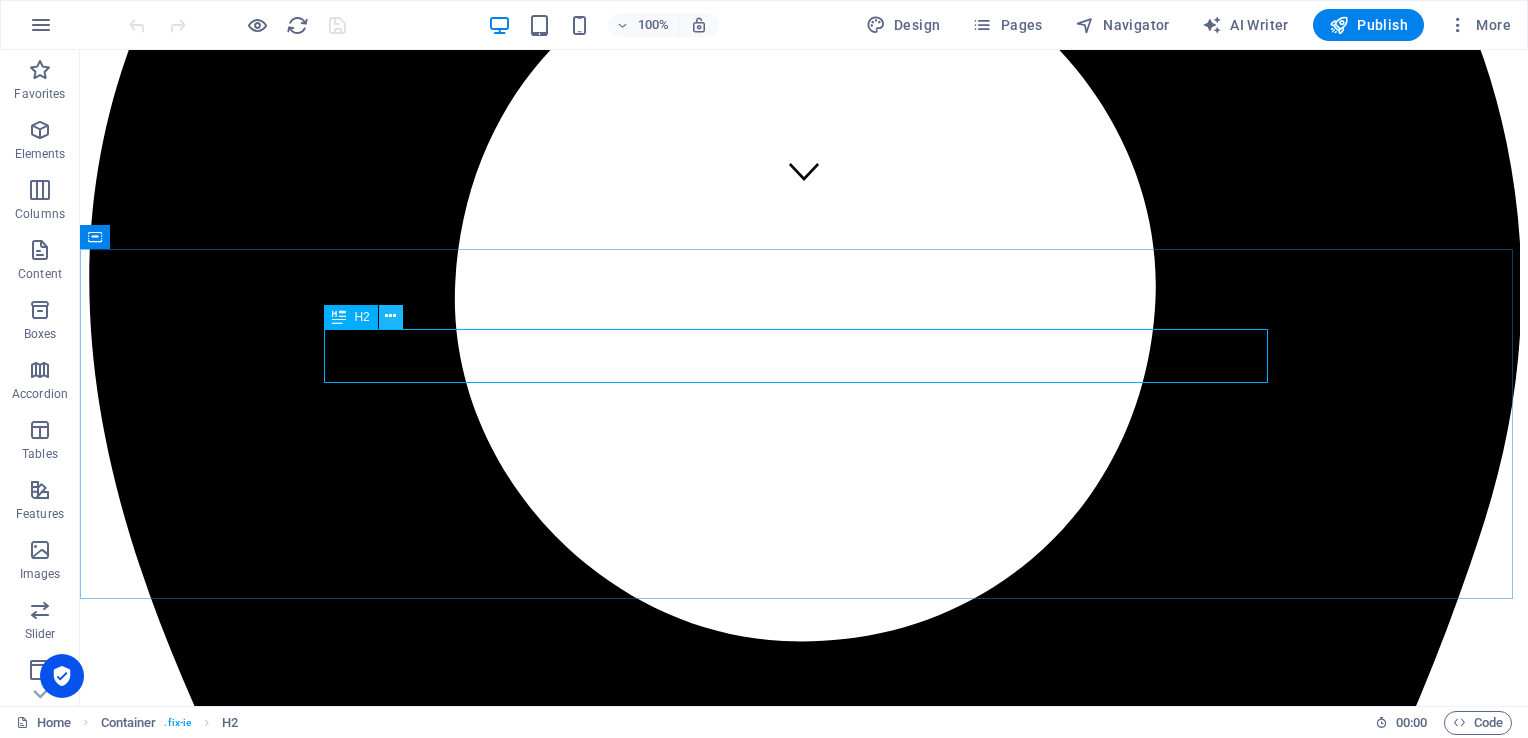 click at bounding box center [390, 316] 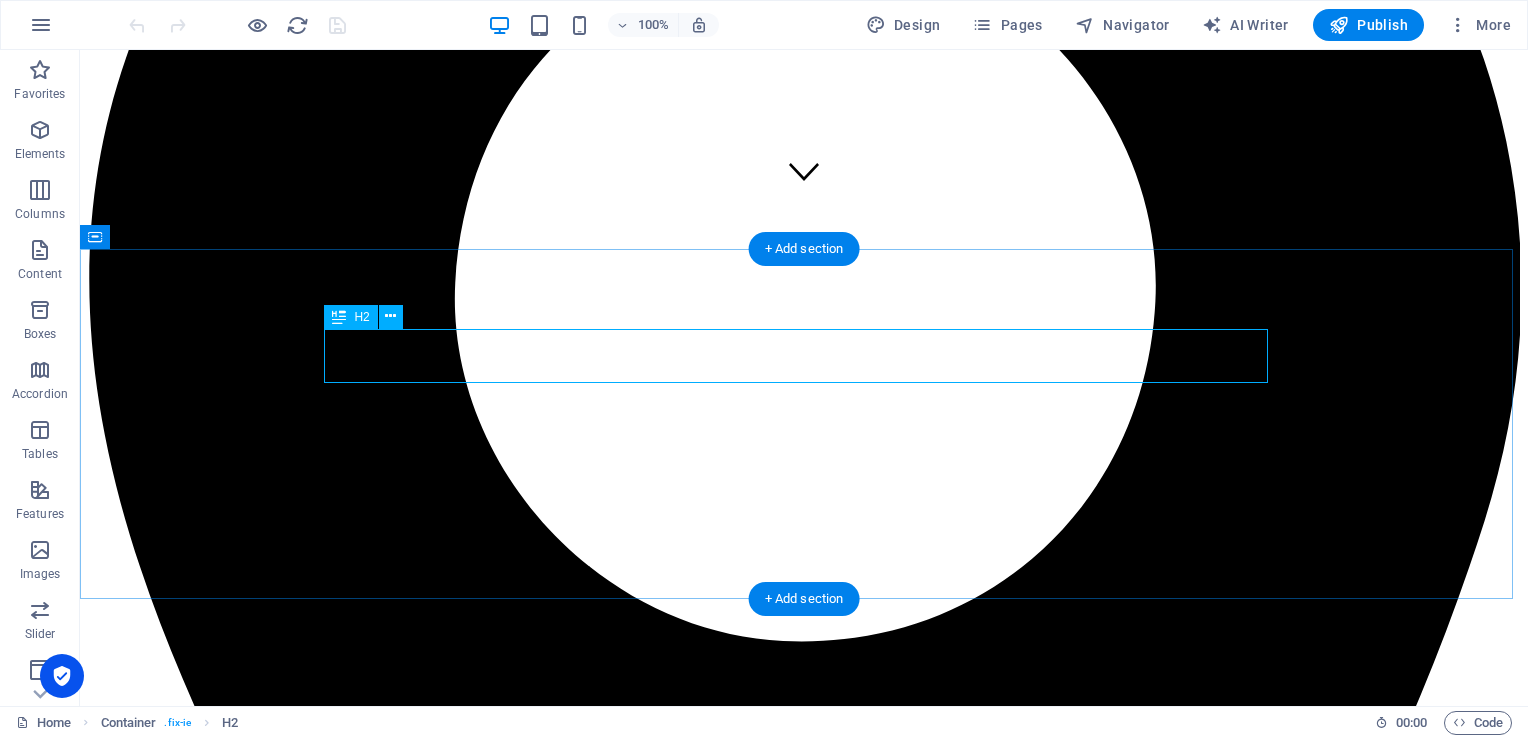 click on "Investigative Agency From  [MEDICAL_DATA][PERSON_NAME]" at bounding box center [804, 13646] 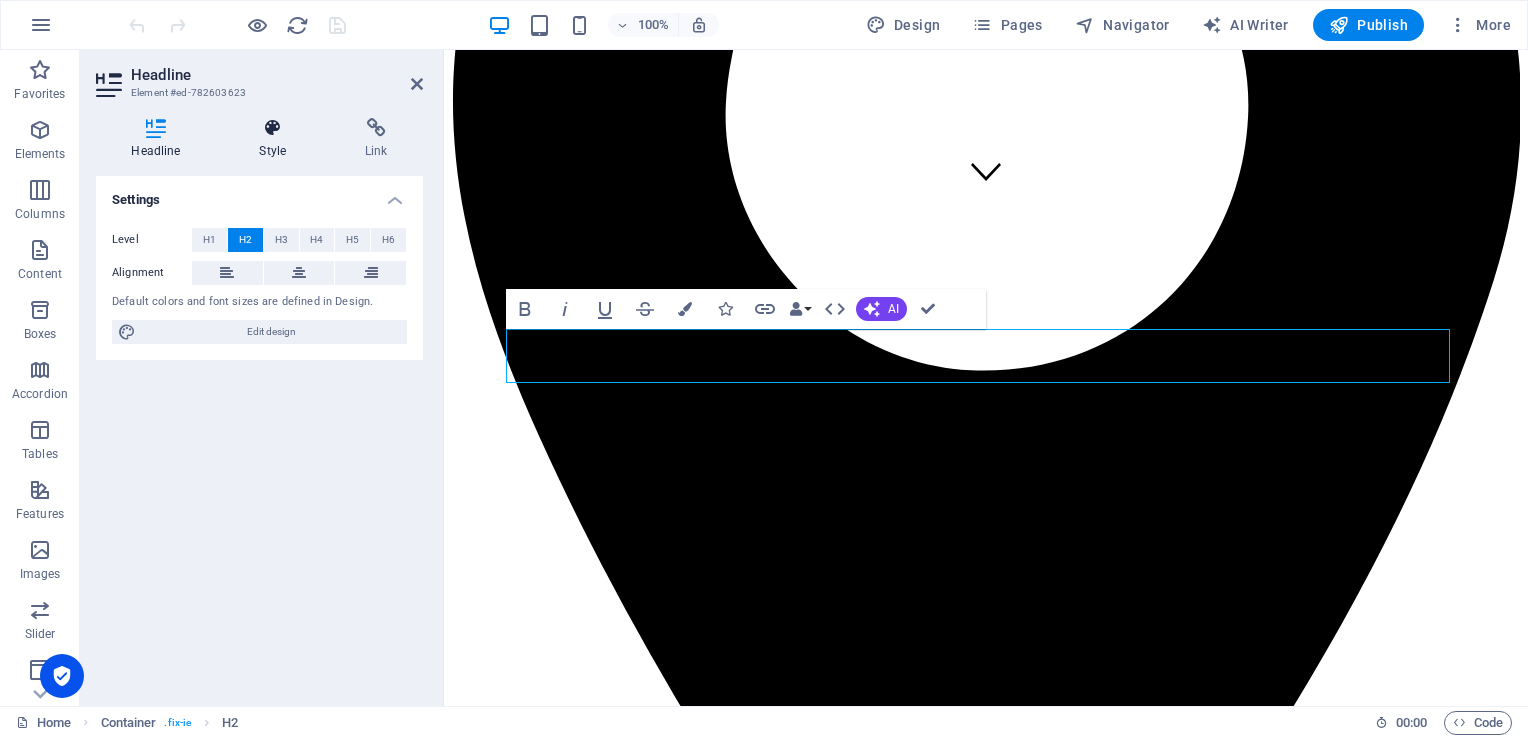 click on "Style" at bounding box center [277, 139] 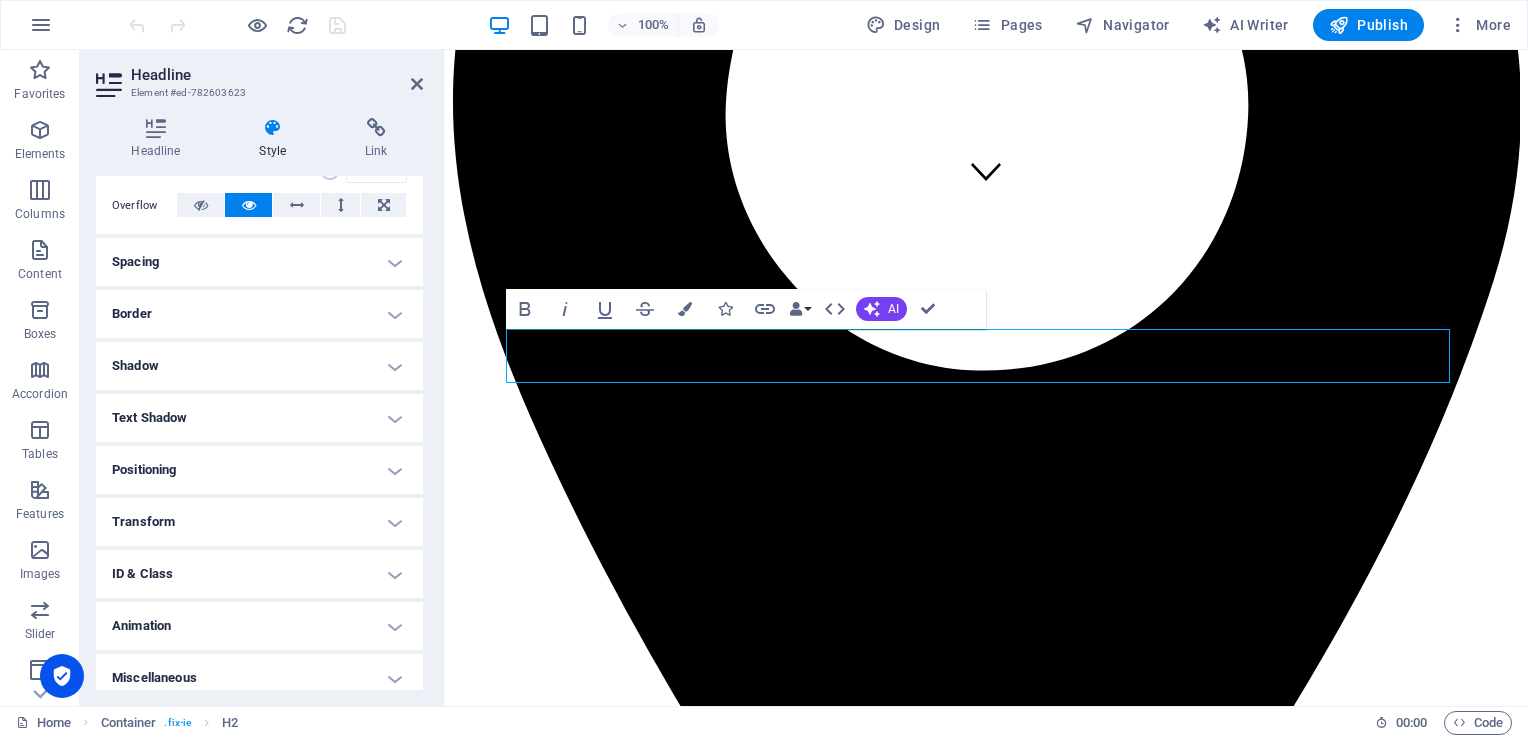 scroll, scrollTop: 329, scrollLeft: 0, axis: vertical 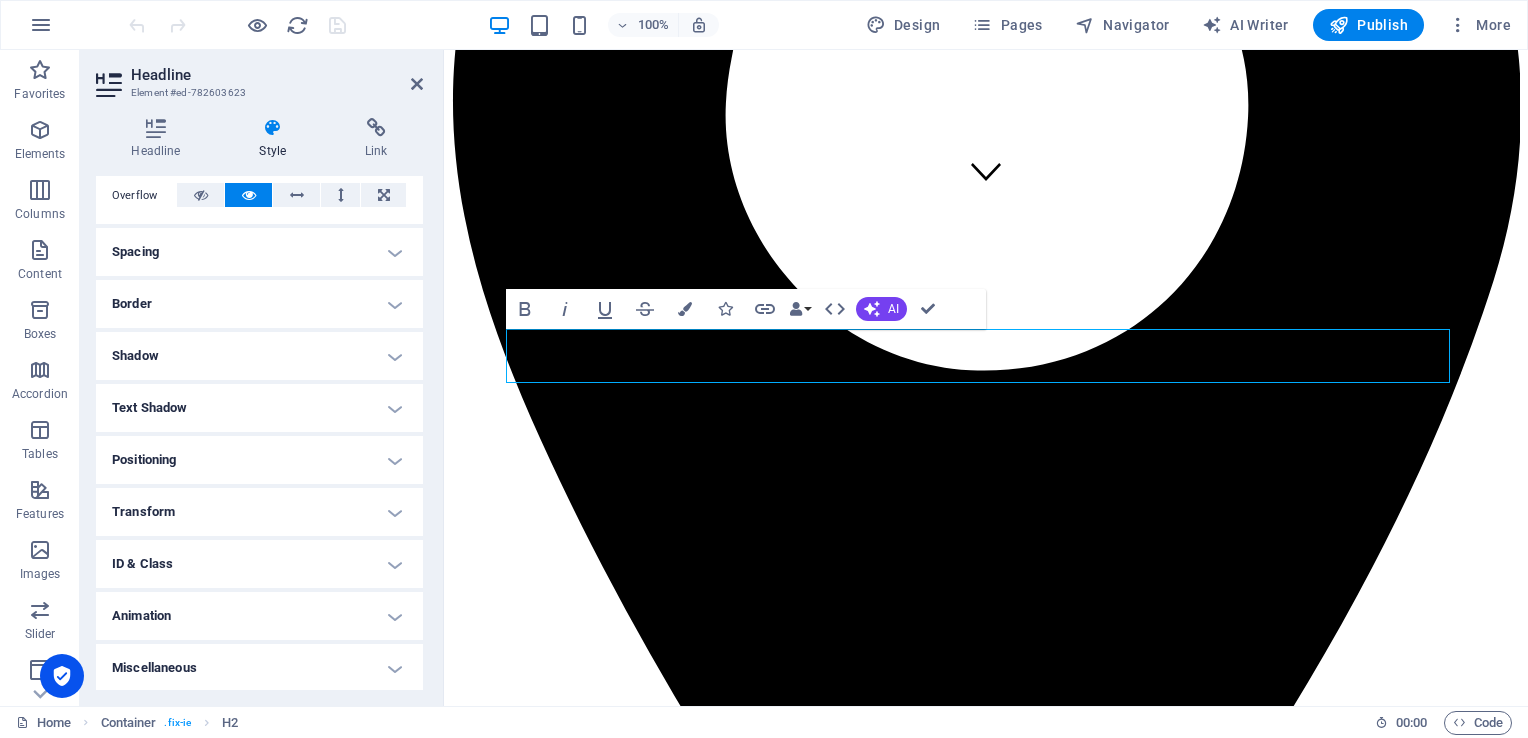click on "Border" at bounding box center (259, 304) 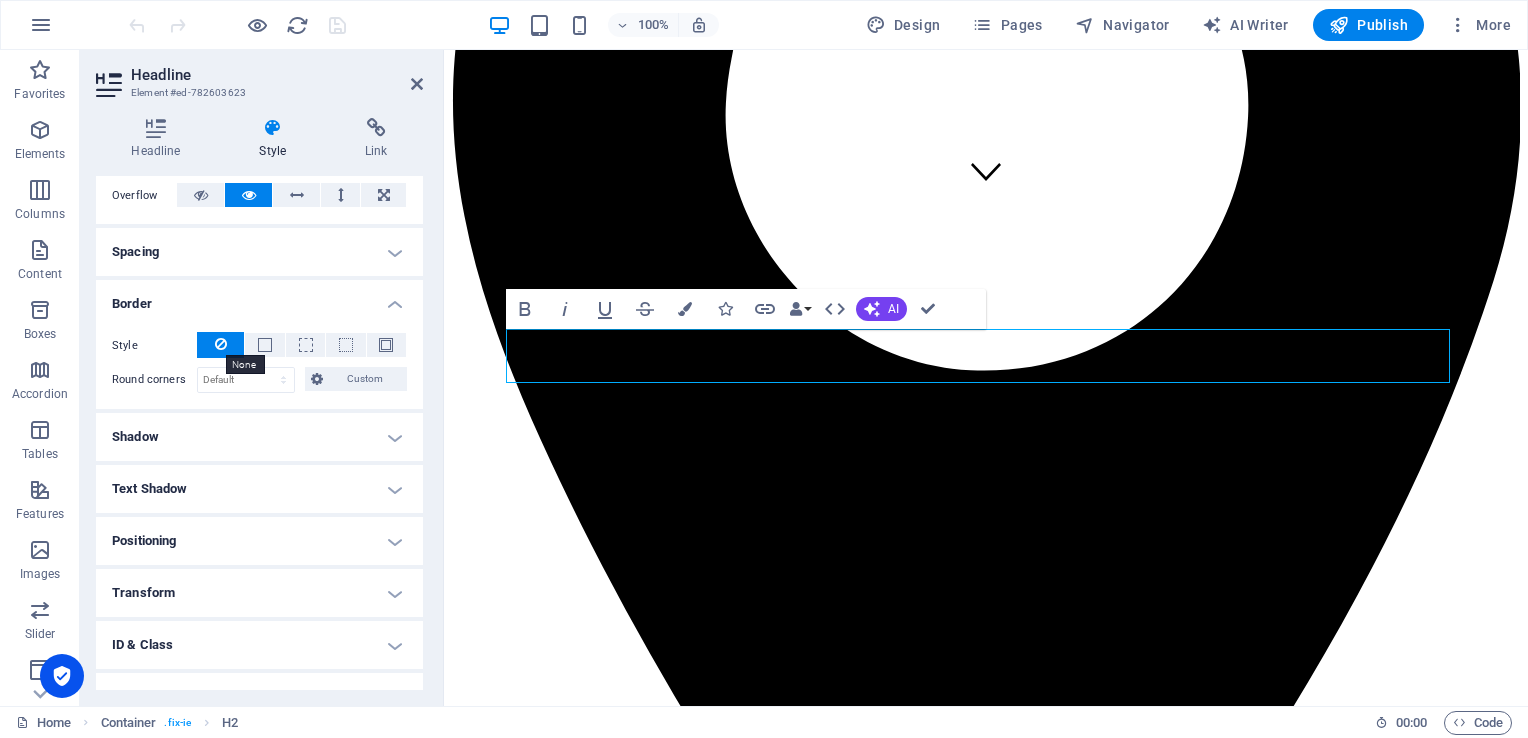 click at bounding box center [221, 344] 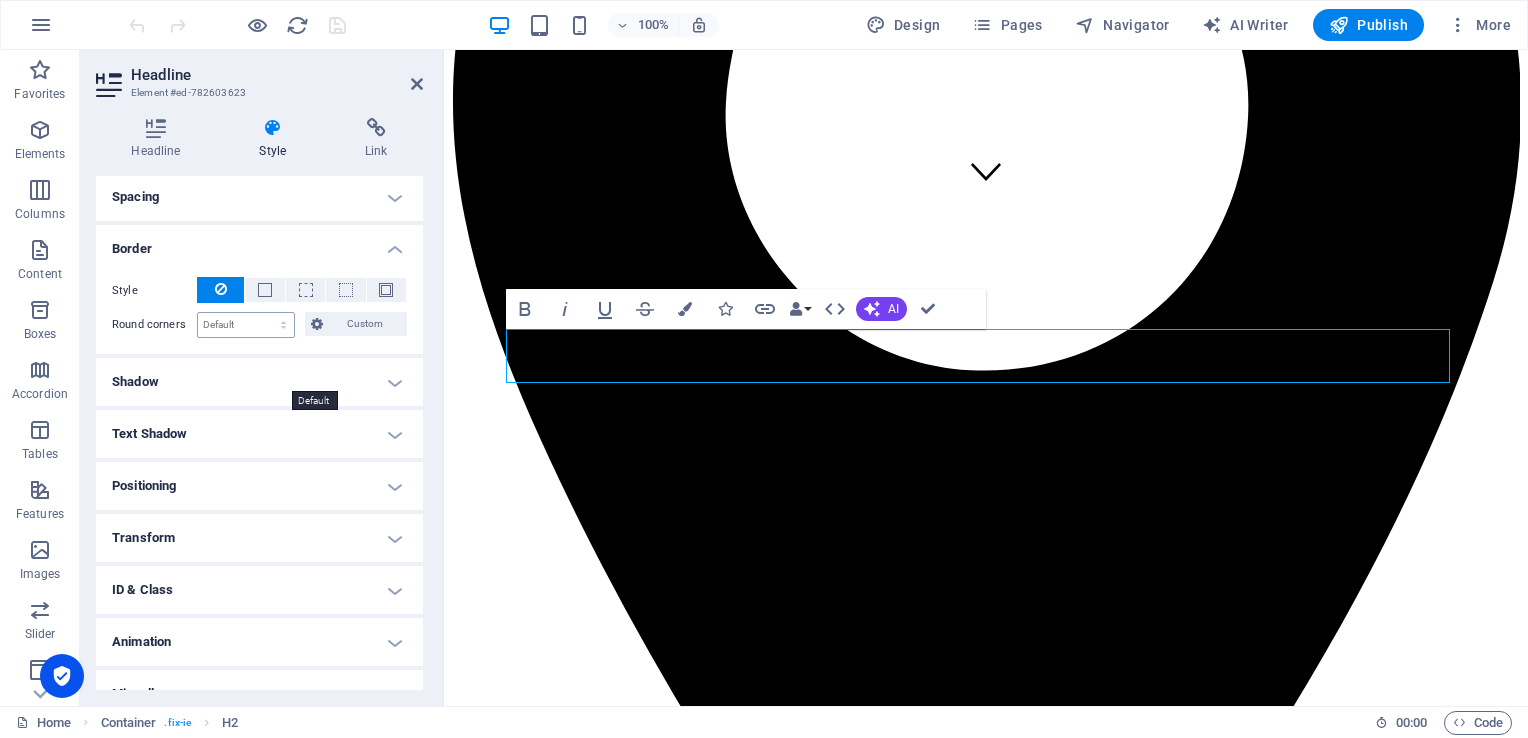 scroll, scrollTop: 410, scrollLeft: 0, axis: vertical 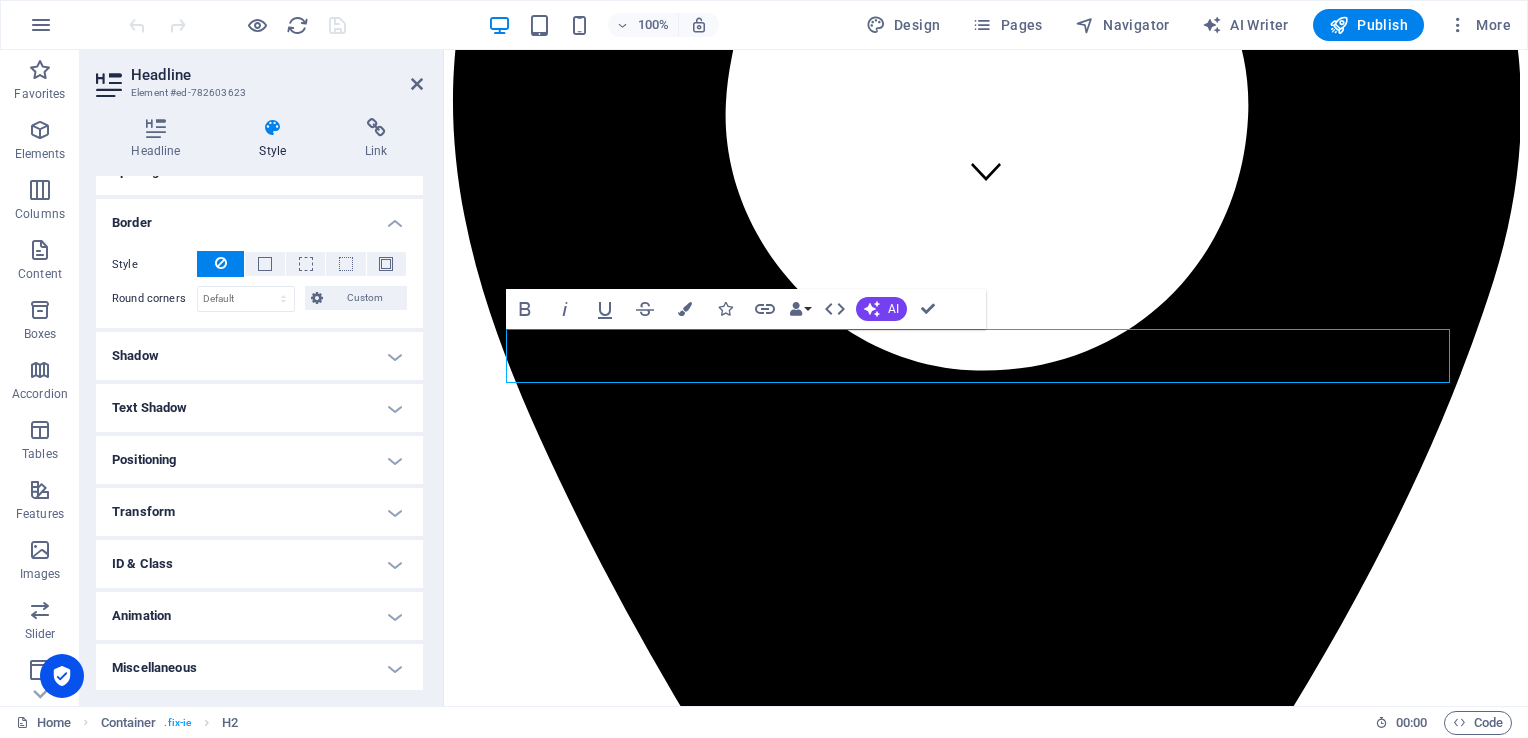 click on "Animation" at bounding box center [259, 616] 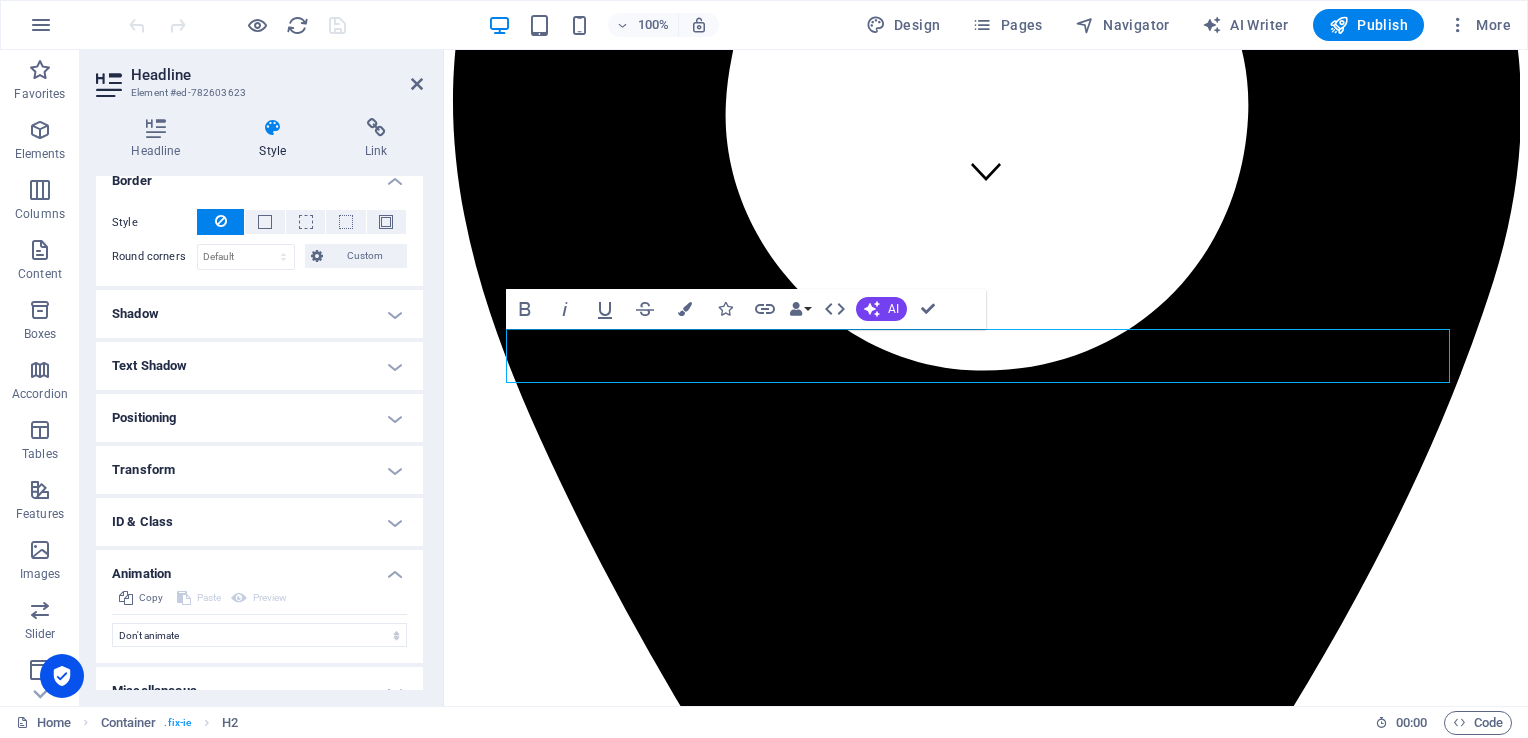 scroll, scrollTop: 475, scrollLeft: 0, axis: vertical 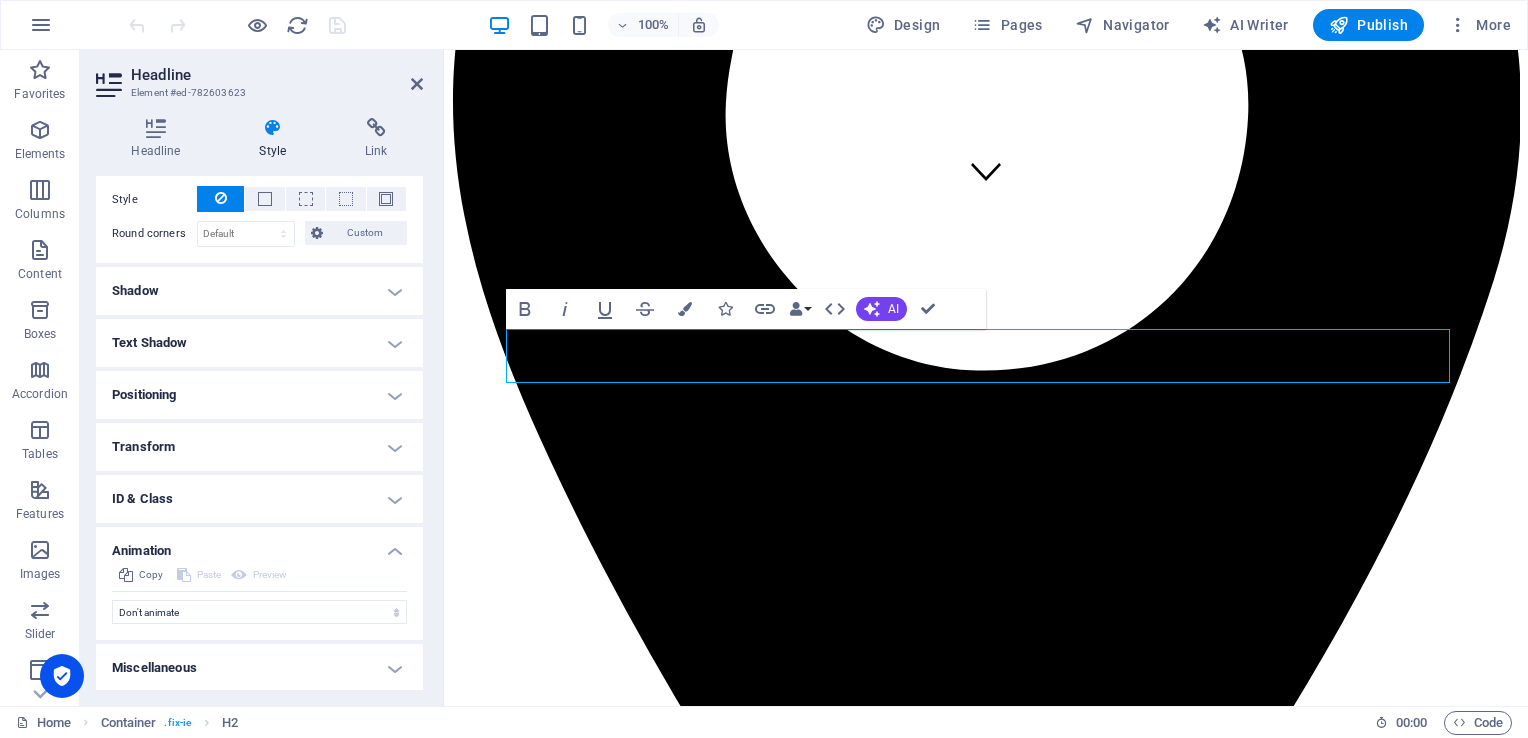 click on "ID & Class" at bounding box center [259, 499] 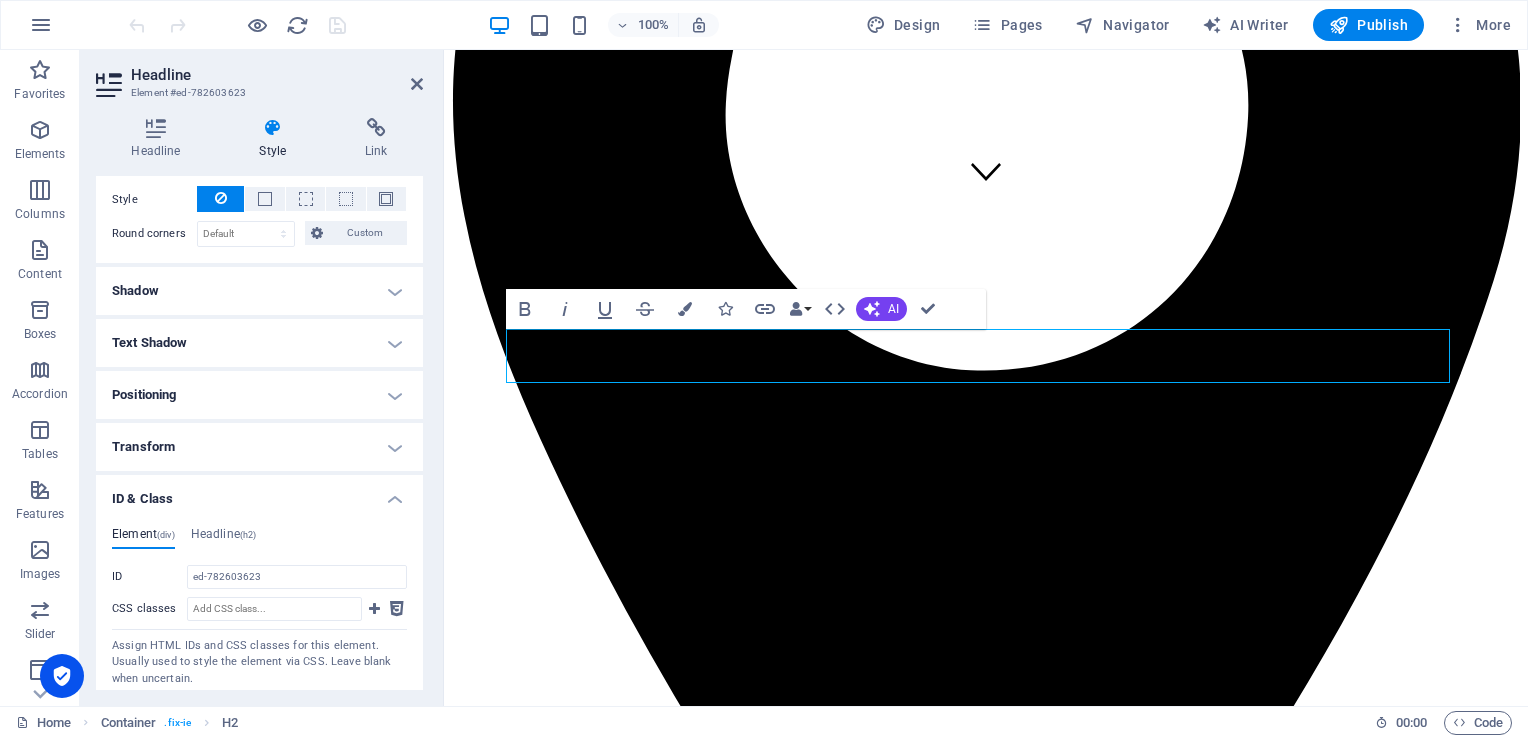 click on "Transform" at bounding box center (259, 447) 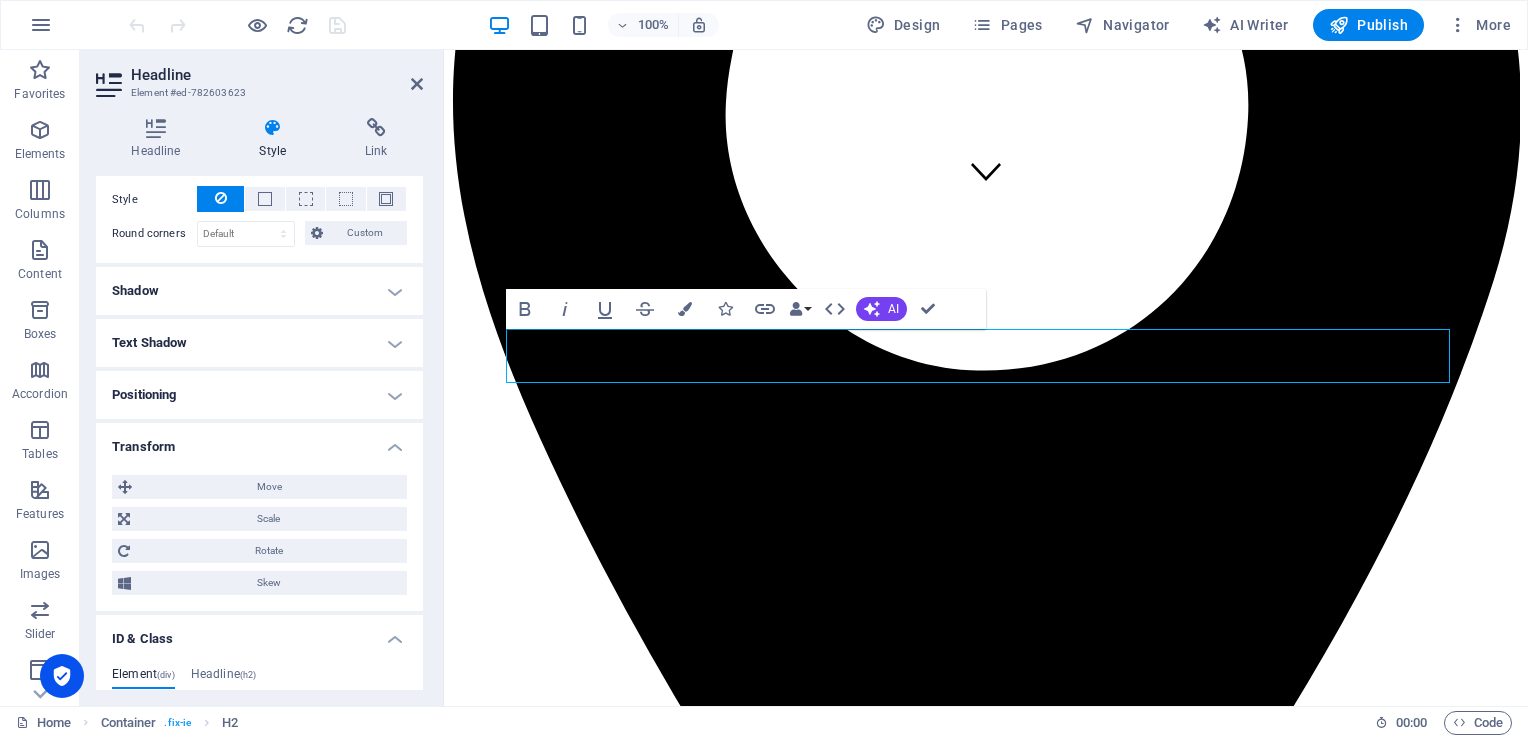 click on "Positioning" at bounding box center [259, 395] 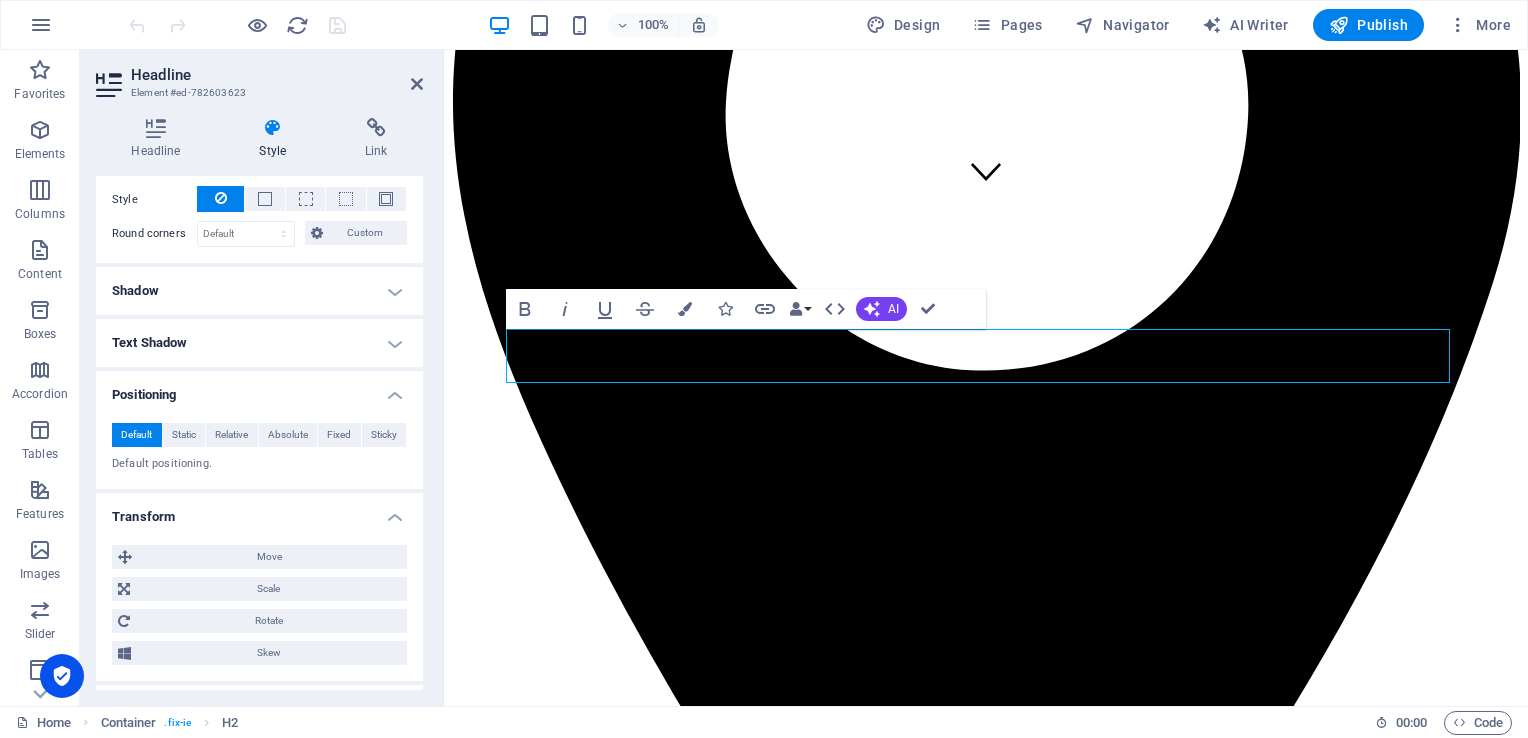 click on "Text Shadow" at bounding box center (259, 343) 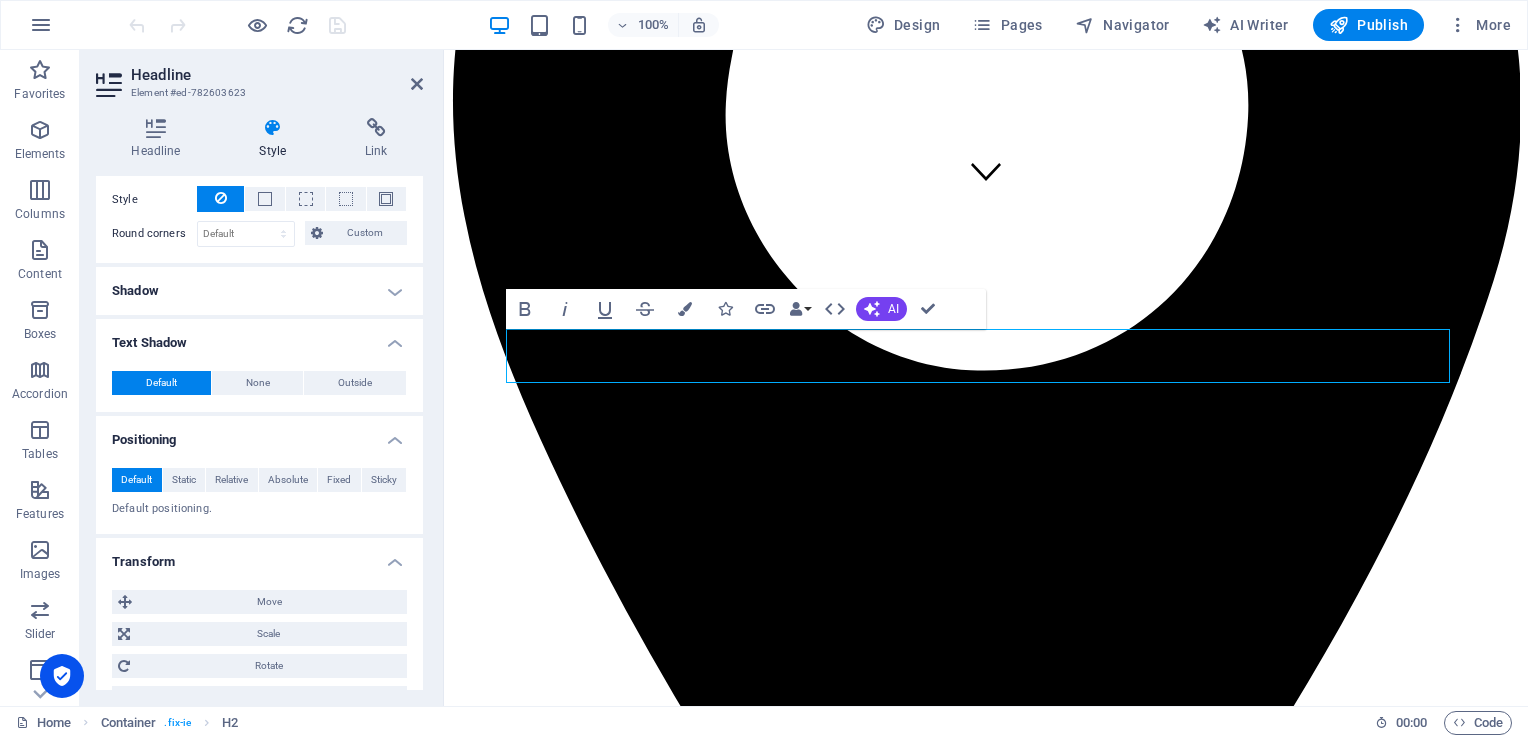 click on "Shadow" at bounding box center [259, 291] 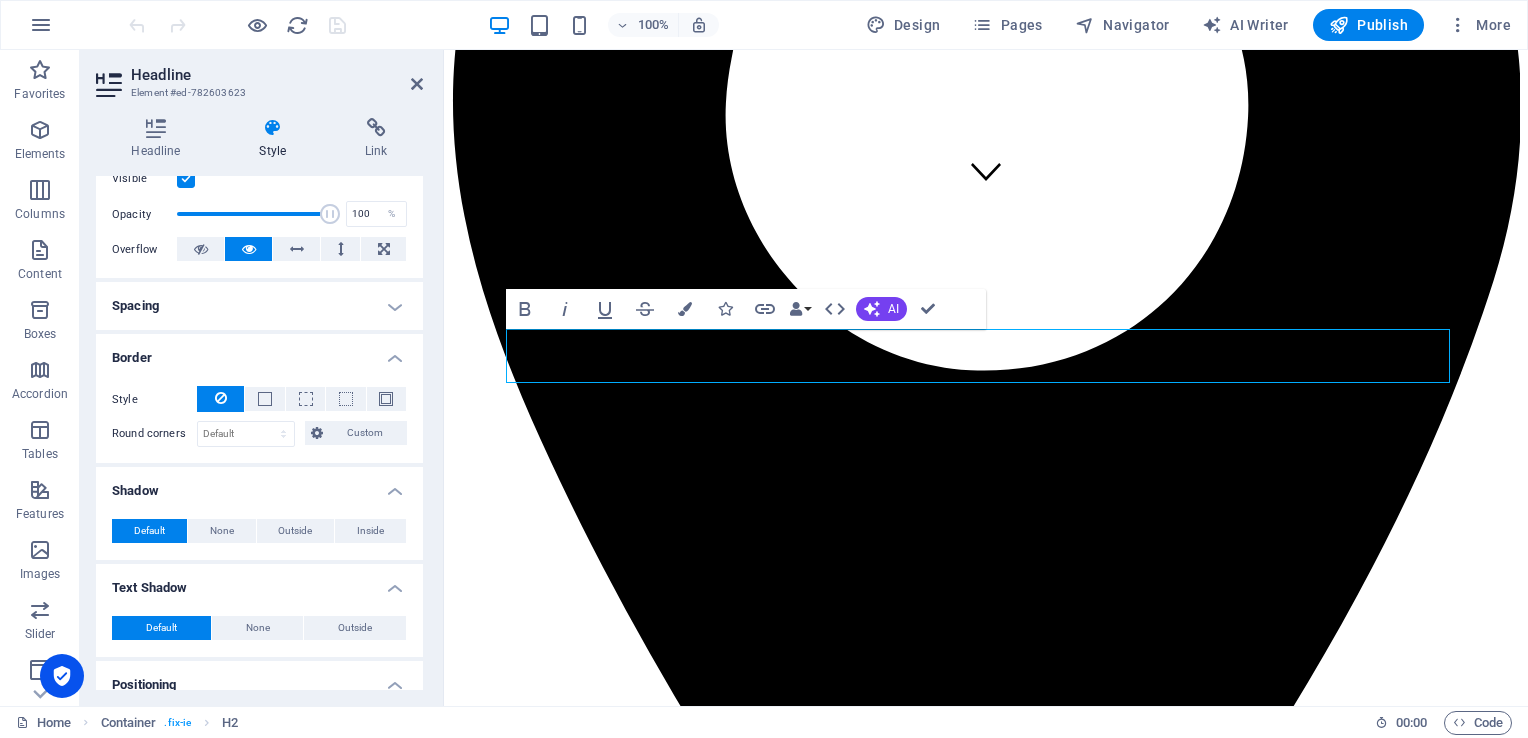 scroll, scrollTop: 175, scrollLeft: 0, axis: vertical 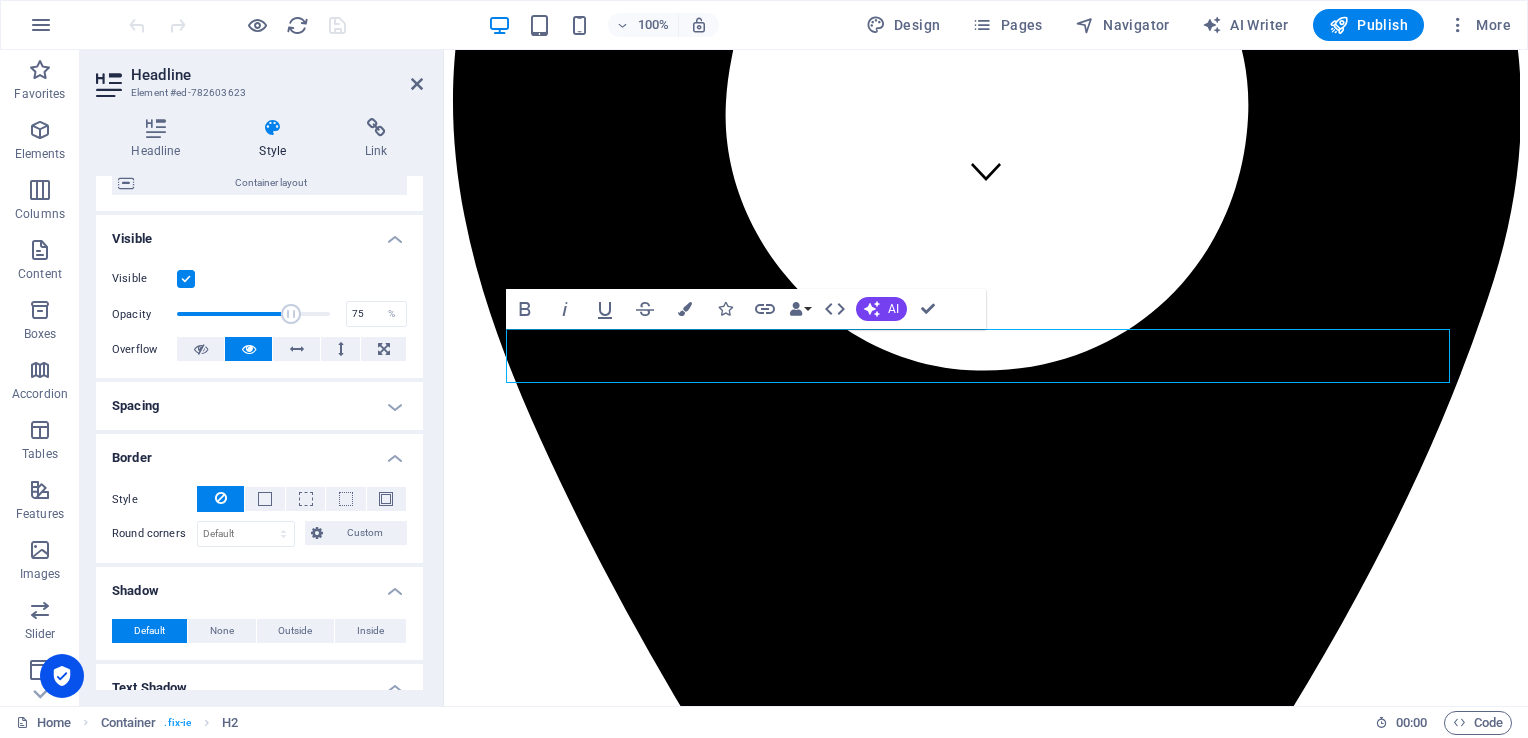 click at bounding box center (253, 314) 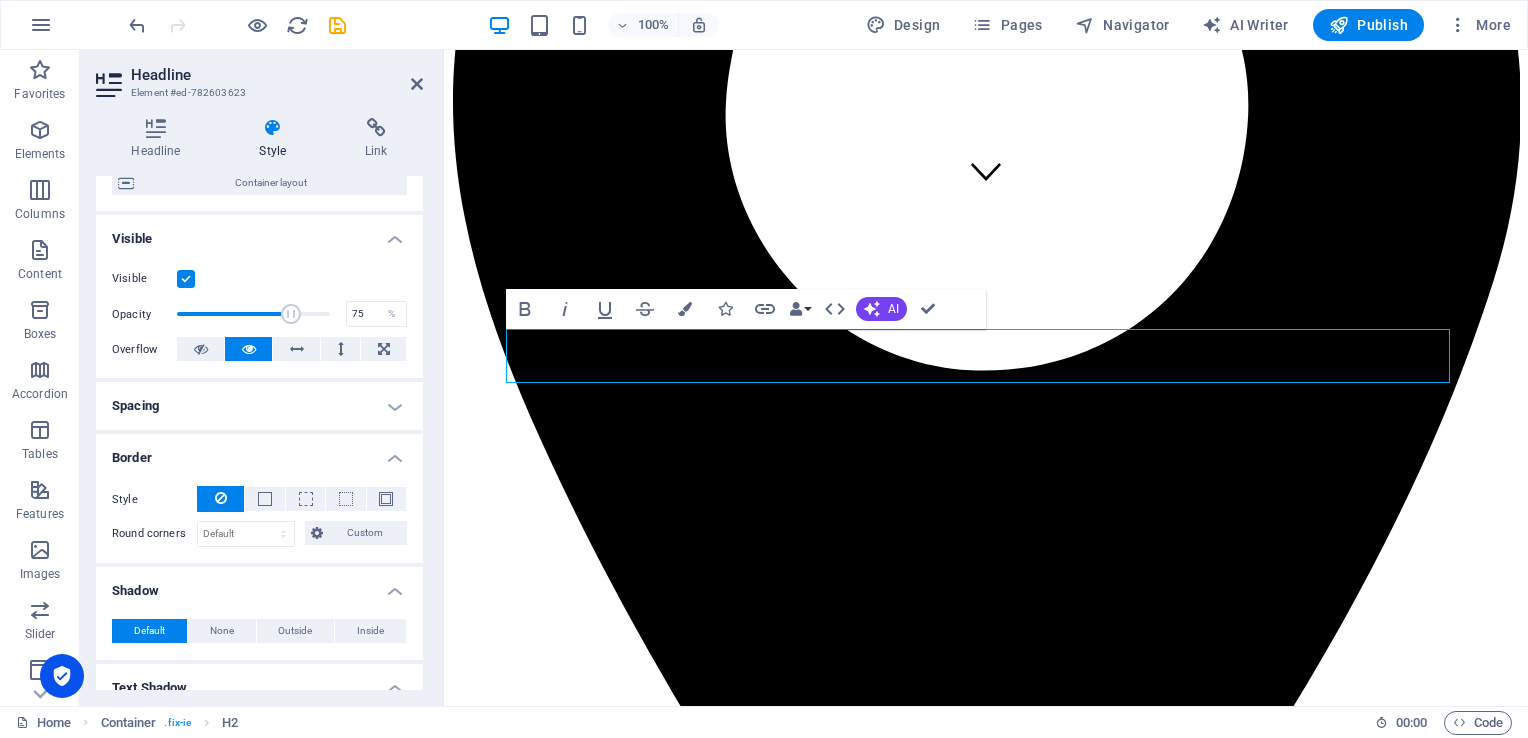 scroll, scrollTop: 0, scrollLeft: 0, axis: both 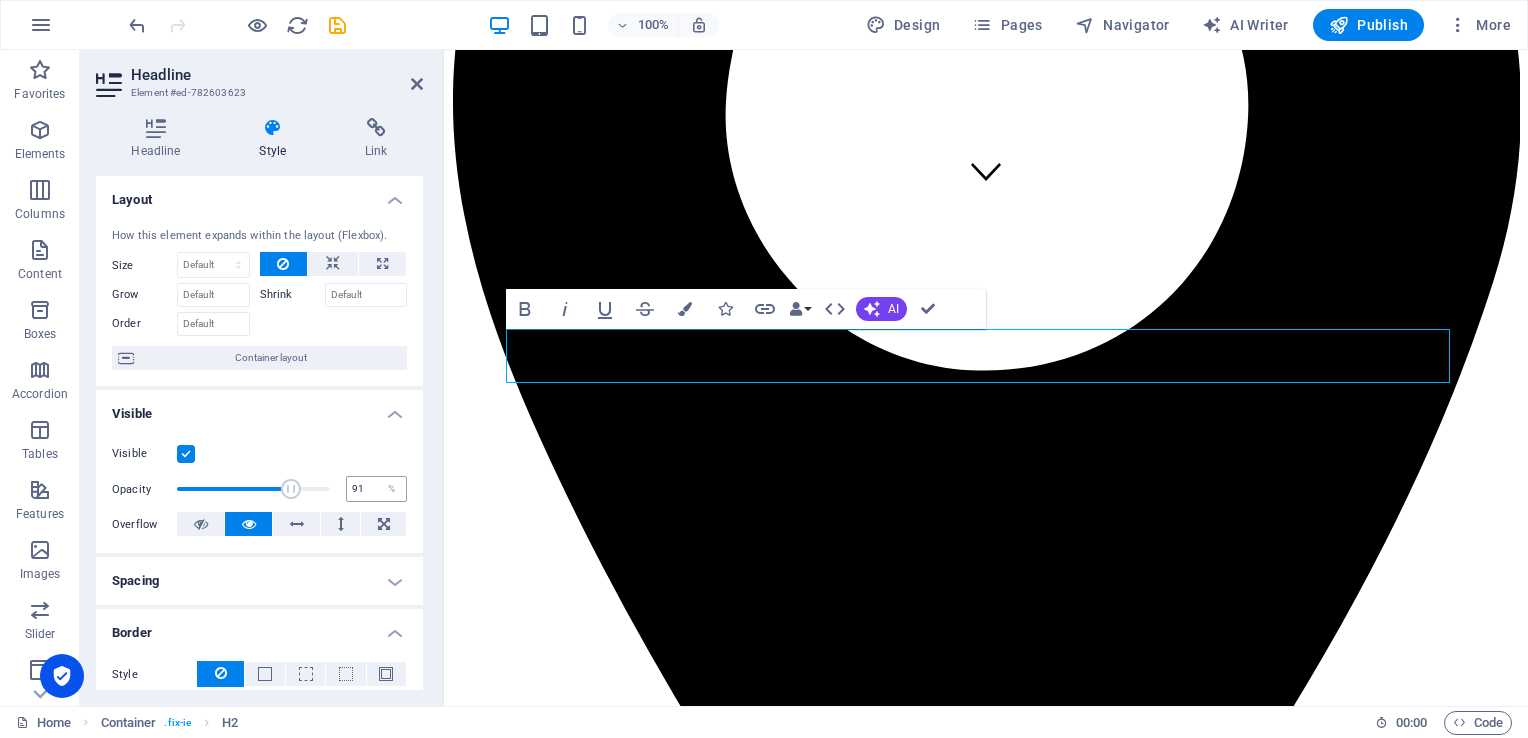 type on "100" 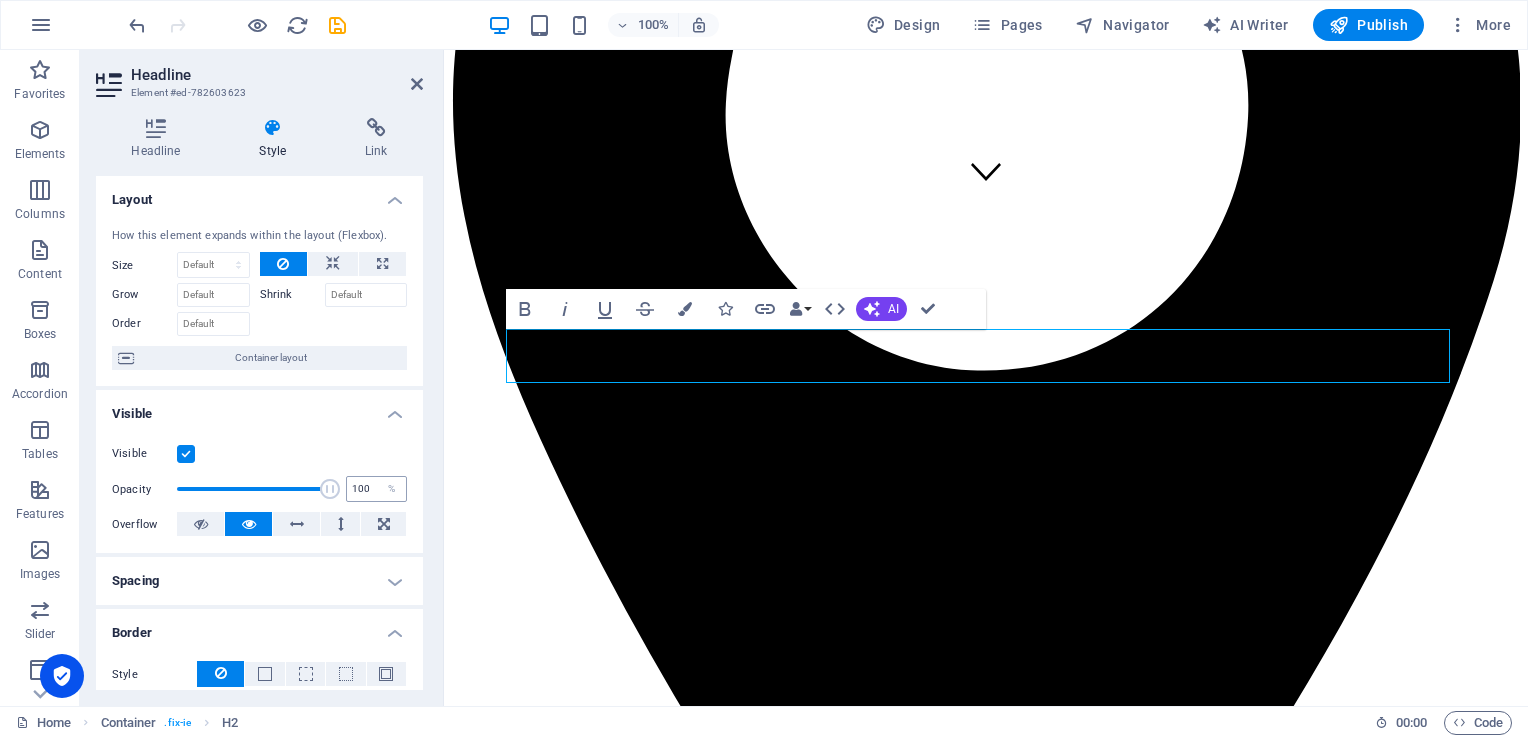 drag, startPoint x: 289, startPoint y: 488, endPoint x: 342, endPoint y: 490, distance: 53.037724 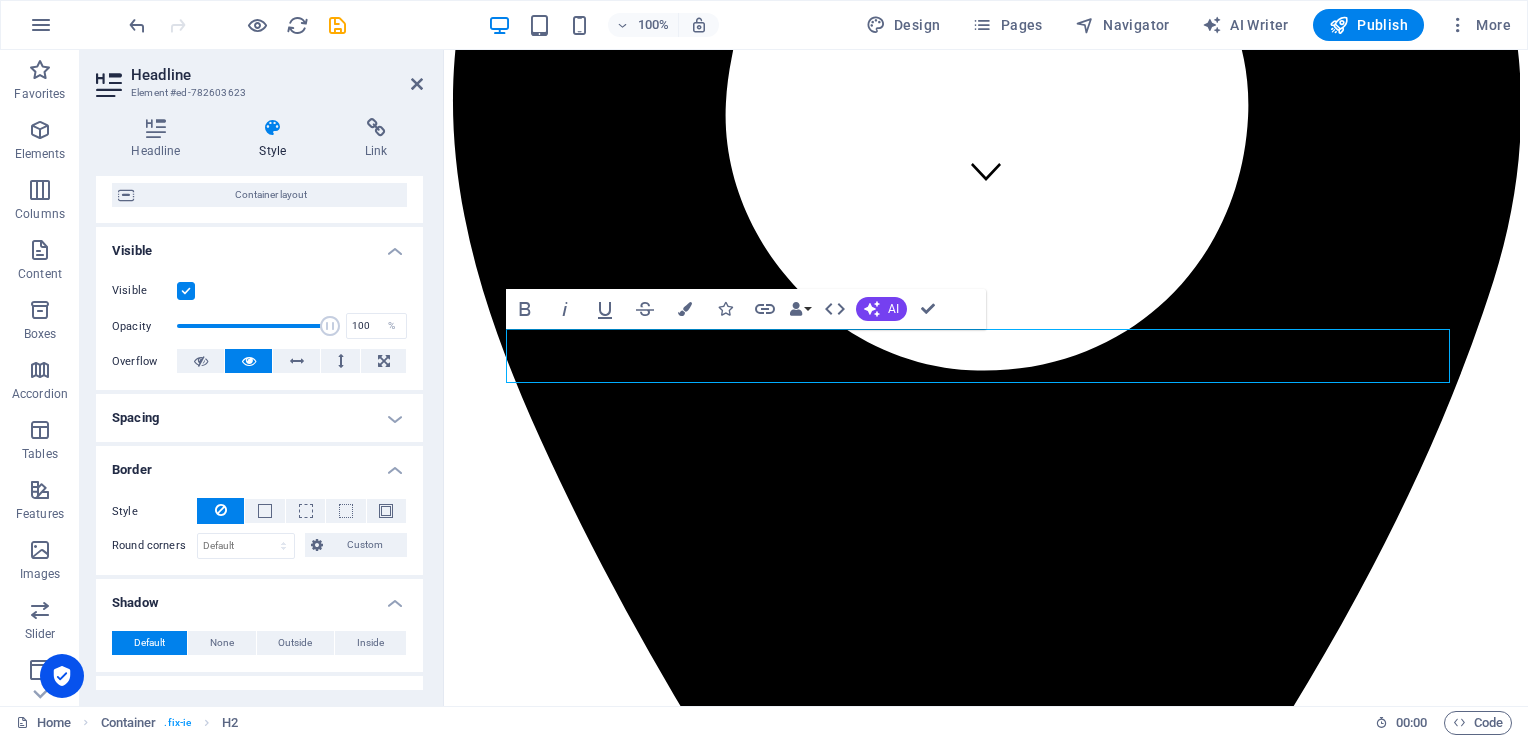scroll, scrollTop: 200, scrollLeft: 0, axis: vertical 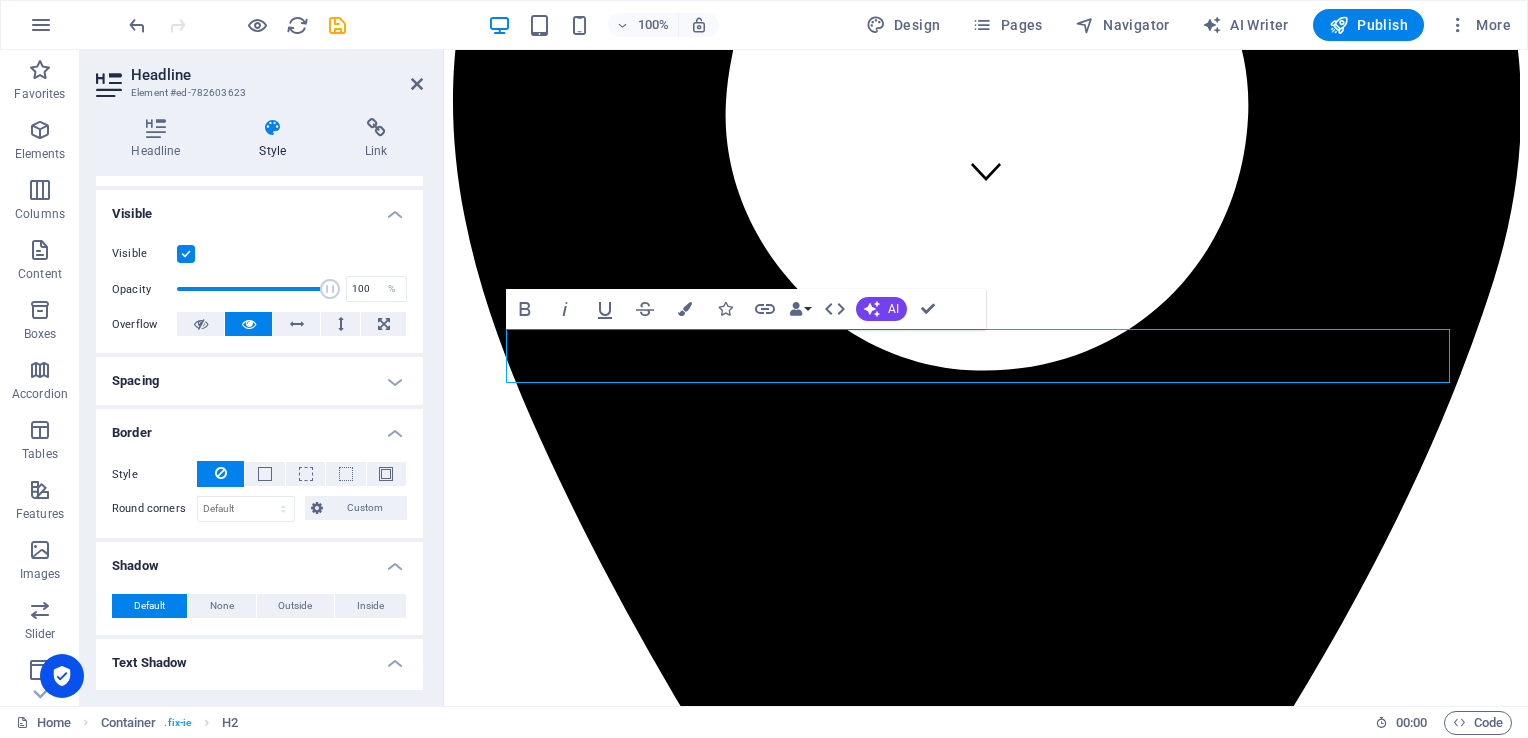 click at bounding box center (273, 128) 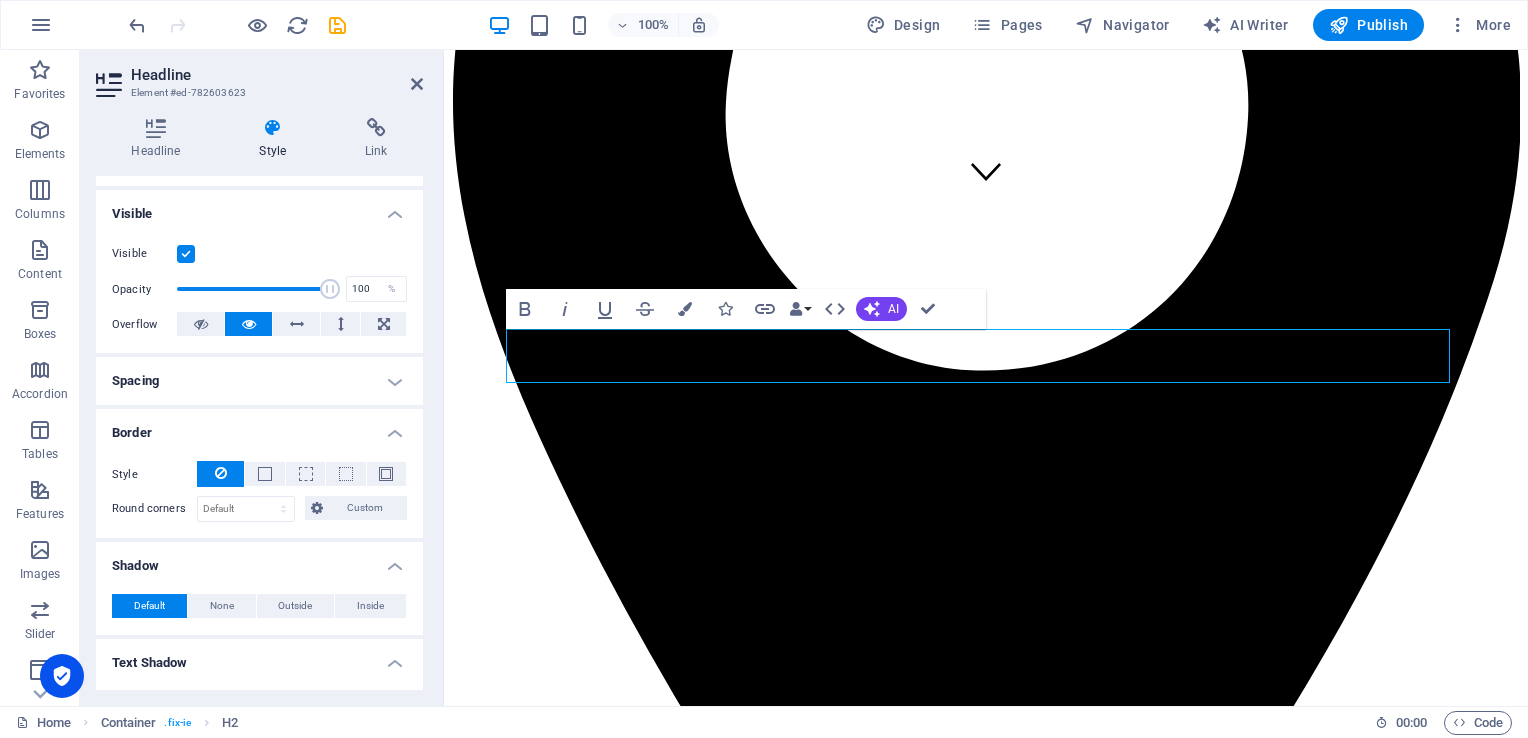 click at bounding box center (273, 128) 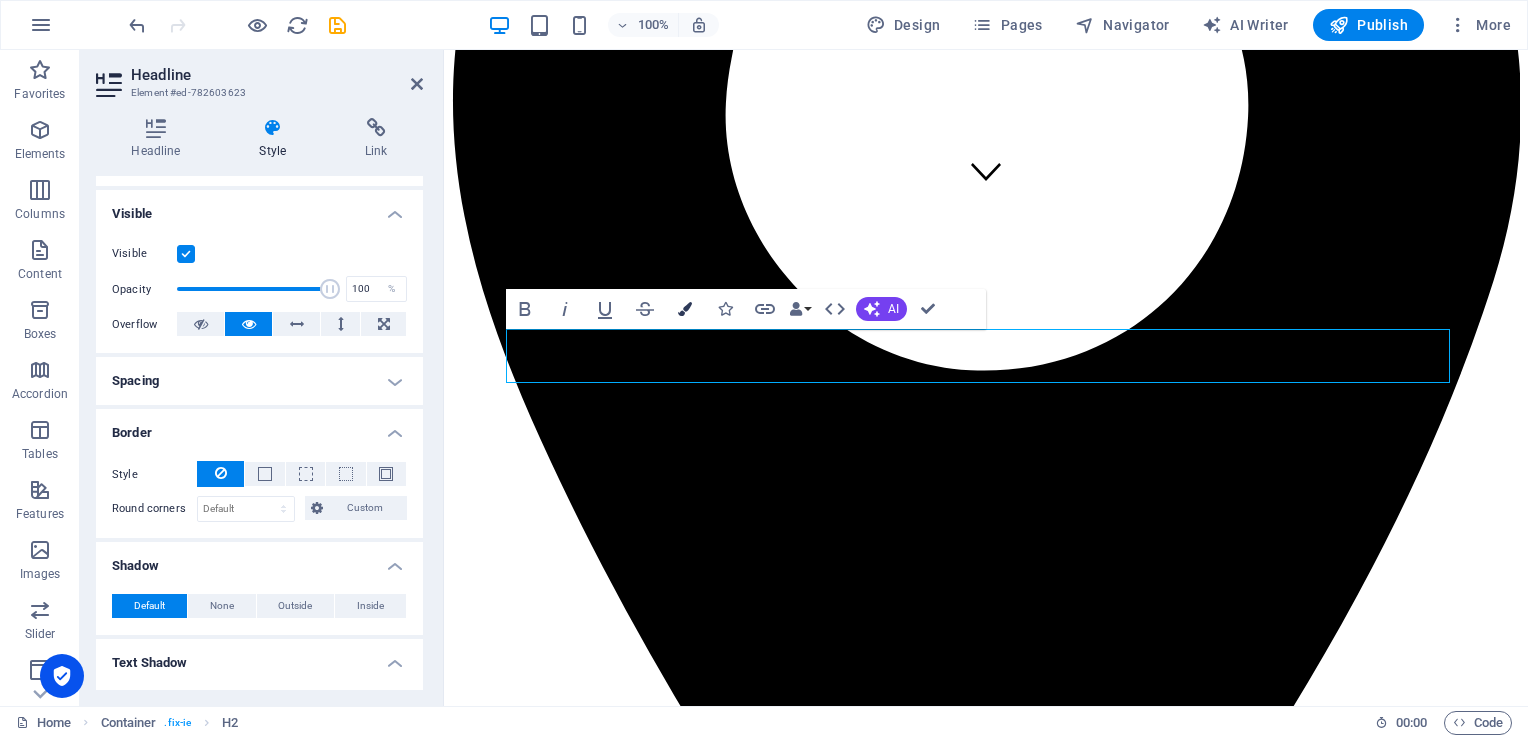 click at bounding box center (685, 309) 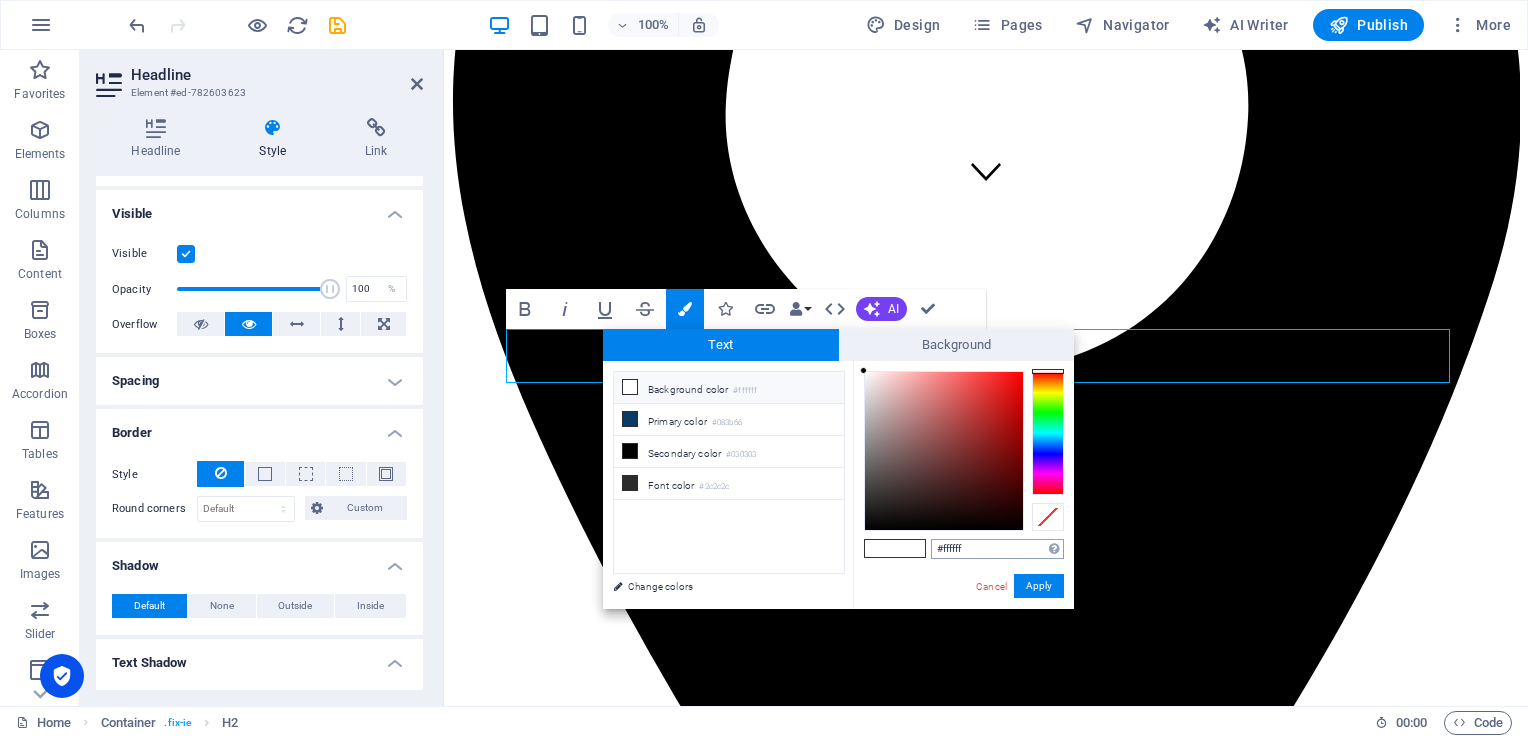 drag, startPoint x: 976, startPoint y: 550, endPoint x: 941, endPoint y: 553, distance: 35.128338 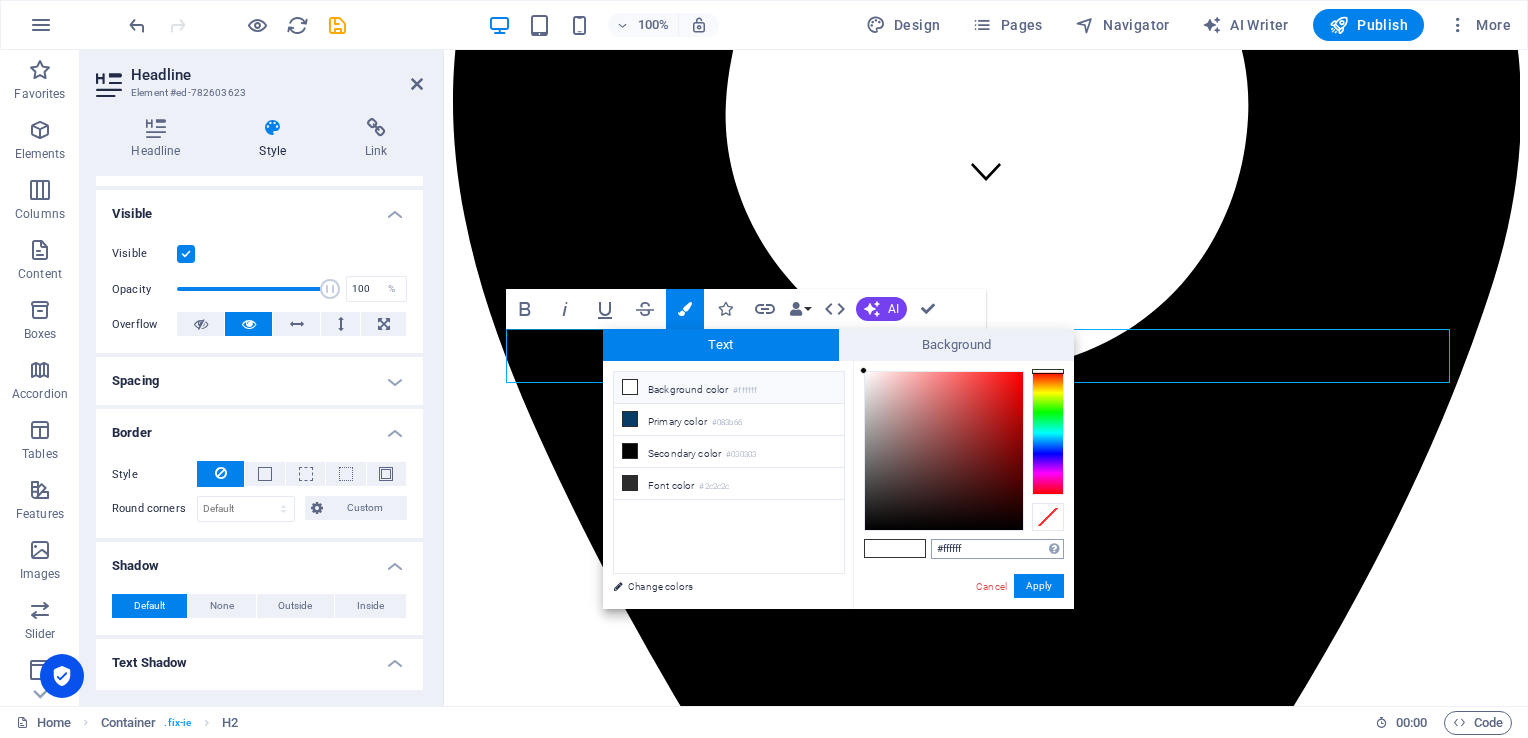click on "#ffffff" at bounding box center (997, 549) 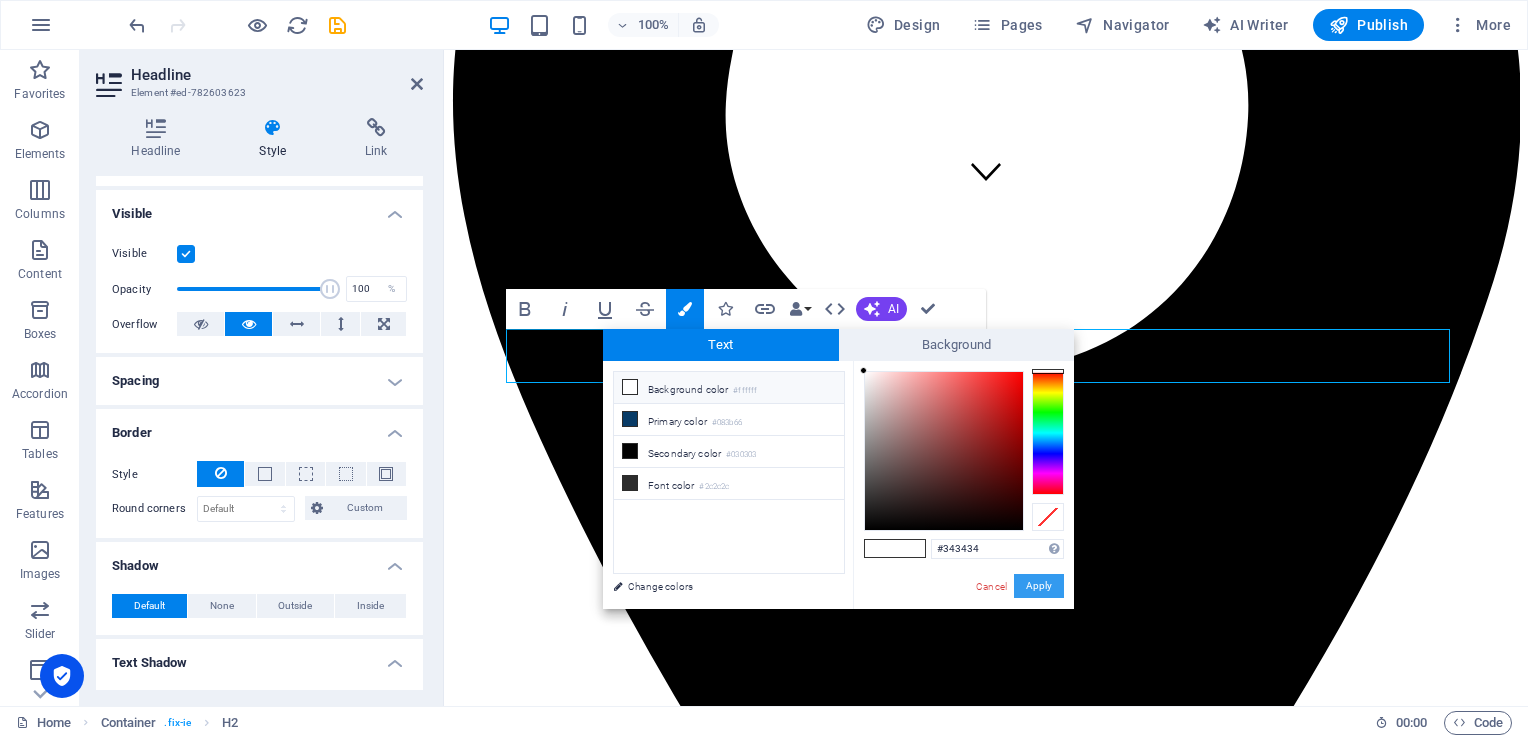type on "#343434" 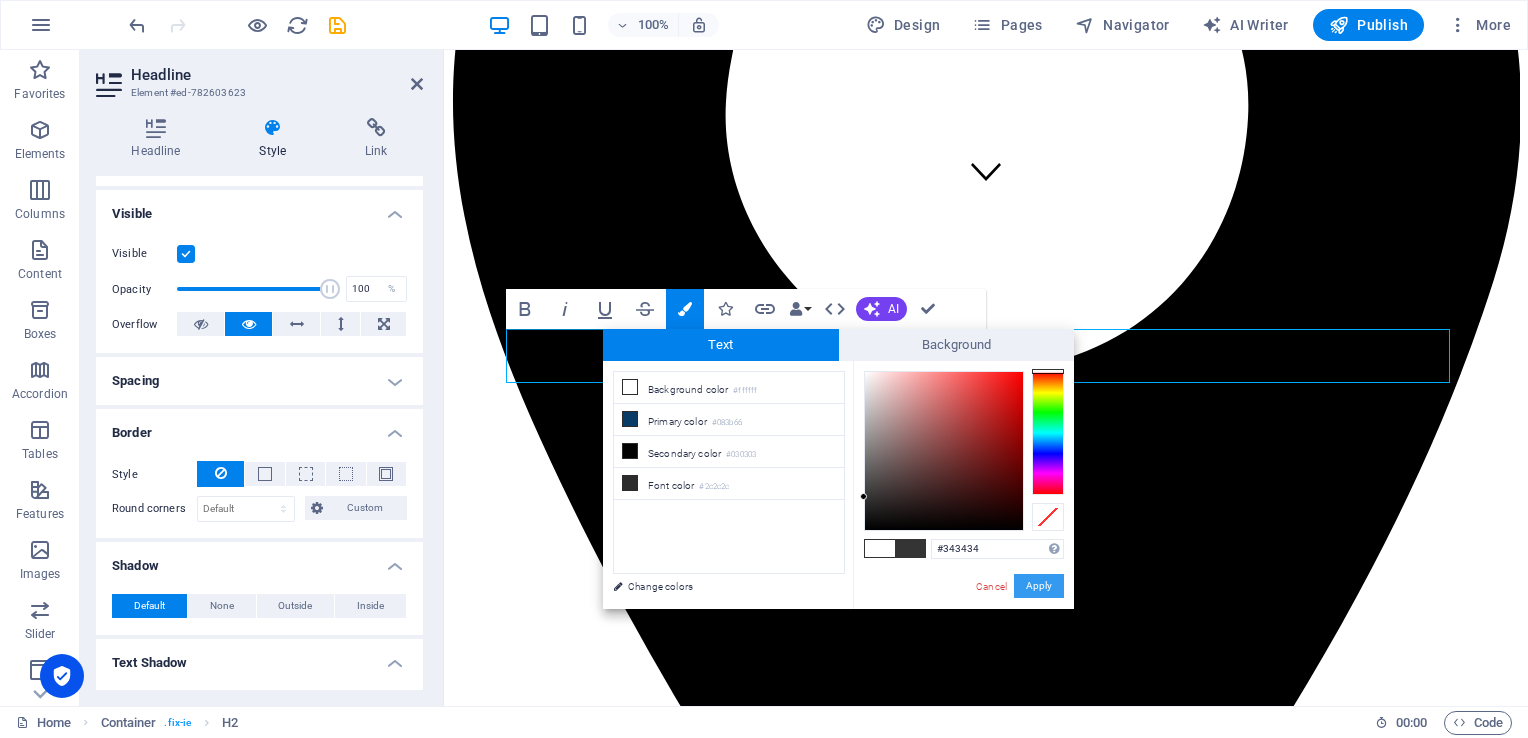 click on "Apply" at bounding box center [1039, 586] 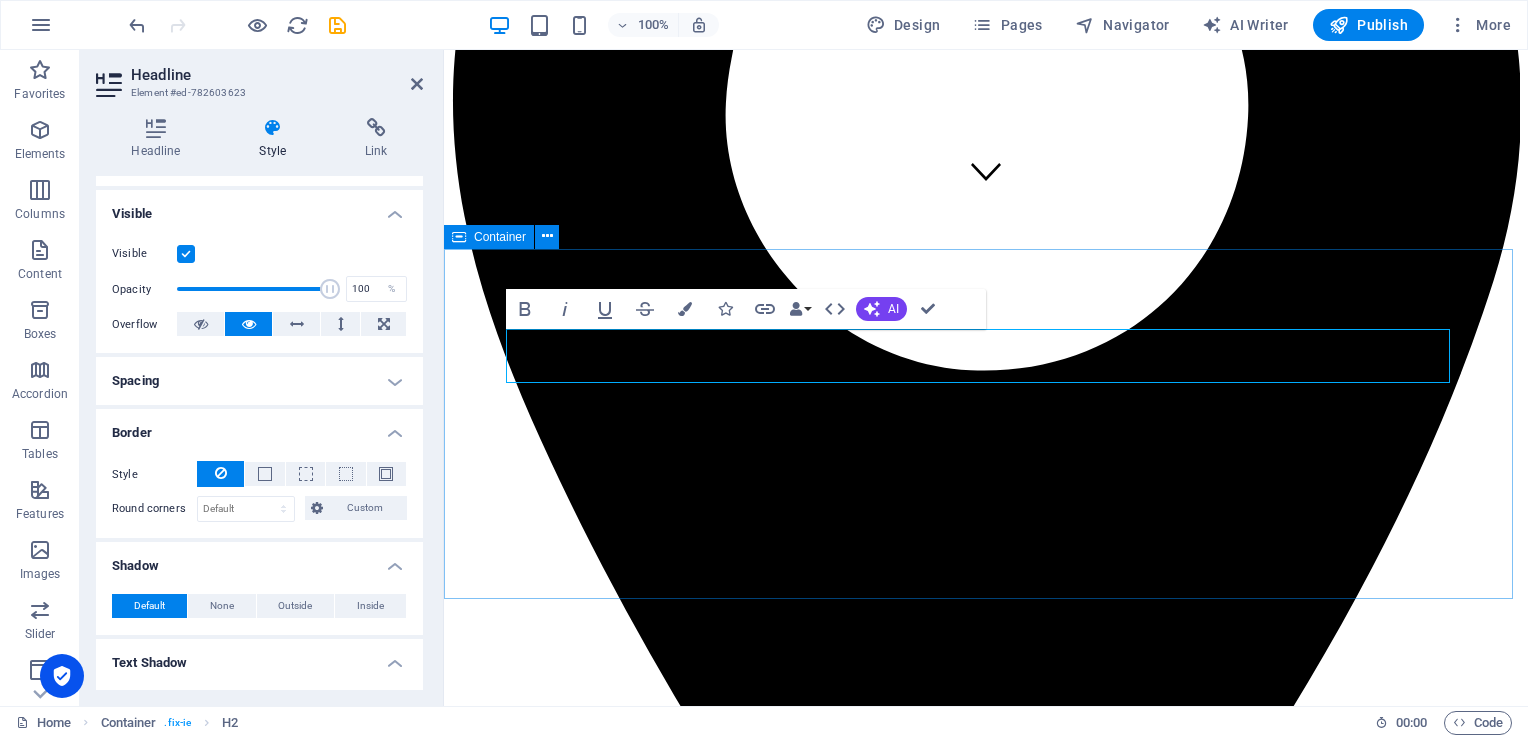 click on "Investigative Agency From  [MEDICAL_DATA][PERSON_NAME] Since its establishment in [DATE], Jiahe Electronics has been dedicated to the research and production of single-layer, double-layer, and multi-layer printed circuit boards (PCBs). We are continually investing in cutting-edge automated precision manufacturing and AI technology enhancements, with the goal of setting the benchmark for modern intelligent factories, as well as upholding environmental and social responsibilities. Adhering to our core principles of "Safety, Quality, and Efficiency," we provide our customers with reliable and competitive manufacturing solutions." at bounding box center [986, 10411] 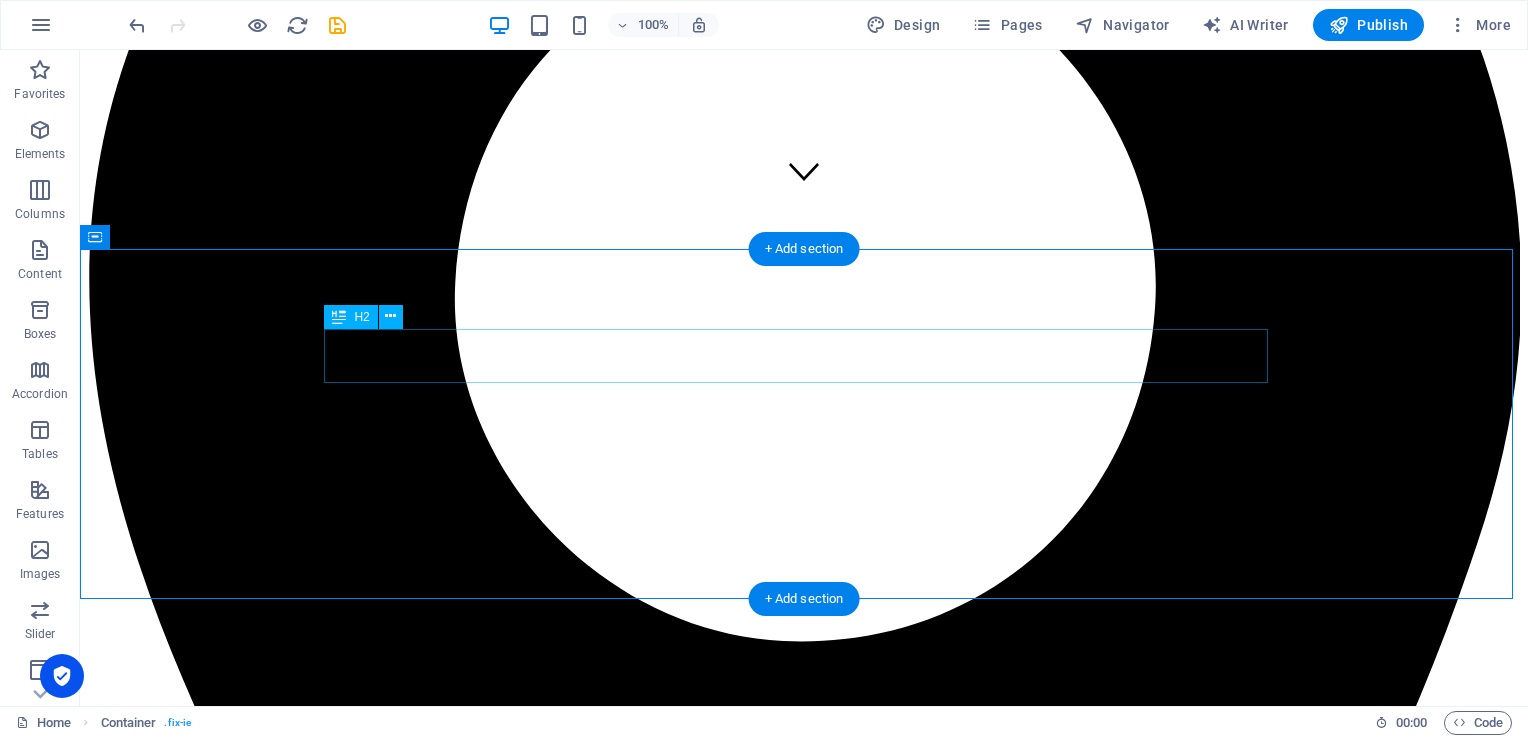 click on "Investigative Agency From  [MEDICAL_DATA][PERSON_NAME]" at bounding box center [804, 13646] 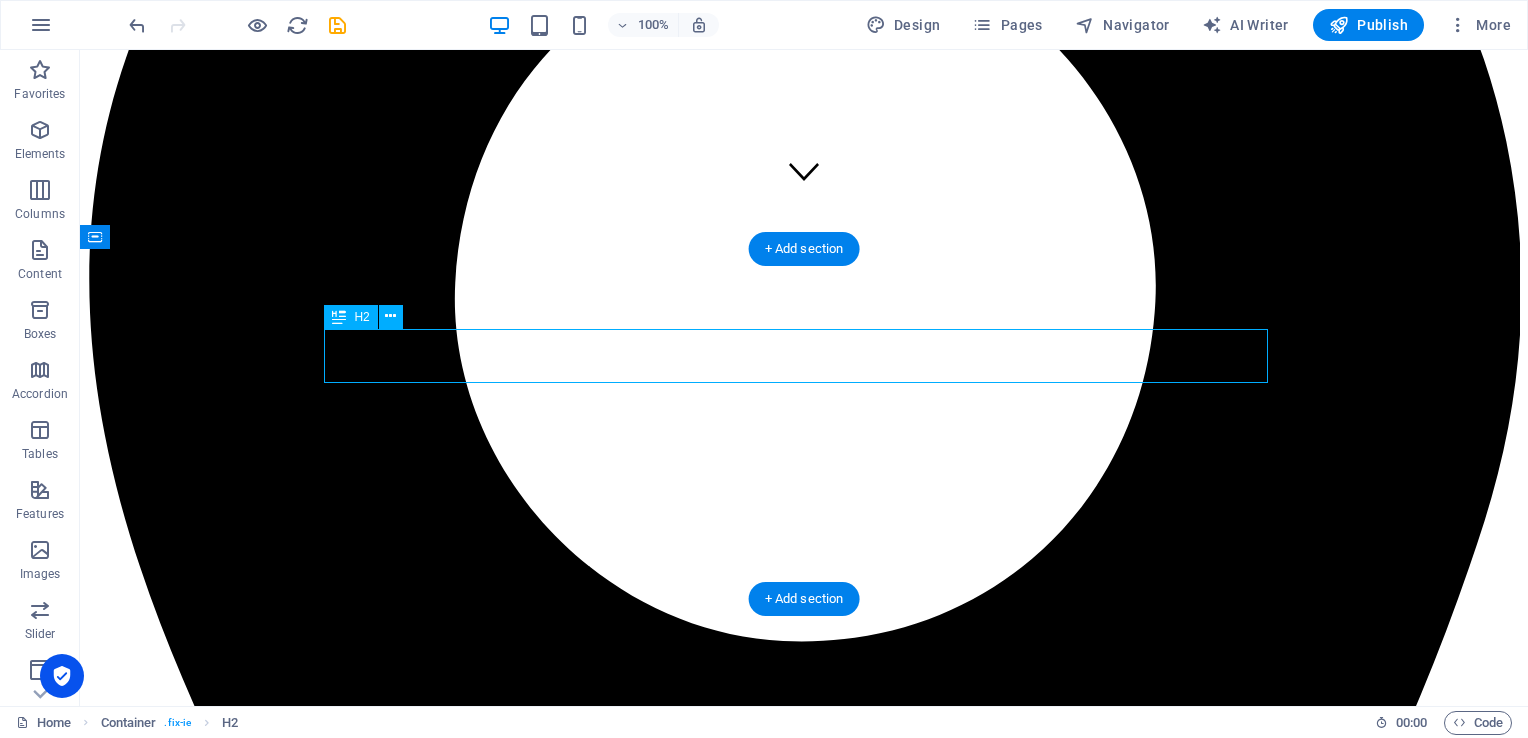 click on "[MEDICAL_DATA][PERSON_NAME]" at bounding box center [565, 13646] 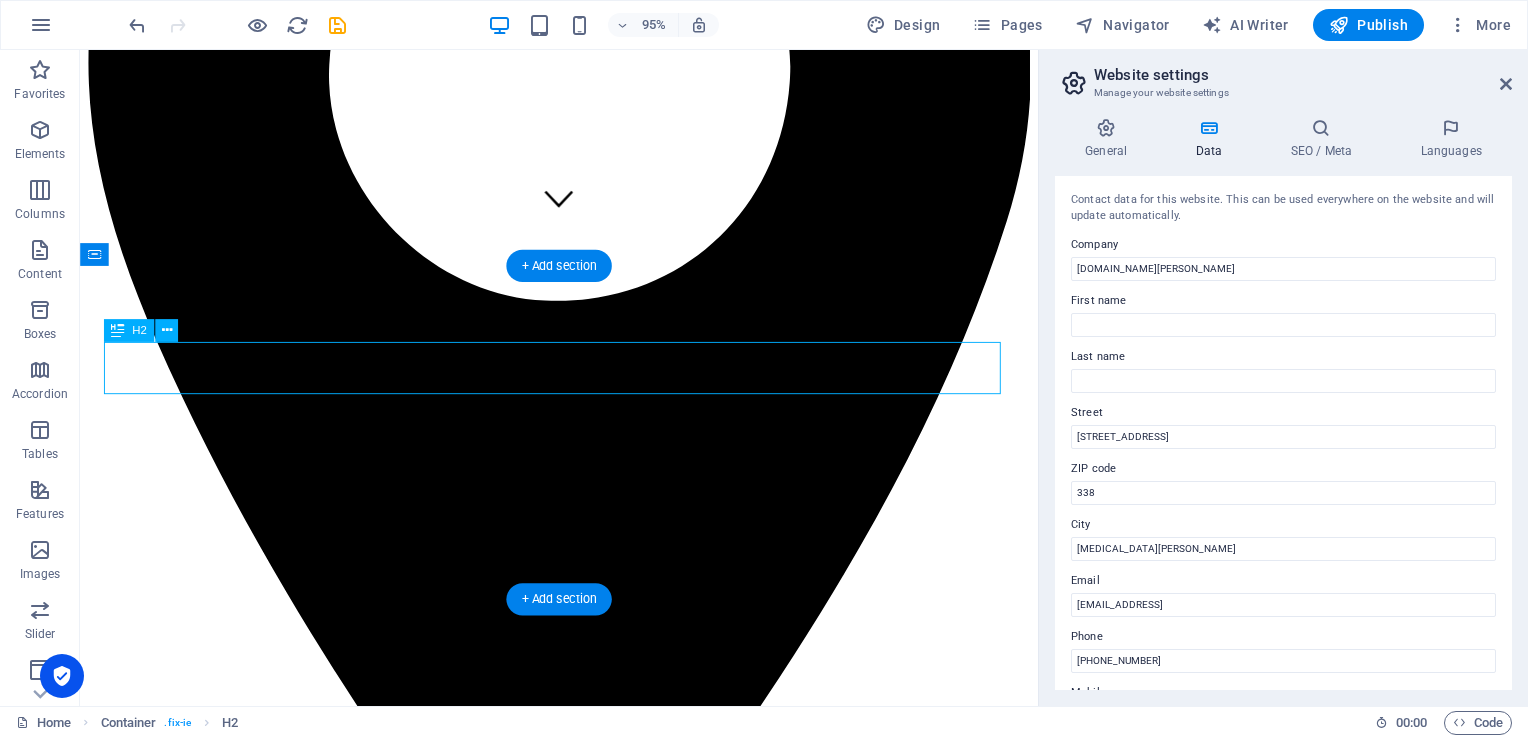 click on "Investigative Agency From  [MEDICAL_DATA][PERSON_NAME]" at bounding box center (584, 9660) 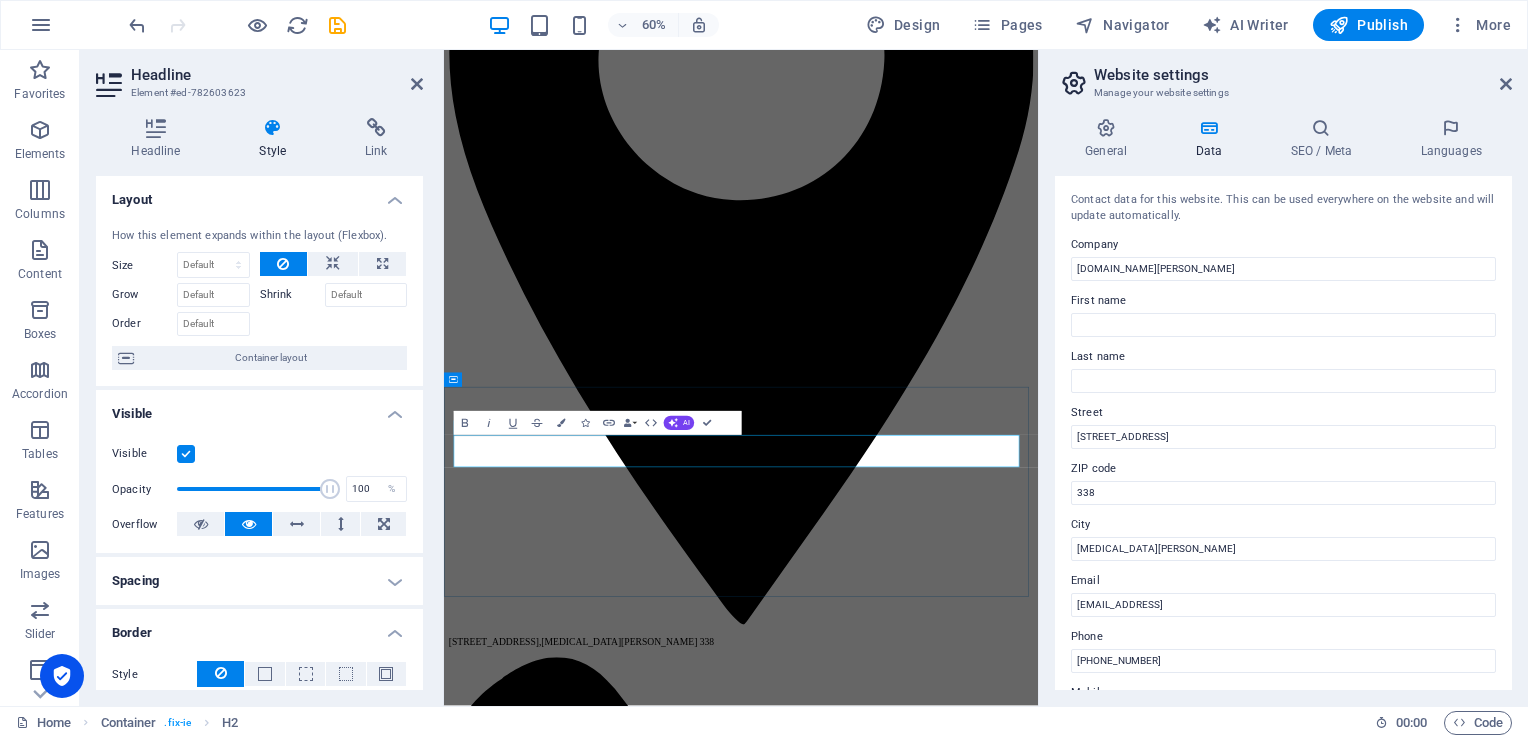 click on "Investigative Agency From" at bounding box center [589, 9663] 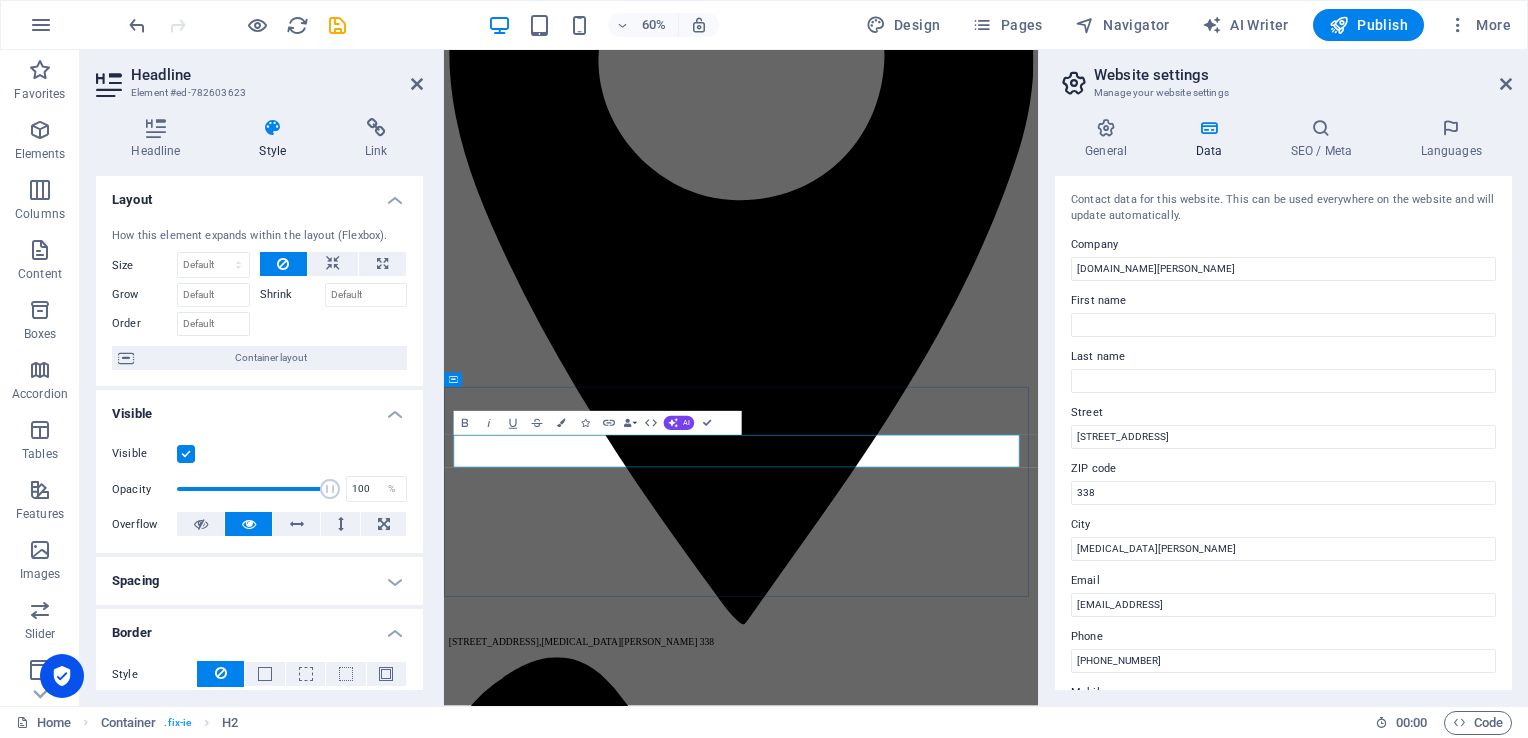 click on "Investigative Agency From" at bounding box center (589, 9663) 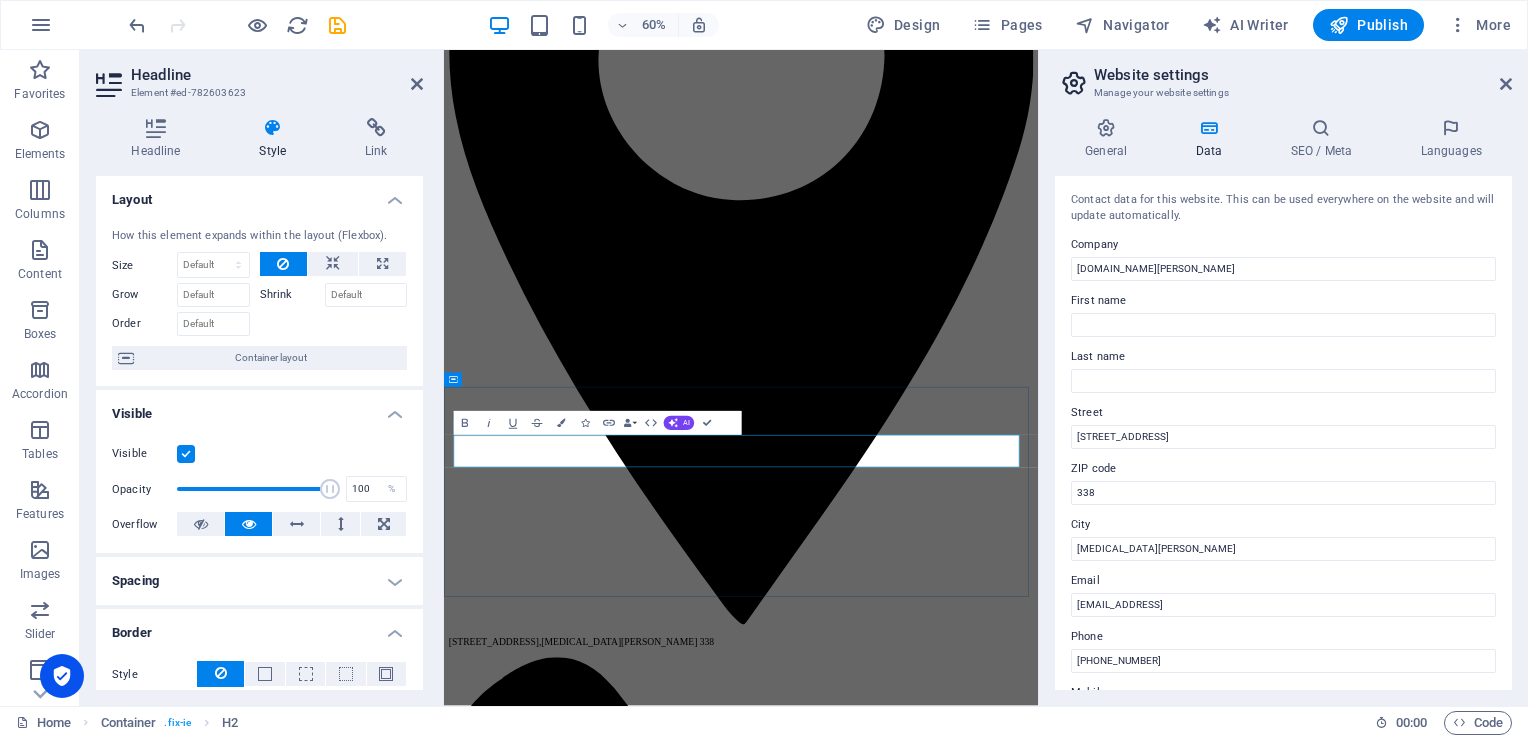 click on "Investigative Agency From  [MEDICAL_DATA][PERSON_NAME]" at bounding box center [939, 9663] 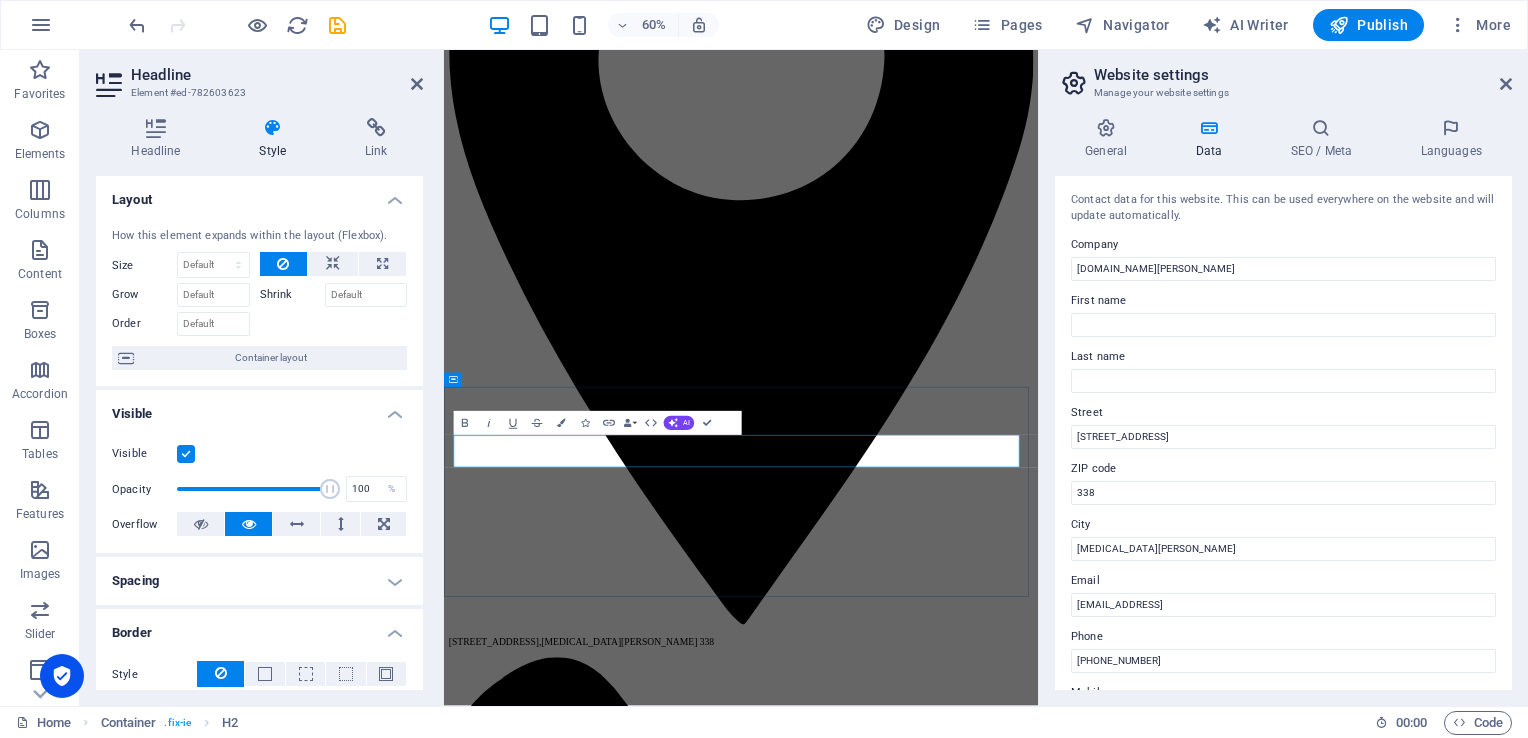 drag, startPoint x: 1110, startPoint y: 718, endPoint x: 1156, endPoint y: 598, distance: 128.51459 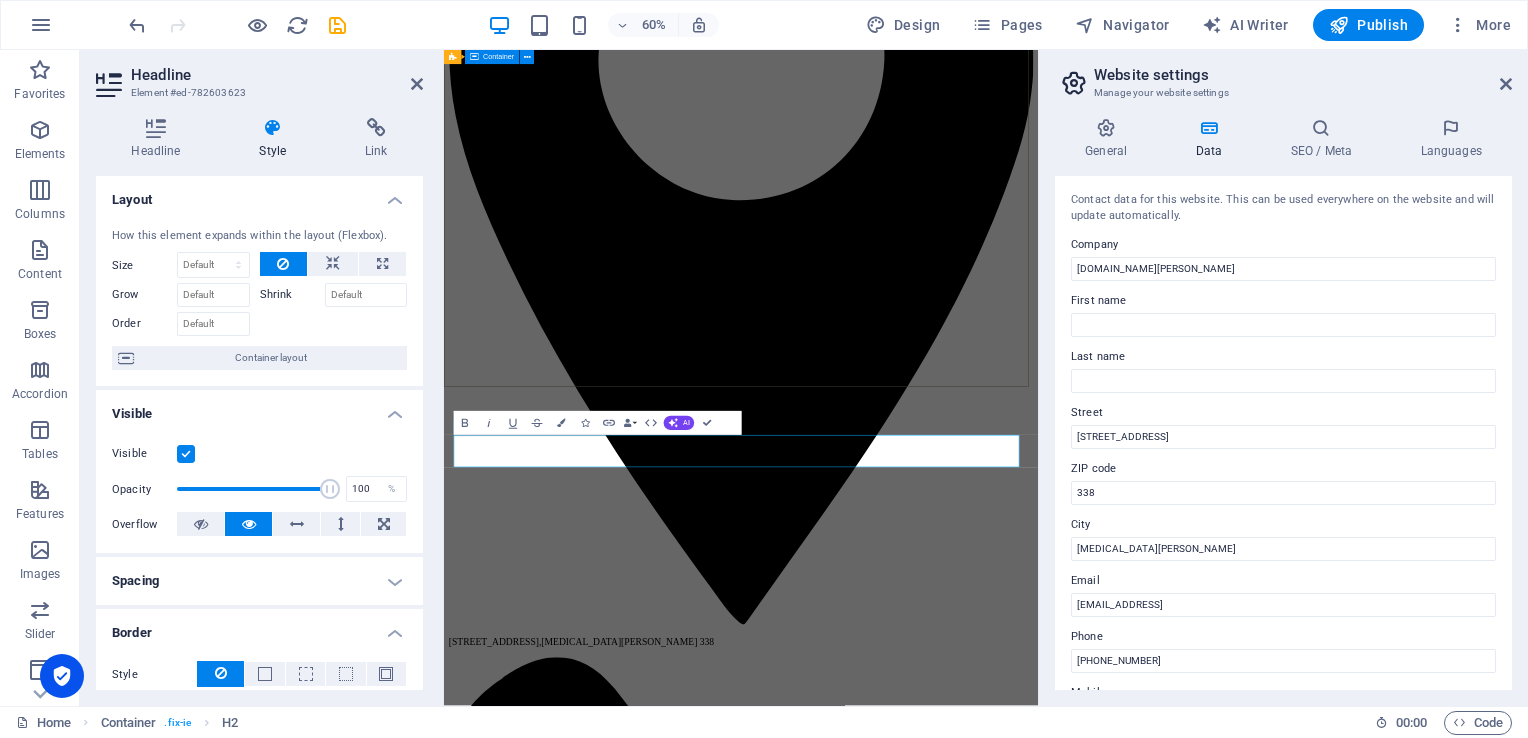 drag, startPoint x: 1158, startPoint y: 538, endPoint x: 1278, endPoint y: 352, distance: 221.3504 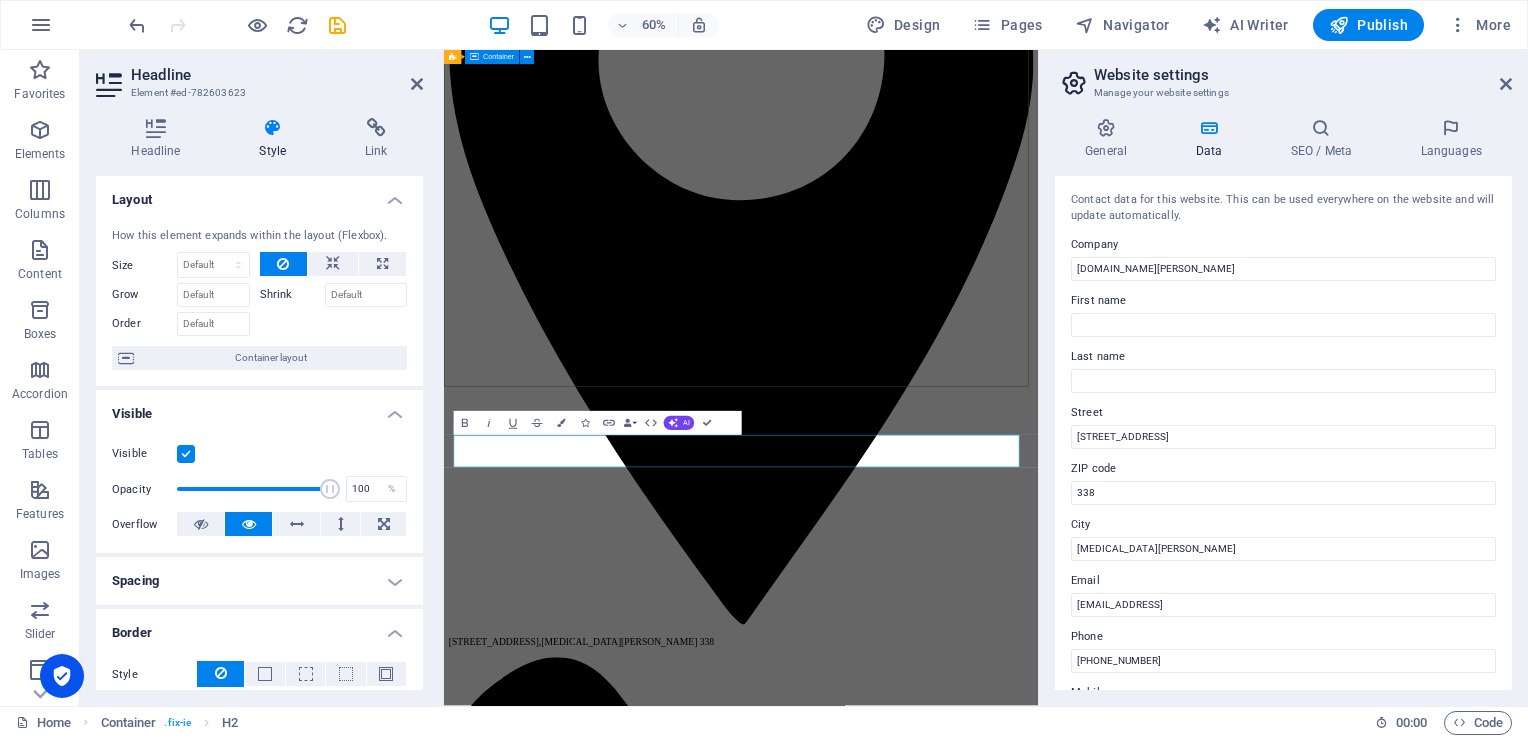 click on "[STREET_ADDRESS][MEDICAL_DATA] Yuan   338 [PHONE_NUMBER] [EMAIL_ADDRESS][DOMAIN_NAME] [EMAIL_ADDRESS] Home Services About us Facilities Applications Contact really electronic  pcb & pcba Investigative Agency From  [MEDICAL_DATA][PERSON_NAME] Since its establishment in [DATE], Jiahe Electronics has been dedicated to the research and production of single-layer, double-layer, and multi-layer printed circuit boards (PCBs). We are continually investing in cutting-edge automated precision manufacturing and AI technology enhancements, with the goal of setting the benchmark for modern intelligent factories, as well as upholding environmental and social responsibilities. Adhering to our core principles of "Safety, Quality, and Efficiency," we provide our customers with reliable and competitive manufacturing solutions. Giraffe Our Services REALLY ELECTRONIC  Our Services Investigations Consulting Cyber Solutions Minor Control 24h Hotline  Contact [STREET_ADDRESS][MEDICAL_DATA][PERSON_NAME]" at bounding box center [939, 9980] 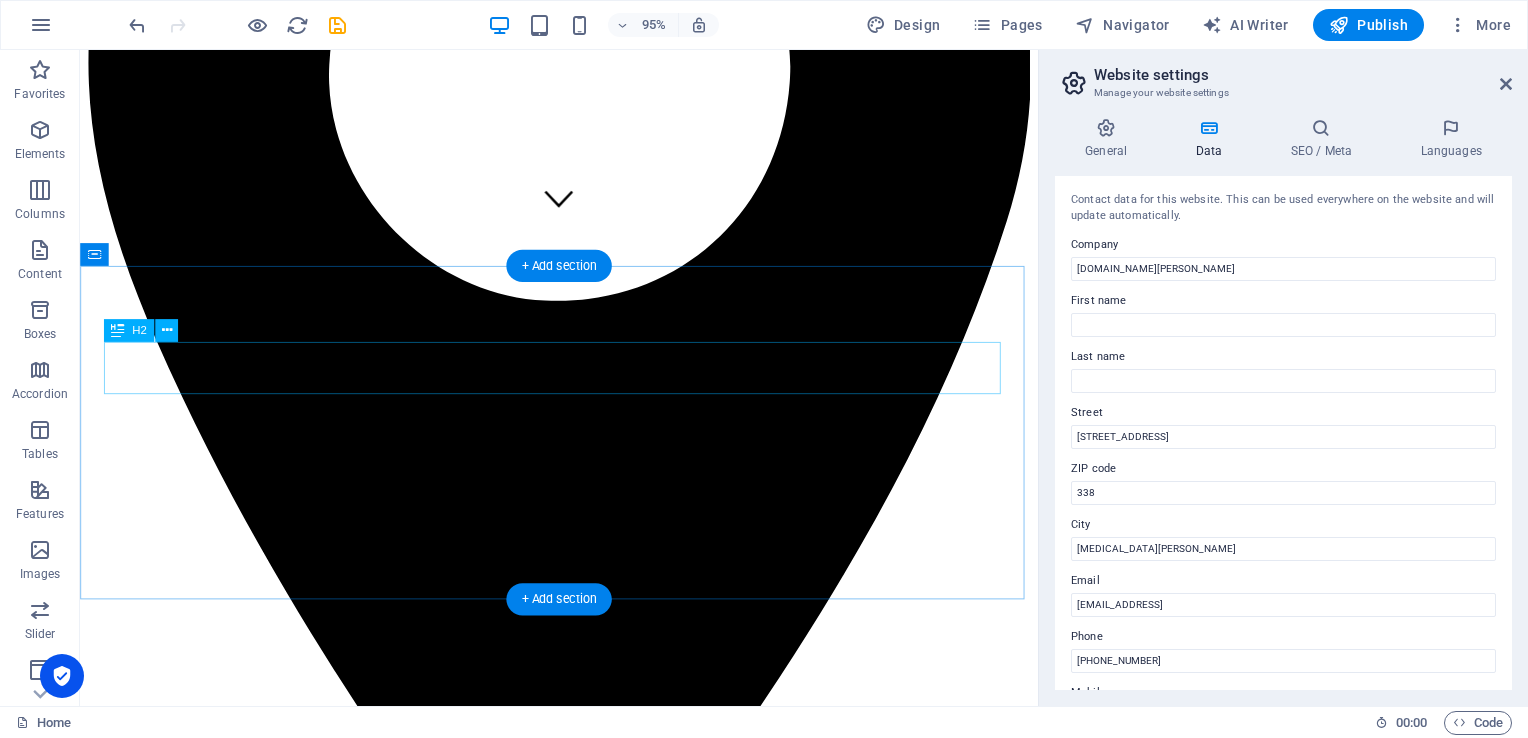 click on "Investigative Agency From  [MEDICAL_DATA][PERSON_NAME]" at bounding box center (584, 9660) 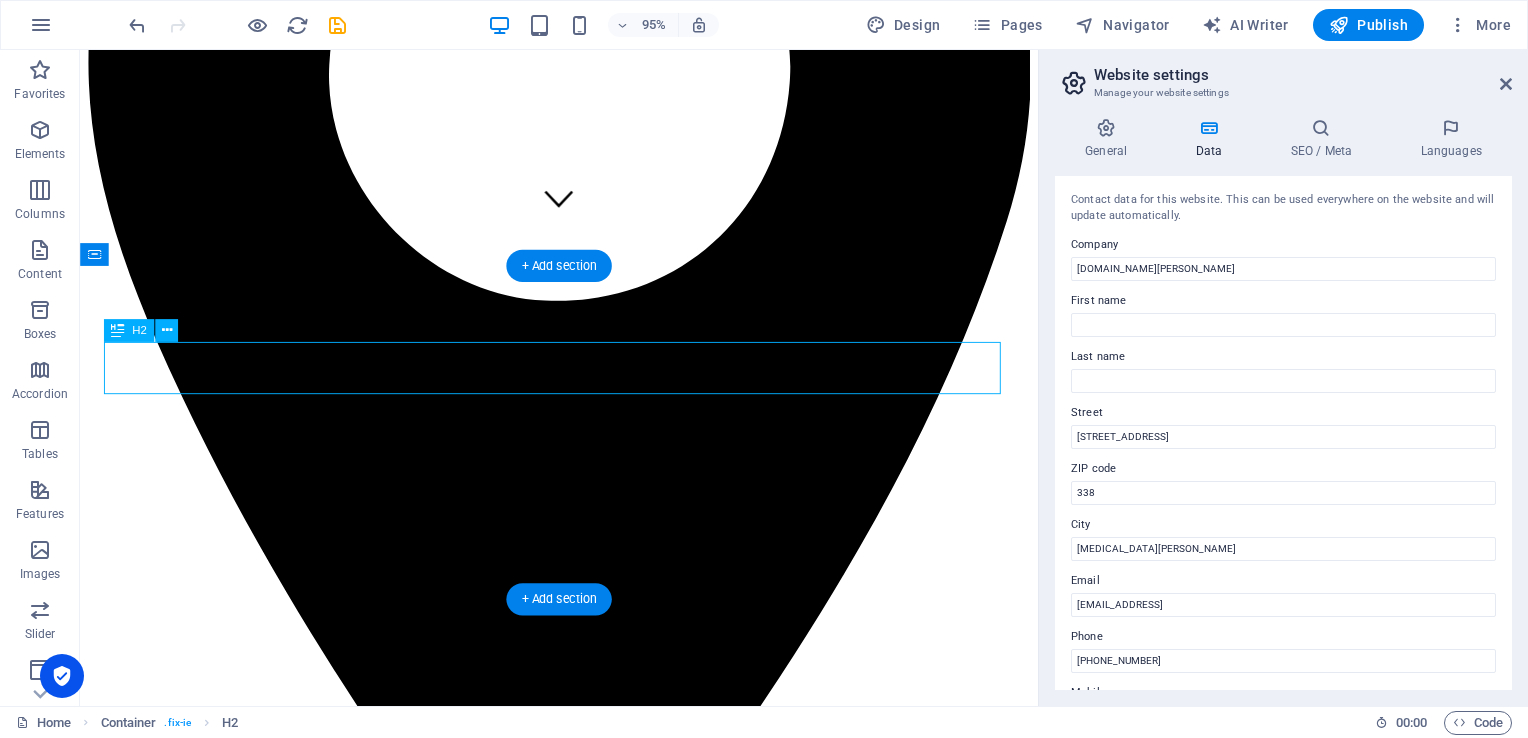 click on "Investigative Agency From  [MEDICAL_DATA][PERSON_NAME]" at bounding box center (584, 9660) 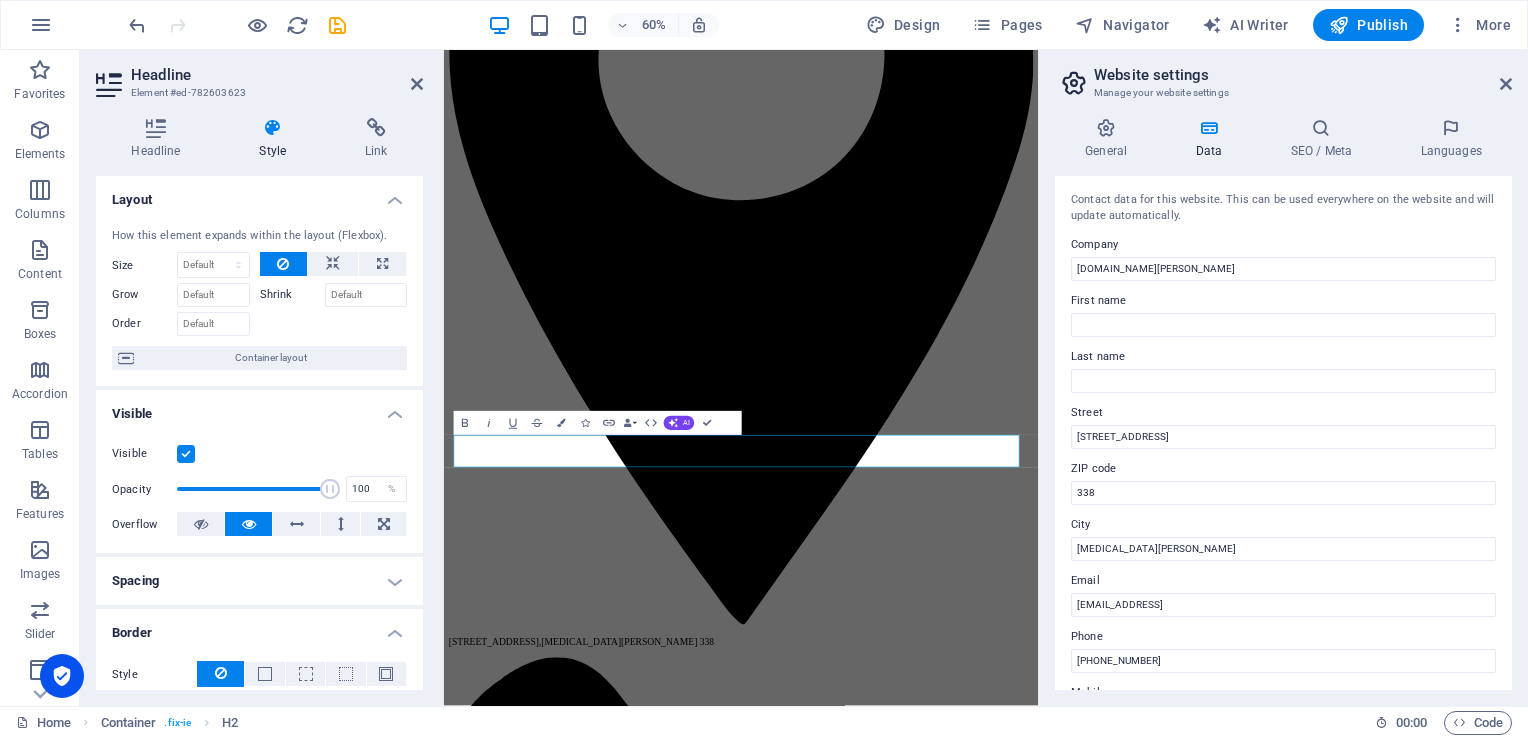 click on "Container layout" at bounding box center [270, 358] 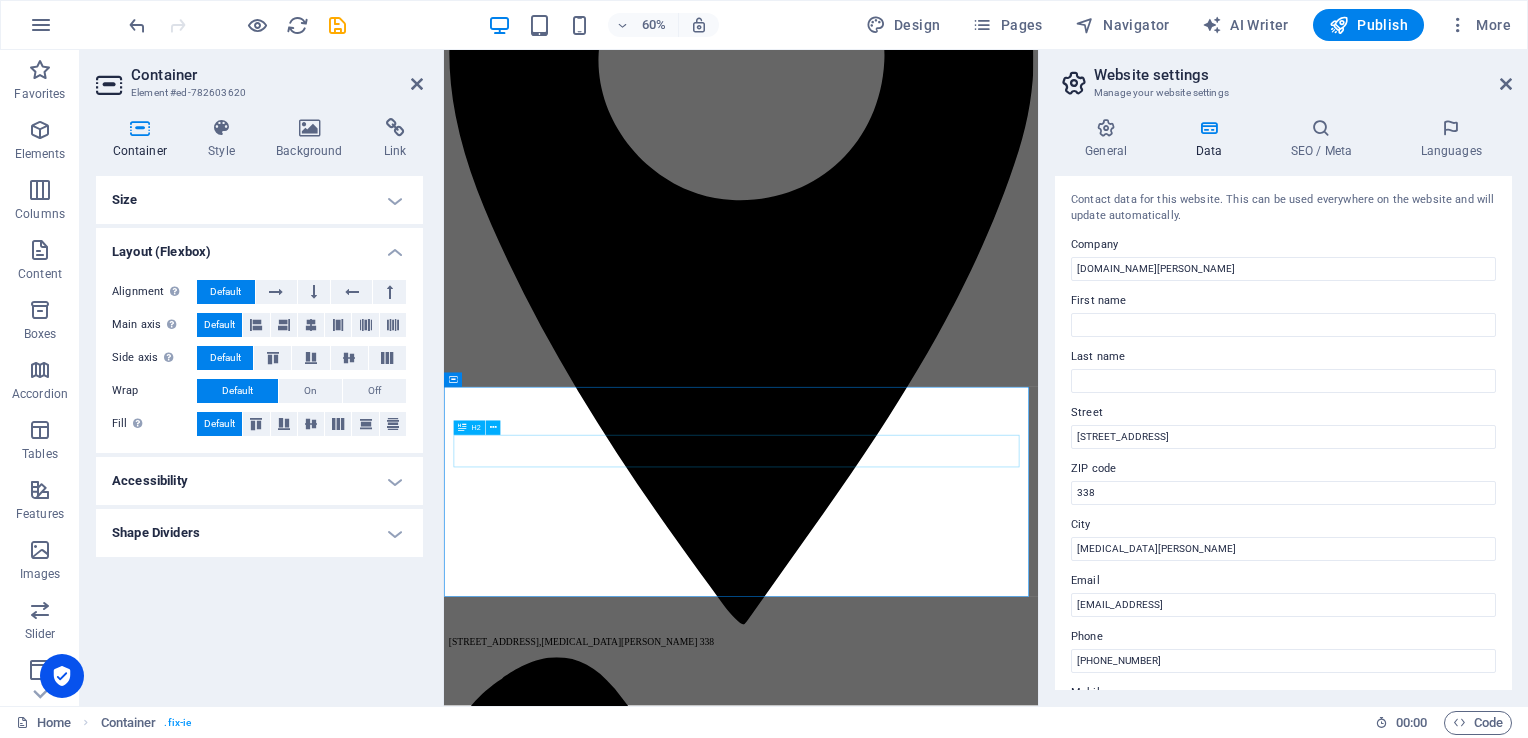 click on "Investigative Agency From  Tao Yuan" at bounding box center (939, 9663) 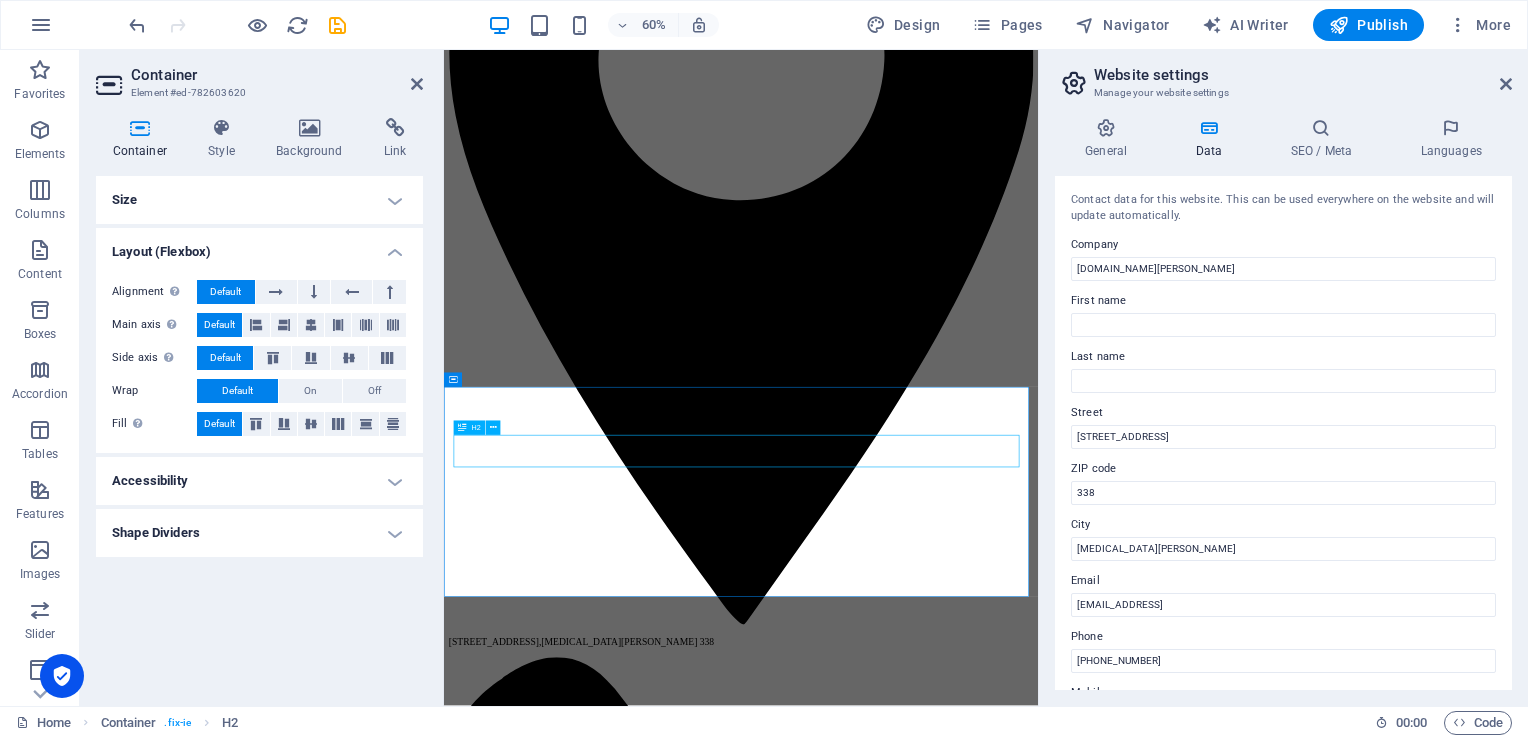 click on "Investigative Agency From  Tao Yuan" at bounding box center [939, 9663] 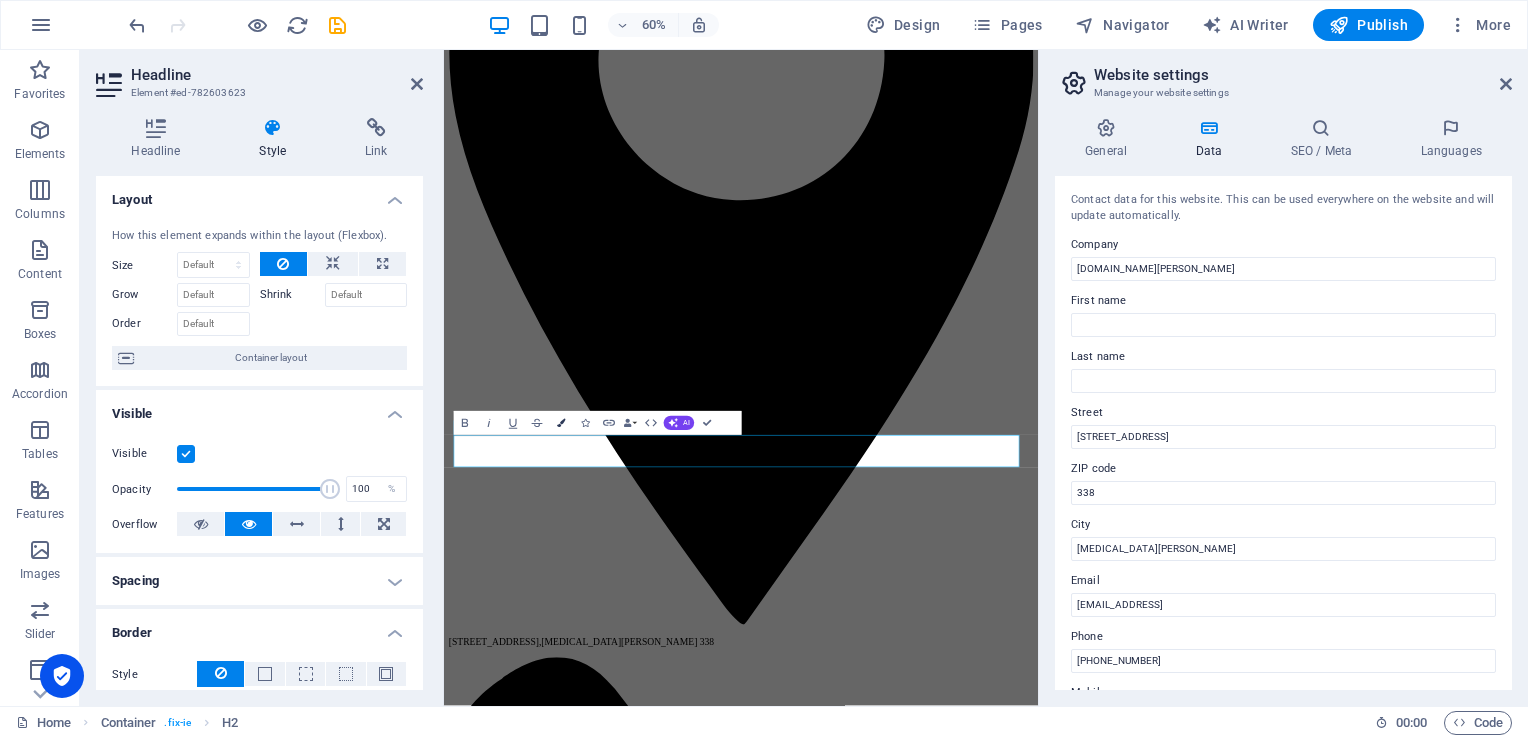 click on "Colors" at bounding box center [561, 423] 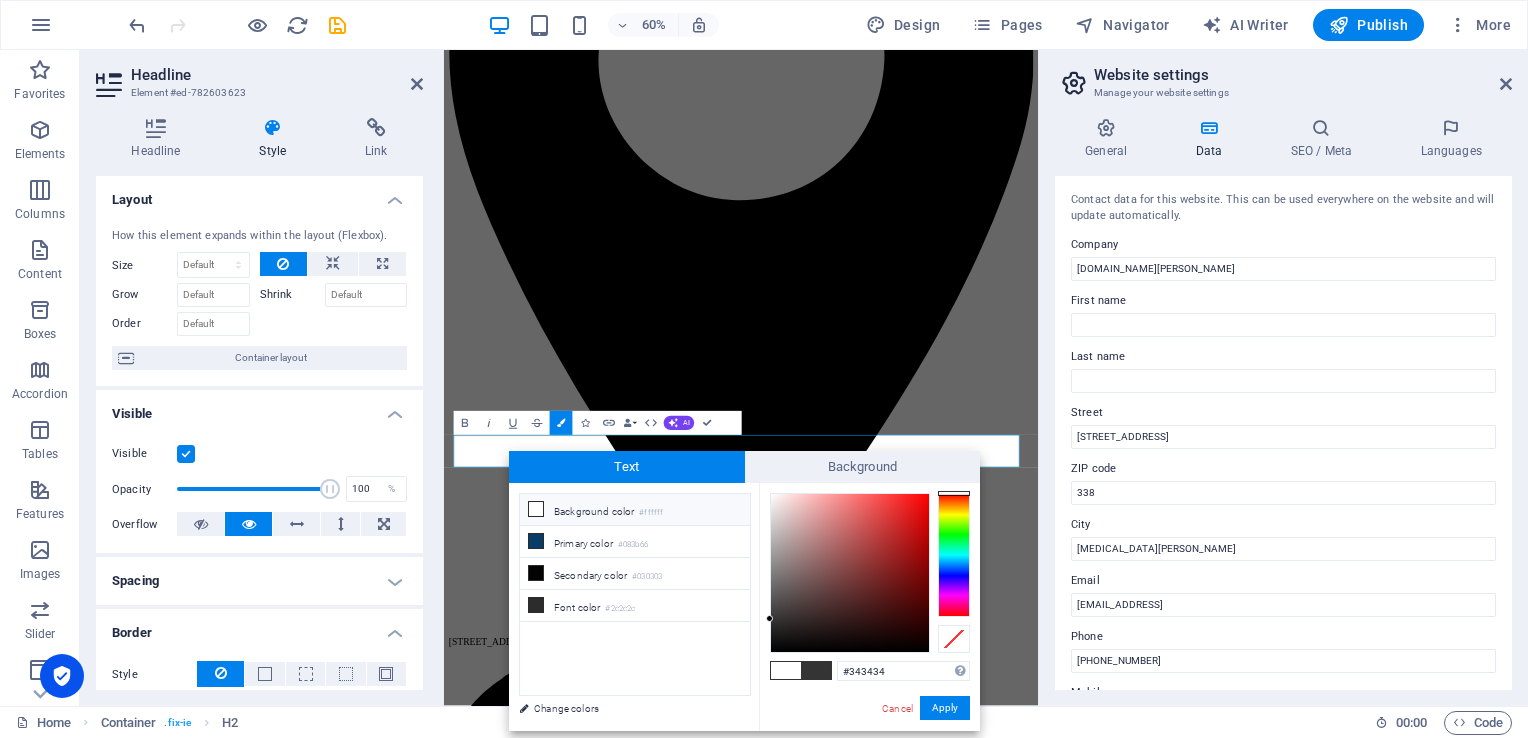 click on "Background color
#ffffff" at bounding box center [635, 510] 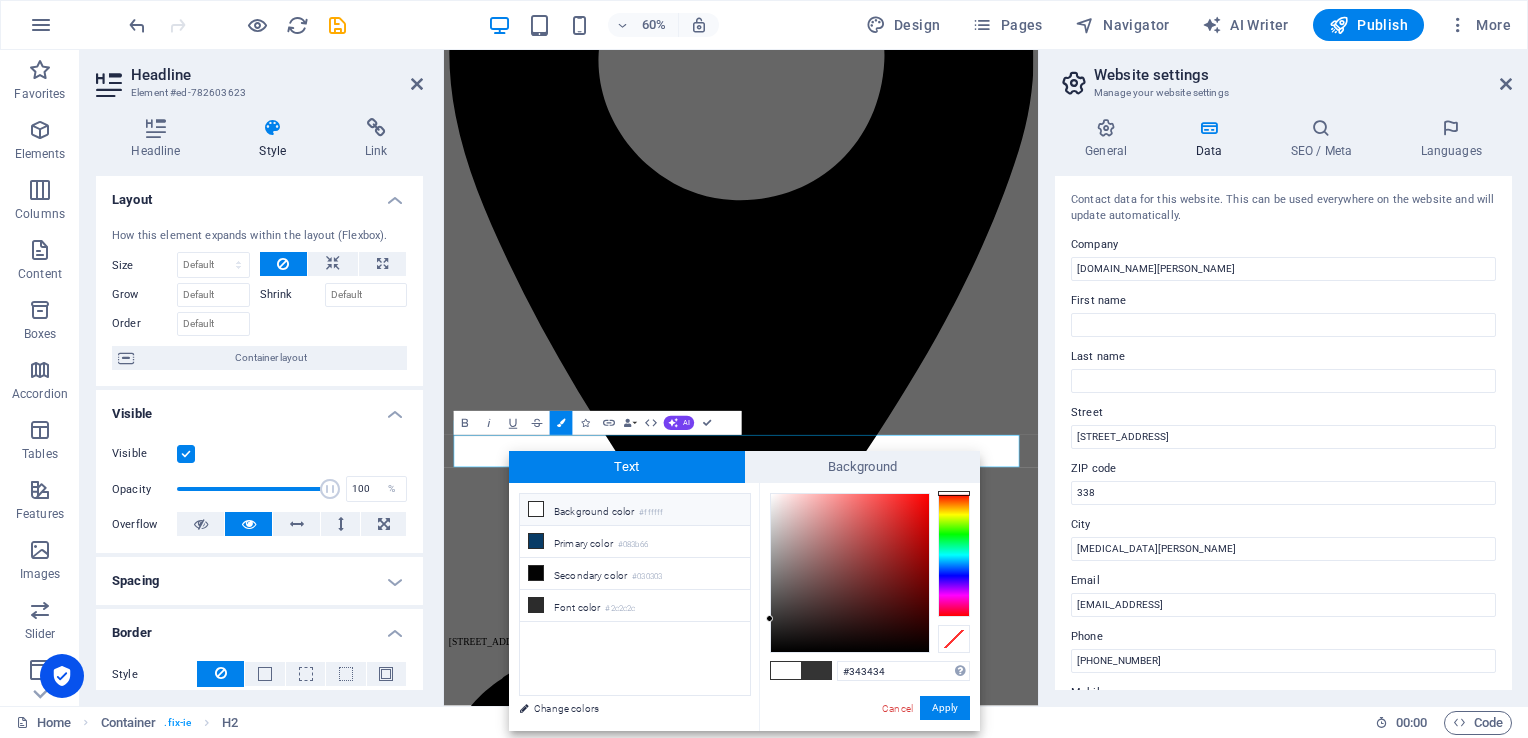 type on "#ffffff" 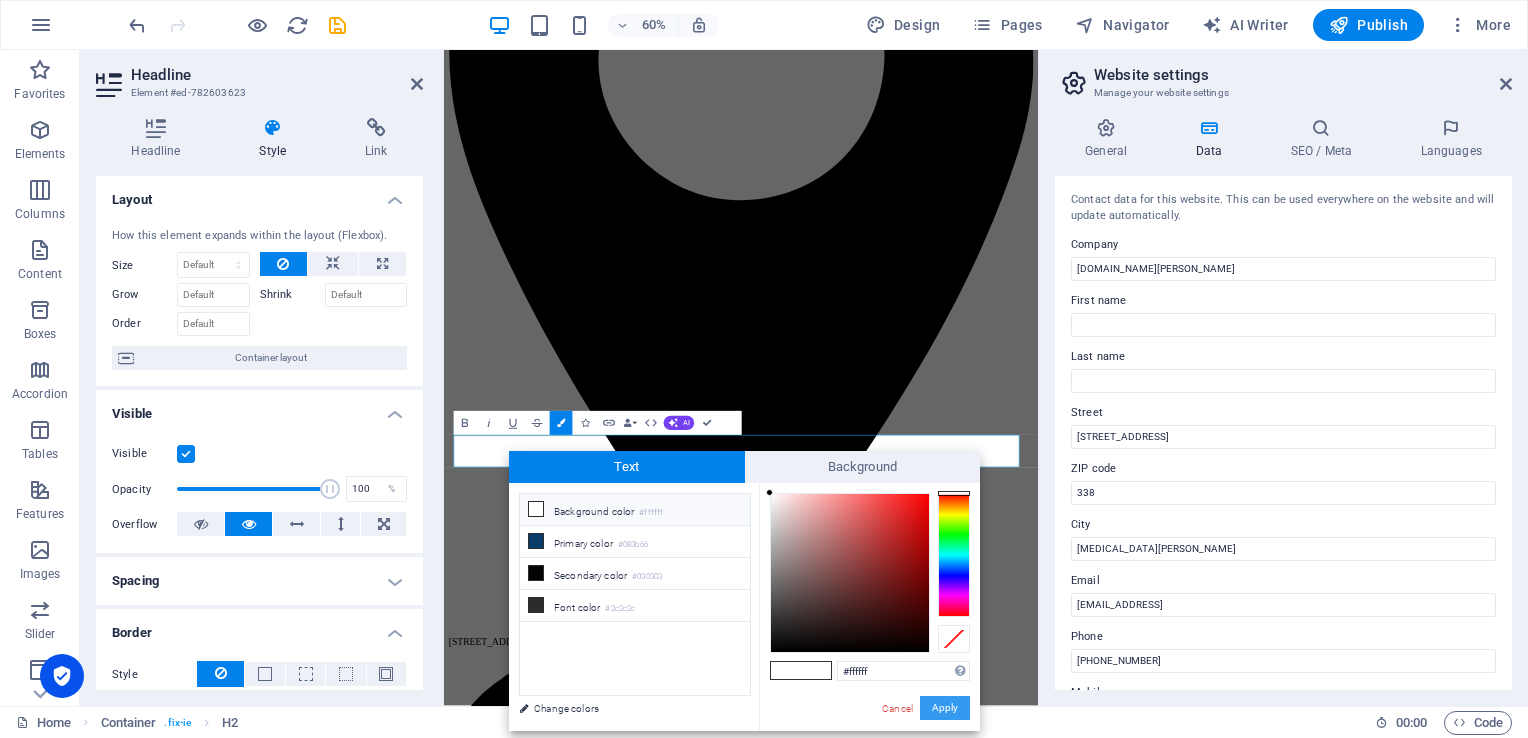 click on "Apply" at bounding box center [945, 708] 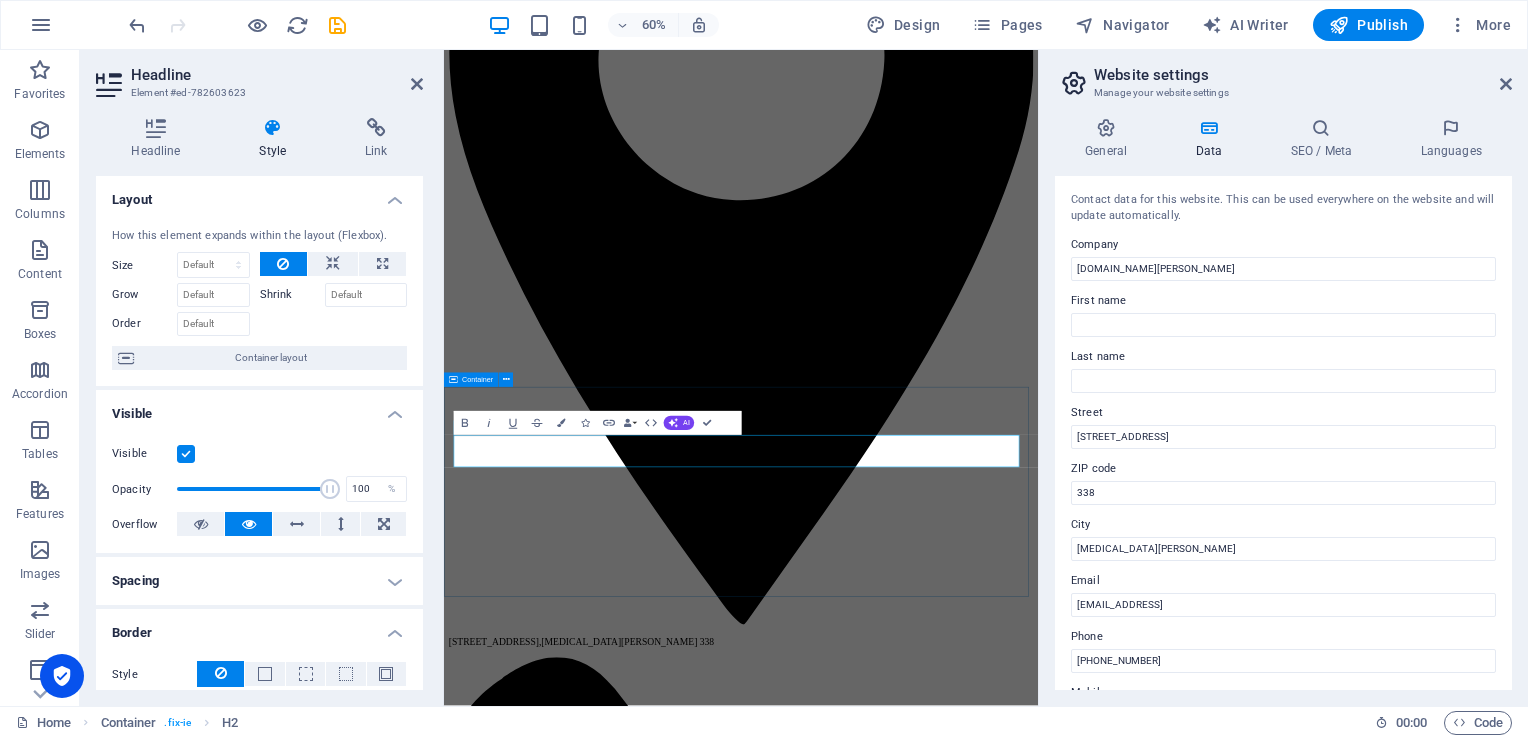 click on "Investigative Agency From  Tao Yuan Since its establishment in 1996, Jiahe Electronics has been dedicated to the research and production of single-layer, double-layer, and multi-layer printed circuit boards (PCBs). We are continually investing in cutting-edge automated precision manufacturing and AI technology enhancements, with the goal of setting the benchmark for modern intelligent factories, as well as upholding environmental and social responsibilities. Adhering to our core principles of "Safety, Quality, and Efficiency," we provide our customers with reliable and competitive manufacturing solutions." at bounding box center (939, 9922) 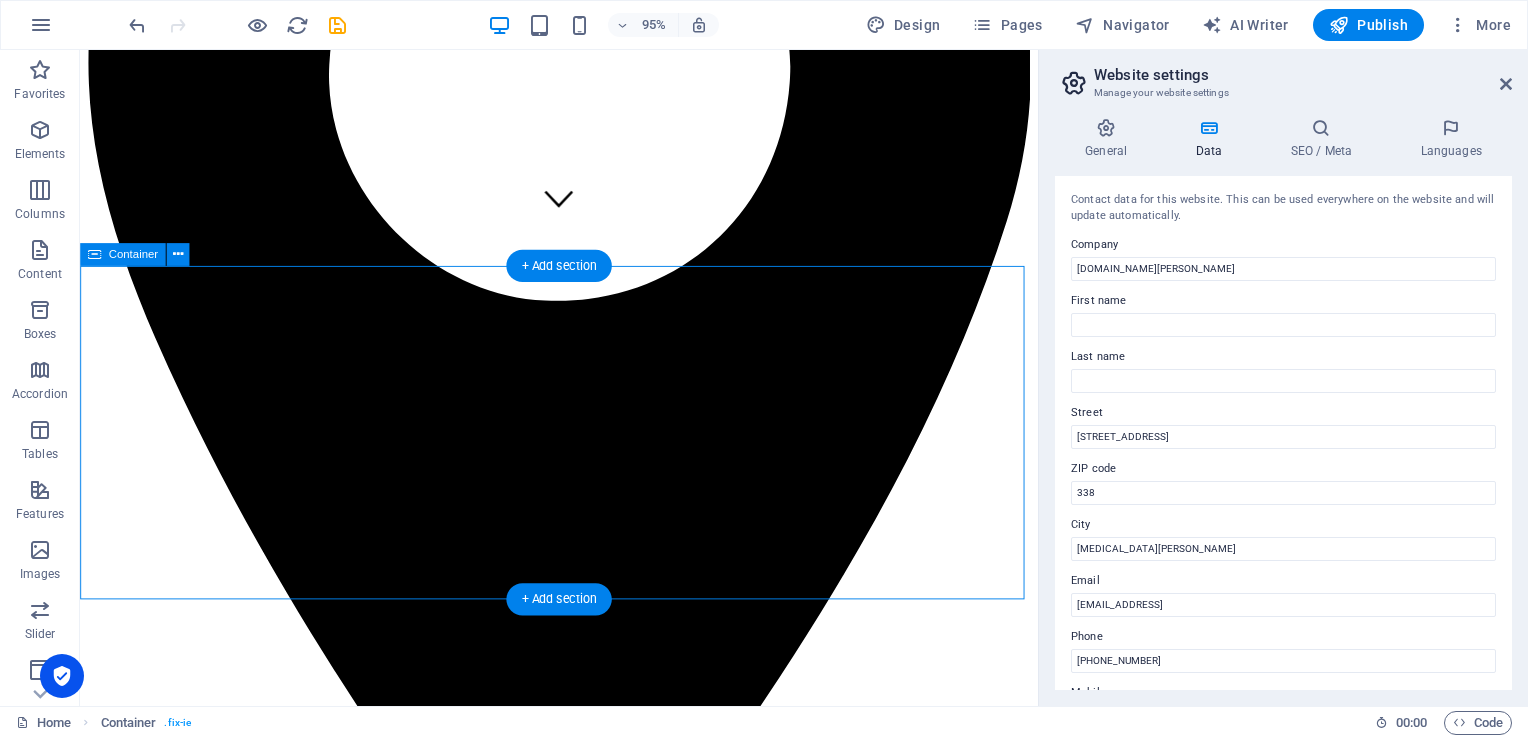 click on "Investigative Agency From  Tao Yuan Since its establishment in 1996, Jiahe Electronics has been dedicated to the research and production of single-layer, double-layer, and multi-layer printed circuit boards (PCBs). We are continually investing in cutting-edge automated precision manufacturing and AI technology enhancements, with the goal of setting the benchmark for modern intelligent factories, as well as upholding environmental and social responsibilities. Adhering to our core principles of "Safety, Quality, and Efficiency," we provide our customers with reliable and competitive manufacturing solutions." at bounding box center (584, 9750) 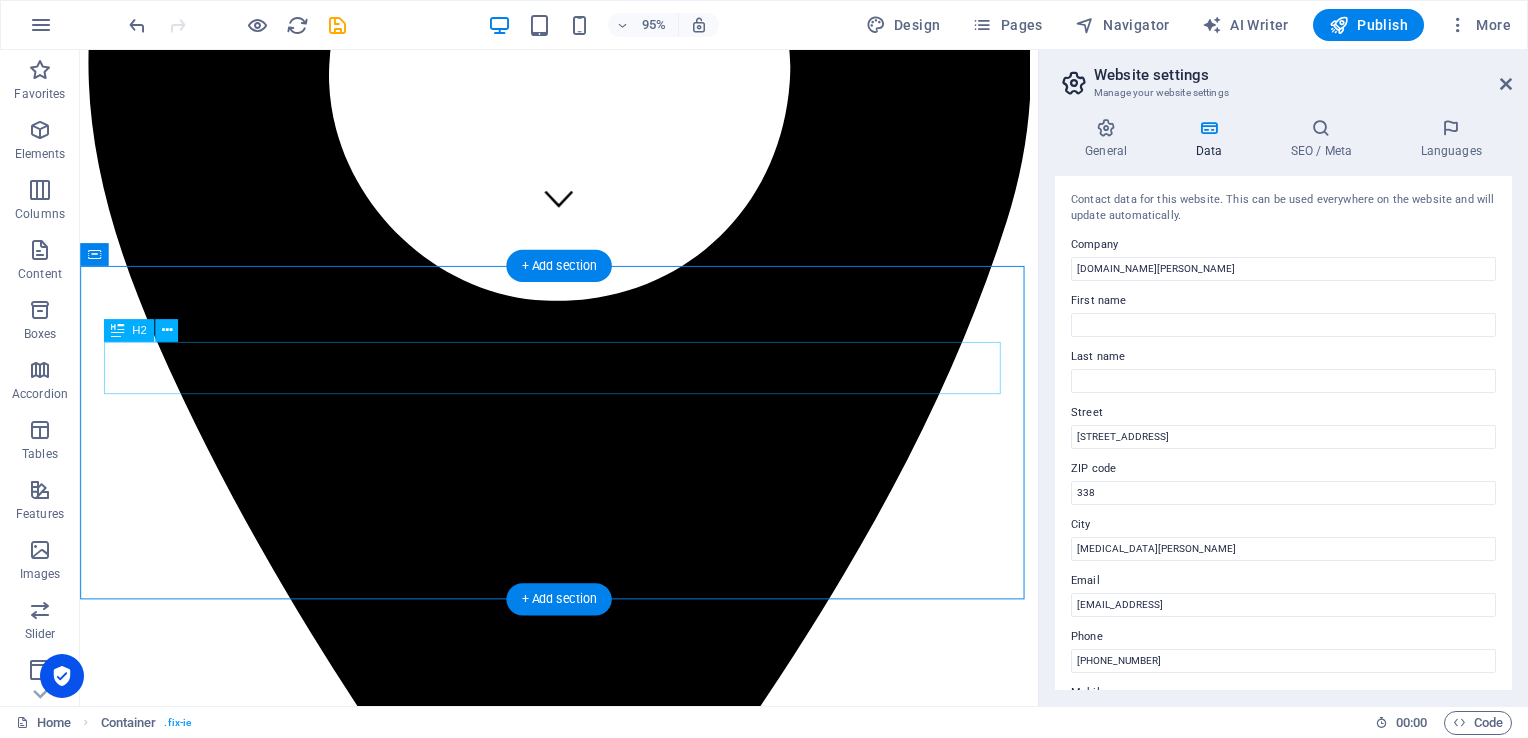 click on "Investigative Agency From  Tao Yuan" at bounding box center [584, 9688] 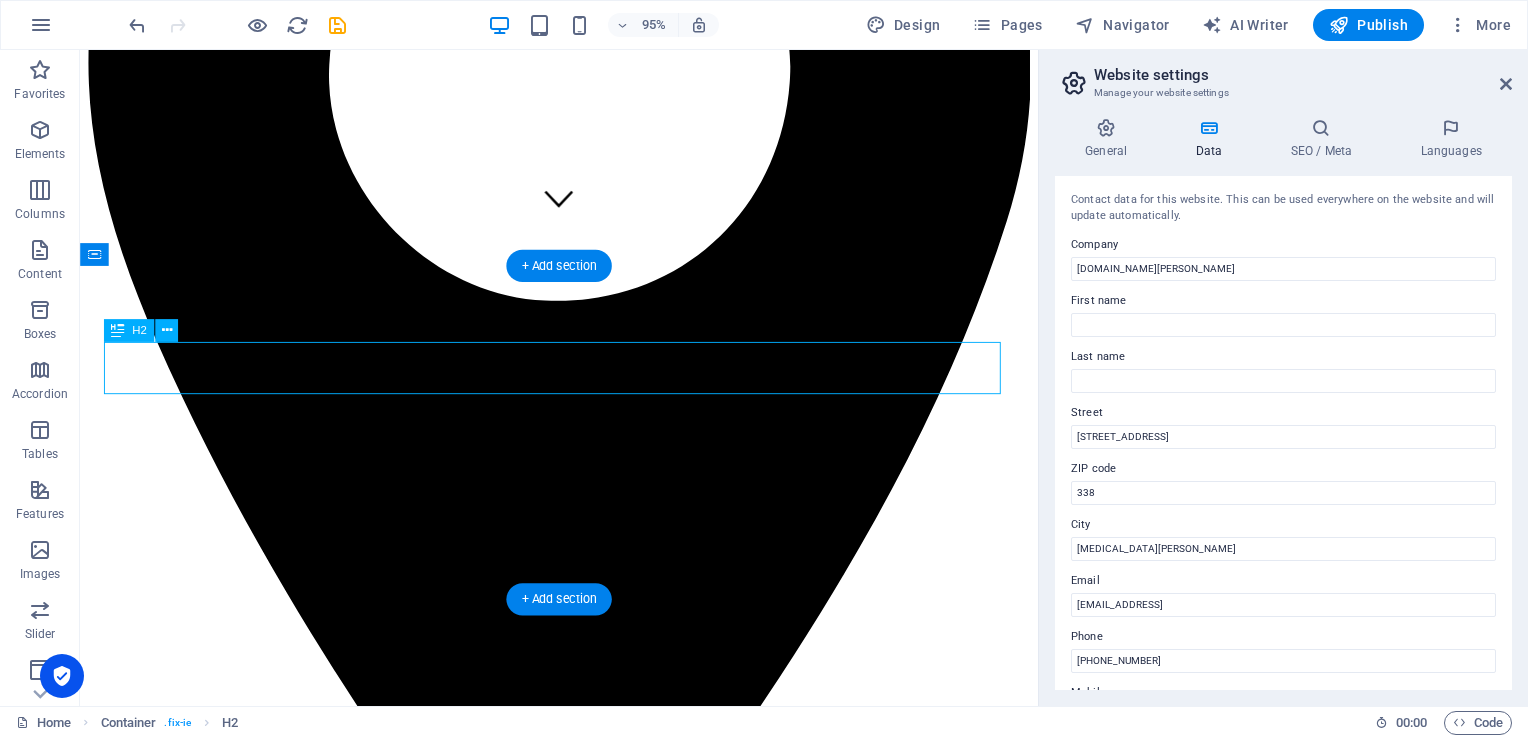 click on "Investigative Agency From  Tao Yuan" at bounding box center (584, 9688) 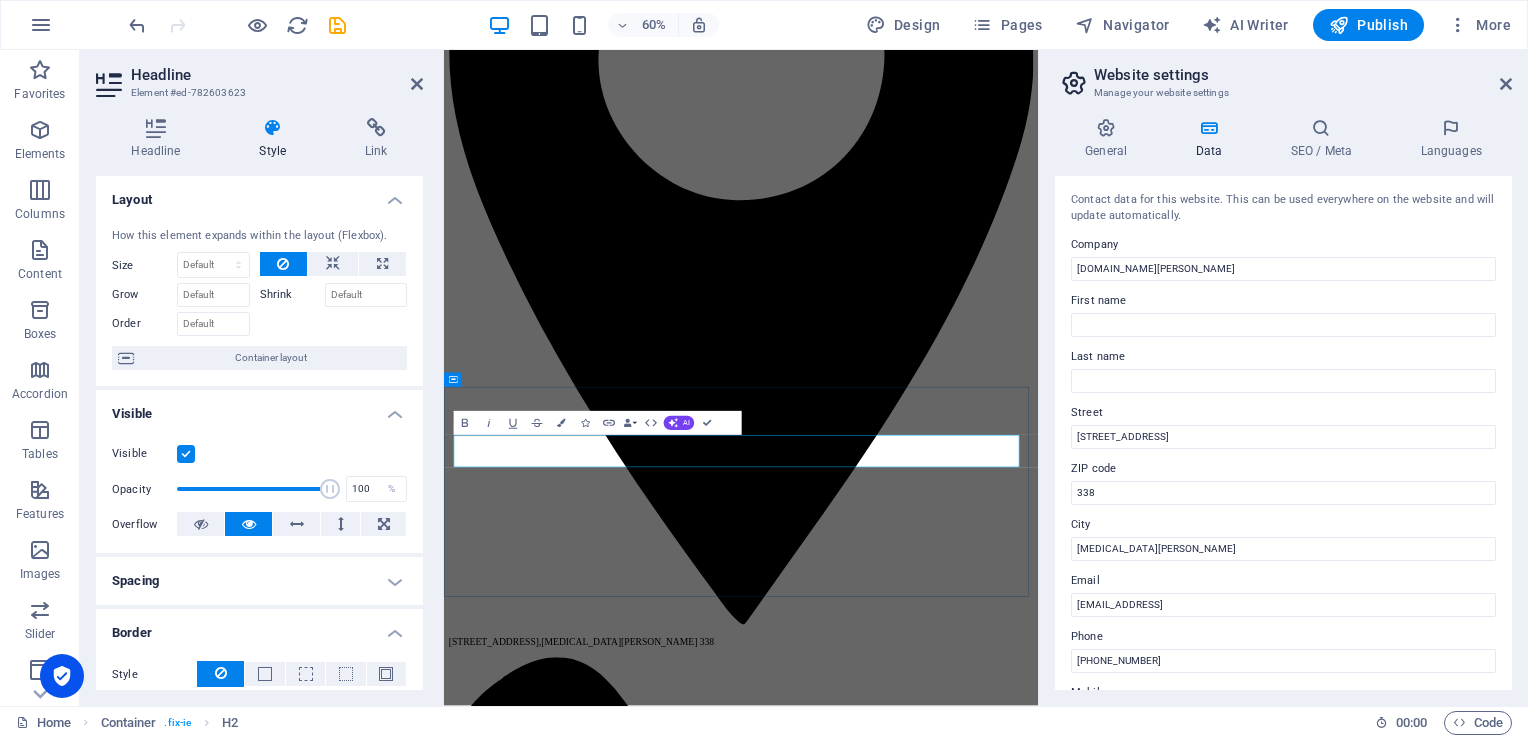click on "Investigative Agency From" at bounding box center (589, 9663) 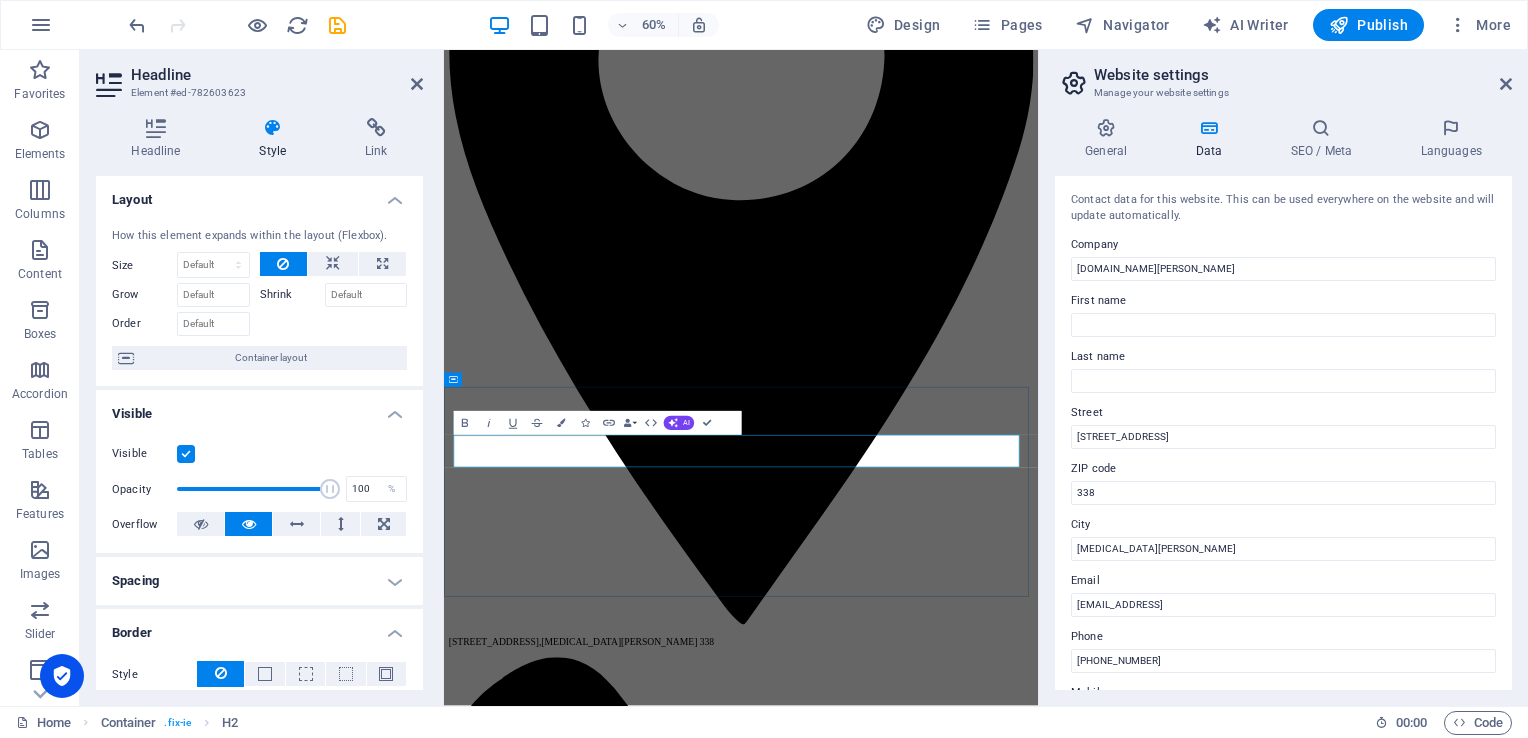 click on "Investigative Agency From" at bounding box center (589, 9663) 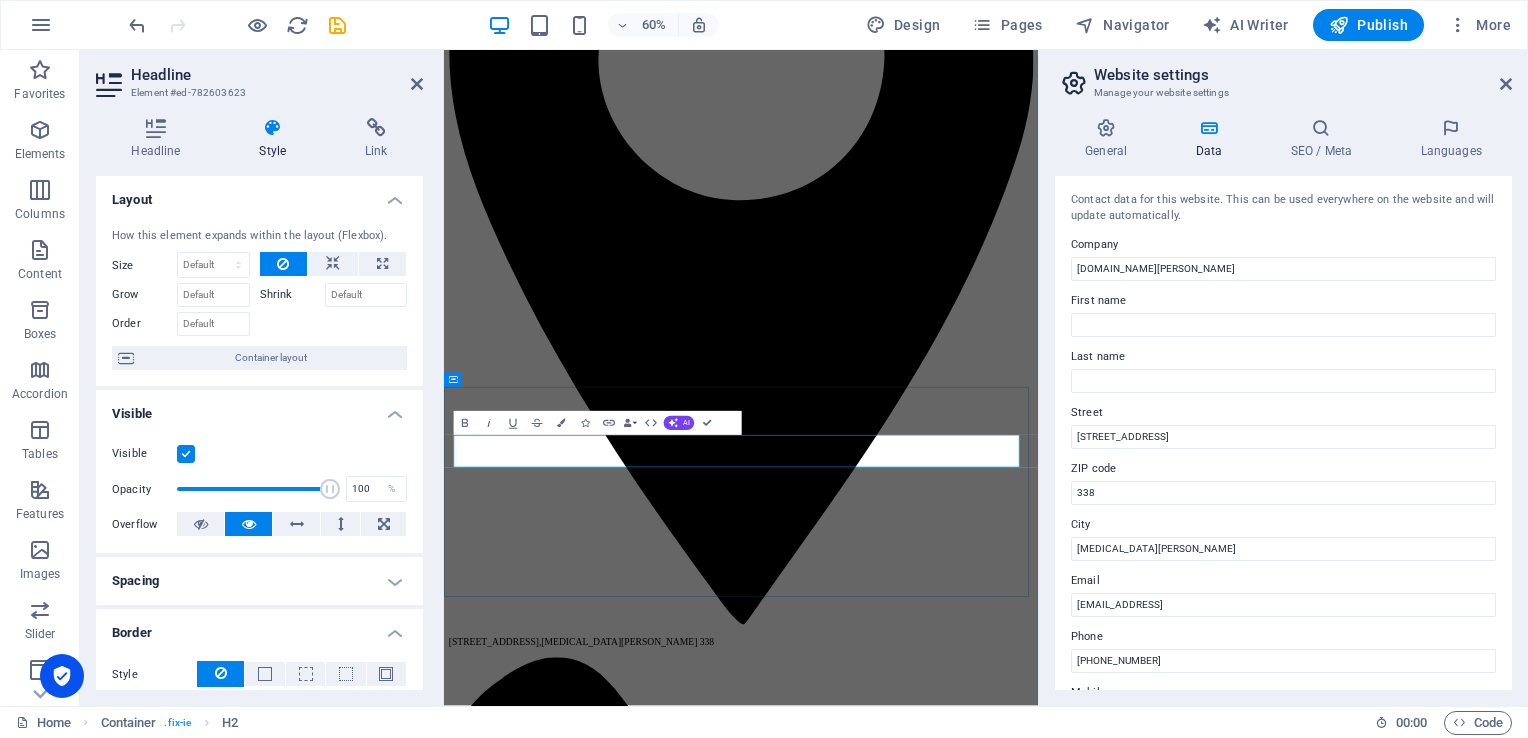 type 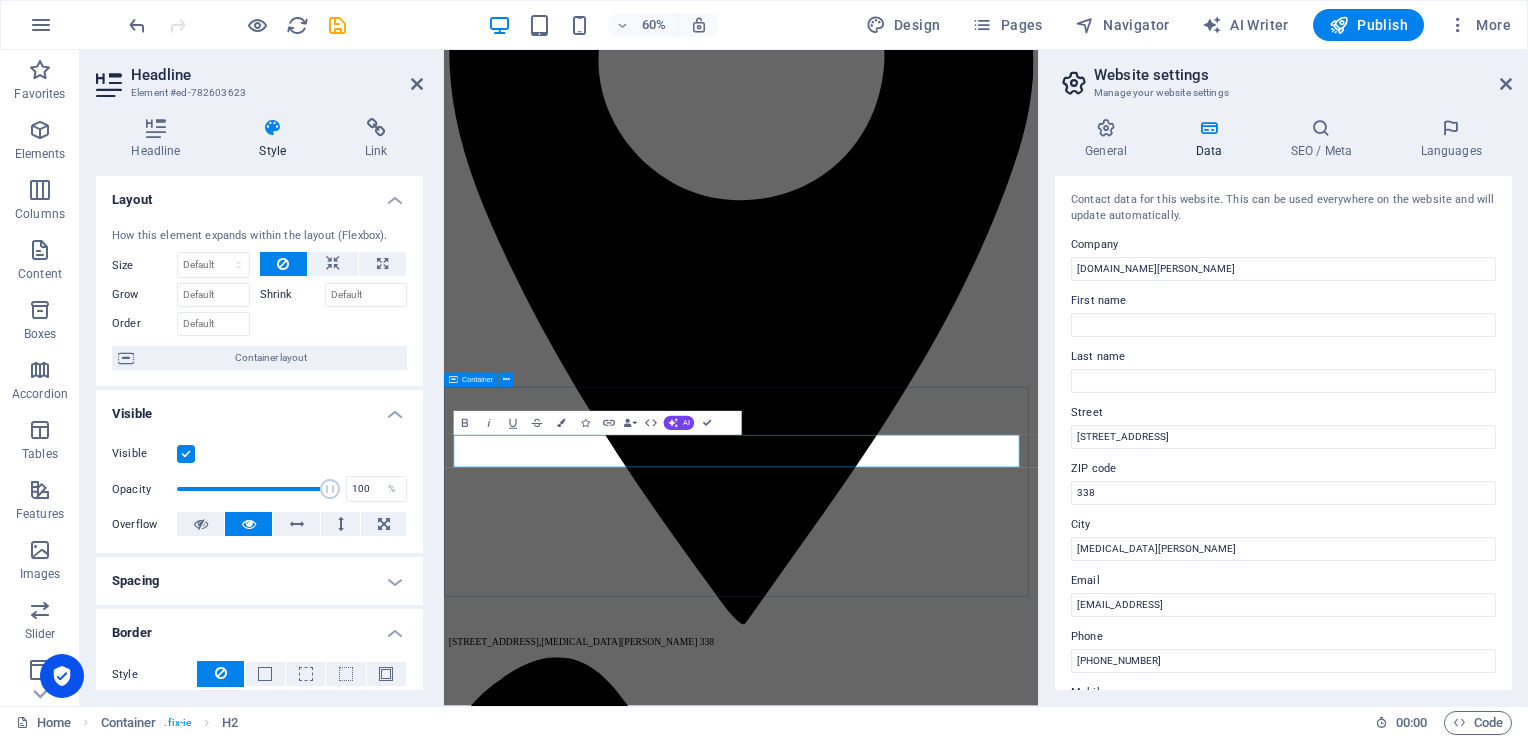 drag, startPoint x: 1176, startPoint y: 644, endPoint x: 1293, endPoint y: 423, distance: 250.06 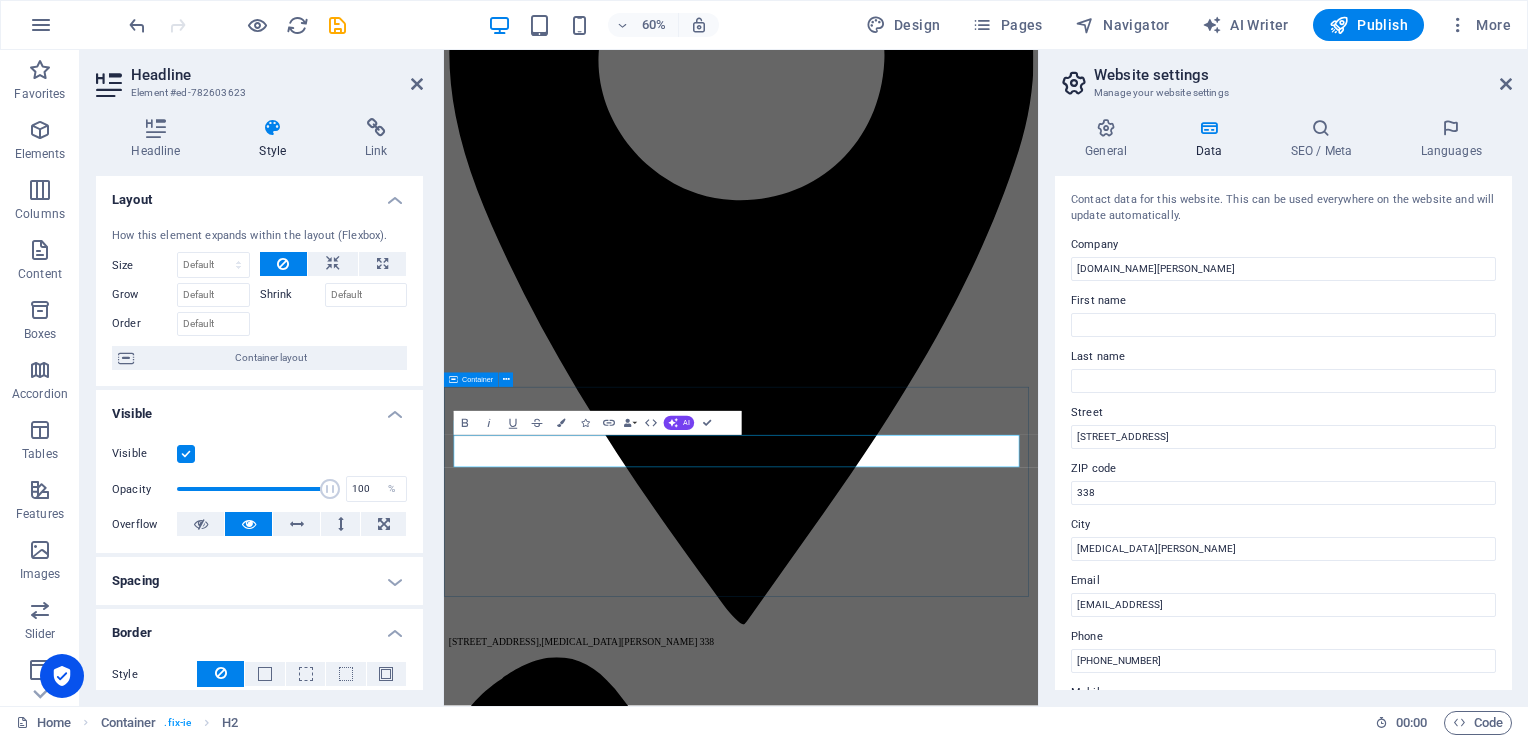 click on "No.898, Luzhu District Jingguo Rd., 3F ,  Tao Yuan   338 +886-3356-5058 sales@reallytech.com.tw 924fefd50701fb999d3e2852ef9129@plesk.local Home Services About us Facilities Applications Contact really electronic  pcb & pcba Printed Circuit Boards & Assembly Since its establishment in 1996, Jiahe Electronics has been dedicated to the research and production of single-layer, double-layer, and multi-layer printed circuit boards (PCBs). We are continually investing in cutting-edge automated precision manufacturing and AI technology enhancements, with the goal of setting the benchmark for modern intelligent factories, as well as upholding environmental and social responsibilities. Adhering to our core principles of "Safety, Quality, and Efficiency," we provide our customers with reliable and competitive manufacturing solutions. Giraffe Our Services REALLY ELECTRONIC  Our Services Investigations Consulting Cyber Solutions Minor Control 24h Hotline  Contact No.898, Luzhu District Jingguo Rd., 3F Tao Yuan   338" at bounding box center [939, 10309] 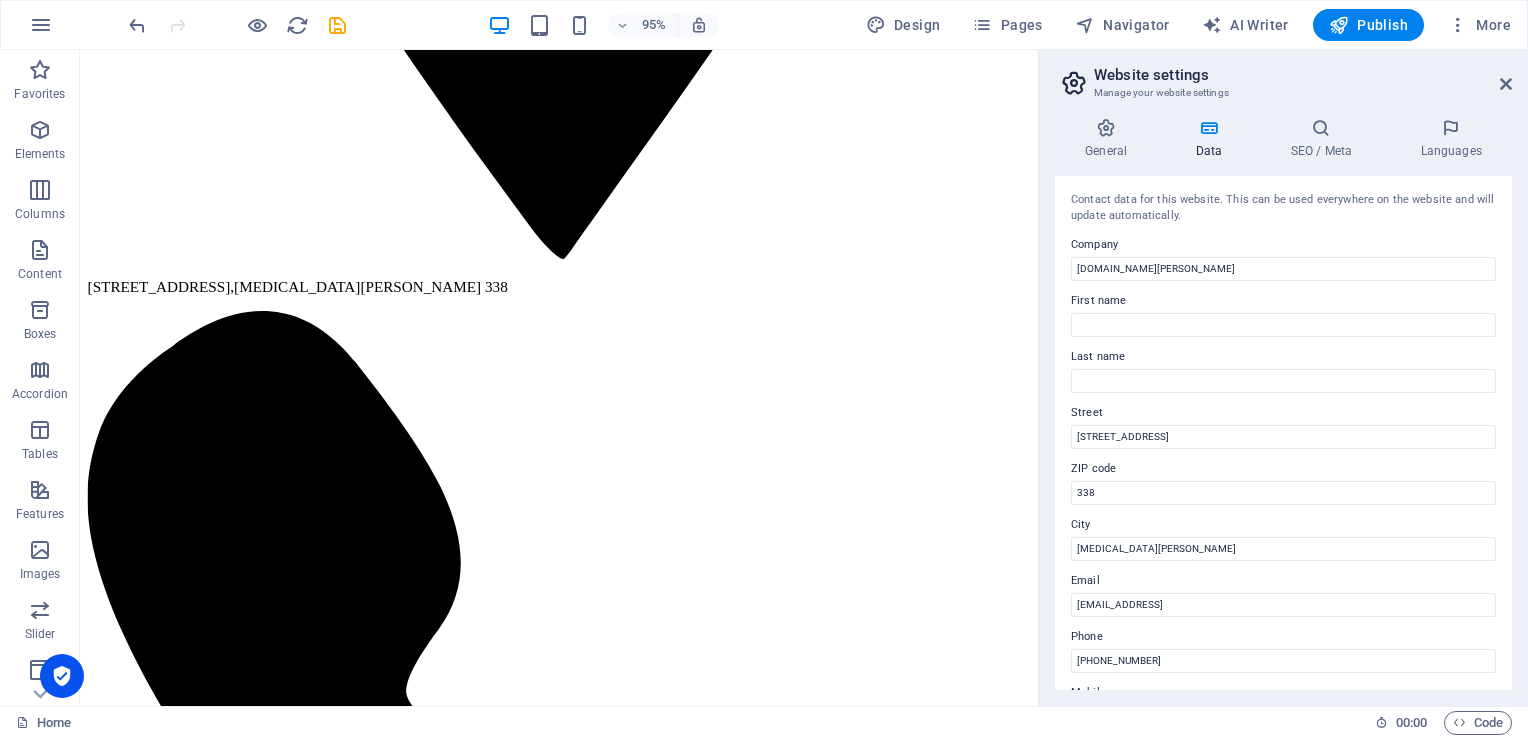 scroll, scrollTop: 1265, scrollLeft: 0, axis: vertical 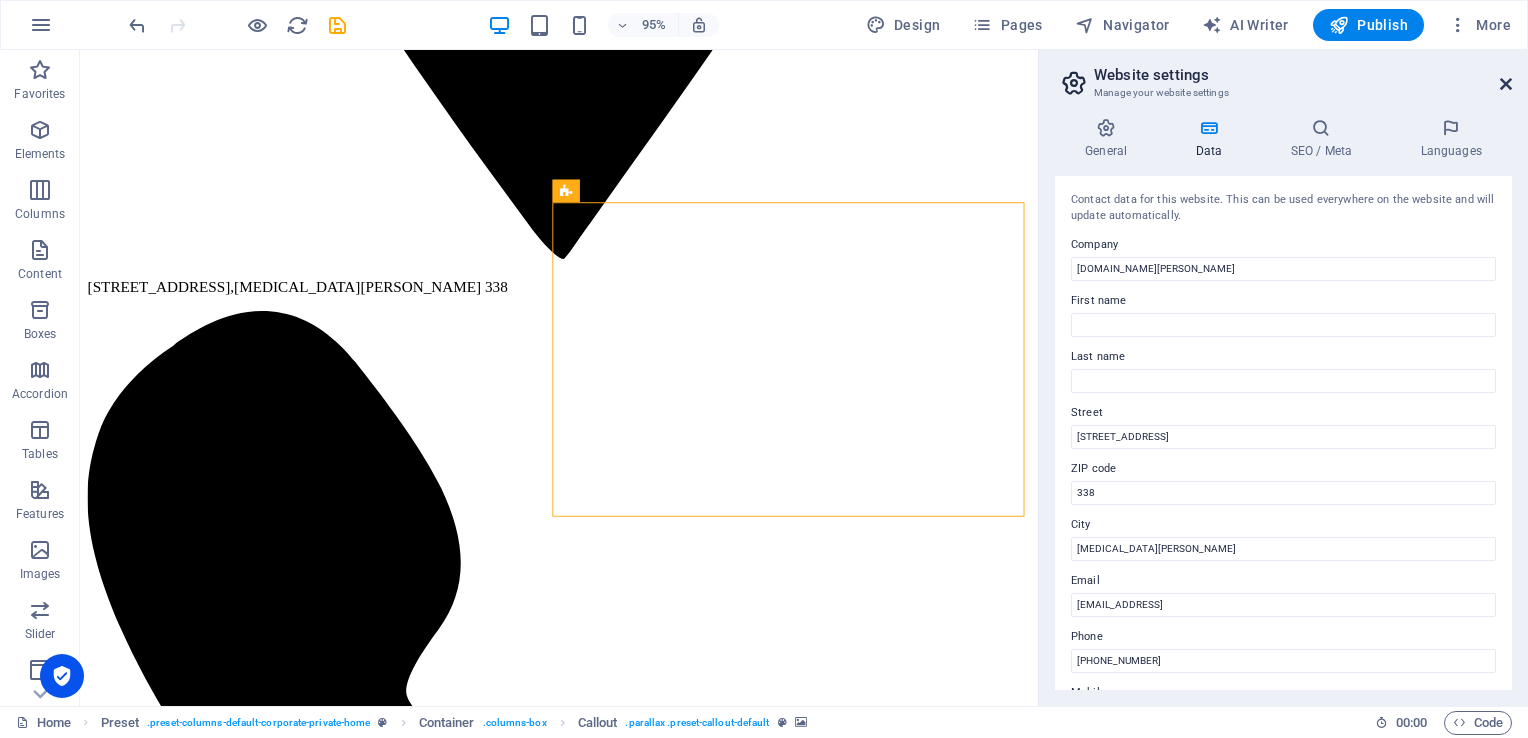 click at bounding box center (1506, 84) 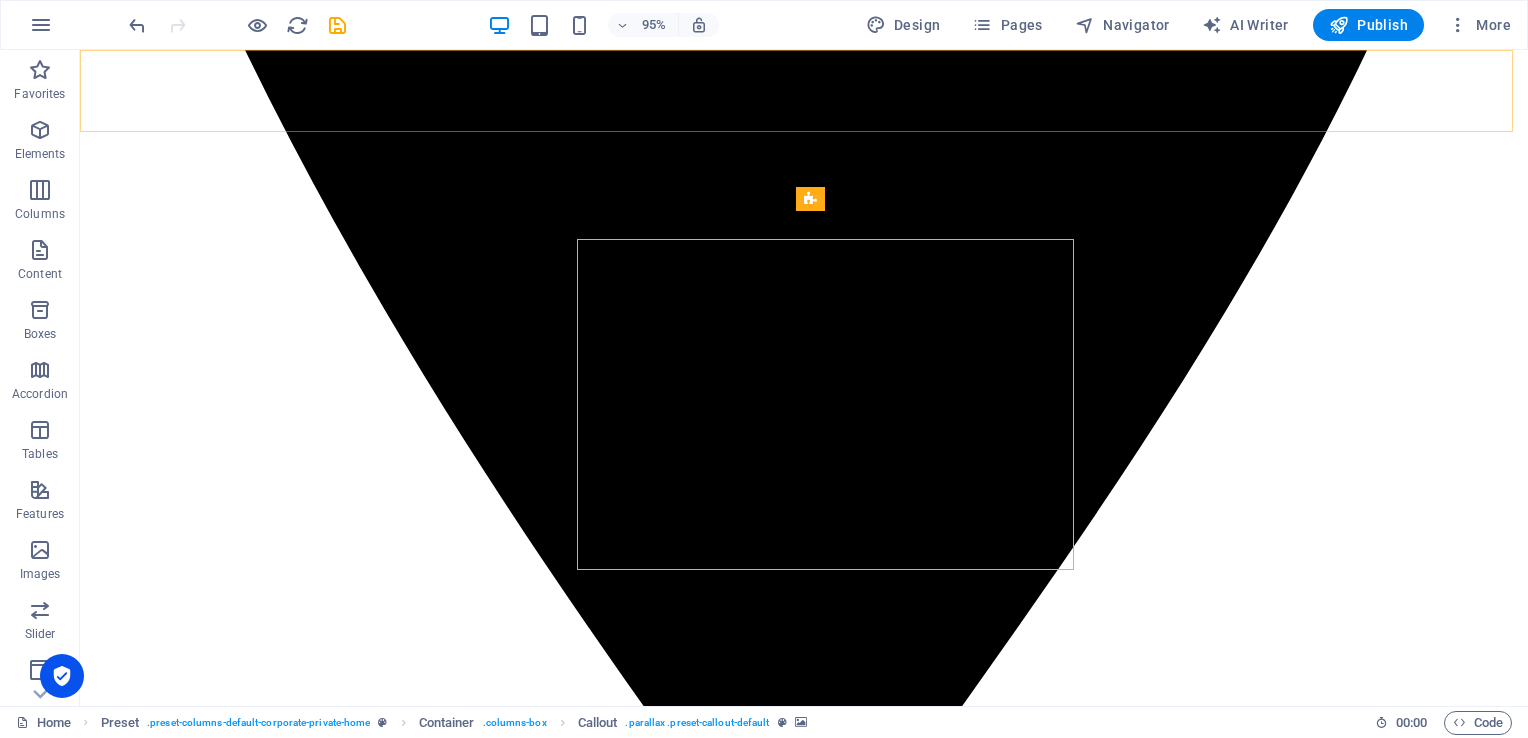 scroll, scrollTop: 1236, scrollLeft: 0, axis: vertical 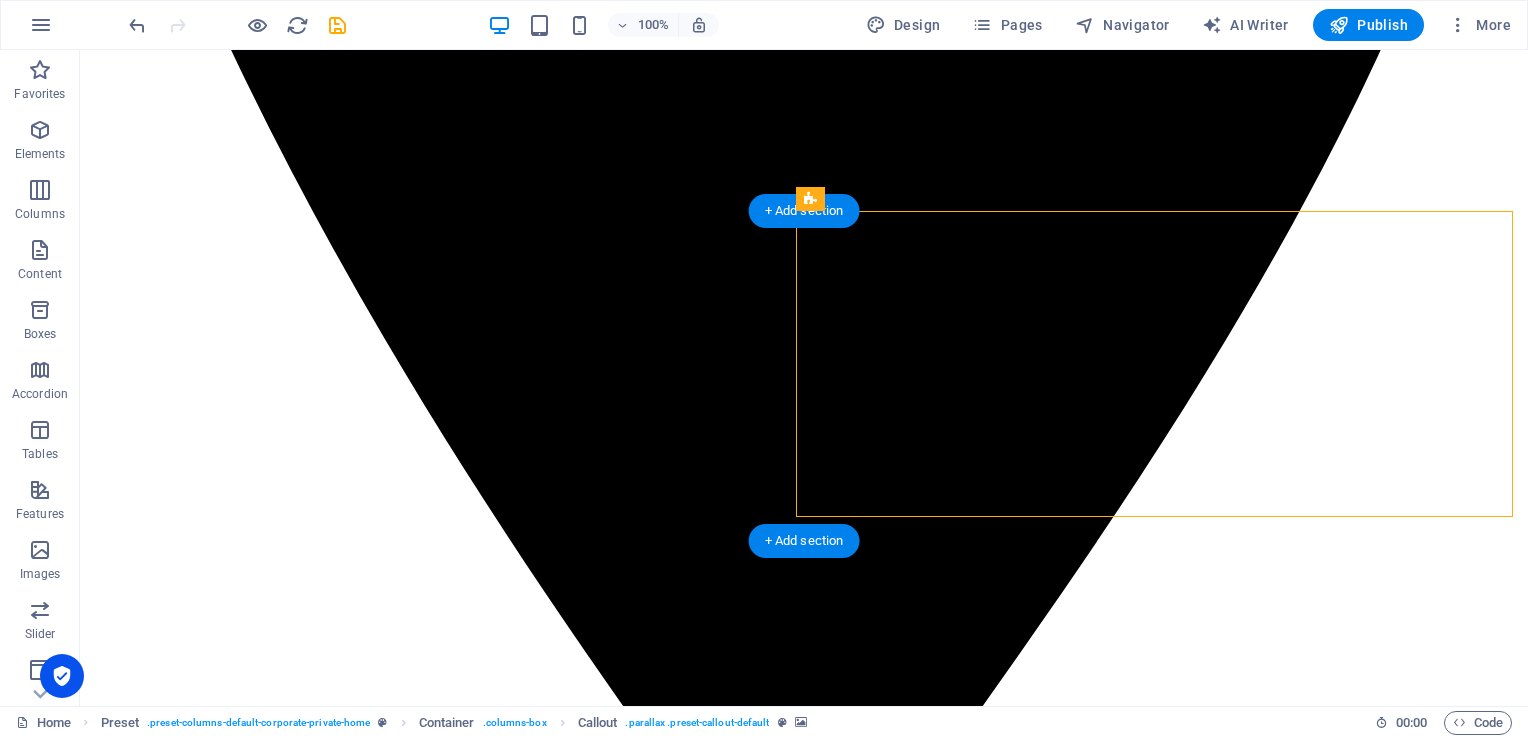click at bounding box center (804, 16119) 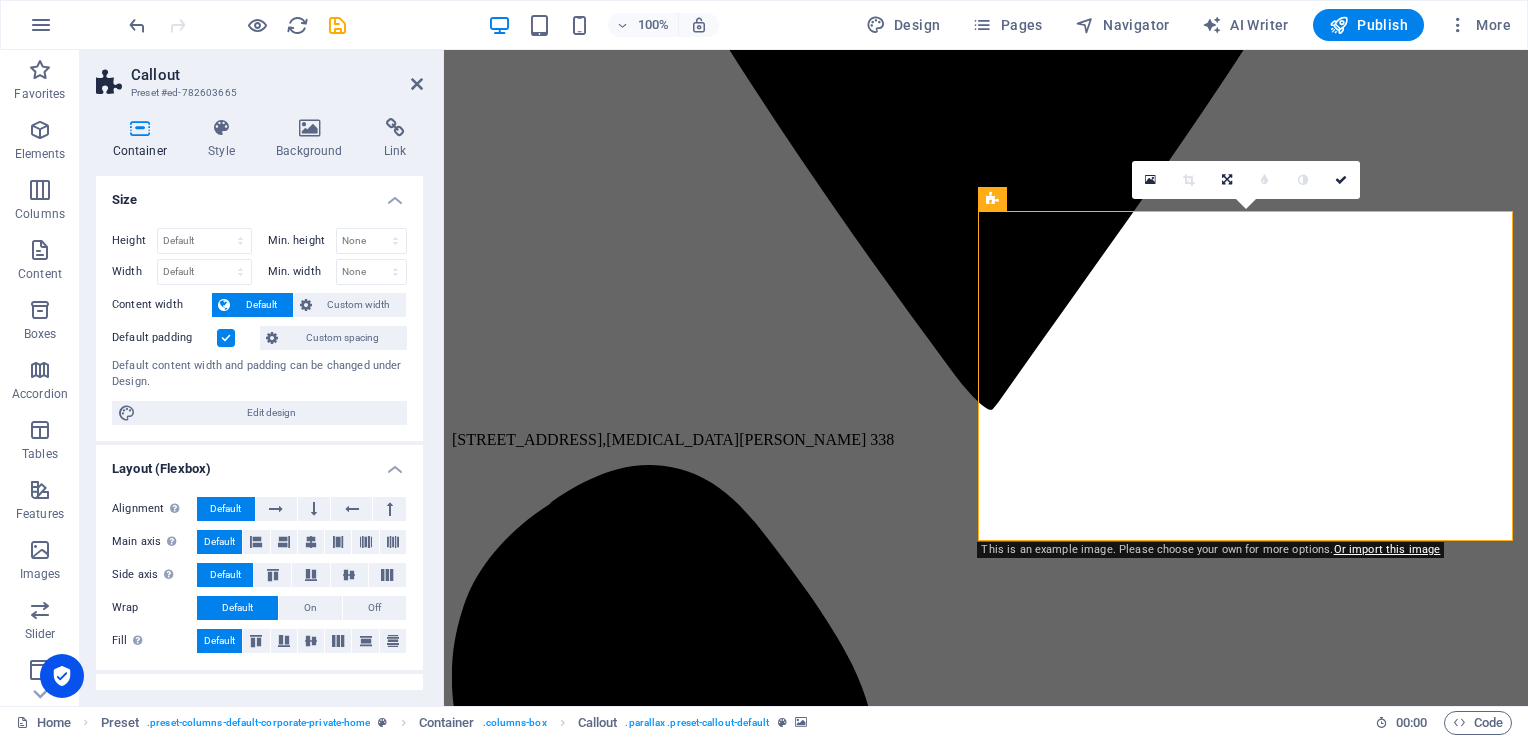 click at bounding box center (986, 12839) 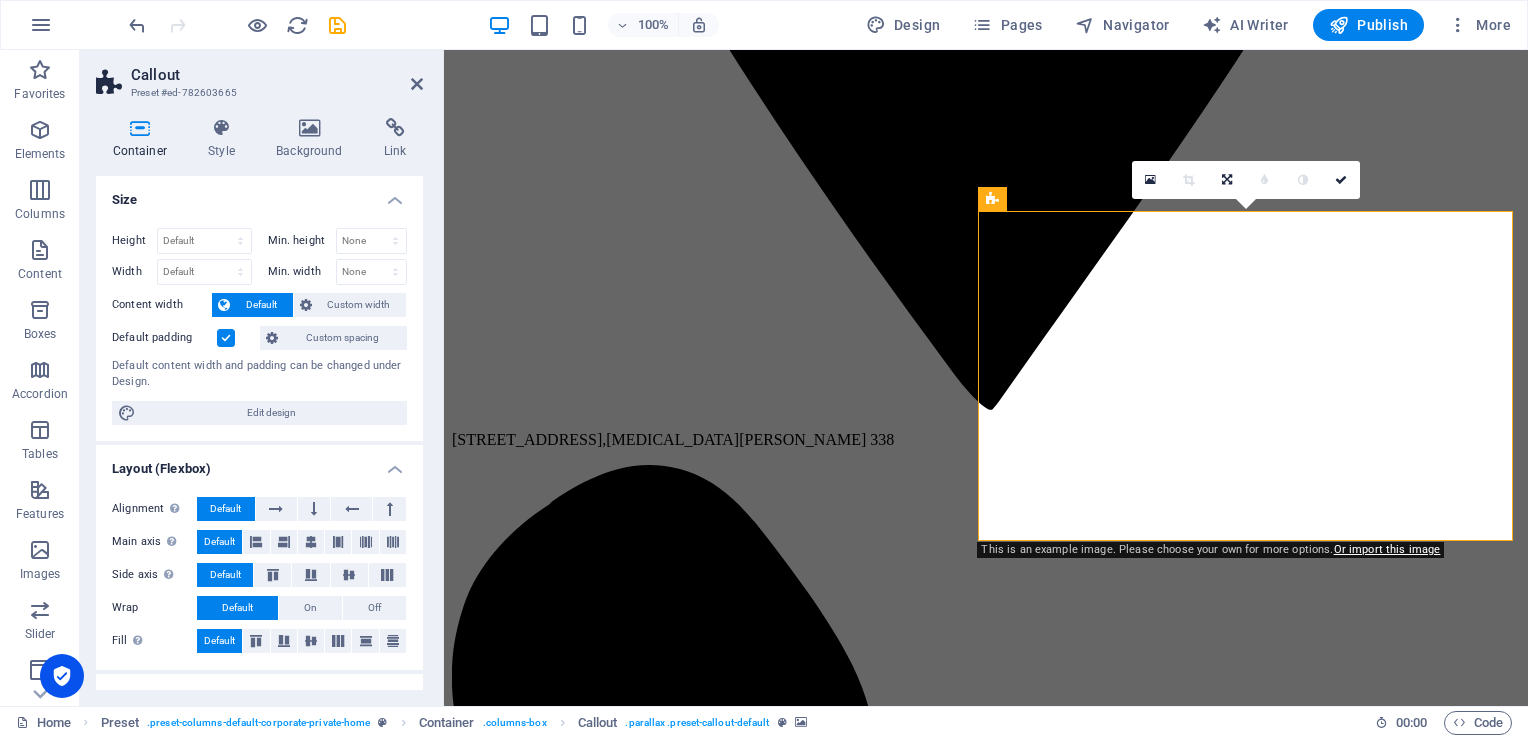 click at bounding box center [986, 12839] 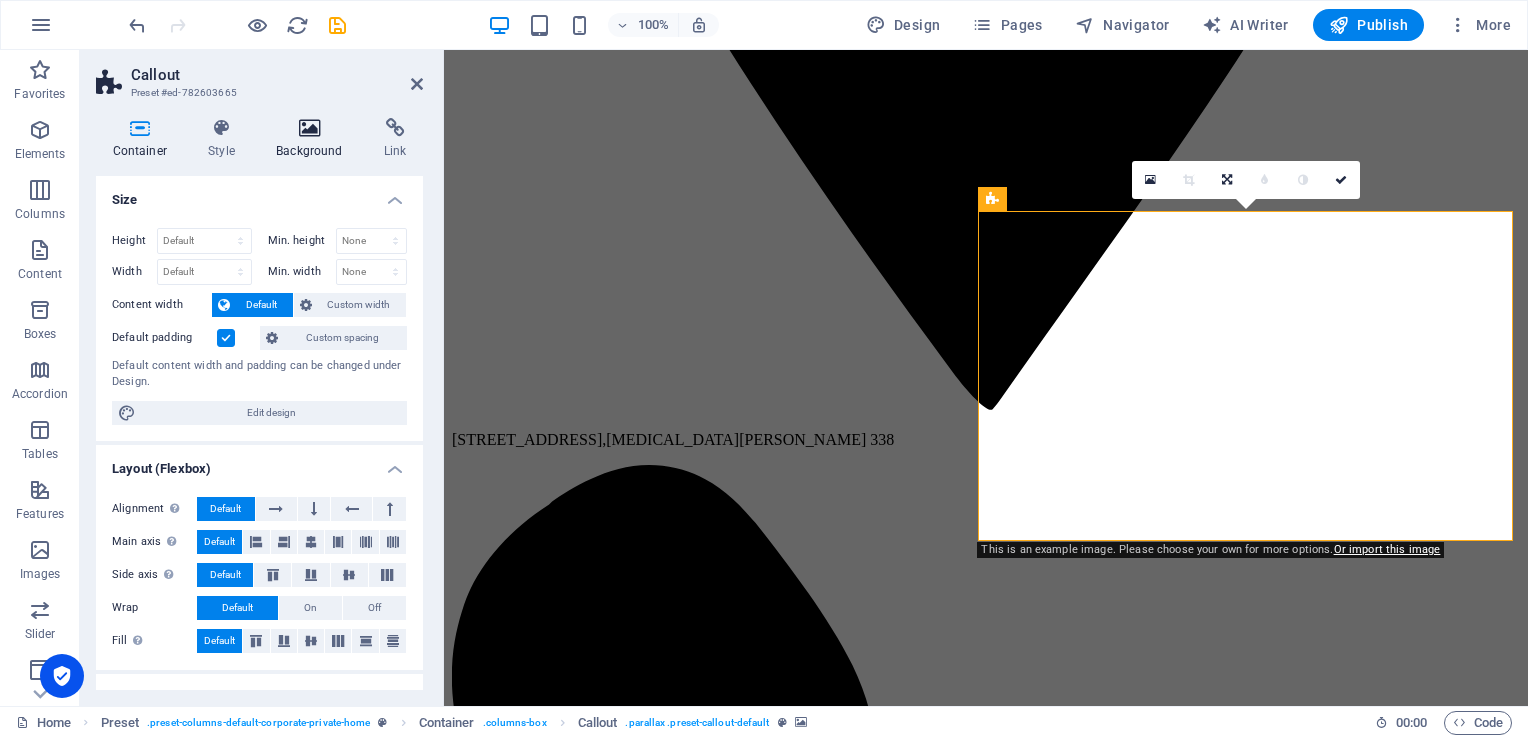 click at bounding box center [310, 128] 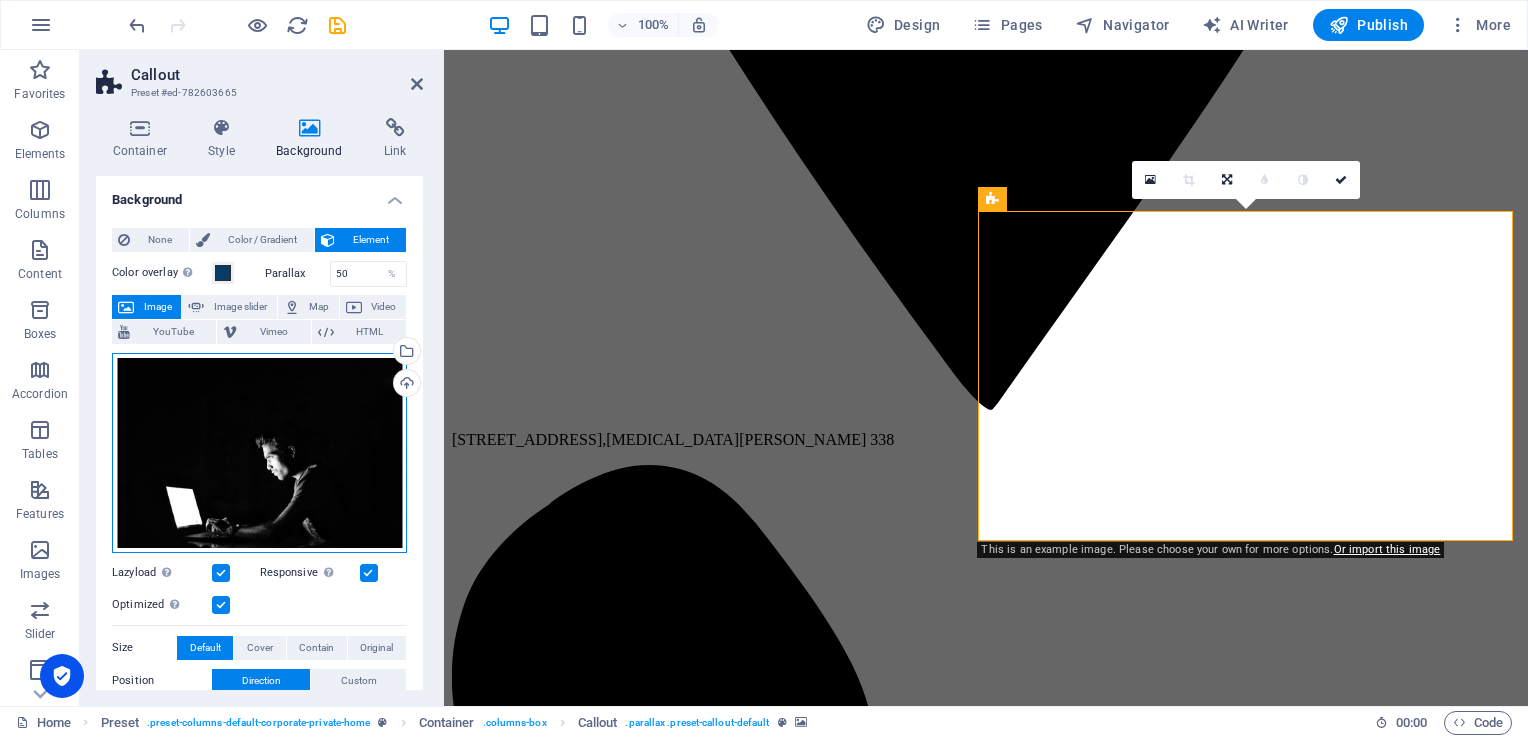 click on "Drag files here, click to choose files or select files from Files or our free stock photos & videos" at bounding box center (259, 453) 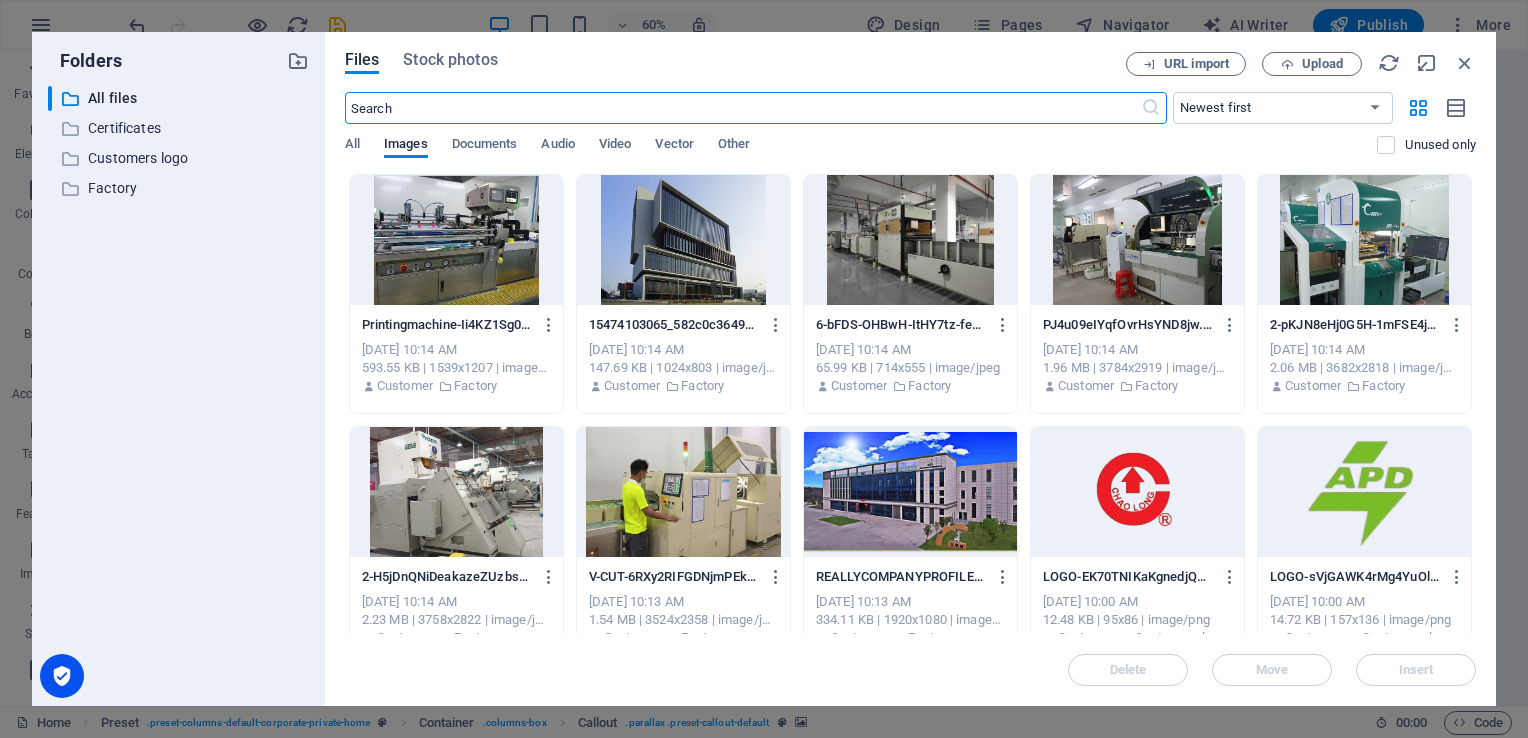 scroll, scrollTop: 1600, scrollLeft: 0, axis: vertical 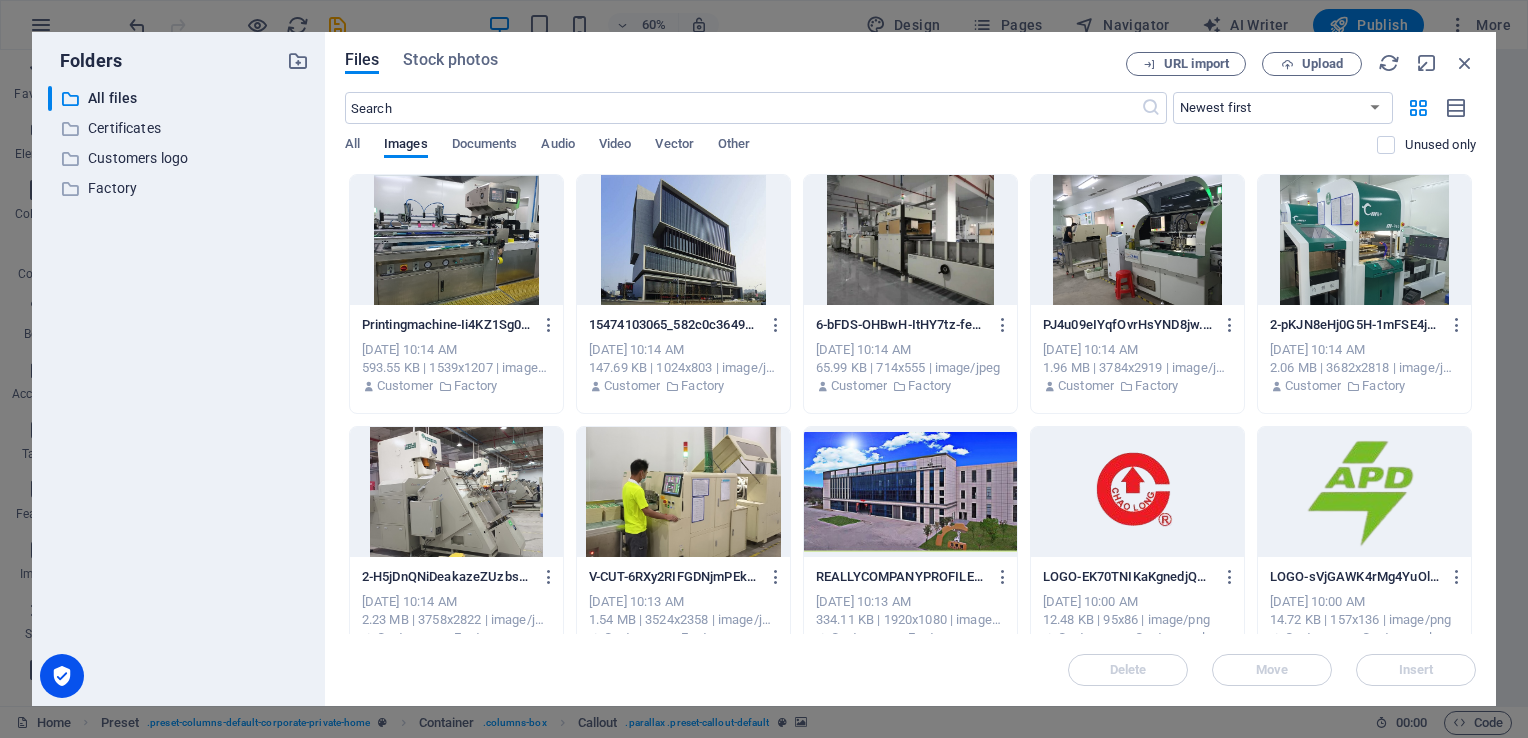 click at bounding box center (683, 240) 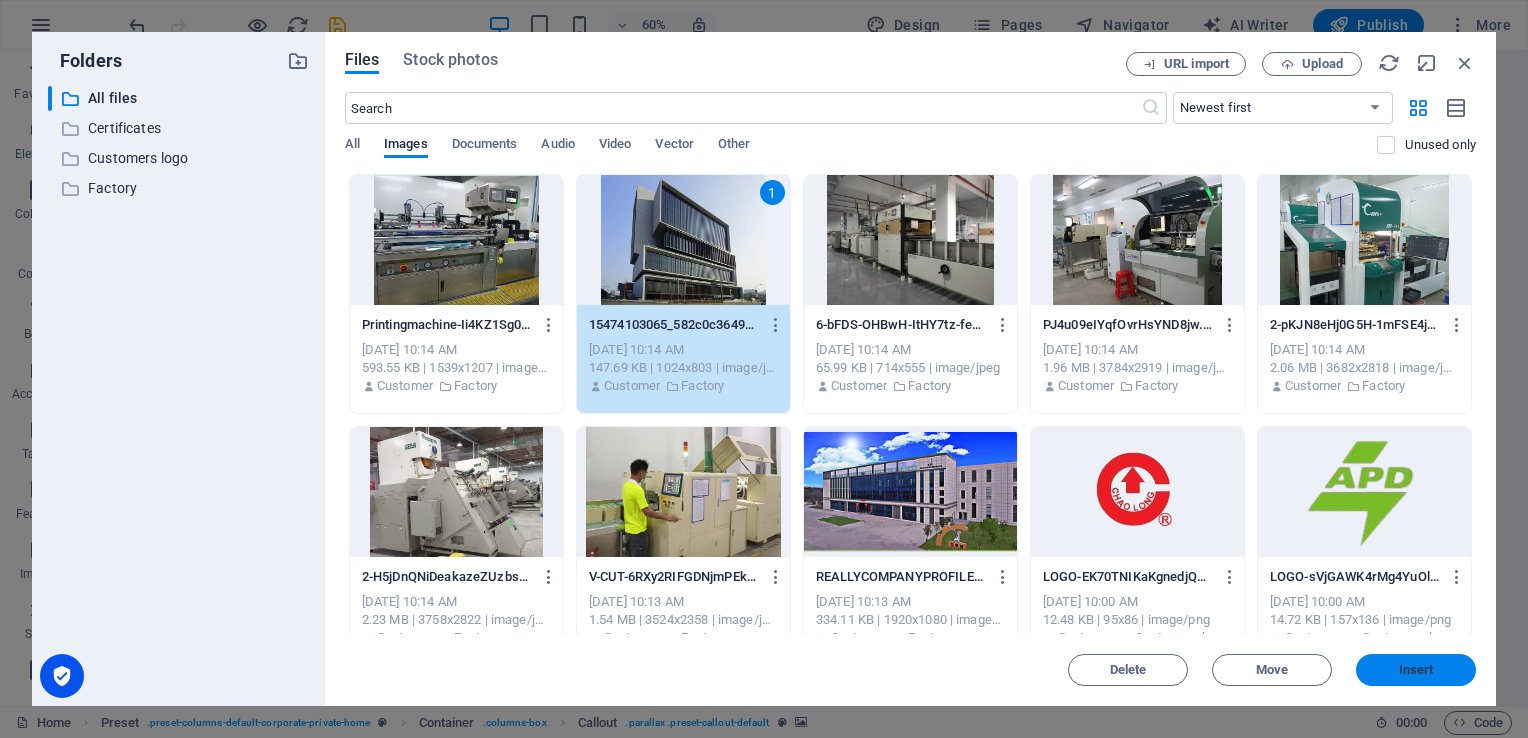 click on "Insert" at bounding box center (1416, 670) 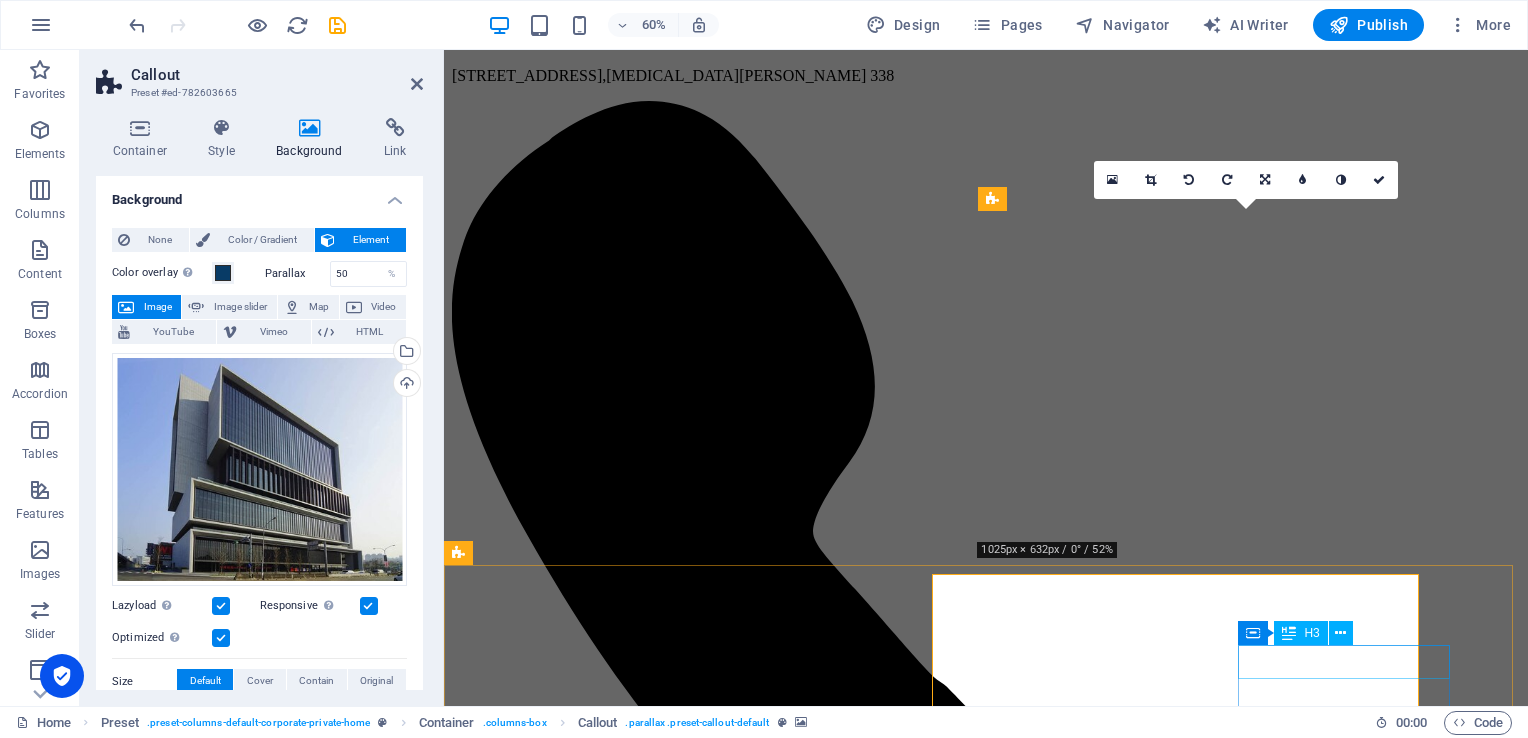 scroll, scrollTop: 1236, scrollLeft: 0, axis: vertical 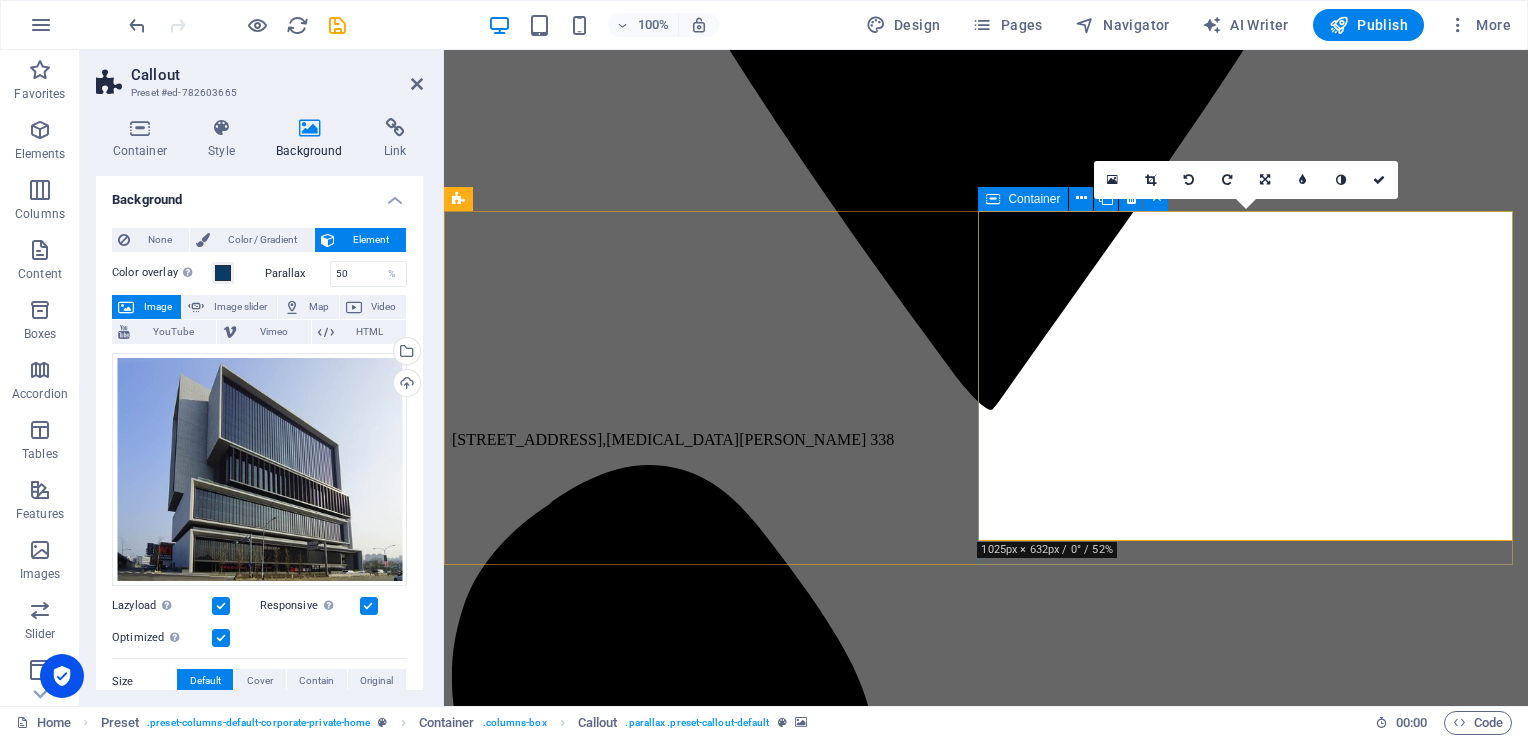 click at bounding box center (986, 12851) 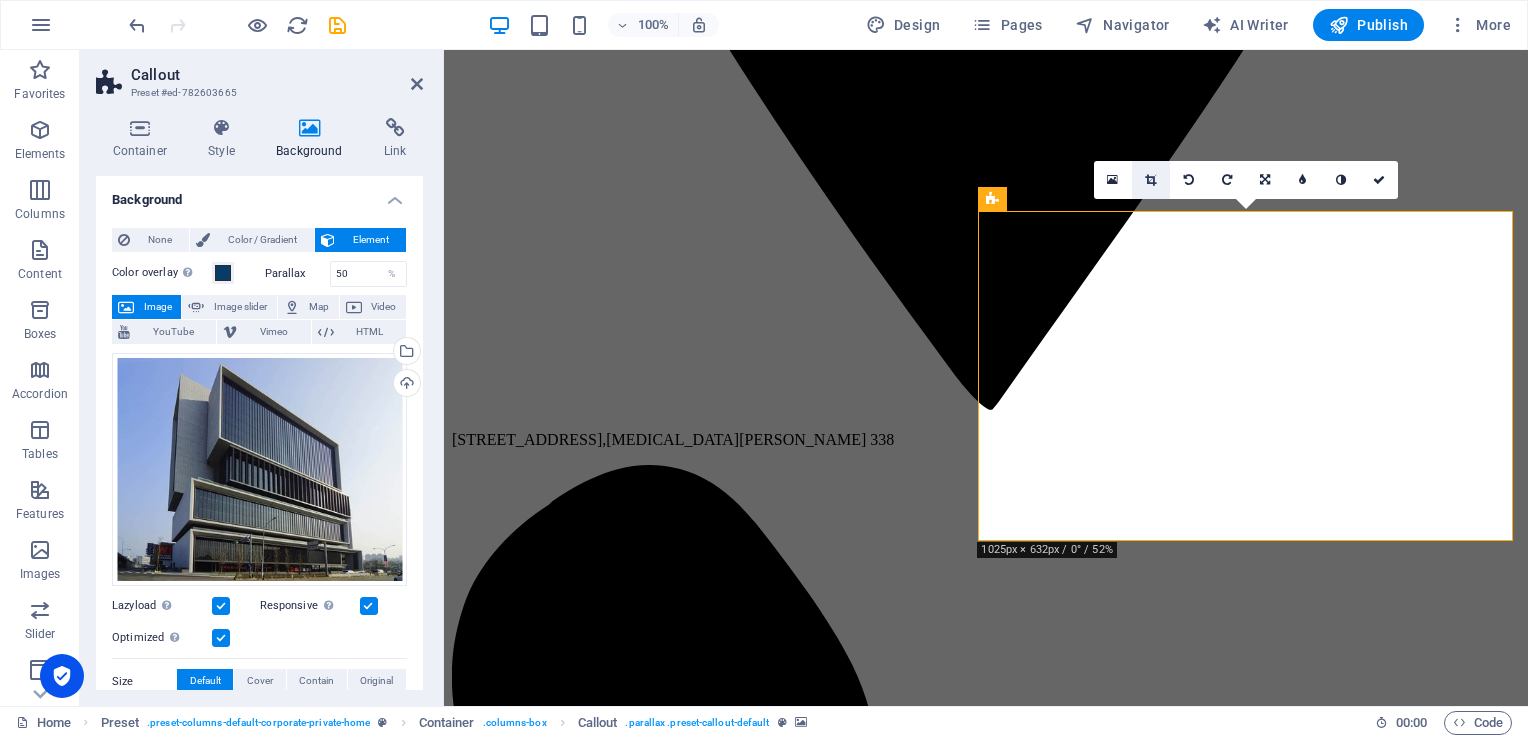 click at bounding box center [1150, 180] 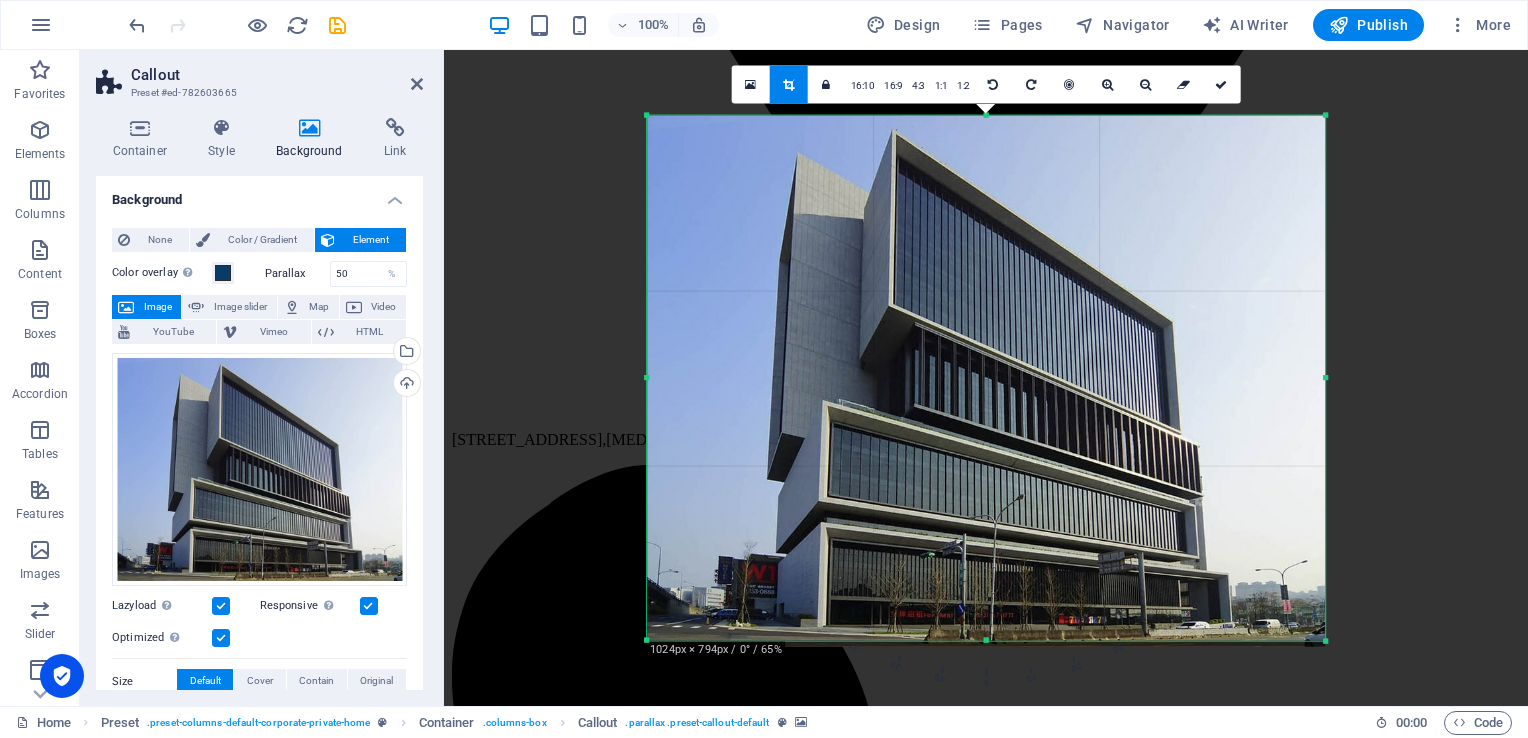 drag, startPoint x: 1324, startPoint y: 637, endPoint x: 1332, endPoint y: 649, distance: 14.422205 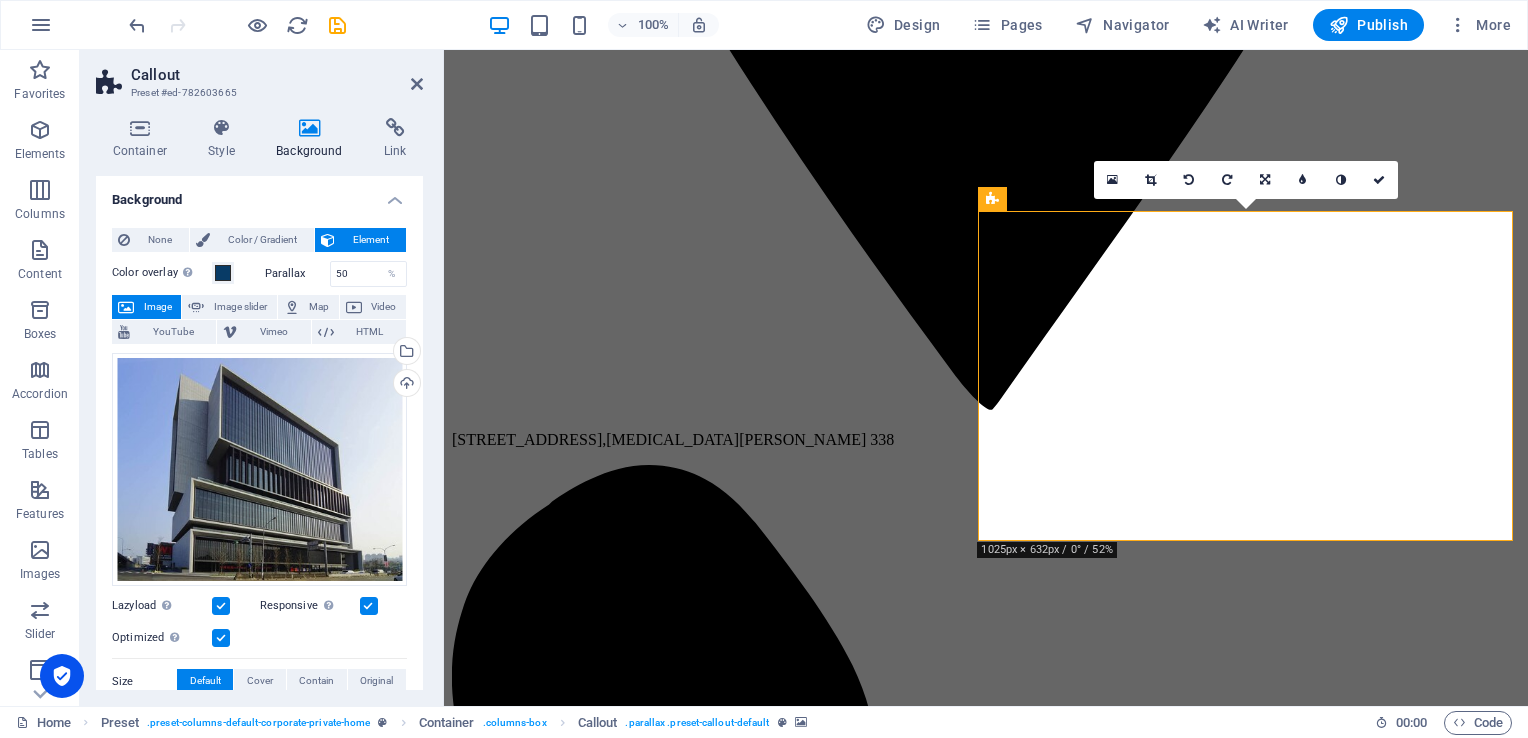 click at bounding box center [986, 12851] 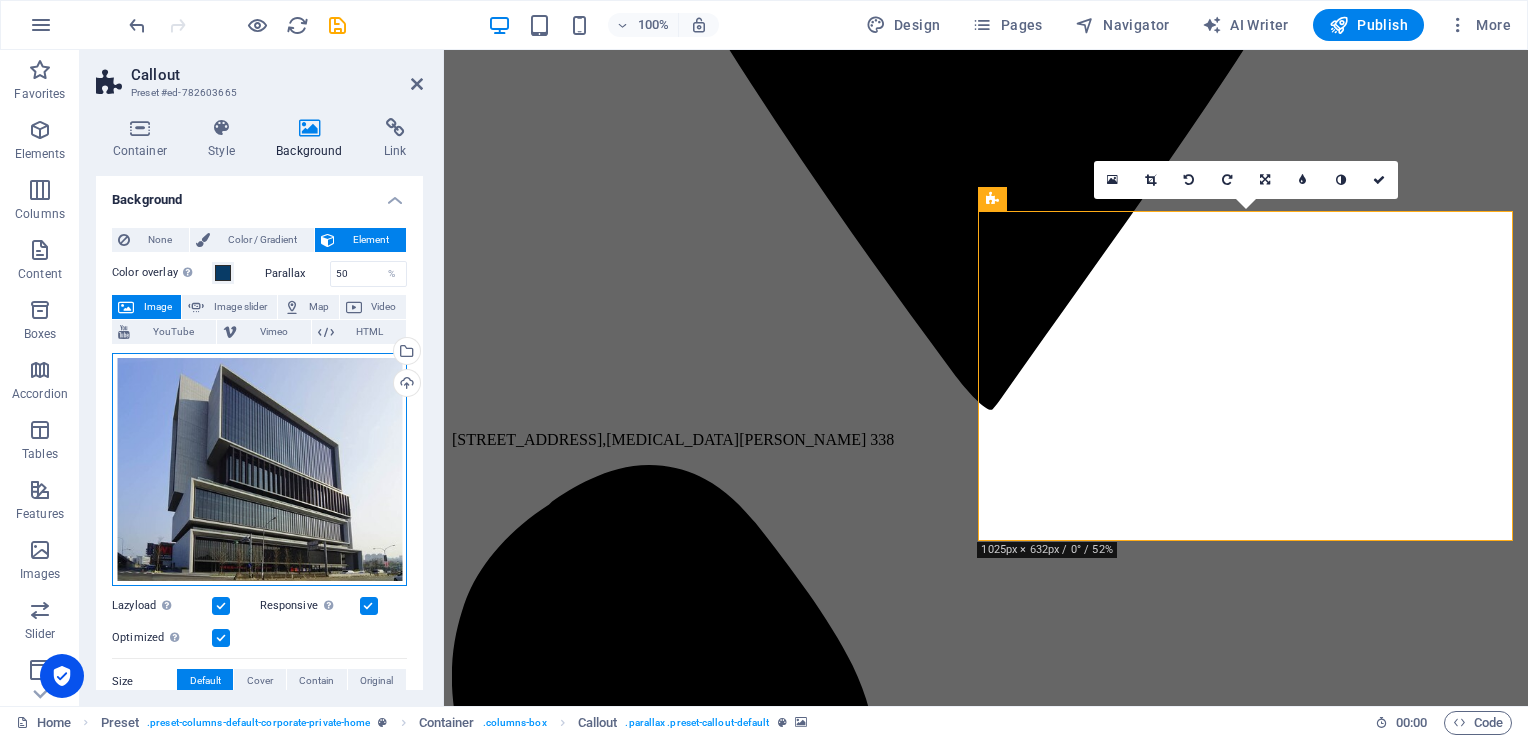 click on "Drag files here, click to choose files or select files from Files or our free stock photos & videos" at bounding box center [259, 470] 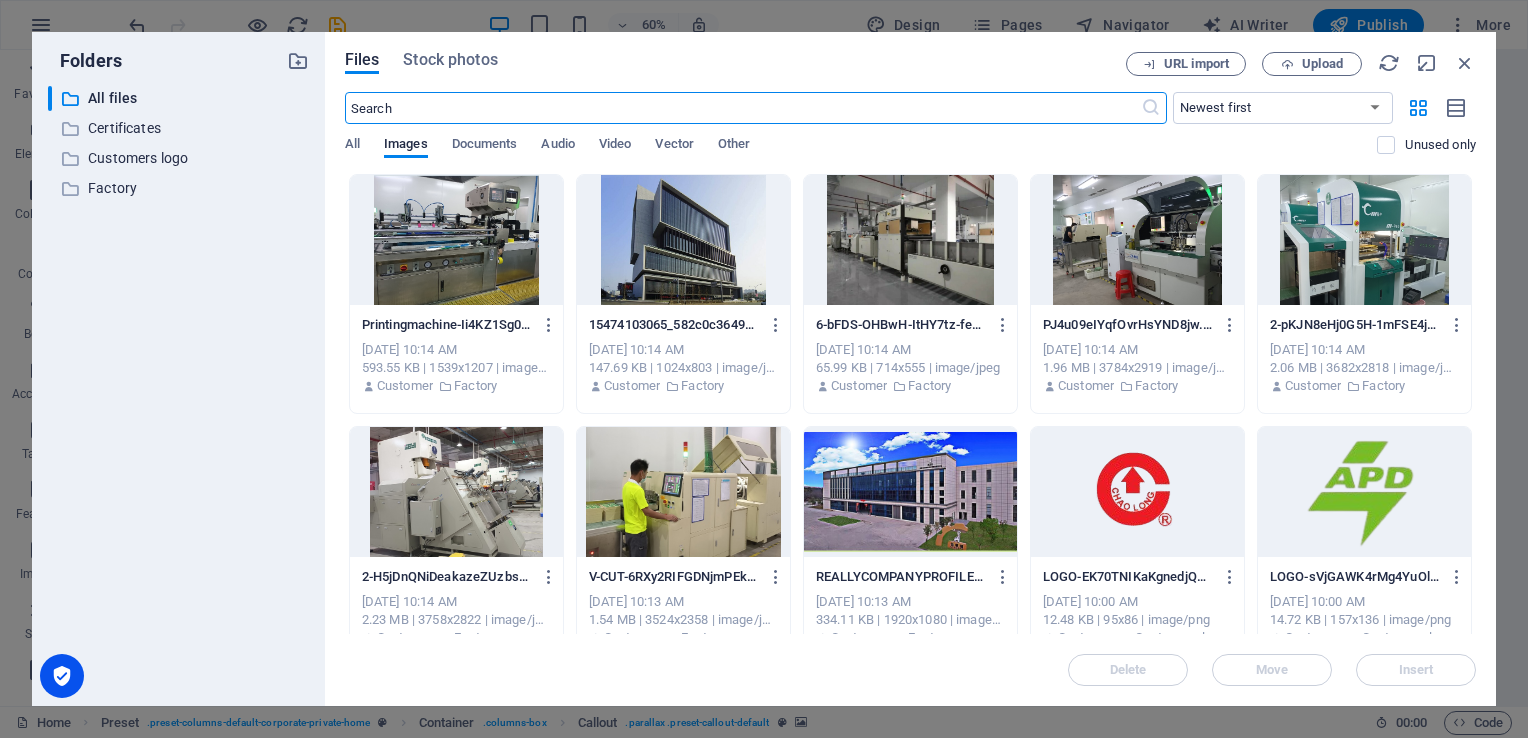 scroll, scrollTop: 1600, scrollLeft: 0, axis: vertical 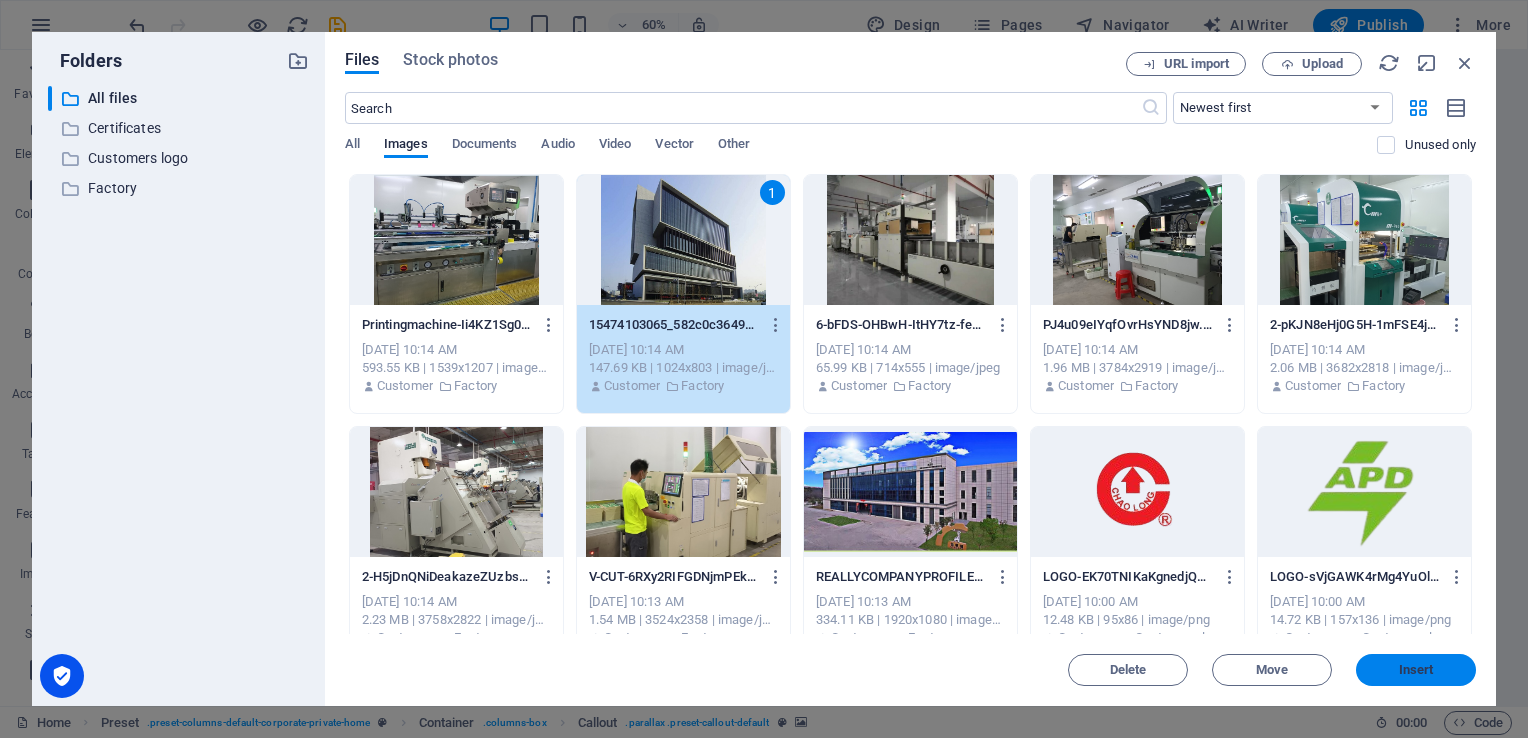click on "Insert" at bounding box center (1416, 670) 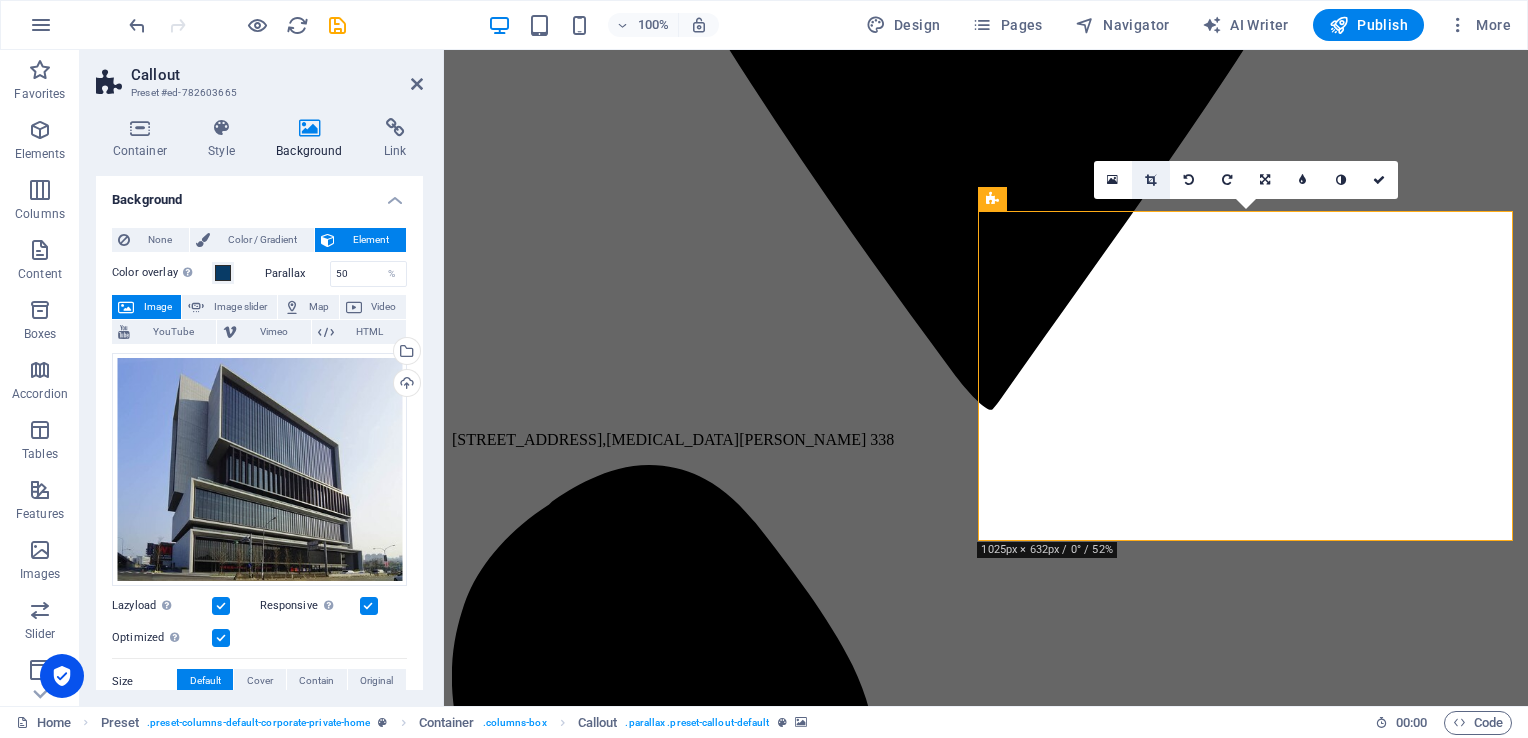 click at bounding box center (1151, 180) 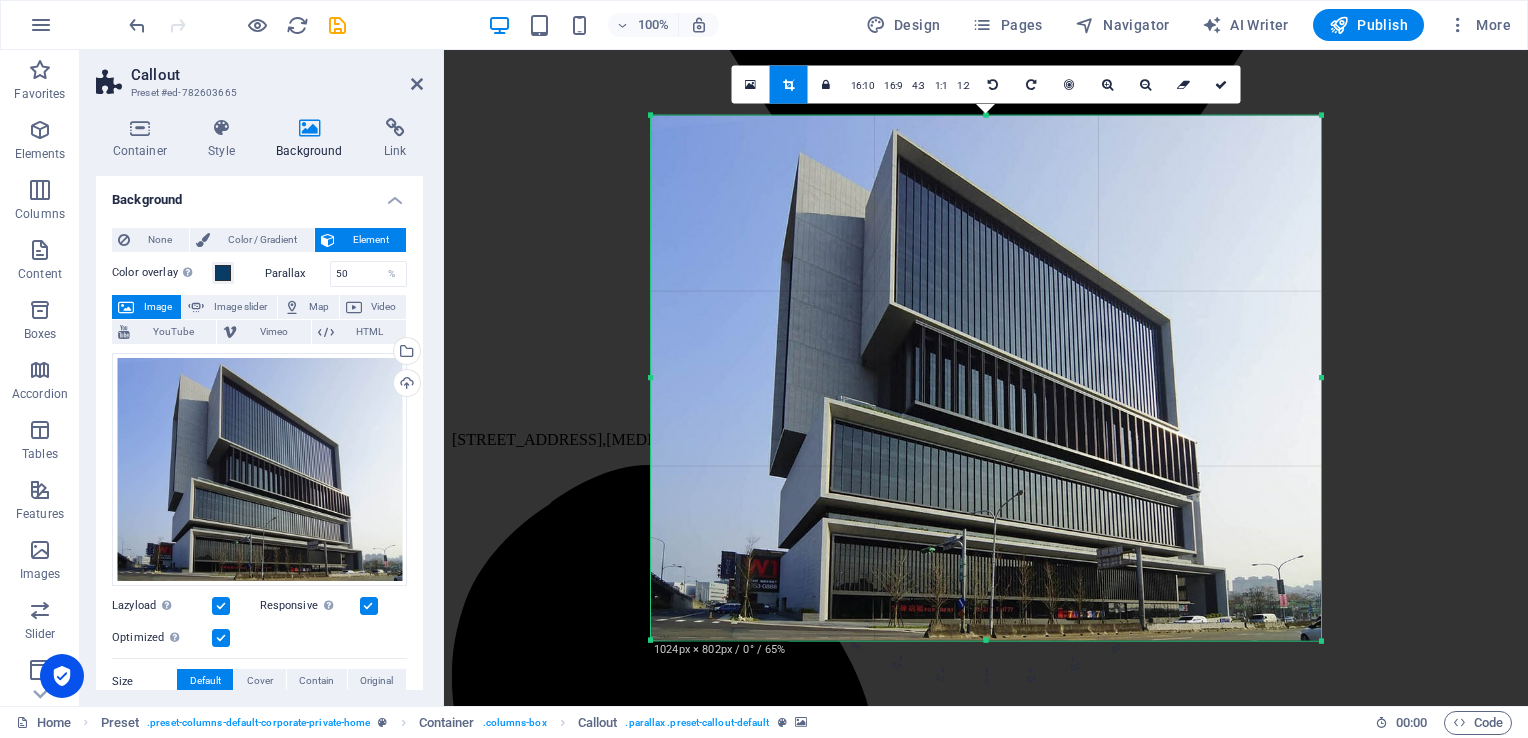 click at bounding box center (986, 640) 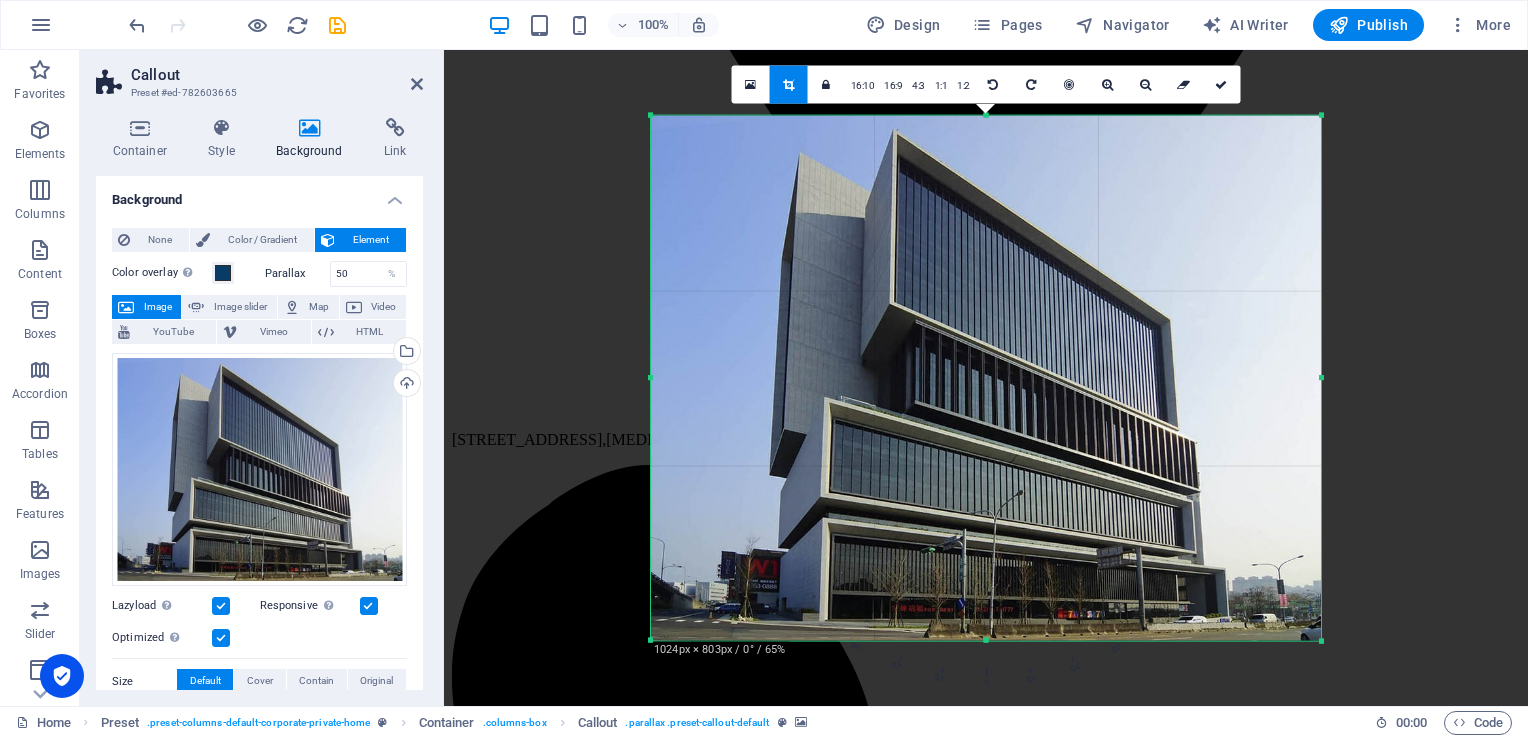 click on "180 170 160 150 140 130 120 110 100 90 80 70 60 50 40 30 20 10 0 -10 -20 -30 -40 -50 -60 -70 -80 -90 -100 -110 -120 -130 -140 -150 -160 -170 1024px × 803px / 0° / 65% 16:10 16:9 4:3 1:1 1:2 0" at bounding box center (986, 378) 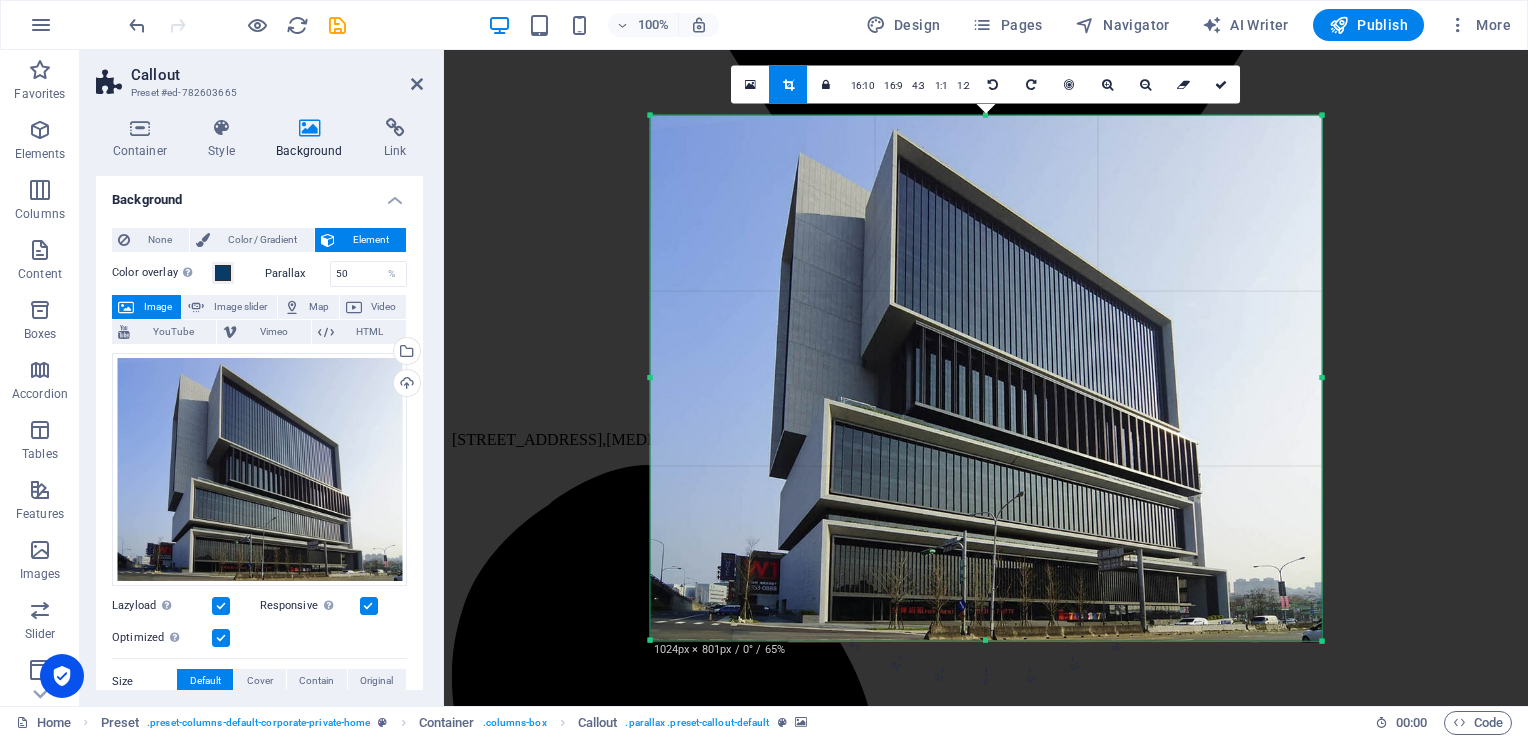drag, startPoint x: 1321, startPoint y: 644, endPoint x: 1323, endPoint y: 677, distance: 33.06055 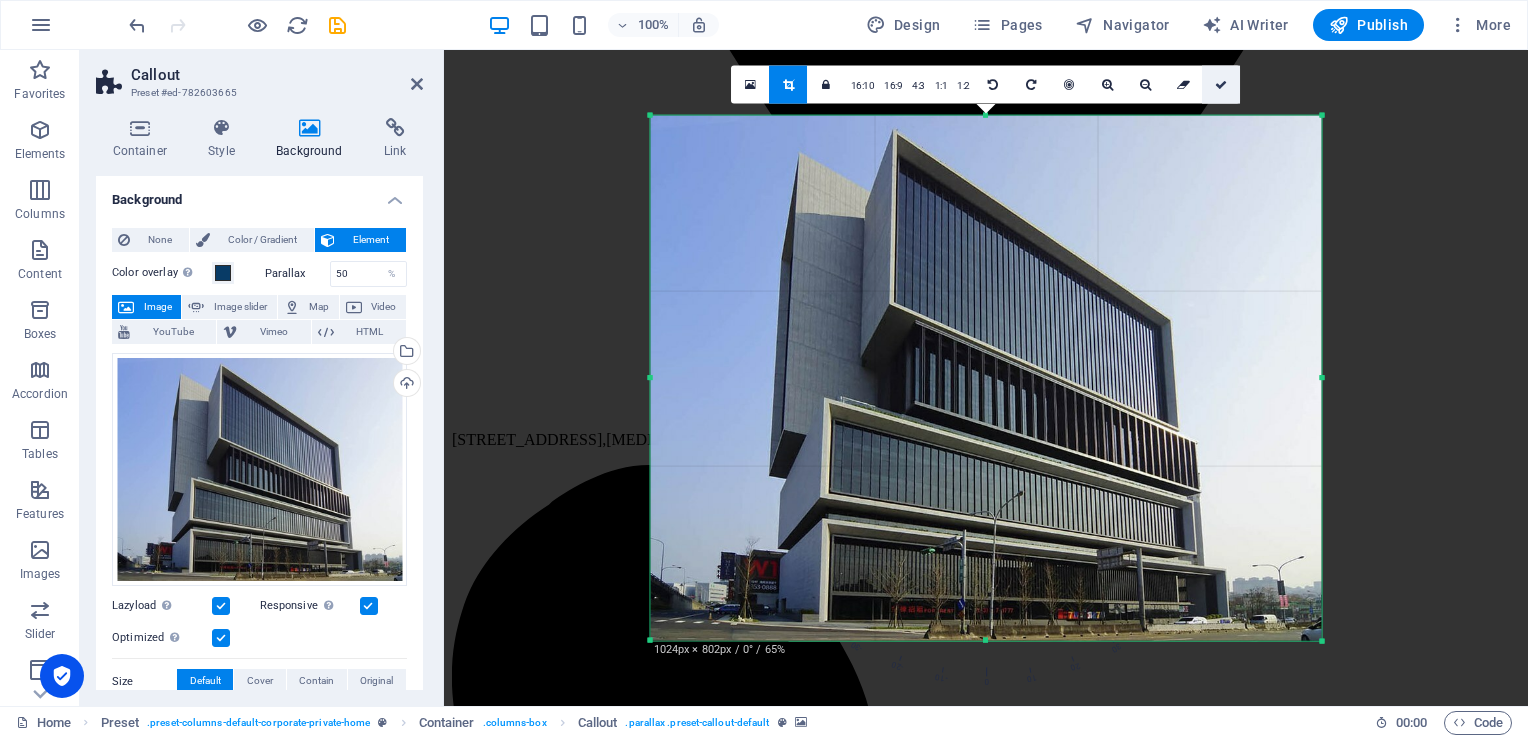 click at bounding box center [1221, 85] 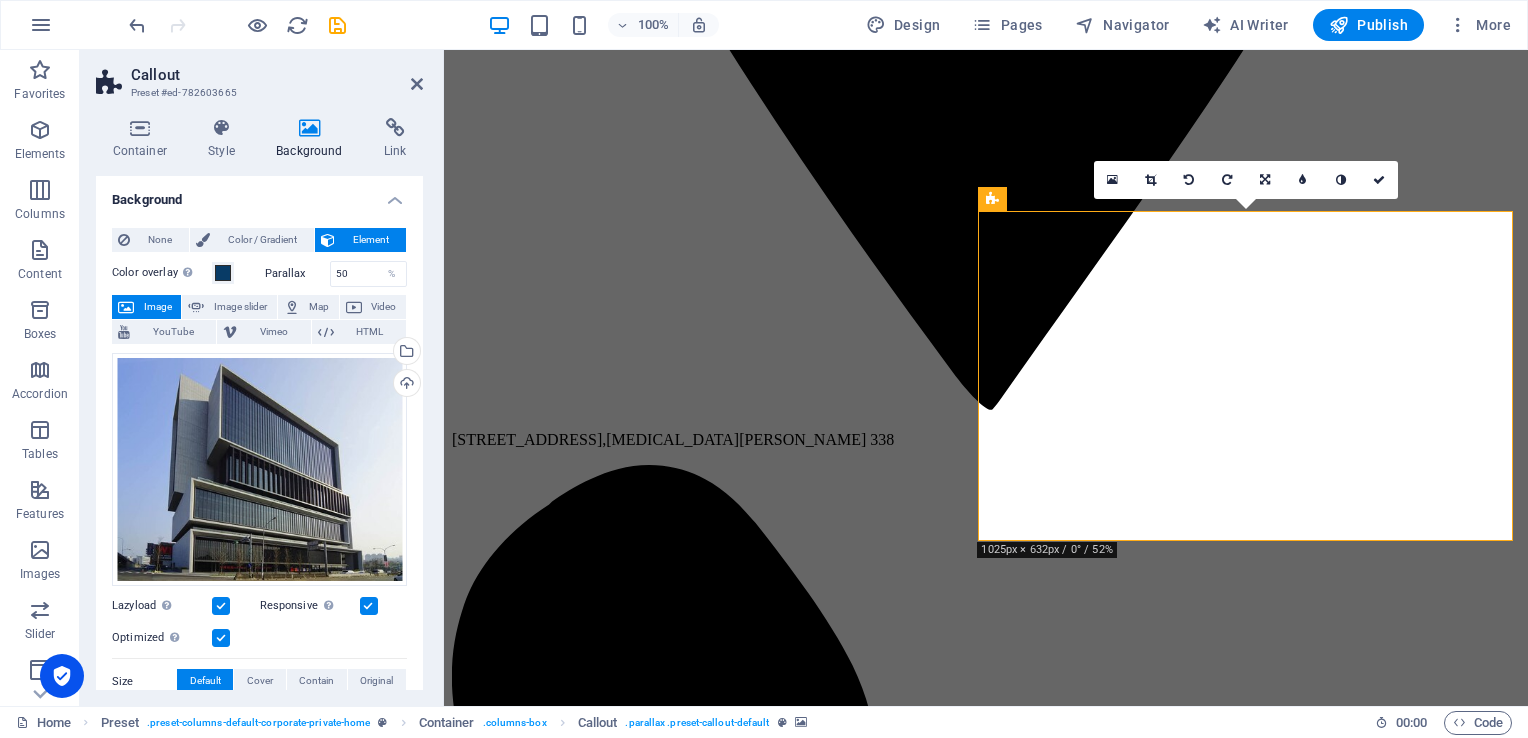 click at bounding box center [986, 12851] 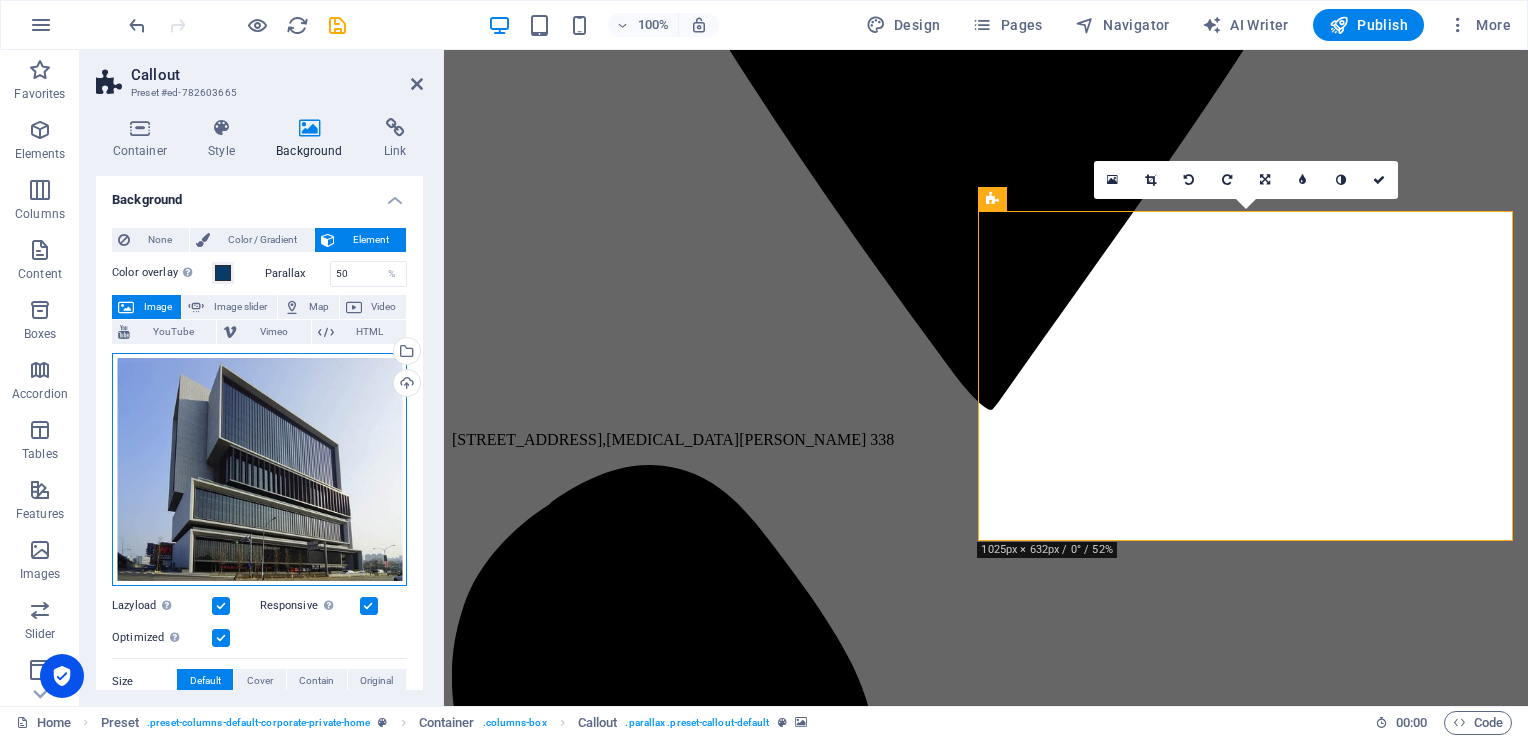 click on "Drag files here, click to choose files or select files from Files or our free stock photos & videos" at bounding box center [259, 470] 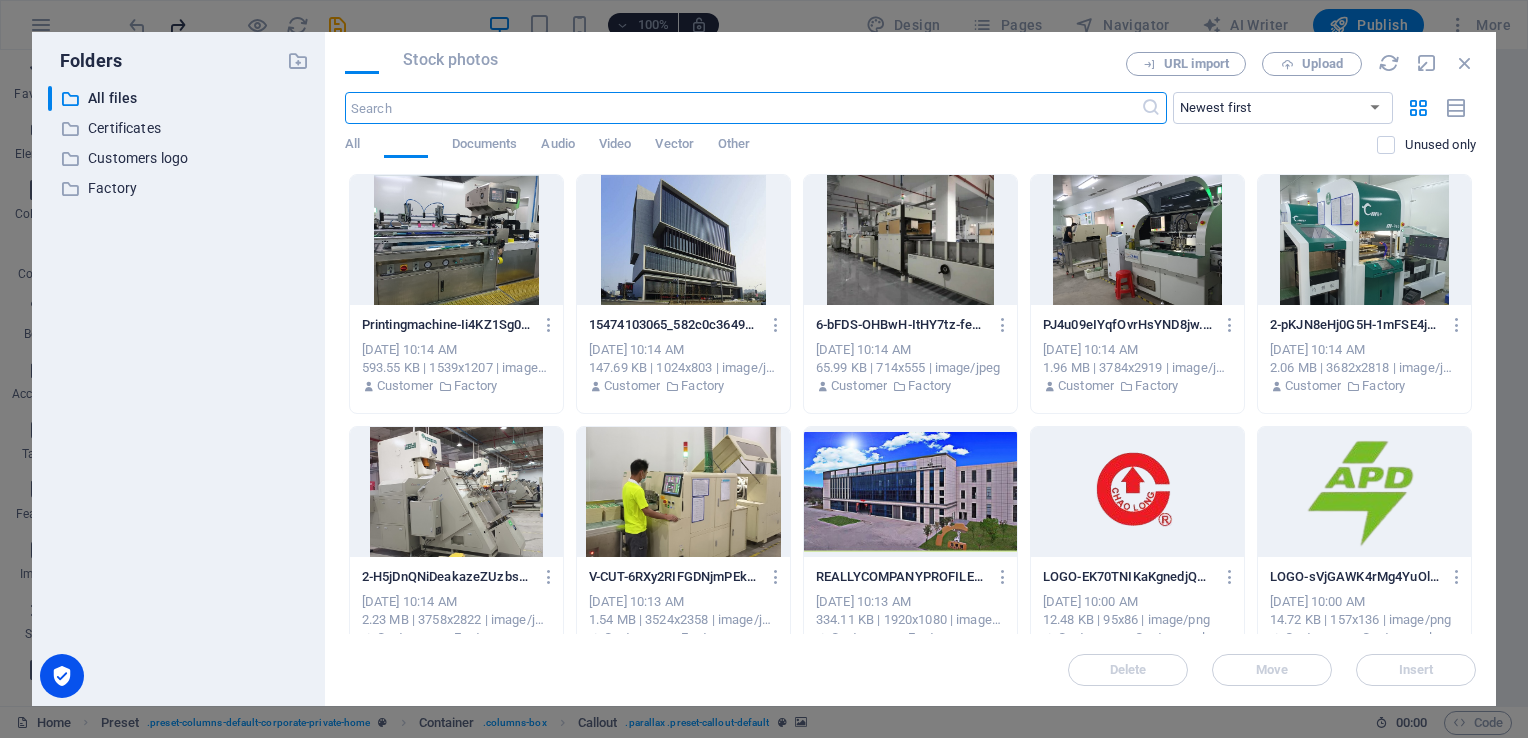 scroll, scrollTop: 1600, scrollLeft: 0, axis: vertical 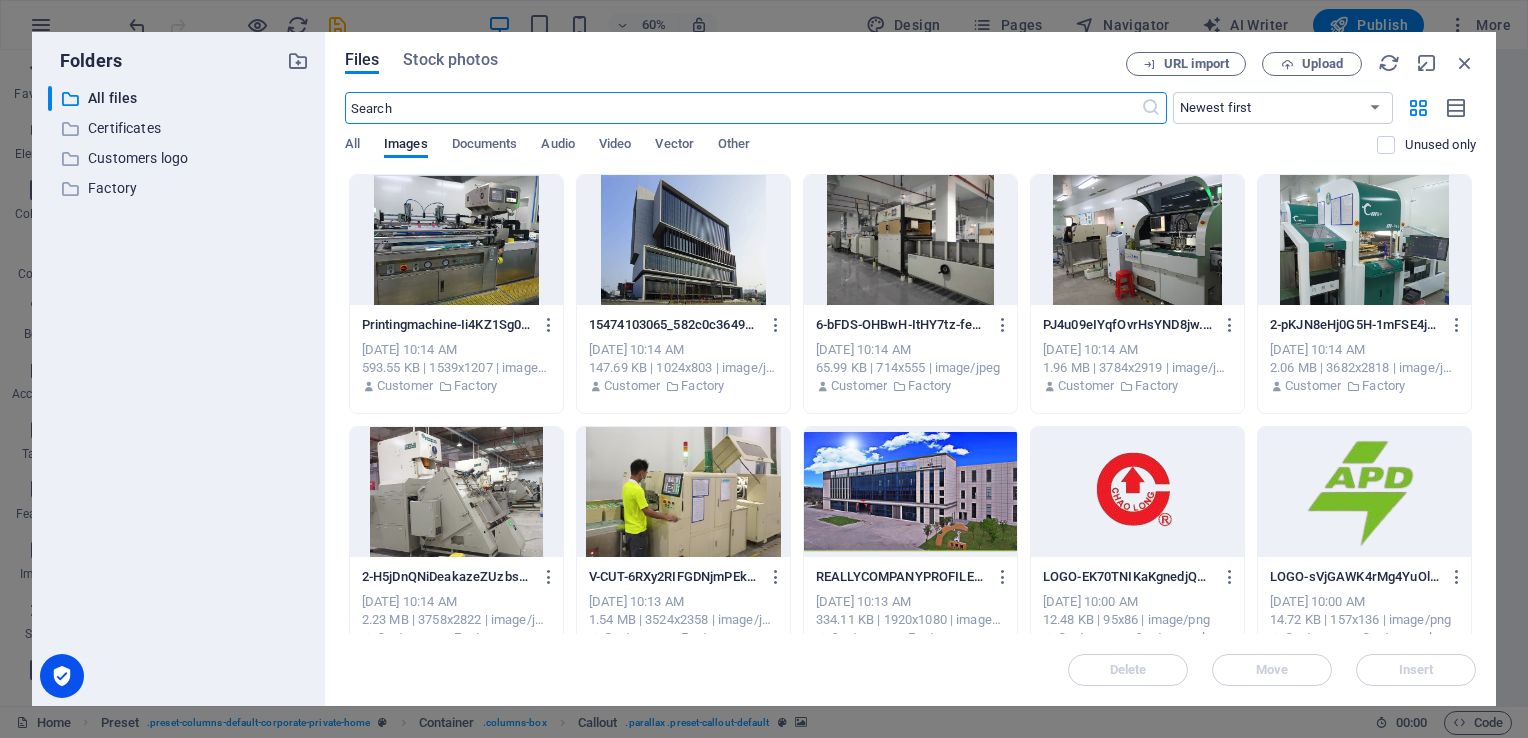 click at bounding box center [683, 240] 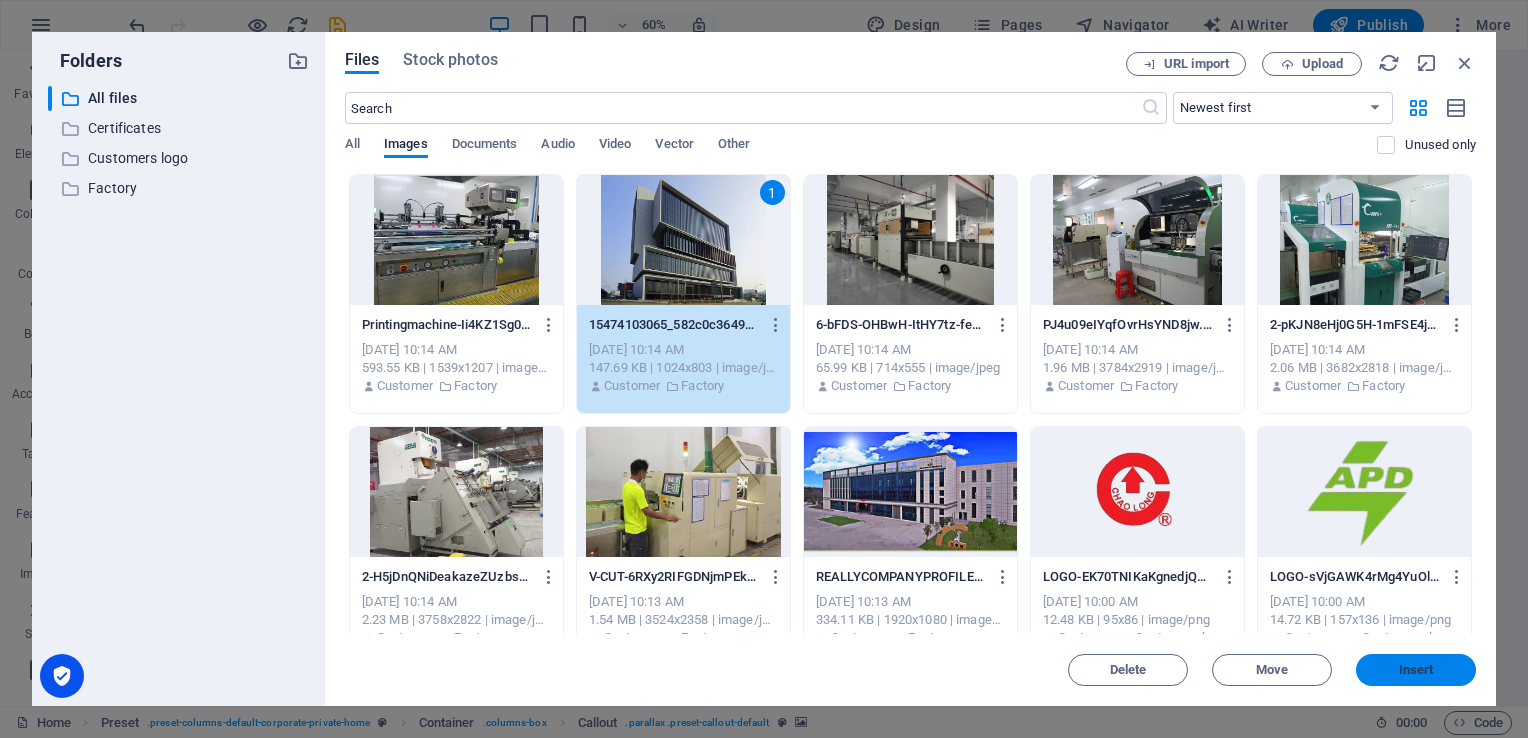 drag, startPoint x: 1424, startPoint y: 676, endPoint x: 773, endPoint y: 561, distance: 661.0794 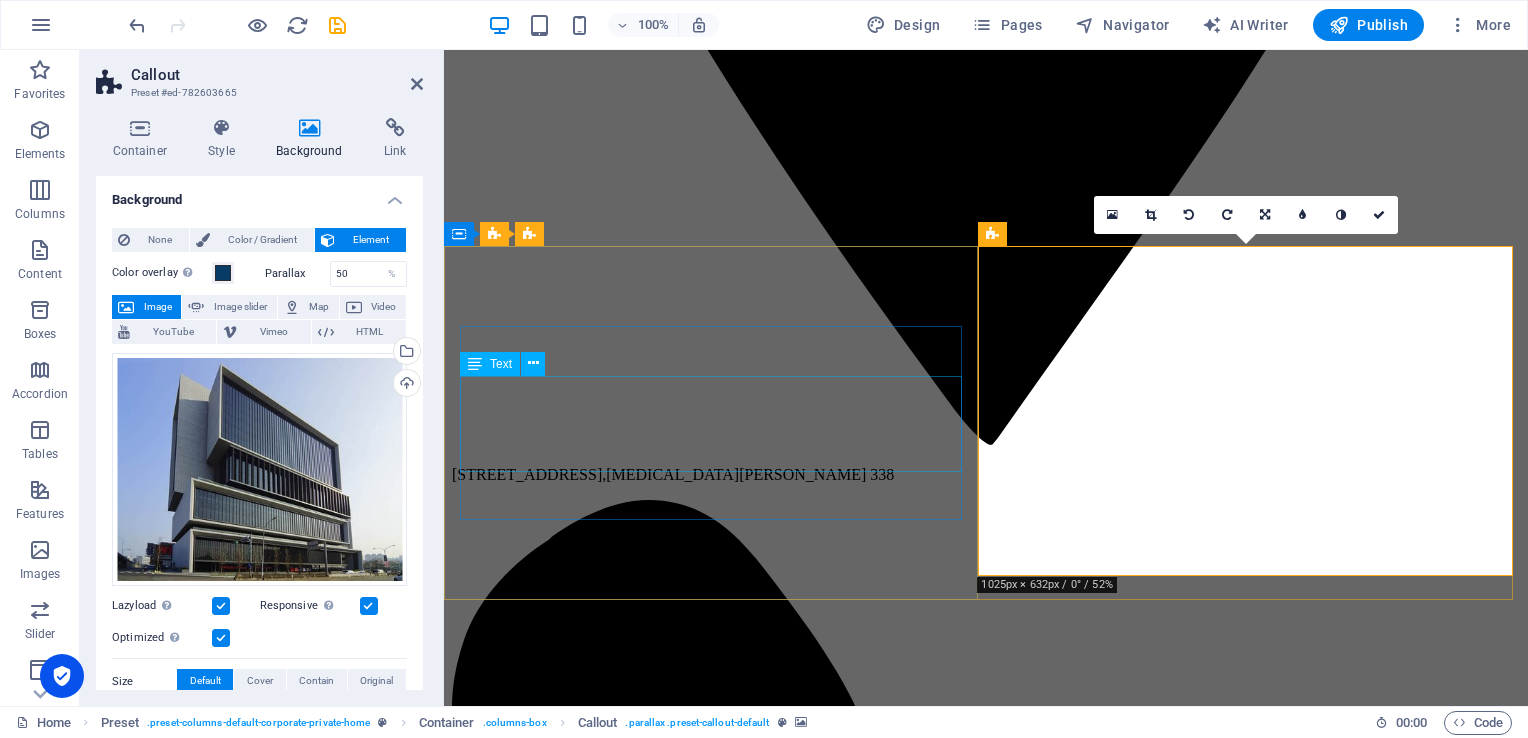 scroll, scrollTop: 1236, scrollLeft: 0, axis: vertical 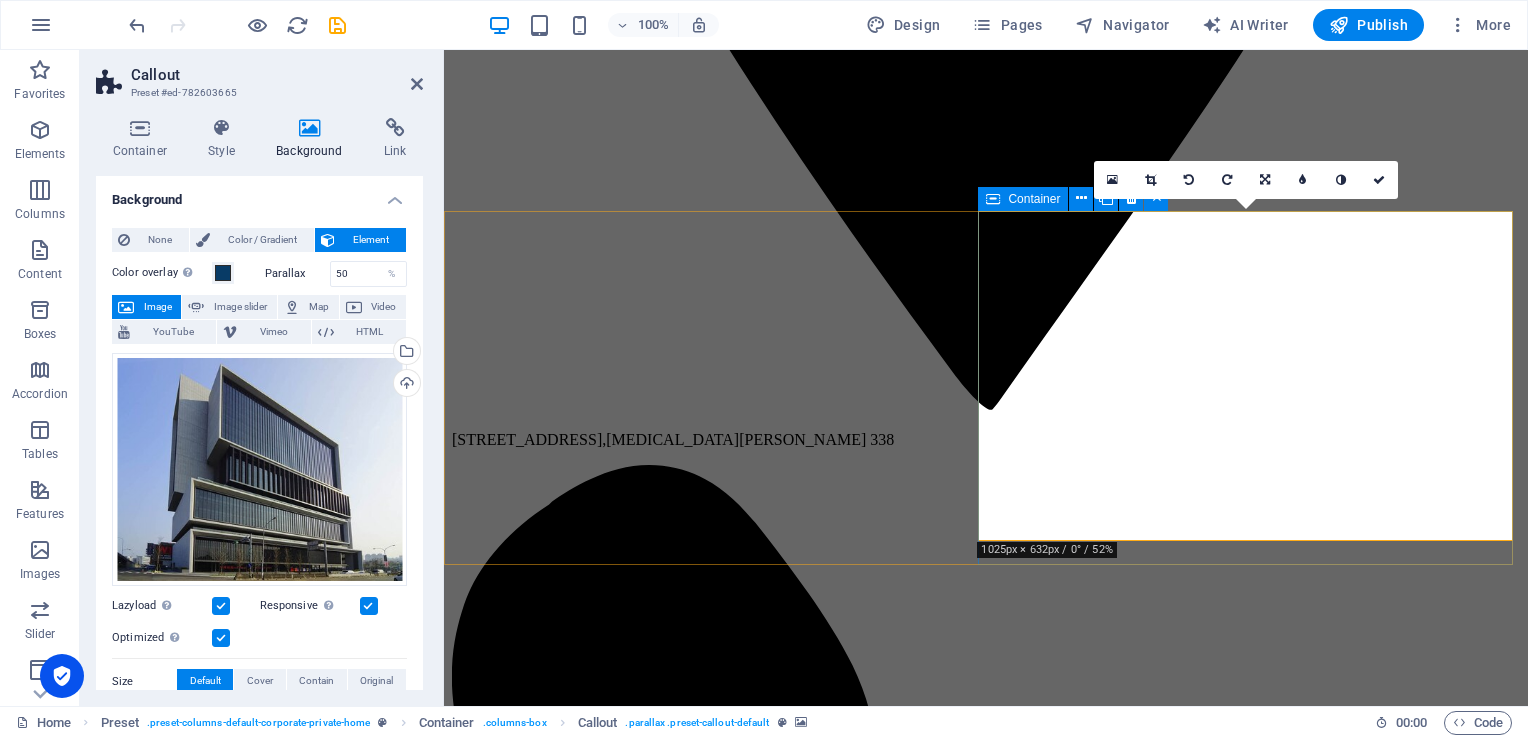 click on "Container" at bounding box center [1023, 199] 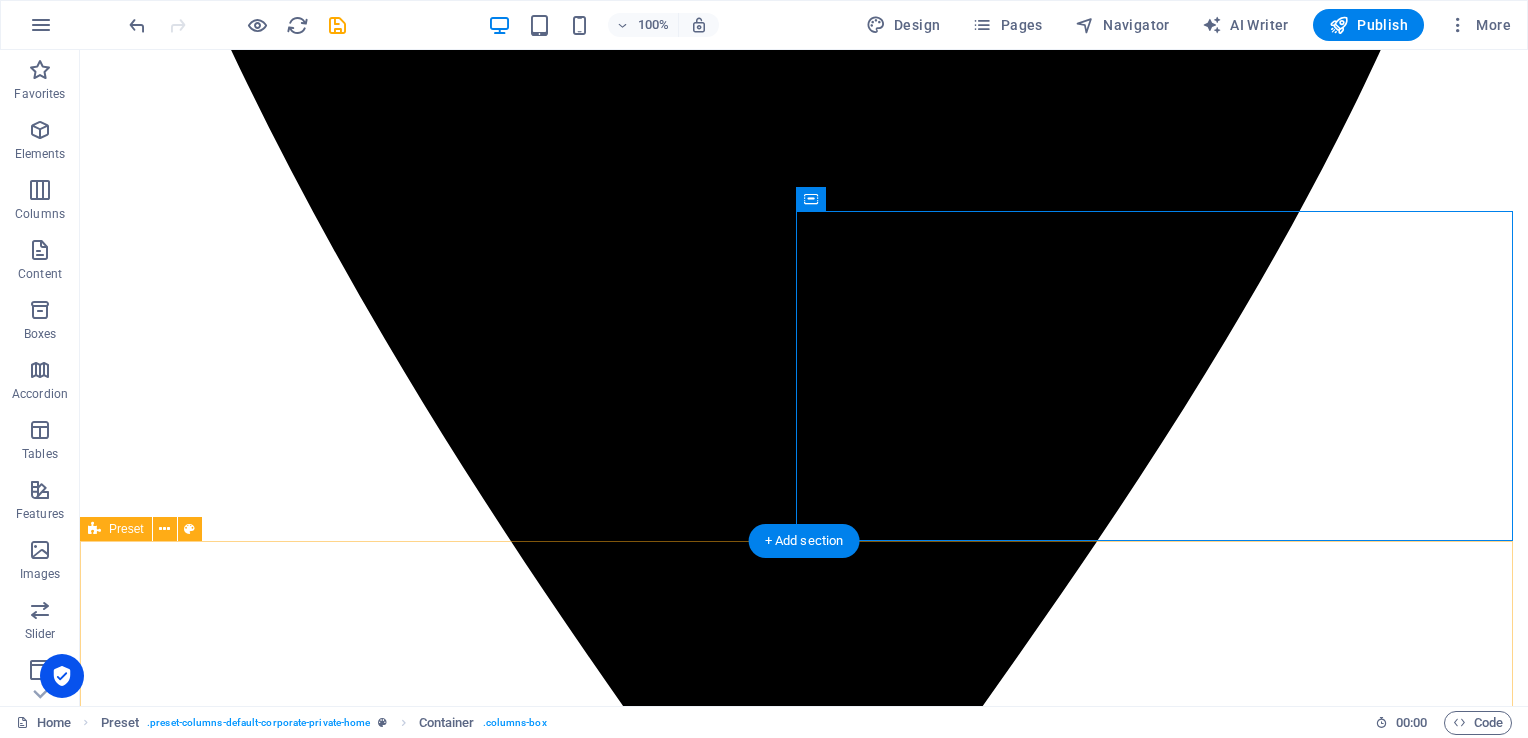 click on "Investigations Lorem ipsum dolor sit amet, consetetur sadipscing elitr, sed diam nonumy eirmod tempor invidunt ut labore et dolore magna aliquyam erat, sed diam voluptua.  Consulting Lorem ipsum dolor sit amet, consetetur sadipscing elitr, sed diam nonumy eirmod tempor invidunt ut labore et dolore magna aliquyam erat, sed diam voluptua.  Cyber Solutions Lorem ipsum dolor sit amet, consetetur sadipscing elitr, sed diam nonumy eirmod tempor invidunt ut labore et dolore magna aliquyam erat, sed diam voluptua.  Minor Control Lorem ipsum dolor sit amet, consetetur sadipscing elitr, sed diam nonumy eirmod tempor invidunt ut labore et dolore magna aliquyam erat, sed diam voluptua." at bounding box center [804, 17028] 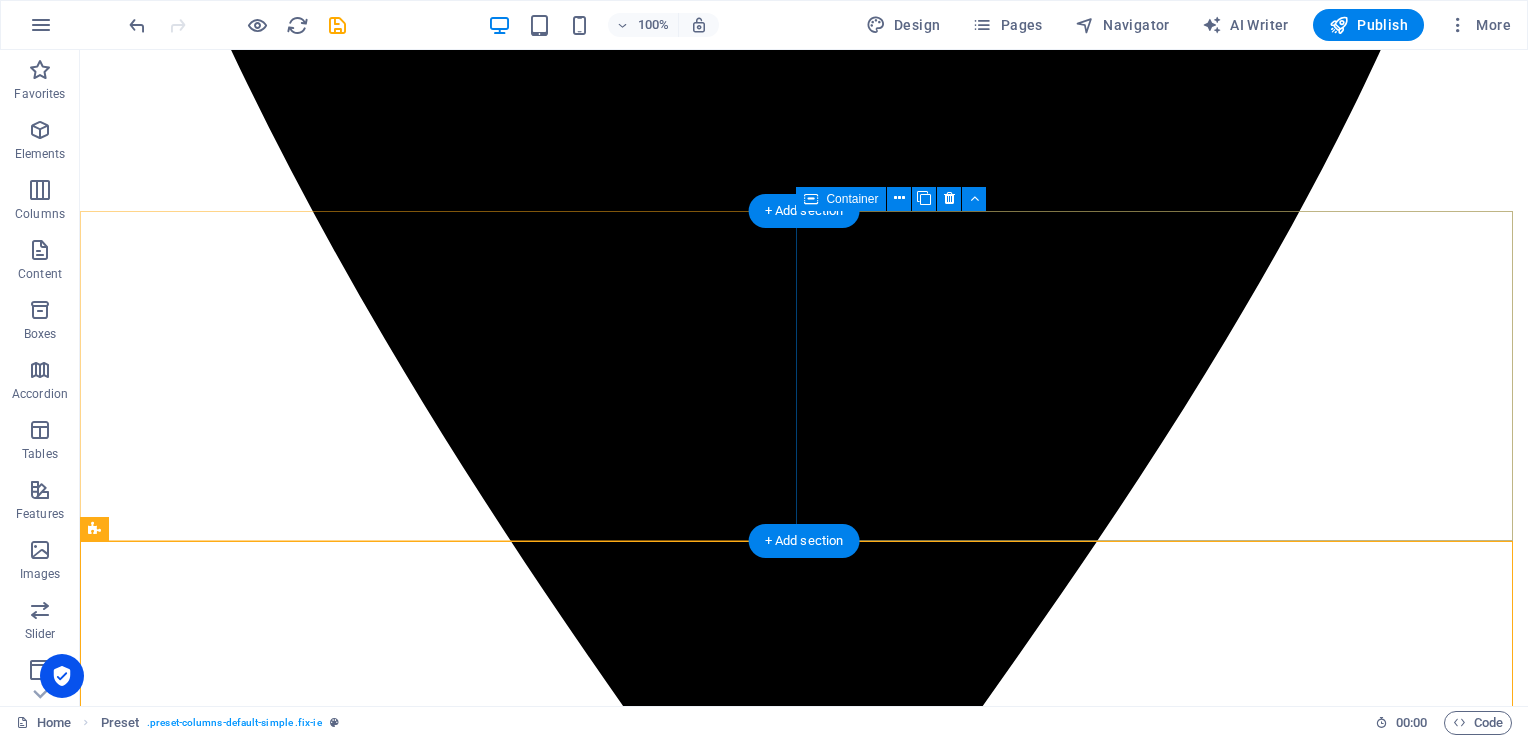 click at bounding box center (804, 16131) 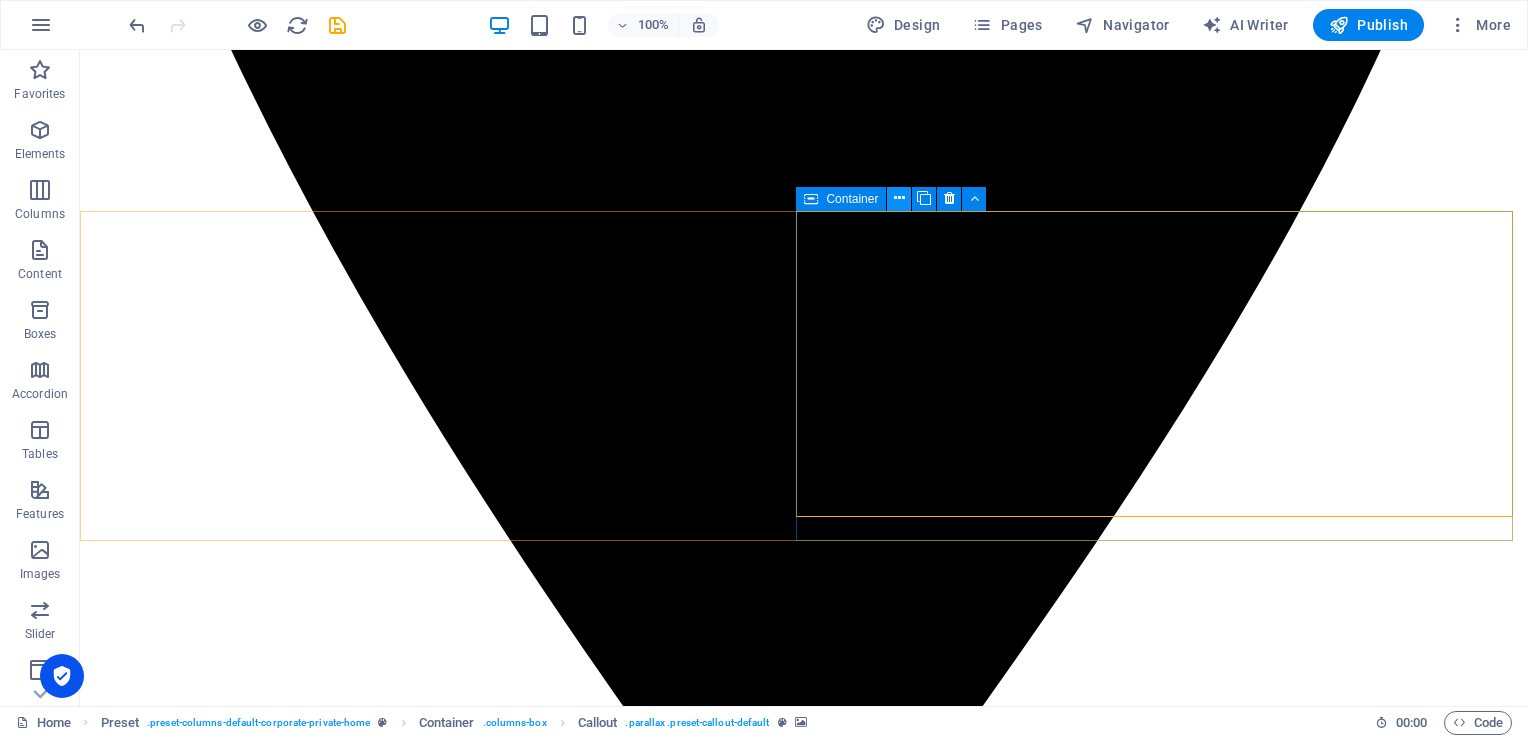 click at bounding box center [899, 198] 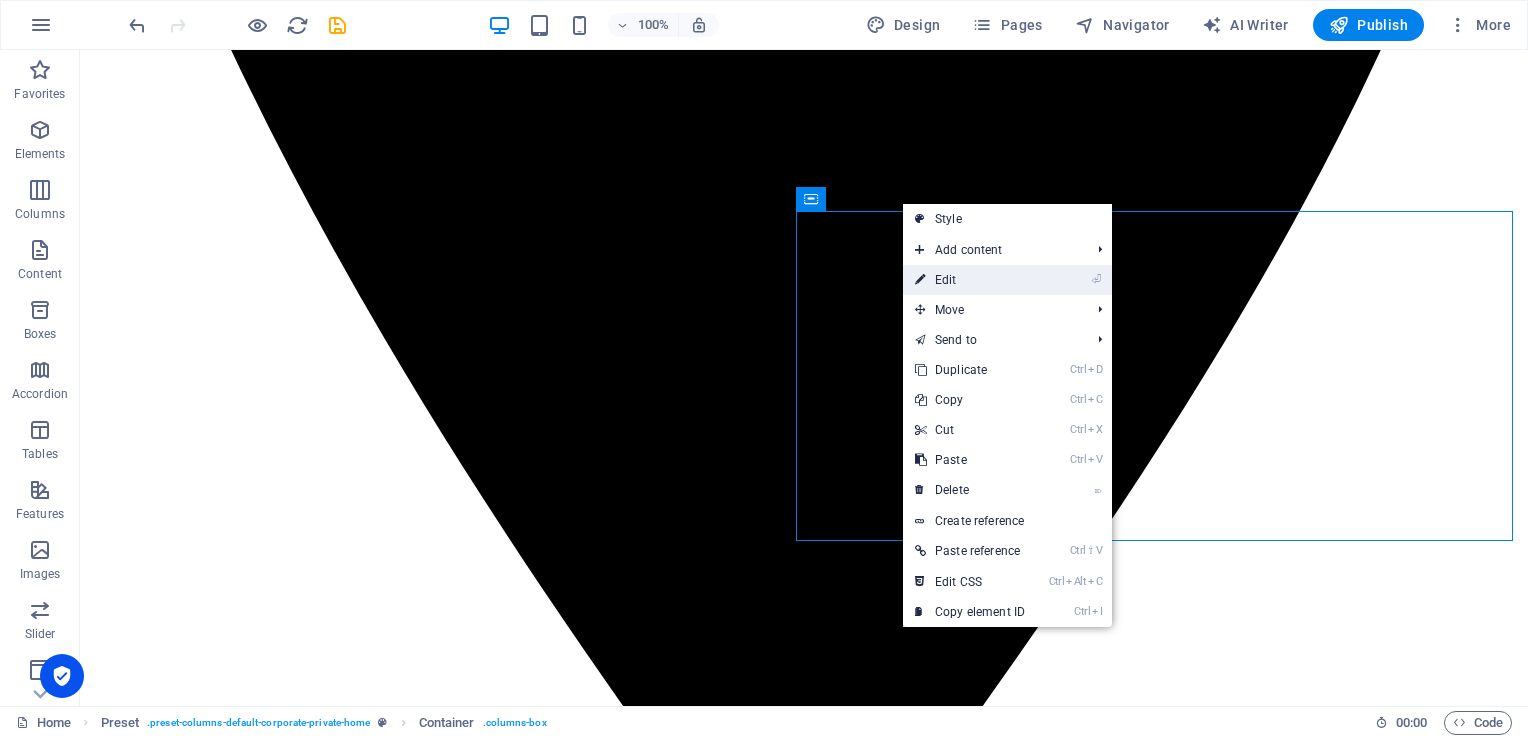 click on "⏎  Edit" at bounding box center [970, 280] 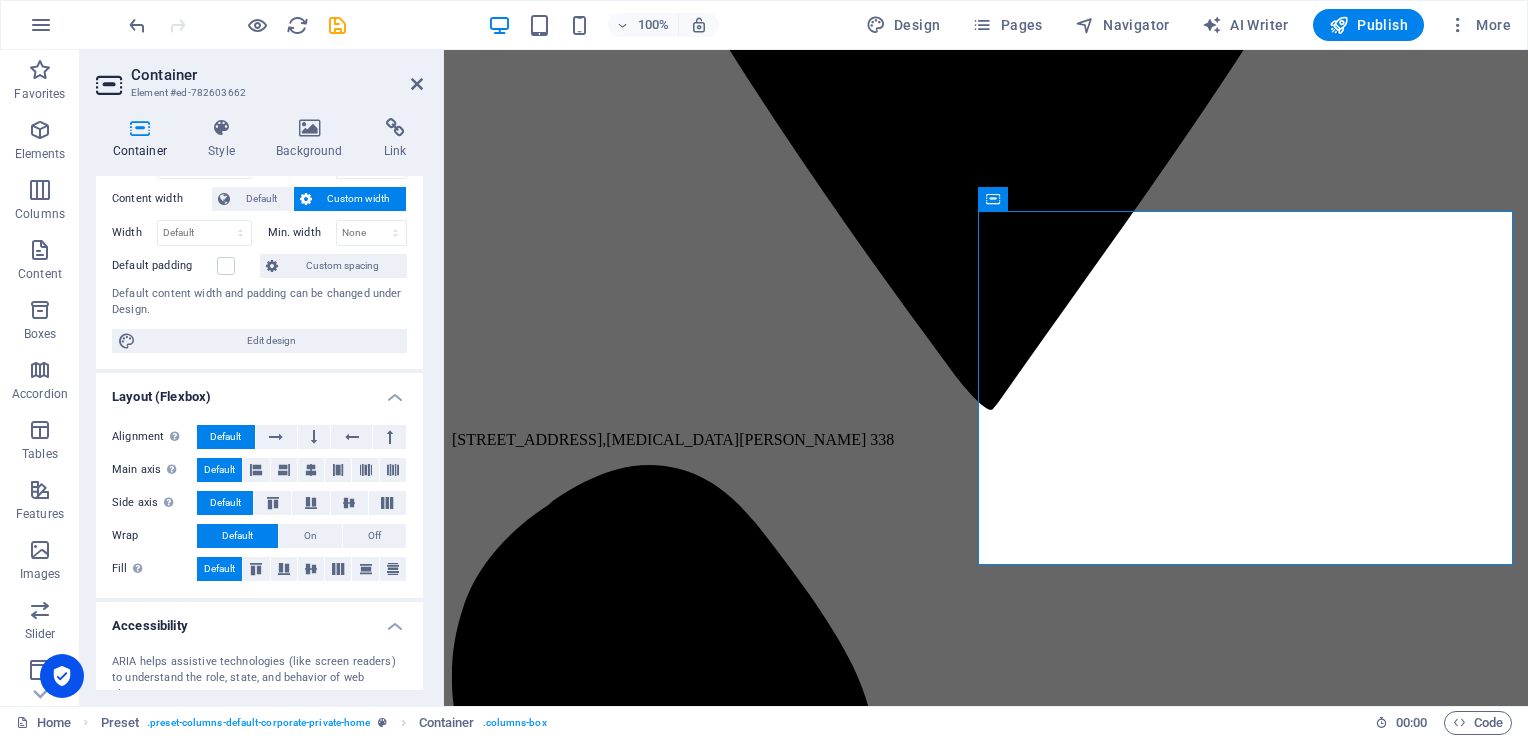 scroll, scrollTop: 200, scrollLeft: 0, axis: vertical 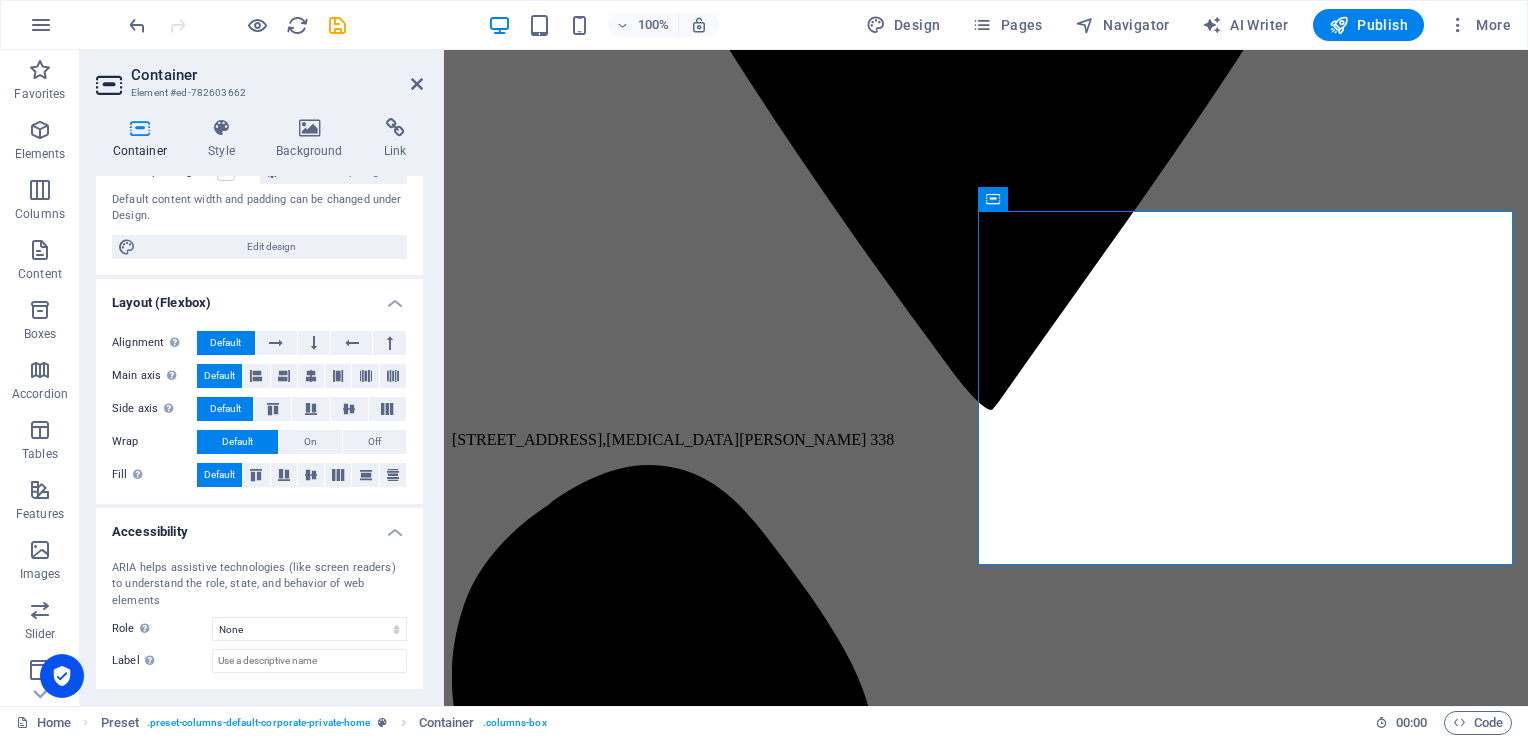 click on "Default" at bounding box center [219, 475] 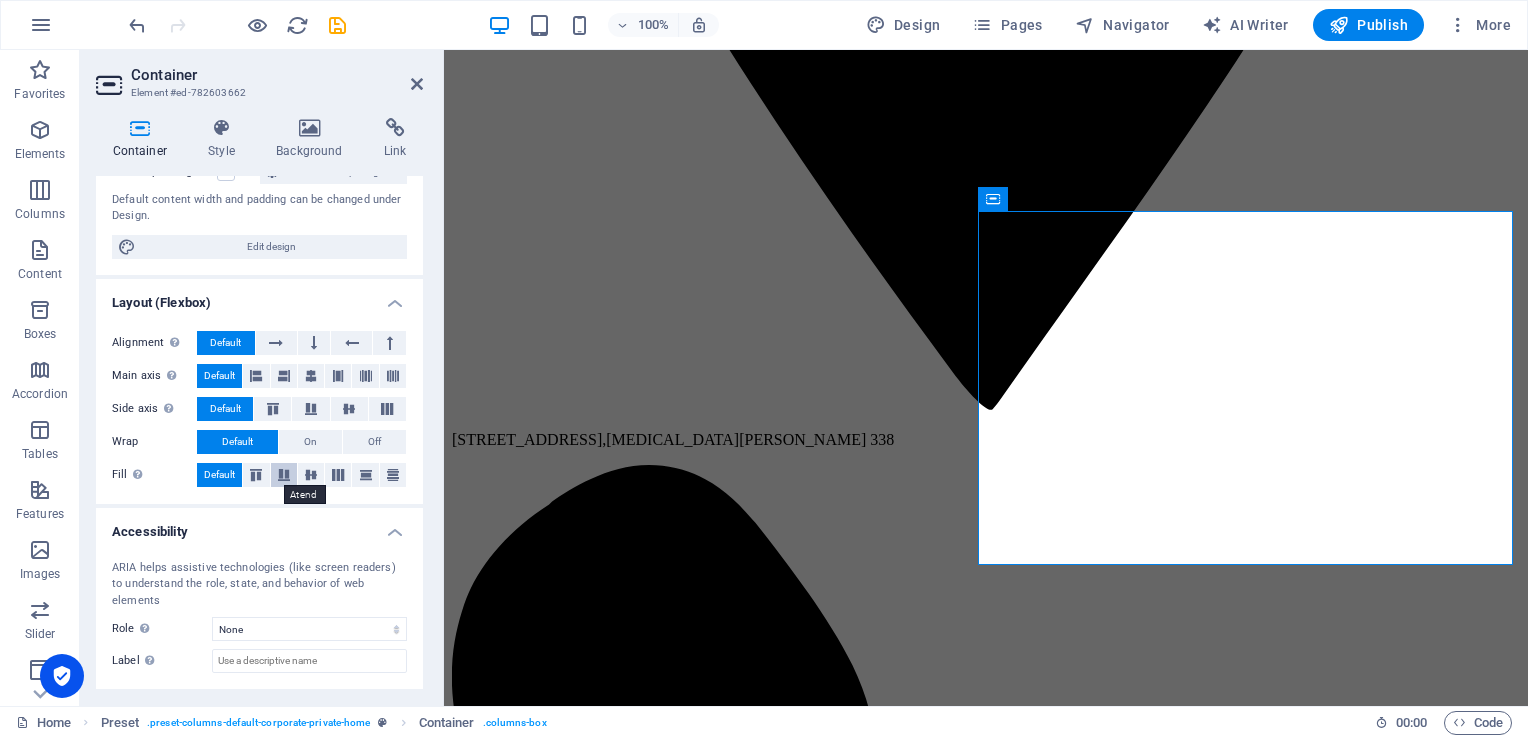 click at bounding box center (284, 475) 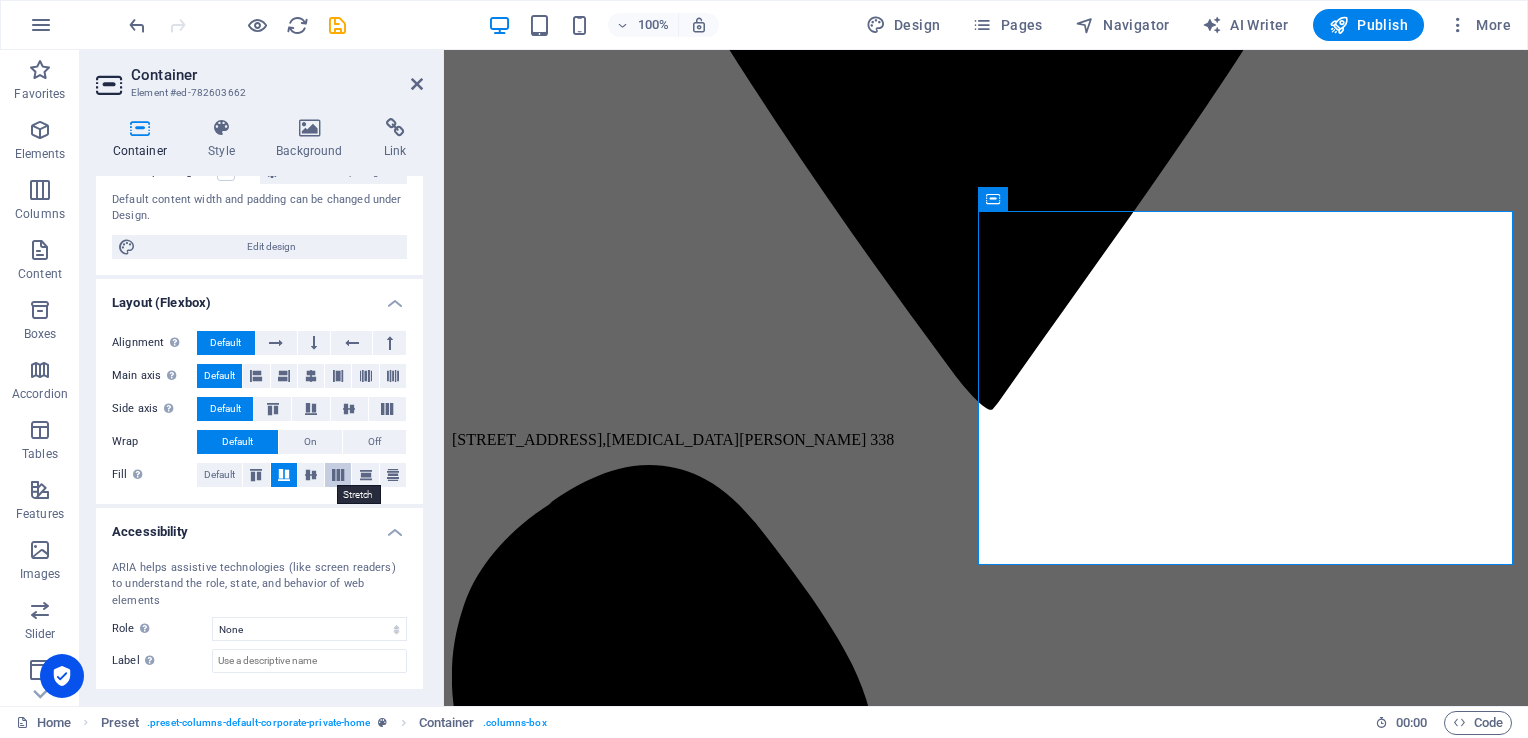 click at bounding box center [338, 475] 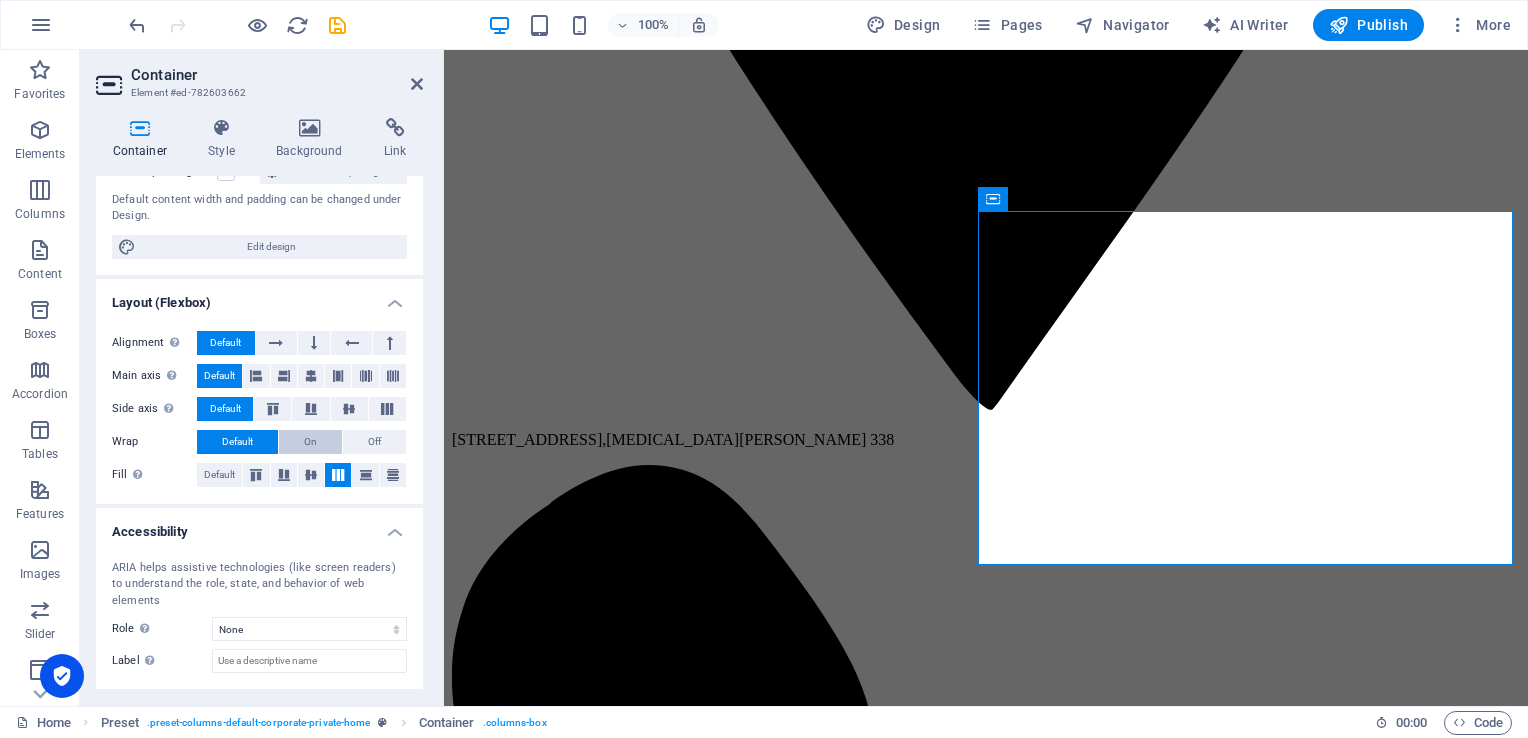 click on "On" at bounding box center [310, 442] 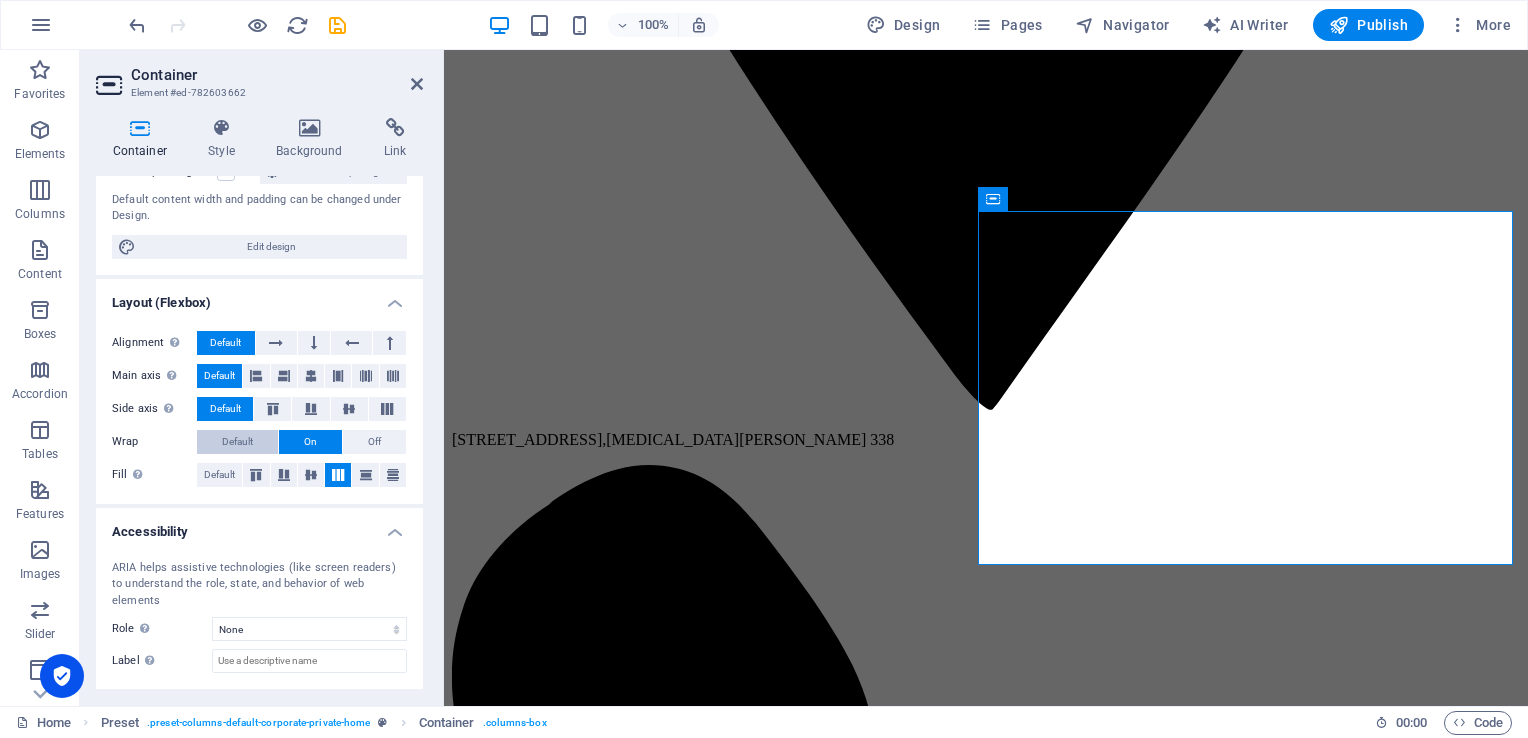 click on "Default" at bounding box center (237, 442) 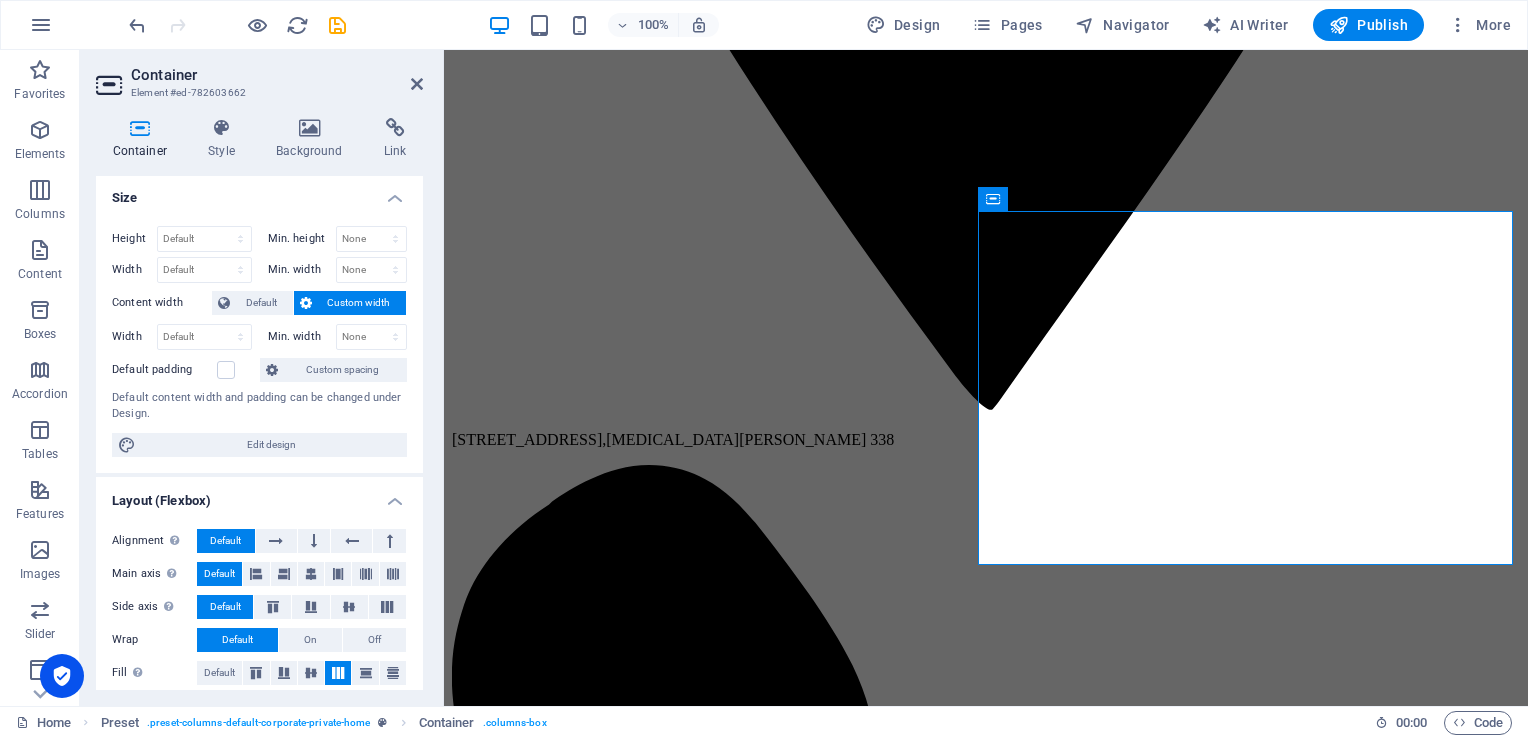 scroll, scrollTop: 0, scrollLeft: 0, axis: both 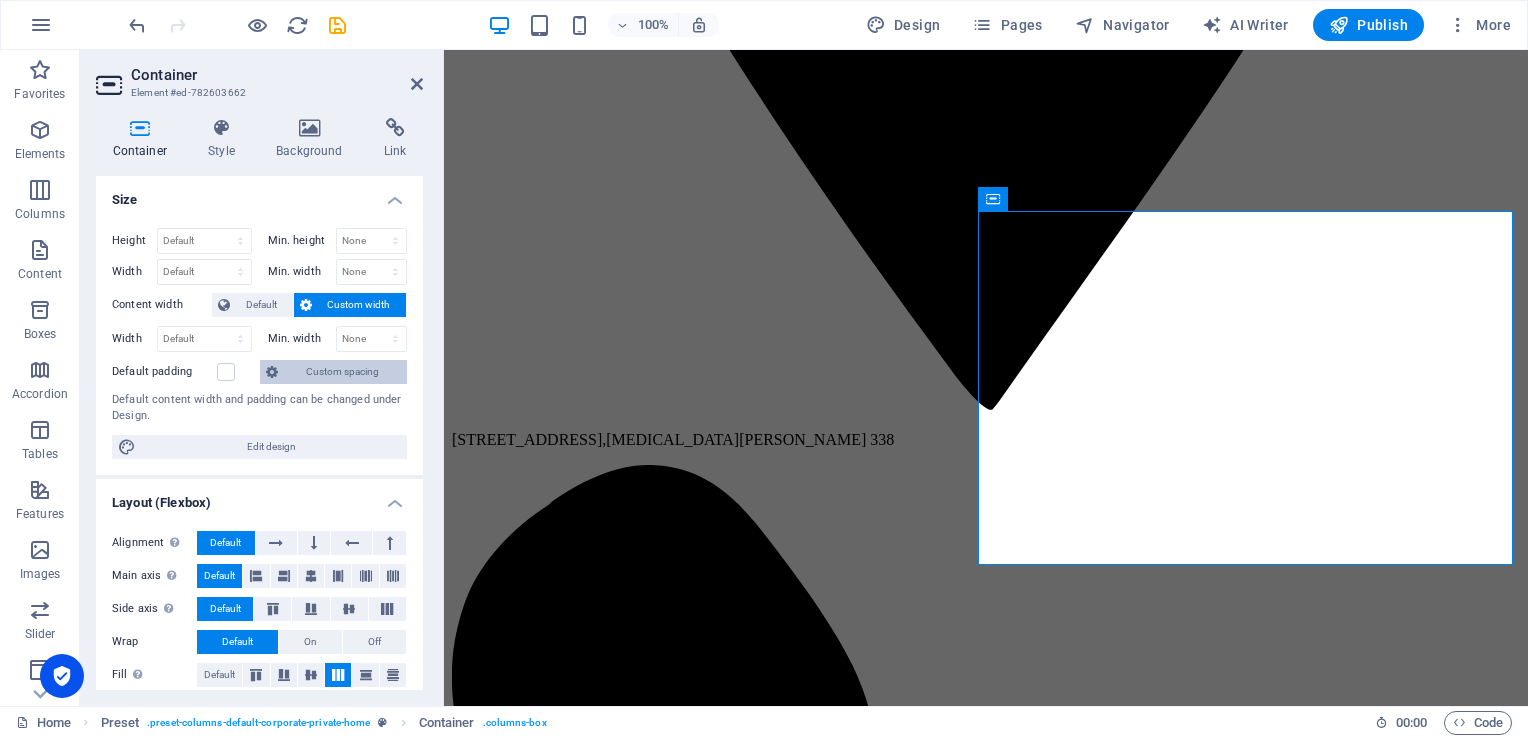 click on "Custom spacing" at bounding box center [342, 372] 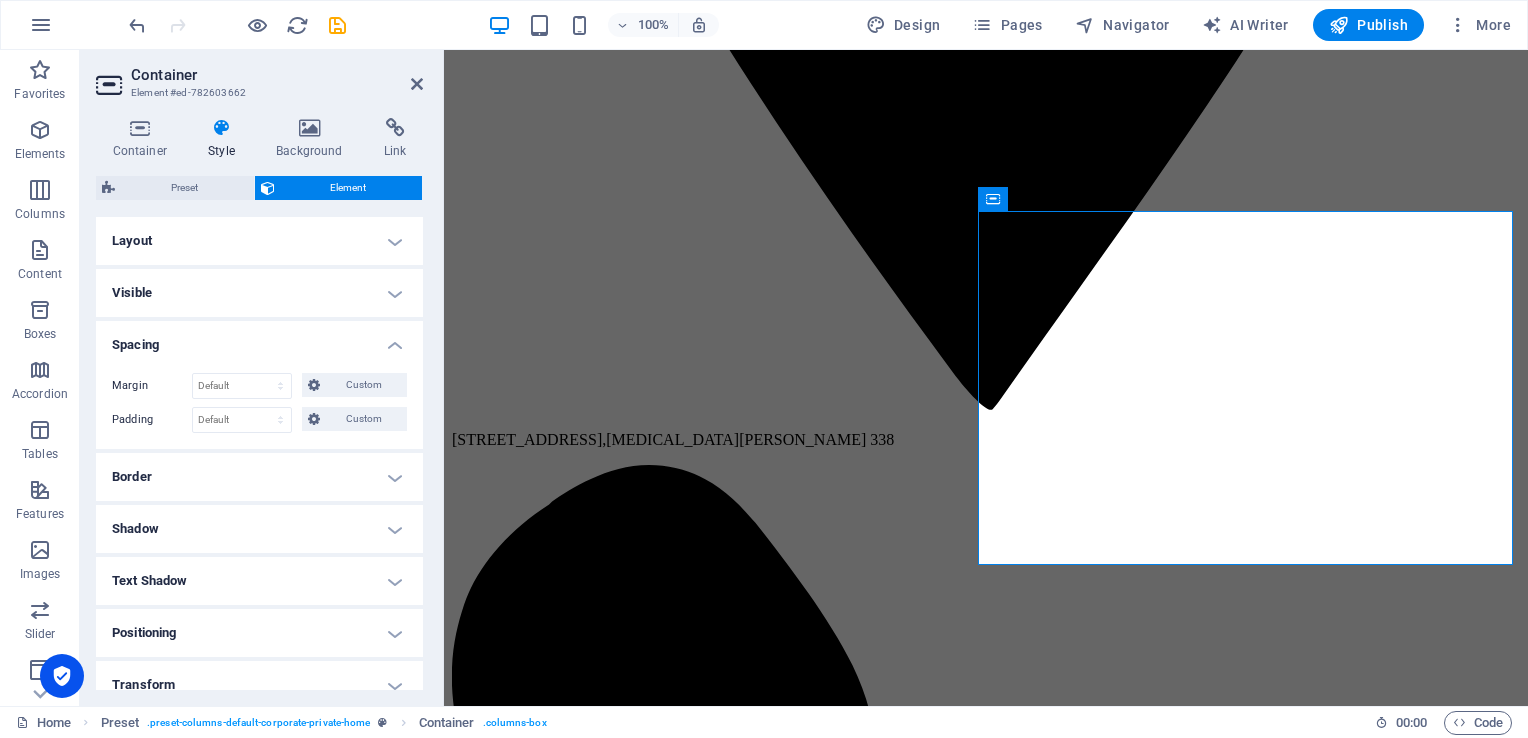 click at bounding box center [986, 12168] 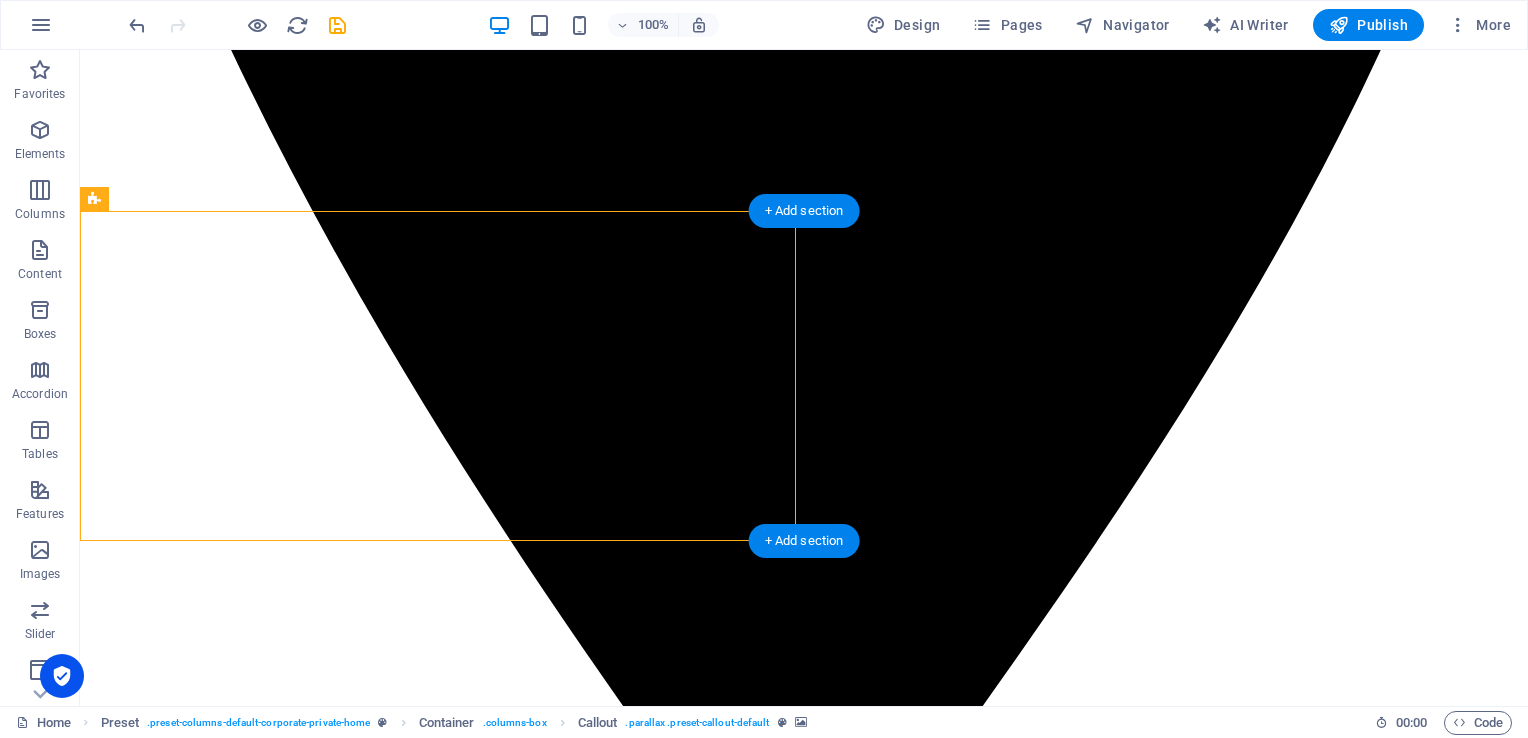 click at bounding box center [804, 15447] 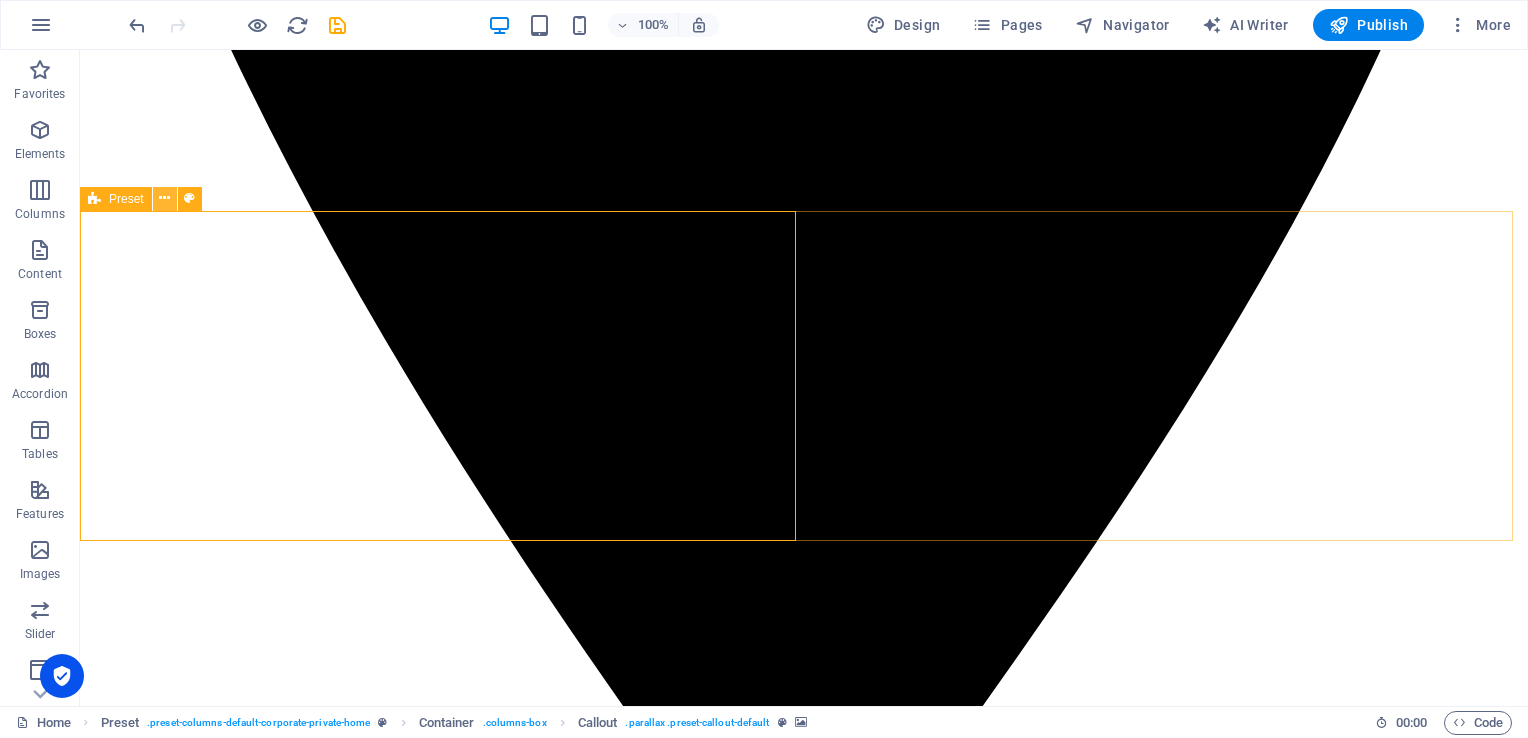 click at bounding box center [164, 198] 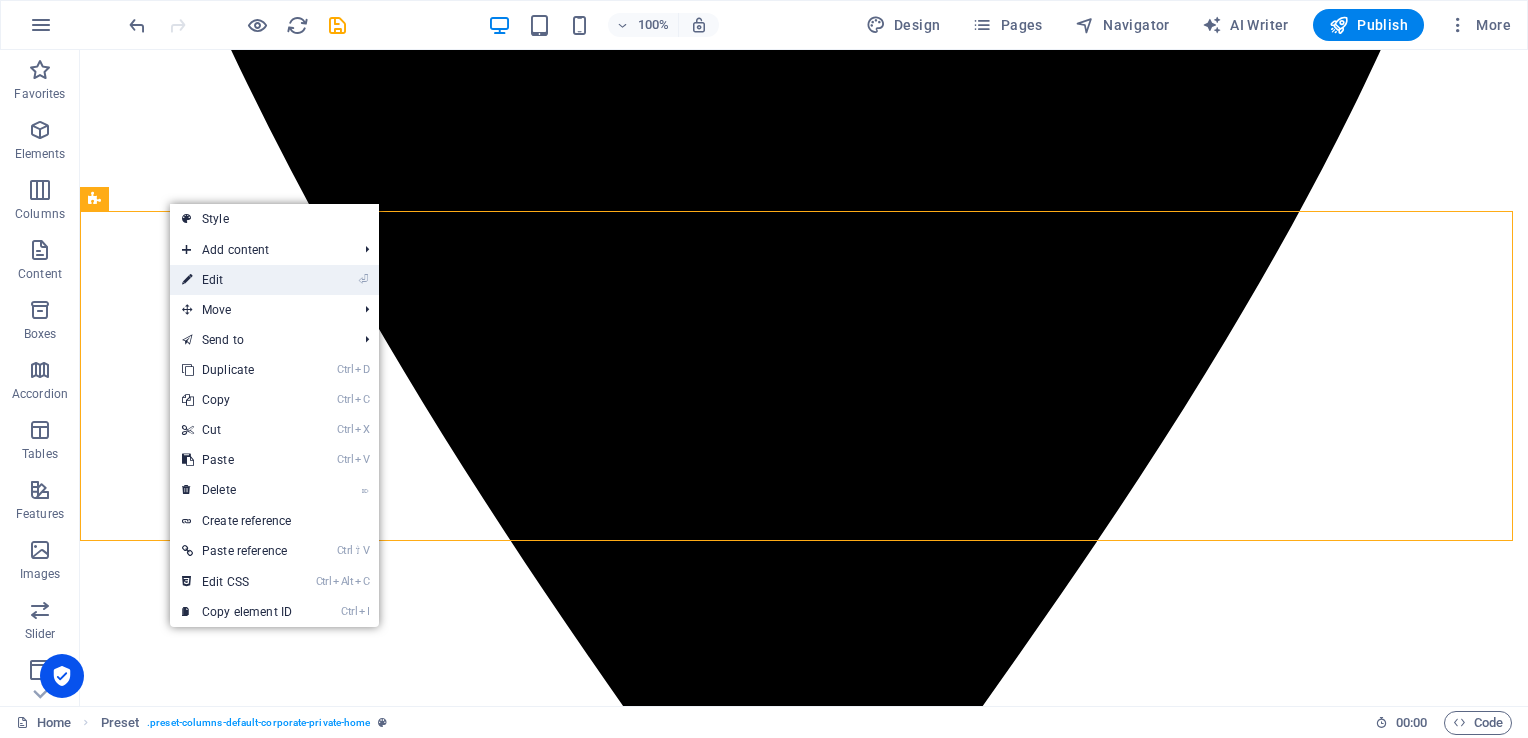click on "⏎  Edit" at bounding box center [237, 280] 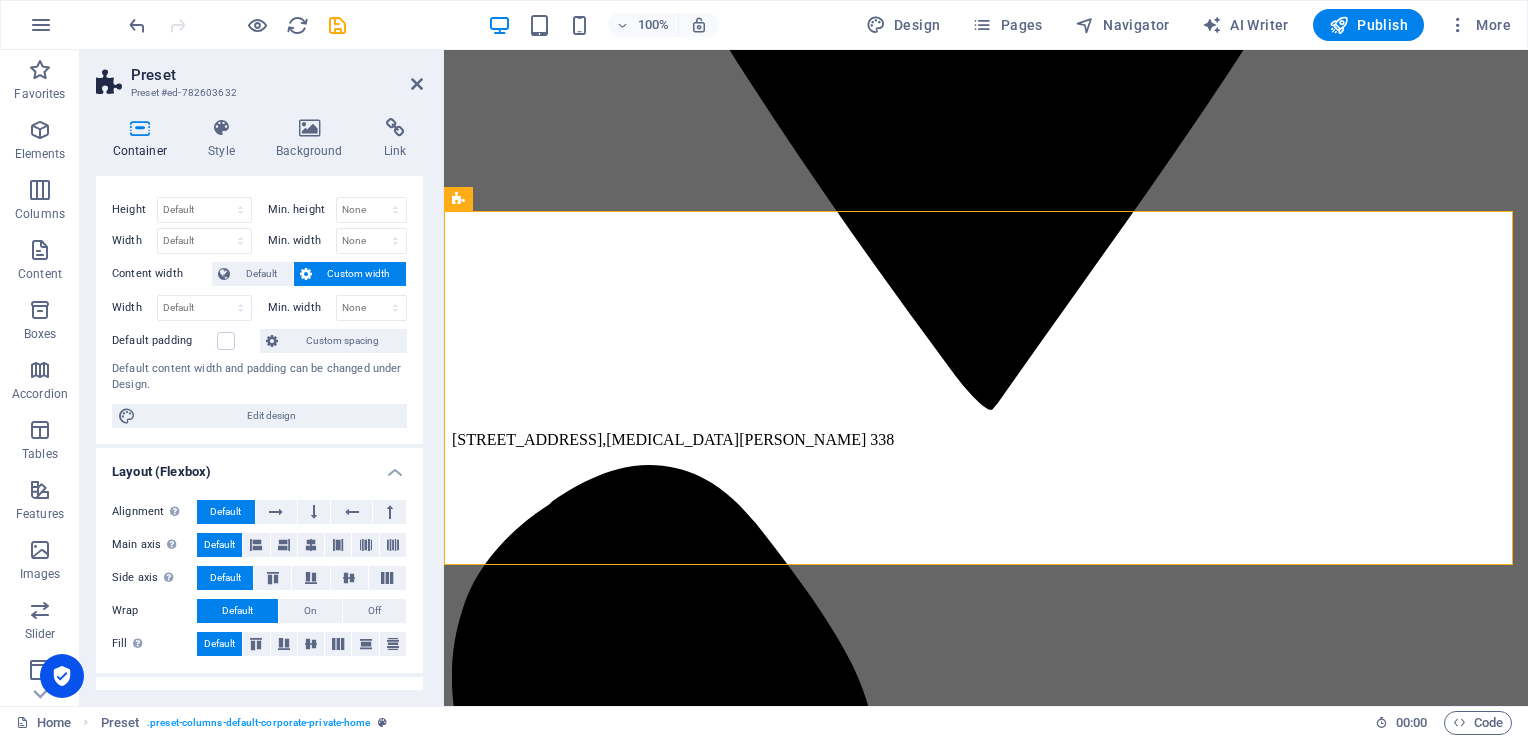 scroll, scrollTop: 0, scrollLeft: 0, axis: both 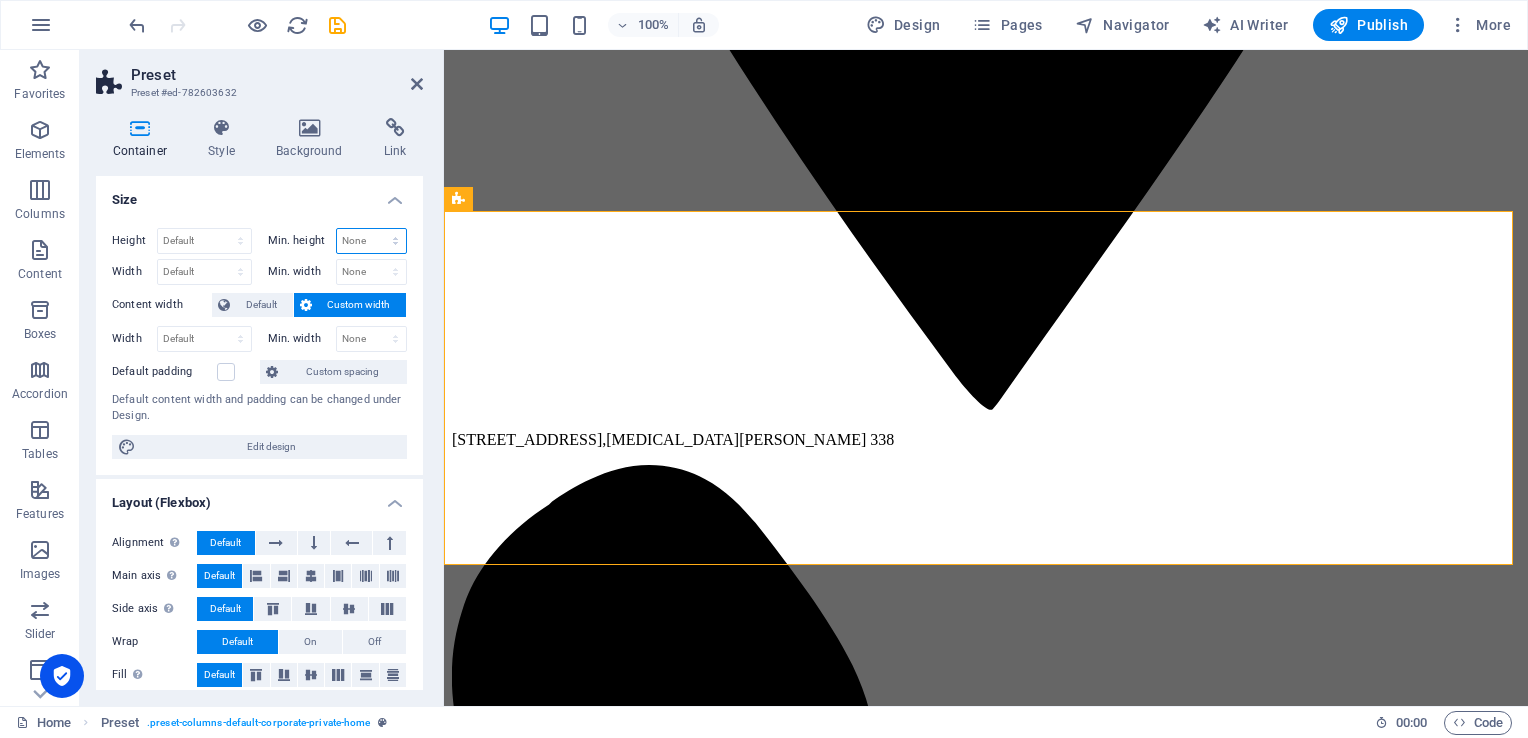 click on "None px rem % vh vw" at bounding box center (372, 241) 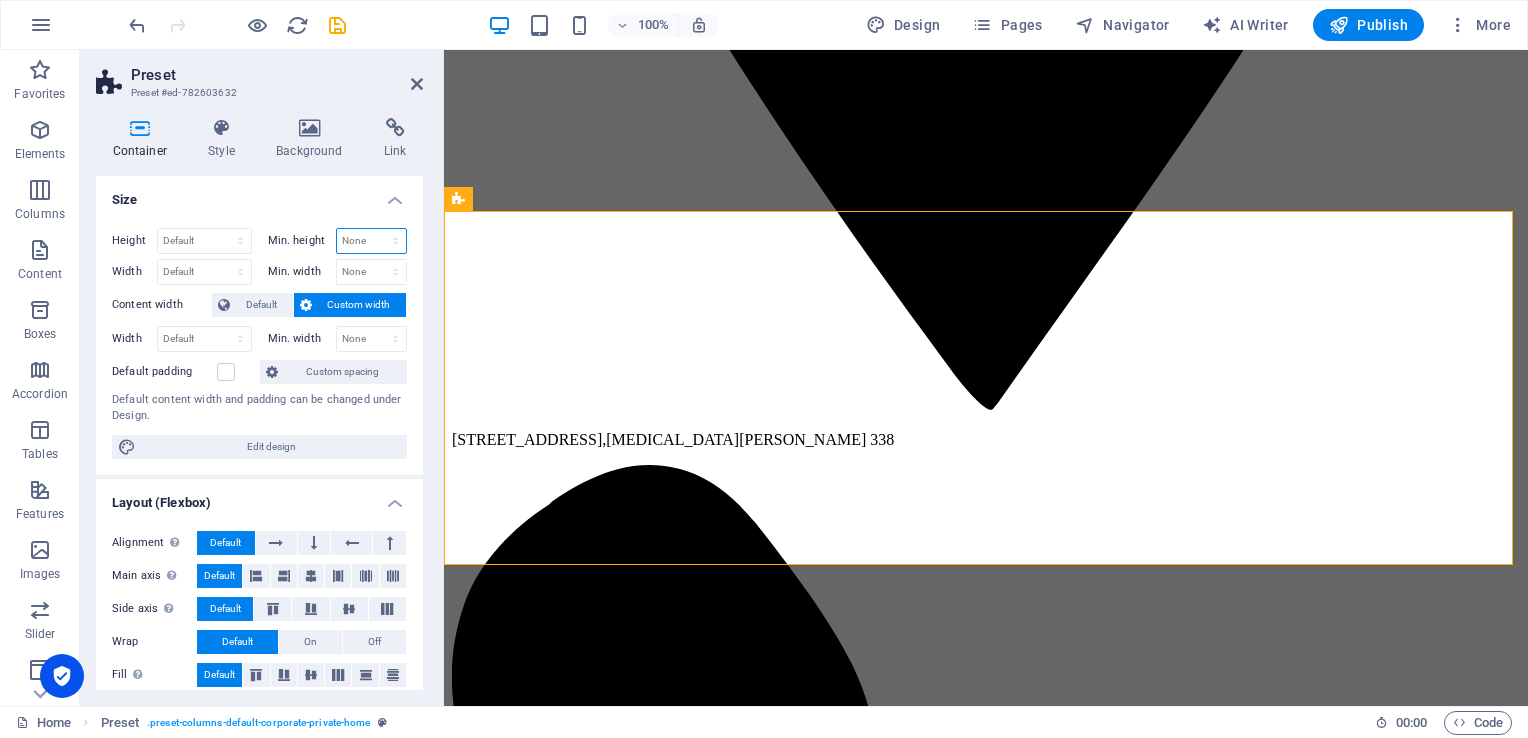 select on "px" 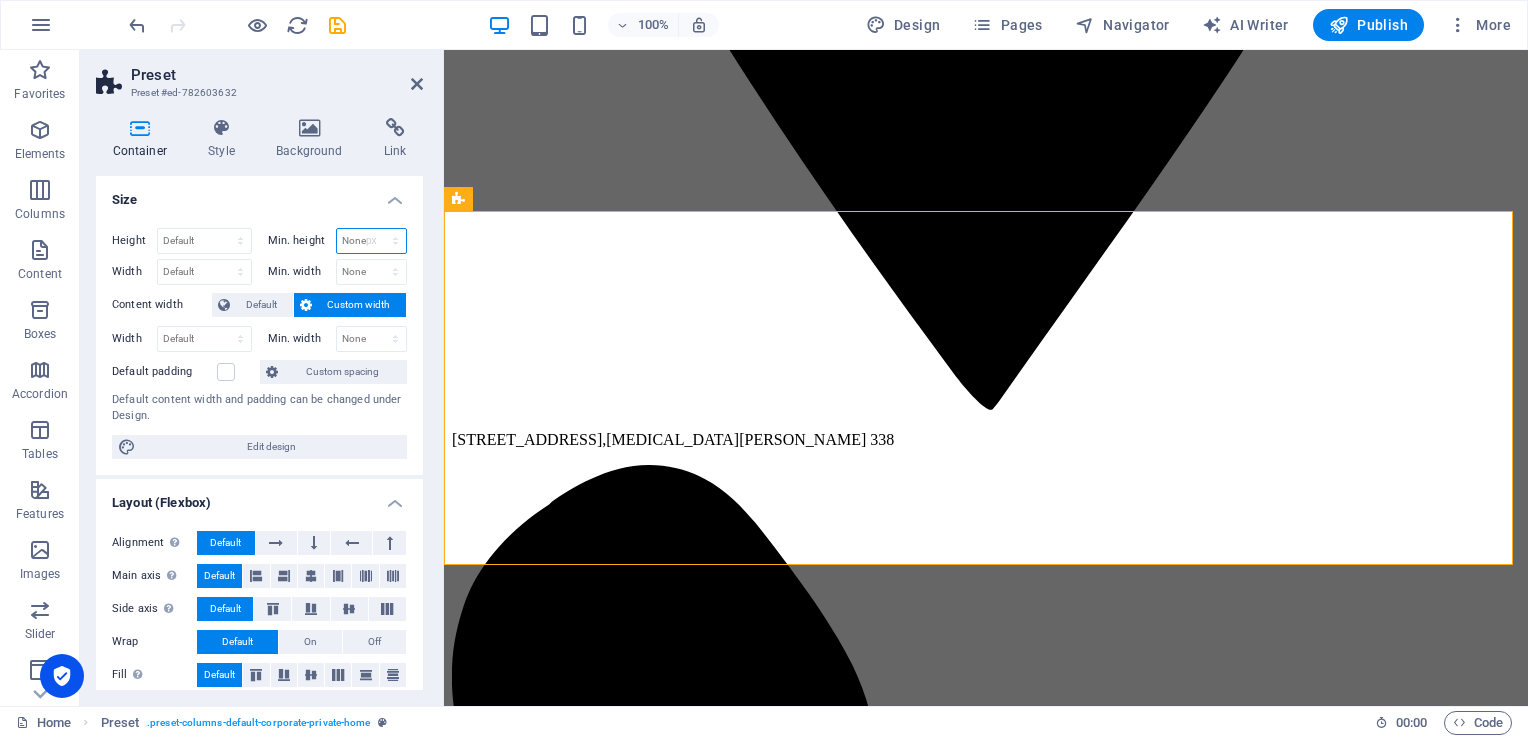 click on "None px rem % vh vw" at bounding box center [372, 241] 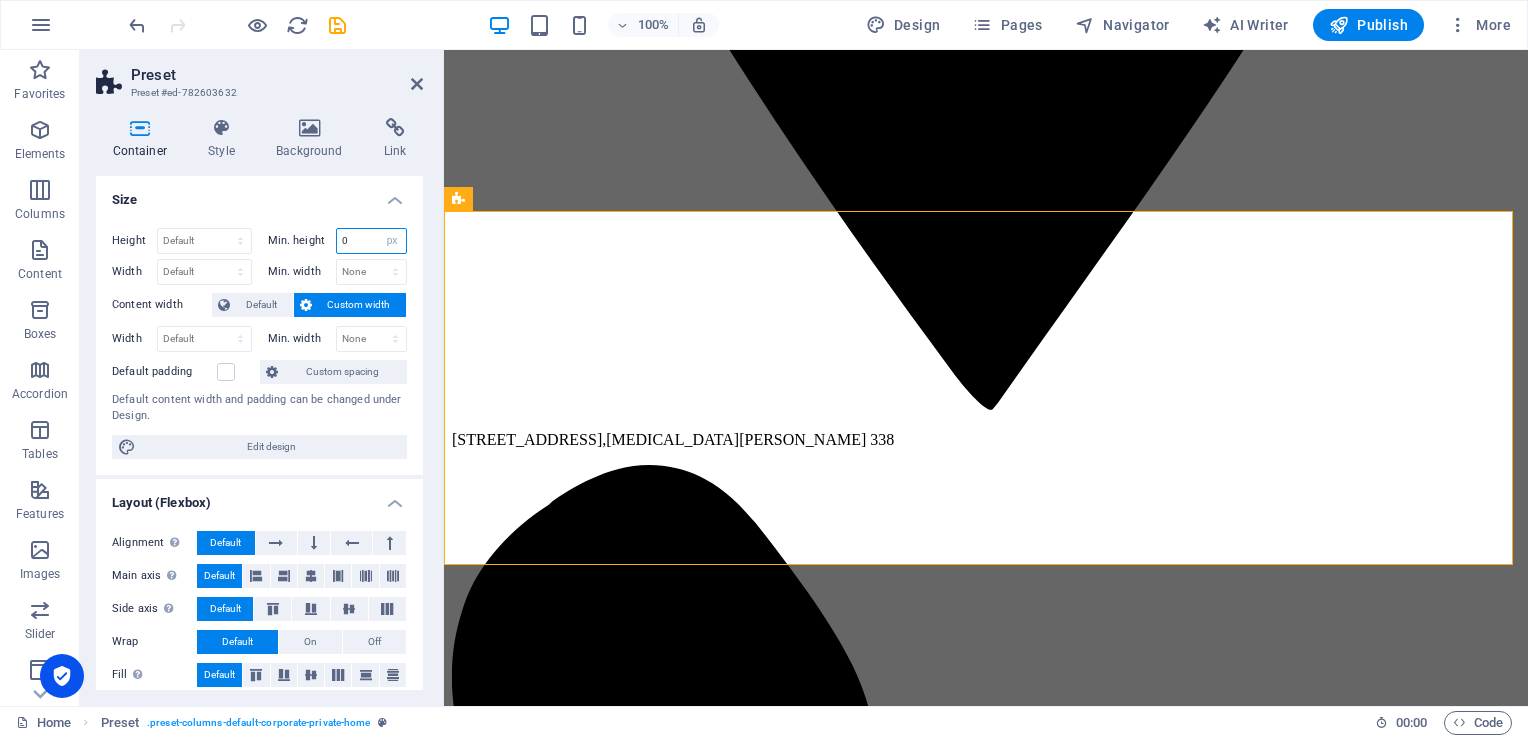 click on "0" at bounding box center (372, 241) 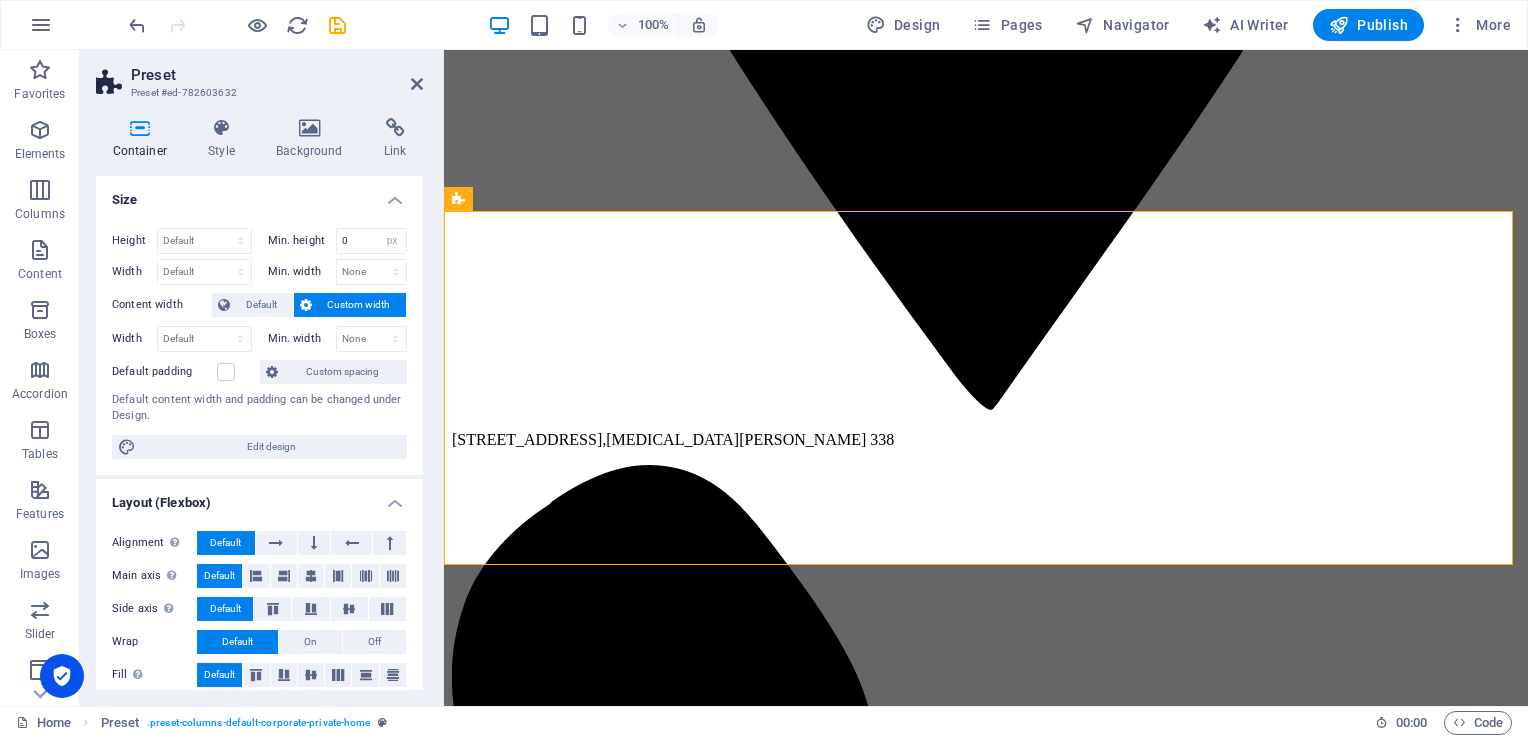 click at bounding box center (986, 12168) 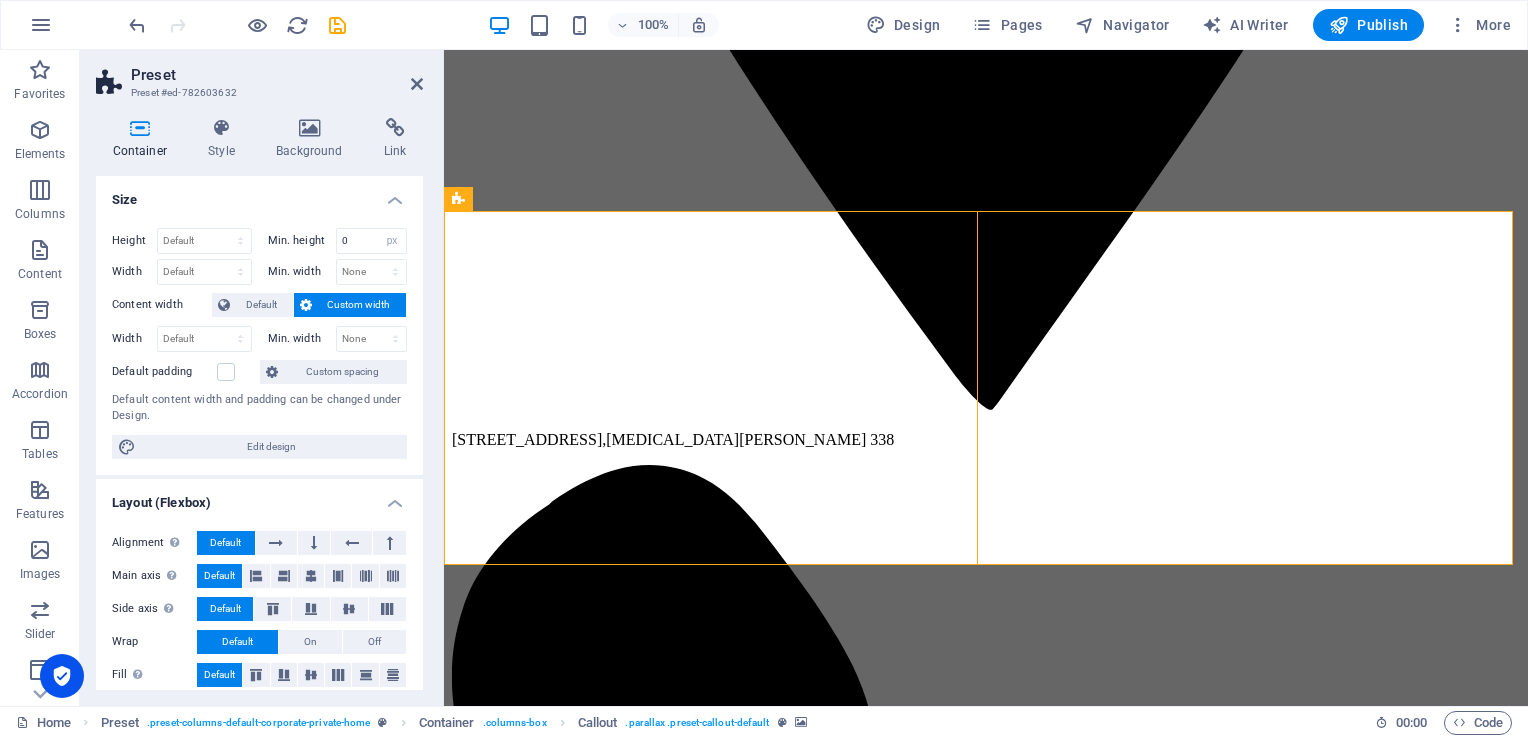 click at bounding box center (986, 12851) 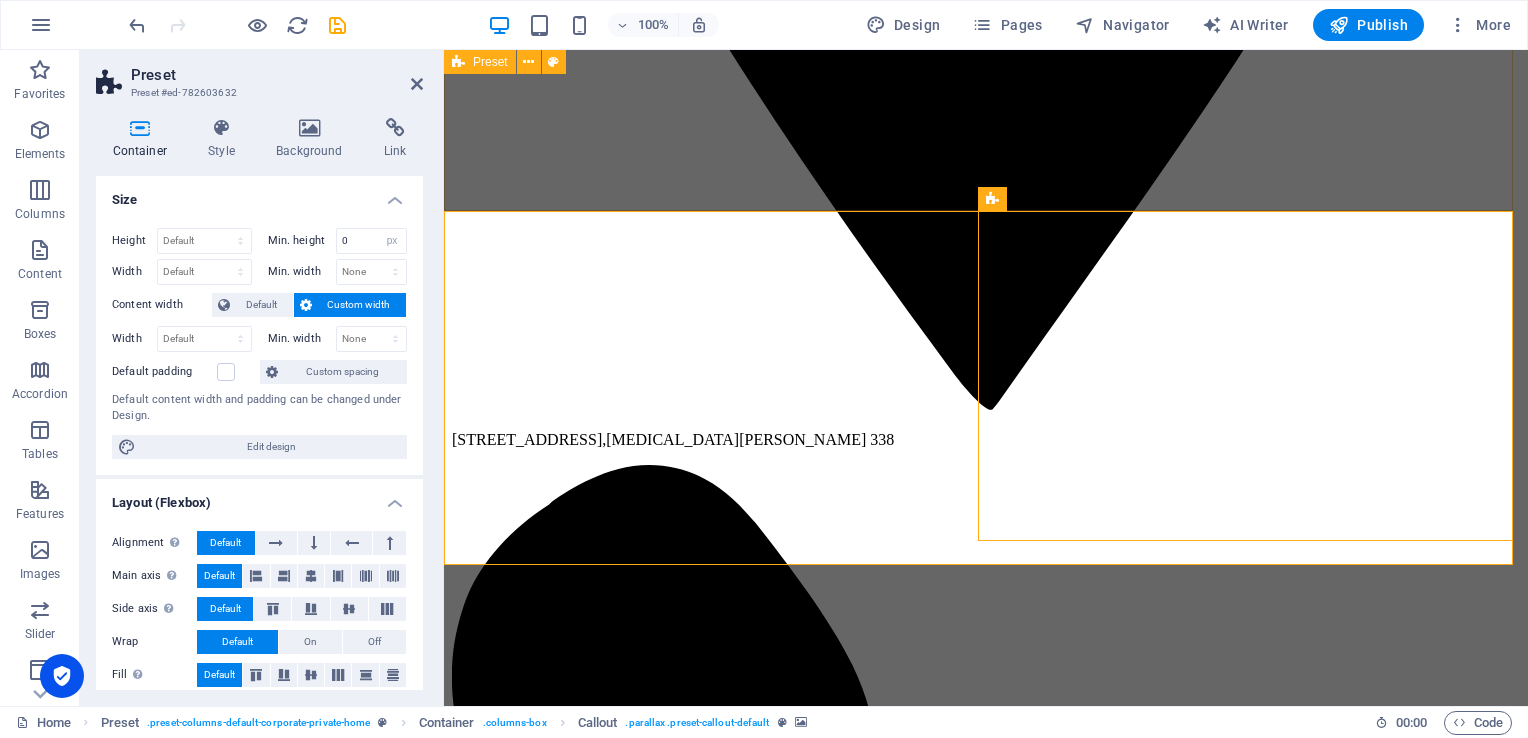 click at bounding box center [986, 11007] 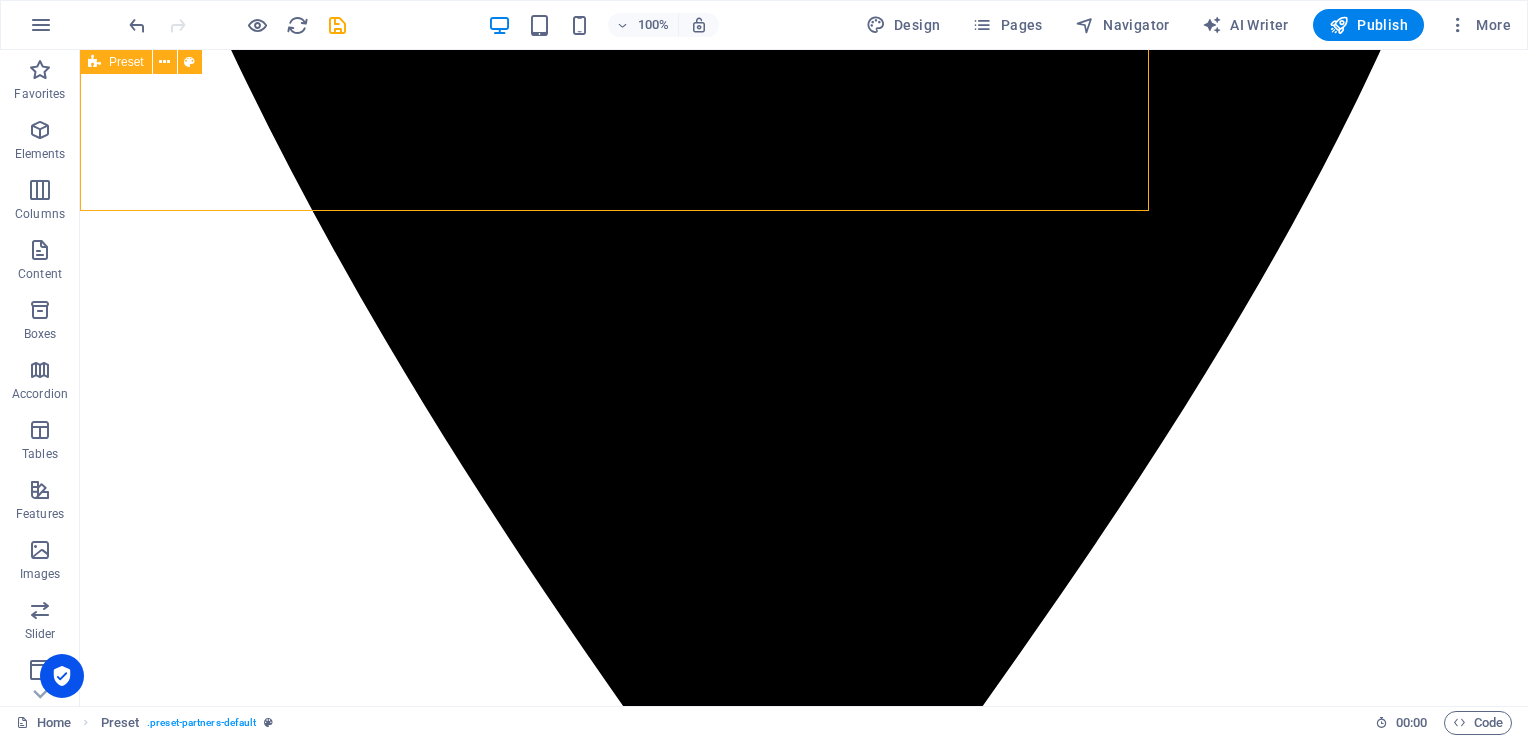 click at bounding box center (804, 14287) 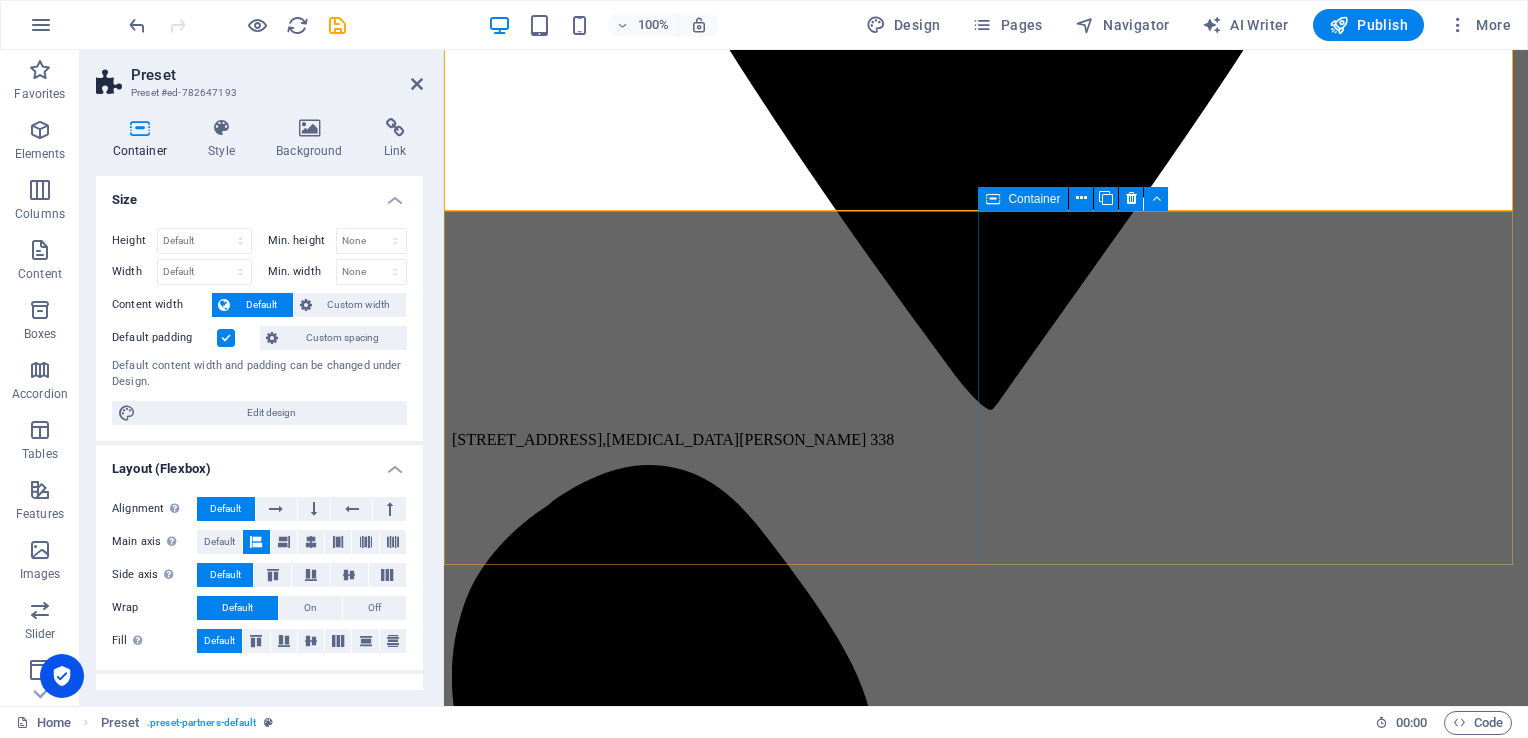 click on "REALLY ELECTRONIC  Lorem ipsum dolor sit amet, consetetur sadipscing elitr, sed diam nonumy eirmod tempor invidunt ut labore et dolore magna aliquyam erat, sed diam voluptua.  Our Services" at bounding box center [986, 13258] 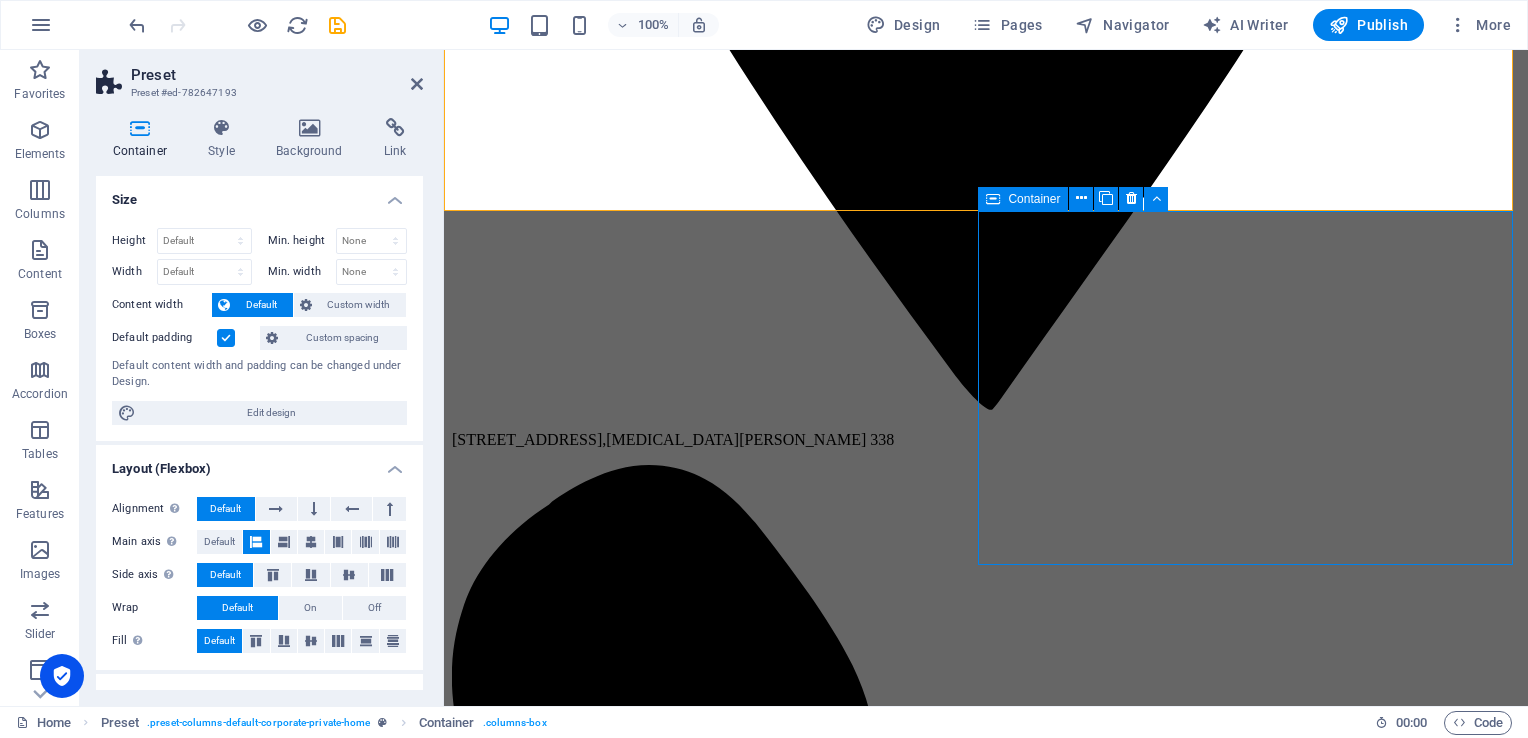 click on "No.898, Luzhu District Jingguo Rd., 3F ,  Tao Yuan   338 +886-3356-5058 sales@reallytech.com.tw 924fefd50701fb999d3e2852ef9129@plesk.local Home Services About us Facilities Applications Contact really electronic  pcb & pcba Printed Circuit Boards & Assembly Since its establishment in 1996, Jiahe Electronics has been dedicated to the research and production of single-layer, double-layer, and multi-layer printed circuit boards (PCBs). We are continually investing in cutting-edge automated precision manufacturing and AI technology enhancements, with the goal of setting the benchmark for modern intelligent factories, as well as upholding environmental and social responsibilities. Adhering to our core principles of "Safety, Quality, and Efficiency," we provide our customers with reliable and competitive manufacturing solutions. Giraffe Our Services REALLY ELECTRONIC  Our Services Investigations Consulting Cyber Solutions Minor Control 24h Hotline  Contact No.898, Luzhu District Jingguo Rd., 3F Tao Yuan   338" at bounding box center (986, 9806) 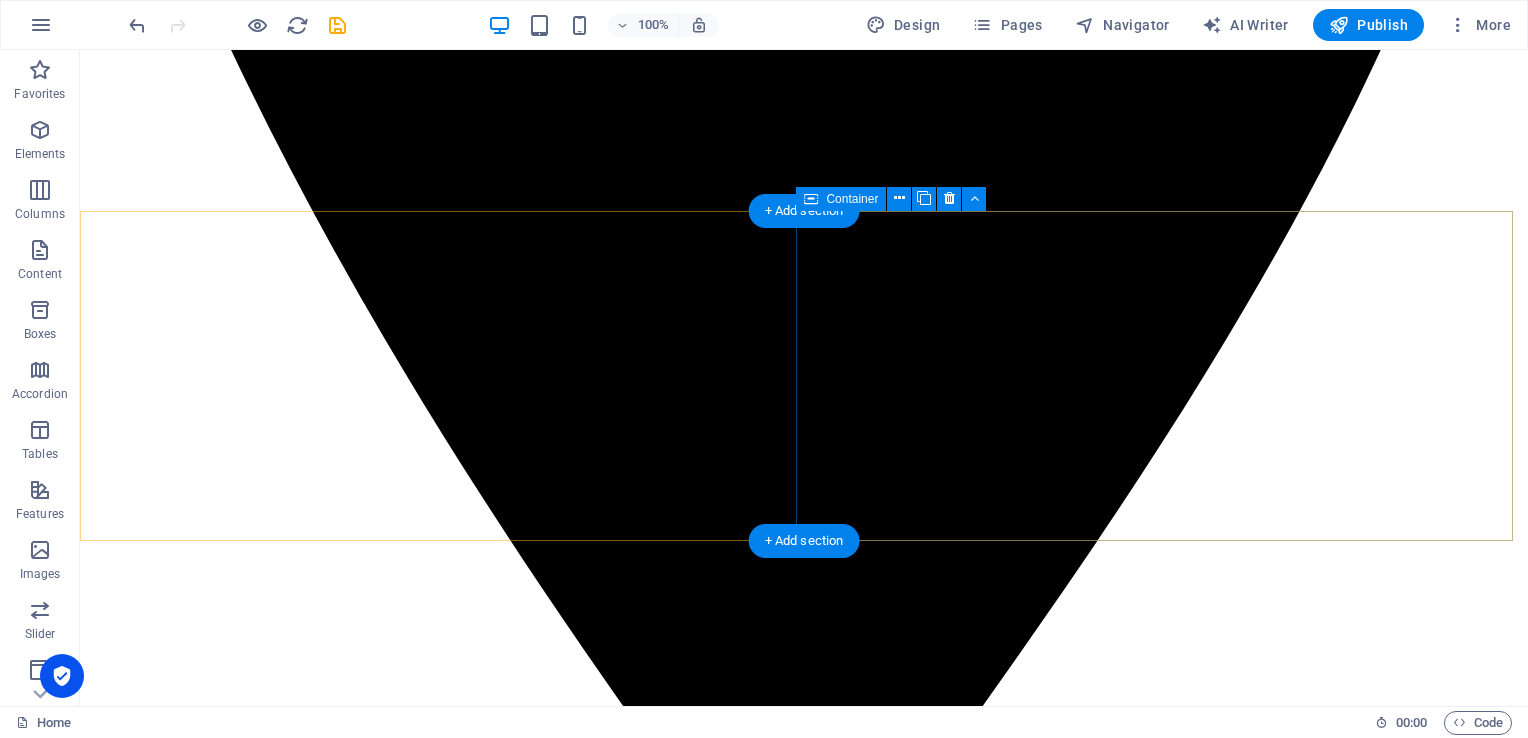click at bounding box center (804, 16131) 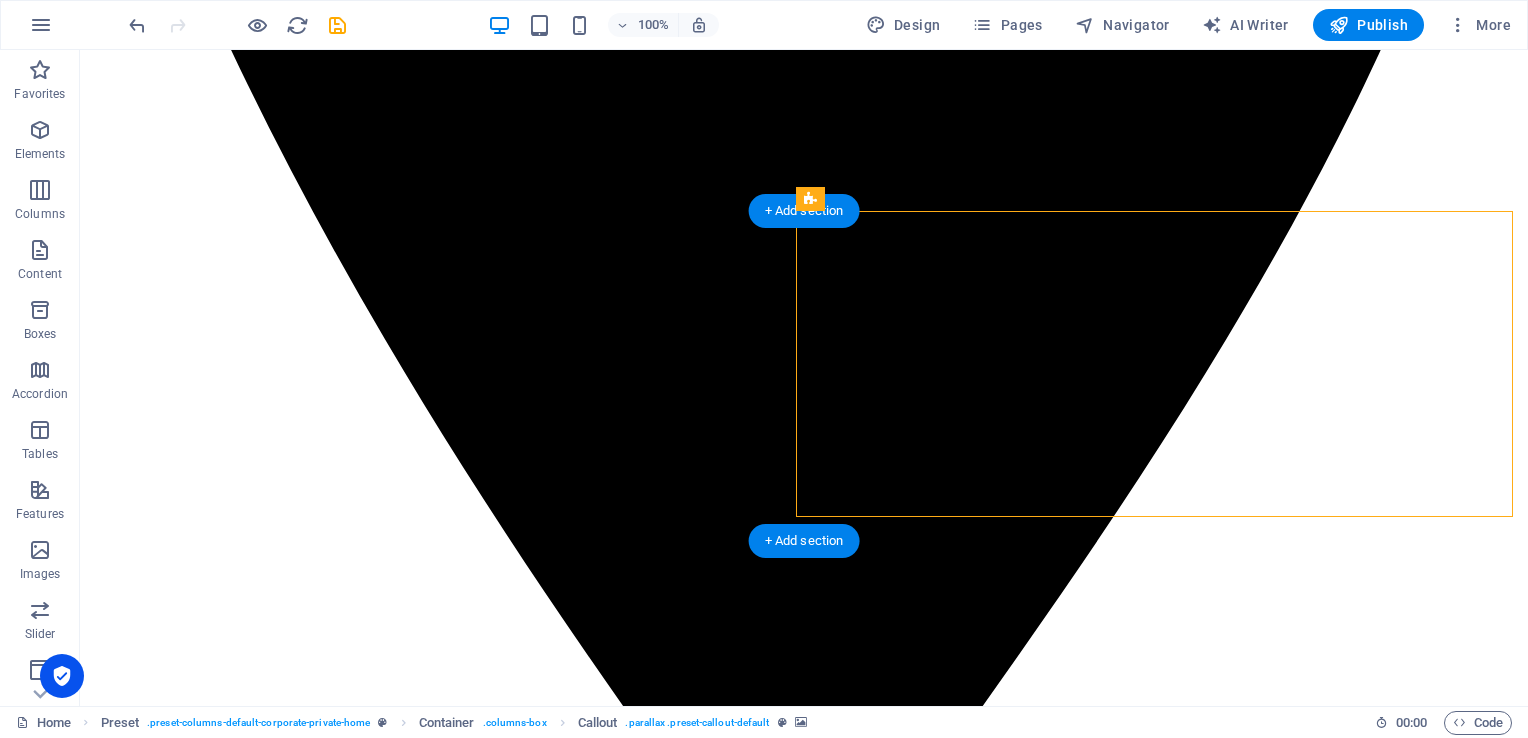 click at bounding box center (804, 16131) 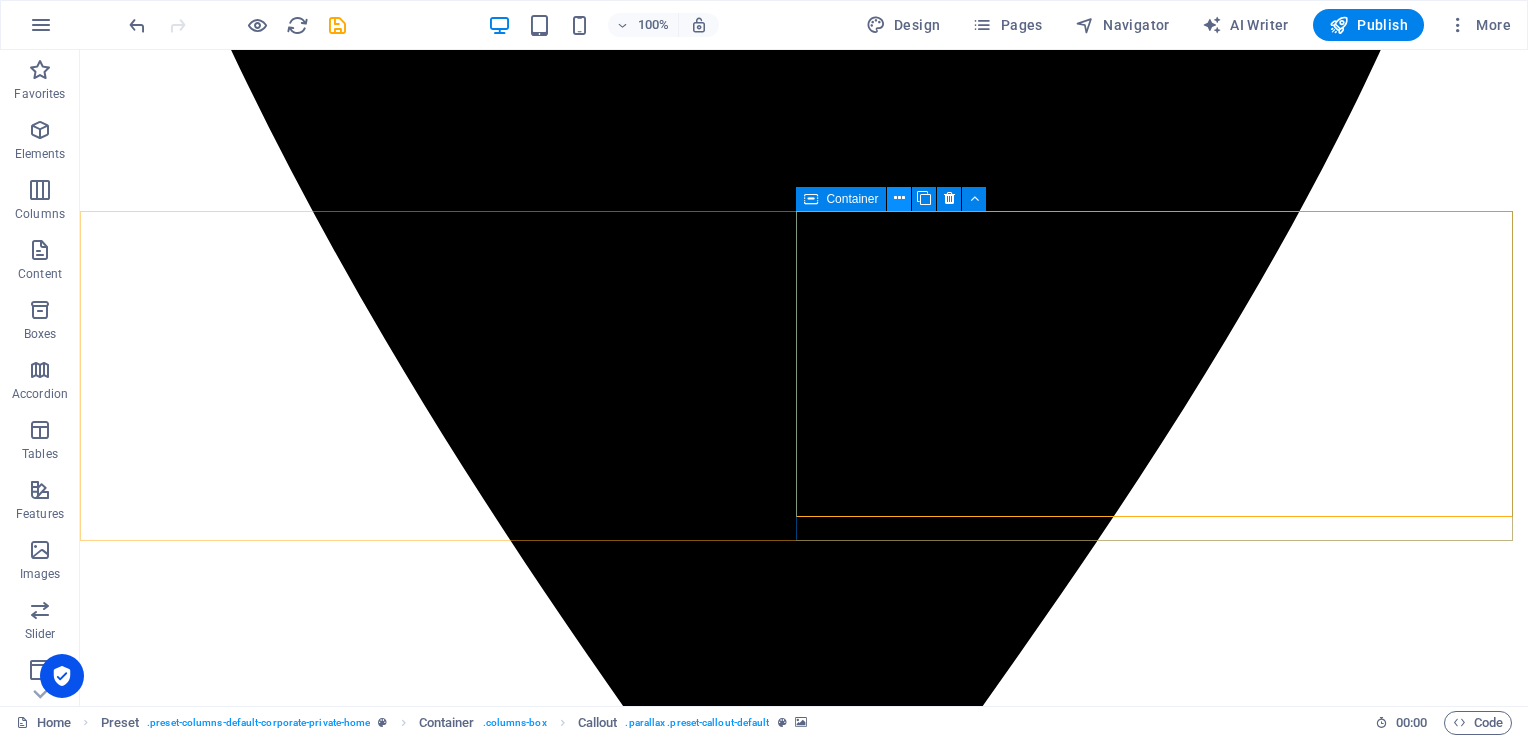 click at bounding box center [899, 198] 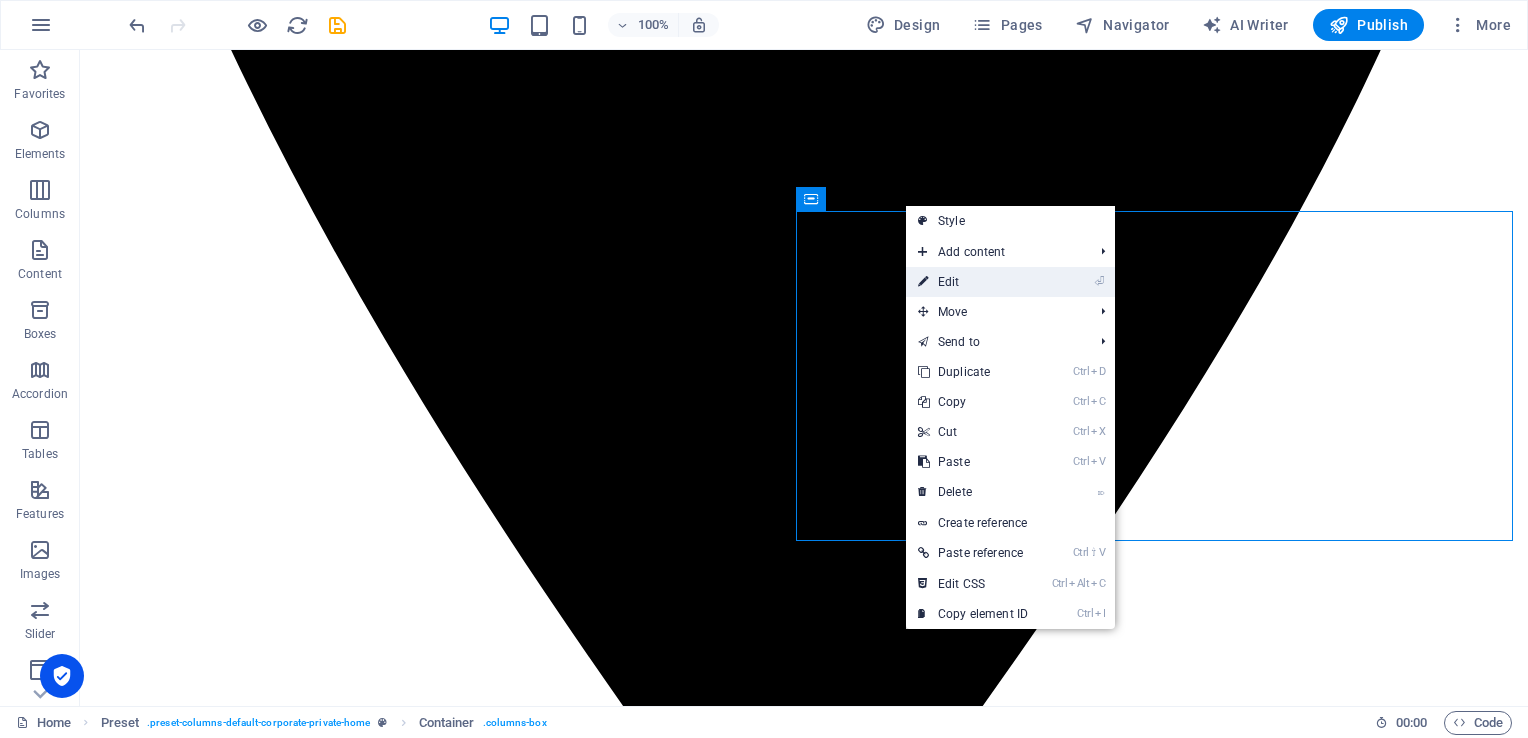 click on "⏎  Edit" at bounding box center [973, 282] 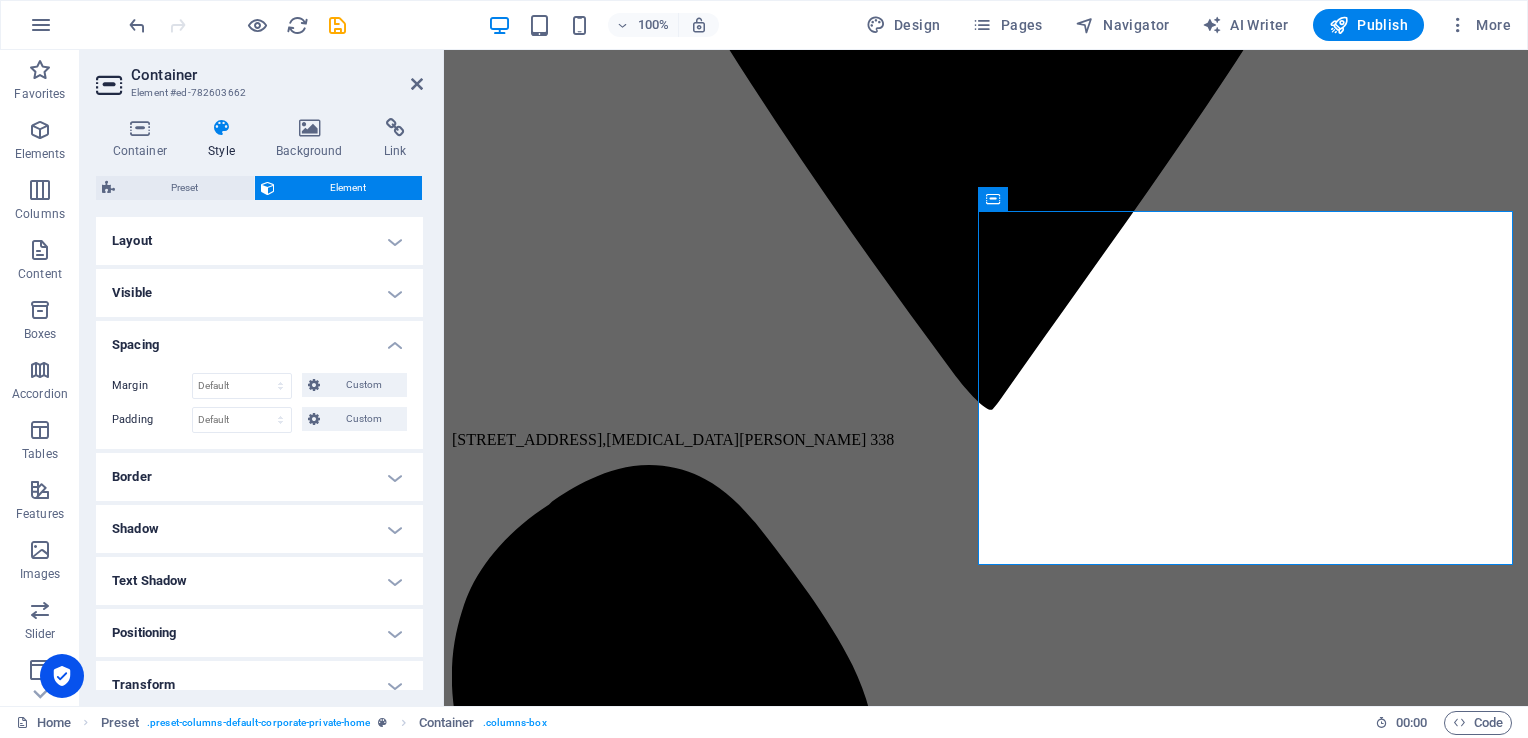 click at bounding box center [986, 12851] 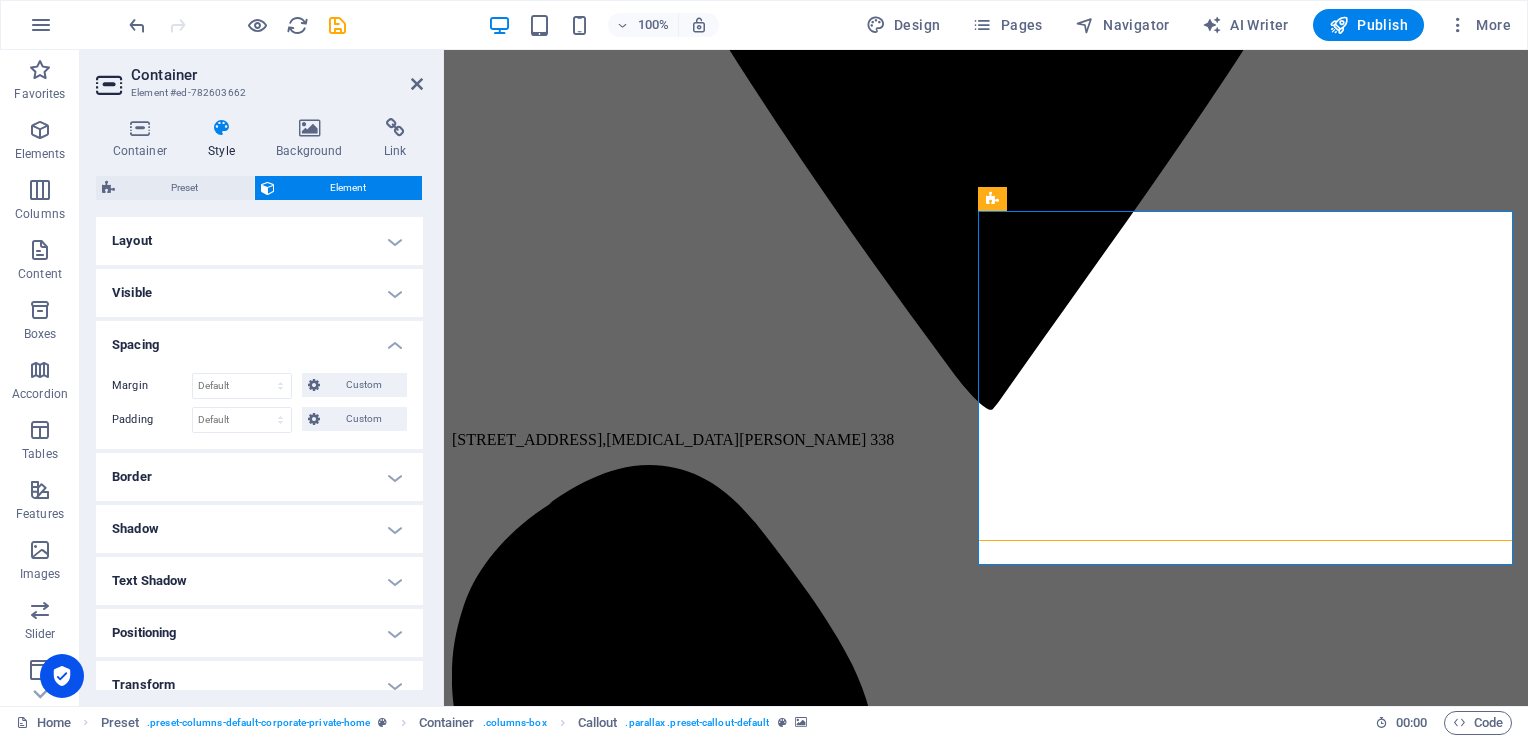 click at bounding box center (986, 12851) 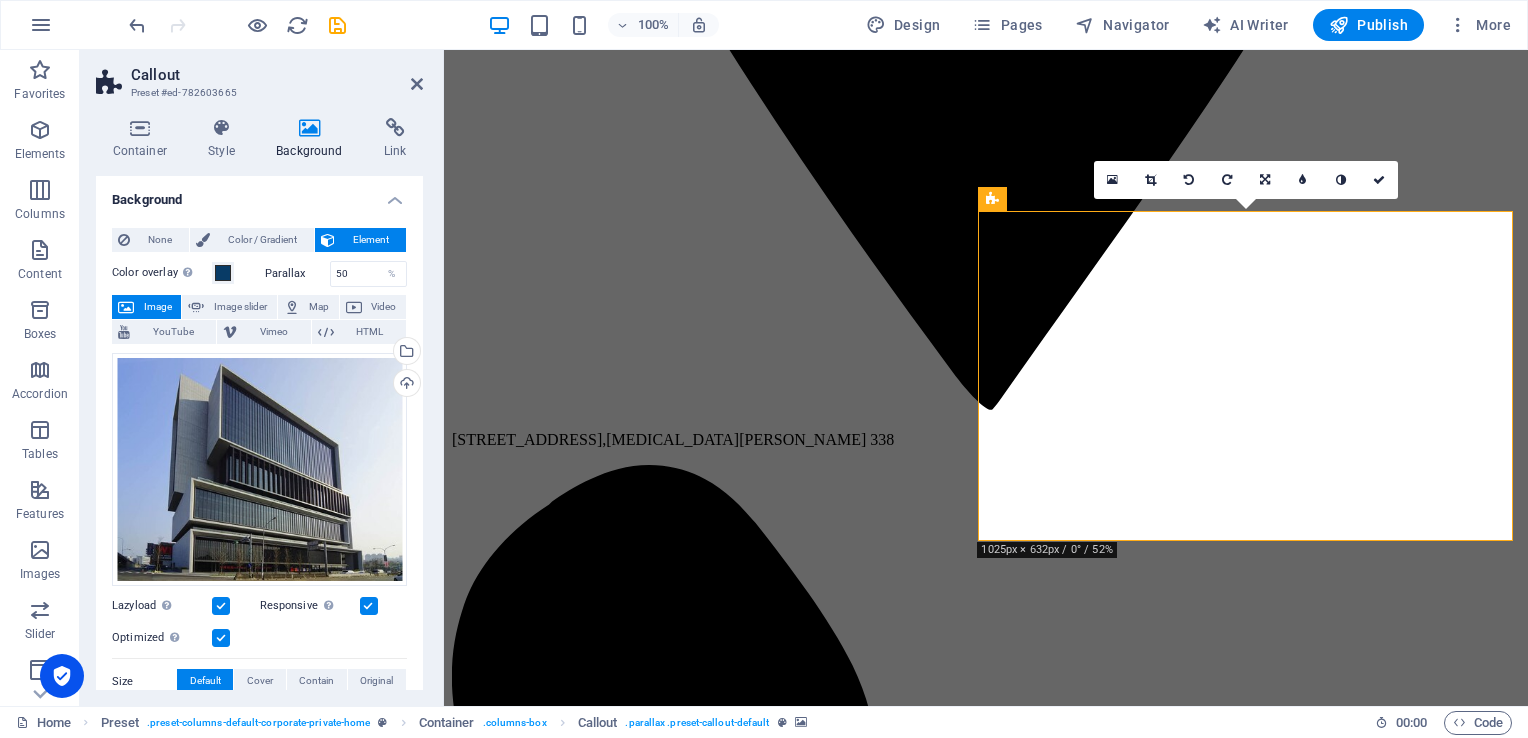 click at bounding box center [986, 12168] 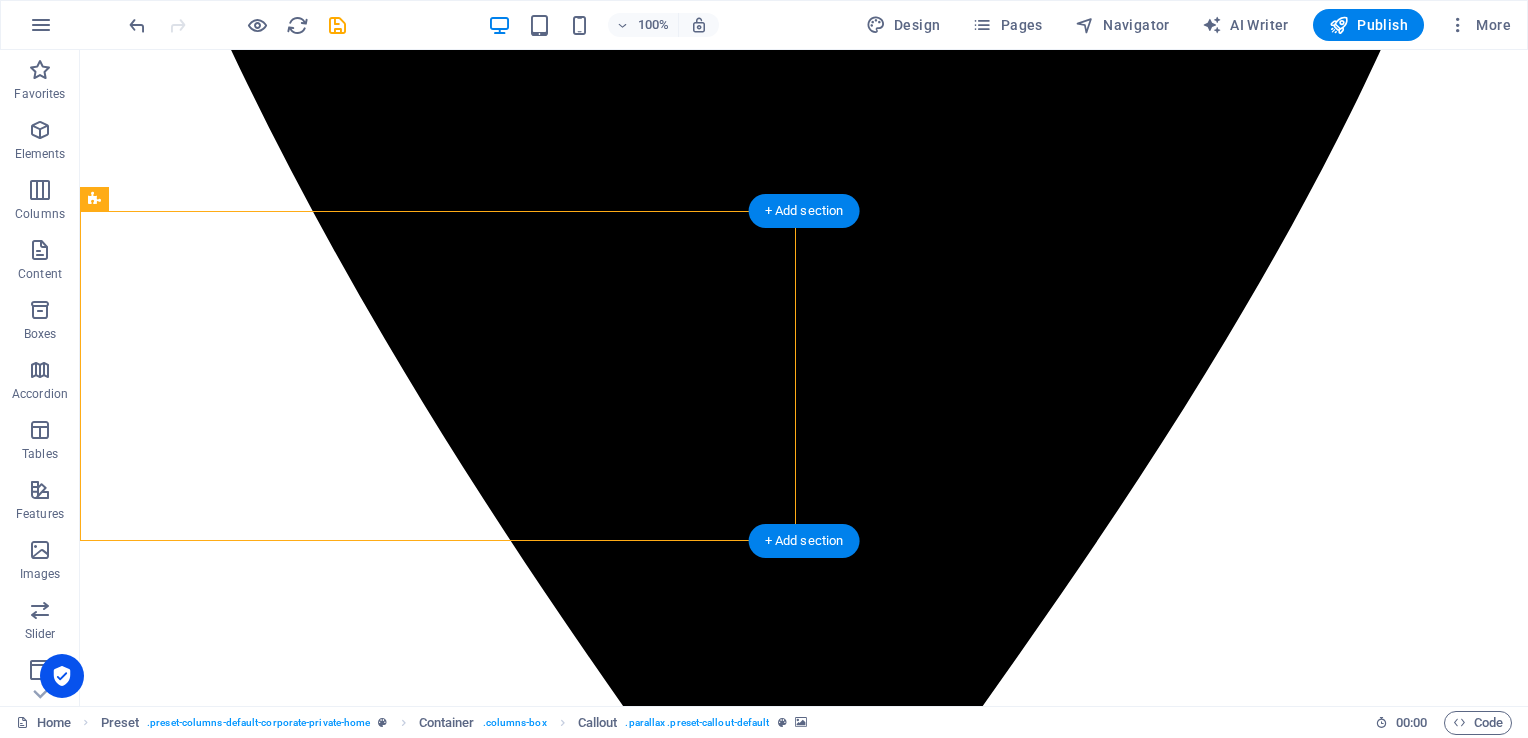 click at bounding box center (804, 15447) 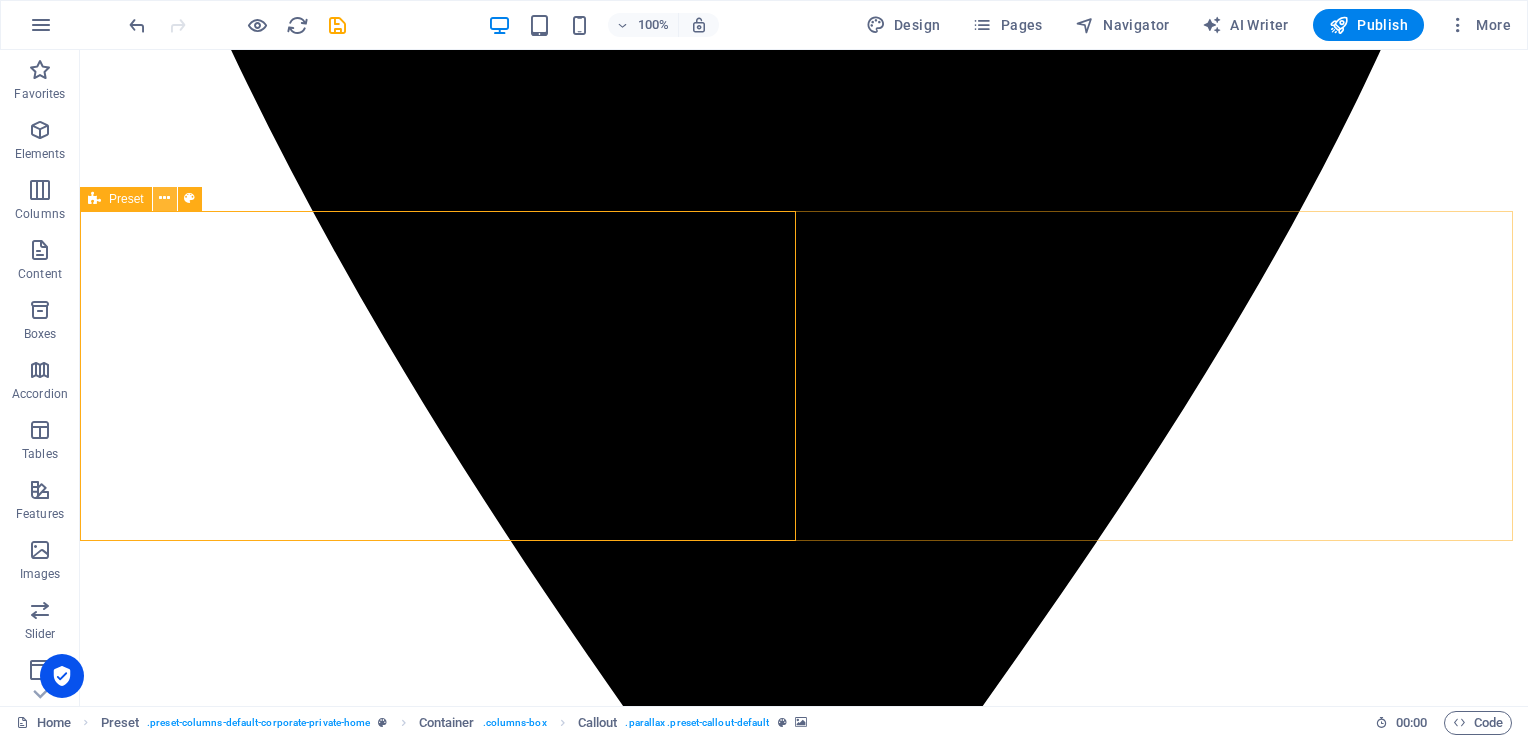 click at bounding box center [164, 198] 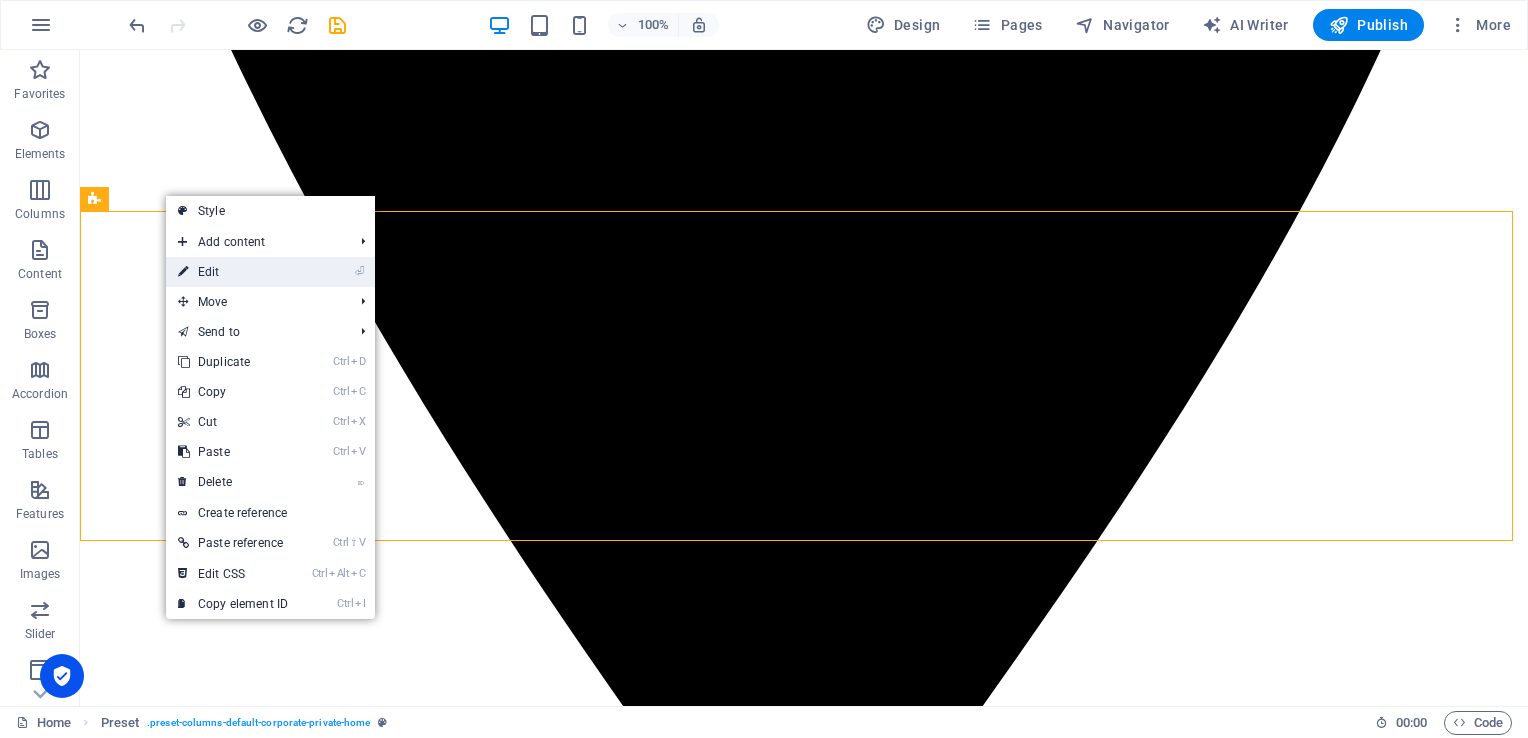 click on "⏎  Edit" at bounding box center (233, 272) 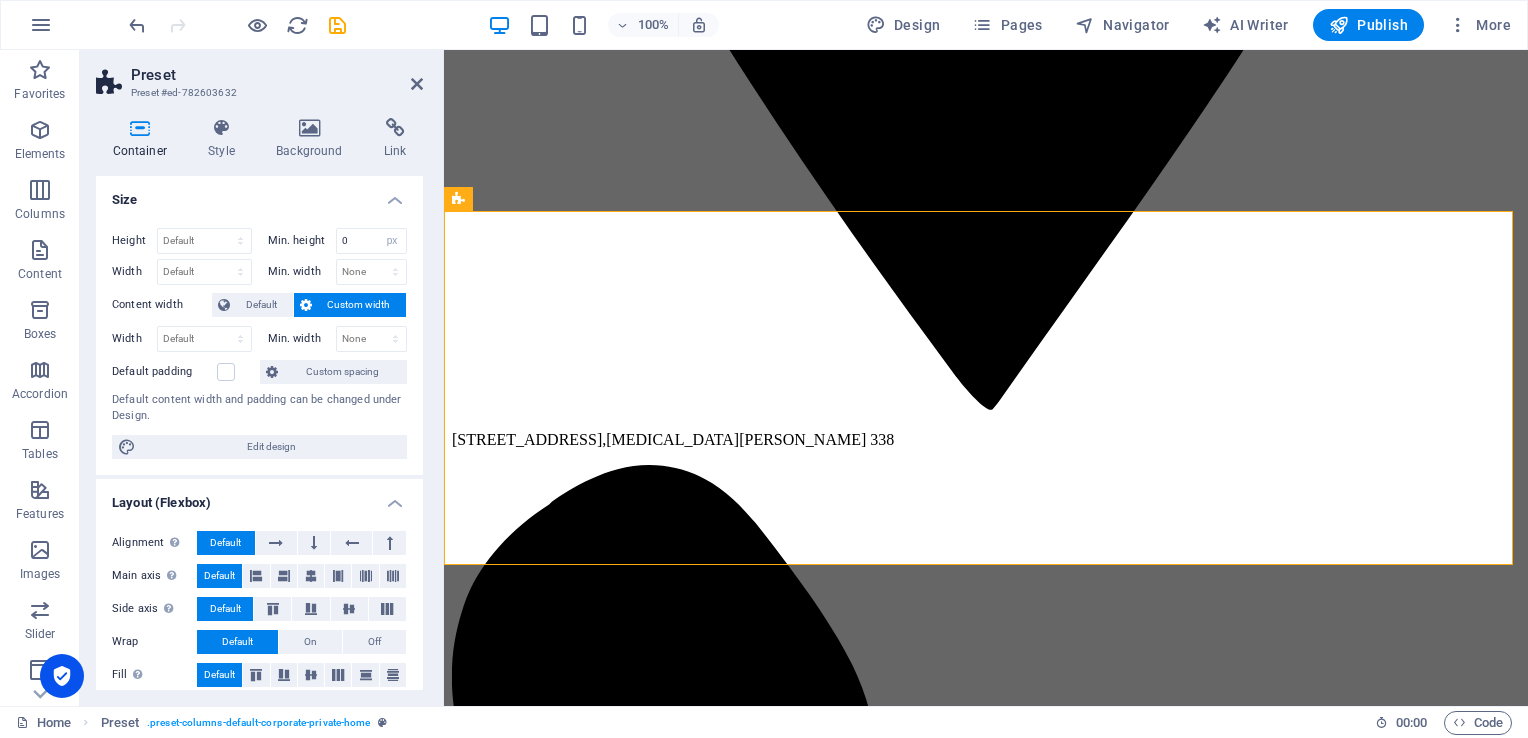 click at bounding box center [986, 12168] 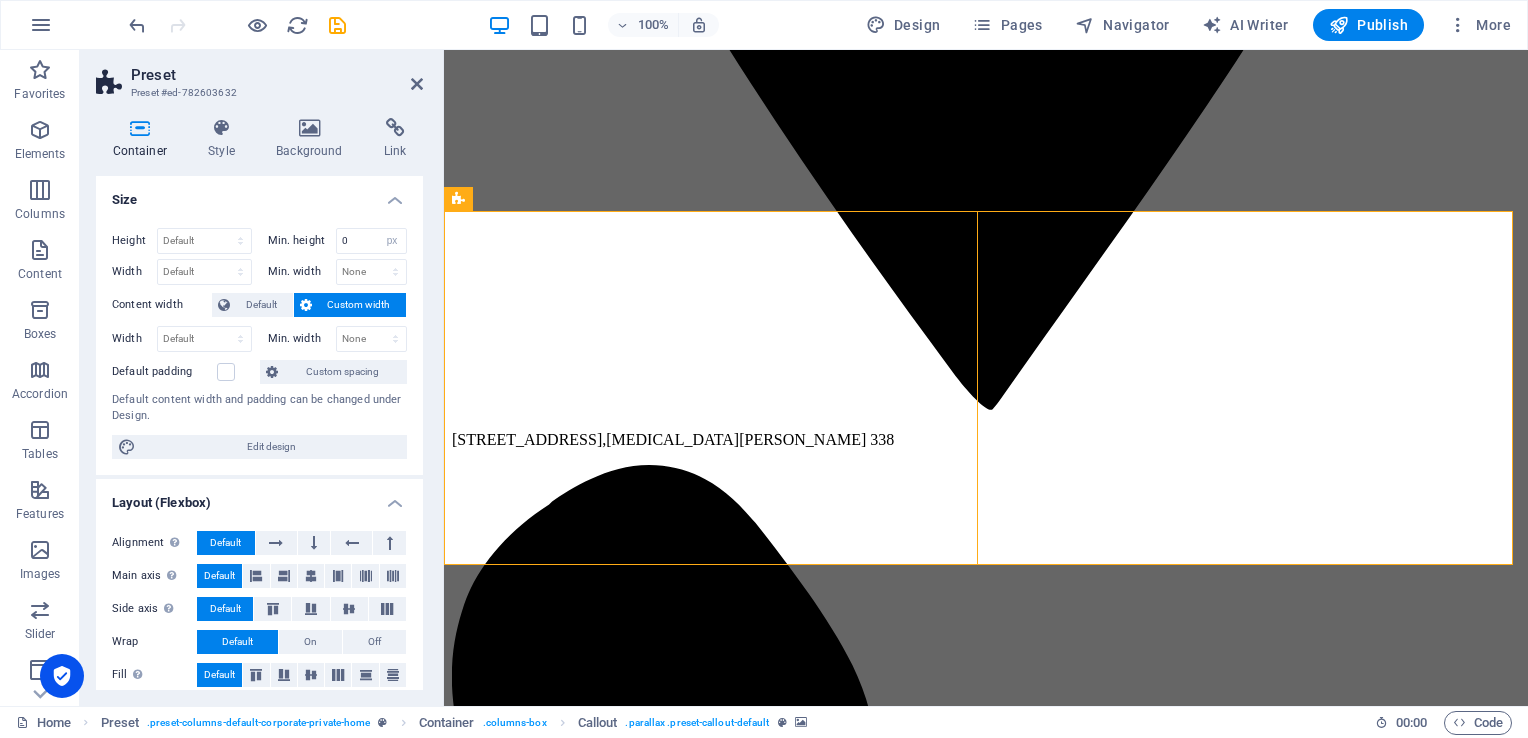 click at bounding box center [986, 12168] 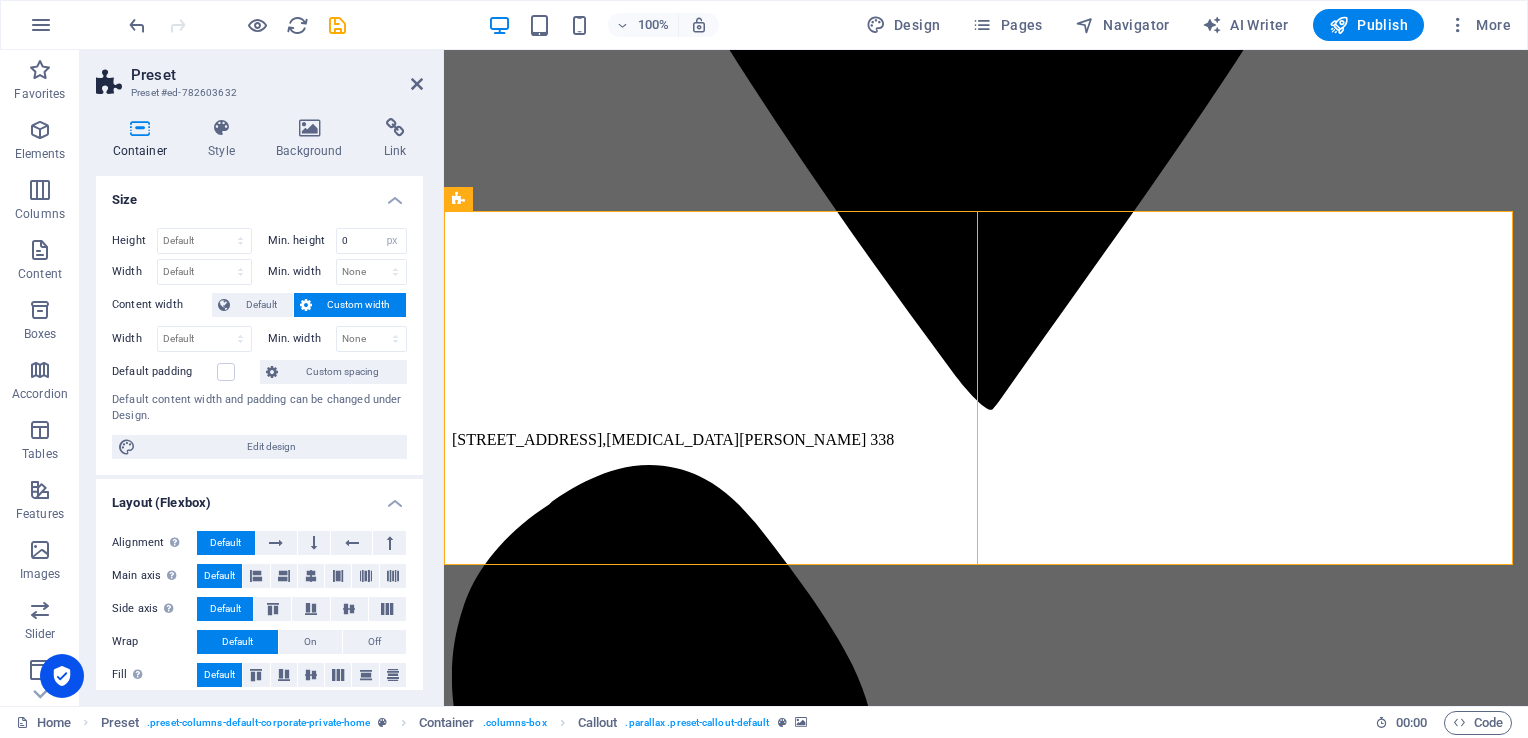 click at bounding box center [986, 12168] 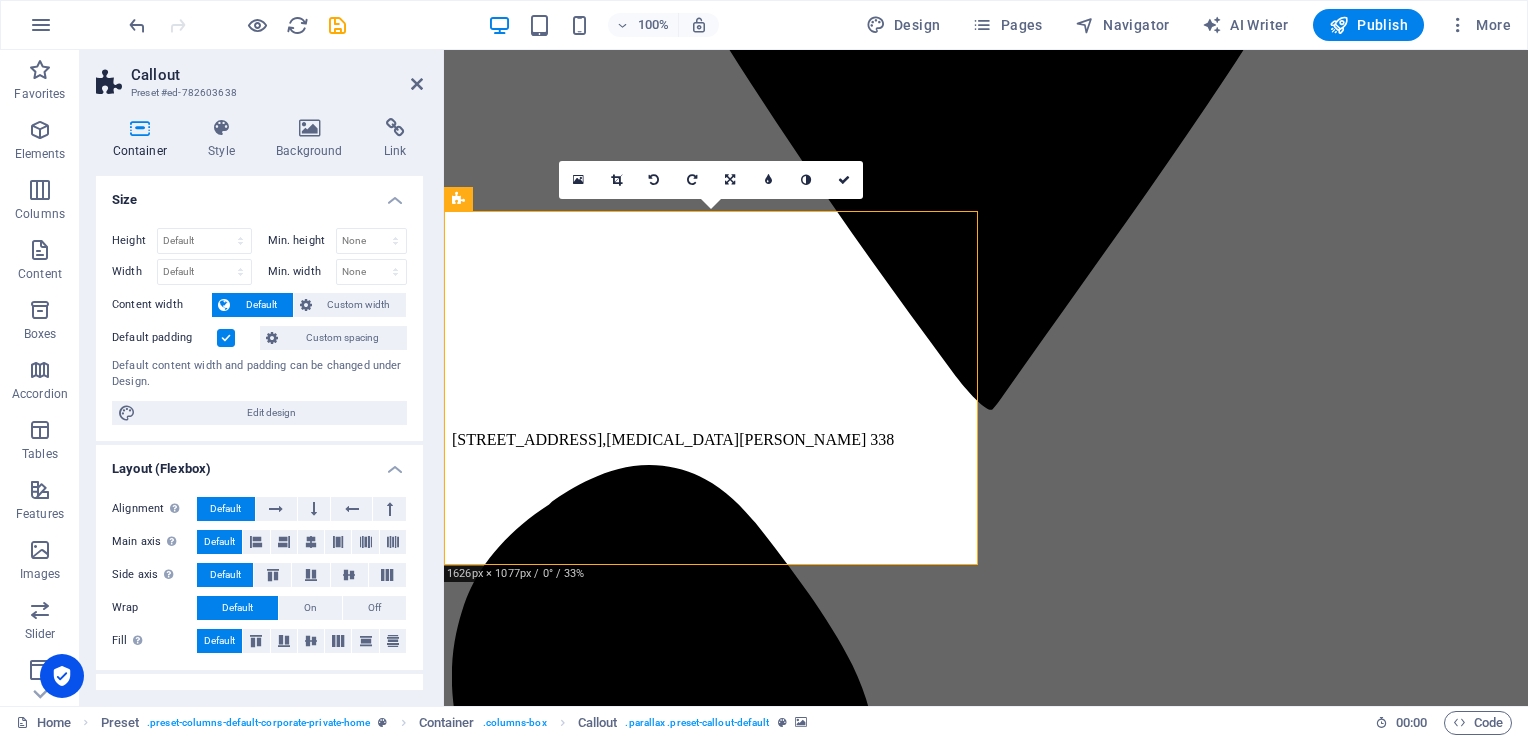 click at bounding box center [986, 12851] 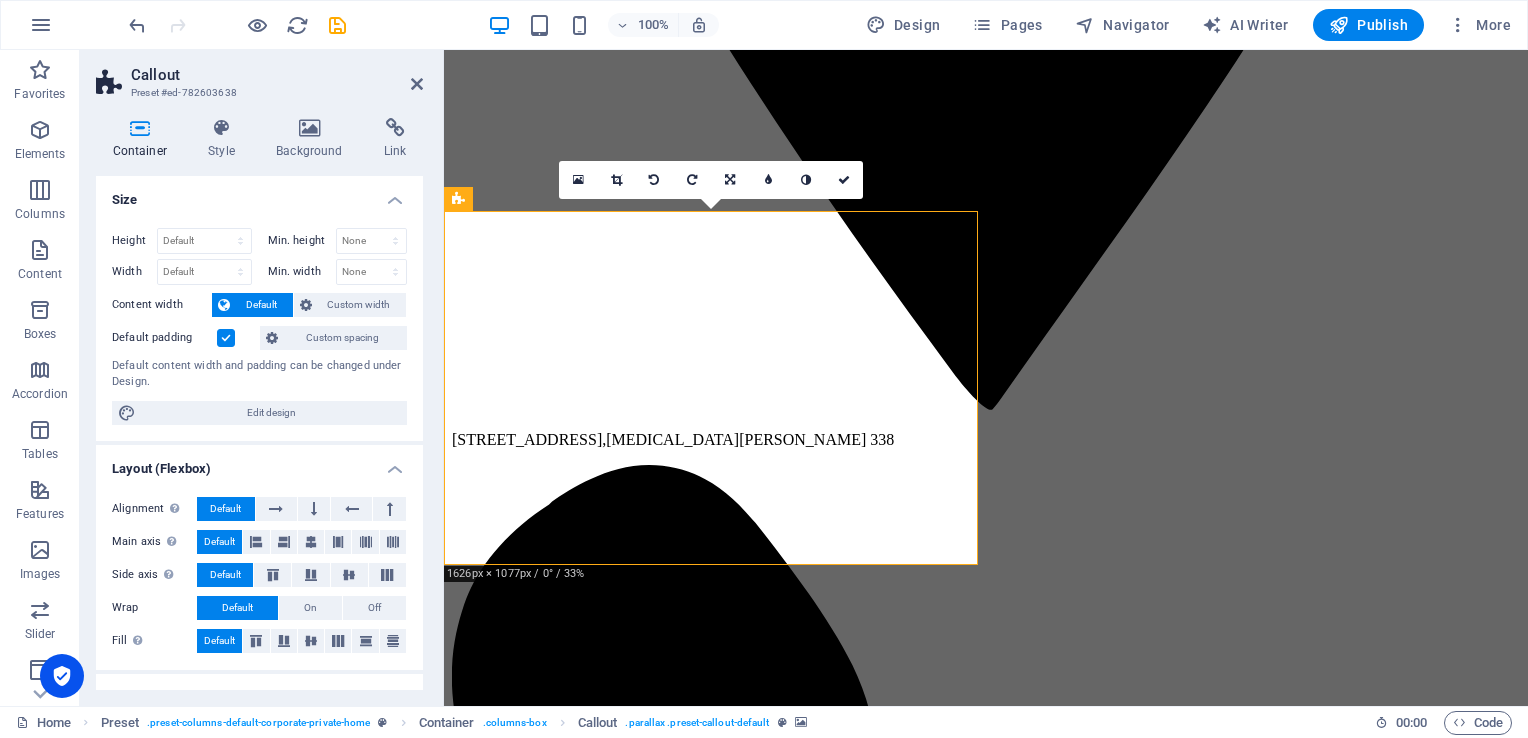 click at bounding box center (986, 12851) 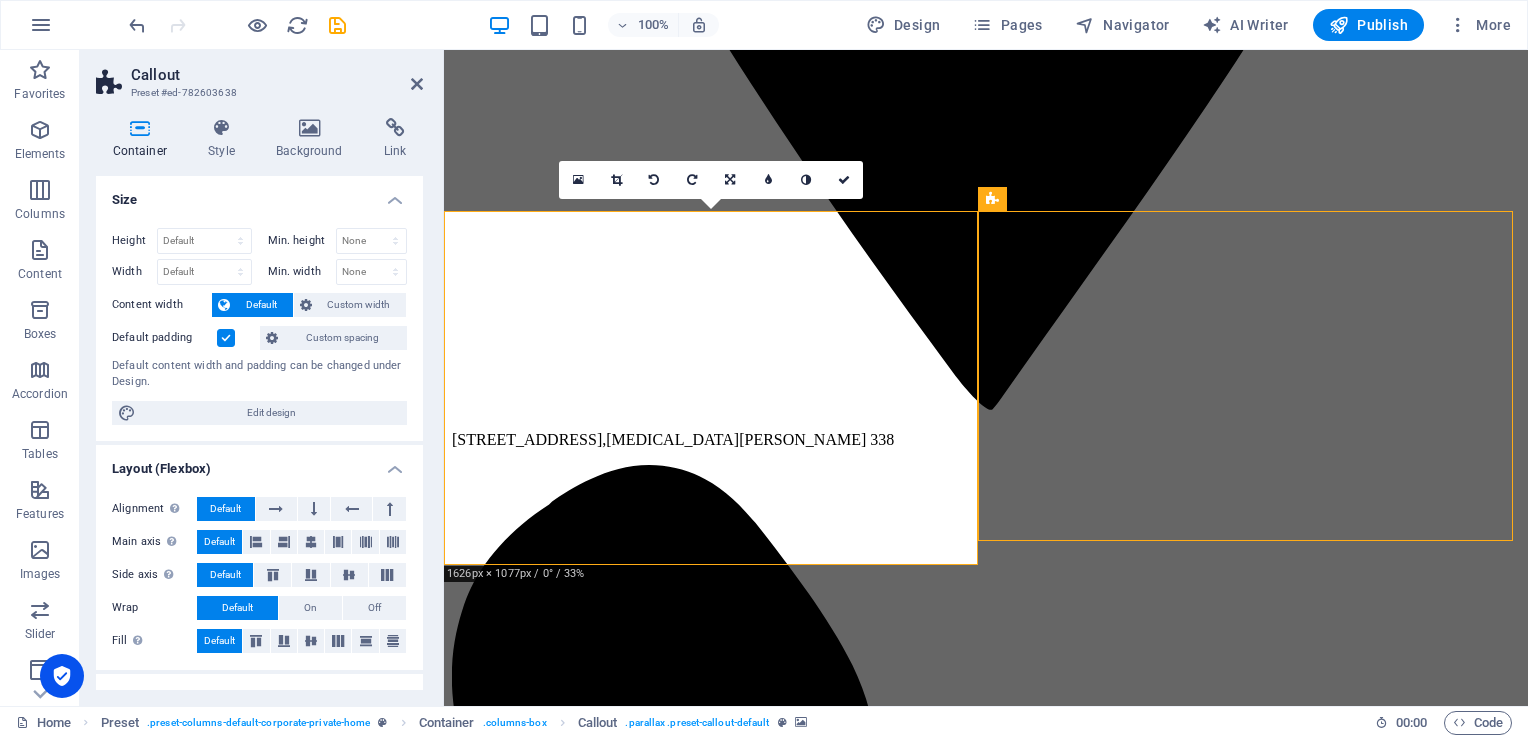 click at bounding box center [986, 12851] 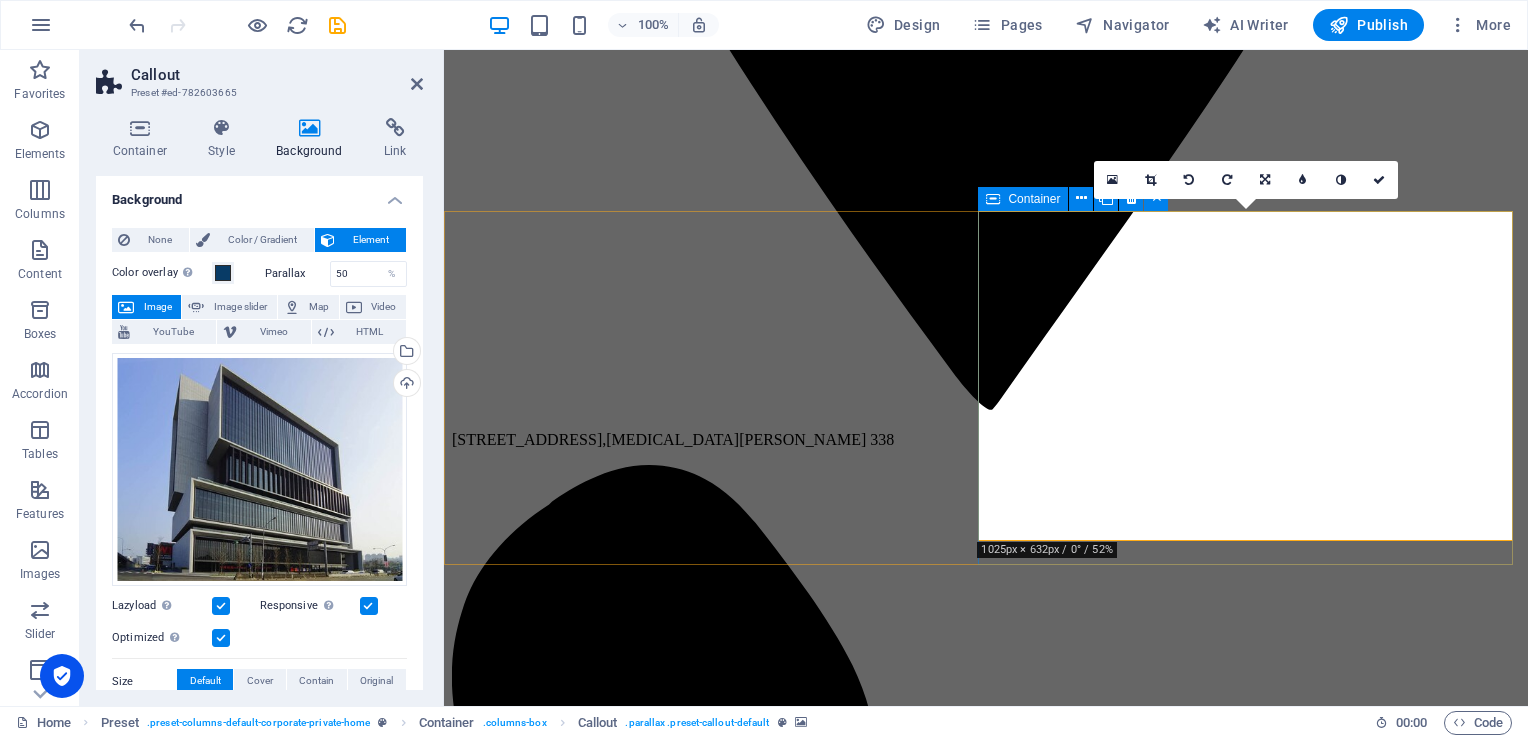 click on "REALLY ELECTRONIC  Lorem ipsum dolor sit amet, consetetur sadipscing elitr, sed diam nonumy eirmod tempor invidunt ut labore et dolore magna aliquyam erat, sed diam voluptua.  Our Services" at bounding box center [986, 13258] 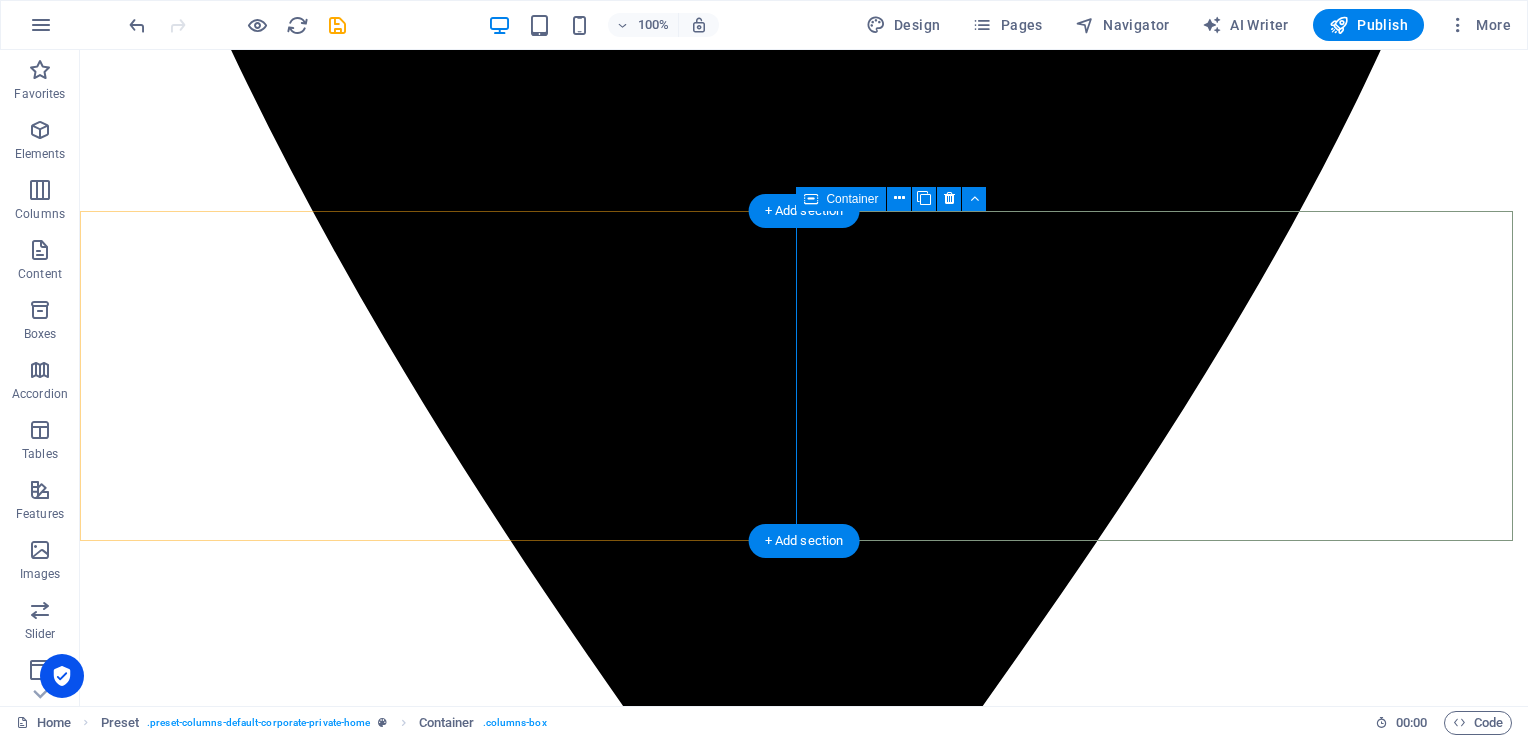 click at bounding box center [804, 16131] 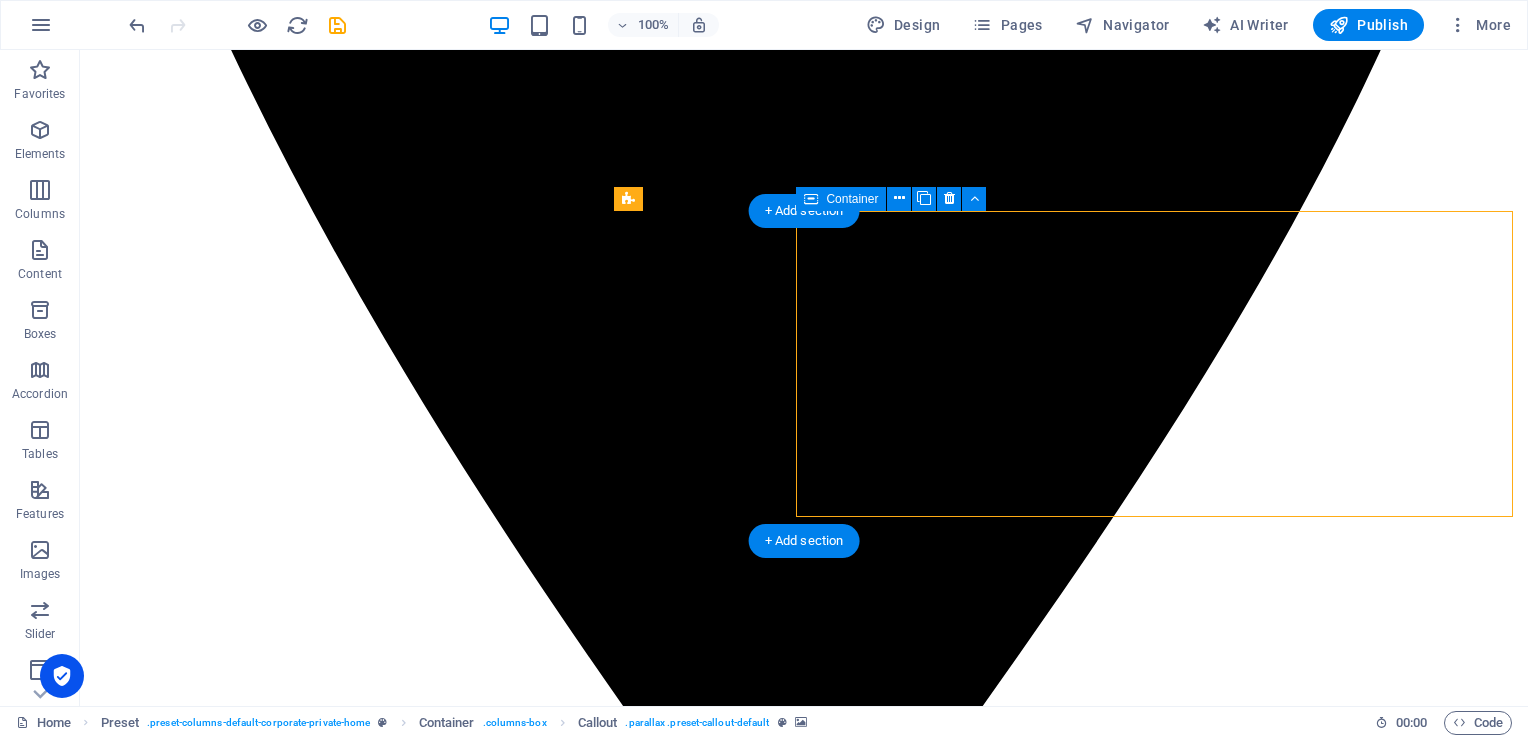 click at bounding box center (804, 16131) 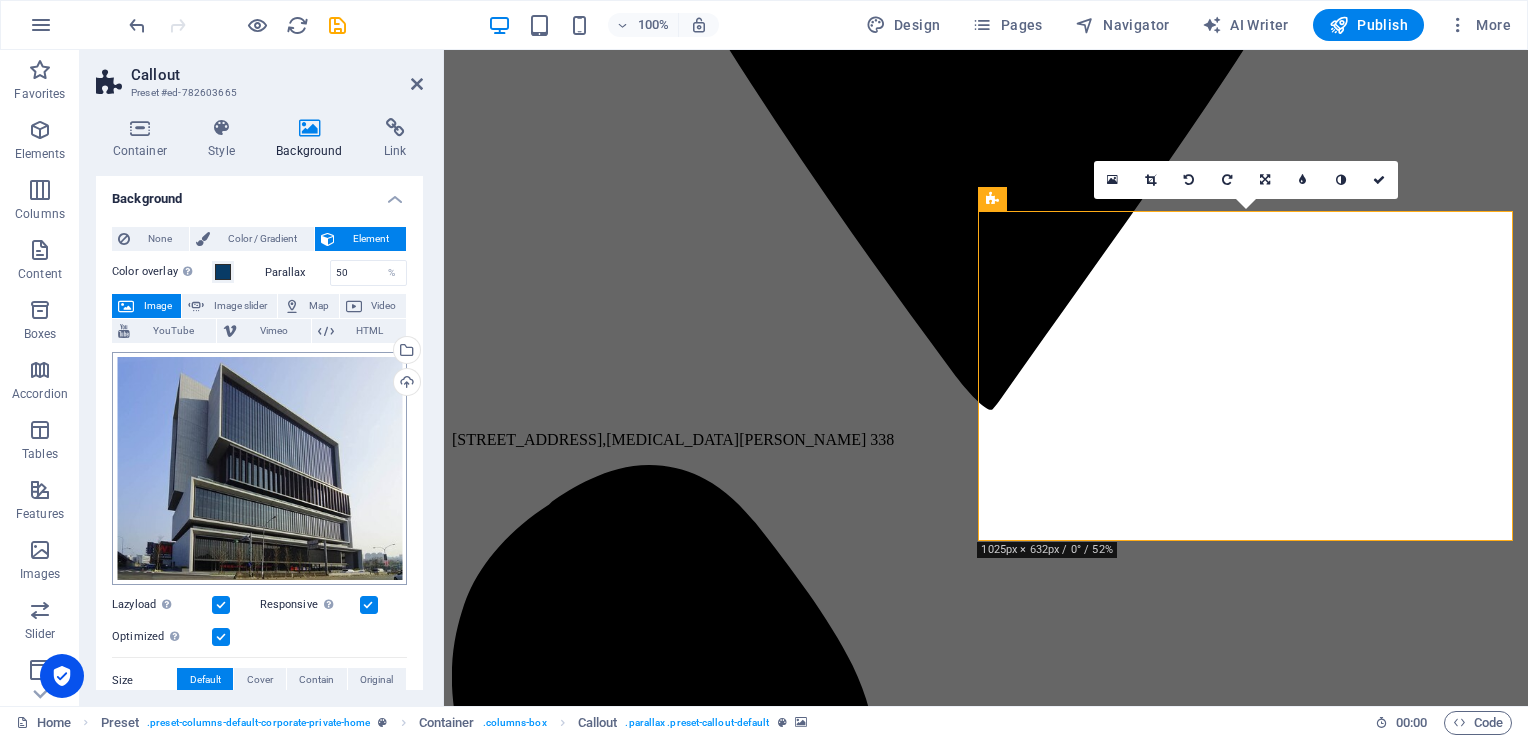 scroll, scrollTop: 0, scrollLeft: 0, axis: both 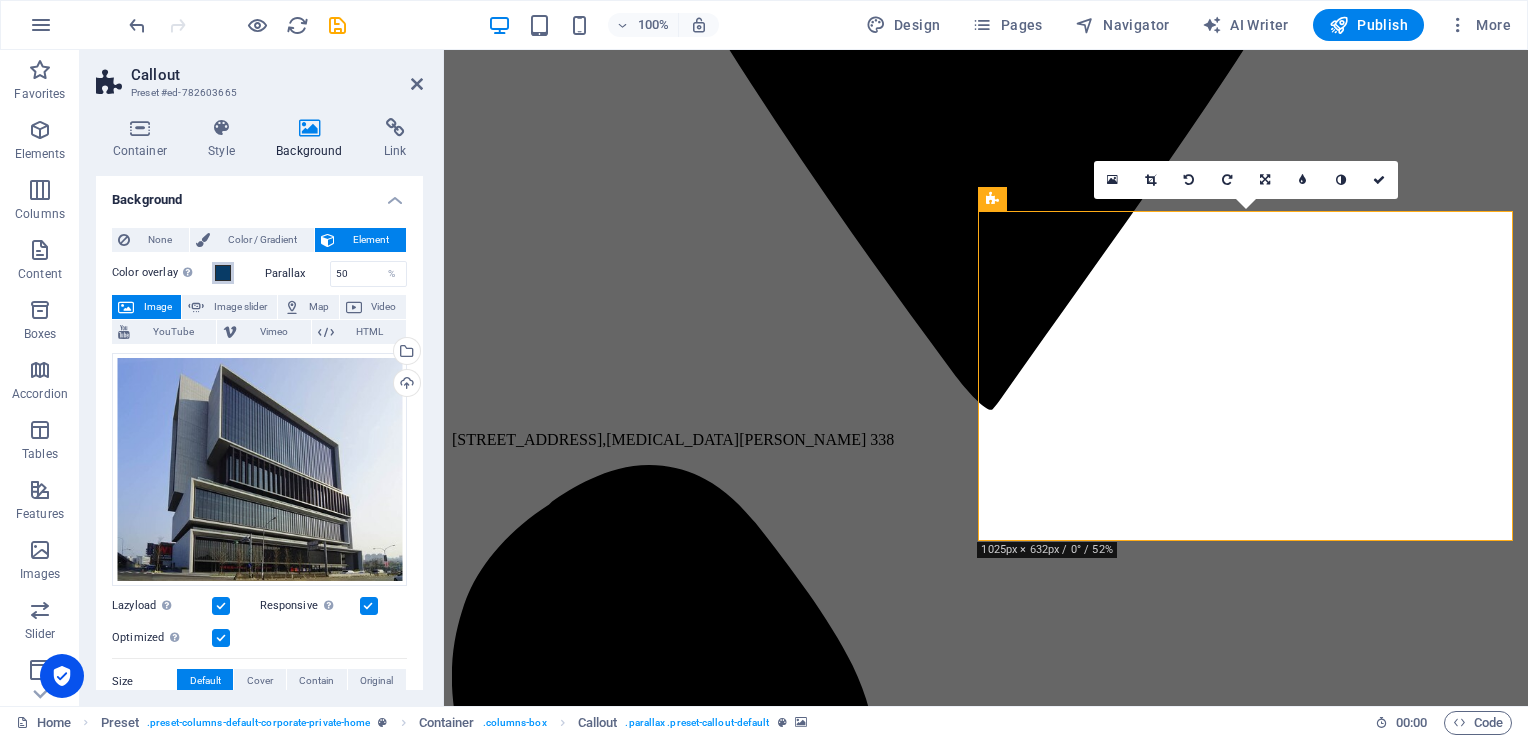 click at bounding box center (223, 273) 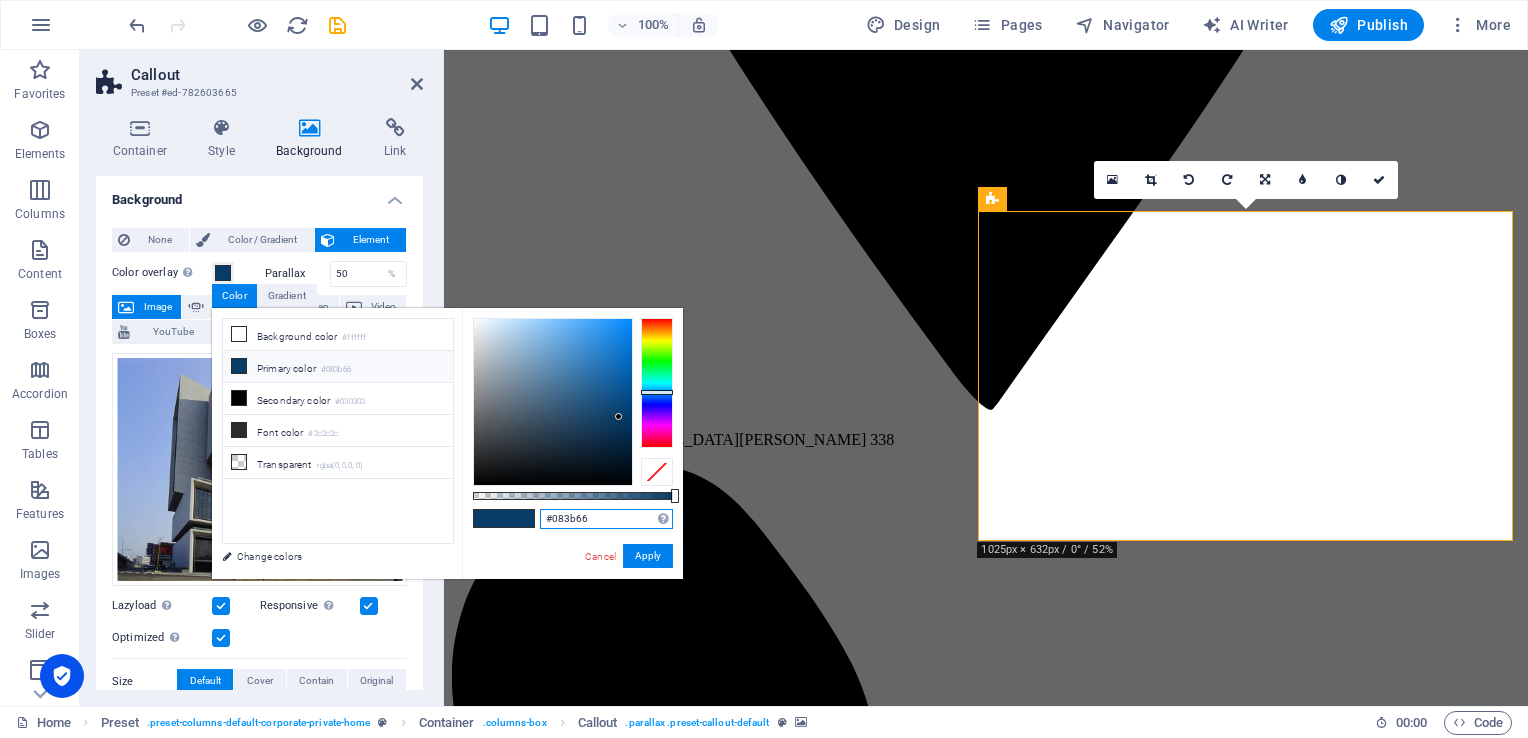 click on "#083b66" at bounding box center [606, 519] 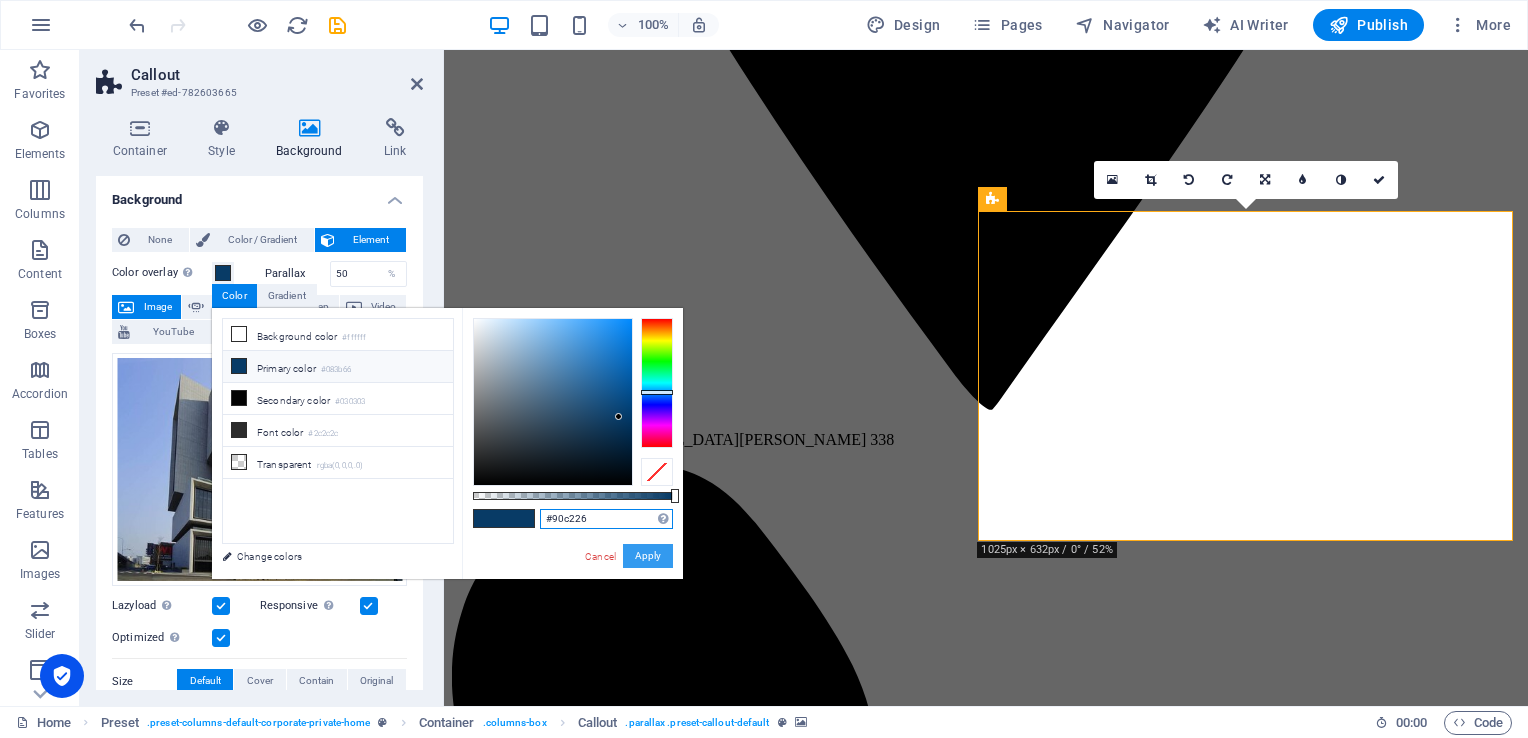 type on "#90c226" 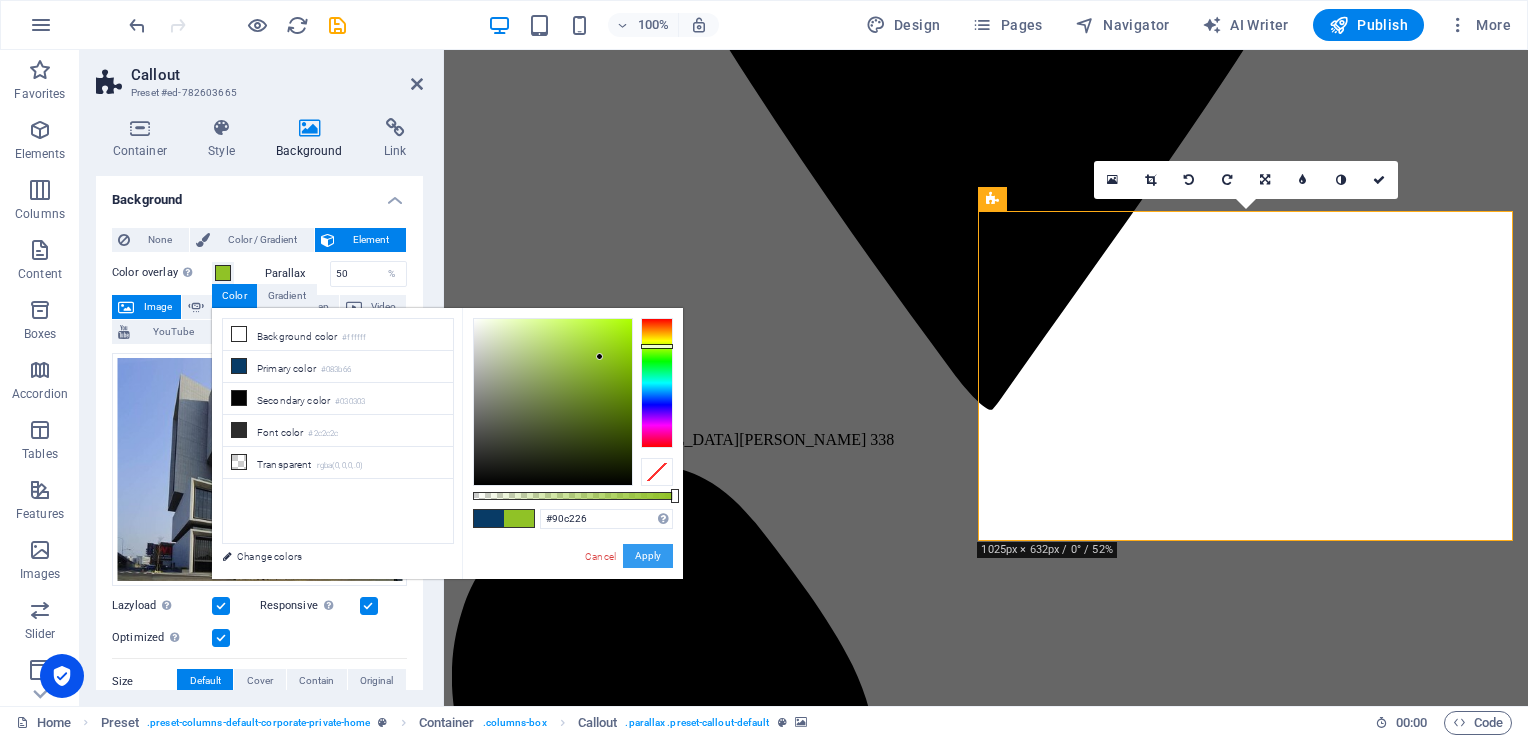 click on "Apply" at bounding box center [648, 556] 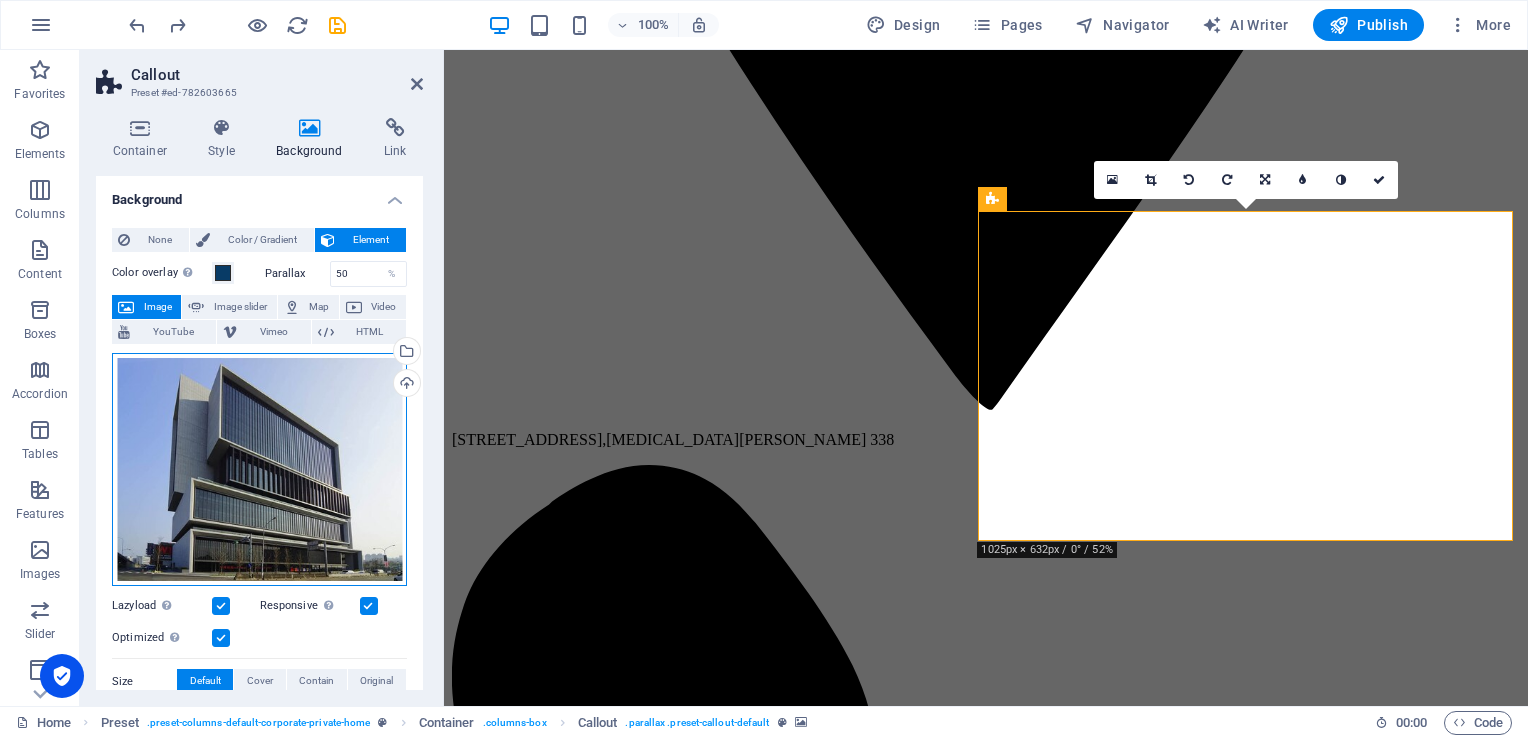 click on "Drag files here, click to choose files or select files from Files or our free stock photos & videos" at bounding box center (259, 470) 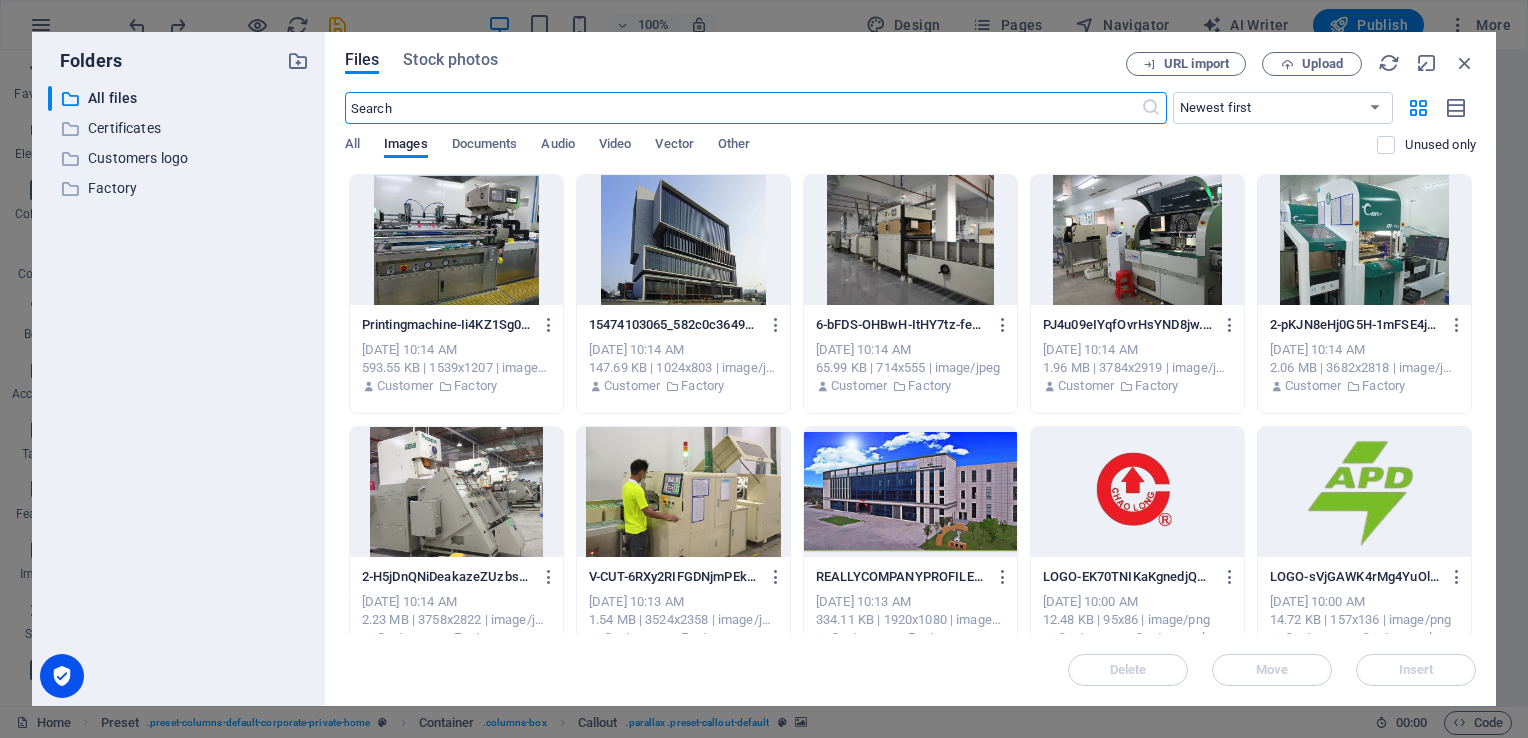scroll, scrollTop: 1600, scrollLeft: 0, axis: vertical 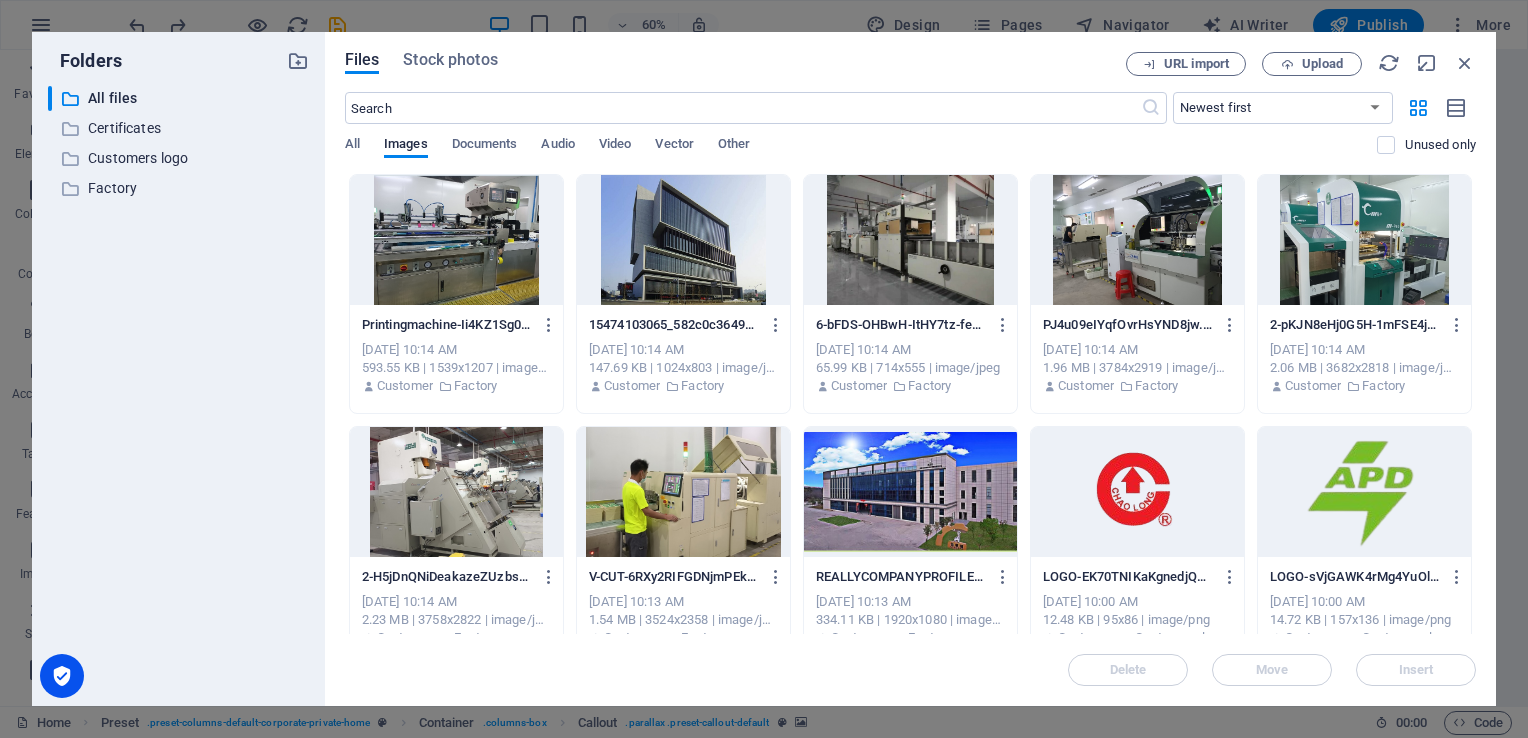drag, startPoint x: 688, startPoint y: 250, endPoint x: 905, endPoint y: 334, distance: 232.69078 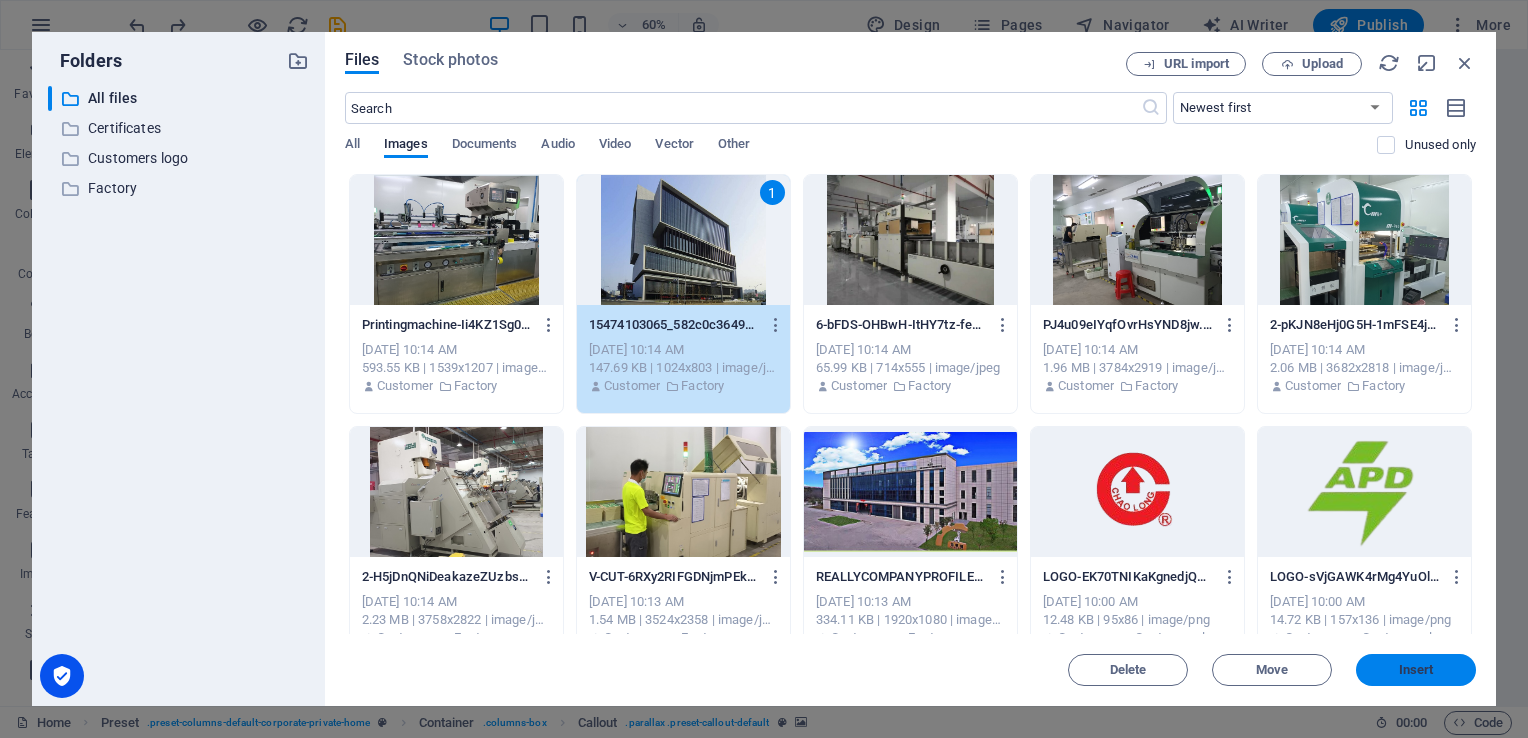 drag, startPoint x: 1411, startPoint y: 671, endPoint x: 268, endPoint y: 615, distance: 1144.371 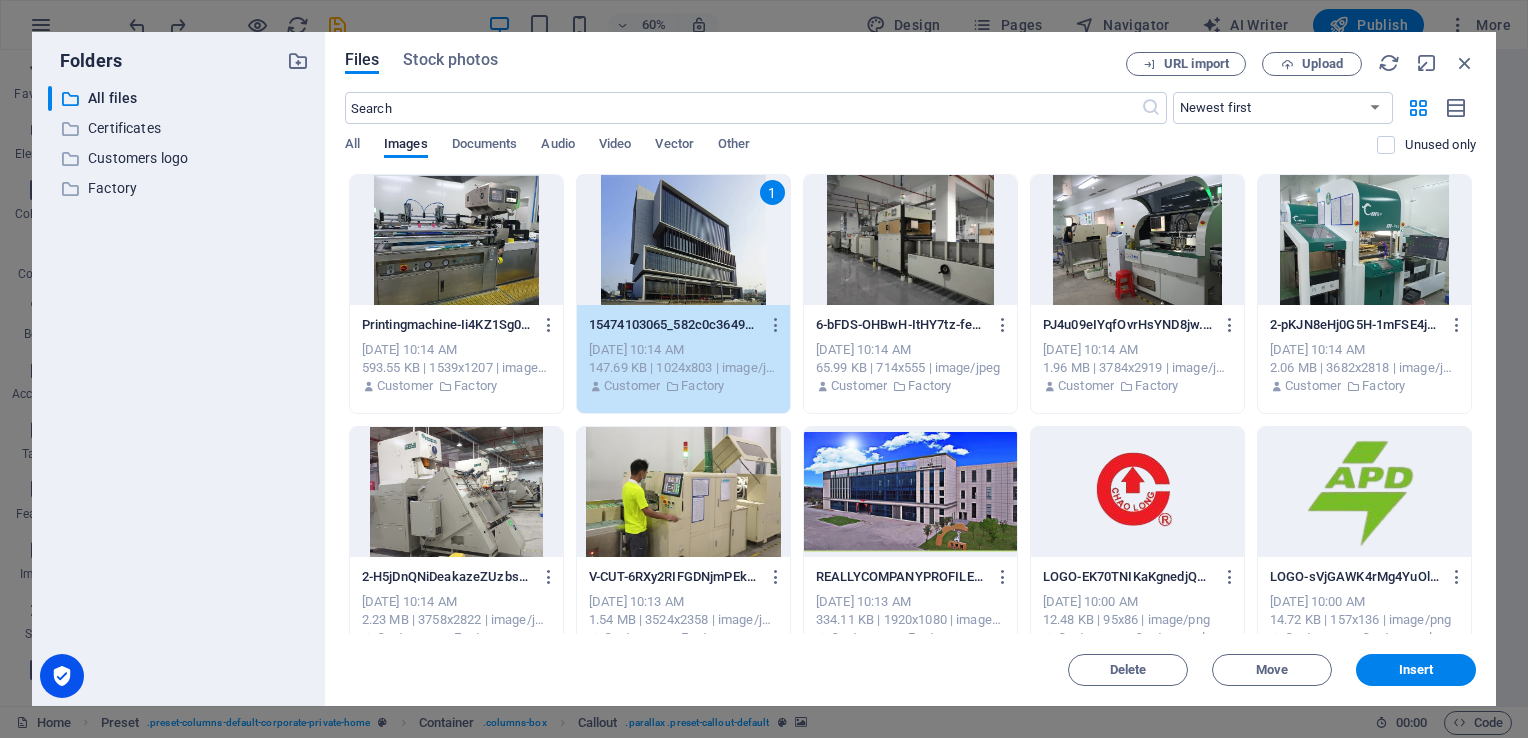 scroll, scrollTop: 1236, scrollLeft: 0, axis: vertical 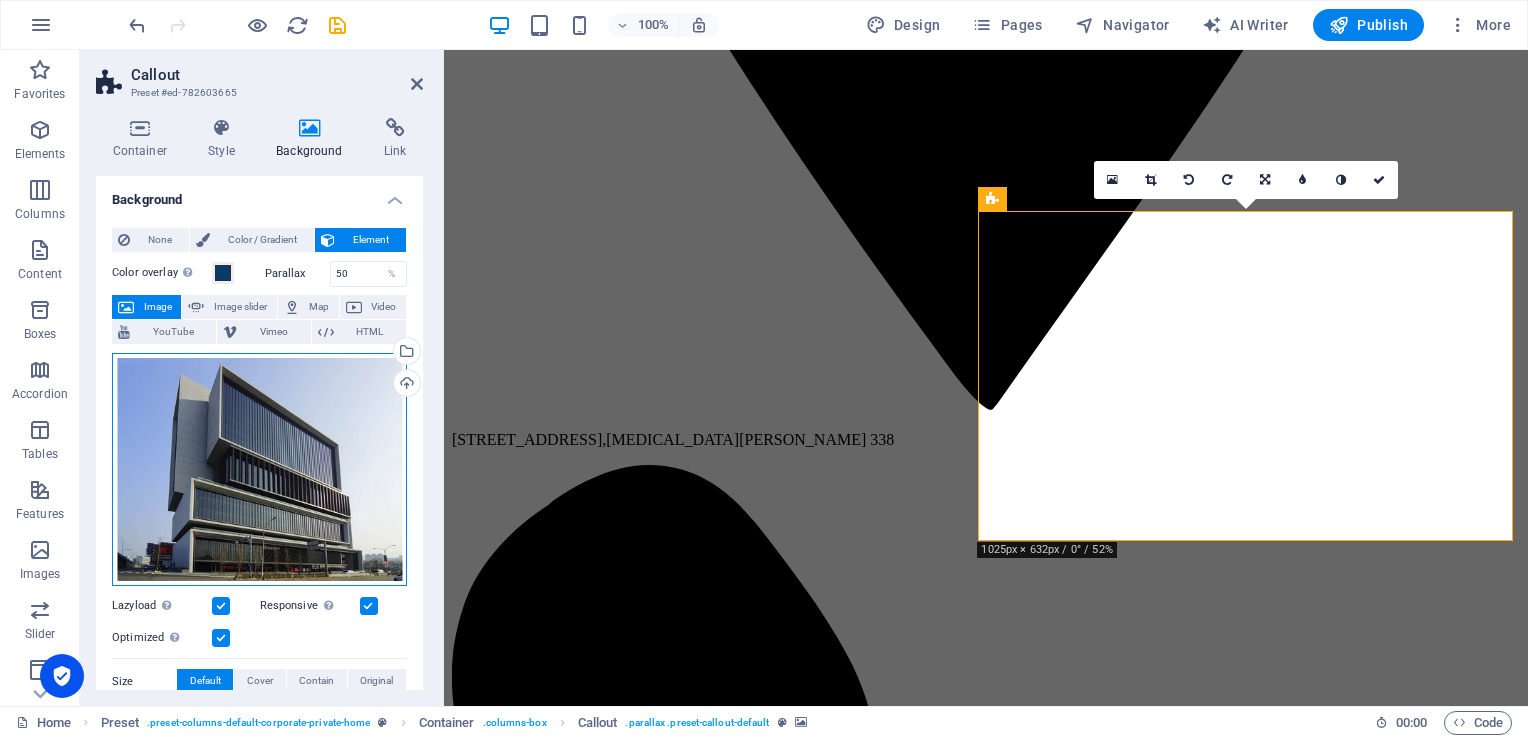 click on "Drag files here, click to choose files or select files from Files or our free stock photos & videos" at bounding box center [259, 470] 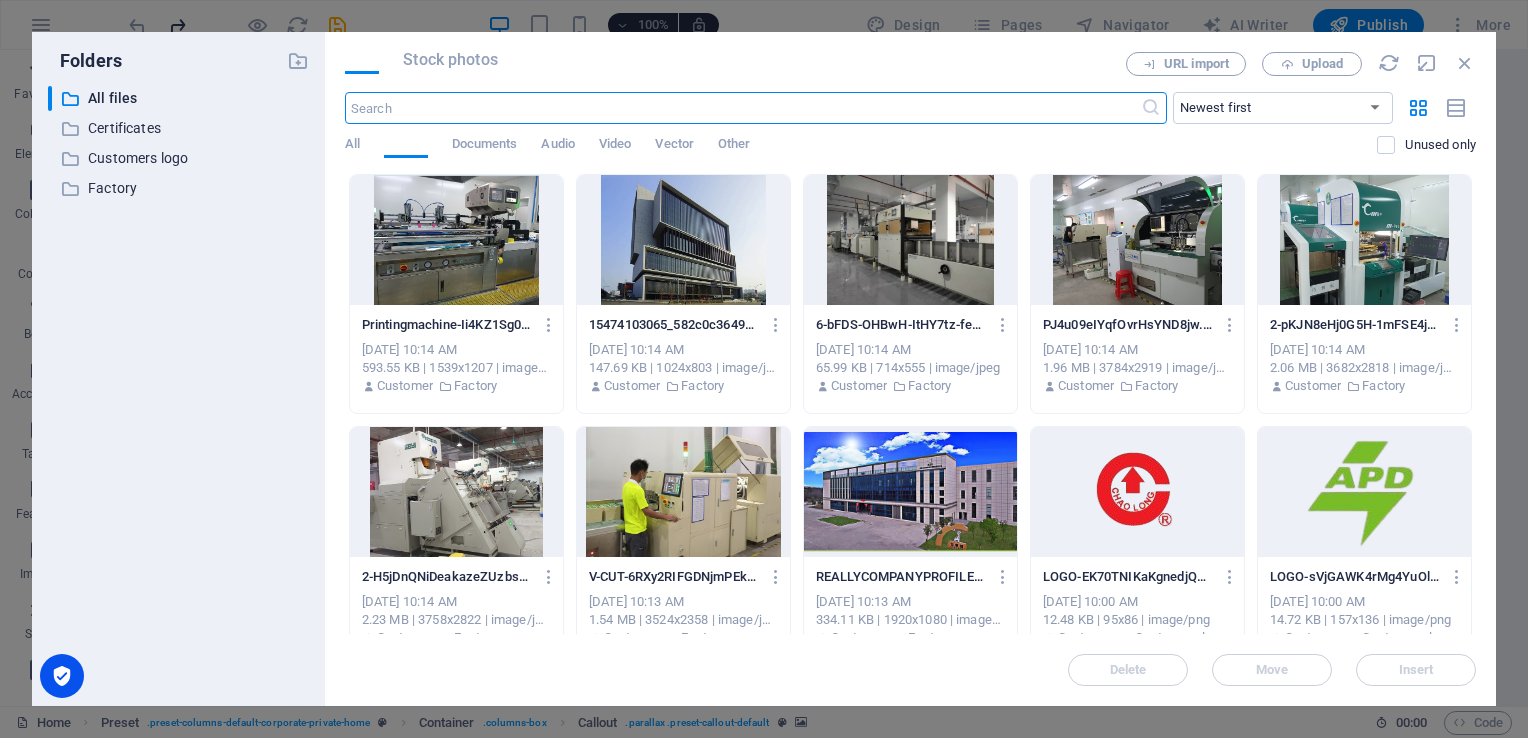 scroll, scrollTop: 1600, scrollLeft: 0, axis: vertical 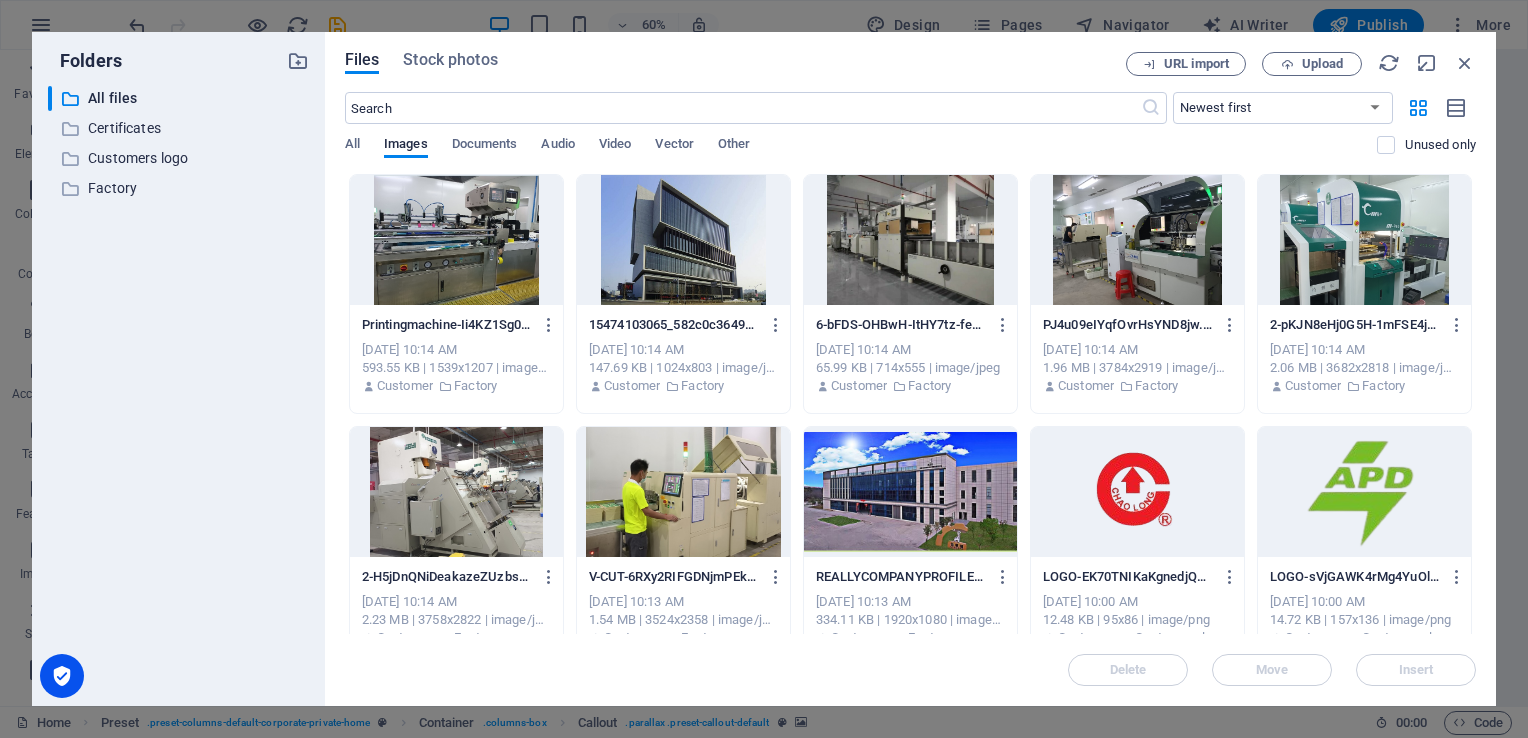 click at bounding box center (683, 240) 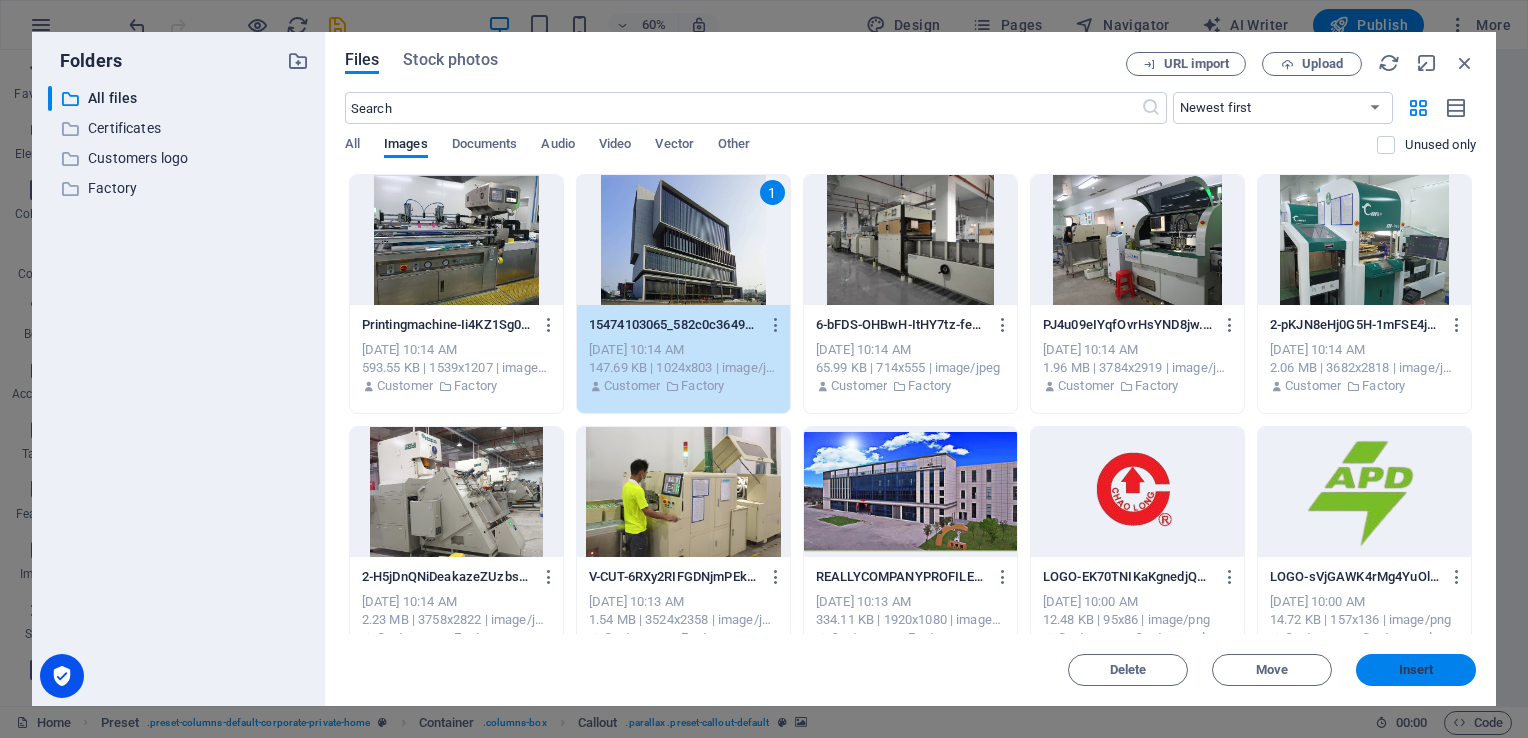 click on "Insert" at bounding box center (1416, 670) 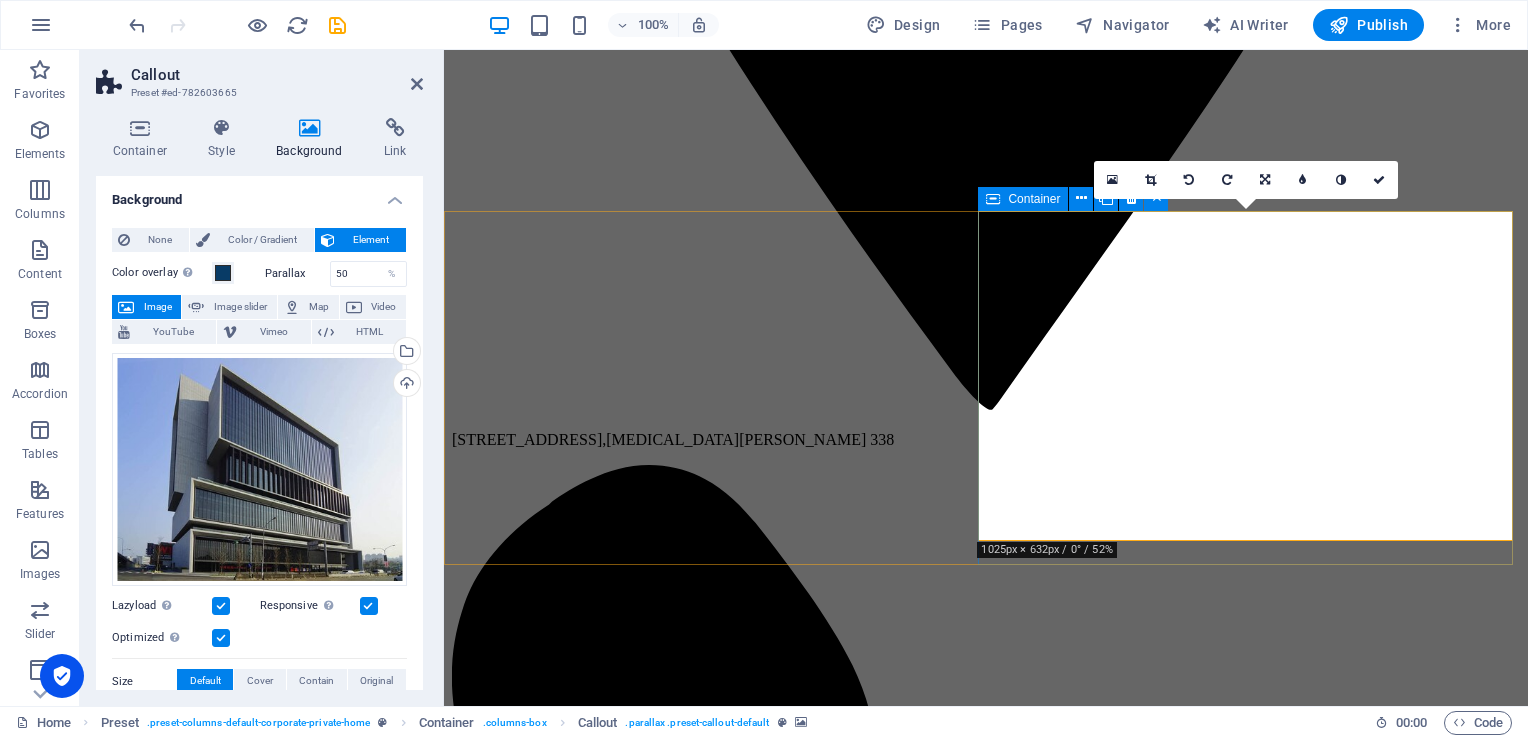 click at bounding box center (986, 12851) 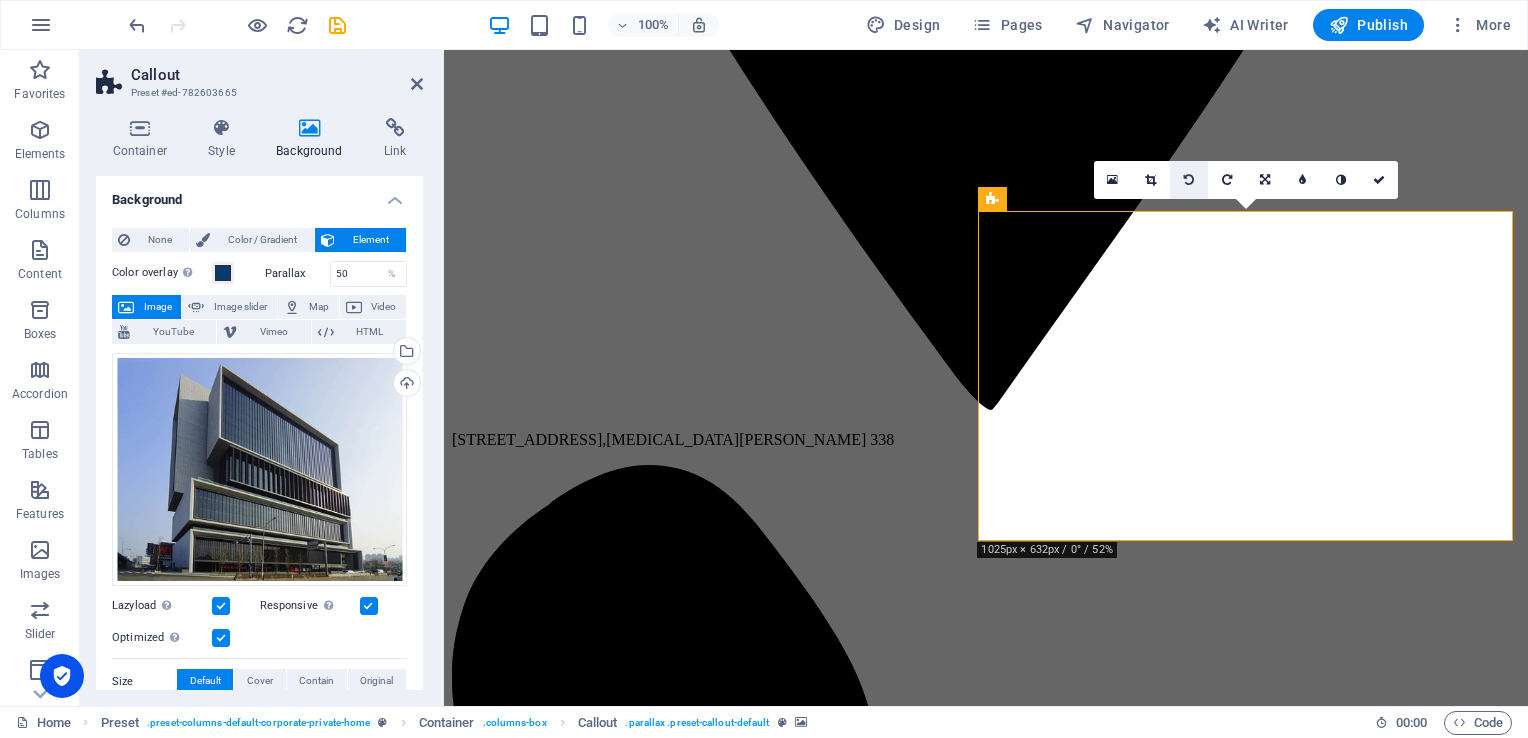 click at bounding box center [1189, 180] 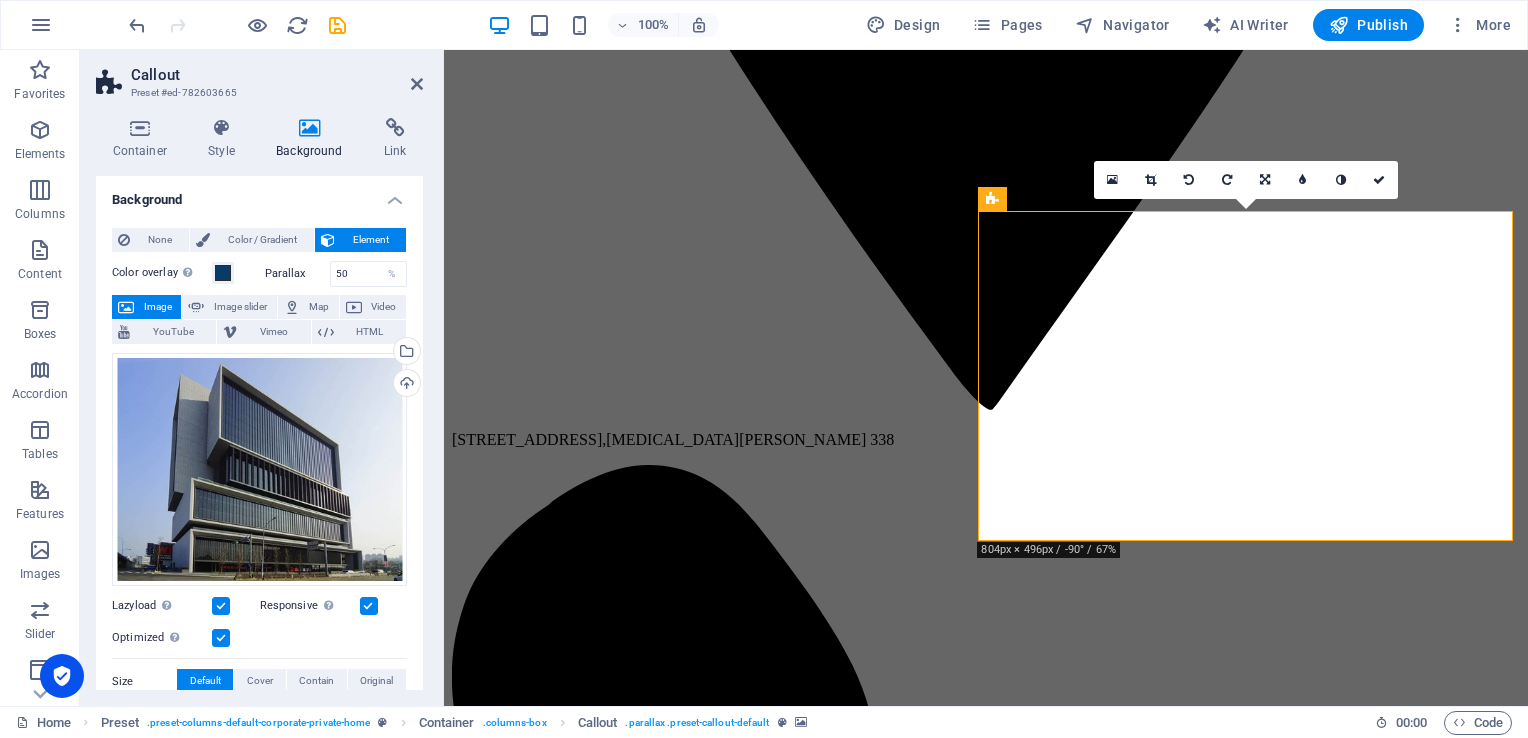 click at bounding box center (1189, 180) 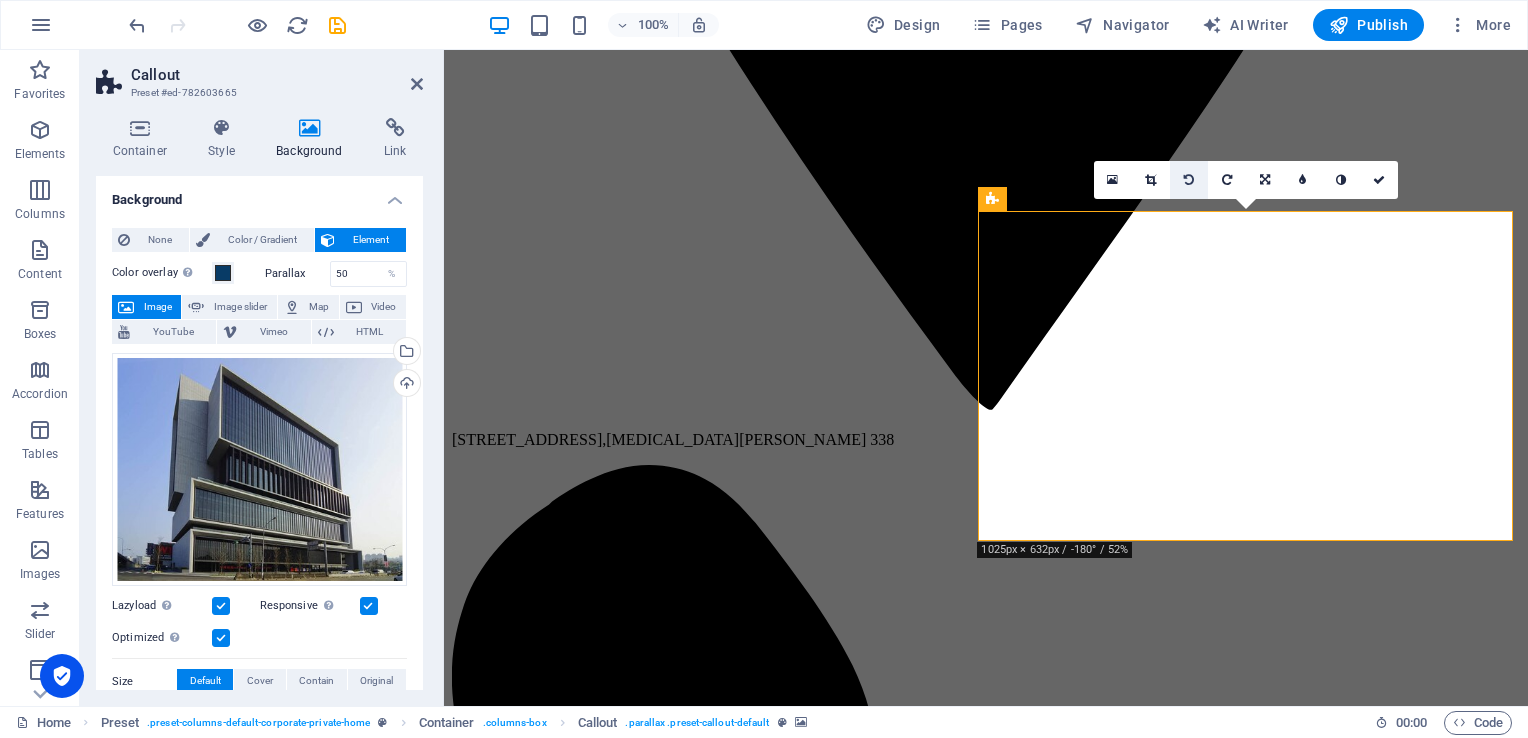 click at bounding box center (1189, 180) 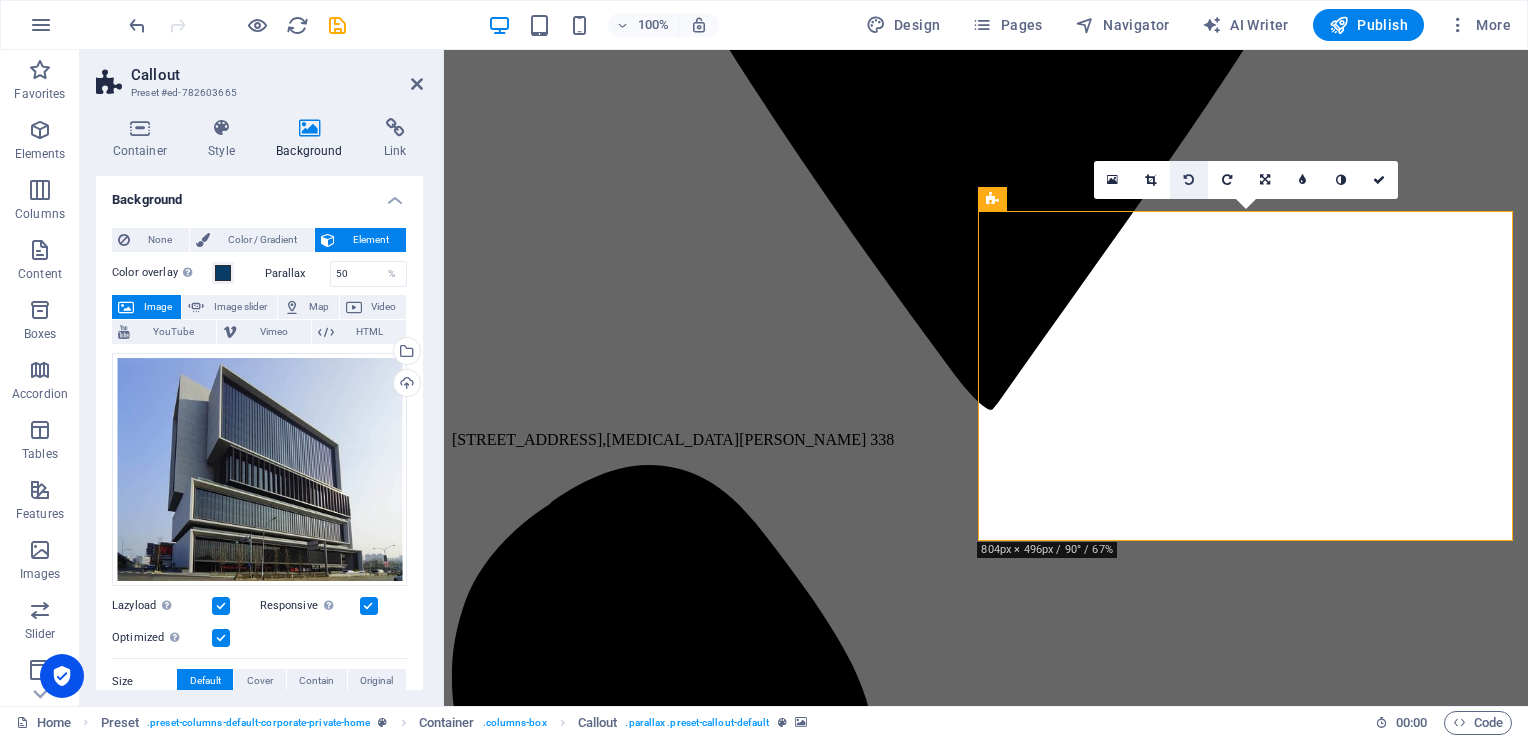 click at bounding box center [1189, 180] 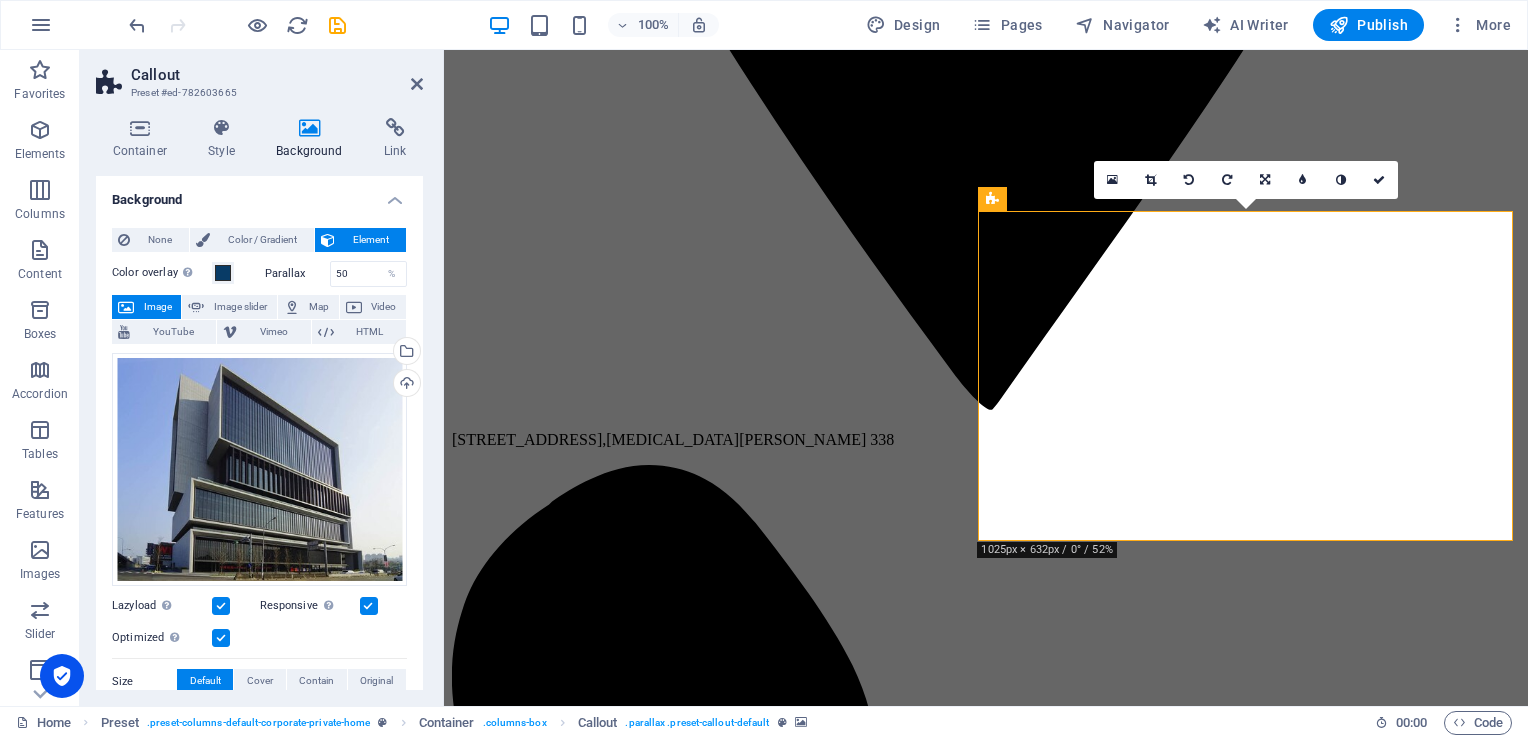 click at bounding box center [986, 12851] 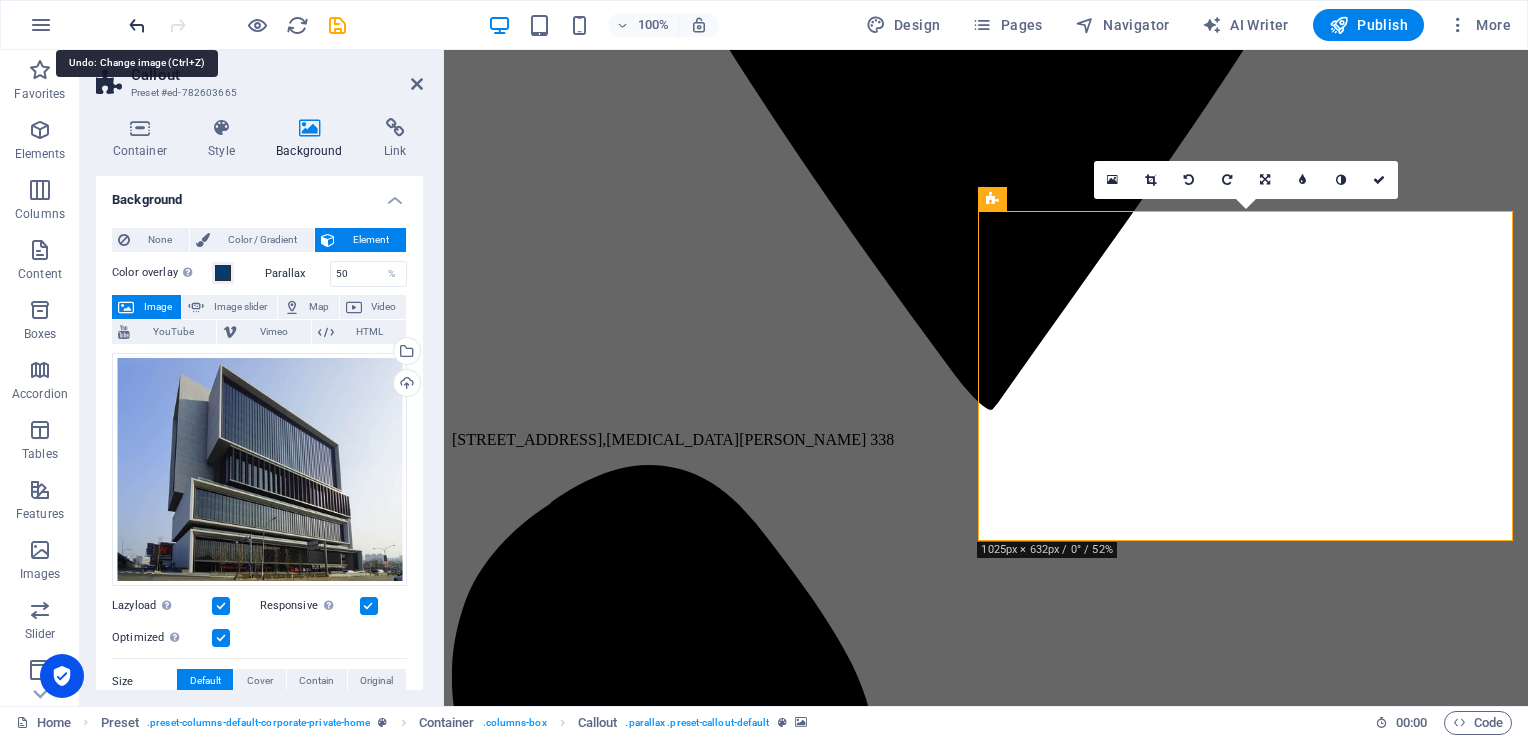 click at bounding box center (137, 25) 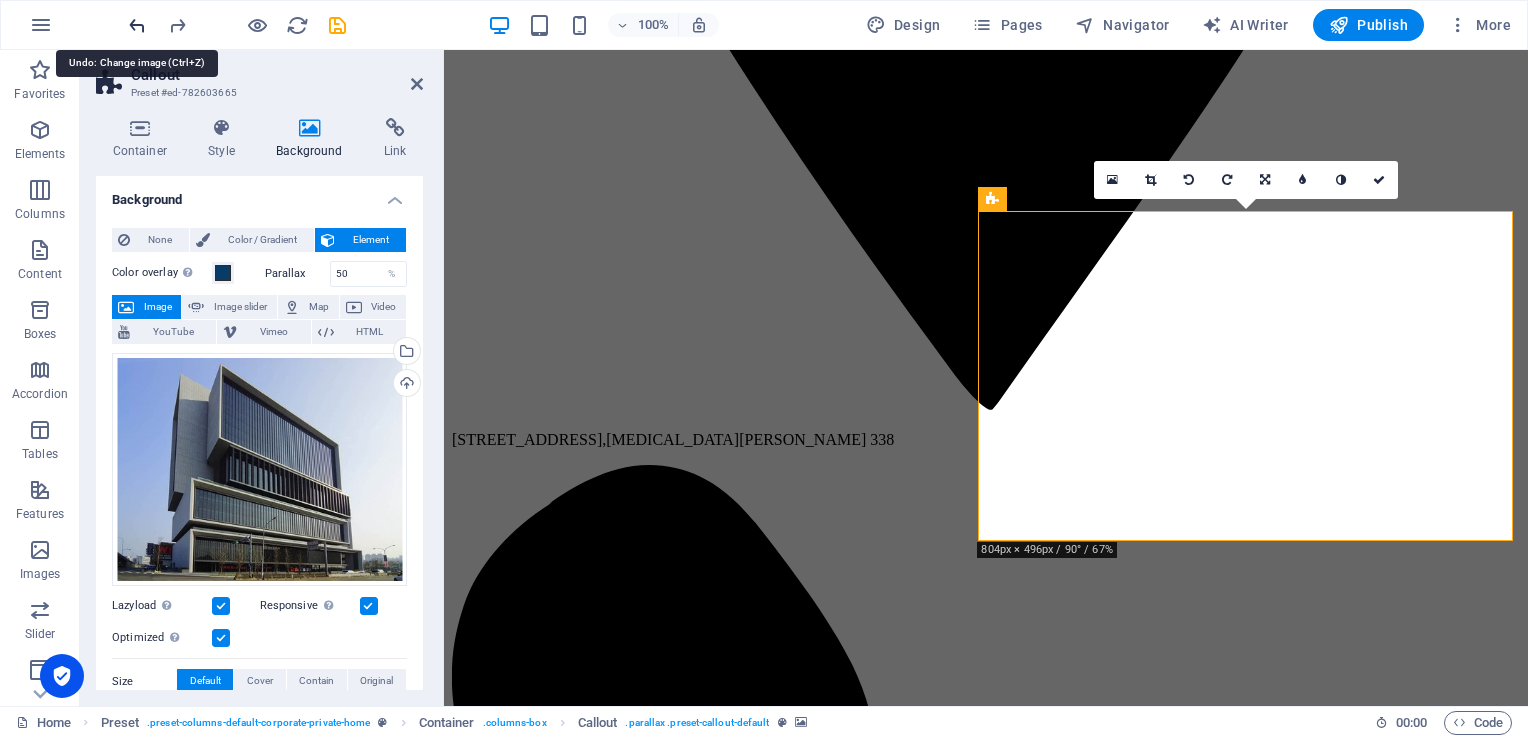 click at bounding box center (137, 25) 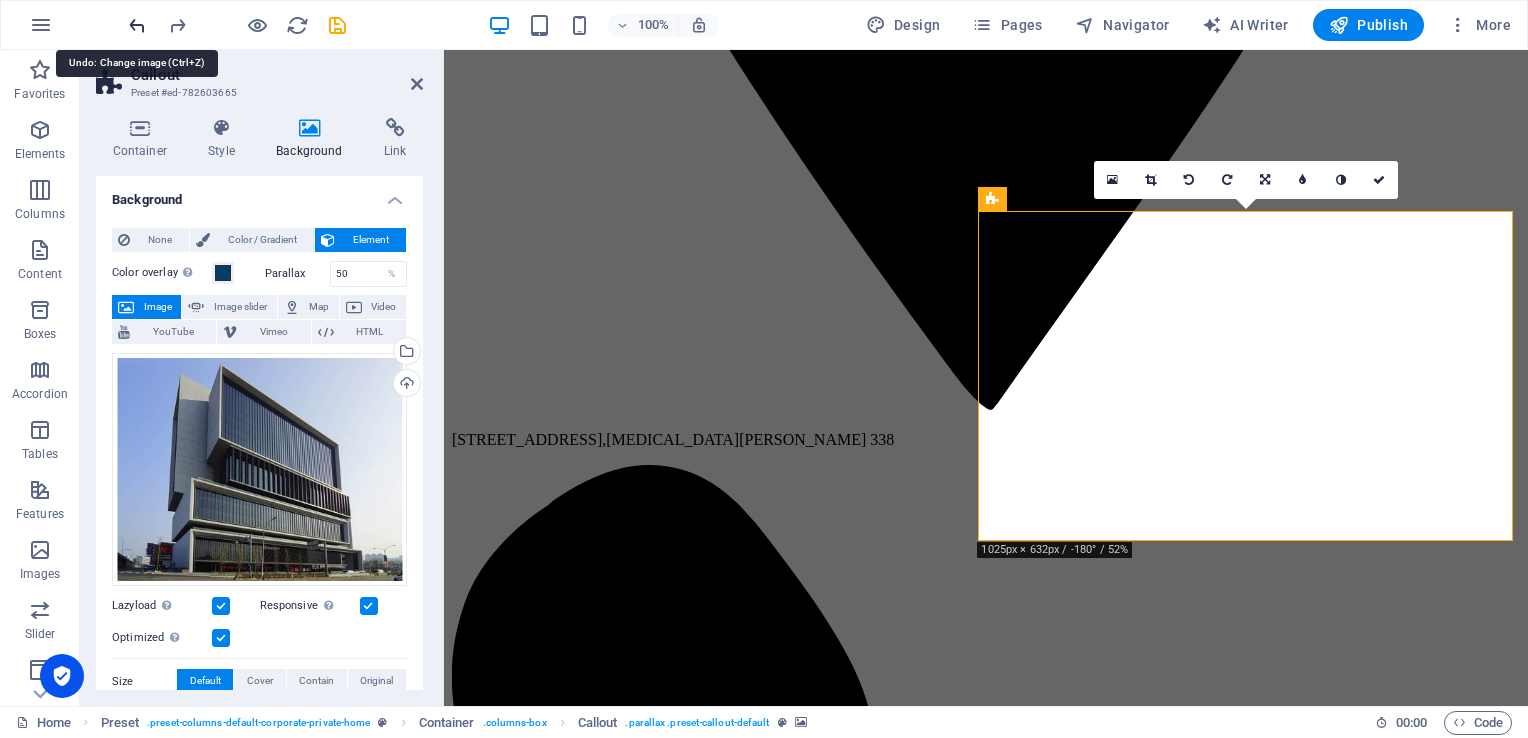 click at bounding box center (137, 25) 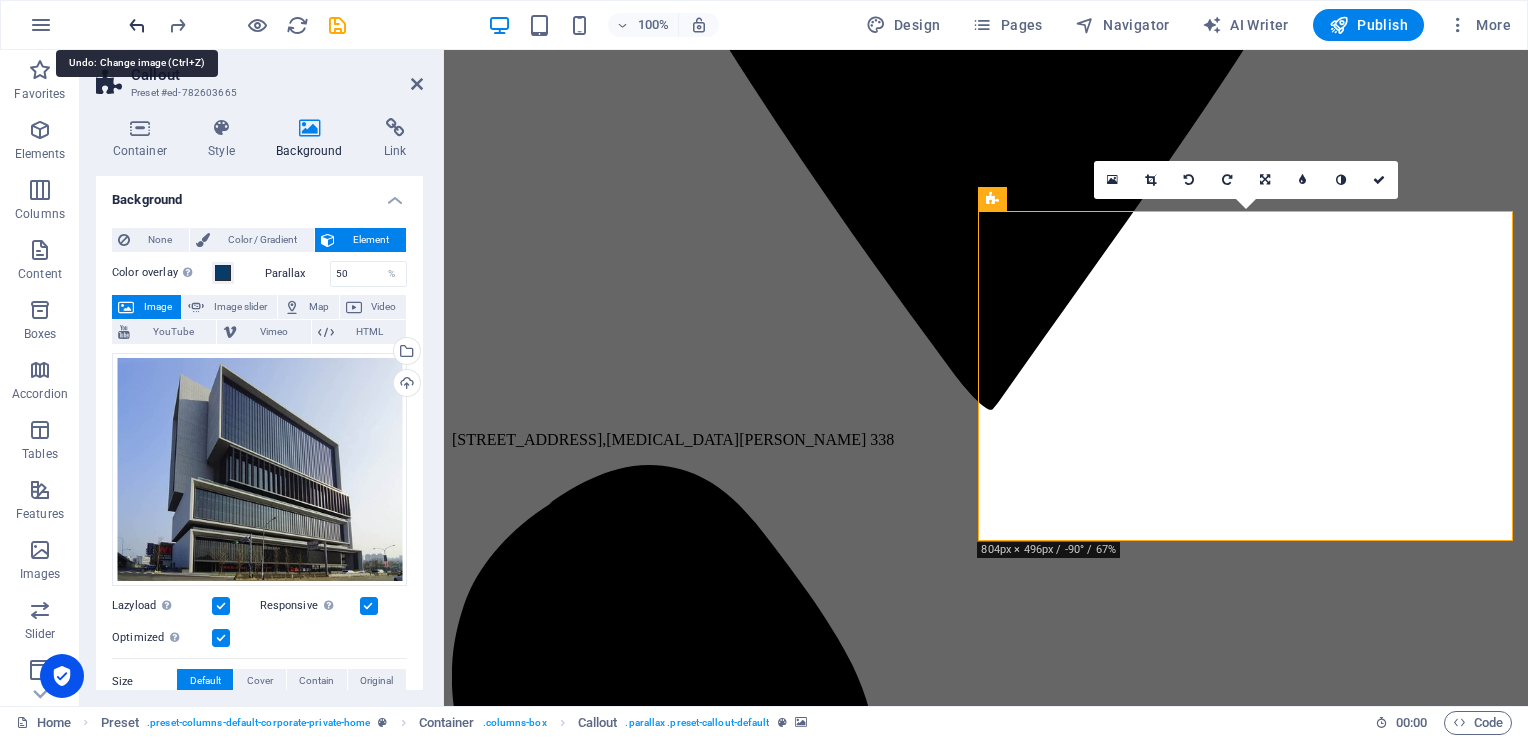click at bounding box center [137, 25] 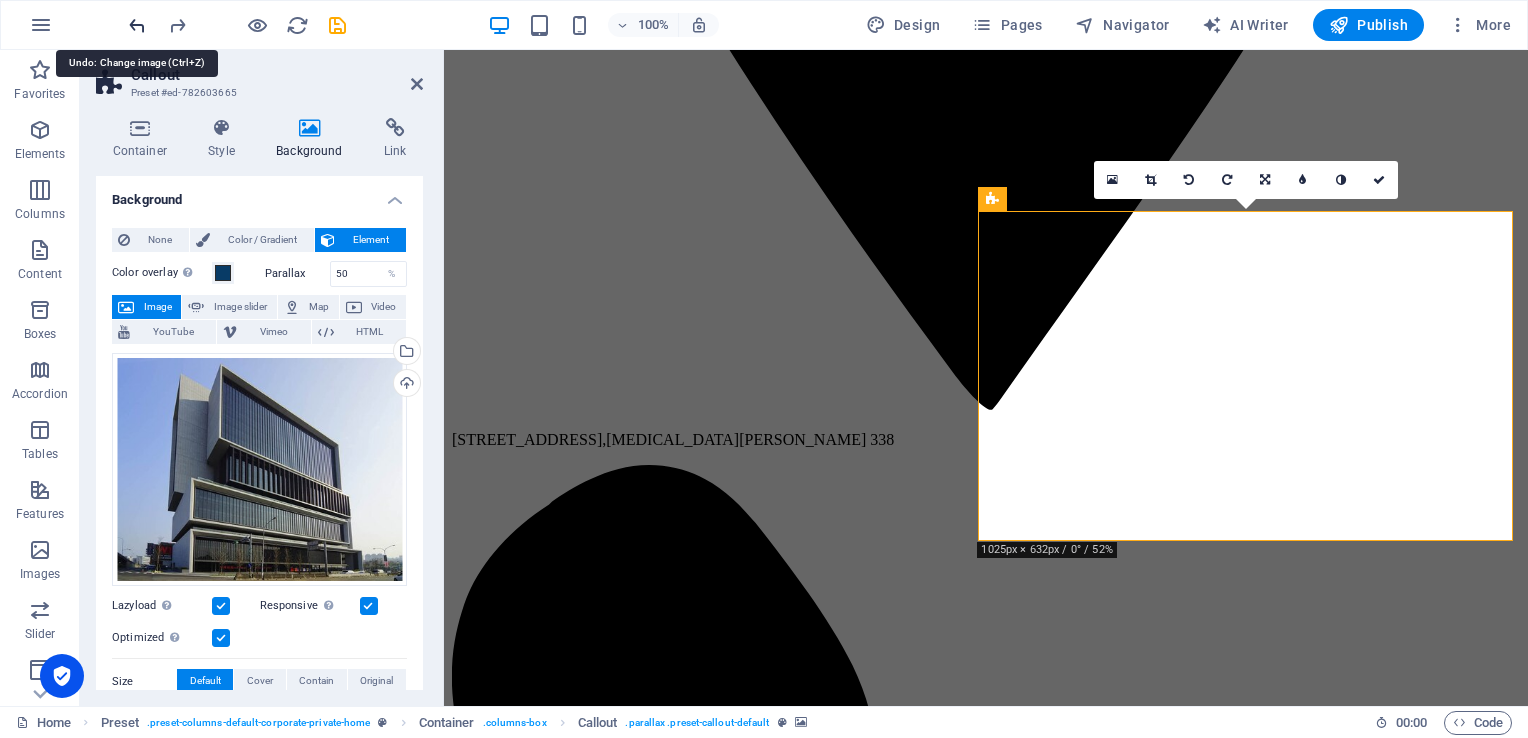 click at bounding box center [137, 25] 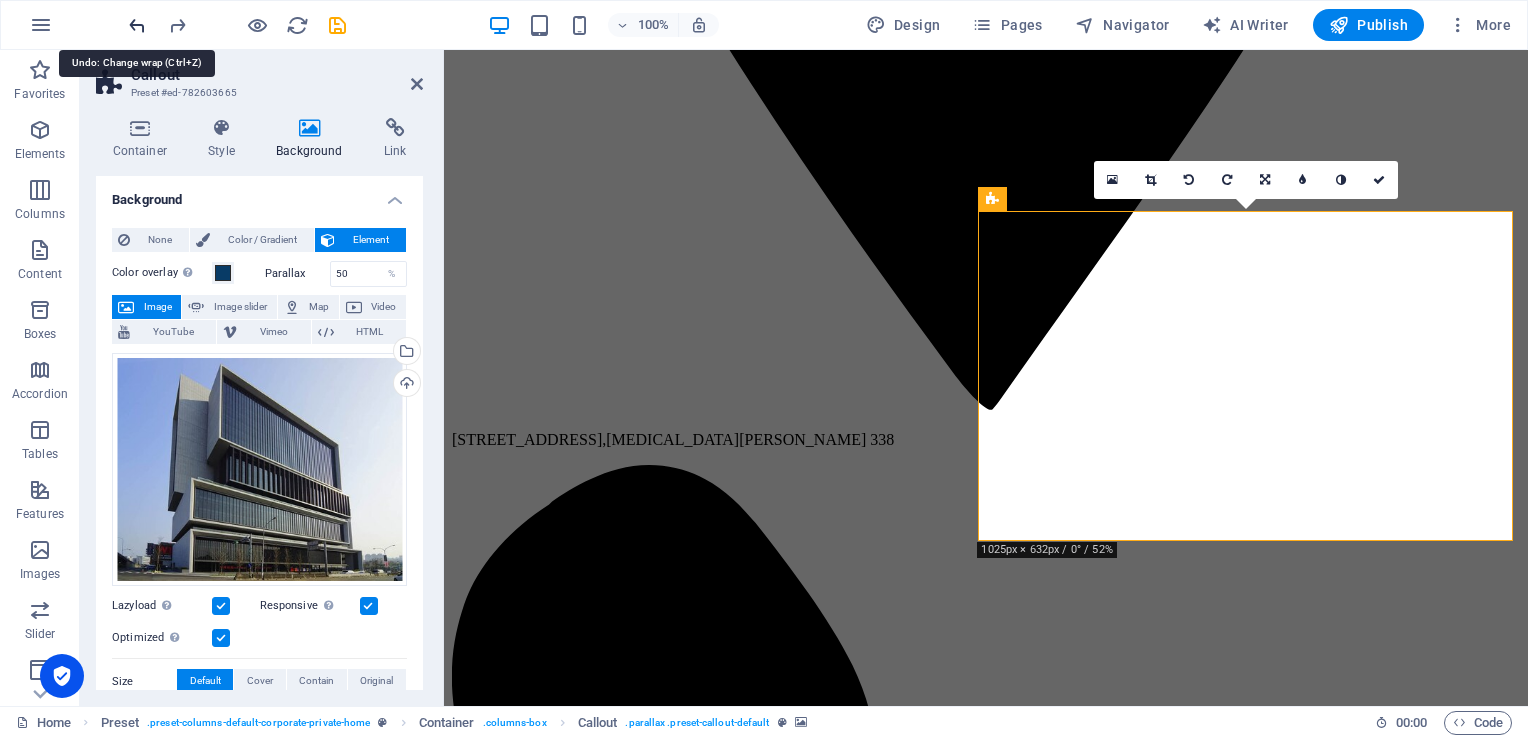click at bounding box center [137, 25] 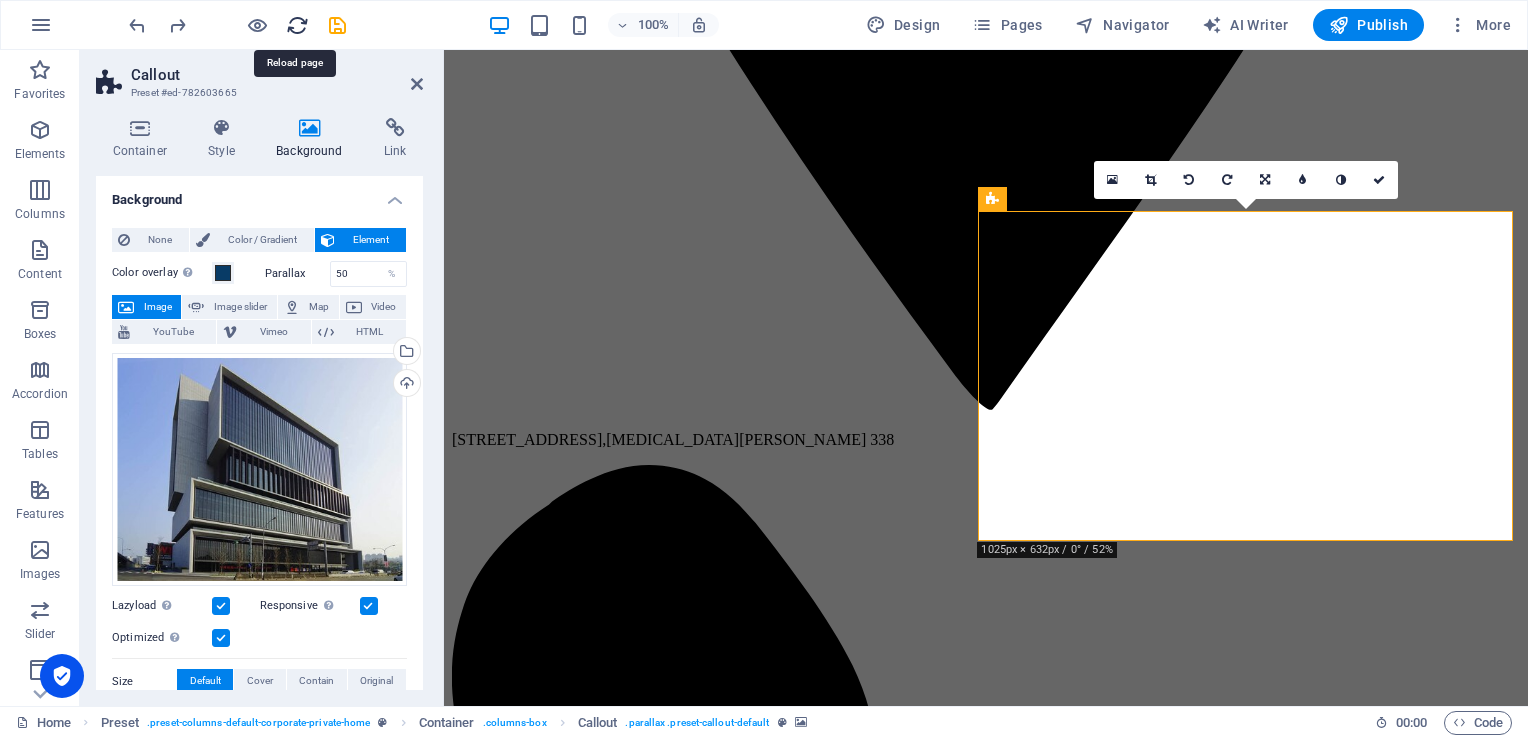 click at bounding box center (297, 25) 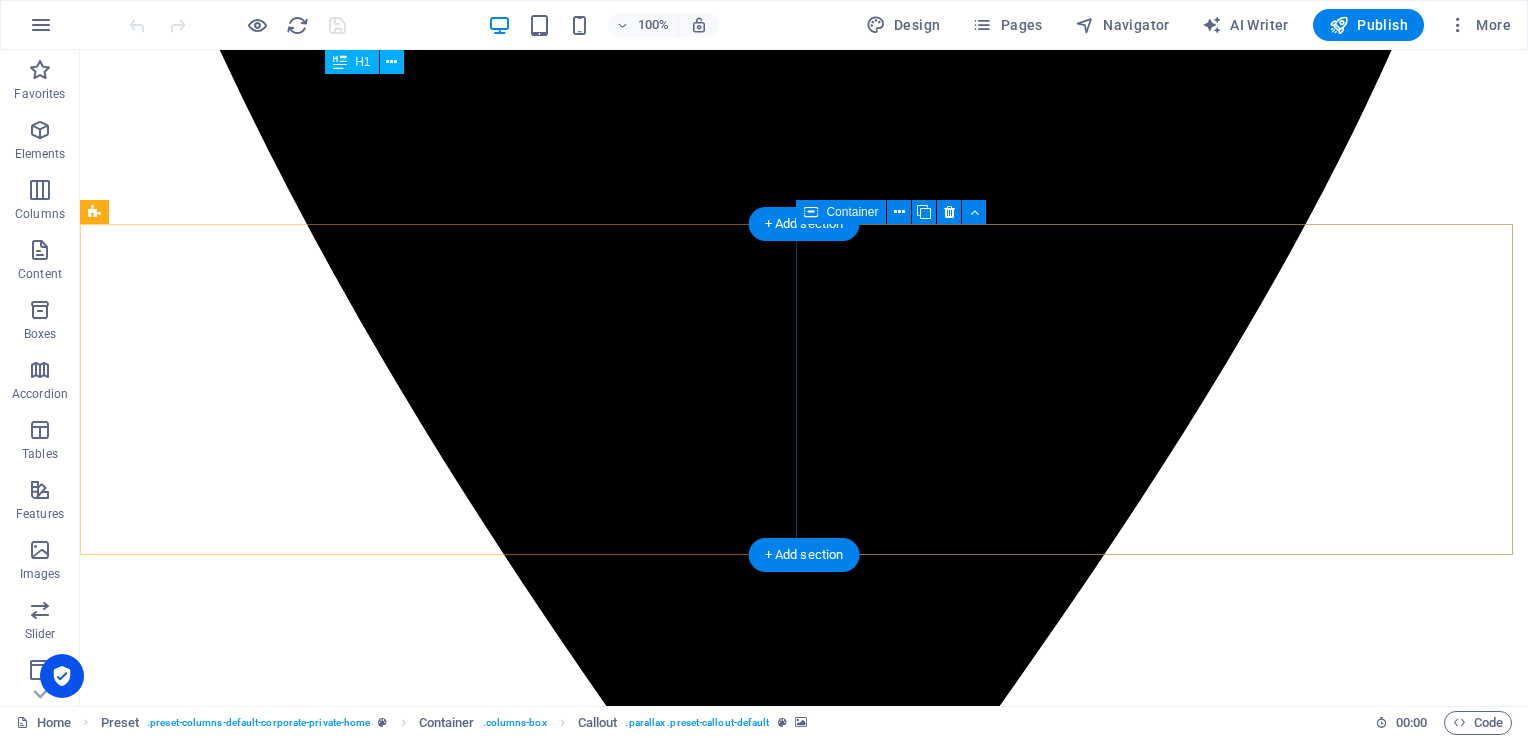 scroll, scrollTop: 1200, scrollLeft: 0, axis: vertical 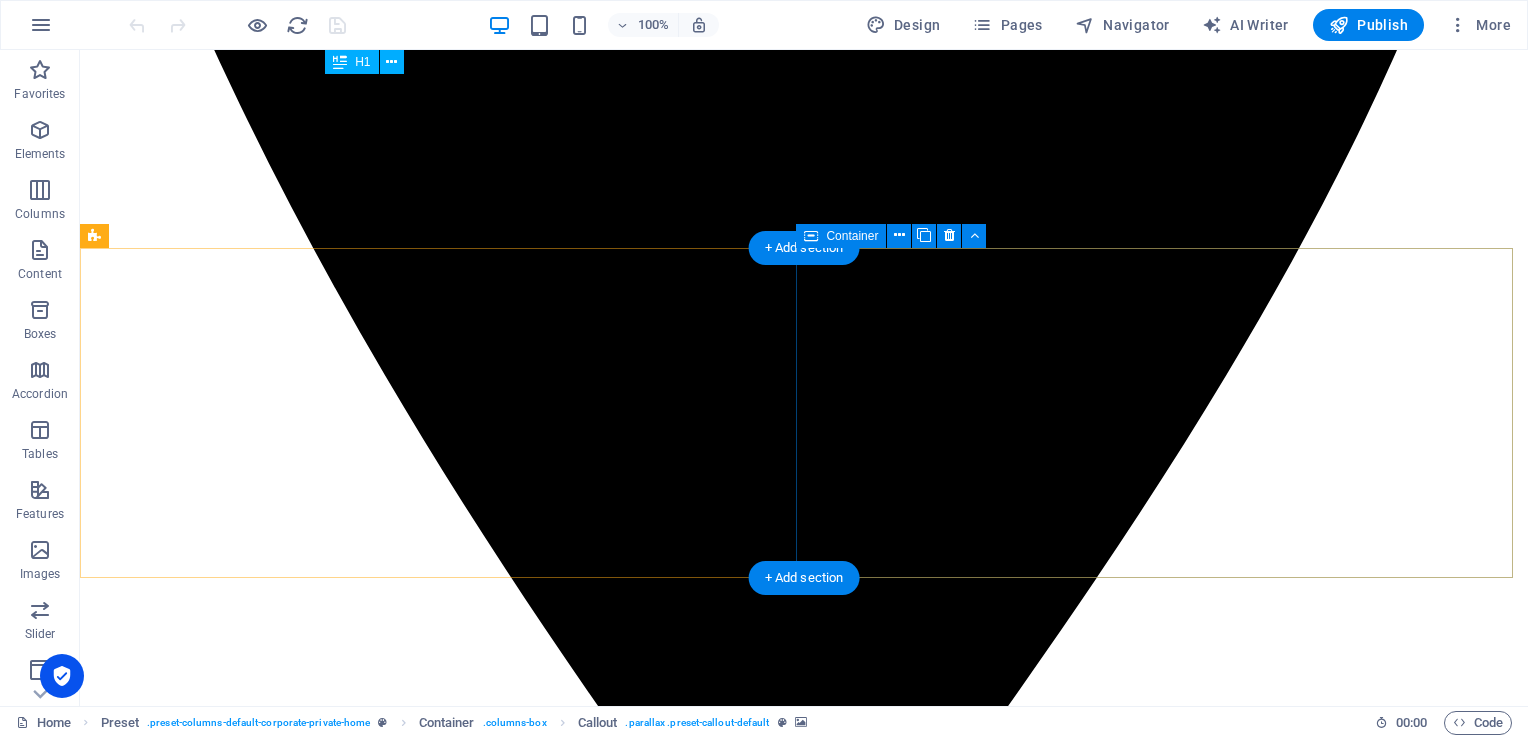 click at bounding box center (804, 16096) 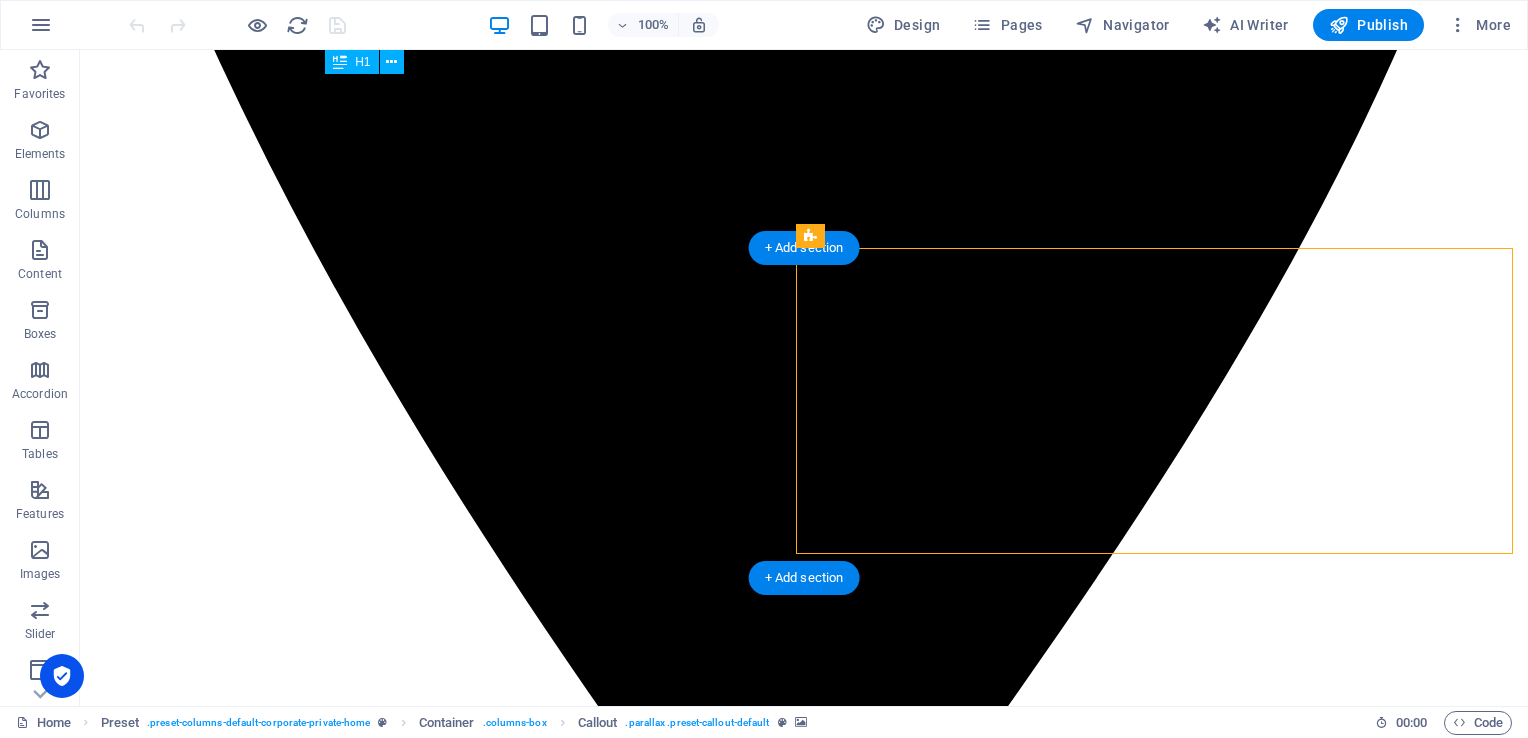 click at bounding box center (804, 15424) 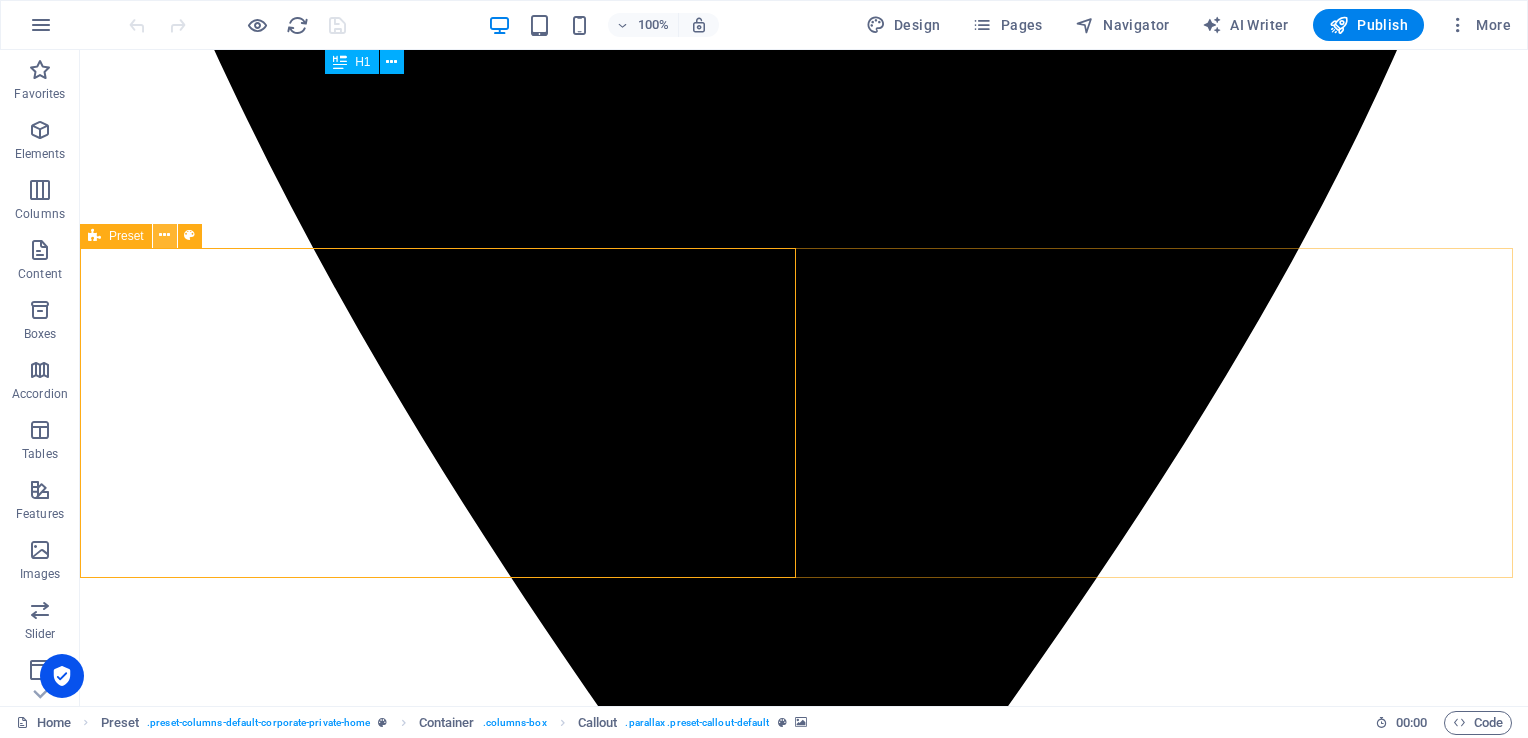 click at bounding box center (164, 235) 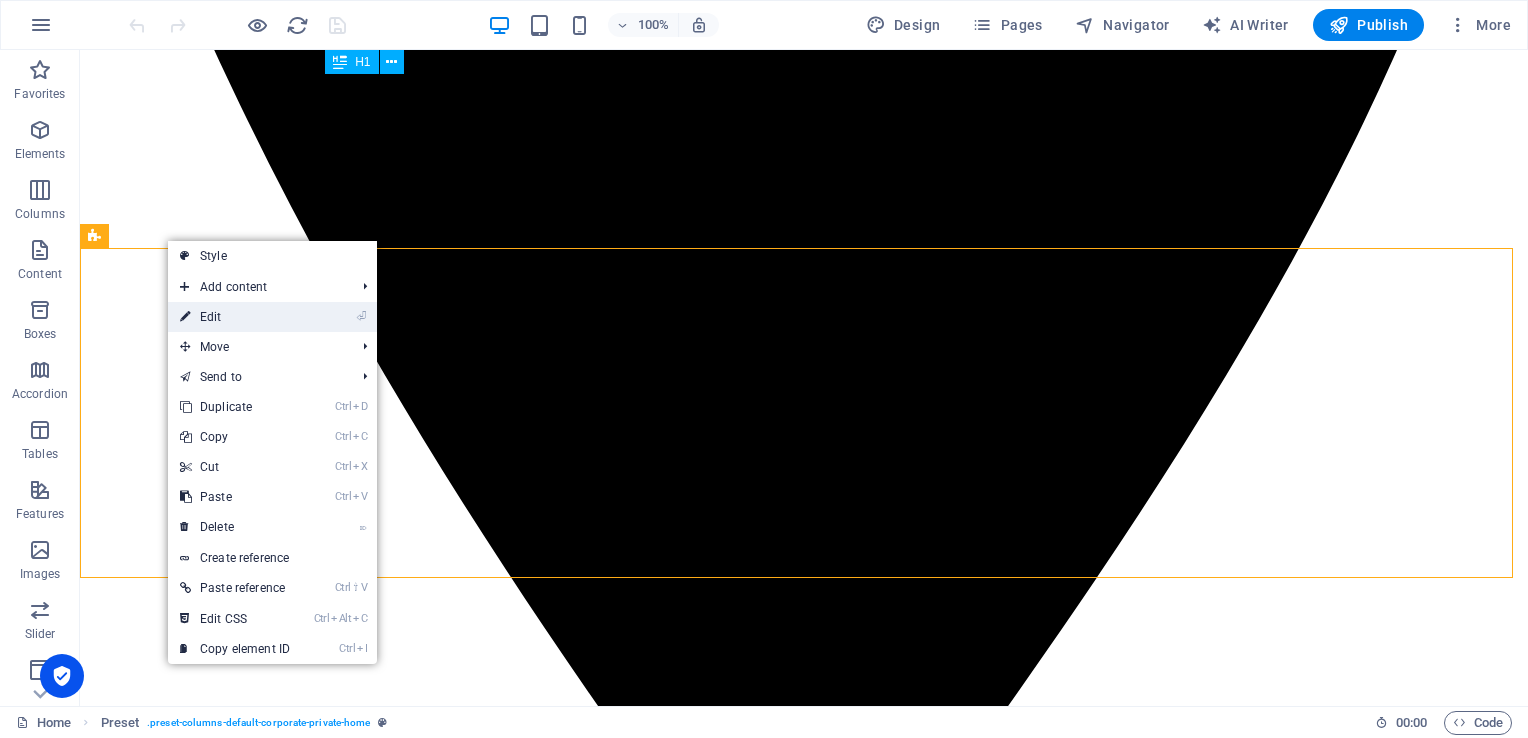 click on "⏎  Edit" at bounding box center [235, 317] 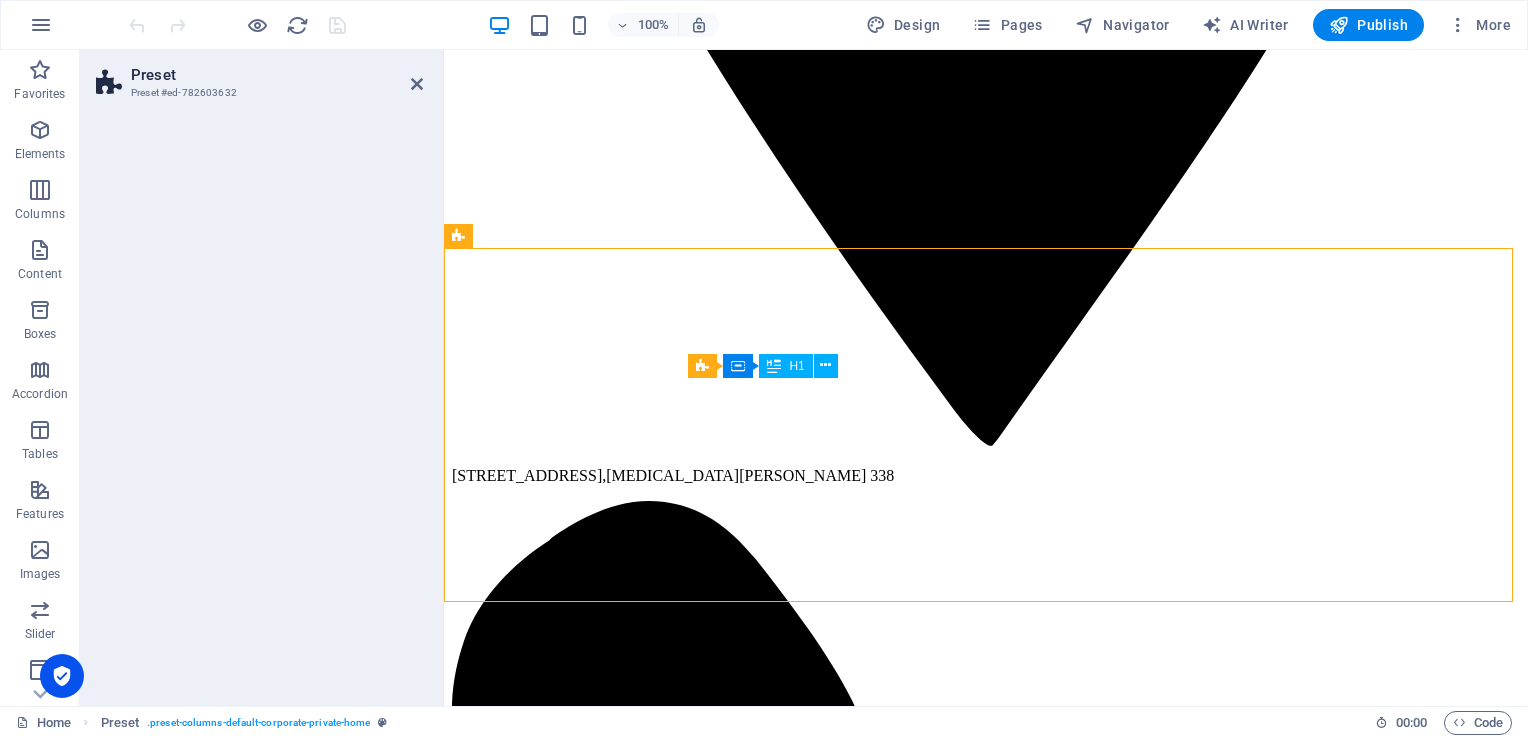 click at bounding box center [986, 12145] 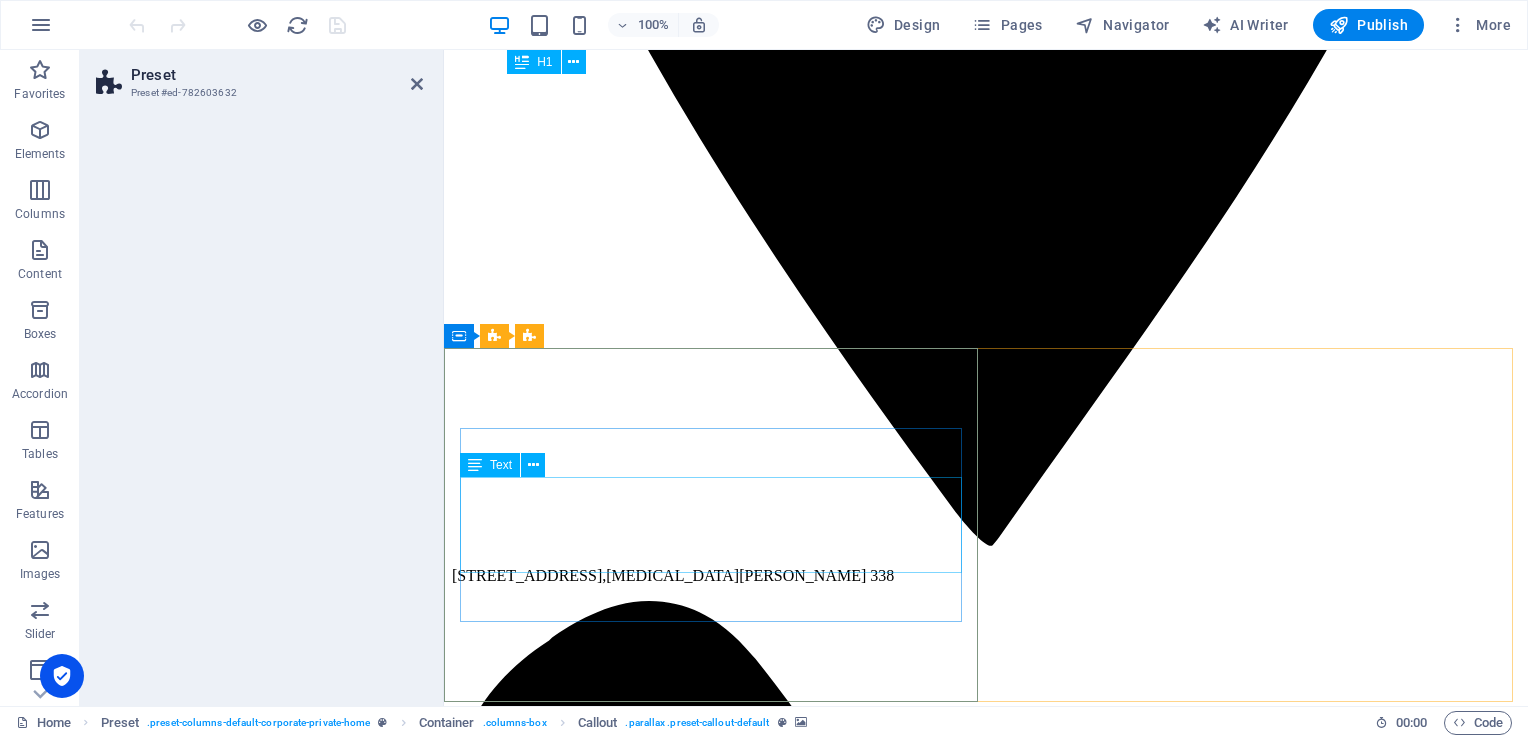 scroll, scrollTop: 1300, scrollLeft: 0, axis: vertical 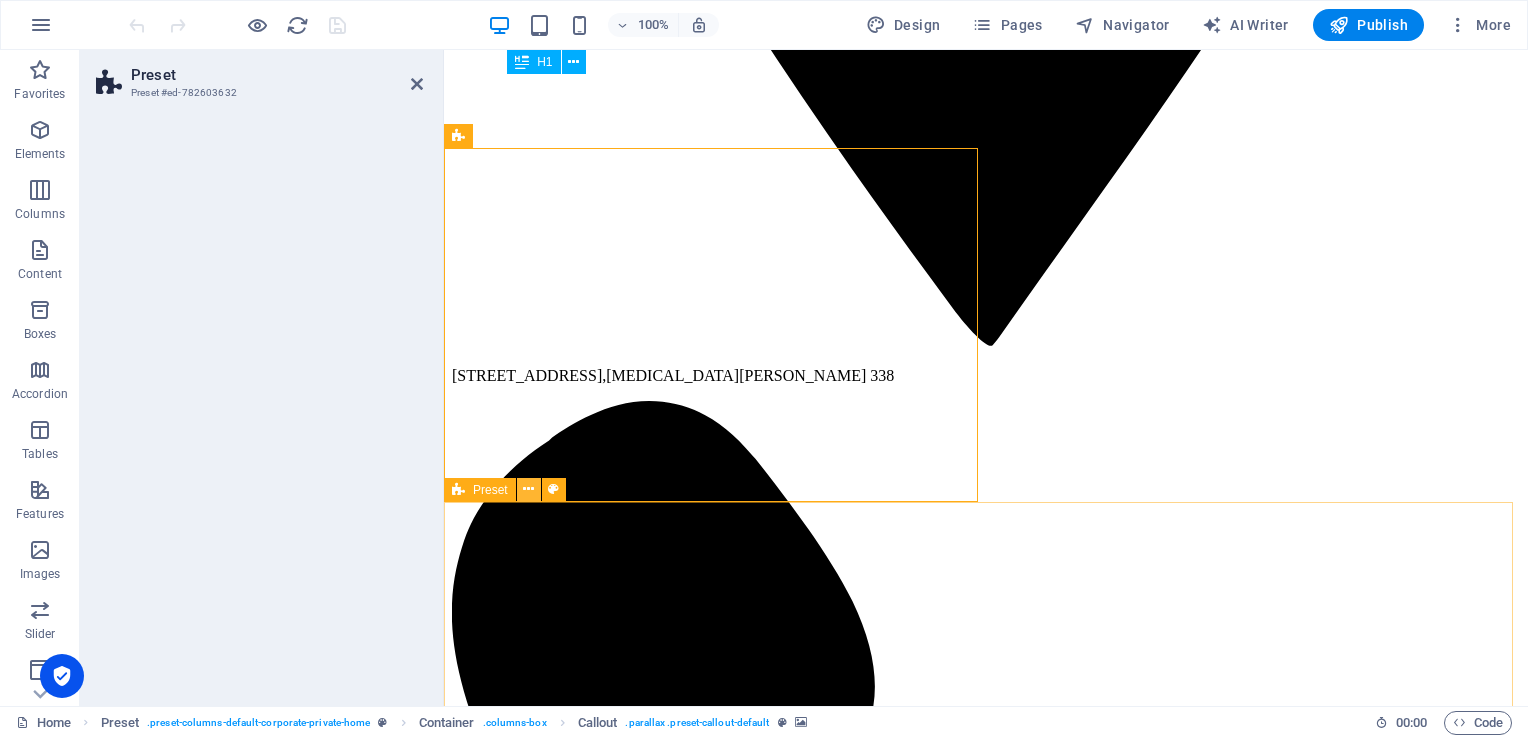 click at bounding box center (528, 489) 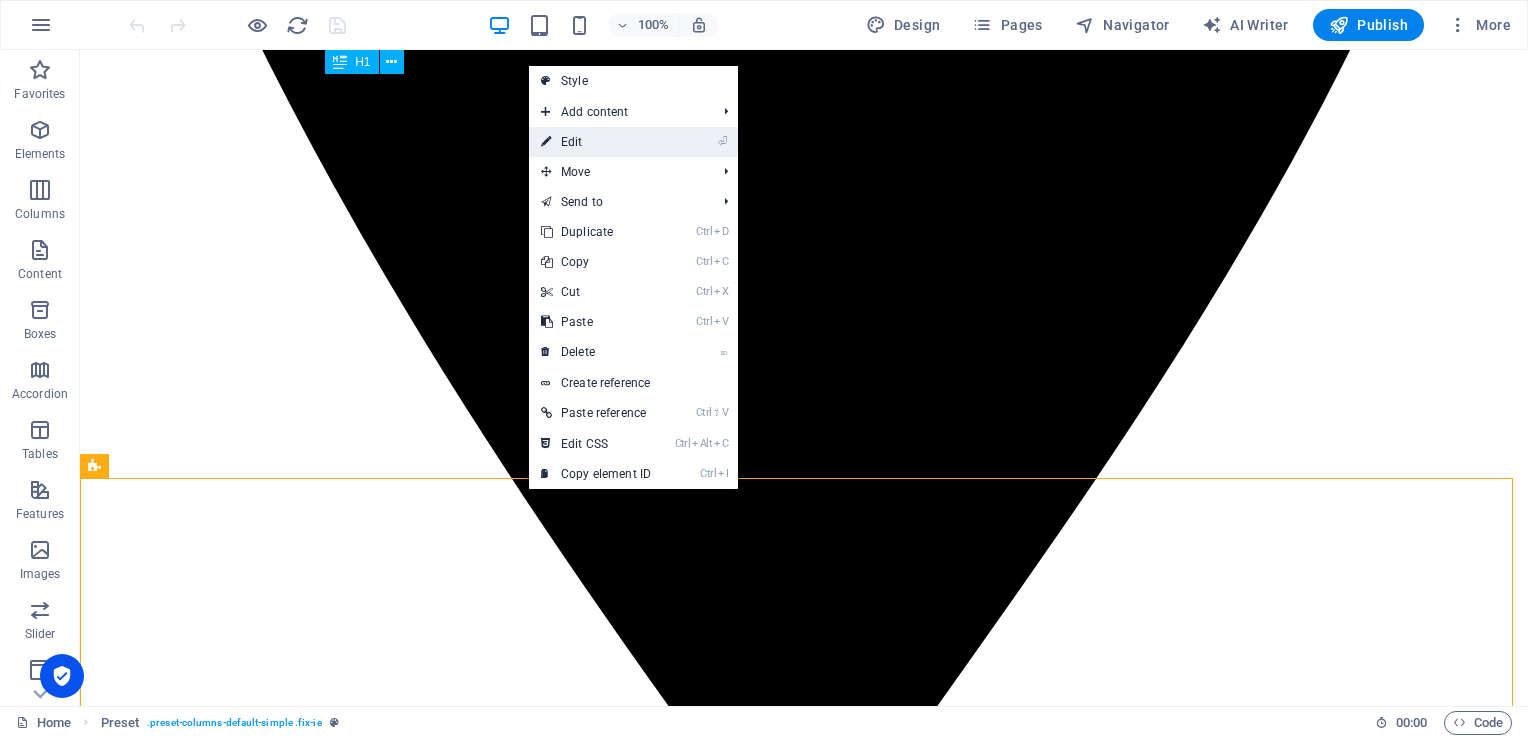 click on "⏎  Edit" at bounding box center [596, 142] 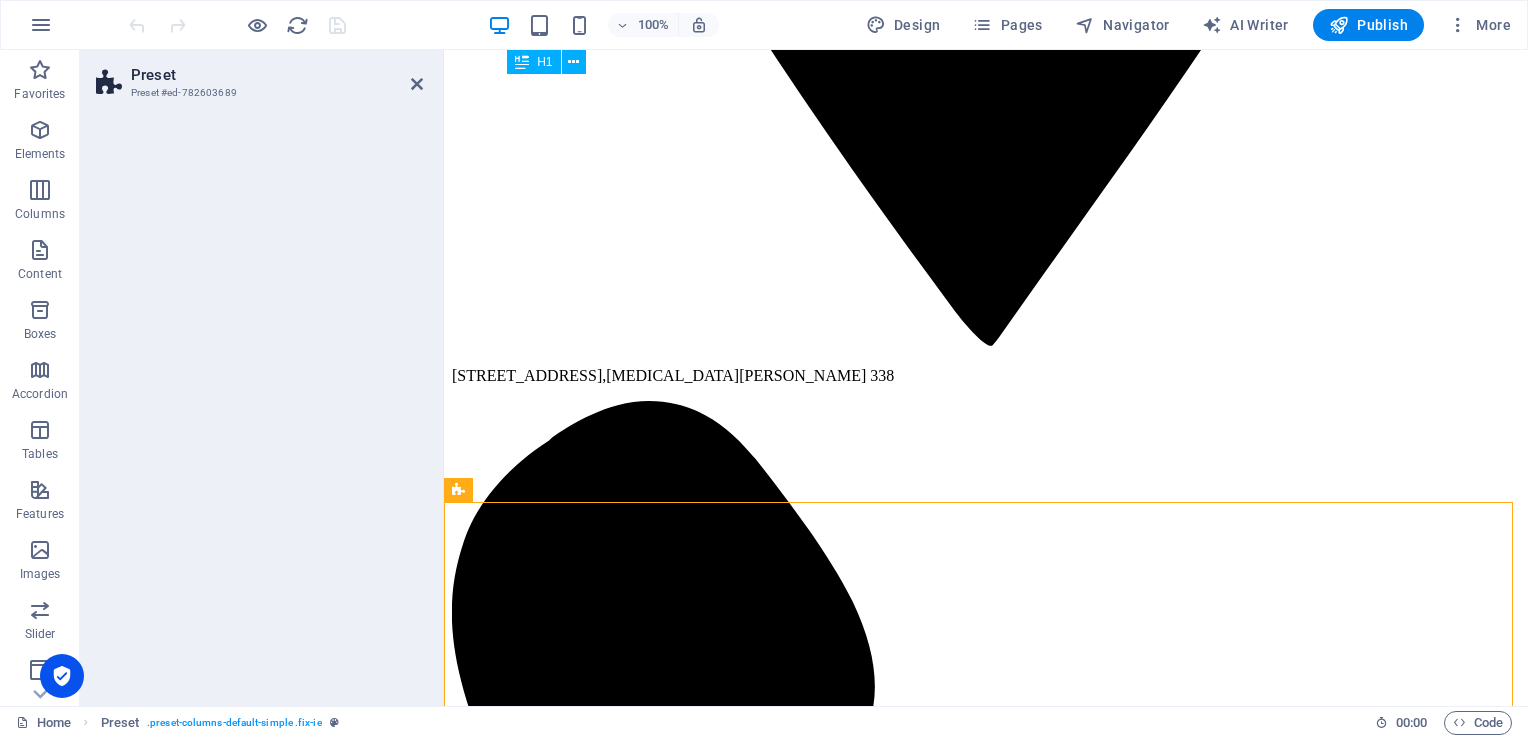 click at bounding box center (986, 12136) 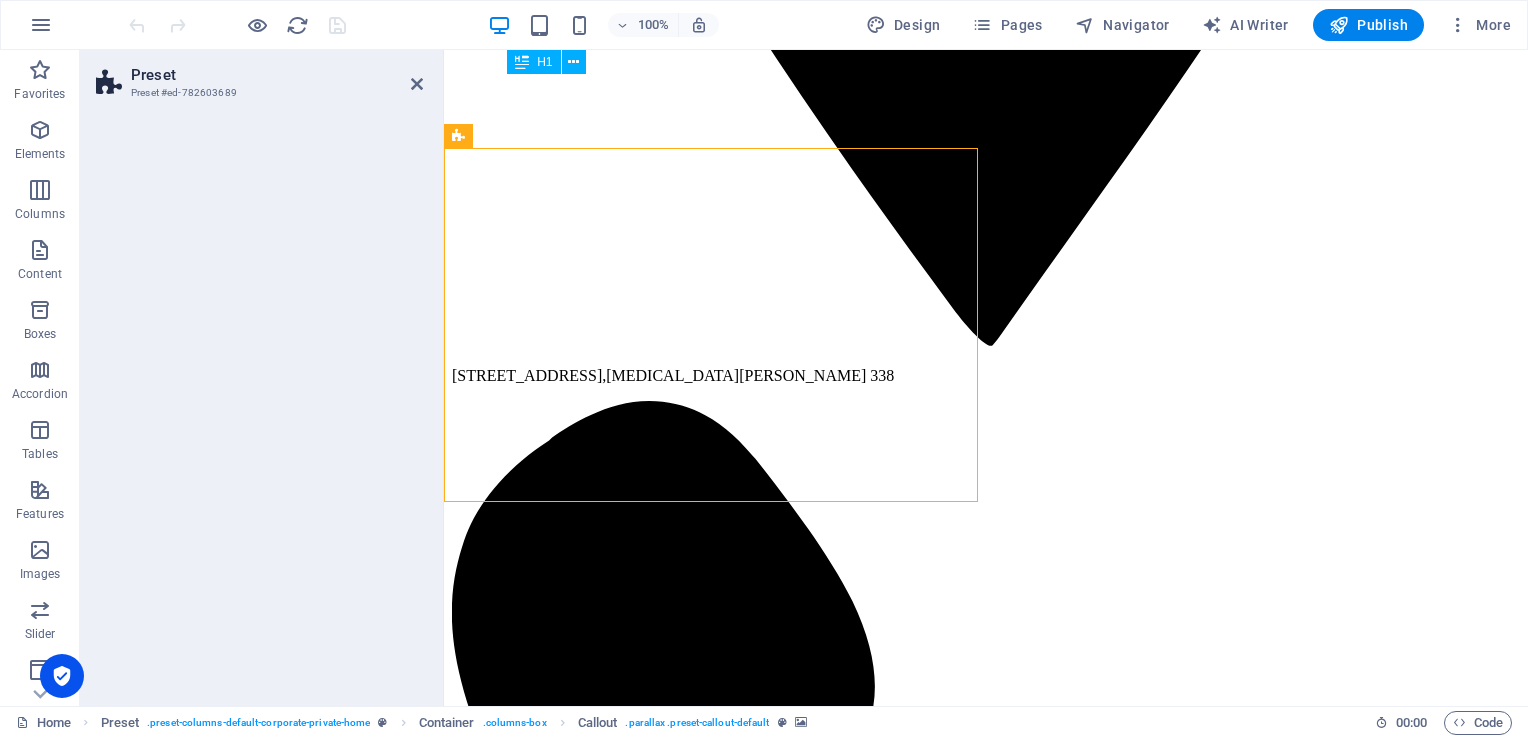 click at bounding box center (986, 12136) 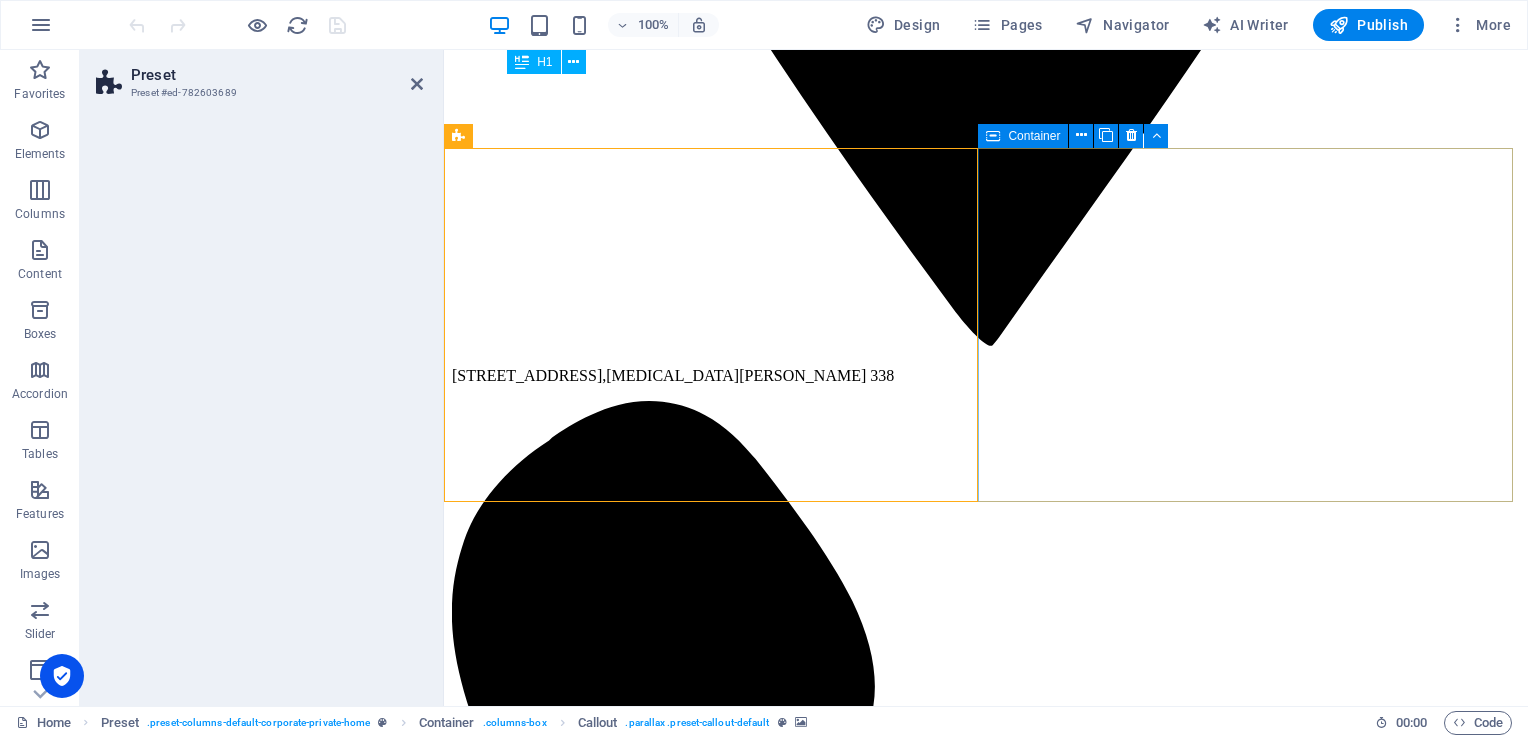 click on "REALLY ELECTRONIC  Lorem ipsum dolor sit amet, consetetur sadipscing elitr, sed diam nonumy eirmod tempor invidunt ut labore et dolore magna aliquyam erat, sed diam voluptua.  Our Services" at bounding box center (986, 13194) 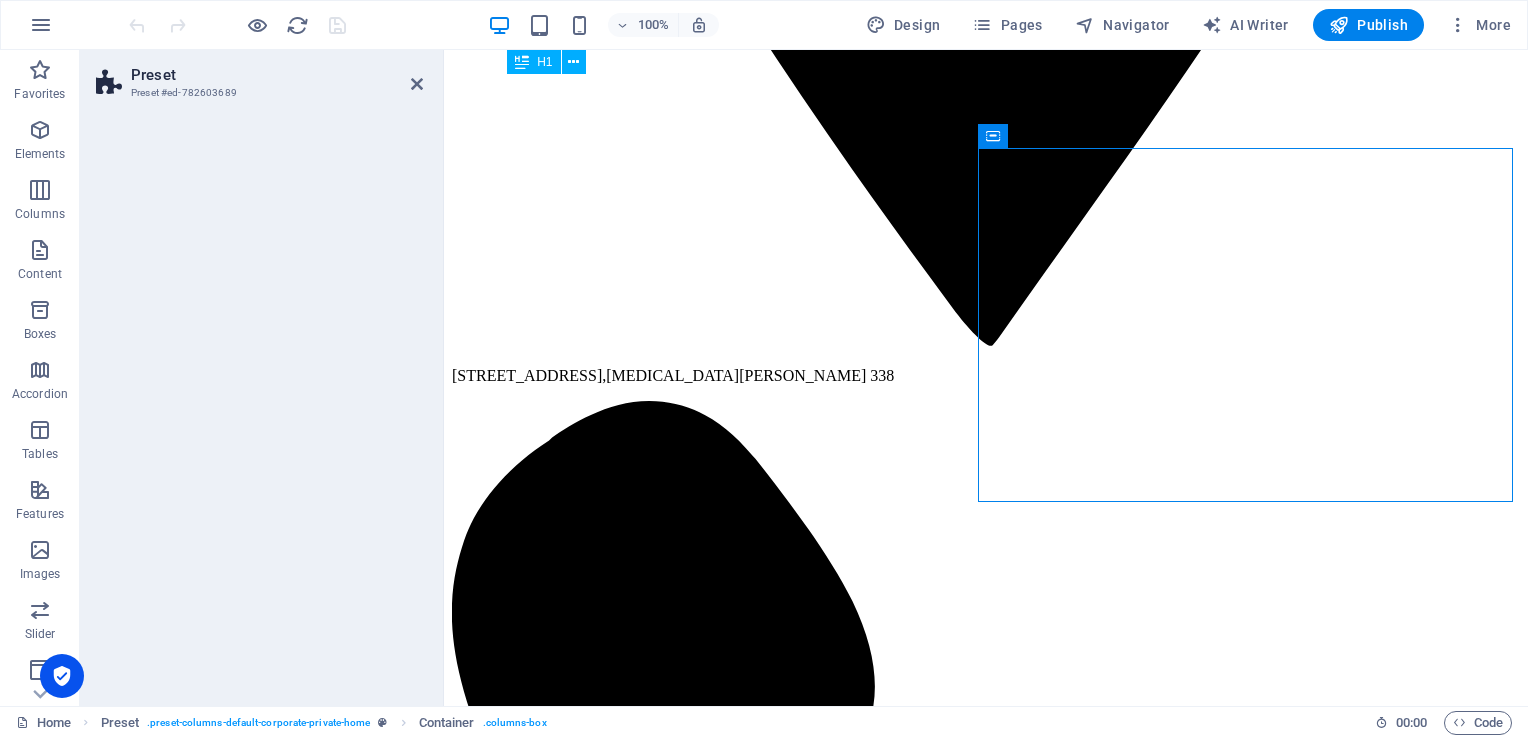 click at bounding box center [986, 12136] 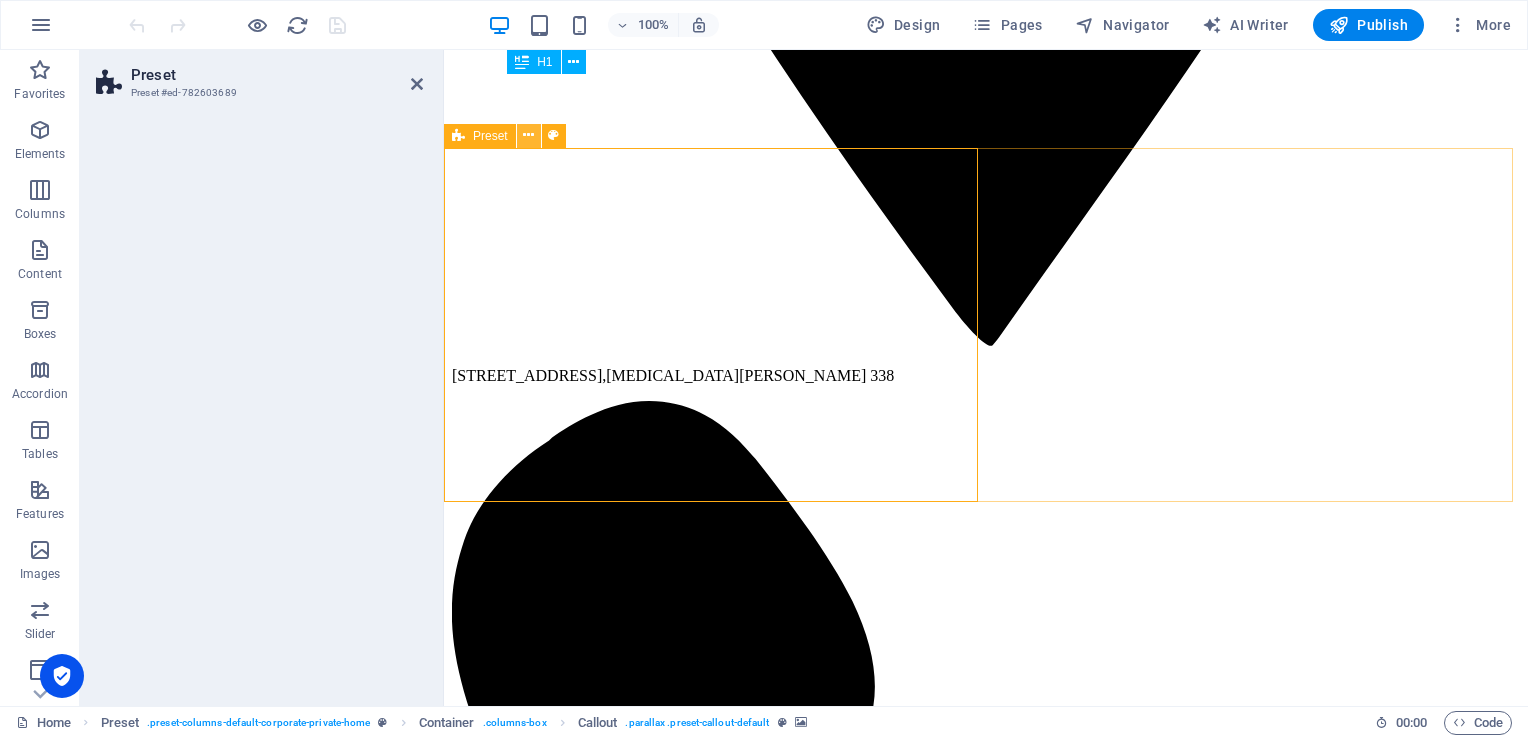 click at bounding box center [529, 136] 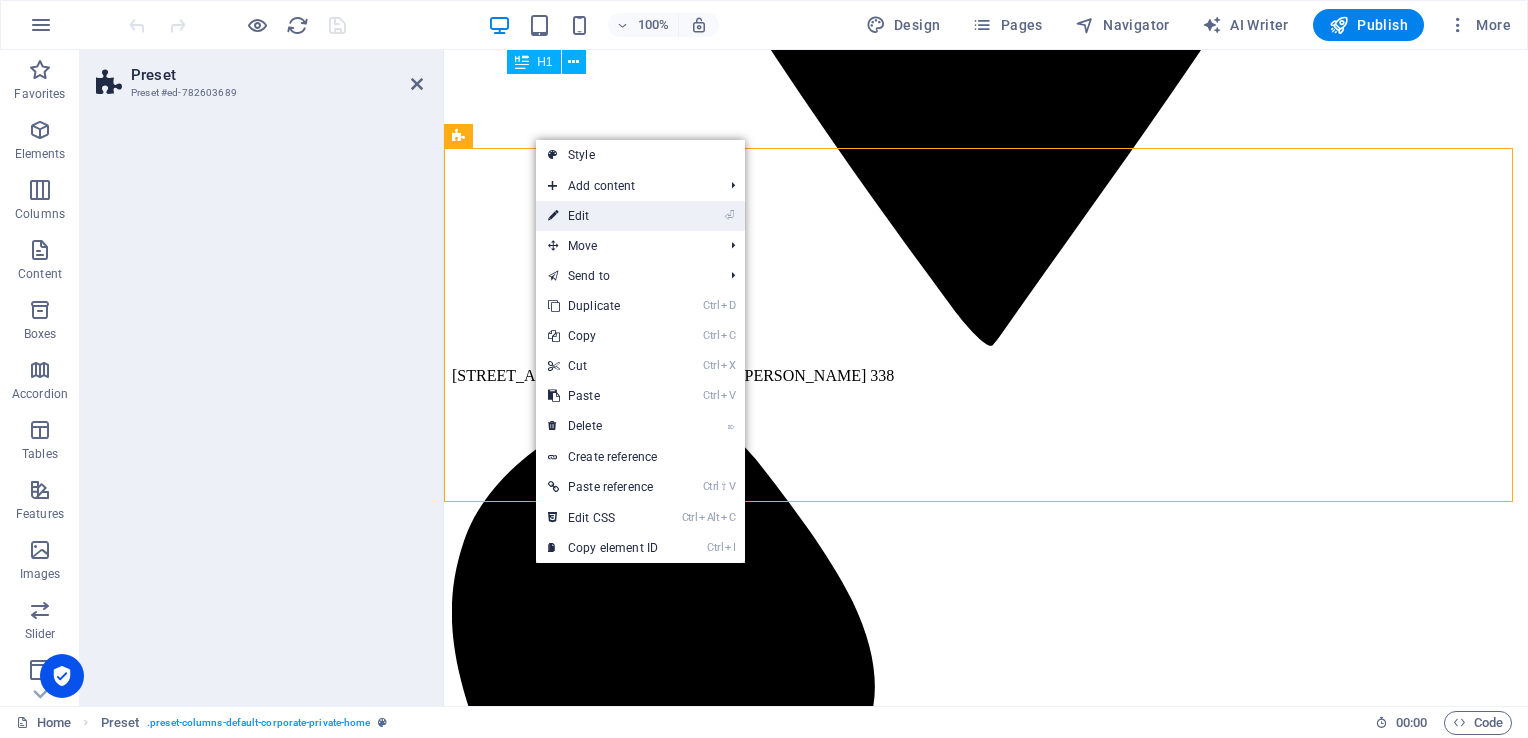 click on "⏎  Edit" at bounding box center [603, 216] 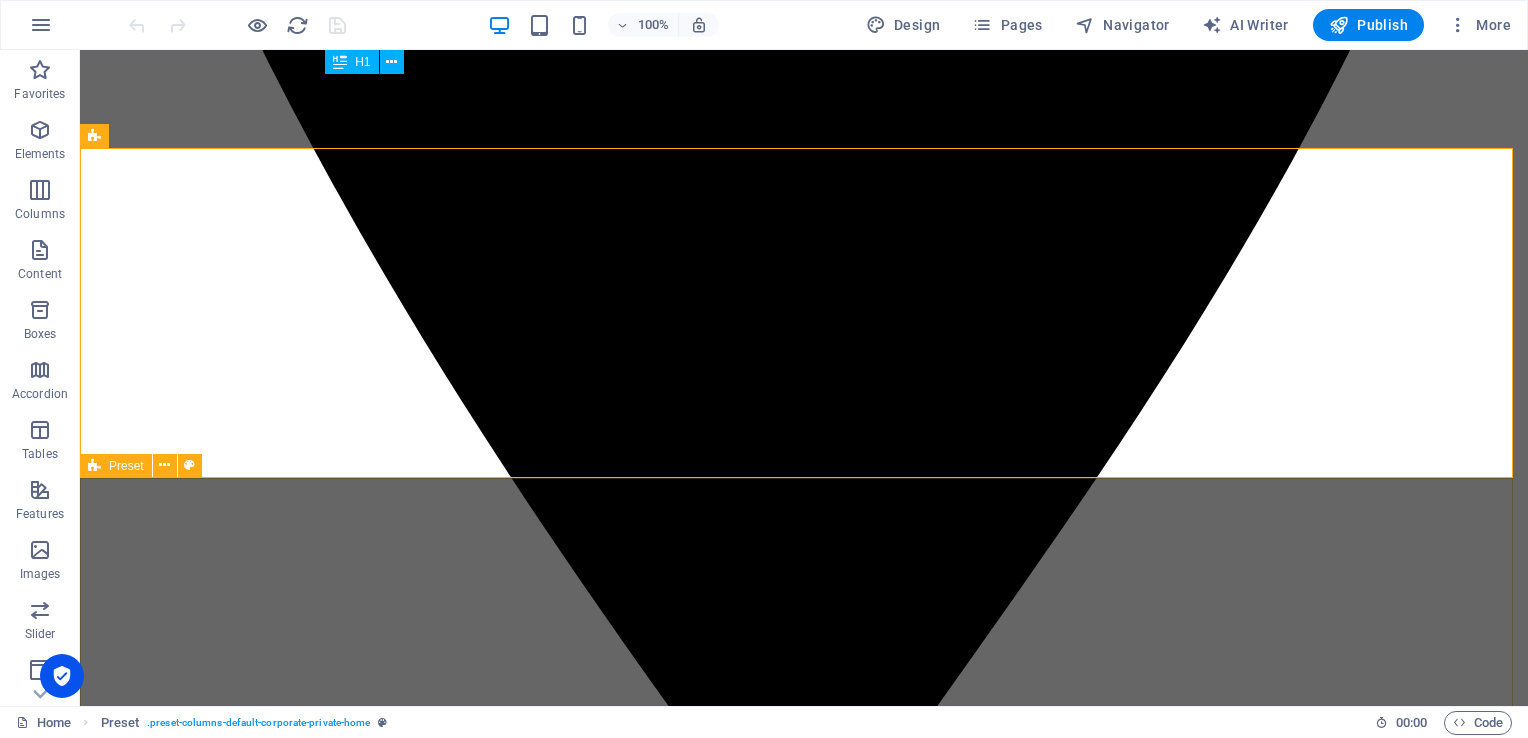 click on "Investigations Lorem ipsum dolor sit amet, consetetur sadipscing elitr, sed diam nonumy eirmod tempor invidunt ut labore et dolore magna aliquyam erat, sed diam voluptua.  Consulting Lorem ipsum dolor sit amet, consetetur sadipscing elitr, sed diam nonumy eirmod tempor invidunt ut labore et dolore magna aliquyam erat, sed diam voluptua.  Cyber Solutions Lorem ipsum dolor sit amet, consetetur sadipscing elitr, sed diam nonumy eirmod tempor invidunt ut labore et dolore magna aliquyam erat, sed diam voluptua.  Minor Control Lorem ipsum dolor sit amet, consetetur sadipscing elitr, sed diam nonumy eirmod tempor invidunt ut labore et dolore magna aliquyam erat, sed diam voluptua." at bounding box center (804, 16964) 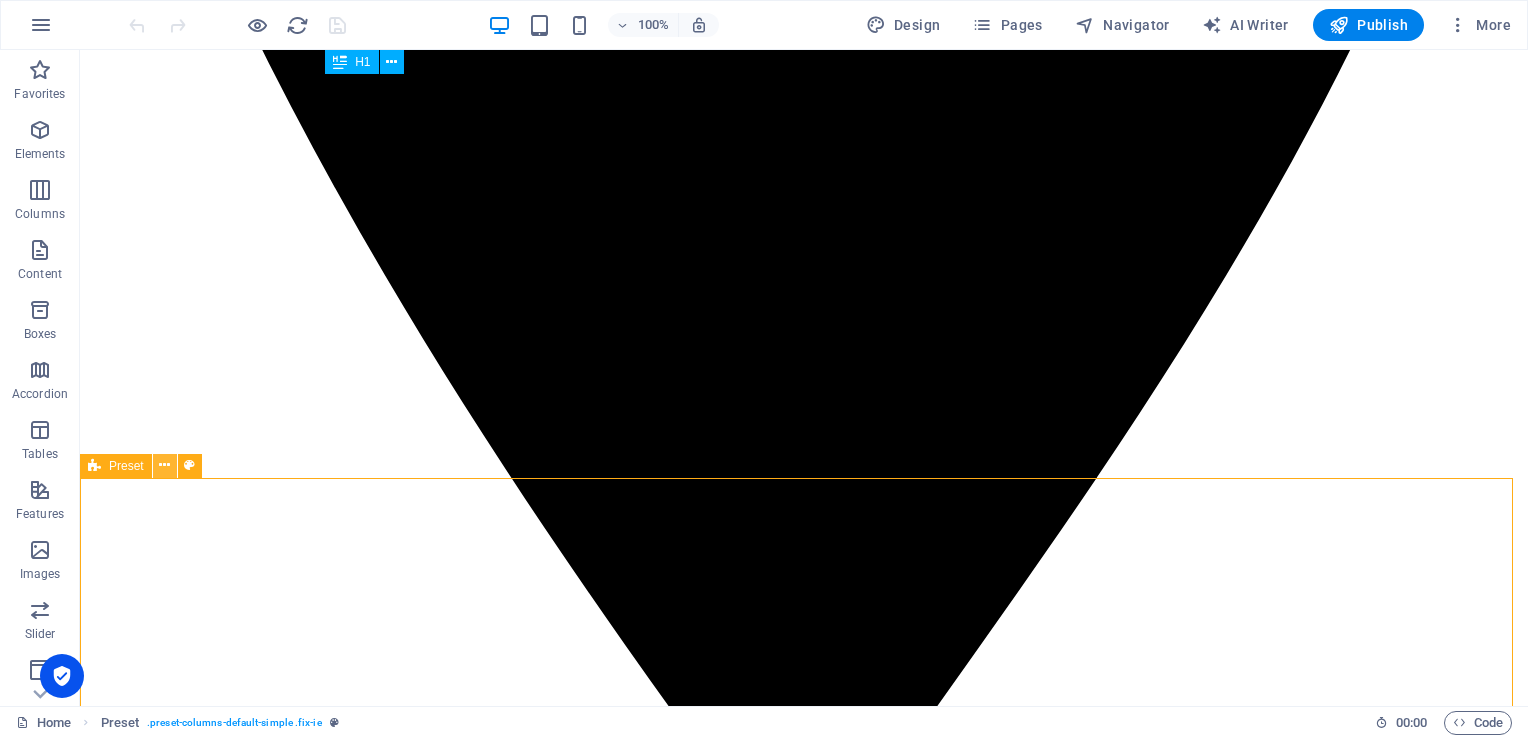click at bounding box center [164, 465] 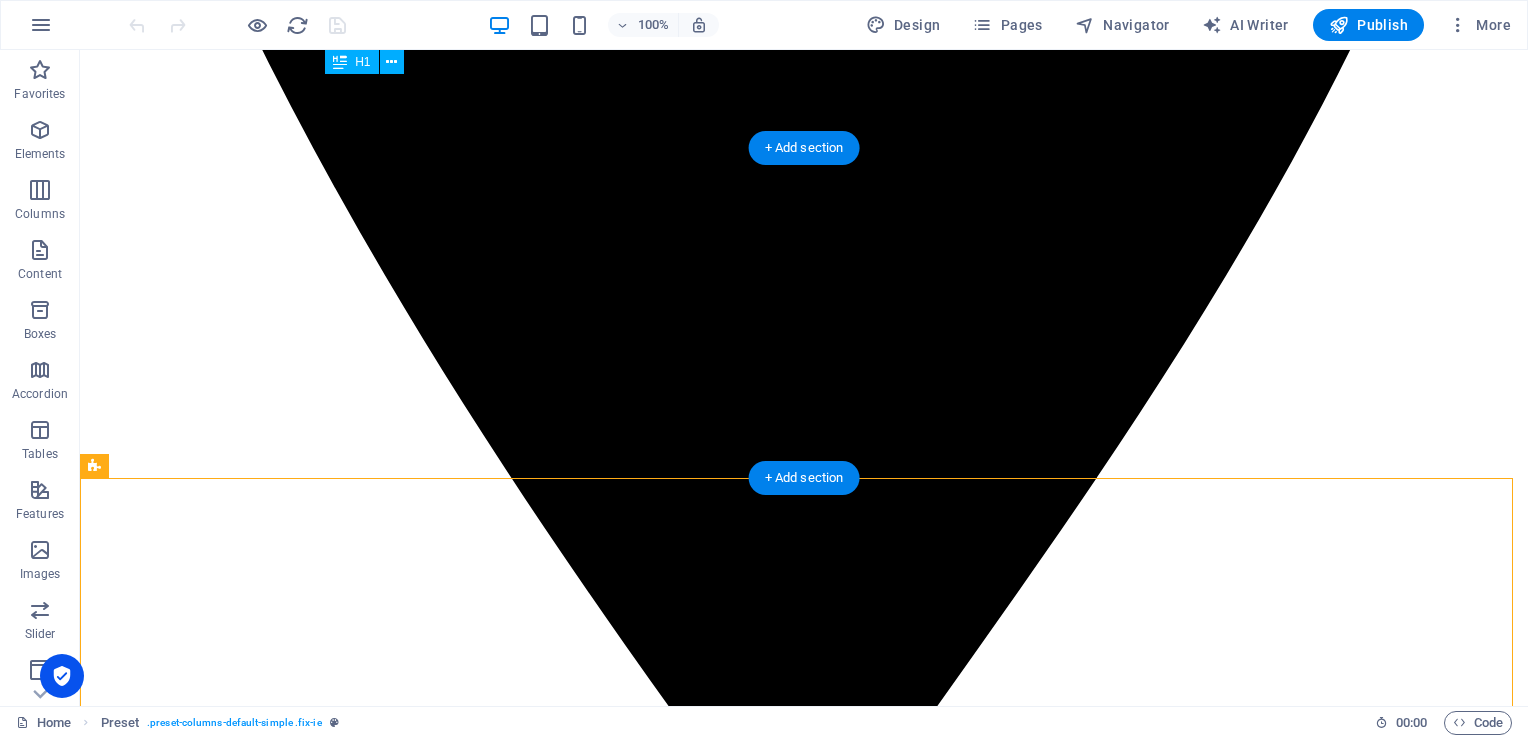 click at bounding box center [804, 15415] 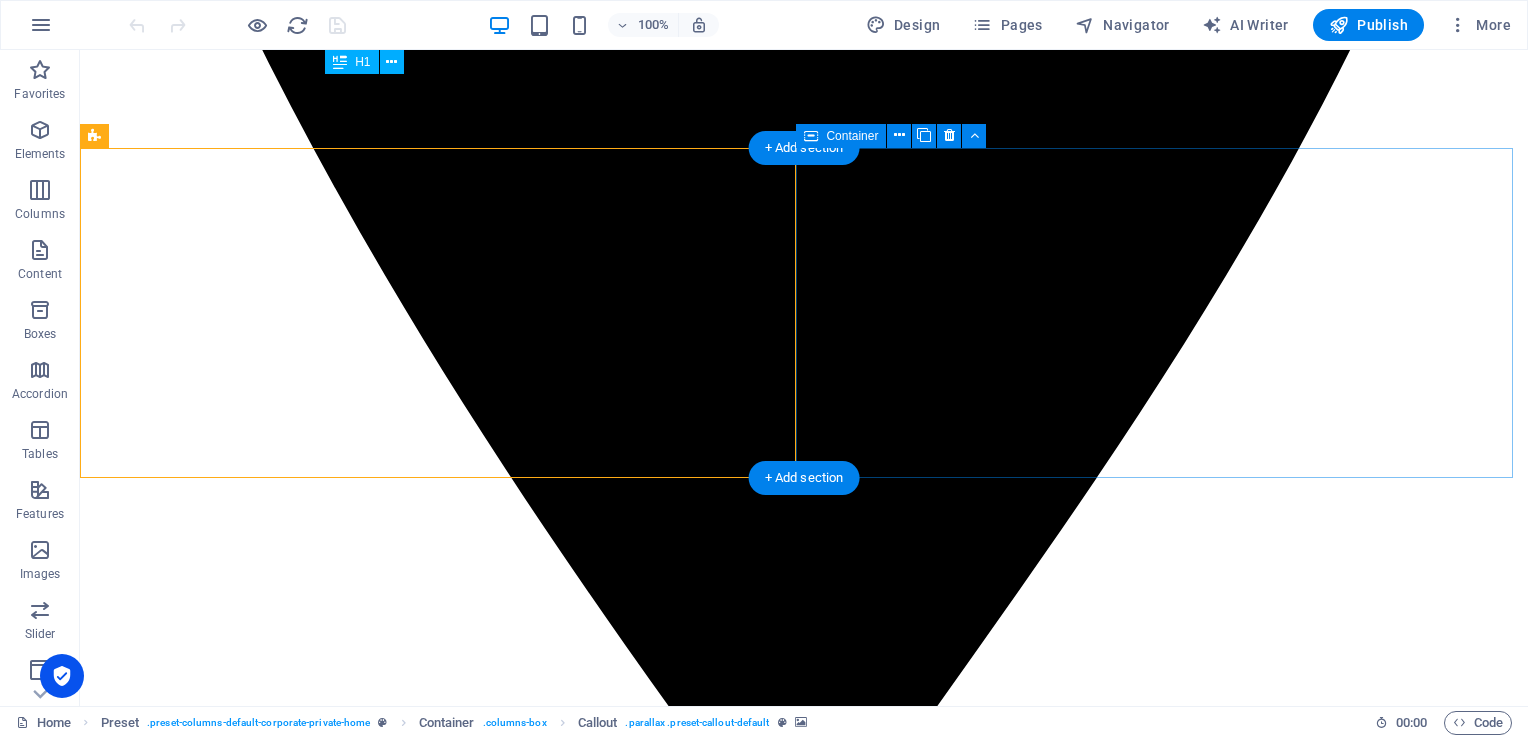 click at bounding box center (804, 15415) 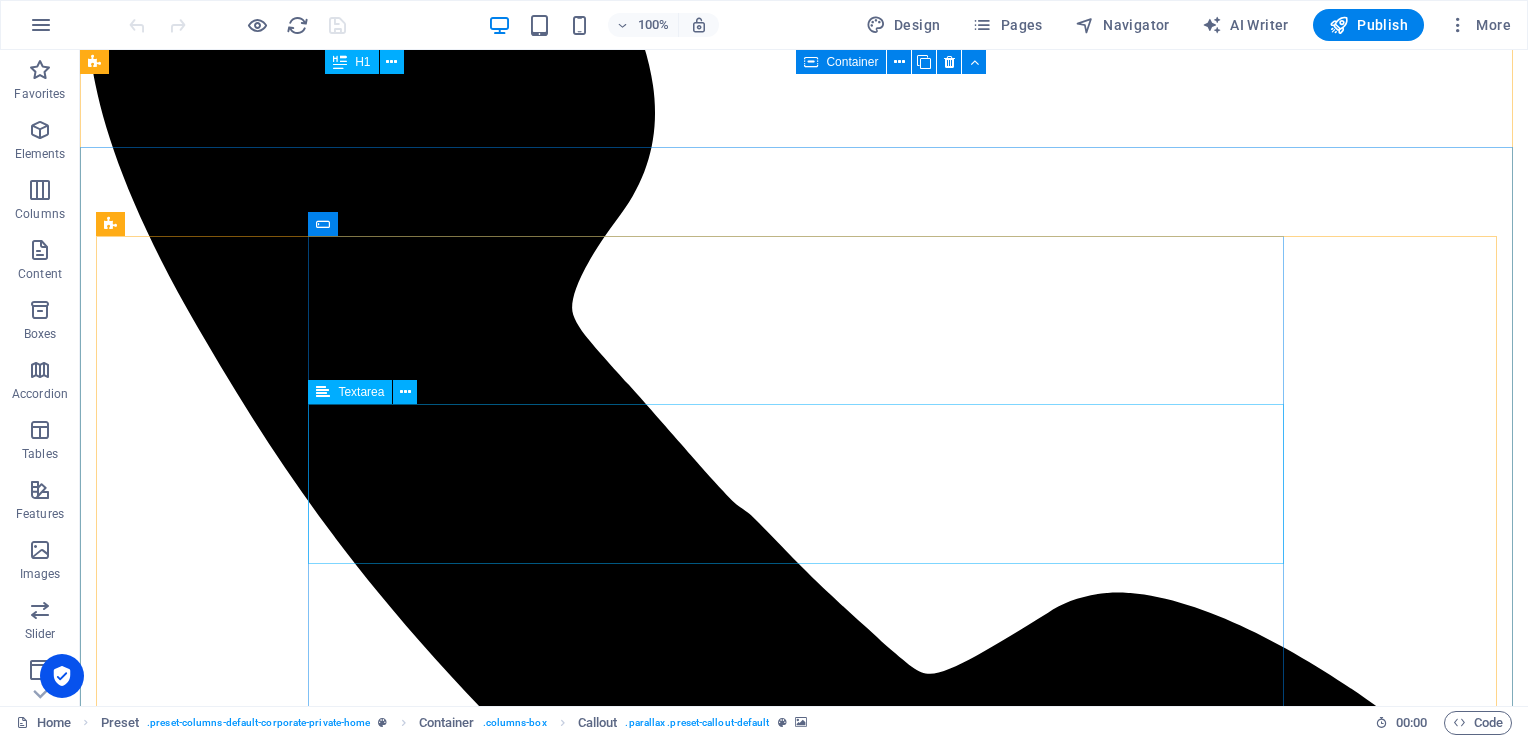scroll, scrollTop: 2541, scrollLeft: 0, axis: vertical 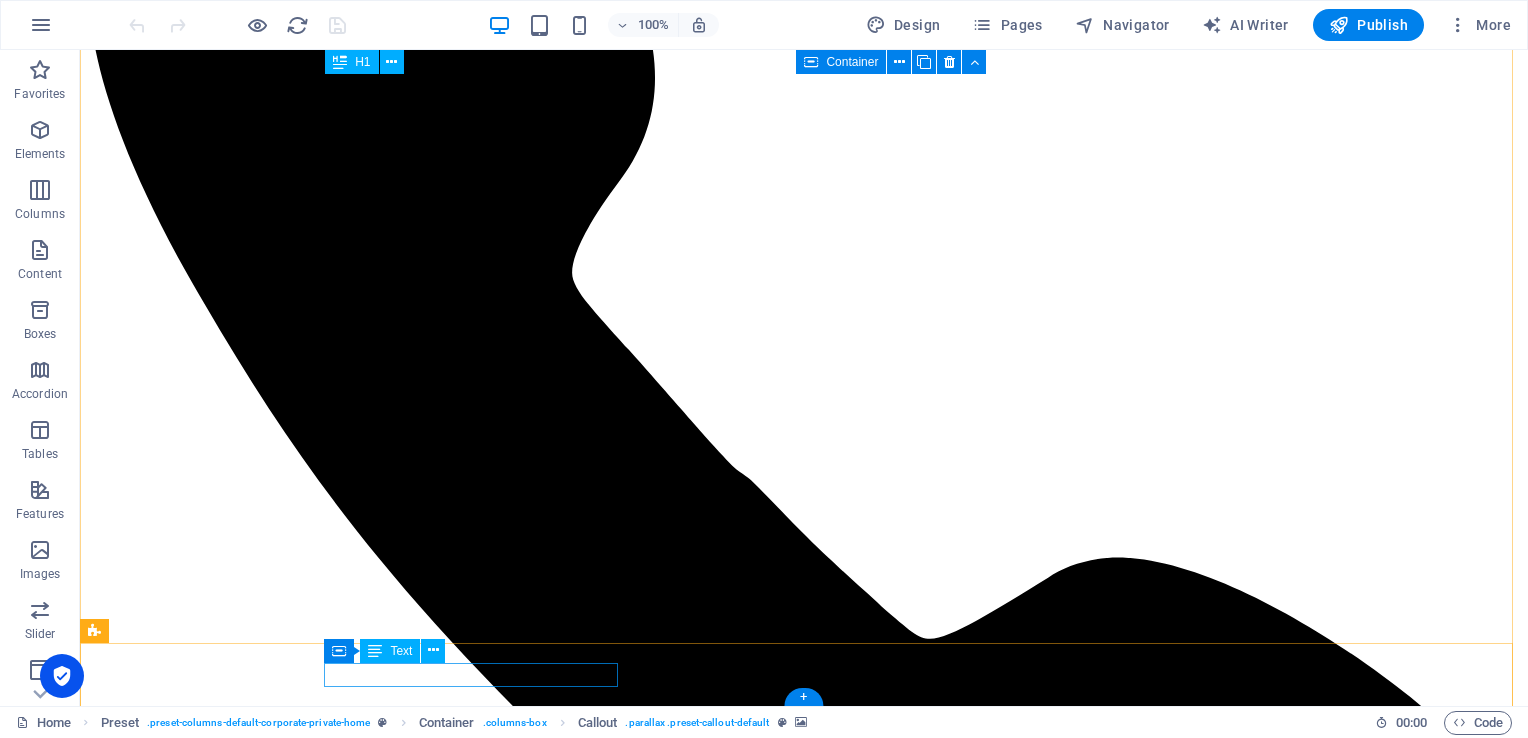 click on "© Copyright  ALERTA" at bounding box center (804, 17553) 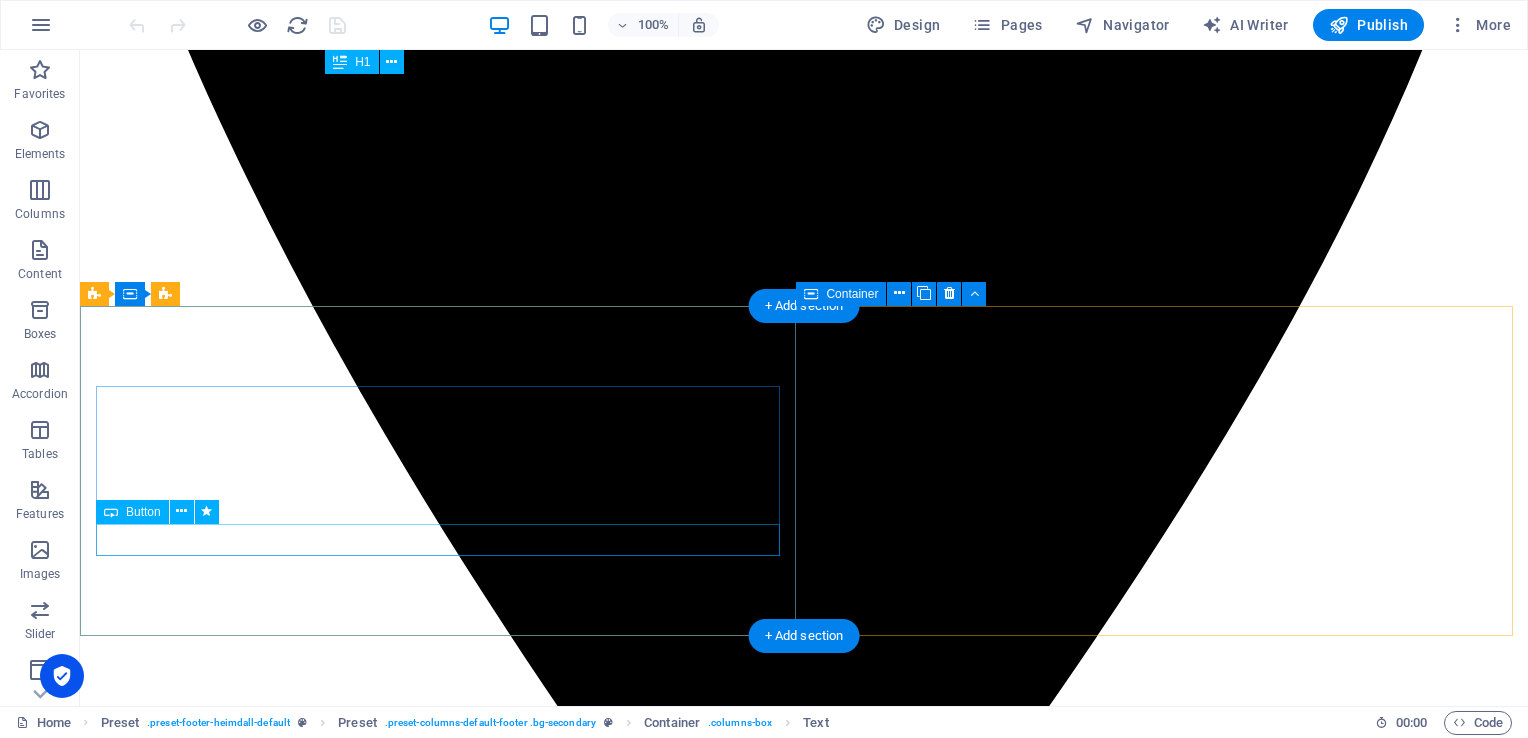scroll, scrollTop: 1341, scrollLeft: 0, axis: vertical 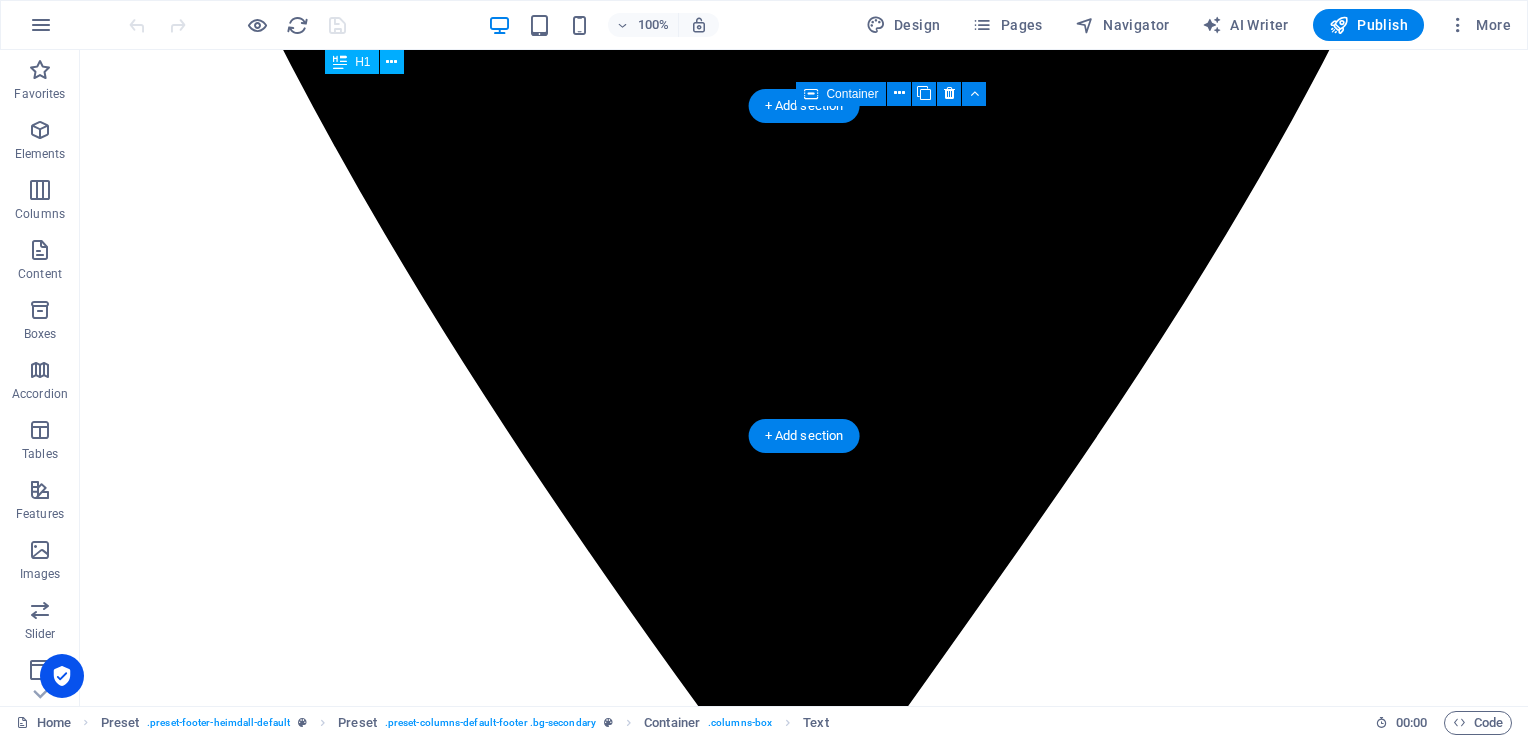 click at bounding box center (804, 15395) 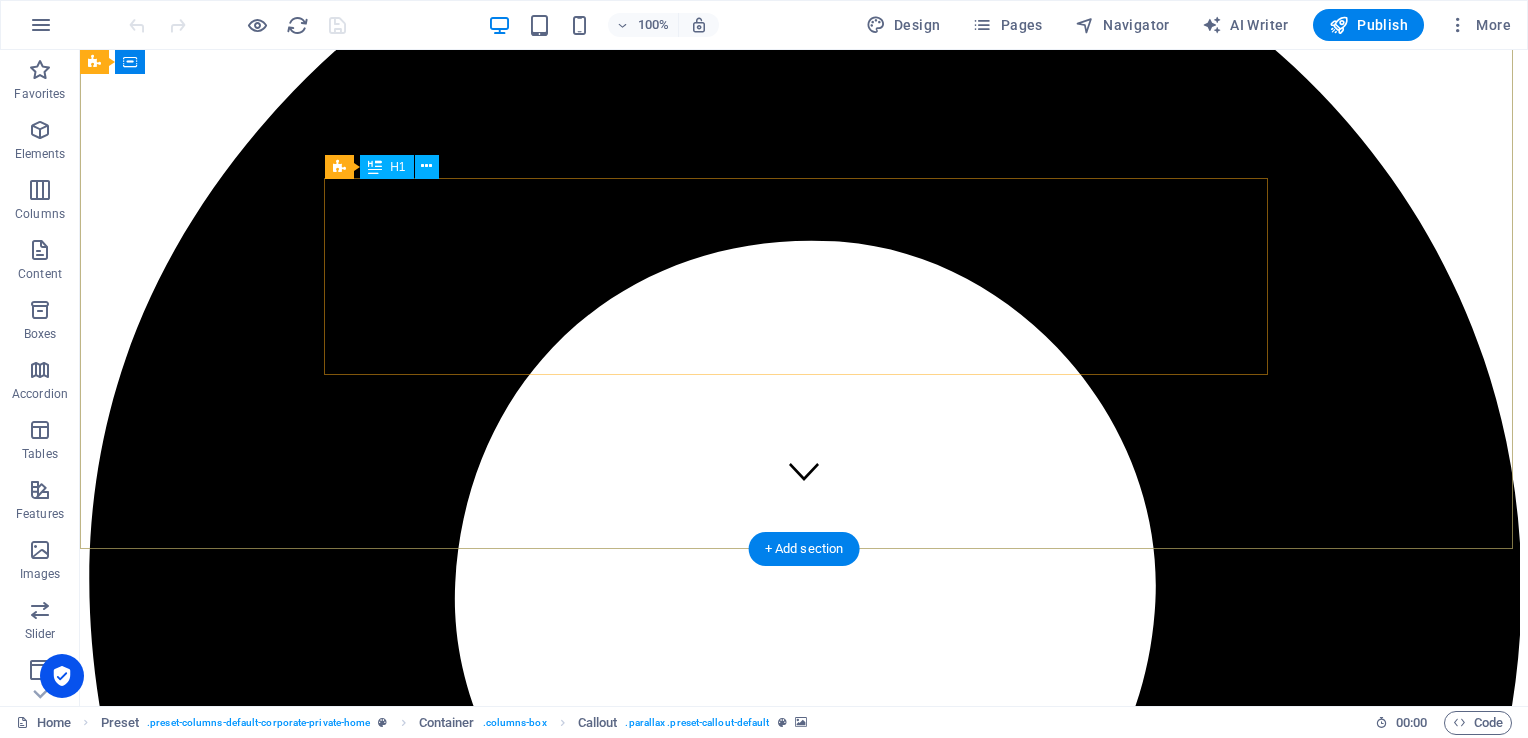 scroll, scrollTop: 100, scrollLeft: 0, axis: vertical 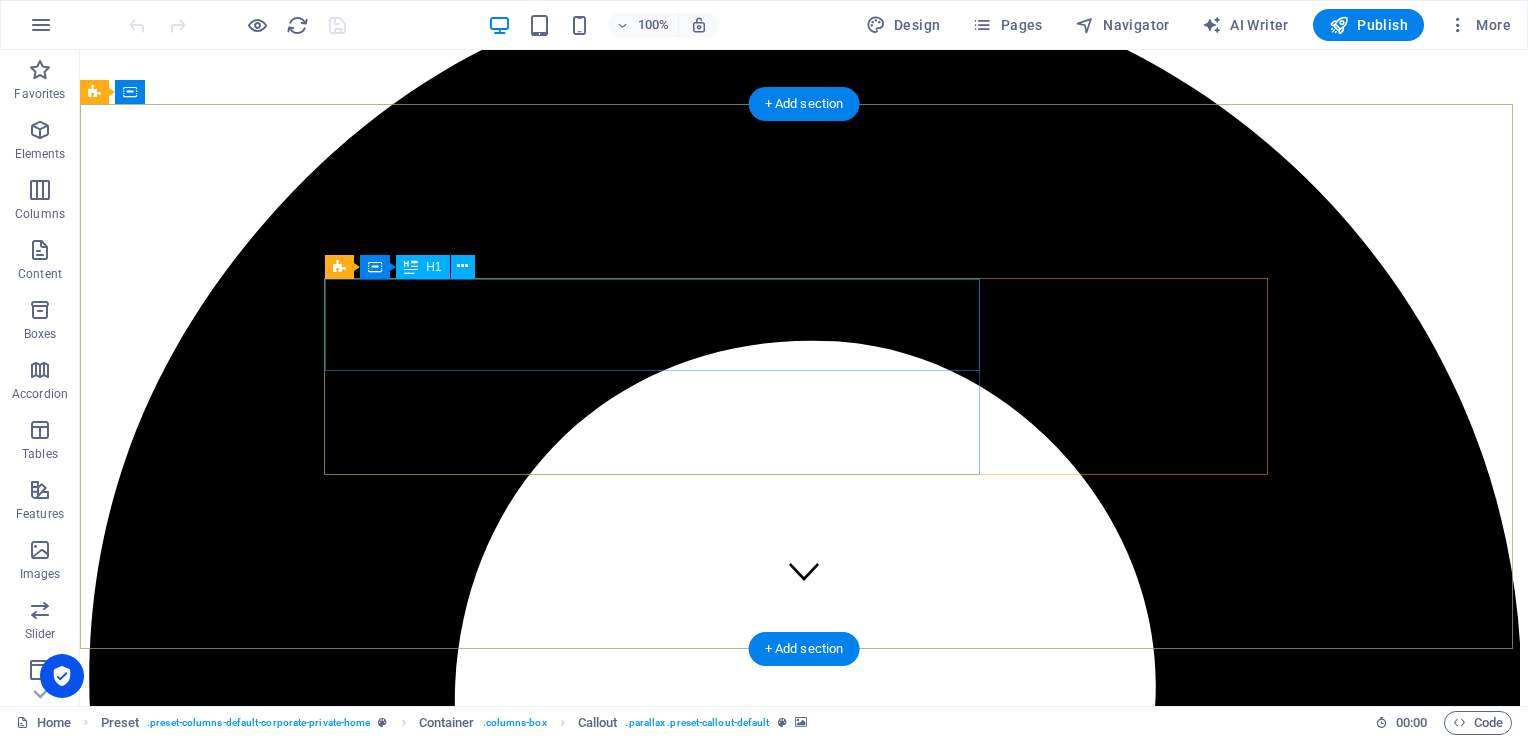 click on "really electronic" at bounding box center [804, 13858] 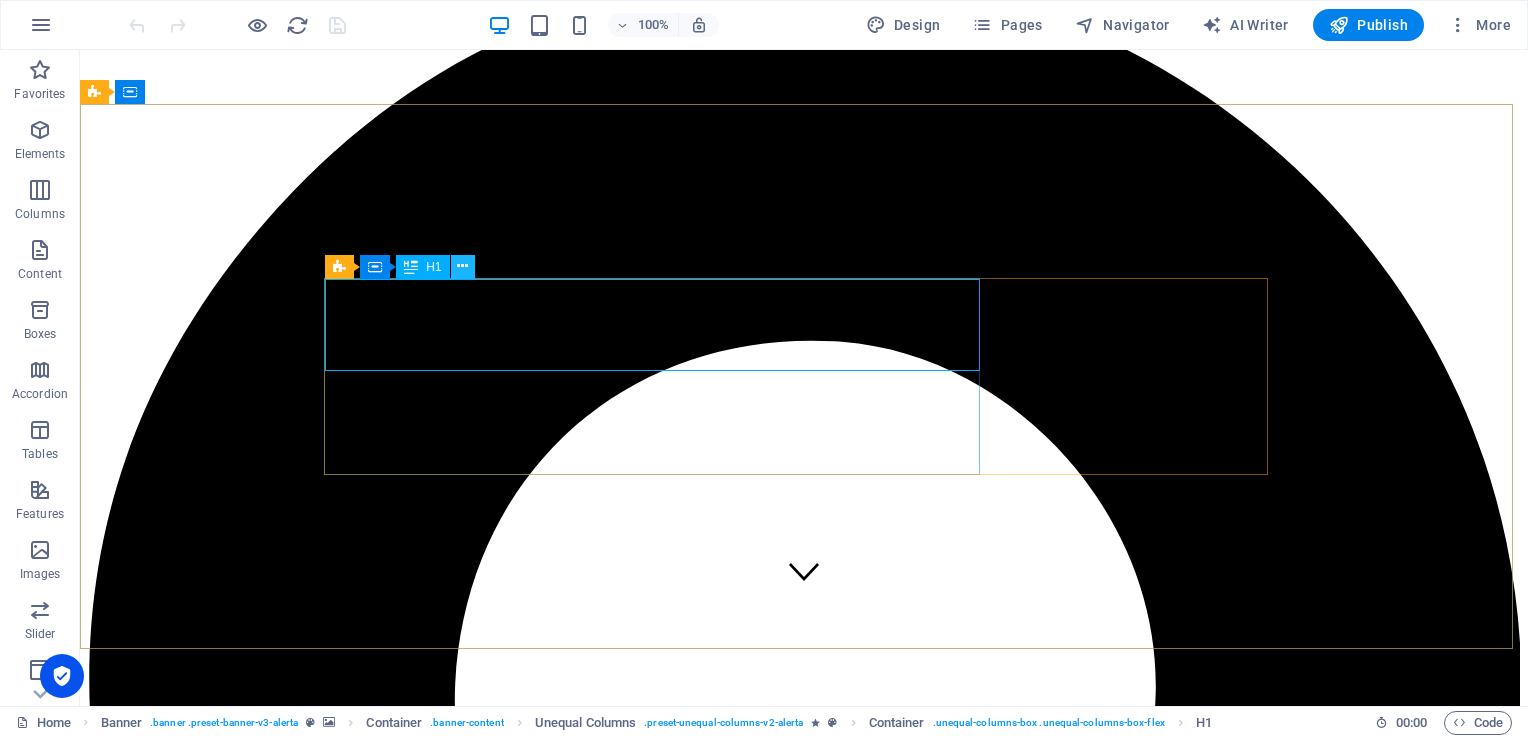 click at bounding box center [462, 266] 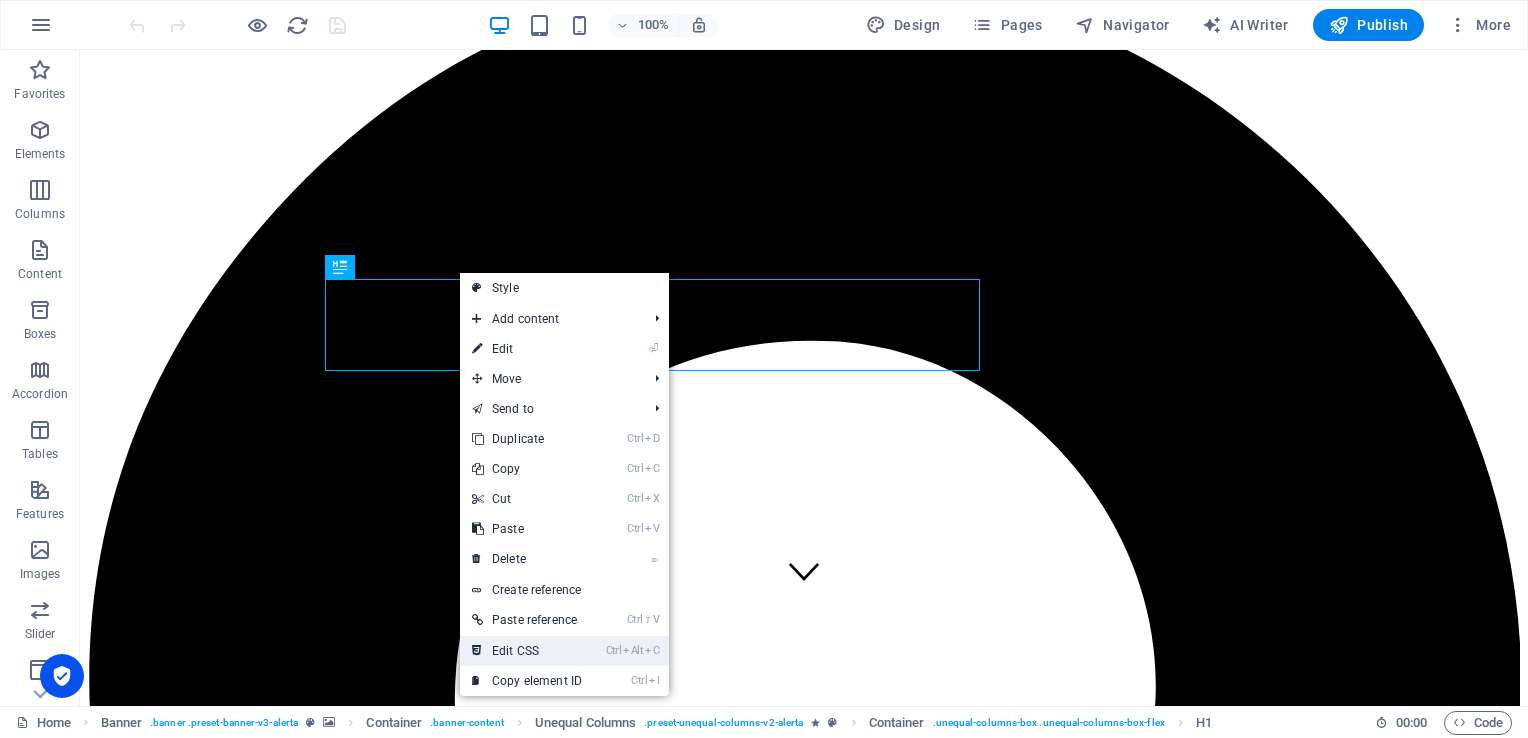 click on "Ctrl Alt C  Edit CSS" at bounding box center (527, 651) 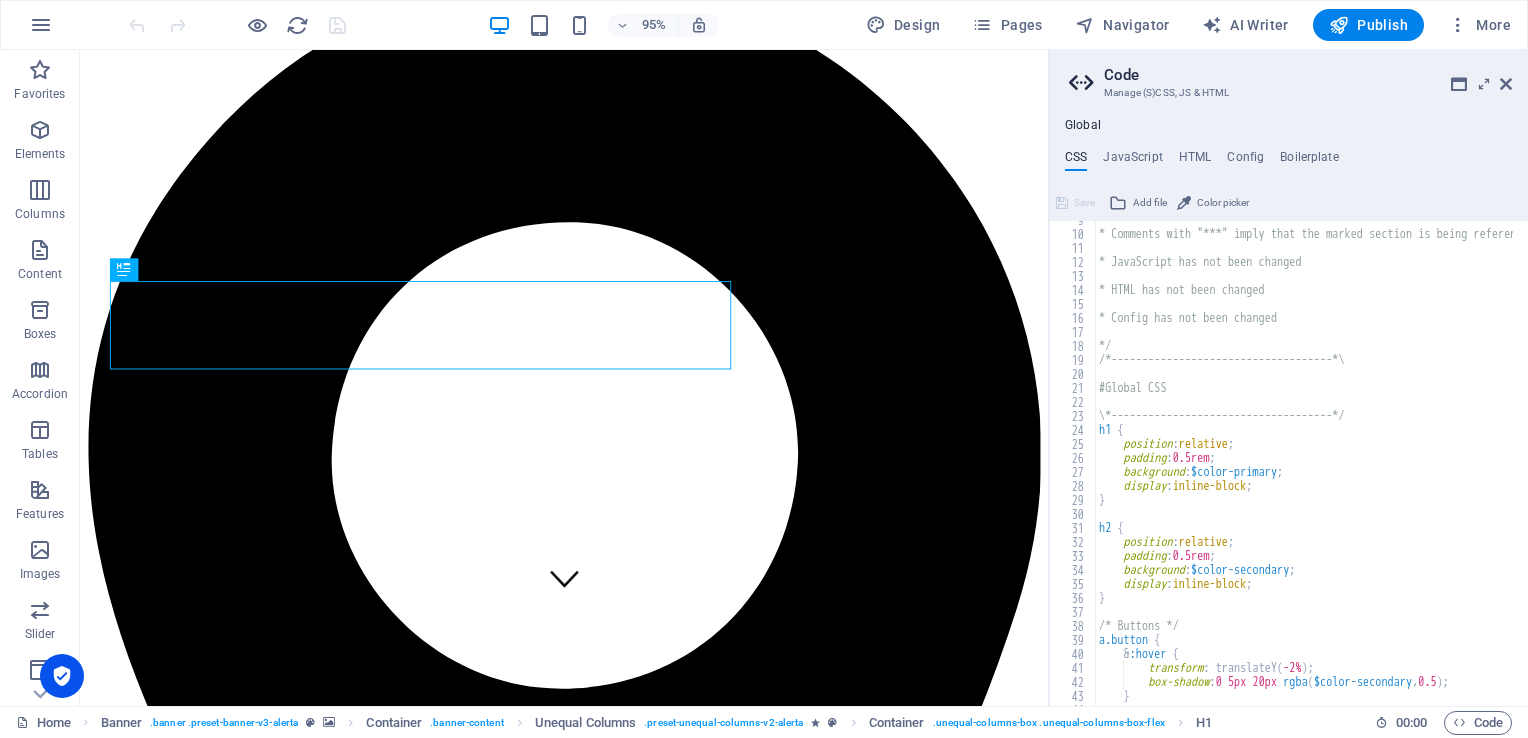 scroll, scrollTop: 0, scrollLeft: 0, axis: both 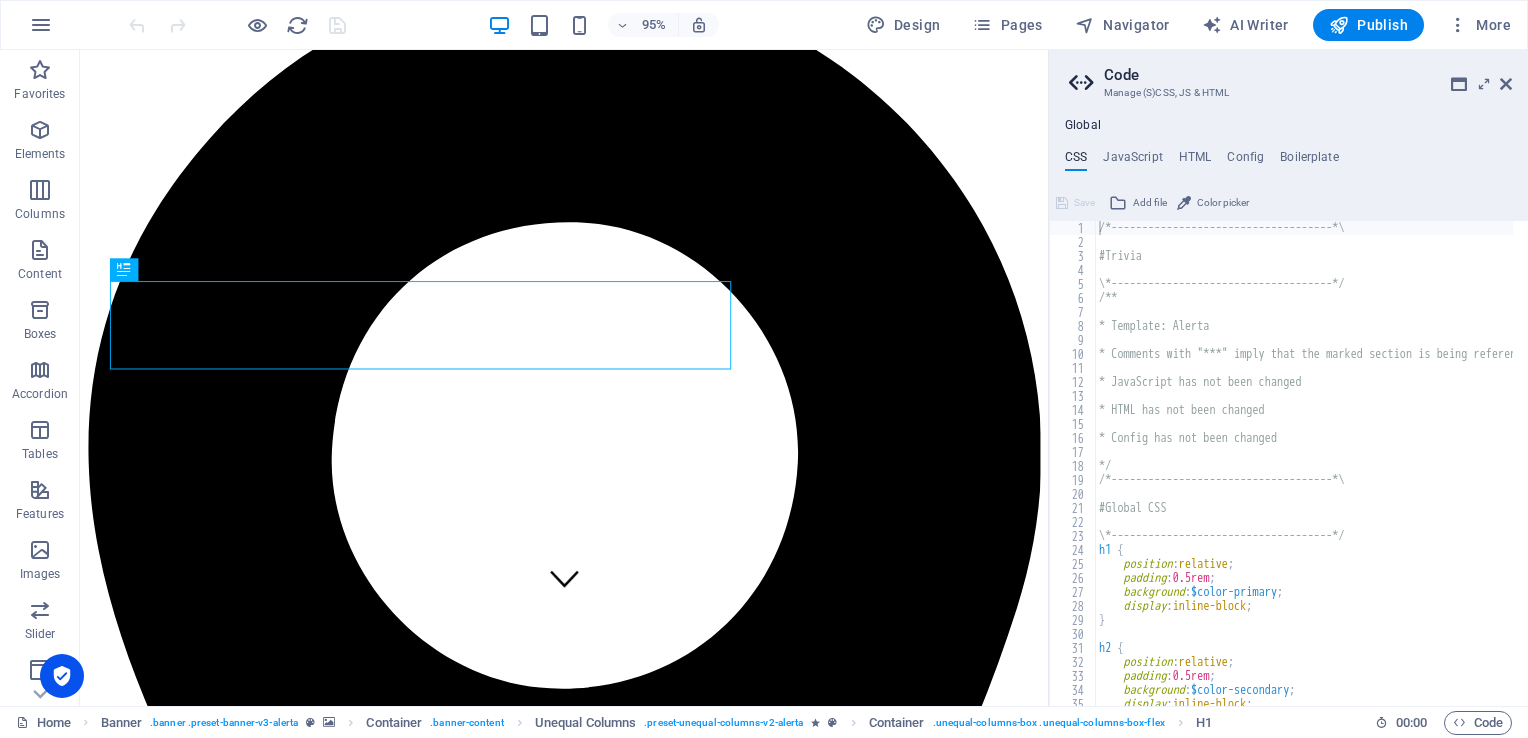 click on "Color picker" at bounding box center (1223, 203) 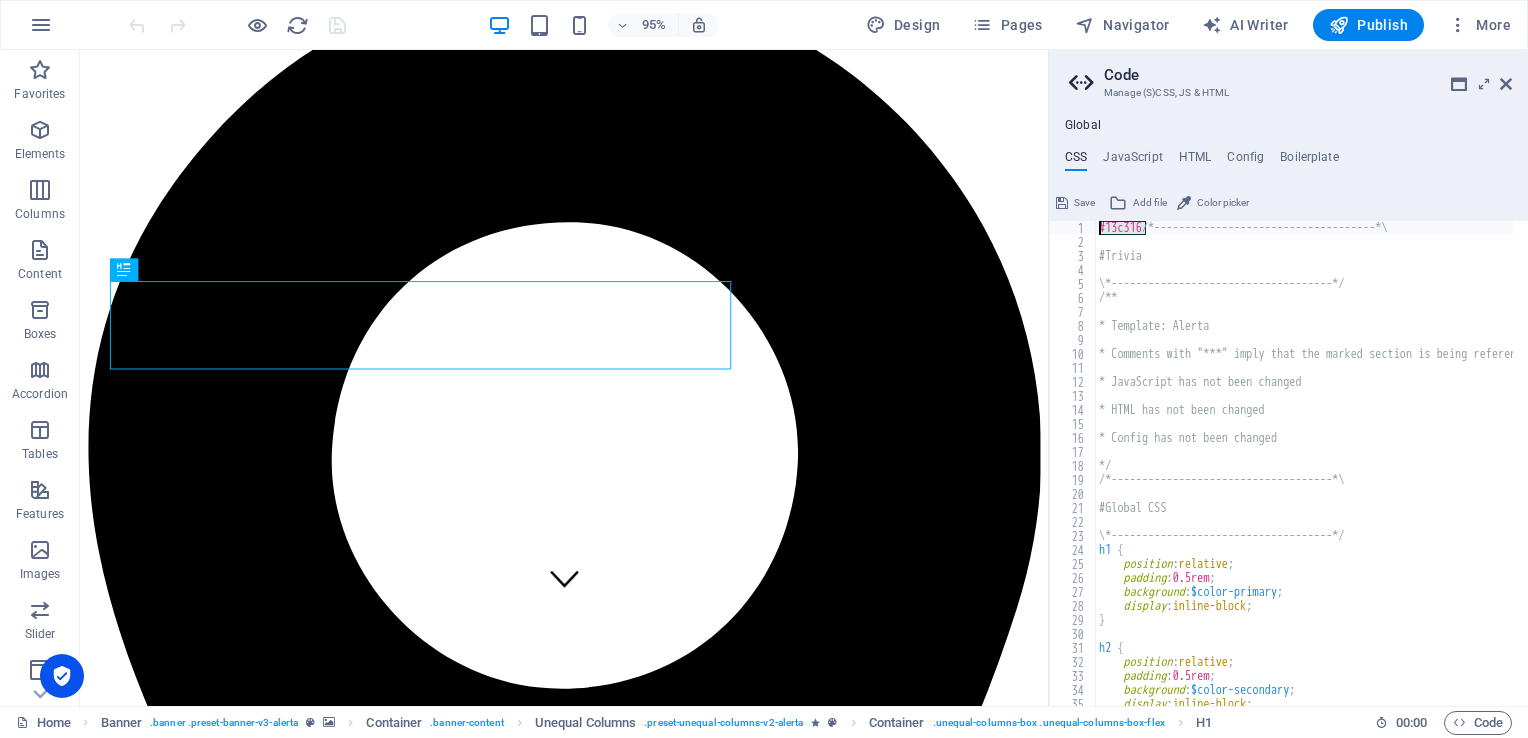 click on "#13c316 /*------------------------------------*\     #Trivia  \*------------------------------------*/ /**   * Template: Alerta   * Comments with "***" imply that the marked section is being referenced somewhere else   * JavaScript has not been changed   * HTML has not been changed   * Config has not been changed   */ /*------------------------------------*\     #Global CSS \*------------------------------------*/ h1   {      position :  relative ;      padding :  0.5rem ;      background :  $color-primary ;      display :  inline-block ; } h2   {      position :  relative ;      padding :  0.5rem ;      background :  $color-secondary ;      display :  inline-block ;" at bounding box center [1395, 470] 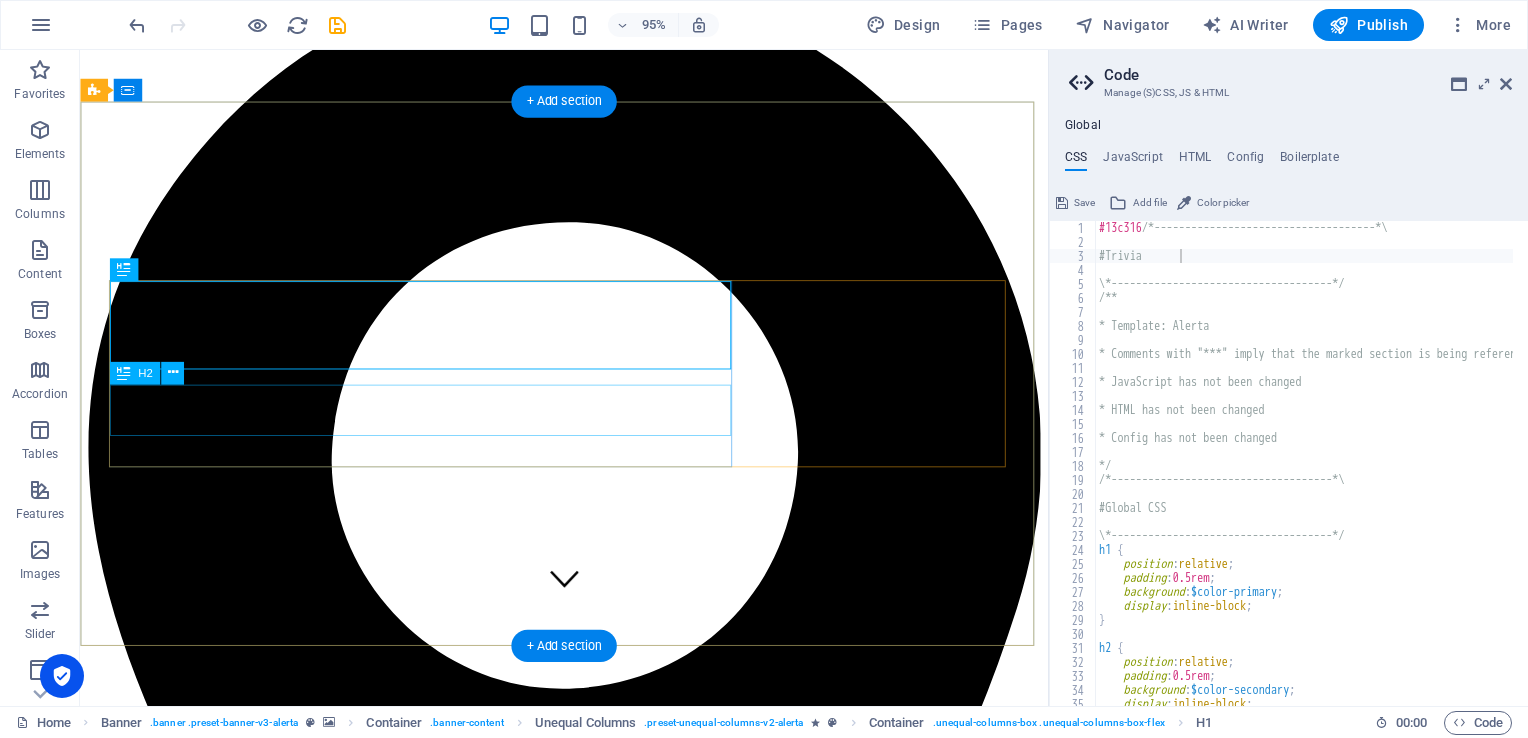 click on "pcb & pcba" at bounding box center [589, 10061] 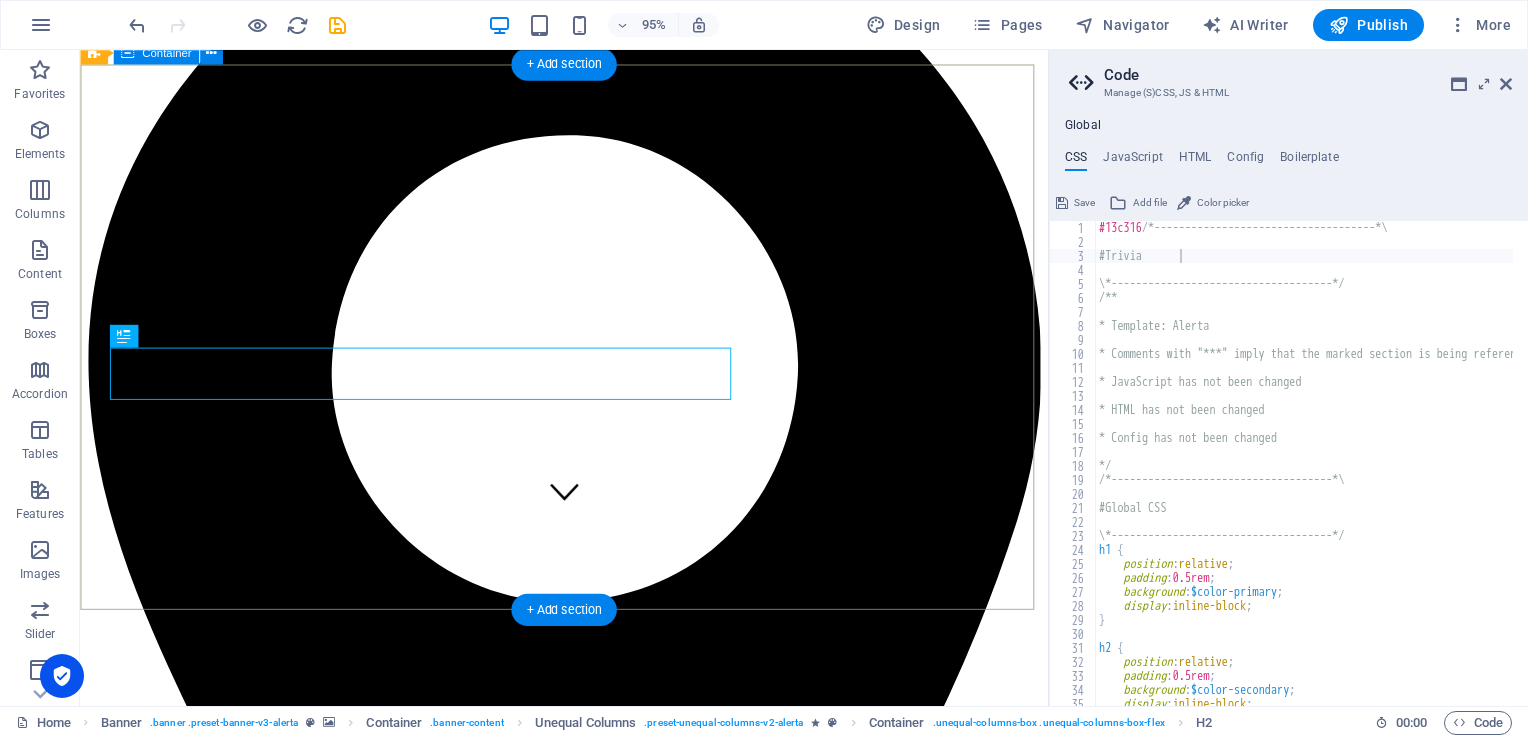scroll, scrollTop: 200, scrollLeft: 0, axis: vertical 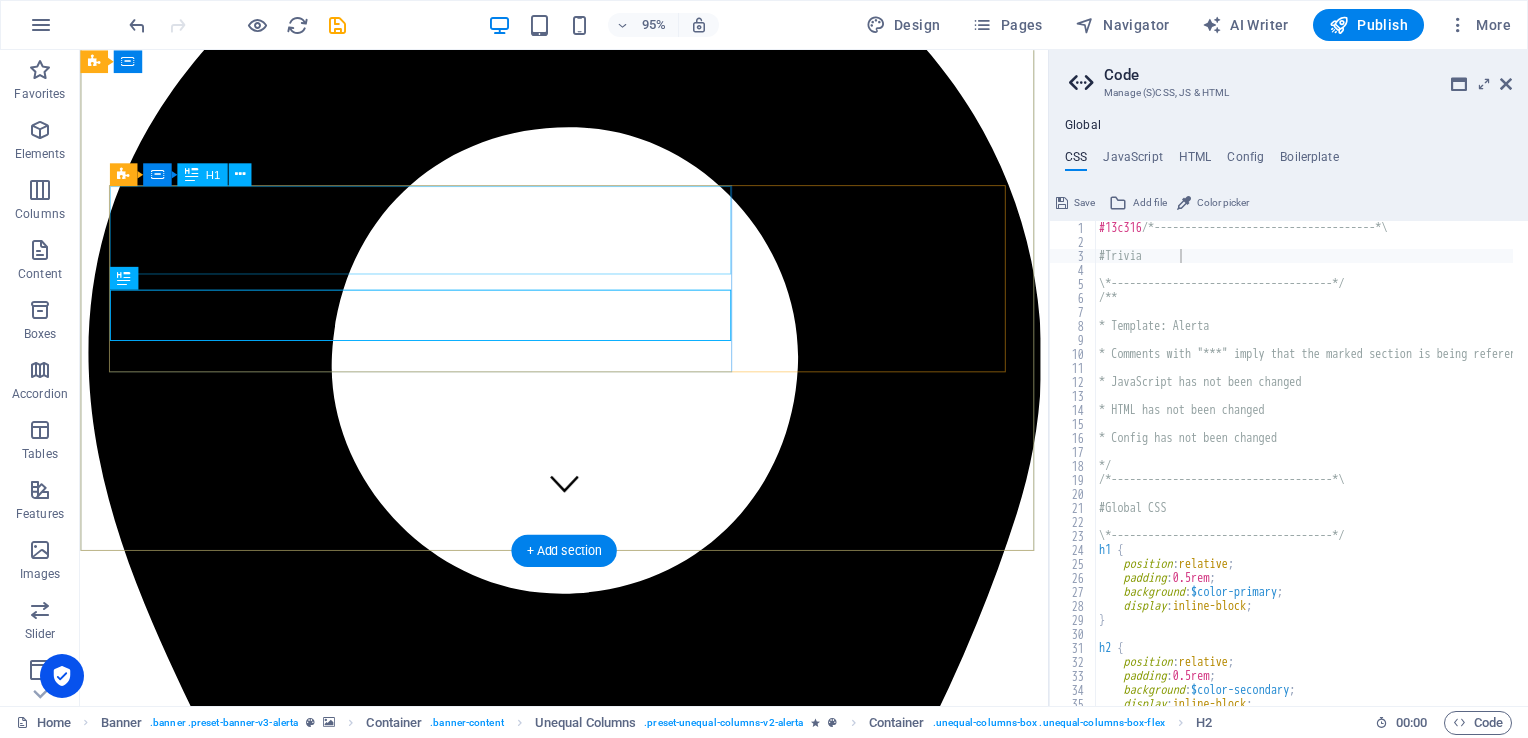 click on "really electronic" at bounding box center (589, 9900) 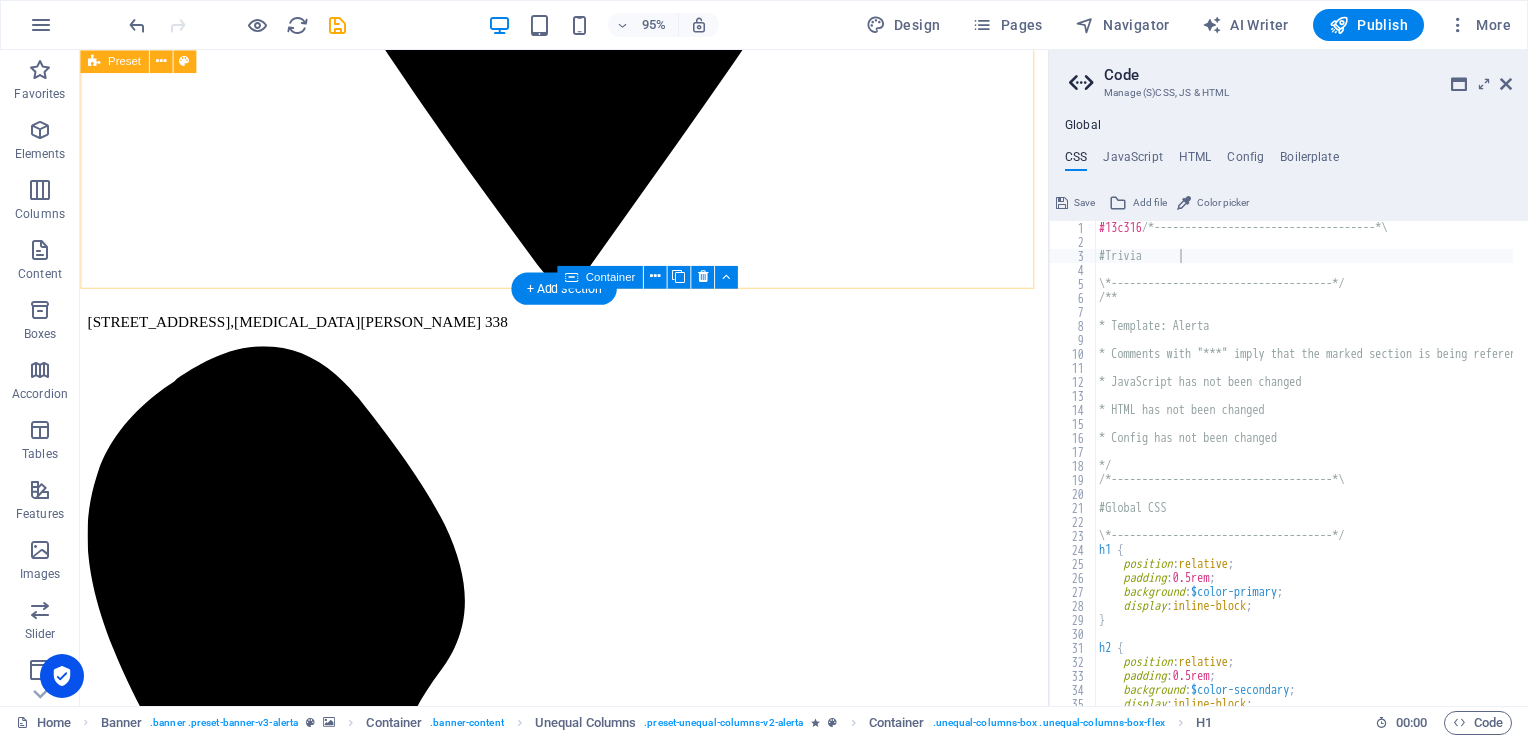 scroll, scrollTop: 1400, scrollLeft: 0, axis: vertical 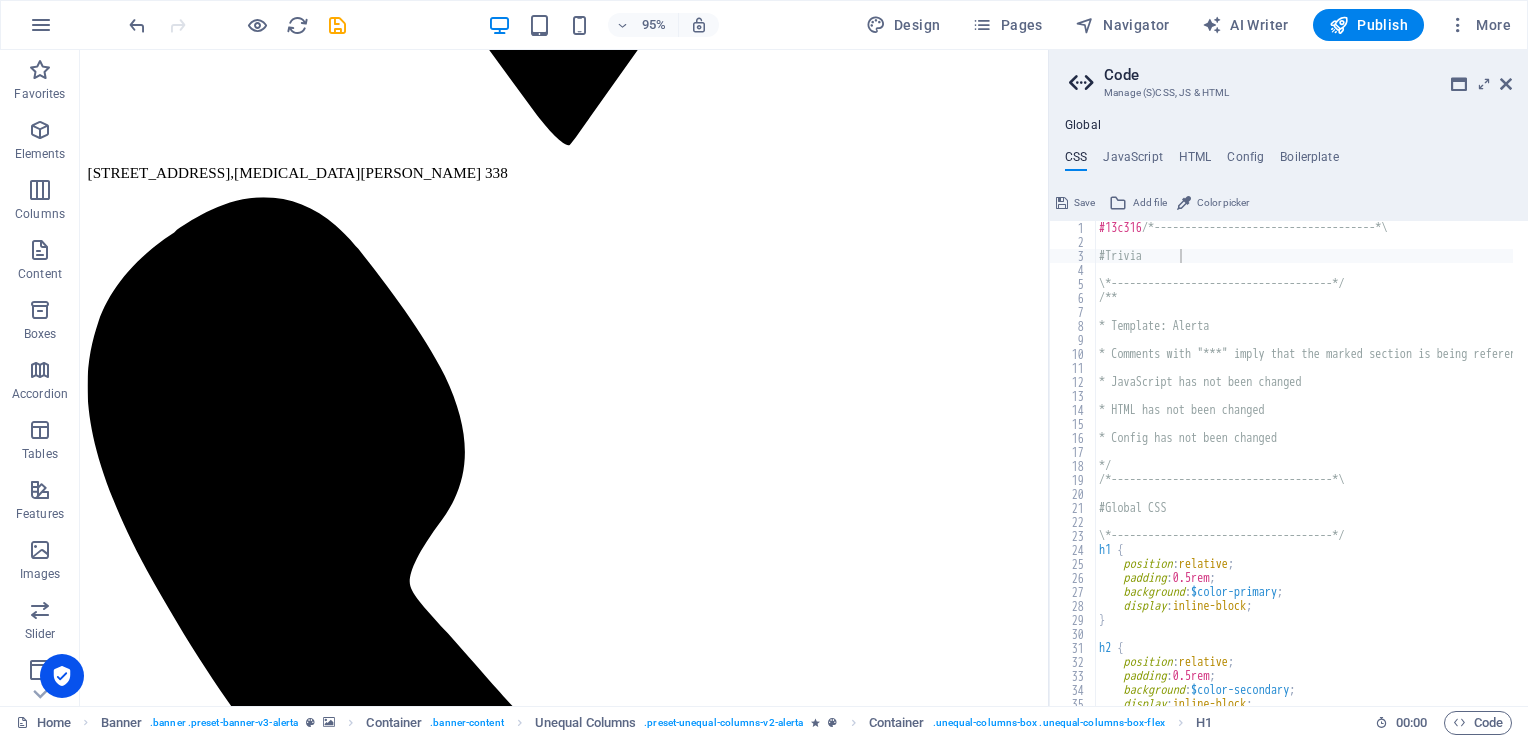 click on "Code Manage (S)CSS, JS & HTML Global CSS JavaScript HTML Config Boilerplate #Trivia 1 2 3 4 5 6 7 8 9 10 11 12 13 14 15 16 17 18 19 20 21 22 23 24 25 26 27 28 29 30 31 32 33 34 35 36 37 #13c316 /*------------------------------------*\     #Trivia  \*------------------------------------*/ /**   * Template: Alerta   * Comments with "***" imply that the marked section is being referenced somewhere else   * JavaScript has not been changed   * HTML has not been changed   * Config has not been changed   */ /*------------------------------------*\     #Global CSS \*------------------------------------*/ h1   {      position :  relative ;      padding :  0.5rem ;      background :  $color-primary ;      display :  inline-block ; } h2   {      position :  relative ;      padding :  0.5rem ;      background :  $color-secondary ;      display :  inline-block ;     Save Add file Color picker     Save Add file     Save Add file" at bounding box center [1288, 378] 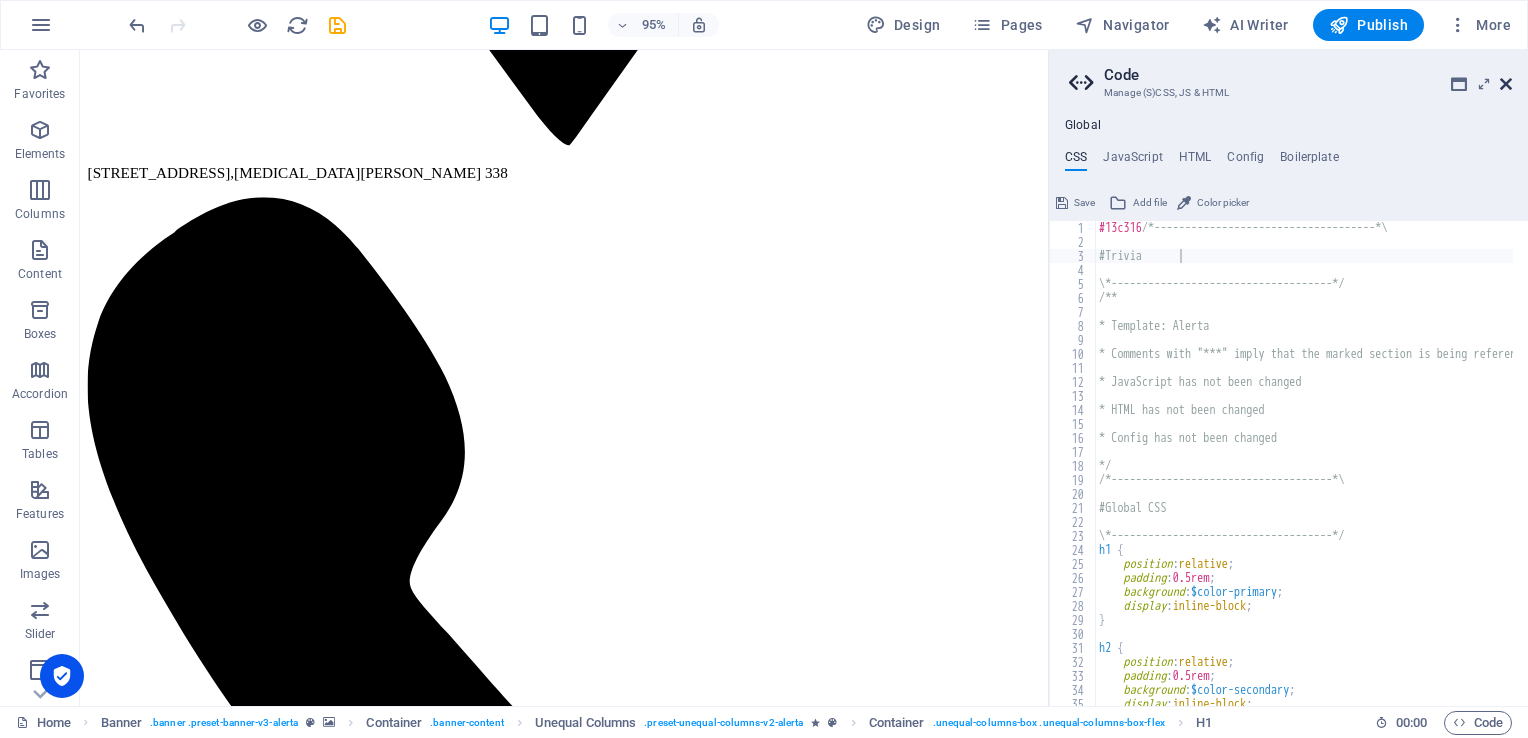 click at bounding box center [1506, 84] 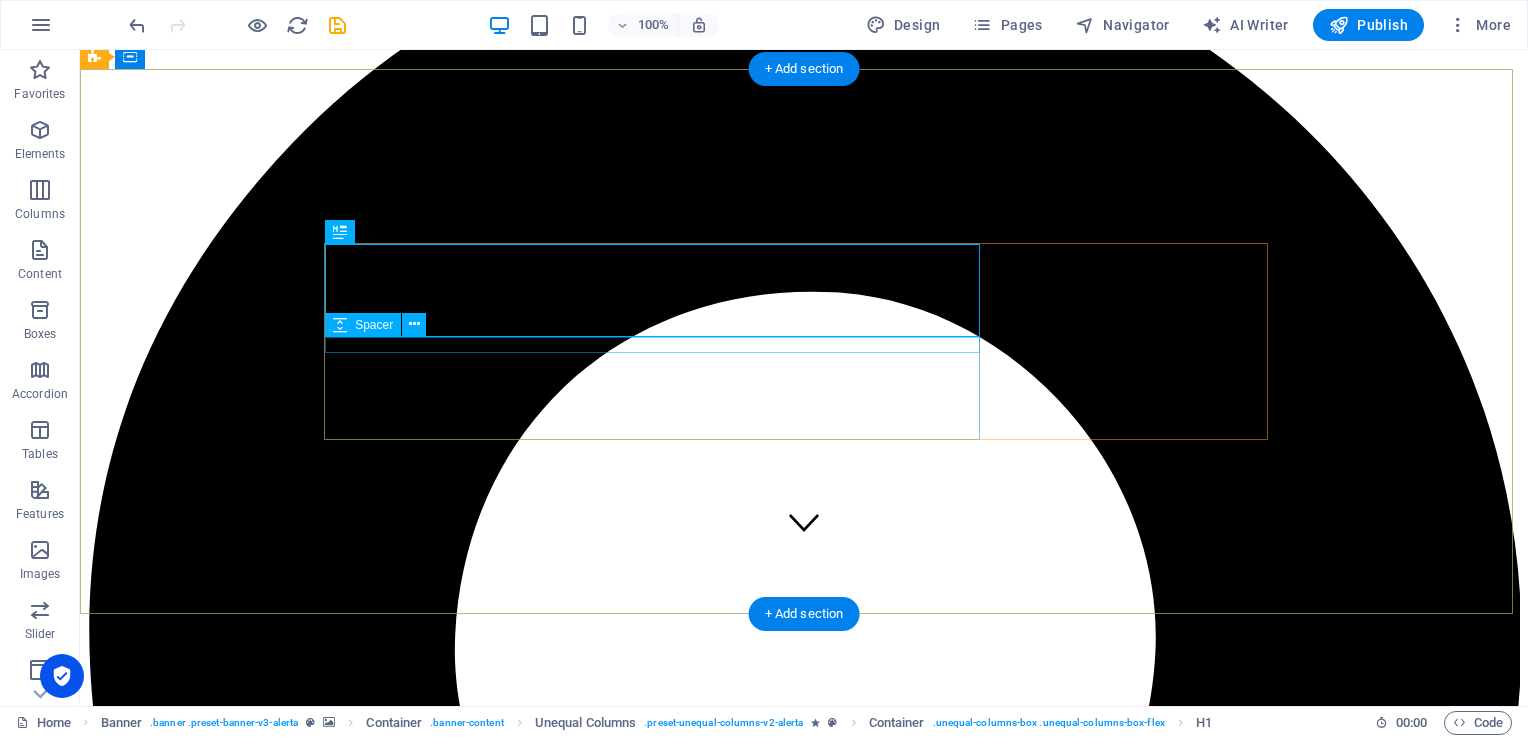 scroll, scrollTop: 200, scrollLeft: 0, axis: vertical 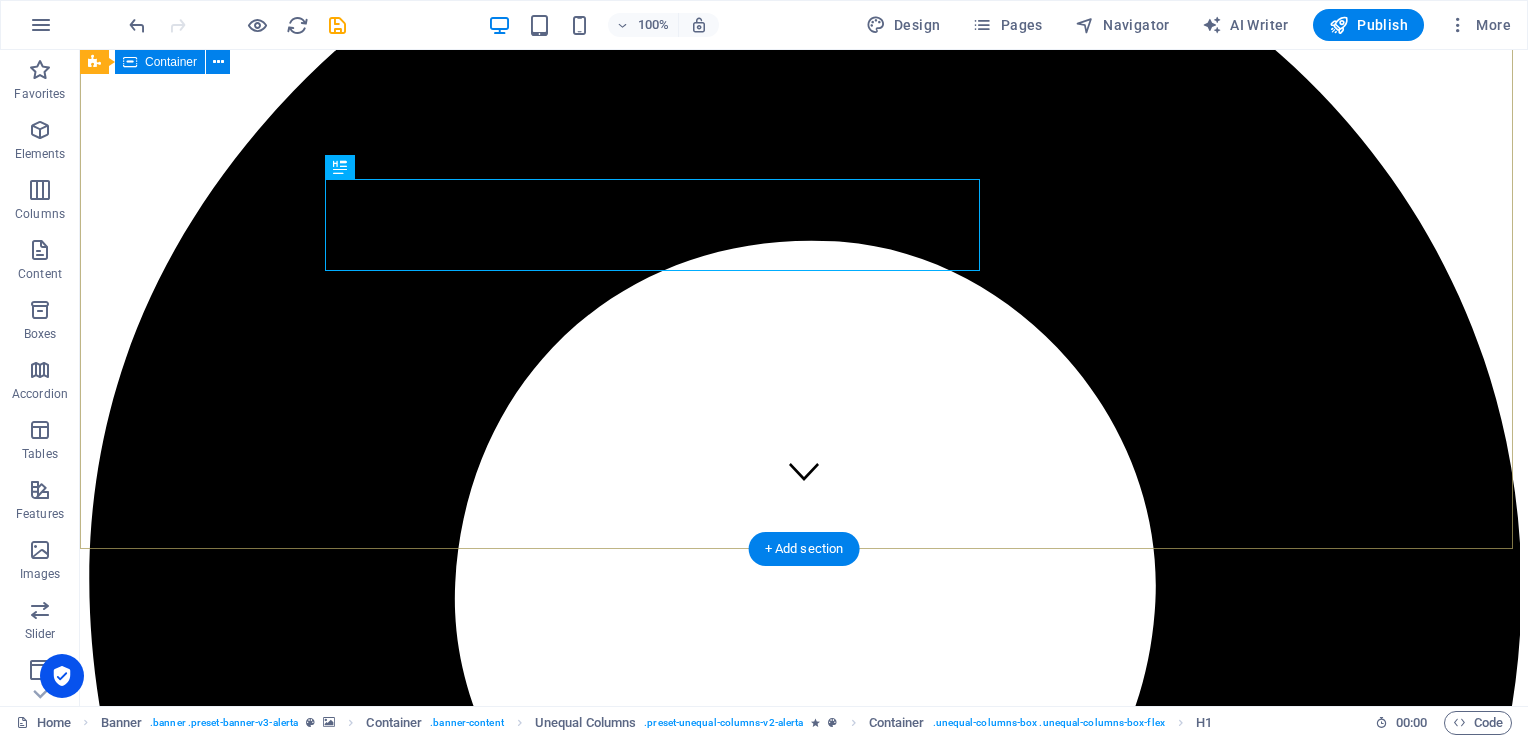 click on "really electronic  pcb & pcba" at bounding box center (804, 13815) 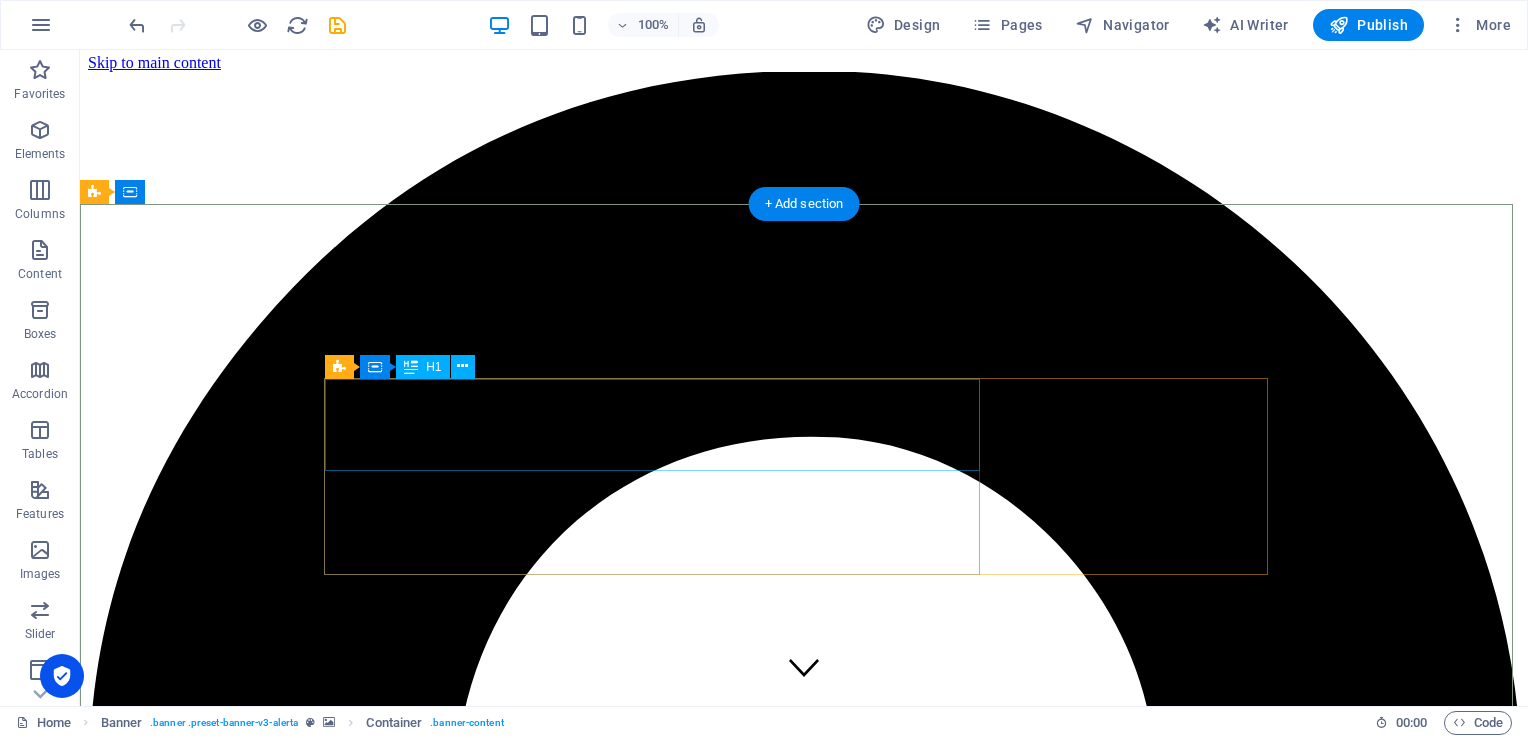 scroll, scrollTop: 0, scrollLeft: 0, axis: both 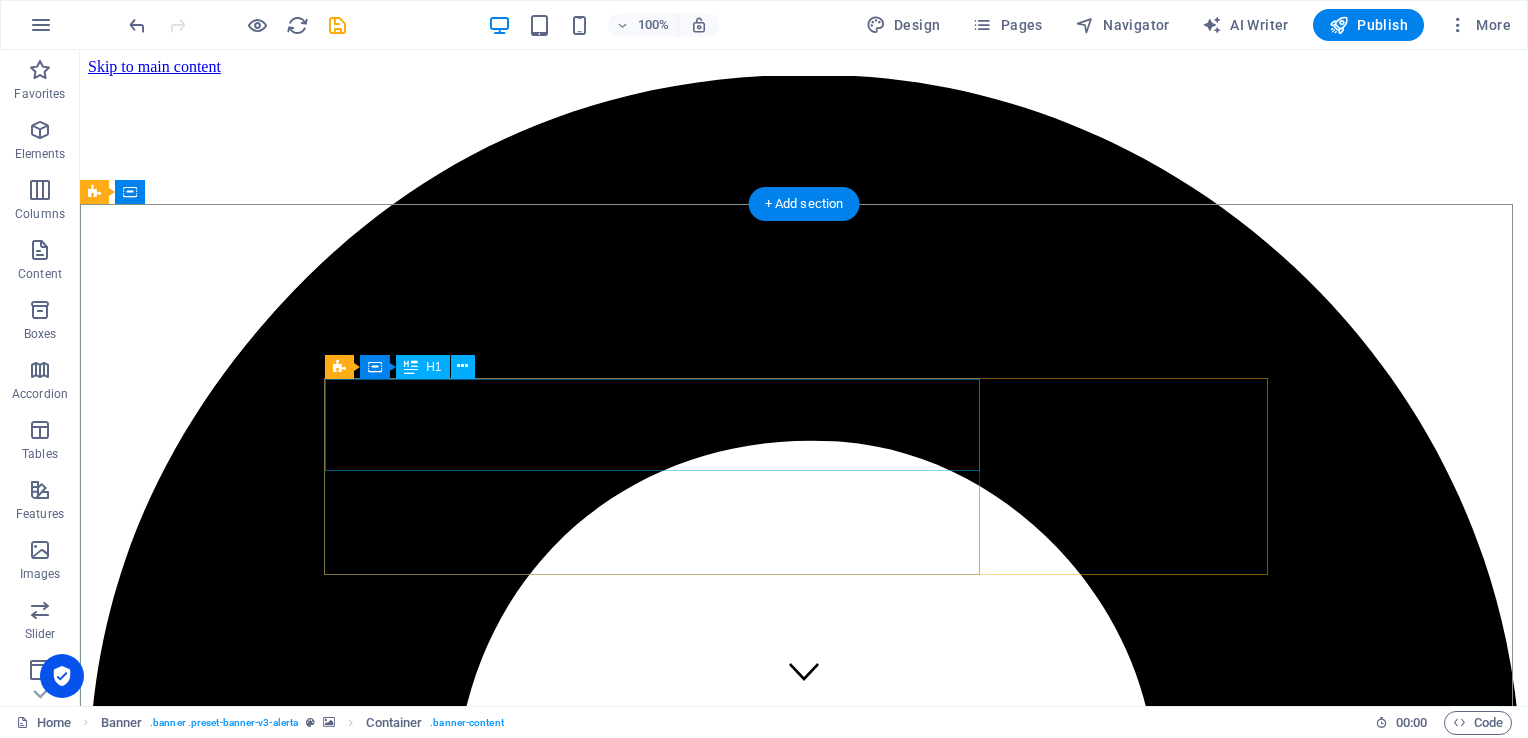 click on "really electronic" at bounding box center (804, 13958) 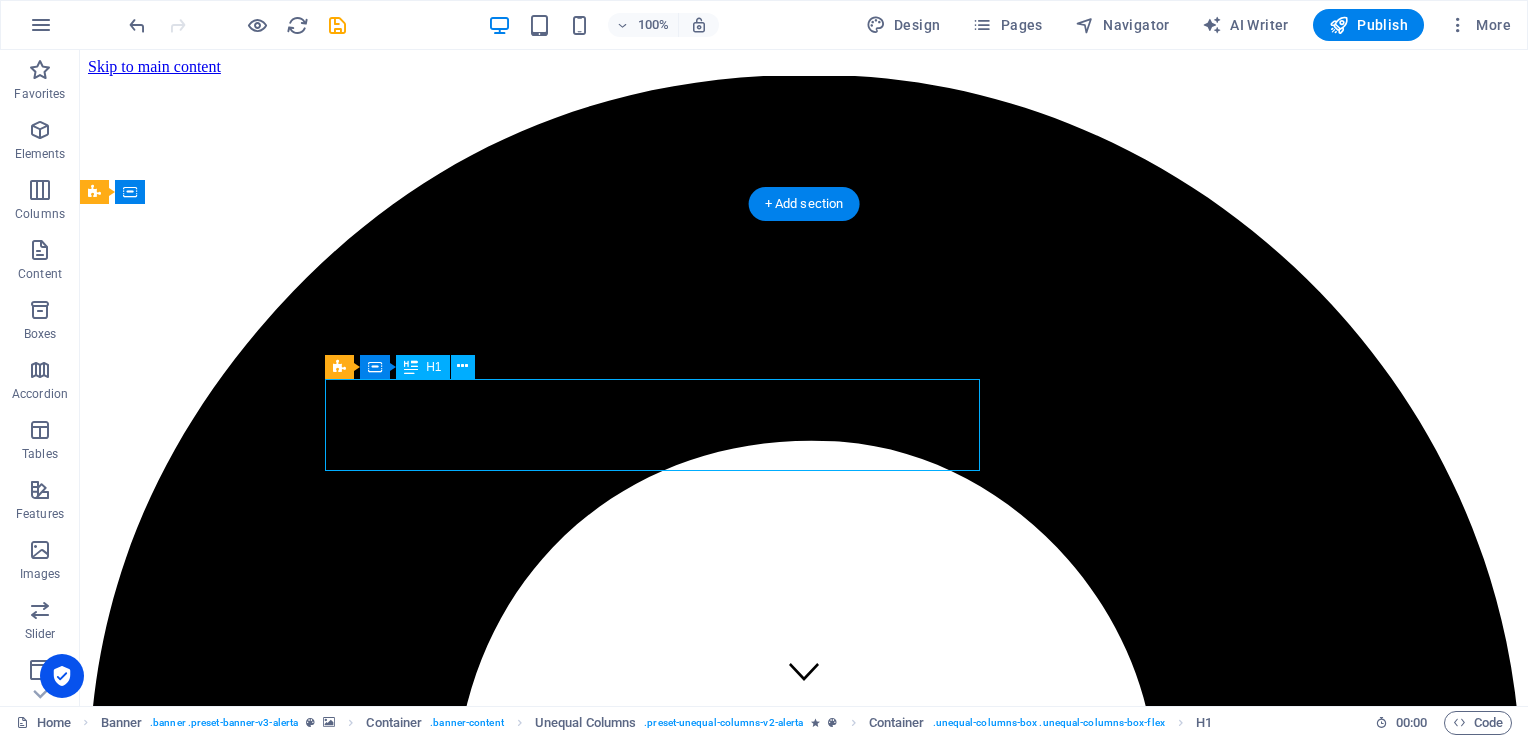 click on "really electronic" at bounding box center [804, 13958] 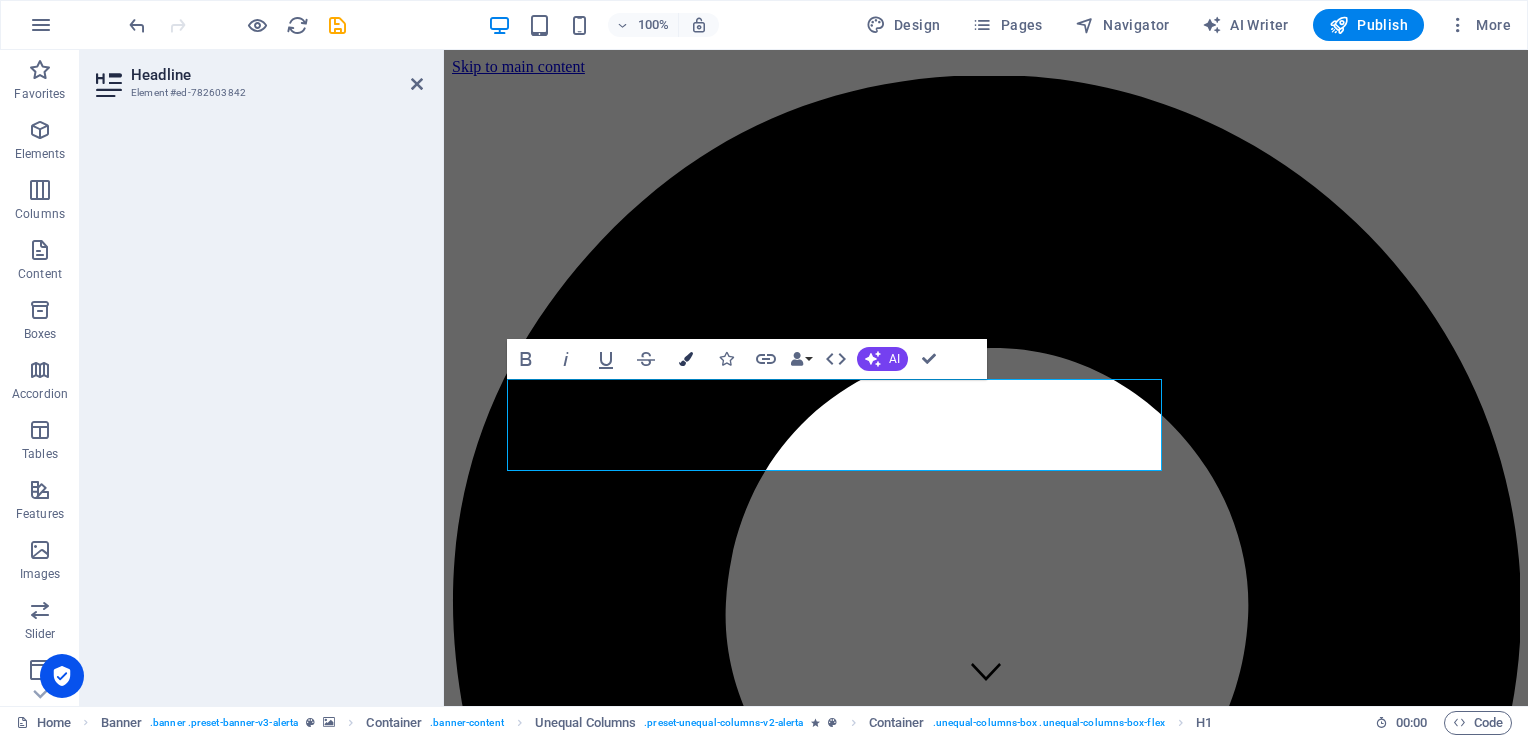 click at bounding box center [686, 359] 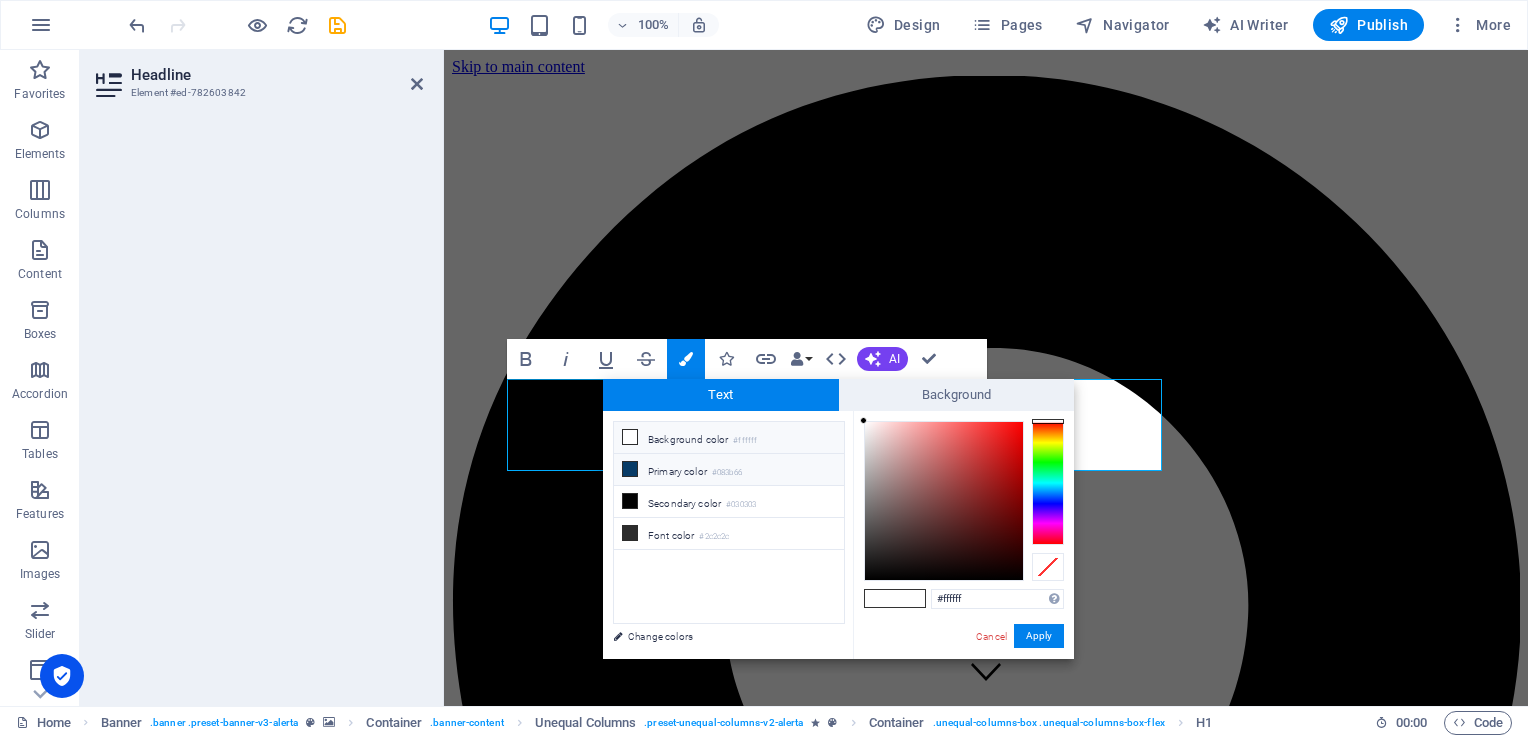 click on "Primary color
#083b66" at bounding box center [729, 470] 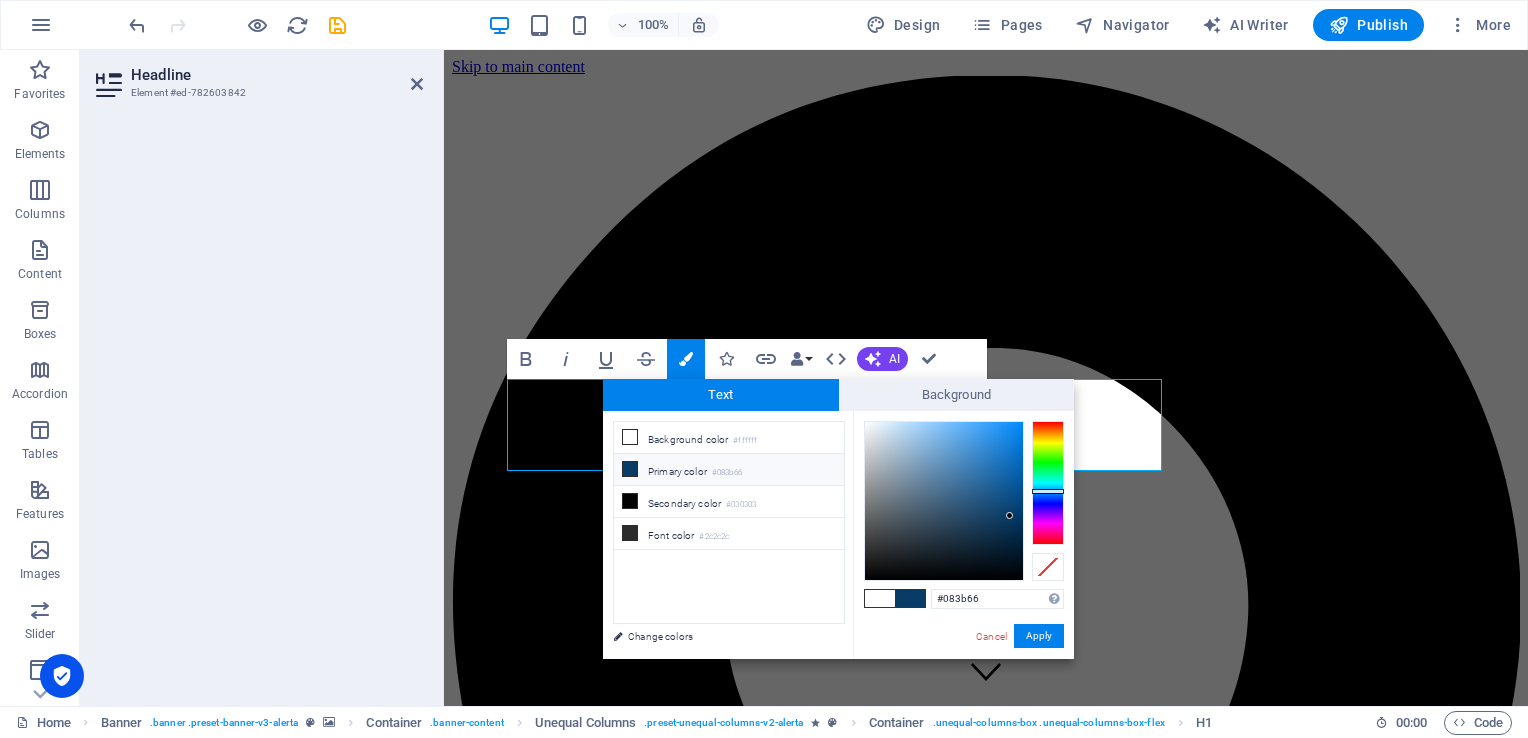 click at bounding box center (880, 598) 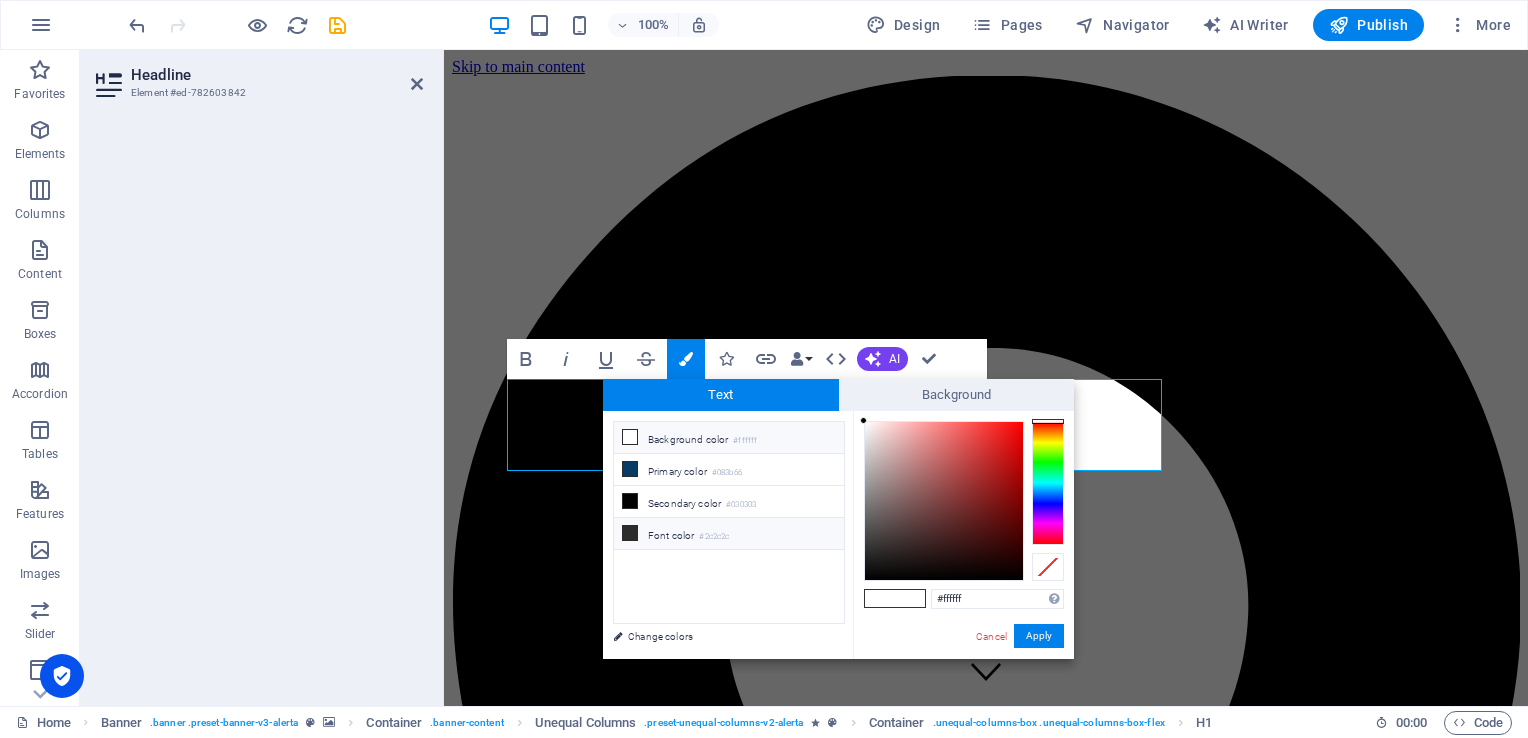 click on "Font color
#2c2c2c" at bounding box center (729, 534) 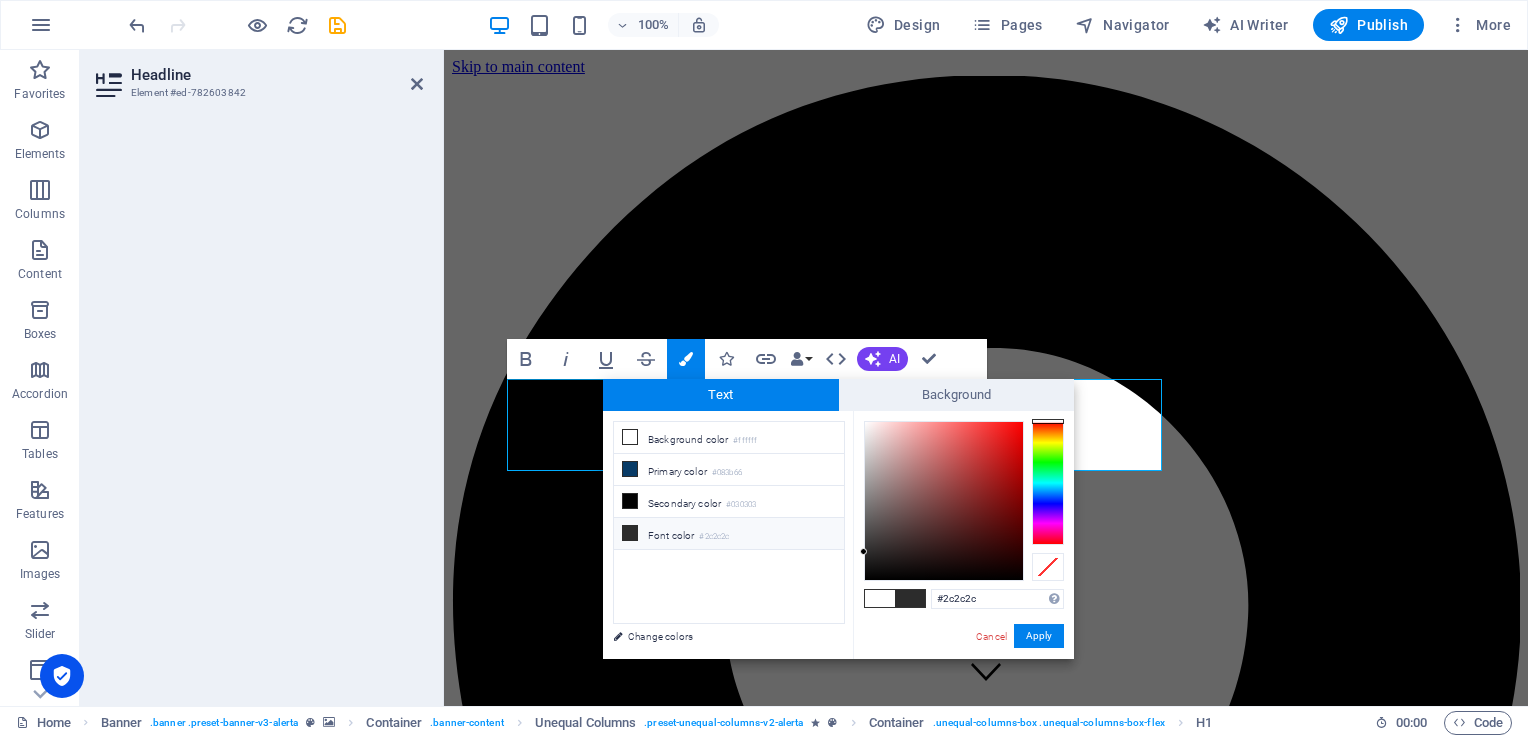 click at bounding box center (910, 598) 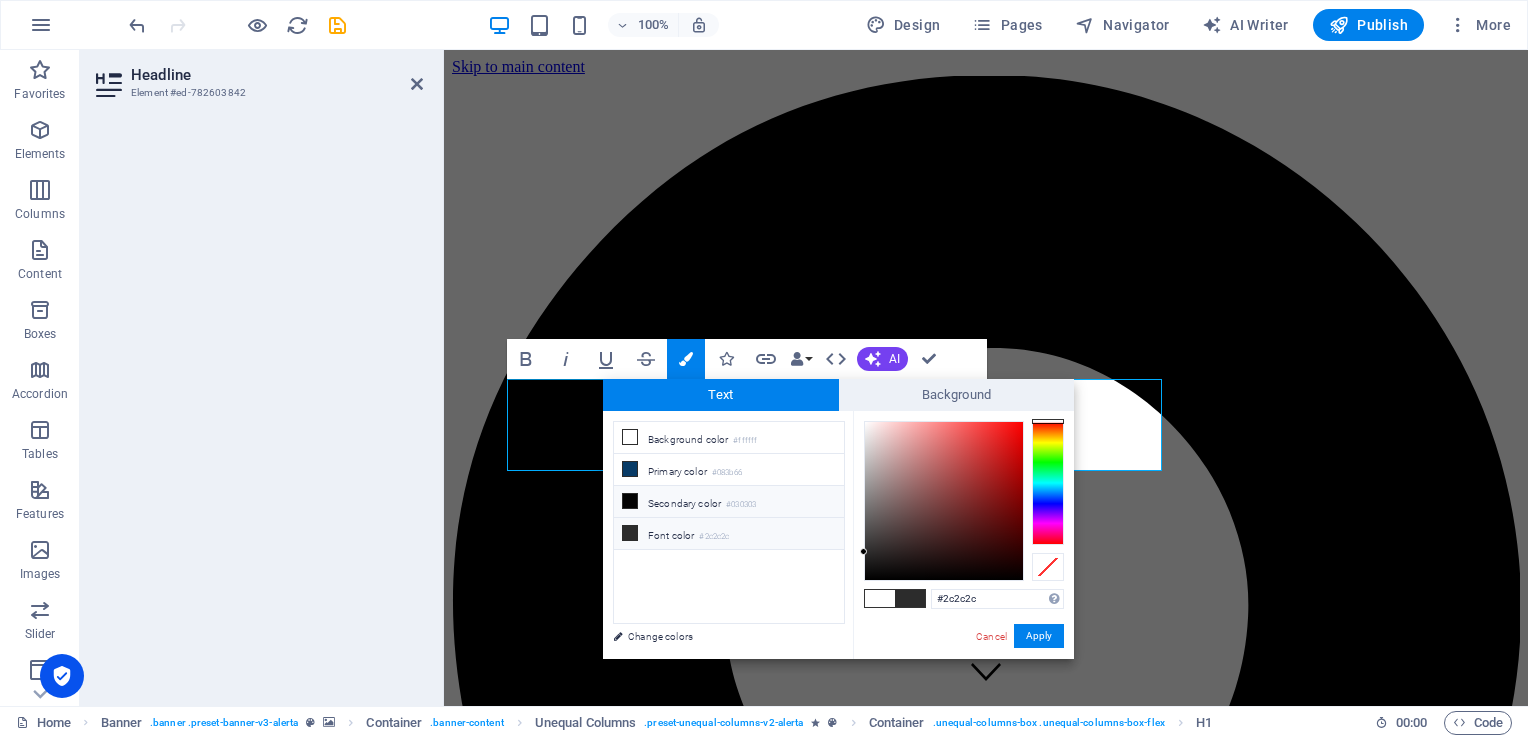 click on "Secondary color
#030303" at bounding box center [729, 502] 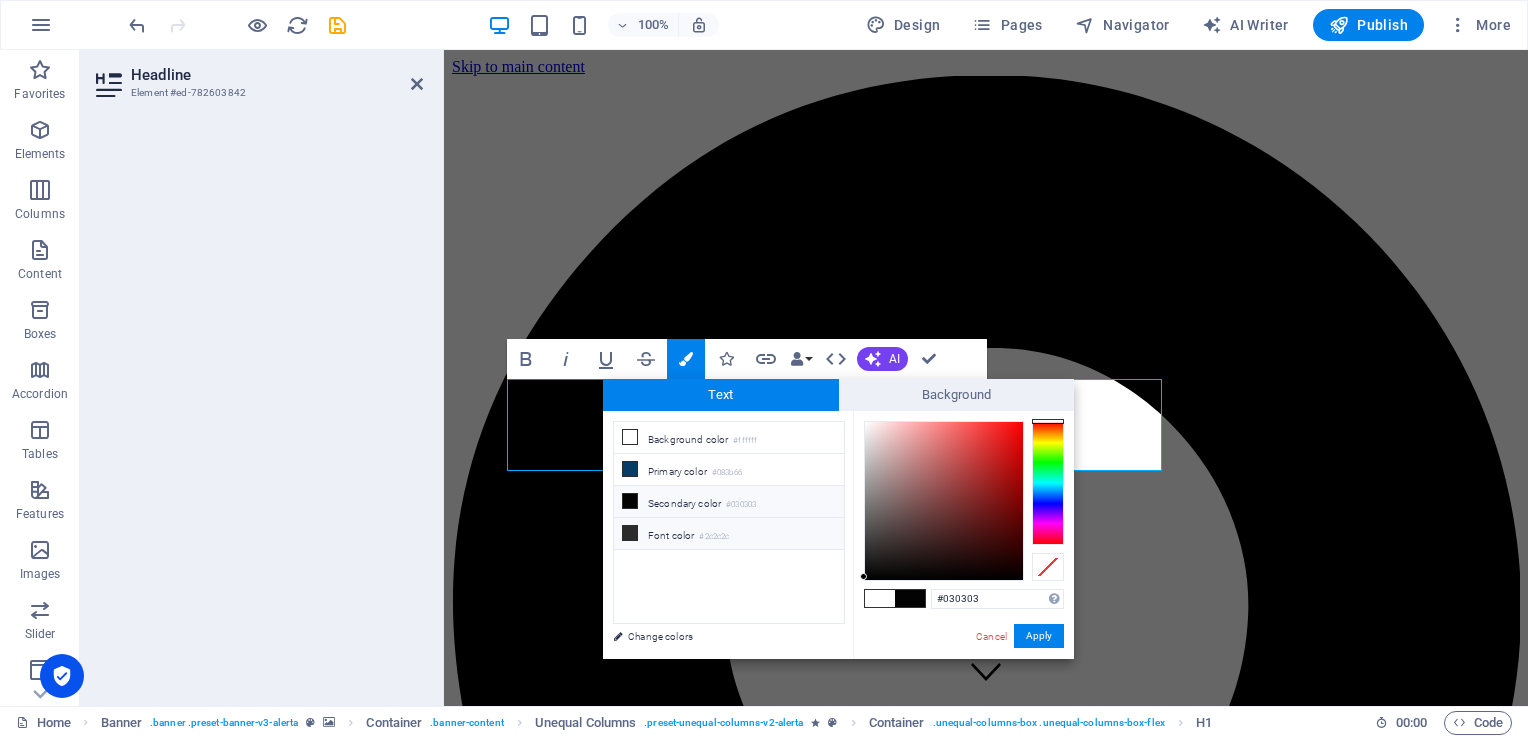 click on "Font color
#2c2c2c" at bounding box center [729, 534] 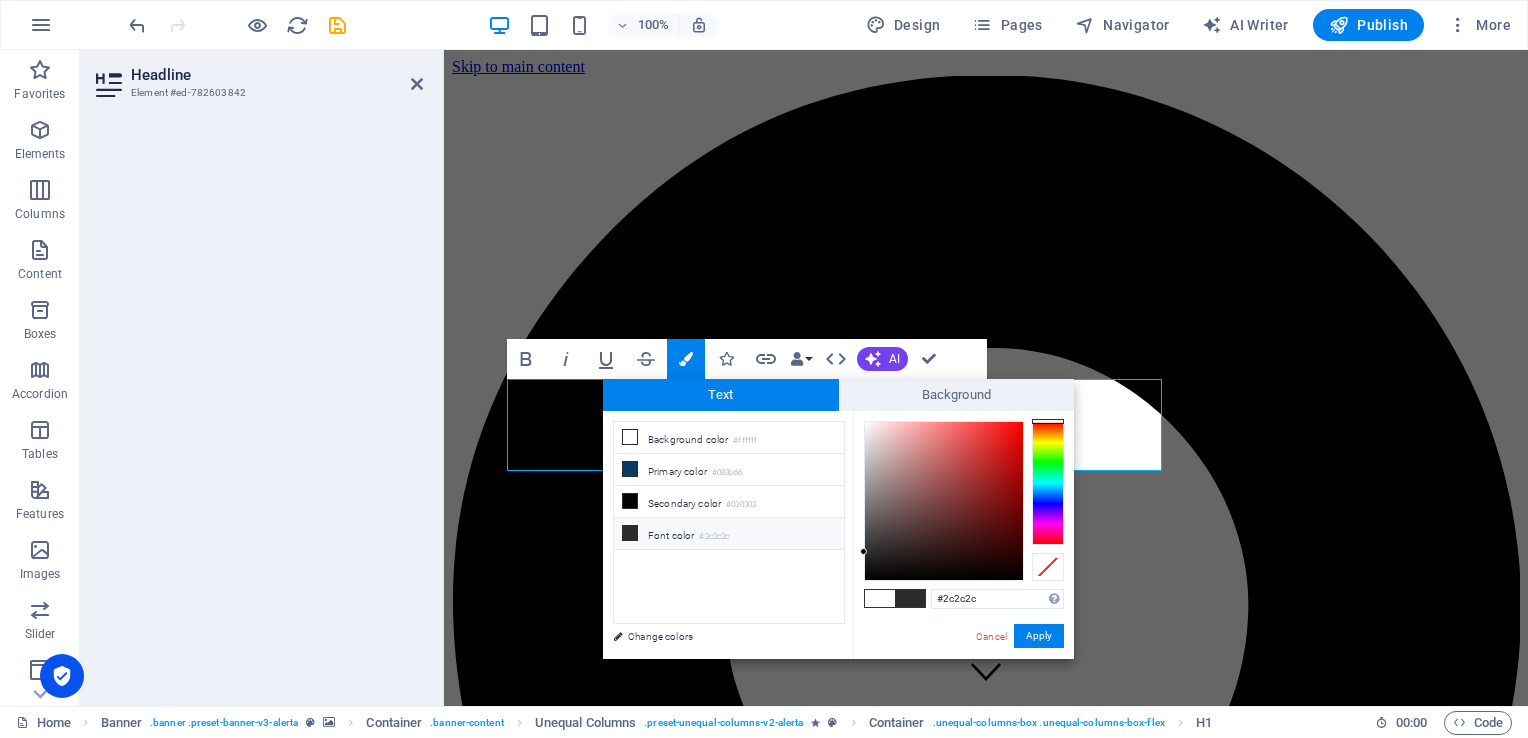 click at bounding box center (910, 598) 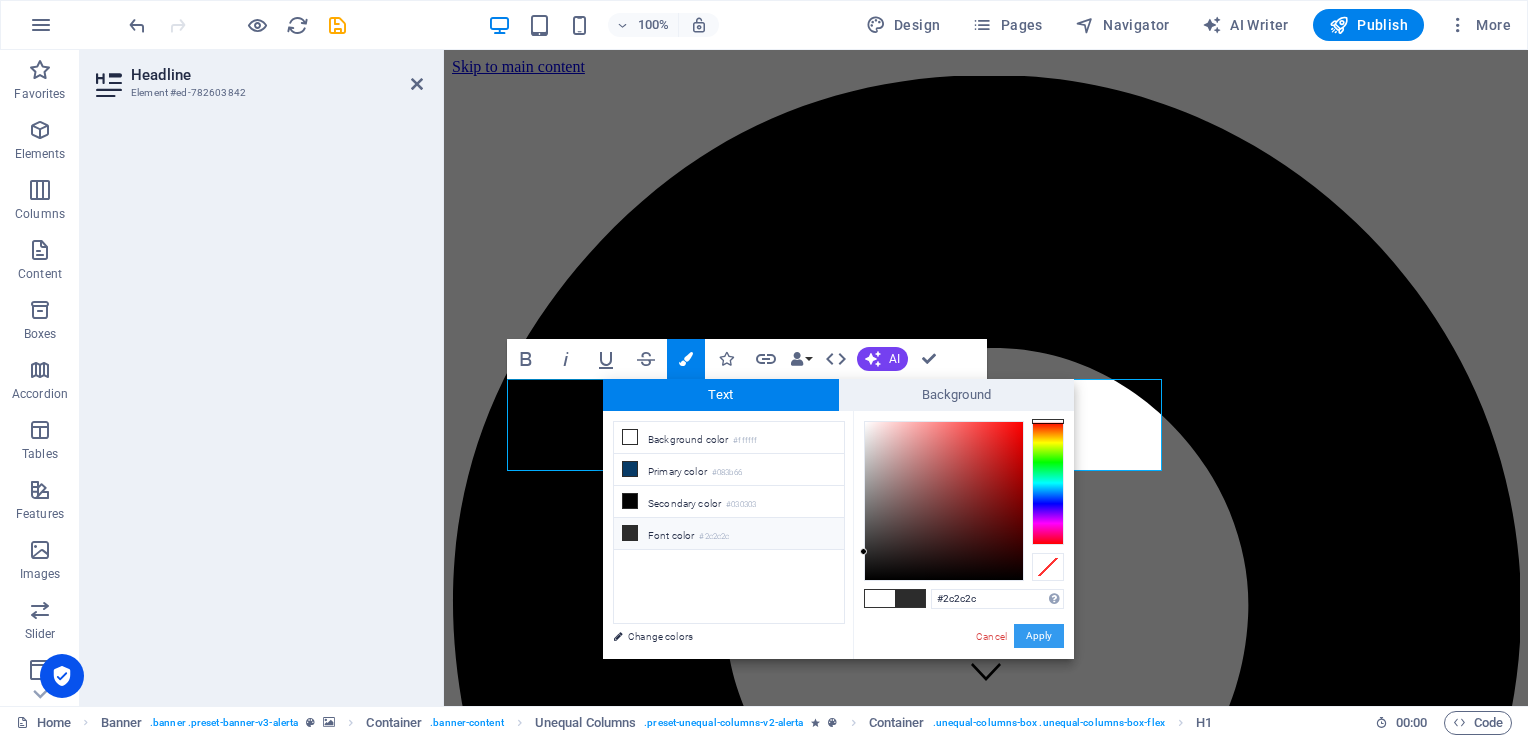 click on "Apply" at bounding box center (1039, 636) 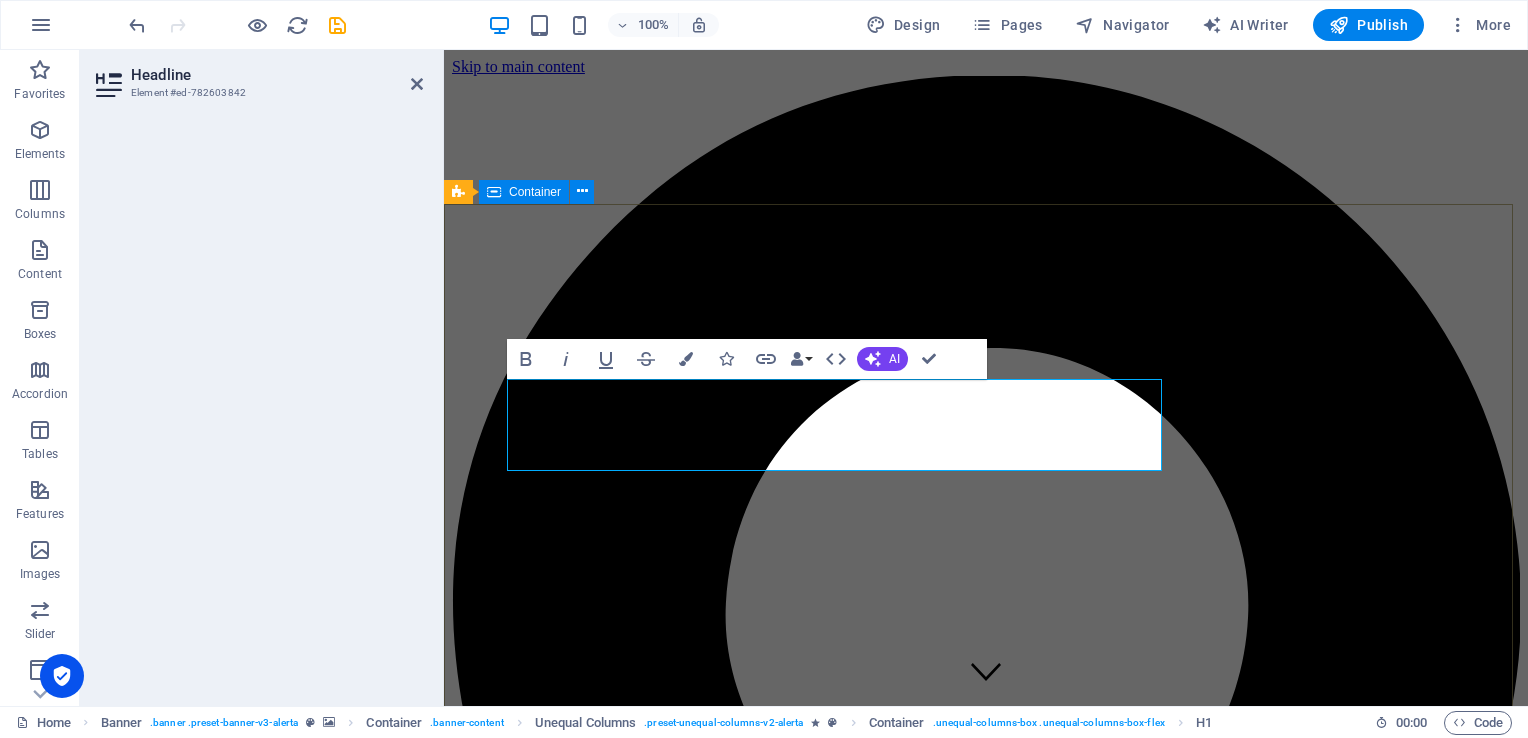 click on "really electronic  pcb & pcba" at bounding box center [986, 10718] 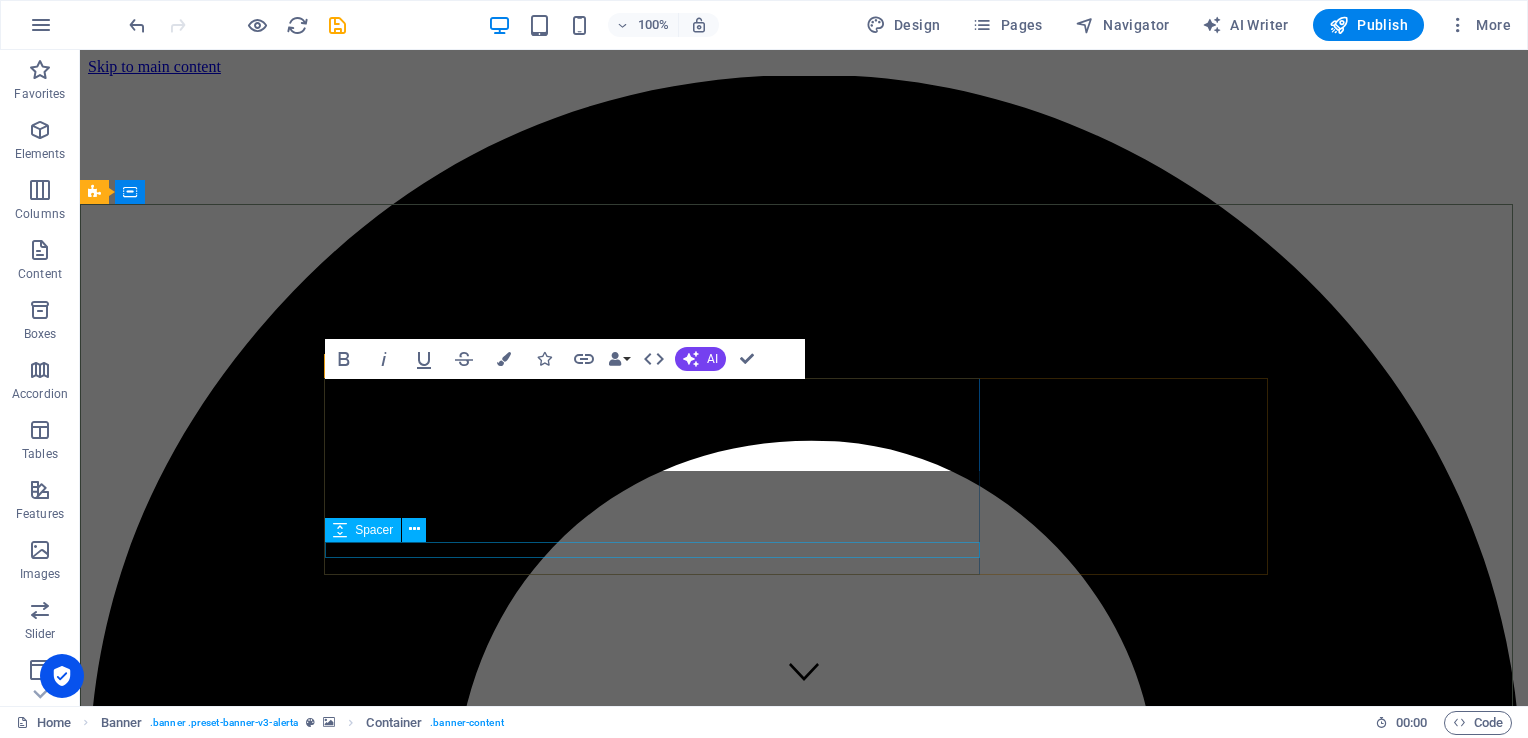 click at bounding box center (804, 14089) 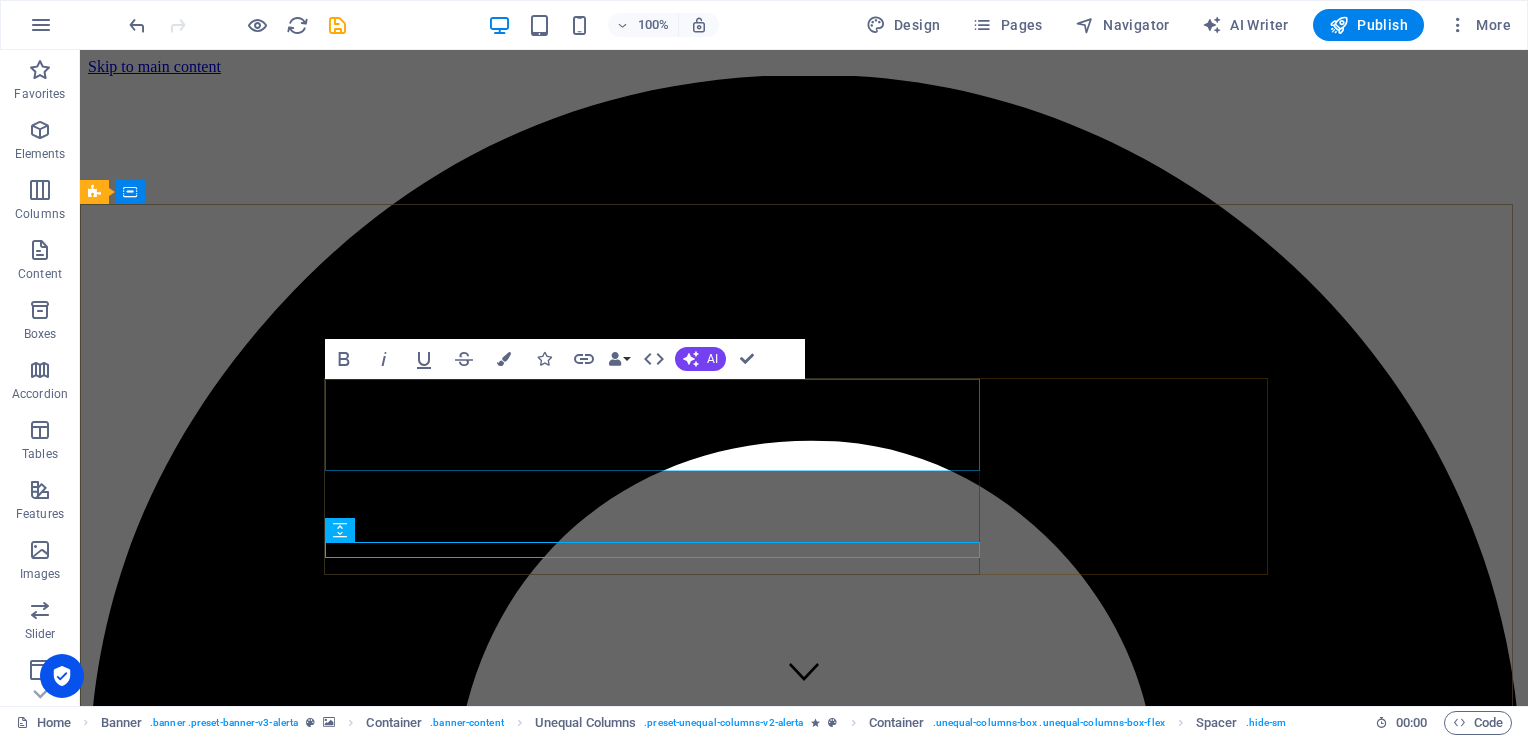 click on "really electronic" at bounding box center [197, 13958] 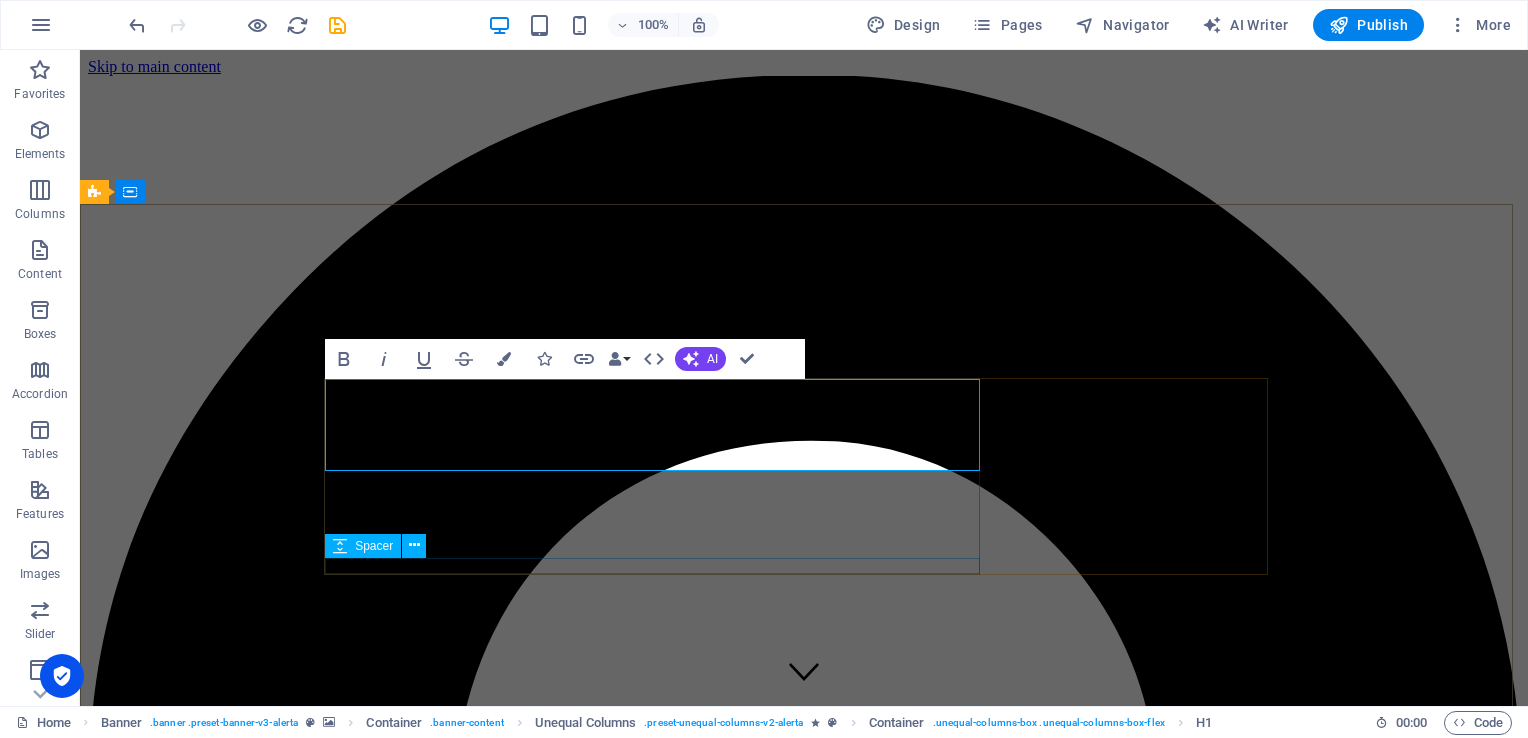 click at bounding box center (804, 14105) 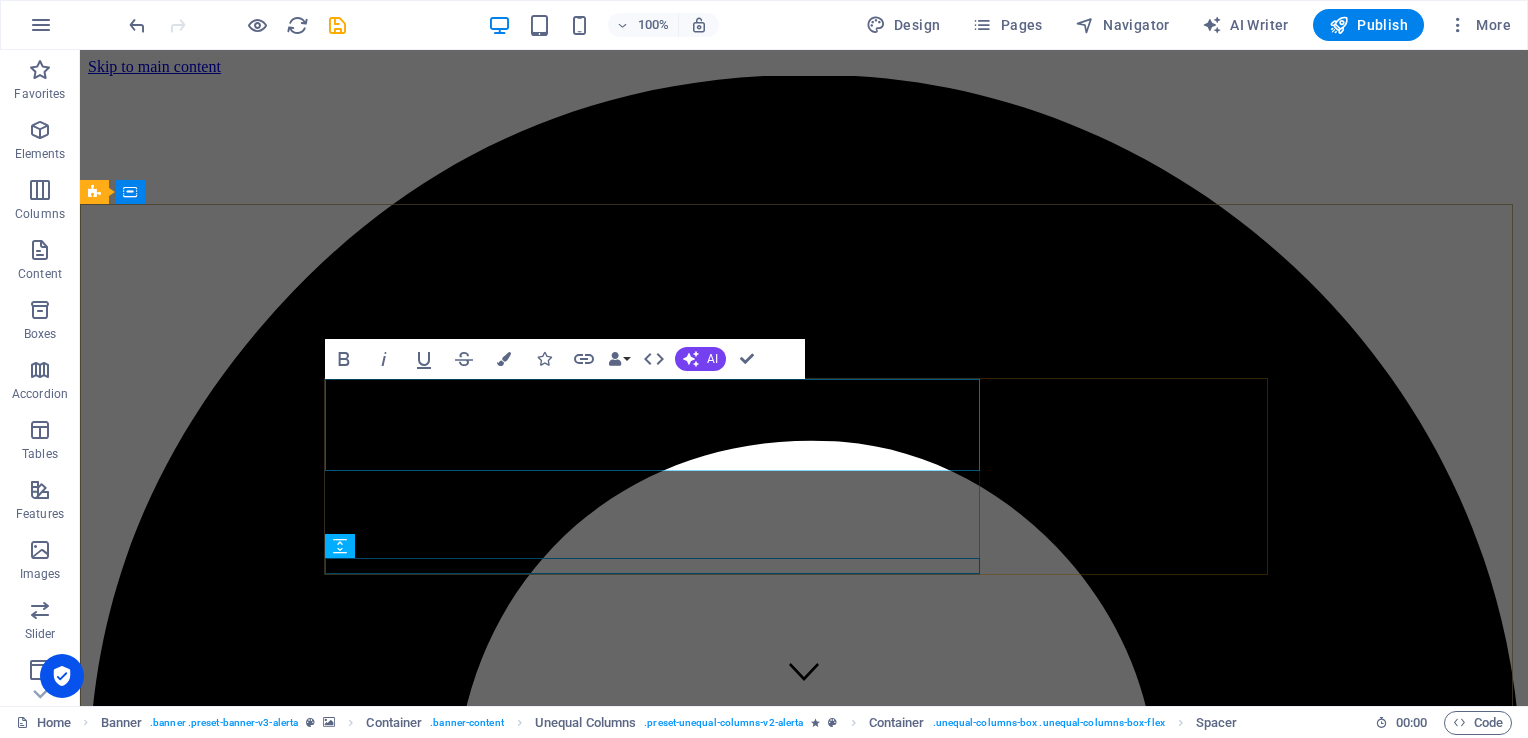 click on "really electronic" at bounding box center [197, 13958] 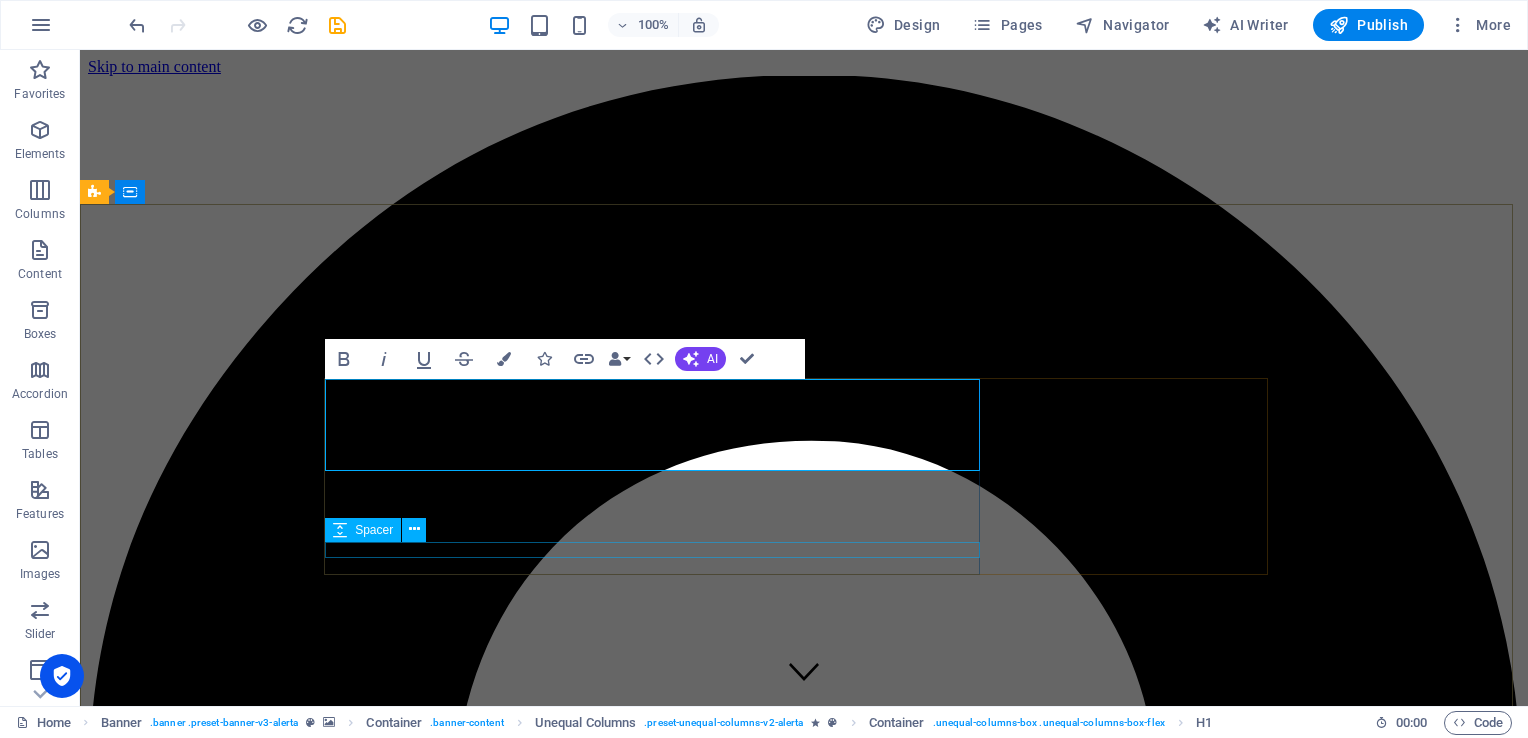 click at bounding box center [804, 14089] 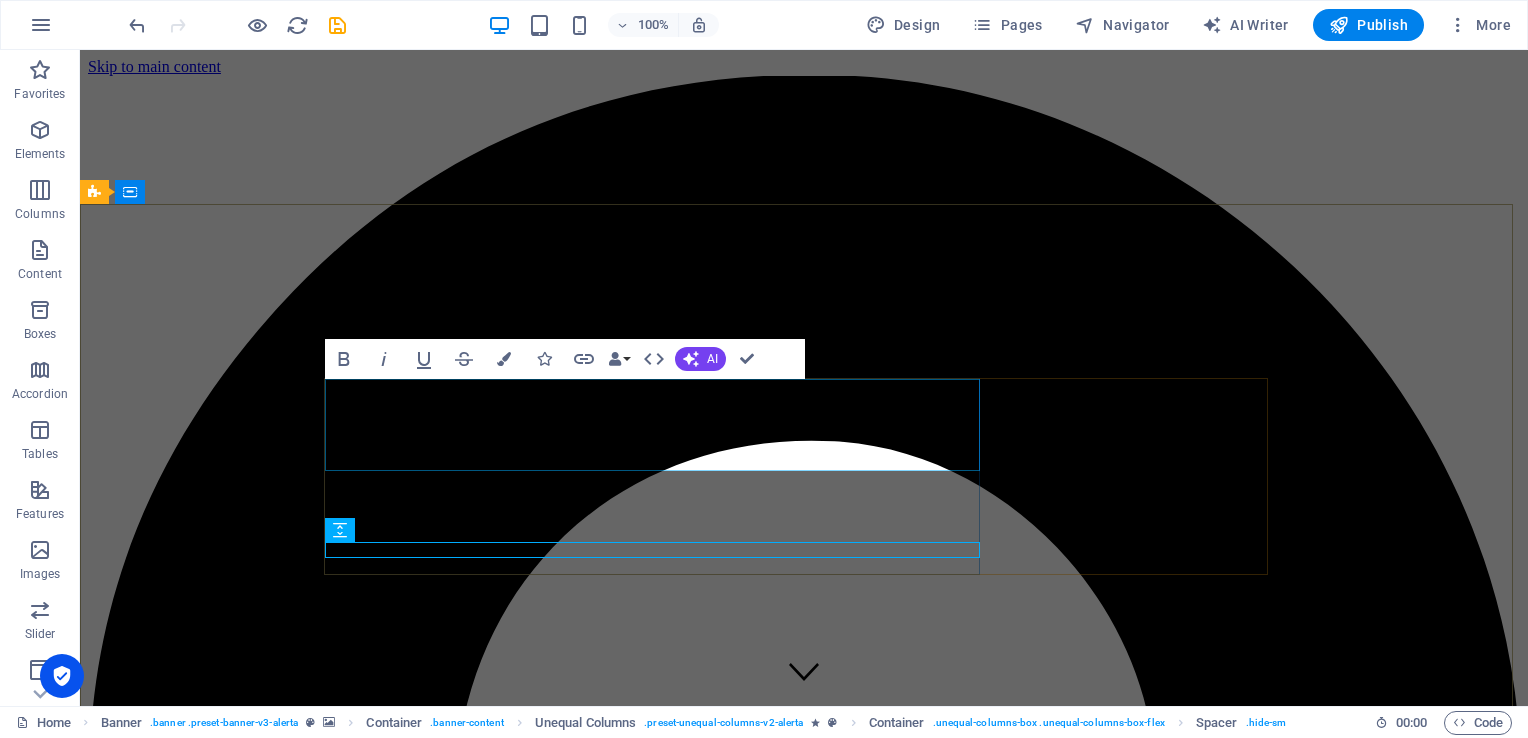 click on "really electronic" at bounding box center (804, 13958) 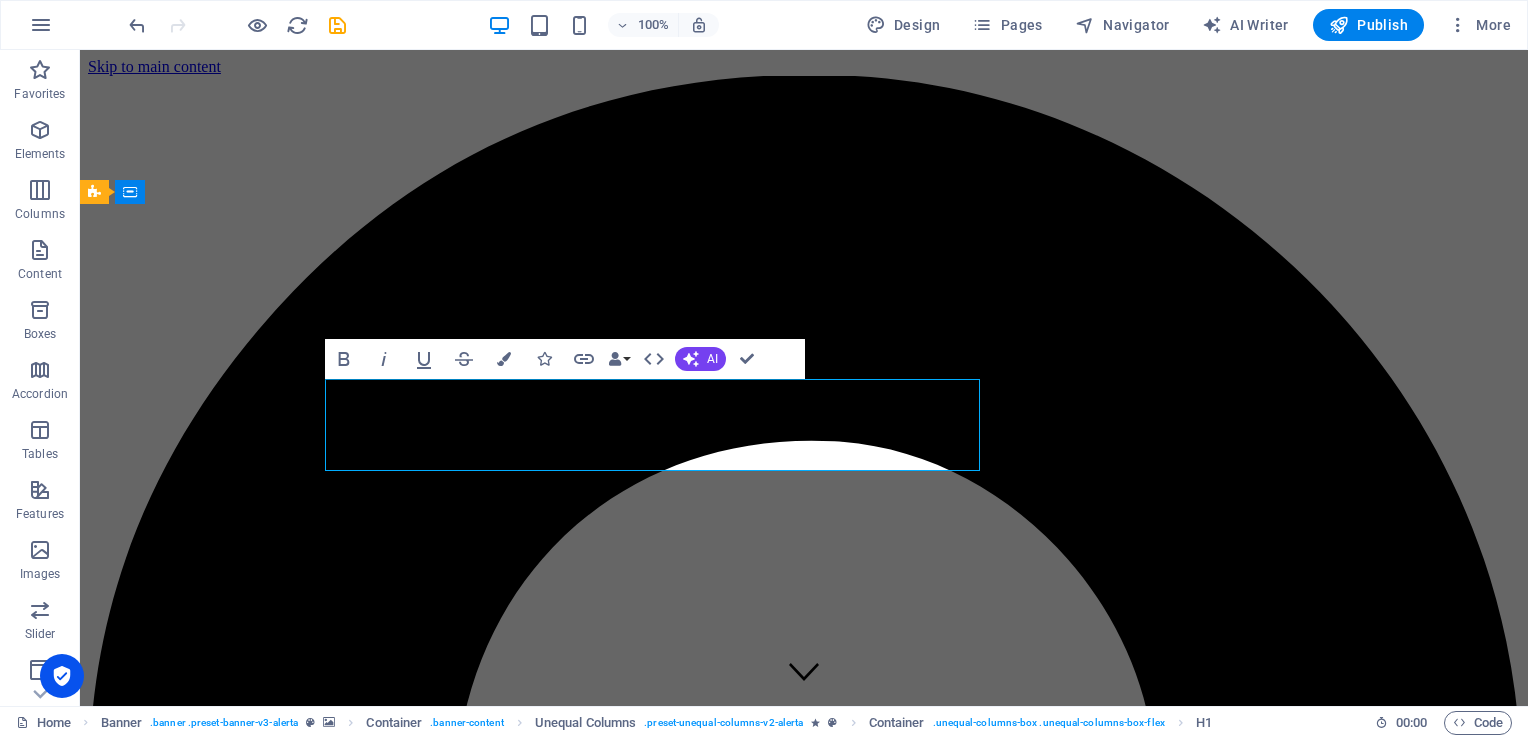 click on "really electronic" at bounding box center [804, 13958] 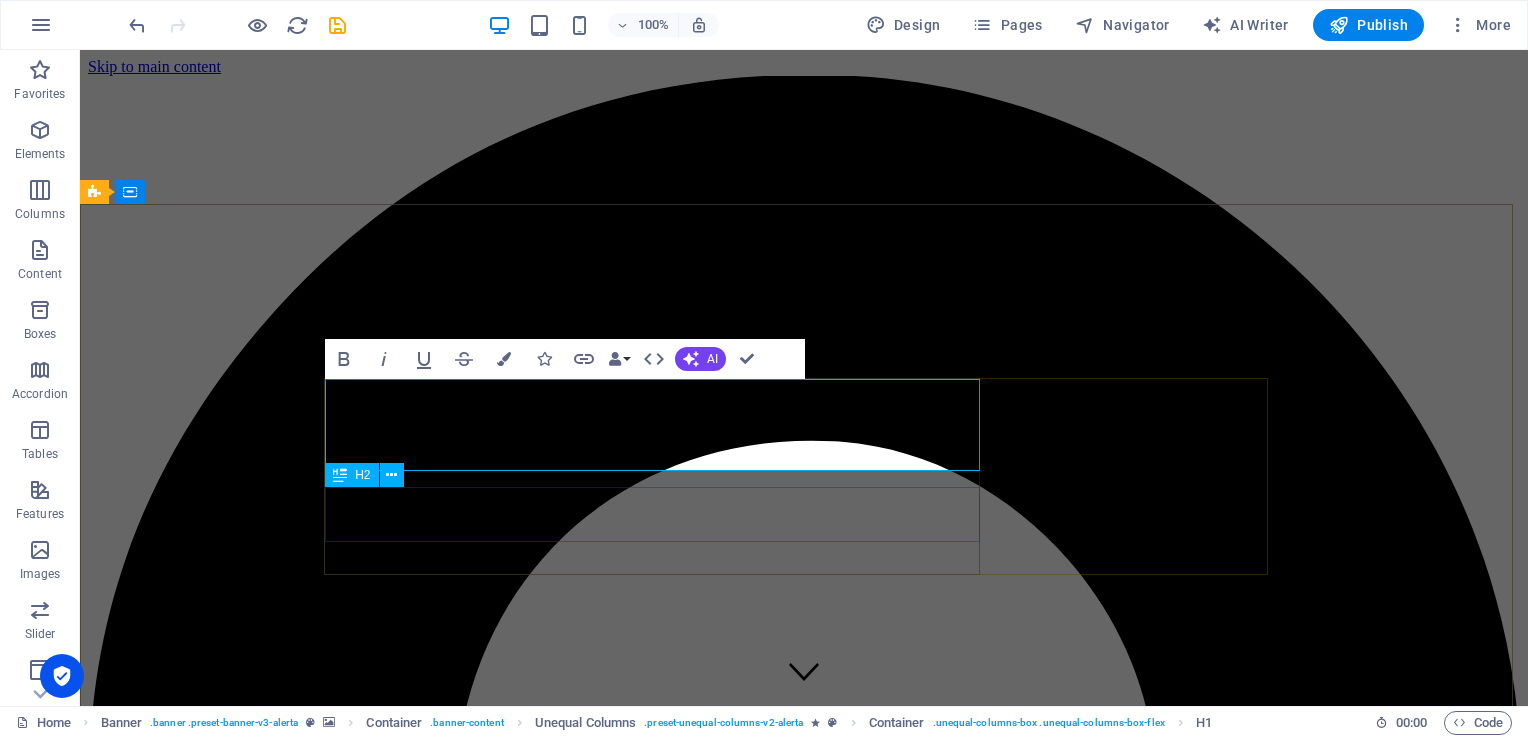 click on "pcb & pcba" at bounding box center [804, 14047] 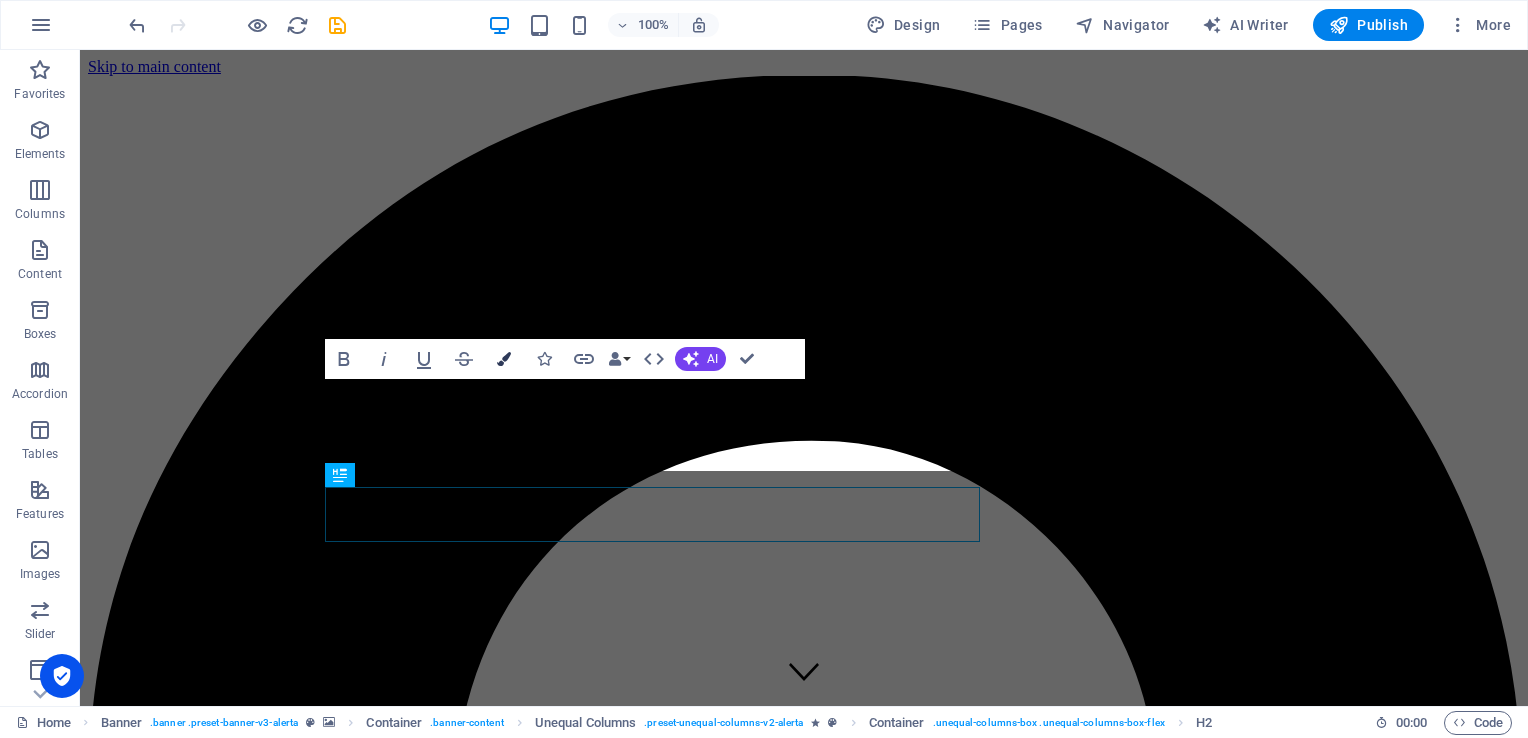 click at bounding box center (504, 359) 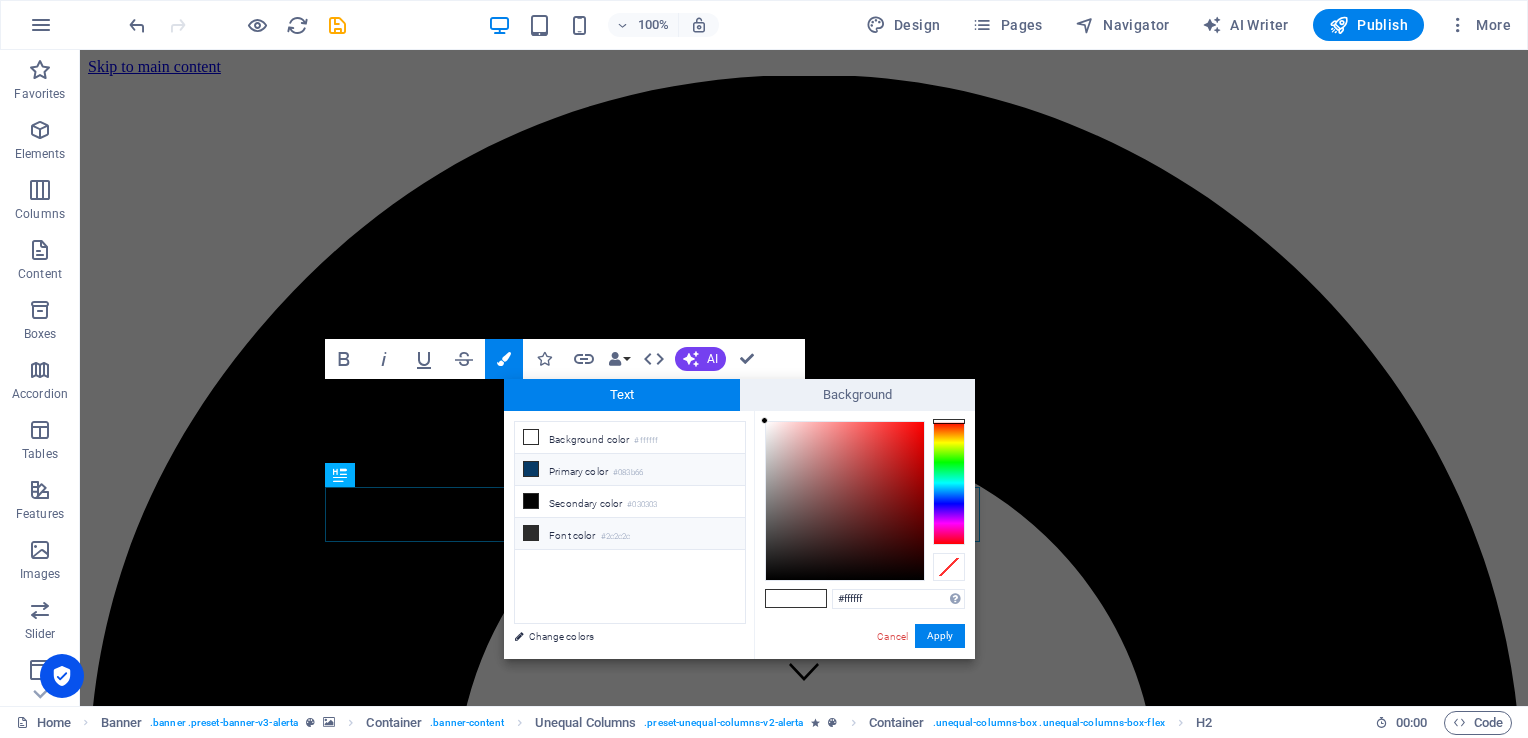 click on "Primary color
#083b66" at bounding box center [630, 470] 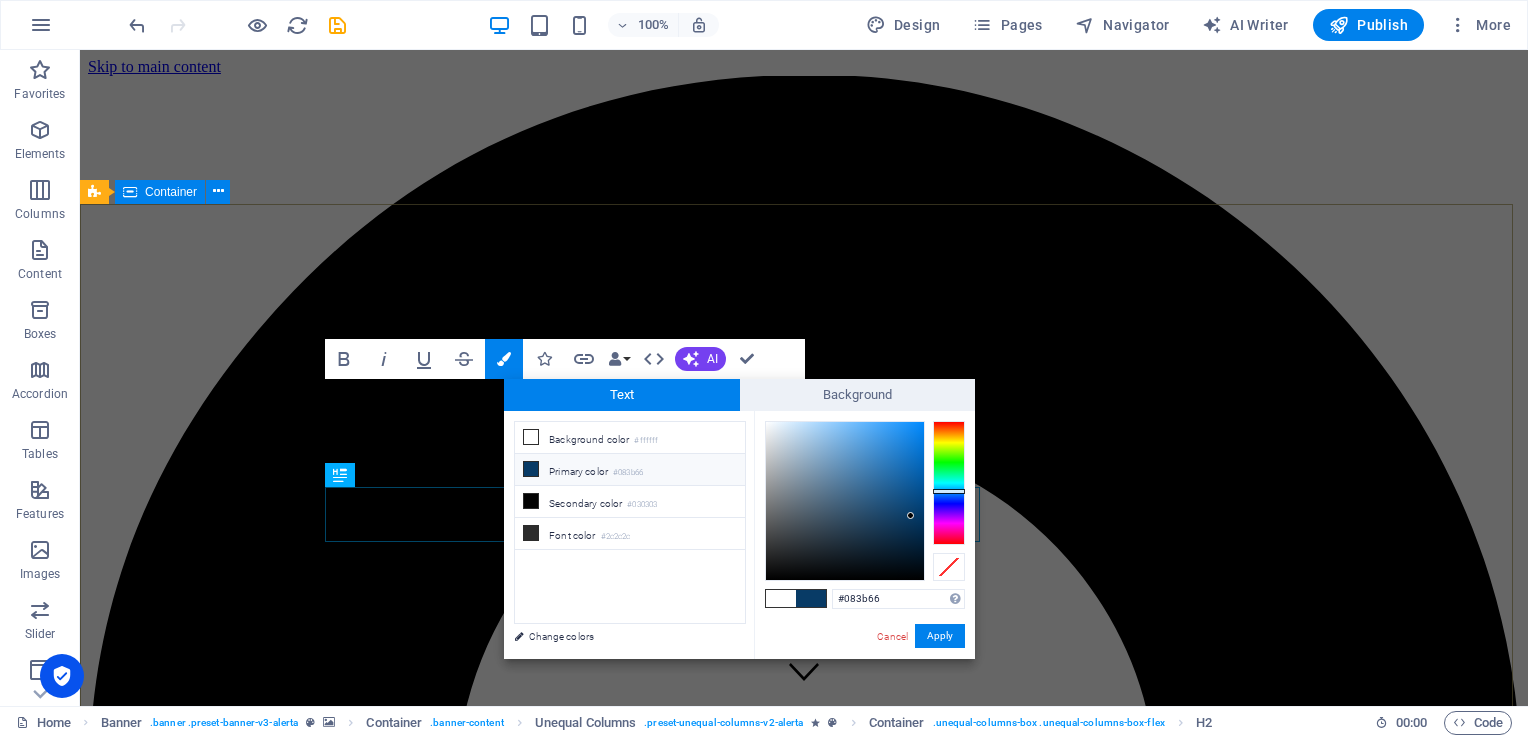 click on "really electronic ​ ​   pcb & pcba" at bounding box center [804, 14015] 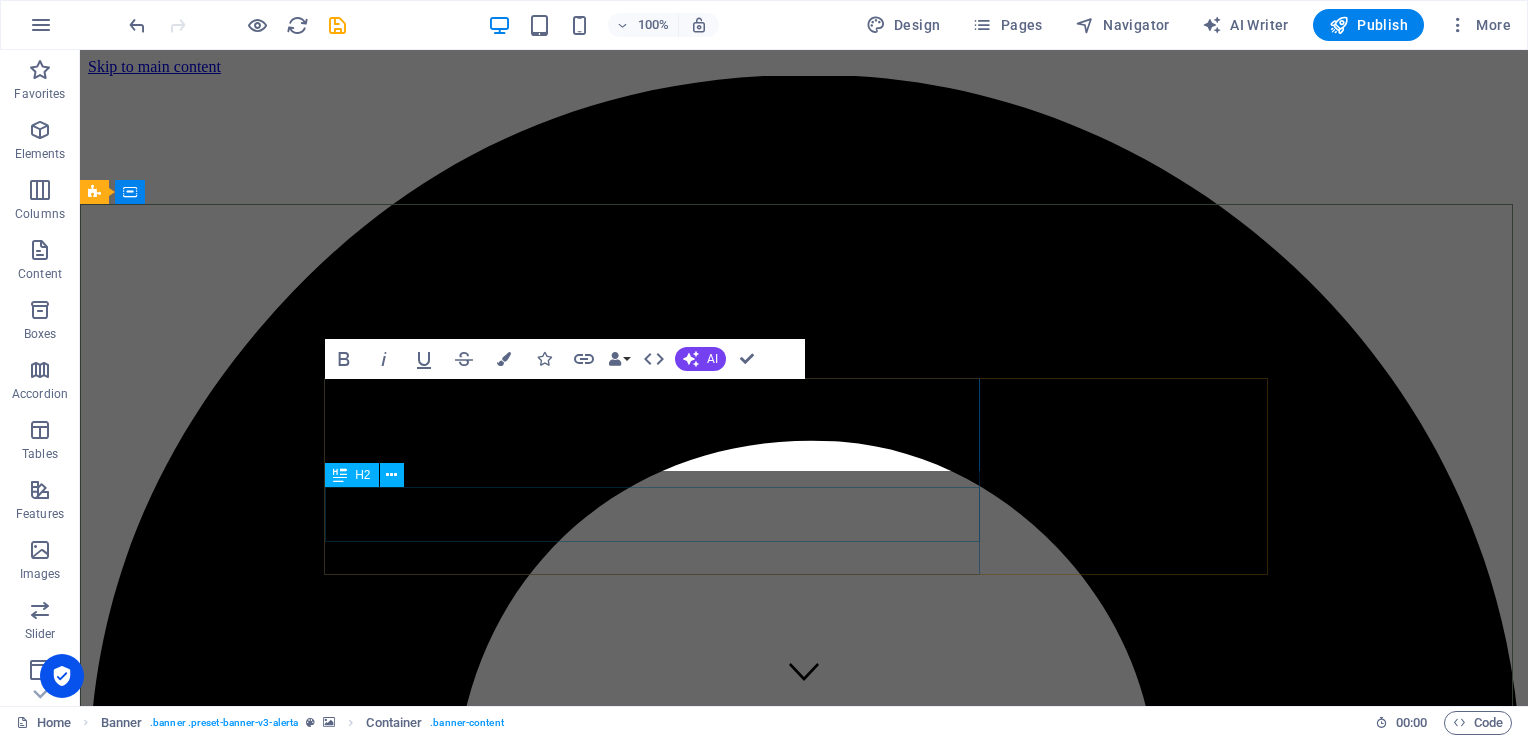 click on "pcb & pcba" at bounding box center [804, 14047] 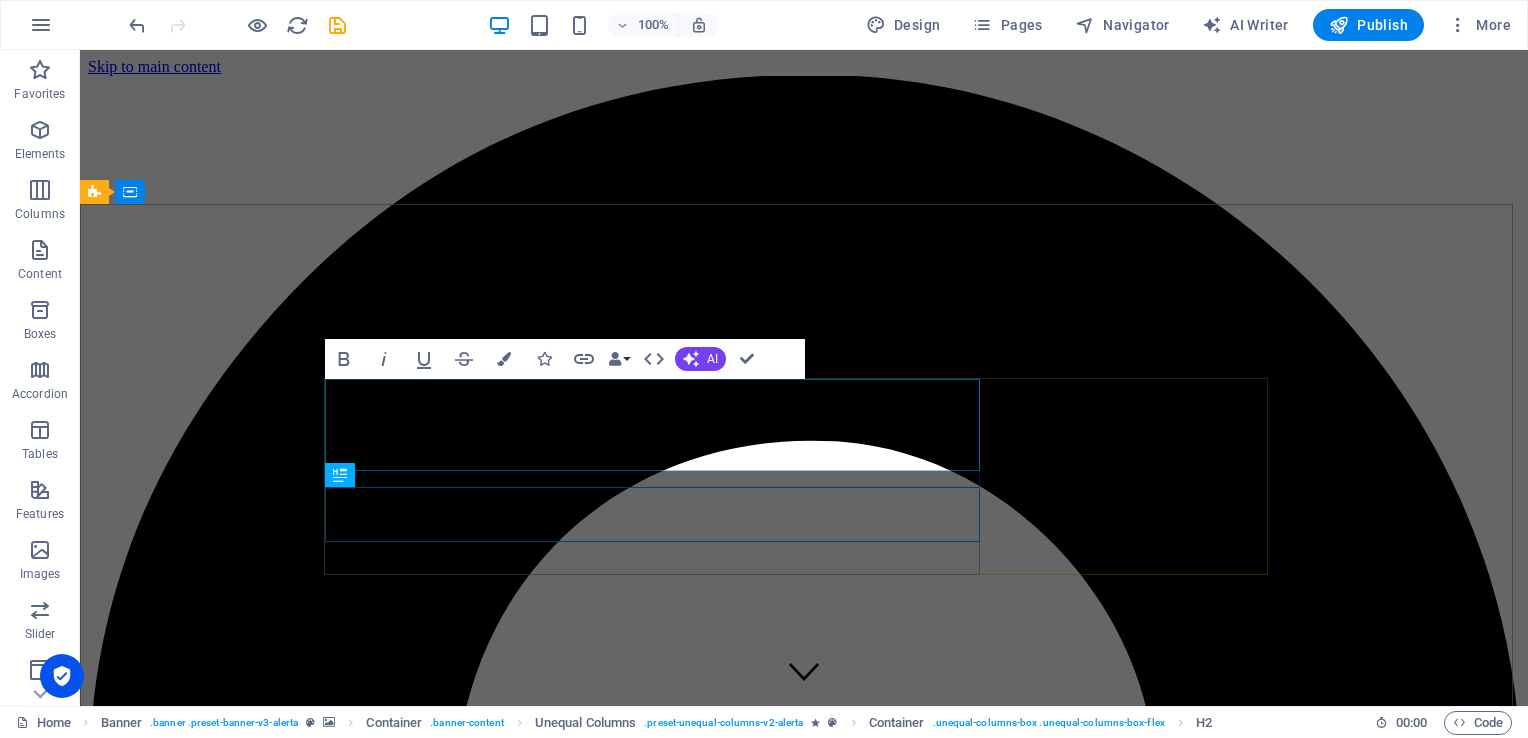 click on "really electronic" at bounding box center (804, 13958) 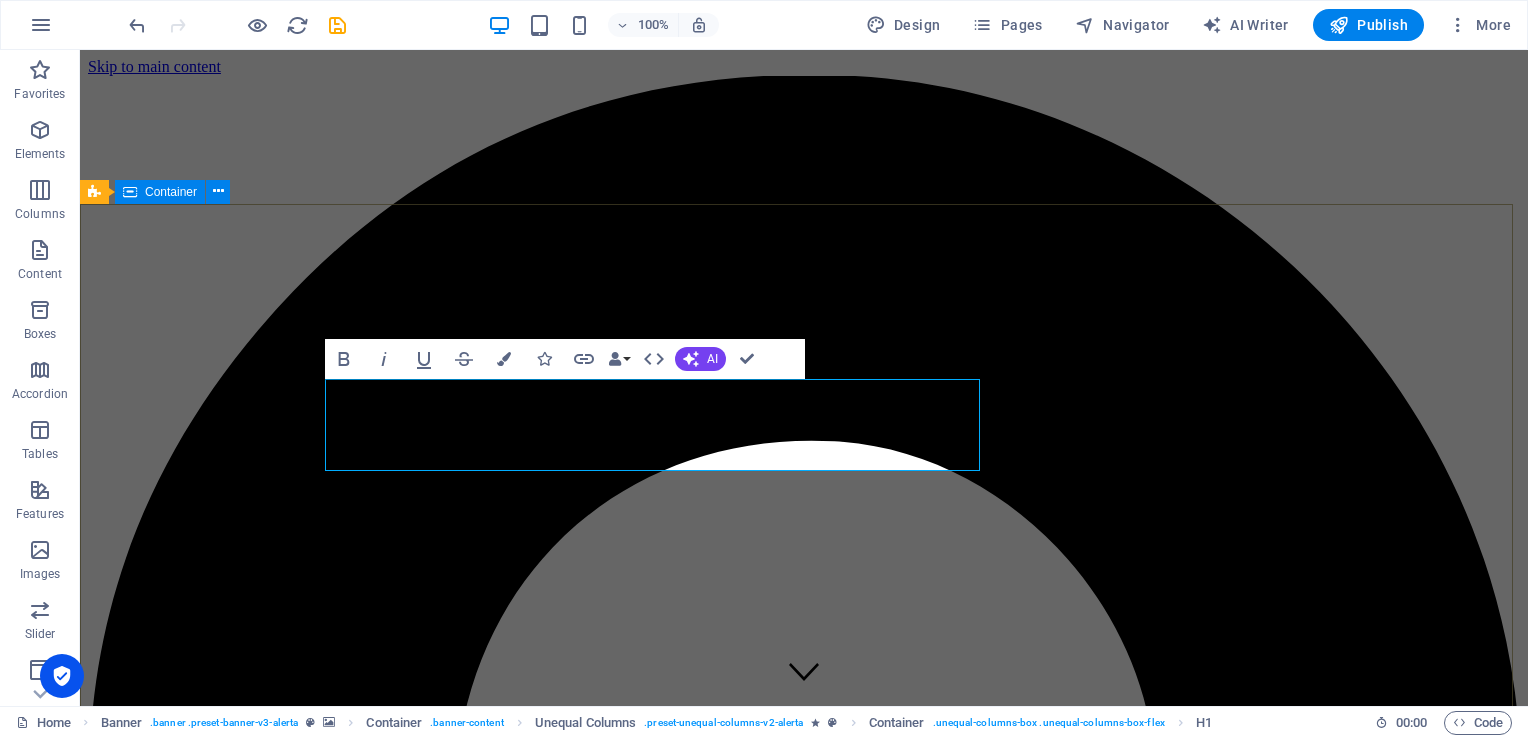 click on "really electronic   pcb & pcba" at bounding box center [804, 14015] 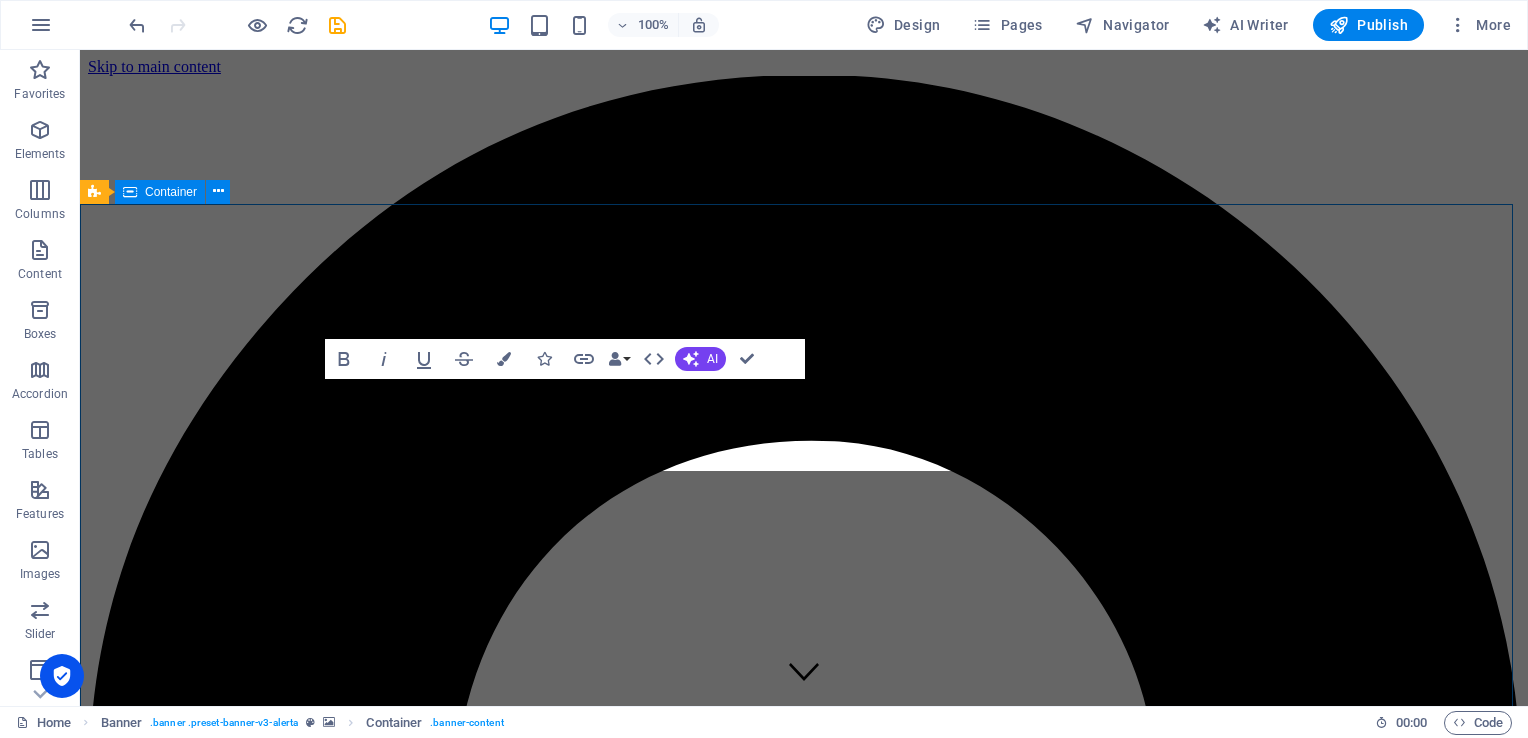 click on "really electronic   pcb & pcba" at bounding box center [804, 14015] 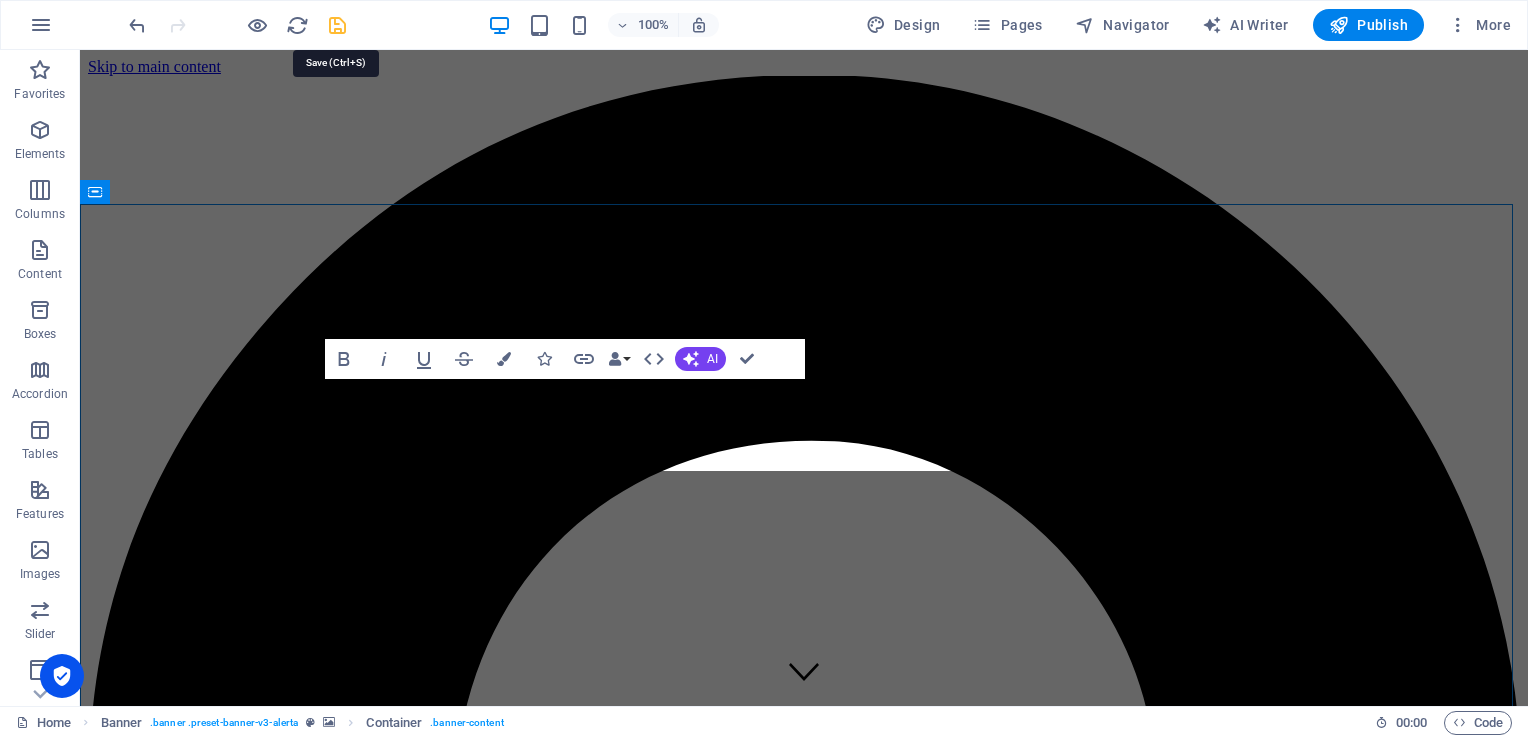 click at bounding box center (337, 25) 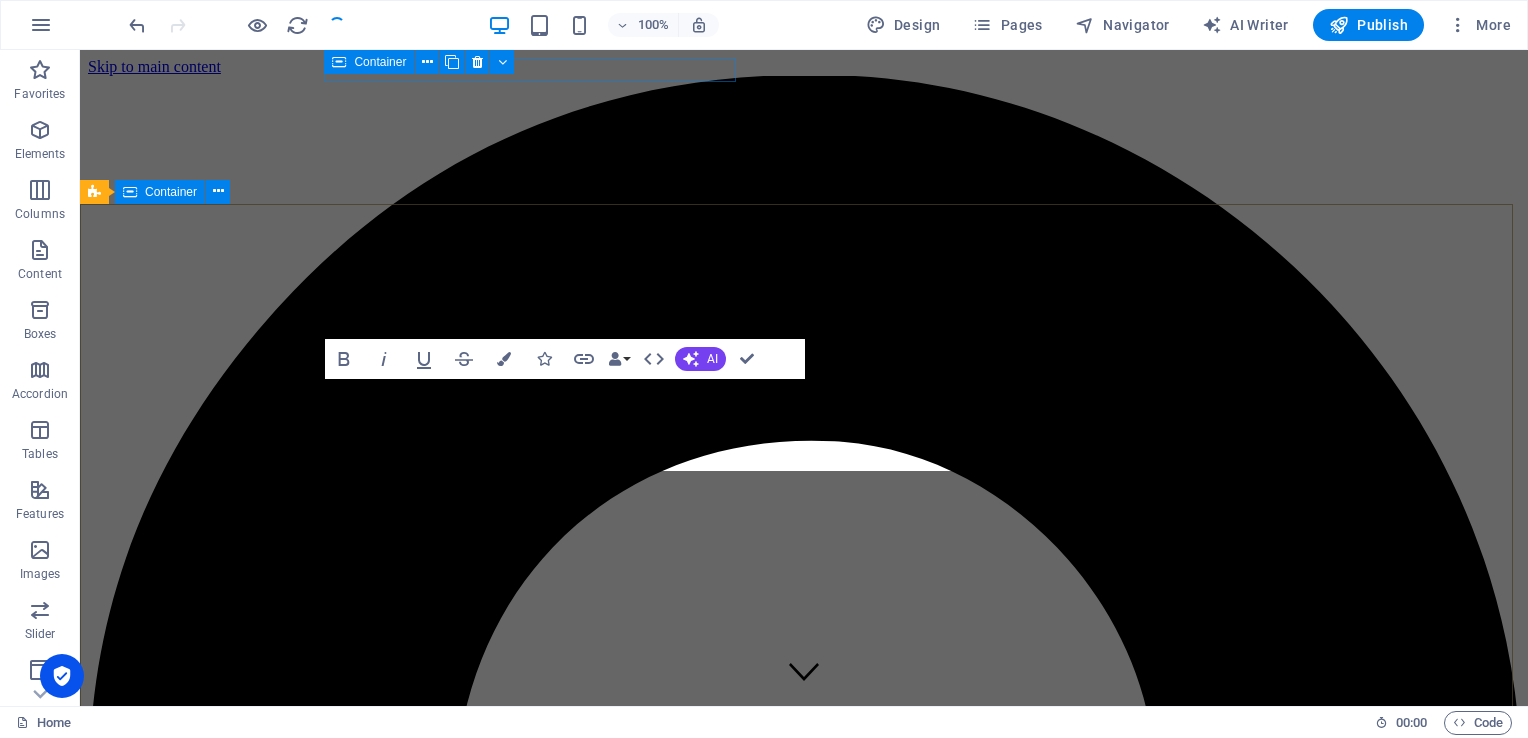 click on "really electronic   pcb & pcba" at bounding box center (804, 14015) 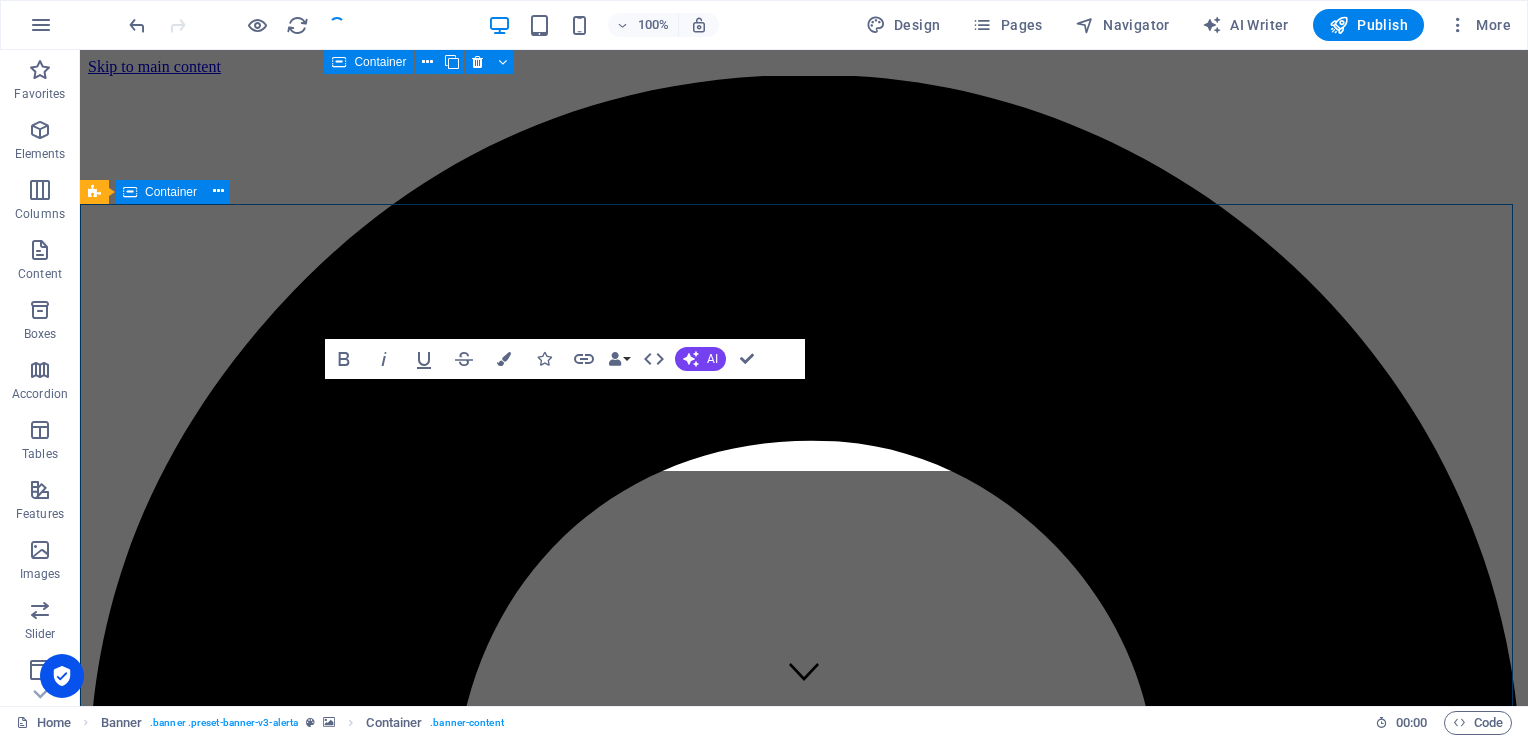 click on "really electronic   pcb & pcba" at bounding box center [804, 14015] 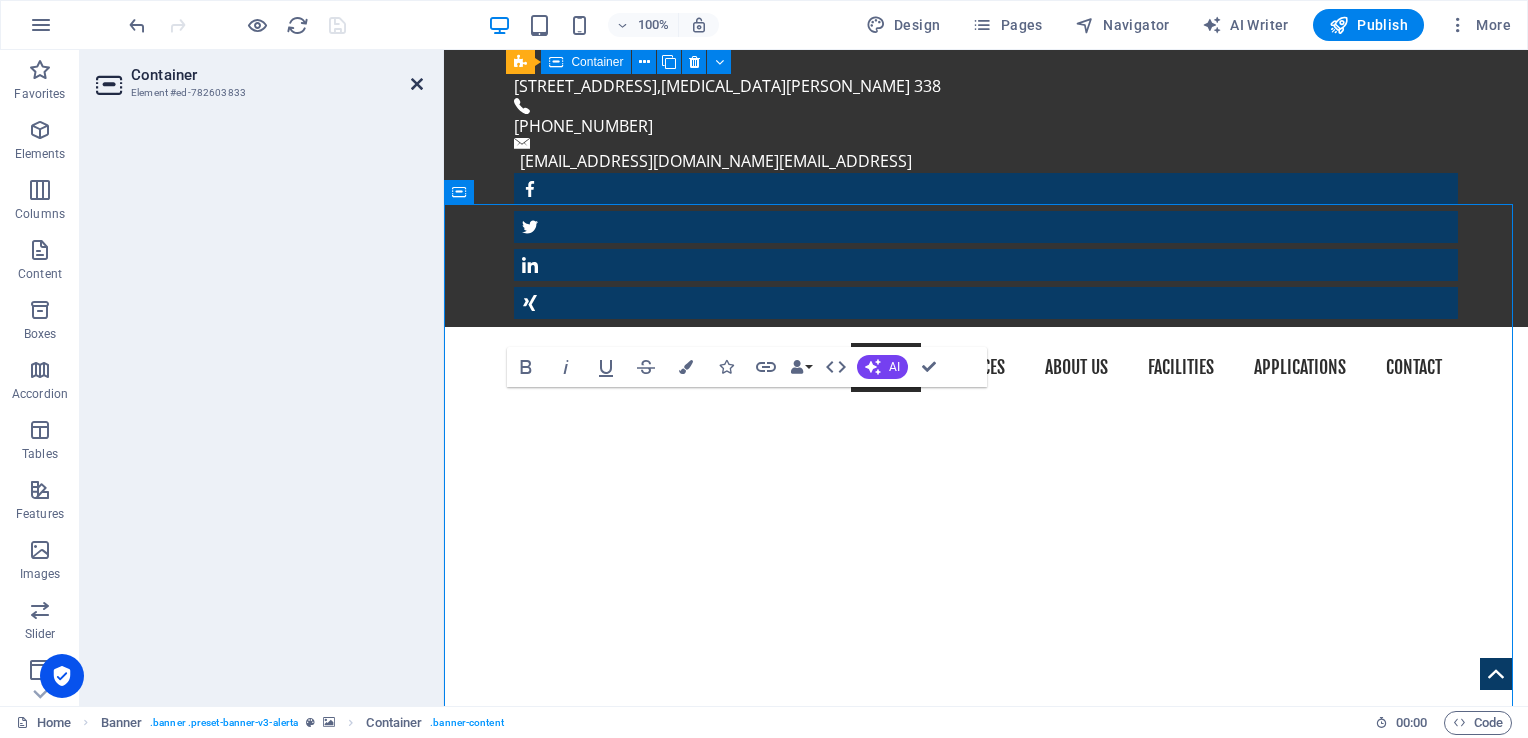 click at bounding box center (417, 84) 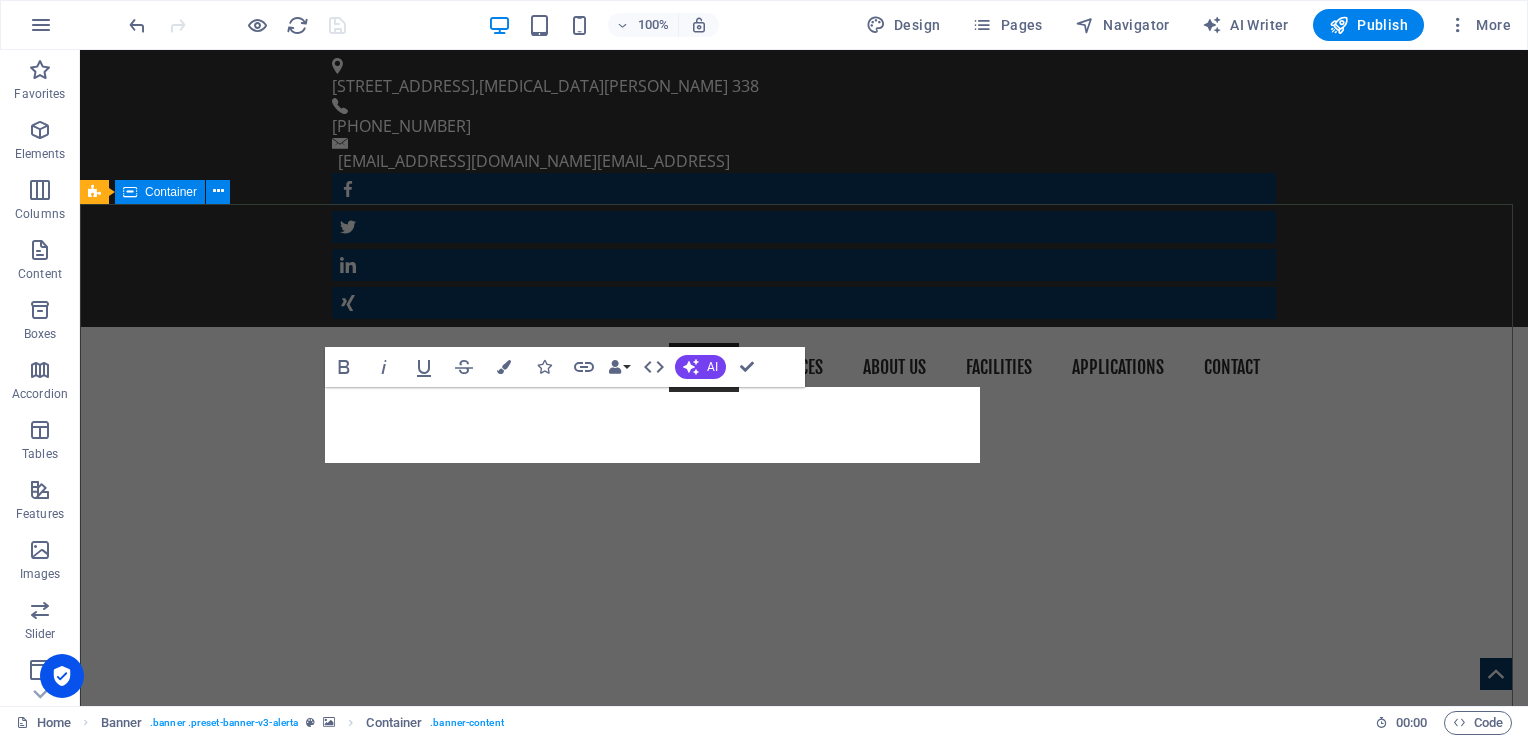 click on "really electronic   pcb & pcba" at bounding box center [804, 1124] 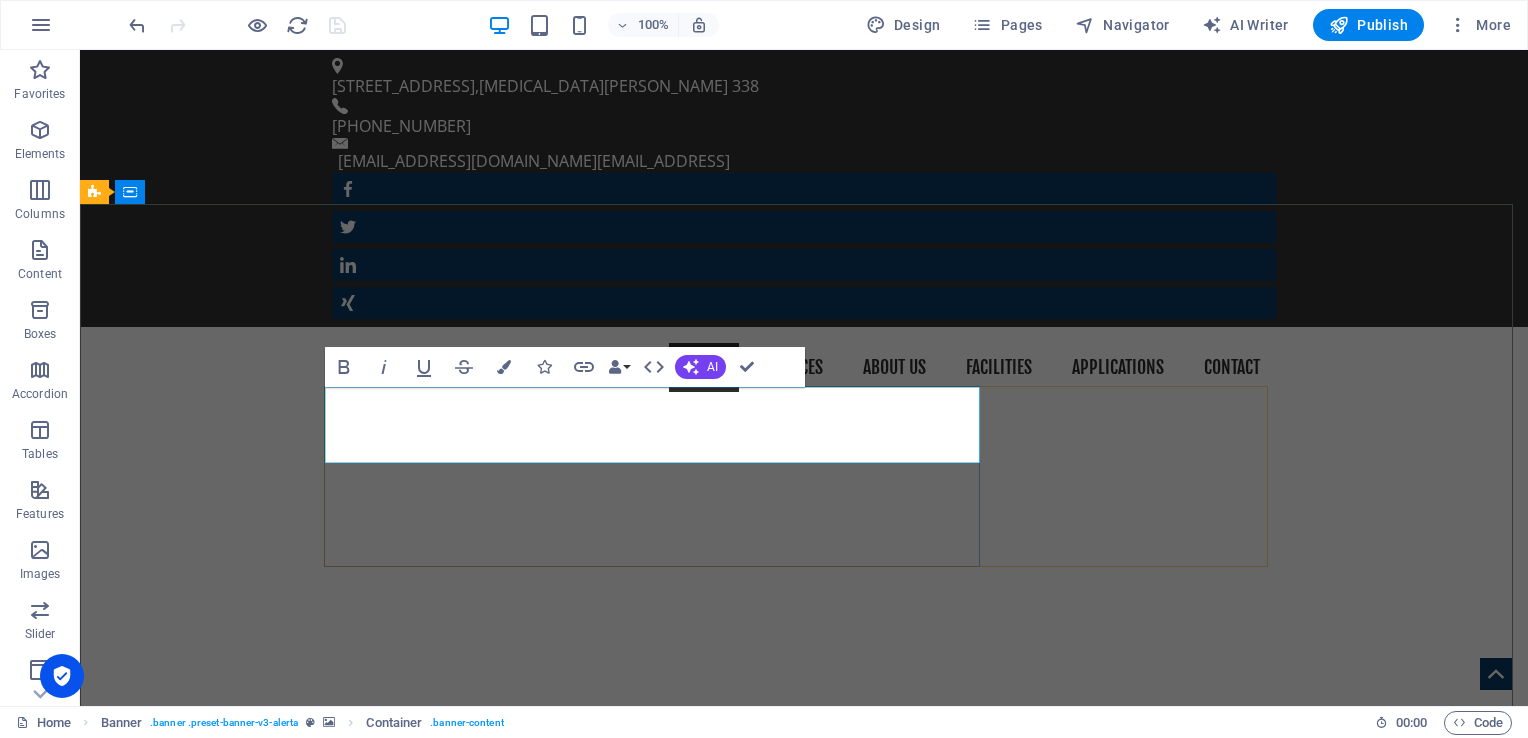 click on "really electronic" at bounding box center (804, 1073) 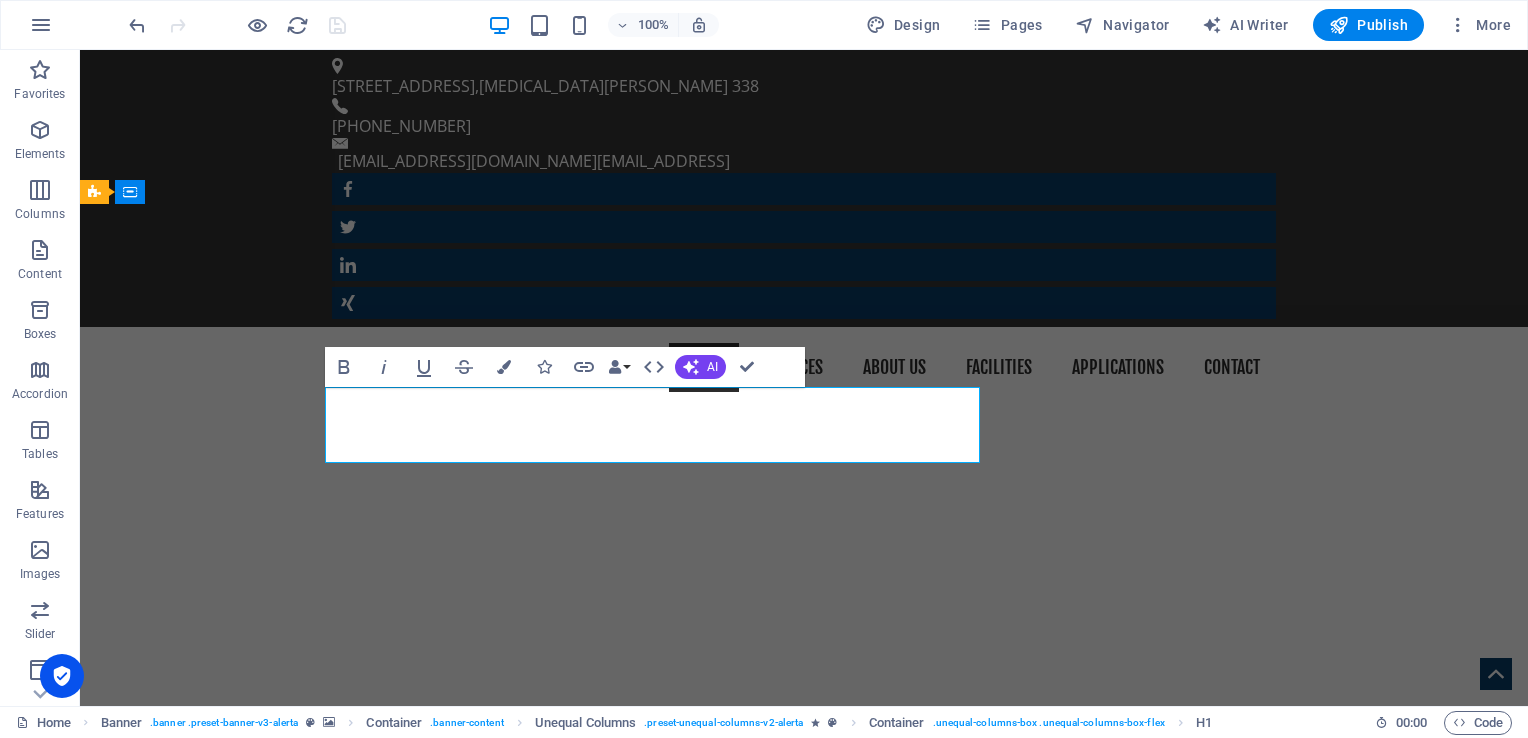 click on "really electronic" at bounding box center (804, 1073) 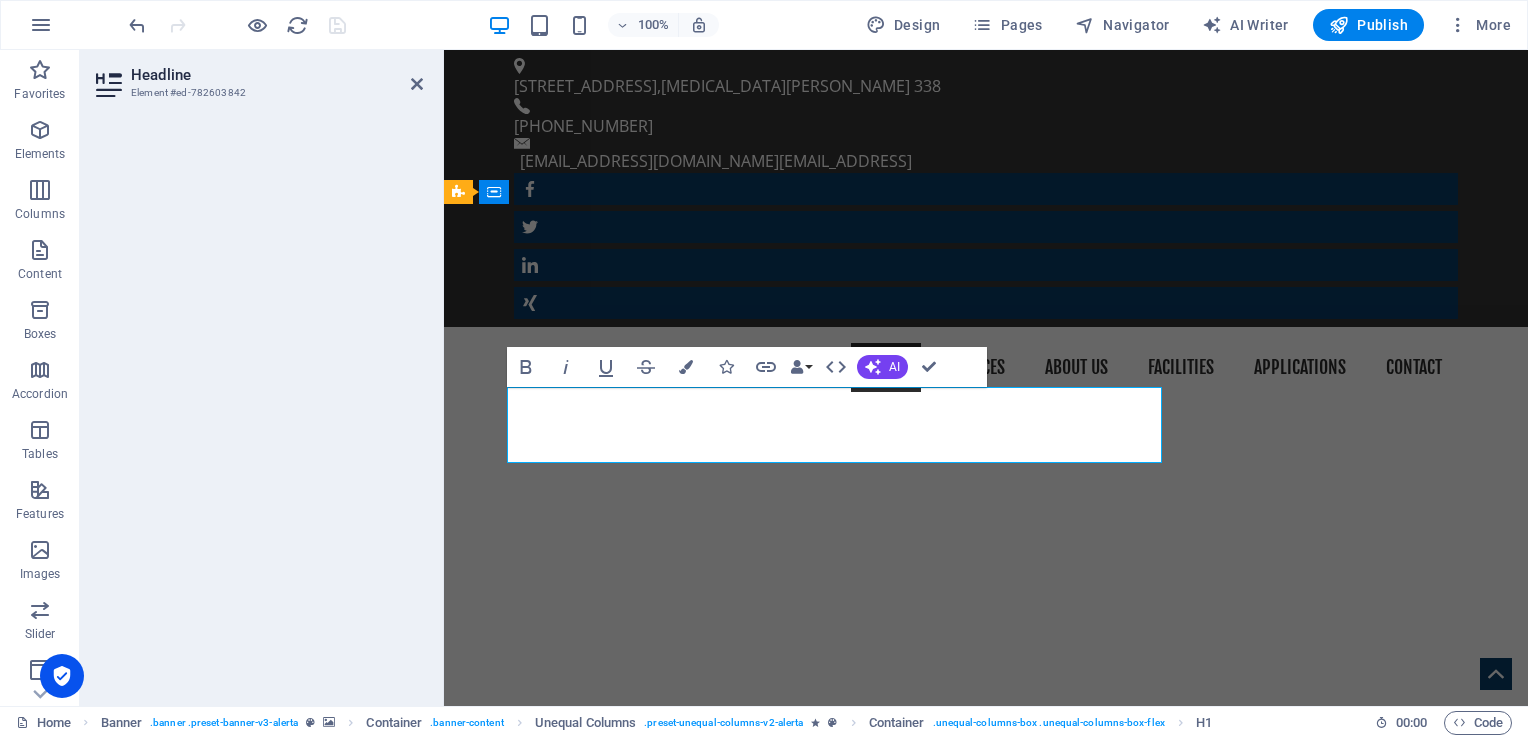 click on "really electronic" at bounding box center (986, 1073) 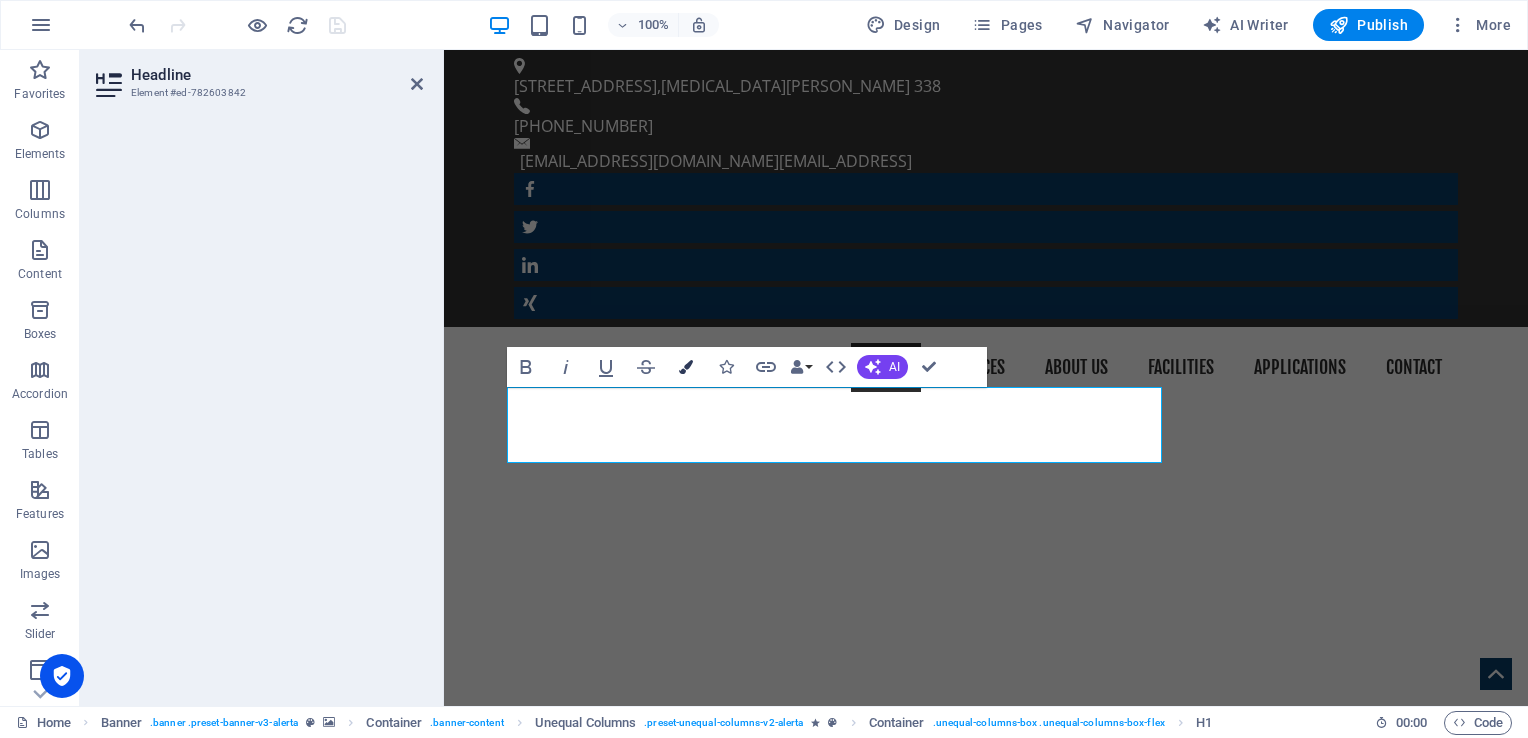 click at bounding box center (686, 367) 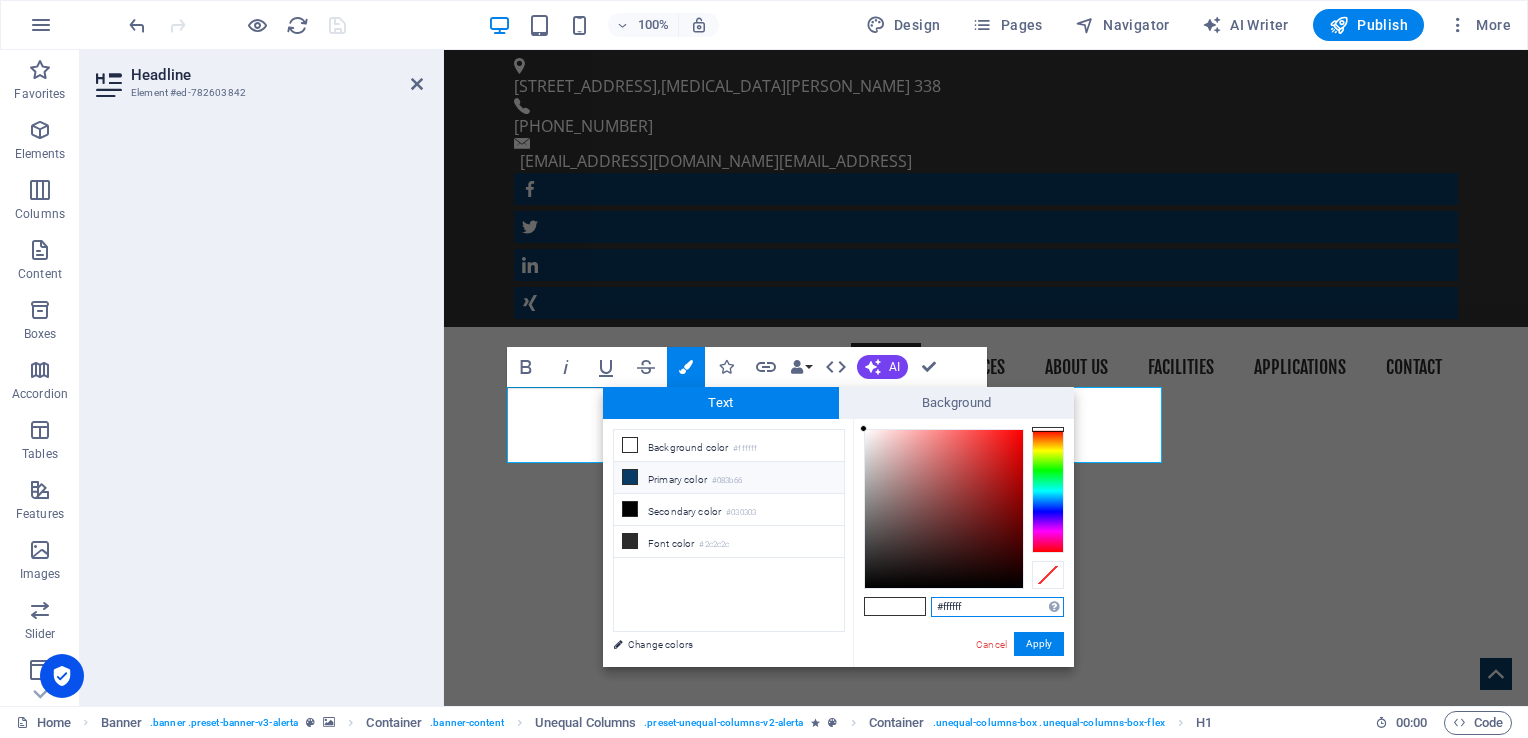 drag, startPoint x: 977, startPoint y: 607, endPoint x: 909, endPoint y: 615, distance: 68.46897 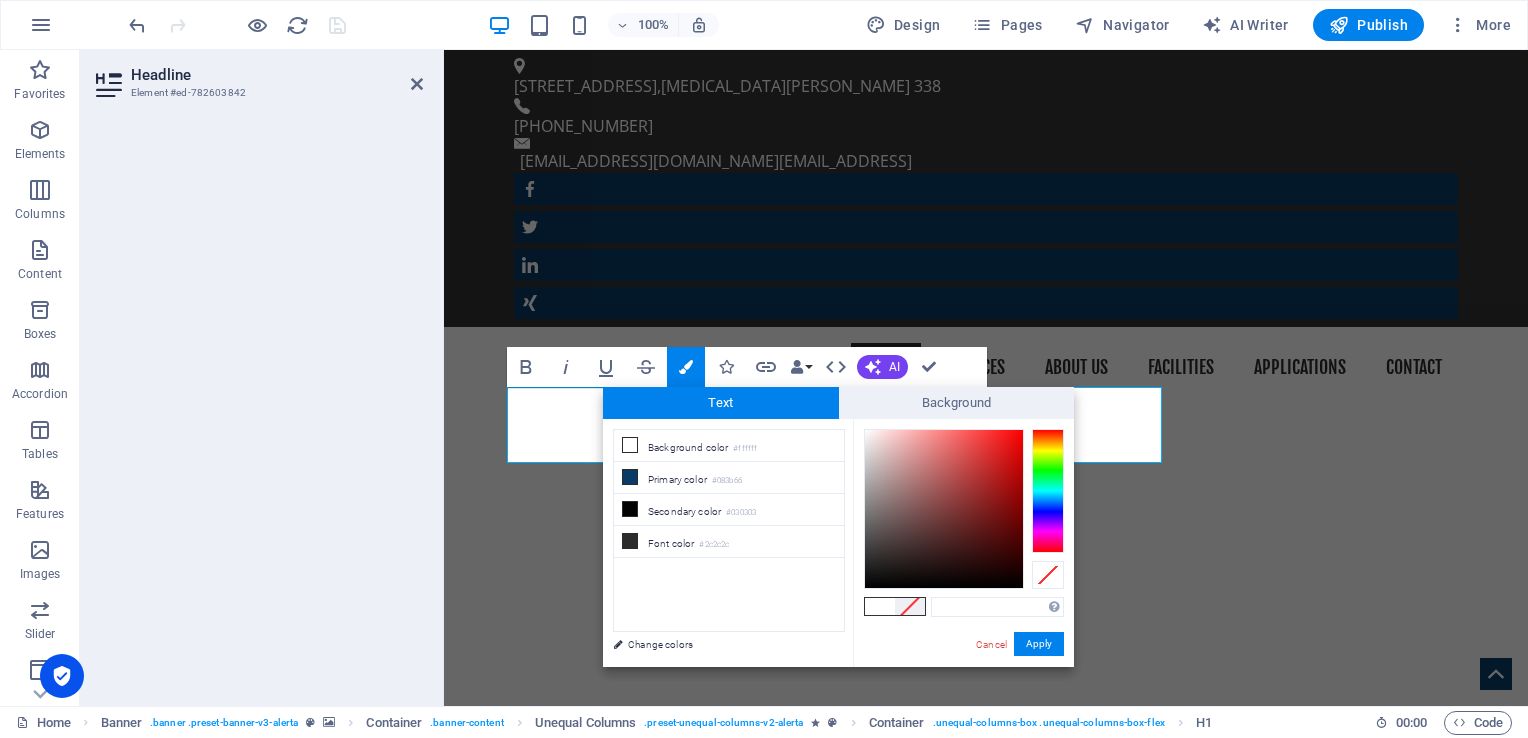 click at bounding box center (880, 606) 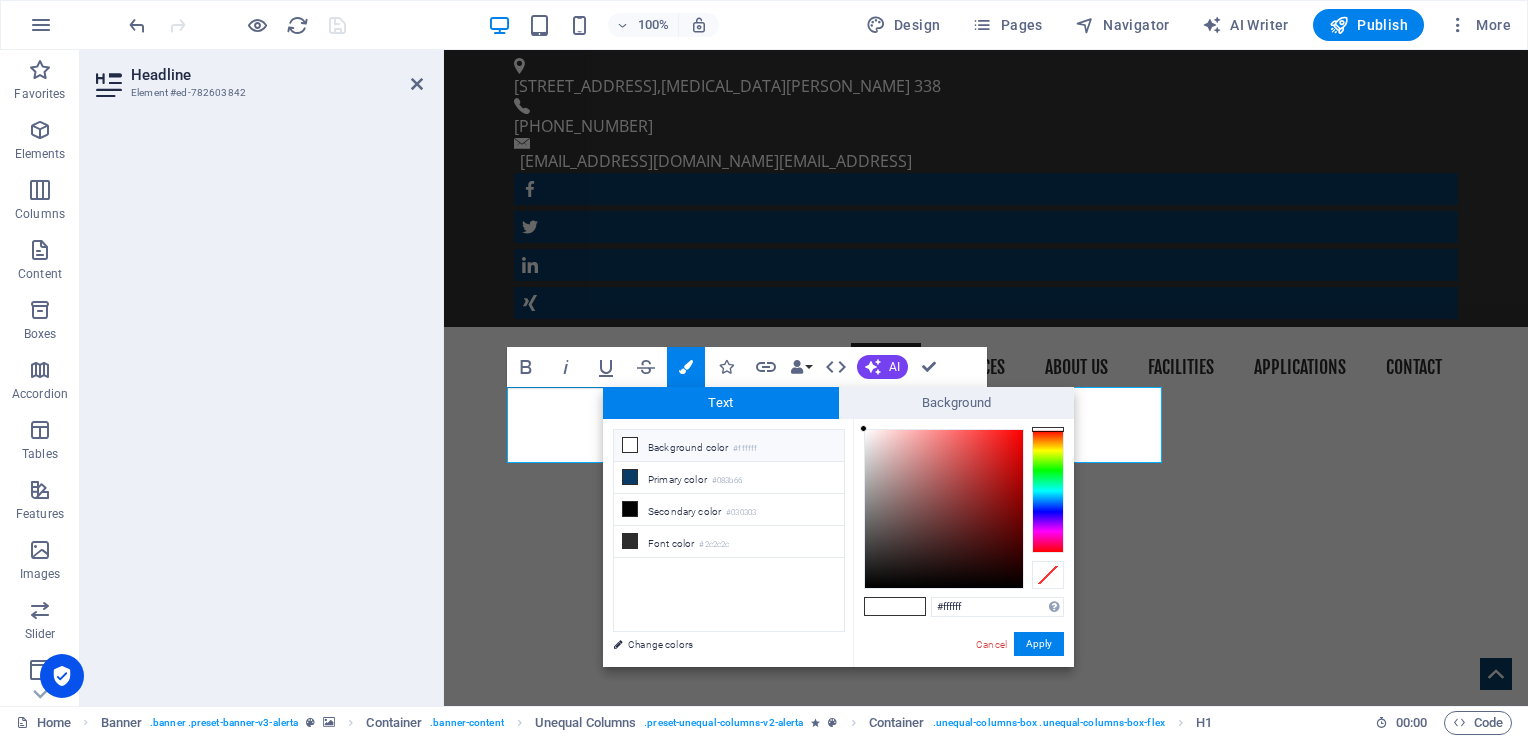 drag, startPoint x: 897, startPoint y: 610, endPoint x: 927, endPoint y: 599, distance: 31.95309 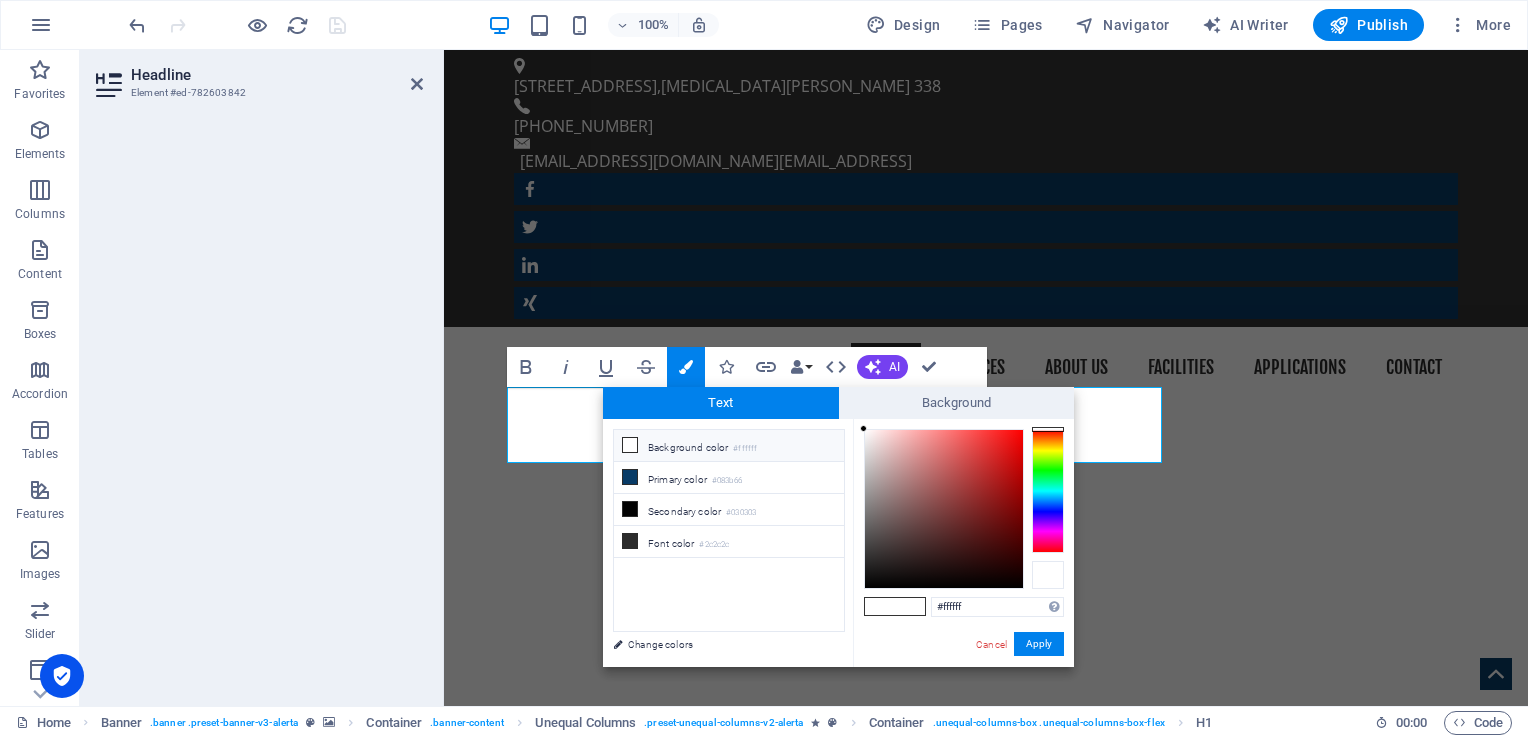 click at bounding box center [1048, 575] 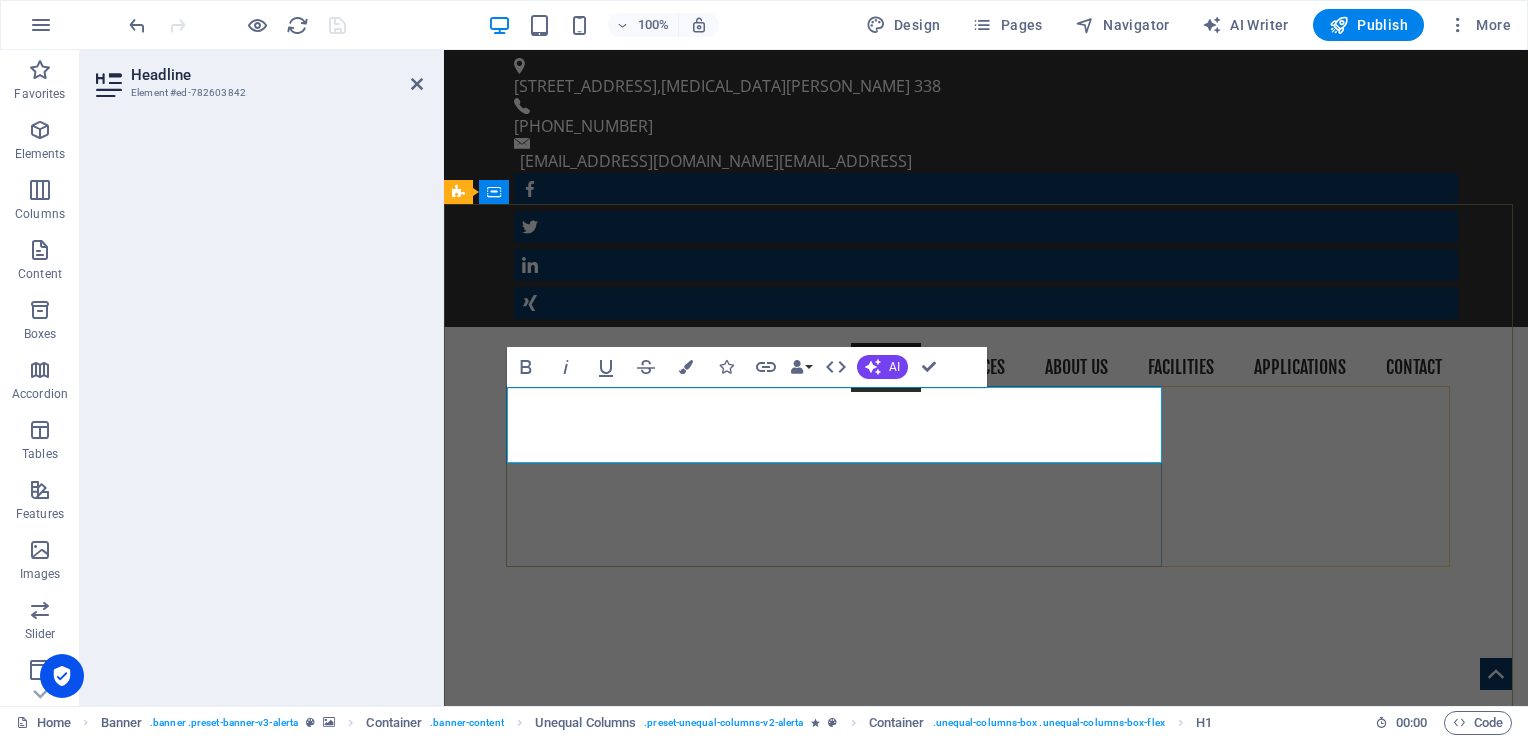 click on "really electronic" at bounding box center [986, 1073] 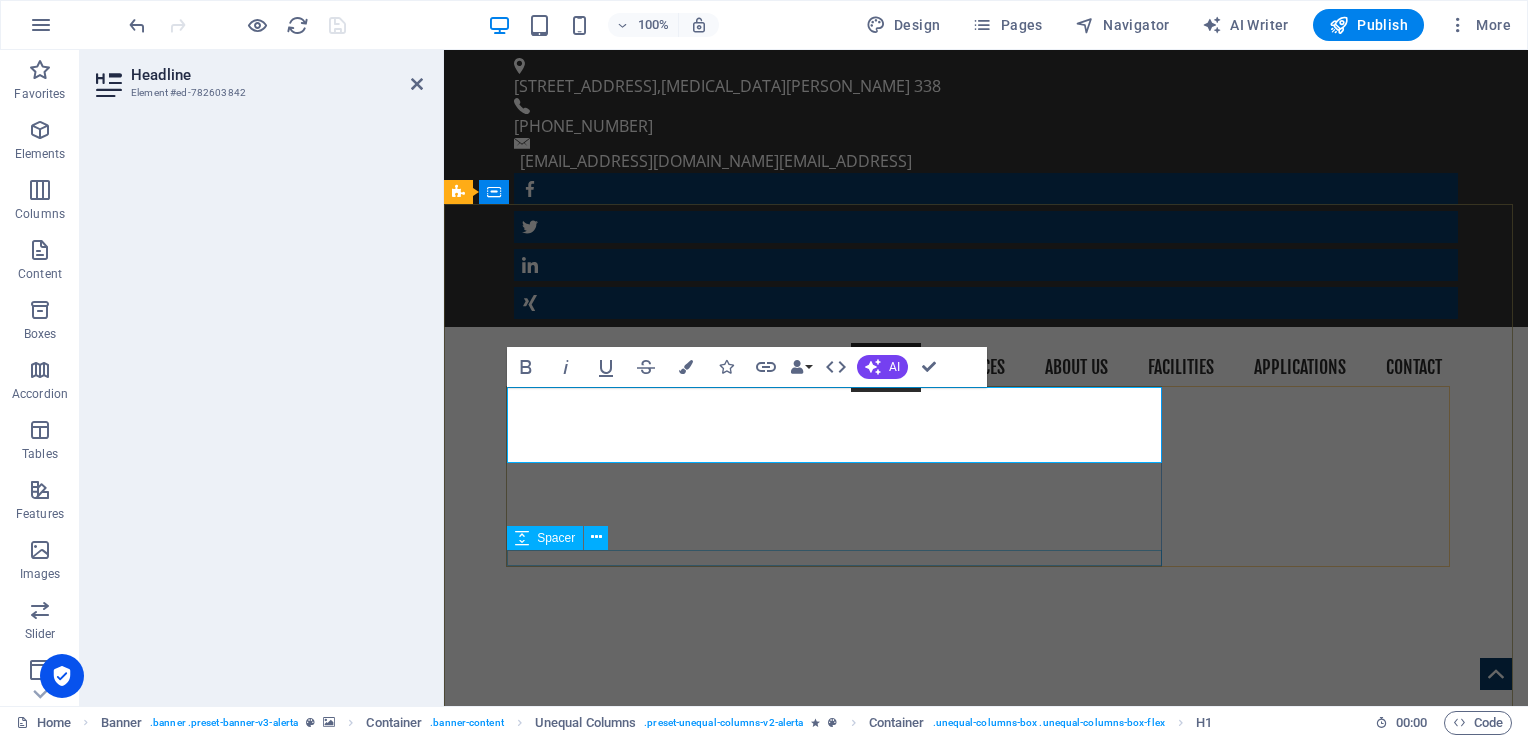 click at bounding box center [986, 1206] 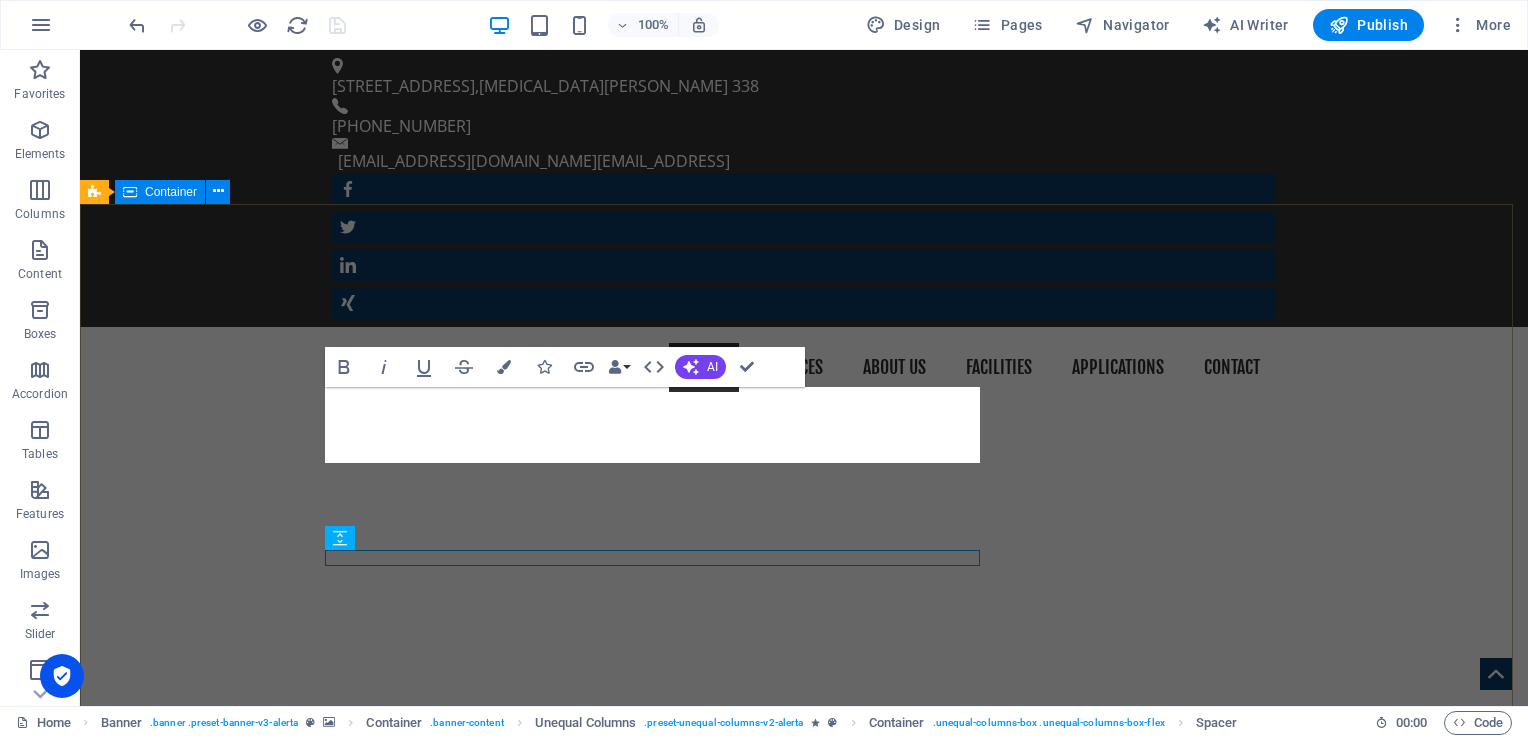 click on "really electronic  pcb & pcba" at bounding box center [804, 1124] 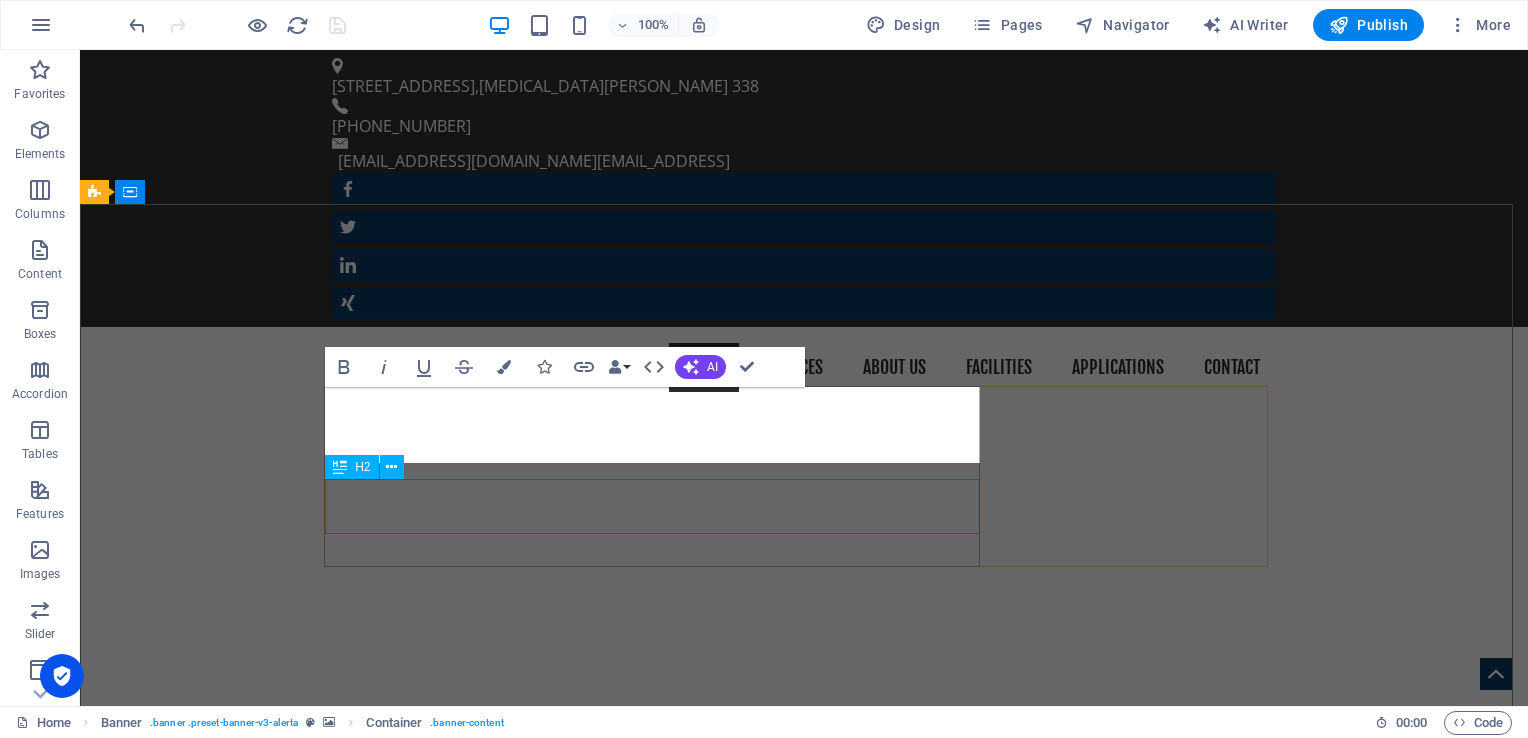 click on "pcb & pcba" at bounding box center [804, 1155] 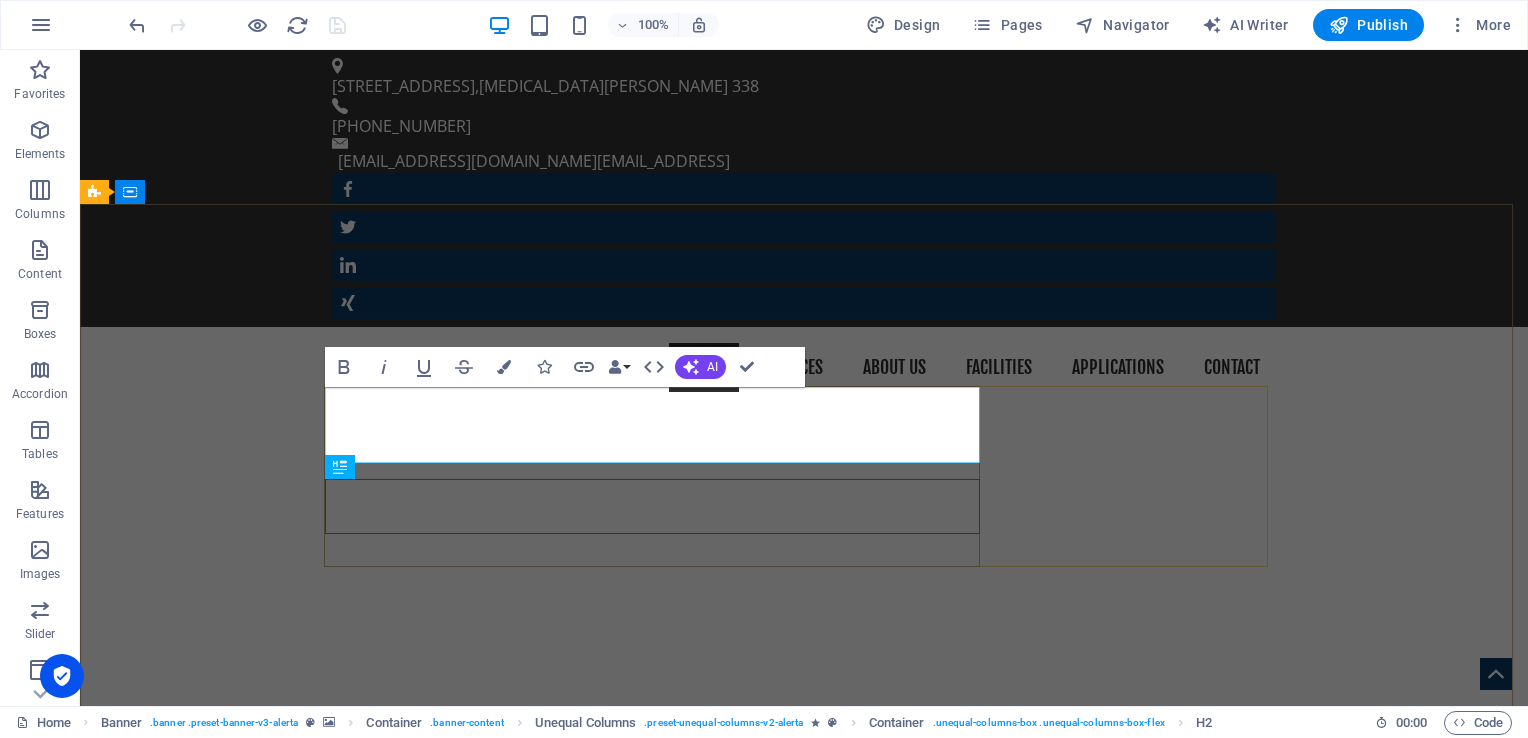 click on "really electronic" at bounding box center (804, 1073) 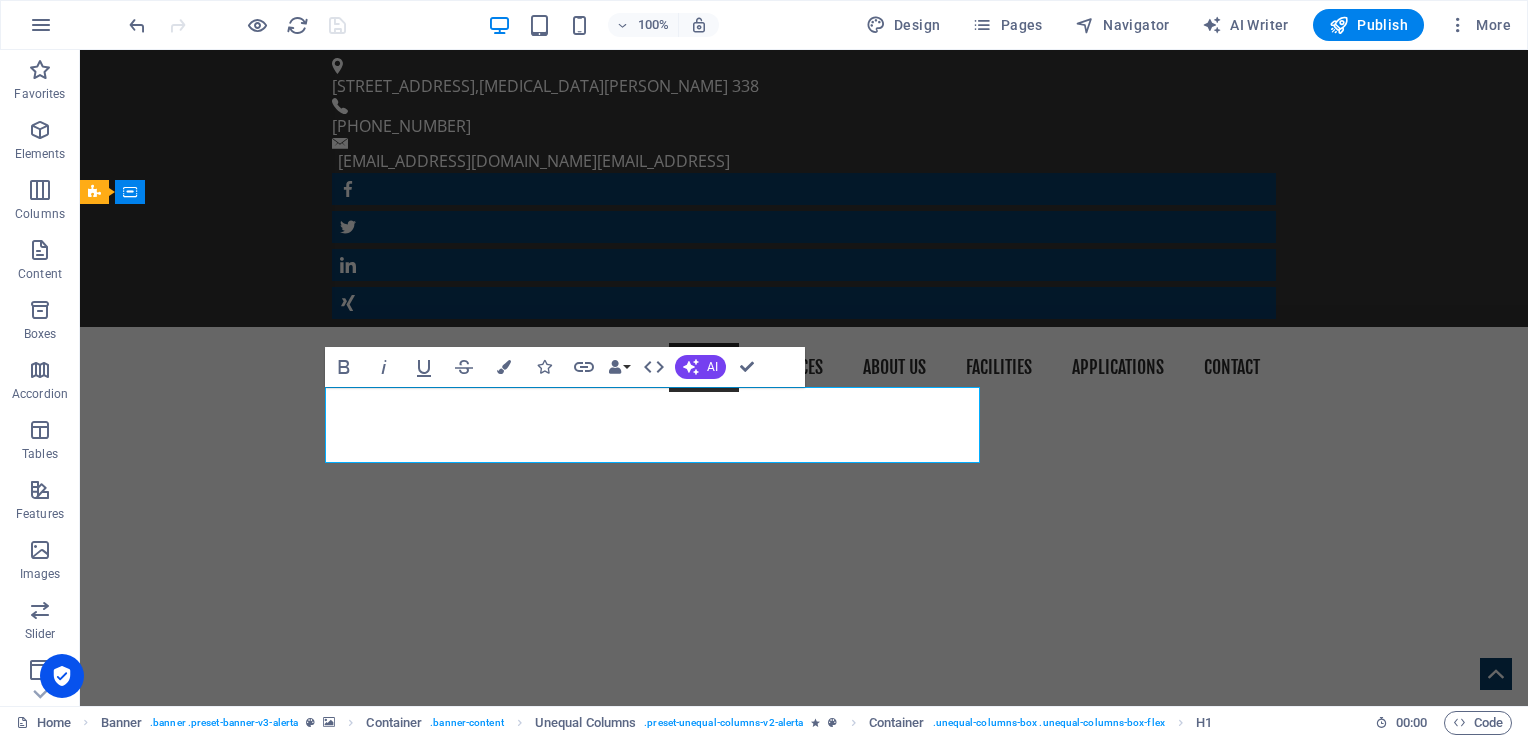 click on "really electronic" at bounding box center [804, 1073] 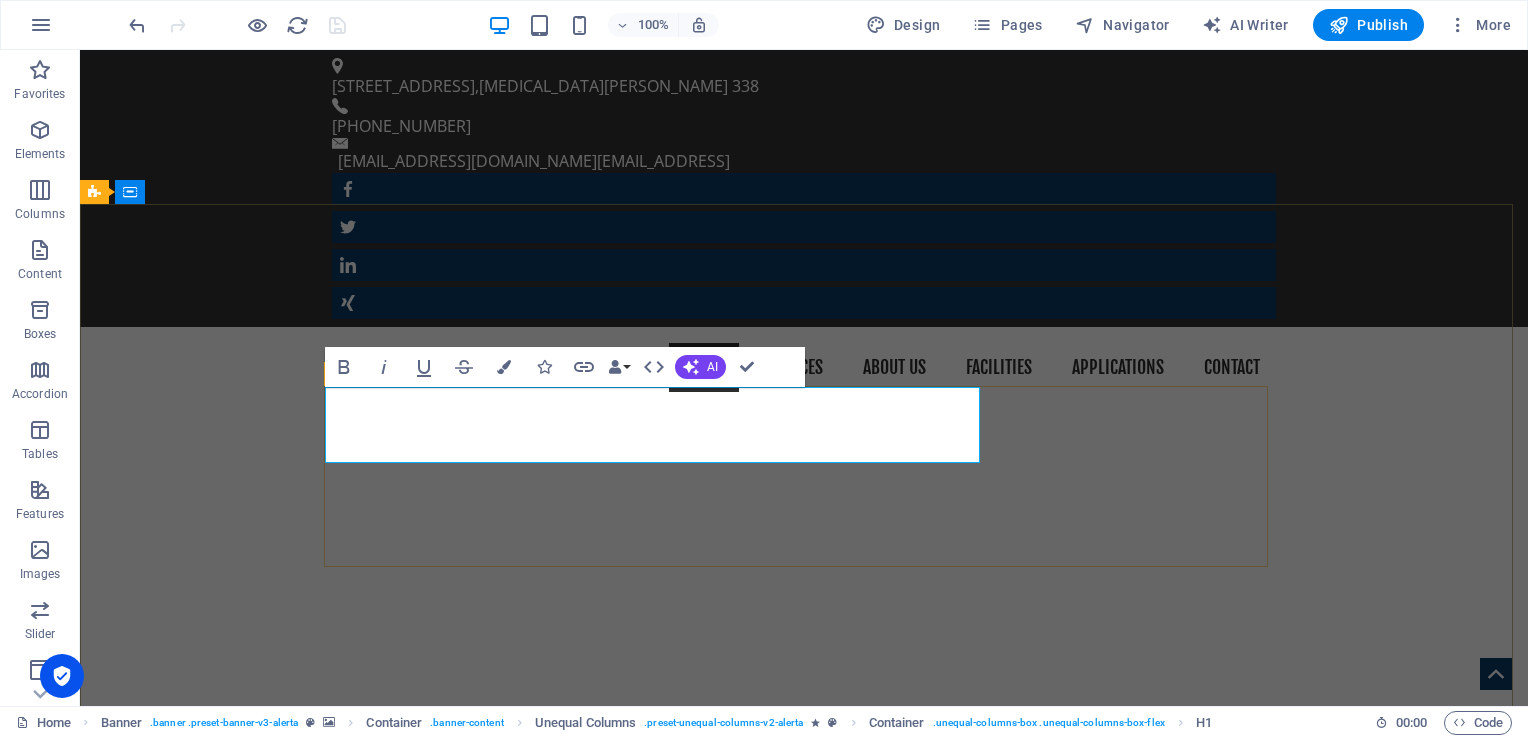 click on "really electronic  pcb & pcba" at bounding box center (804, 1124) 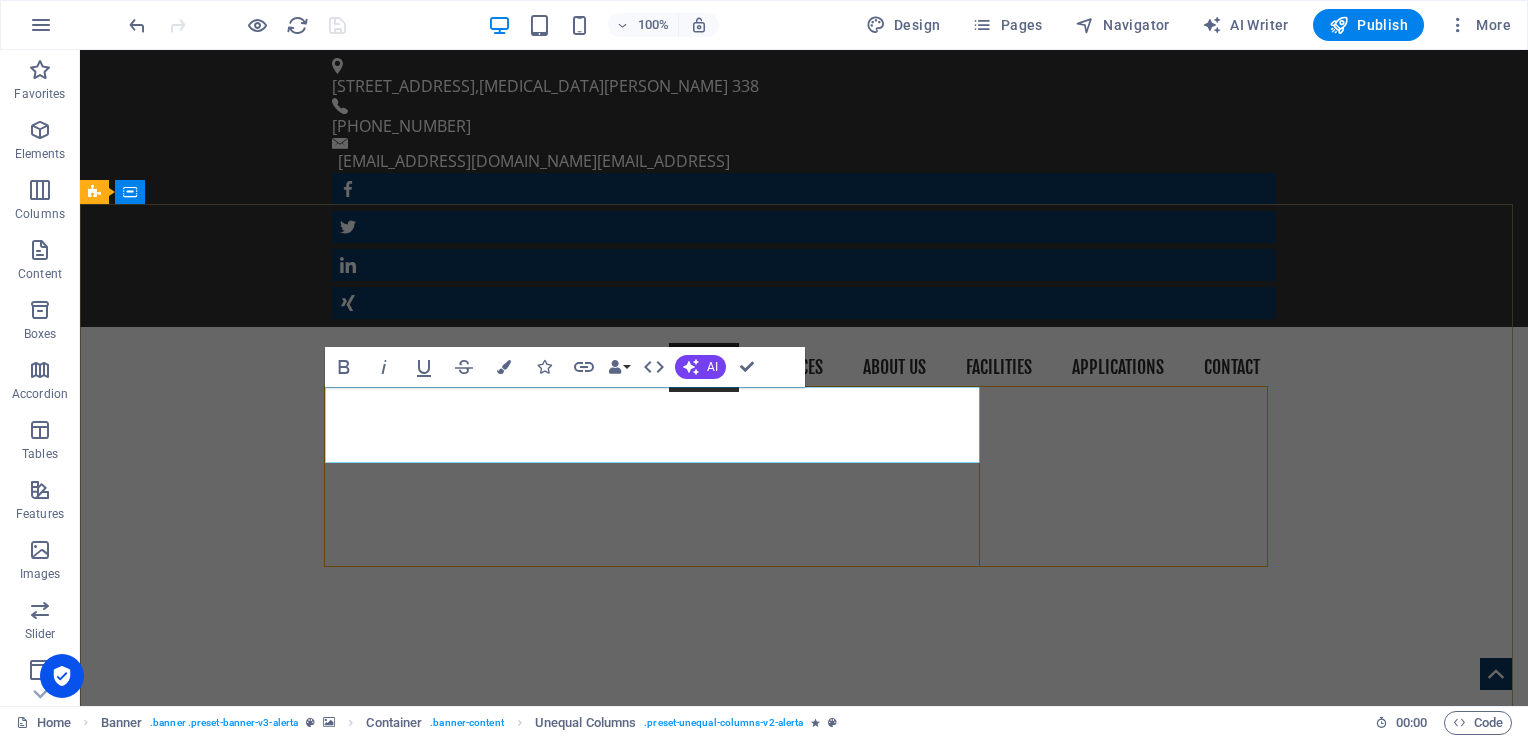 click on "really electronic" at bounding box center [804, 1073] 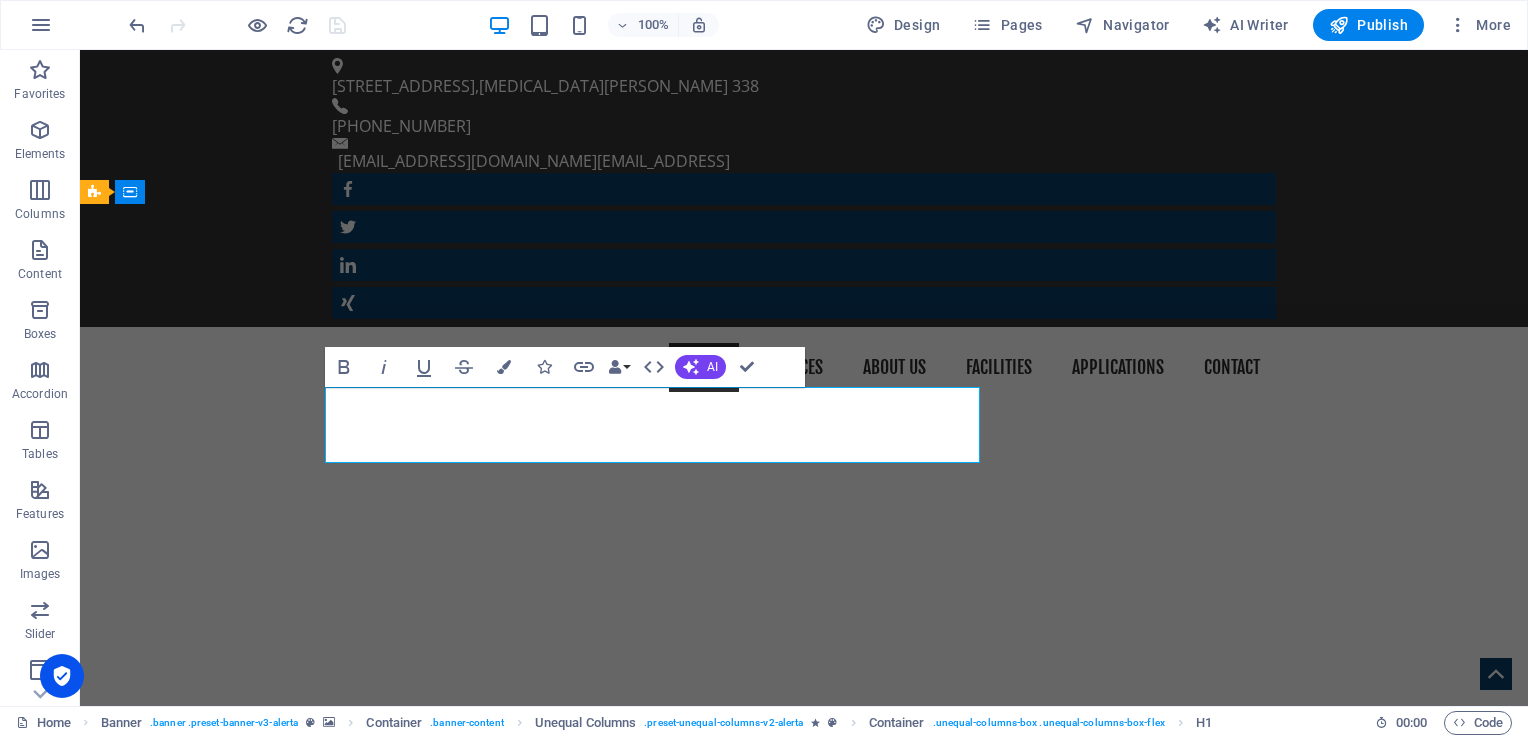 click on "really electronic" at bounding box center [804, 1073] 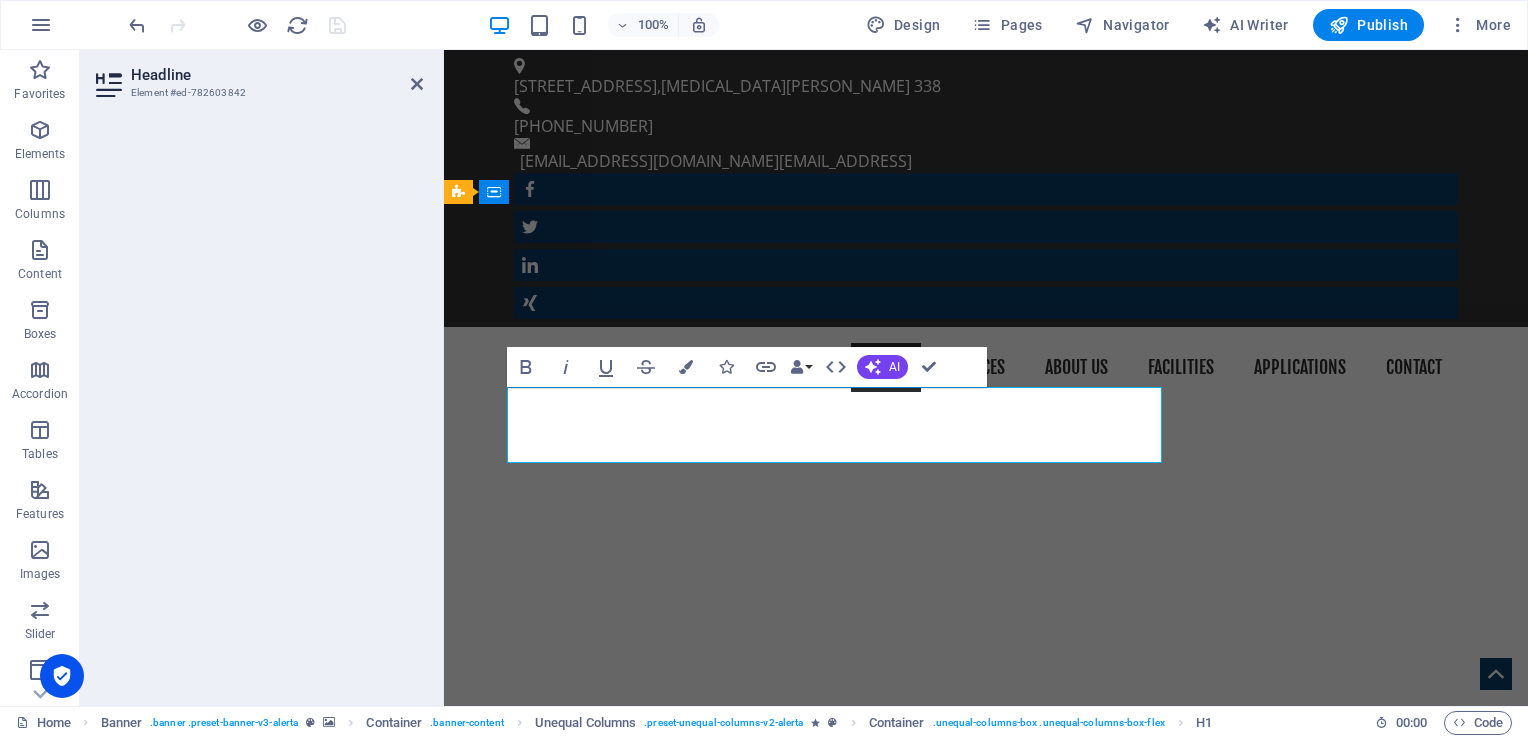 click on "really electronic" at bounding box center (986, 1073) 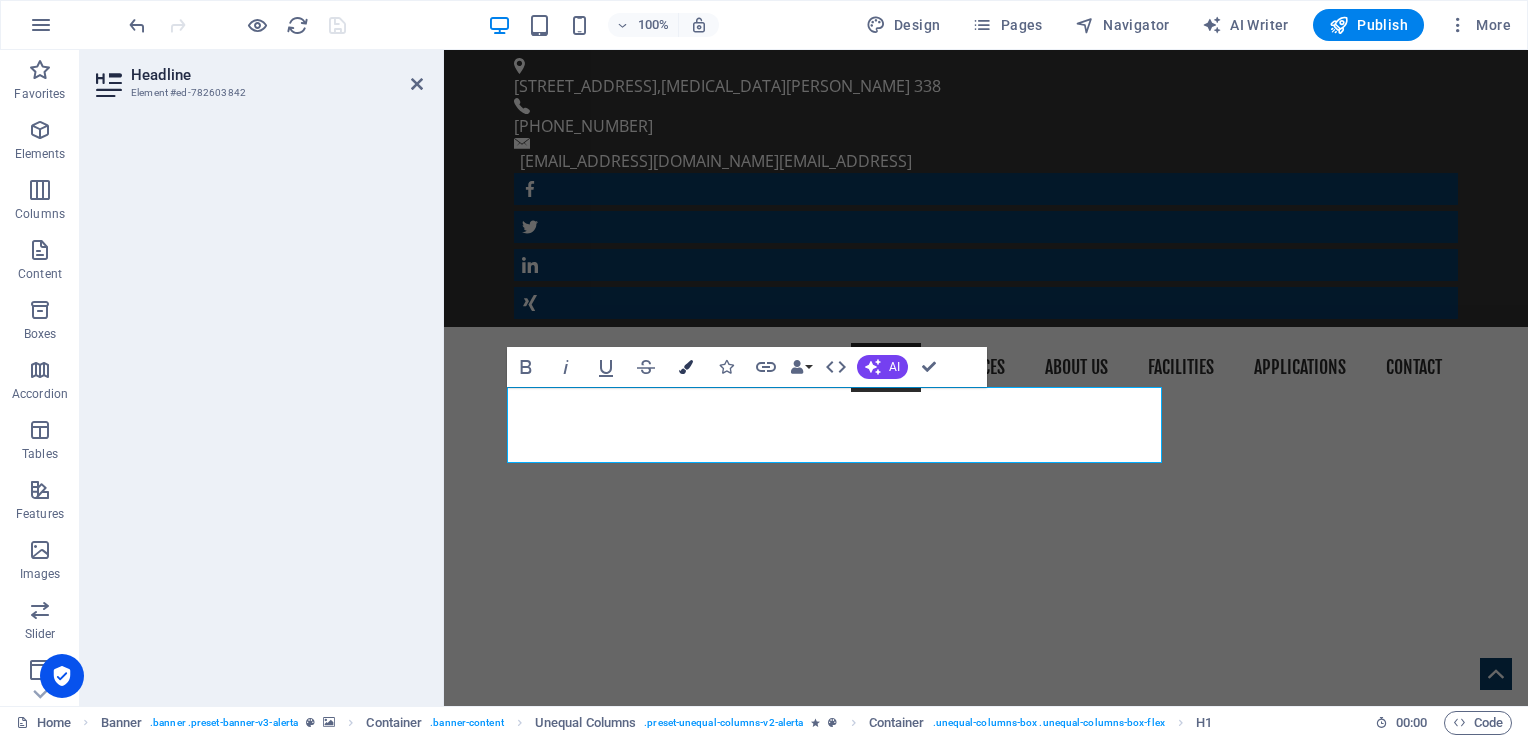 click at bounding box center (686, 367) 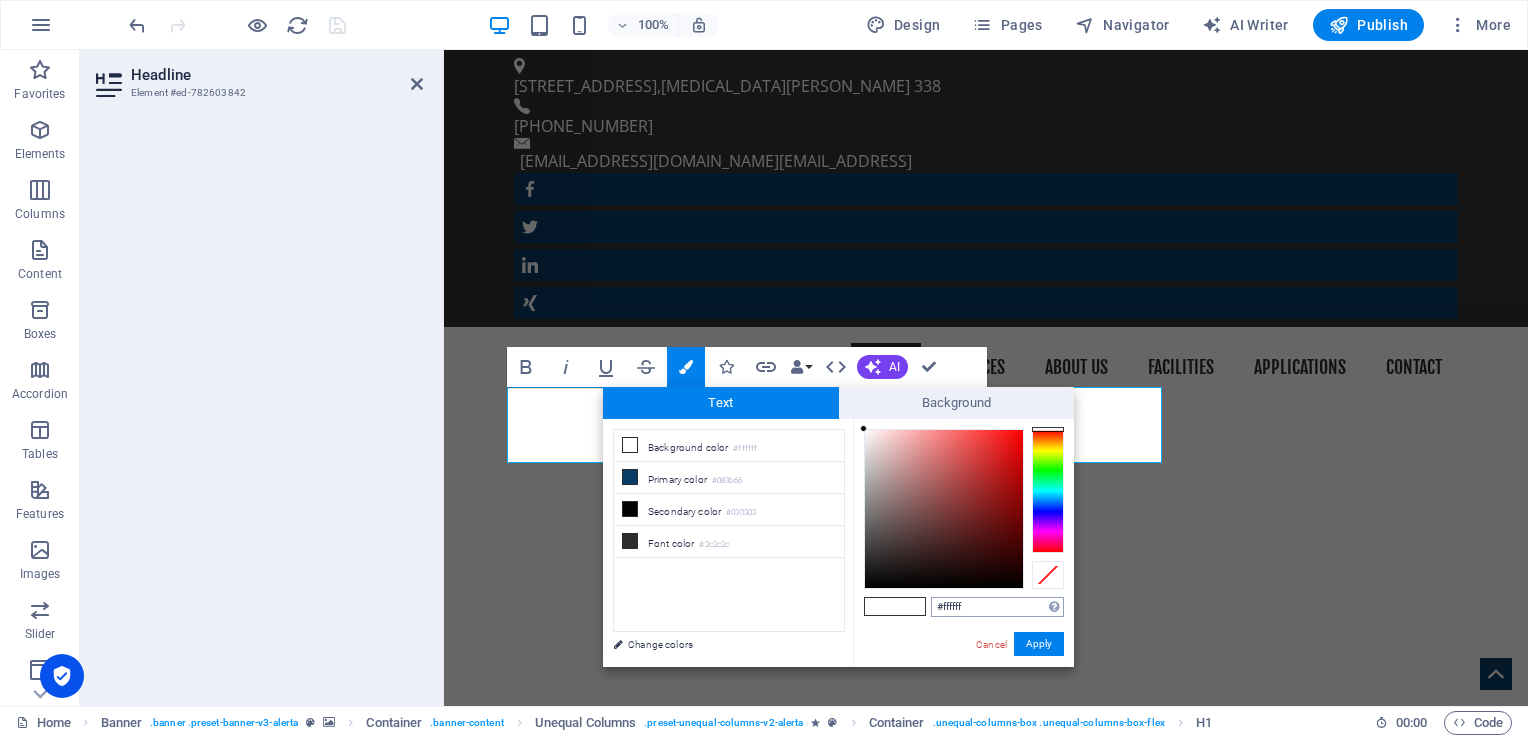 drag, startPoint x: 971, startPoint y: 602, endPoint x: 933, endPoint y: 596, distance: 38.470768 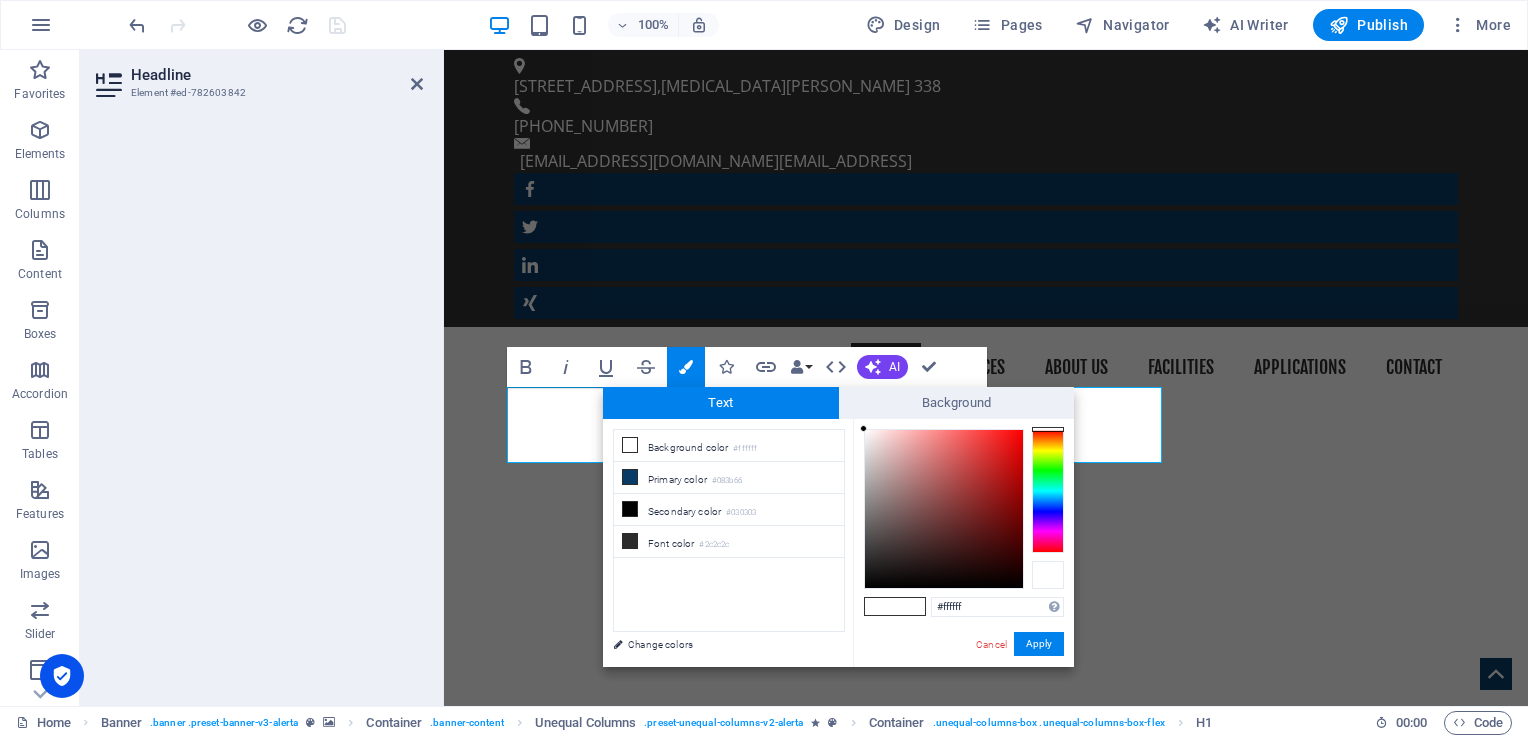 click at bounding box center [1048, 575] 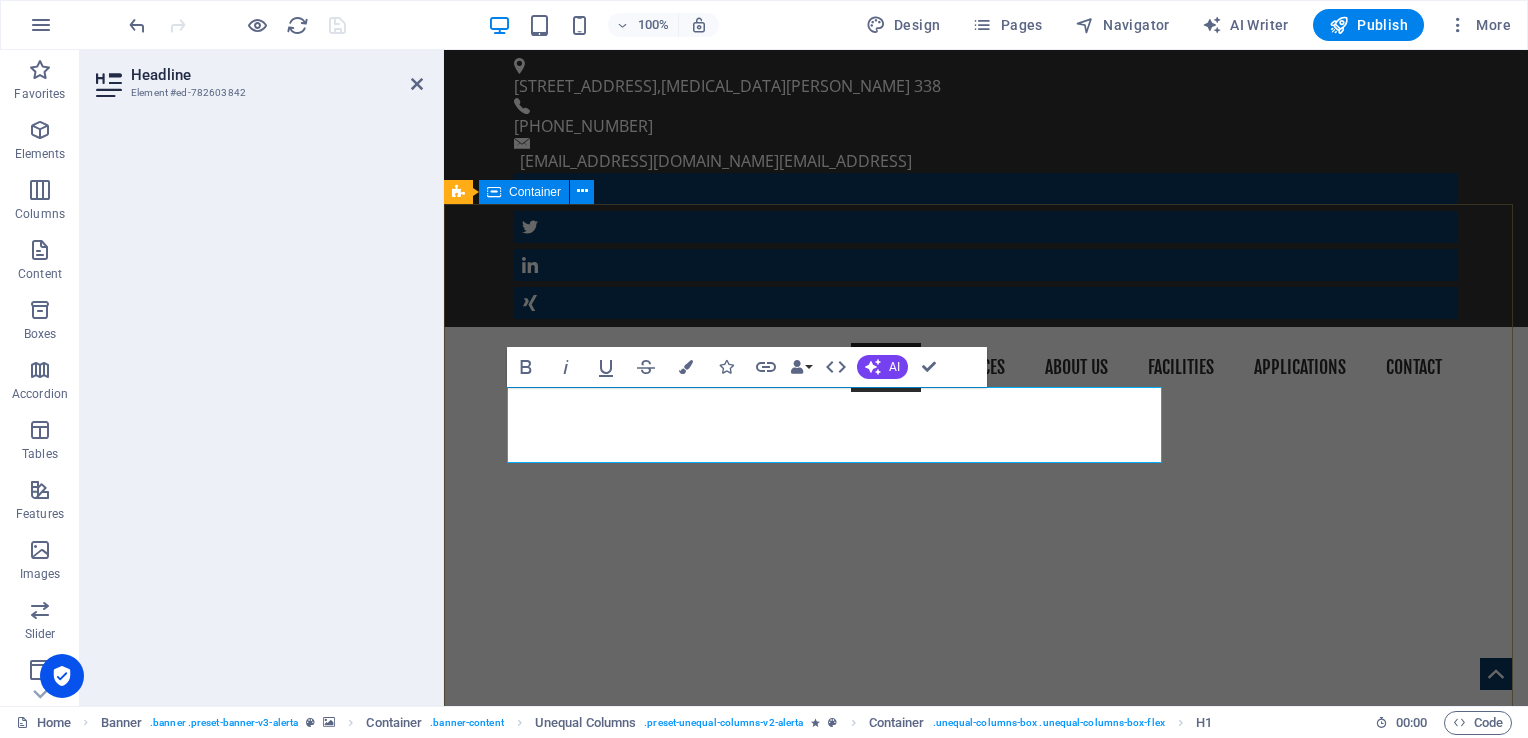 click on "really electronic  pcb & pcba" at bounding box center [986, 1124] 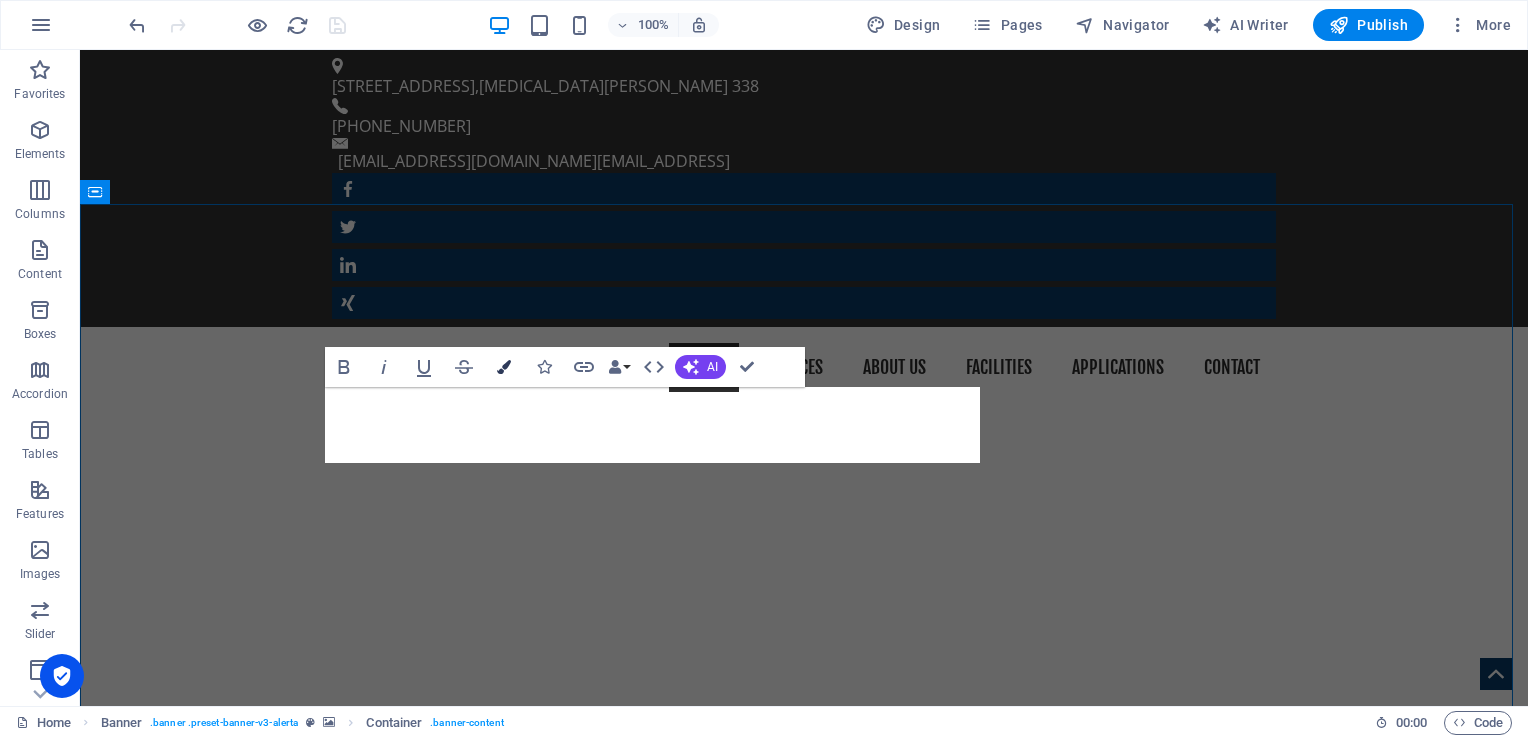 click at bounding box center [504, 367] 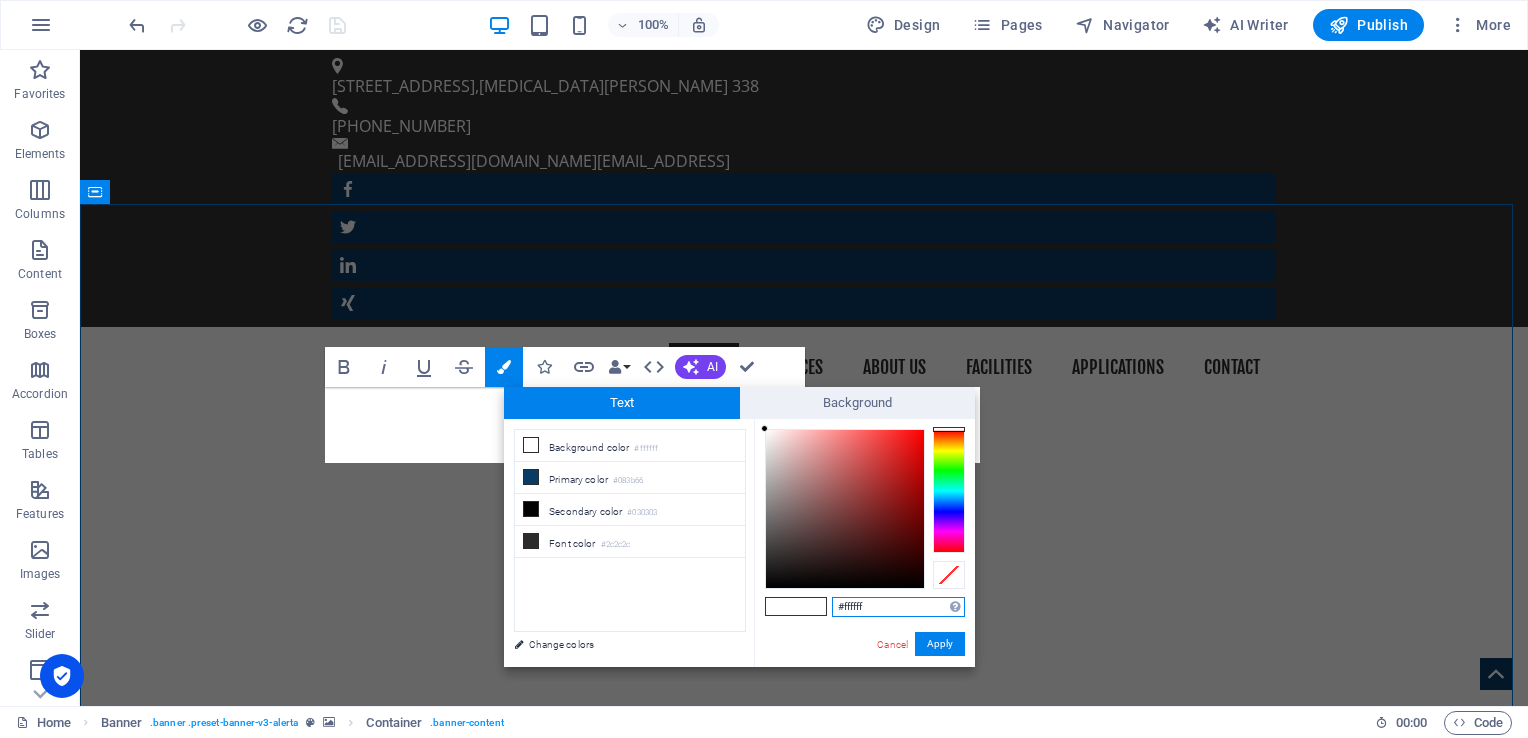 drag, startPoint x: 866, startPoint y: 603, endPoint x: 835, endPoint y: 611, distance: 32.01562 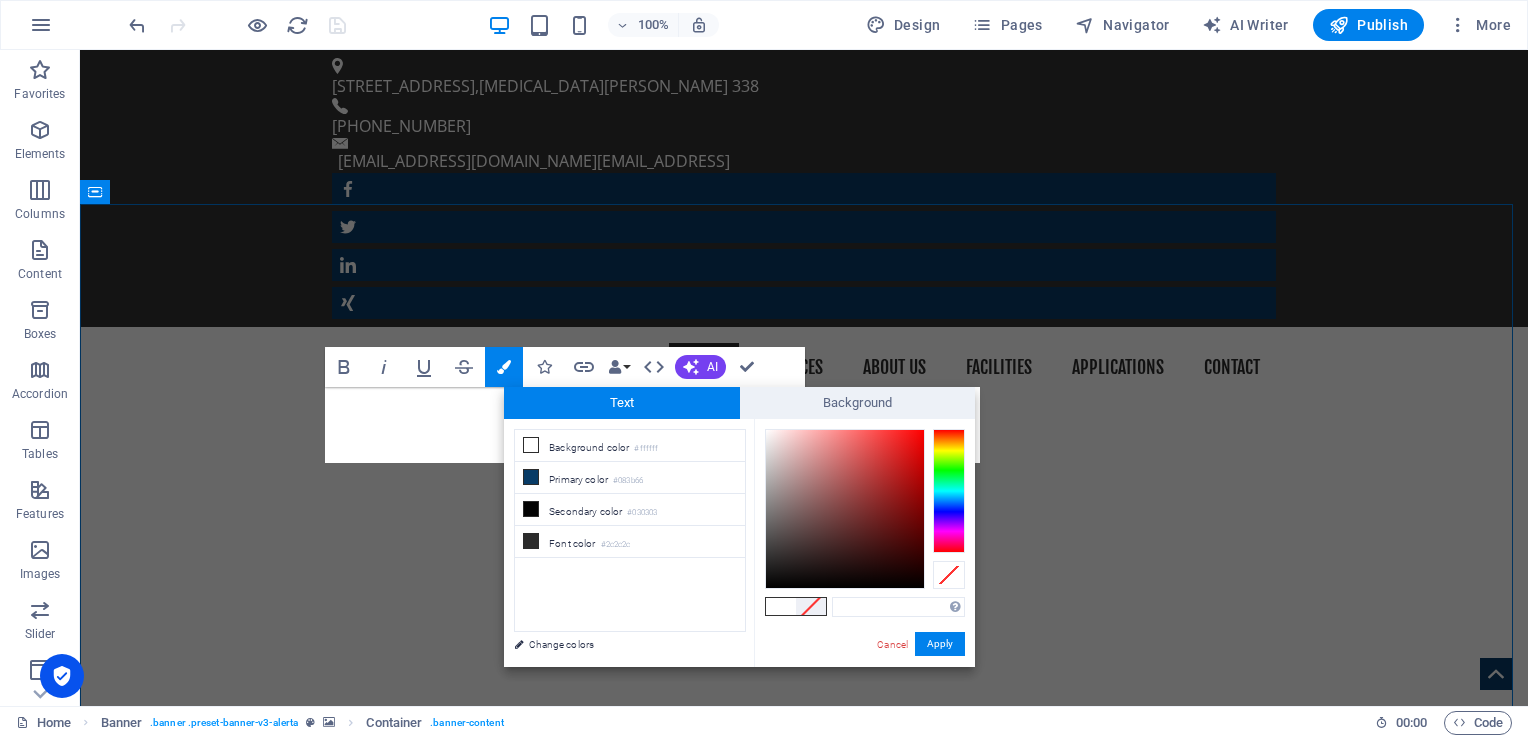 click at bounding box center [781, 606] 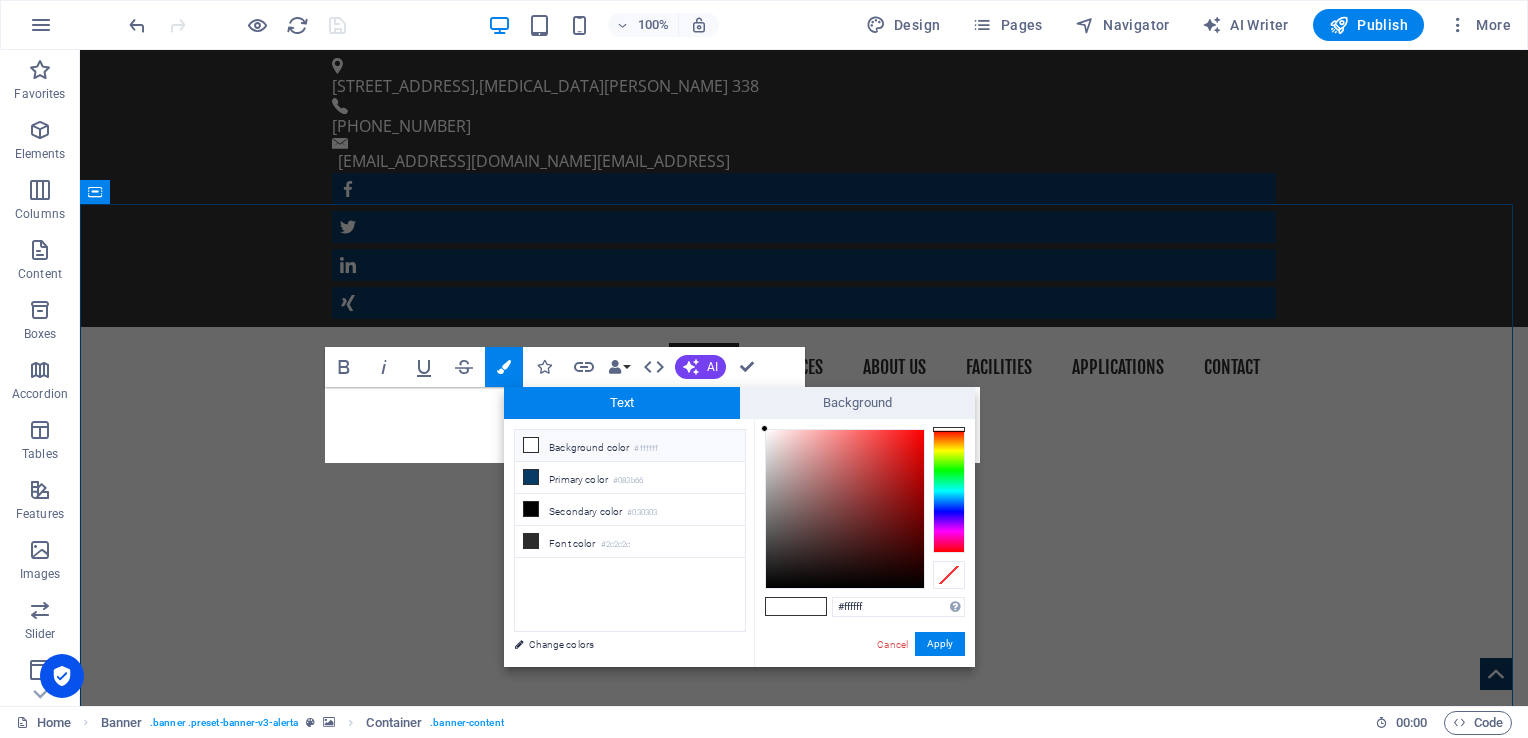 click at bounding box center (781, 606) 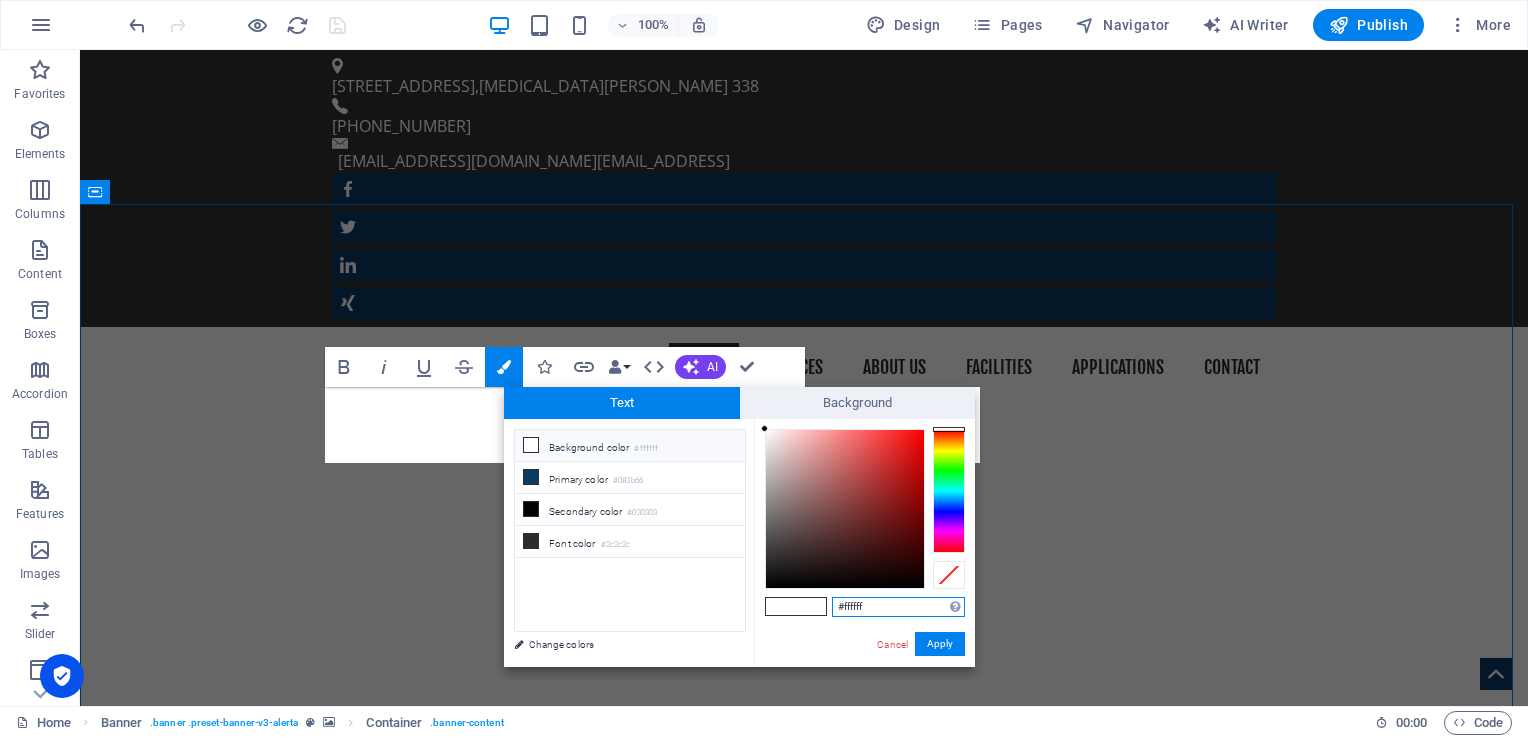 click on "#ffffff" at bounding box center [898, 607] 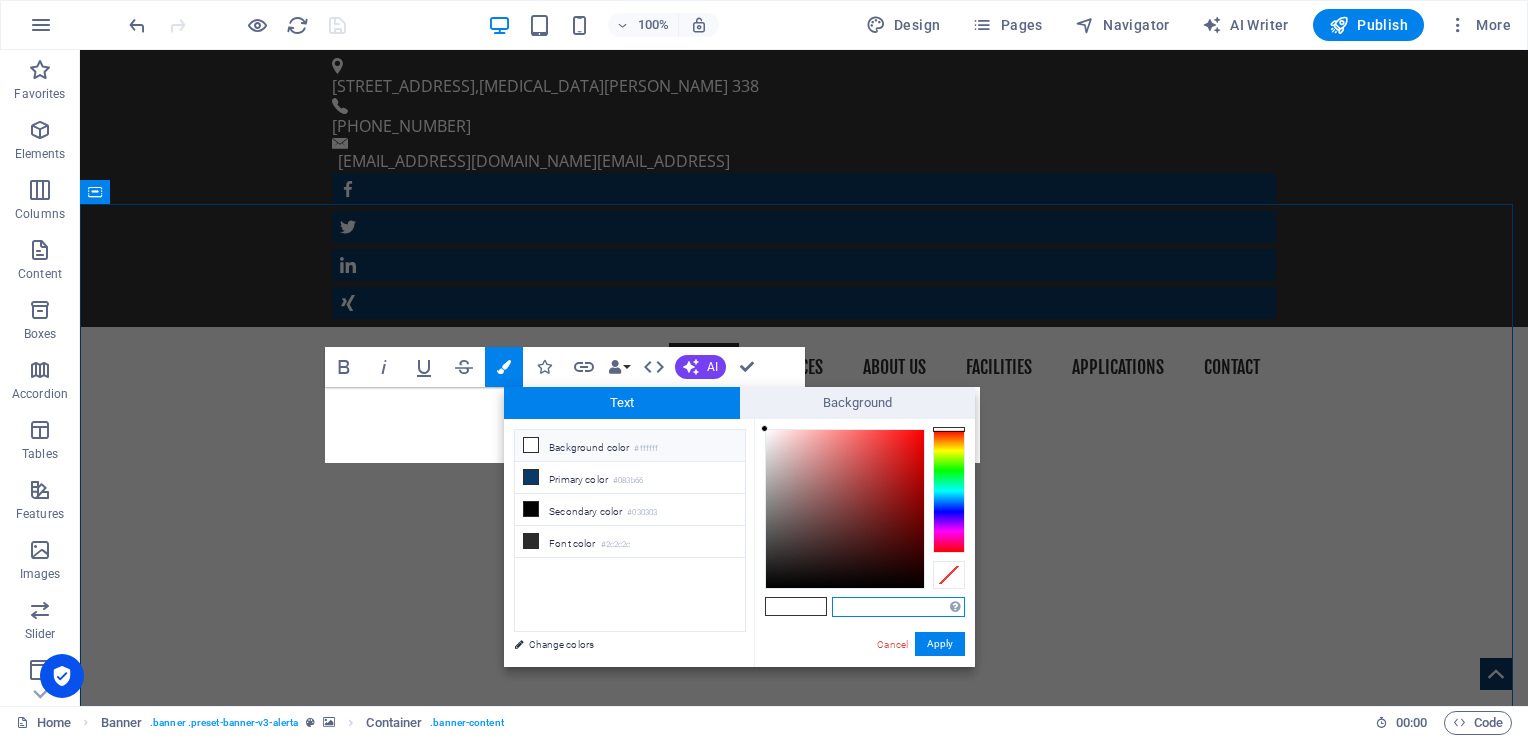 type 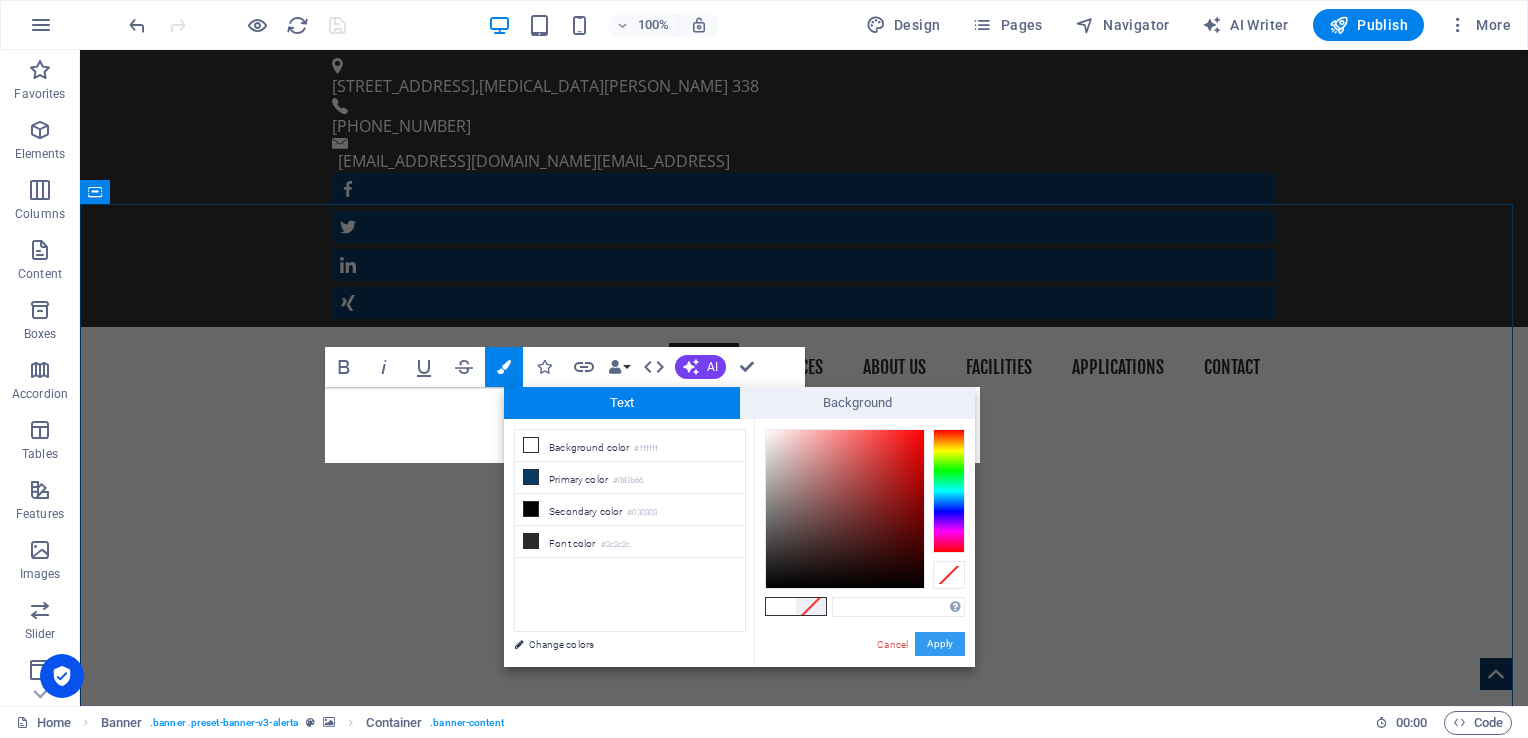 click on "Apply" at bounding box center (940, 644) 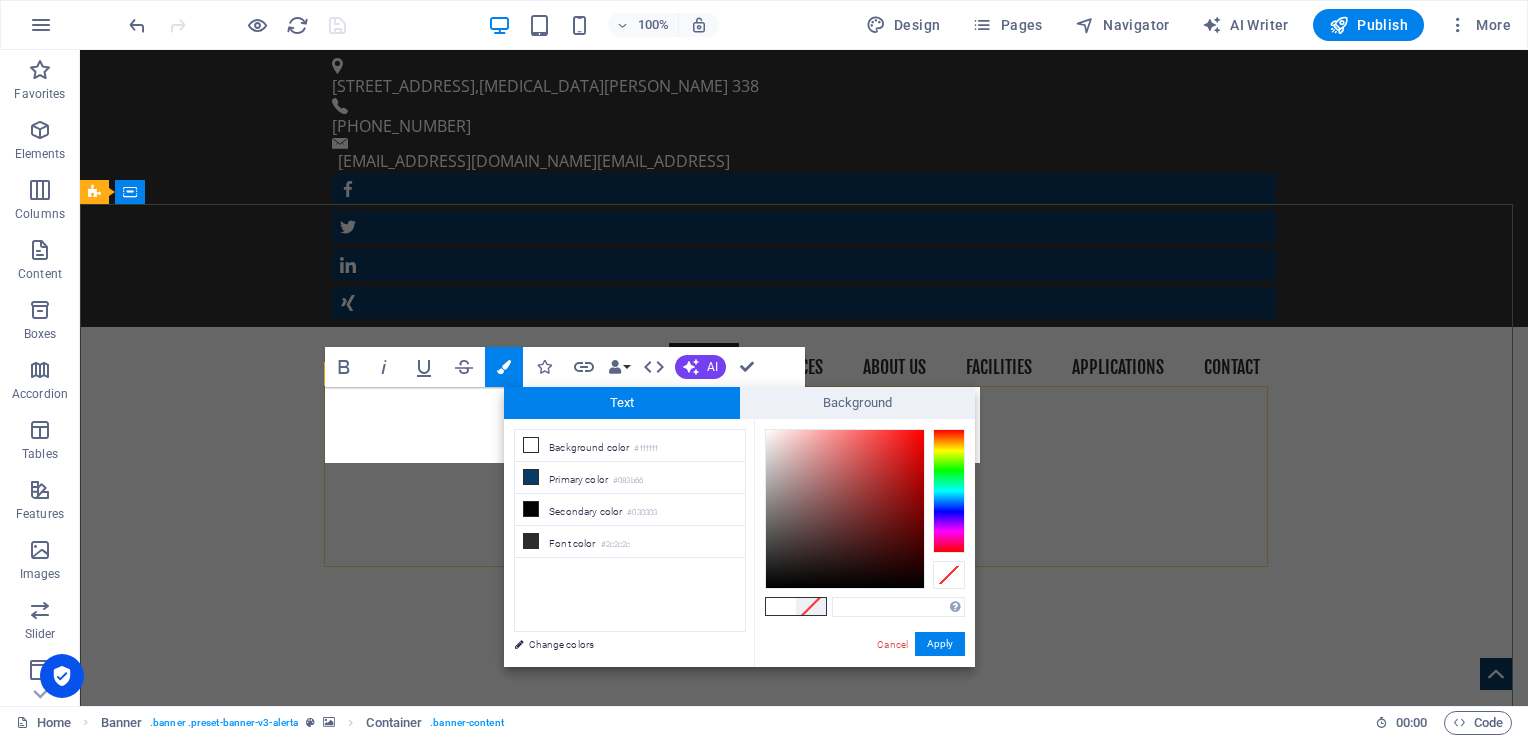 click on "really electronic  pcb & pcba" at bounding box center [804, 1124] 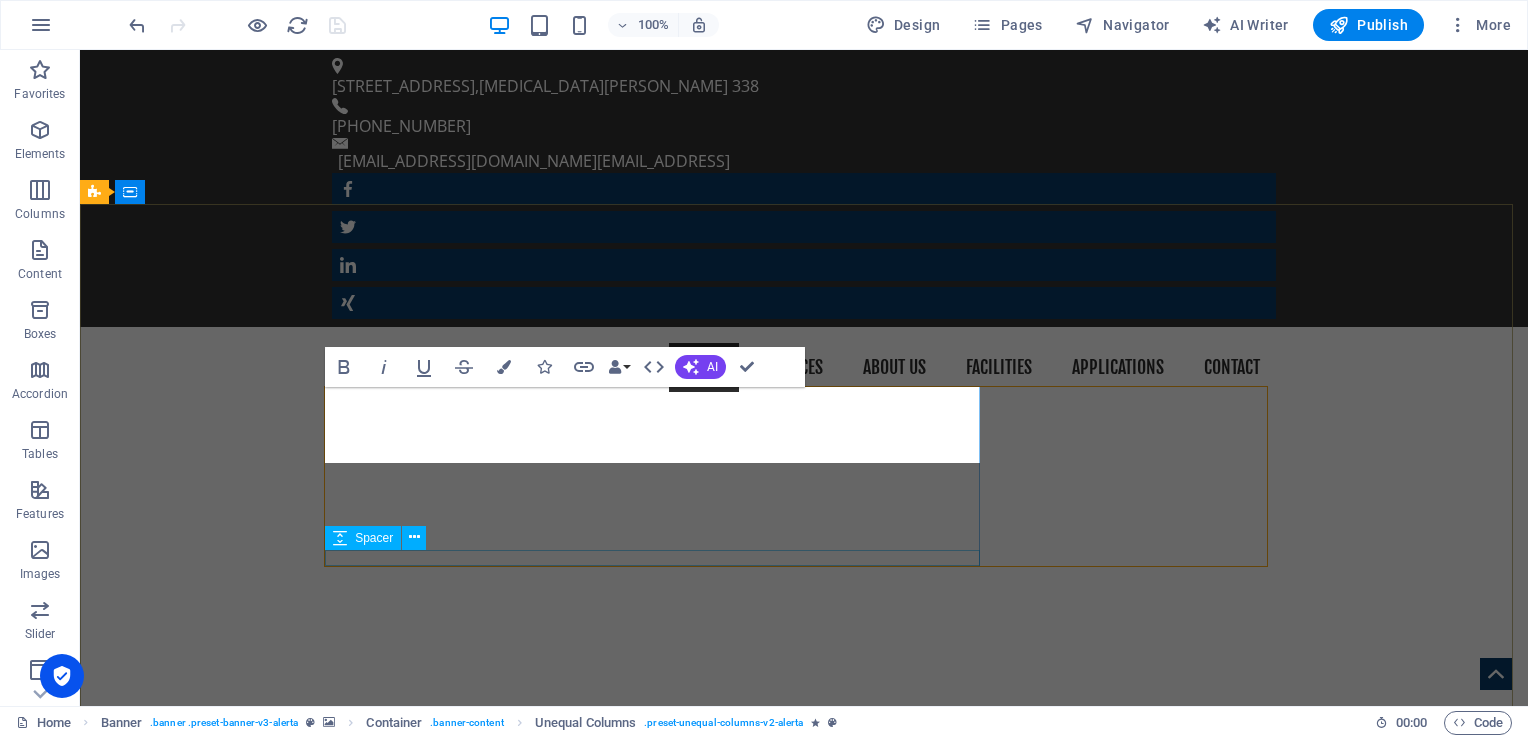 click at bounding box center [804, 1206] 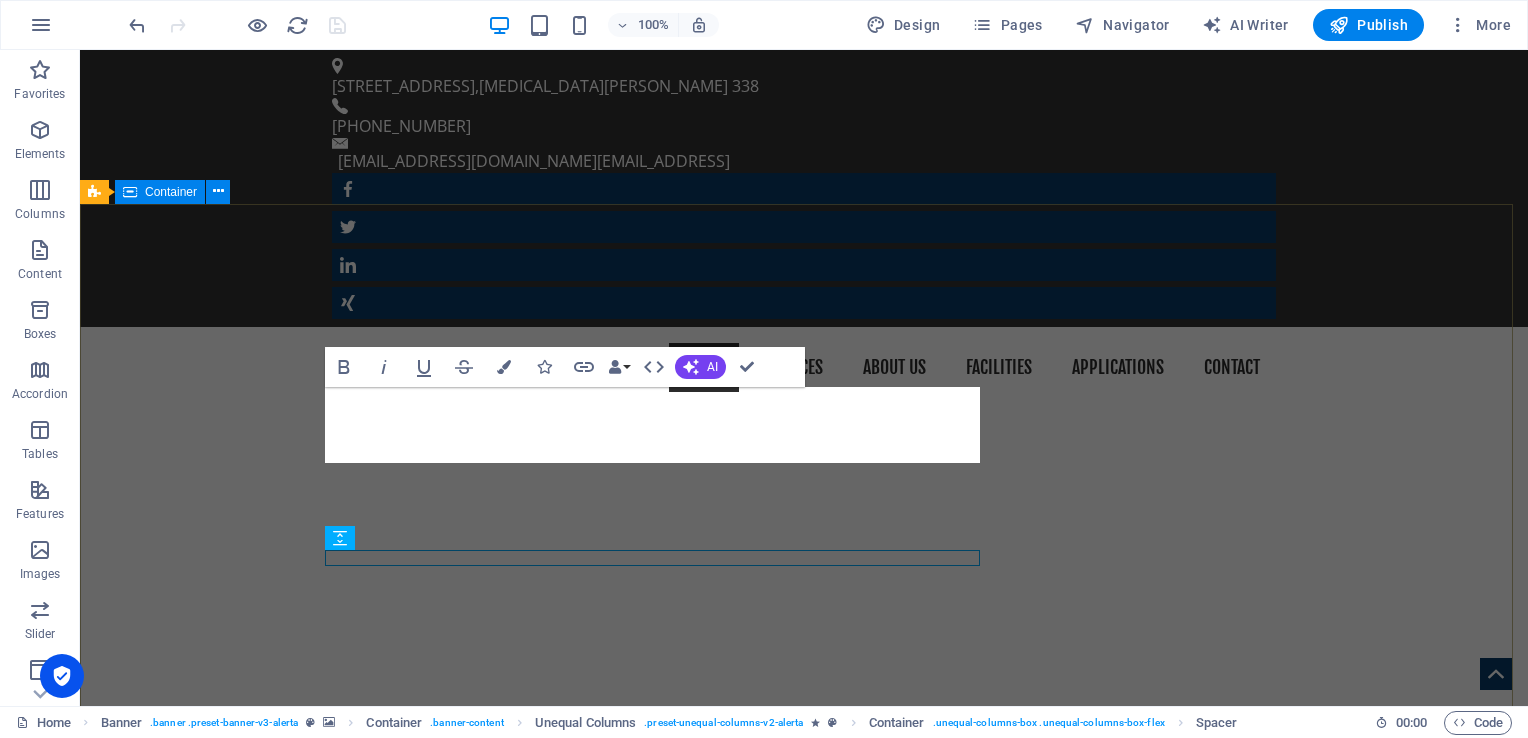 click on "really electronic  pcb & pcba" at bounding box center [804, 1124] 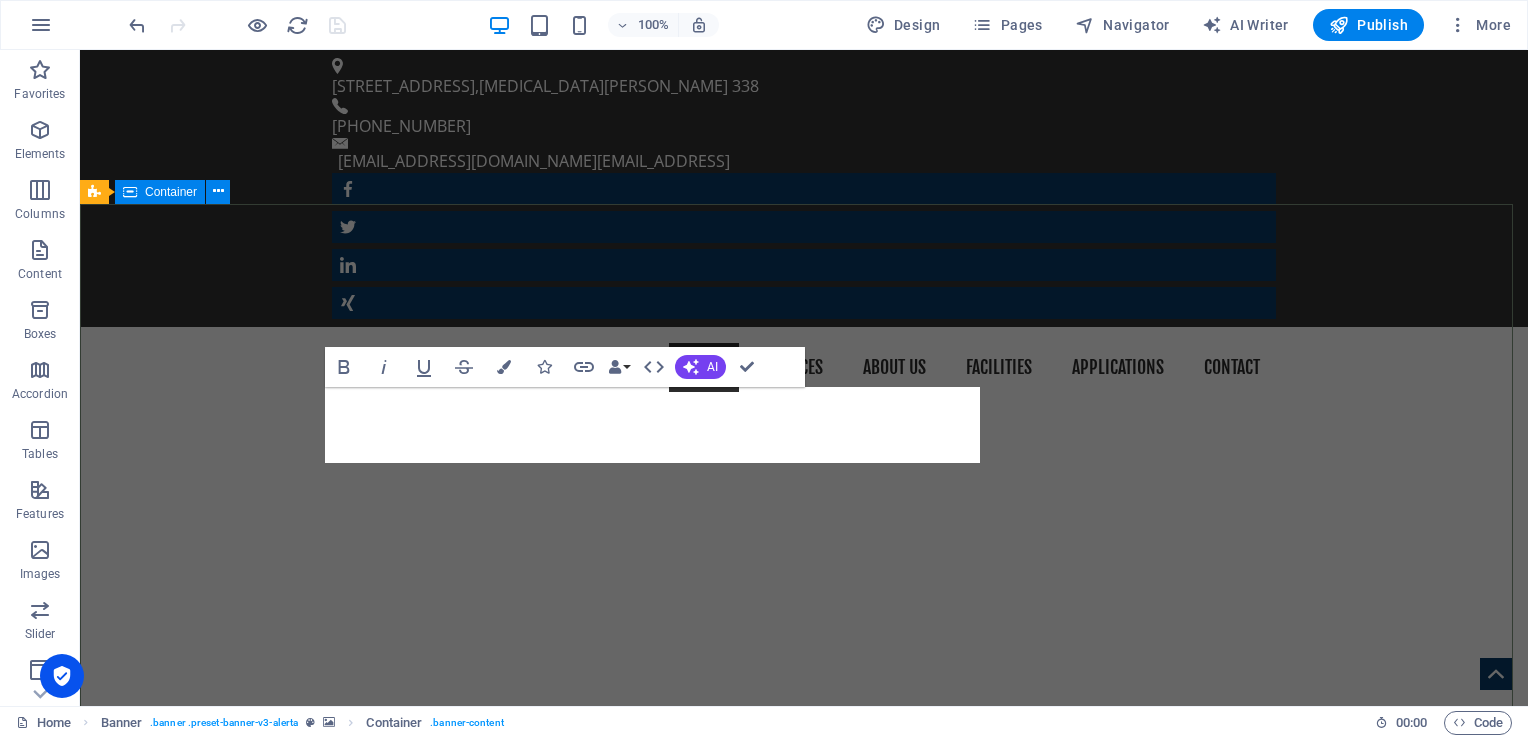 click on "really electronic  pcb & pcba" at bounding box center (804, 1124) 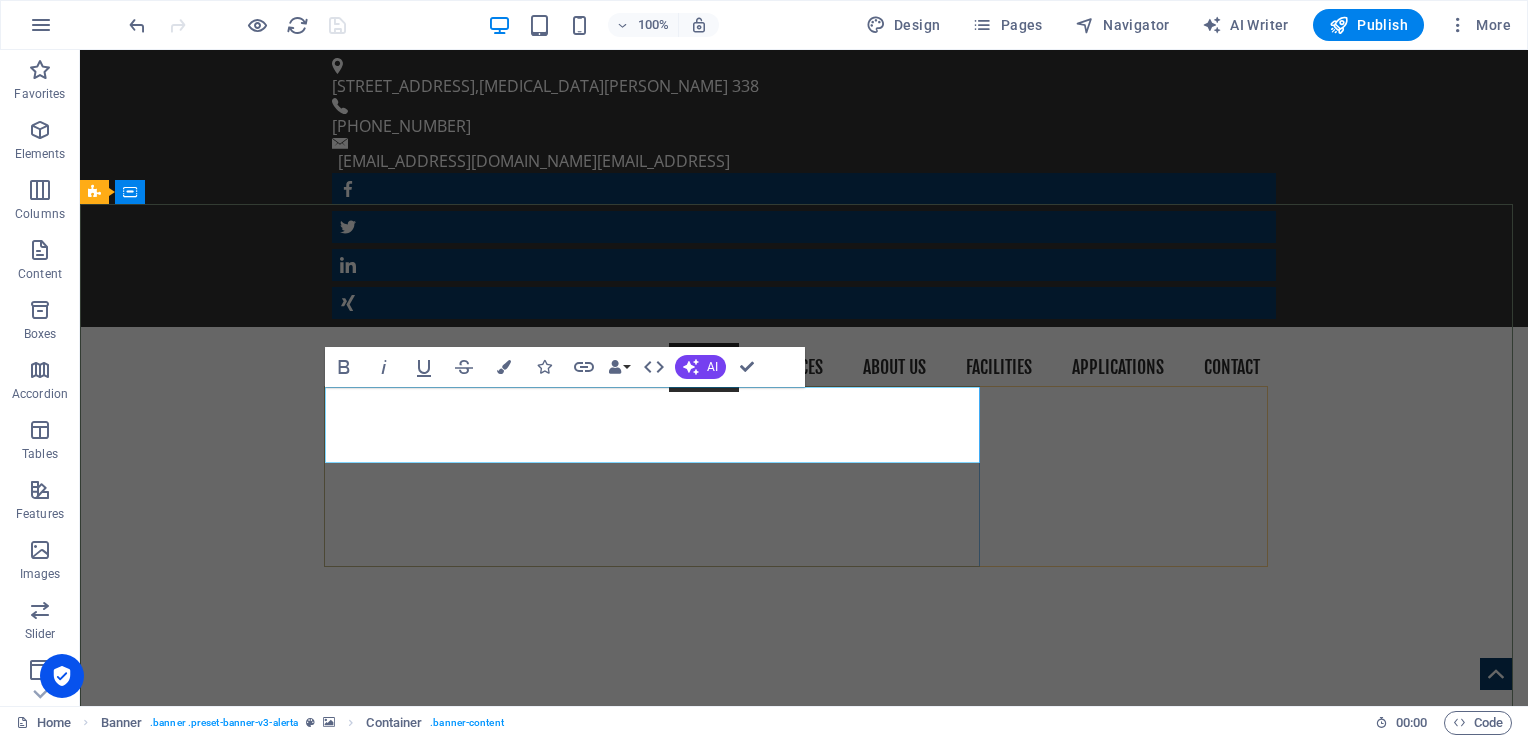click on "really electronic" at bounding box center [804, 1073] 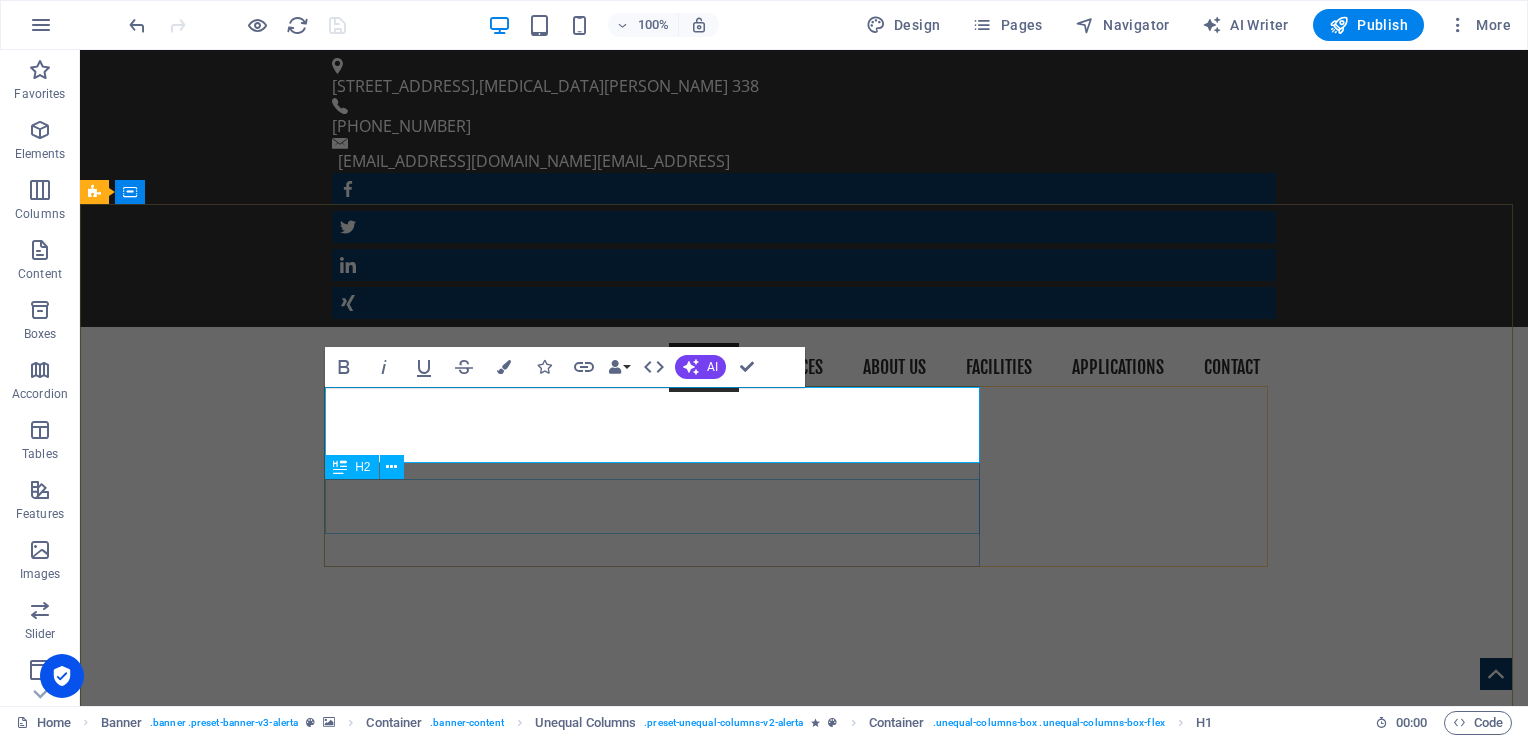 click on "pcb & pcba" at bounding box center [804, 1155] 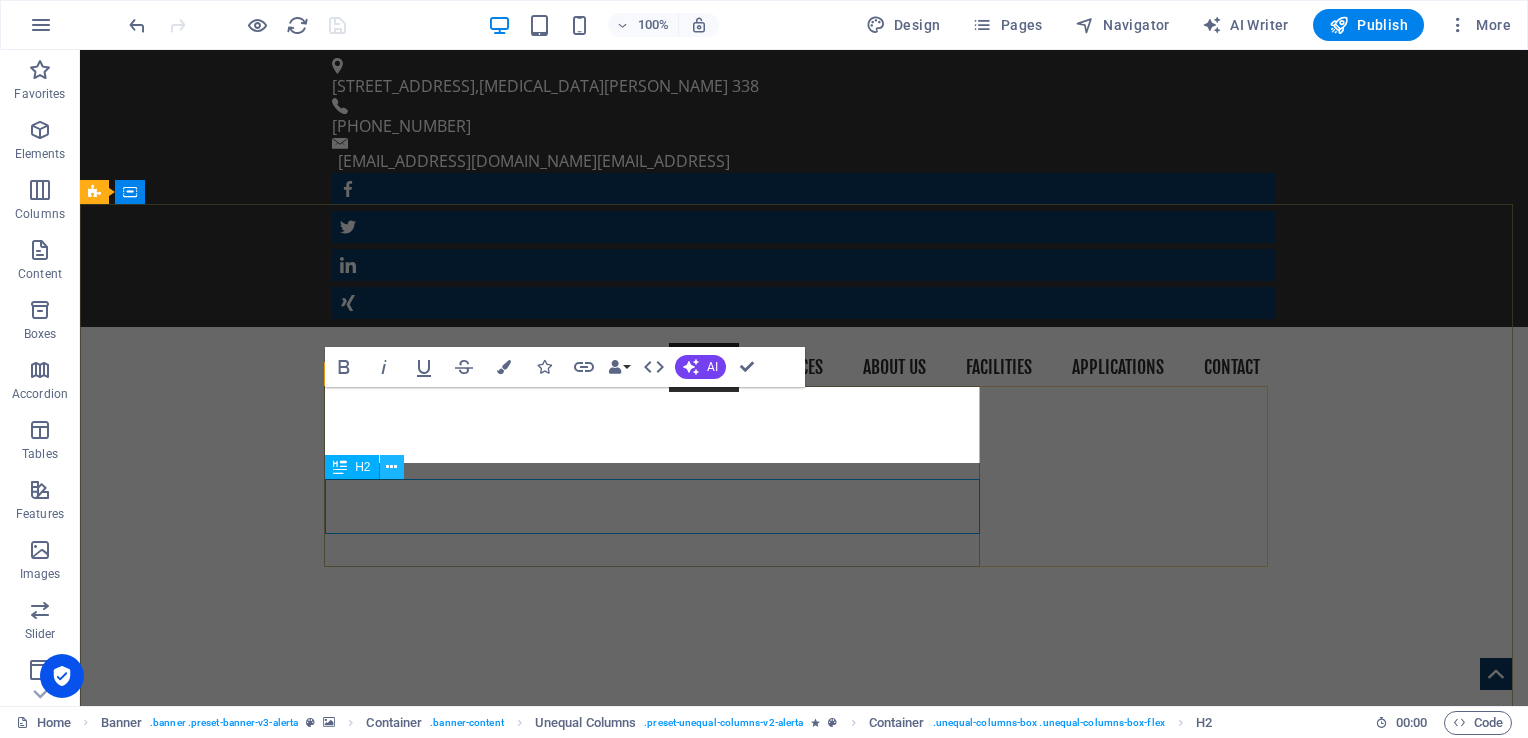 click at bounding box center [391, 467] 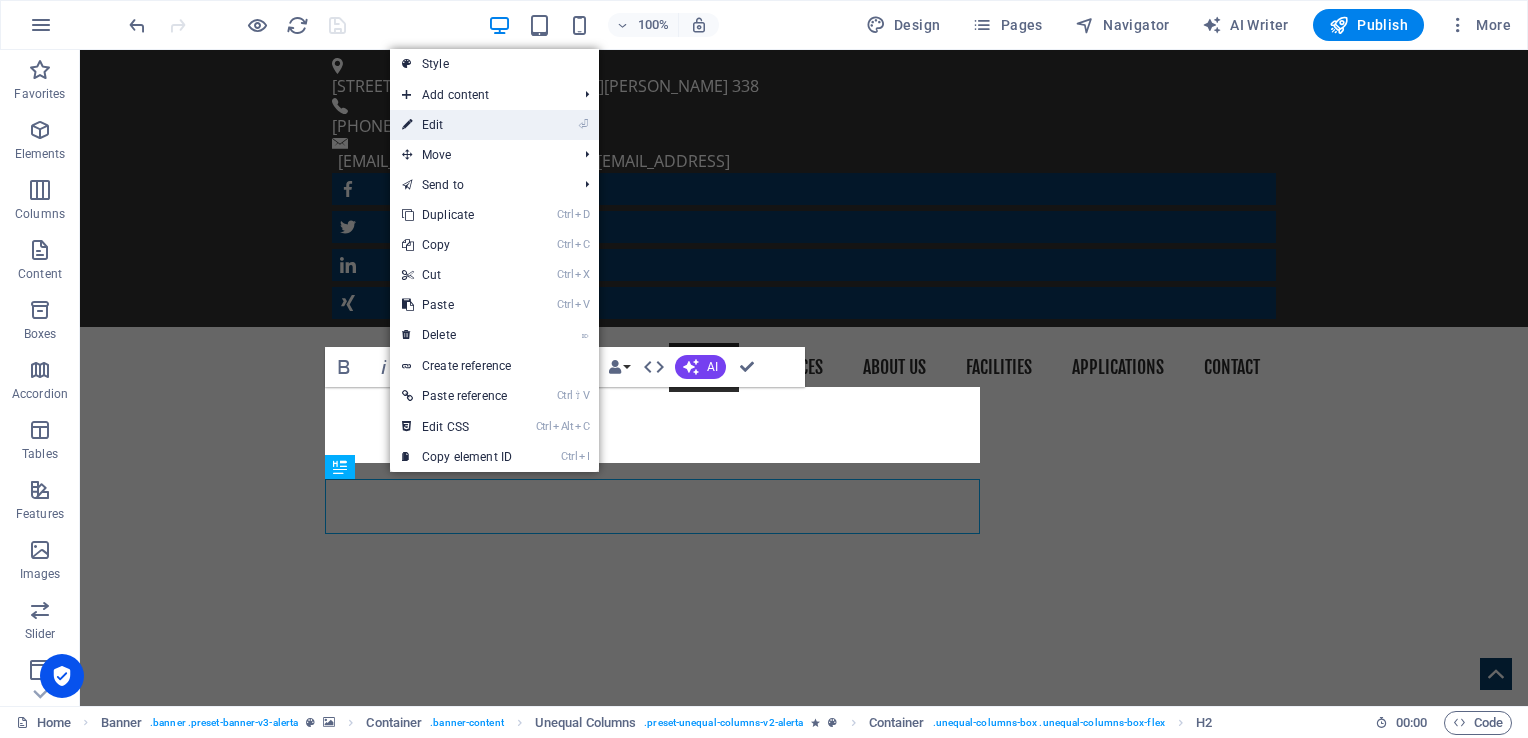 click on "⏎  Edit" at bounding box center (457, 125) 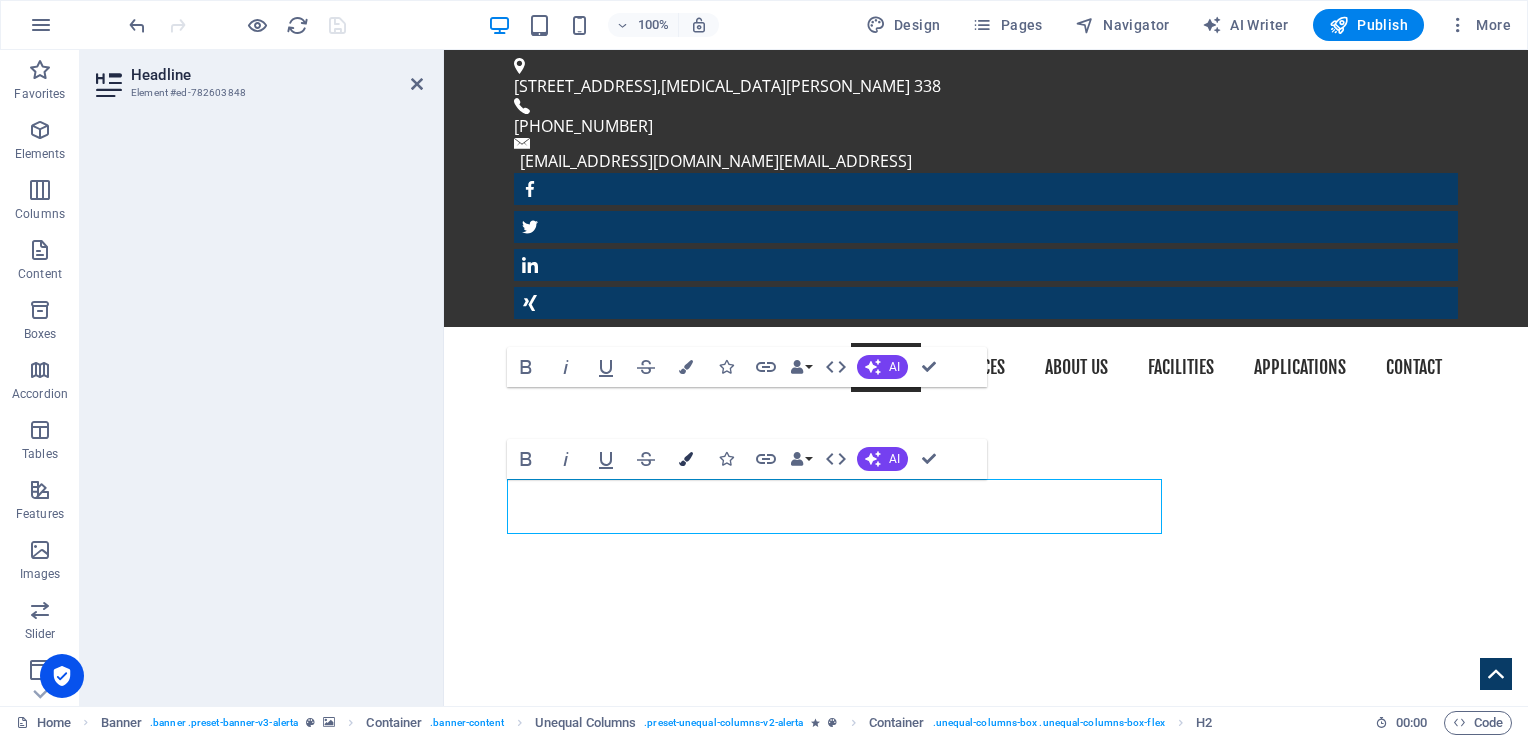 click at bounding box center (686, 459) 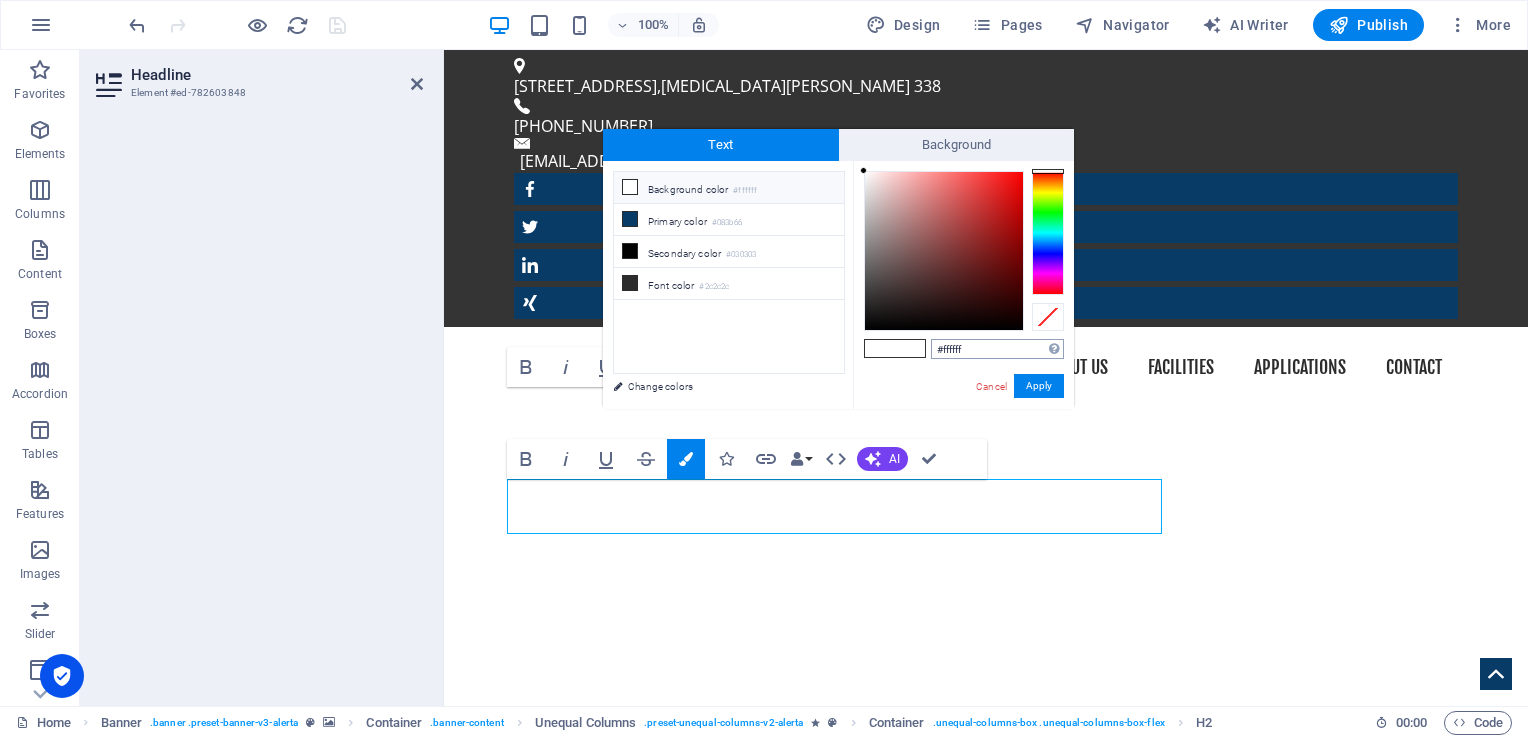 click on "#ffffff" at bounding box center [997, 349] 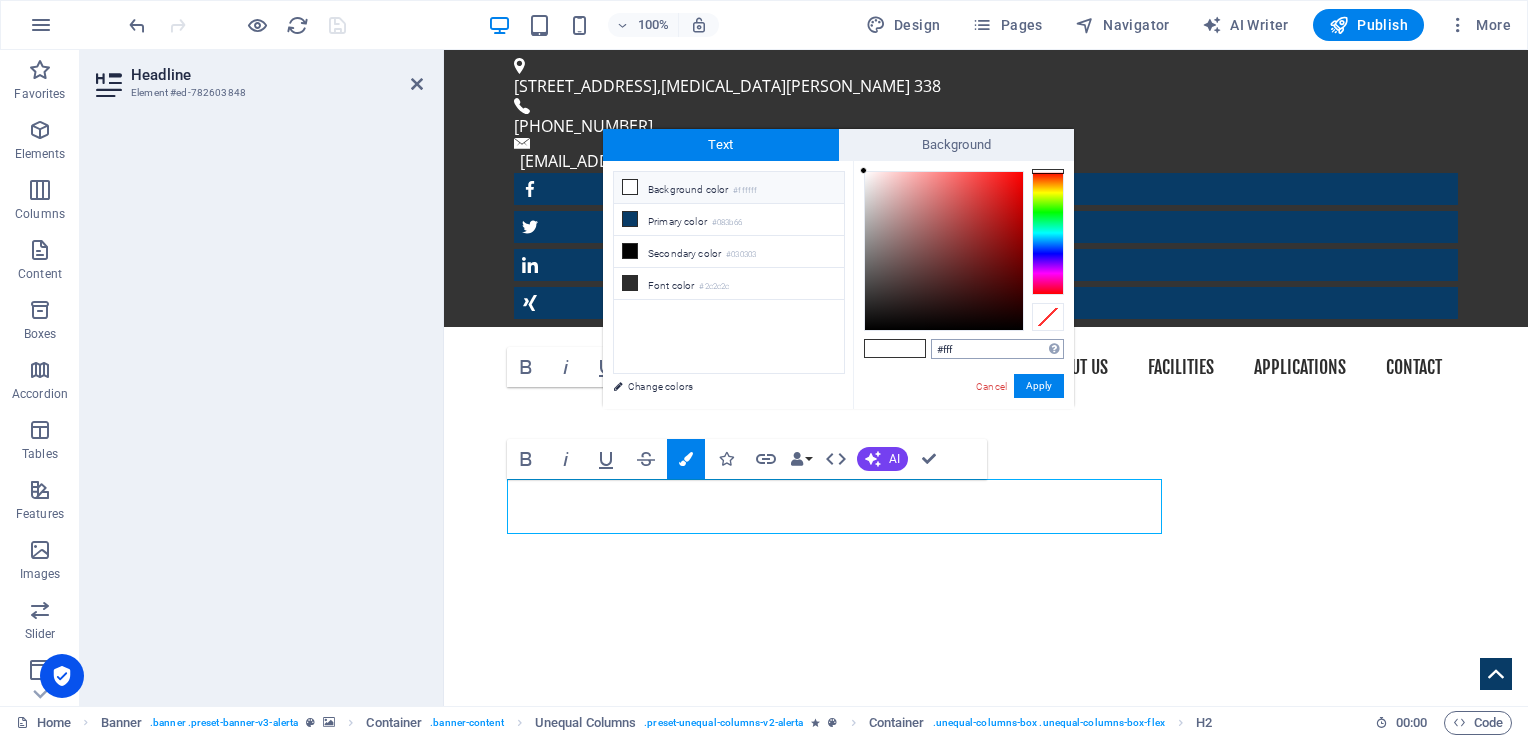 type on "#ff" 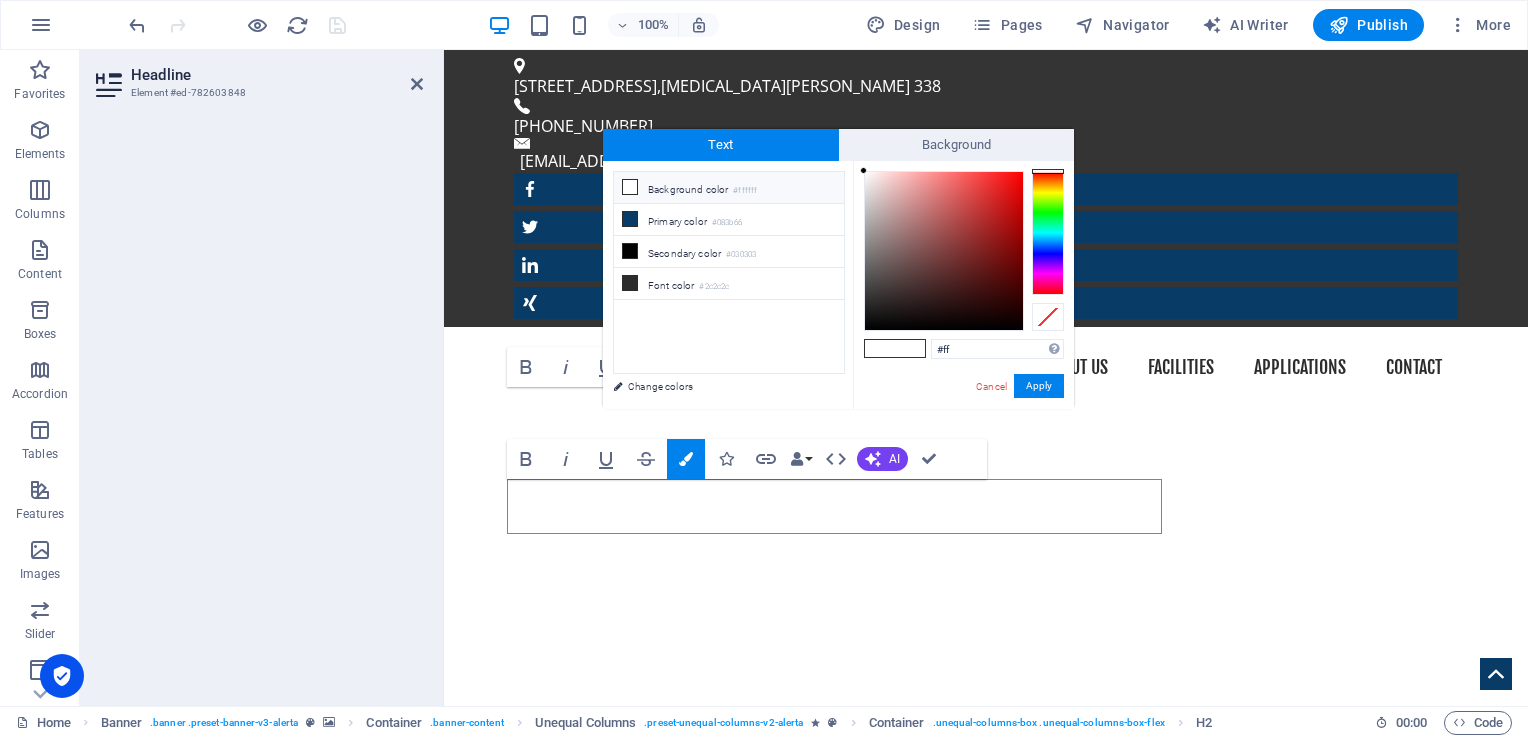 drag, startPoint x: 976, startPoint y: 350, endPoint x: 920, endPoint y: 350, distance: 56 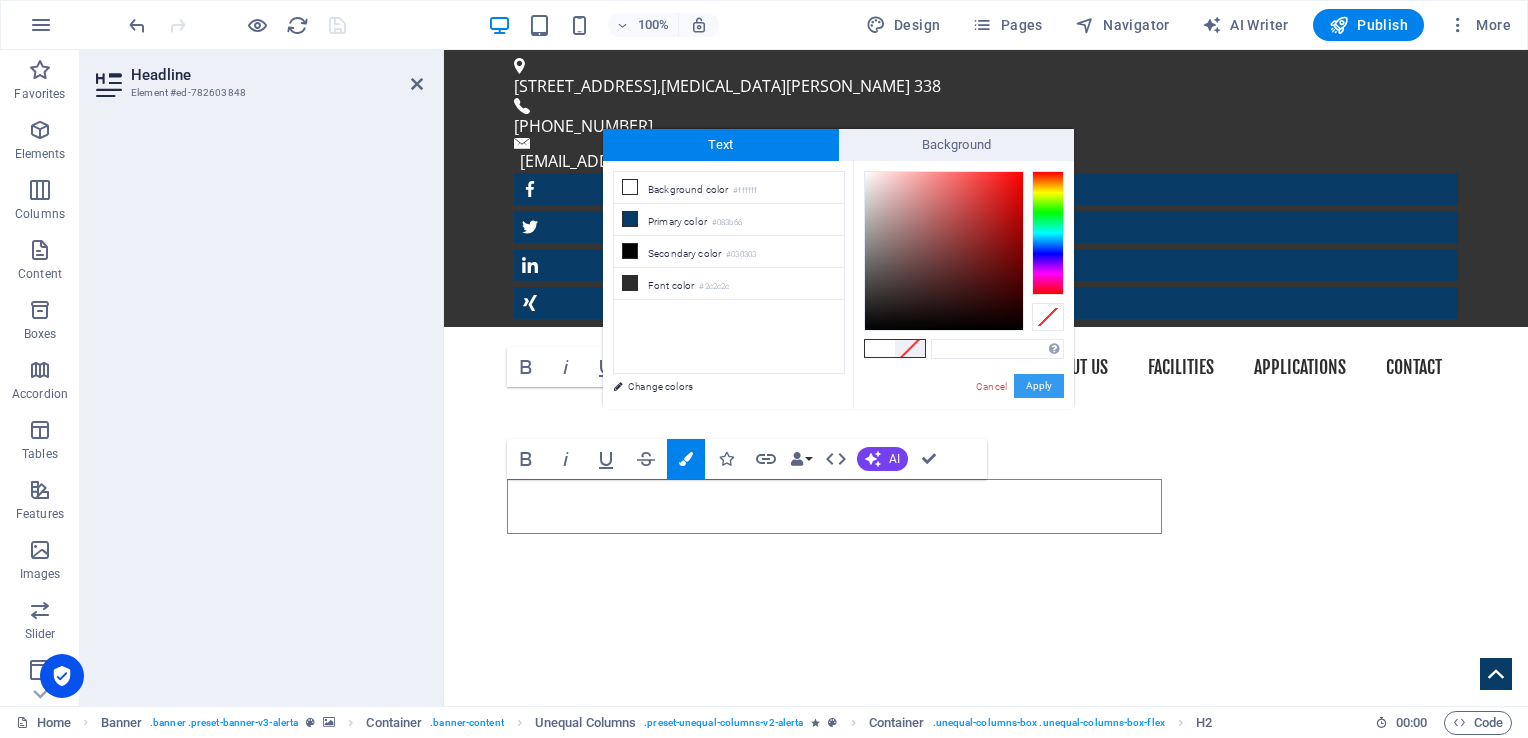 click on "Apply" at bounding box center [1039, 386] 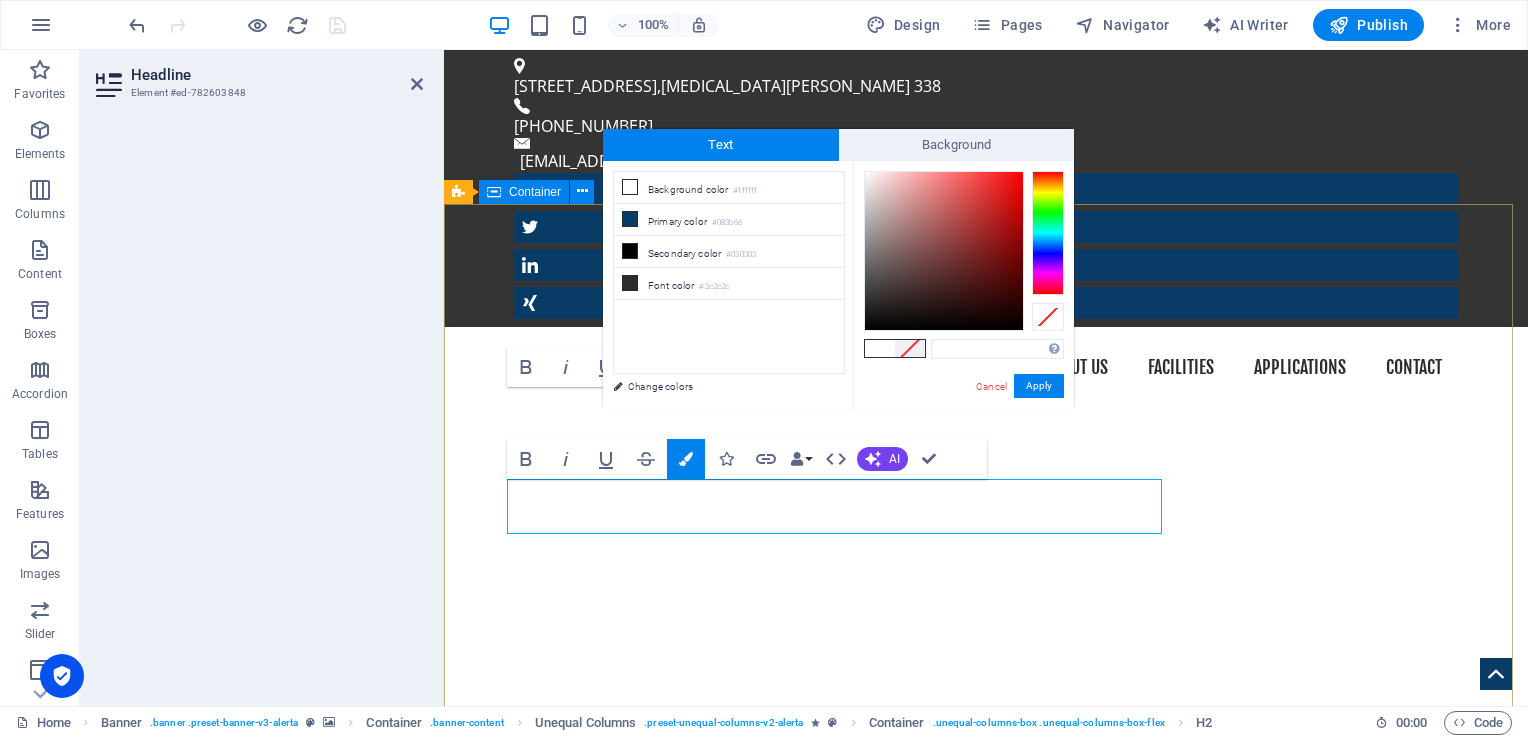 click on "really electronic  pcb & pcba" at bounding box center [986, 1124] 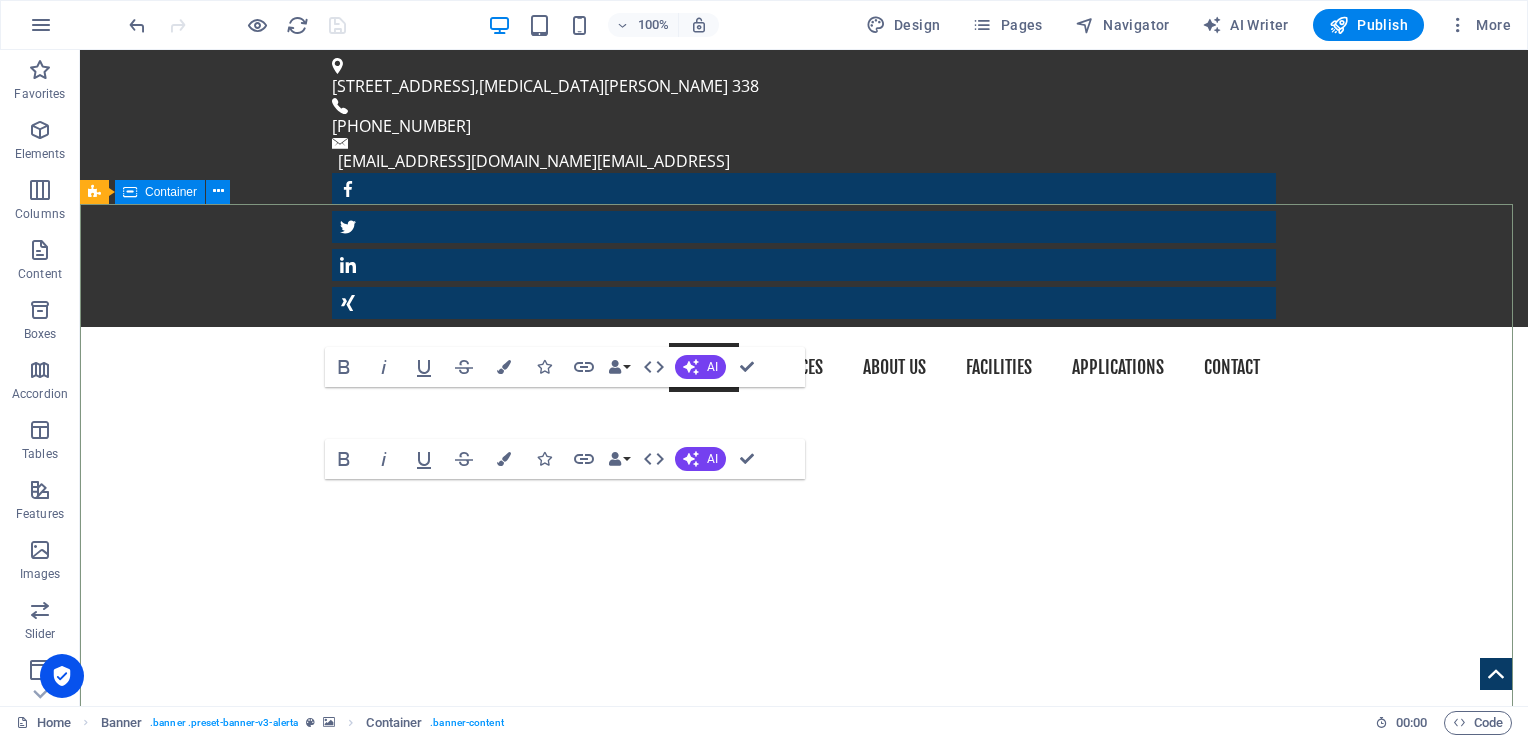 click on "really electronic  pcb & pcba" at bounding box center (804, 1124) 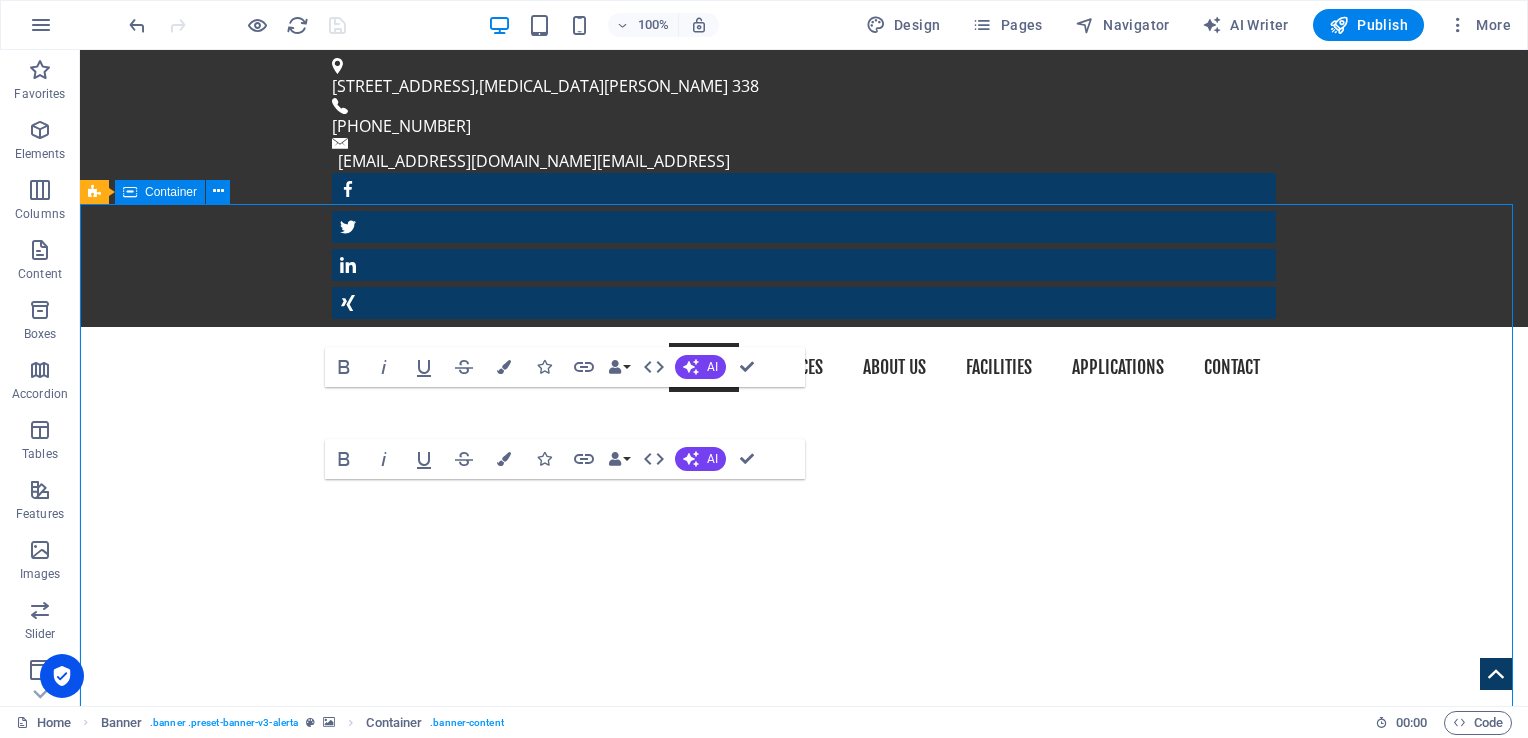 click on "really electronic  pcb & pcba" at bounding box center (804, 1124) 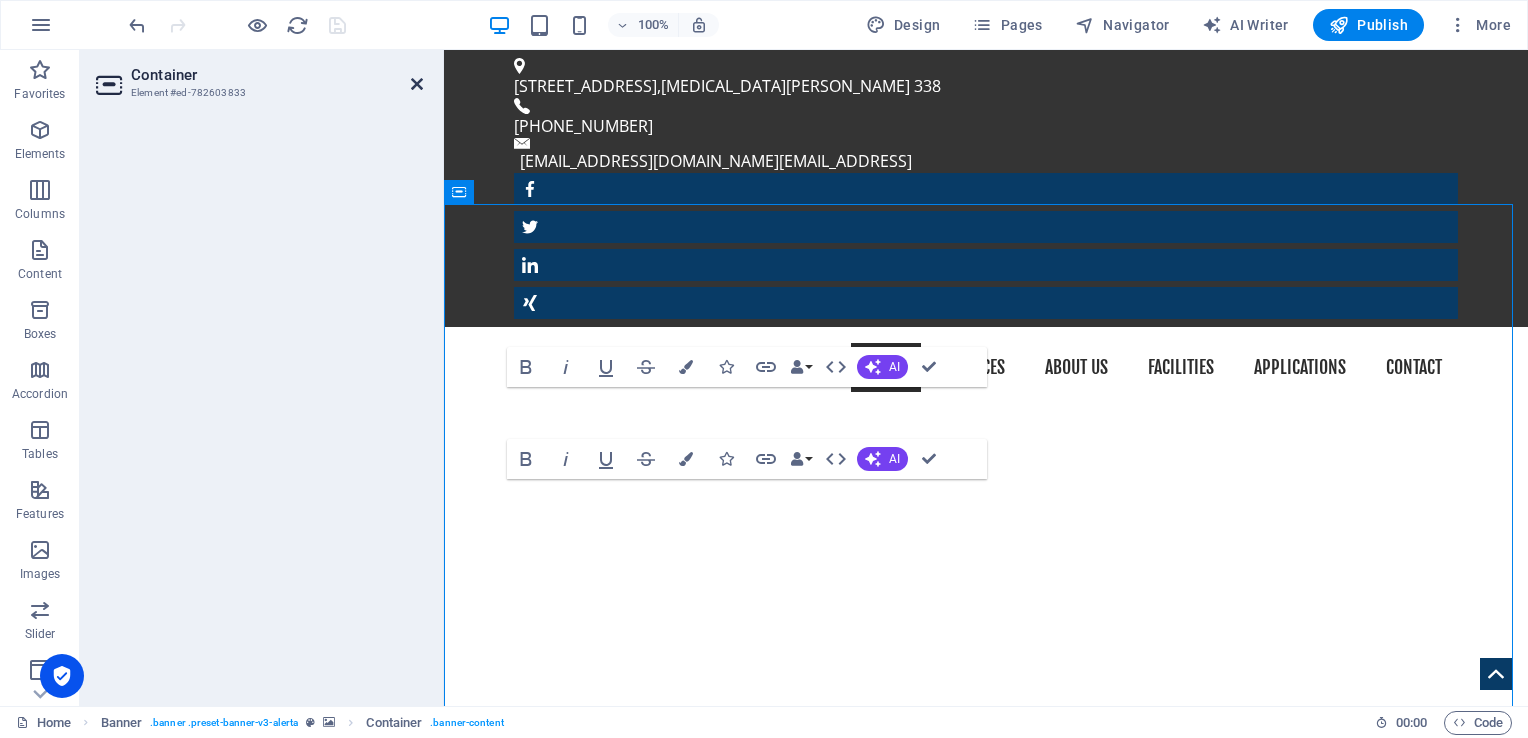 click at bounding box center (417, 84) 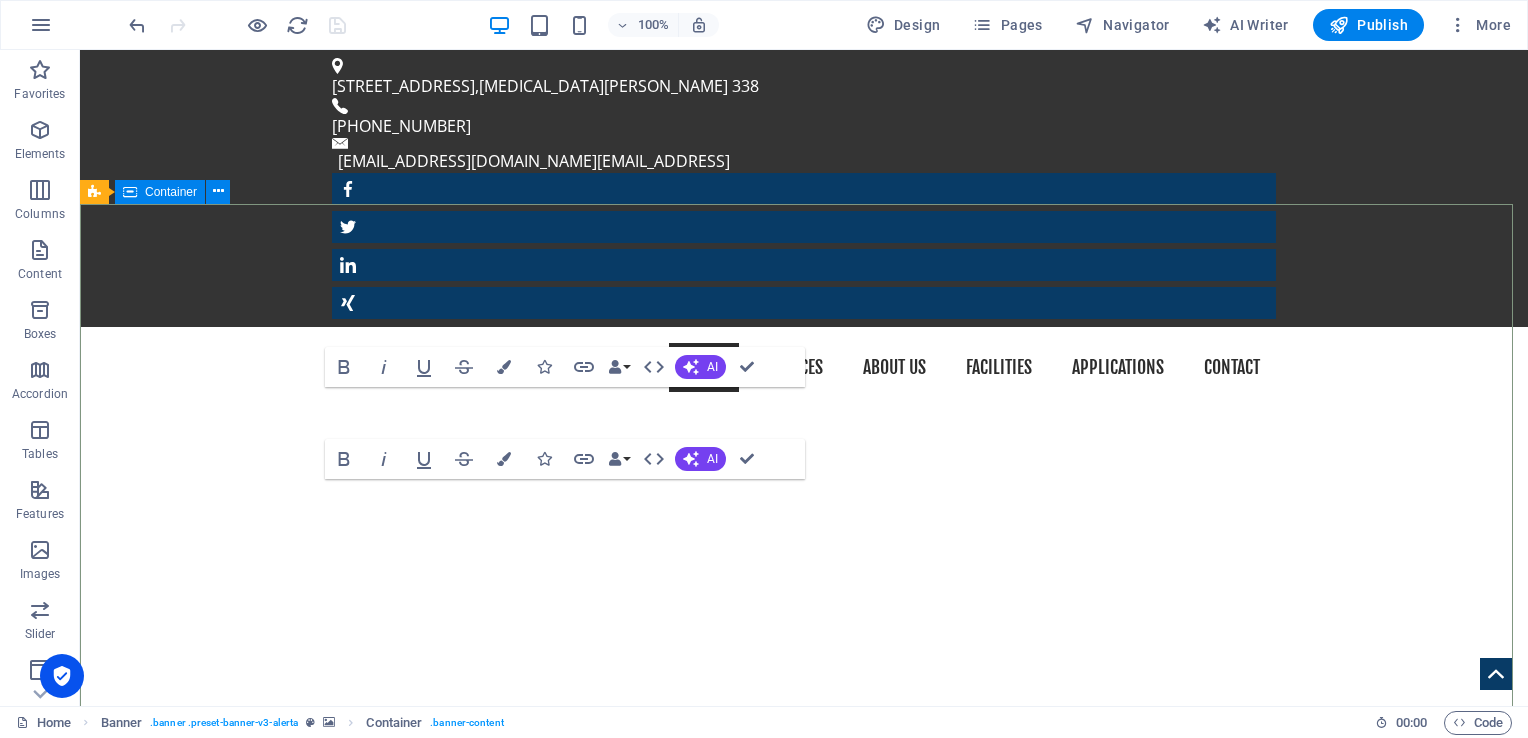 click on "really electronic  pcb & pcba" at bounding box center [804, 1124] 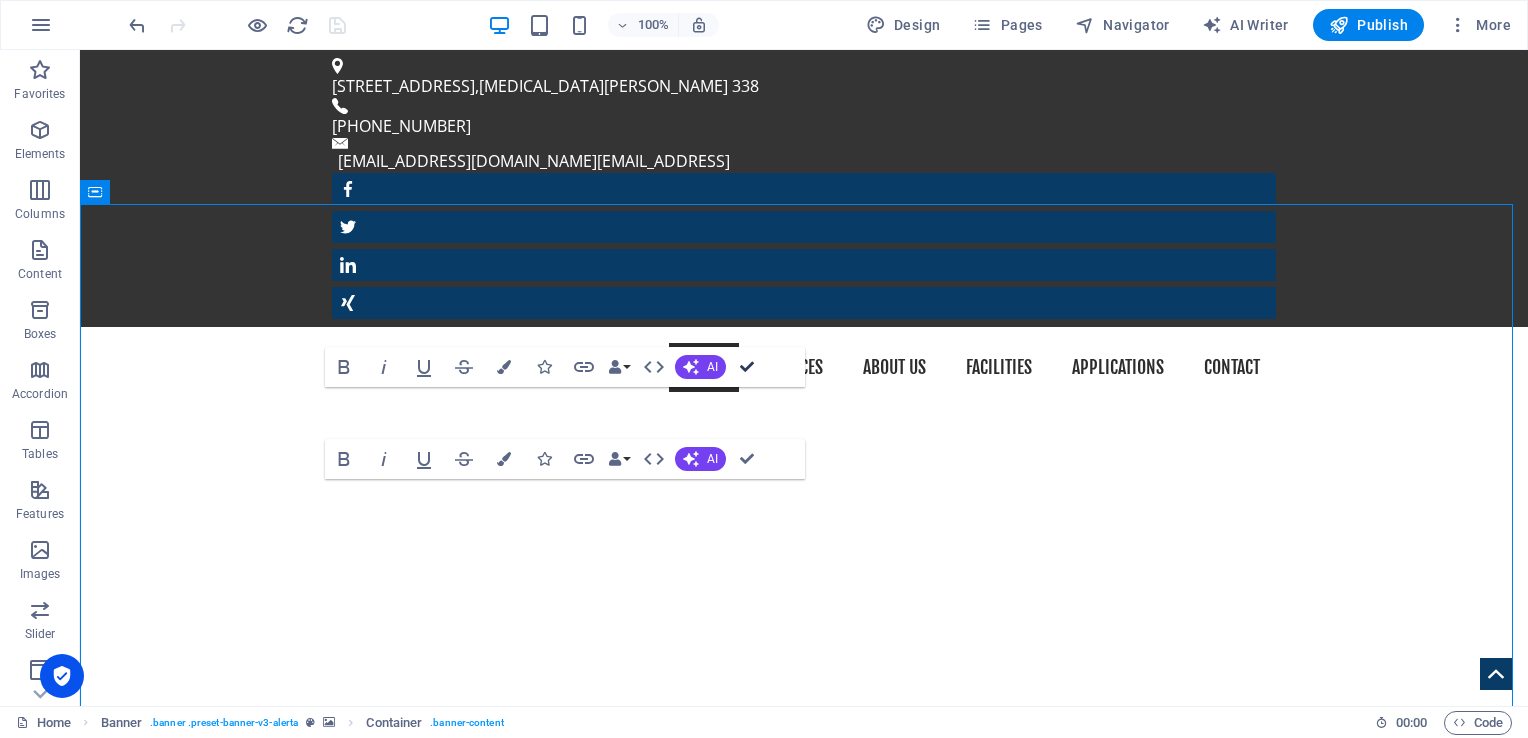 click at bounding box center [747, 367] 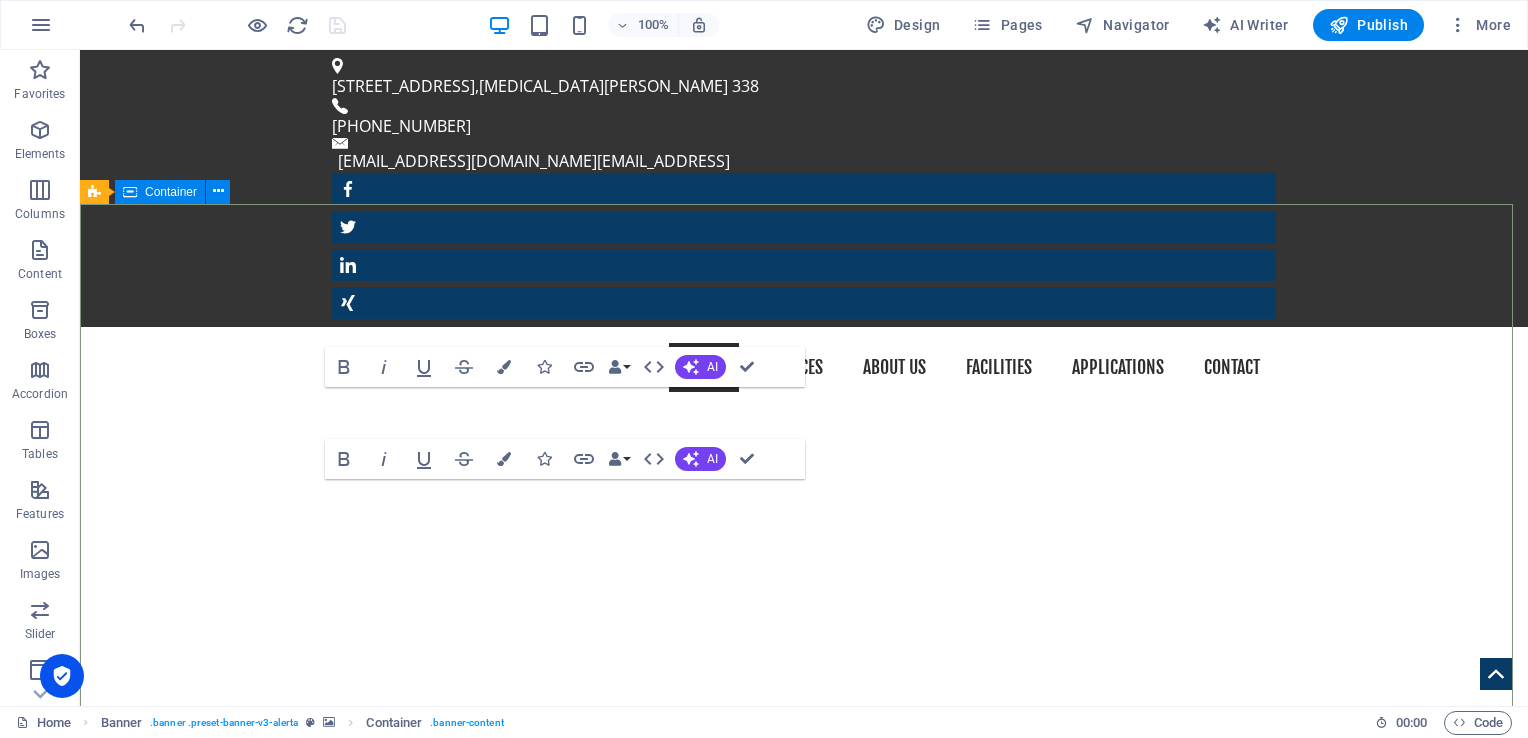 click on "really electronic  pcb & pcba" at bounding box center [804, 1124] 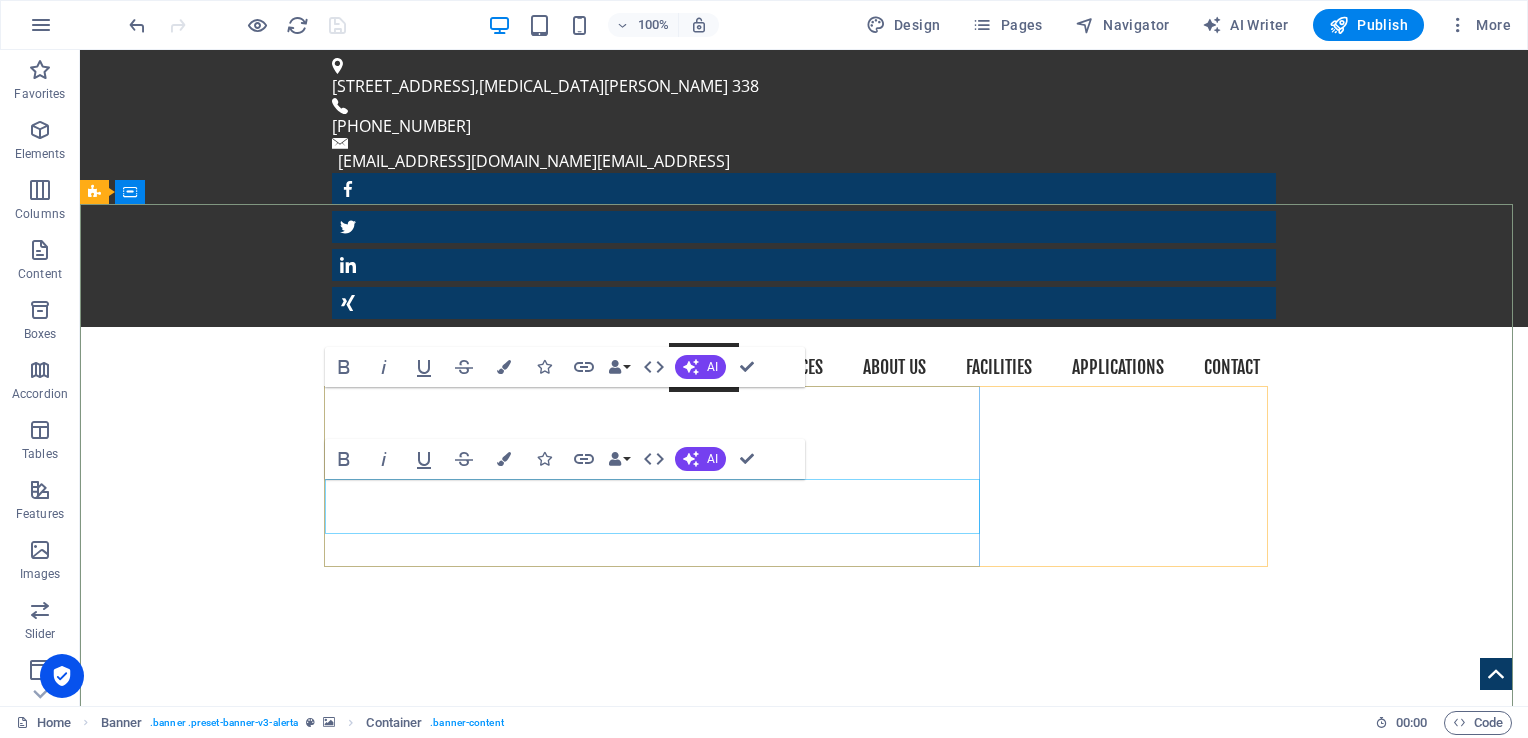 click on "pcb & pcba" at bounding box center (804, 1155) 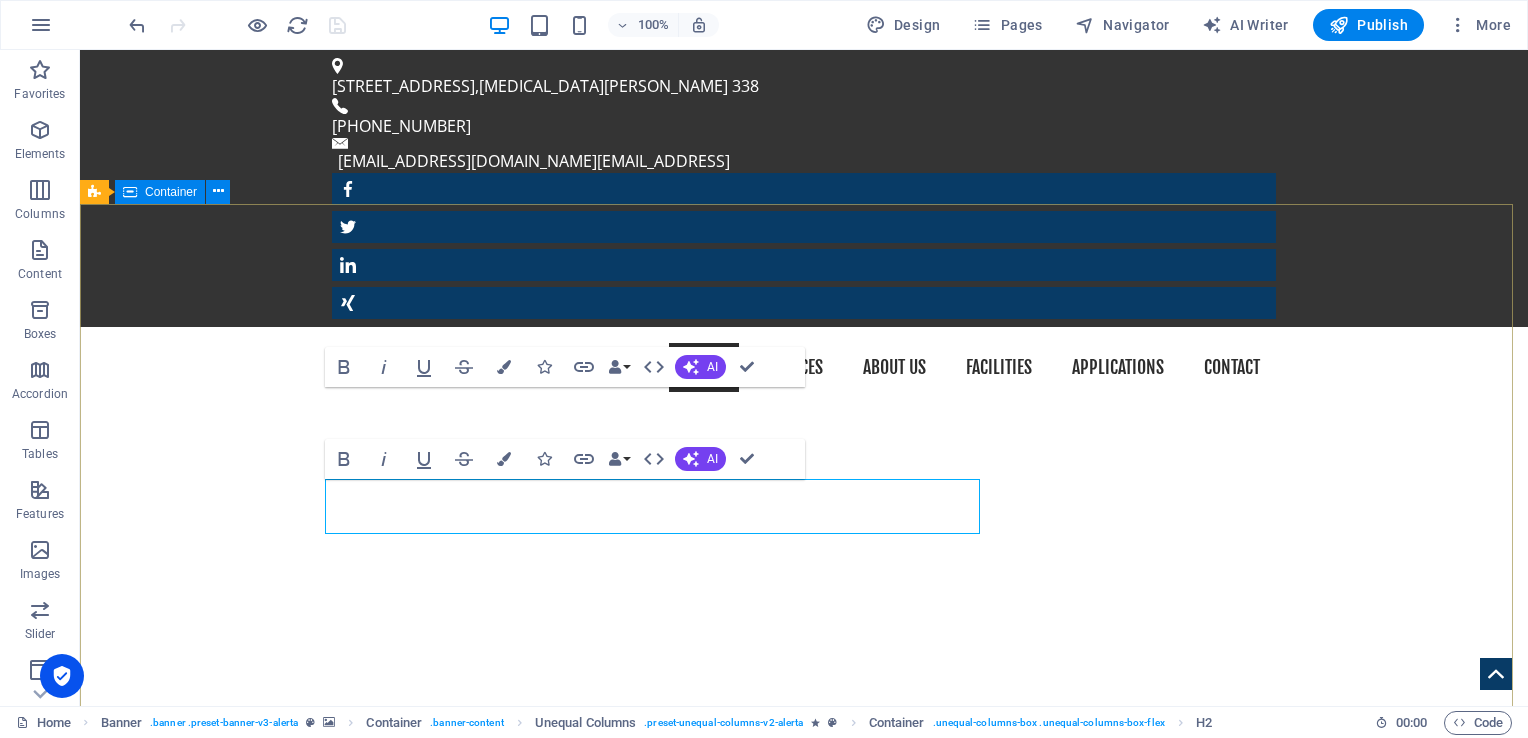 click on "really electronic  pcb & pcba" at bounding box center [804, 1124] 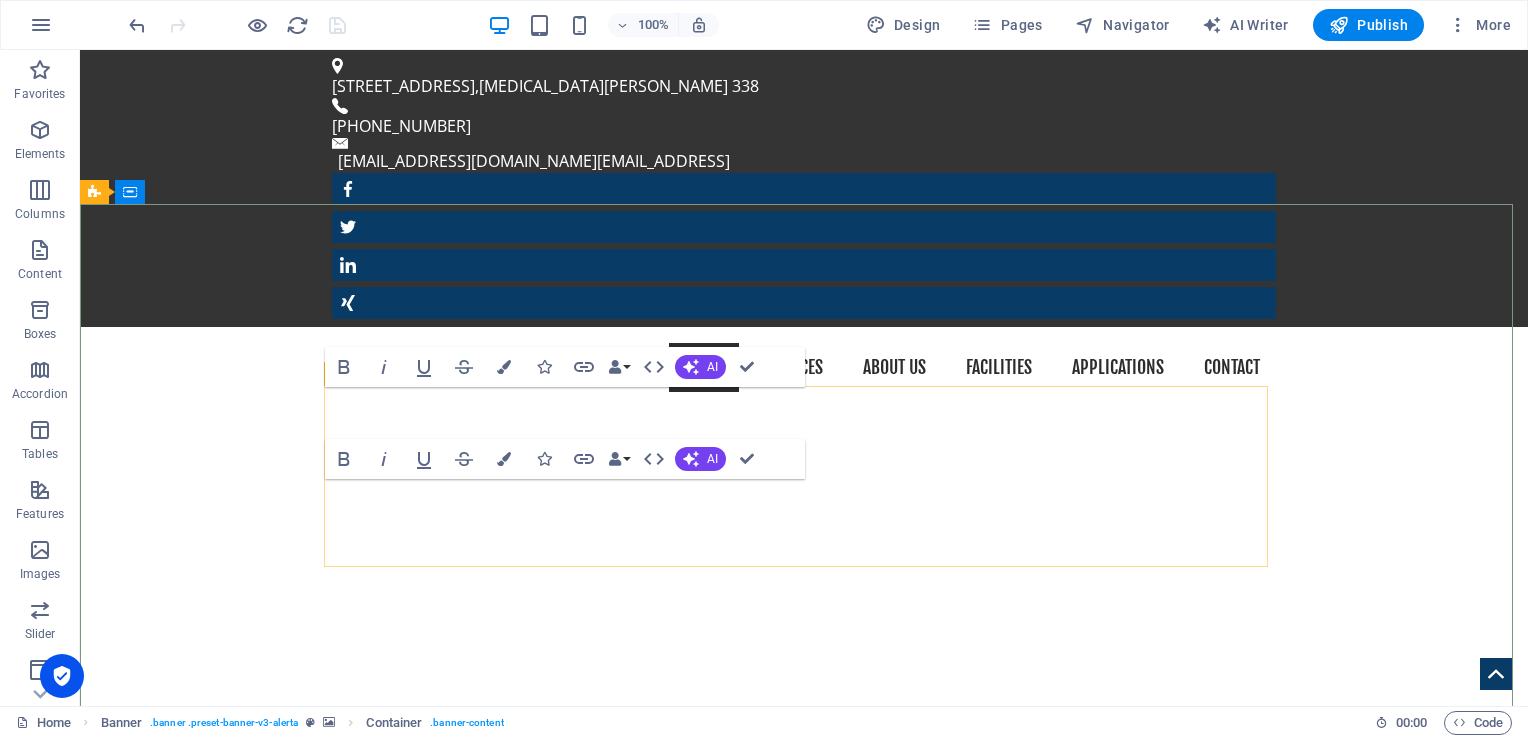 click on "really electronic  pcb & pcba" at bounding box center [804, 1124] 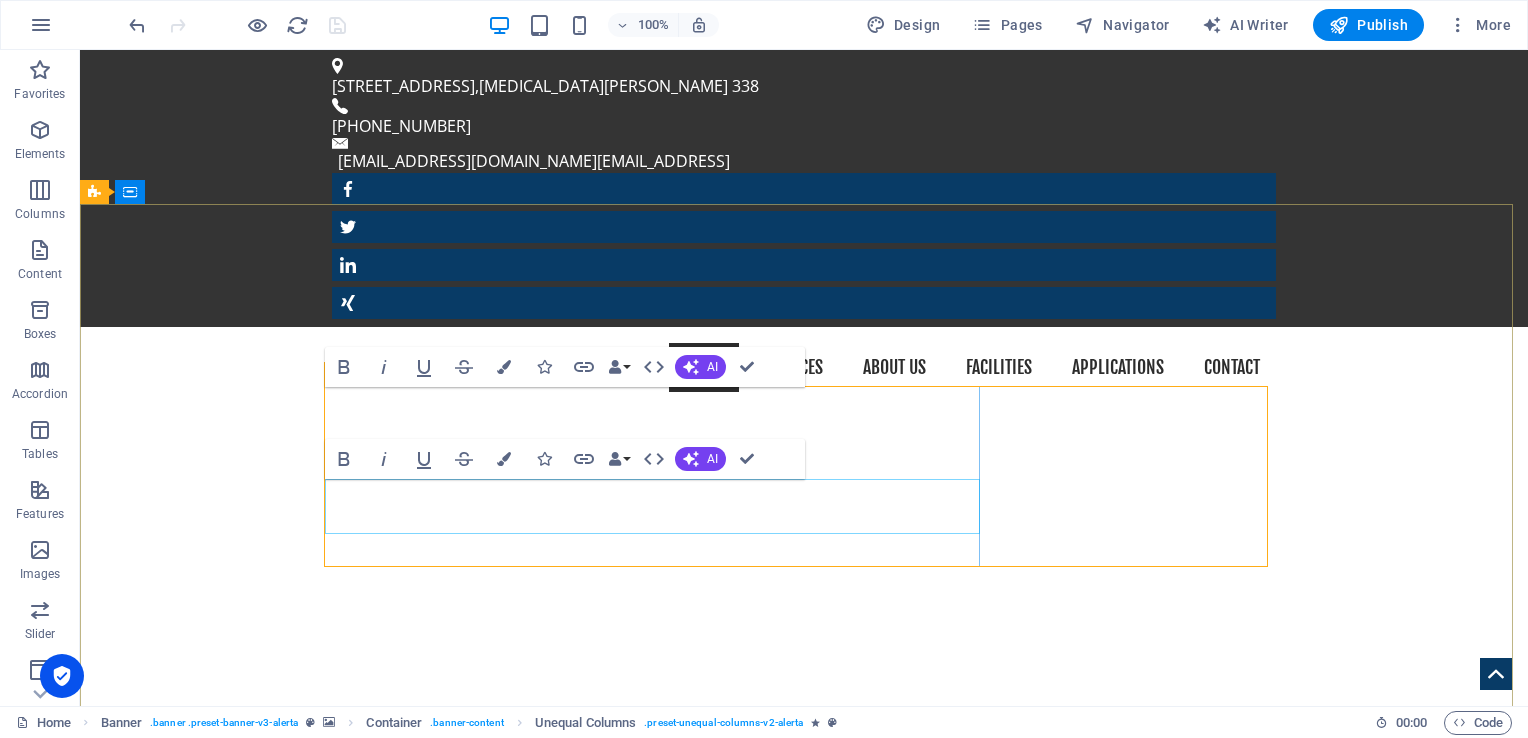 click on "pcb & pcba" at bounding box center (412, 1155) 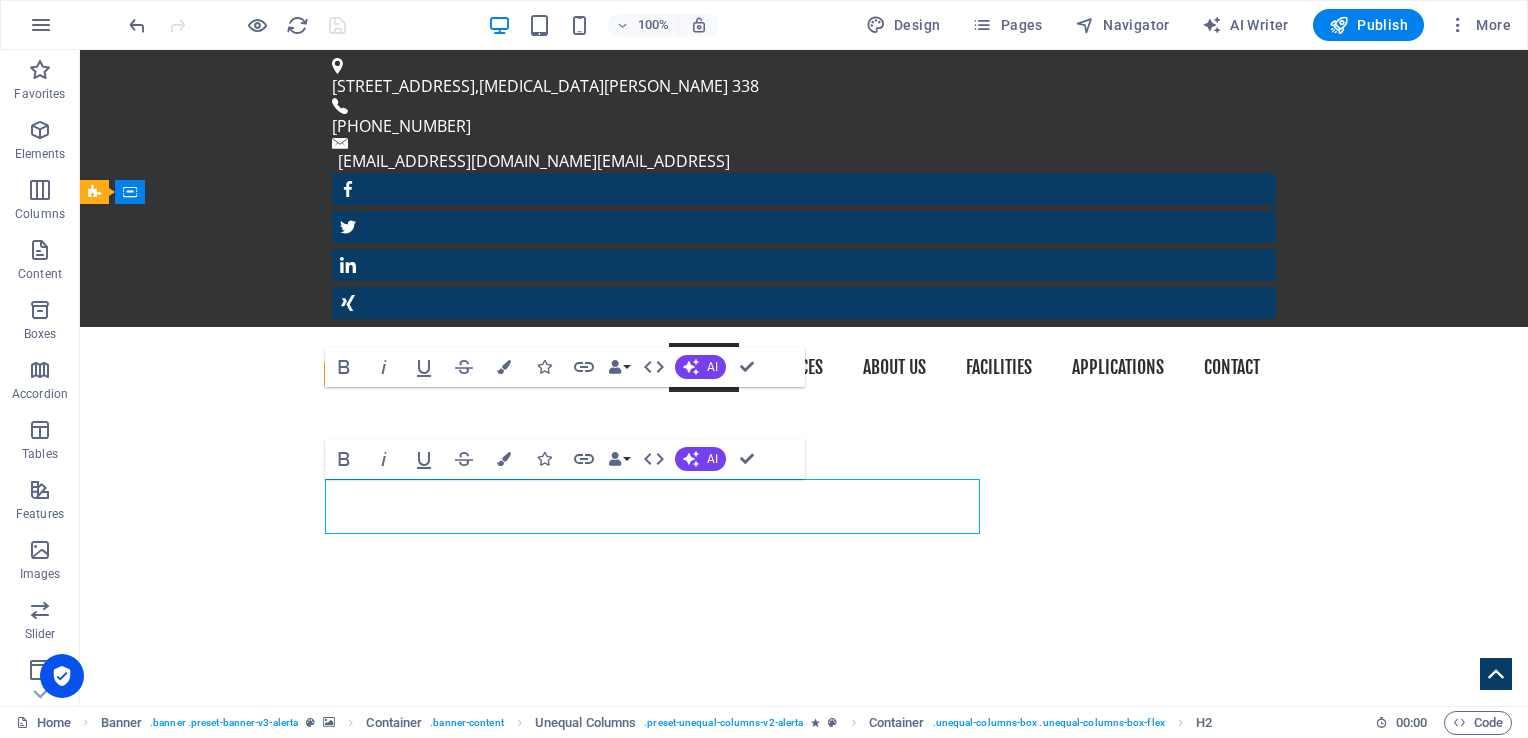 click on "pcb & pcba" at bounding box center (412, 1155) 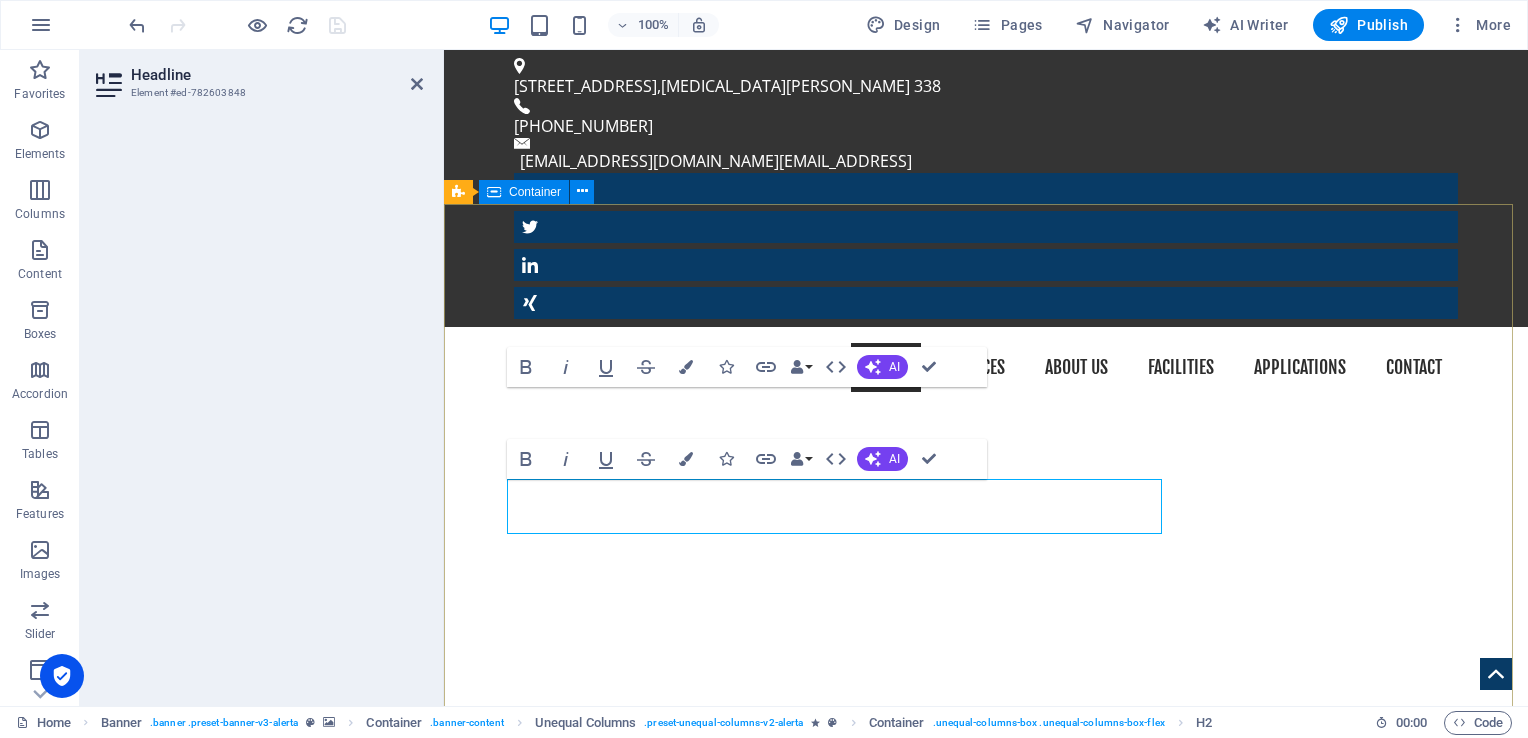 click on "really electronic  pcb & pcba" at bounding box center (986, 1124) 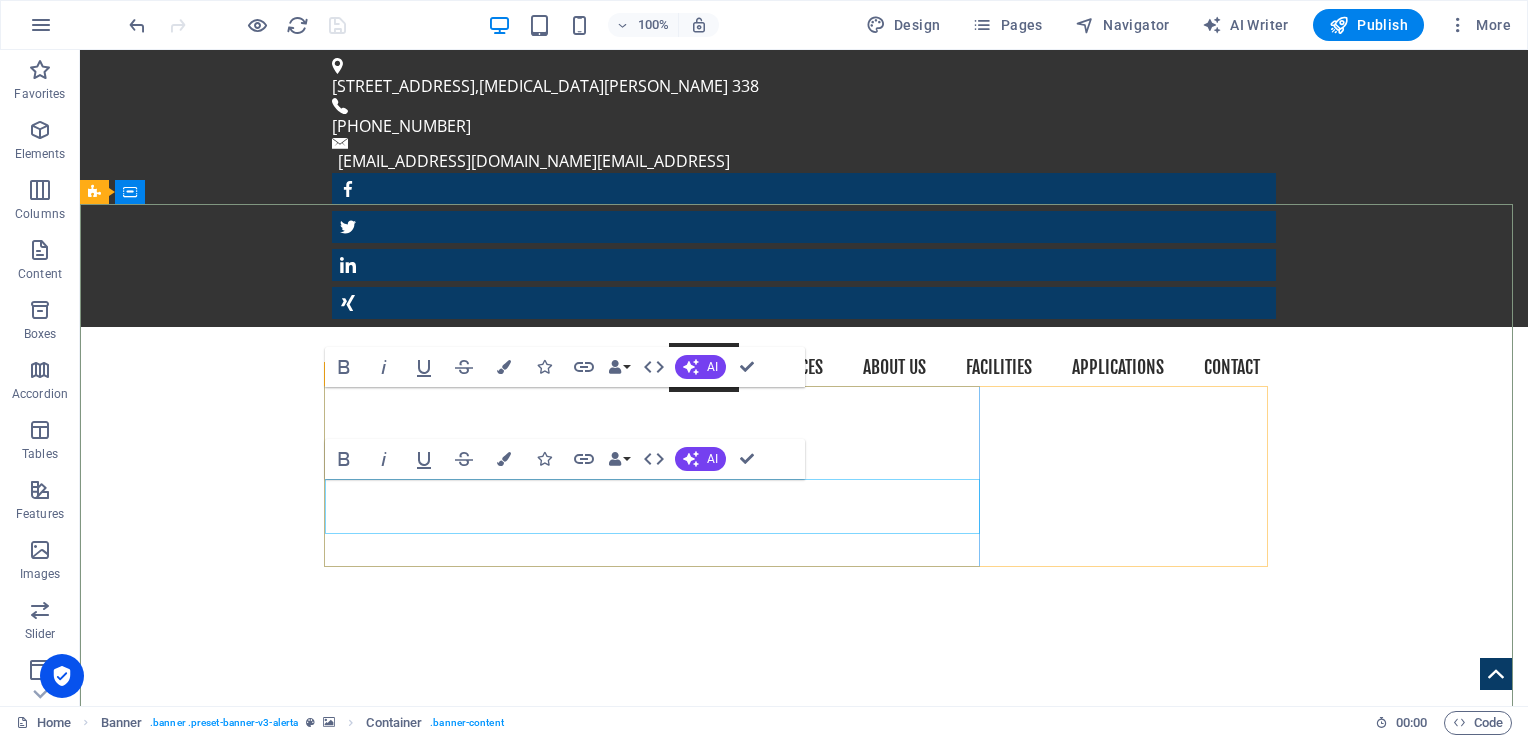 click on "pcb & pcba" at bounding box center (804, 1155) 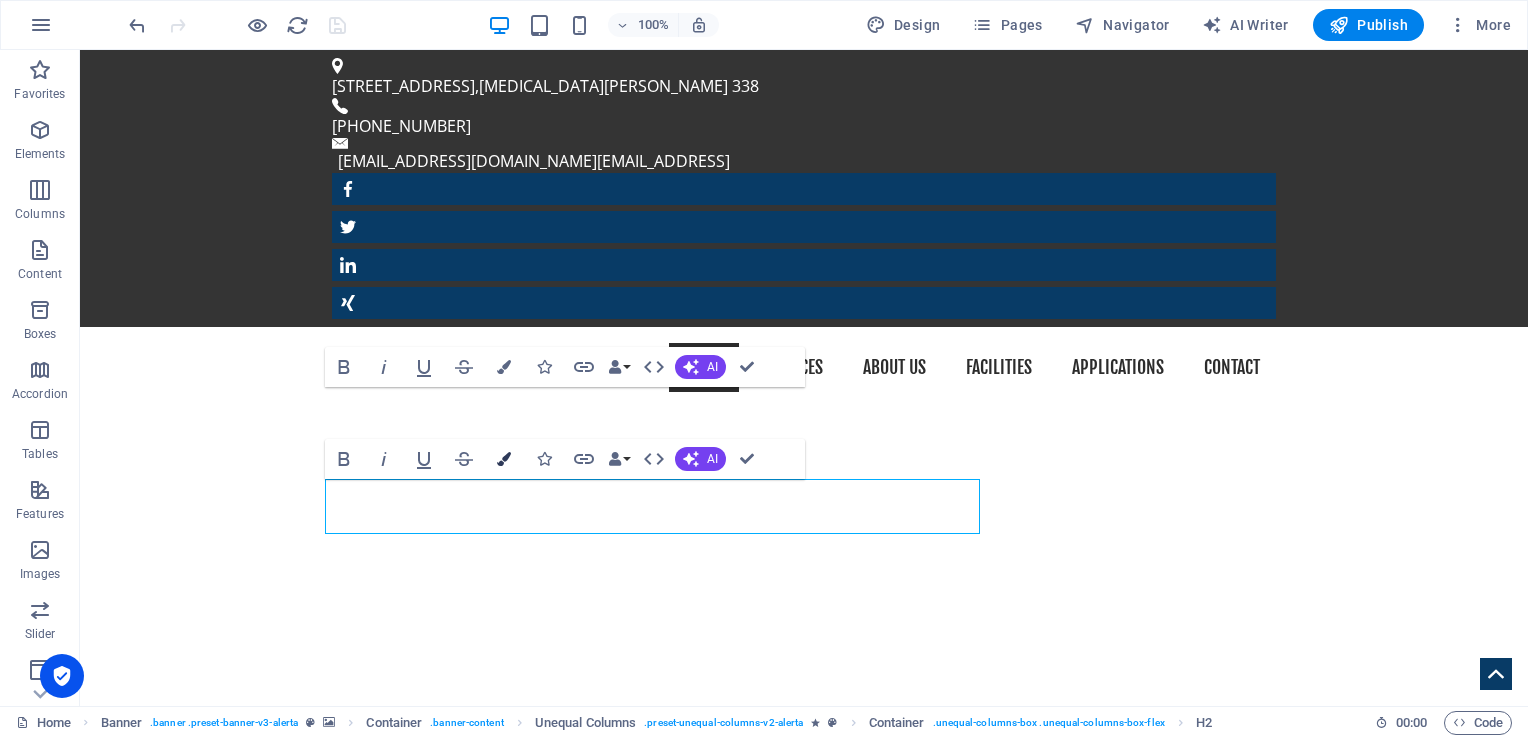 click at bounding box center [504, 459] 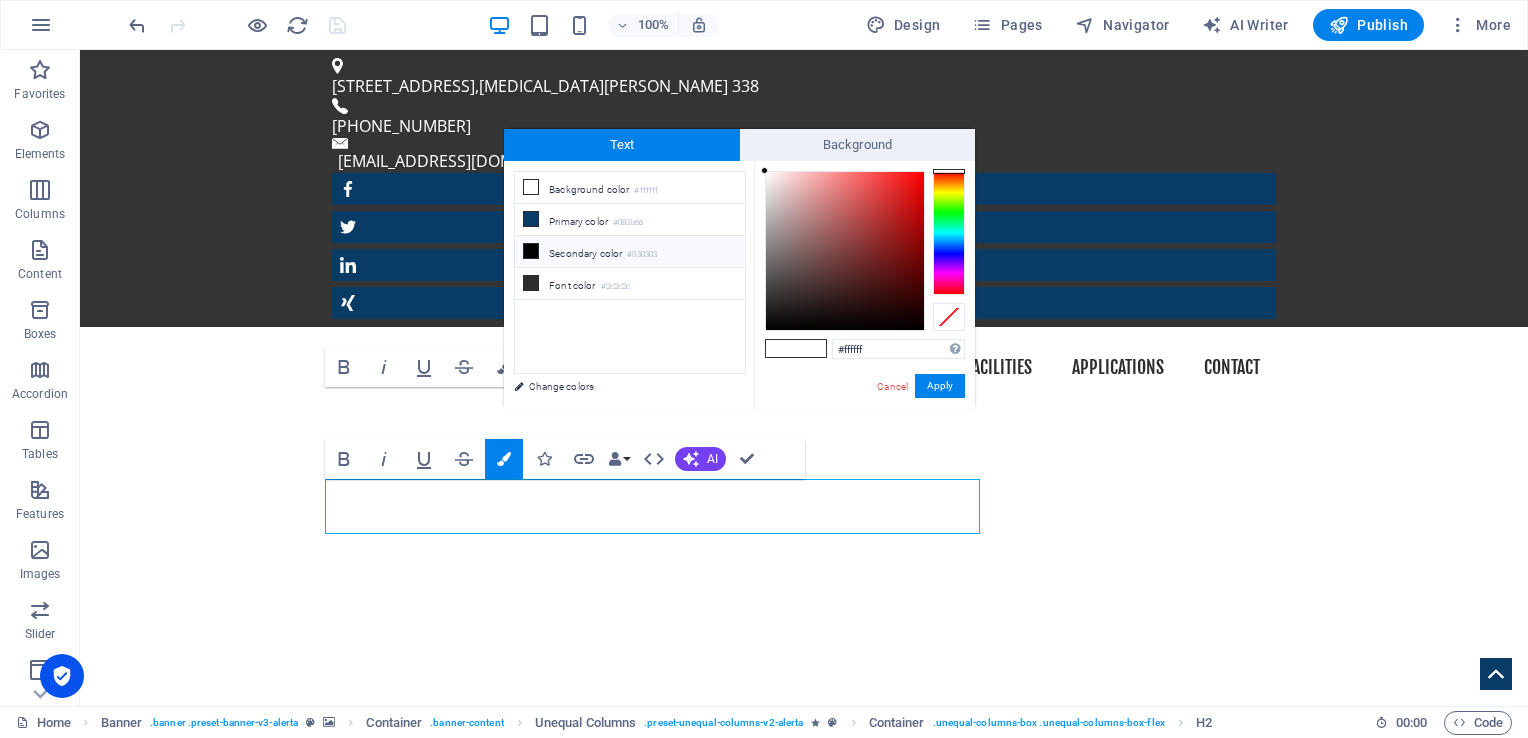 click at bounding box center [531, 251] 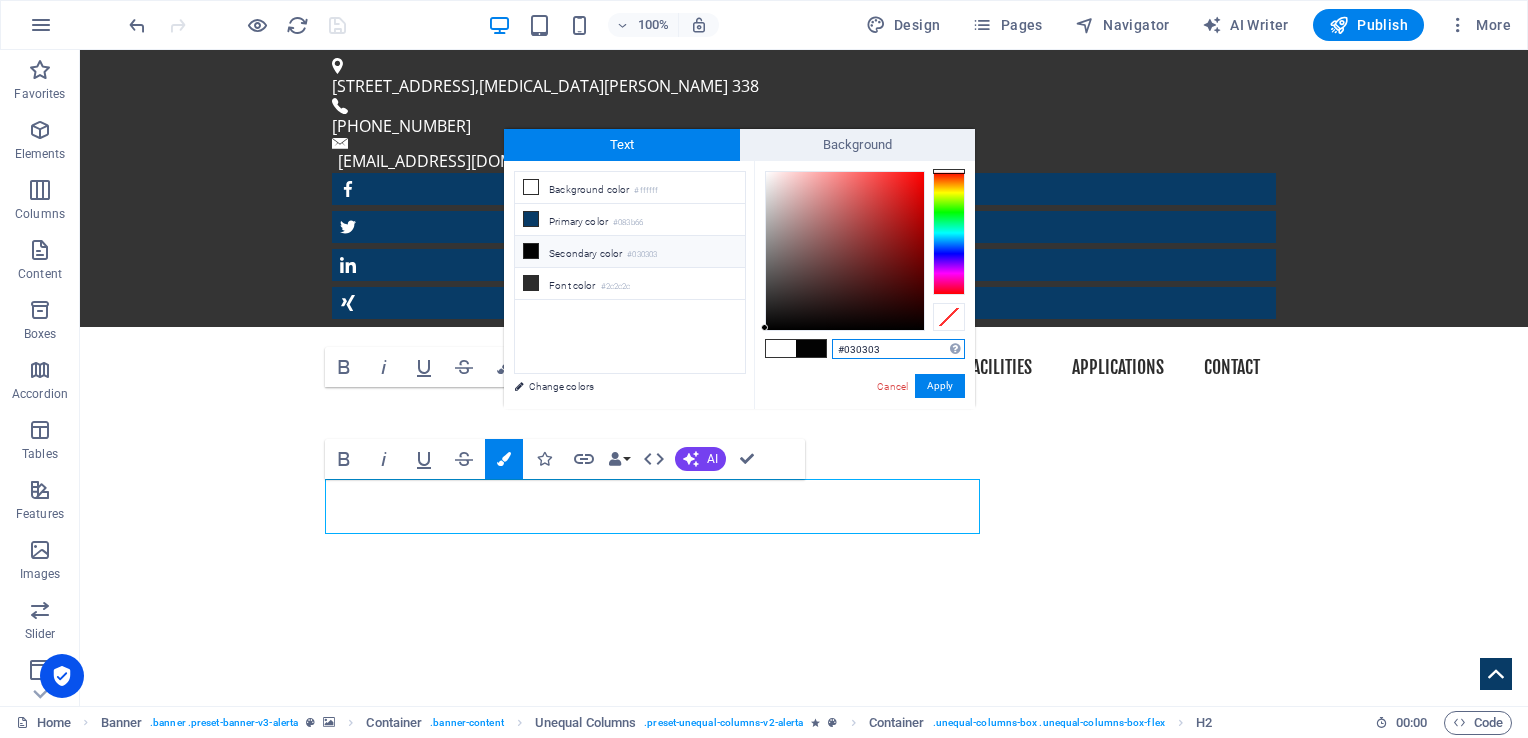 click on "#030303" at bounding box center (898, 349) 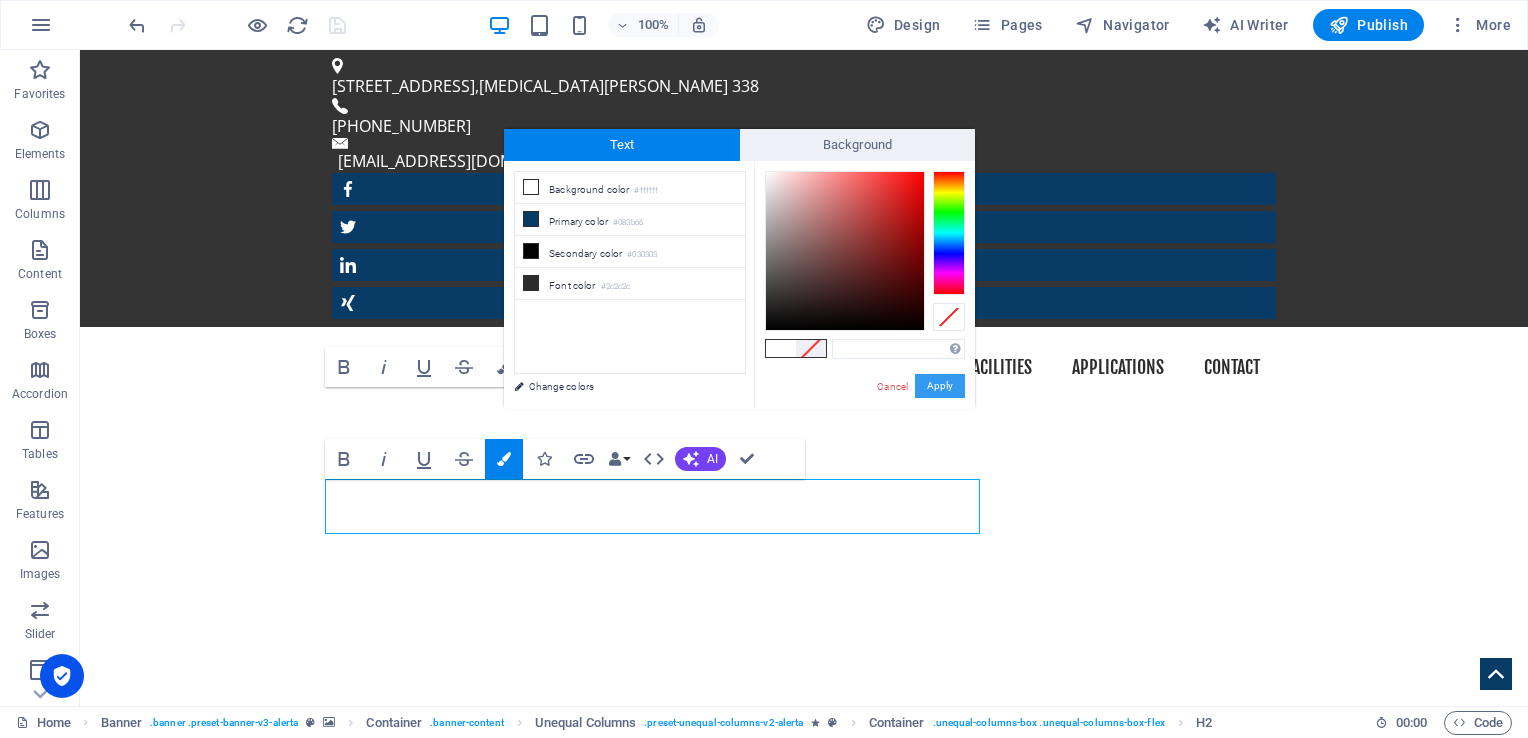 click on "Apply" at bounding box center [940, 386] 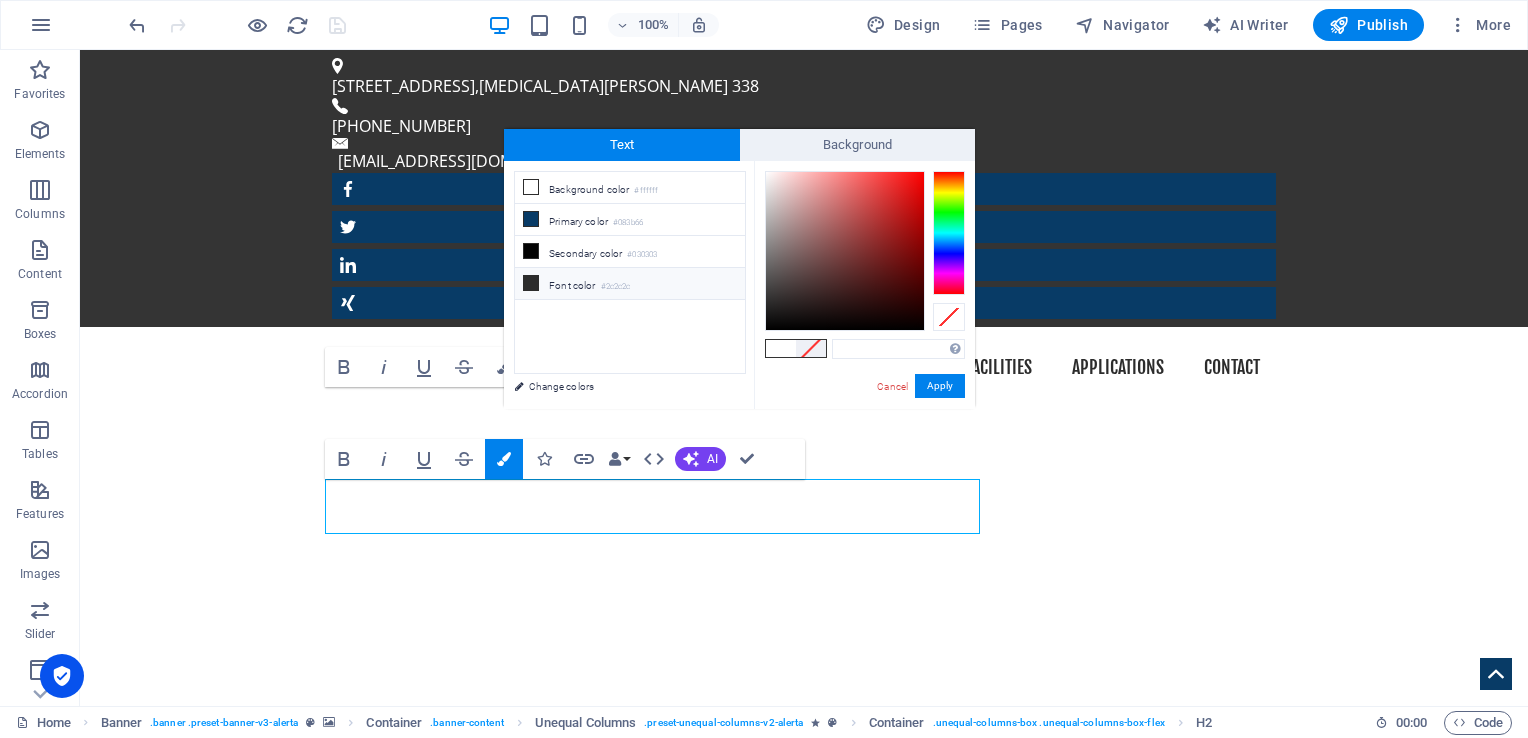 click on "Font color
#2c2c2c" at bounding box center (630, 284) 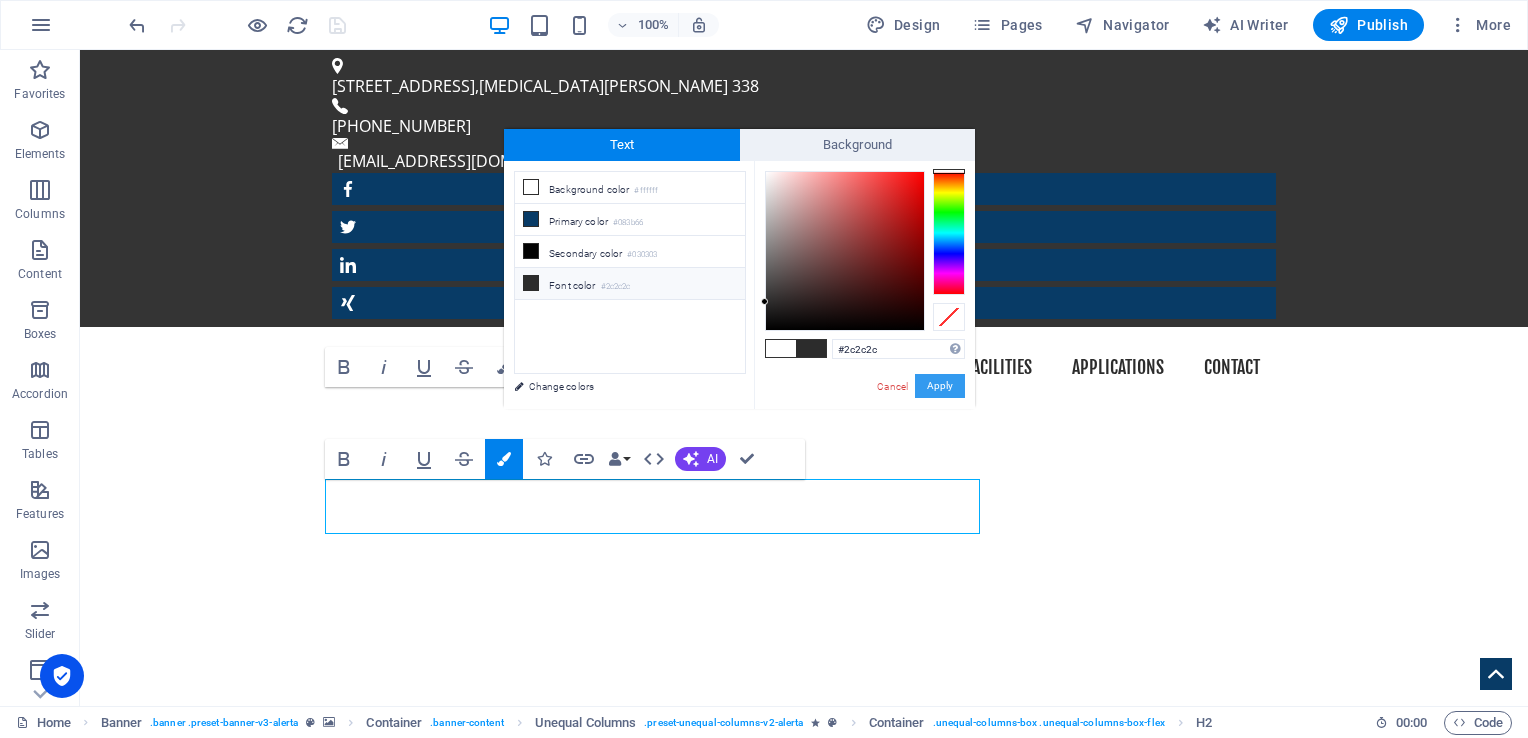 drag, startPoint x: 947, startPoint y: 385, endPoint x: 869, endPoint y: 335, distance: 92.64988 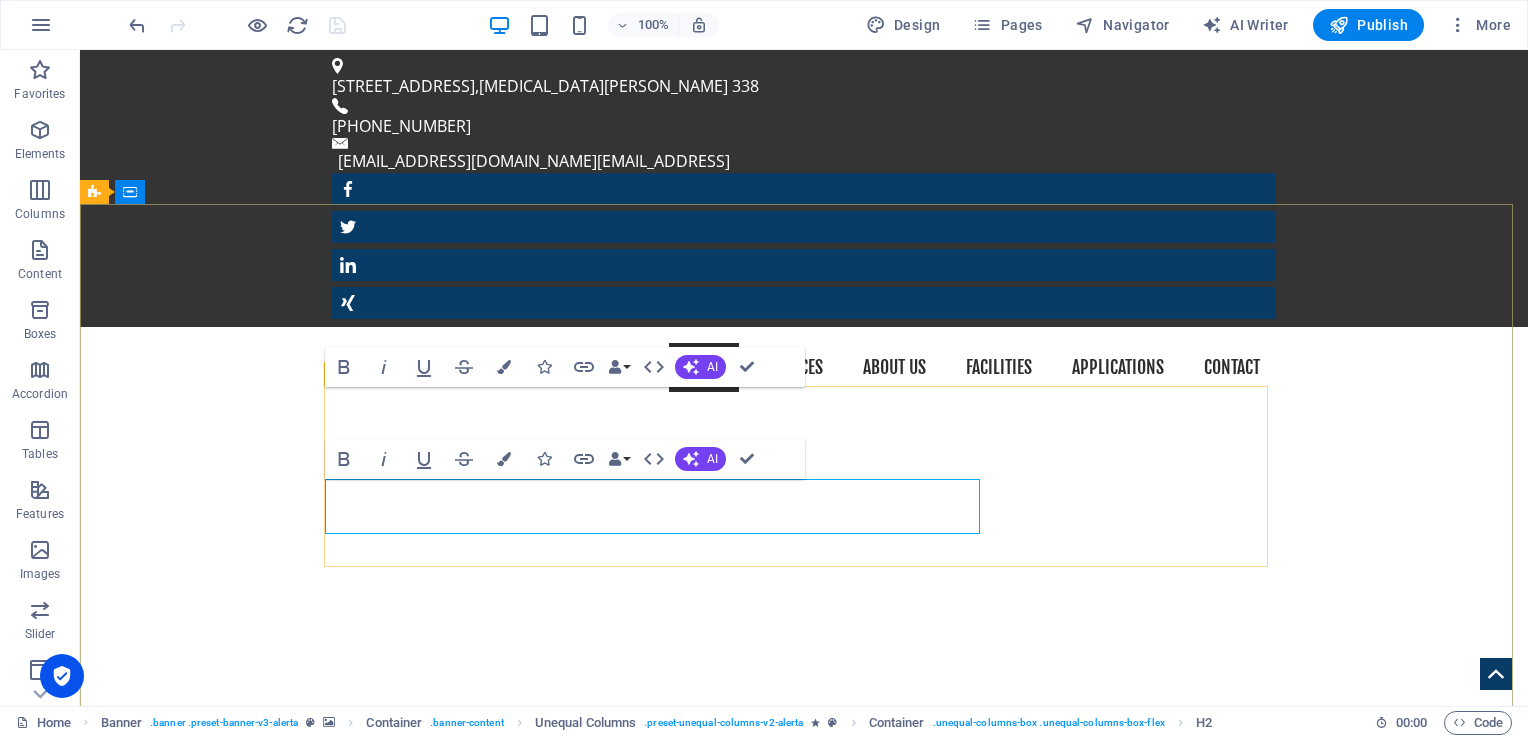 click on "really electronic  pcb & pcba​​​ ​" at bounding box center (804, 1124) 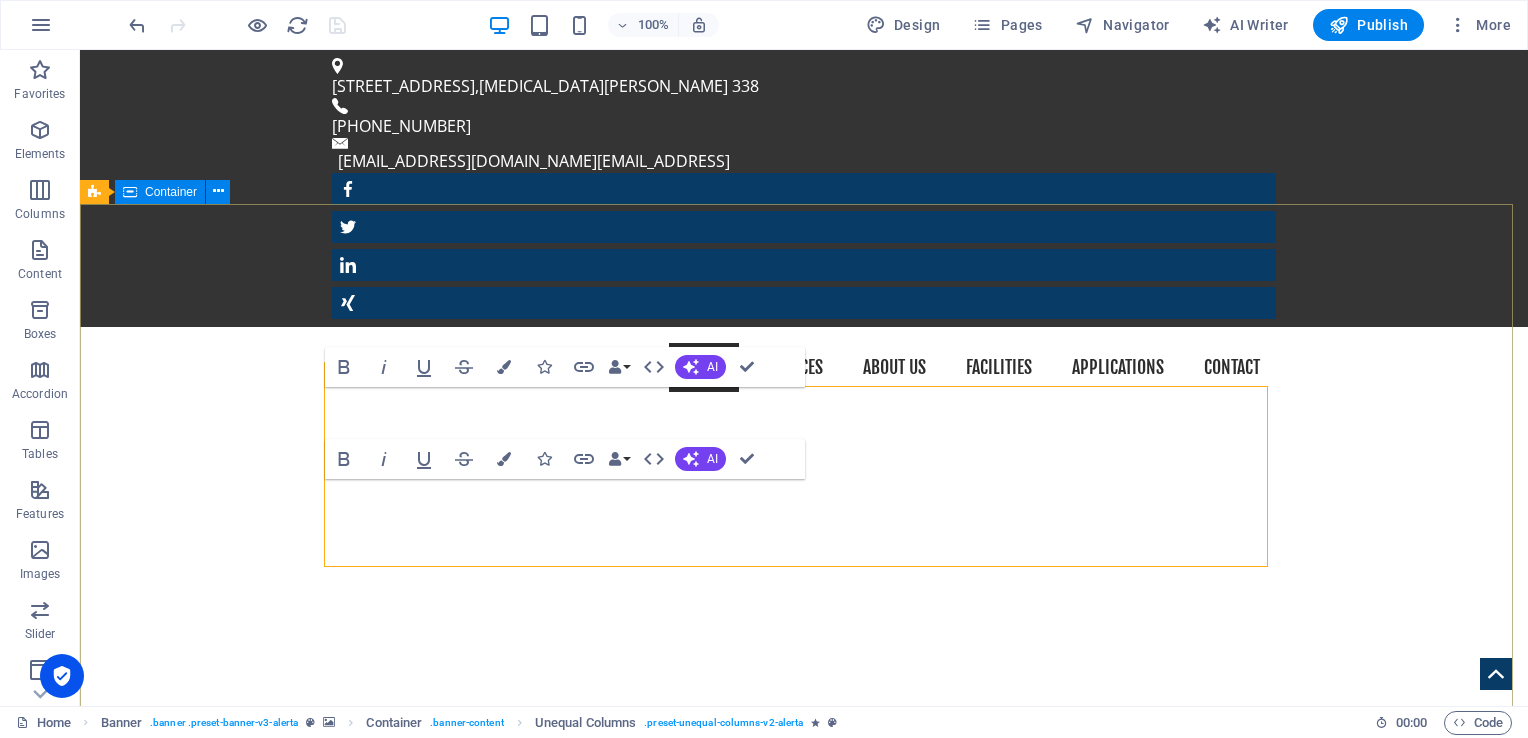 click on "really electronic  pcb & pcba​​​ ​" at bounding box center [804, 1124] 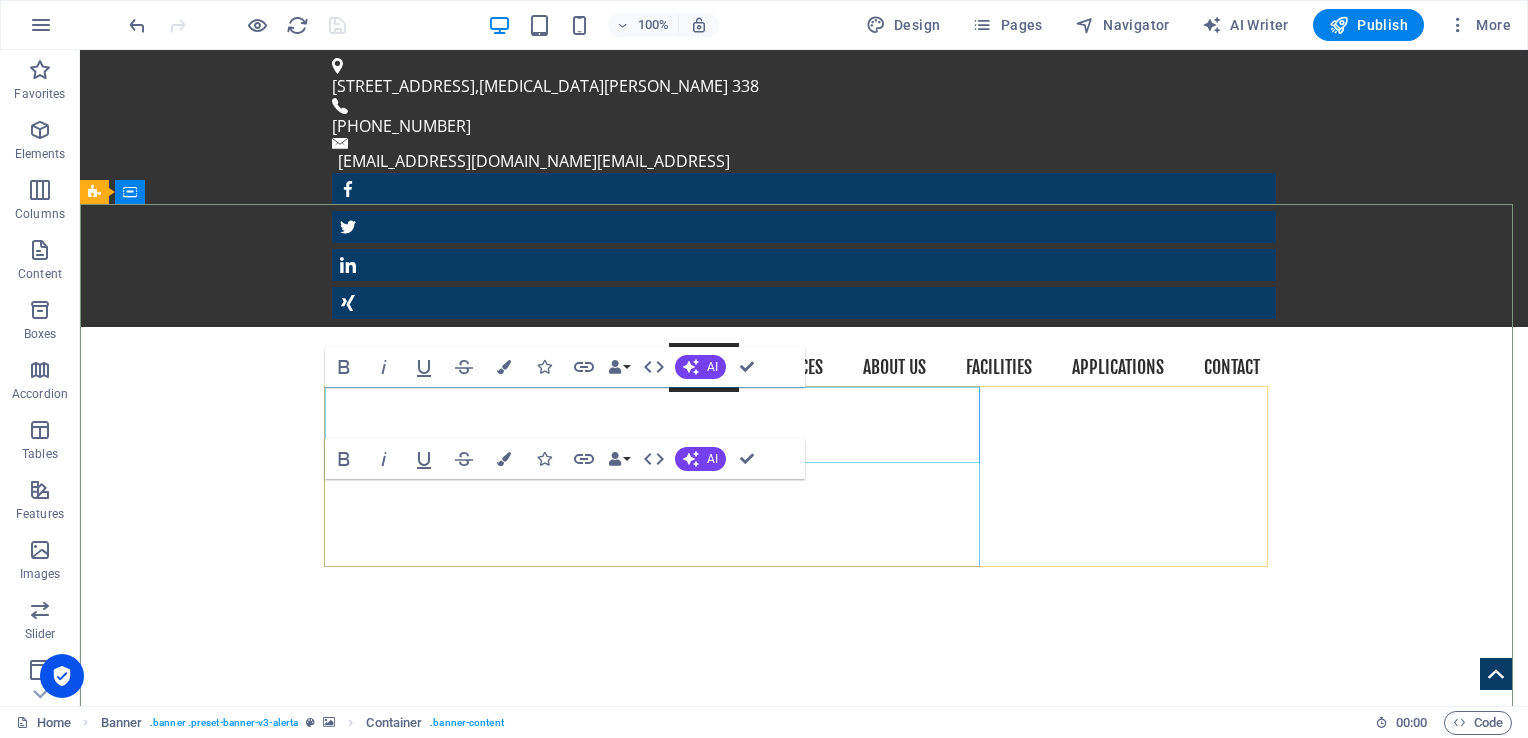 click on "really electronic" at bounding box center (804, 1073) 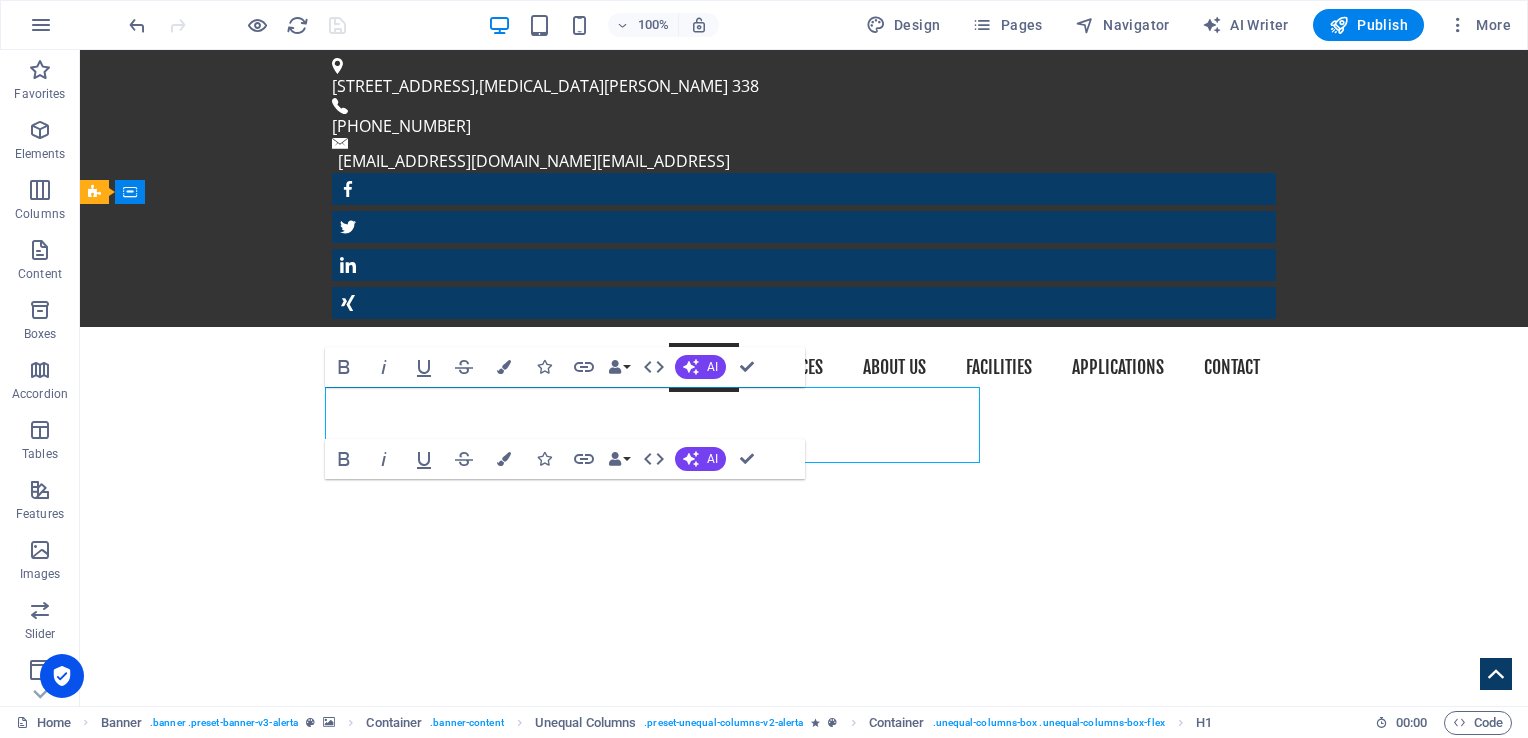 click on "really electronic" at bounding box center (804, 1073) 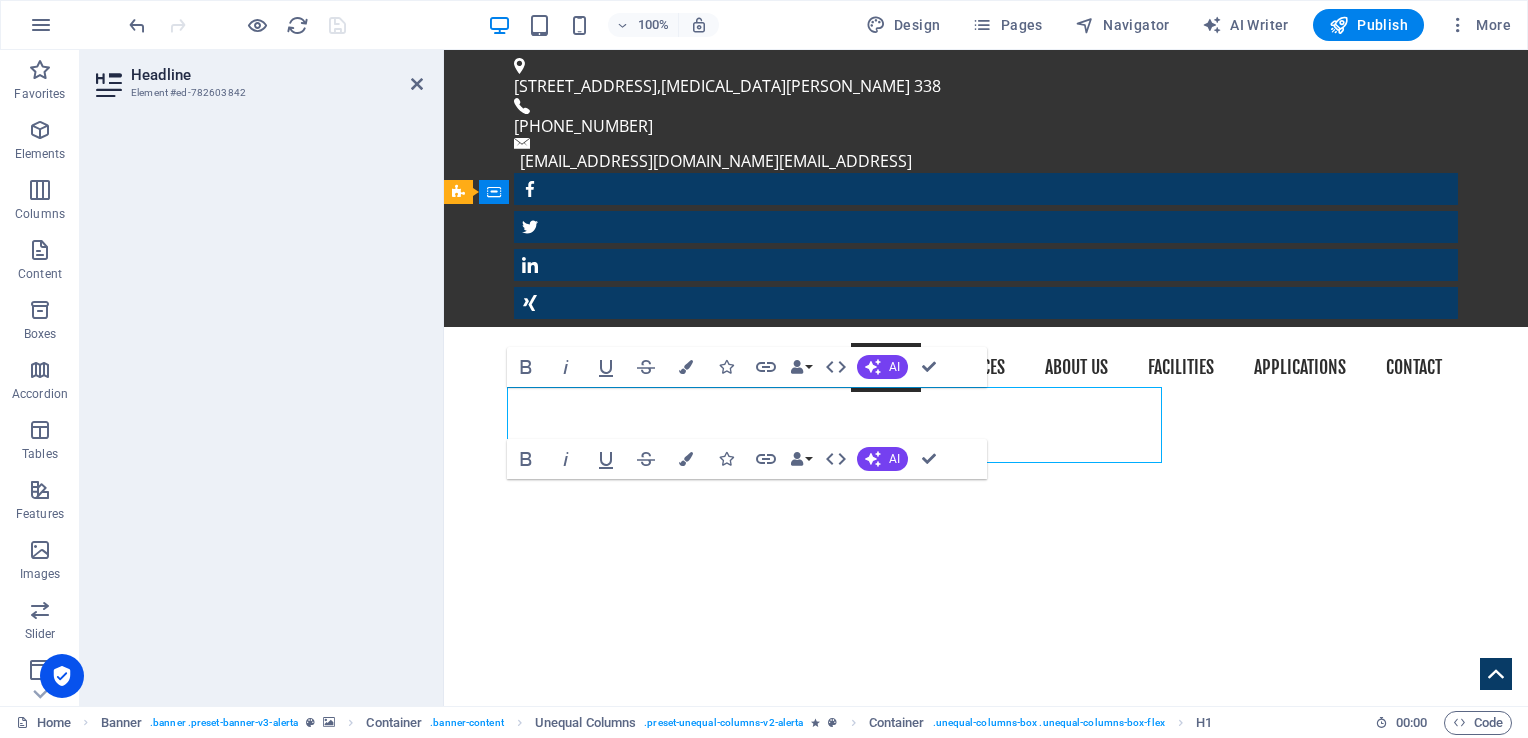drag, startPoint x: 901, startPoint y: 420, endPoint x: 537, endPoint y: 420, distance: 364 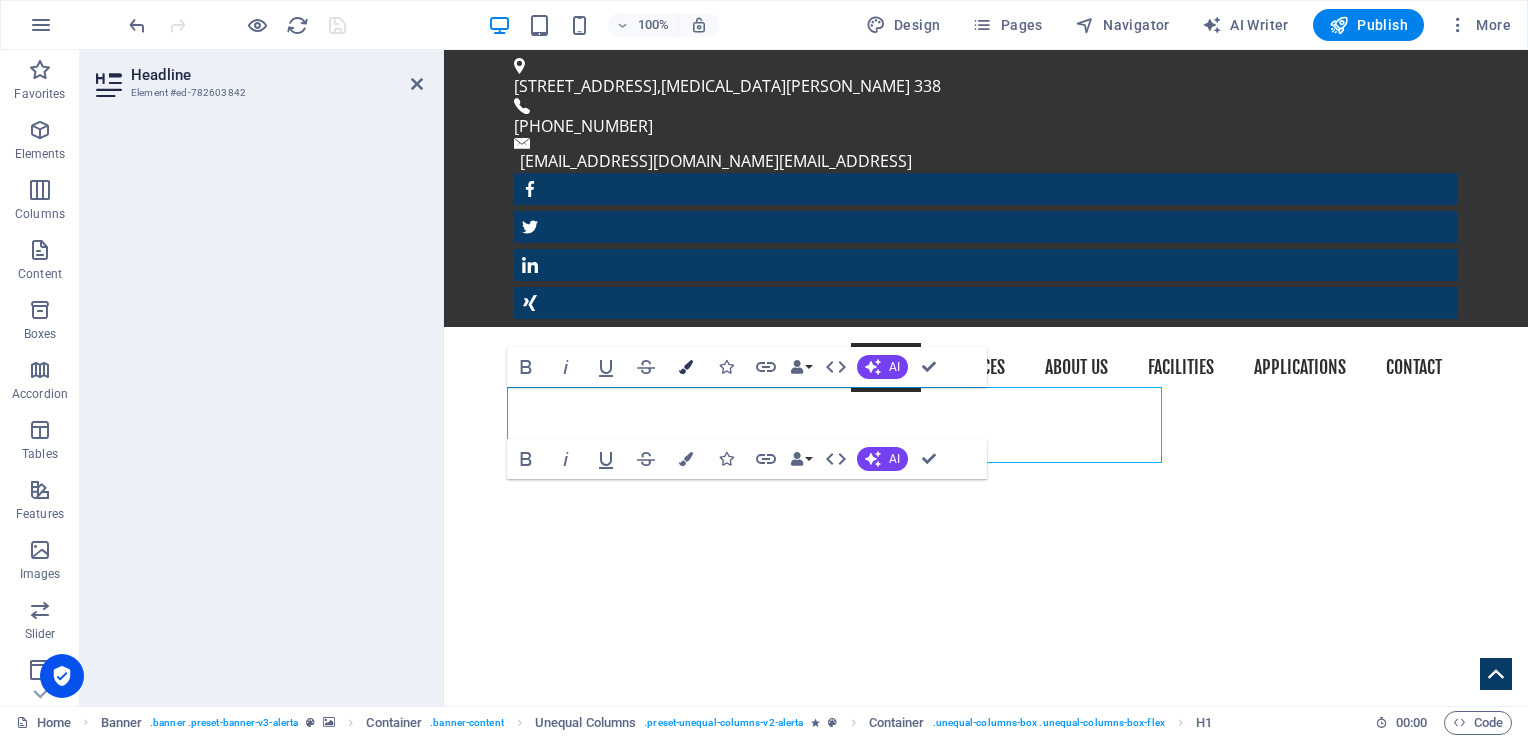 click at bounding box center (686, 367) 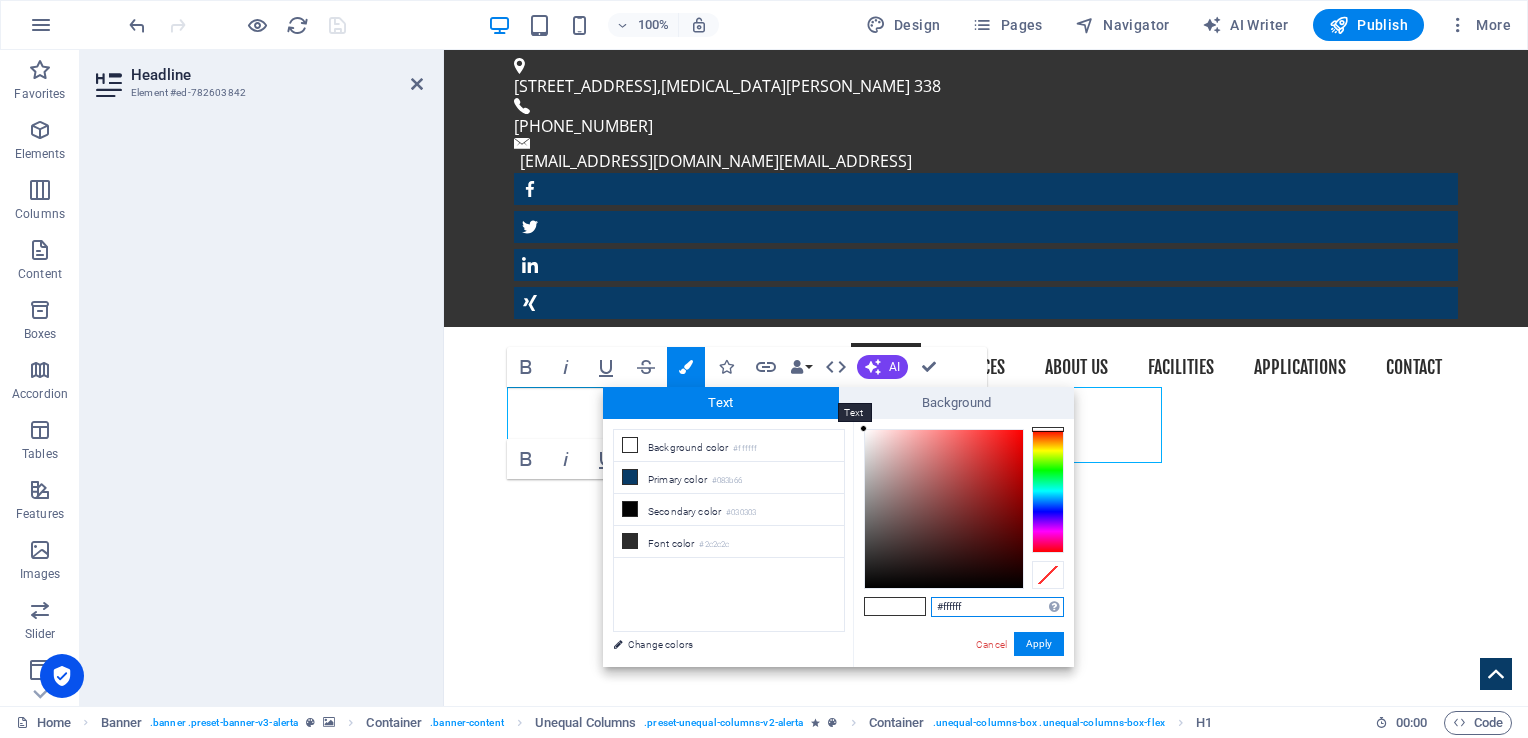 click on "Text" at bounding box center (721, 403) 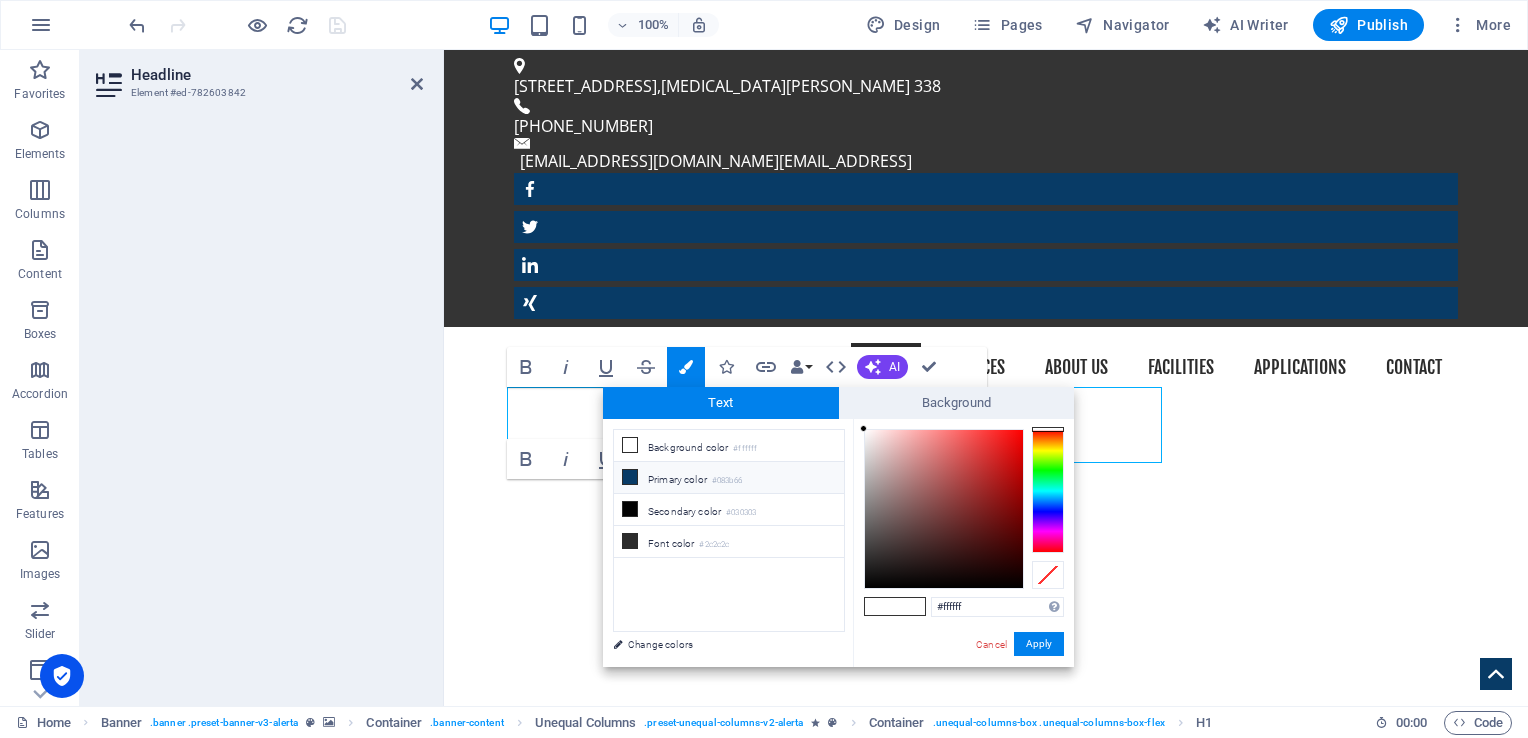click on "Primary color
#083b66" at bounding box center (729, 478) 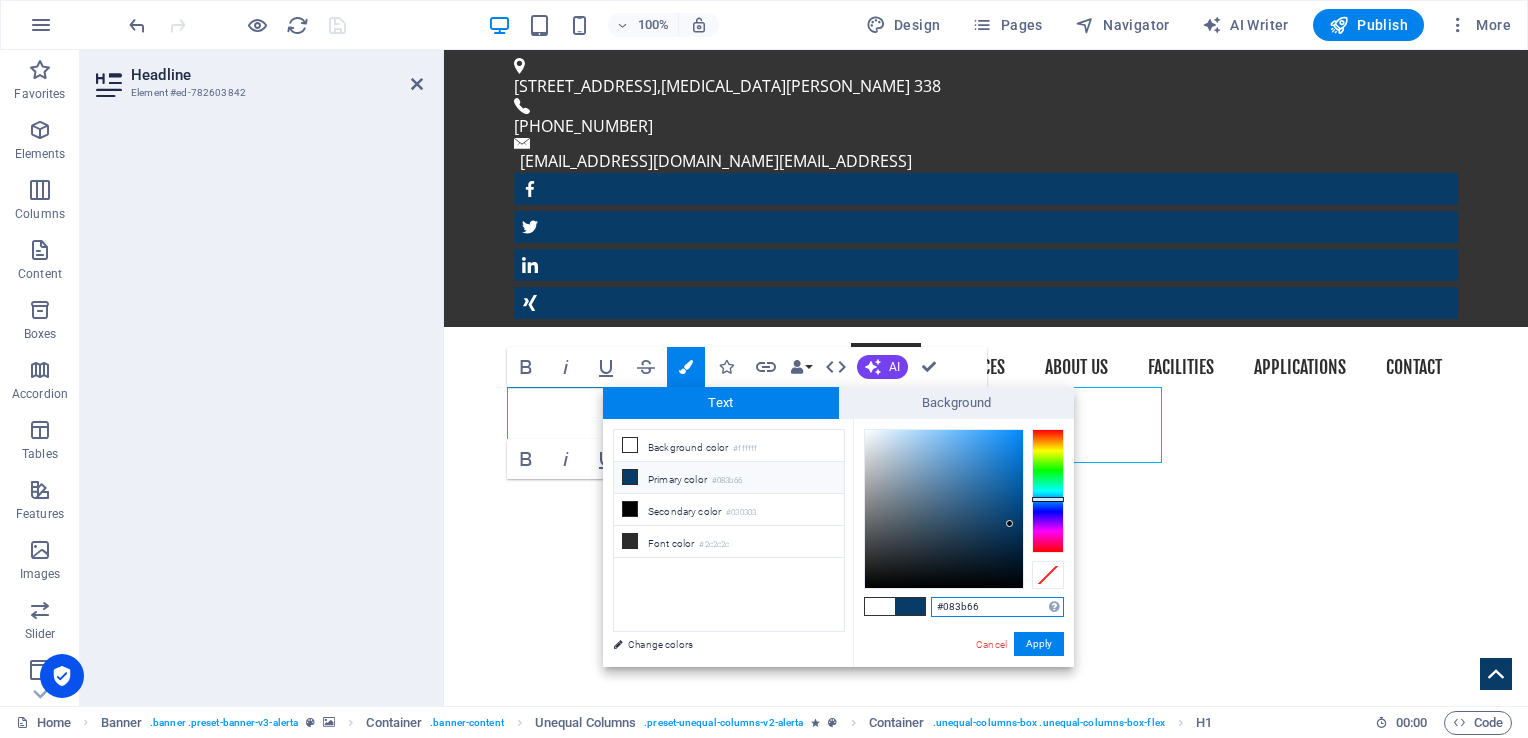 drag, startPoint x: 991, startPoint y: 602, endPoint x: 873, endPoint y: 603, distance: 118.004234 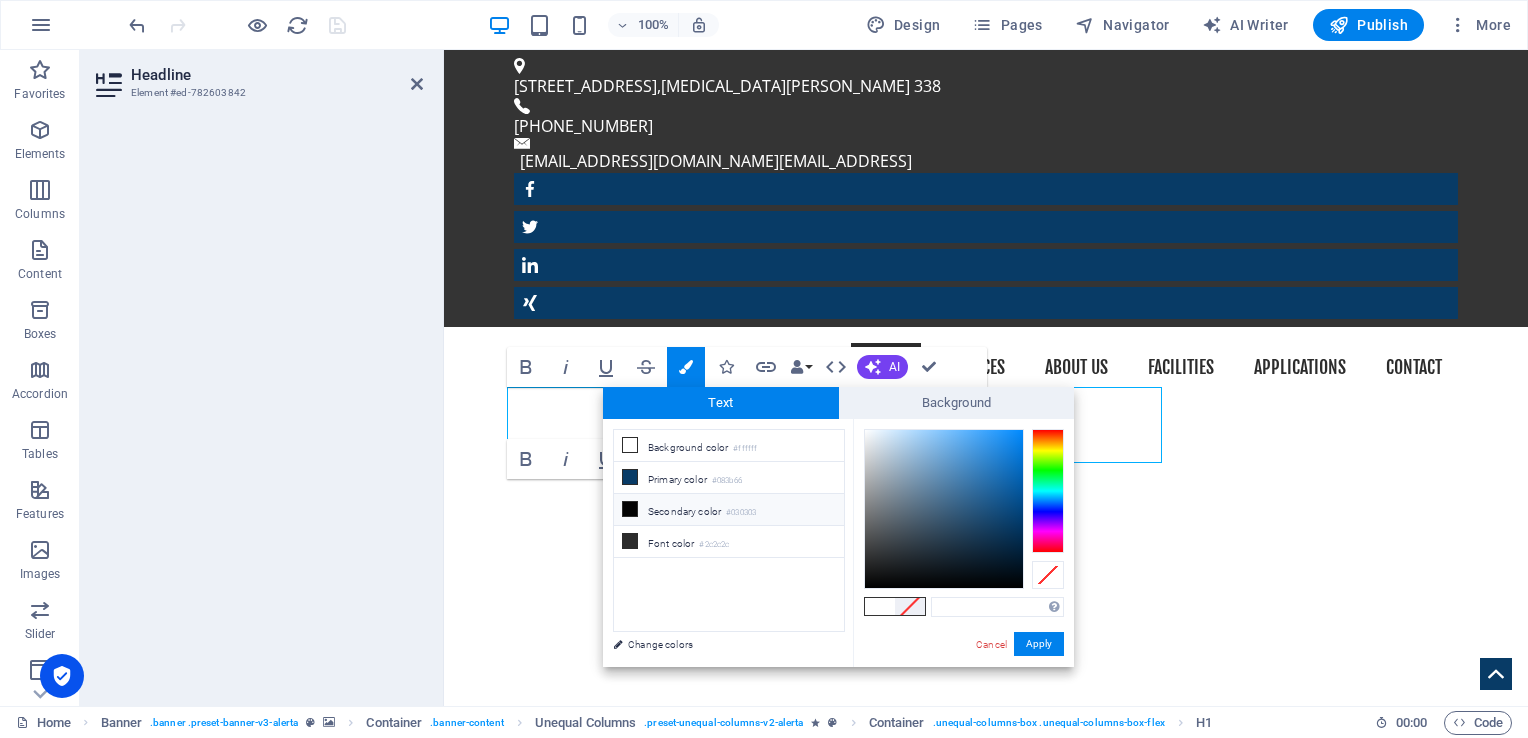click on "Secondary color
#030303" at bounding box center (729, 510) 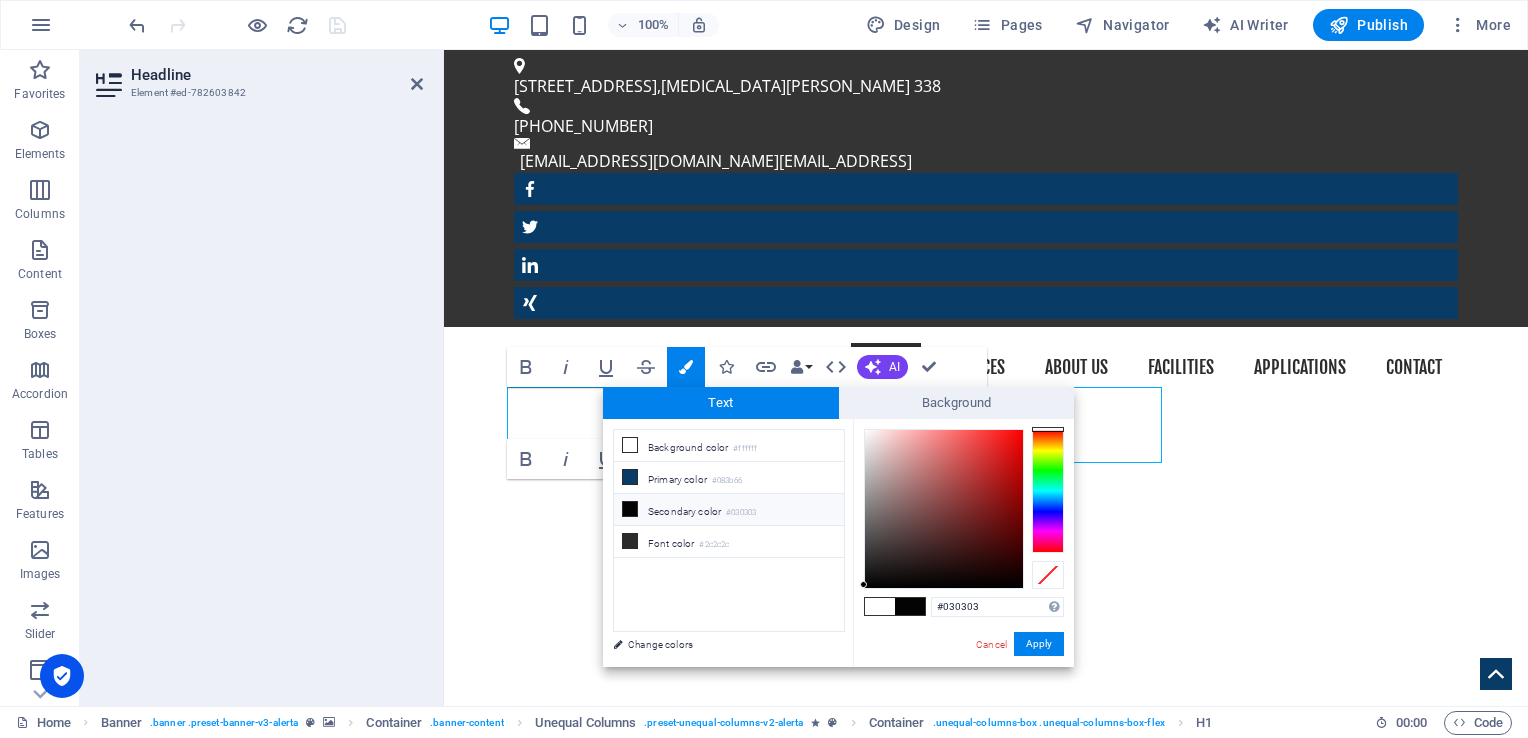 click at bounding box center [910, 606] 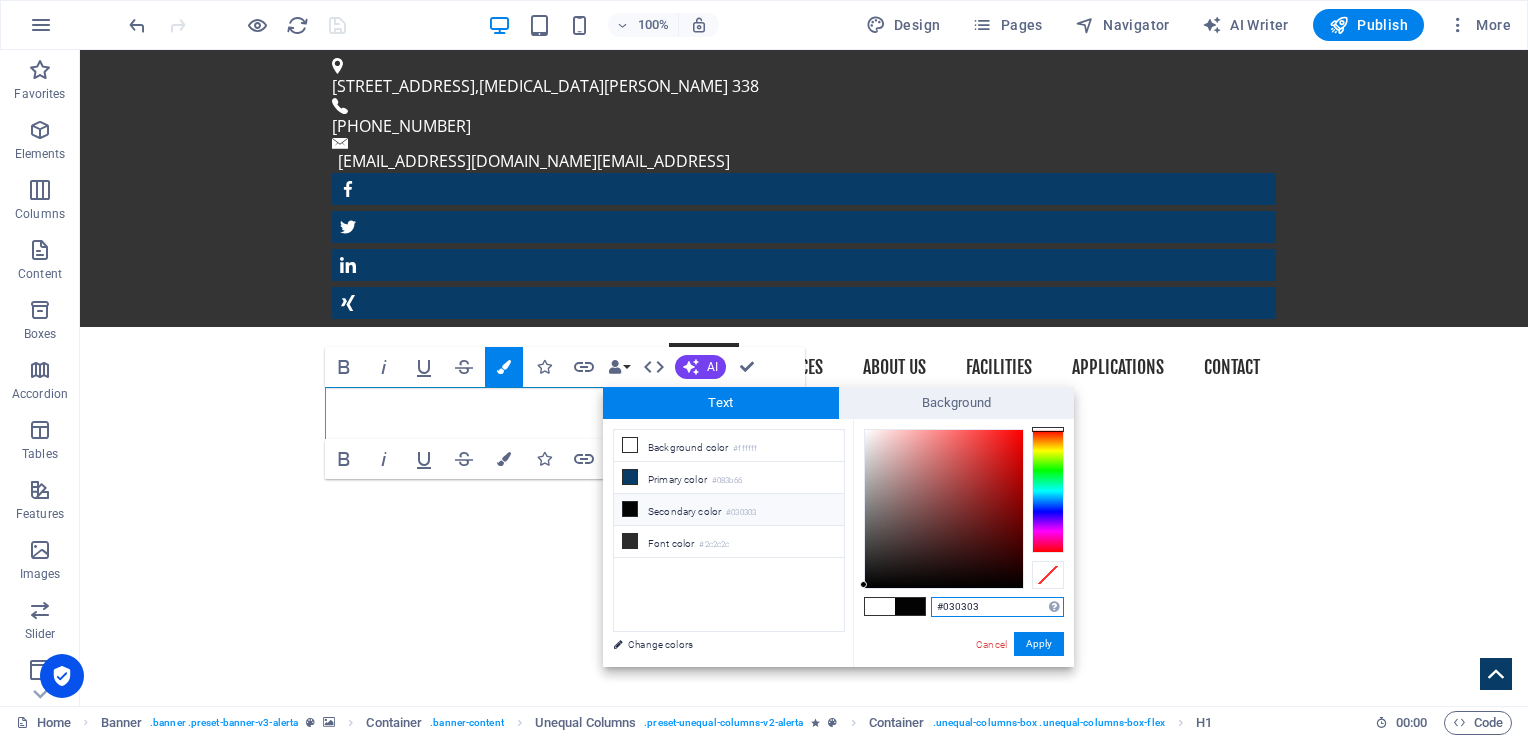 drag, startPoint x: 977, startPoint y: 610, endPoint x: 896, endPoint y: 614, distance: 81.09871 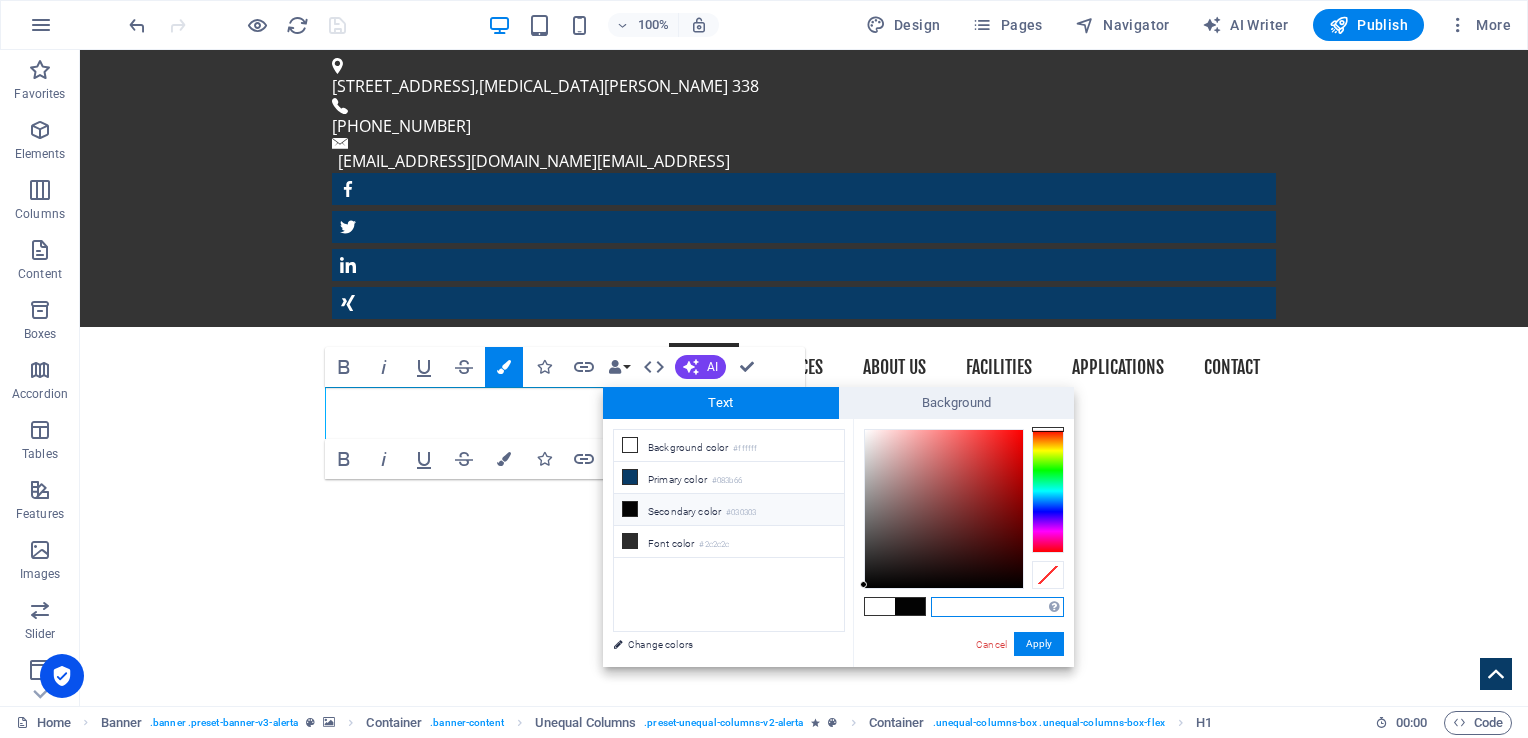 type 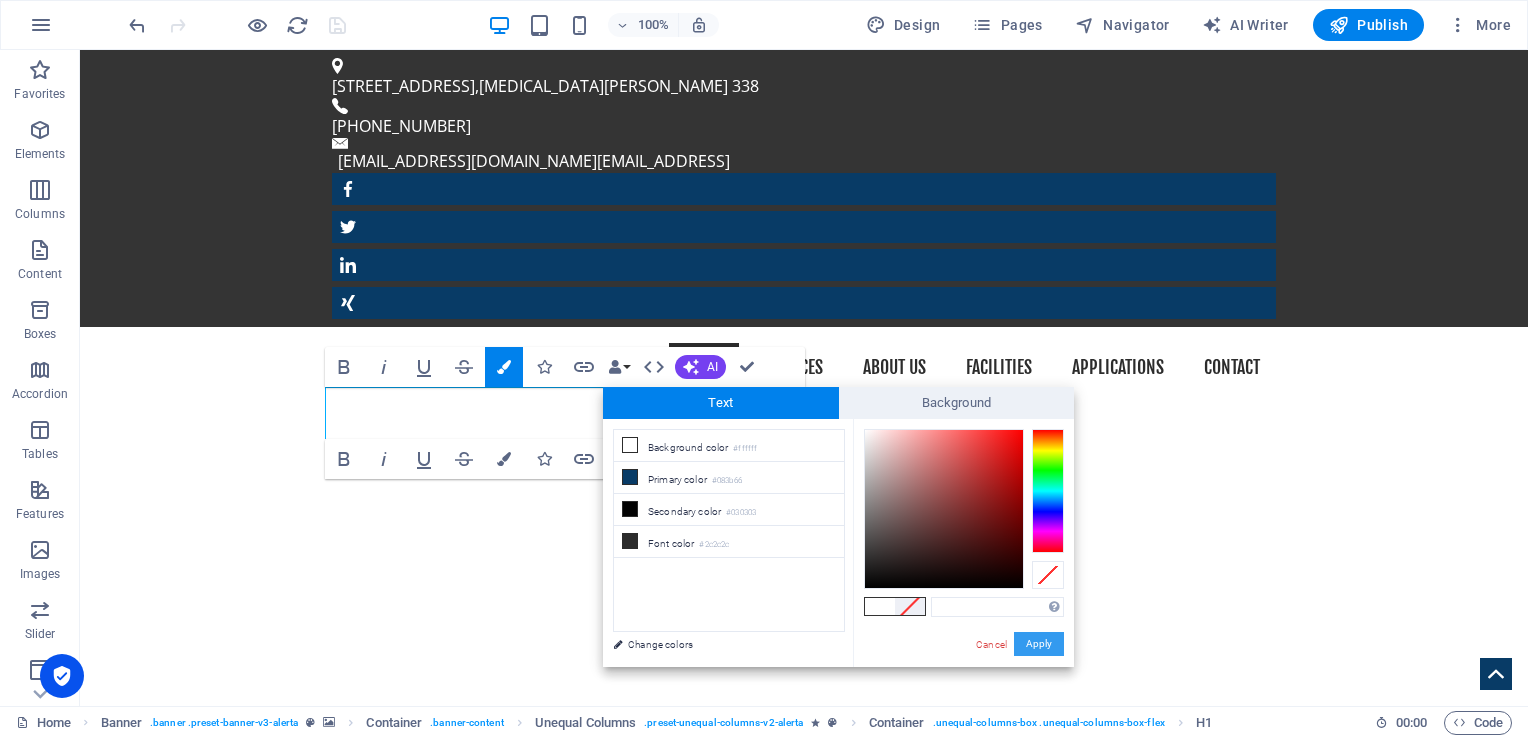 click on "Apply" at bounding box center [1039, 644] 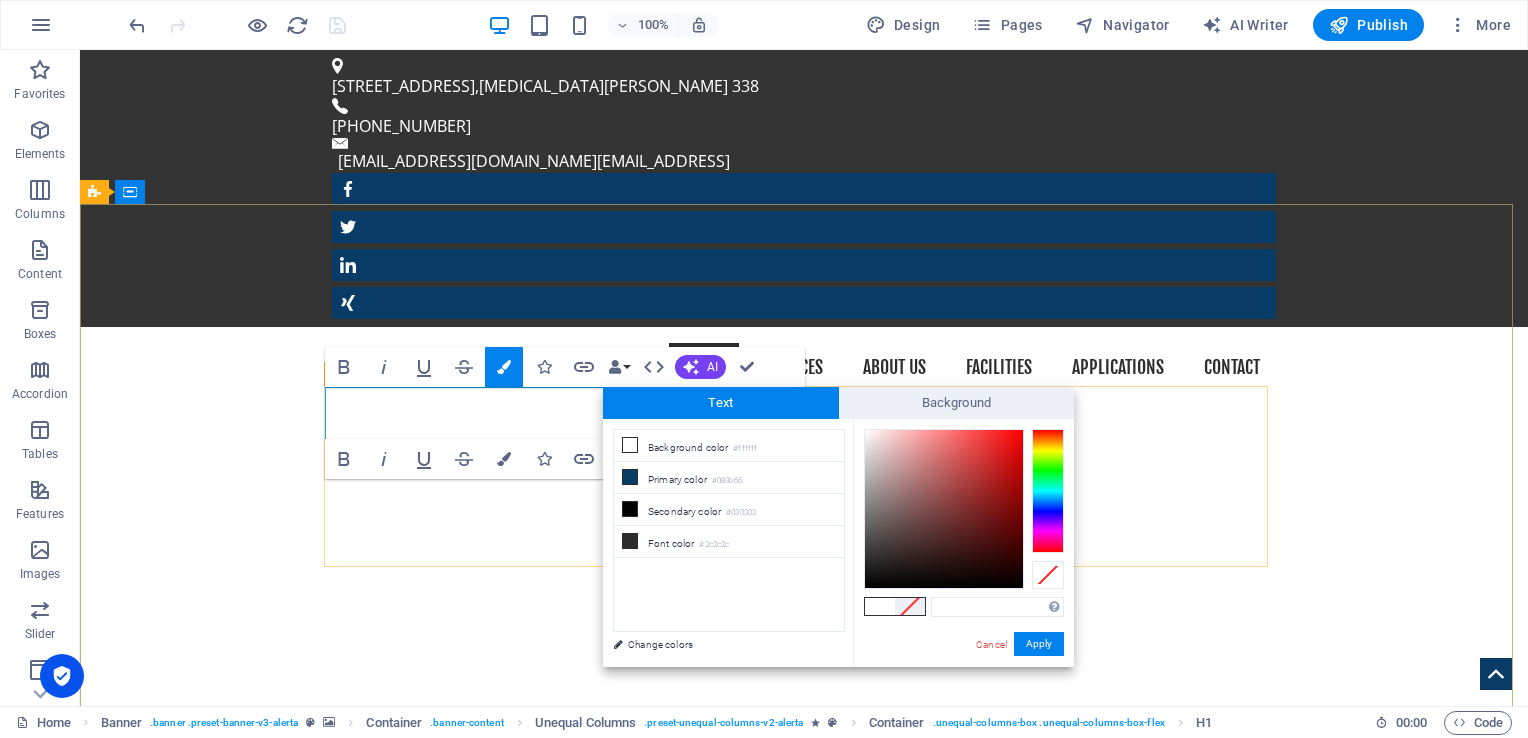 click on "really electronic  pcb & pcba​​​ ​" at bounding box center [804, 1124] 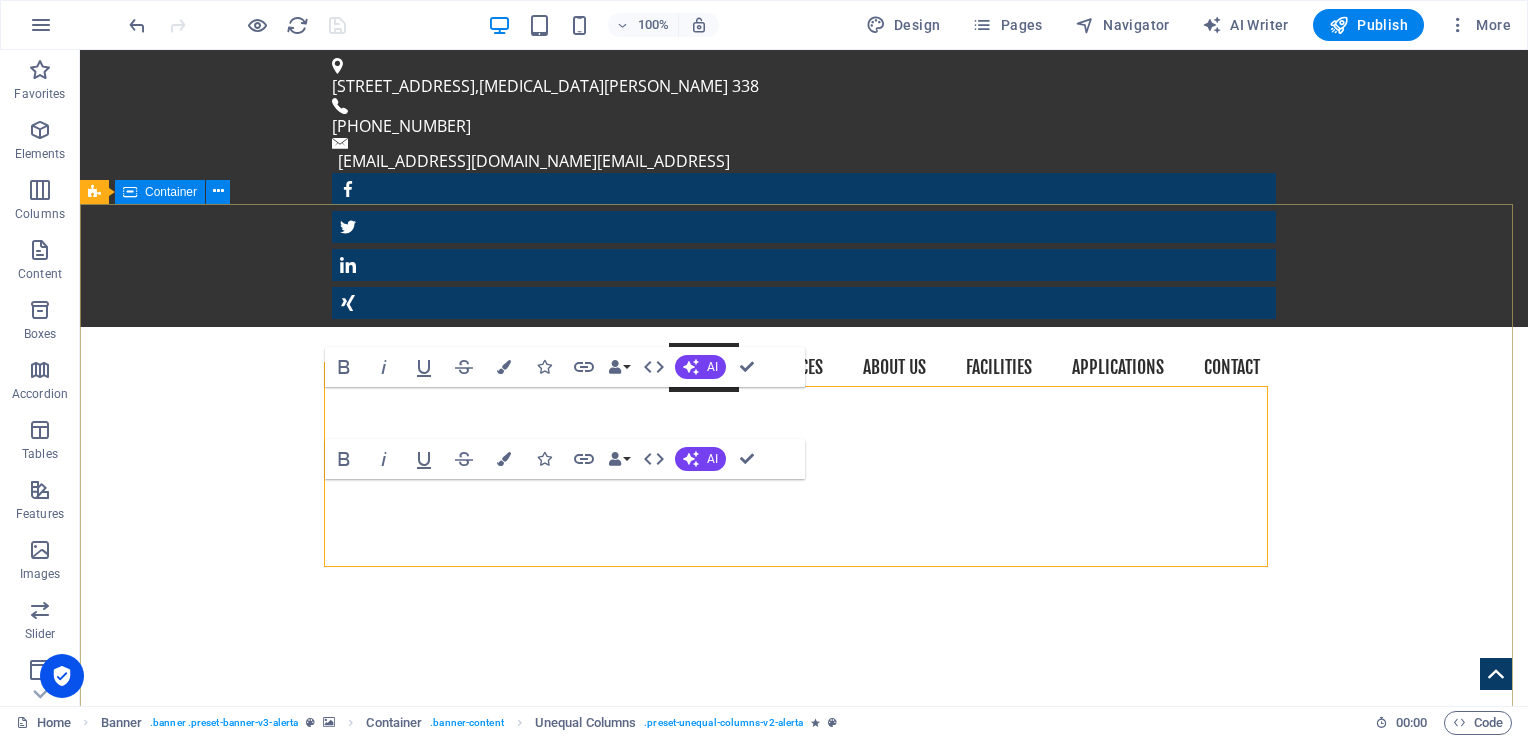 click on "really electronic  pcb & pcba​​​ ​" at bounding box center (804, 1124) 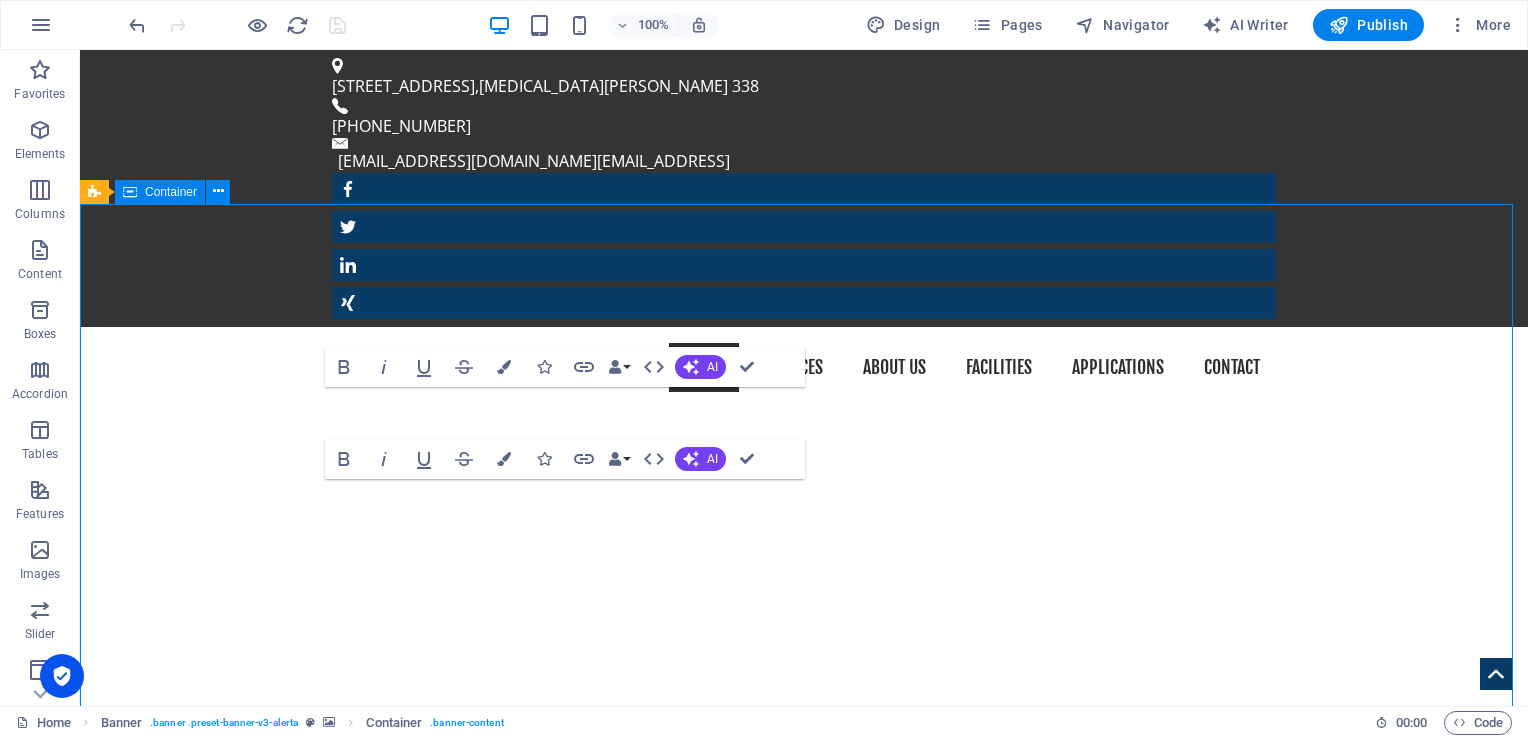 drag, startPoint x: 692, startPoint y: 254, endPoint x: 601, endPoint y: 238, distance: 92.39589 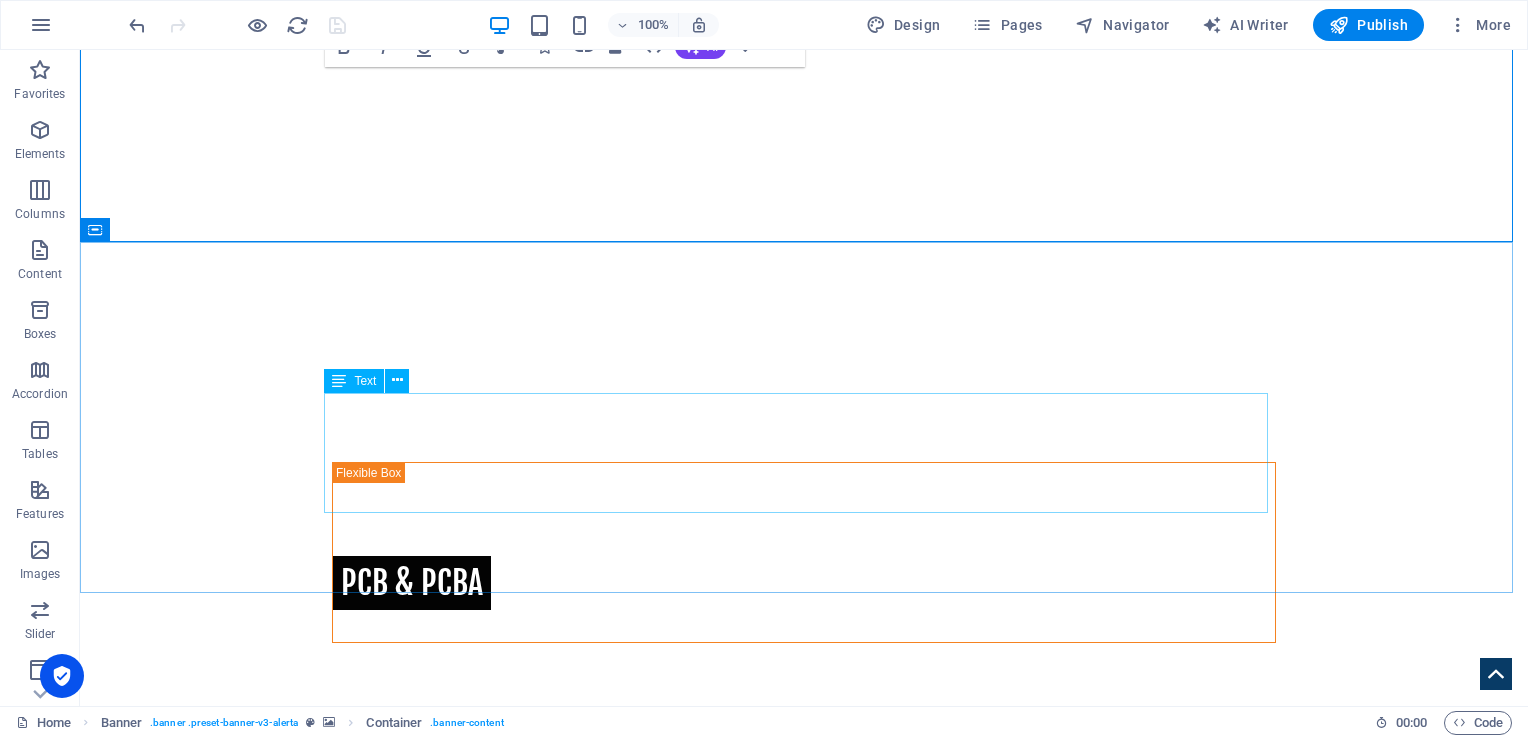 scroll, scrollTop: 600, scrollLeft: 0, axis: vertical 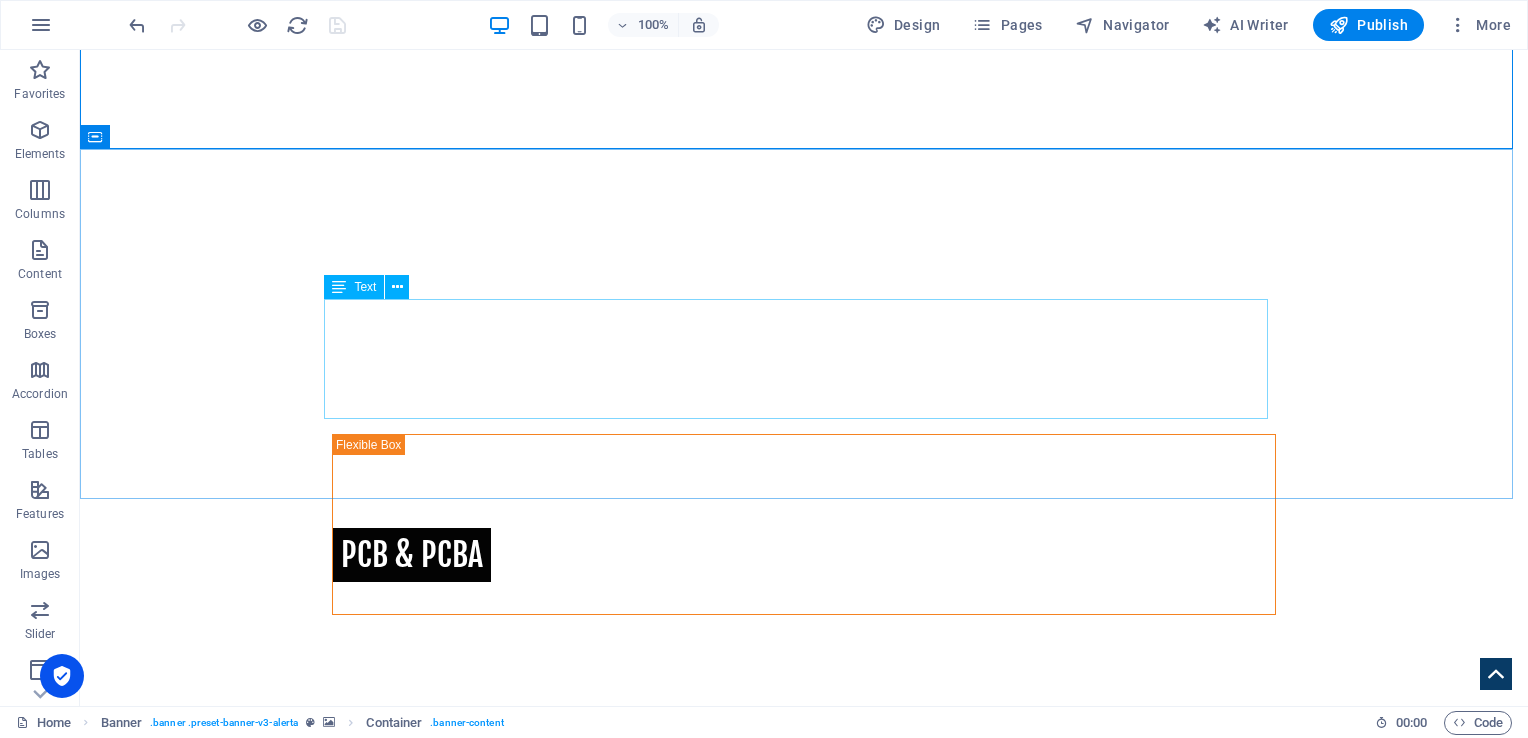 click on "Since its establishment in [DATE], Jiahe Electronics has been dedicated to the research and production of single-layer, double-layer, and multi-layer printed circuit boards (PCBs). We are continually investing in cutting-edge automated precision manufacturing and AI technology enhancements, with the goal of setting the benchmark for modern intelligent factories, as well as upholding environmental and social responsibilities. Adhering to our core principles of "Safety, Quality, and Efficiency," we provide our customers with reliable and competitive manufacturing solutions." at bounding box center [804, 906] 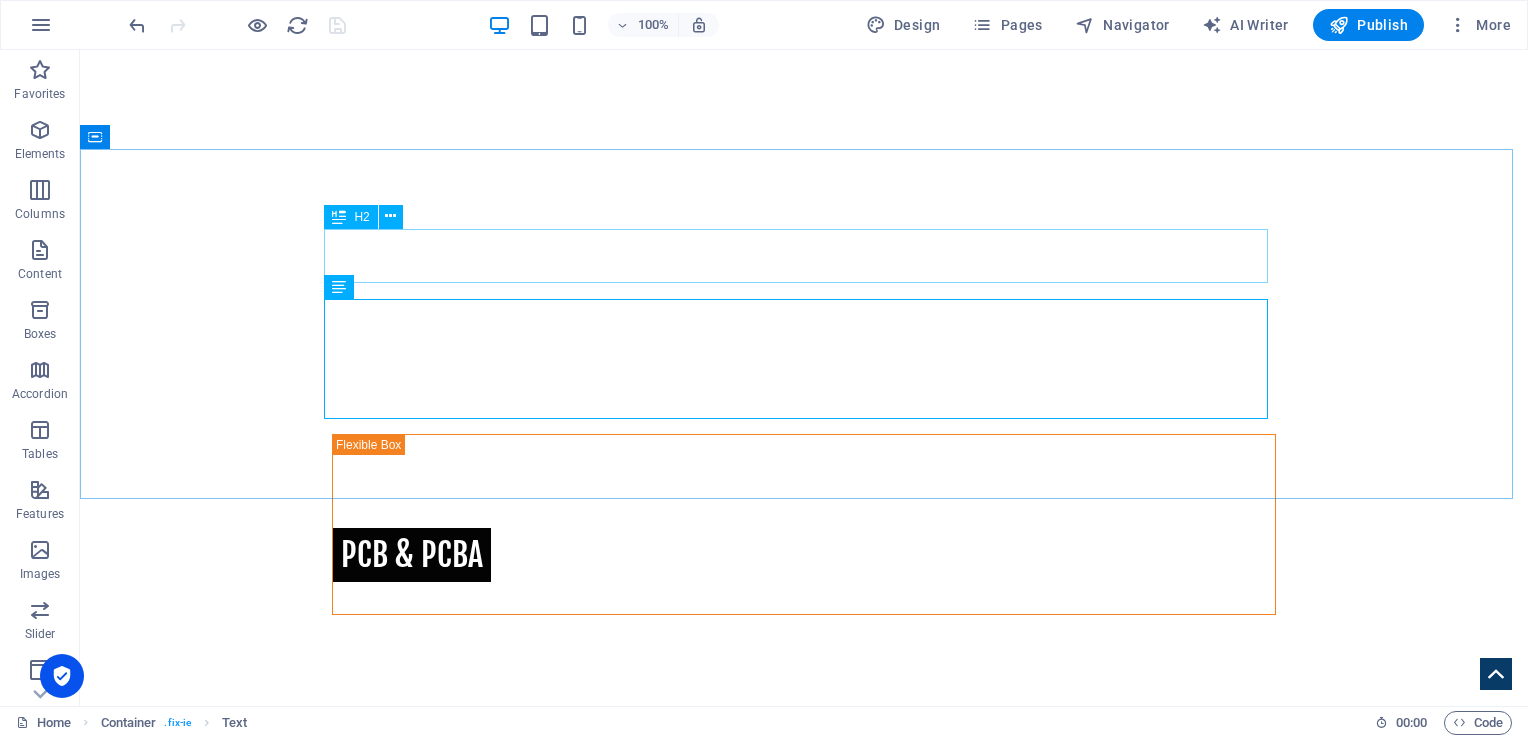click on "Investigative Agency From  Tao Yuan" at bounding box center (804, 802) 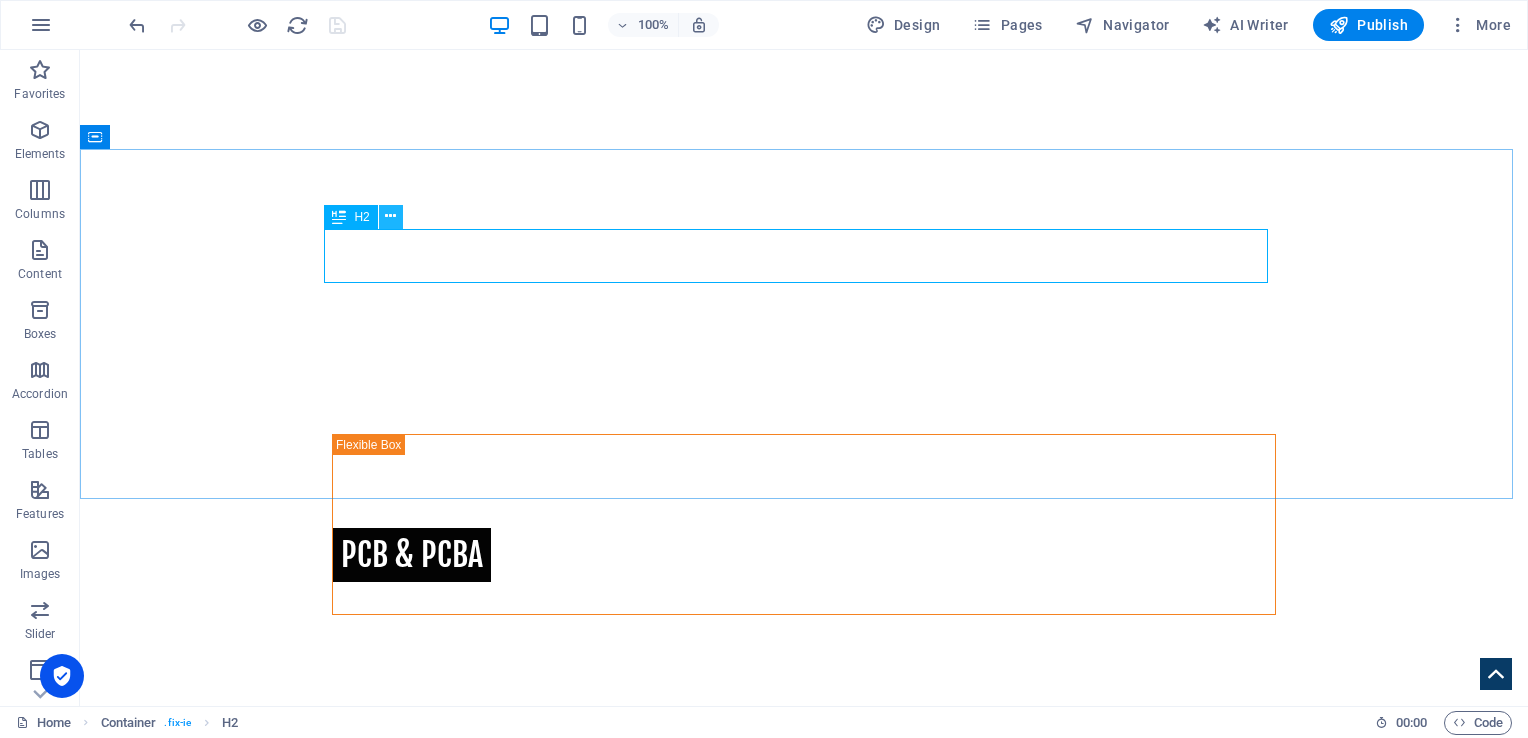 click at bounding box center [390, 216] 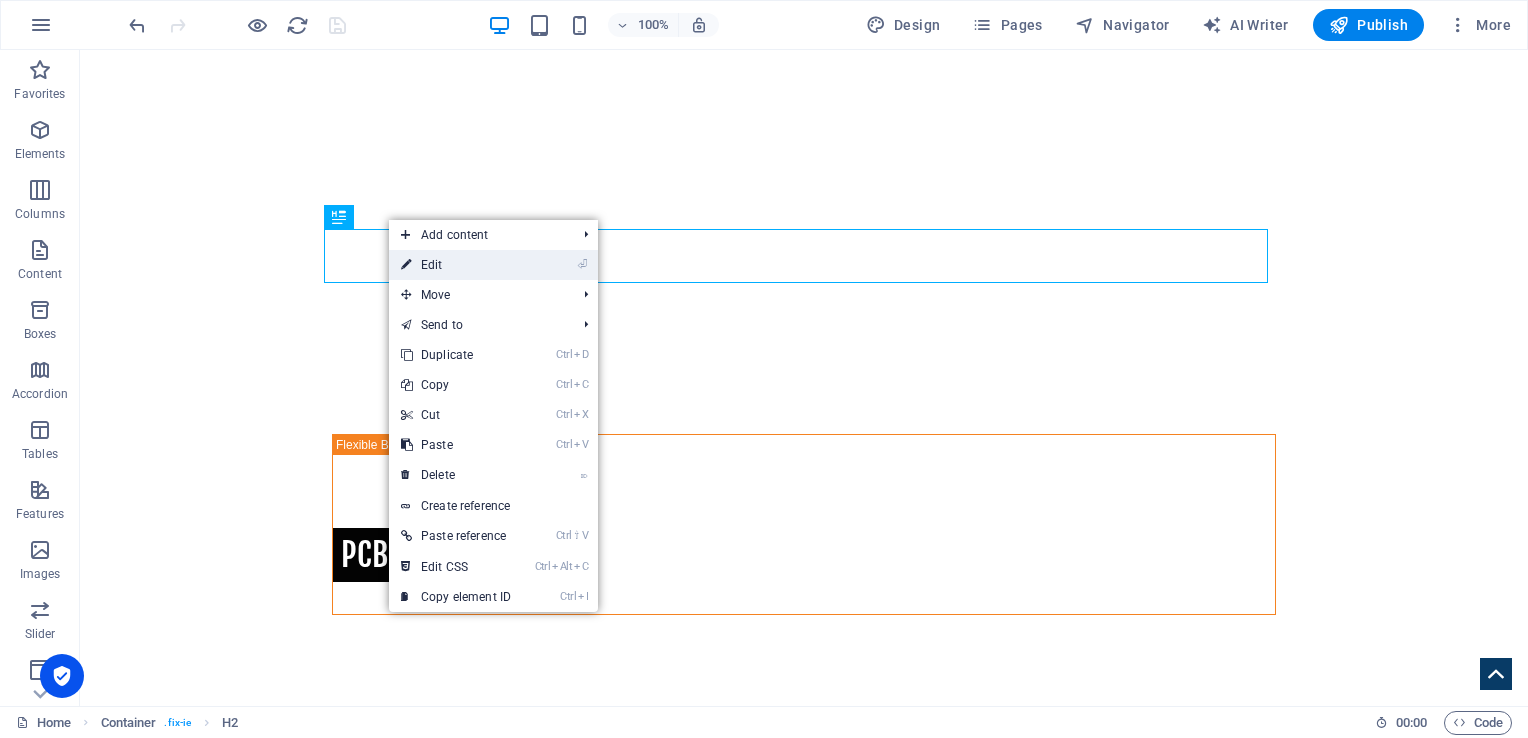 click on "⏎  Edit" at bounding box center (456, 265) 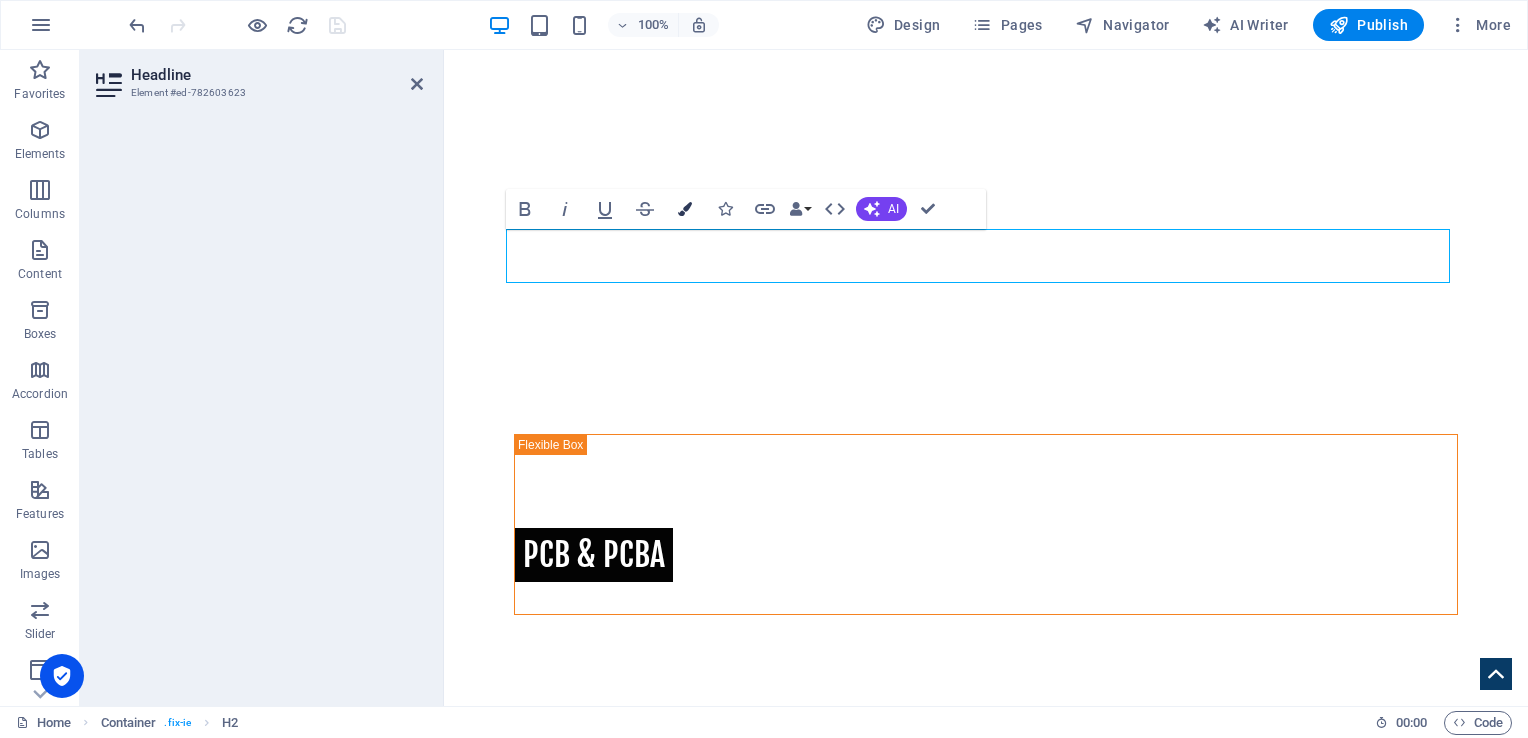 click at bounding box center [685, 209] 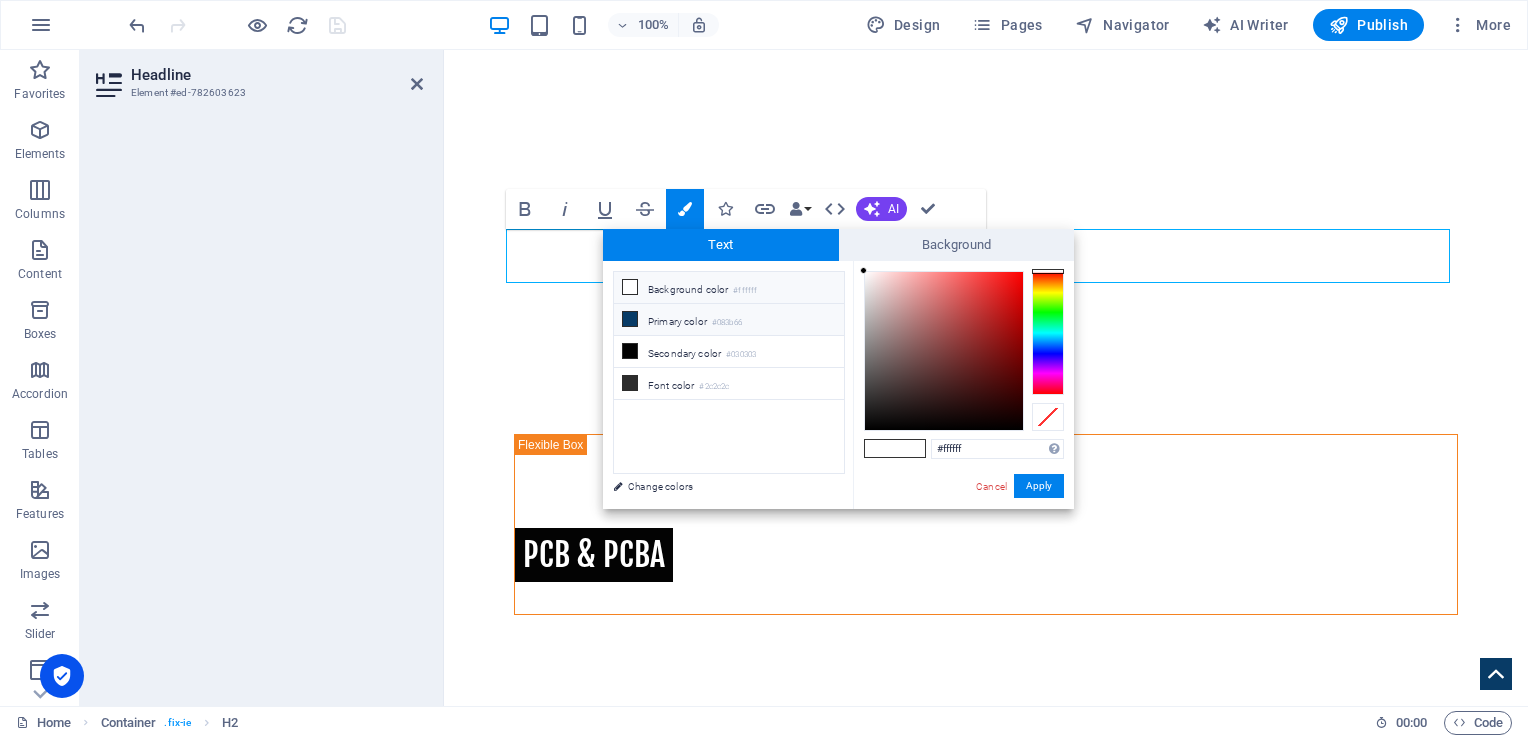 click on "Primary color
#083b66" at bounding box center (729, 320) 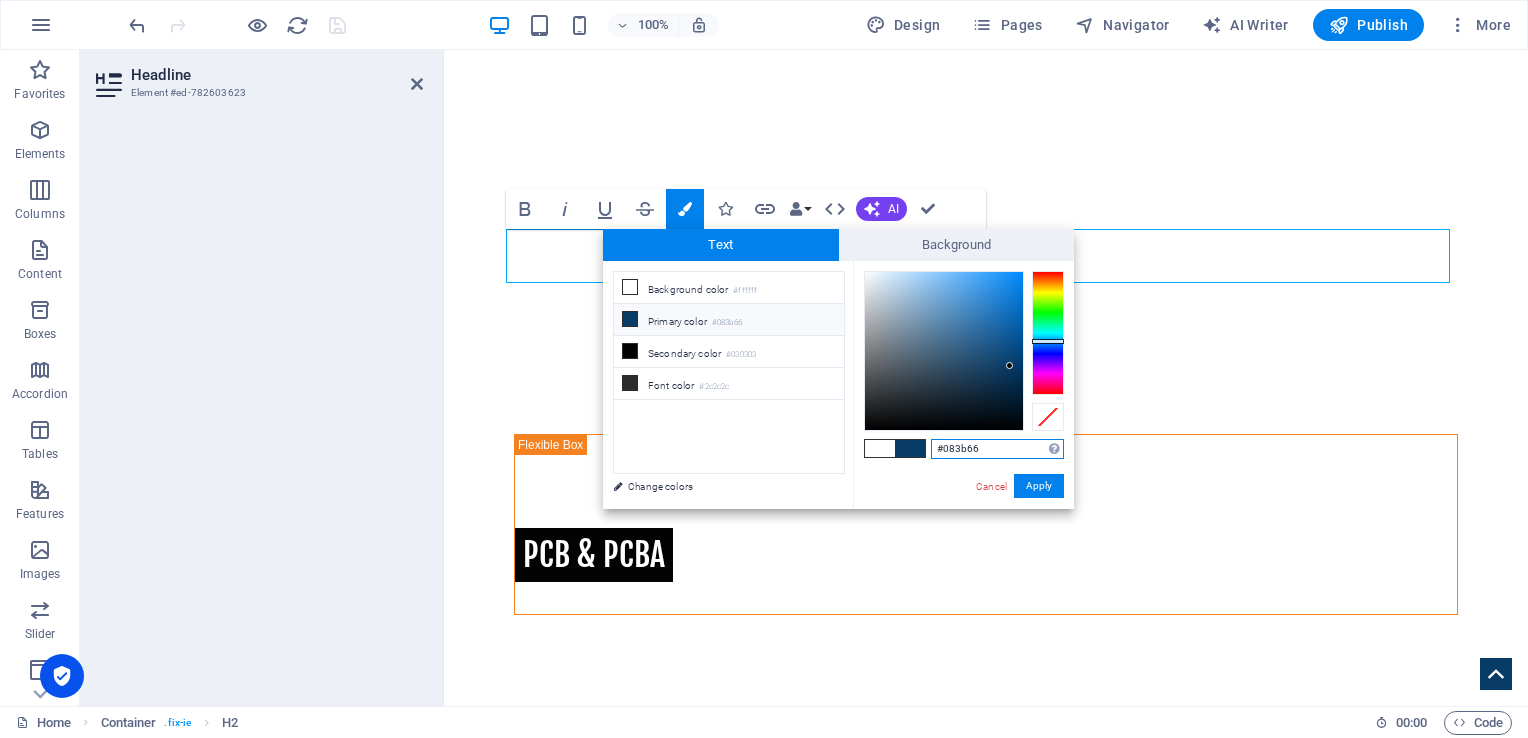 click on "#083b66" at bounding box center (997, 449) 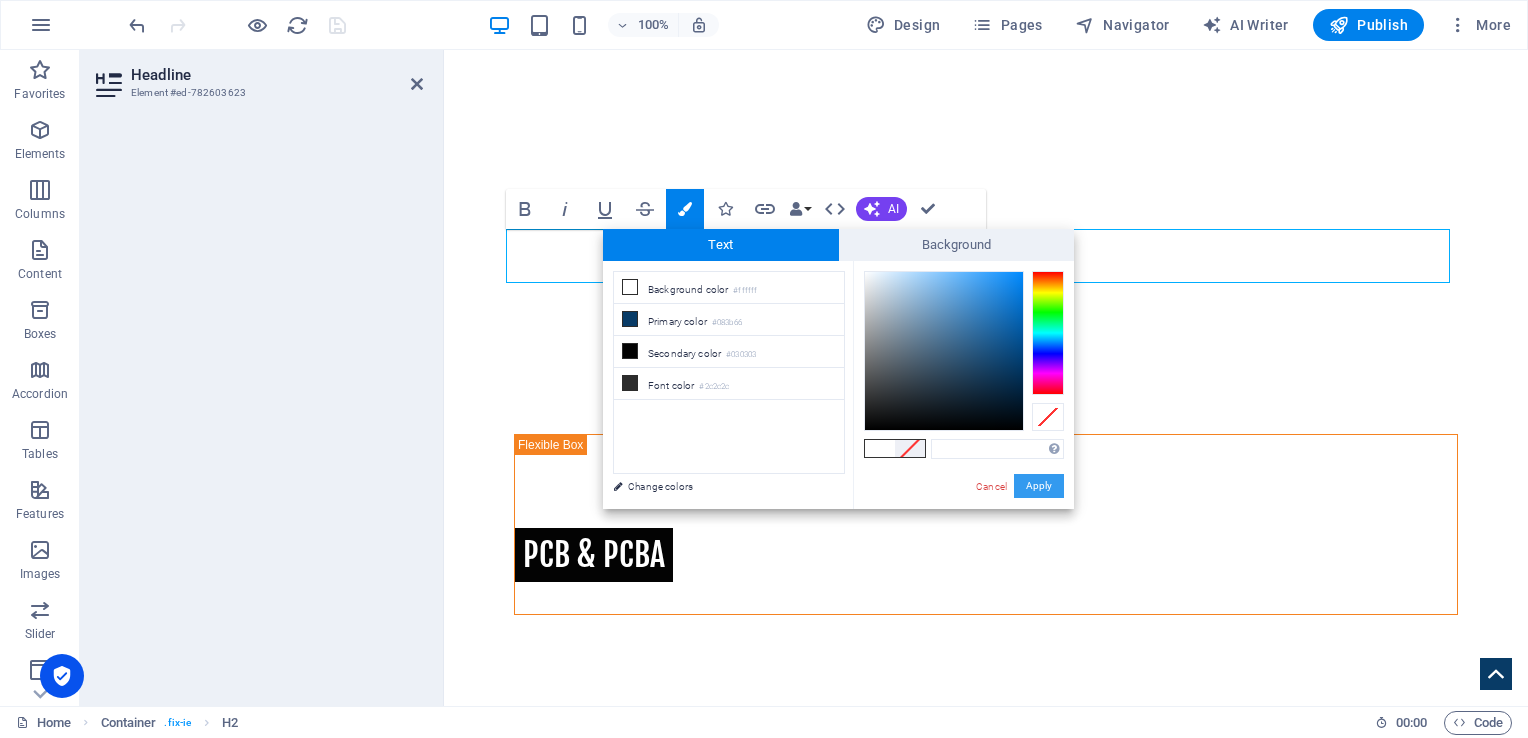 click on "Apply" at bounding box center (1039, 486) 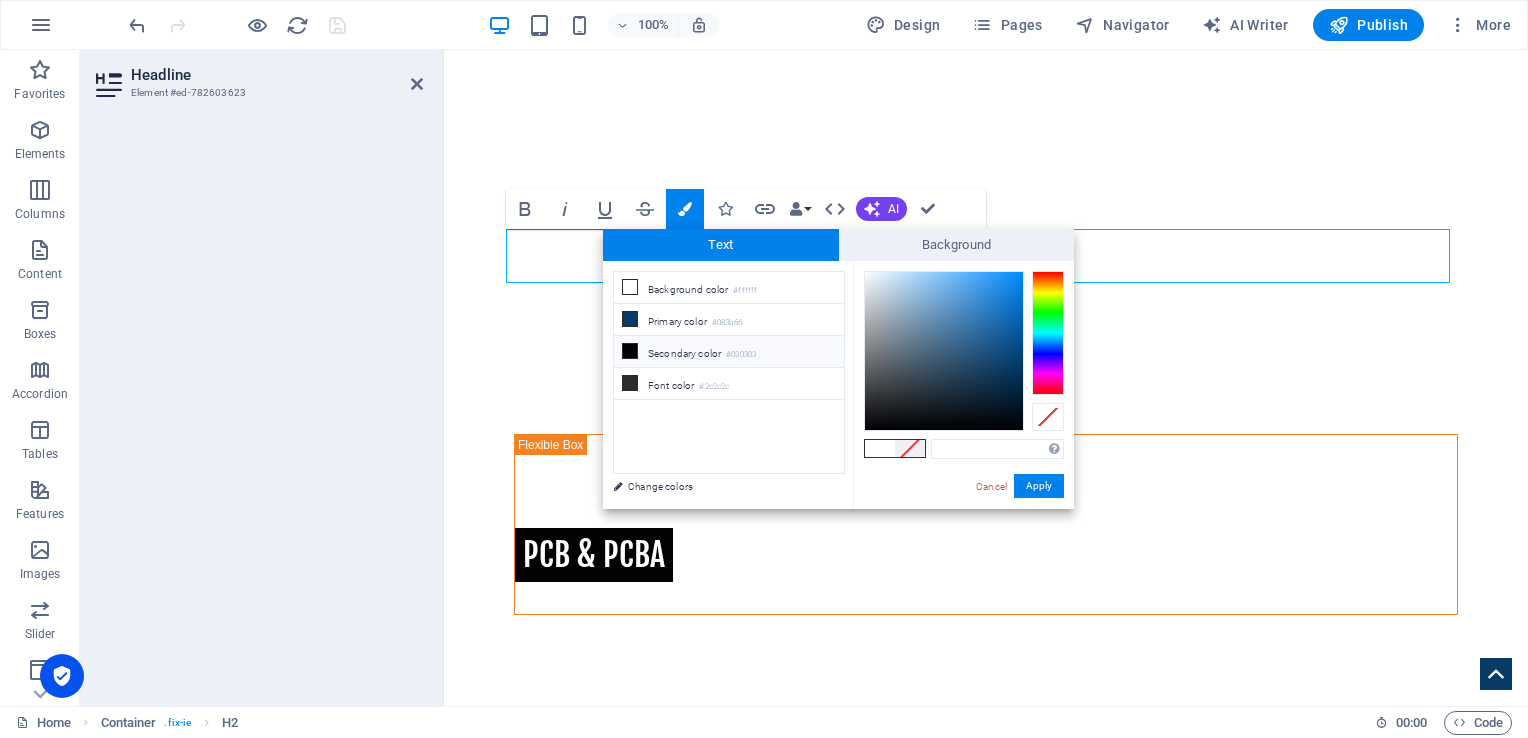 click on "Secondary color
#030303" at bounding box center (729, 352) 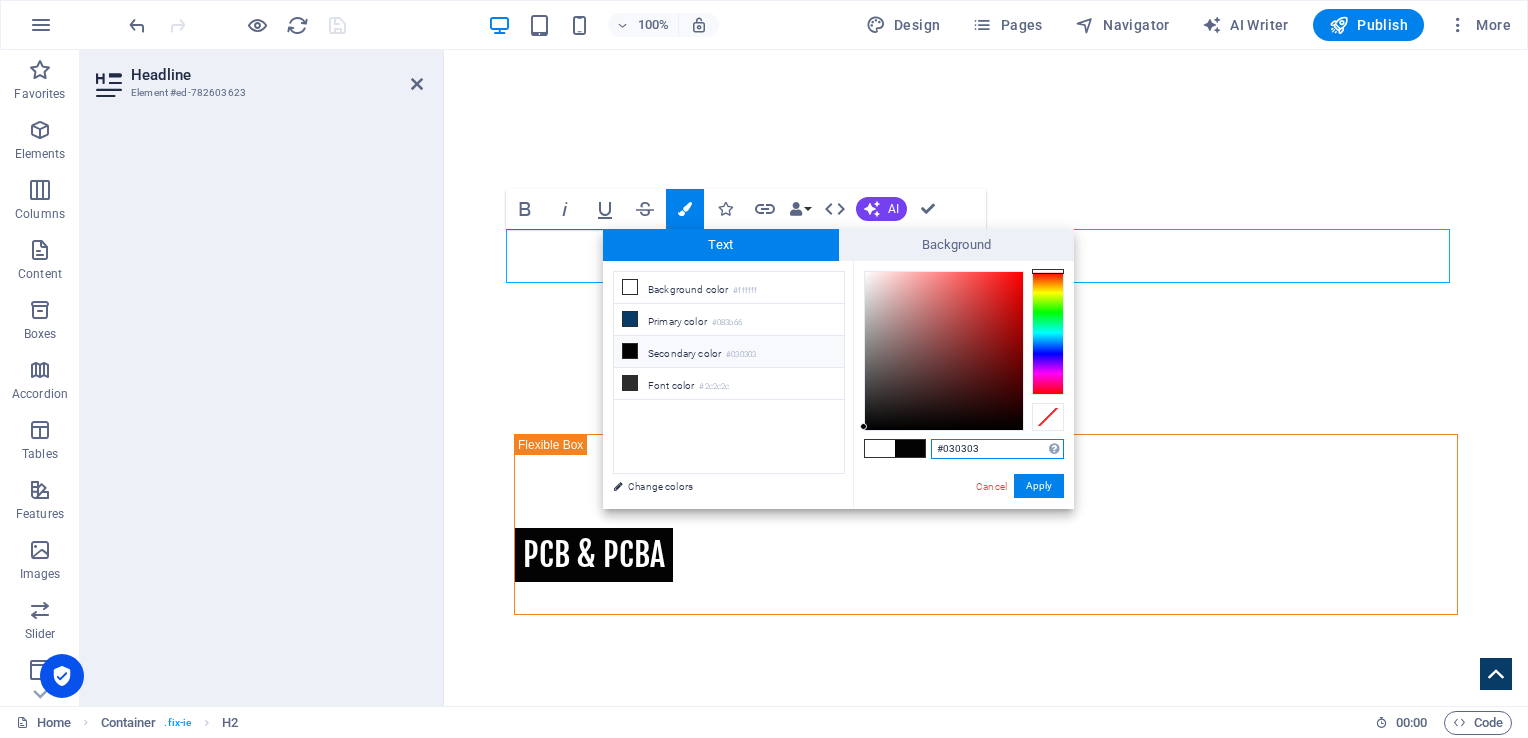 click on "#030303" at bounding box center [997, 449] 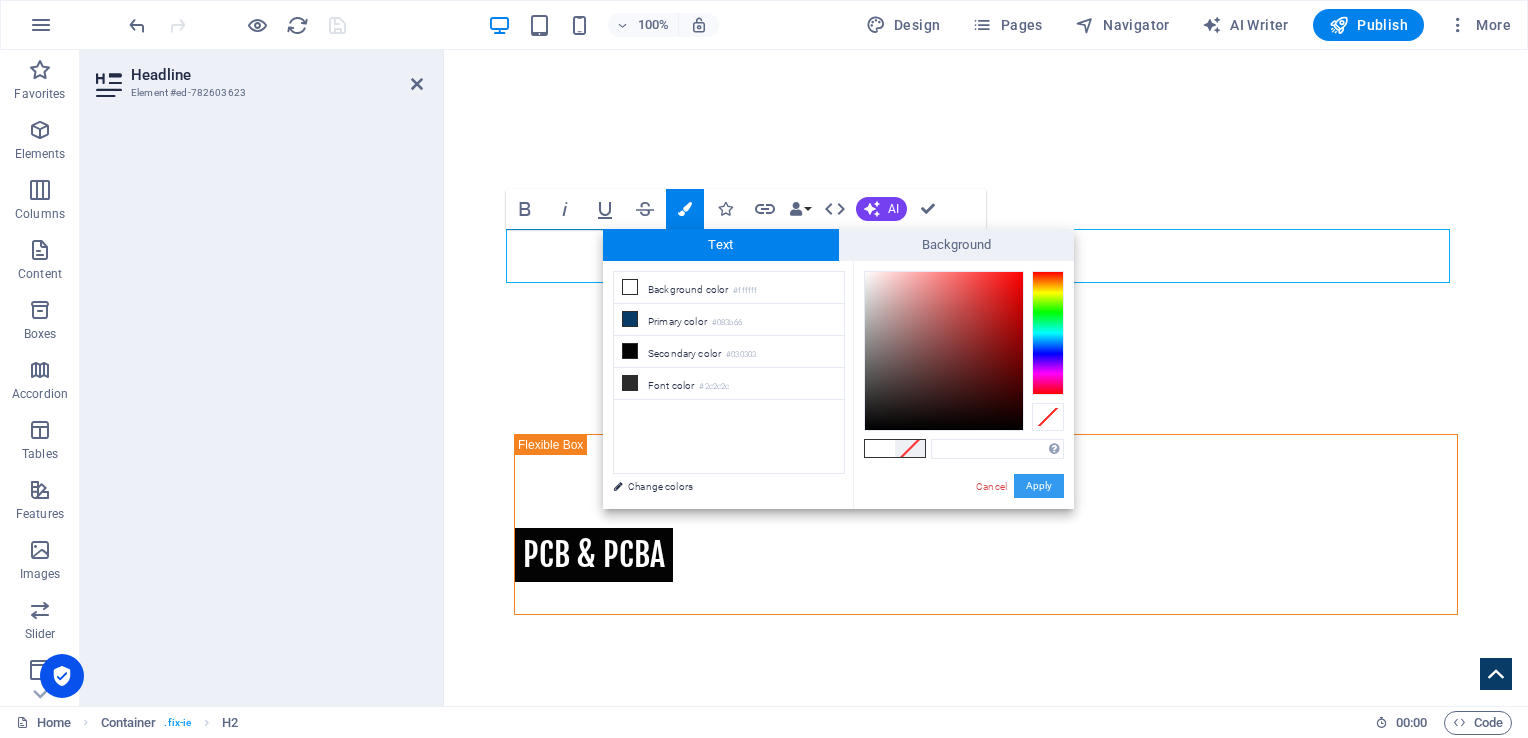 click on "Apply" at bounding box center [1039, 486] 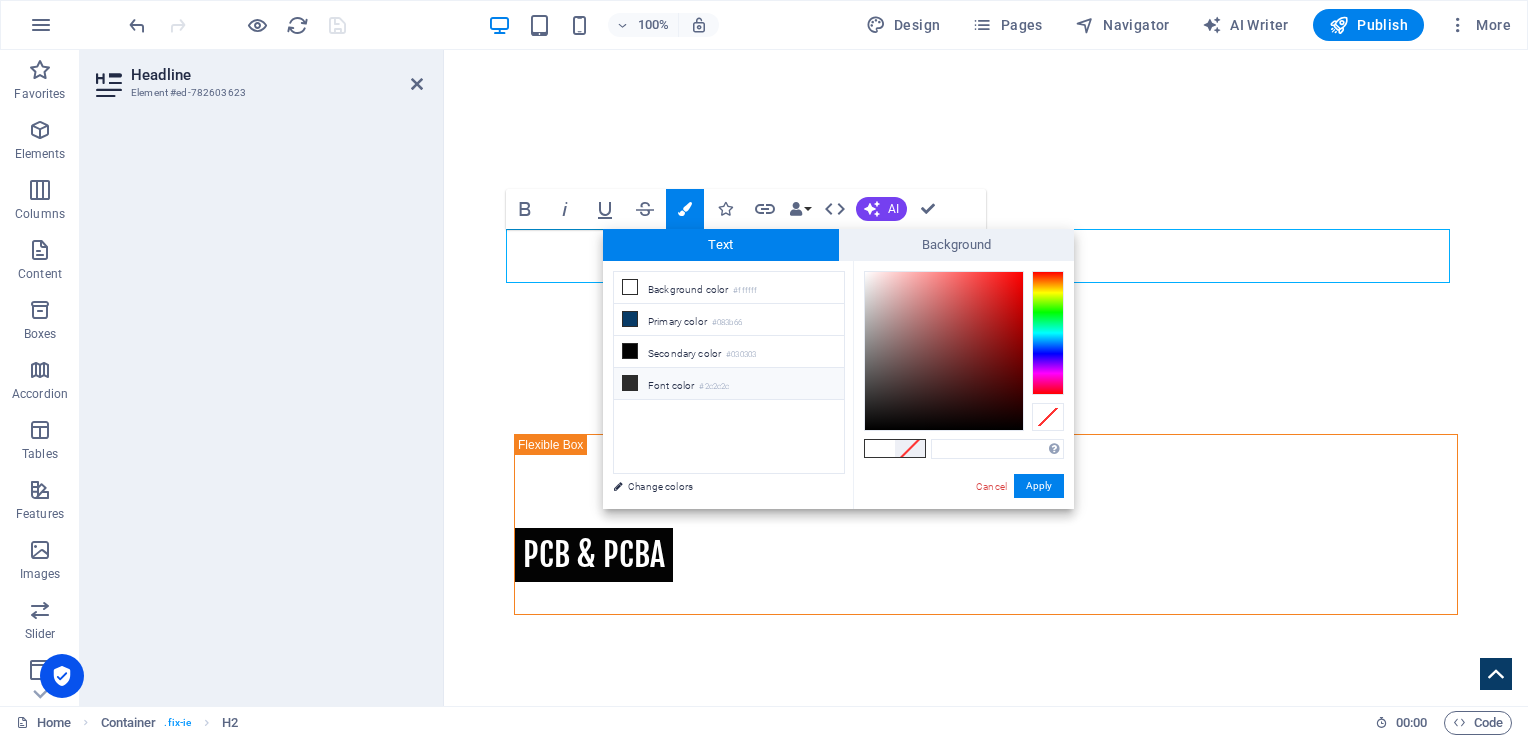 click on "Font color
#2c2c2c" at bounding box center [729, 384] 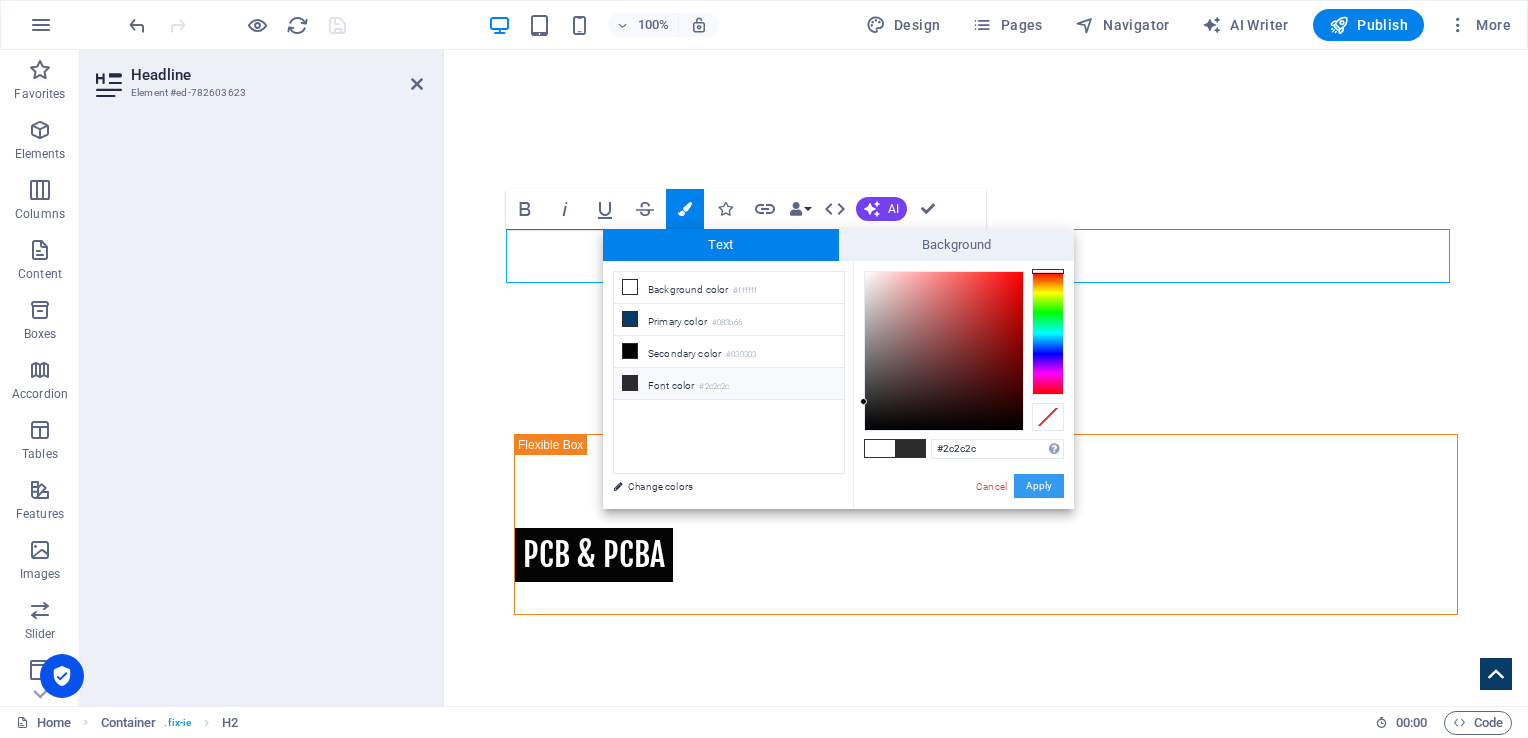 click on "Apply" at bounding box center (1039, 486) 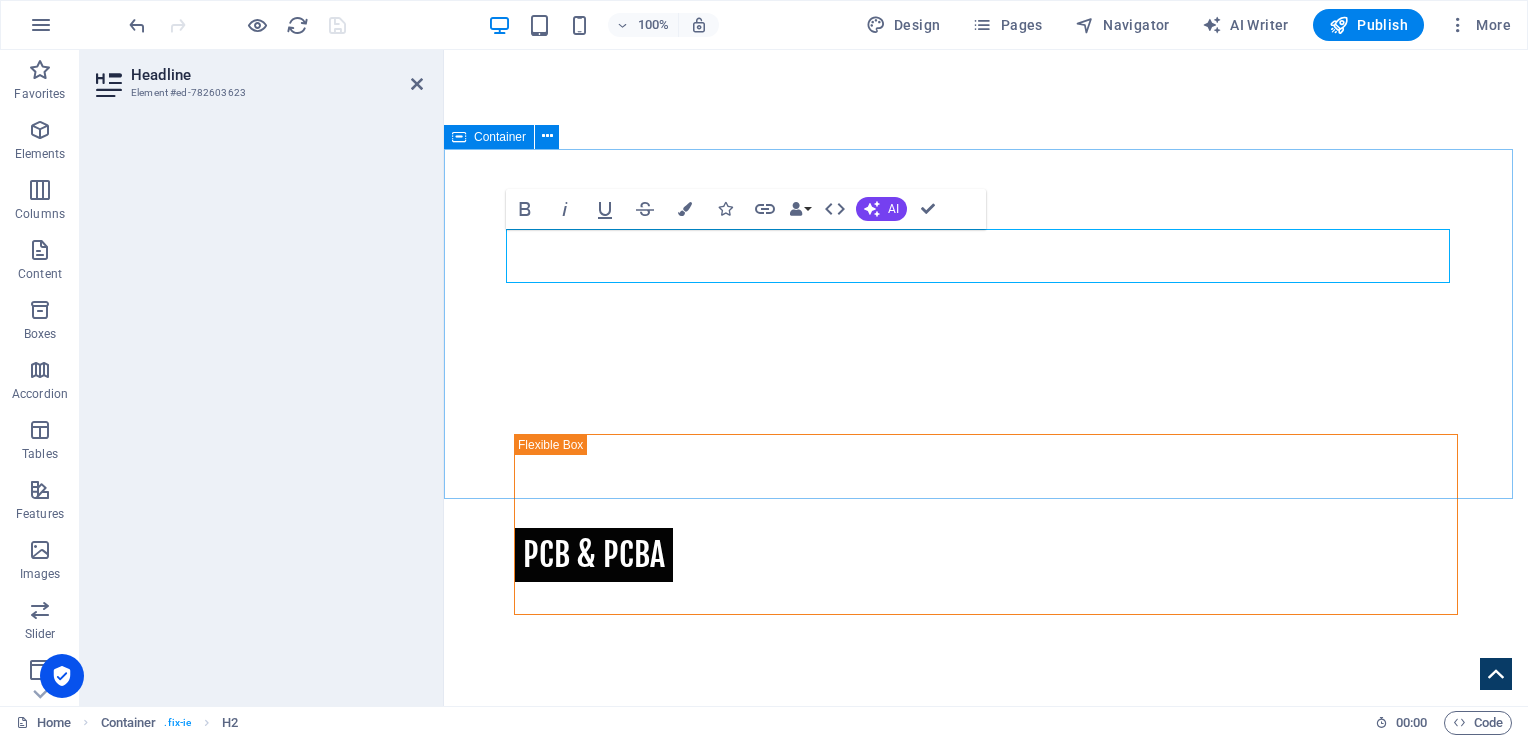 click on "Investigative Agency From  Tao Yuan Since its establishment in 1996, Jiahe Electronics has been dedicated to the research and production of single-layer, double-layer, and multi-layer printed circuit boards (PCBs). We are continually investing in cutting-edge automated precision manufacturing and AI technology enhancements, with the goal of setting the benchmark for modern intelligent factories, as well as upholding environmental and social responsibilities. Adhering to our core principles of "Safety, Quality, and Efficiency," we provide our customers with reliable and competitive manufacturing solutions." at bounding box center (986, 870) 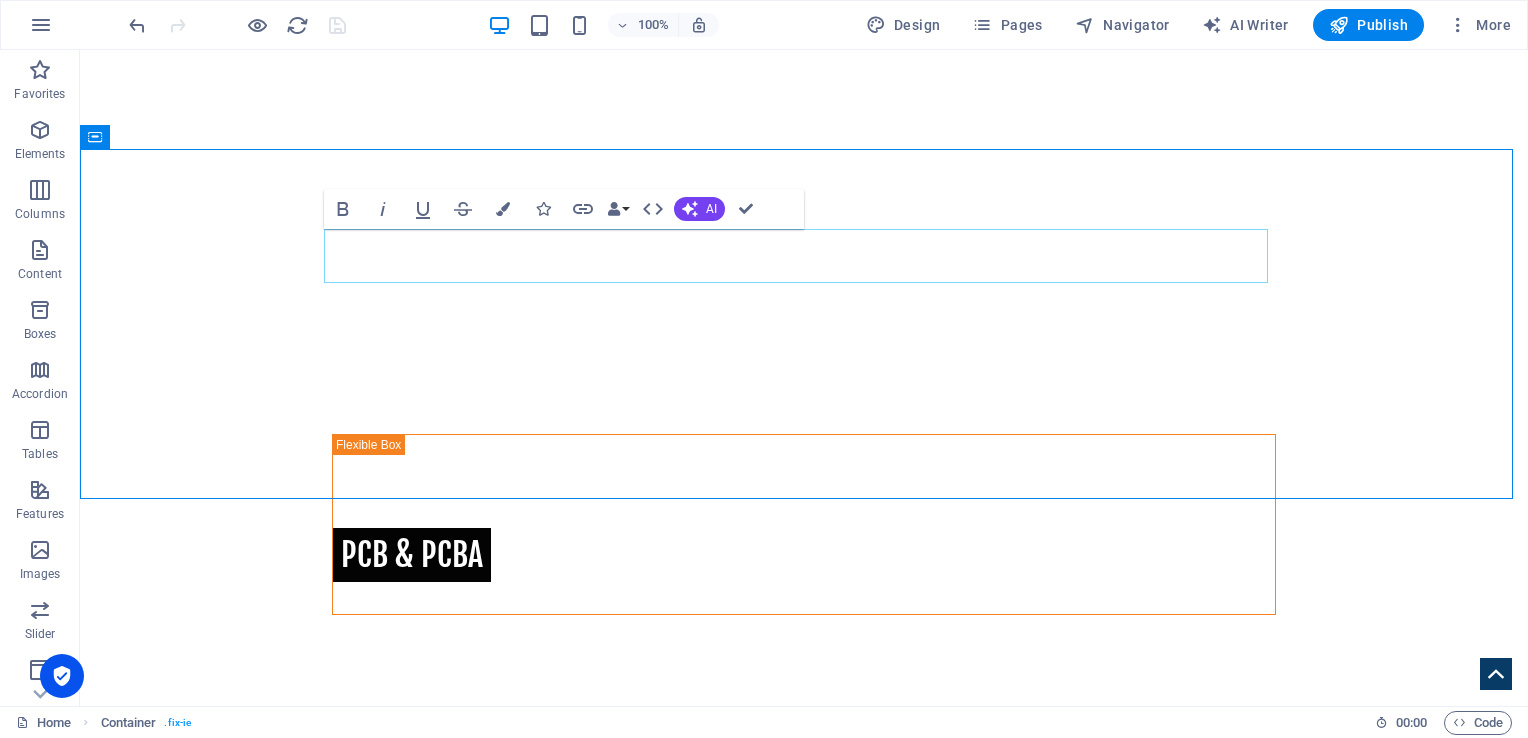 click on "Investigative Agency From  Tao Yuan" at bounding box center [804, 802] 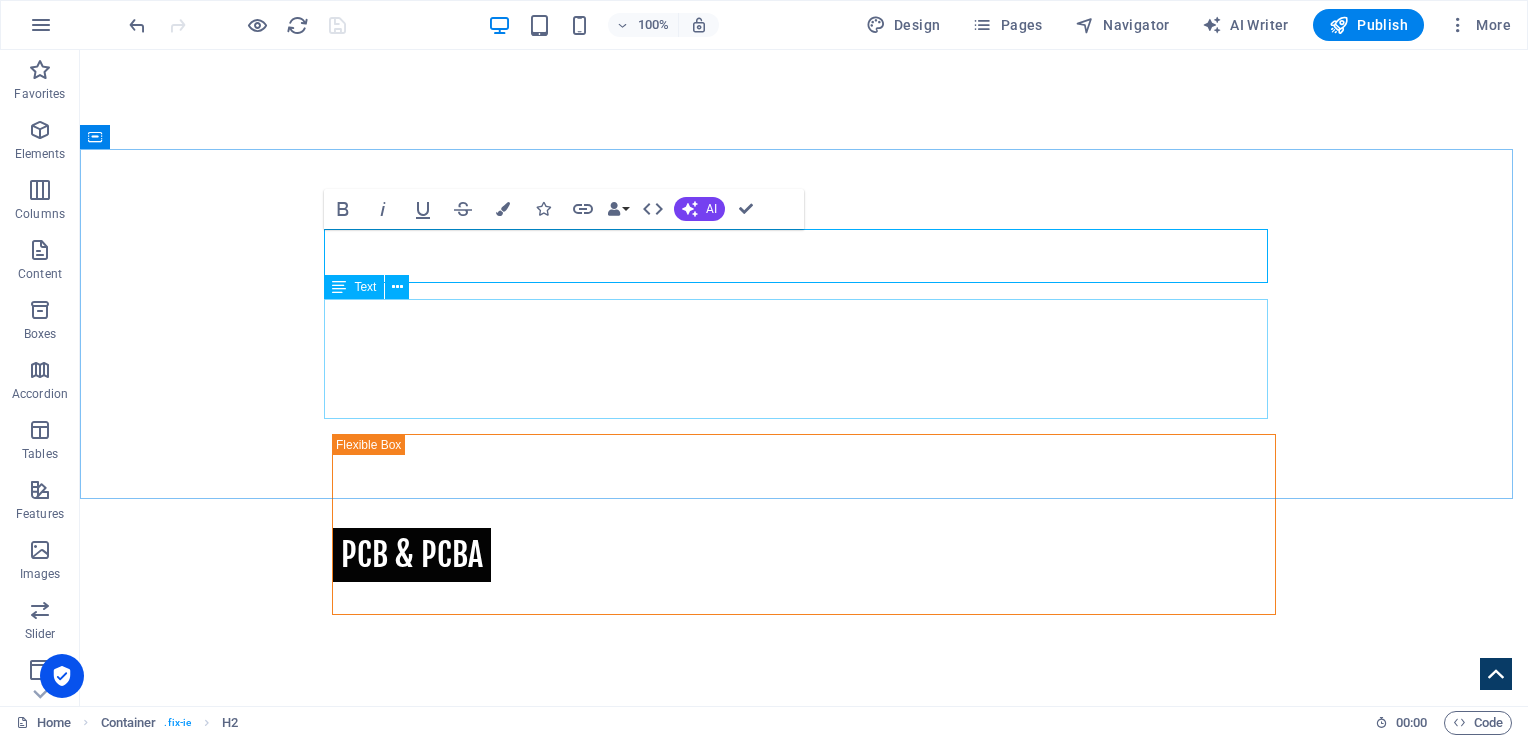 click on "Since its establishment in [DATE], Jiahe Electronics has been dedicated to the research and production of single-layer, double-layer, and multi-layer printed circuit boards (PCBs). We are continually investing in cutting-edge automated precision manufacturing and AI technology enhancements, with the goal of setting the benchmark for modern intelligent factories, as well as upholding environmental and social responsibilities. Adhering to our core principles of "Safety, Quality, and Efficiency," we provide our customers with reliable and competitive manufacturing solutions." at bounding box center [804, 906] 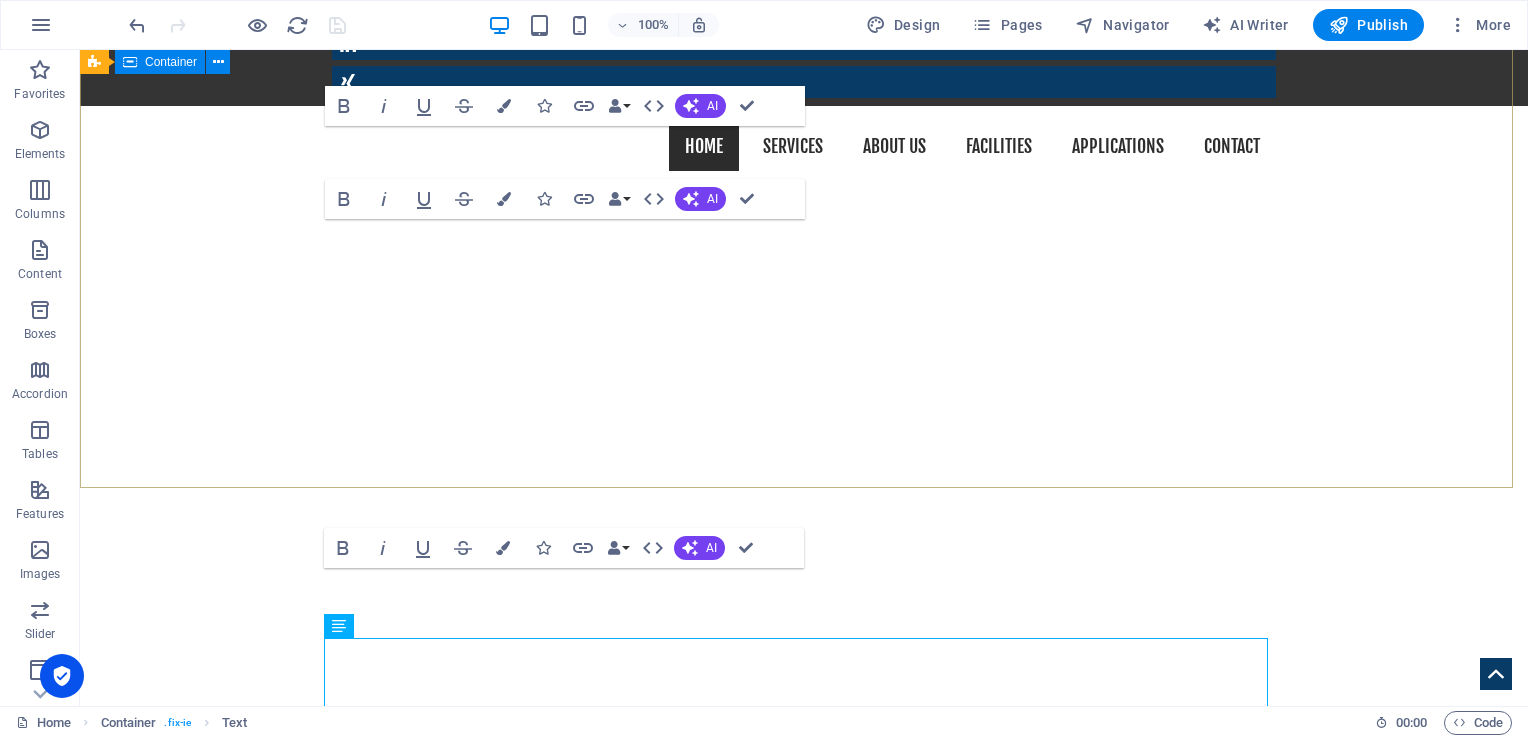 scroll, scrollTop: 200, scrollLeft: 0, axis: vertical 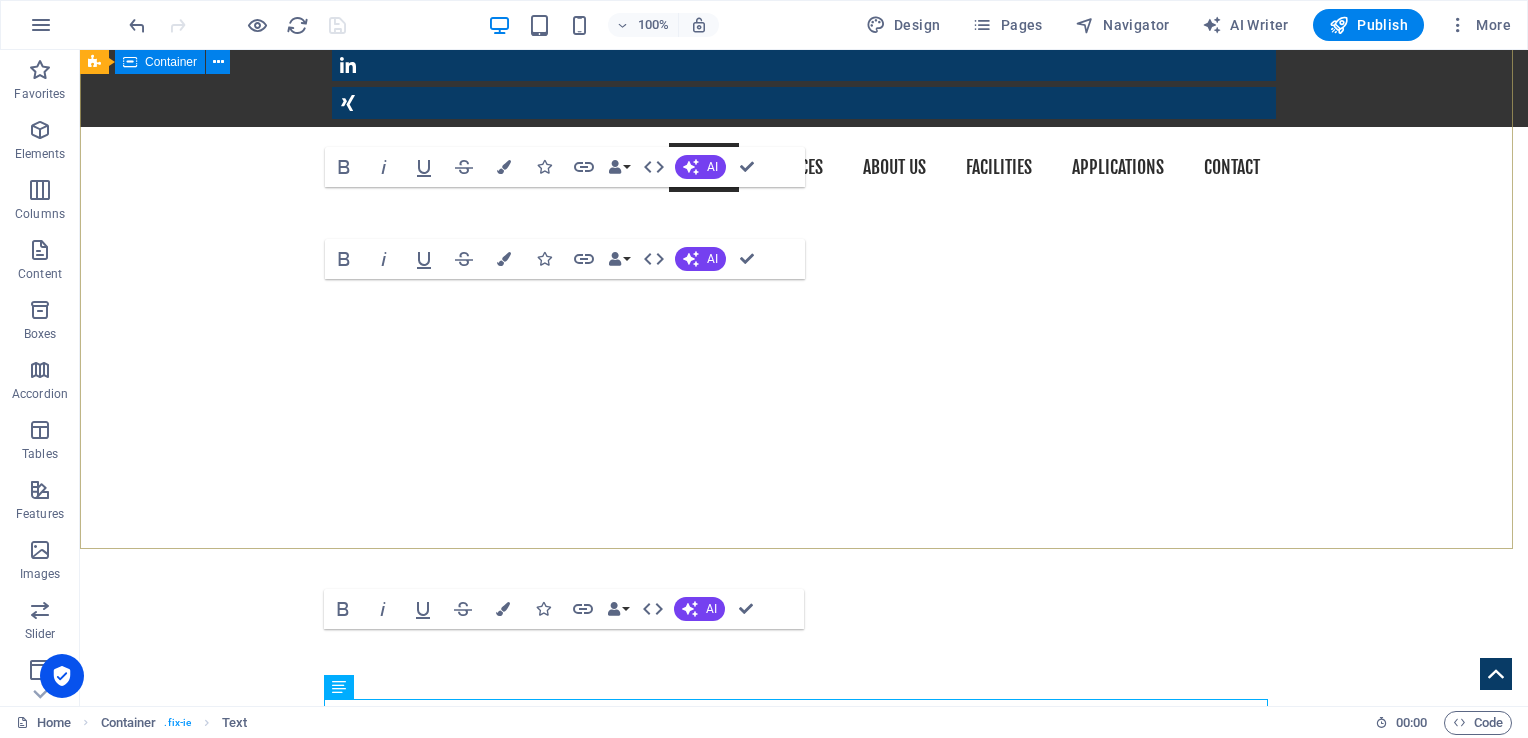 click on "really electronic  pcb & pcba​​​ ​" at bounding box center (804, 924) 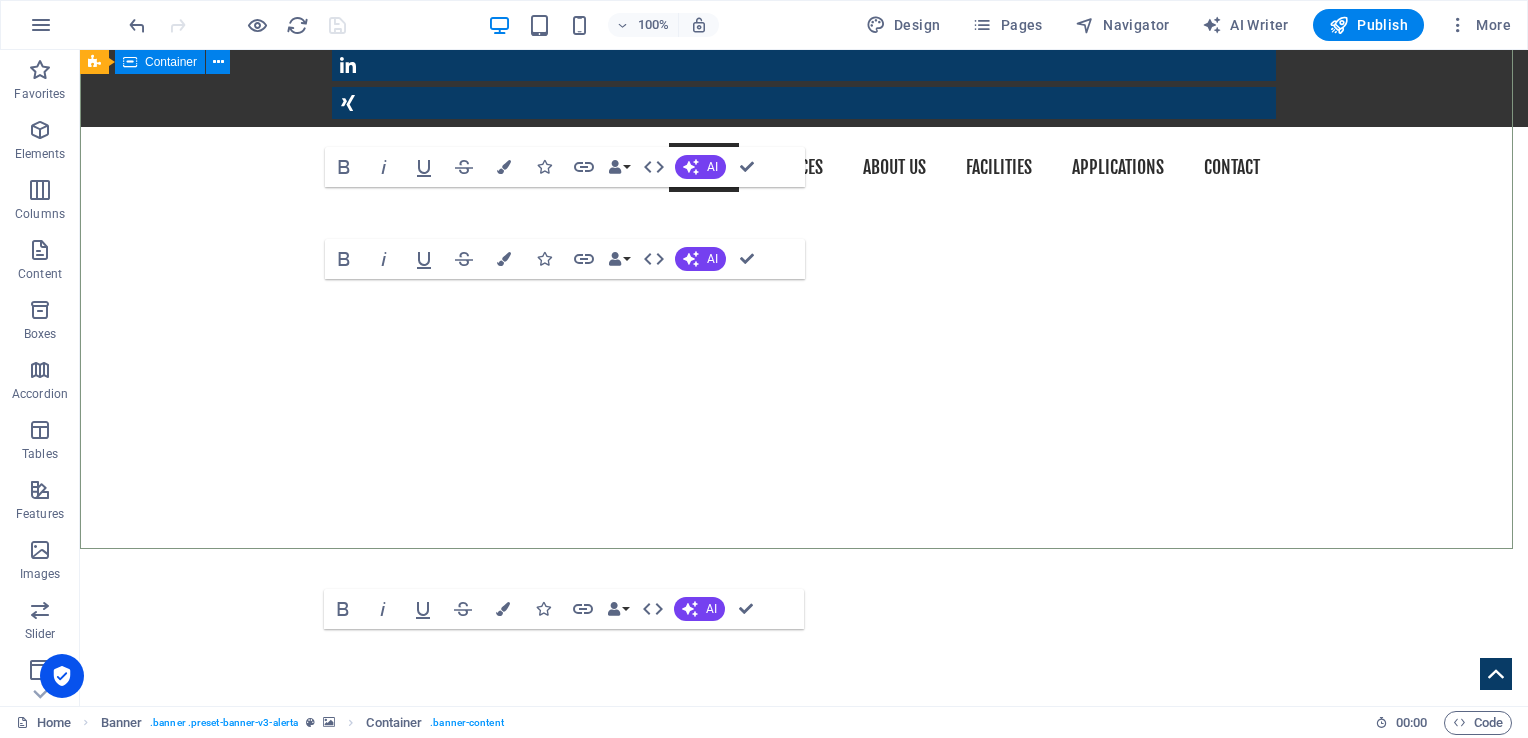 click on "really electronic  pcb & pcba​​​ ​" at bounding box center (804, 924) 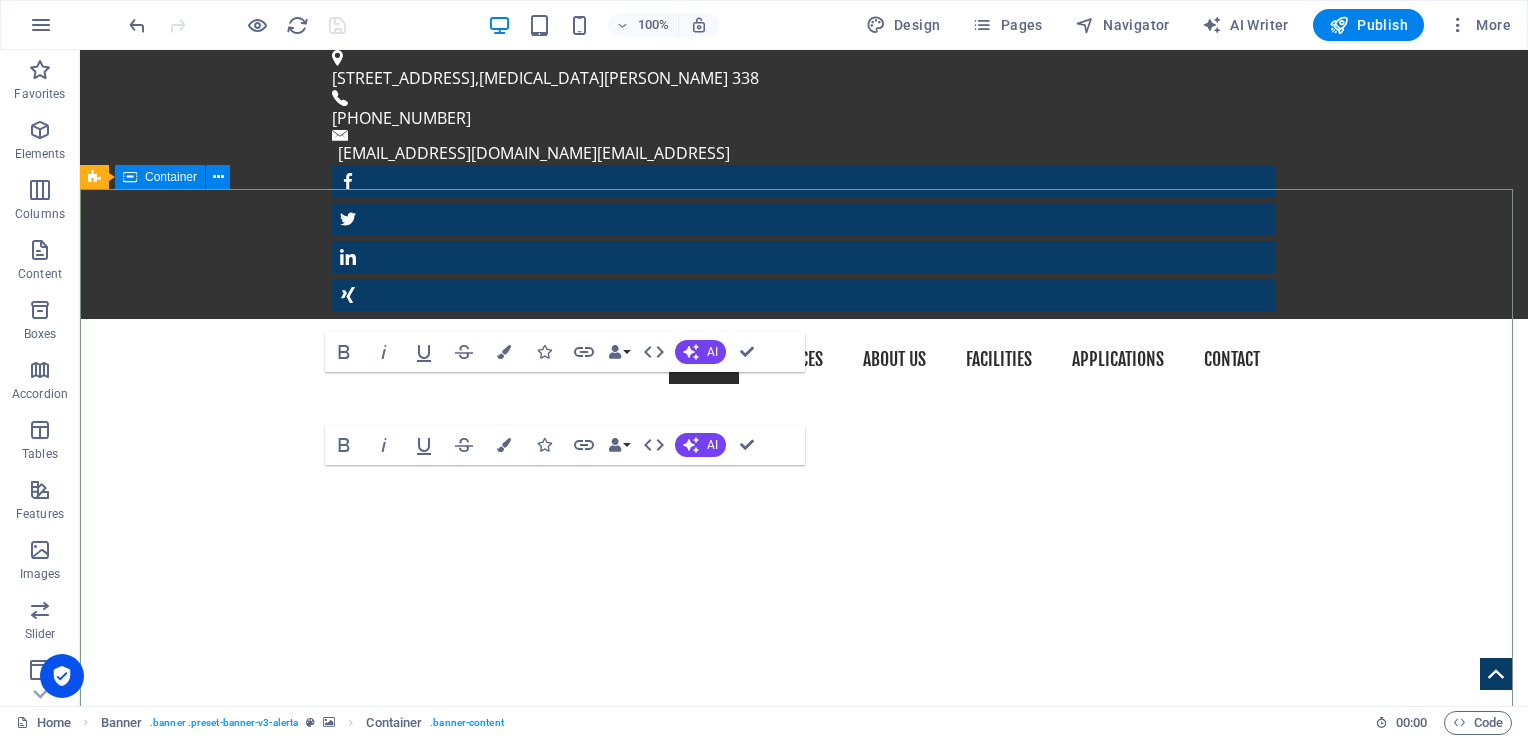 scroll, scrollTop: 0, scrollLeft: 0, axis: both 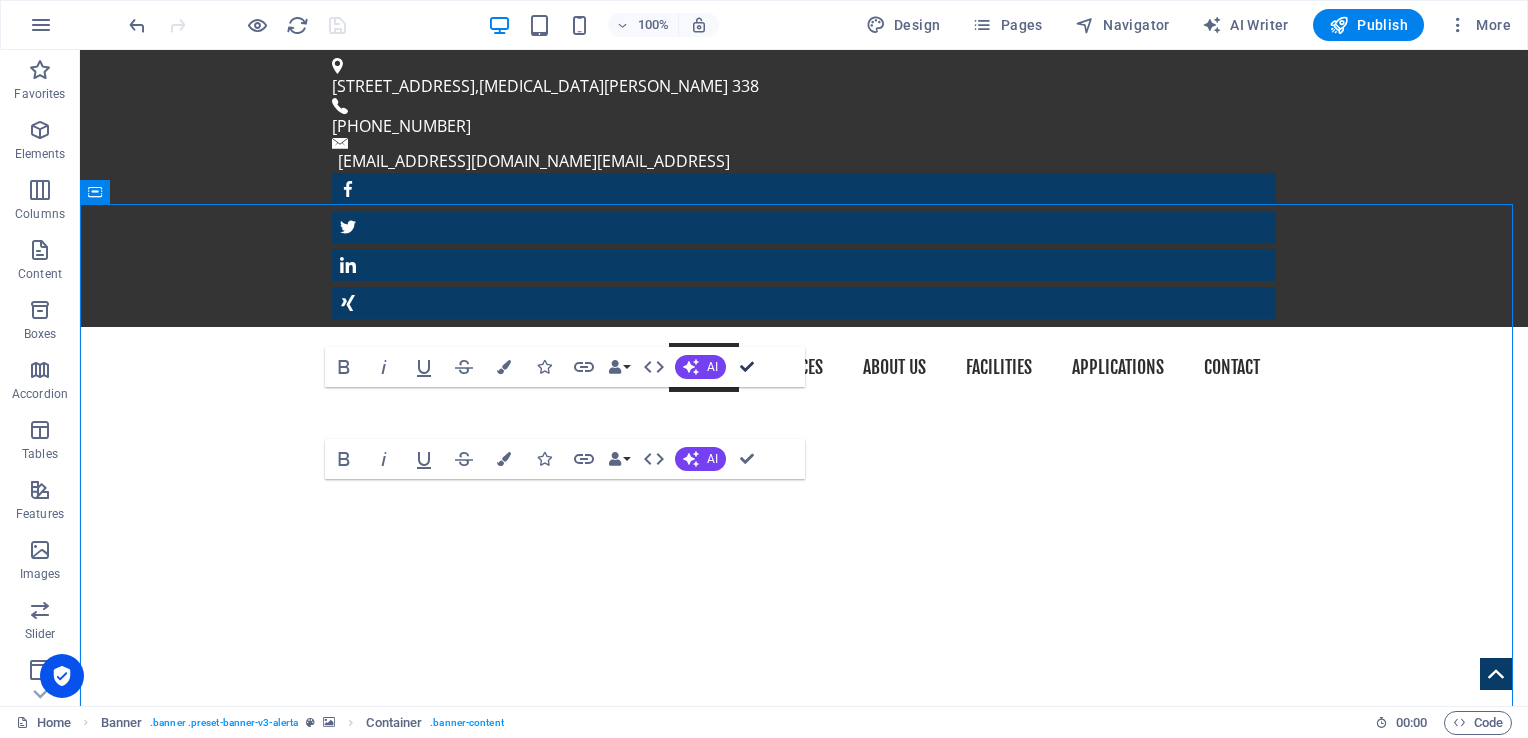 click at bounding box center (747, 367) 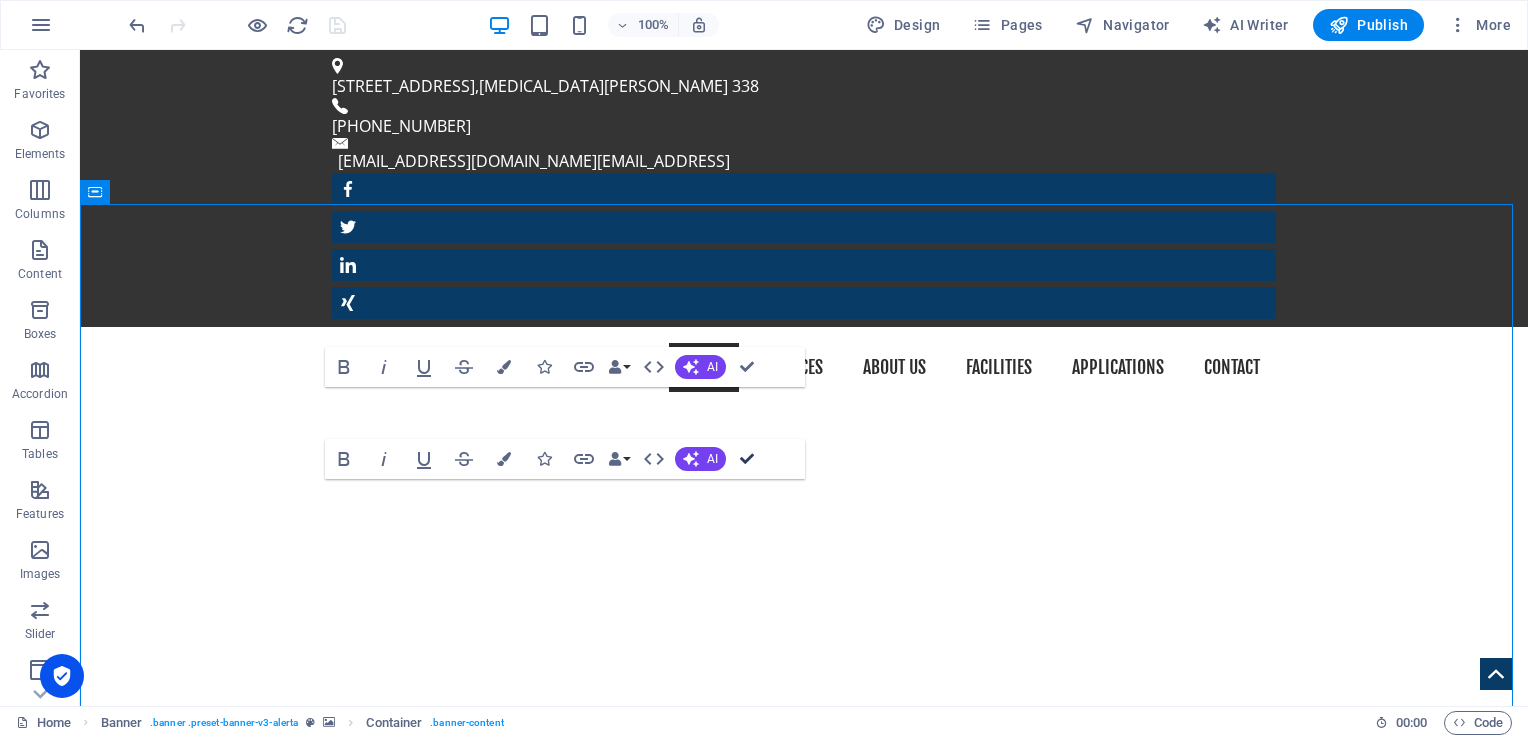 click at bounding box center [747, 459] 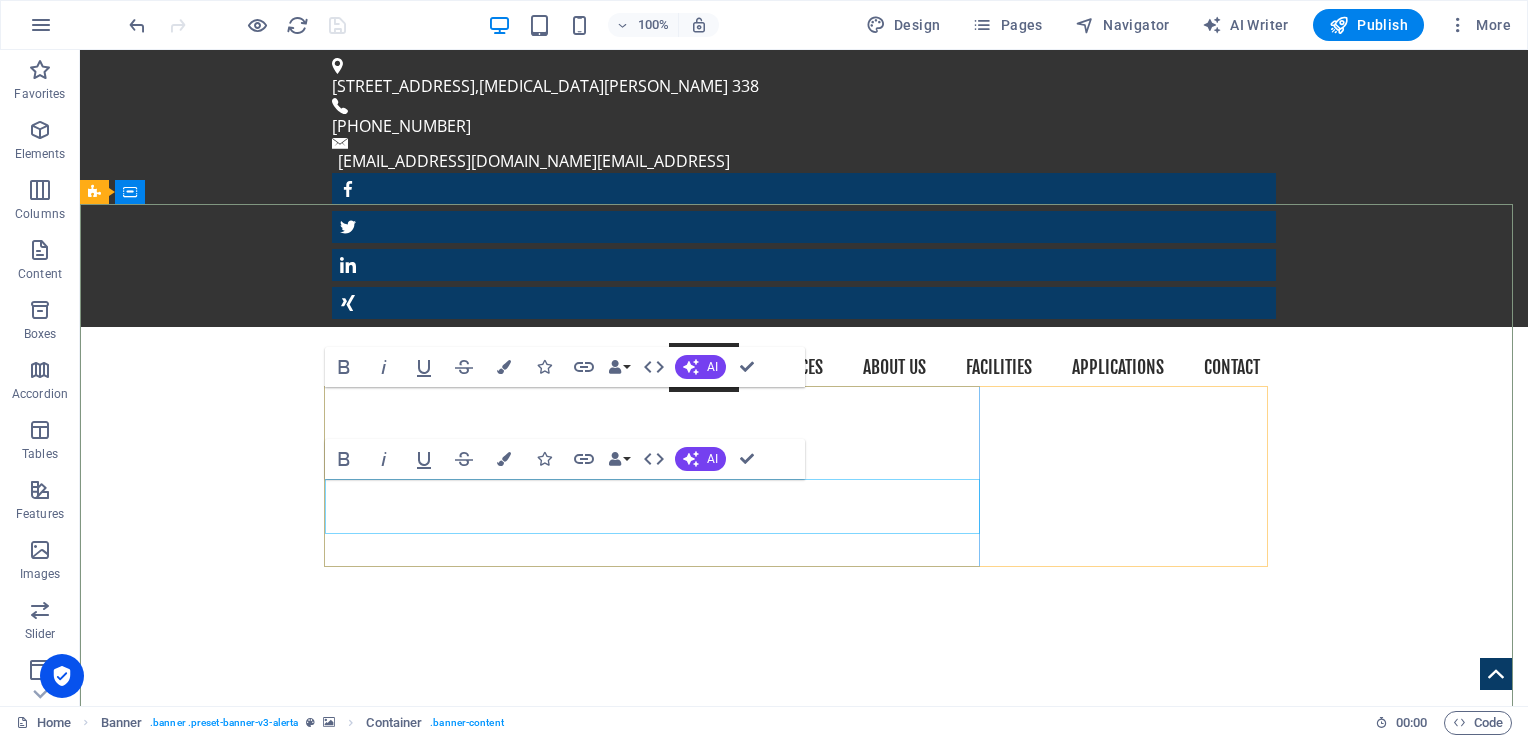 click on "pcb & pcba​​​ ​" at bounding box center (804, 1155) 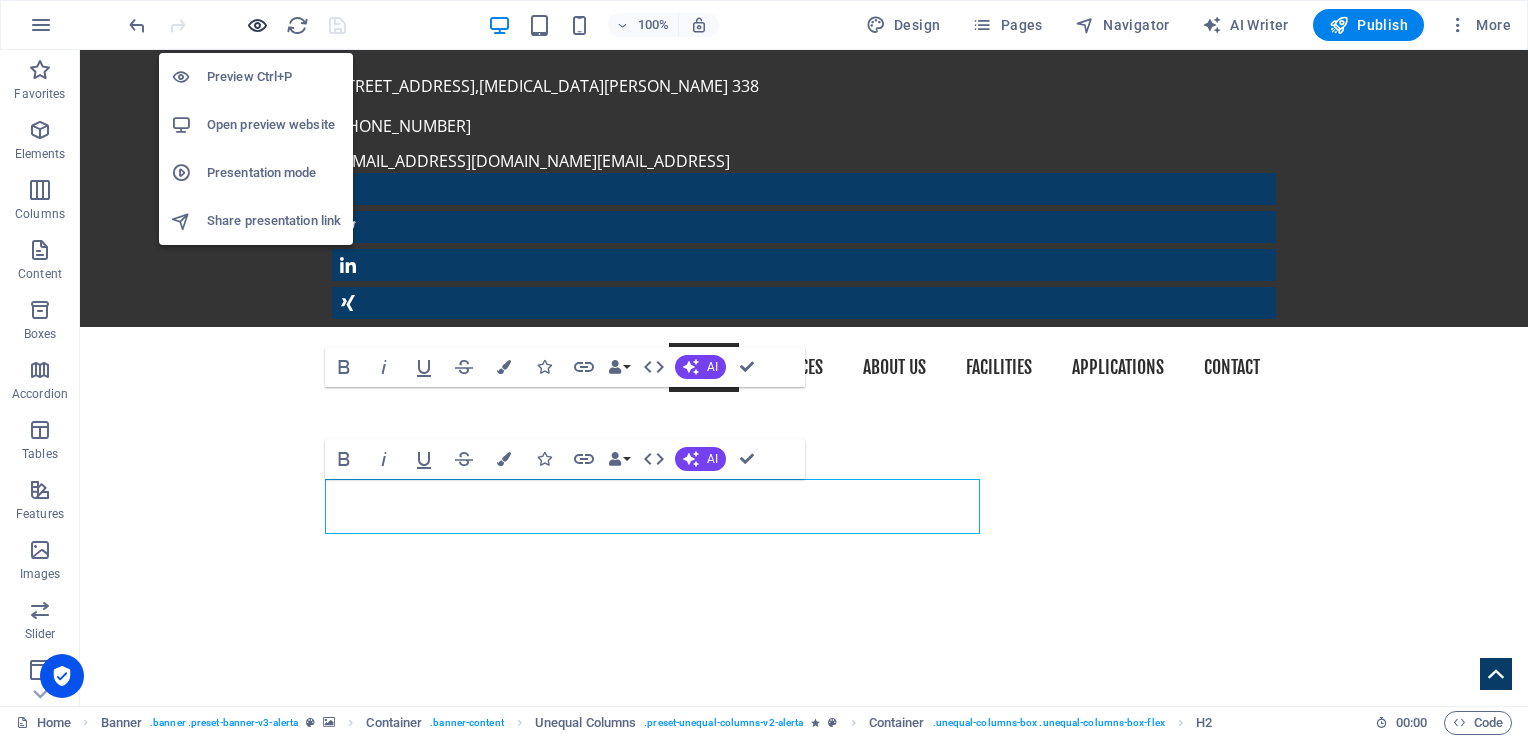 click at bounding box center [257, 25] 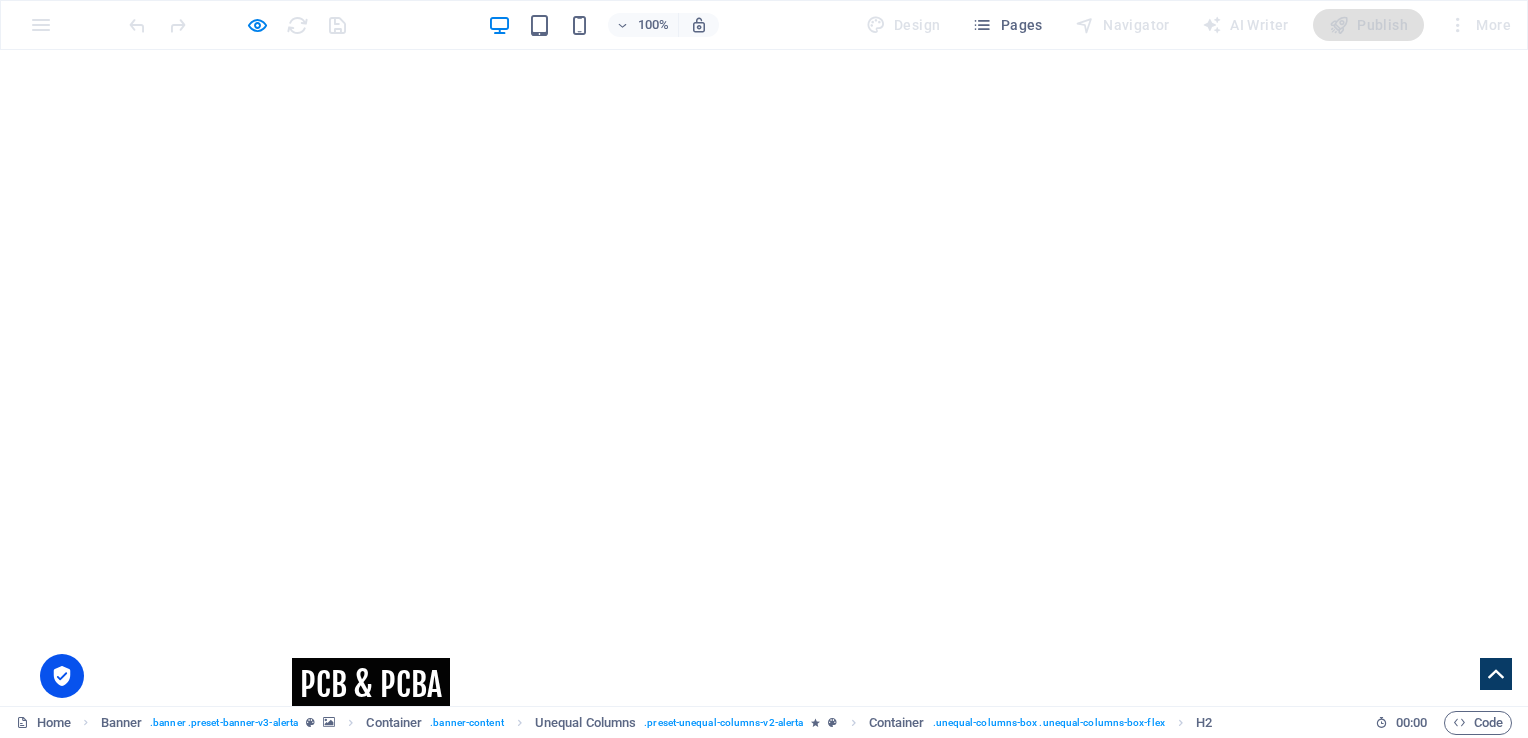 scroll, scrollTop: 500, scrollLeft: 0, axis: vertical 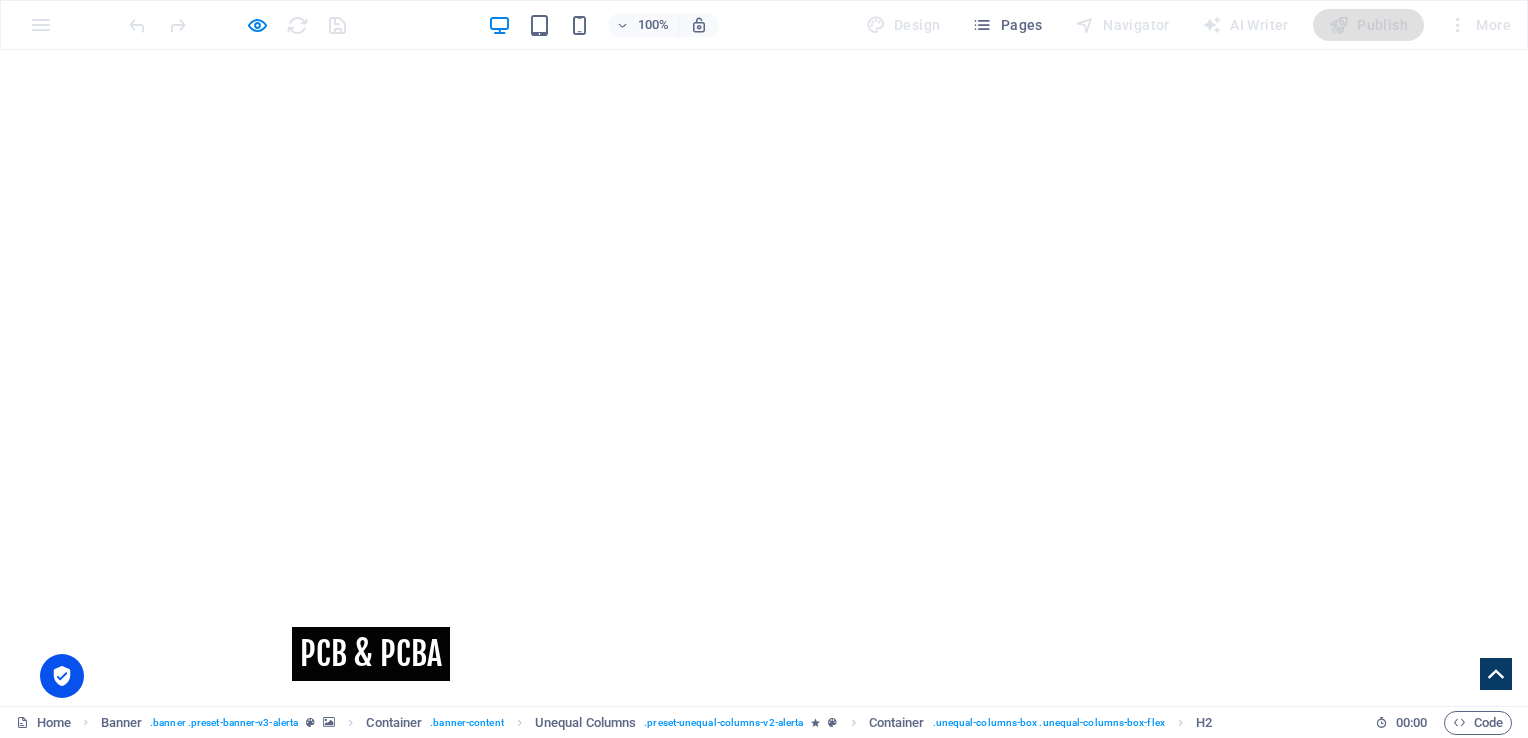 click at bounding box center (764, 936) 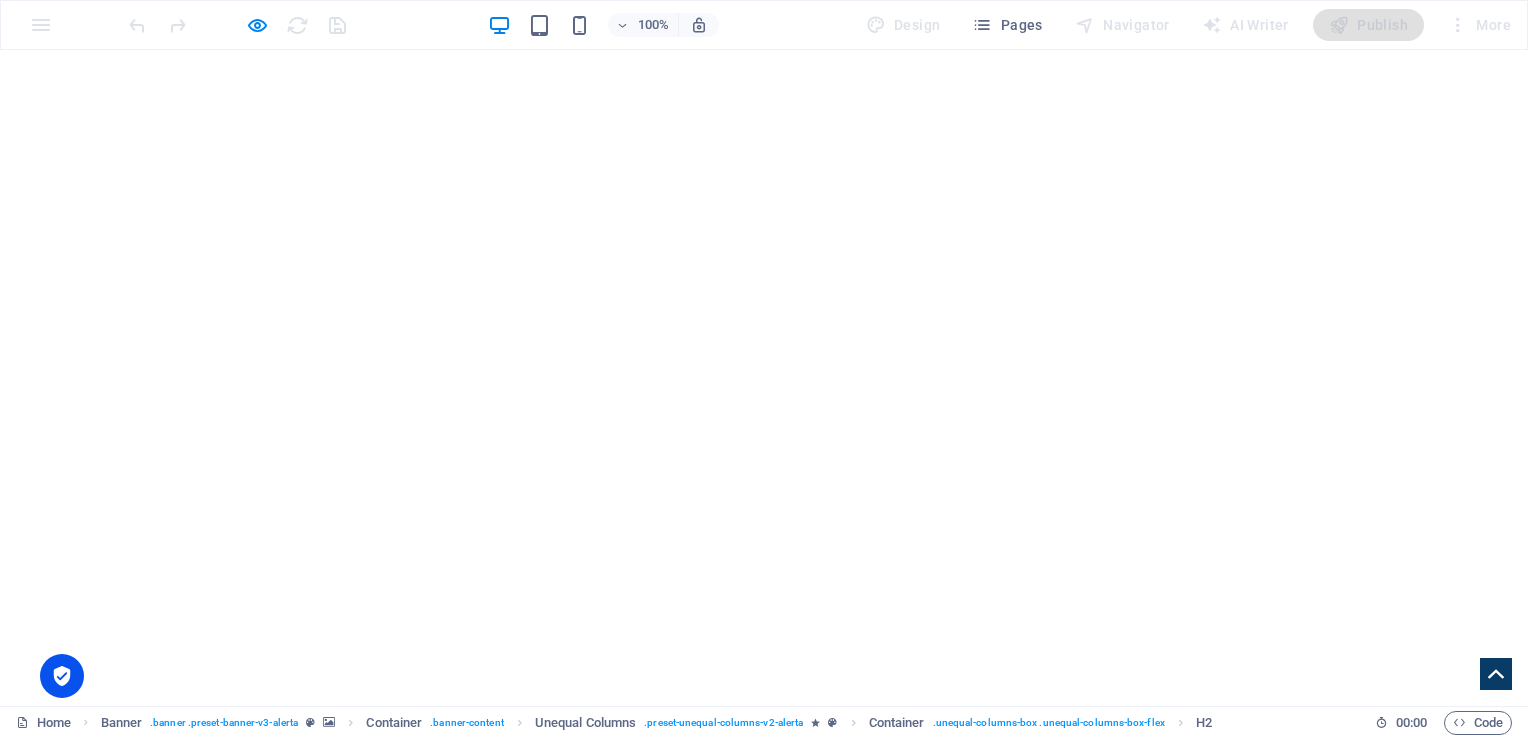 scroll, scrollTop: 400, scrollLeft: 0, axis: vertical 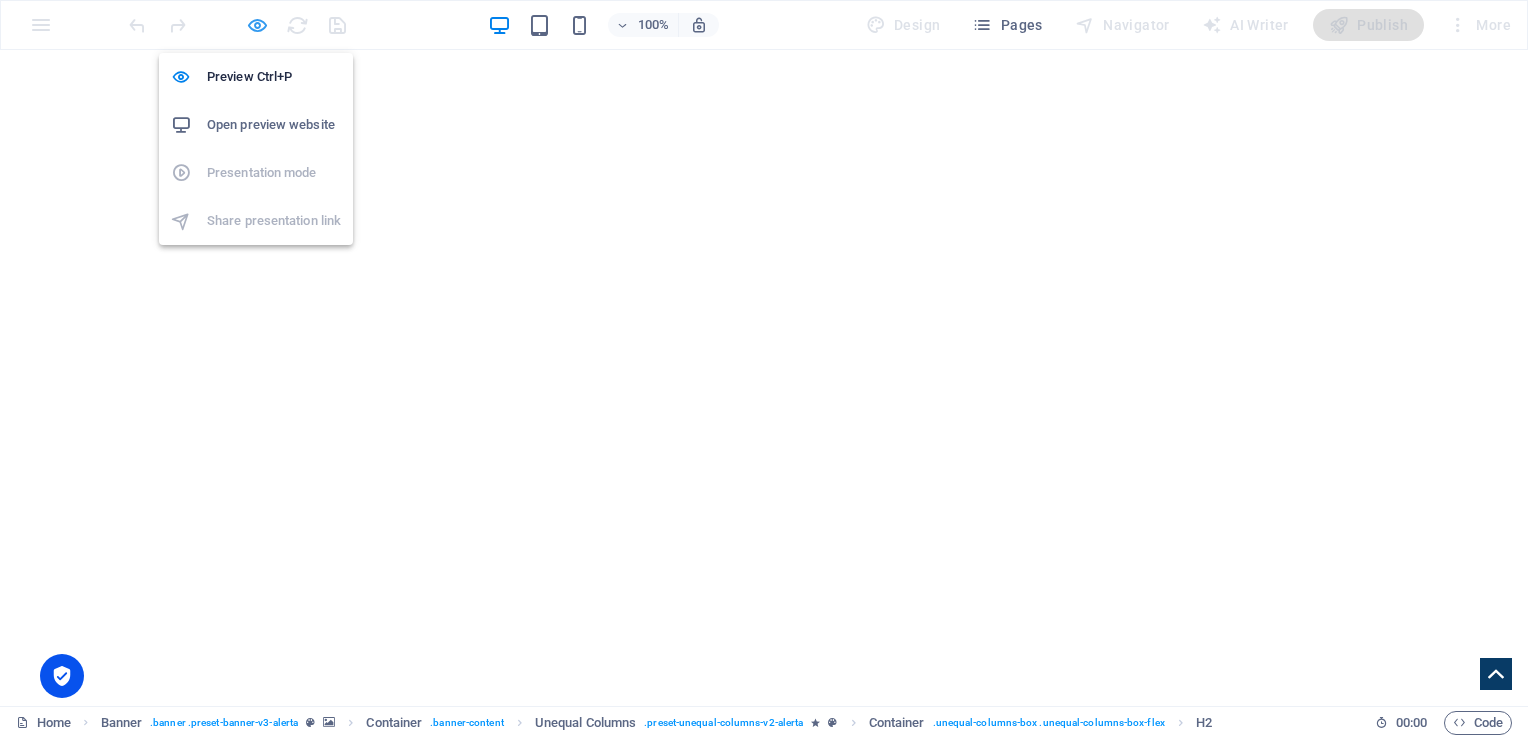 click at bounding box center [257, 25] 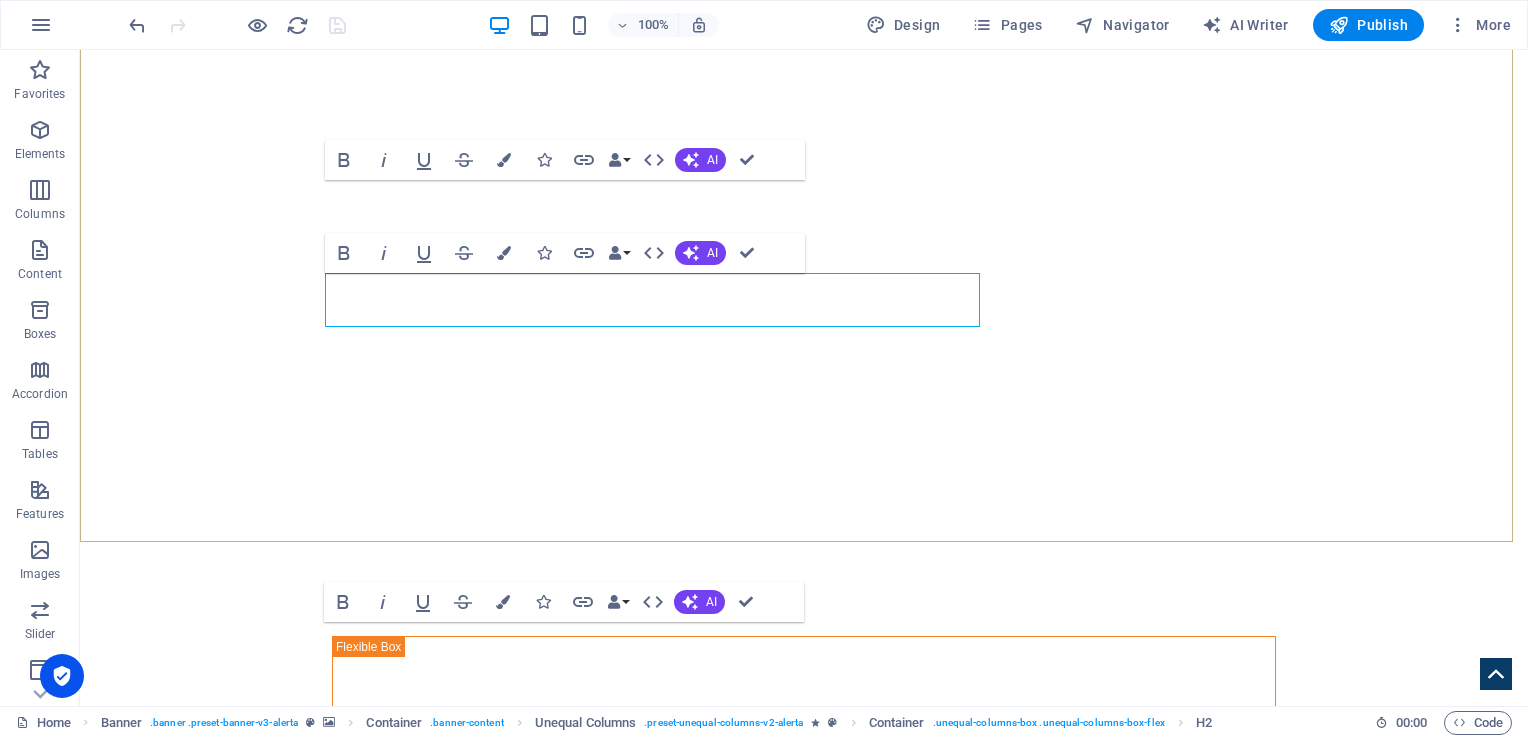 scroll, scrollTop: 400, scrollLeft: 0, axis: vertical 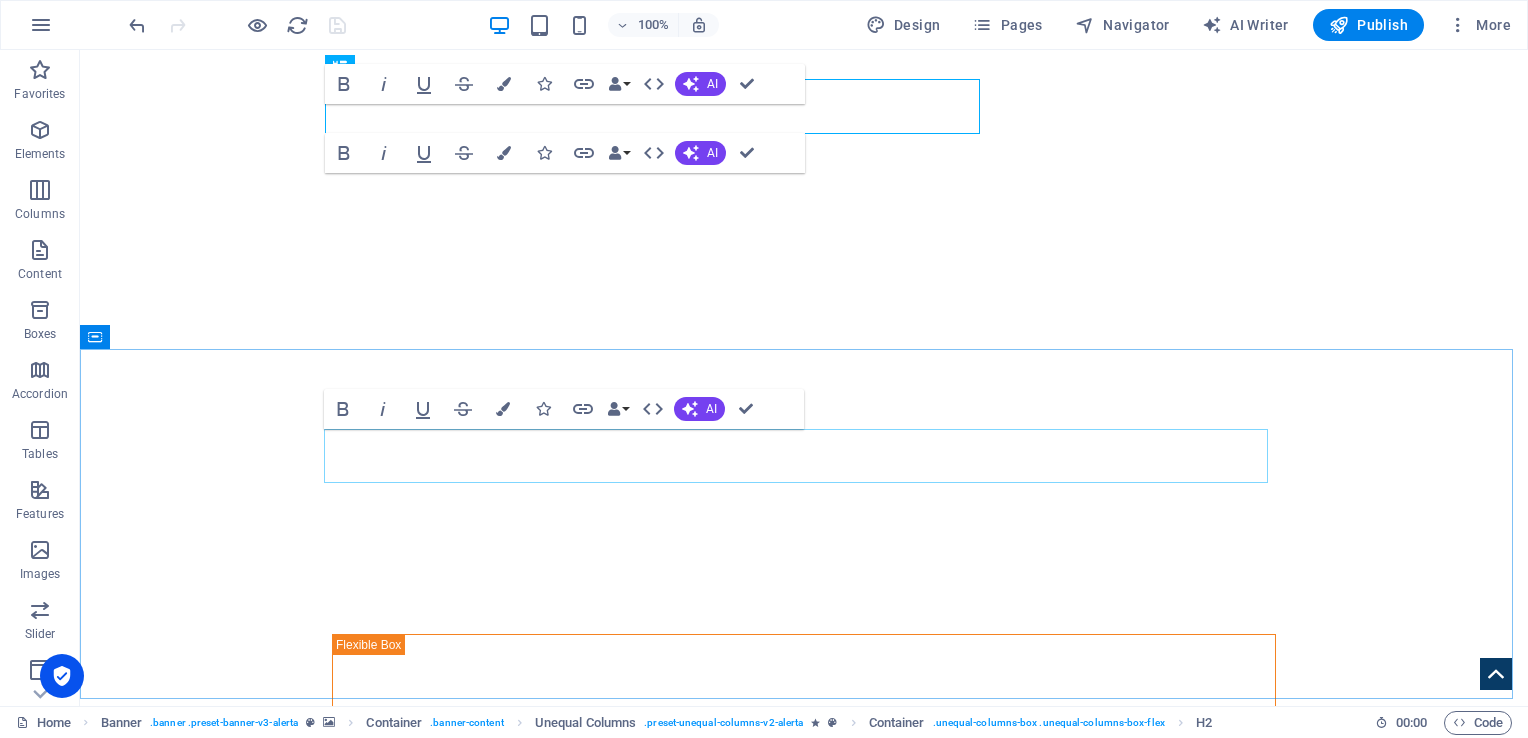 click on "Investigative Agency From" at bounding box center (512, 1002) 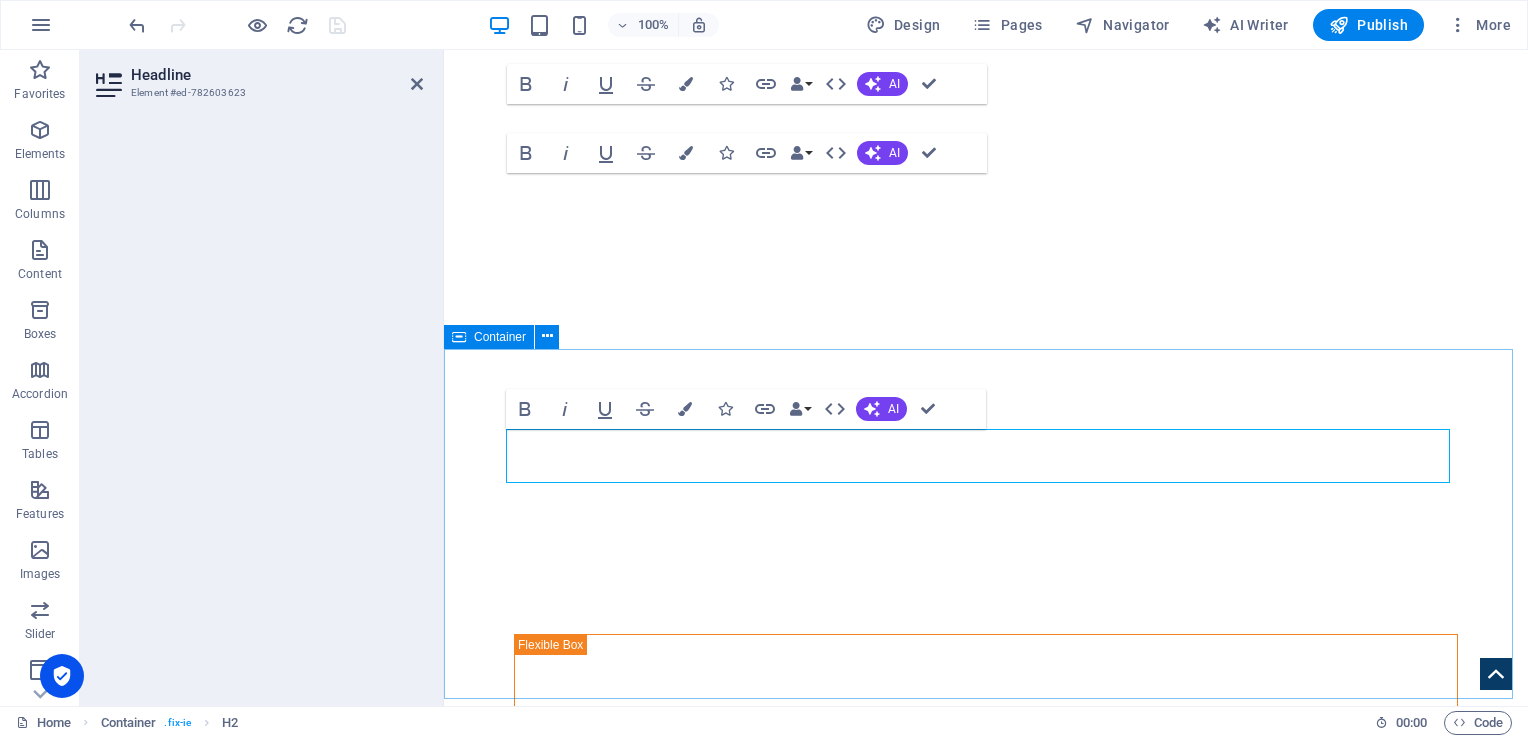 click on "Investigative Agency From  Tao Yuan Since its establishment in 1996, Jiahe Electronics has been dedicated to the research and production of single-layer, double-layer, and multi-layer printed circuit boards (PCBs). We are continually investing in cutting-edge automated precision manufacturing and AI technology enhancements, with the goal of setting the benchmark for modern intelligent factories, as well as upholding environmental and social responsibilities. Adhering to our core principles of "Safety, Quality, and Efficiency," we provide our customers with reliable and competitive manufacturing solutions." at bounding box center (986, 1070) 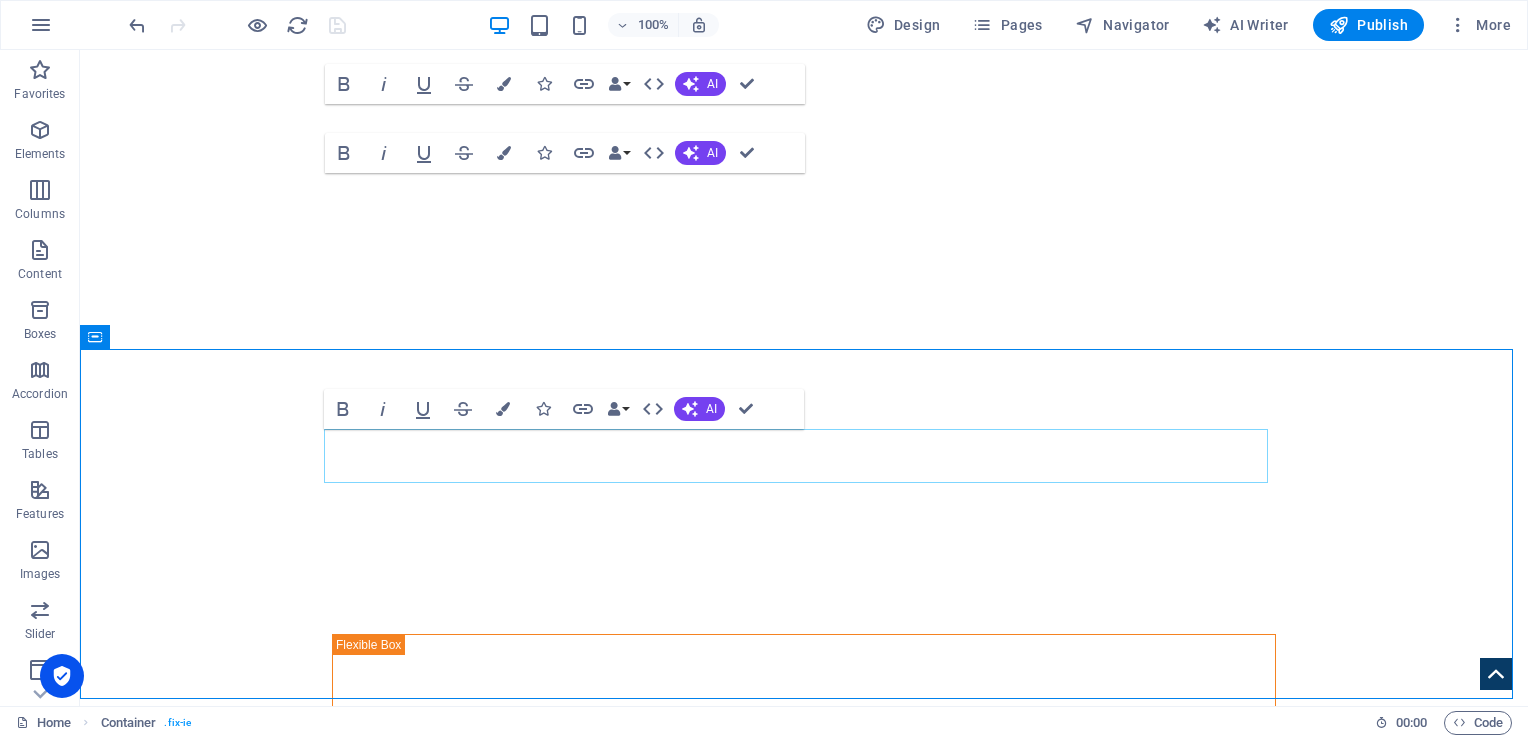 click on "Investigative Agency From" at bounding box center (512, 1002) 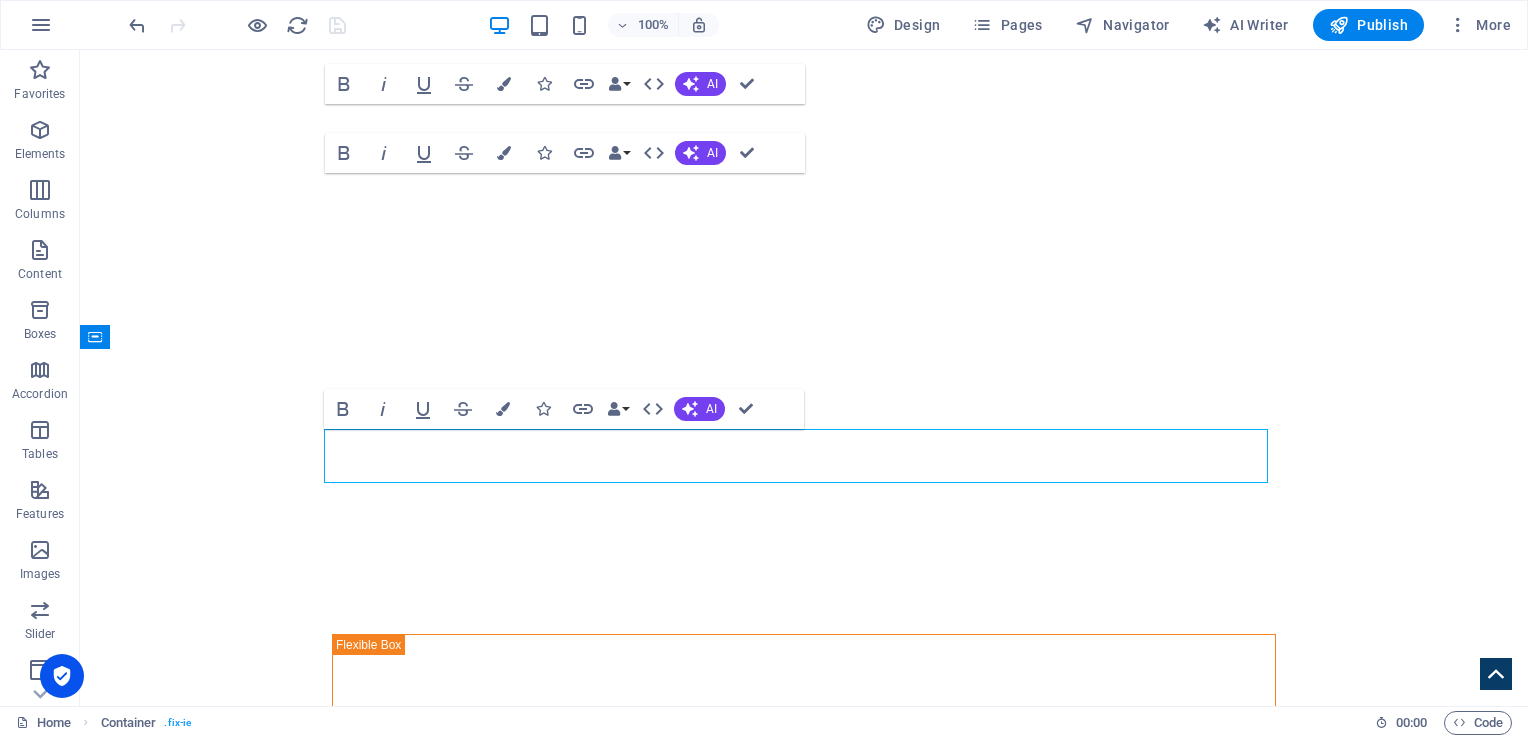 click on "Investigative Agency From" at bounding box center [512, 1002] 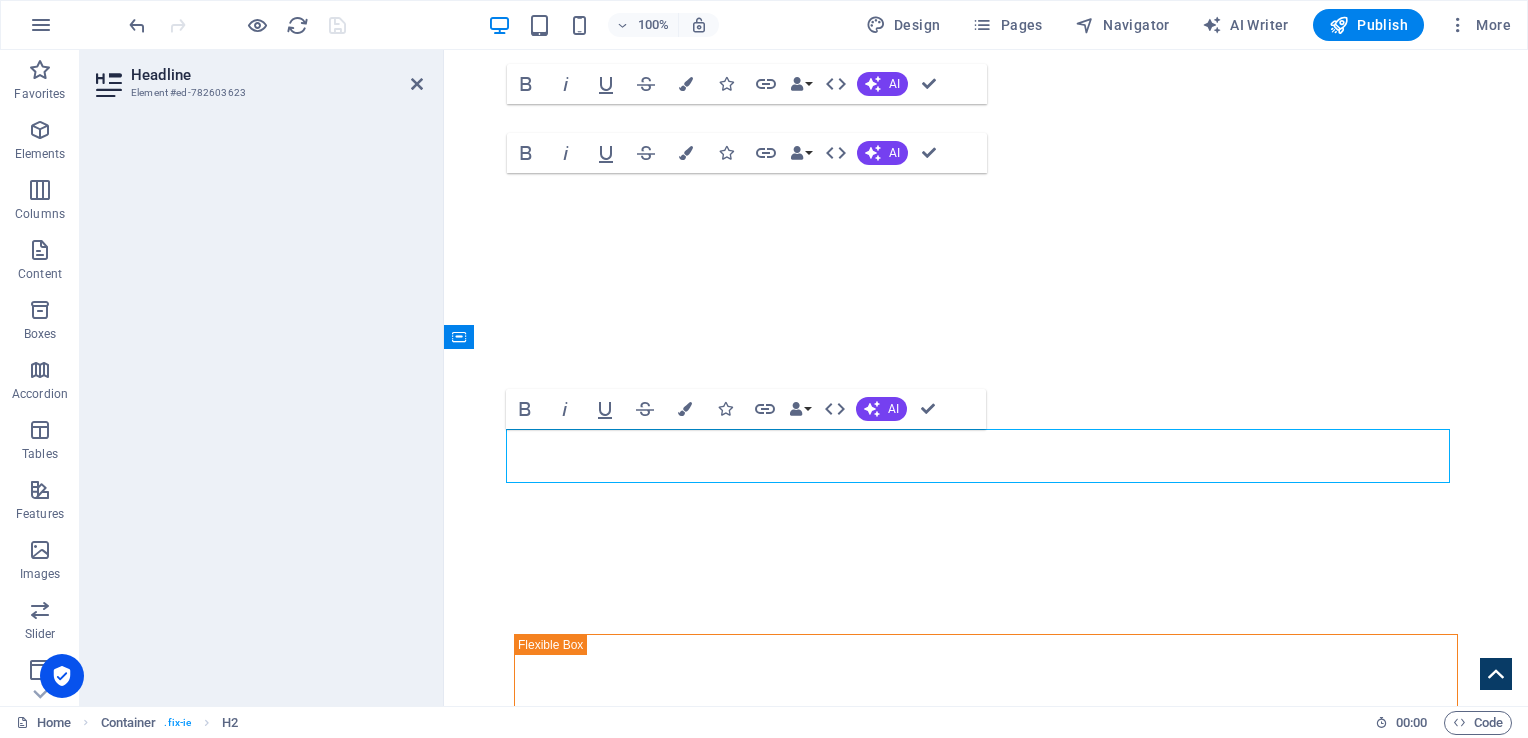 click on "Investigative Agency From" at bounding box center (694, 1002) 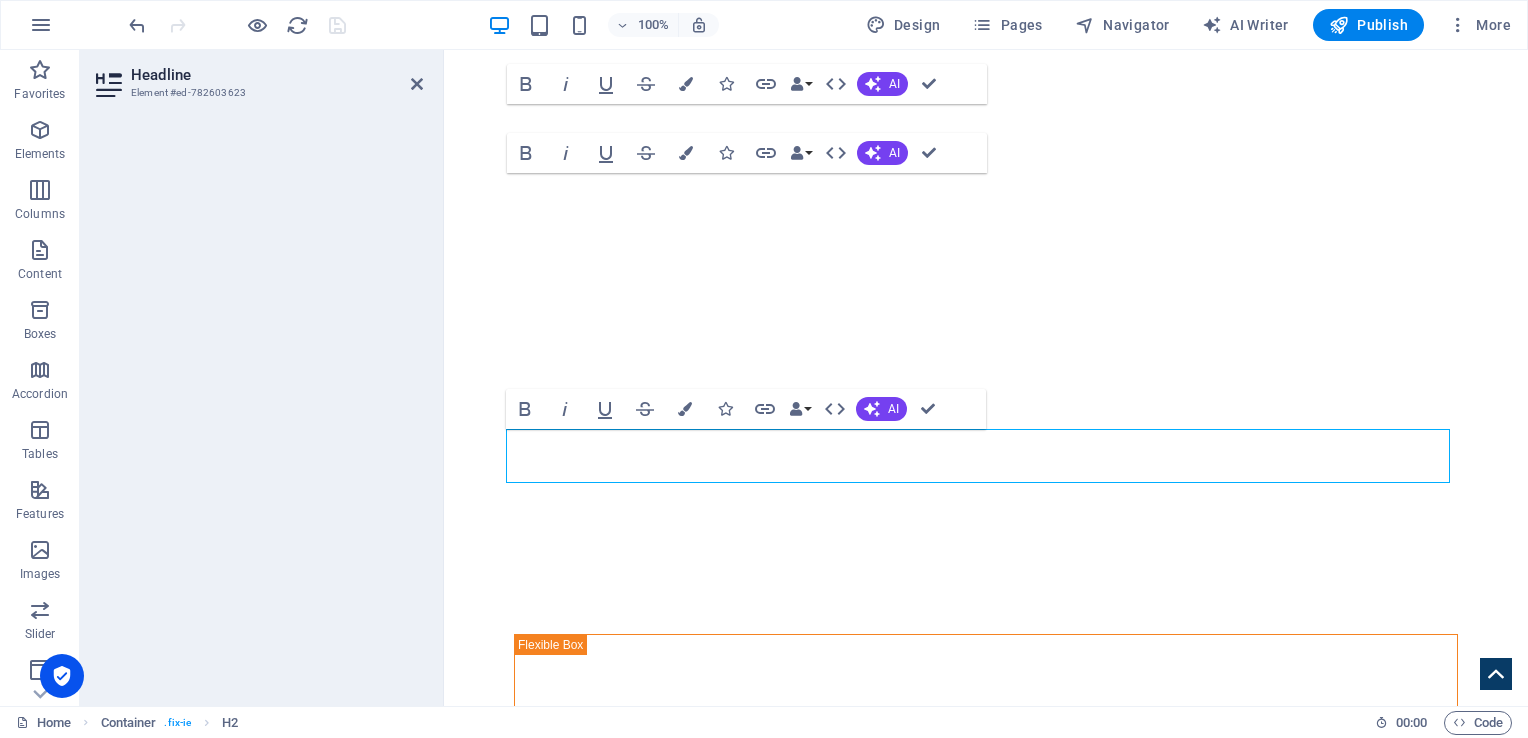 click at bounding box center (259, 404) 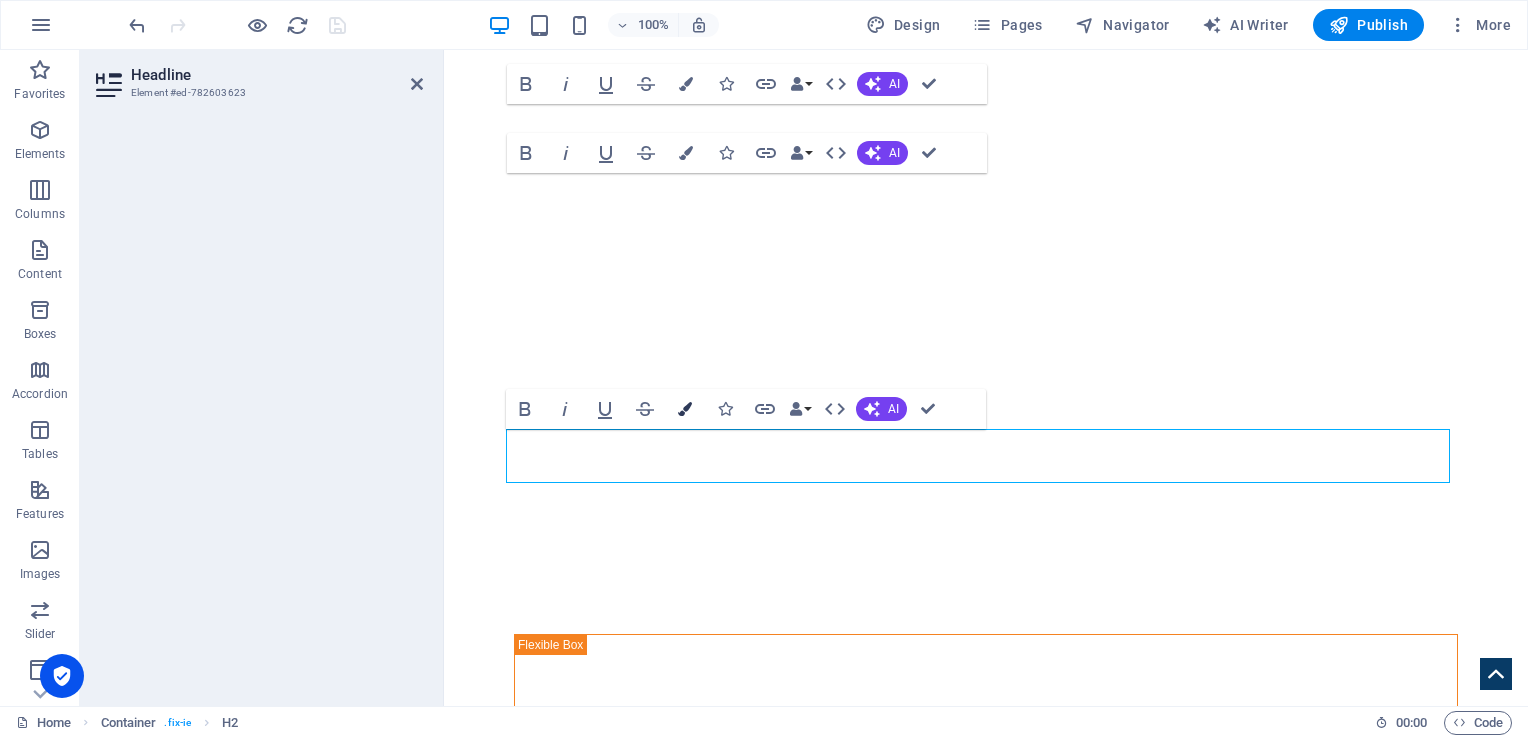 click on "Colors" at bounding box center [685, 409] 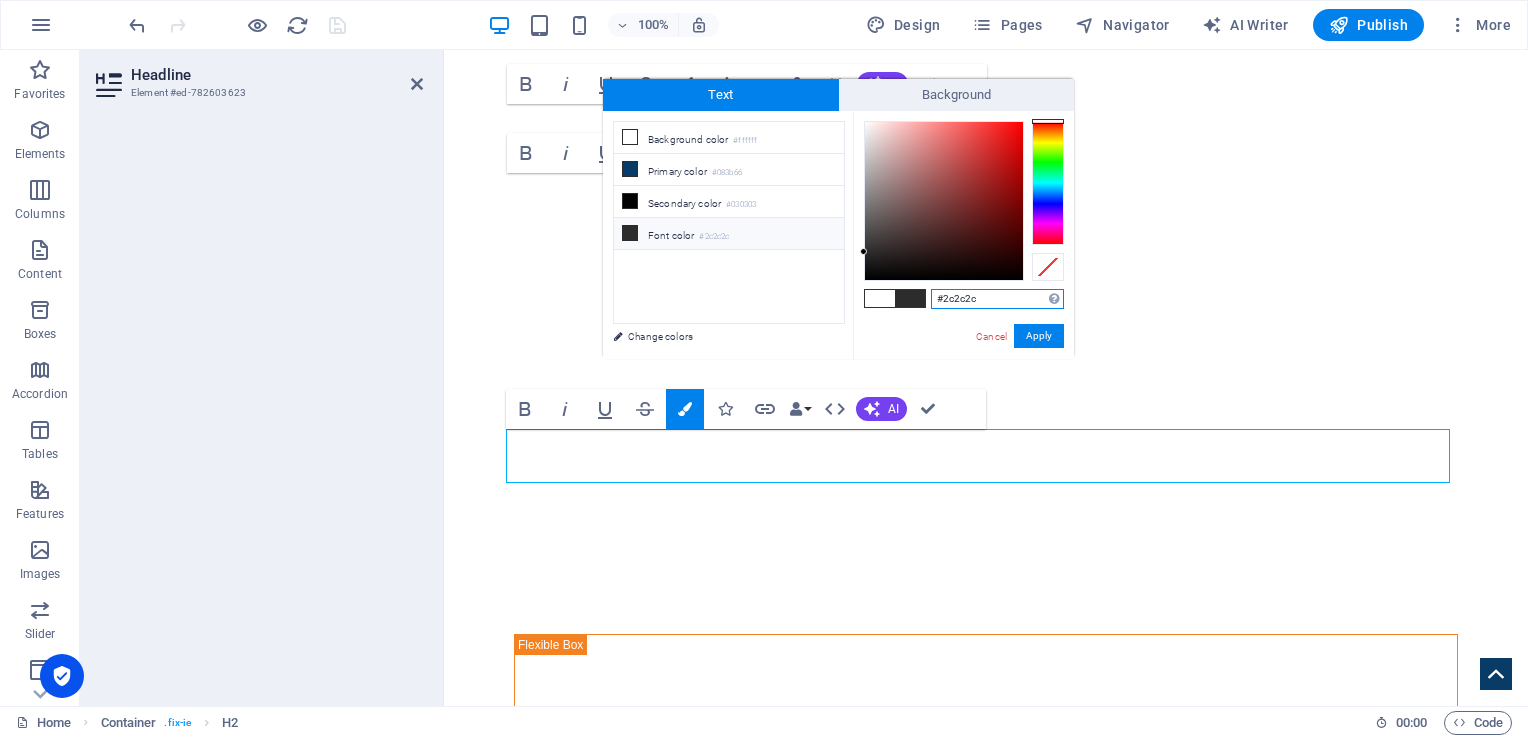 drag, startPoint x: 980, startPoint y: 301, endPoint x: 913, endPoint y: 299, distance: 67.02985 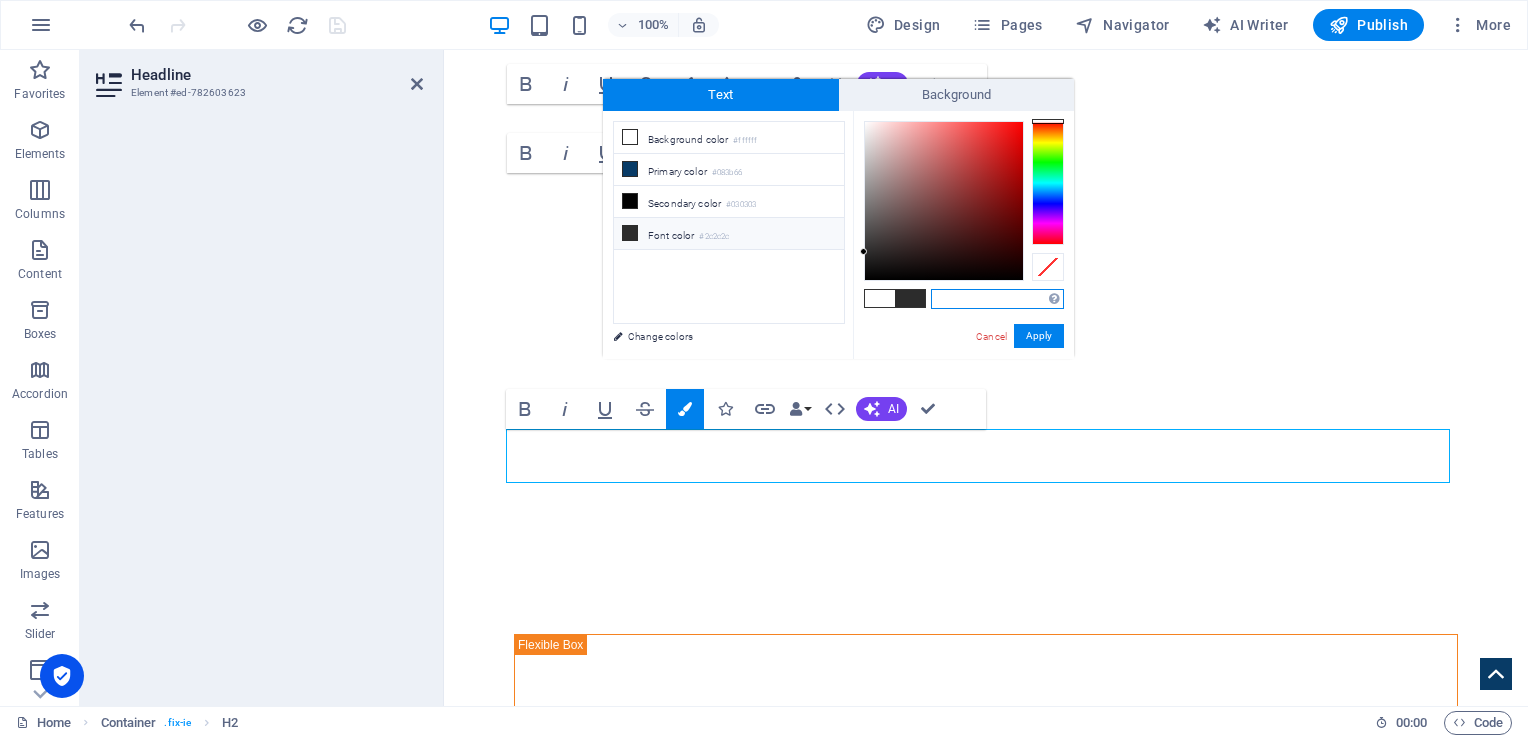 type 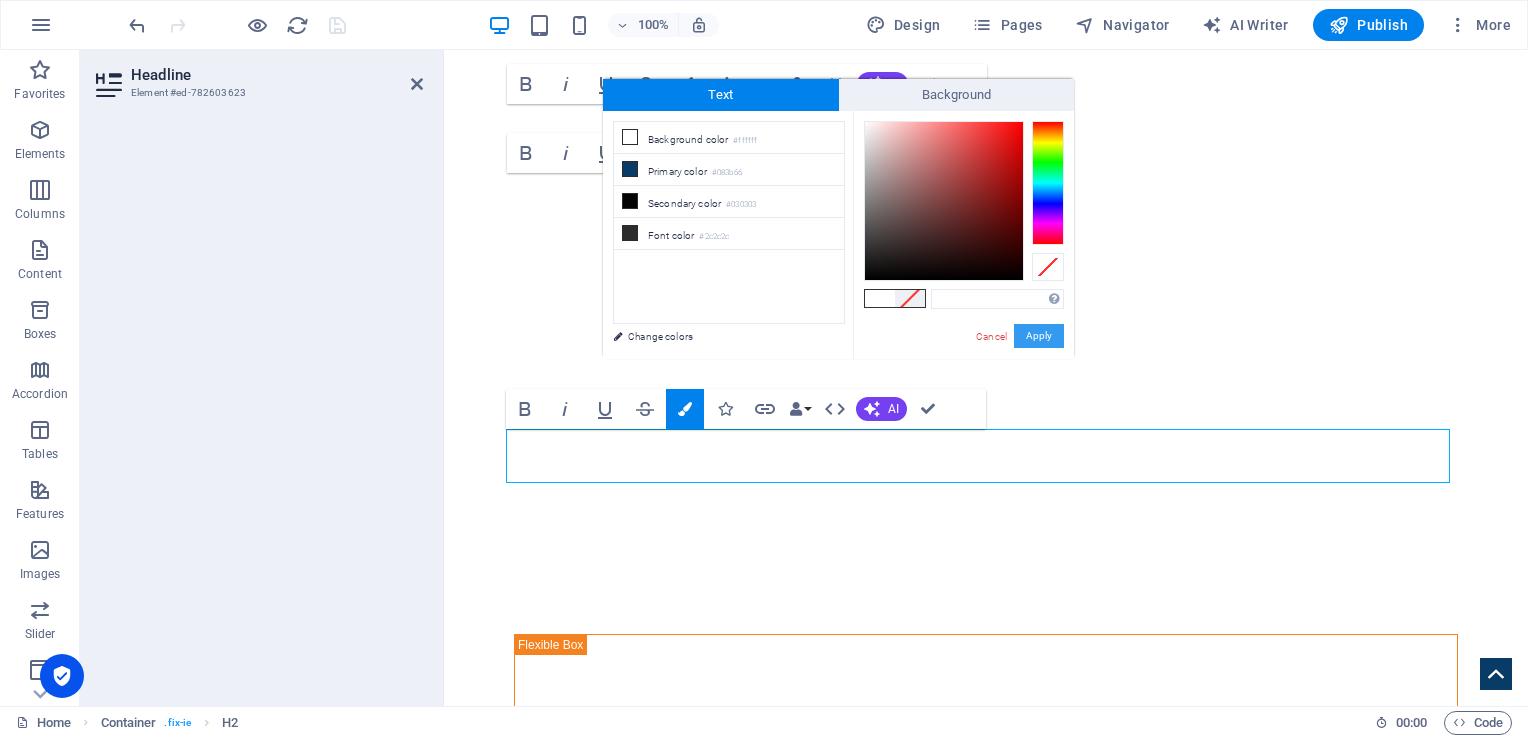 click on "Apply" at bounding box center (1039, 336) 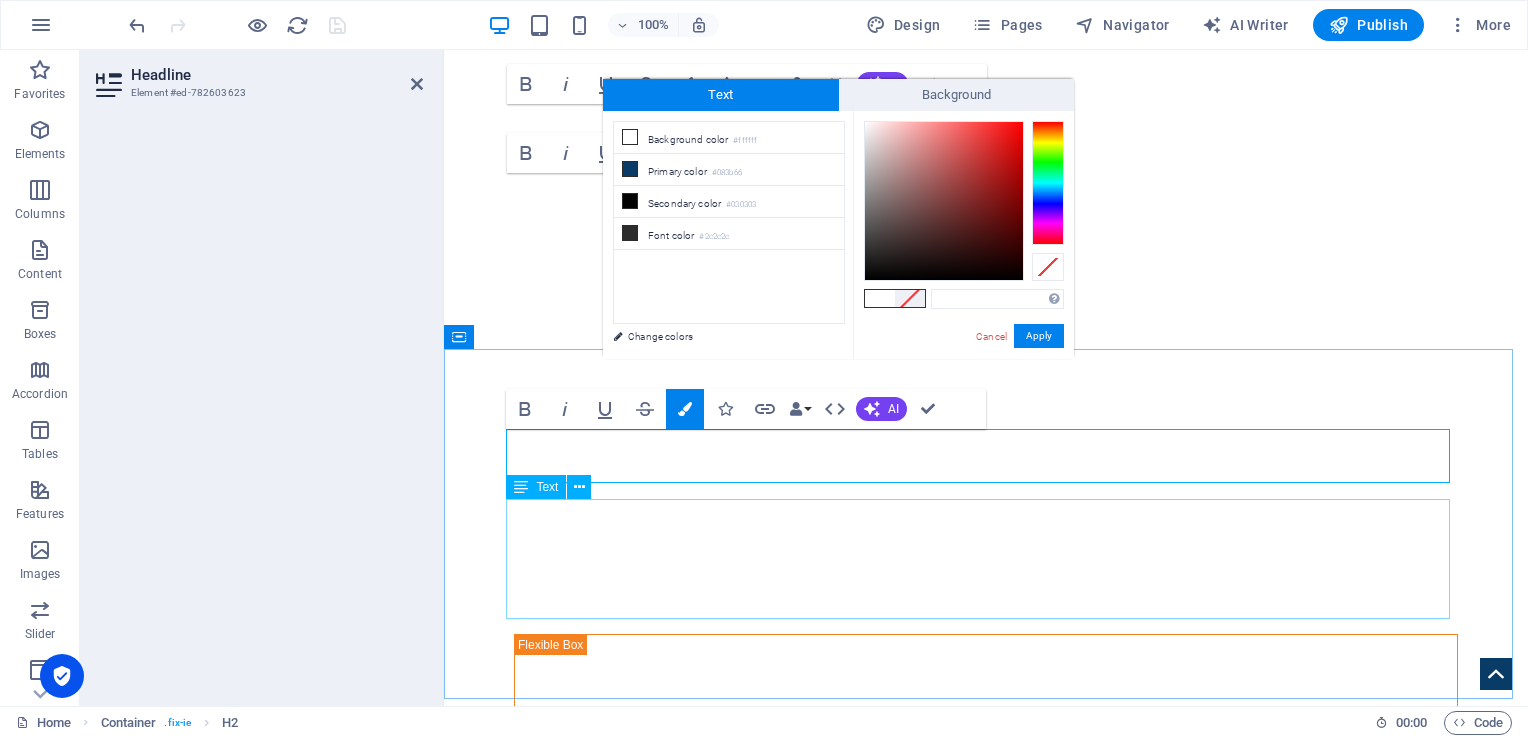 click on "Since its establishment in [DATE], Jiahe Electronics has been dedicated to the research and production of single-layer, double-layer, and multi-layer printed circuit boards (PCBs). We are continually investing in cutting-edge automated precision manufacturing and AI technology enhancements, with the goal of setting the benchmark for modern intelligent factories, as well as upholding environmental and social responsibilities. Adhering to our core principles of "Safety, Quality, and Efficiency," we provide our customers with reliable and competitive manufacturing solutions." at bounding box center (986, 1106) 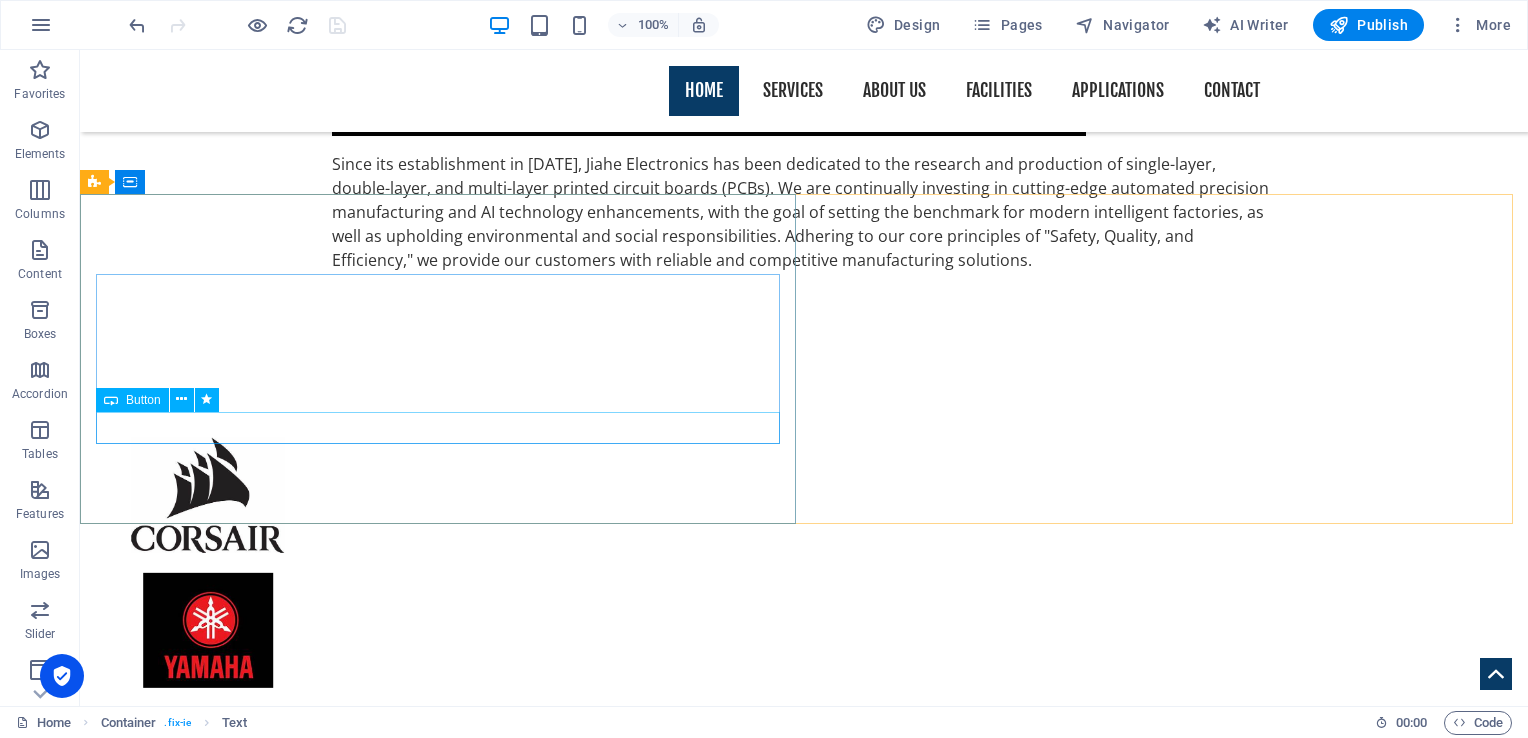 scroll, scrollTop: 1300, scrollLeft: 0, axis: vertical 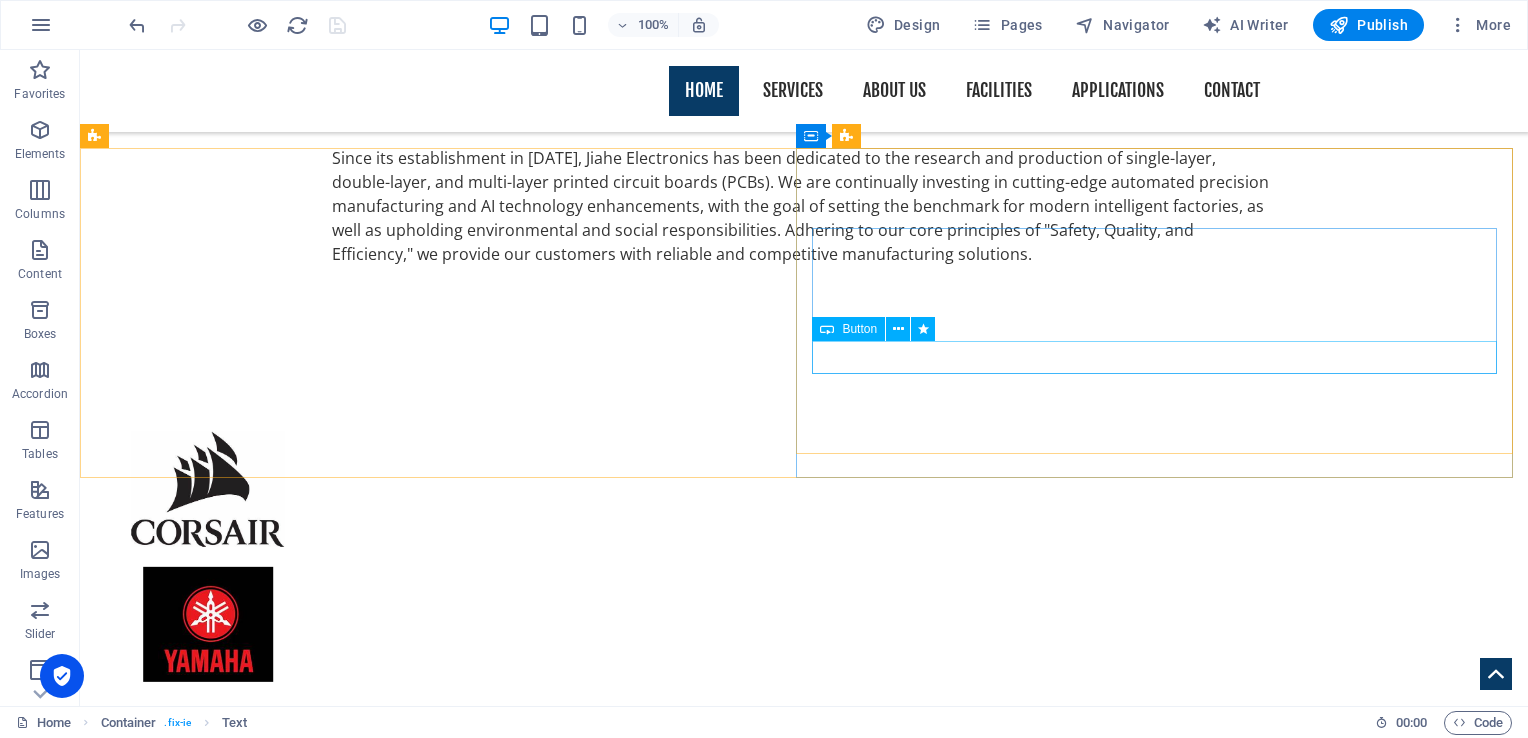 click on "Our Services" at bounding box center (804, 3094) 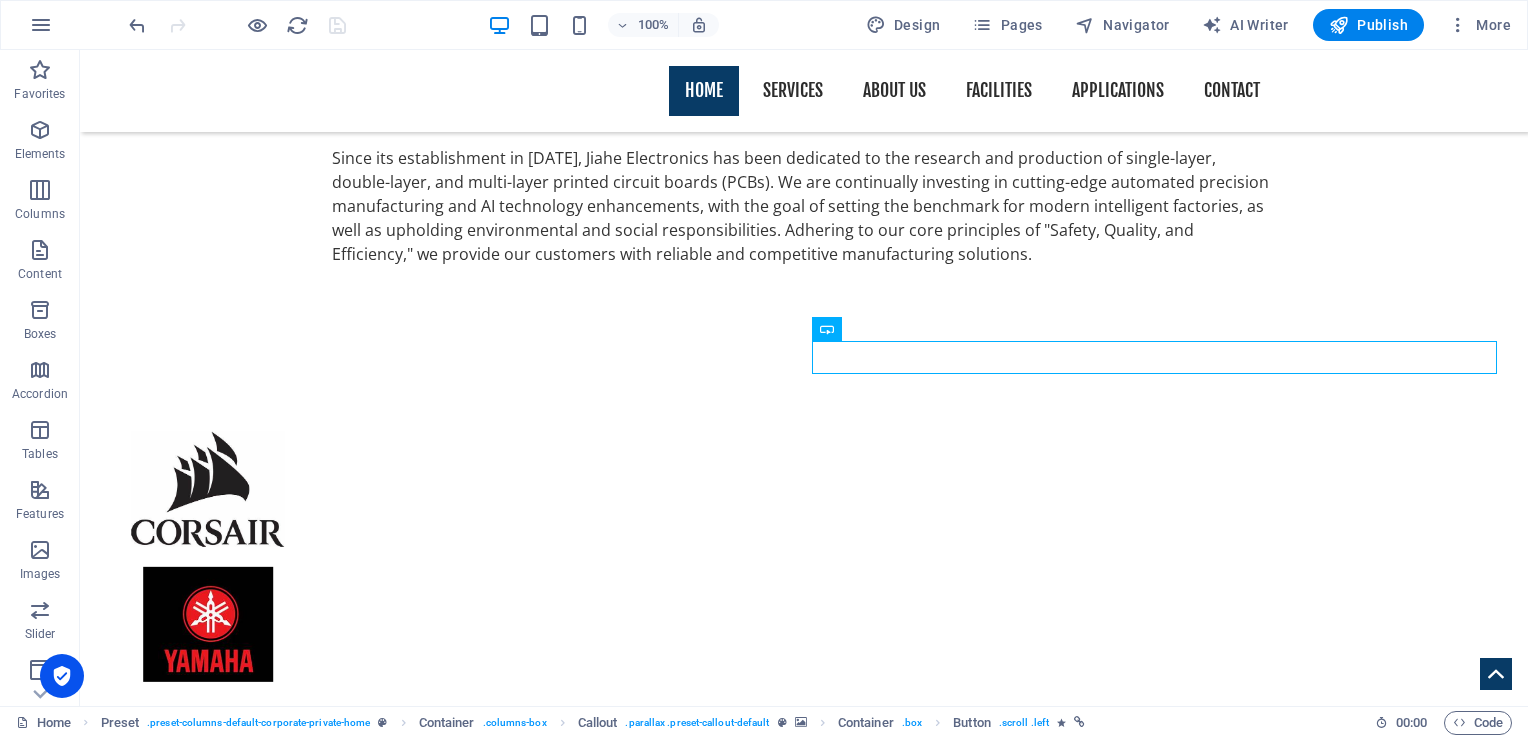 click at bounding box center [804, 2554] 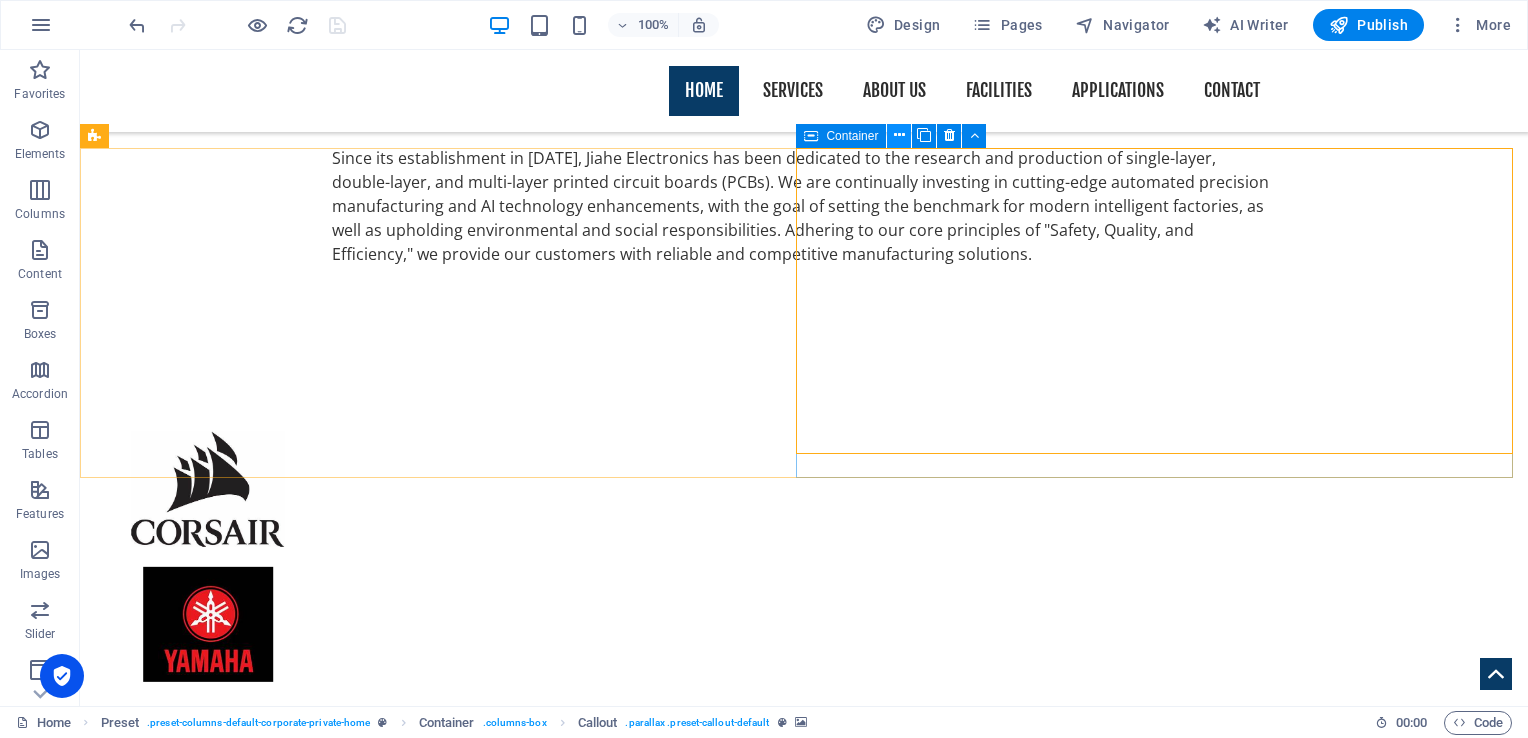 click at bounding box center [899, 135] 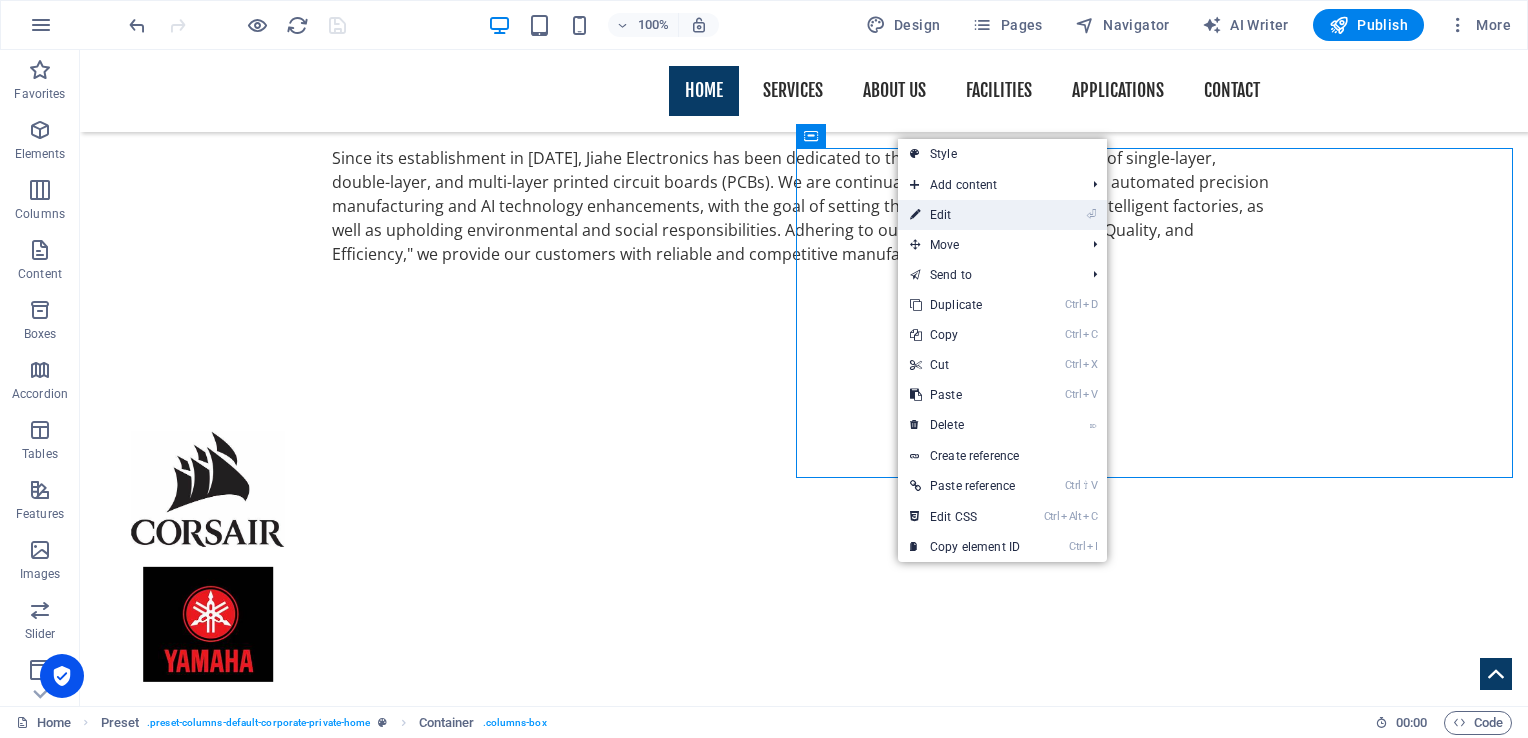 click on "⏎  Edit" at bounding box center (965, 215) 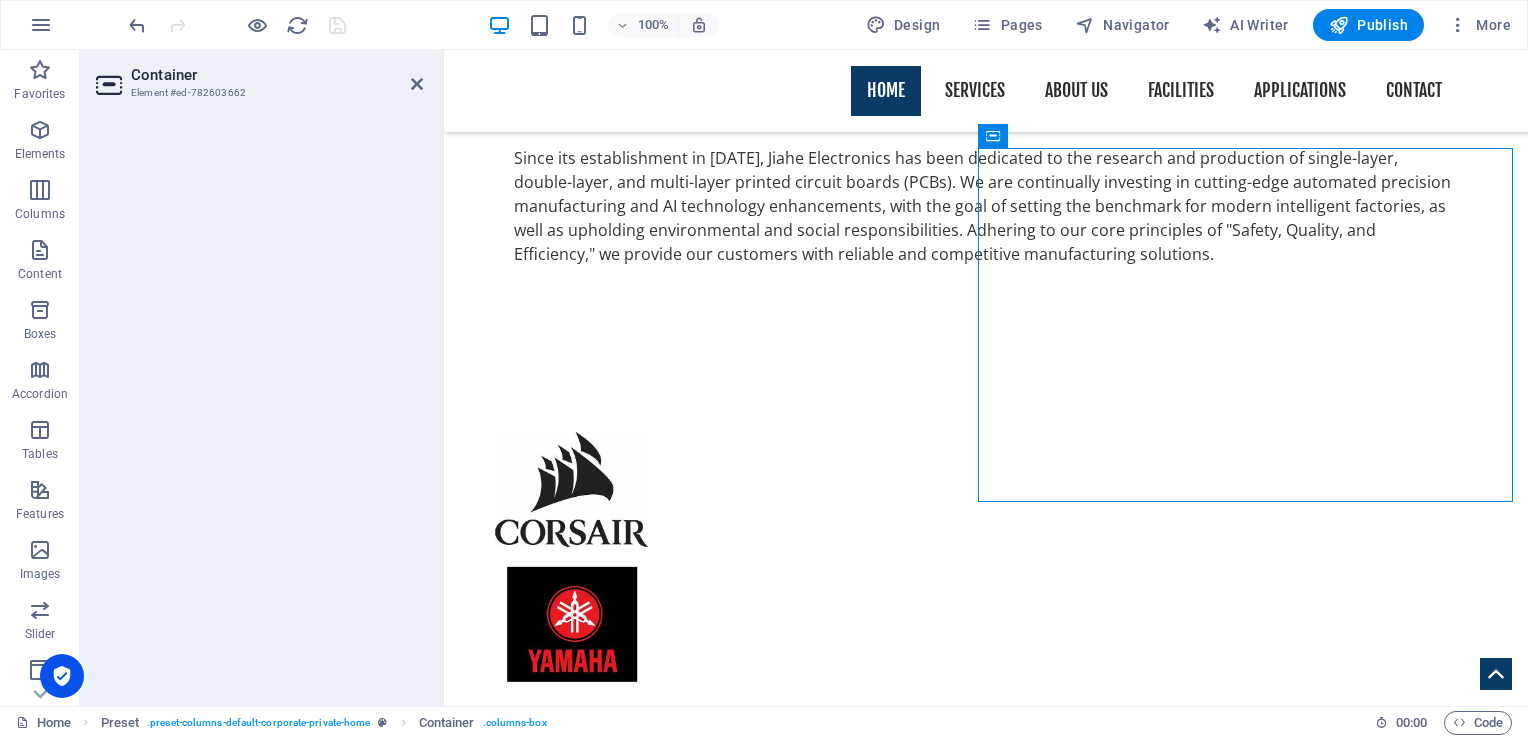click at bounding box center [986, 2554] 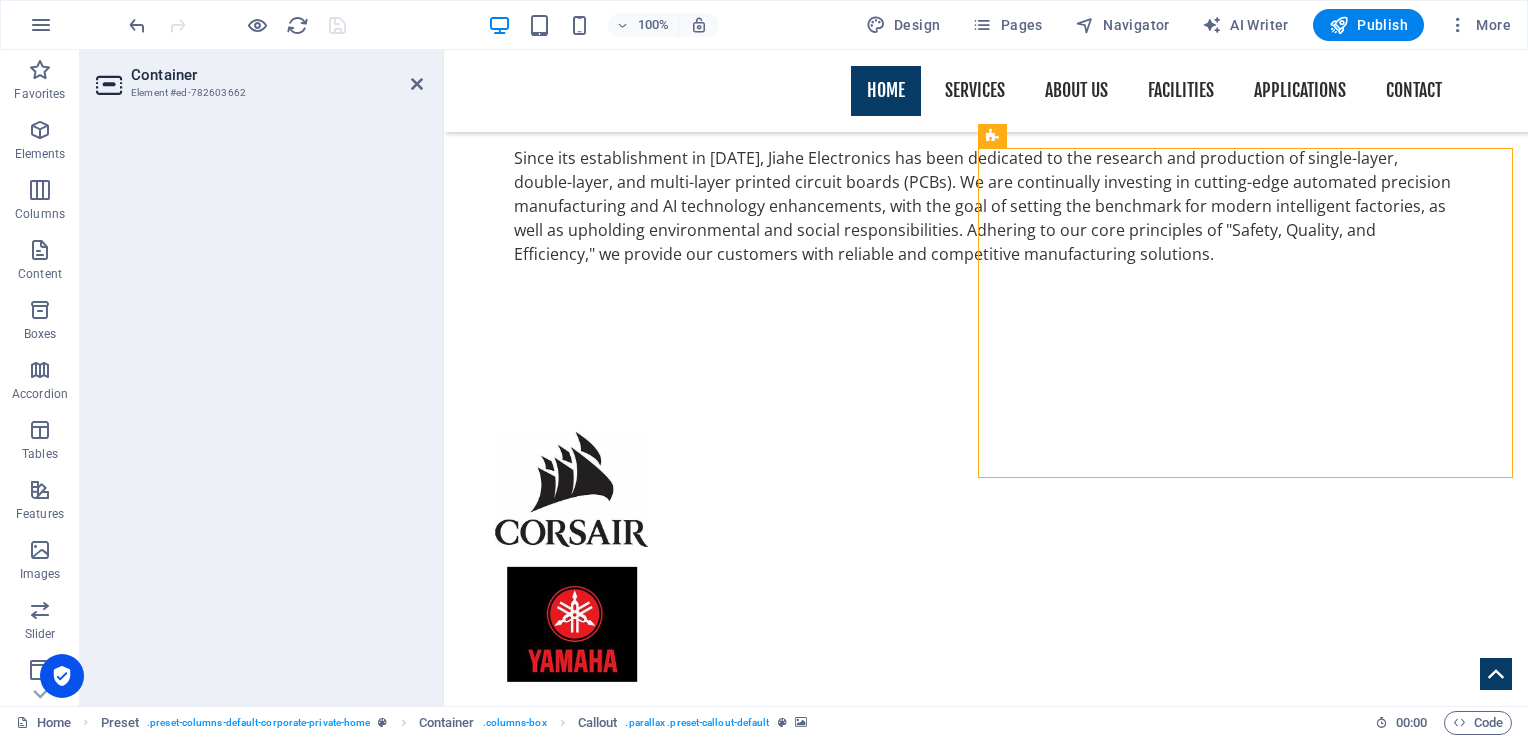 click at bounding box center [986, 2554] 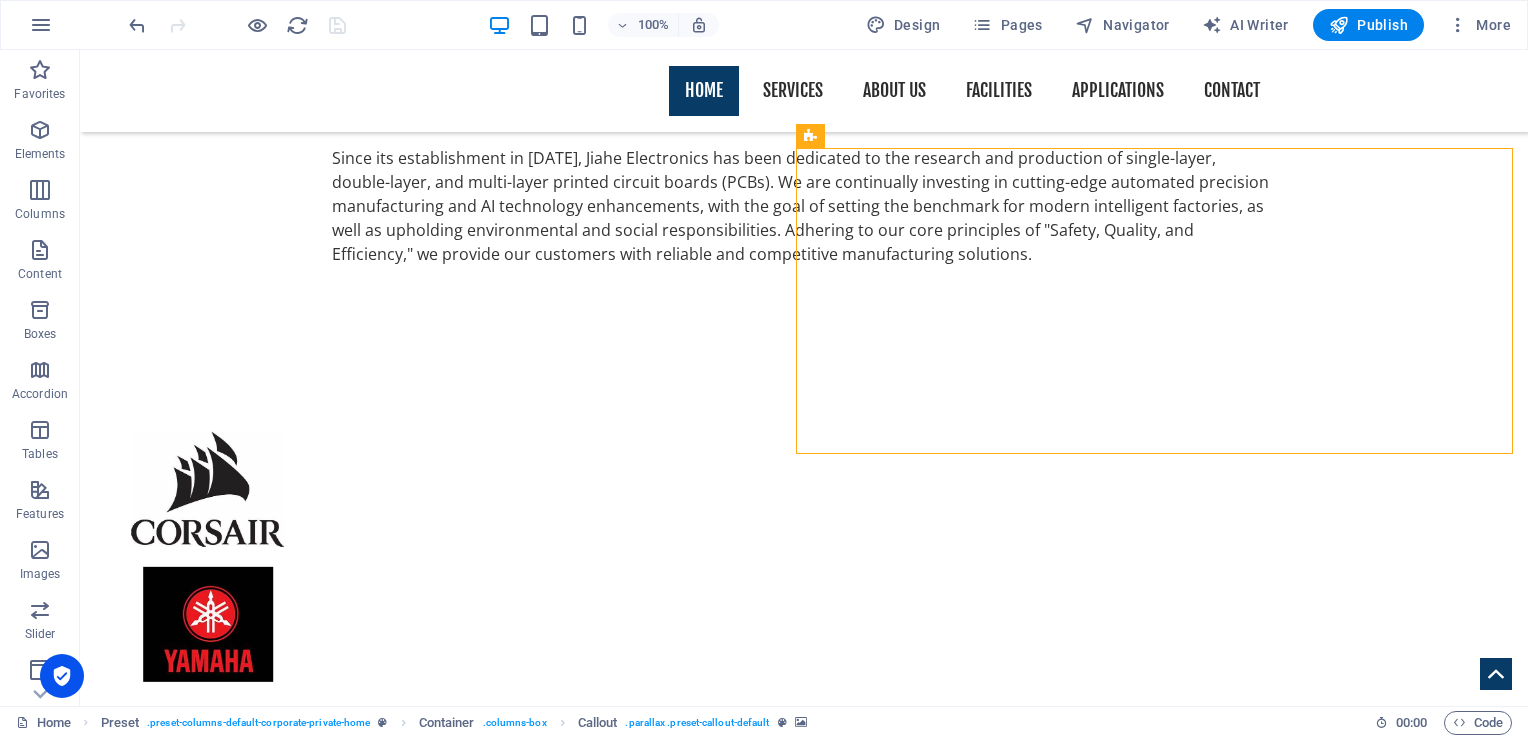 click at bounding box center (804, 2554) 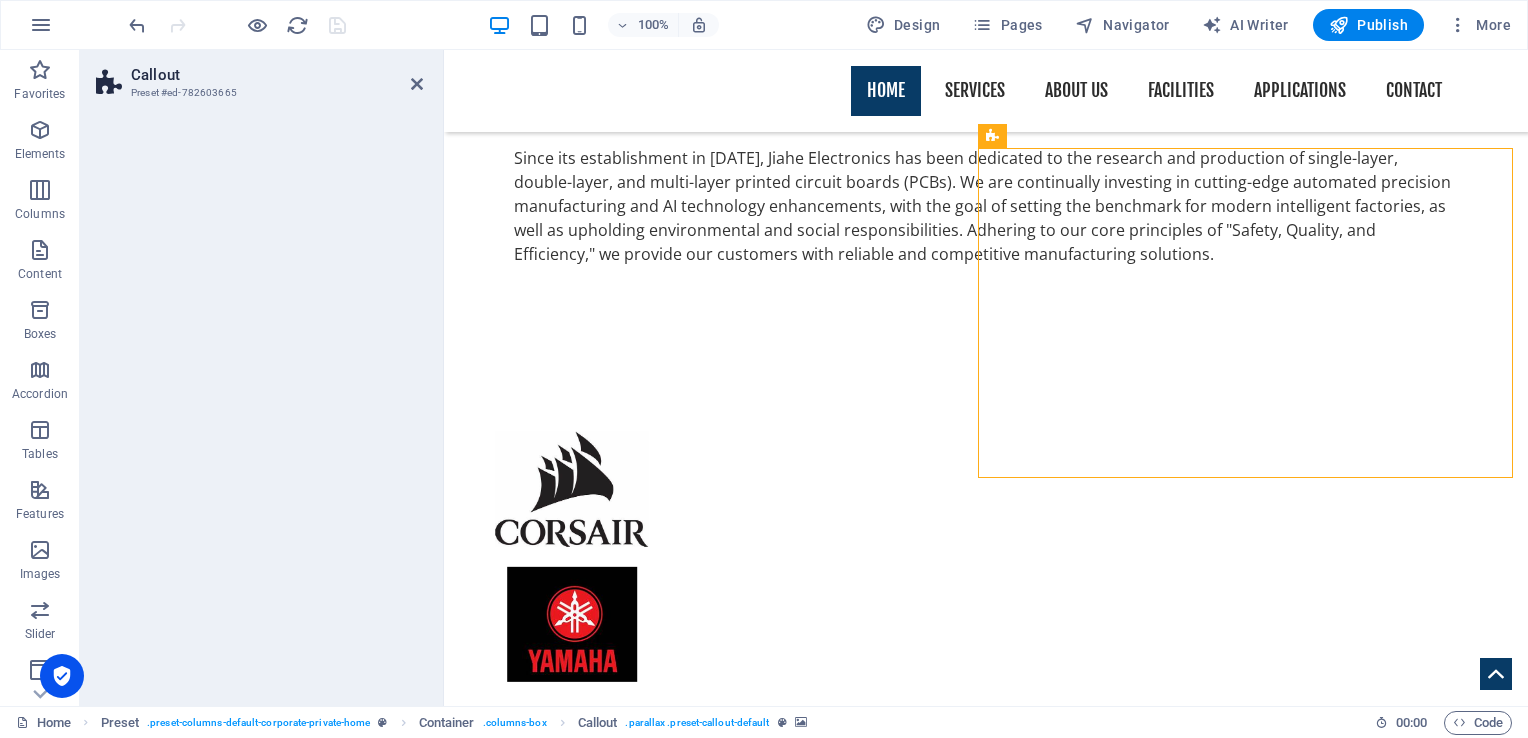 click at bounding box center (986, 2554) 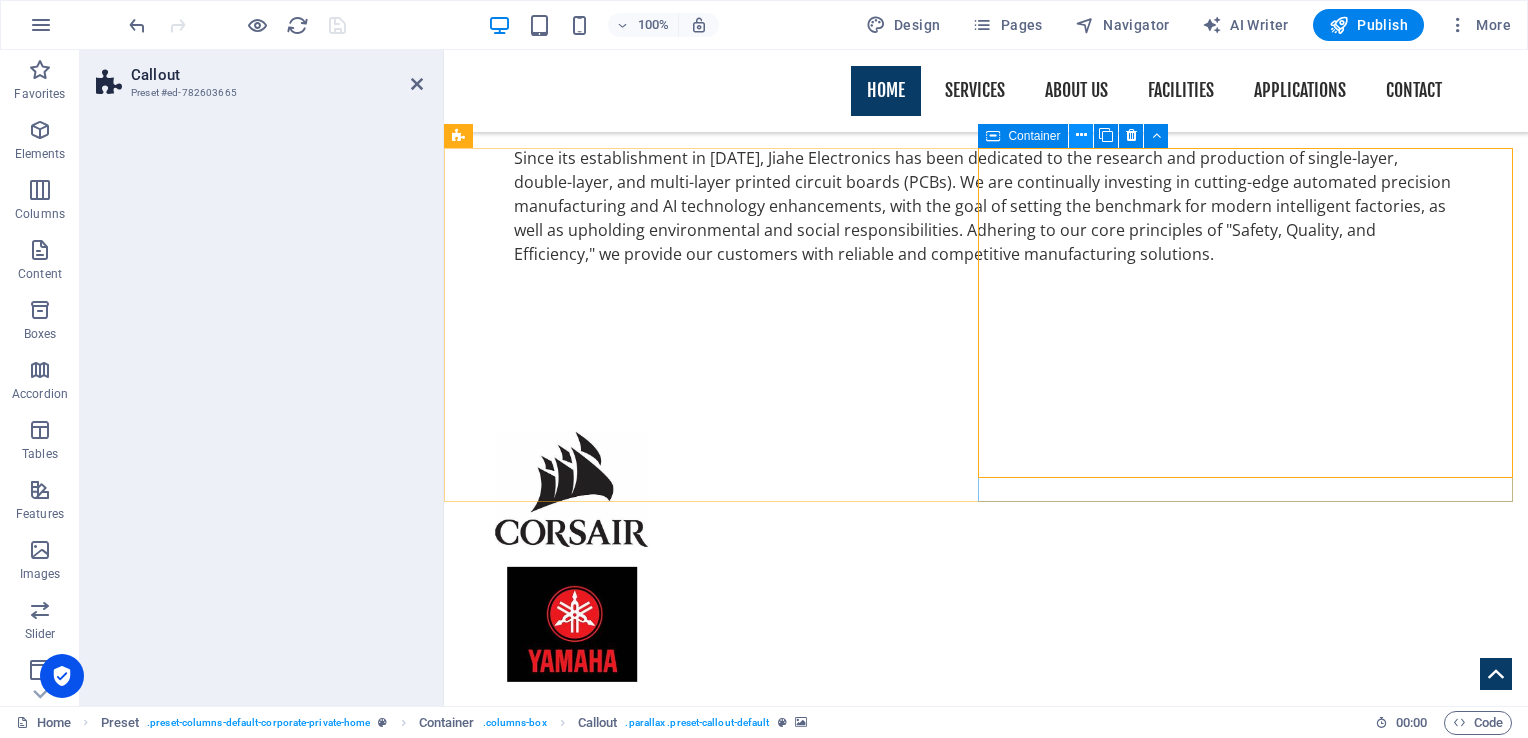 click at bounding box center (1081, 135) 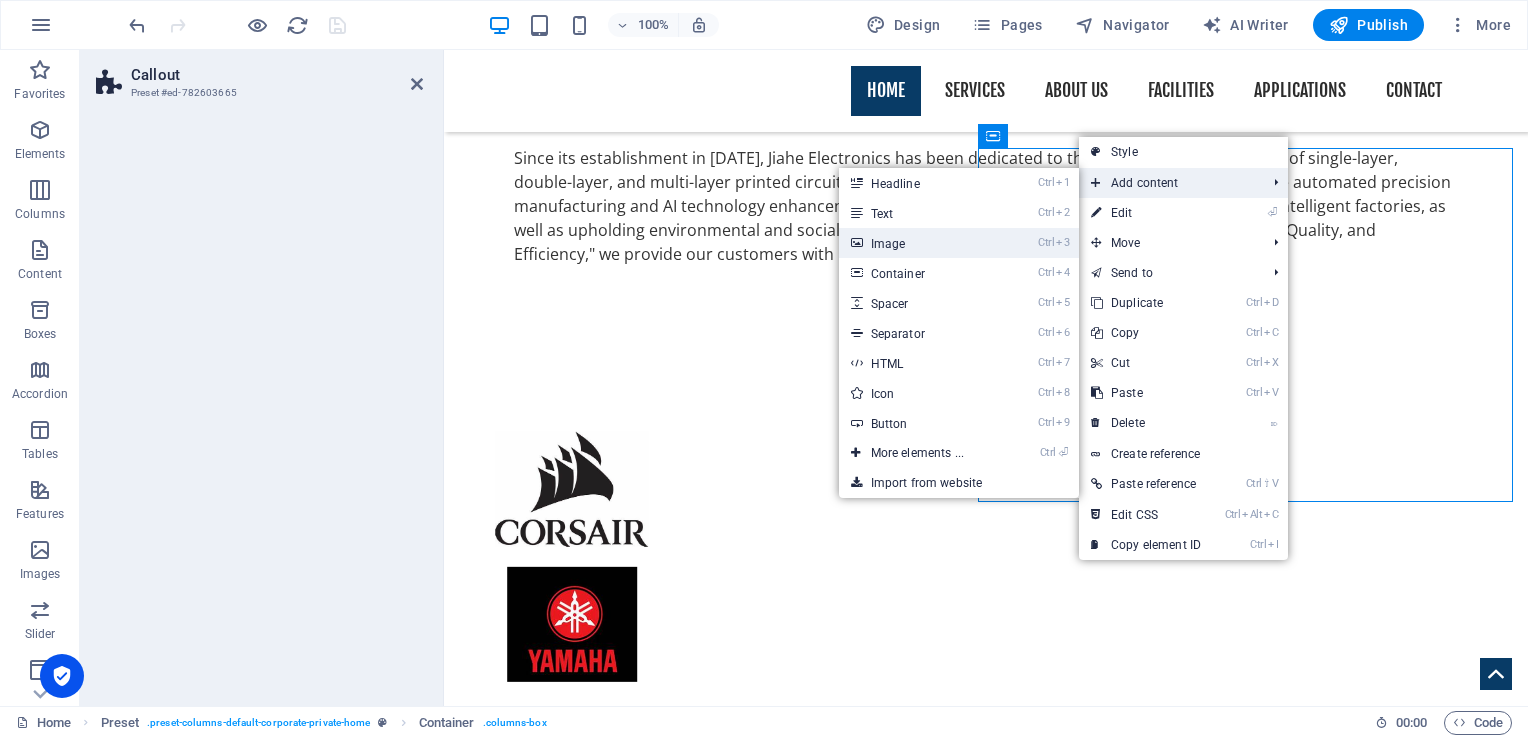 click on "Ctrl 3  Image" at bounding box center (921, 243) 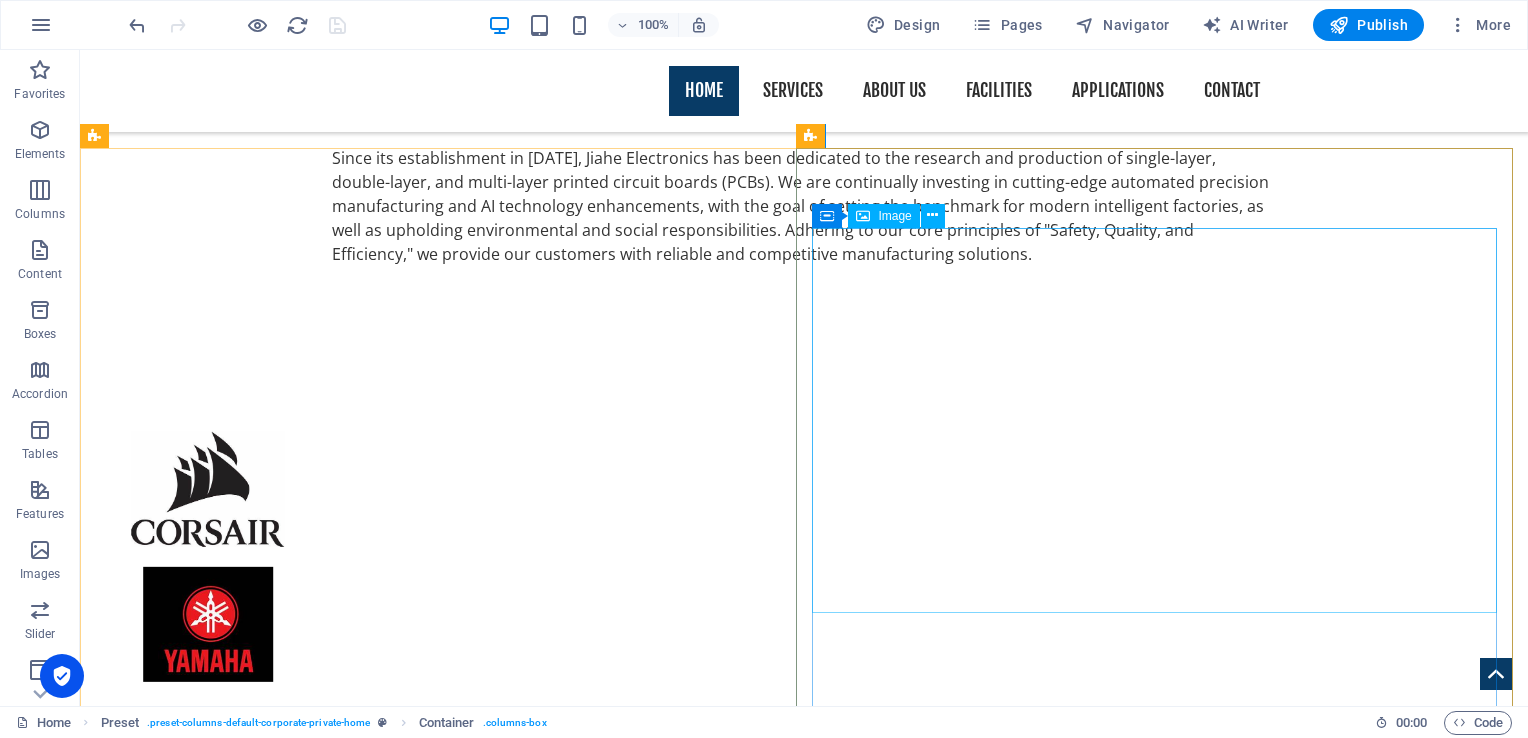 click at bounding box center (804, 3247) 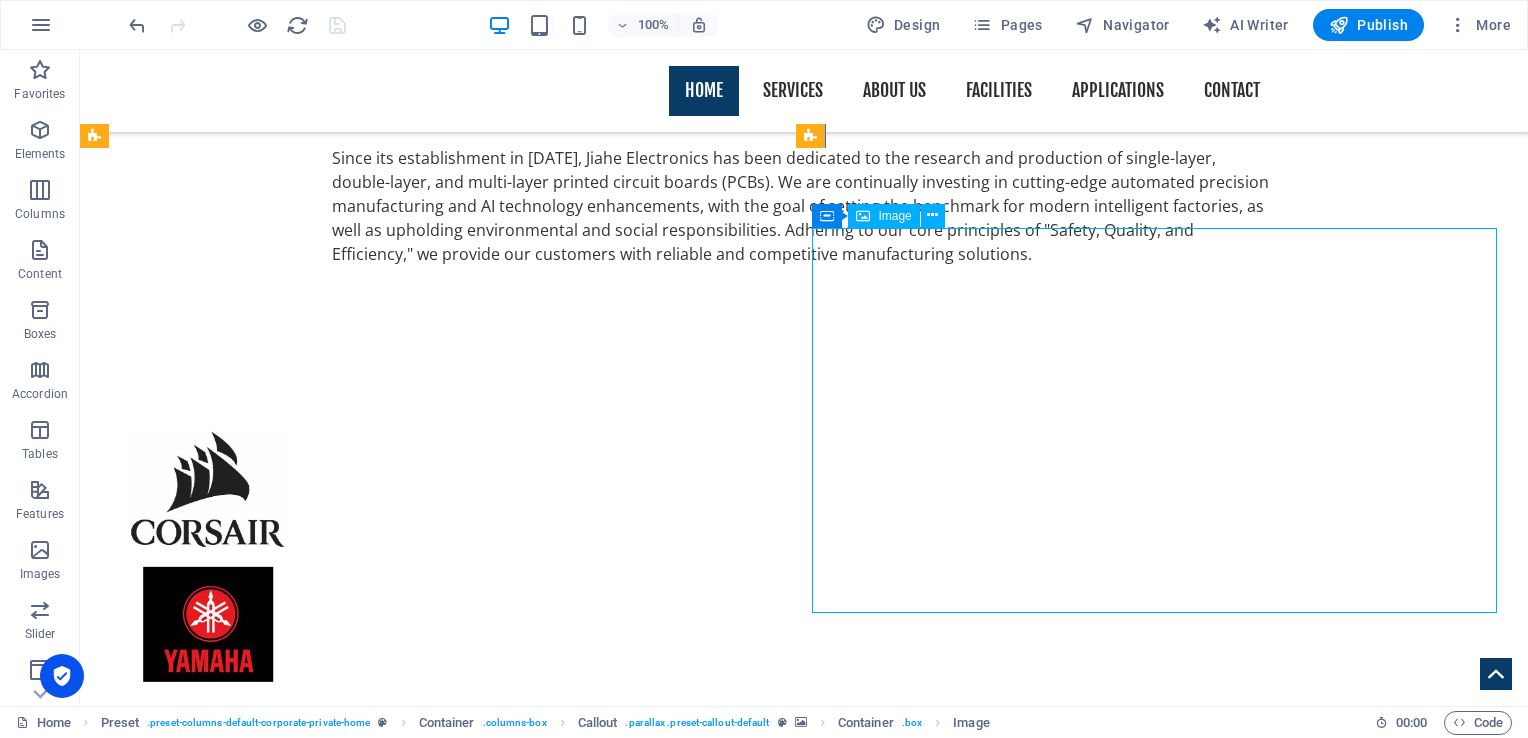 click at bounding box center (804, 3247) 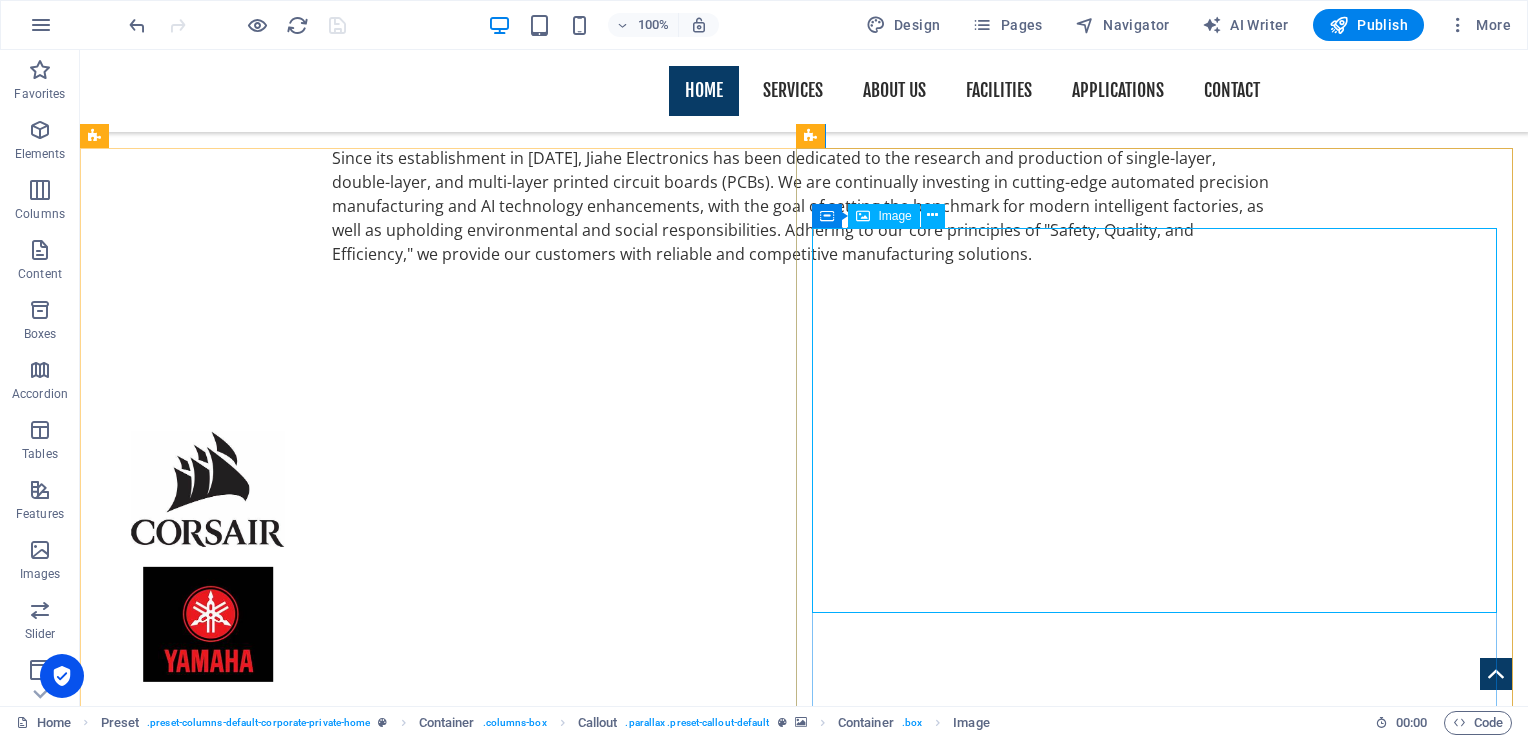 click on "Image" at bounding box center [883, 216] 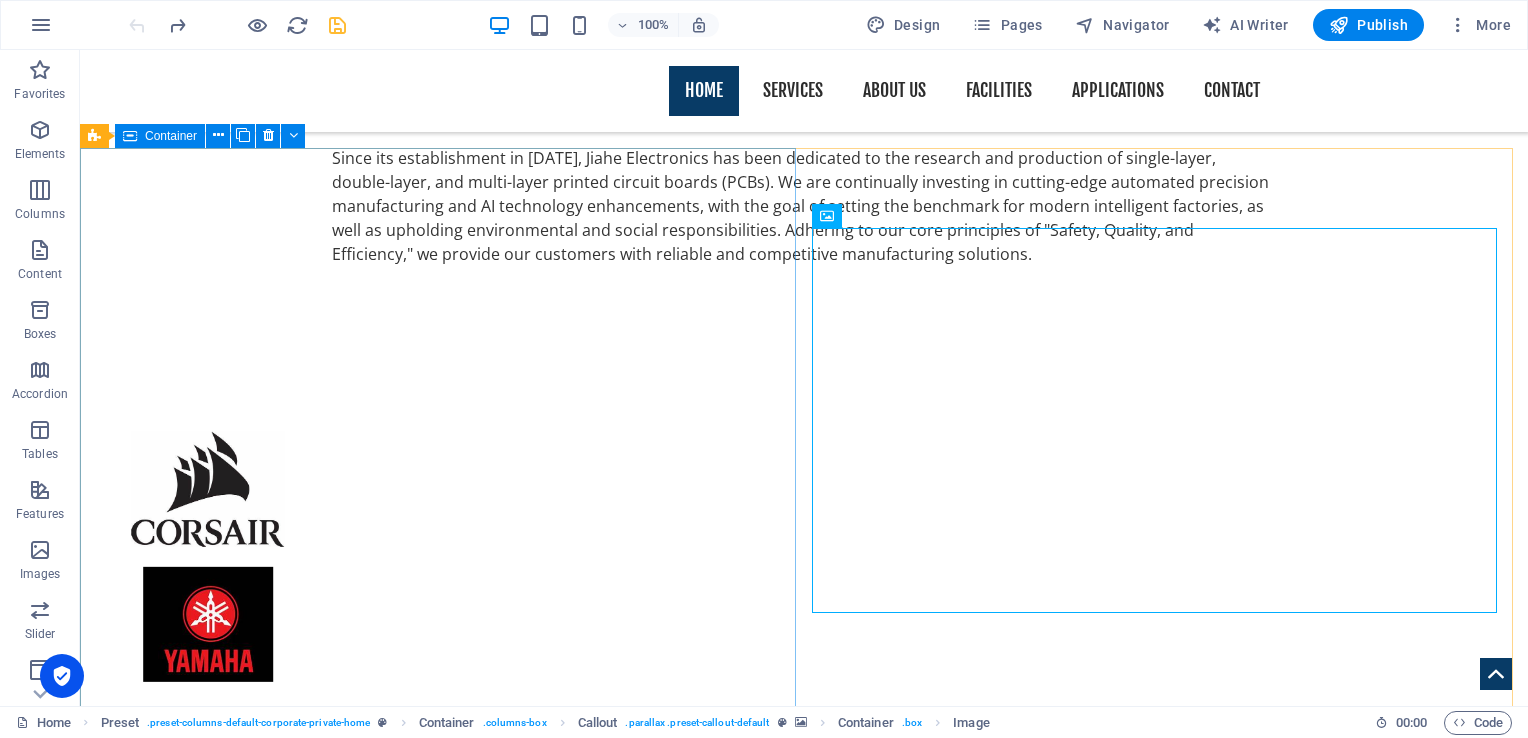 click on "Giraffe In 2018, a new factory was established in Guangxi, spanning 60 acres. By 2020, several fully and semi-automated machines utilizing Industry 4.0 technology were introduced, optimizing the complete PCB manufacturing process..  Our Services" at bounding box center [804, 1990] 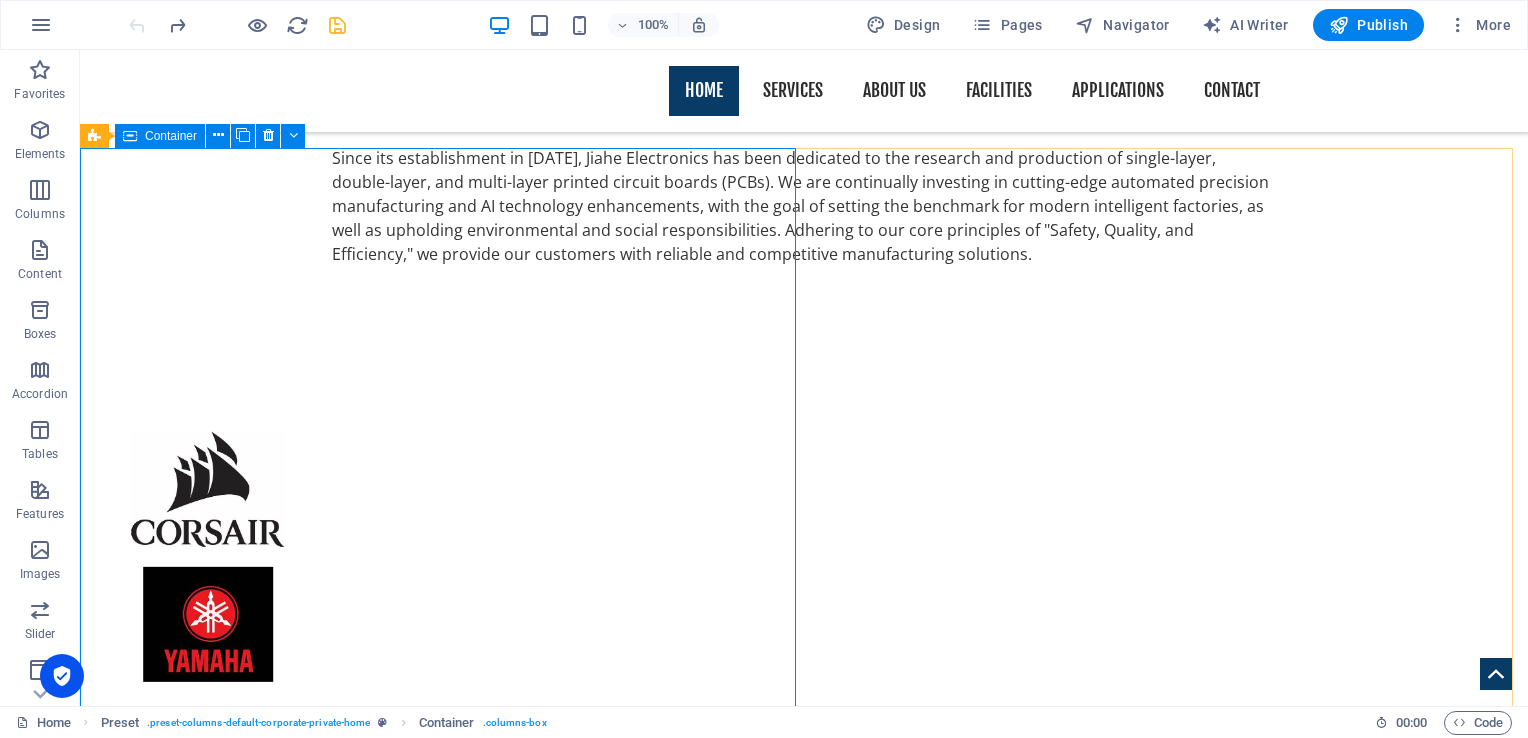 click at bounding box center [804, 1735] 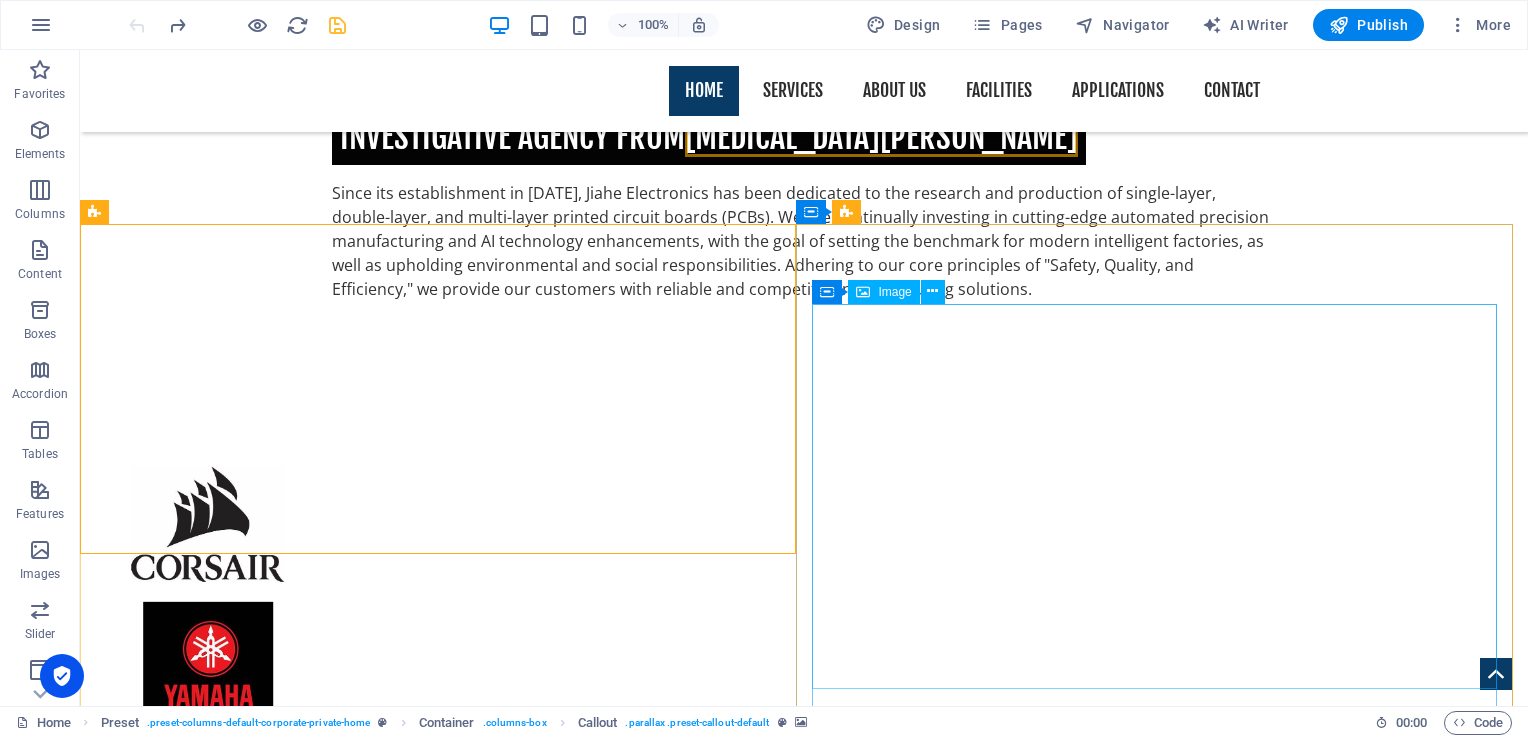 scroll, scrollTop: 1300, scrollLeft: 0, axis: vertical 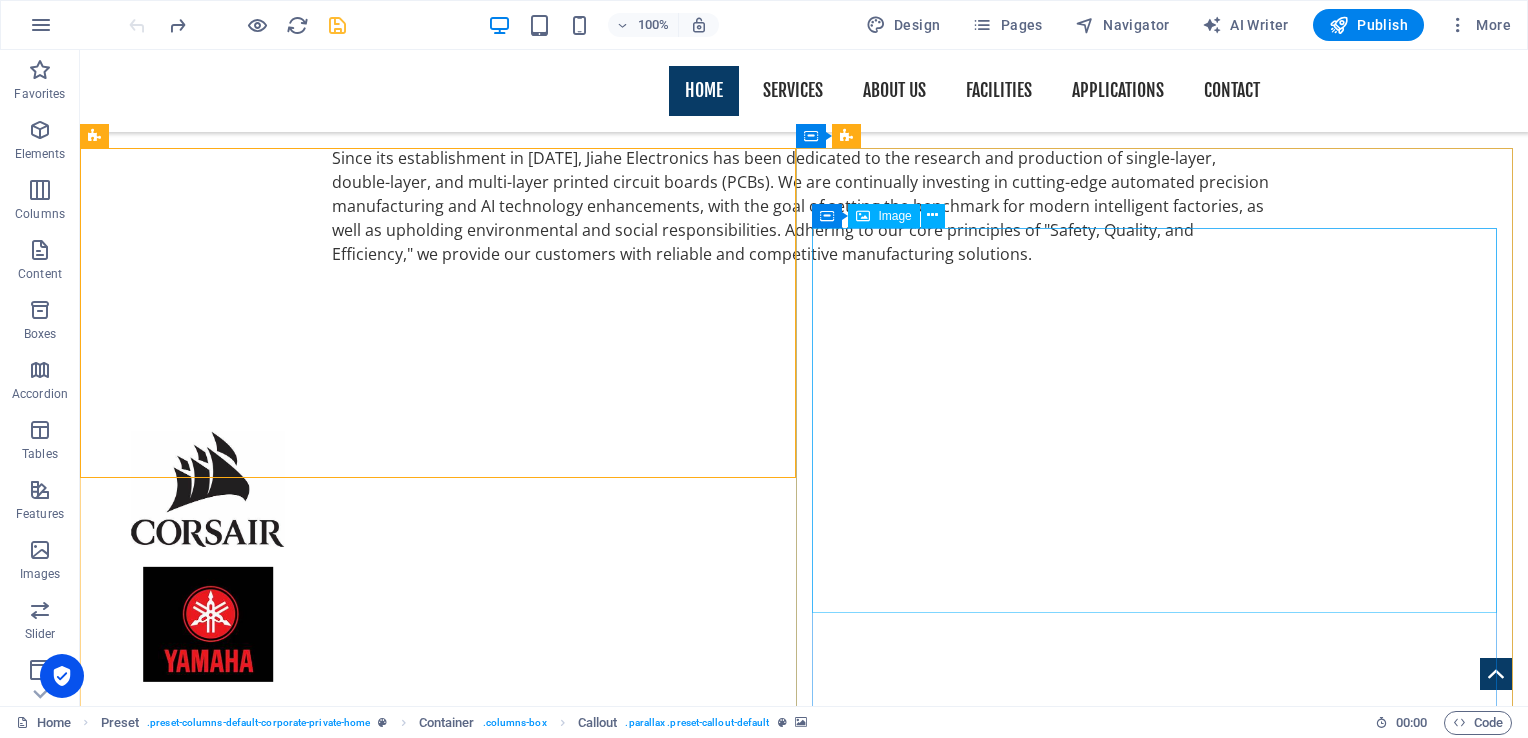 click at bounding box center (804, 3440) 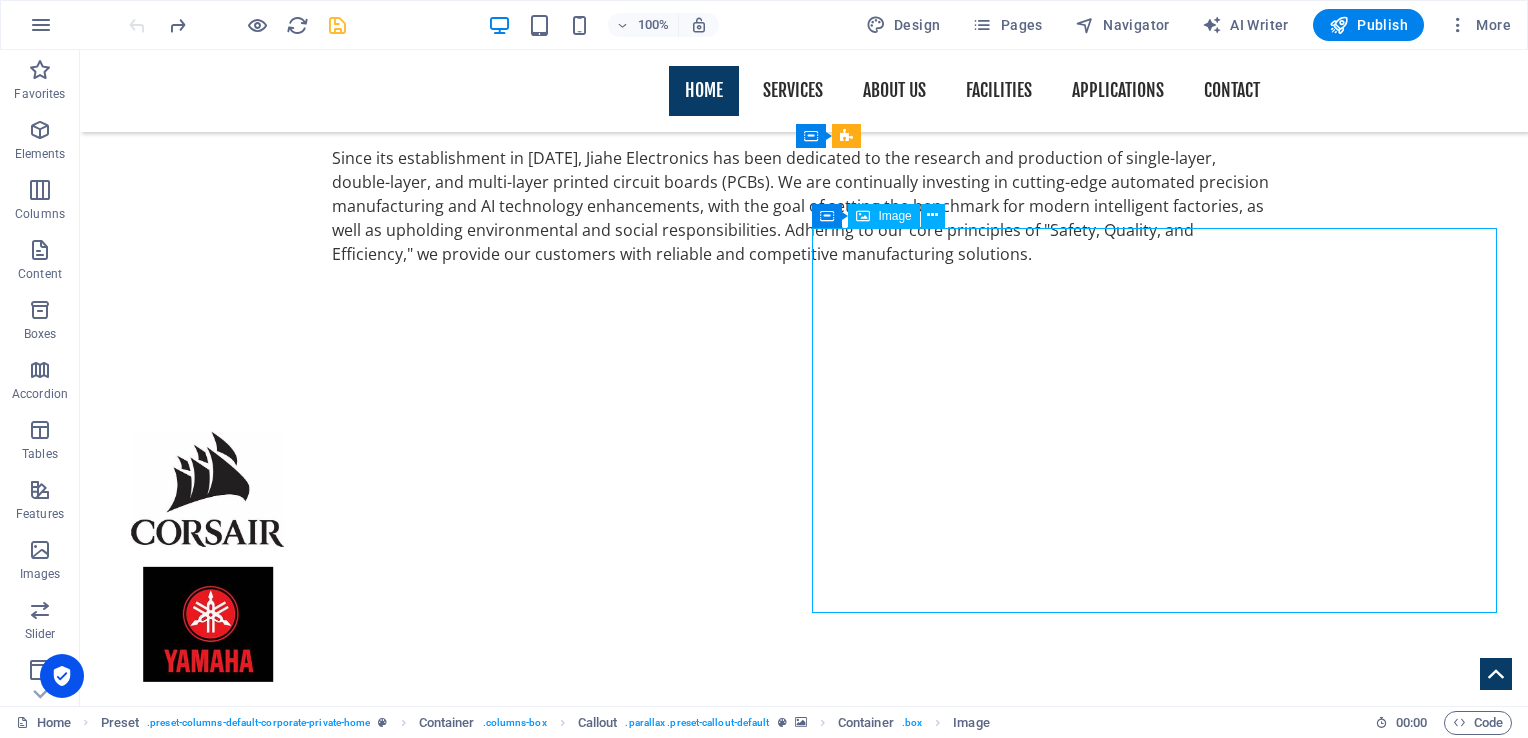 click at bounding box center [804, 3440] 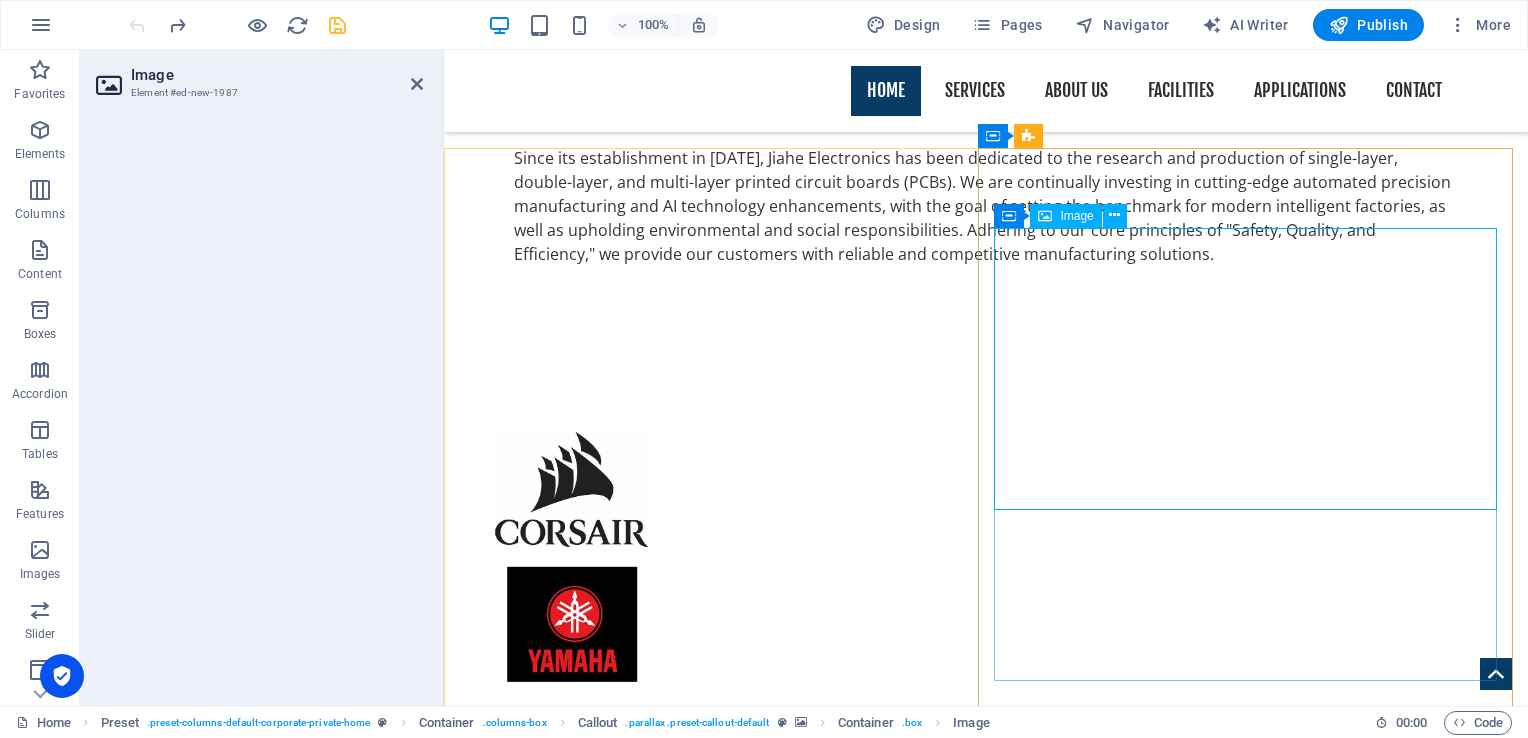 click on "Image" at bounding box center (1076, 216) 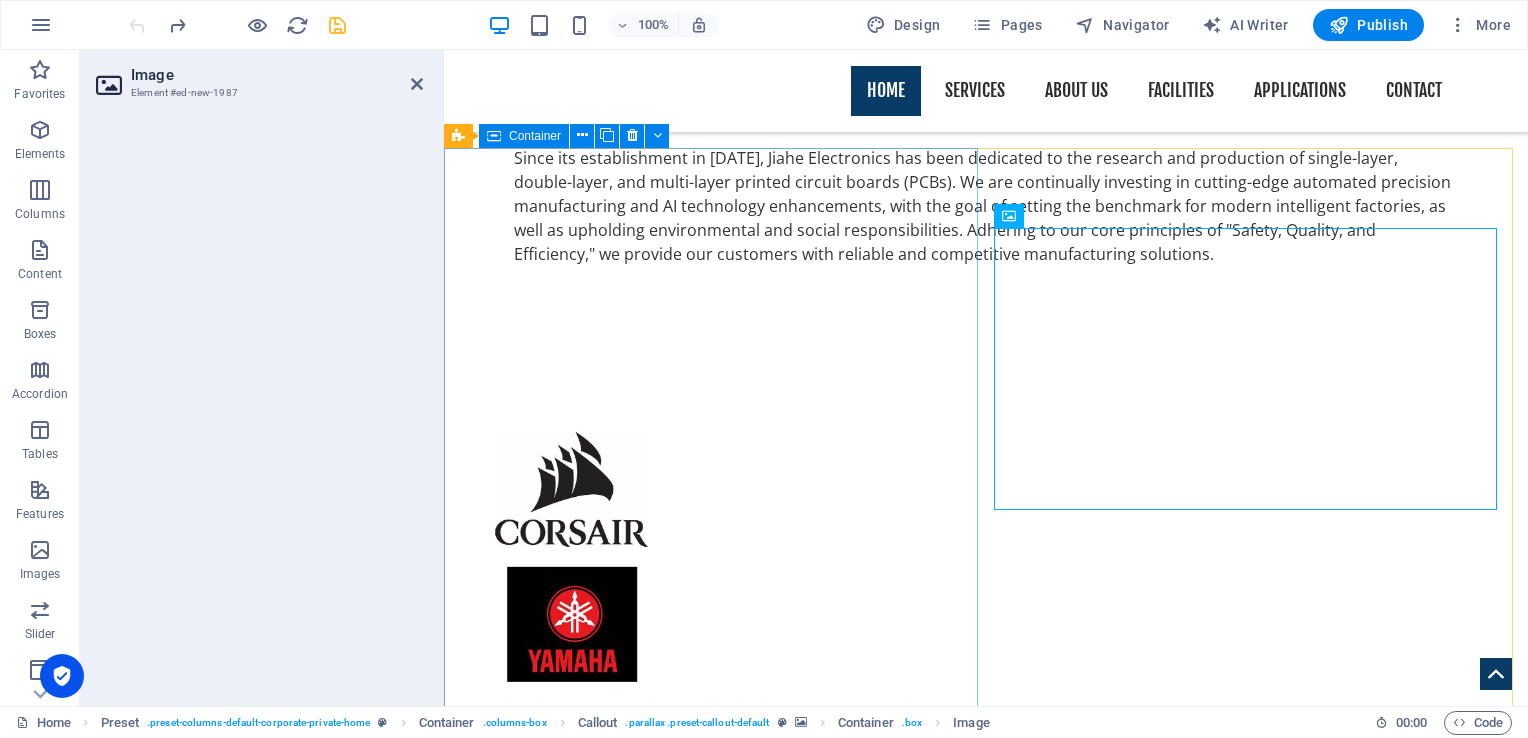 click on "Giraffe In 2018, a new factory was established in Guangxi, spanning 60 acres. By 2020, several fully and semi-automated machines utilizing Industry 4.0 technology were introduced, optimizing the complete PCB manufacturing process..  Our Services" at bounding box center [986, 1990] 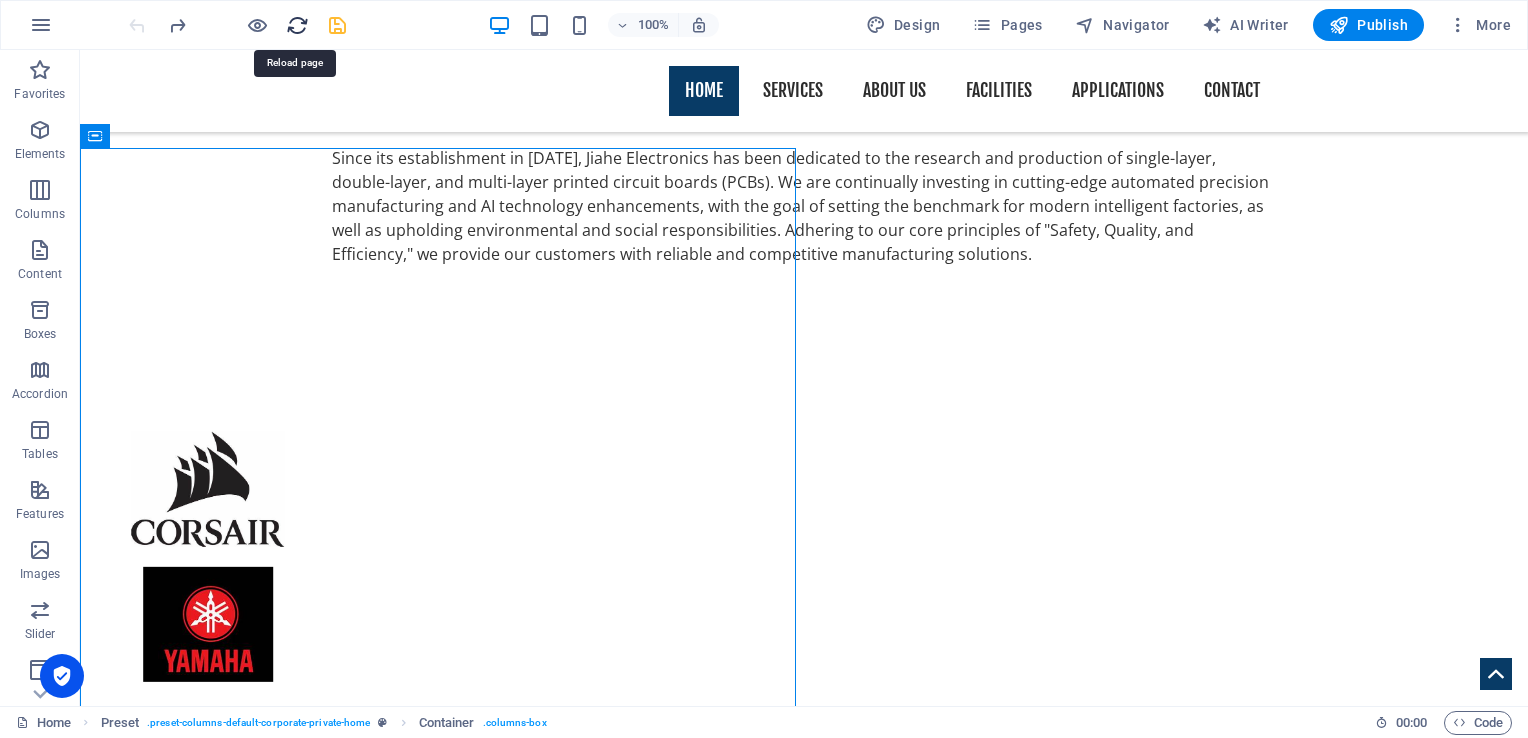 click at bounding box center [297, 25] 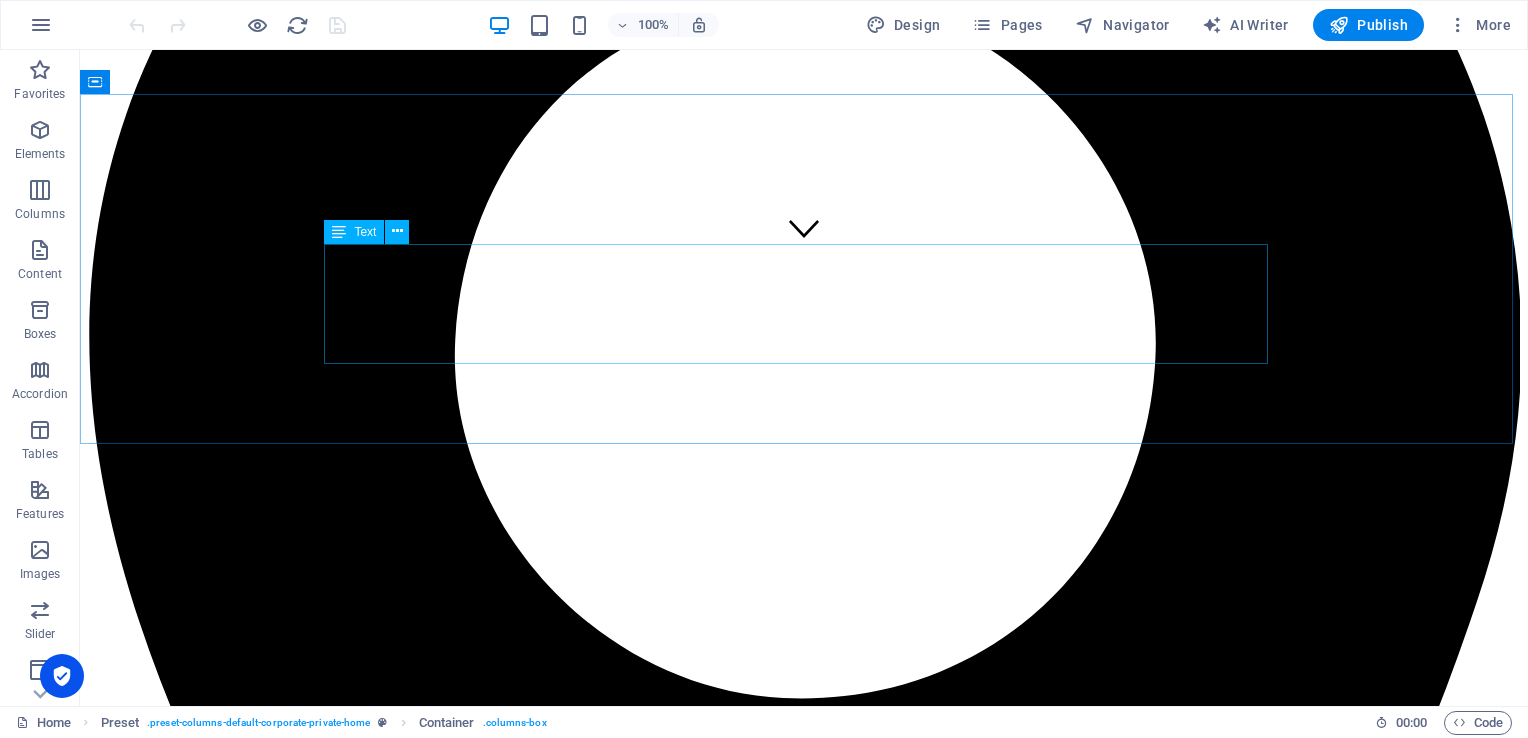 scroll, scrollTop: 400, scrollLeft: 0, axis: vertical 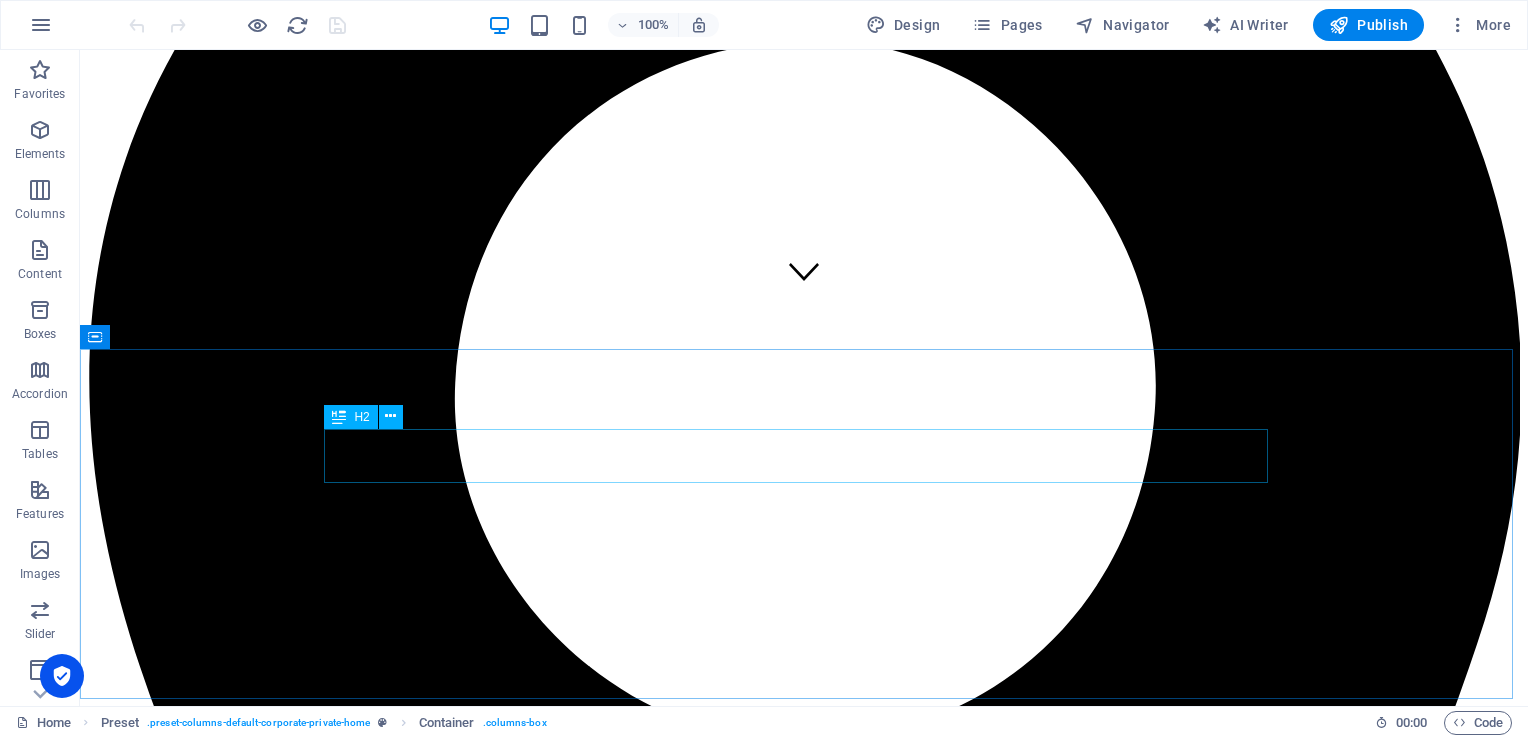 click on "Investigative Agency From  Tao Yuan" at bounding box center (804, 13746) 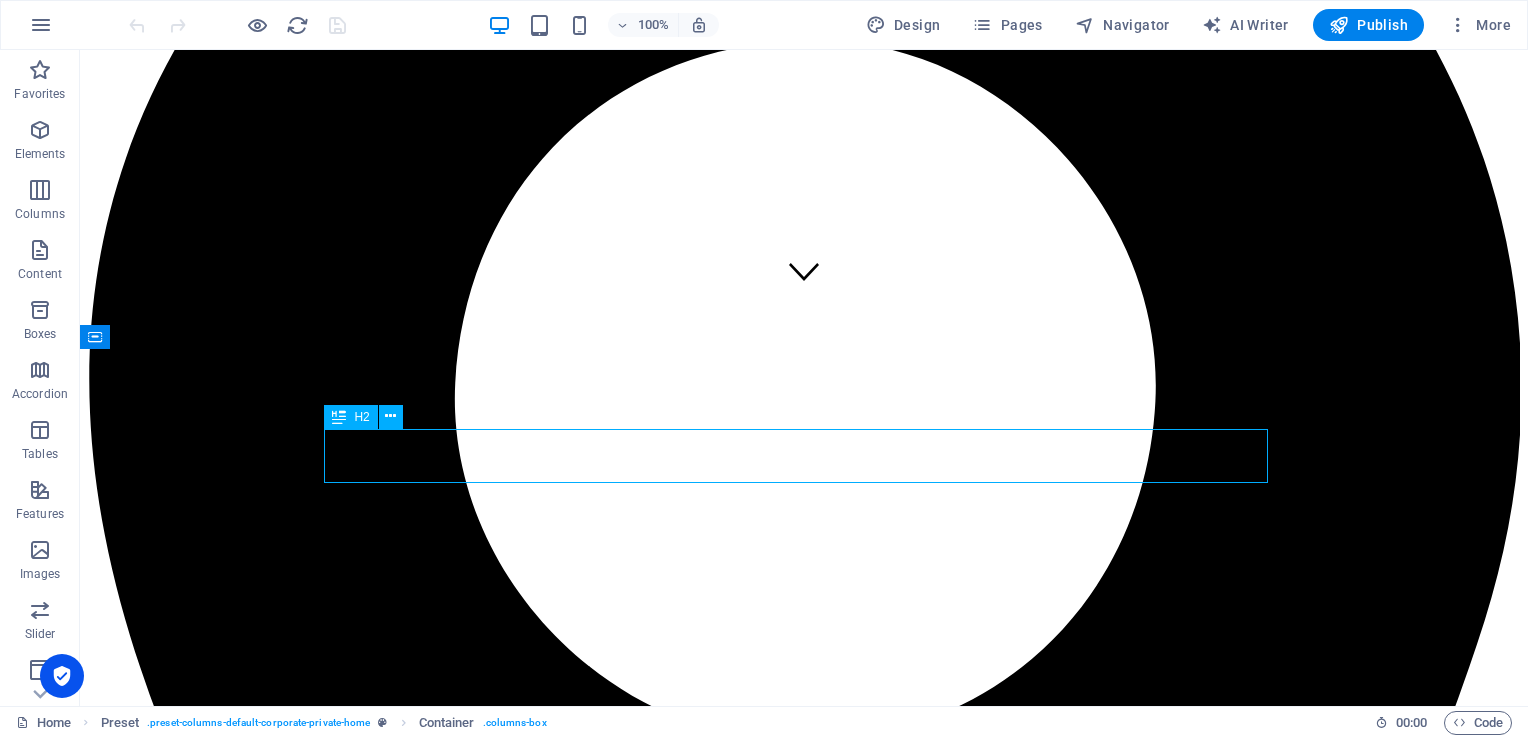 click on "Investigative Agency From  Tao Yuan" at bounding box center [804, 13746] 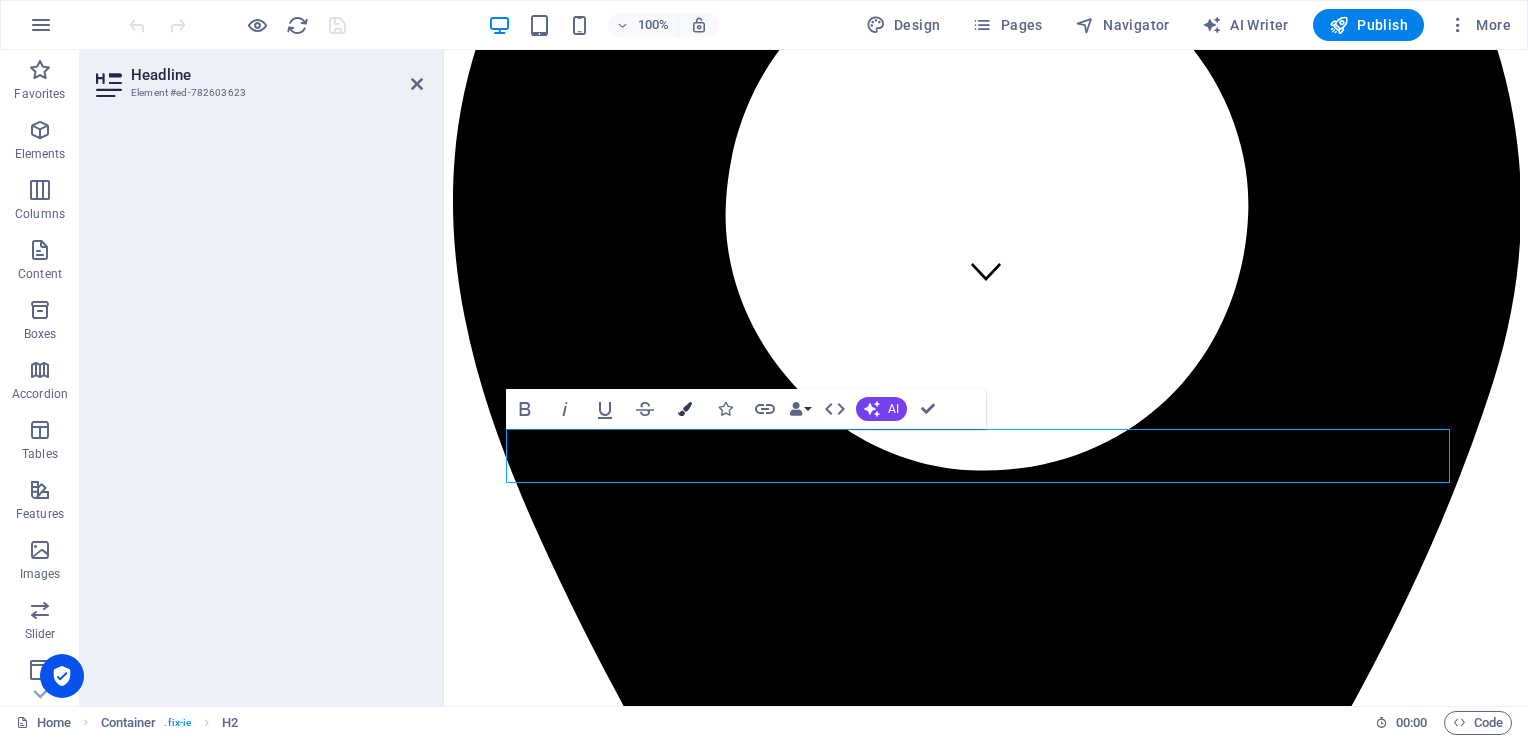 click at bounding box center (685, 409) 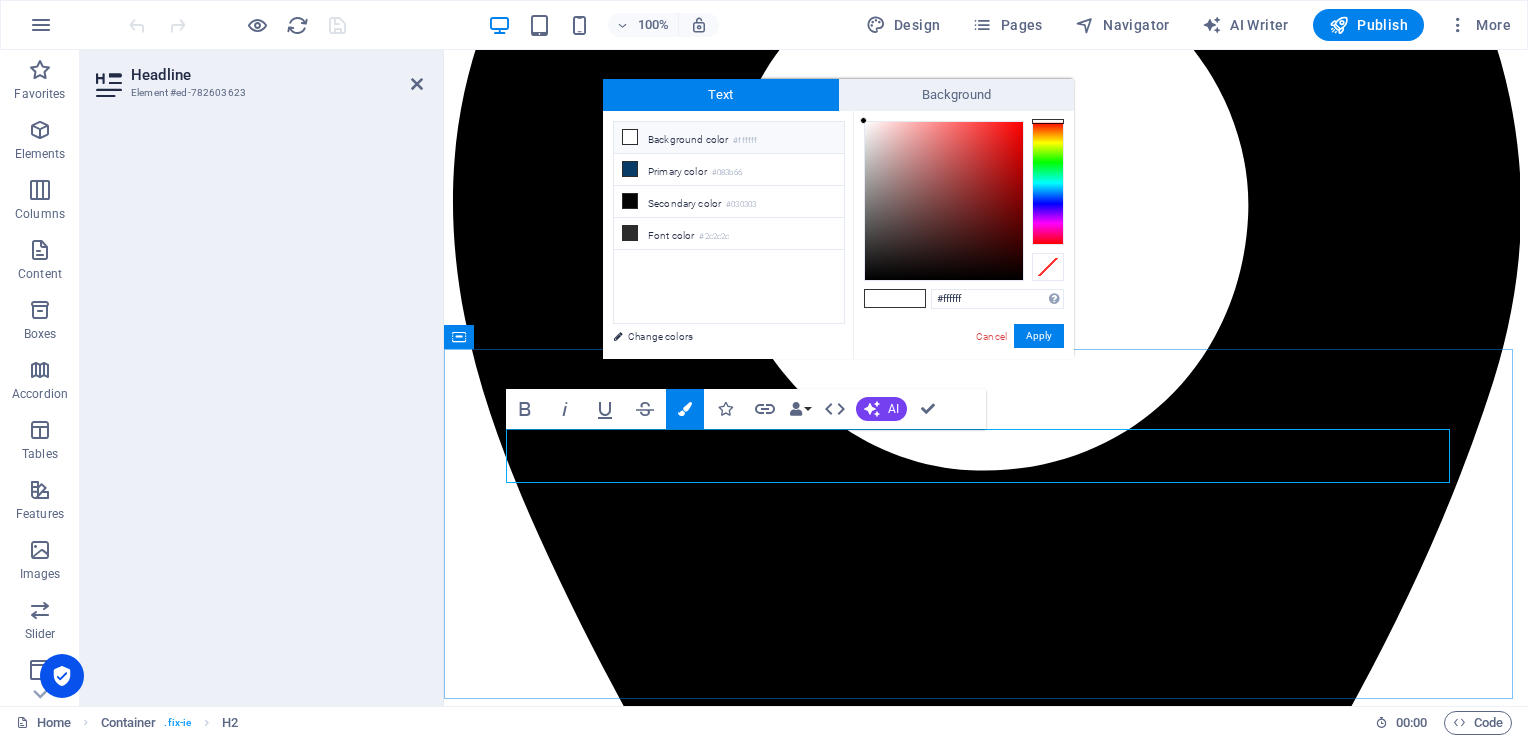 click on "Investigative Agency From  Tao Yuan" at bounding box center [986, 10449] 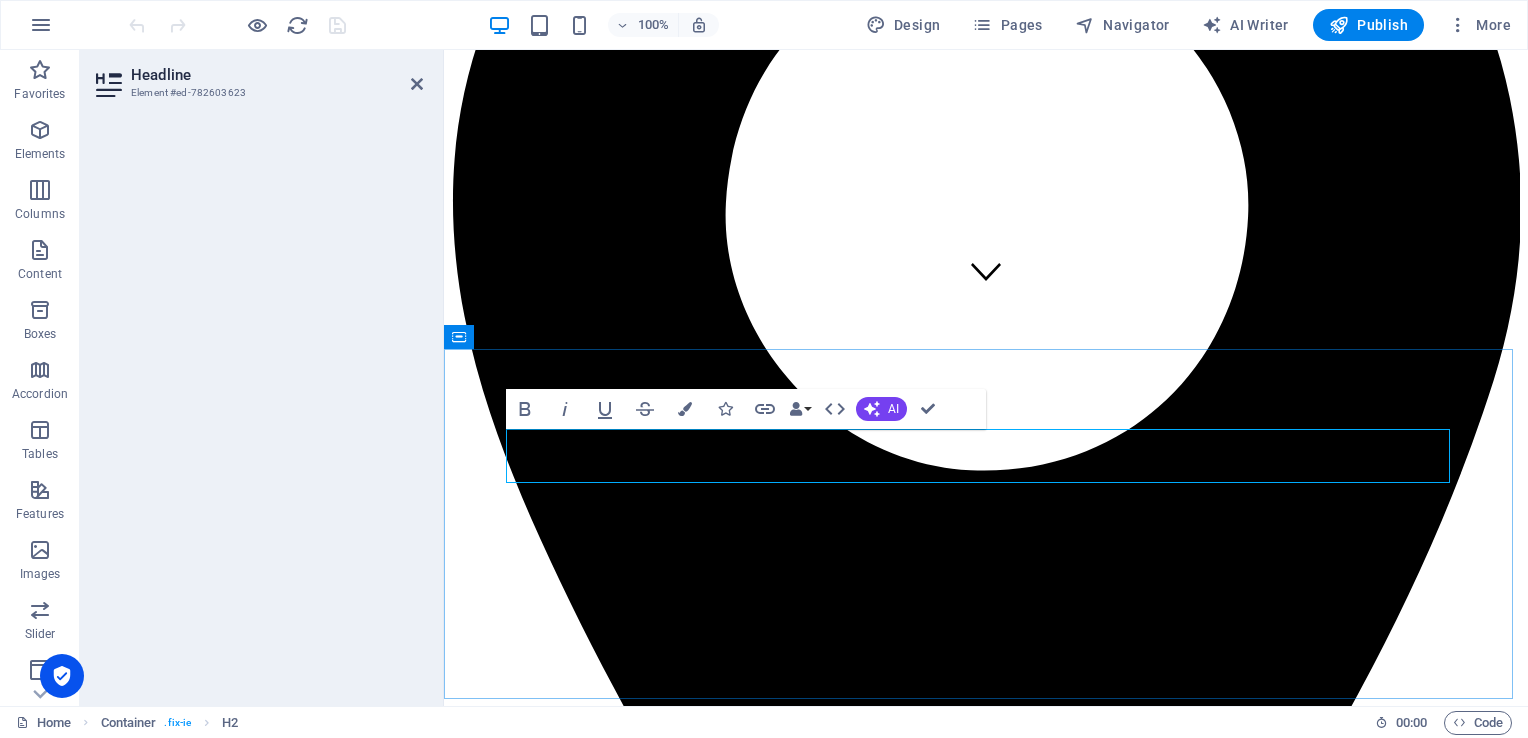 click on "Investigative Agency From  Tao Yuan" at bounding box center [986, 10449] 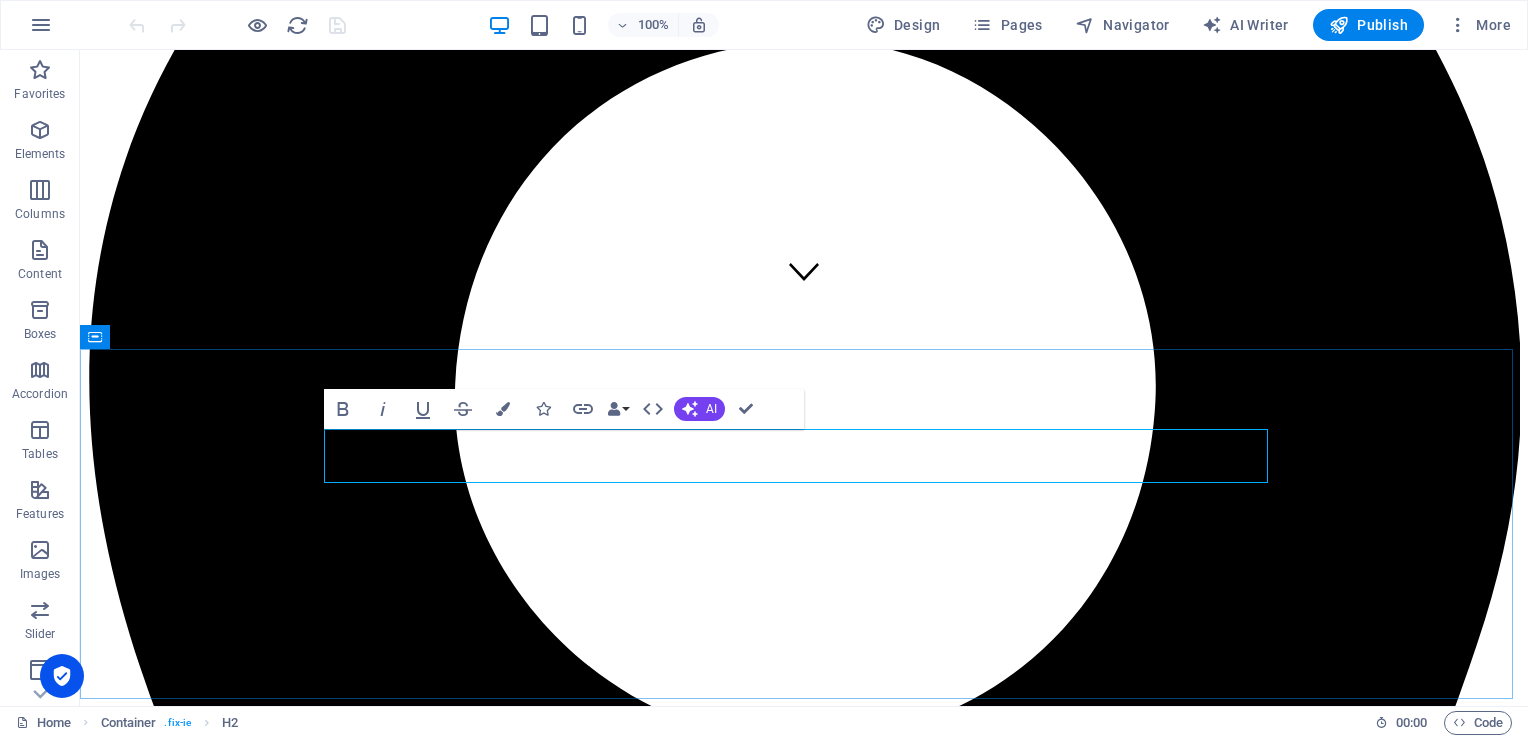 click on "Investigative Agency From  Tao Yuan" at bounding box center (804, 13746) 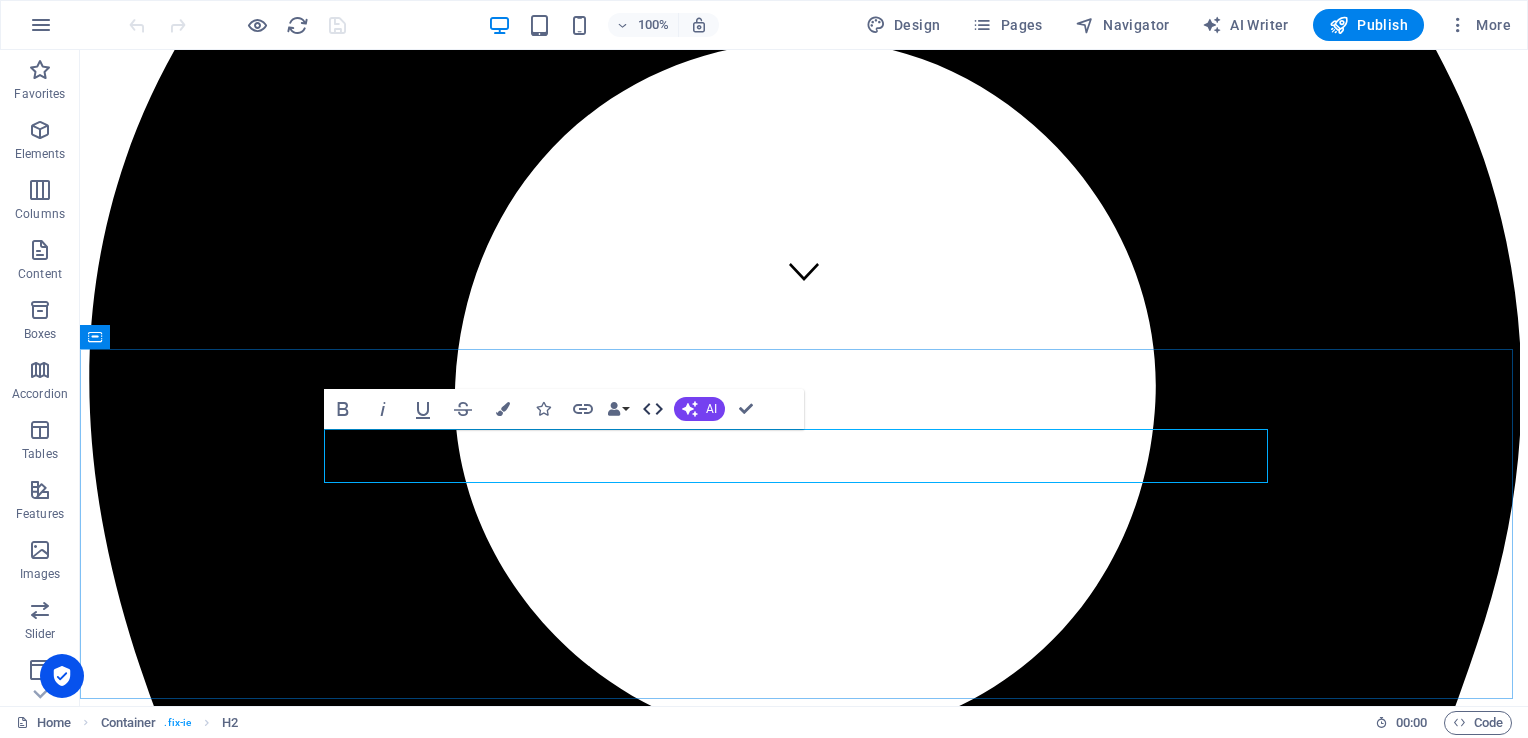 drag, startPoint x: 676, startPoint y: 416, endPoint x: 650, endPoint y: 409, distance: 26.925823 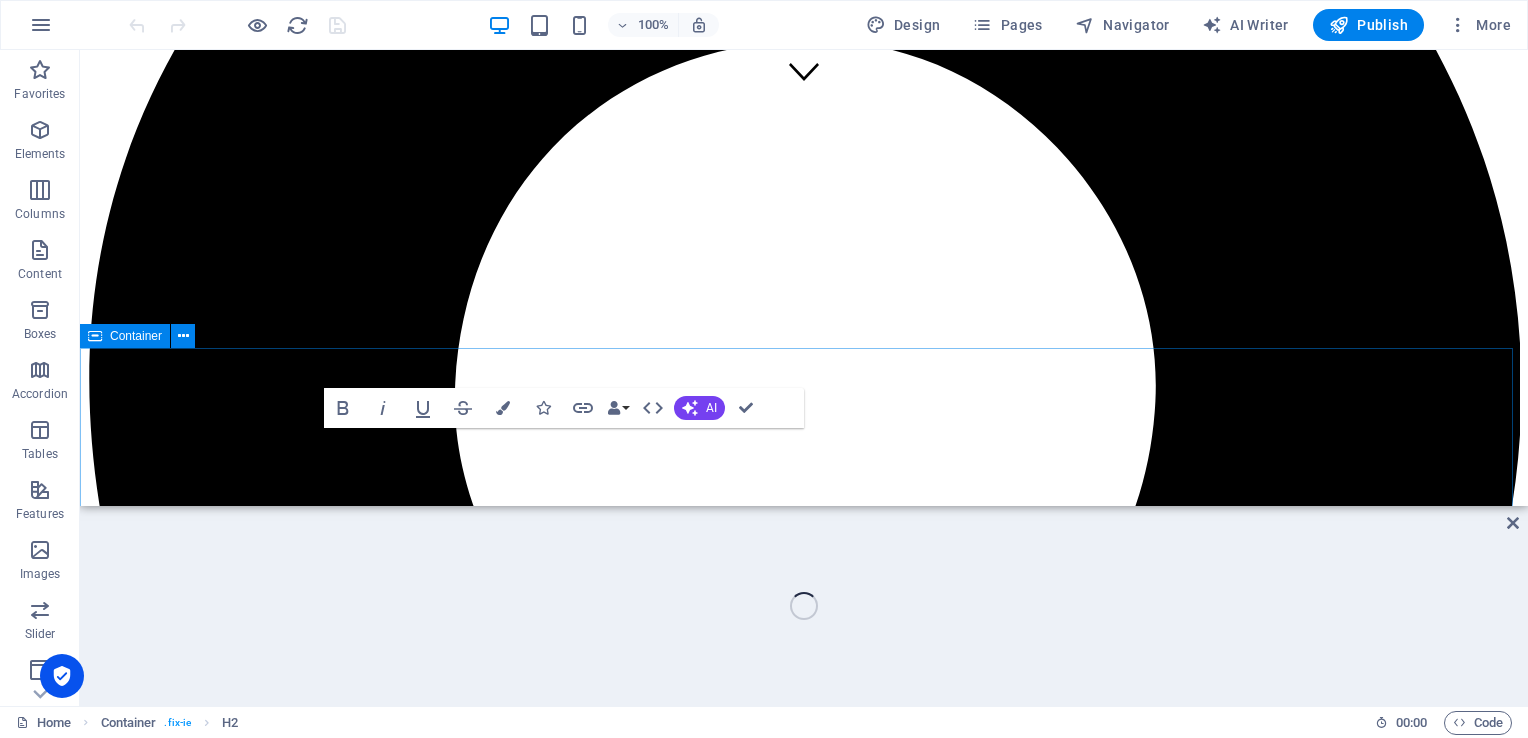scroll, scrollTop: 234, scrollLeft: 0, axis: vertical 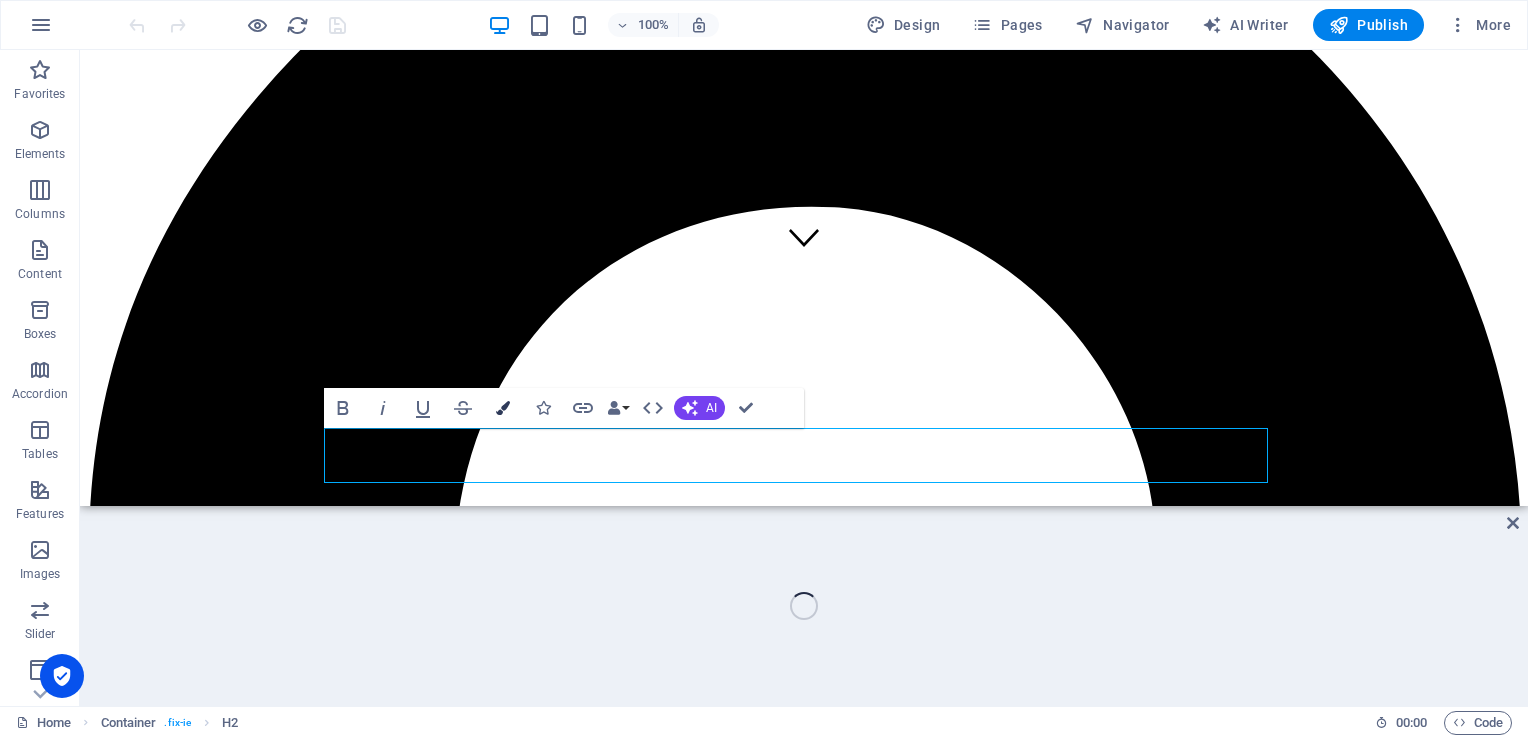 click at bounding box center [503, 408] 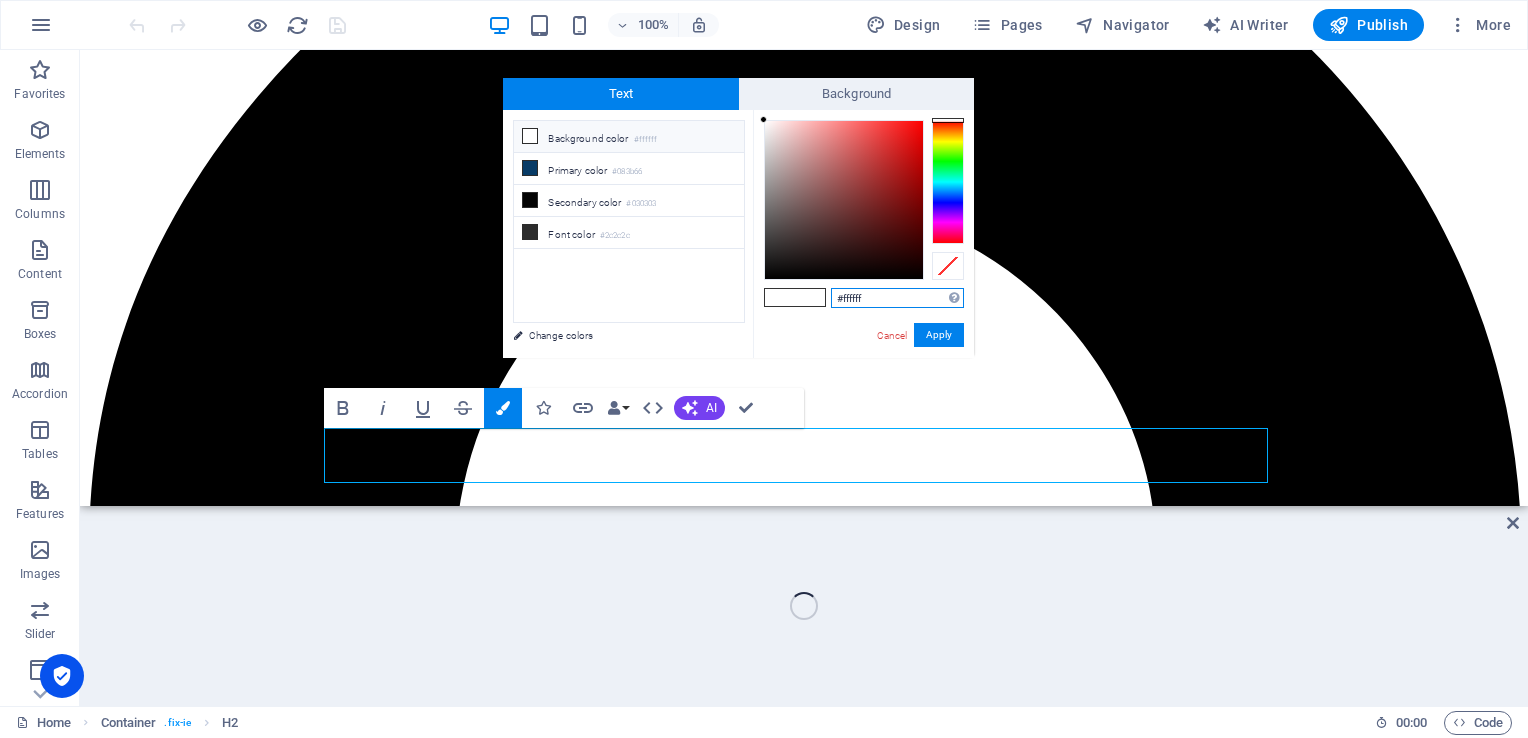 drag, startPoint x: 876, startPoint y: 296, endPoint x: 784, endPoint y: 295, distance: 92.00543 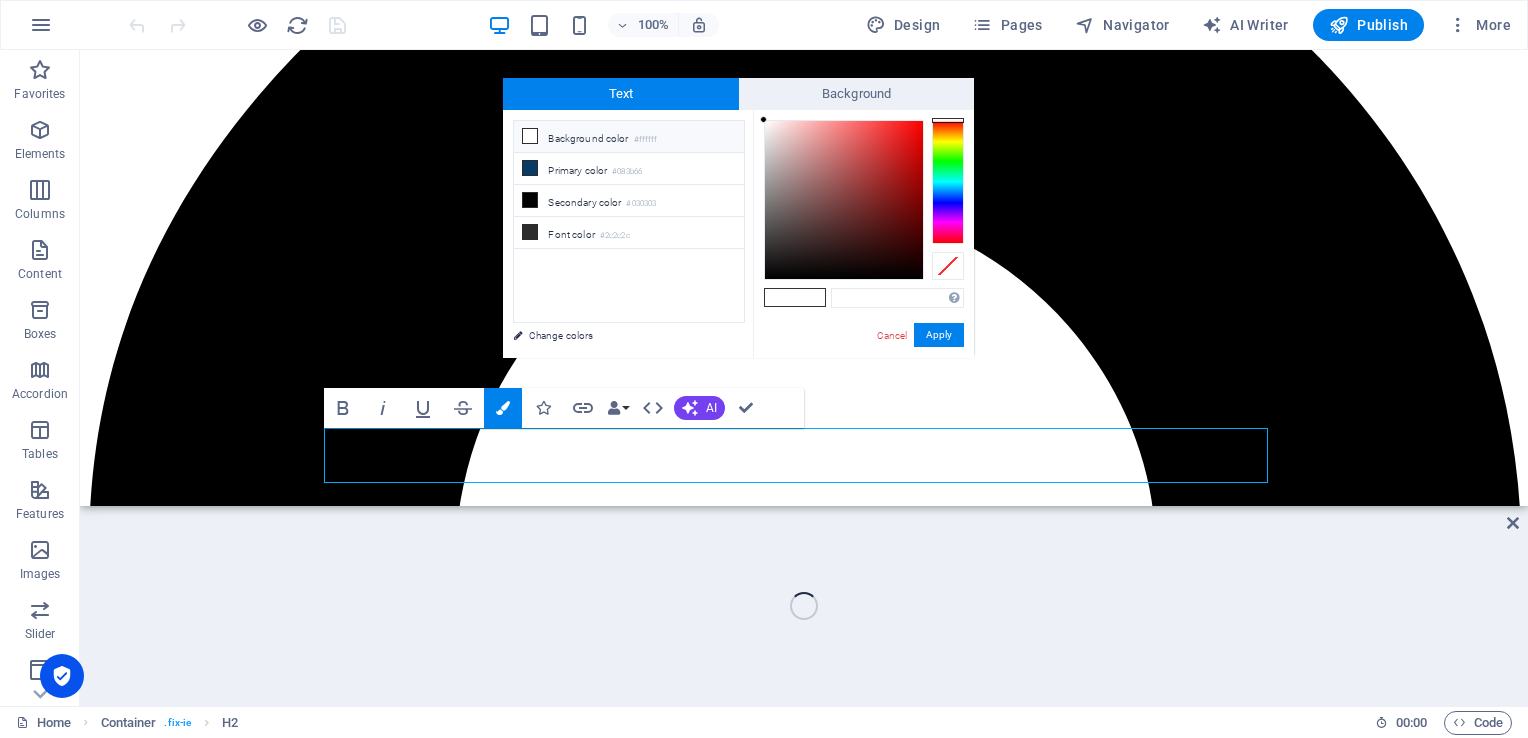 click at bounding box center (810, 297) 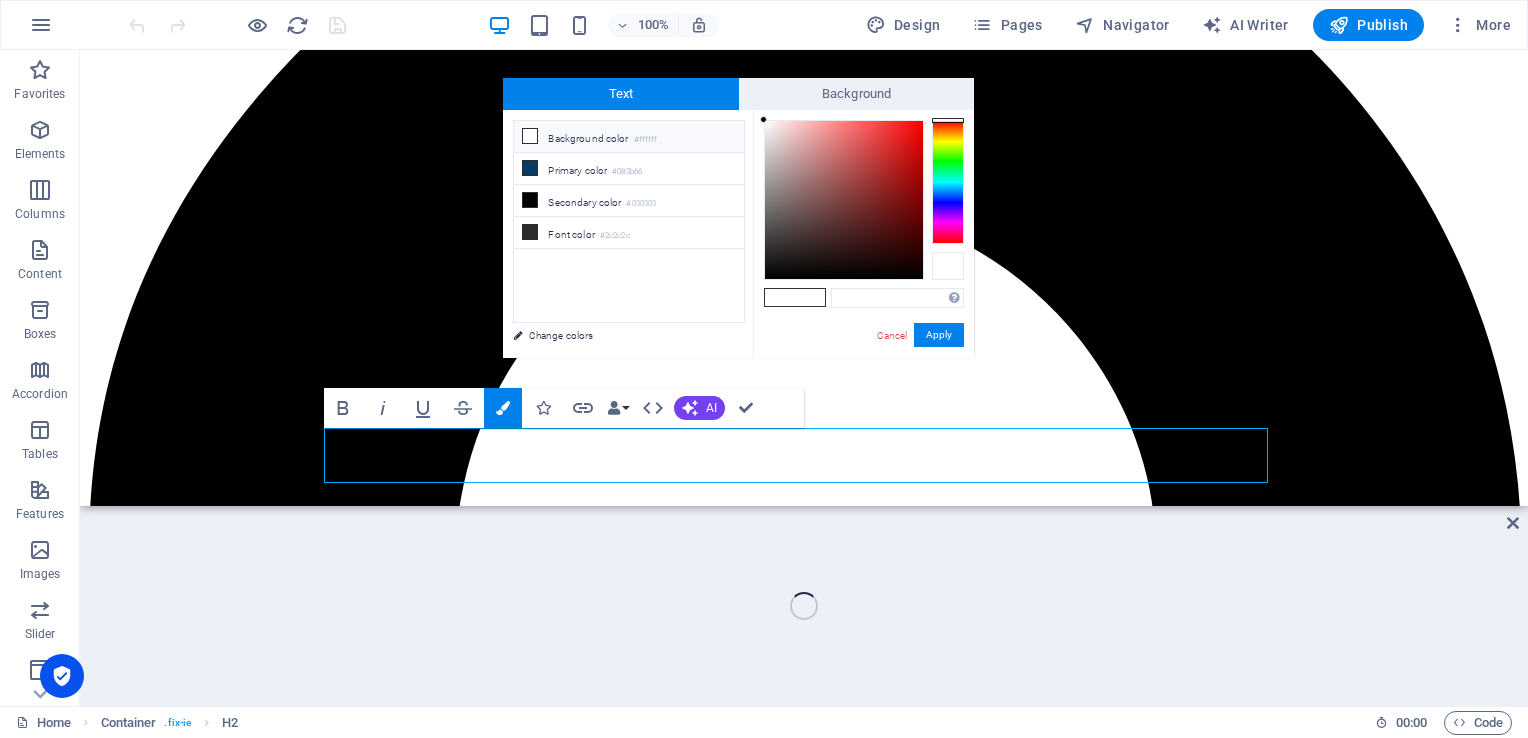 drag, startPoint x: 940, startPoint y: 262, endPoint x: 796, endPoint y: 242, distance: 145.38225 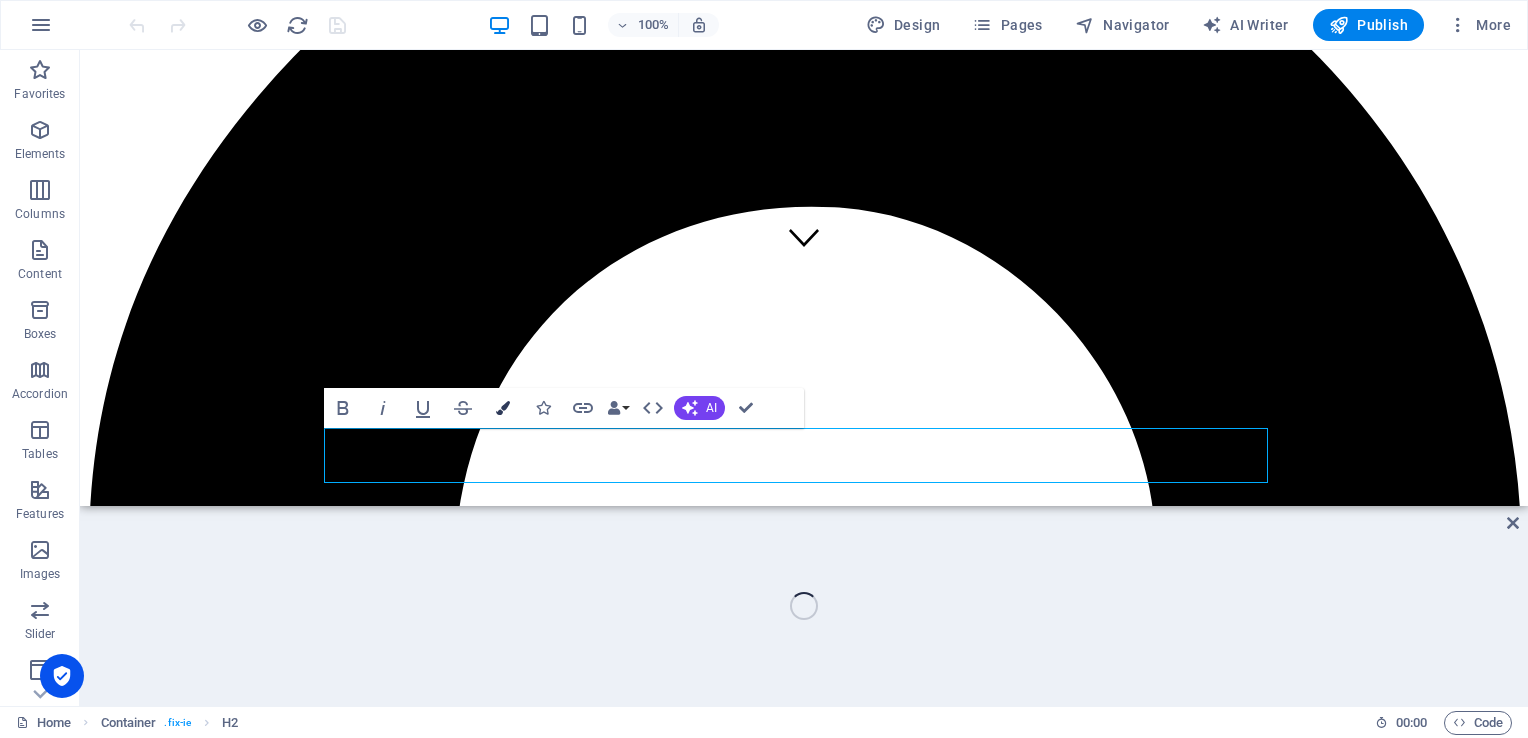 click at bounding box center (503, 408) 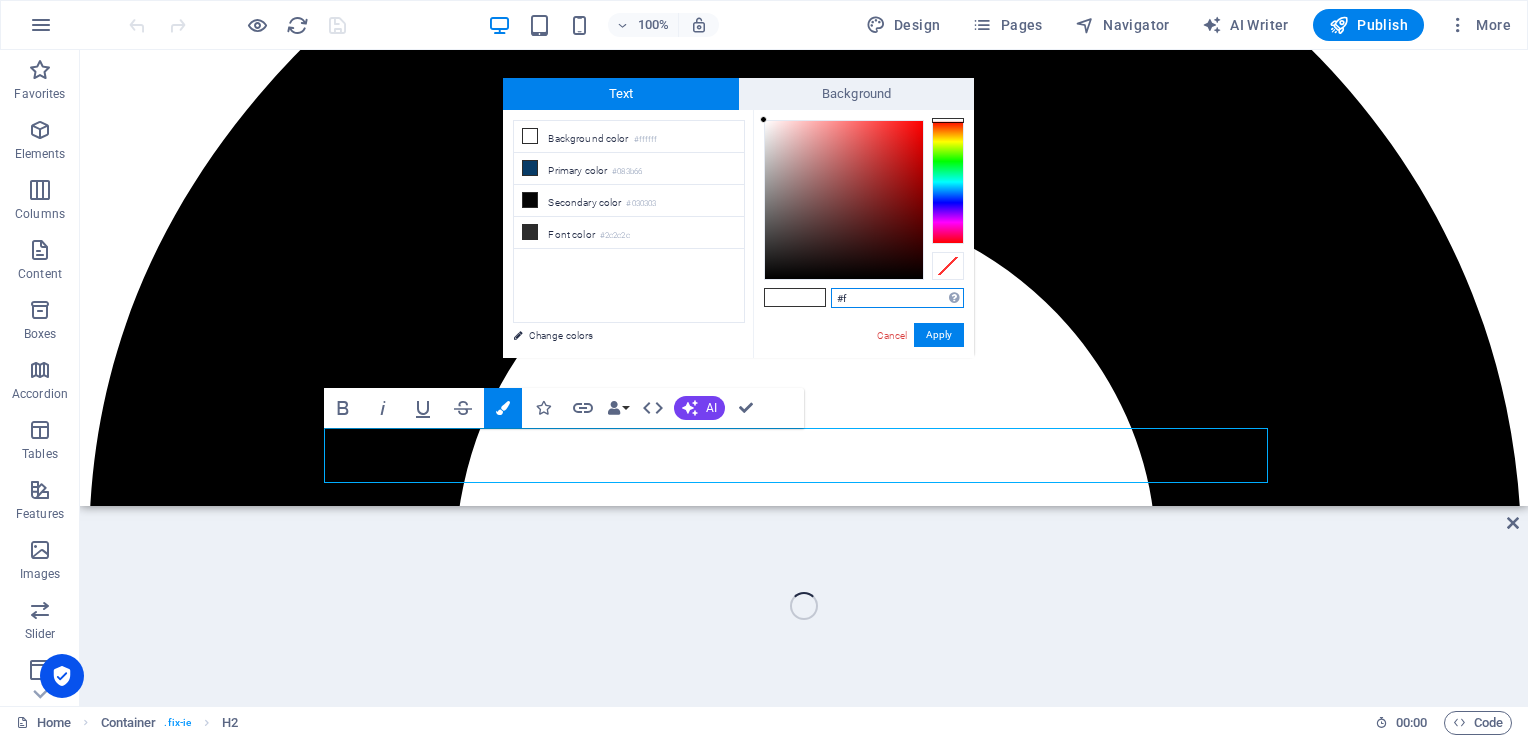 type on "#" 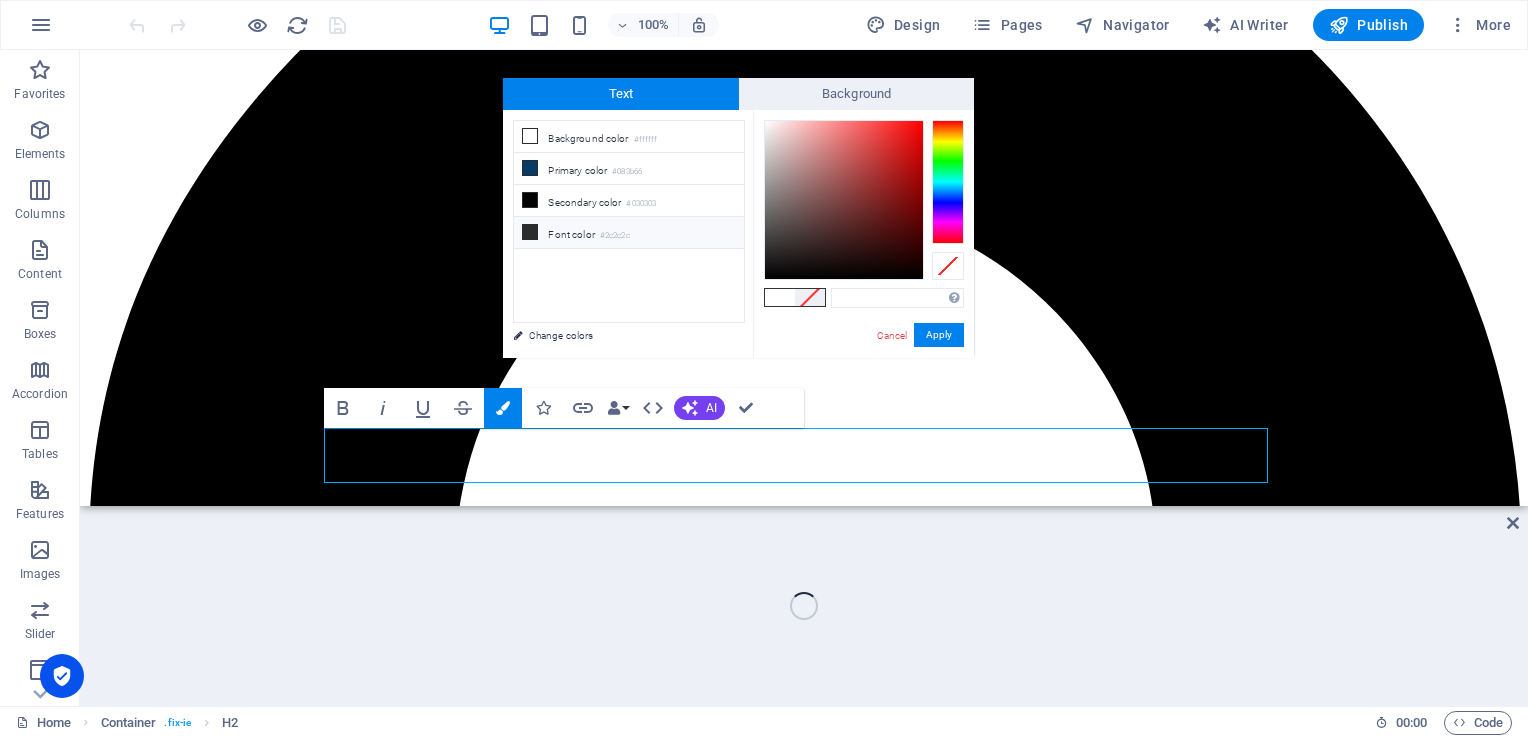 click on "Font color
#2c2c2c" at bounding box center (629, 233) 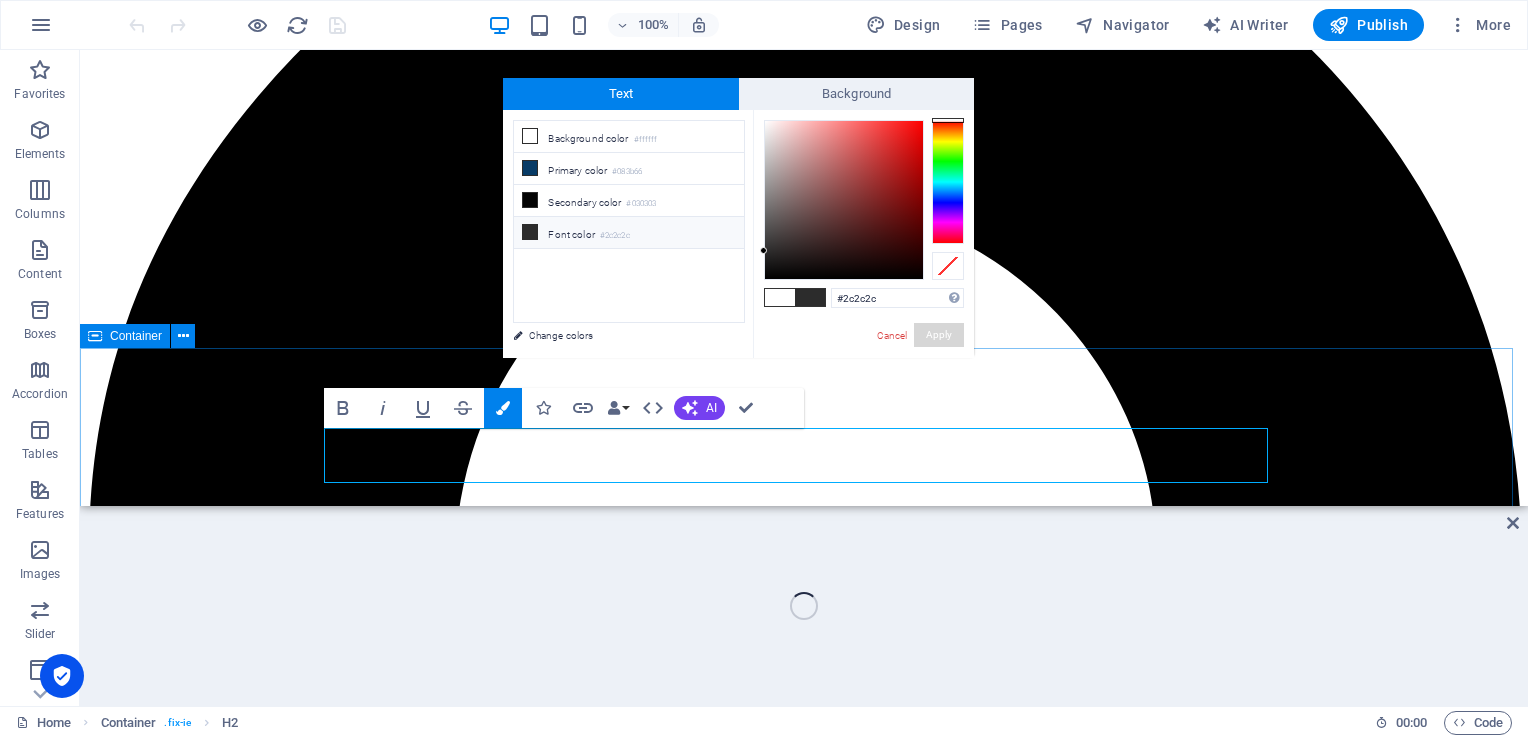 drag, startPoint x: 928, startPoint y: 334, endPoint x: 559, endPoint y: 284, distance: 372.37213 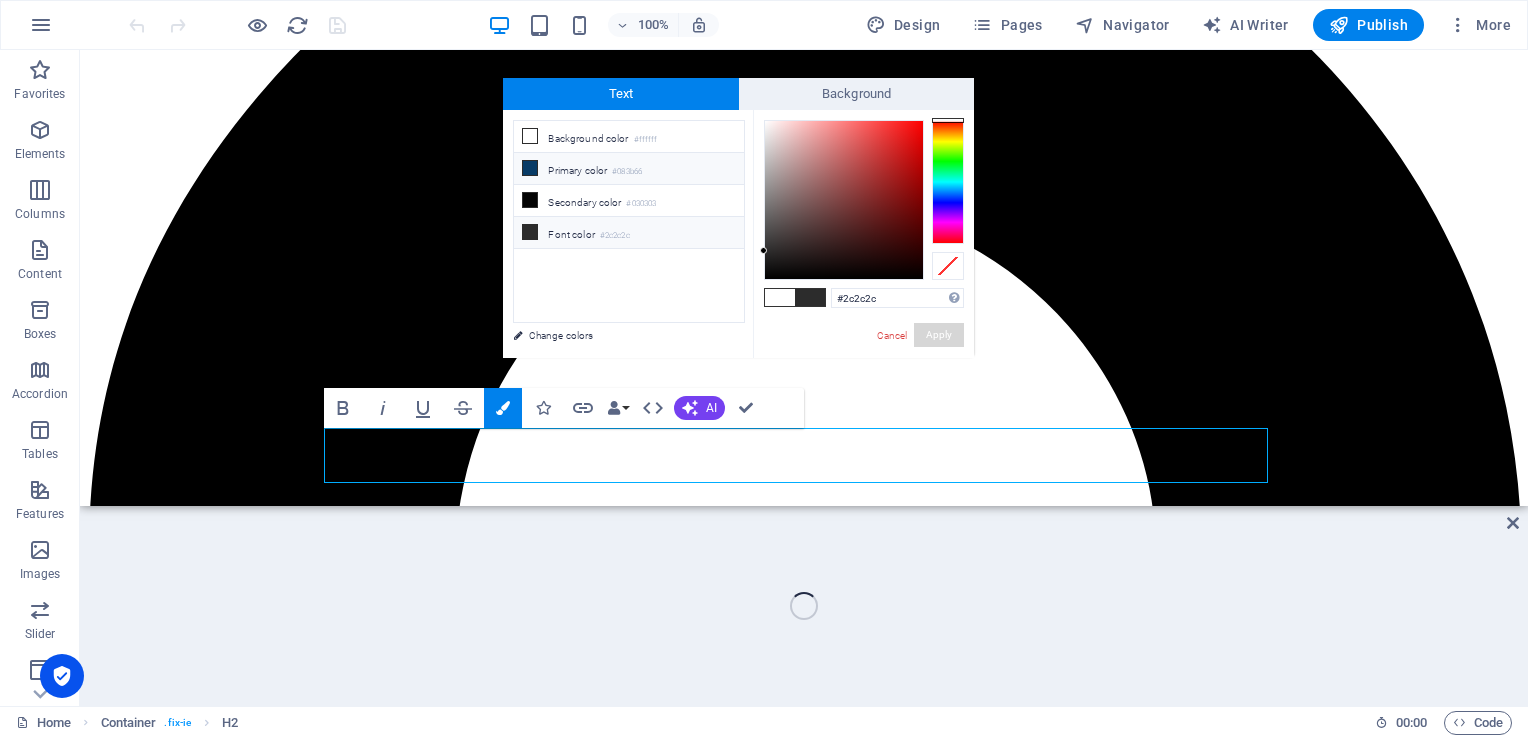 click on "Primary color
#083b66" at bounding box center (629, 169) 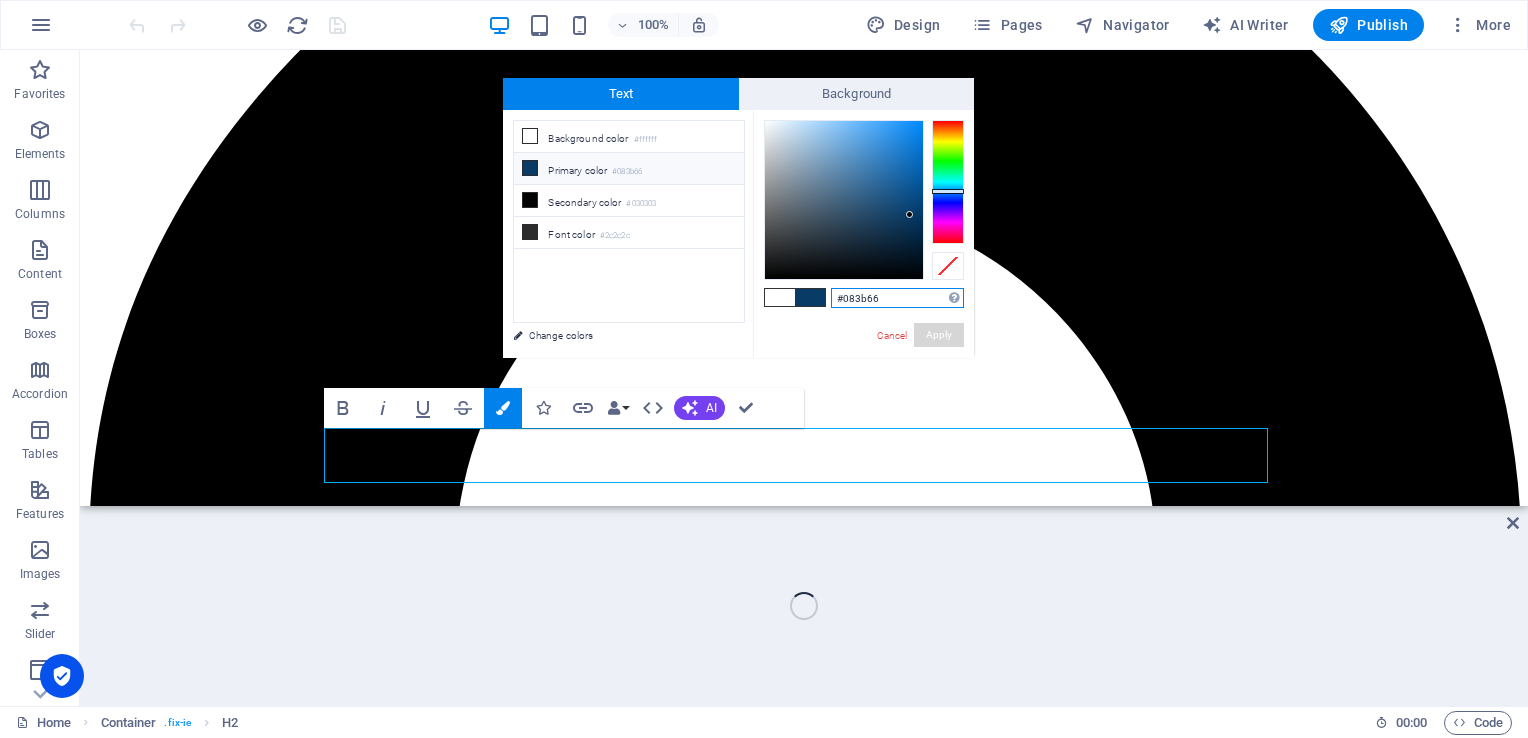 click on "#083b66" at bounding box center (897, 298) 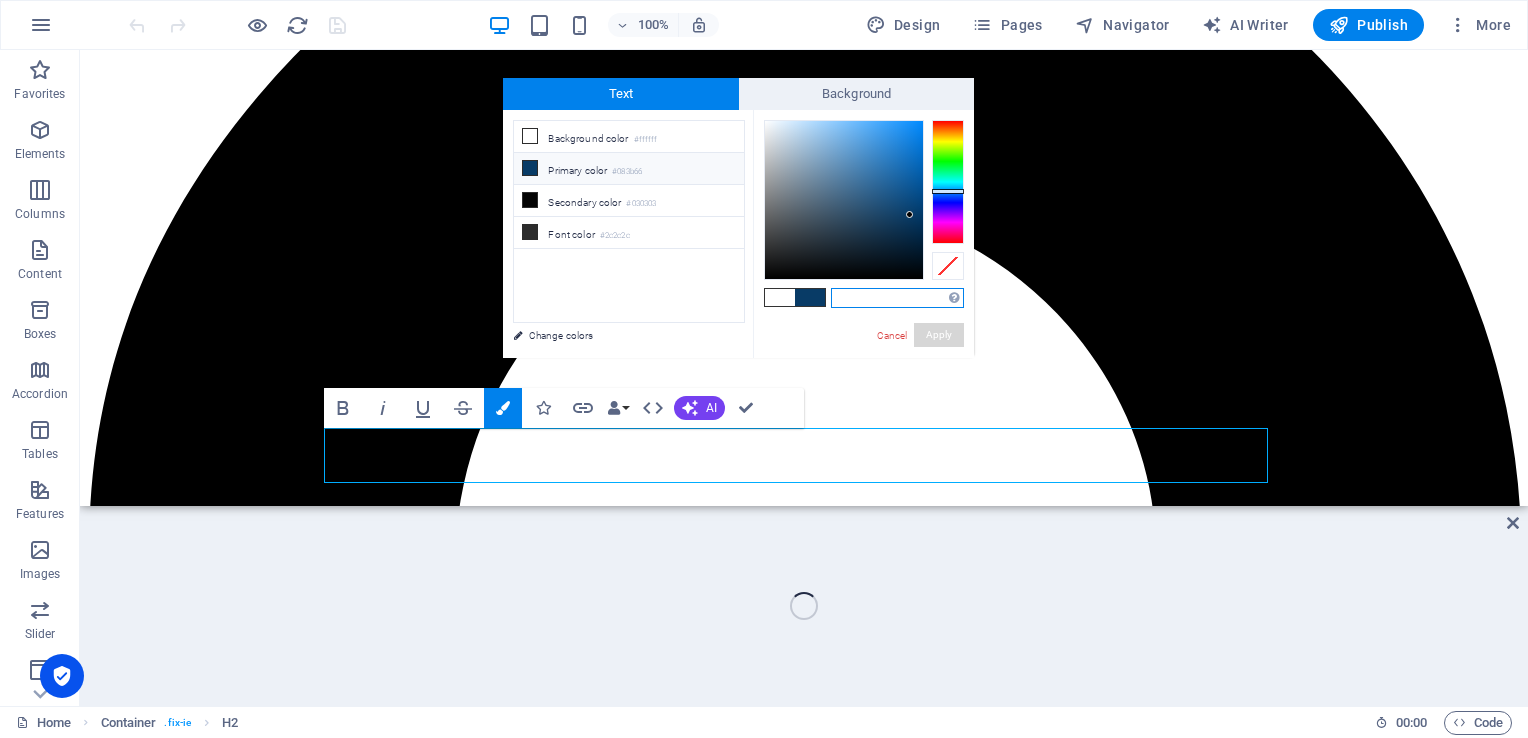 type 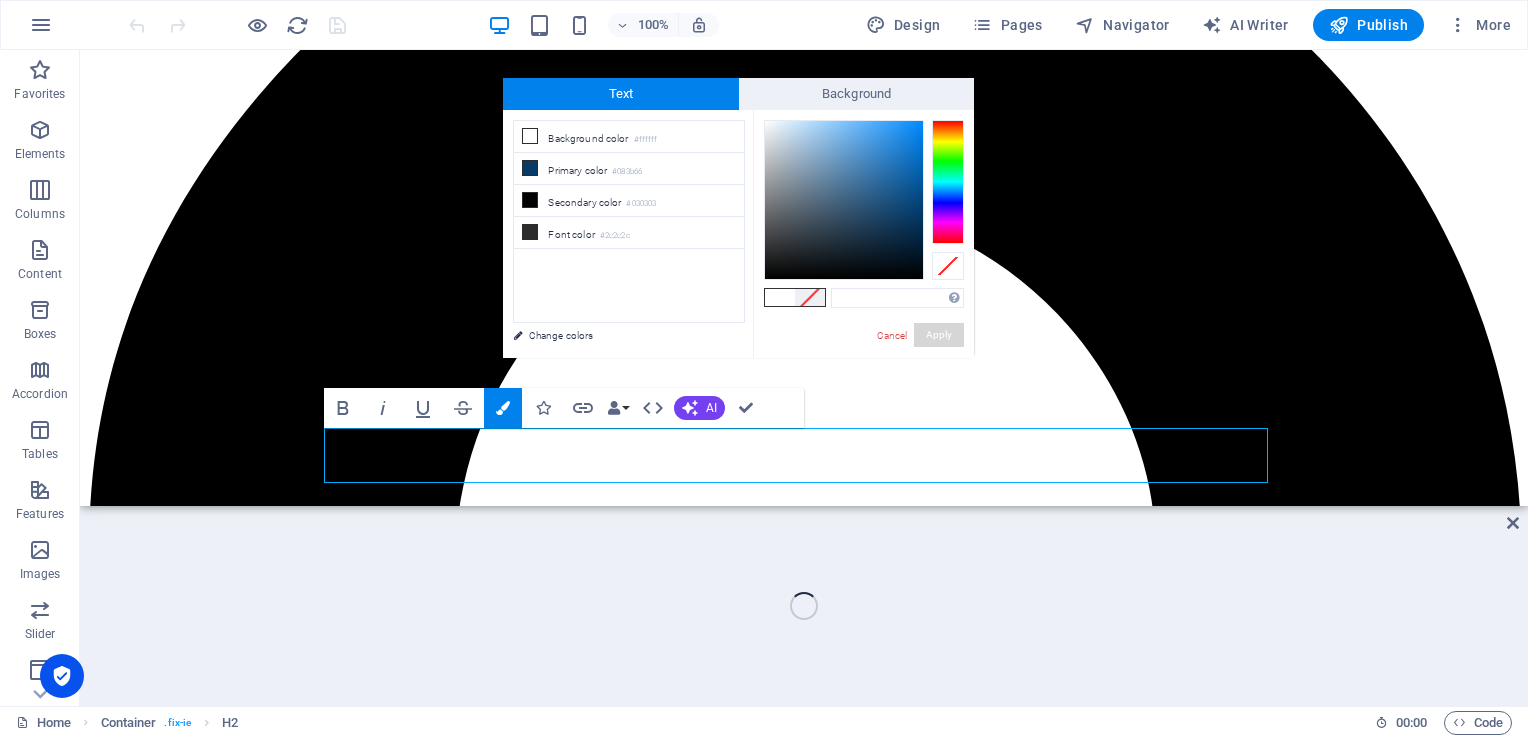 click at bounding box center (810, 297) 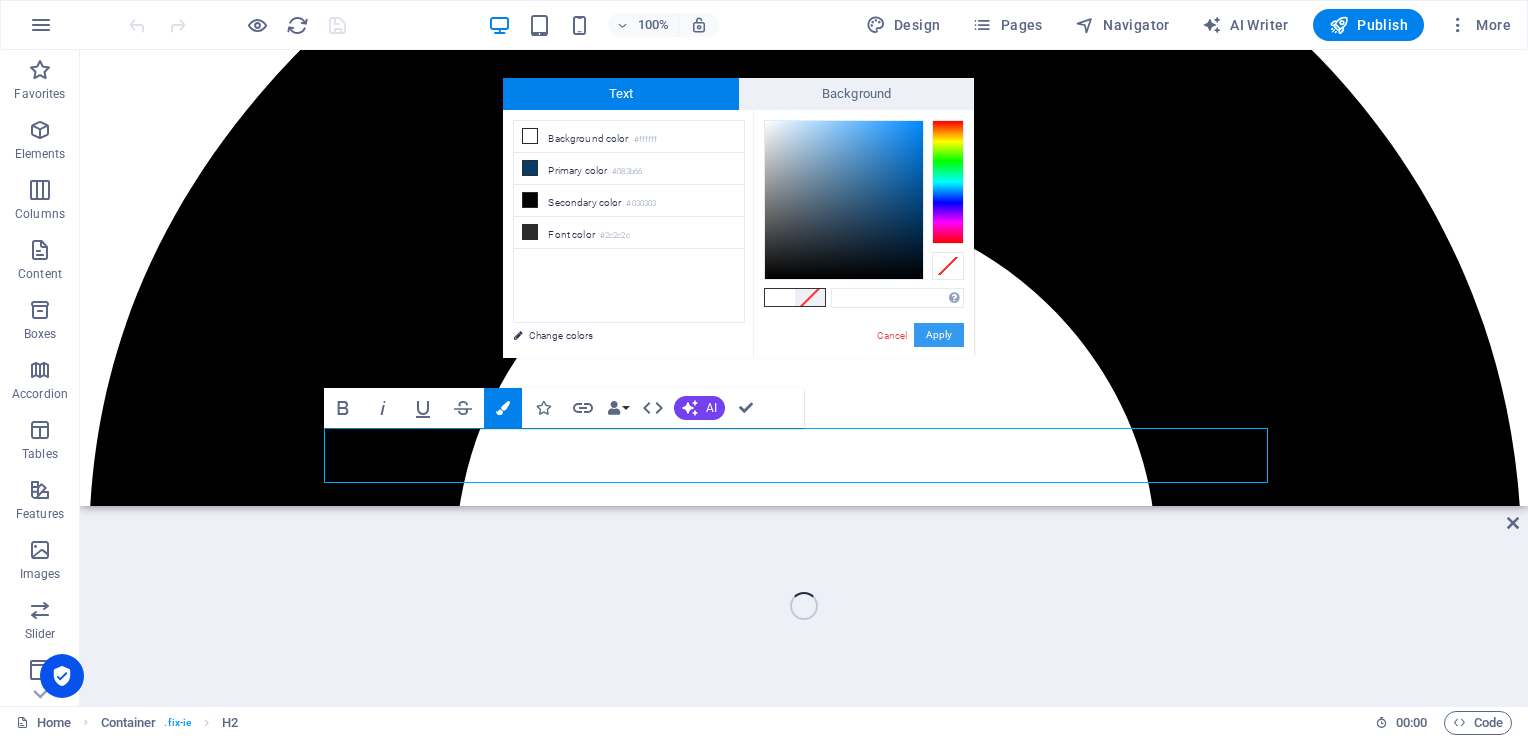 click on "Apply" at bounding box center (939, 335) 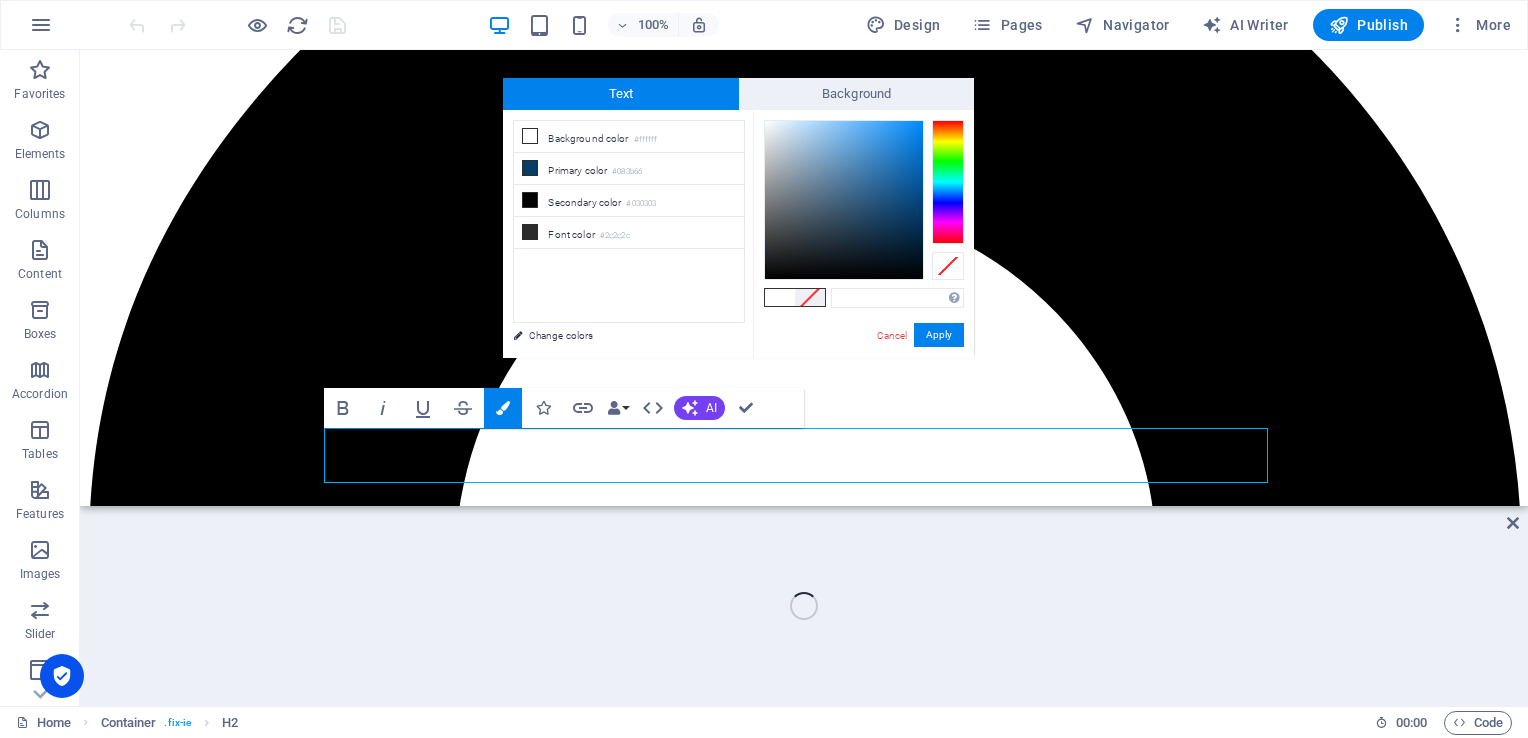 click on "Banner   Container   Banner   Unequal Columns   Container   H2   Text   Image   Preset   Image   Spacer Bold Italic Underline Strikethrough Colors Icons Link Data Bindings Company First name Last name Street ZIP code City Email Phone Mobile Fax Custom field 1 Custom field 2 Custom field 3 Custom field 4 Custom field 5 Custom field 6 HTML AI Improve Make shorter Make longer Fix spelling & grammar Translate to English Generate text Confirm (Ctrl+⏎)   H2   Container   Spacer   Icon" at bounding box center [804, 378] 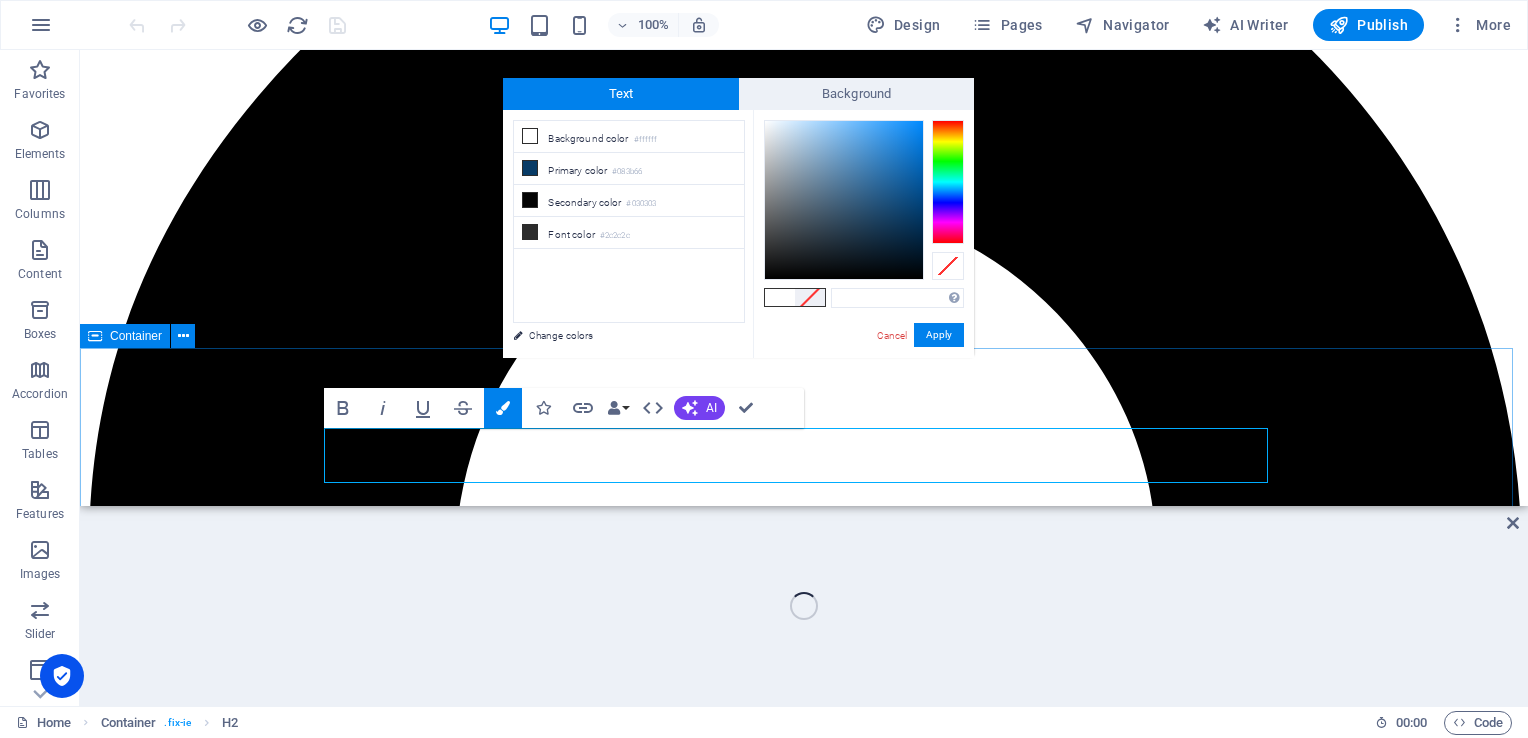 click on "Investigative Agency From  Tao Yuan Since its establishment in 1996, Jiahe Electronics has been dedicated to the research and production of single-layer, double-layer, and multi-layer printed circuit boards (PCBs). We are continually investing in cutting-edge automated precision manufacturing and AI technology enhancements, with the goal of setting the benchmark for modern intelligent factories, as well as upholding environmental and social responsibilities. Adhering to our core principles of "Safety, Quality, and Efficiency," we provide our customers with reliable and competitive manufacturing solutions." at bounding box center (804, 13799) 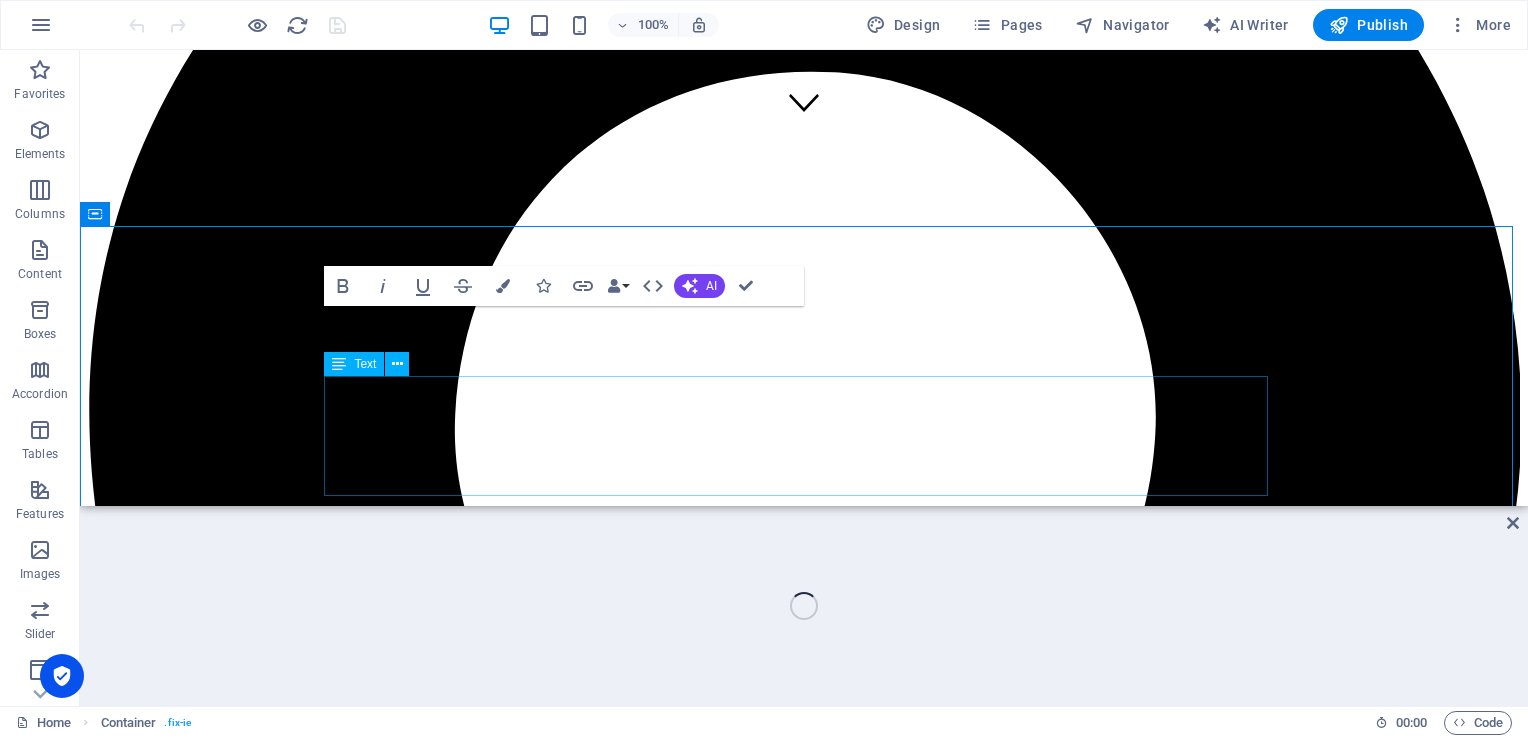 scroll, scrollTop: 334, scrollLeft: 0, axis: vertical 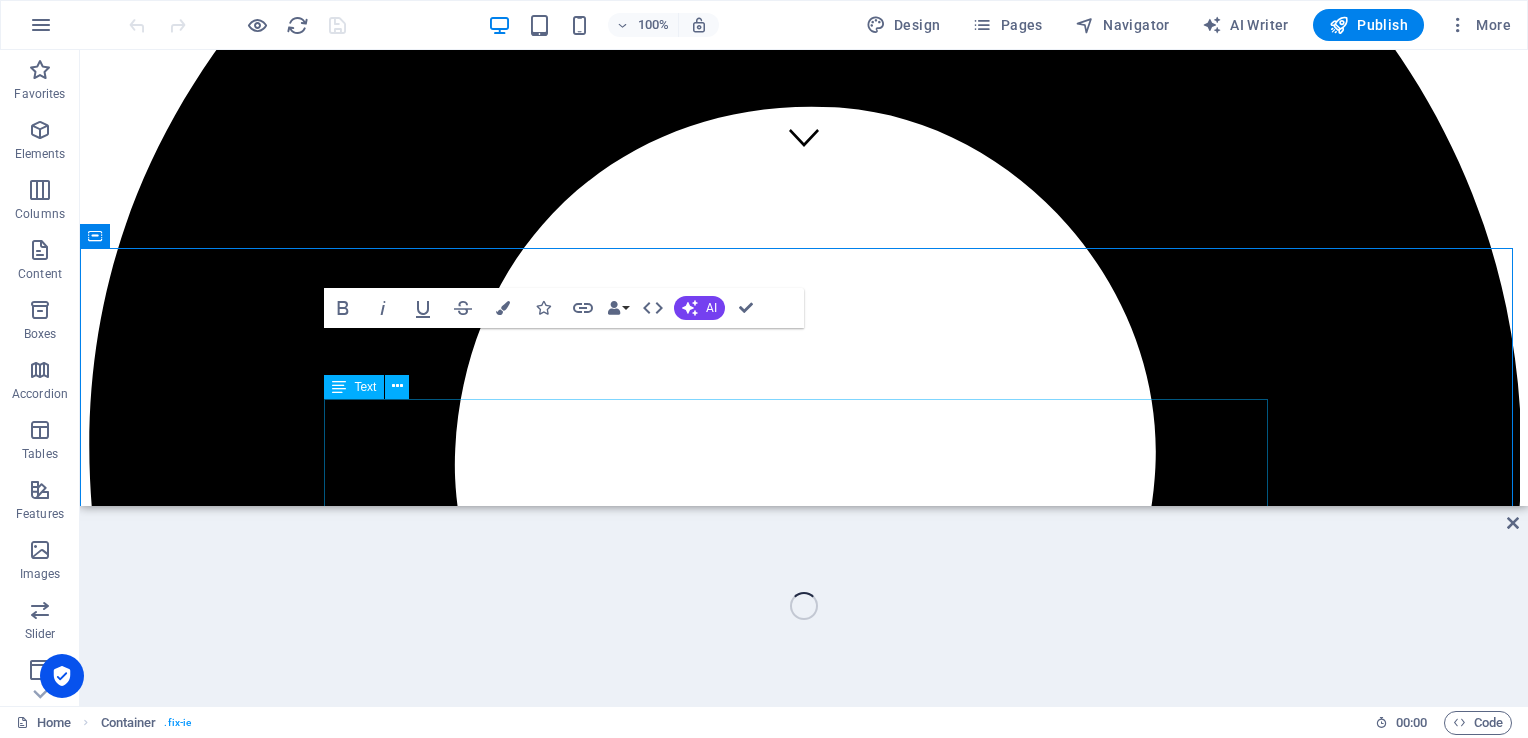 click on "Since its establishment in [DATE], Jiahe Electronics has been dedicated to the research and production of single-layer, double-layer, and multi-layer printed circuit boards (PCBs). We are continually investing in cutting-edge automated precision manufacturing and AI technology enhancements, with the goal of setting the benchmark for modern intelligent factories, as well as upholding environmental and social responsibilities. Adhering to our core principles of "Safety, Quality, and Efficiency," we provide our customers with reliable and competitive manufacturing solutions." at bounding box center [804, 13739] 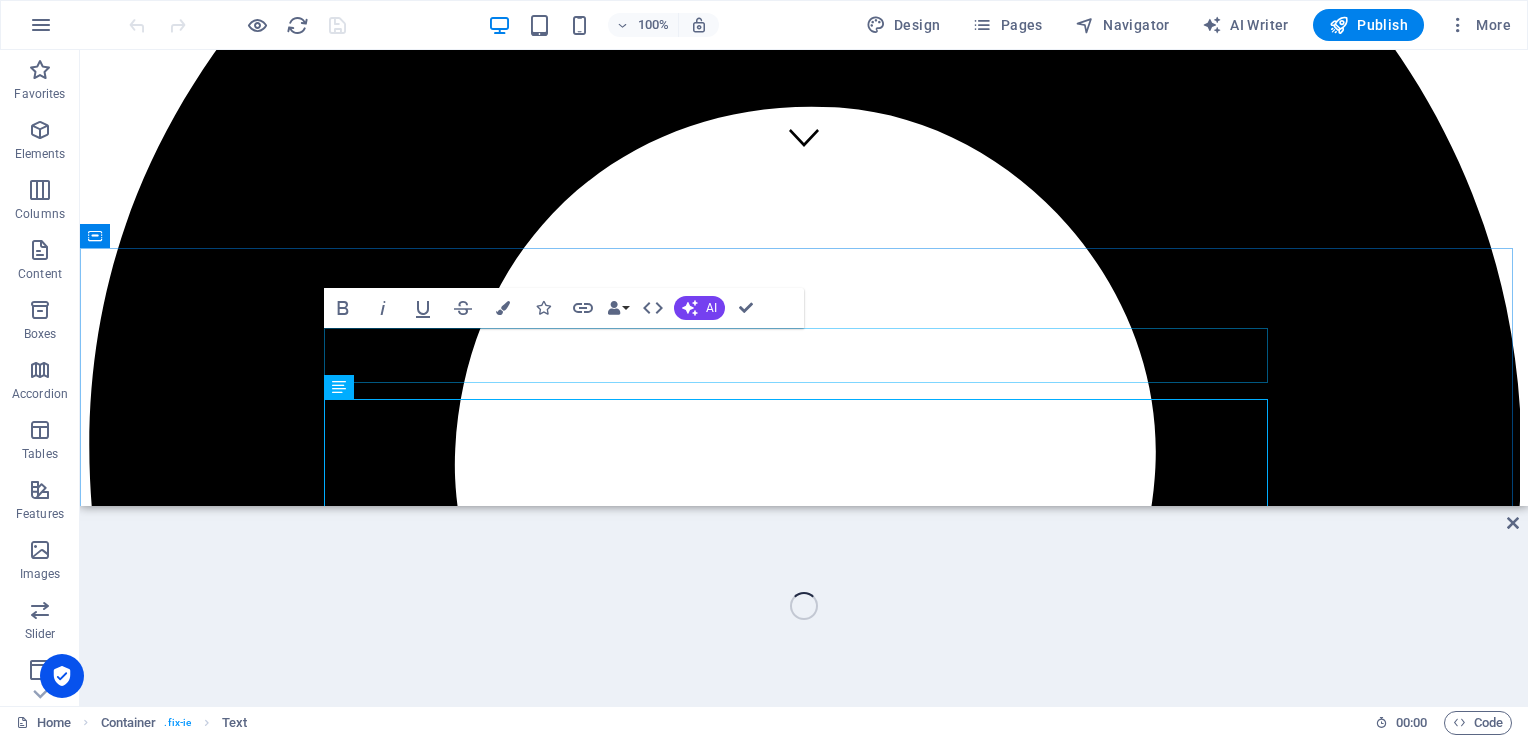 click on "Investigative Agency From  Tao Yuan" at bounding box center (804, 13646) 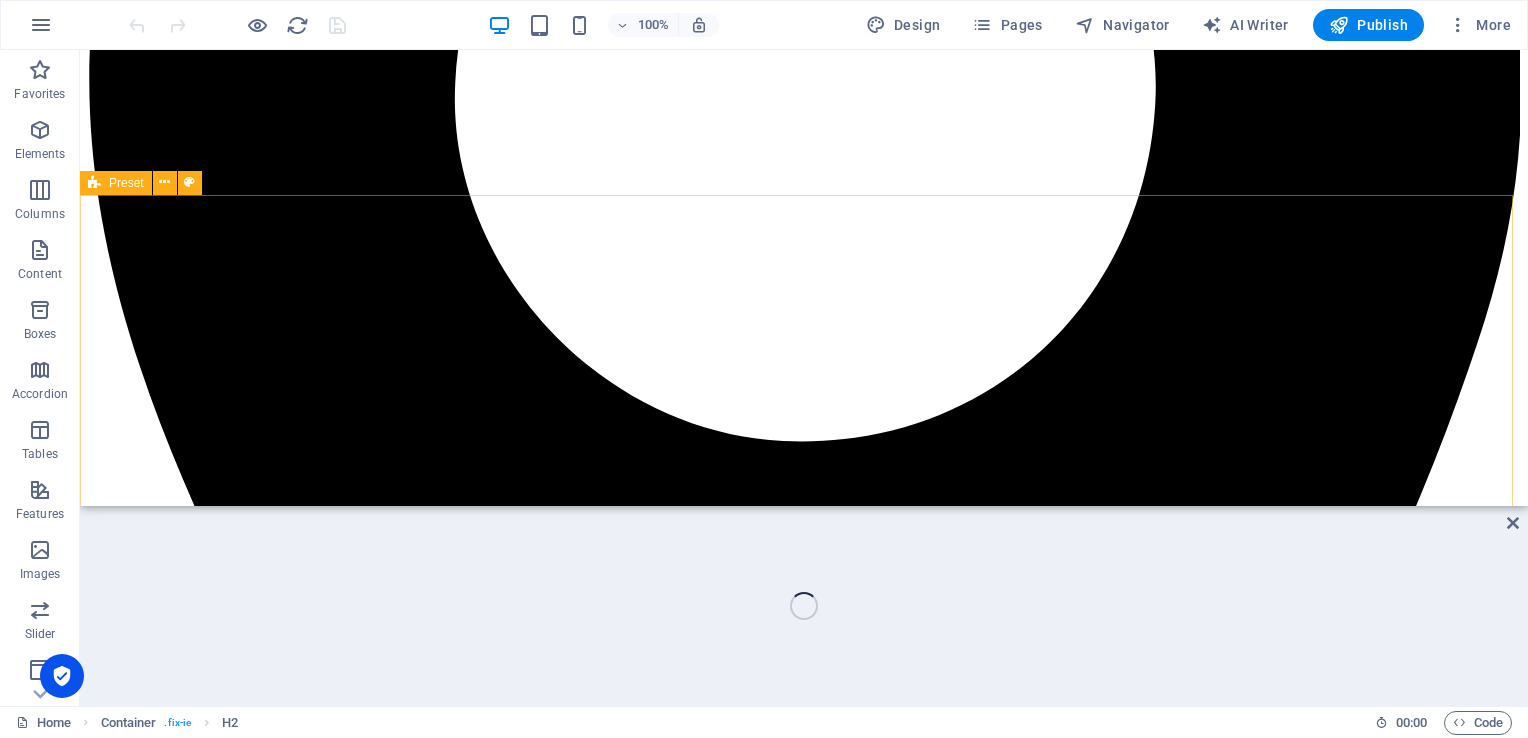 scroll, scrollTop: 800, scrollLeft: 0, axis: vertical 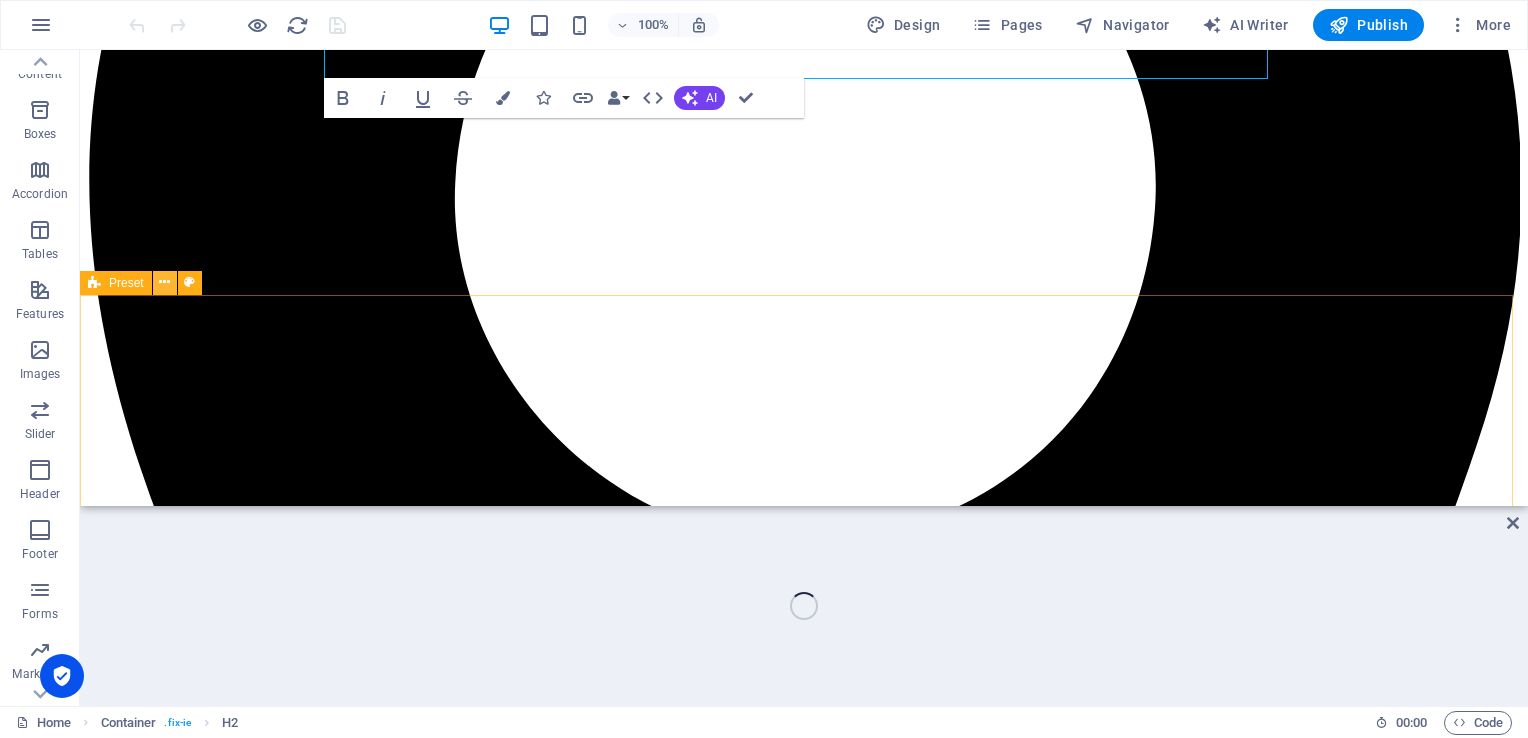 click at bounding box center [165, 283] 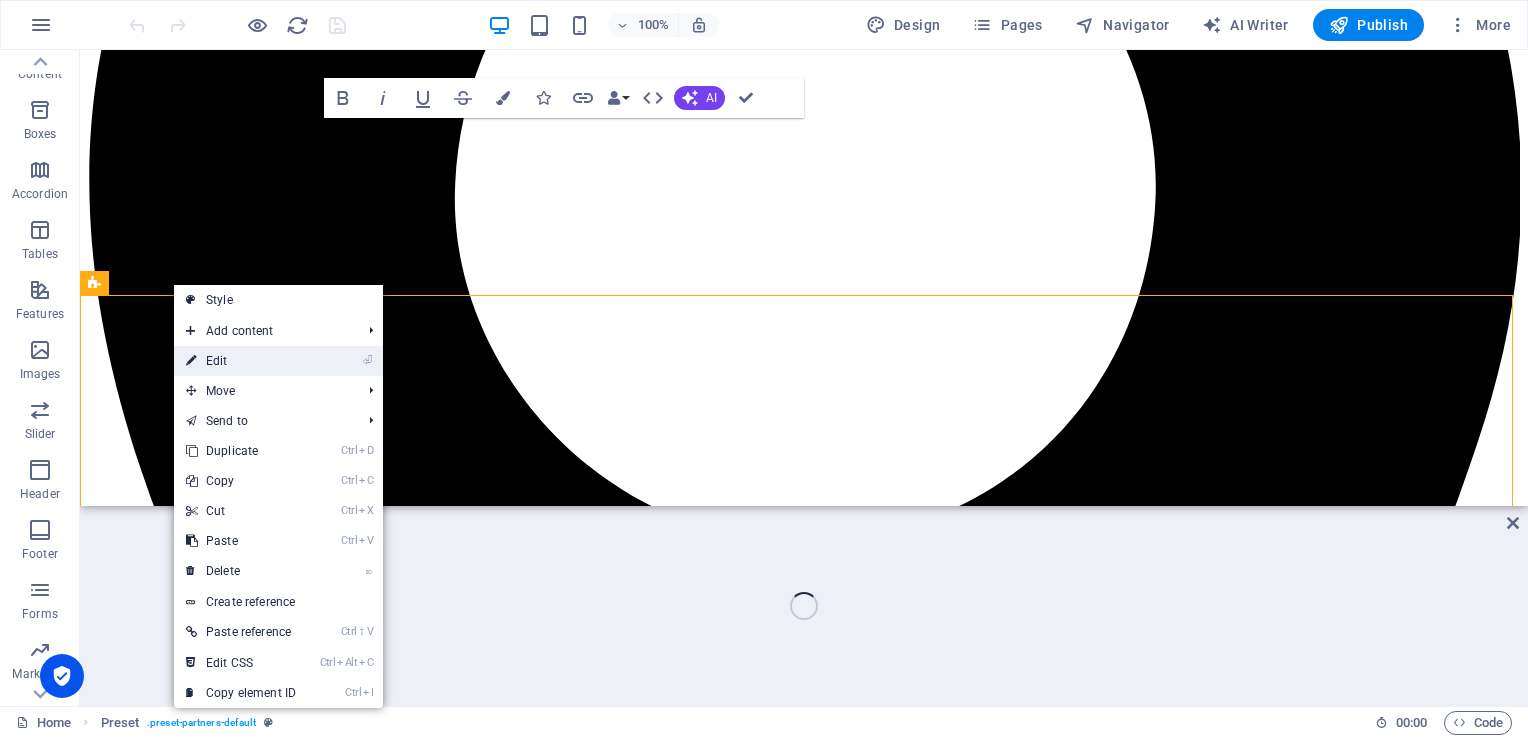 click on "⏎  Edit" at bounding box center (241, 361) 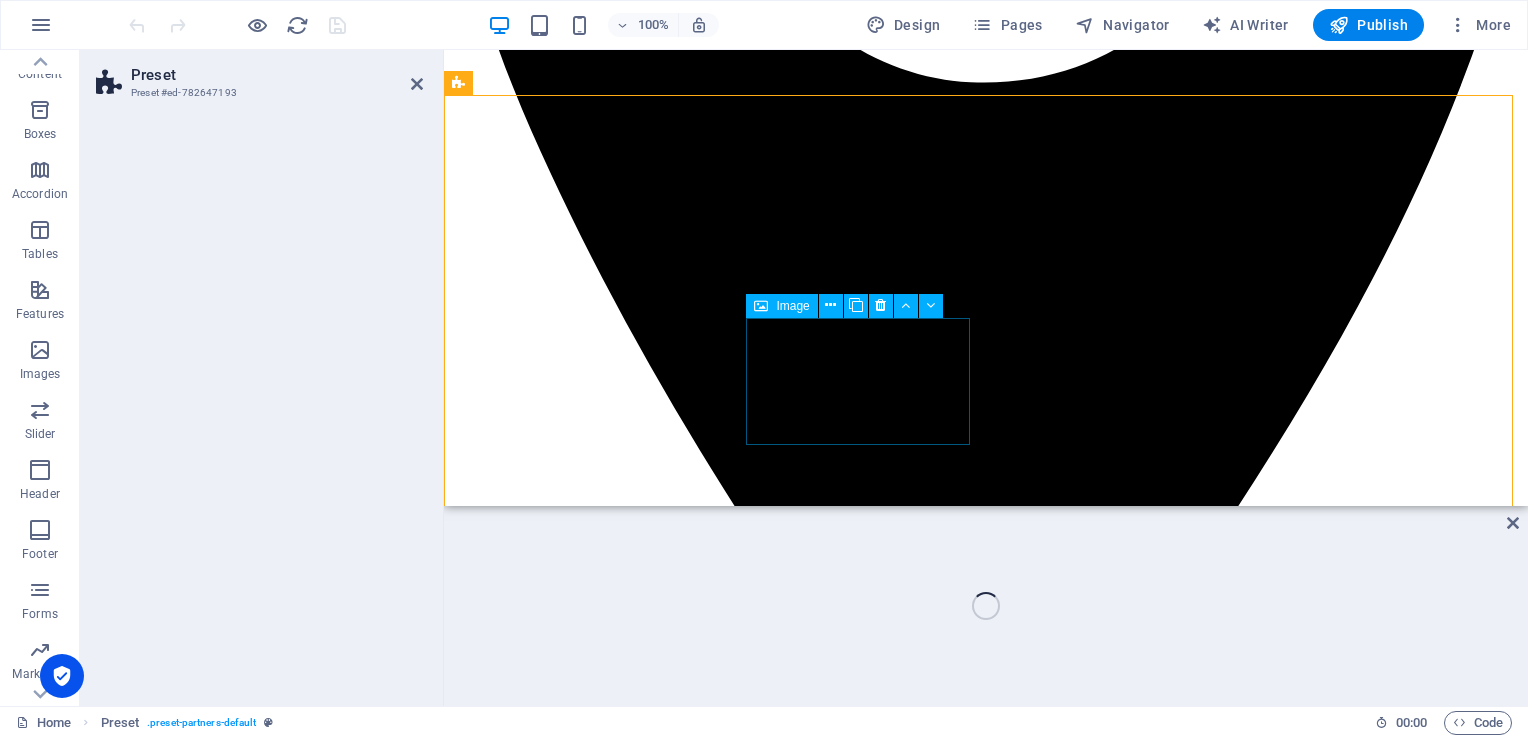 scroll, scrollTop: 800, scrollLeft: 0, axis: vertical 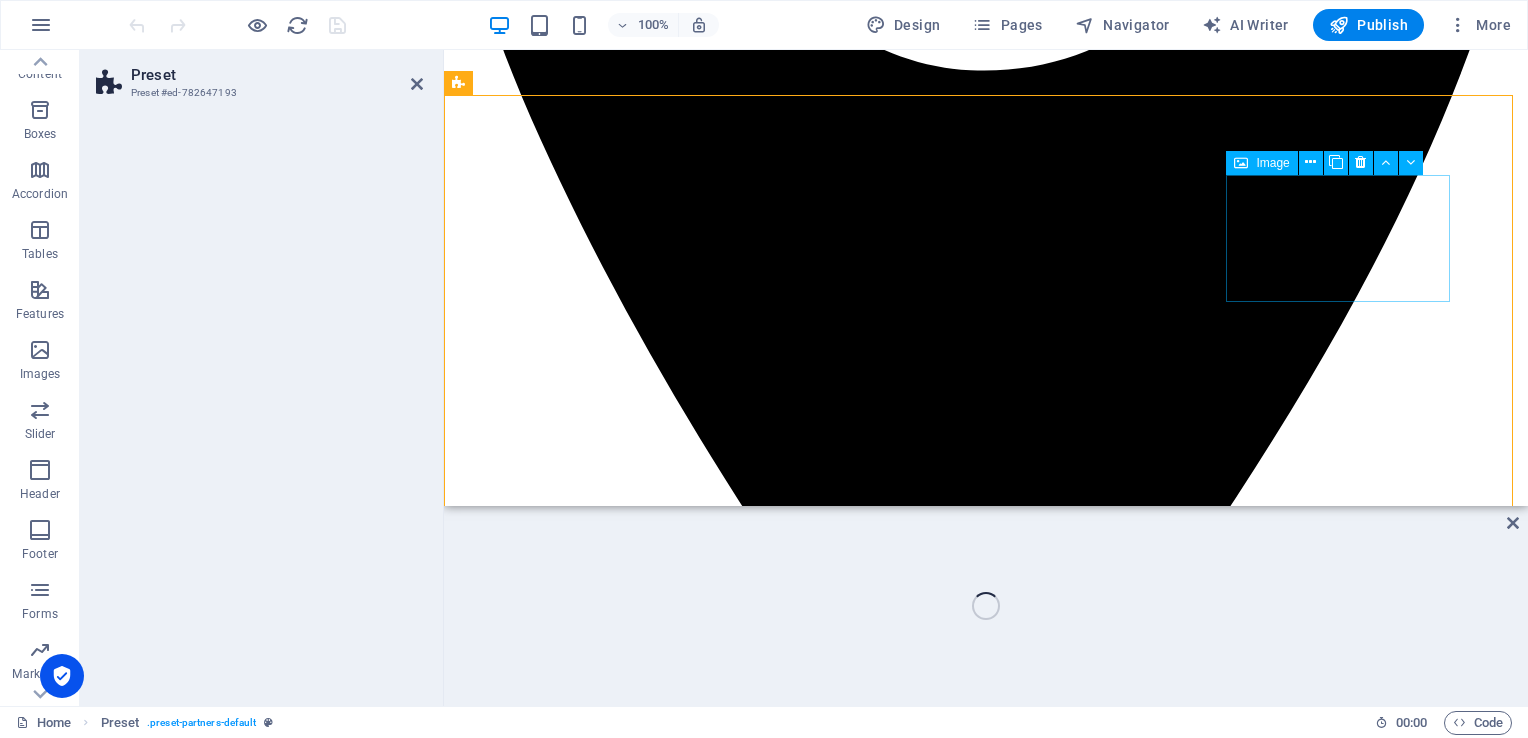 click at bounding box center (986, 11318) 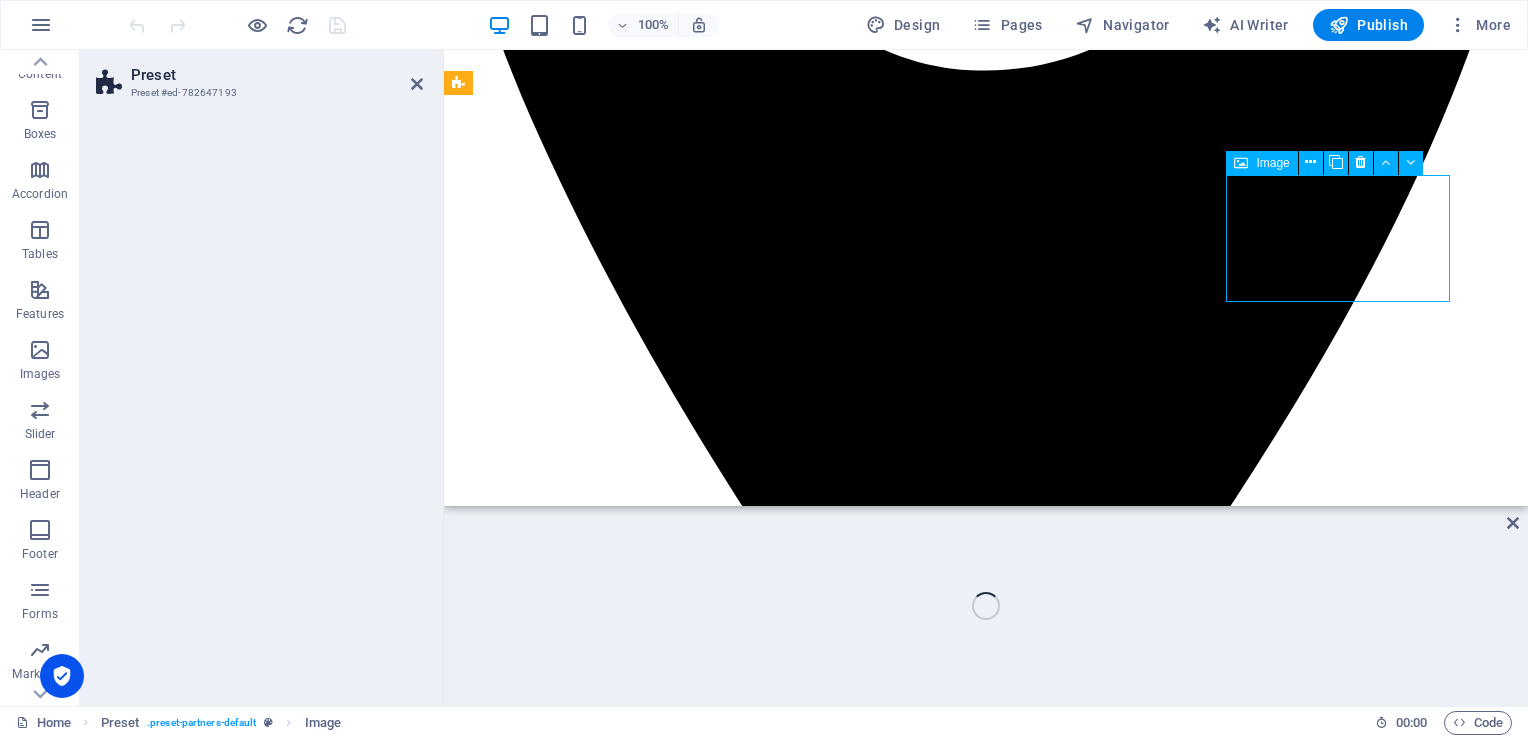 click at bounding box center (986, 11318) 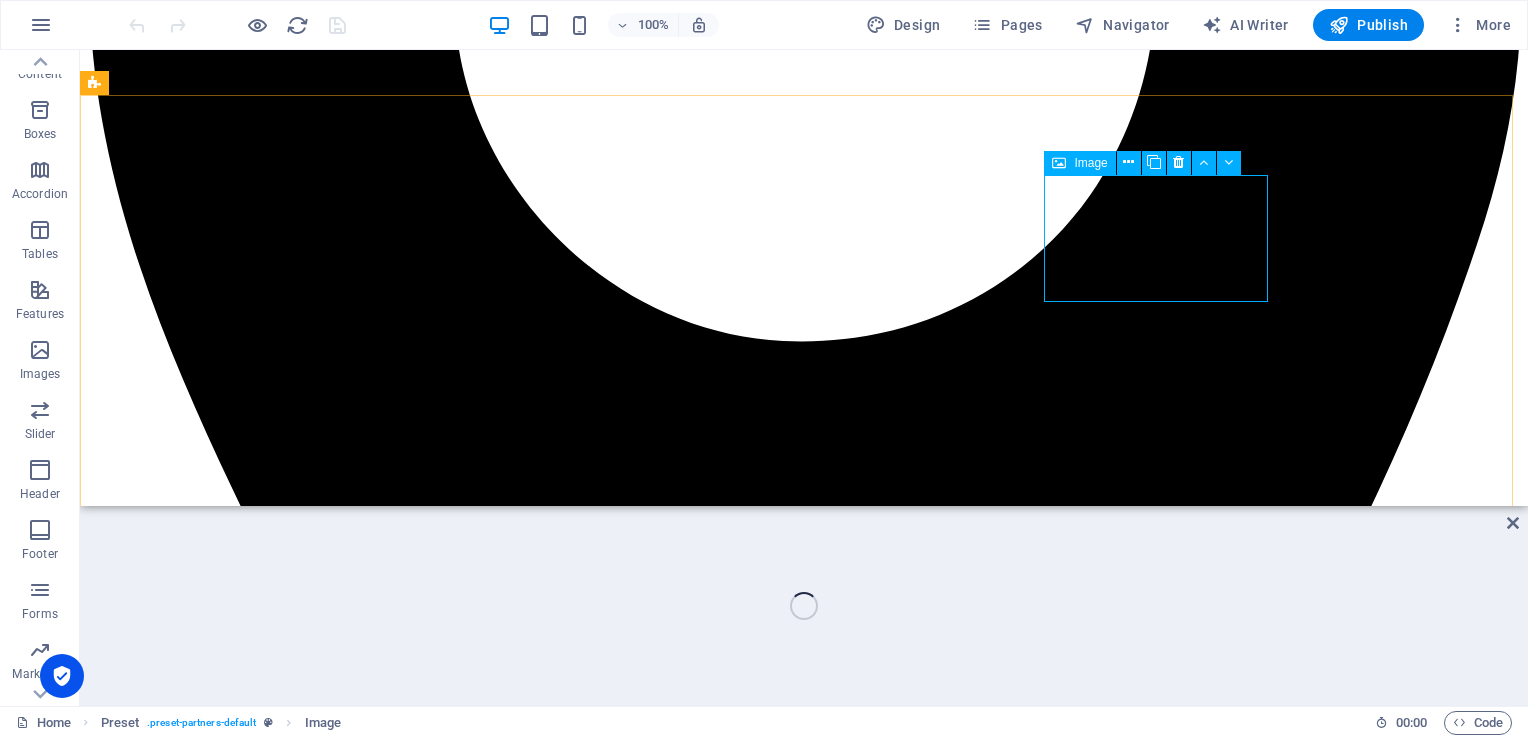 click at bounding box center [804, 14598] 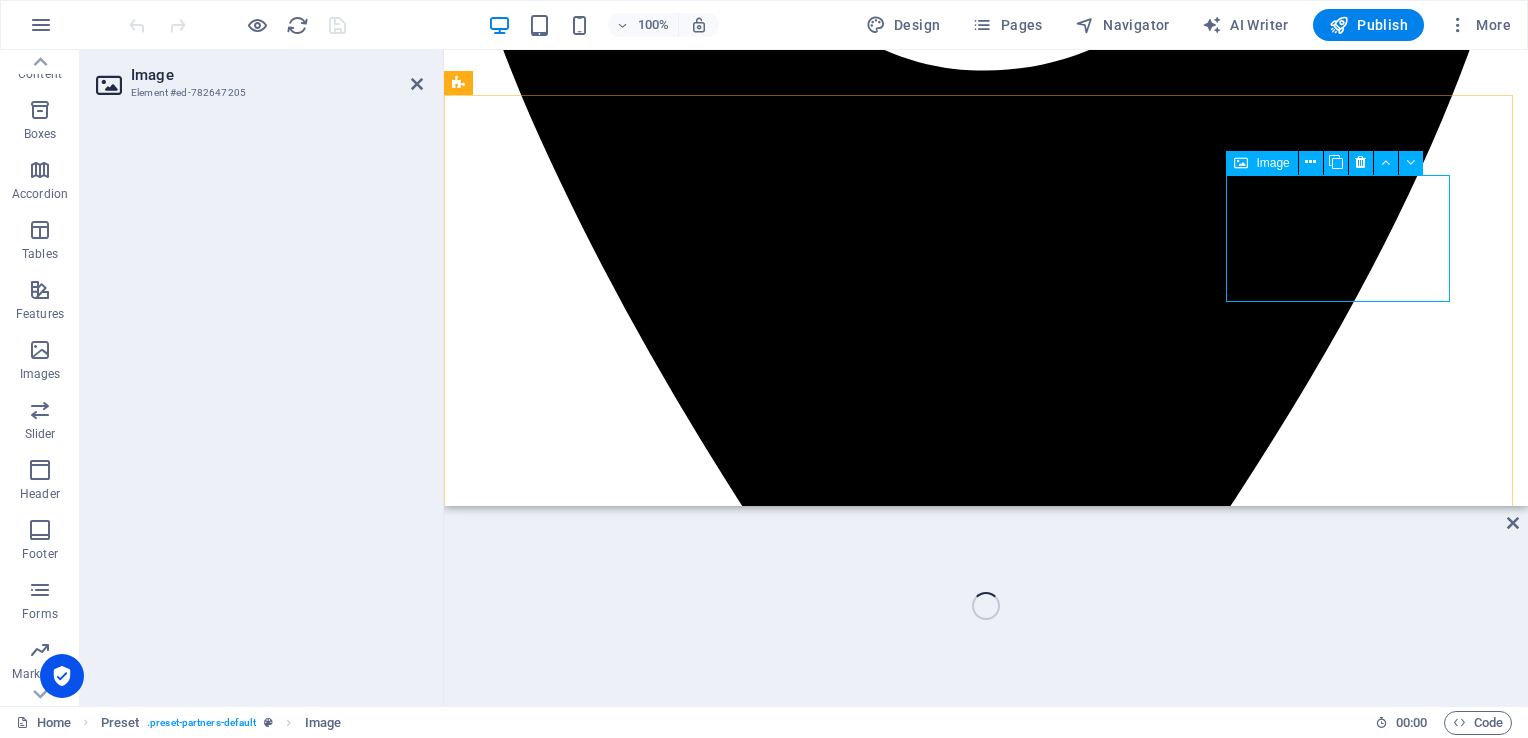 click at bounding box center (986, 11318) 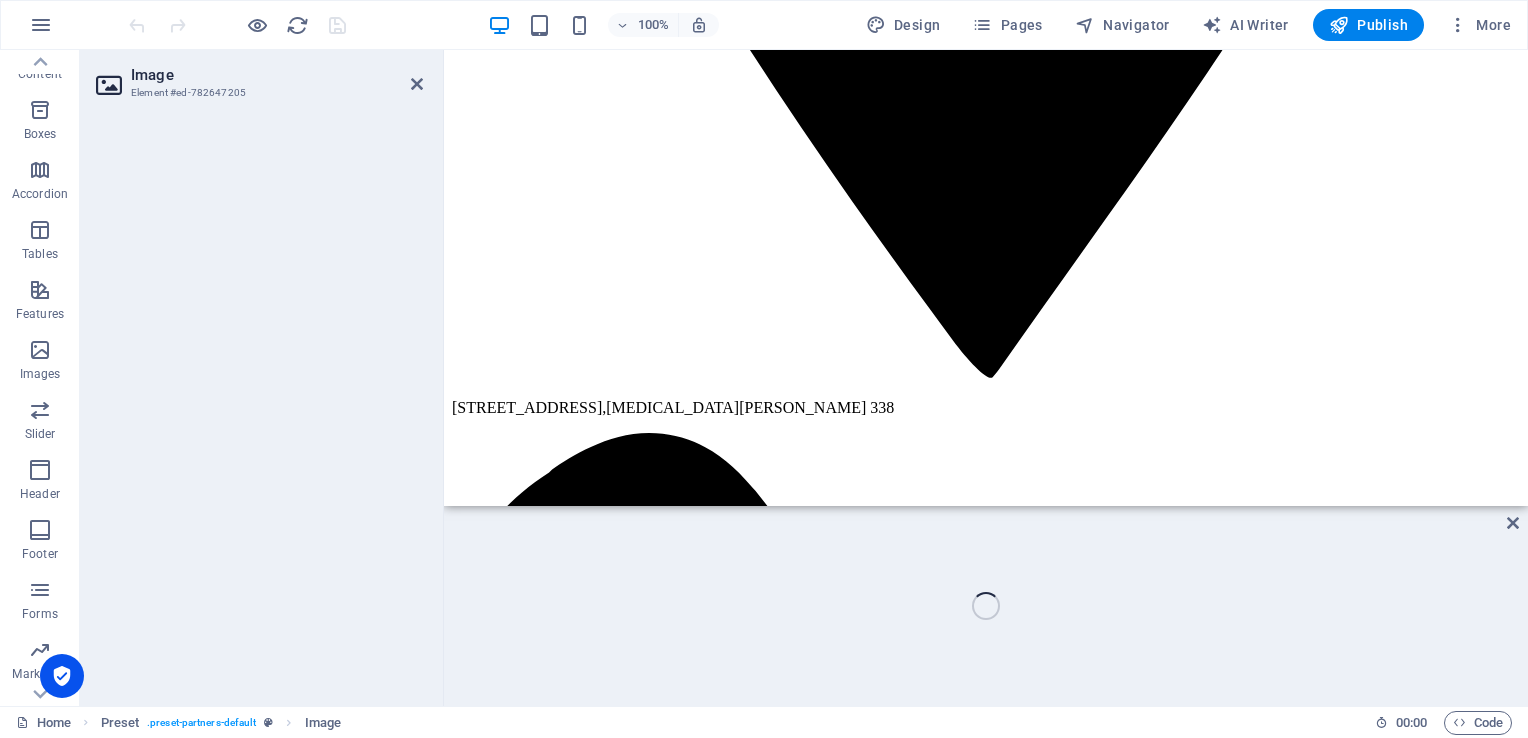 scroll, scrollTop: 1300, scrollLeft: 0, axis: vertical 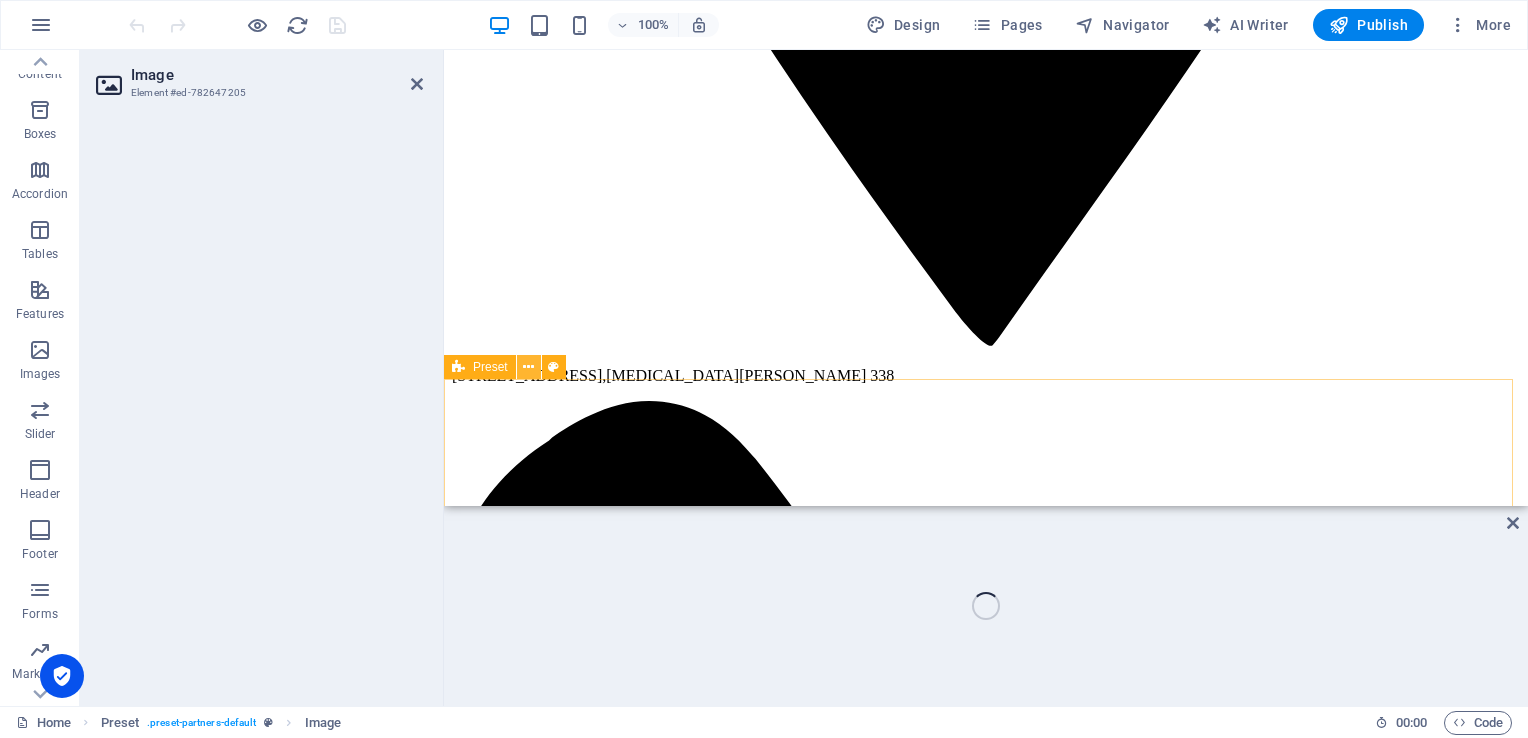click at bounding box center (528, 367) 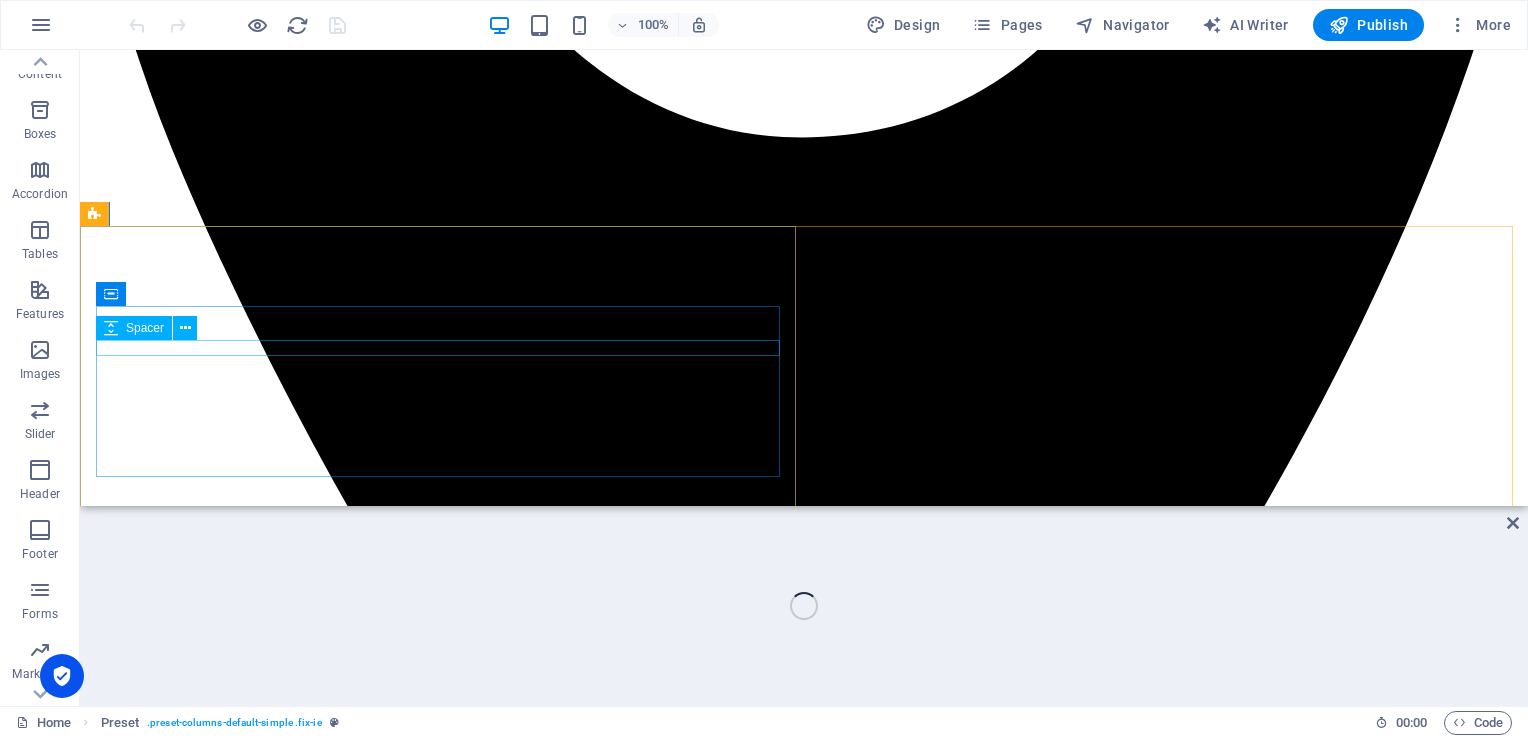 scroll, scrollTop: 1000, scrollLeft: 0, axis: vertical 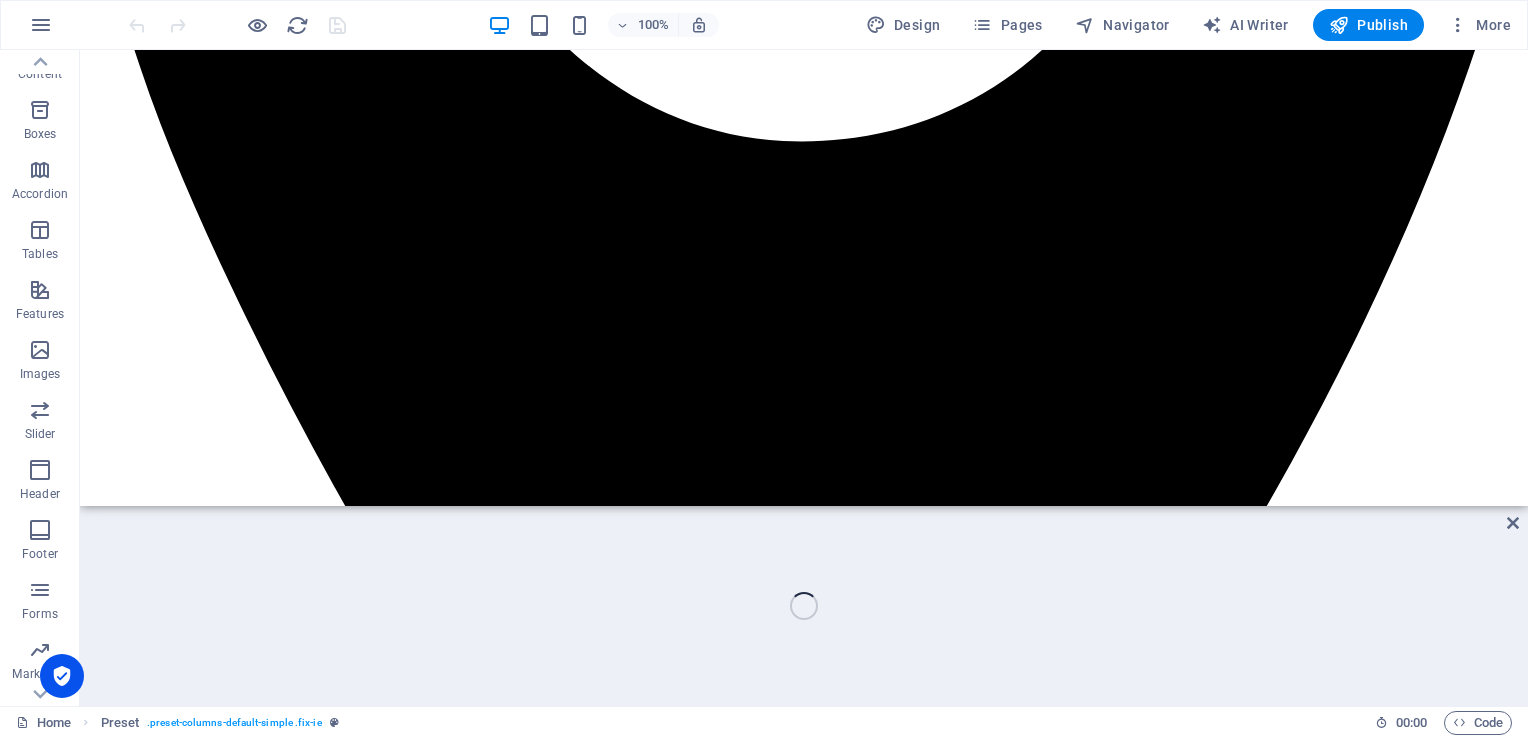 click at bounding box center [804, 15503] 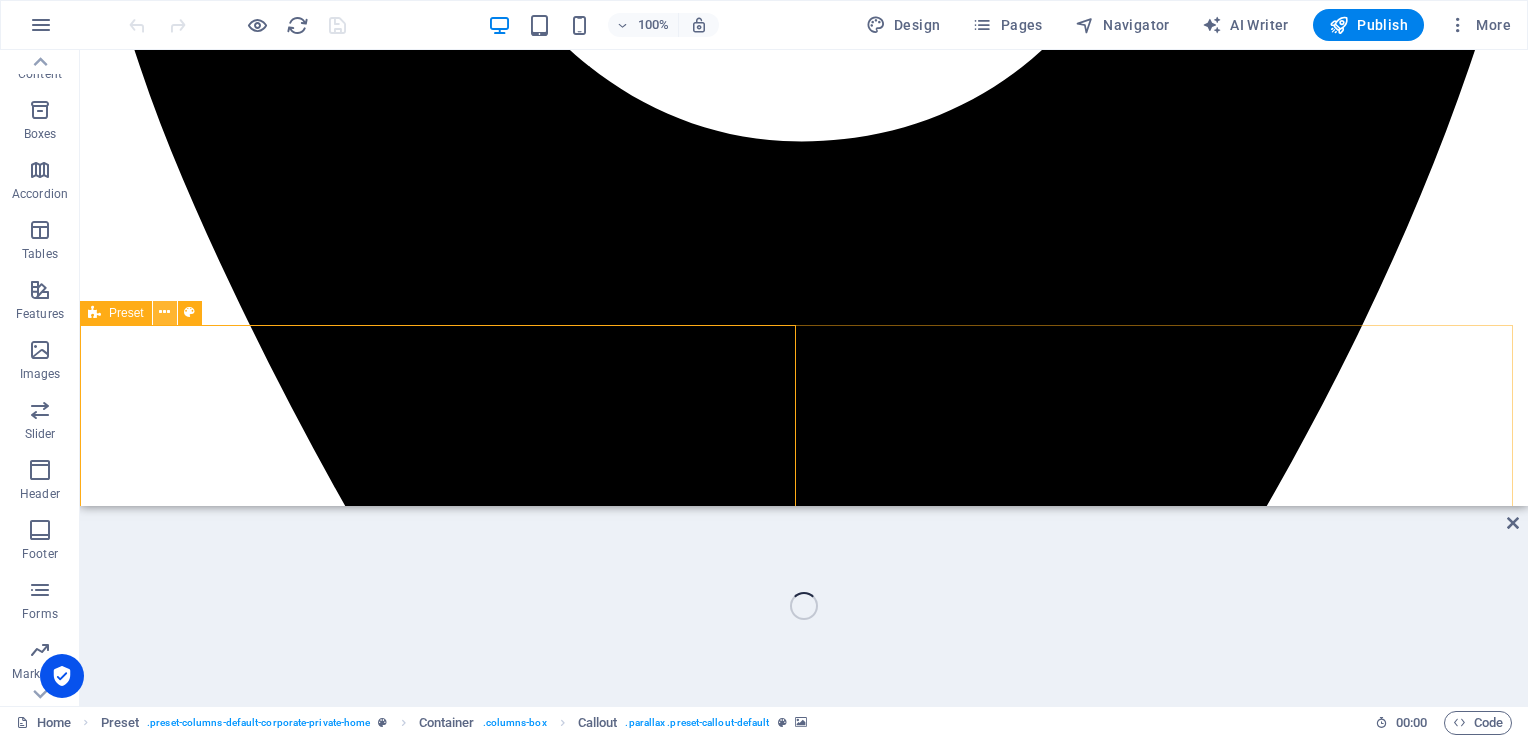 click at bounding box center [164, 312] 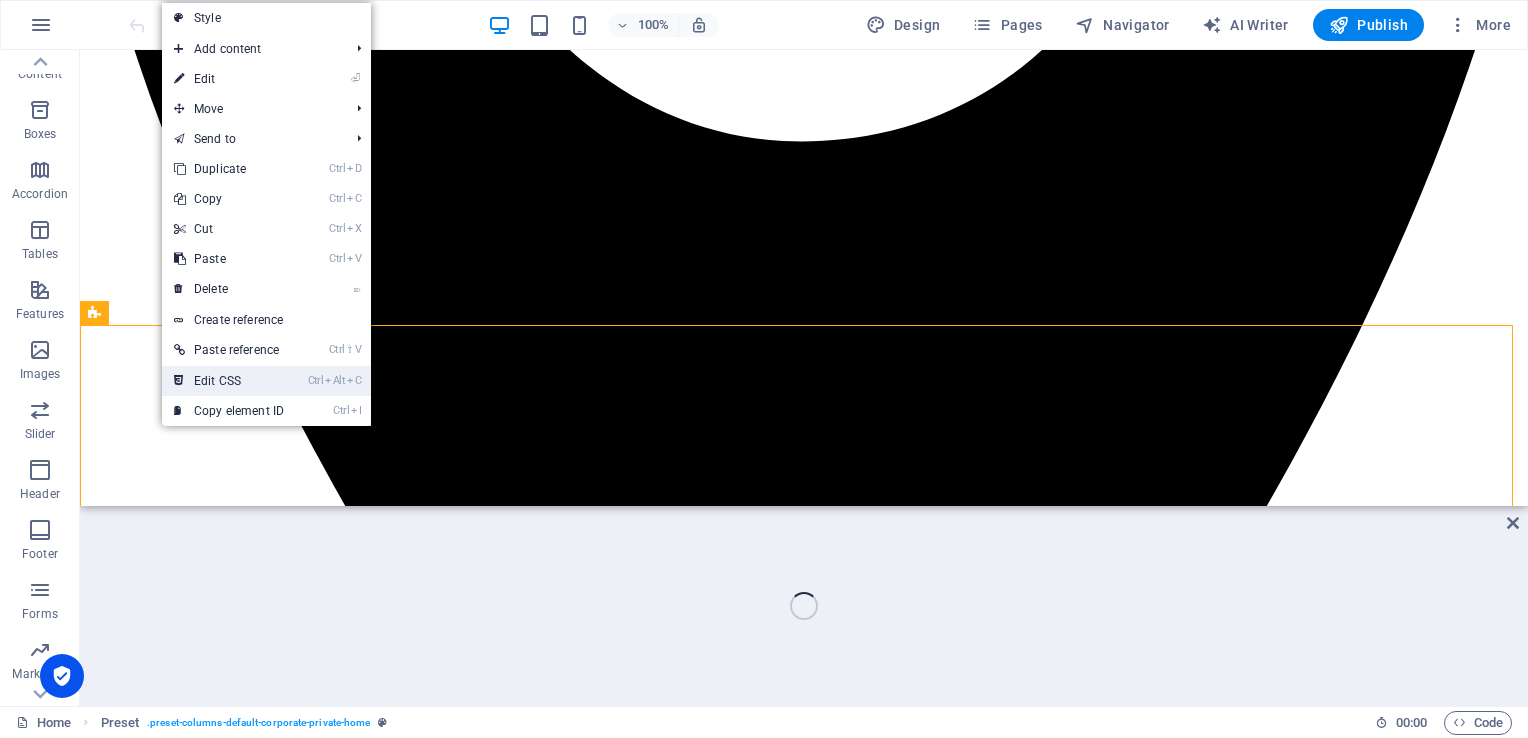 click on "Ctrl Alt C  Edit CSS" at bounding box center (229, 381) 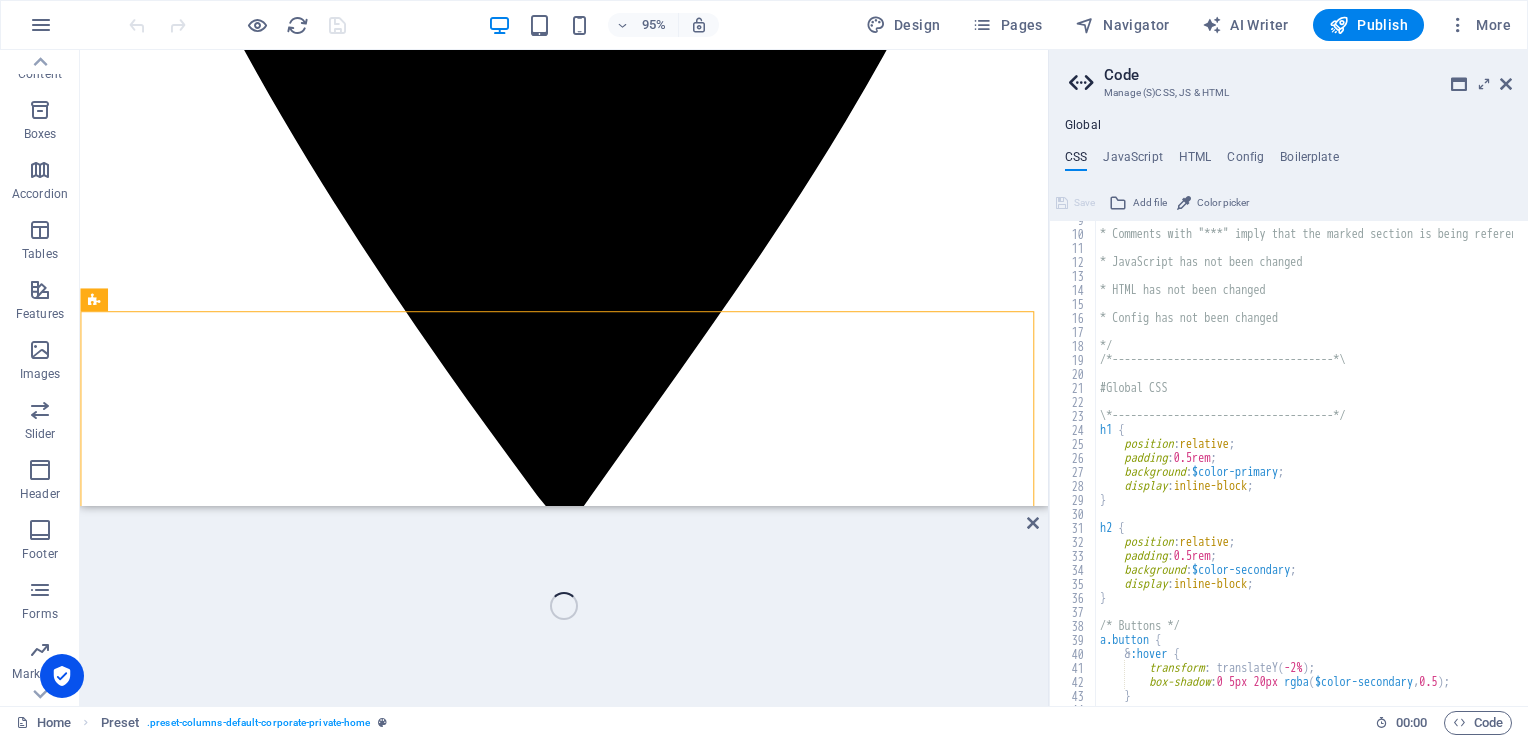 scroll, scrollTop: 120, scrollLeft: 0, axis: vertical 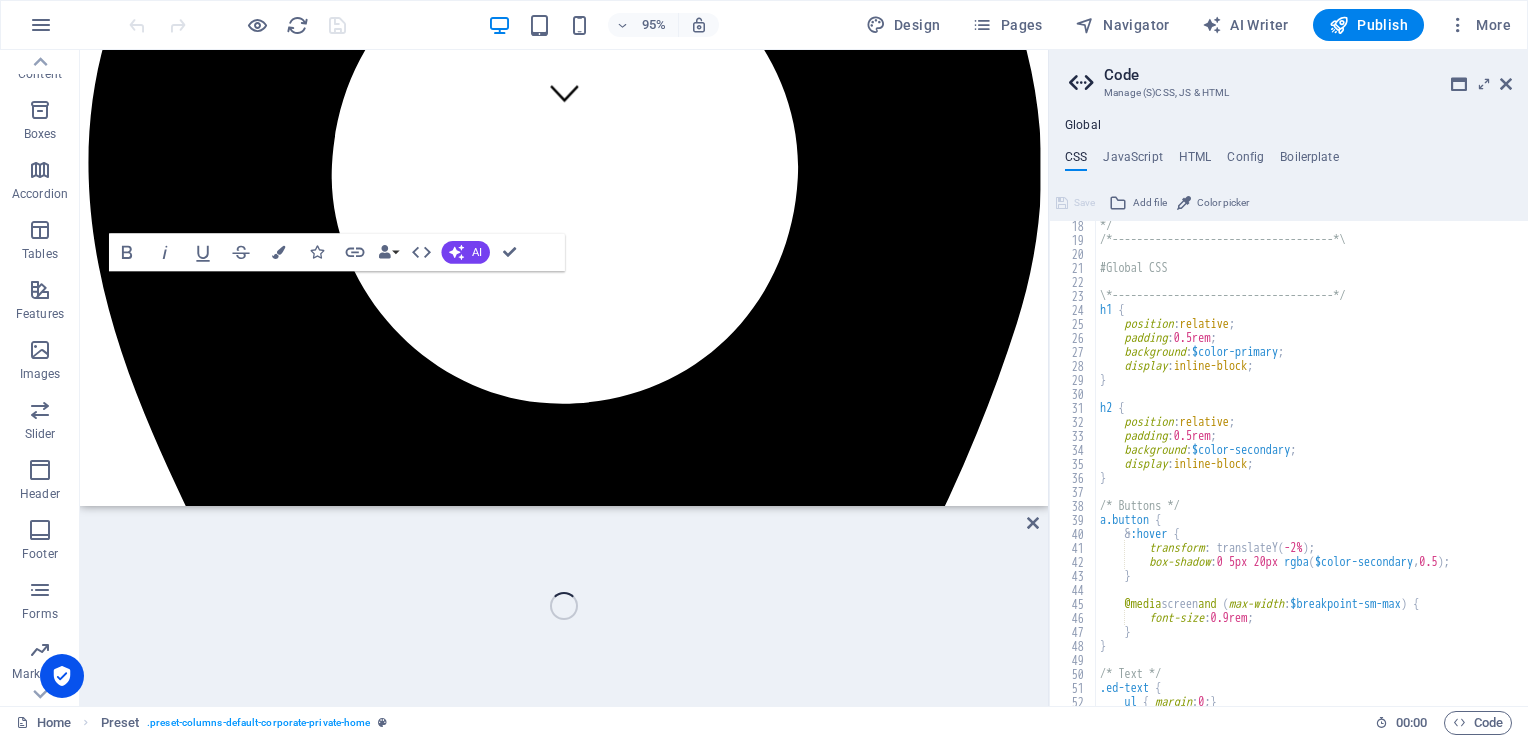 click on "*/ /*------------------------------------*\     #Global CSS \*------------------------------------*/ h1   {      position :  relative ;      padding :  0.5rem ;      background :  $color-primary ;      display :  inline-block ; } h2   {      position :  relative ;      padding :  0.5rem ;      background :  $color-secondary ;      display :  inline-block ; } /* Buttons */ a.button   {      & :hover   {           transform : translateY ( -2% ) ;           box-shadow :  0   5px   20px   rgba ( $color-secondary ,  0.5 ) ;      }      @media  screen  and   ( max-width :  $breakpoint-sm-max )   {           font-size :  0.9rem ;      } } /* Text */ .ed-text   {      ul   {   margin :  0 ;  }" at bounding box center (1430, 468) 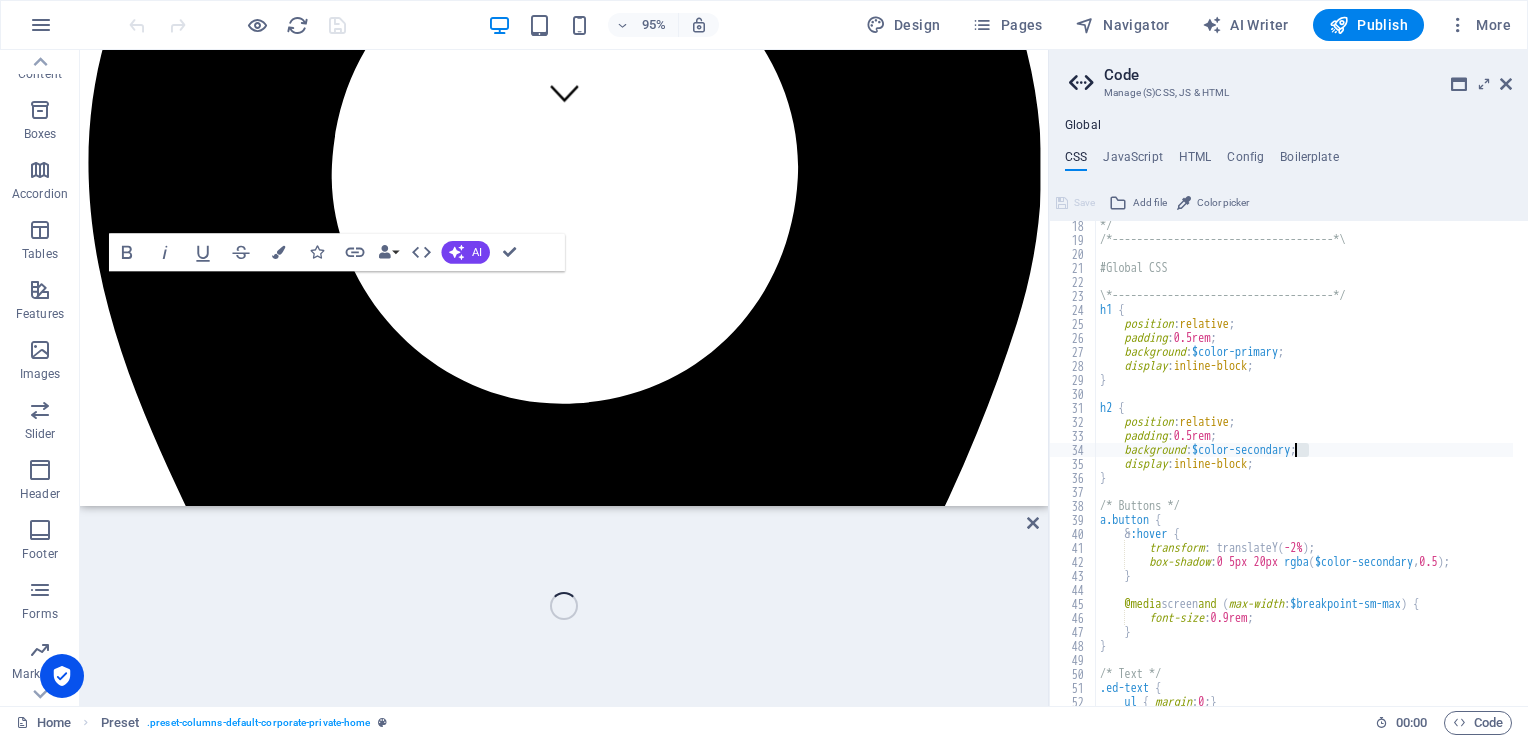 drag, startPoint x: 1312, startPoint y: 448, endPoint x: 1292, endPoint y: 449, distance: 20.024984 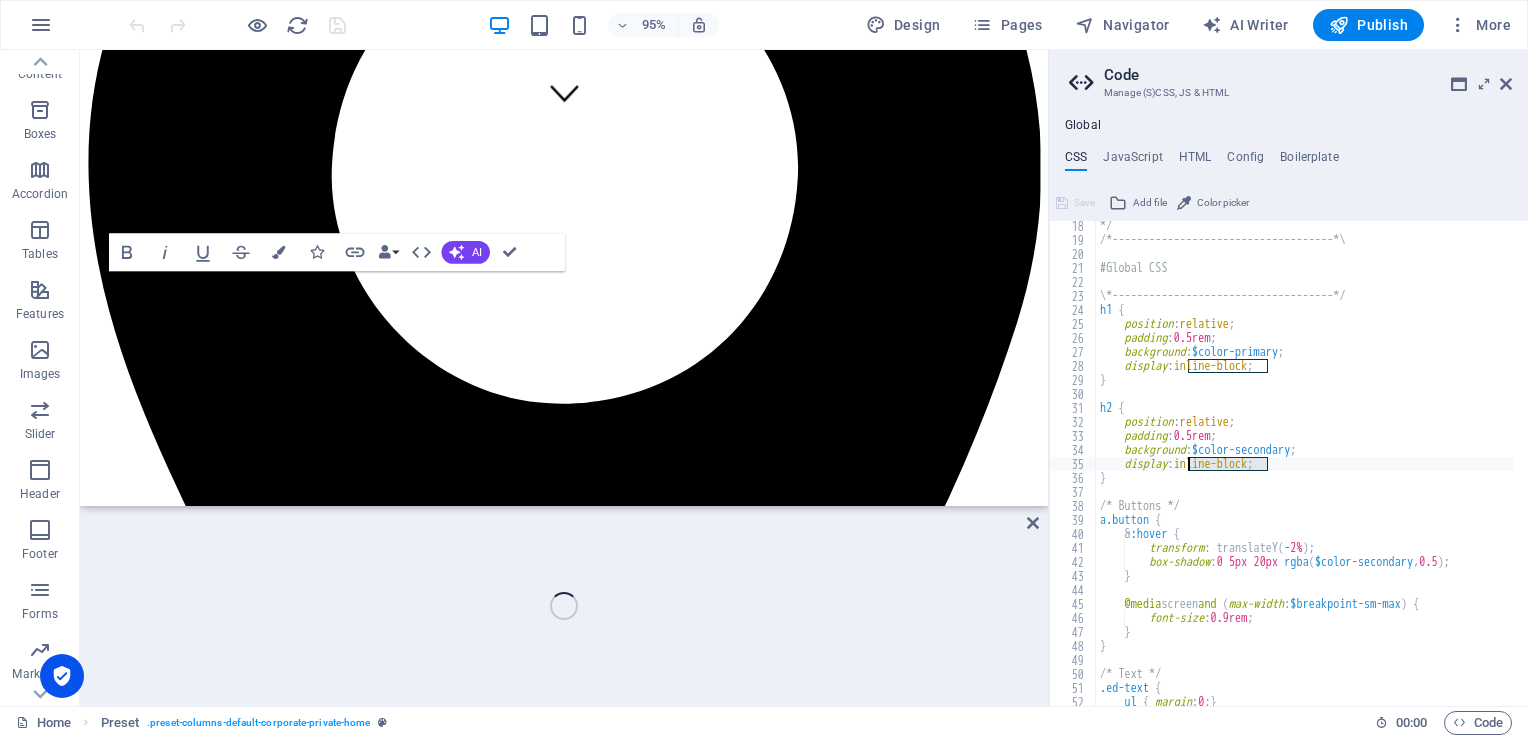 drag, startPoint x: 1268, startPoint y: 464, endPoint x: 1185, endPoint y: 466, distance: 83.02409 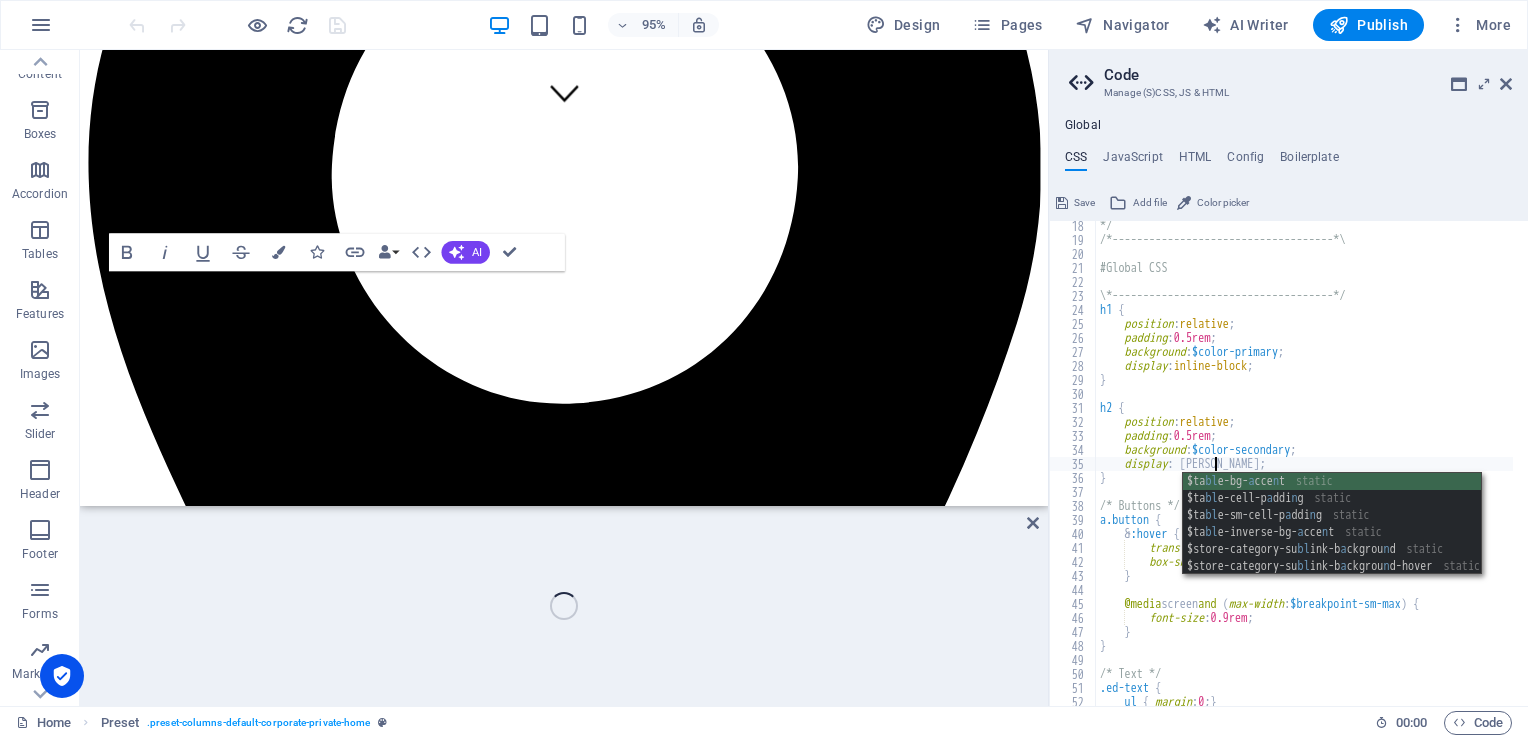 scroll, scrollTop: 0, scrollLeft: 11, axis: horizontal 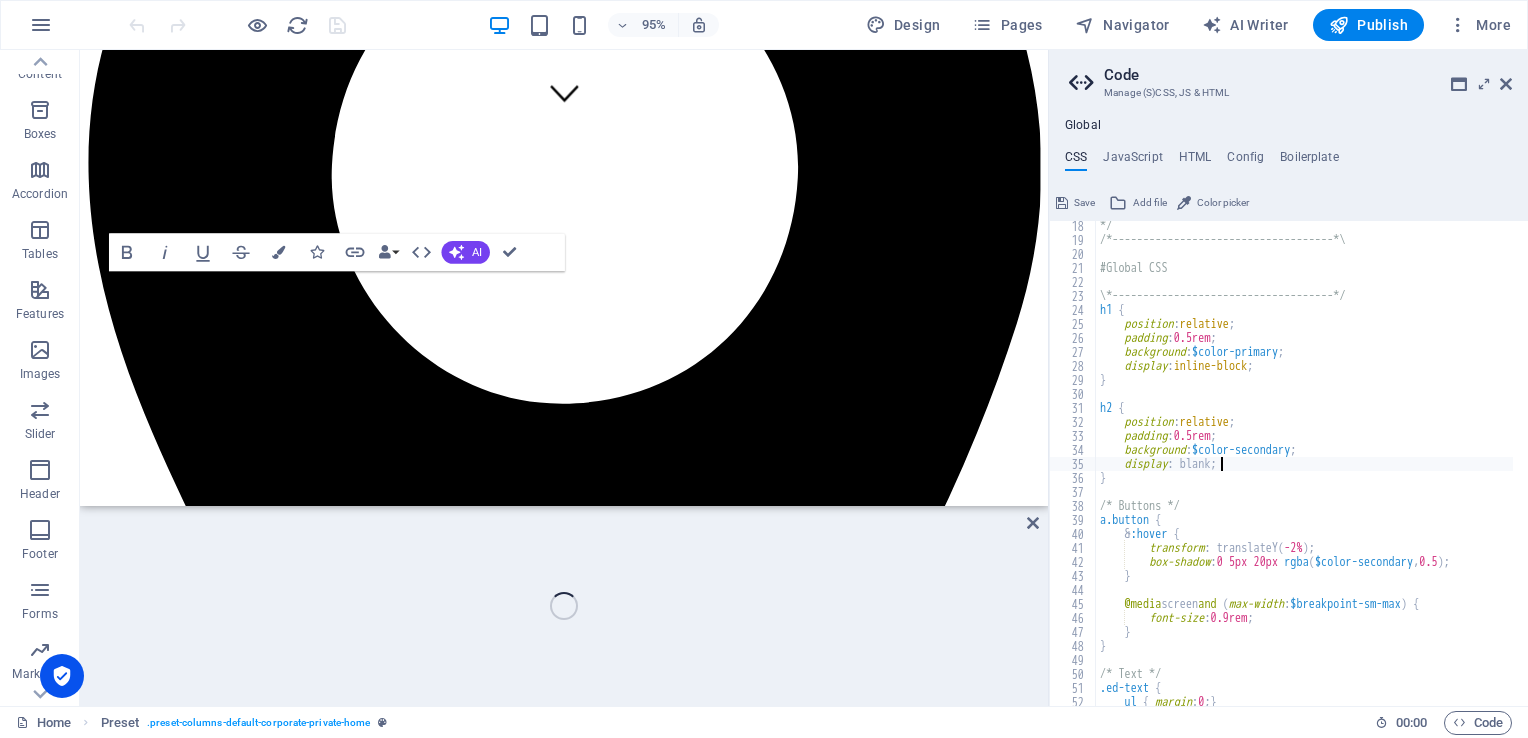click on "*/ /*------------------------------------*\     #Global CSS \*------------------------------------*/ h1   {      position :  relative ;      padding :  0.5rem ;      background :  $color-primary ;      display :  inline-block ; } h2   {      position :  relative ;      padding :  0.5rem ;      background :  $color-secondary ;      display : blank; } /* Buttons */ a.button   {      & :hover   {           transform : translateY ( -2% ) ;           box-shadow :  0   5px   20px   rgba ( $color-secondary ,  0.5 ) ;      }      @media  screen  and   ( max-width :  $breakpoint-sm-max )   {           font-size :  0.9rem ;      } } /* Text */ .ed-text   {      ul   {   margin :  0 ;  }" at bounding box center (1430, 468) 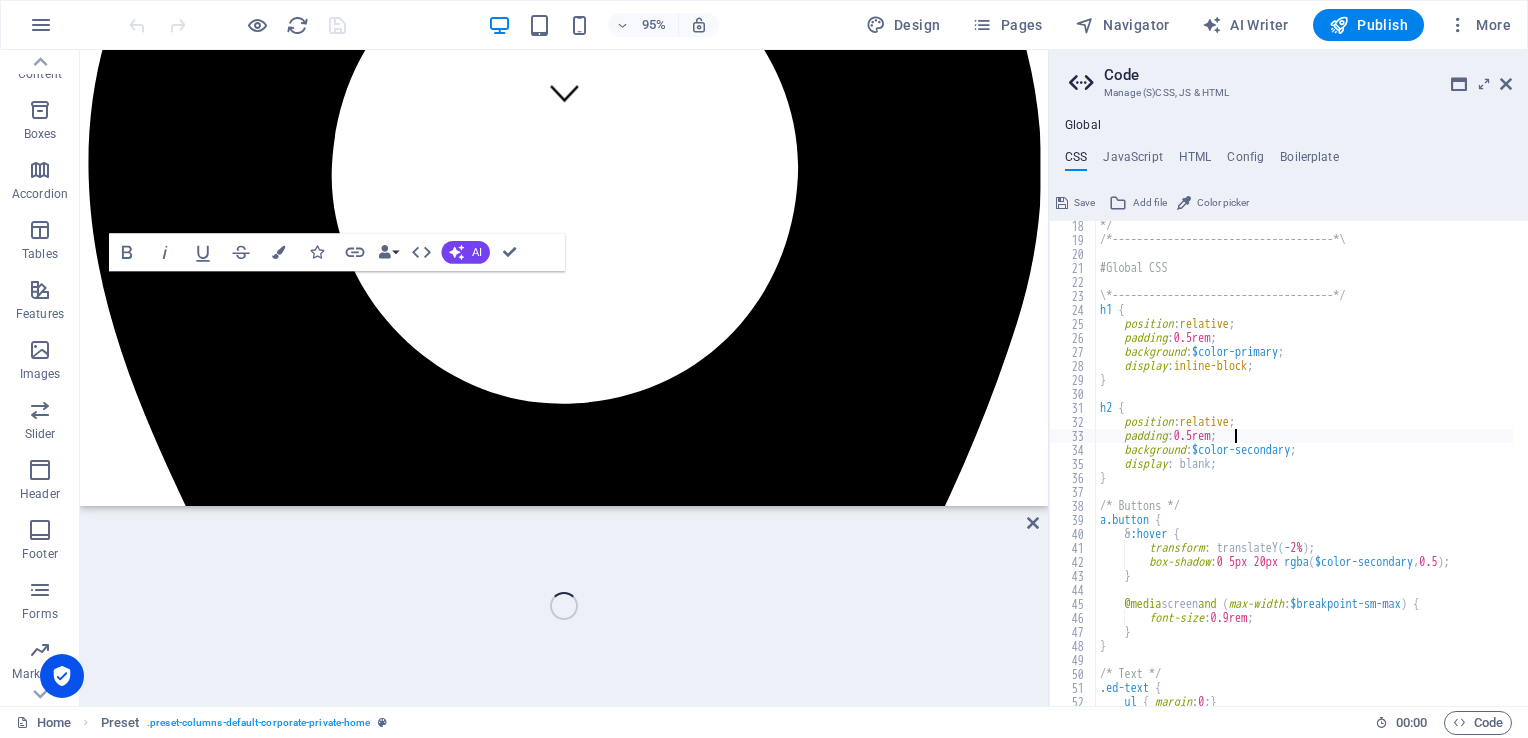 click on "*/ /*------------------------------------*\     #Global CSS \*------------------------------------*/ h1   {      position :  relative ;      padding :  0.5rem ;      background :  $color-primary ;      display :  inline-block ; } h2   {      position :  relative ;      padding :  0.5rem ;      background :  $color-secondary ;      display : blank; } /* Buttons */ a.button   {      & :hover   {           transform : translateY ( -2% ) ;           box-shadow :  0   5px   20px   rgba ( $color-secondary ,  0.5 ) ;      }      @media  screen  and   ( max-width :  $breakpoint-sm-max )   {           font-size :  0.9rem ;      } } /* Text */ .ed-text   {      ul   {   margin :  0 ;  }" at bounding box center [1430, 468] 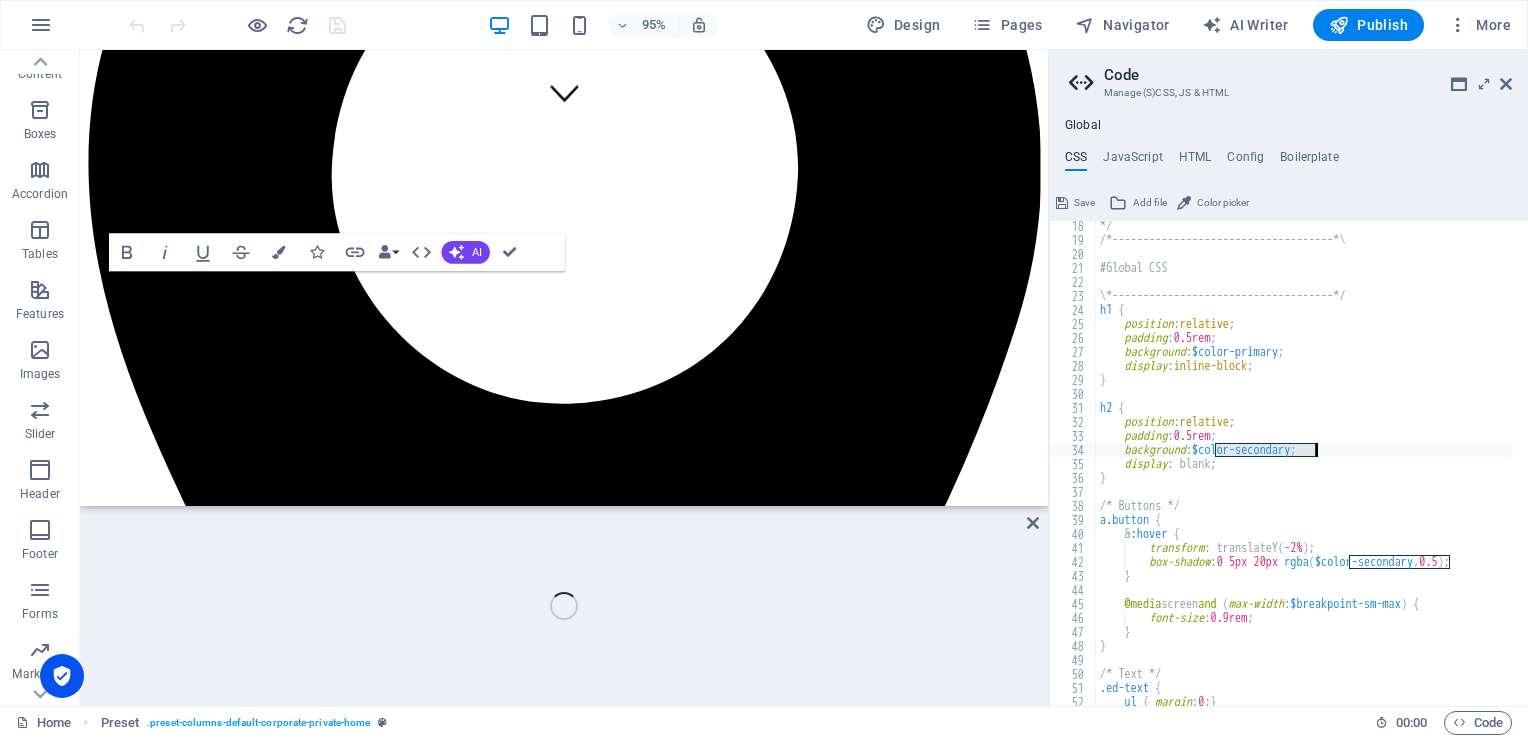 drag, startPoint x: 1212, startPoint y: 450, endPoint x: 1316, endPoint y: 450, distance: 104 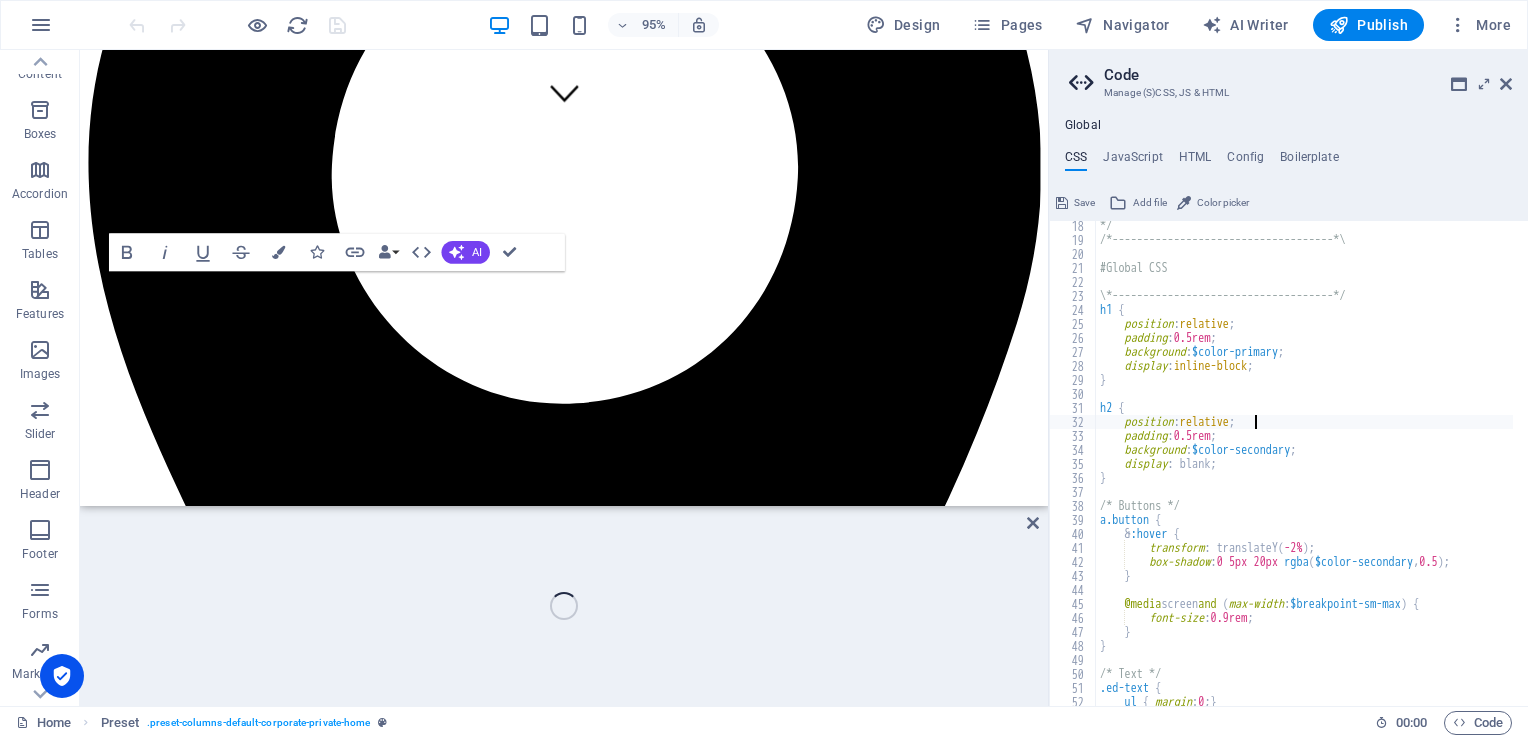 click on "*/ /*------------------------------------*\     #Global CSS \*------------------------------------*/ h1   {      position :  relative ;      padding :  0.5rem ;      background :  $color-primary ;      display :  inline-block ; } h2   {      position :  relative ;      padding :  0.5rem ;      background :  $color-secondary ;      display : blank; } /* Buttons */ a.button   {      & :hover   {           transform : translateY ( -2% ) ;           box-shadow :  0   5px   20px   rgba ( $color-secondary ,  0.5 ) ;      }      @media  screen  and   ( max-width :  $breakpoint-sm-max )   {           font-size :  0.9rem ;      } } /* Text */ .ed-text   {      ul   {   margin :  0 ;  }" at bounding box center [1430, 468] 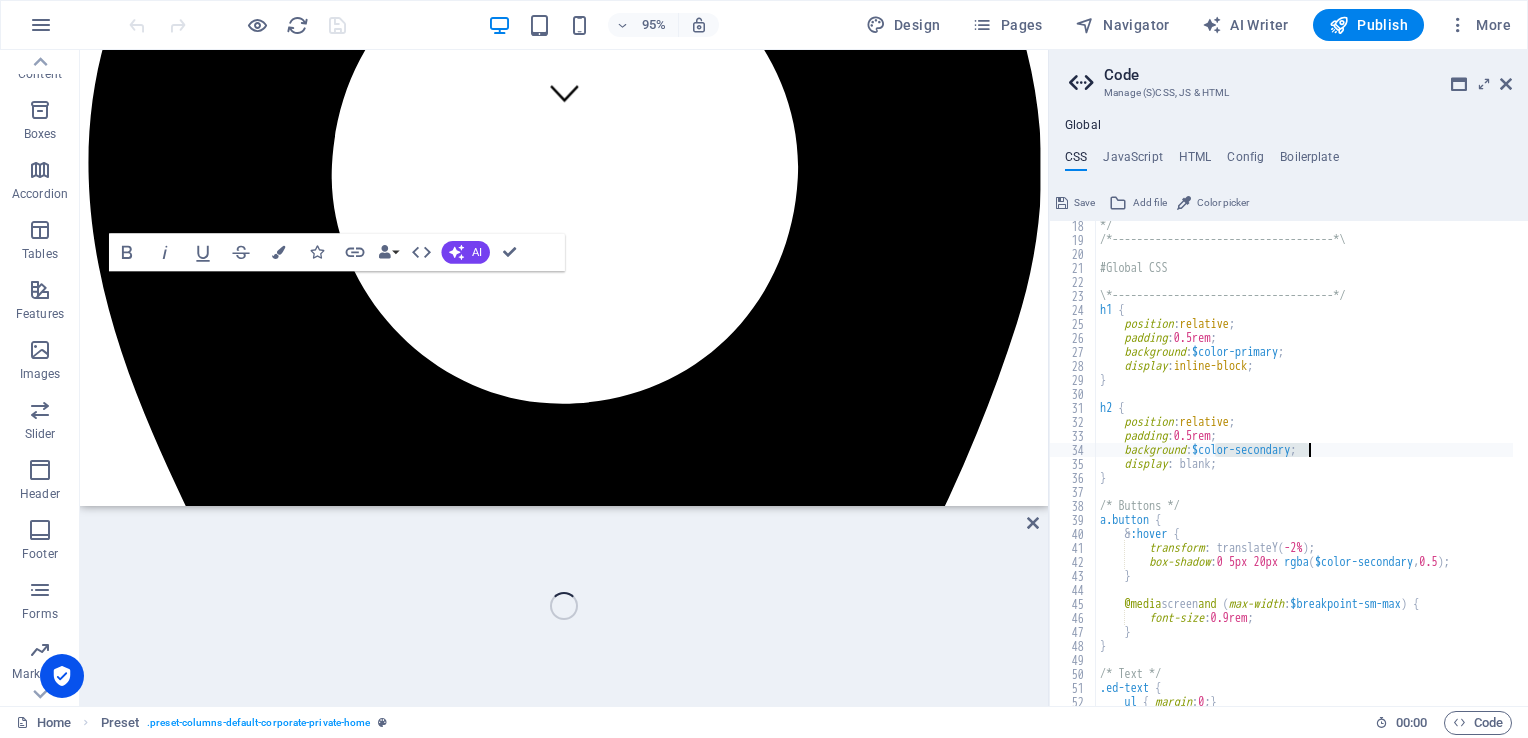 drag, startPoint x: 1212, startPoint y: 448, endPoint x: 1309, endPoint y: 450, distance: 97.020615 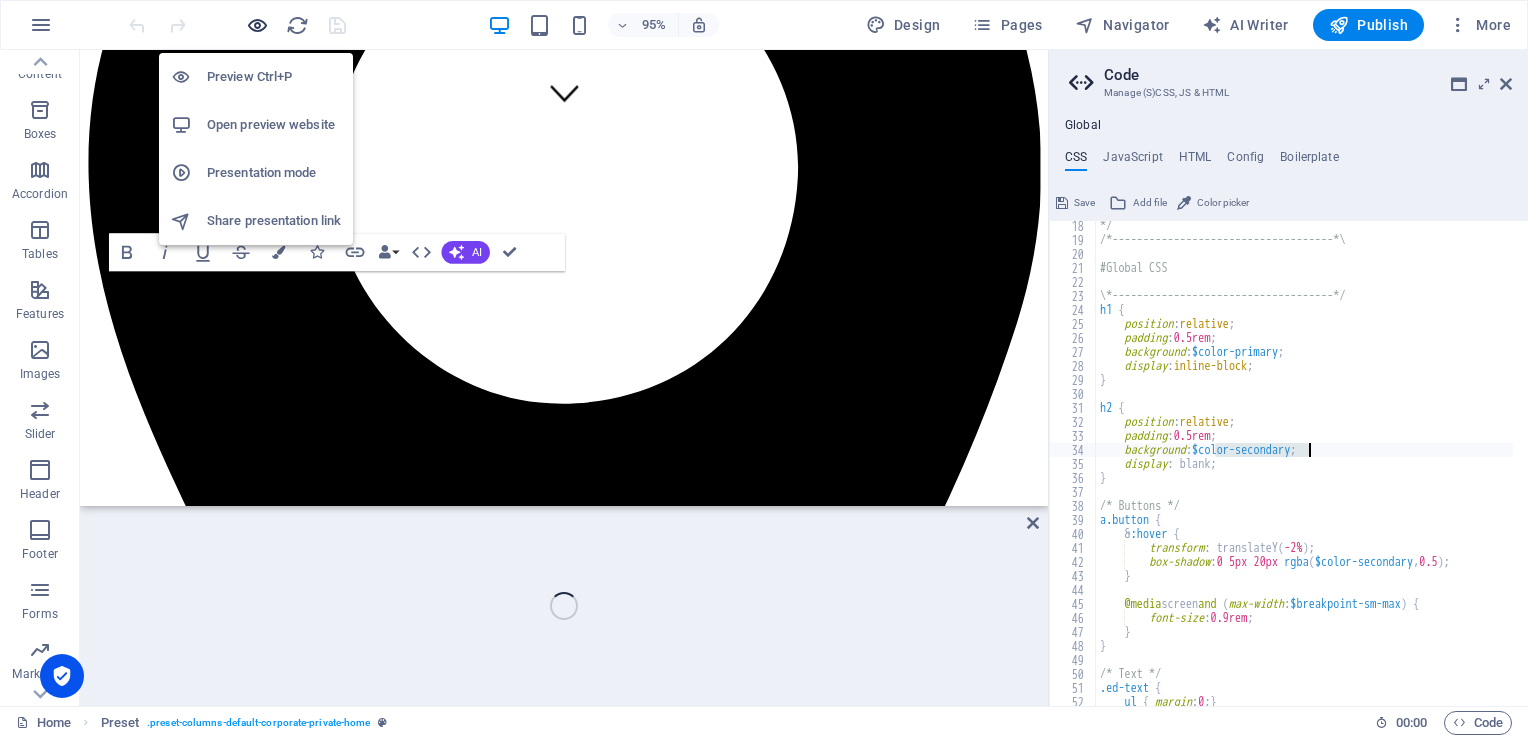 type on "background: $color-secondary;" 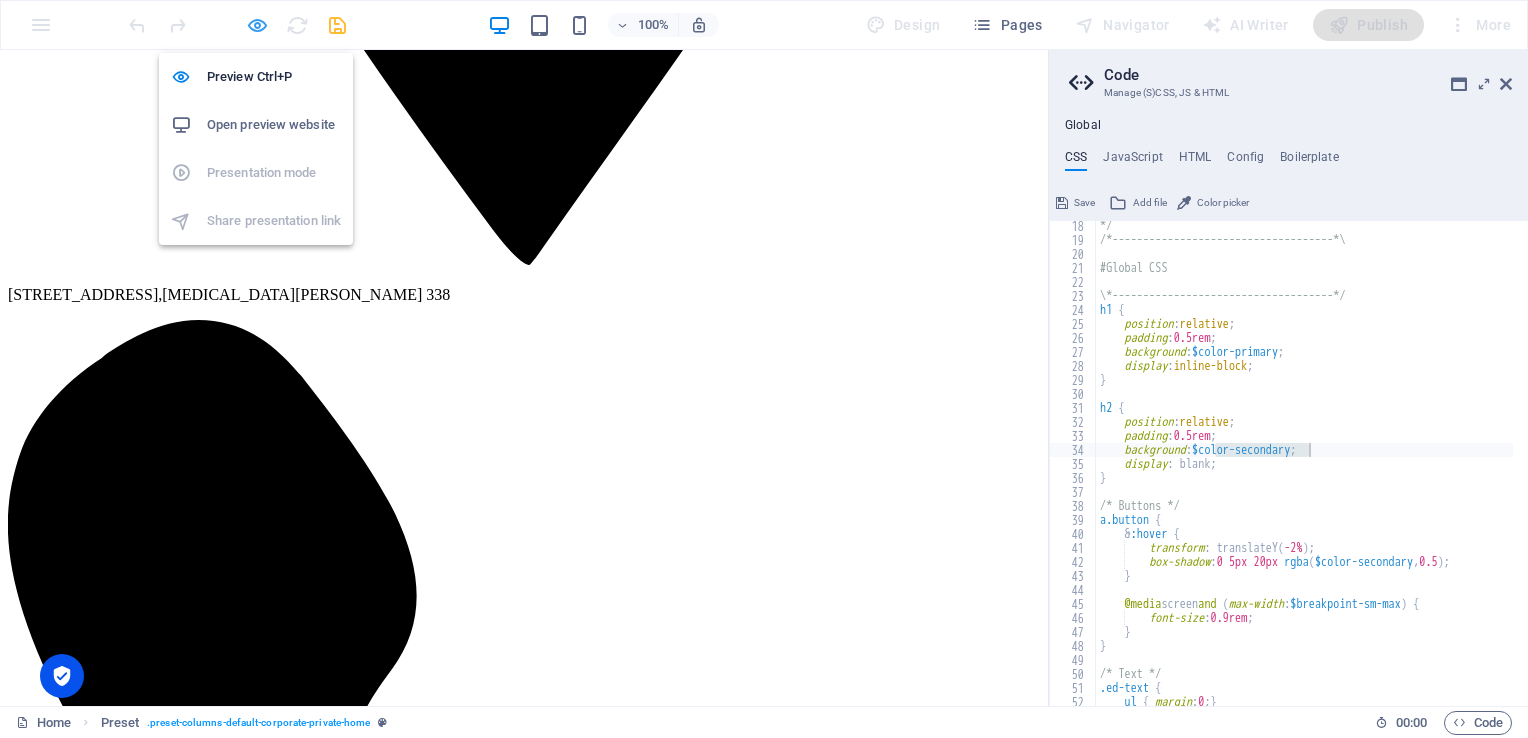 click at bounding box center (257, 25) 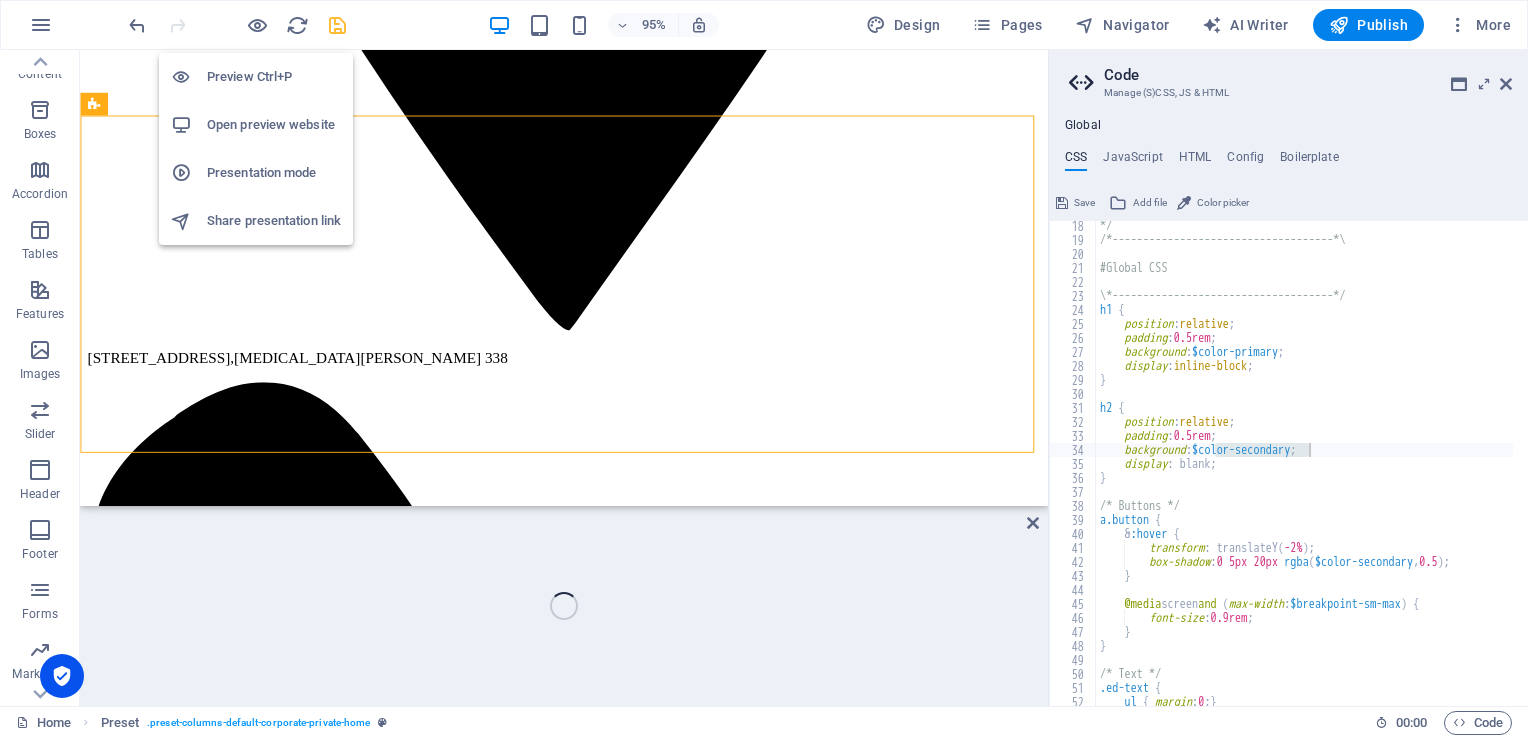 click on "Preview Ctrl+P" at bounding box center (274, 77) 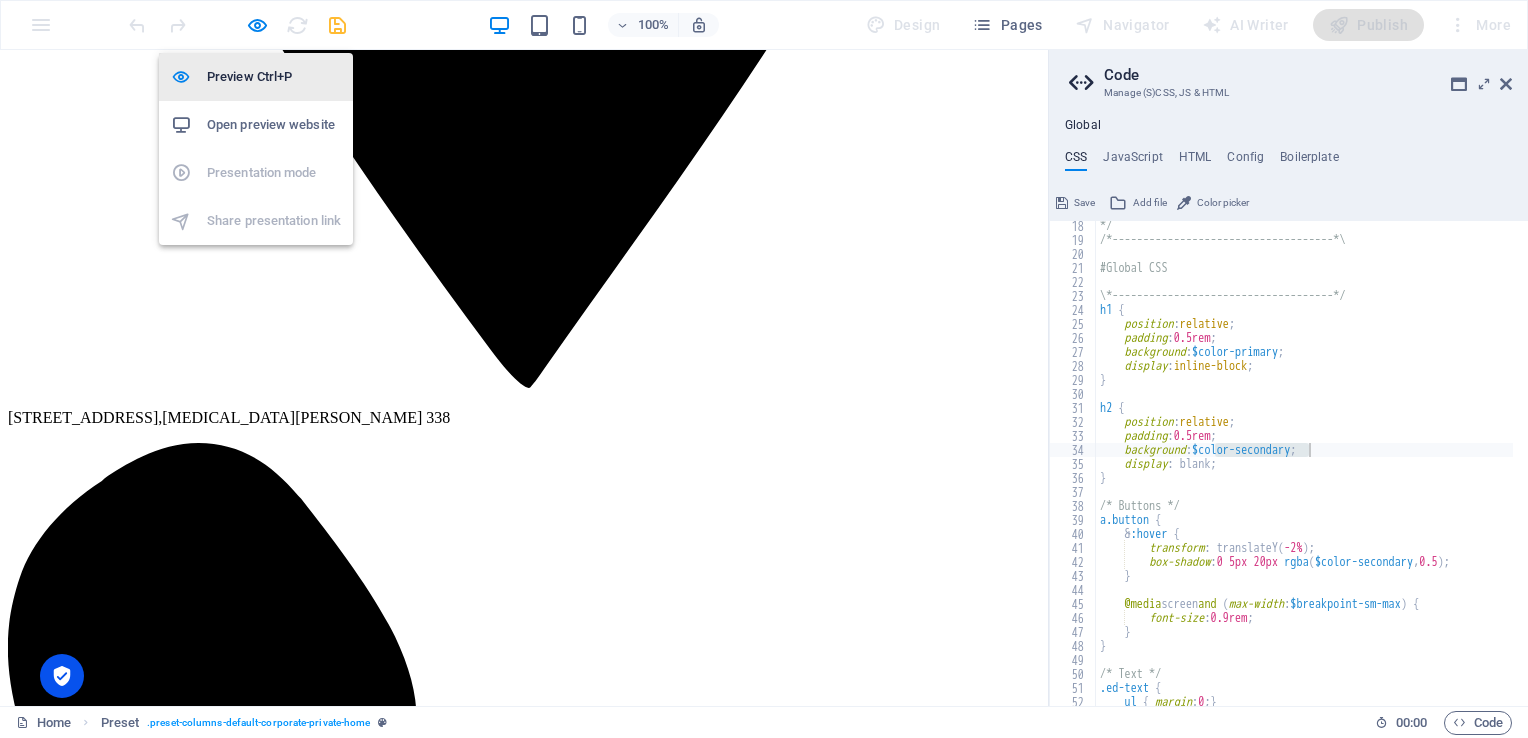 scroll, scrollTop: 1328, scrollLeft: 0, axis: vertical 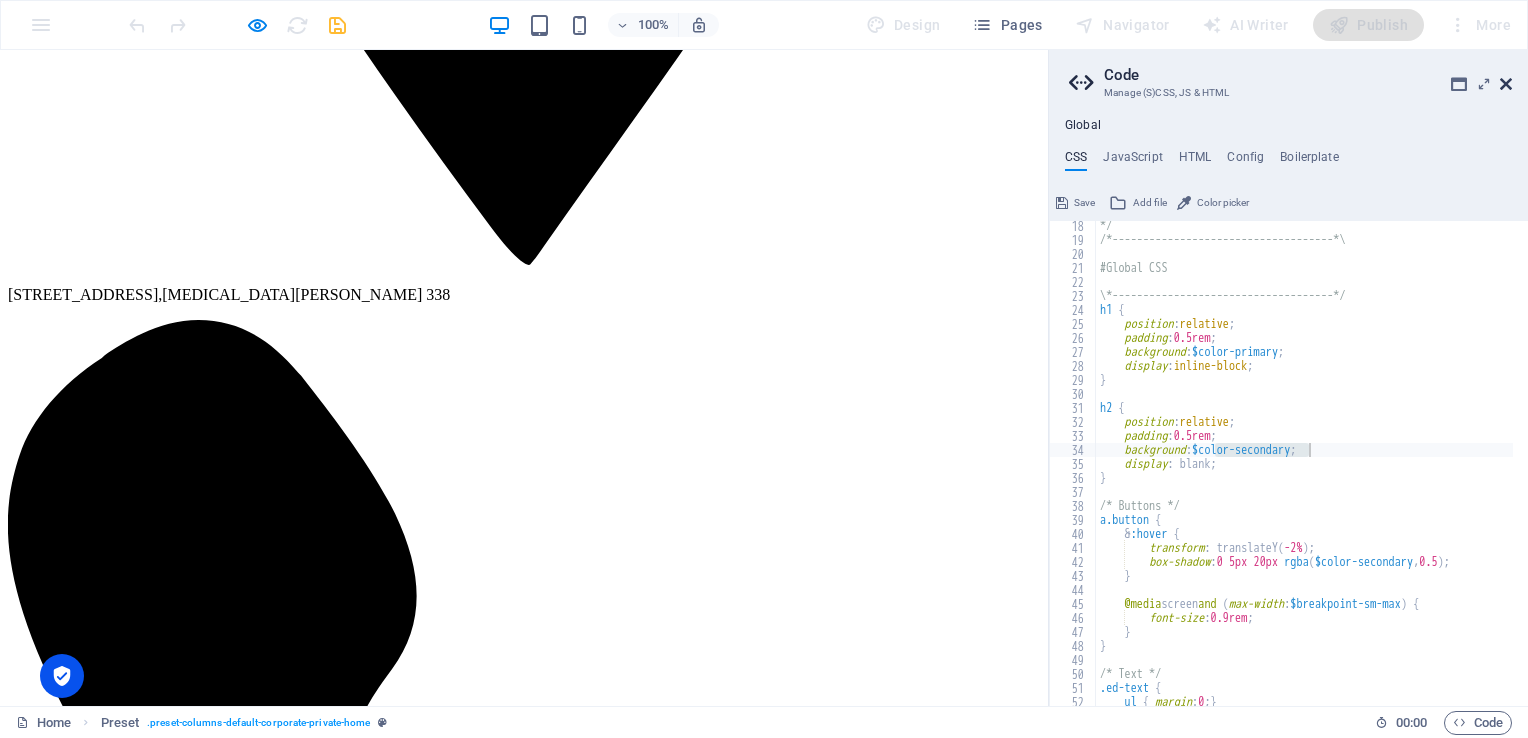 click at bounding box center (1506, 84) 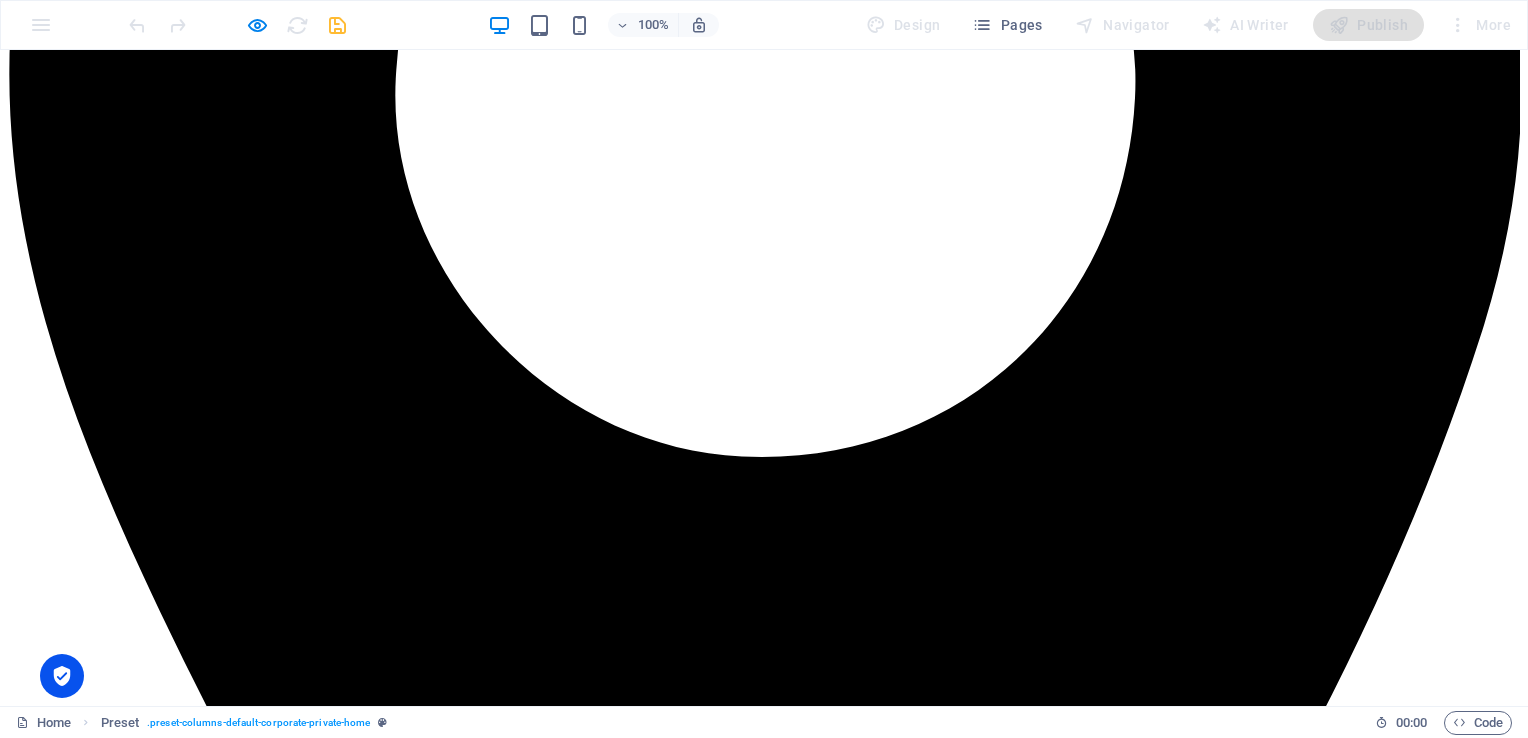 scroll, scrollTop: 741, scrollLeft: 0, axis: vertical 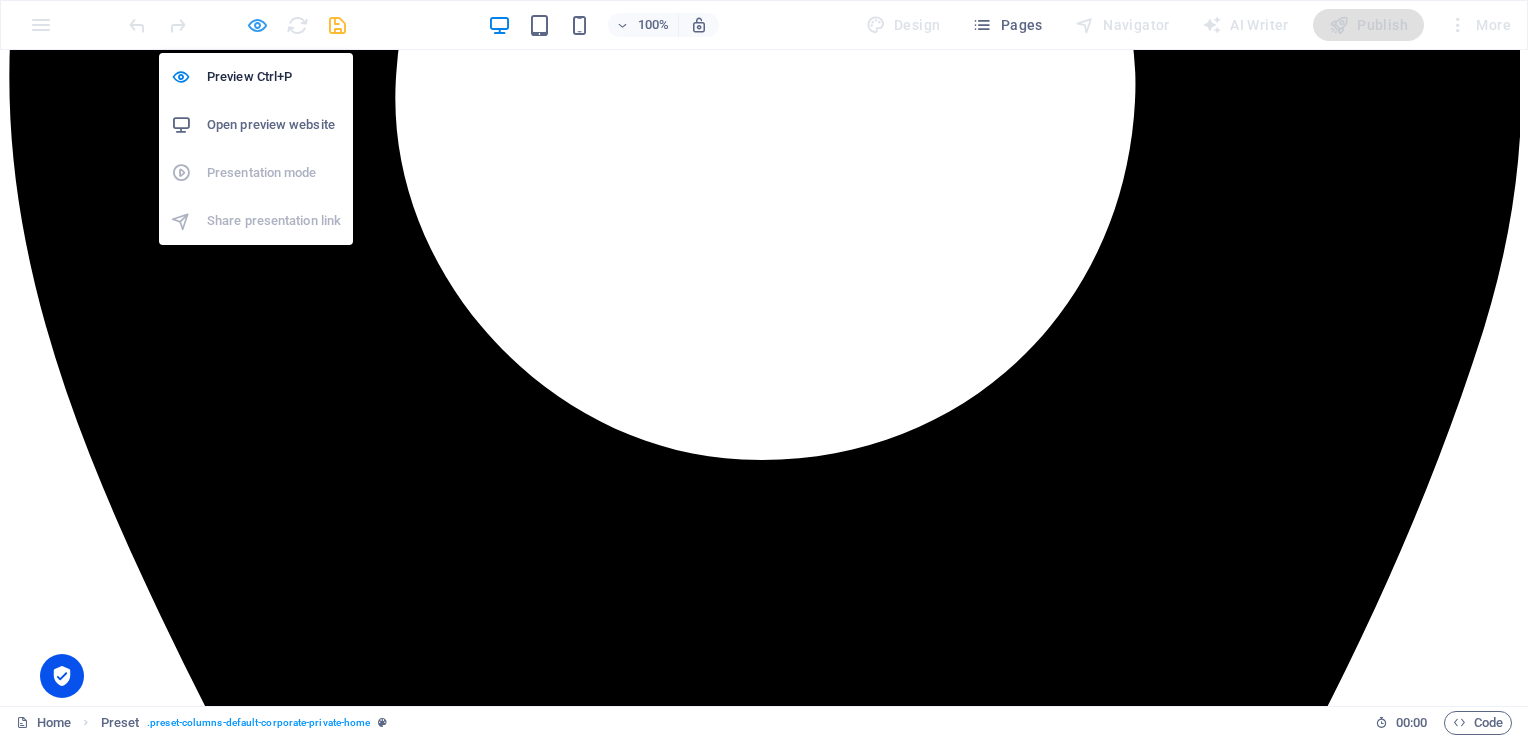 click at bounding box center [257, 25] 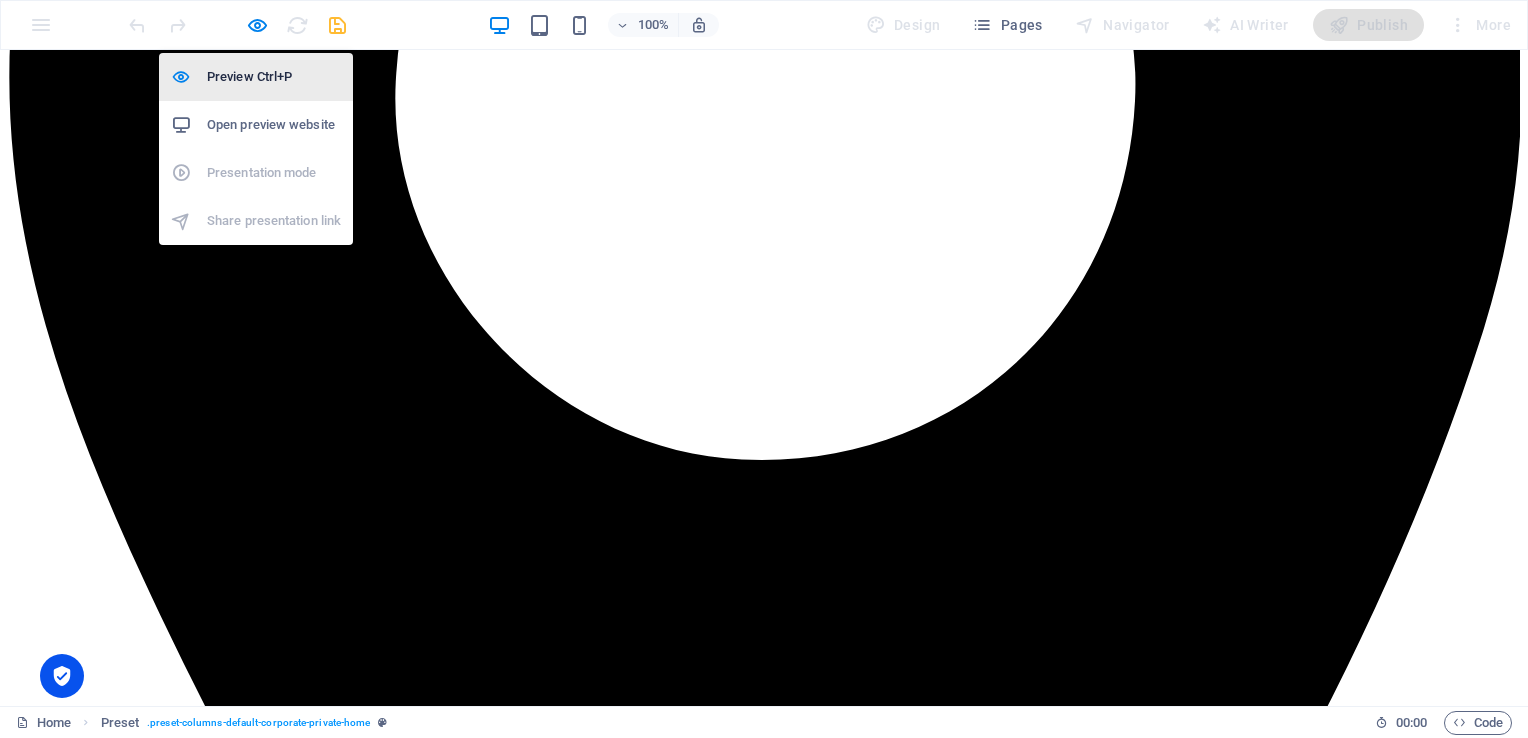 scroll, scrollTop: 1211, scrollLeft: 0, axis: vertical 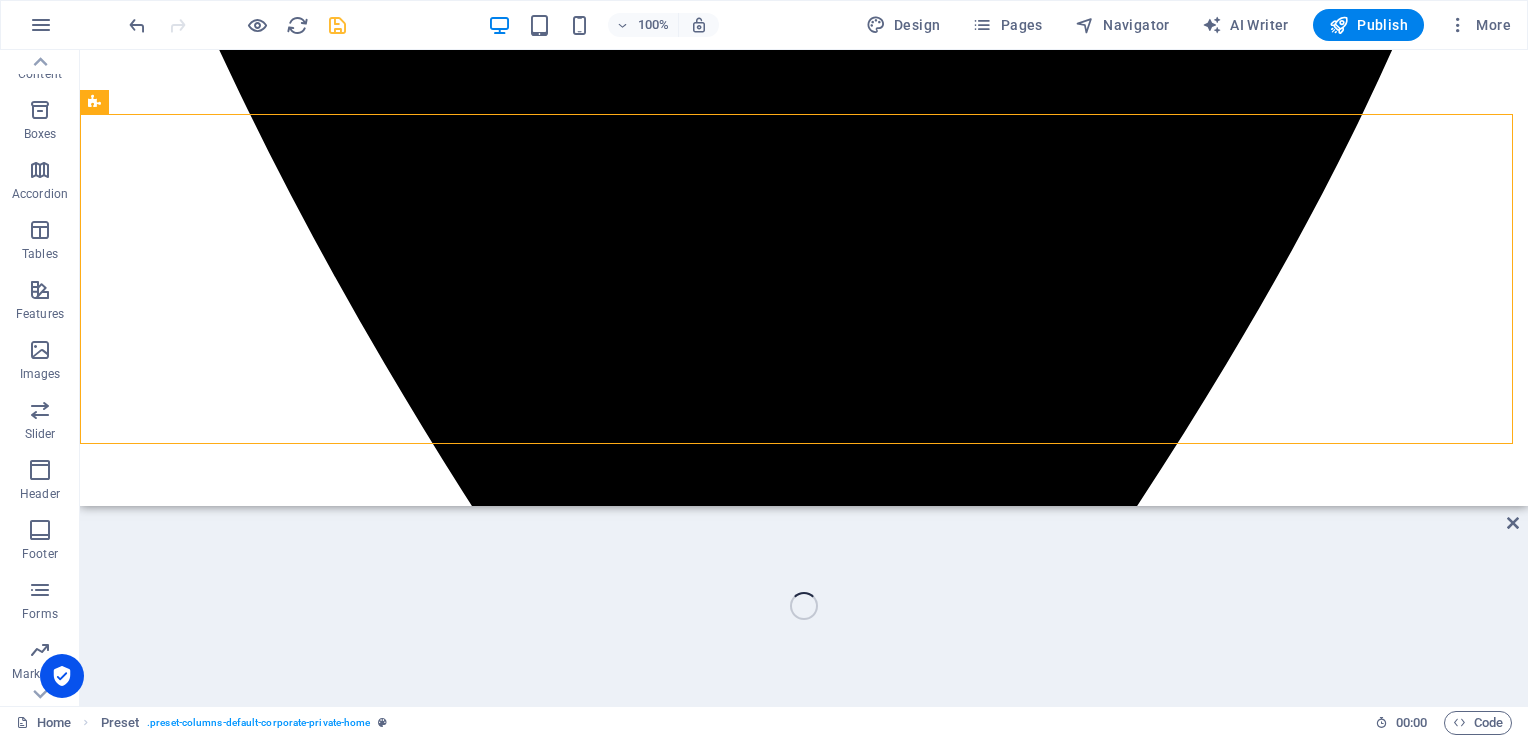 click at bounding box center [804, 15398] 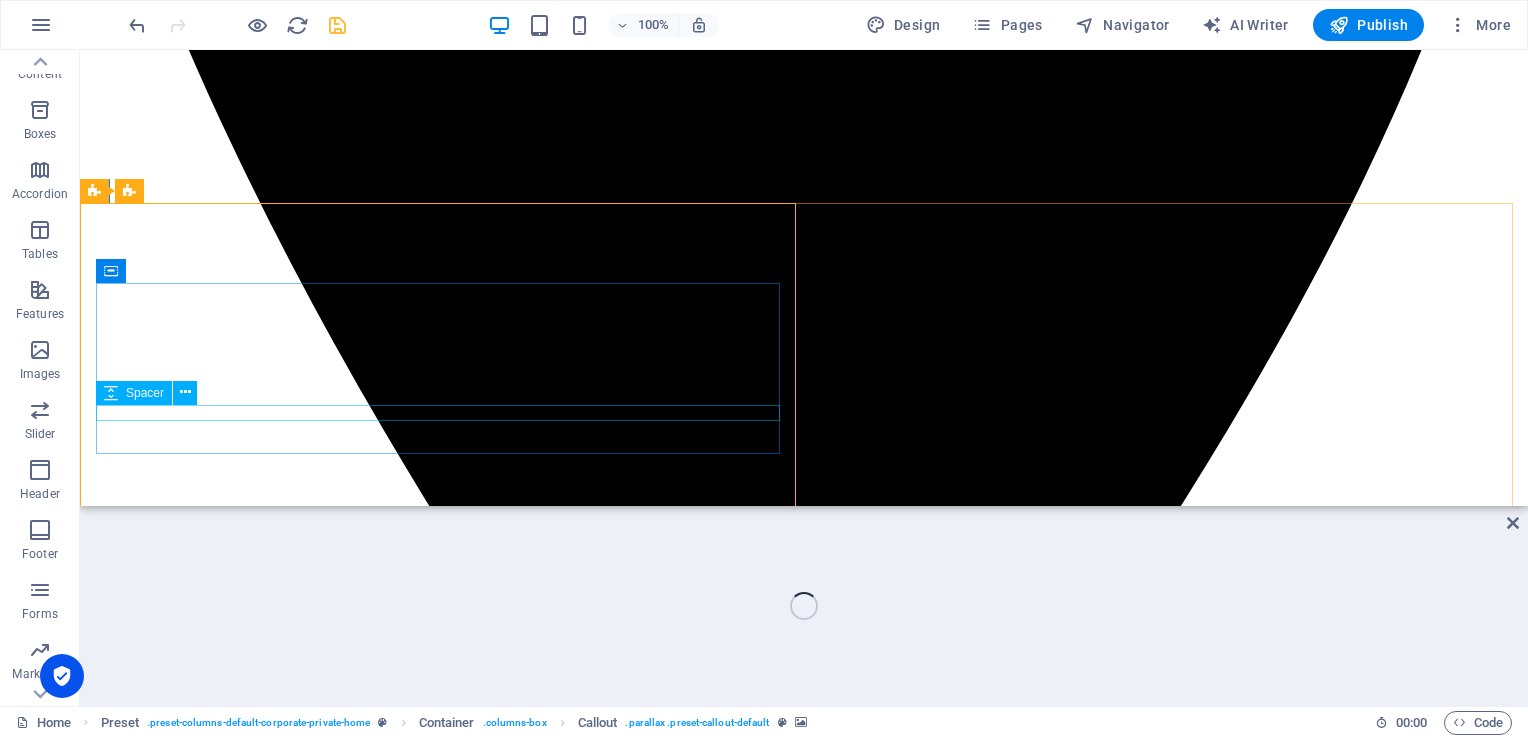 scroll, scrollTop: 1111, scrollLeft: 0, axis: vertical 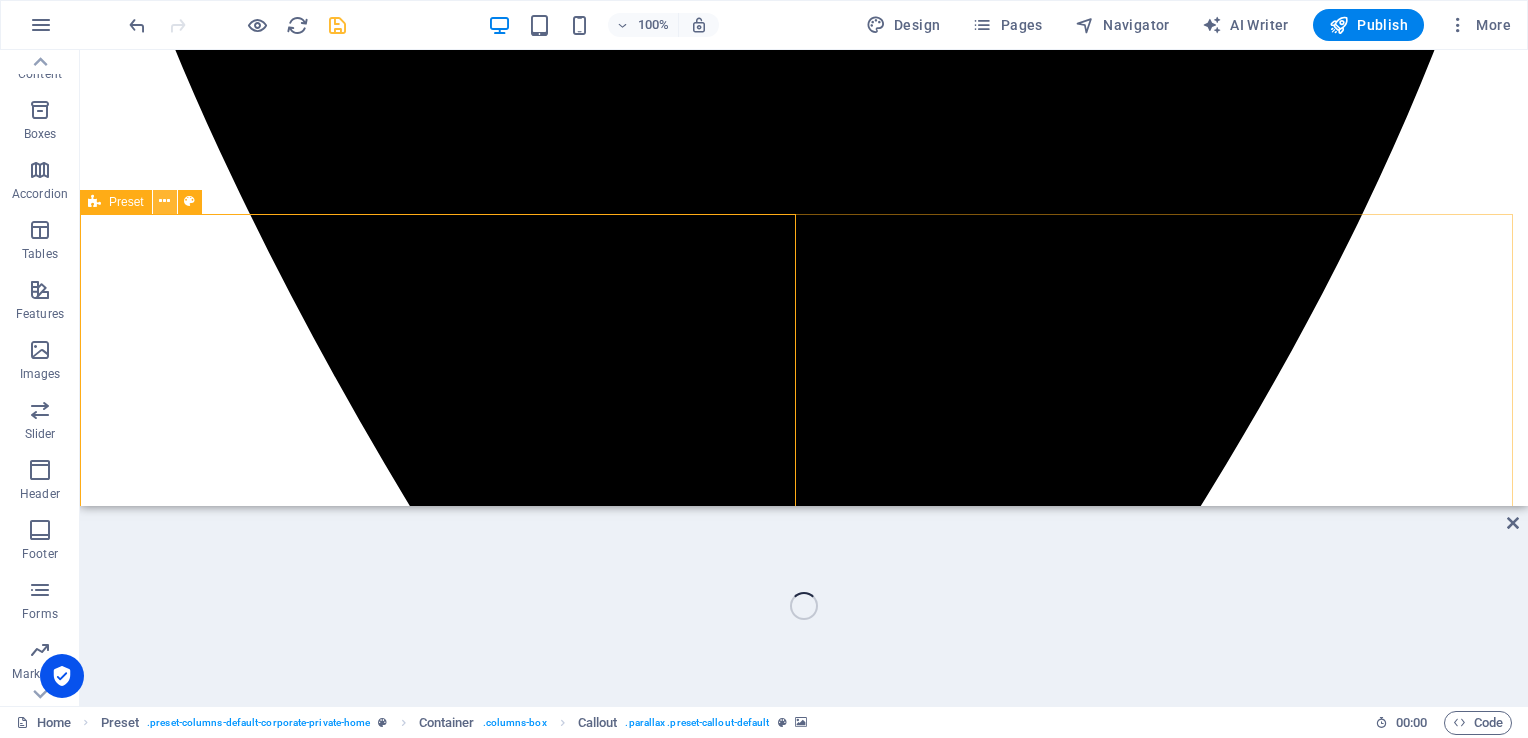 click at bounding box center [164, 201] 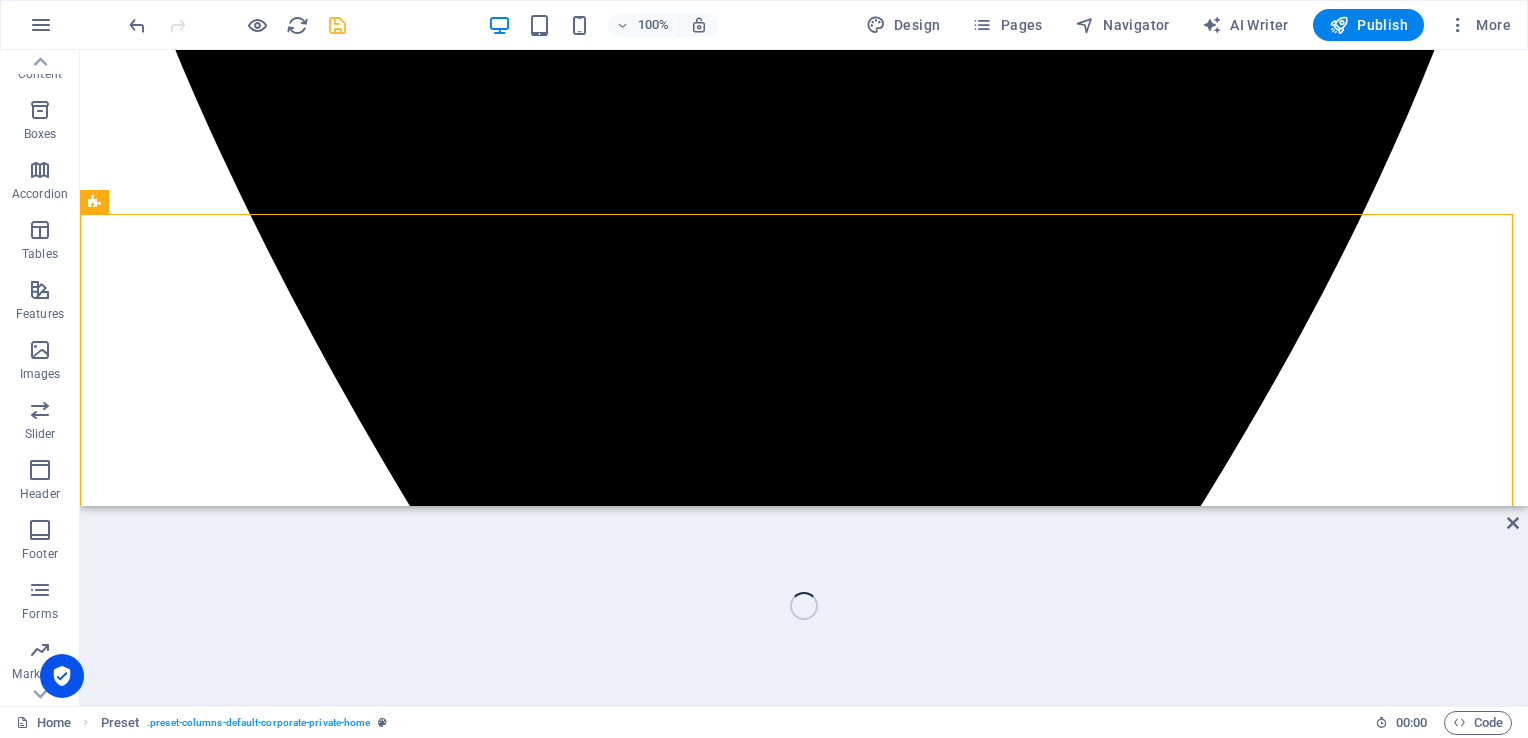 click at bounding box center (804, 15448) 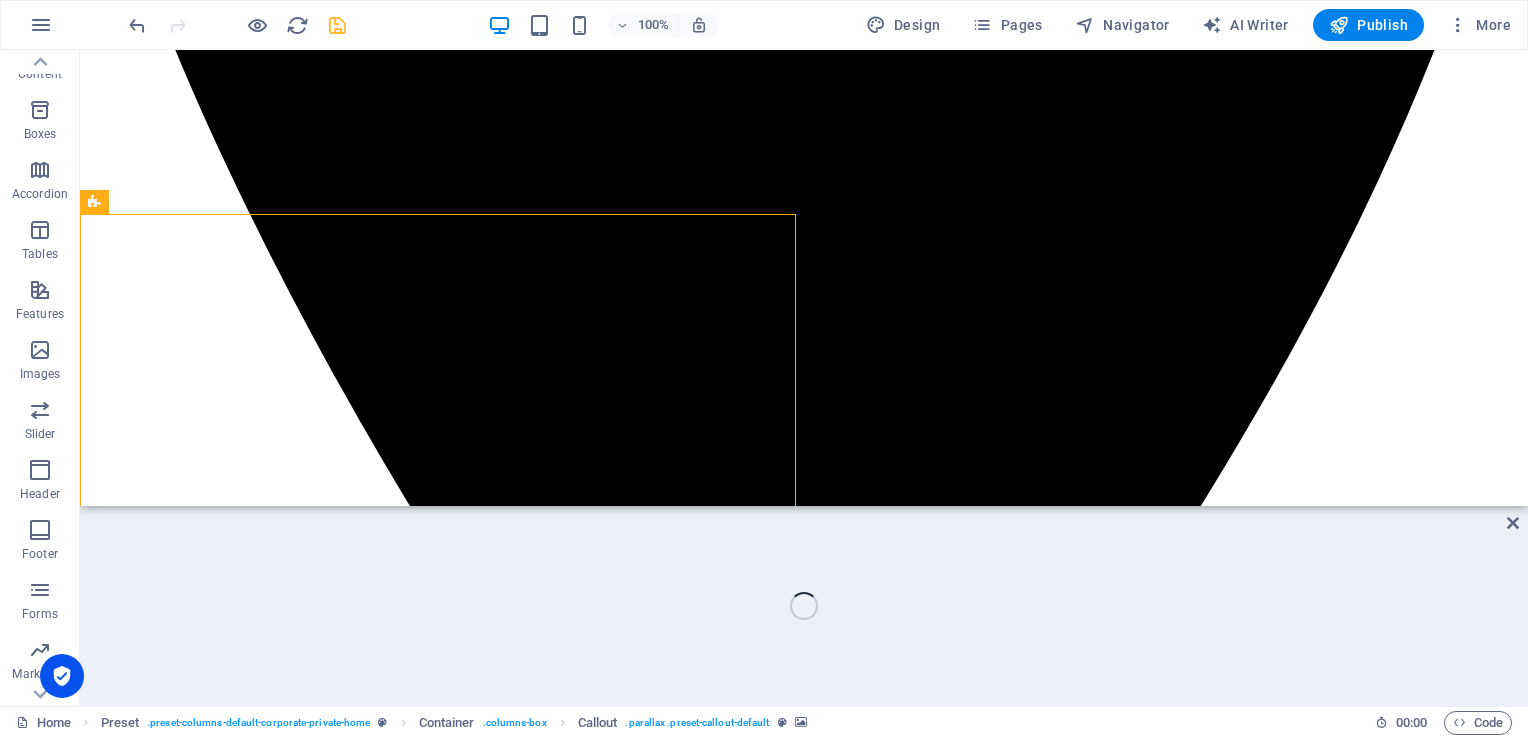 click on "Banner   Container   Banner   Unequal Columns   Container   H2   Text   Image   Preset   Image   Spacer Bold Italic Underline Strikethrough Colors Icons Link Data Bindings Company First name Last name Street ZIP code City Email Phone Mobile Fax Custom field 1 Custom field 2 Custom field 3 Custom field 4 Custom field 5 Custom field 6 HTML AI Improve Make shorter Make longer Fix spelling & grammar Translate to English Generate text Confirm (Ctrl+⏎)   Container   Unequal Columns   Container   Banner   H2   Container   Spacer   Icon   Image   Image   Image   Image   Image   Image   Container   H3   Preset   Container   Callout   Container   Spacer   Text   Spacer   Button   Preset   Container   H3   Container   Text   Text   Container   Container   H3   Button   Container   Container   Callout   Container   Spacer   Text   Spacer   Container   H3   Spacer   Menu Bar" at bounding box center [804, 378] 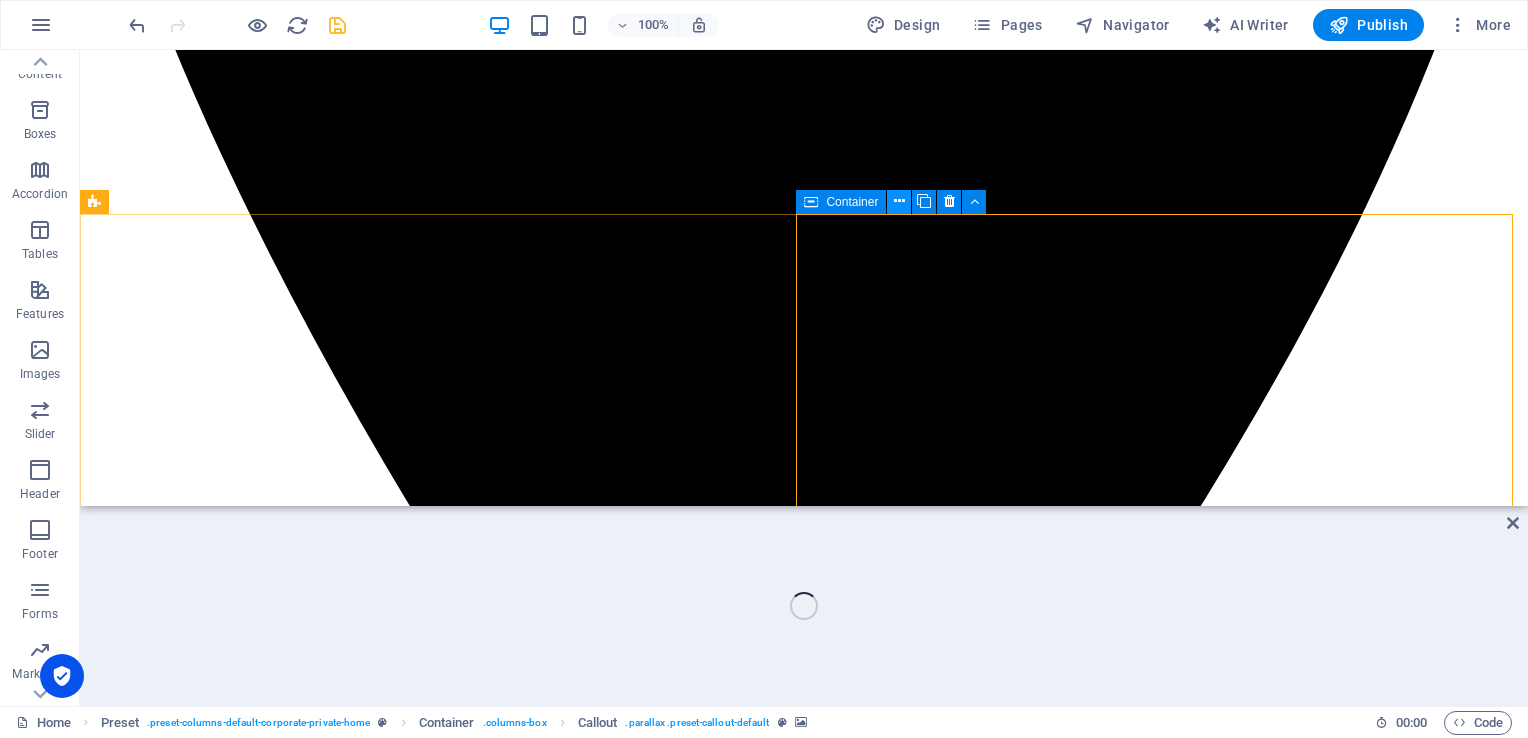 click at bounding box center [899, 201] 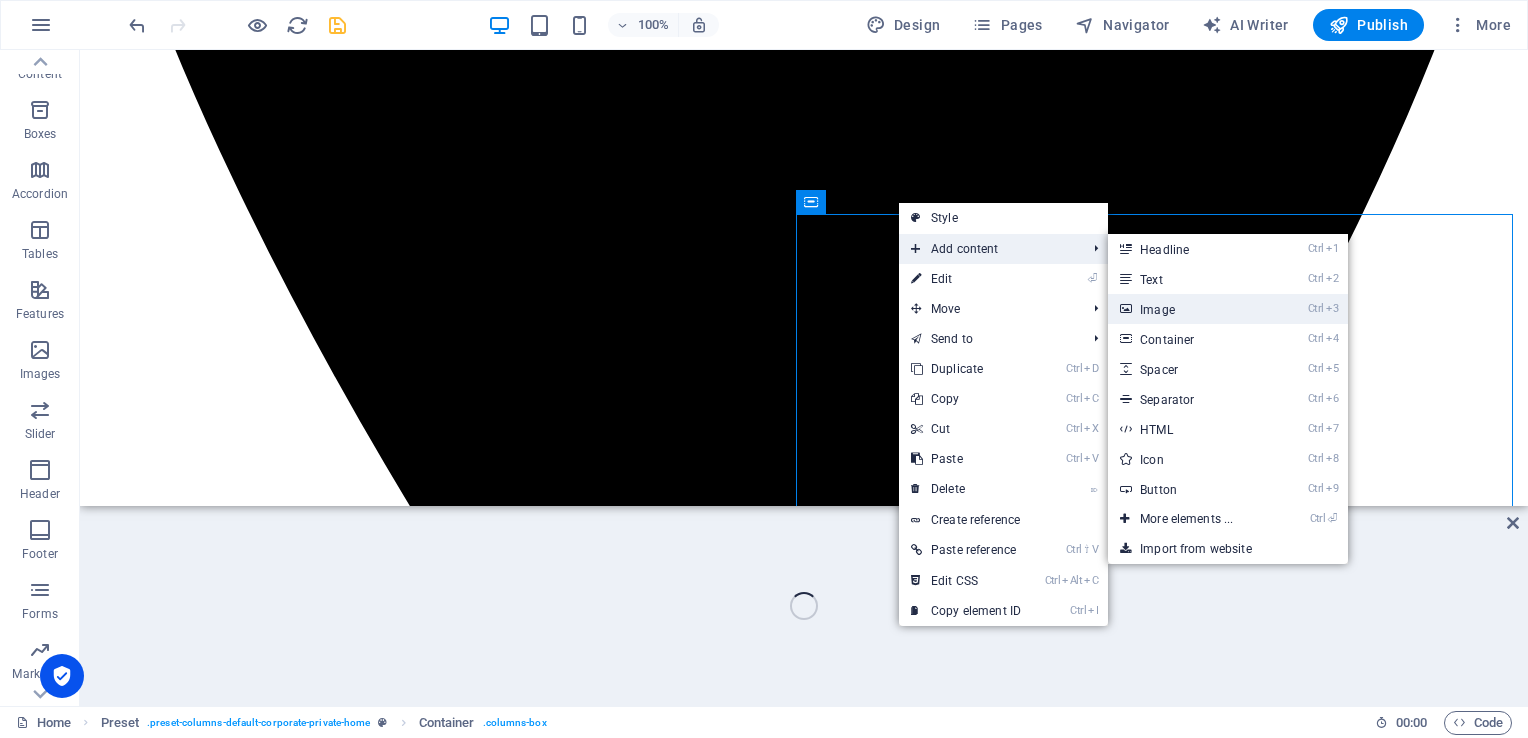 click on "Ctrl 3  Image" at bounding box center [1190, 309] 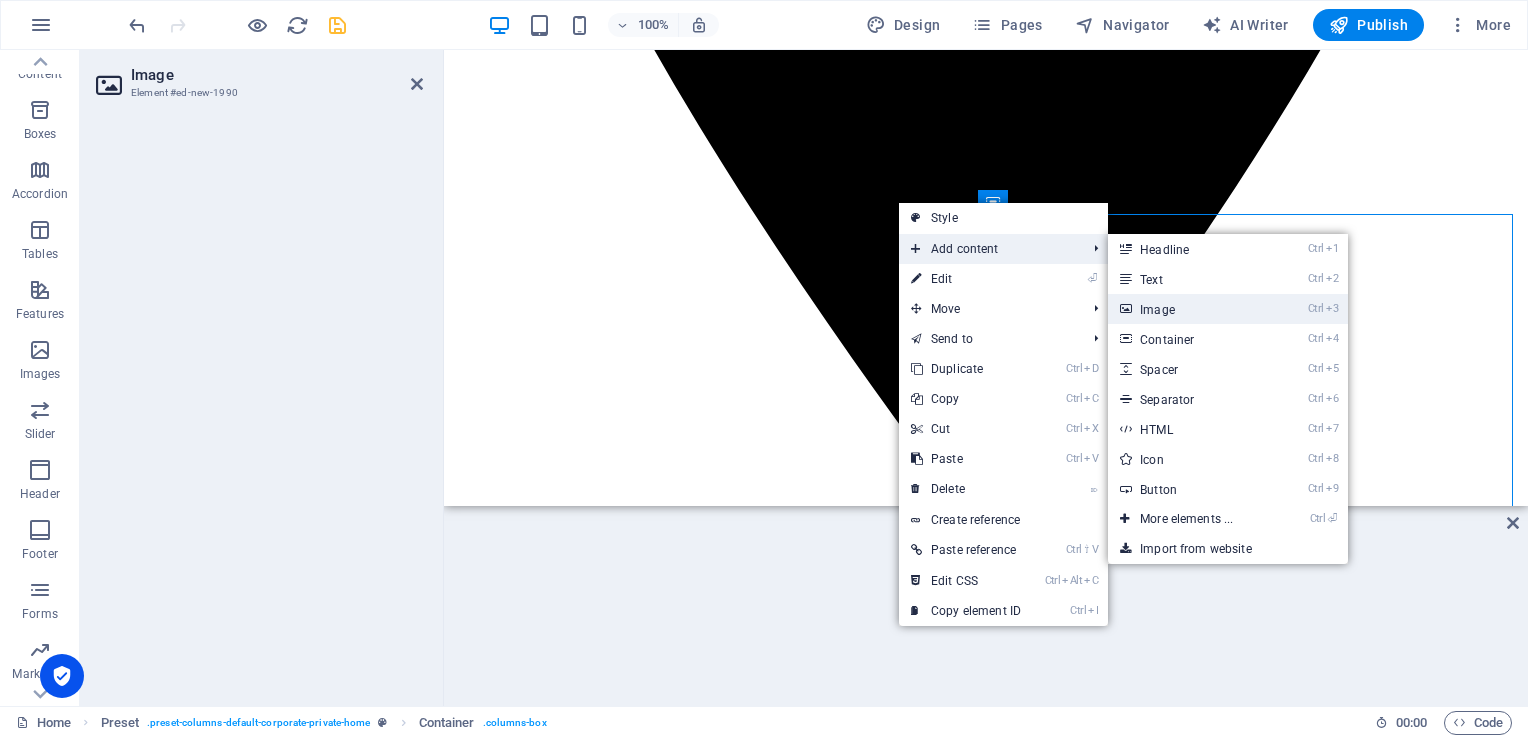 click on "Ctrl 3  Image" at bounding box center [1190, 309] 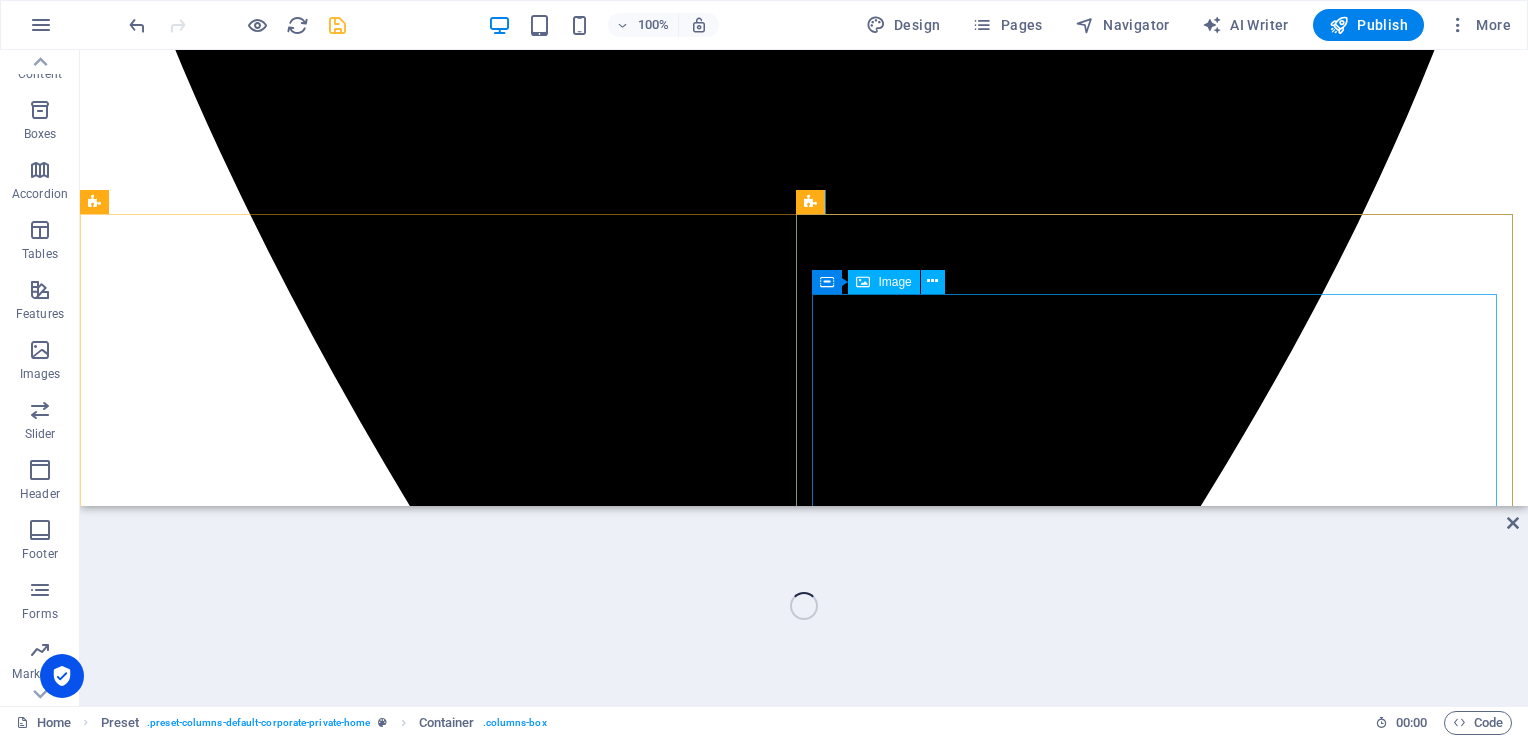 click at bounding box center [804, 16768] 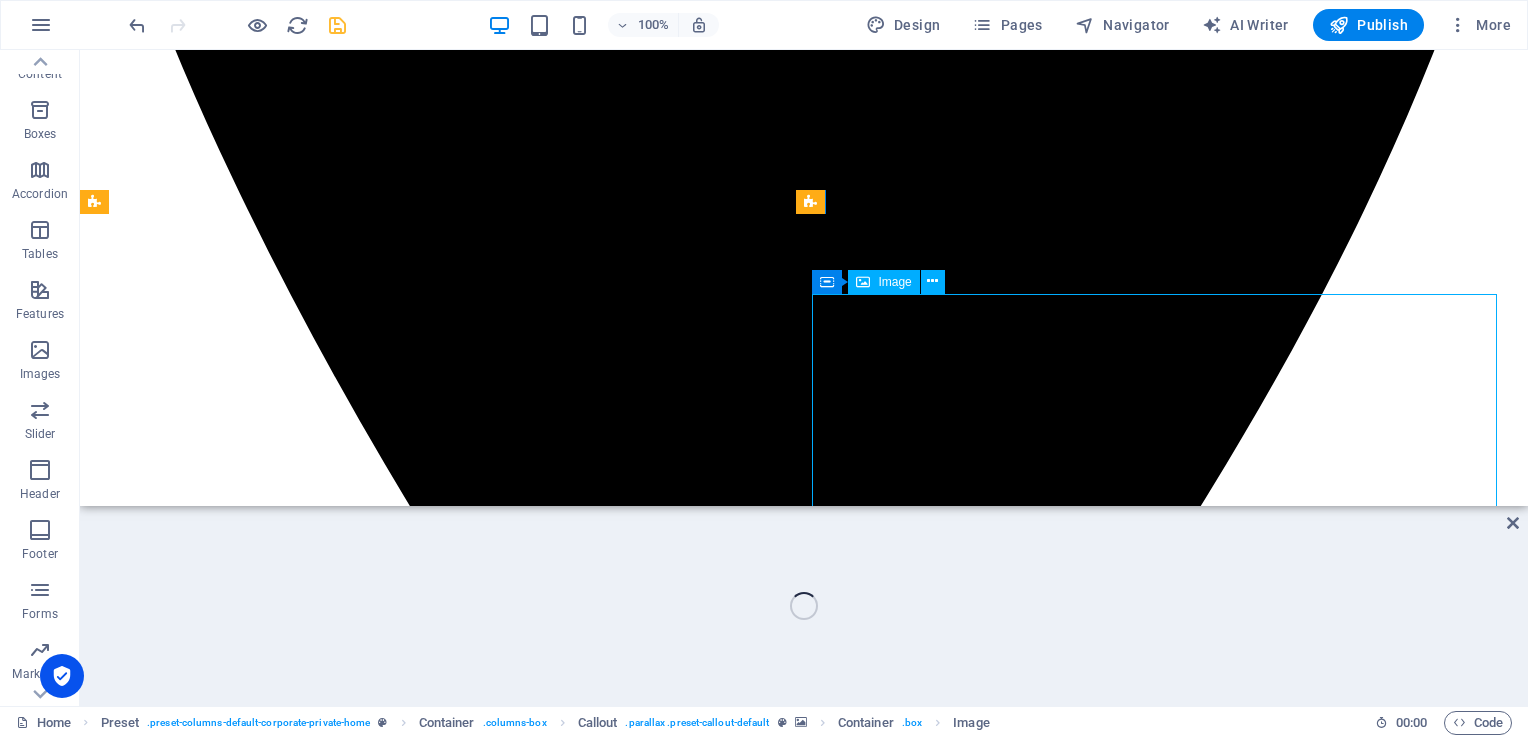 click at bounding box center (804, 16768) 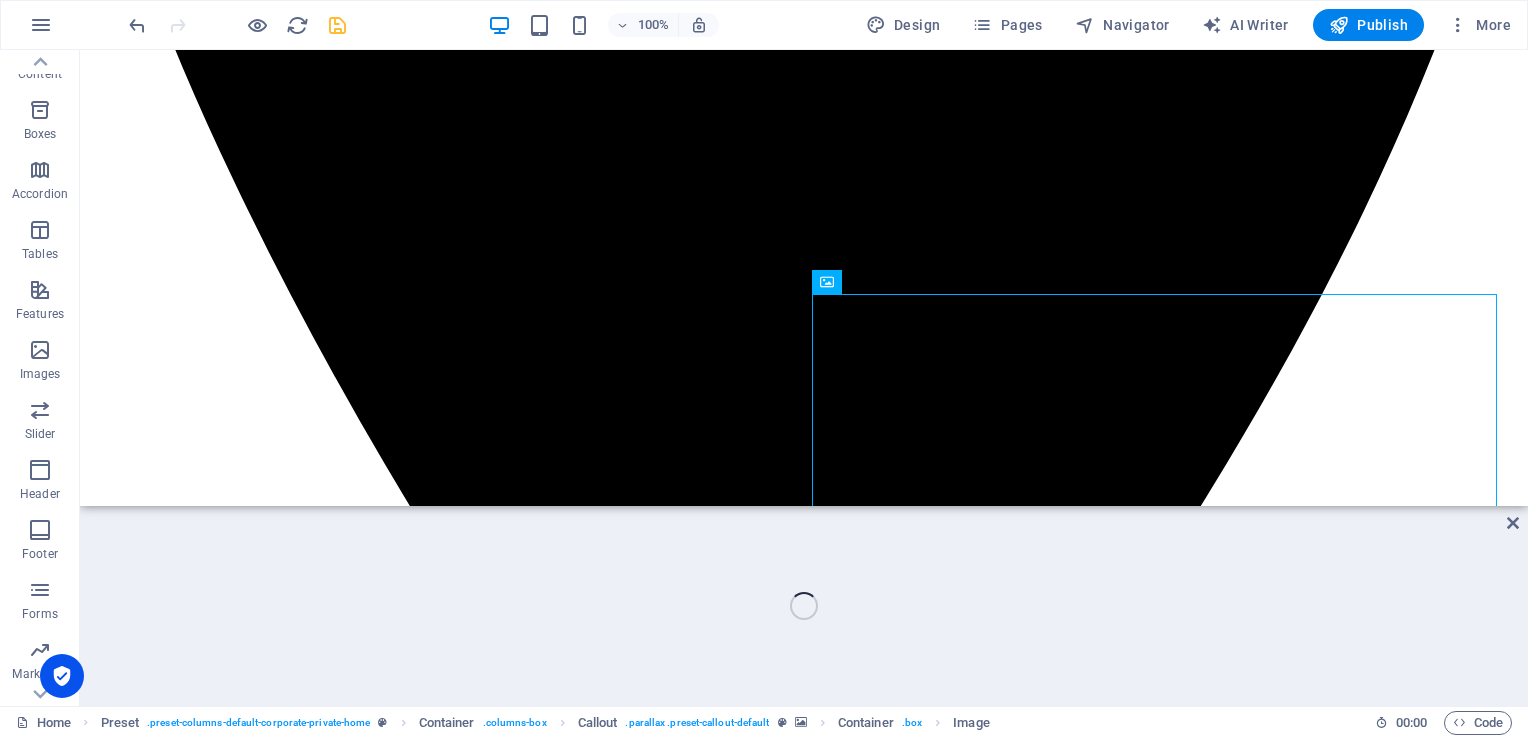 drag, startPoint x: 958, startPoint y: 343, endPoint x: 890, endPoint y: 305, distance: 77.89737 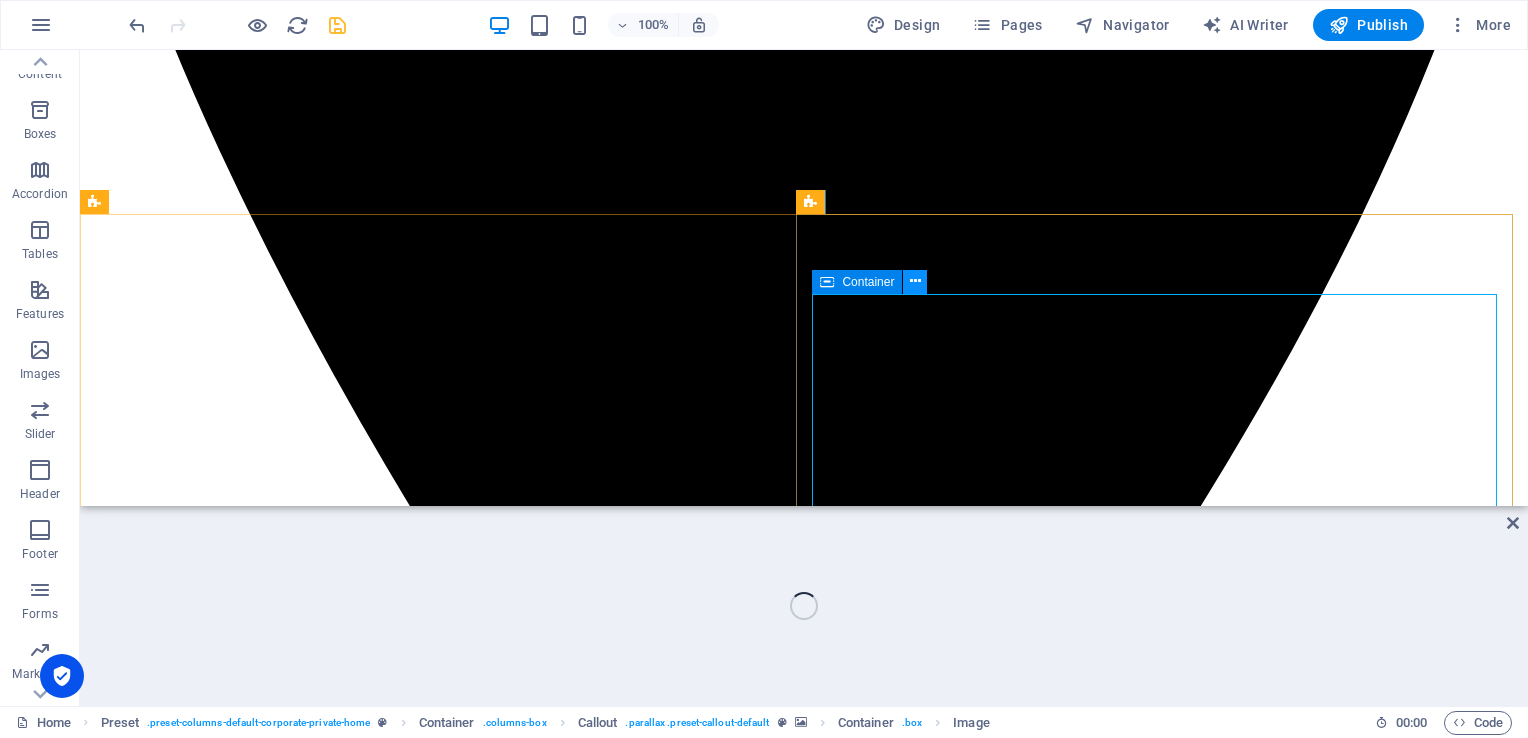 click at bounding box center (915, 281) 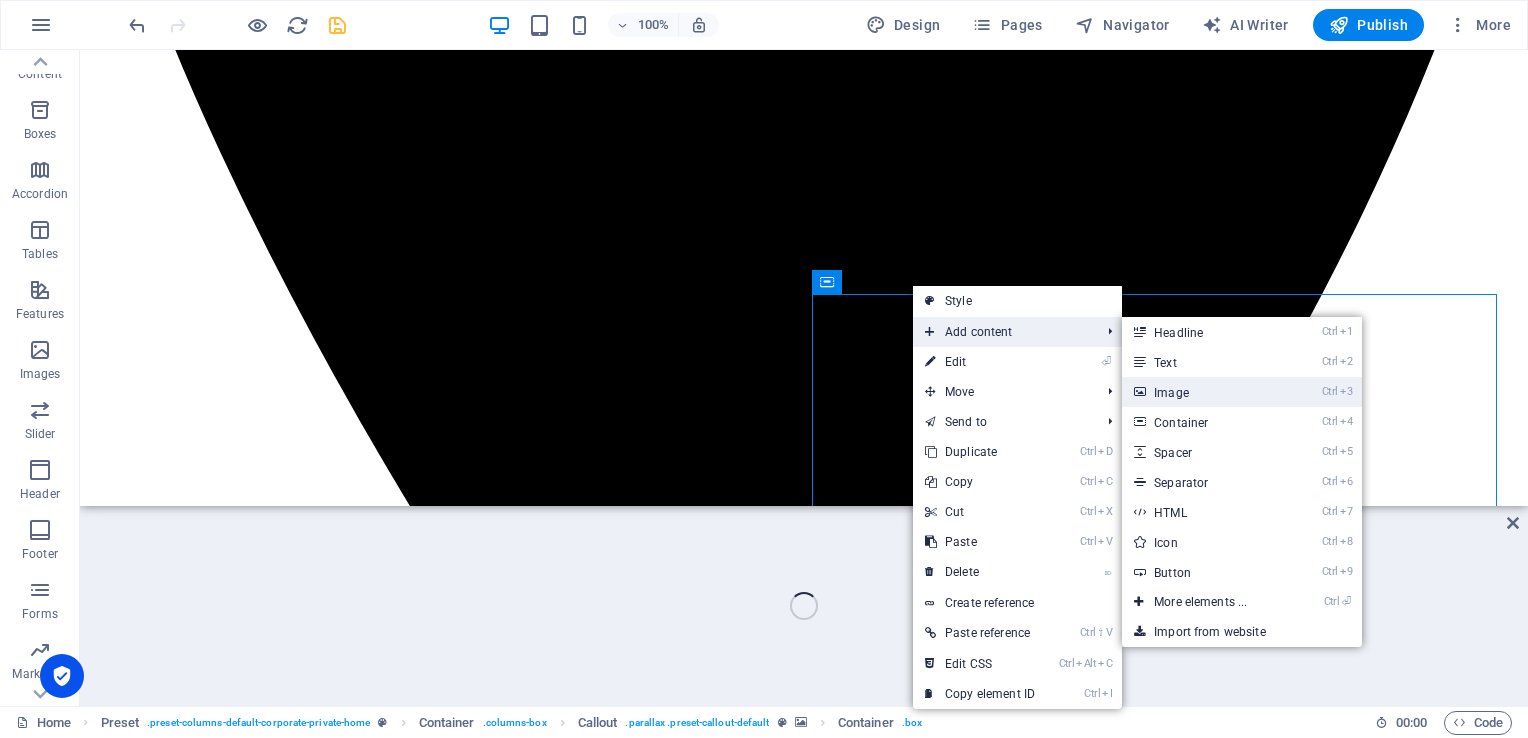 click on "Ctrl 3  Image" at bounding box center [1204, 392] 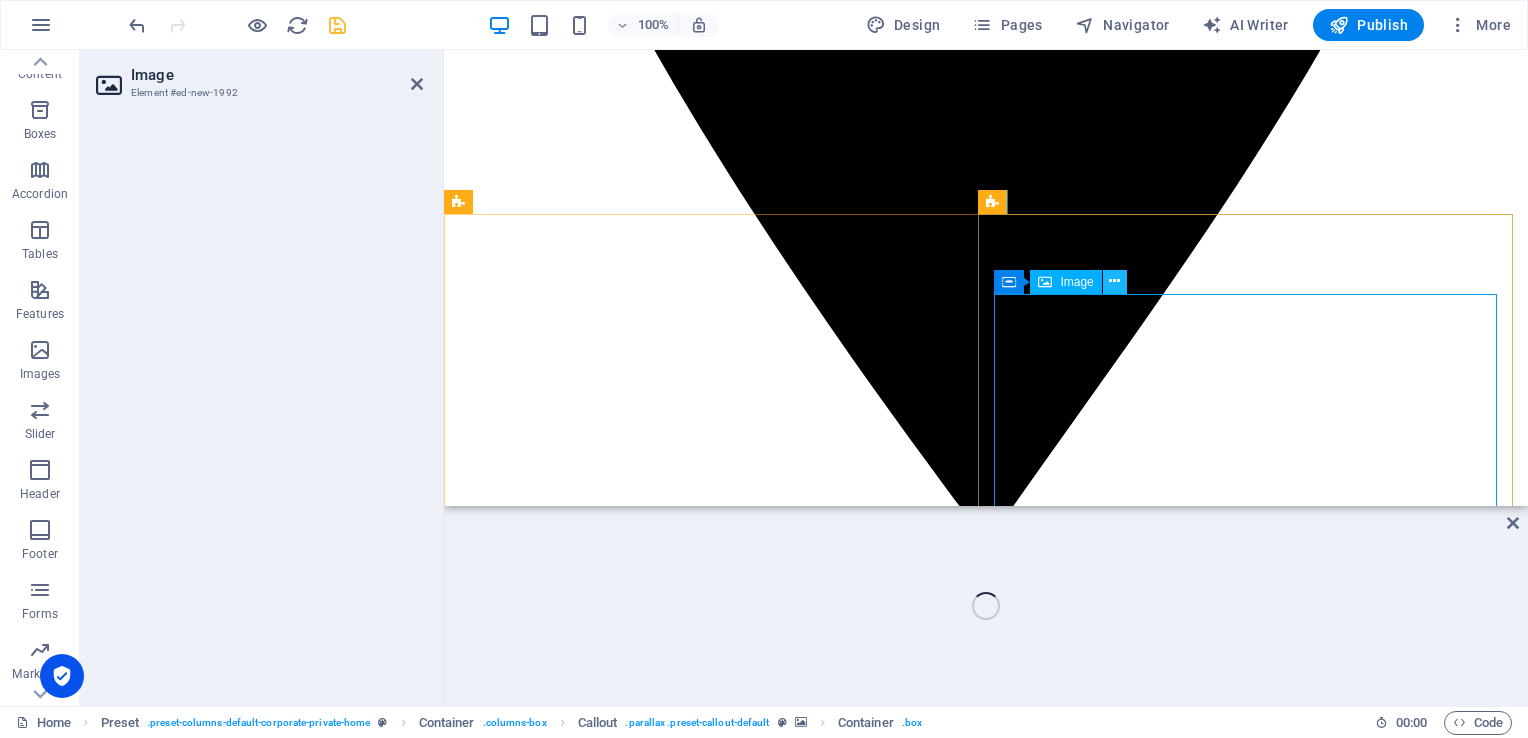 click at bounding box center (1114, 281) 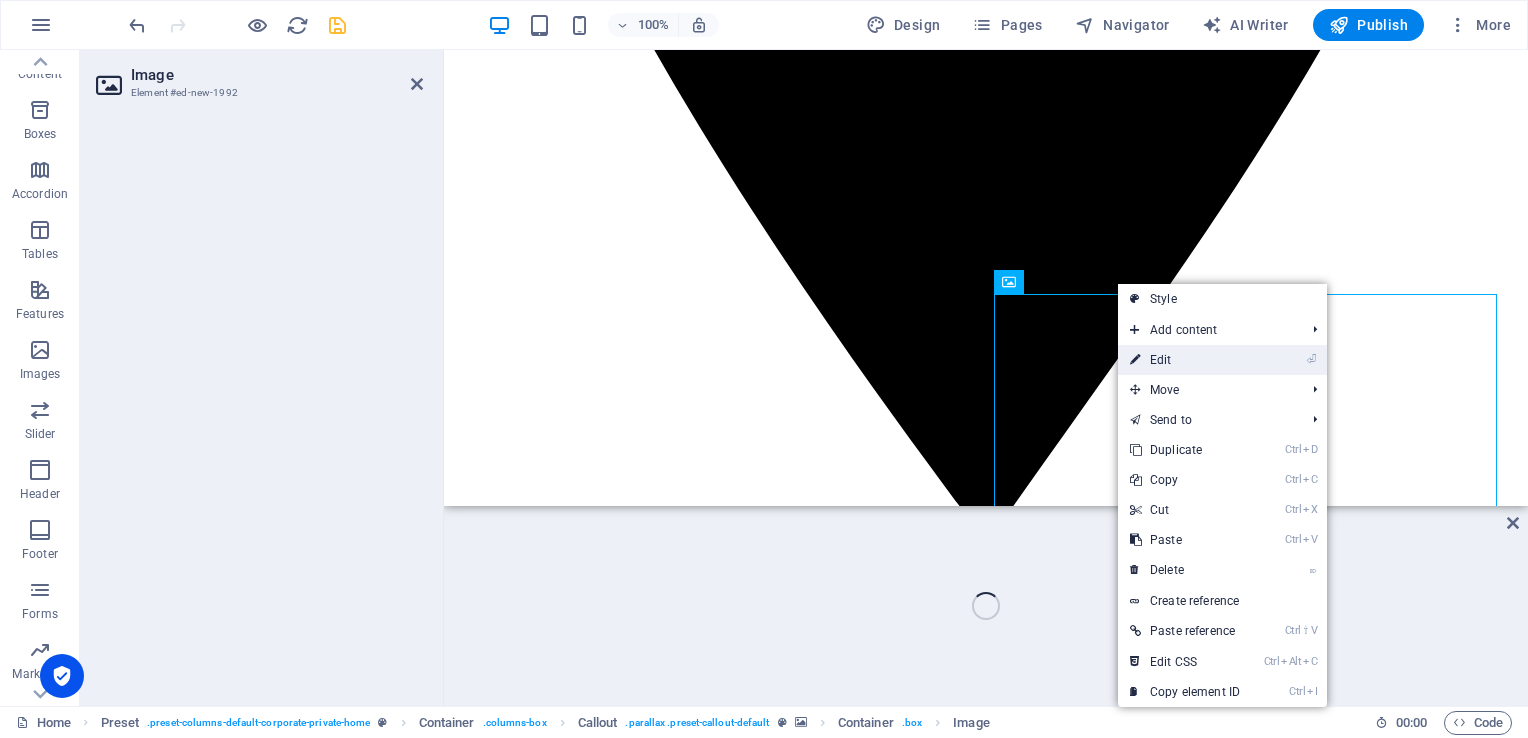 drag, startPoint x: 1168, startPoint y: 362, endPoint x: 723, endPoint y: 312, distance: 447.80017 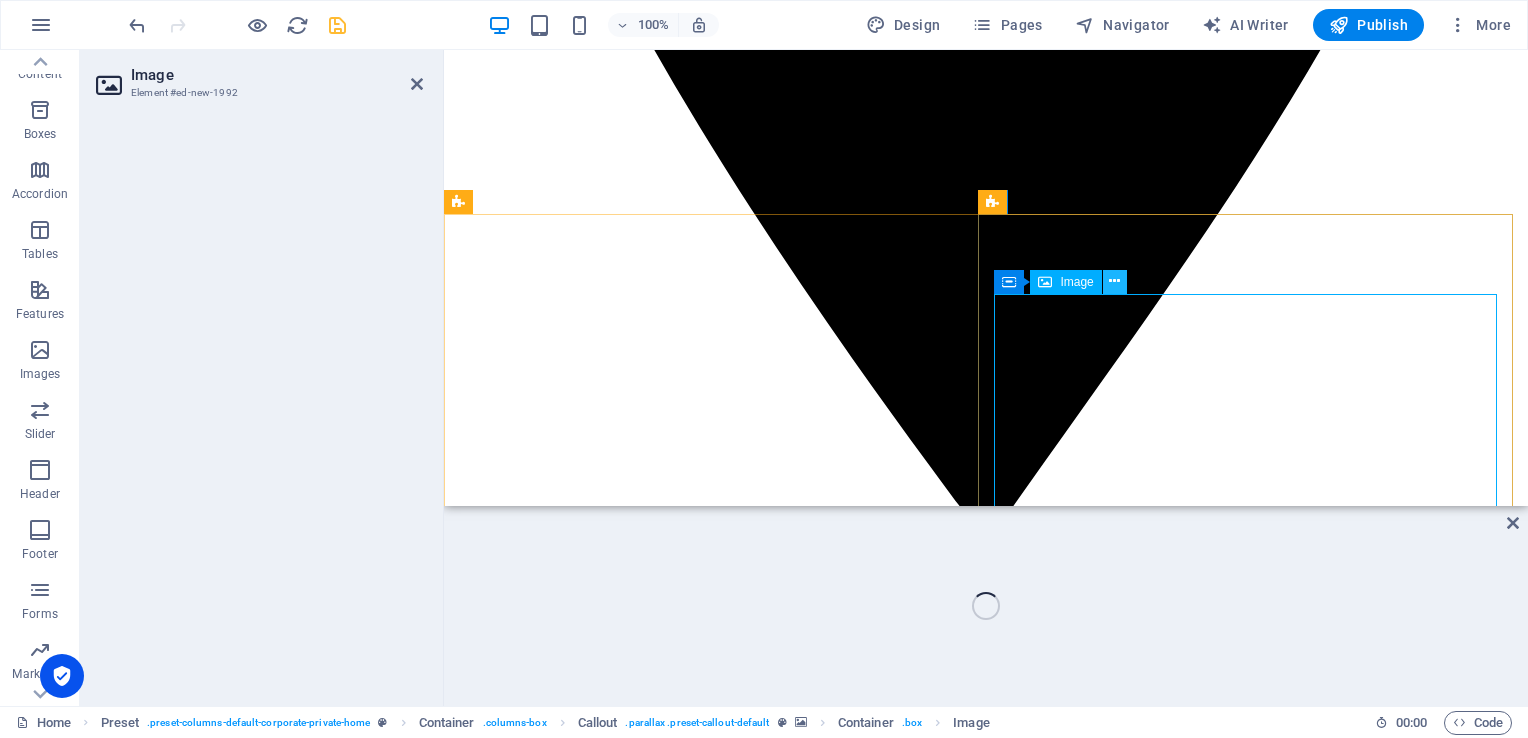 drag, startPoint x: 1073, startPoint y: 287, endPoint x: 1104, endPoint y: 286, distance: 31.016125 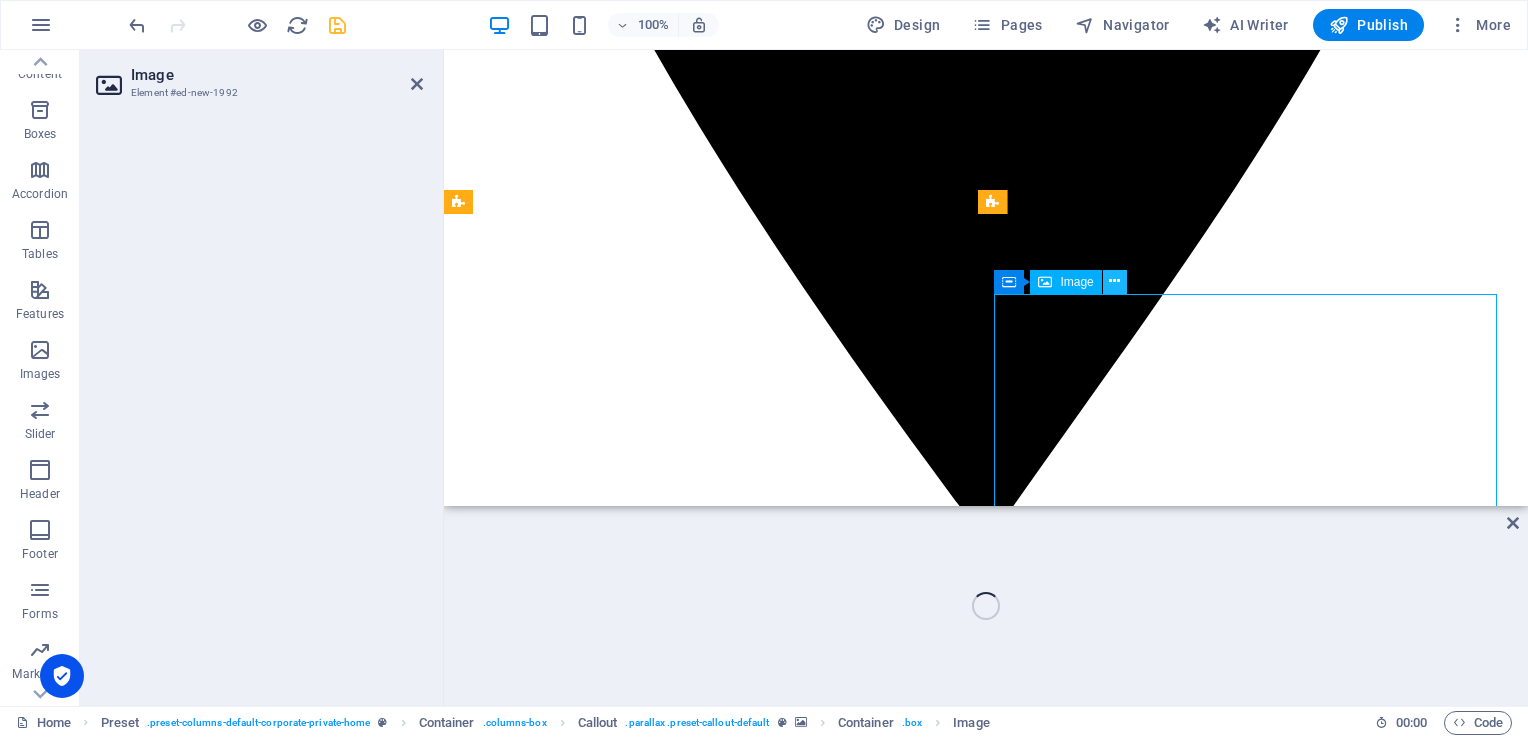 click at bounding box center [1114, 281] 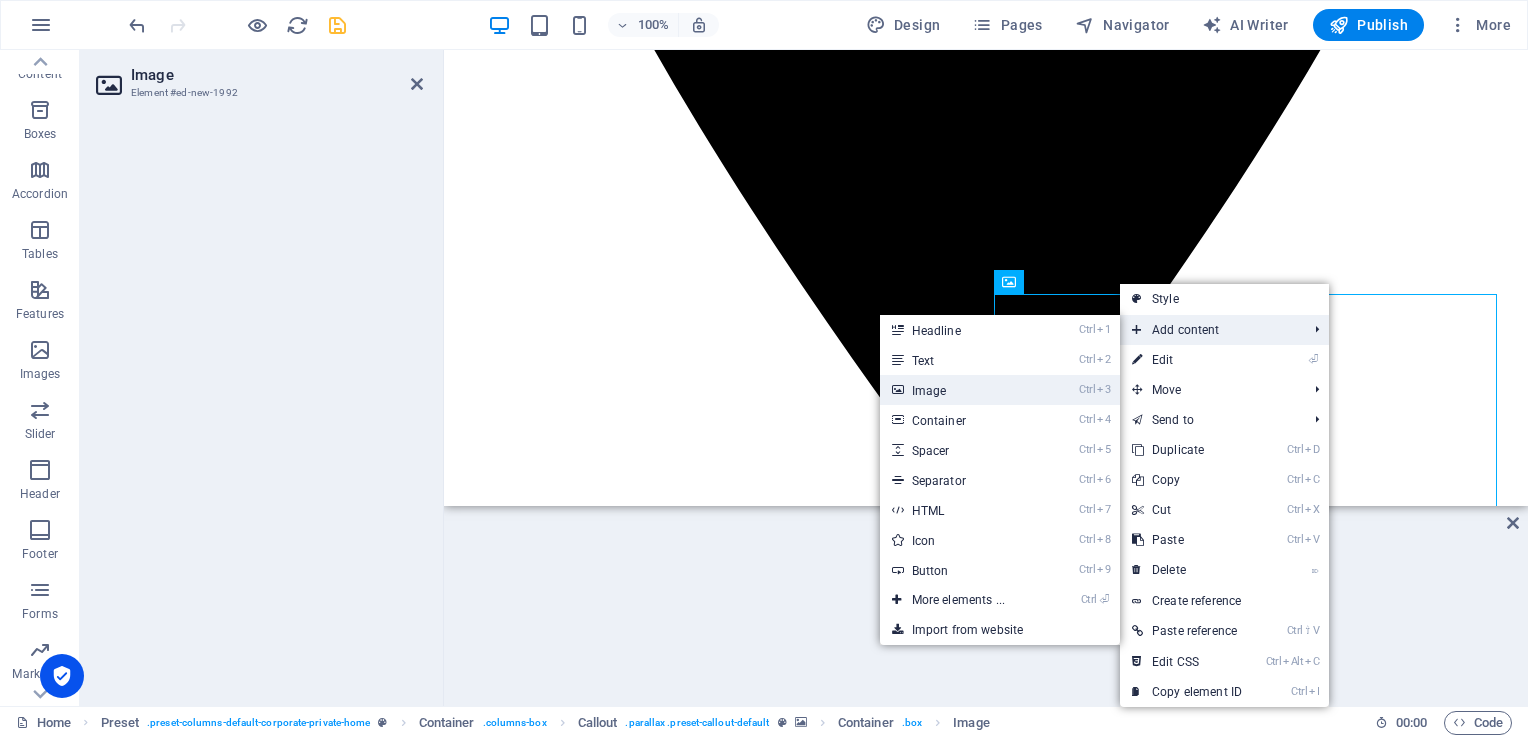 click on "Ctrl 3  Image" at bounding box center [962, 390] 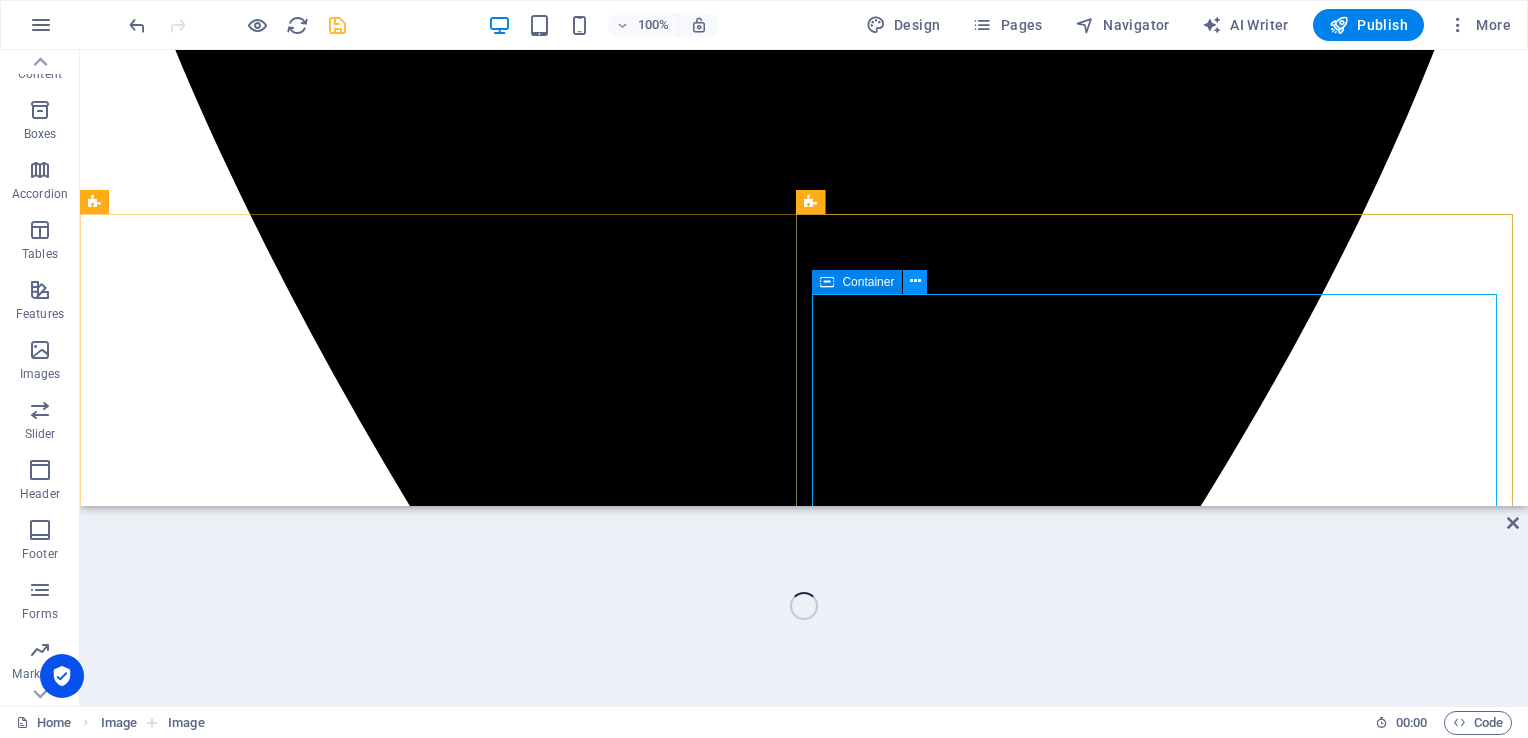 click at bounding box center (915, 281) 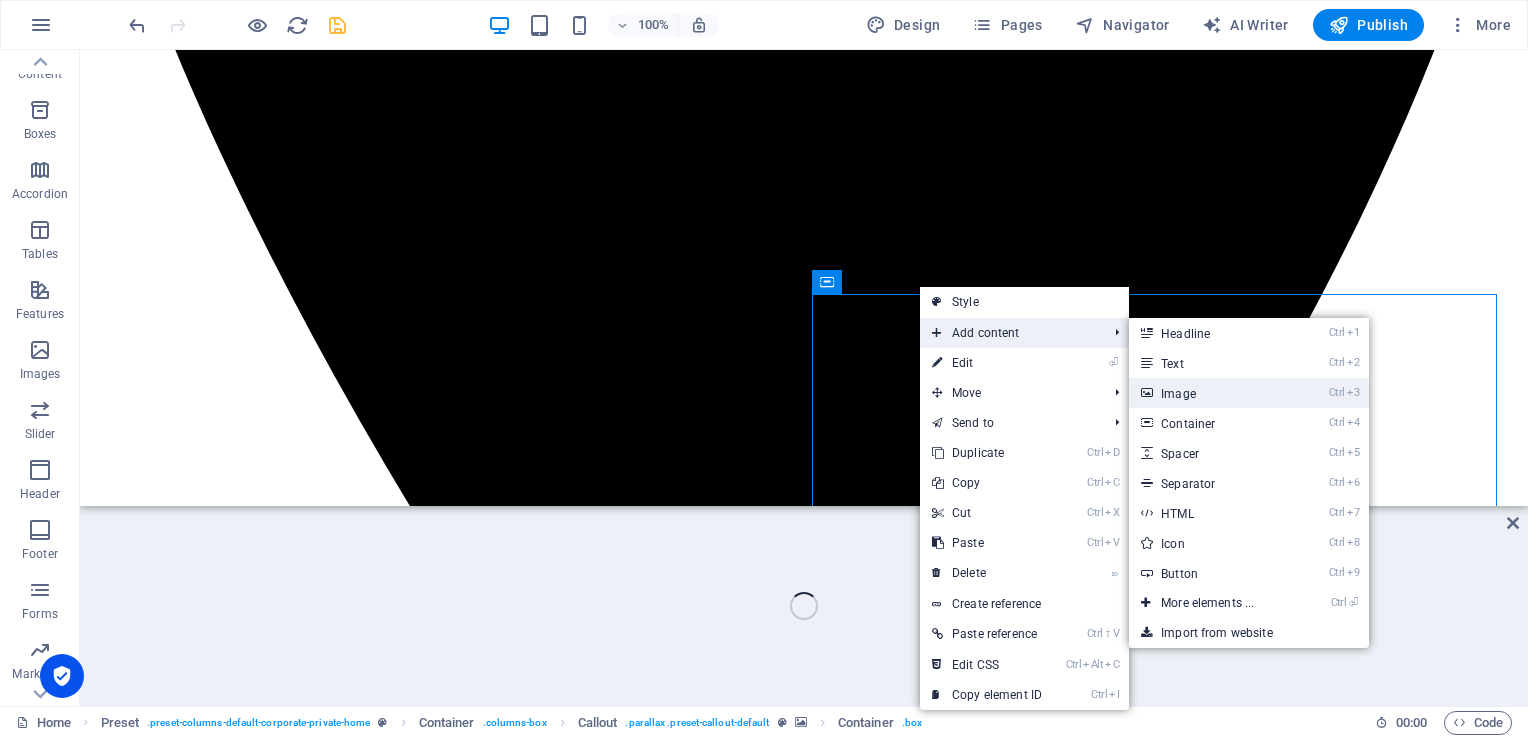 click on "Ctrl 3  Image" at bounding box center (1211, 393) 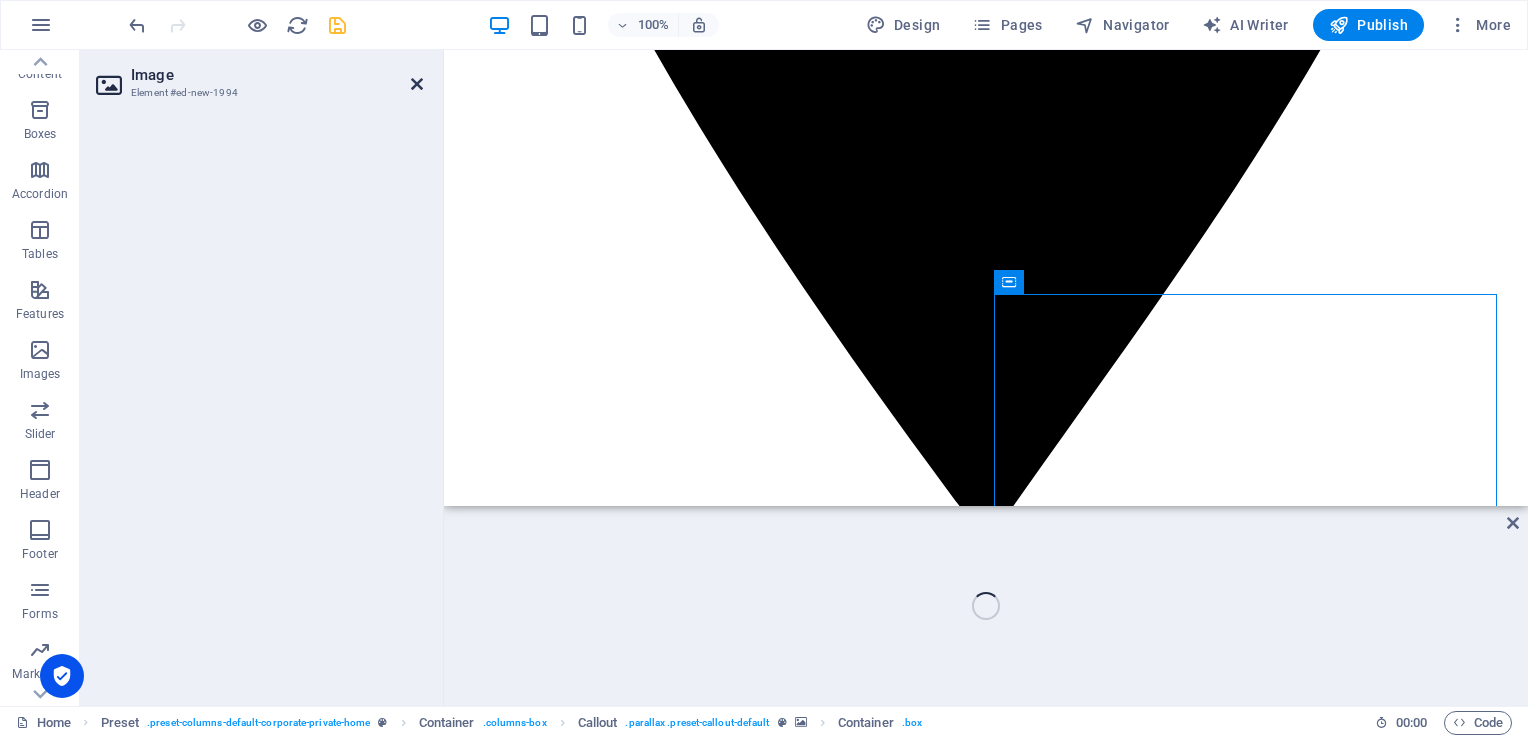 click at bounding box center [417, 84] 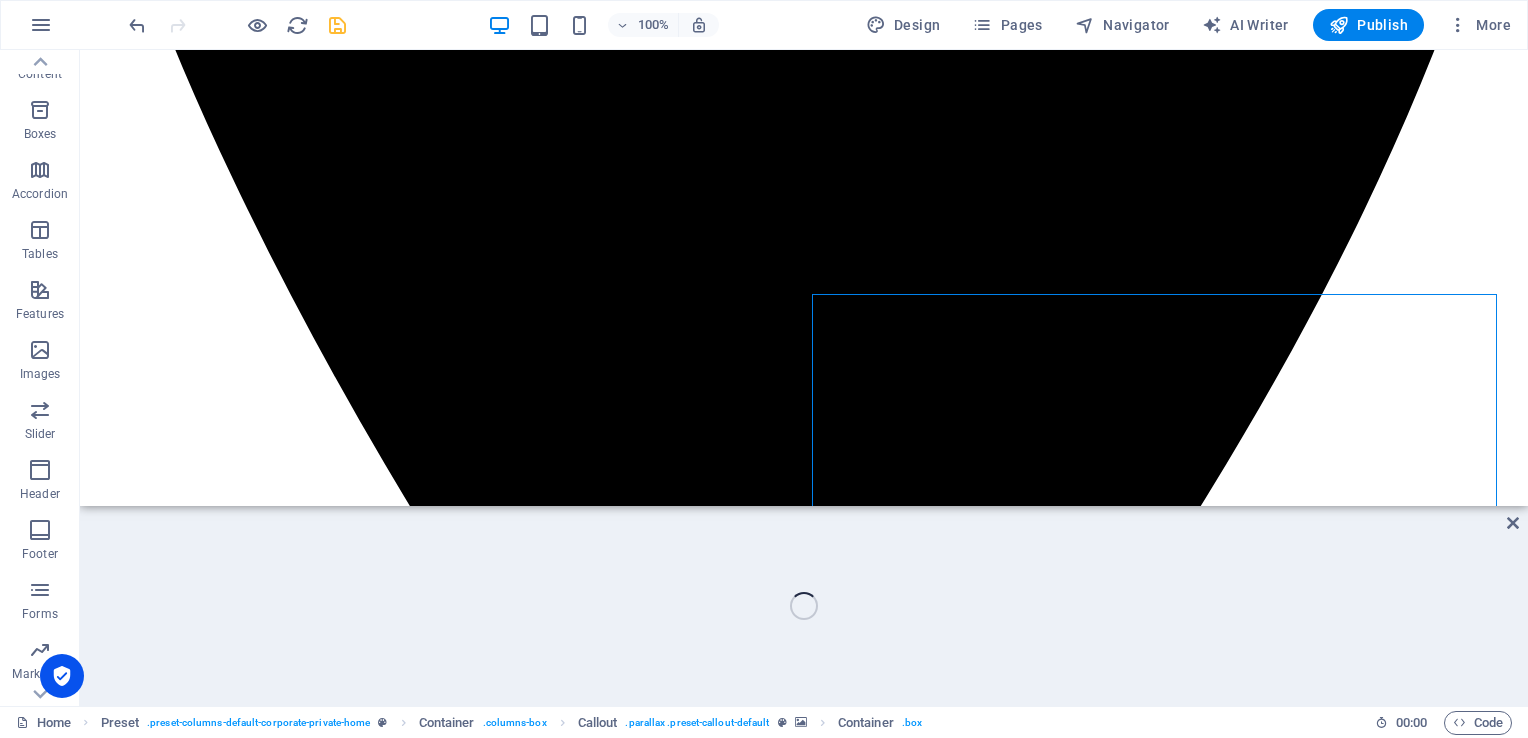 click at bounding box center [804, 16019] 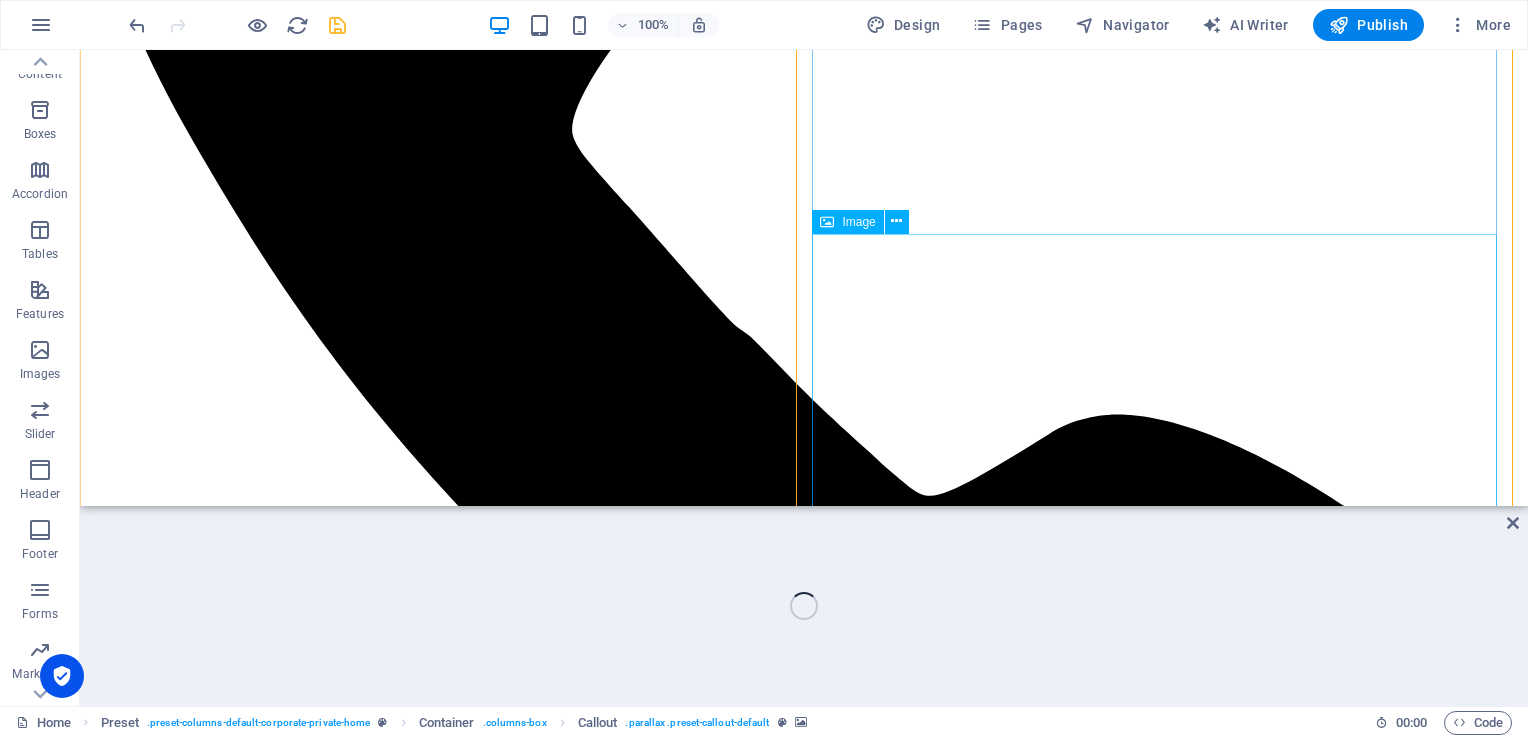 scroll, scrollTop: 2711, scrollLeft: 0, axis: vertical 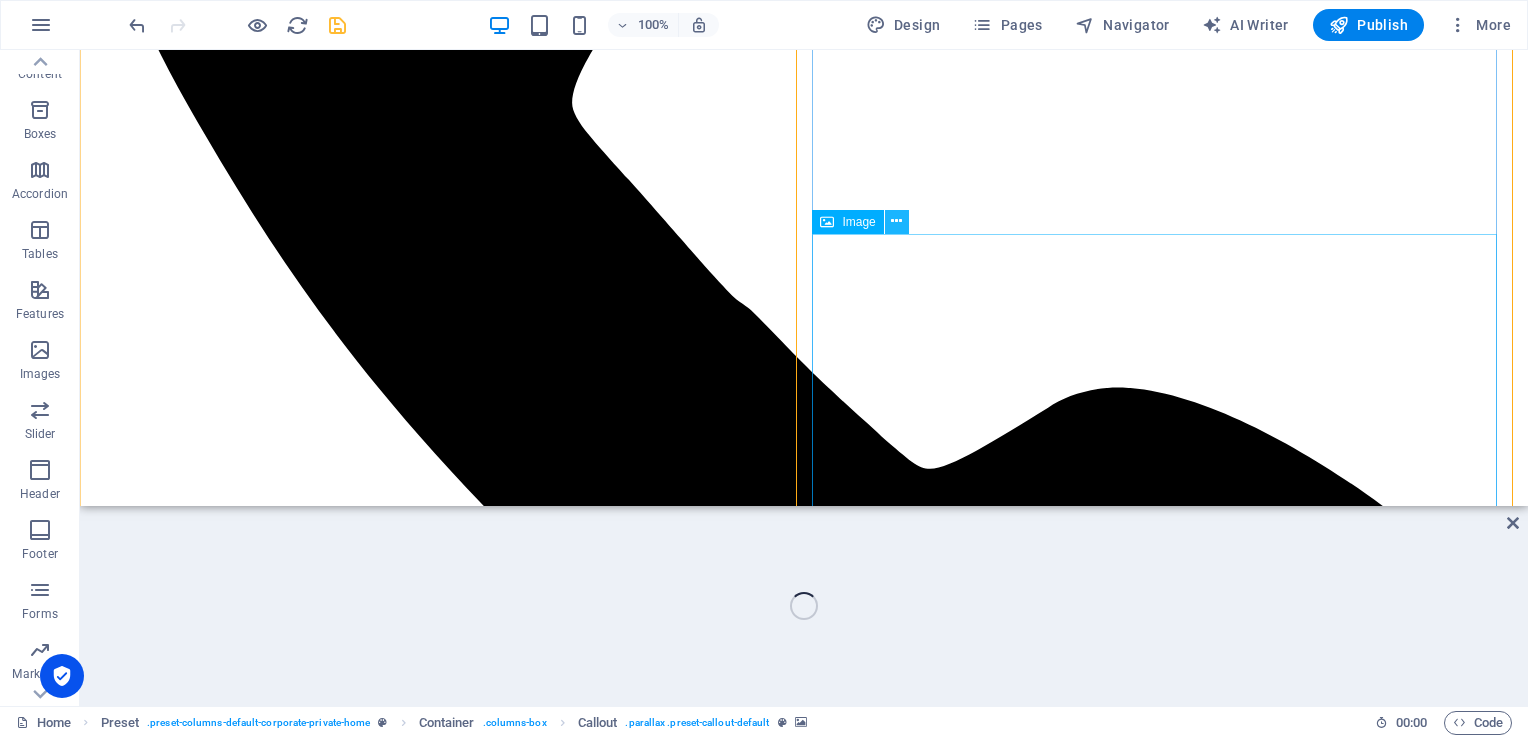 click at bounding box center [896, 221] 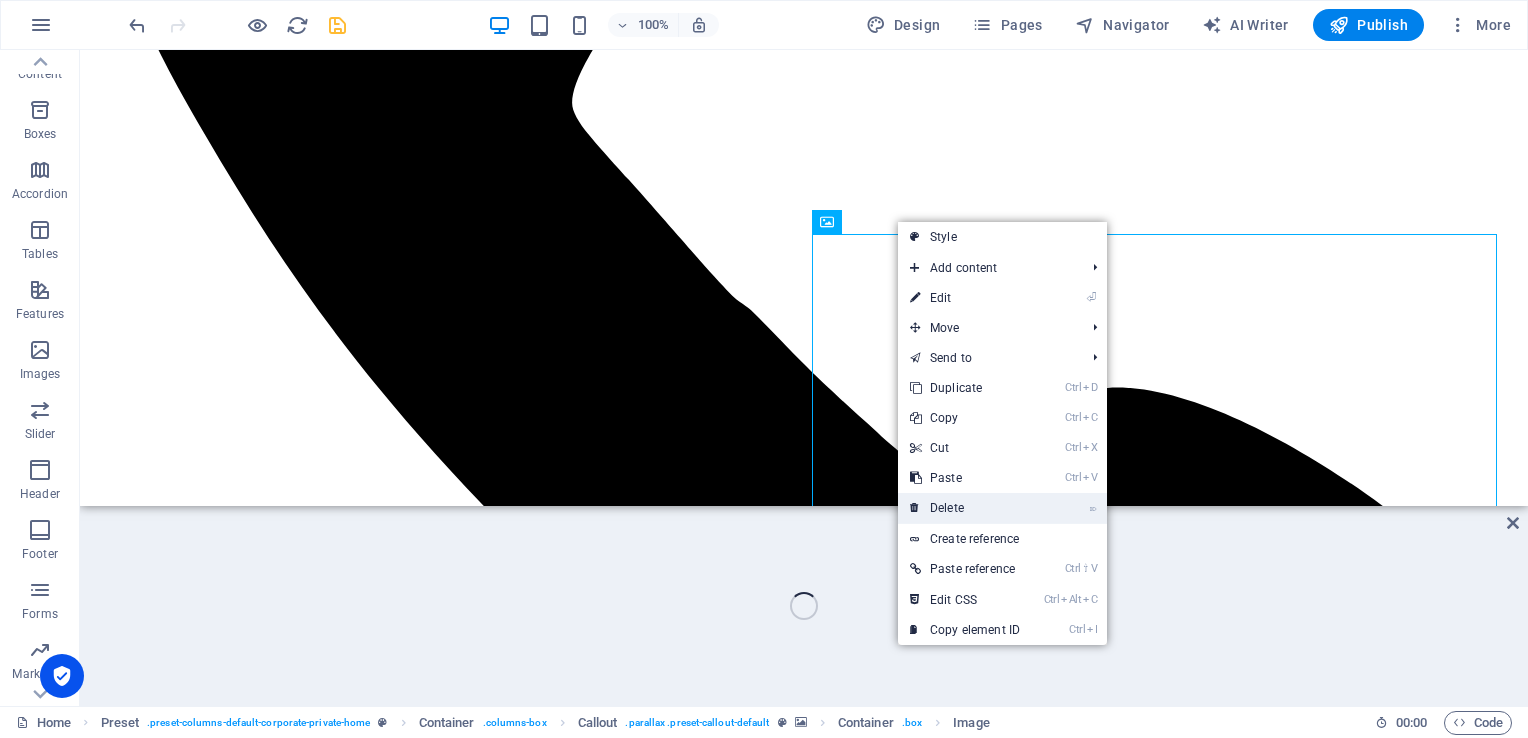 click on "⌦  Delete" at bounding box center [965, 508] 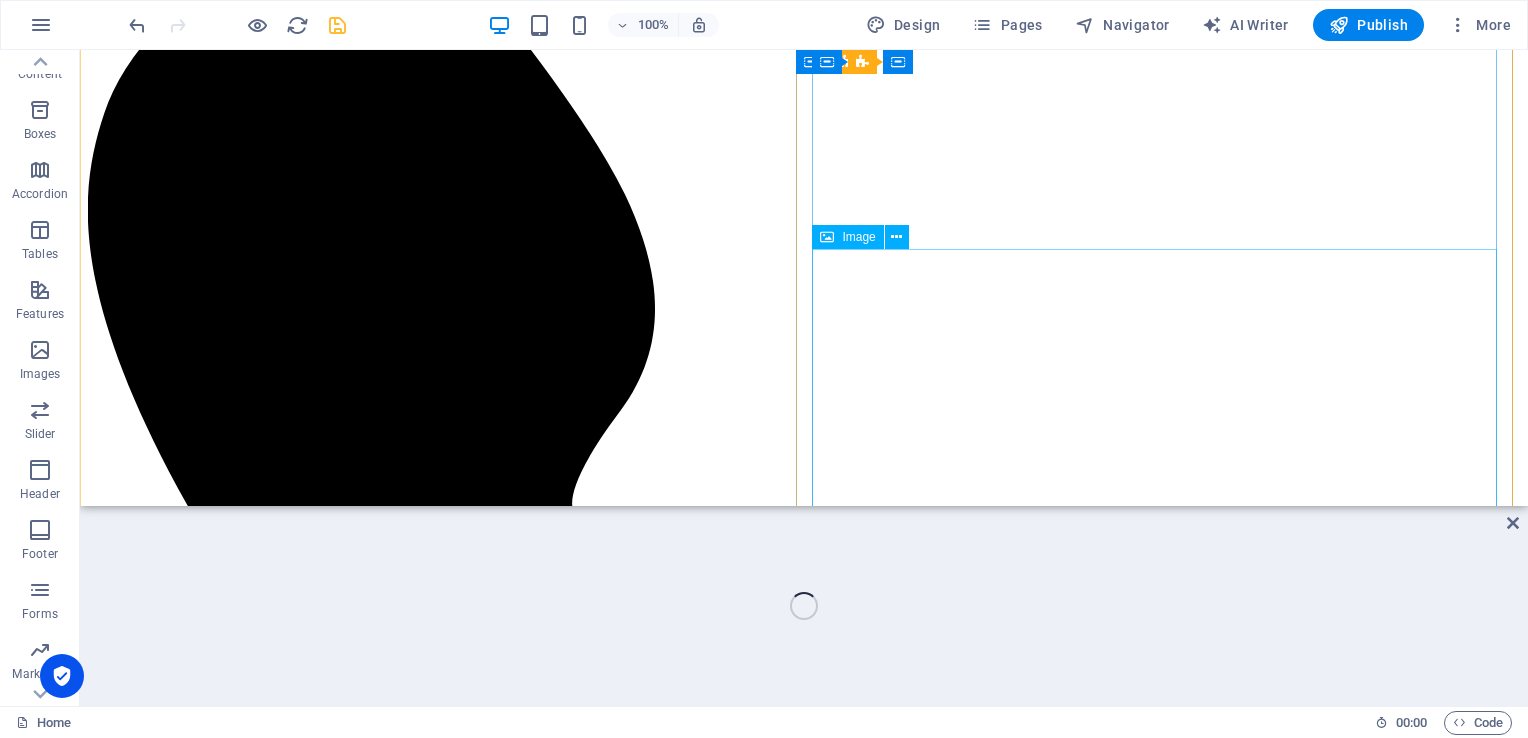 scroll, scrollTop: 2311, scrollLeft: 0, axis: vertical 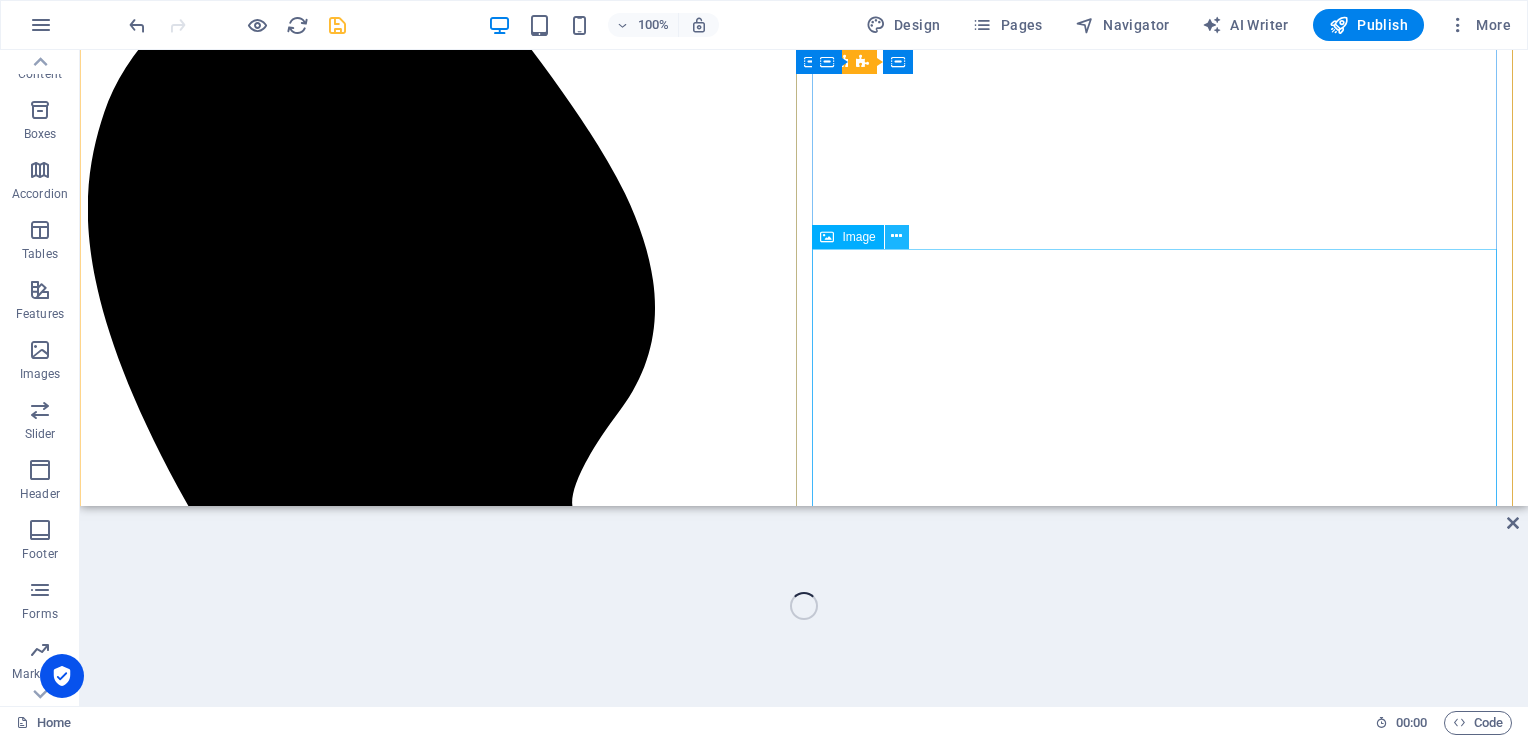 click at bounding box center [896, 236] 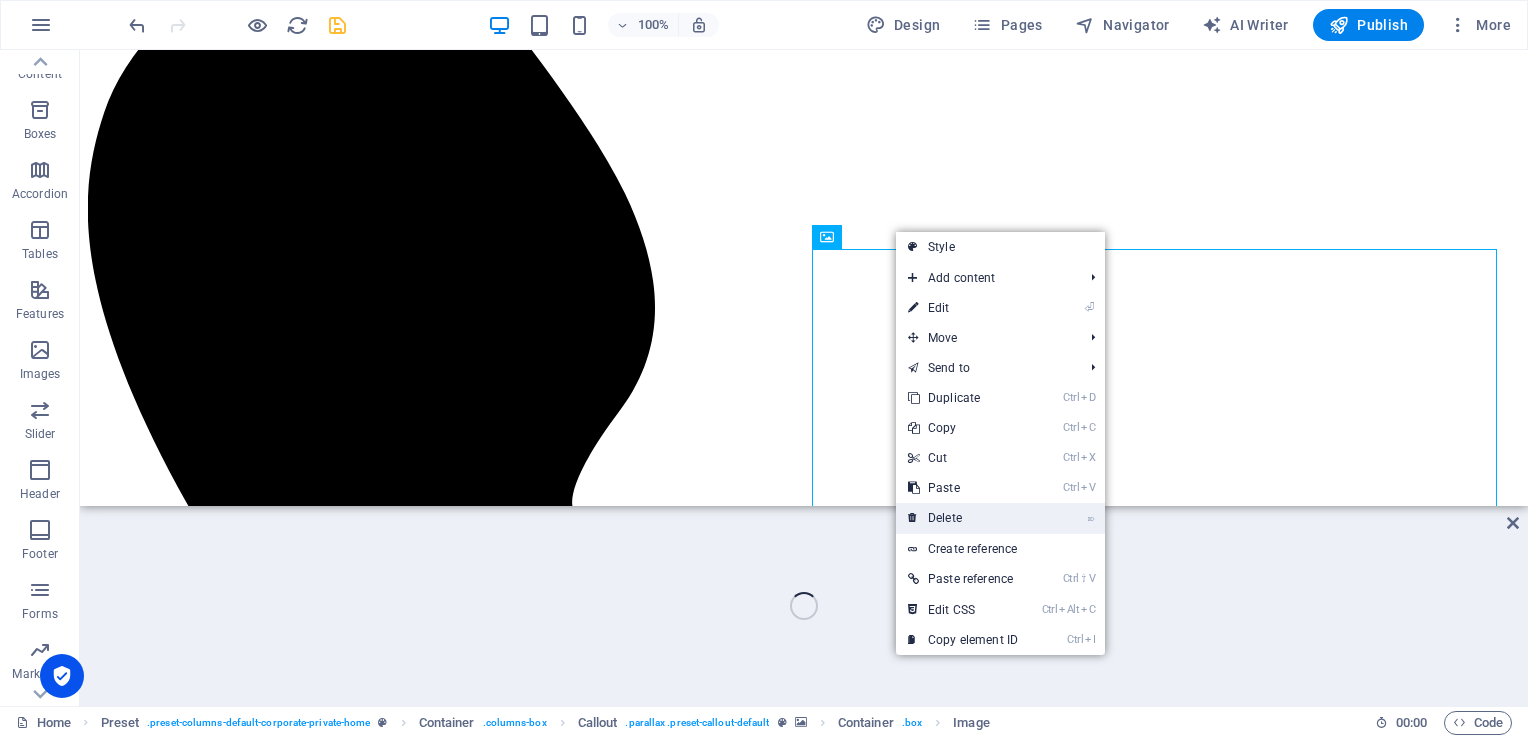 click on "⌦  Delete" at bounding box center [963, 518] 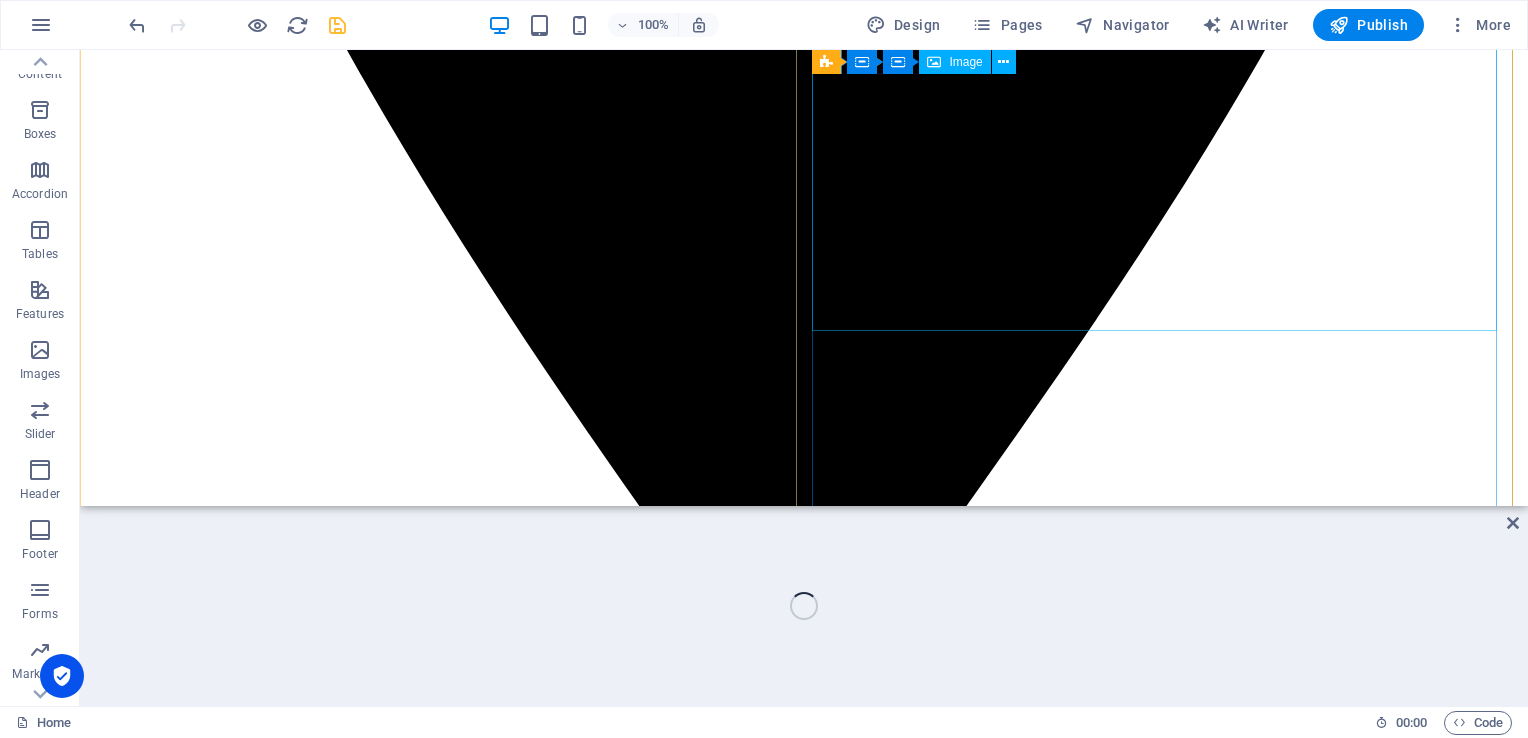scroll, scrollTop: 1411, scrollLeft: 0, axis: vertical 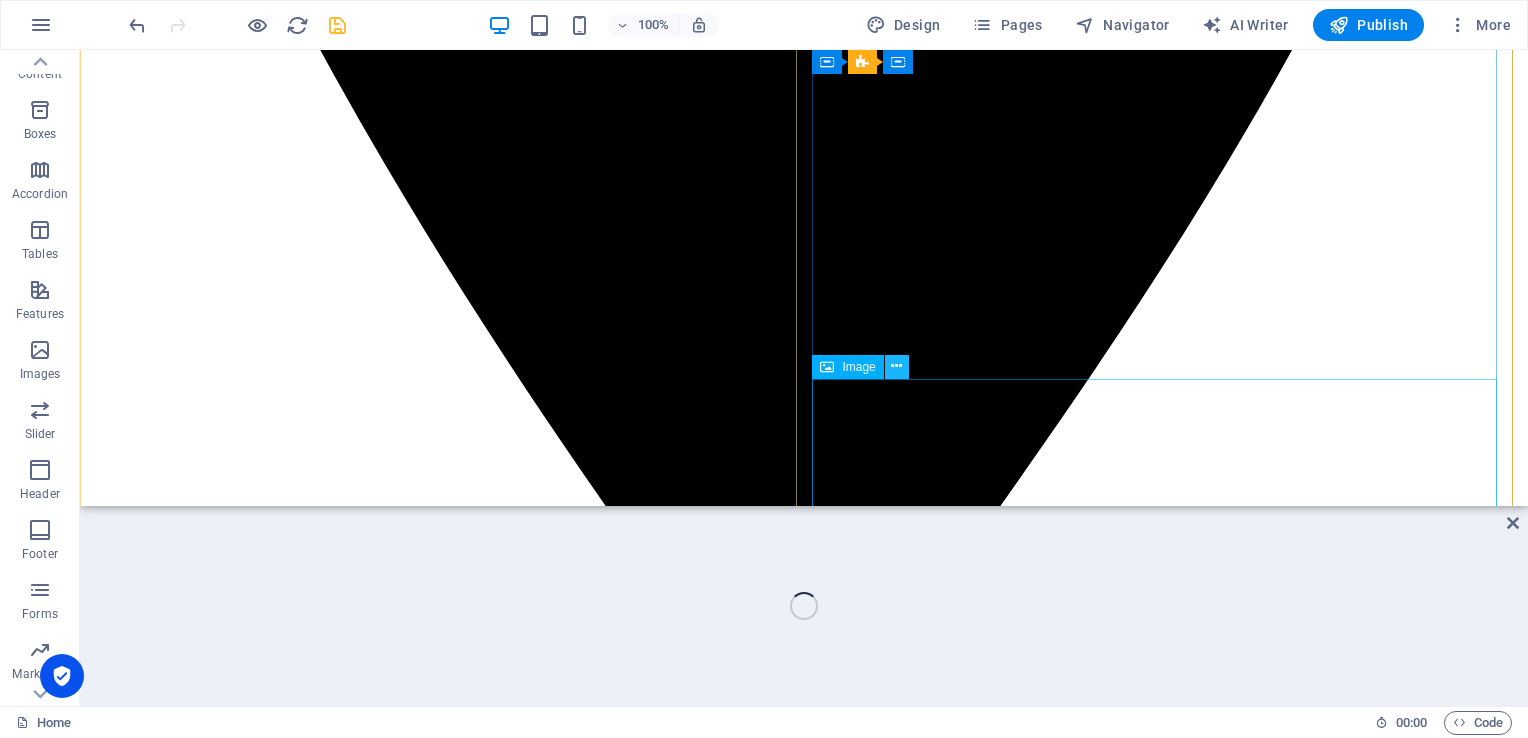 click at bounding box center (897, 367) 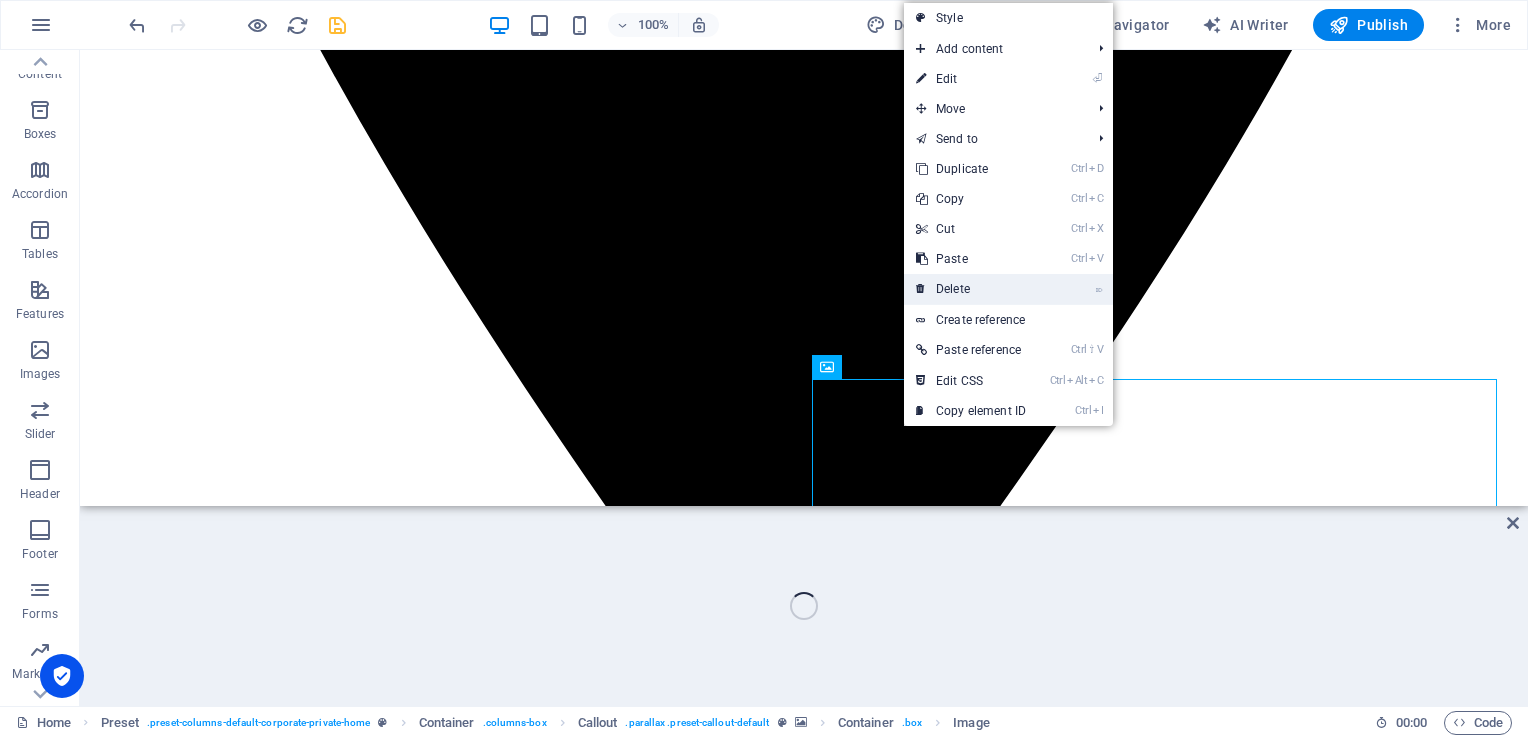 click on "⌦  Delete" at bounding box center [971, 289] 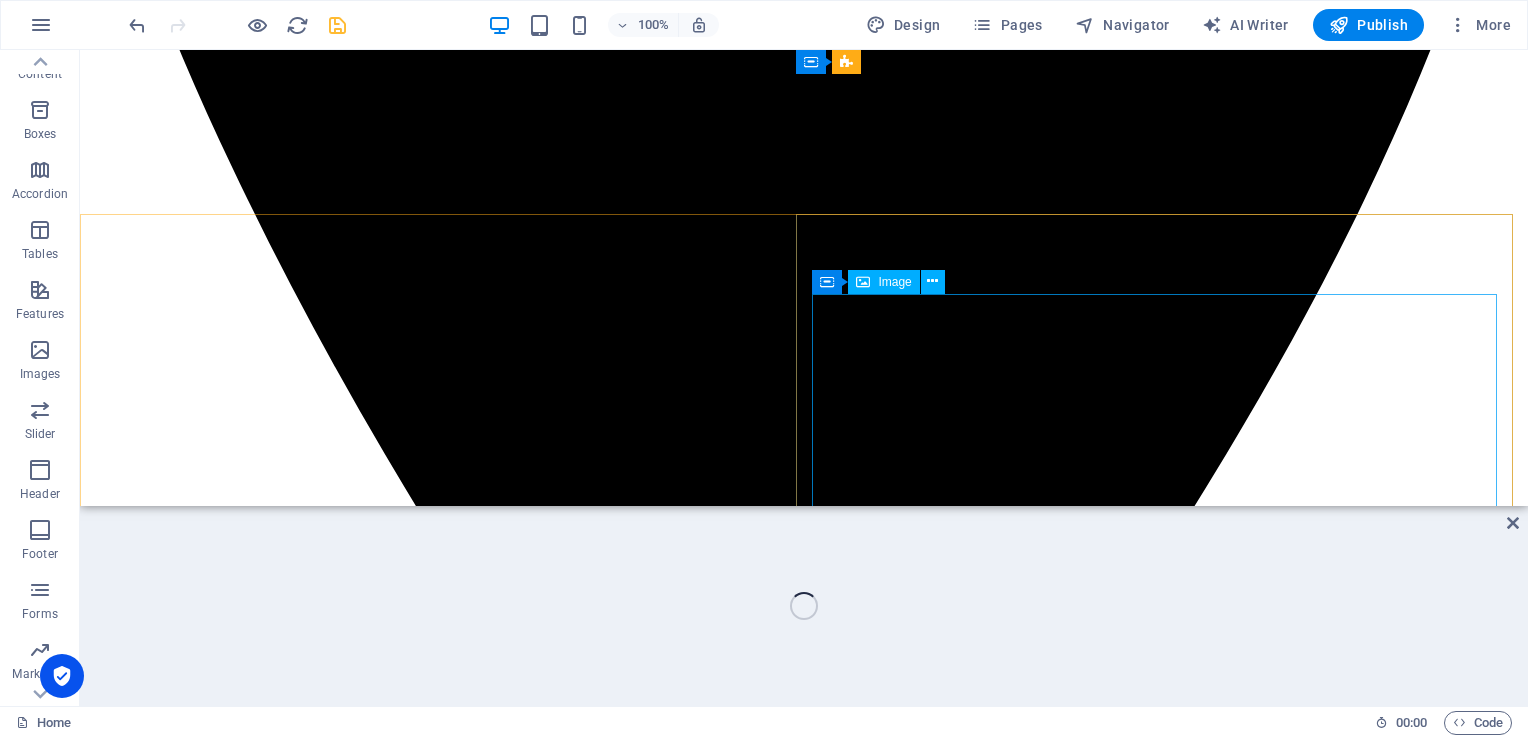 scroll, scrollTop: 1111, scrollLeft: 0, axis: vertical 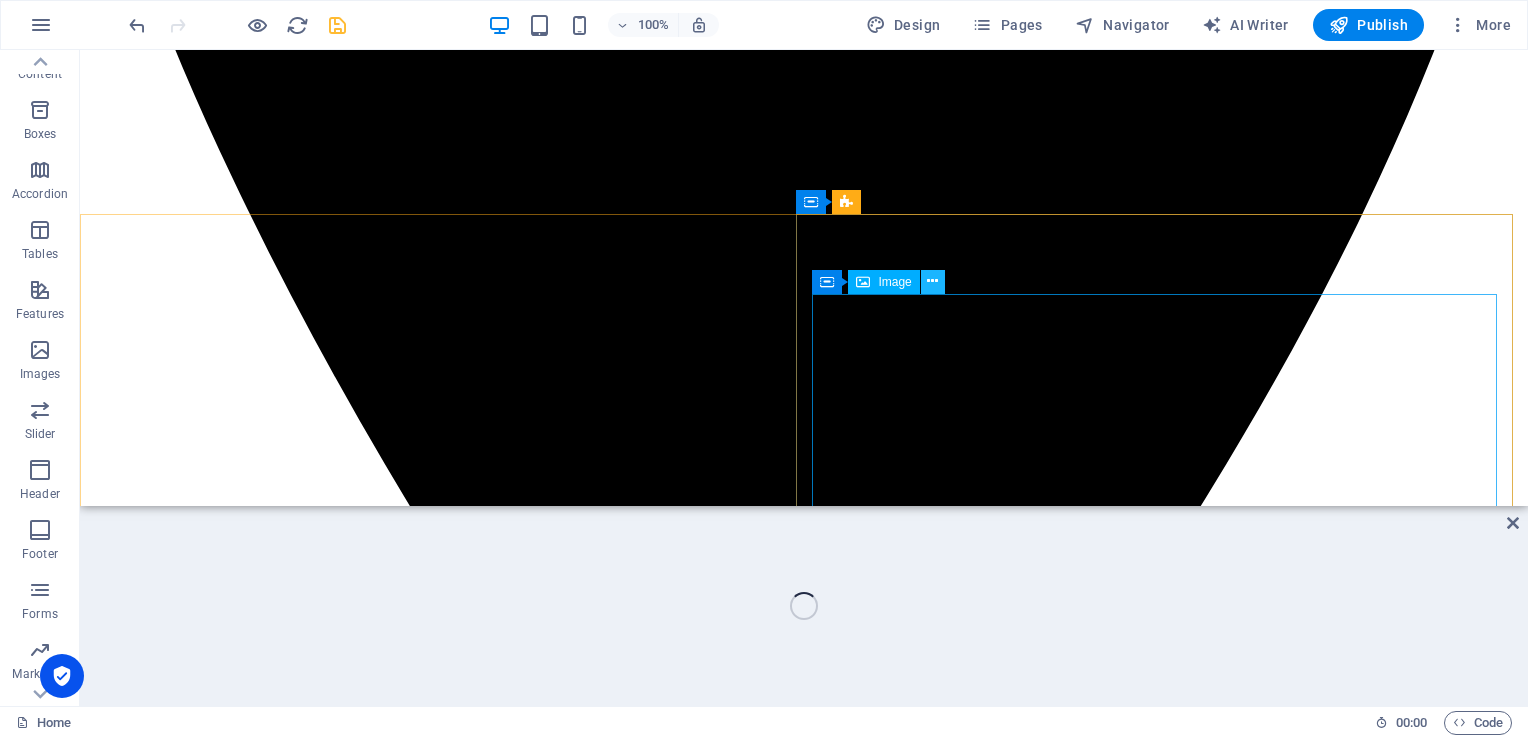 click at bounding box center (932, 281) 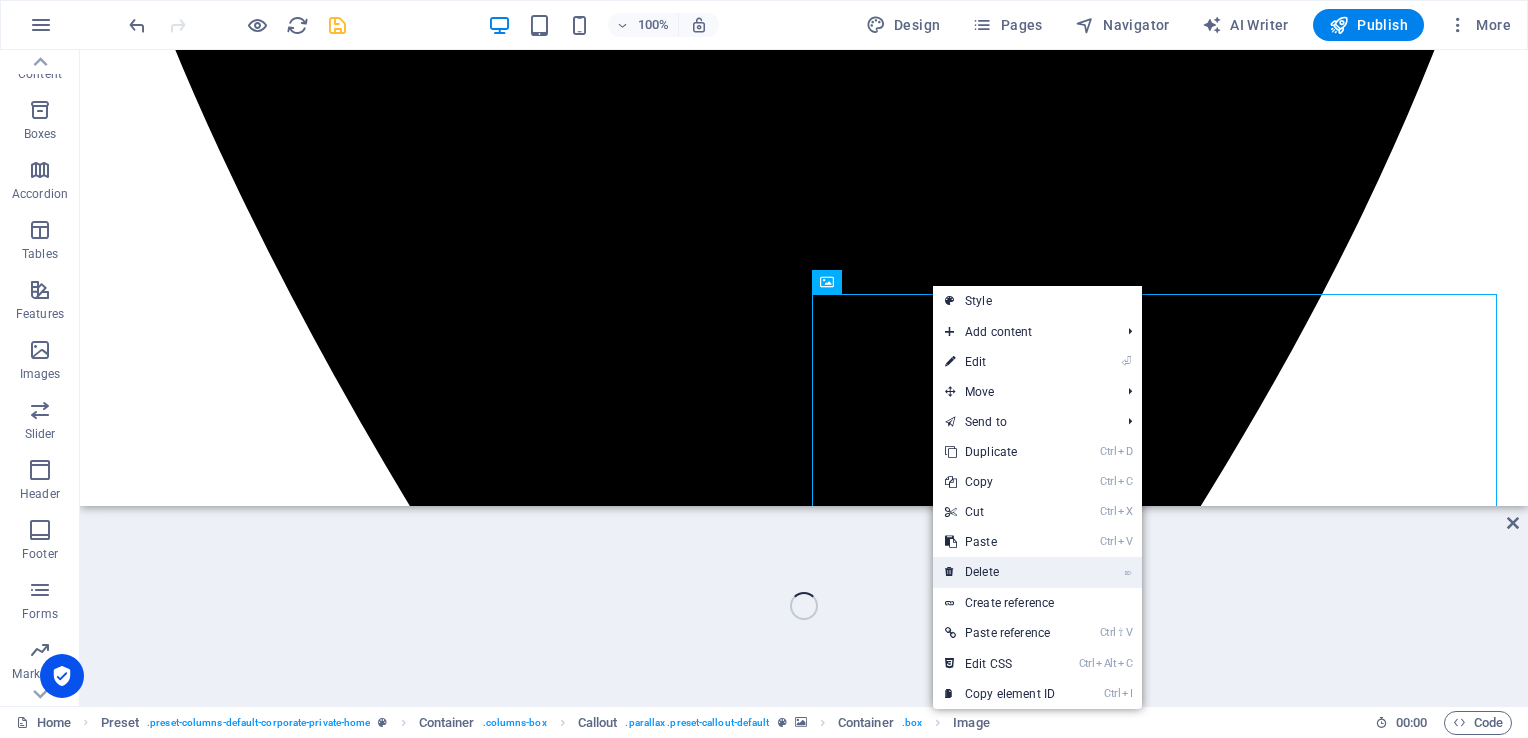 click on "⌦  Delete" at bounding box center [1000, 572] 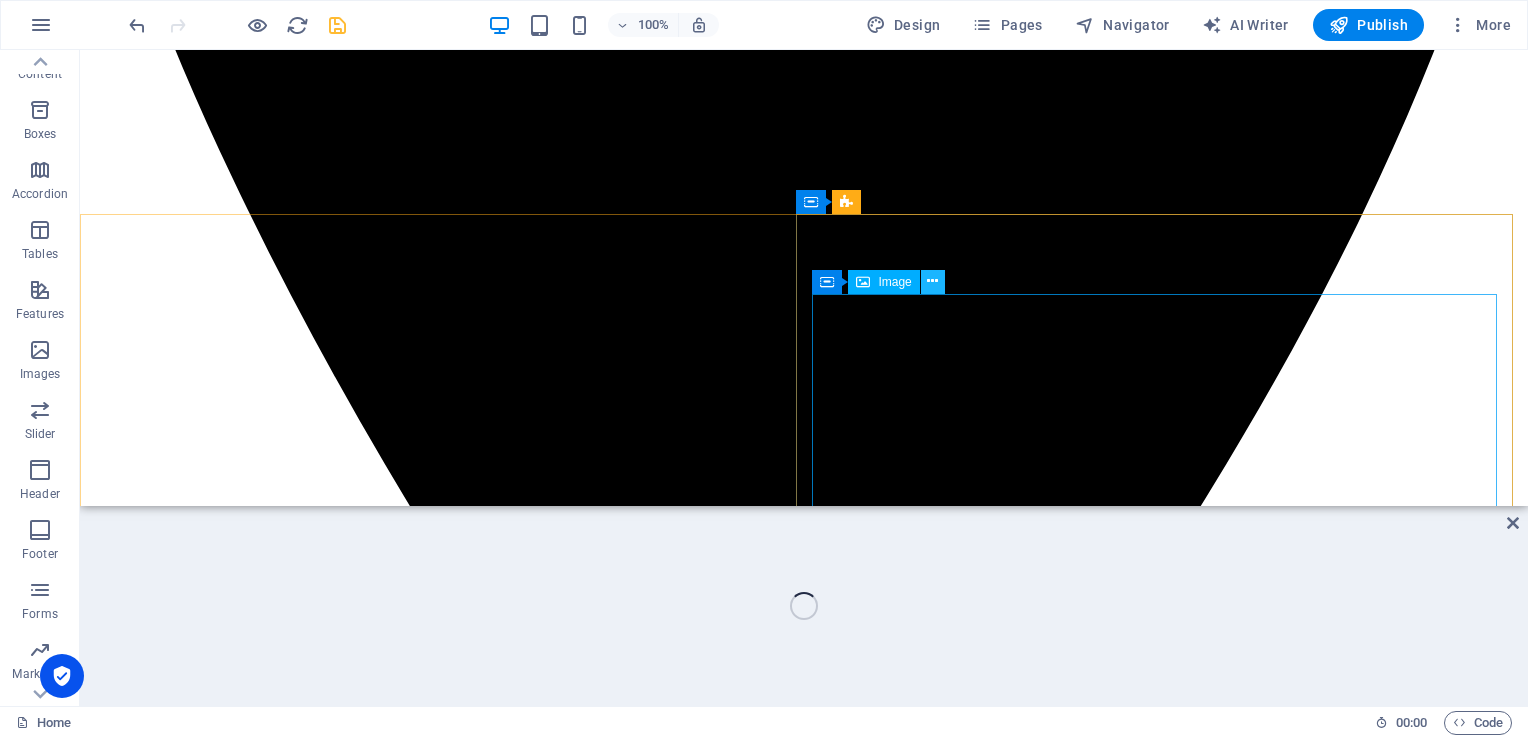 click at bounding box center [932, 281] 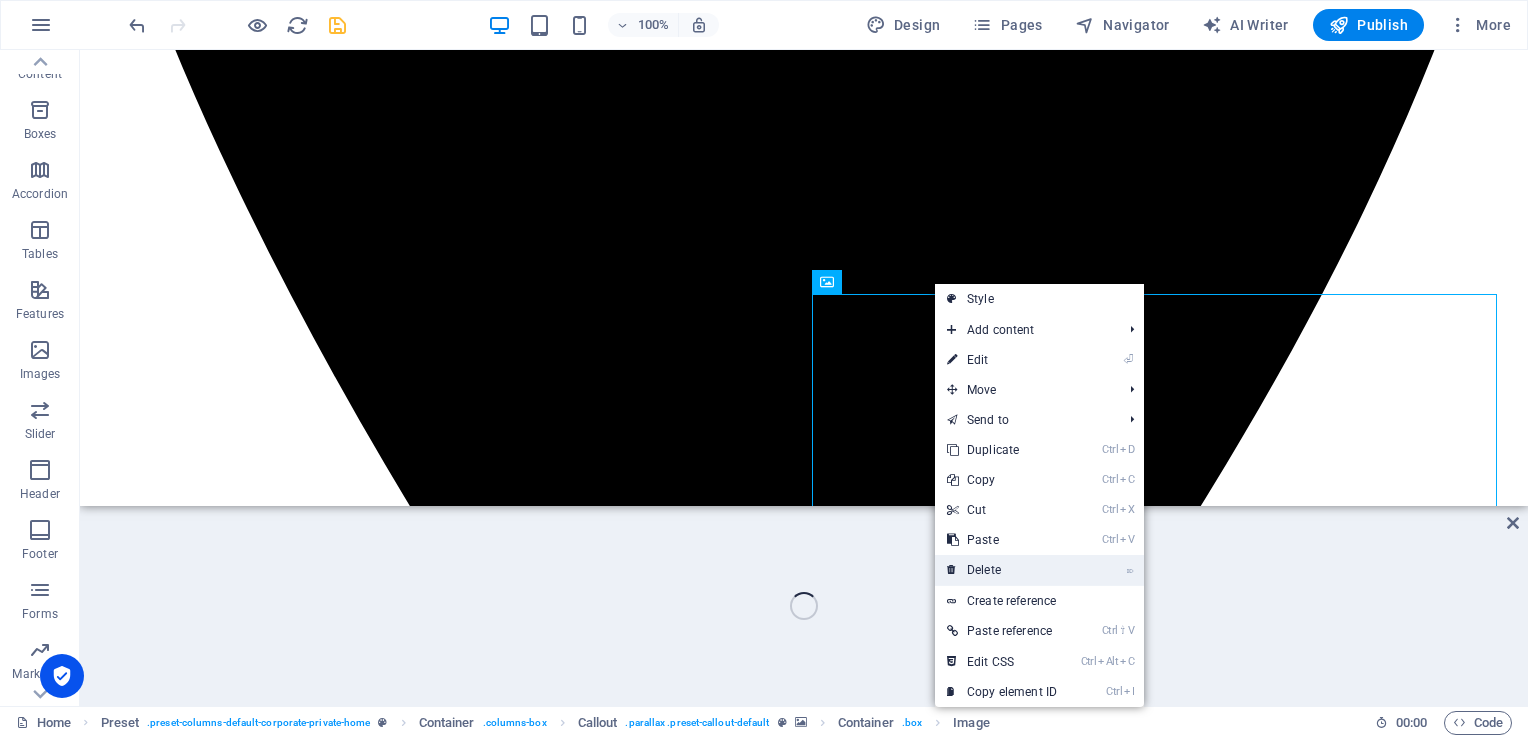 click on "⌦  Delete" at bounding box center (1002, 570) 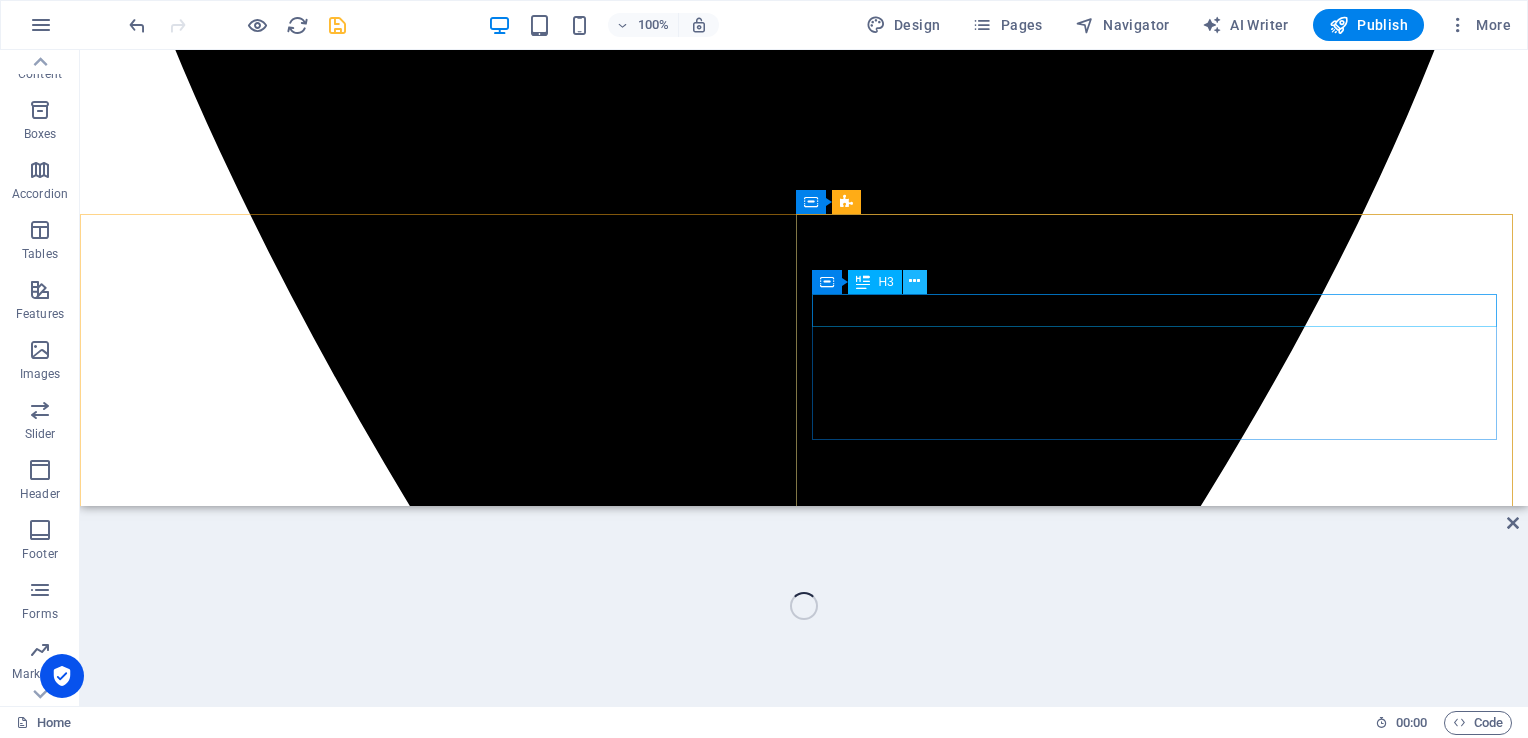 click at bounding box center [914, 281] 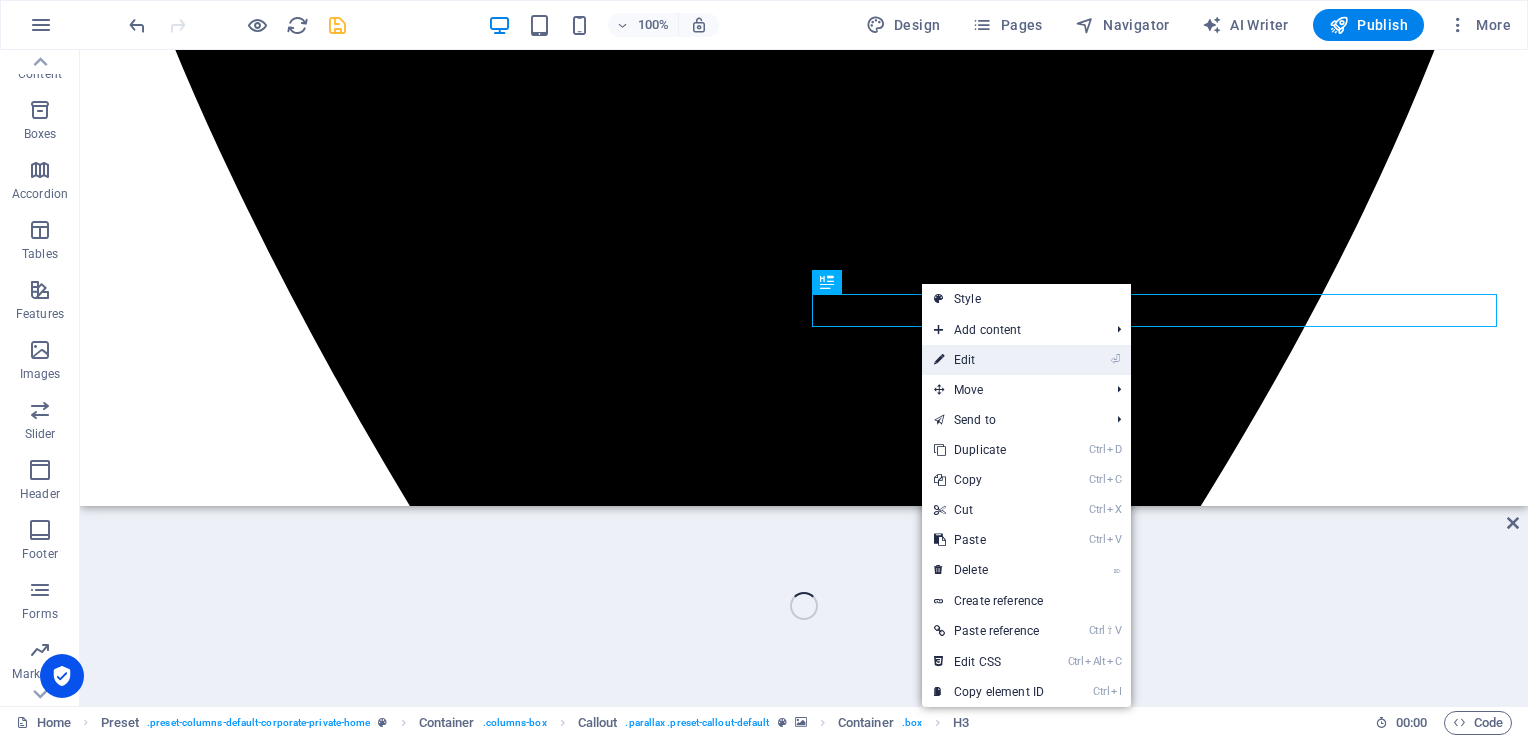 click on "⏎  Edit" at bounding box center (989, 360) 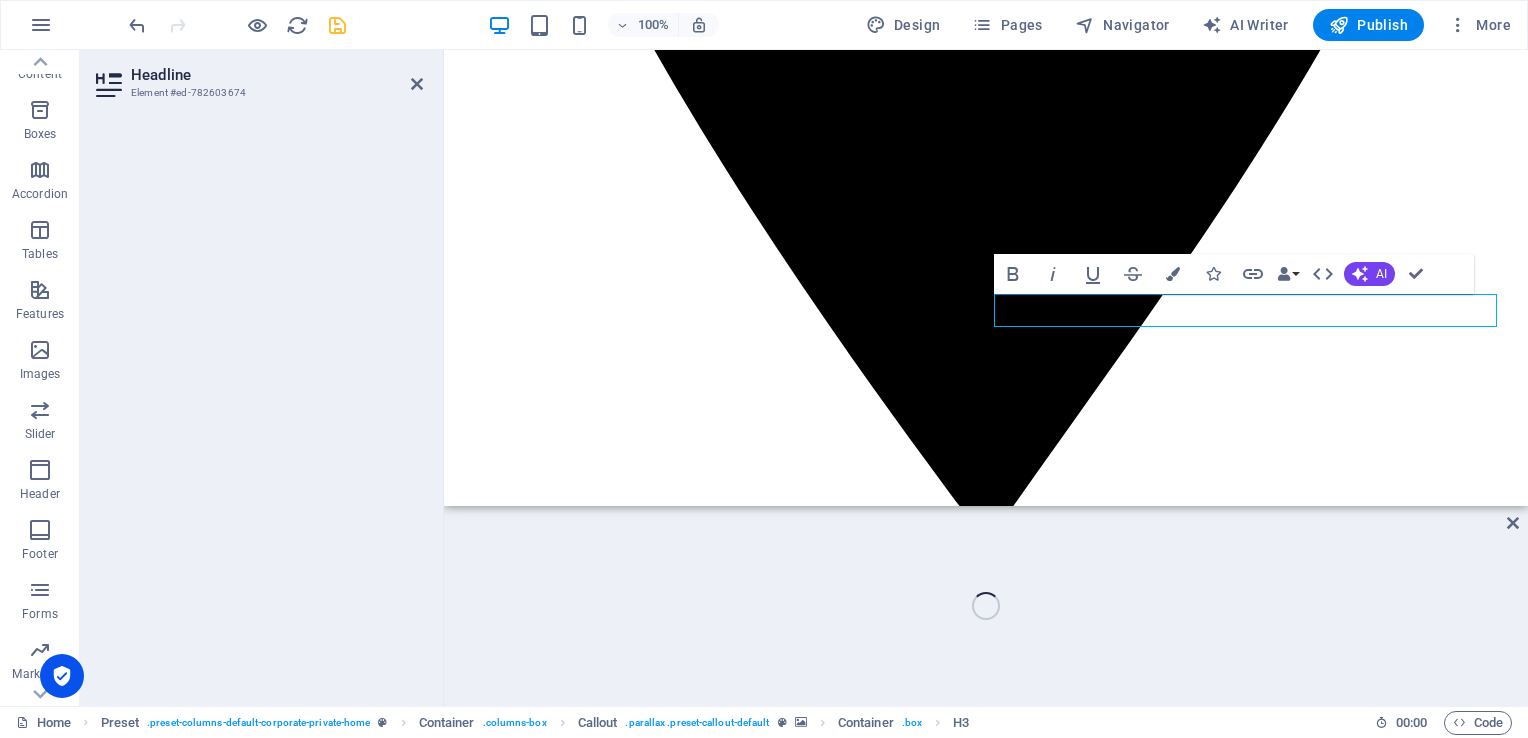 click at bounding box center (986, 12740) 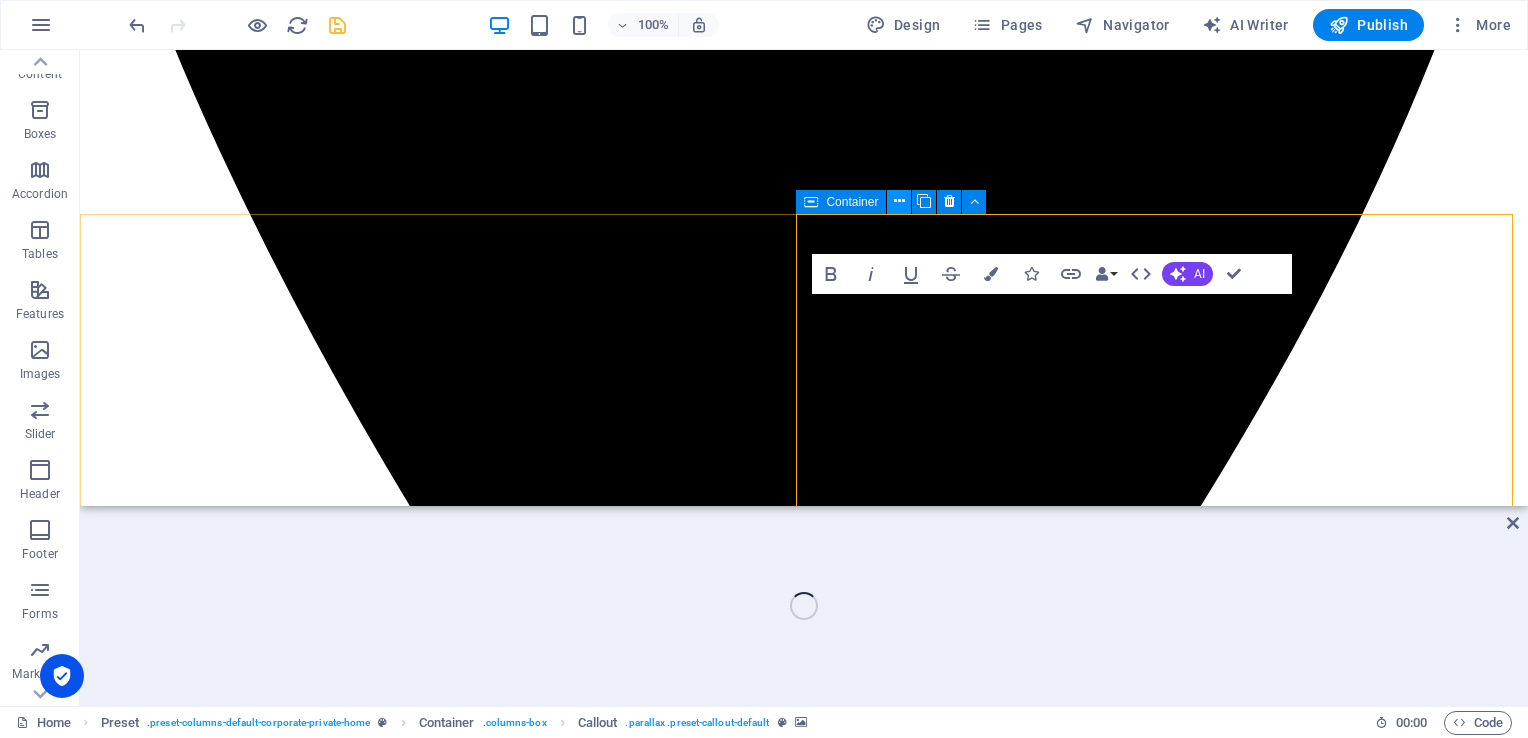 click at bounding box center (899, 201) 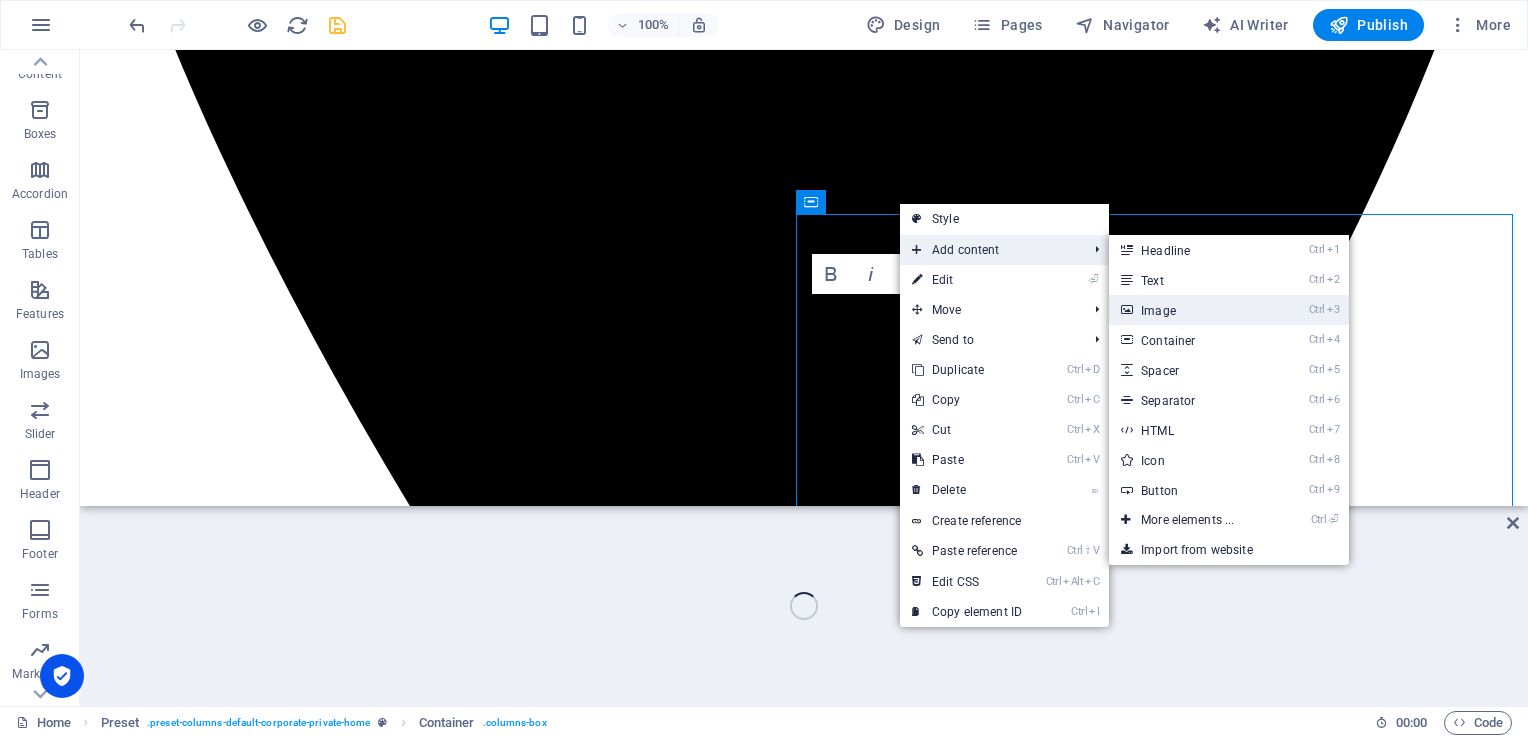 click on "Ctrl 3  Image" at bounding box center (1191, 310) 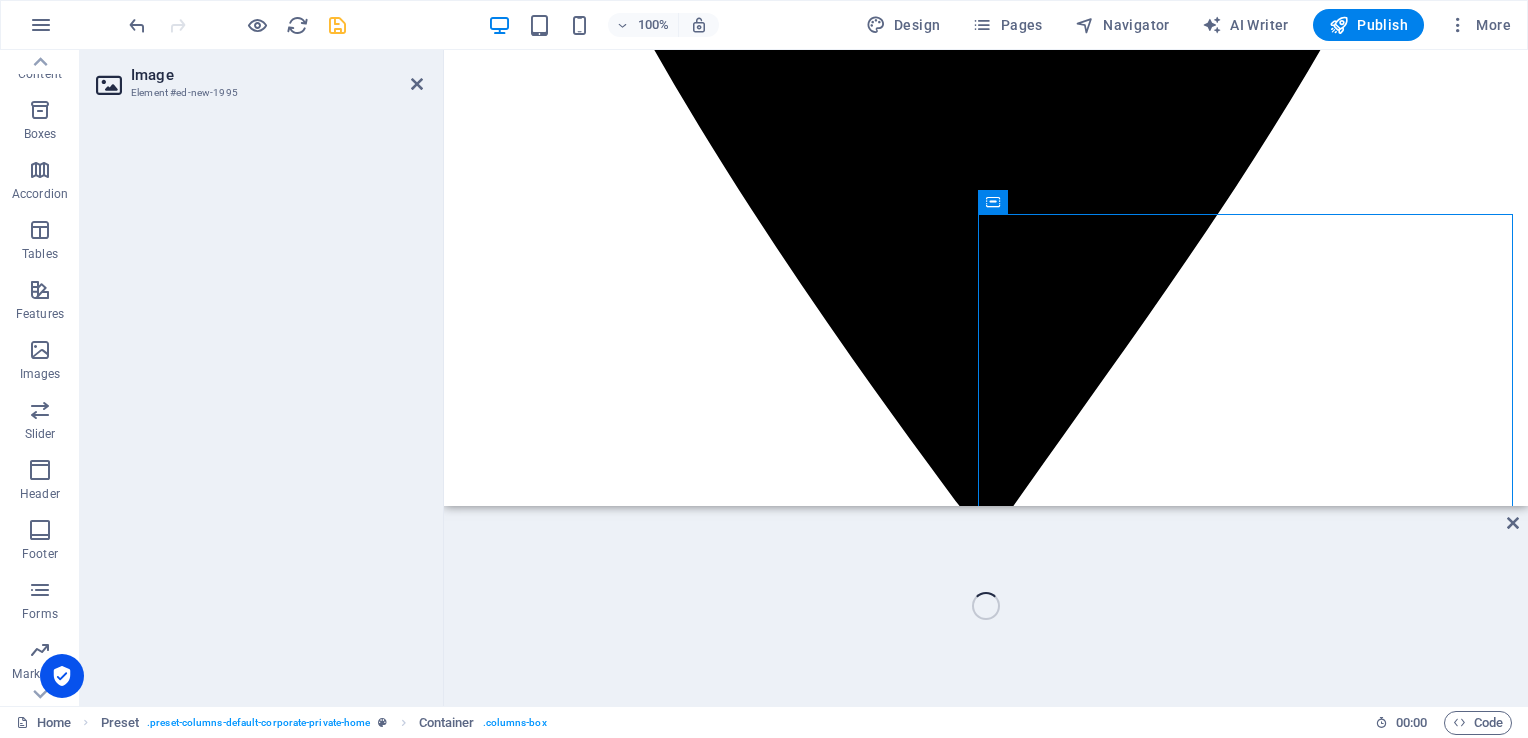 click on "Image" at bounding box center [277, 75] 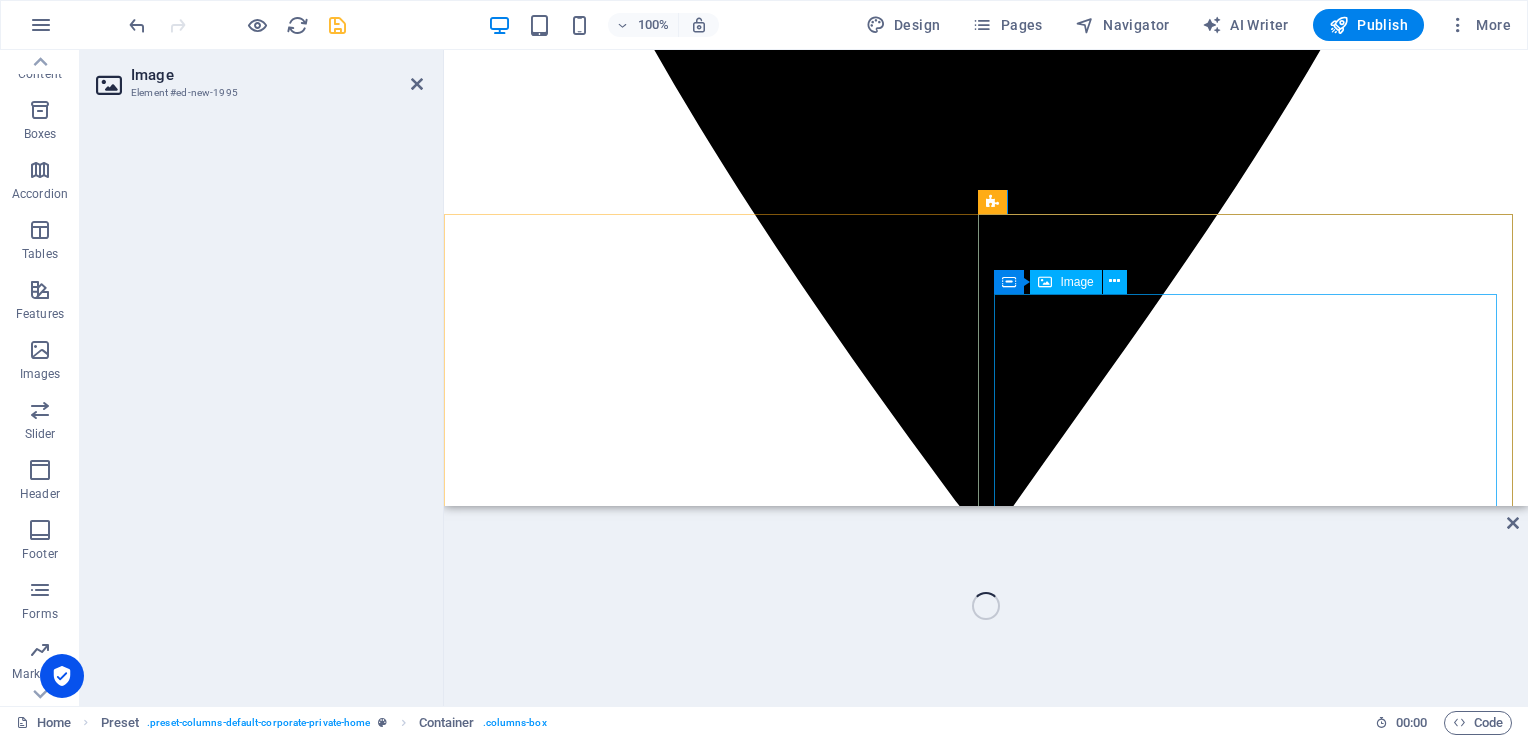 click at bounding box center [986, 13417] 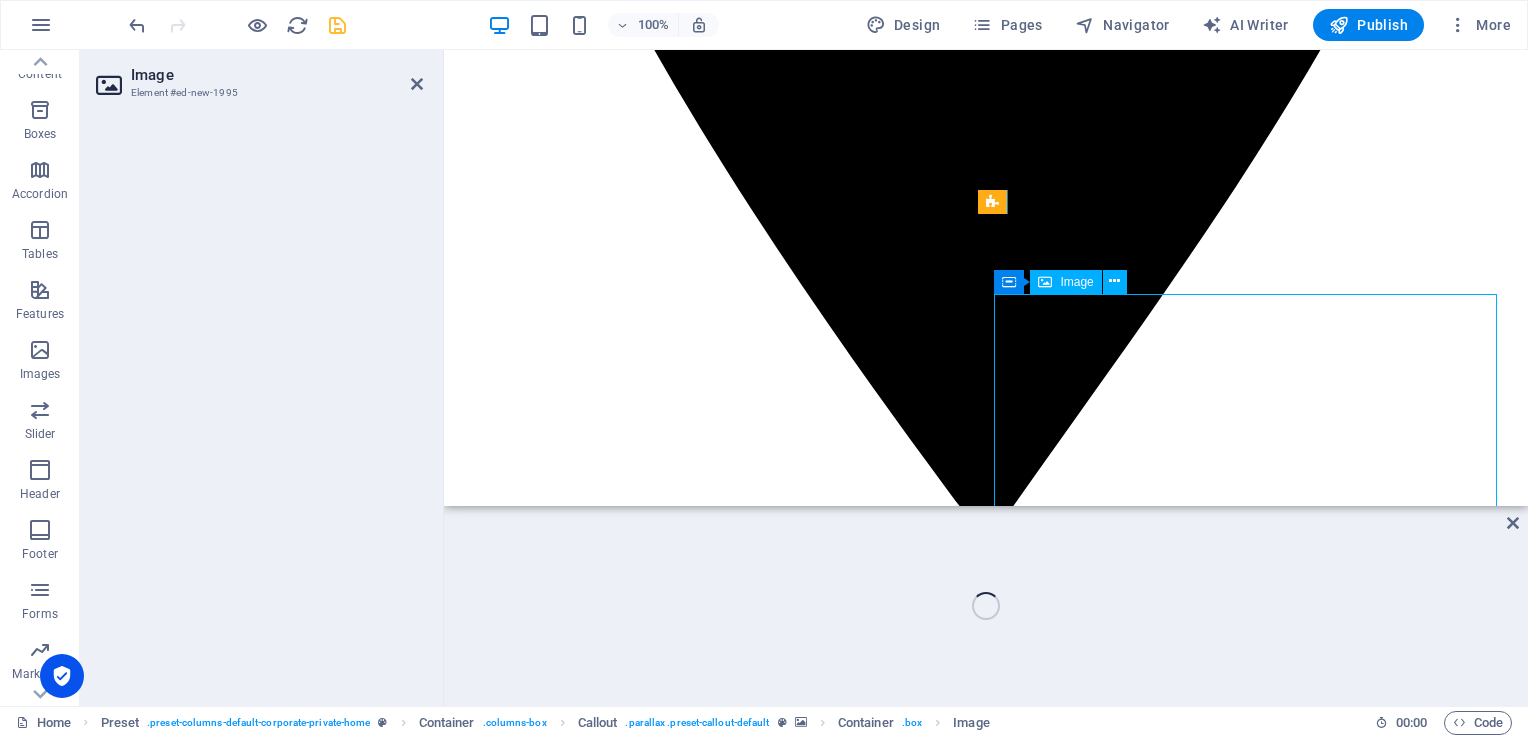 click at bounding box center (986, 13417) 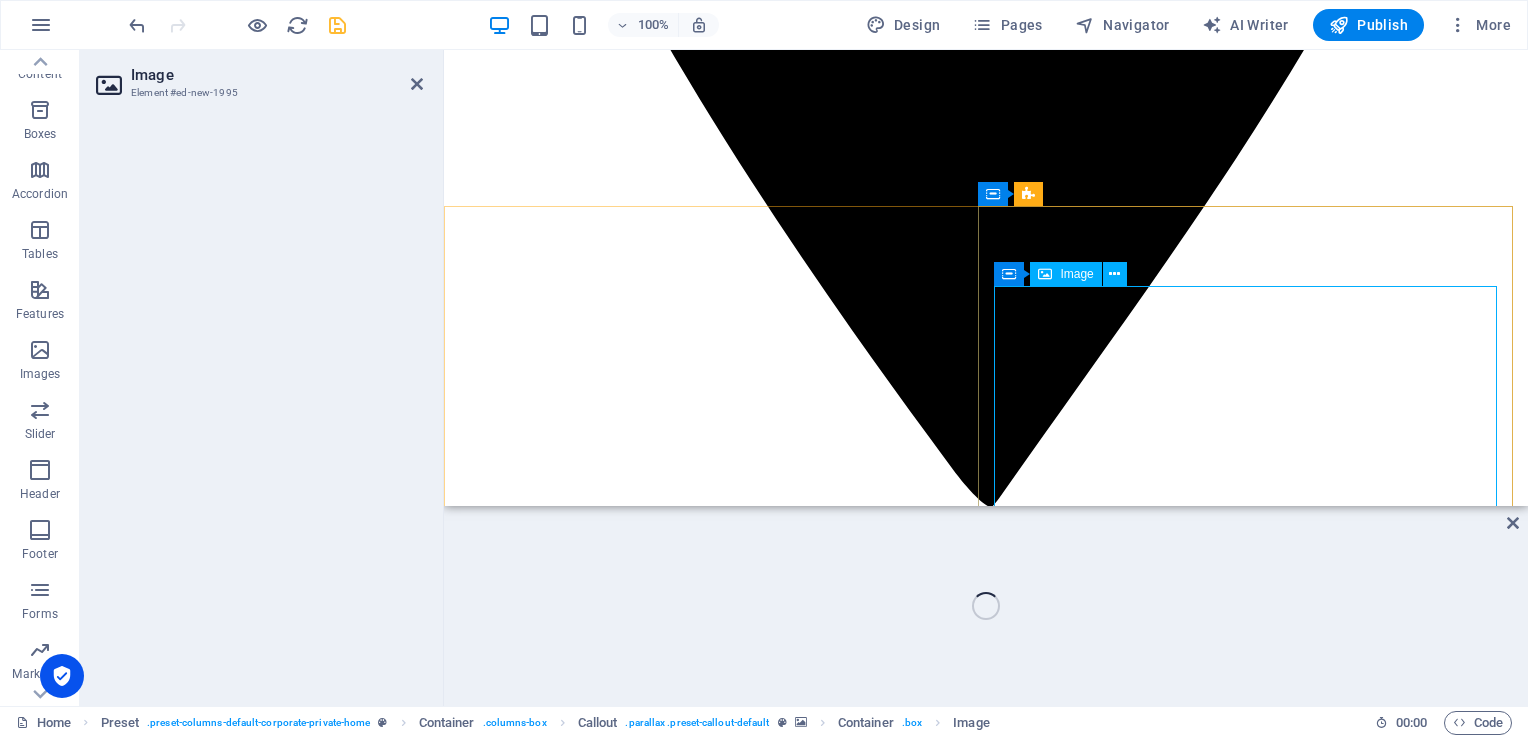 scroll, scrollTop: 1111, scrollLeft: 0, axis: vertical 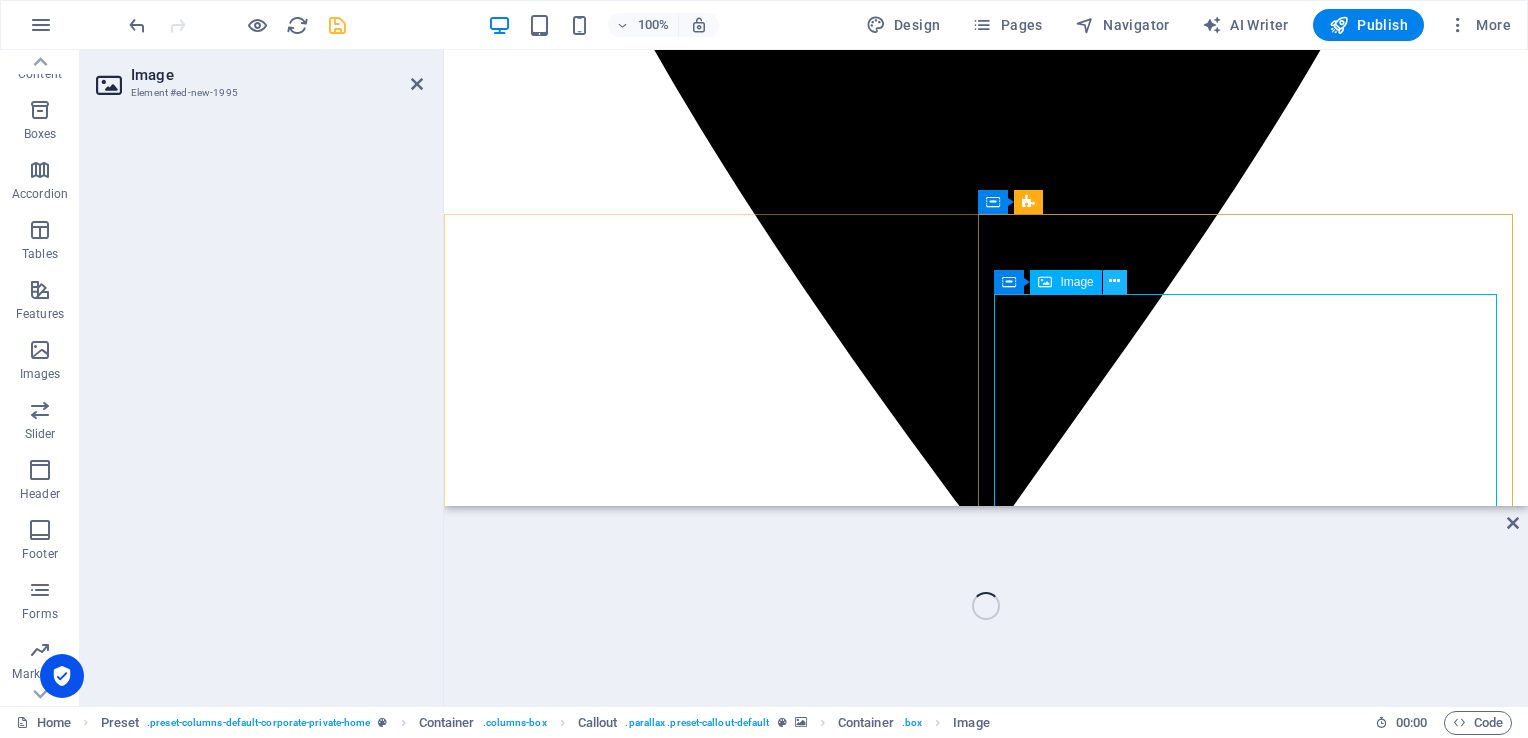 click at bounding box center (1114, 281) 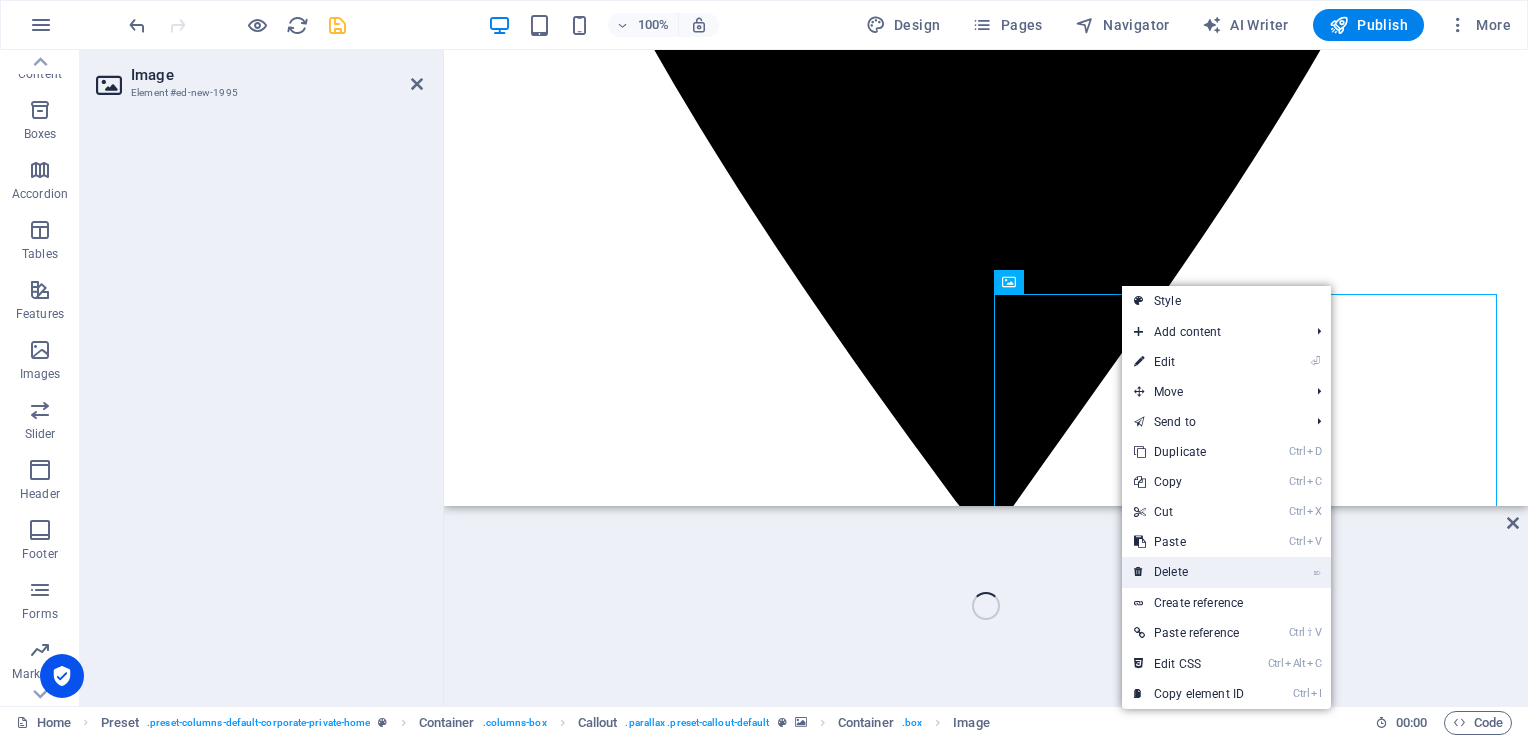 click on "⌦  Delete" at bounding box center [1189, 572] 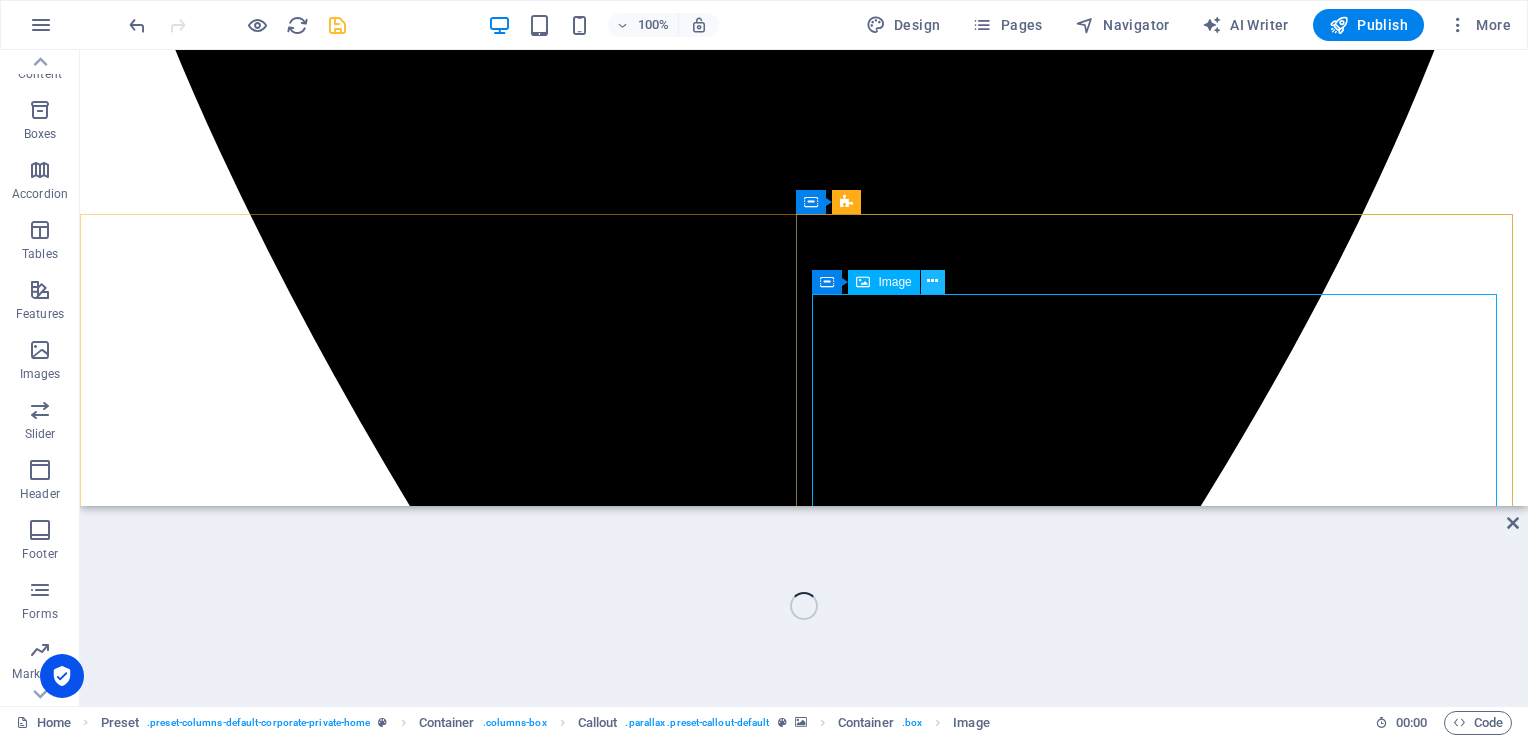 click at bounding box center (932, 281) 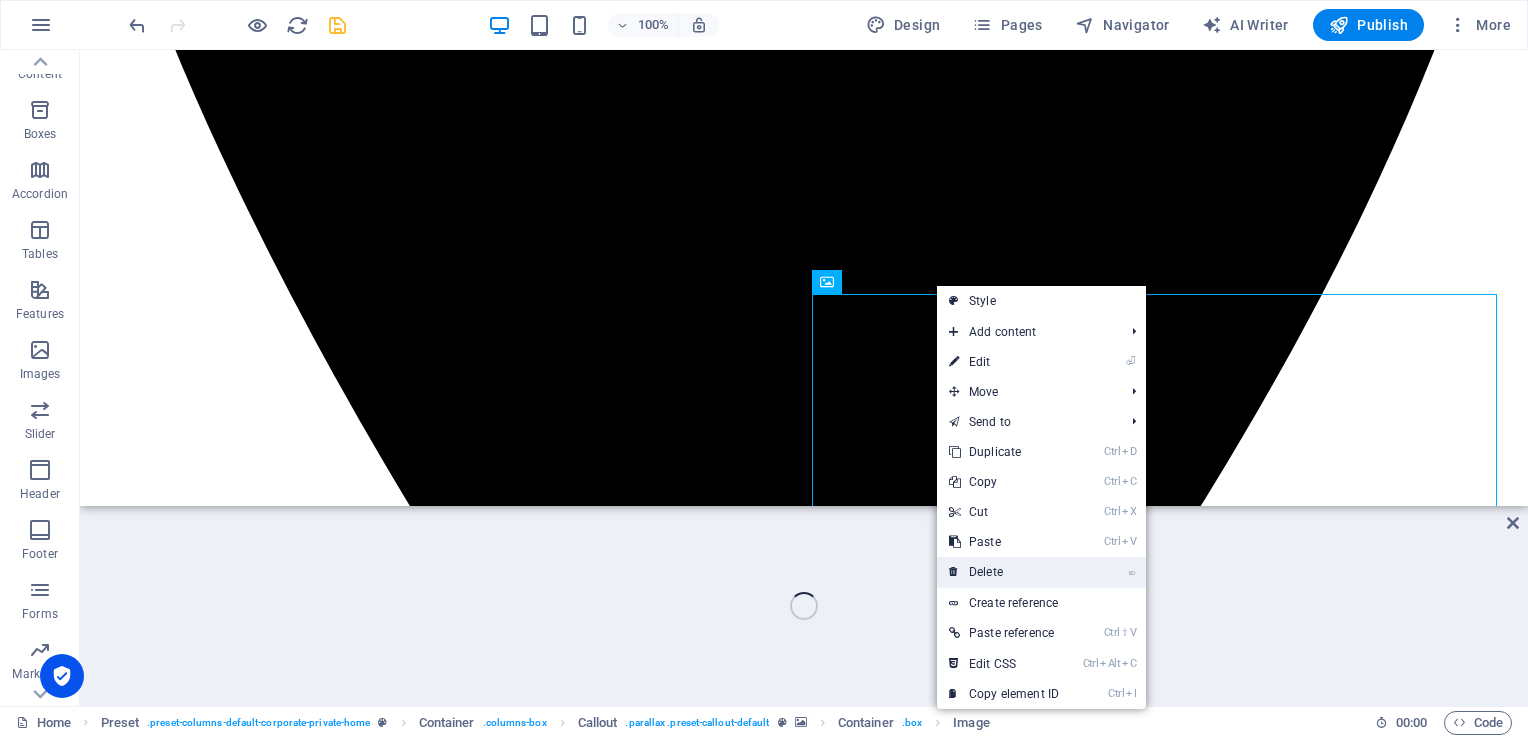 click on "⌦  Delete" at bounding box center [1004, 572] 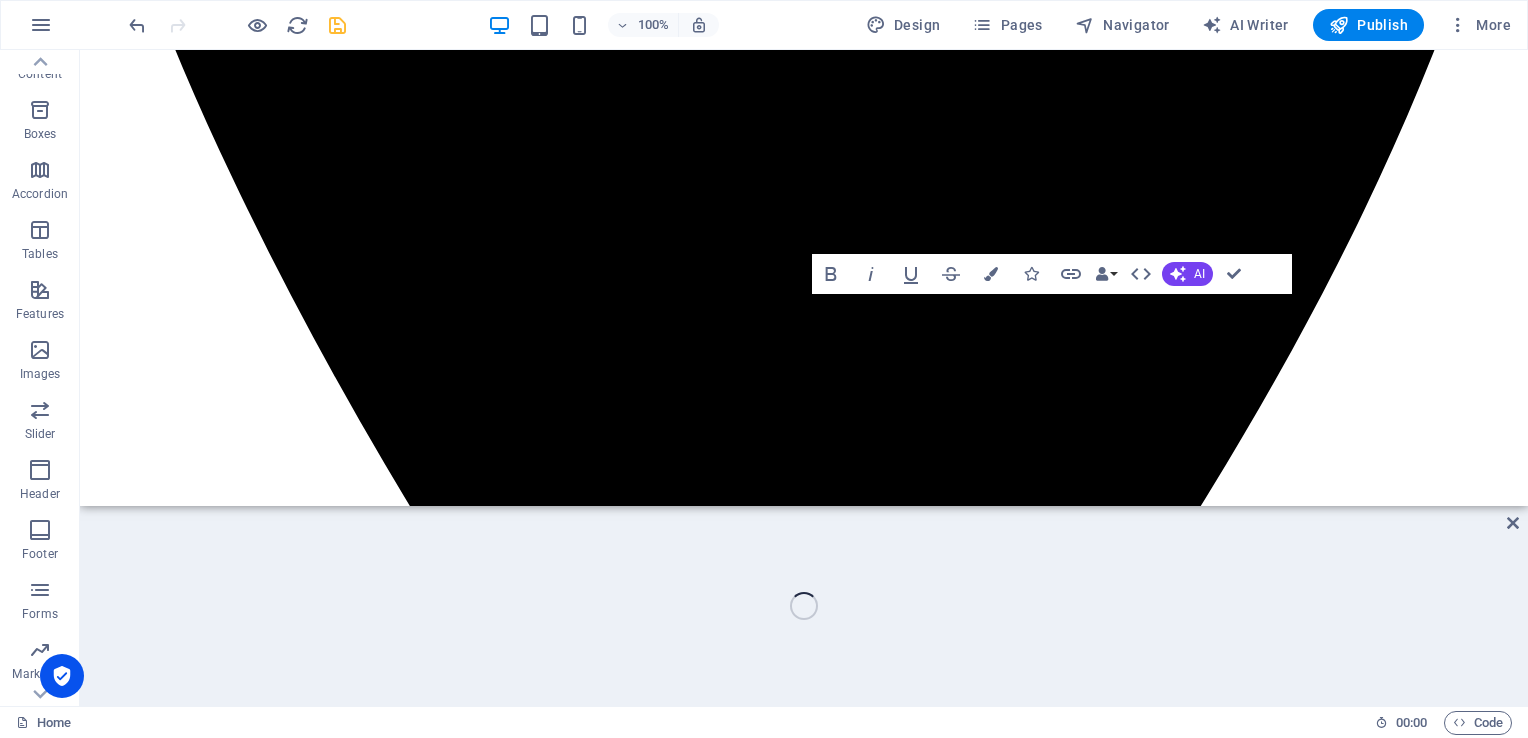 click at bounding box center [804, 16019] 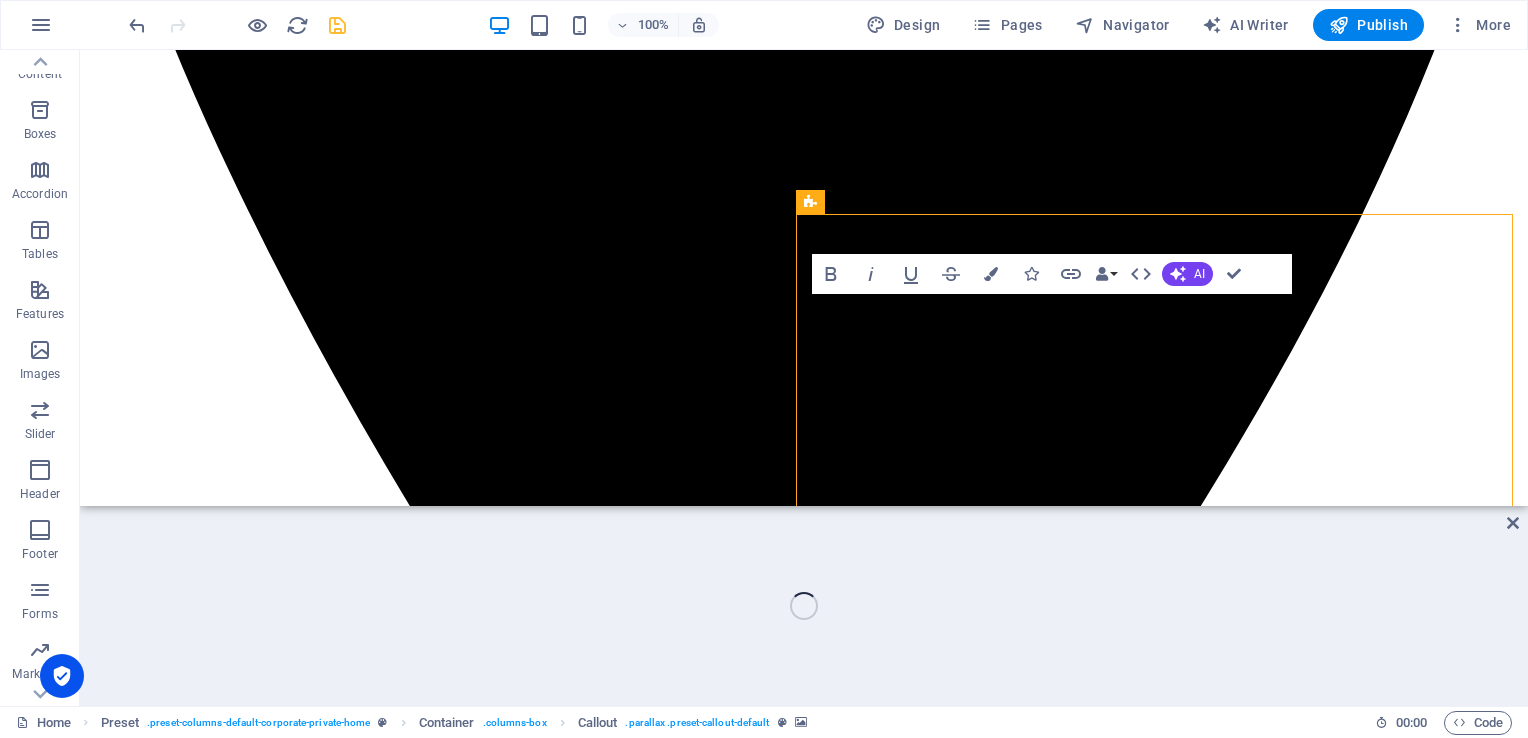 click on "Banner   Container   Banner   Unequal Columns   Container   H2   Text   Image   Preset   Image   Spacer Bold Italic Underline Strikethrough Colors Icons Link Data Bindings Company First name Last name Street ZIP code City Email Phone Mobile Fax Custom field 1 Custom field 2 Custom field 3 Custom field 4 Custom field 5 Custom field 6 HTML AI Improve Make shorter Make longer Fix spelling & grammar Translate to English Generate text Confirm (Ctrl+⏎)   Container   Unequal Columns   Container   Banner   H2   Container   Spacer   Icon   Image   Image   Image   Image   Image   Image   H3   Preset   Container   Container   Callout   Container   Spacer   Text   Spacer   Button   Preset   Container   H3   Container   Text   Text   Container   Container   H3   Button   Preset   Container   Callout   Container   Spacer   Text   Spacer   H3   Spacer   Menu Bar   Image   Image   Container   Image   Menu   Container   Image   Container   Preset   Container   Container   Text   Text   Text   Callout   Preset   Container" at bounding box center (804, 378) 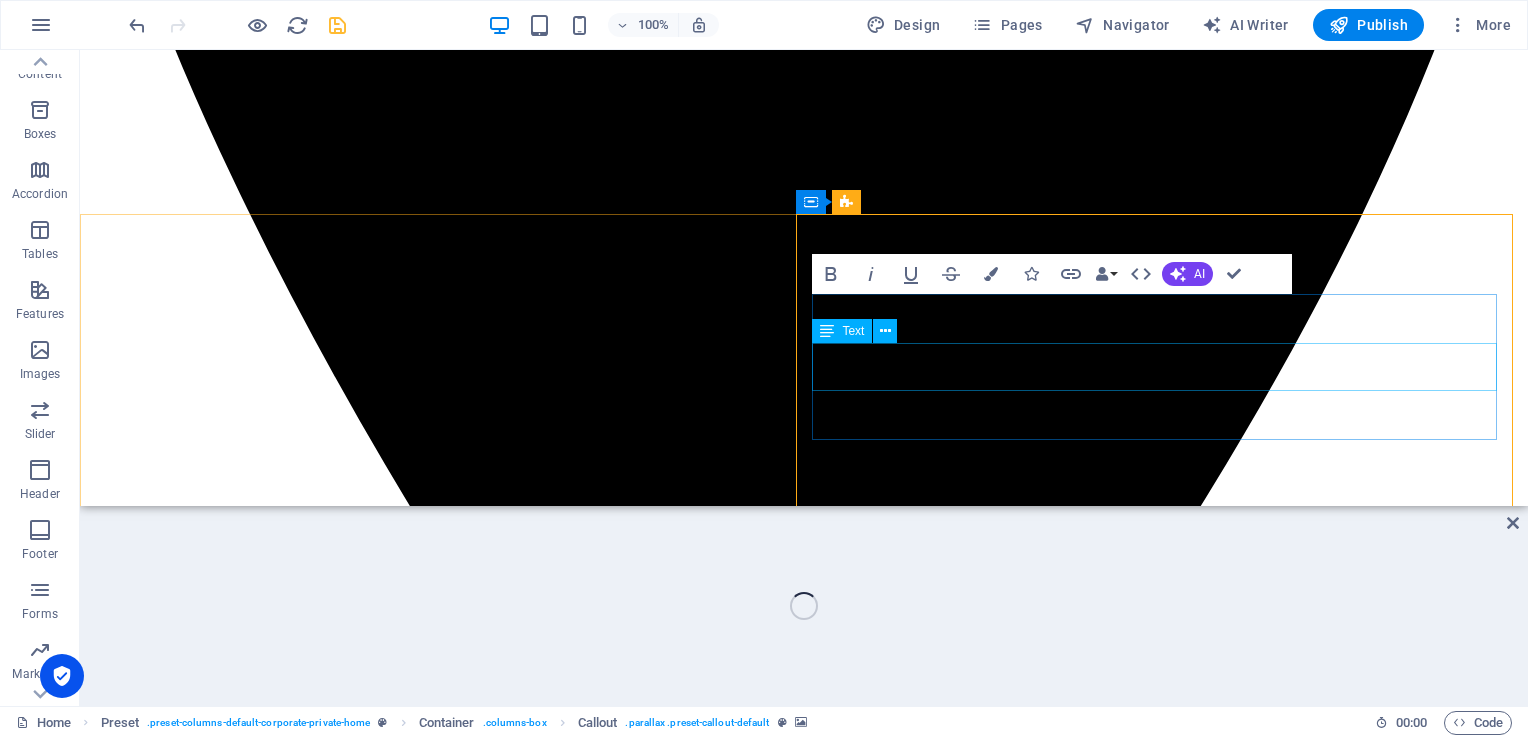 click on "Lorem ipsum dolor sit amet, consetetur sadipscing elitr, sed diam nonumy eirmod tempor invidunt ut labore et dolore magna aliquyam erat, sed diam voluptua." at bounding box center (804, 16584) 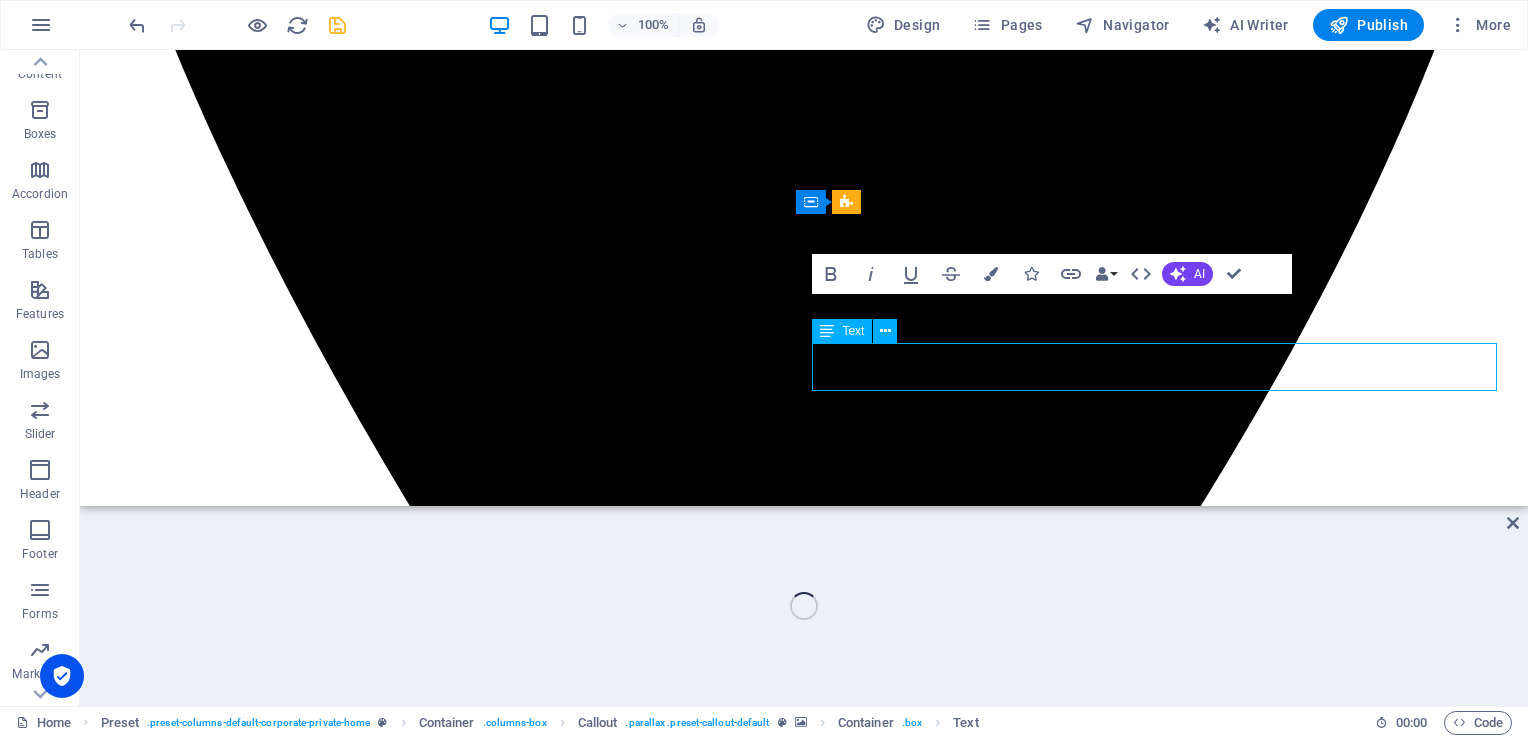 click on "Lorem ipsum dolor sit amet, consetetur sadipscing elitr, sed diam nonumy eirmod tempor invidunt ut labore et dolore magna aliquyam erat, sed diam voluptua." at bounding box center [804, 16584] 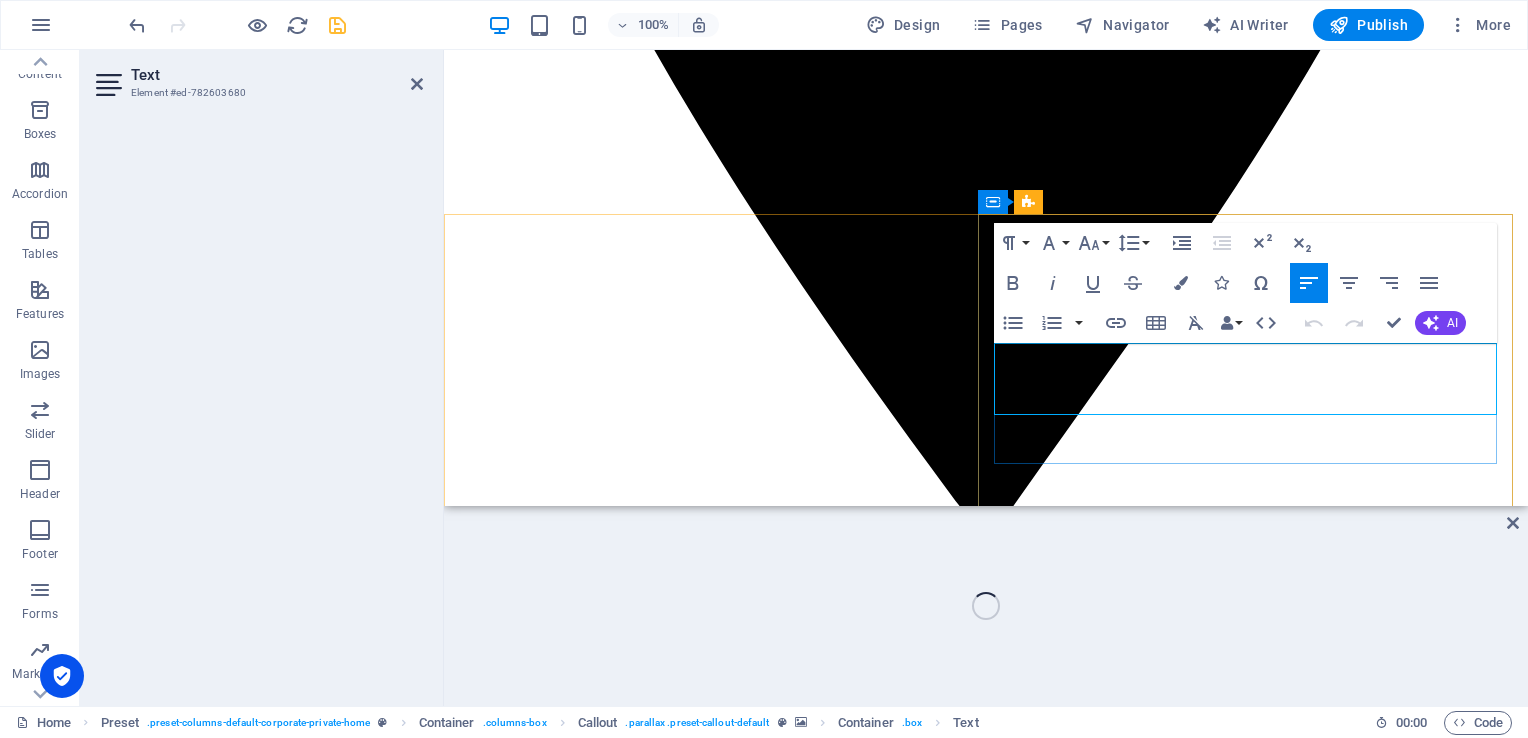 drag, startPoint x: 997, startPoint y: 357, endPoint x: 1258, endPoint y: 402, distance: 264.8509 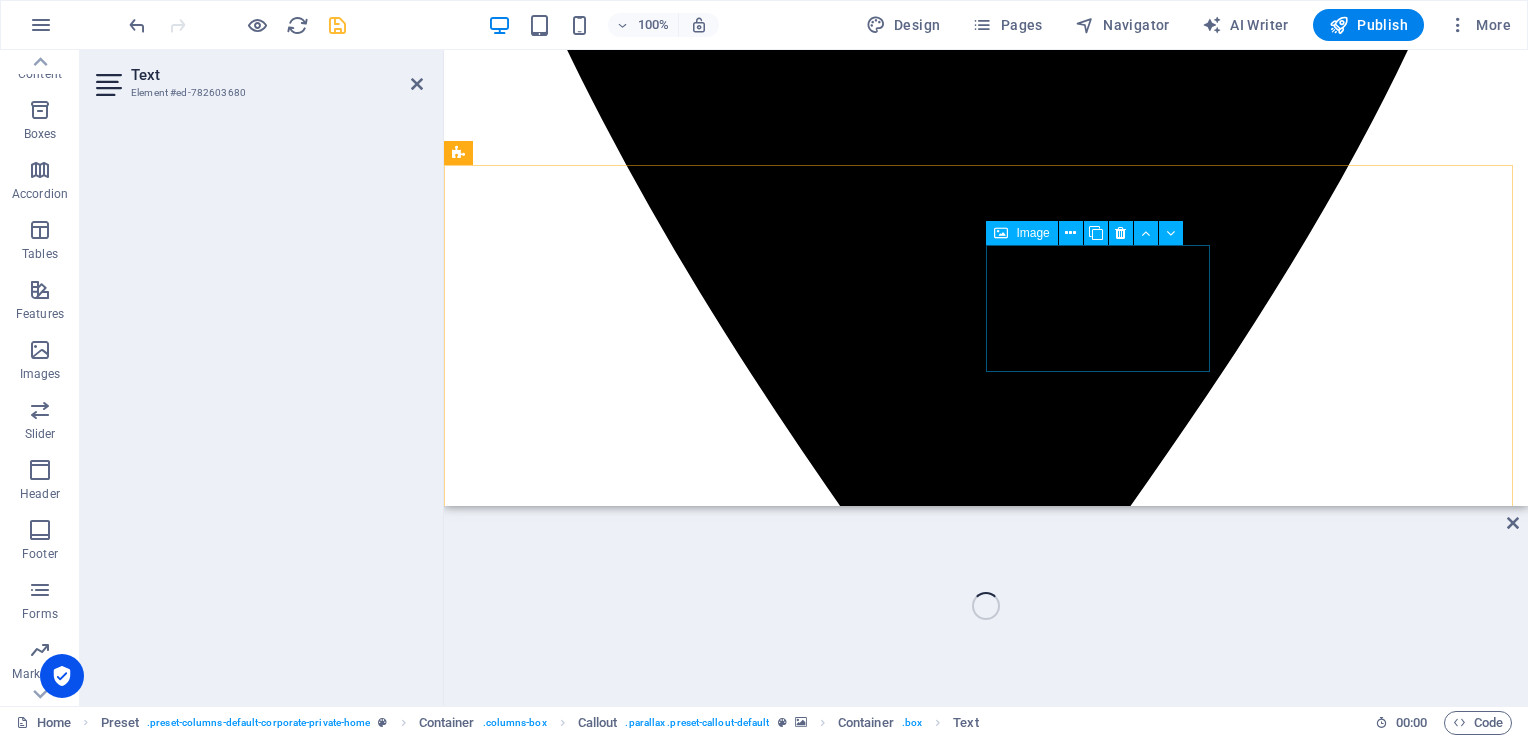 scroll, scrollTop: 1111, scrollLeft: 0, axis: vertical 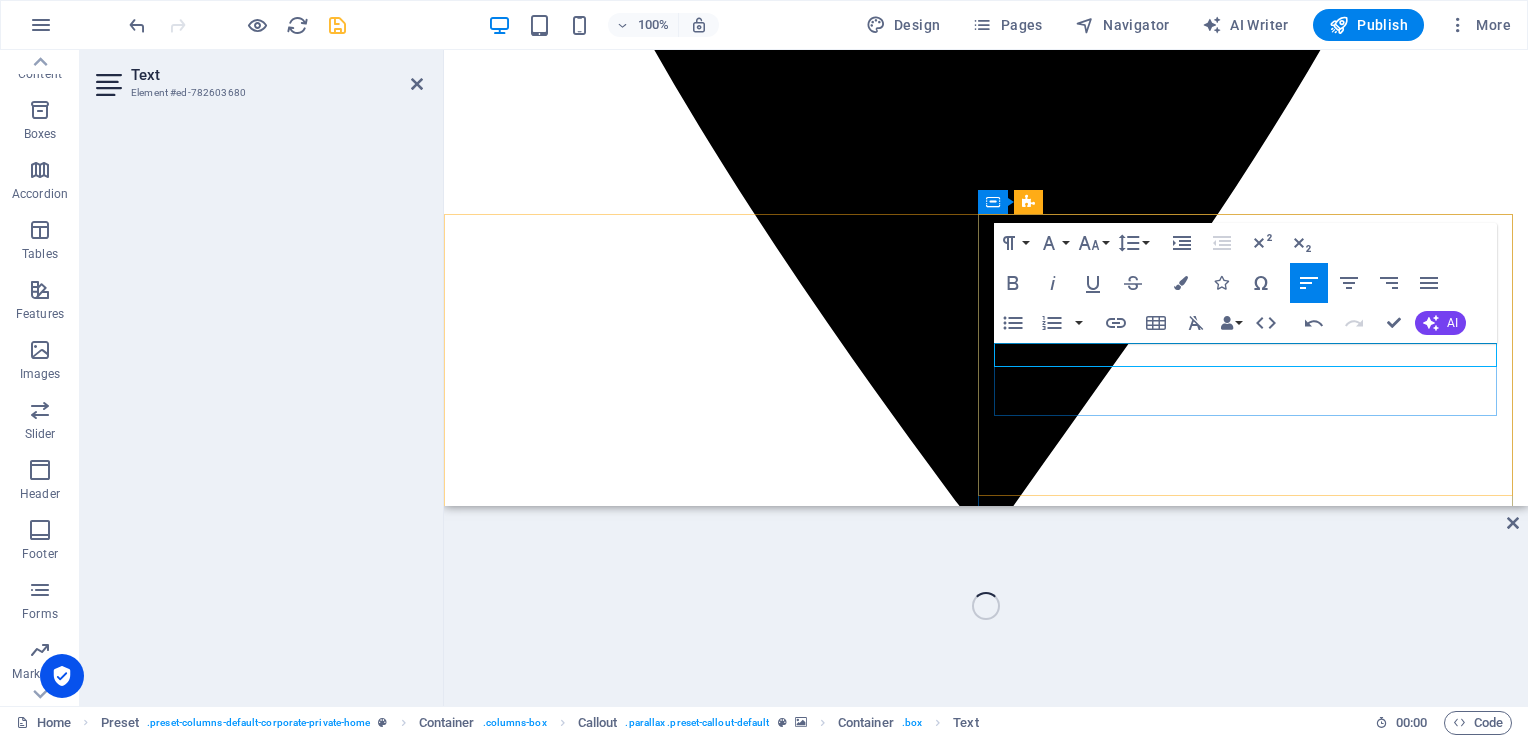 click on "-Taiwan Really established" at bounding box center (986, 13304) 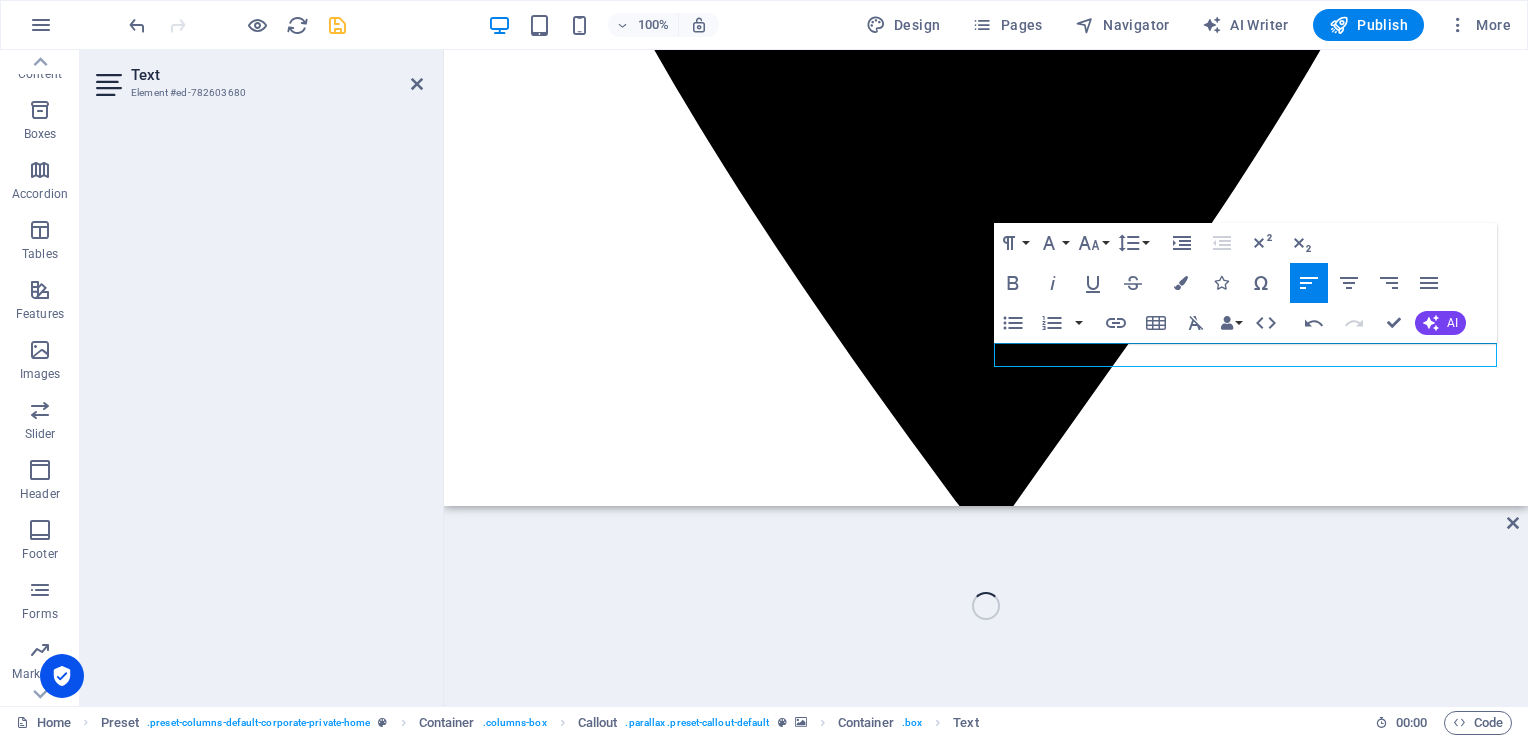 click at bounding box center [986, 12752] 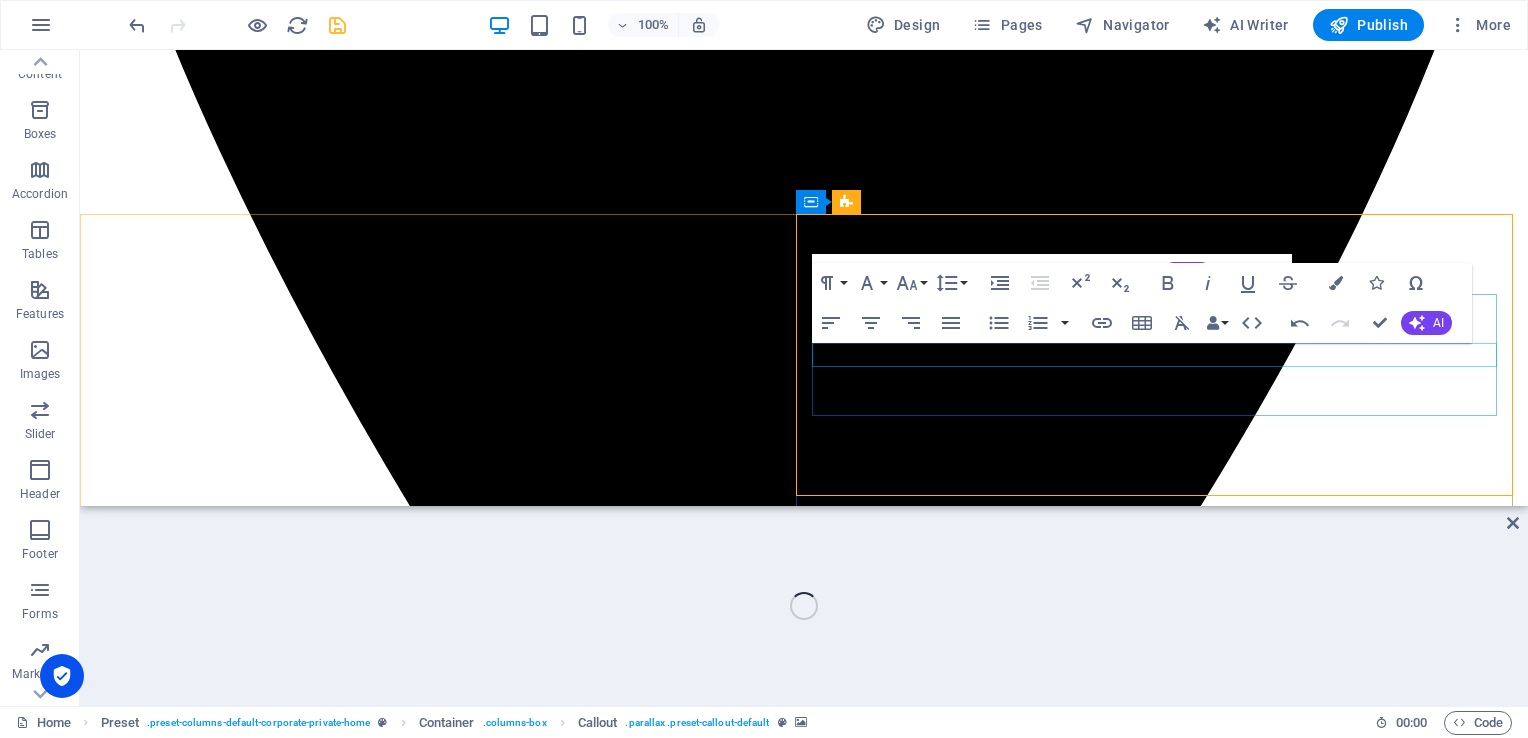 click on "-Taiwan Really established in 2014, located in Toa Yuan City" at bounding box center [406, 16583] 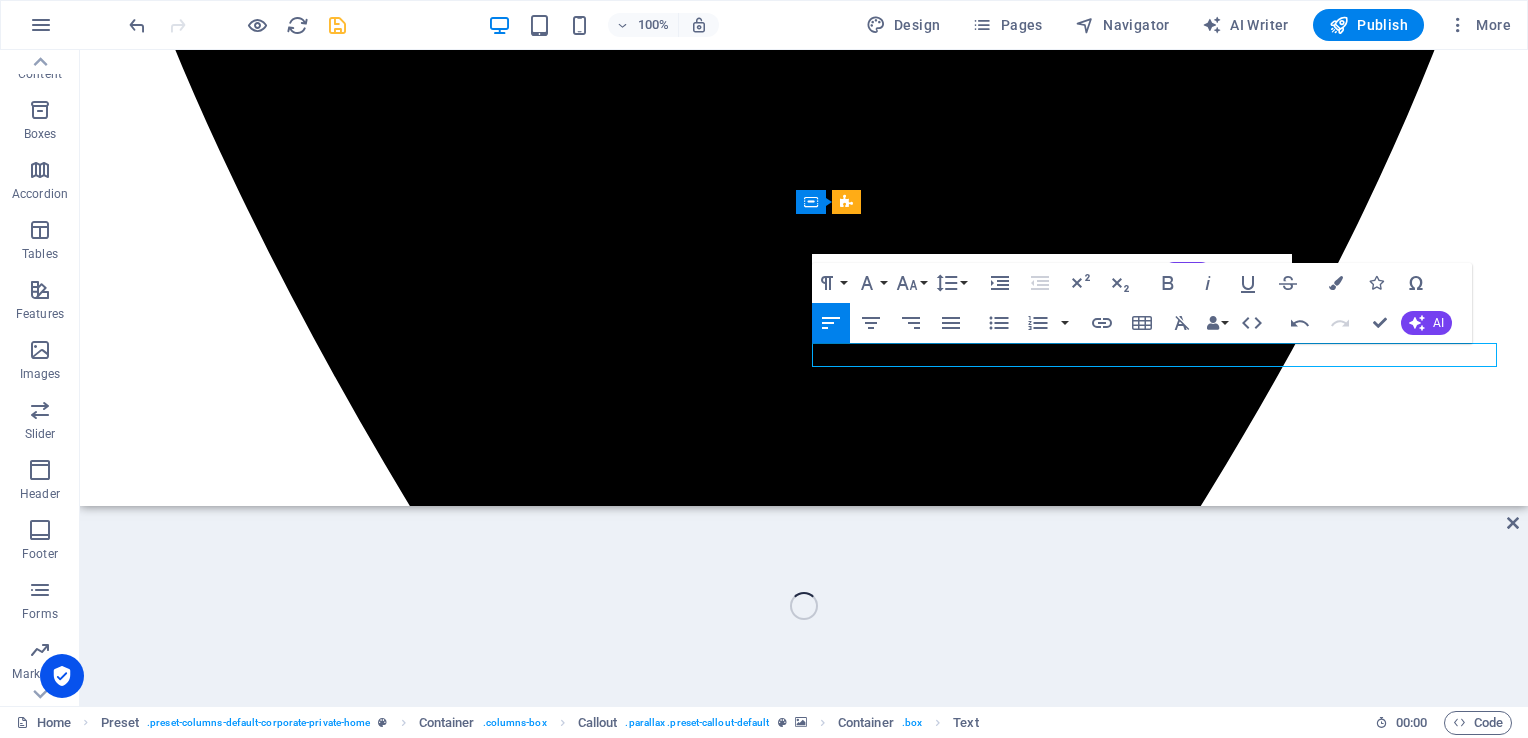 click on "-Taiwan Really established in 2014, located in Toa Yuan City" at bounding box center [406, 16583] 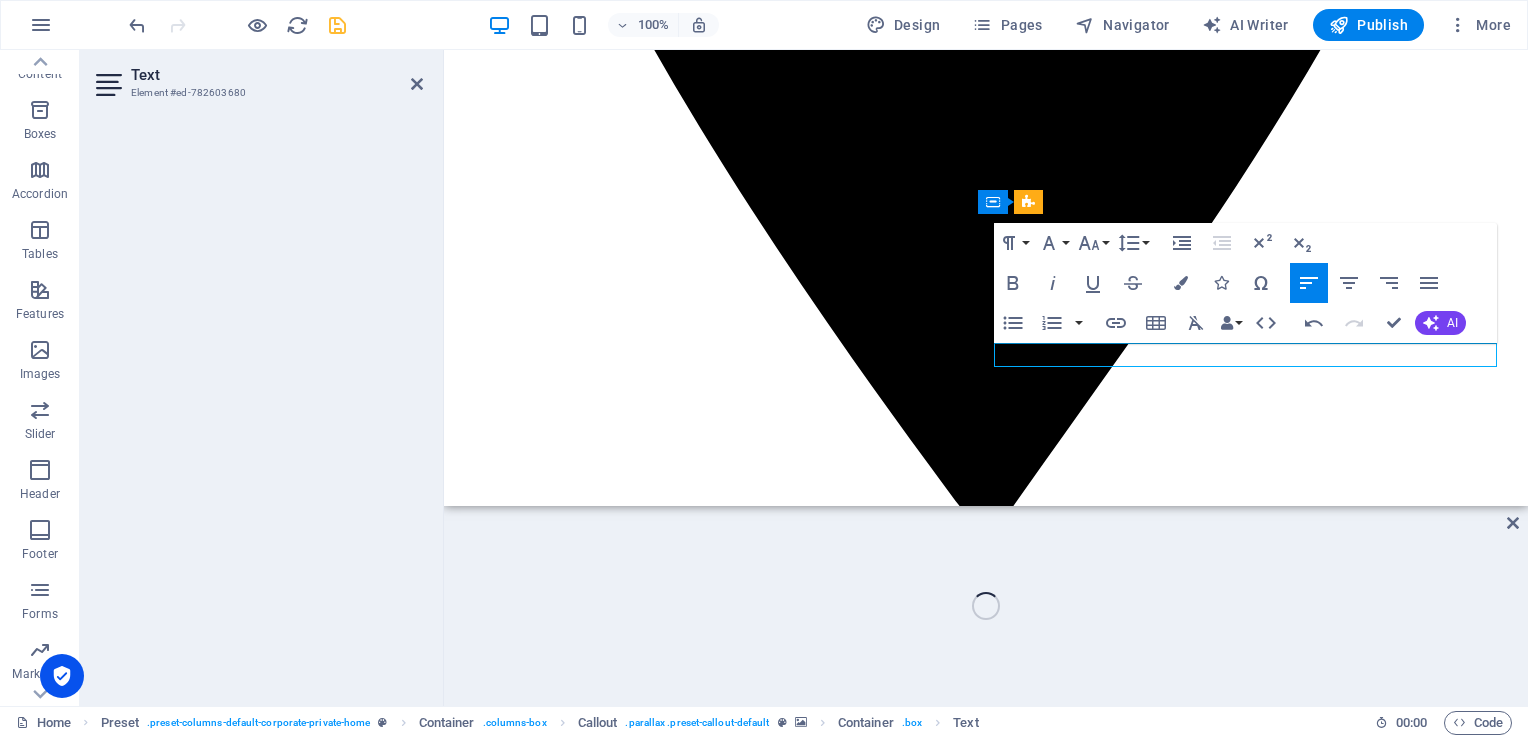 drag, startPoint x: 1586, startPoint y: 362, endPoint x: 1222, endPoint y: 361, distance: 364.00137 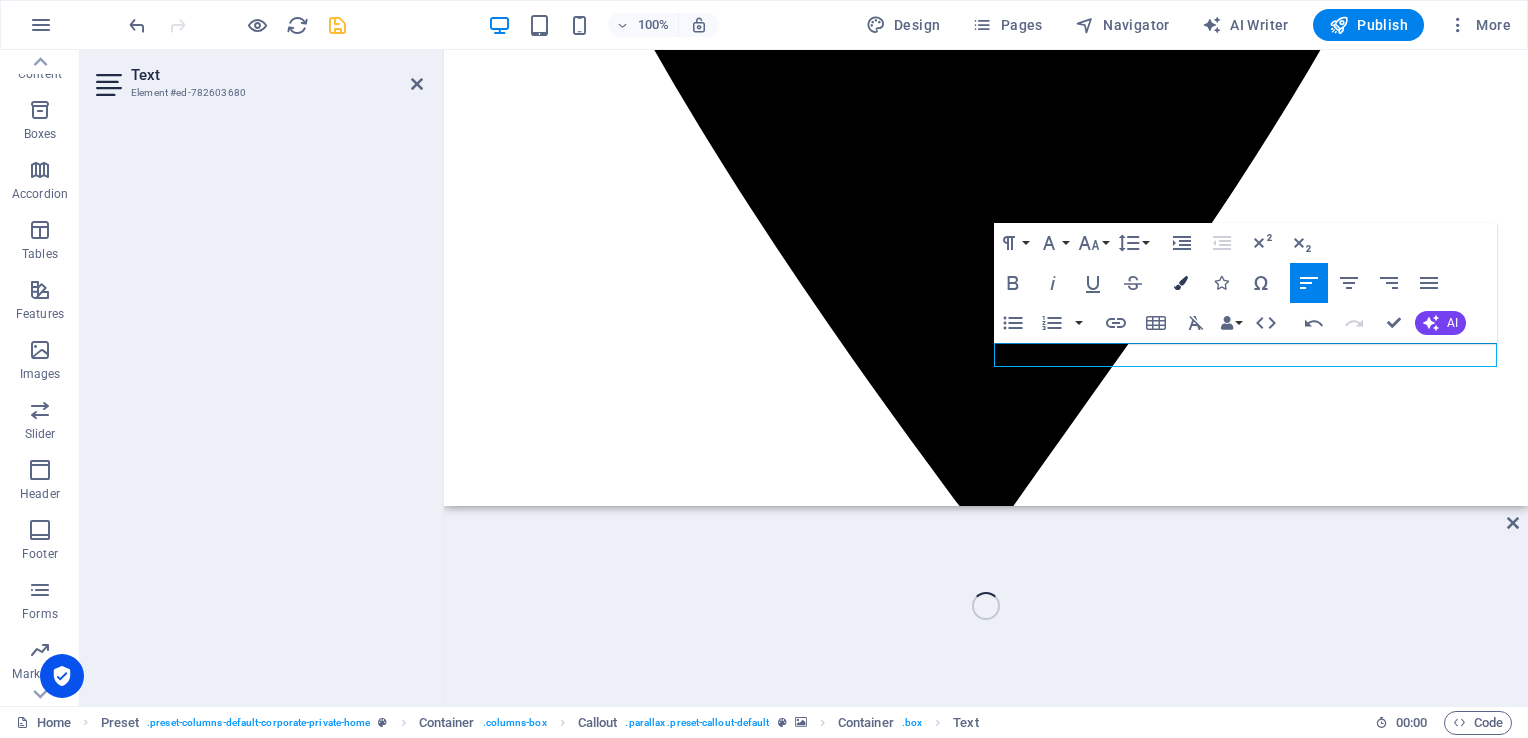 click at bounding box center (1181, 283) 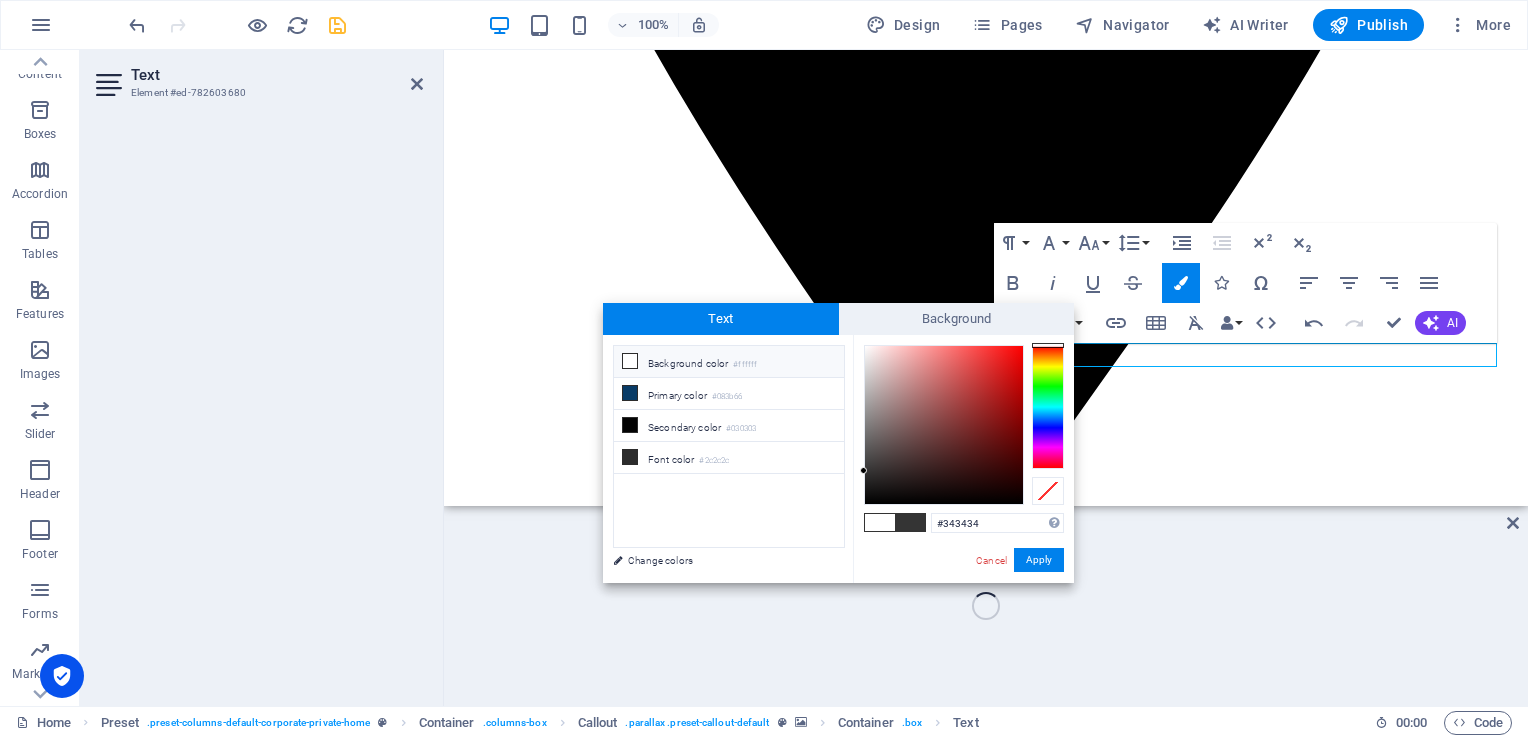 click on "Background color
#ffffff" at bounding box center (729, 362) 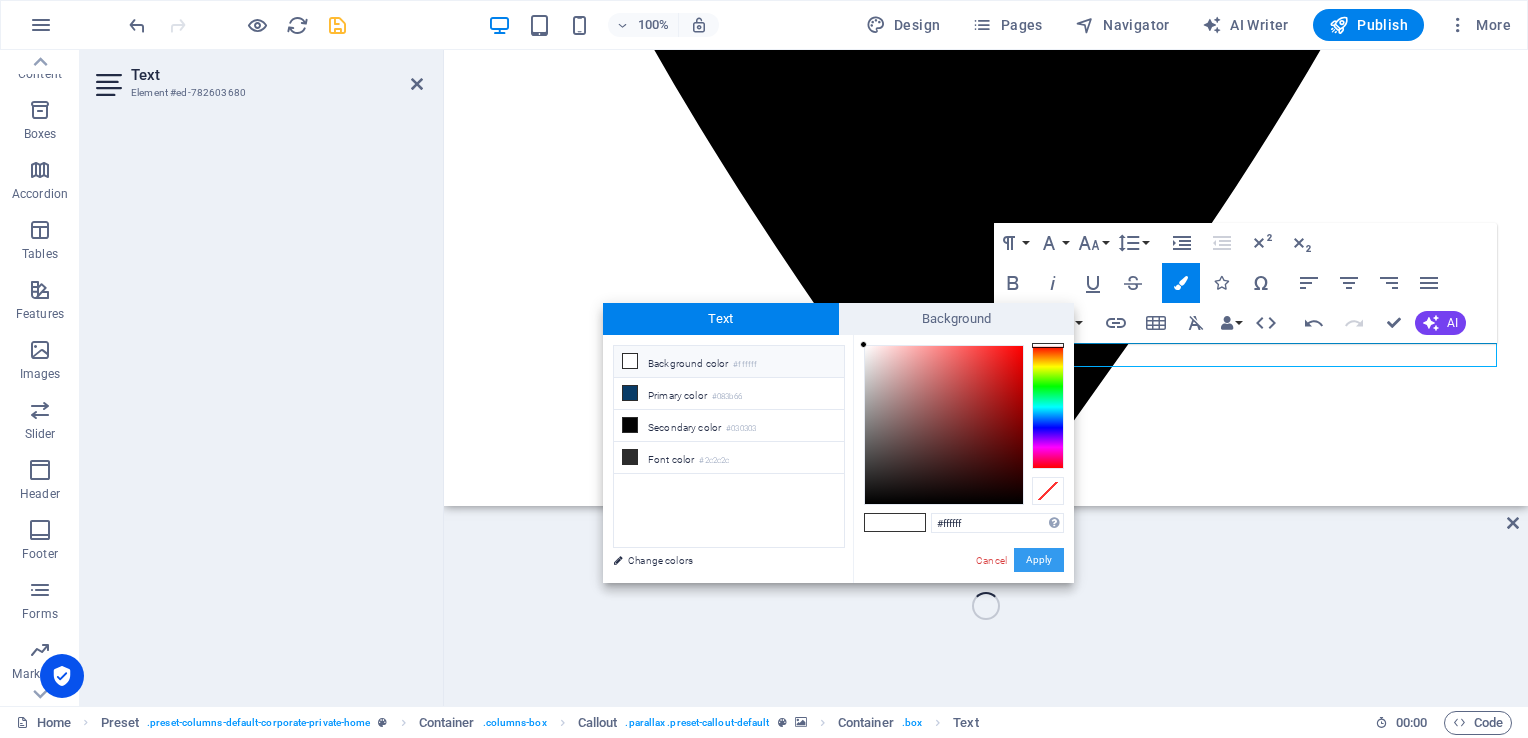 click on "Apply" at bounding box center [1039, 560] 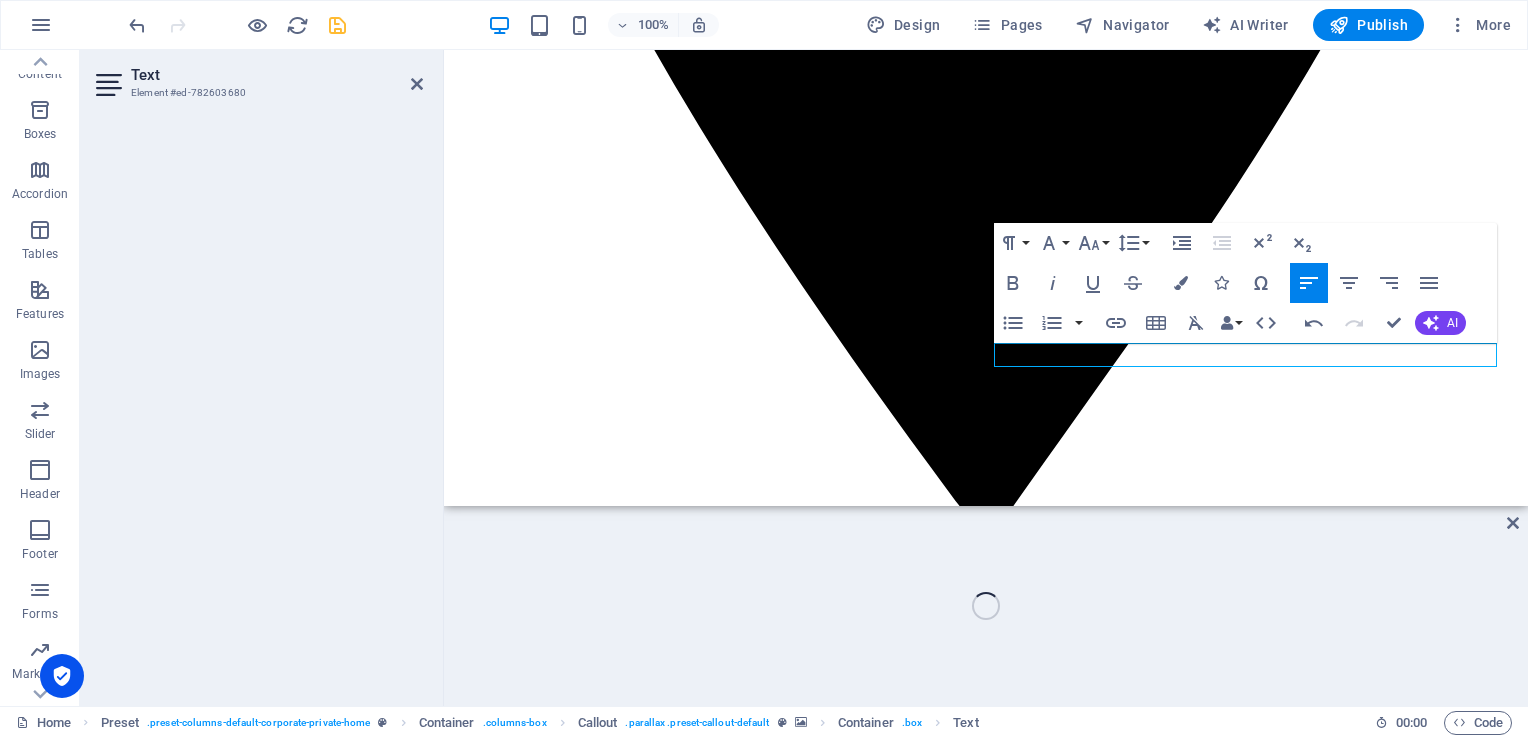 click on "Banner   Container   Banner   Unequal Columns   Container   H2   Text   Image   Preset   Image   Spacer Bold Italic Underline Strikethrough Colors Icons Link Data Bindings Company First name Last name Street ZIP code City Email Phone Mobile Fax Custom field 1 Custom field 2 Custom field 3 Custom field 4 Custom field 5 Custom field 6 HTML AI Improve Make shorter Make longer Fix spelling & grammar Translate to English Generate text Confirm (Ctrl+⏎)   Container   Unequal Columns   Container   Banner   H2   Container   Spacer   Icon   Image   Image   Image   Image   Image   Image   Container   H3   Preset   Container   Container   Callout   Container   Spacer   Text   Spacer   Button   Preset   Container   H3   Container   Text   Text   Container   Container   H3   Button   Preset   Container   Container   Preset   Callout   Container   Spacer   Text   Spacer   H3   Spacer   Menu Bar   Image   Image   Container   Image   Menu   Container   Image   Container   Preset   Container   Container   Text   Text" at bounding box center [986, 378] 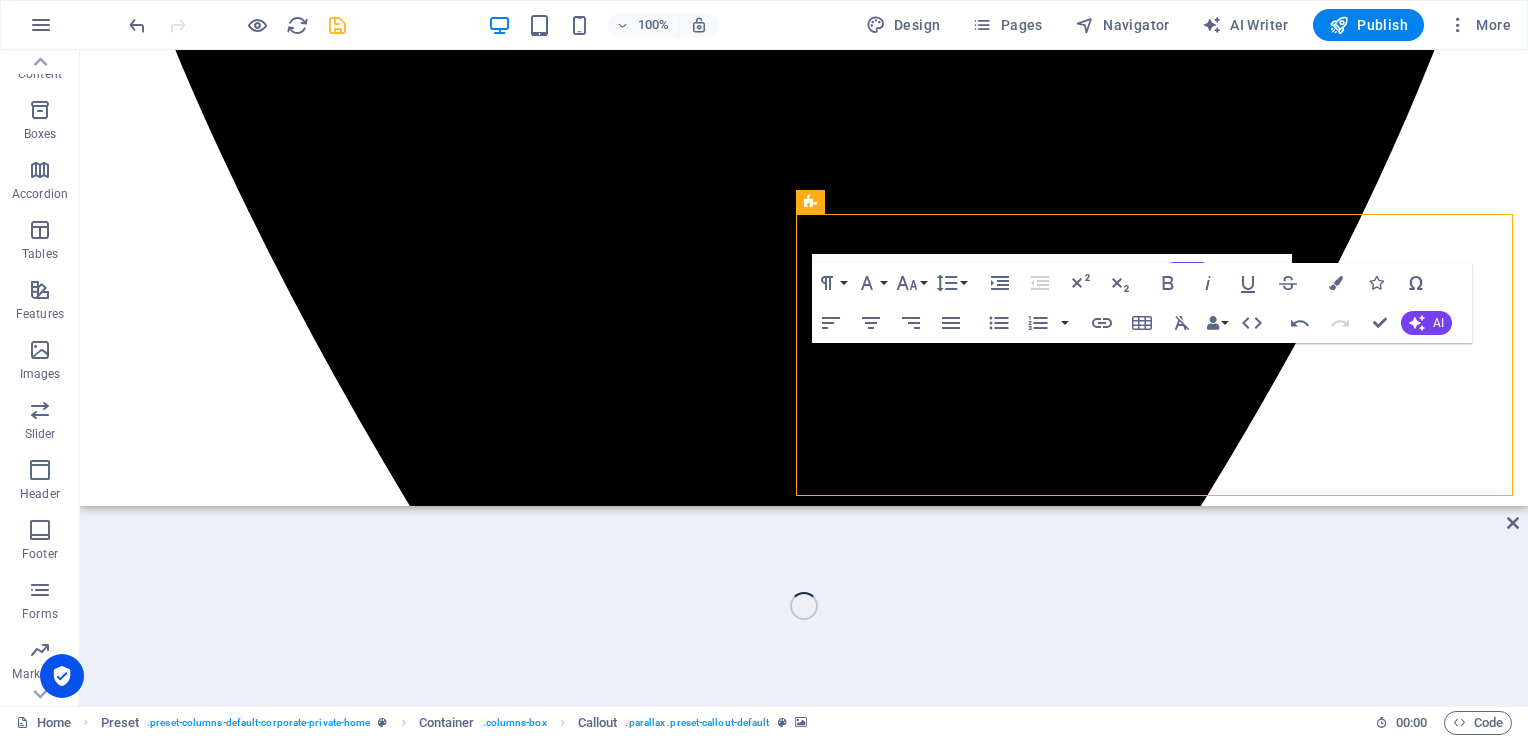 click at bounding box center [804, 16031] 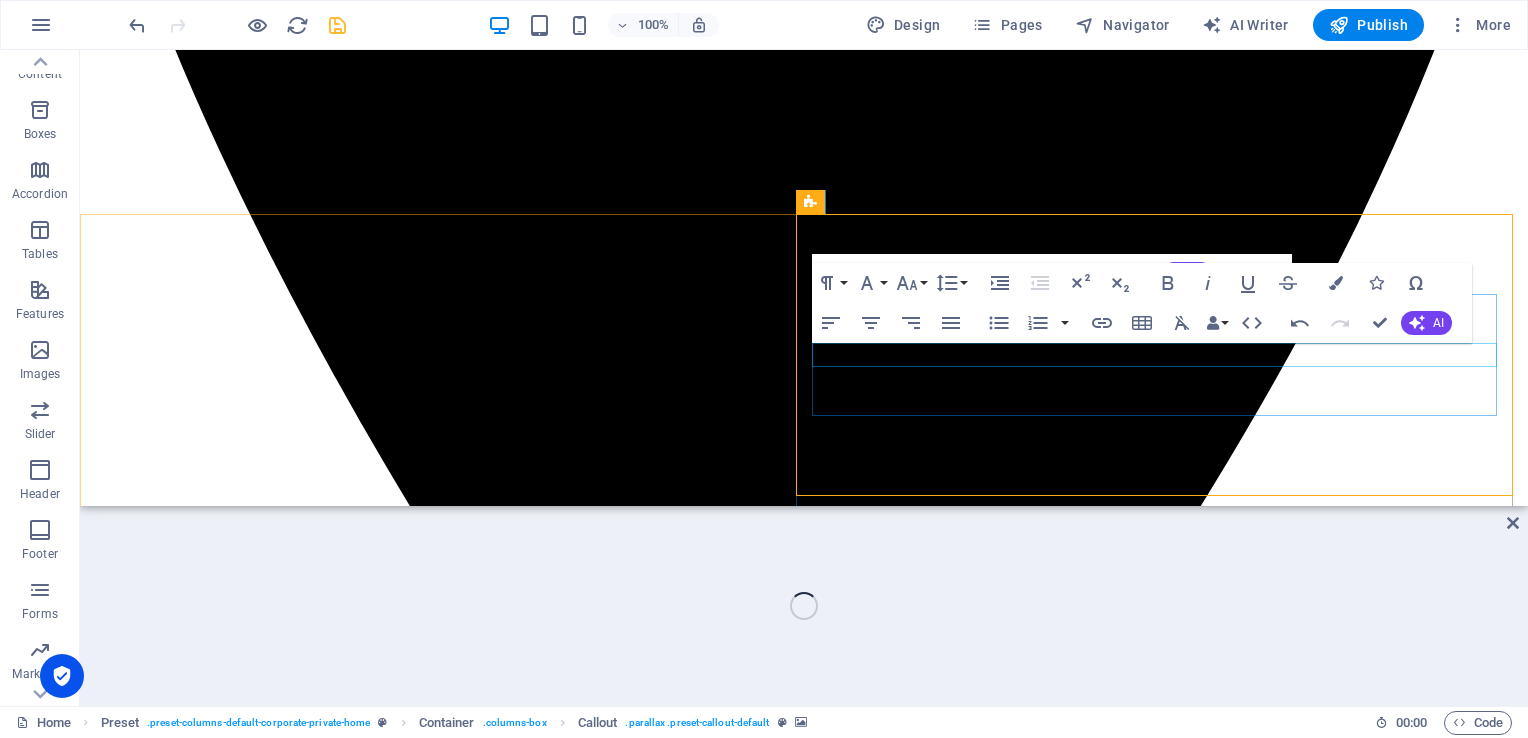 click on "-Taiwan Really established in 2014, located in Toa Yuan City" at bounding box center [406, 16583] 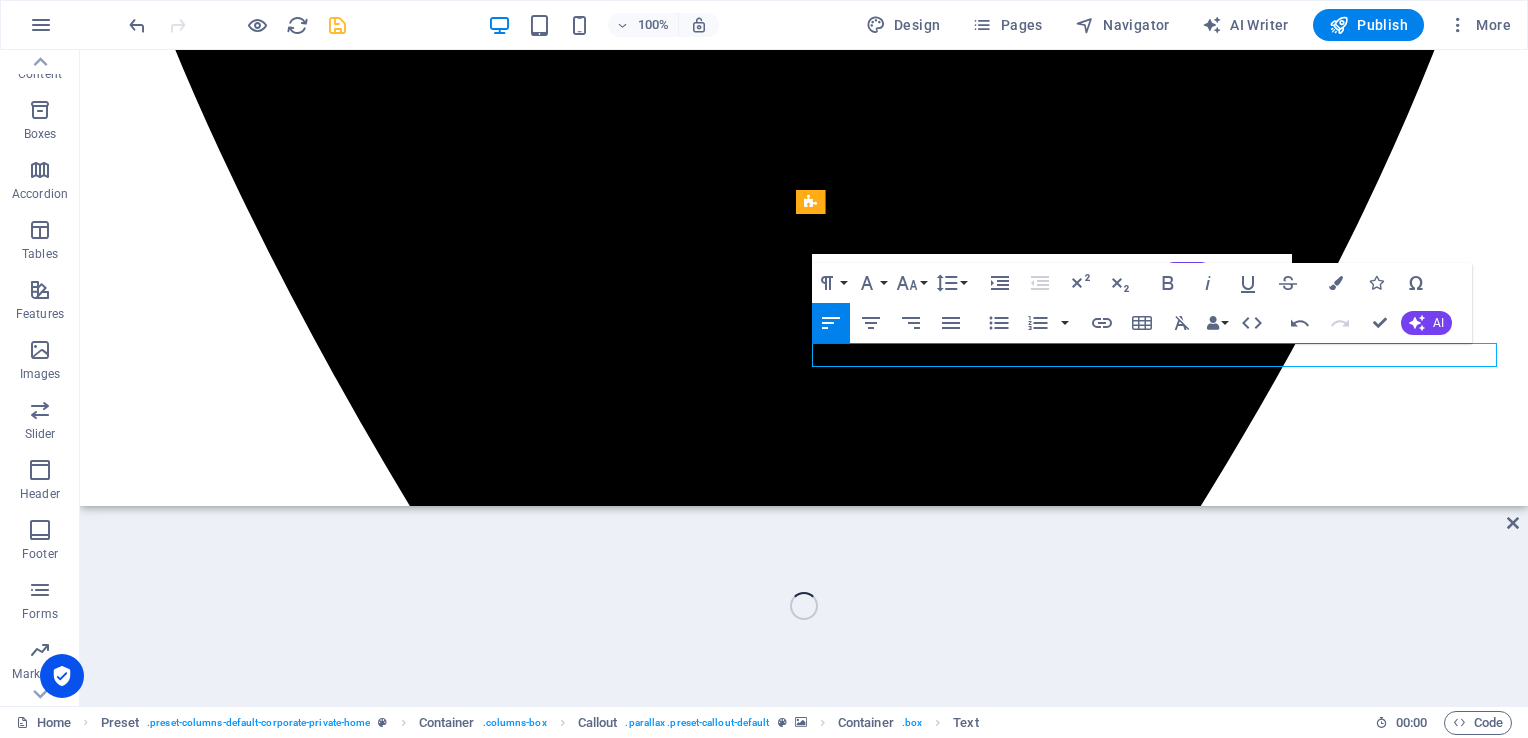 click on "-Taiwan Really established in 2014, located in Toa Yuan City" at bounding box center [406, 16583] 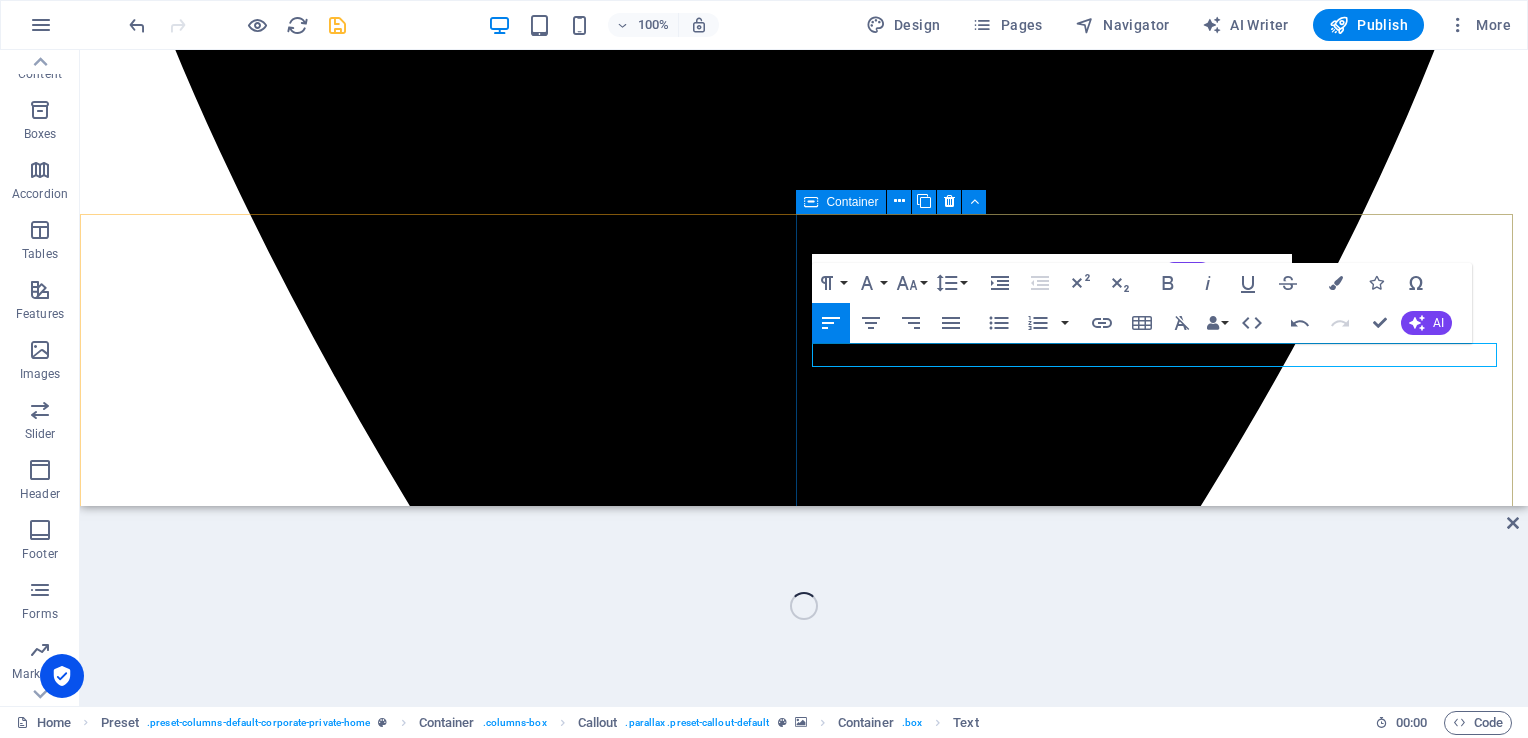 click at bounding box center [804, 16019] 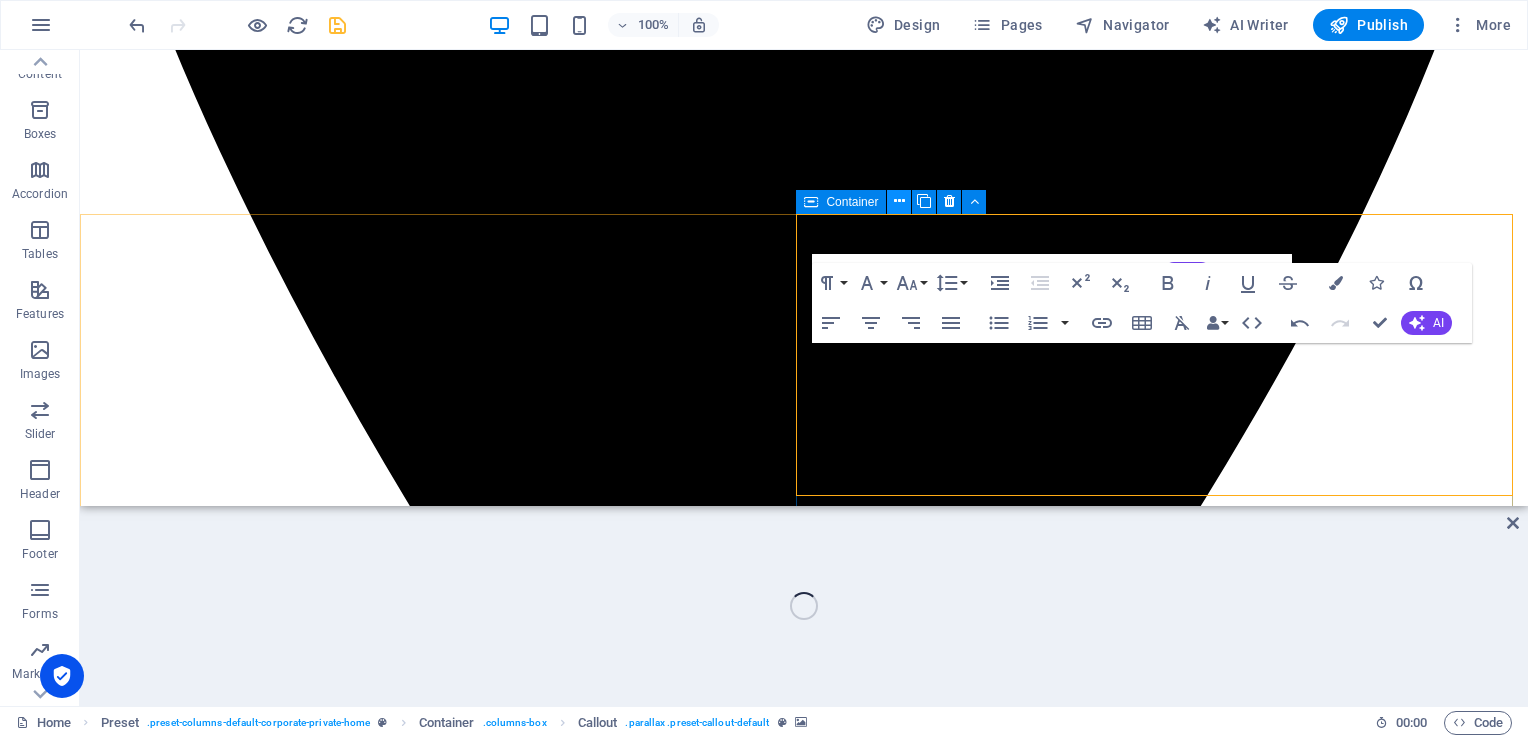 click at bounding box center (899, 202) 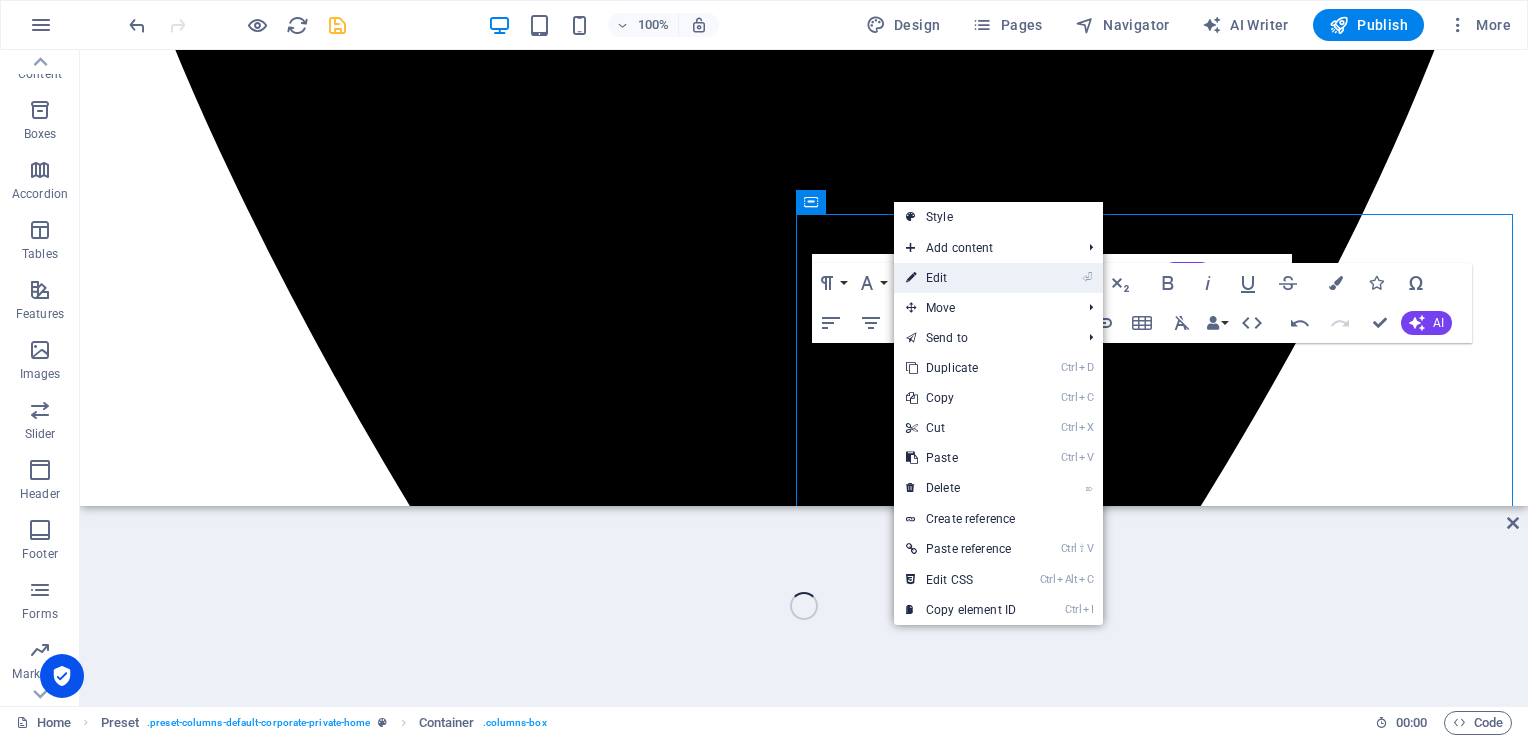 click on "⏎  Edit" at bounding box center (961, 278) 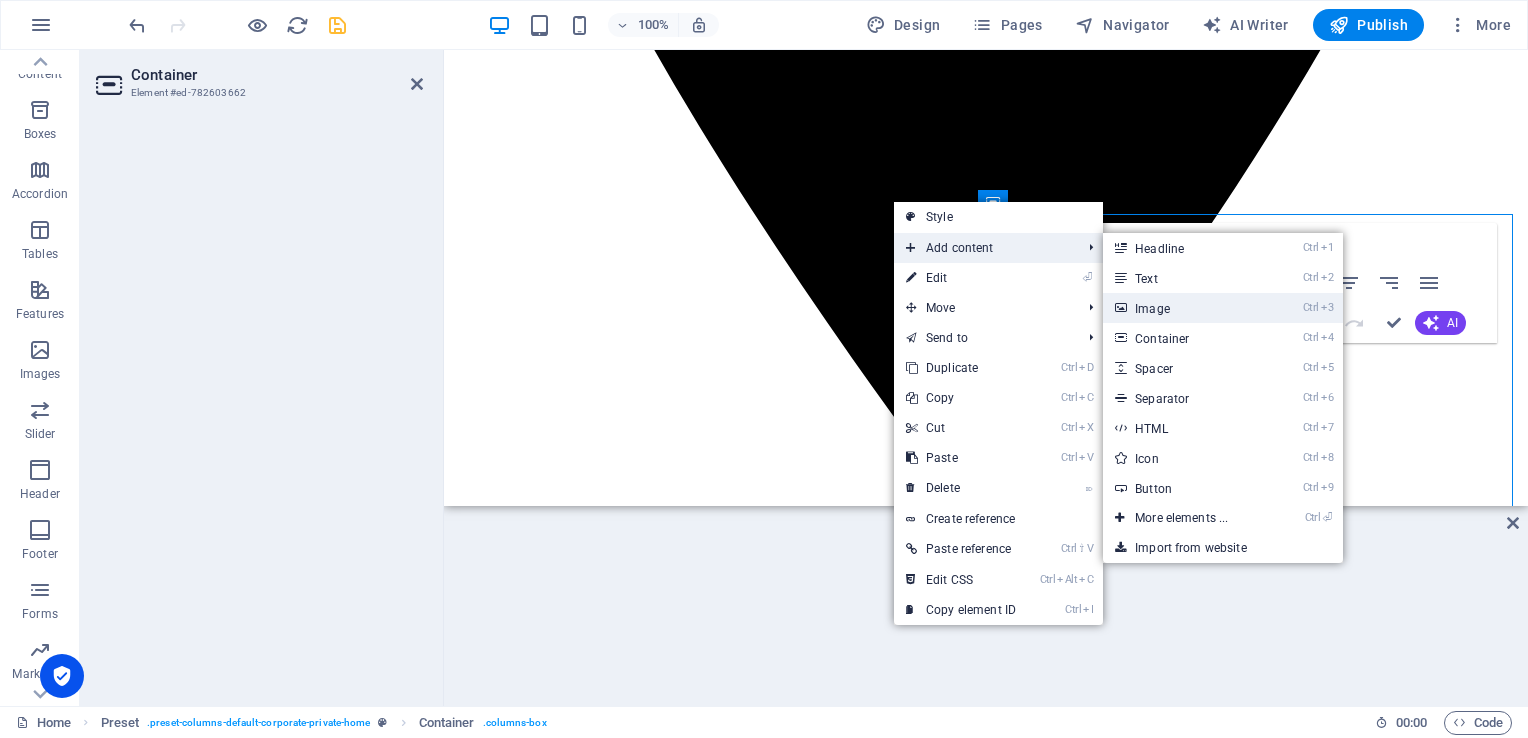 click on "Ctrl 3  Image" at bounding box center [1185, 308] 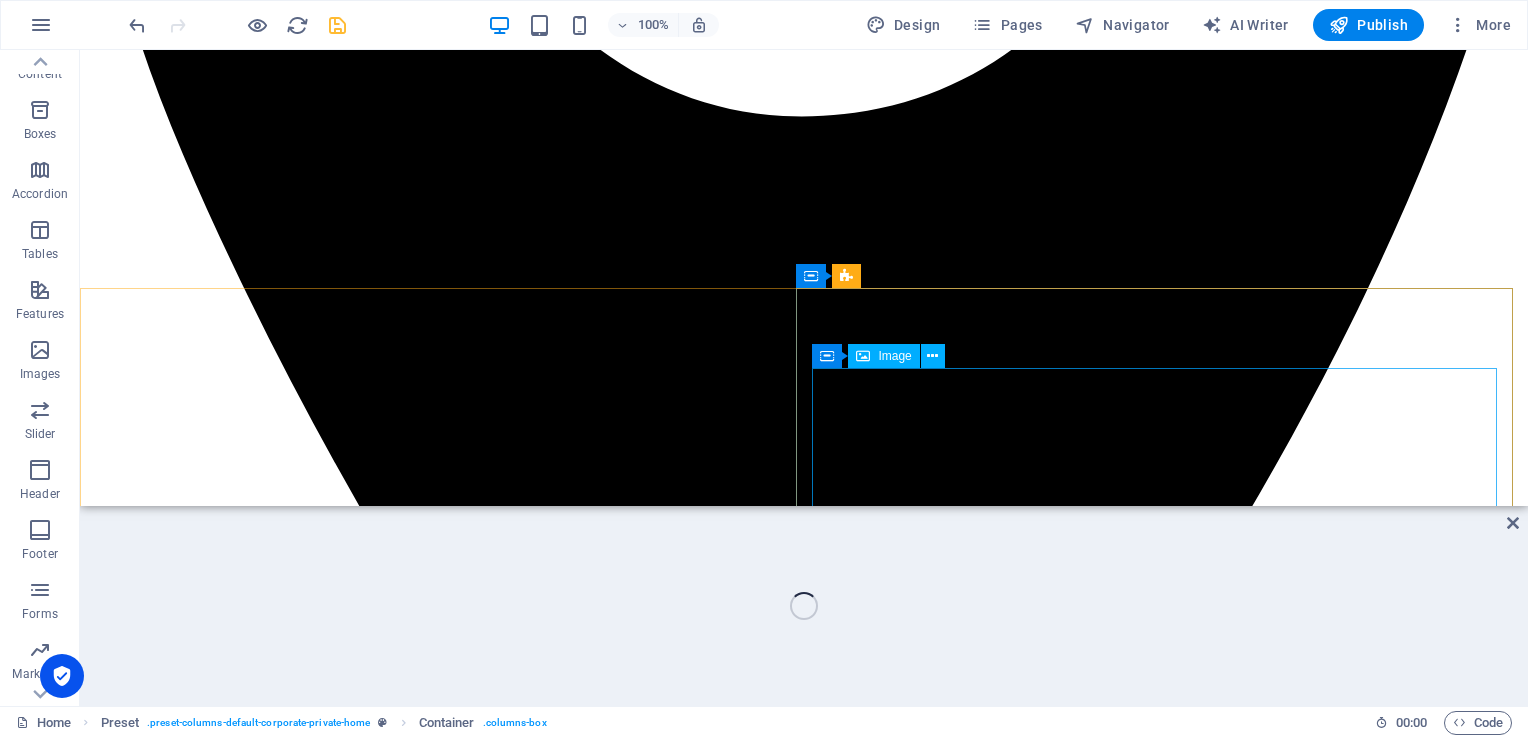 scroll, scrollTop: 1011, scrollLeft: 0, axis: vertical 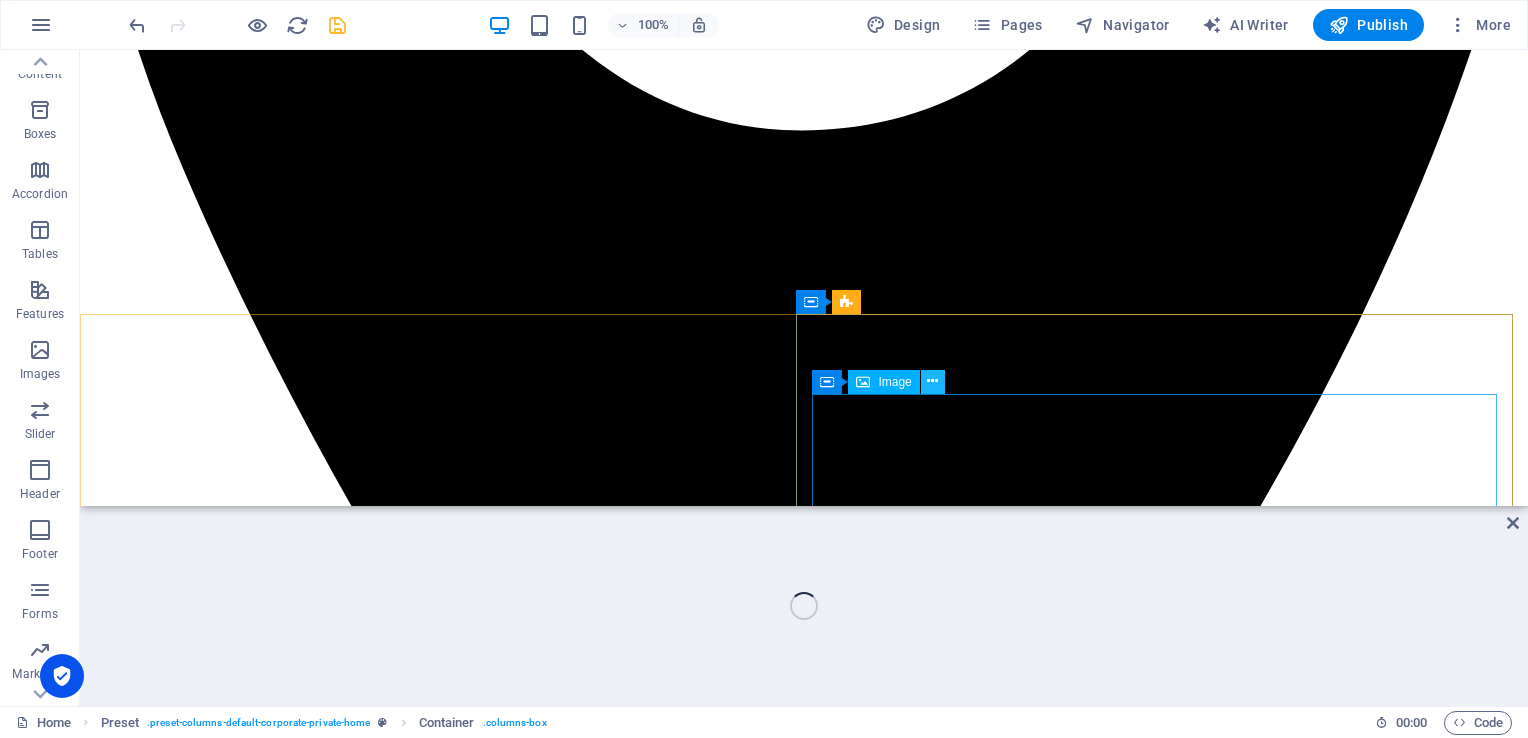 click at bounding box center (932, 381) 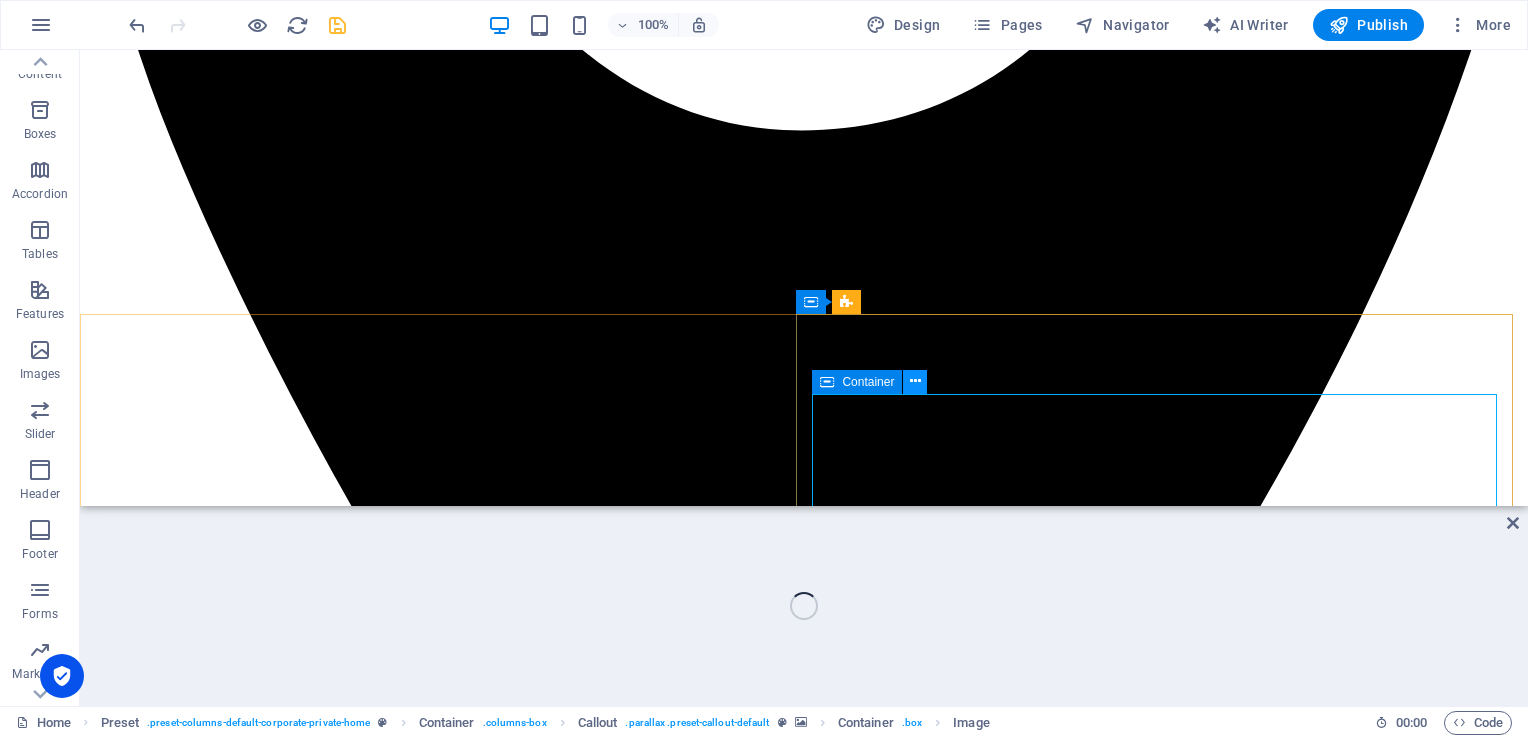 click at bounding box center (915, 381) 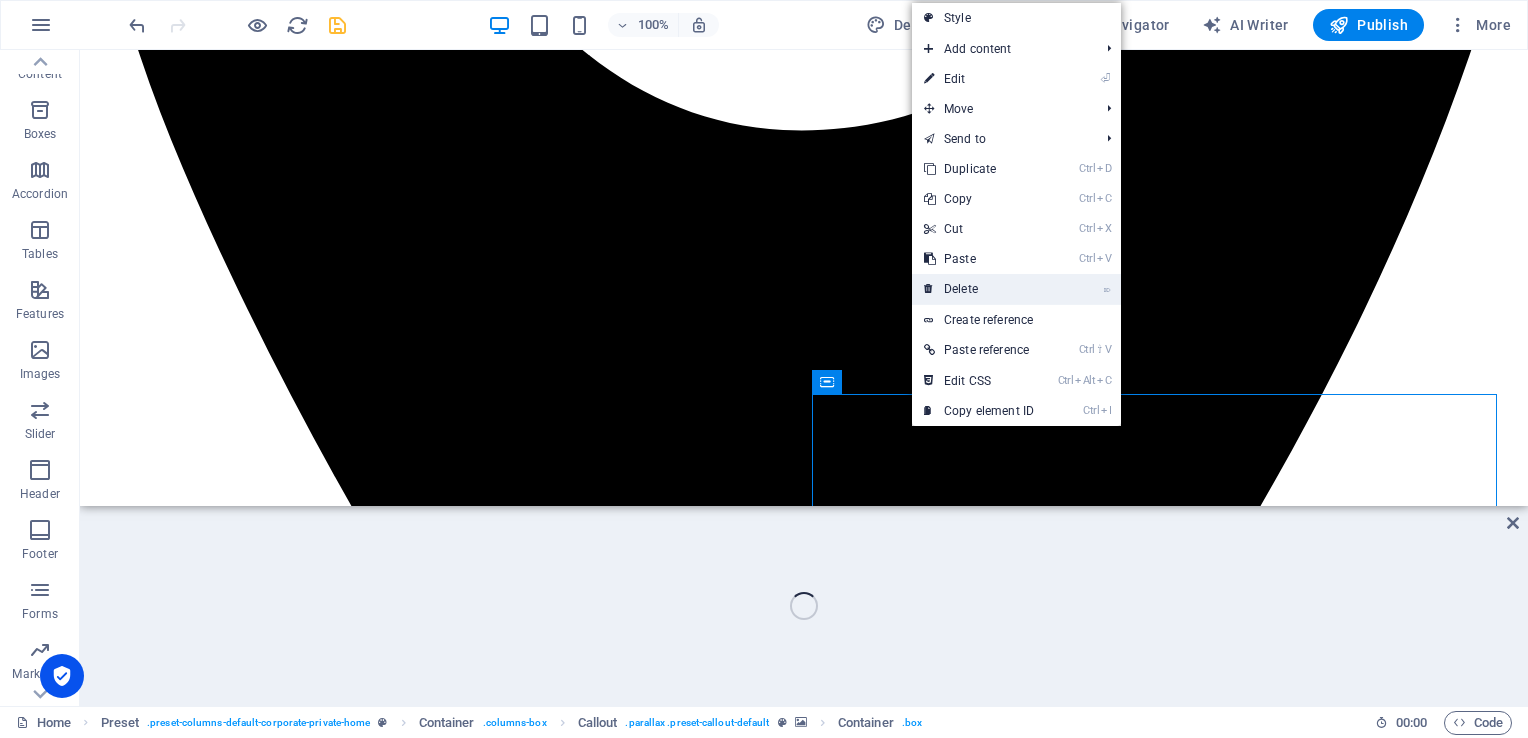 click on "⌦  Delete" at bounding box center (979, 289) 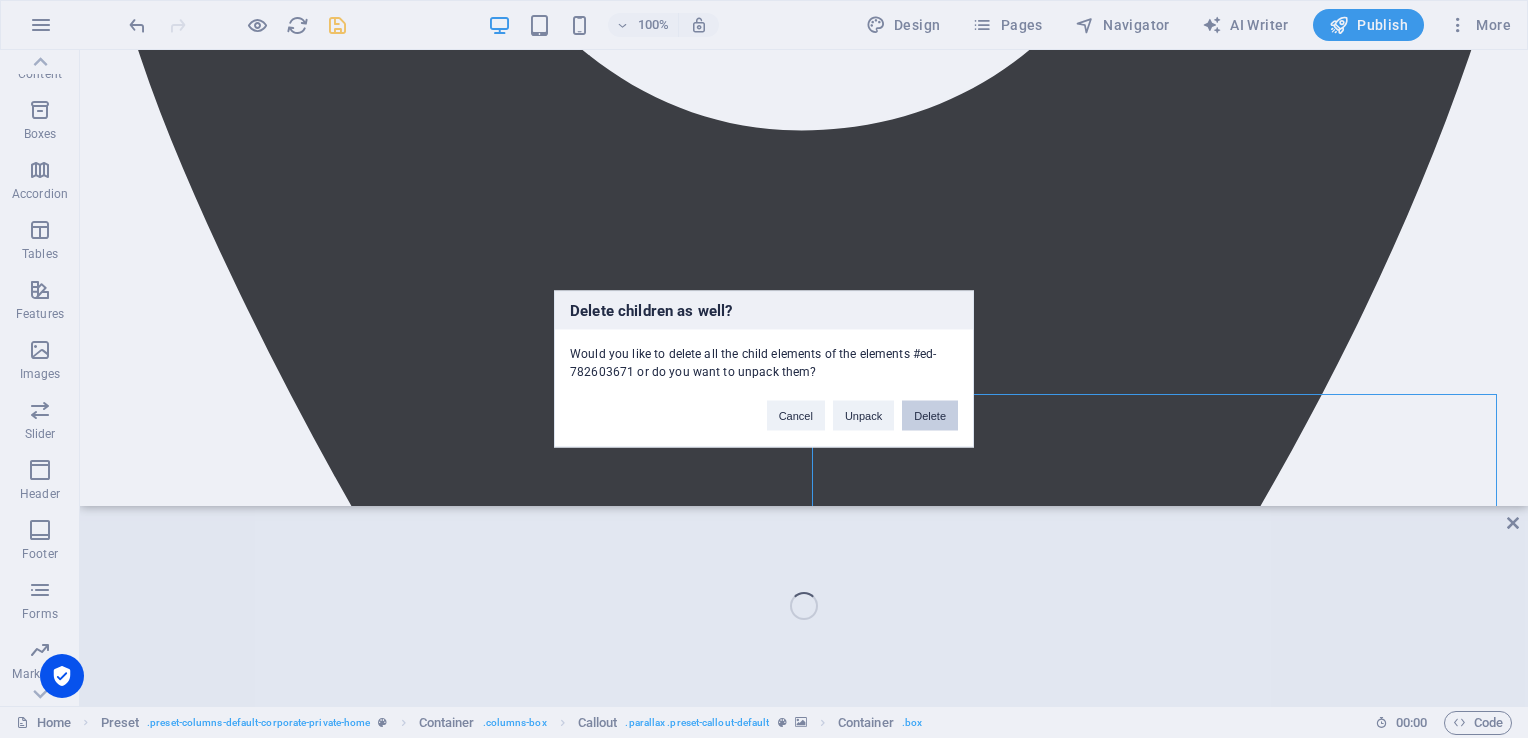 click on "Delete" at bounding box center [930, 416] 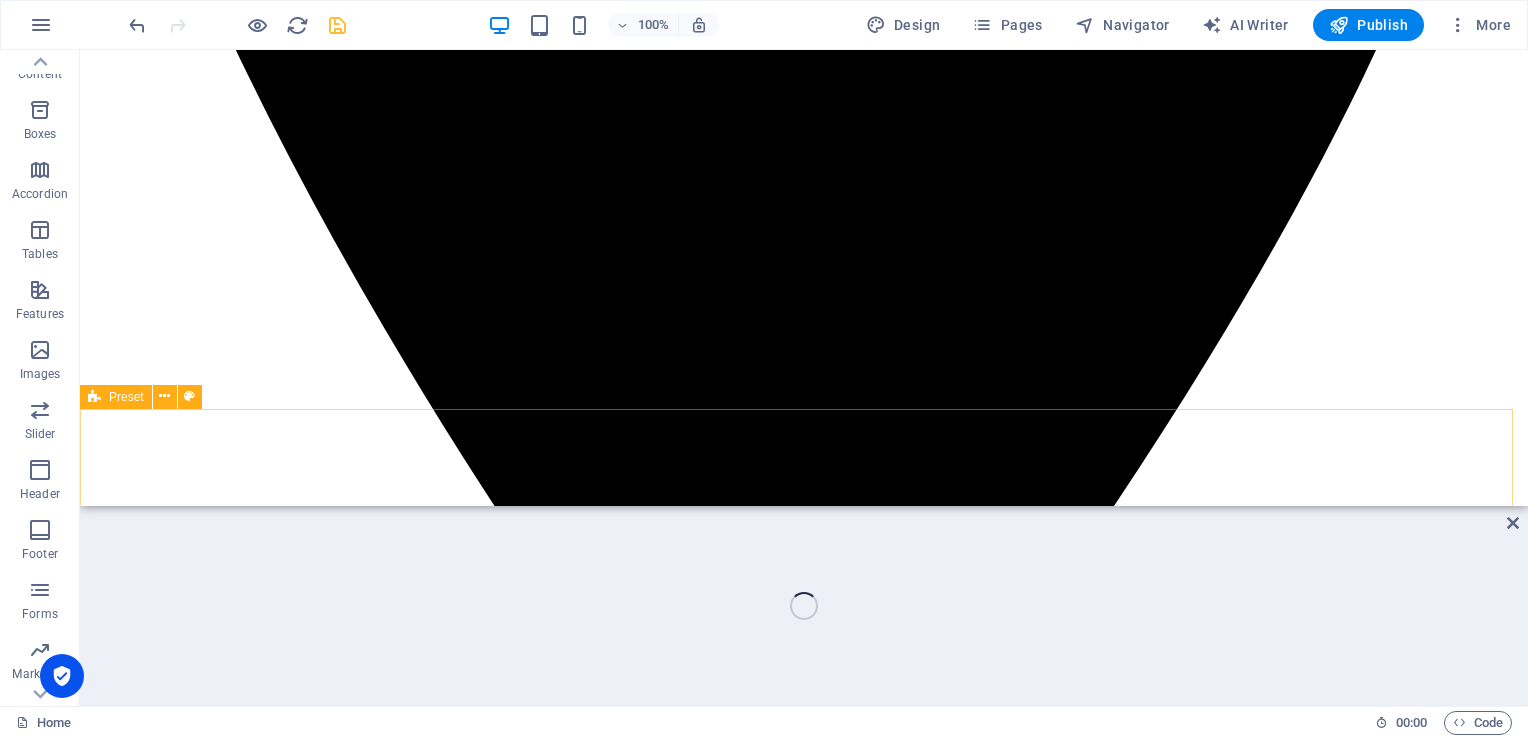 scroll, scrollTop: 1211, scrollLeft: 0, axis: vertical 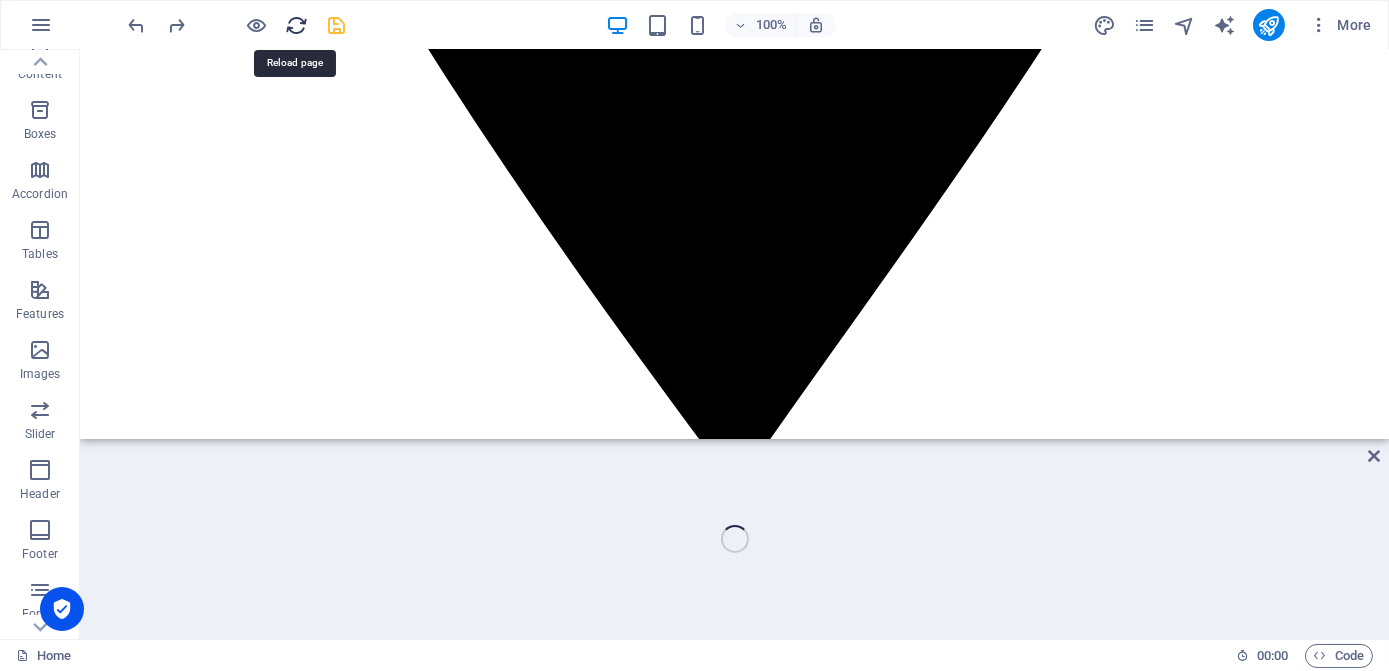 click at bounding box center [297, 25] 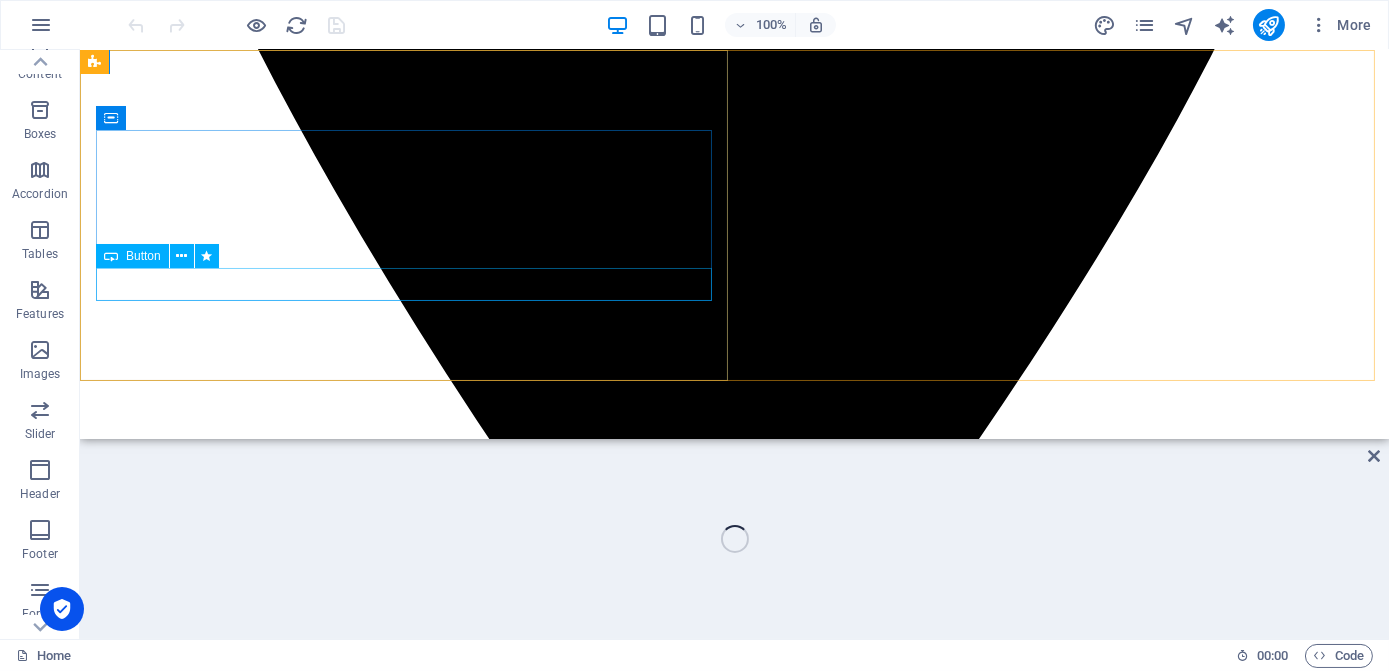 scroll, scrollTop: 1181, scrollLeft: 0, axis: vertical 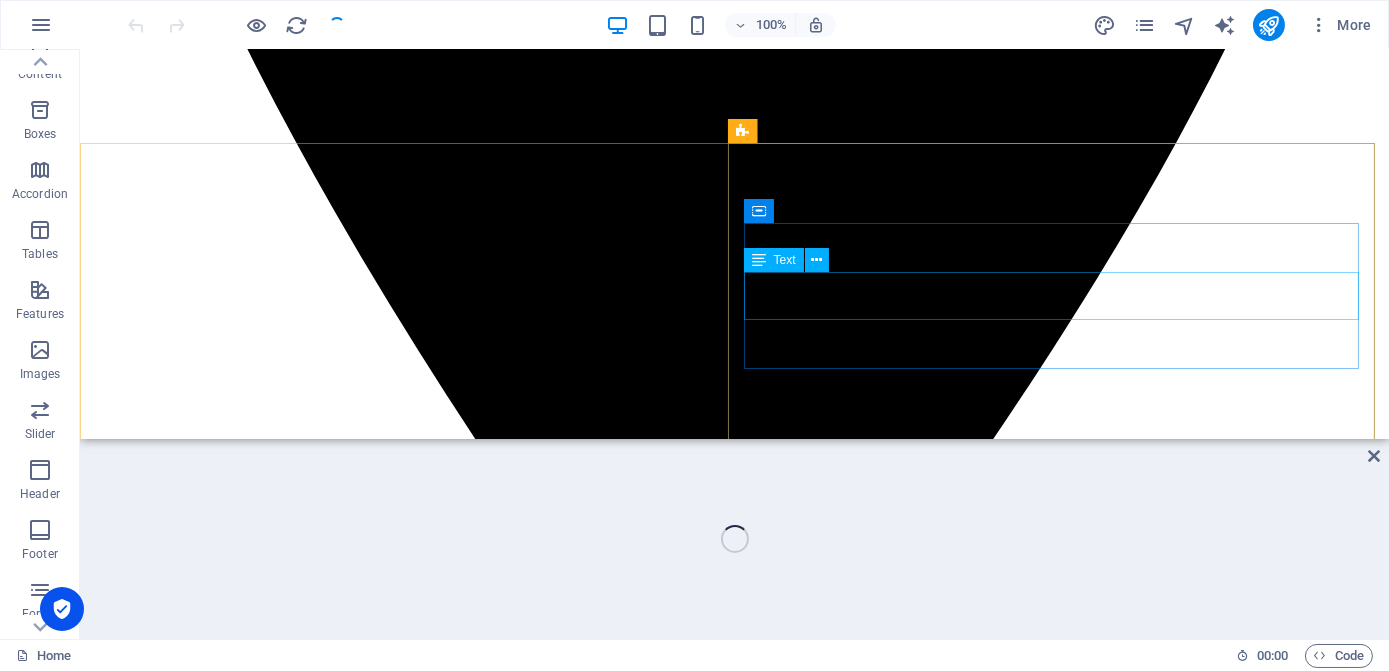 click on "Lorem ipsum dolor sit amet, consetetur sadipscing elitr, sed diam nonumy eirmod tempor invidunt ut labore et dolore magna aliquyam erat, sed diam voluptua." at bounding box center [734, 15187] 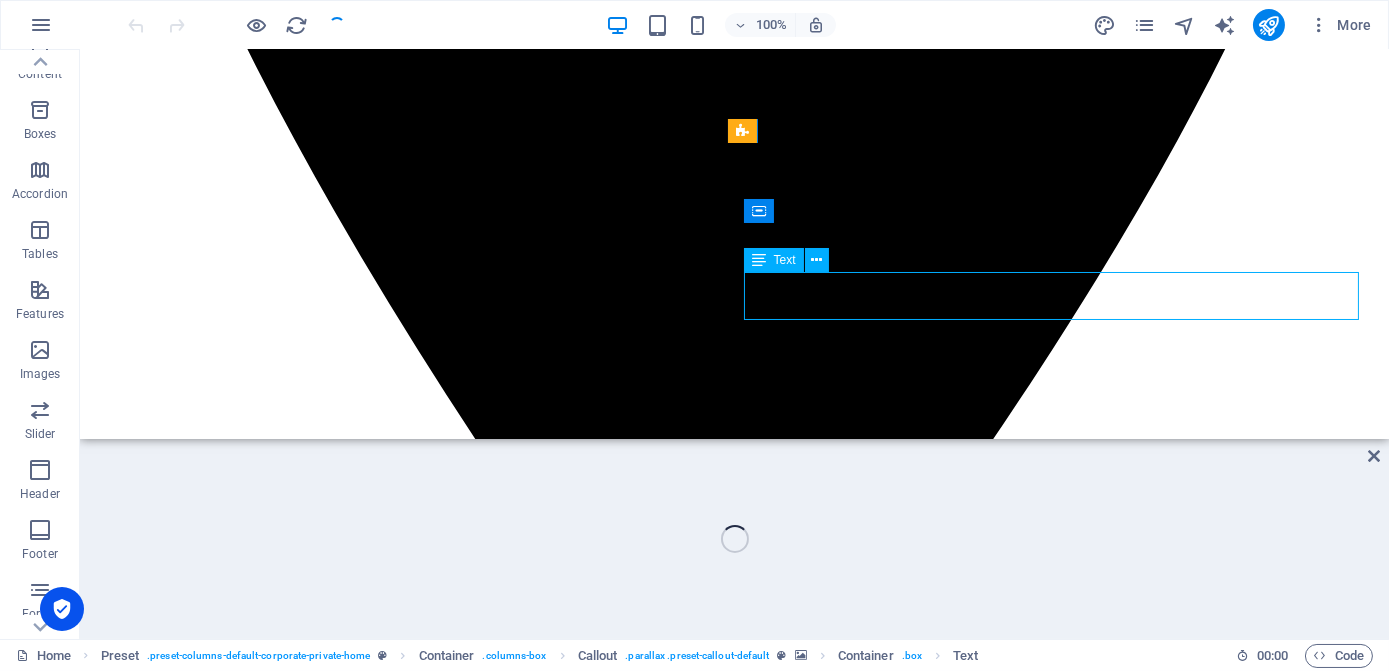 click on "Lorem ipsum dolor sit amet, consetetur sadipscing elitr, sed diam nonumy eirmod tempor invidunt ut labore et dolore magna aliquyam erat, sed diam voluptua." at bounding box center (734, 15187) 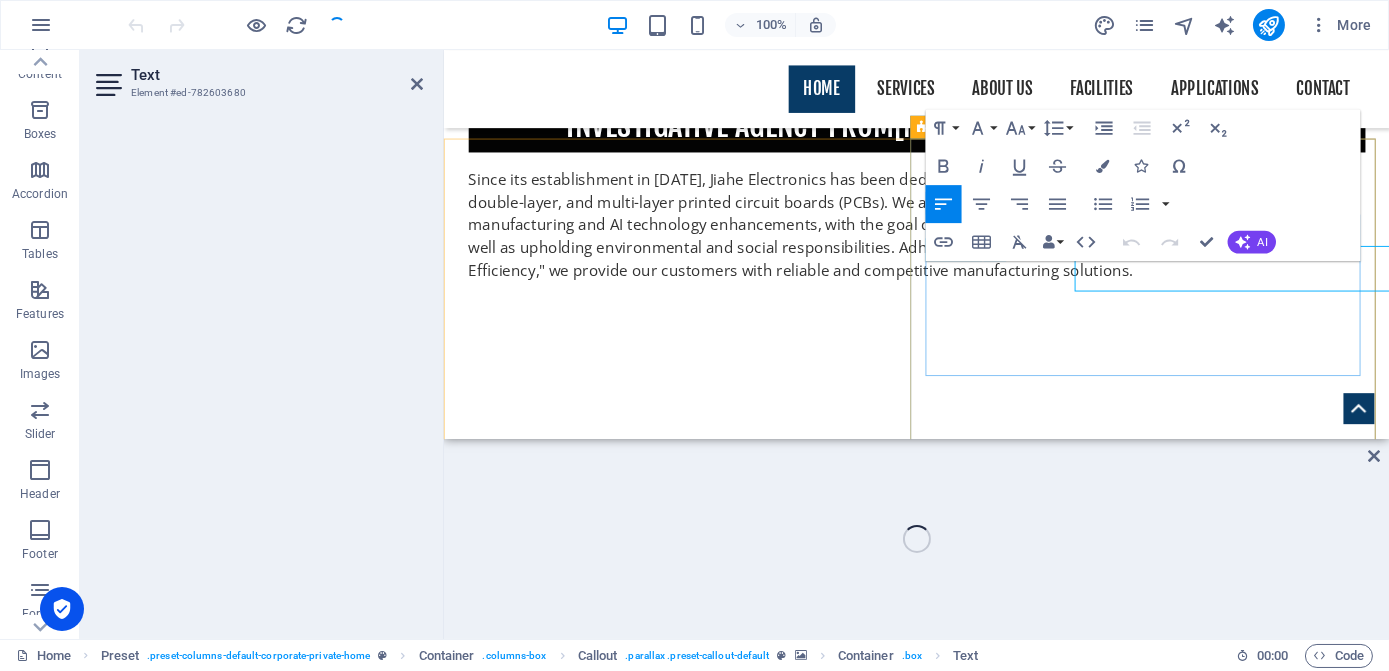 scroll, scrollTop: 1197, scrollLeft: 0, axis: vertical 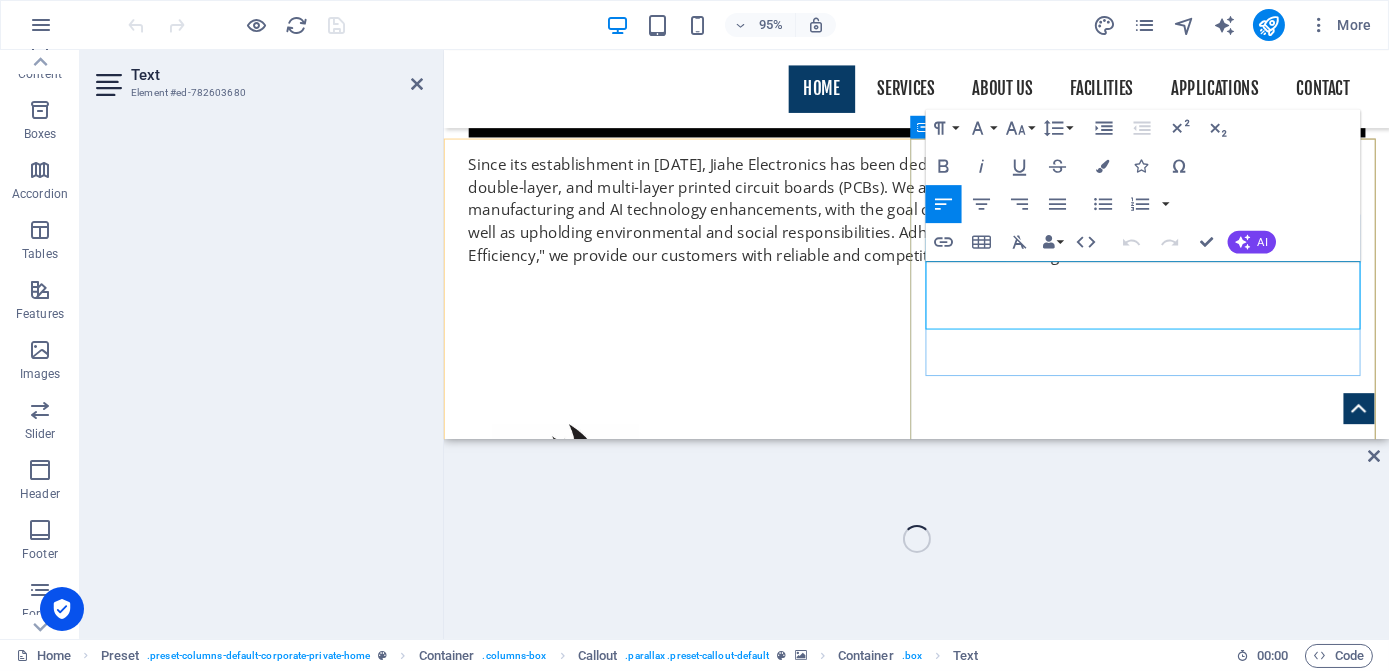 drag, startPoint x: 953, startPoint y: 286, endPoint x: 1254, endPoint y: 331, distance: 304.34518 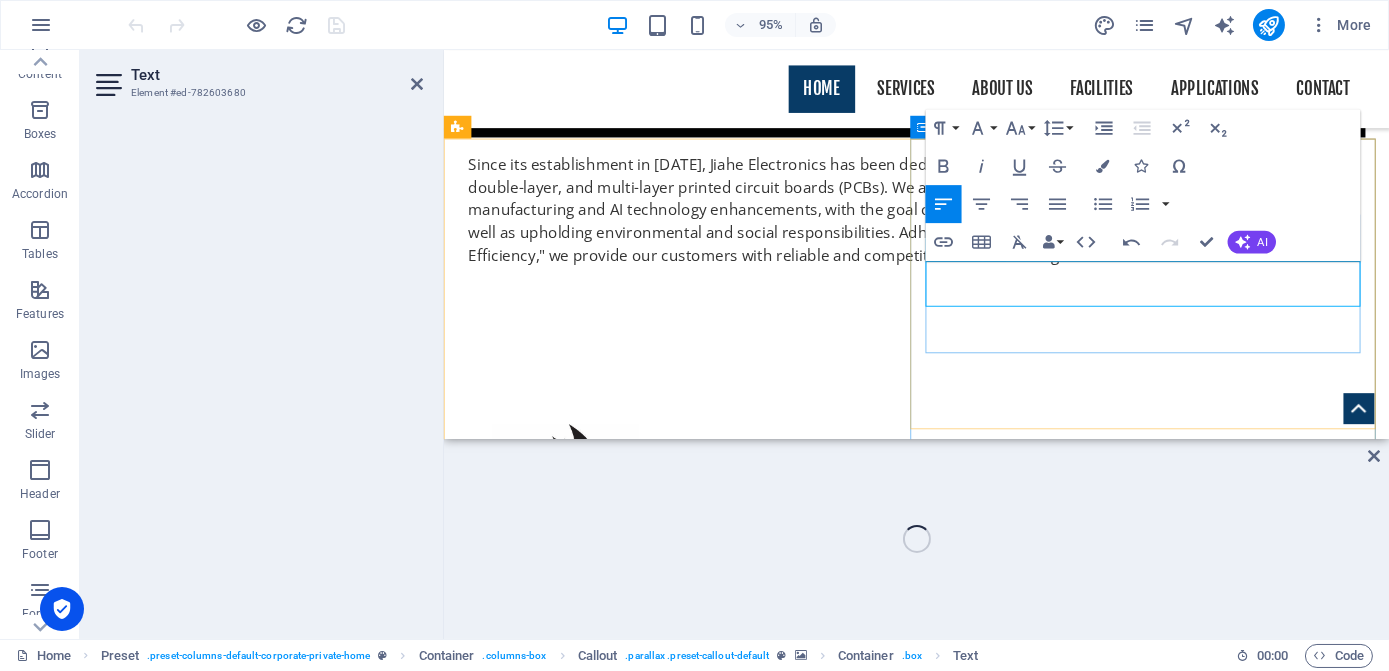 drag, startPoint x: 1348, startPoint y: 287, endPoint x: 1015, endPoint y: 298, distance: 333.18164 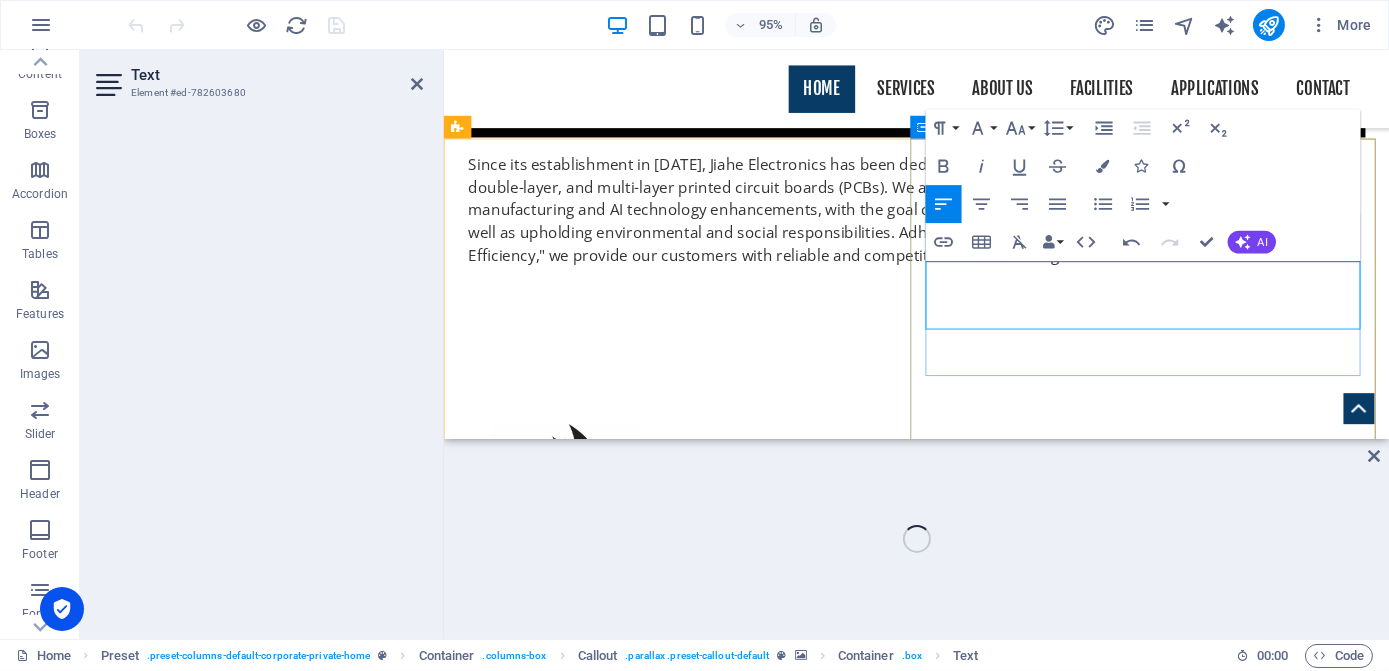 click on "Taiwan Really Electronic Co., Ltd established in 2014, located in Toa Yuan County, we have provided printed circuit board assembly." at bounding box center (941, 2826) 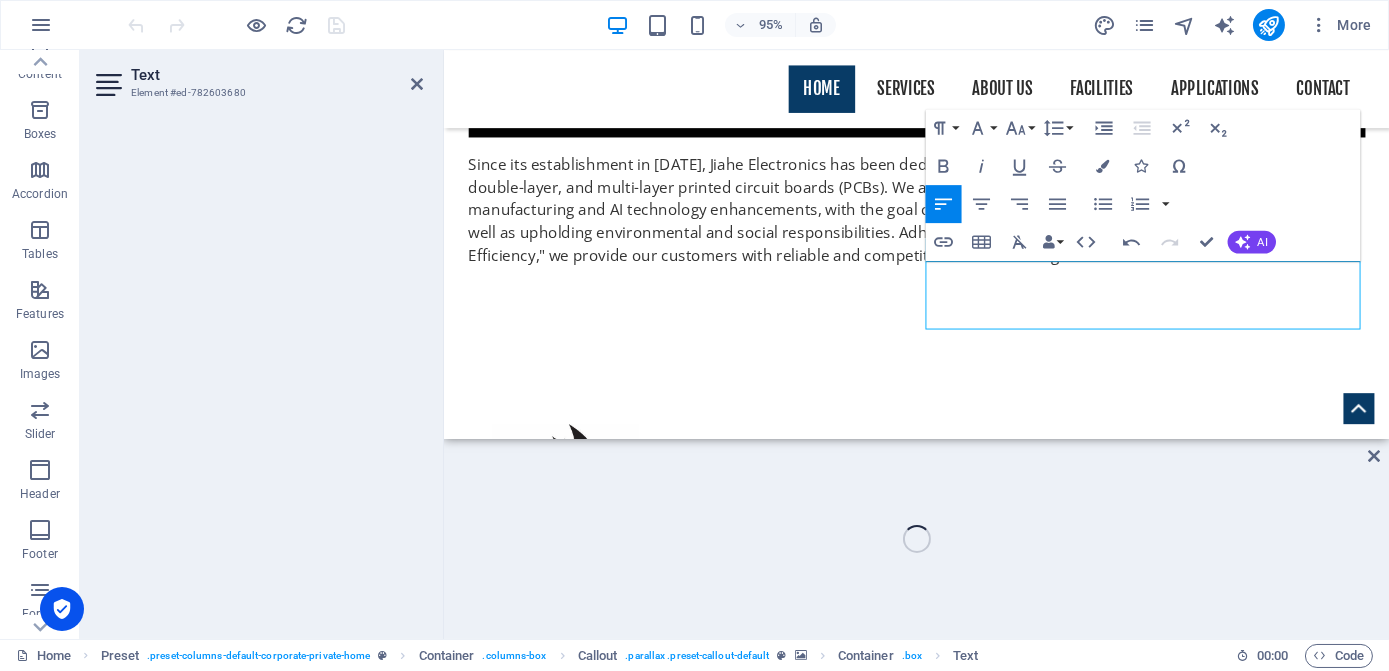 click on "Unequal Columns   Container   H1   Banner   Banner   Container   Unequal Columns   Container   Spacer   H2   Spacer   Container   H2   Spacer   Text   Preset   Image   Image   Text   Preset   Preset   Container   Container   Callout   Container   Button   Spacer   Spacer   Container   H3   Menu Bar   Menu   Button   Container   Container   Callout   Container   Text Paragraph Format Normal Heading 1 Heading 2 Heading 3 Heading 4 Heading 5 Heading 6 Code Font Family Arial Georgia Impact Tahoma Times New Roman Verdana Fjalla One Open Sans Font Size 8 9 10 11 12 14 18 24 30 36 48 60 72 96 Line Height Default Single 1.15 1.5 Double Increase Indent Decrease Indent Superscript Subscript Bold Italic Underline Strikethrough Colors Icons Special Characters Align Left Align Center Align Right Align Justify Unordered List   Default Circle Disc Square    Ordered List   Default Lower Alpha Lower Greek Lower Roman Upper Alpha Upper Roman    Insert Link Insert Table Clear Formatting Data Bindings Company First name Street" at bounding box center (916, 344) 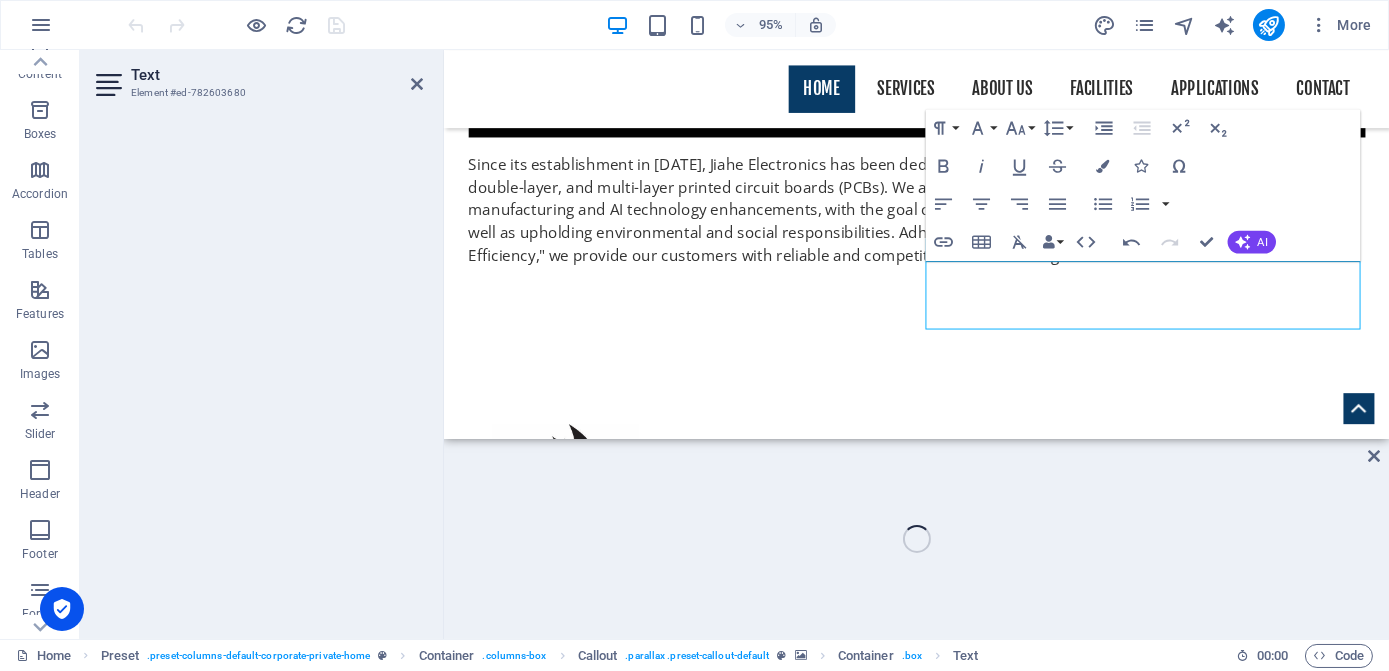 click at bounding box center (940, 2441) 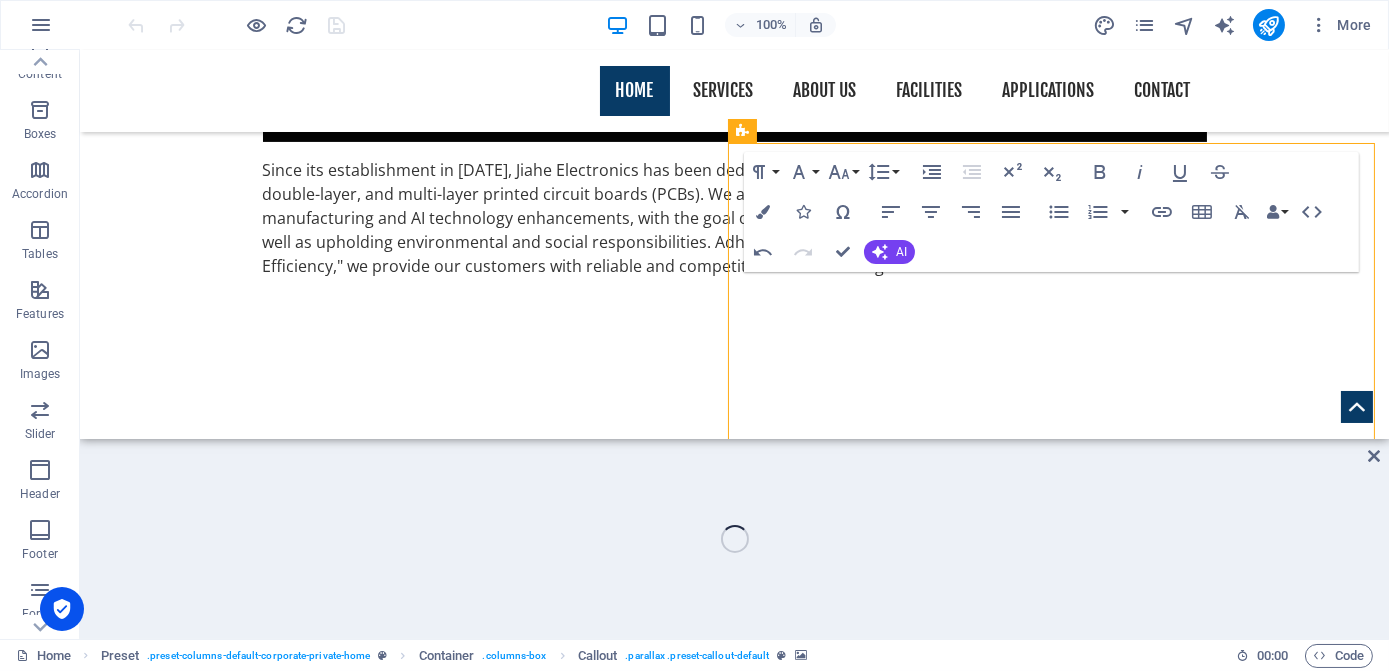 click on "Unequal Columns   Container   H1   Banner   Banner   Container   Unequal Columns   Container   Spacer   H2   Spacer   Container   H2   Spacer   Text   Preset   Image   Image   Text   Preset   Preset   Container   Container   Callout   Container   Button   Spacer   Spacer   Container   H3   Menu Bar   Menu   Button   Container   Callout   Container   Text Paragraph Format Normal Heading 1 Heading 2 Heading 3 Heading 4 Heading 5 Heading 6 Code Font Family Arial Georgia Impact Tahoma Times New Roman Verdana Fjalla One Open Sans Font Size 8 9 10 11 12 14 18 24 30 36 48 60 72 96 Line Height Default Single 1.15 1.5 Double Increase Indent Decrease Indent Superscript Subscript Bold Italic Underline Strikethrough Colors Icons Special Characters Align Left Align Center Align Right Align Justify Unordered List   Default Circle Disc Square    Ordered List   Default Lower Alpha Lower Greek Lower Roman Upper Alpha Upper Roman    Insert Link Insert Table Clear Formatting Data Bindings Company First name Last name Street" at bounding box center [734, 344] 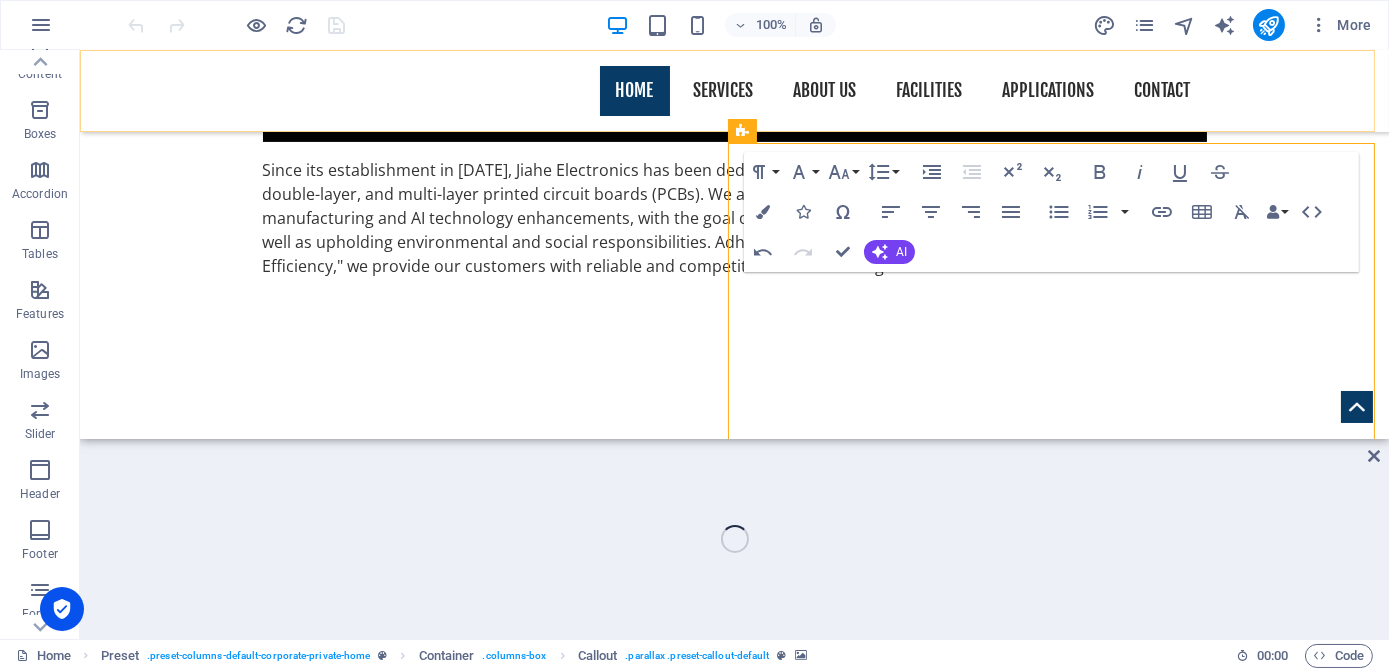 click on "Home Services About us Facilities Applications Contact" at bounding box center [734, 91] 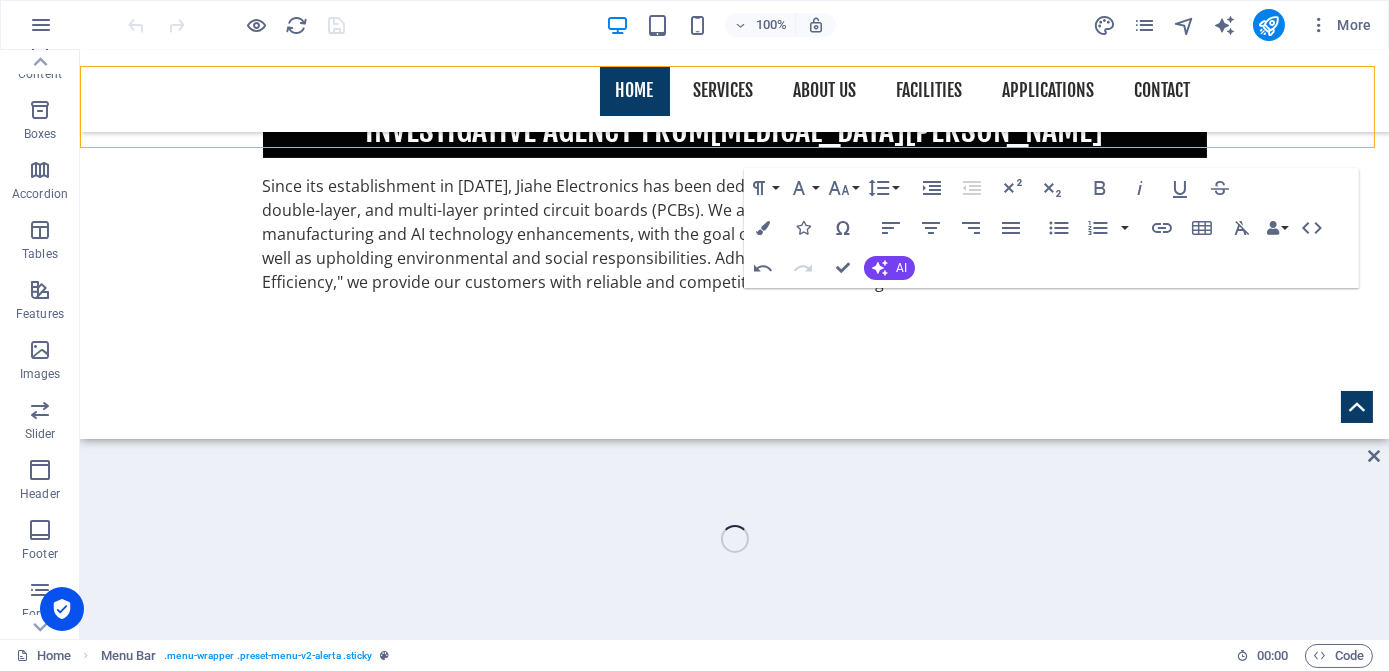 scroll, scrollTop: 1197, scrollLeft: 0, axis: vertical 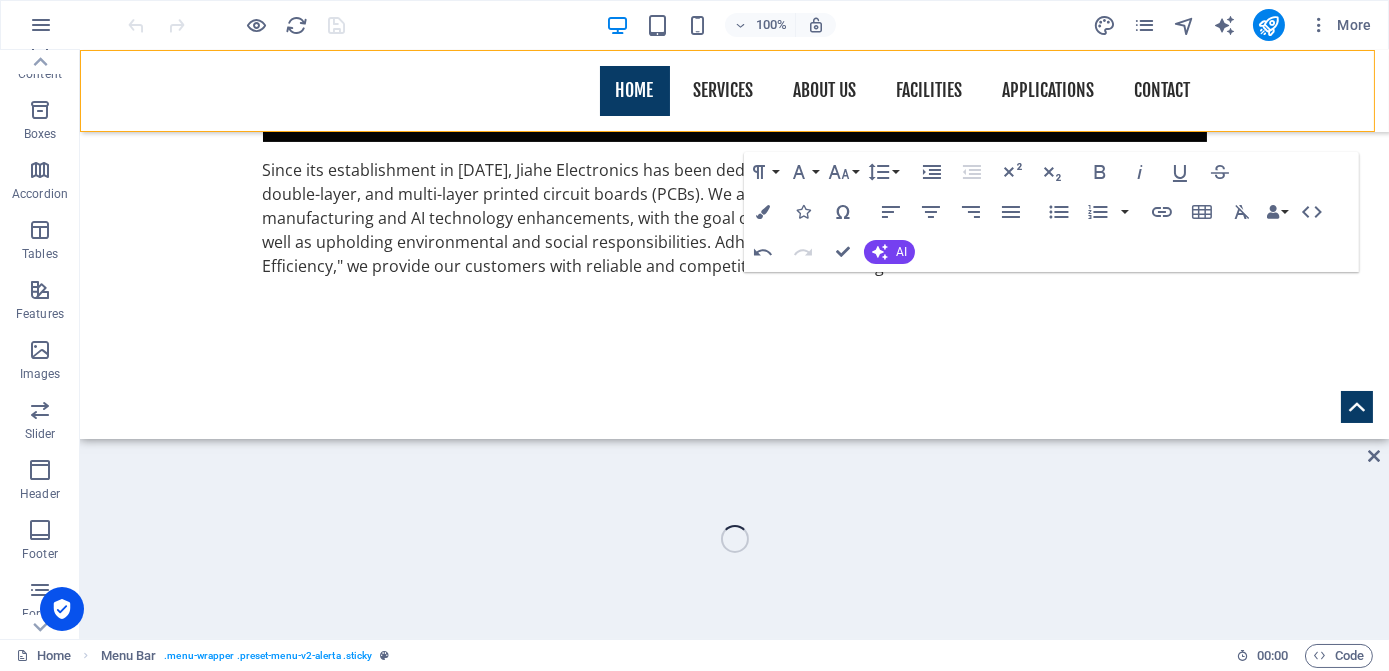 click at bounding box center (734, 2408) 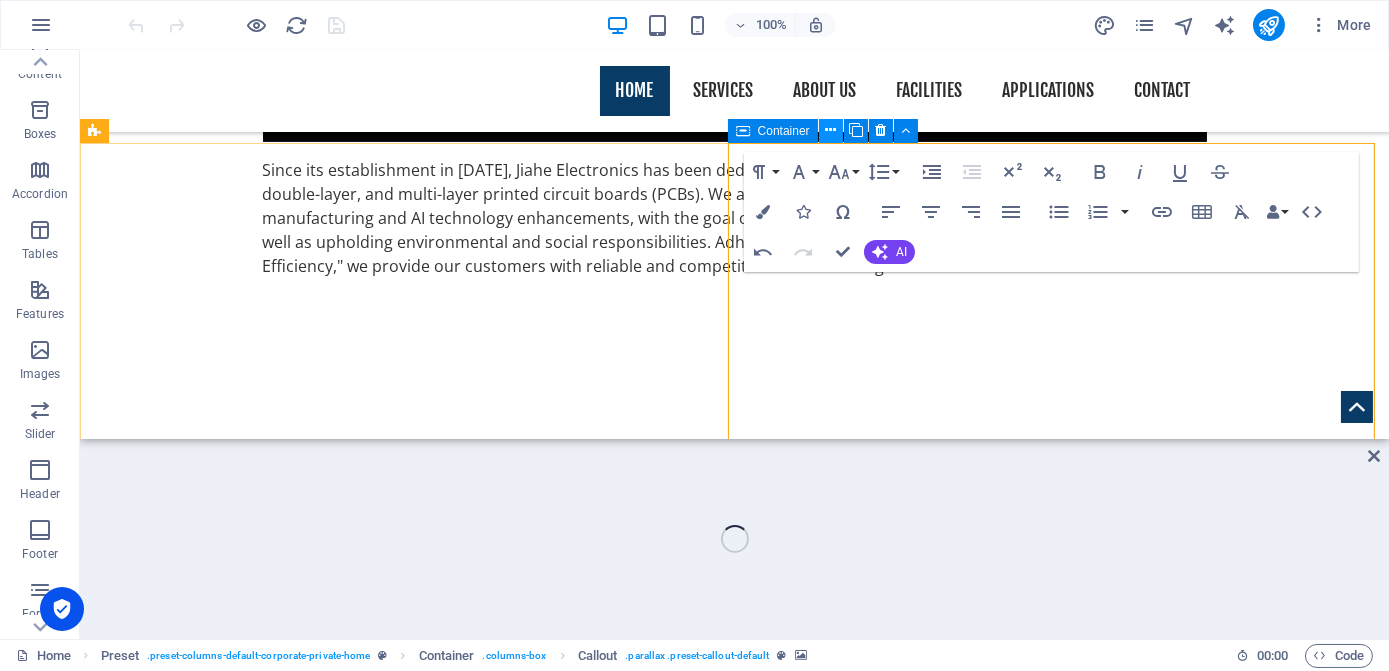 click at bounding box center (830, 130) 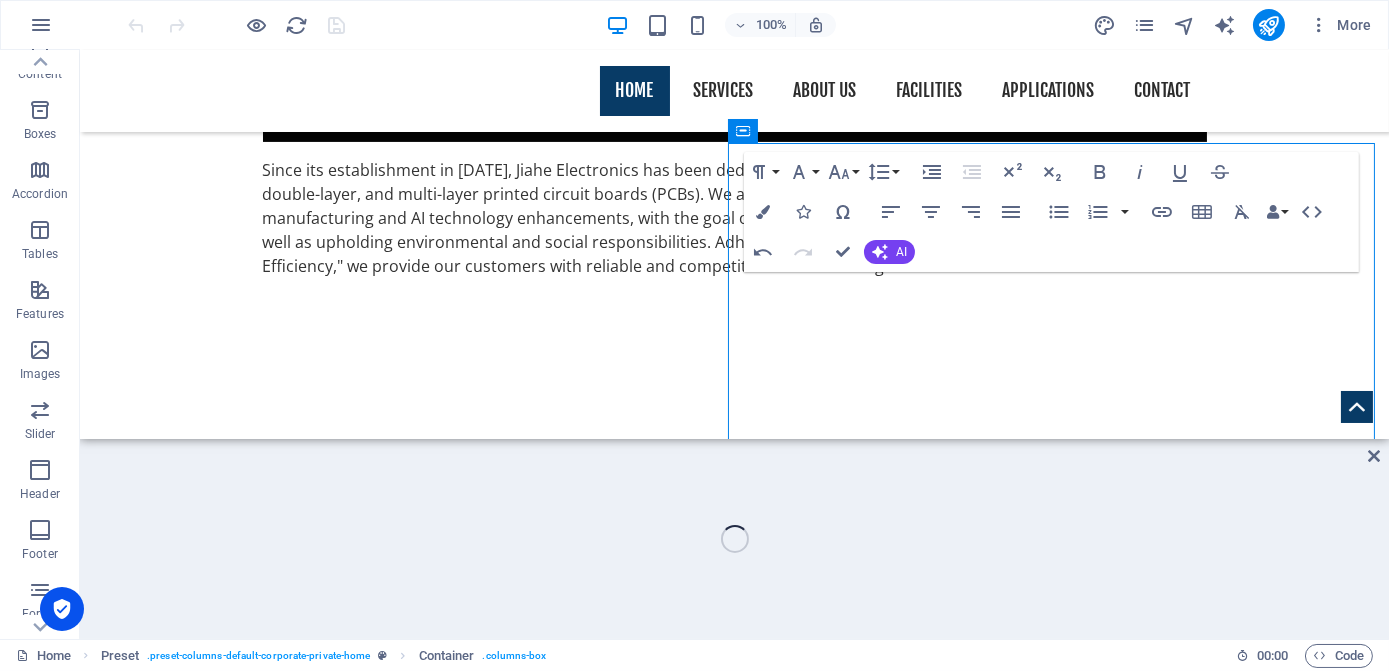 click at bounding box center [734, 2408] 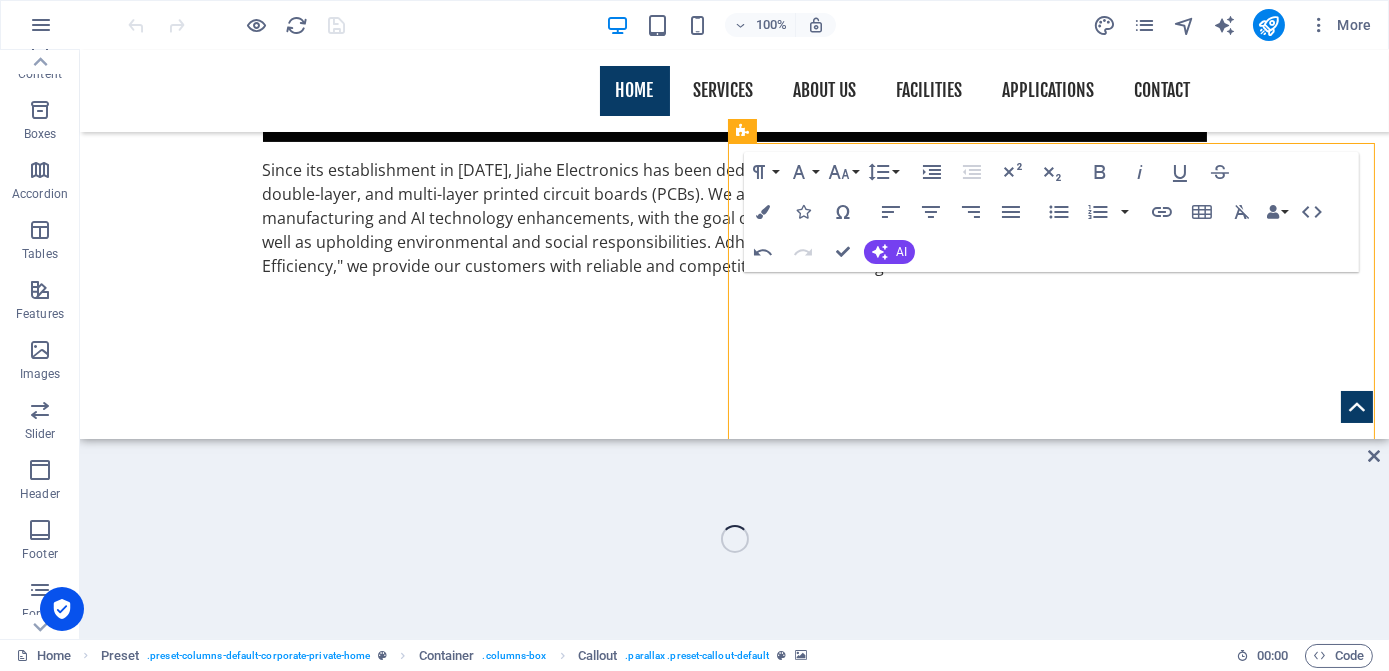 click at bounding box center [734, 2408] 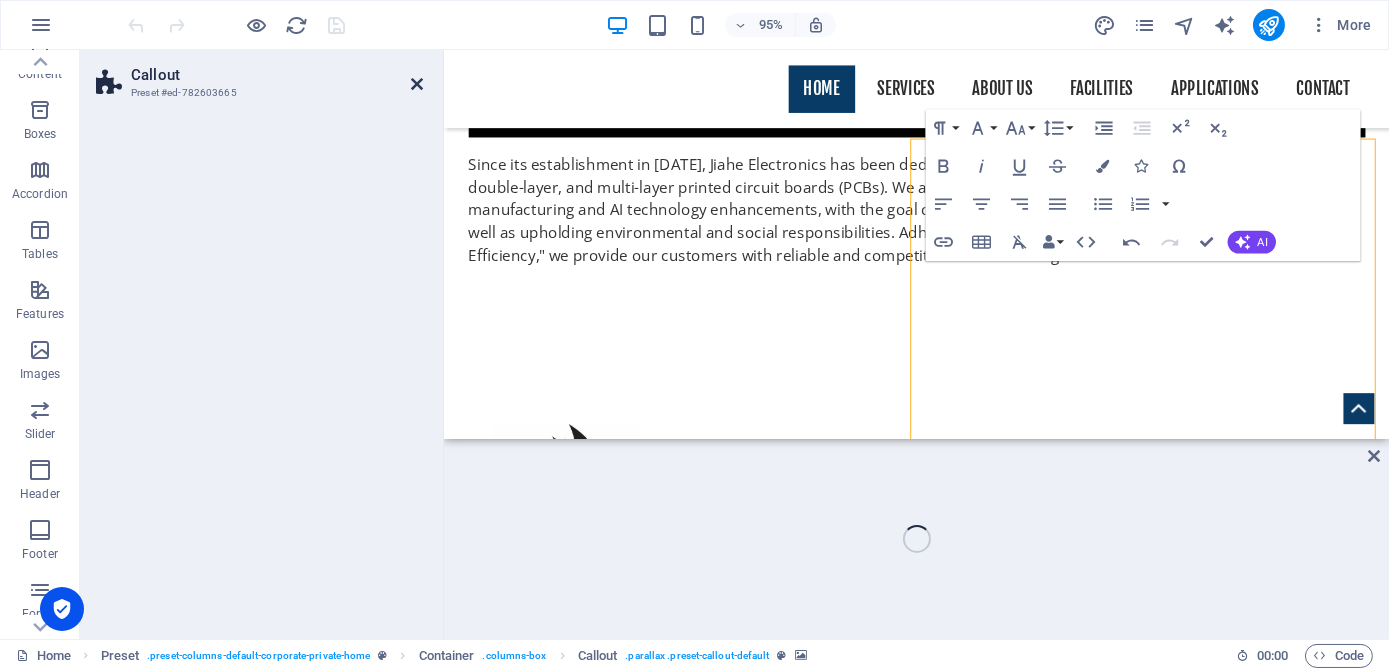 click at bounding box center [417, 84] 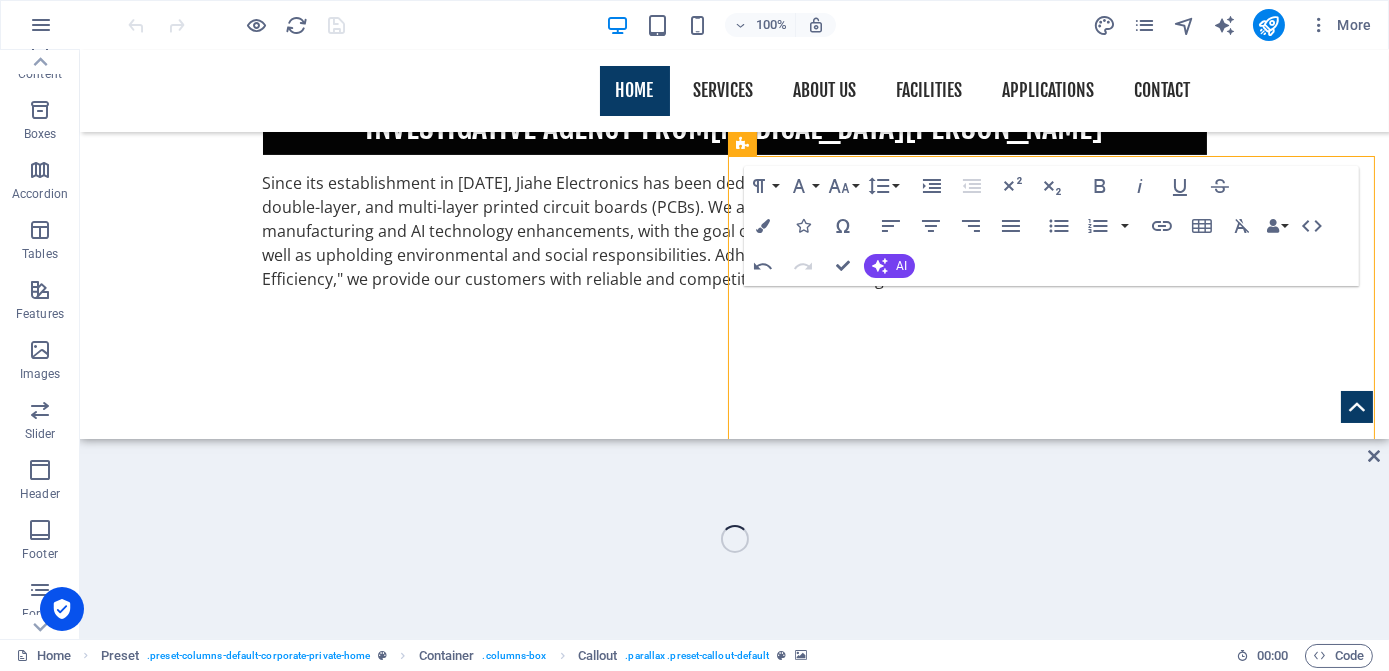 scroll, scrollTop: 1197, scrollLeft: 0, axis: vertical 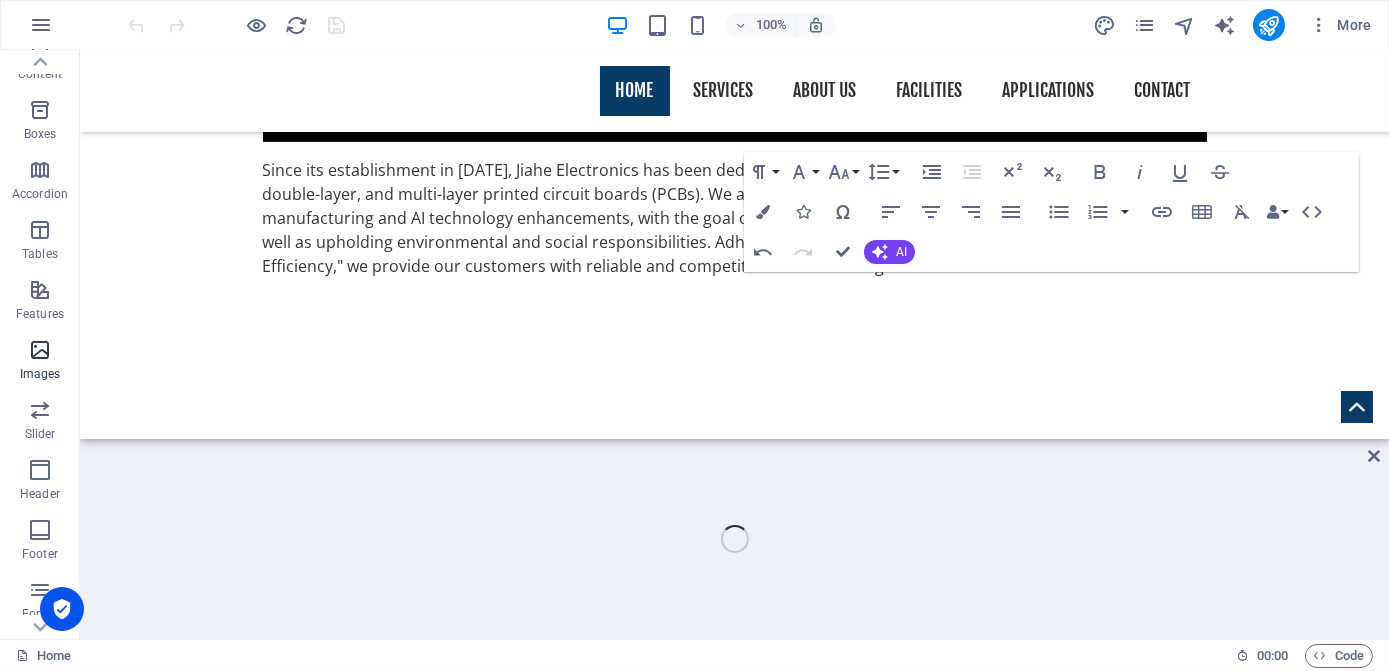 click at bounding box center [40, 350] 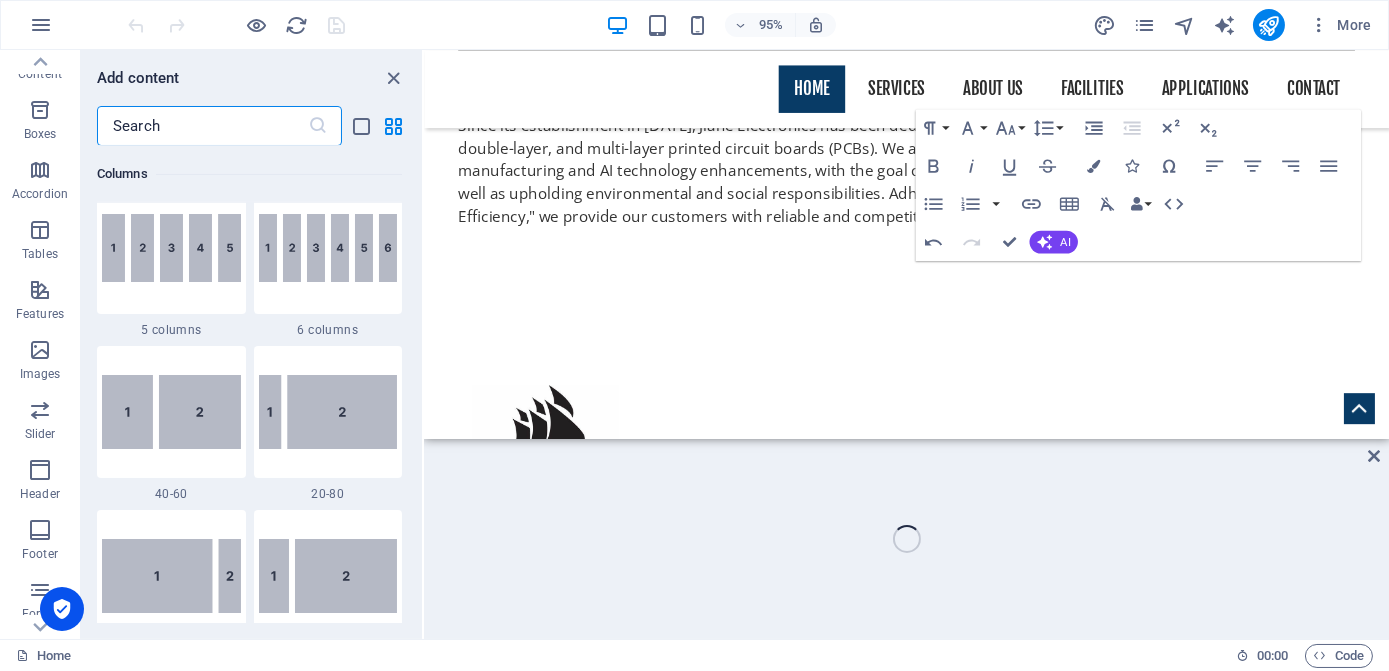 scroll, scrollTop: 885, scrollLeft: 0, axis: vertical 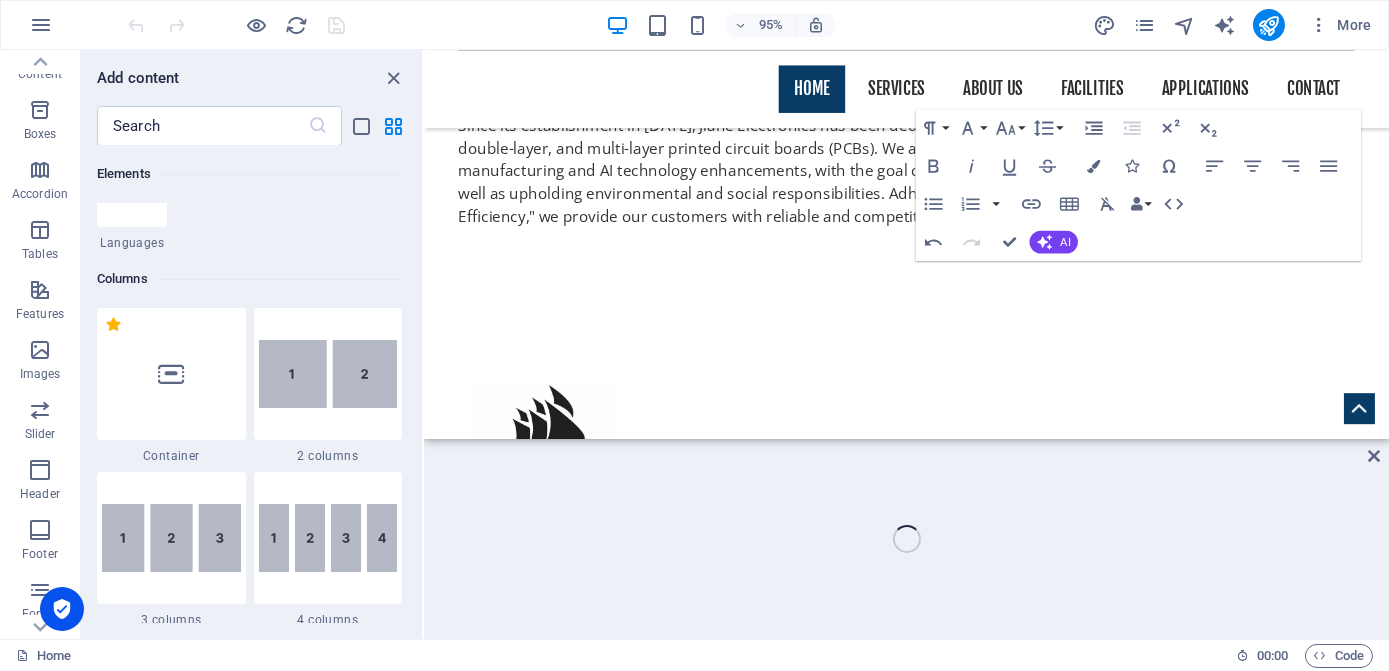 click at bounding box center (931, 2420) 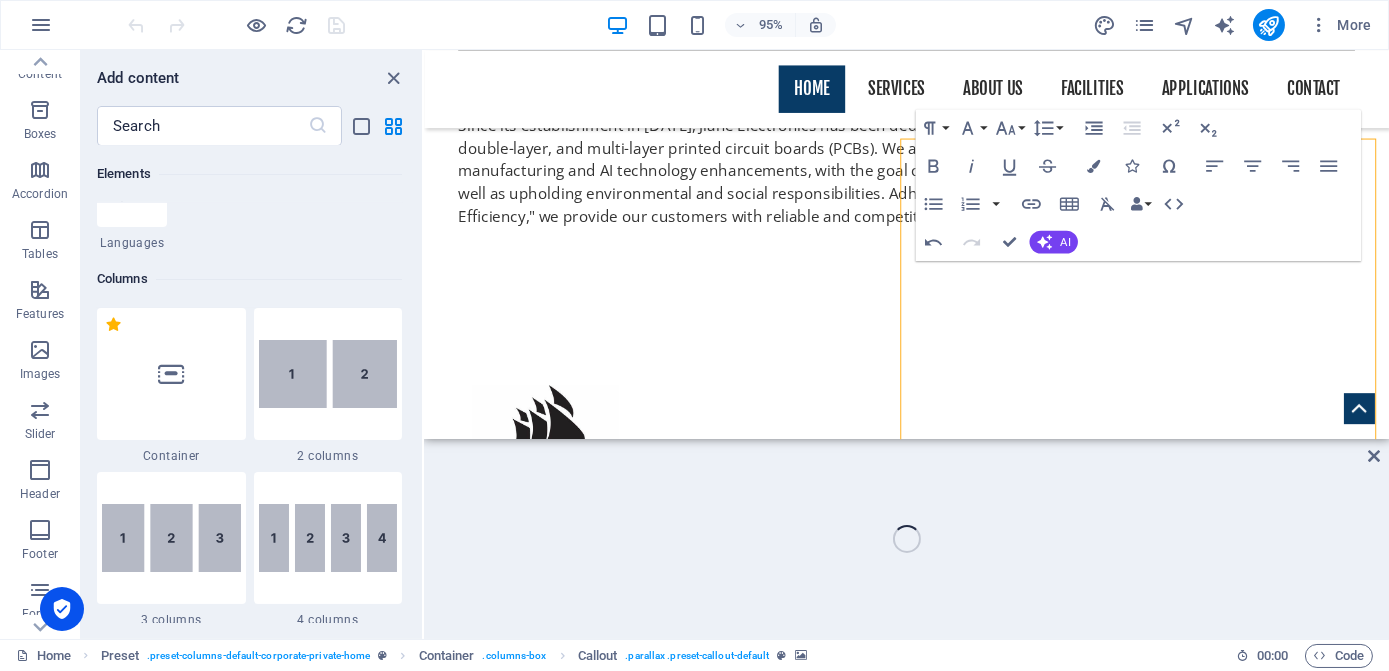 click at bounding box center [931, 2420] 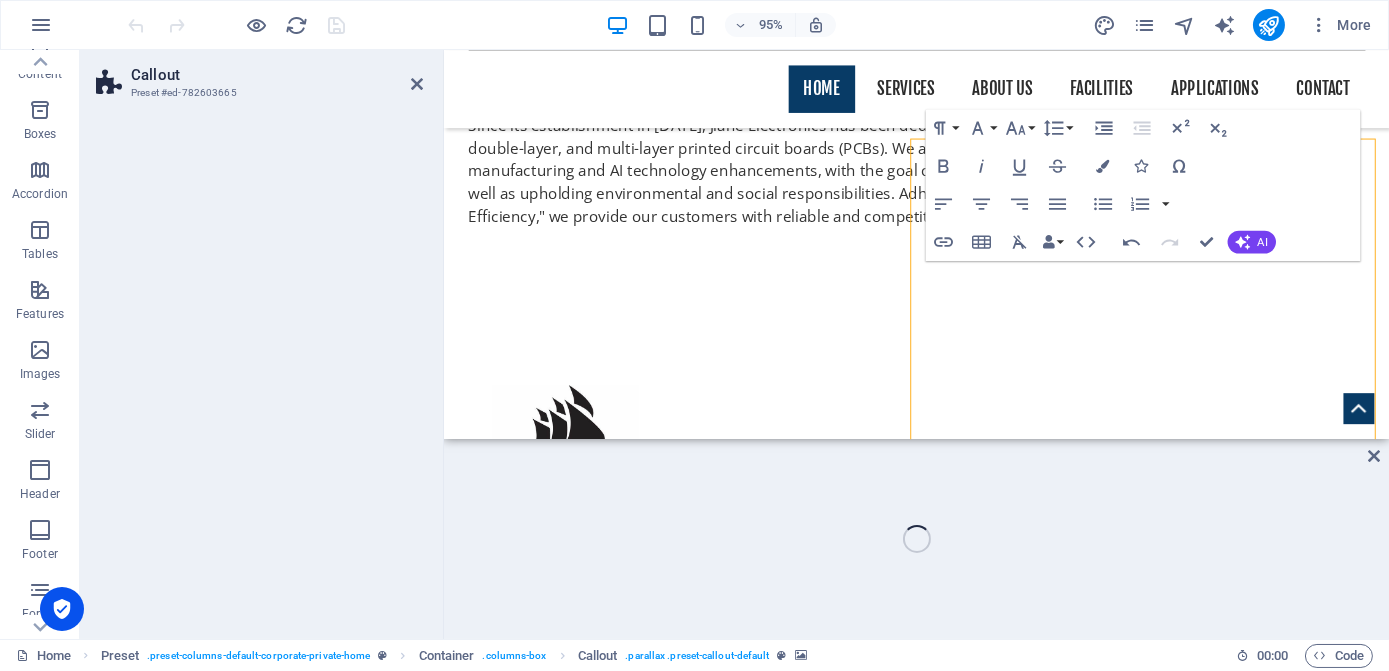 click at bounding box center [940, 2420] 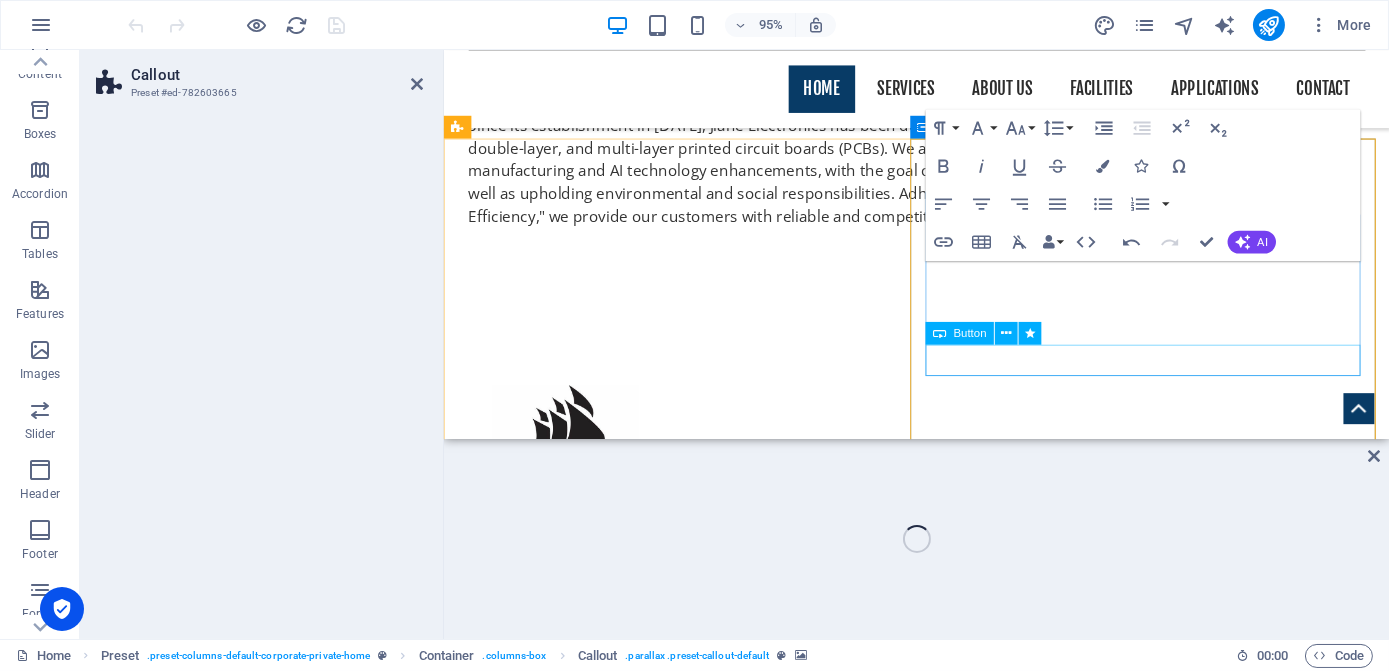 click on "Our Services" at bounding box center [941, 2841] 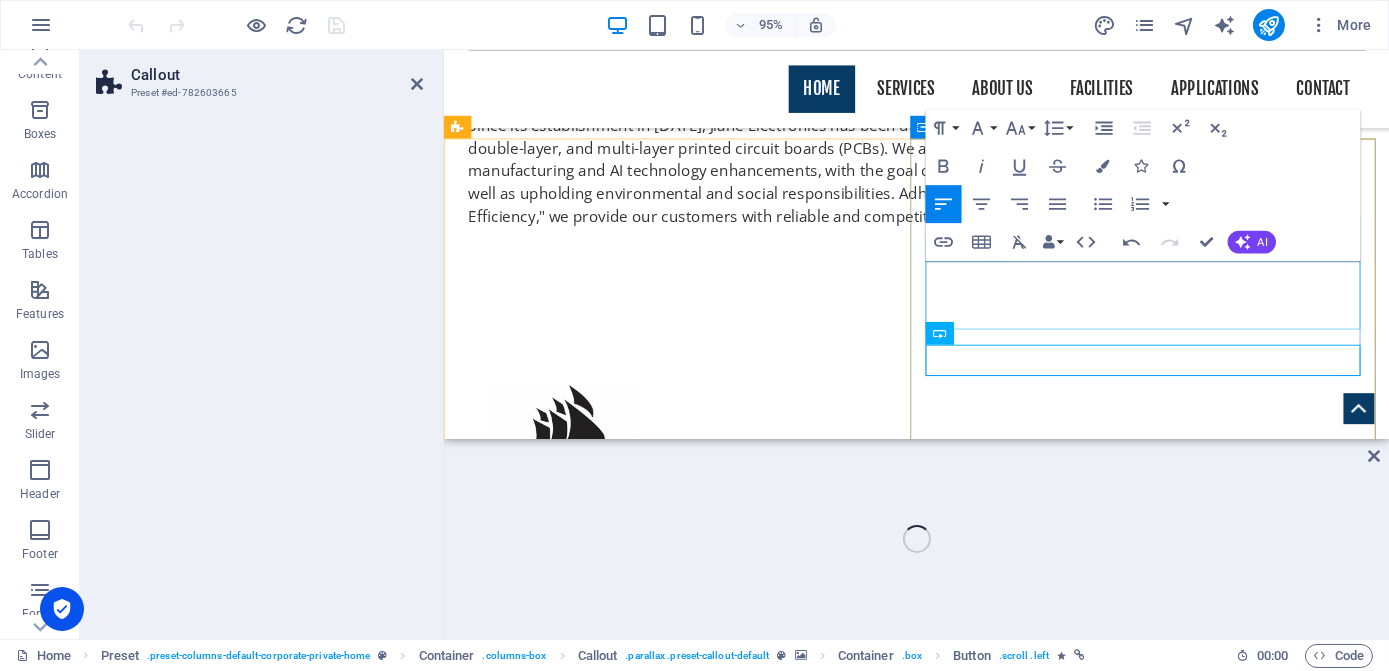 click on "Taiwan Really Electronic Co., Ltd established in 2014, located in Toa Yuan County, we have provided printed circuit board assembly." at bounding box center [941, 2785] 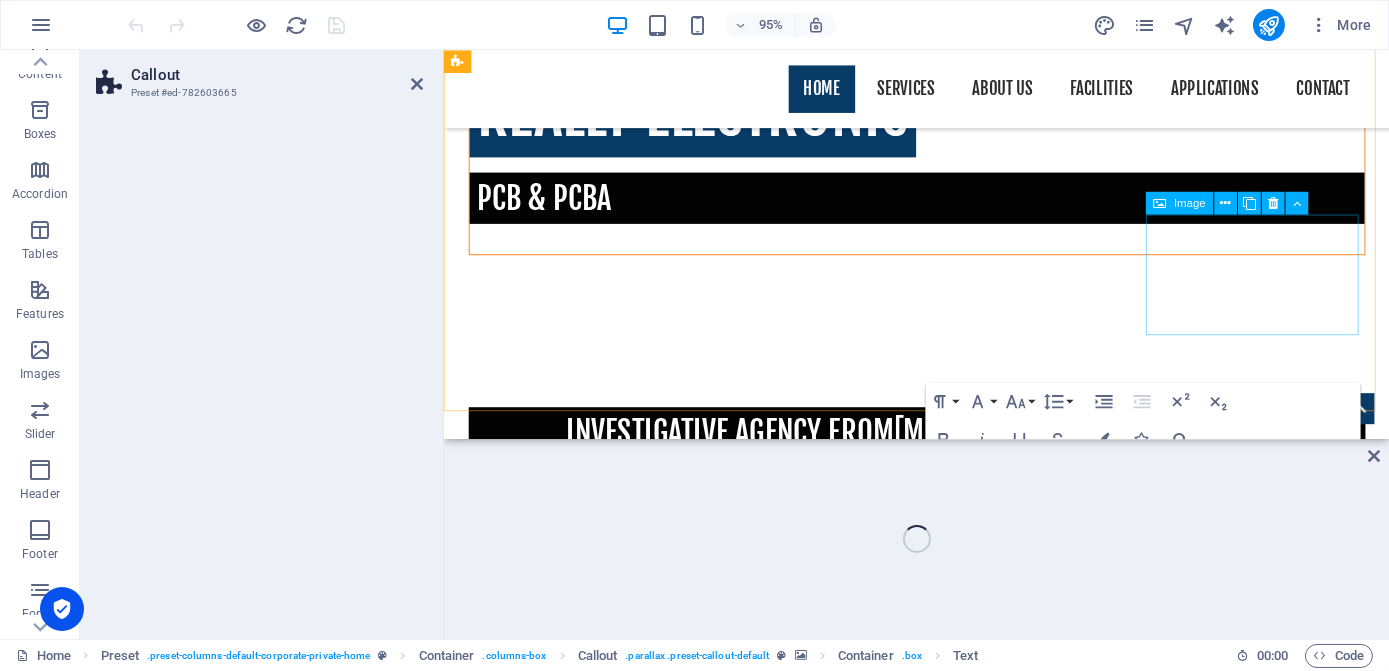 scroll, scrollTop: 834, scrollLeft: 0, axis: vertical 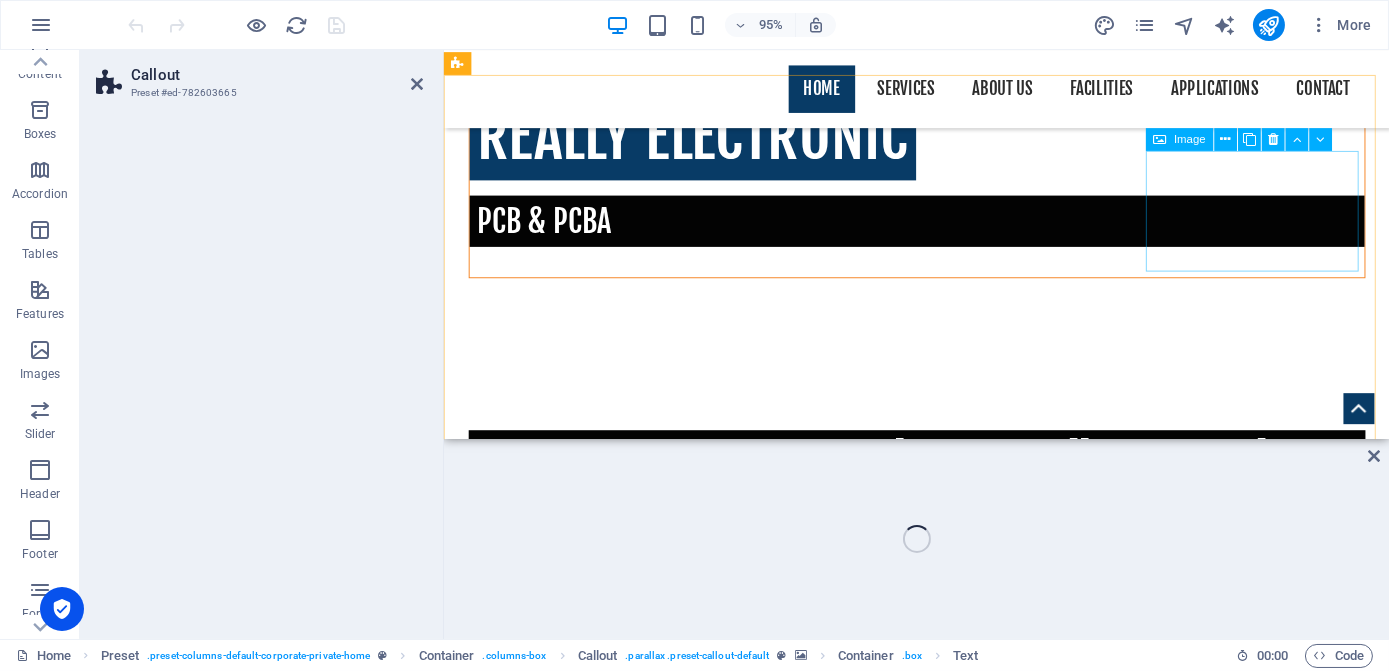 click at bounding box center [571, 1269] 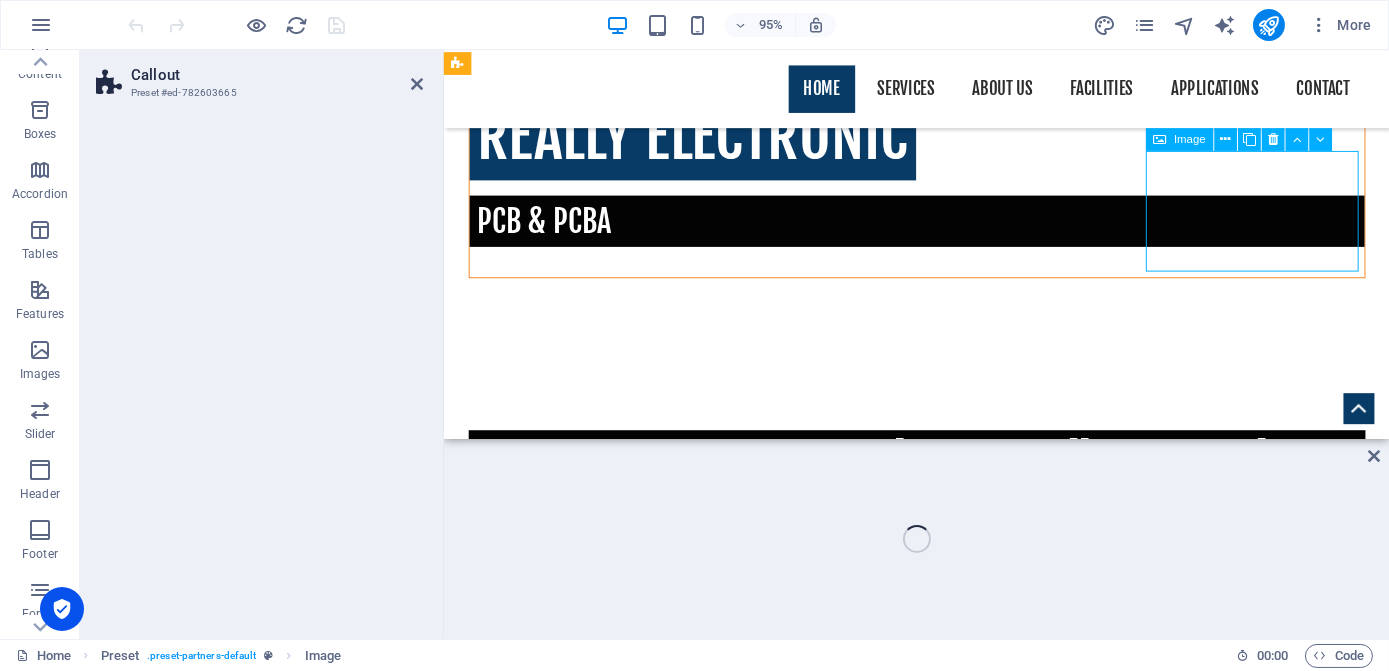 click at bounding box center [940, 1337] 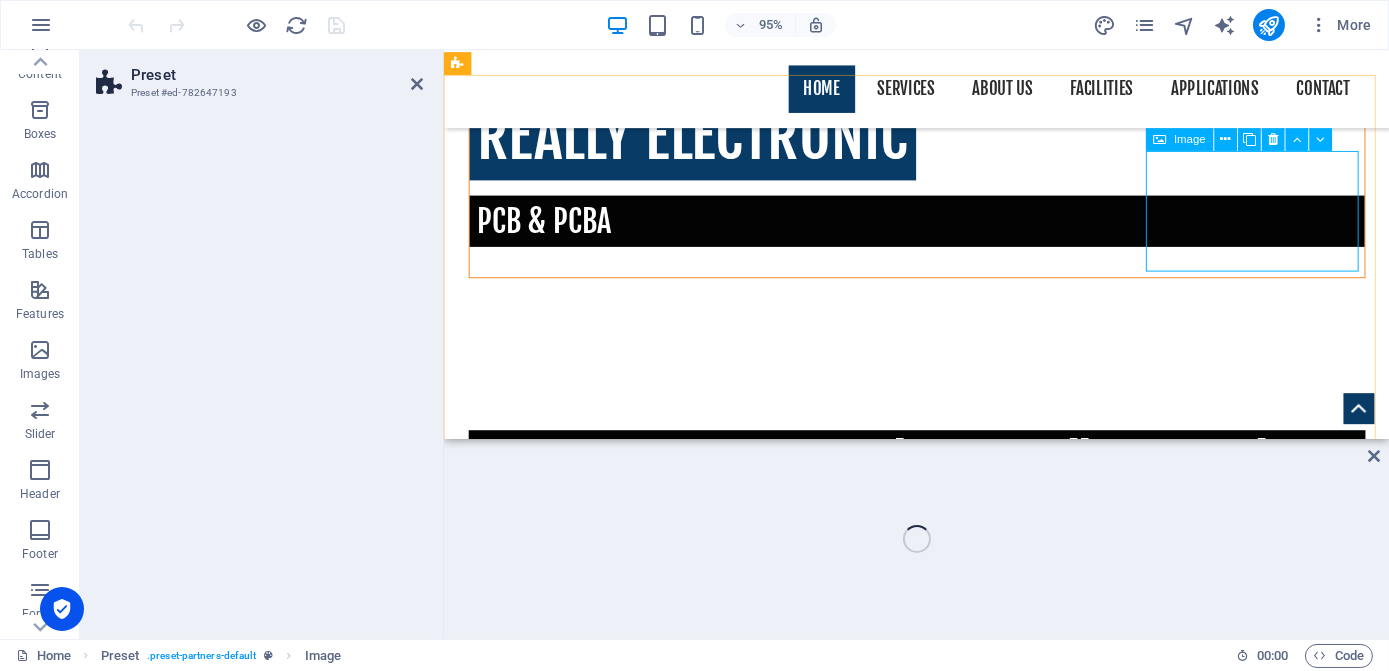 click at bounding box center [571, 1269] 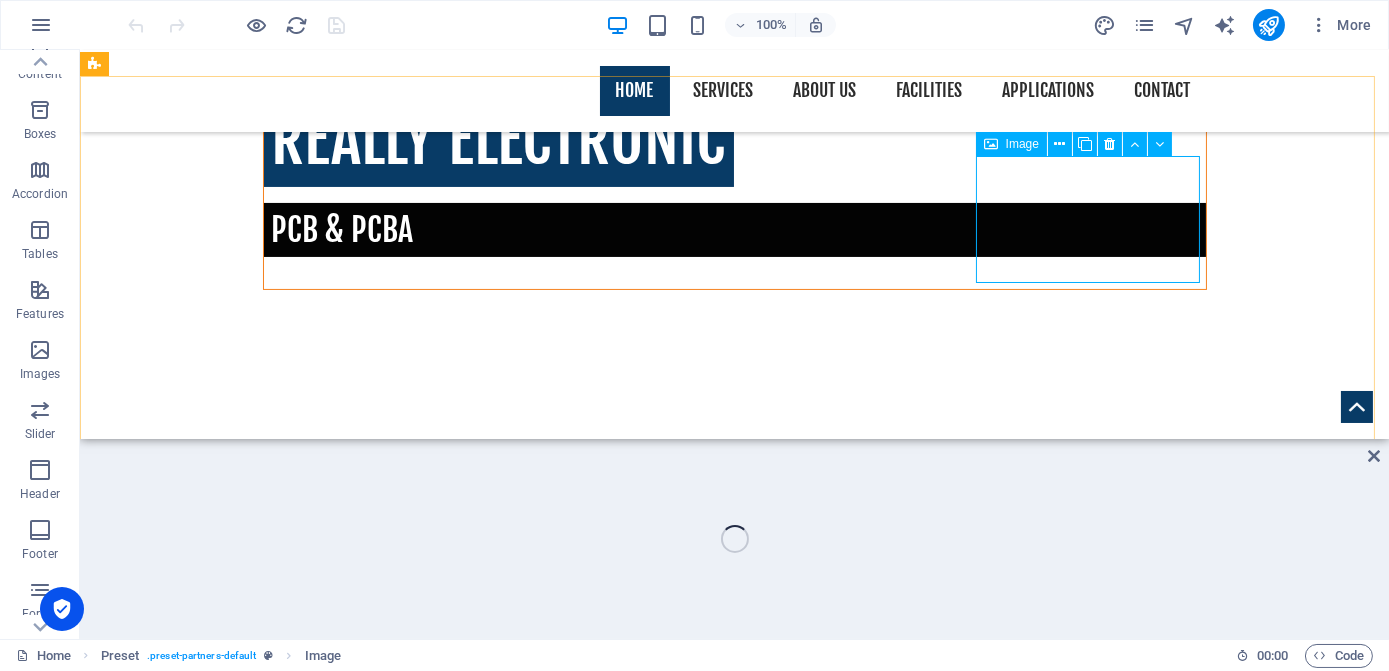 click at bounding box center (208, 1269) 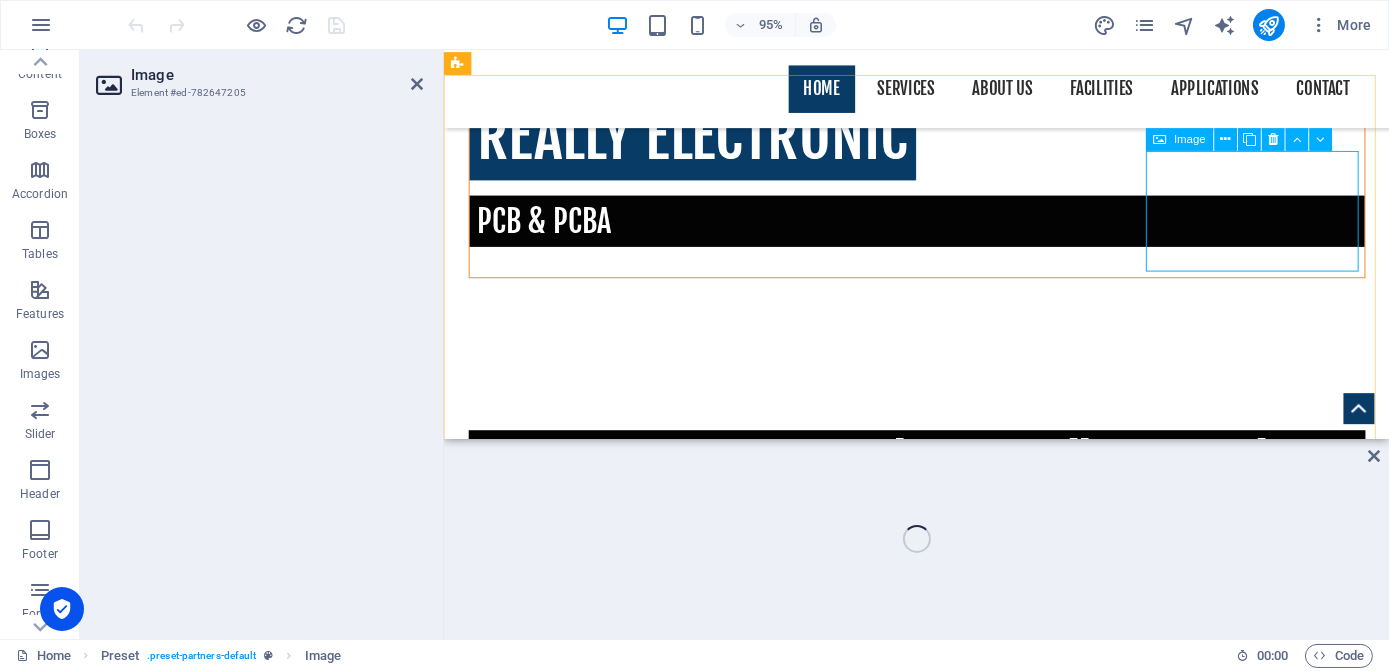 click on "Image" at bounding box center [1190, 139] 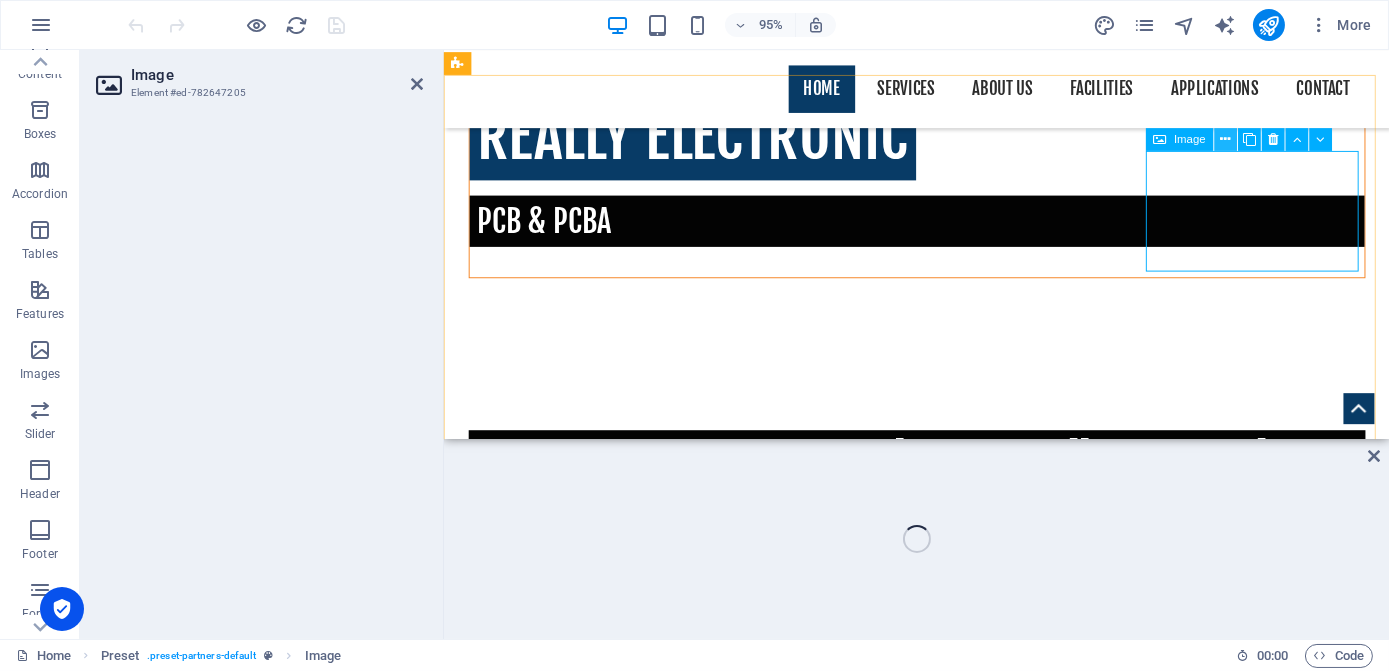 click at bounding box center (1226, 140) 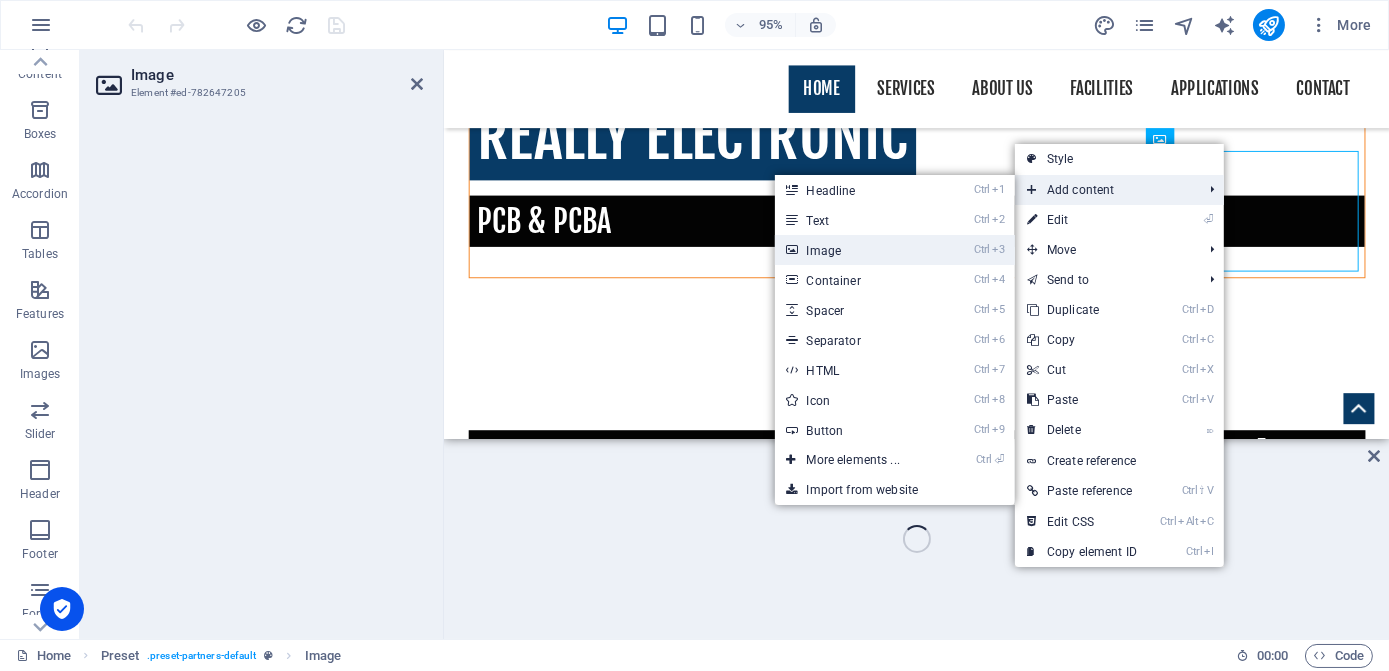 click on "Ctrl 3  Image" at bounding box center (857, 250) 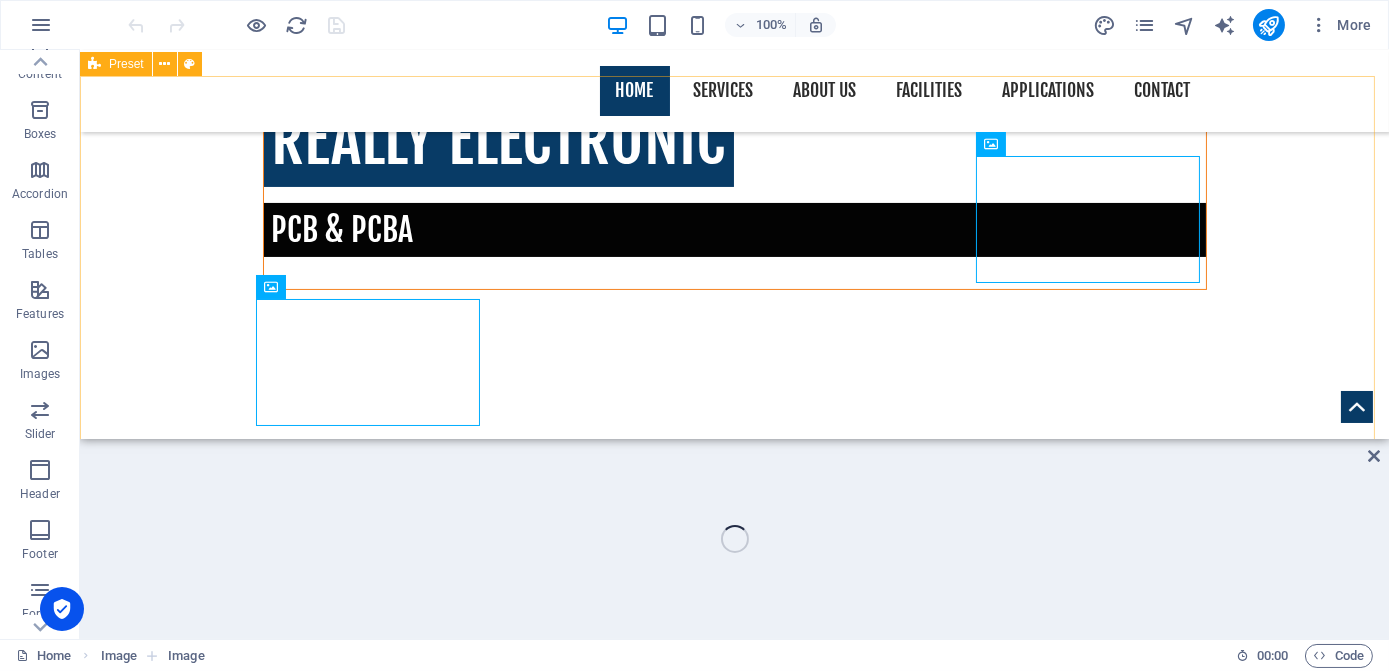 click at bounding box center [734, 1404] 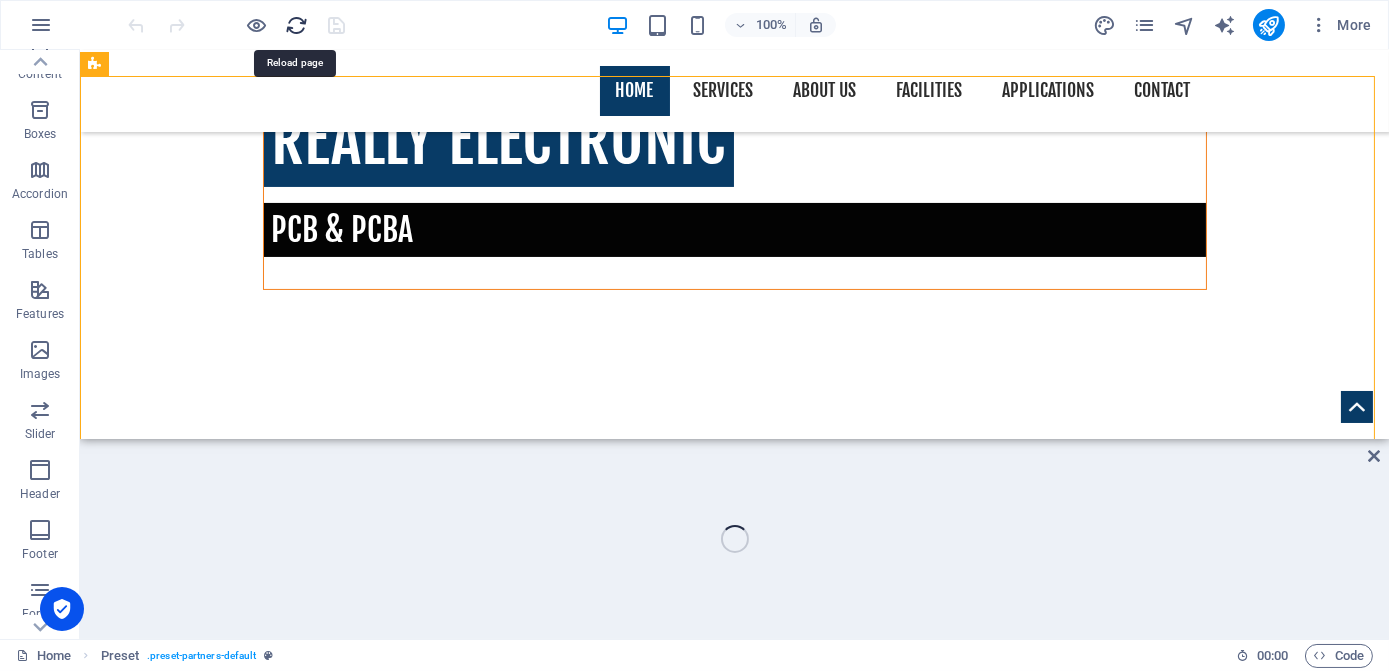 click at bounding box center [297, 25] 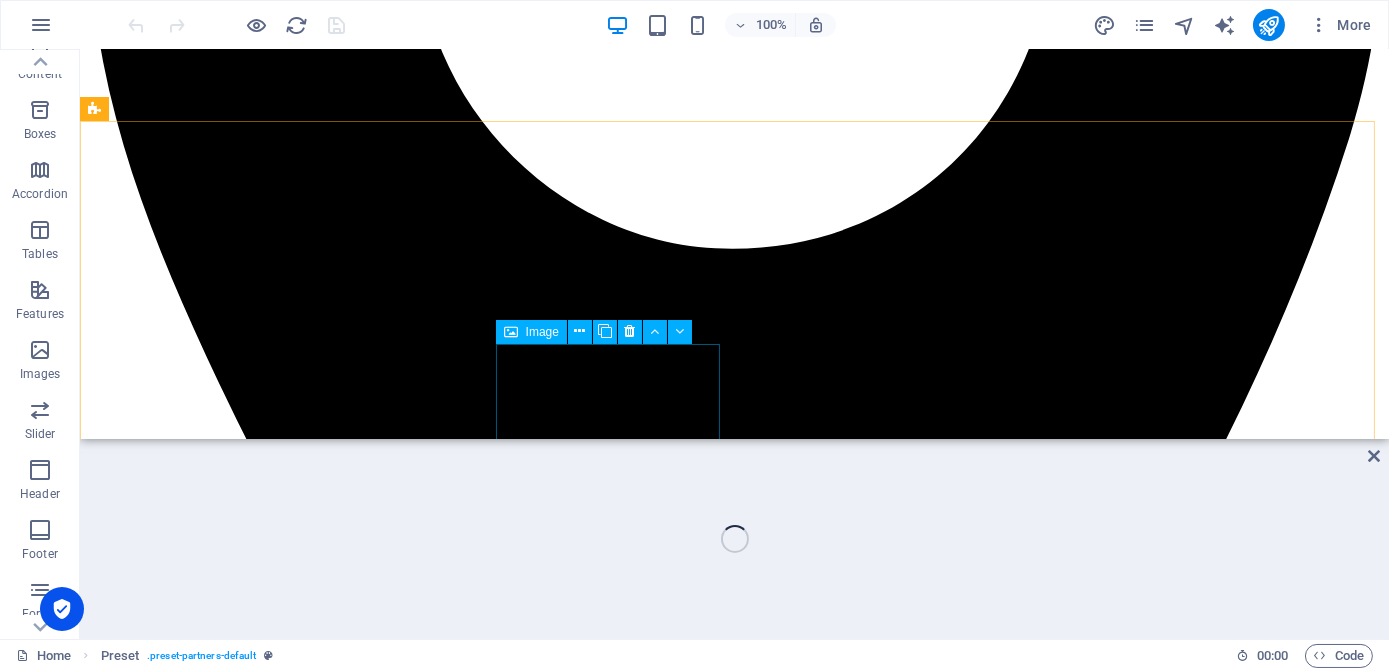 scroll, scrollTop: 818, scrollLeft: 0, axis: vertical 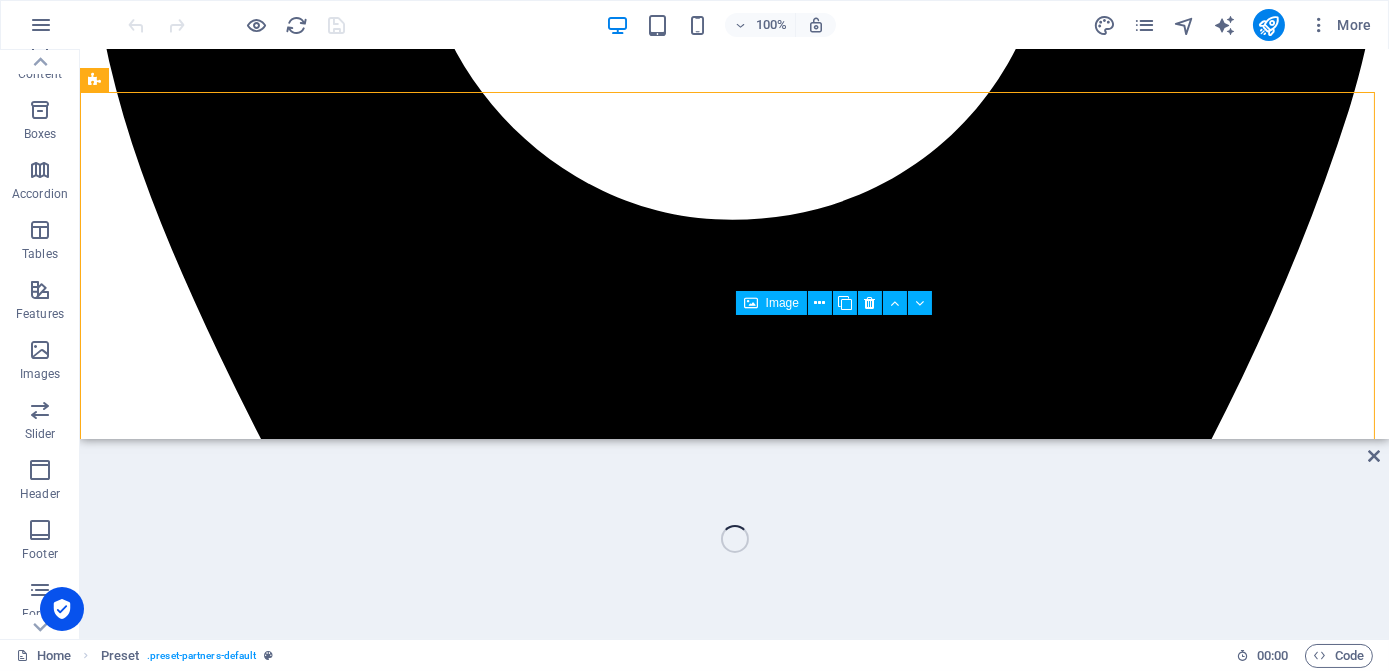 drag, startPoint x: 820, startPoint y: 345, endPoint x: 912, endPoint y: 322, distance: 94.83143 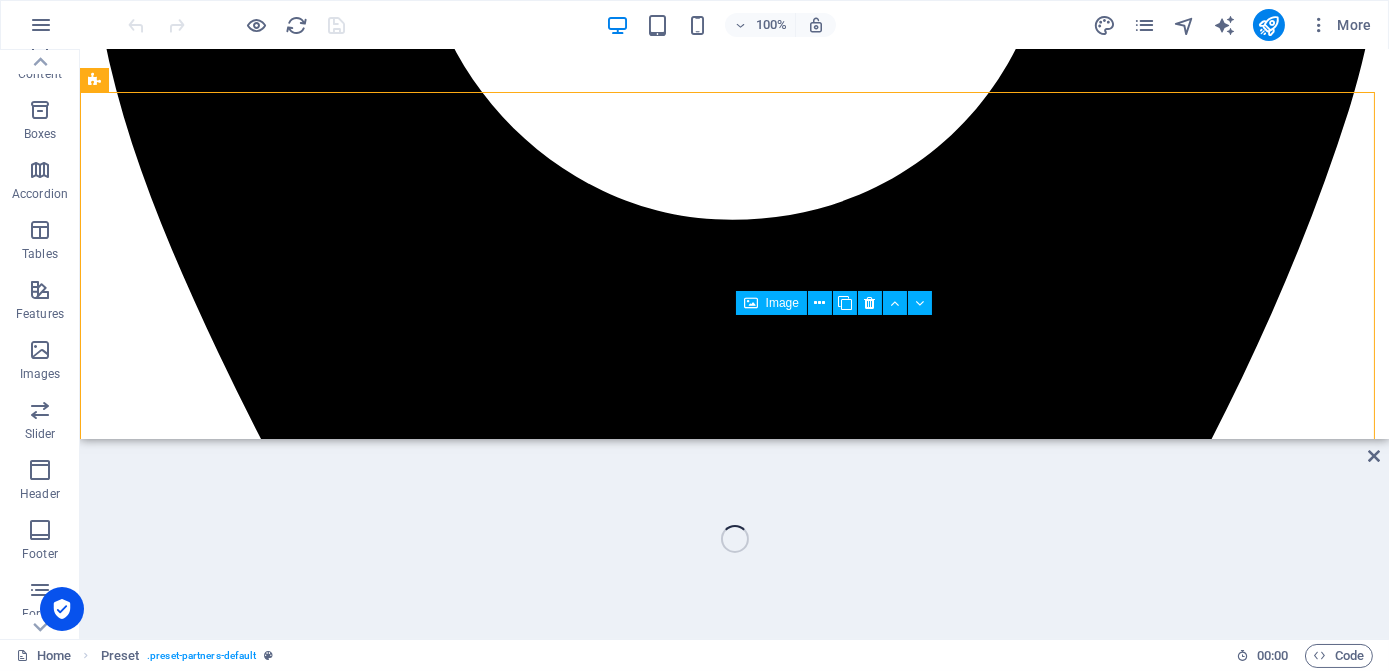 click at bounding box center (734, 14352) 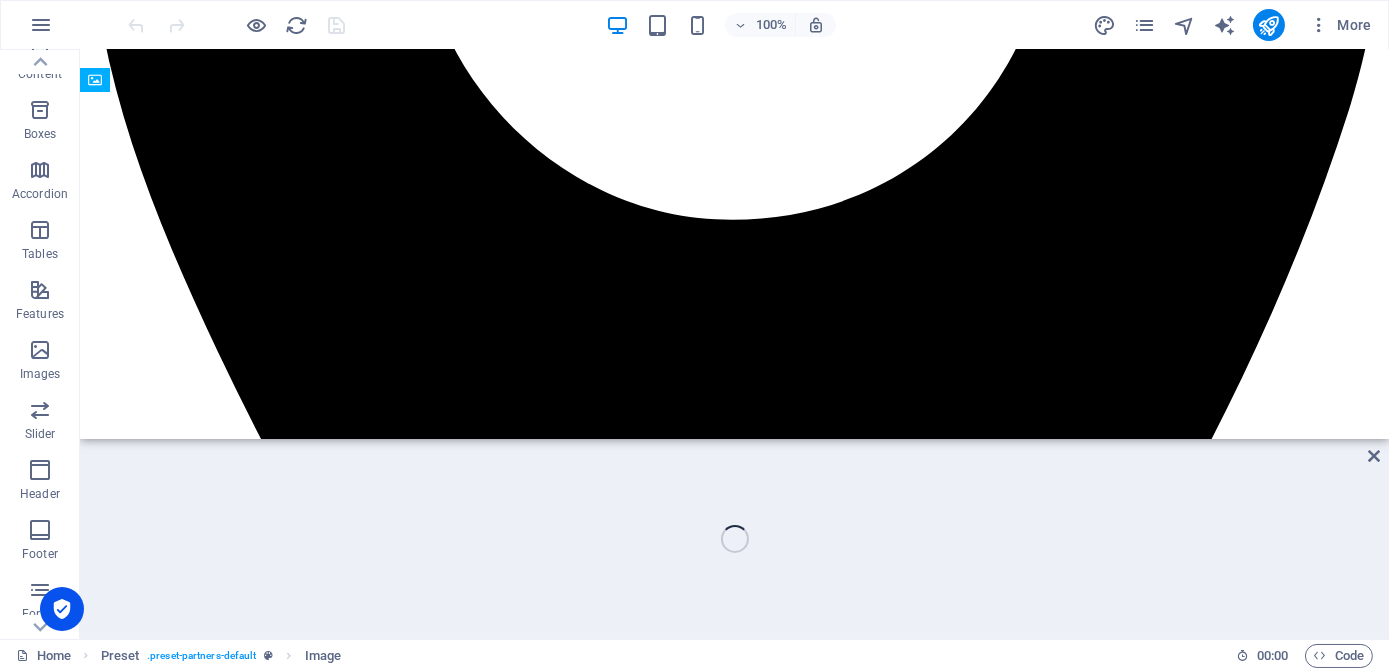 drag, startPoint x: 829, startPoint y: 362, endPoint x: 975, endPoint y: 212, distance: 209.32272 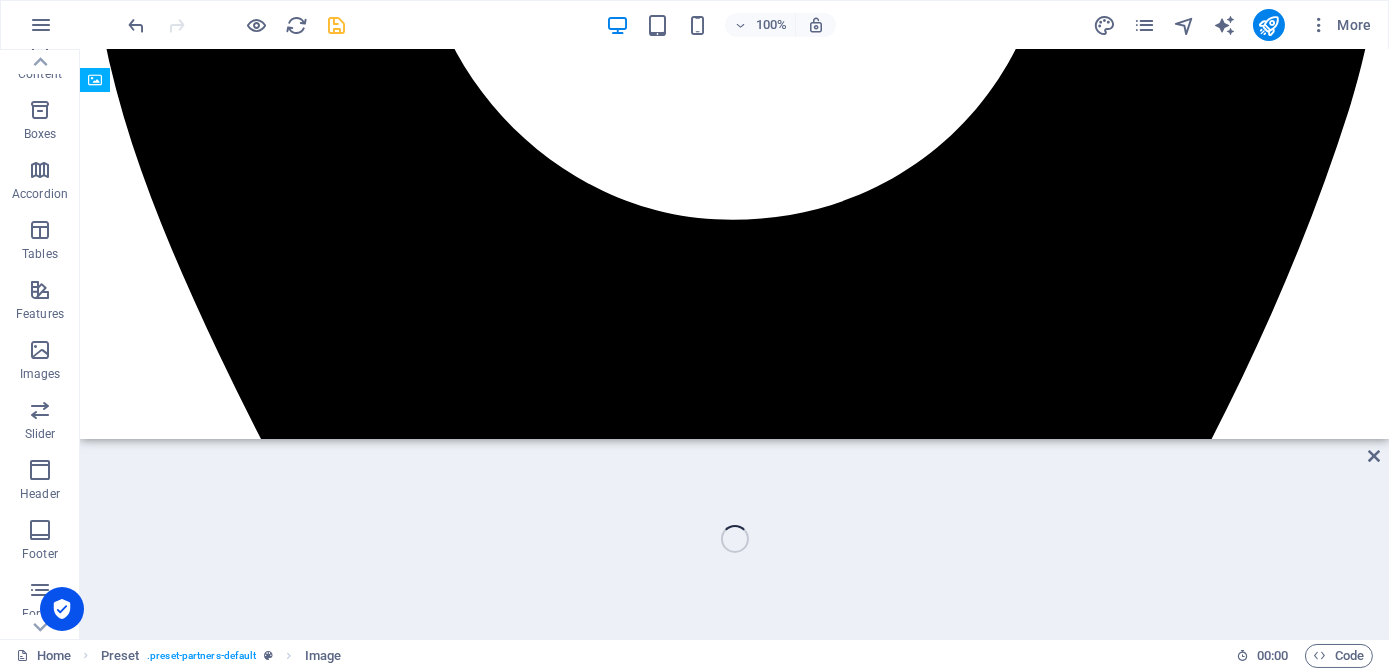 drag, startPoint x: 1084, startPoint y: 211, endPoint x: 812, endPoint y: 217, distance: 272.06616 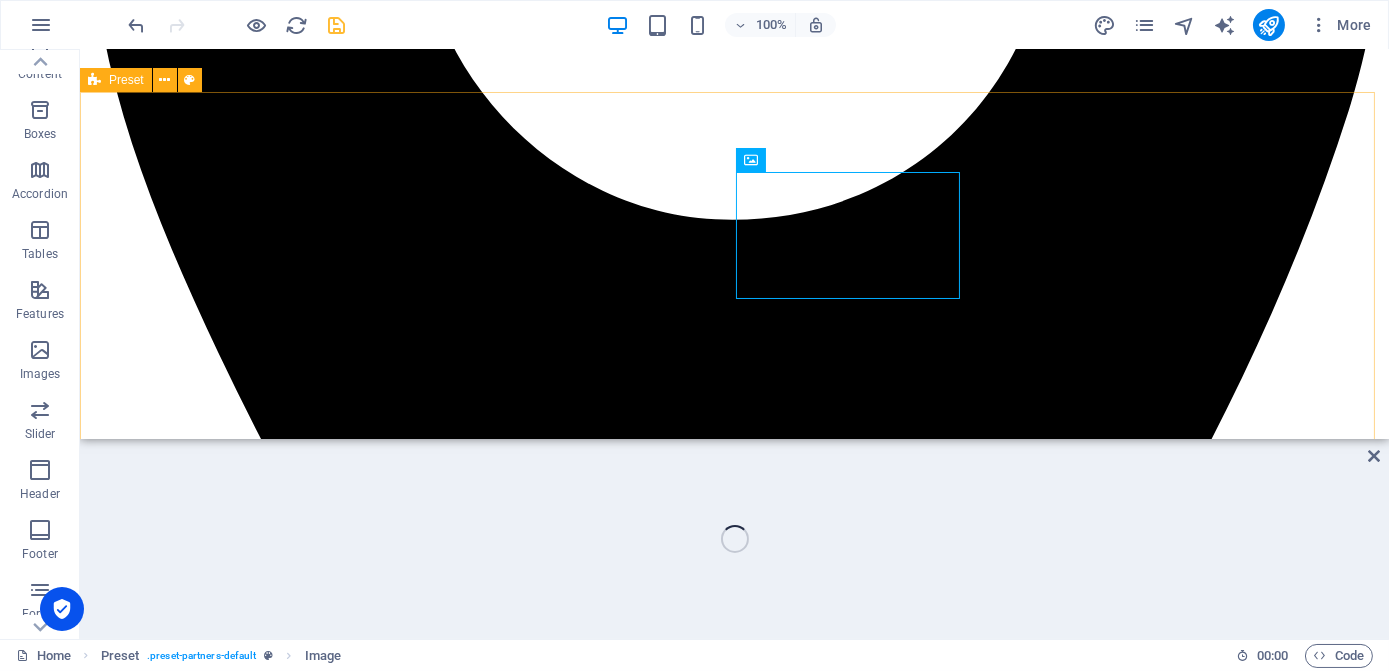 click at bounding box center (734, 13339) 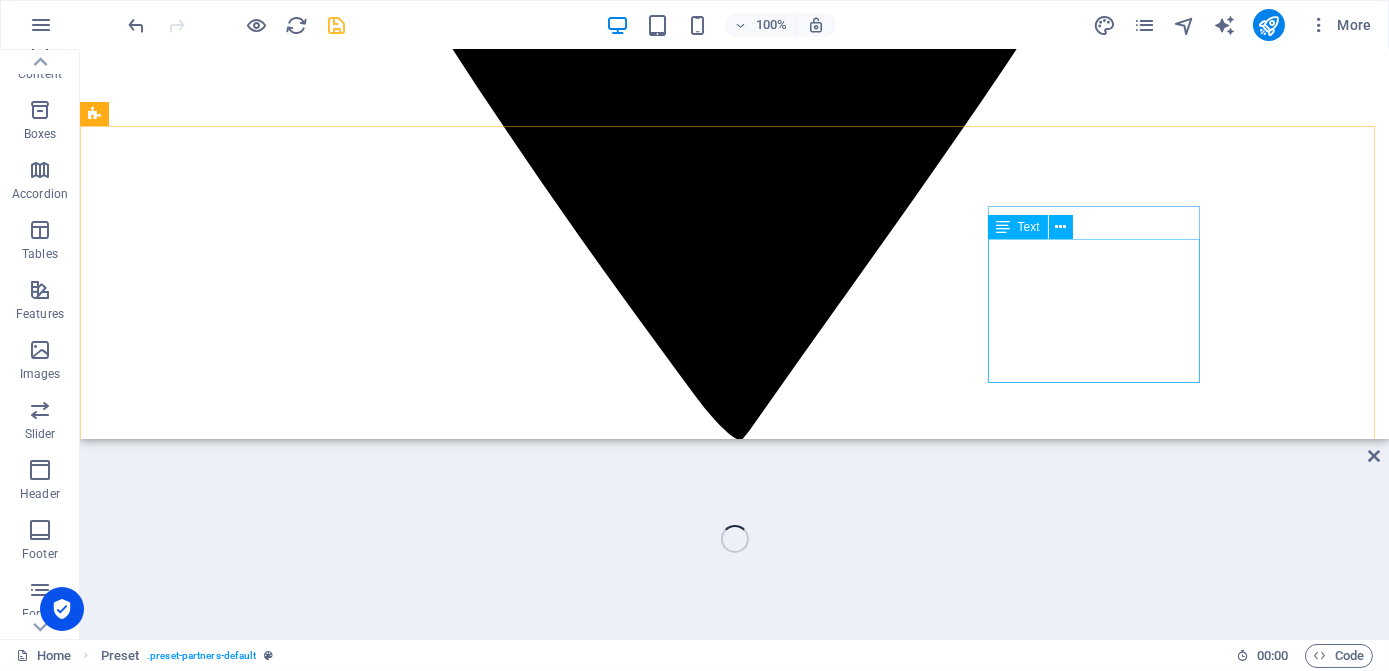 scroll, scrollTop: 1545, scrollLeft: 0, axis: vertical 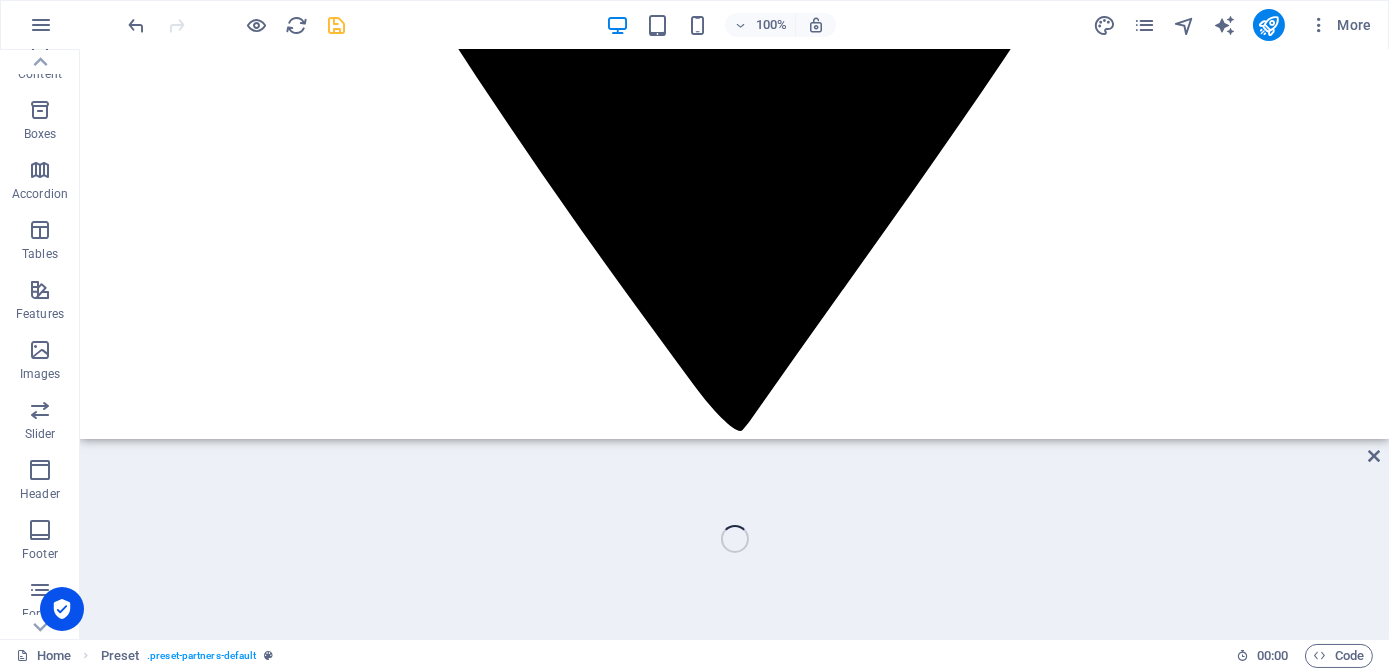 click on "H2   Banner   Banner   Container   Unequal Columns   Container   Spacer   Spacer   Container   H2   Spacer   Text   Preset   Image   Image   Image   Image   Image   Image   Image   Image   Spacer   Preset   Container   Callout   Container   Button   Preset   Text   Container   H3   Container   Text   Text   Container   Text   Container" at bounding box center (734, 344) 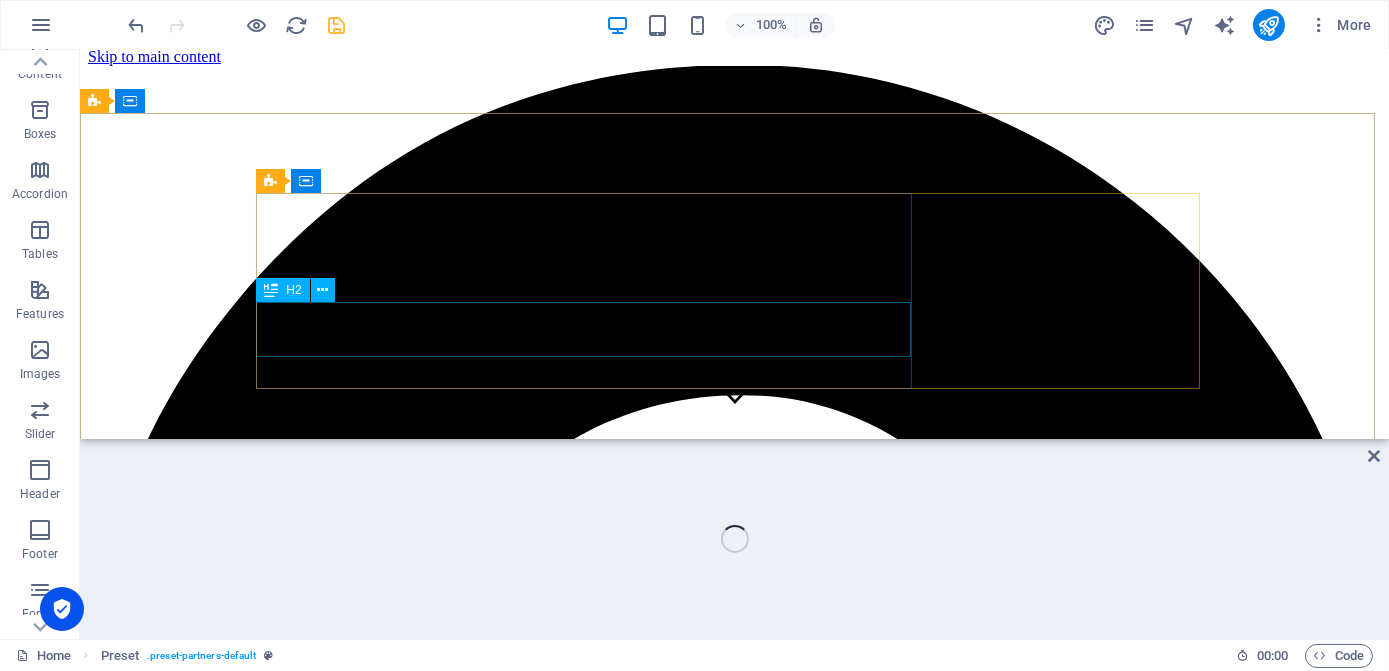 scroll, scrollTop: 0, scrollLeft: 0, axis: both 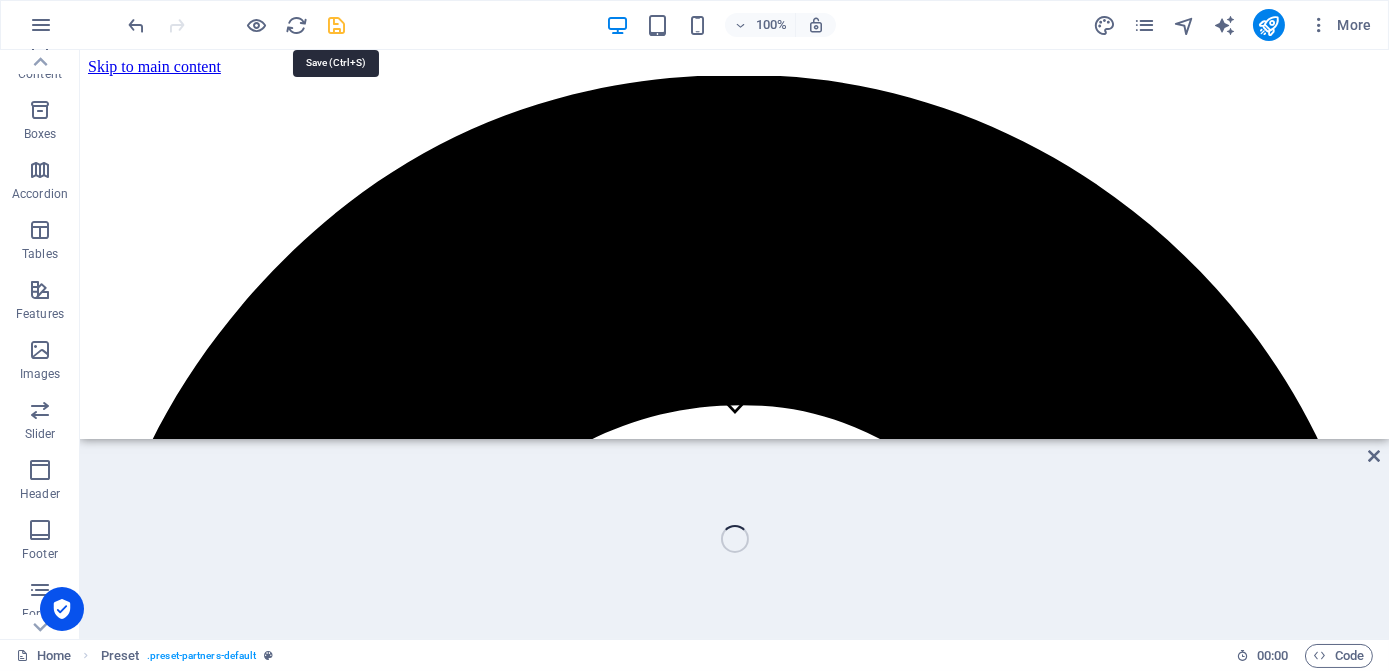 click at bounding box center (337, 25) 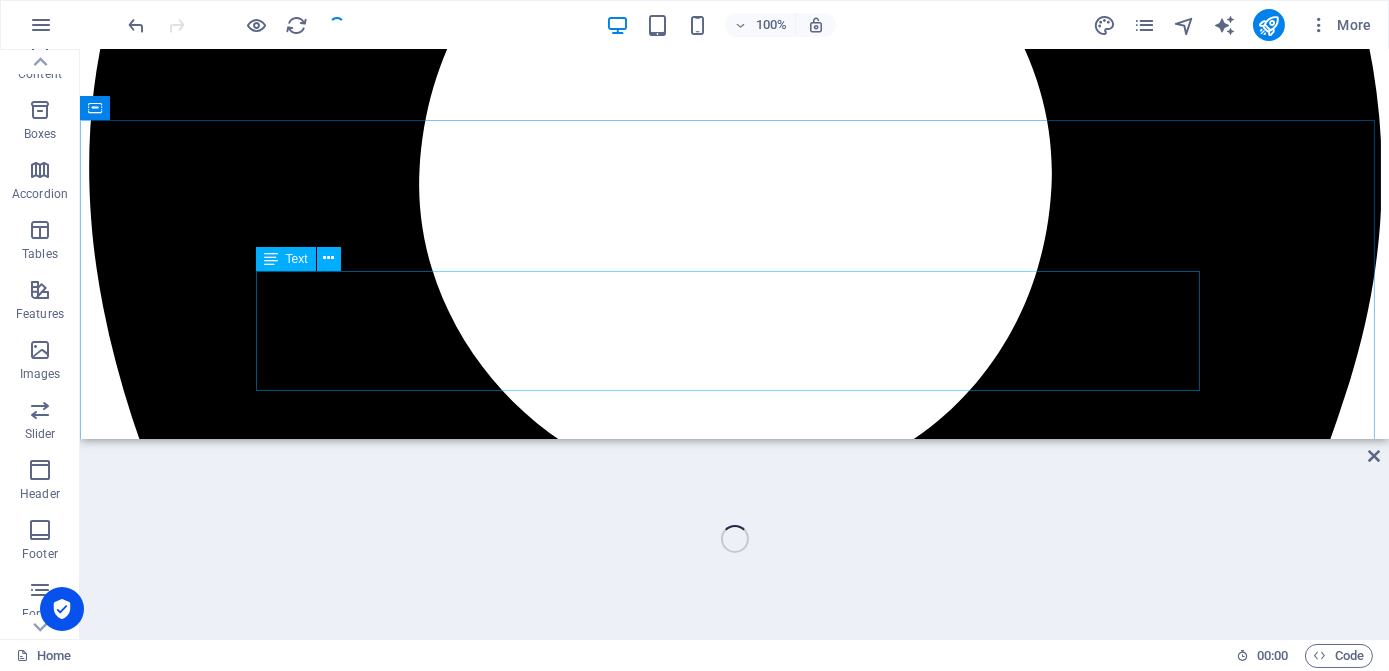 scroll, scrollTop: 545, scrollLeft: 0, axis: vertical 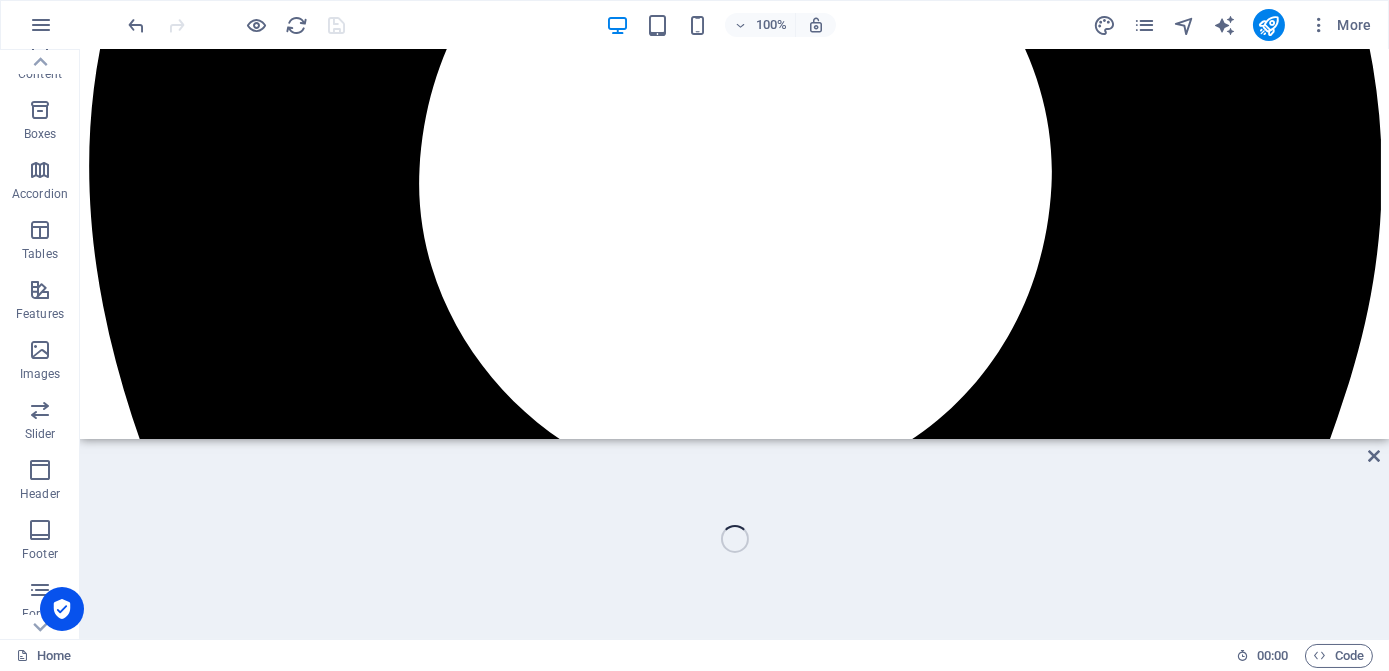click on "H2   Banner   Banner   Container   Unequal Columns   Unequal Columns   Container   Spacer   Spacer   Container   H2   Spacer   Text   Preset   Image   Image   Image   Image   Image   Image   Image   Image   Spacer   Preset   Container   Callout   Container   Button   Preset   Text   Container   H3   Container   Text   Text   Container   Text   Container   Container   H3   Spacer   Container   H3   Spacer   Unequal Columns   Container   H1   Menu   Menu Bar   Container   Text   Info Bar   Container   Container   Text   Container" at bounding box center [734, 344] 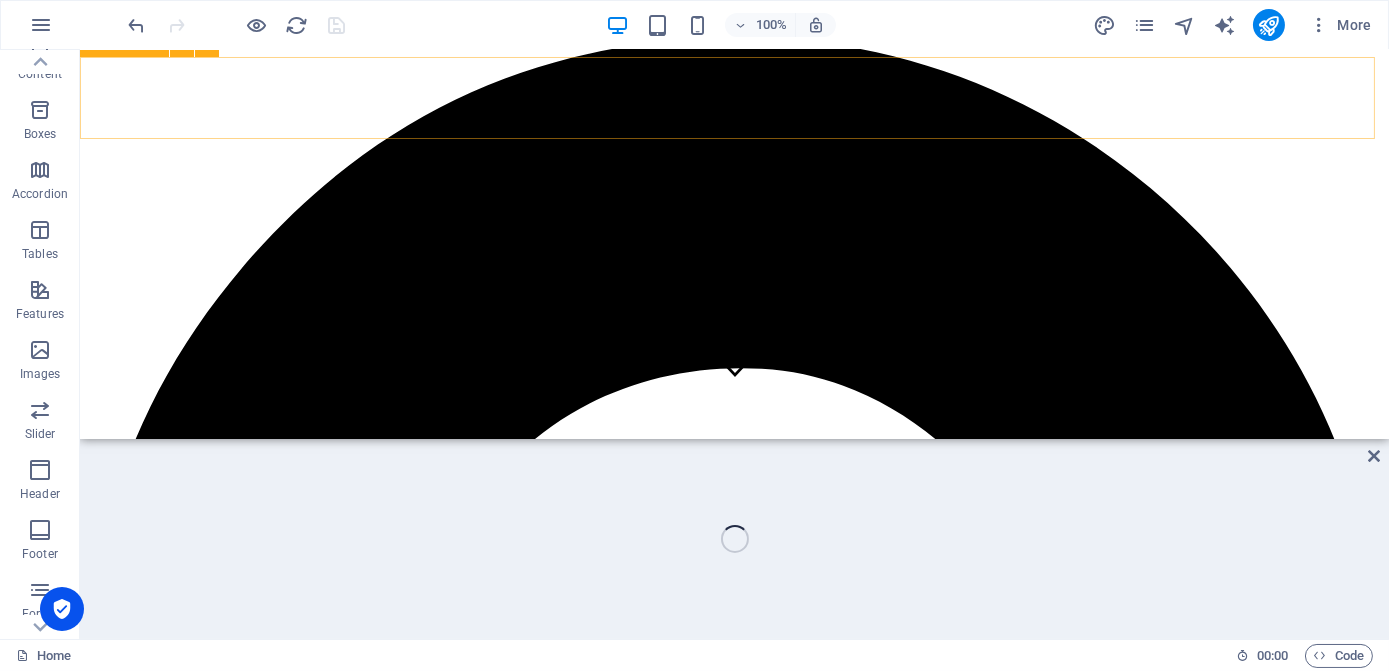 scroll, scrollTop: 0, scrollLeft: 0, axis: both 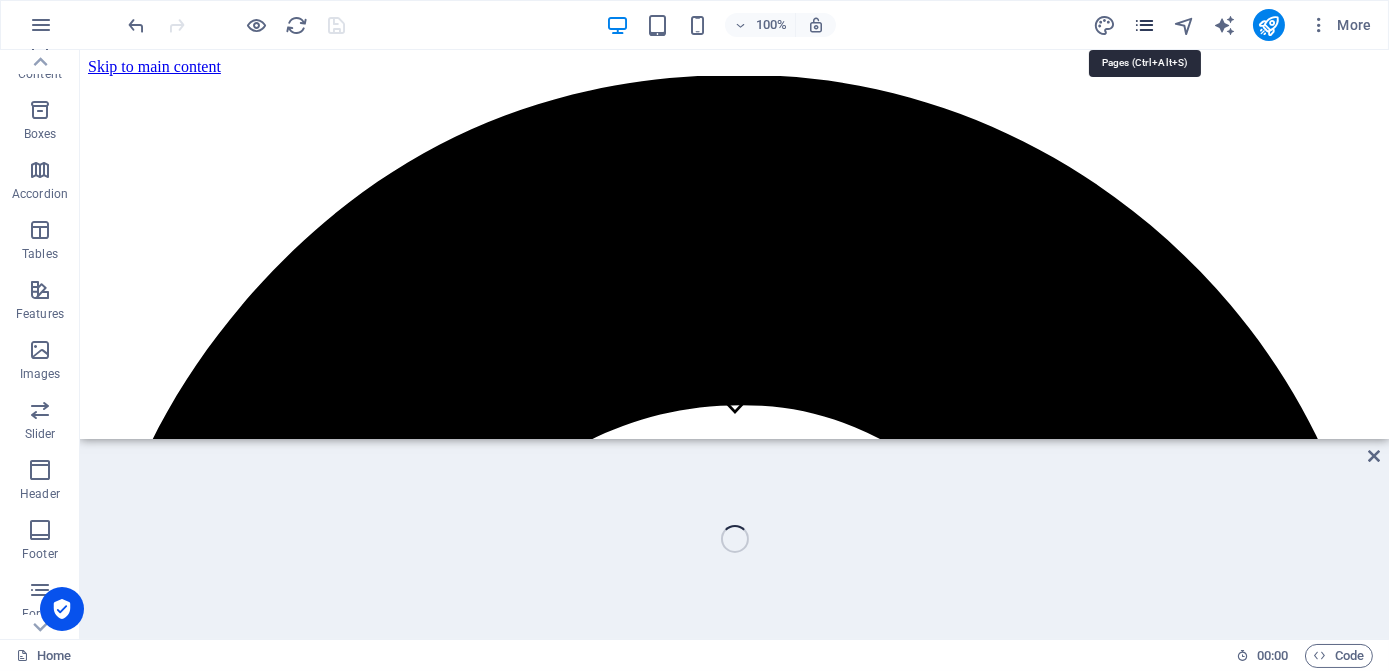 click at bounding box center (1144, 25) 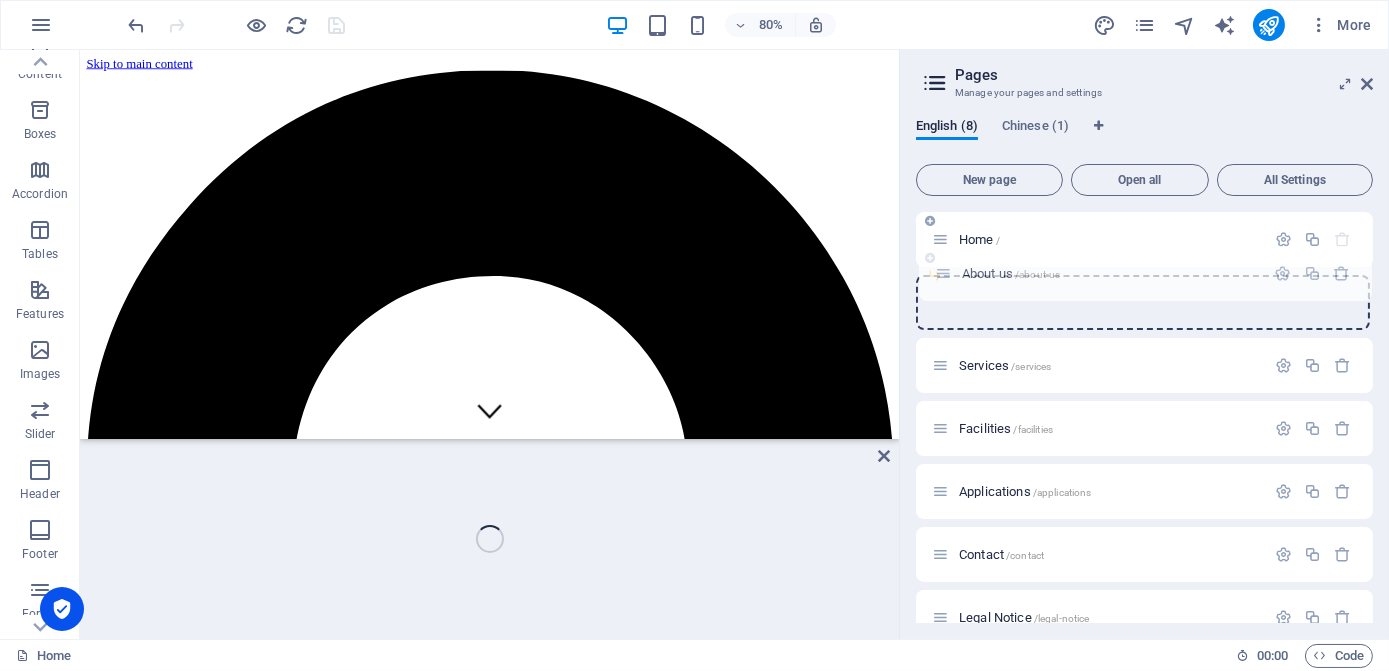 drag, startPoint x: 938, startPoint y: 358, endPoint x: 942, endPoint y: 258, distance: 100.07997 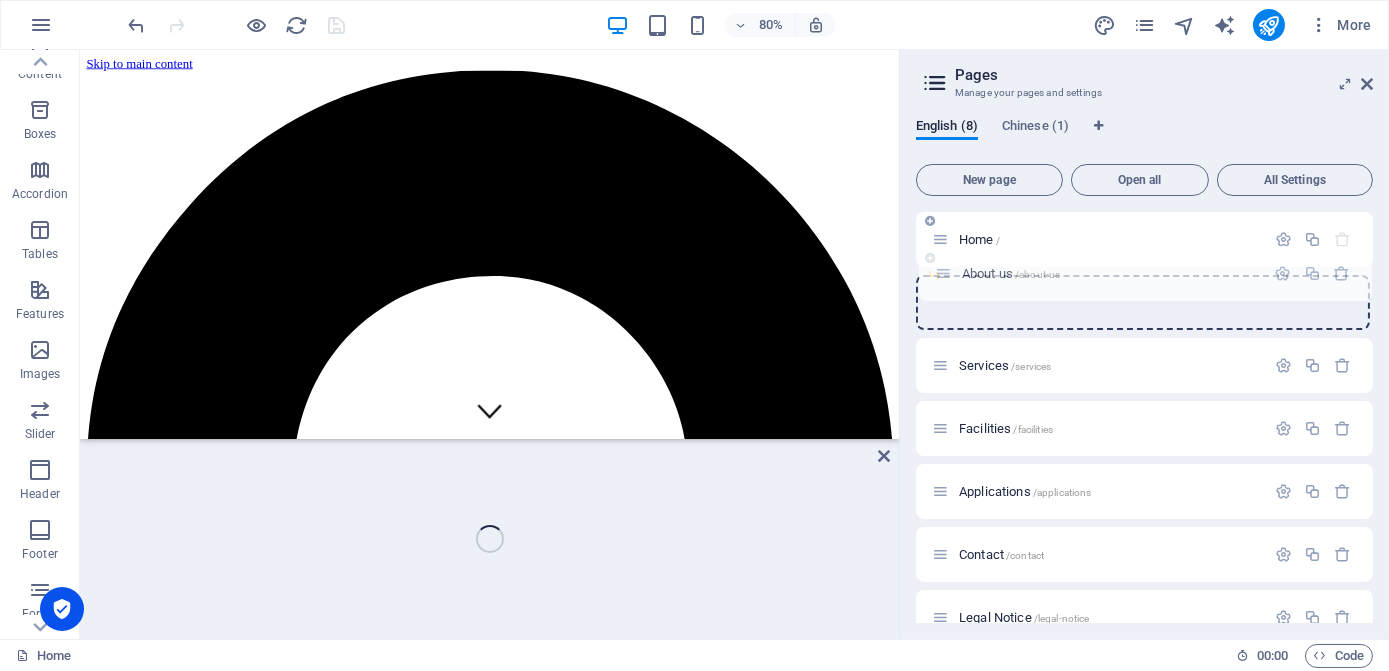 click on "Home / Services /services About us /about-us Facilities /facilities Applications /applications Contact /contact Legal Notice /legal-notice Privacy /privacy" at bounding box center (1144, 428) 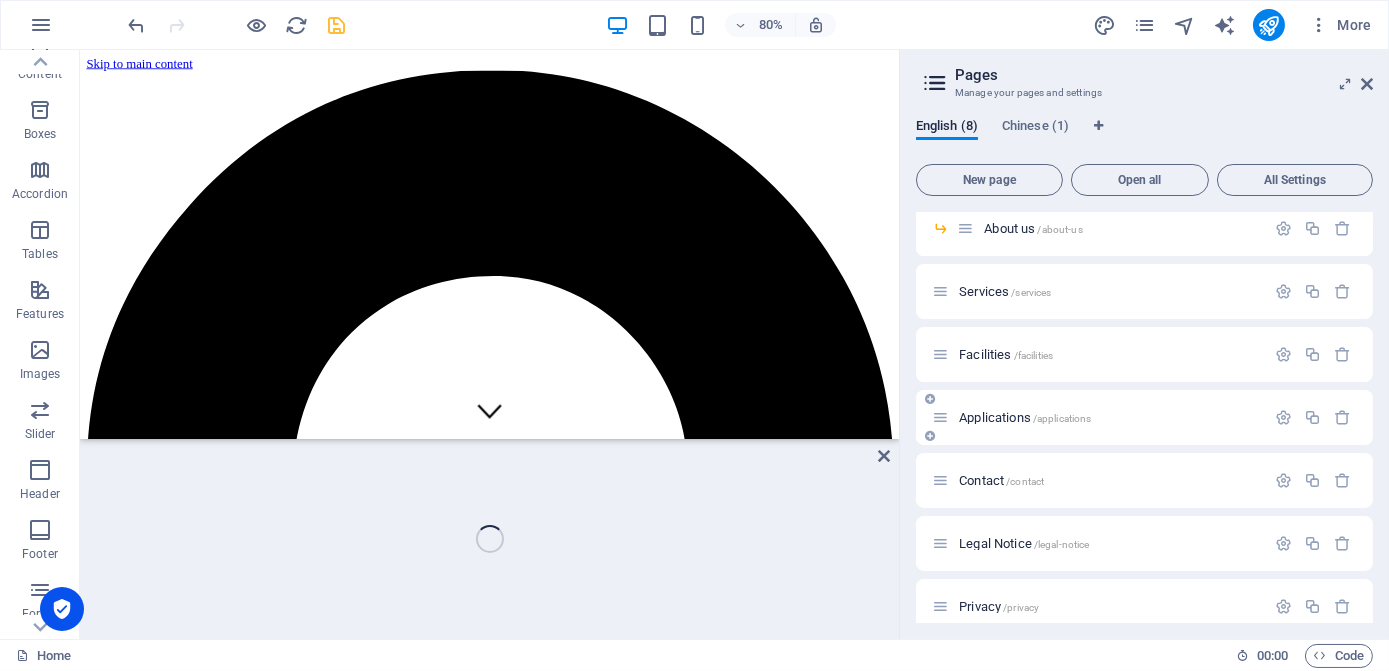 scroll, scrollTop: 68, scrollLeft: 0, axis: vertical 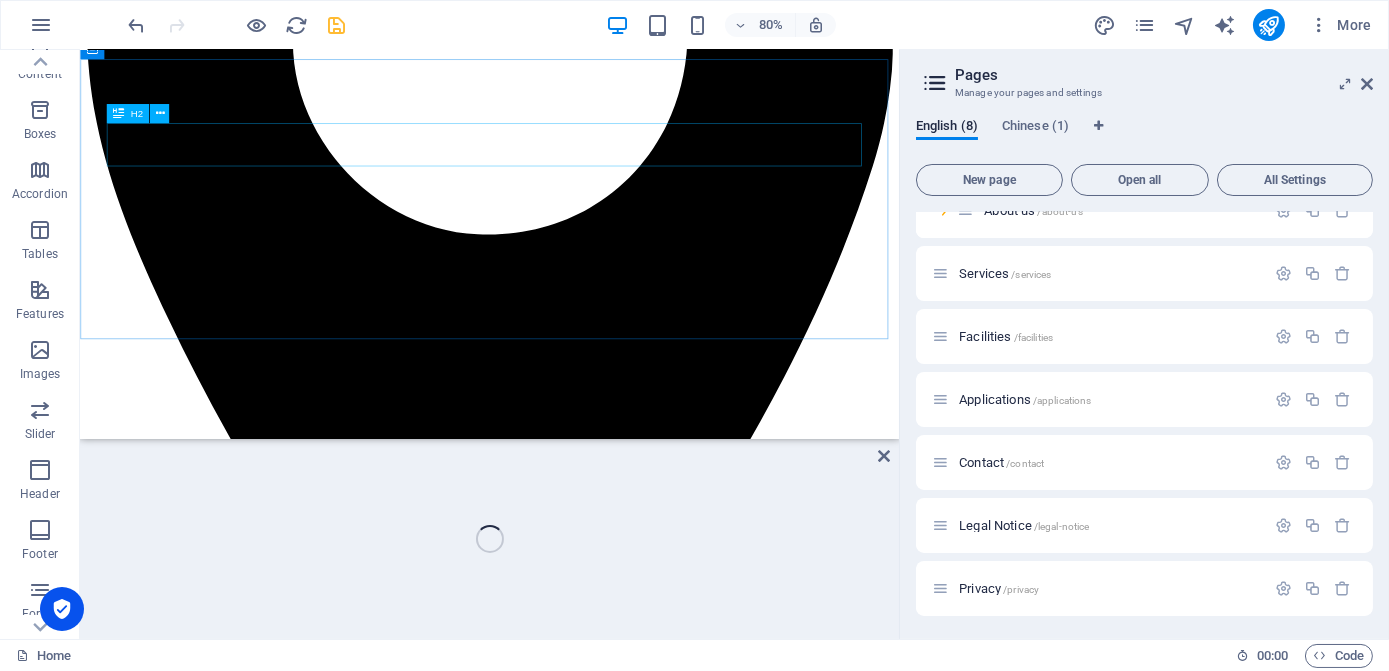 click on "Investigative Agency From  Tao Yuan" at bounding box center [592, 9618] 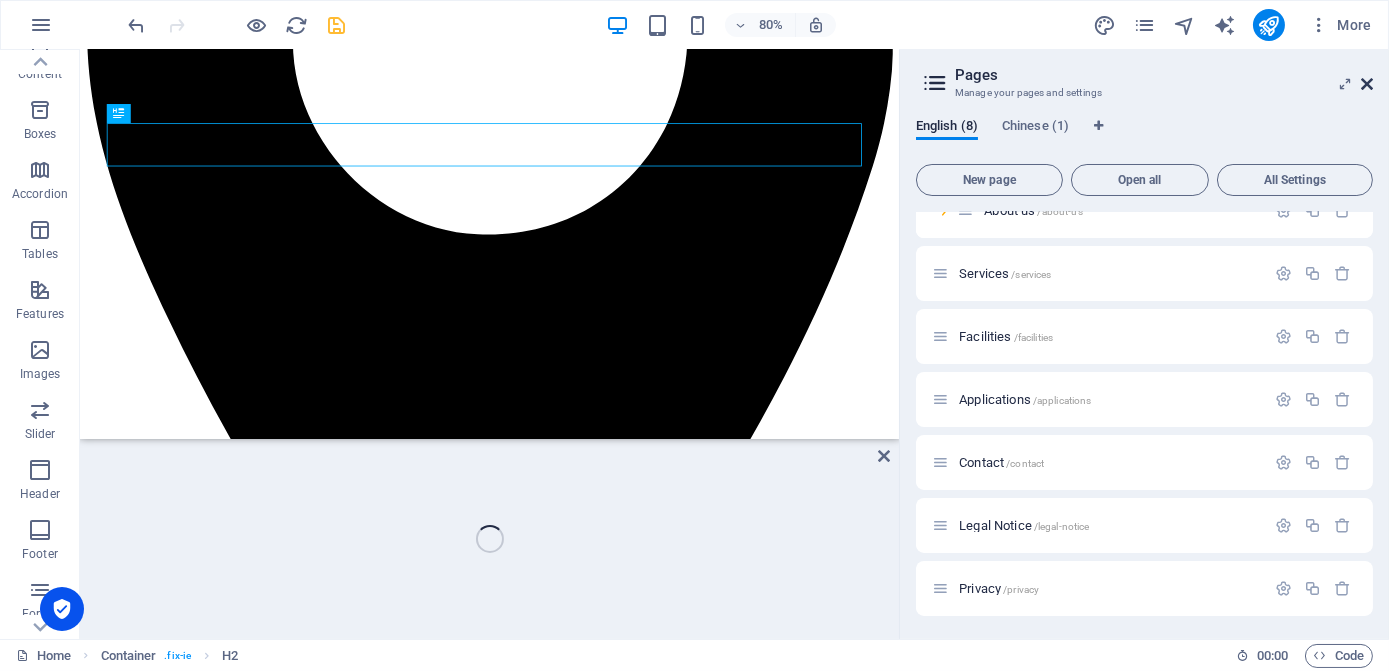 drag, startPoint x: 1366, startPoint y: 82, endPoint x: 1286, endPoint y: 34, distance: 93.29523 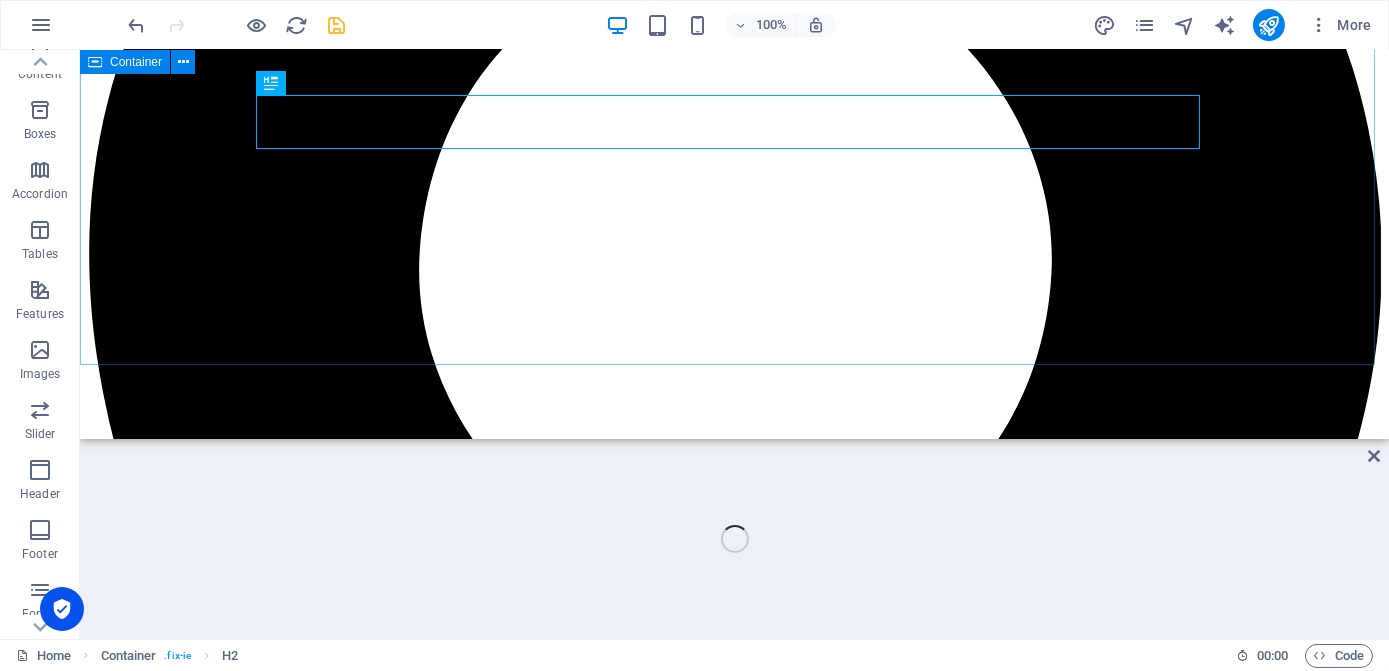 scroll, scrollTop: 363, scrollLeft: 0, axis: vertical 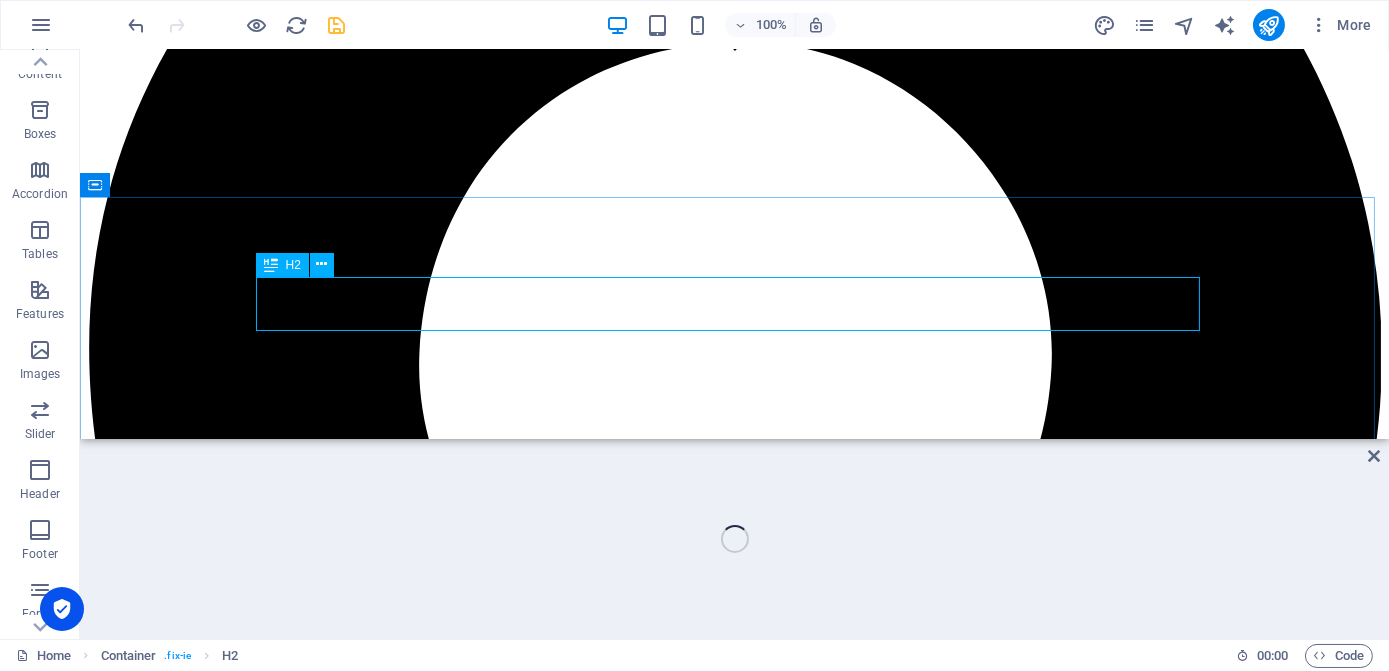 click on "Investigative Agency From  Tao Yuan" at bounding box center (734, 12417) 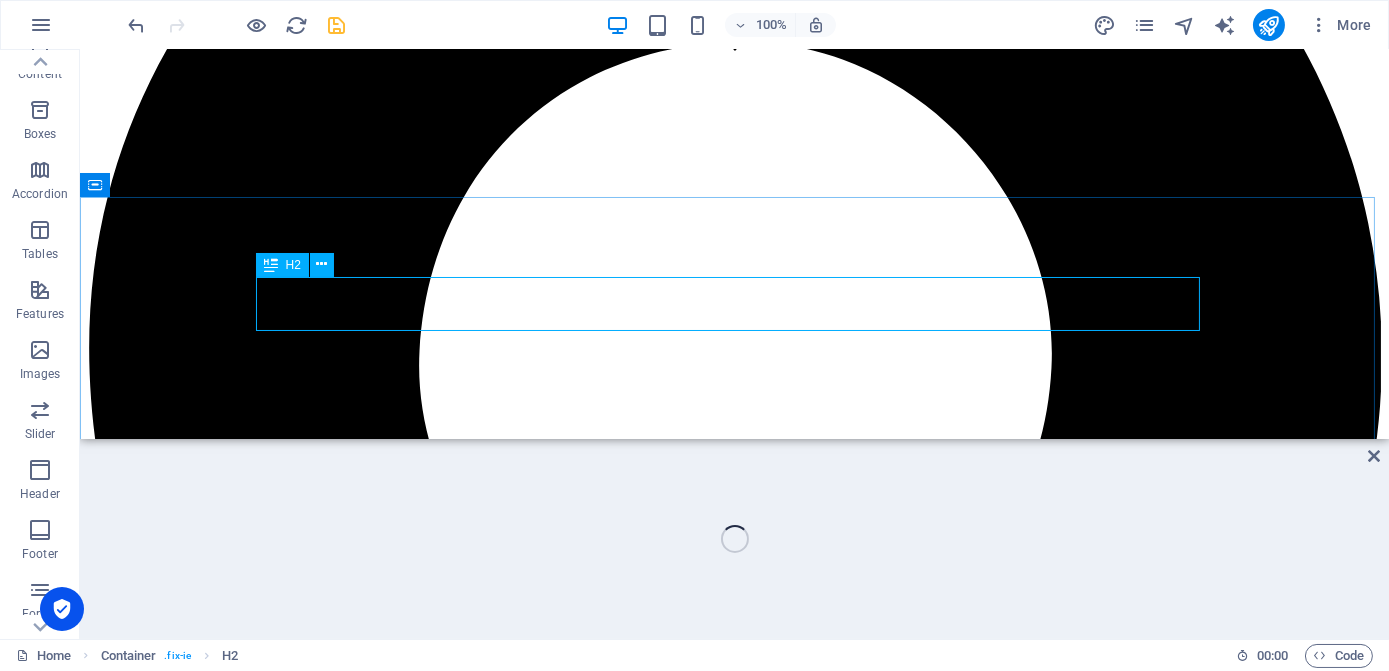 click on "Investigative Agency From  Tao Yuan" at bounding box center [734, 12417] 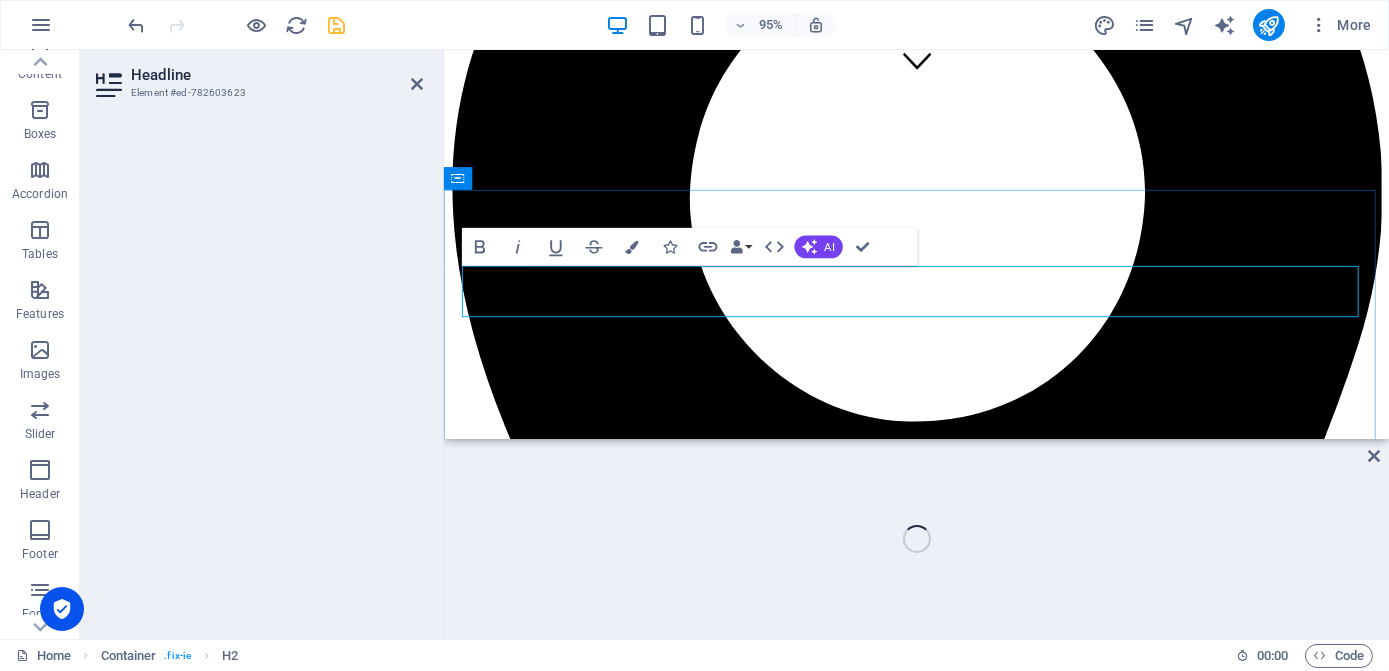 type 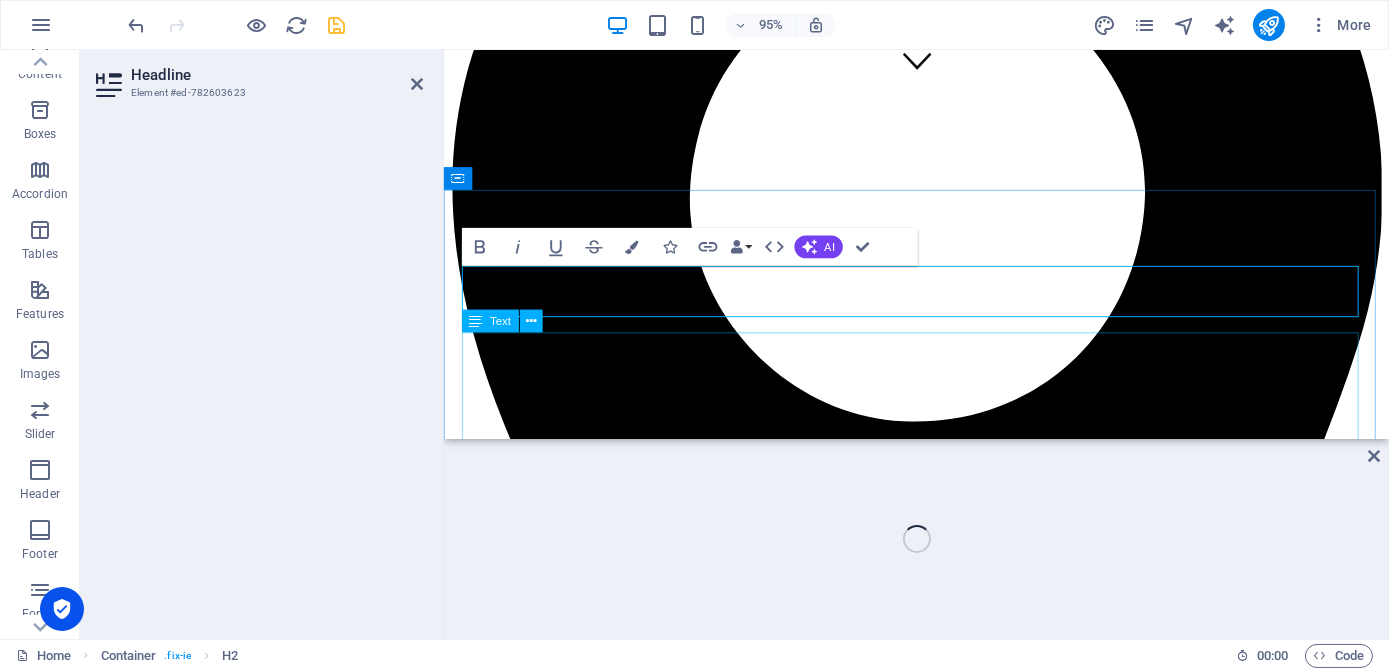click on "Since its establishment in [DATE], Jiahe Electronics has been dedicated to the research and production of single-layer, double-layer, and multi-layer printed circuit boards (PCBs). We are continually investing in cutting-edge automated precision manufacturing and AI technology enhancements, with the goal of setting the benchmark for modern intelligent factories, as well as upholding environmental and social responsibilities. Adhering to our core principles of "Safety, Quality, and Efficiency," we provide our customers with reliable and competitive manufacturing solutions." at bounding box center [940, 9592] 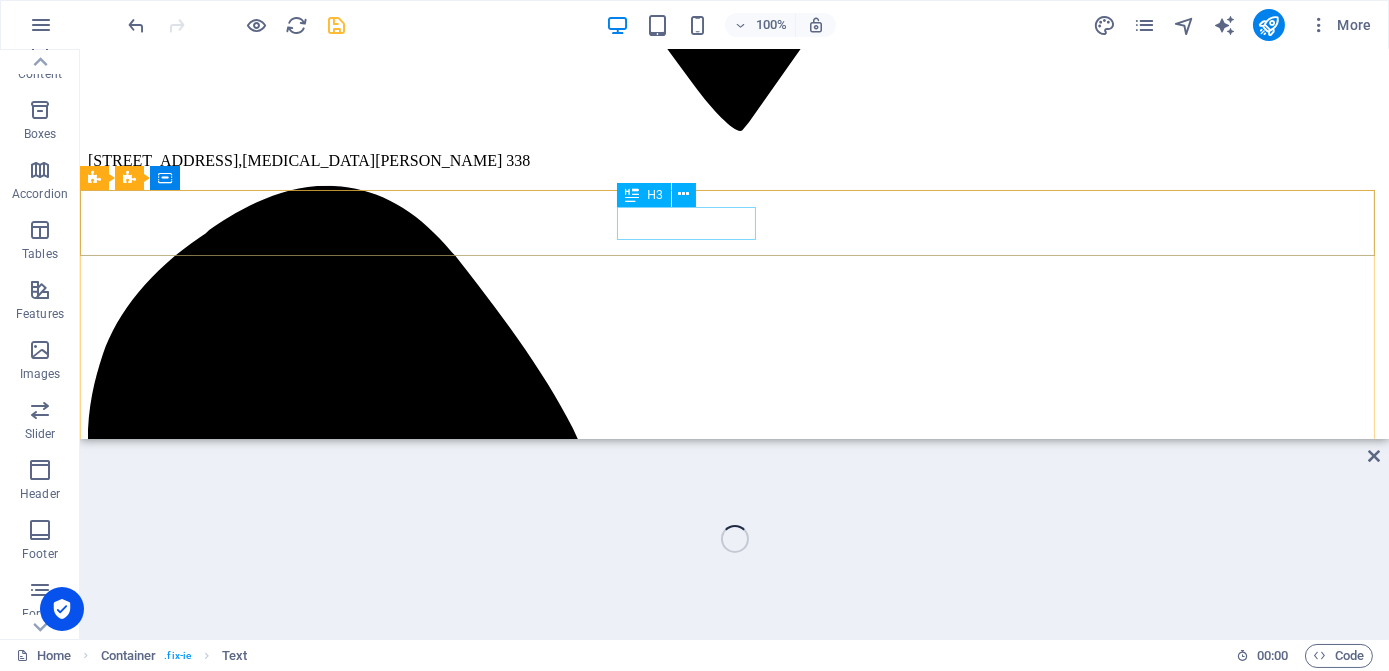 scroll, scrollTop: 1818, scrollLeft: 0, axis: vertical 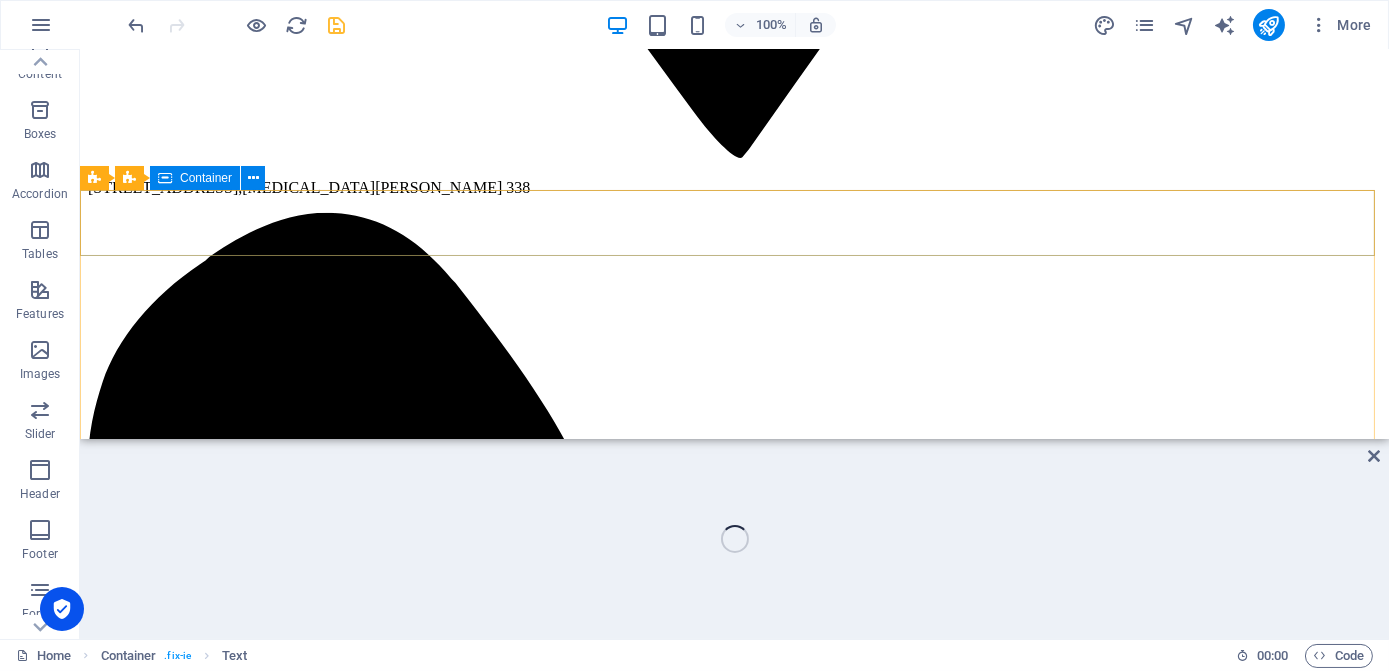 click on "24h Hotline" at bounding box center [734, 15000] 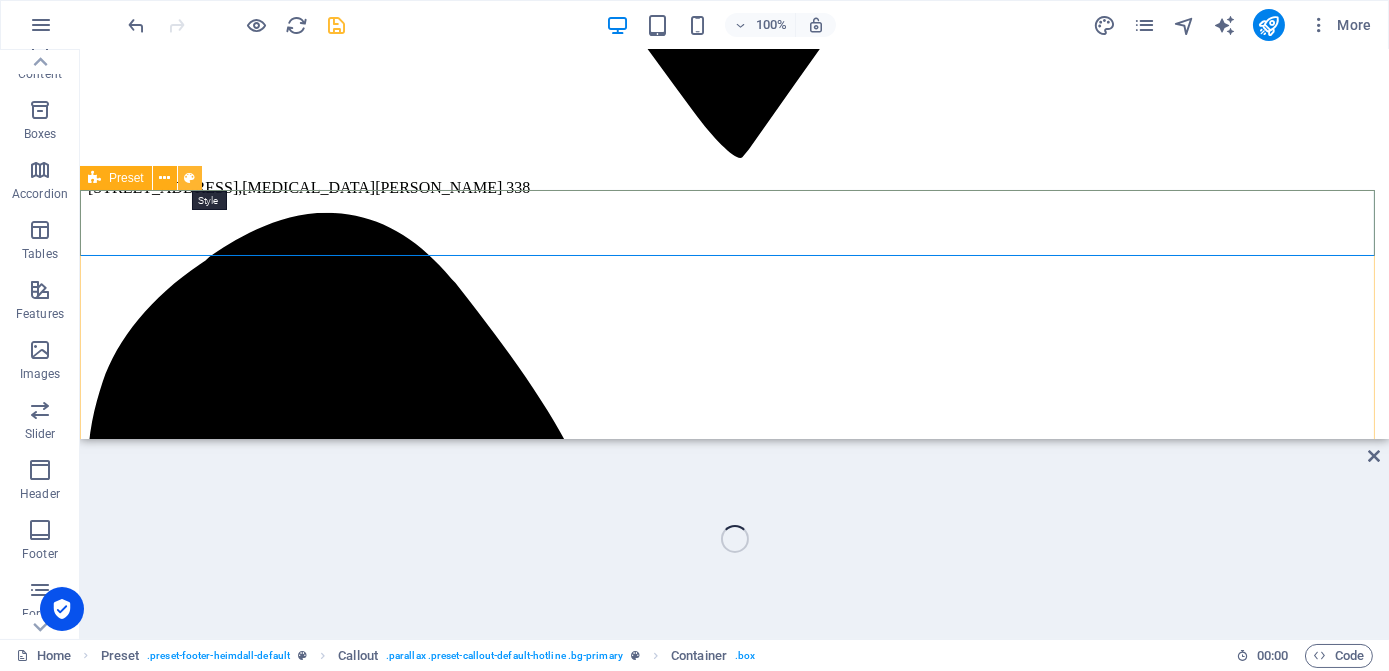 click at bounding box center [189, 178] 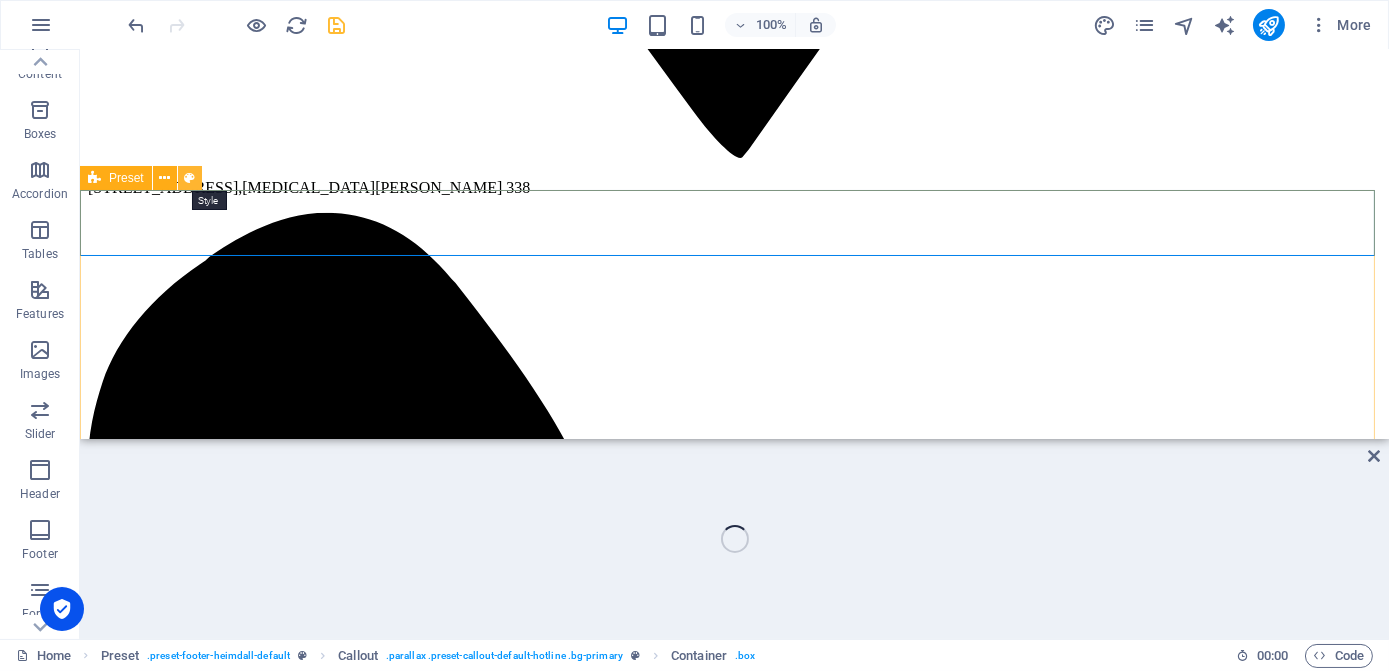 scroll, scrollTop: 1842, scrollLeft: 0, axis: vertical 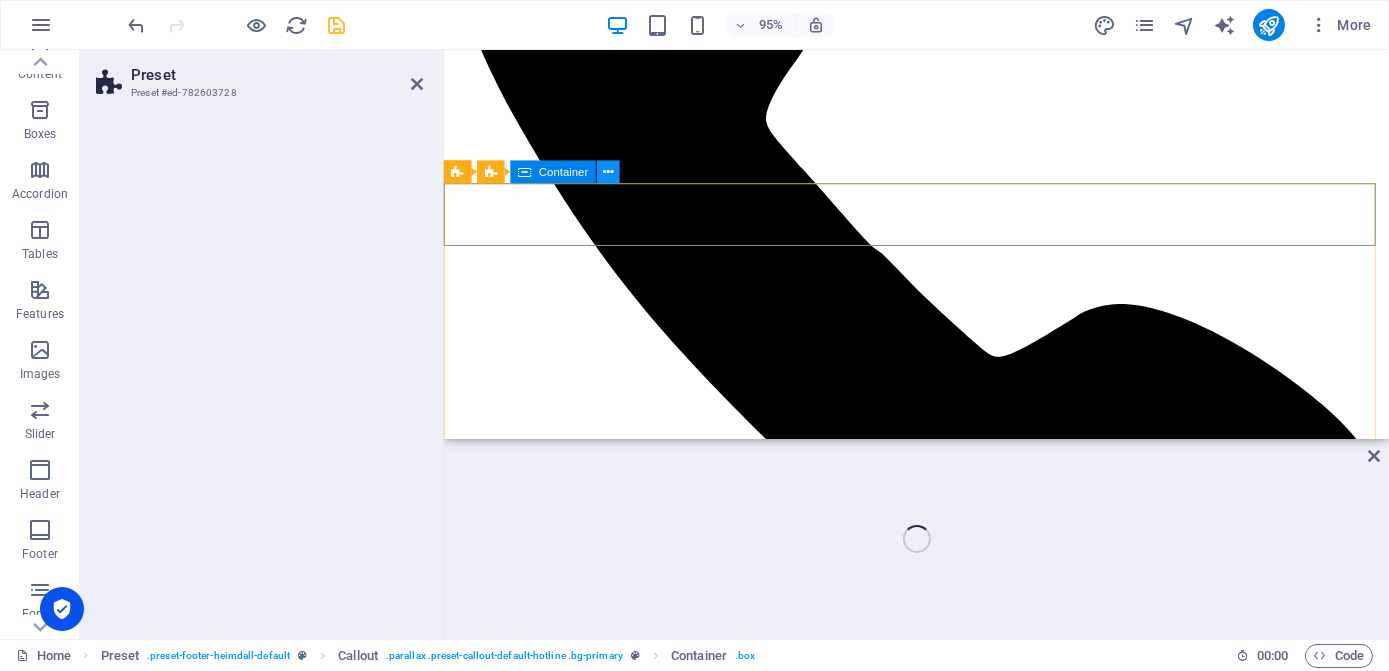 click at bounding box center [608, 172] 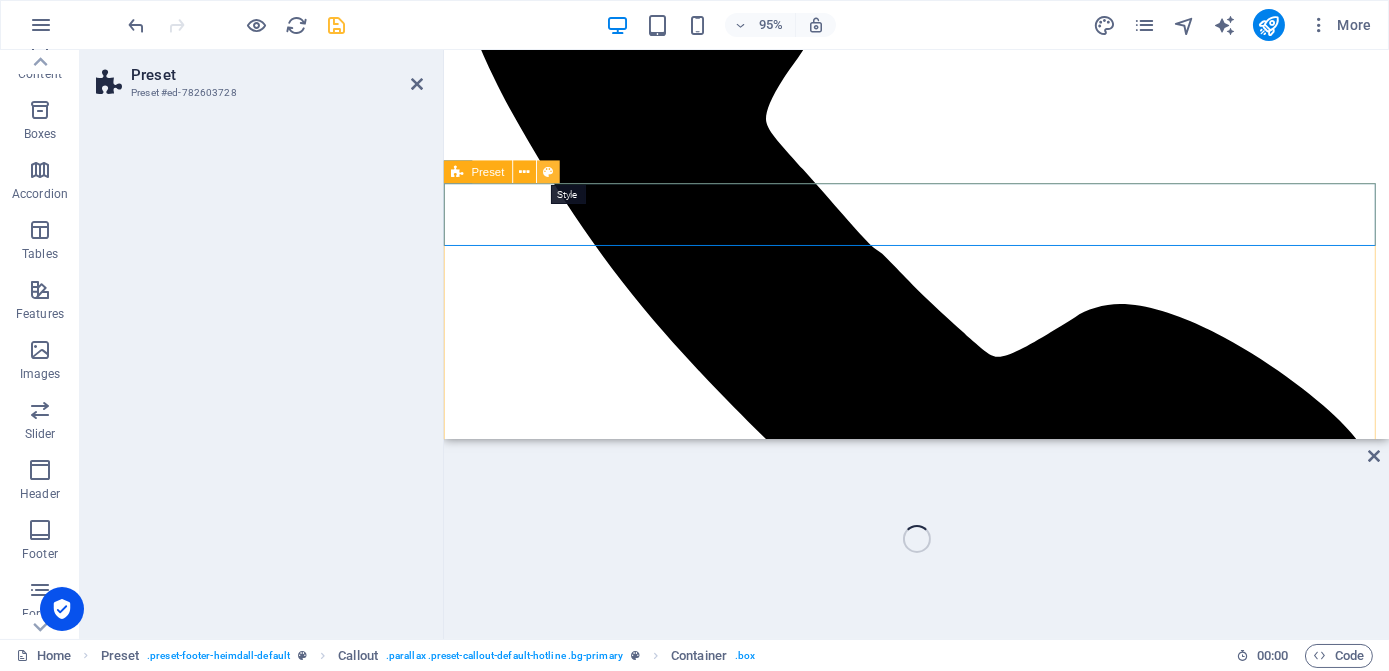 click at bounding box center [548, 172] 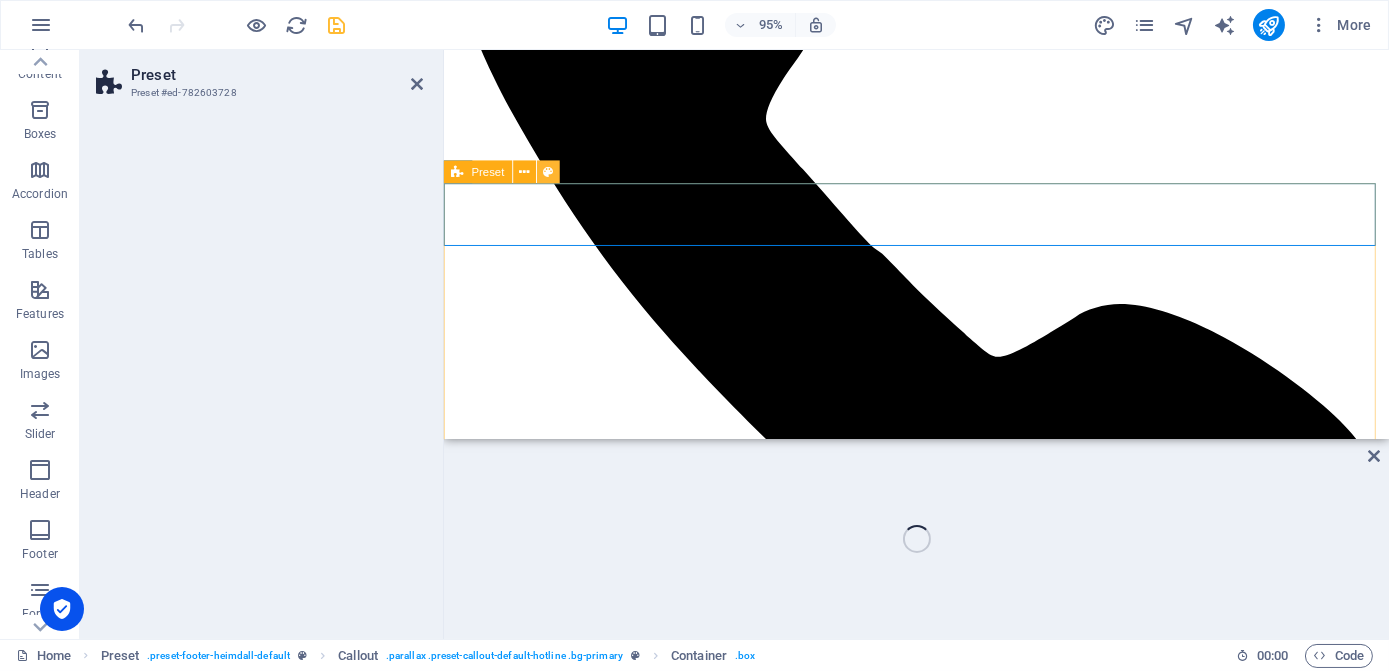 click at bounding box center (548, 172) 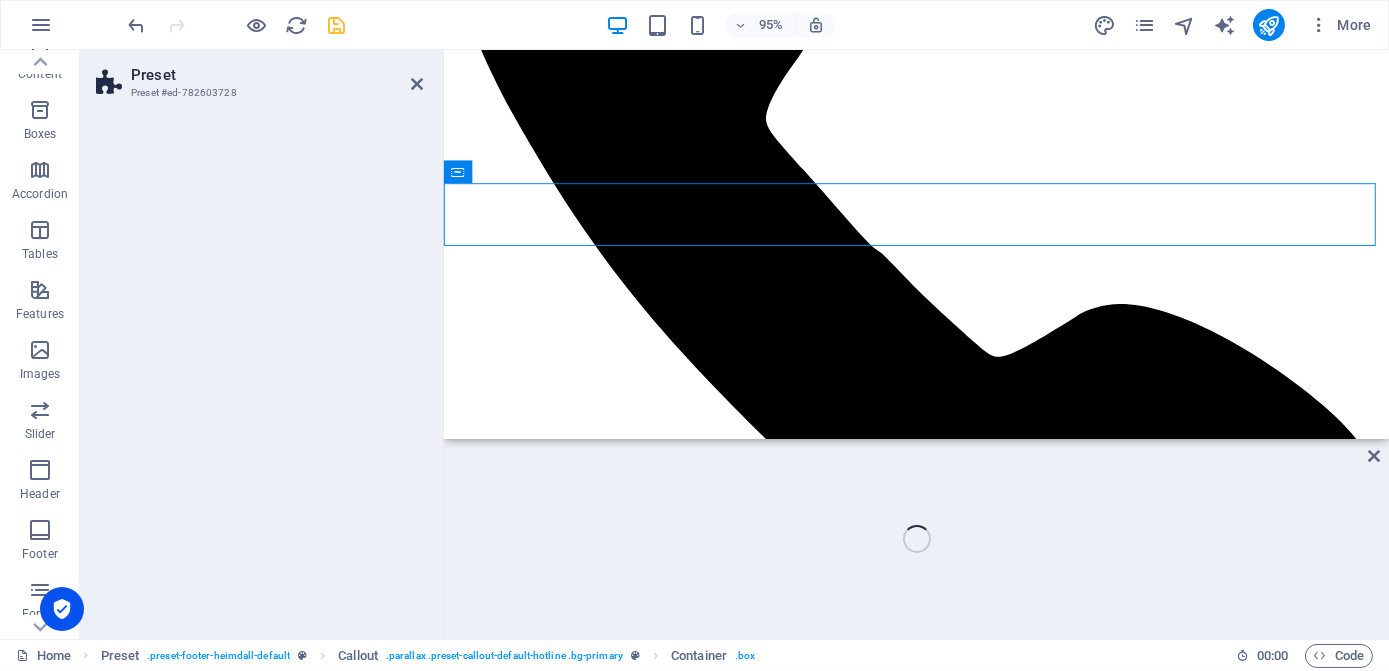 click on "Preset #ed-782603728" at bounding box center (257, 93) 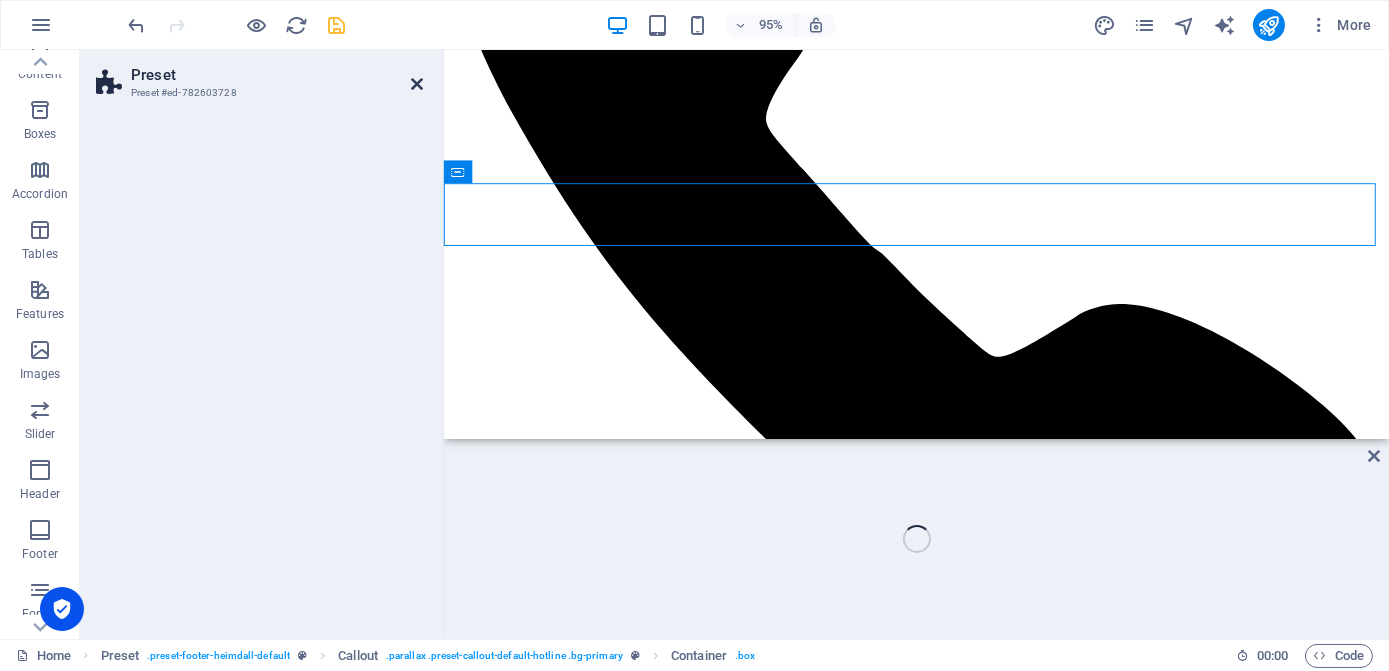 drag, startPoint x: 417, startPoint y: 76, endPoint x: 337, endPoint y: 28, distance: 93.29523 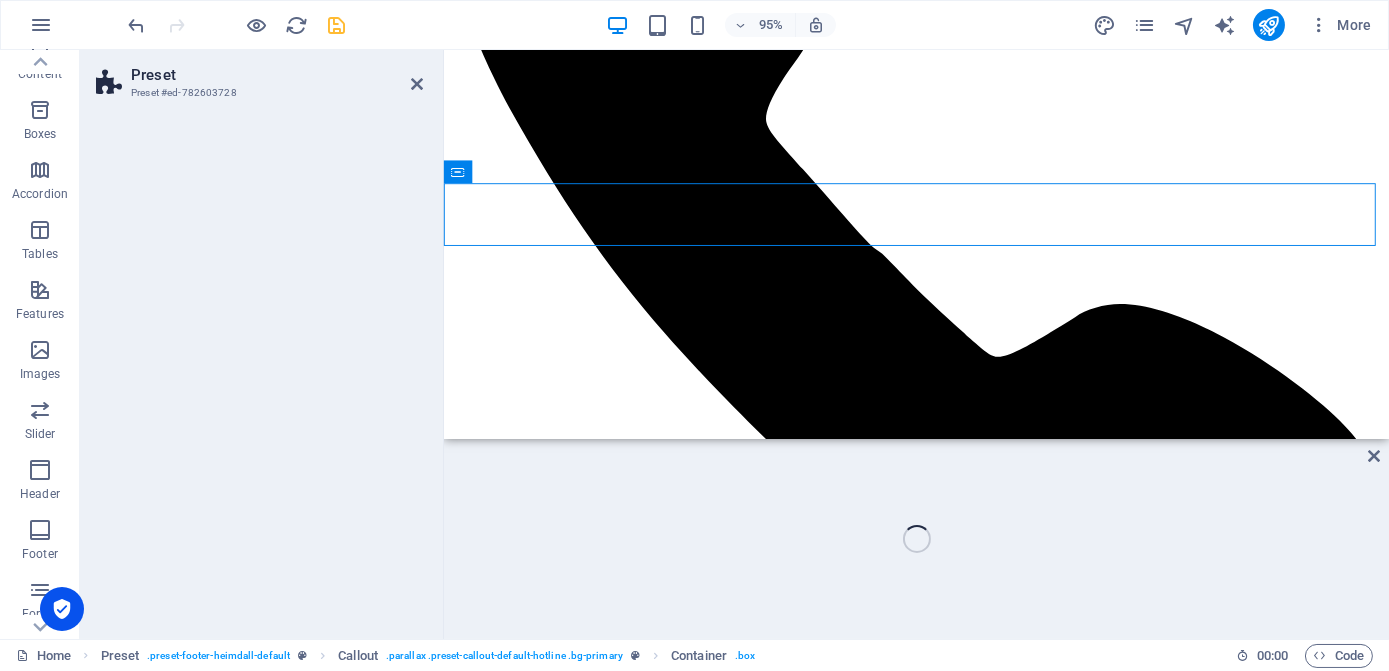 scroll, scrollTop: 1818, scrollLeft: 0, axis: vertical 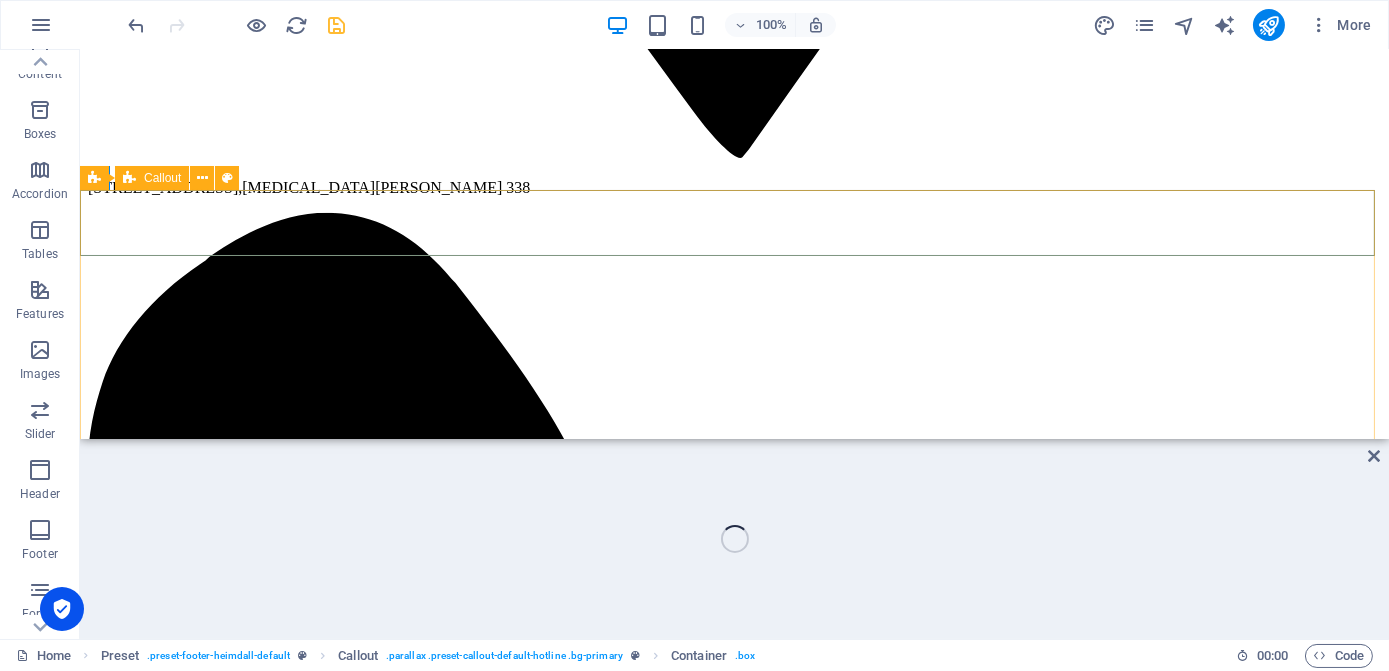 click on "Callout" at bounding box center (152, 178) 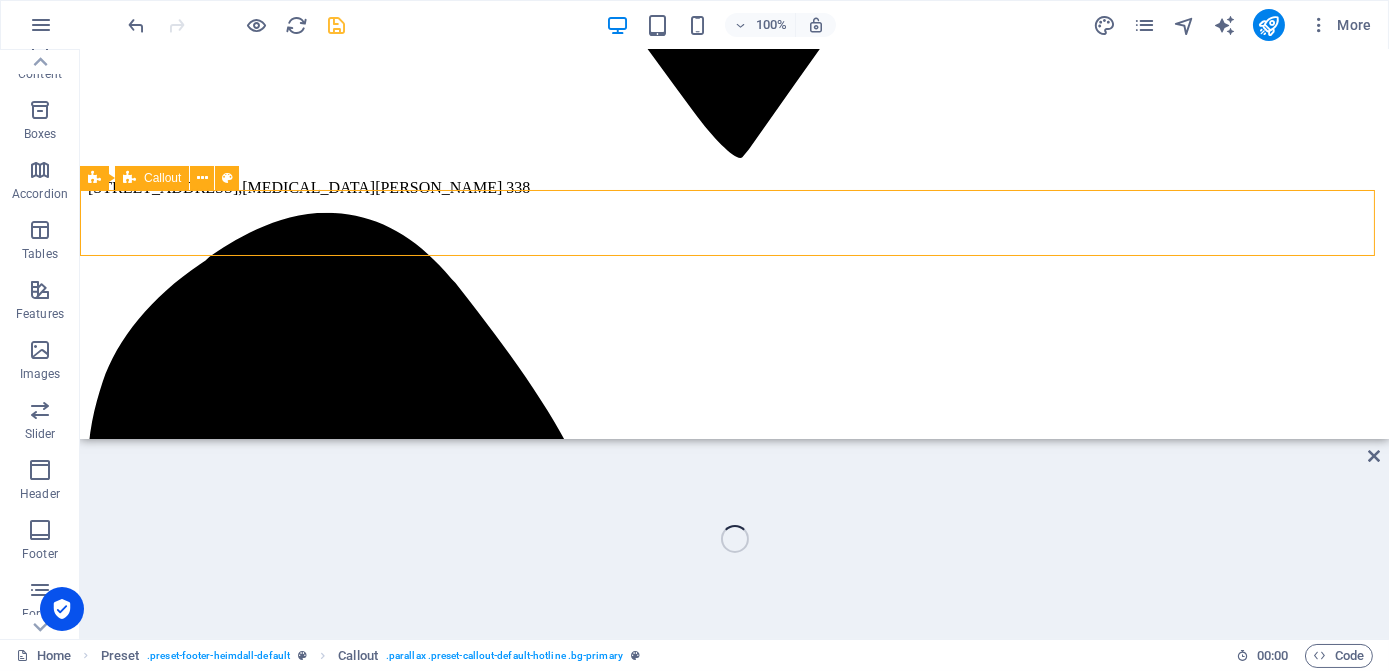 click on "Callout" at bounding box center [162, 178] 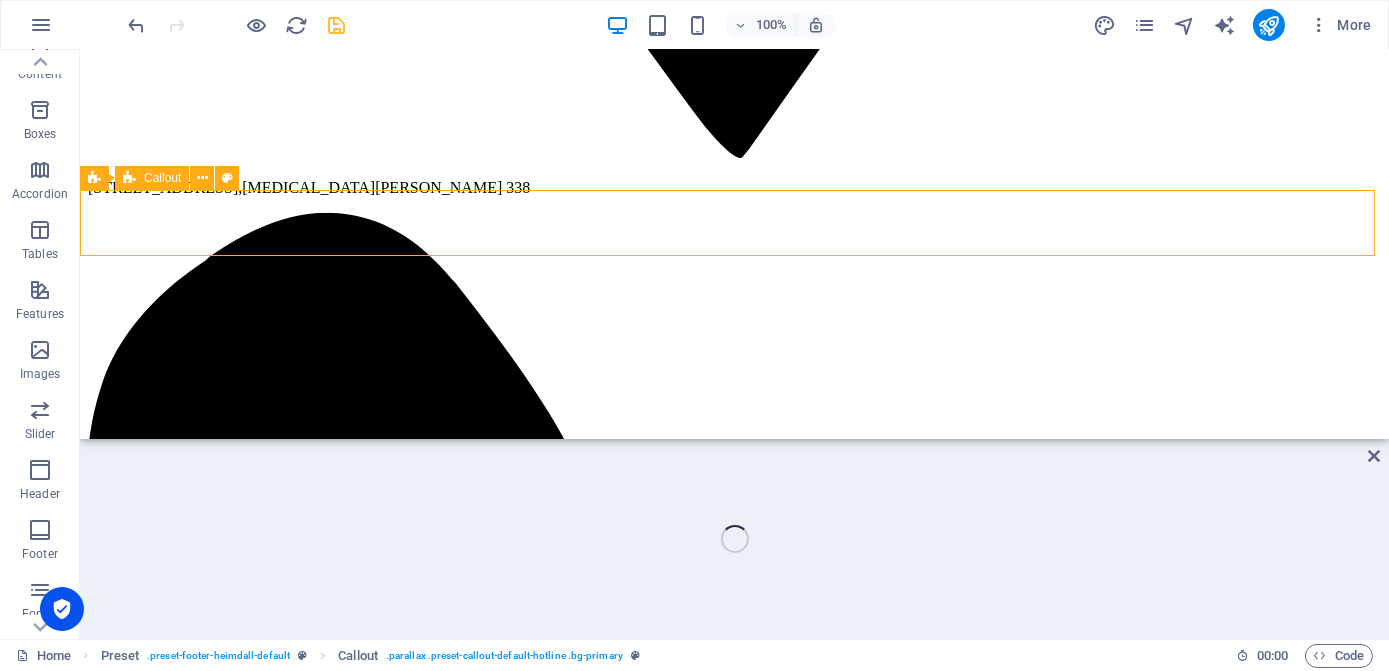 click on "Callout" at bounding box center (162, 178) 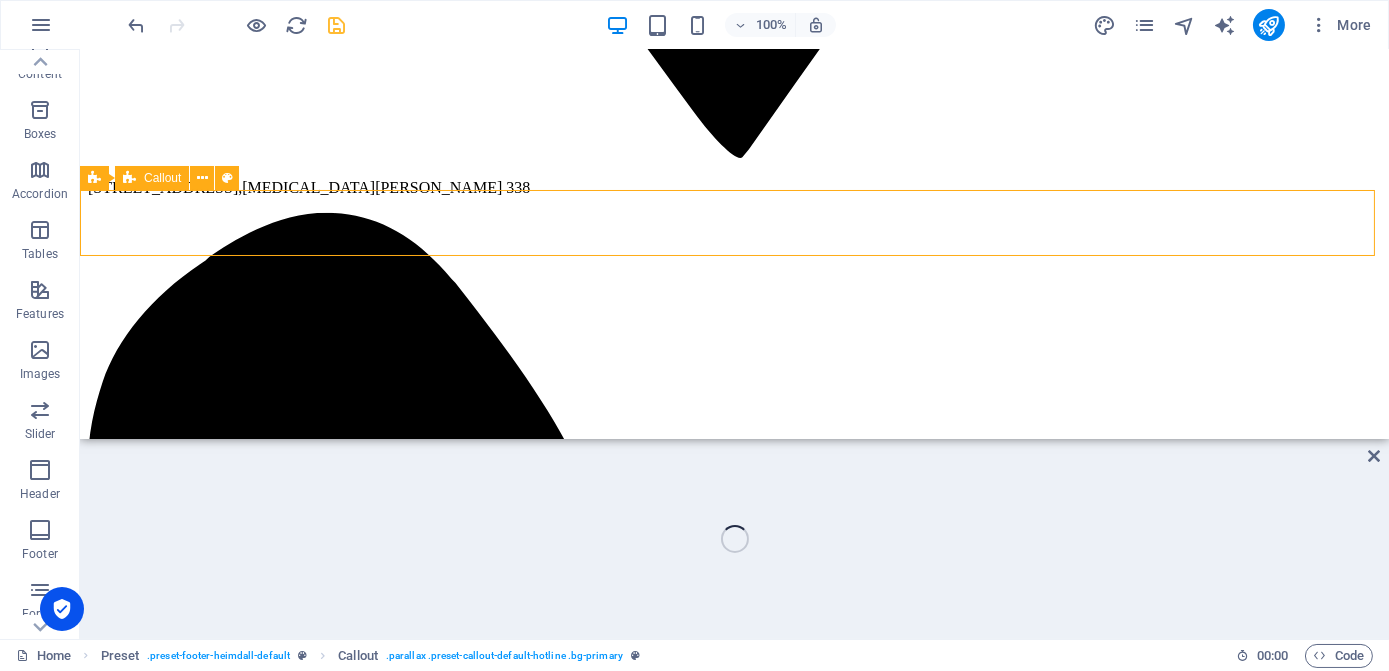 scroll, scrollTop: 1842, scrollLeft: 0, axis: vertical 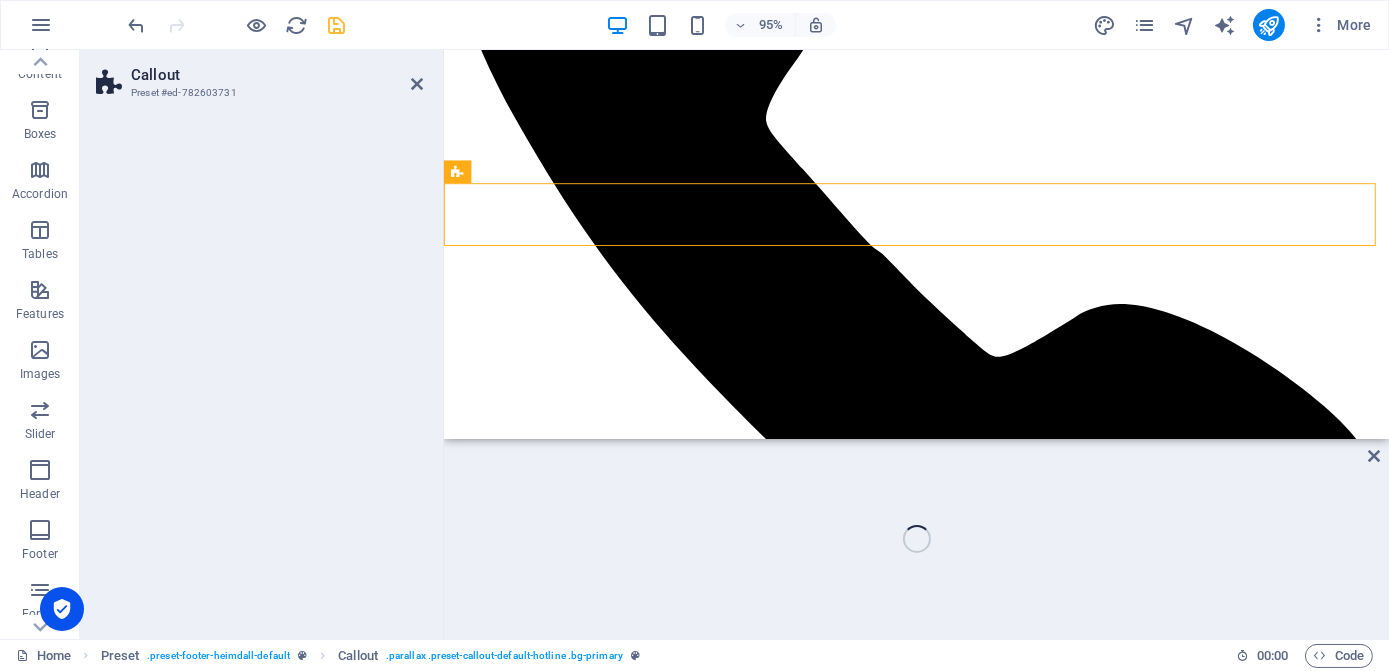 click on "Callout Preset #ed-782603731" at bounding box center (262, 344) 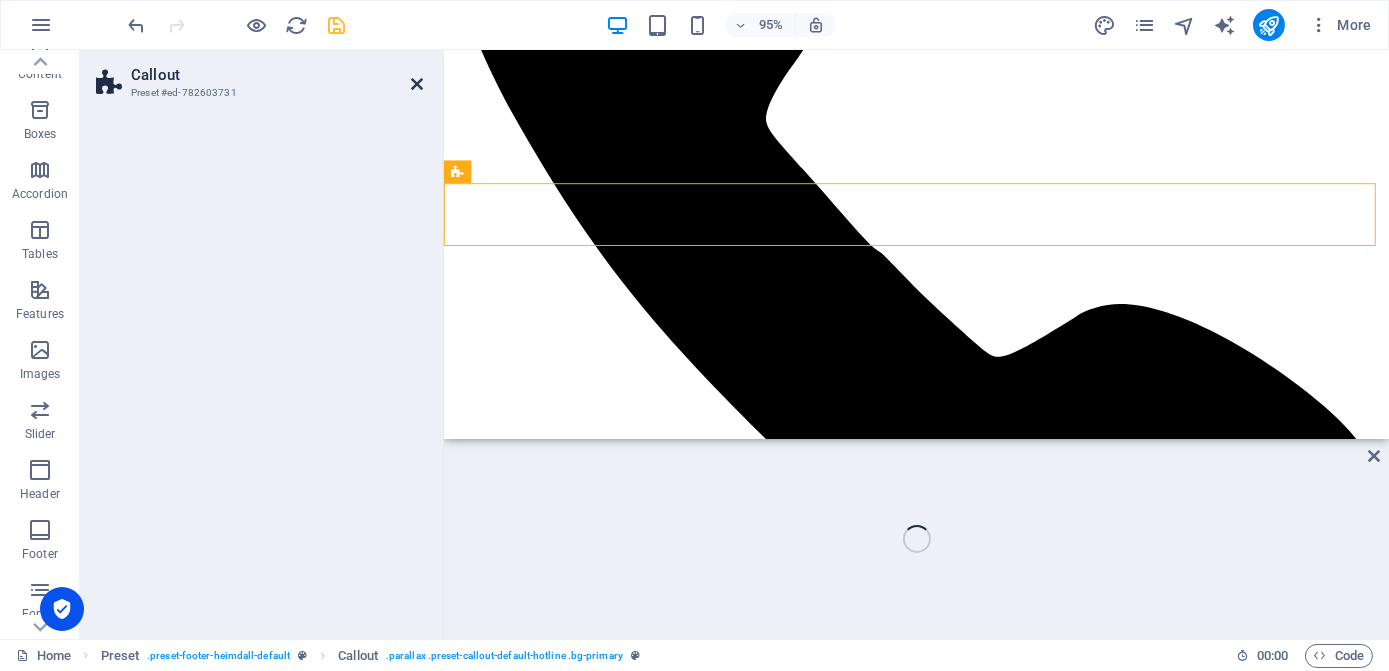 drag, startPoint x: 413, startPoint y: 77, endPoint x: 331, endPoint y: 55, distance: 84.89994 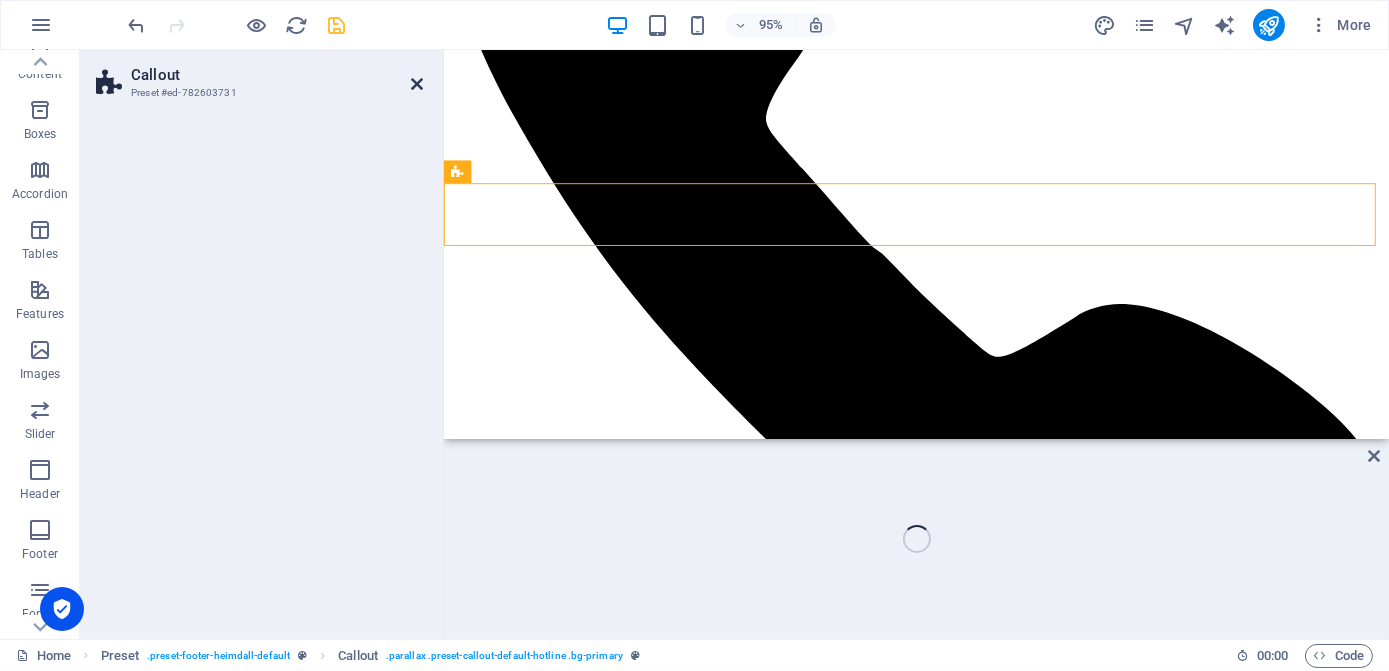 click at bounding box center [417, 84] 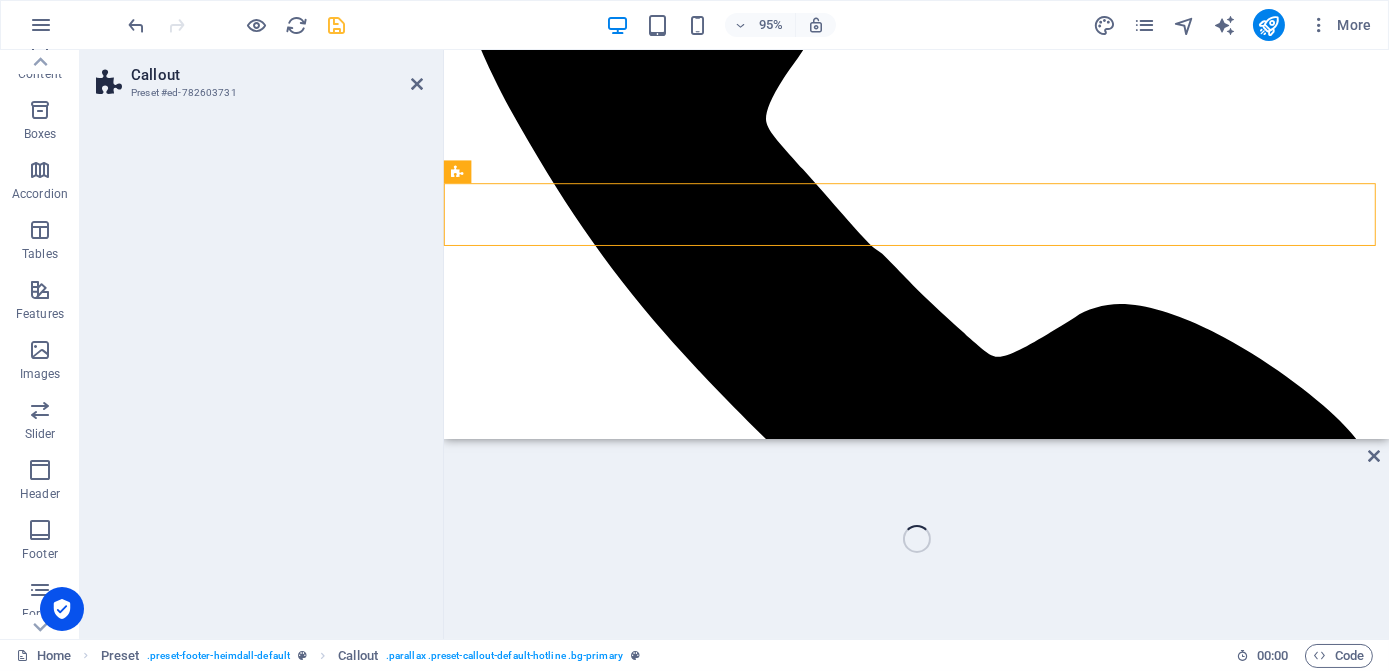 scroll, scrollTop: 1818, scrollLeft: 0, axis: vertical 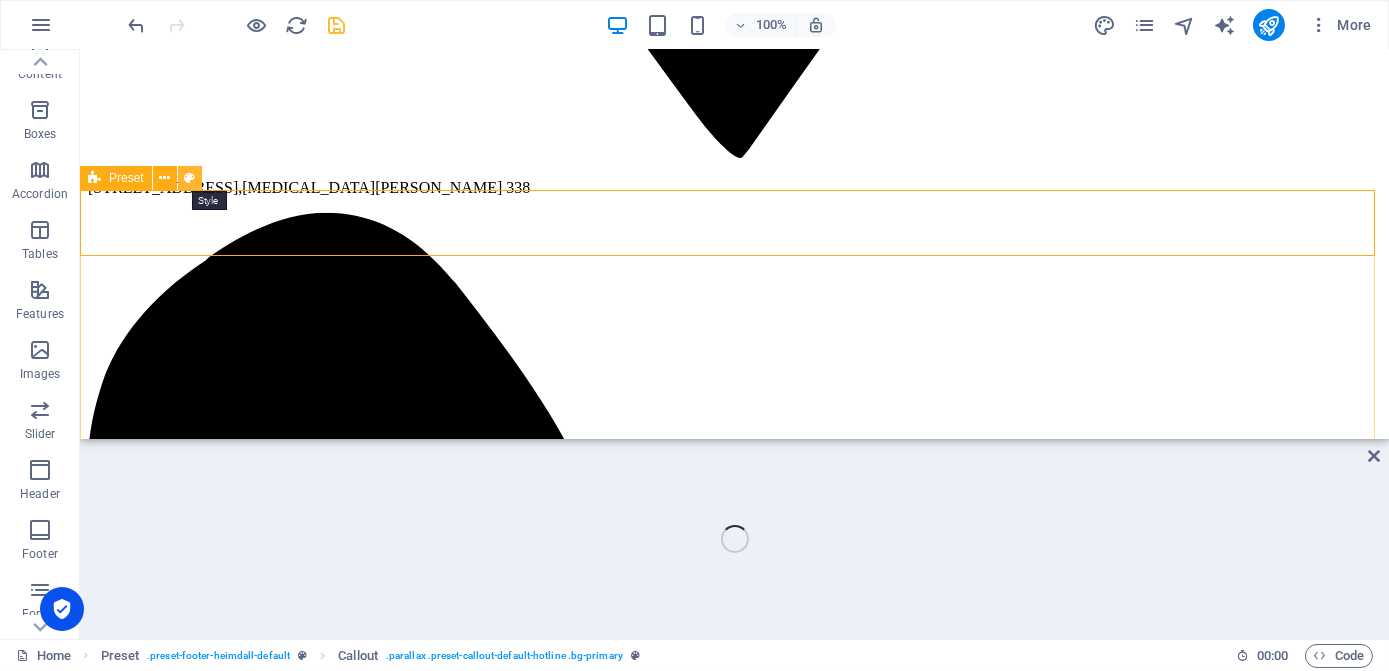 click at bounding box center (189, 178) 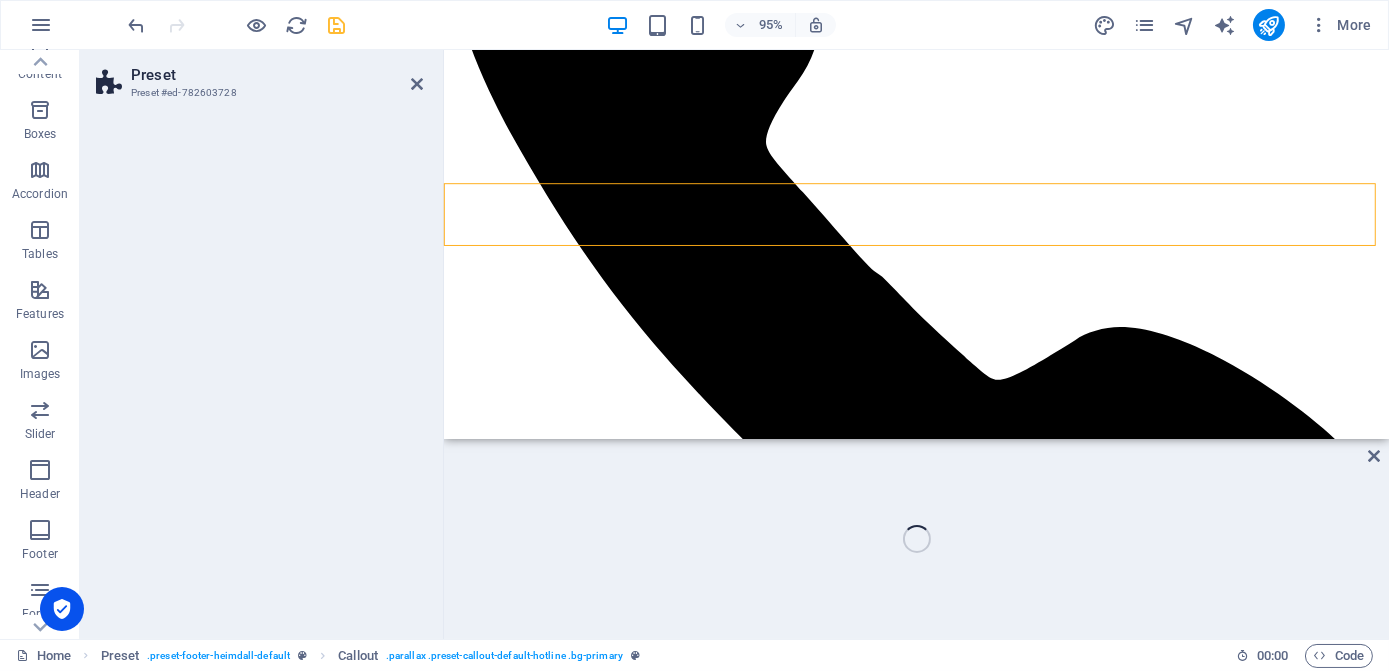 scroll, scrollTop: 1842, scrollLeft: 0, axis: vertical 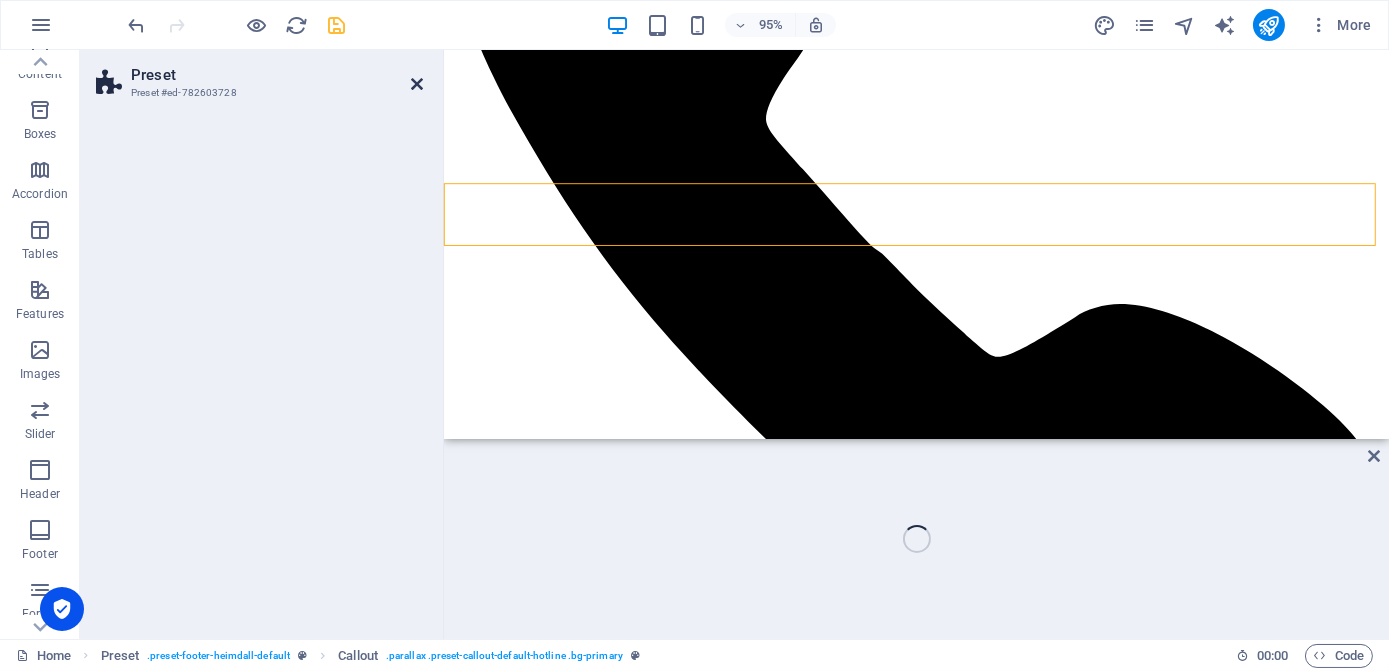drag, startPoint x: 414, startPoint y: 84, endPoint x: 306, endPoint y: 54, distance: 112.08925 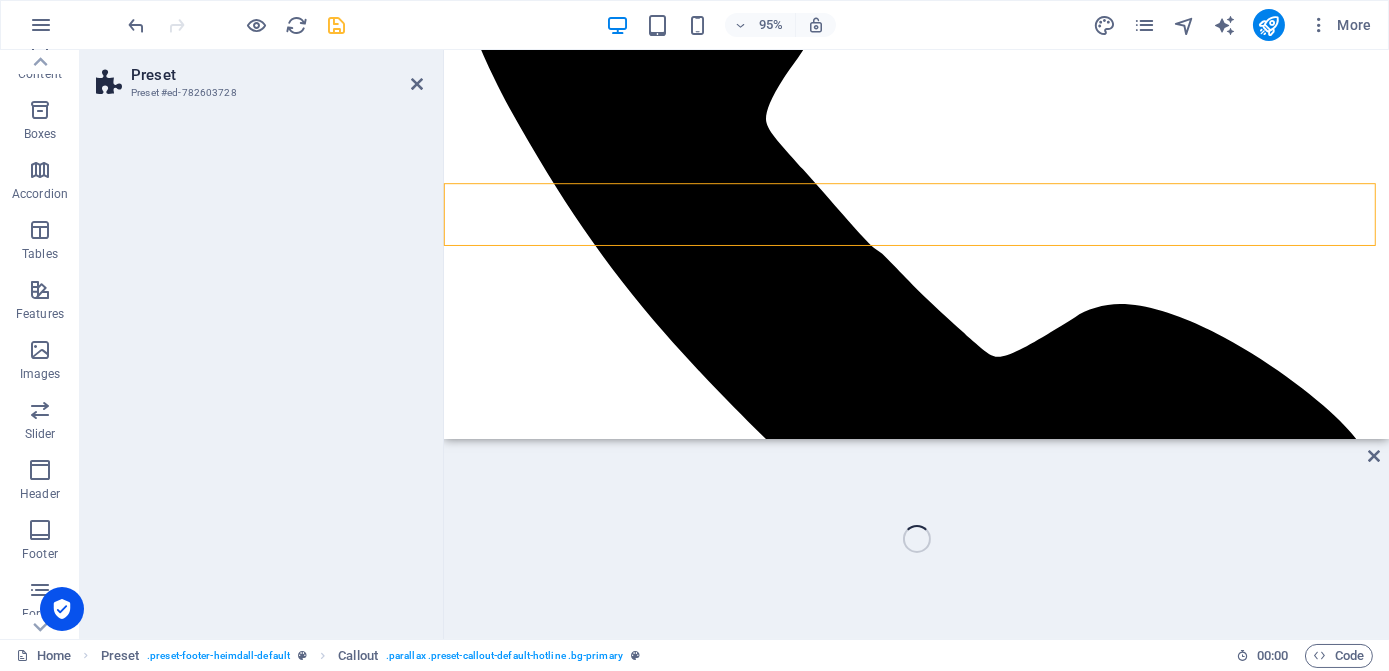 scroll, scrollTop: 1818, scrollLeft: 0, axis: vertical 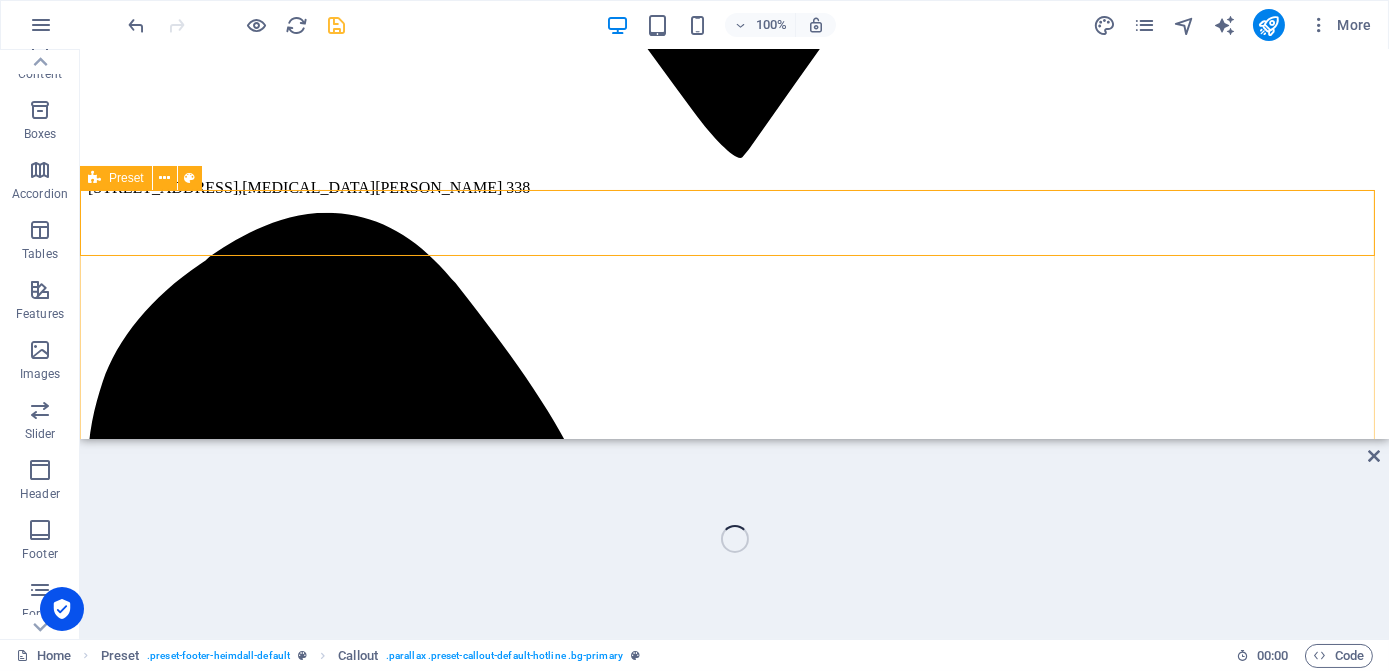 click on "Preset" at bounding box center [116, 178] 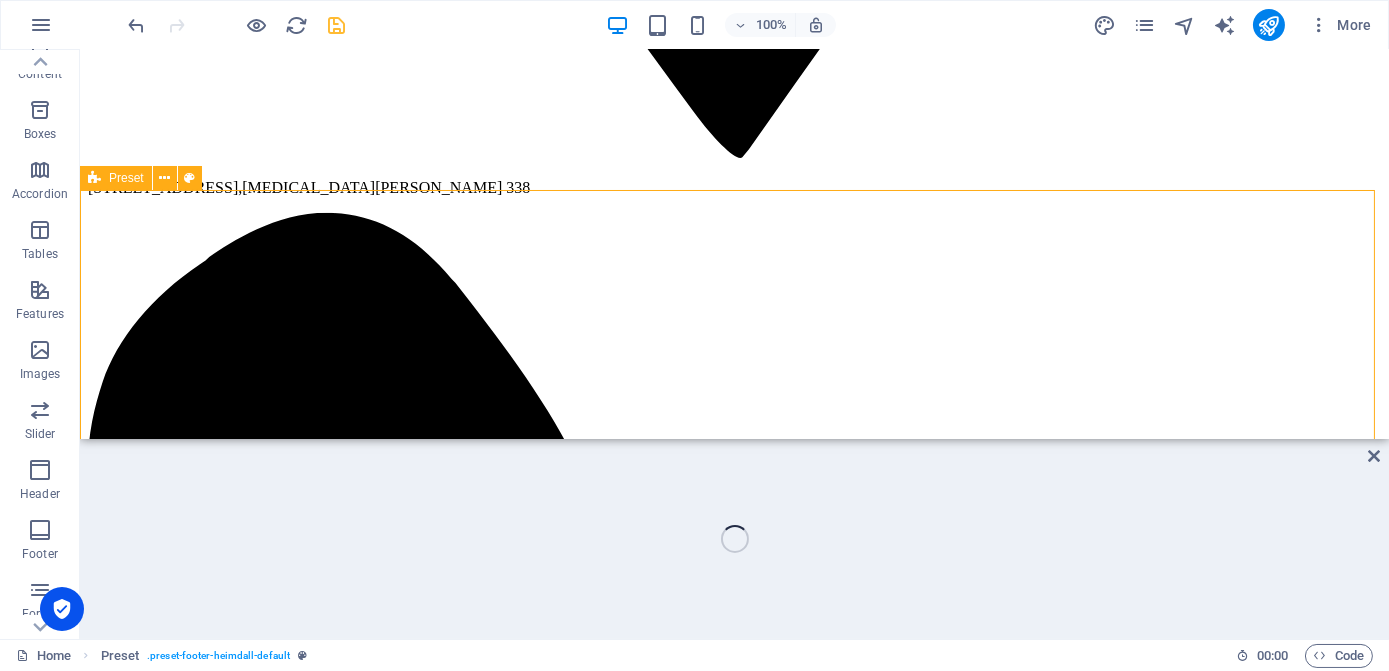 click on "Preset" at bounding box center [126, 178] 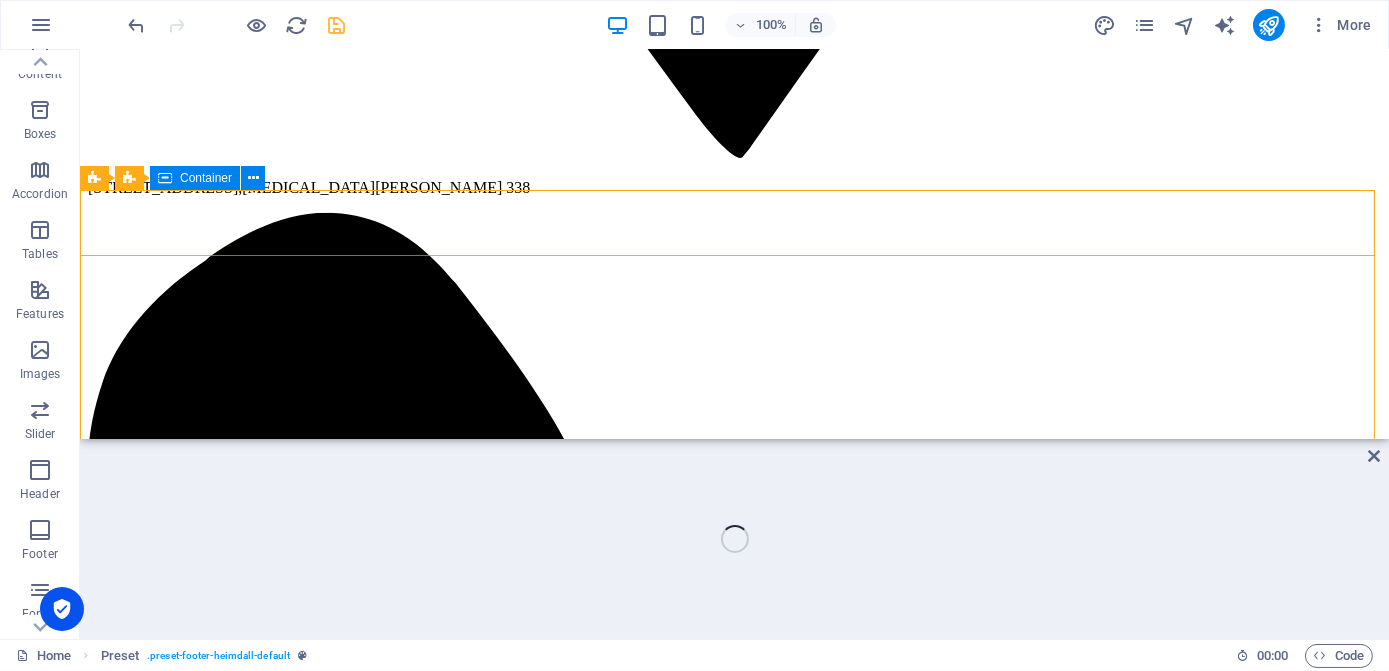 click on "Container" at bounding box center (206, 178) 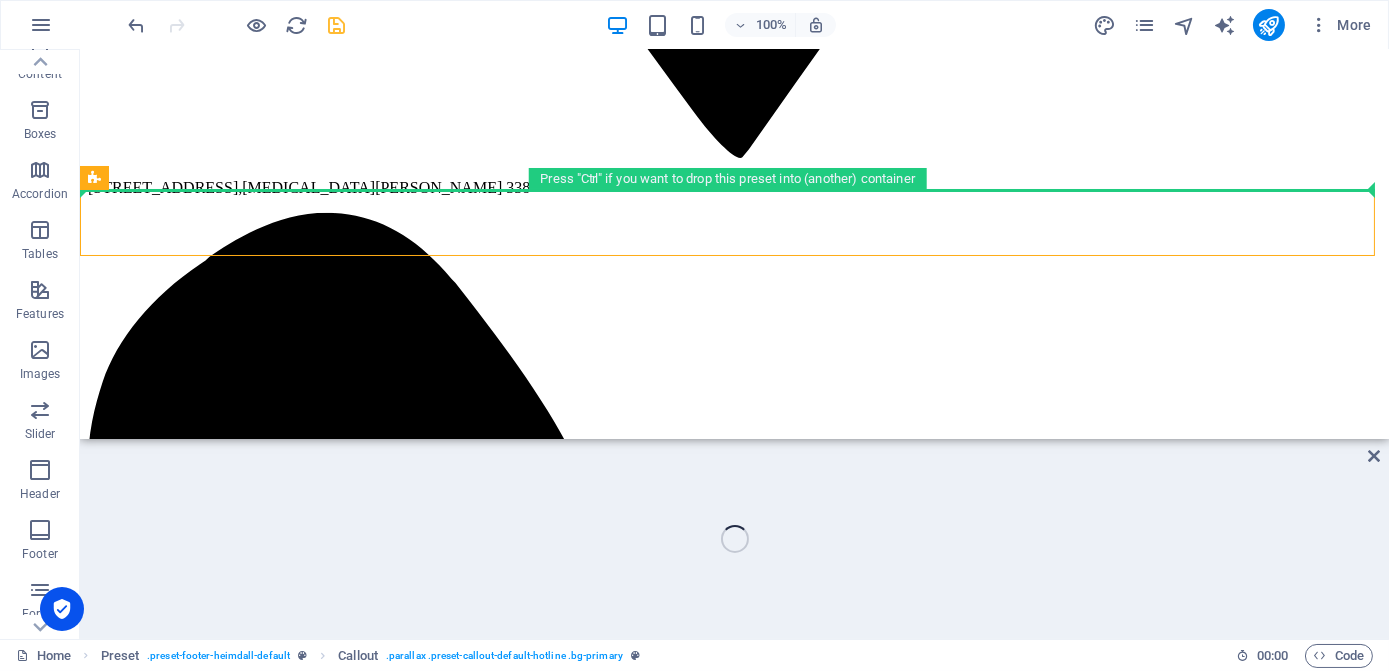 drag, startPoint x: 213, startPoint y: 227, endPoint x: 160, endPoint y: 174, distance: 74.953316 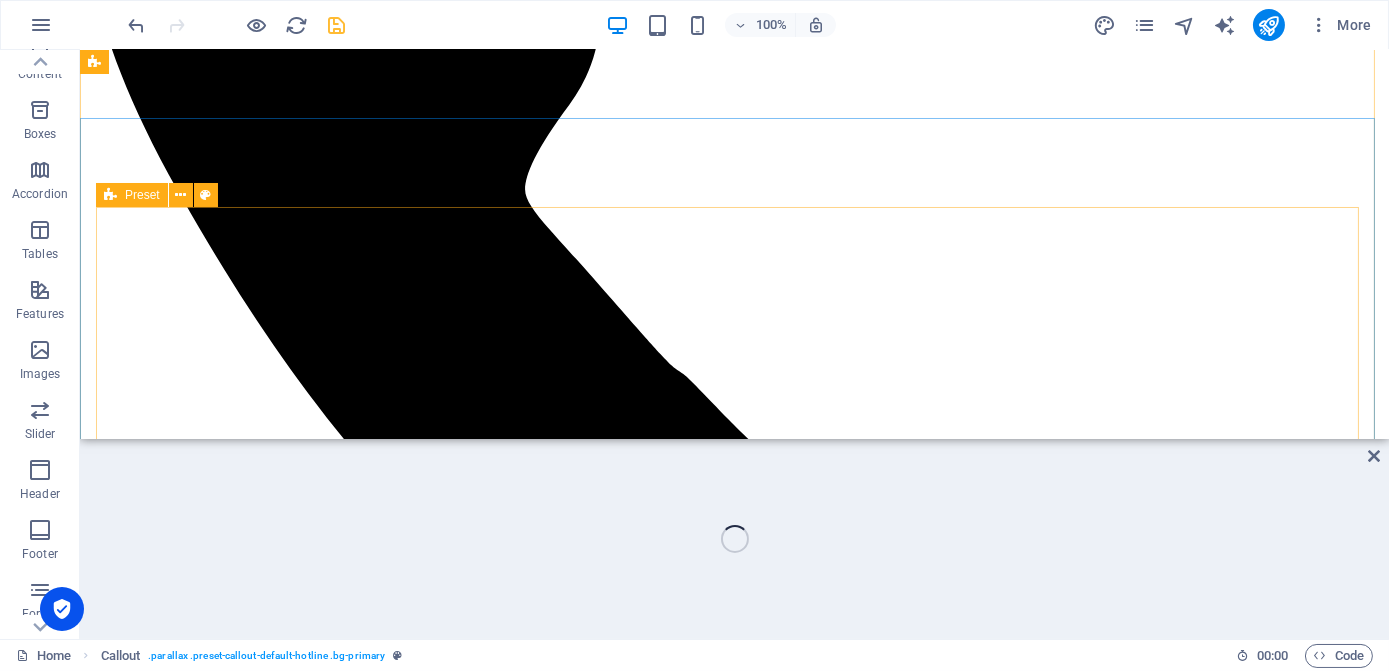 scroll, scrollTop: 2272, scrollLeft: 0, axis: vertical 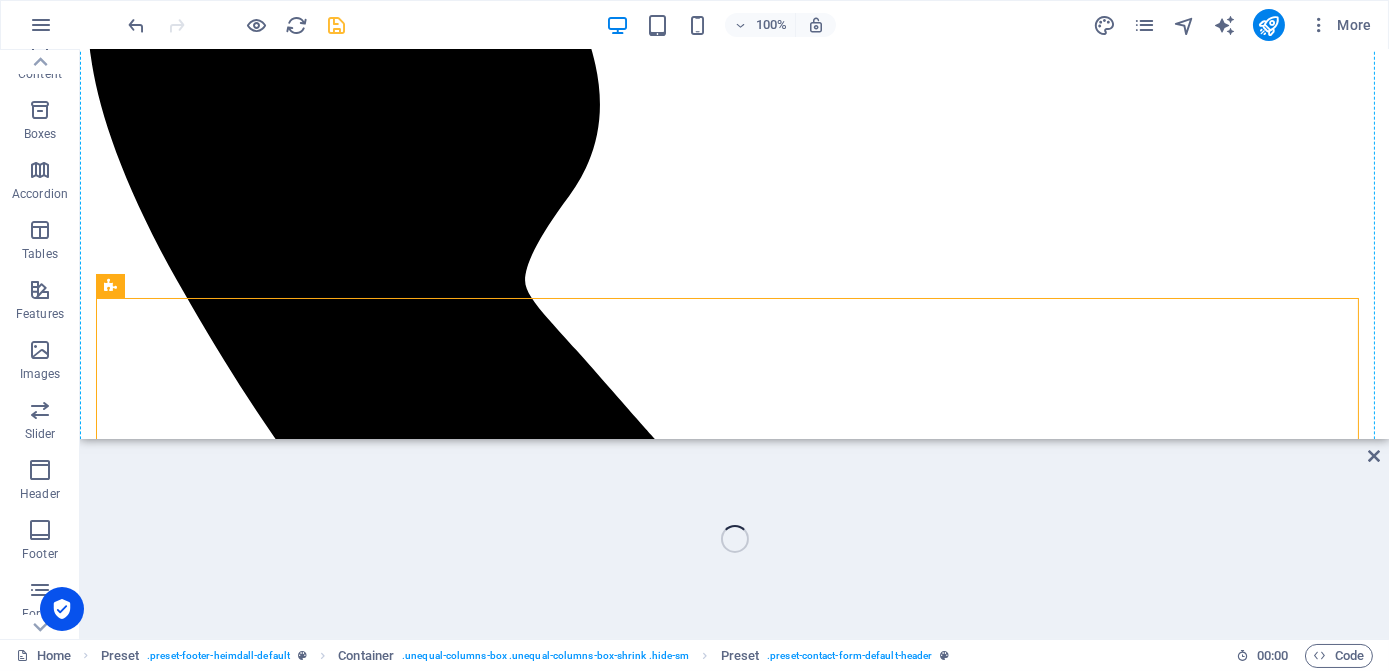 drag, startPoint x: 239, startPoint y: 337, endPoint x: 126, endPoint y: 150, distance: 218.49028 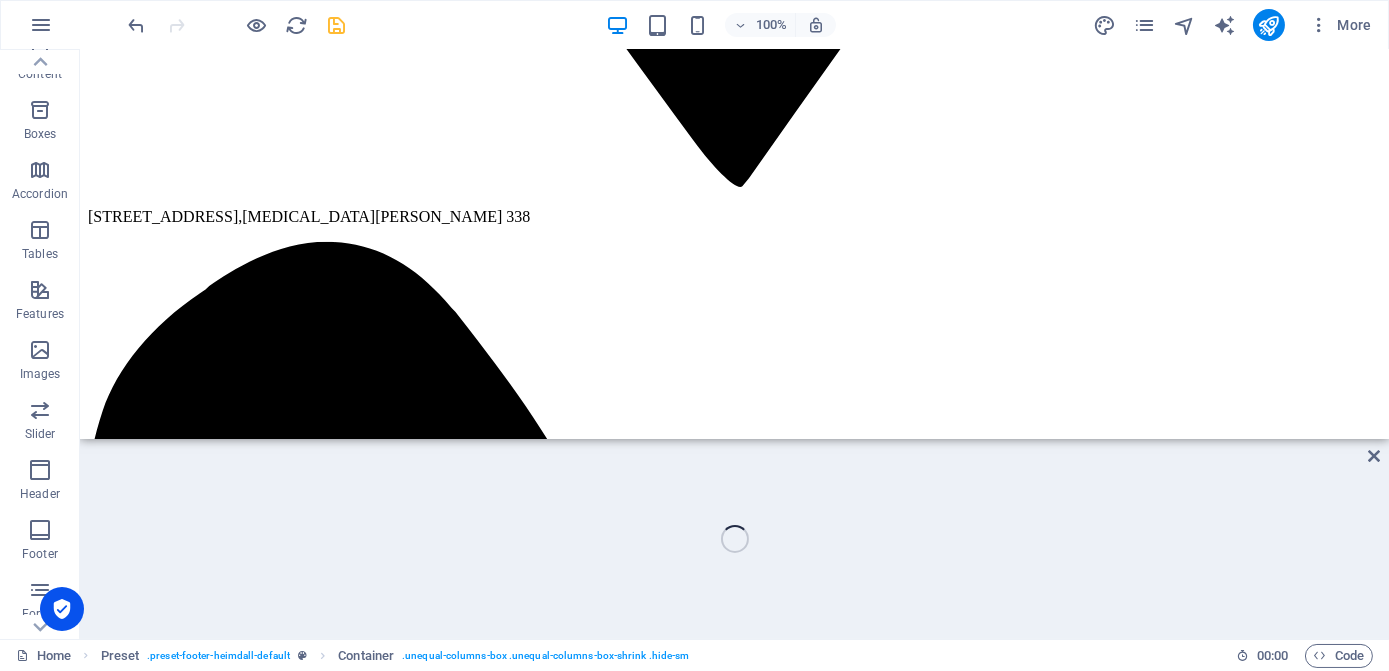 scroll, scrollTop: 1788, scrollLeft: 0, axis: vertical 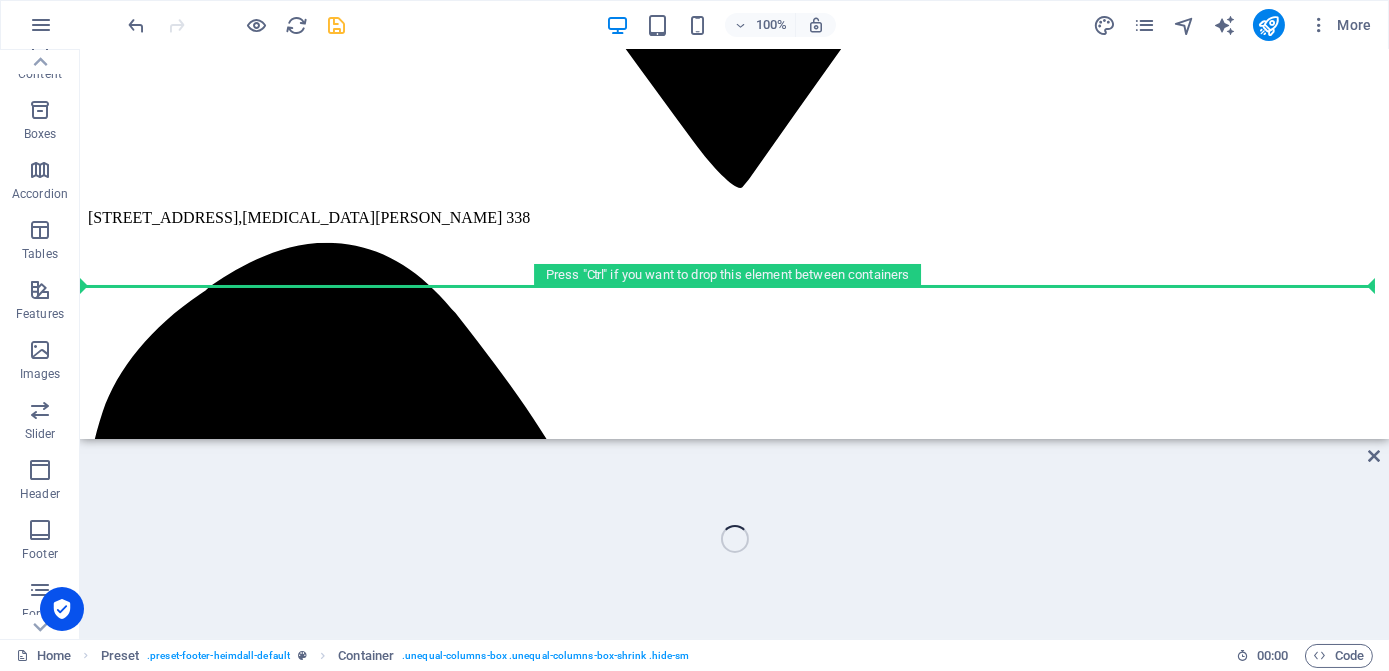 drag, startPoint x: 242, startPoint y: 312, endPoint x: 207, endPoint y: 303, distance: 36.138622 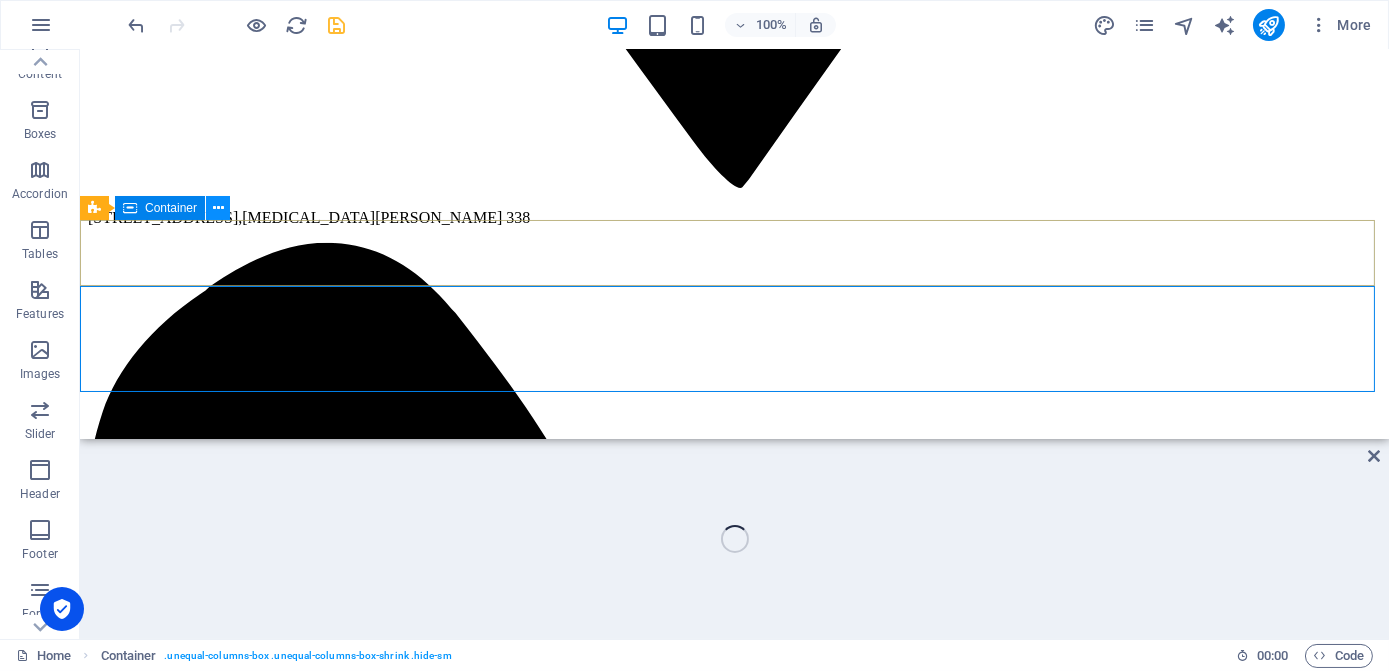 click at bounding box center [218, 208] 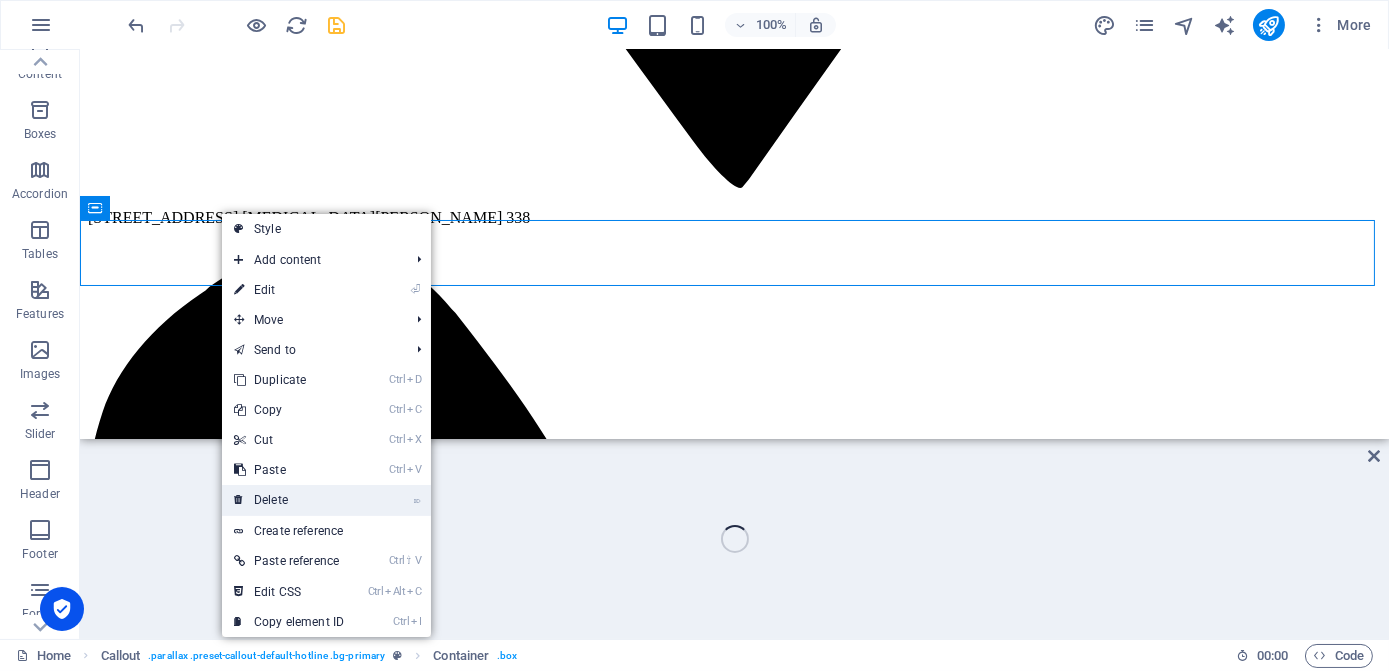 click on "⌦  Delete" at bounding box center [289, 500] 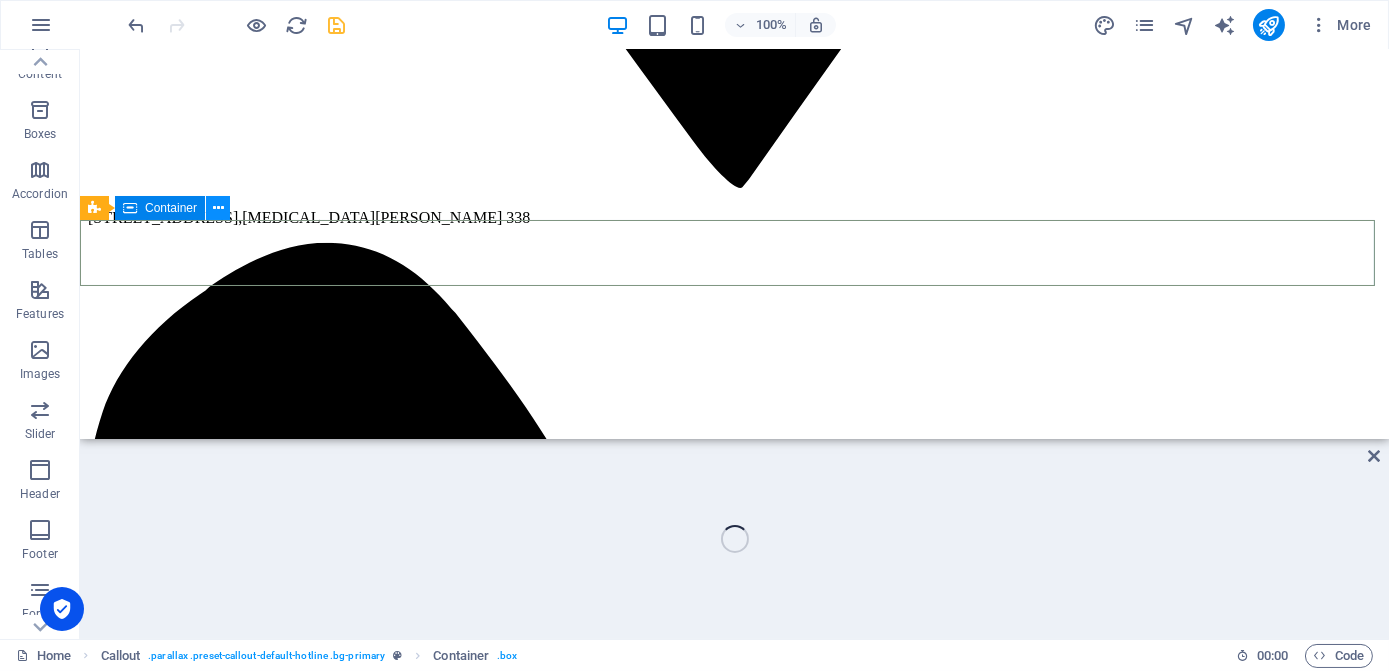 click at bounding box center (218, 208) 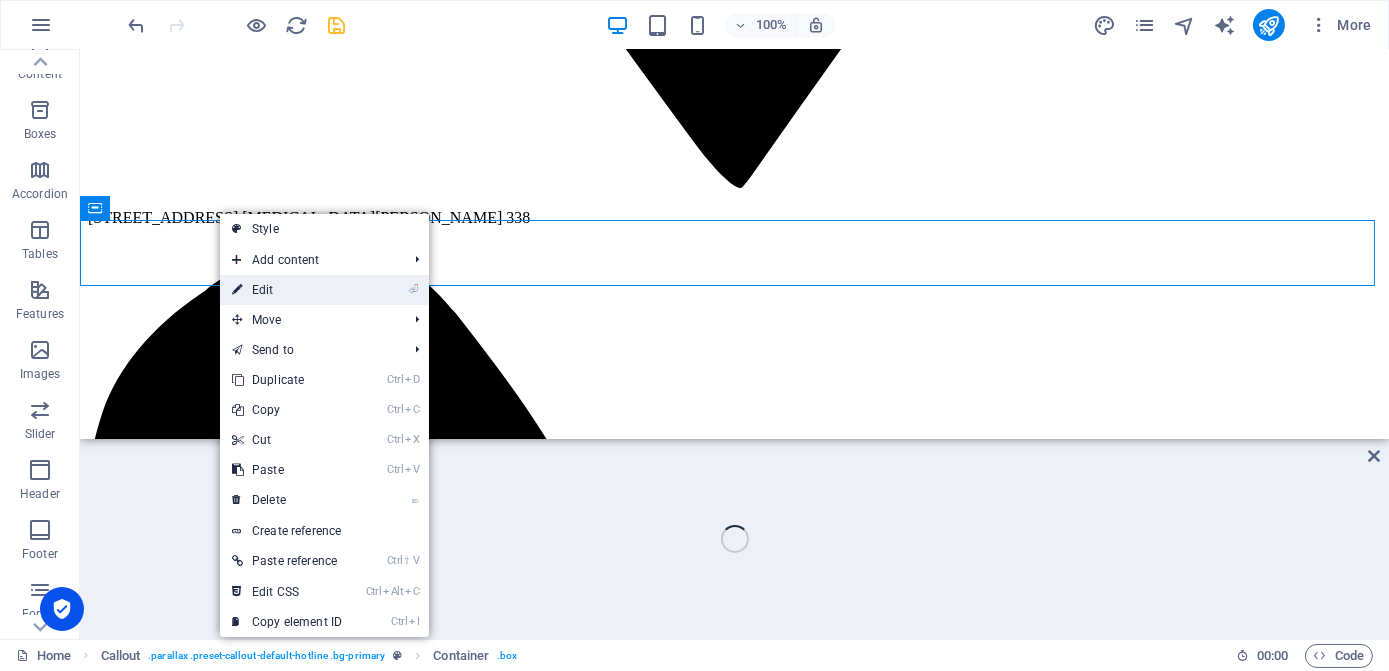 click on "⏎  Edit" at bounding box center (287, 290) 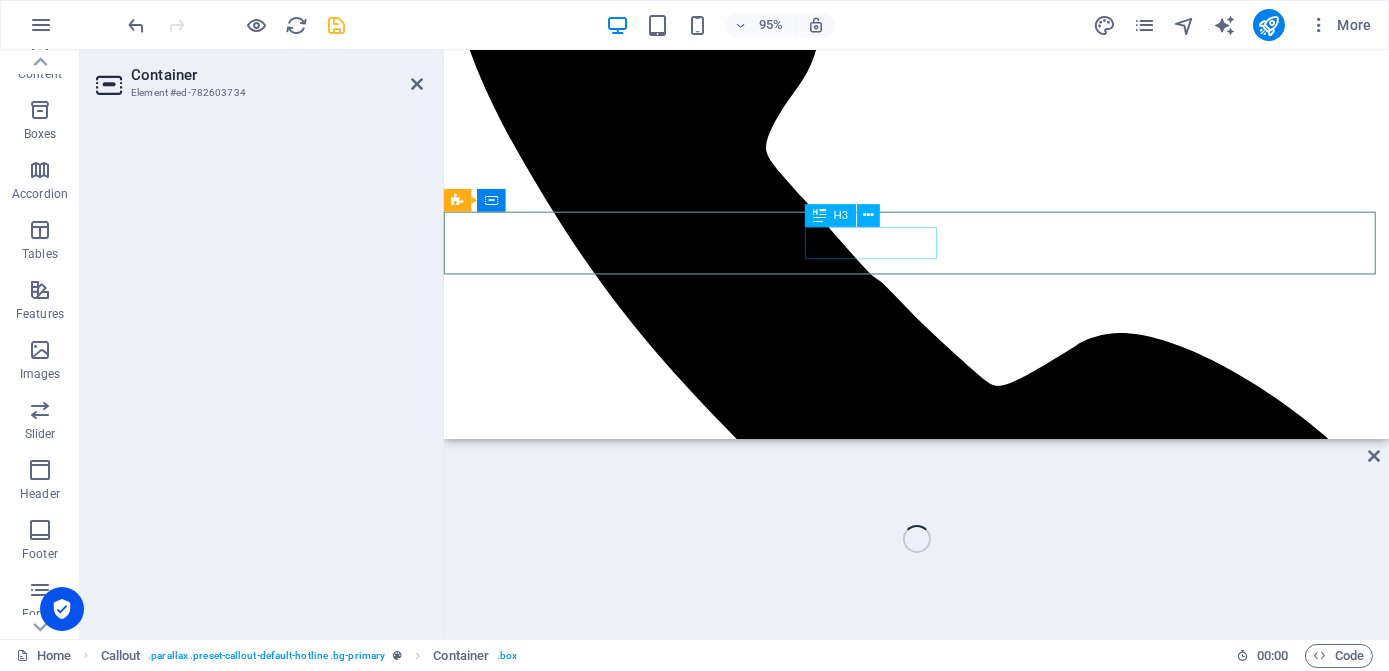 click on "24h Hotline" at bounding box center (940, 12278) 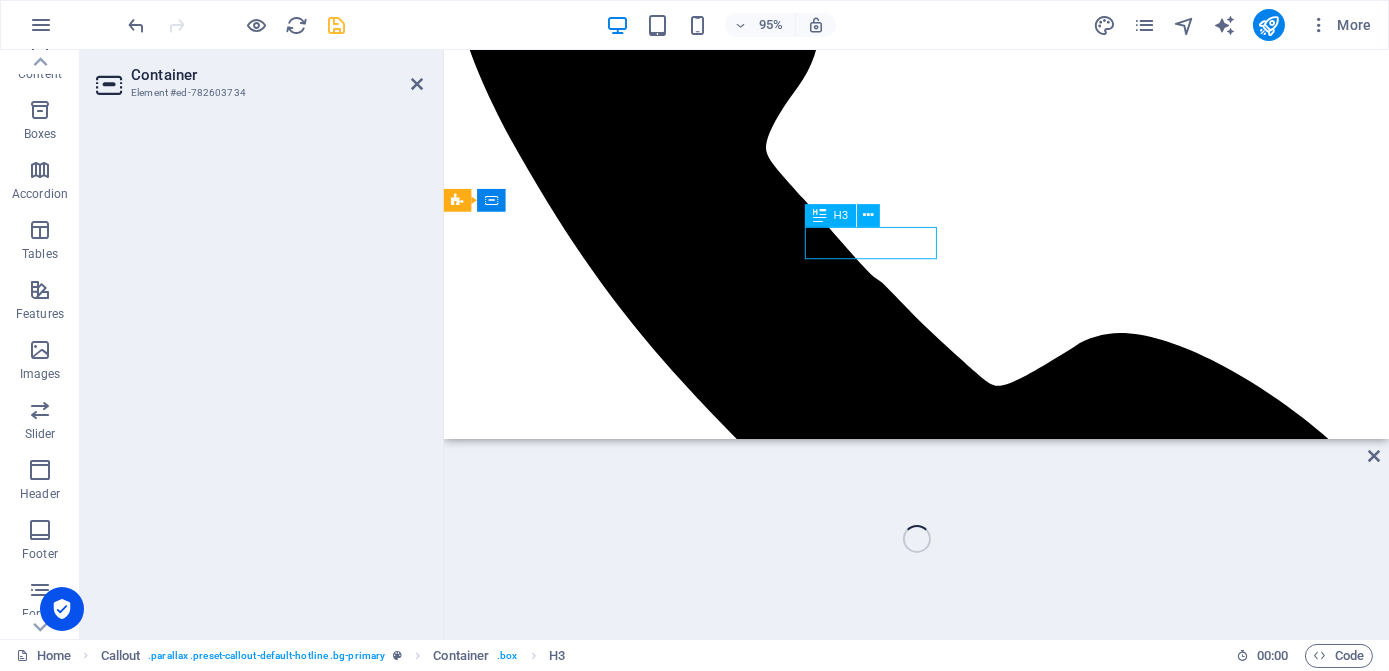 click on "24h Hotline" at bounding box center (940, 12278) 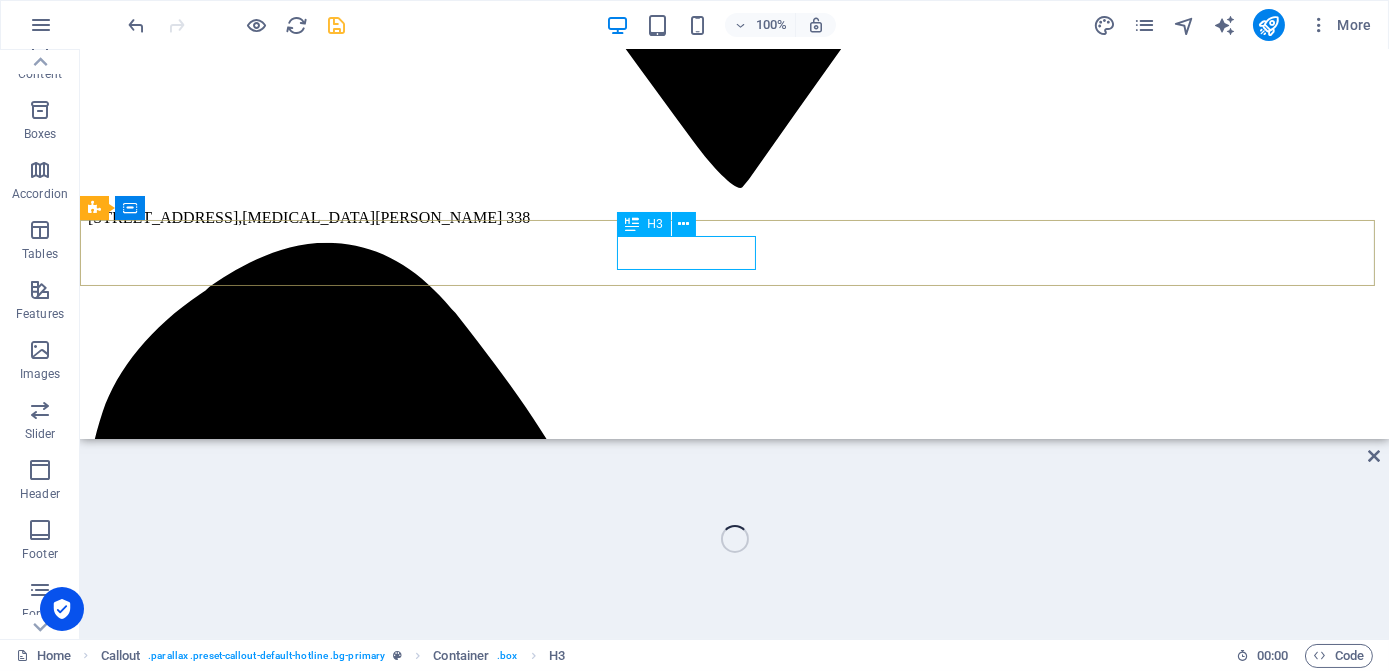 click on "24h Hotline" at bounding box center (734, 14994) 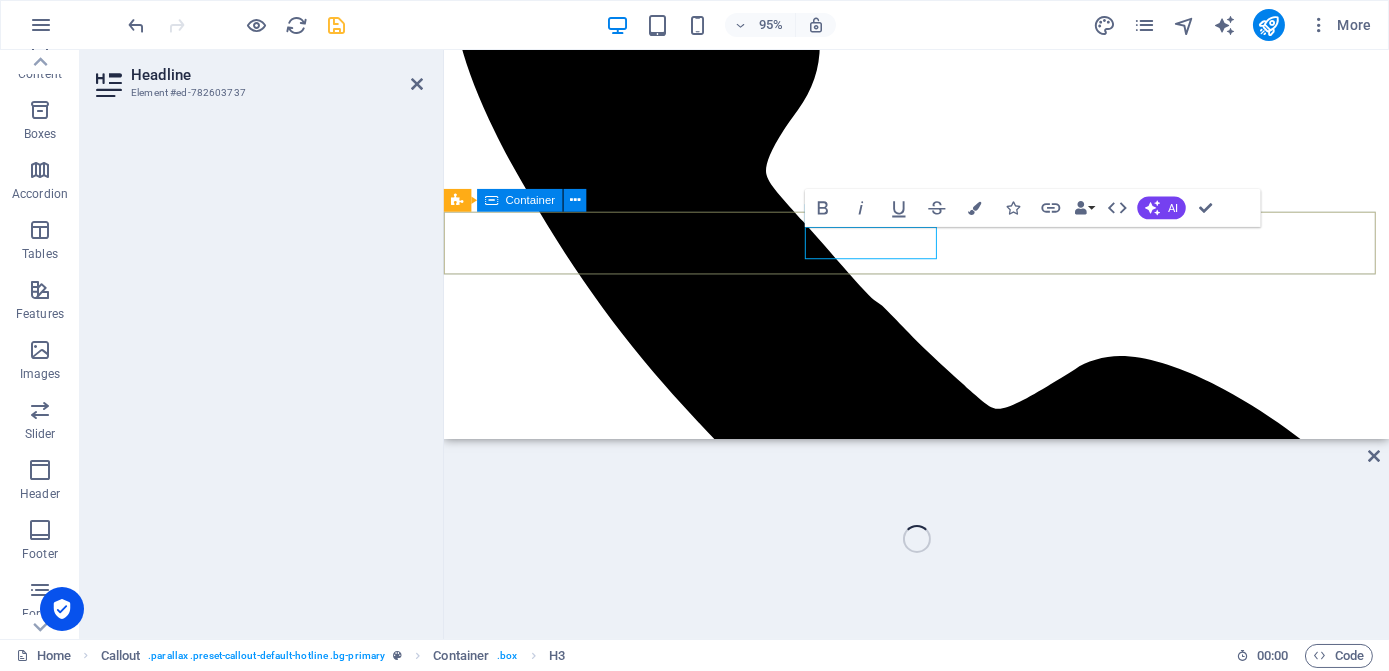 scroll, scrollTop: 1812, scrollLeft: 0, axis: vertical 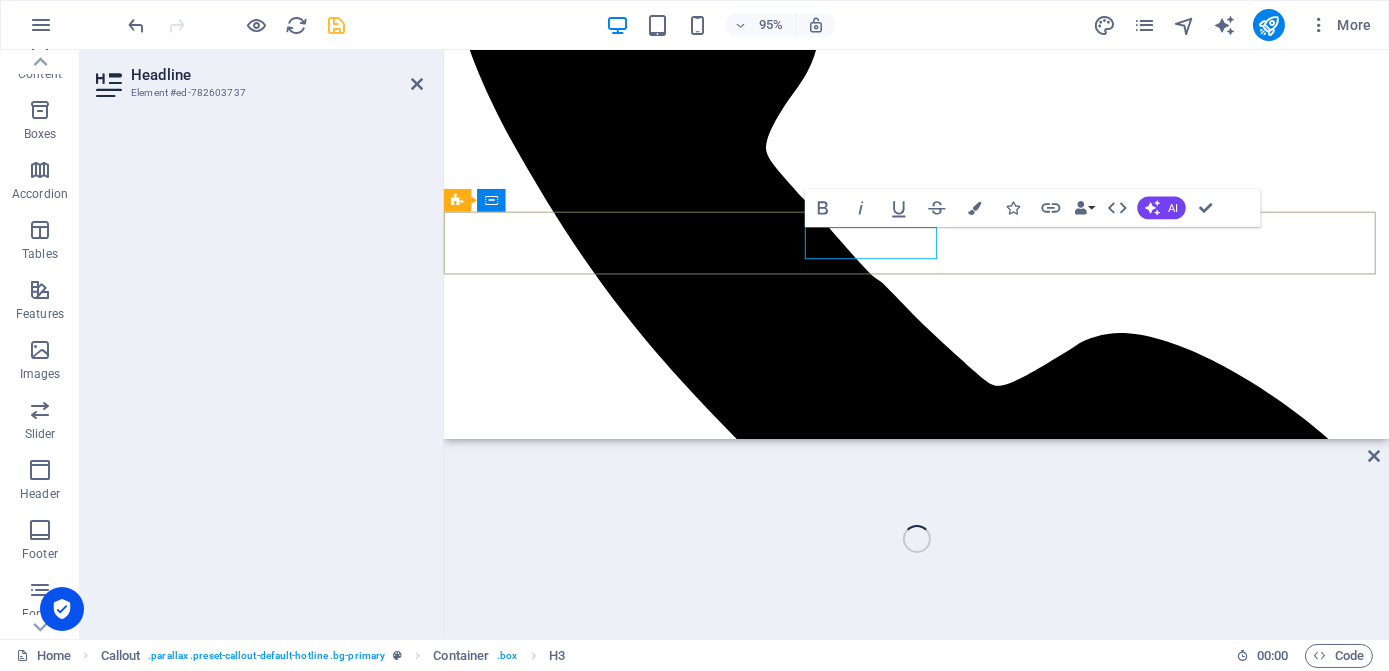 click on "24h Hotline" at bounding box center [940, 12278] 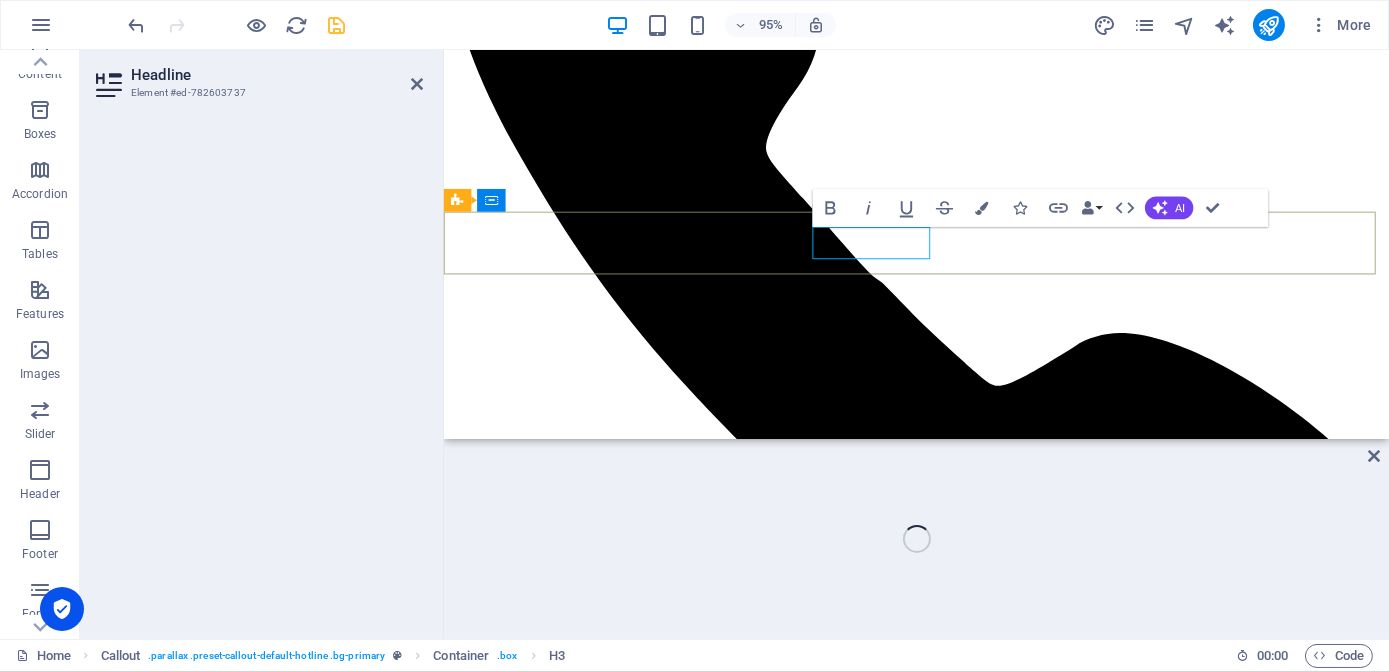 click on "CONTACT US" at bounding box center [940, 12278] 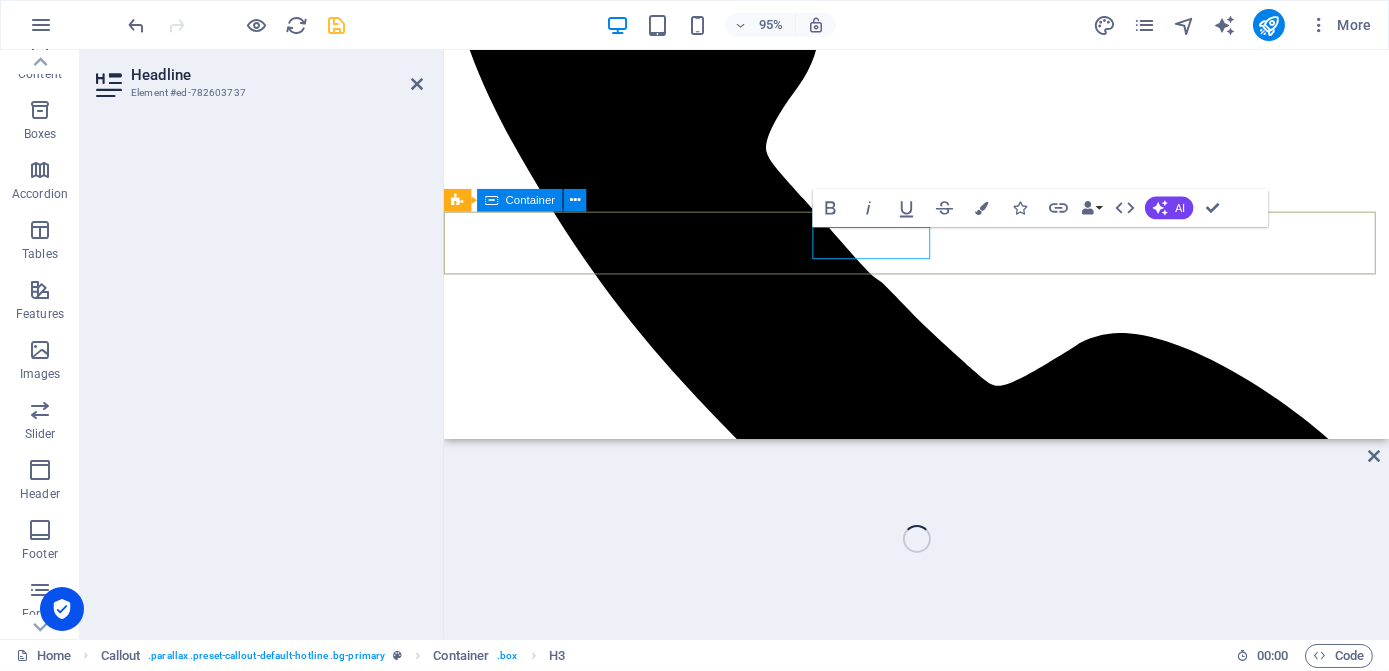 drag, startPoint x: 950, startPoint y: 251, endPoint x: 813, endPoint y: 251, distance: 137 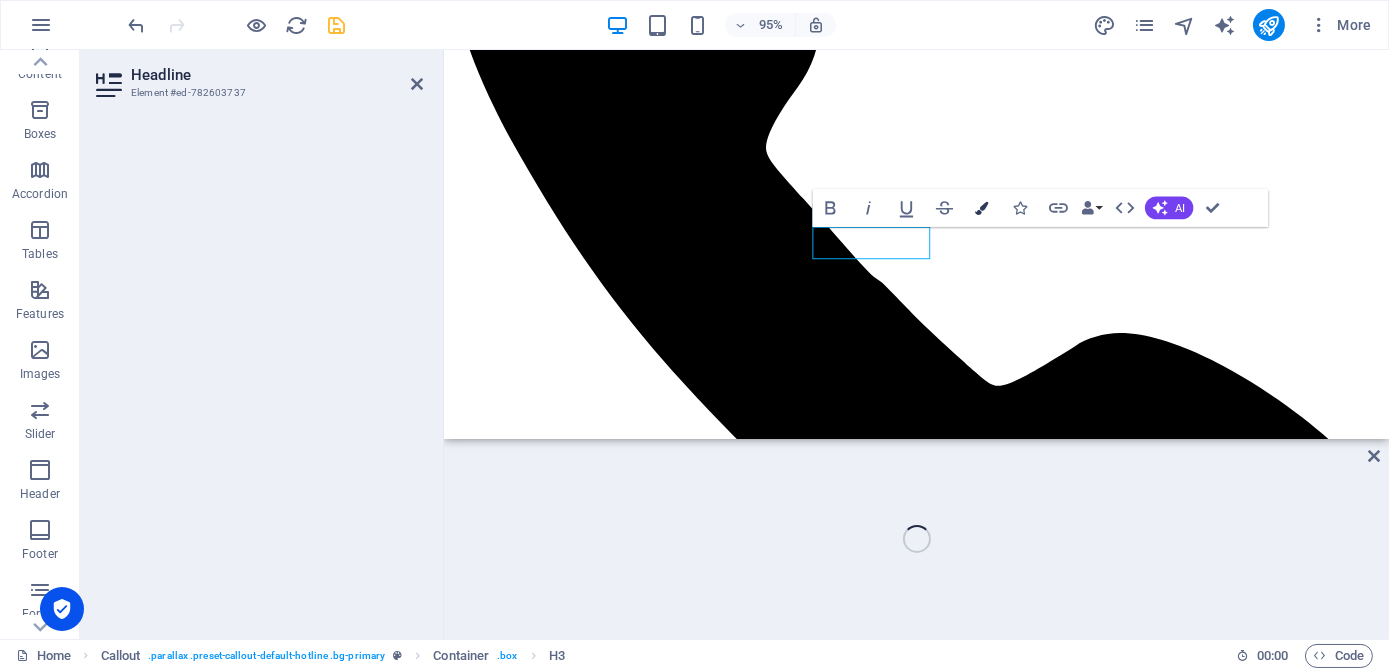 click at bounding box center (982, 207) 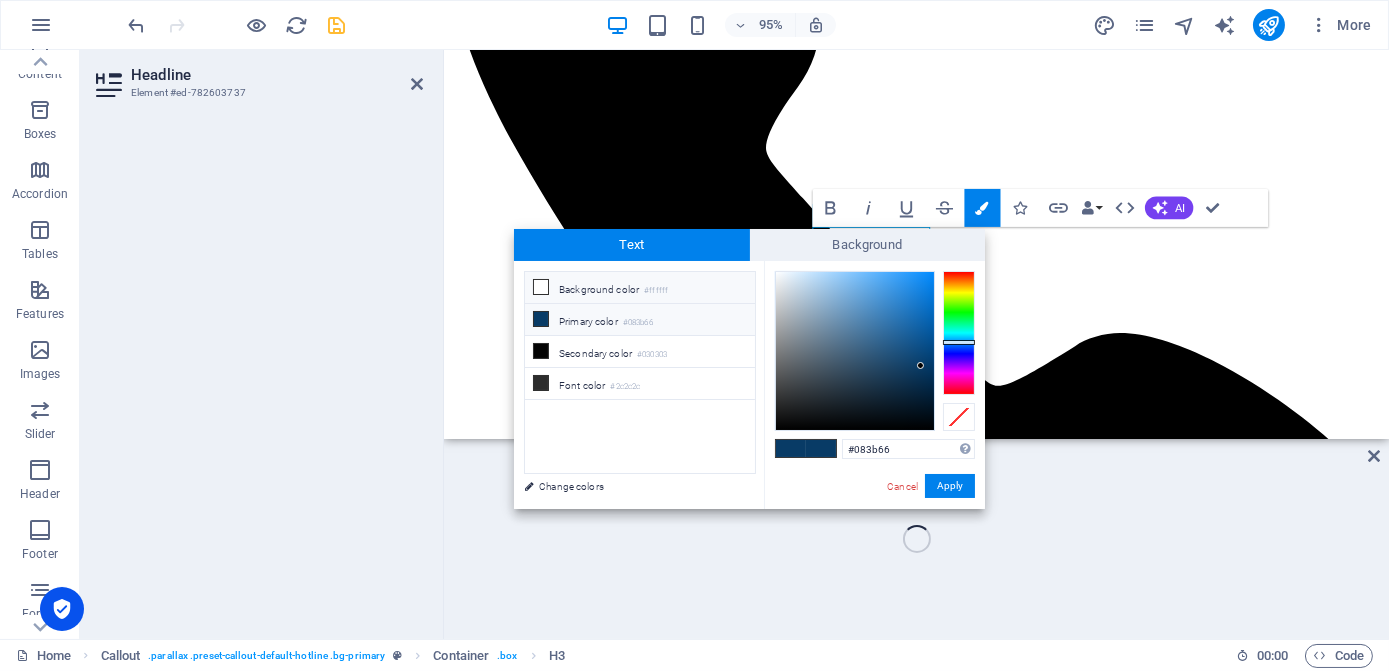 click on "Background color
#ffffff" at bounding box center (640, 288) 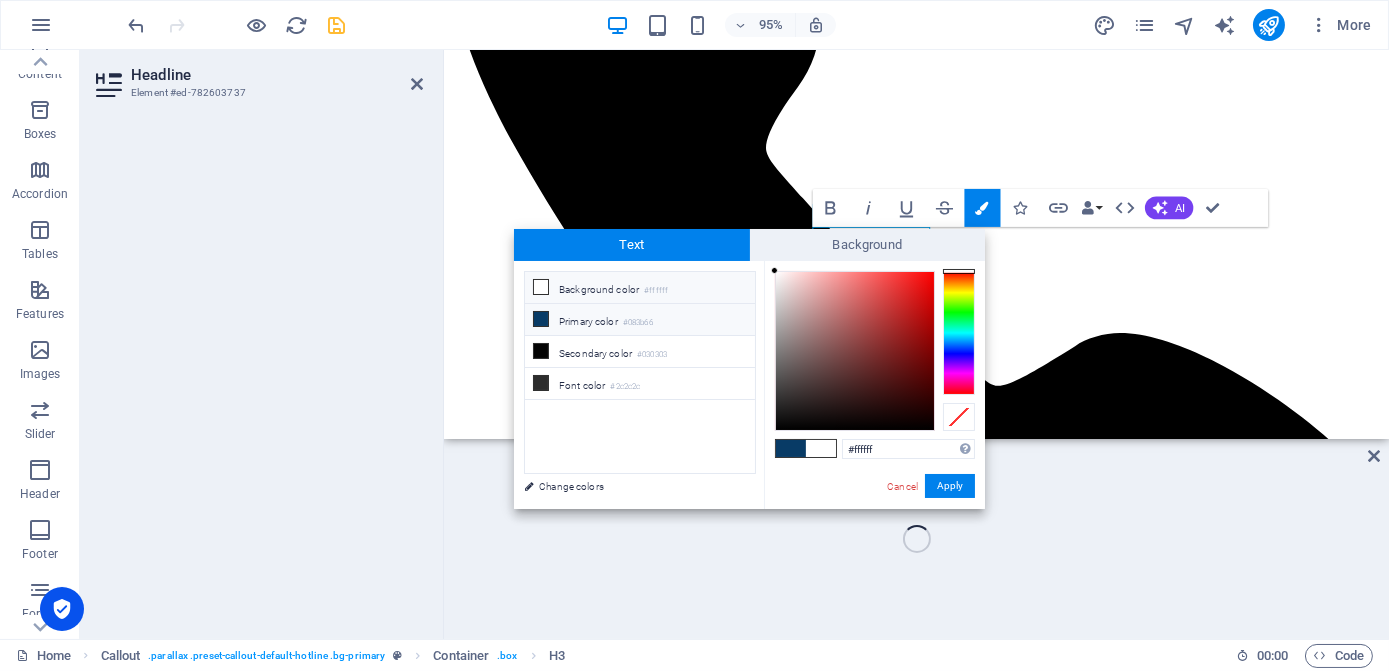 click on "Primary color
#083b66" at bounding box center [640, 320] 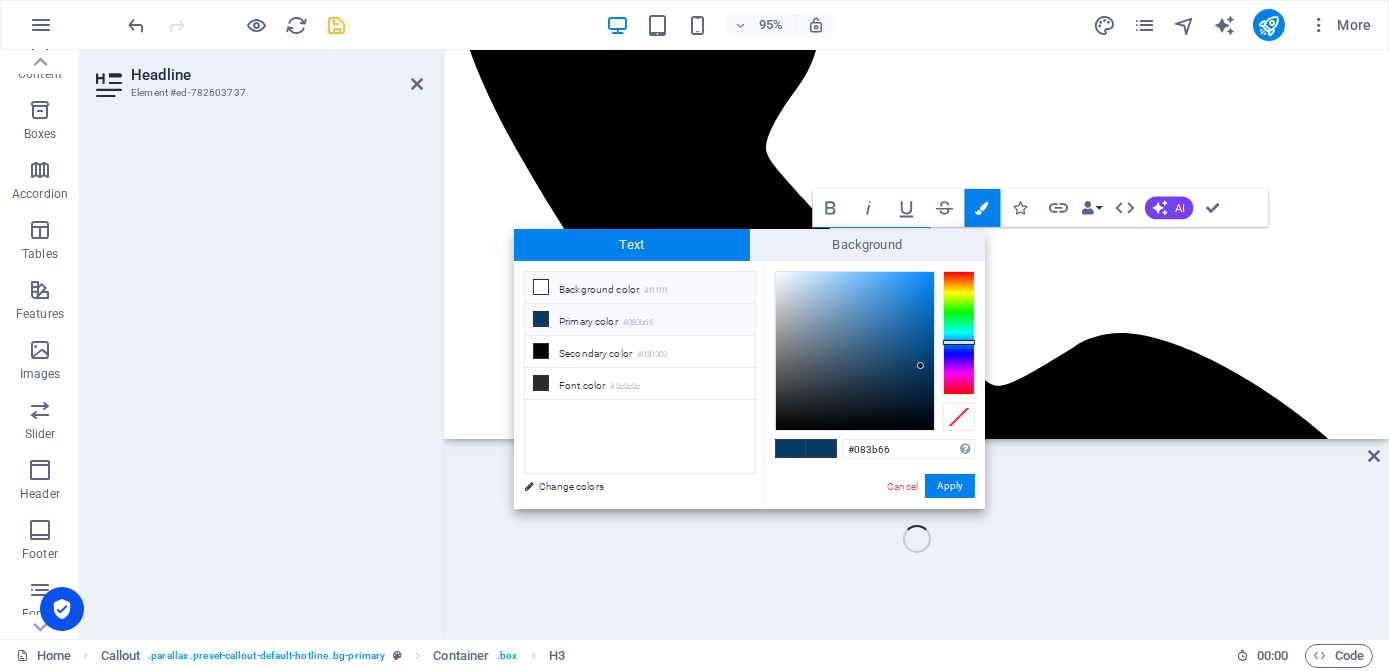 click on "Background color
#ffffff" at bounding box center (640, 288) 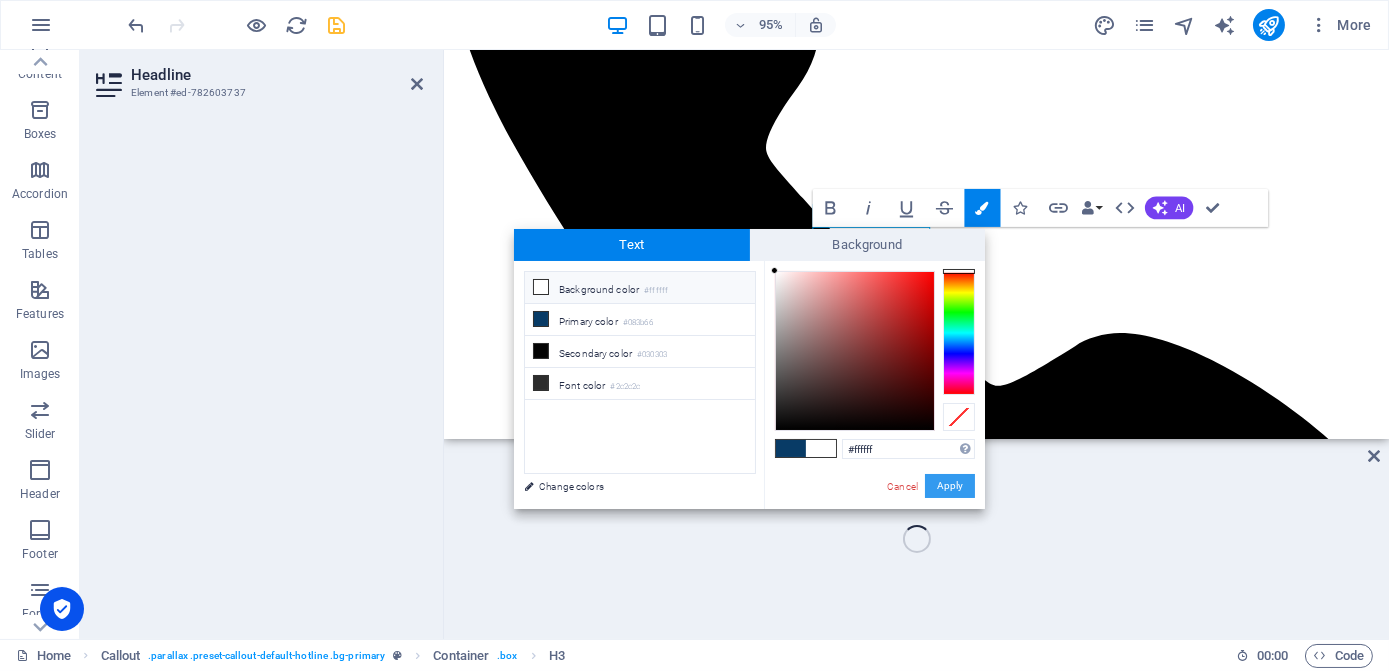 click on "Apply" at bounding box center (950, 486) 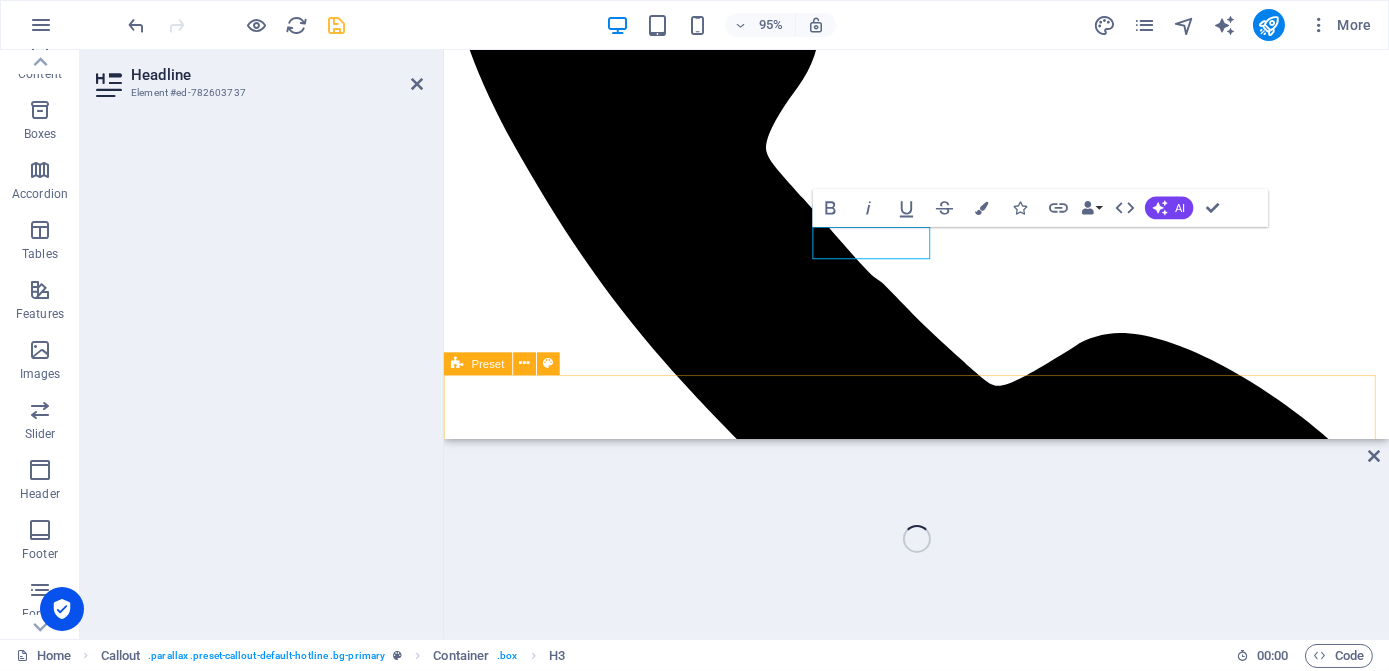 click on "I have read and understand the privacy policy. Unreadable? Regenerate Send" at bounding box center (940, 12672) 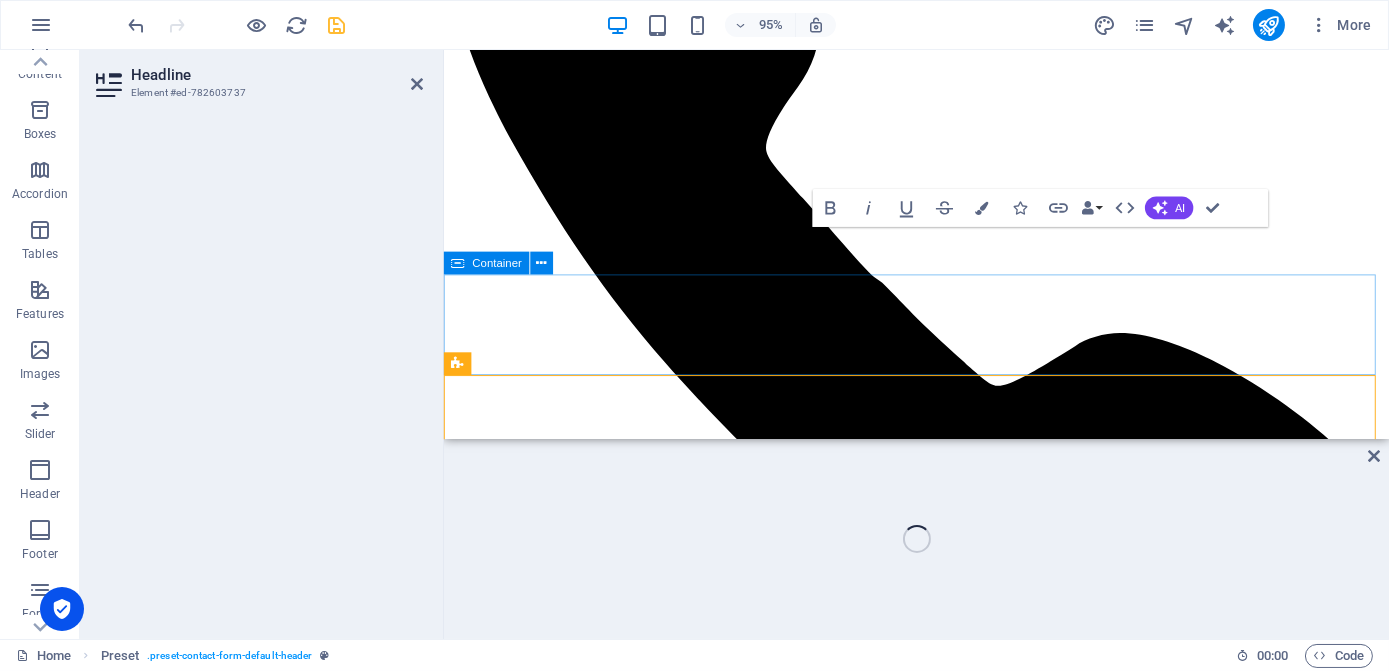 scroll, scrollTop: 1788, scrollLeft: 0, axis: vertical 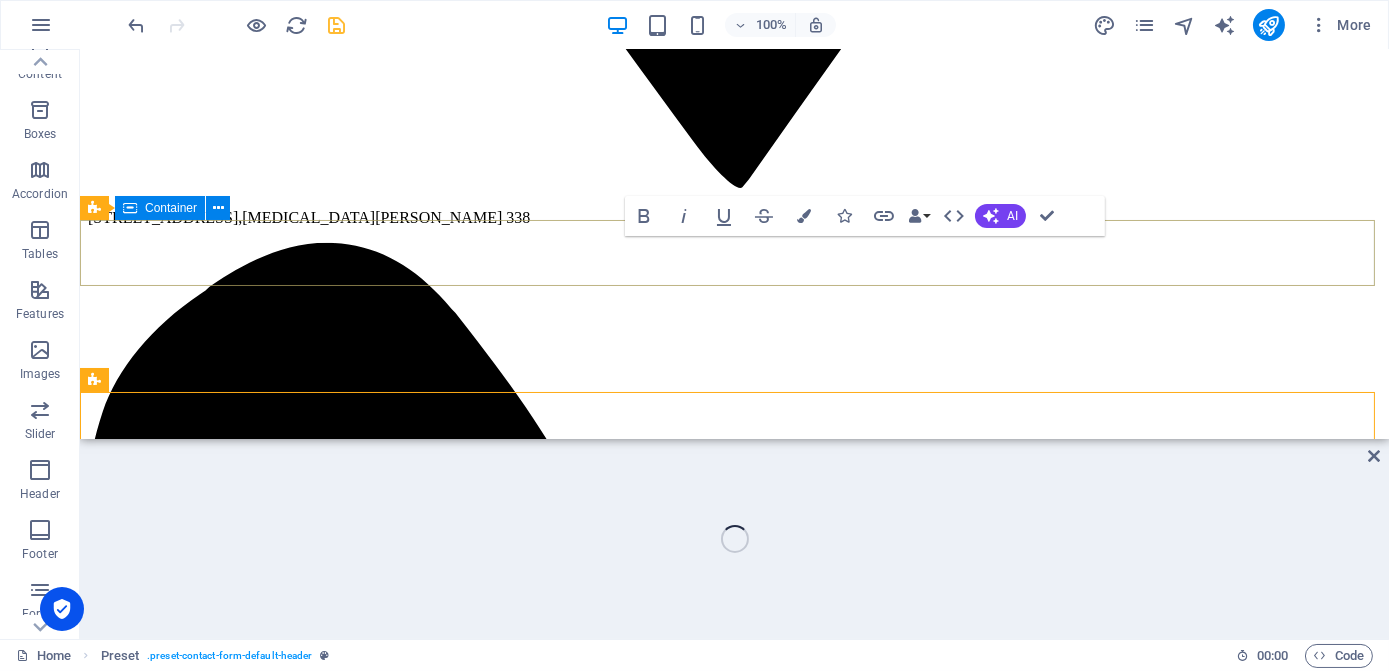 click on "CONTACT US" at bounding box center (734, 15030) 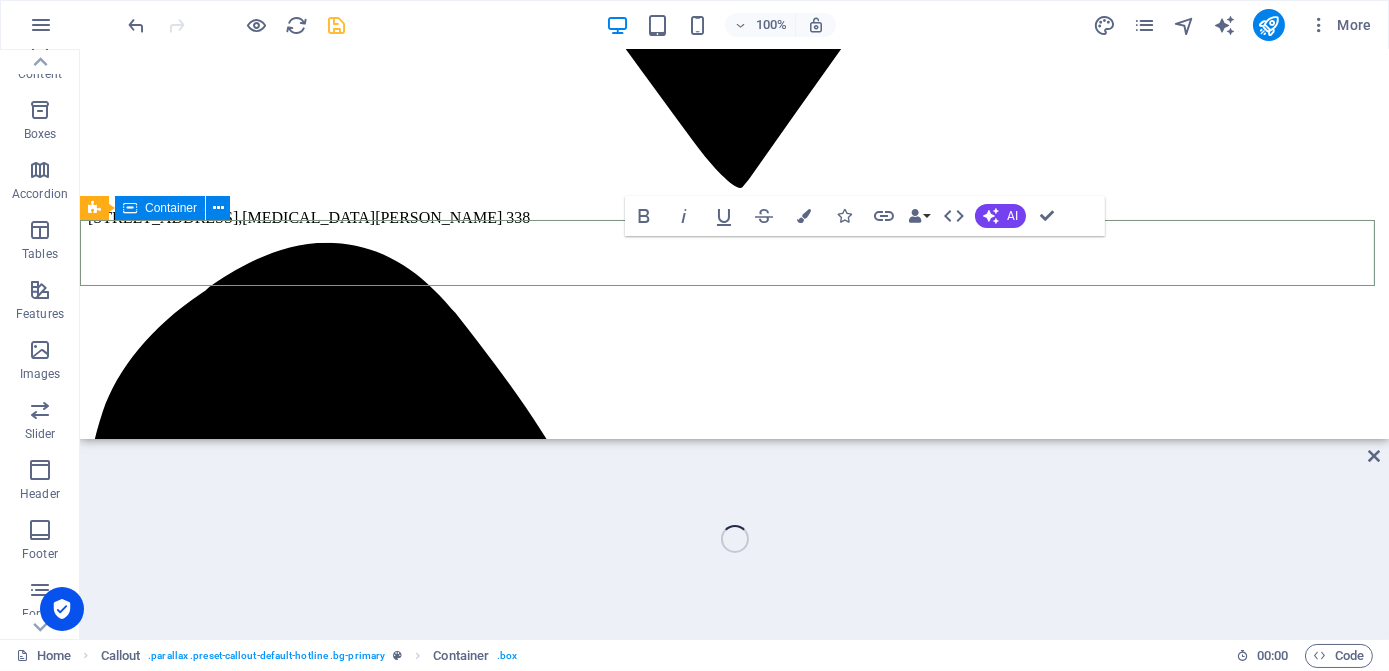 drag, startPoint x: 280, startPoint y: 338, endPoint x: 198, endPoint y: 309, distance: 86.977005 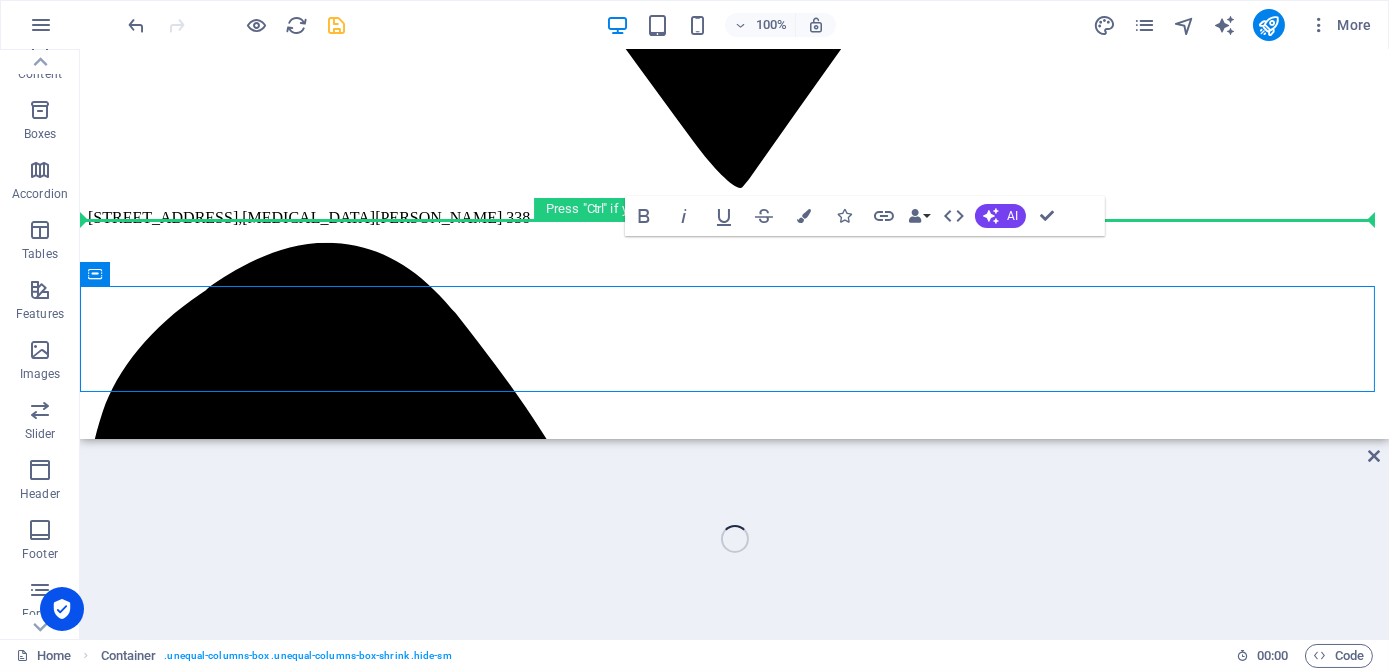drag, startPoint x: 175, startPoint y: 328, endPoint x: 124, endPoint y: 181, distance: 155.59563 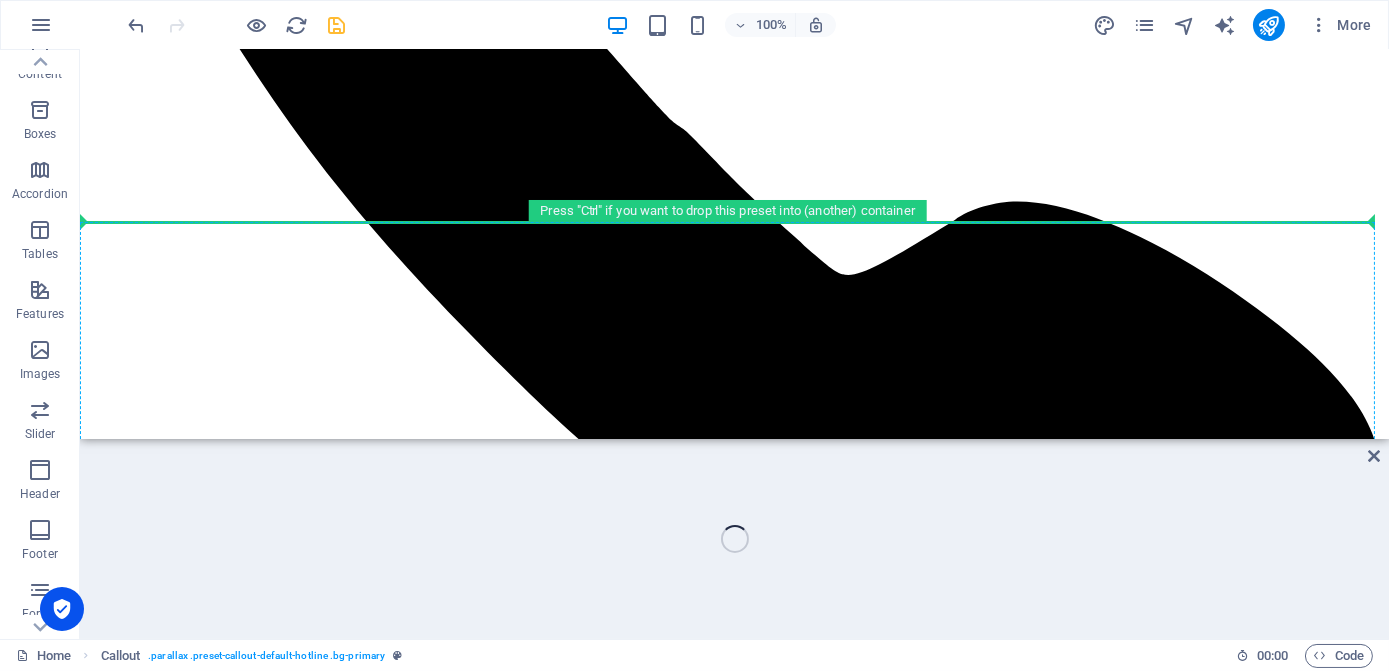 scroll, scrollTop: 2613, scrollLeft: 0, axis: vertical 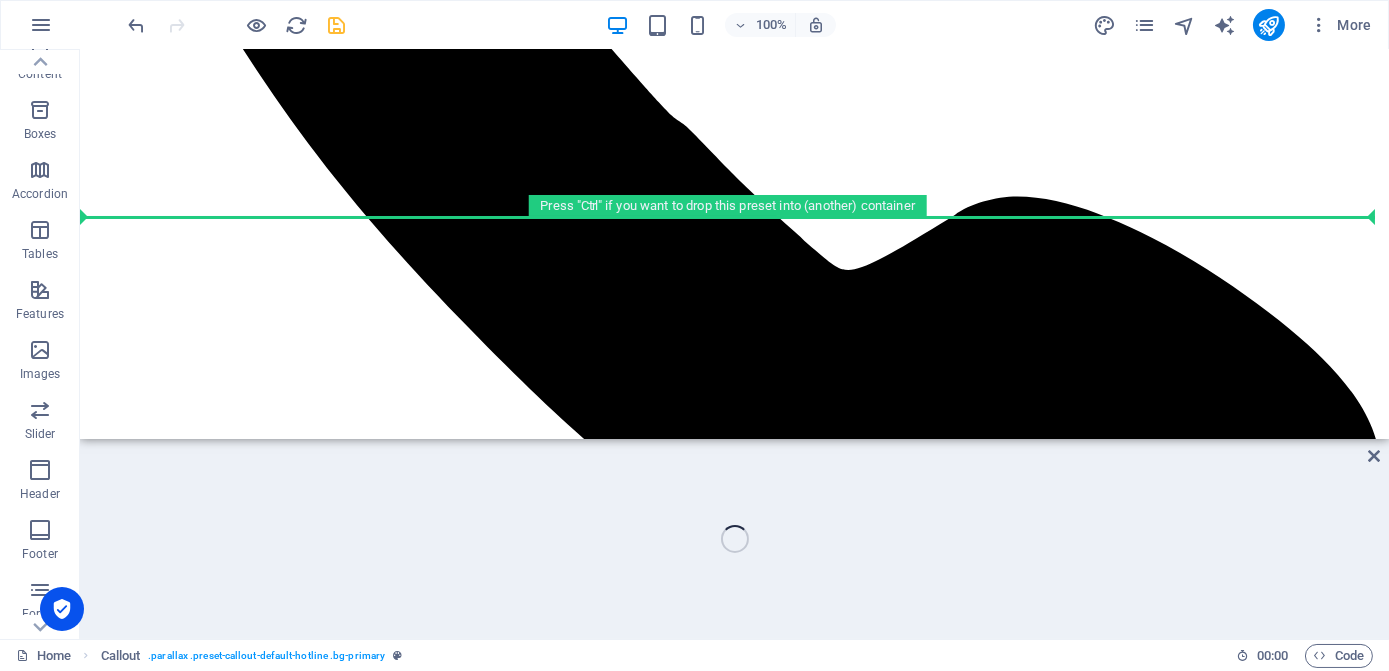 drag, startPoint x: 185, startPoint y: 281, endPoint x: 119, endPoint y: 187, distance: 114.85643 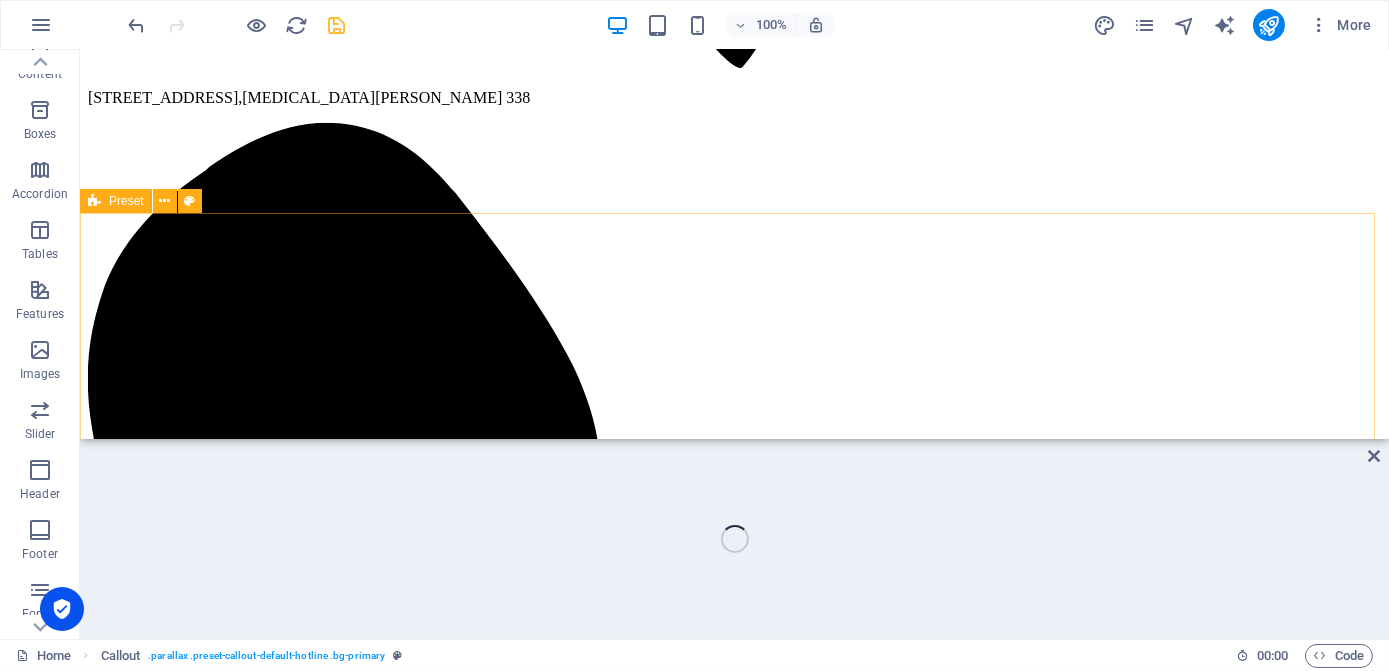 scroll, scrollTop: 1911, scrollLeft: 0, axis: vertical 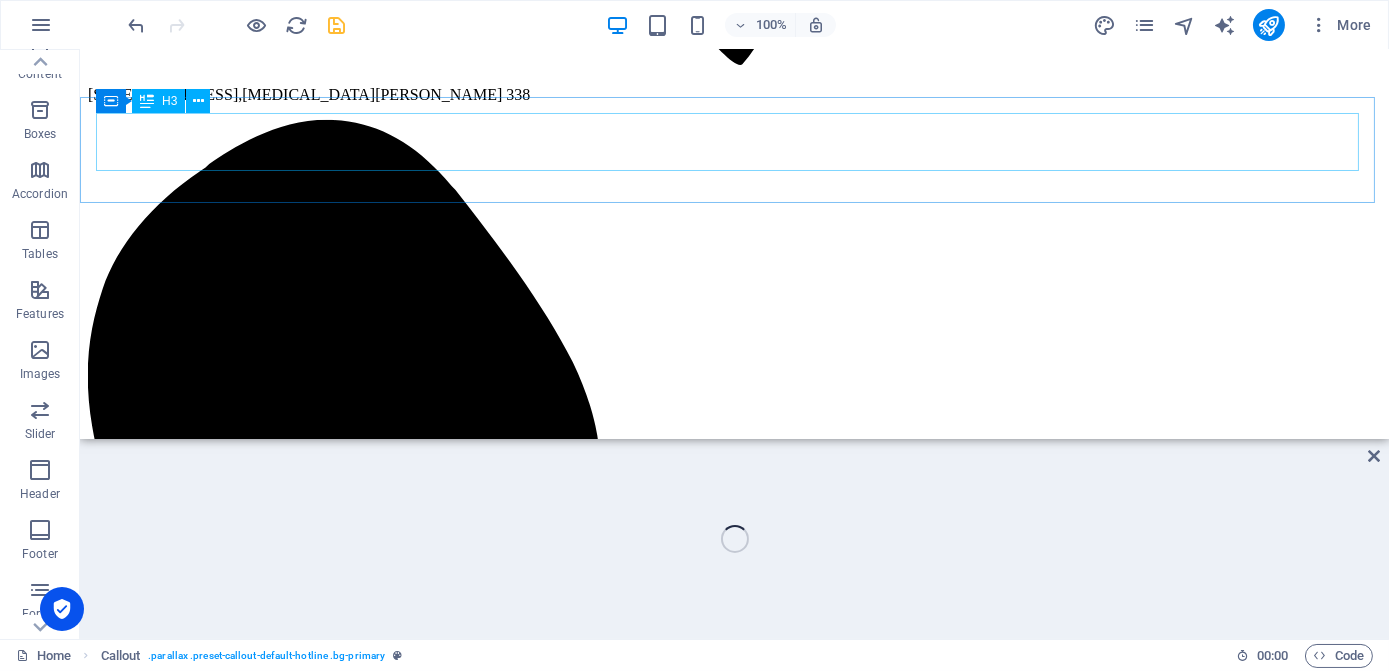 click on "​​​​ REQUEST A QUOTE" at bounding box center (734, 14902) 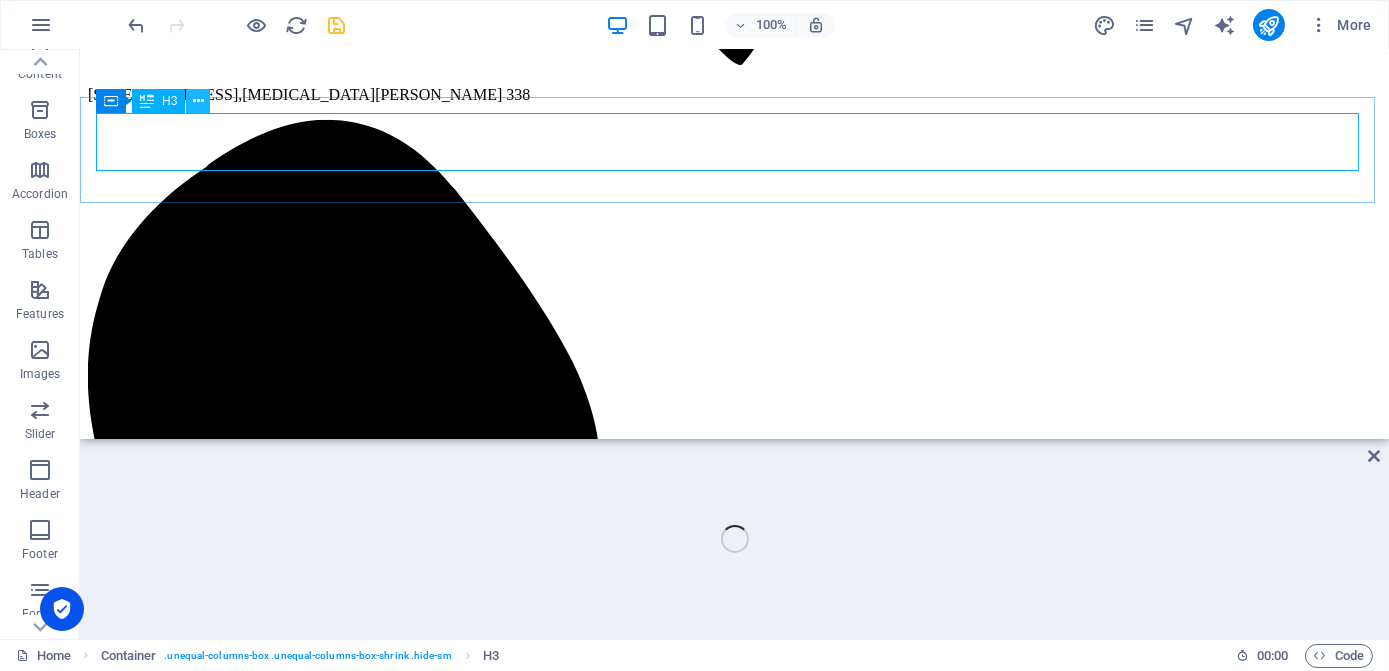 click at bounding box center (198, 101) 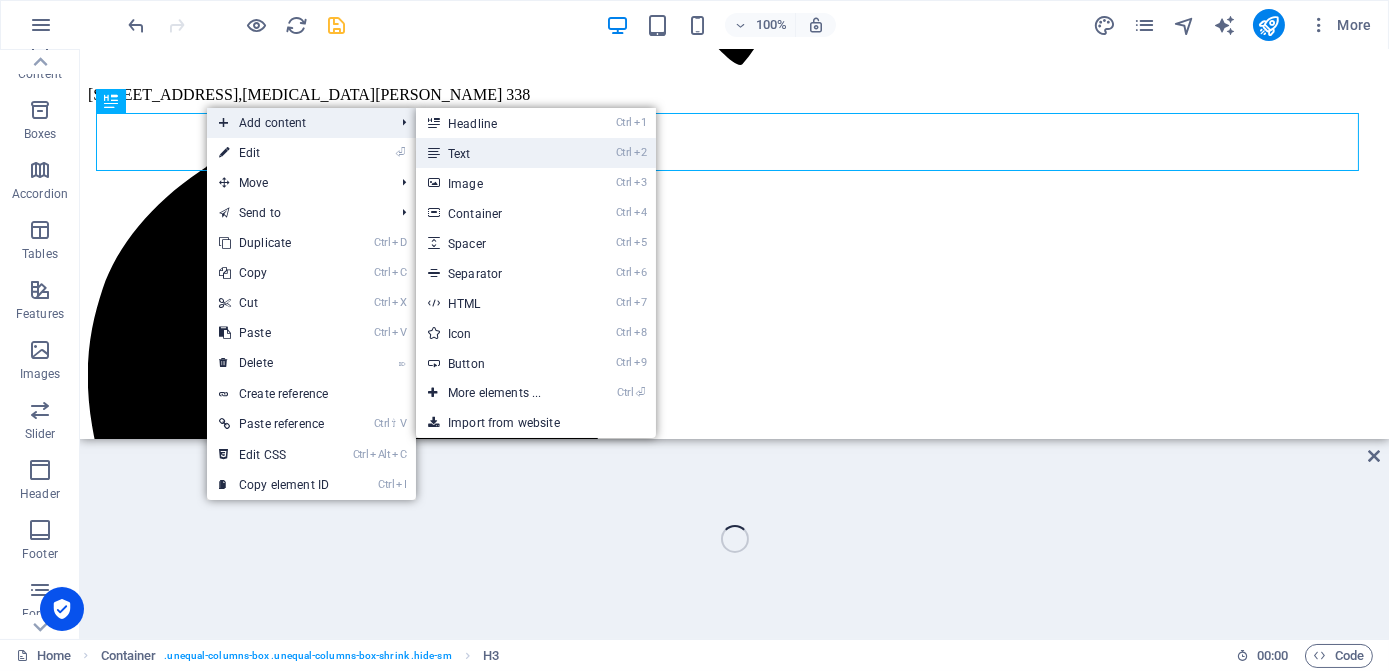 click on "Ctrl 2  Text" at bounding box center (498, 153) 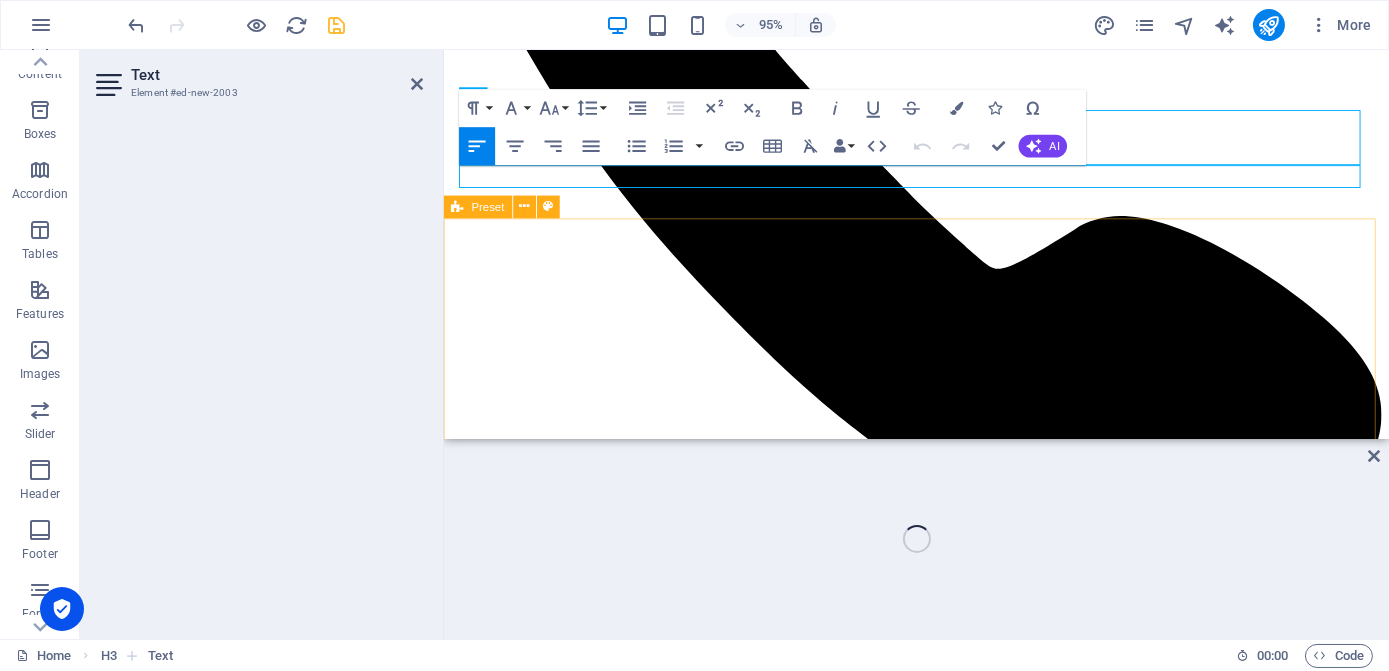 drag, startPoint x: 555, startPoint y: 274, endPoint x: 569, endPoint y: 269, distance: 14.866069 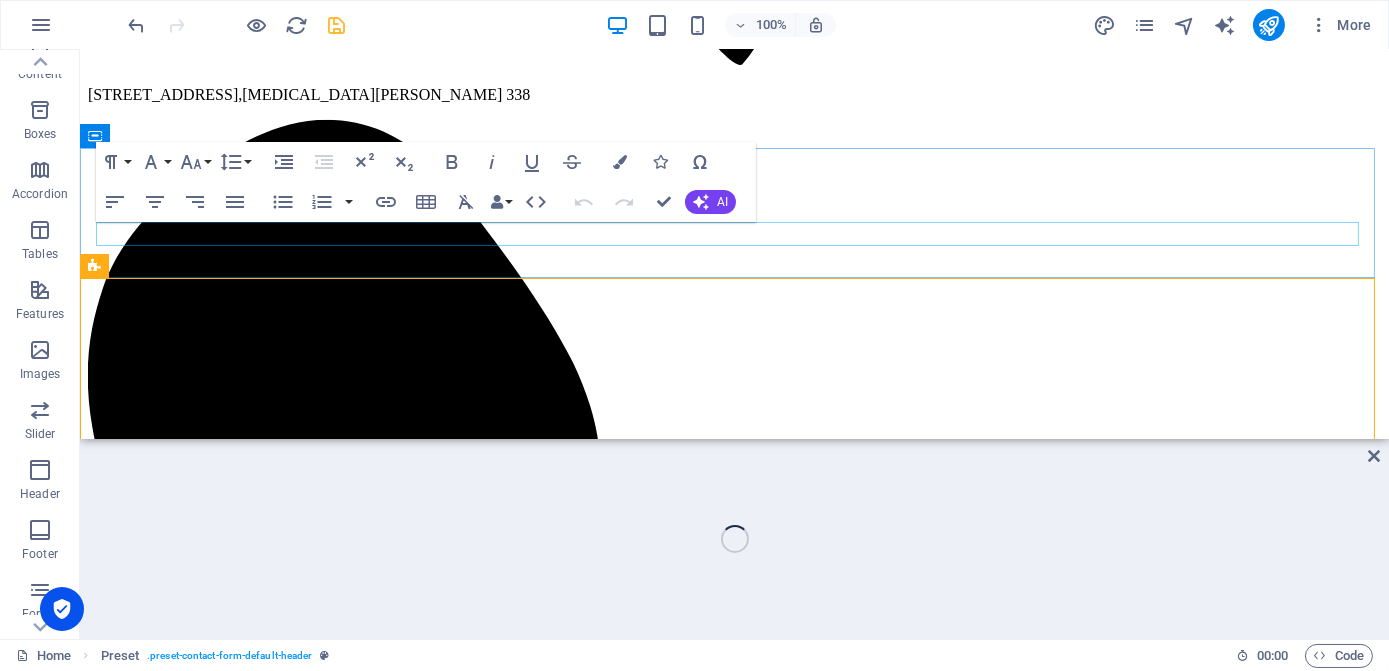 scroll, scrollTop: 1820, scrollLeft: 0, axis: vertical 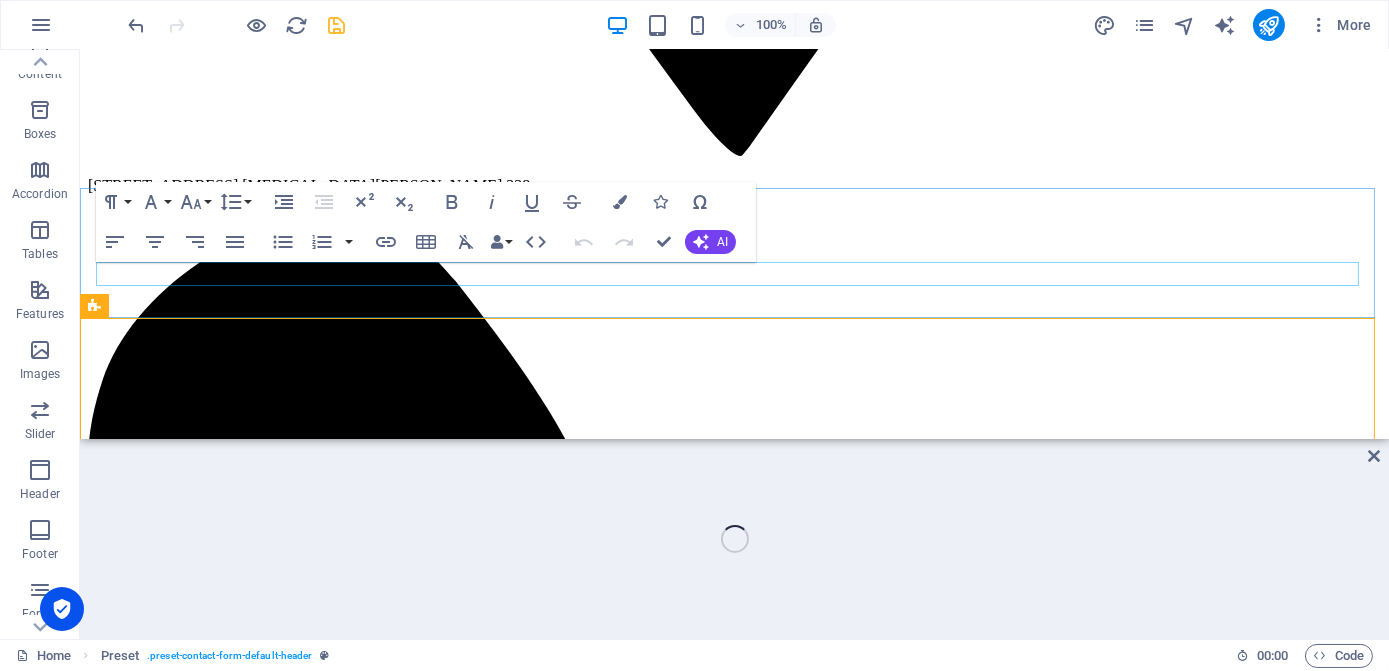 click on "New text element" at bounding box center [734, 15051] 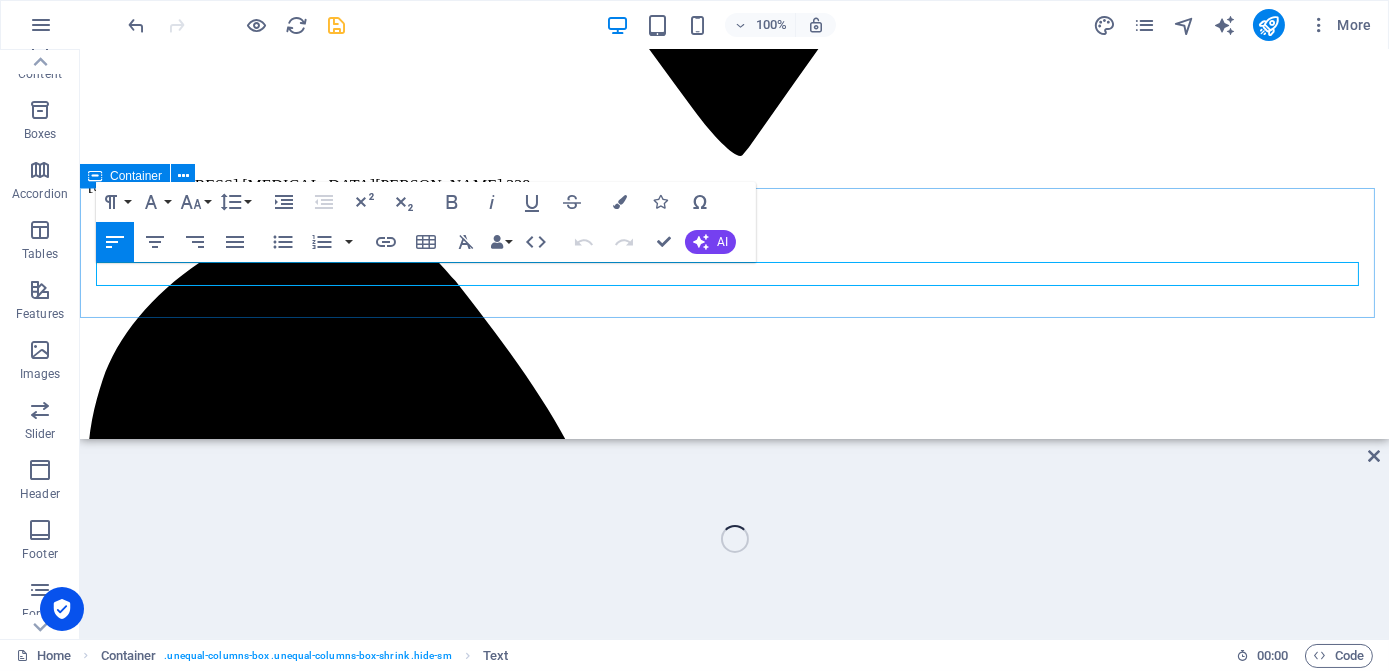 click on "​​​​ REQUEST A QUOTE New text element" at bounding box center [734, 15027] 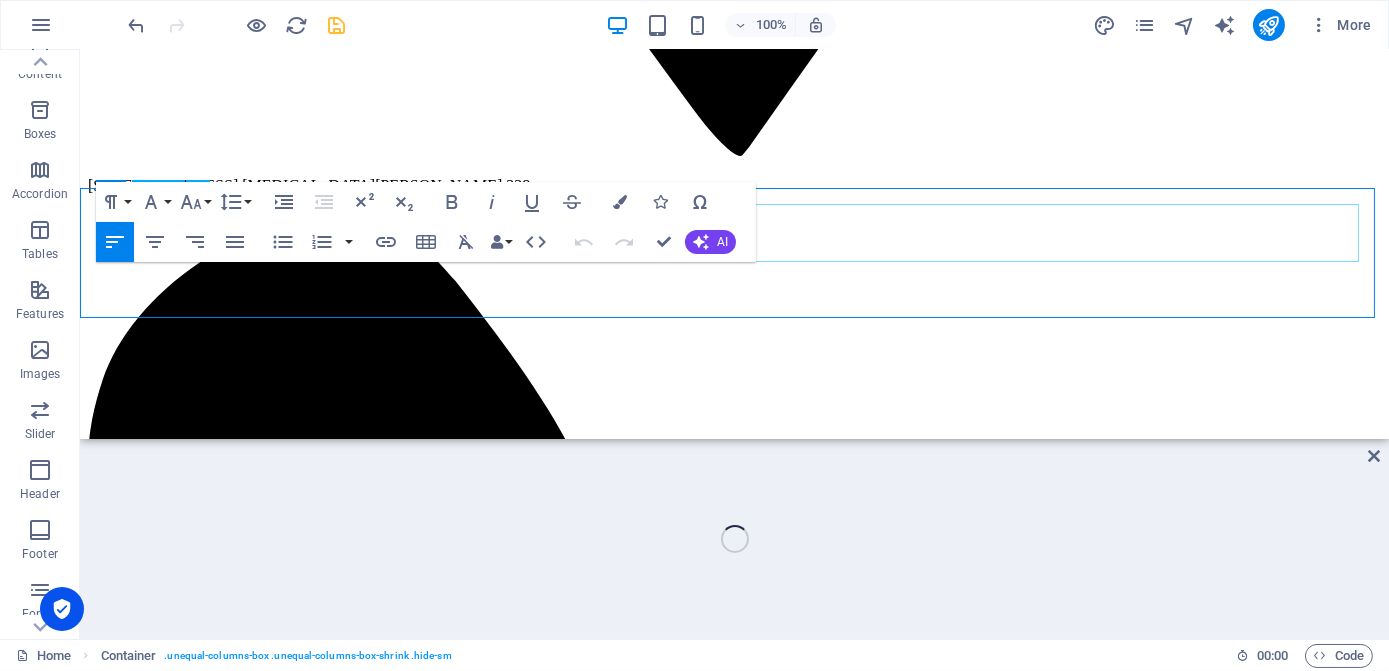 click on "​​​​ REQUEST A QUOTE" at bounding box center [734, 14993] 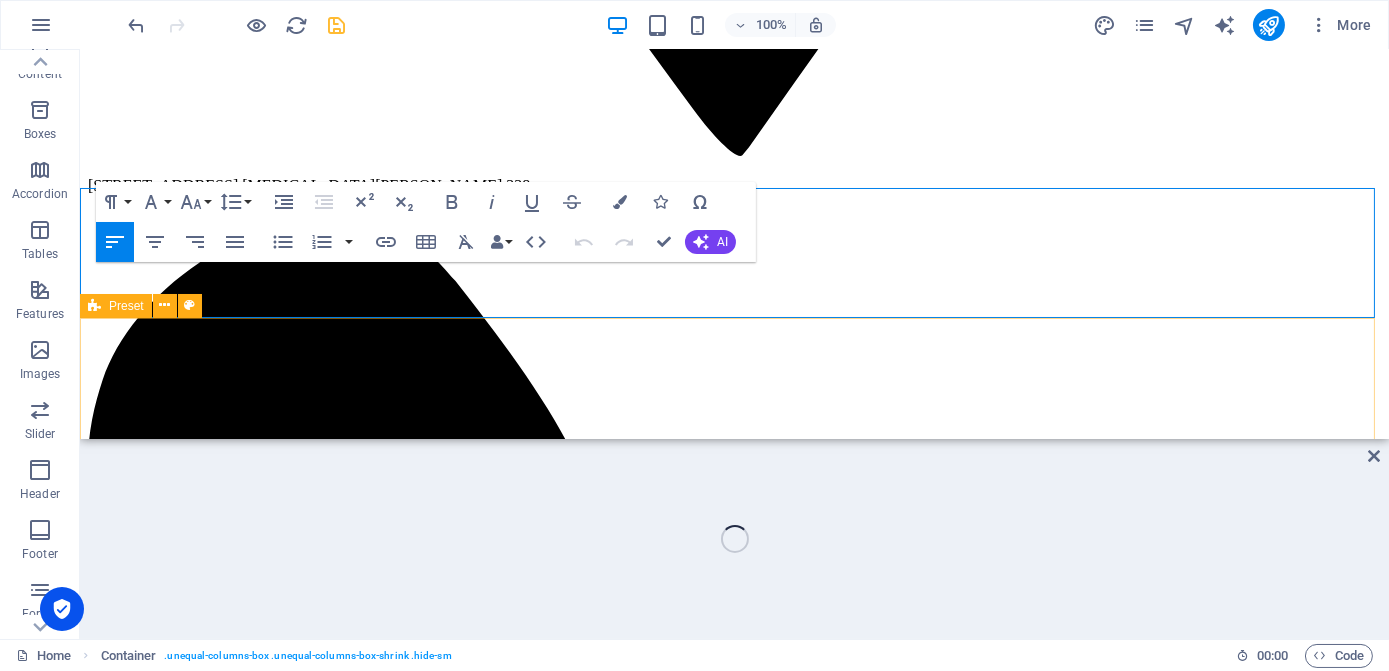 click on "I have read and understand the privacy policy. Unreadable? Regenerate Send" at bounding box center [734, 15275] 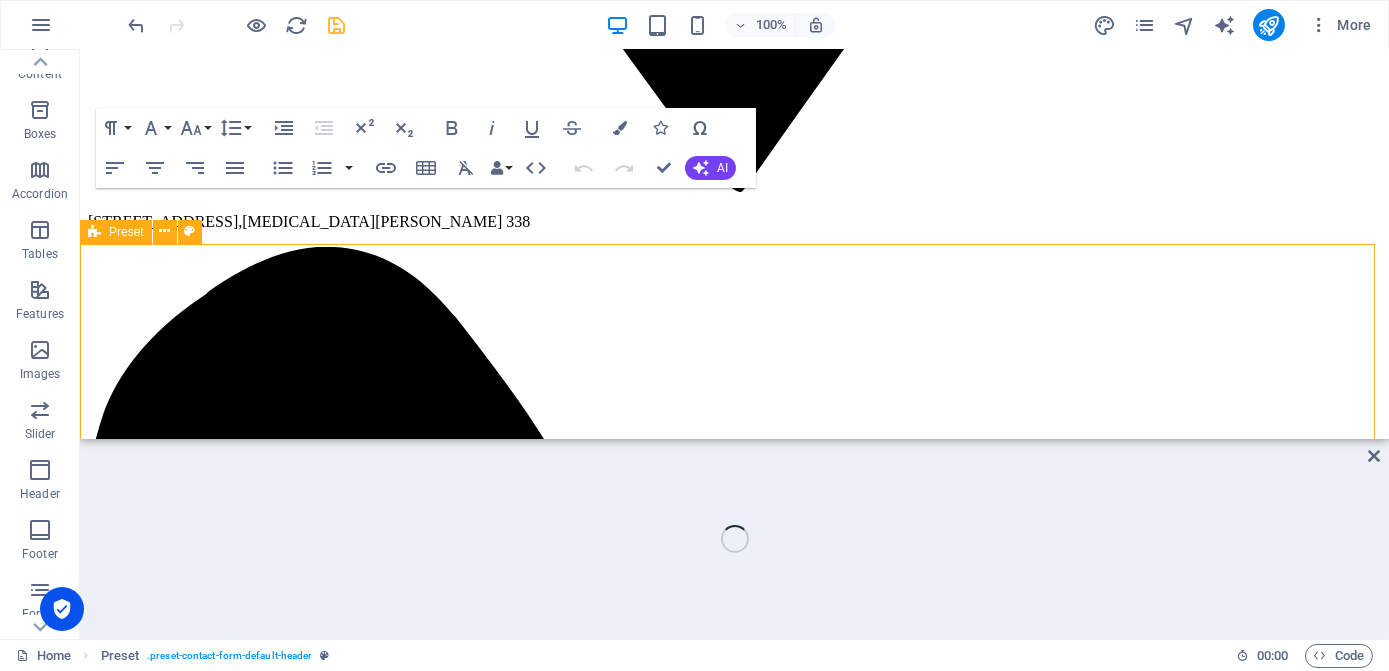 scroll, scrollTop: 1911, scrollLeft: 0, axis: vertical 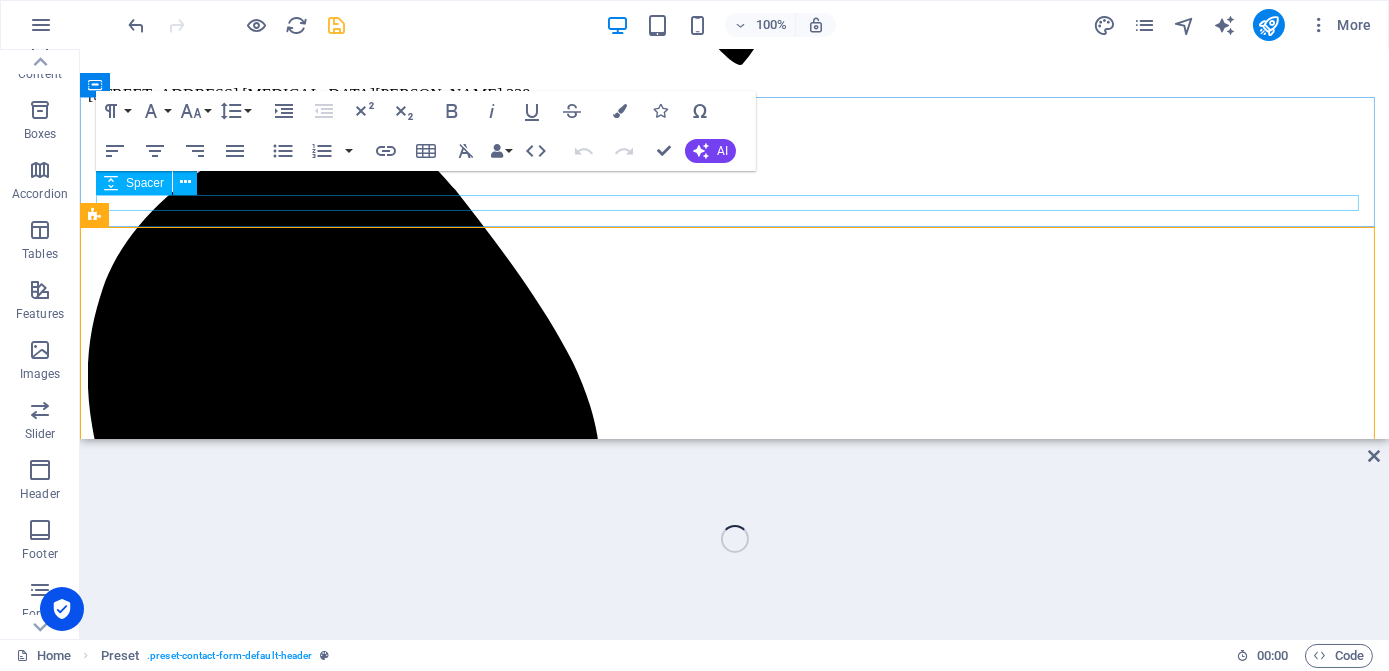 click on "Spacer" at bounding box center (134, 183) 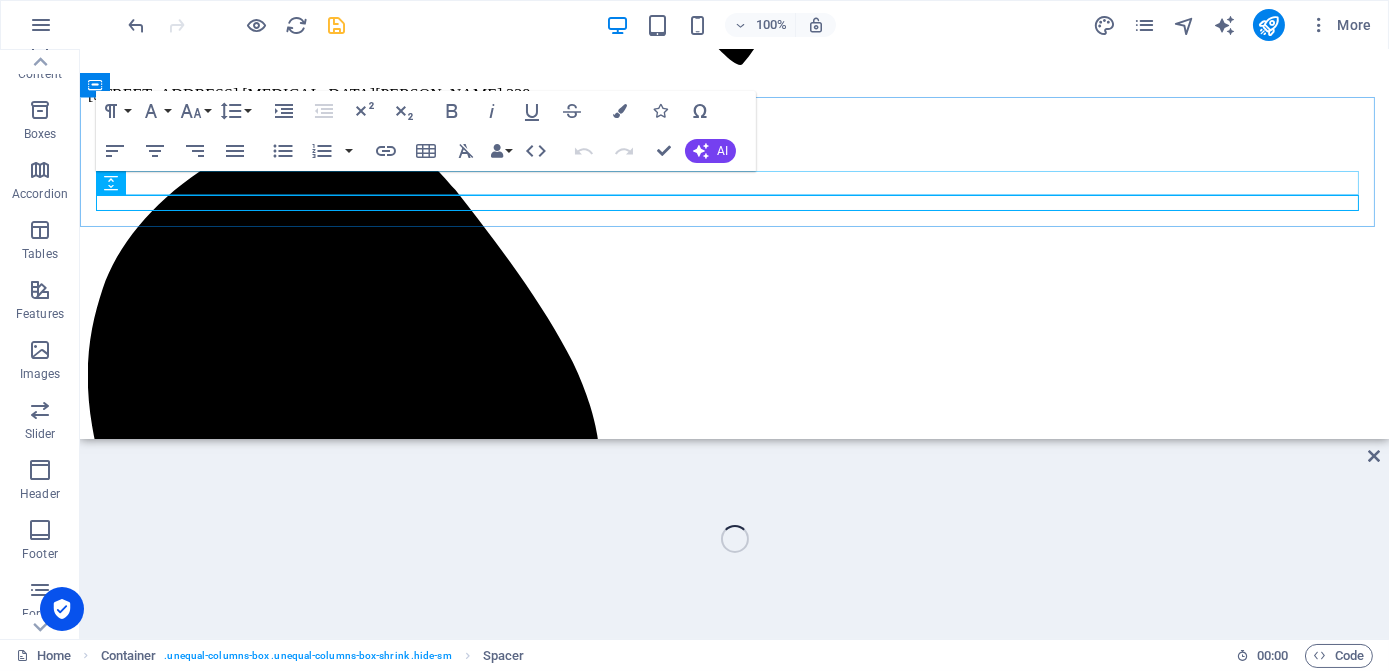 click on "New text element" at bounding box center [734, 14960] 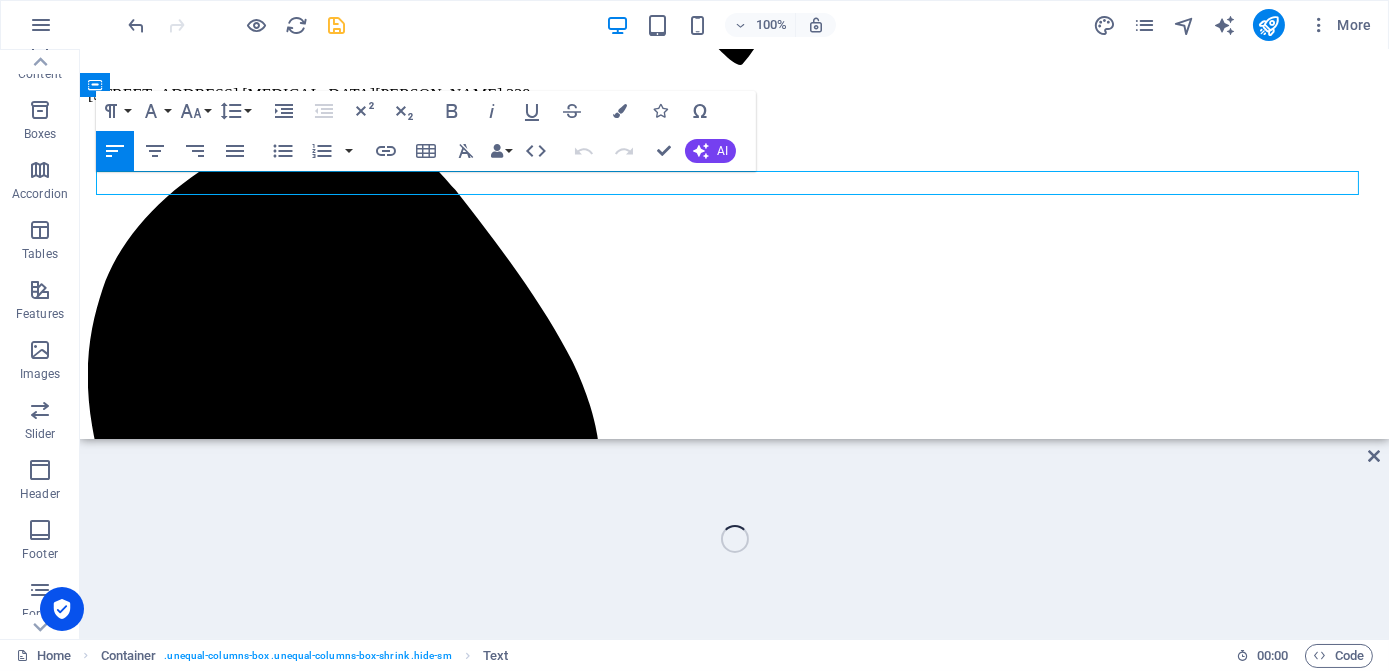 click on "New text element" at bounding box center (734, 14960) 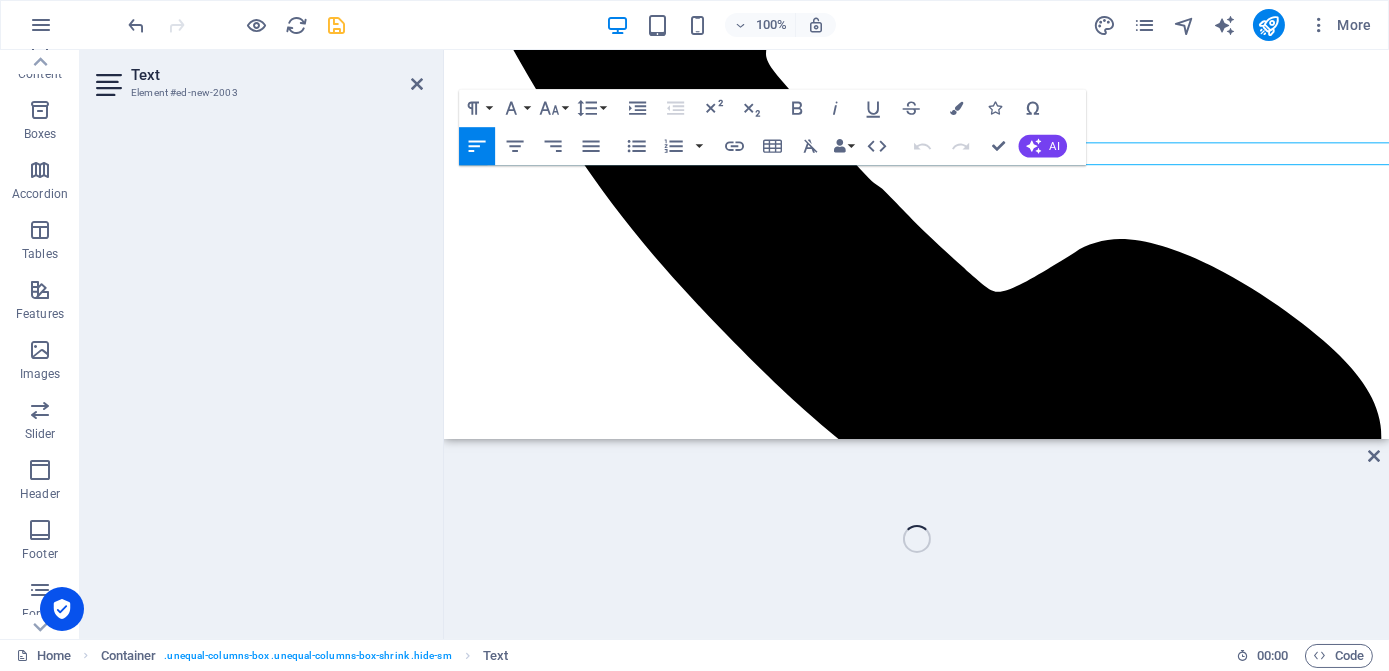 scroll, scrollTop: 1935, scrollLeft: 0, axis: vertical 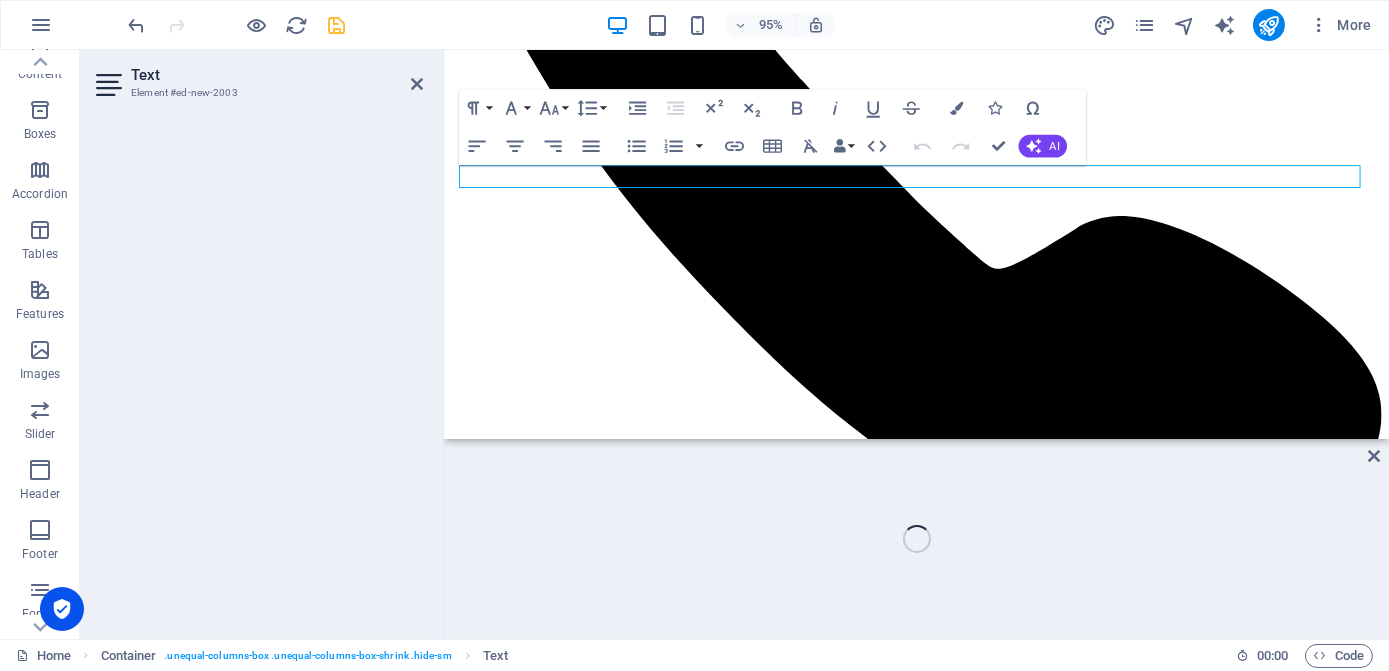 click at bounding box center [259, 370] 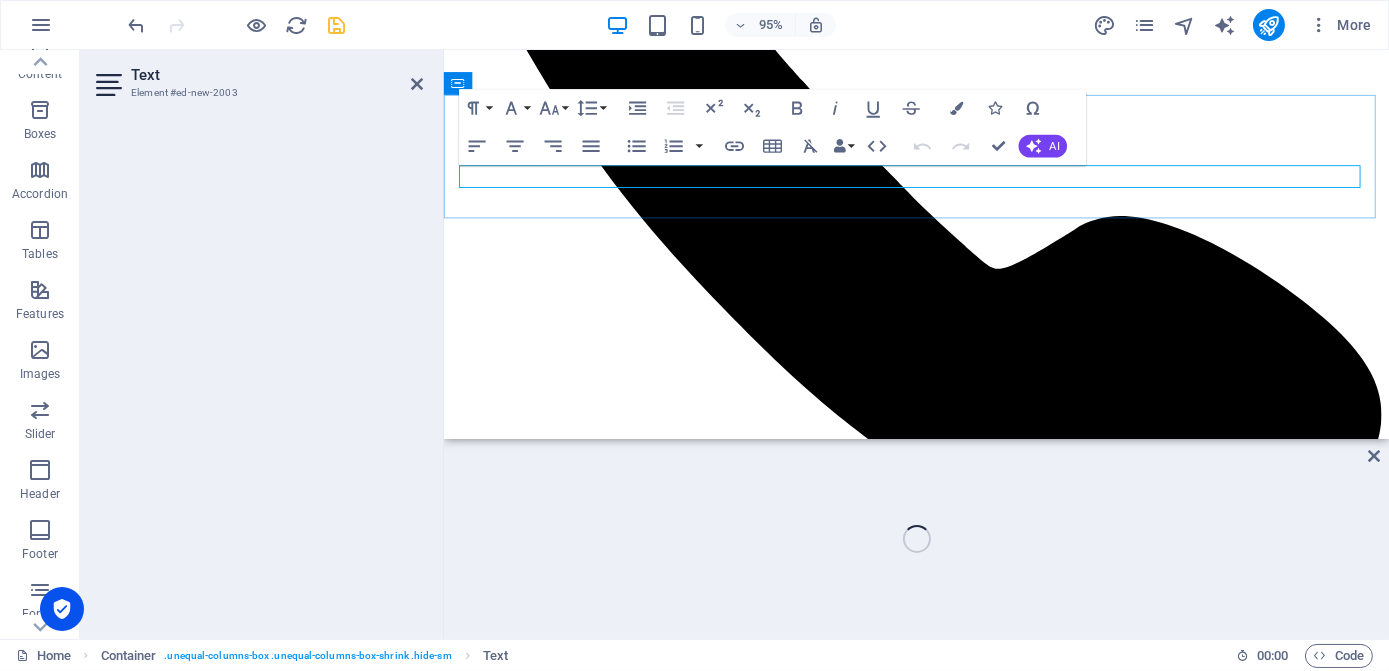 click on "New text element" at bounding box center [940, 12243] 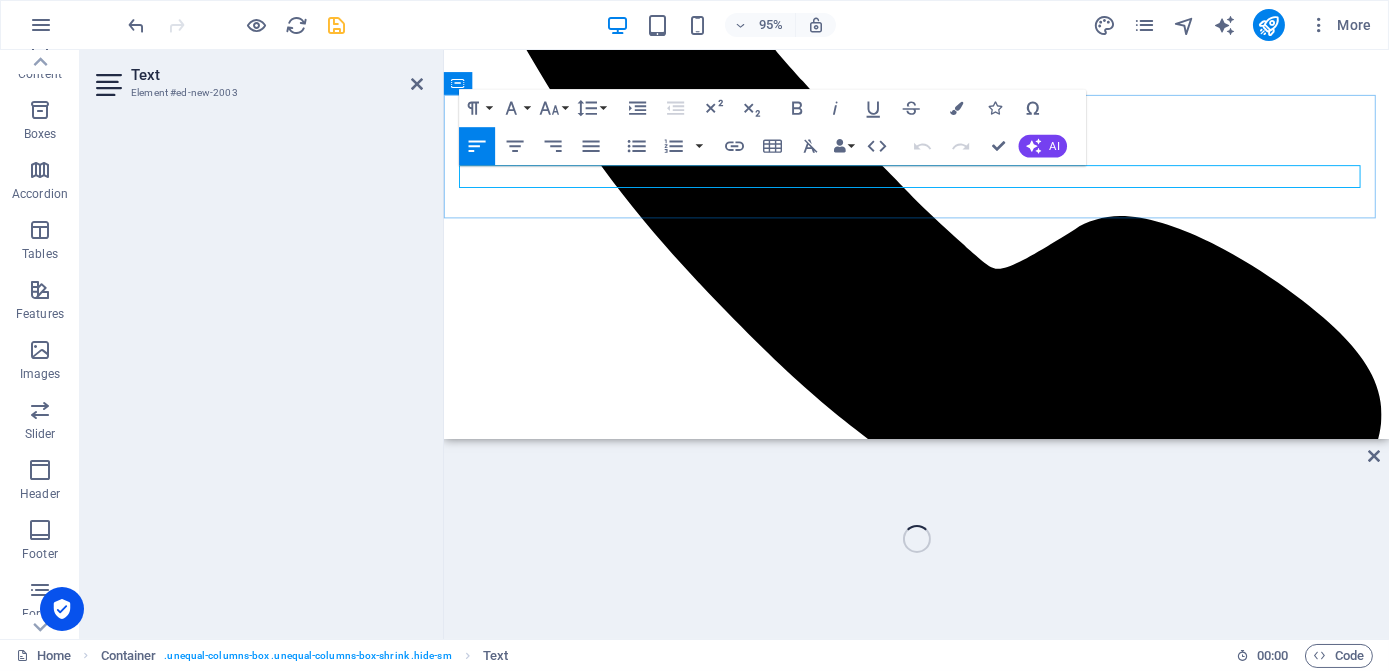 click on "New text element" at bounding box center [940, 12243] 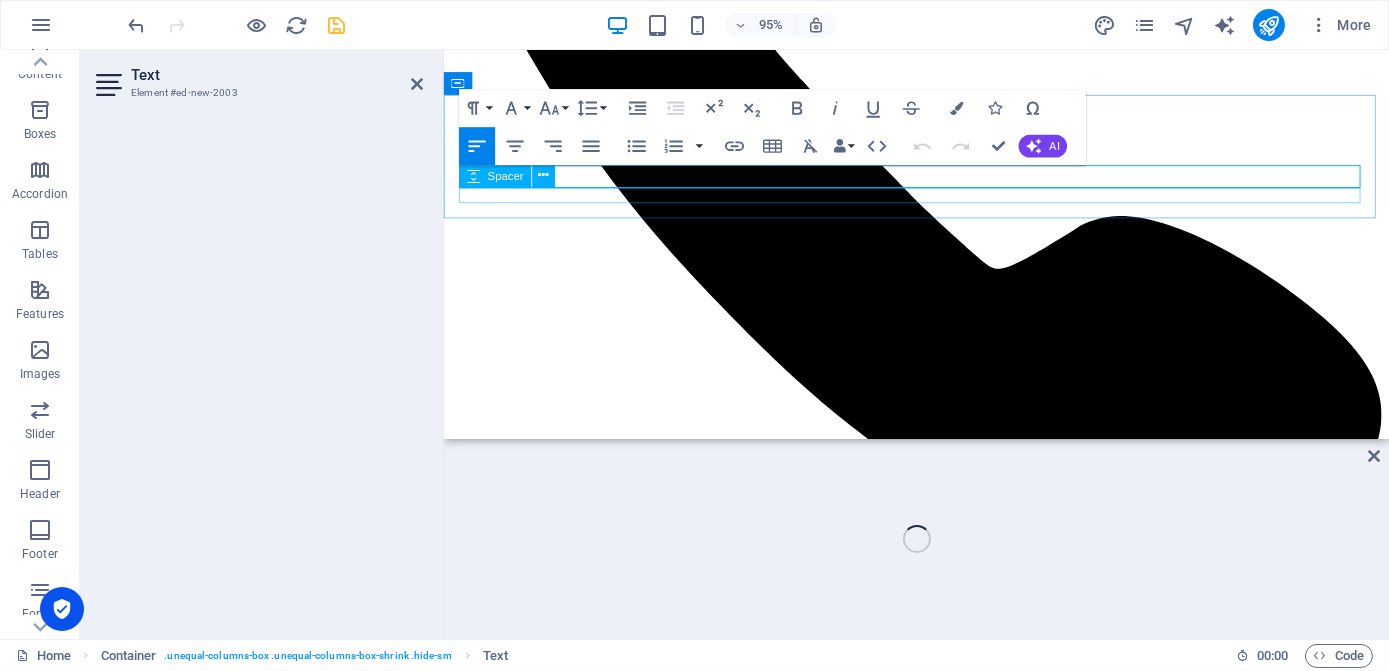 click at bounding box center (940, 12276) 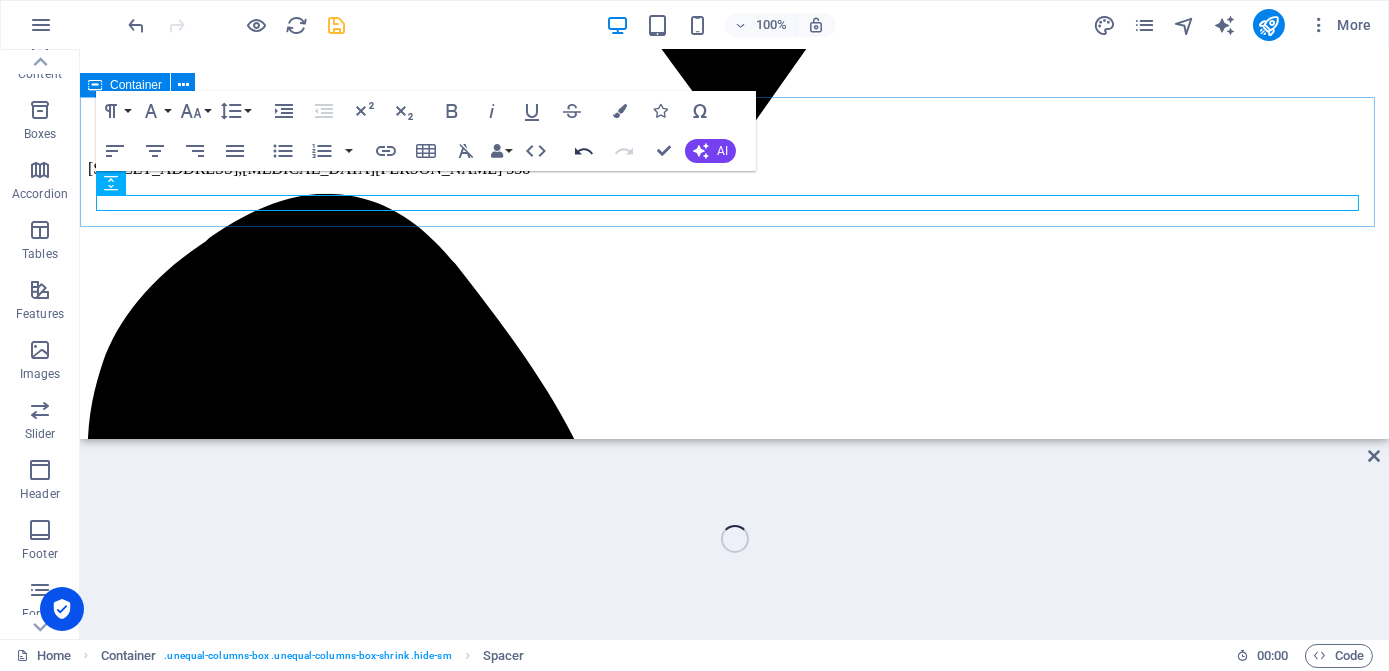 scroll, scrollTop: 1820, scrollLeft: 0, axis: vertical 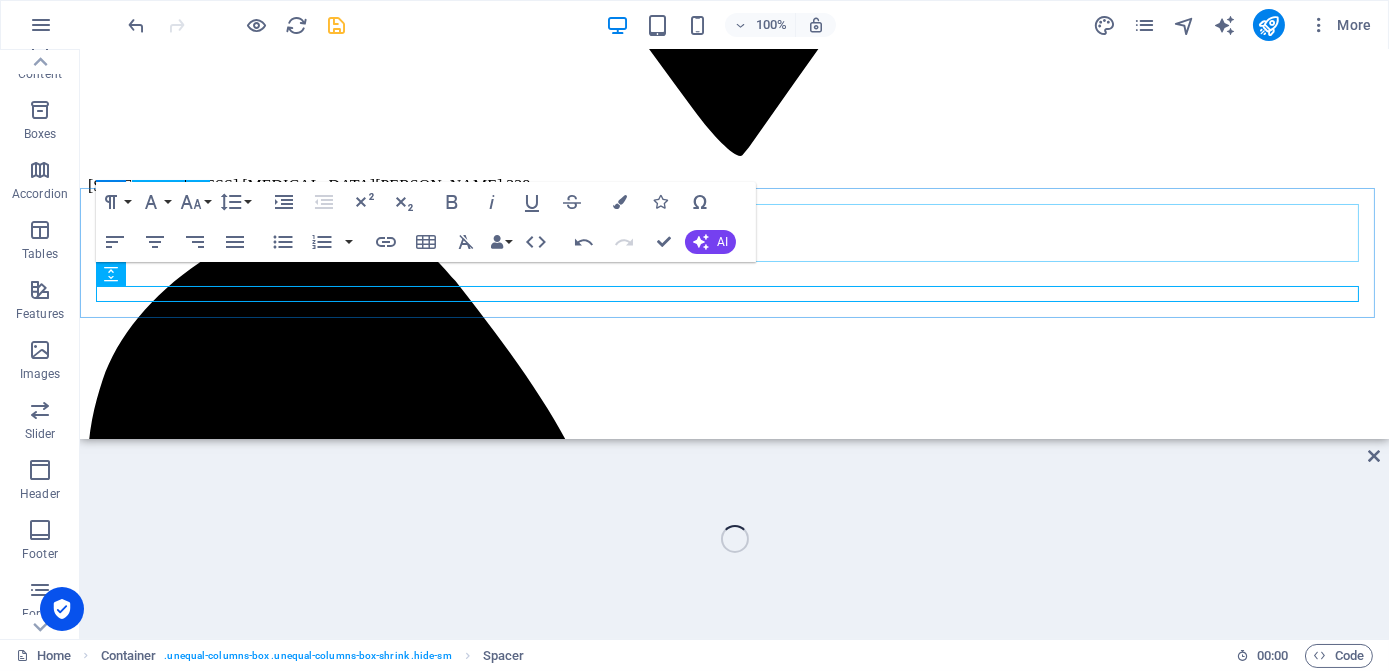 click on "​​​​ REQUEST A QUOTE" at bounding box center [734, 14993] 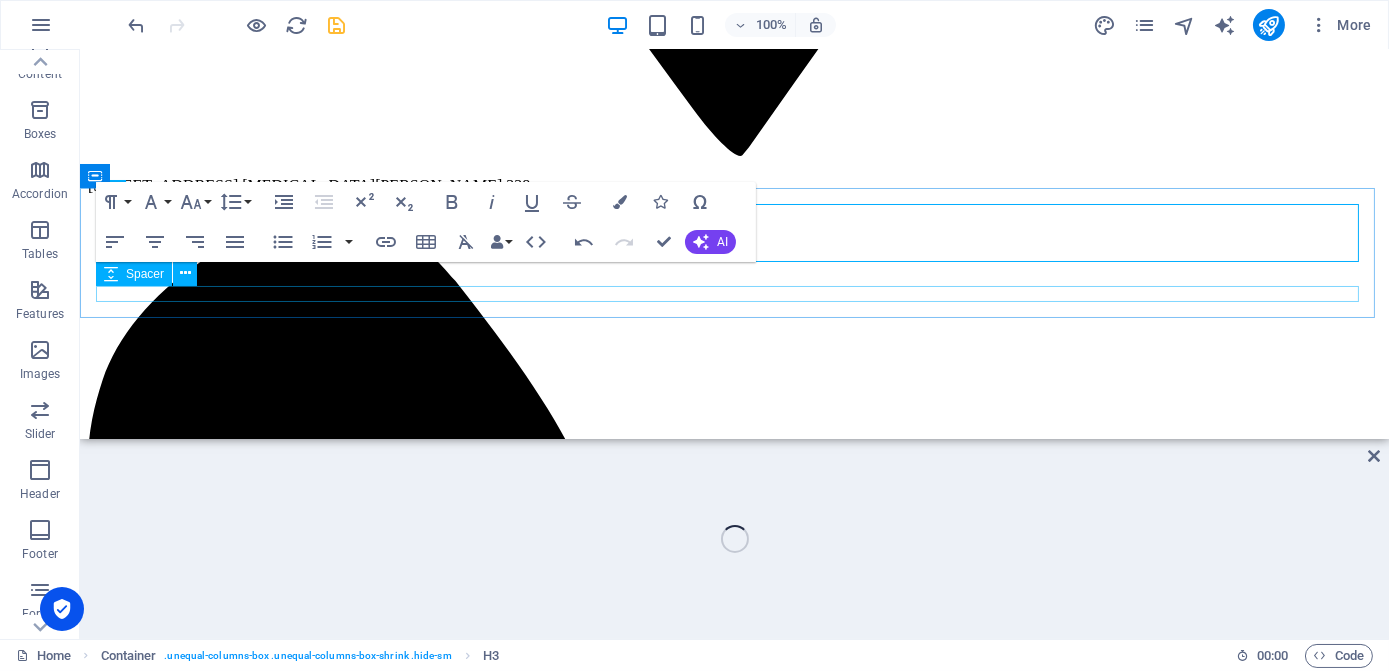 click at bounding box center [734, 15084] 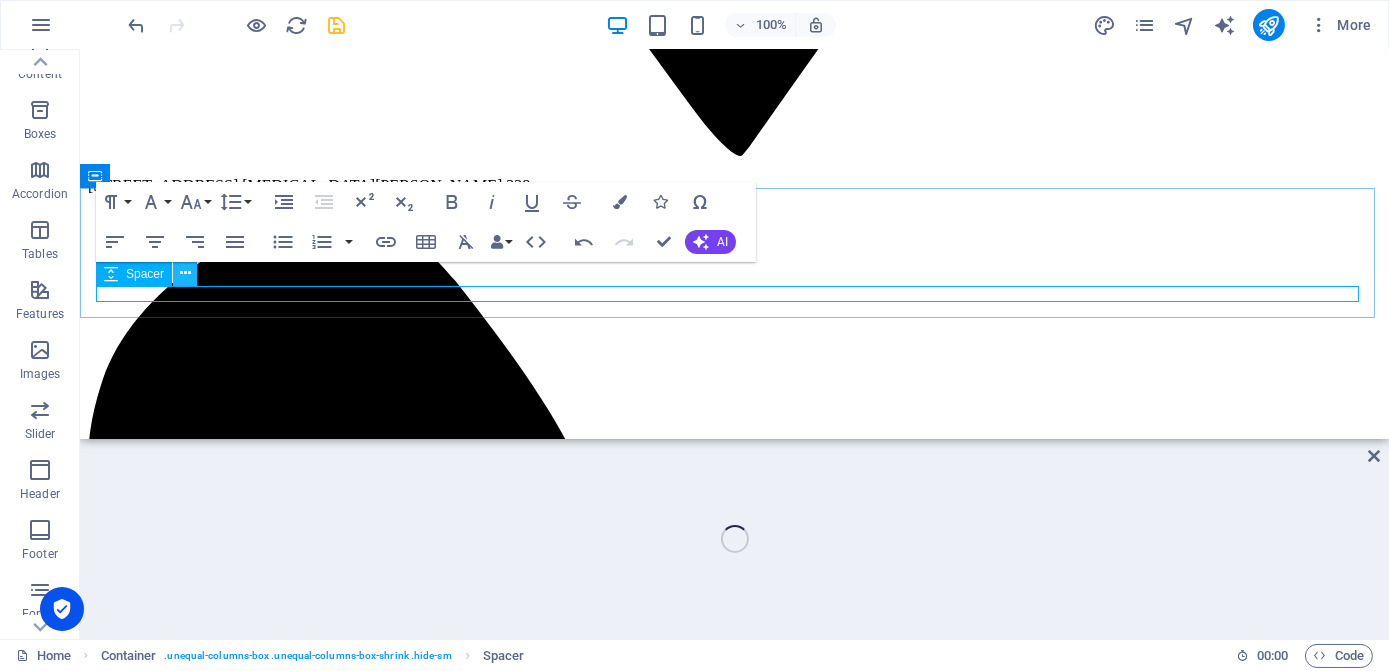 click at bounding box center (185, 273) 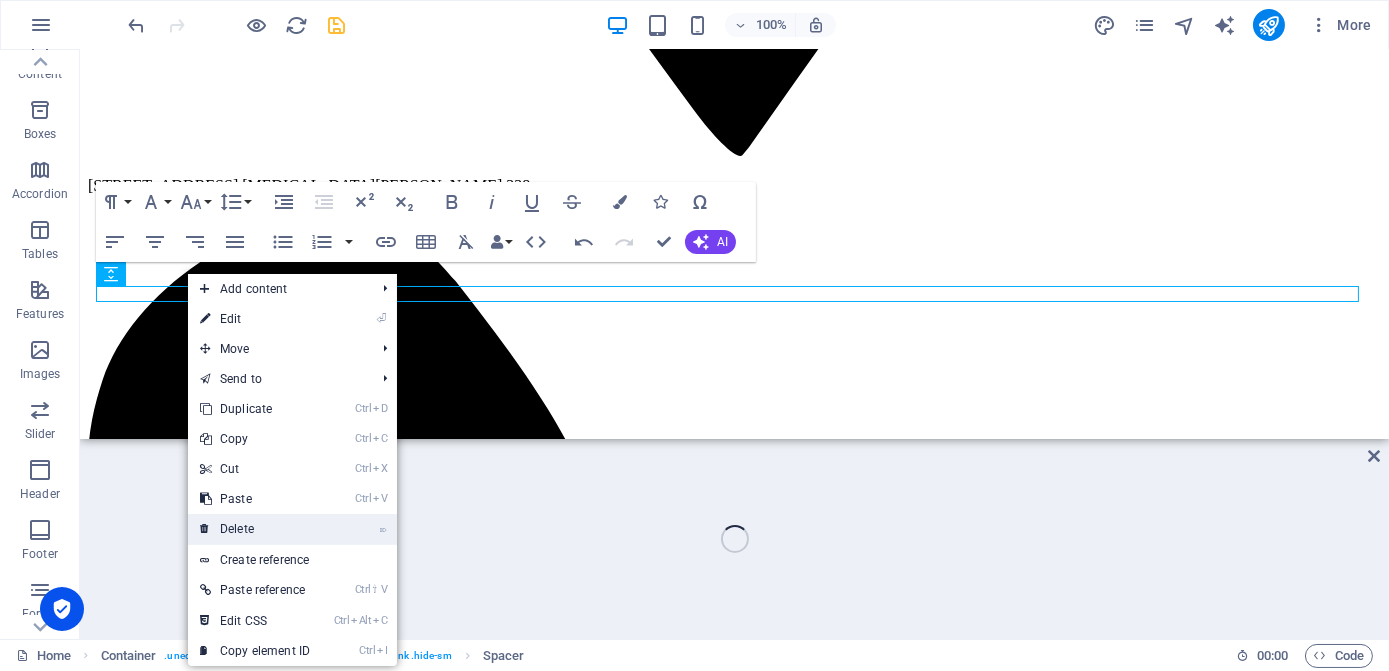 click on "⌦  Delete" at bounding box center (255, 529) 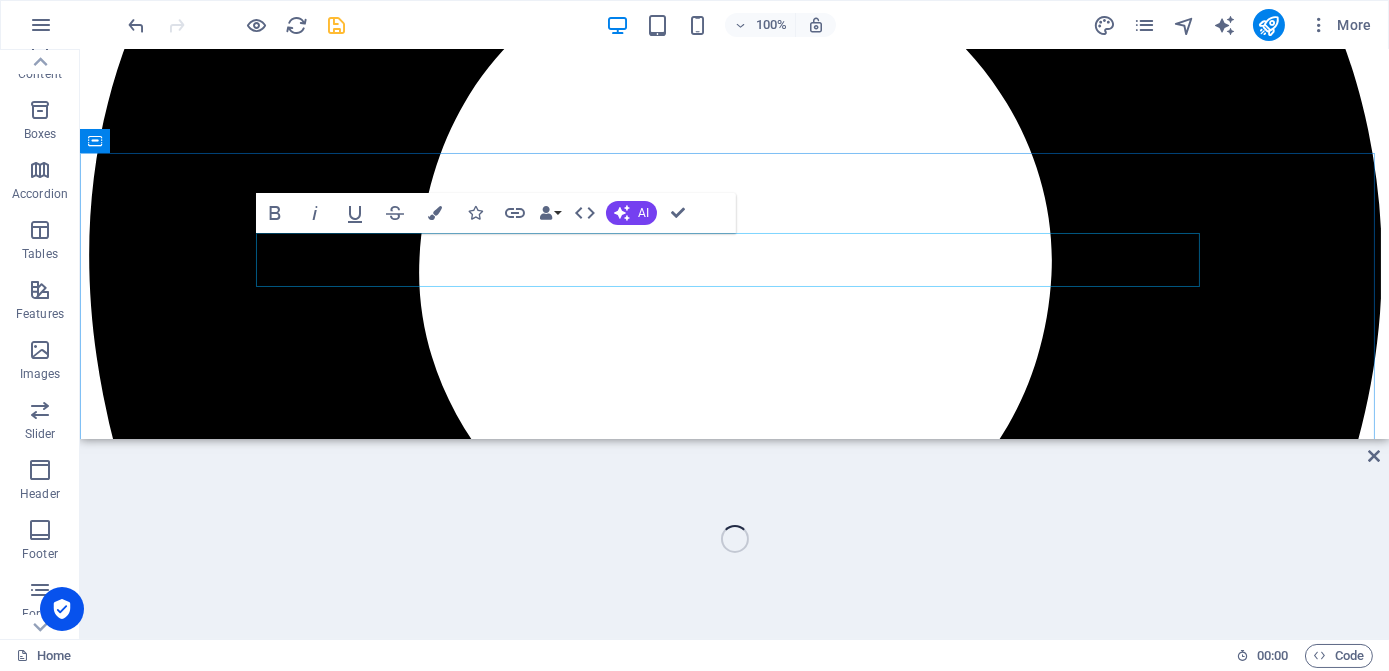 scroll, scrollTop: 365, scrollLeft: 0, axis: vertical 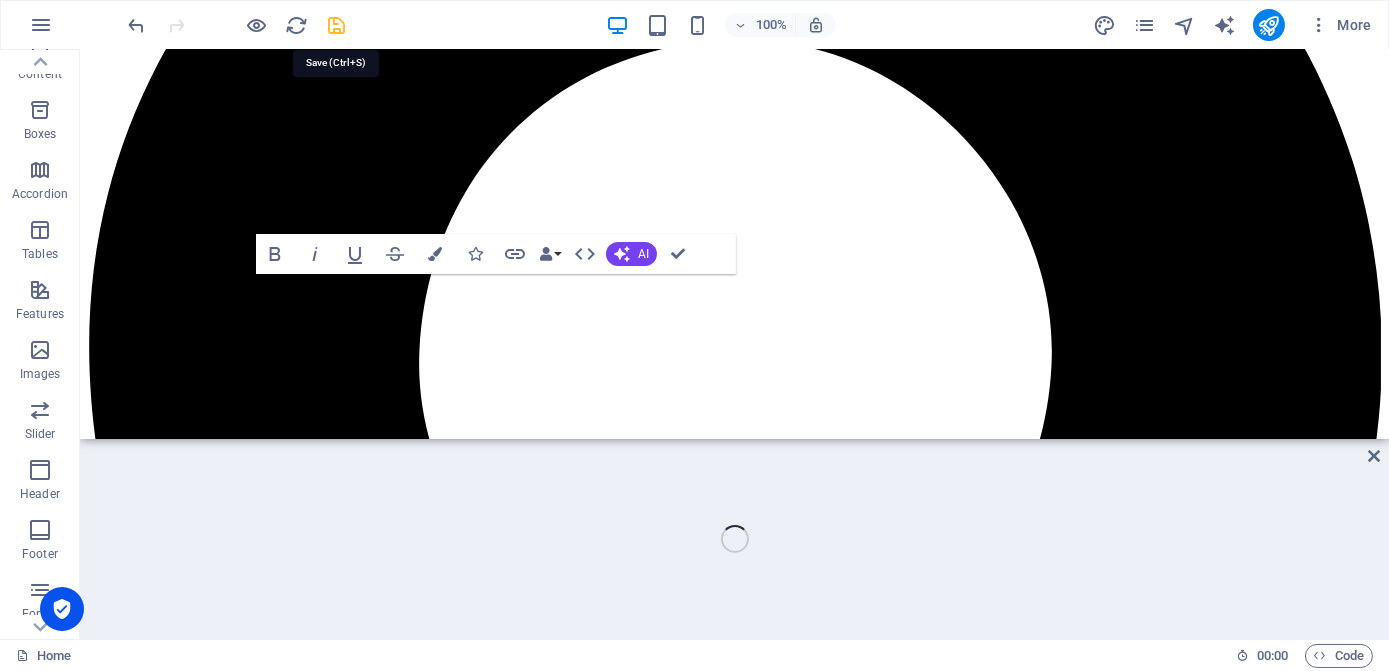 click at bounding box center (337, 25) 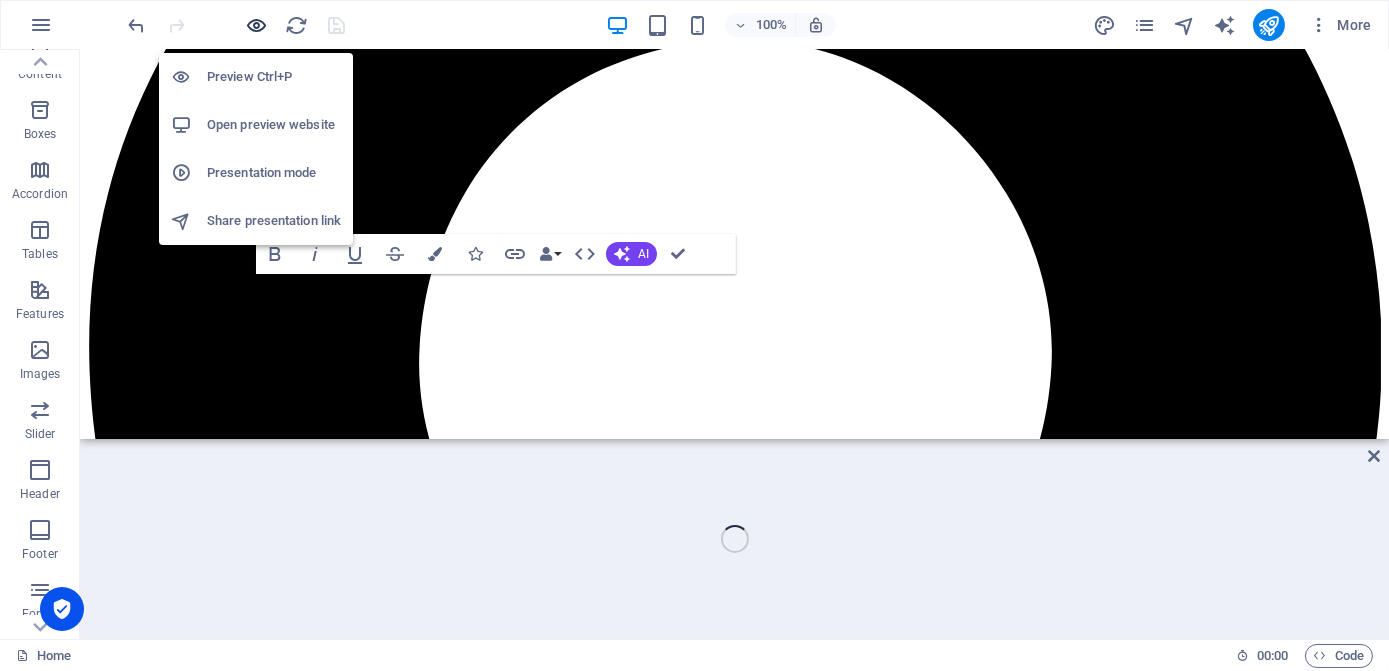 click at bounding box center [257, 25] 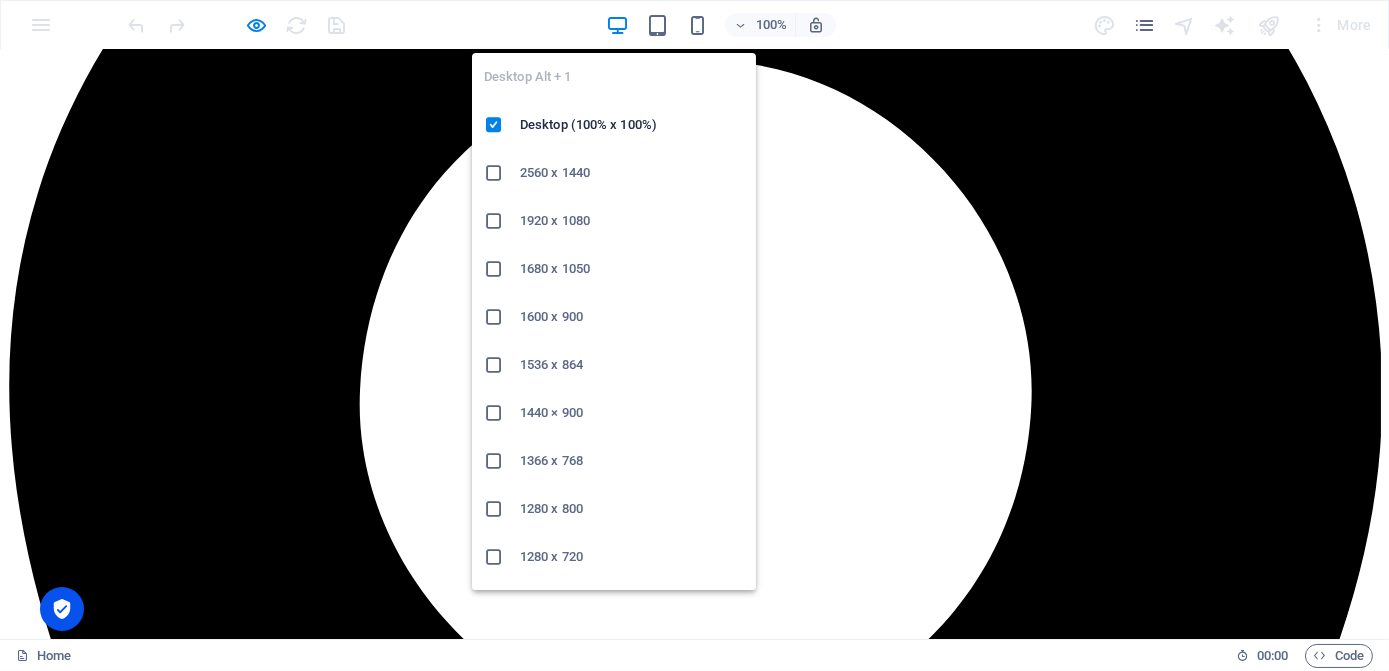 click at bounding box center (617, 25) 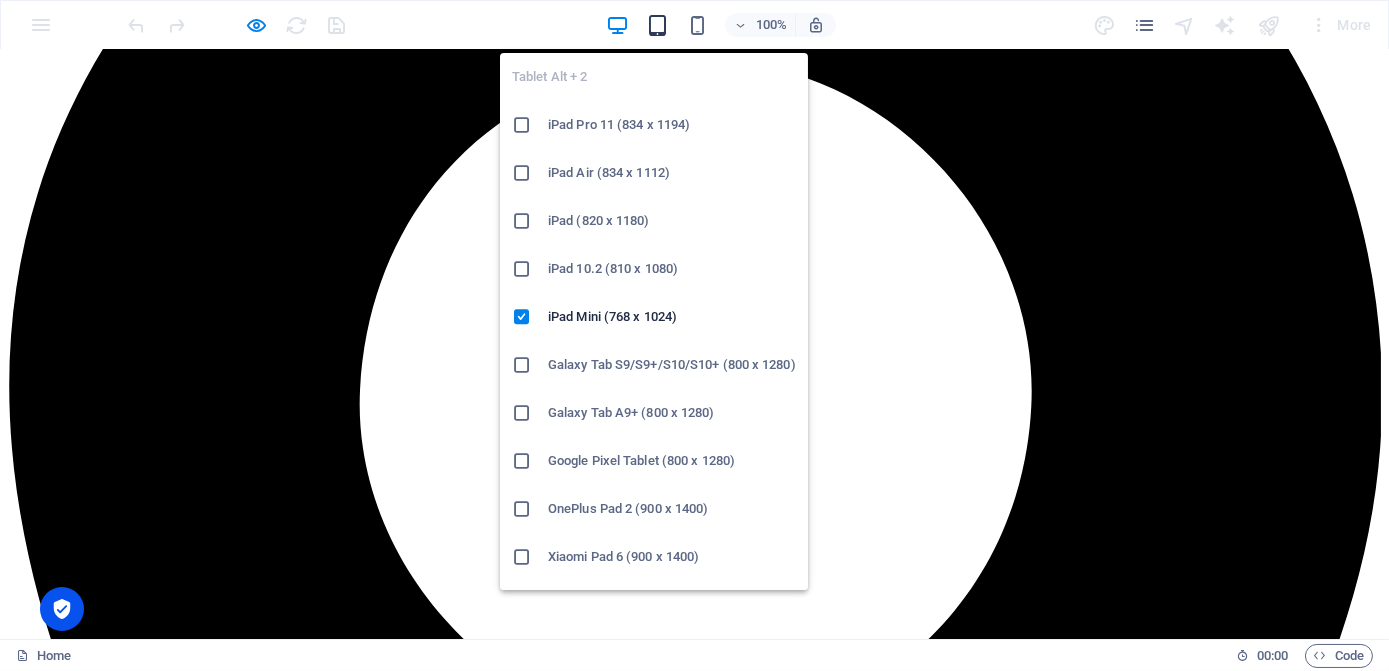click at bounding box center [657, 25] 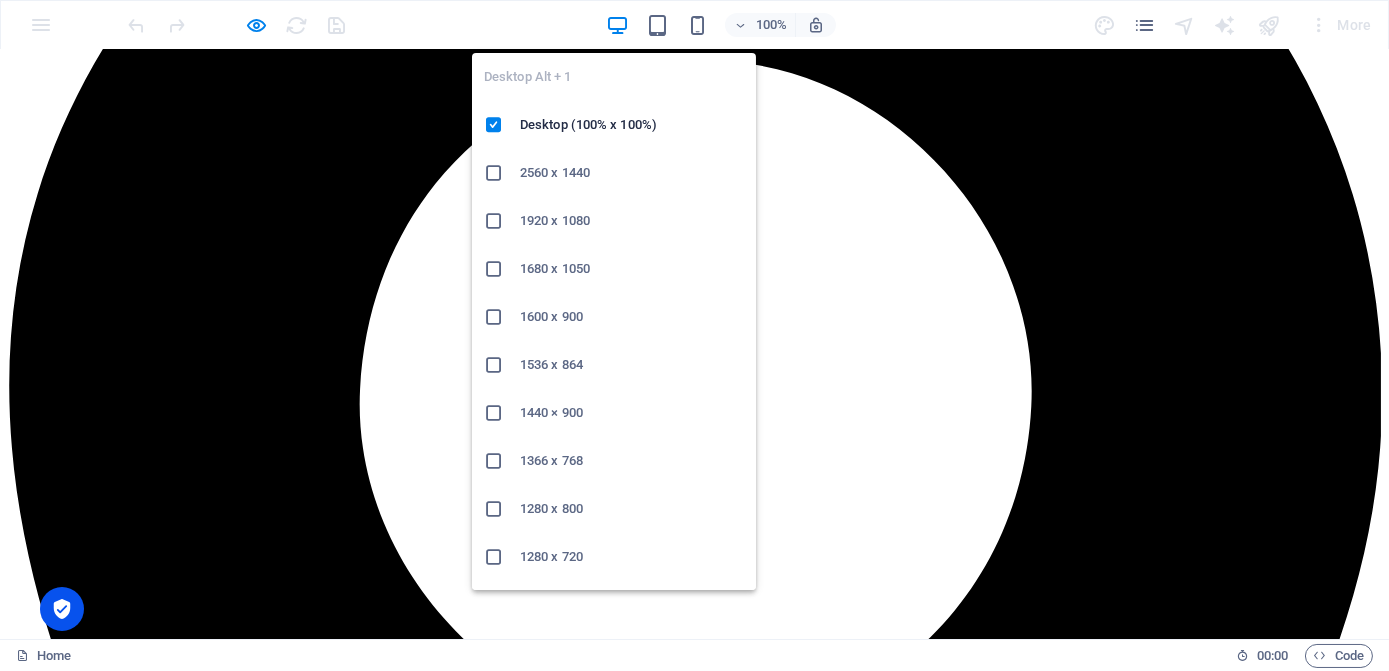 click at bounding box center (617, 25) 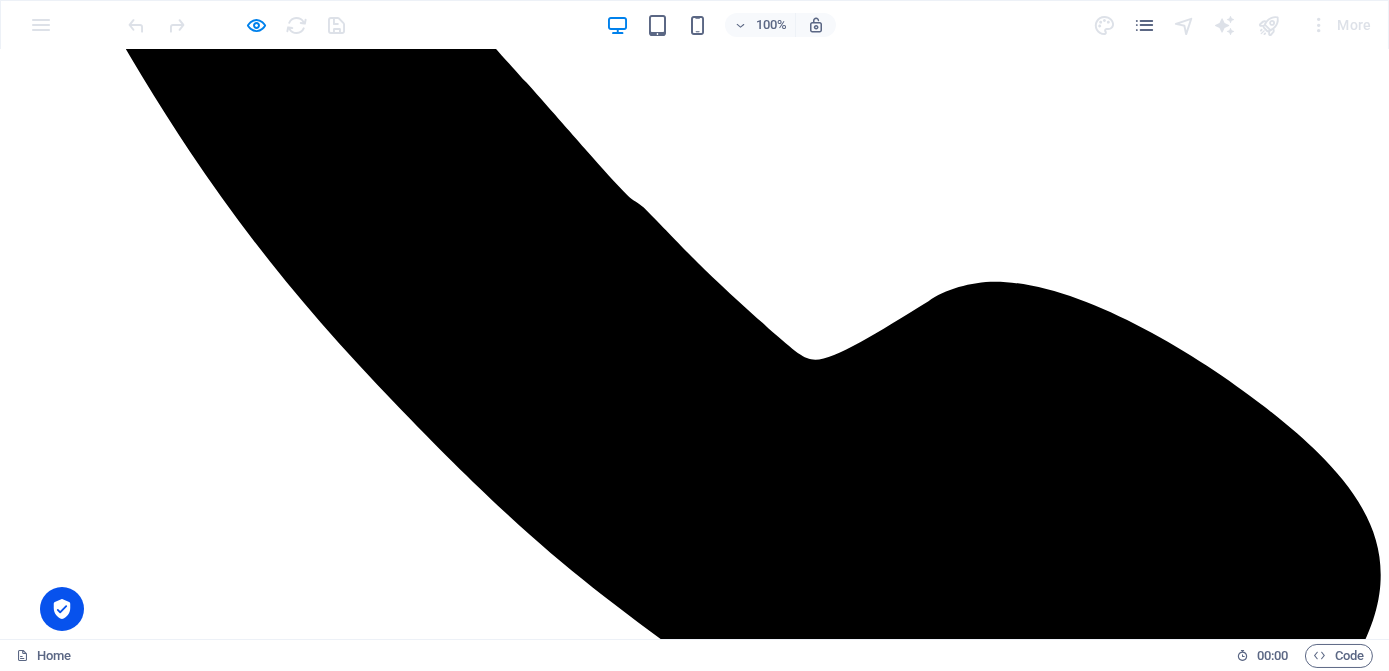 scroll, scrollTop: 2720, scrollLeft: 0, axis: vertical 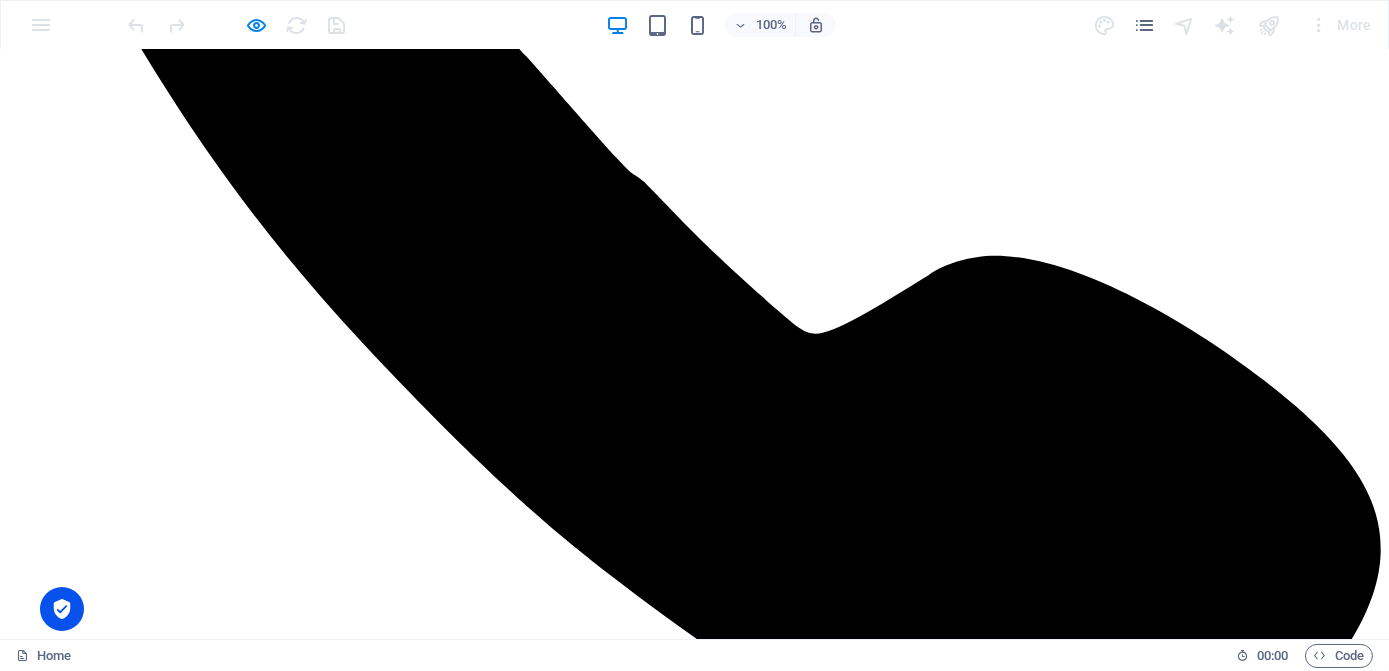 click at bounding box center (694, 16688) 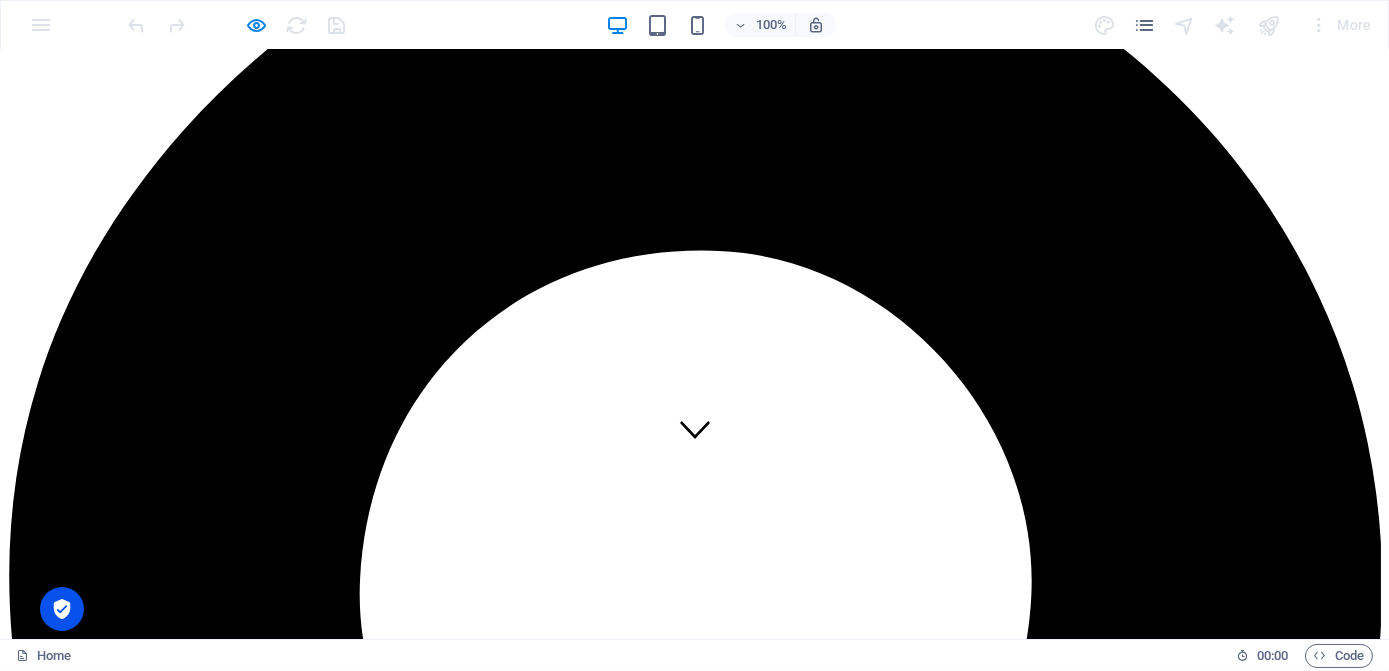 scroll, scrollTop: 0, scrollLeft: 0, axis: both 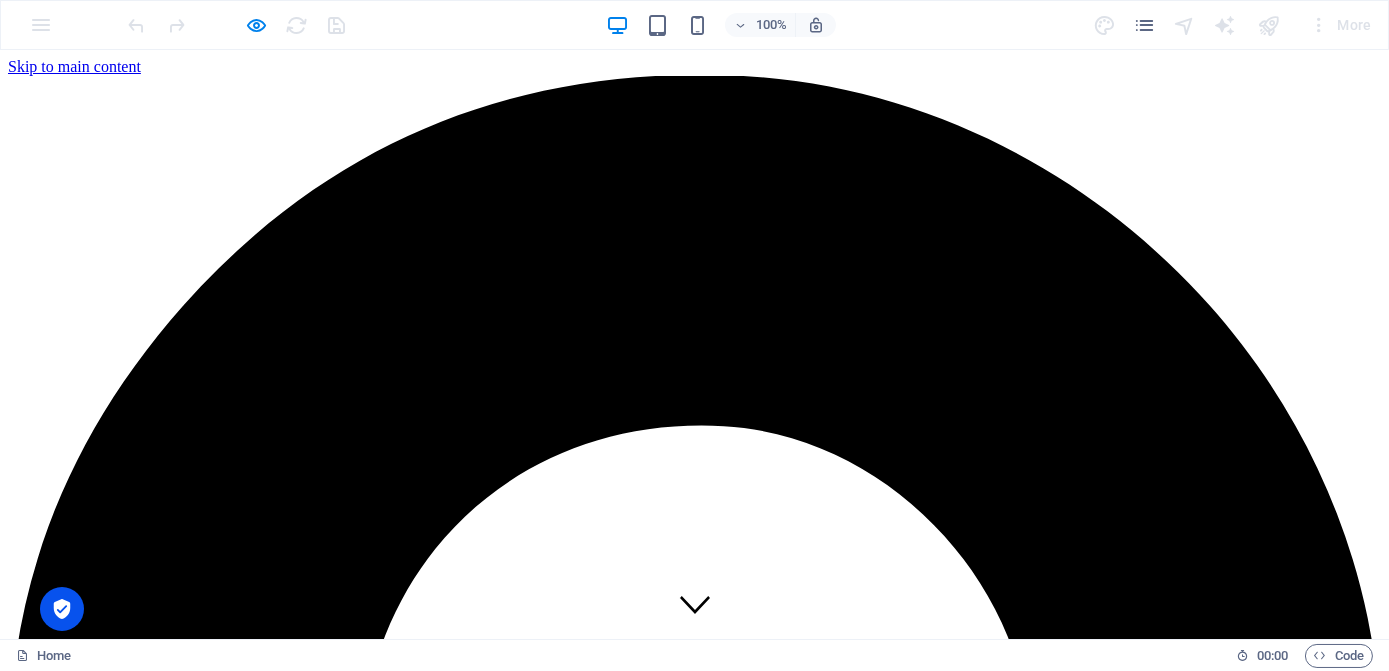 click on "Services" at bounding box center [75, 11379] 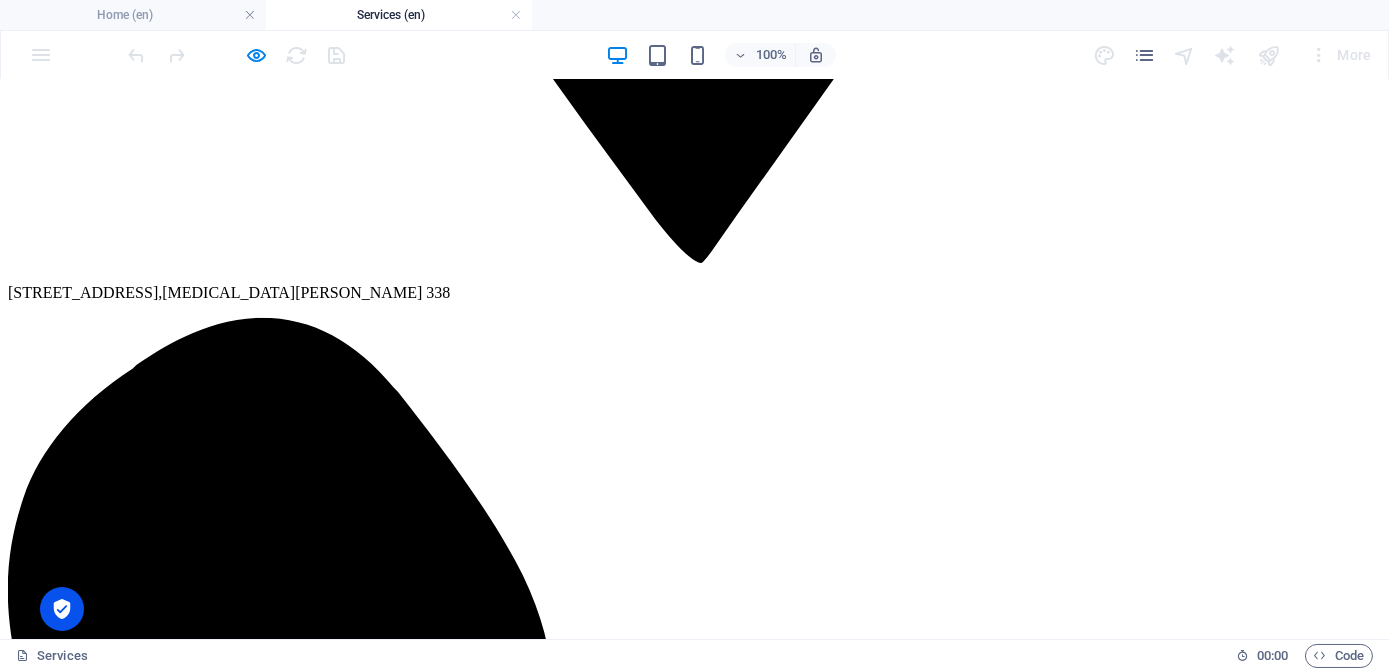scroll, scrollTop: 1830, scrollLeft: 0, axis: vertical 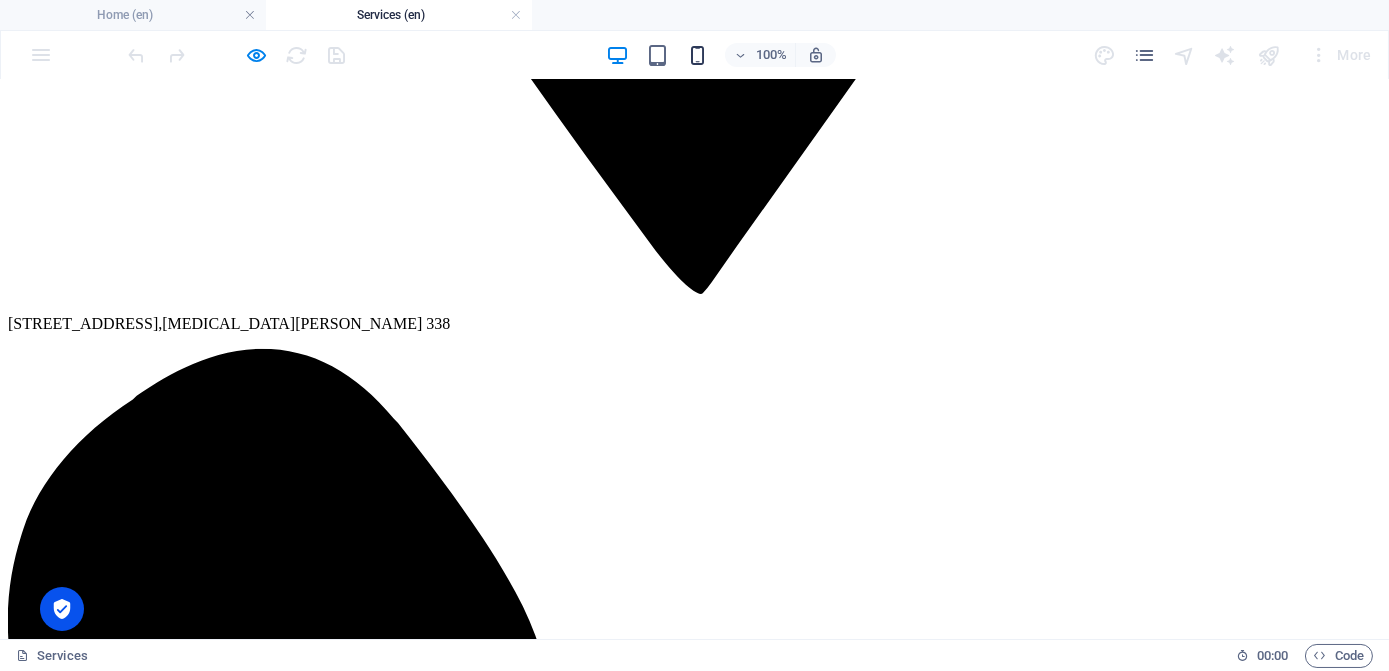 click at bounding box center [697, 55] 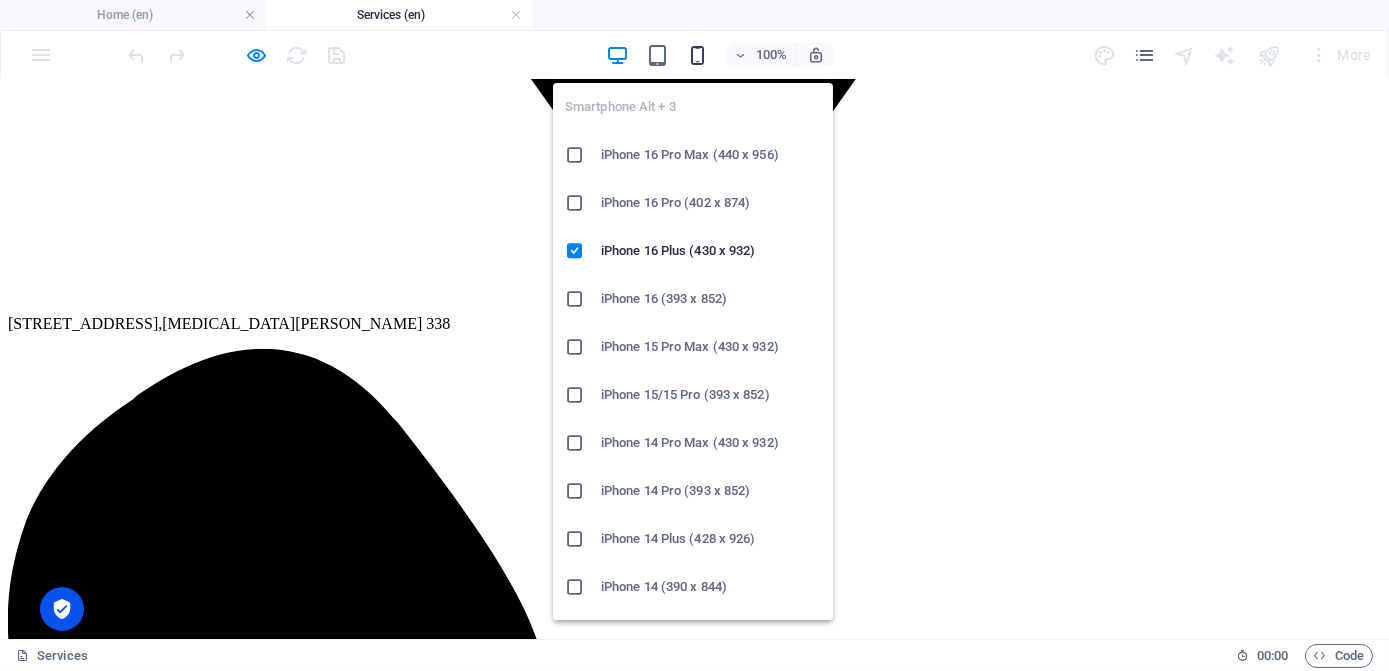 click at bounding box center [697, 55] 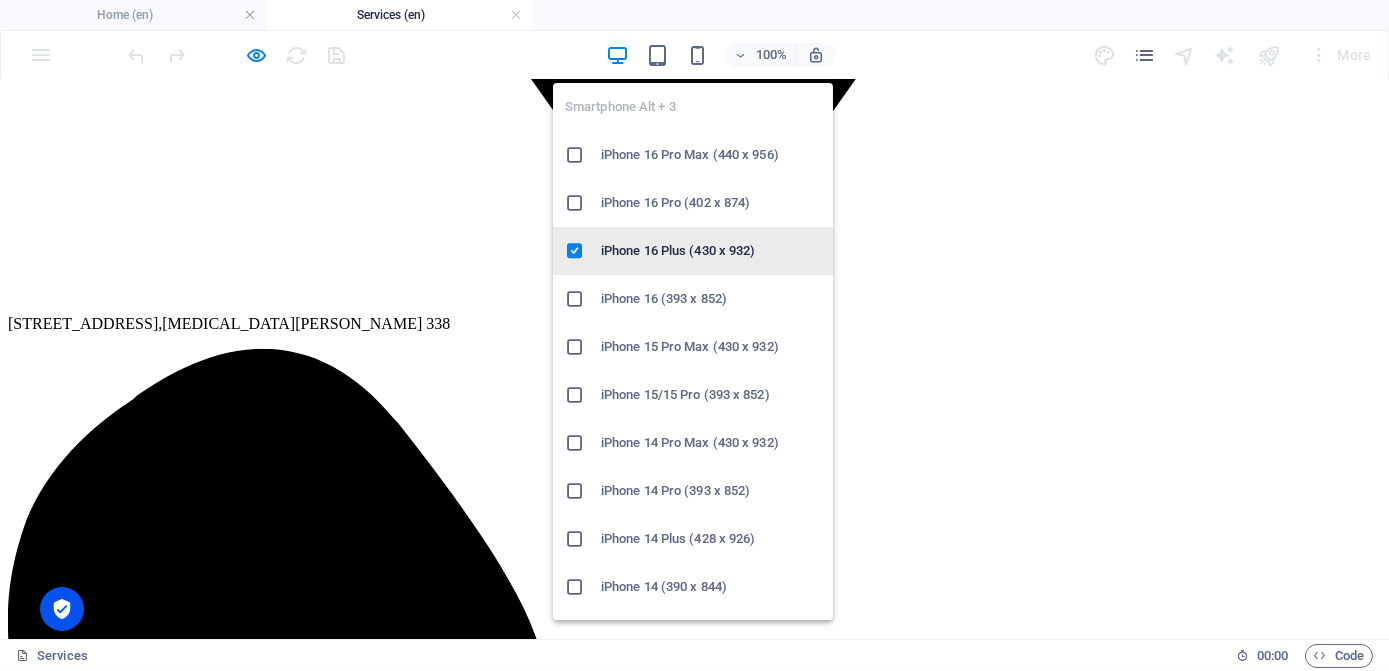 click on "iPhone 16 Plus (430 x 932)" at bounding box center [711, 251] 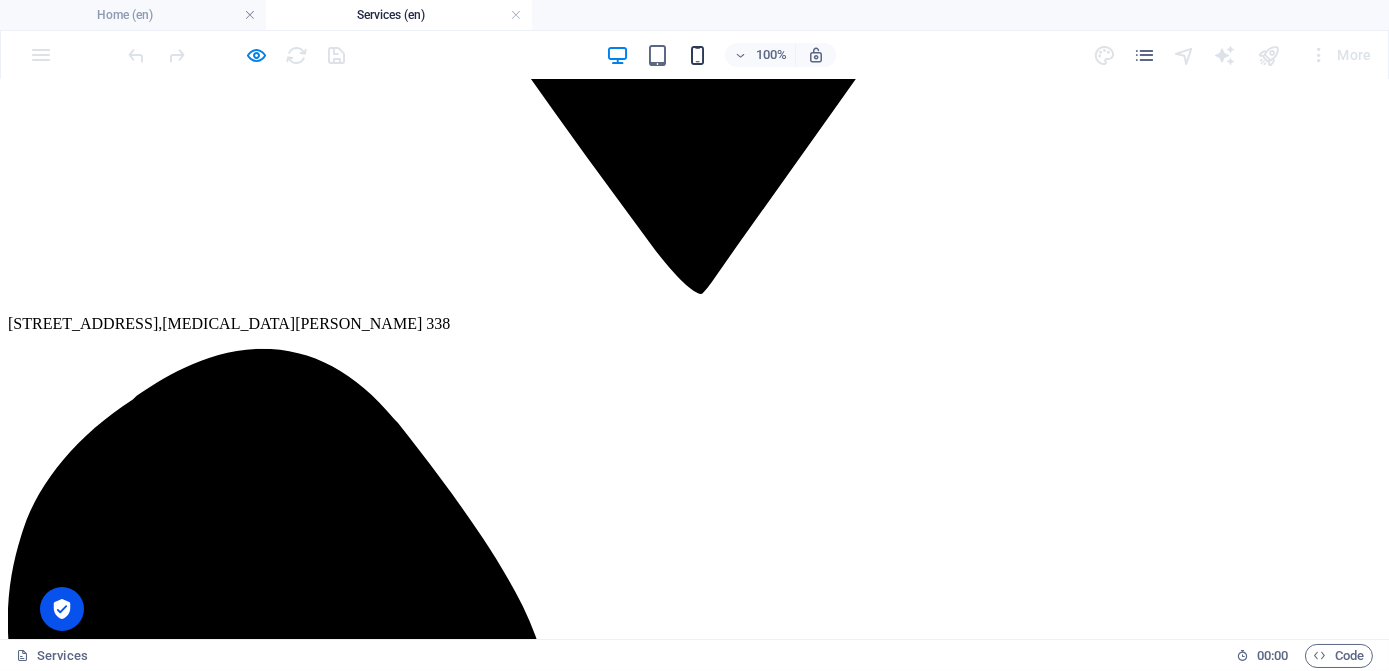 drag, startPoint x: 678, startPoint y: 56, endPoint x: 694, endPoint y: 53, distance: 16.27882 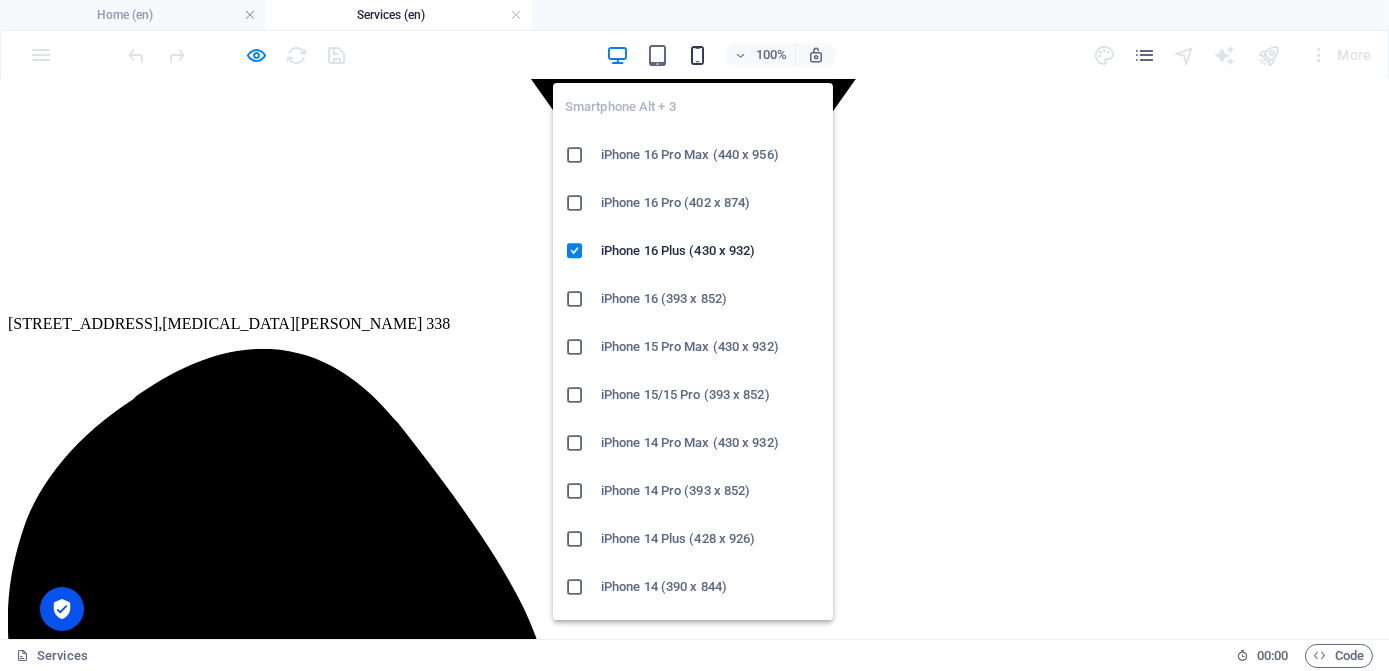 click at bounding box center (697, 55) 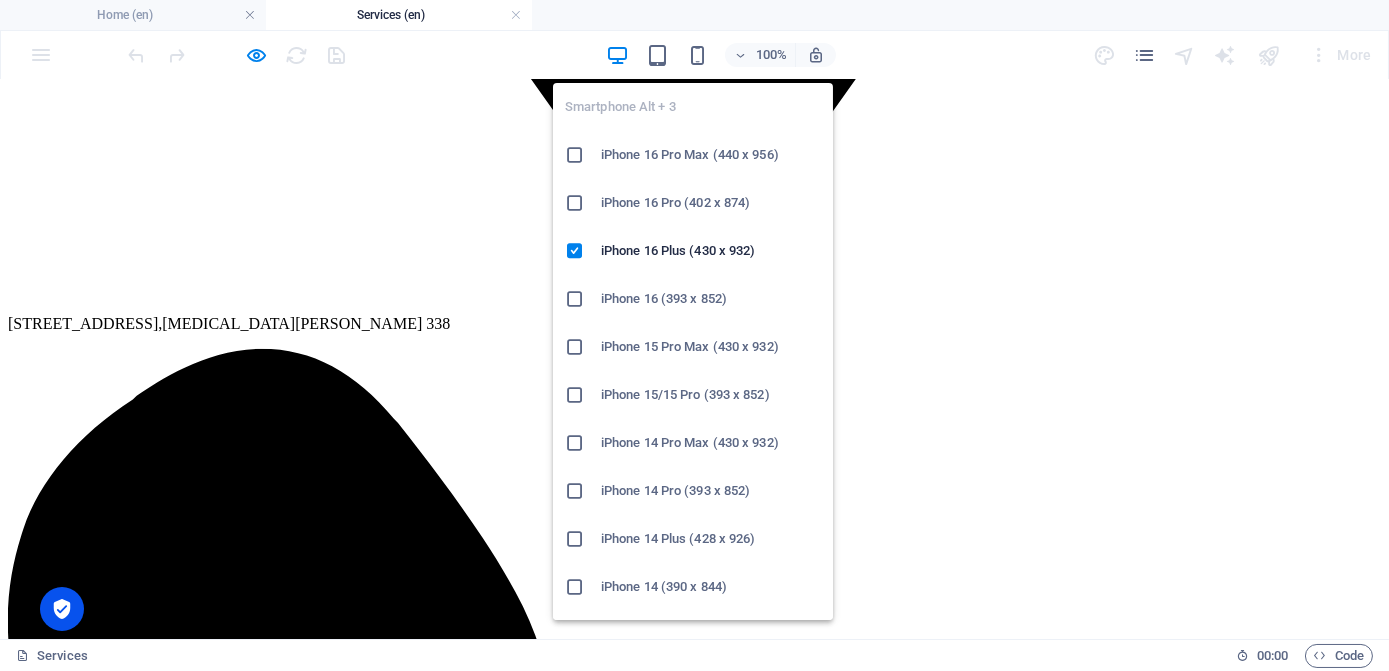 drag, startPoint x: 640, startPoint y: 153, endPoint x: 640, endPoint y: 72, distance: 81 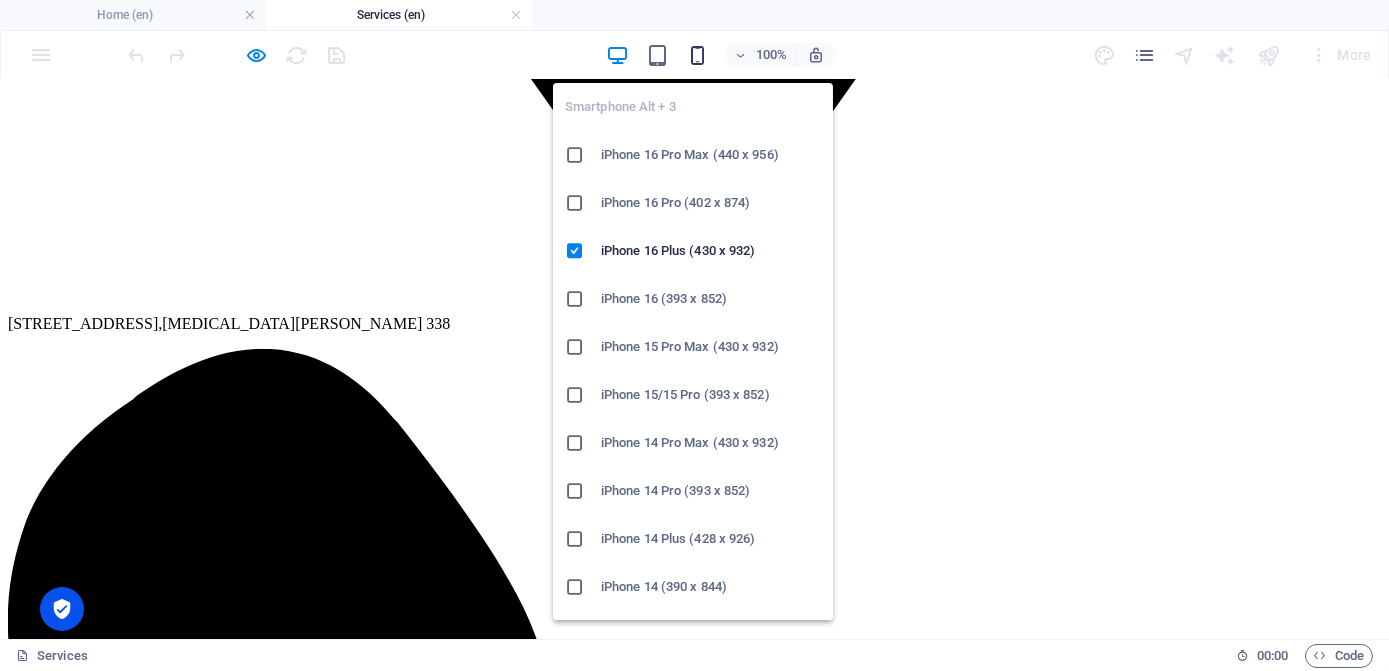 click at bounding box center [697, 55] 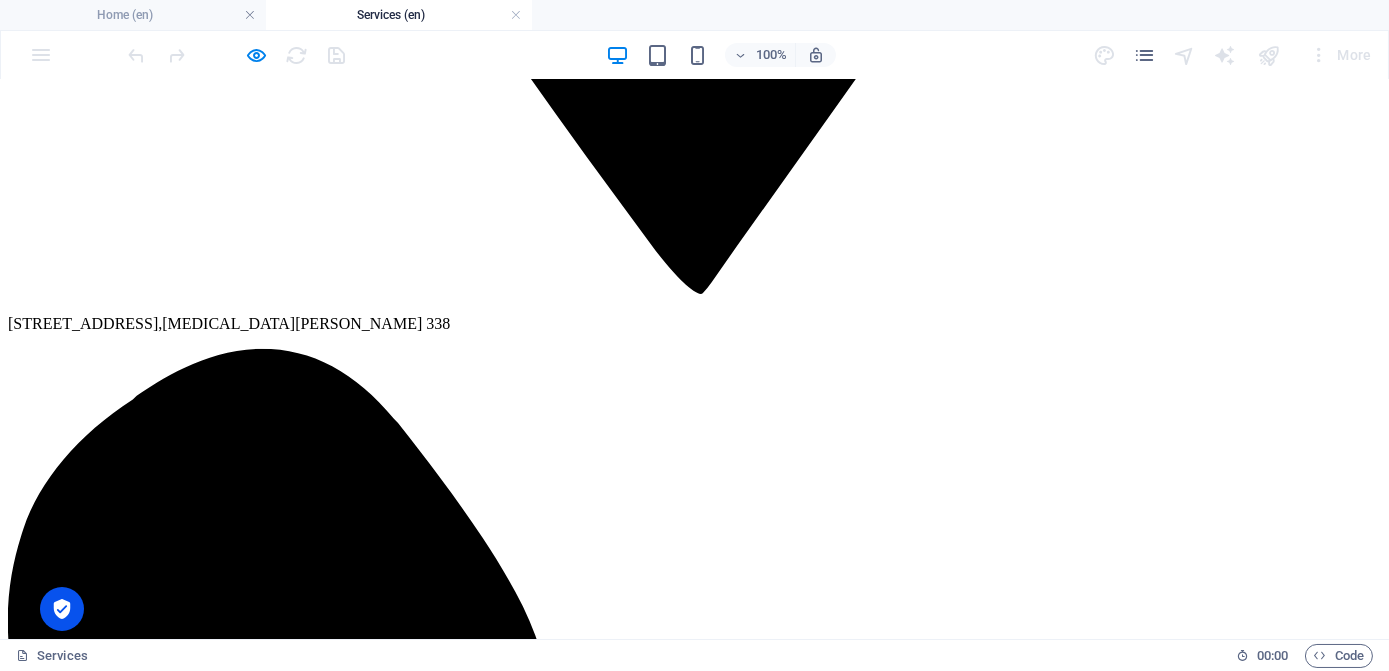 click on "100%" at bounding box center [720, 55] 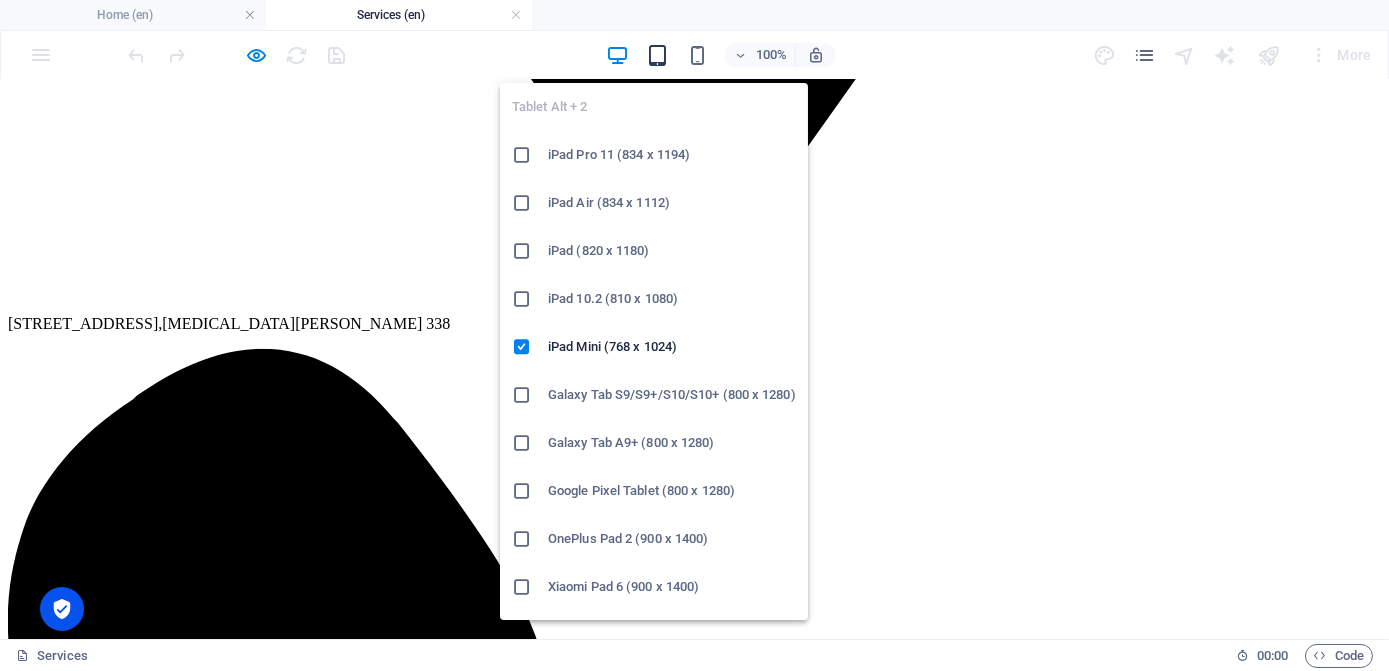 click at bounding box center (657, 55) 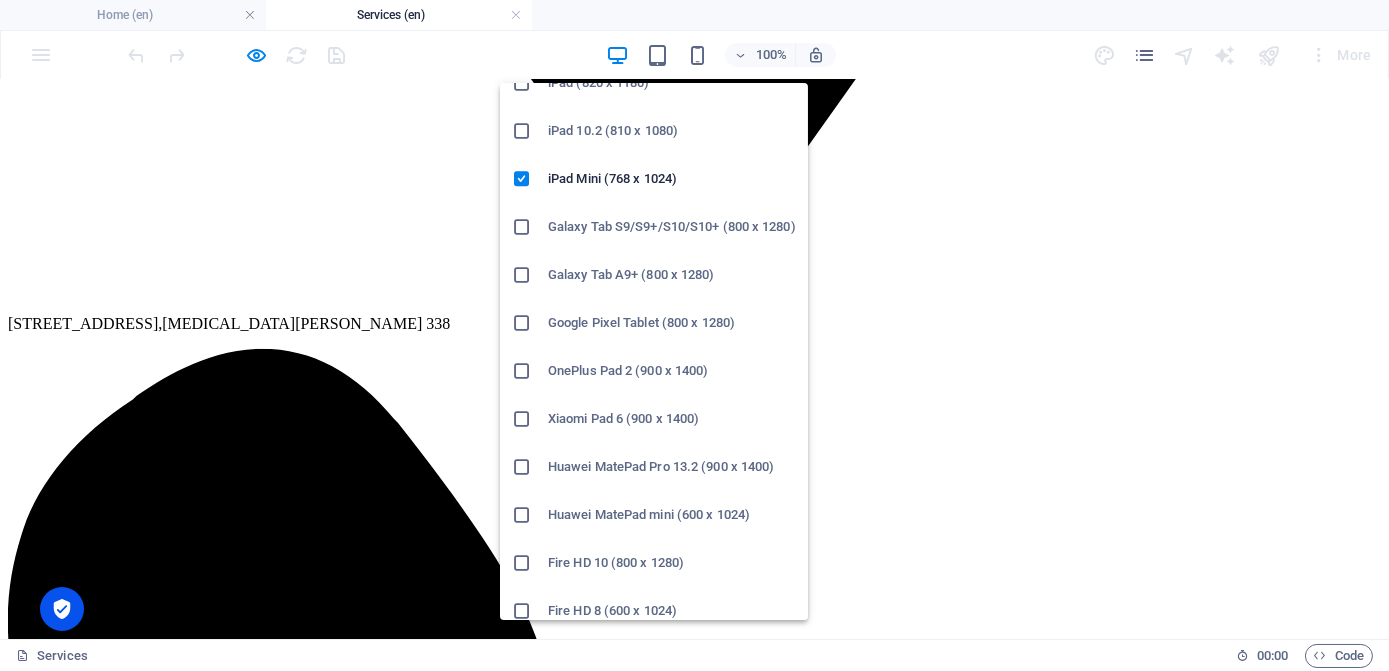 scroll, scrollTop: 0, scrollLeft: 0, axis: both 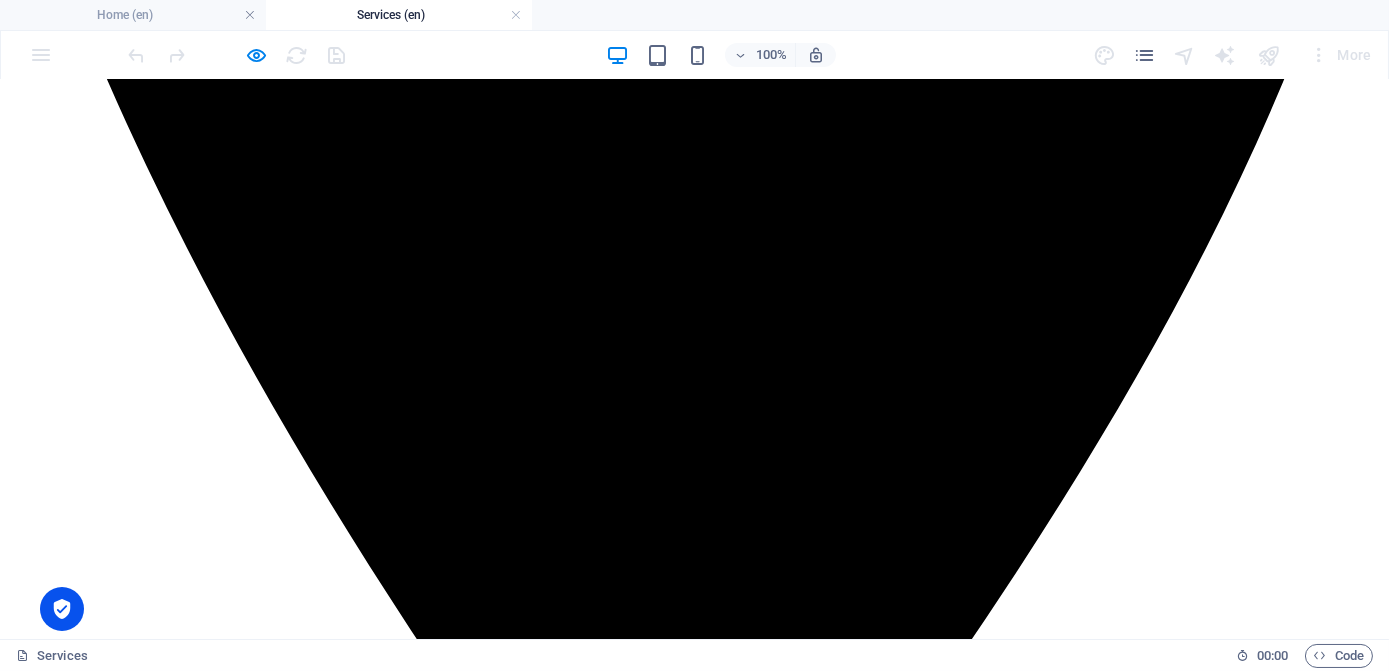 click on "Home About us Services Facilities Applications Contact" at bounding box center [694, 10316] 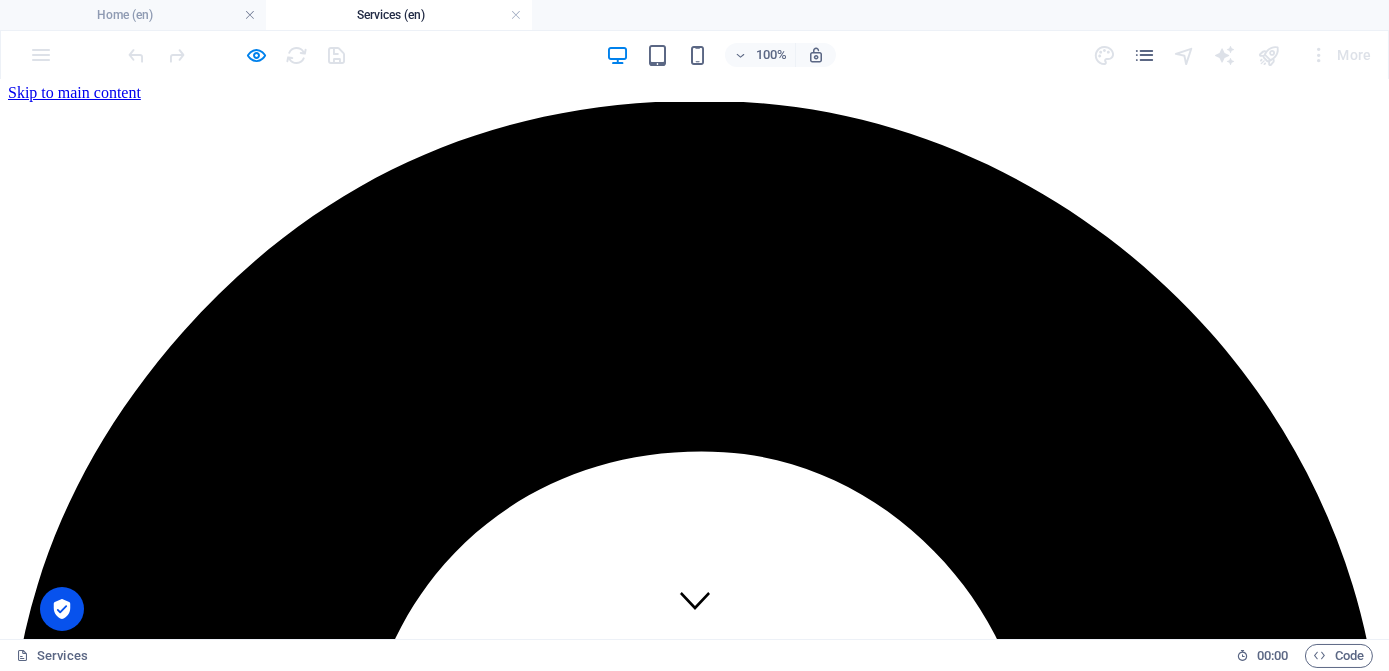 scroll, scrollTop: 0, scrollLeft: 0, axis: both 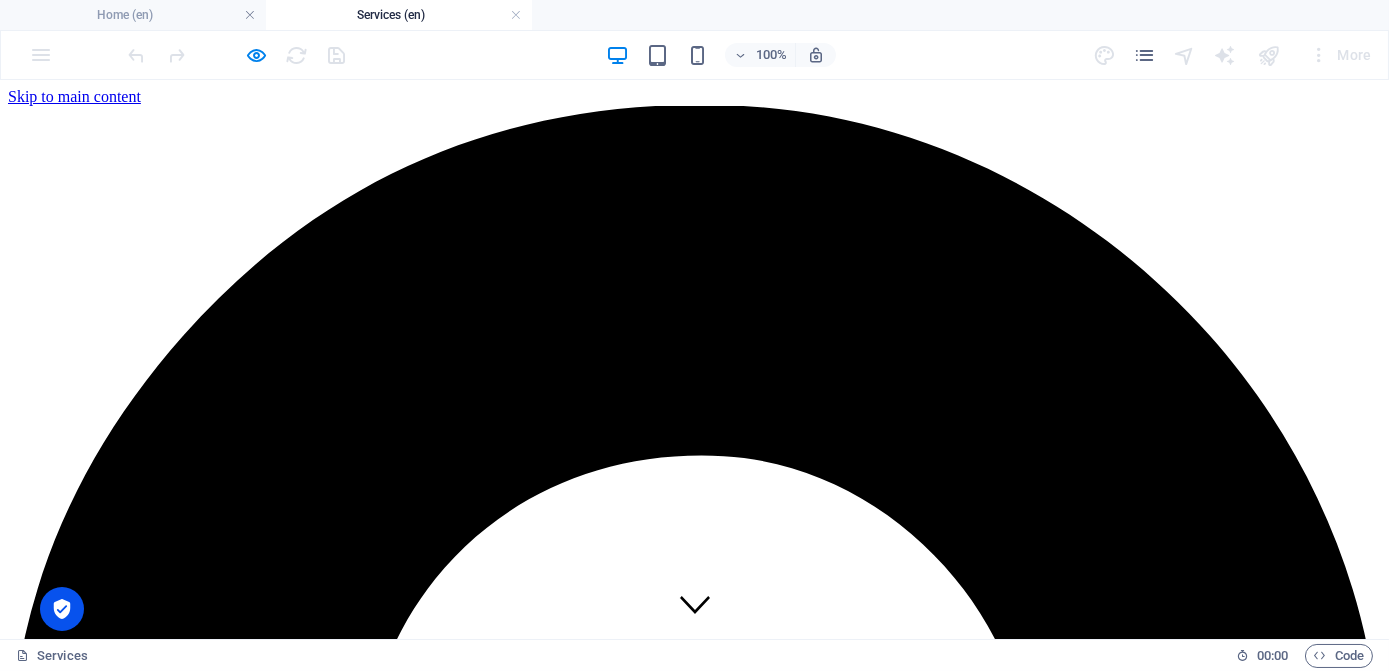 click on "Home About us Services Facilities Applications Contact" at bounding box center [694, 11419] 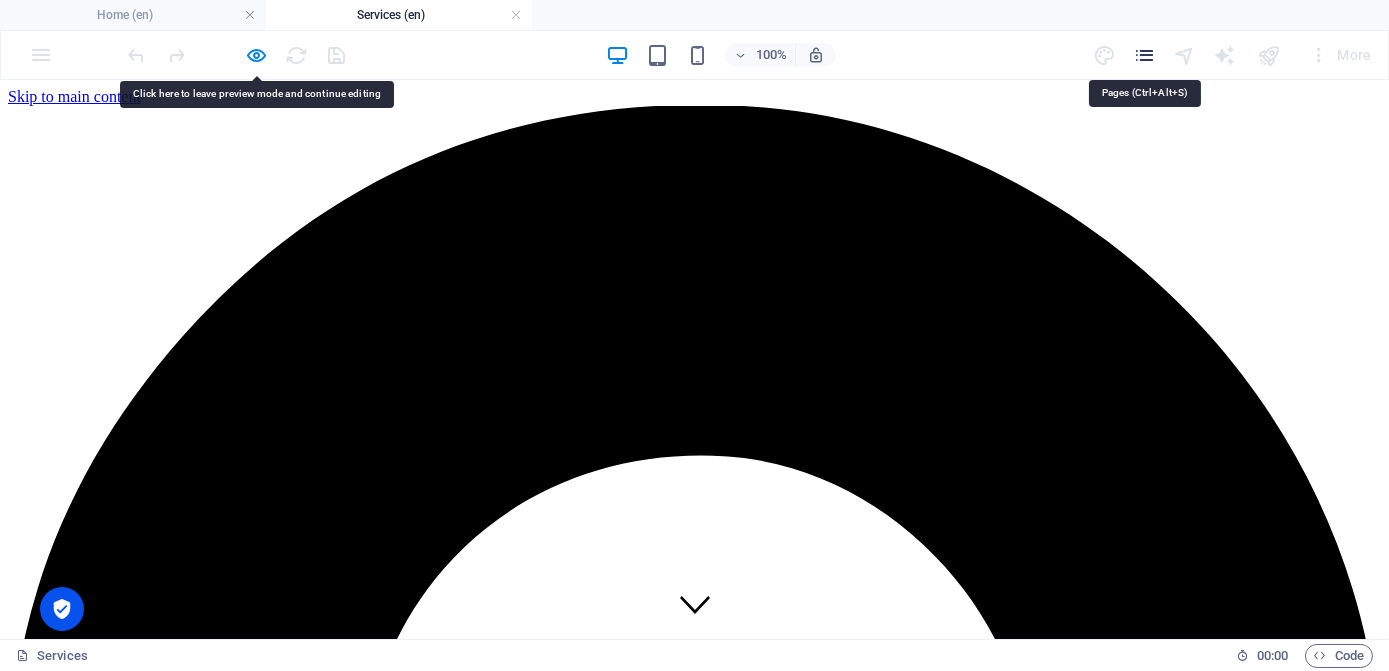 click at bounding box center (1144, 55) 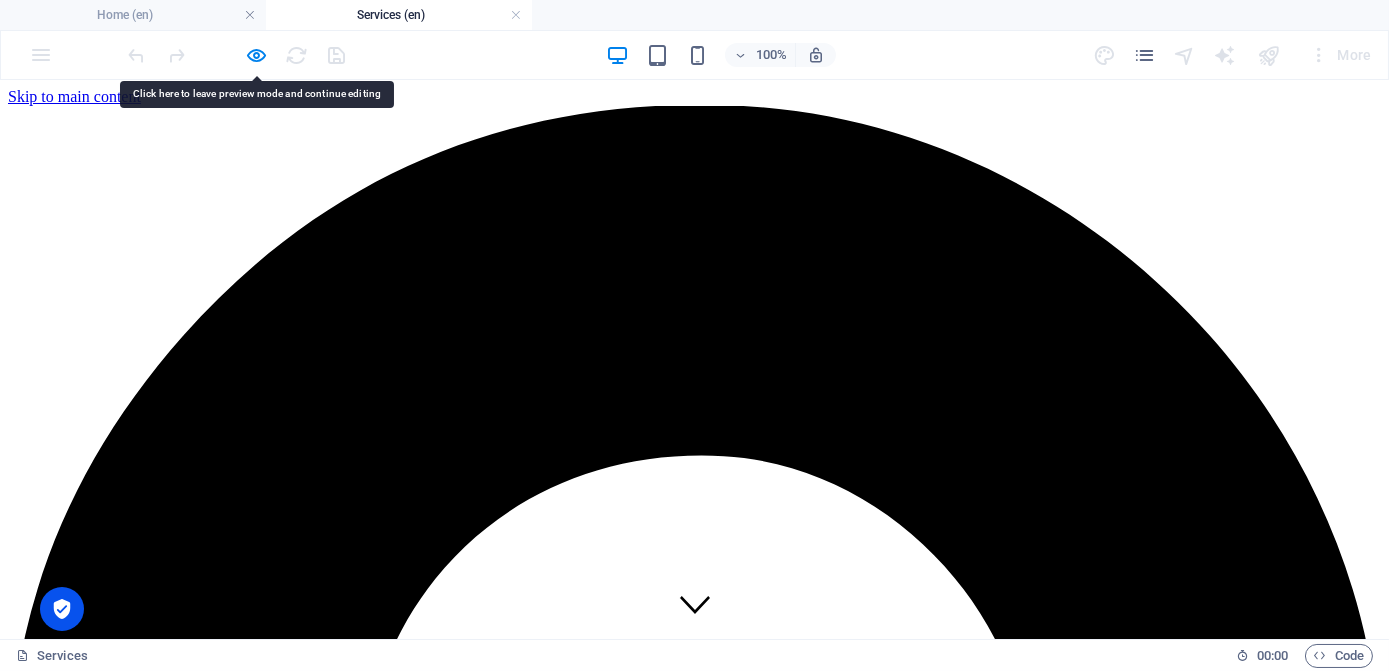 click on "Home About us Services Facilities Applications Contact" at bounding box center [694, 11419] 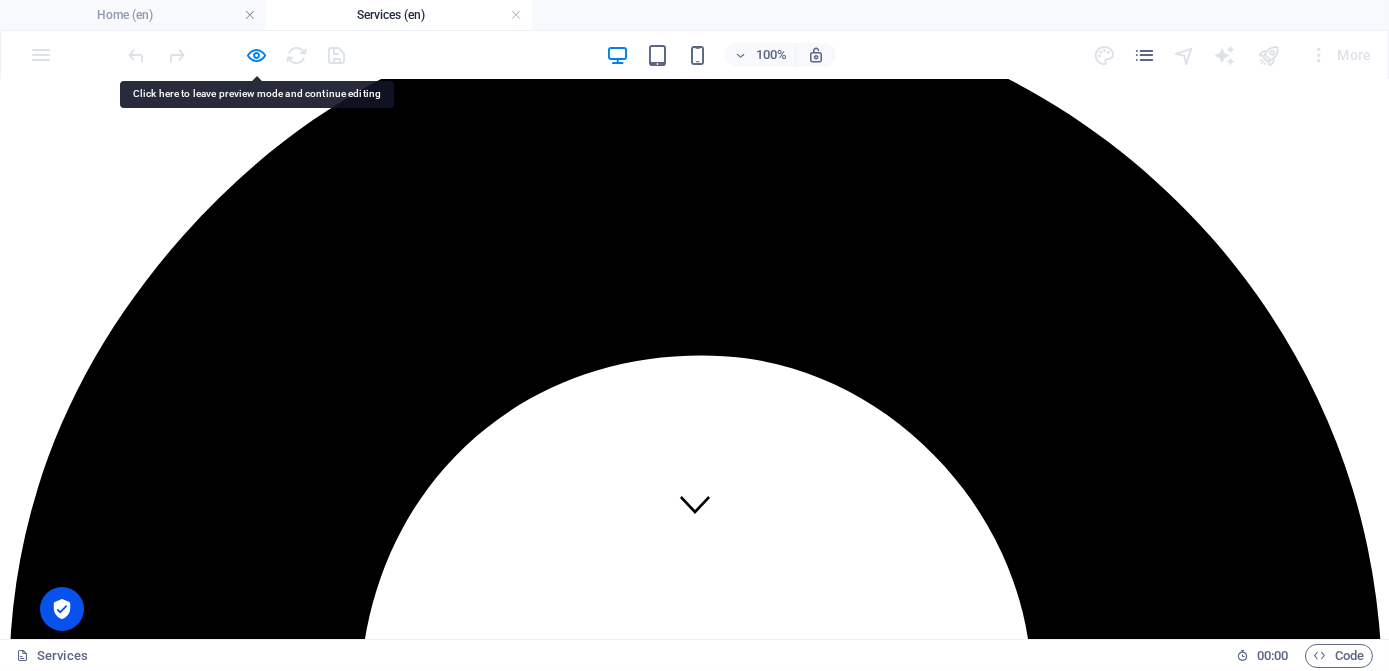 scroll, scrollTop: 0, scrollLeft: 0, axis: both 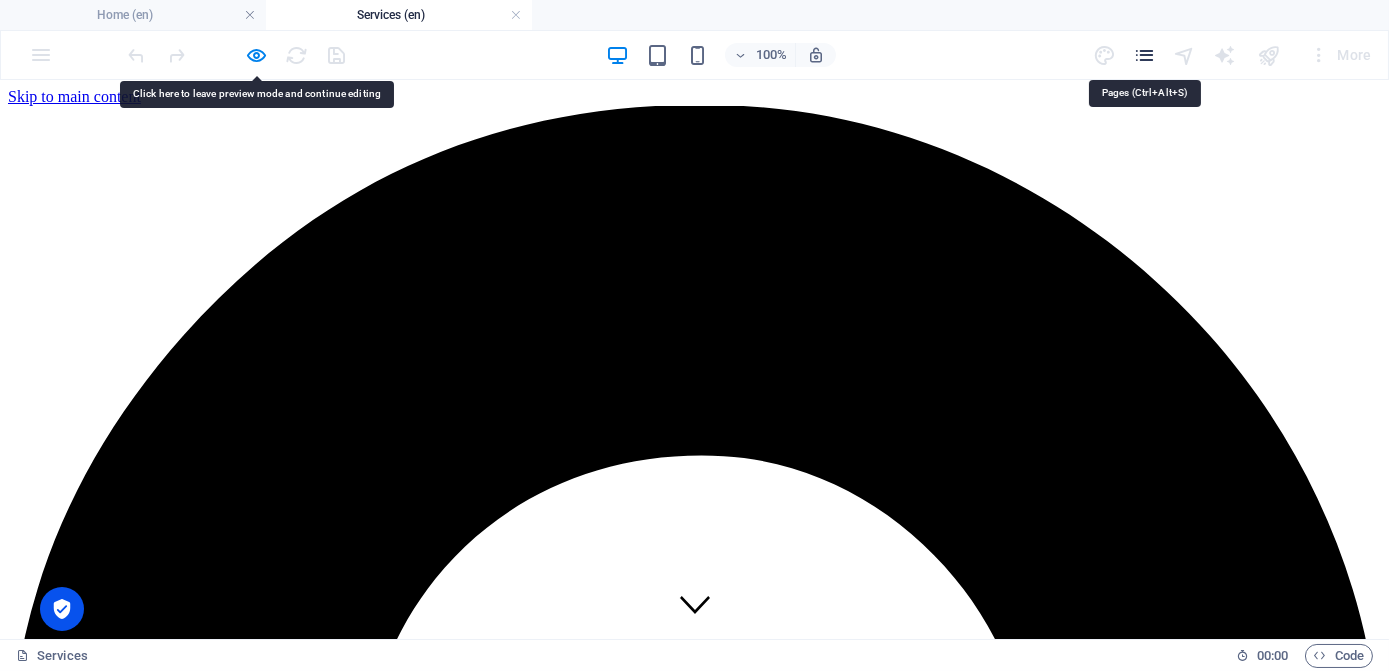 click at bounding box center (1144, 55) 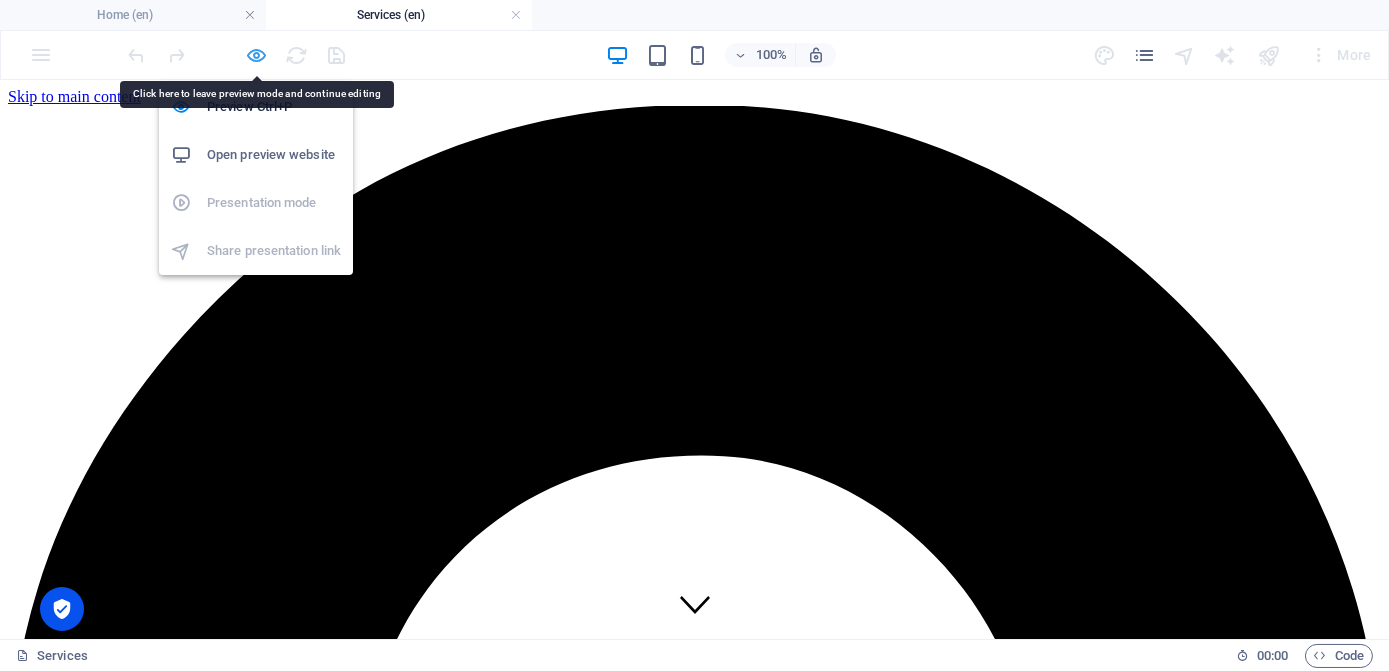 click at bounding box center [257, 55] 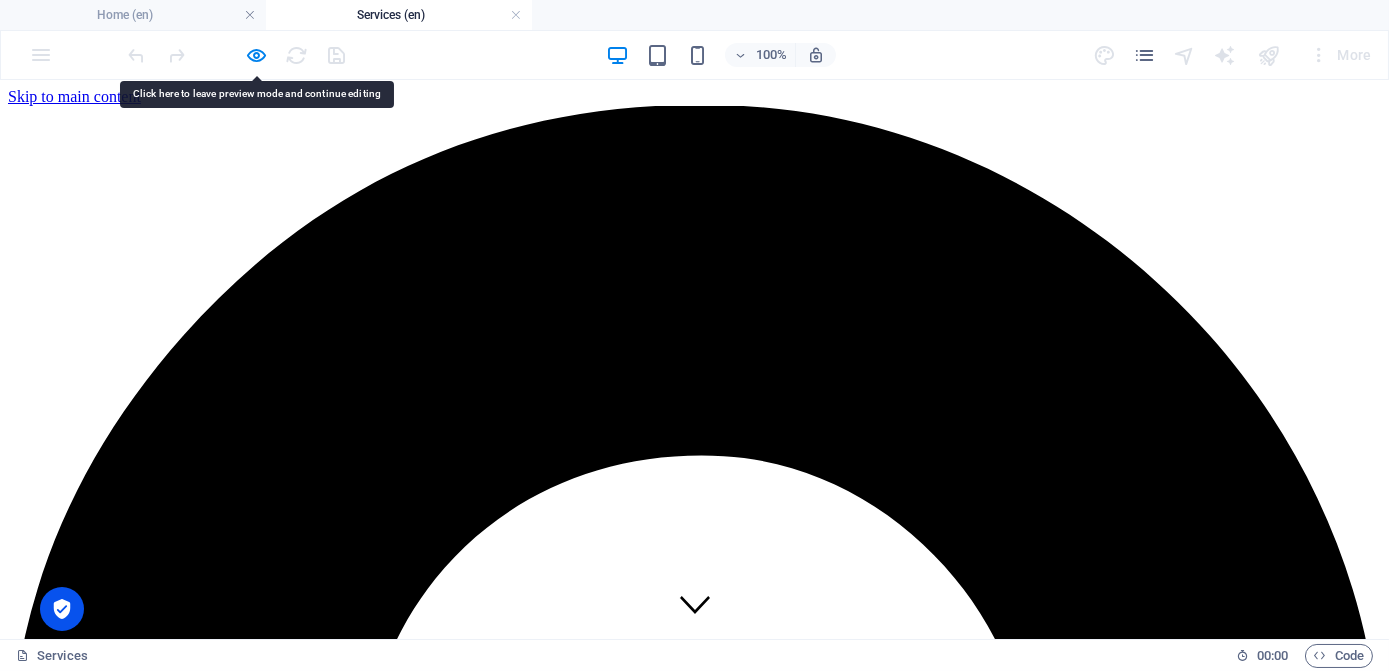 drag, startPoint x: 513, startPoint y: 70, endPoint x: 511, endPoint y: 58, distance: 12.165525 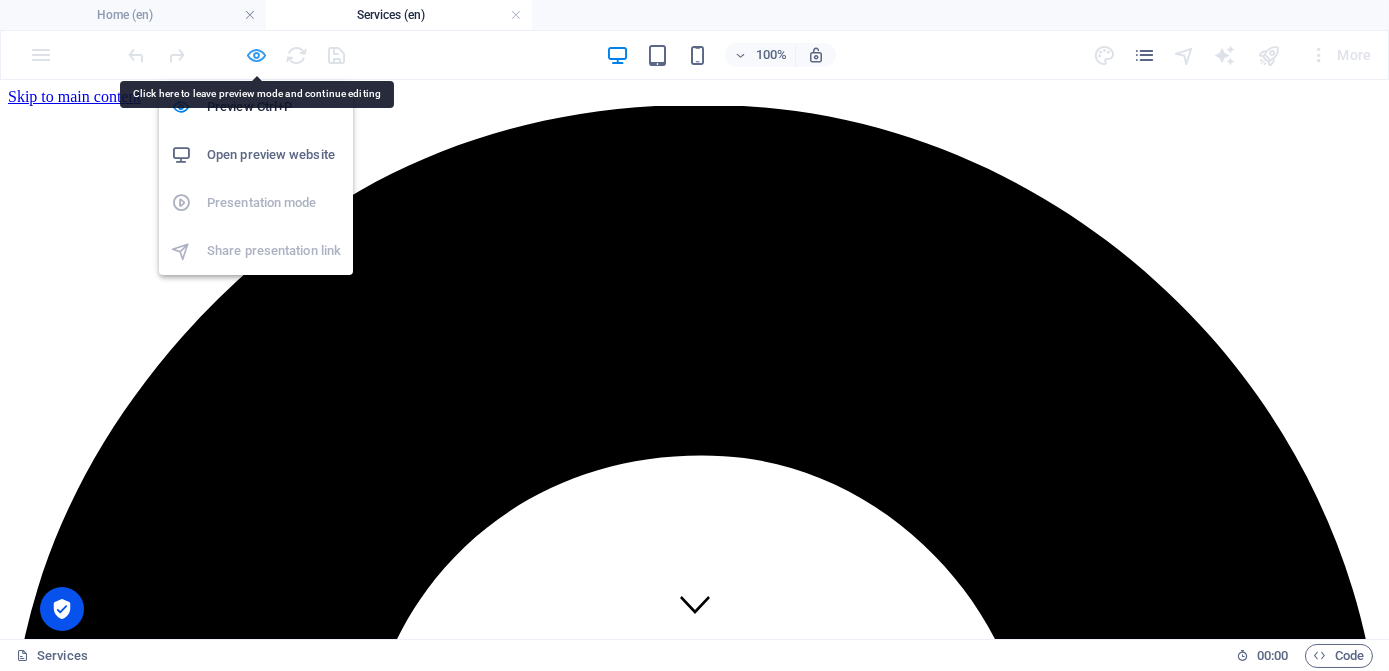 click at bounding box center (257, 55) 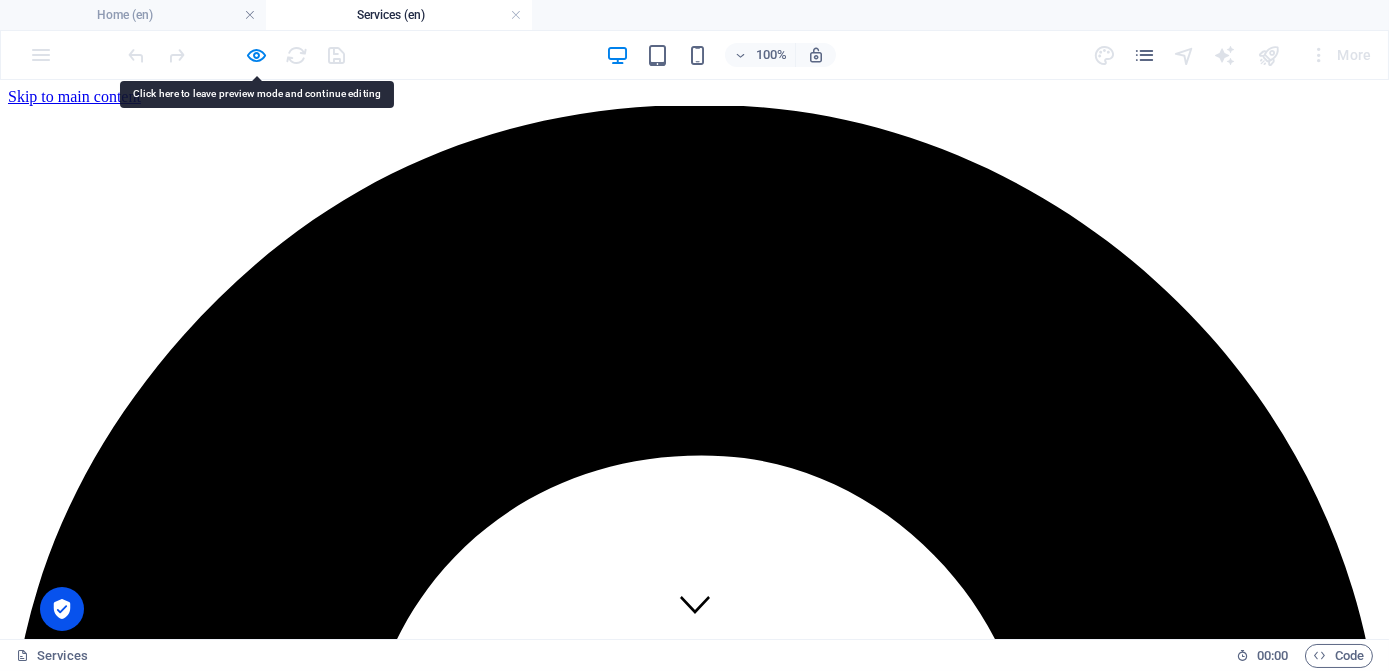 type 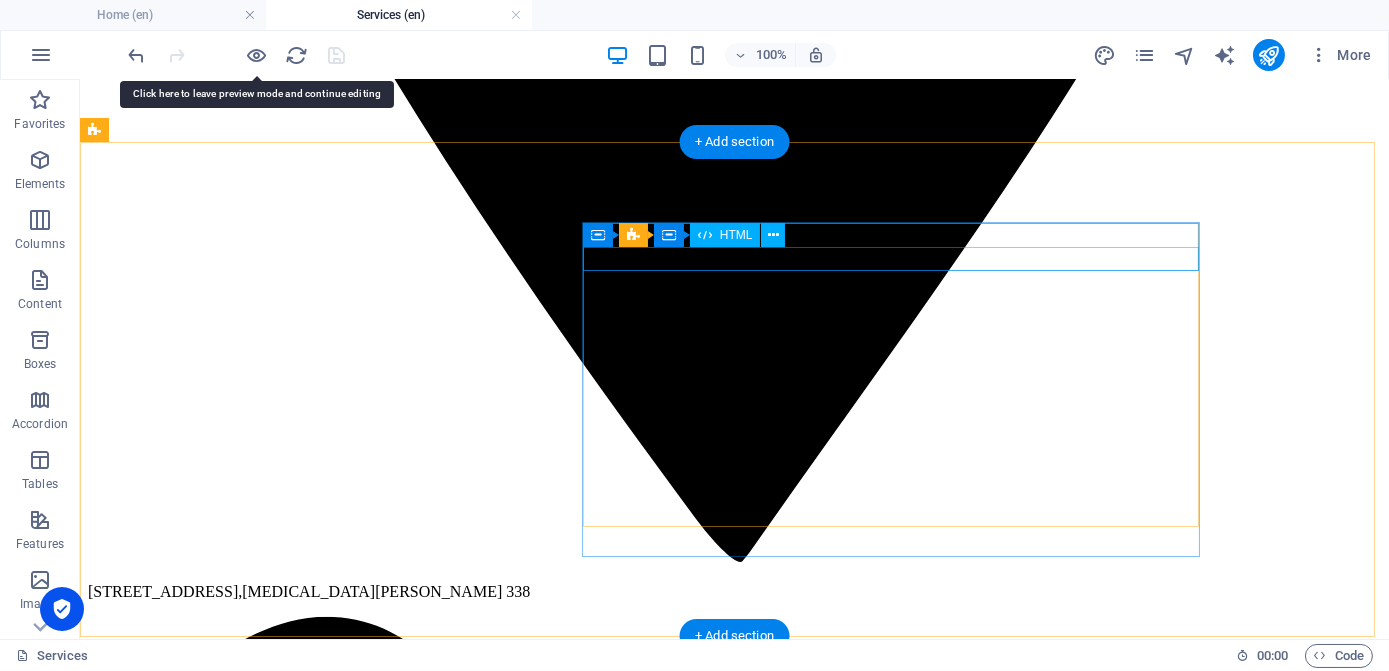 scroll, scrollTop: 1272, scrollLeft: 0, axis: vertical 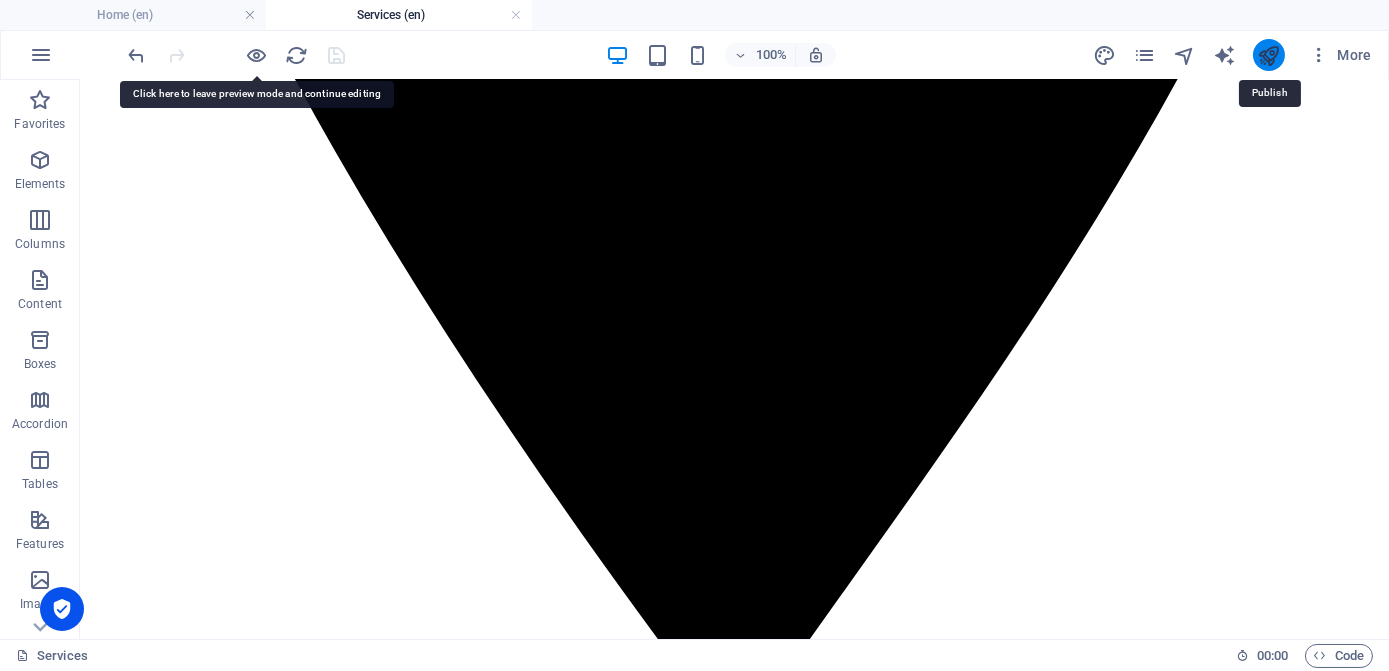 click at bounding box center [1268, 55] 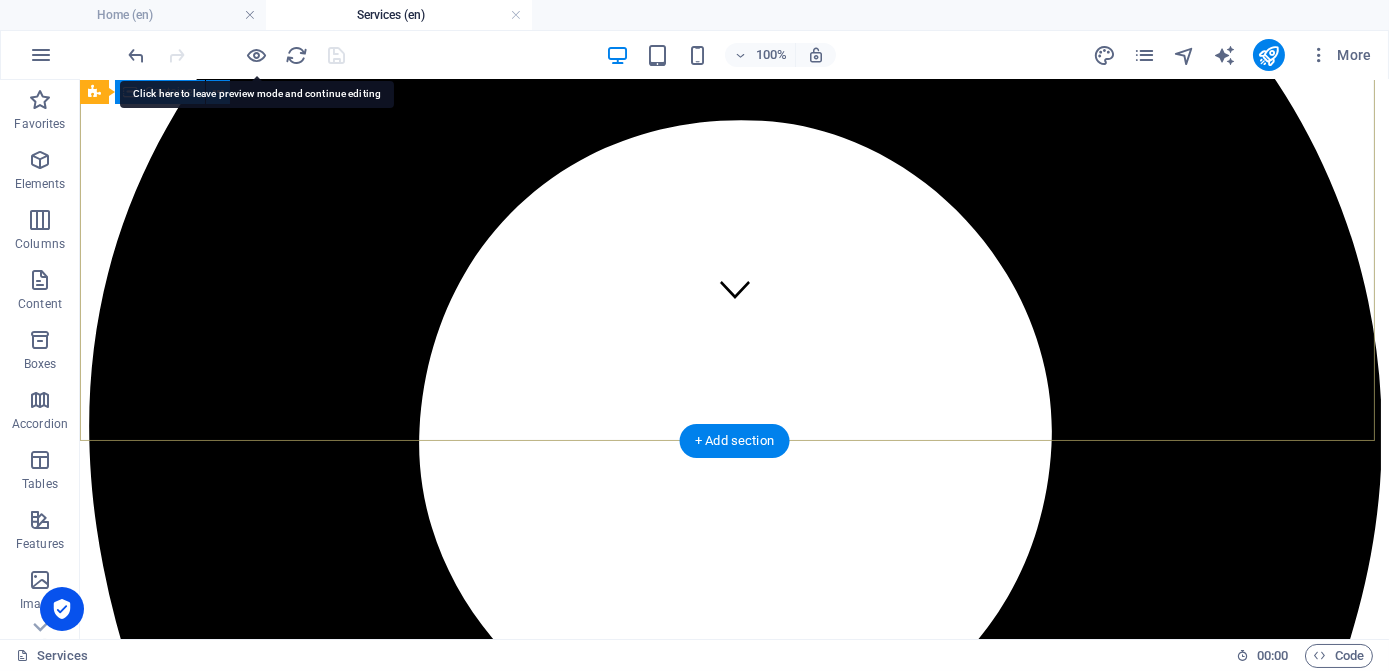 scroll, scrollTop: 272, scrollLeft: 0, axis: vertical 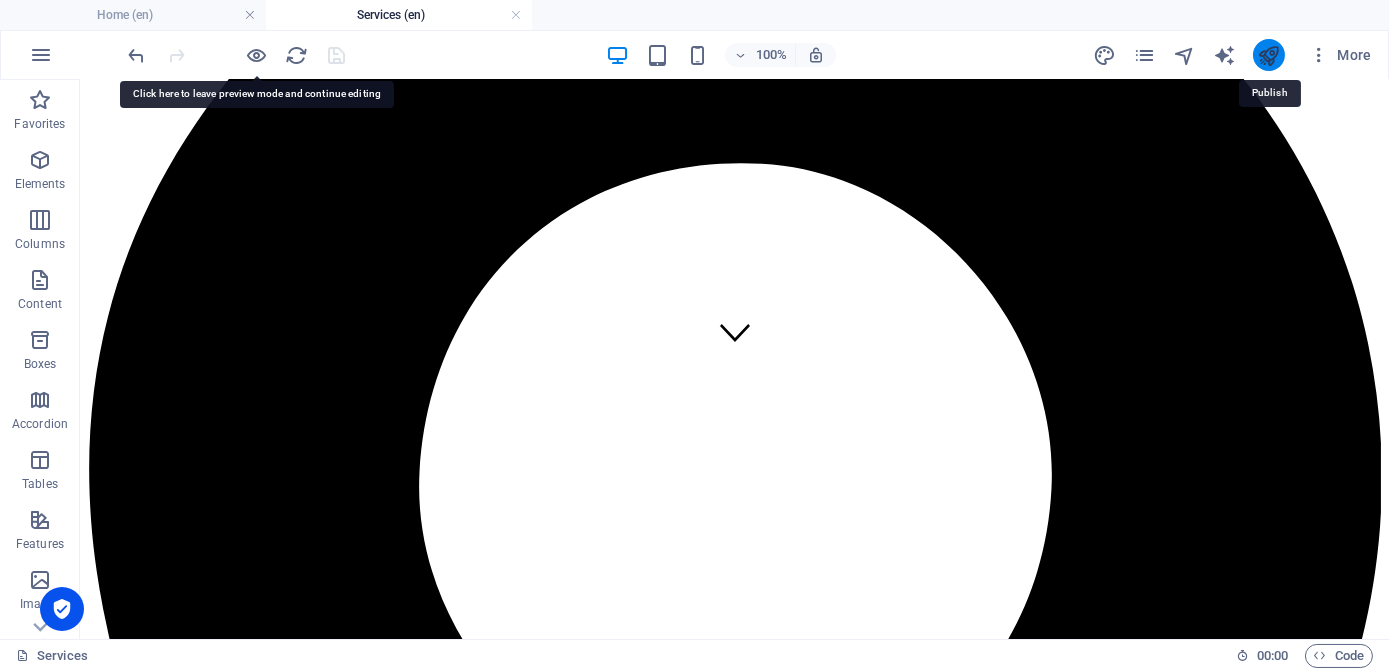 click at bounding box center [1268, 55] 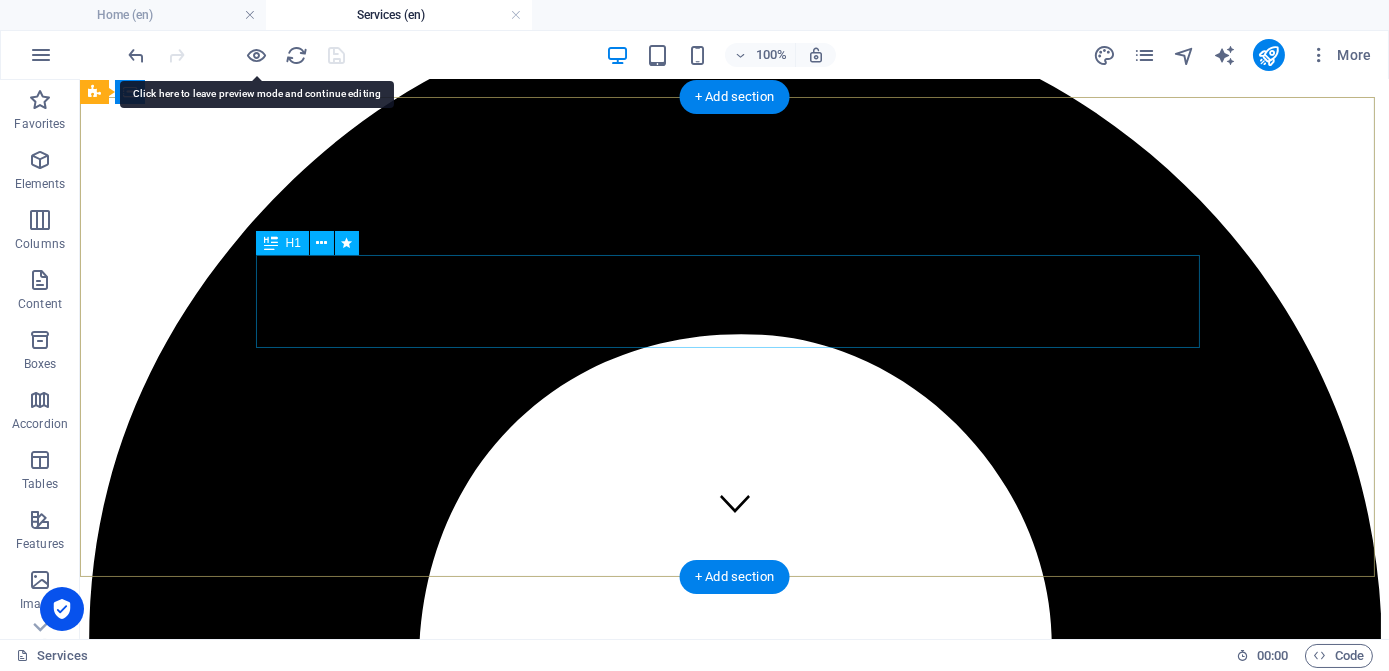 scroll, scrollTop: 0, scrollLeft: 0, axis: both 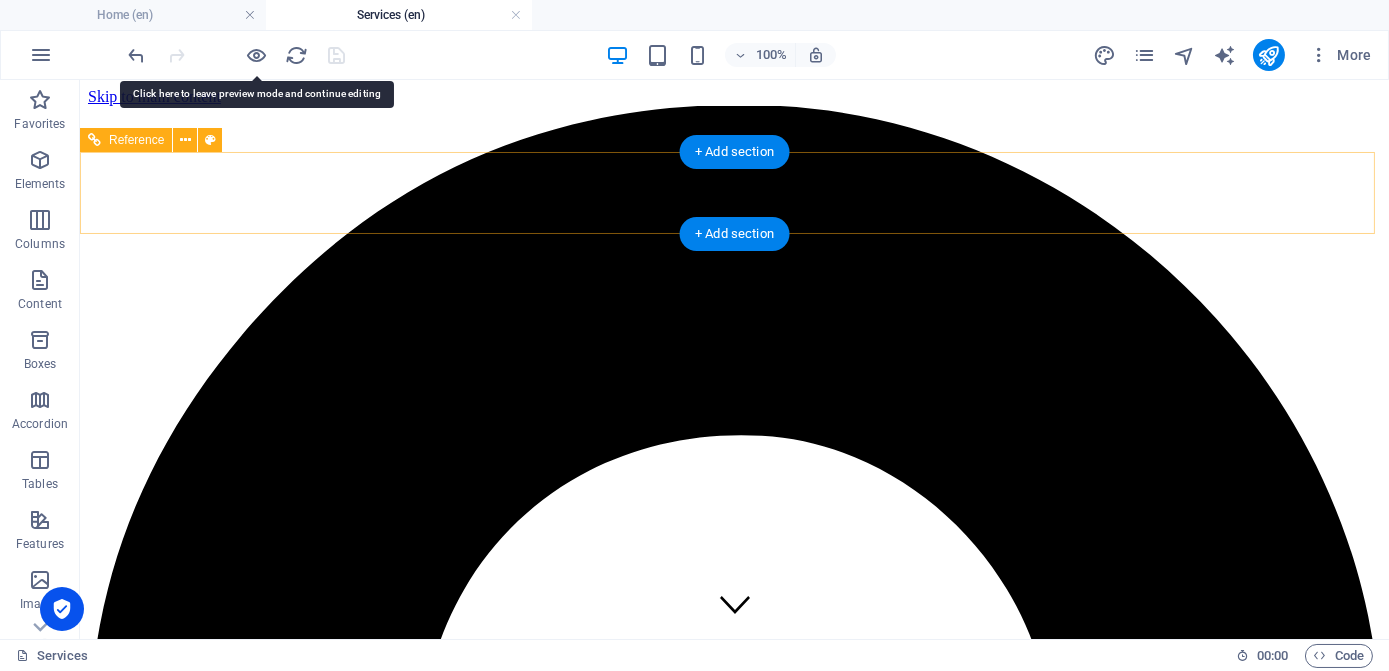 click on "Home About us Services Facilities Applications Contact" at bounding box center (734, 10774) 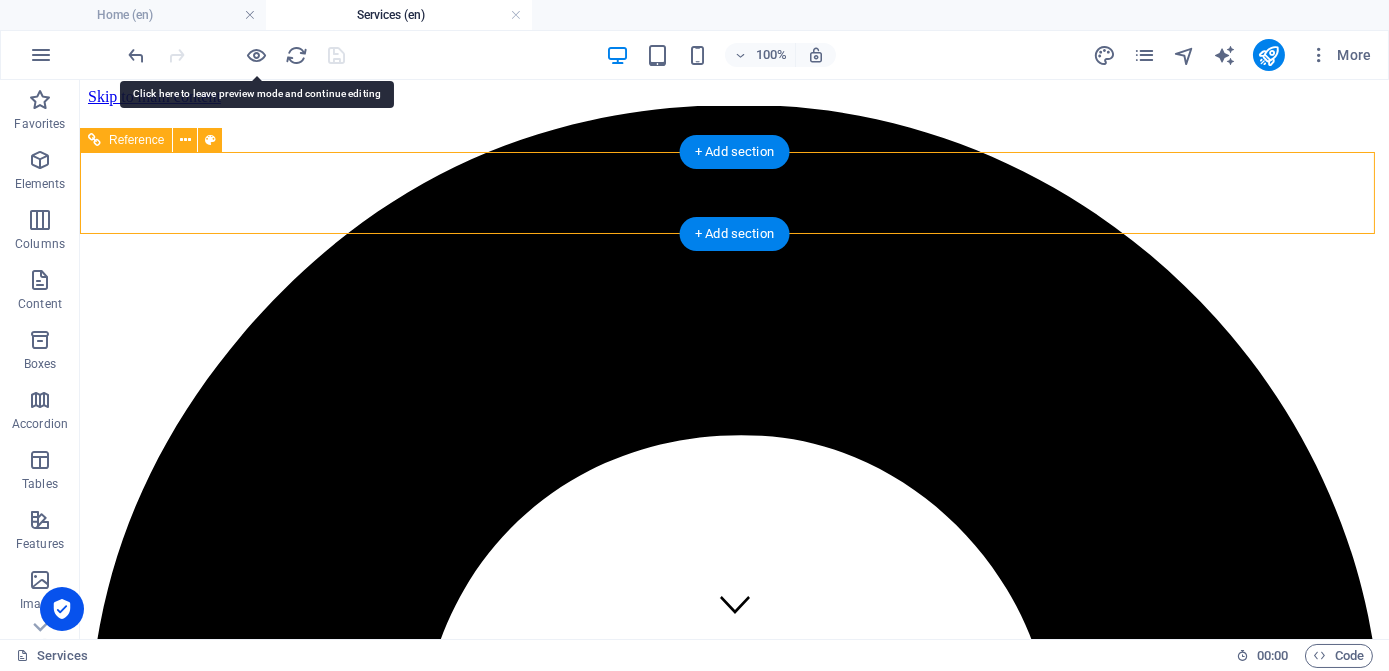 click on "Home About us Services Facilities Applications Contact" at bounding box center [734, 10774] 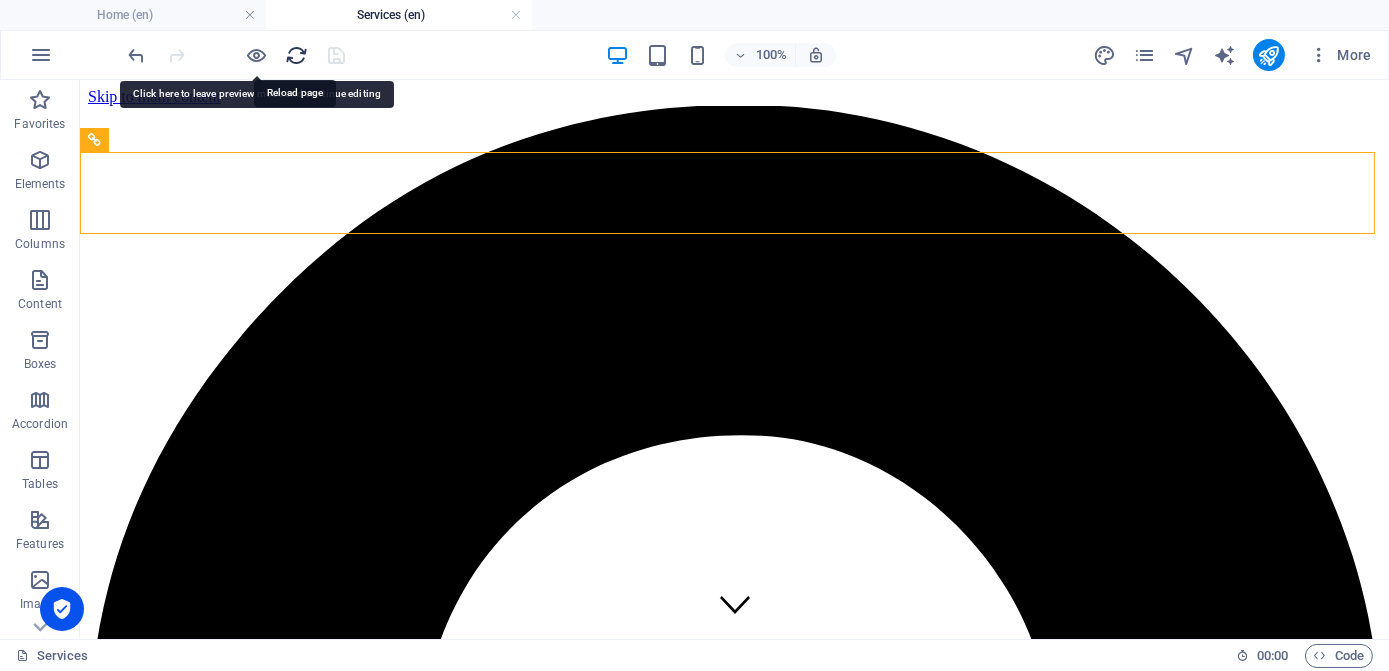 click at bounding box center (297, 55) 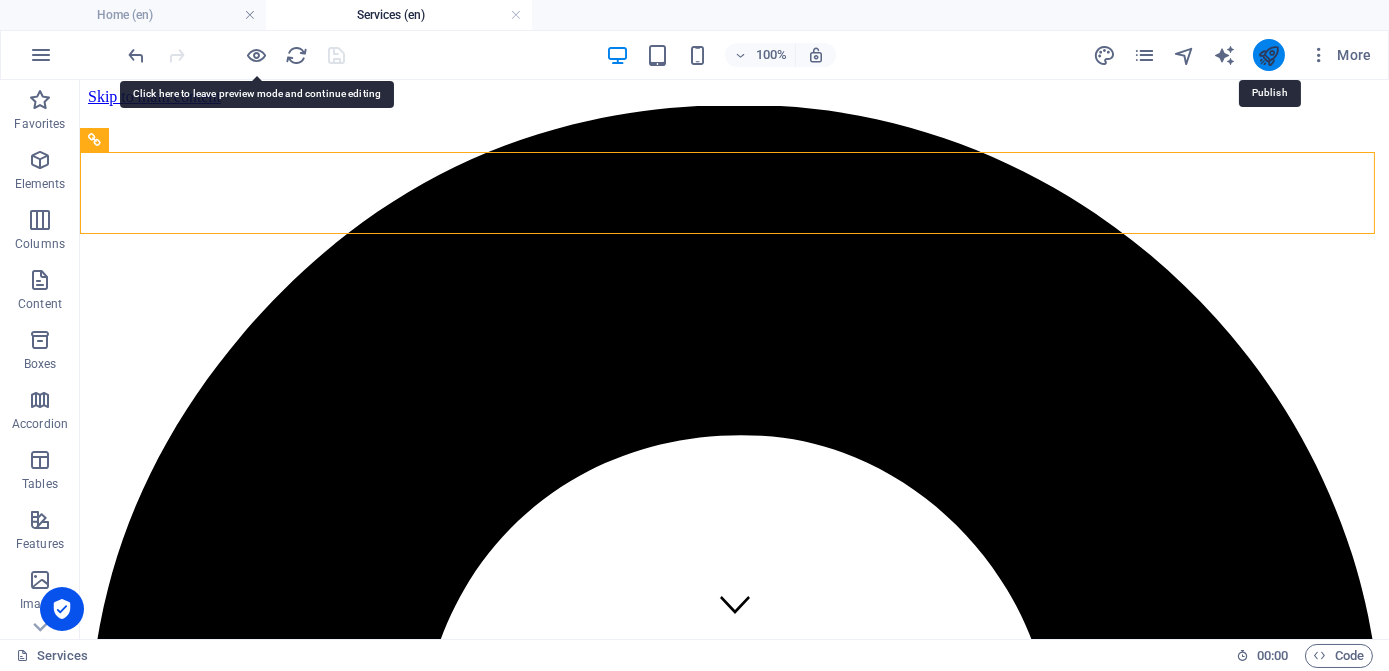 click at bounding box center (1268, 55) 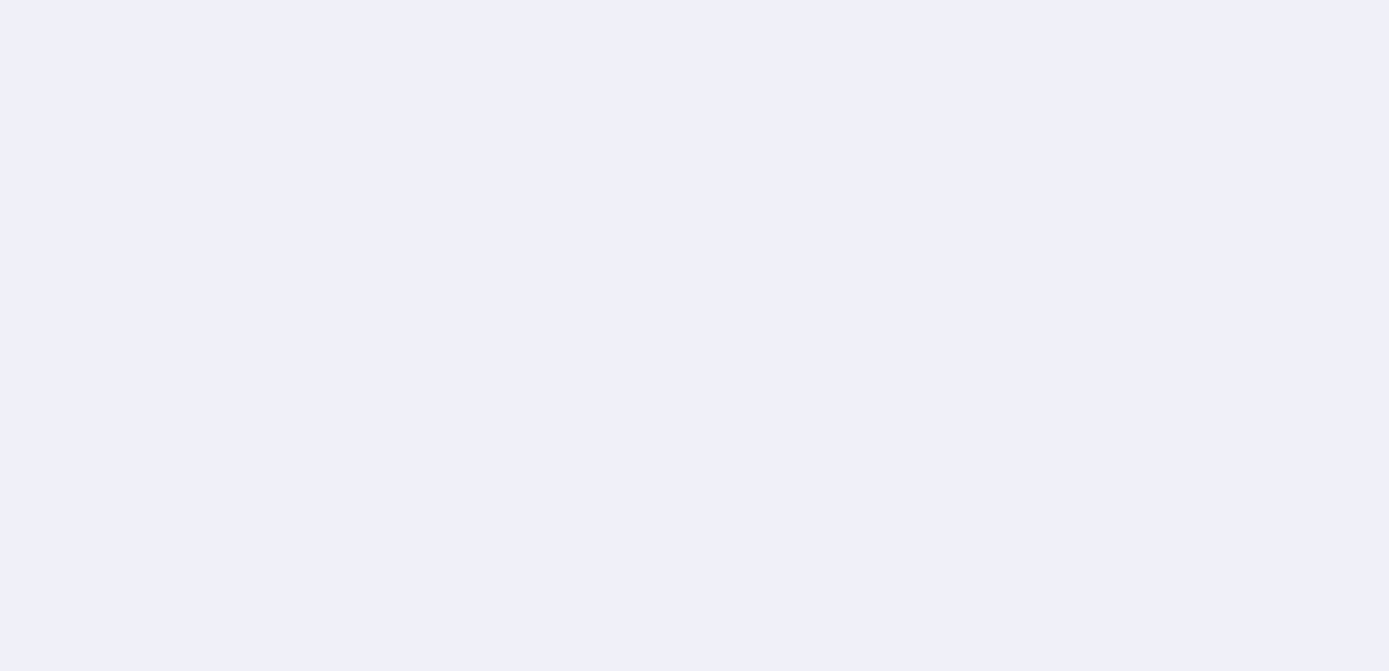 scroll, scrollTop: 0, scrollLeft: 0, axis: both 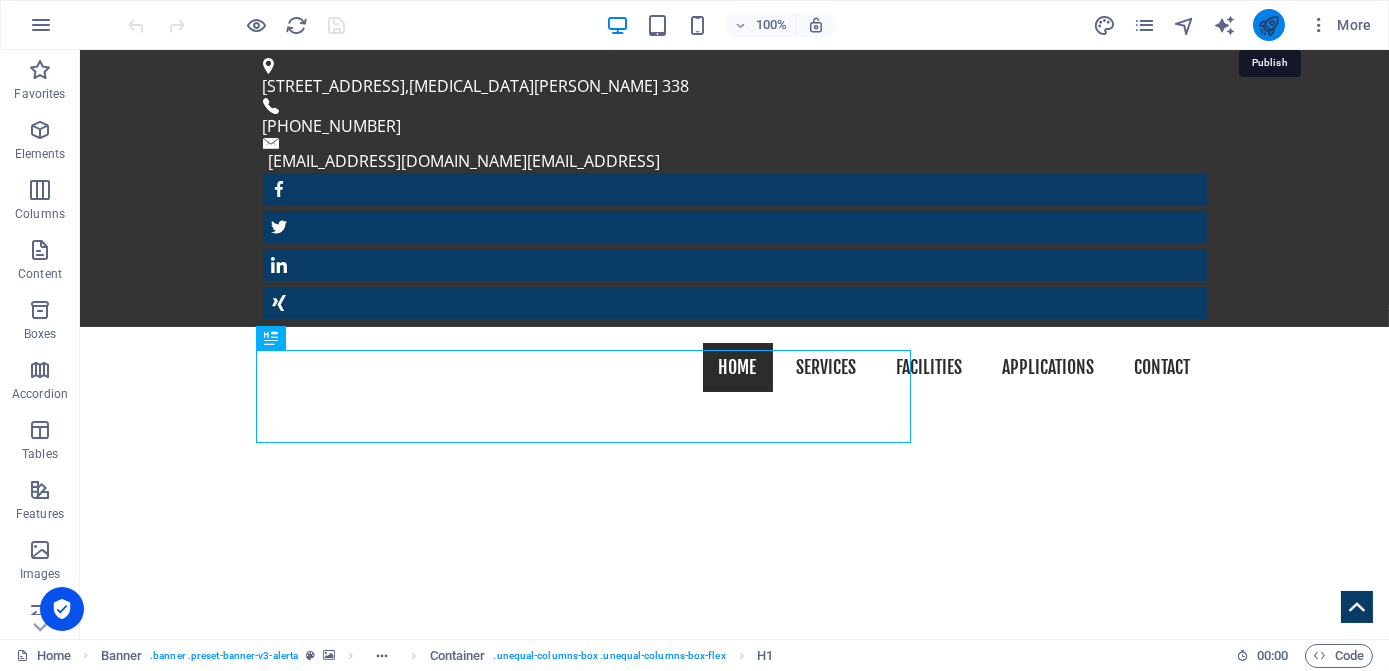 click at bounding box center [1268, 25] 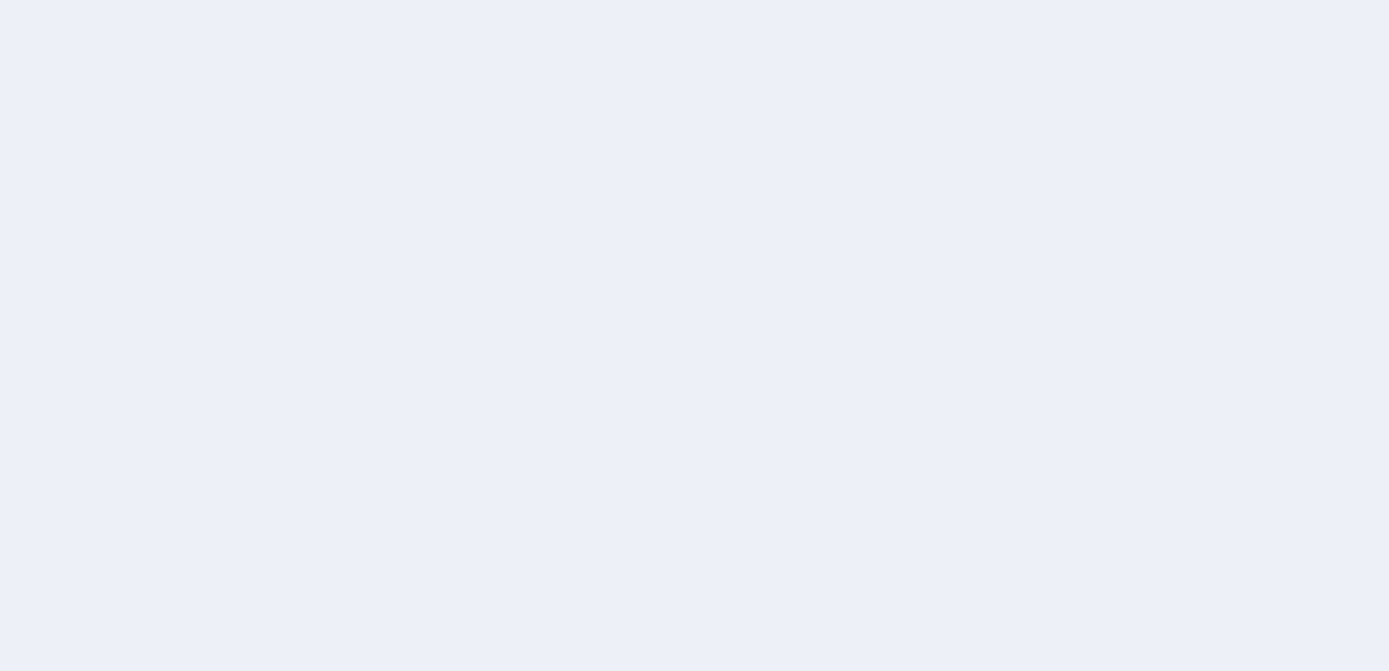 scroll, scrollTop: 0, scrollLeft: 0, axis: both 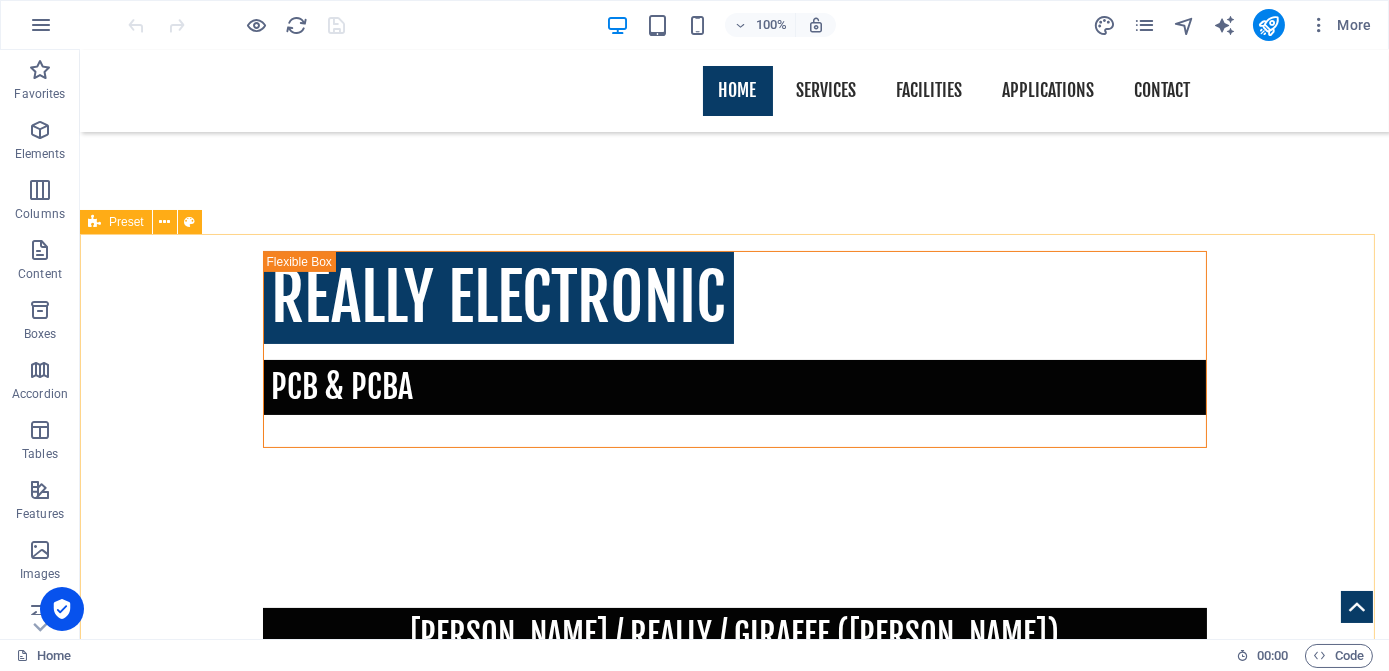 click on "Preset" at bounding box center (116, 222) 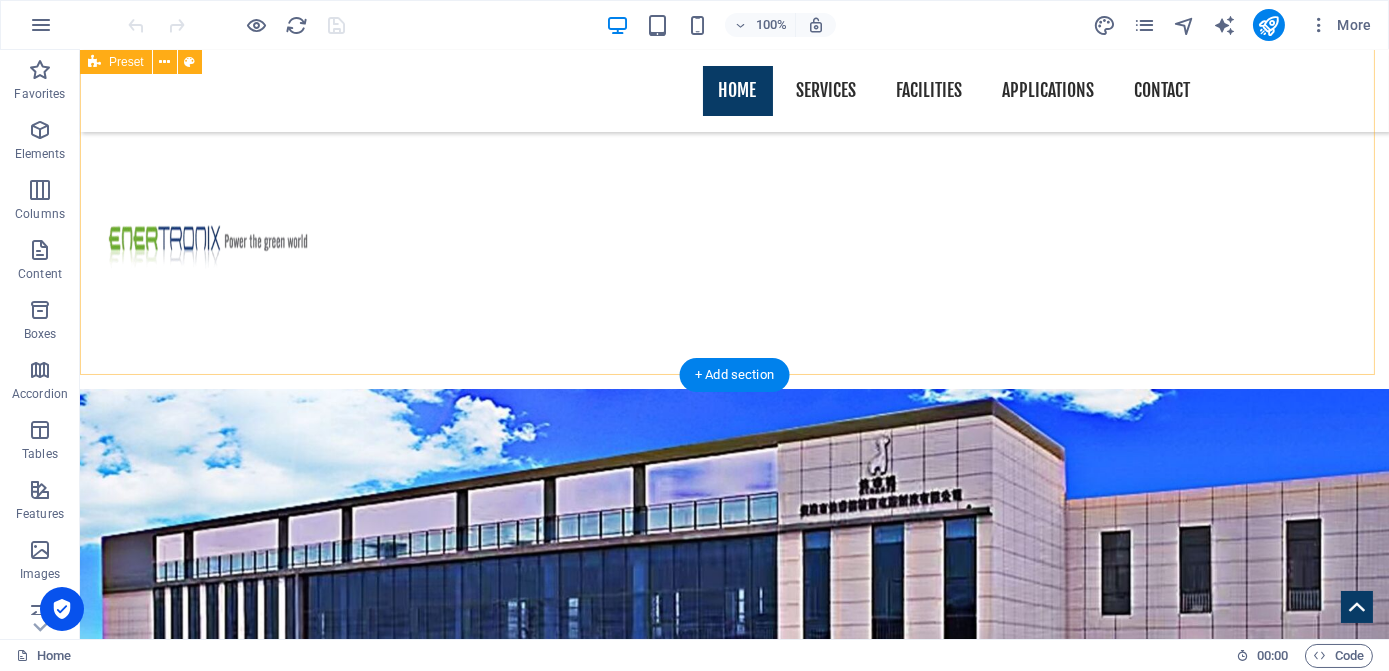 scroll, scrollTop: 2720, scrollLeft: 0, axis: vertical 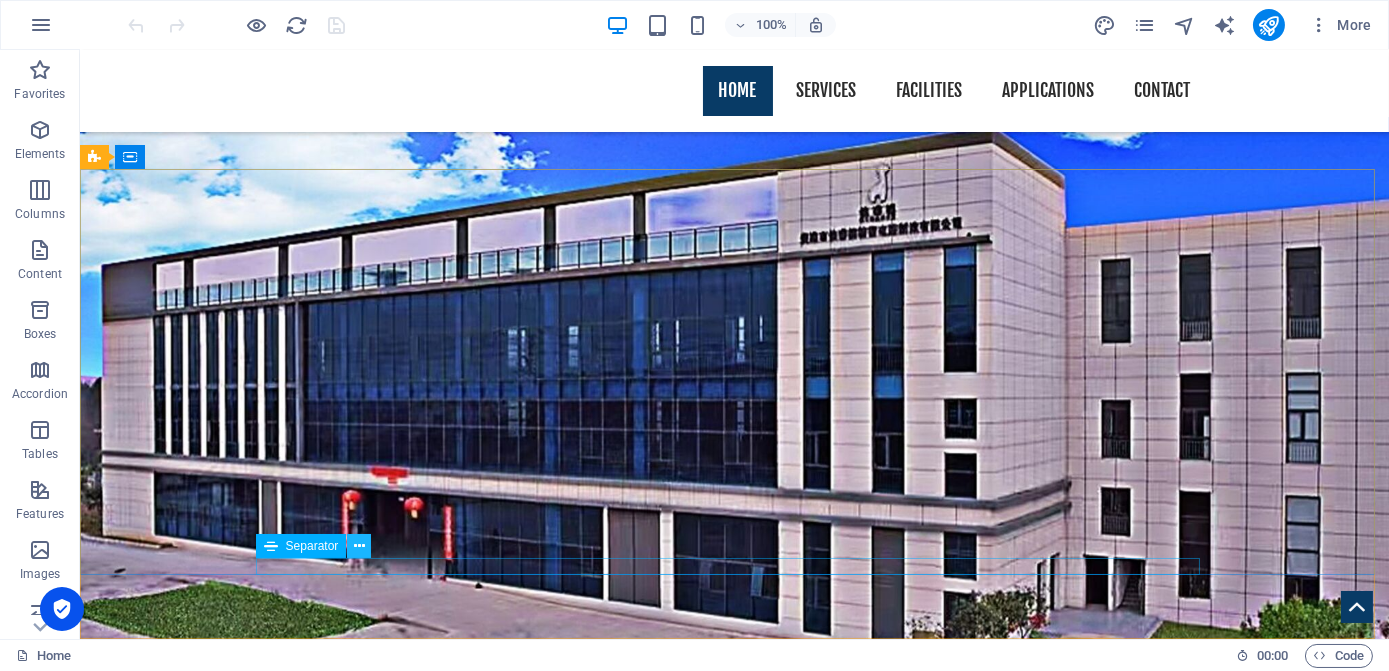 click at bounding box center (359, 546) 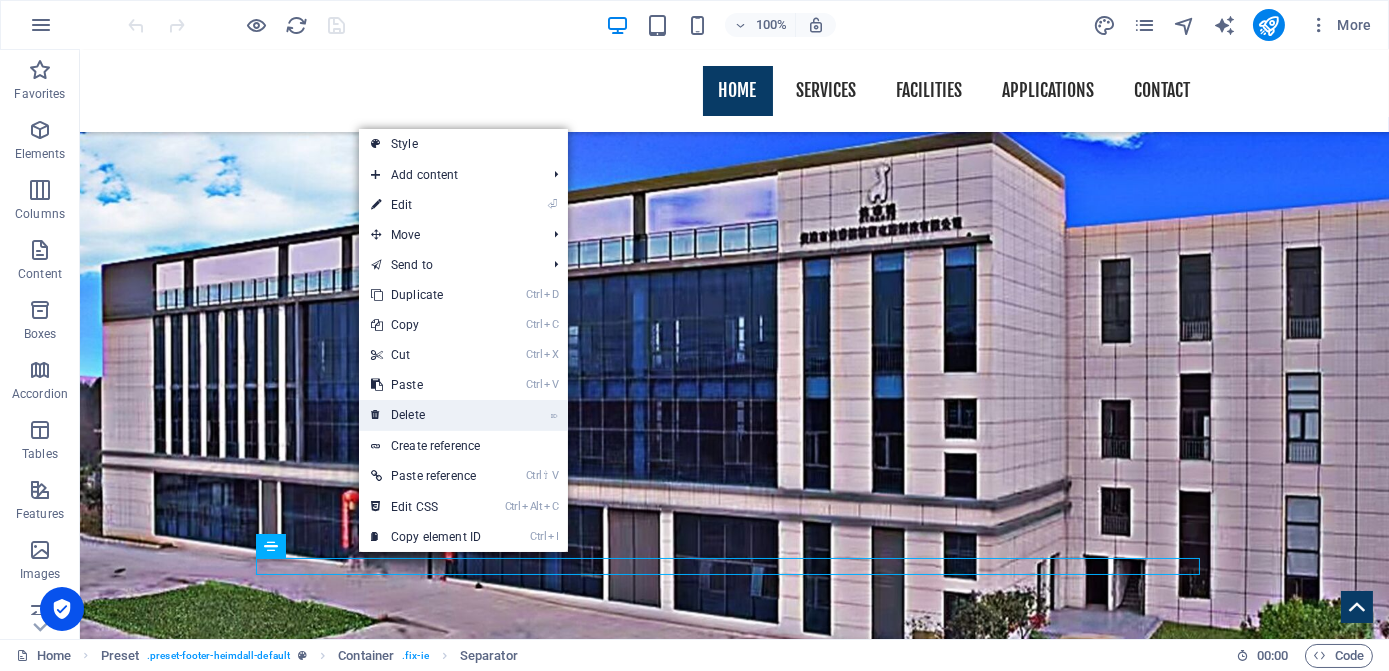 click on "⌦  Delete" at bounding box center [426, 415] 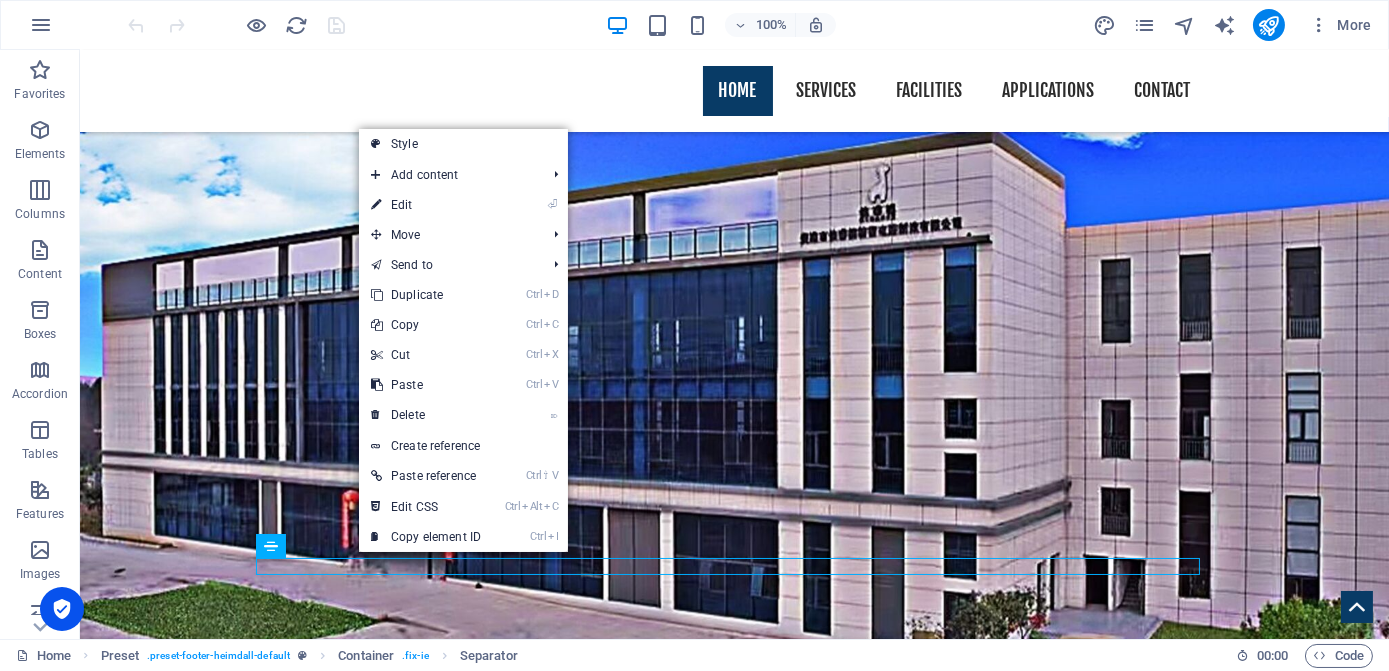 scroll, scrollTop: 2704, scrollLeft: 0, axis: vertical 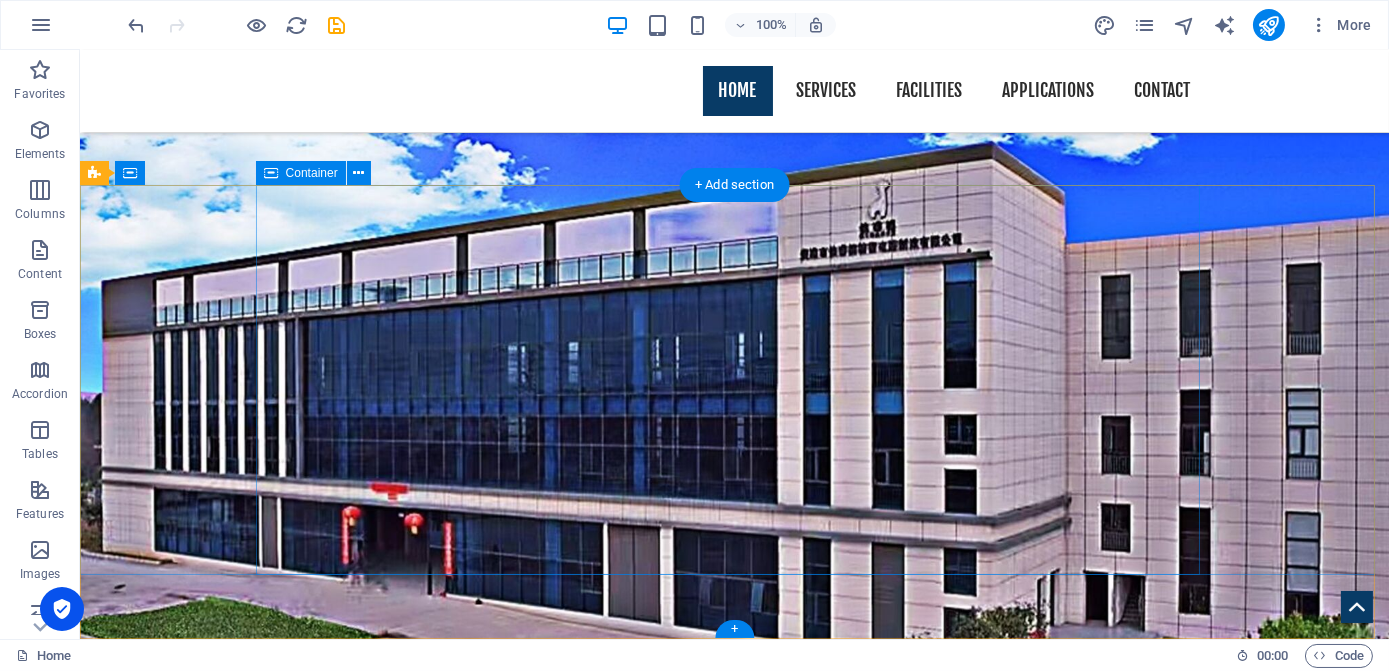 click on "Massa dignissim nibh. Sapien rutrum. Gravida faucibus felis etiam nostra nisl est, pulvinar, sagittis dignissim tempor praesent molestie. Contact [STREET_ADDRESS][MEDICAL_DATA][PERSON_NAME] Telefon:  [PHONE_NUMBER] Mobil:  Email:  [EMAIL_ADDRESS] Navigation Home About us Services Facilities Applications Contact" at bounding box center [735, 3690] 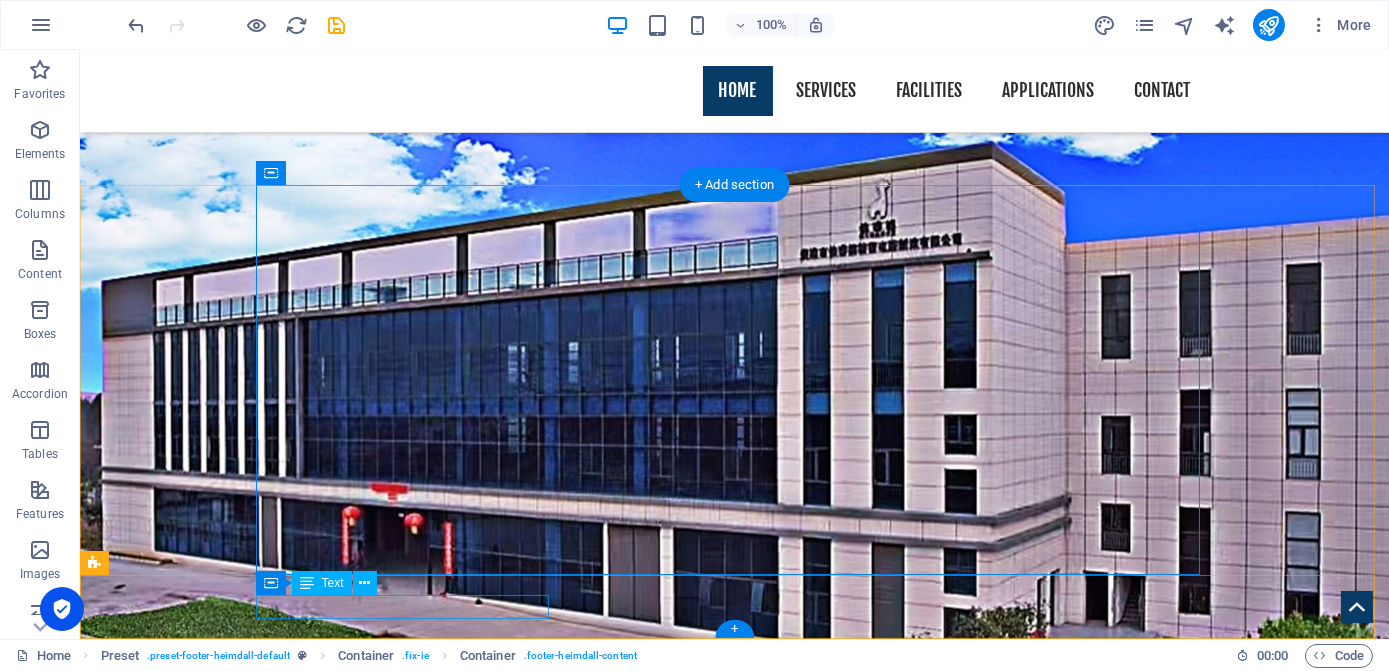 click on "© Copyright  ALERTA" at bounding box center (552, 4312) 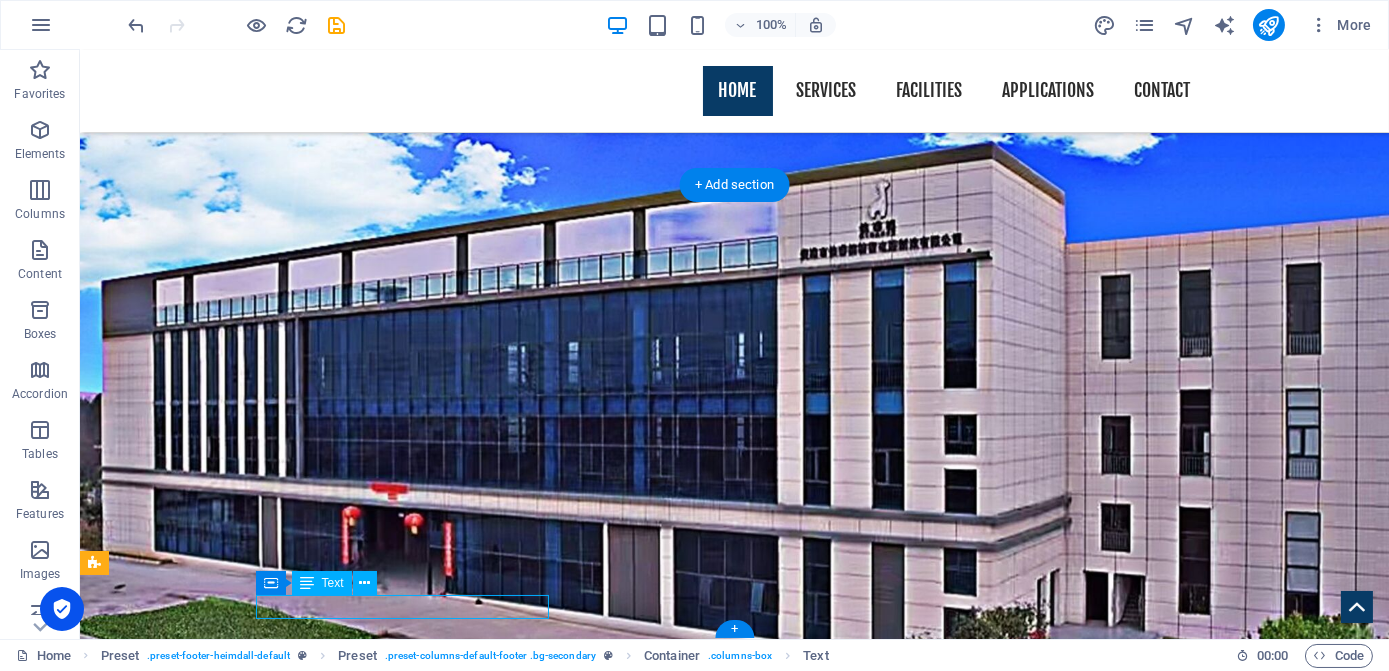 click on "© Copyright  ALERTA" at bounding box center [552, 4312] 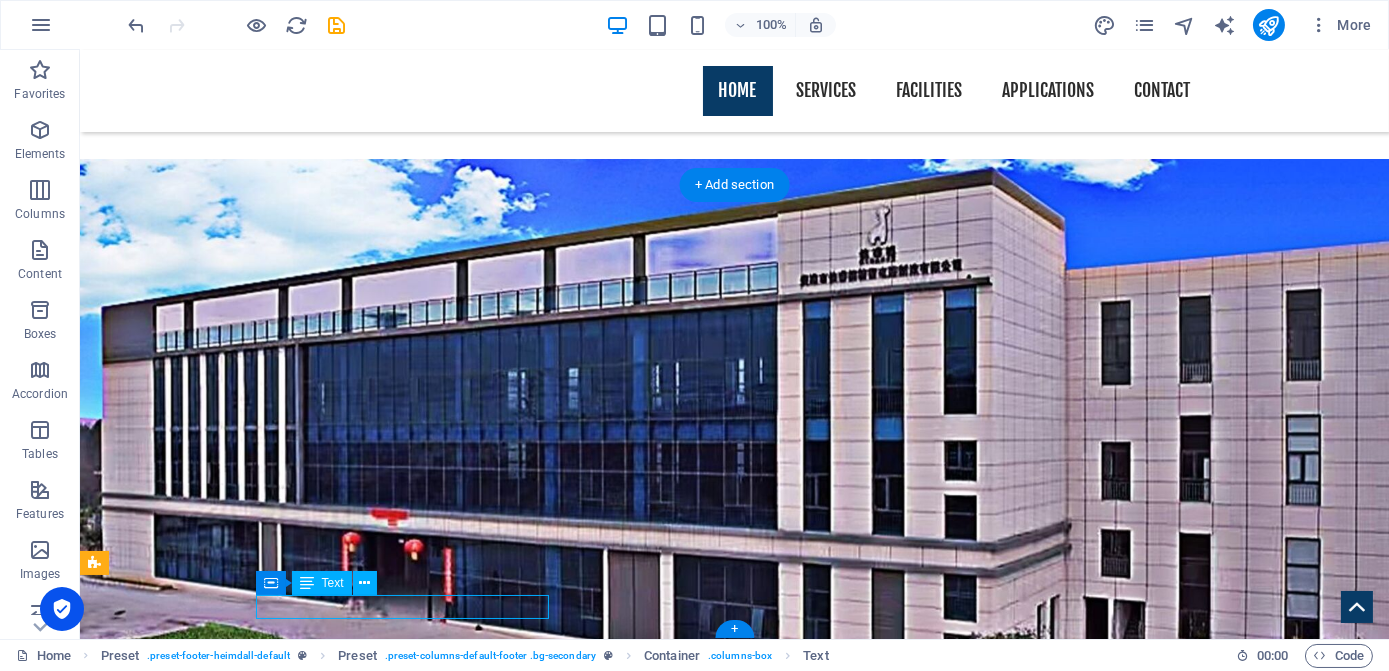 scroll, scrollTop: 2722, scrollLeft: 0, axis: vertical 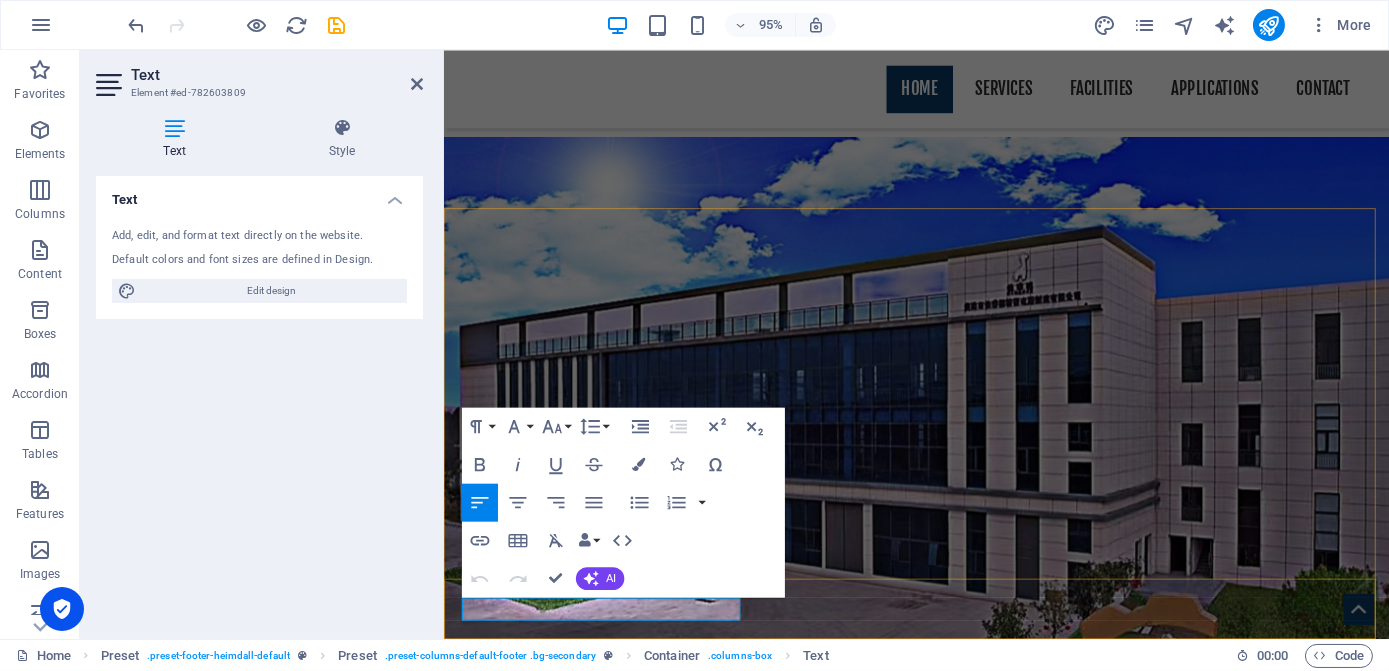 click on "© Copyright  ALERTA" at bounding box center (915, 4235) 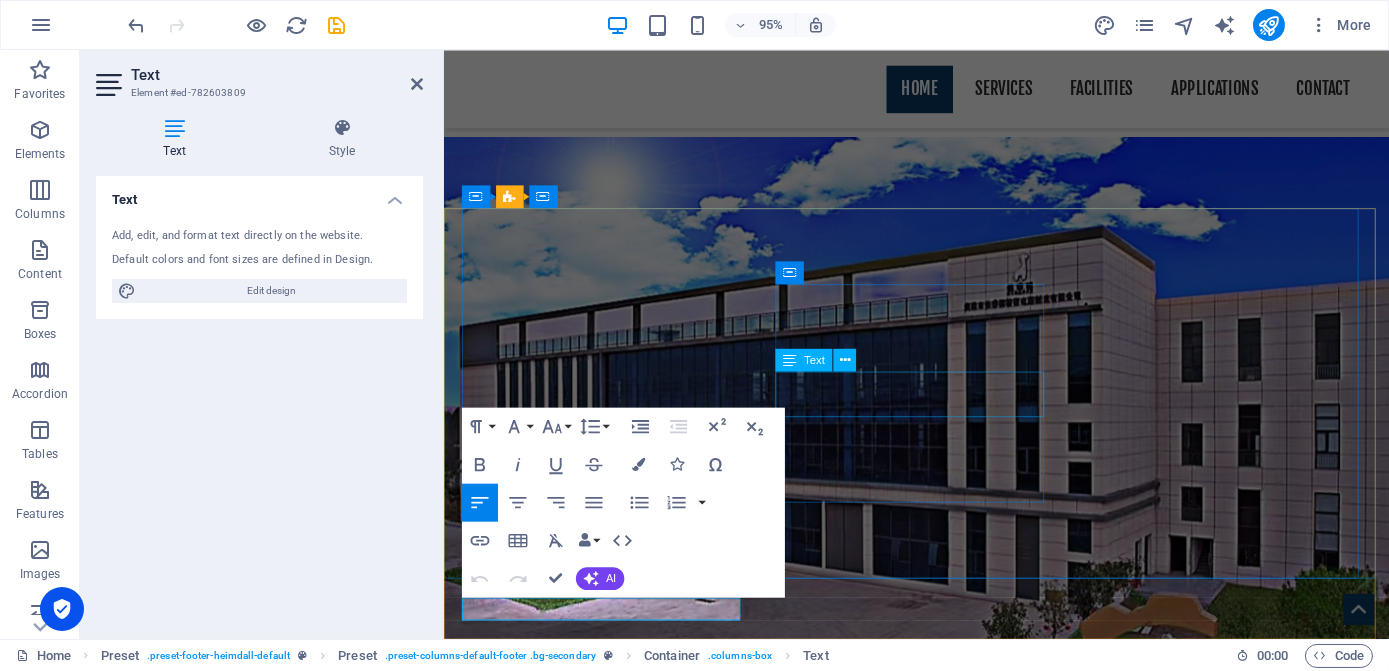 type 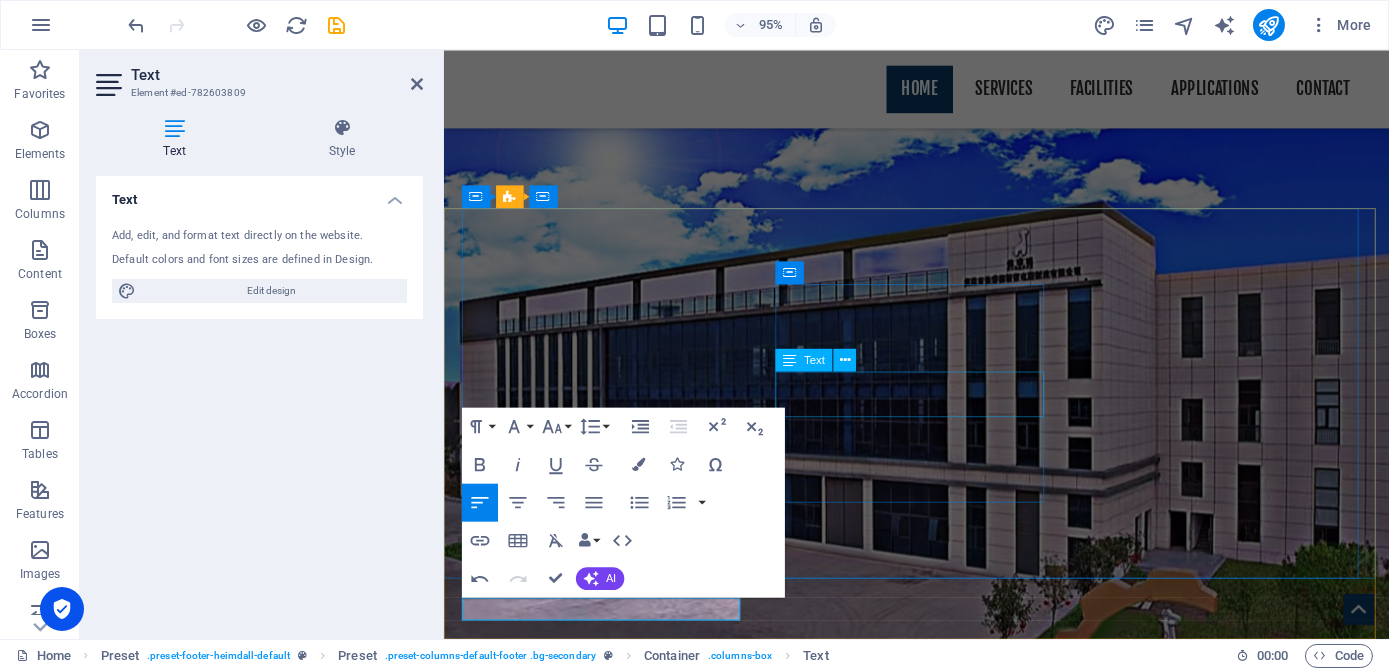 scroll, scrollTop: 2672, scrollLeft: 0, axis: vertical 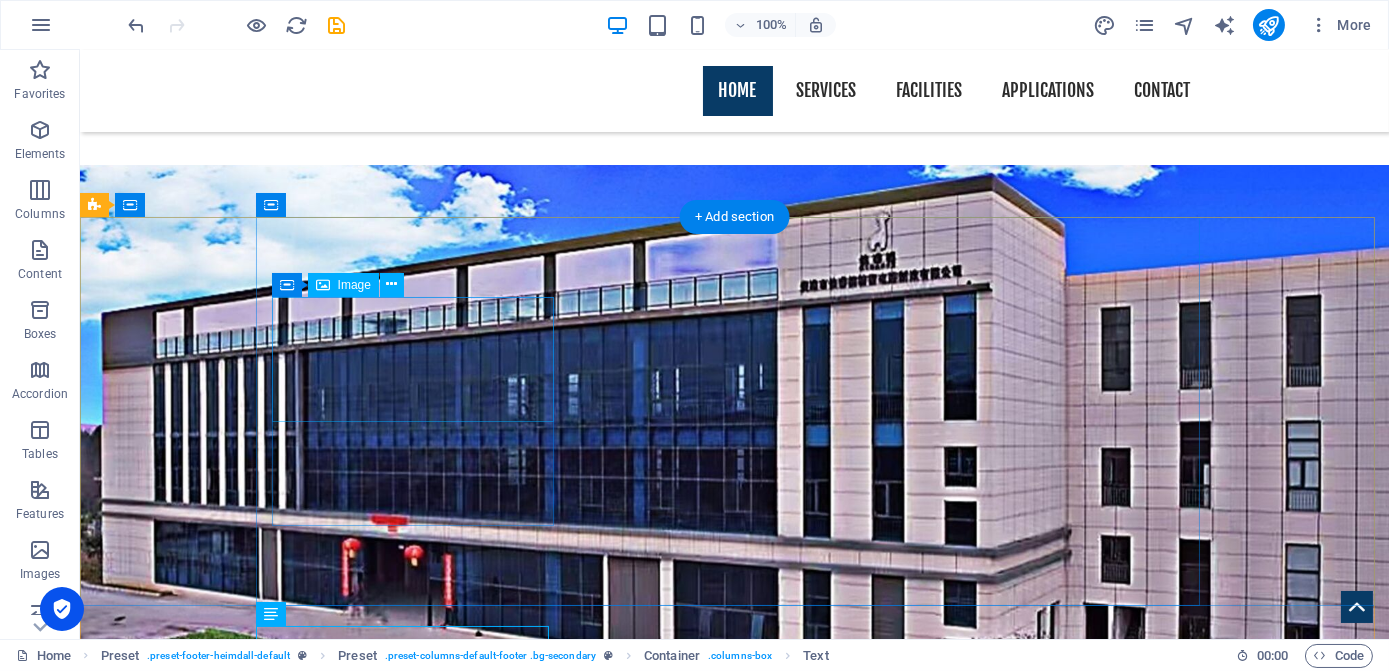 click at bounding box center [735, 3499] 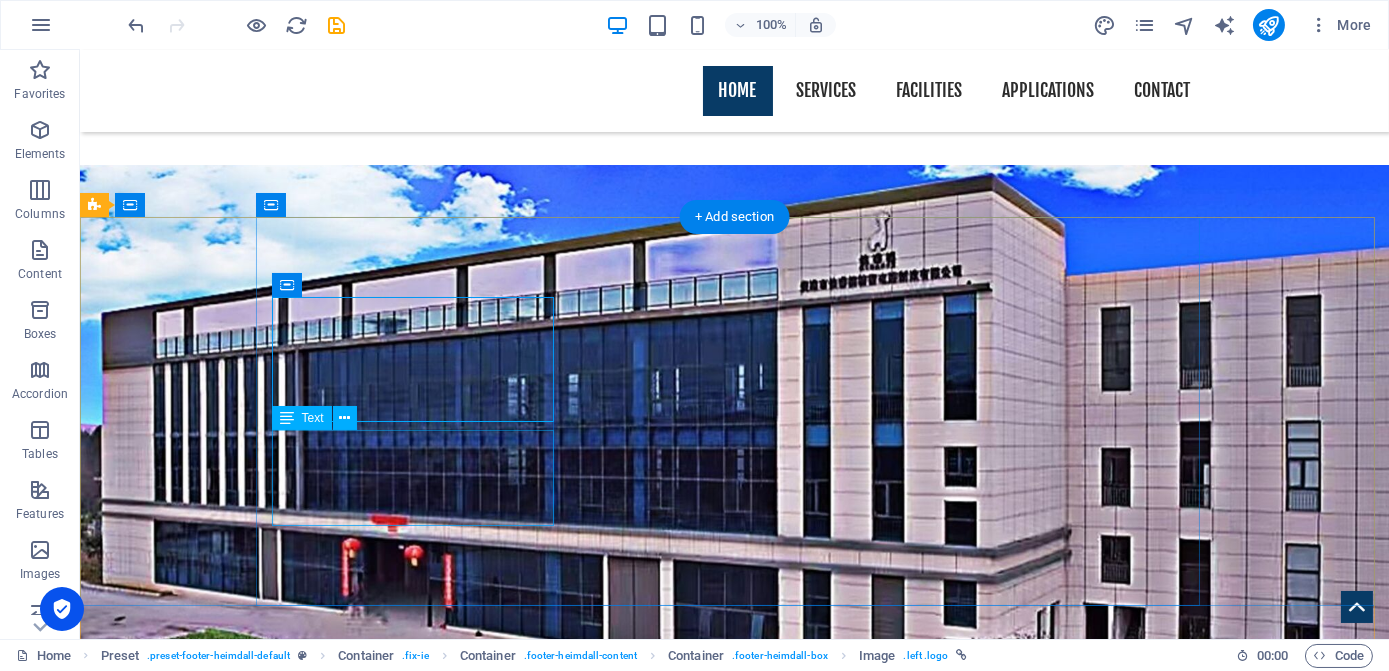 click on "Massa dignissim nibh. Sapien rutrum. Gravida faucibus felis etiam nostra nisl est, pulvinar, sagittis dignissim tempor praesent molestie." at bounding box center (735, 3822) 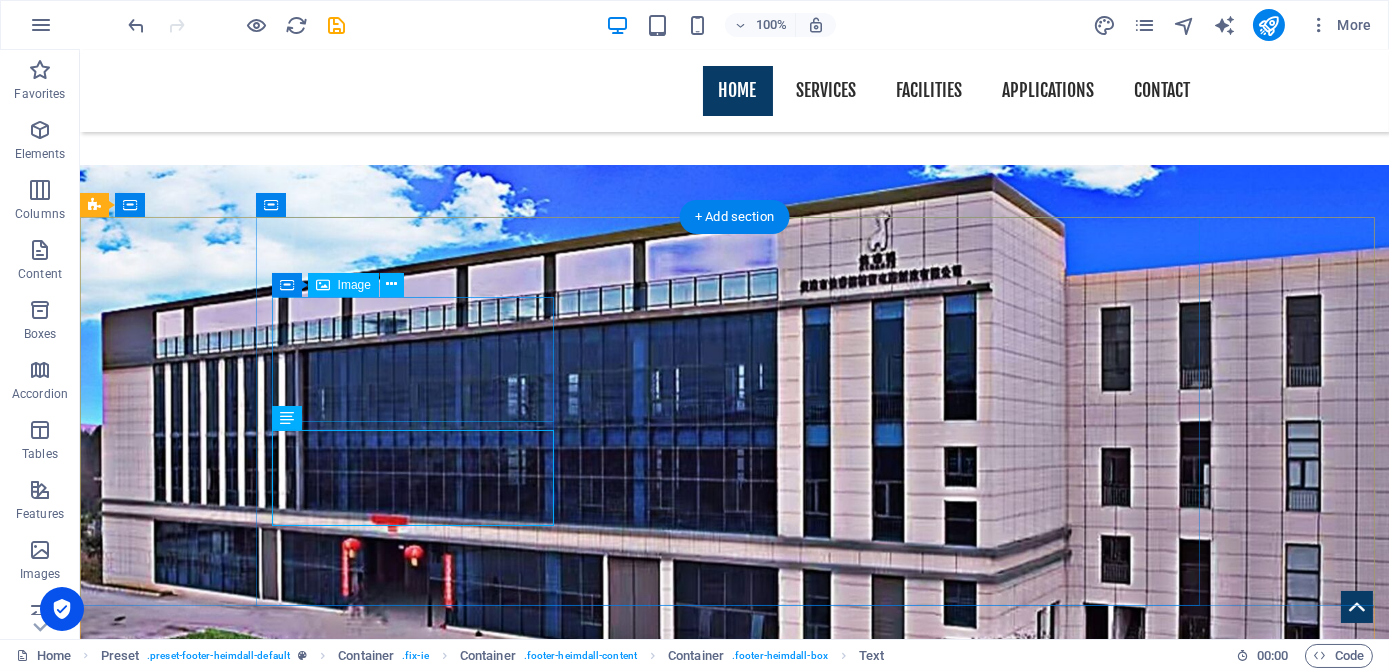 click at bounding box center (735, 3499) 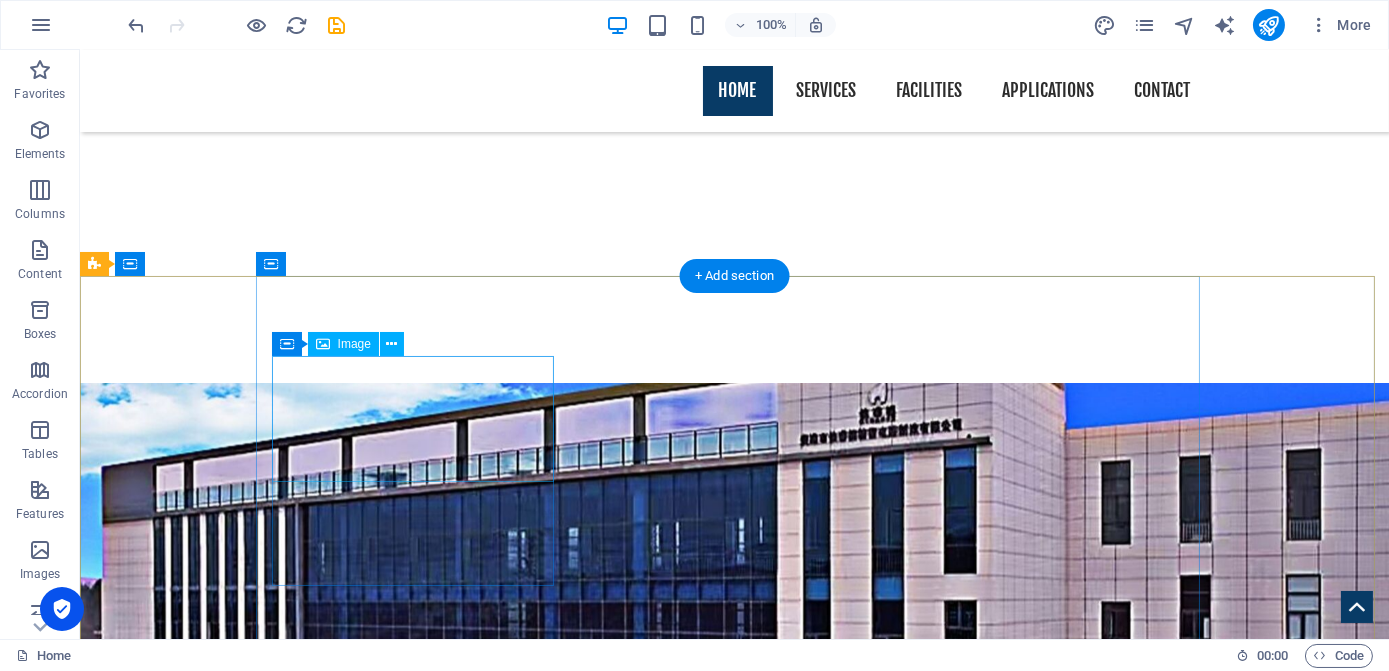 scroll, scrollTop: 2704, scrollLeft: 0, axis: vertical 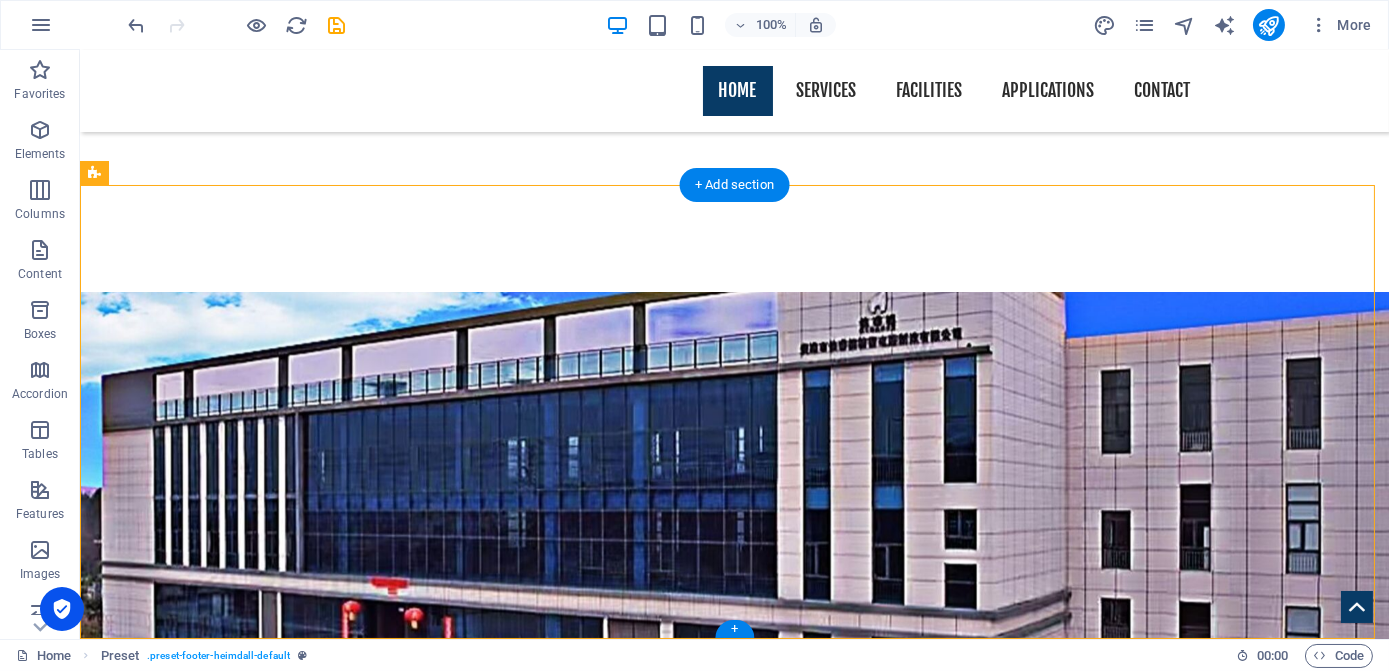 drag, startPoint x: 354, startPoint y: 222, endPoint x: 485, endPoint y: 598, distance: 398.16705 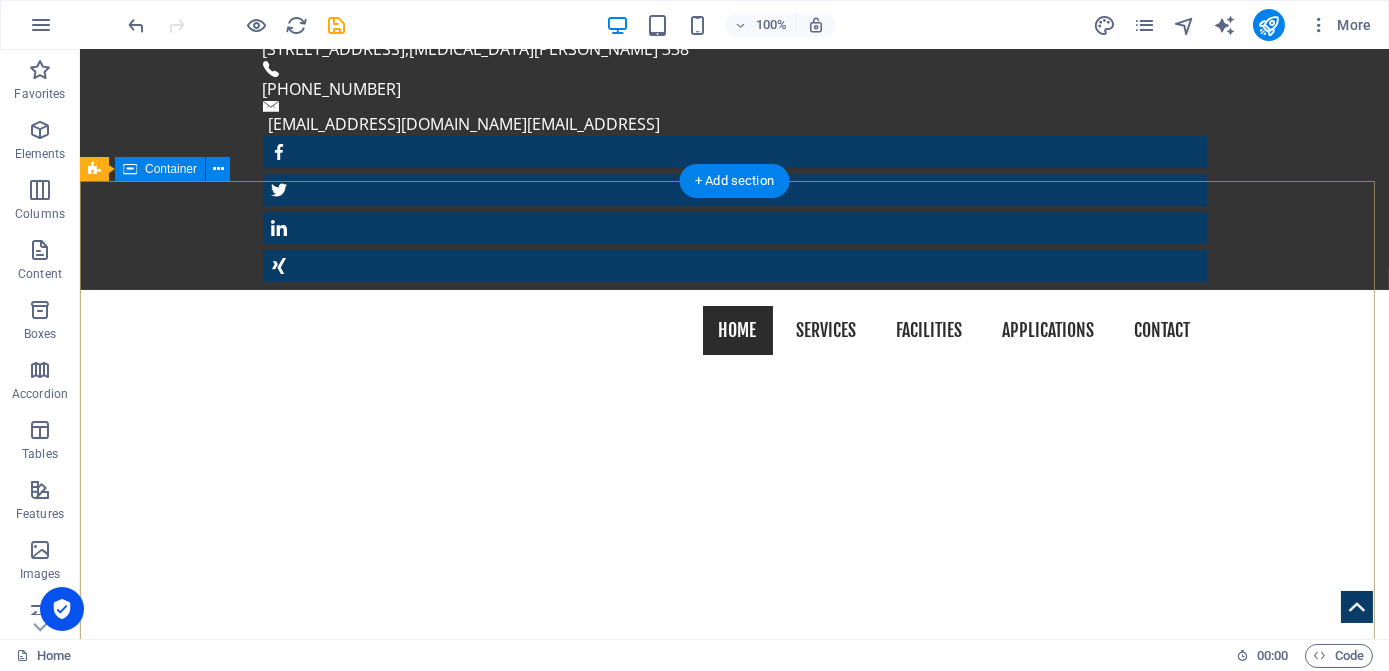 scroll, scrollTop: 0, scrollLeft: 0, axis: both 